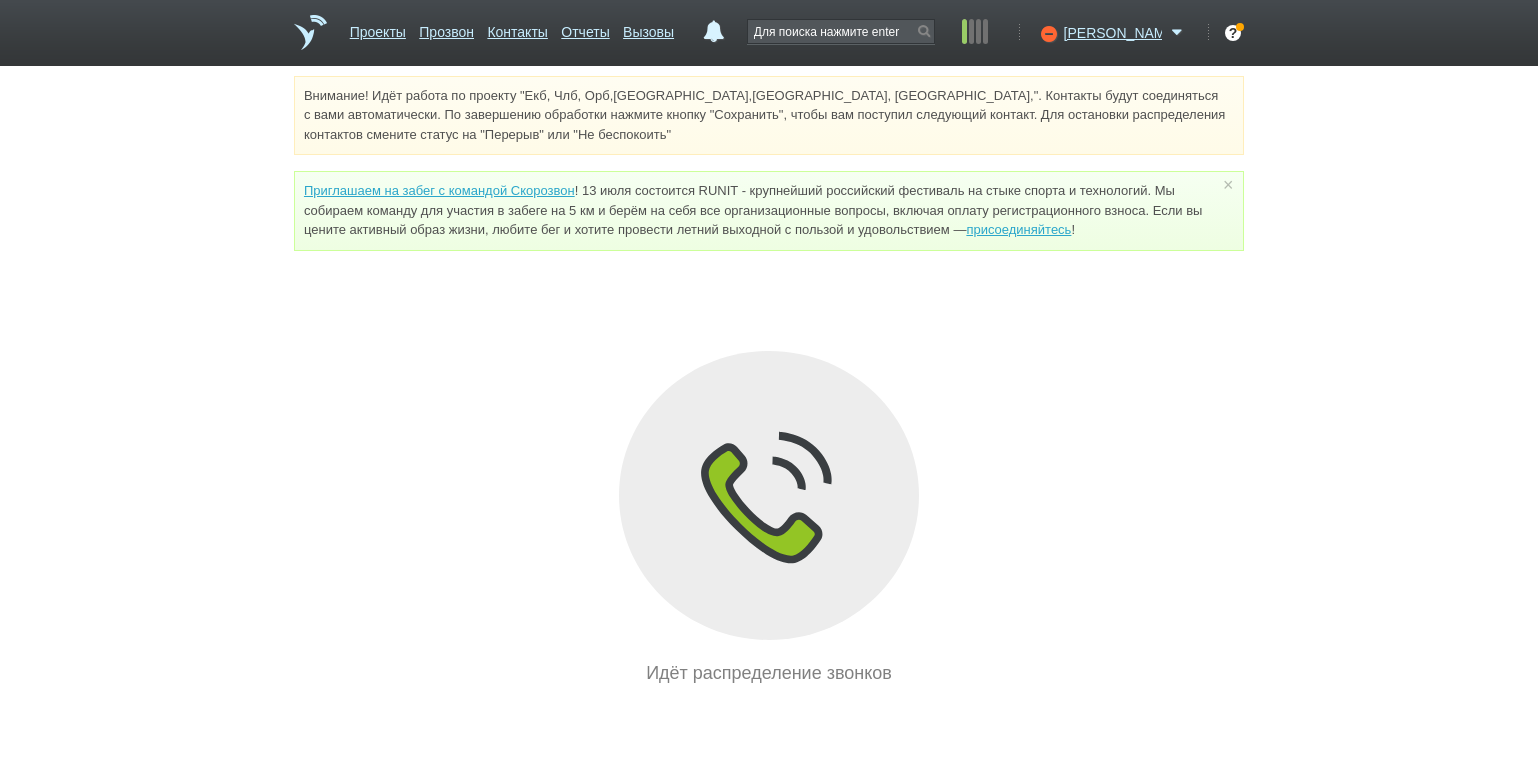 scroll, scrollTop: 0, scrollLeft: 0, axis: both 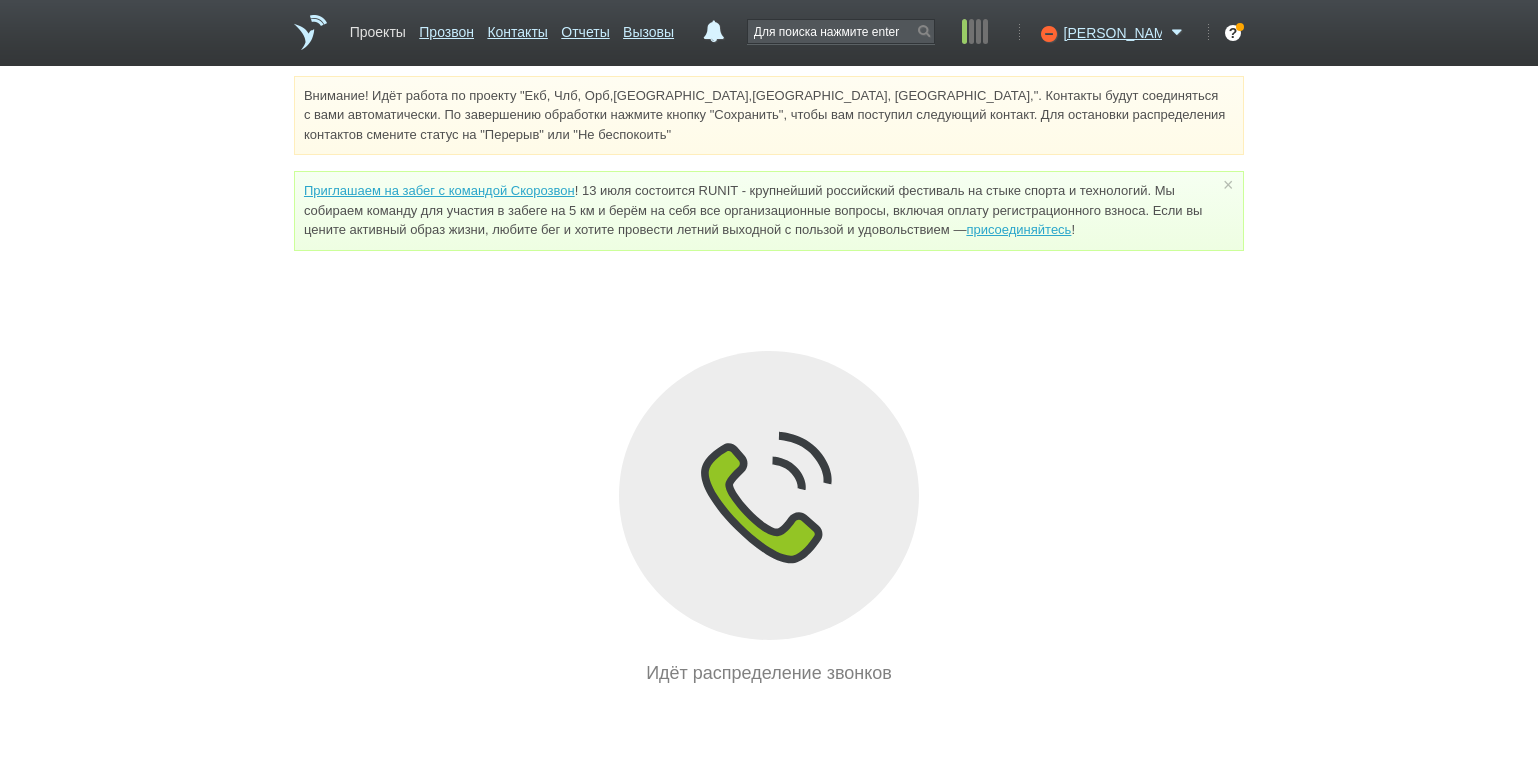 click on "Проекты" at bounding box center (378, 28) 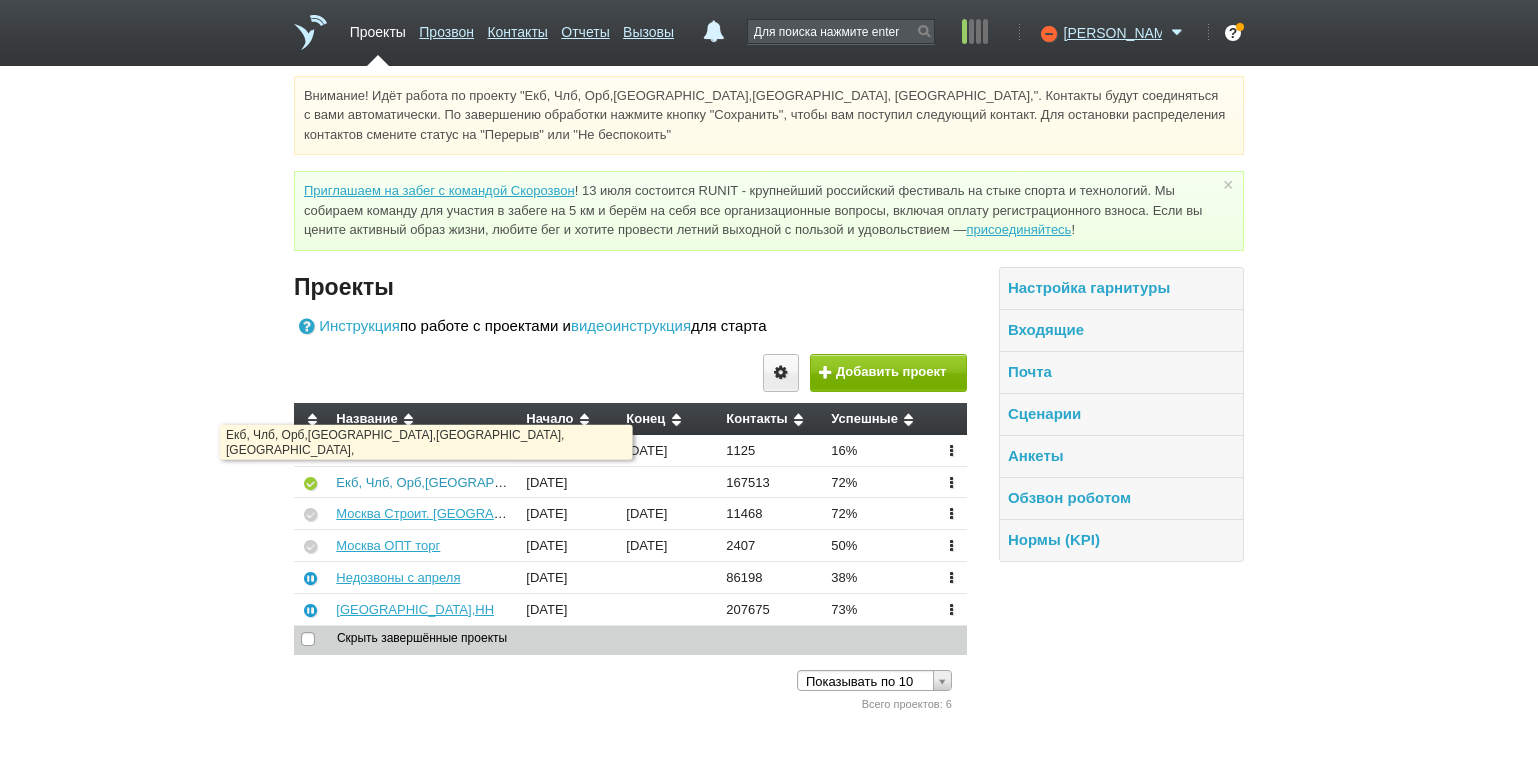 click on "Екб, Члб, Орб,[GEOGRAPHIC_DATA],[GEOGRAPHIC_DATA], [GEOGRAPHIC_DATA]," at bounding box center [590, 482] 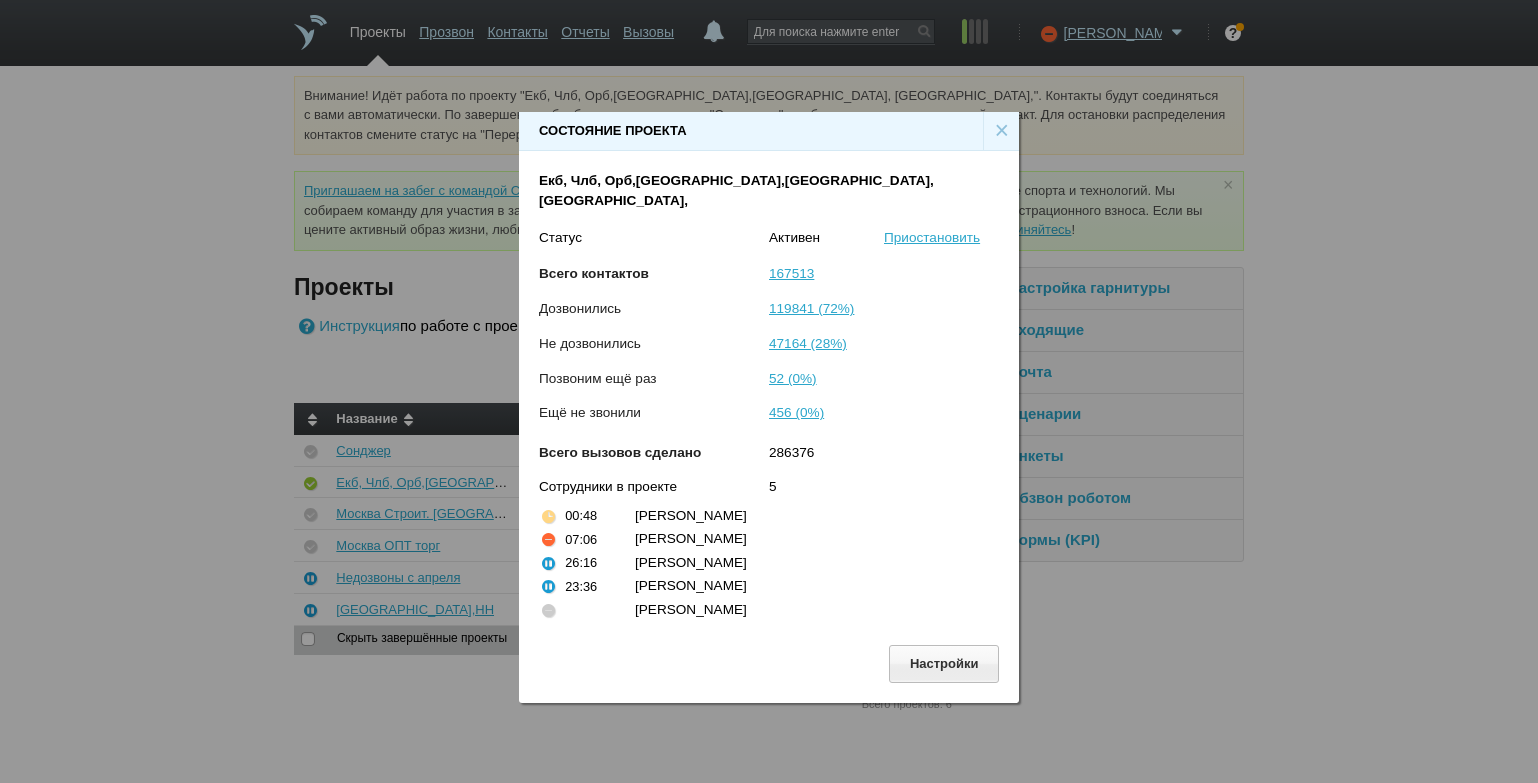 click on "×" at bounding box center (1001, 131) 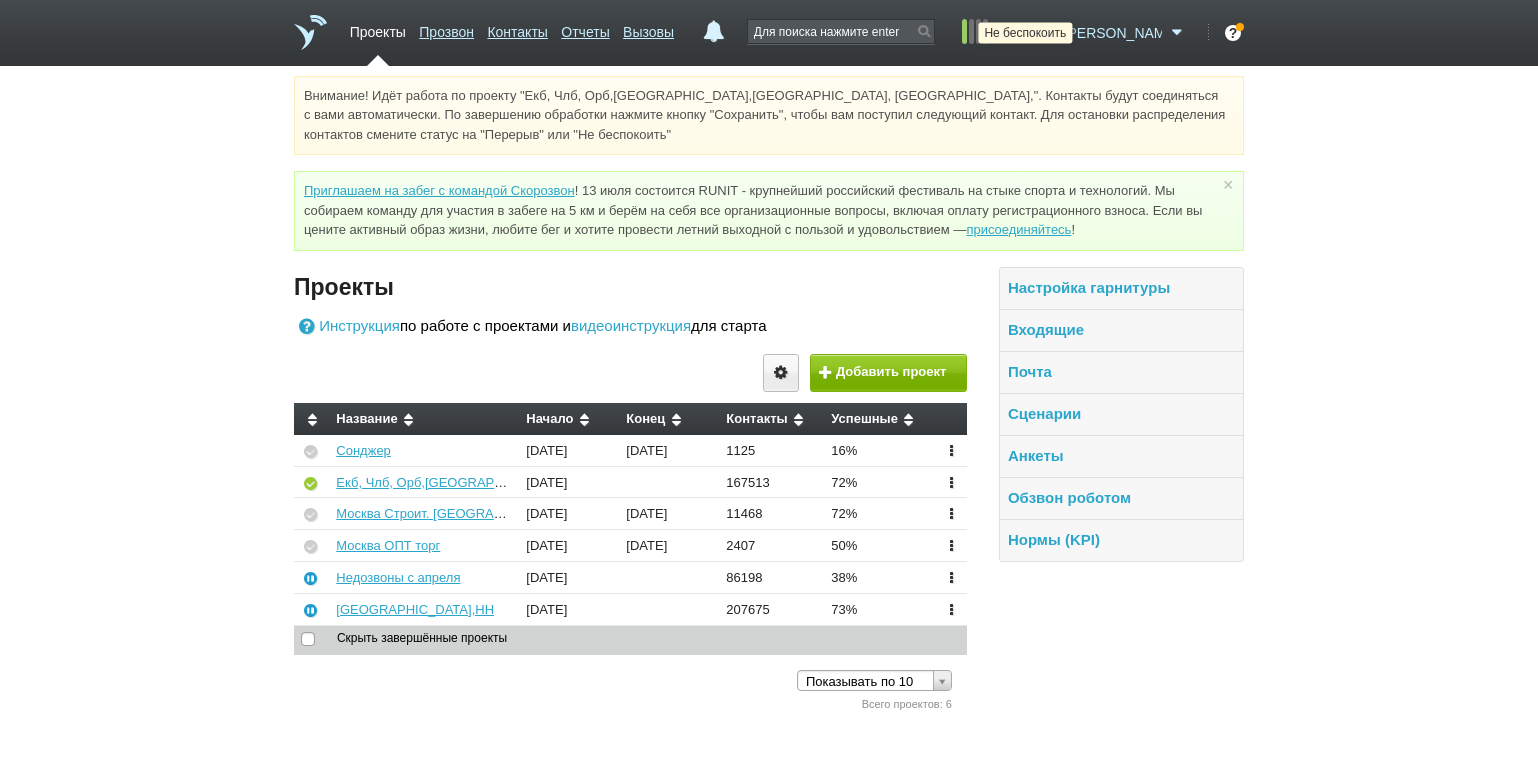 click at bounding box center (1046, 33) 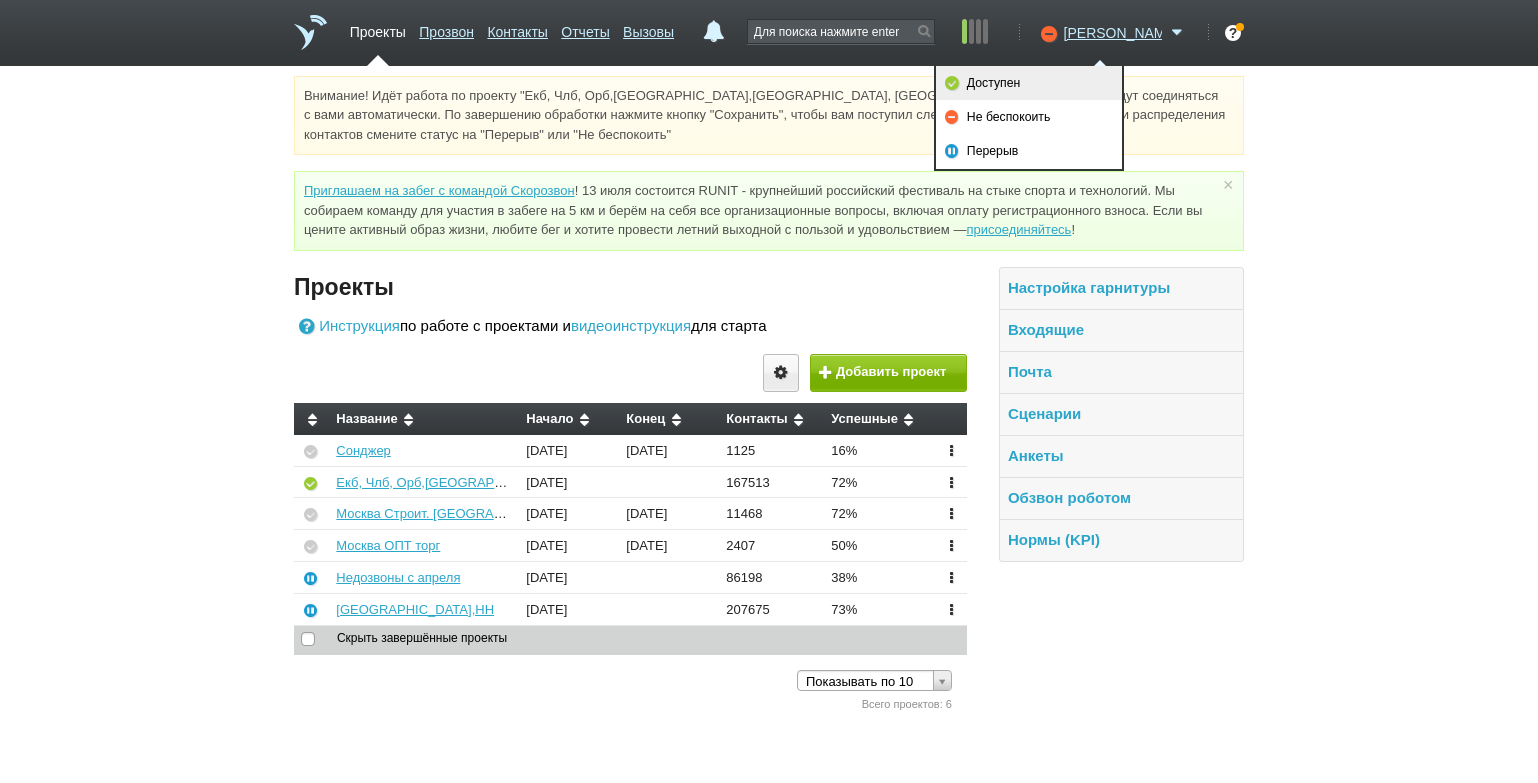 click on "Доступен" at bounding box center [1029, 83] 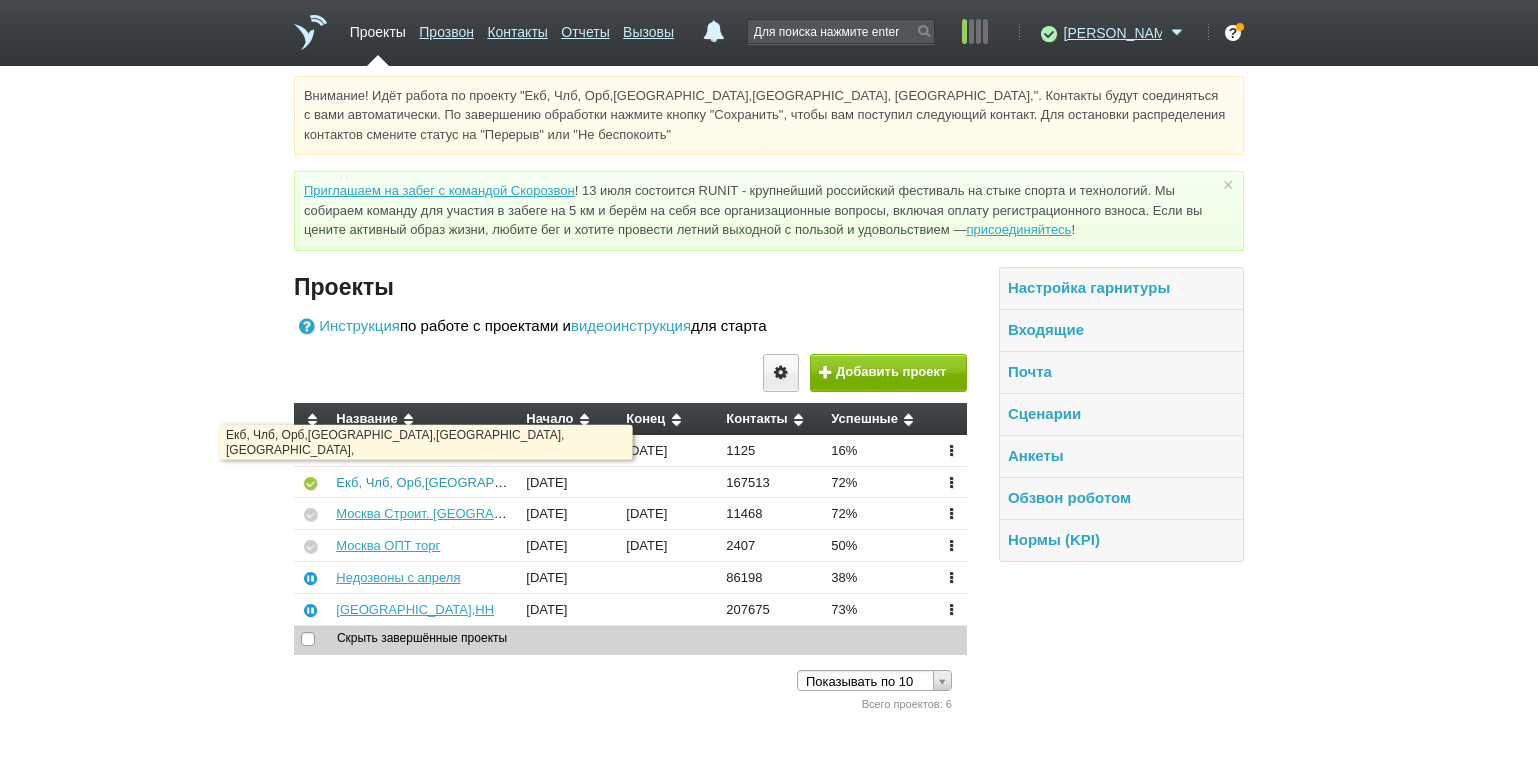 click on "Екб, Члб, Орб,[GEOGRAPHIC_DATA],[GEOGRAPHIC_DATA], [GEOGRAPHIC_DATA]," at bounding box center (590, 482) 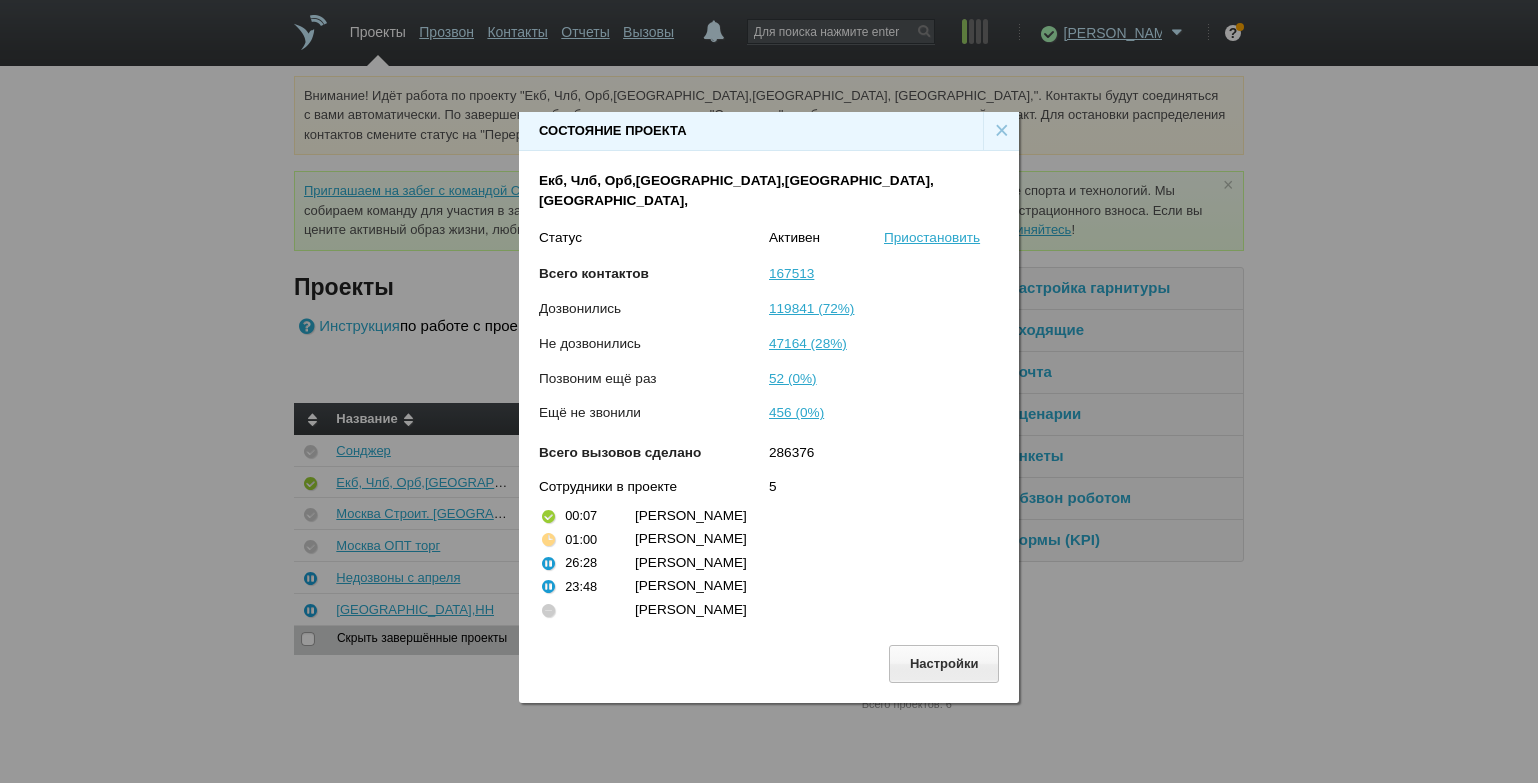 click on "×" at bounding box center (1001, 131) 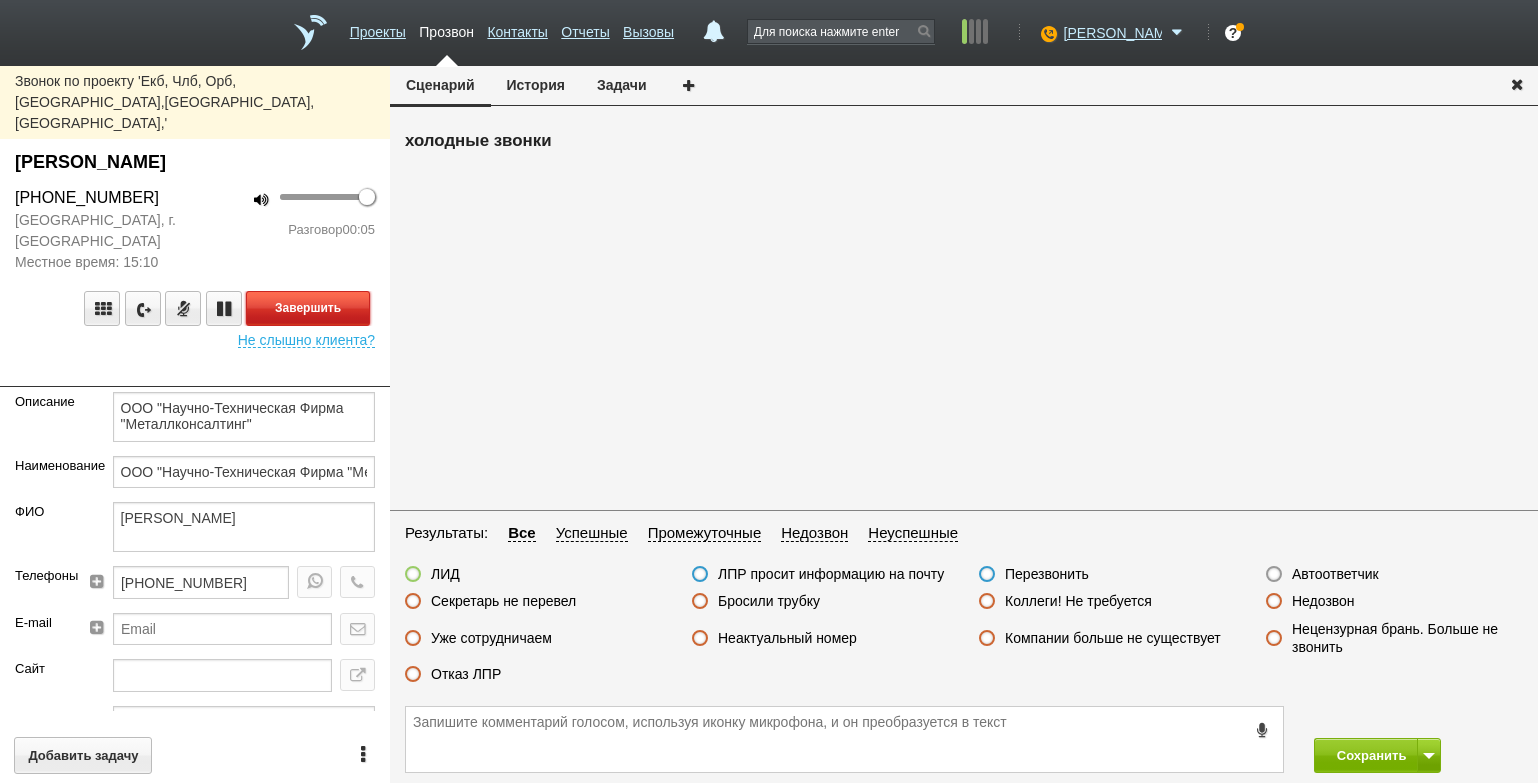 click on "Завершить" at bounding box center [308, 308] 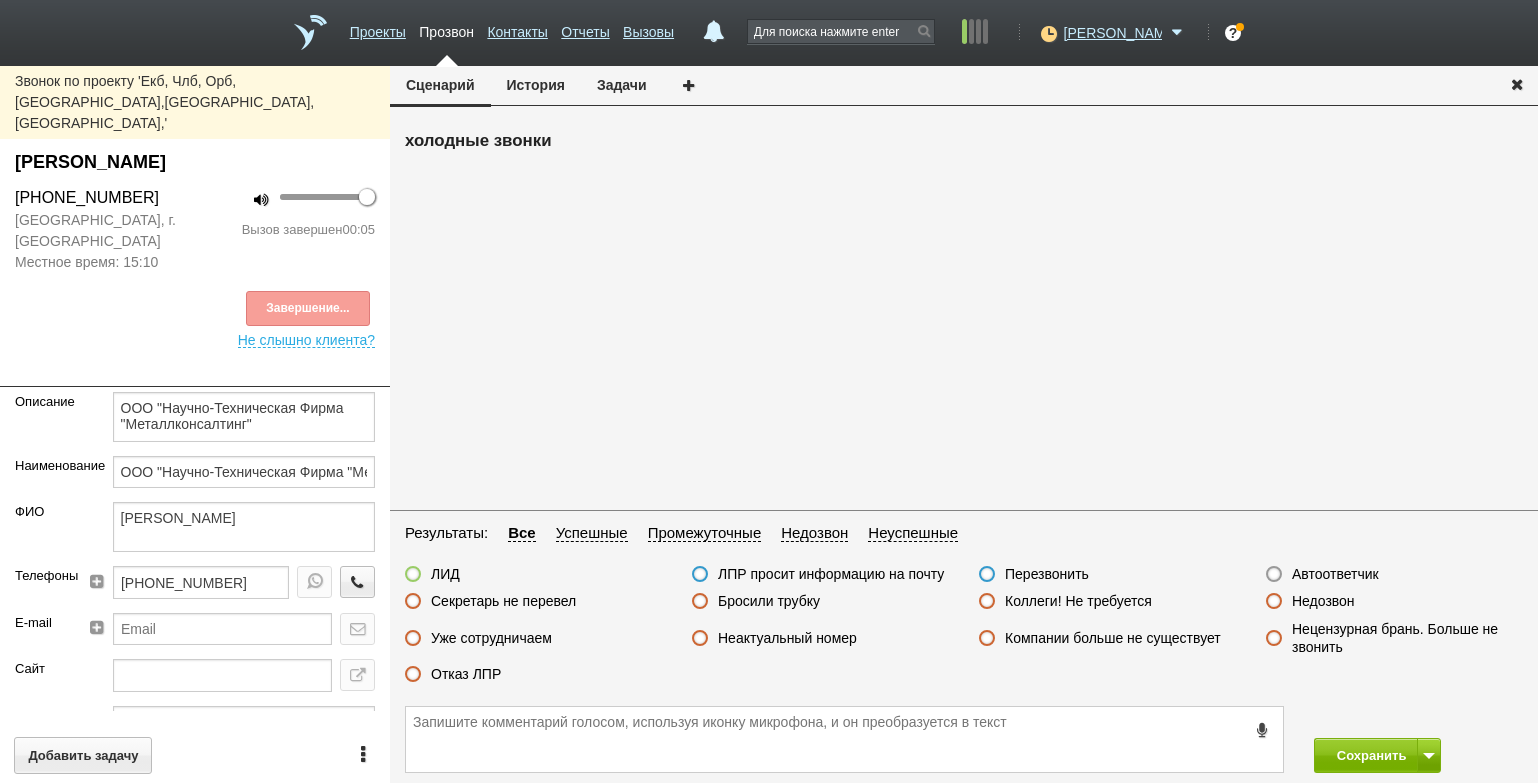 click on "Автоответчик" at bounding box center (1335, 574) 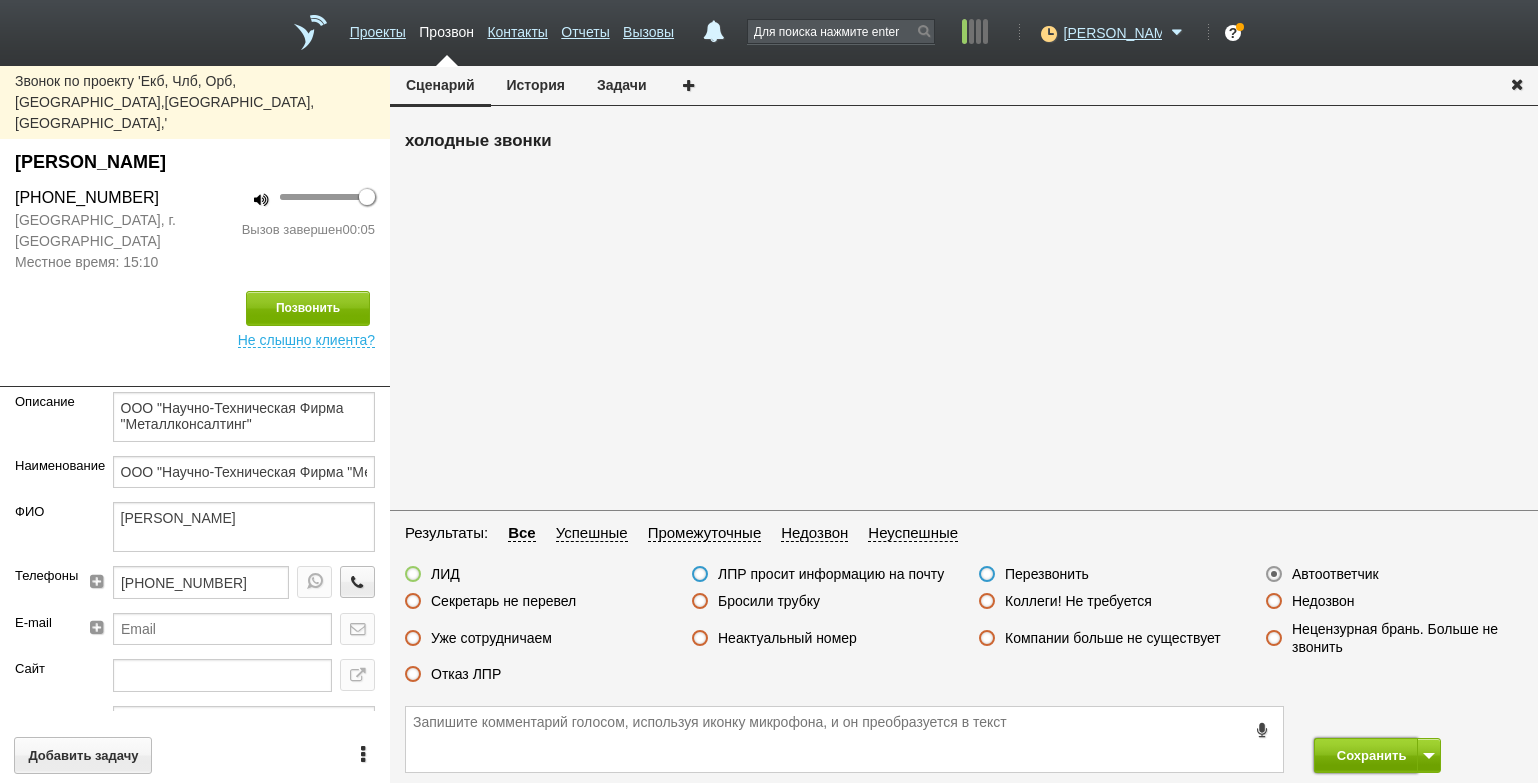 click on "Сохранить" at bounding box center (1366, 755) 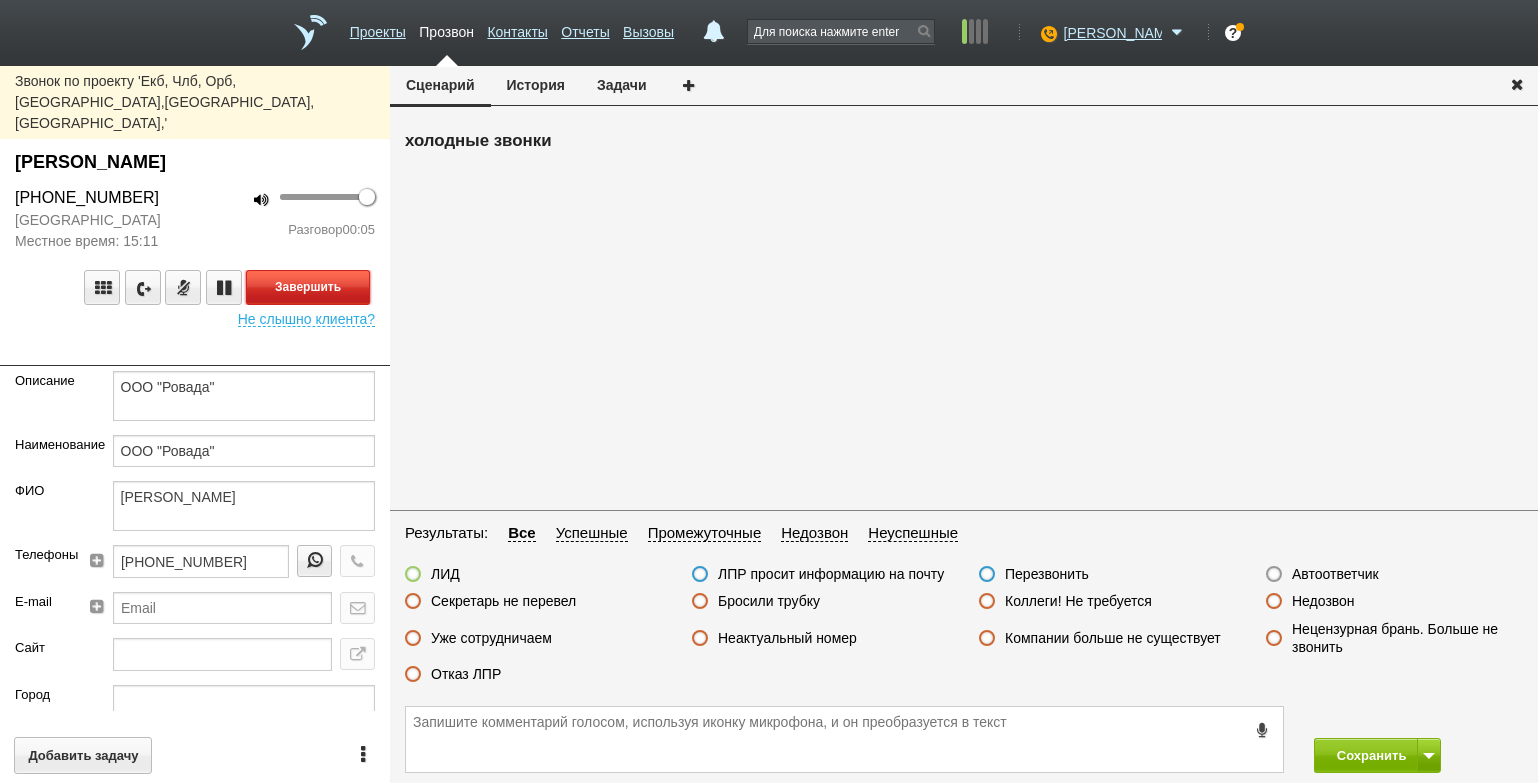click on "Завершить" at bounding box center (308, 287) 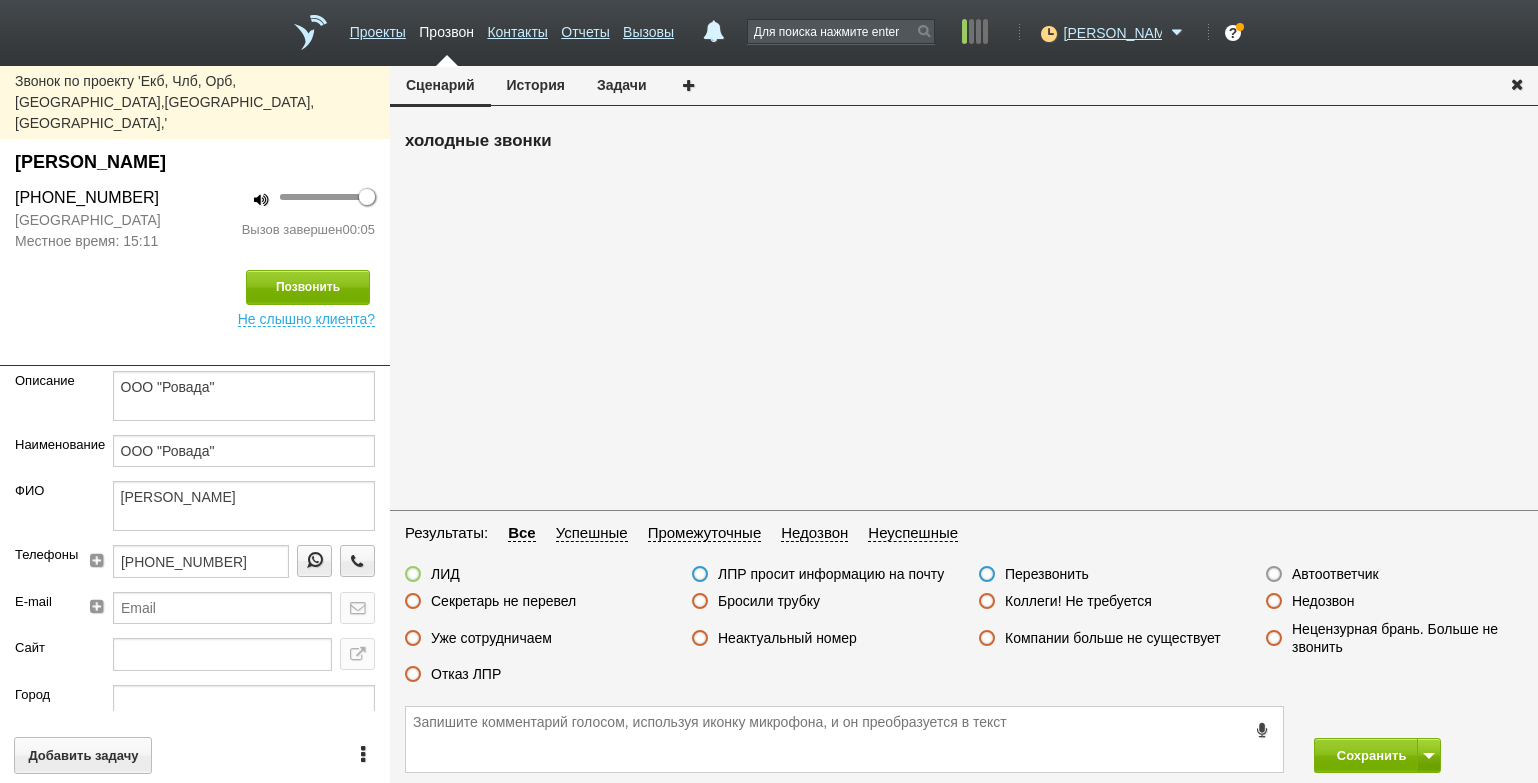 click on "Автоответчик" at bounding box center (1335, 574) 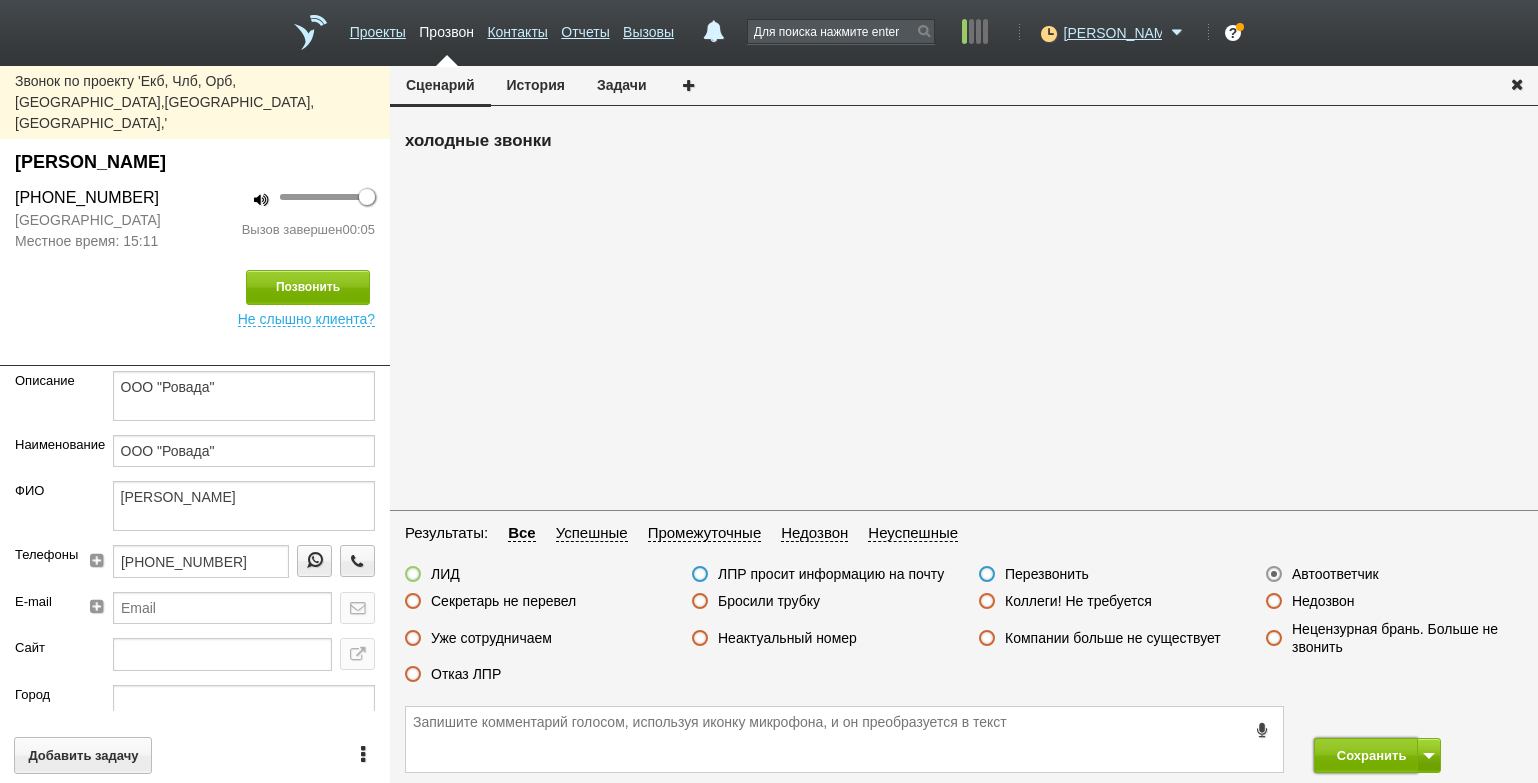 drag, startPoint x: 1378, startPoint y: 759, endPoint x: 1364, endPoint y: 730, distance: 32.202484 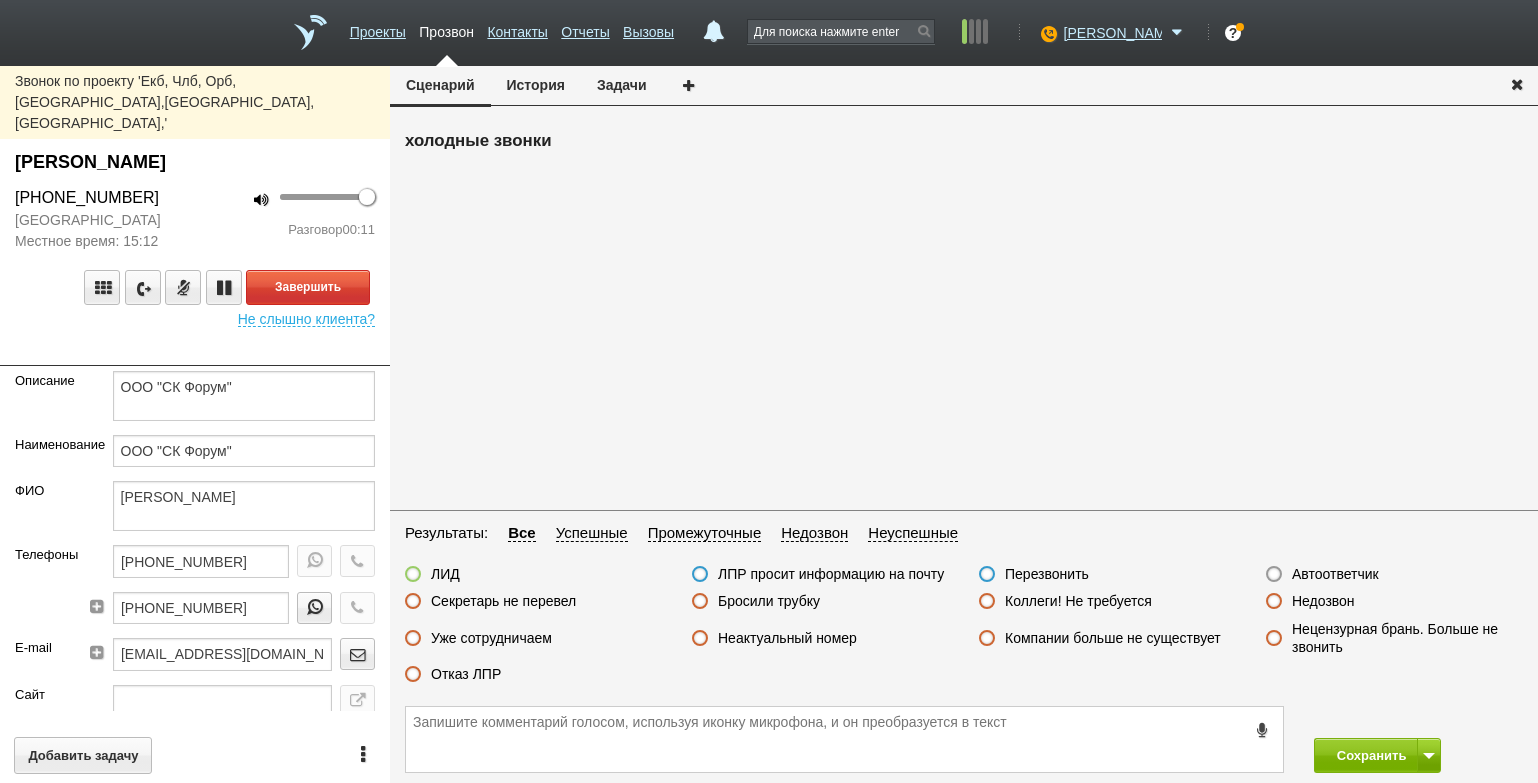 drag, startPoint x: 195, startPoint y: 302, endPoint x: 210, endPoint y: 282, distance: 25 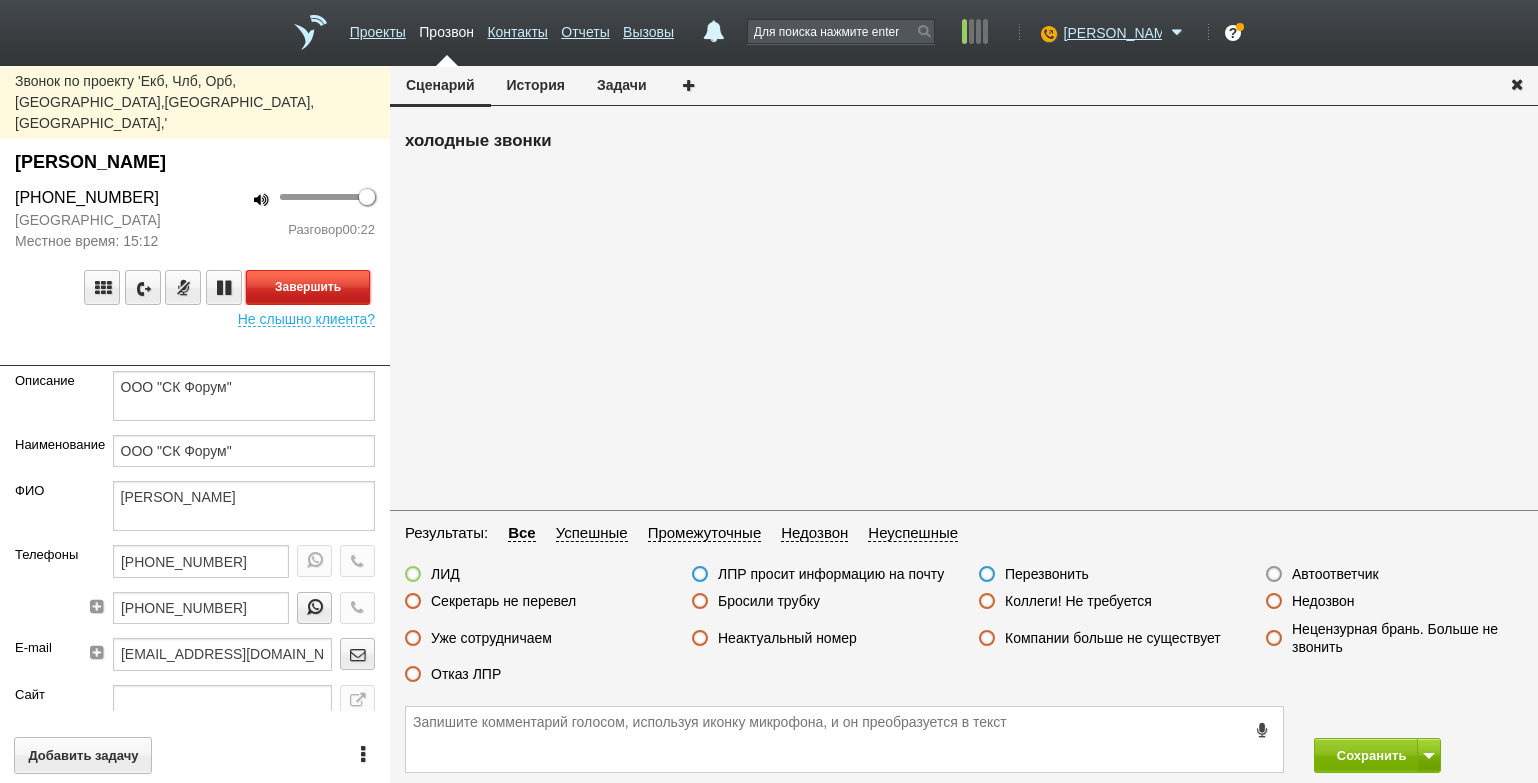 click on "Завершить" at bounding box center [308, 287] 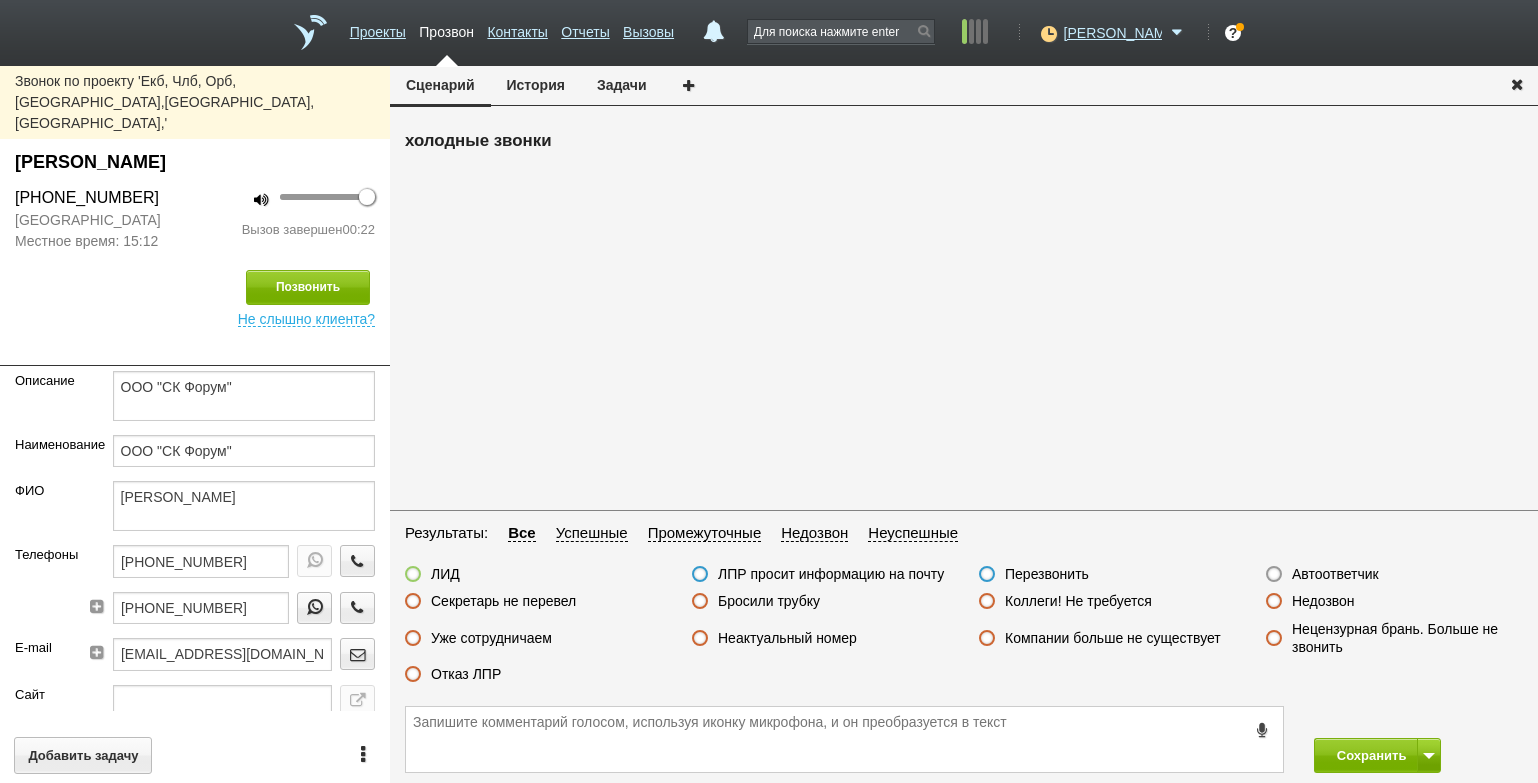 click on "Секретарь не перевел" at bounding box center (503, 601) 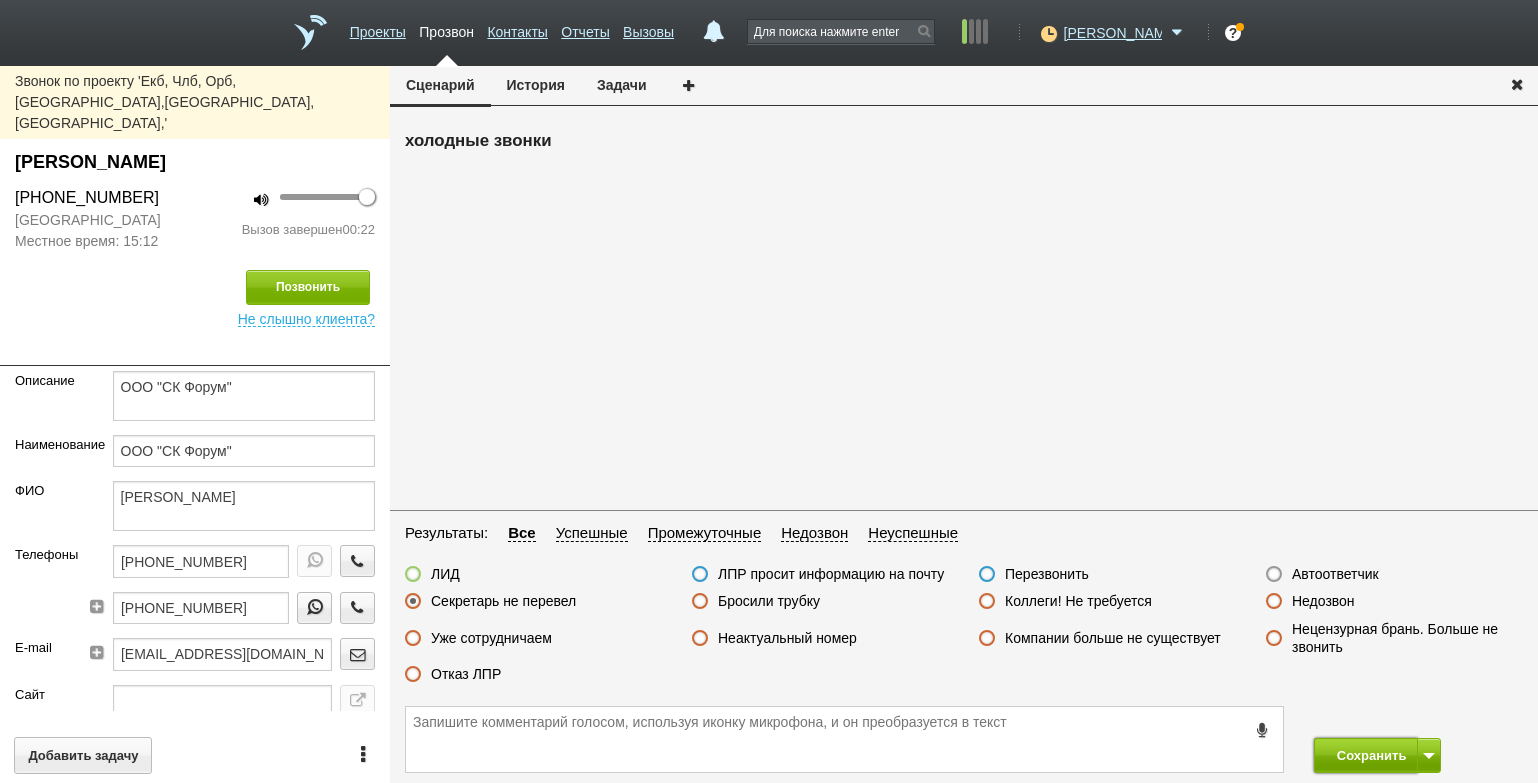 click on "Сохранить" at bounding box center [1366, 755] 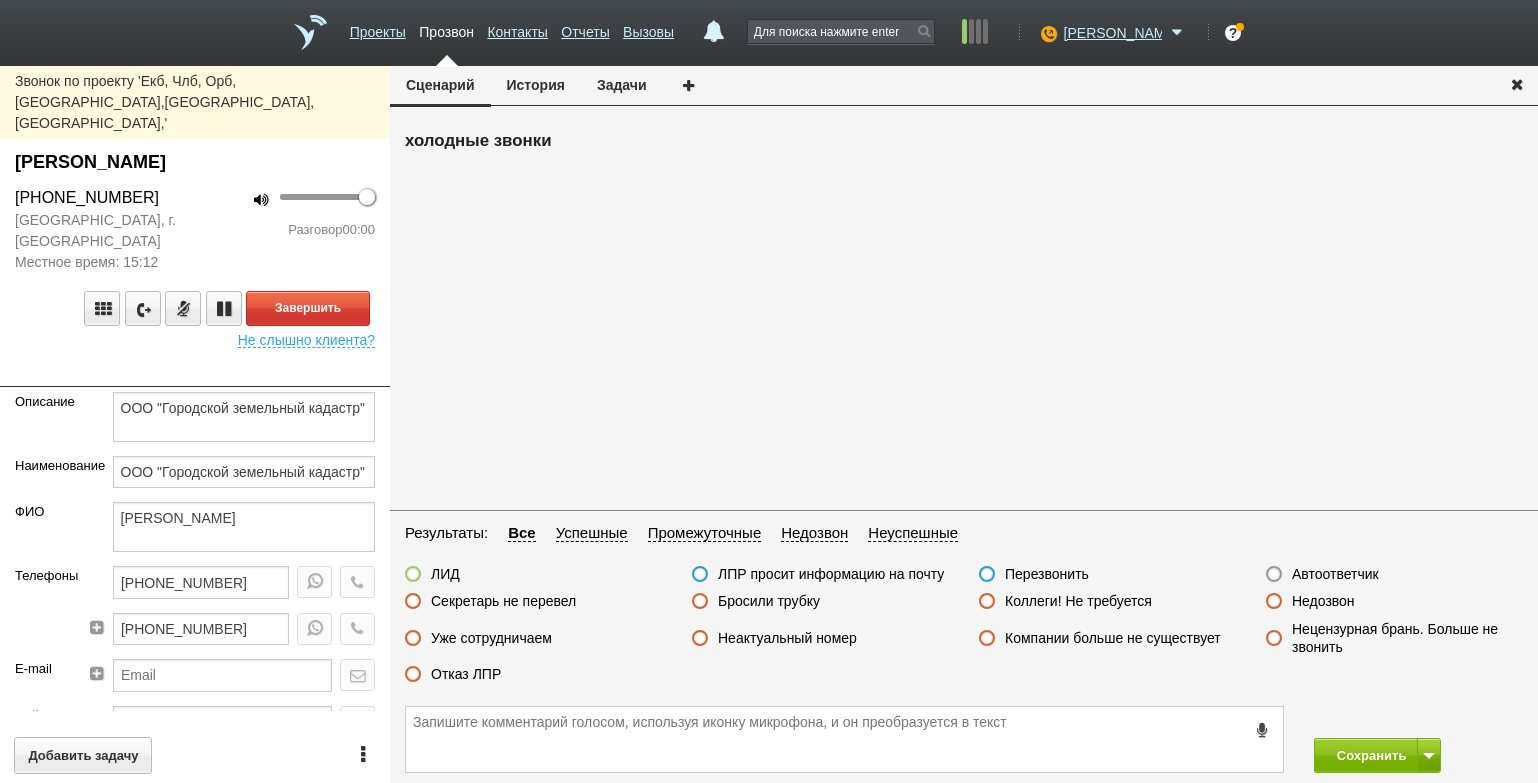 click on "Звонок по проекту 'Екб, Члб, [GEOGRAPHIC_DATA],[GEOGRAPHIC_DATA],[GEOGRAPHIC_DATA], [GEOGRAPHIC_DATA],' Вазитов [PERSON_NAME] [PHONE_NUMBER]  [GEOGRAPHIC_DATA], г. [GEOGRAPHIC_DATA]  Местное время: 15:12     100
Разговор
00:00         Завершить Не слышно клиента? Описание ООО "Городской земельный кадастр" Наименование ООО "Городской земельный кадастр" ФИО Вазитов [PERSON_NAME] Телефоны [PHONE_NUMBER] [PHONE_NUMBER] E-mail Сайт Город г. Екатеринбург [PERSON_NAME] Свердловская обл Должность Директор Теги выгрузить тест Ничего не найдено Список пуст Ответственный [PERSON_NAME] [PERSON_NAME] [PERSON_NAME] [PERSON_NAME]" at bounding box center (195, 424) 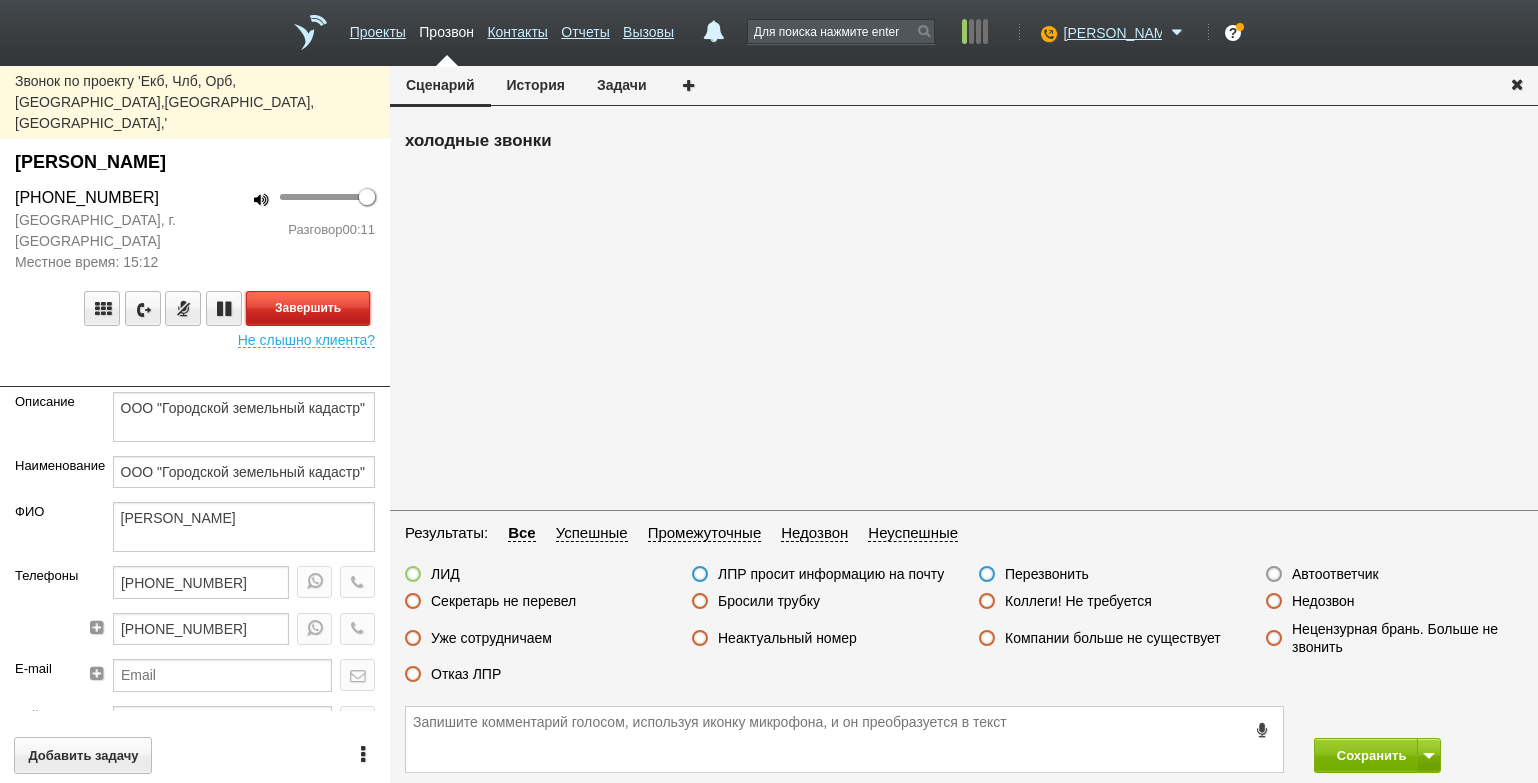 click on "Завершить" at bounding box center [308, 308] 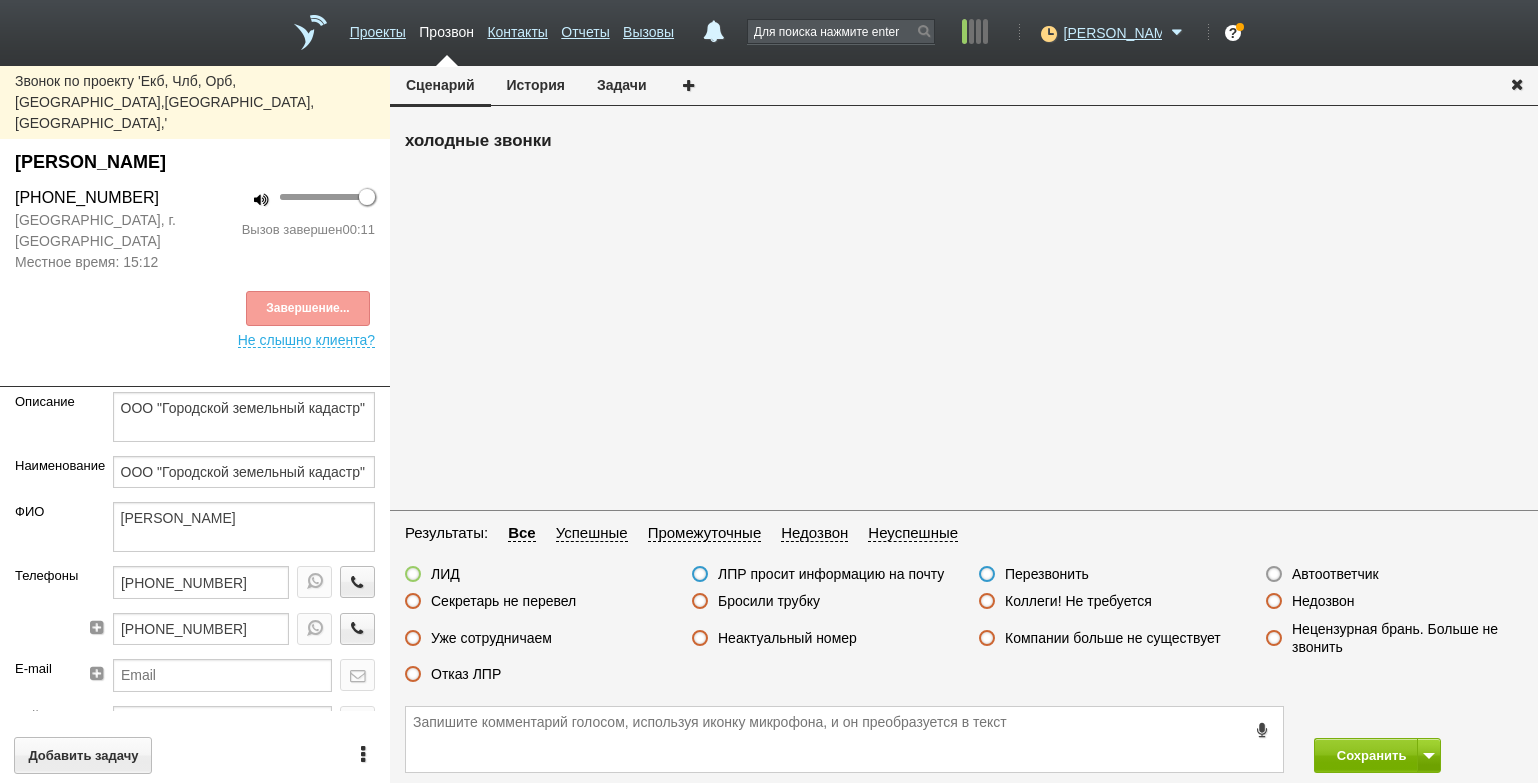 click on "Задачи" at bounding box center [622, 85] 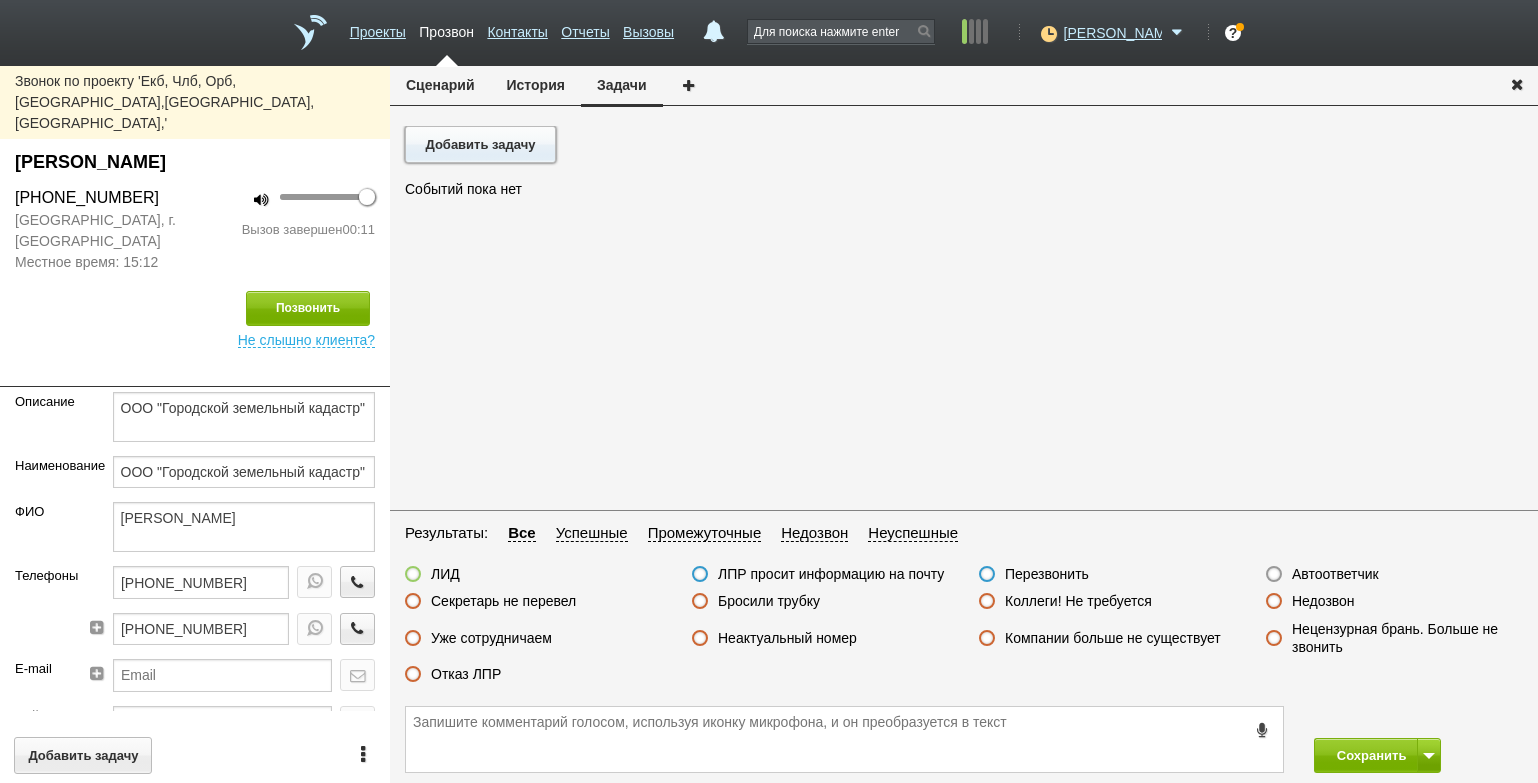 click on "Добавить задачу" at bounding box center [480, 144] 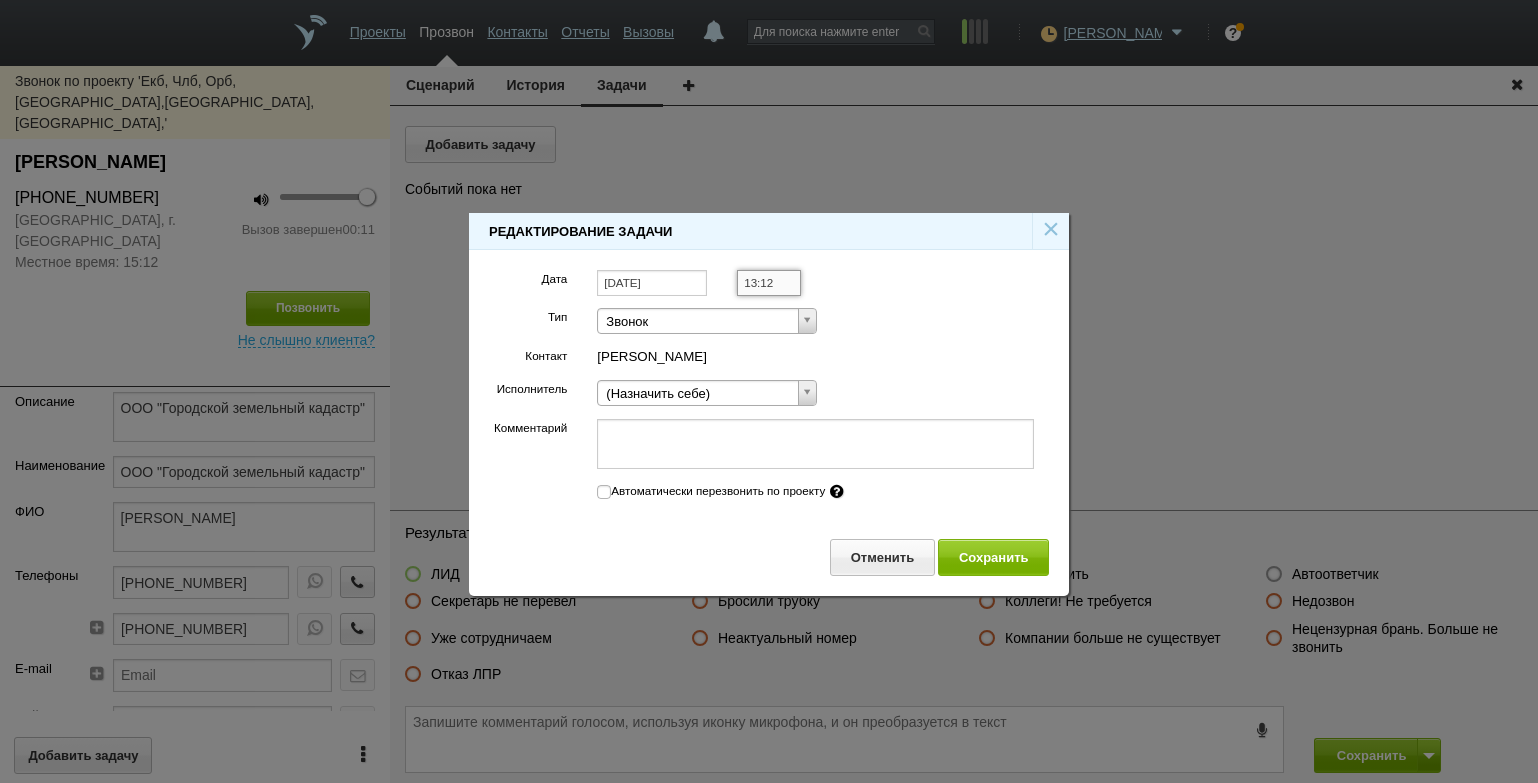 click on "13:12" at bounding box center [768, 283] 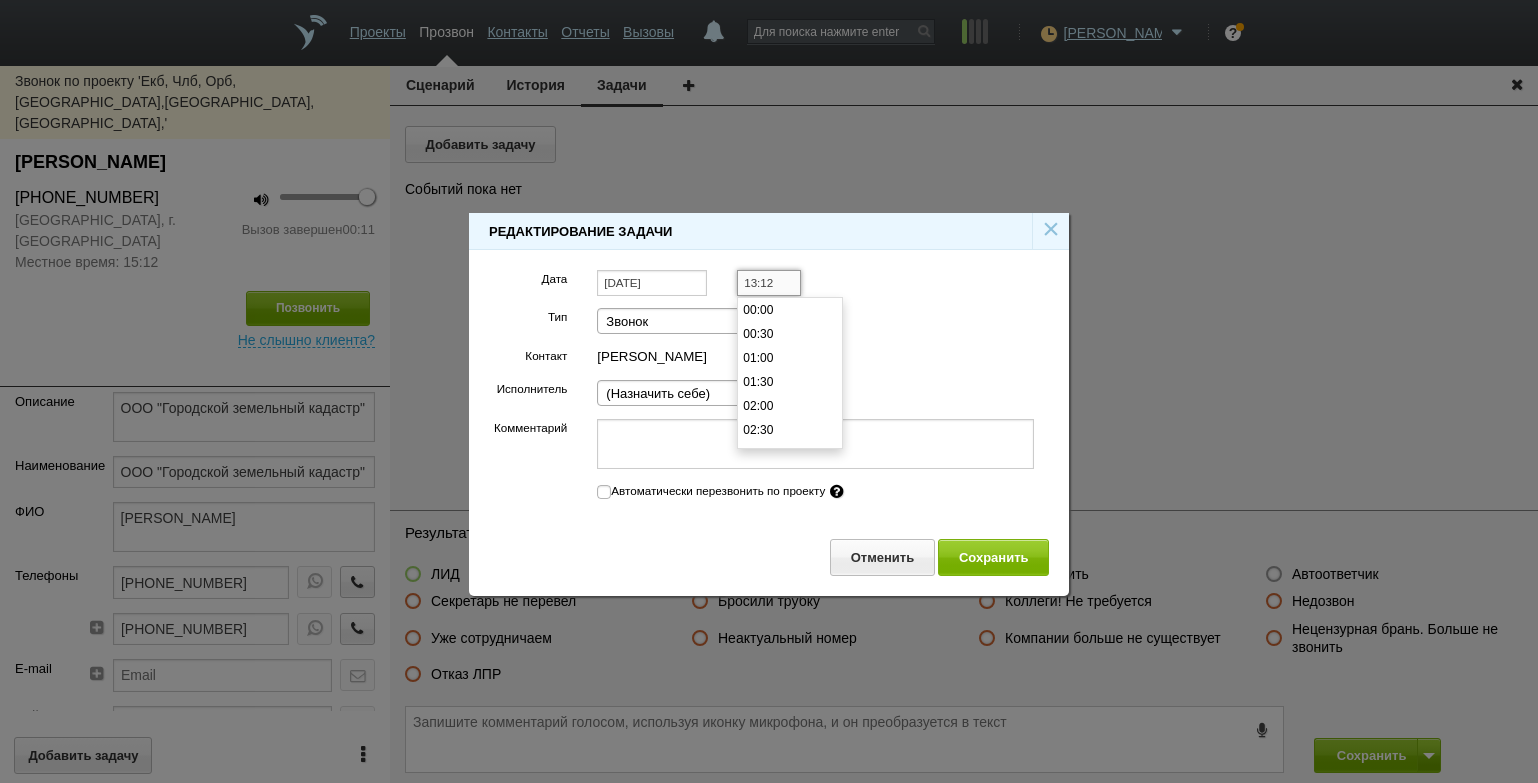 scroll, scrollTop: 624, scrollLeft: 0, axis: vertical 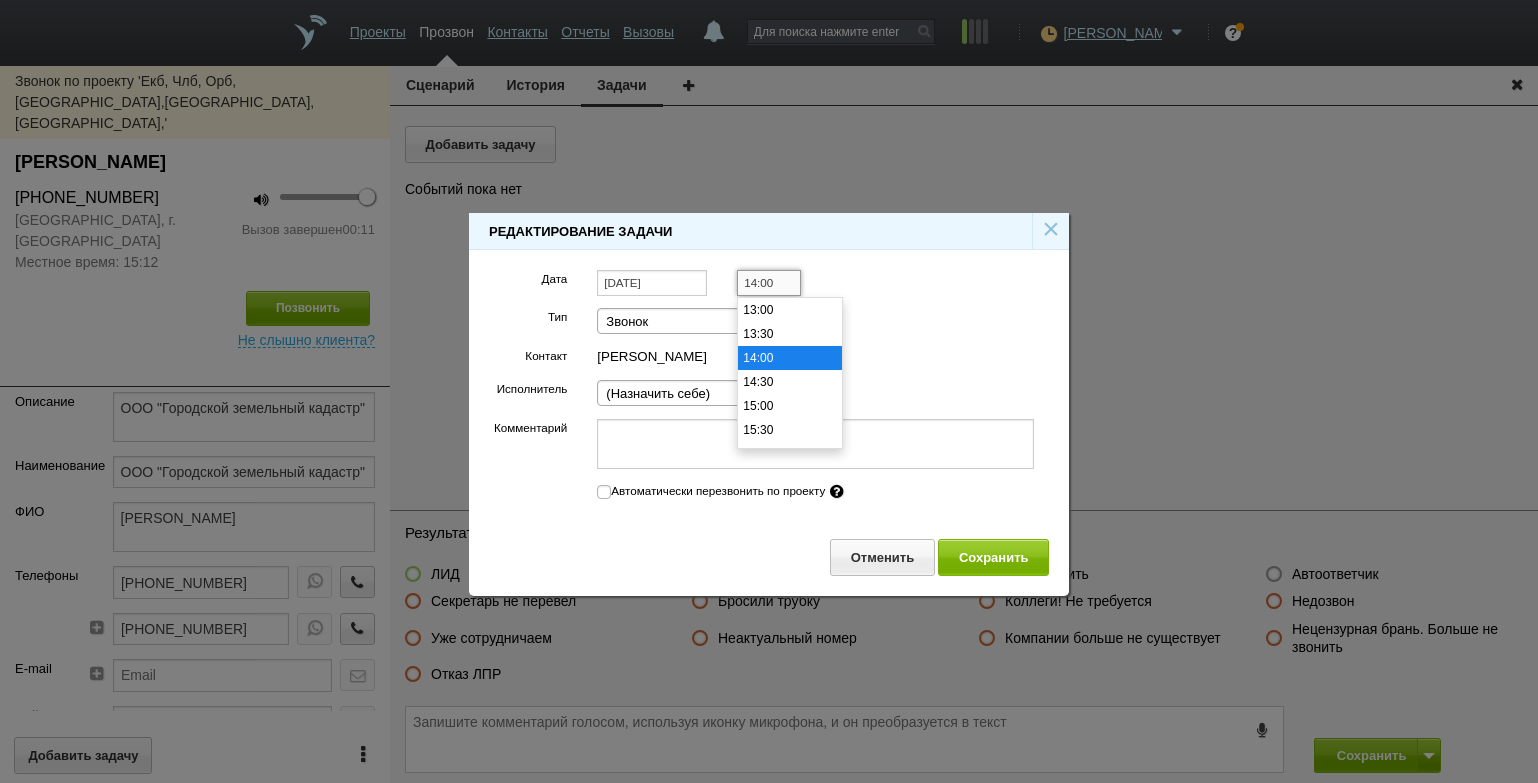 click on "14:00" at bounding box center [790, 358] 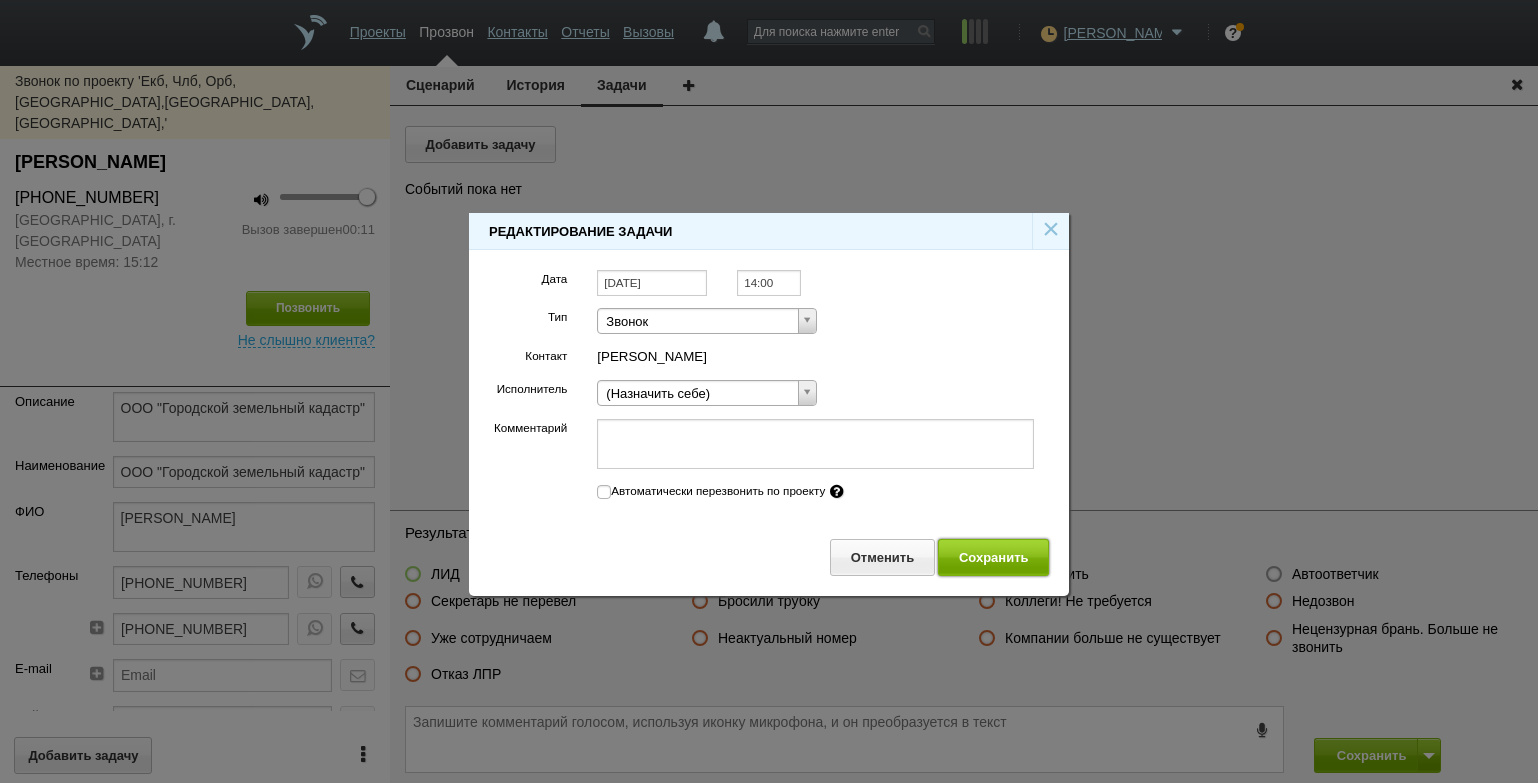 click on "Сохранить" at bounding box center [993, 557] 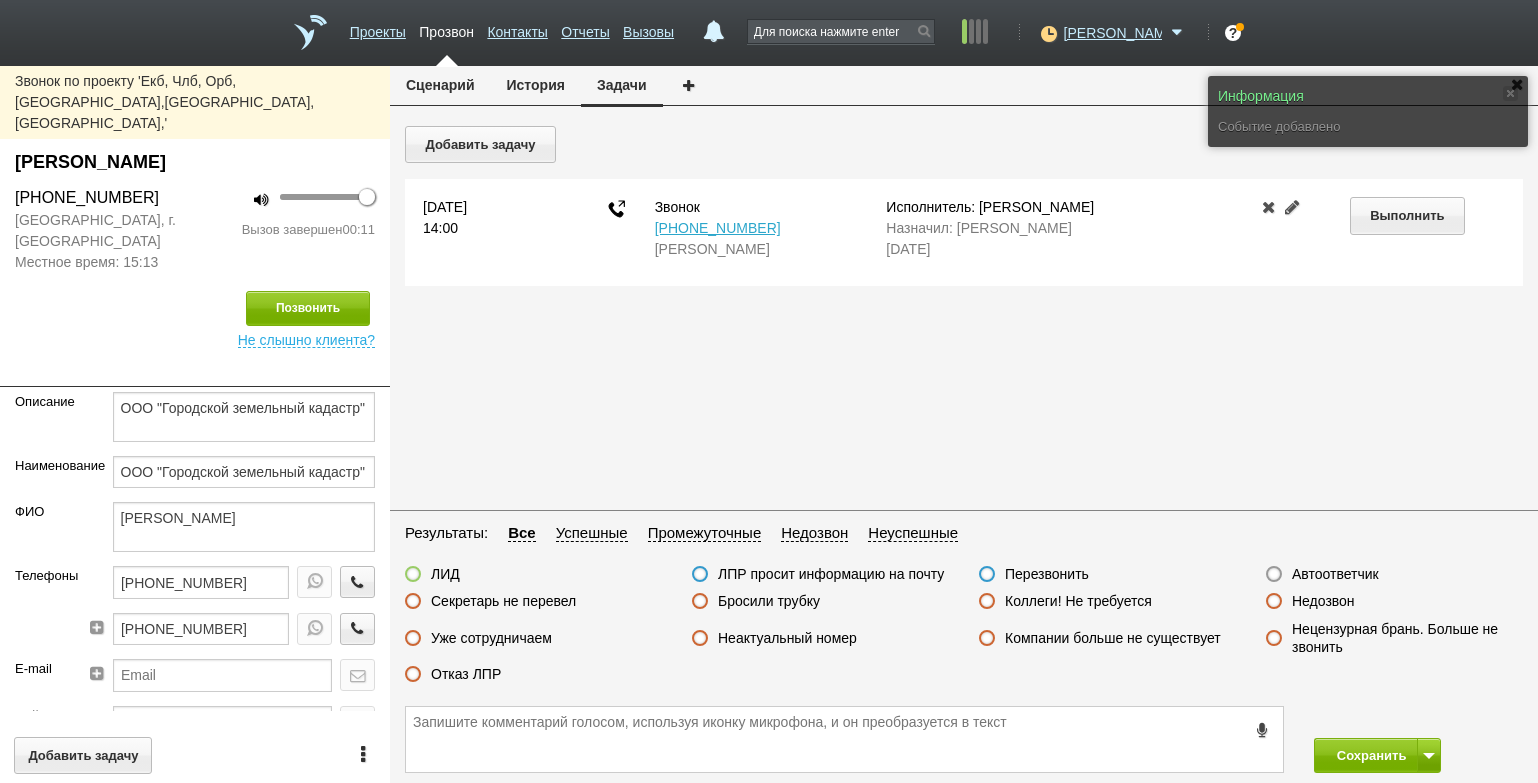 click on "Перезвонить" at bounding box center [1047, 574] 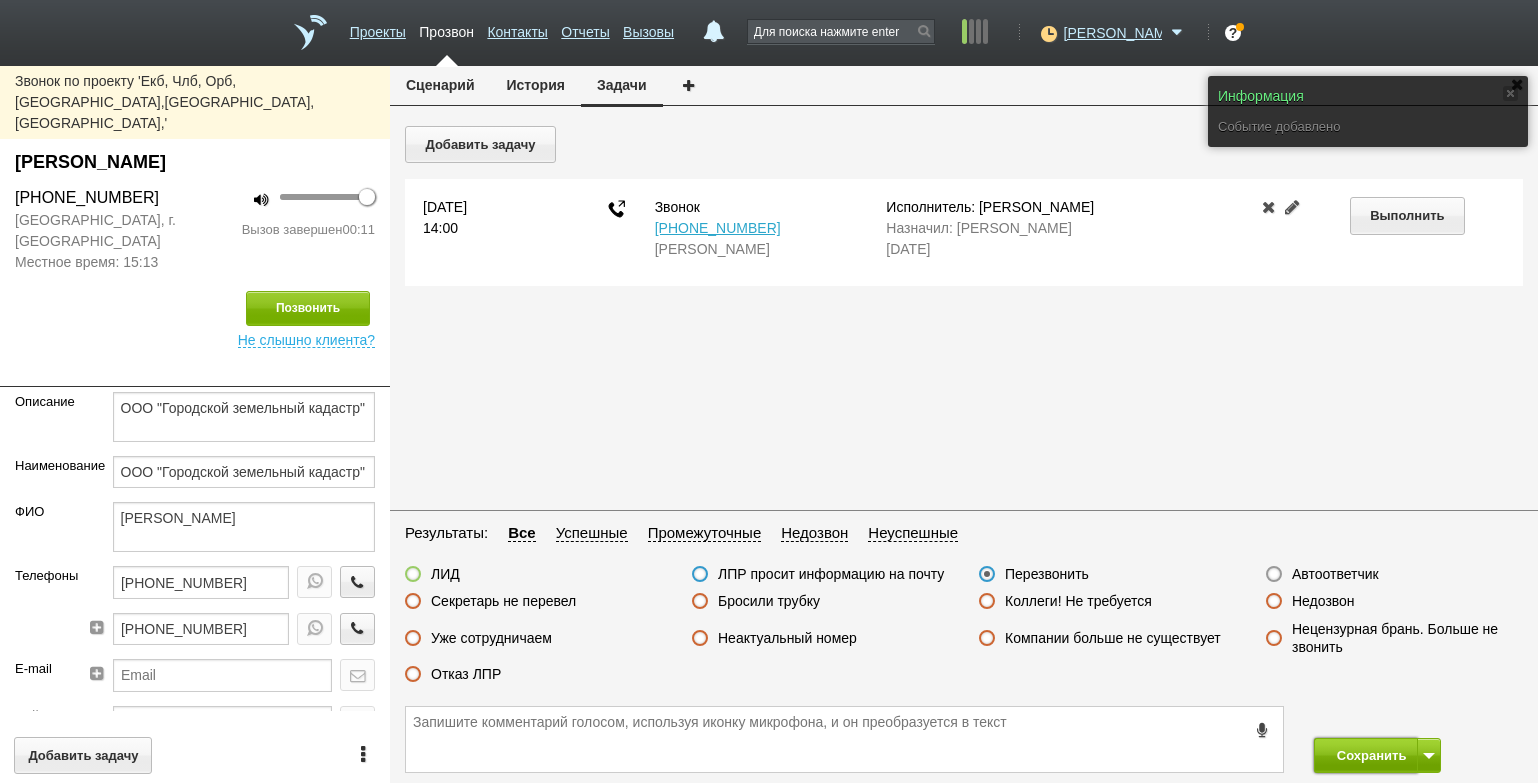 click on "Сохранить" at bounding box center [1366, 755] 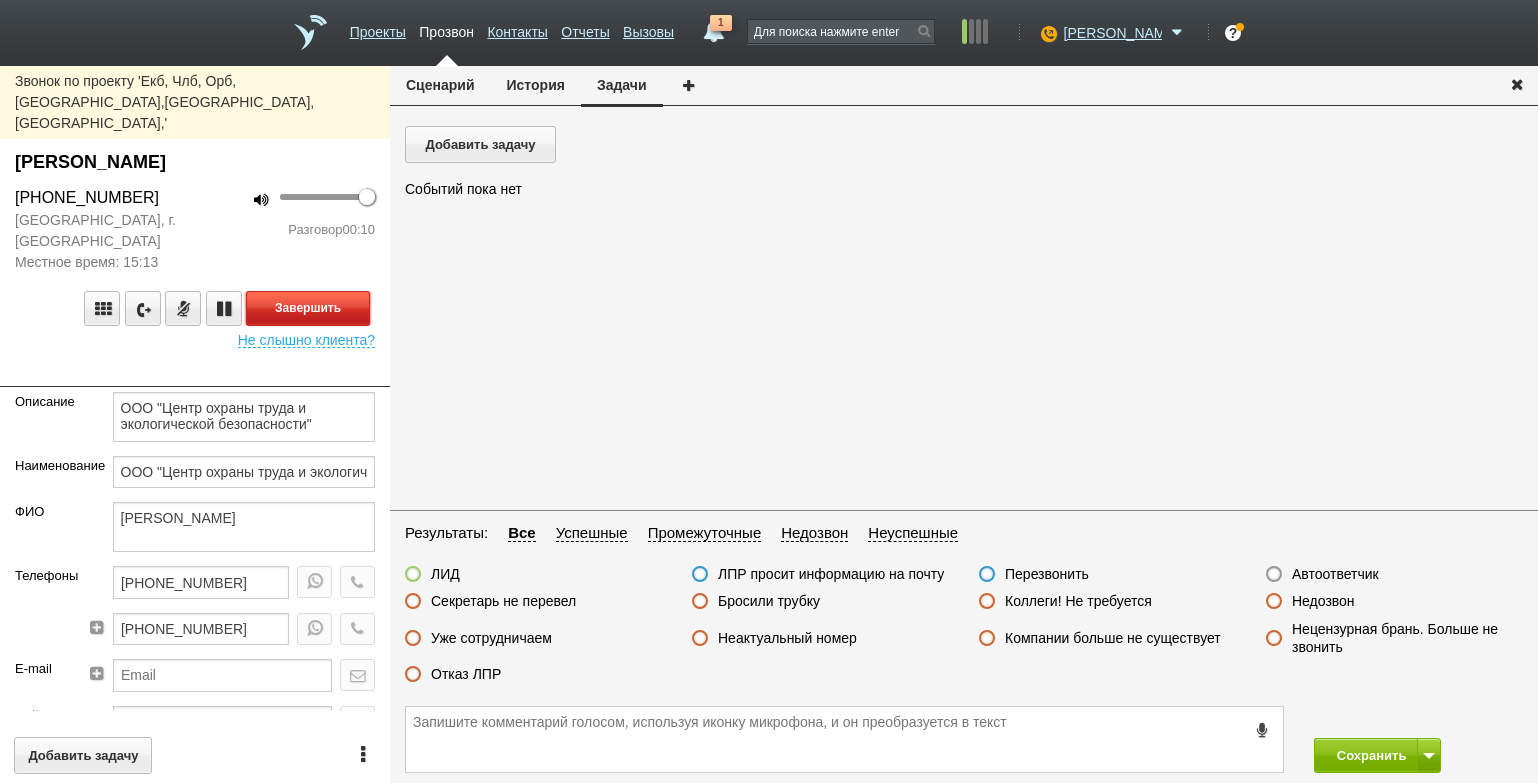 click on "Завершить" at bounding box center (308, 308) 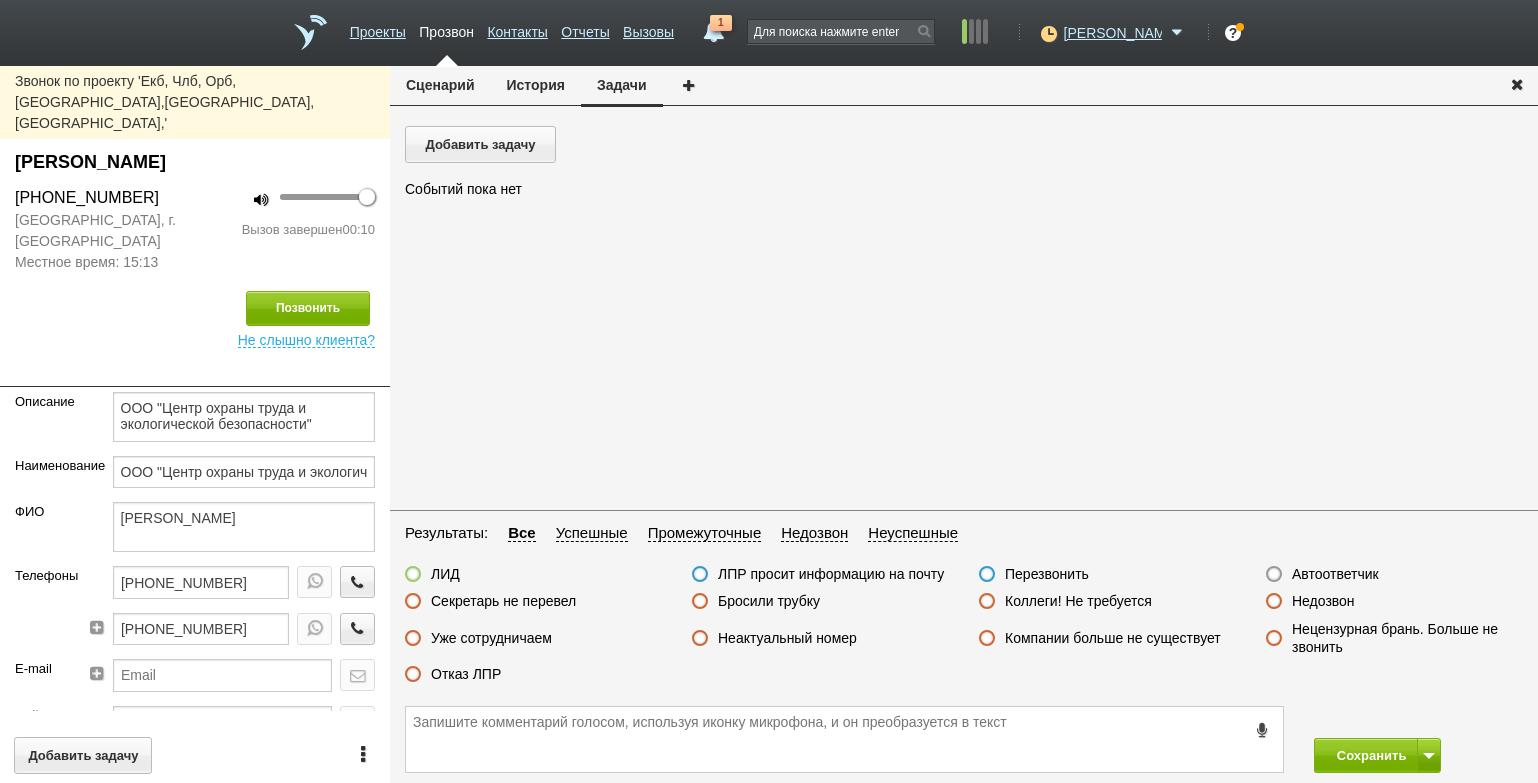 click on "Отказ ЛПР" at bounding box center (466, 674) 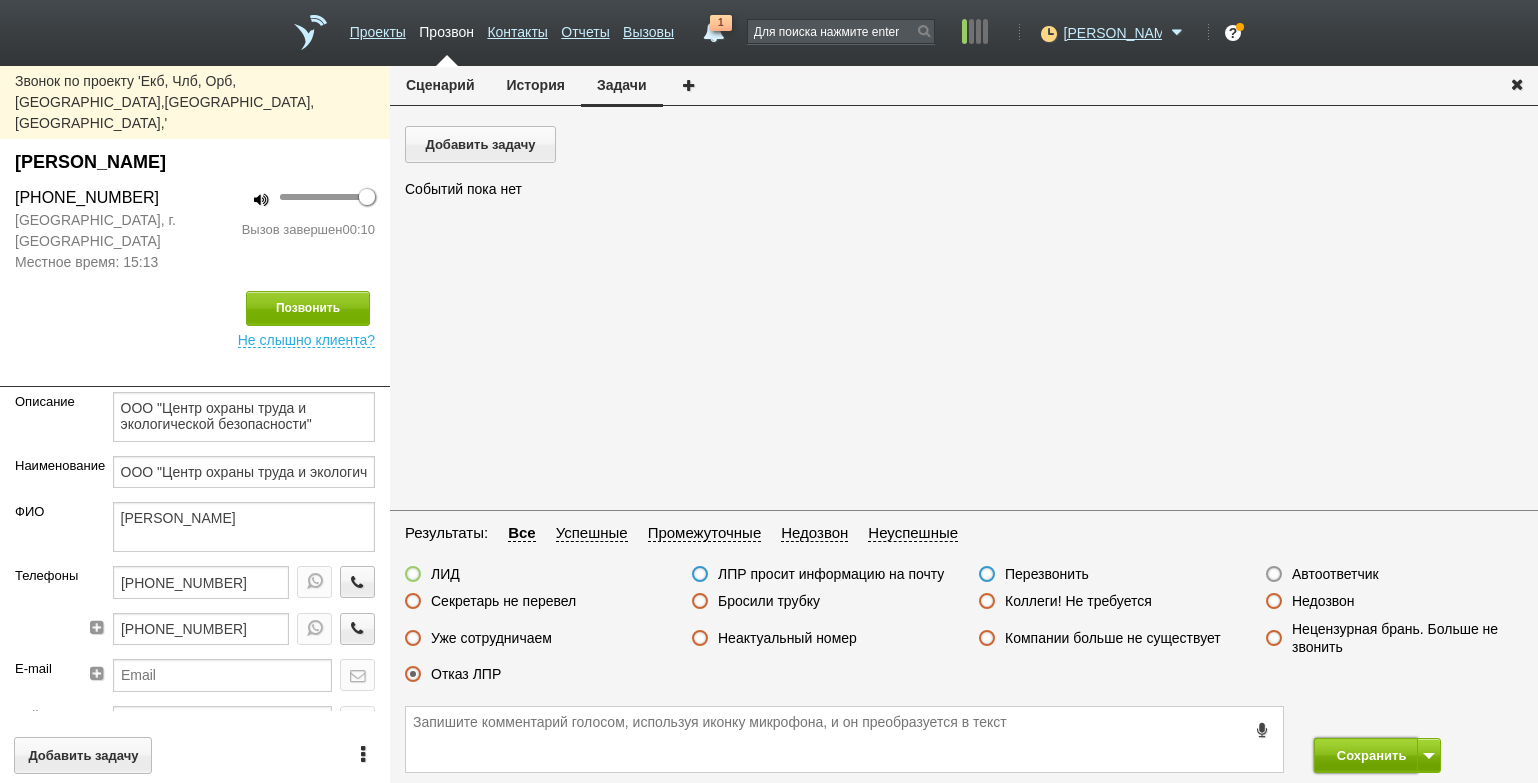 click on "Сохранить" at bounding box center (1366, 755) 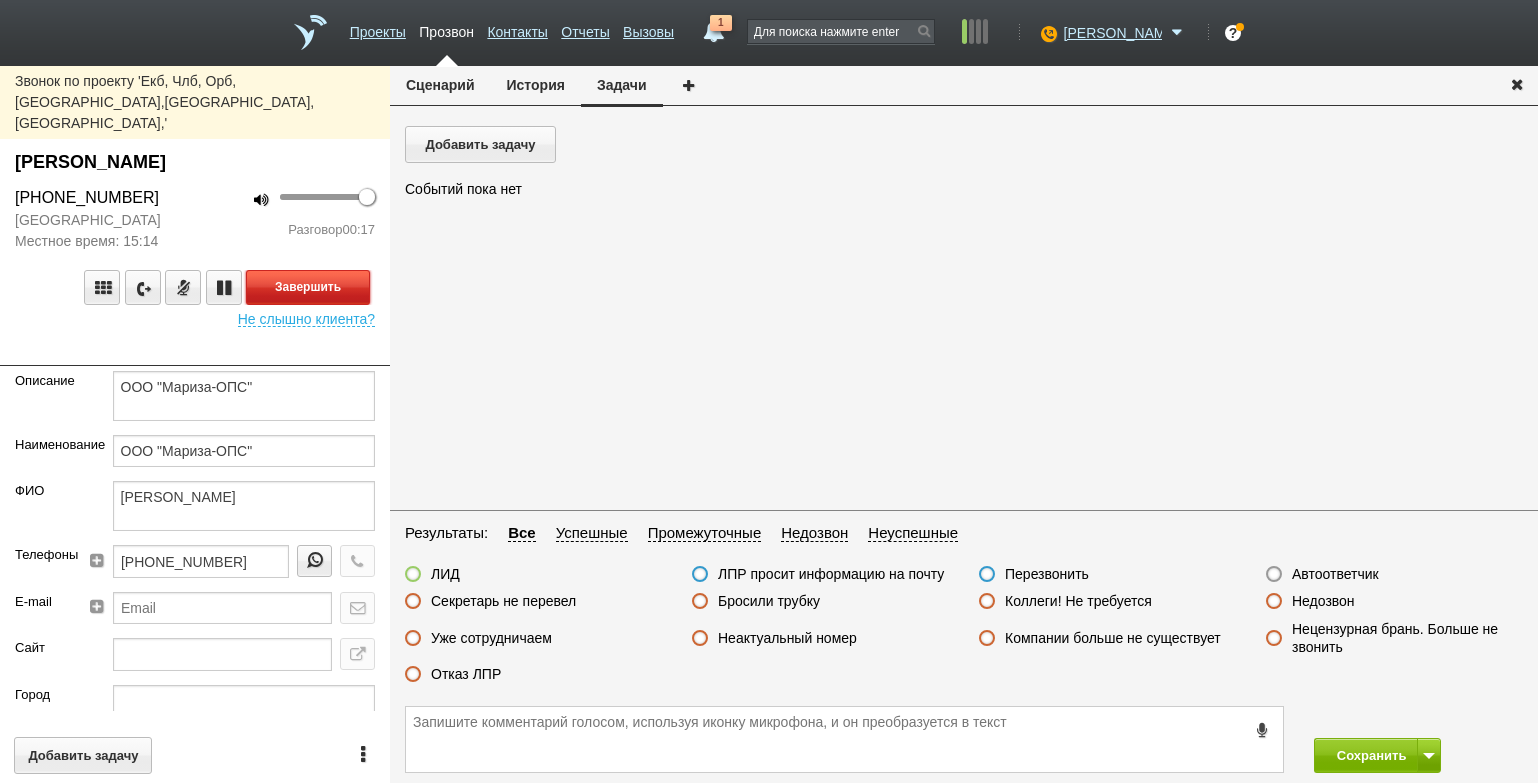 click on "Завершить" at bounding box center (308, 287) 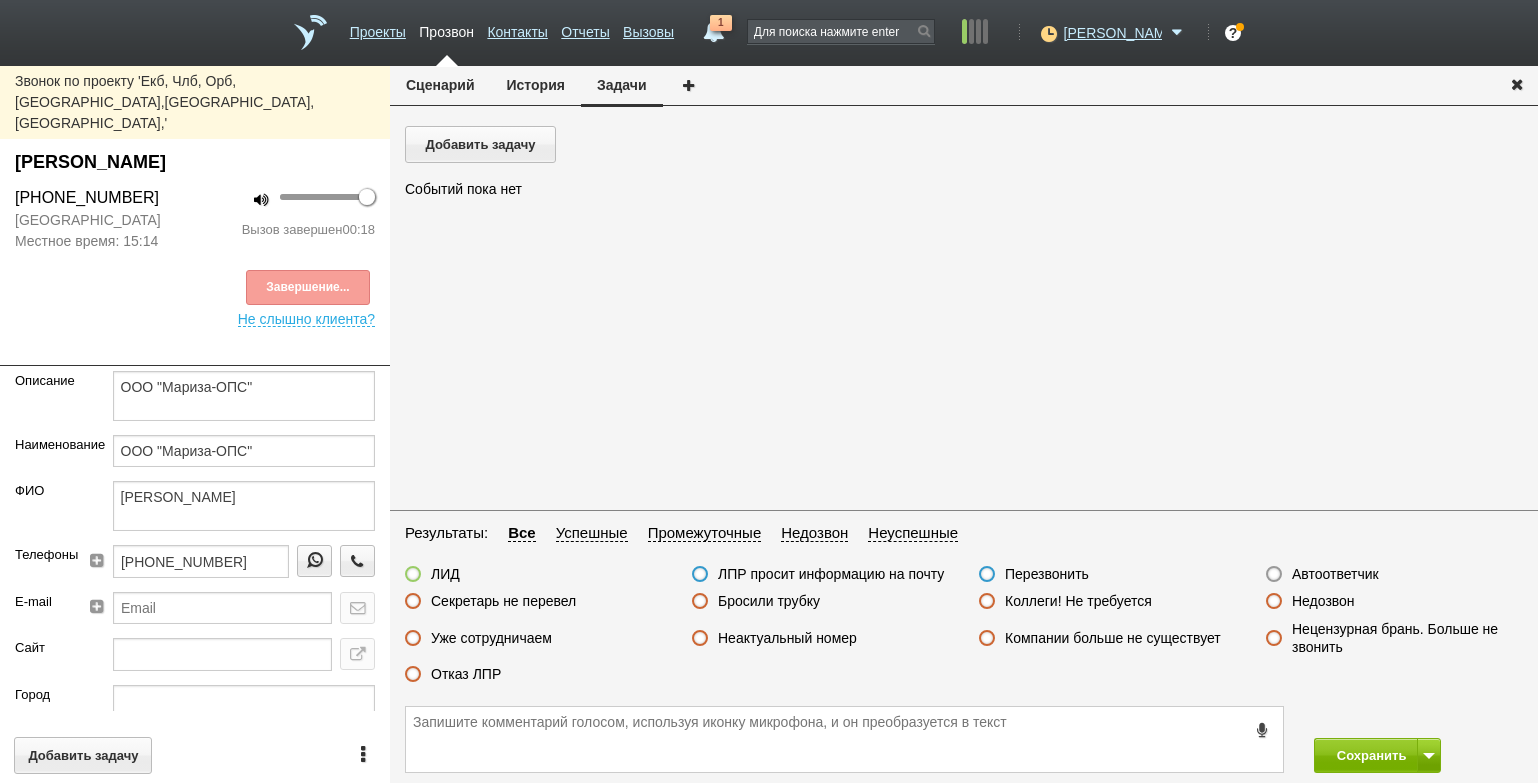 click on "Отказ ЛПР" at bounding box center [466, 674] 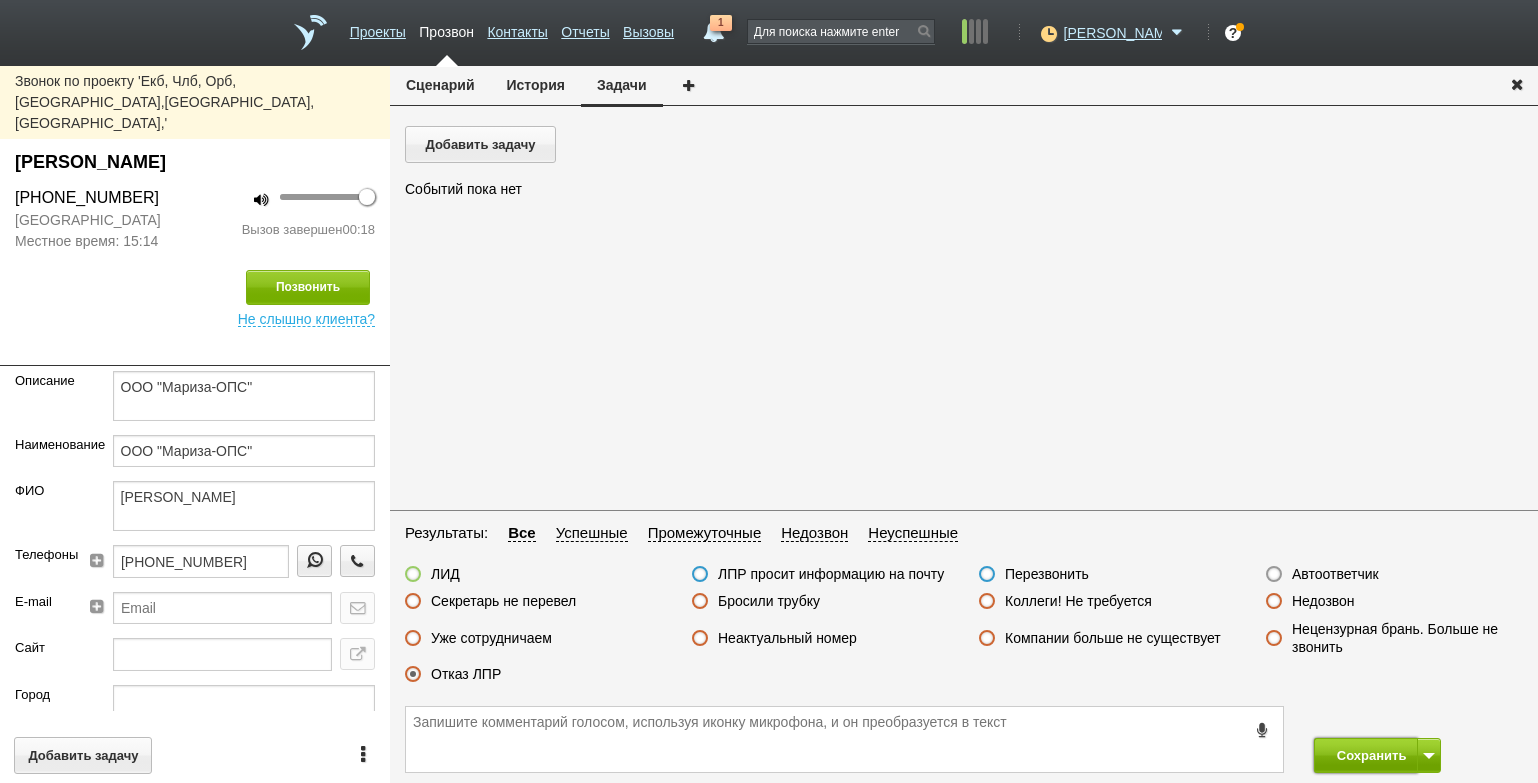 click on "Сохранить" at bounding box center [1366, 755] 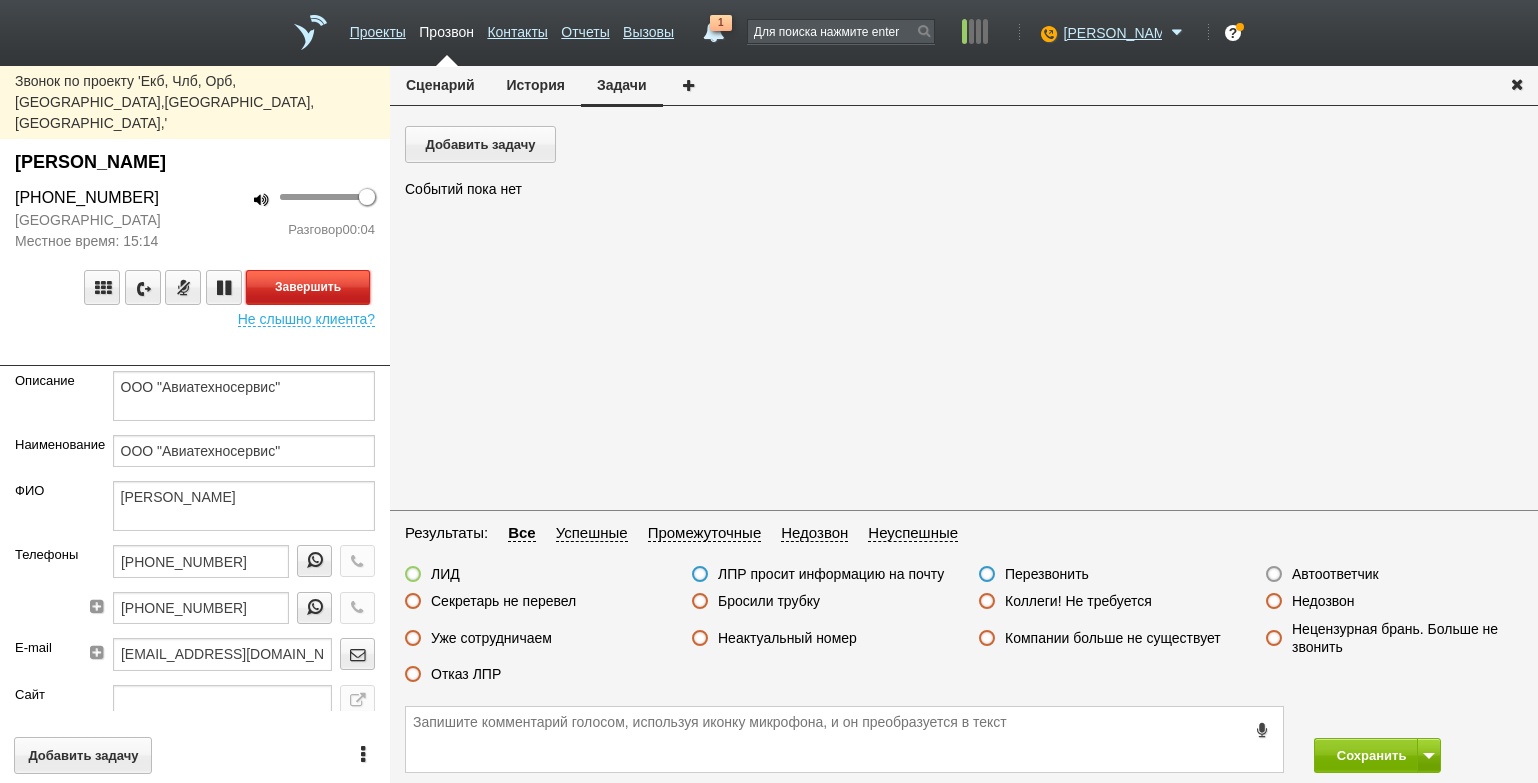 click on "Завершить" at bounding box center (308, 287) 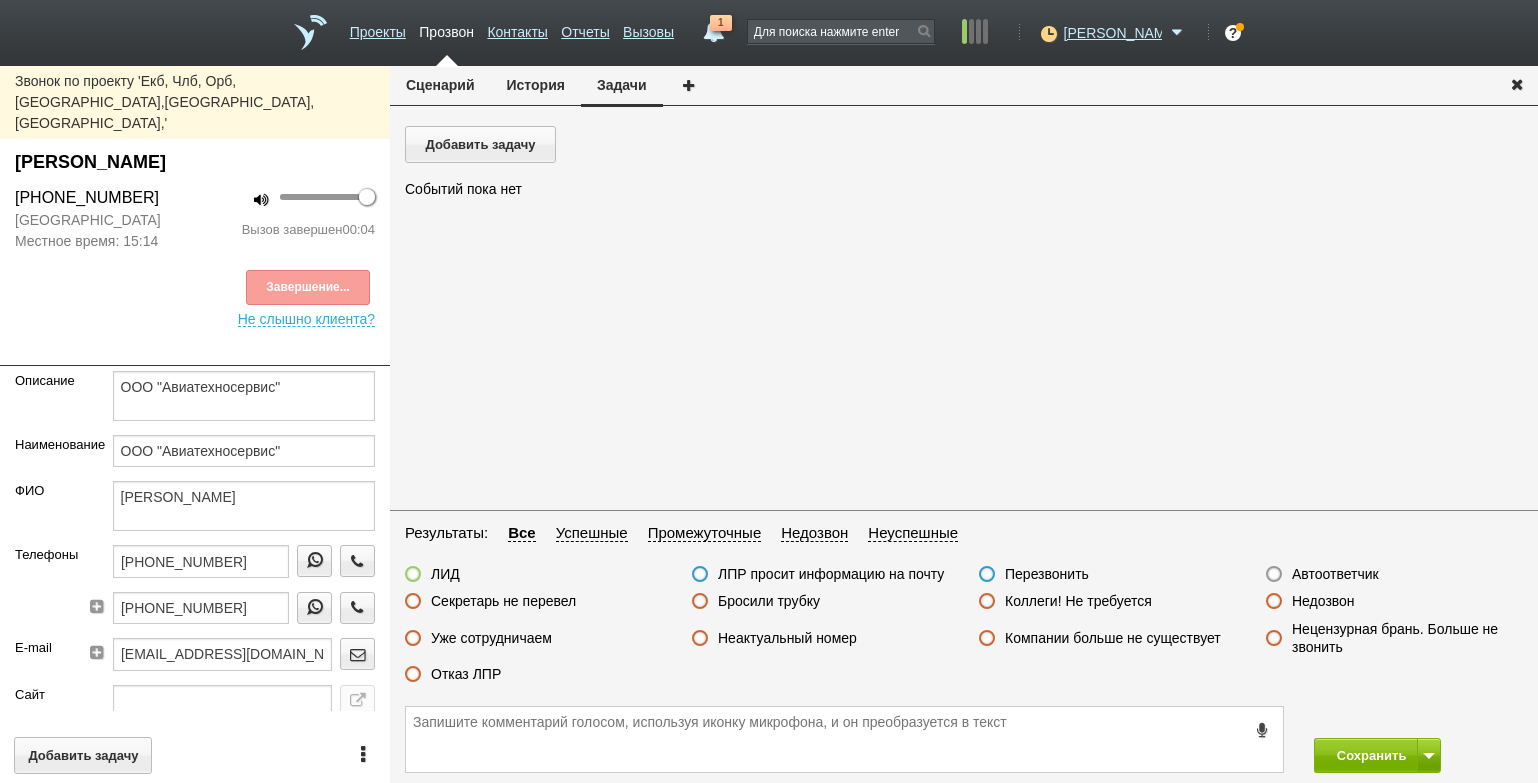 click on "Автоответчик" at bounding box center [1335, 574] 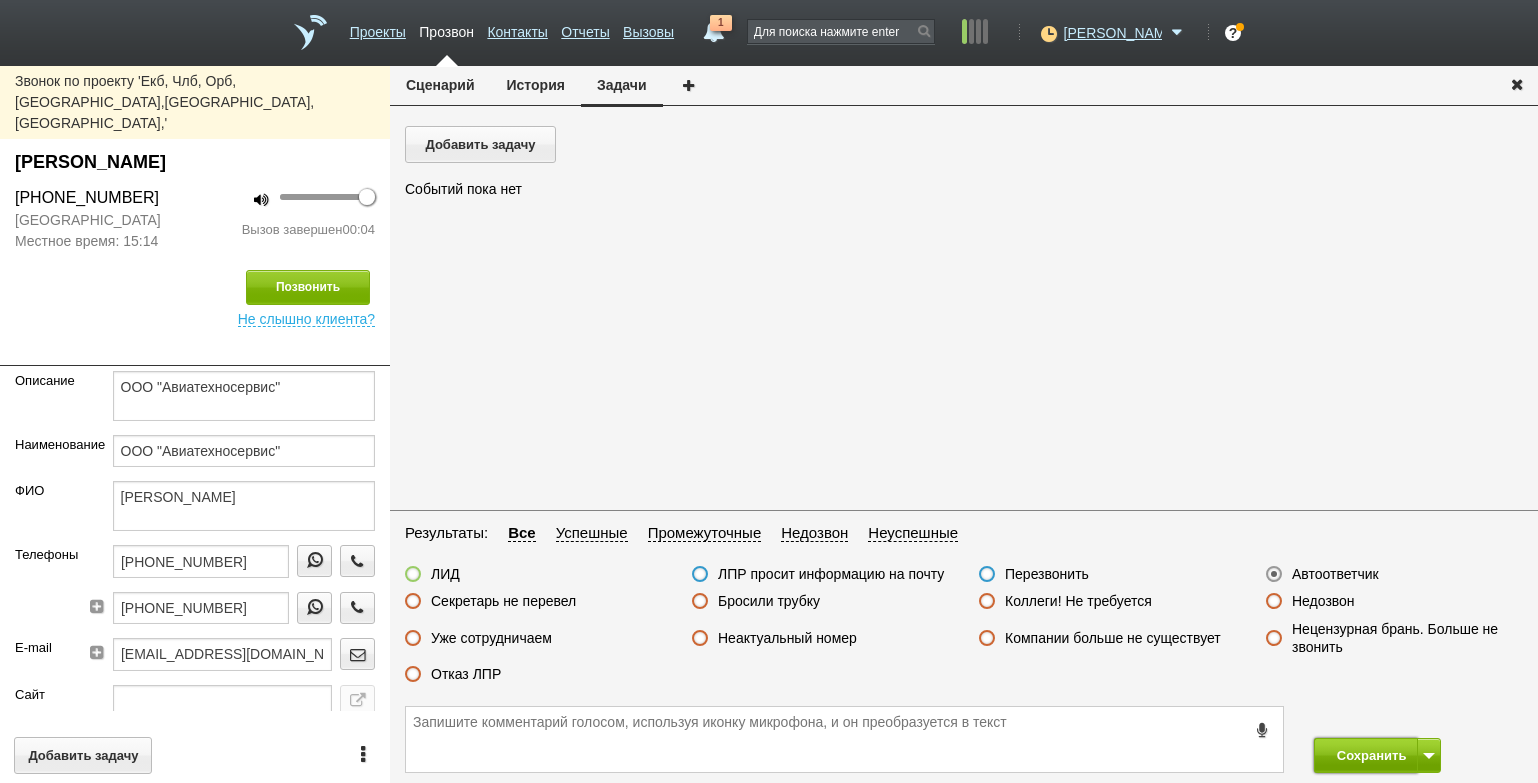 click on "Сохранить" at bounding box center (1366, 755) 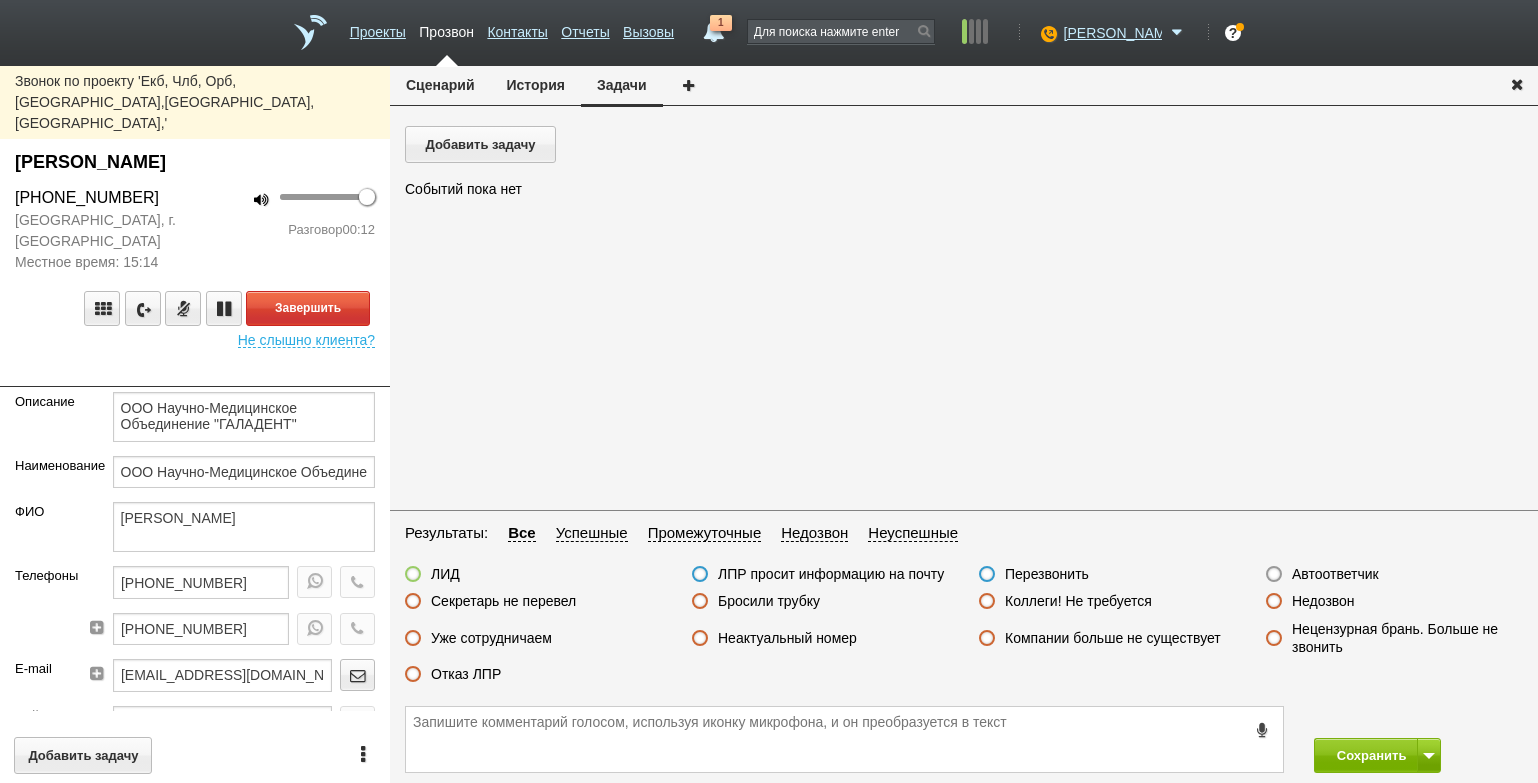 click on "Завершить Не слышно клиента?" at bounding box center [195, 310] 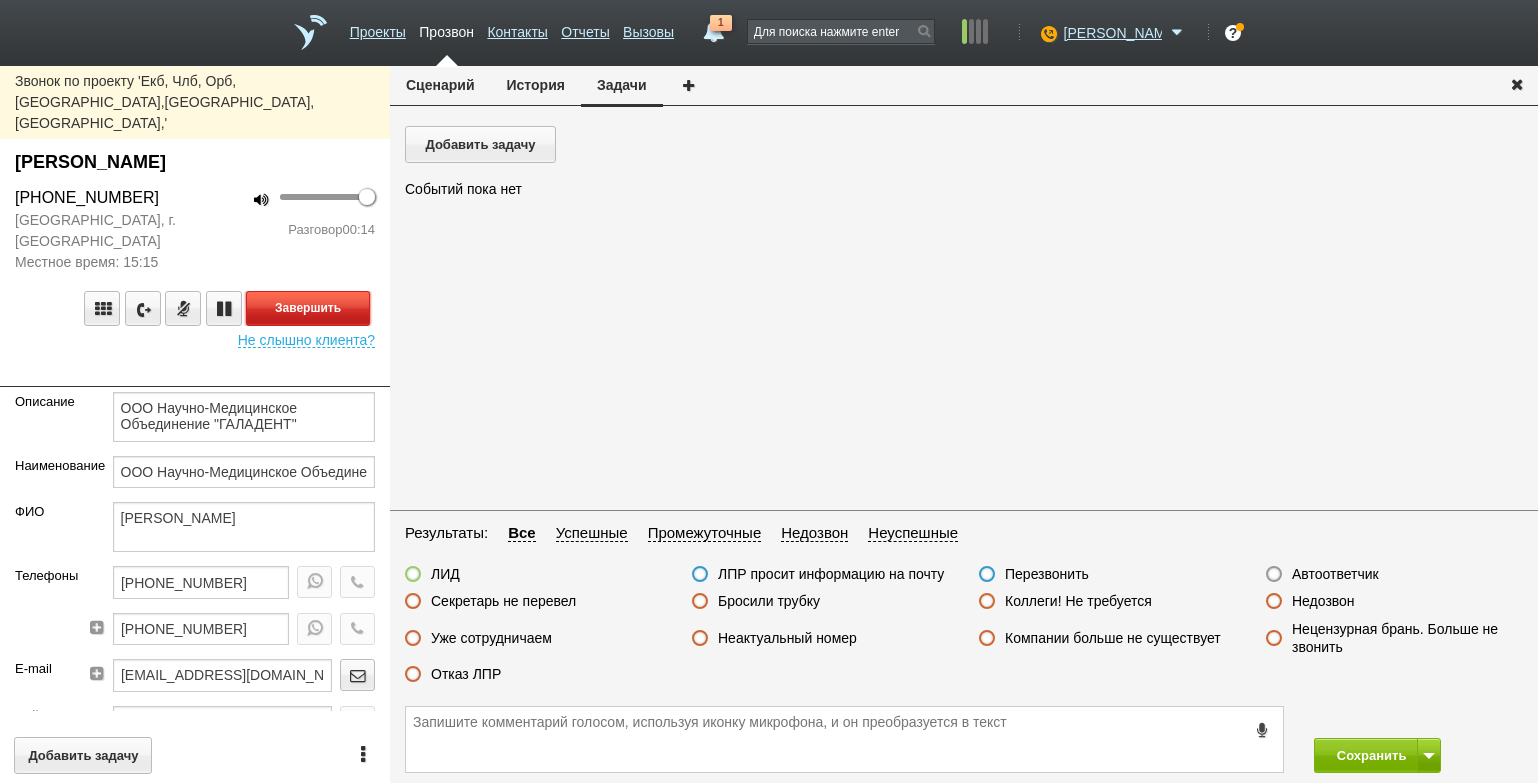click on "Завершить" at bounding box center [308, 308] 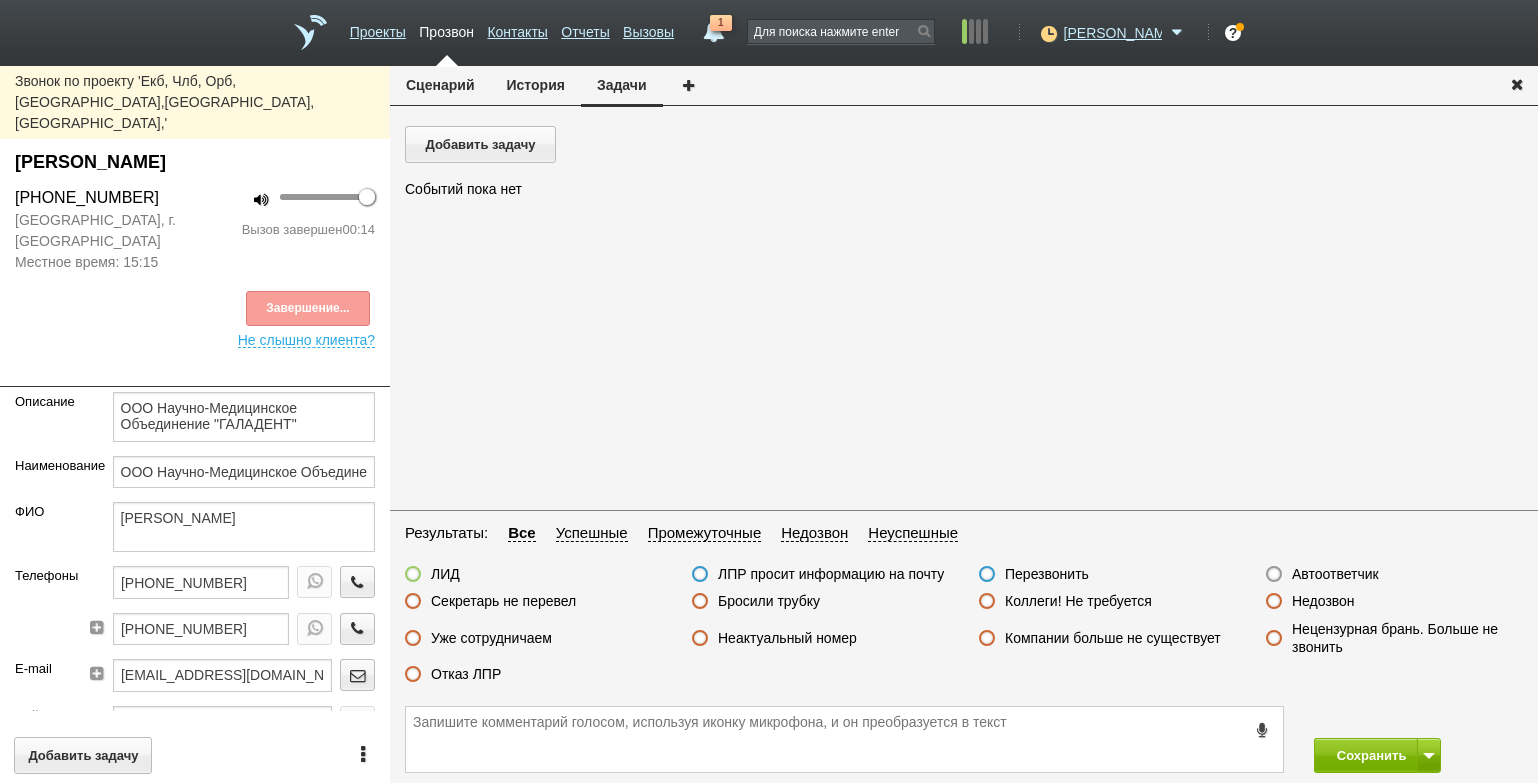 click on "Отказ ЛПР" at bounding box center [466, 674] 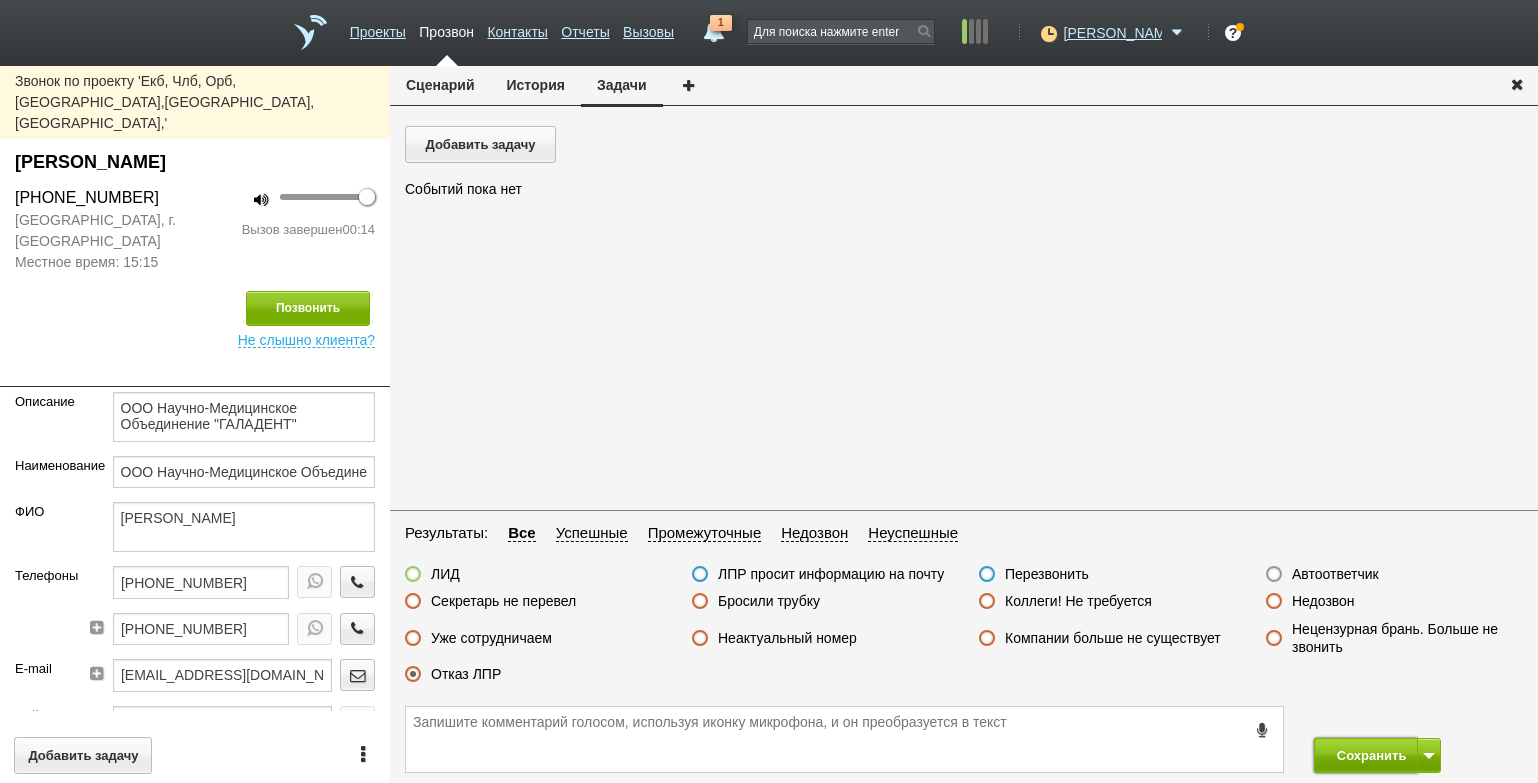 click on "Сохранить" at bounding box center [1366, 755] 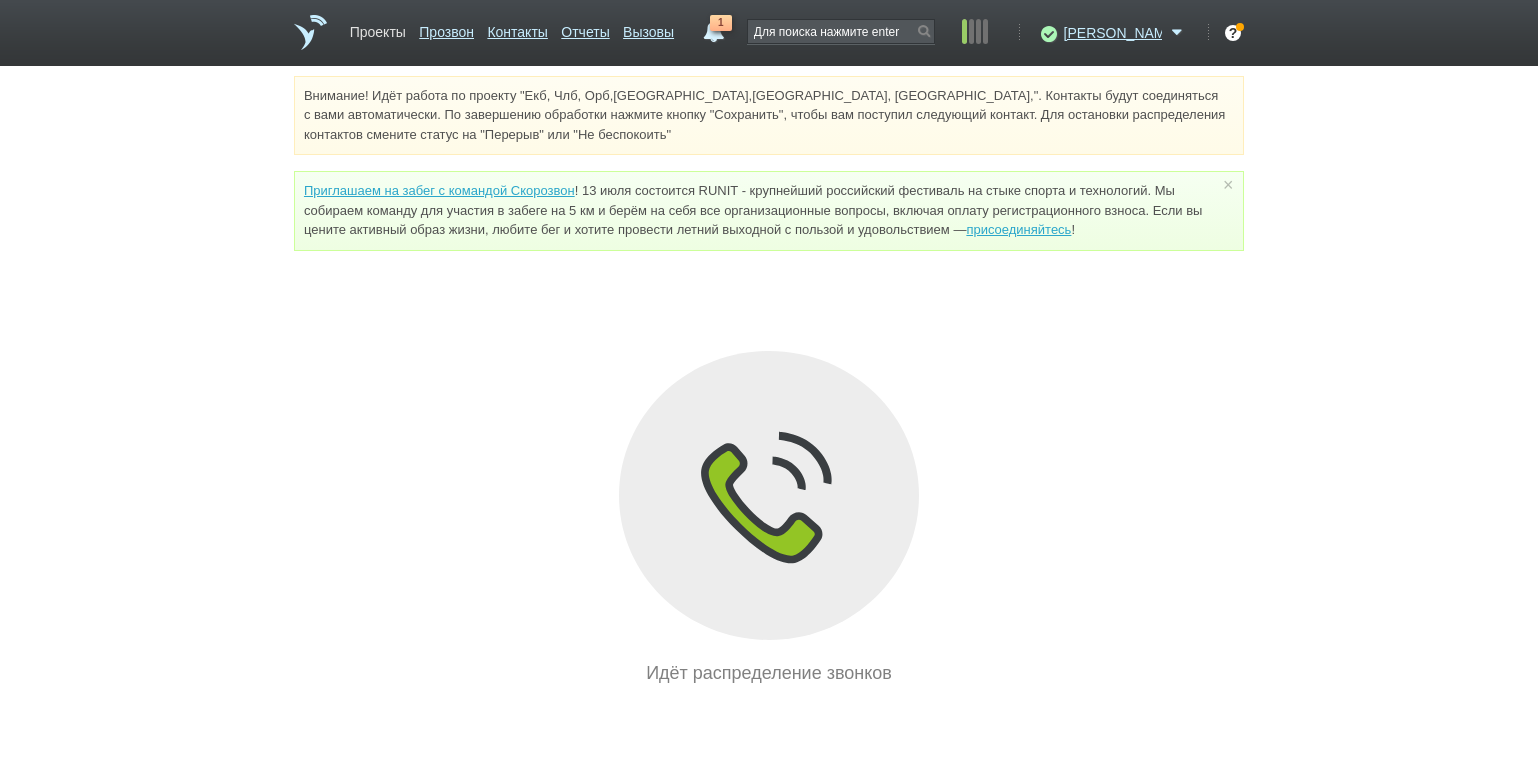 click on "Проекты" at bounding box center (378, 28) 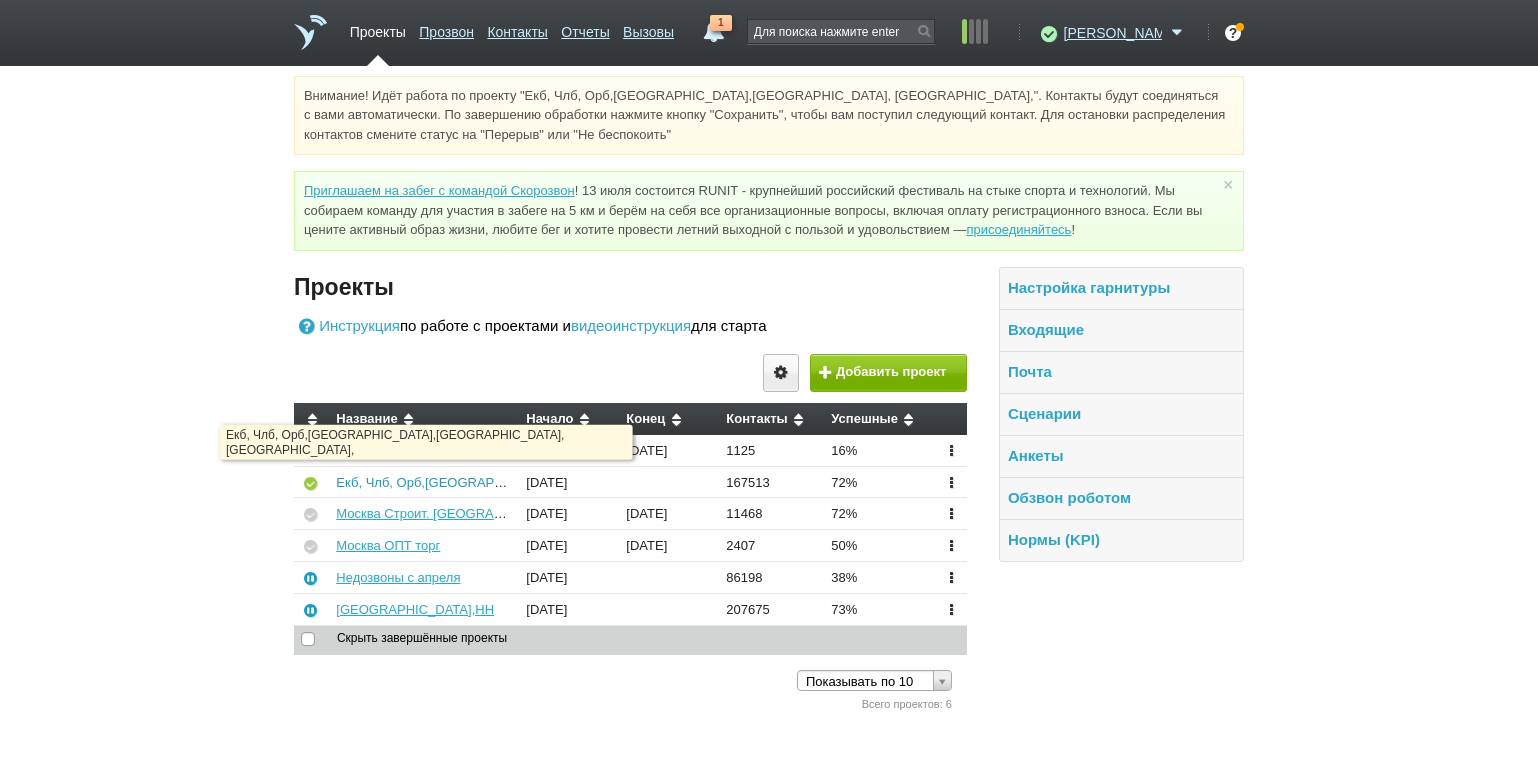 click on "Екб, Члб, Орб,[GEOGRAPHIC_DATA],[GEOGRAPHIC_DATA], [GEOGRAPHIC_DATA]," at bounding box center (590, 482) 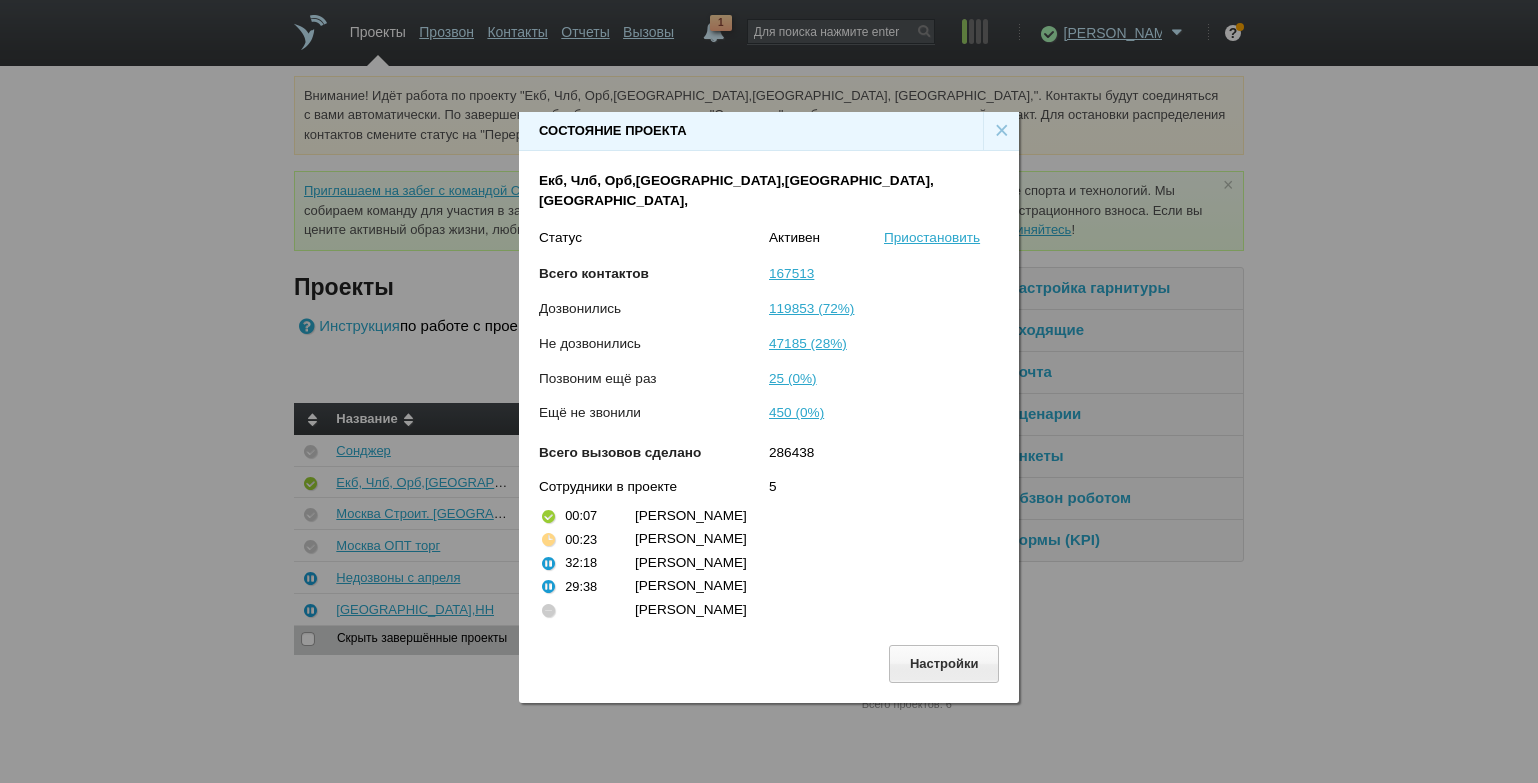 click on "×" at bounding box center (1001, 131) 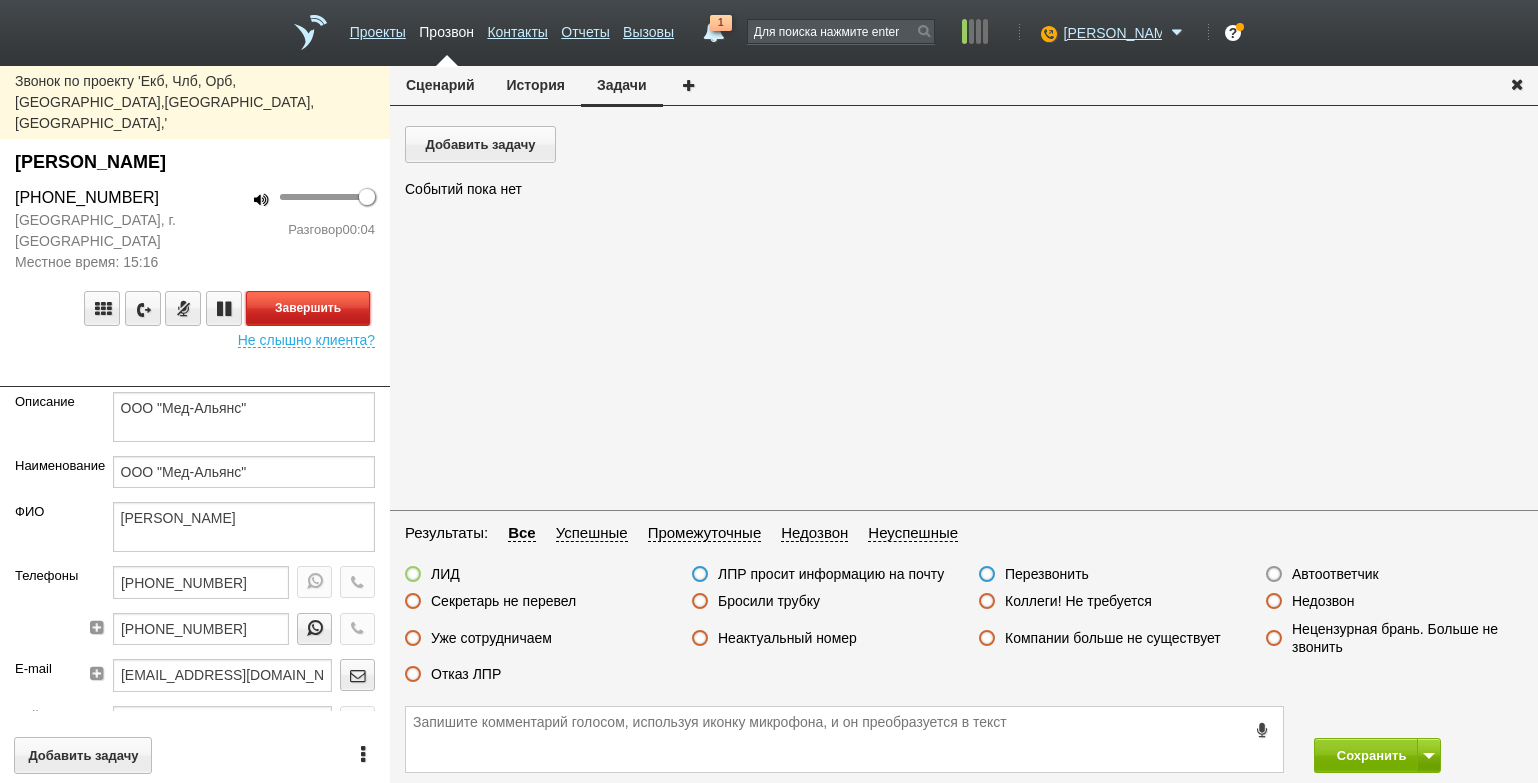 click on "Завершить" at bounding box center (308, 308) 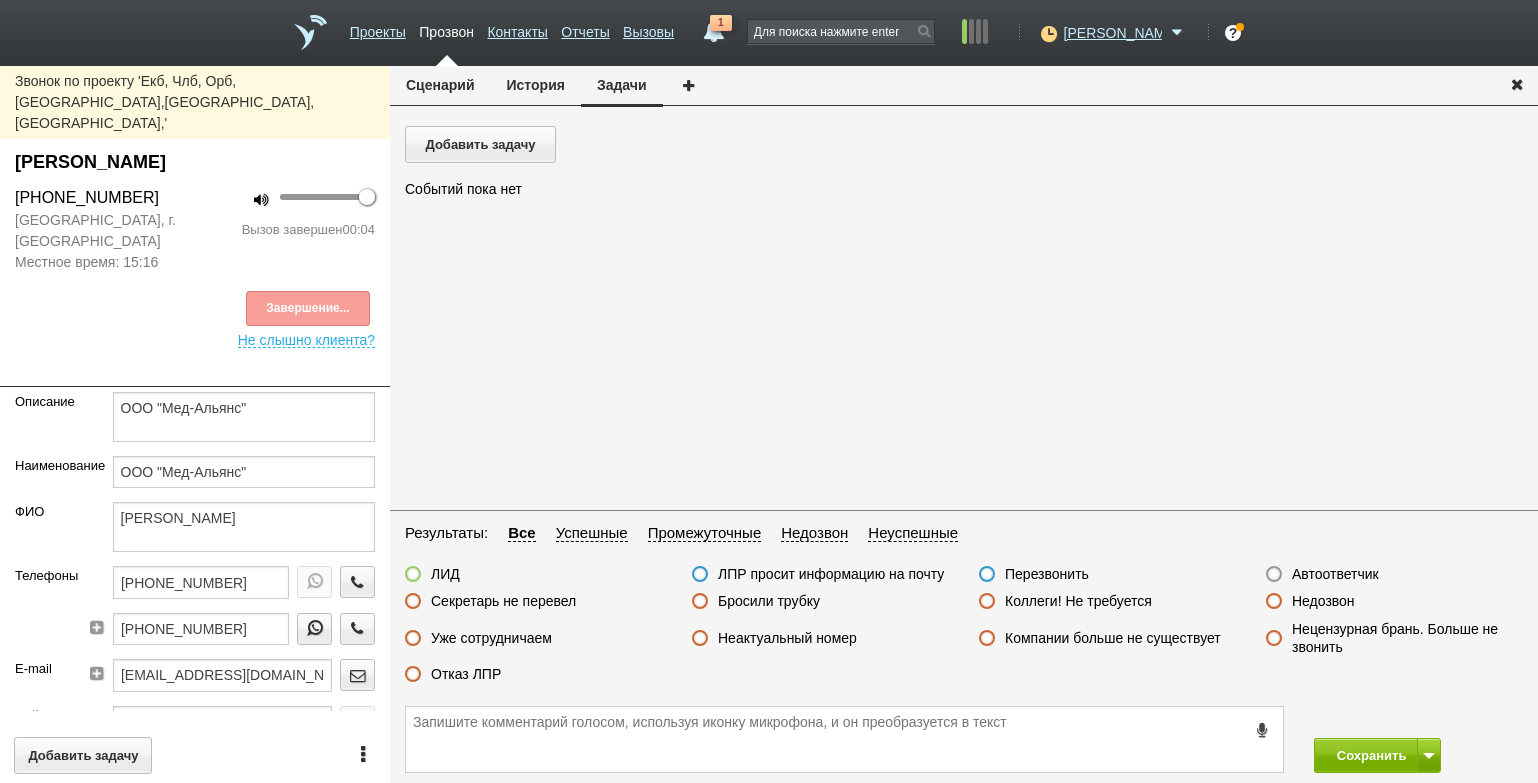 drag, startPoint x: 787, startPoint y: 603, endPoint x: 809, endPoint y: 601, distance: 22.090721 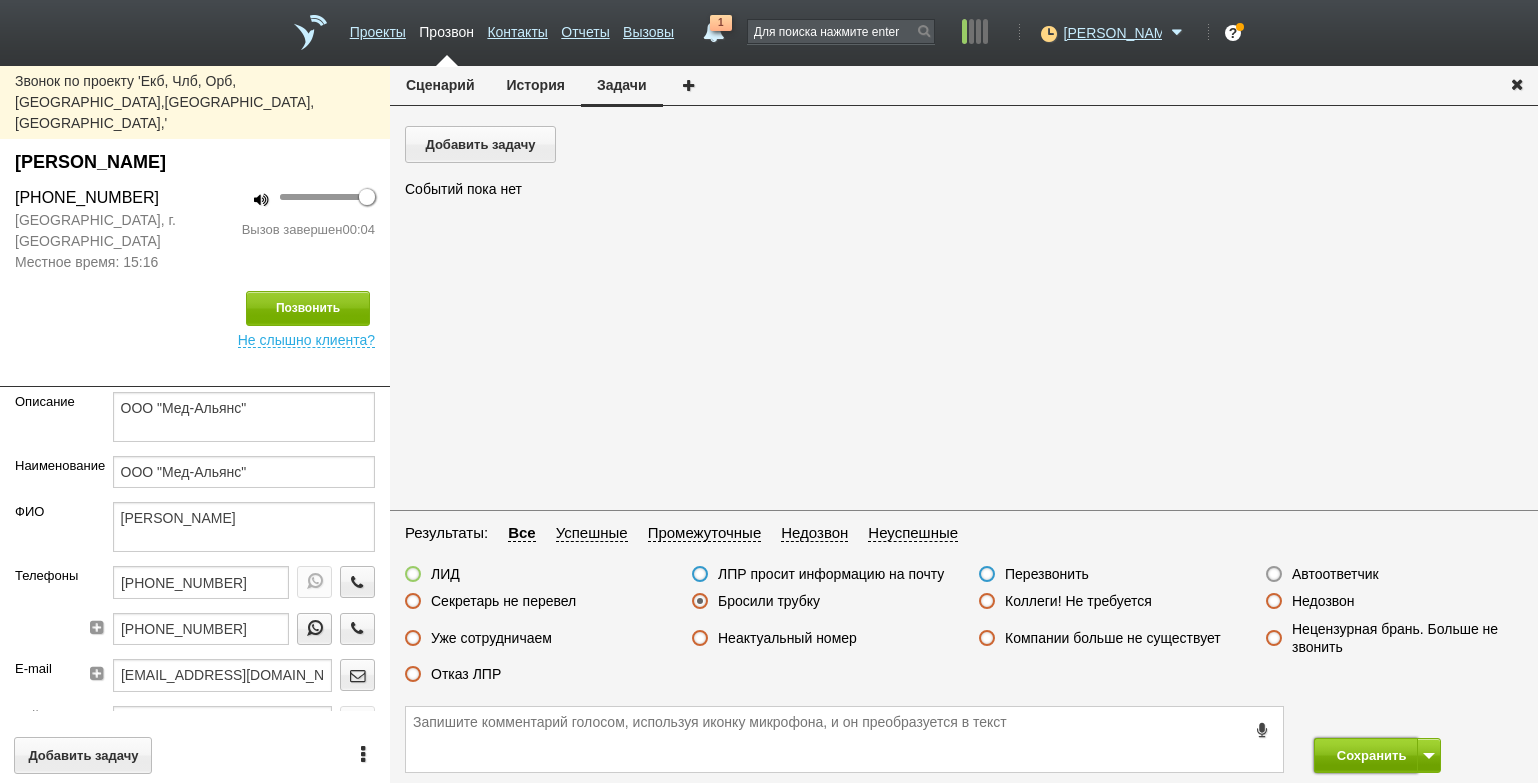 click on "Сохранить" at bounding box center (1366, 755) 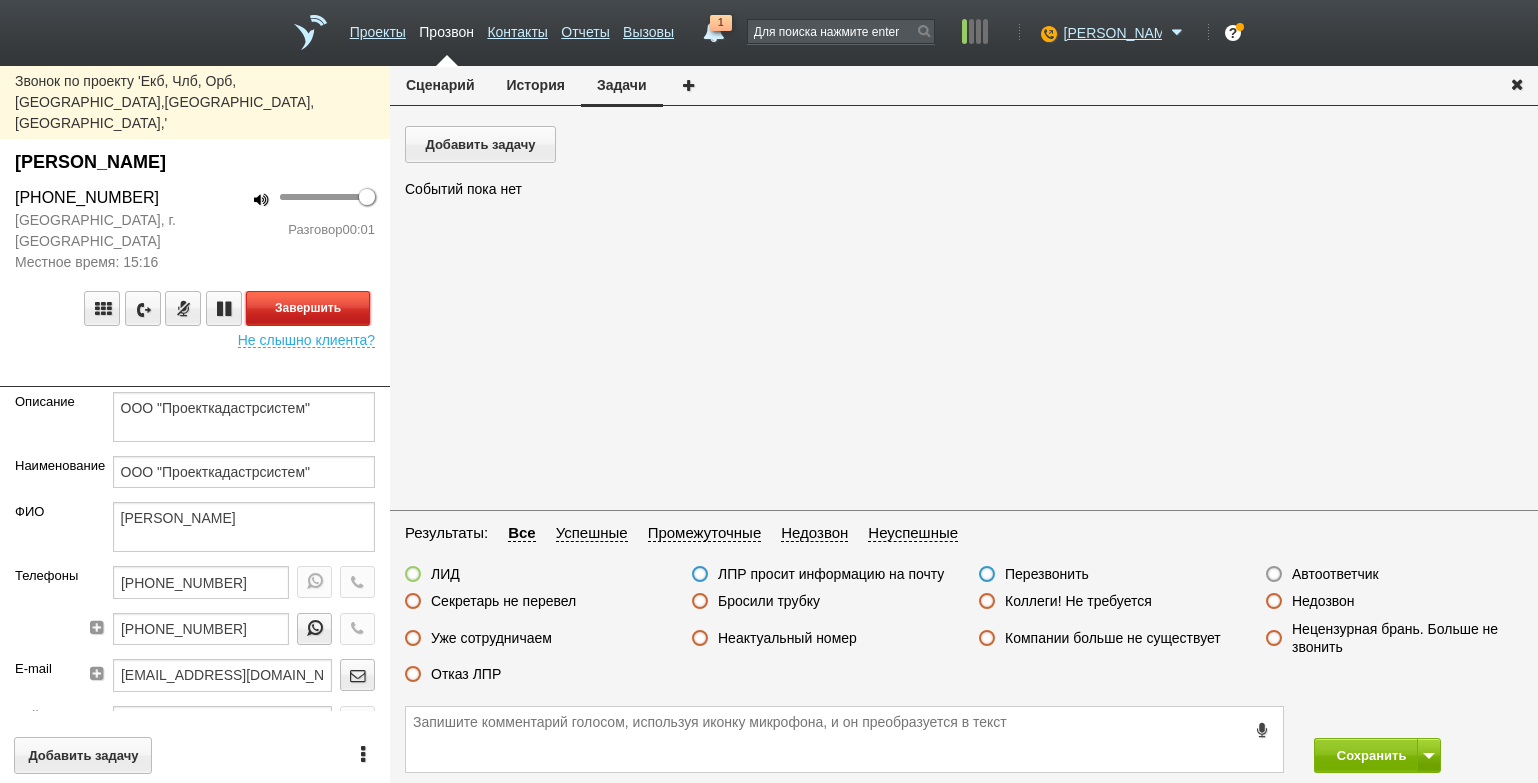click on "Завершить" at bounding box center [308, 308] 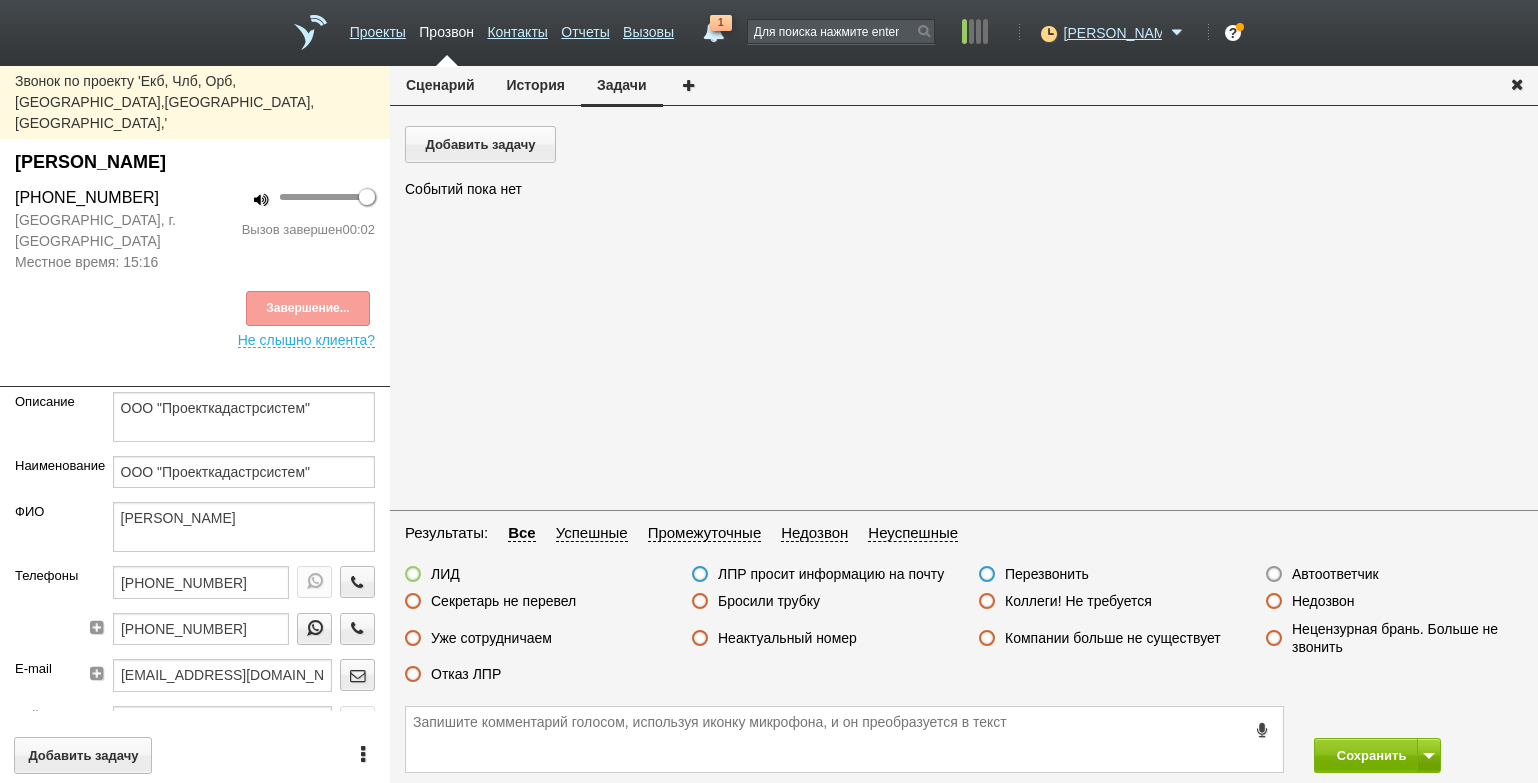 click on "Автоответчик" at bounding box center (1335, 574) 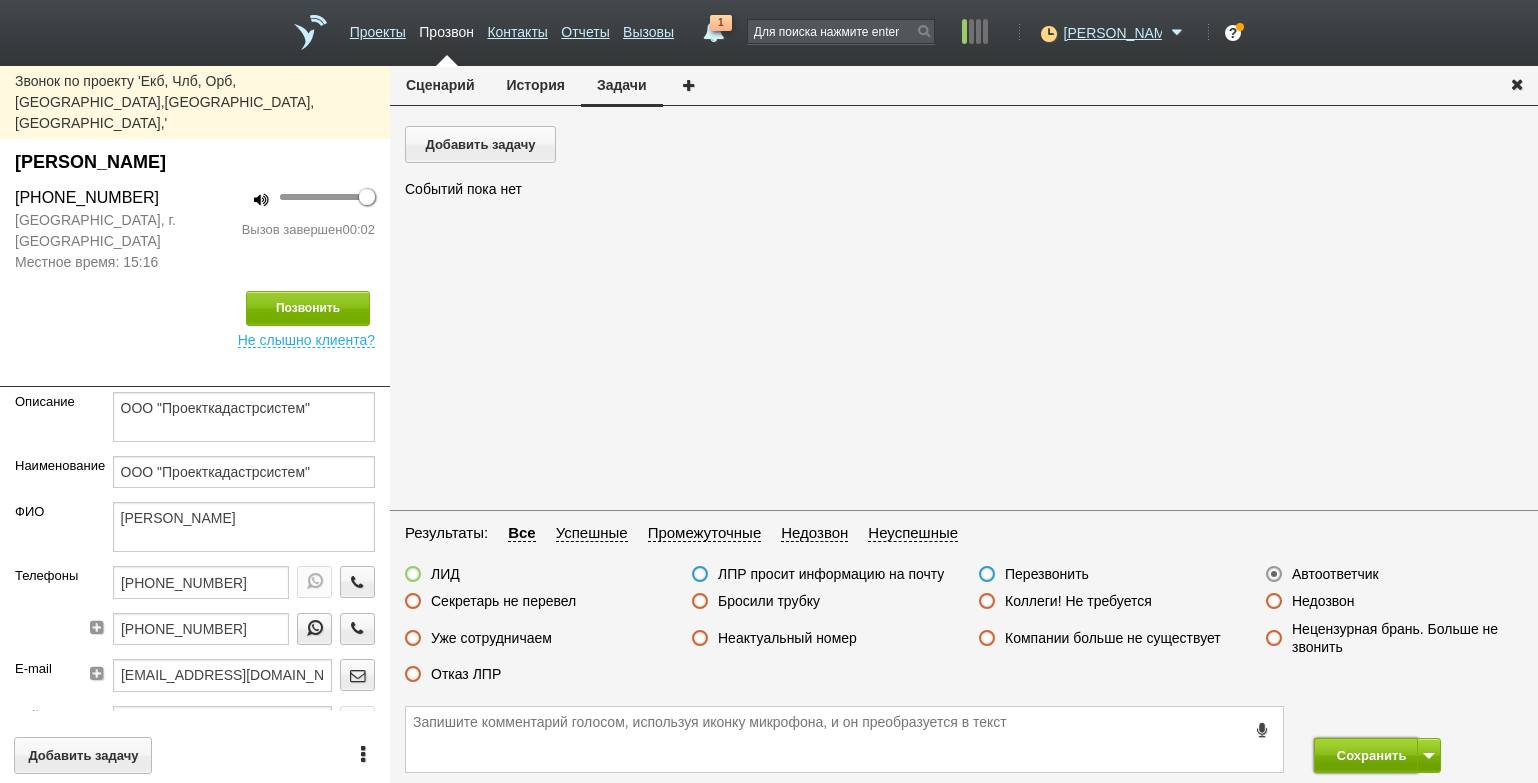 click on "Сохранить" at bounding box center [1366, 755] 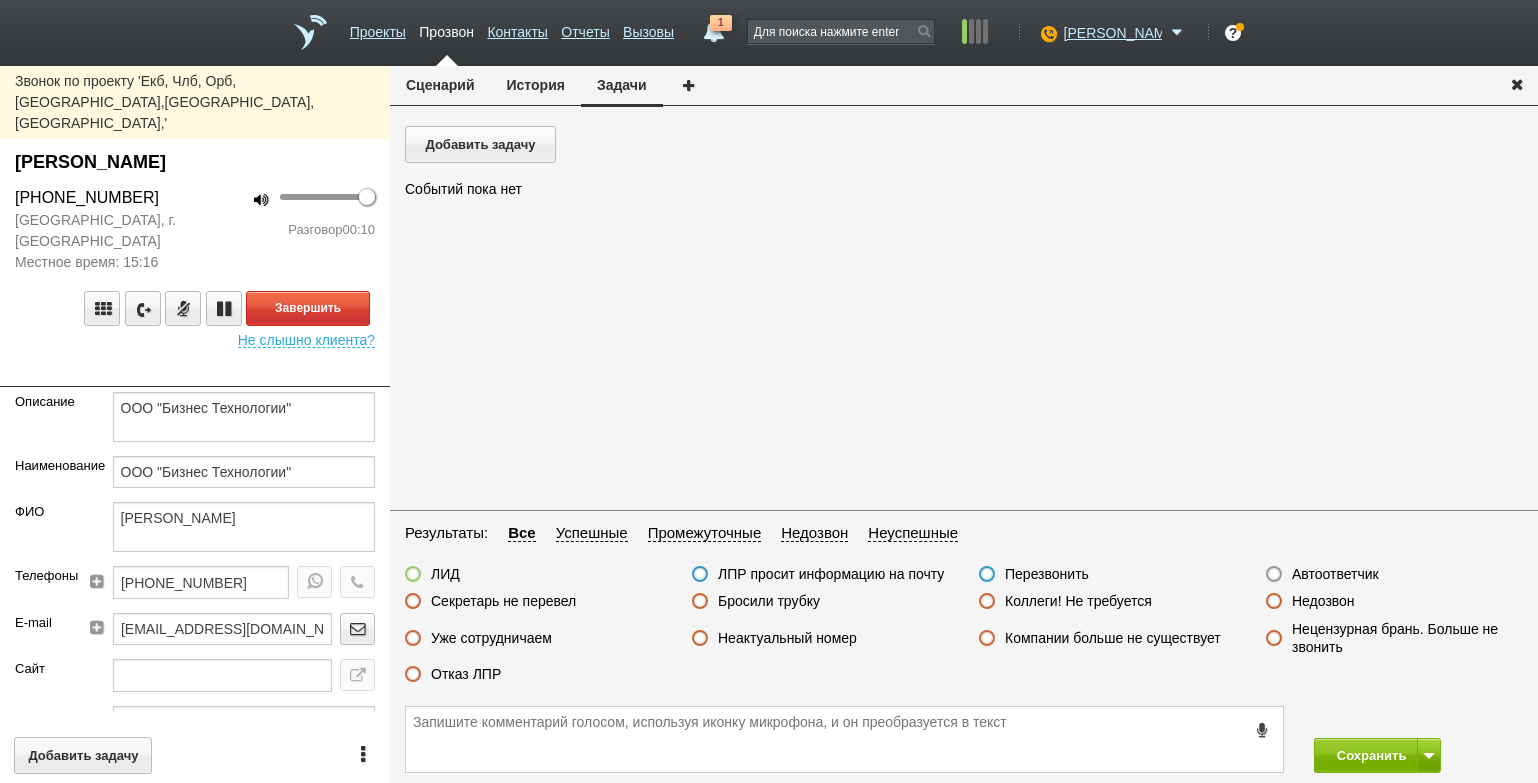 click on "100
Разговор
00:10" at bounding box center (292, 229) 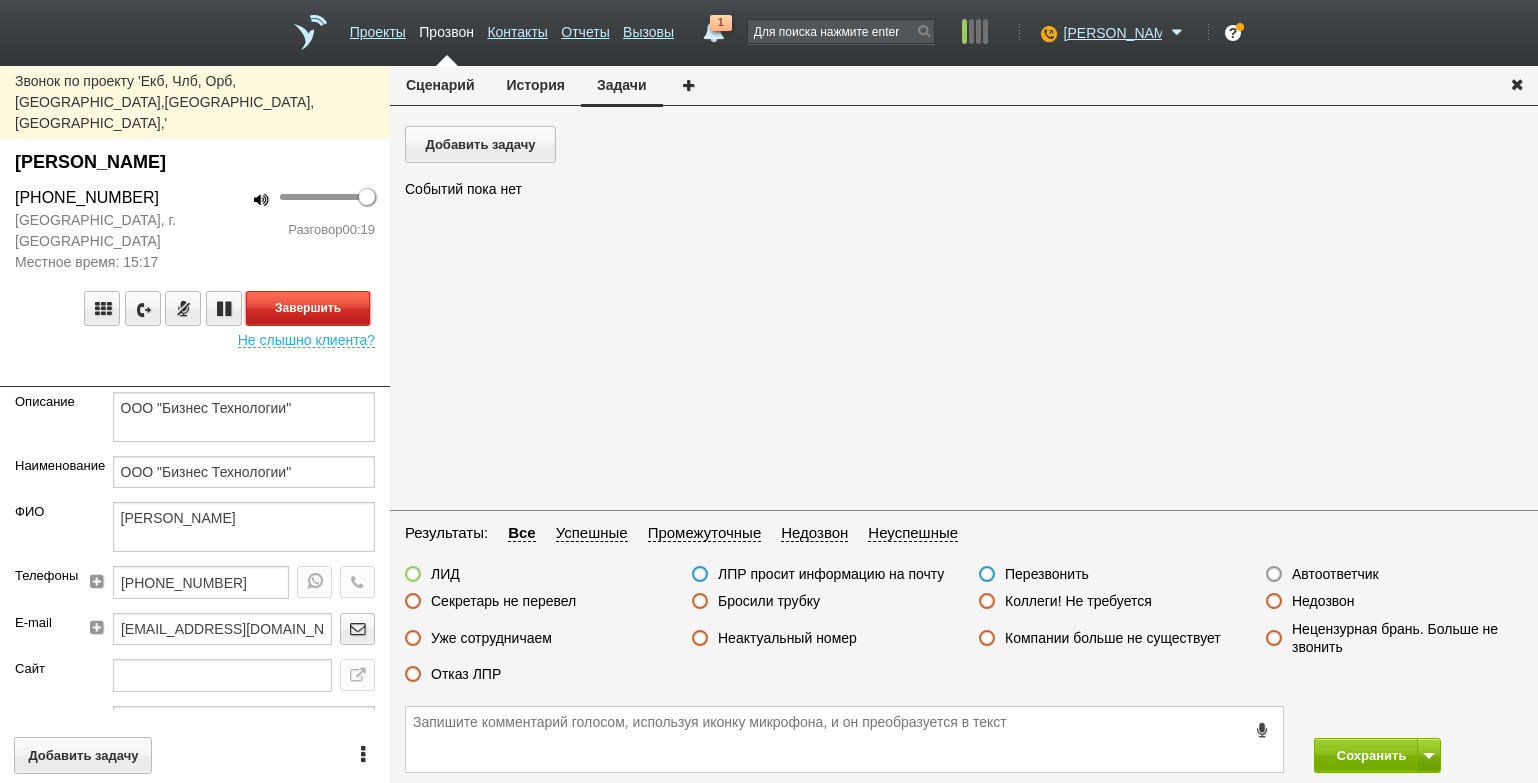 click on "Завершить" at bounding box center [308, 308] 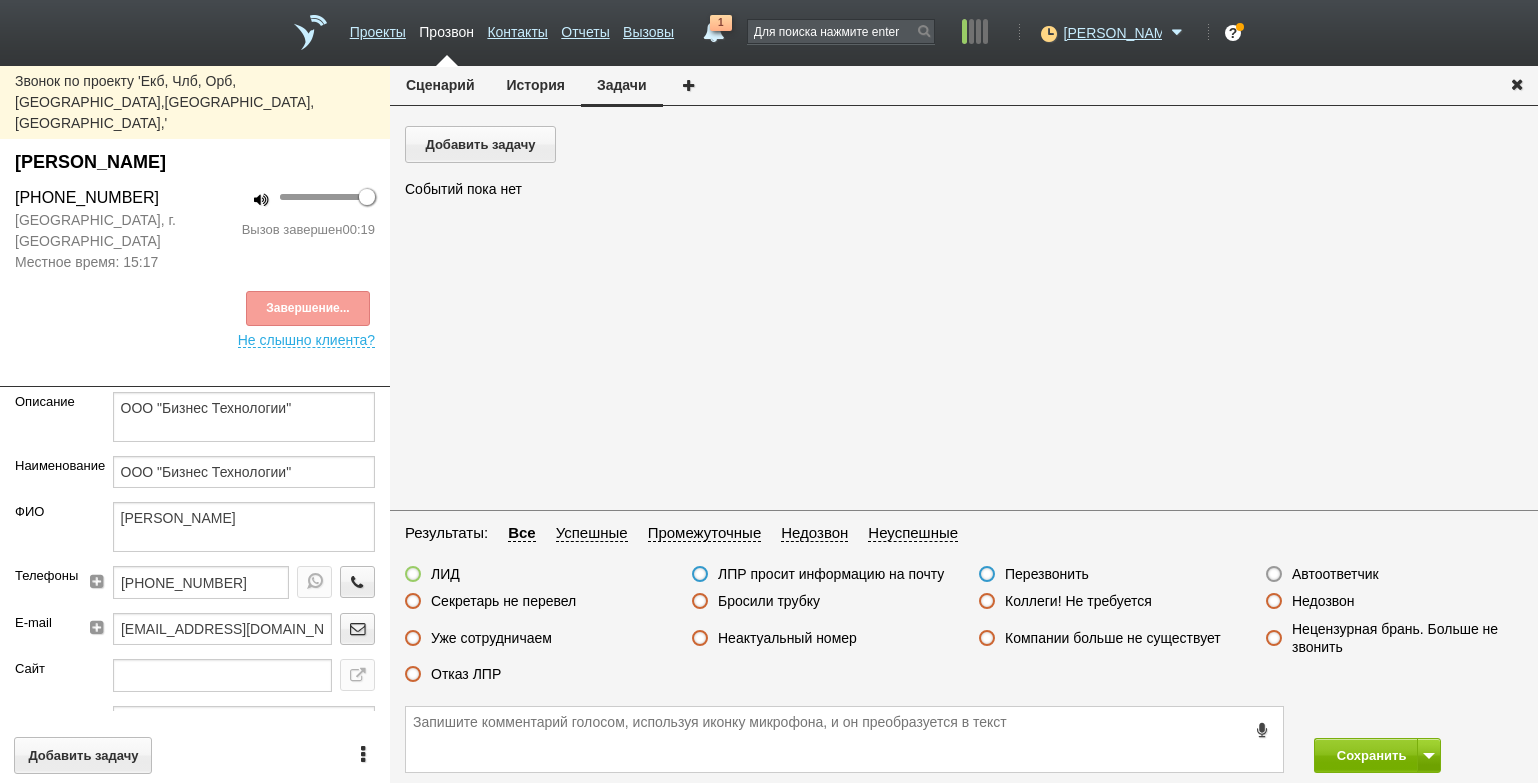 click on "Отказ ЛПР" at bounding box center (466, 674) 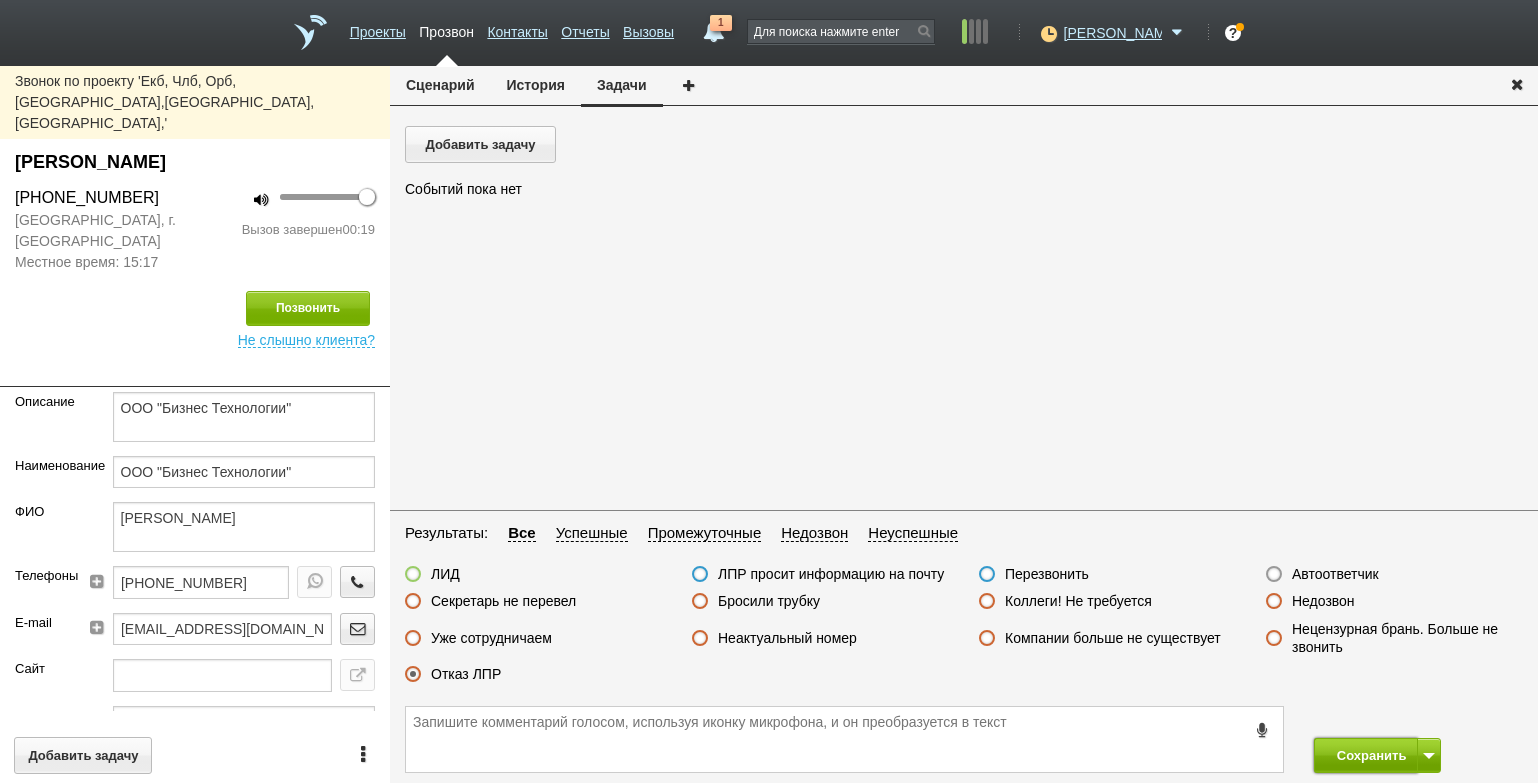 click on "Сохранить" at bounding box center [1366, 755] 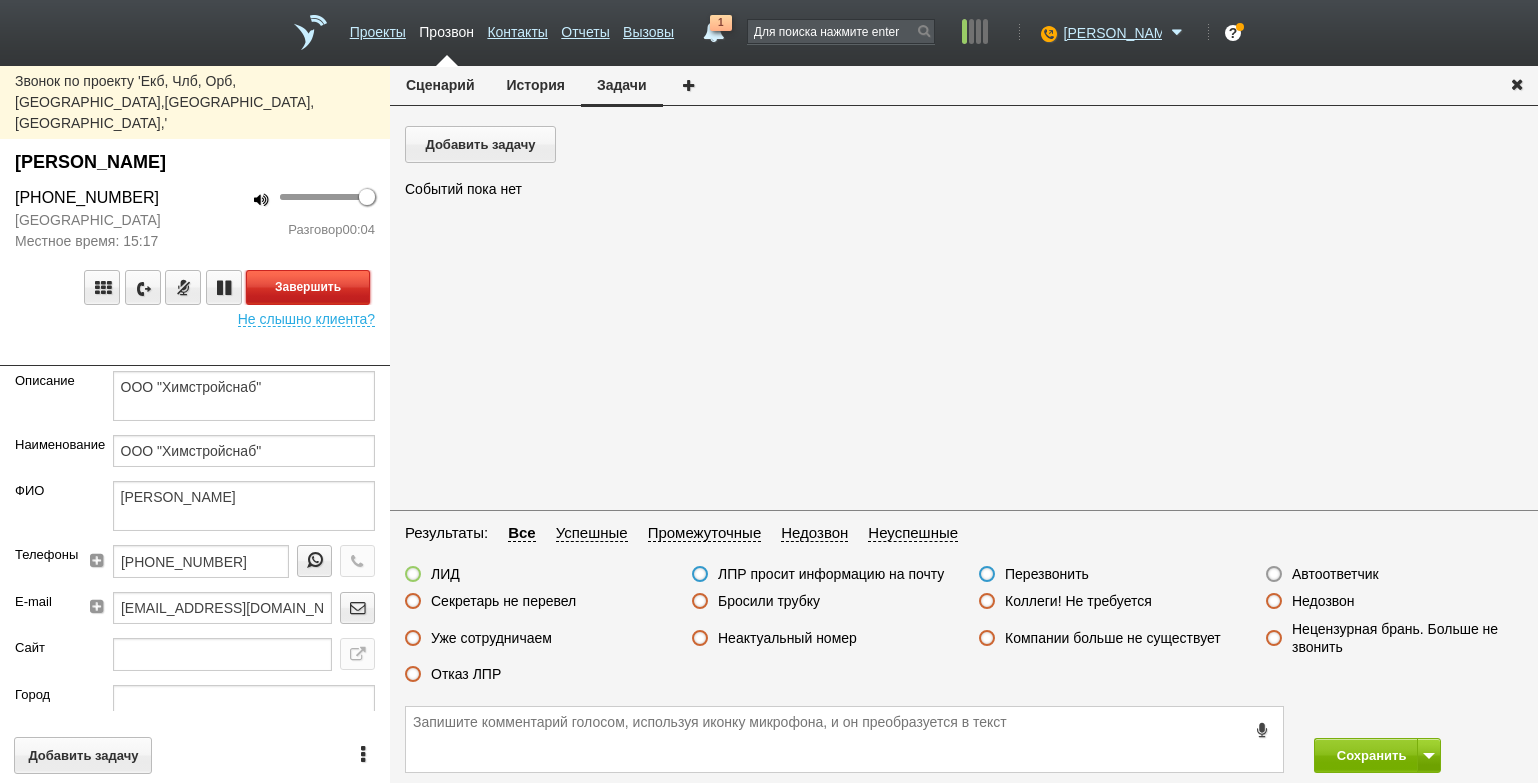 click on "Завершить" at bounding box center [308, 287] 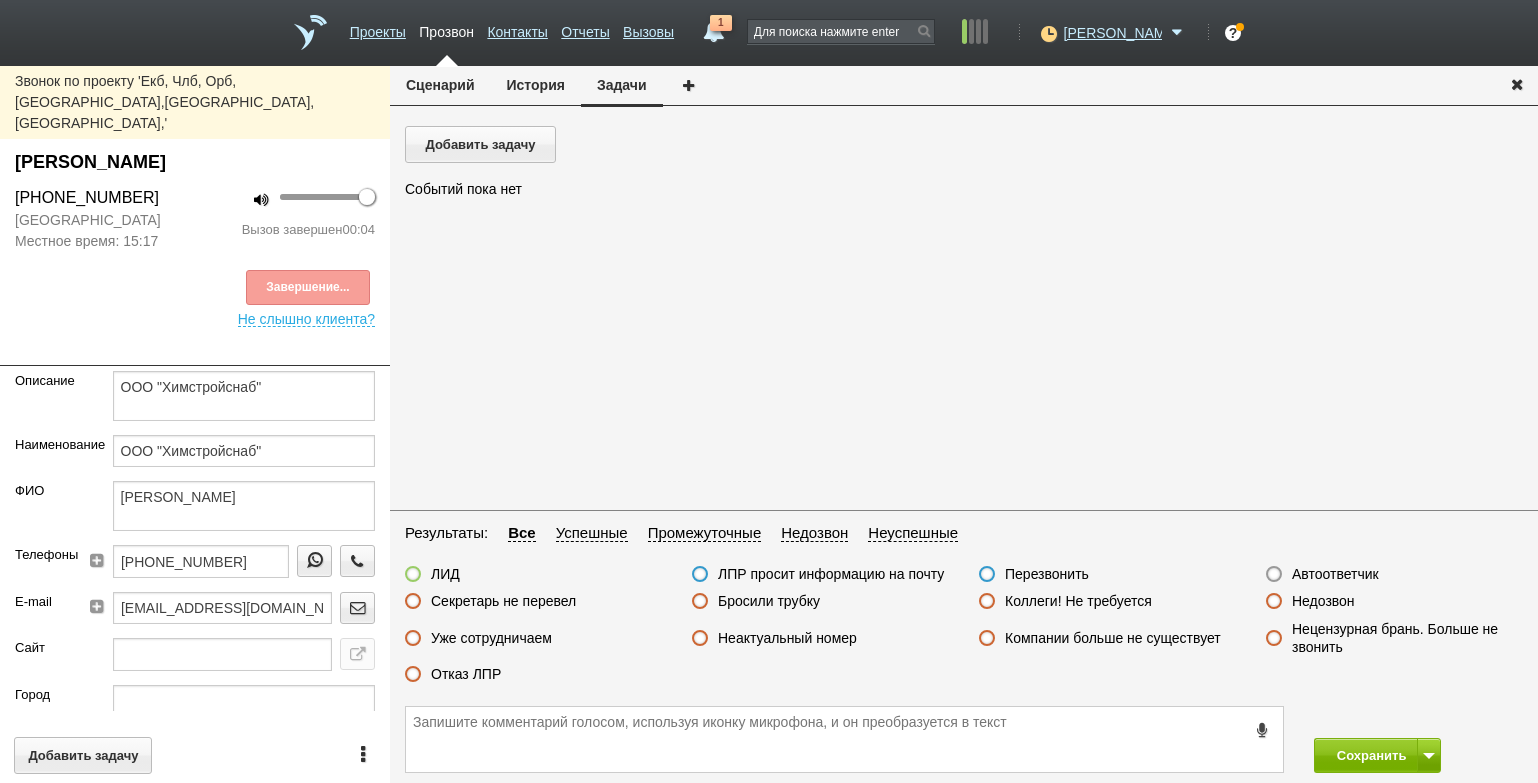 click on "Бросили трубку" at bounding box center (769, 601) 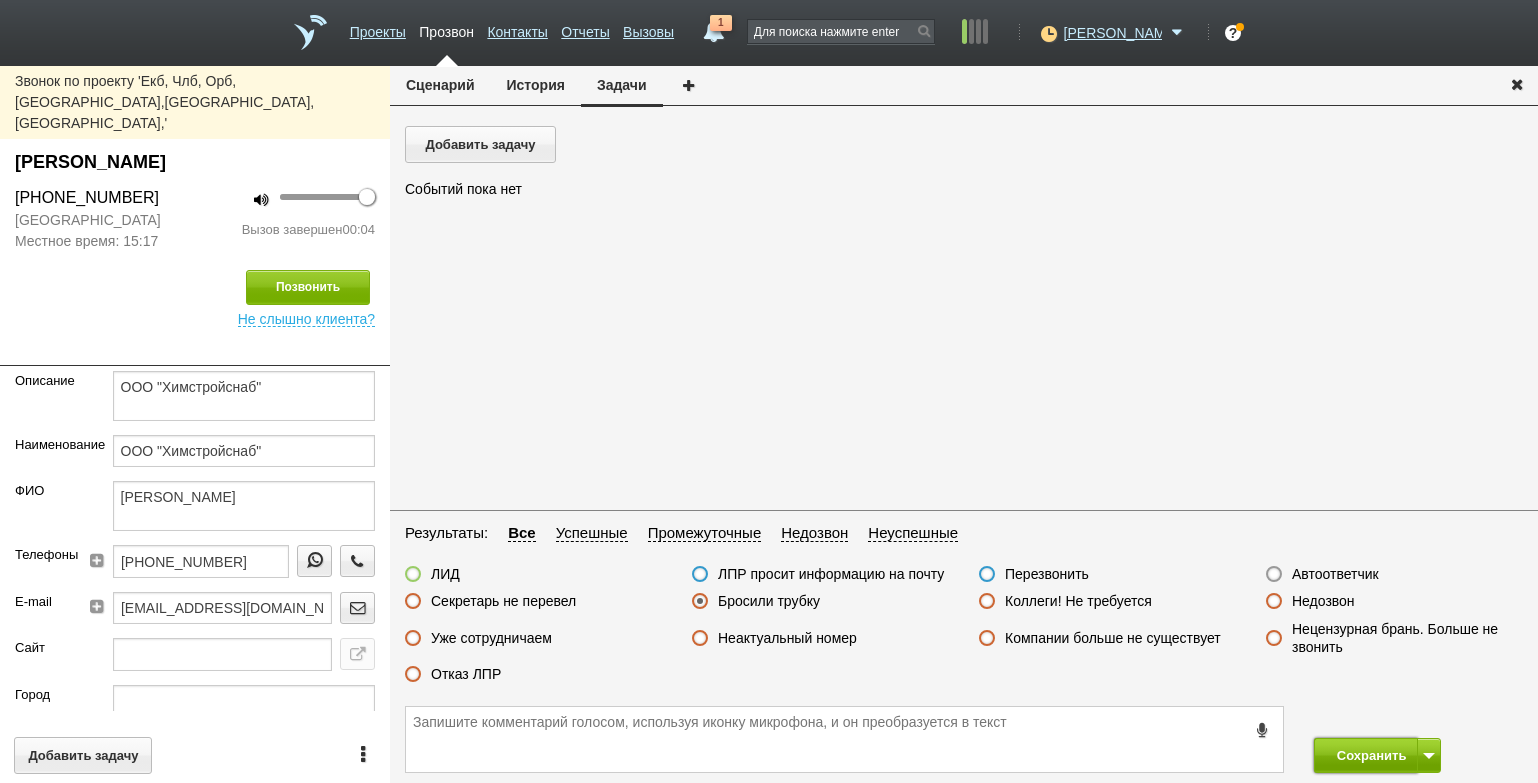 click on "Сохранить" at bounding box center (1366, 755) 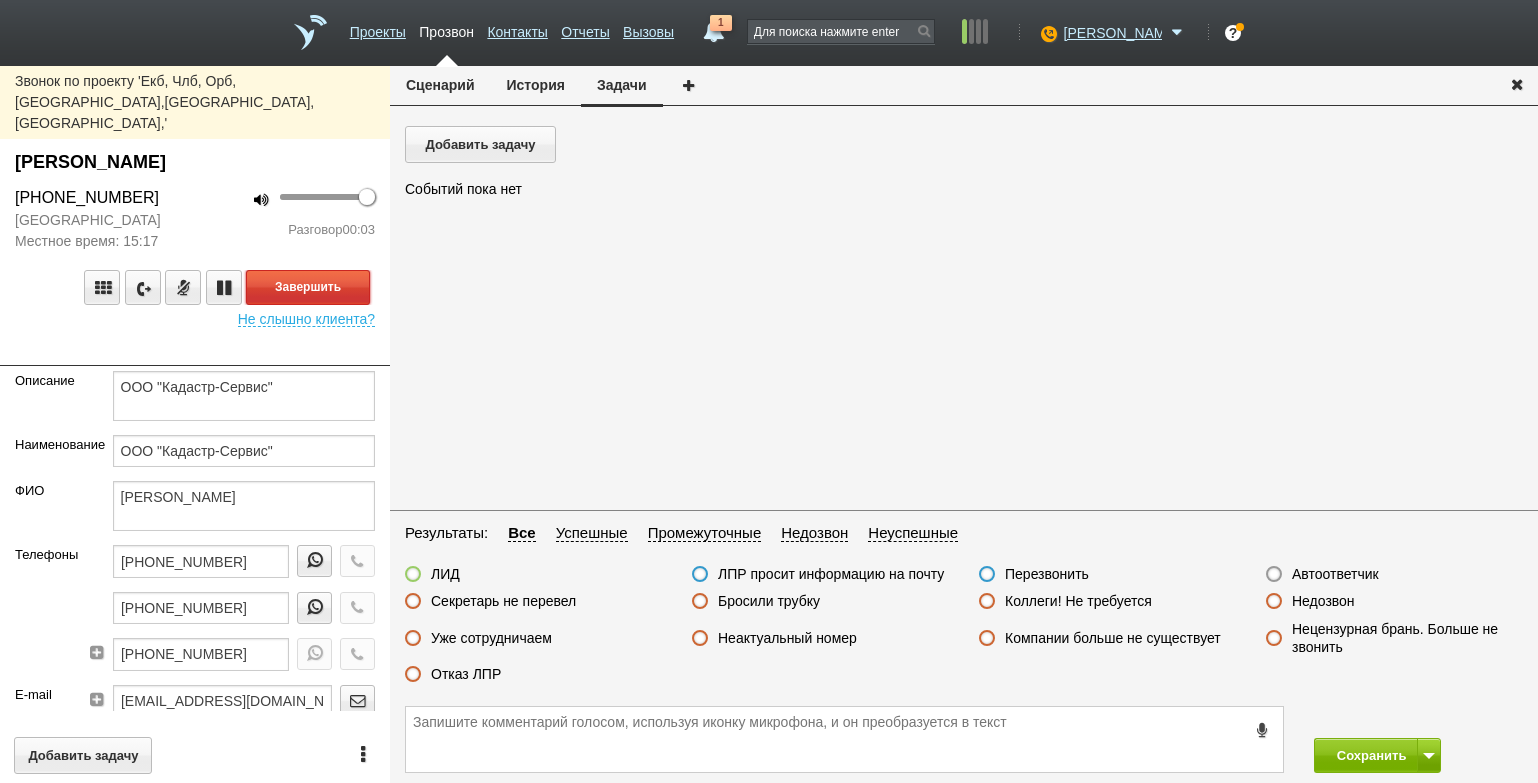drag, startPoint x: 333, startPoint y: 236, endPoint x: 355, endPoint y: 255, distance: 29.068884 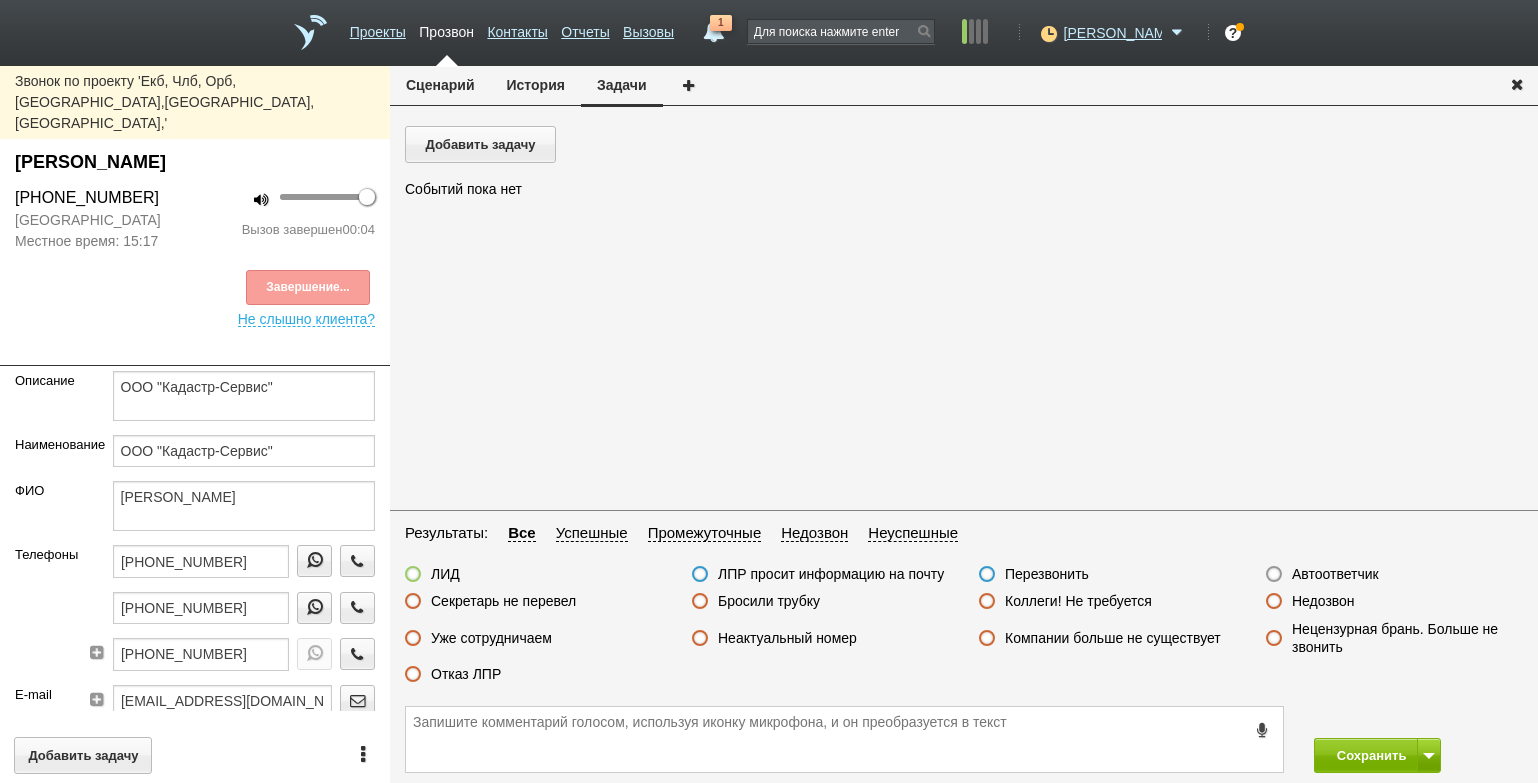 click on "Автоответчик" at bounding box center [1335, 574] 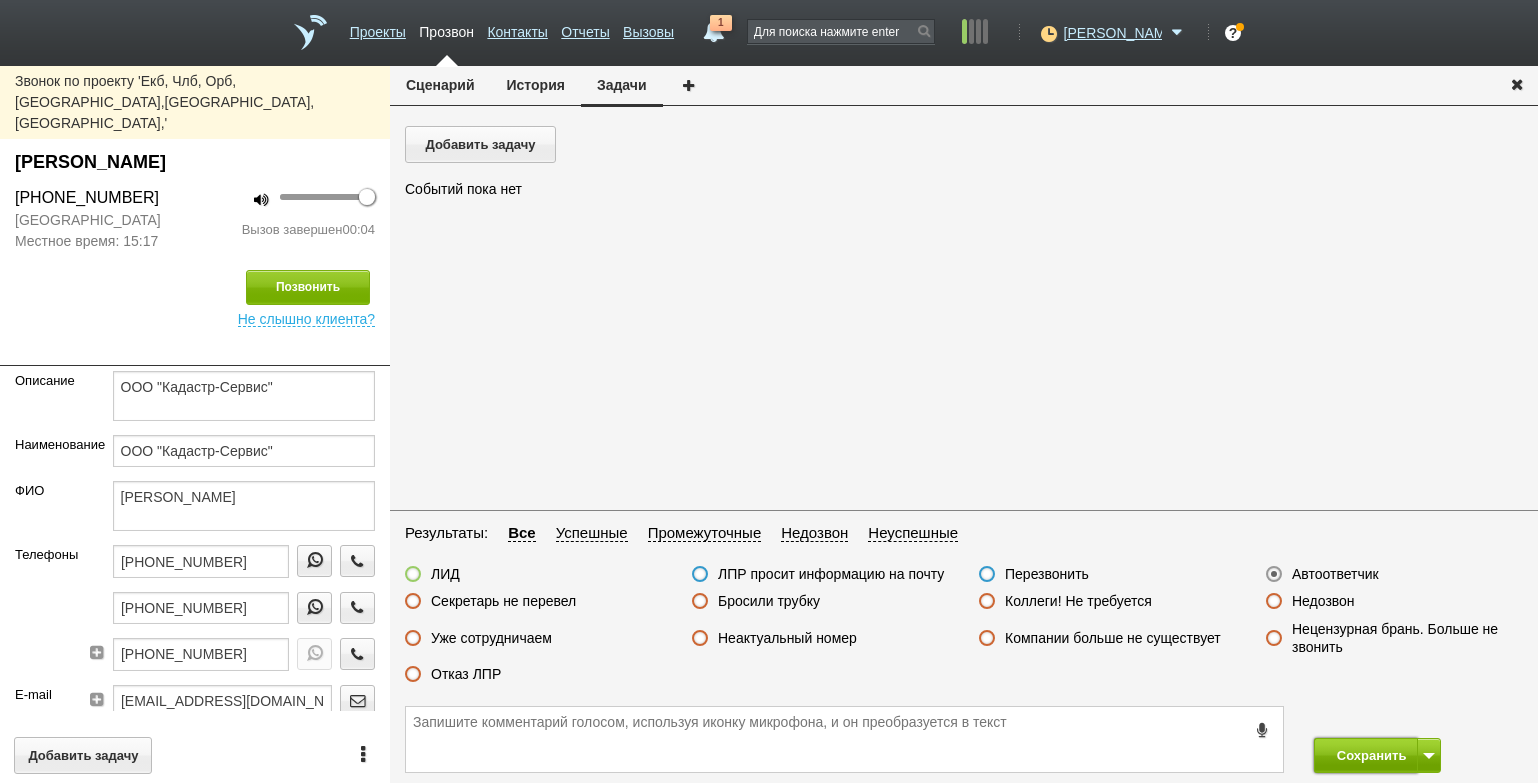 click on "Сохранить" at bounding box center (1366, 755) 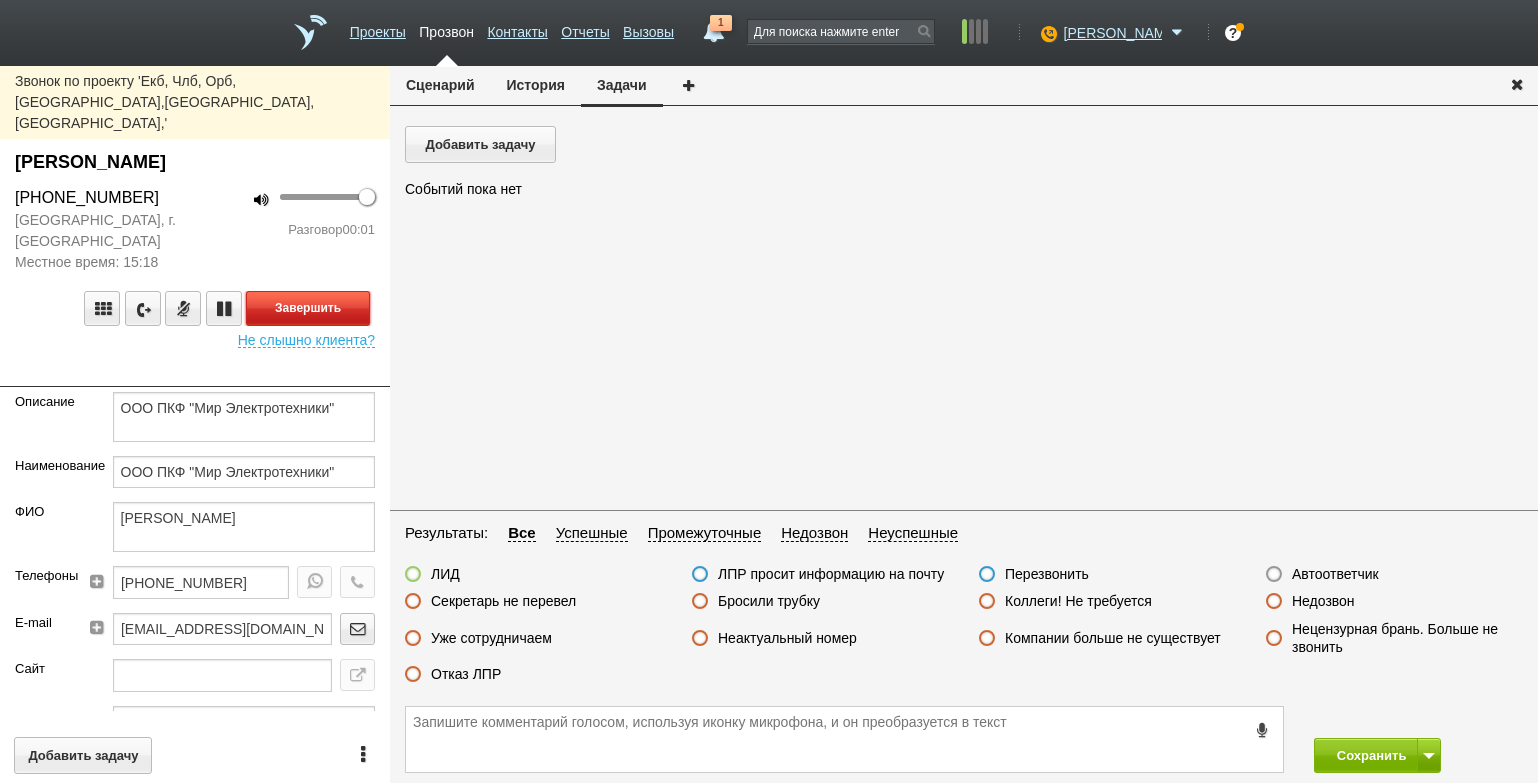 click on "Завершить" at bounding box center (308, 308) 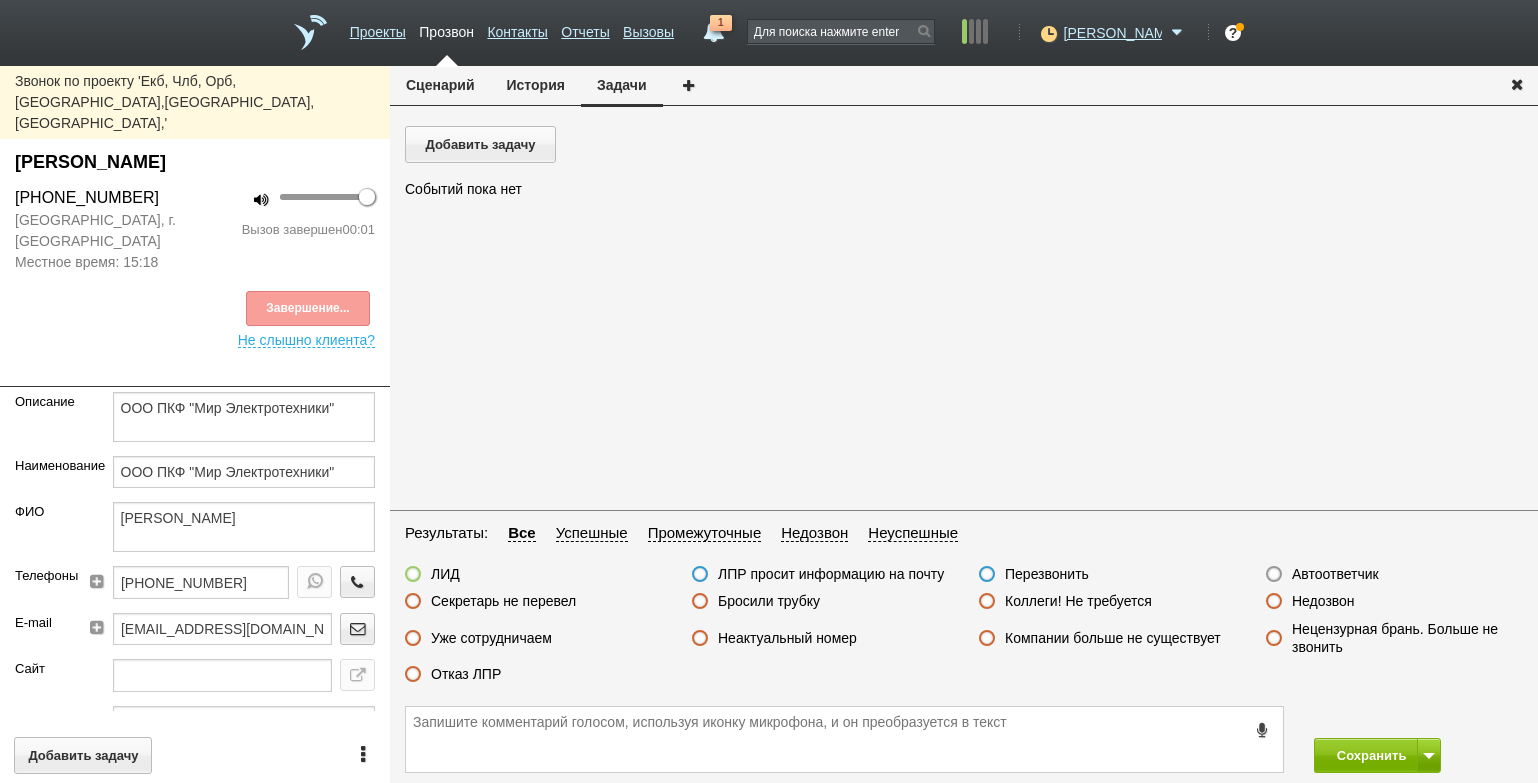 click on "Автоответчик" at bounding box center [1335, 574] 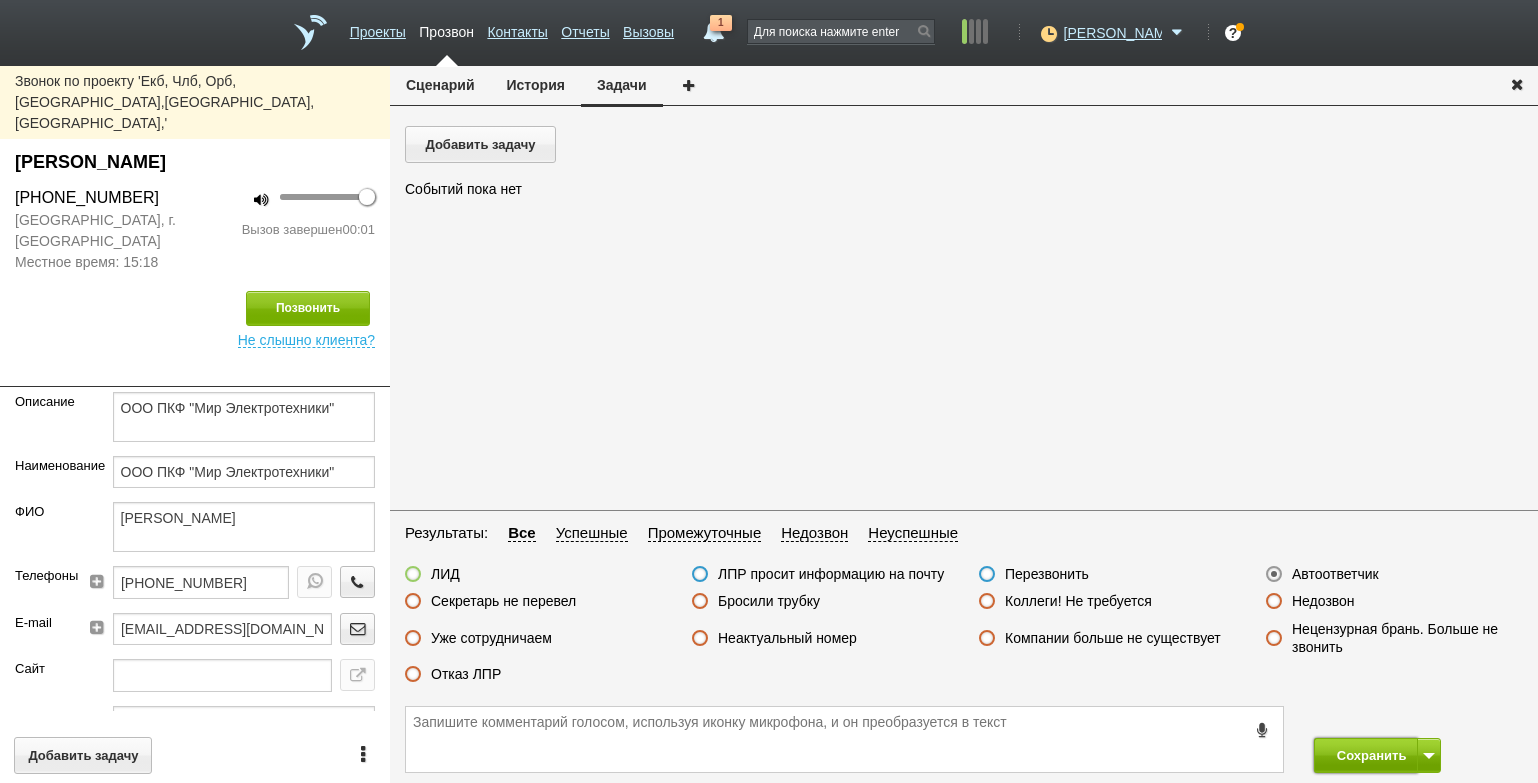 click on "Сохранить" at bounding box center (1366, 755) 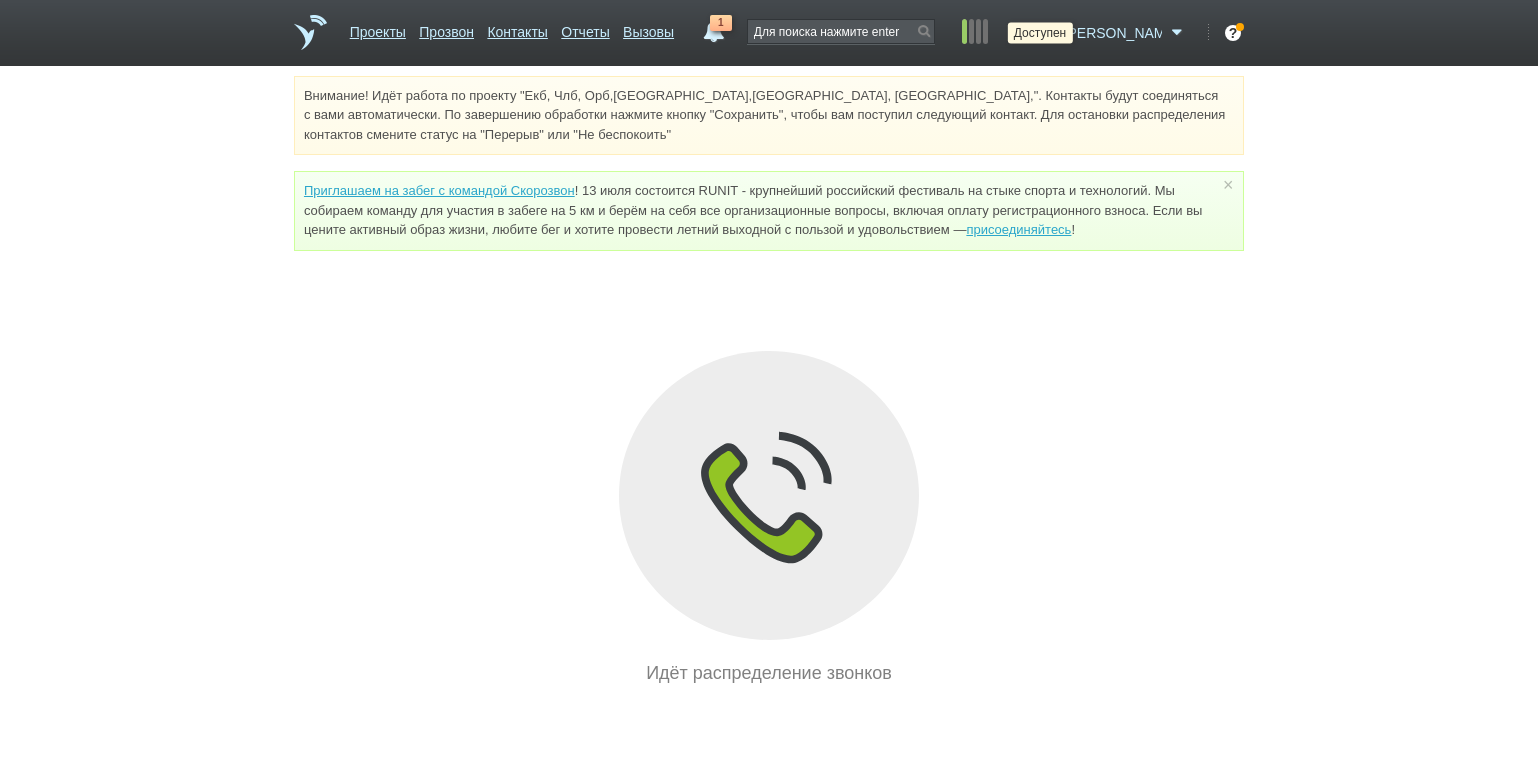 click at bounding box center [1046, 33] 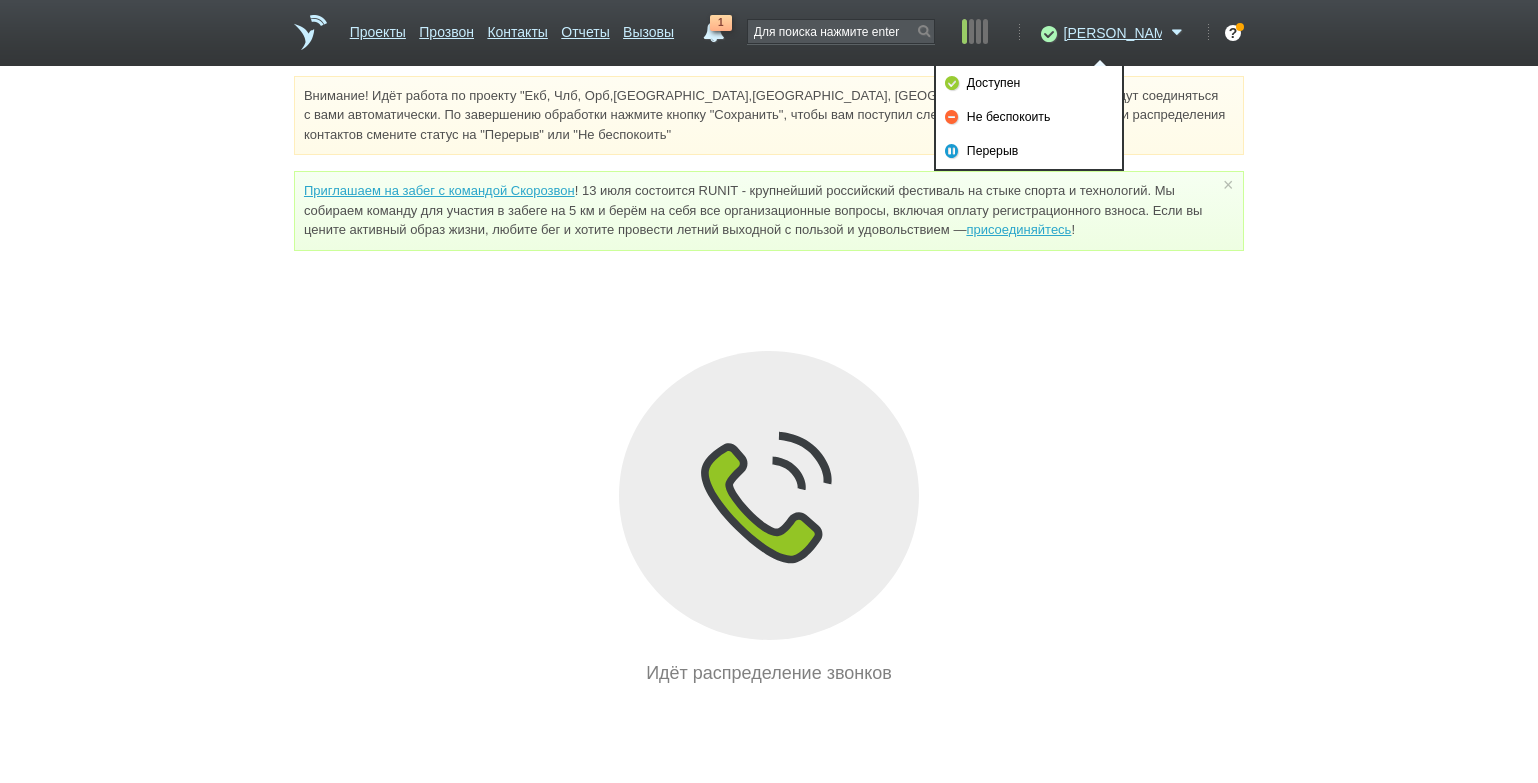 click on "Внимание! Идёт работа по проекту "Екб, Члб, Орб,[GEOGRAPHIC_DATA],[GEOGRAPHIC_DATA], [GEOGRAPHIC_DATA],". Контакты будут соединяться с вами автоматически. По завершению обработки нажмите кнопку "Сохранить", чтобы вам поступил следующий контакт. Для остановки распределения контактов смените статус на "Перерыв" или "Не беспокоить"
Приглашаем на забег с командой Скорозвон присоединяйтесь !
×
Вы можете звонить напрямую из строки поиска - введите номер и нажмите "Позвонить"
Идёт распределение звонков" at bounding box center (769, 381) 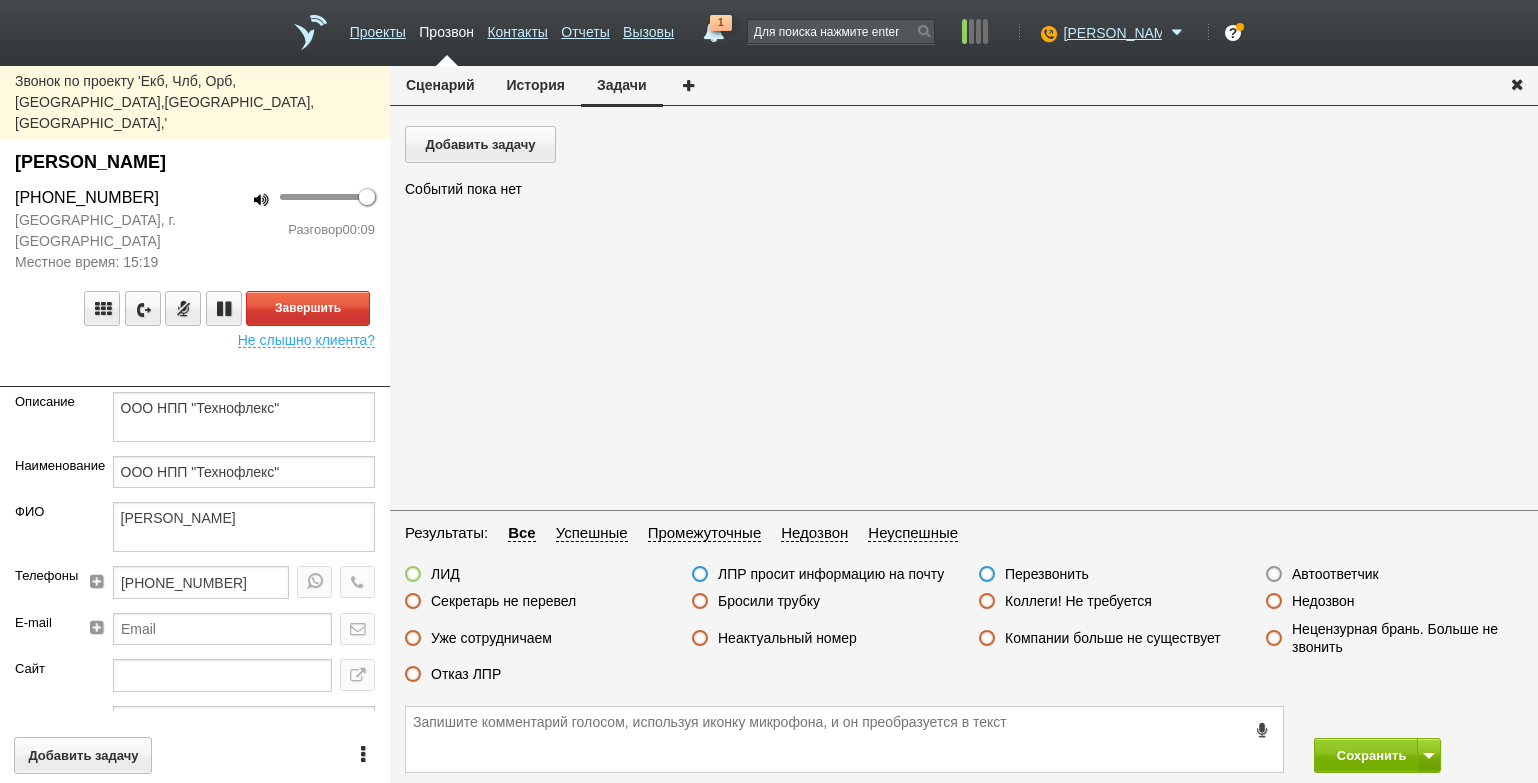 click at bounding box center (195, 372) 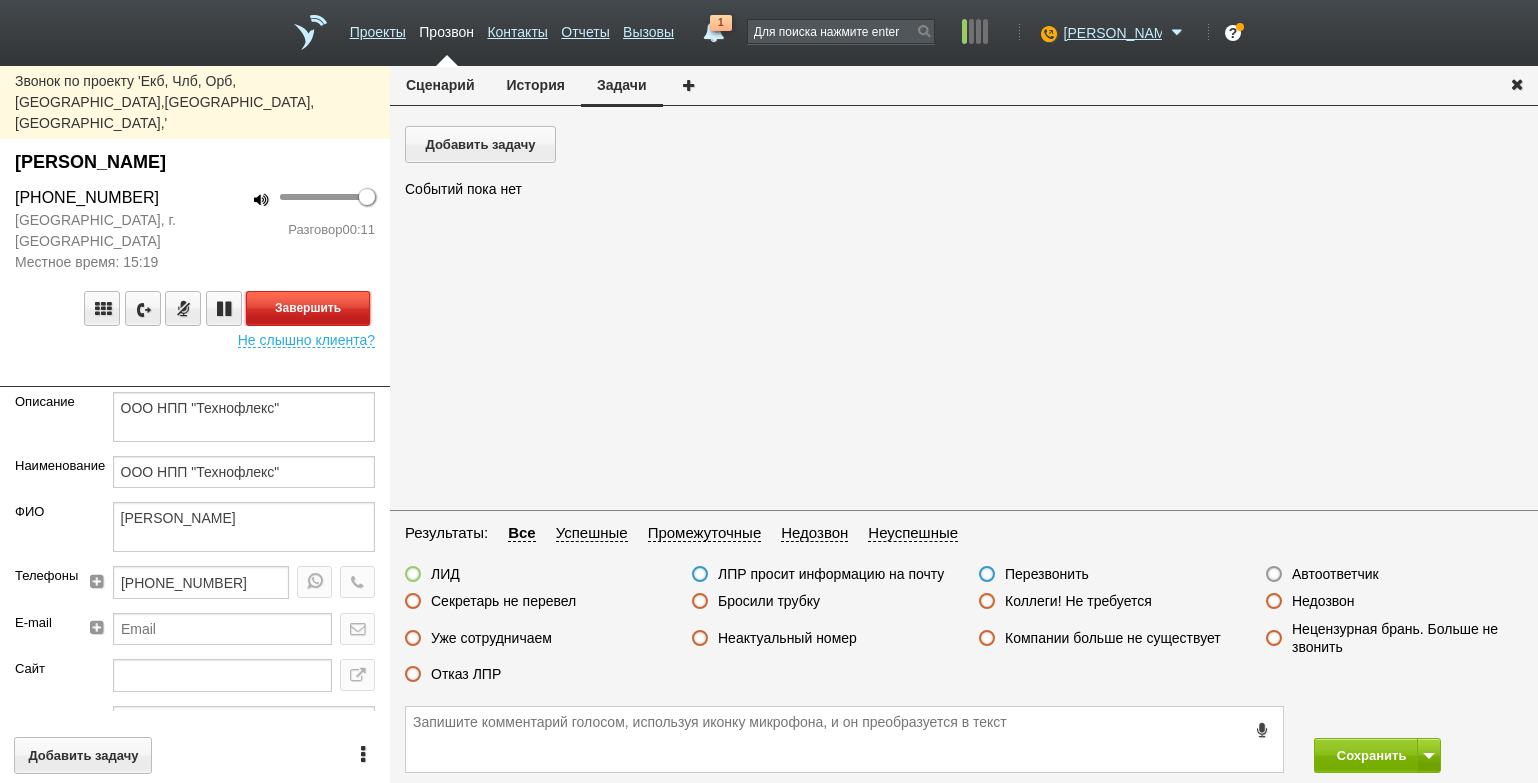 click on "Завершить" at bounding box center (308, 308) 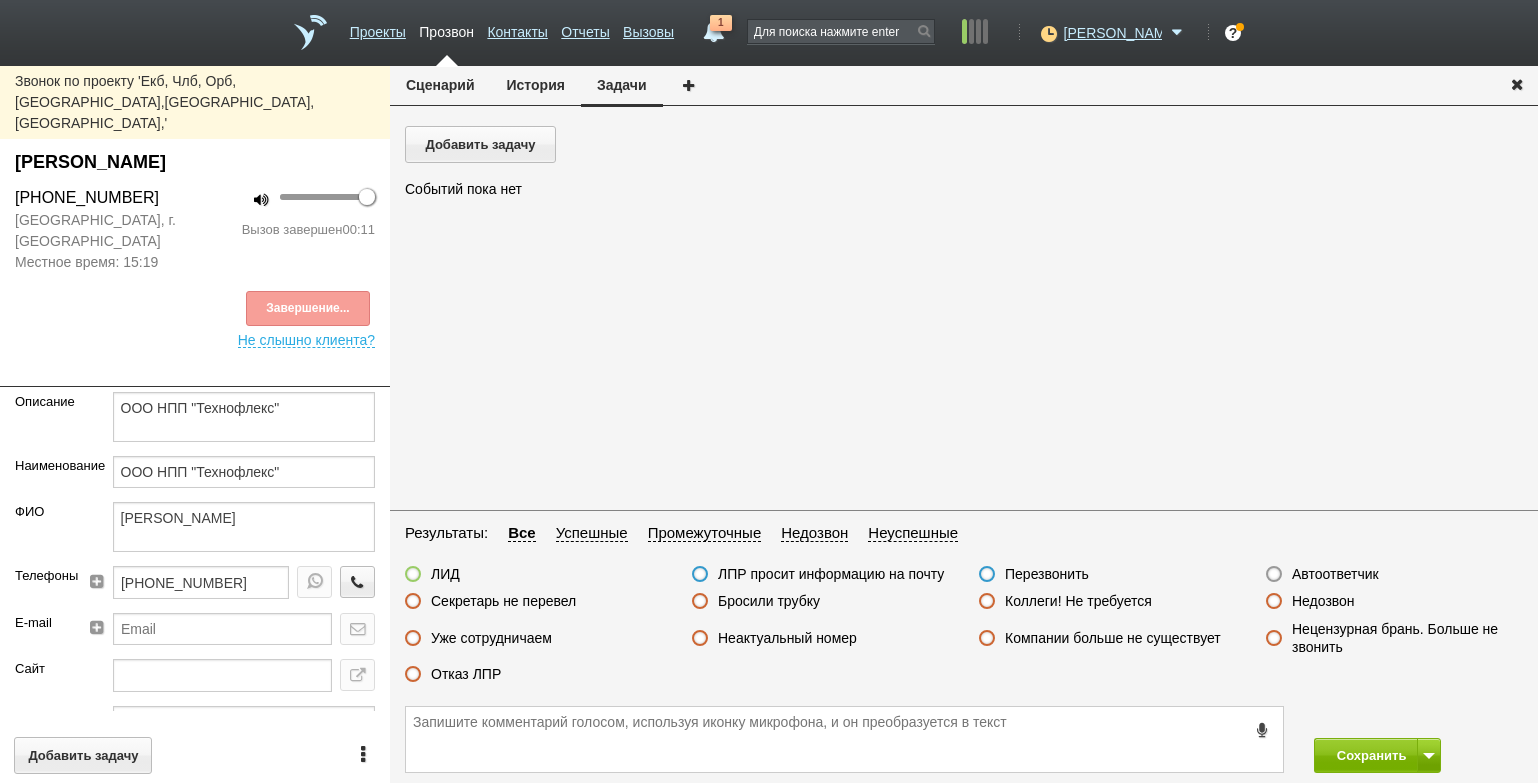 click on "Отказ ЛПР" at bounding box center [466, 674] 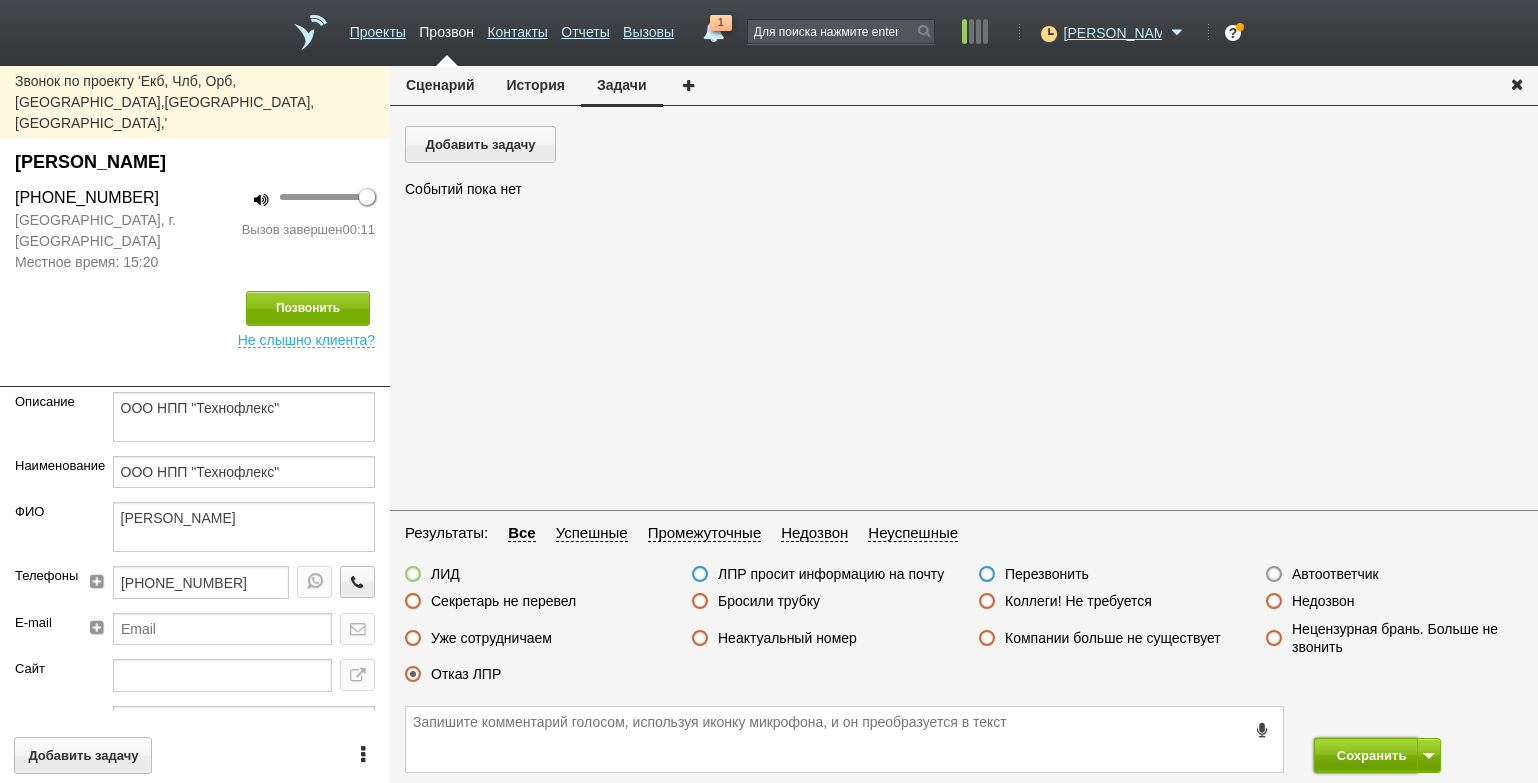click on "Сохранить" at bounding box center (1366, 755) 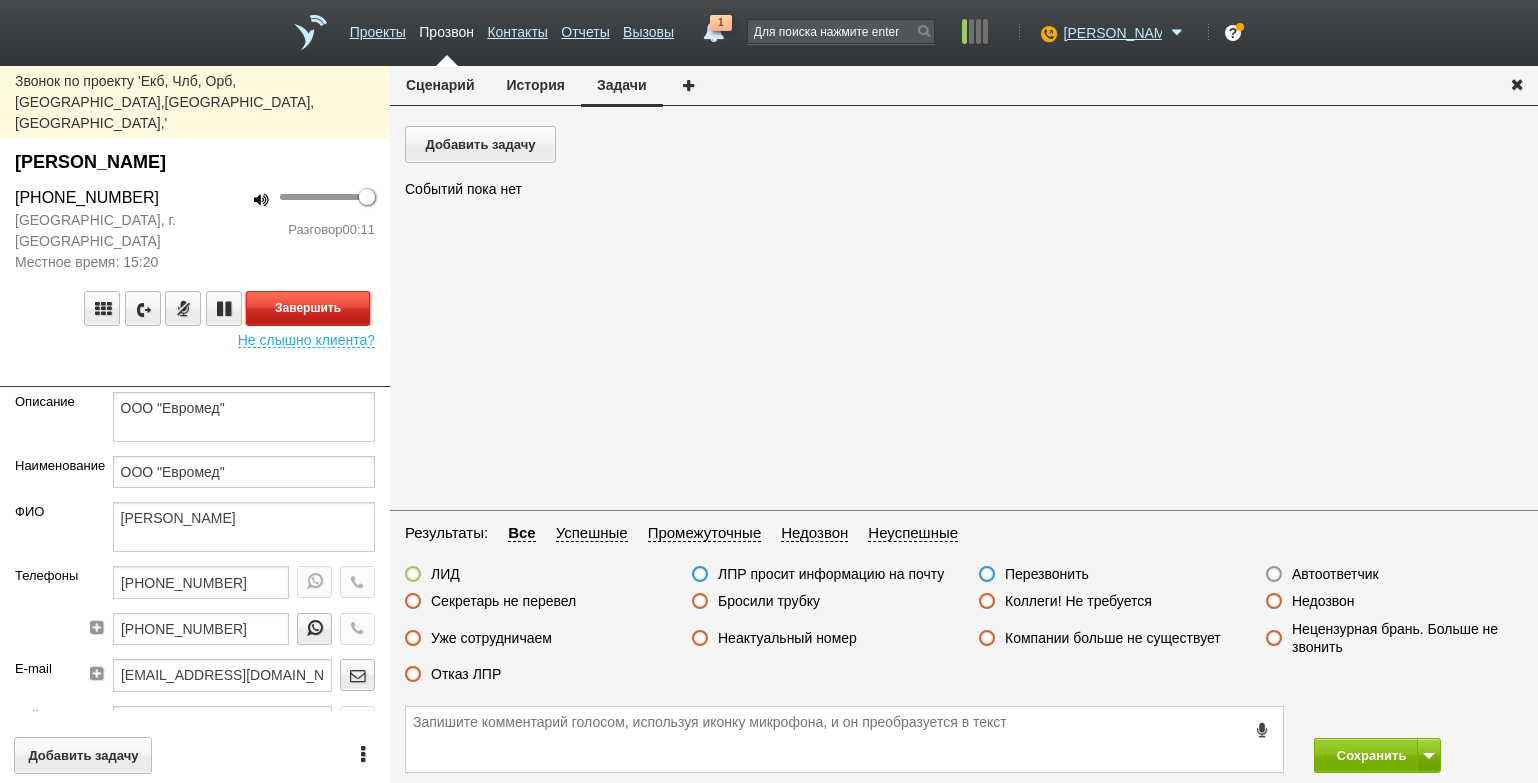 click on "Завершить" at bounding box center (308, 308) 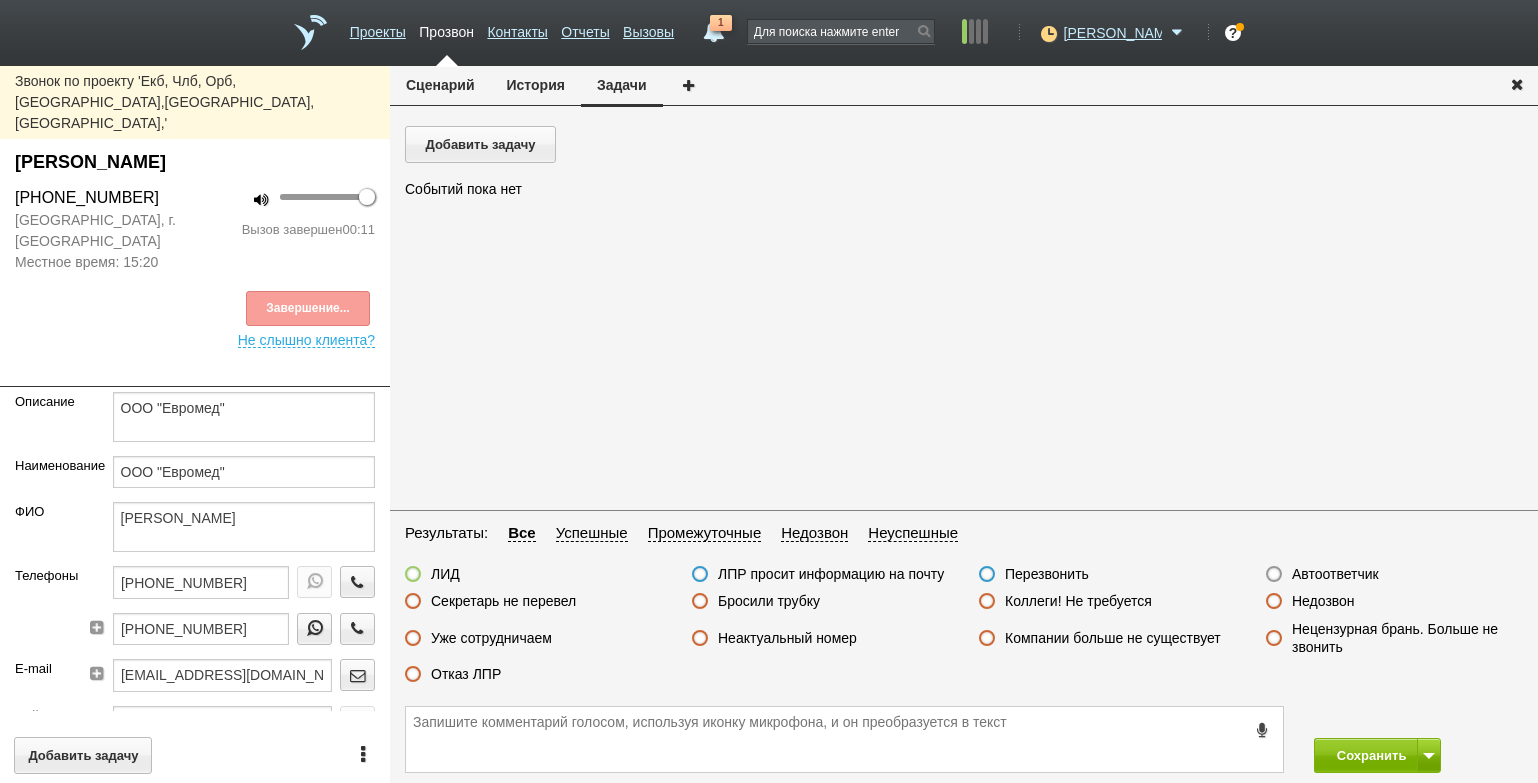 click on "Секретарь не перевел" at bounding box center [503, 601] 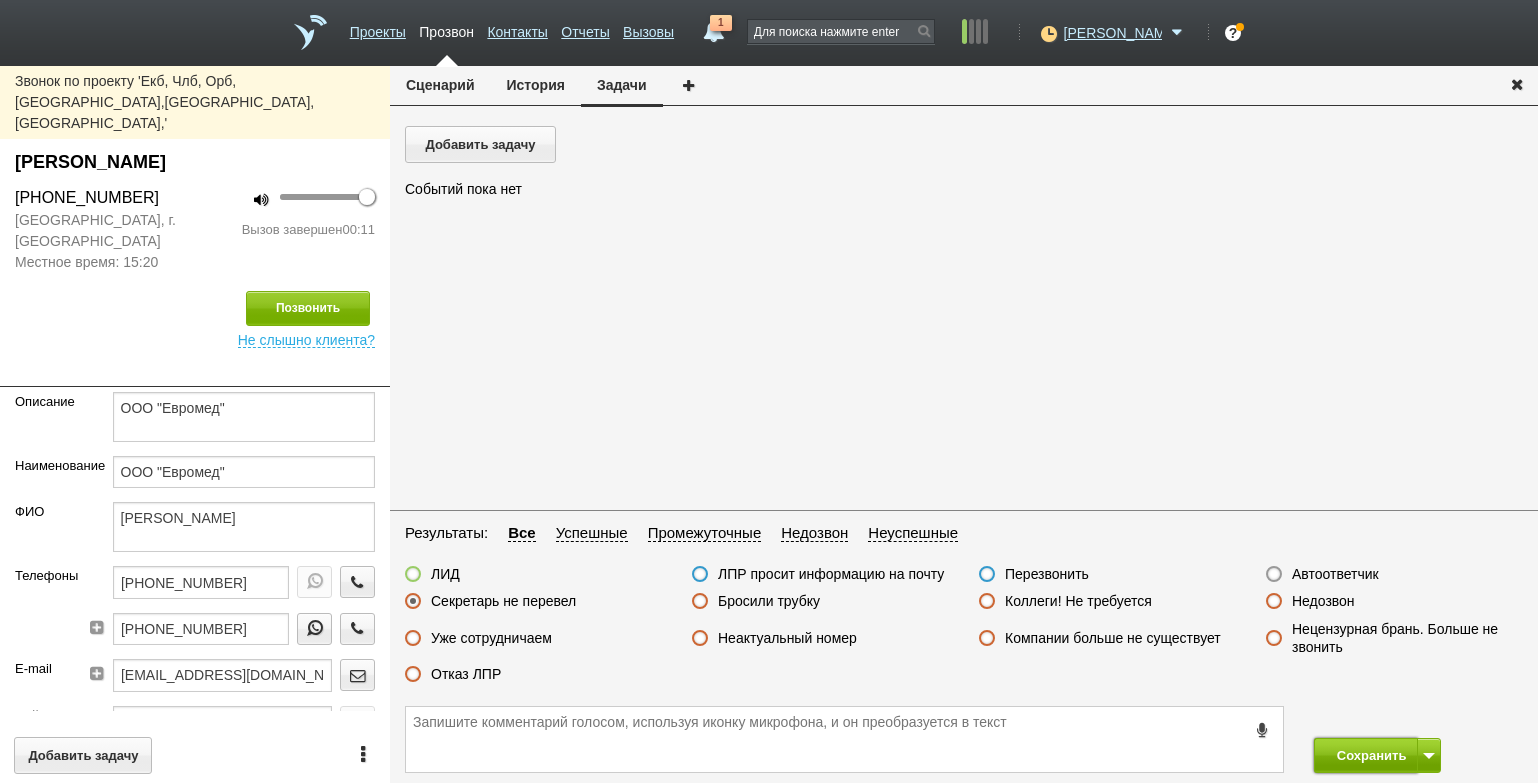 click on "Сохранить" at bounding box center (1366, 755) 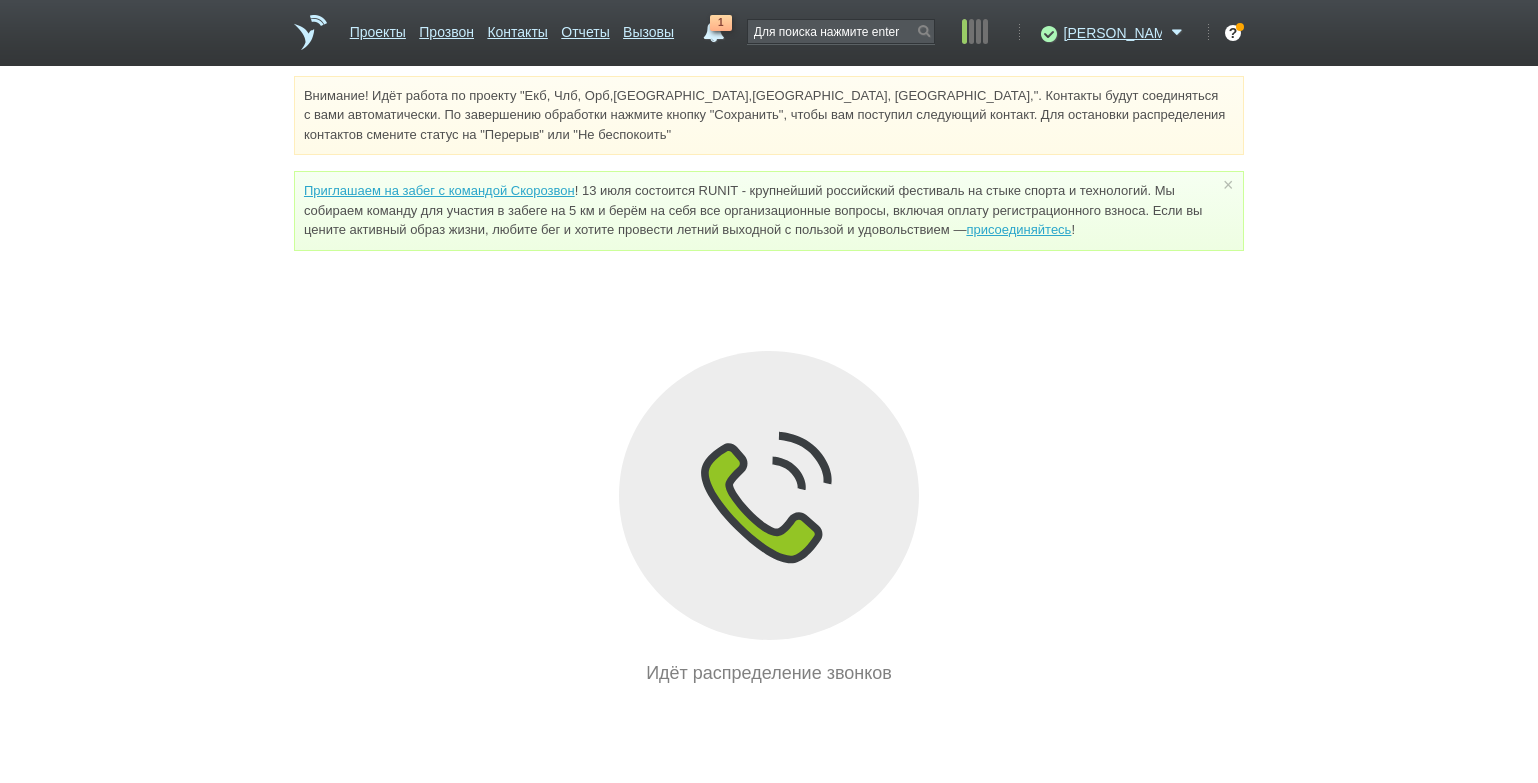 click on "1" at bounding box center [714, 27] 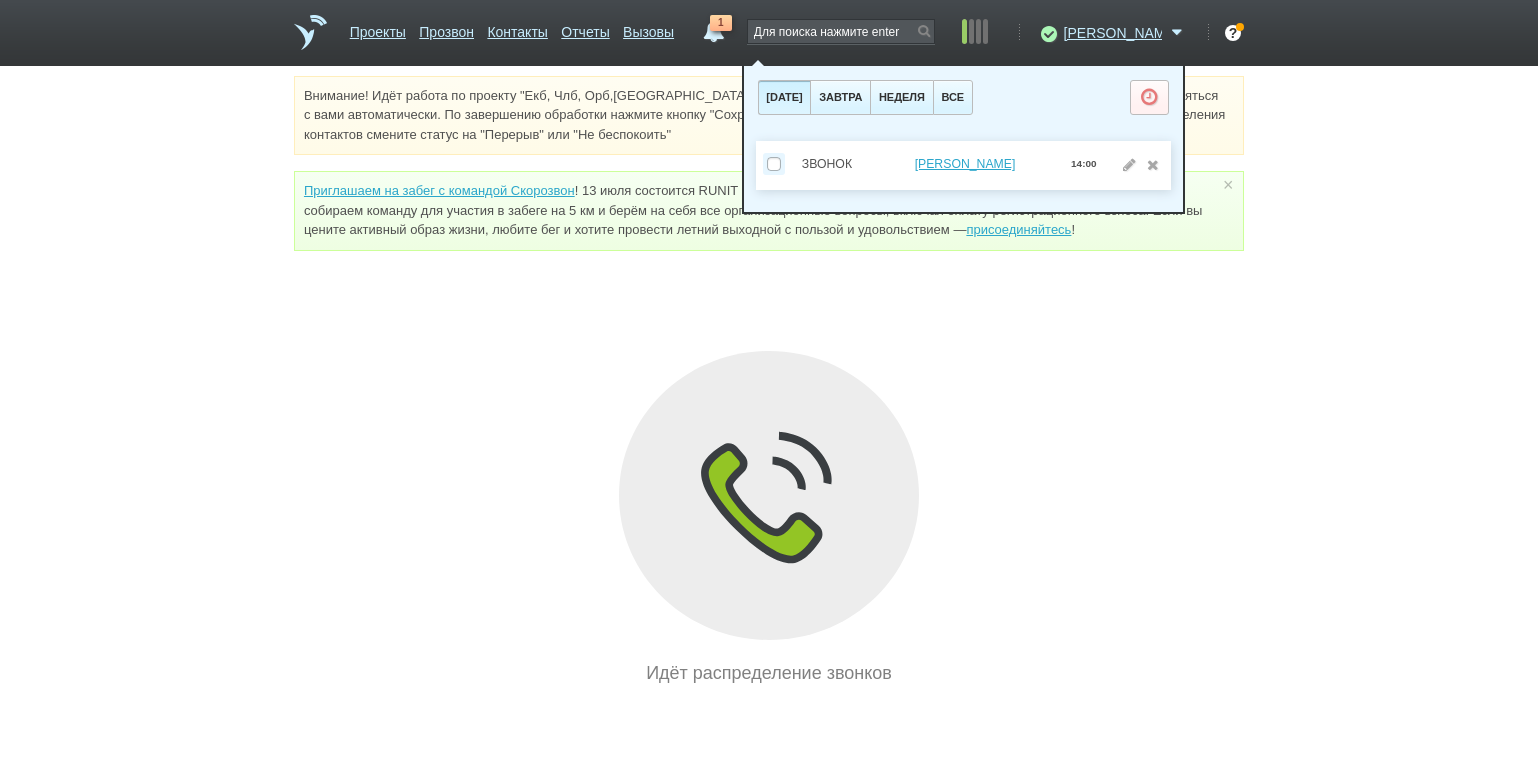 click on "Идёт распределение звонков" at bounding box center (769, 519) 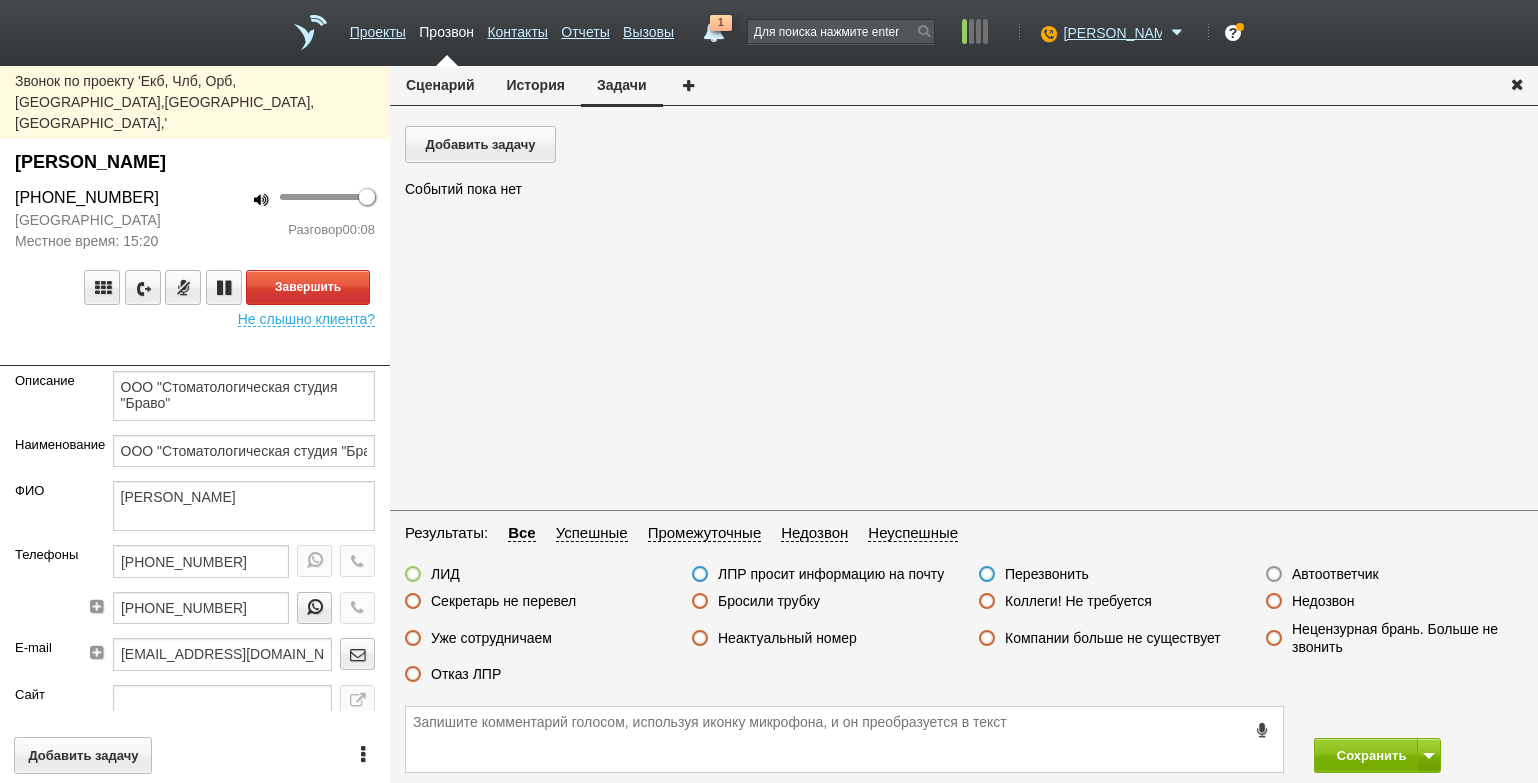 click on "Завершить Не слышно клиента?" at bounding box center (195, 289) 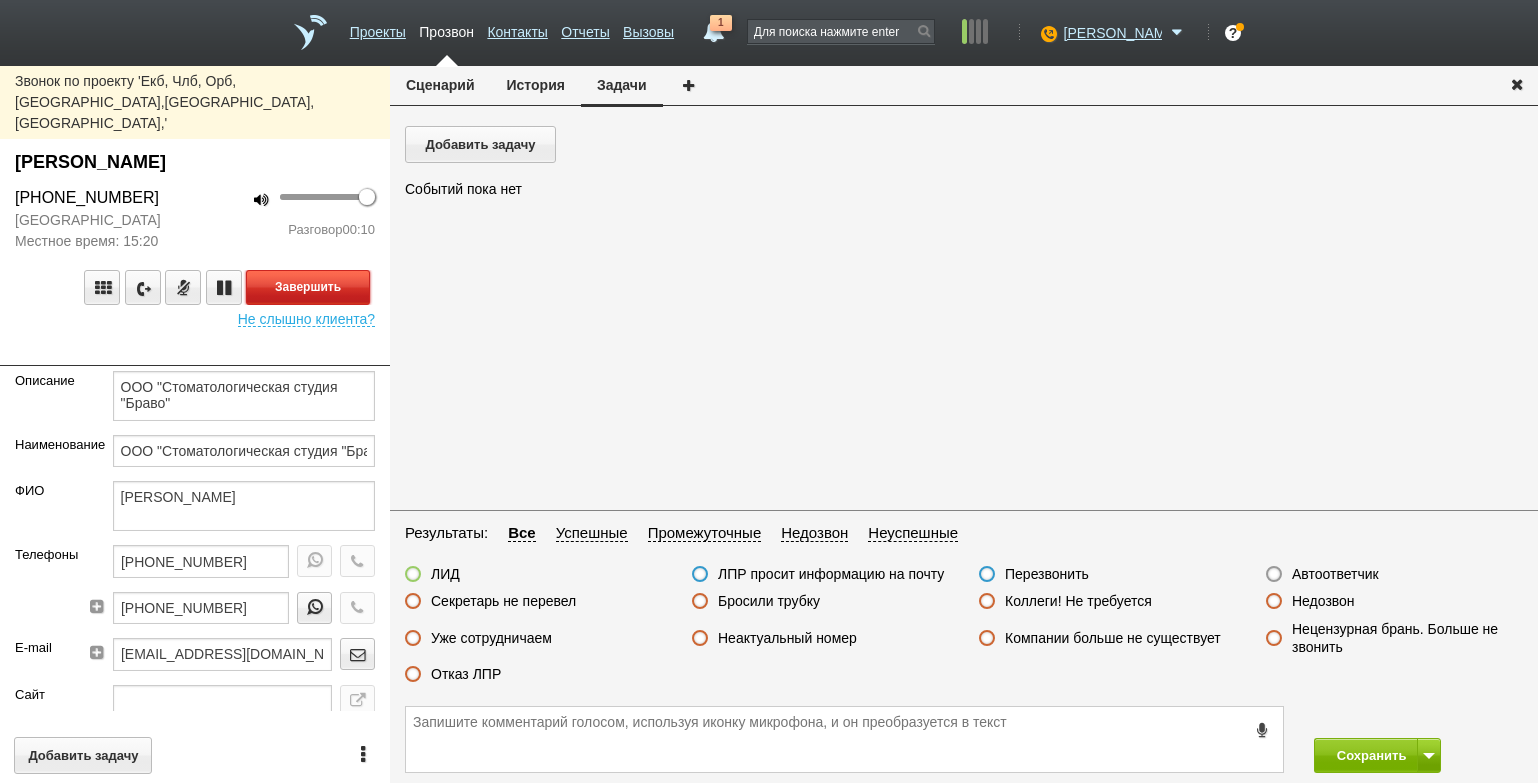click on "Завершить" at bounding box center [308, 287] 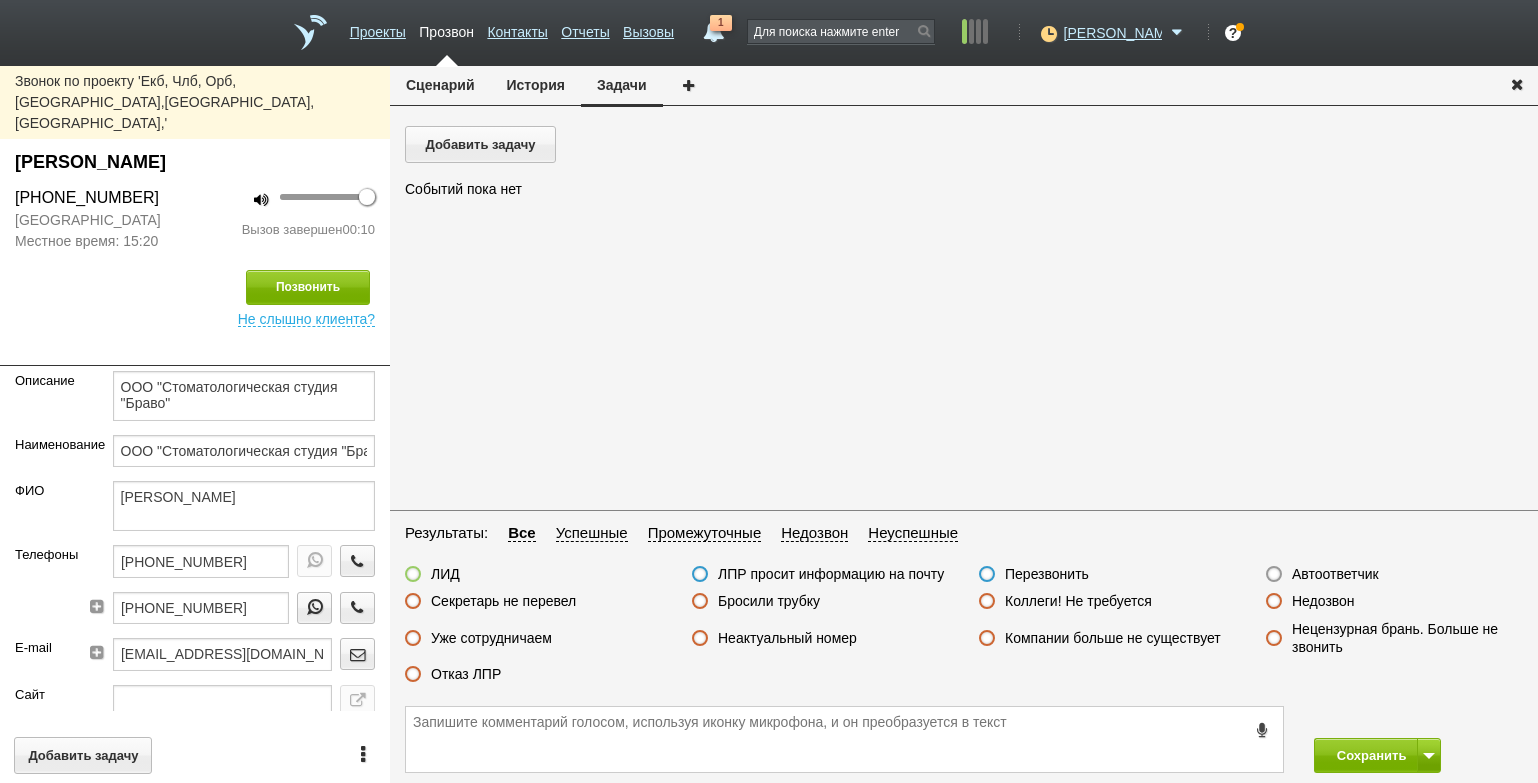 click on "Секретарь не перевел" at bounding box center [503, 601] 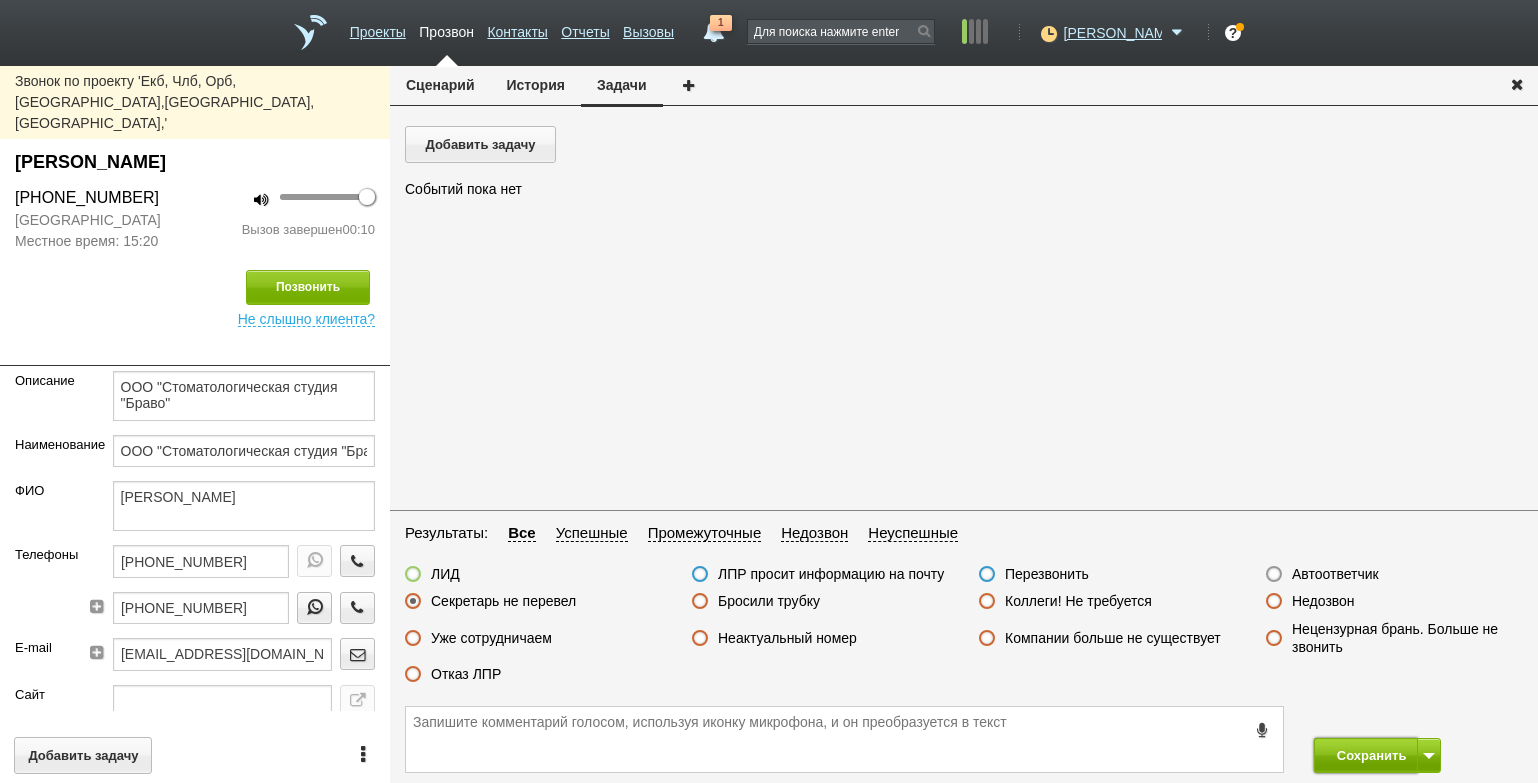 click on "Сохранить" at bounding box center [1366, 755] 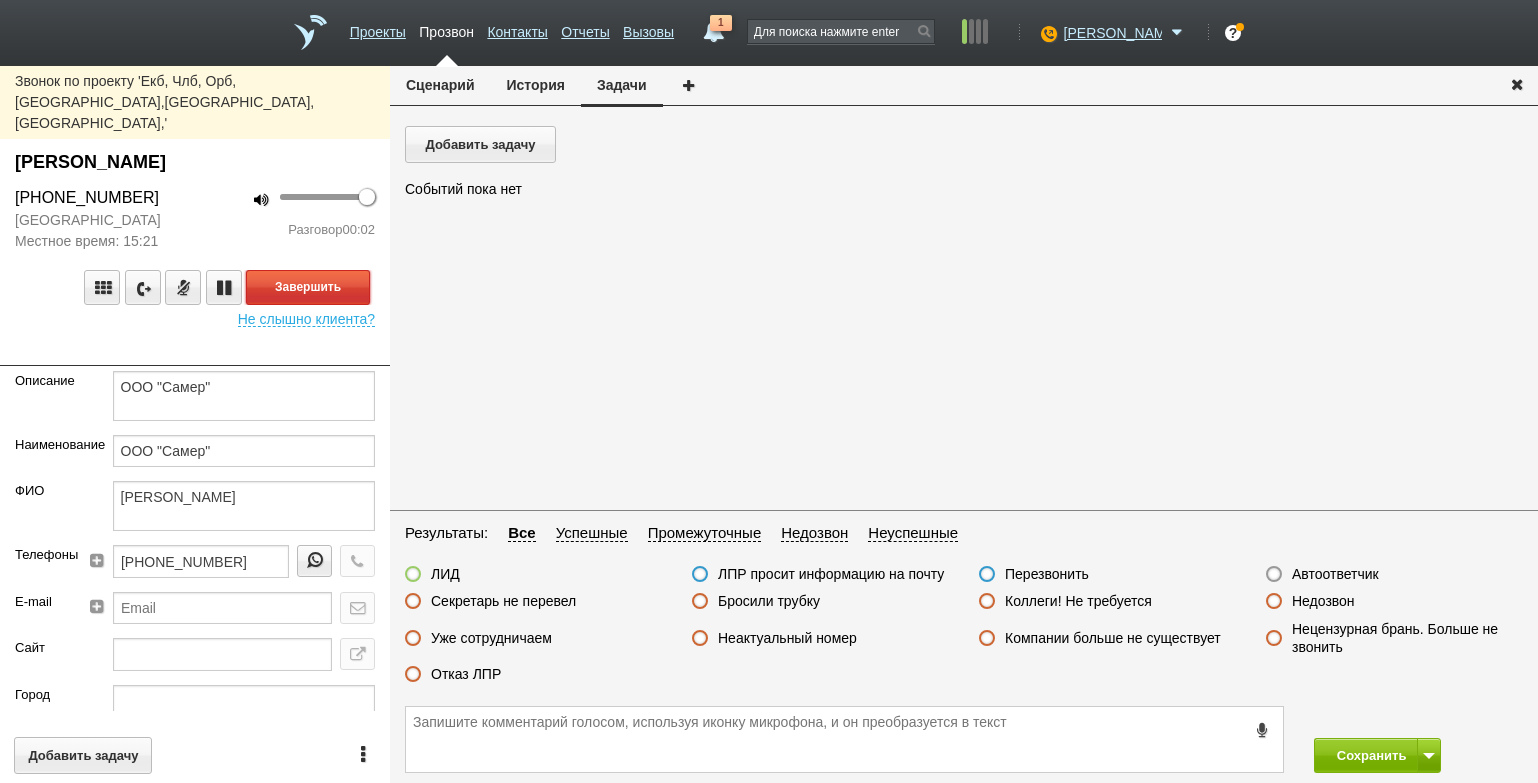 drag, startPoint x: 344, startPoint y: 236, endPoint x: 354, endPoint y: 249, distance: 16.40122 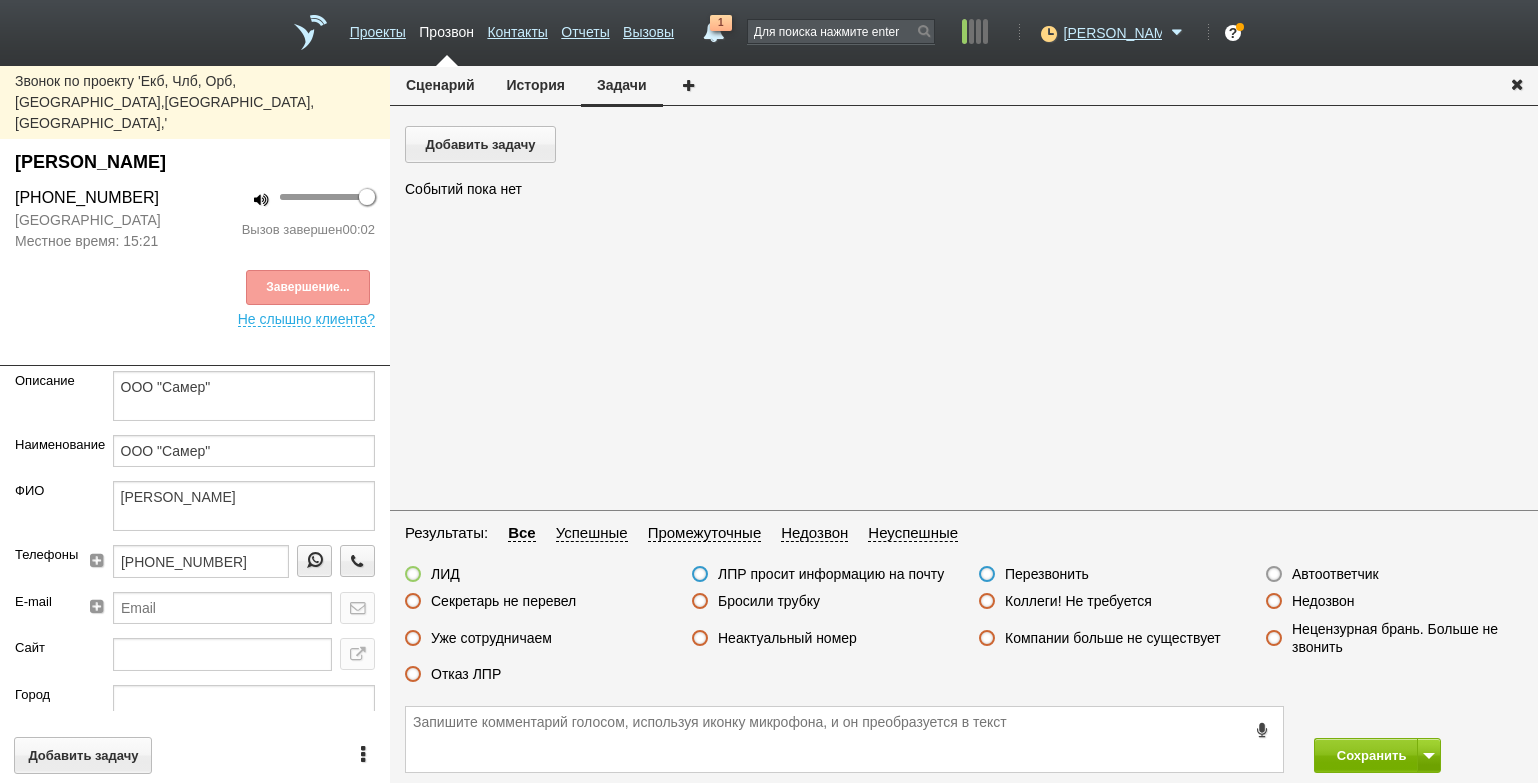 click on "Автоответчик" at bounding box center [1335, 574] 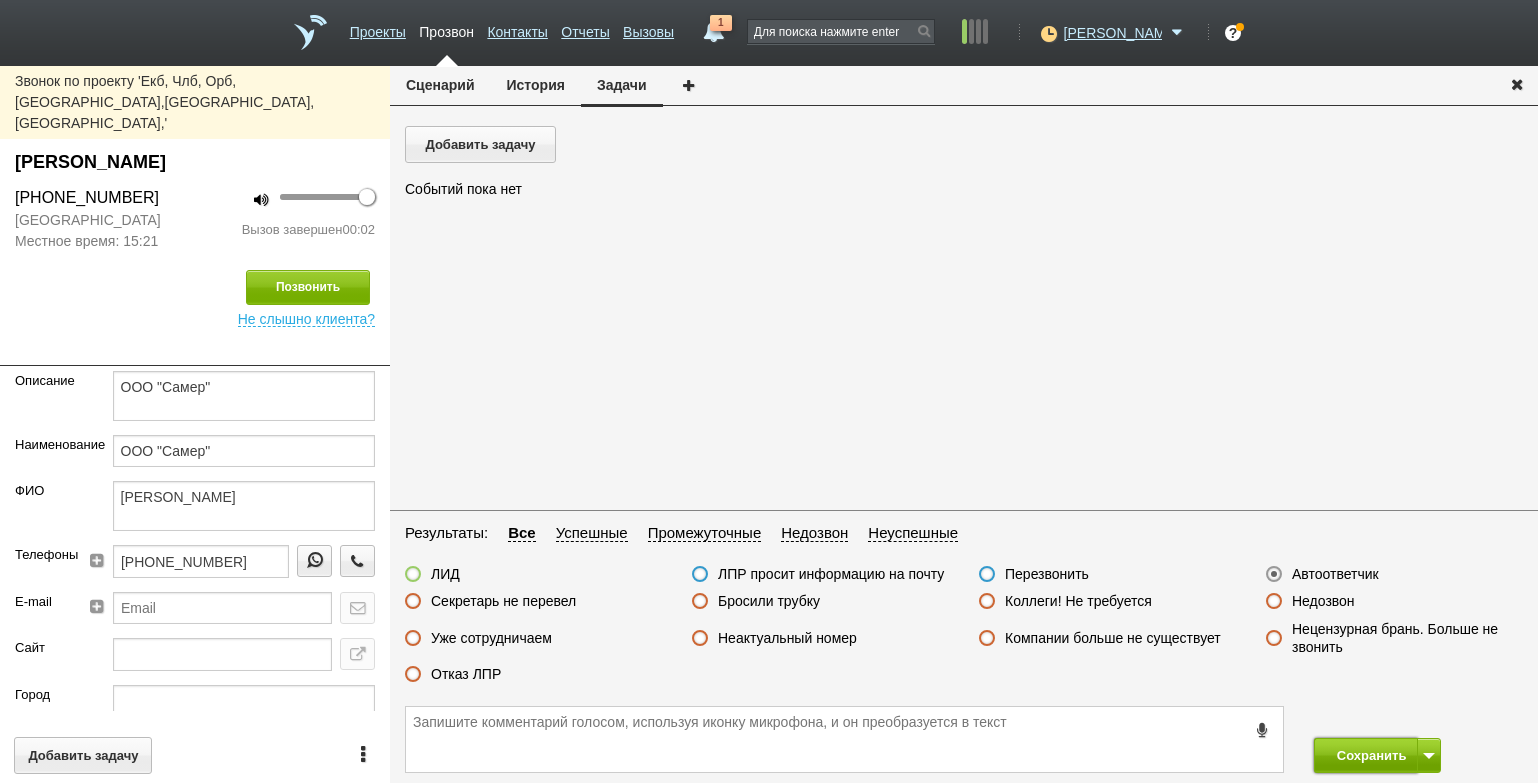click on "Сохранить" at bounding box center [1366, 755] 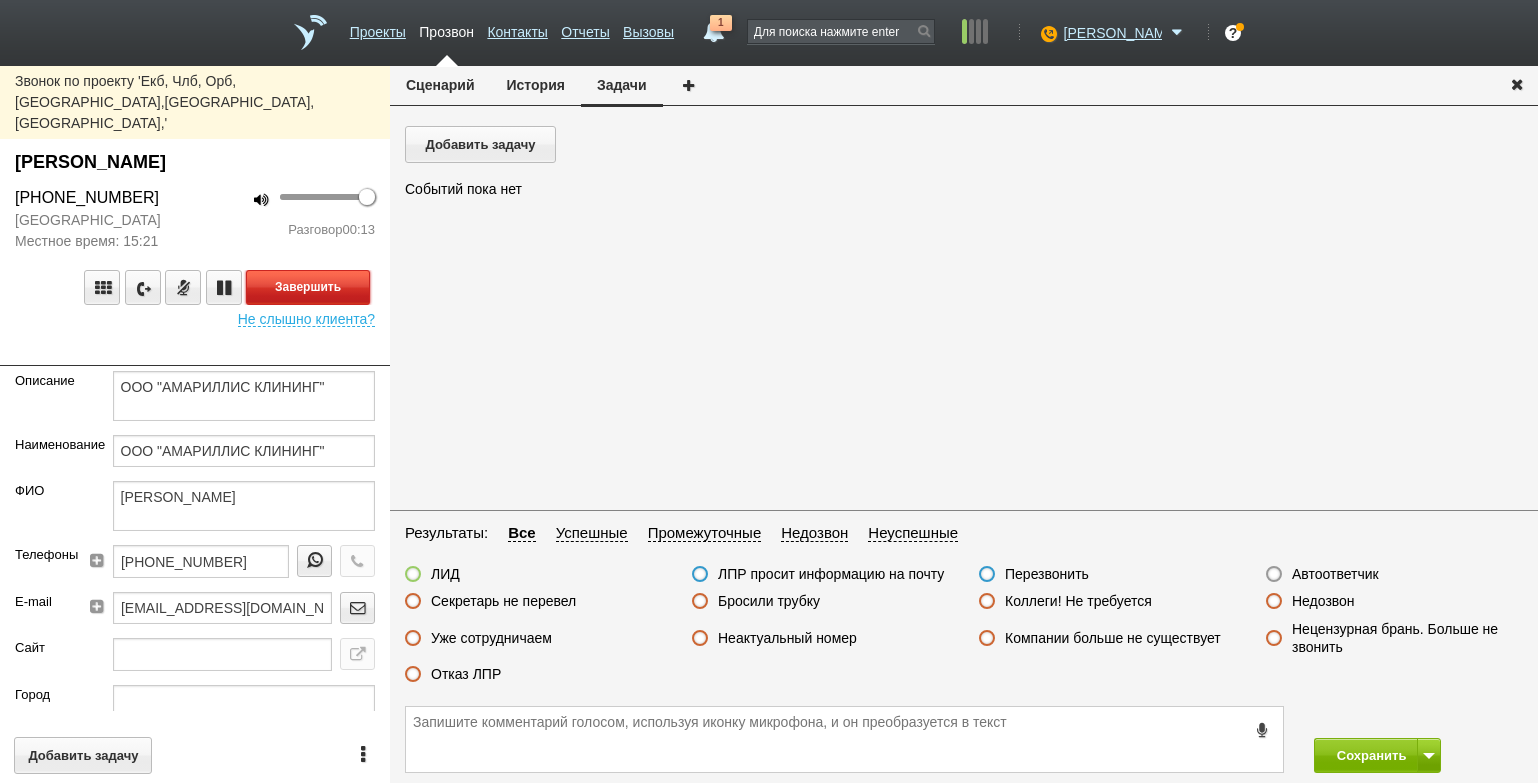 click on "Завершить" at bounding box center [308, 287] 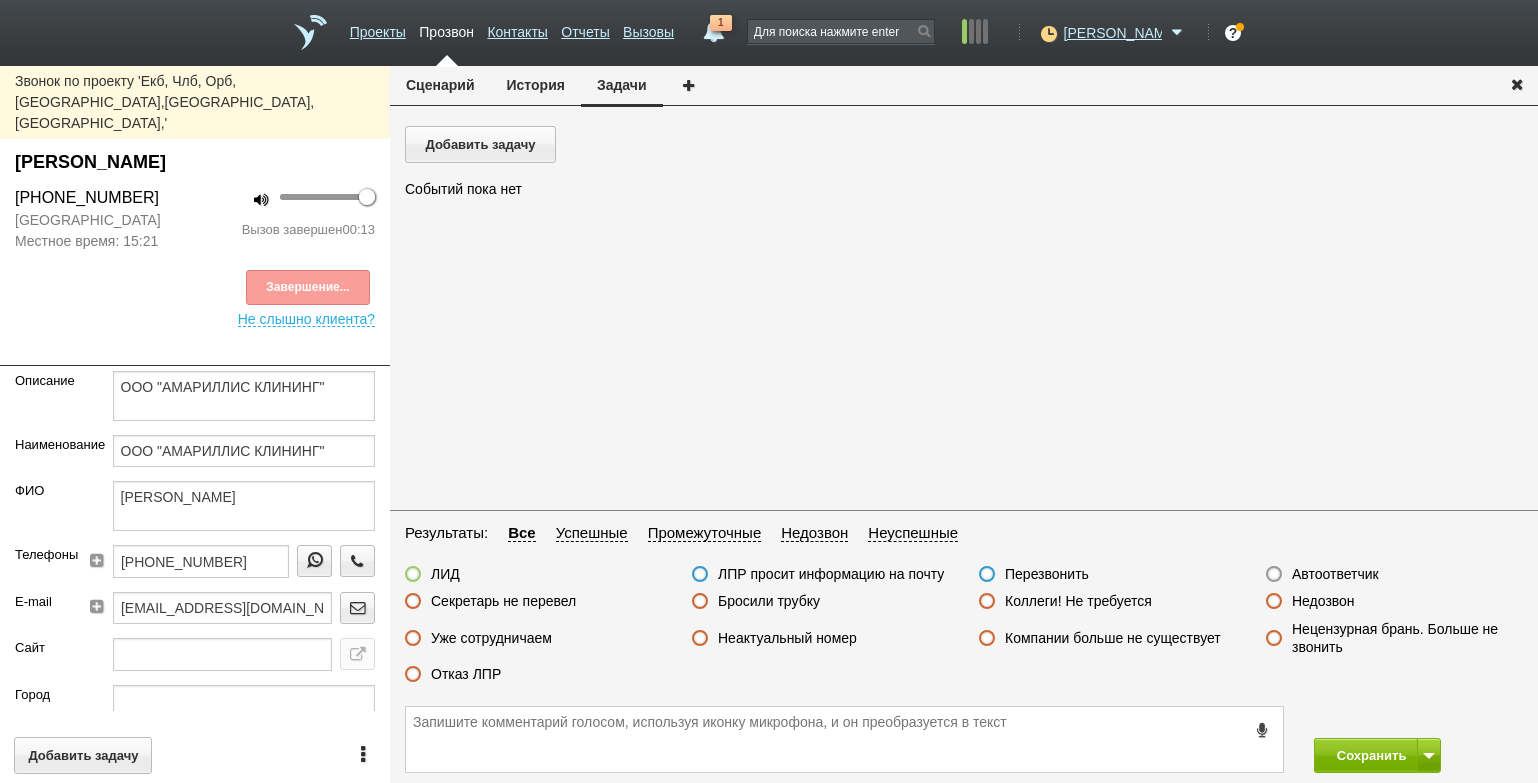 drag, startPoint x: 472, startPoint y: 672, endPoint x: 498, endPoint y: 673, distance: 26.019224 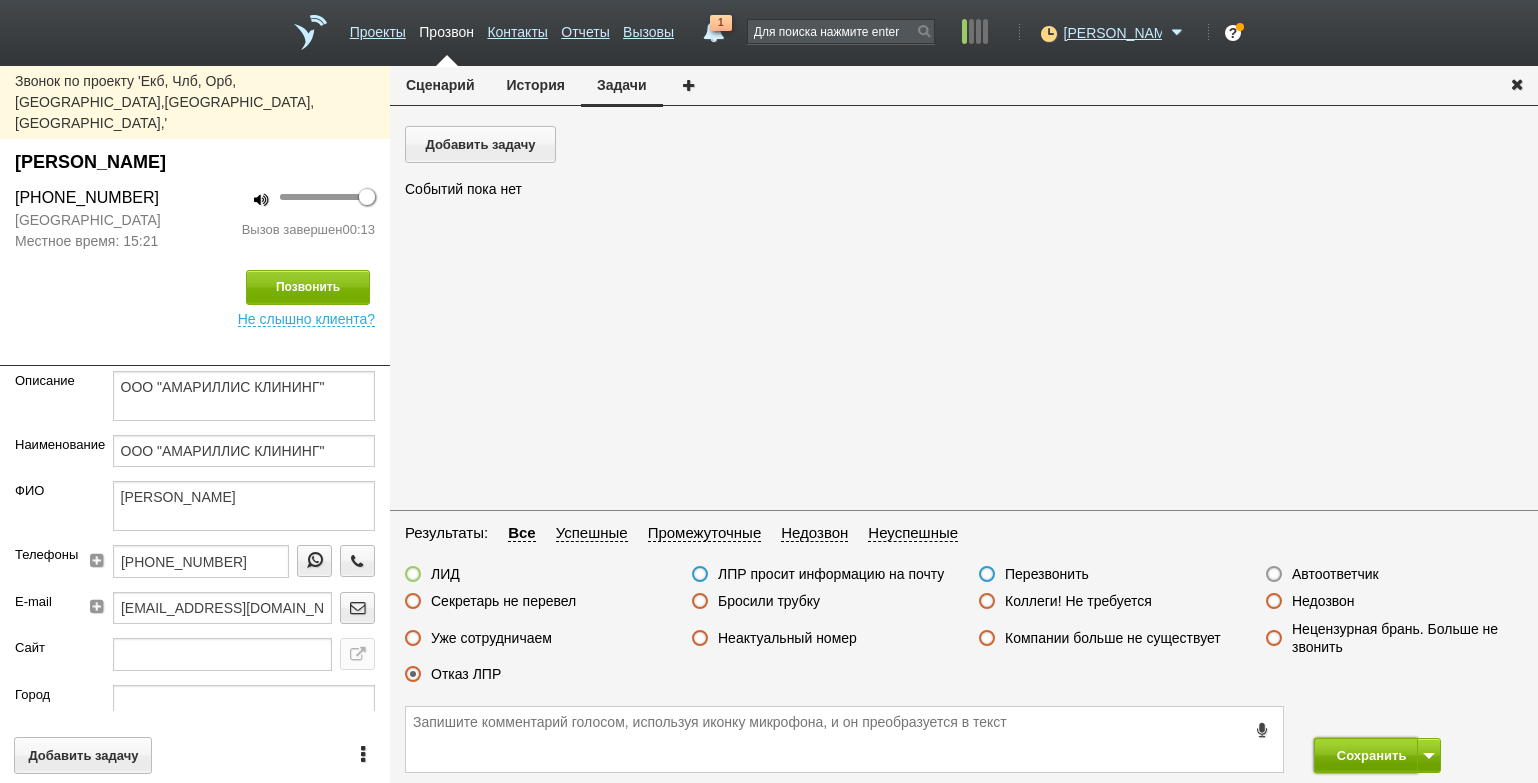 click on "Сохранить" at bounding box center [1366, 755] 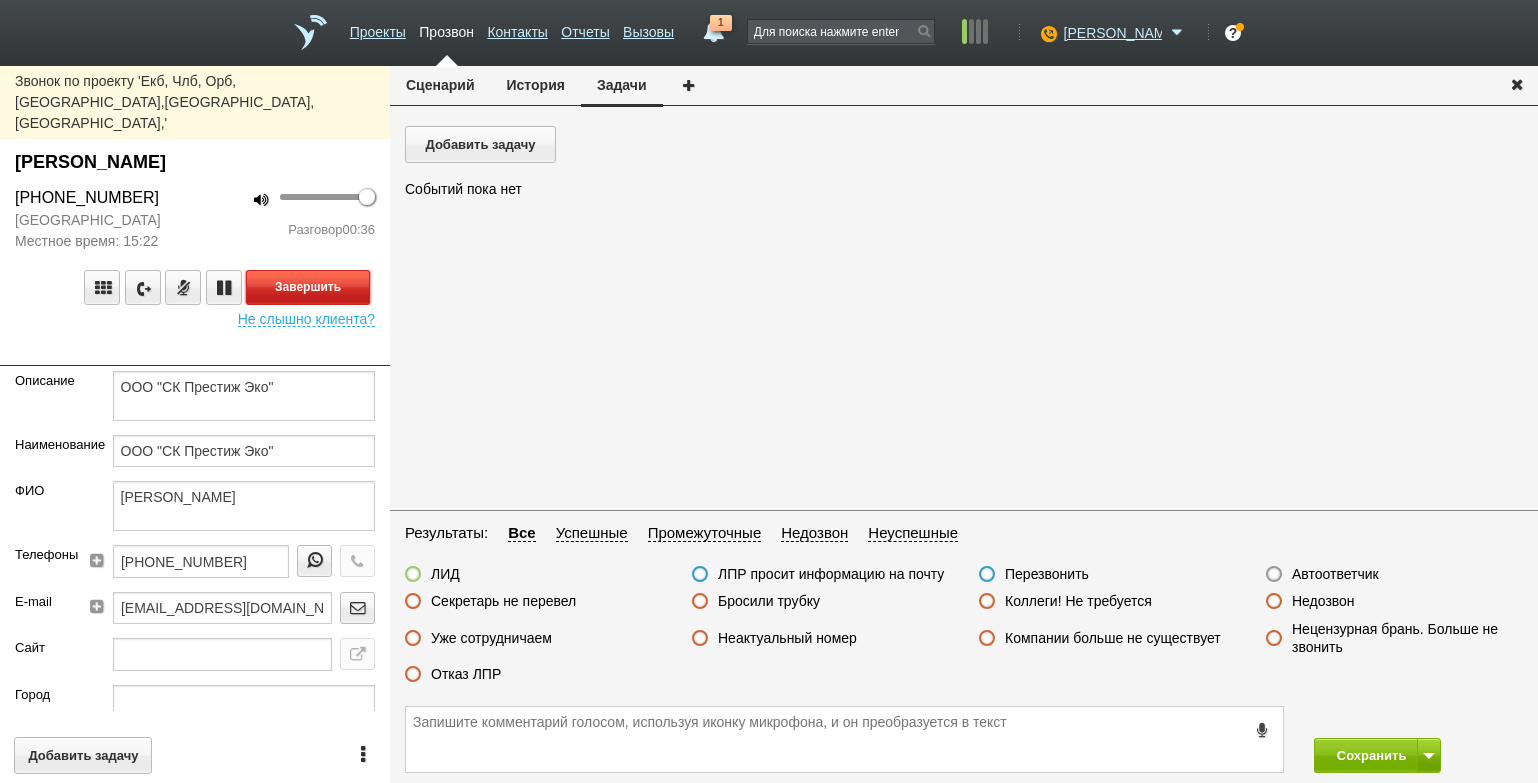 click on "Завершить" at bounding box center [308, 287] 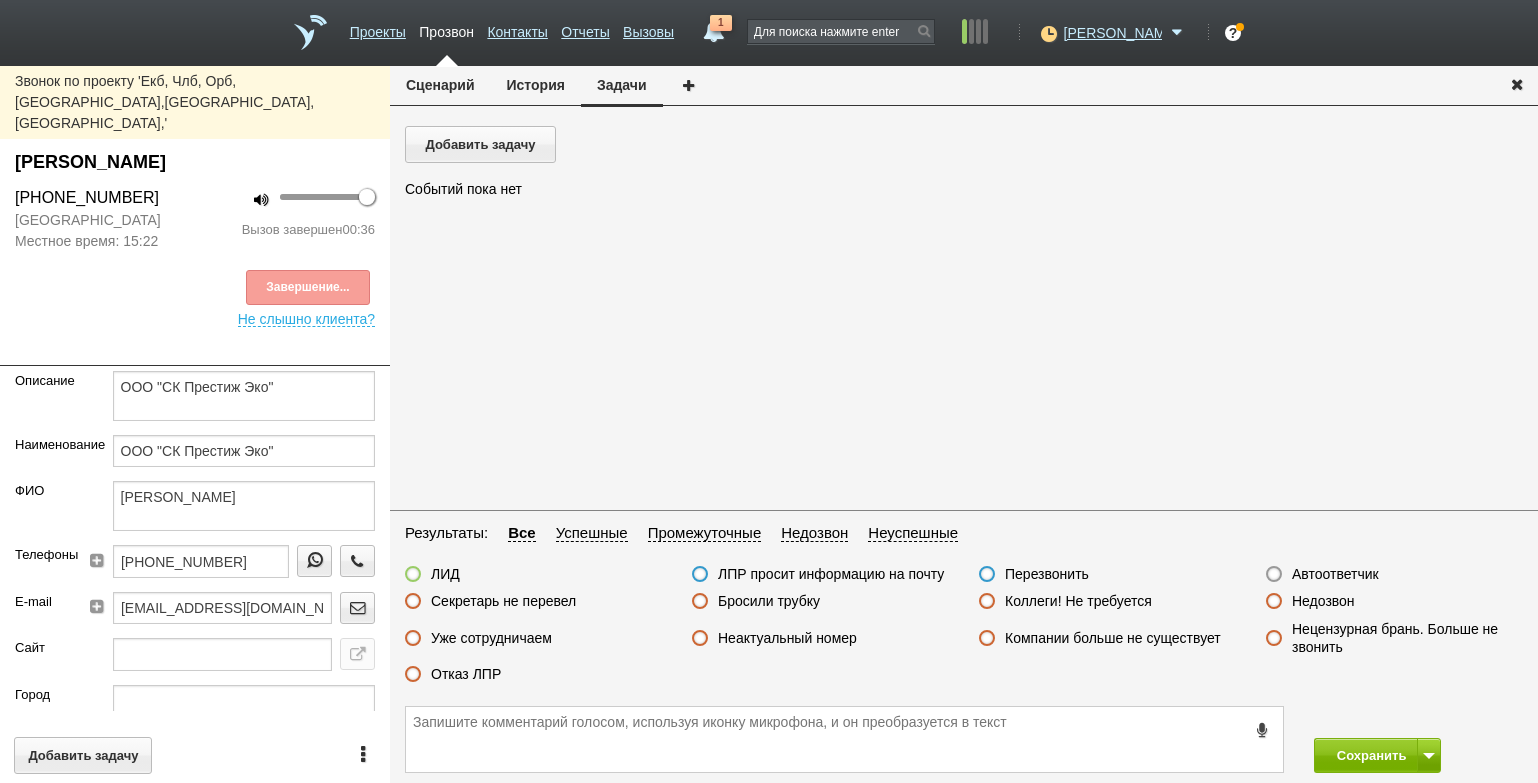 click on "Отказ ЛПР" at bounding box center [466, 674] 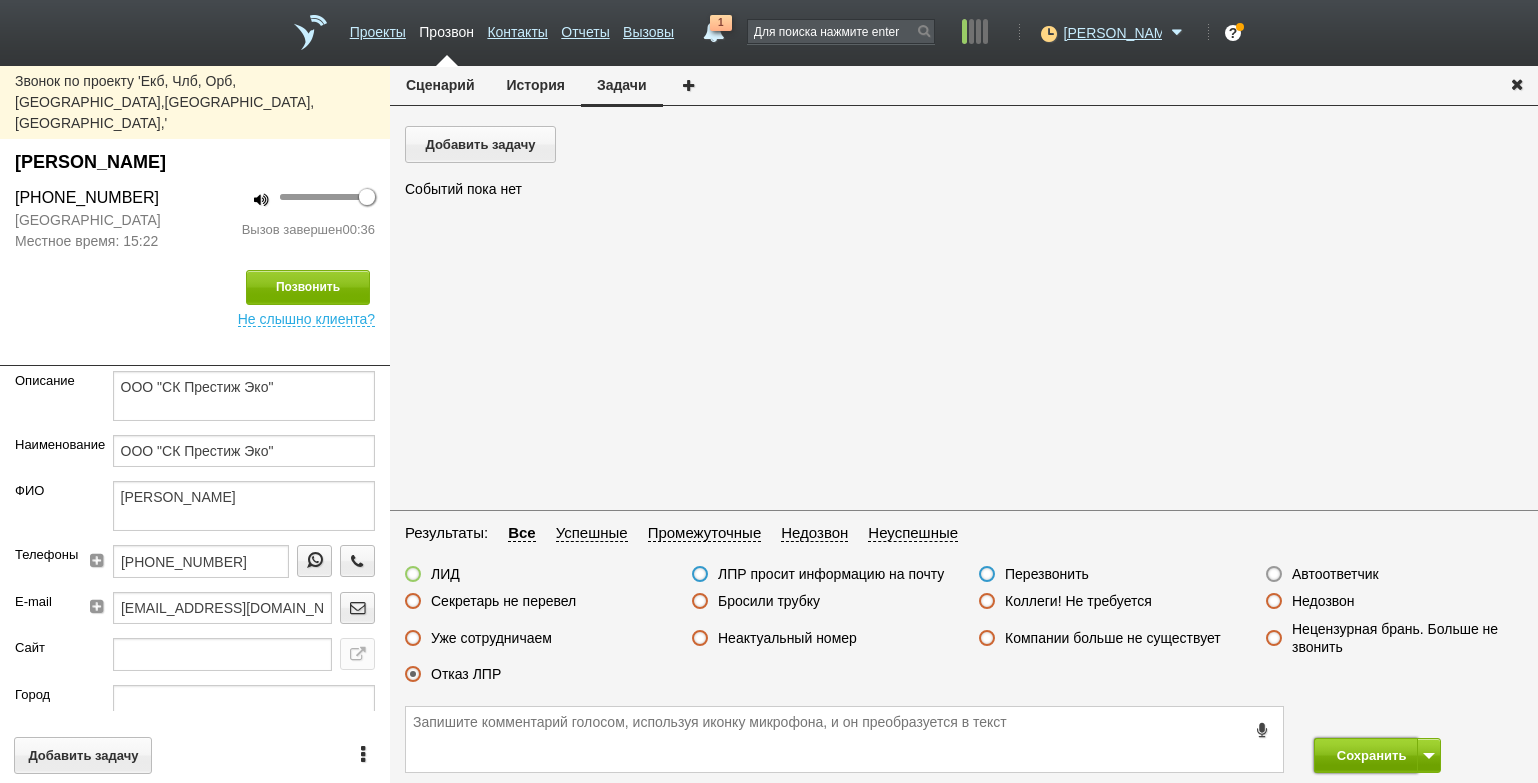 click on "Сохранить" at bounding box center [1366, 755] 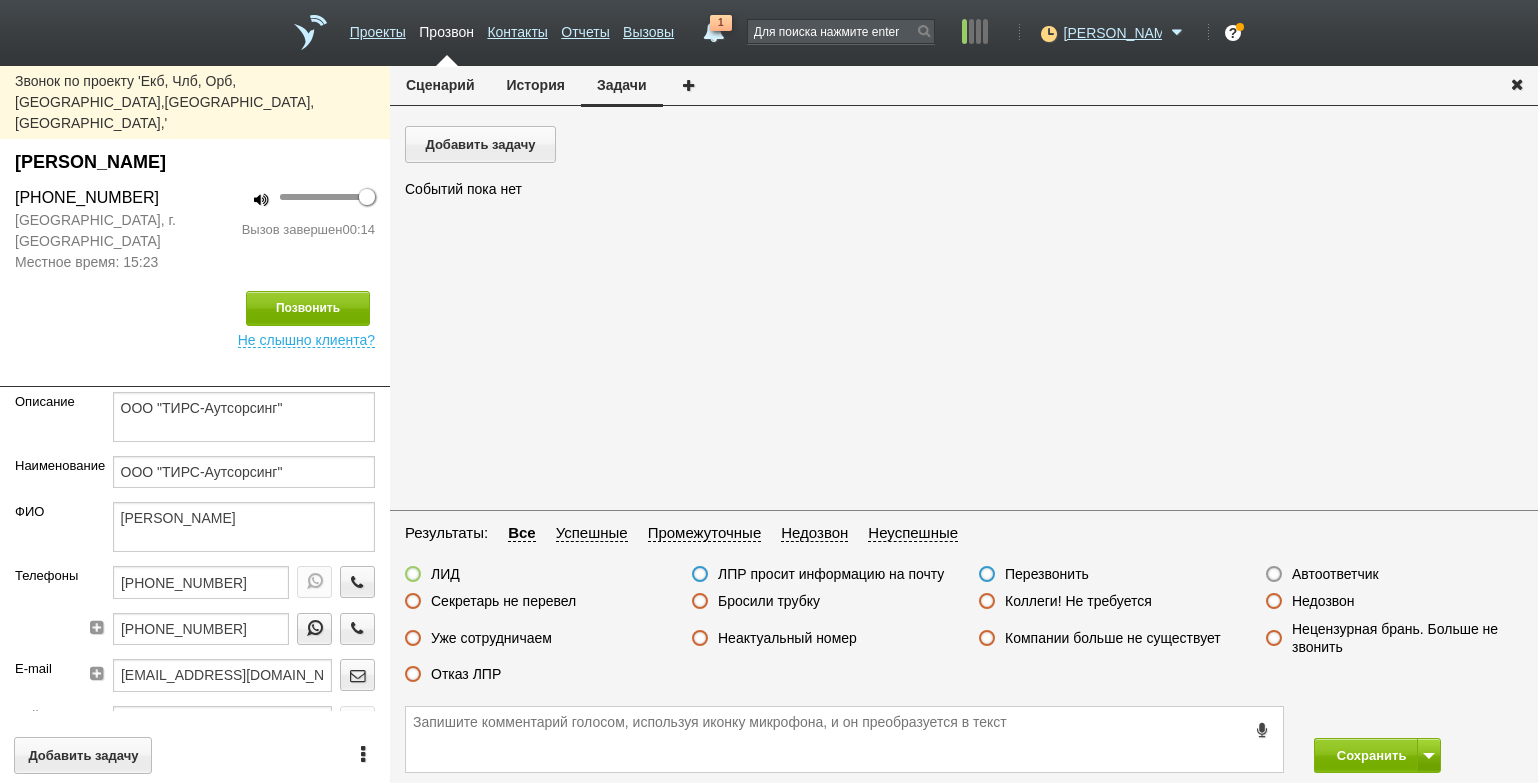 click on "Бросили трубку" at bounding box center [769, 601] 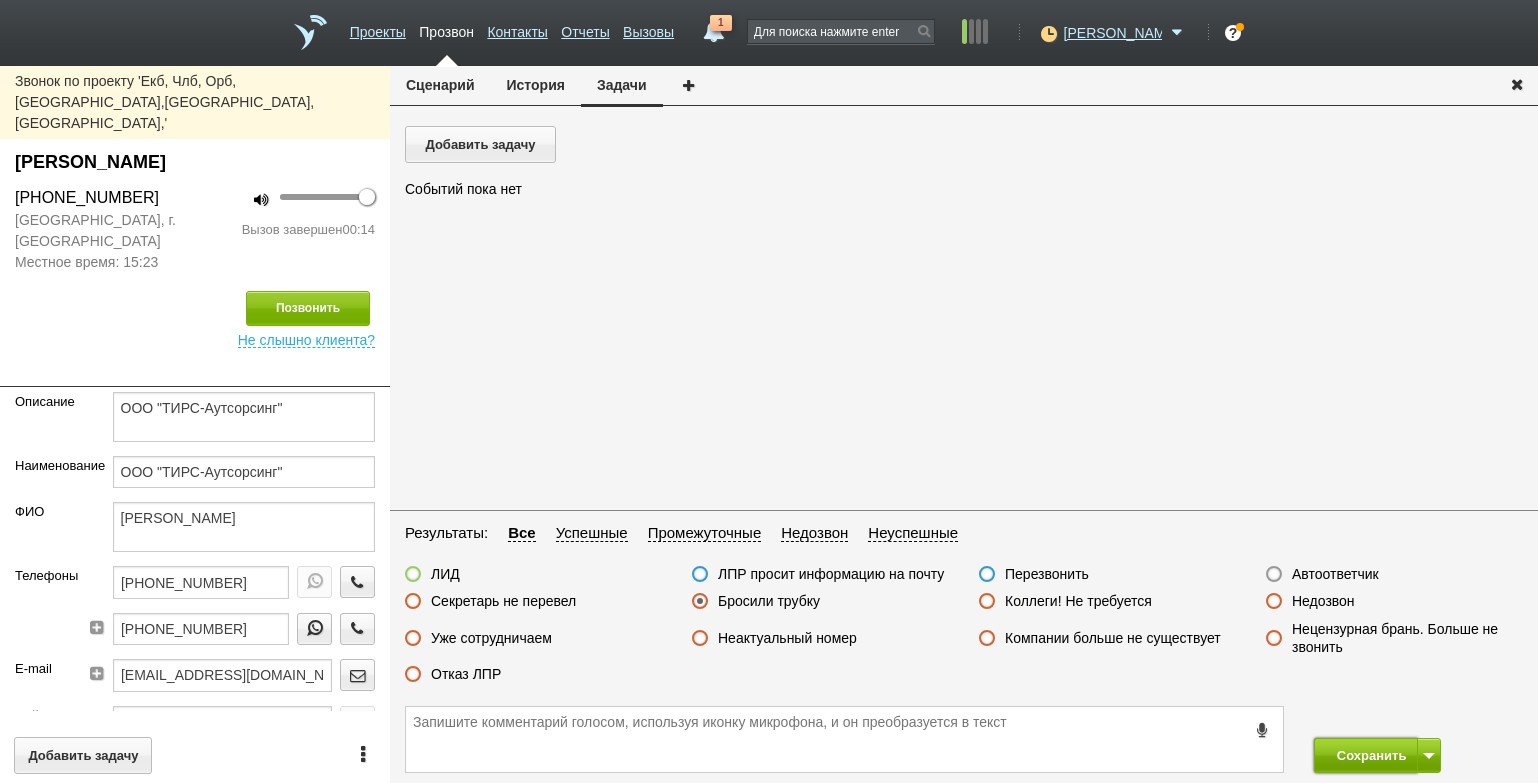 click on "Сохранить" at bounding box center [1366, 755] 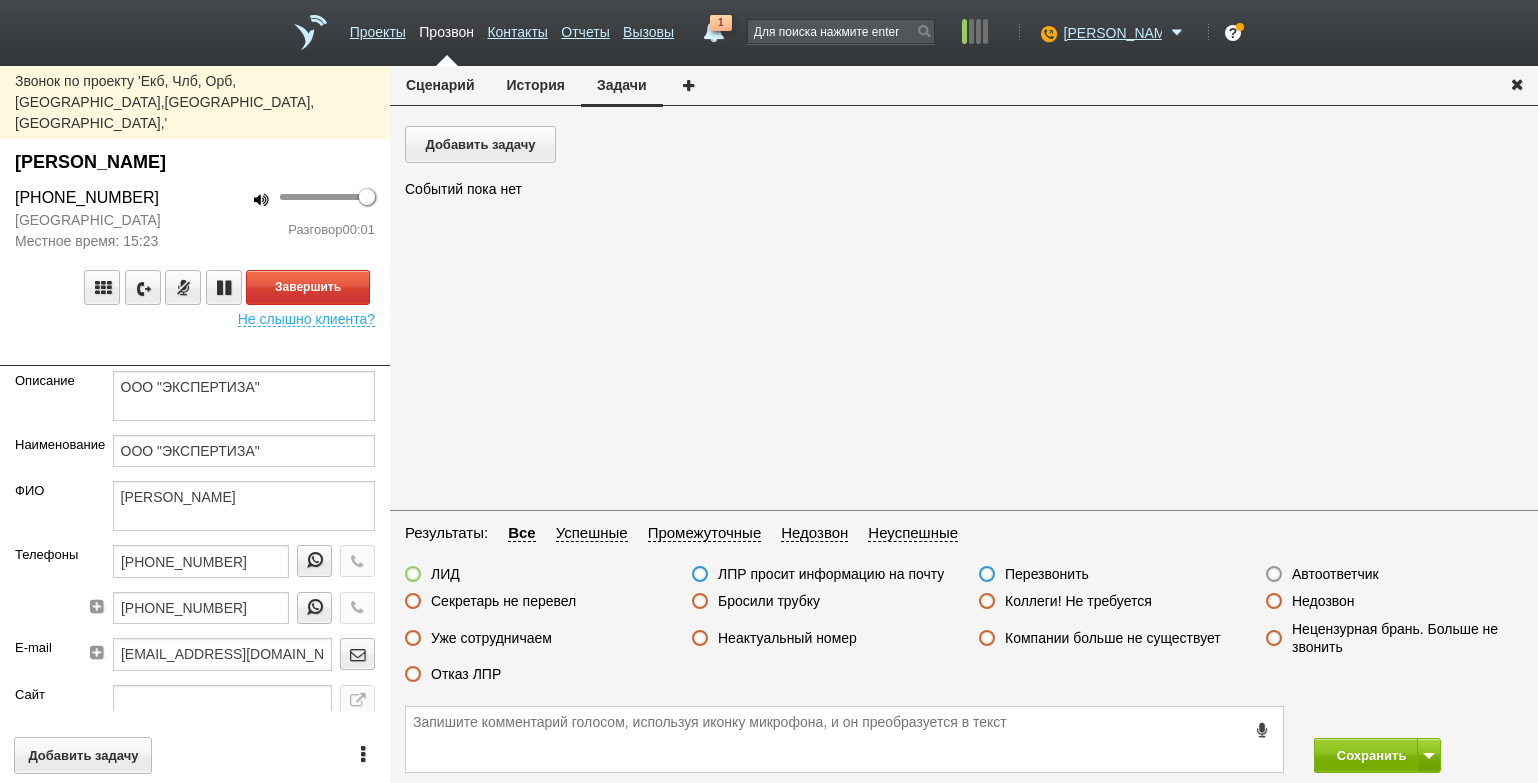click on "100
Разговор
00:01" at bounding box center [292, 219] 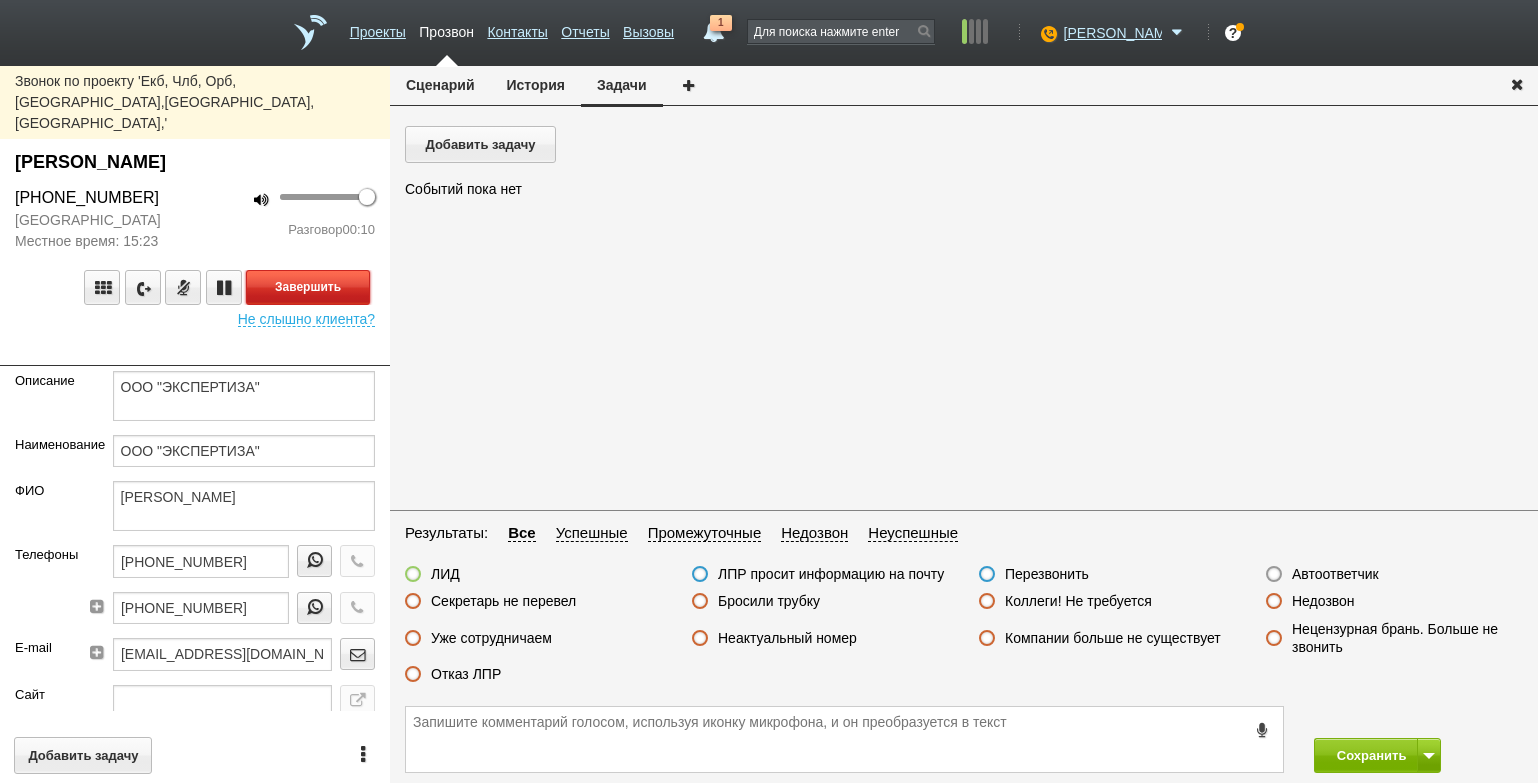 click on "Завершить" at bounding box center (308, 287) 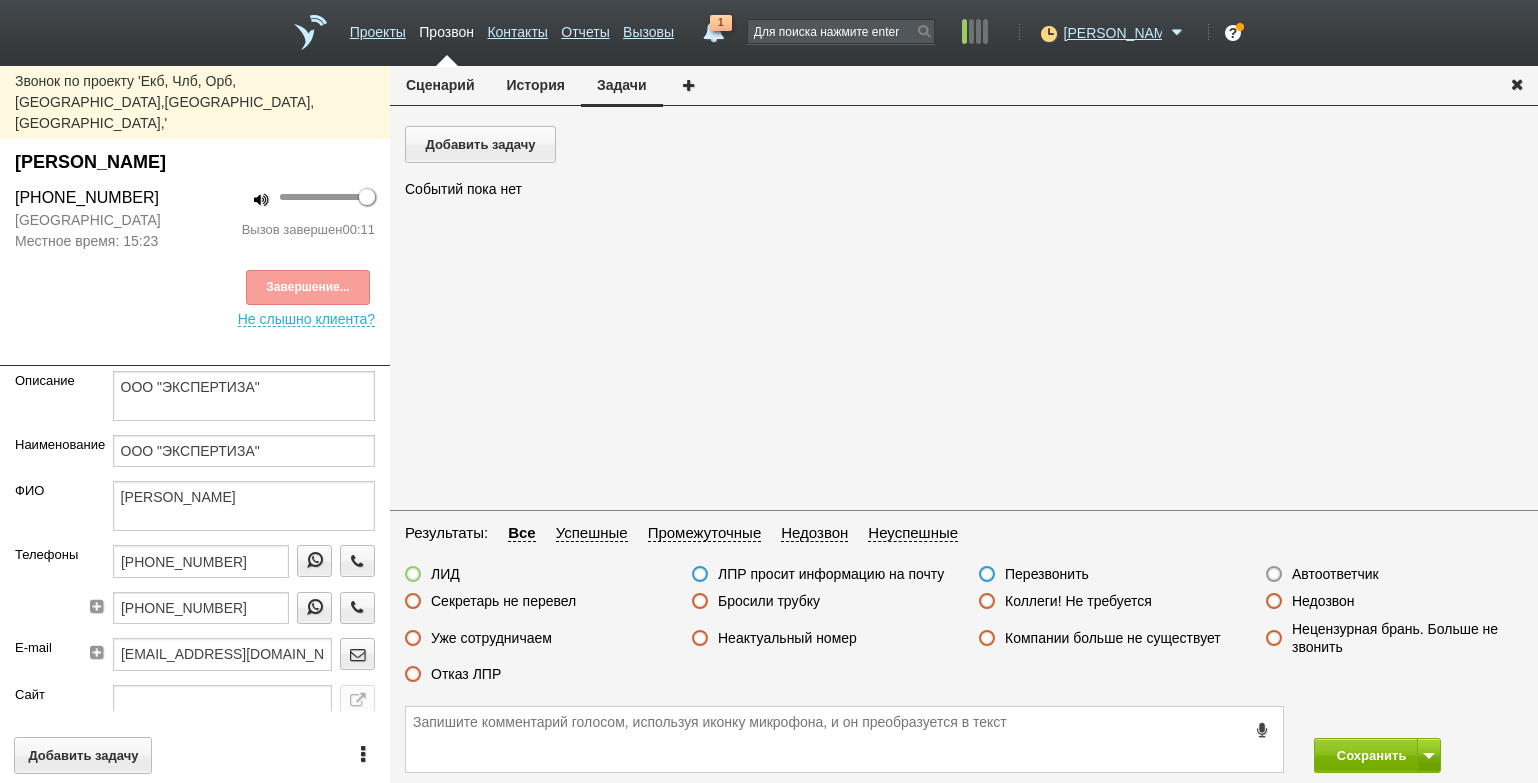 click on "Отказ ЛПР" at bounding box center [466, 674] 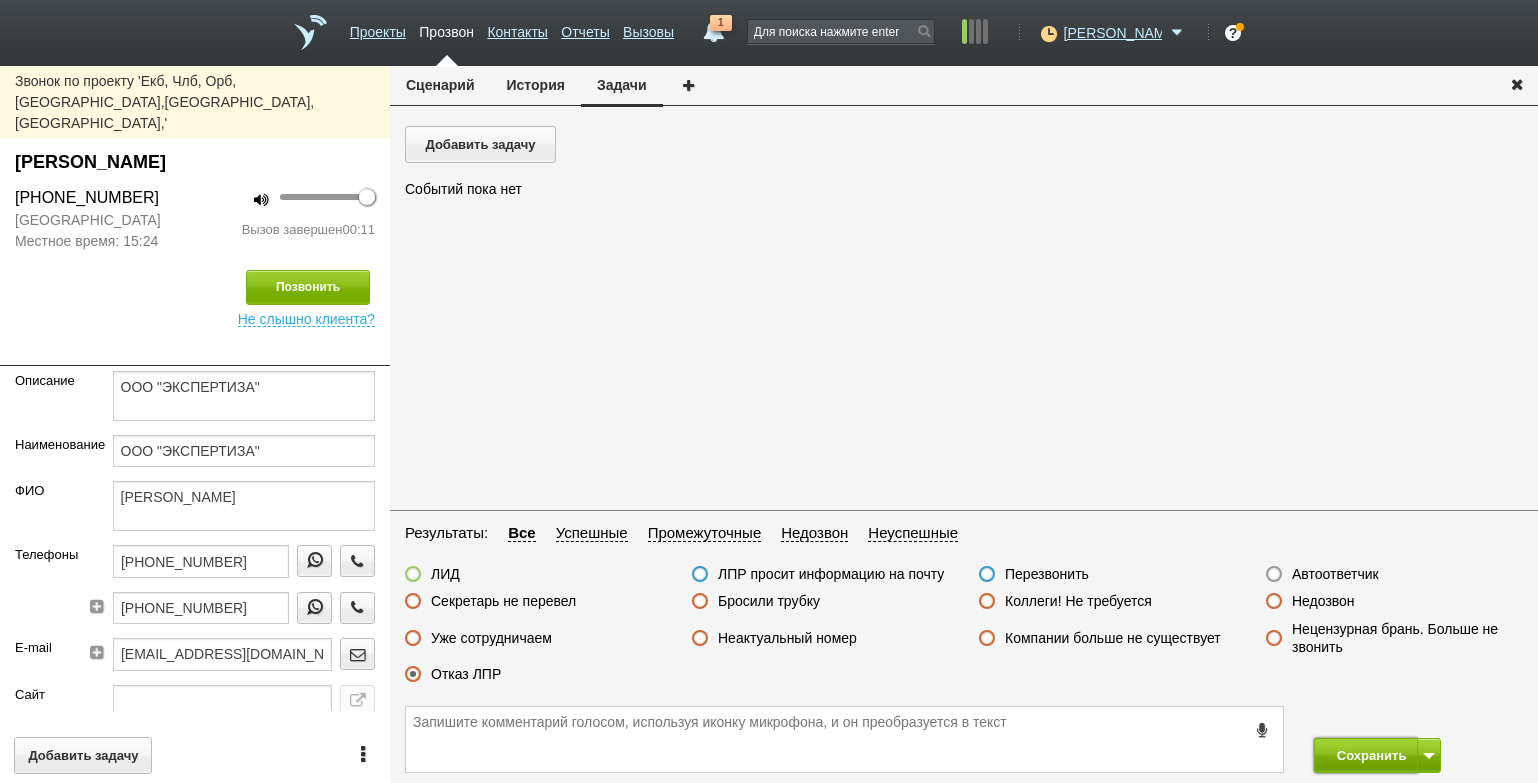click on "Сохранить" at bounding box center (1366, 755) 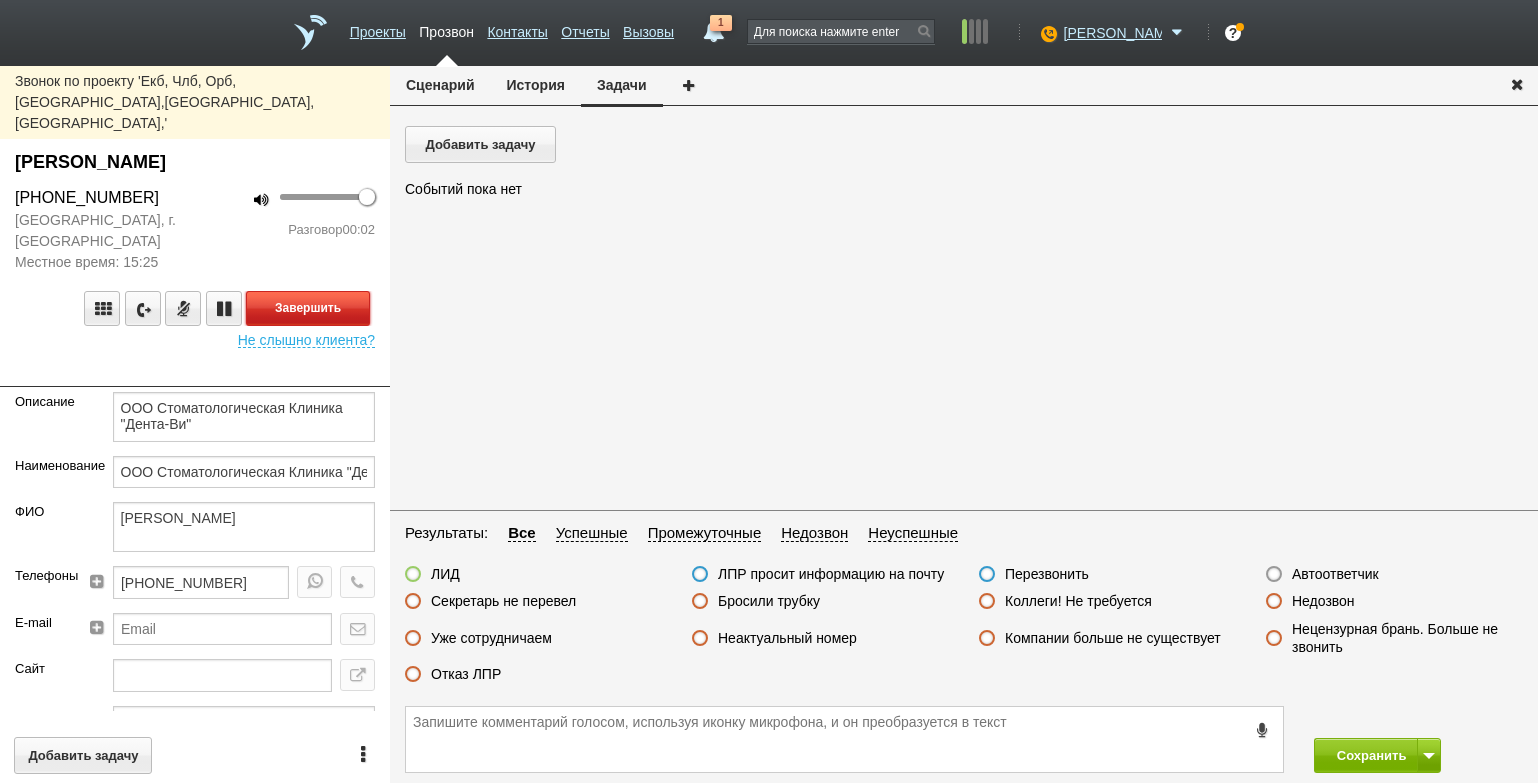 click on "Завершить" at bounding box center (308, 308) 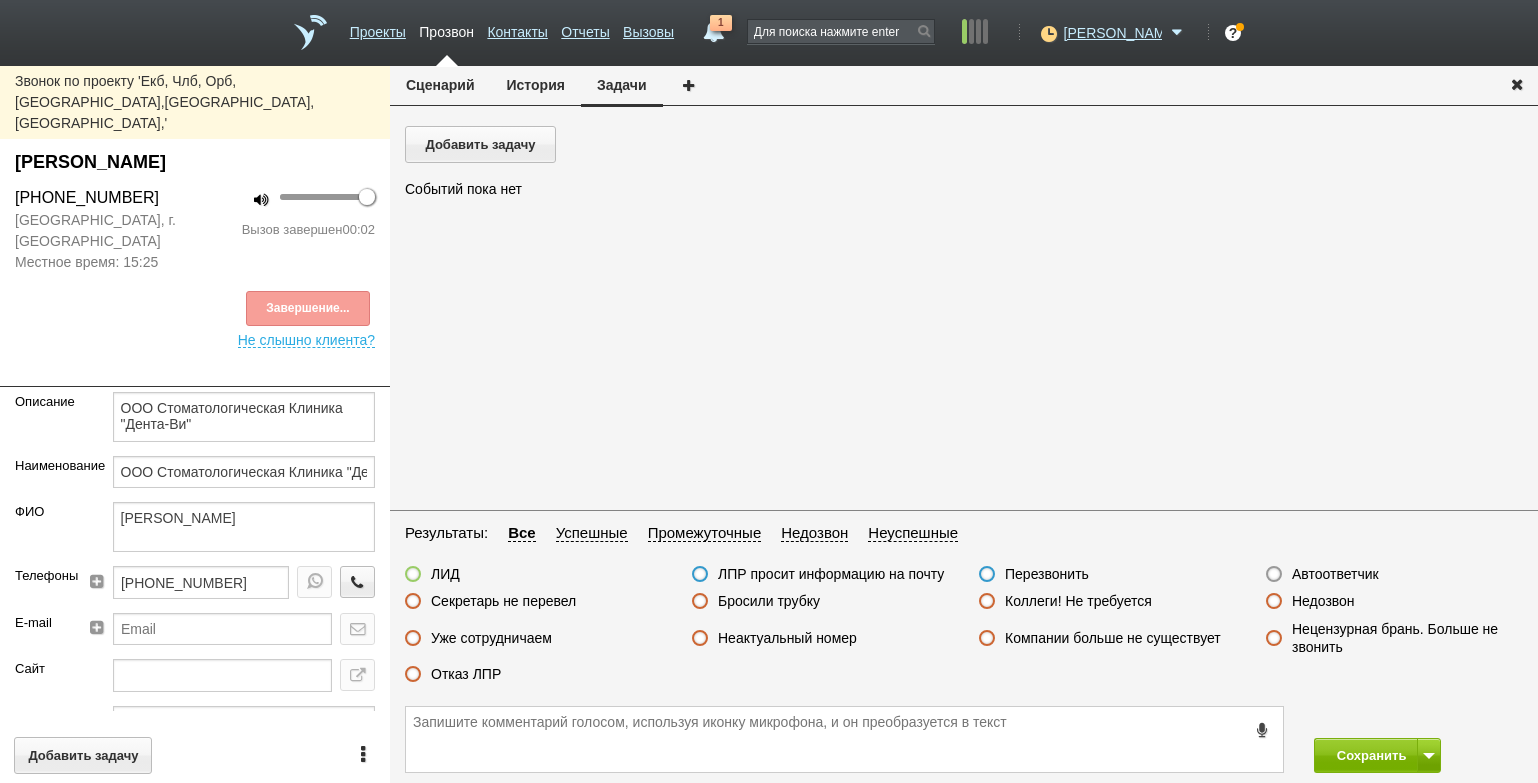 click on "Автоответчик" at bounding box center [1335, 574] 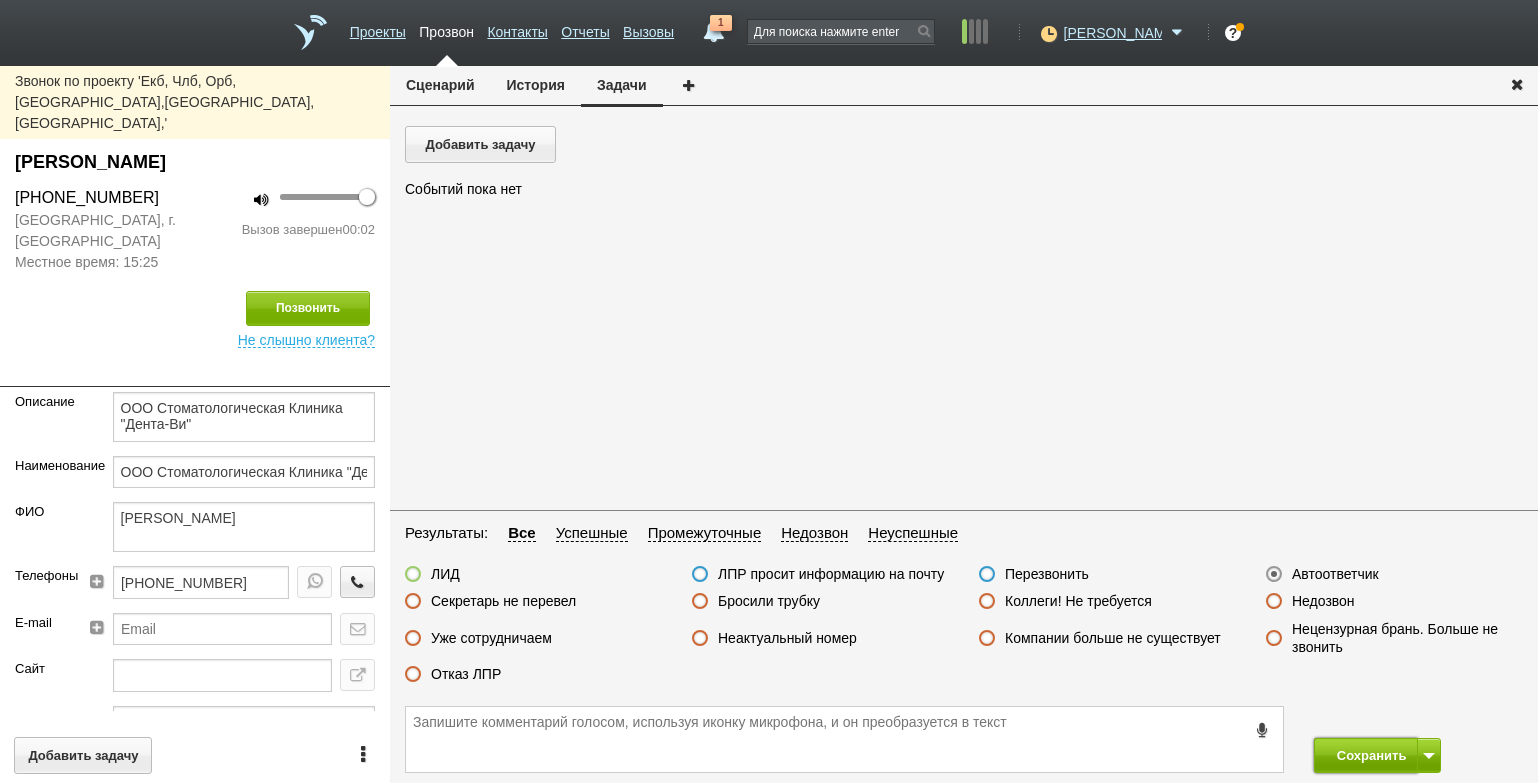 click on "Сохранить" at bounding box center [1366, 755] 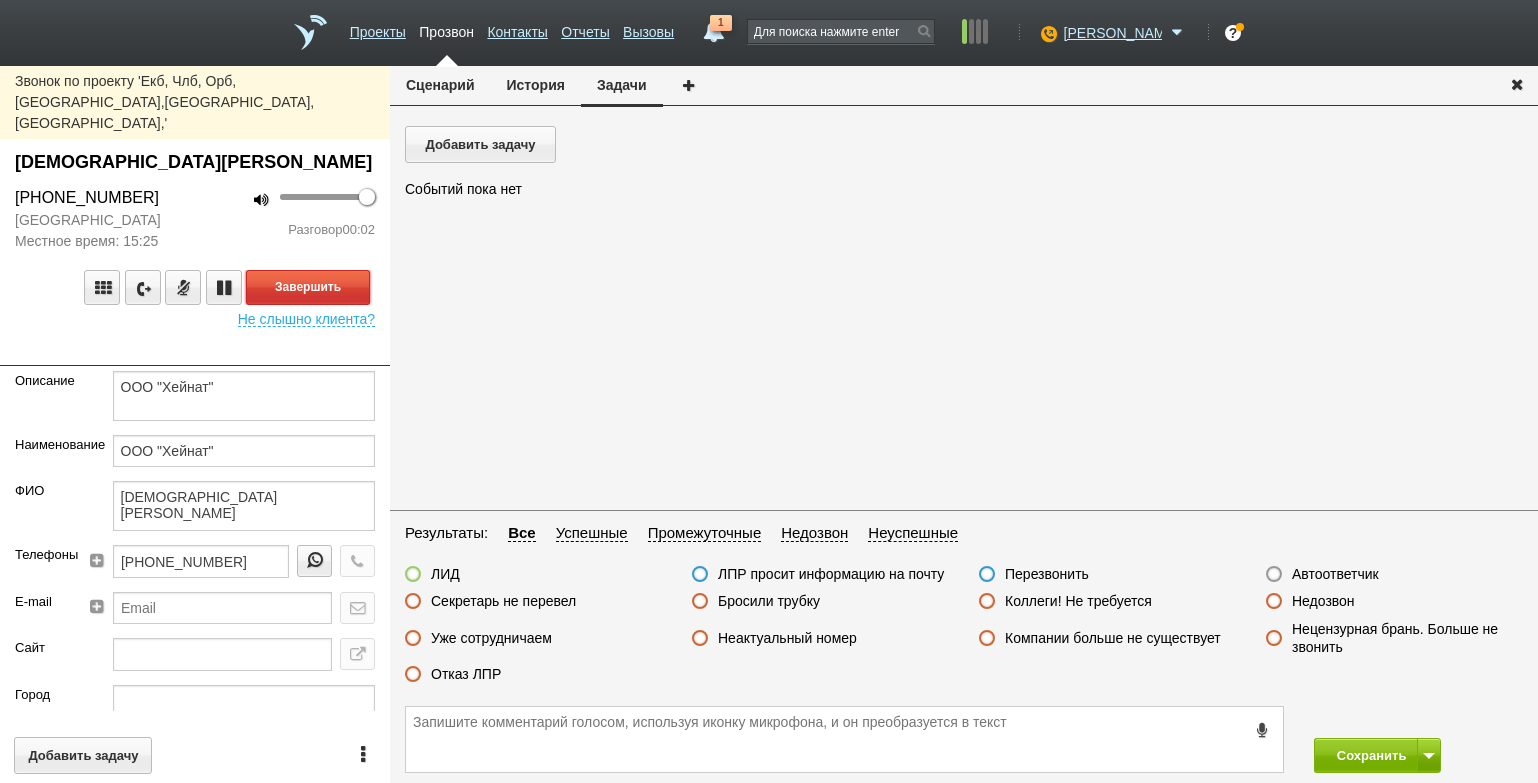 drag, startPoint x: 312, startPoint y: 244, endPoint x: 356, endPoint y: 258, distance: 46.173584 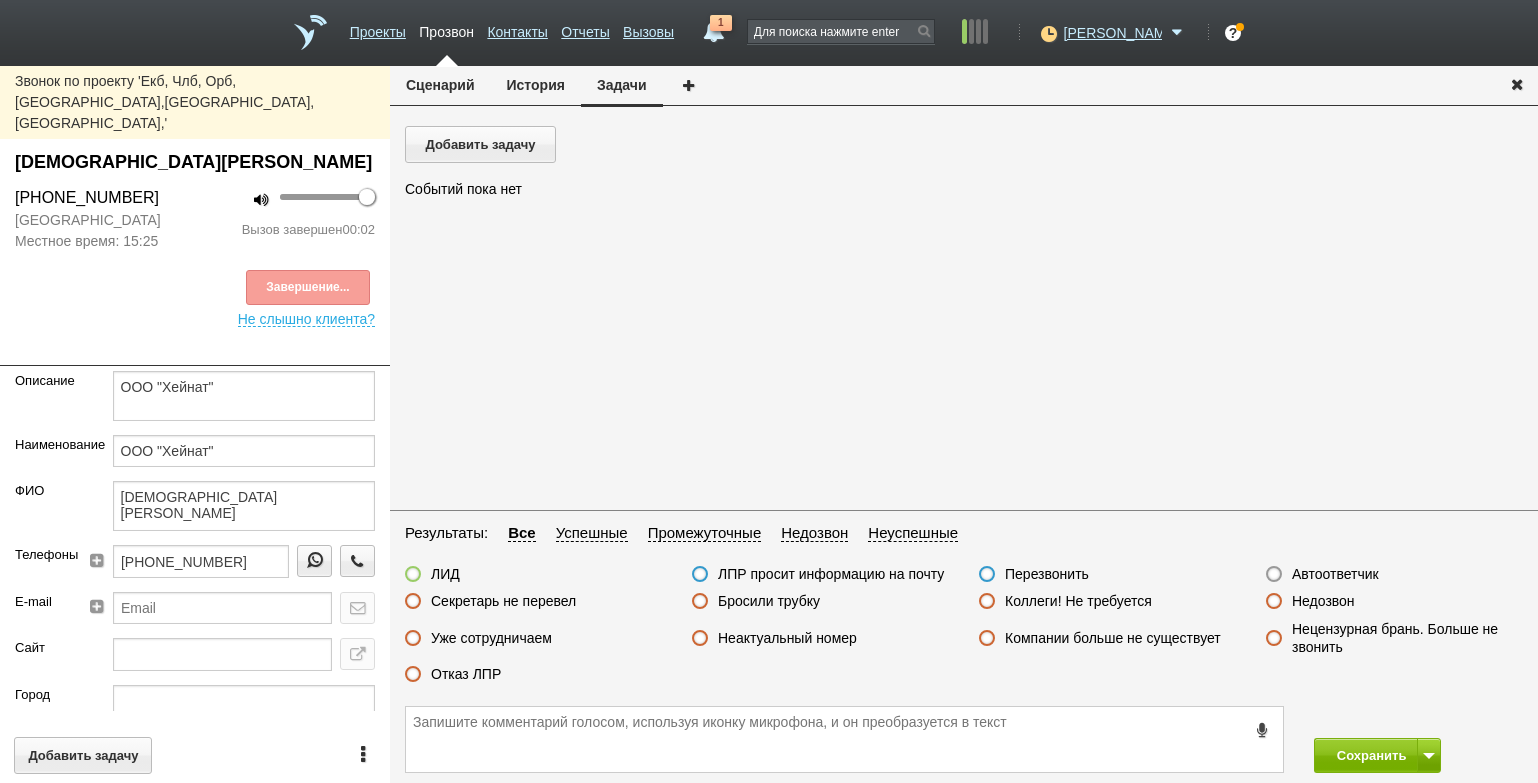 click on "Автоответчик" at bounding box center [1335, 574] 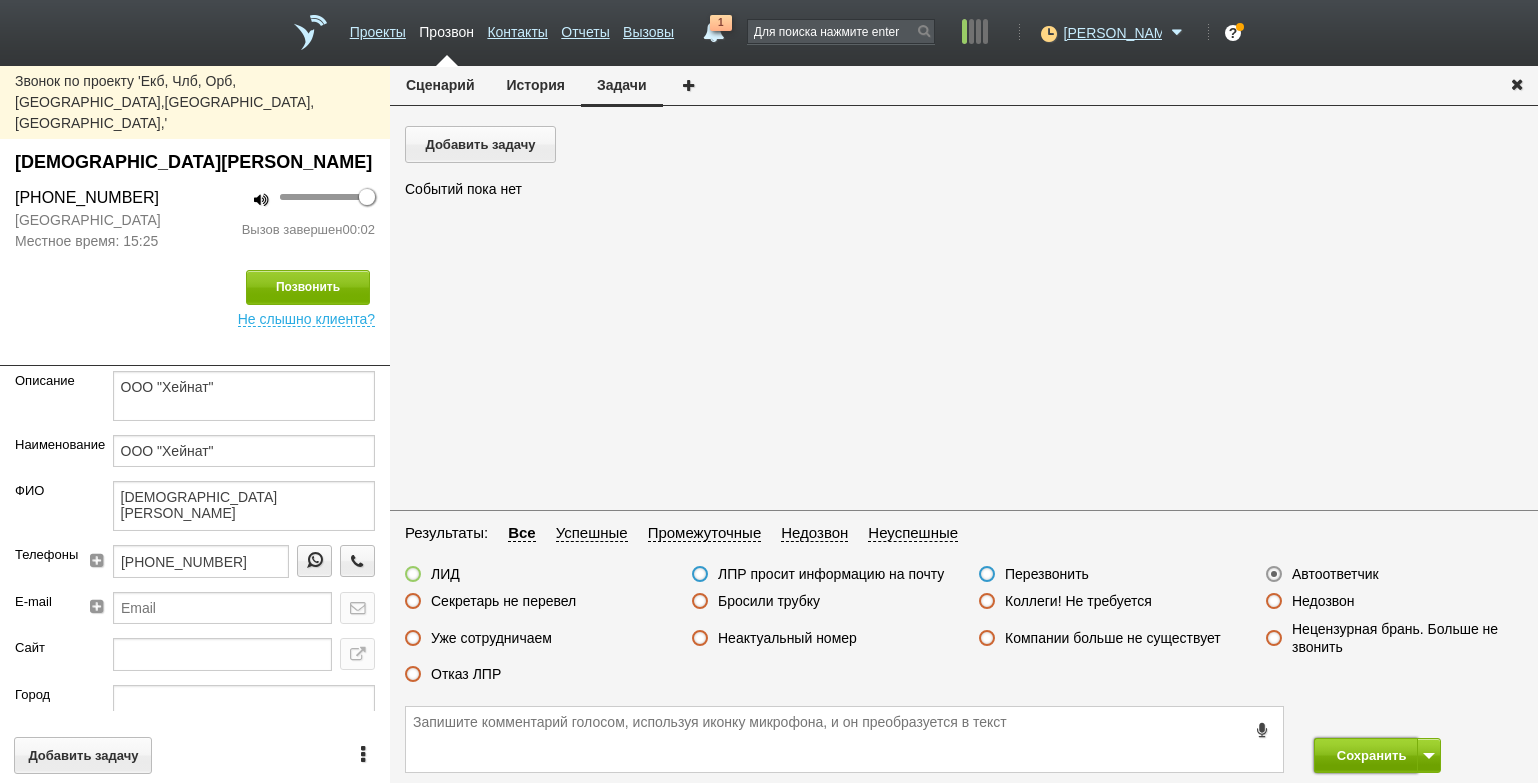 click on "Сохранить" at bounding box center (1366, 755) 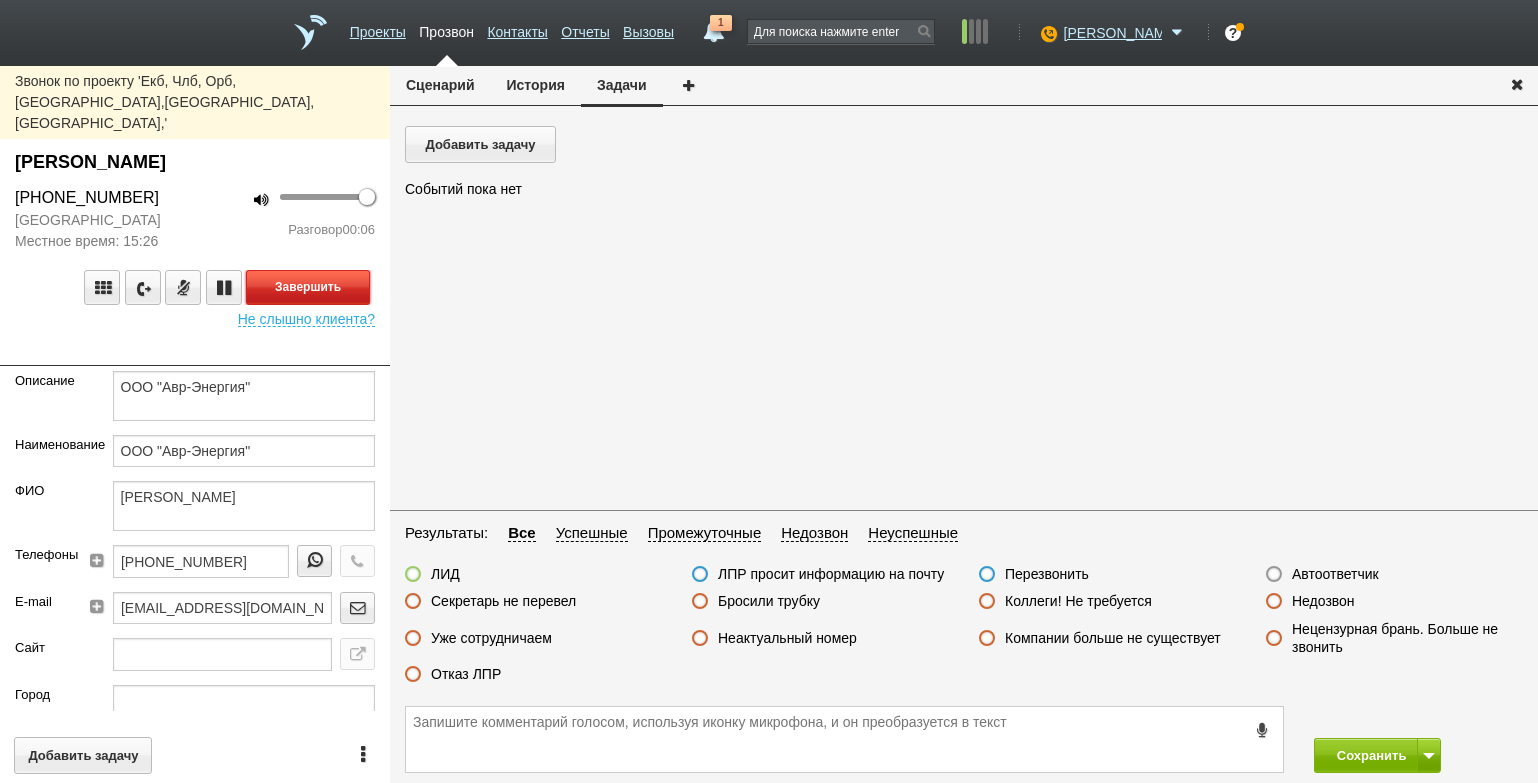 click on "Завершить" at bounding box center (308, 287) 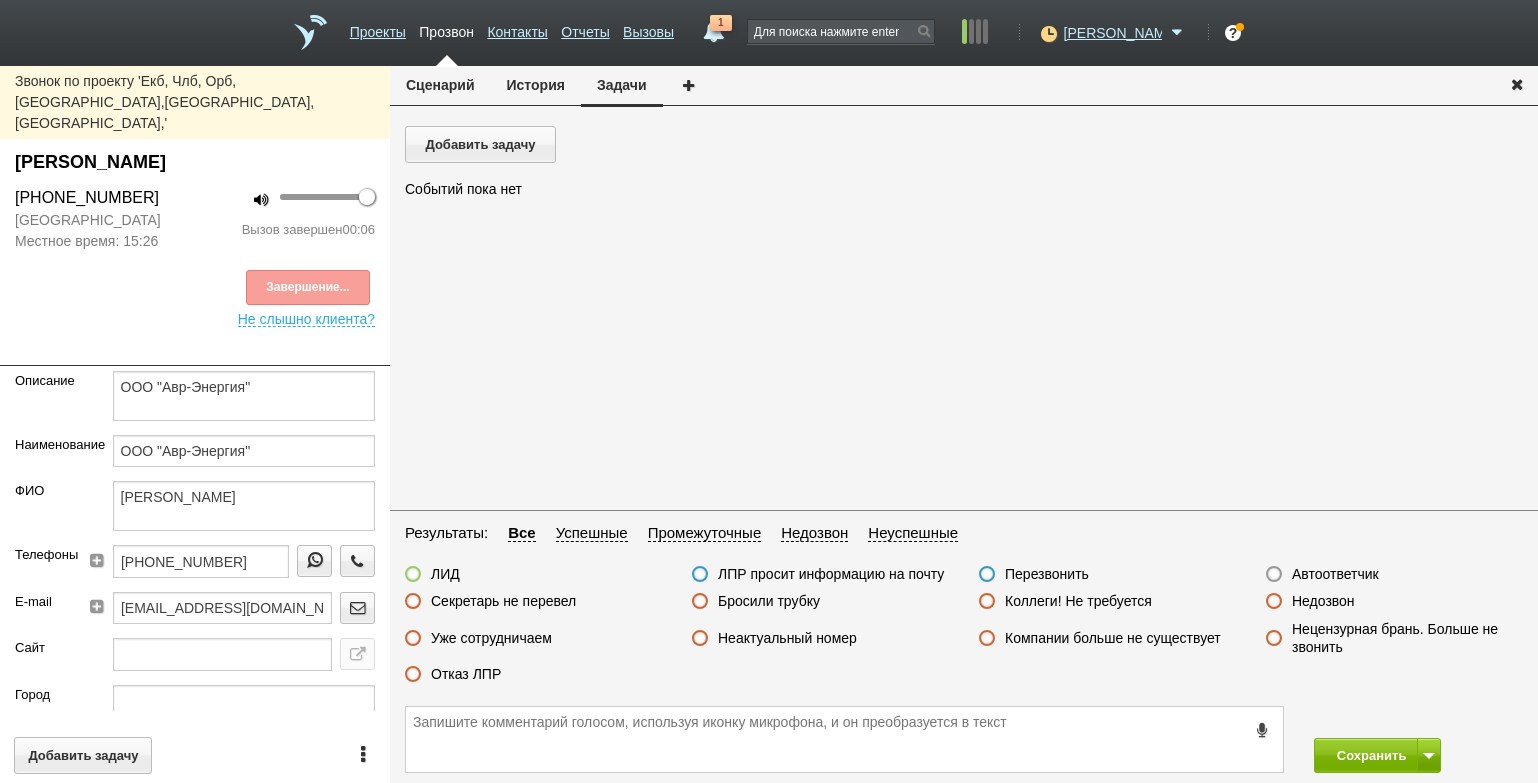 click on "Автоответчик" at bounding box center (1335, 574) 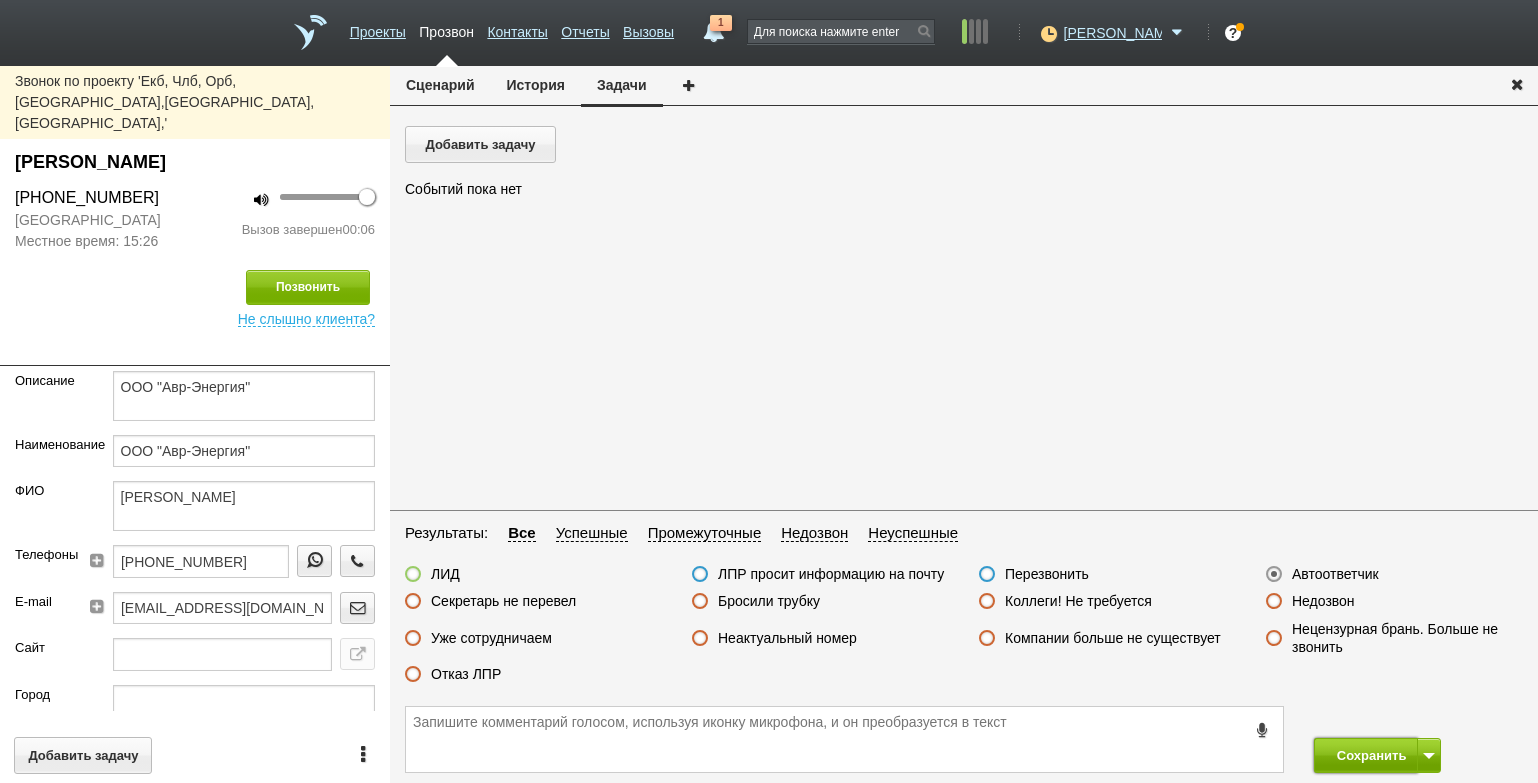 drag, startPoint x: 1352, startPoint y: 744, endPoint x: 1330, endPoint y: 712, distance: 38.832977 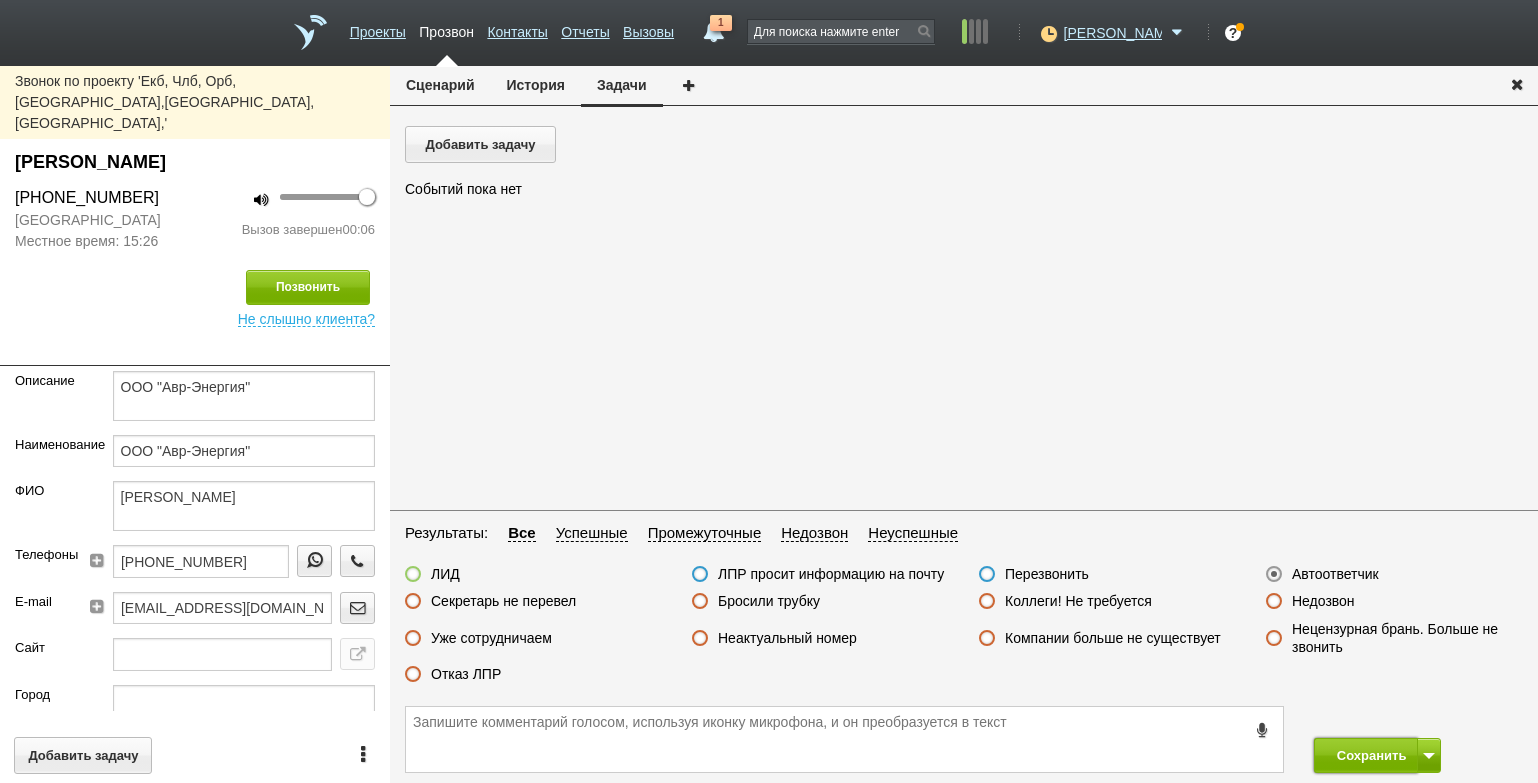 click on "Сохранить" at bounding box center [1366, 755] 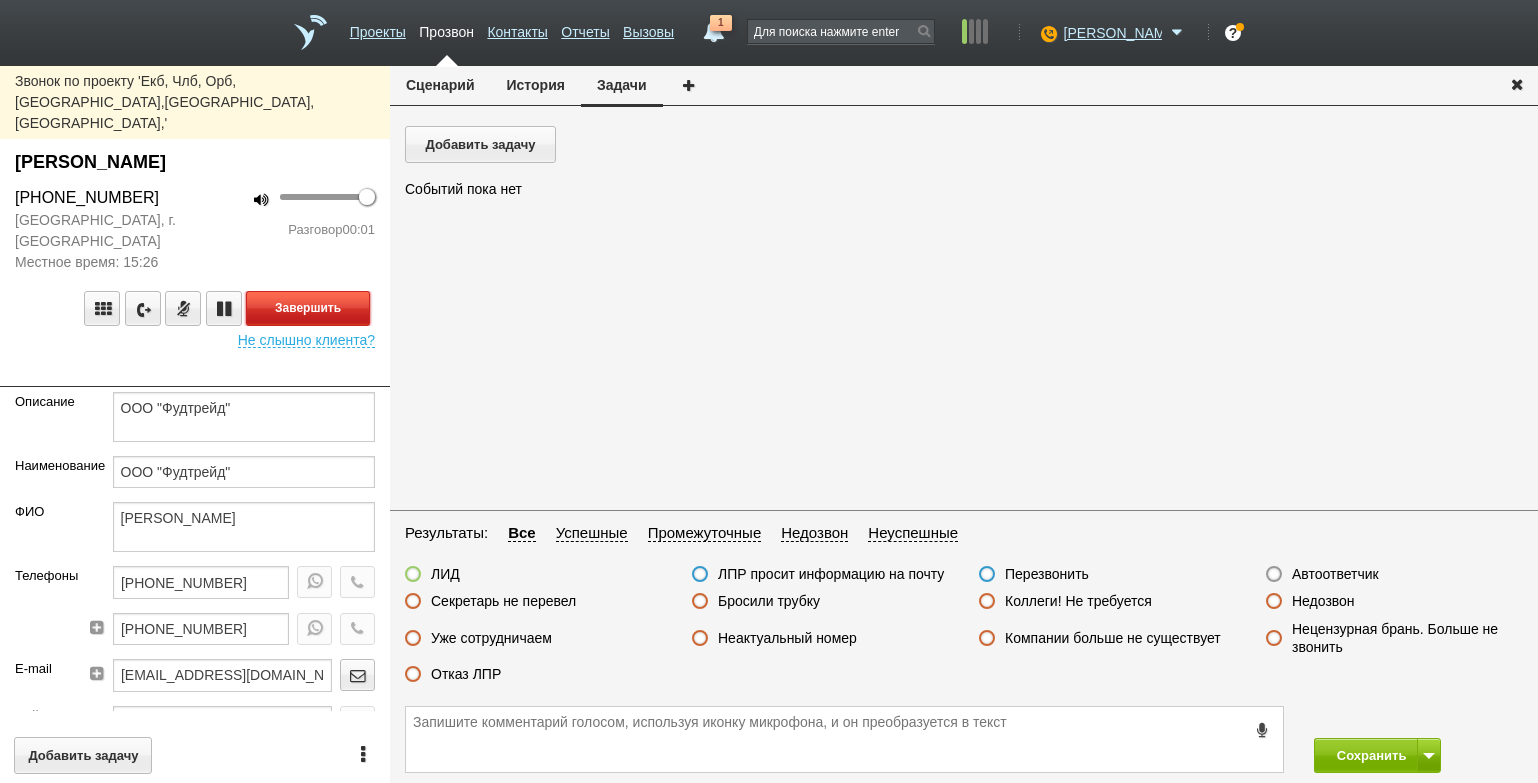 click on "Завершить" at bounding box center (308, 308) 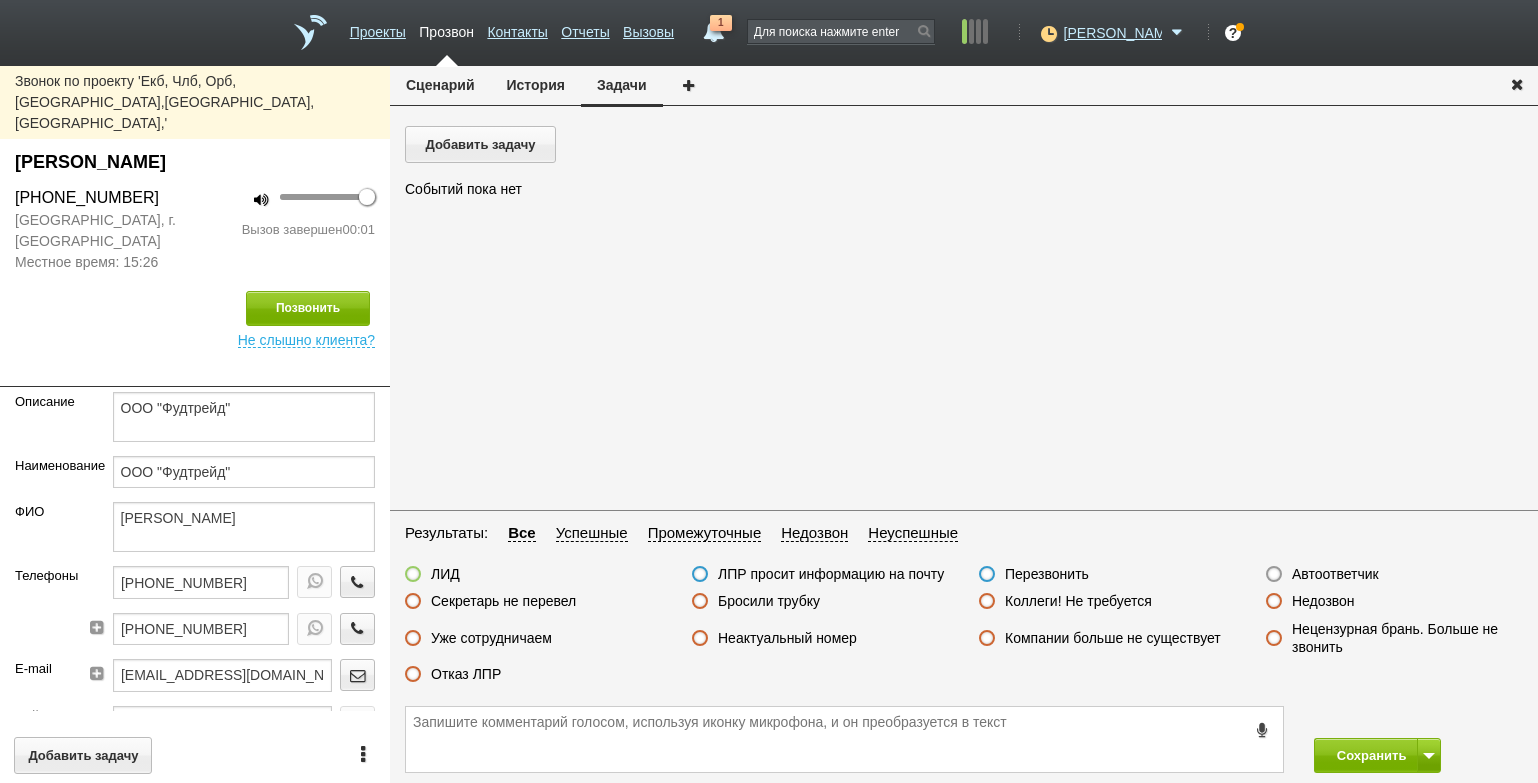 click on "Автоответчик" at bounding box center (1335, 574) 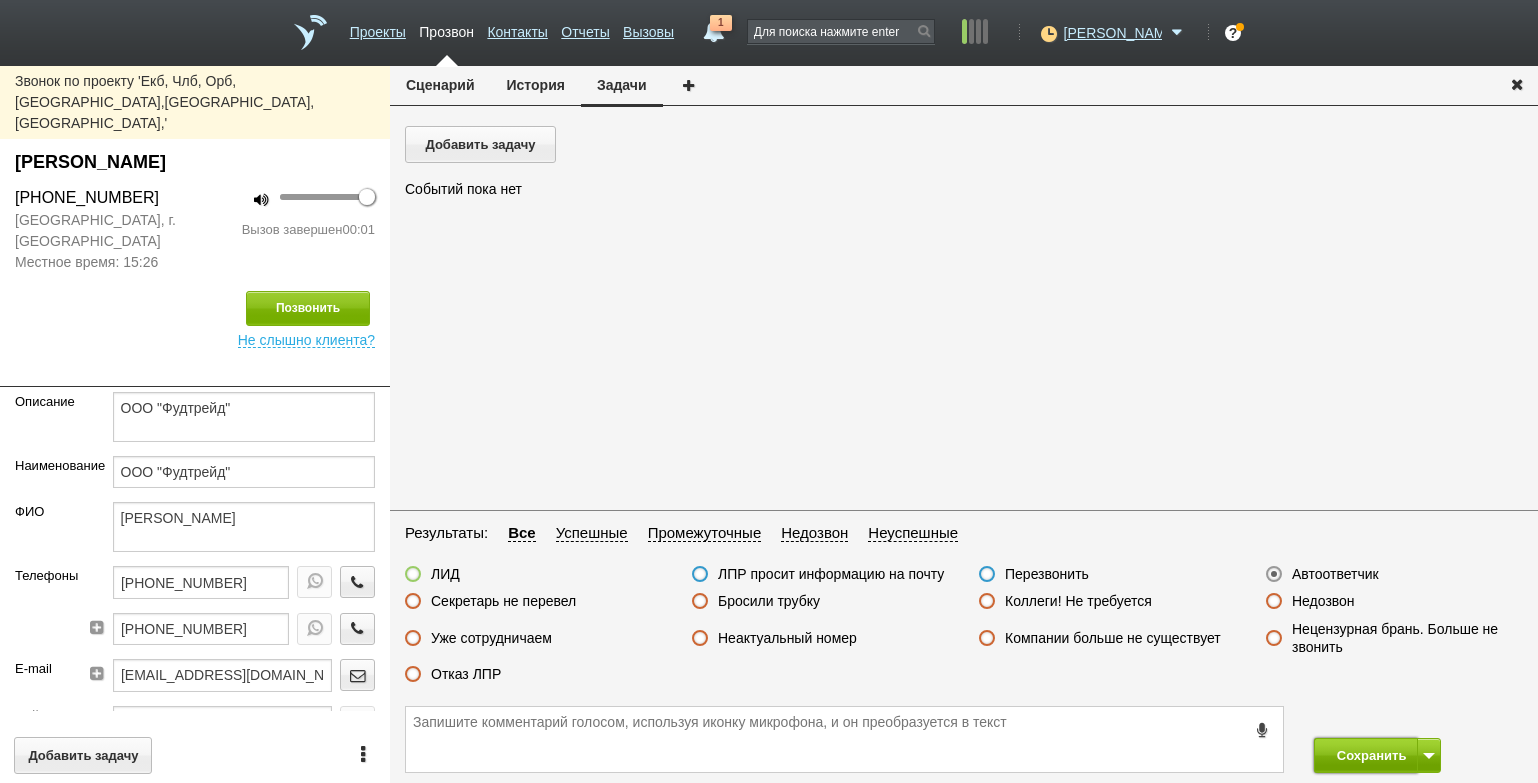click on "Сохранить" at bounding box center (1366, 755) 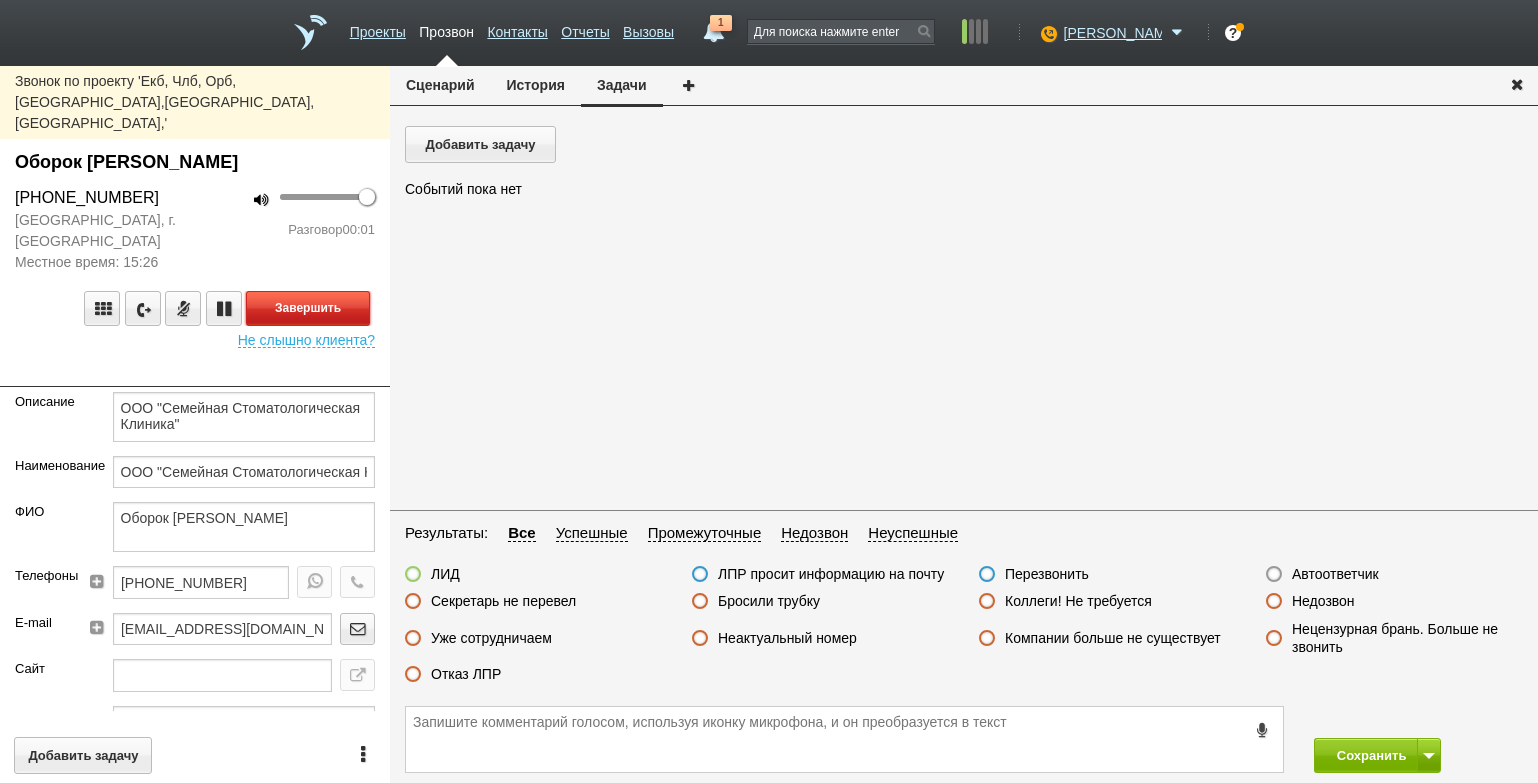 click on "Завершить" at bounding box center (308, 308) 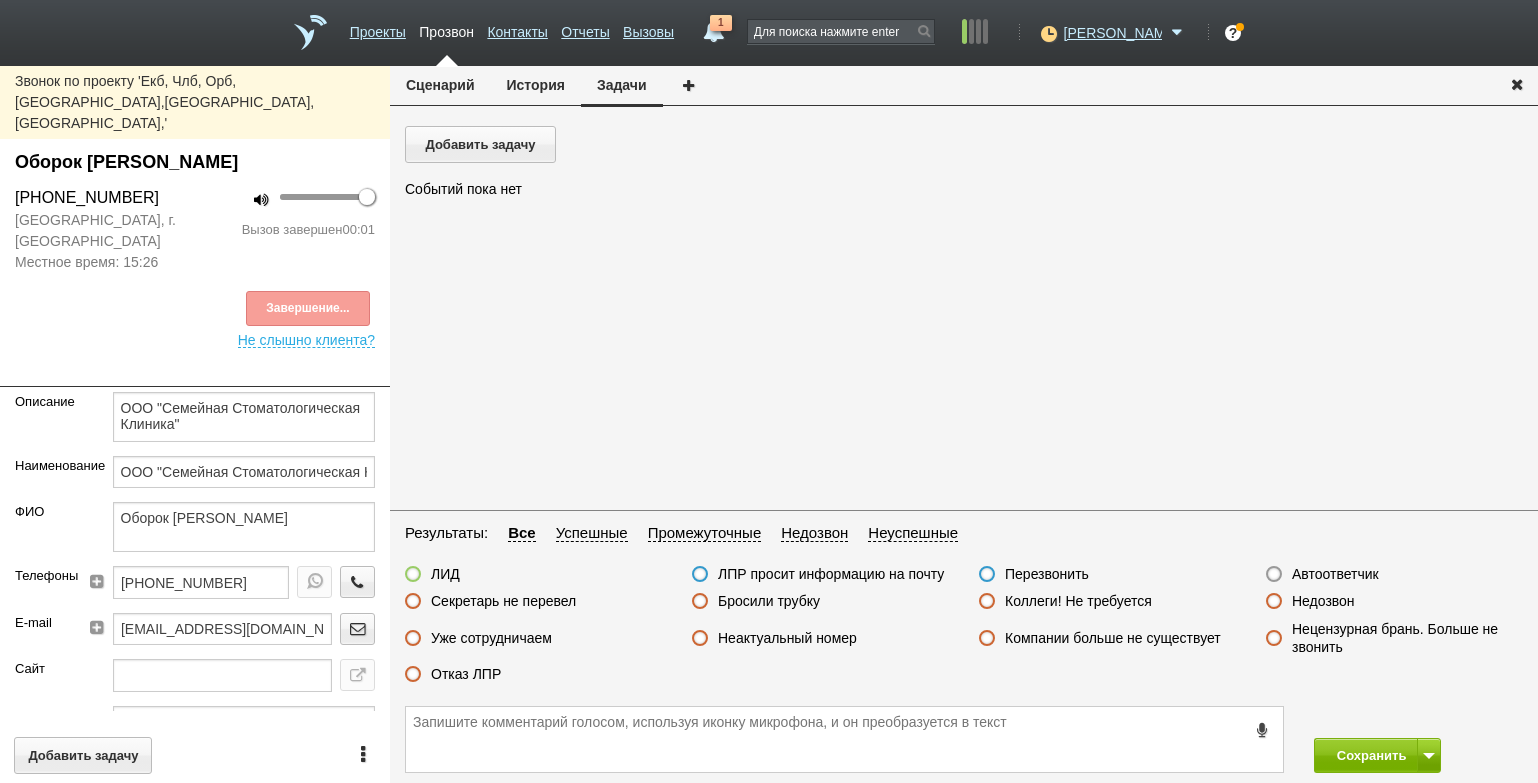 click on "Автоответчик" at bounding box center [1335, 574] 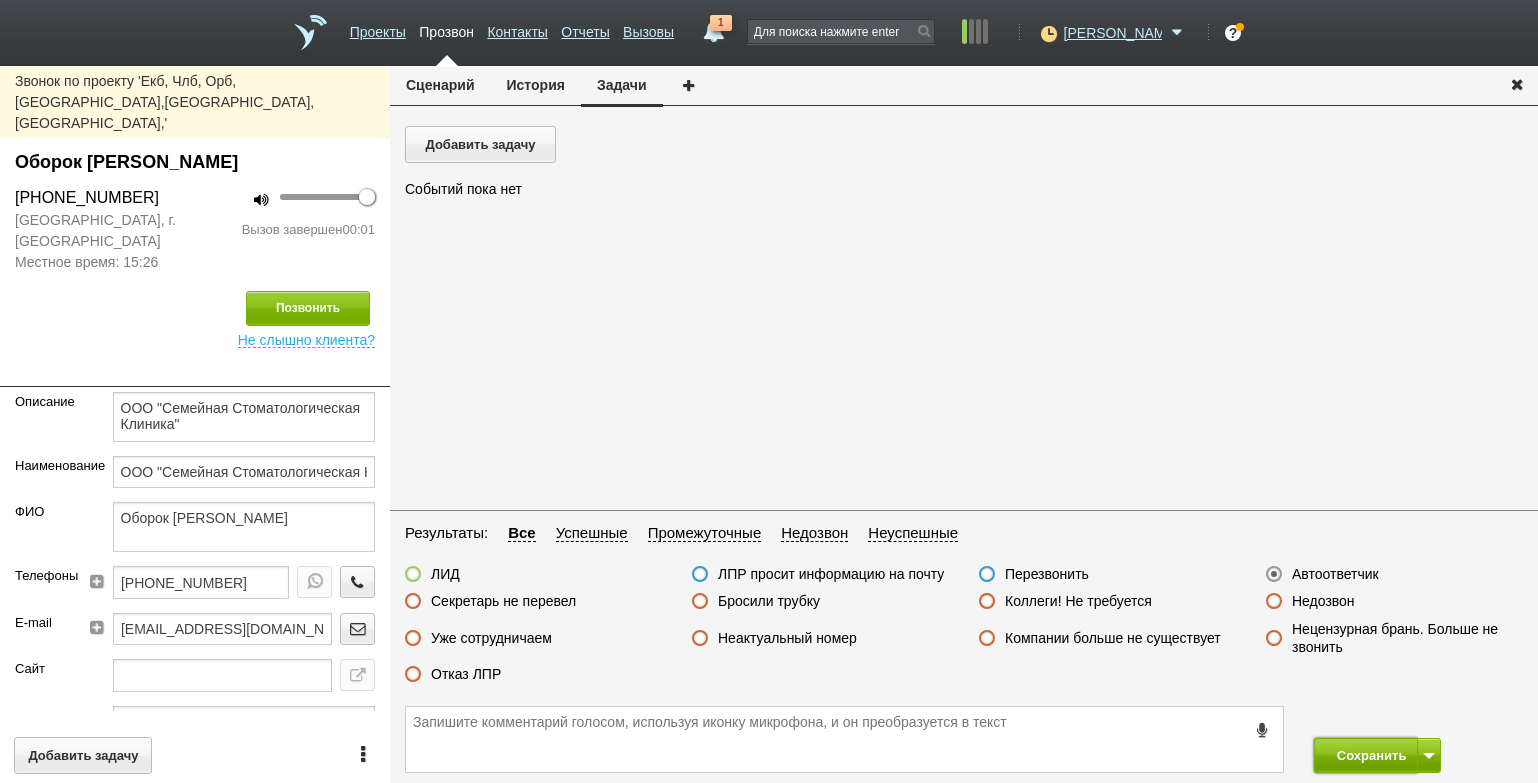 click on "Сохранить" at bounding box center (1366, 755) 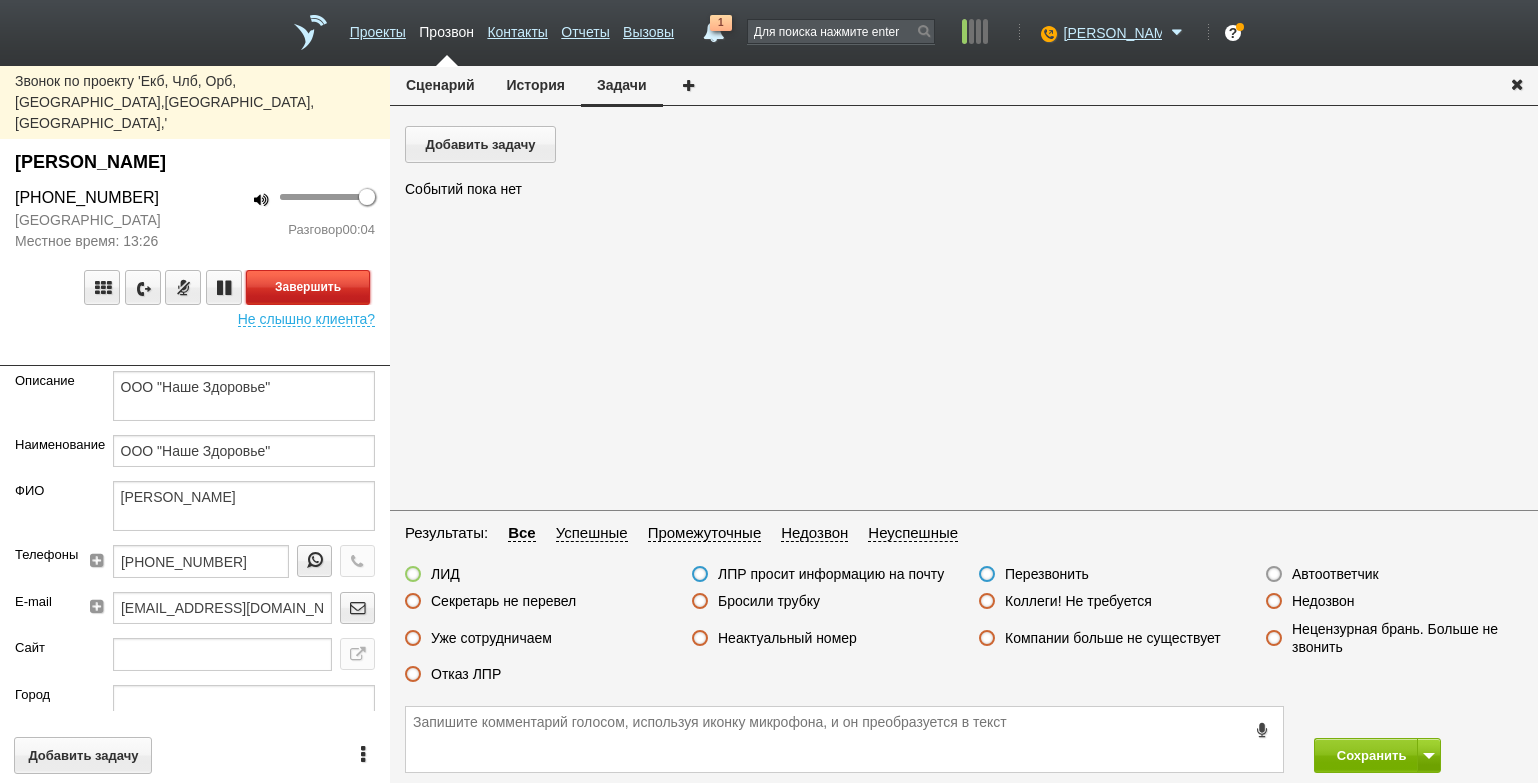 click on "Завершить" at bounding box center [308, 287] 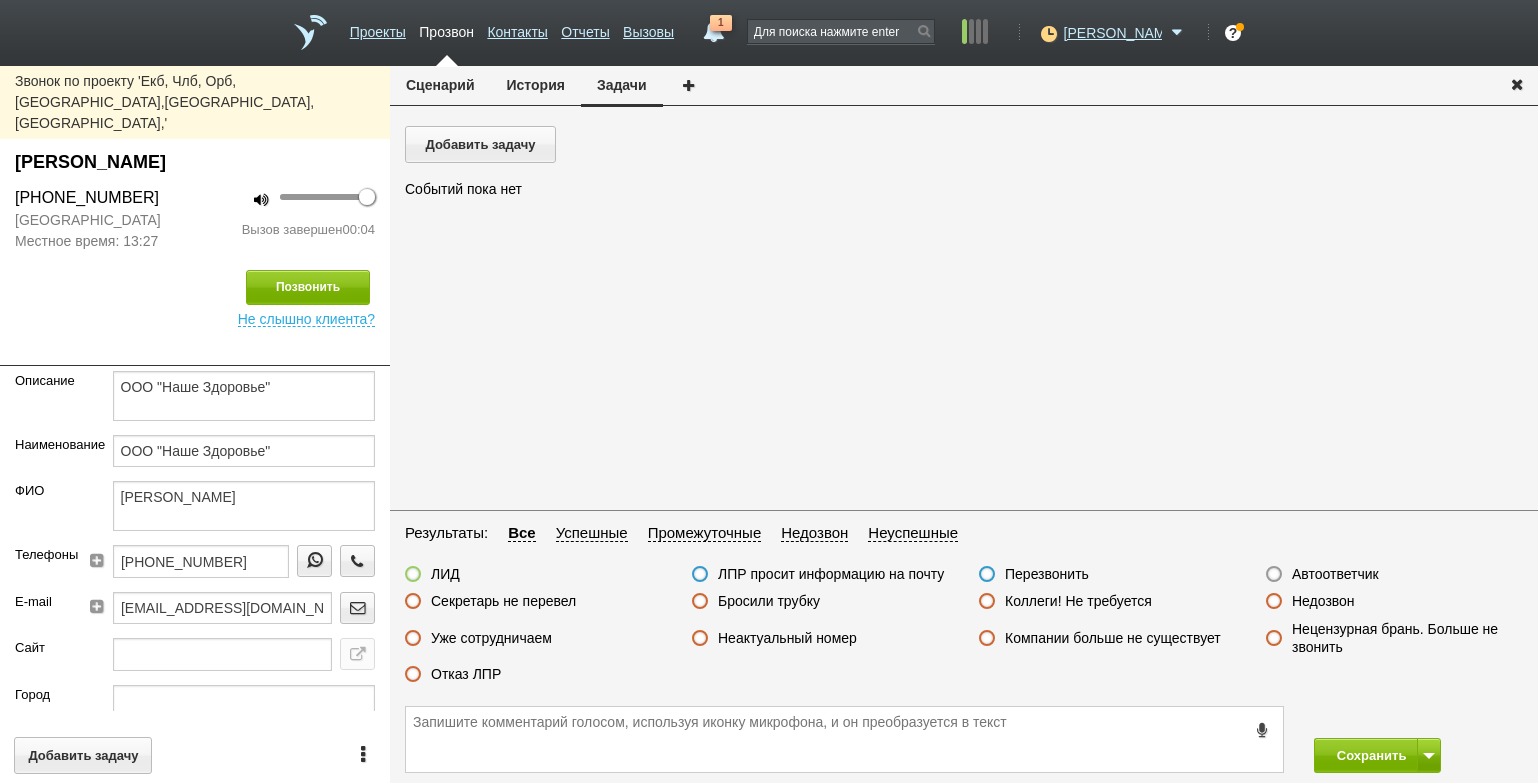click on "Автоответчик" at bounding box center [1335, 574] 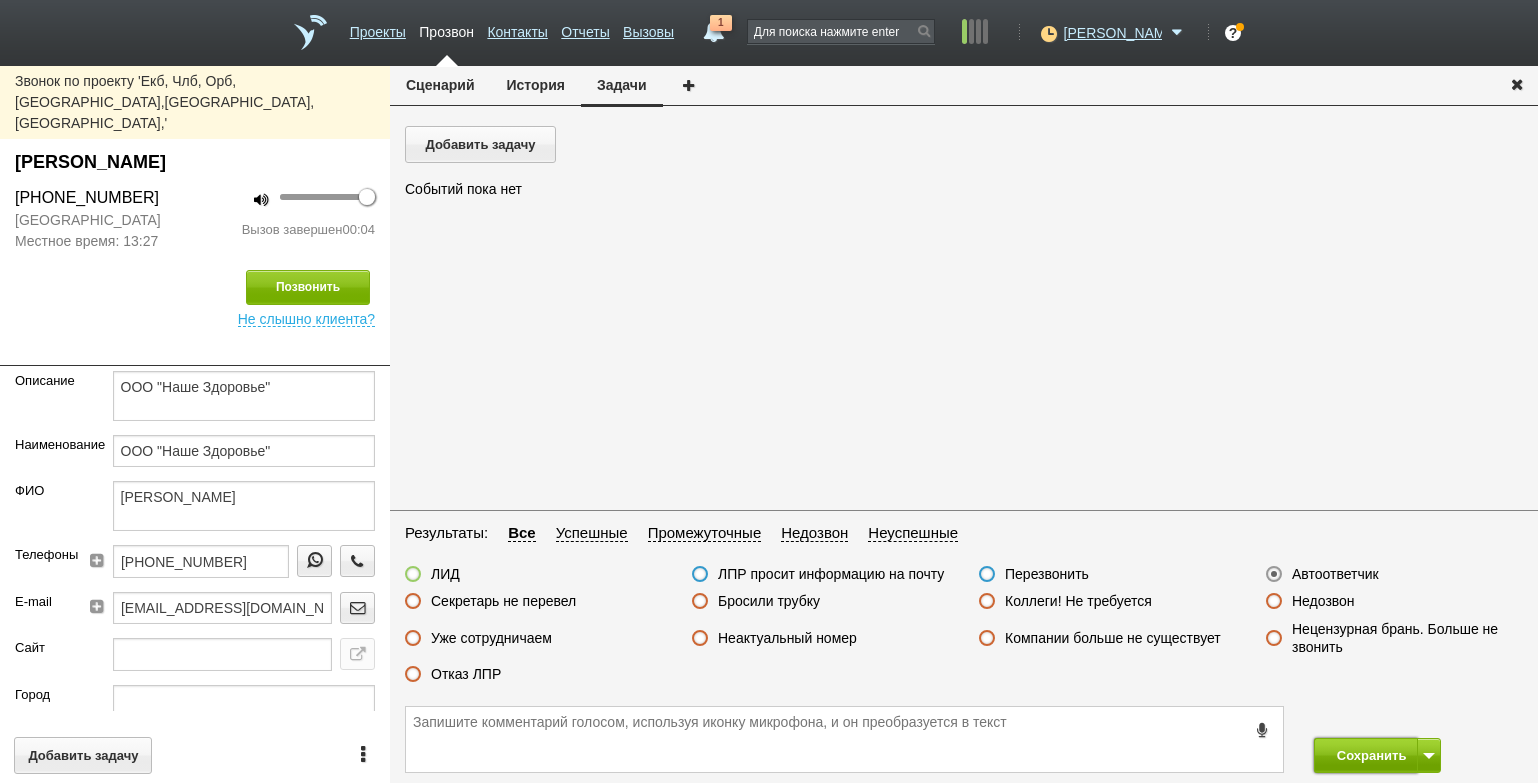 click on "Сохранить" at bounding box center (1366, 755) 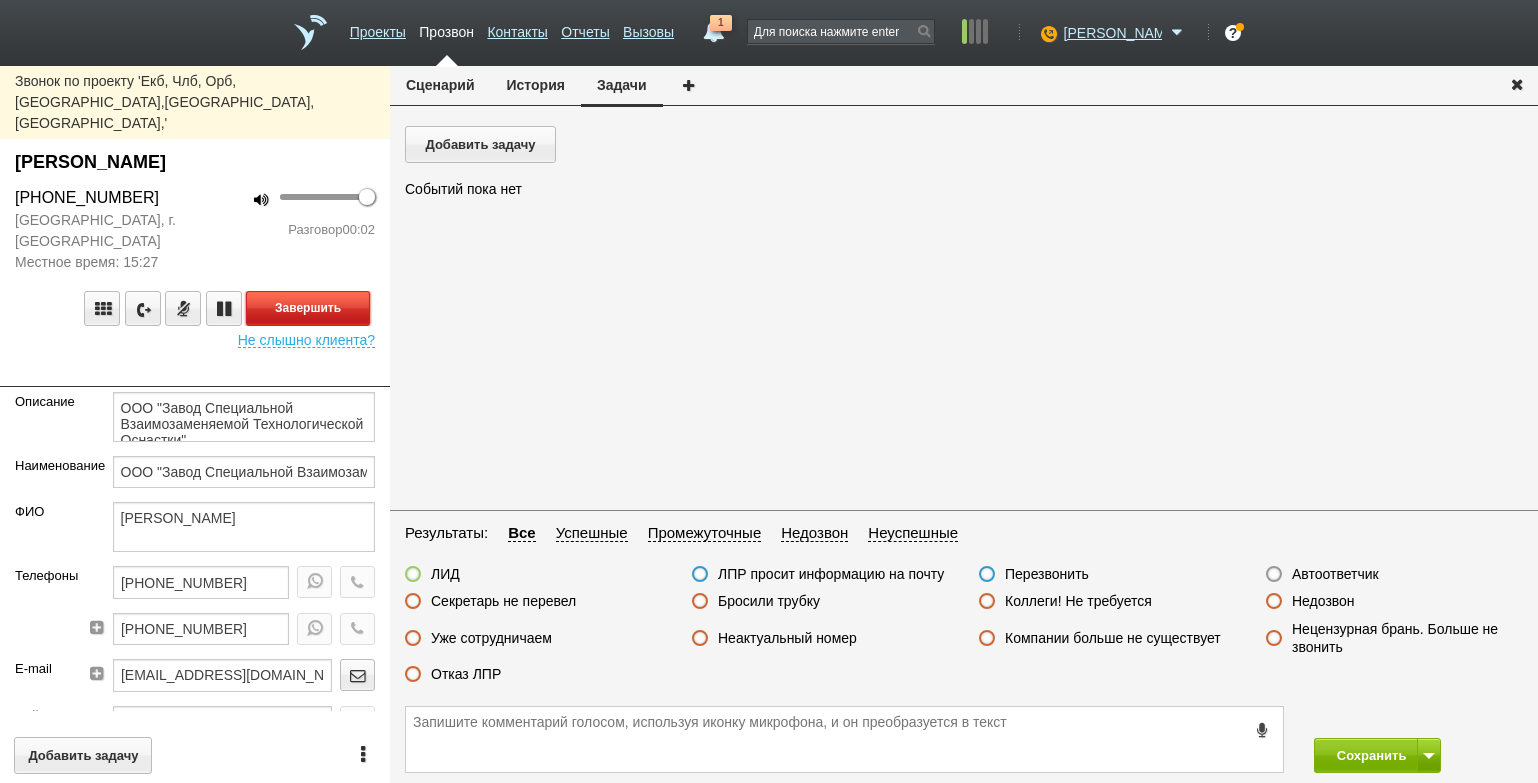 click on "Завершить" at bounding box center [308, 308] 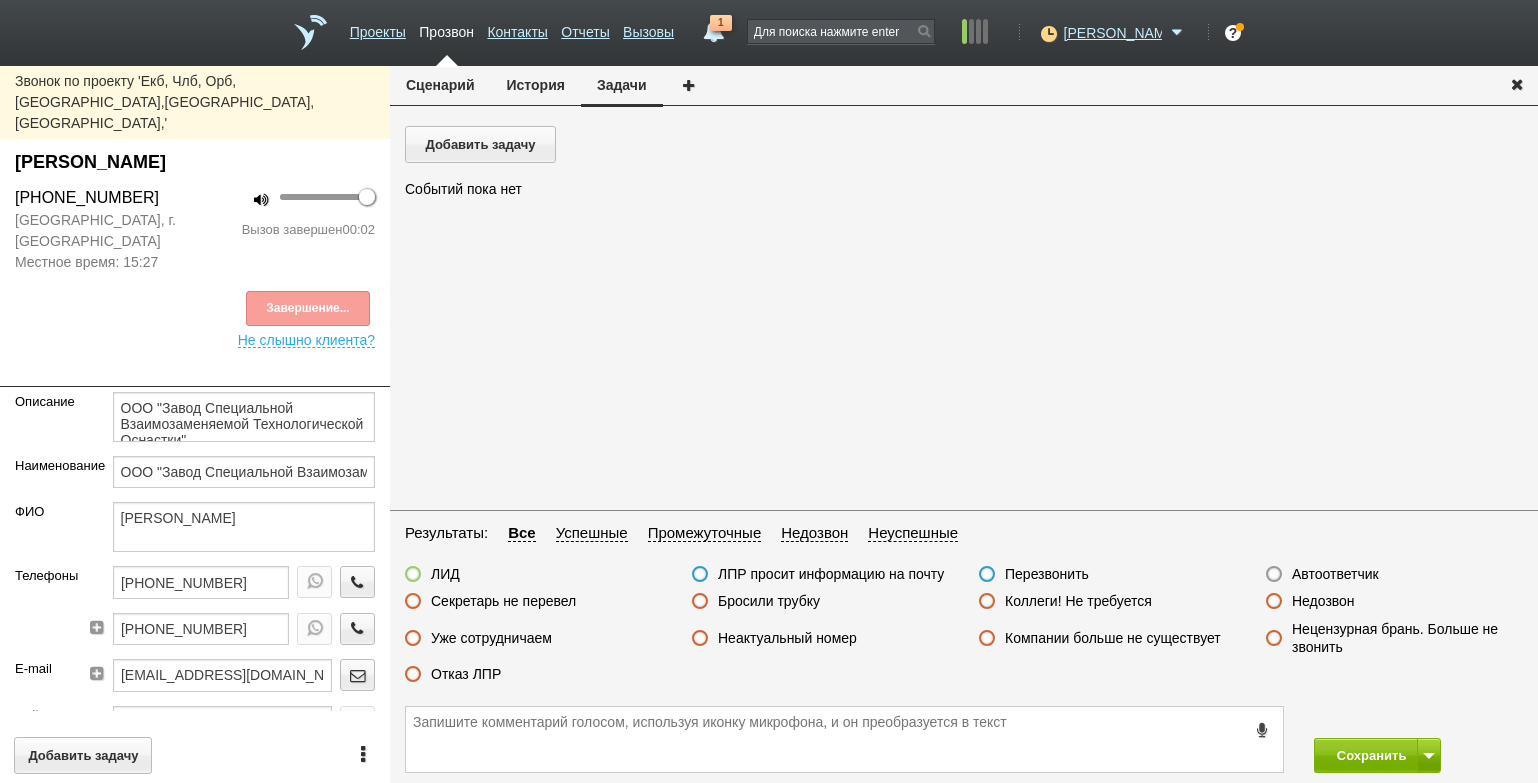 click on "Автоответчик" at bounding box center [1322, 575] 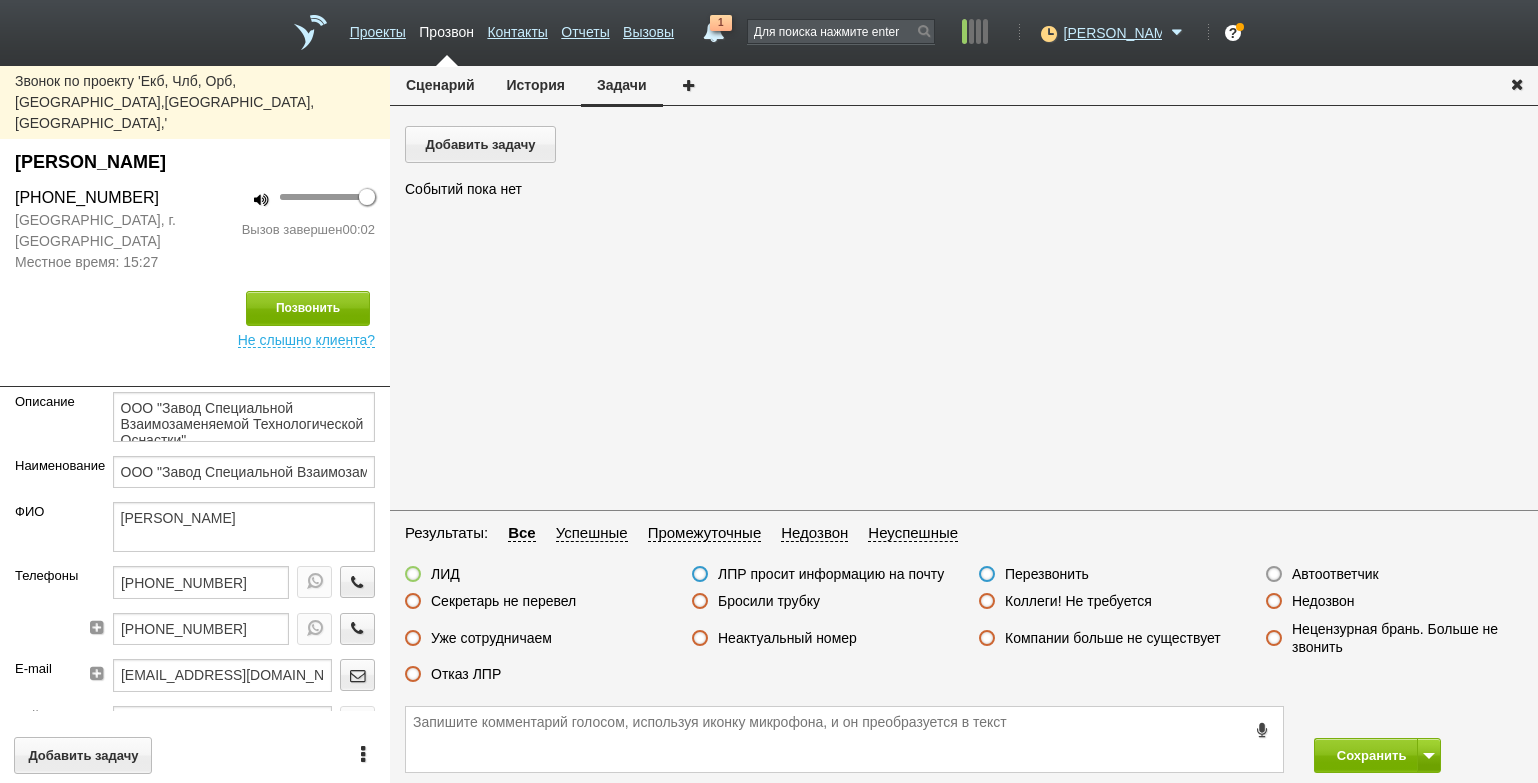 click on "Автоответчик" at bounding box center [1335, 574] 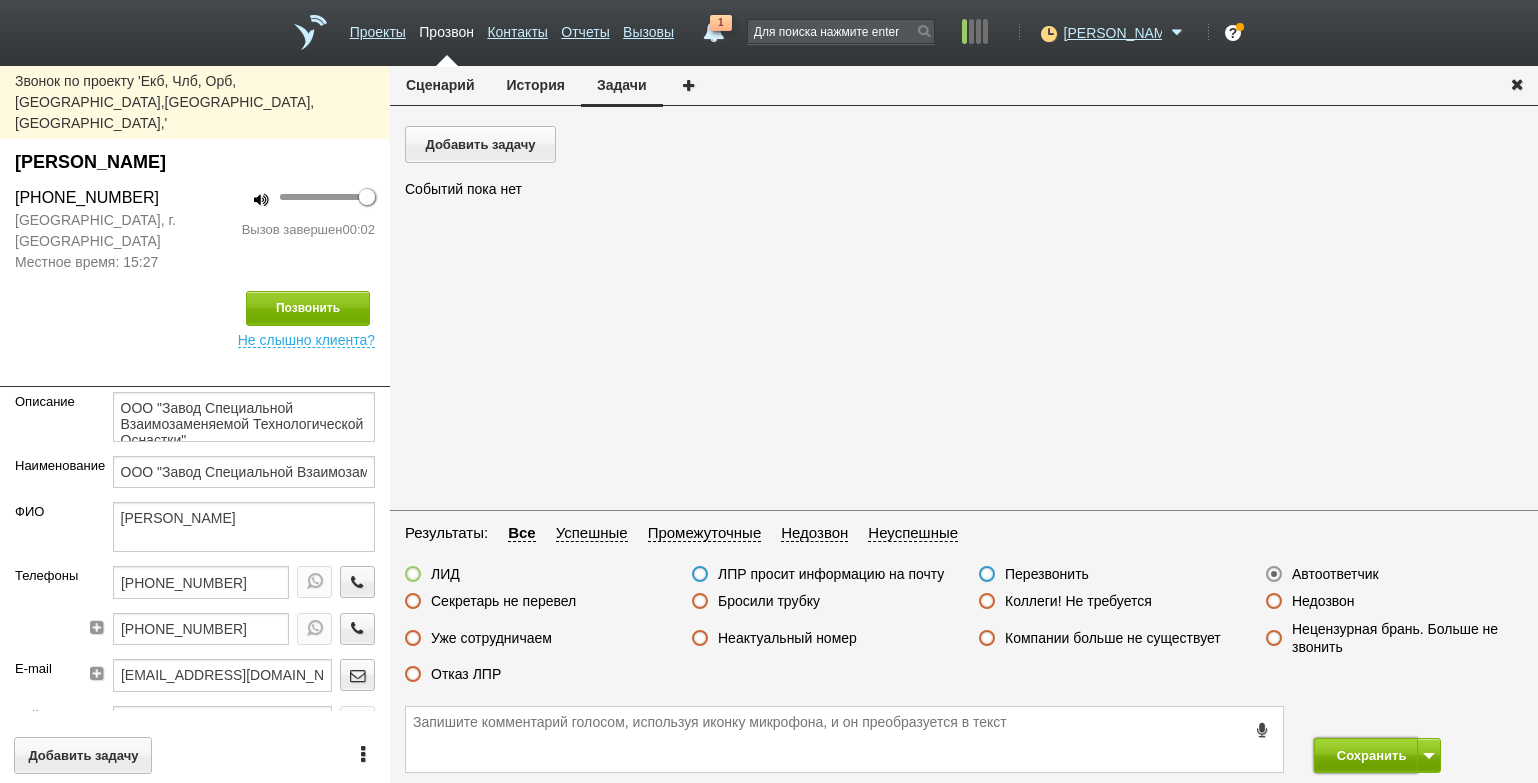 click on "Сохранить" at bounding box center [1366, 755] 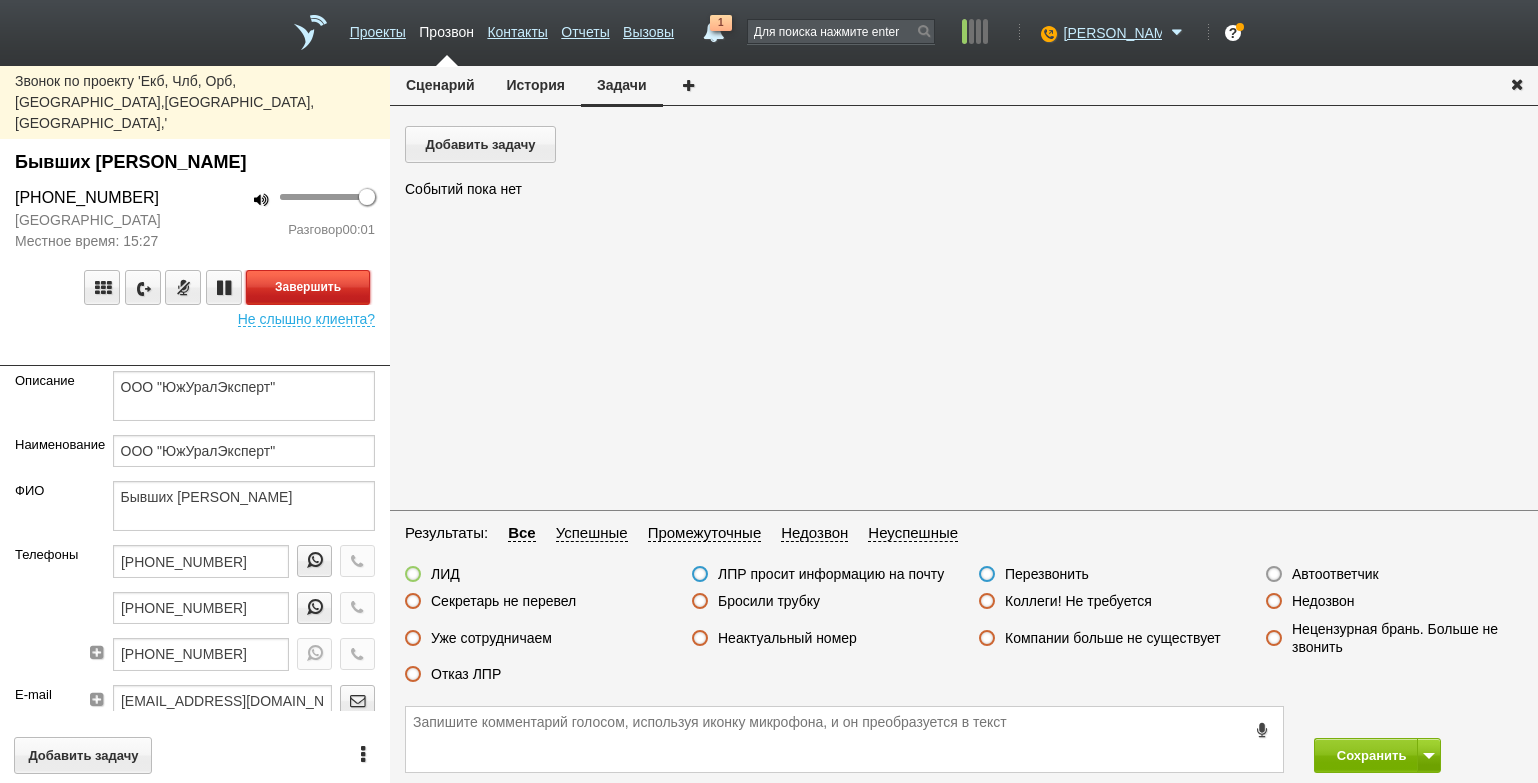 click on "Завершить" at bounding box center (308, 287) 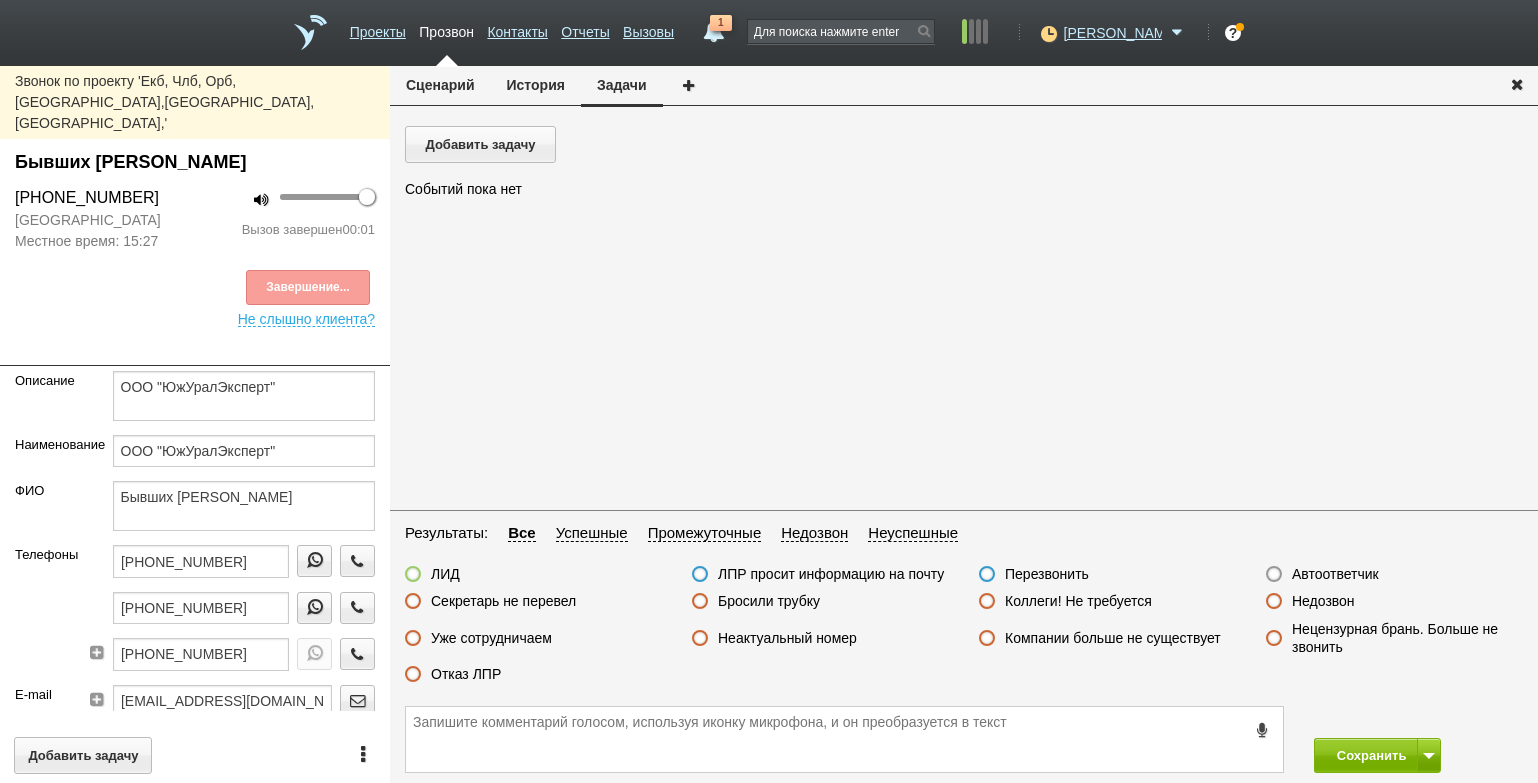 click on "Автоответчик" at bounding box center (1335, 574) 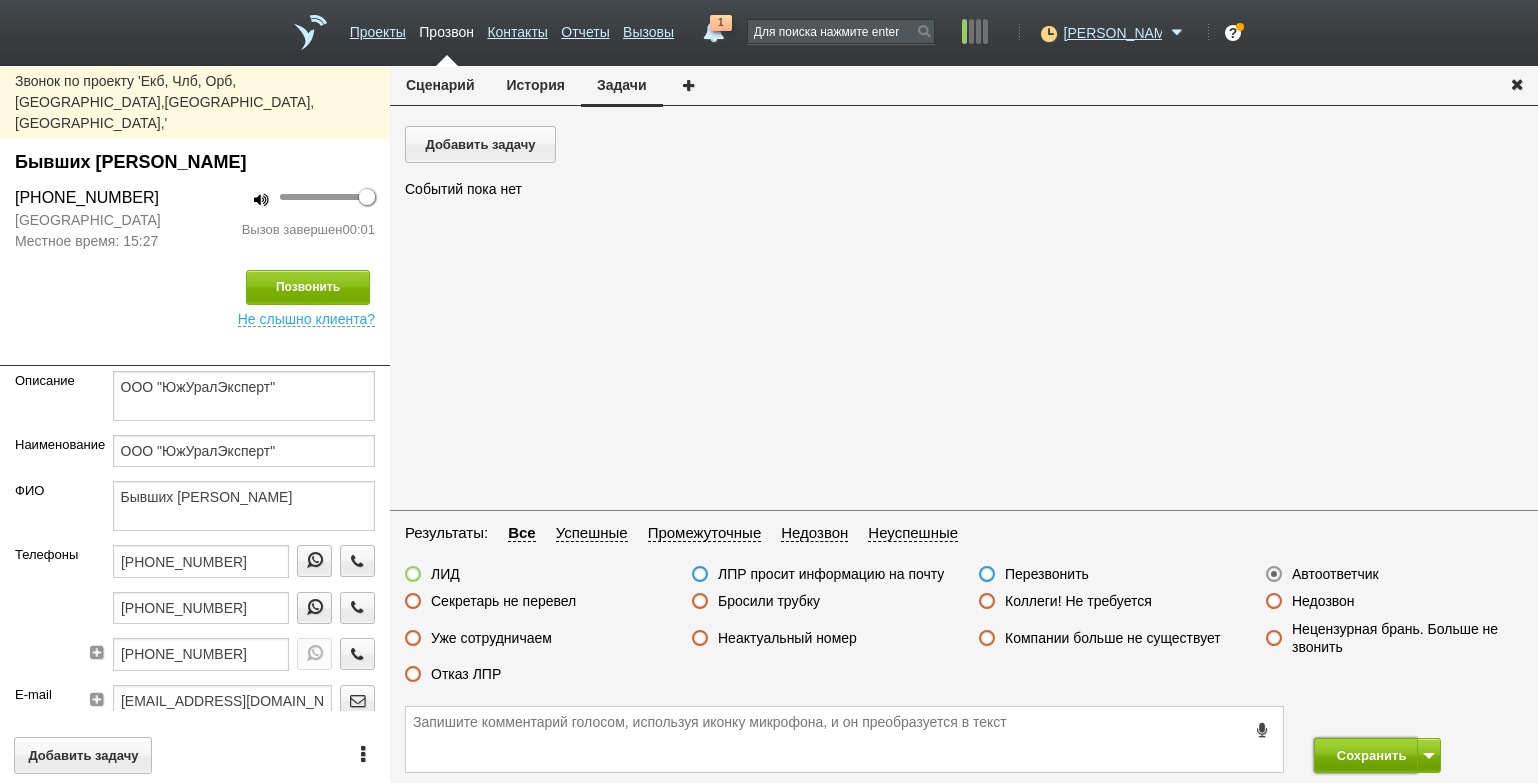 click on "Сохранить" at bounding box center [1366, 755] 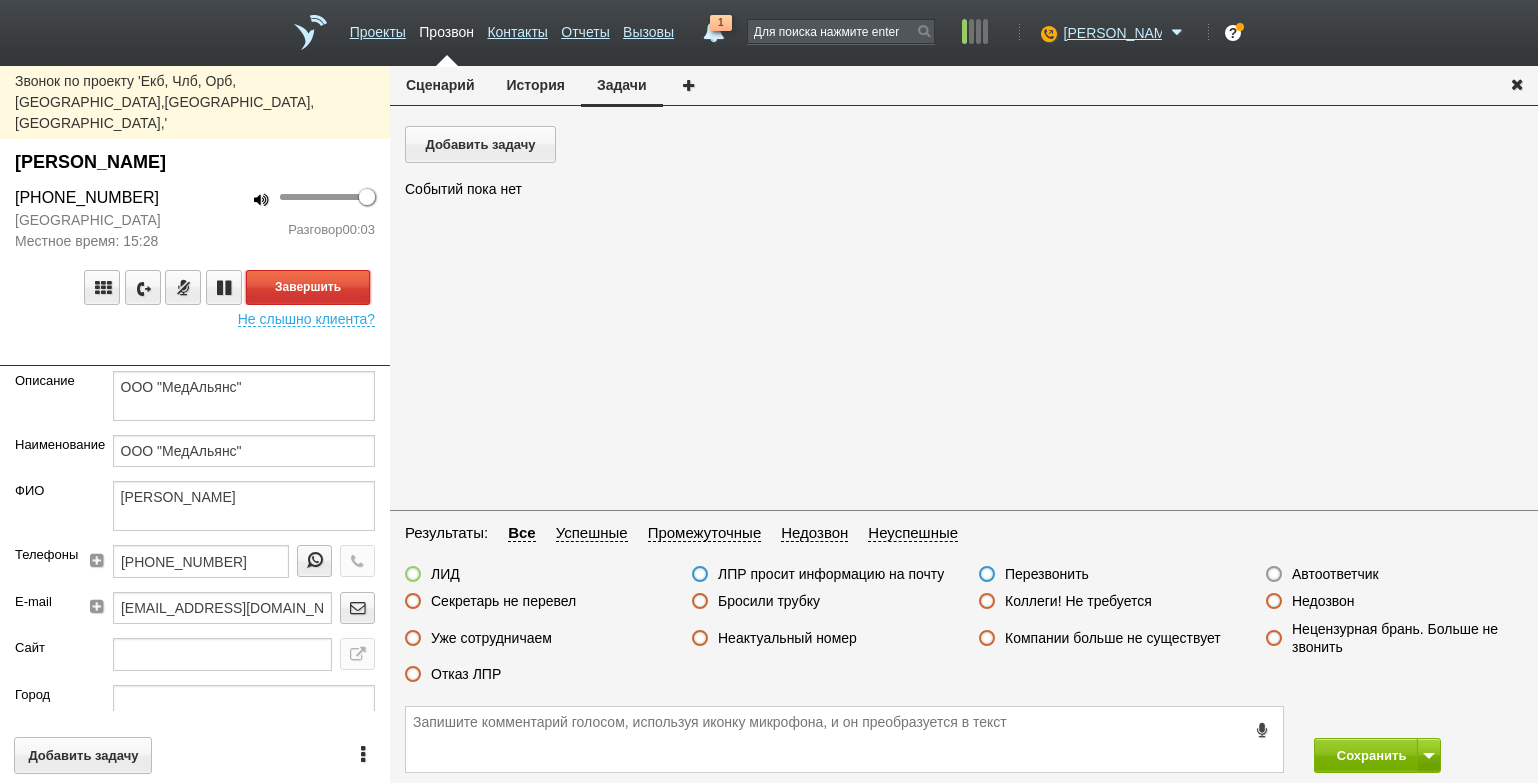 click on "Завершить" at bounding box center (308, 287) 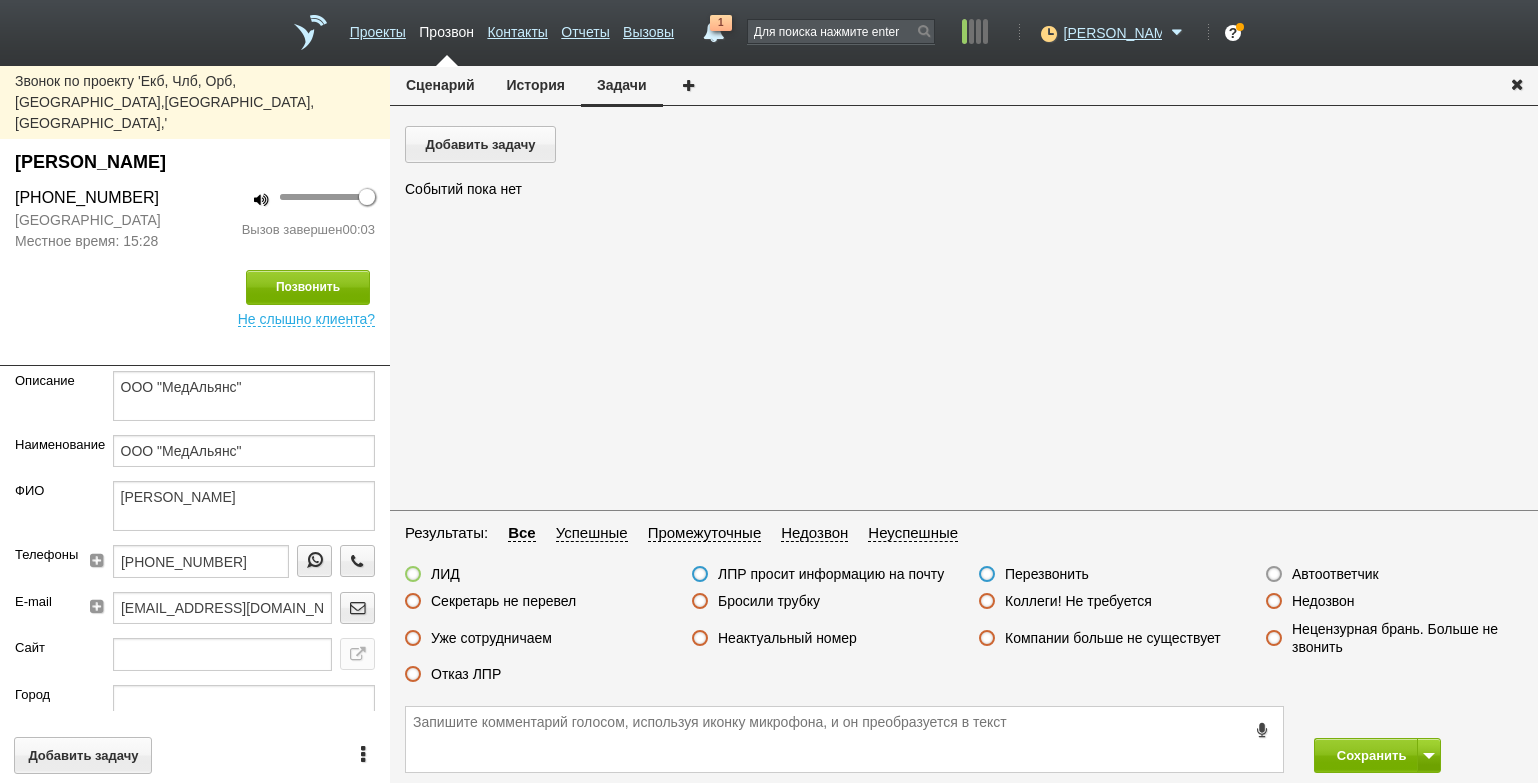 click on "Автоответчик" at bounding box center [1335, 574] 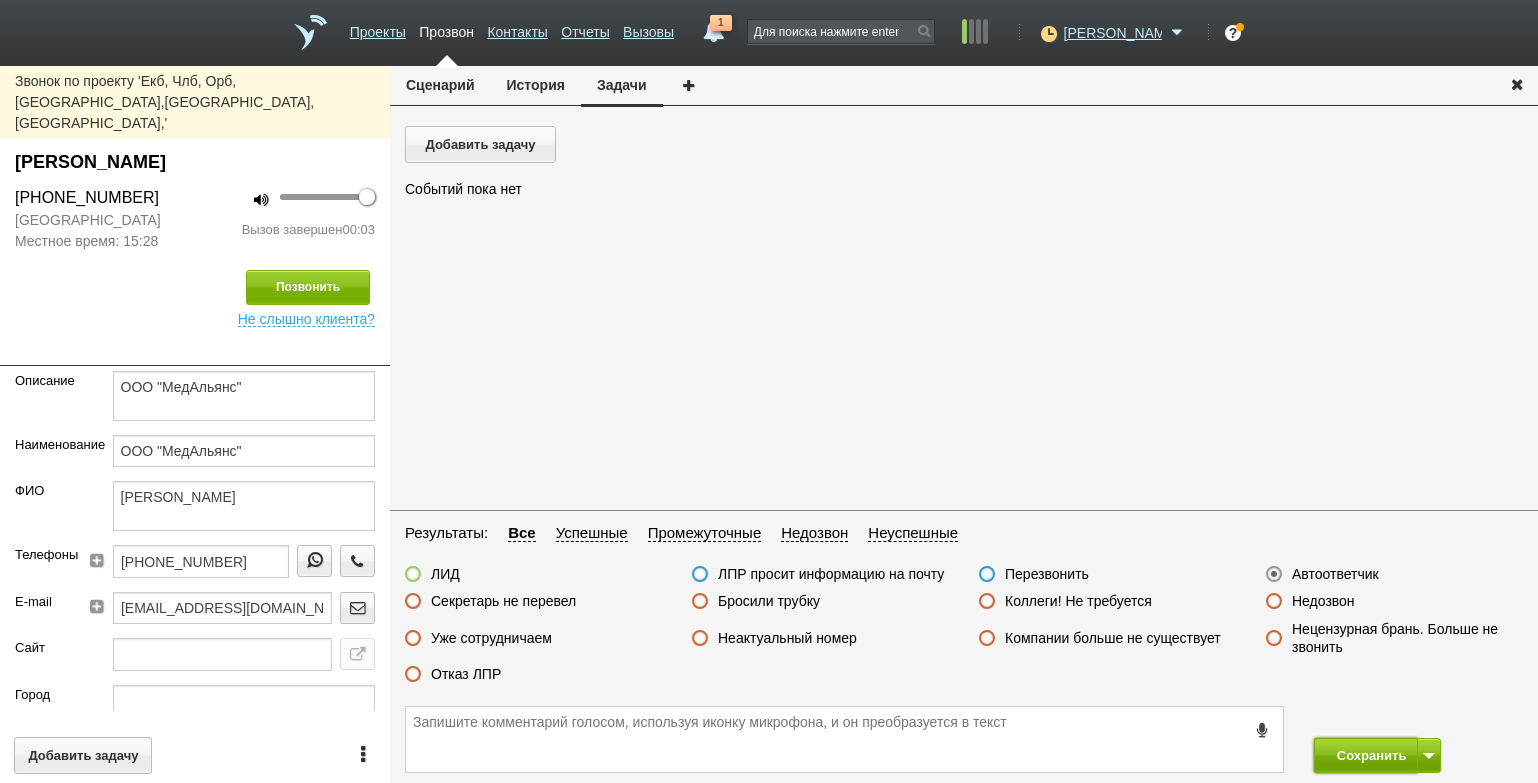 click on "Сохранить" at bounding box center [1366, 755] 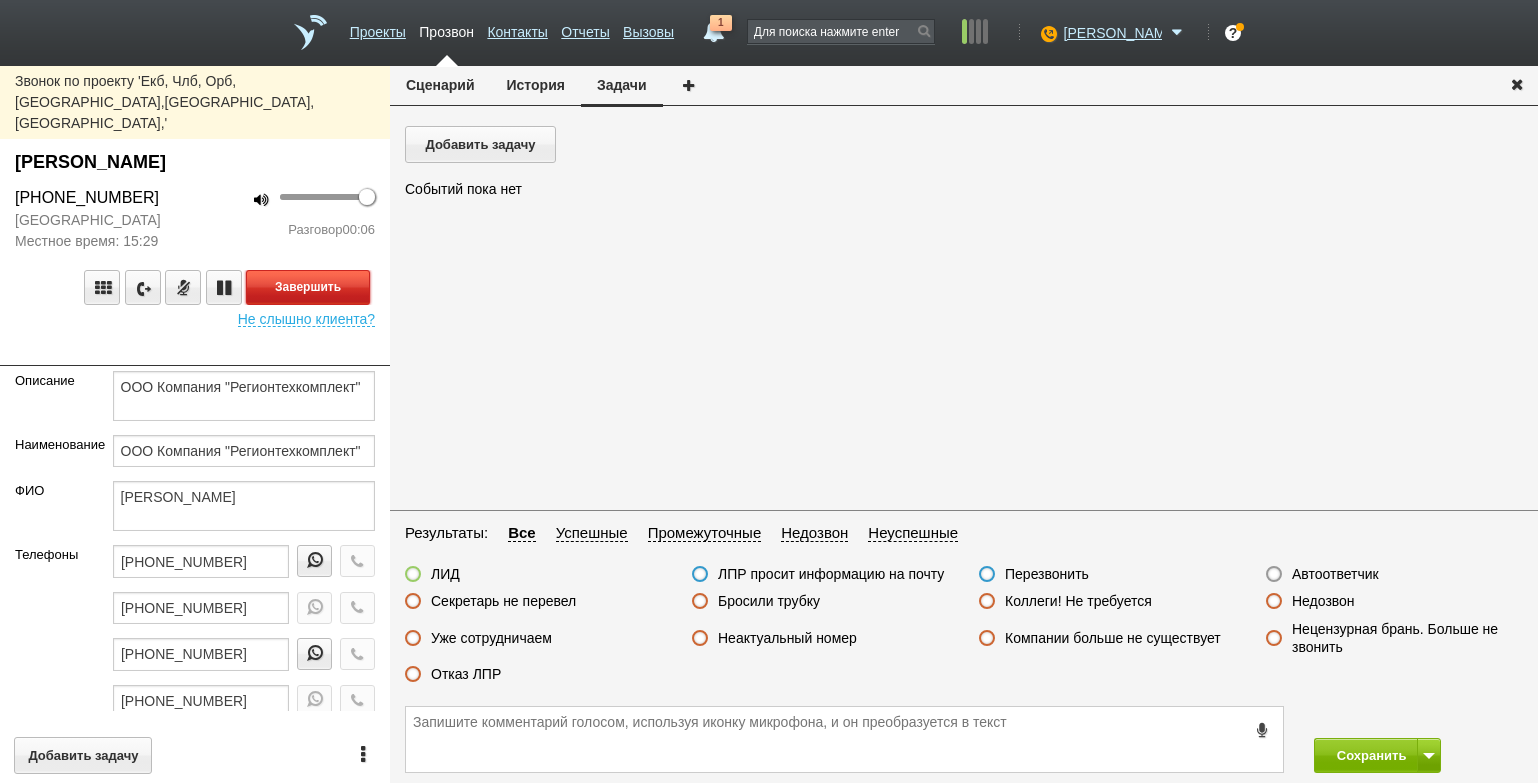 click on "Завершить" at bounding box center [308, 287] 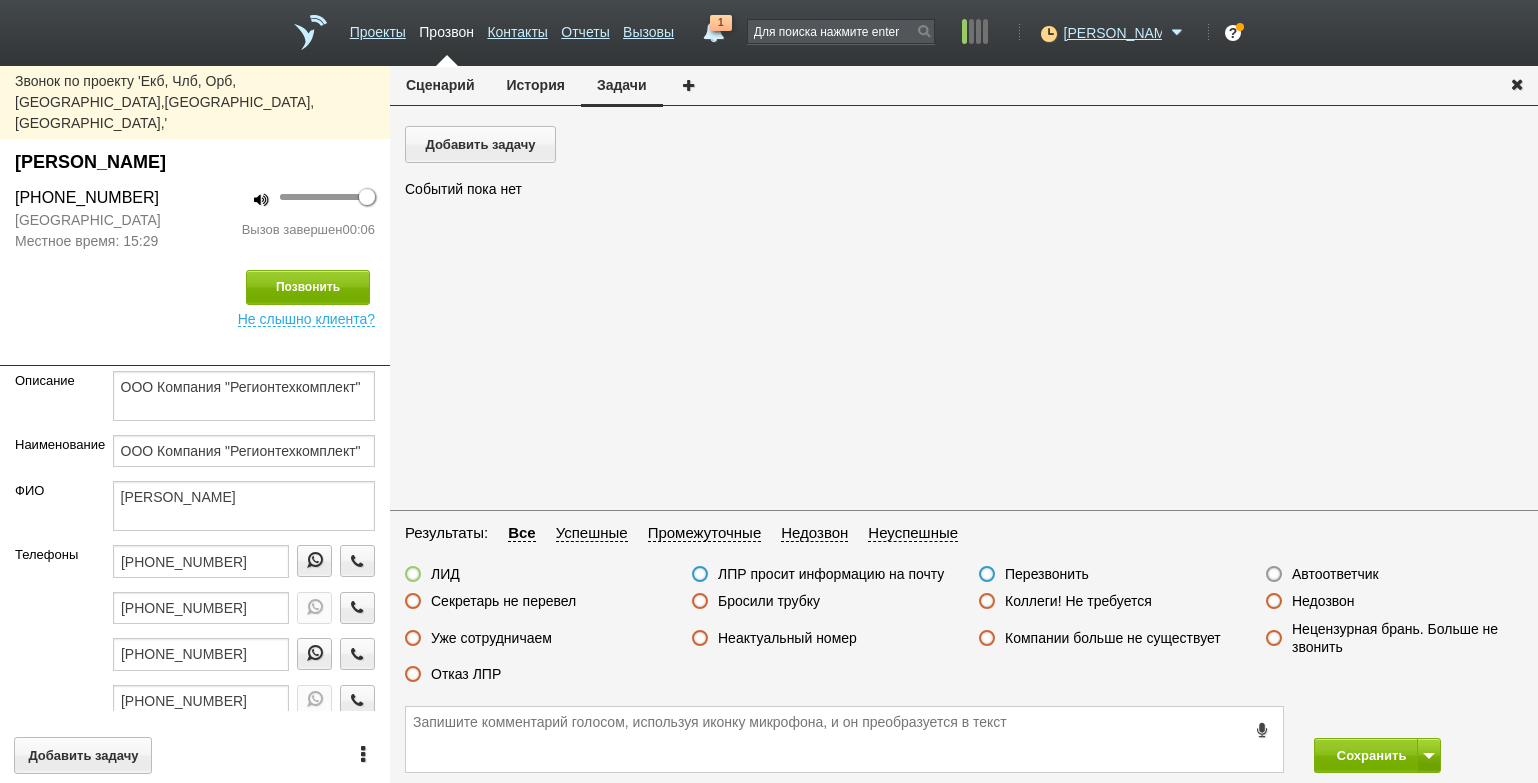 click on "Автоответчик" at bounding box center (1335, 574) 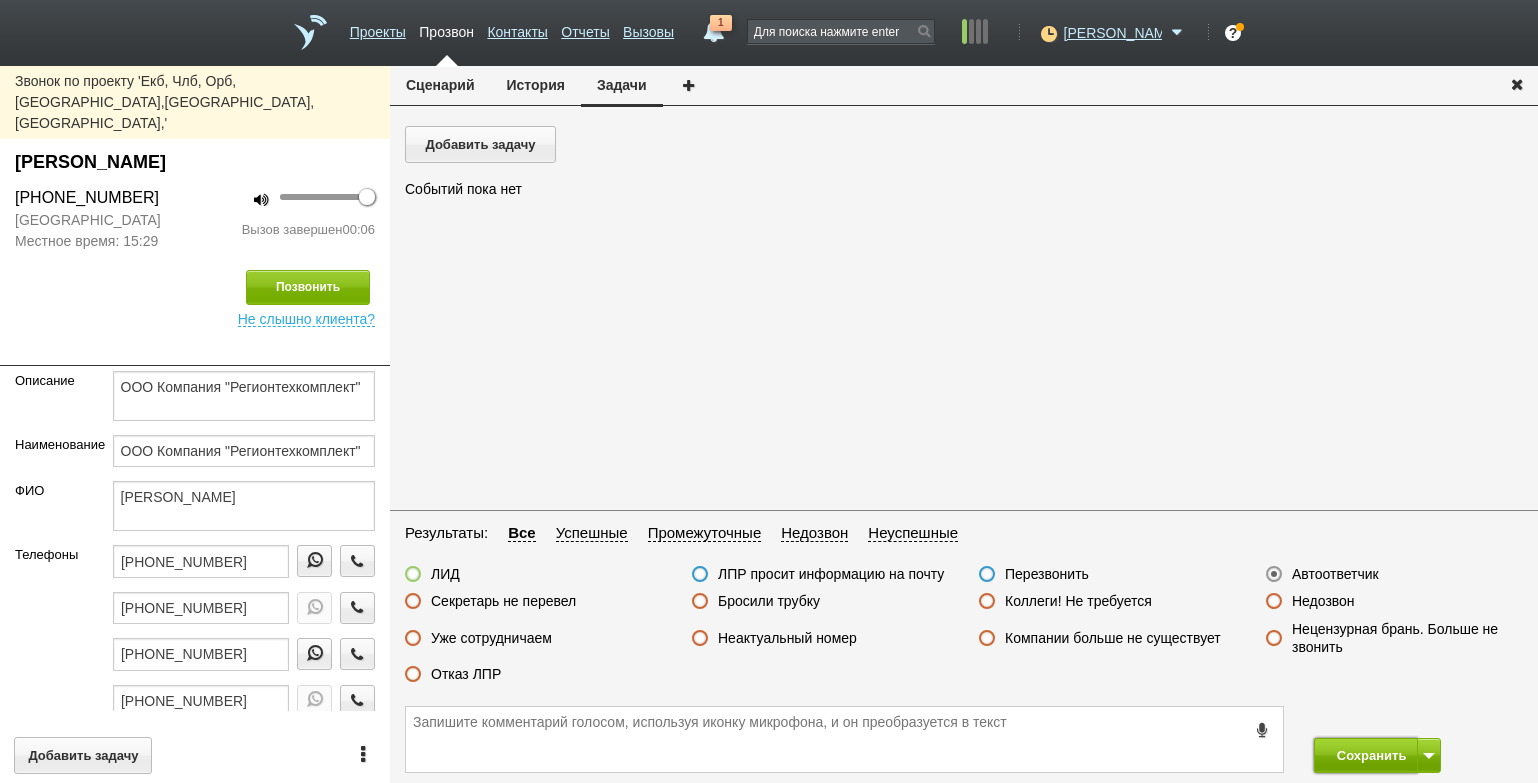 click on "Сохранить" at bounding box center (1366, 755) 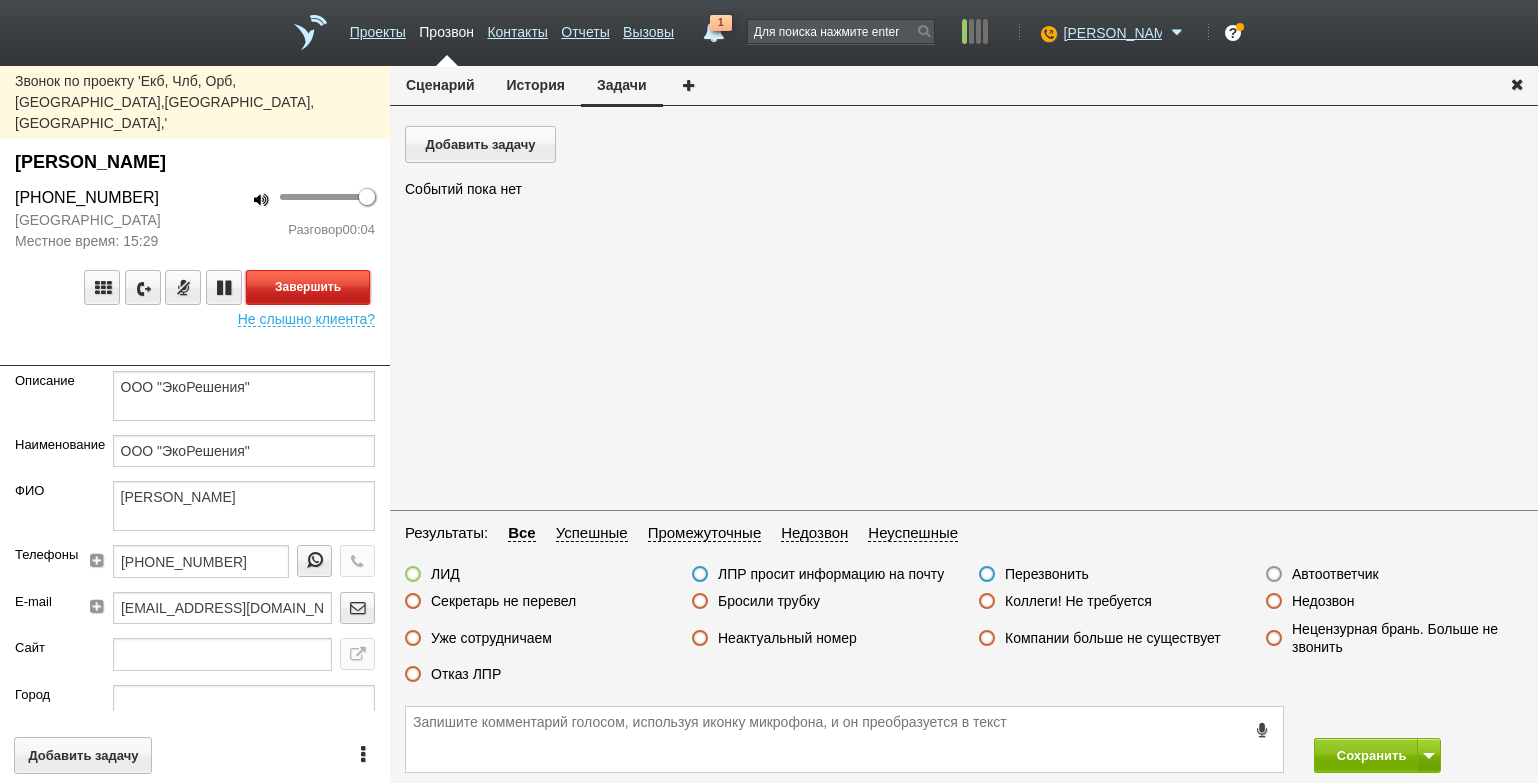 click on "Завершить" at bounding box center [308, 287] 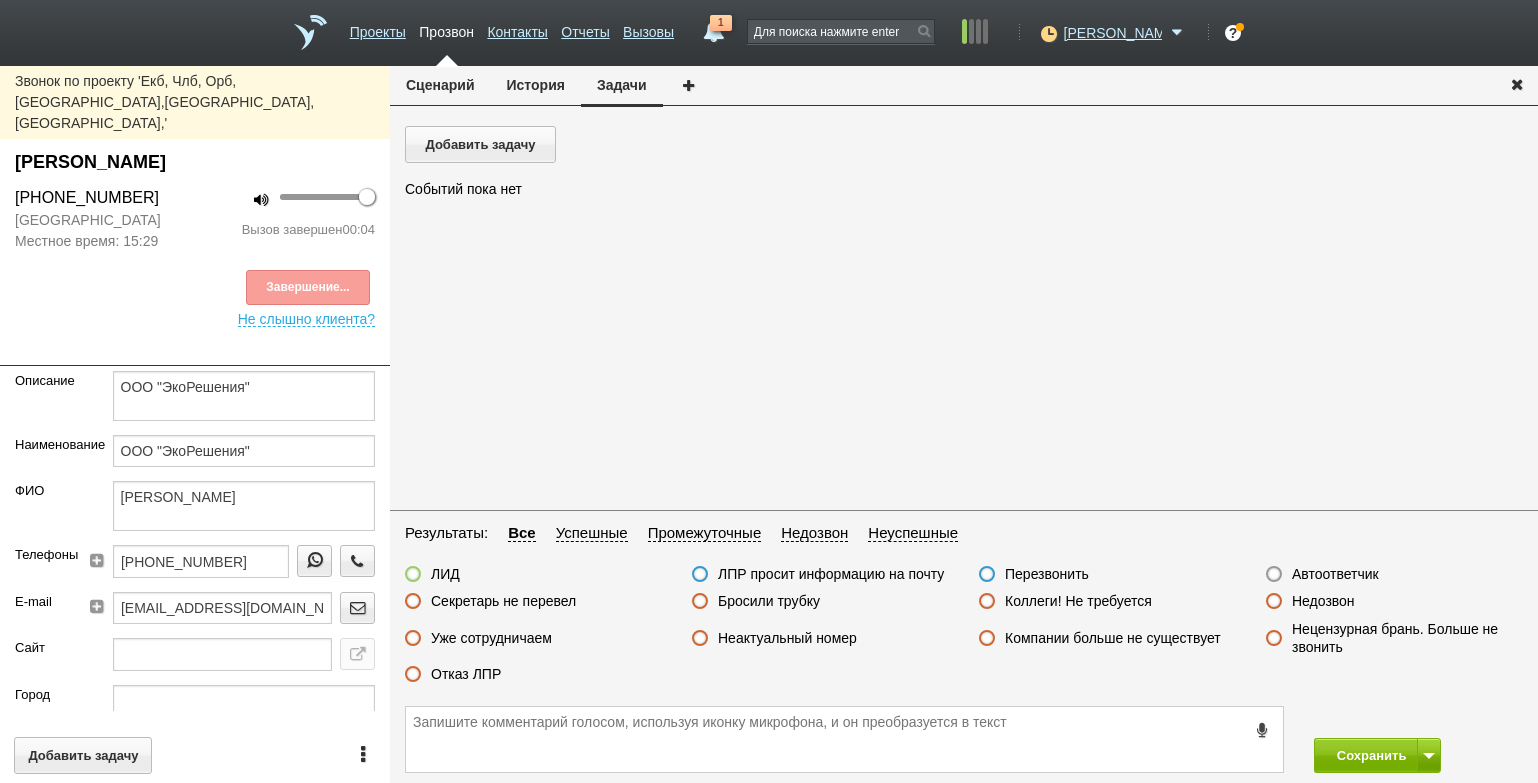 click on "Автоответчик" at bounding box center [1335, 574] 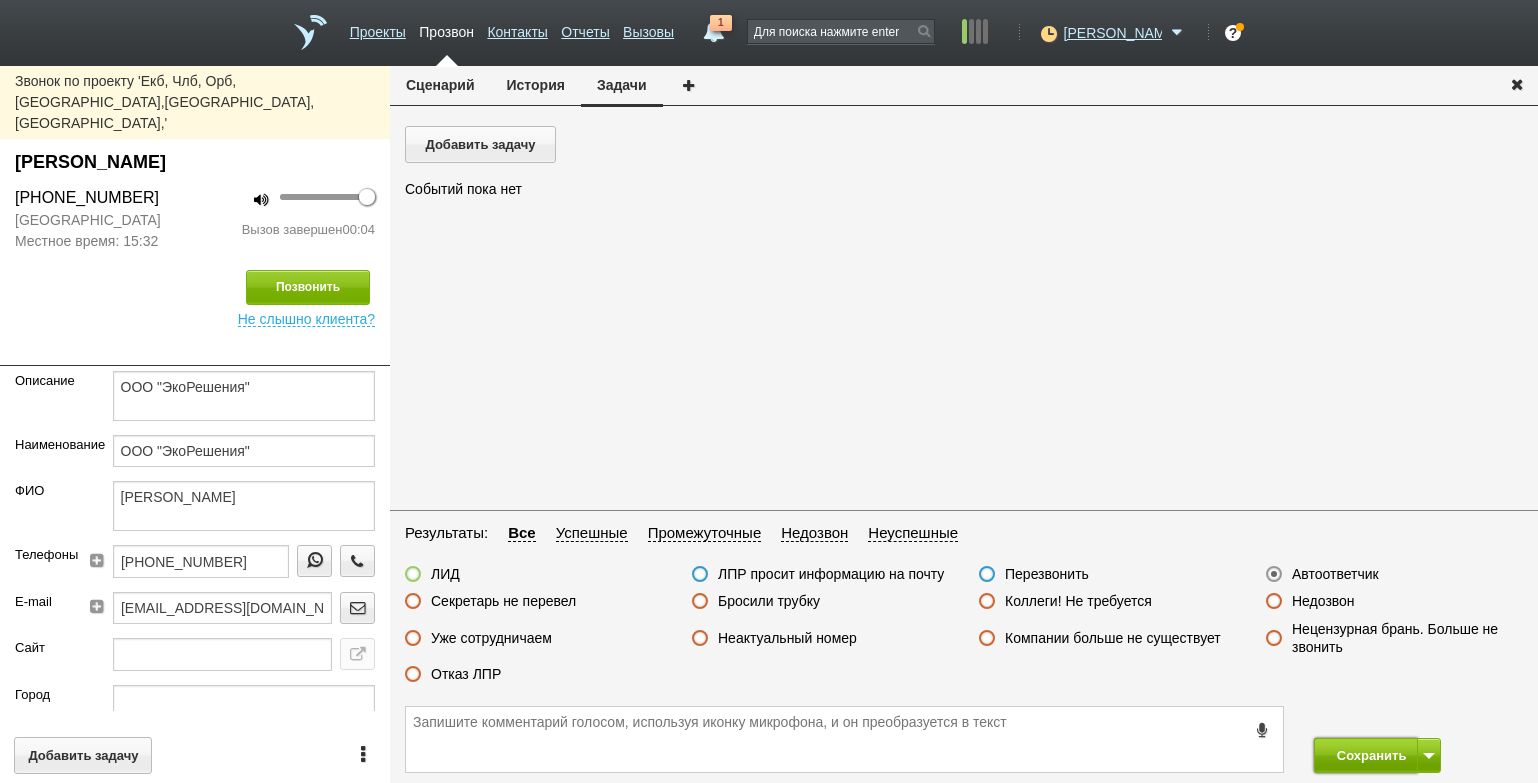 click on "Сохранить" at bounding box center [1366, 755] 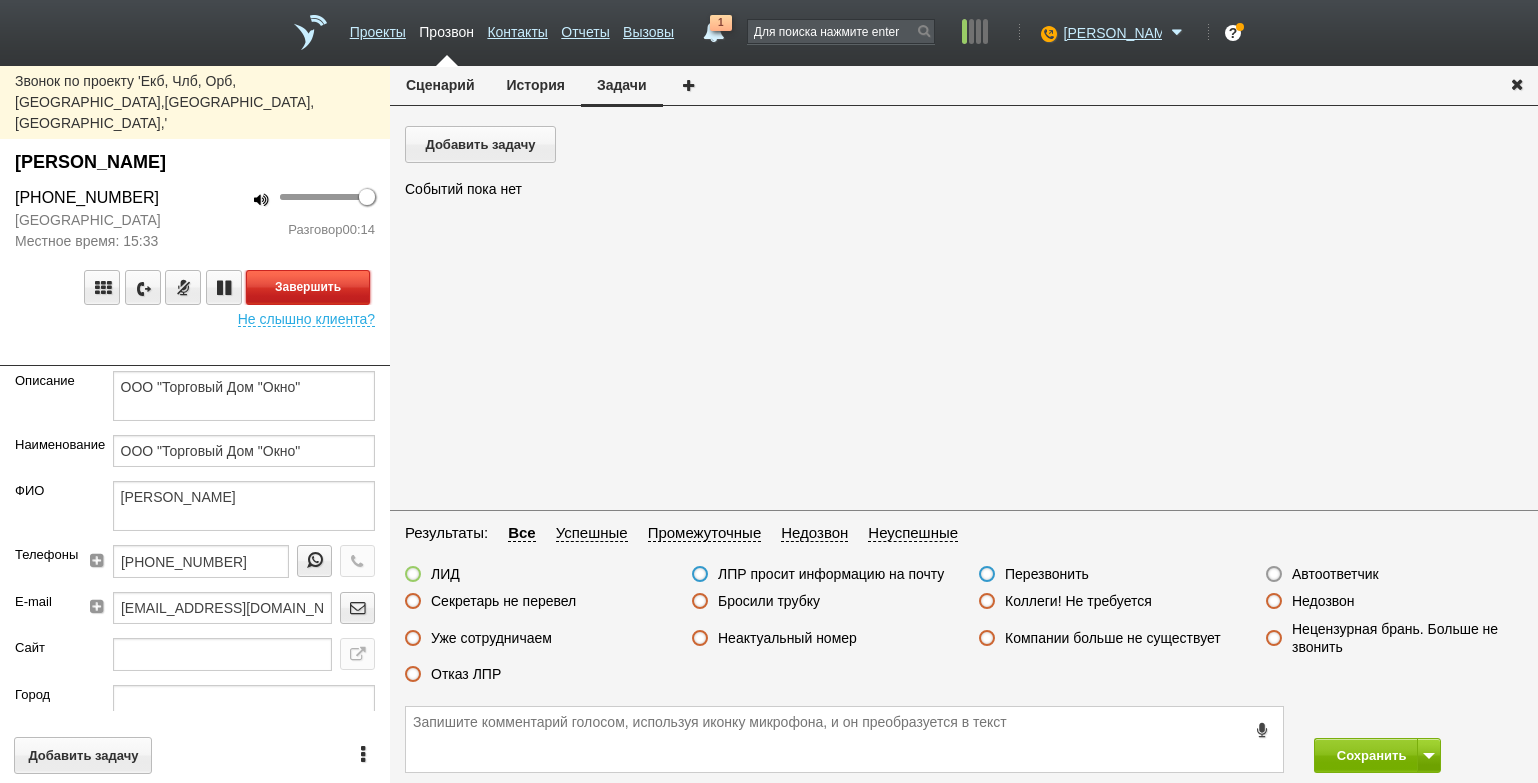 click on "Завершить" at bounding box center [308, 287] 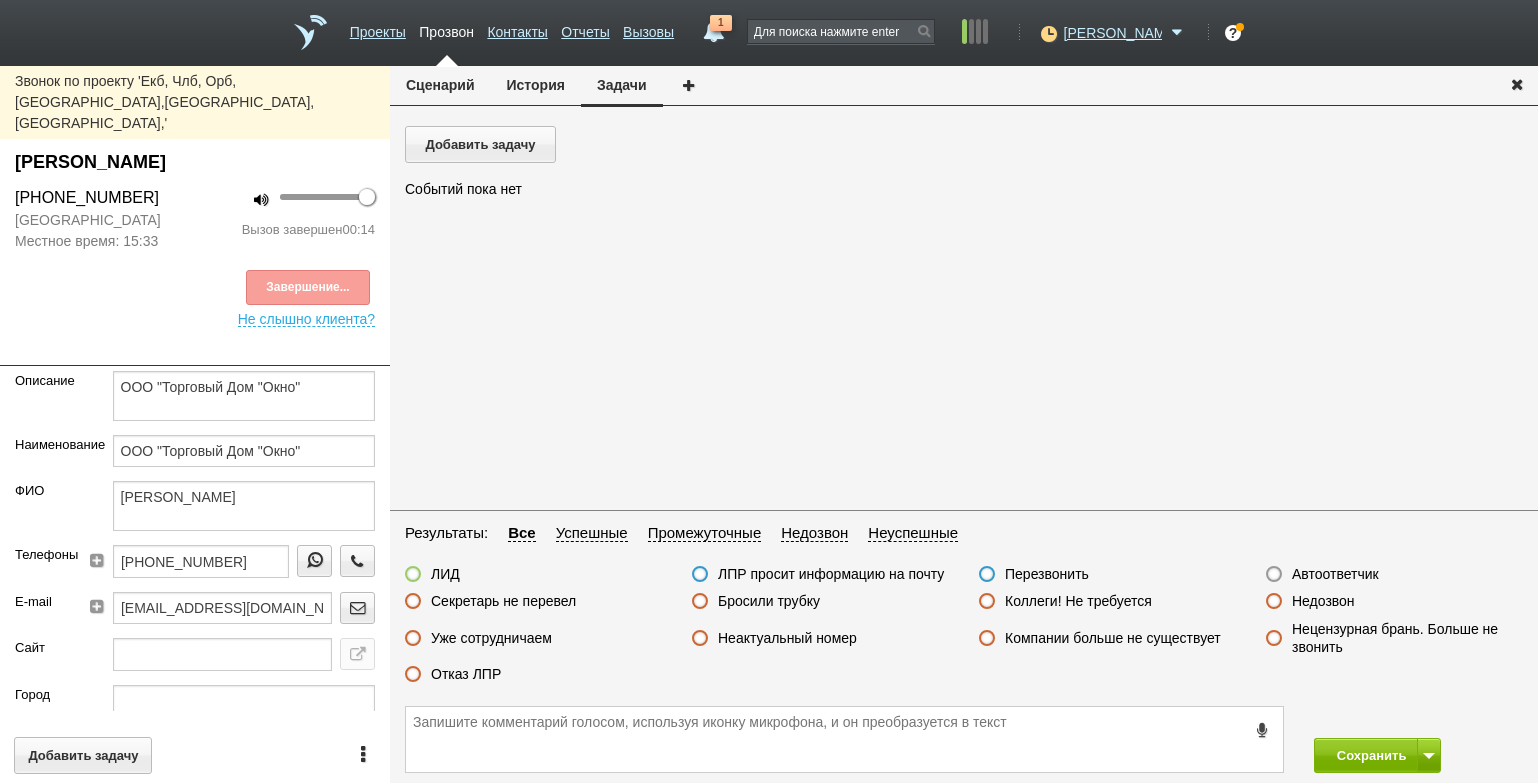 click on "Отказ ЛПР" at bounding box center (466, 674) 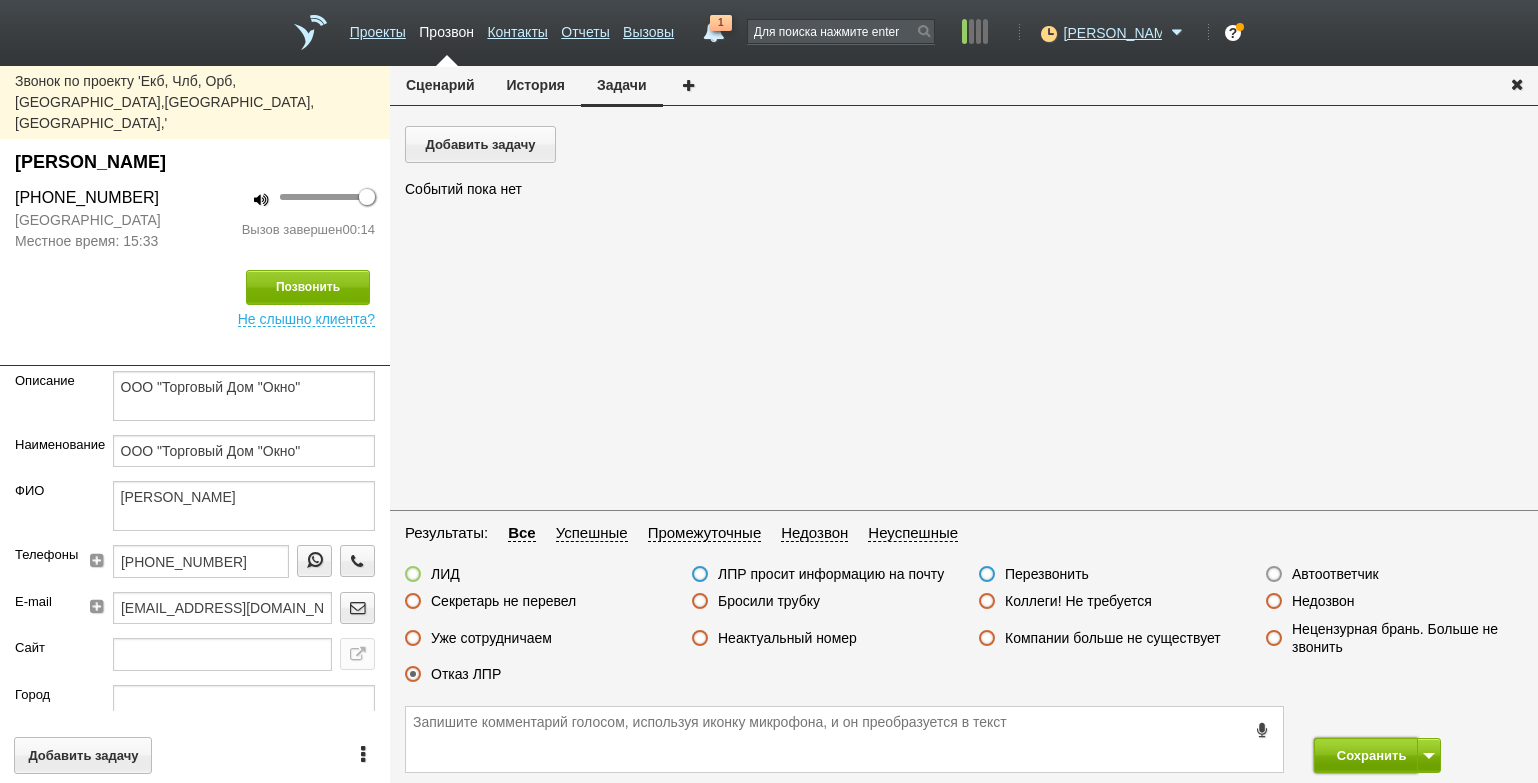 click on "Сохранить" at bounding box center (1366, 755) 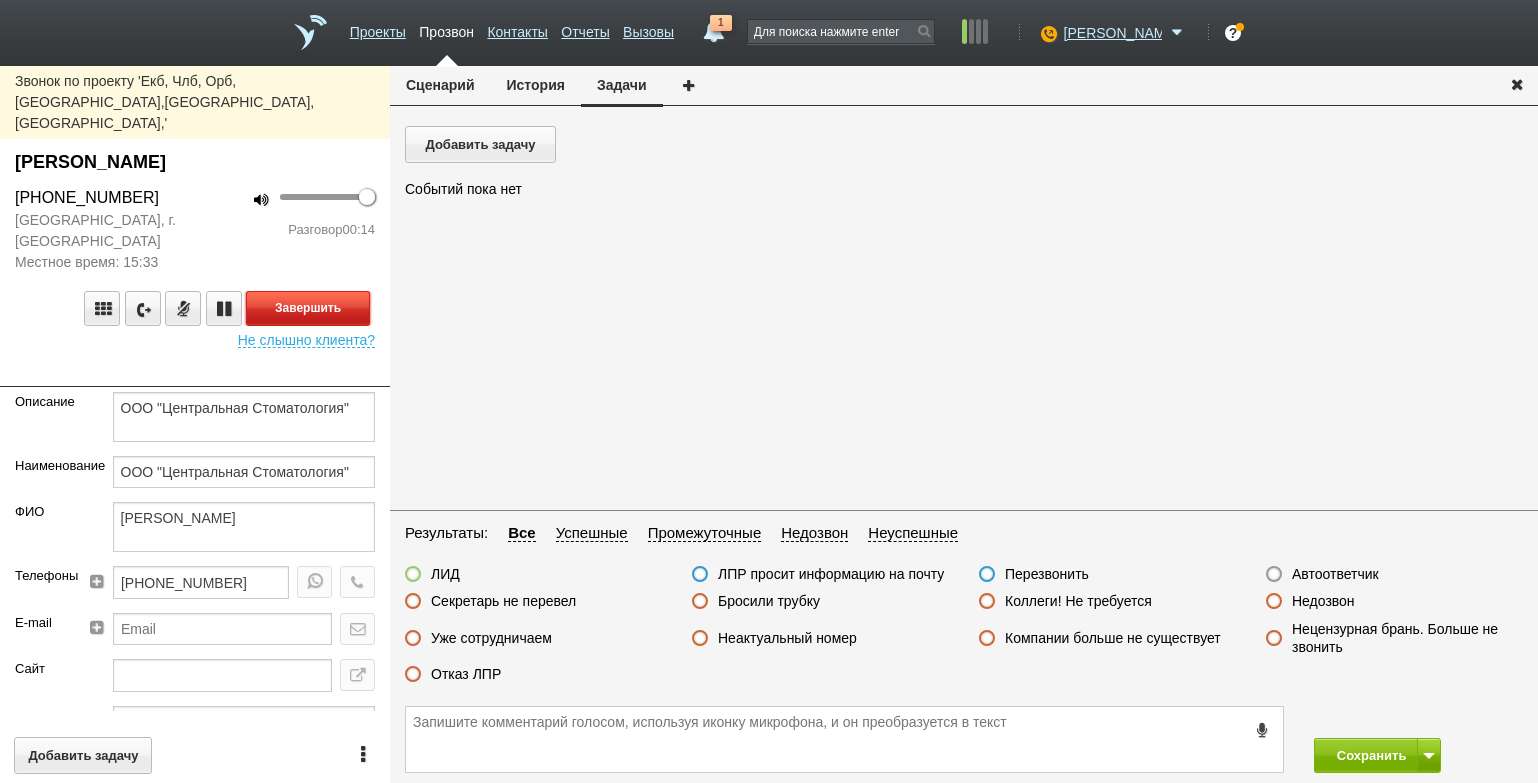 click on "Завершить" at bounding box center (308, 308) 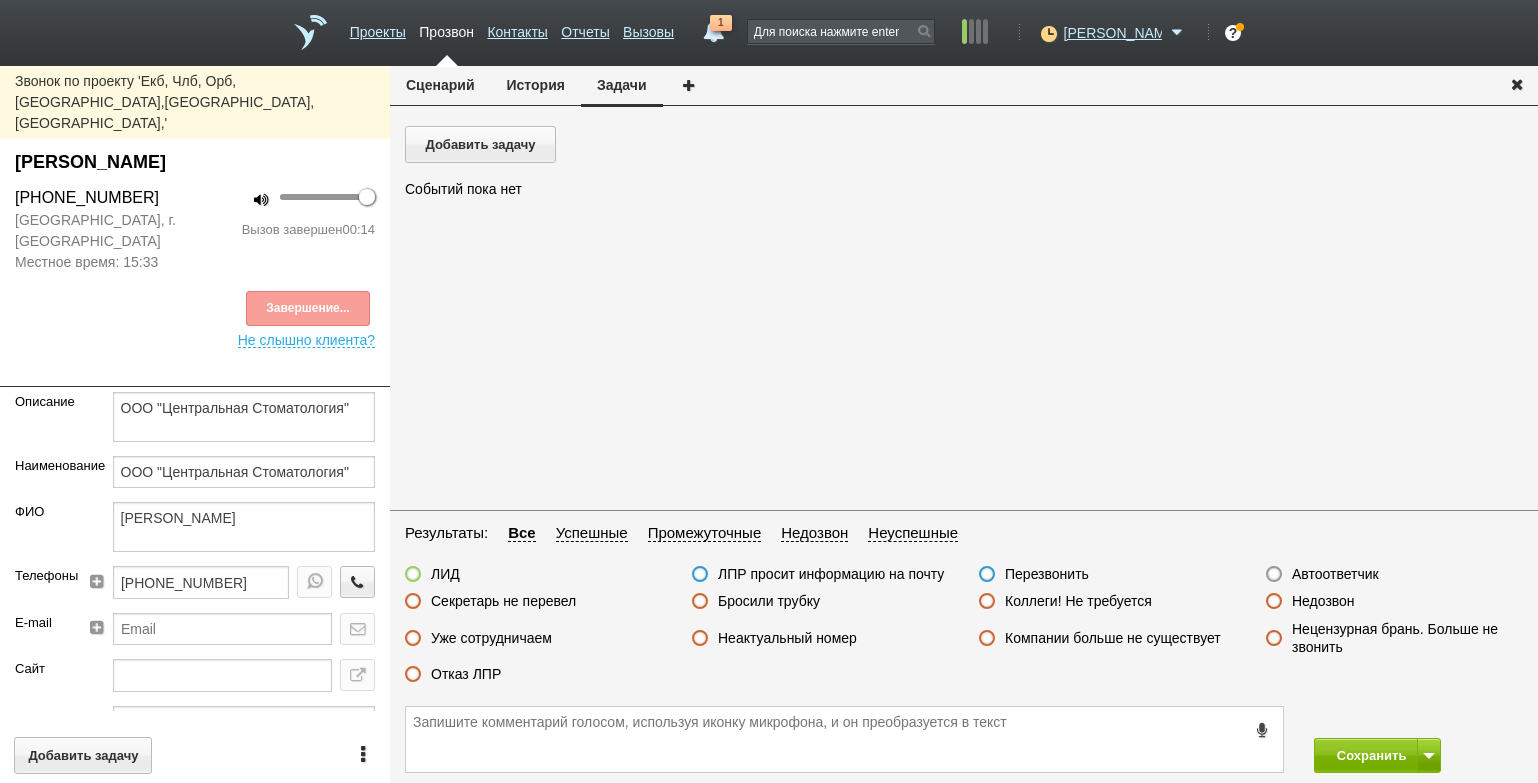 click on "Секретарь не перевел" at bounding box center [503, 601] 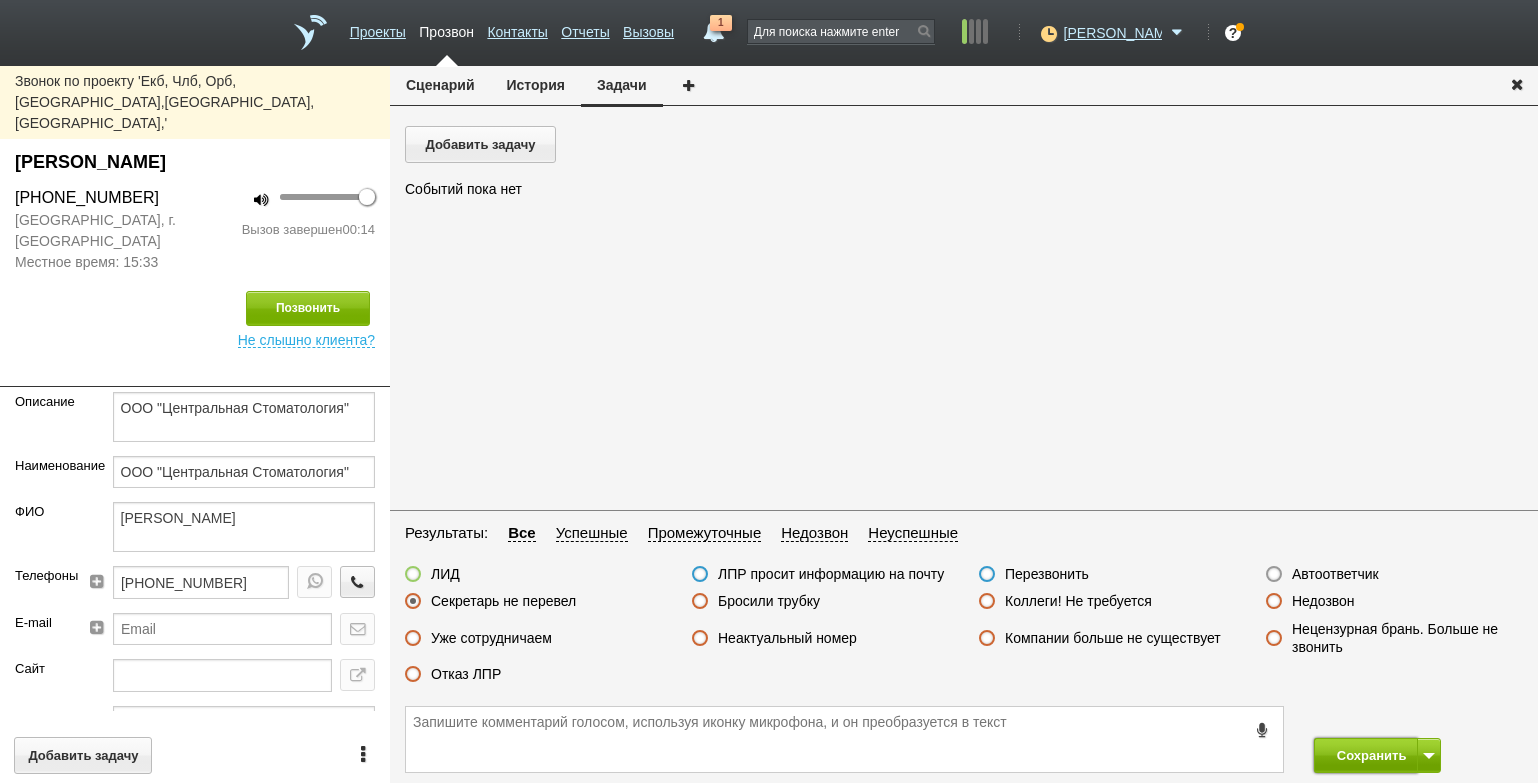 click on "Сохранить" at bounding box center [1366, 755] 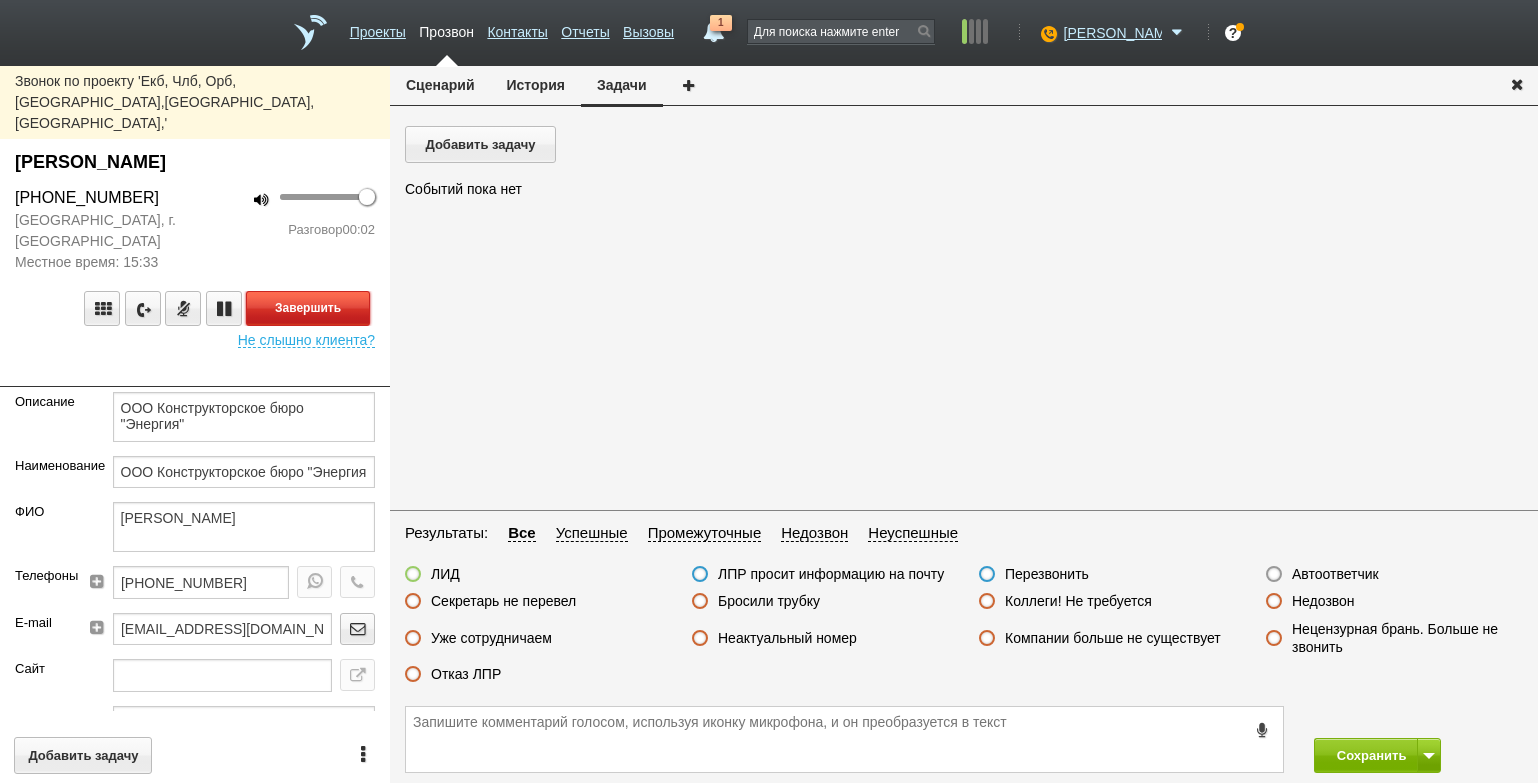 click on "Завершить" at bounding box center [308, 308] 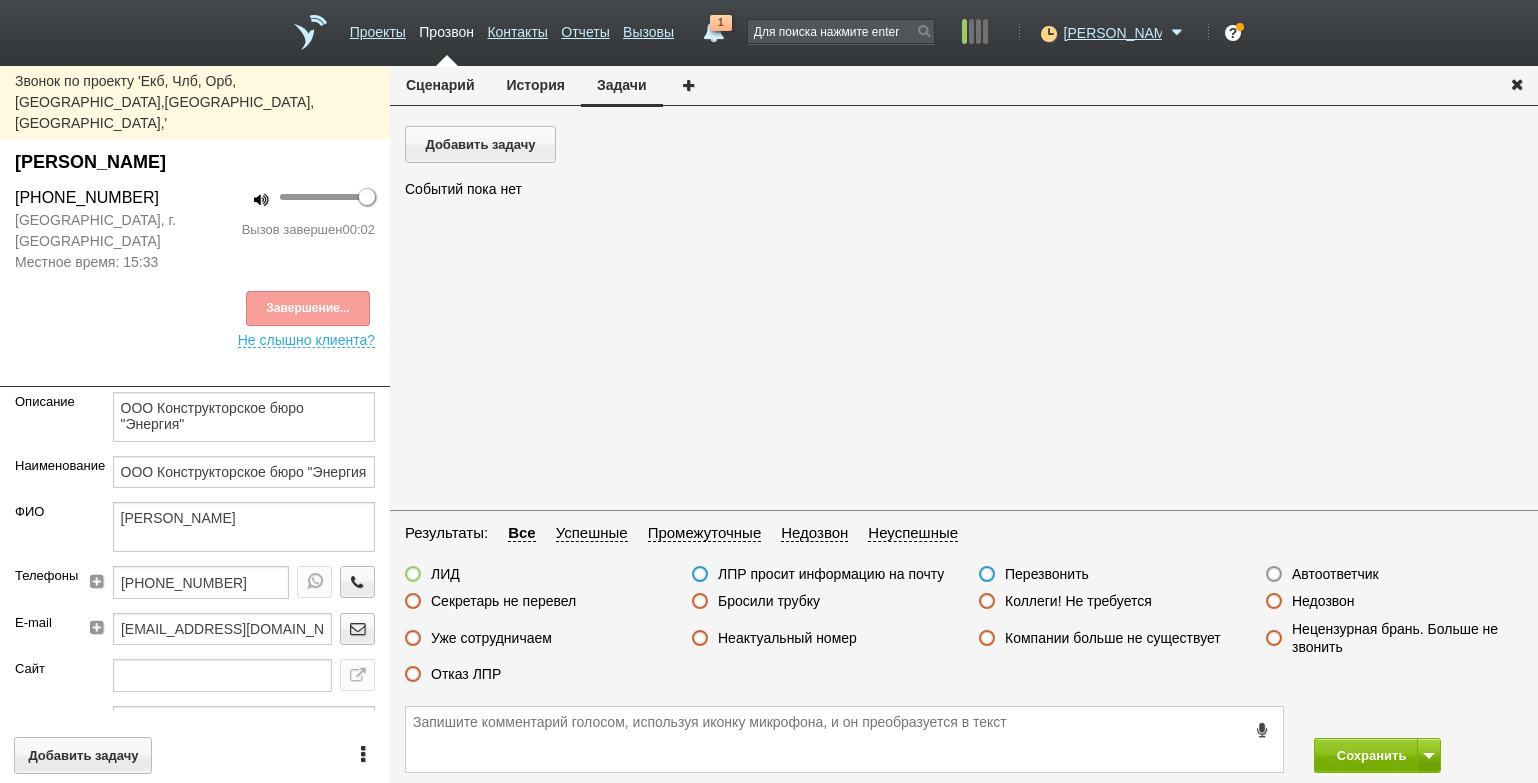 click on "Автоответчик" at bounding box center [1335, 574] 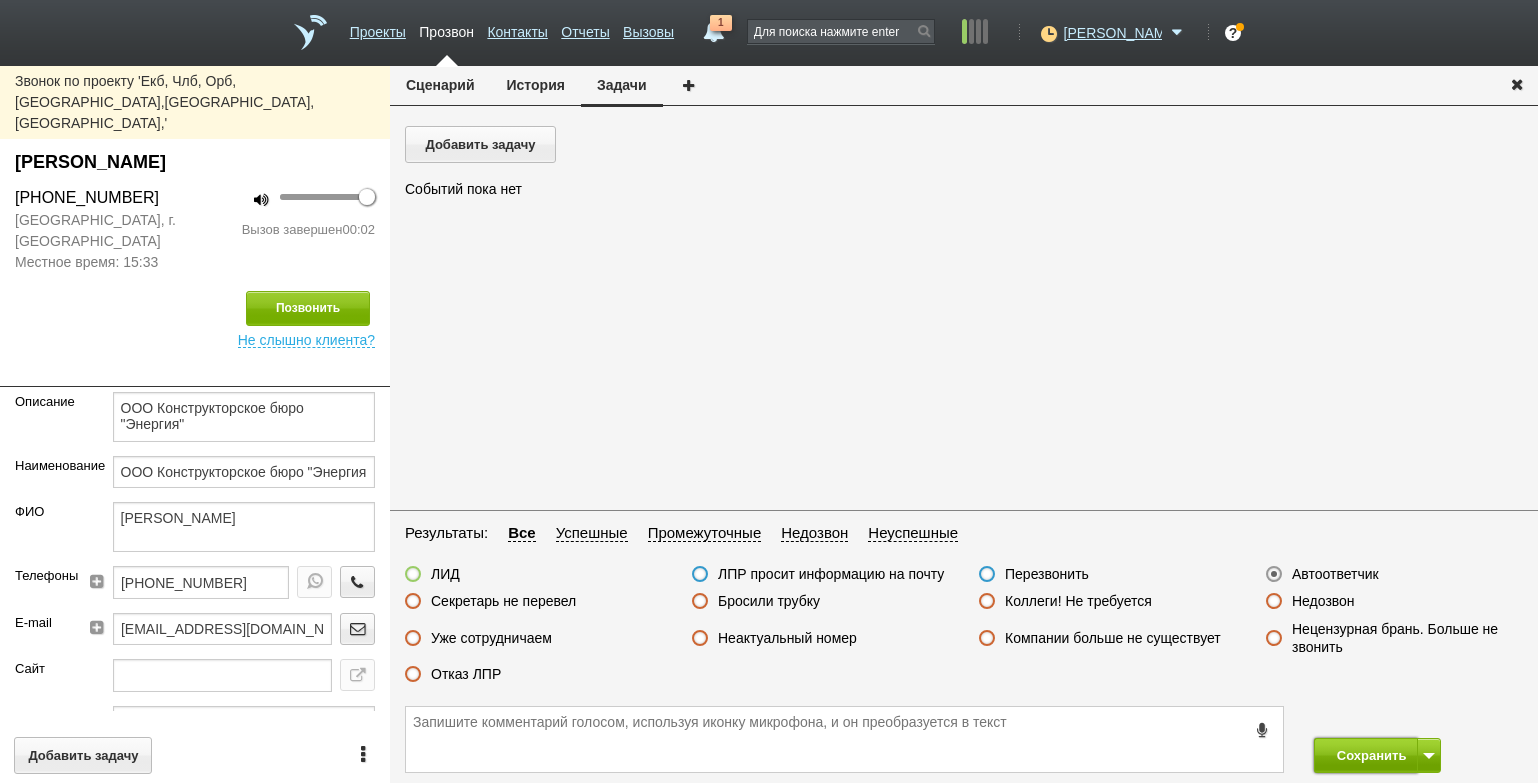 click on "Сохранить" at bounding box center [1366, 755] 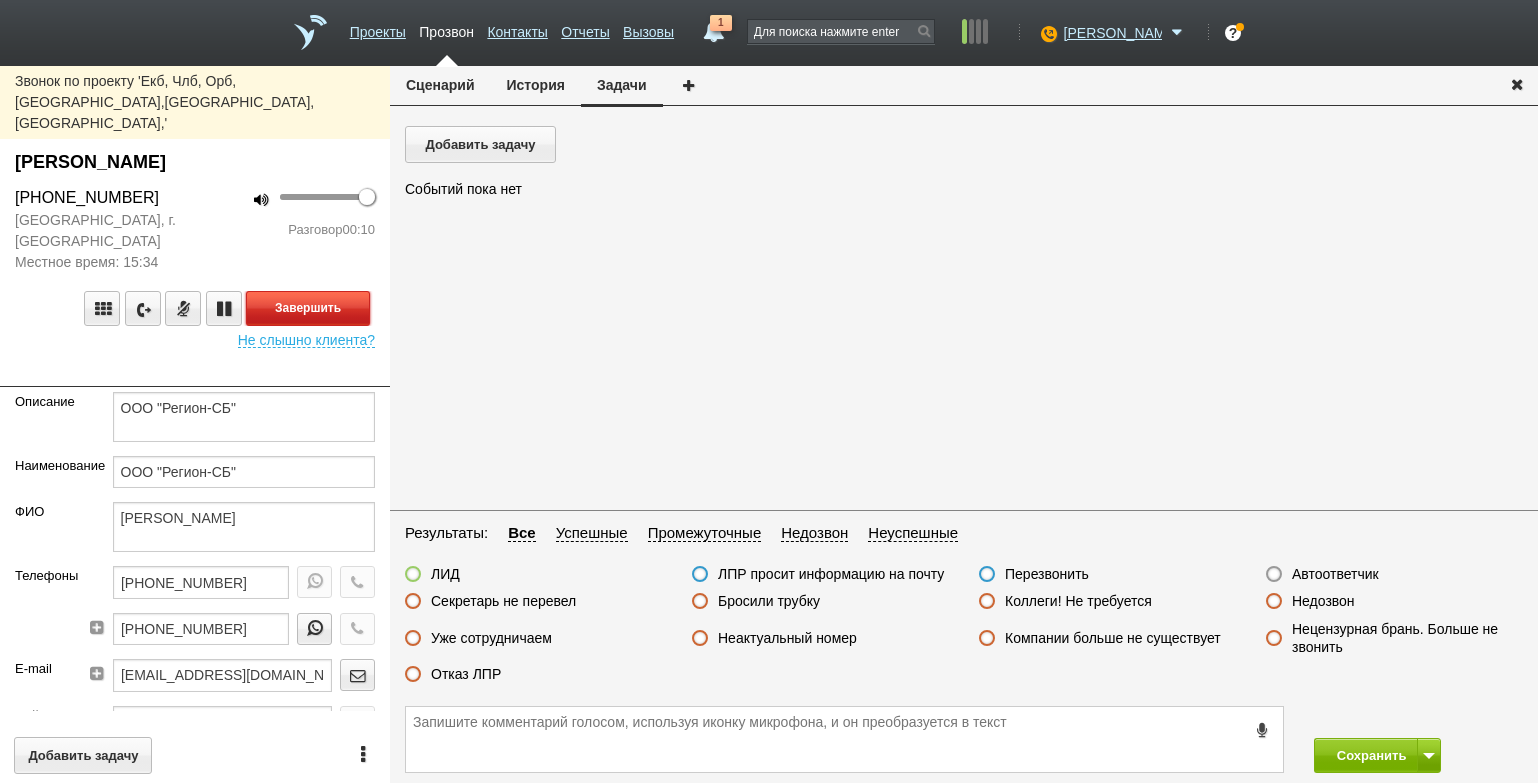 click on "Завершить" at bounding box center (308, 308) 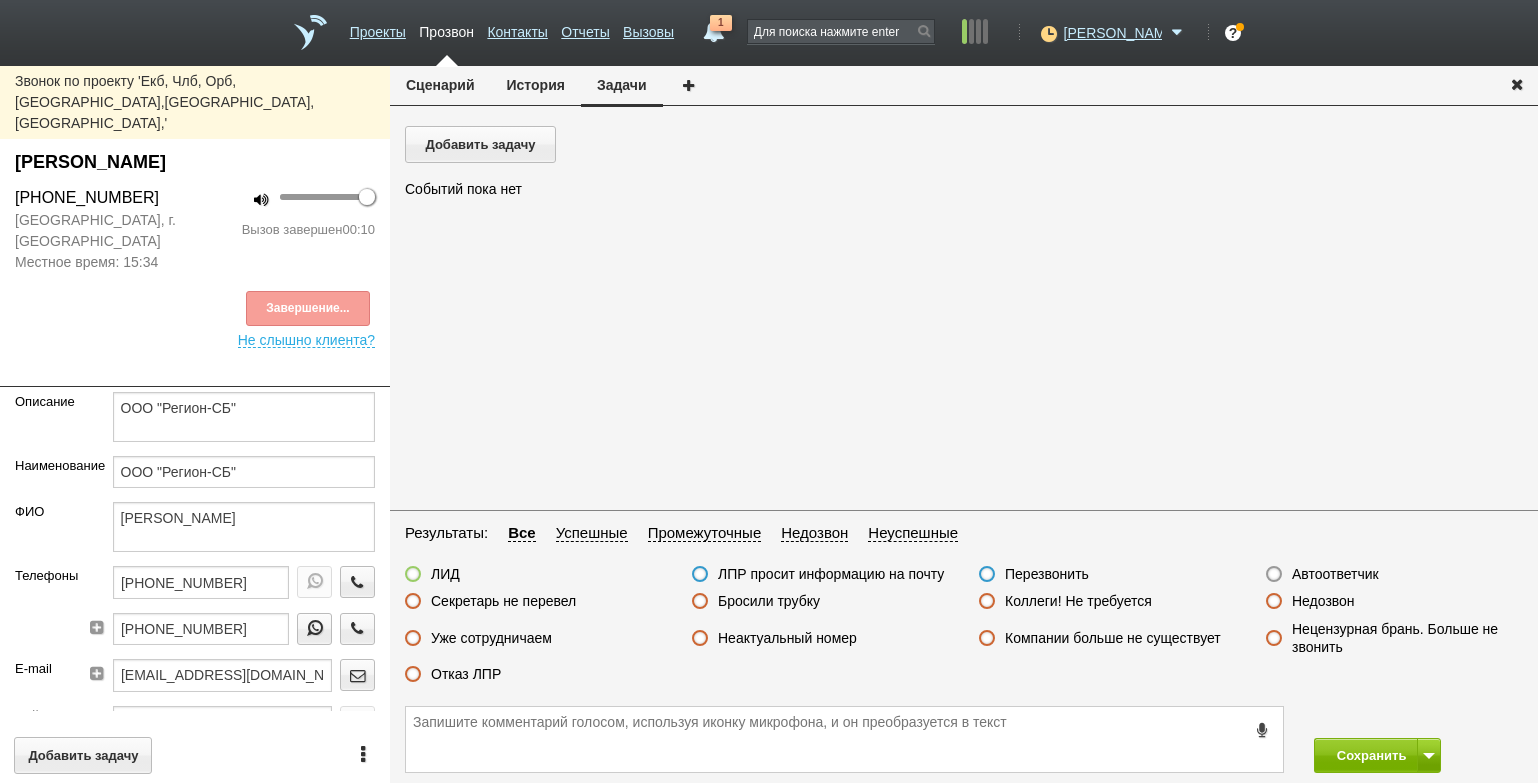 click on "Отказ ЛПР" at bounding box center [466, 674] 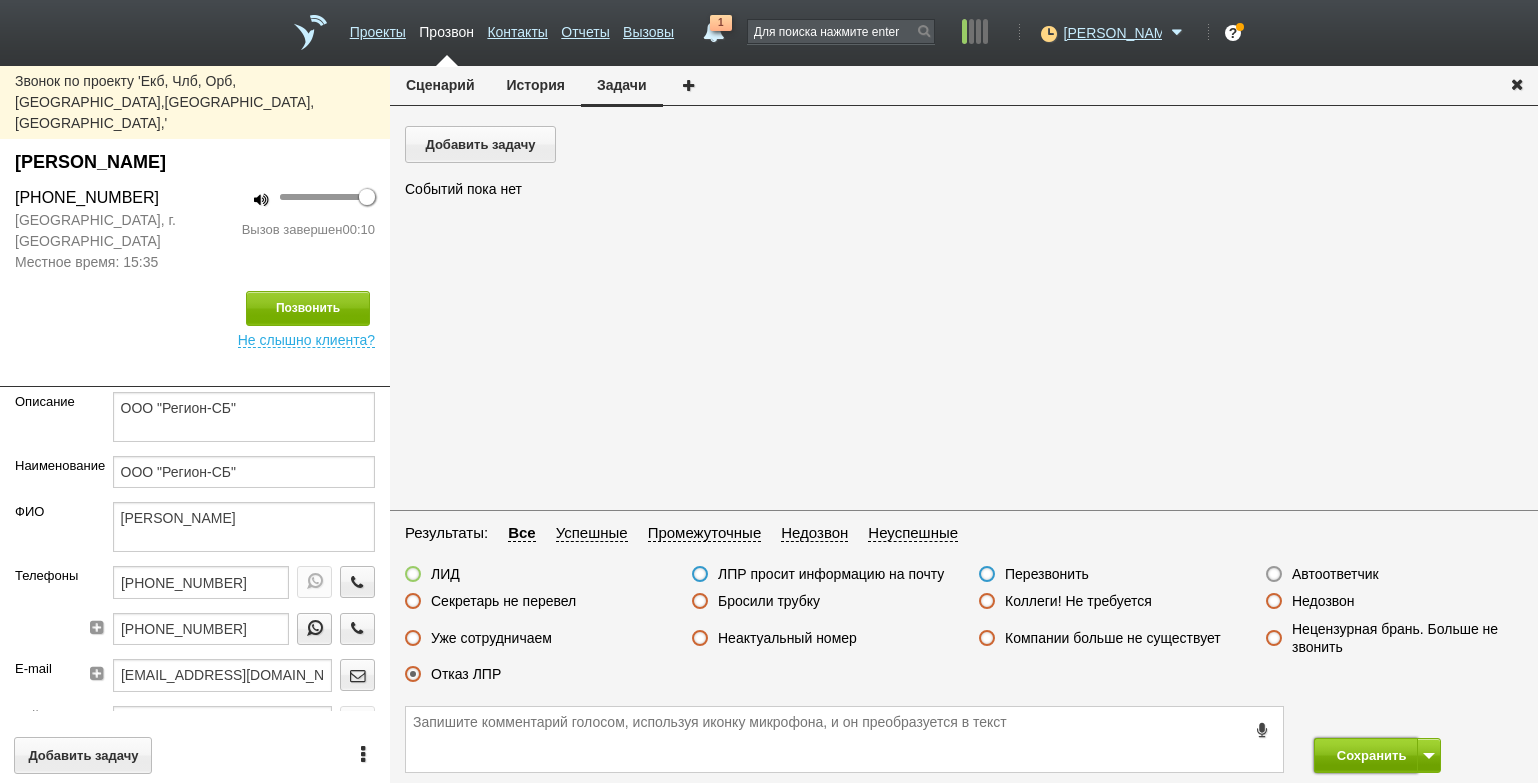 click on "Сохранить" at bounding box center [1366, 755] 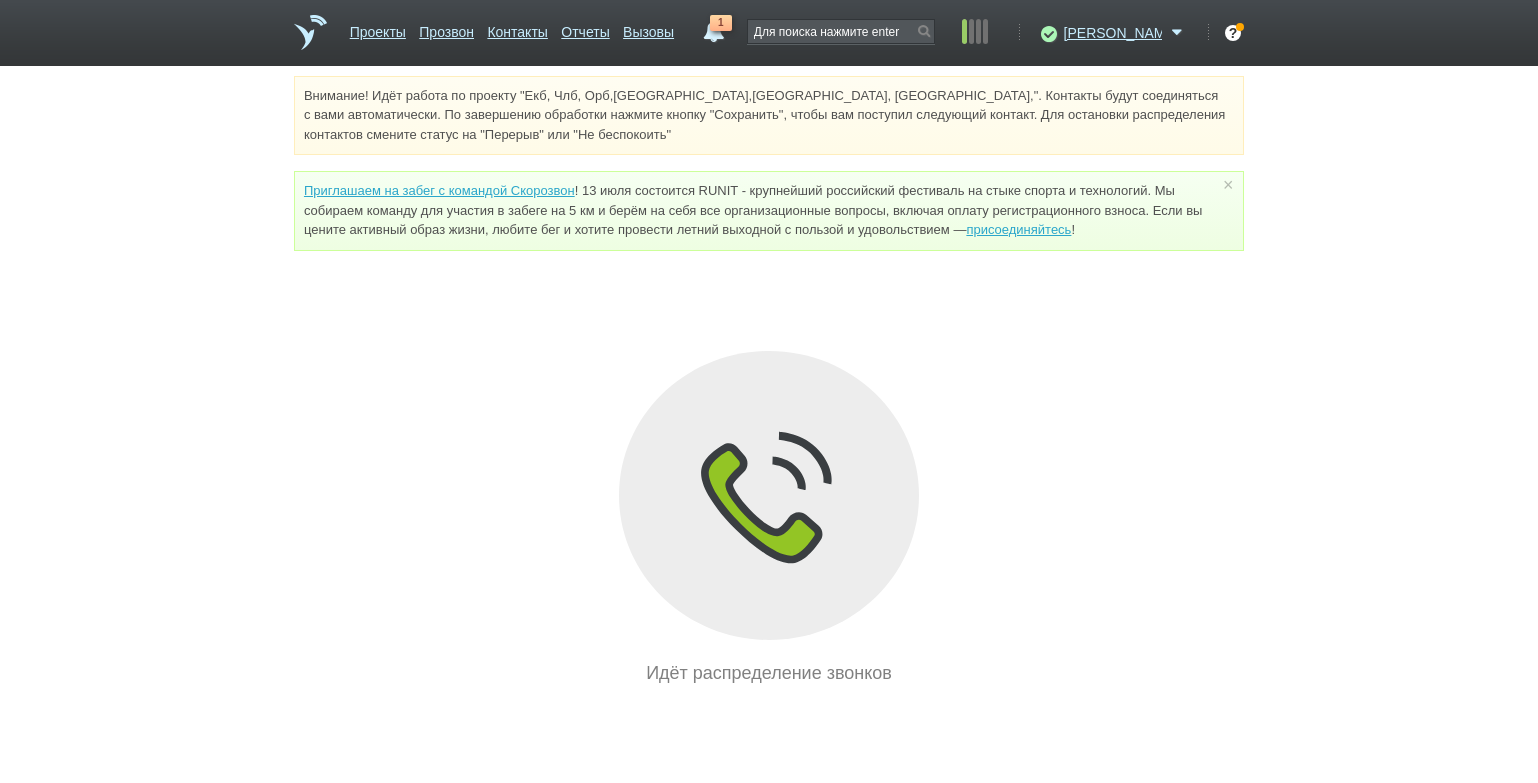 click on "Внимание! Идёт работа по проекту "Екб, Члб, Орб,[GEOGRAPHIC_DATA],[GEOGRAPHIC_DATA], [GEOGRAPHIC_DATA],". Контакты будут соединяться с вами автоматически. По завершению обработки нажмите кнопку "Сохранить", чтобы вам поступил следующий контакт. Для остановки распределения контактов смените статус на "Перерыв" или "Не беспокоить"
Приглашаем на забег с командой Скорозвон присоединяйтесь !
×
Вы можете звонить напрямую из строки поиска - введите номер и нажмите "Позвонить"
Идёт распределение звонков" at bounding box center (769, 381) 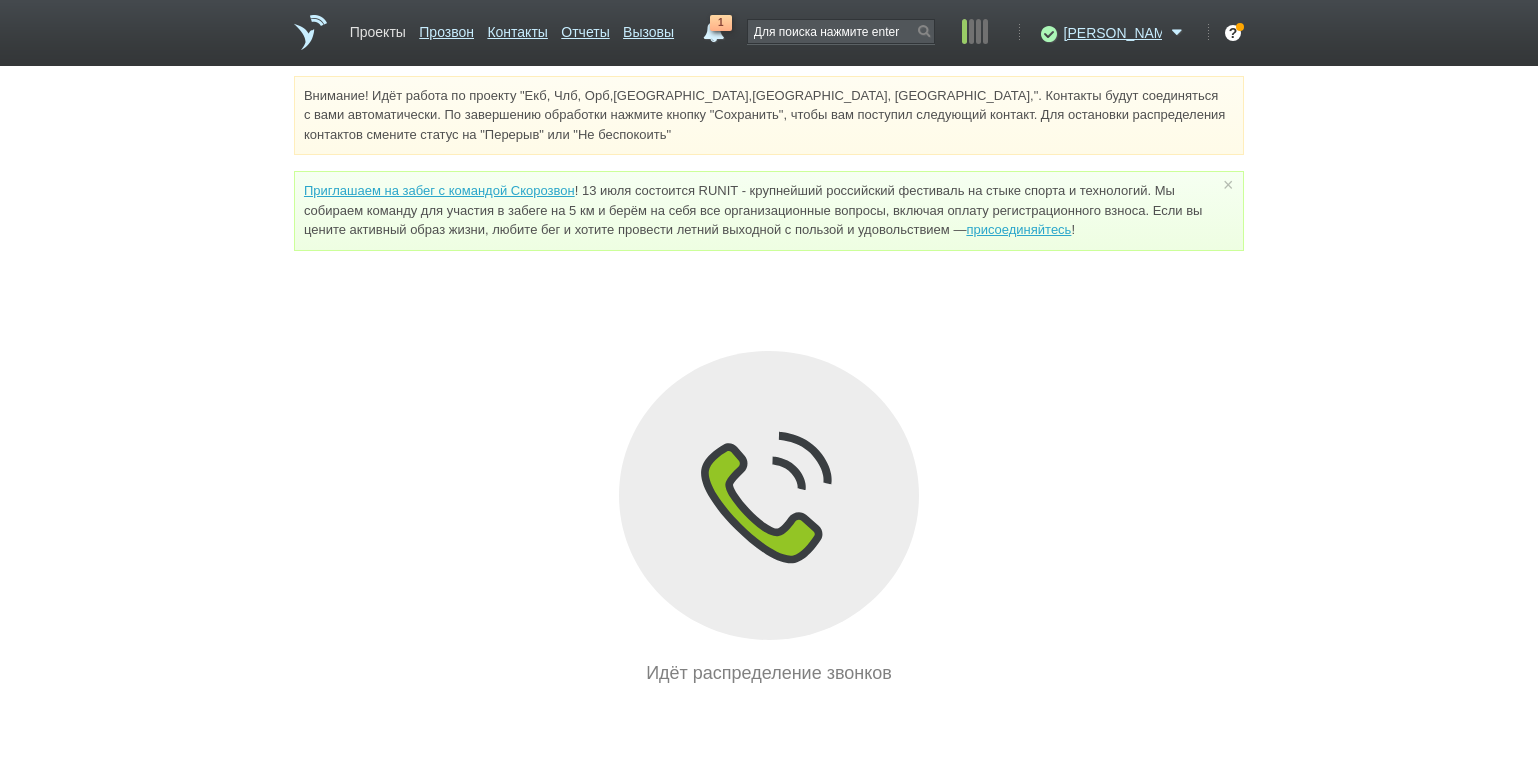 click on "Проекты" at bounding box center [378, 28] 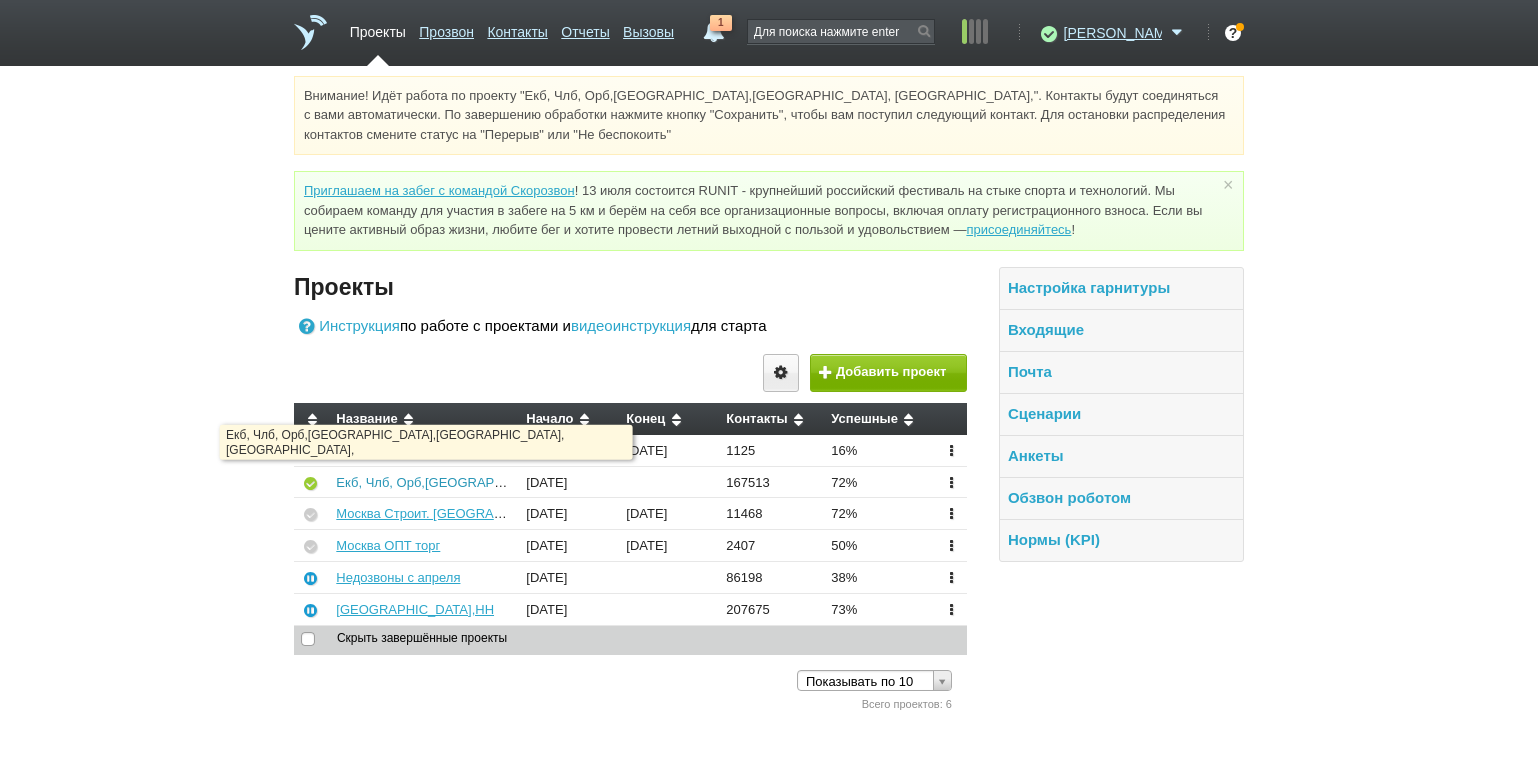 click on "Екб, Члб, Орб,[GEOGRAPHIC_DATA],[GEOGRAPHIC_DATA], [GEOGRAPHIC_DATA]," at bounding box center [590, 482] 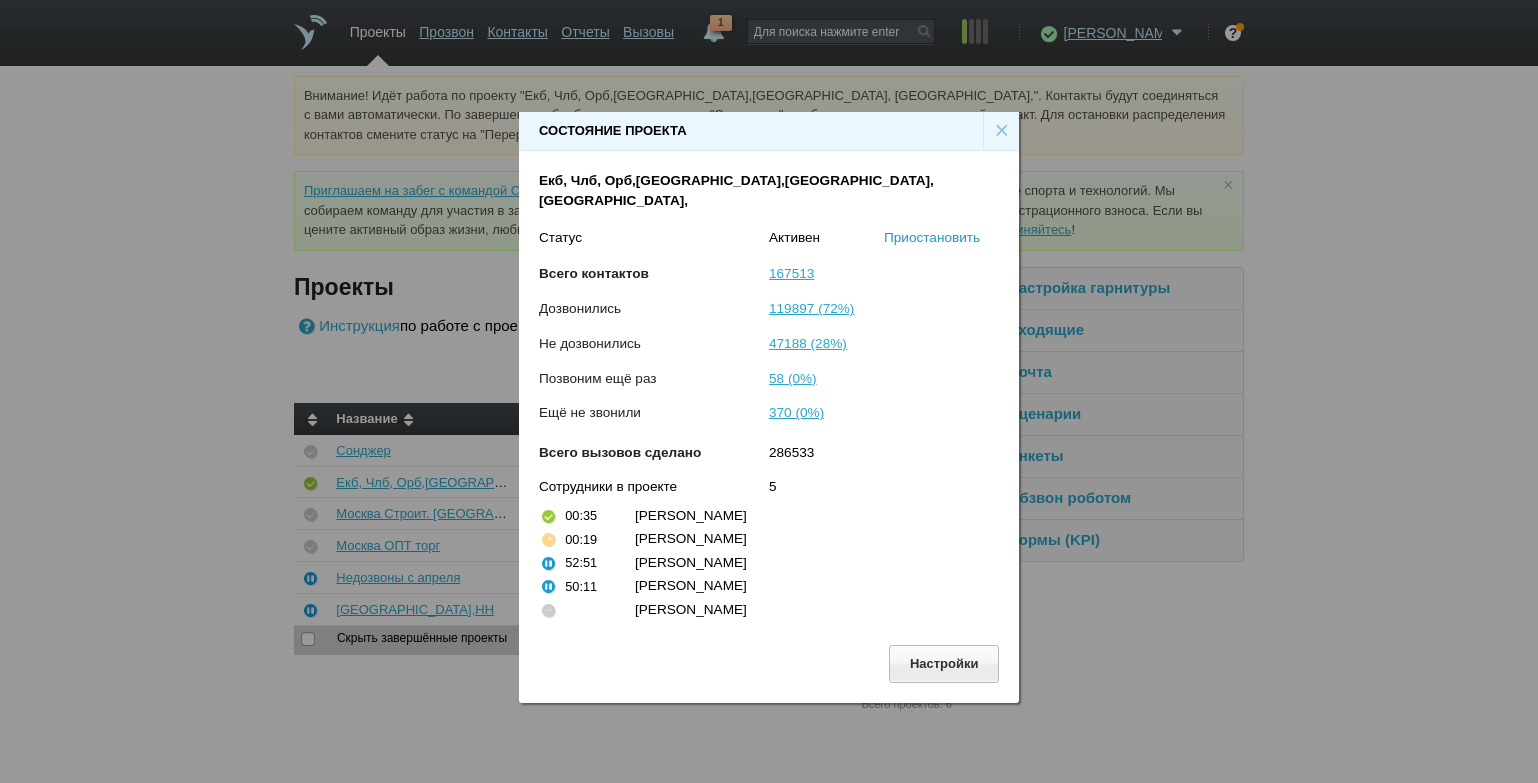 click on "Приостановить" at bounding box center [932, 237] 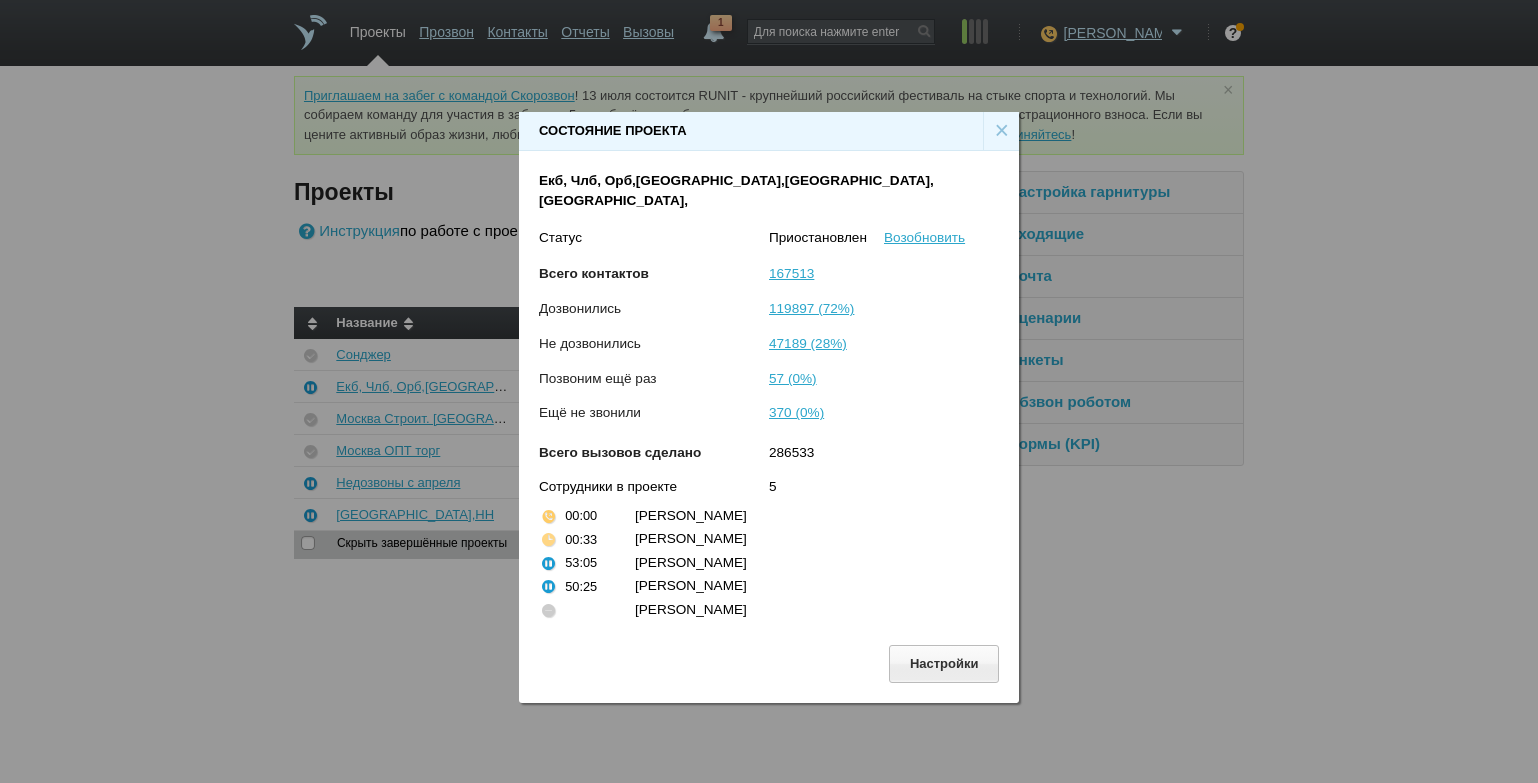 click on "×" at bounding box center (1001, 131) 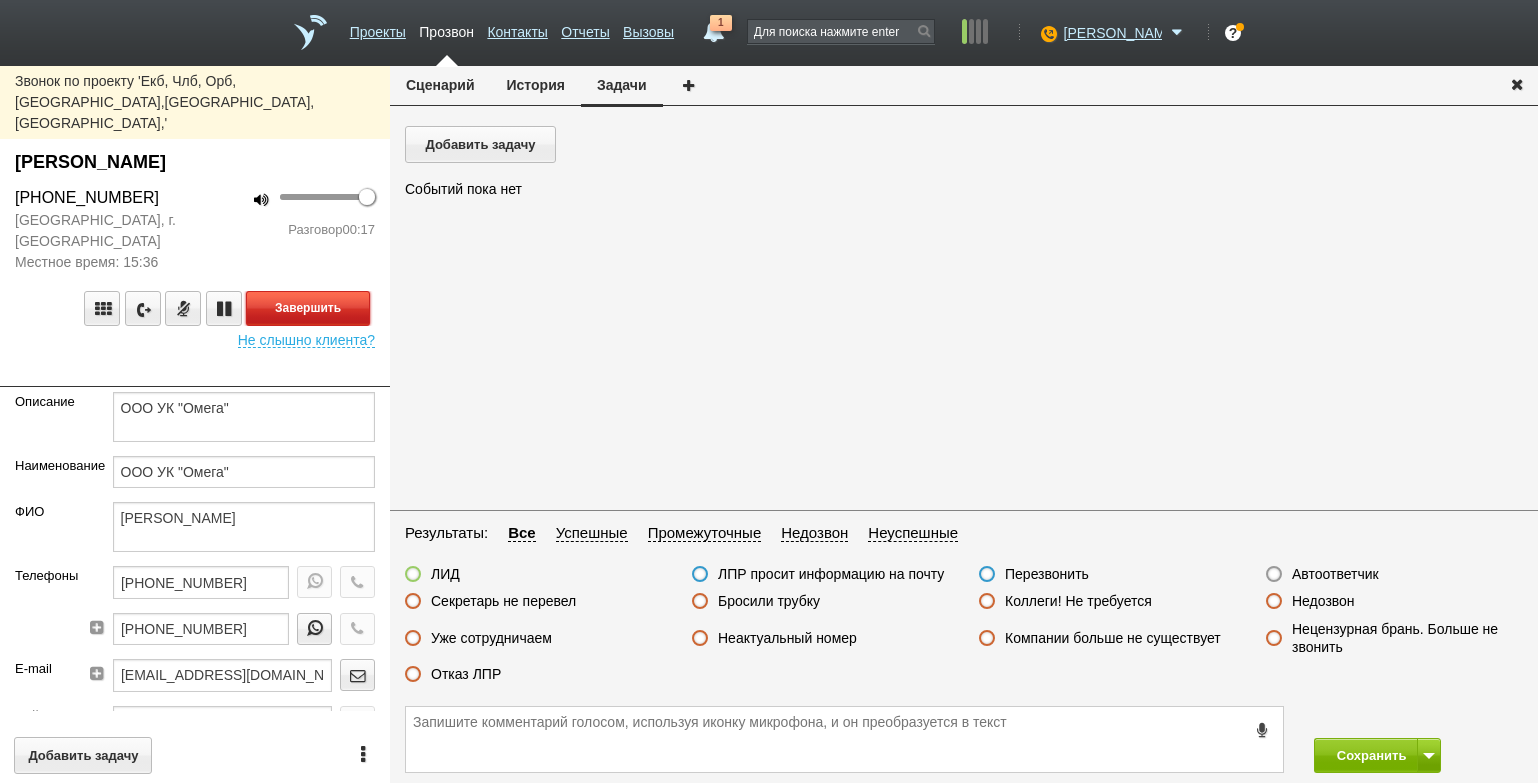 click on "Завершить" at bounding box center [308, 308] 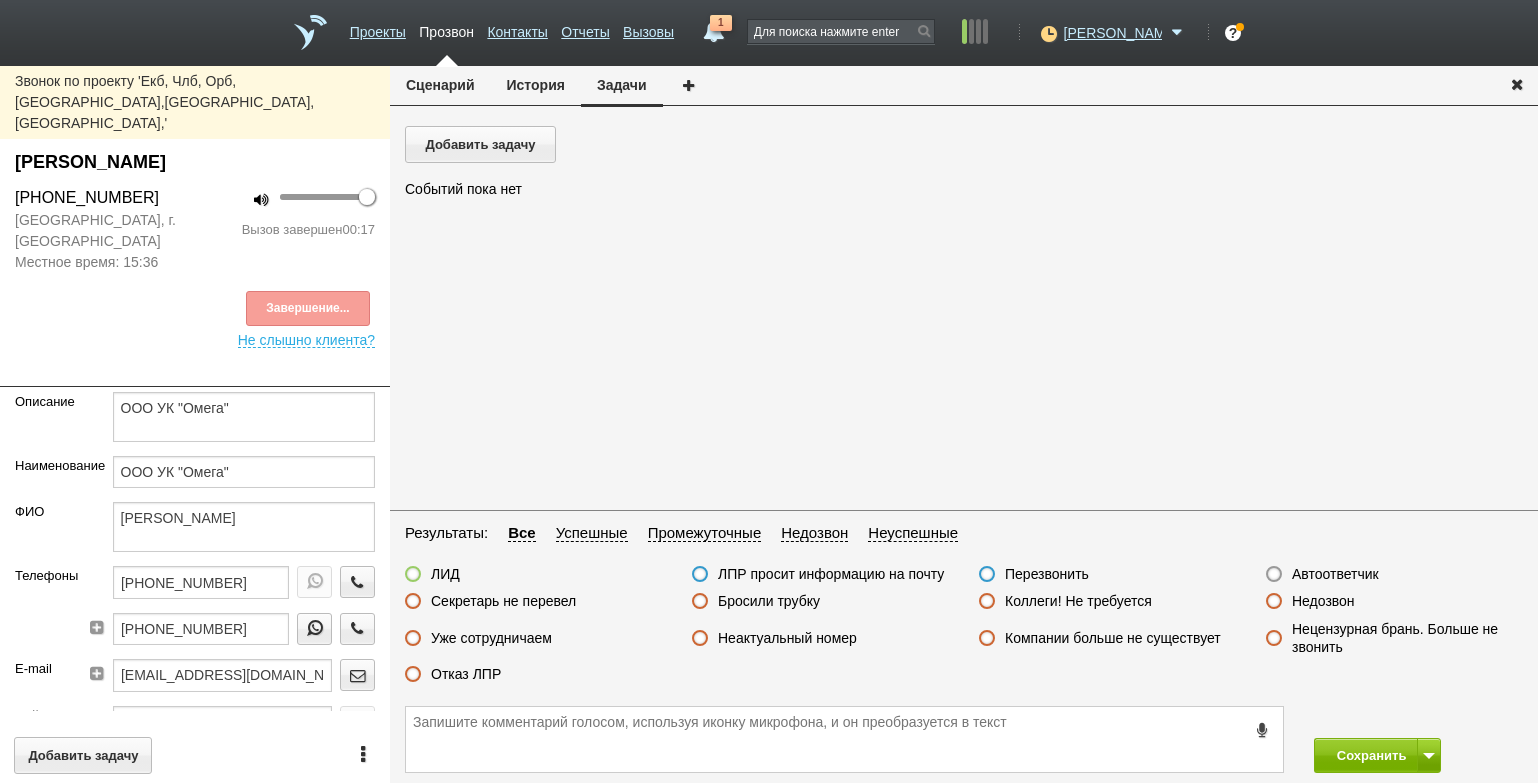 click on "Отказ ЛПР" at bounding box center (466, 674) 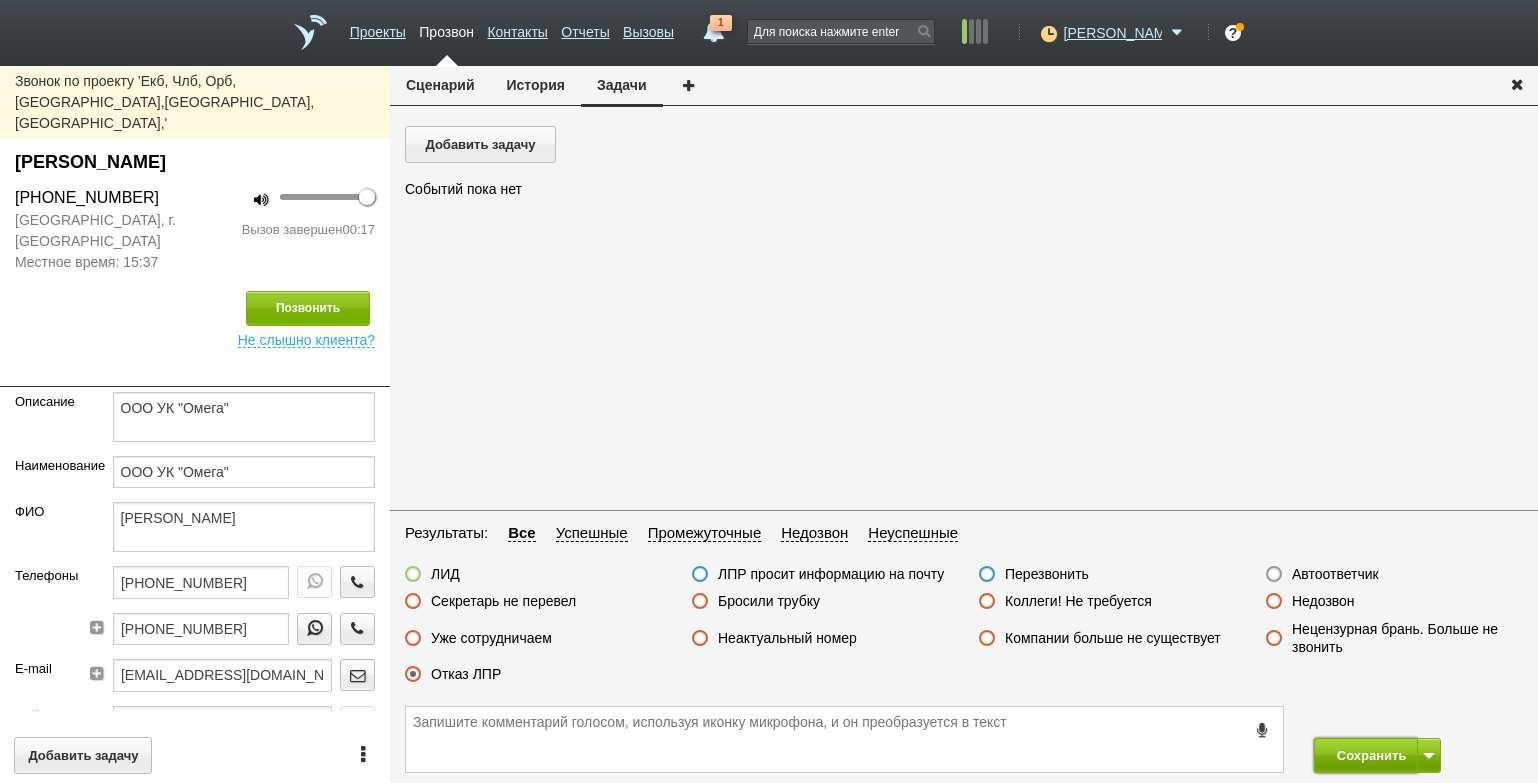 click on "Сохранить" at bounding box center [1366, 755] 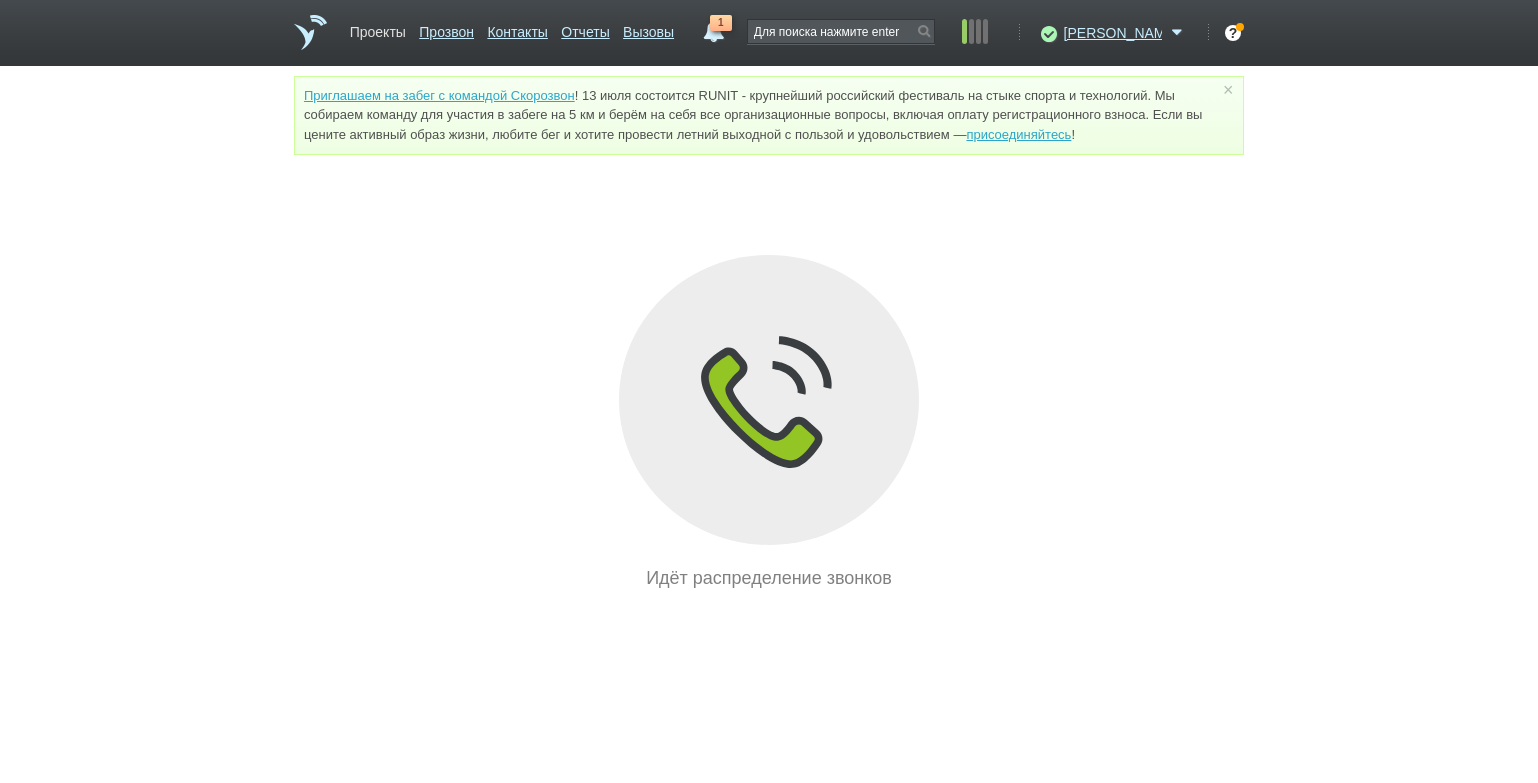 click on "Проекты" at bounding box center [378, 28] 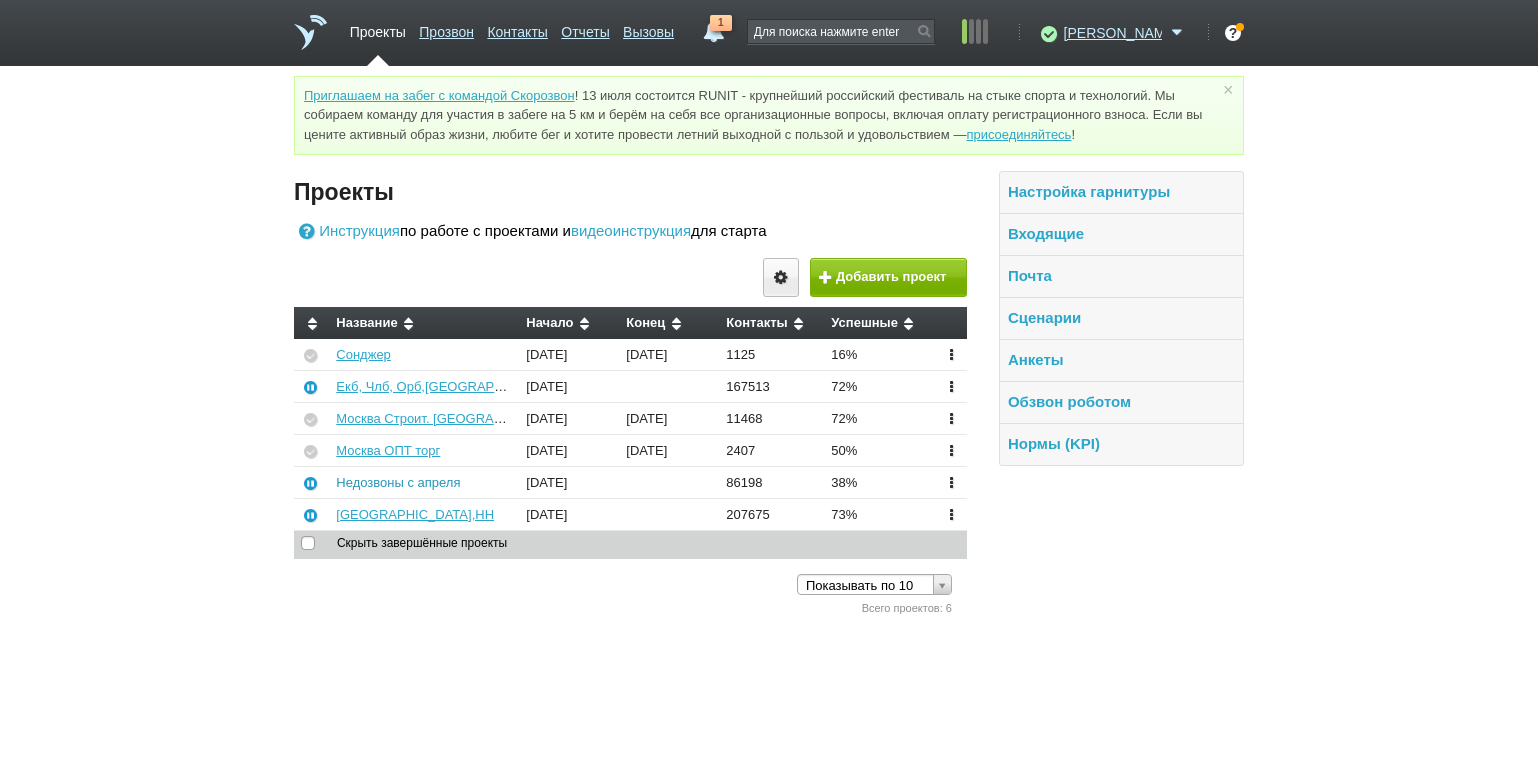 click on "Недозвоны с апреля" at bounding box center (398, 482) 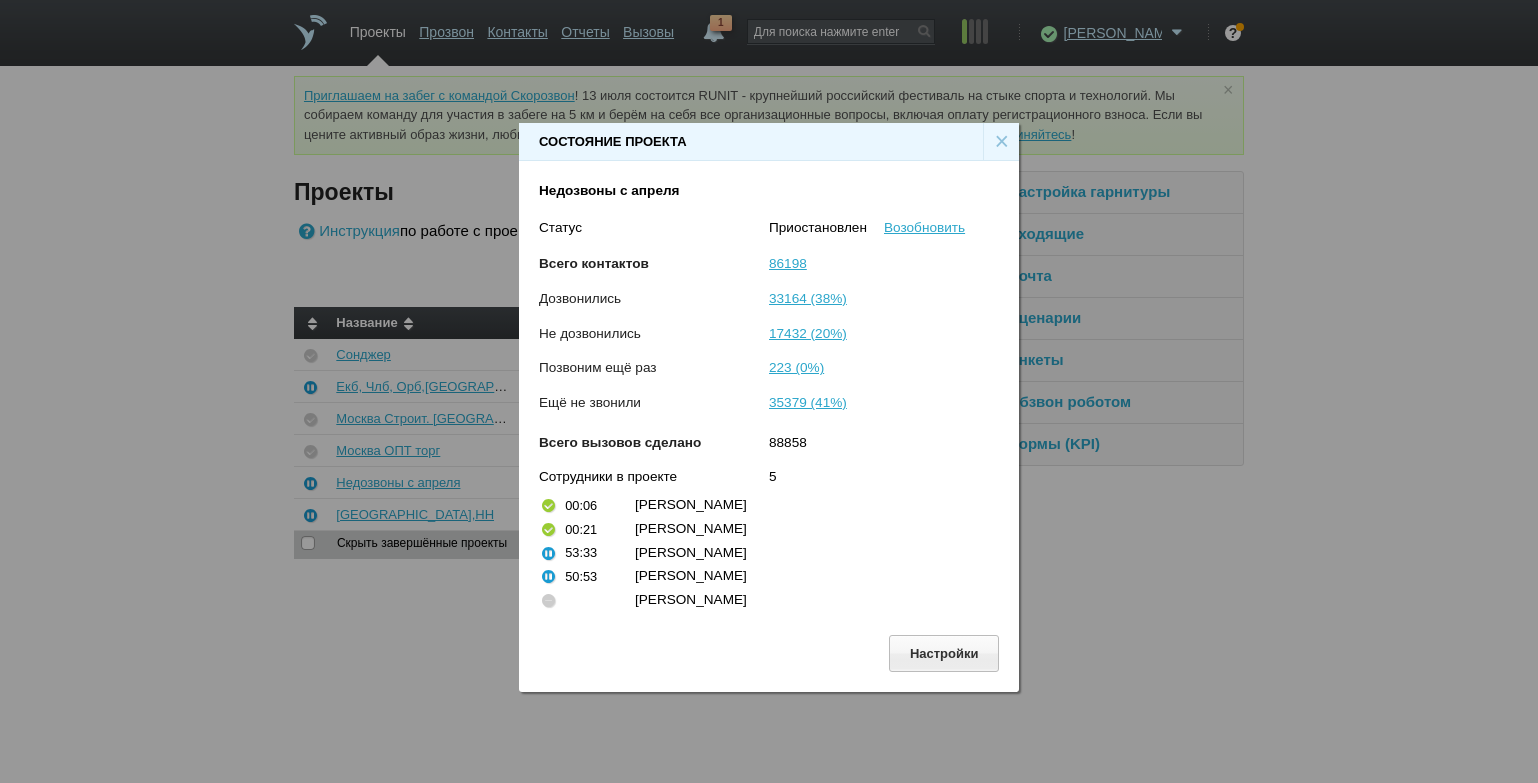 click on "×" at bounding box center [1001, 142] 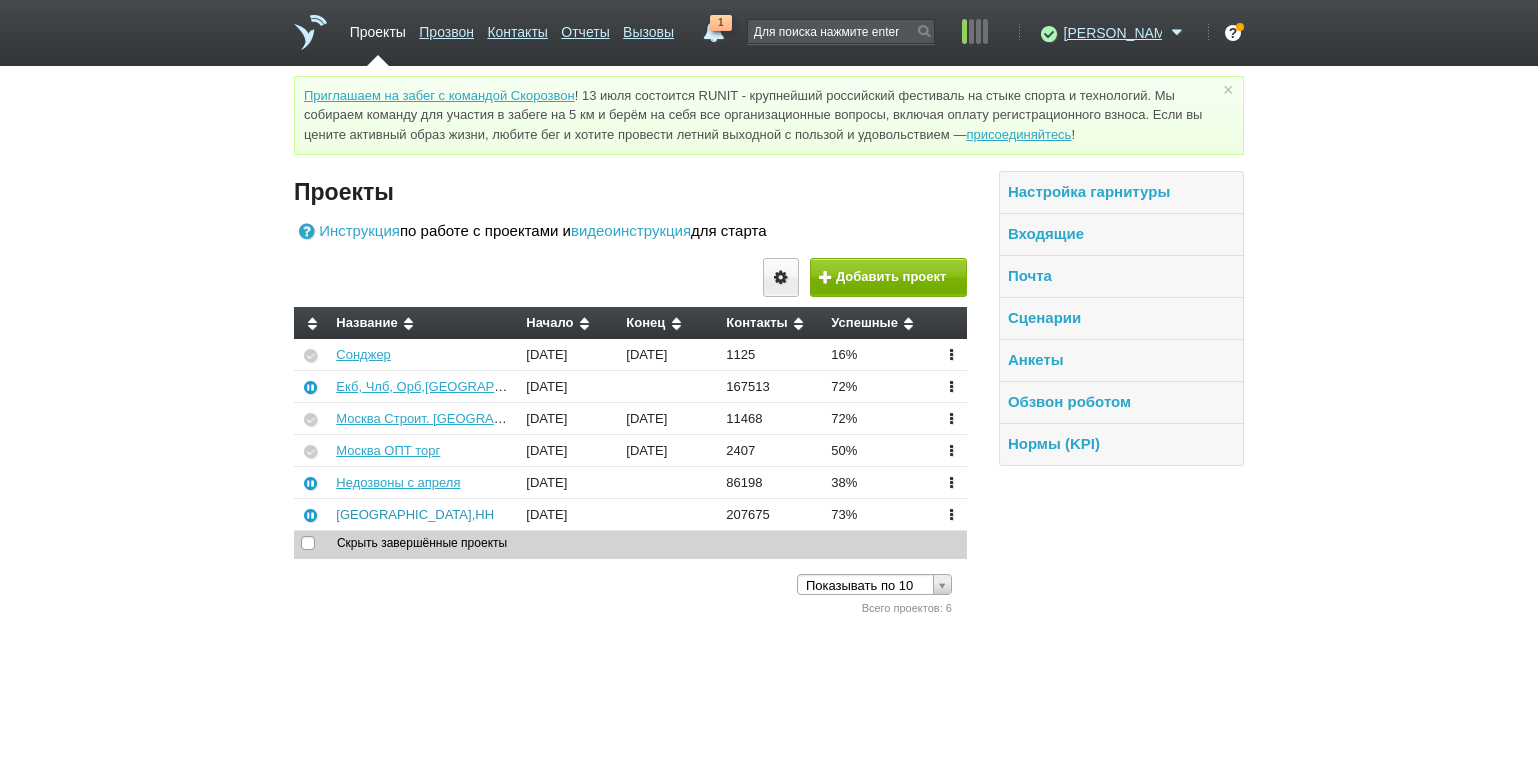 click on "[GEOGRAPHIC_DATA],НН" at bounding box center [415, 514] 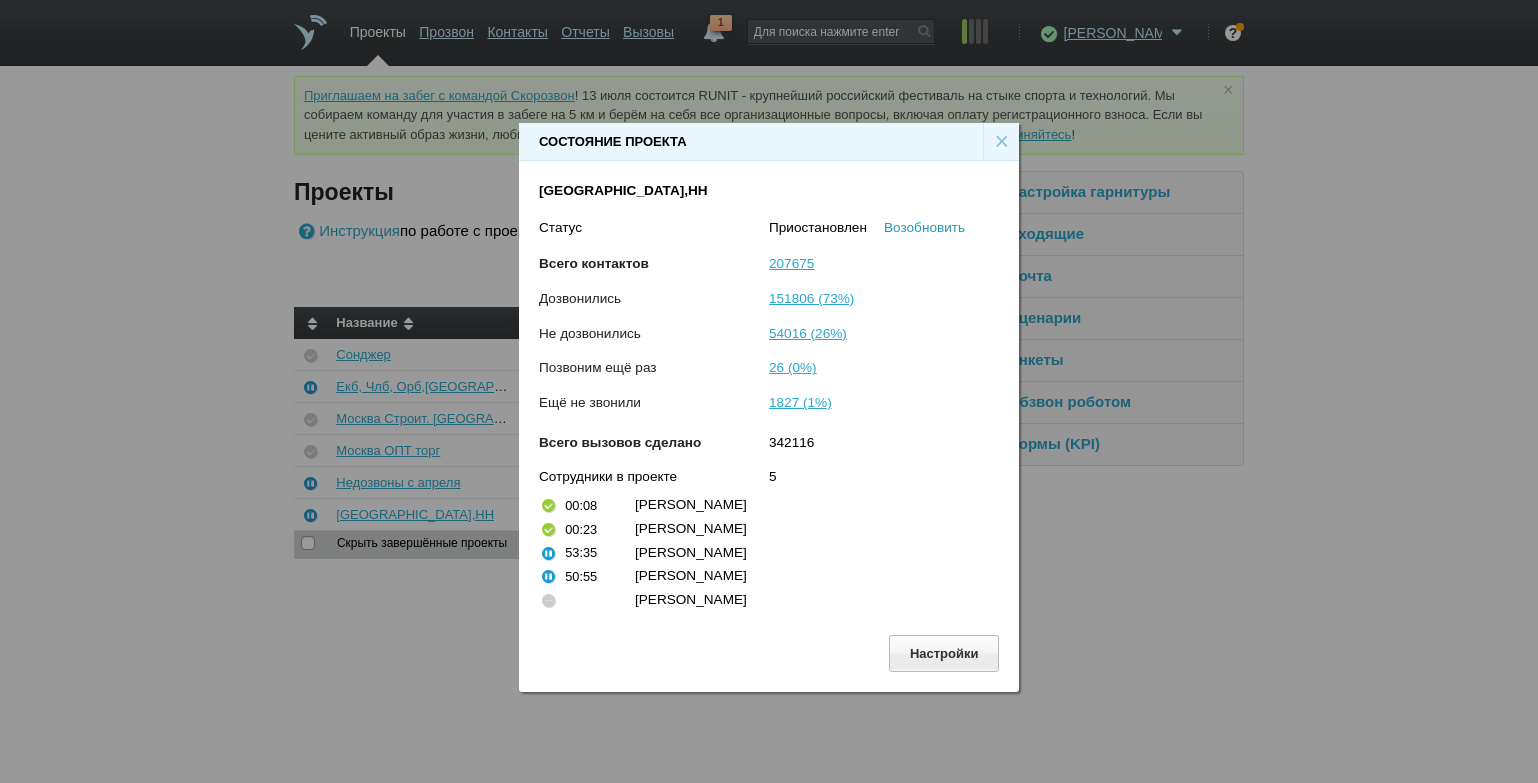 click on "Возобновить" at bounding box center [924, 227] 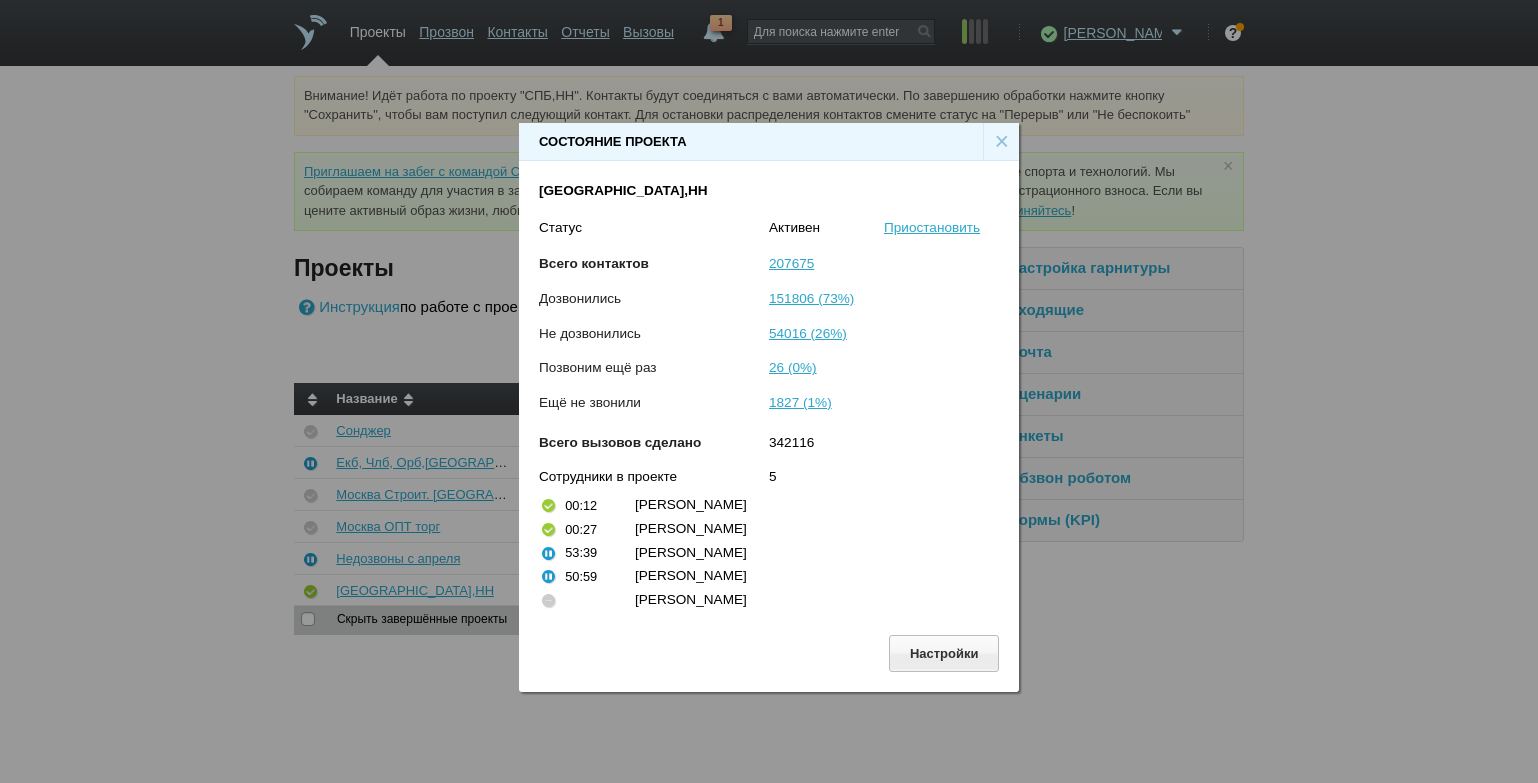 click on "×" at bounding box center [1001, 142] 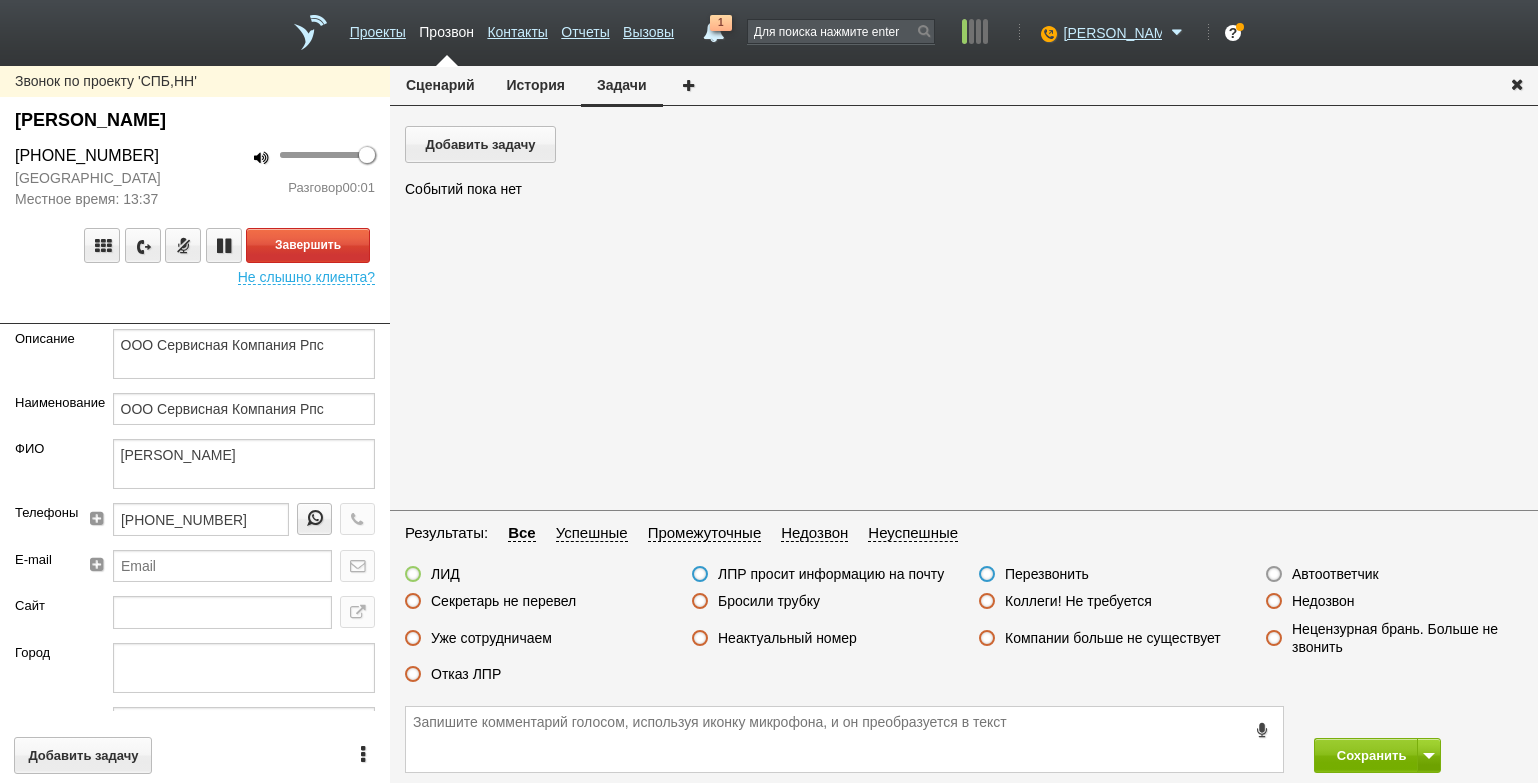 click at bounding box center [195, 309] 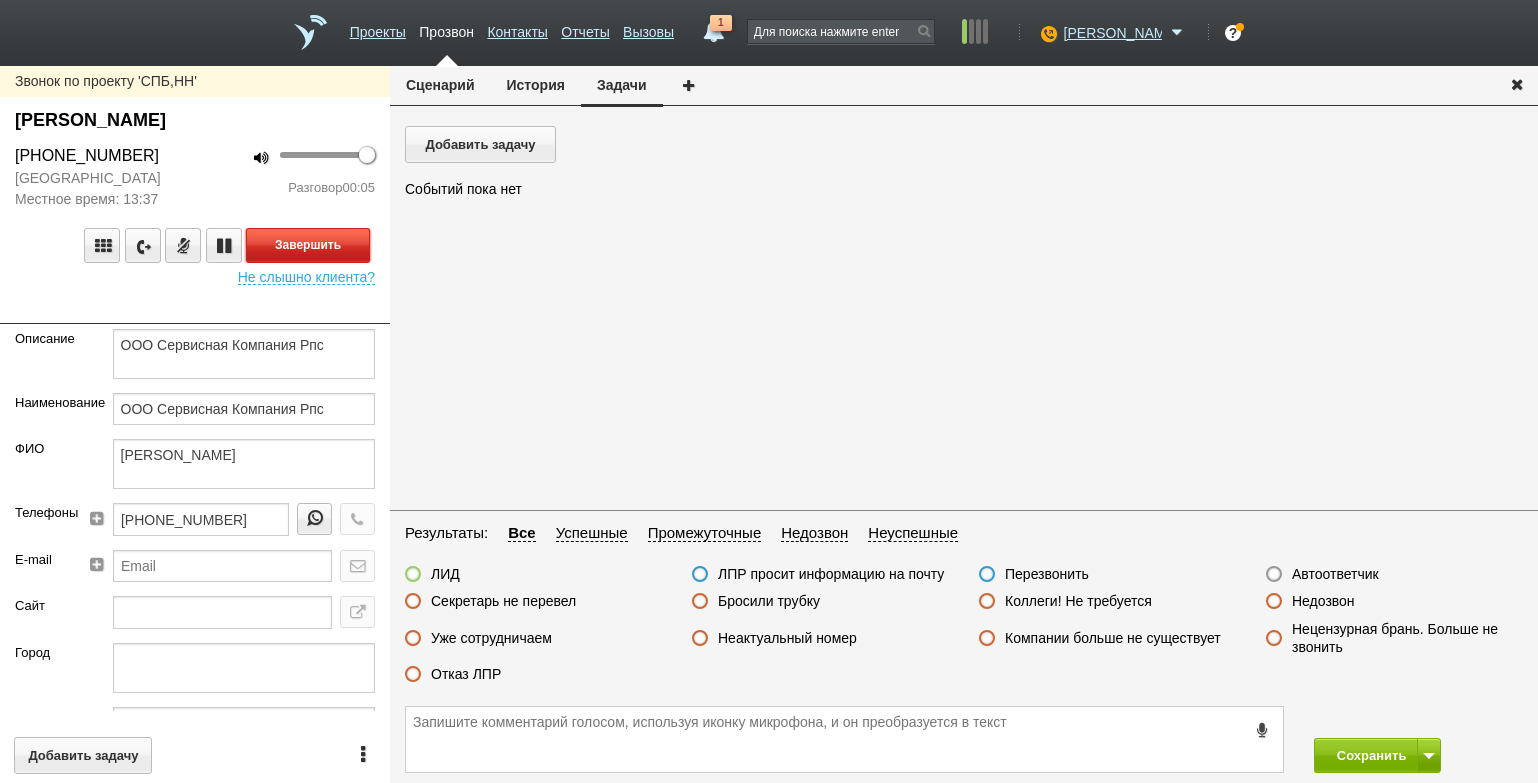 click on "Завершить" at bounding box center [308, 245] 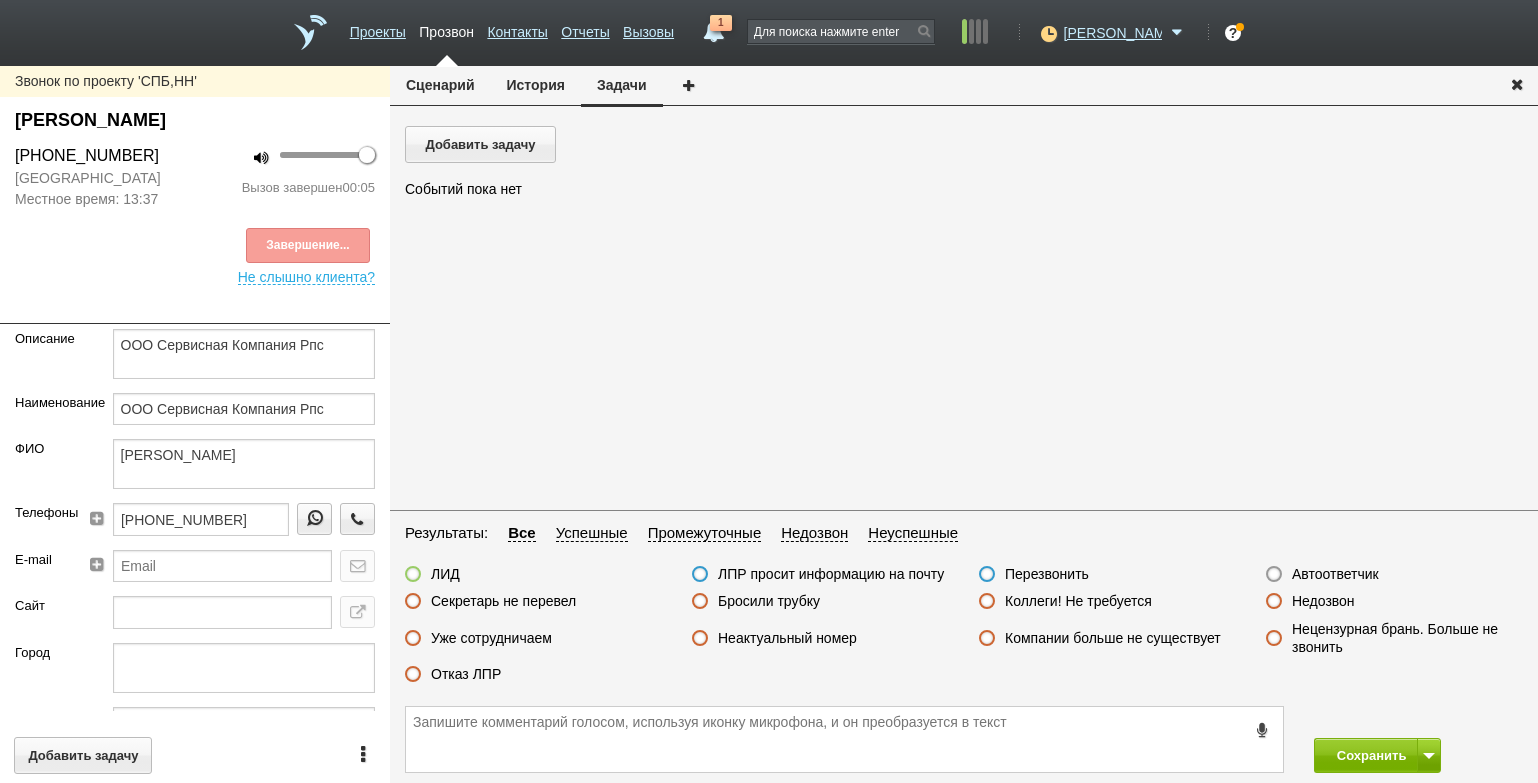 click on "Автоответчик" at bounding box center [1335, 574] 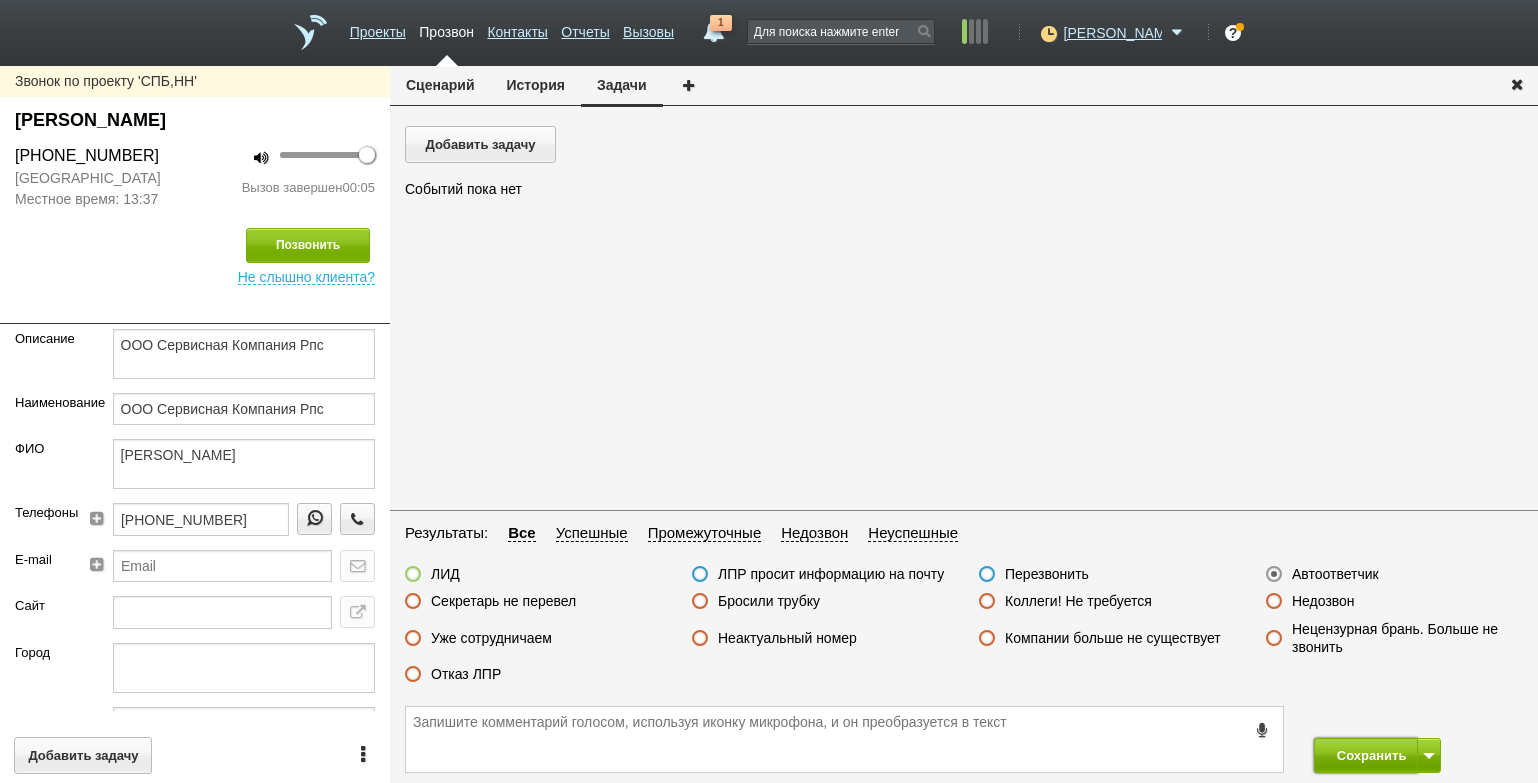 click on "Сохранить" at bounding box center (1366, 755) 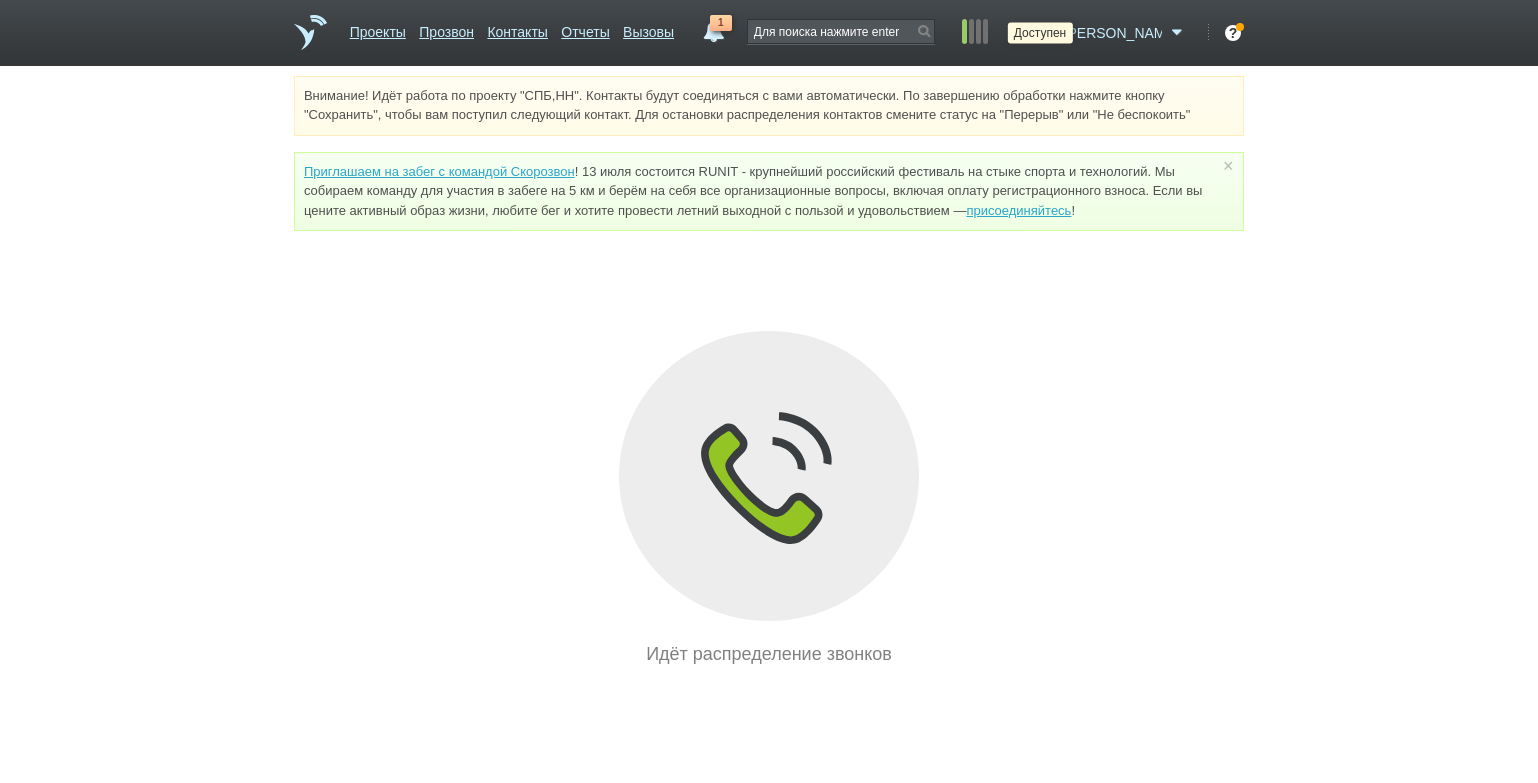 click at bounding box center [1046, 33] 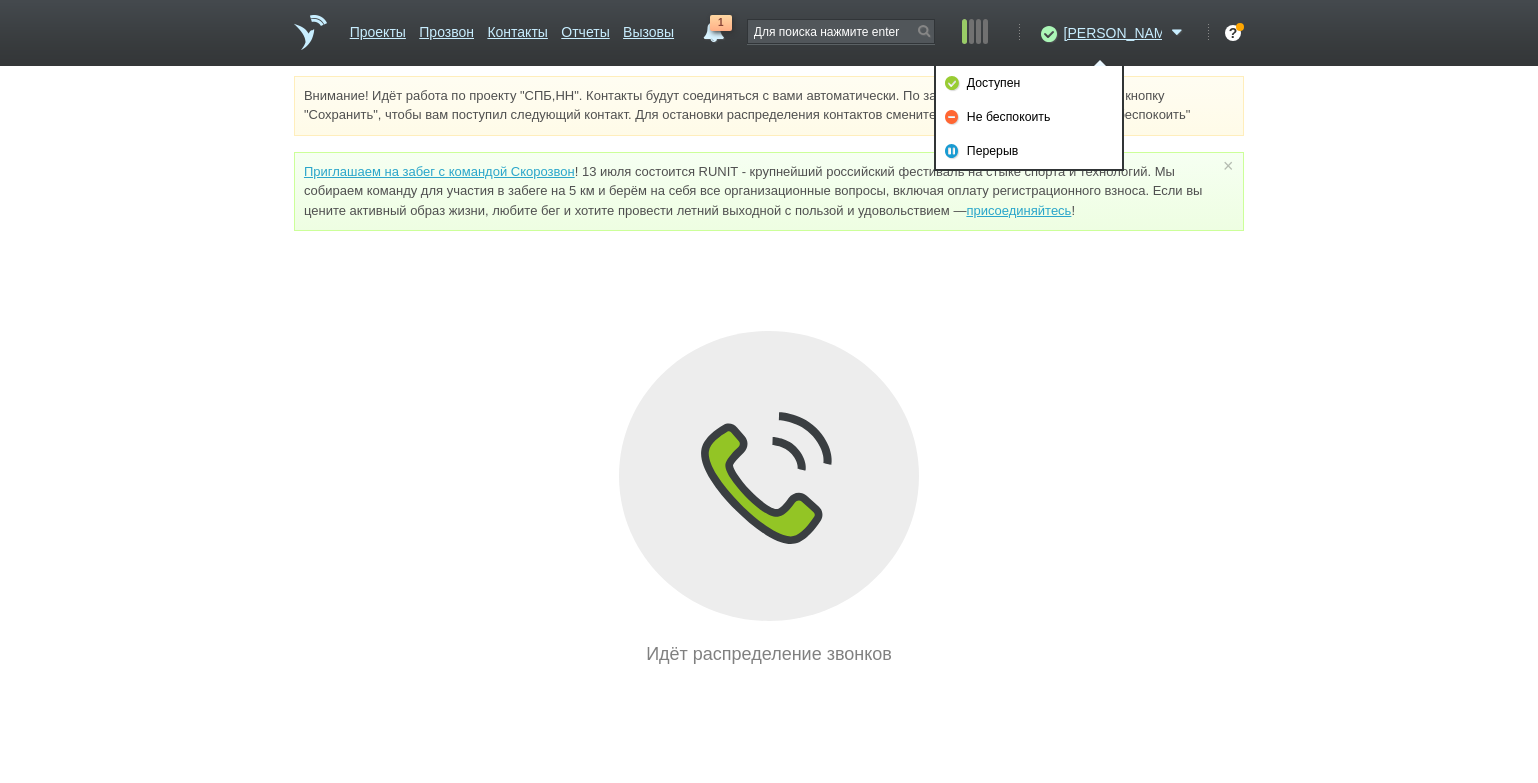 click on "Идёт распределение звонков" at bounding box center [769, 499] 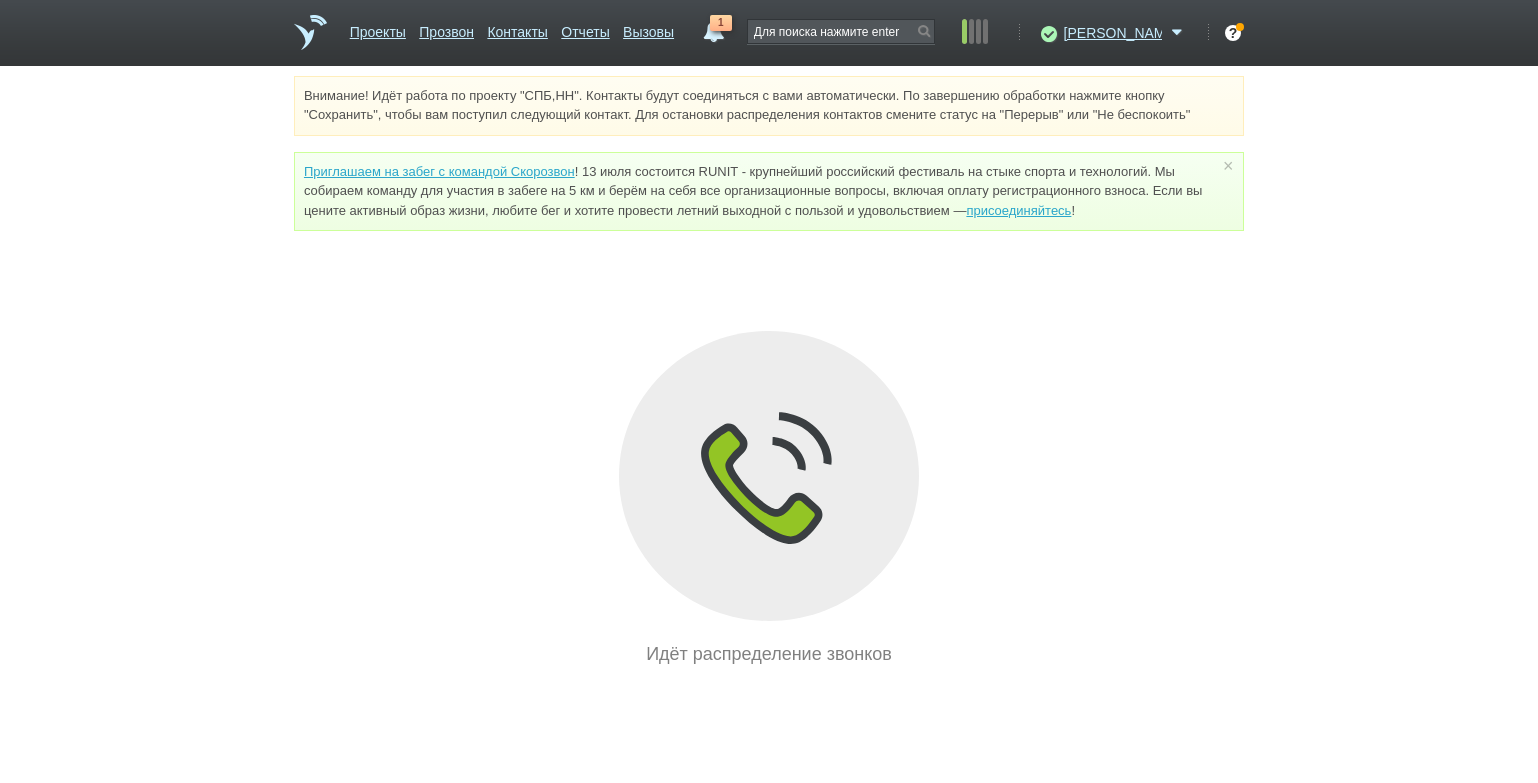 click on "Внимание! Идёт работа по проекту "СПБ,НН". Контакты будут соединяться с вами автоматически. По завершению обработки нажмите кнопку "Сохранить", чтобы вам поступил следующий контакт. Для остановки распределения контактов смените статус на "Перерыв" или "Не беспокоить"
Приглашаем на забег с командой Скорозвон присоединяйтесь !
×
Вы можете звонить напрямую из строки поиска - введите номер и нажмите "Позвонить"
Идёт распределение звонков" at bounding box center [769, 372] 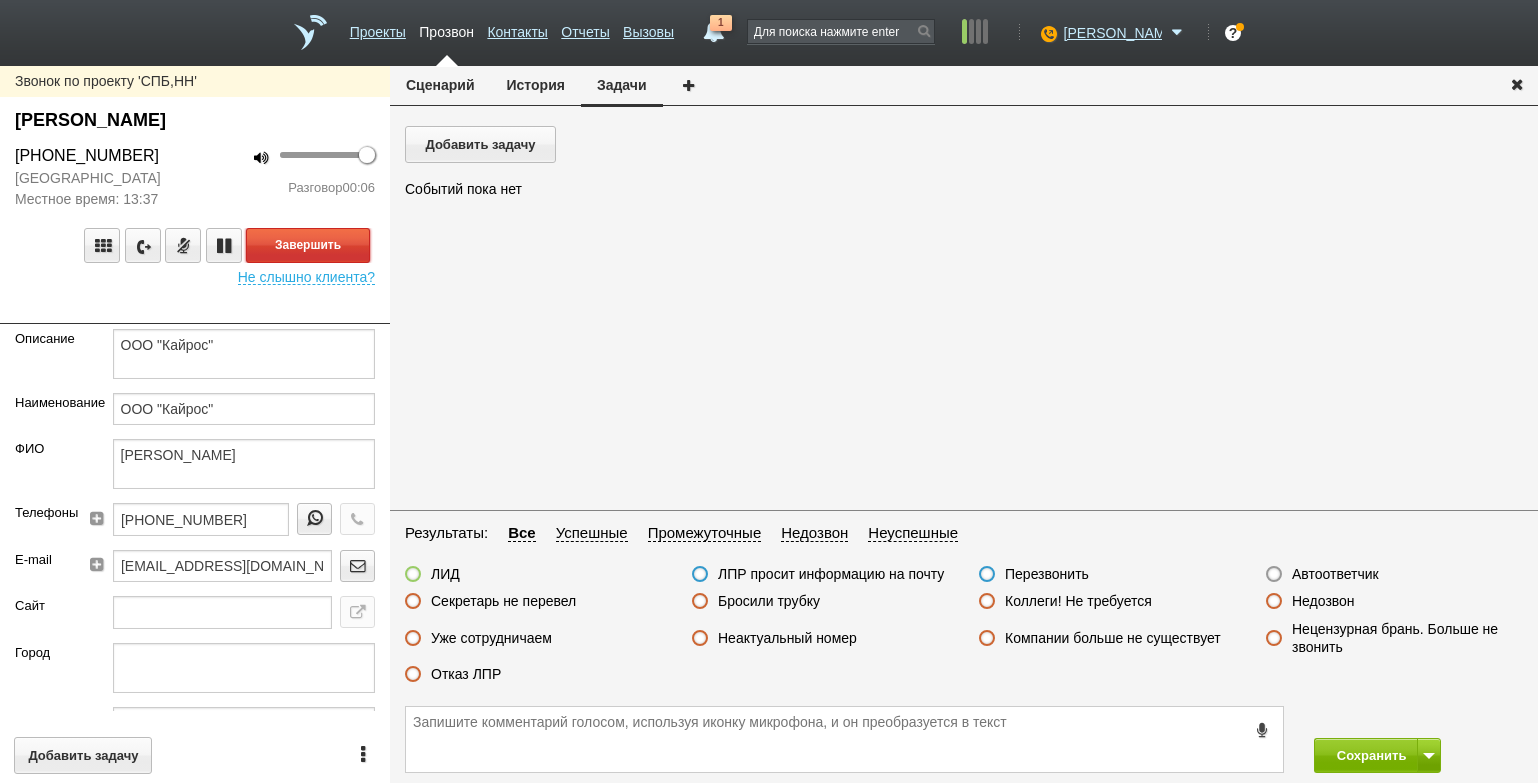 drag, startPoint x: 331, startPoint y: 229, endPoint x: 398, endPoint y: 285, distance: 87.32124 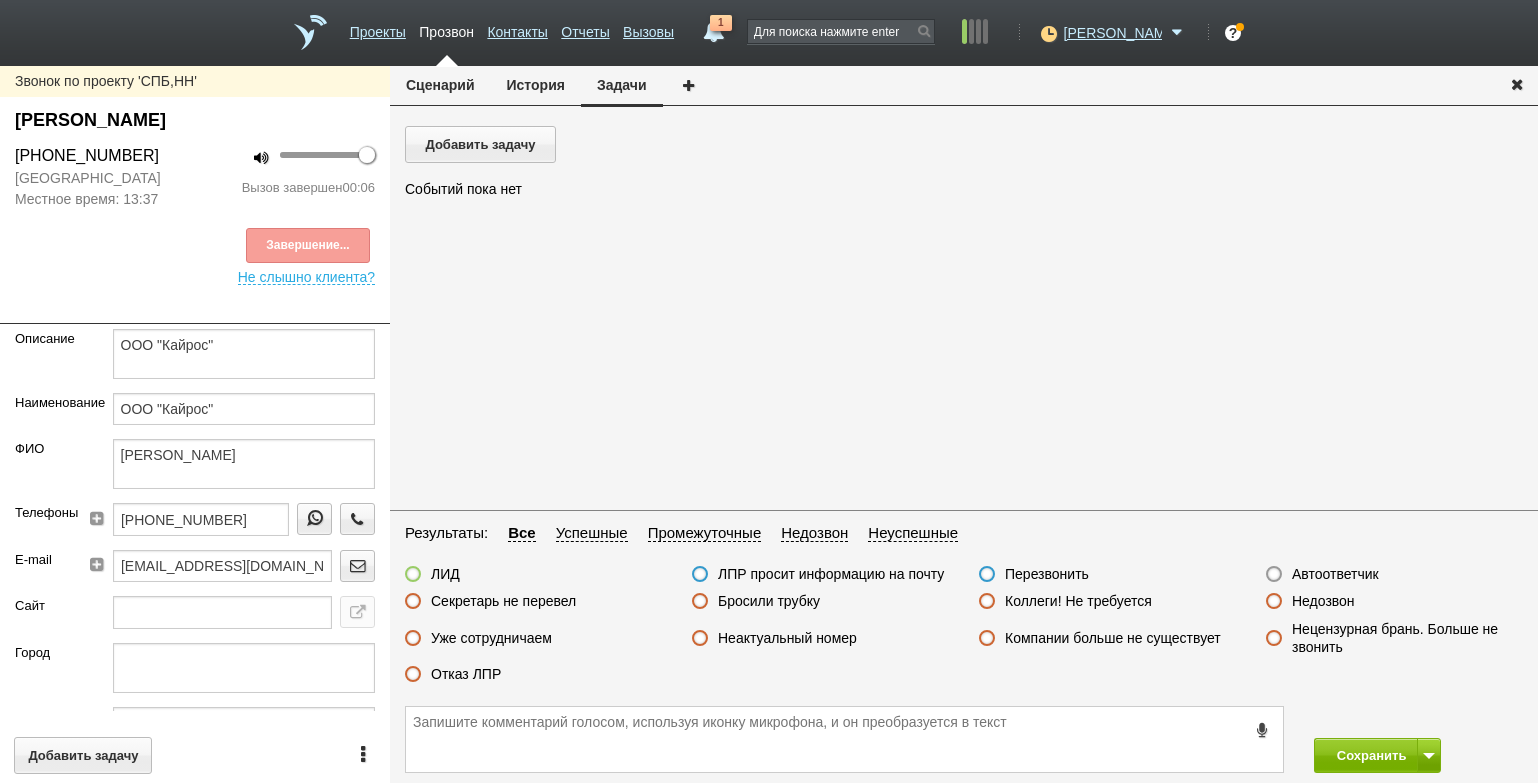 click on "Неактуальный номер" at bounding box center [820, 639] 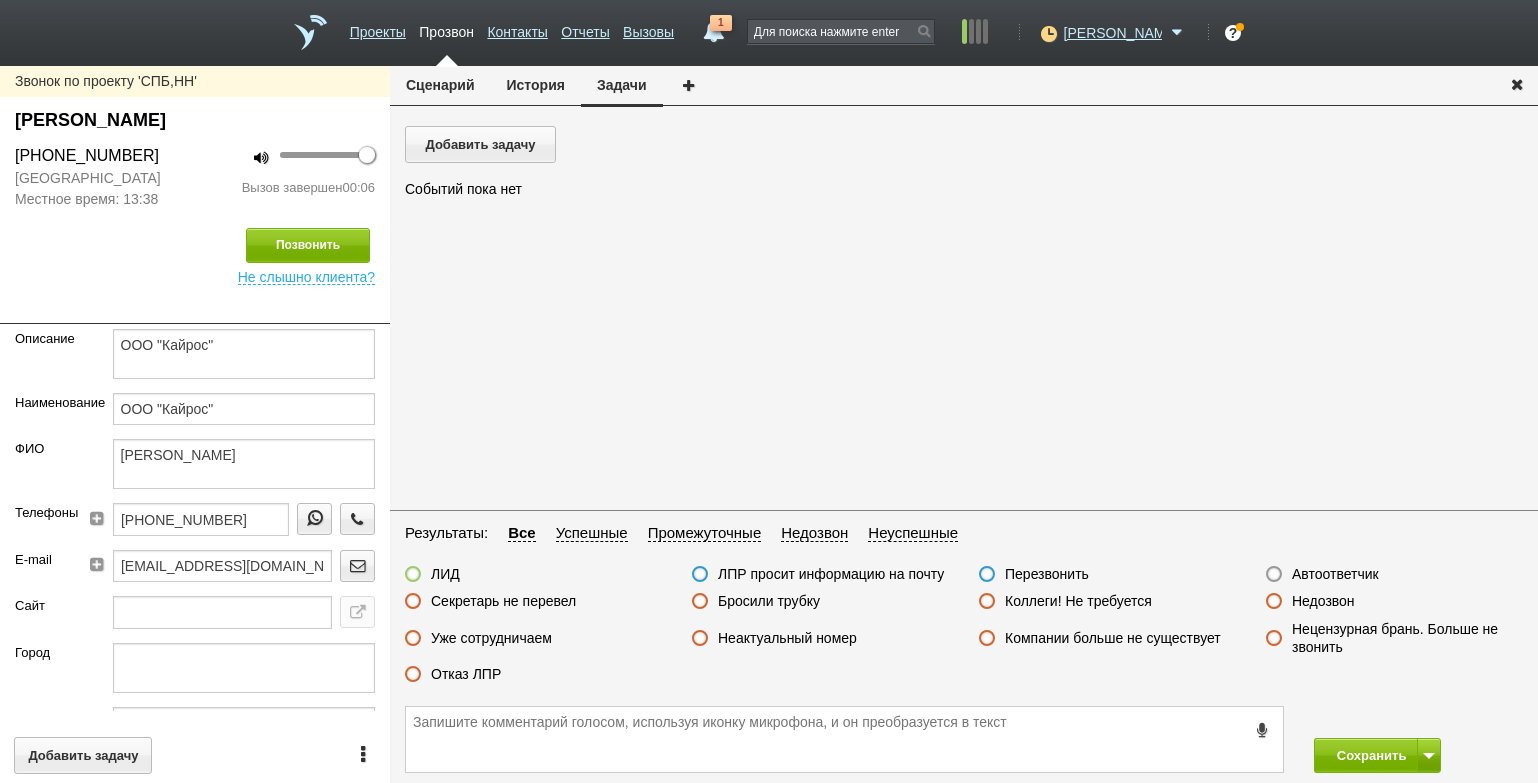 click on "Неактуальный номер" at bounding box center [787, 638] 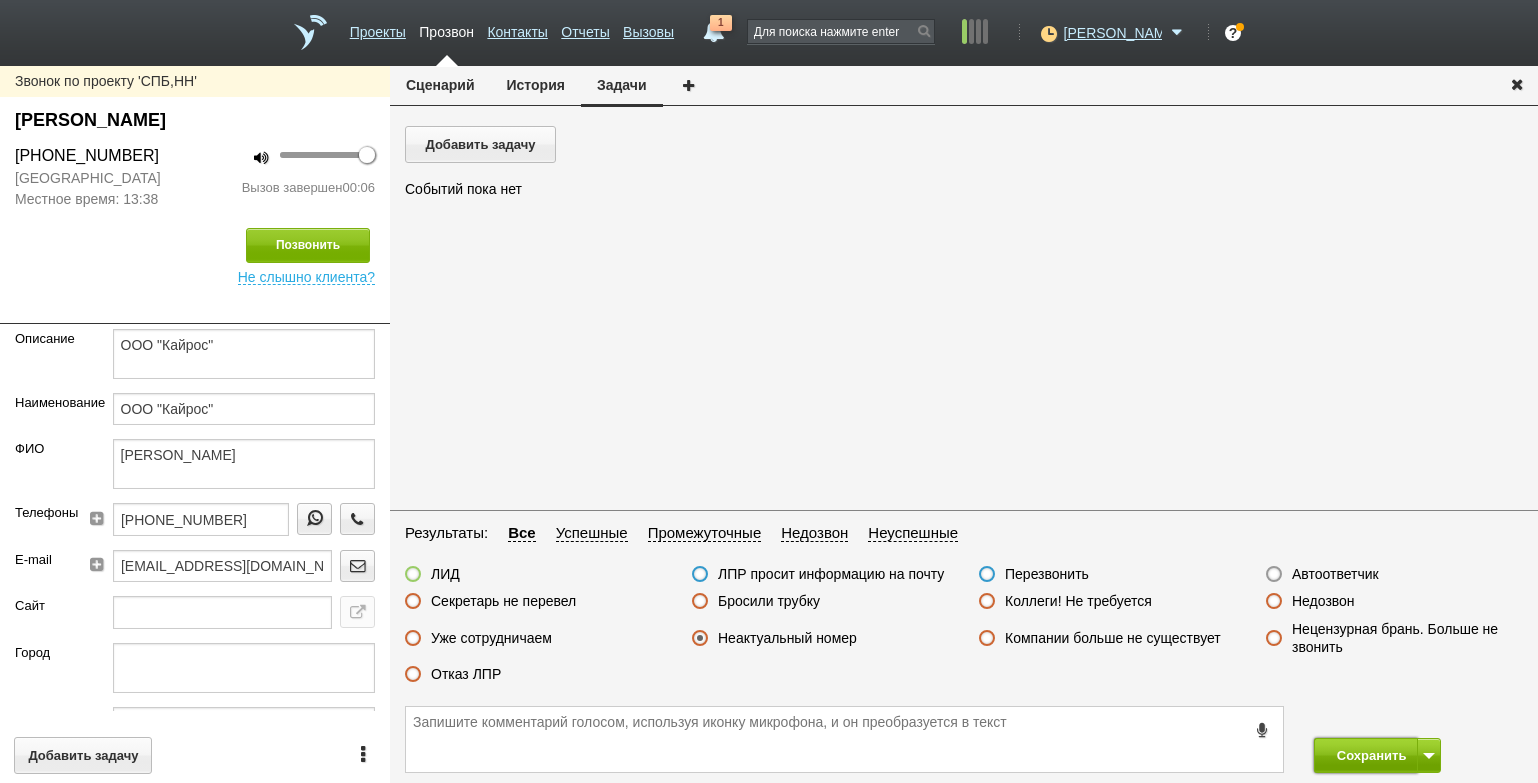 click on "Сохранить" at bounding box center [1366, 755] 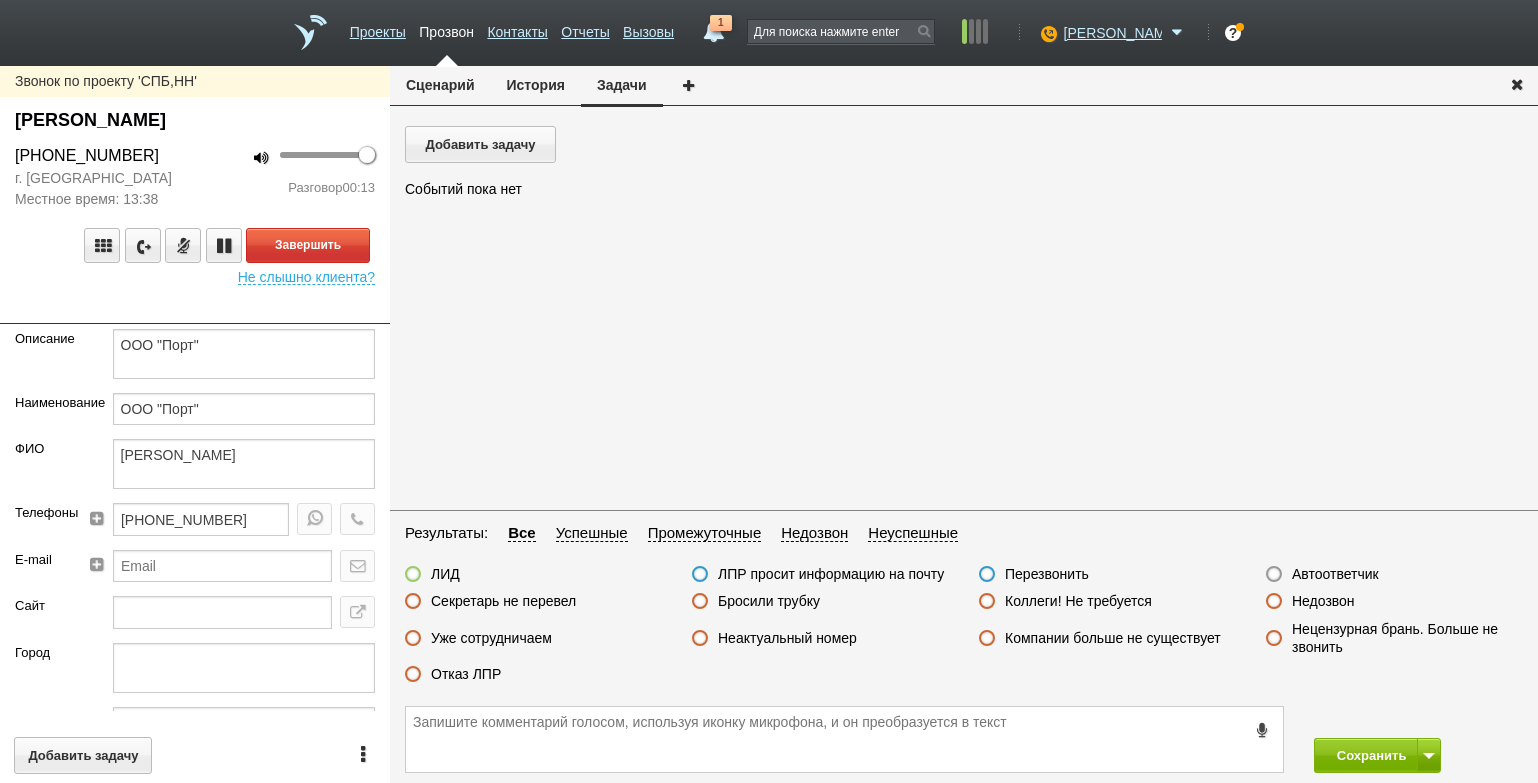 click on "Звонок по проекту 'СПБ,[PERSON_NAME] [PHONE_NUMBER] г. [GEOGRAPHIC_DATA] Местное время: 13:38     100
Разговор
00:13         Завершить Не слышно клиента? Описание ООО "Порт" Наименование ООО "Порт" ФИО [PERSON_NAME] Телефоны [PHONE_NUMBER] E-mail Сайт Город Адрес Регион г [GEOGRAPHIC_DATA] Должность Генеральный директор Теги выгрузить тест Ничего не найдено Список пуст Ответственный [PERSON_NAME] [PERSON_NAME] [PERSON_NAME] [PERSON_NAME] [PERSON_NAME] не найдено Список пуст   Добавить задачу" at bounding box center (195, 424) 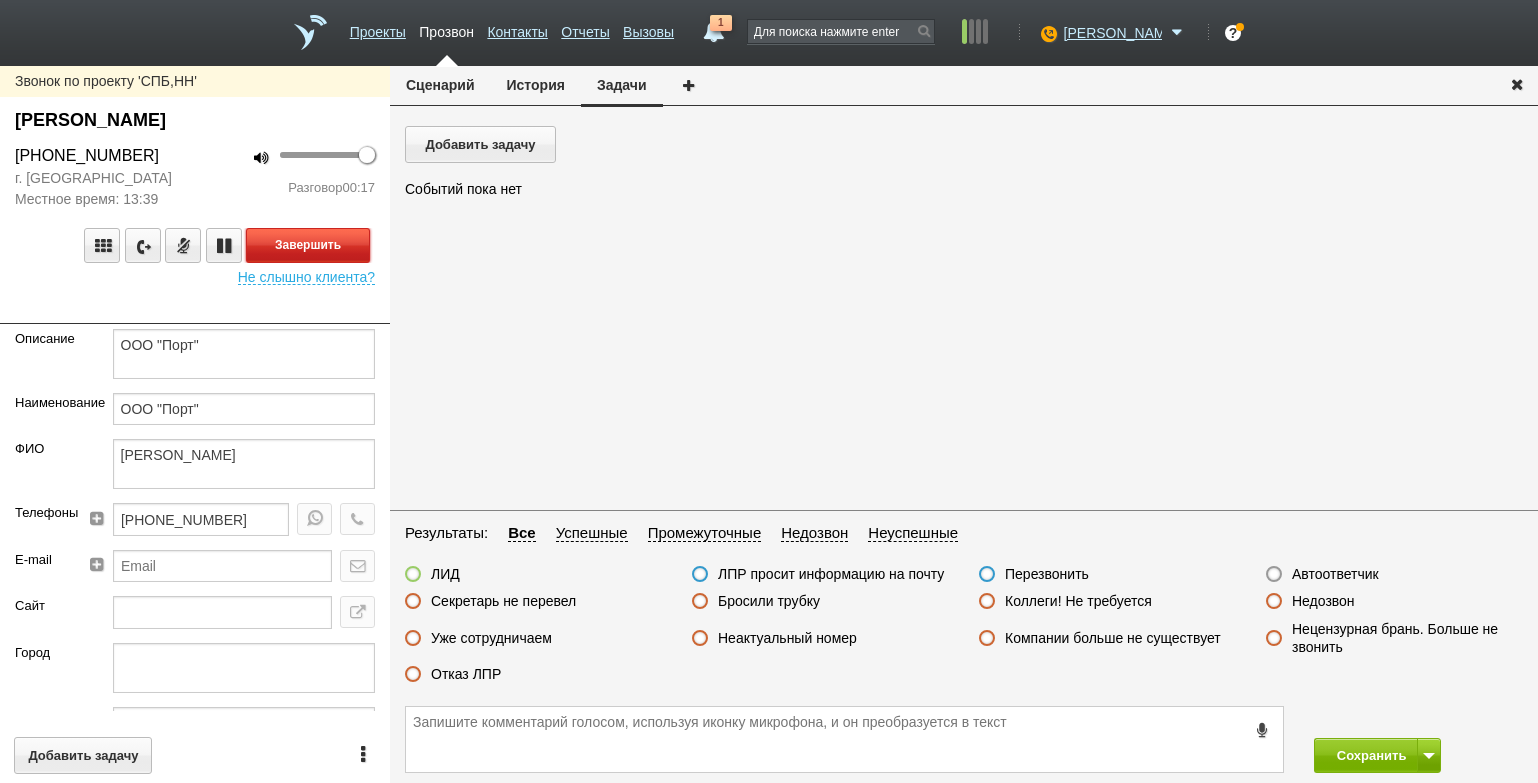 click on "Завершить" at bounding box center (308, 245) 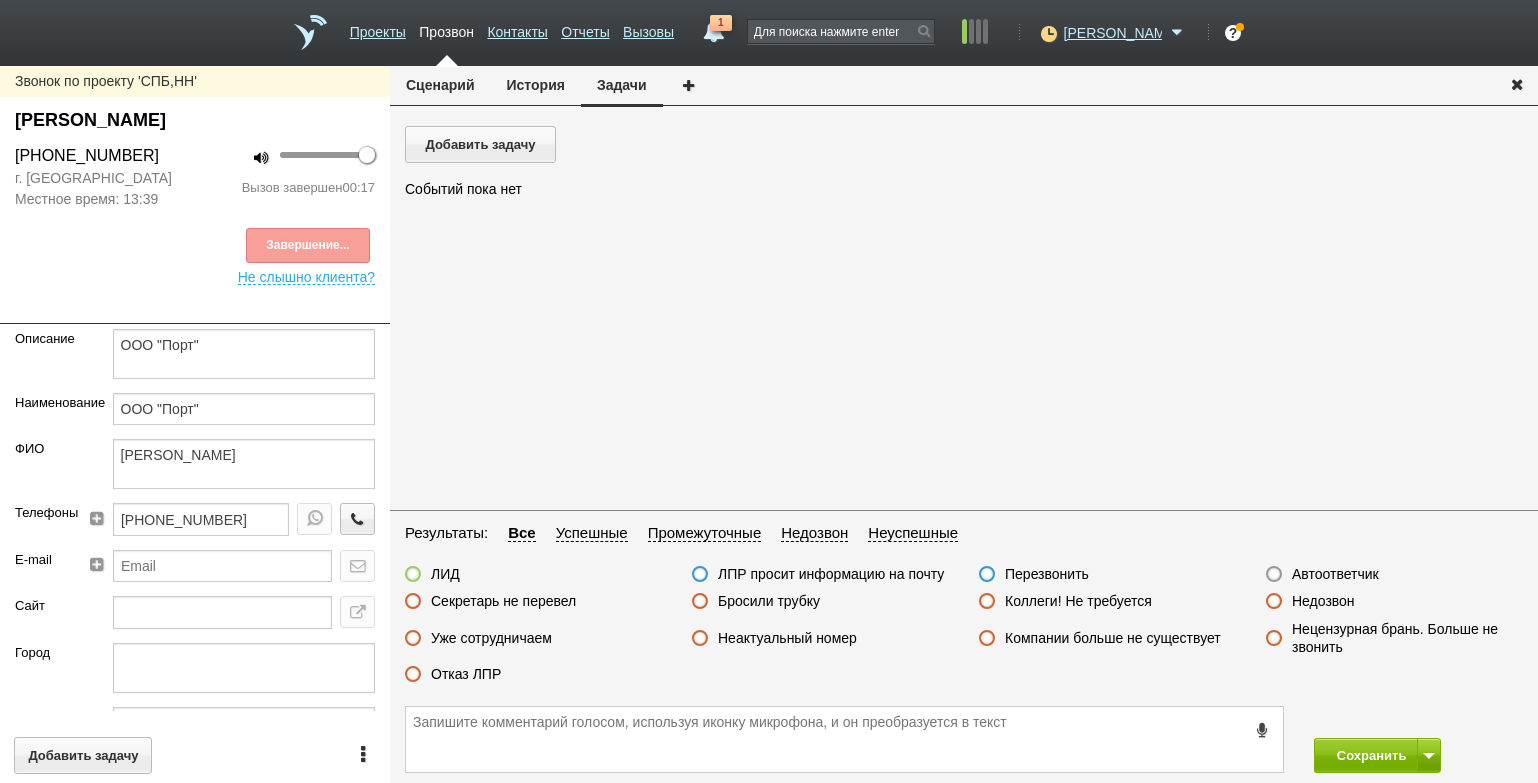 click on "Отказ ЛПР" at bounding box center (466, 674) 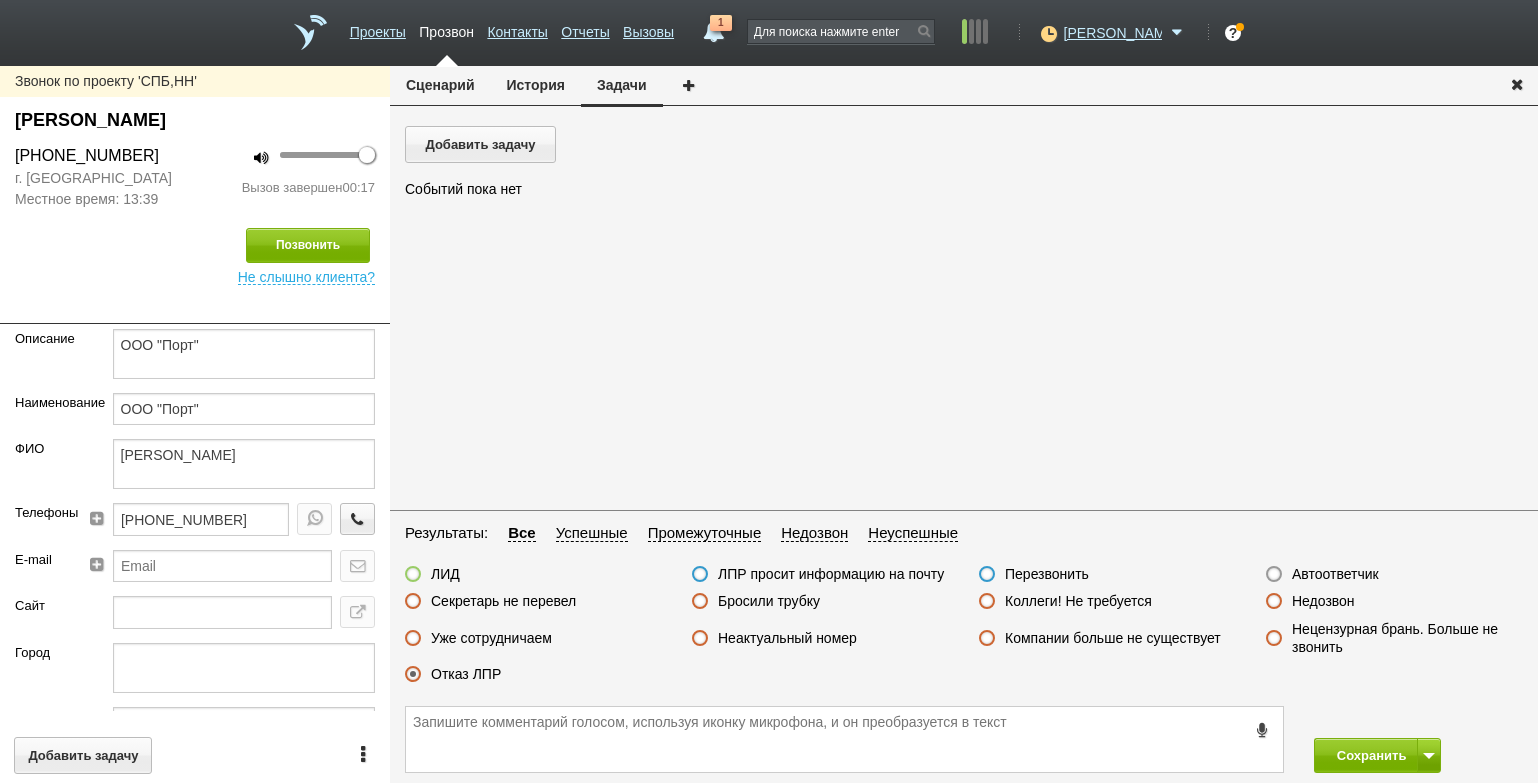 click on "Сохранить" at bounding box center (1366, 755) 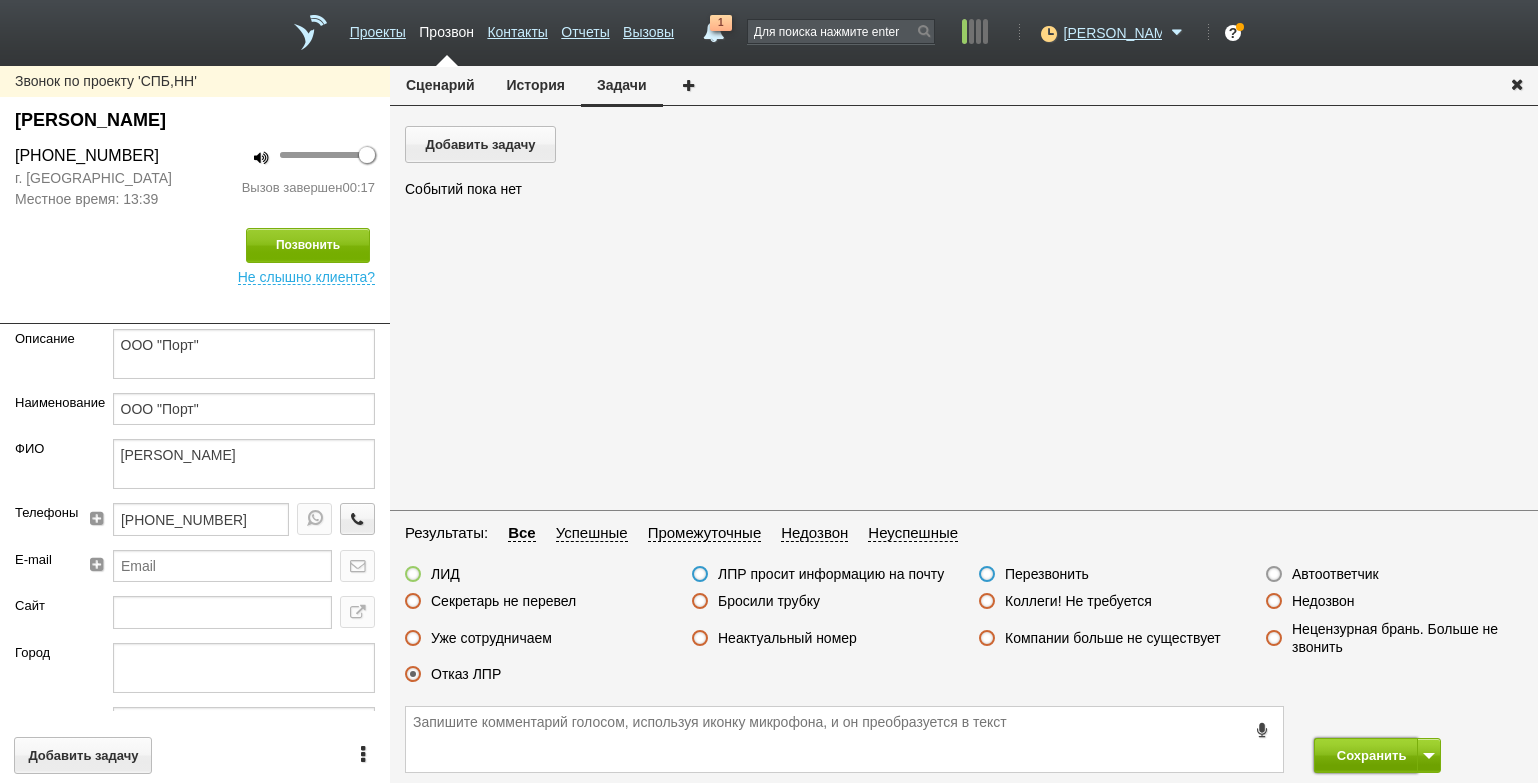 click on "Сохранить" at bounding box center [1366, 755] 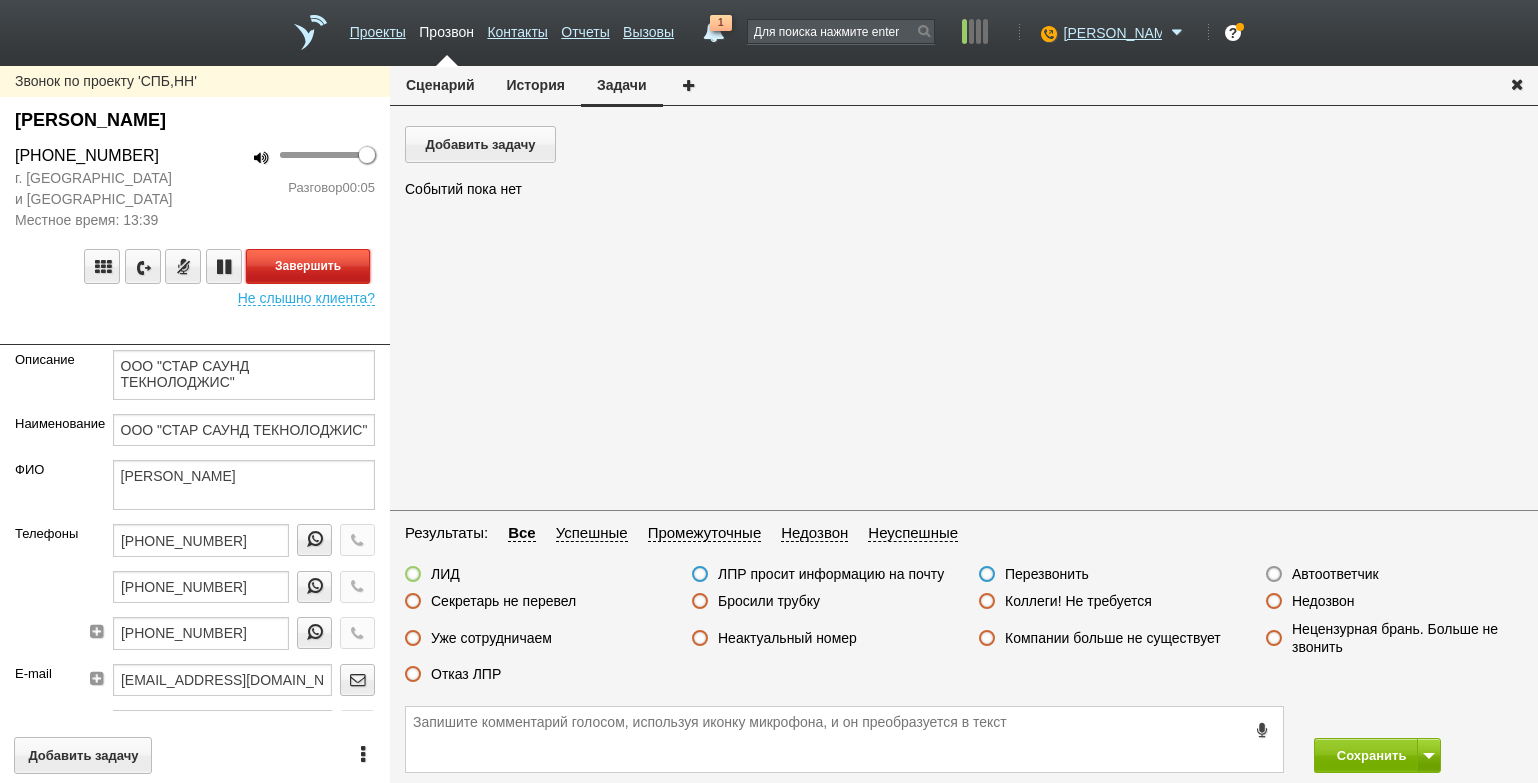 click on "Завершить" at bounding box center [308, 266] 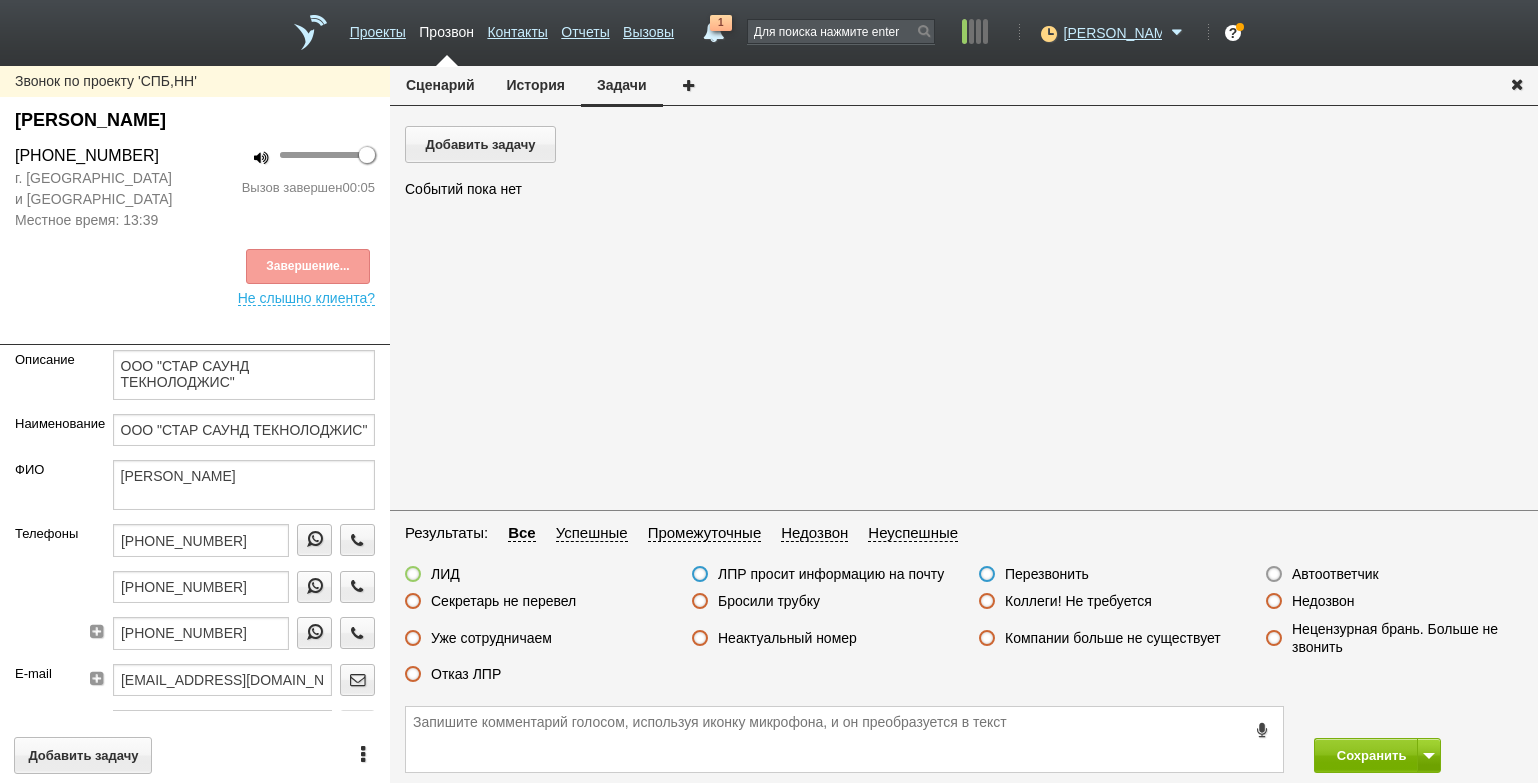 click on "Бросили трубку" at bounding box center (769, 601) 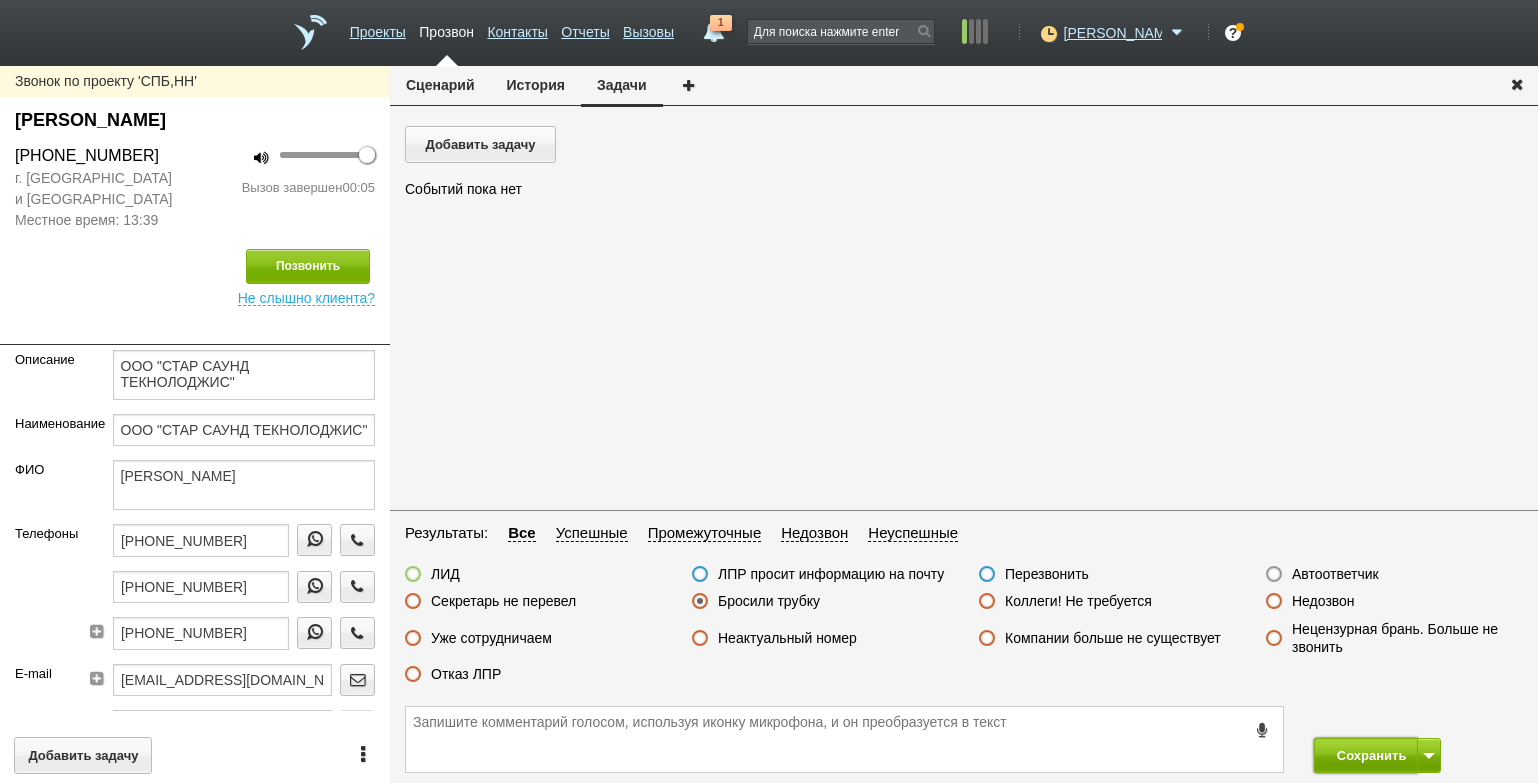 click on "Сохранить" at bounding box center (1366, 755) 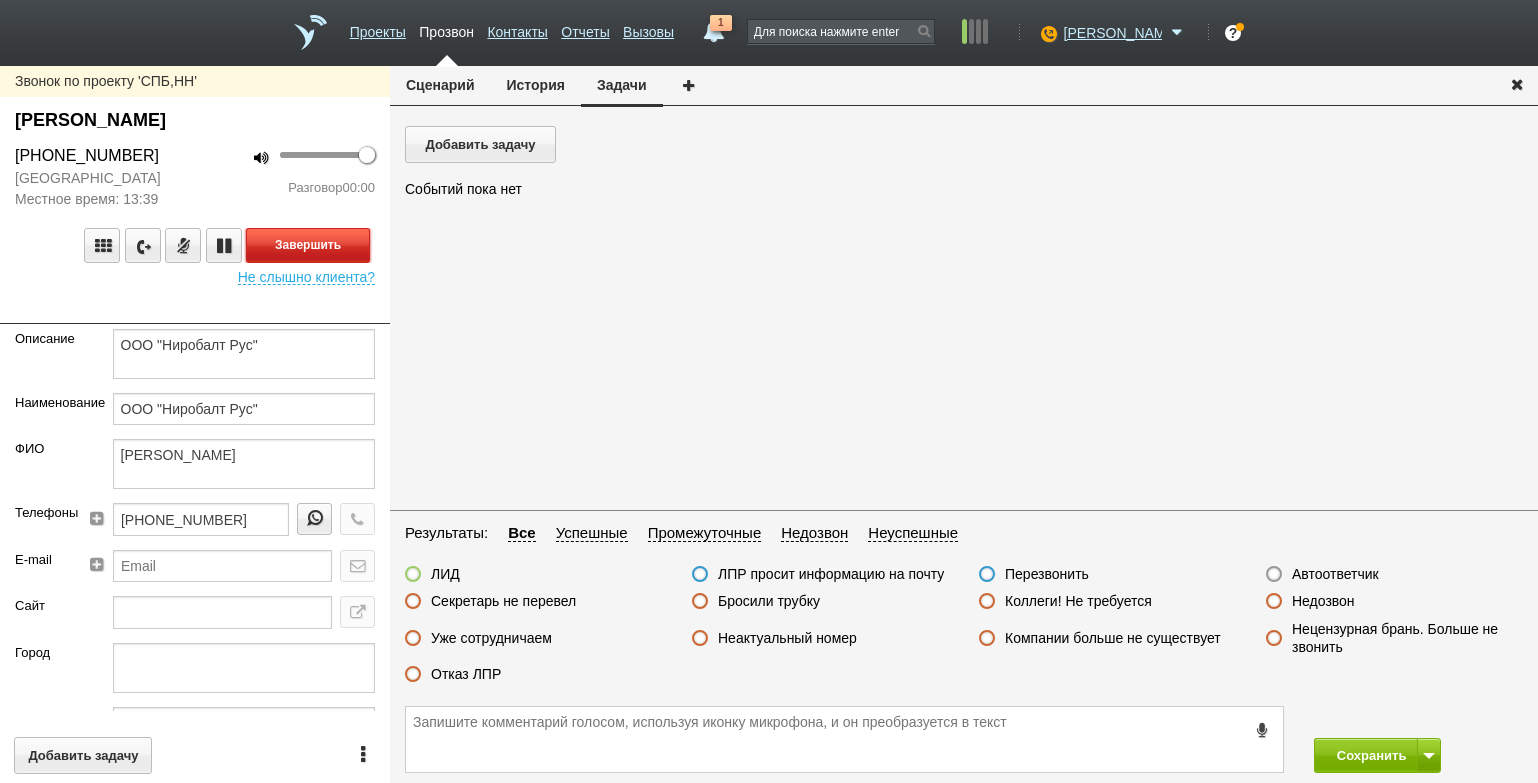click on "Завершить" at bounding box center (308, 245) 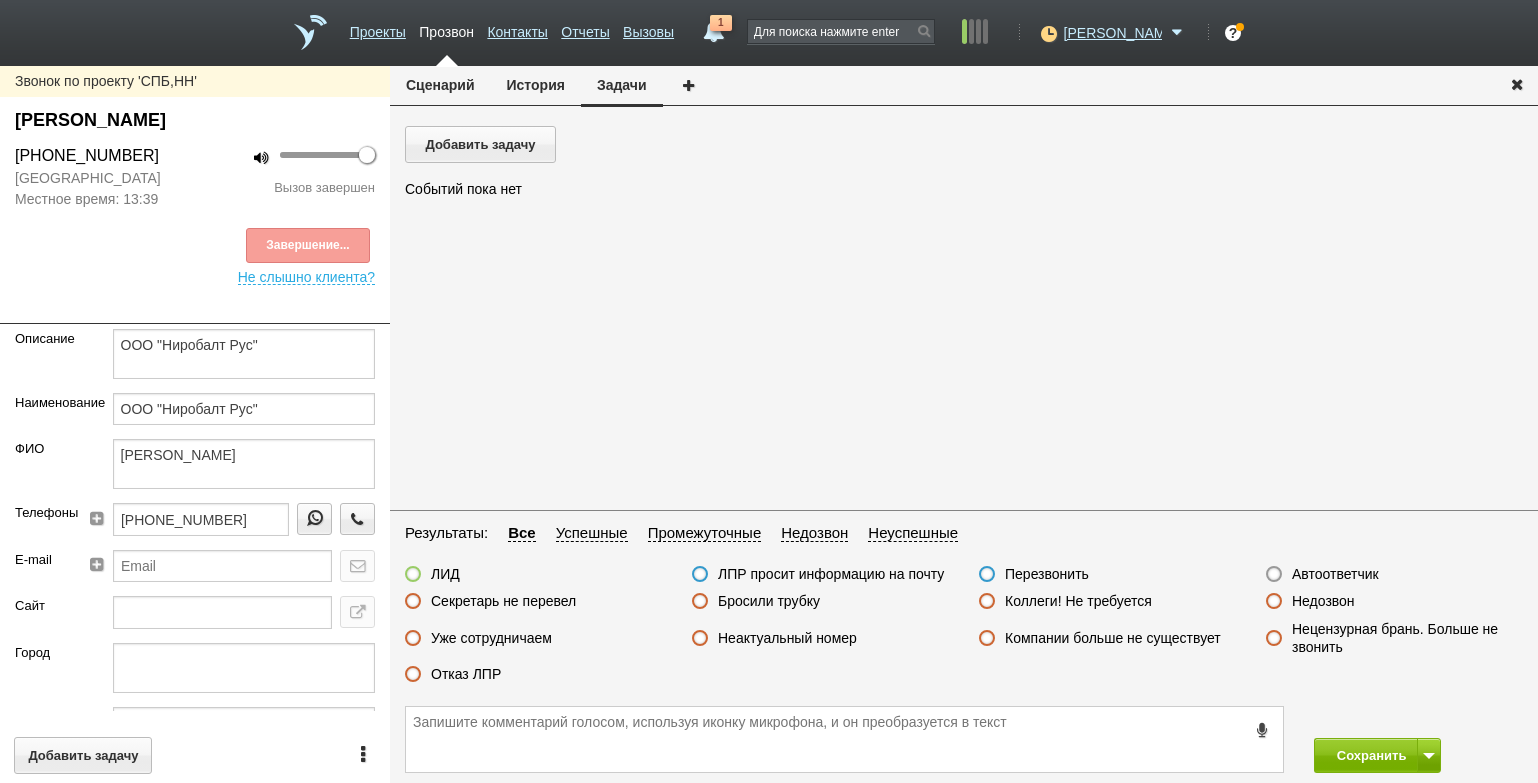 click on "Автоответчик" at bounding box center [1335, 574] 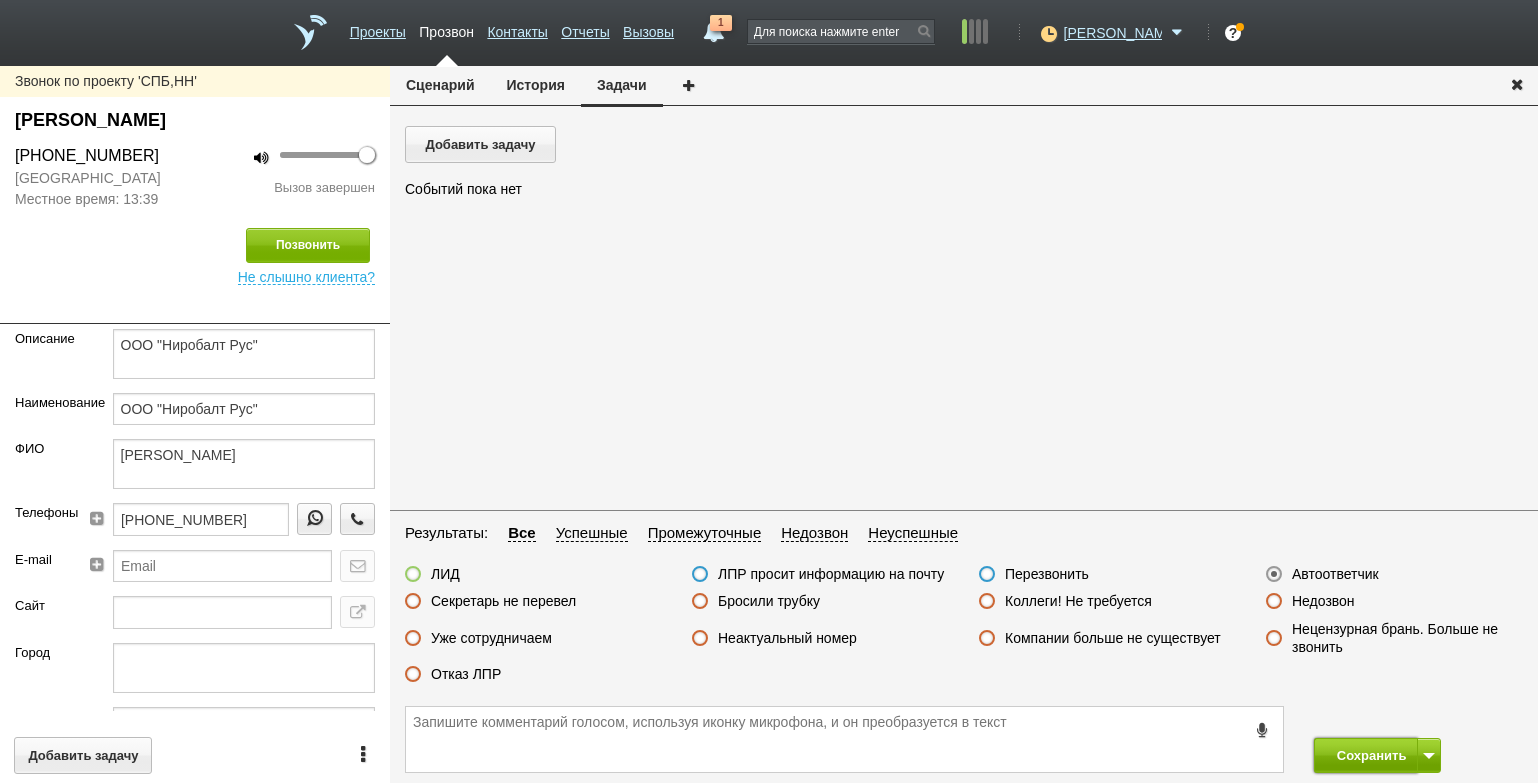 click on "Сохранить" at bounding box center (1366, 755) 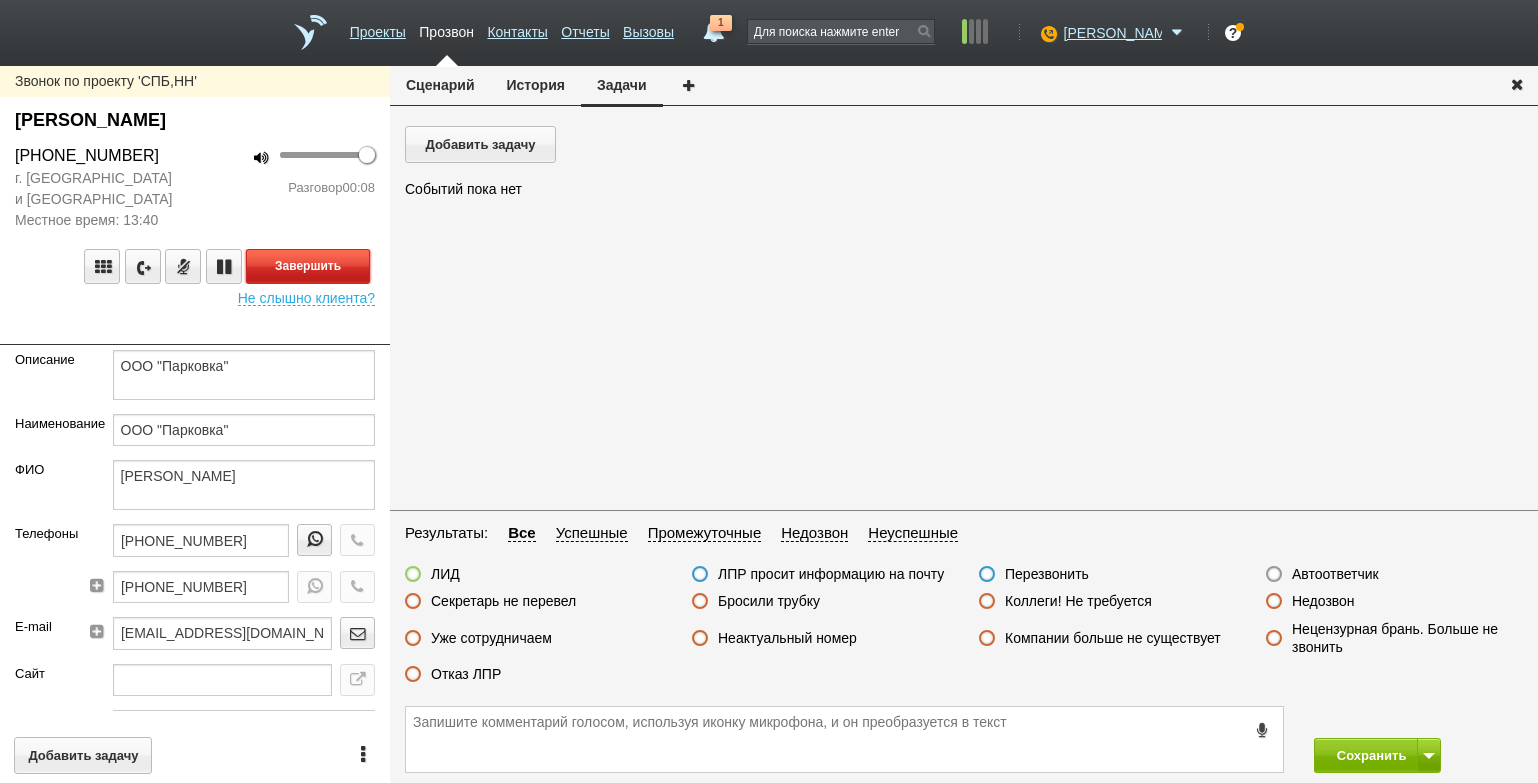 click on "Завершить" at bounding box center [308, 266] 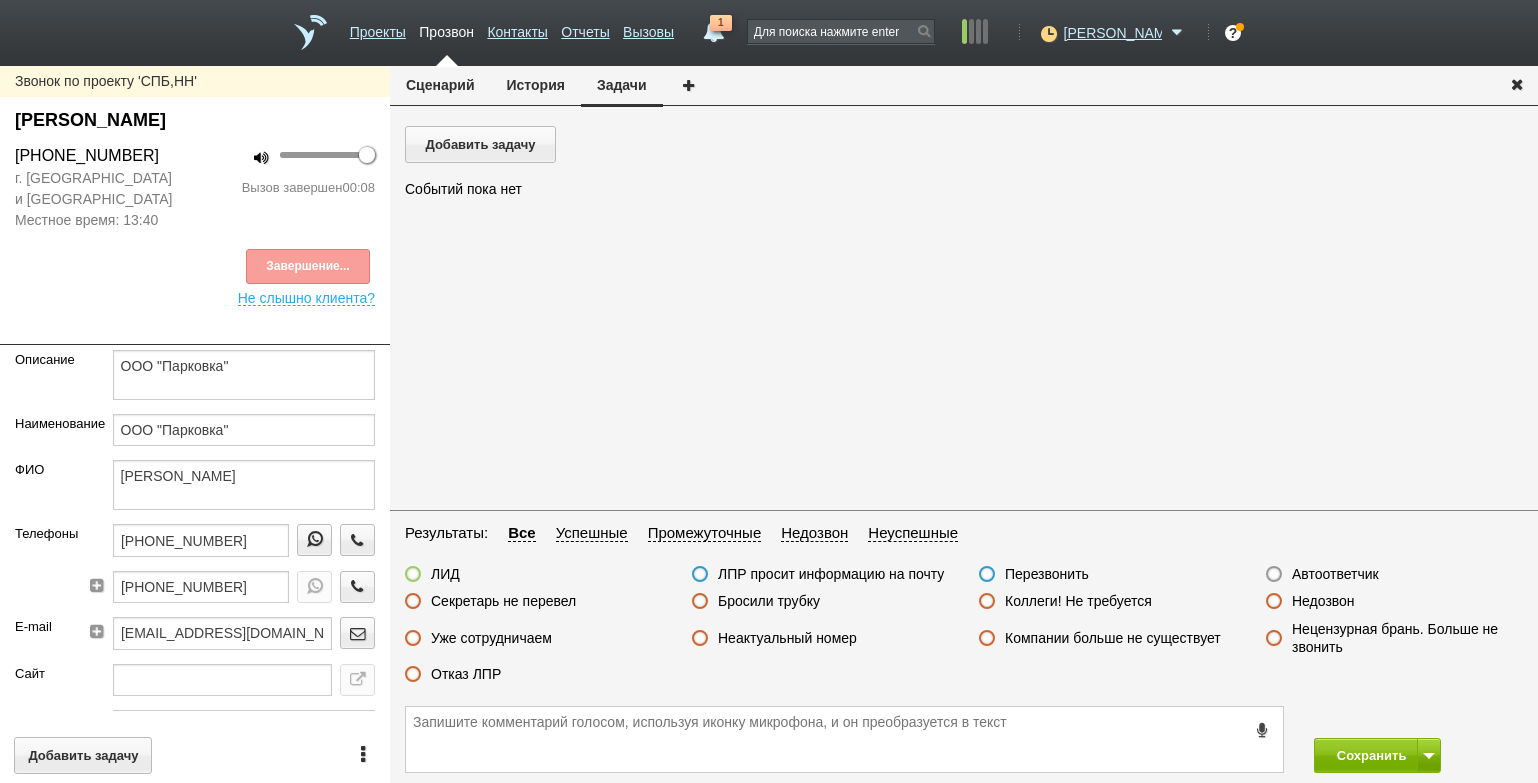 click on "Неактуальный номер" at bounding box center [787, 638] 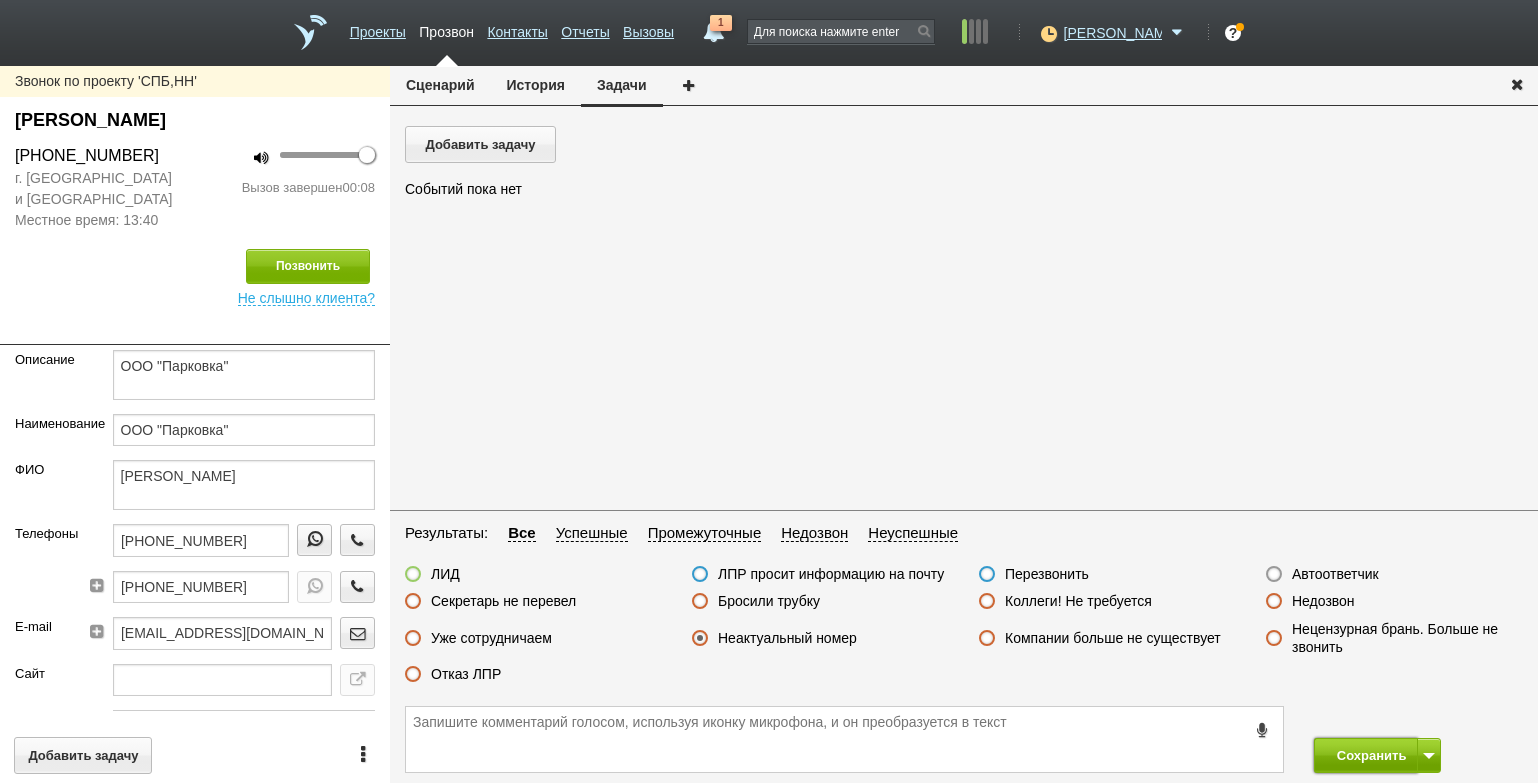 click on "Сохранить" at bounding box center [1366, 755] 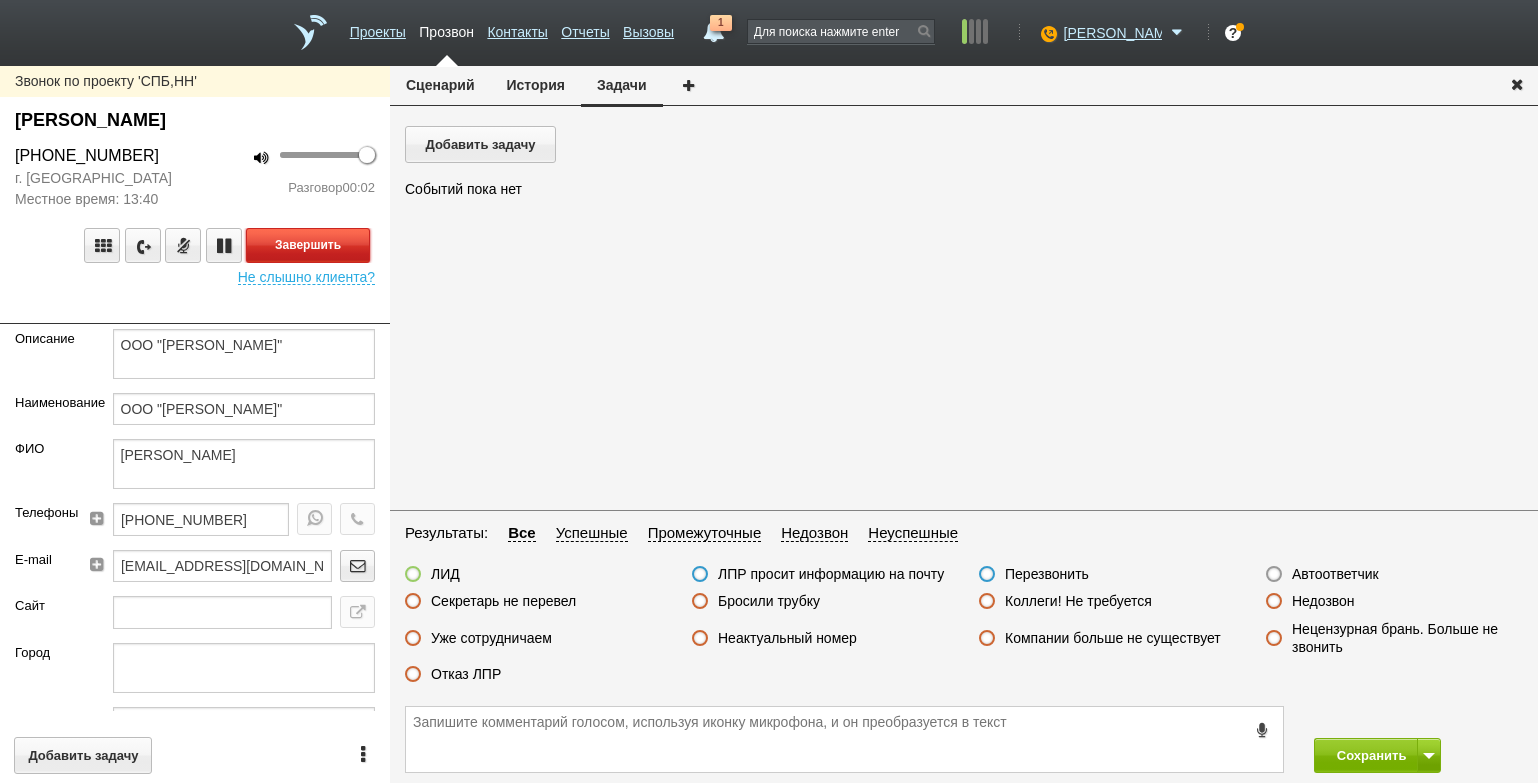 click on "Завершить" at bounding box center [308, 245] 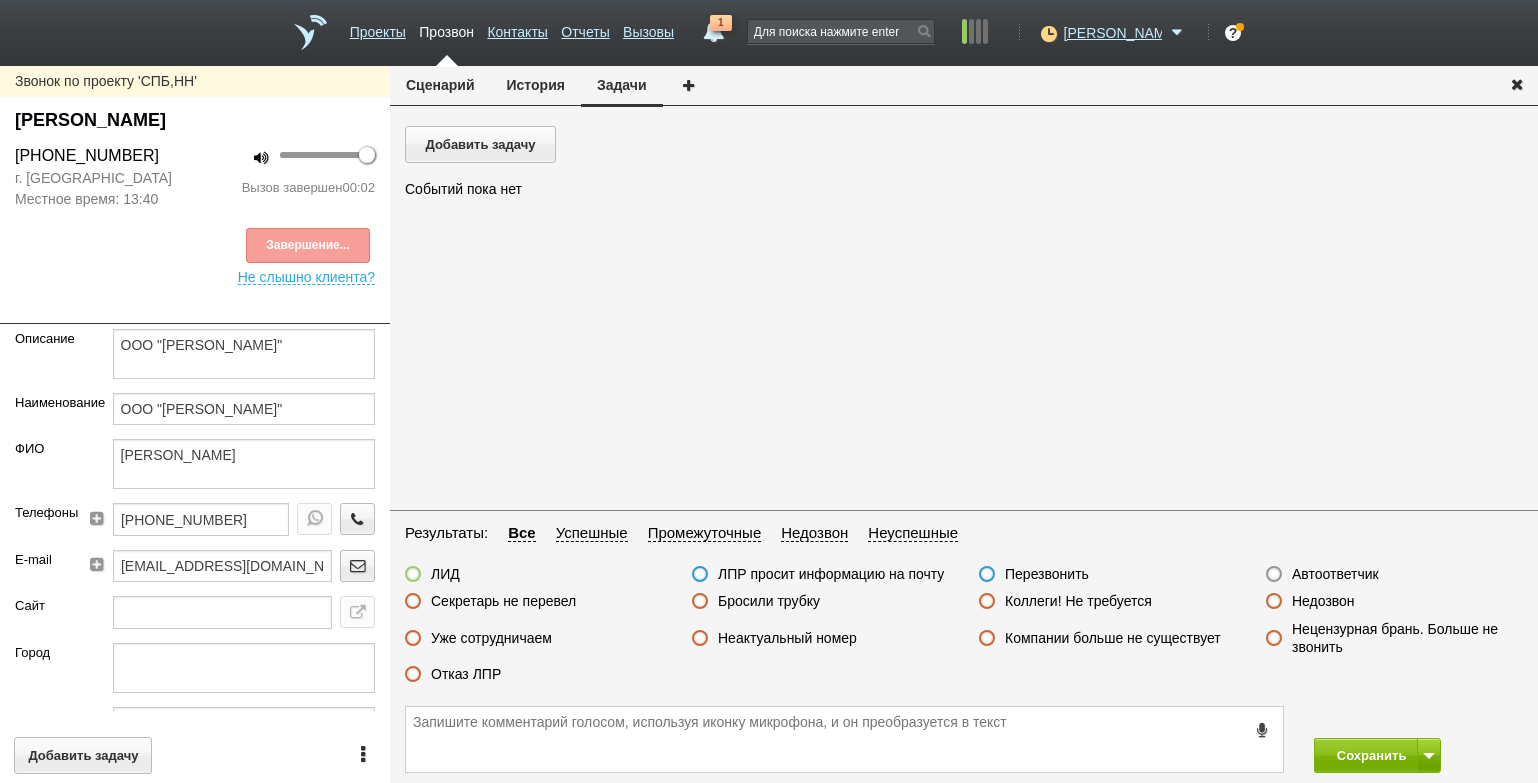 click on "Недозвон" at bounding box center (1323, 601) 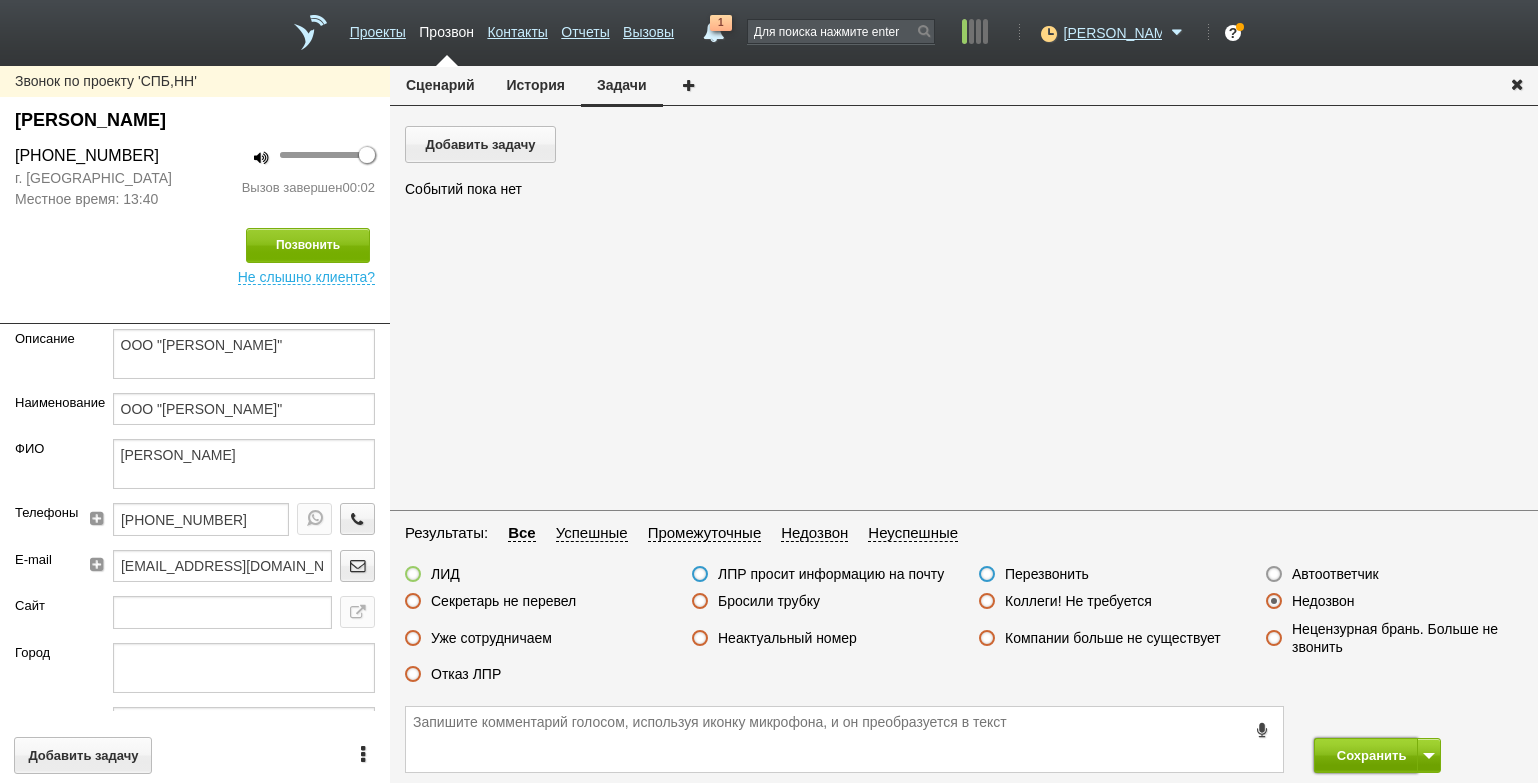 click on "Сохранить" at bounding box center (1366, 755) 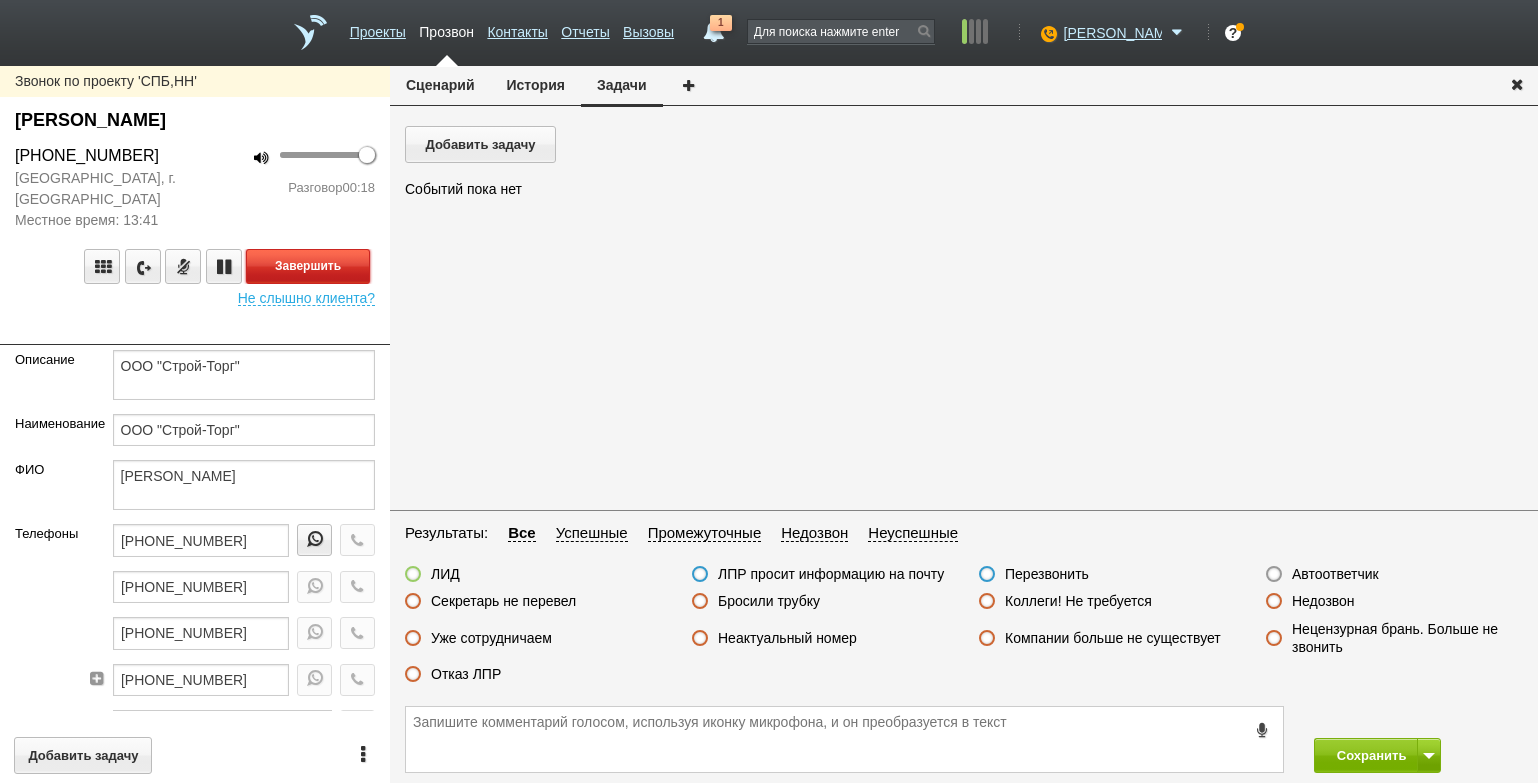 click on "Завершить" at bounding box center [308, 266] 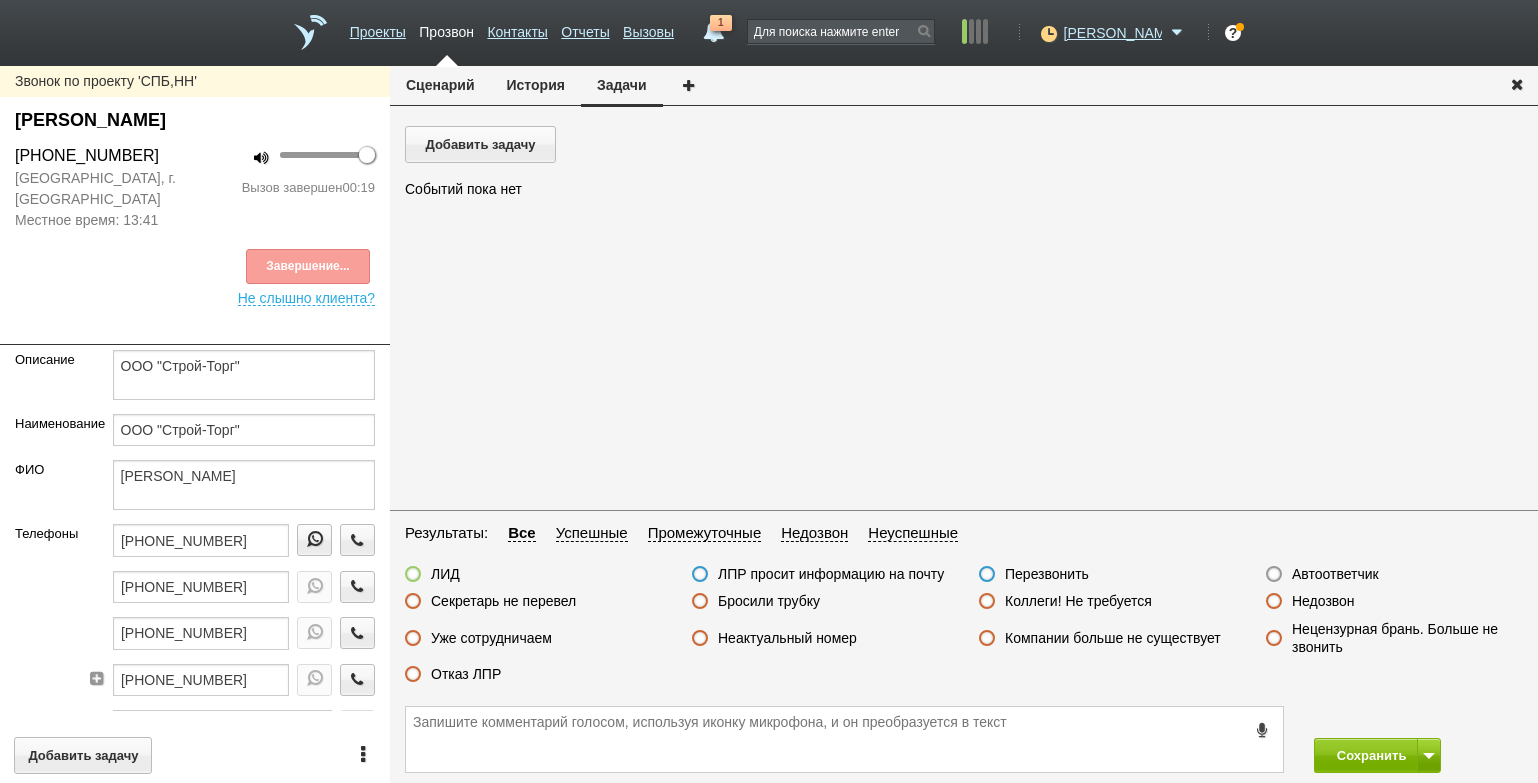 click on "Отказ ЛПР" at bounding box center [466, 674] 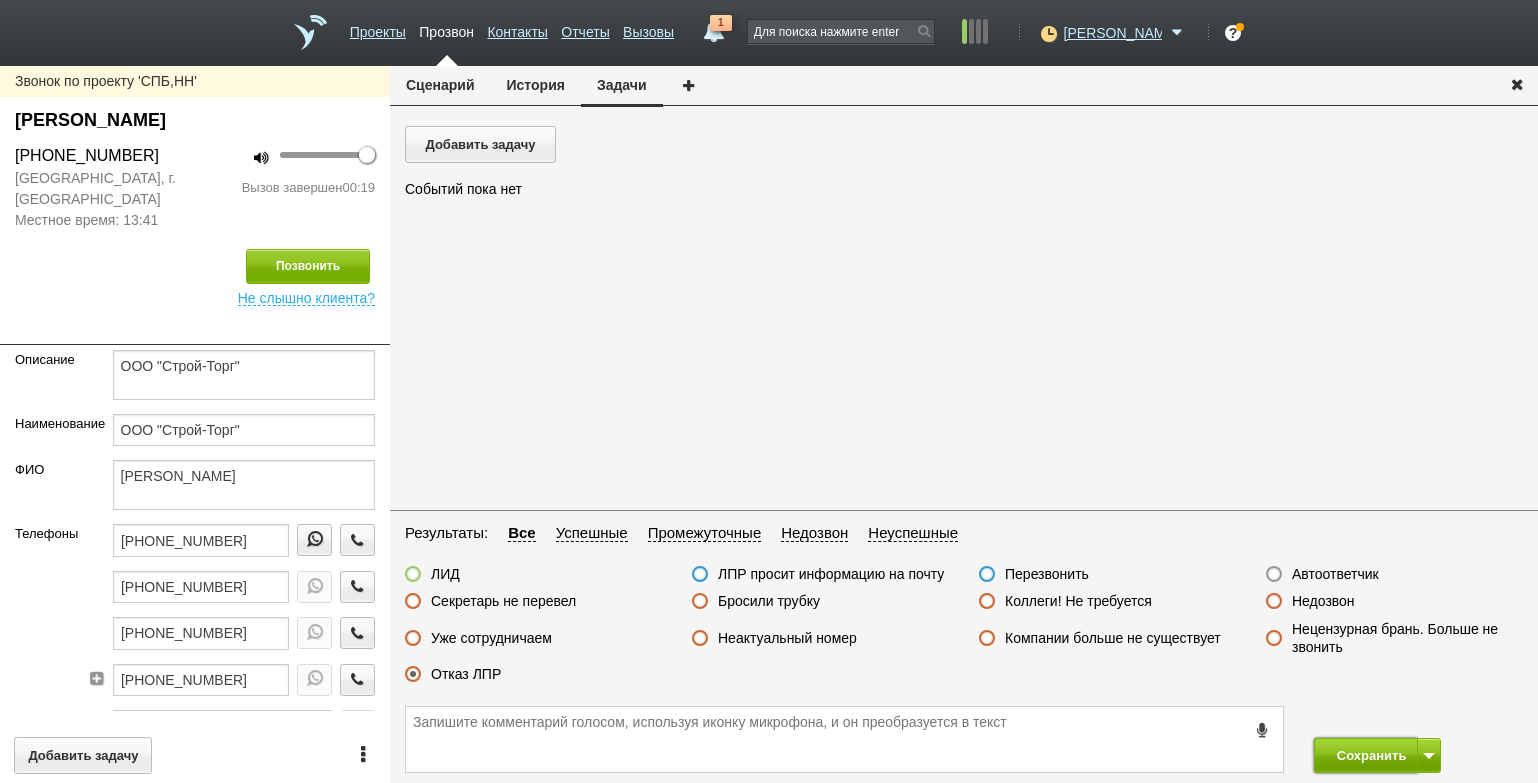 click on "Сохранить" at bounding box center [1366, 755] 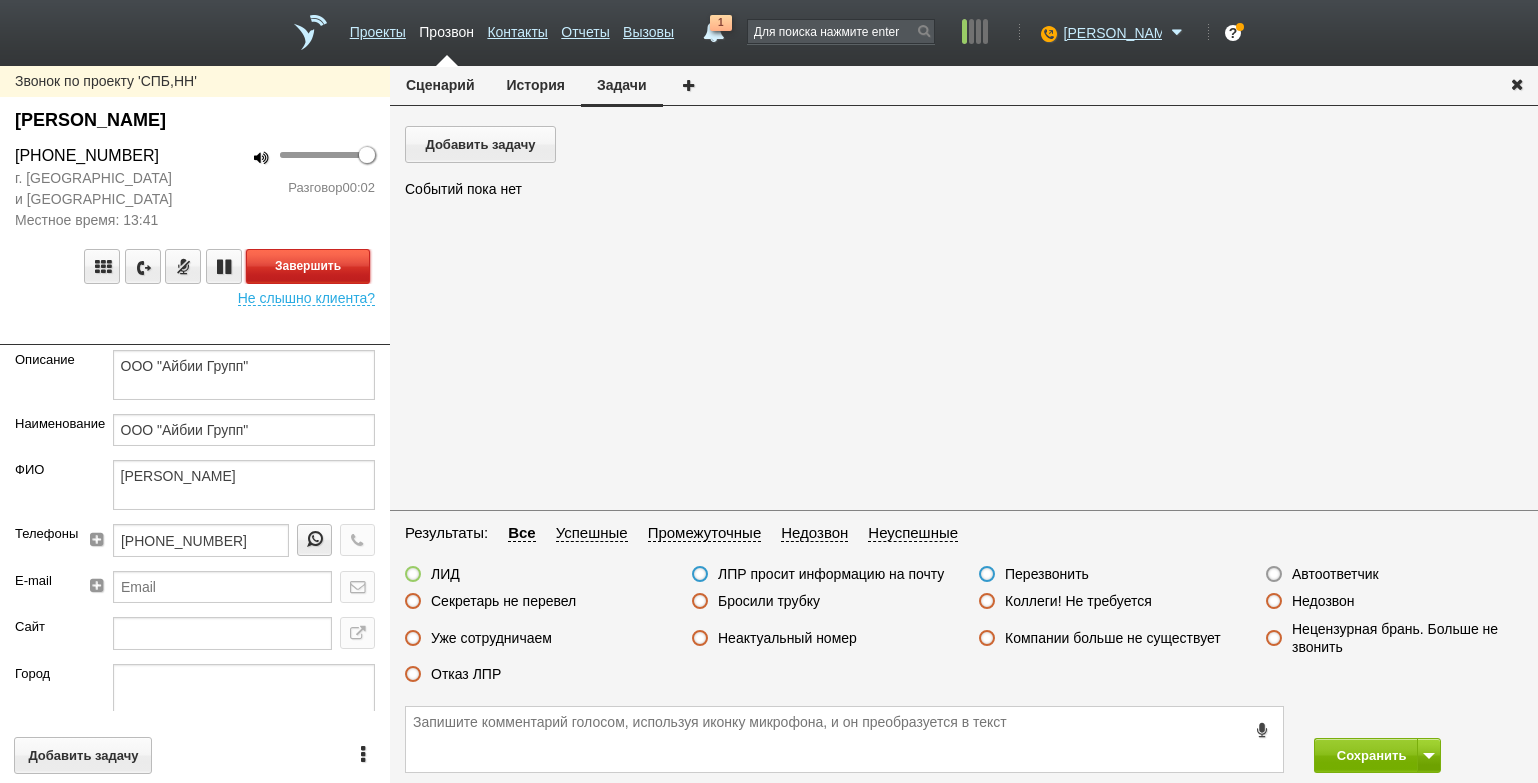 click on "Завершить" at bounding box center (308, 266) 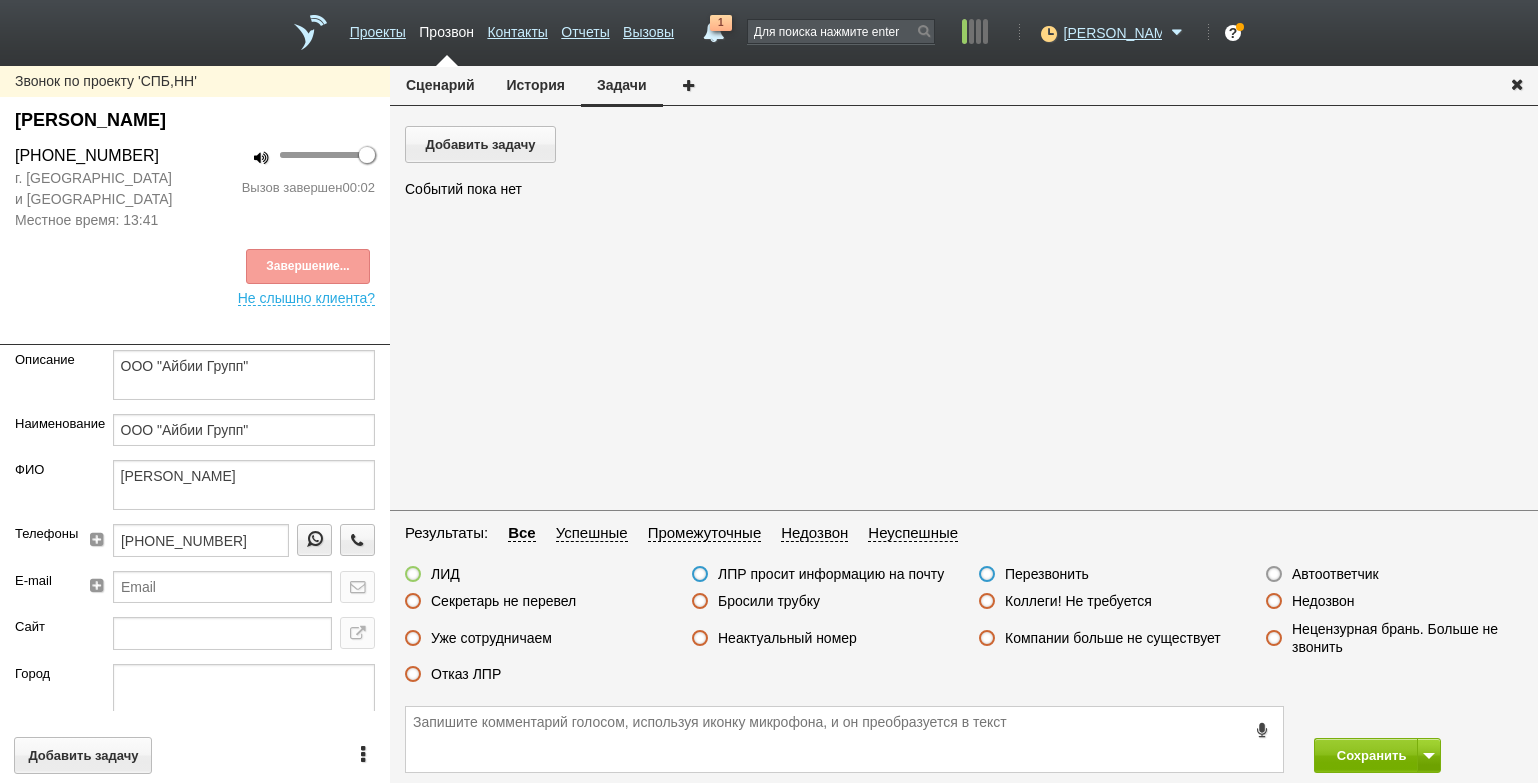 drag, startPoint x: 1323, startPoint y: 572, endPoint x: 1356, endPoint y: 615, distance: 54.20332 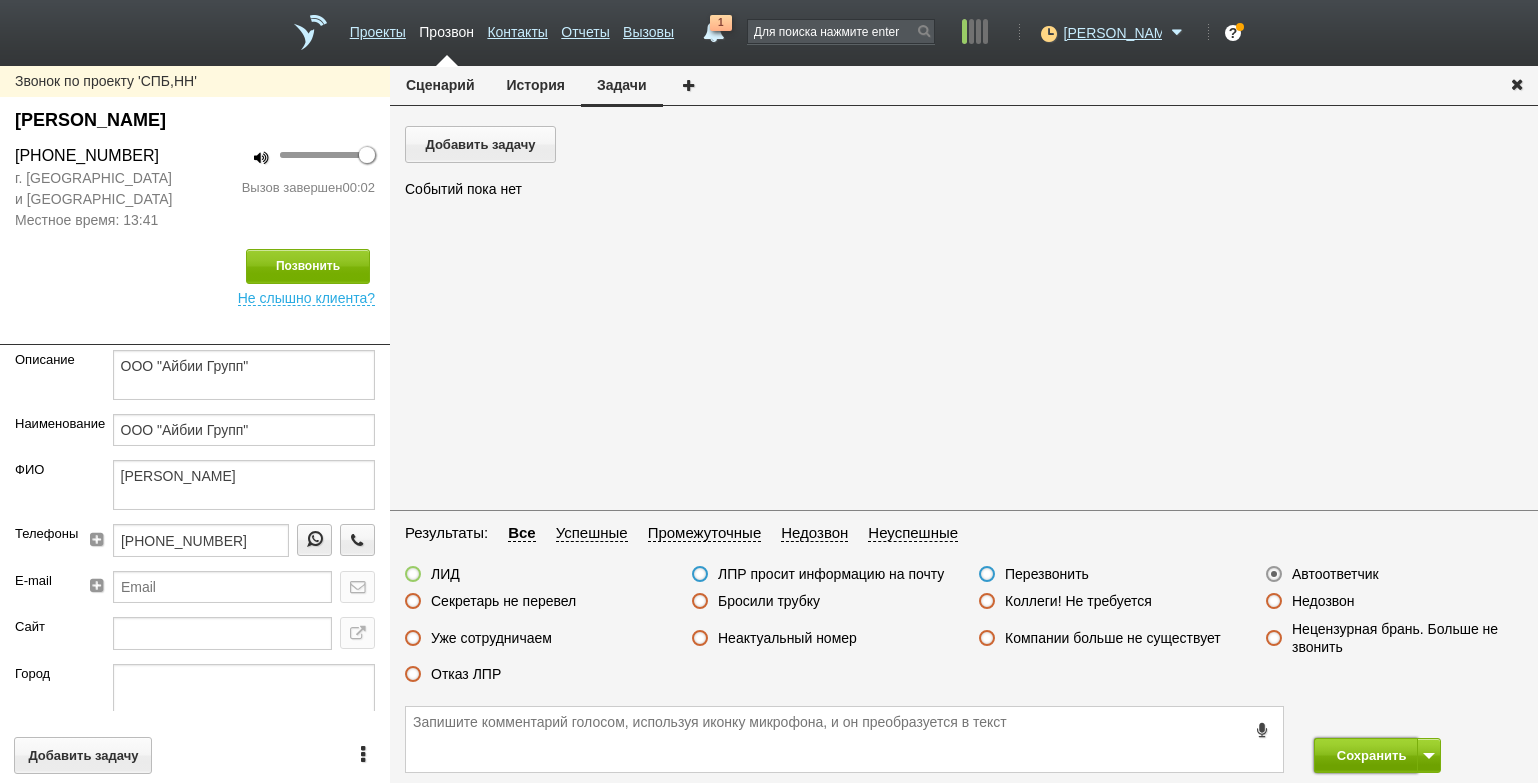 click on "Сохранить" at bounding box center (1366, 755) 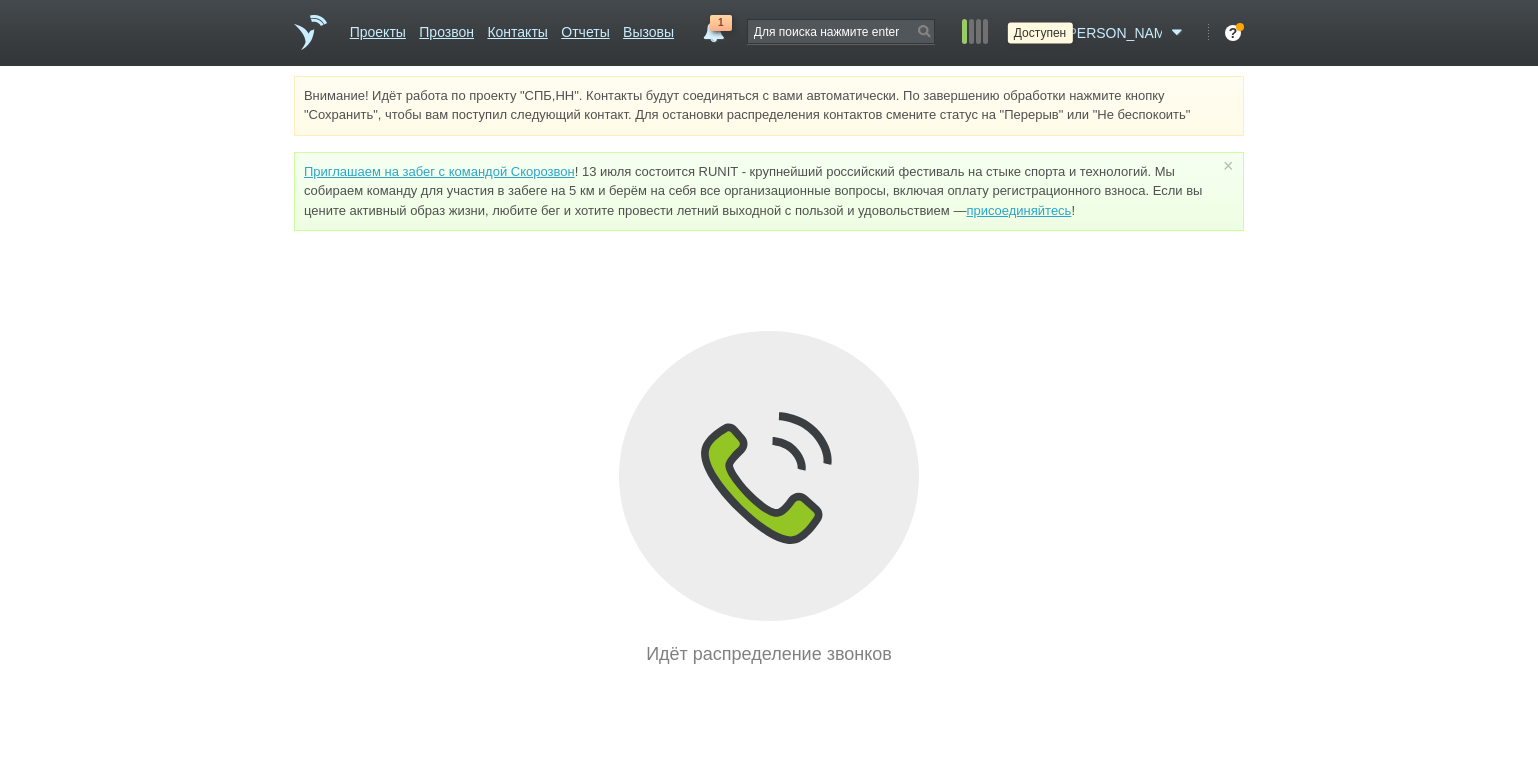 click at bounding box center [1046, 33] 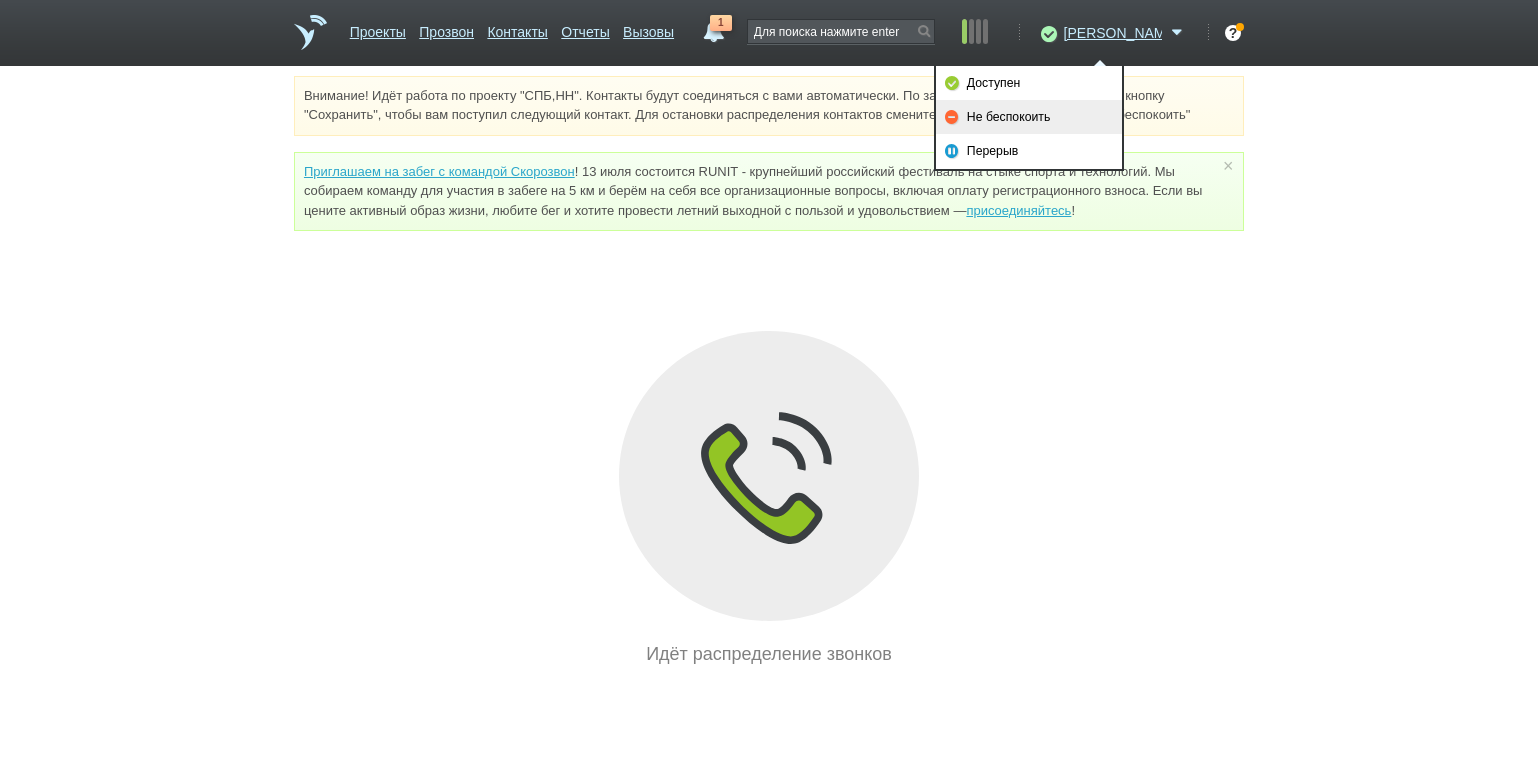 click on "Не беспокоить" at bounding box center [1029, 117] 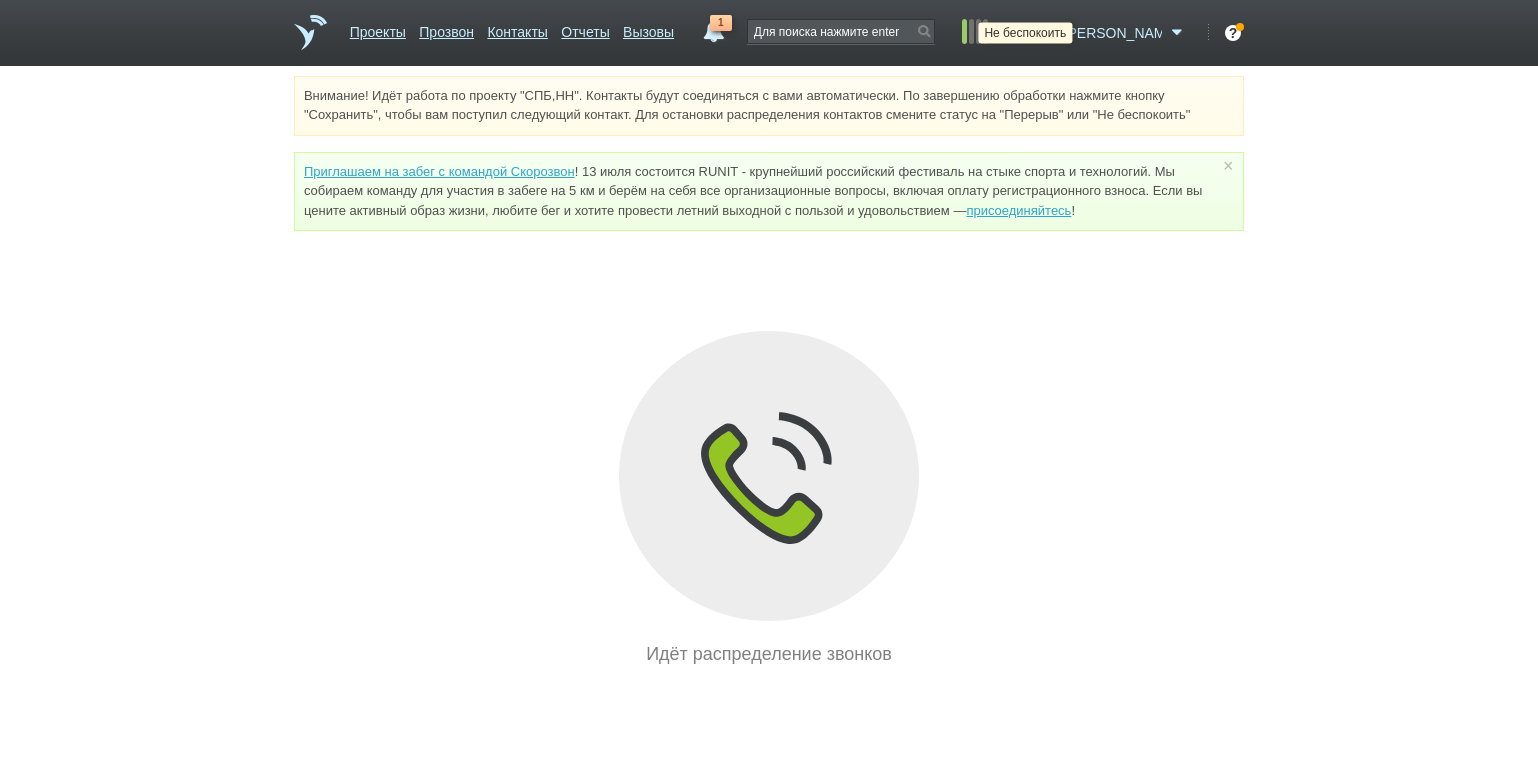 click at bounding box center (1046, 33) 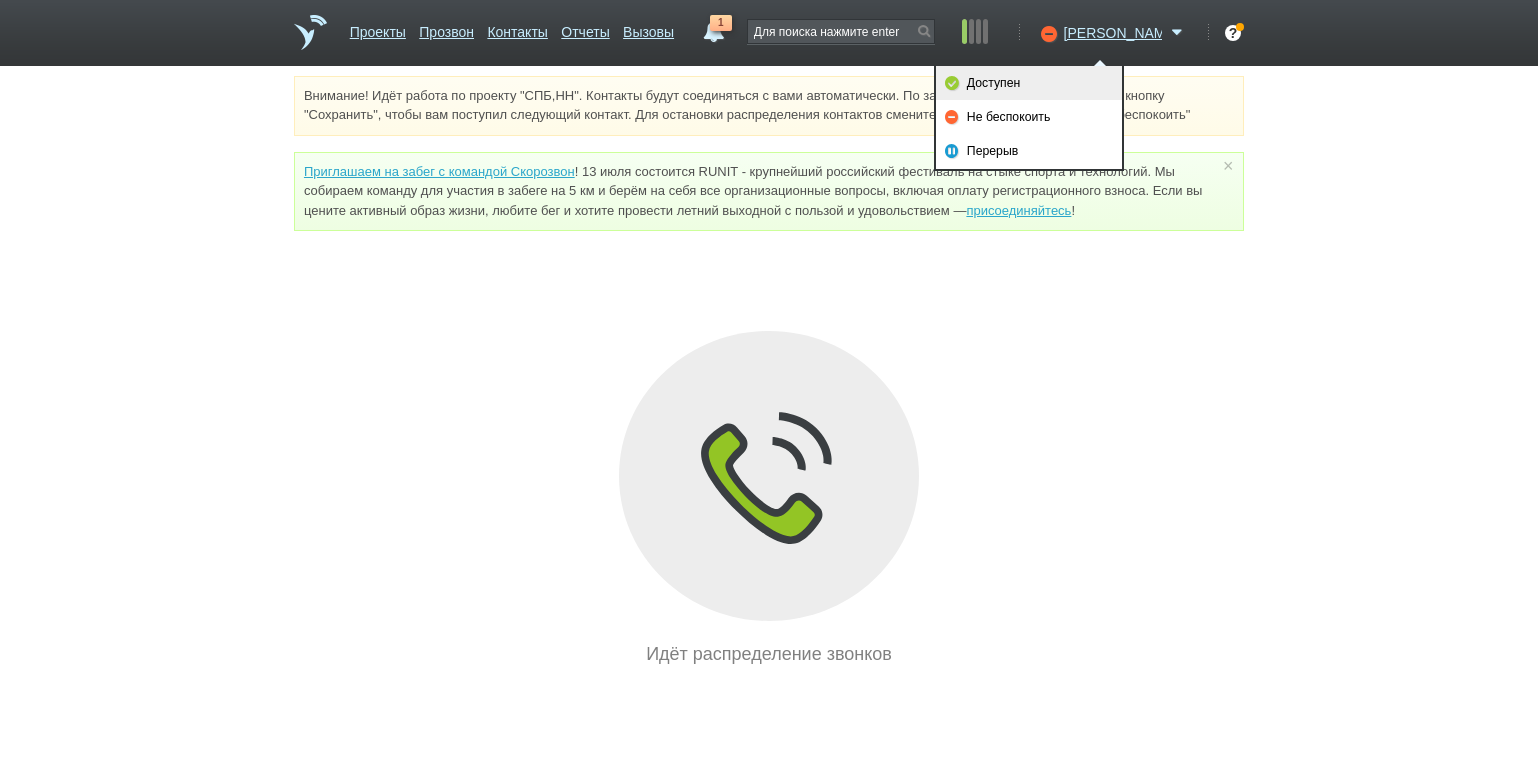 click on "Доступен" at bounding box center (1029, 83) 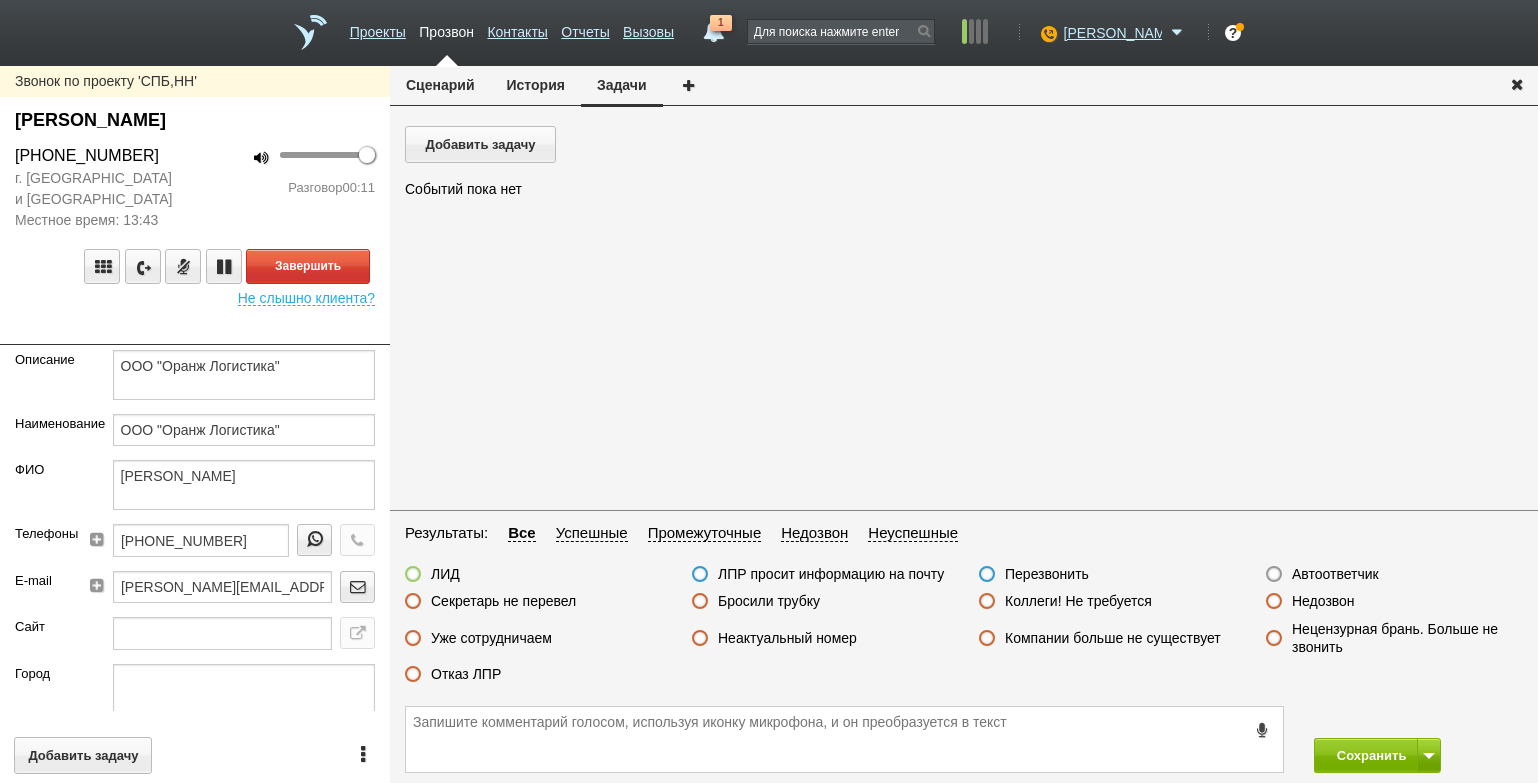 click on "100
Разговор
00:11" at bounding box center (292, 187) 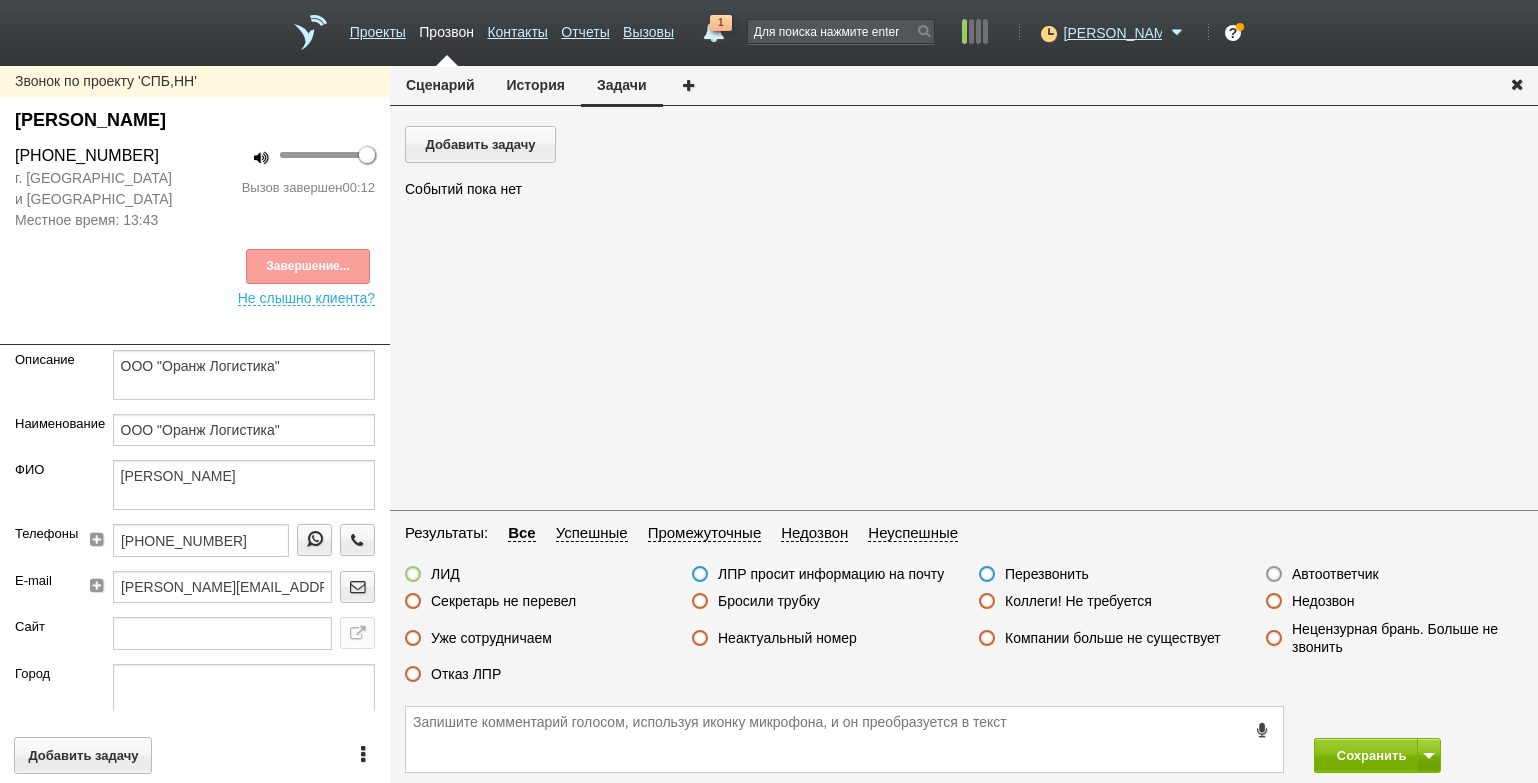click on "Отказ ЛПР" at bounding box center (466, 674) 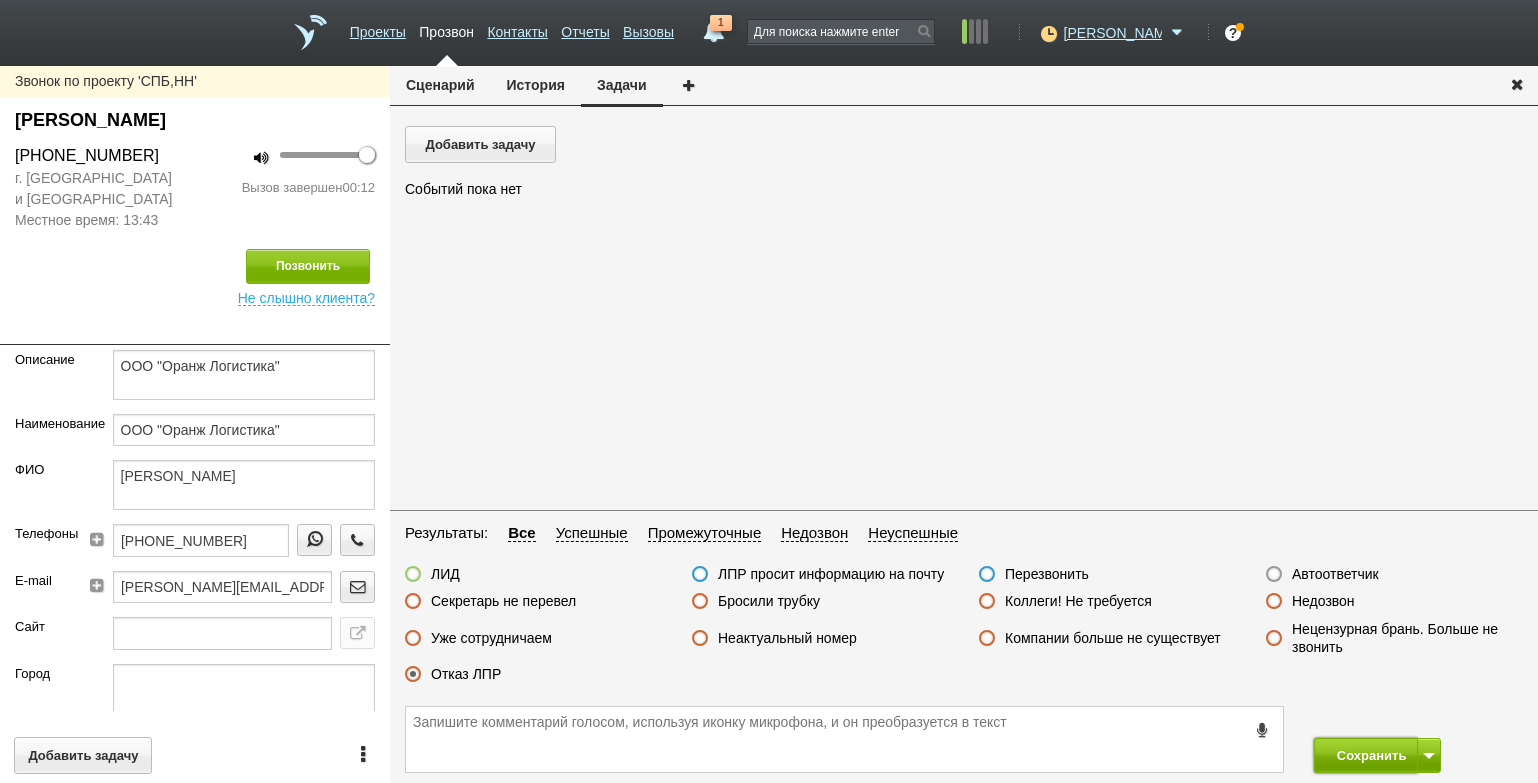 click on "Сохранить" at bounding box center (1366, 755) 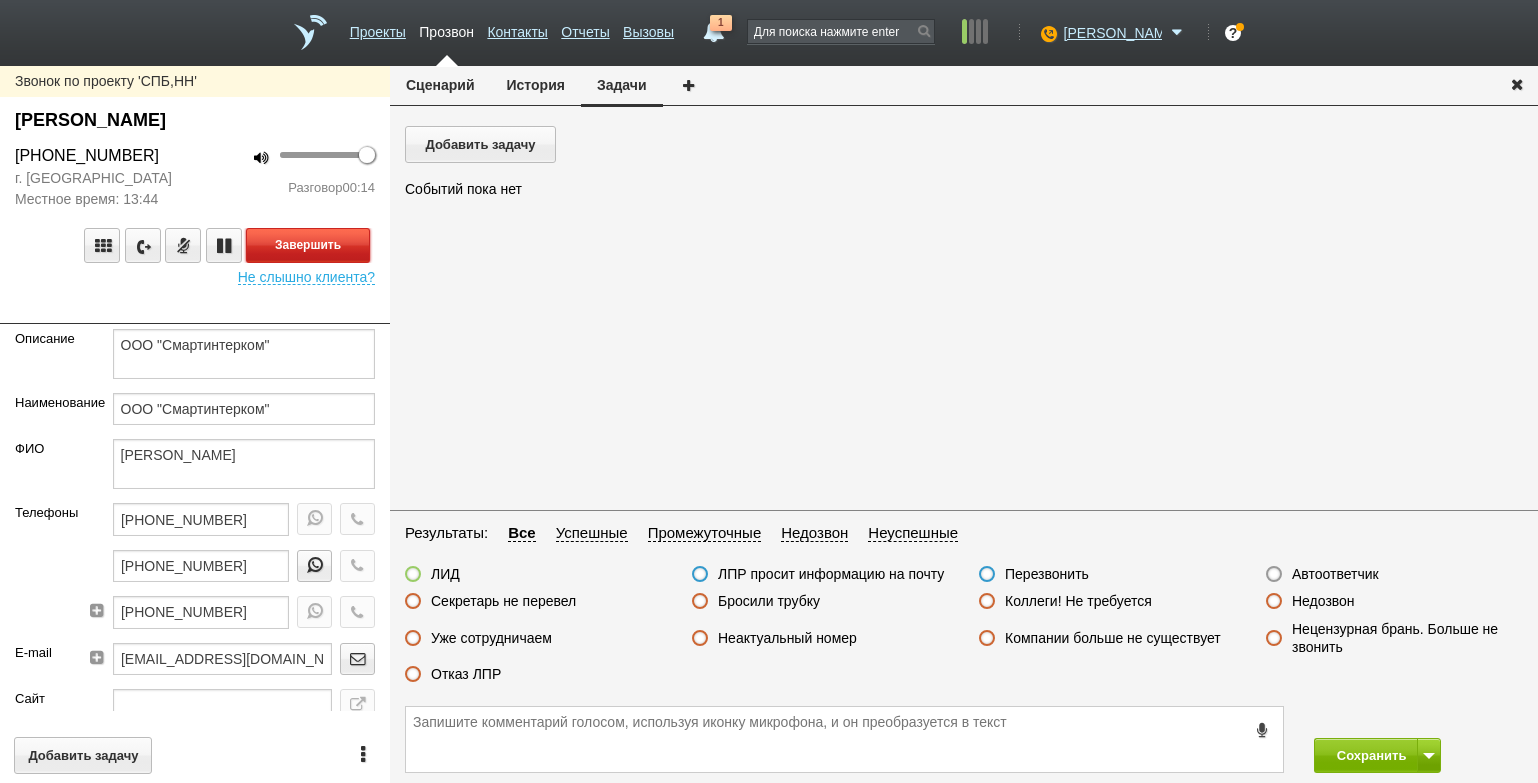 click on "Завершить" at bounding box center [308, 245] 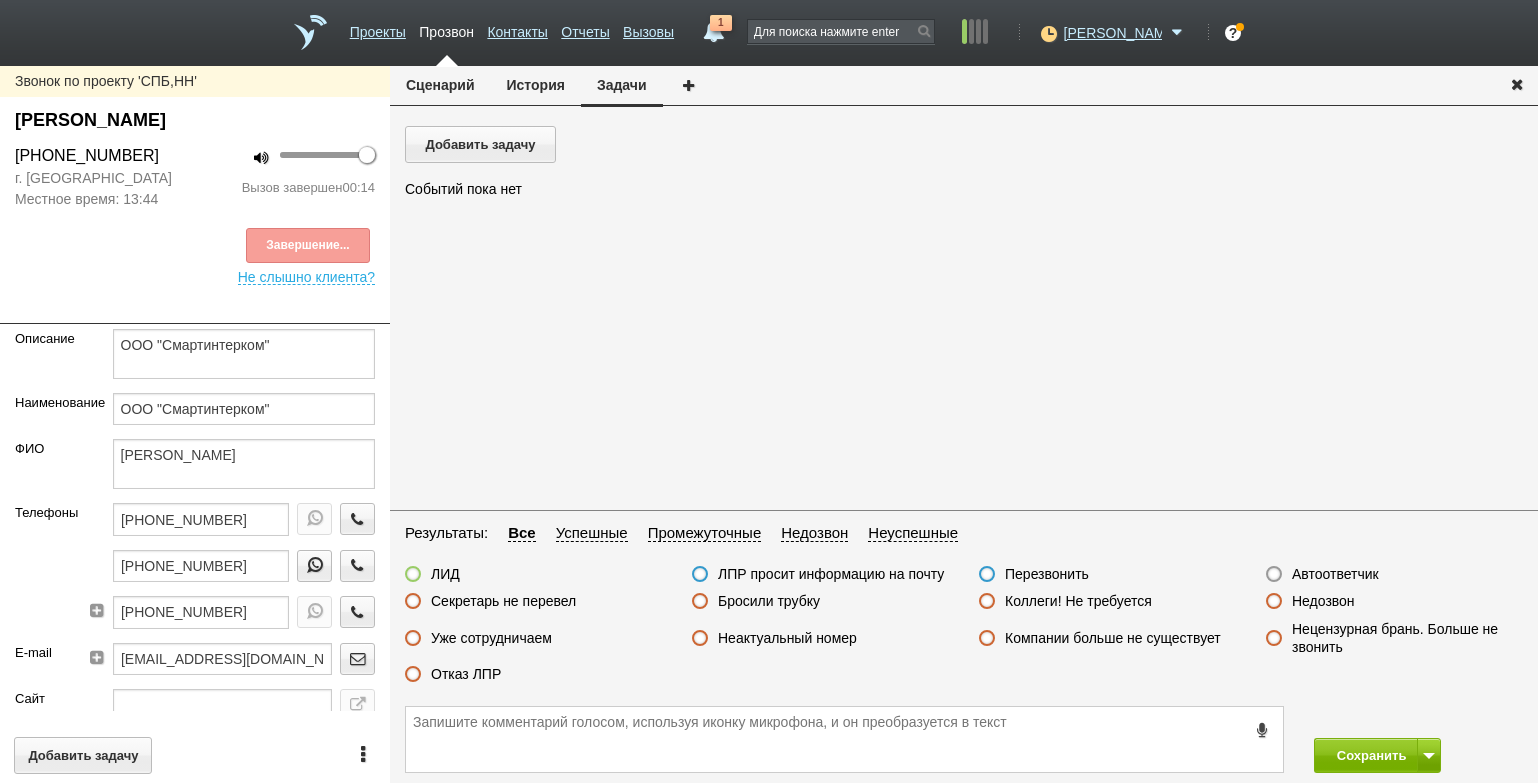 click on "Отказ ЛПР" at bounding box center (466, 674) 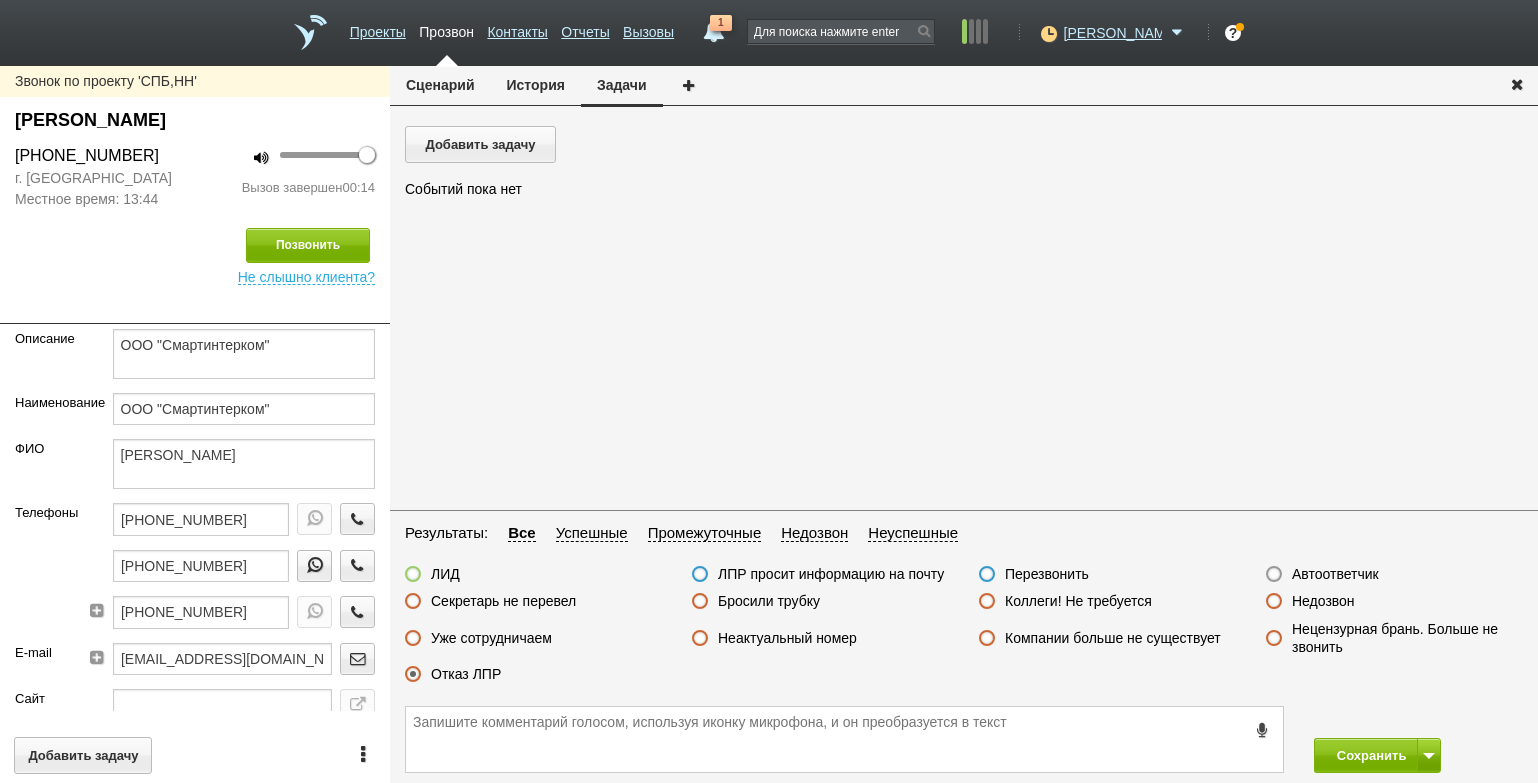 click on "Сохранить" at bounding box center (964, 739) 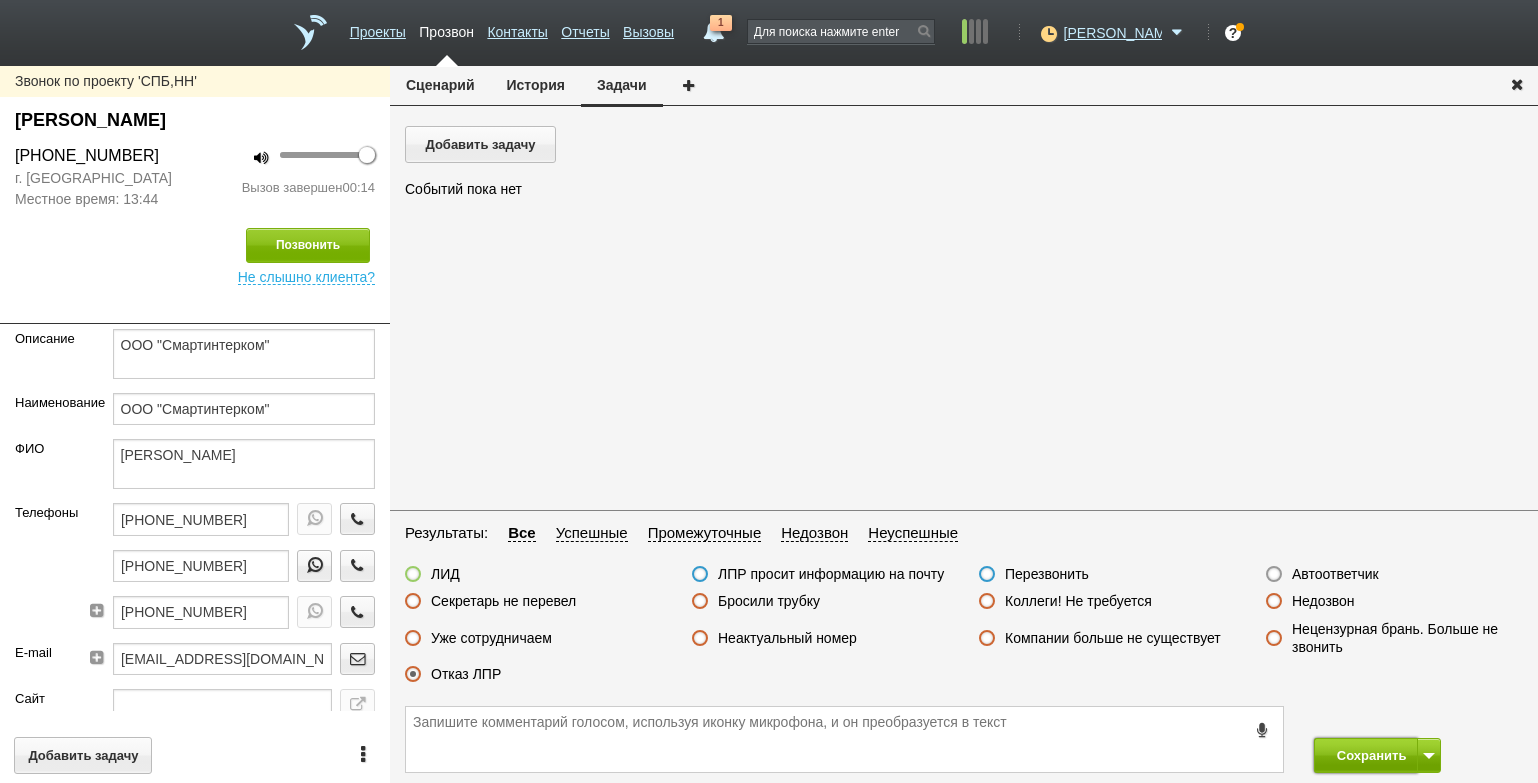 click on "Сохранить" at bounding box center (1366, 755) 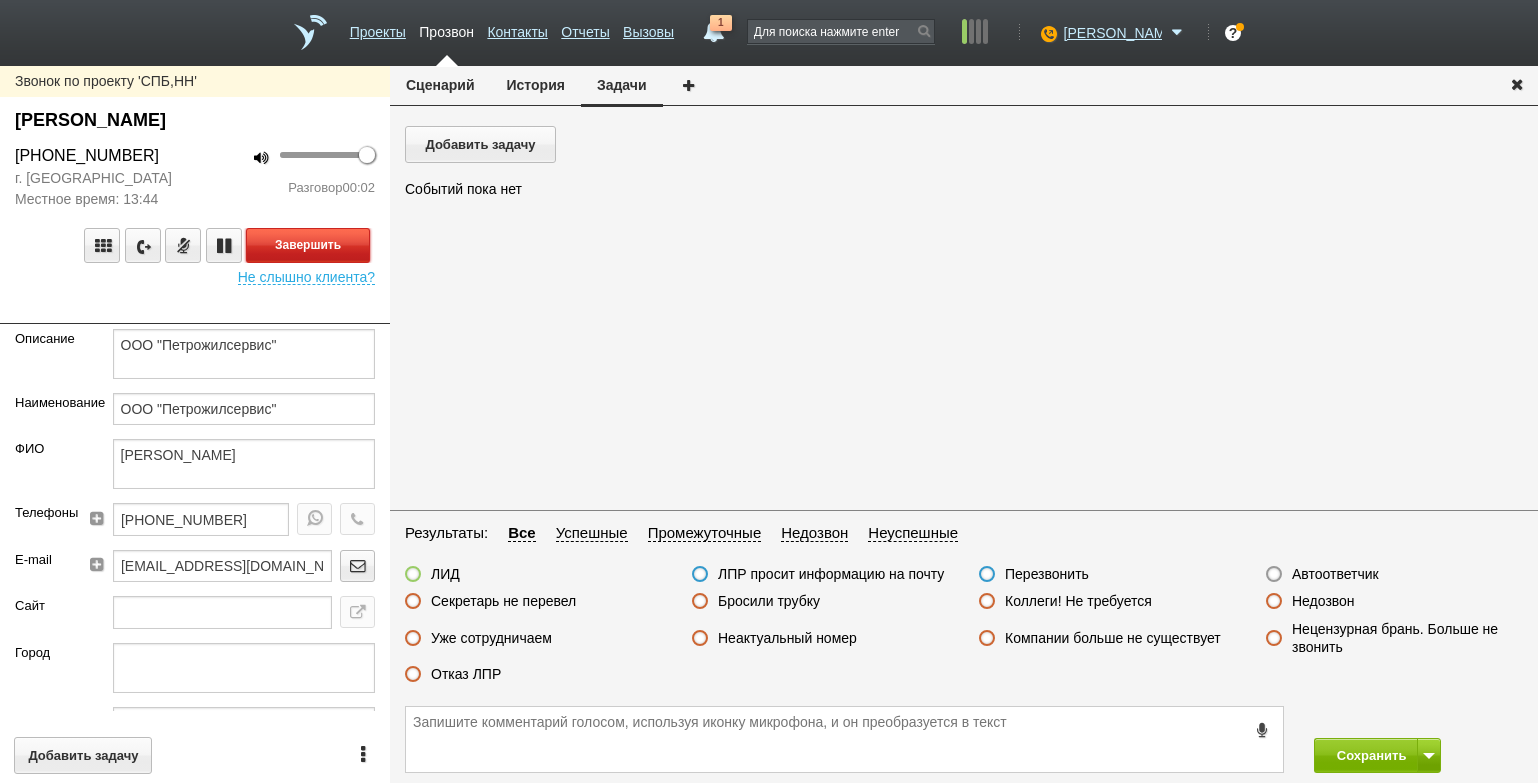 click on "Завершить" at bounding box center (308, 245) 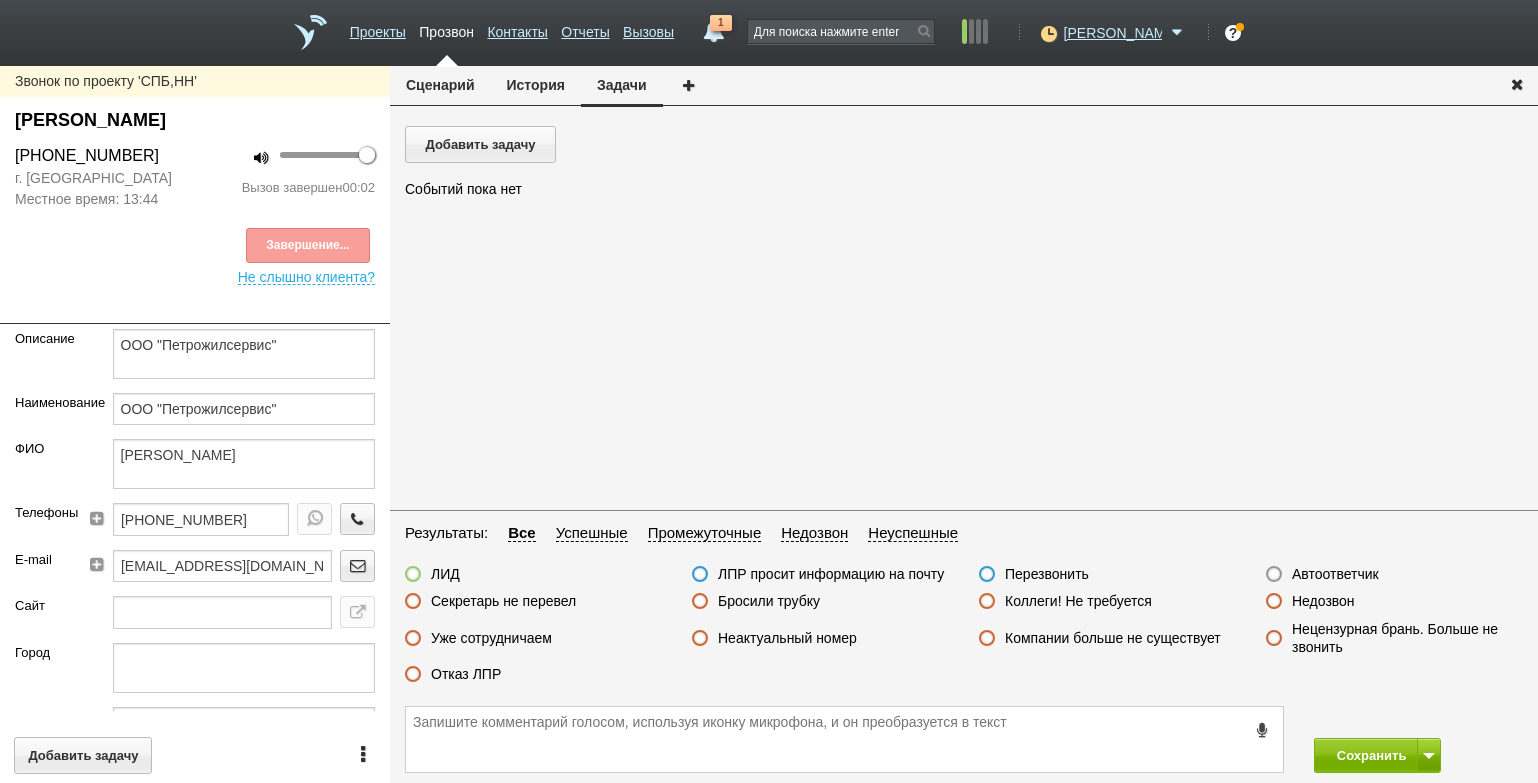 click on "Недозвон" at bounding box center (1323, 601) 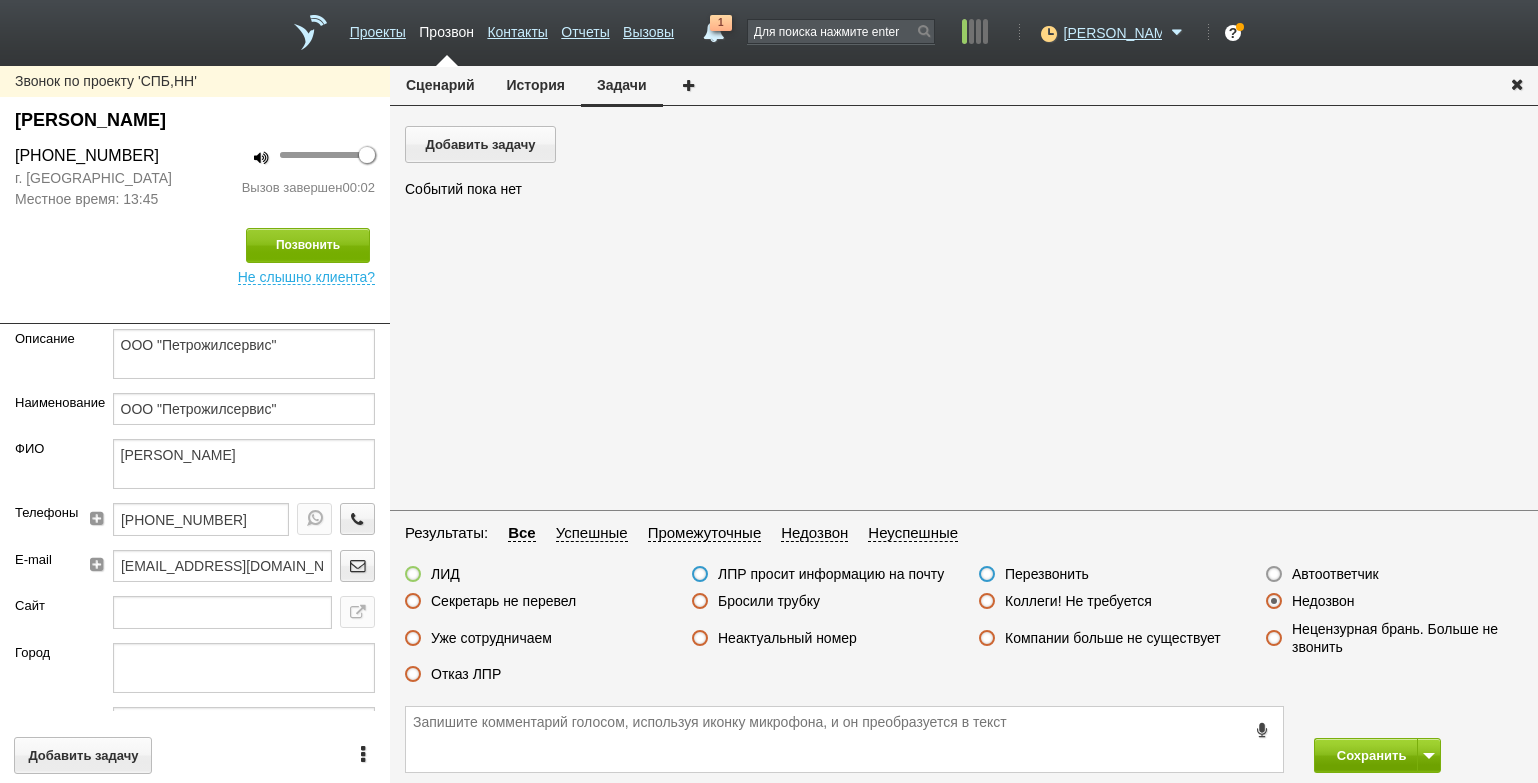 drag, startPoint x: 1361, startPoint y: 733, endPoint x: 1372, endPoint y: 756, distance: 25.495098 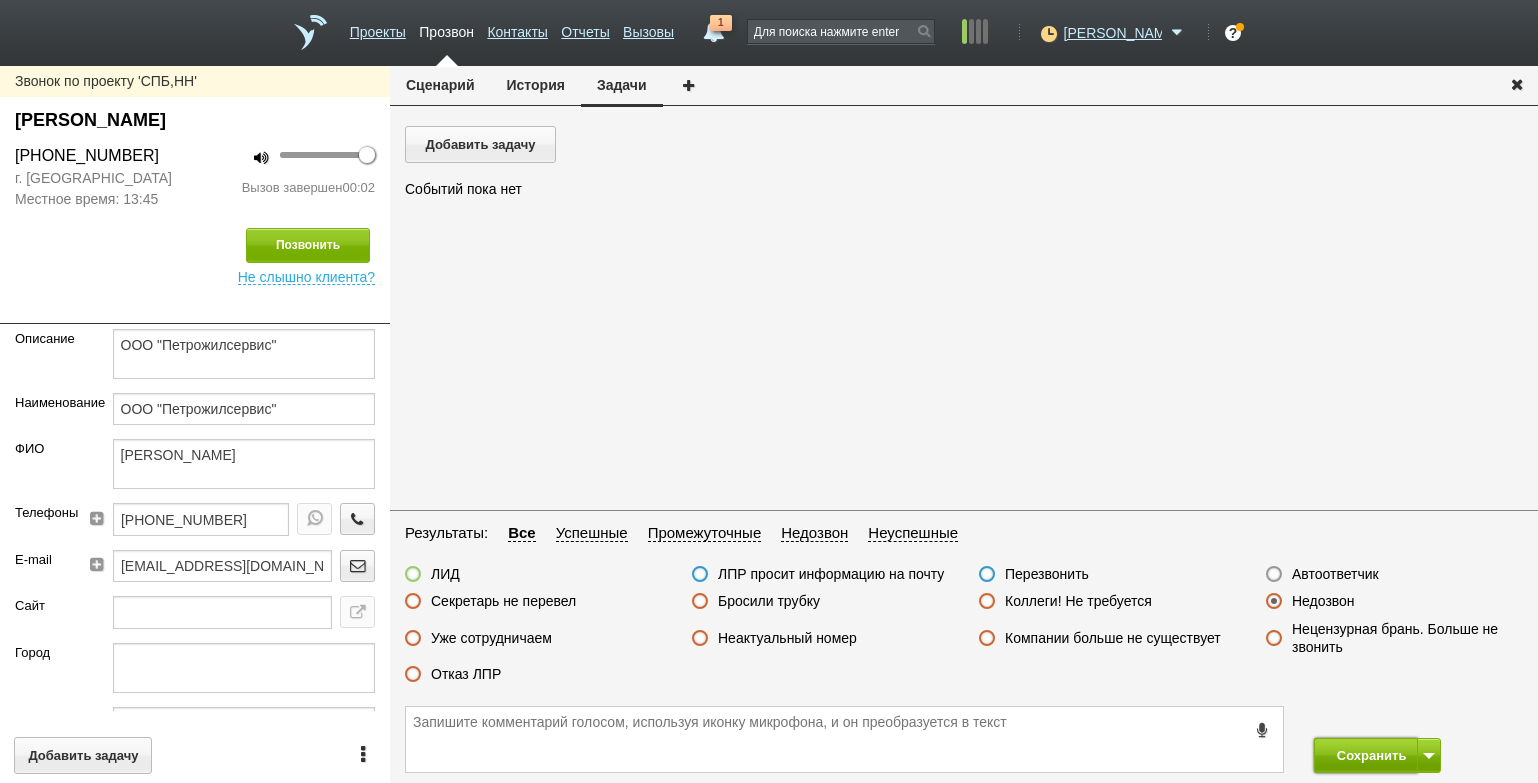 click on "Сохранить" at bounding box center (1366, 755) 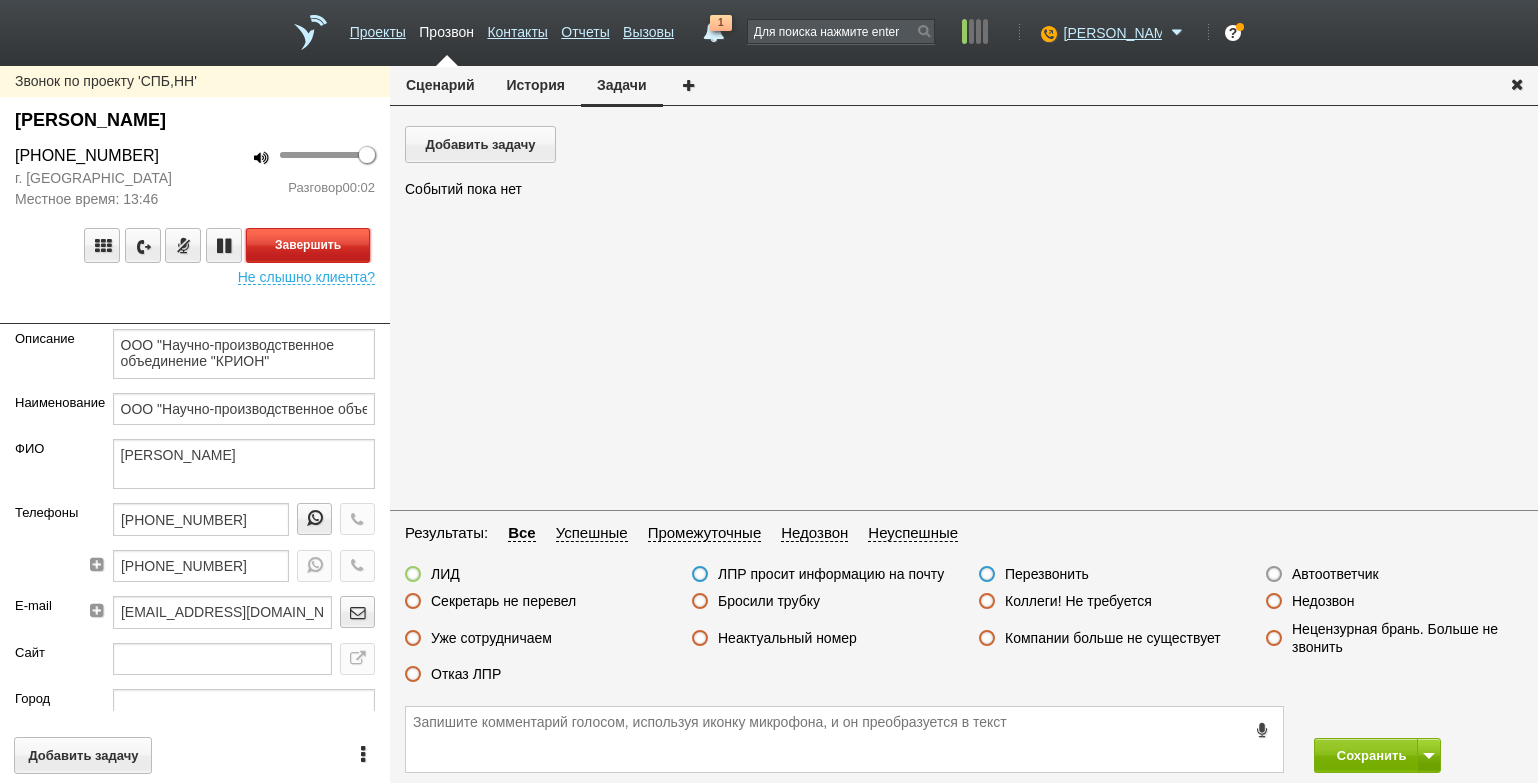 click on "Завершить" at bounding box center (308, 245) 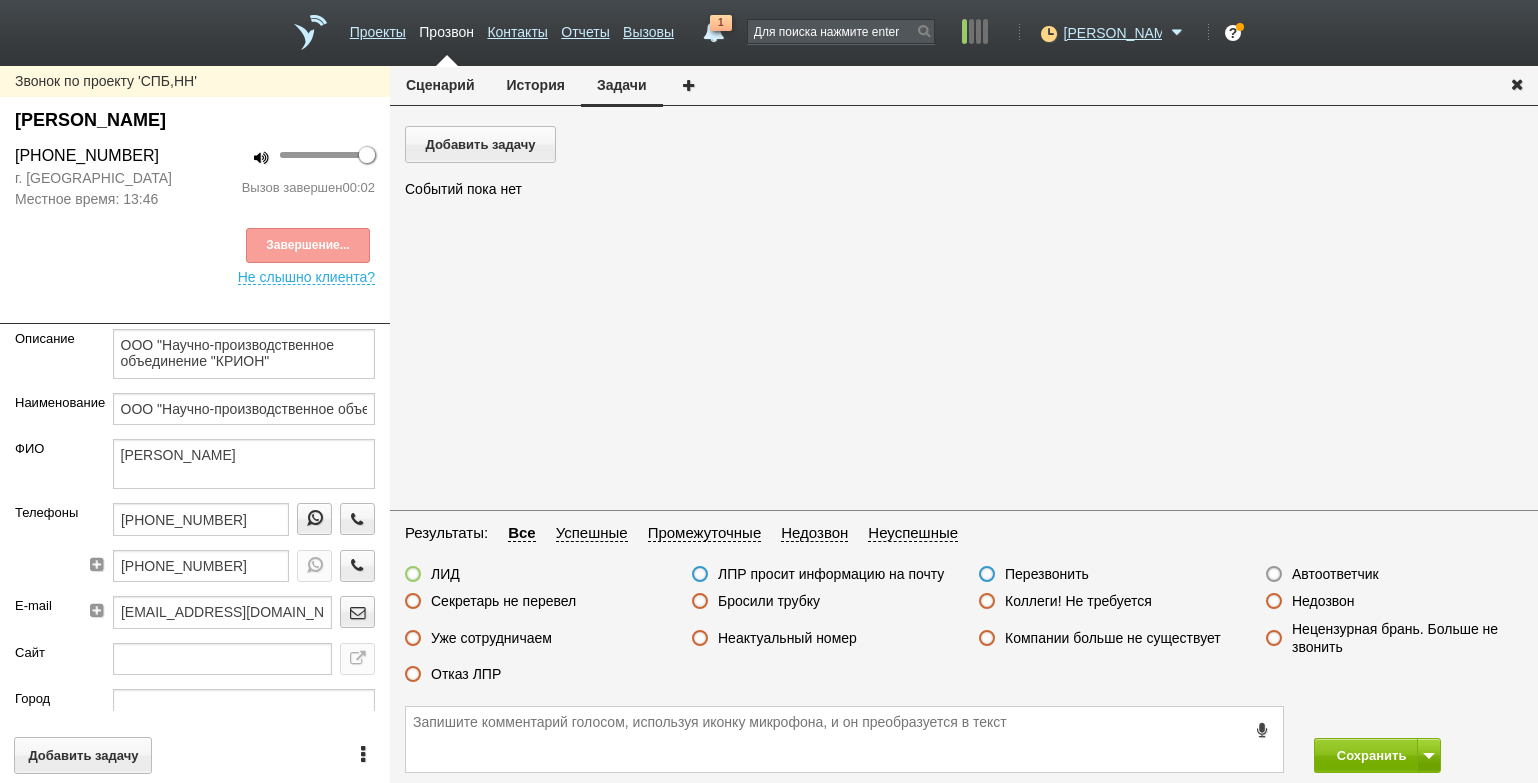click on "Автоответчик" at bounding box center (1335, 574) 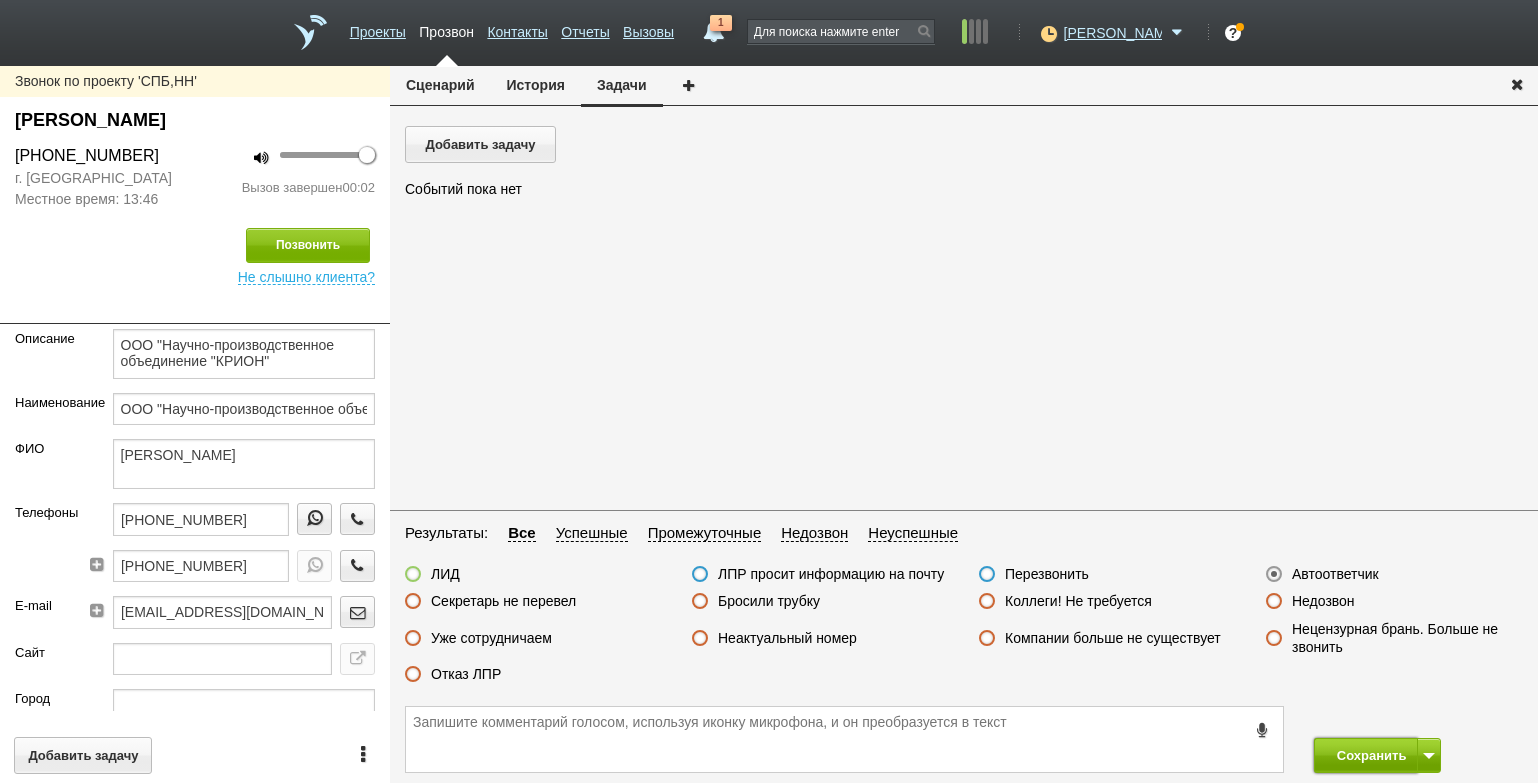 click on "Сохранить" at bounding box center (1366, 755) 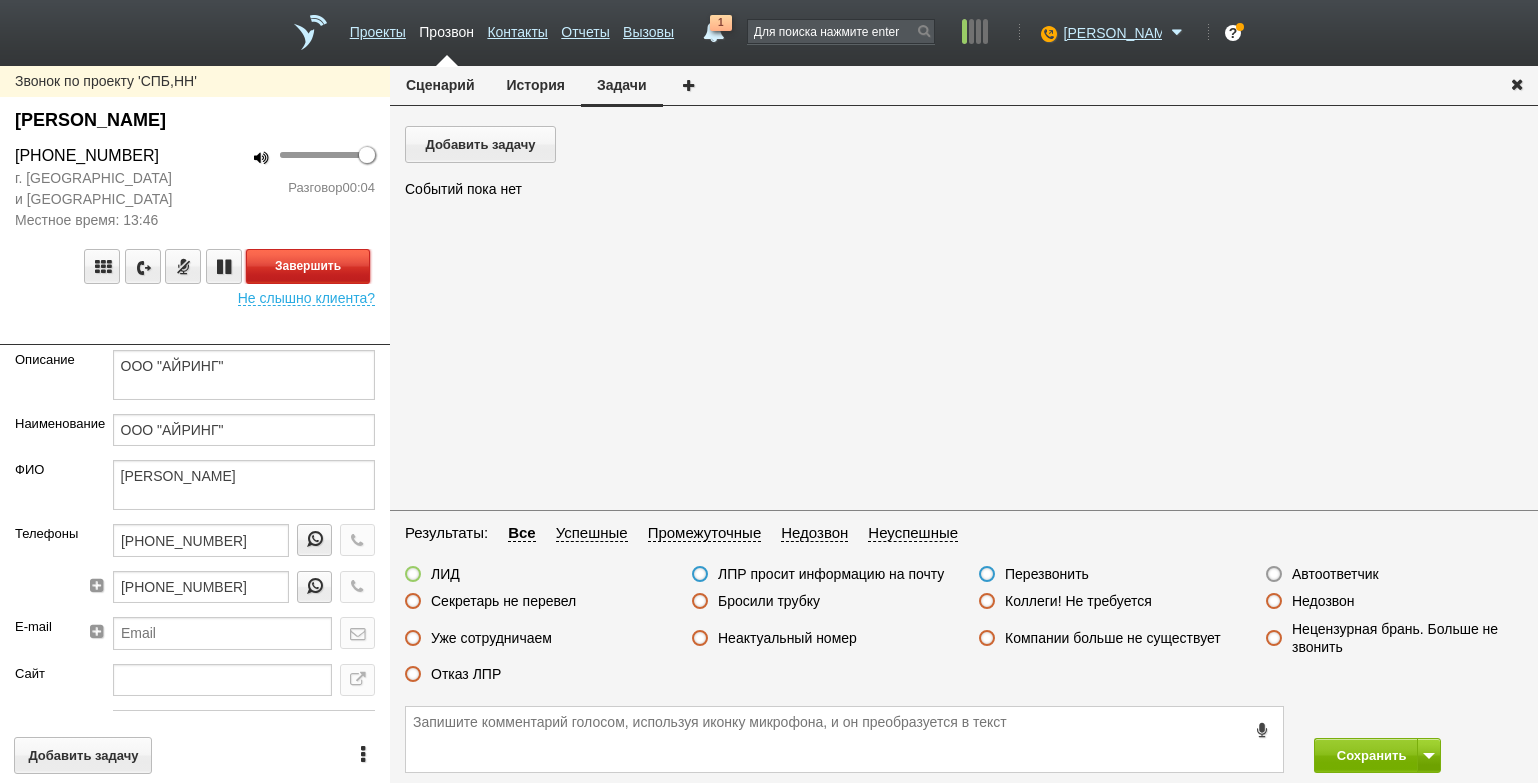 click on "Завершить" at bounding box center (308, 266) 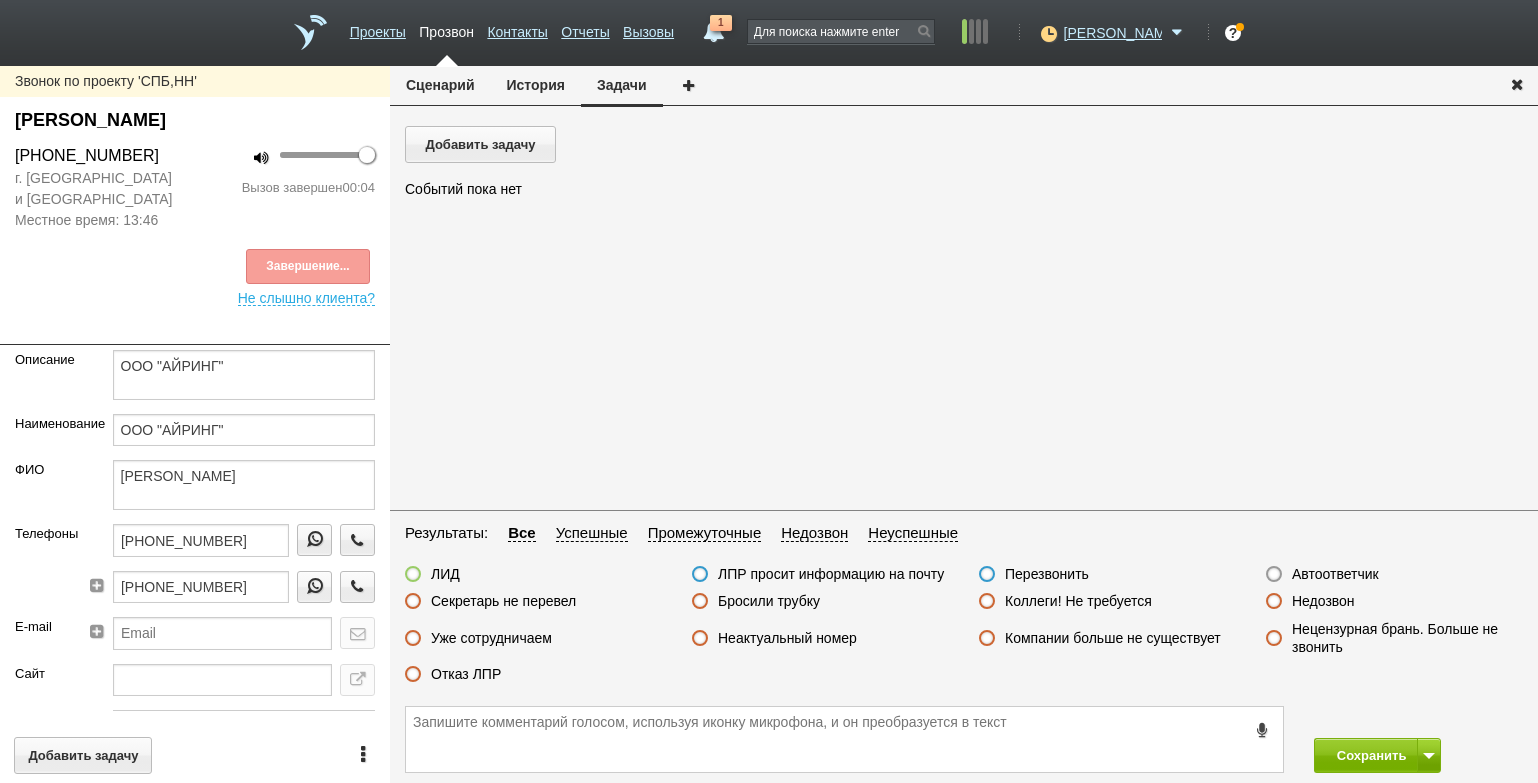 drag, startPoint x: 1340, startPoint y: 571, endPoint x: 1353, endPoint y: 594, distance: 26.41969 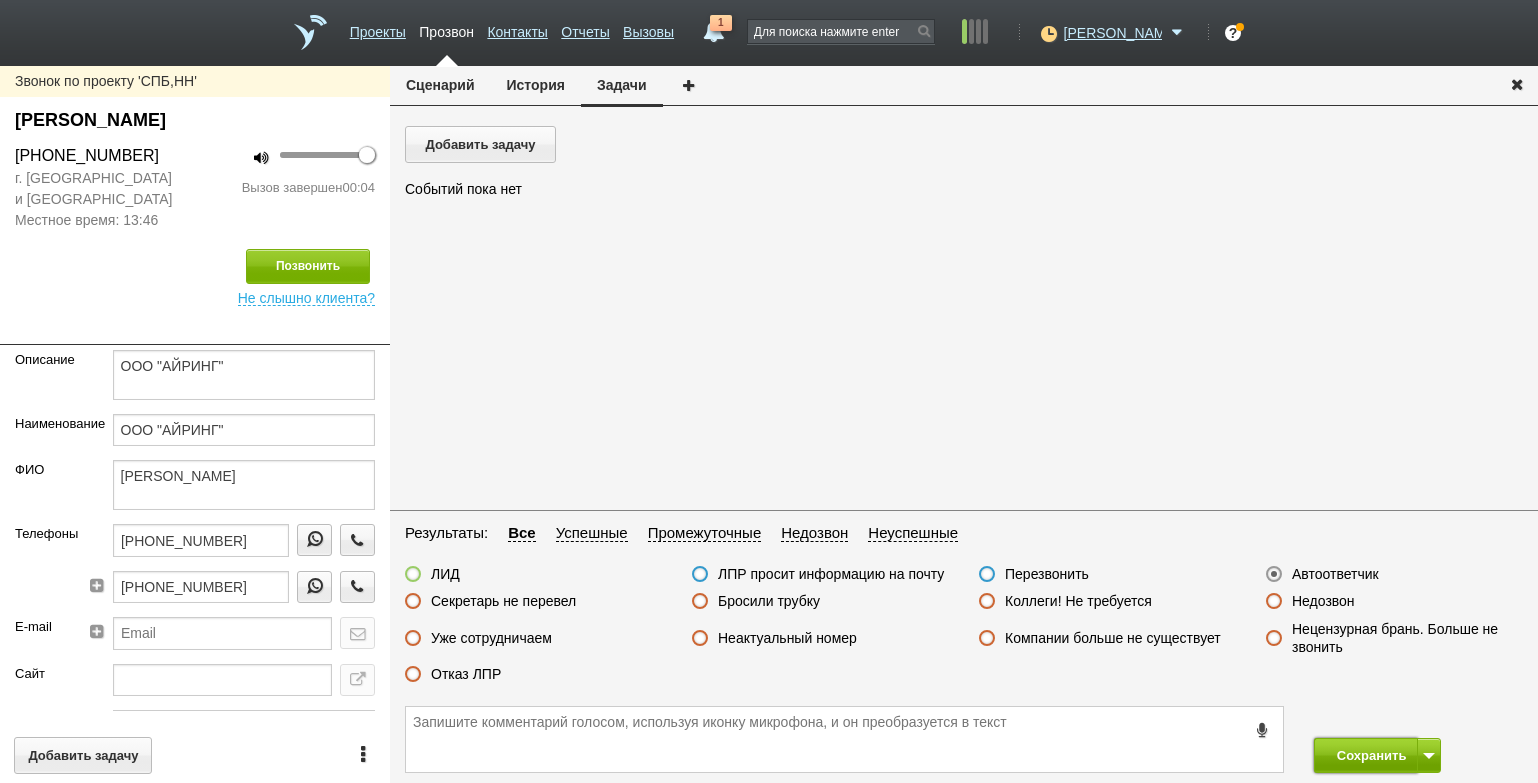 click on "Сохранить" at bounding box center (1366, 755) 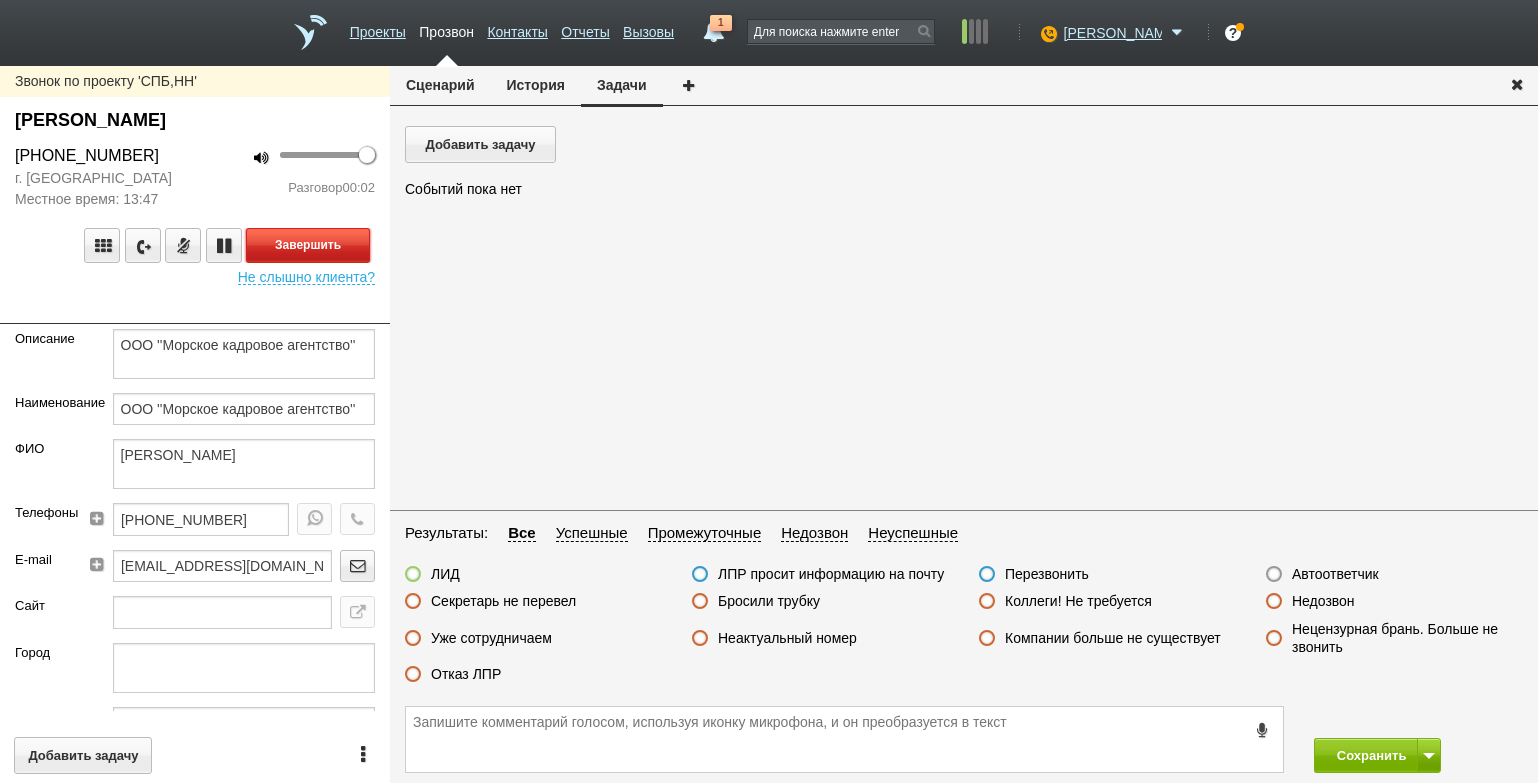 click on "Завершить" at bounding box center [308, 245] 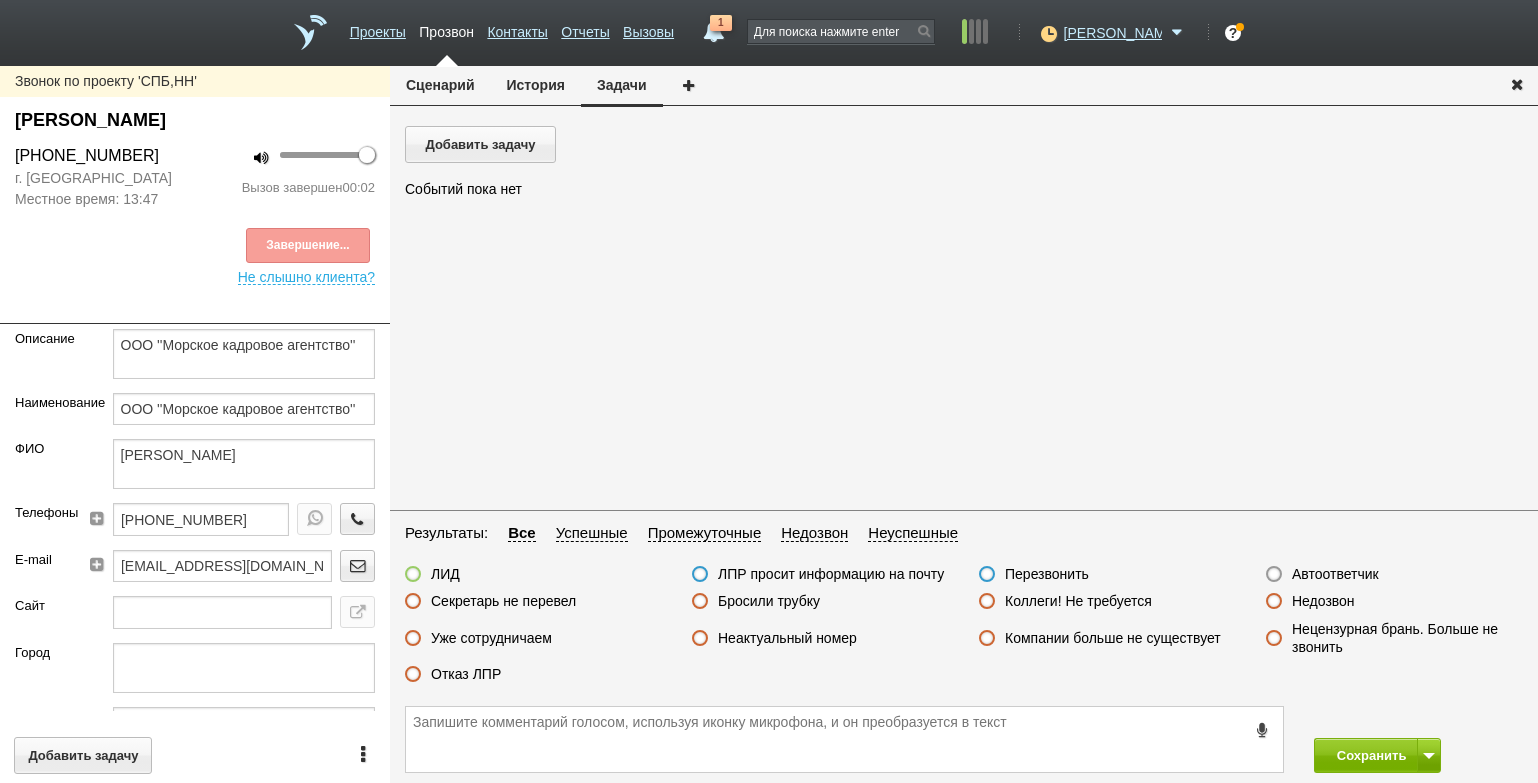 click on "Автоответчик" at bounding box center [1335, 574] 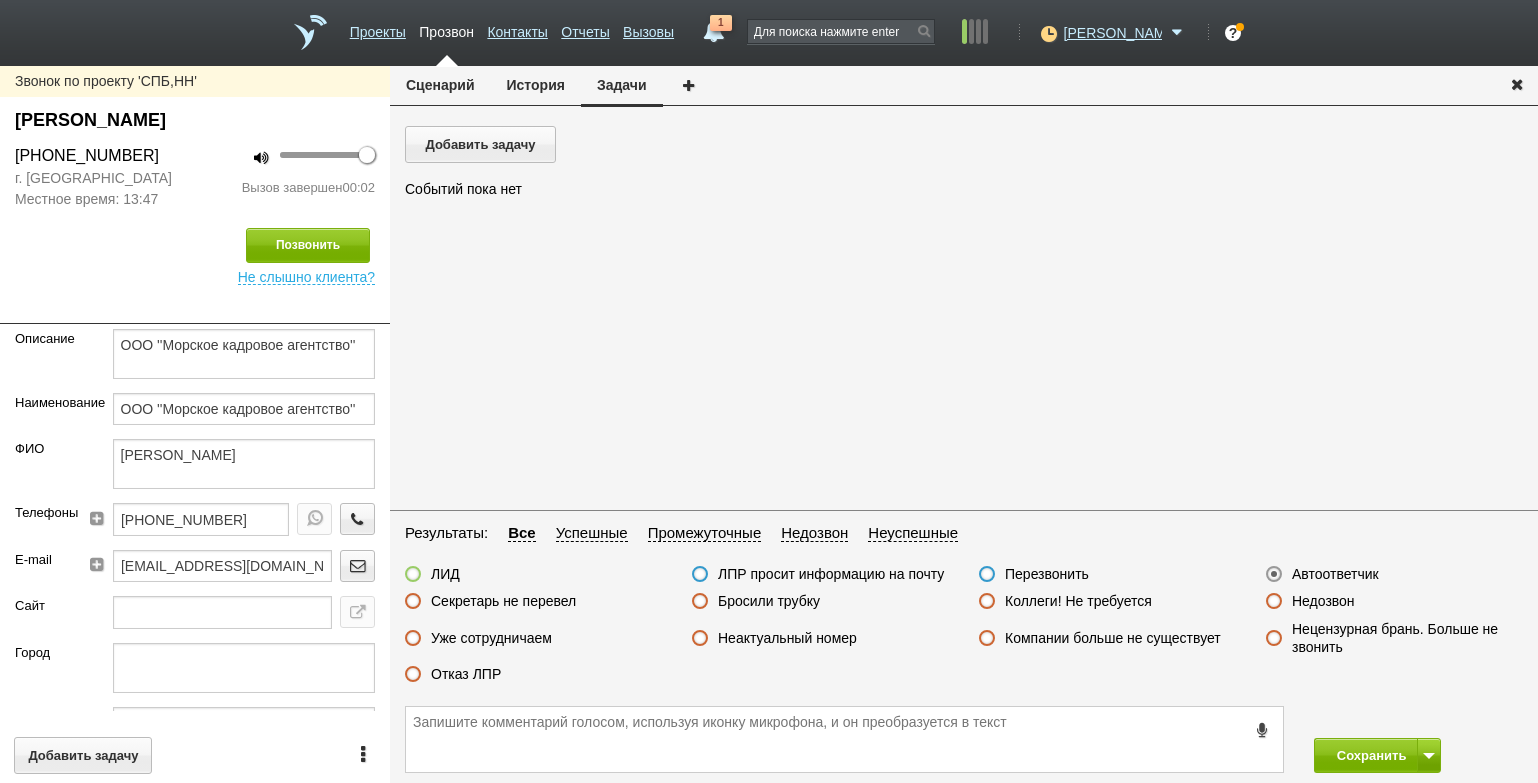 click on "Сохранить" at bounding box center [964, 739] 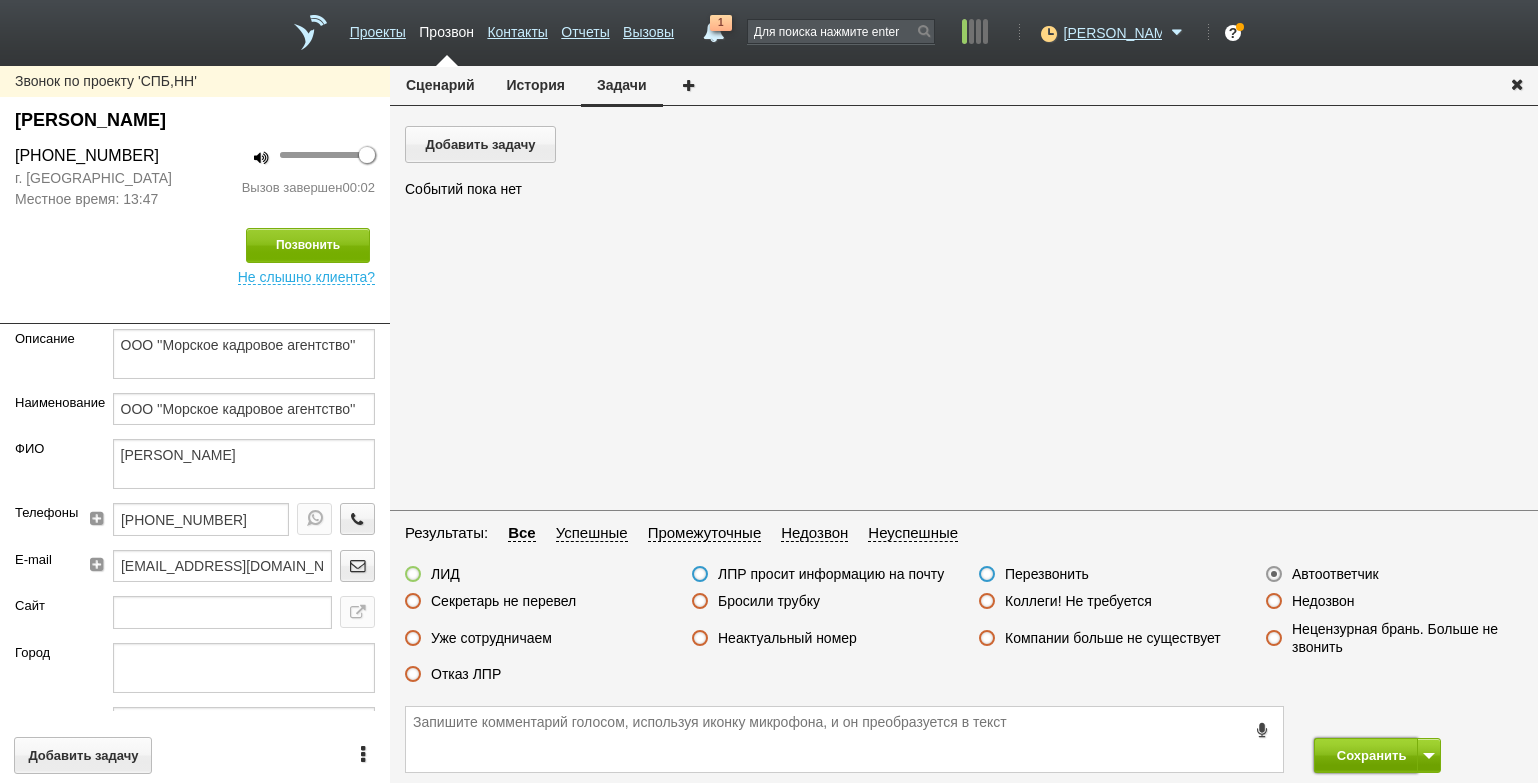 click on "Сохранить" at bounding box center [1366, 755] 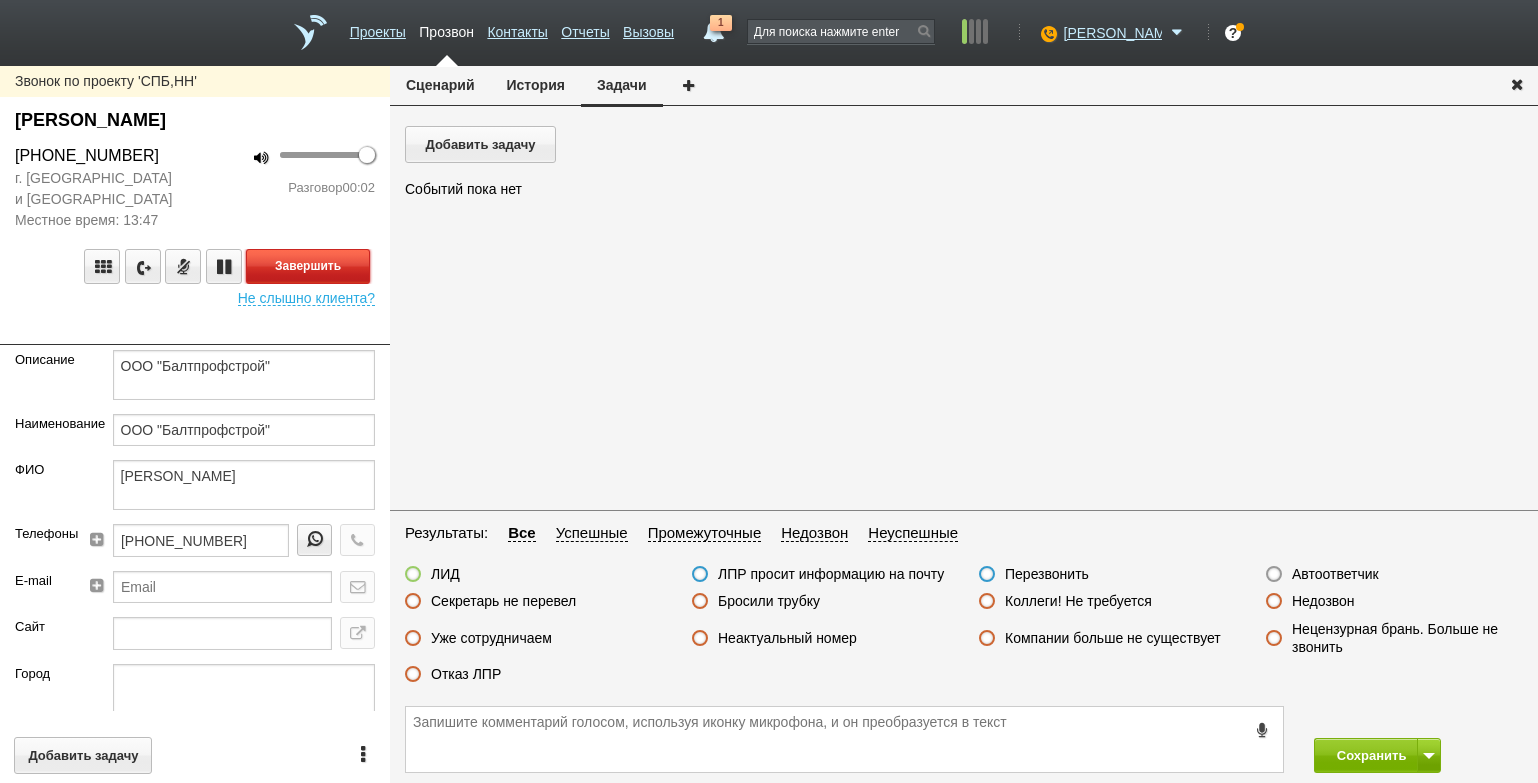 click on "Завершить" at bounding box center [308, 266] 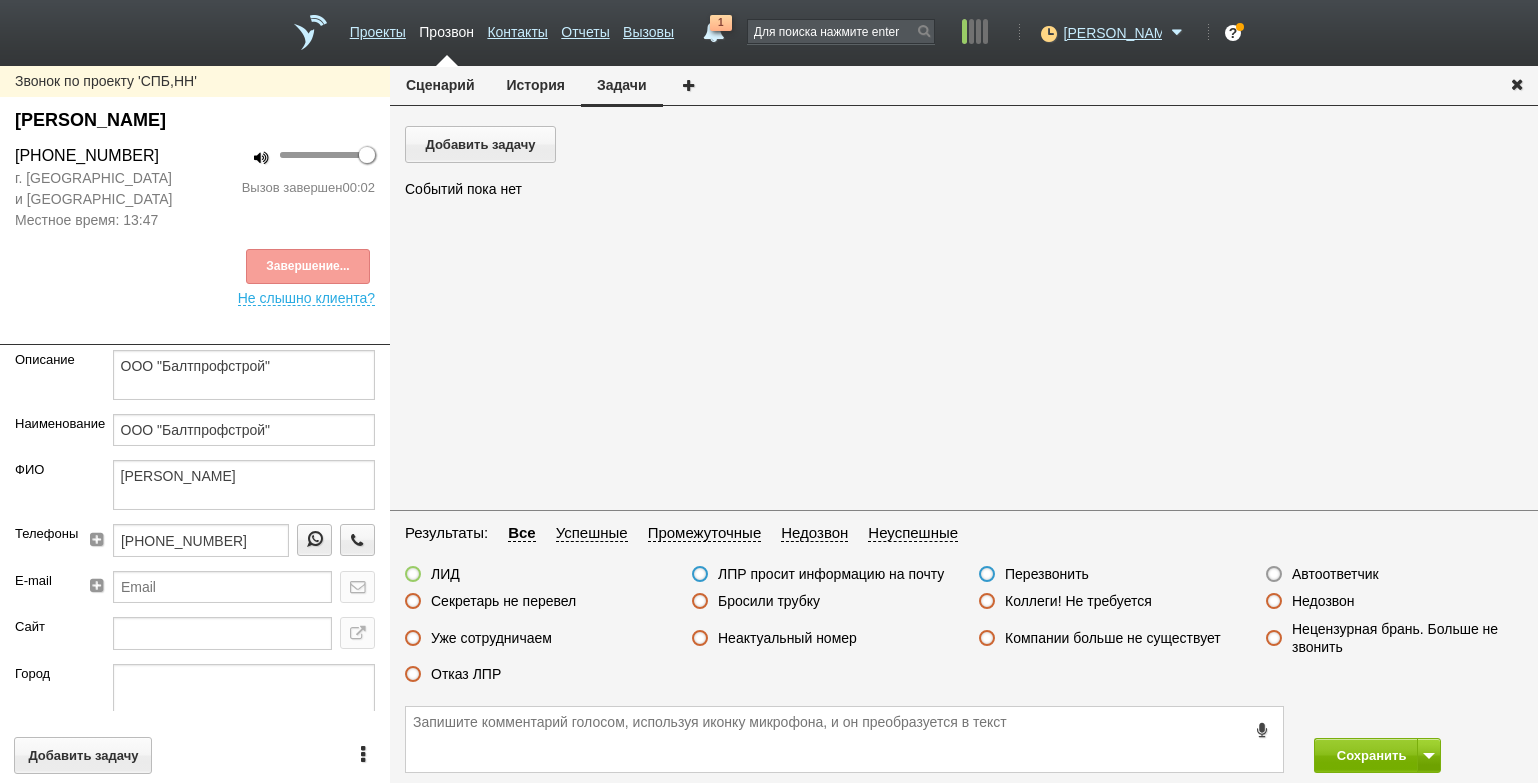 click on "Автоответчик" at bounding box center (1335, 574) 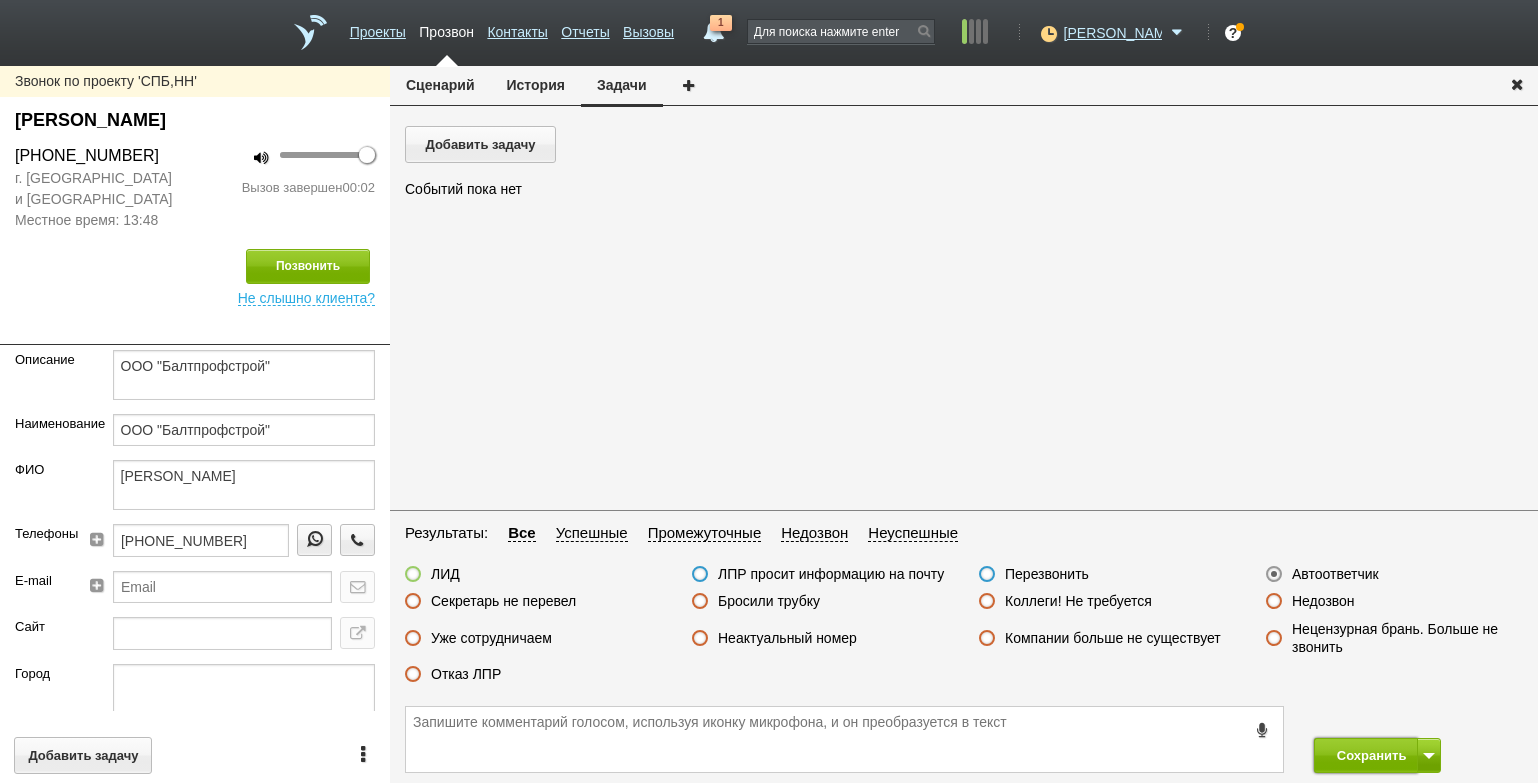drag, startPoint x: 1334, startPoint y: 752, endPoint x: 1075, endPoint y: 174, distance: 633.37585 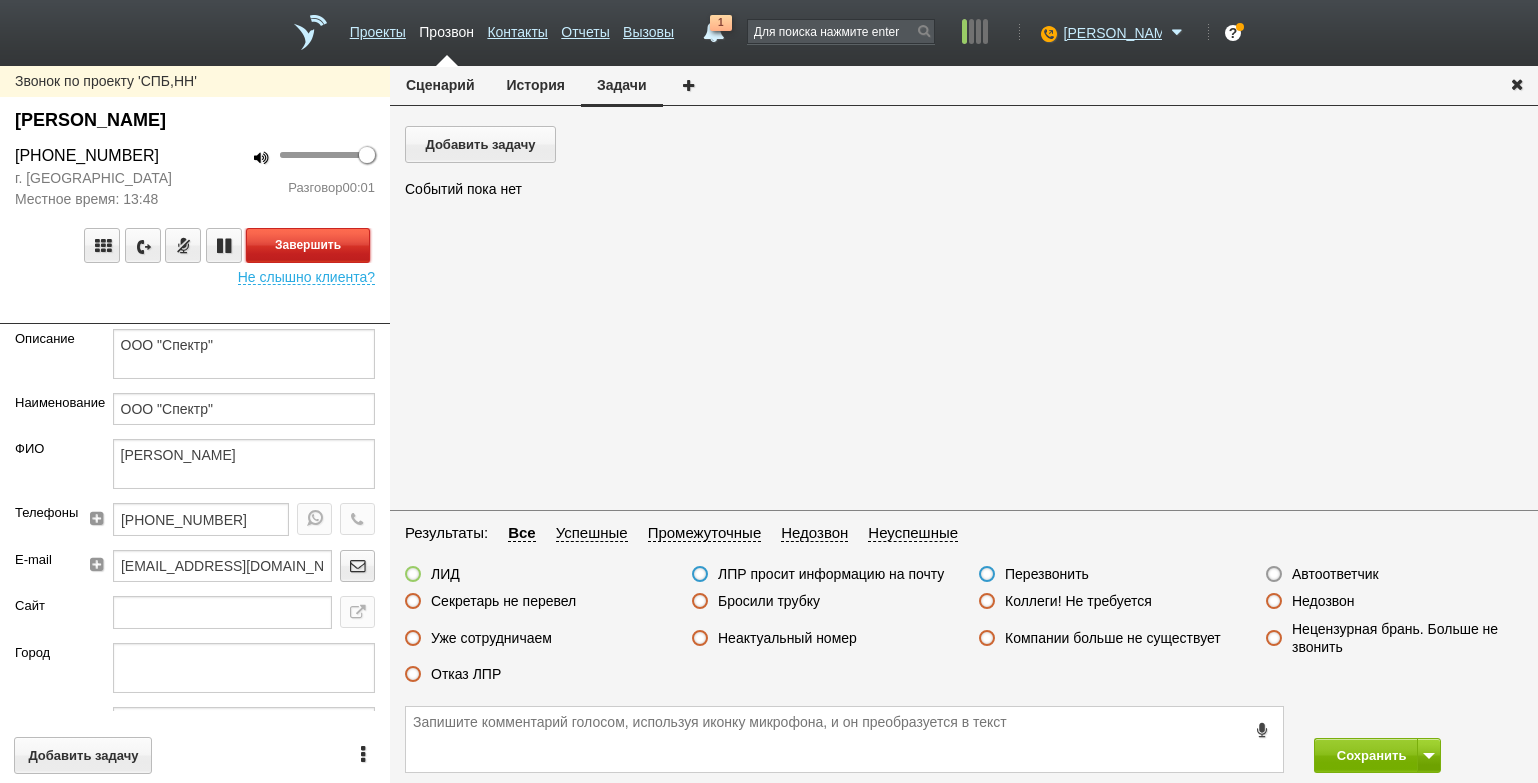 click on "Завершить" at bounding box center [308, 245] 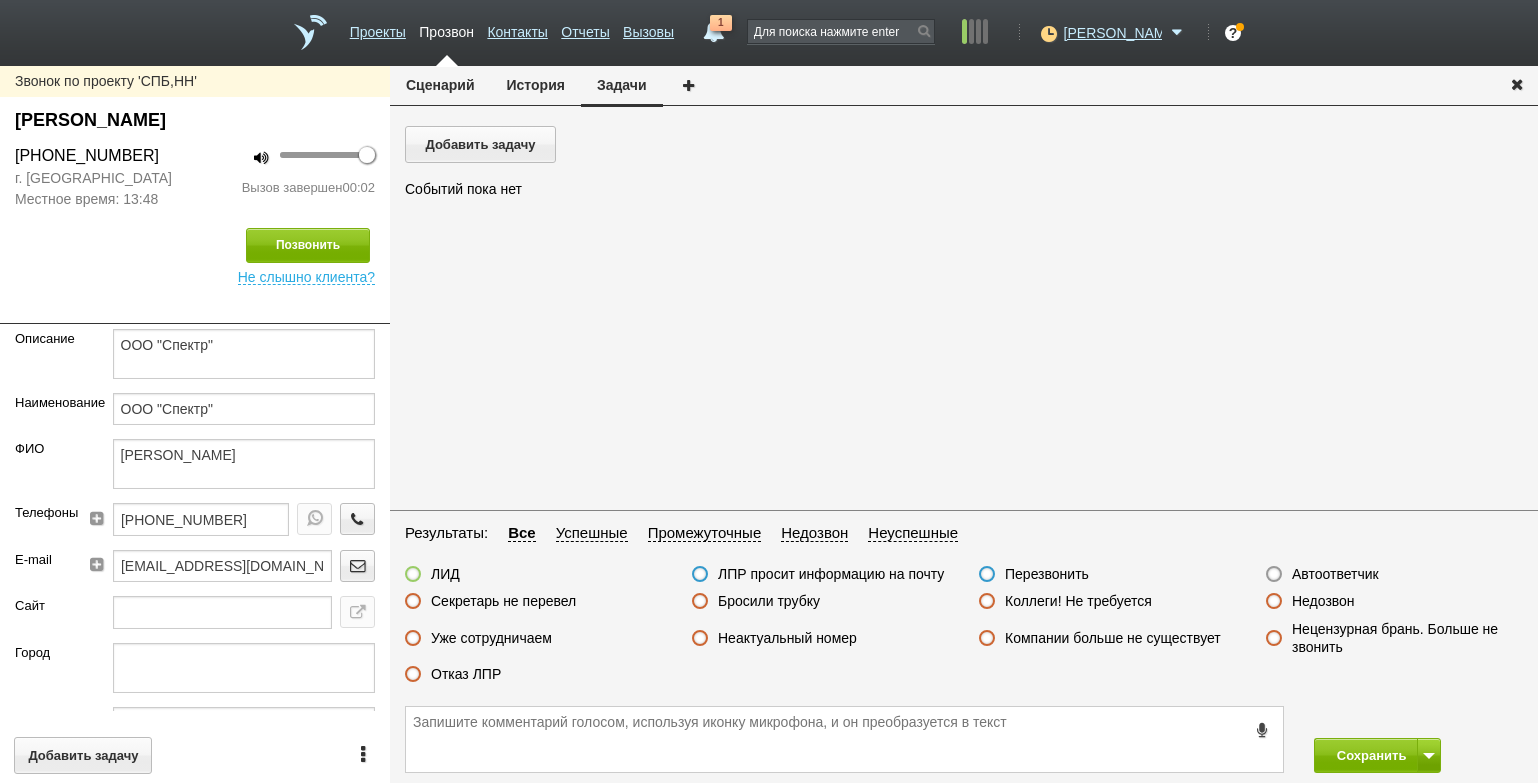click on "Автоответчик" at bounding box center [1335, 574] 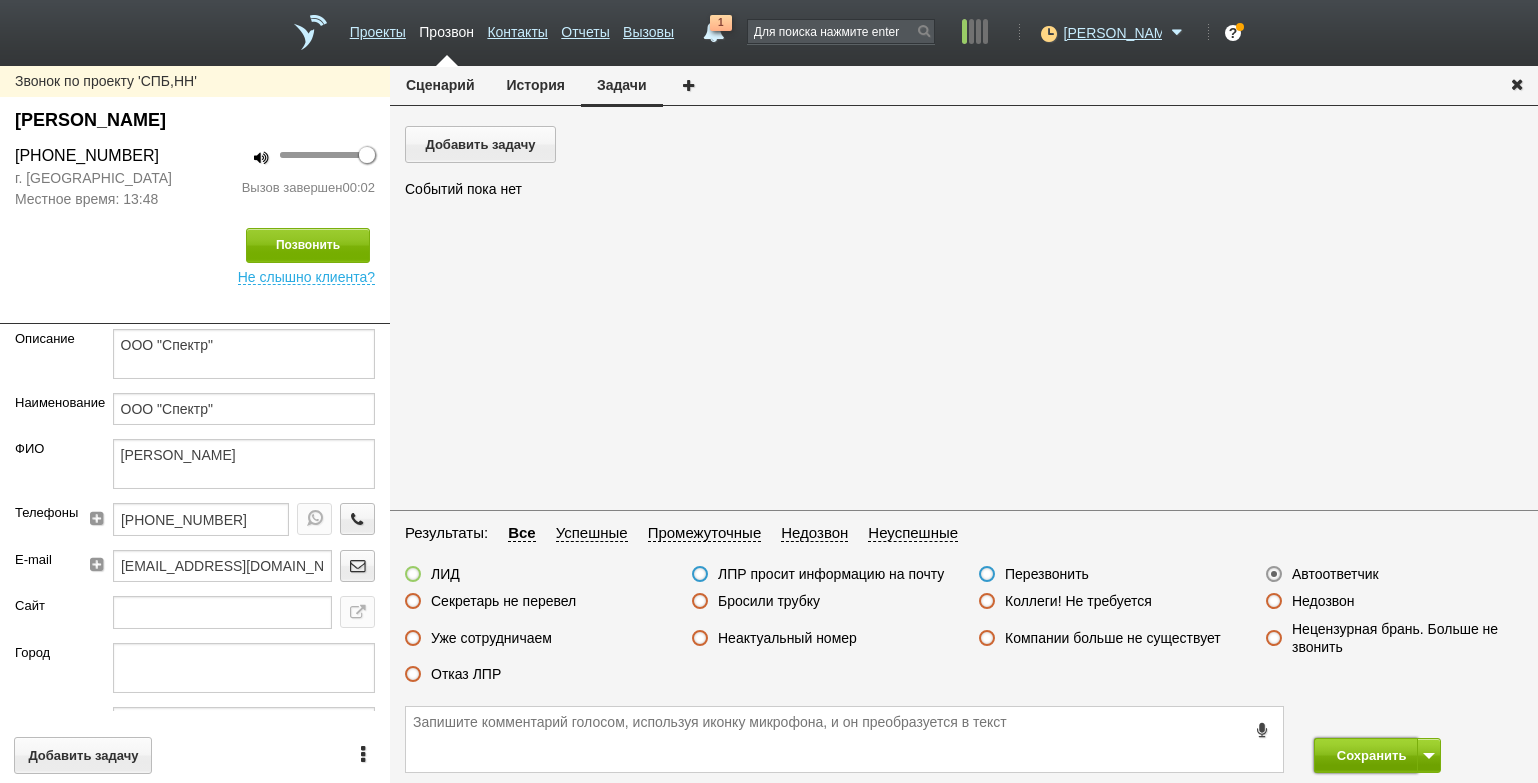 click on "Сохранить" at bounding box center (1366, 755) 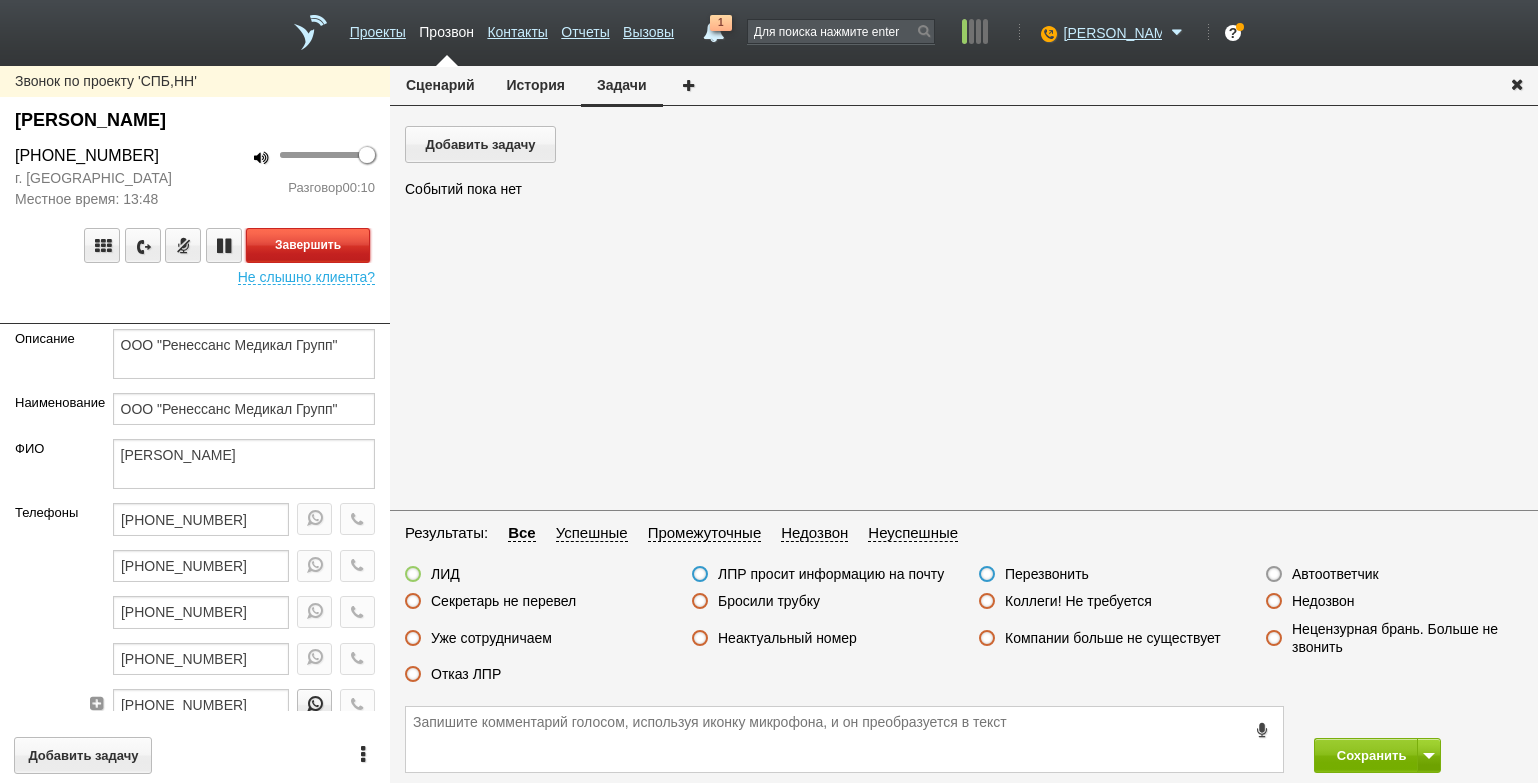 click on "Завершить" at bounding box center [308, 245] 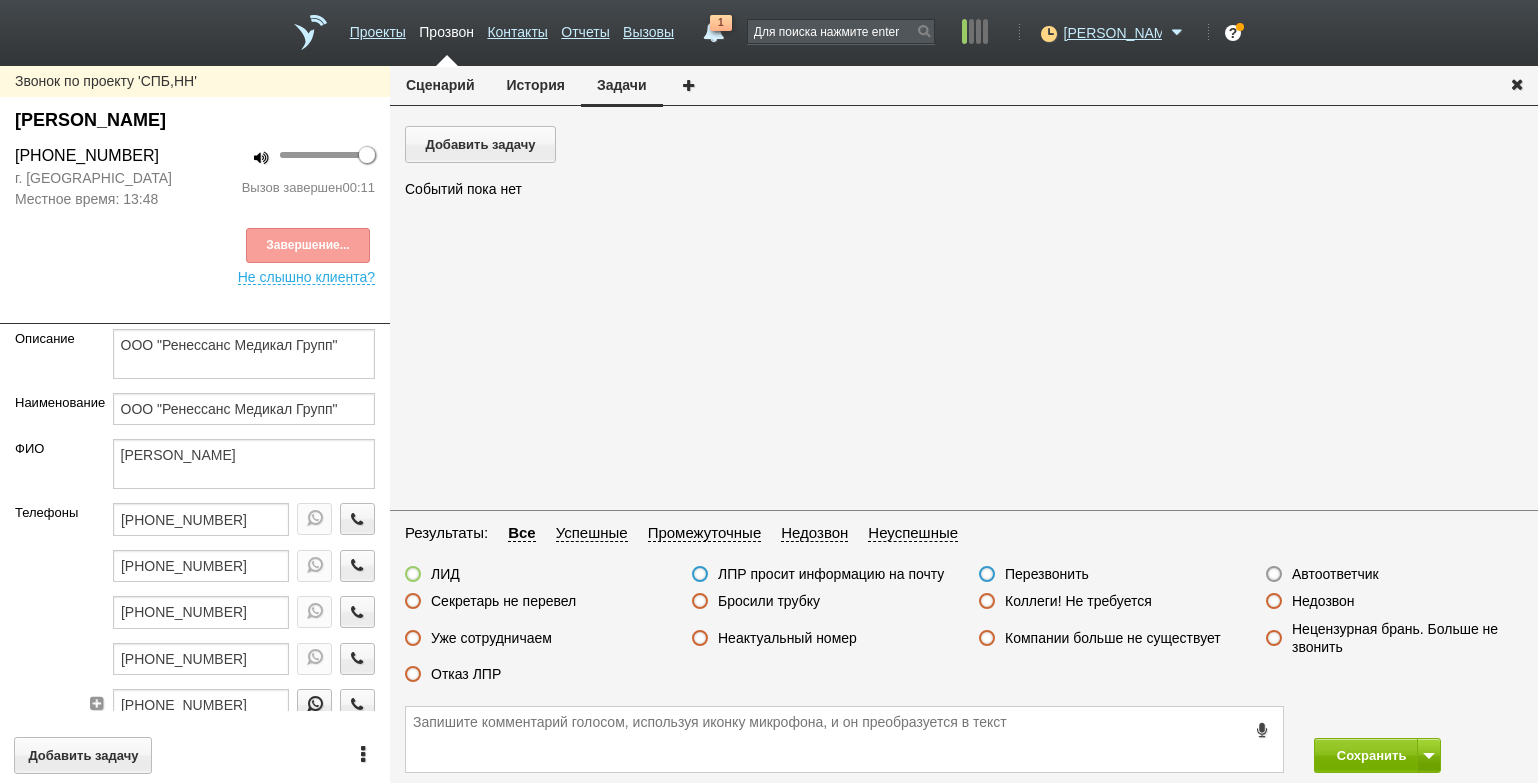 click on "Отказ ЛПР" at bounding box center [466, 674] 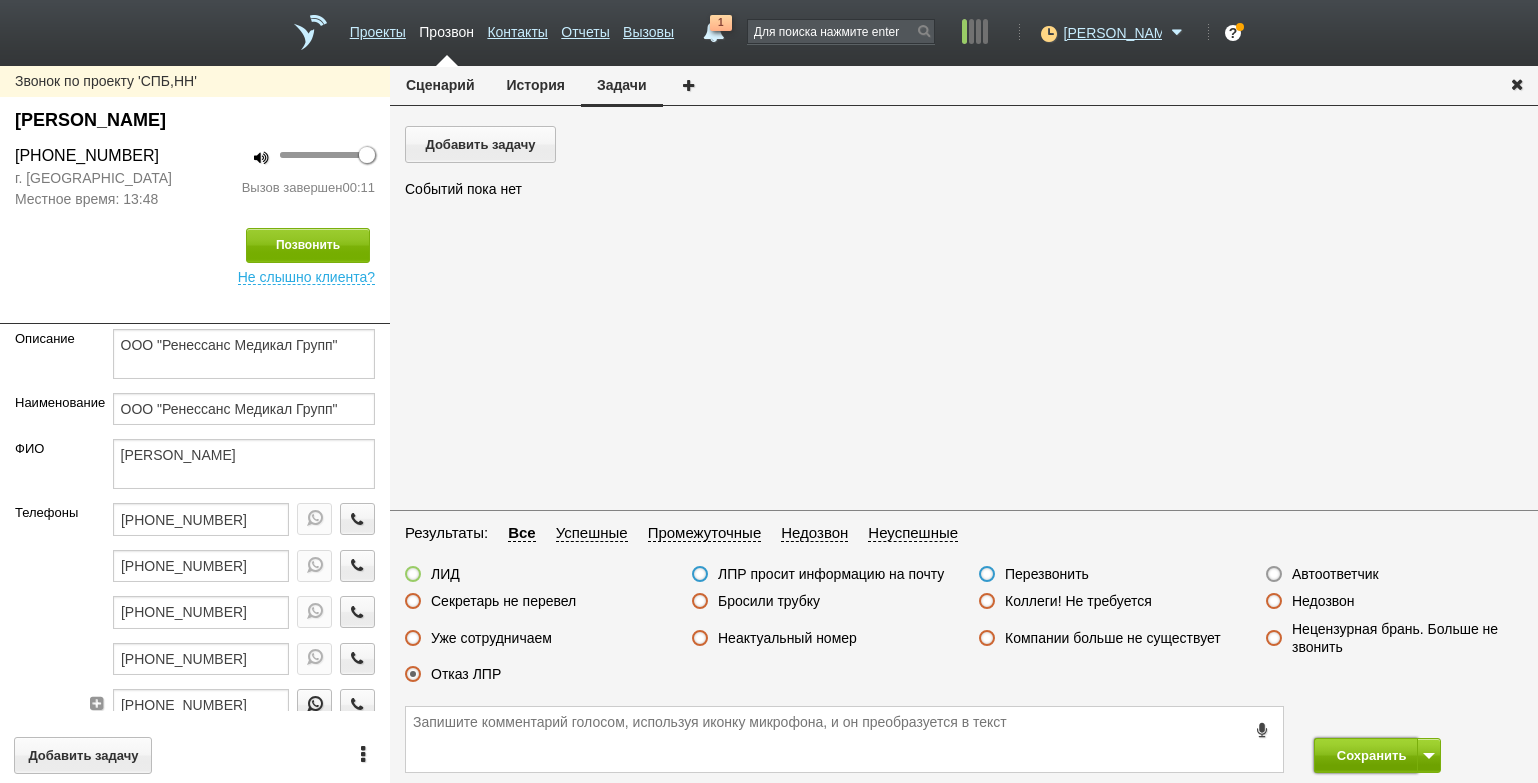 click on "Сохранить" at bounding box center (1366, 755) 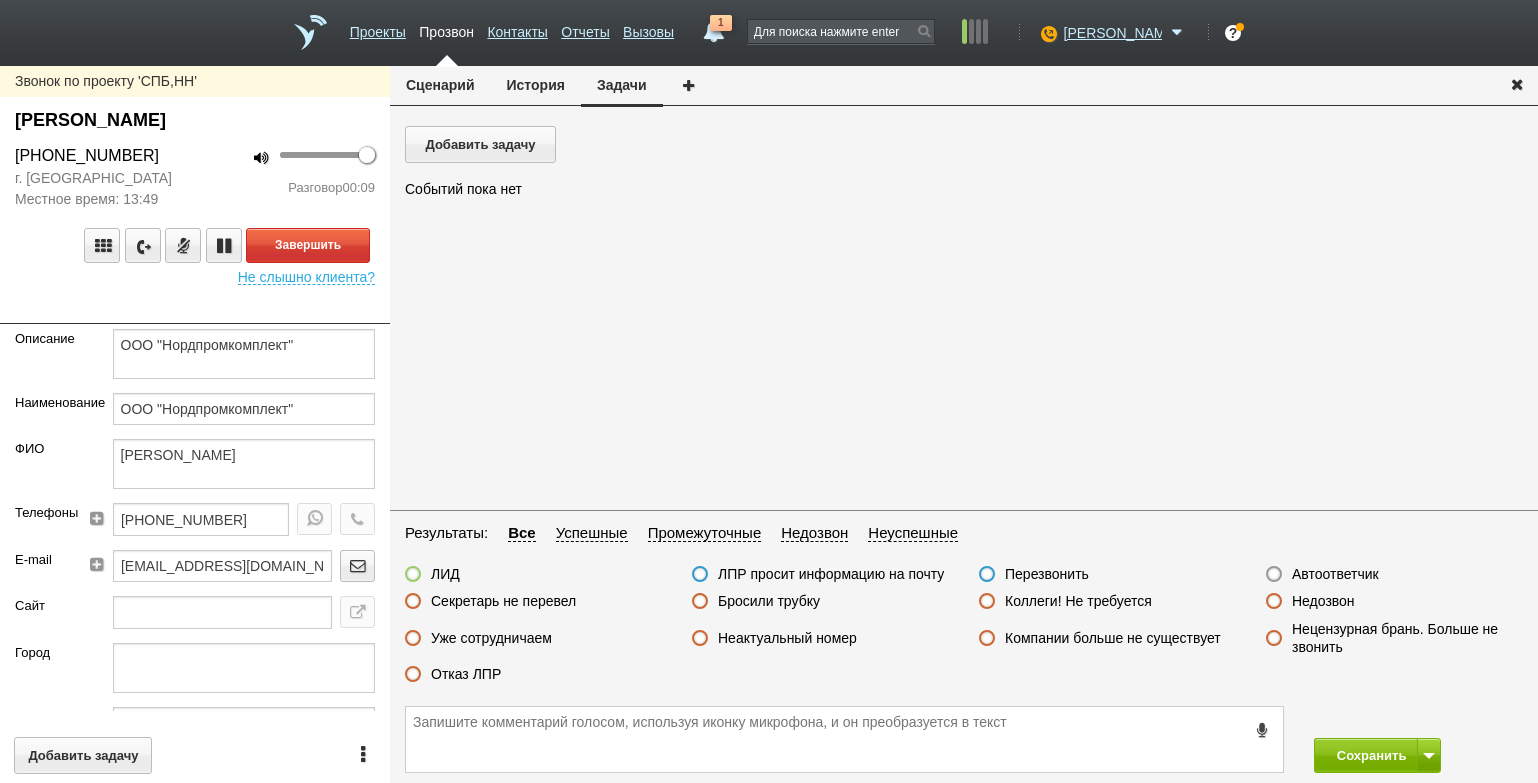 click on "100
Разговор
00:09" at bounding box center (292, 177) 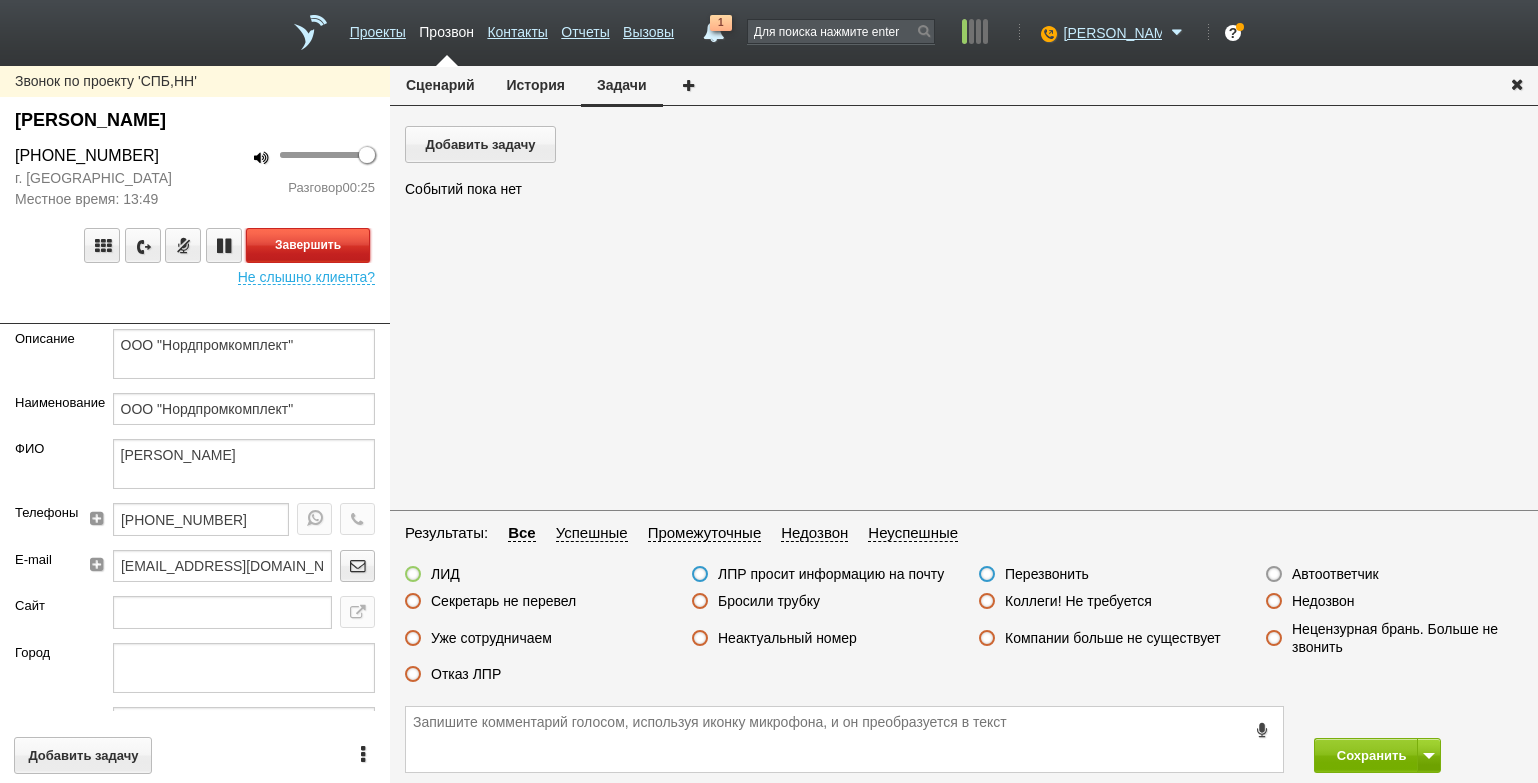 click on "Завершить" at bounding box center (308, 245) 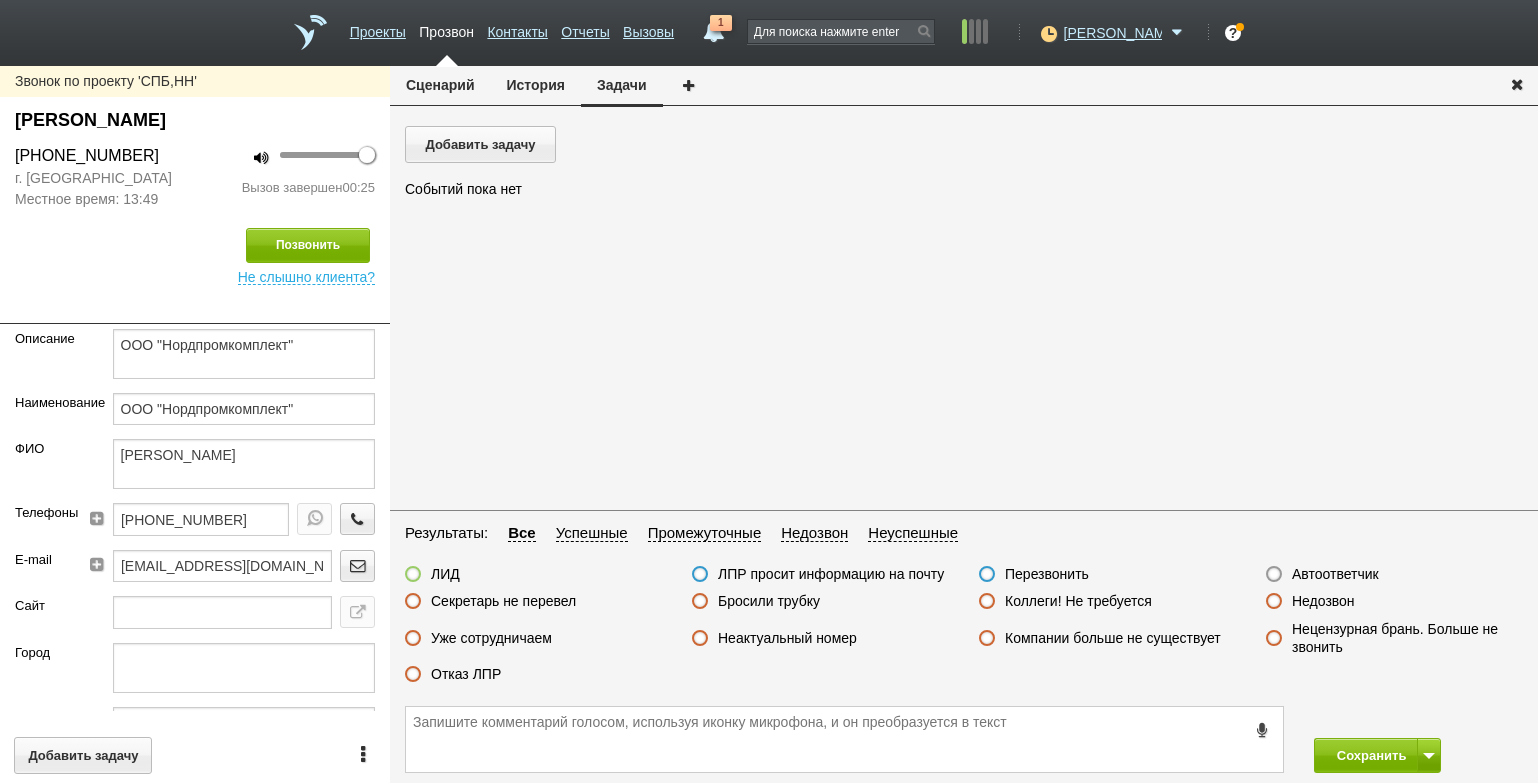 click on "Отказ ЛПР" at bounding box center [533, 675] 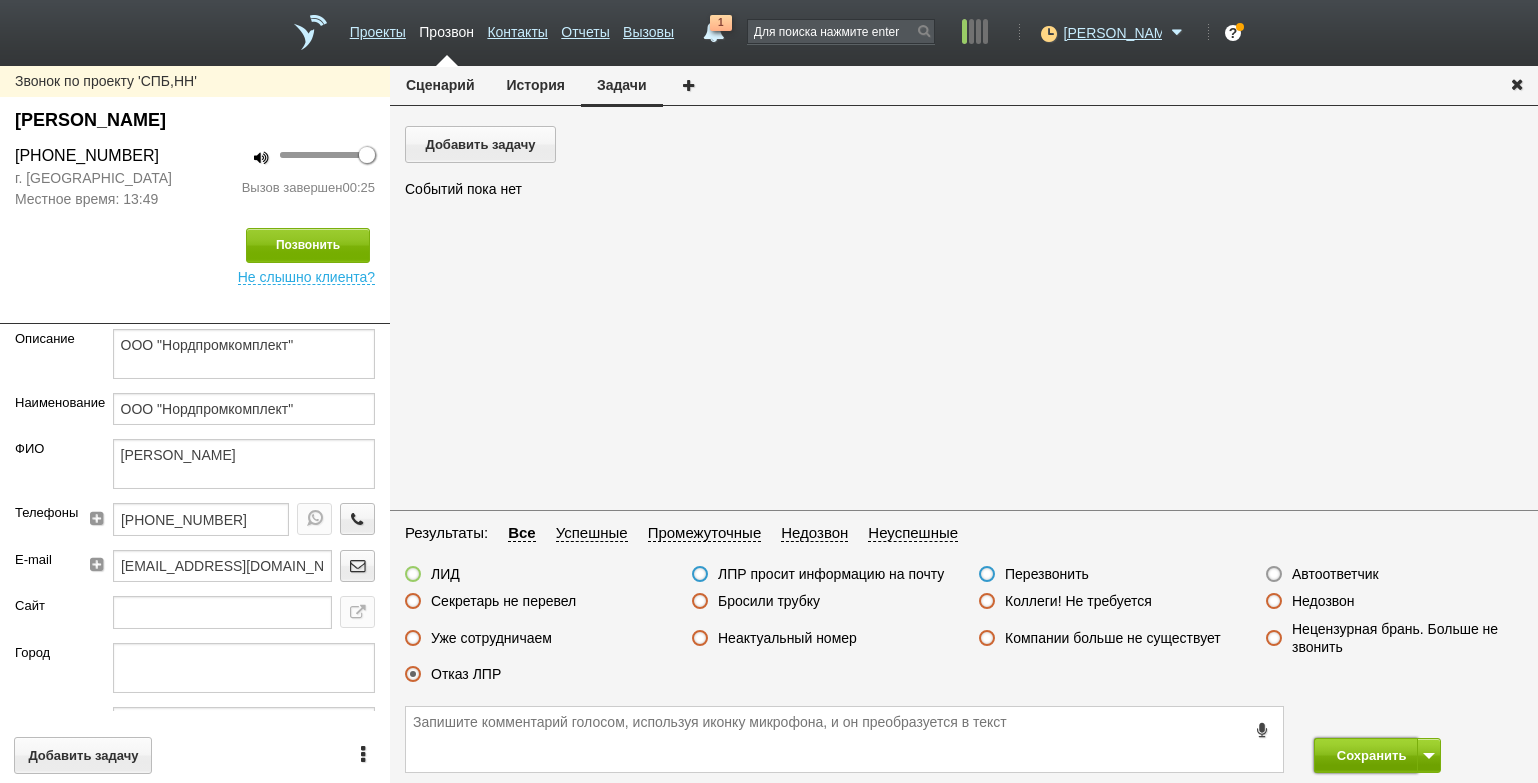 click on "Сохранить" at bounding box center (1366, 755) 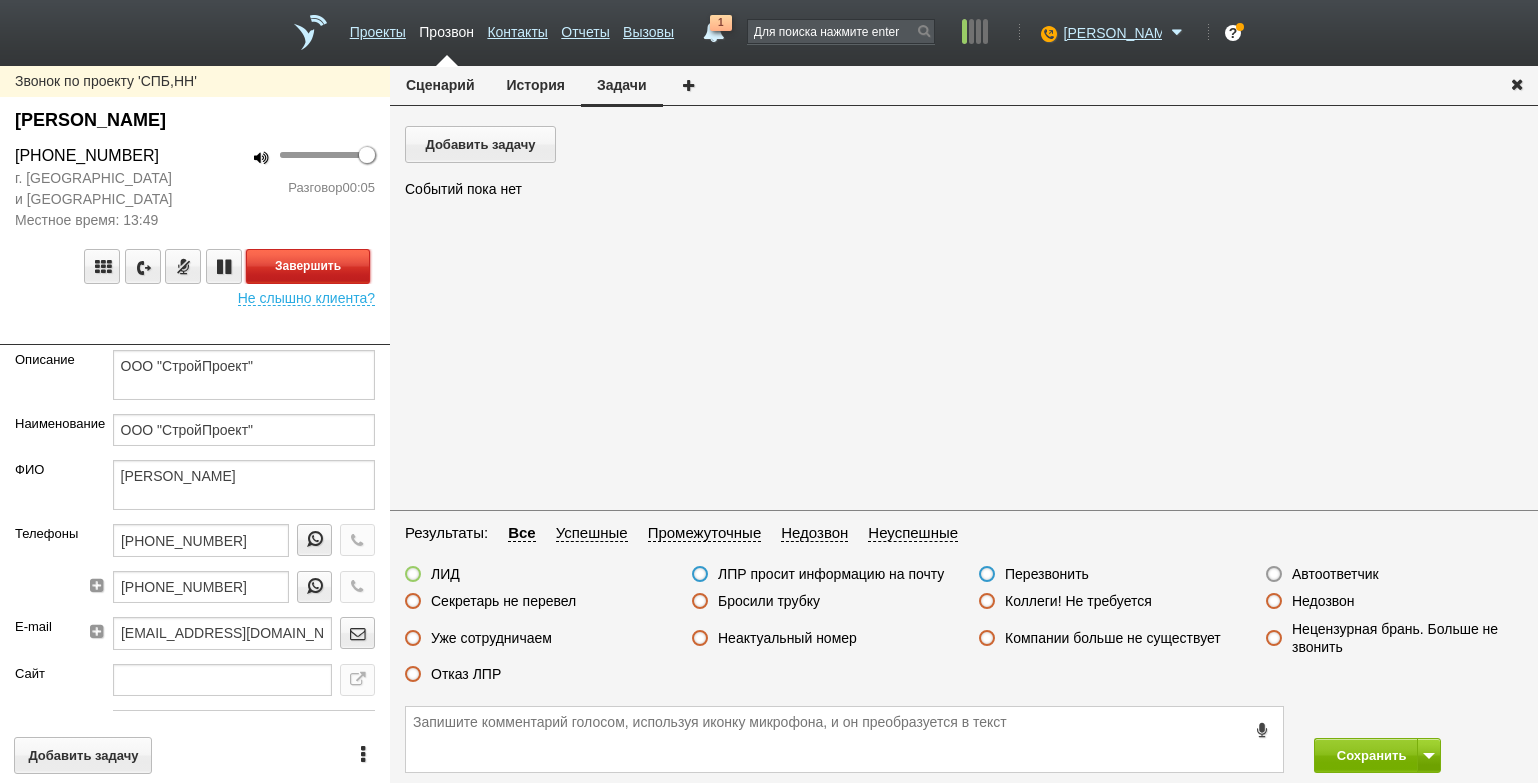 click on "Завершить" at bounding box center [308, 266] 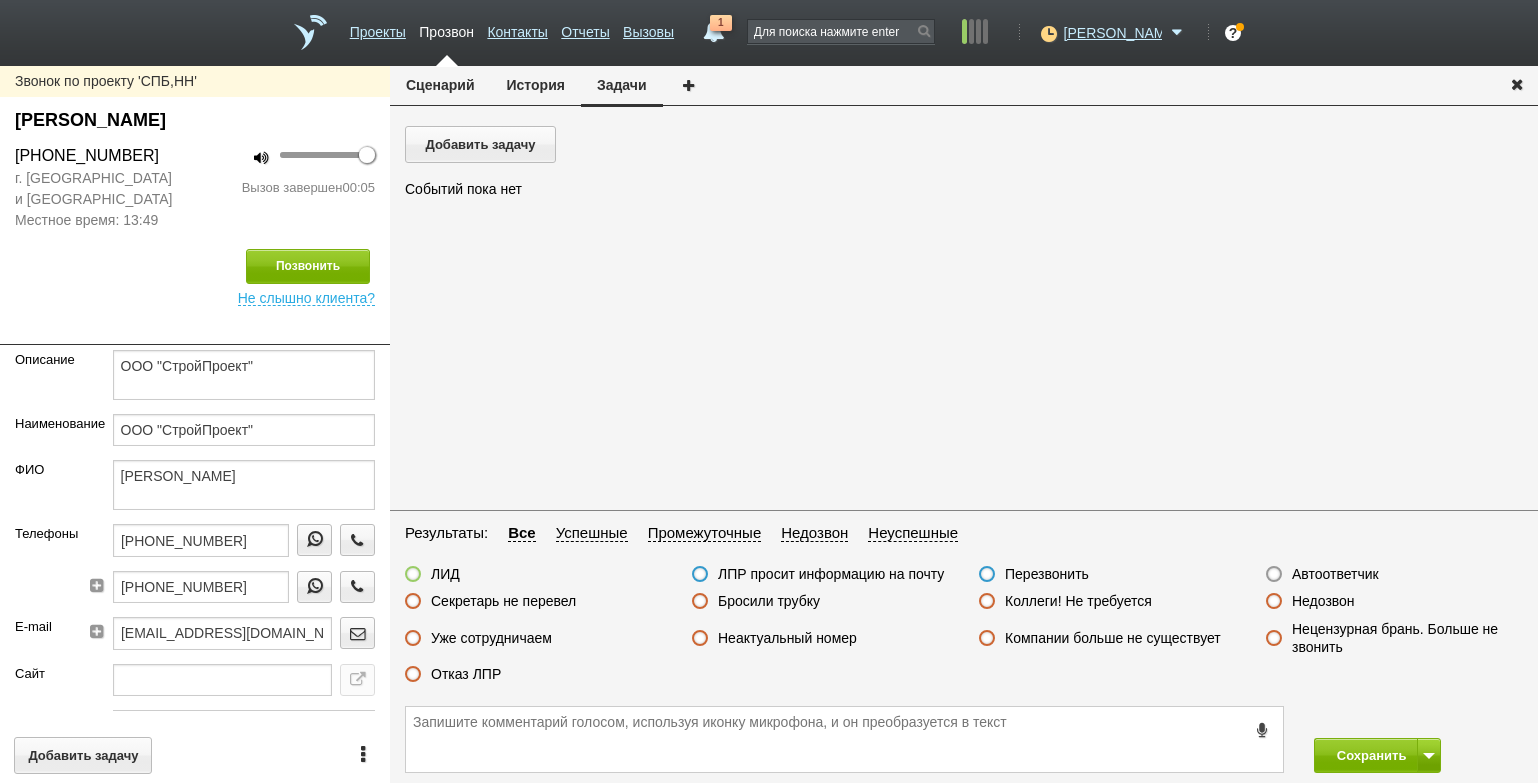 click on "Автоответчик" at bounding box center (1394, 575) 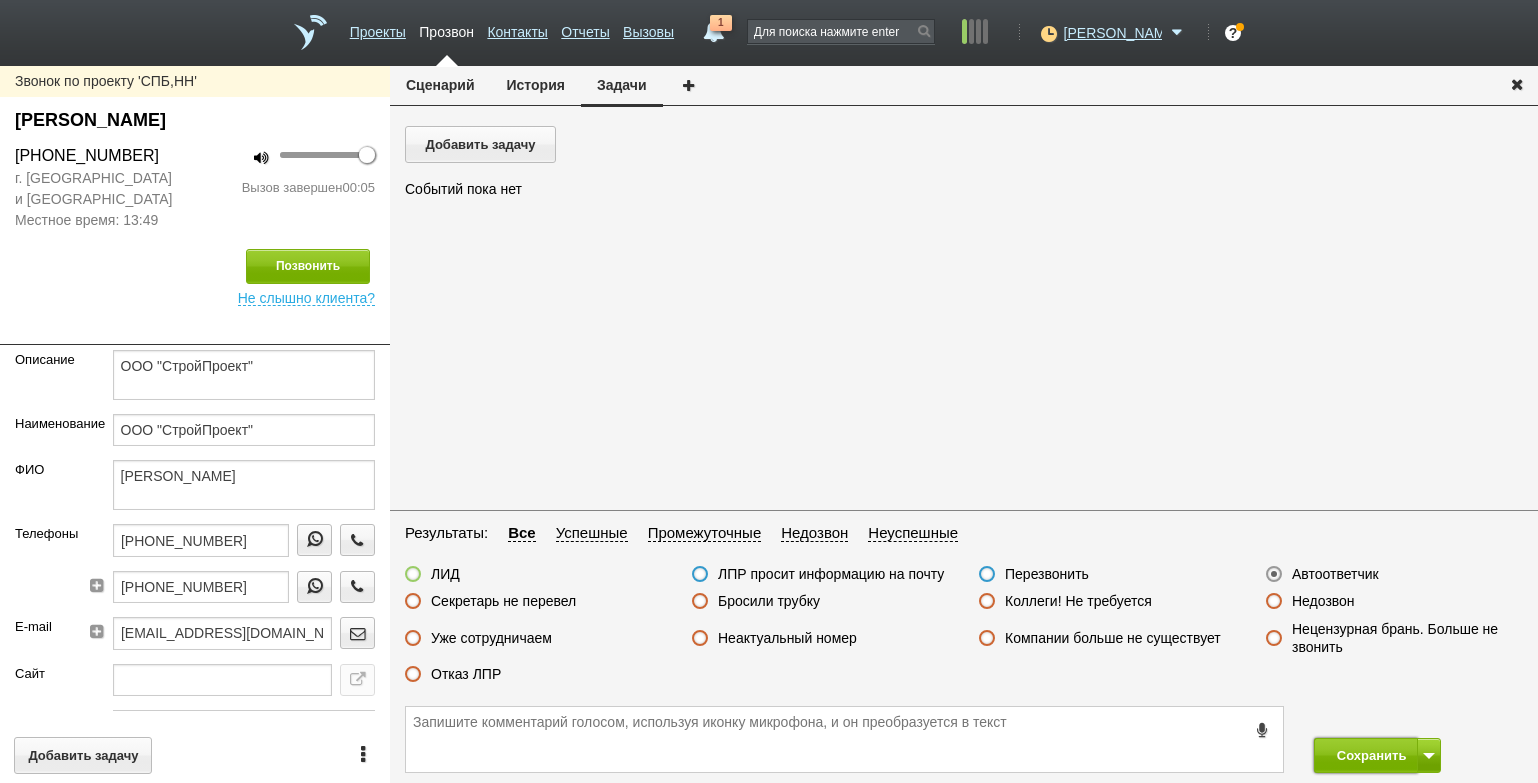 drag, startPoint x: 1361, startPoint y: 761, endPoint x: 1339, endPoint y: 718, distance: 48.30114 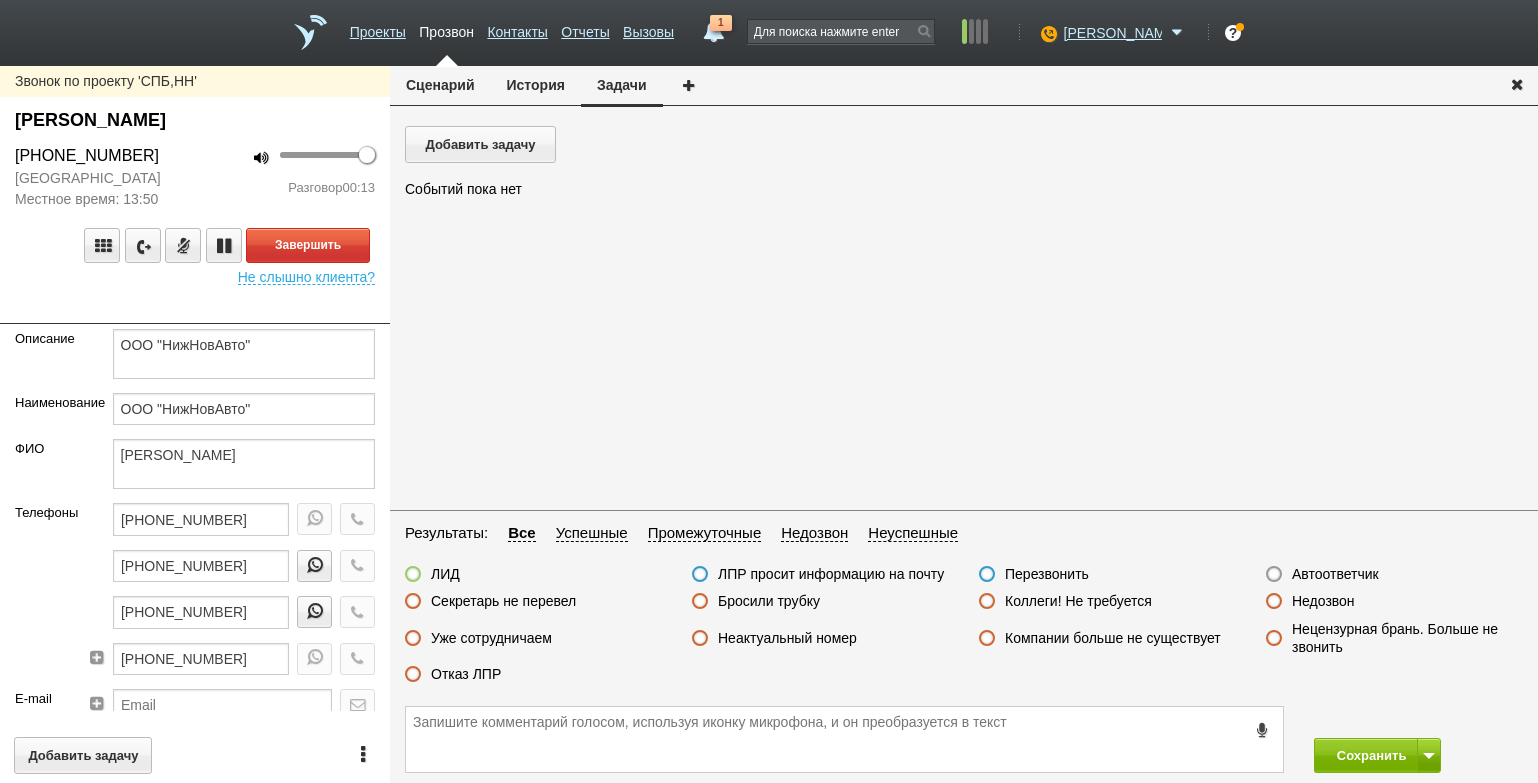 click at bounding box center [195, 309] 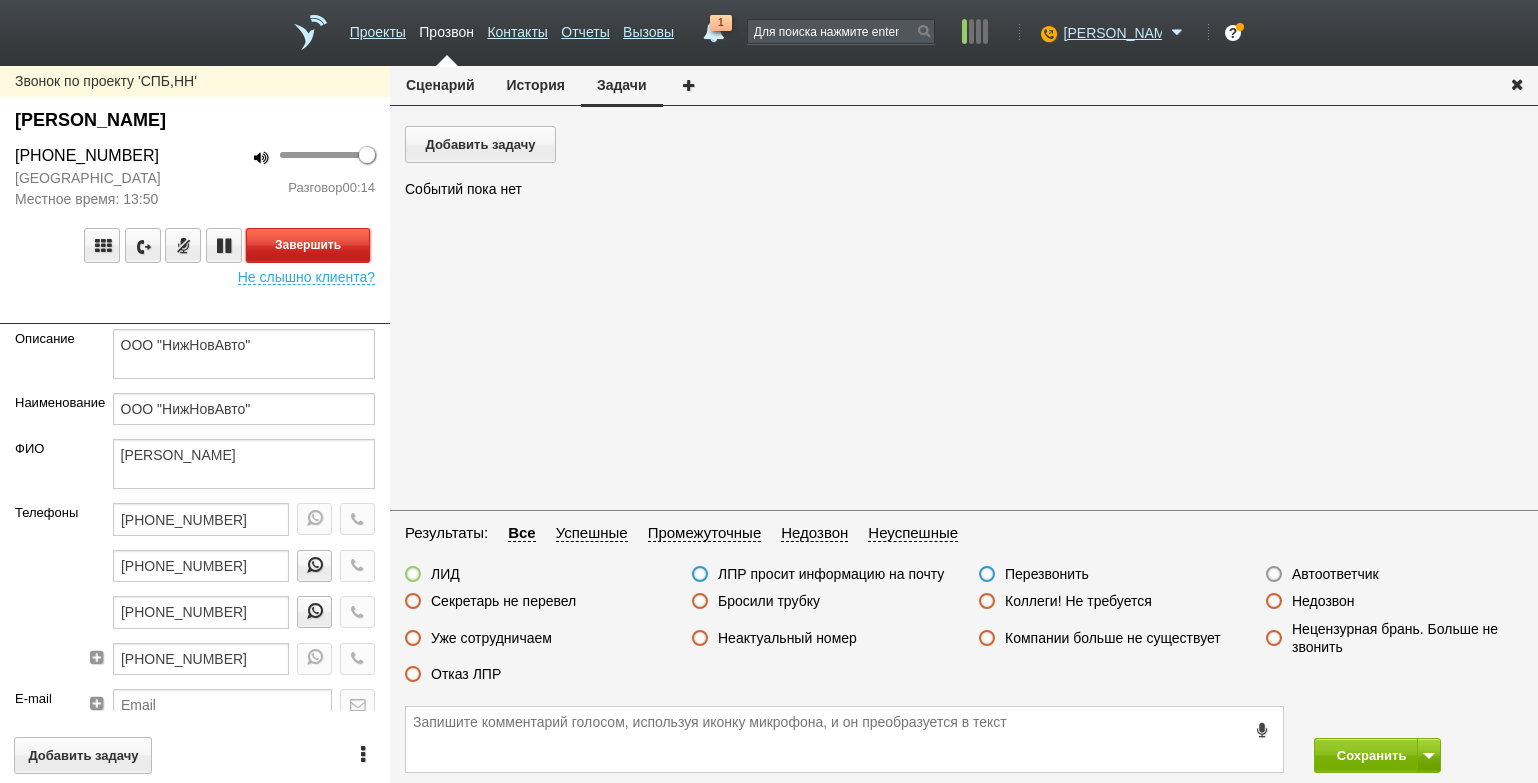 click on "Завершить" at bounding box center (308, 245) 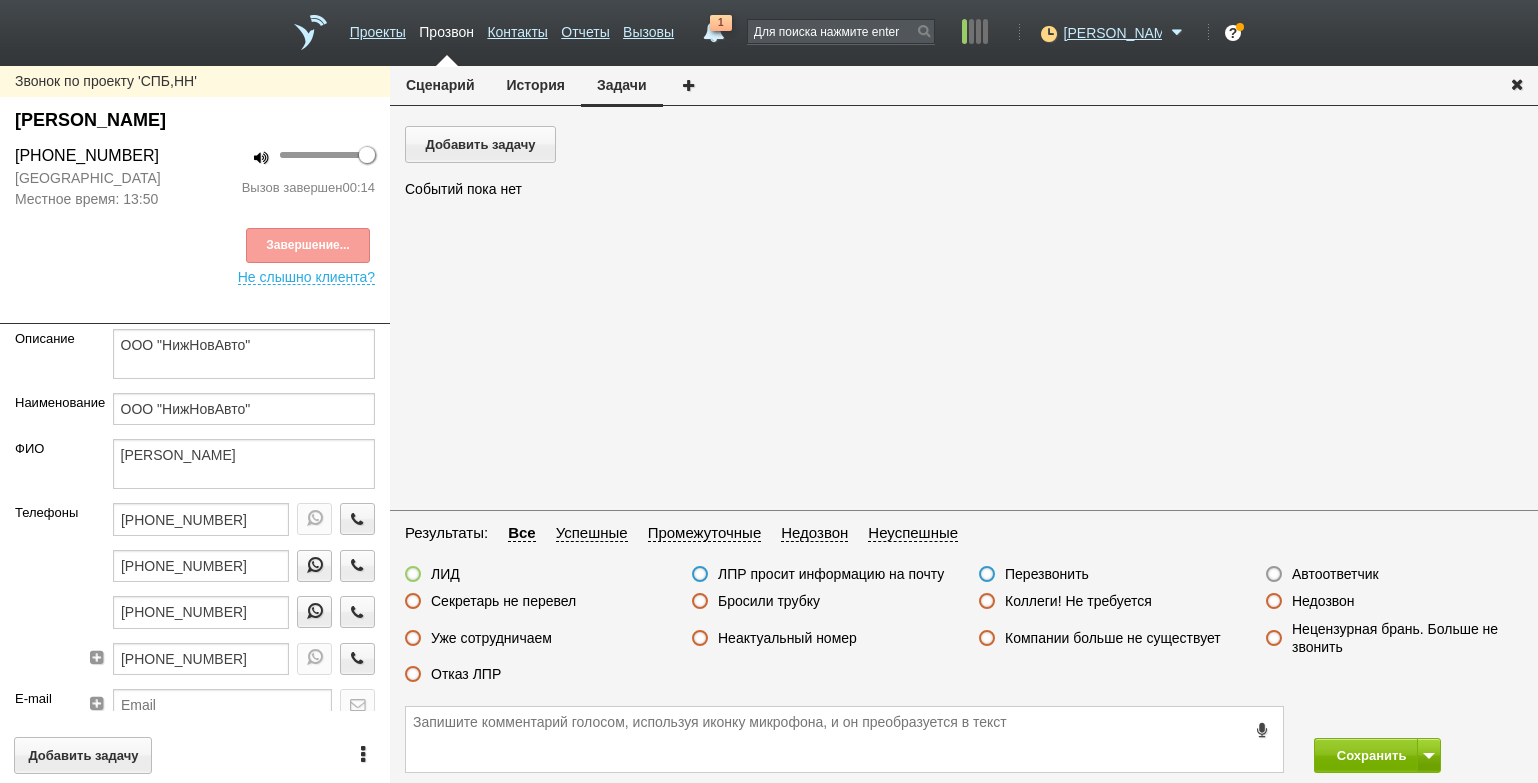 click on "Секретарь не перевел" at bounding box center [503, 601] 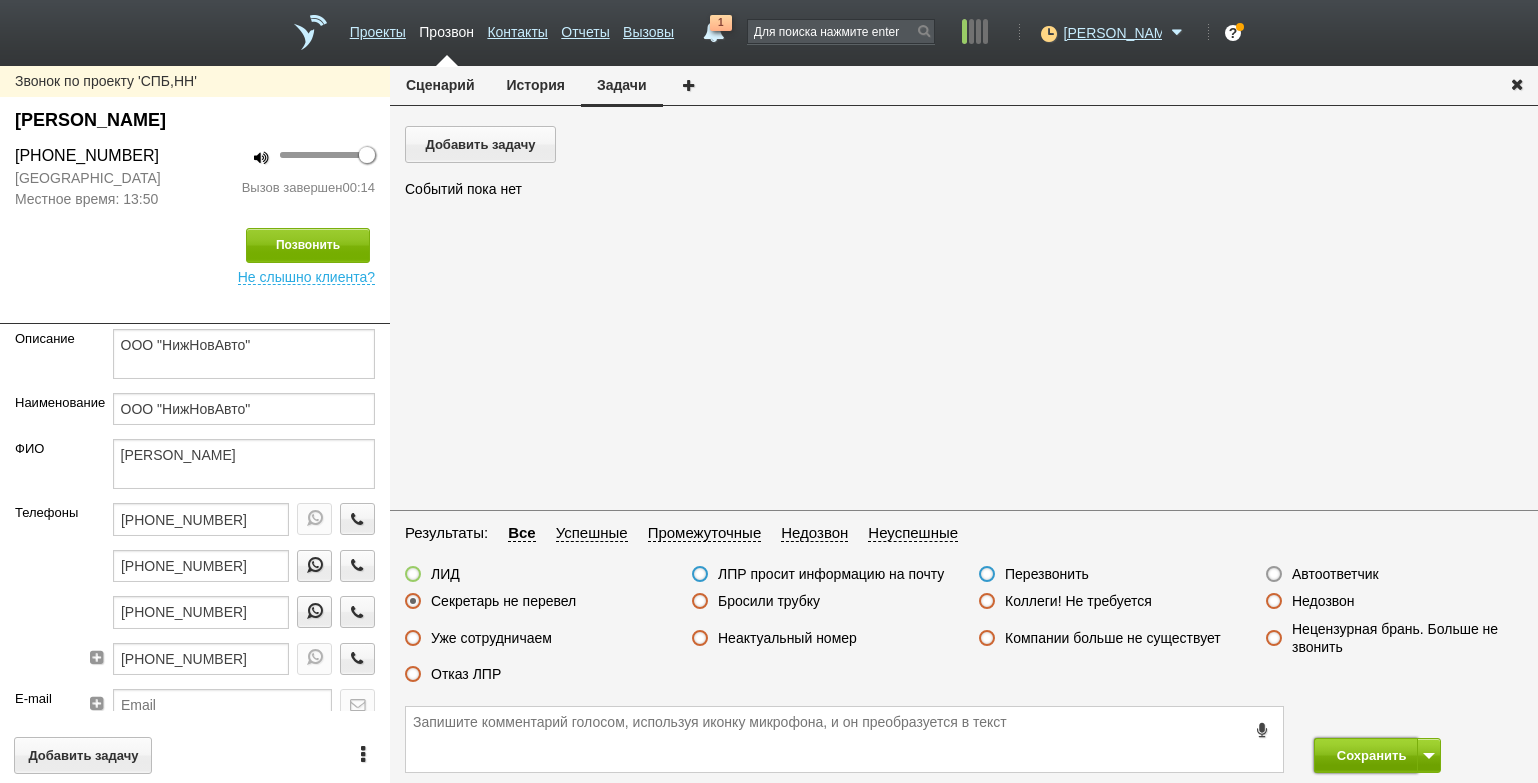 click on "Сохранить" at bounding box center (1366, 755) 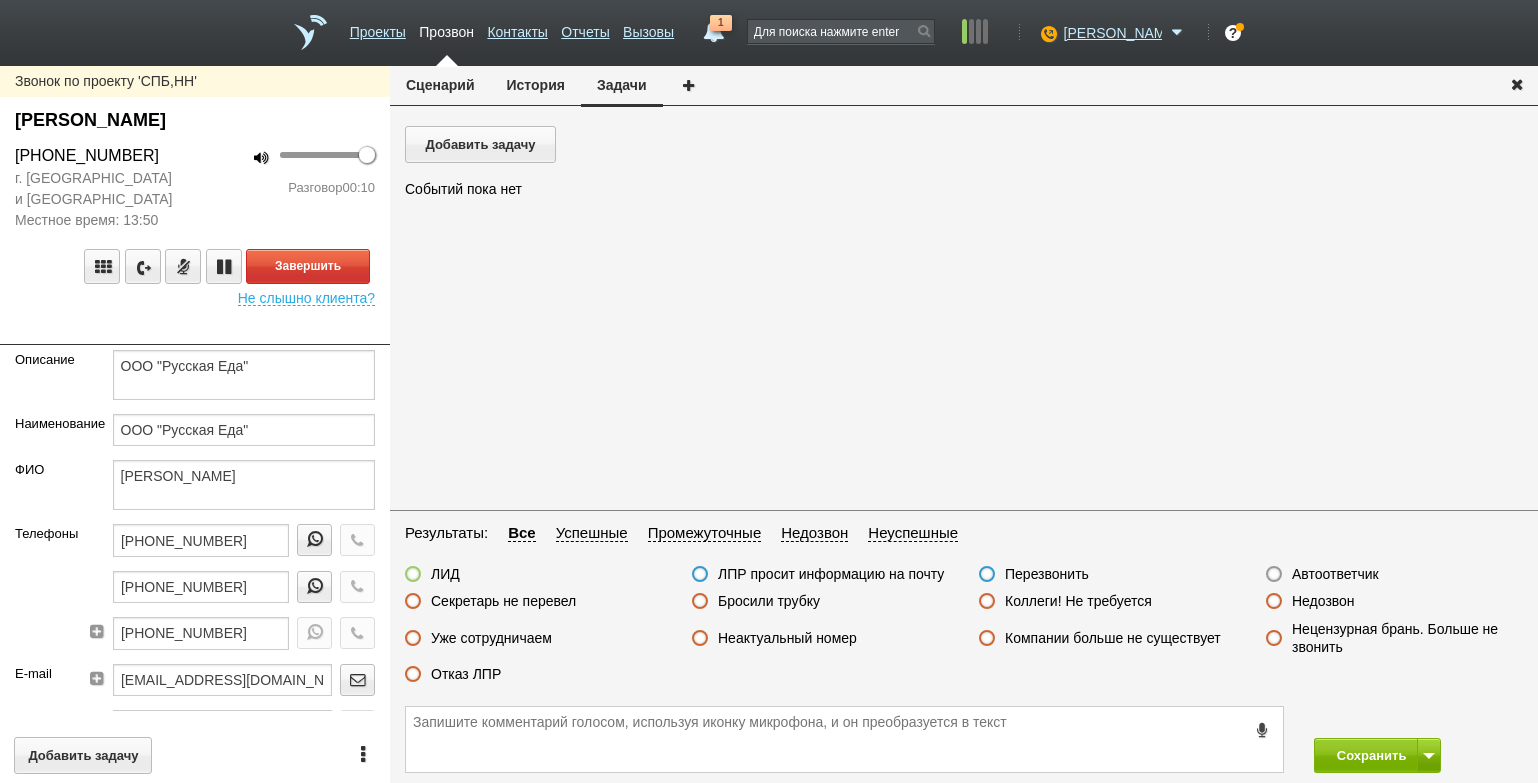click on "100
Разговор
00:10" at bounding box center (292, 187) 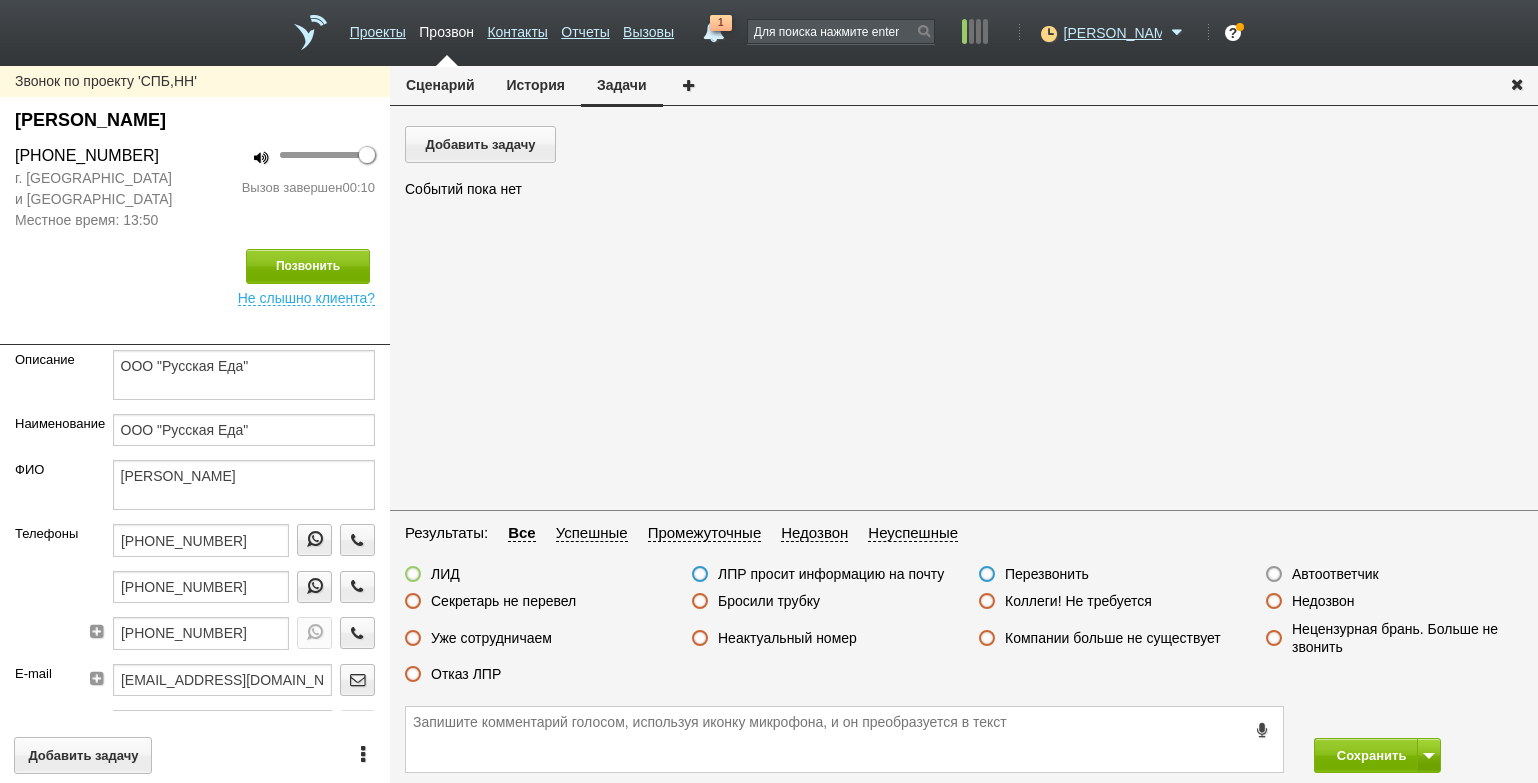 click on "Бросили трубку" at bounding box center [769, 601] 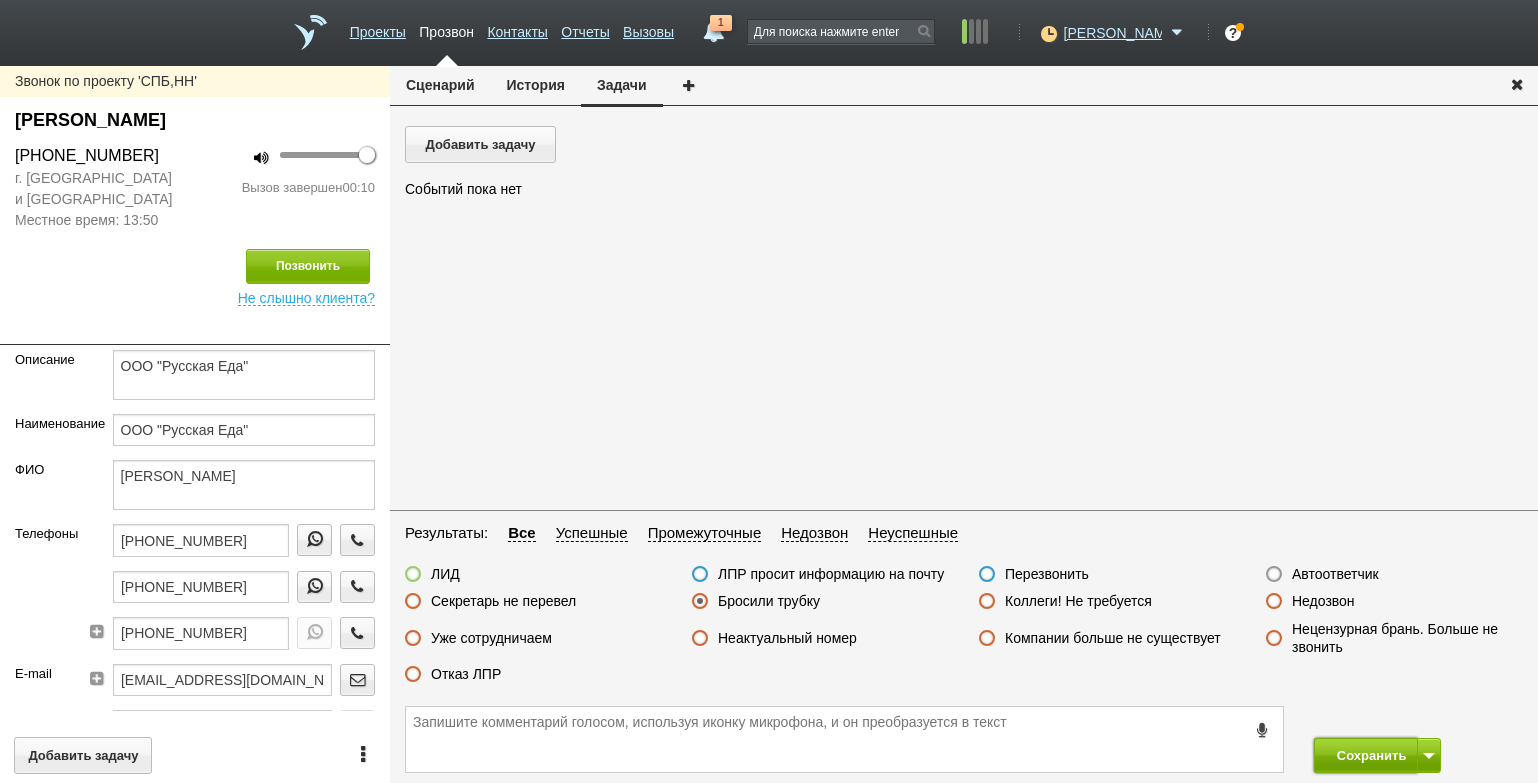 click on "Сохранить" at bounding box center (1366, 755) 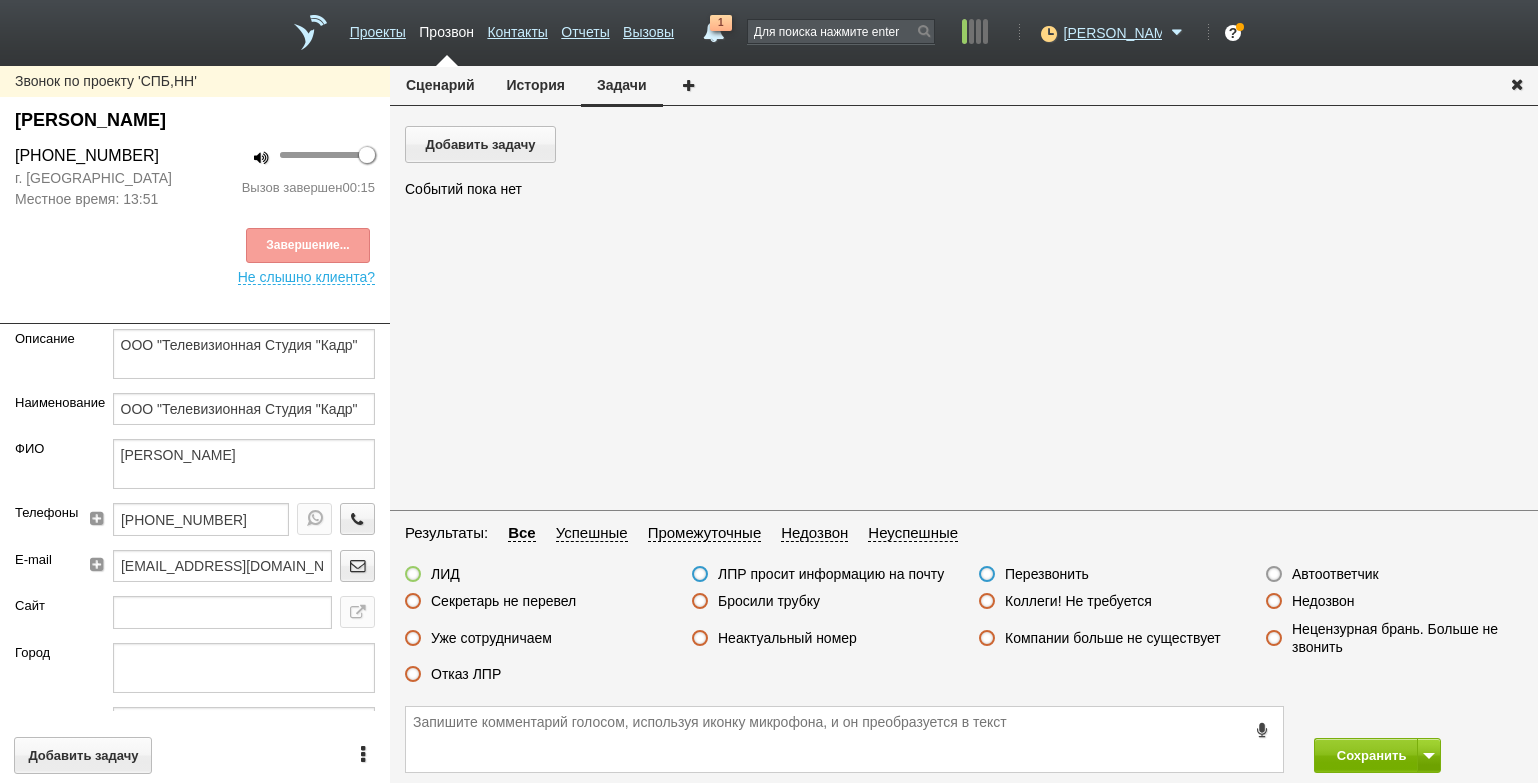 click on "Завершение..." at bounding box center [195, 245] 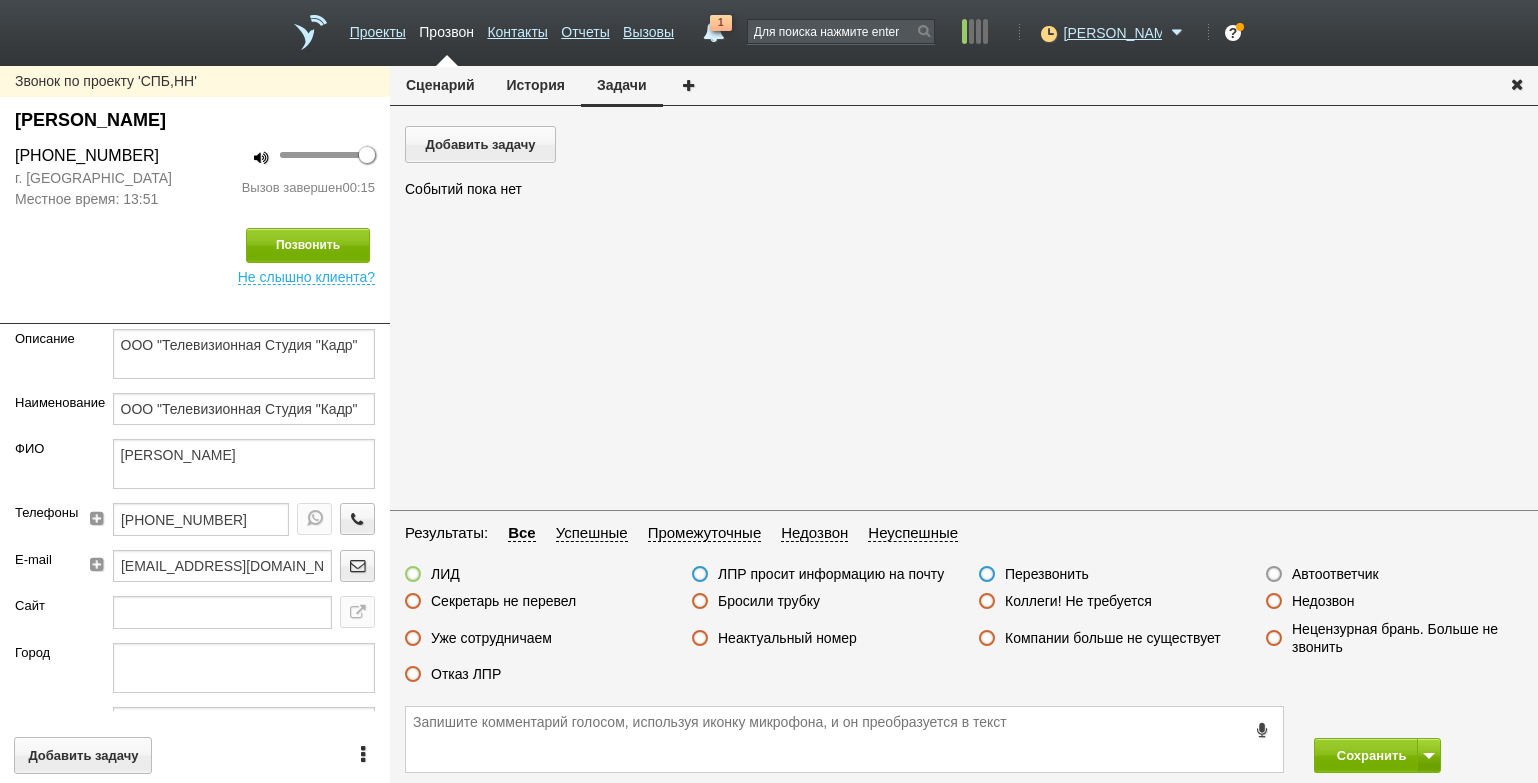 click on "Отказ ЛПР" at bounding box center [466, 674] 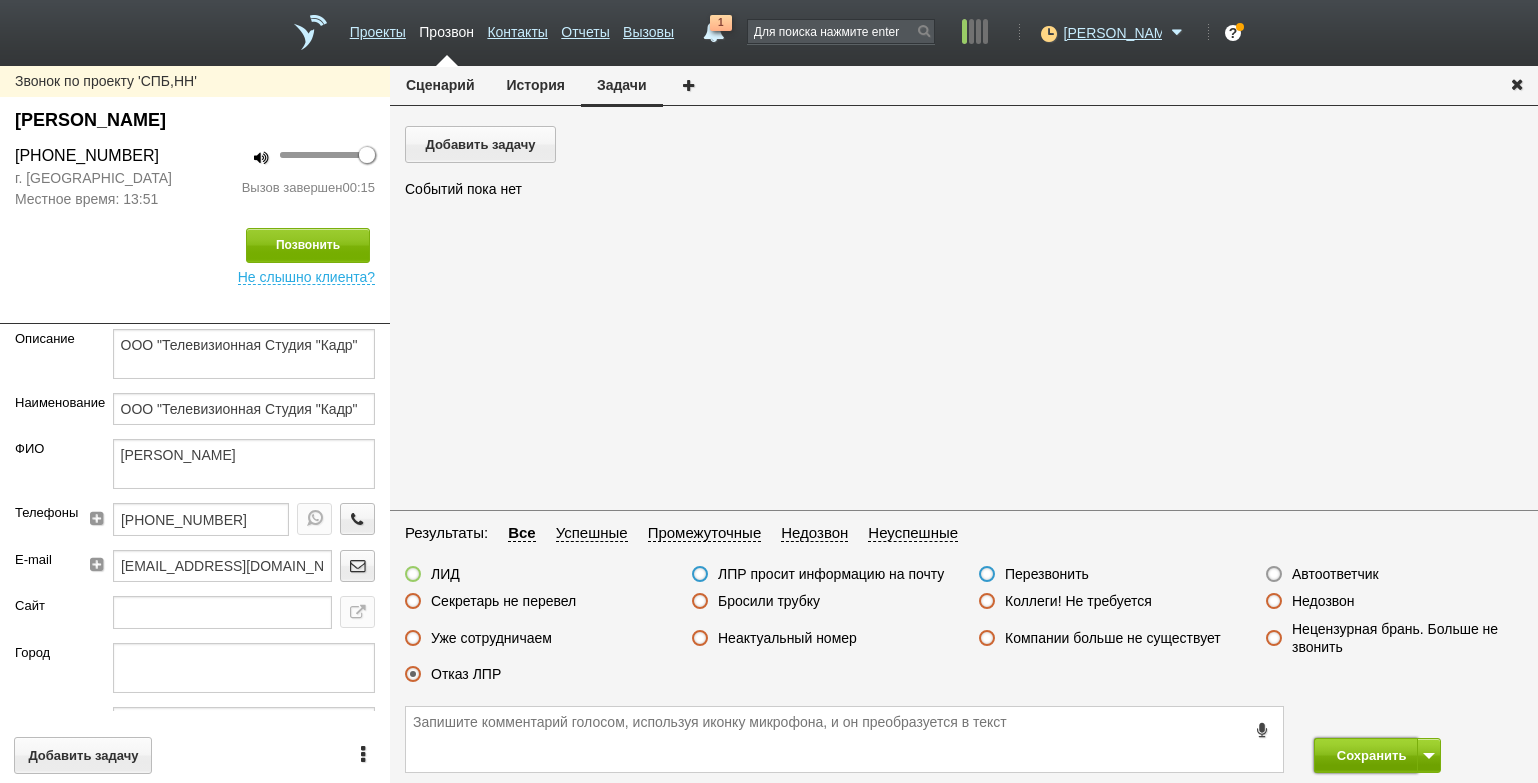 click on "Сохранить" at bounding box center (1366, 755) 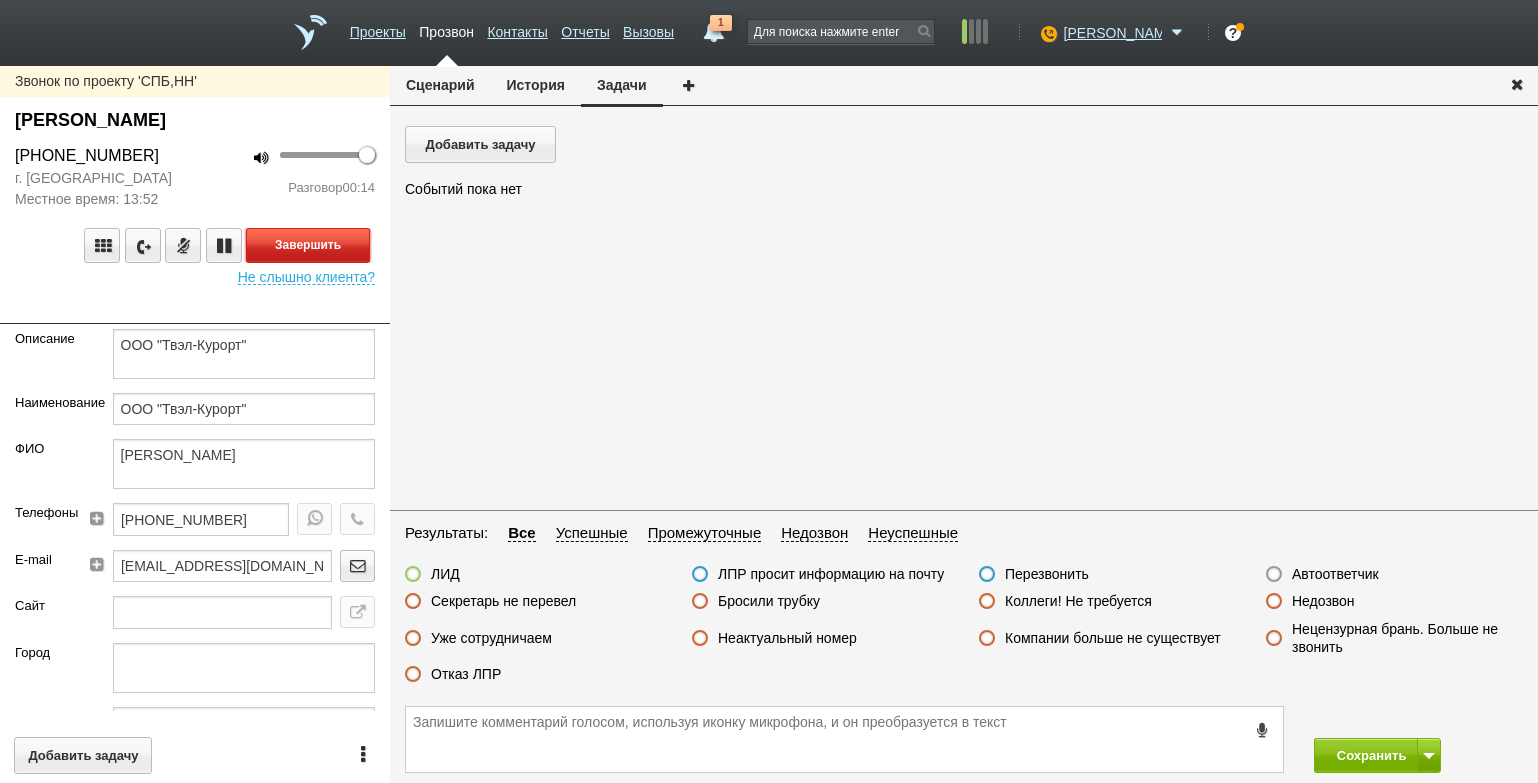click on "Завершить" at bounding box center [308, 245] 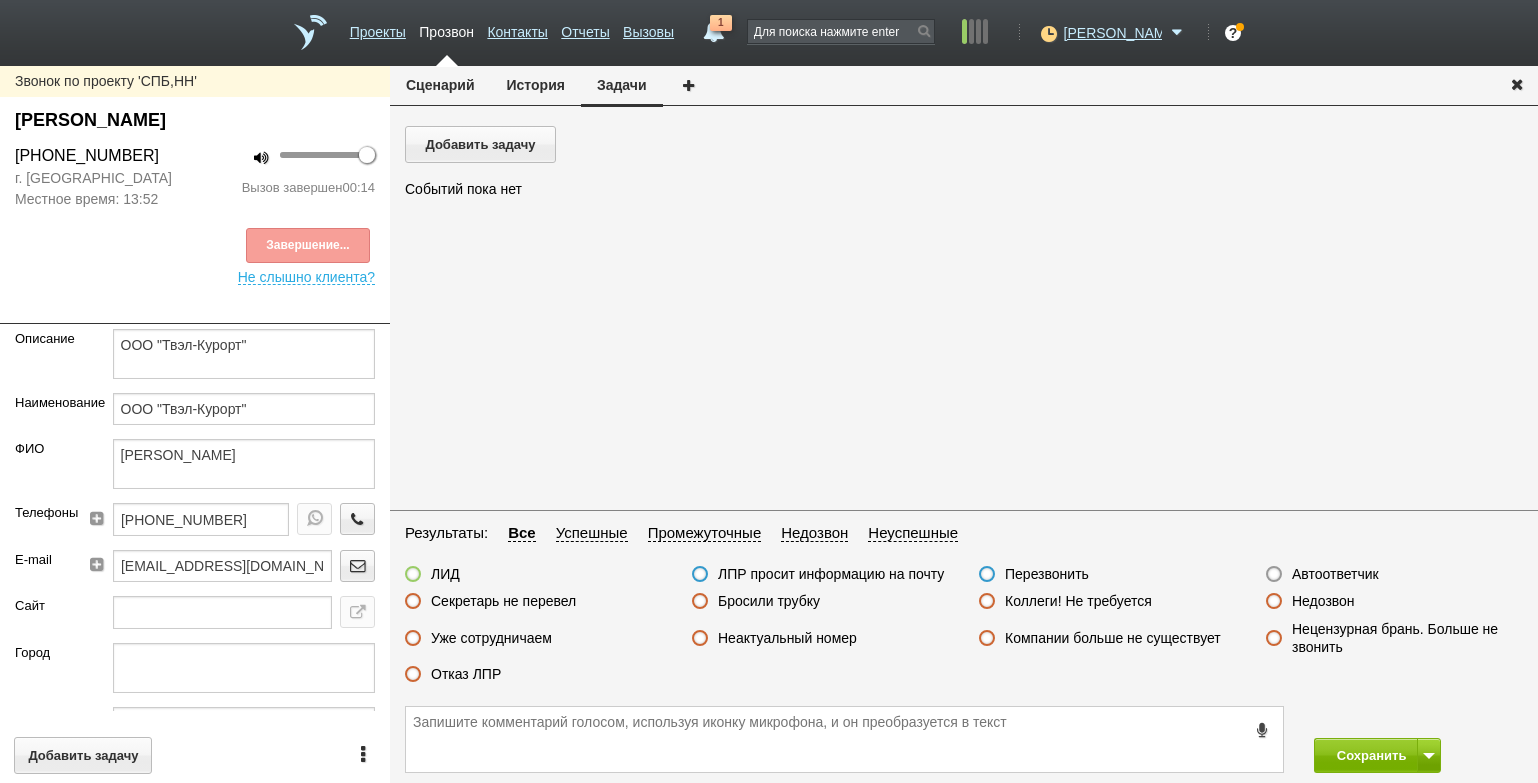 click on "Секретарь не перевел" at bounding box center [503, 601] 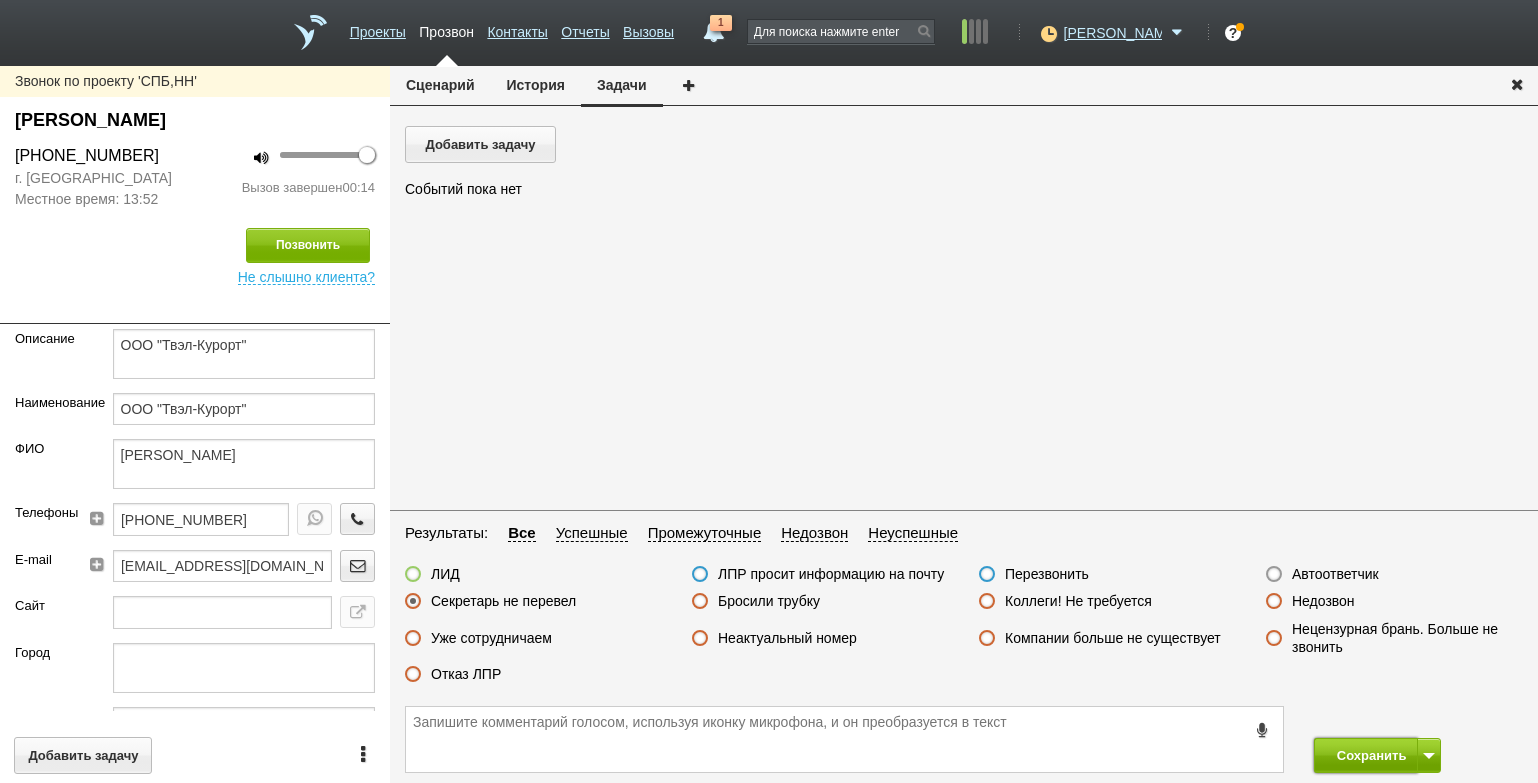 click on "Сохранить" at bounding box center (1366, 755) 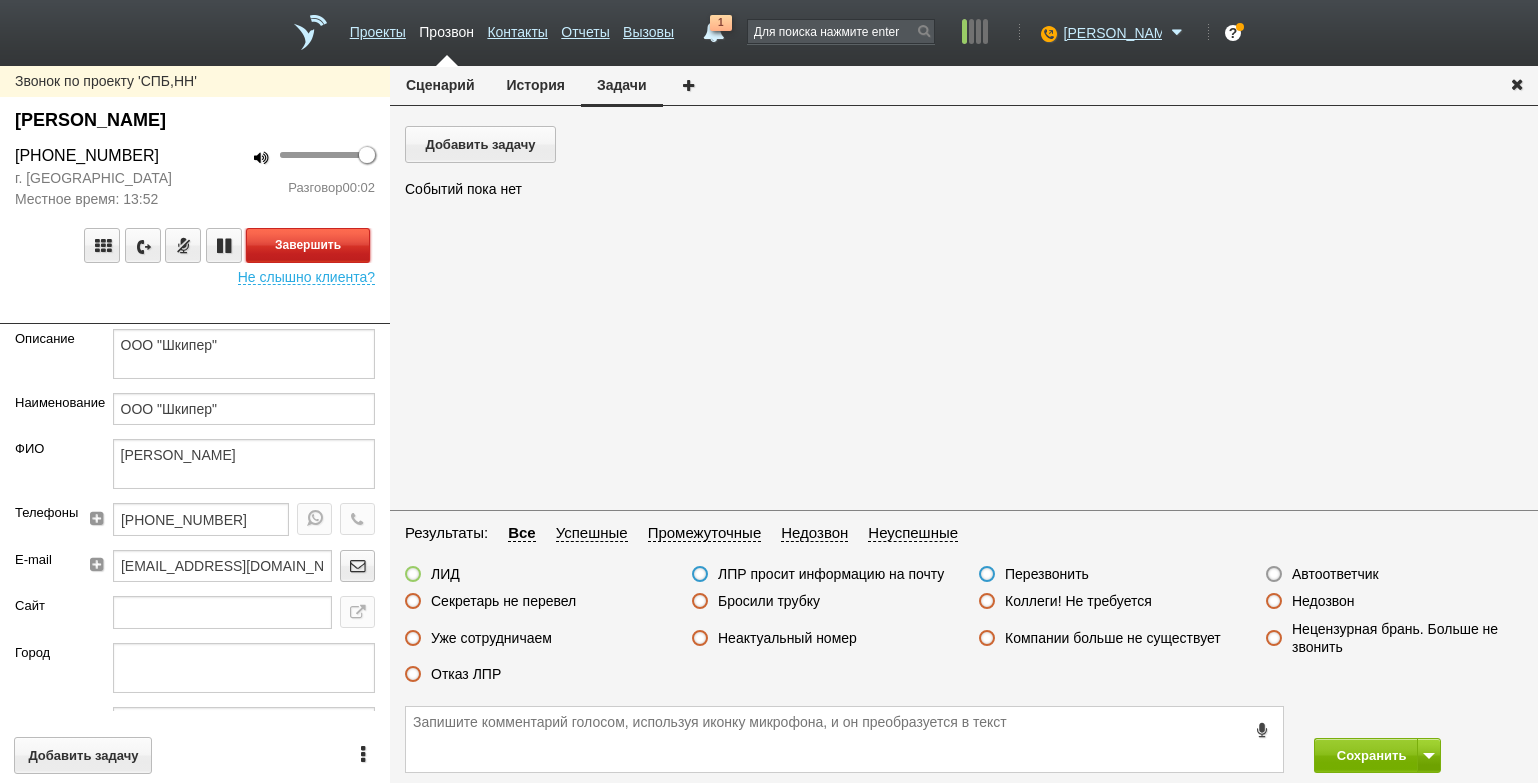 click on "Завершить" at bounding box center (308, 245) 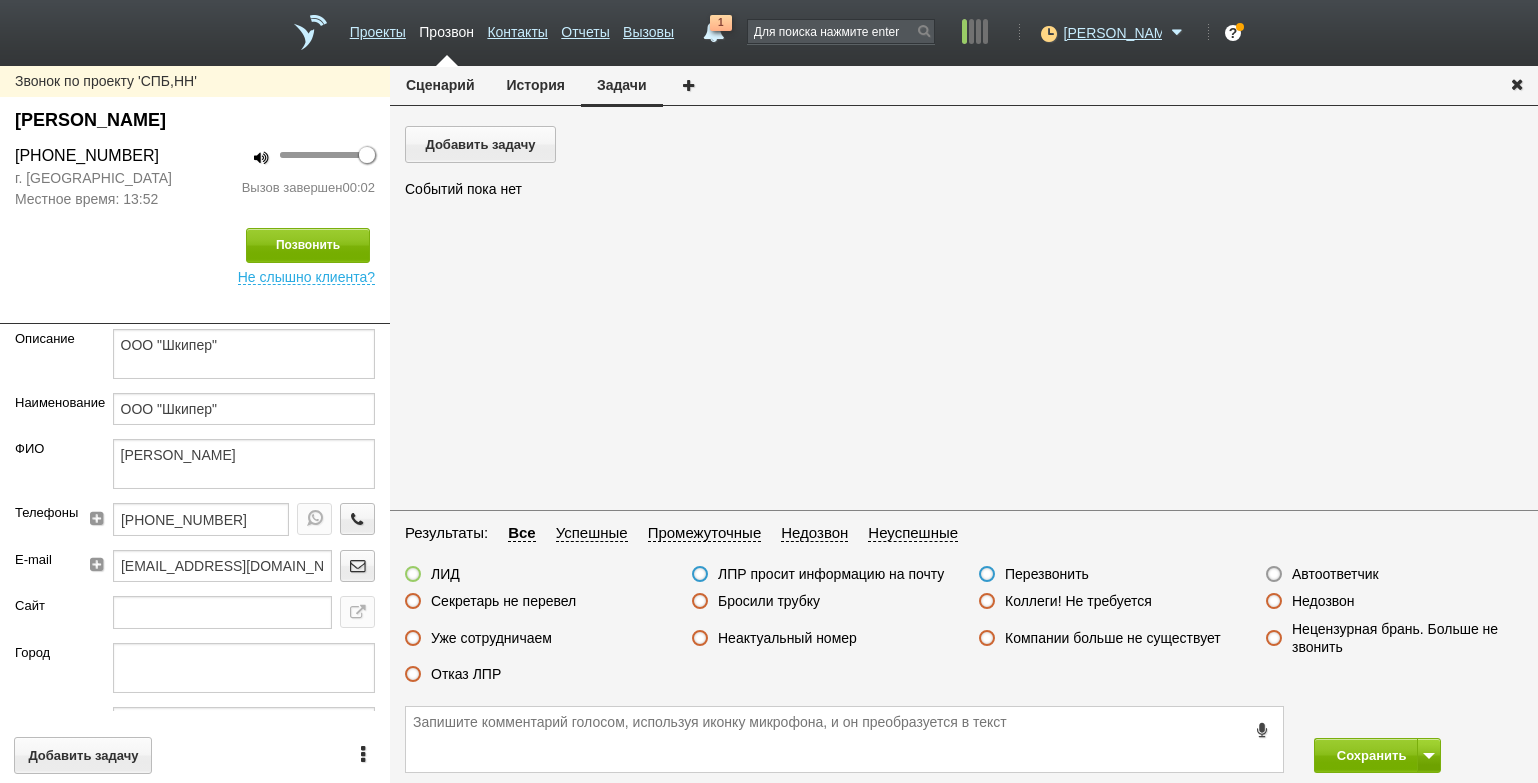 click on "Автоответчик" at bounding box center [1335, 574] 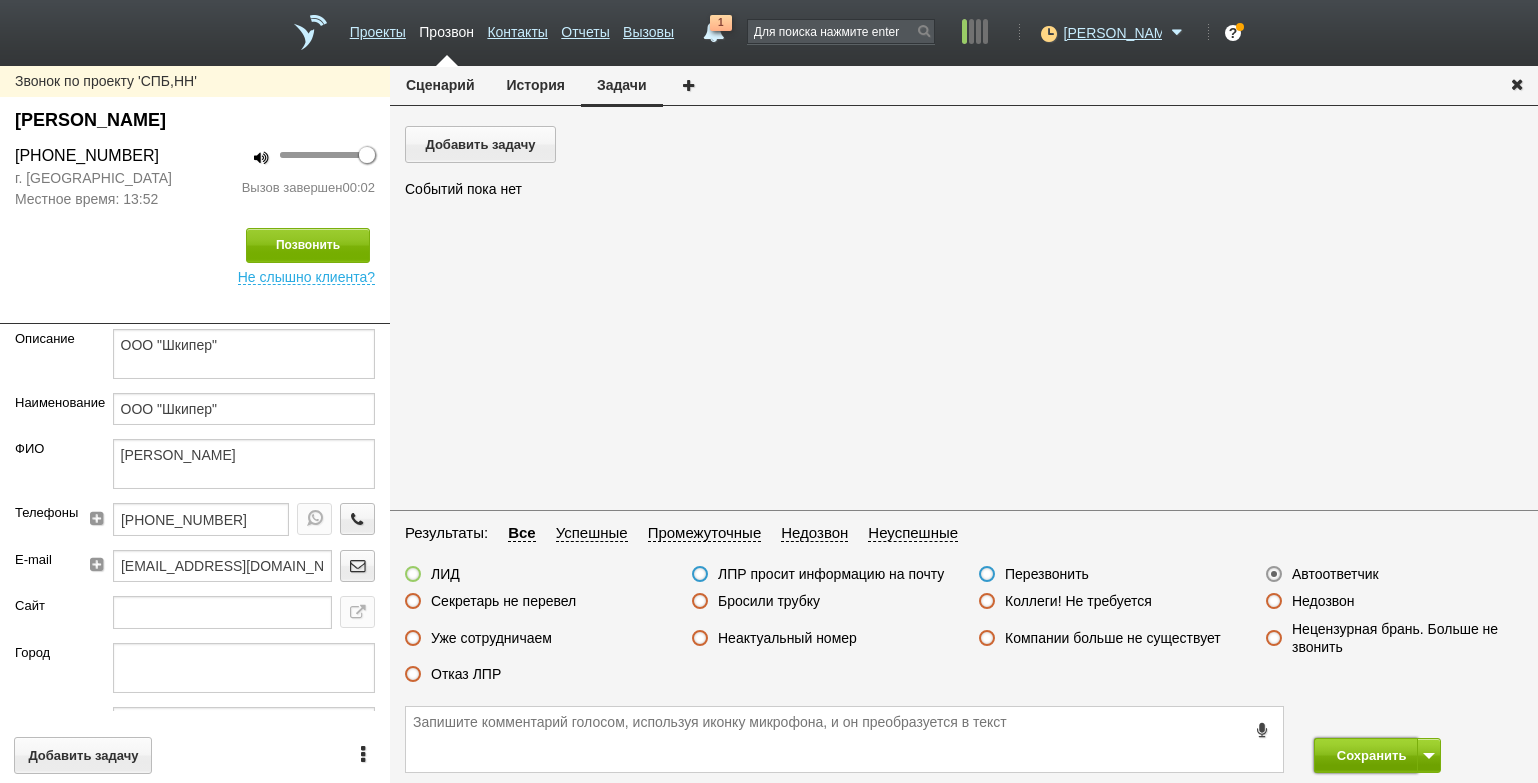 click on "Сохранить" at bounding box center (1366, 755) 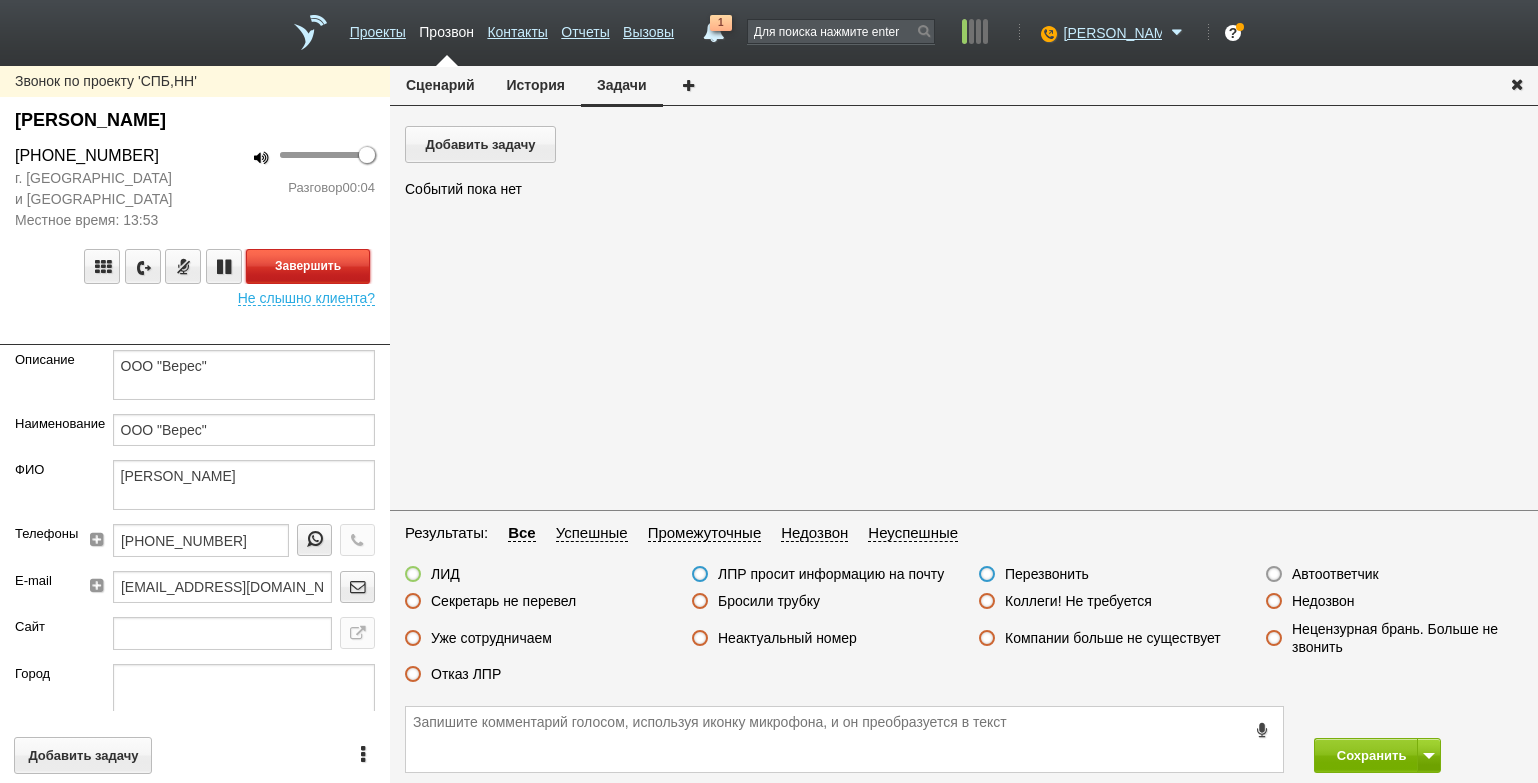 click on "Завершить" at bounding box center (308, 266) 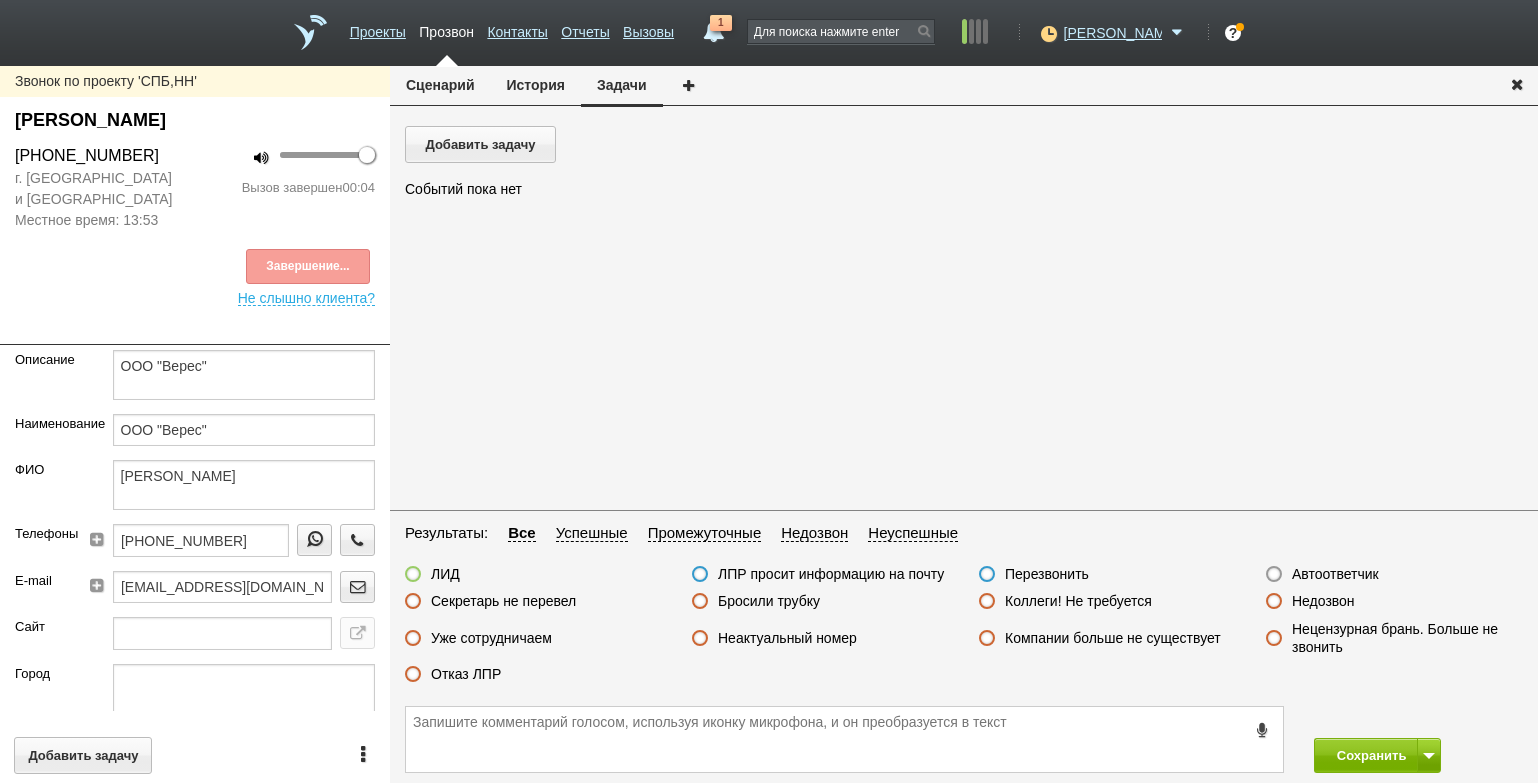 click on "Автоответчик" at bounding box center [1394, 575] 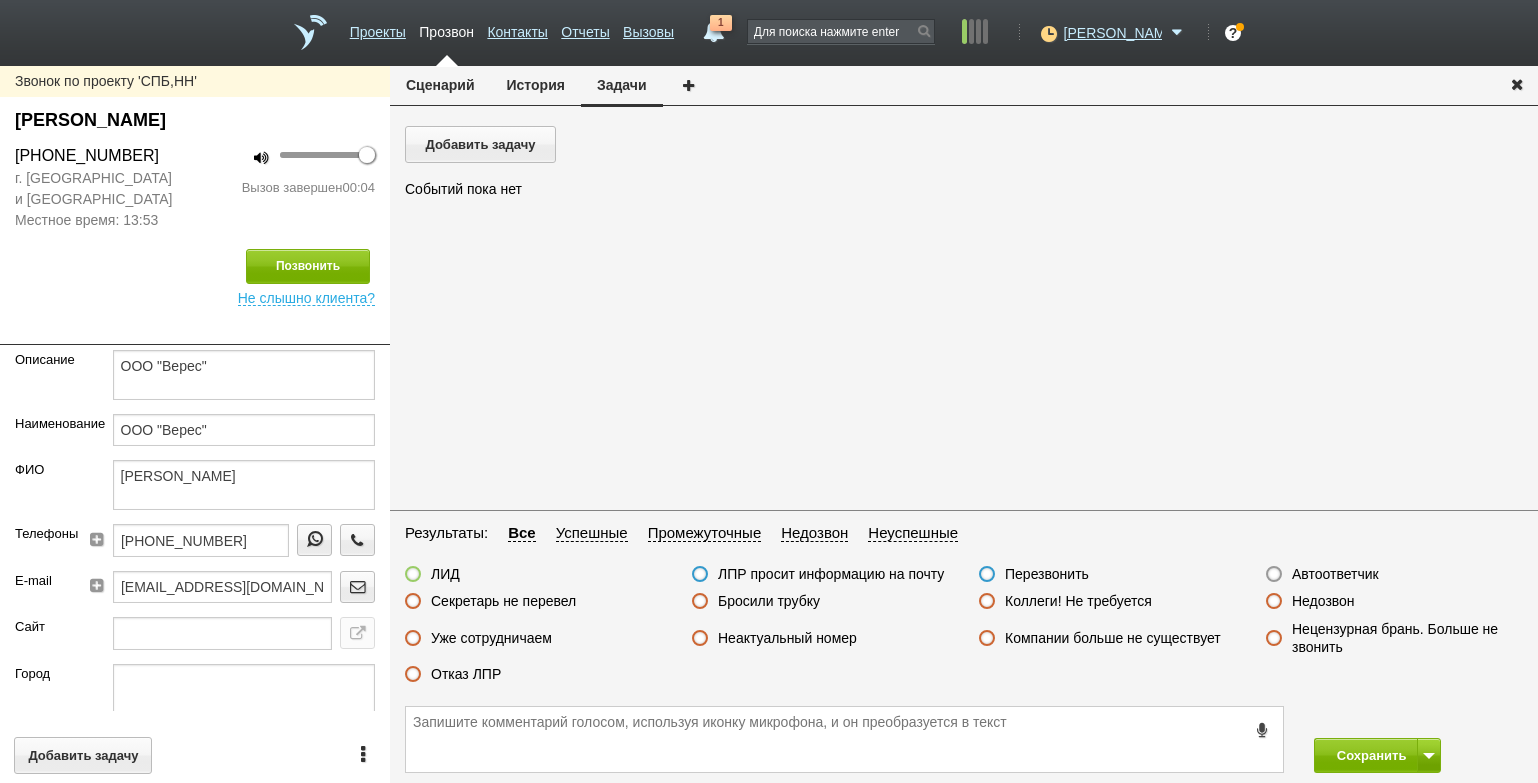click on "Автоответчик" at bounding box center (1335, 574) 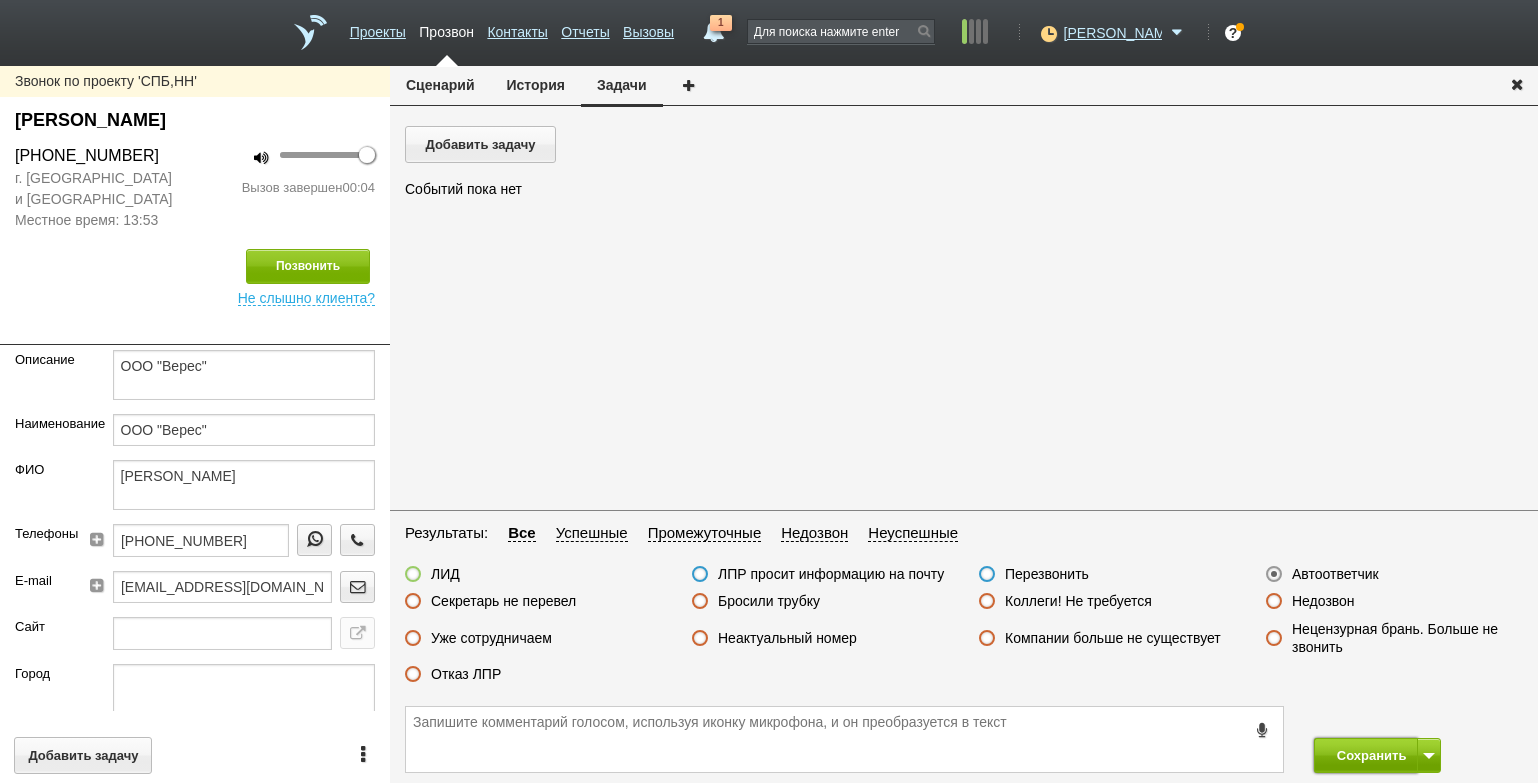 click on "Сохранить" at bounding box center (1366, 755) 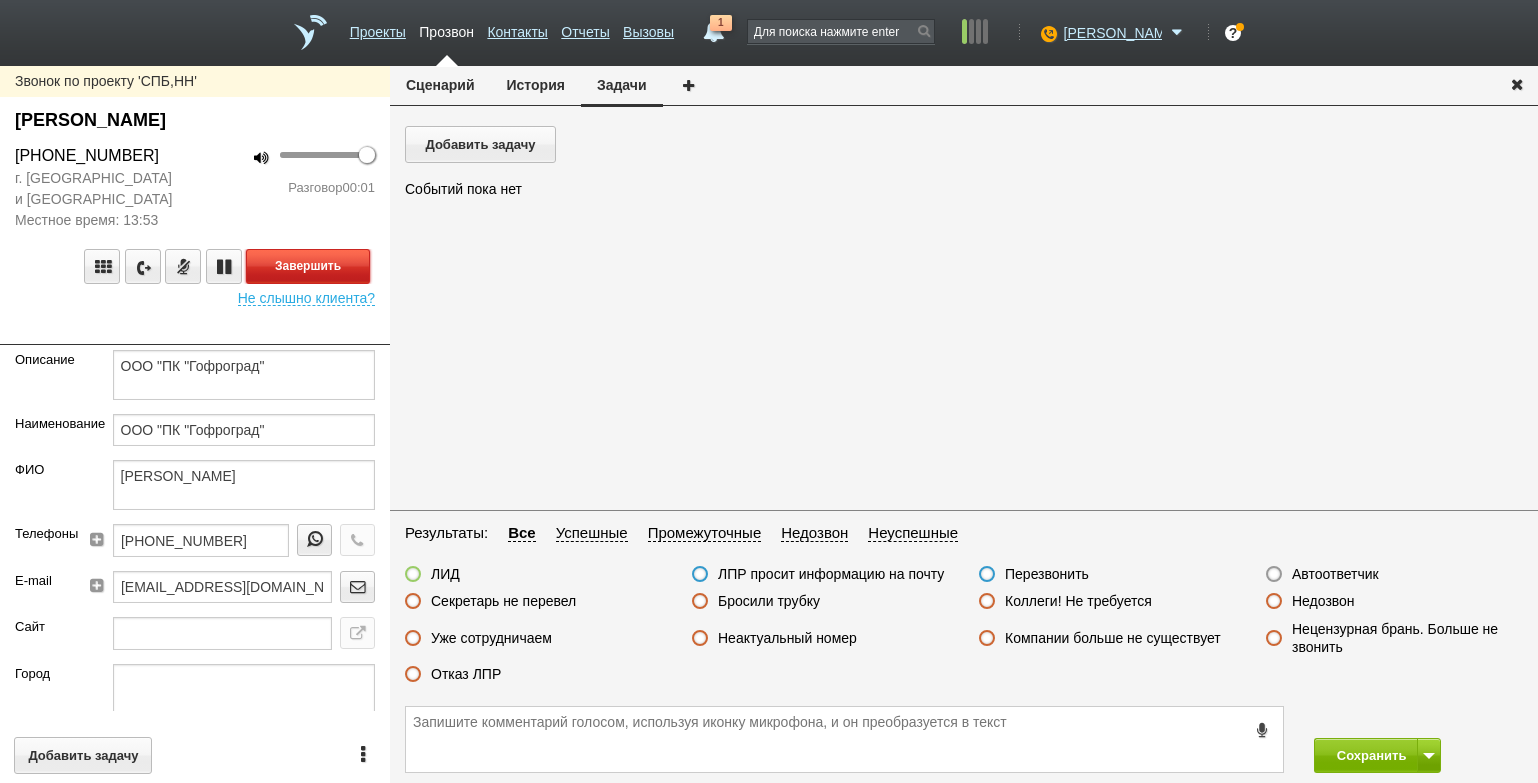 click on "Завершить" at bounding box center (308, 266) 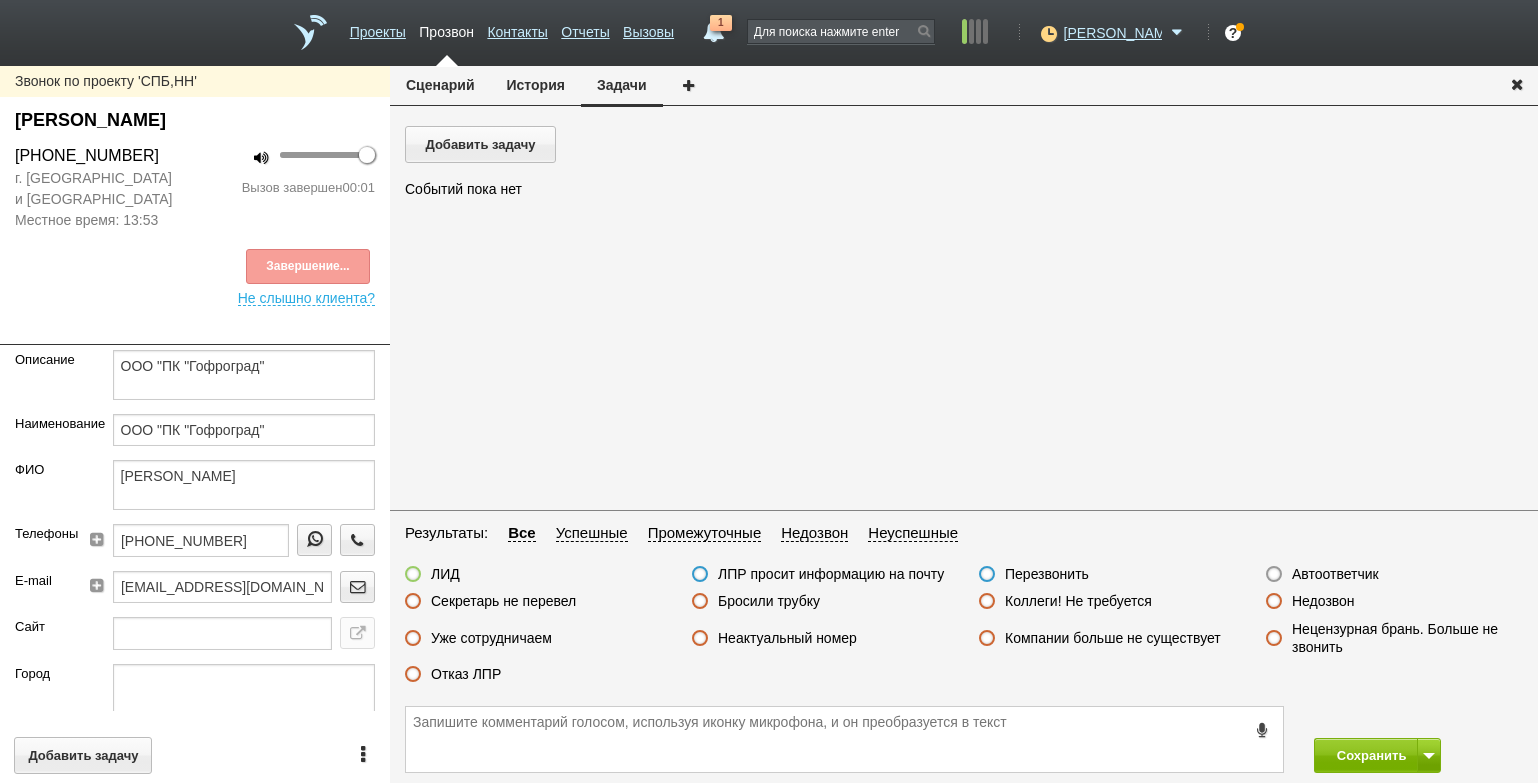 click on "Результаты: Все Успешные Промежуточные Недозвон Неуспешные ЛИД ЛПР просит информацию на почту Перезвонить Автоответчик Секретарь не перевел Бросили трубку Коллеги! Не требуется Недозвон Уже сотрудничаем Неактуальный номер Компании больше не существует Нецензурная брань. Больше не звонить Отказ ЛПР" at bounding box center [964, 609] 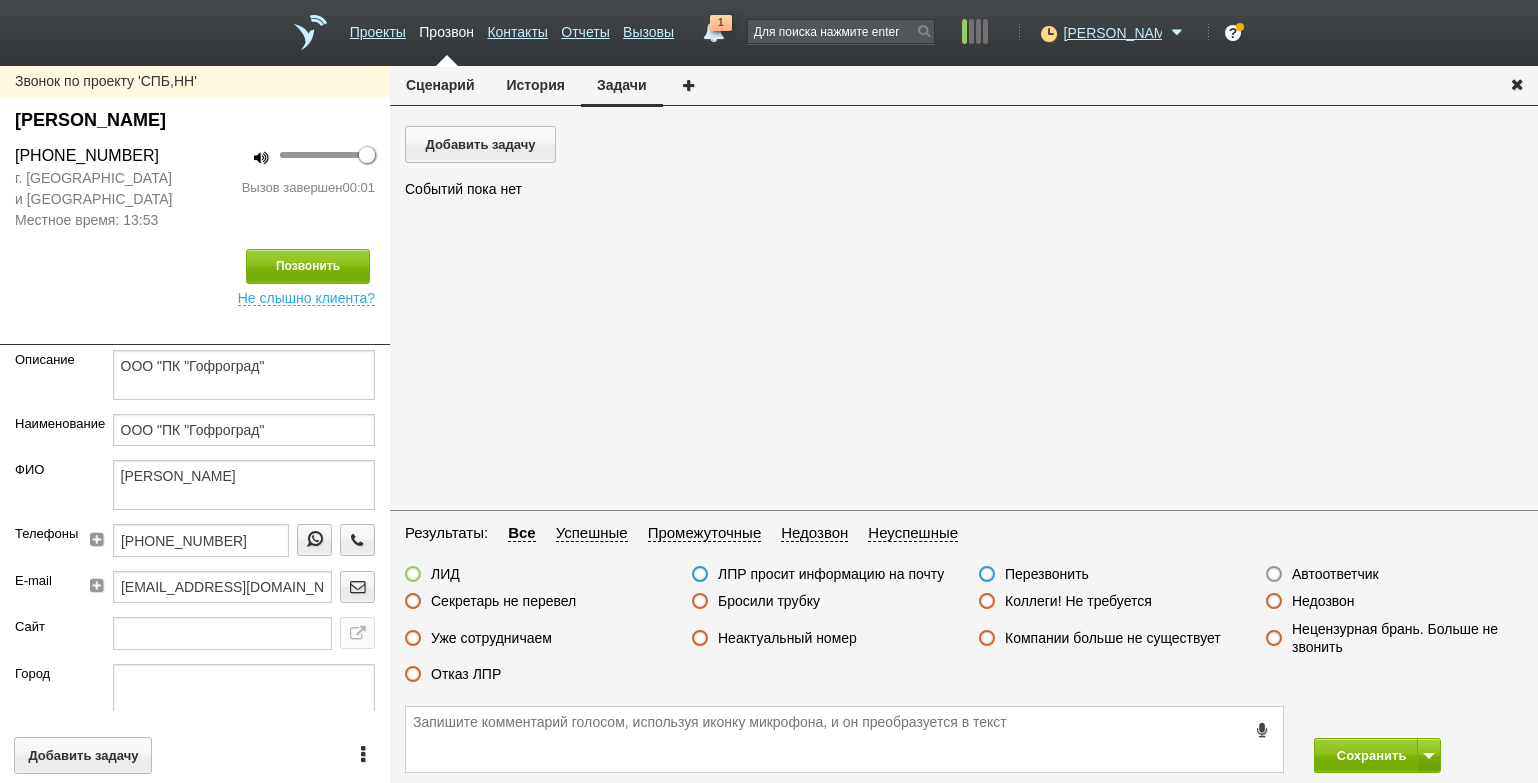click on "Автоответчик" at bounding box center [1335, 574] 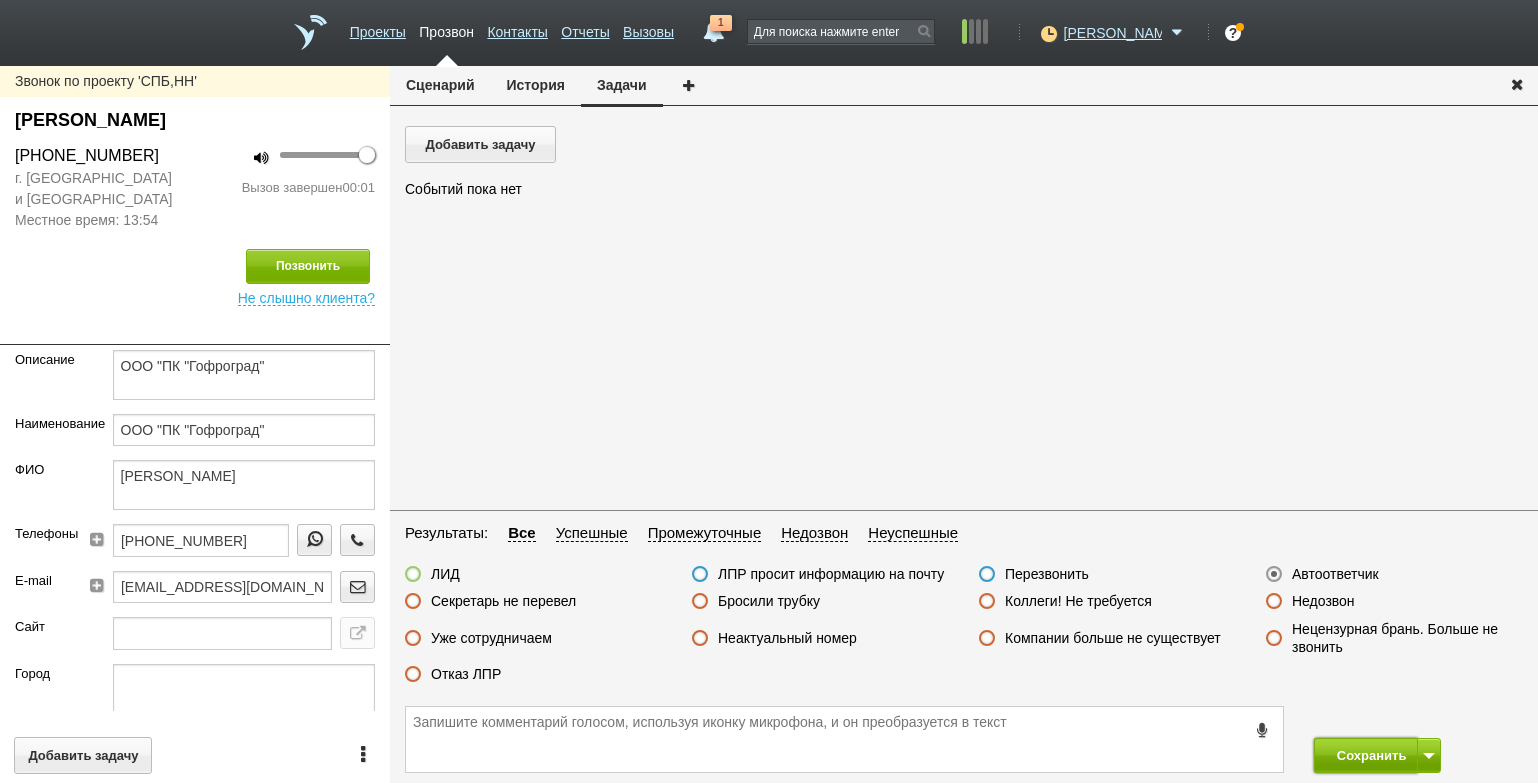 click on "Сохранить" at bounding box center (1366, 755) 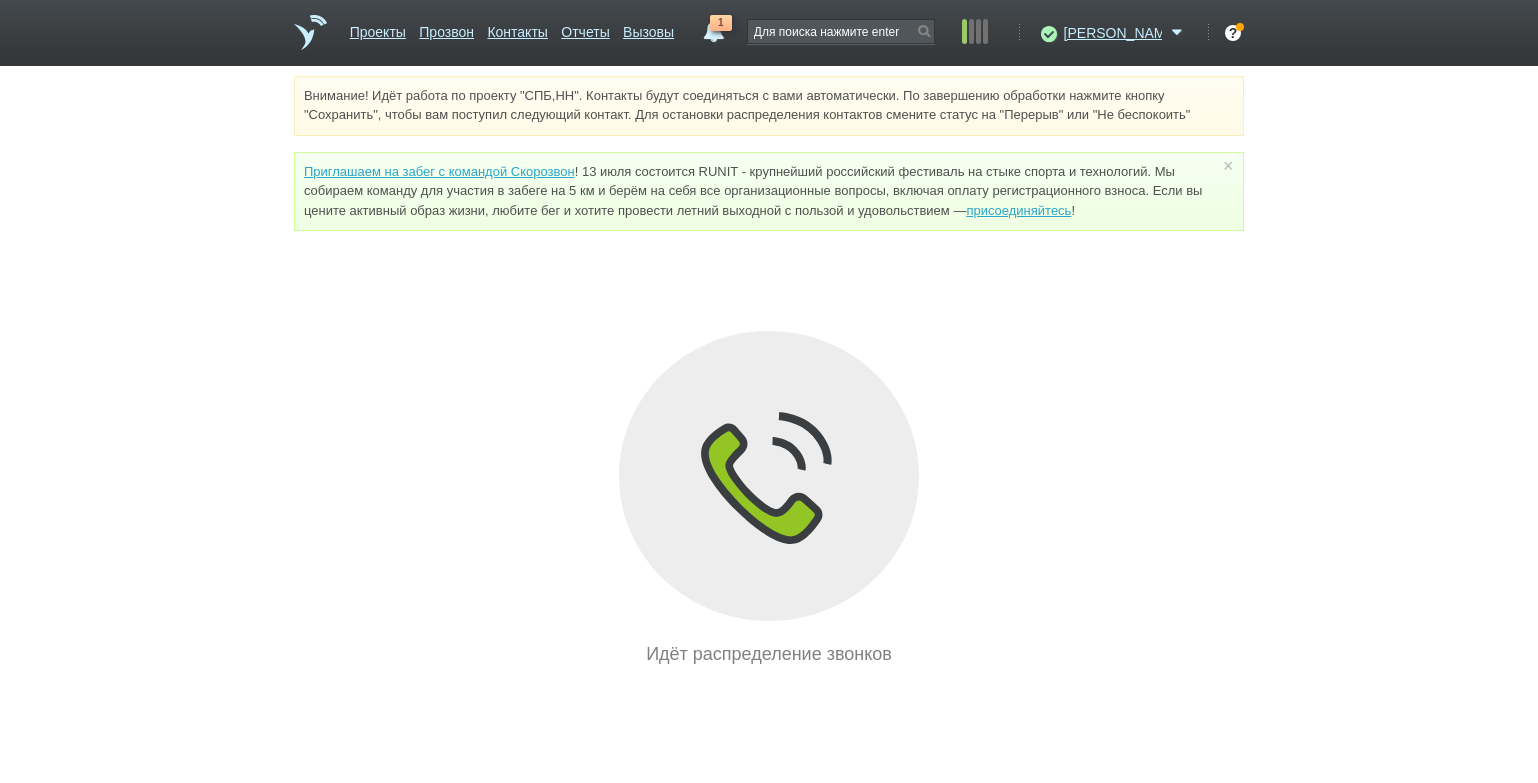 click on "Внимание! Идёт работа по проекту "СПБ,НН". Контакты будут соединяться с вами автоматически. По завершению обработки нажмите кнопку "Сохранить", чтобы вам поступил следующий контакт. Для остановки распределения контактов смените статус на "Перерыв" или "Не беспокоить"
Приглашаем на забег с командой Скорозвон присоединяйтесь !
×
Вы можете звонить напрямую из строки поиска - введите номер и нажмите "Позвонить"
Идёт распределение звонков" at bounding box center [769, 372] 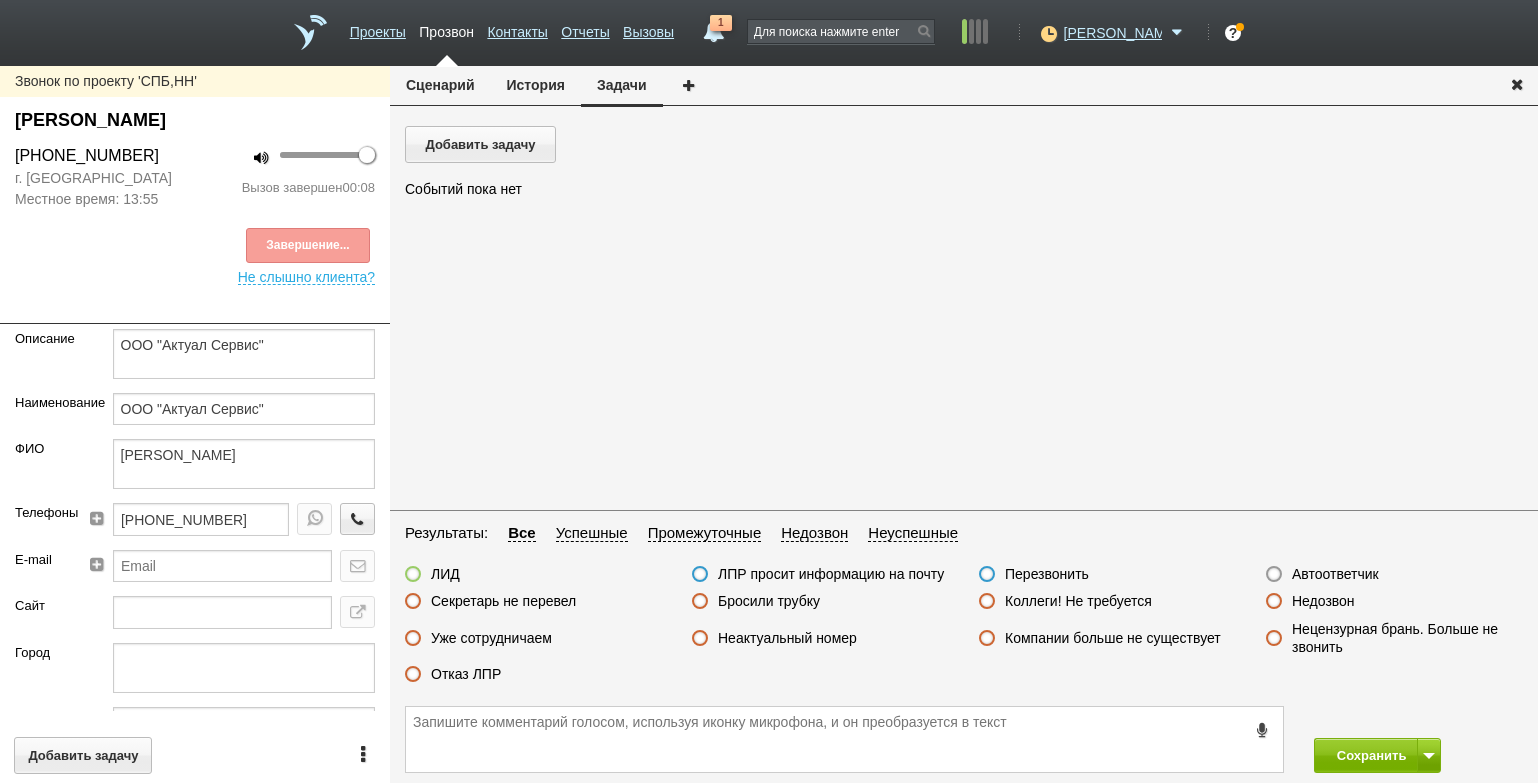 click on "Бросили трубку" at bounding box center [769, 601] 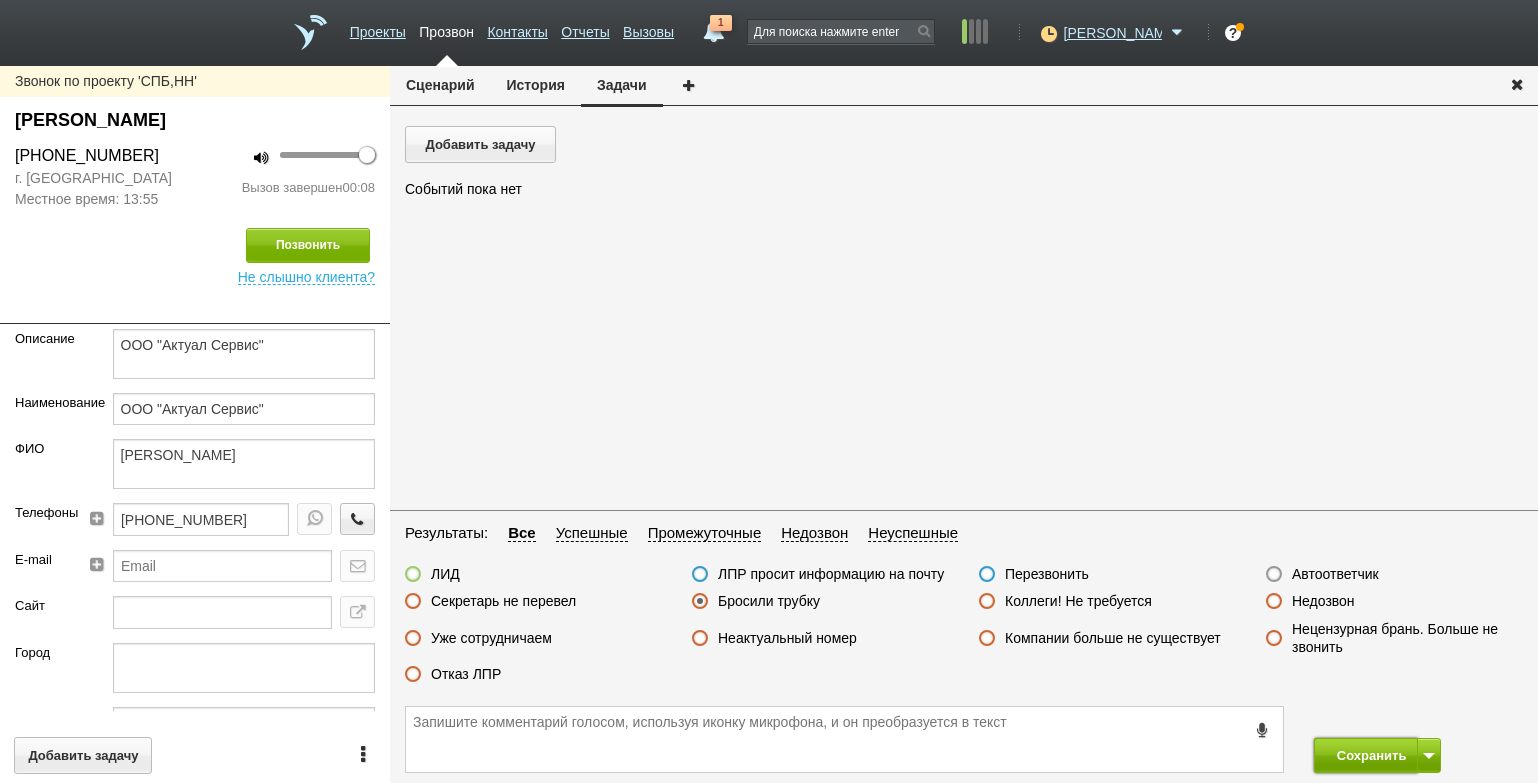 click on "Сохранить" at bounding box center (1366, 755) 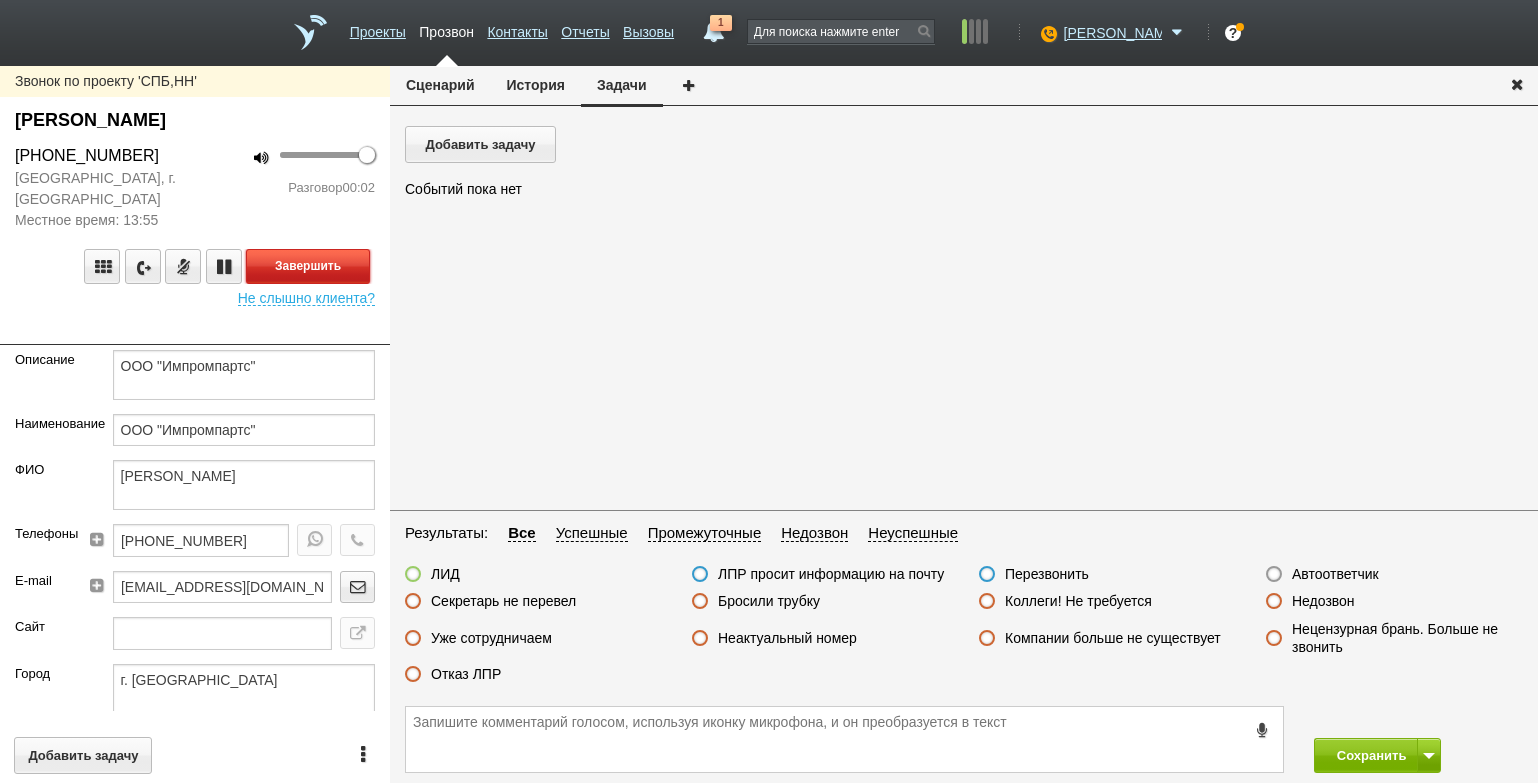 click on "Завершить" at bounding box center (308, 266) 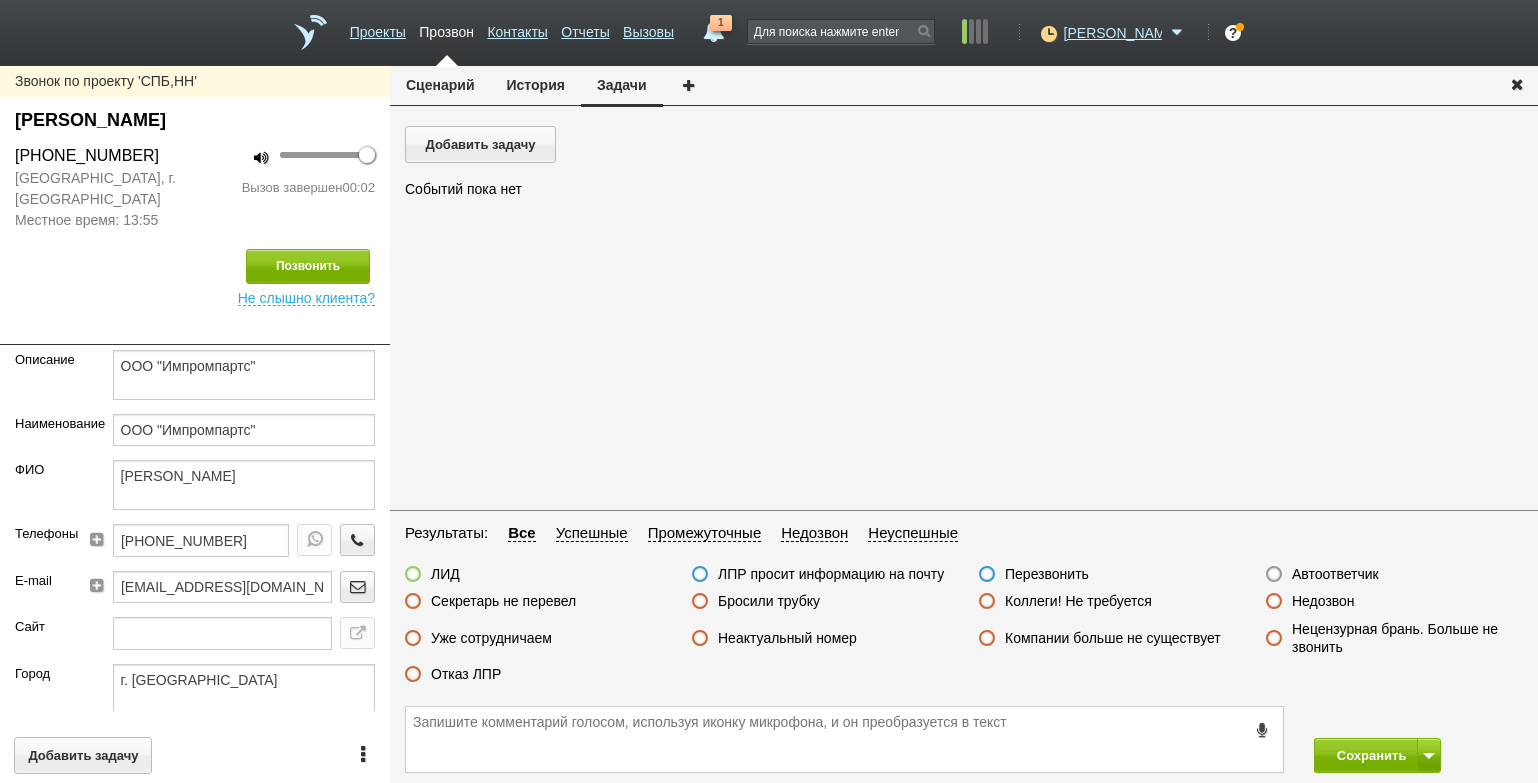 click on "Автоответчик" at bounding box center (1322, 575) 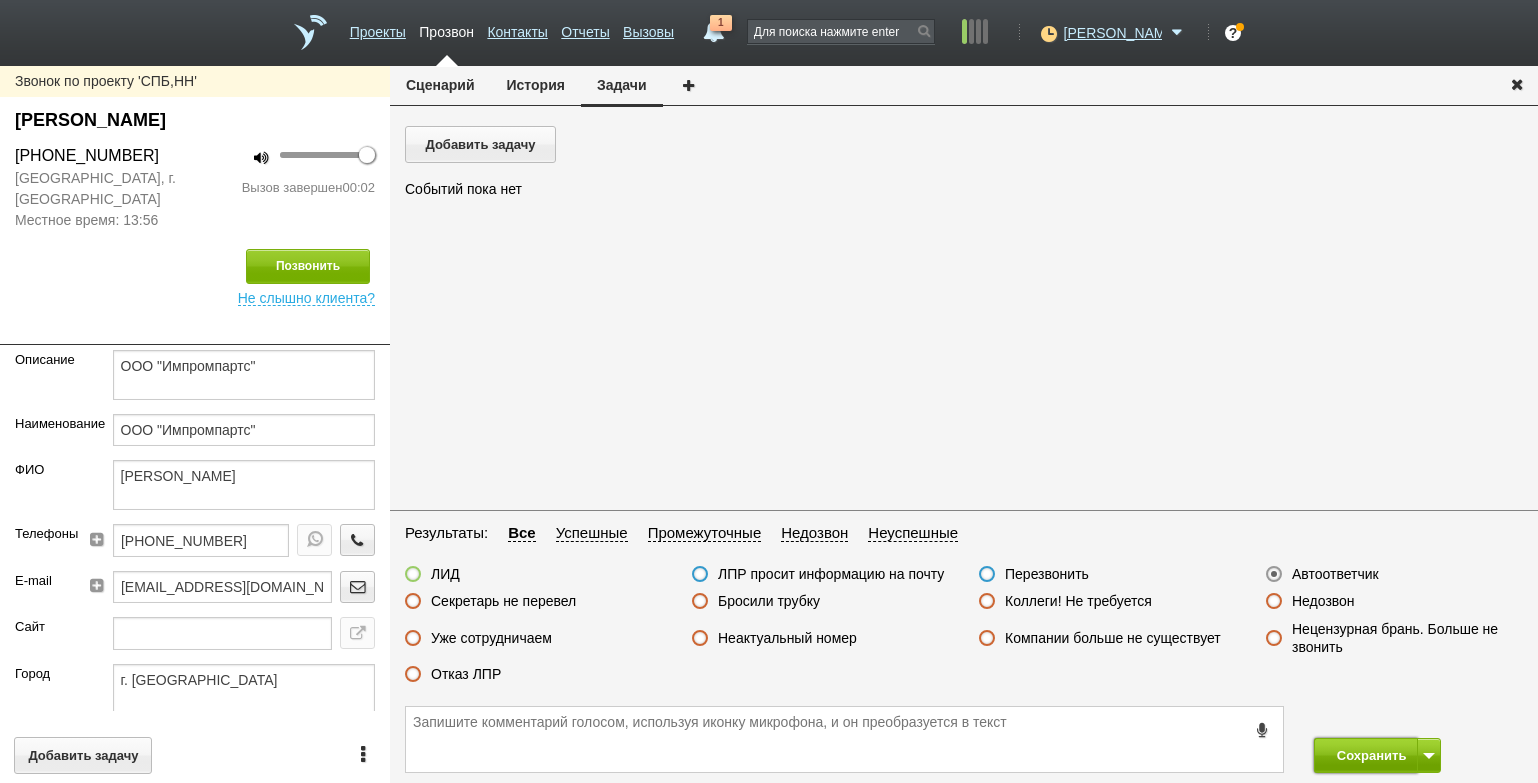 click on "Сохранить" at bounding box center (1366, 755) 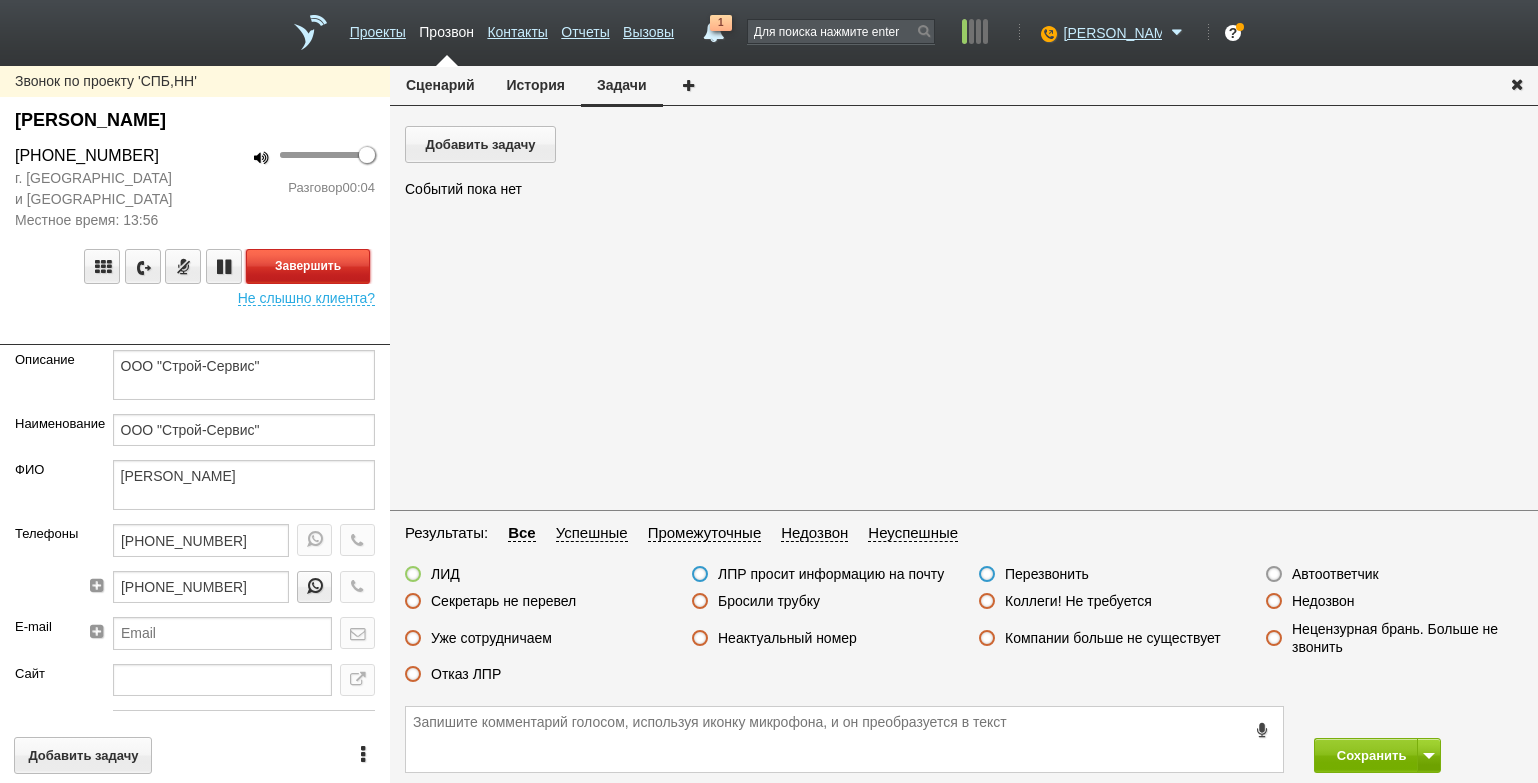 click on "Завершить" at bounding box center [308, 266] 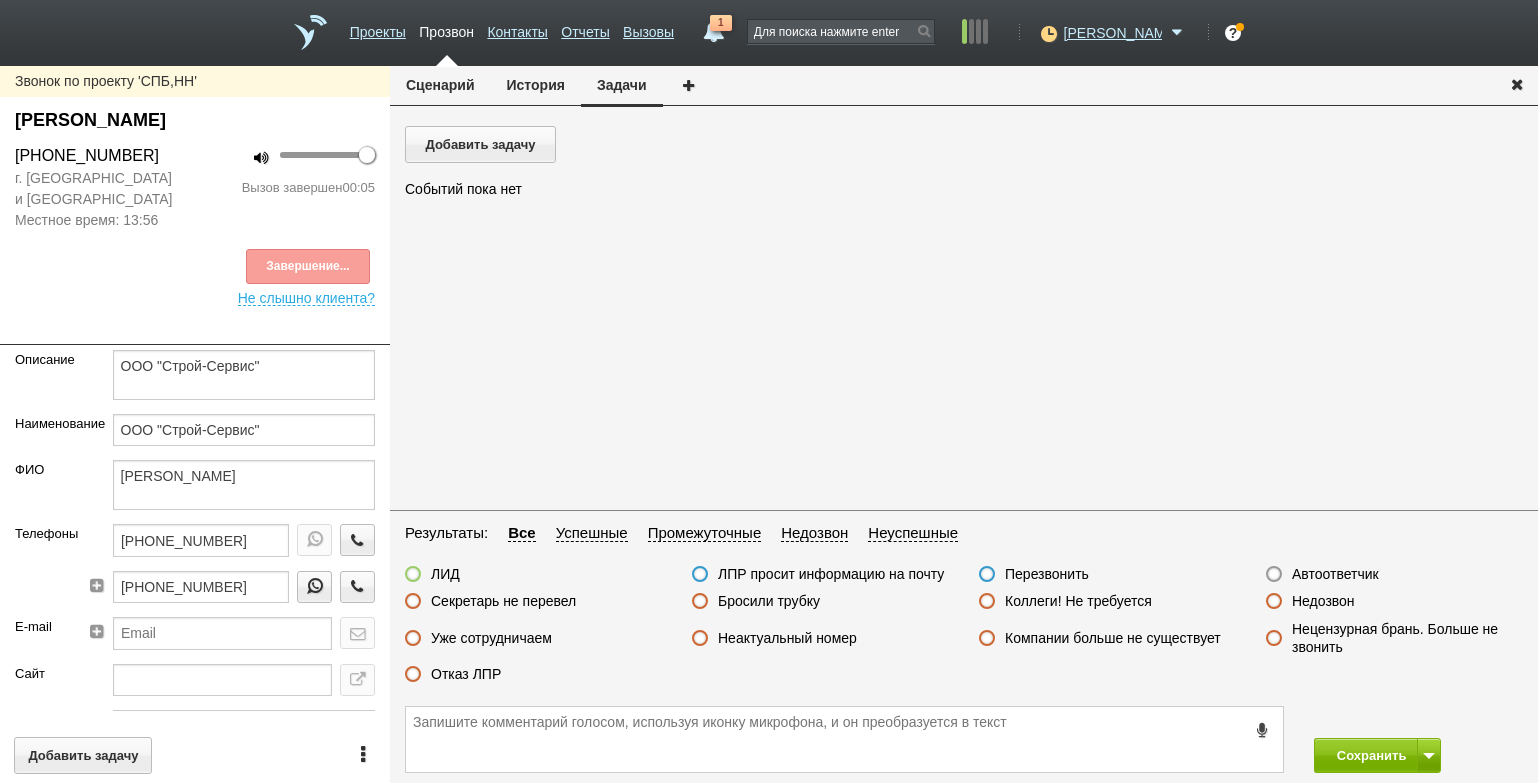 click on "Результаты: Все Успешные Промежуточные Недозвон Неуспешные ЛИД ЛПР просит информацию на почту Перезвонить Автоответчик Секретарь не перевел Бросили трубку Коллеги! Не требуется Недозвон Уже сотрудничаем Неактуальный номер Компании больше не существует Нецензурная брань. Больше не звонить Отказ ЛПР" at bounding box center (964, 609) 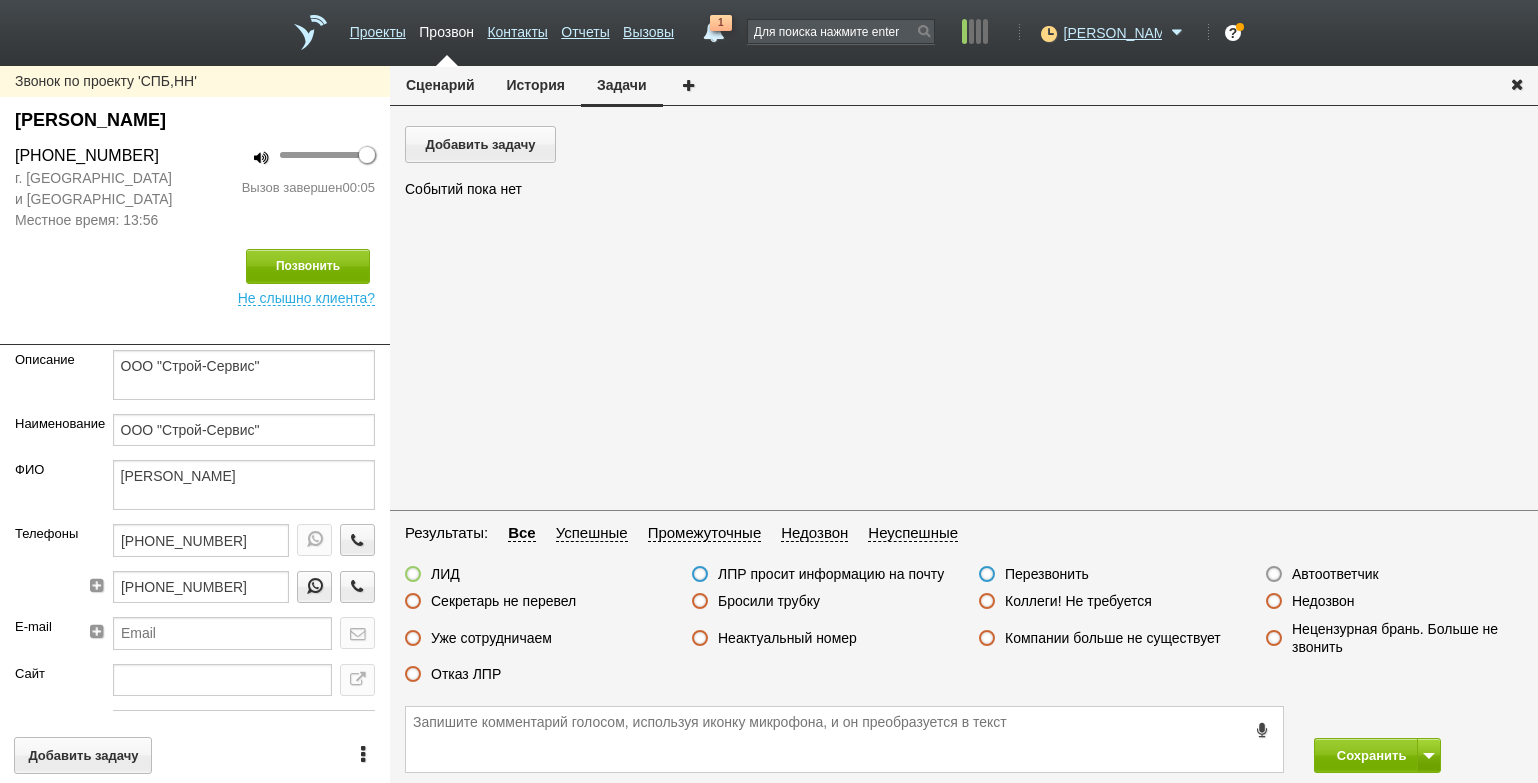click on "Автоответчик" at bounding box center [1335, 574] 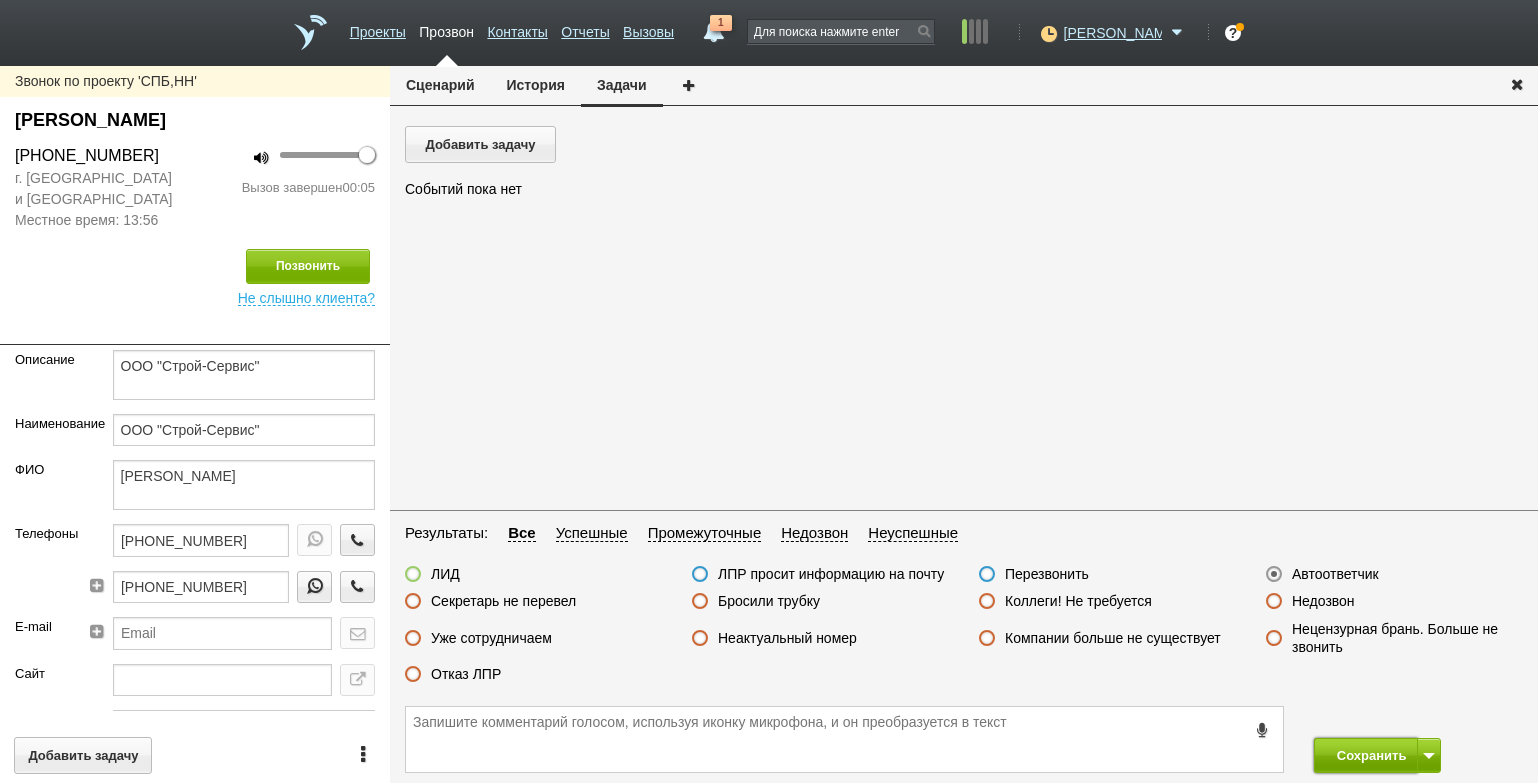 click on "Сохранить" at bounding box center (1366, 755) 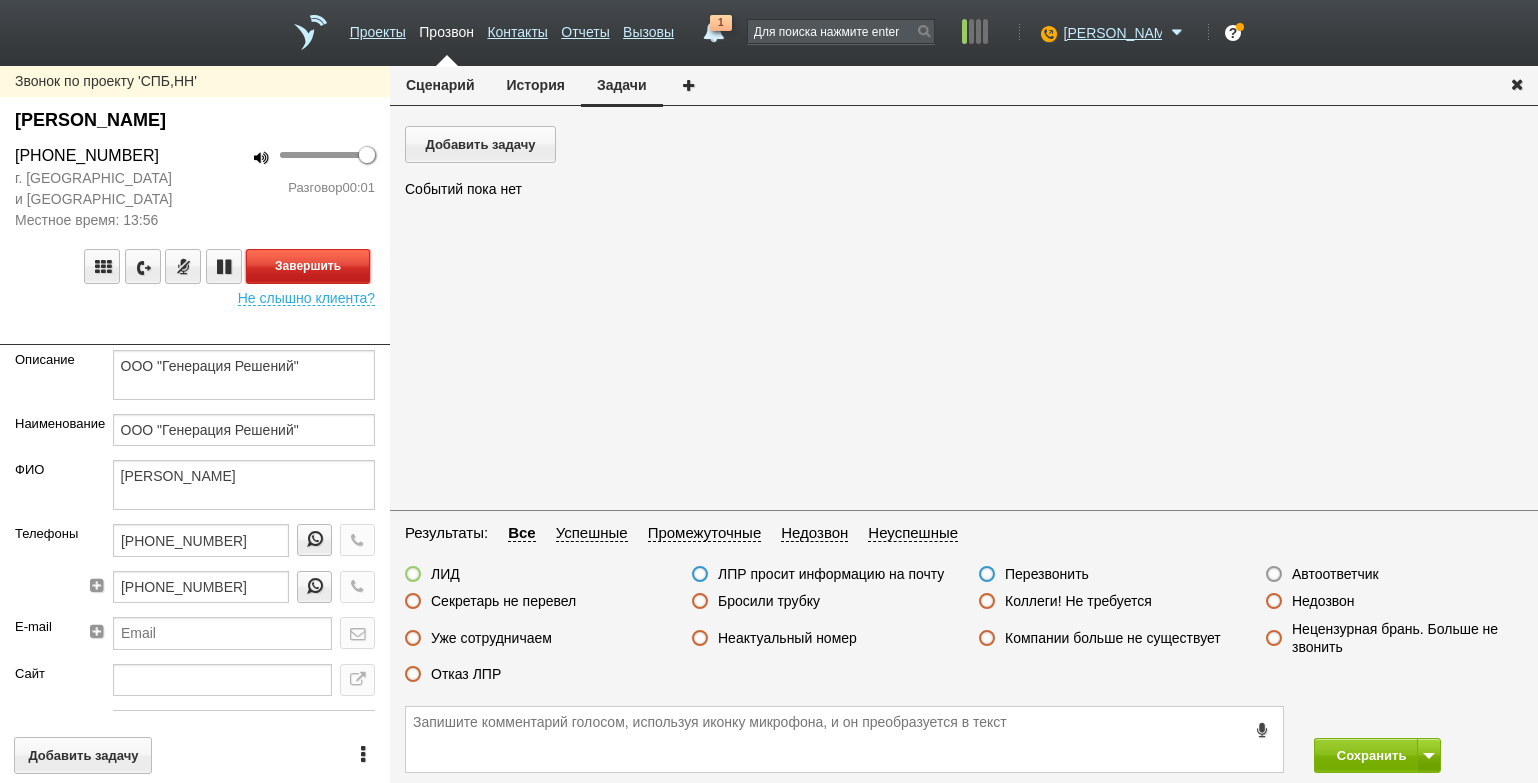 click on "Завершить" at bounding box center [308, 266] 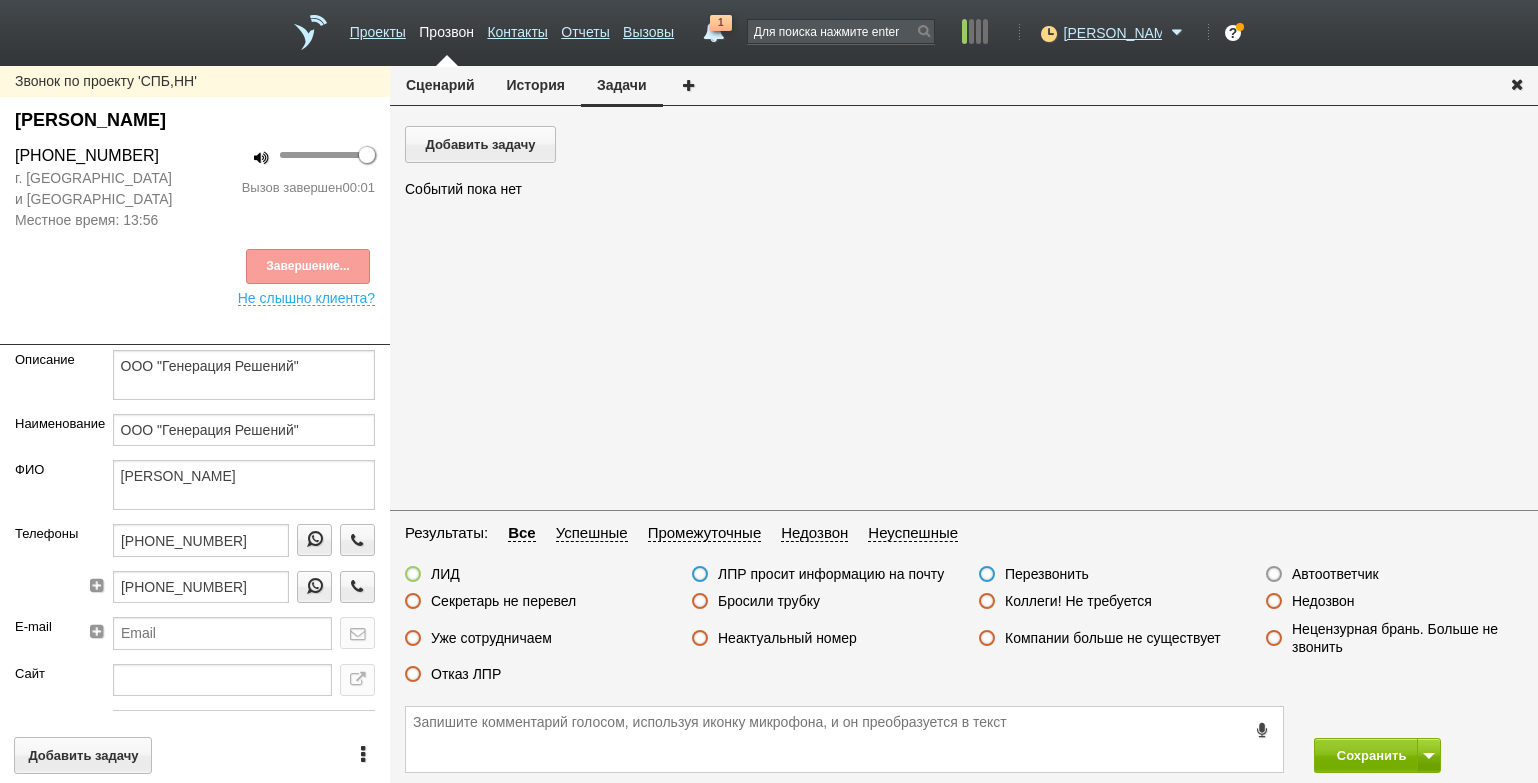 click on "Автоответчик" at bounding box center [1335, 574] 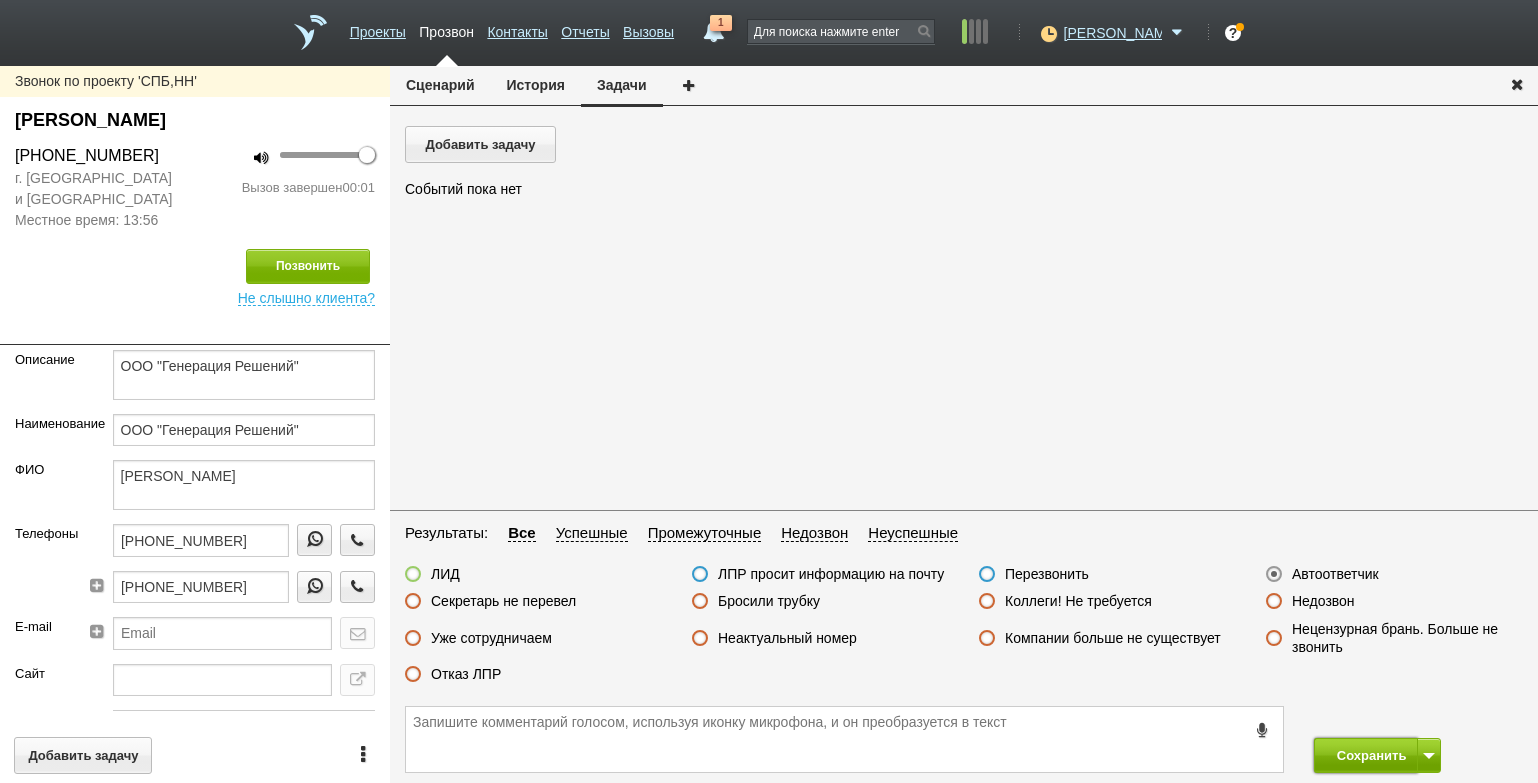 click on "Сохранить" at bounding box center [1366, 755] 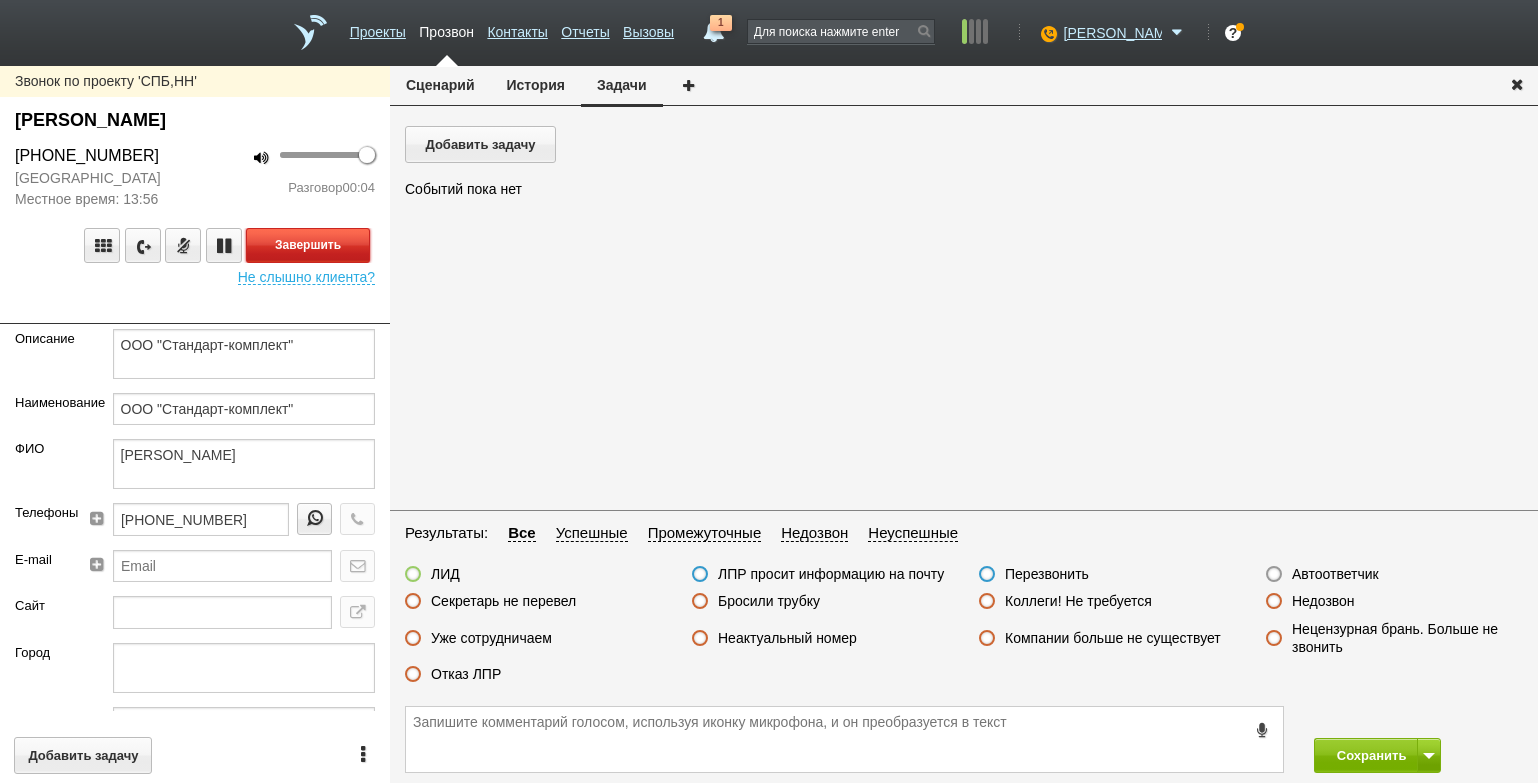 click on "Завершить" at bounding box center (308, 245) 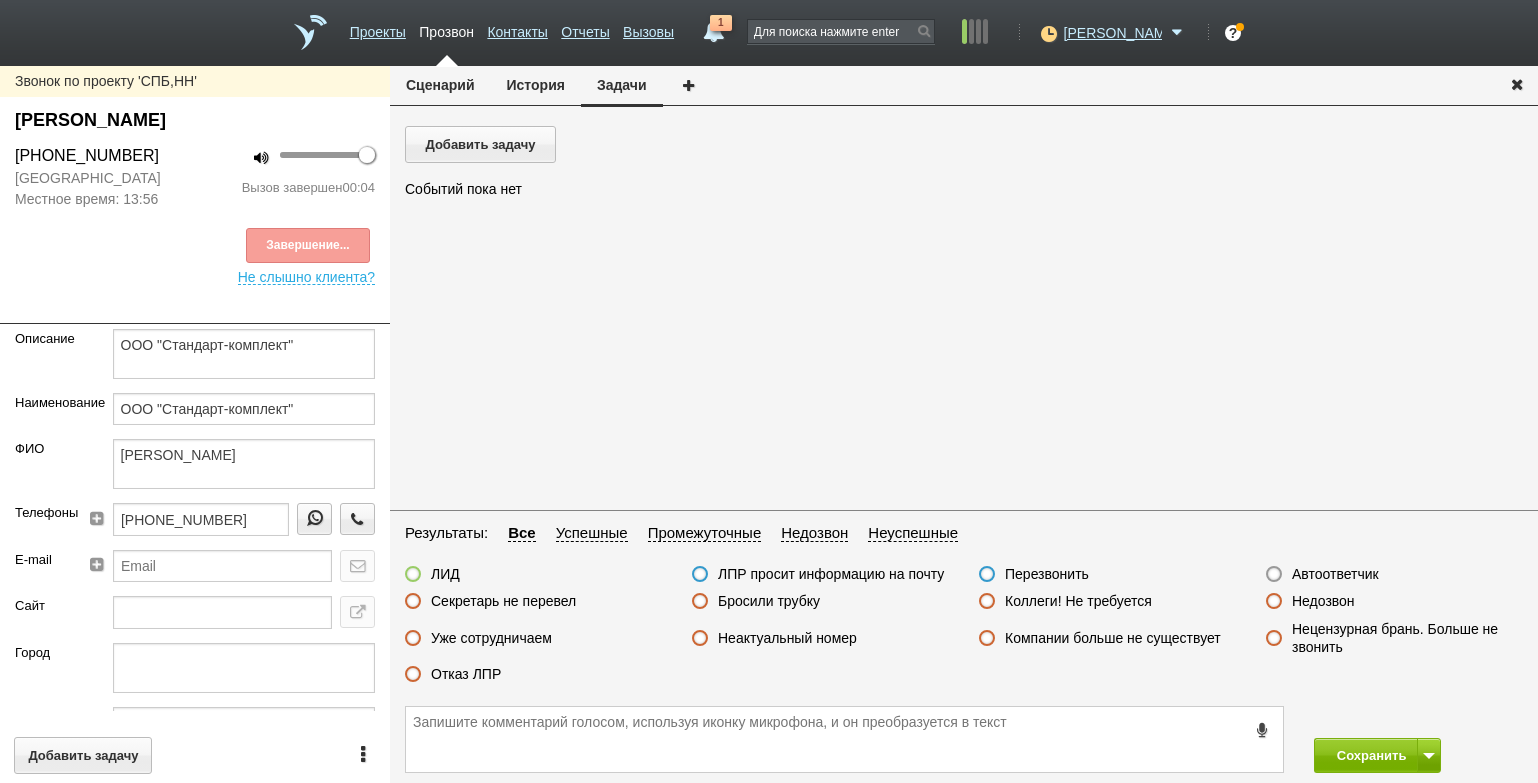 click on "Автоответчик" at bounding box center [1335, 574] 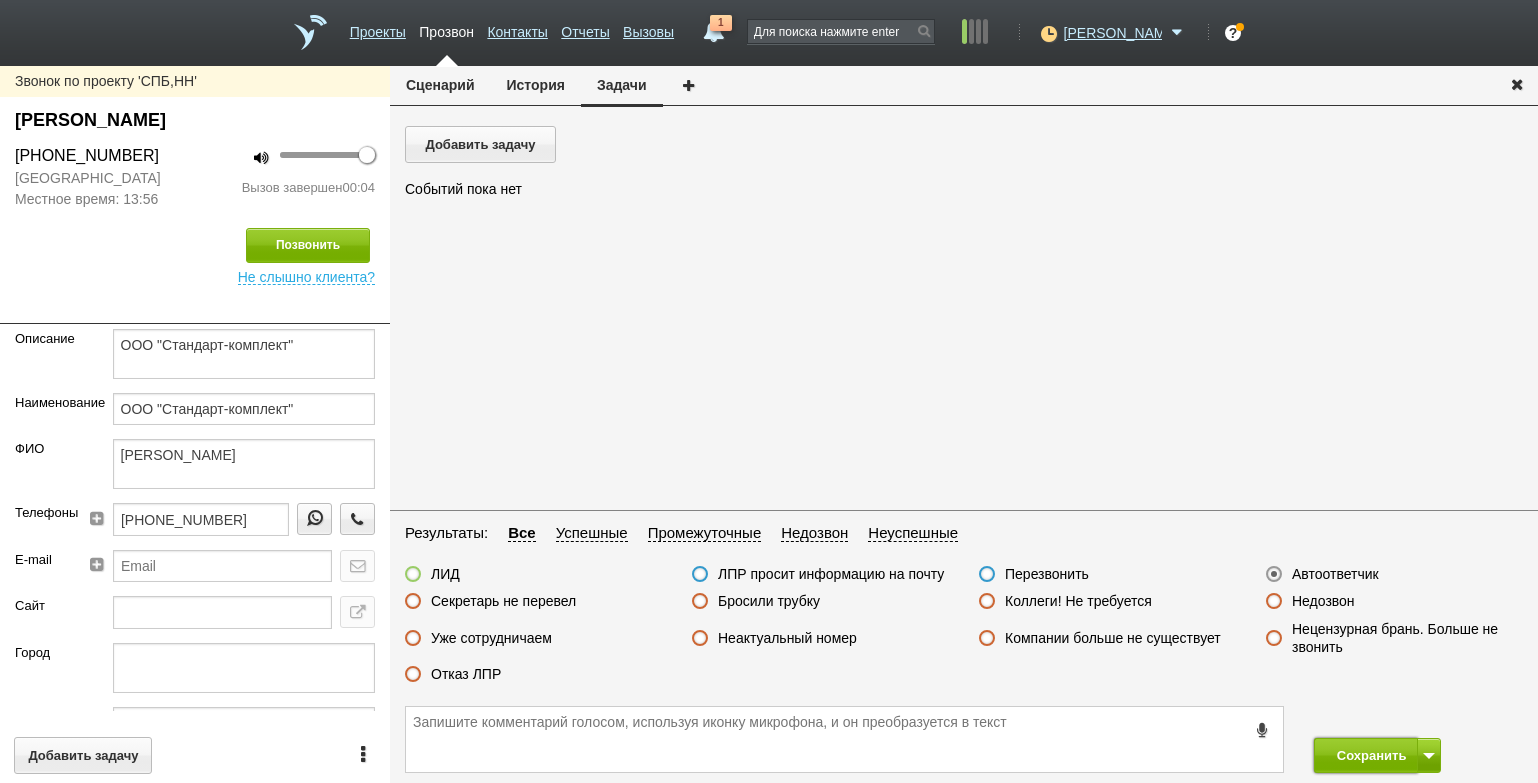 drag, startPoint x: 1367, startPoint y: 745, endPoint x: 1223, endPoint y: 675, distance: 160.11246 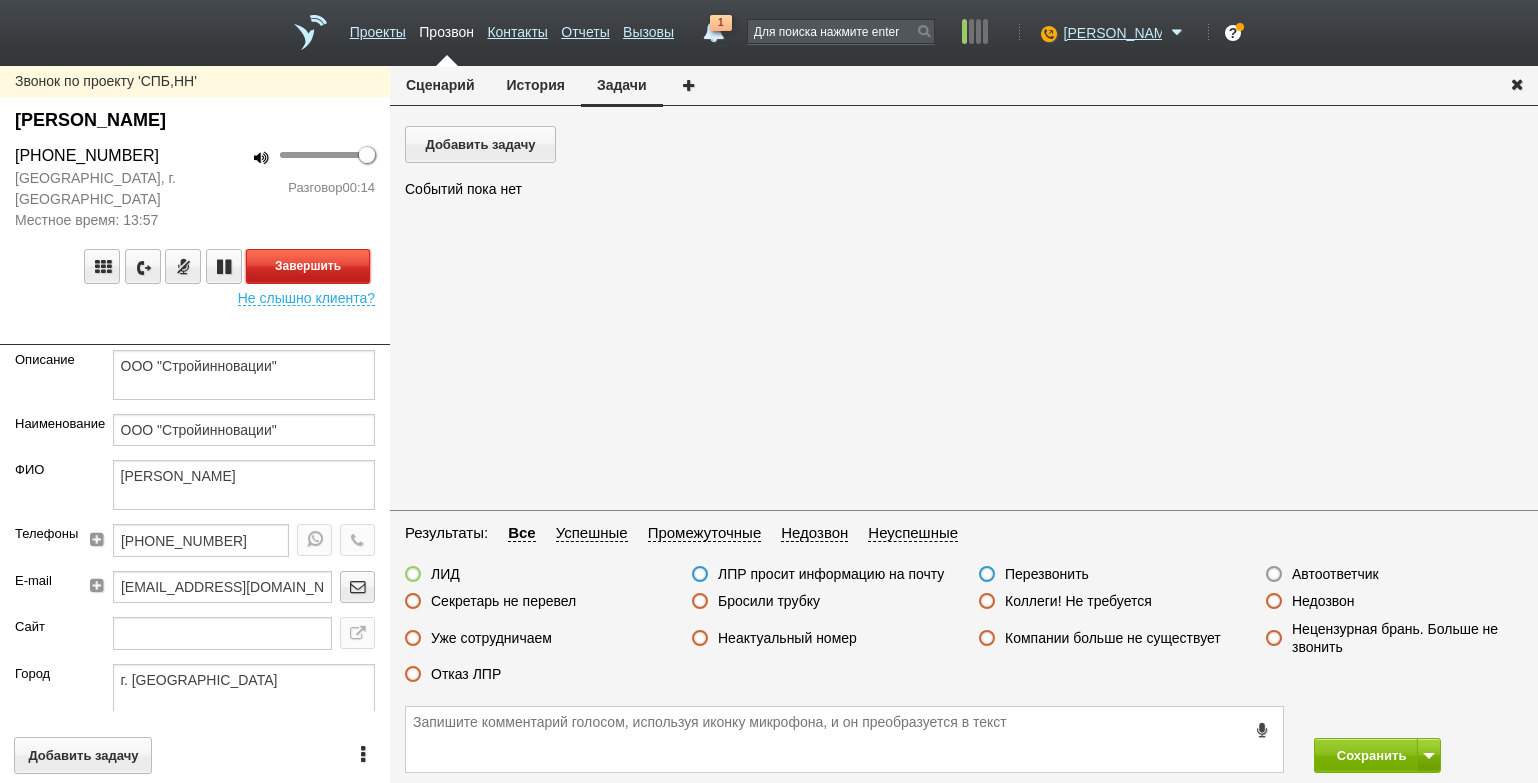 click on "Завершить" at bounding box center [308, 266] 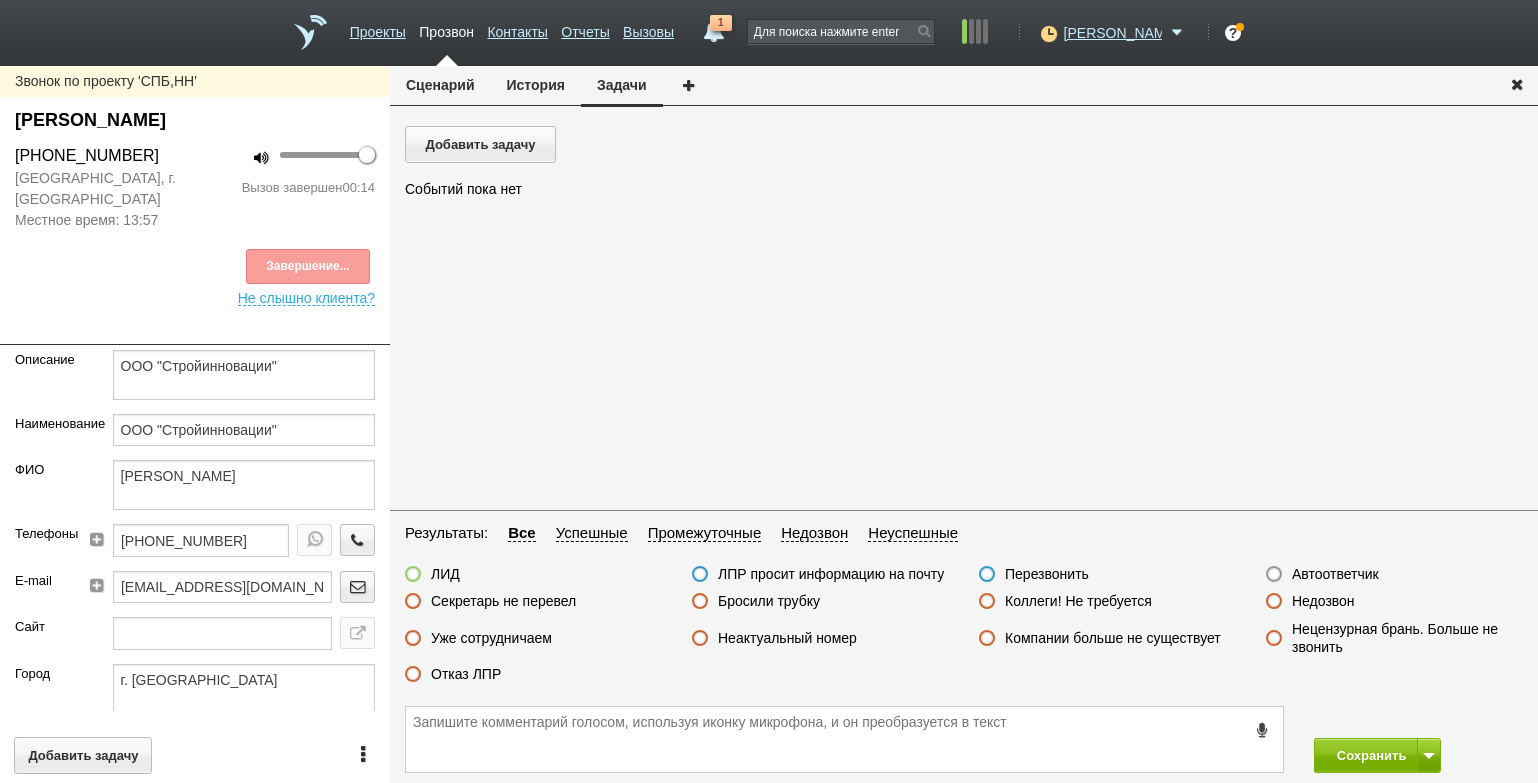 click on "Отказ ЛПР" at bounding box center (466, 674) 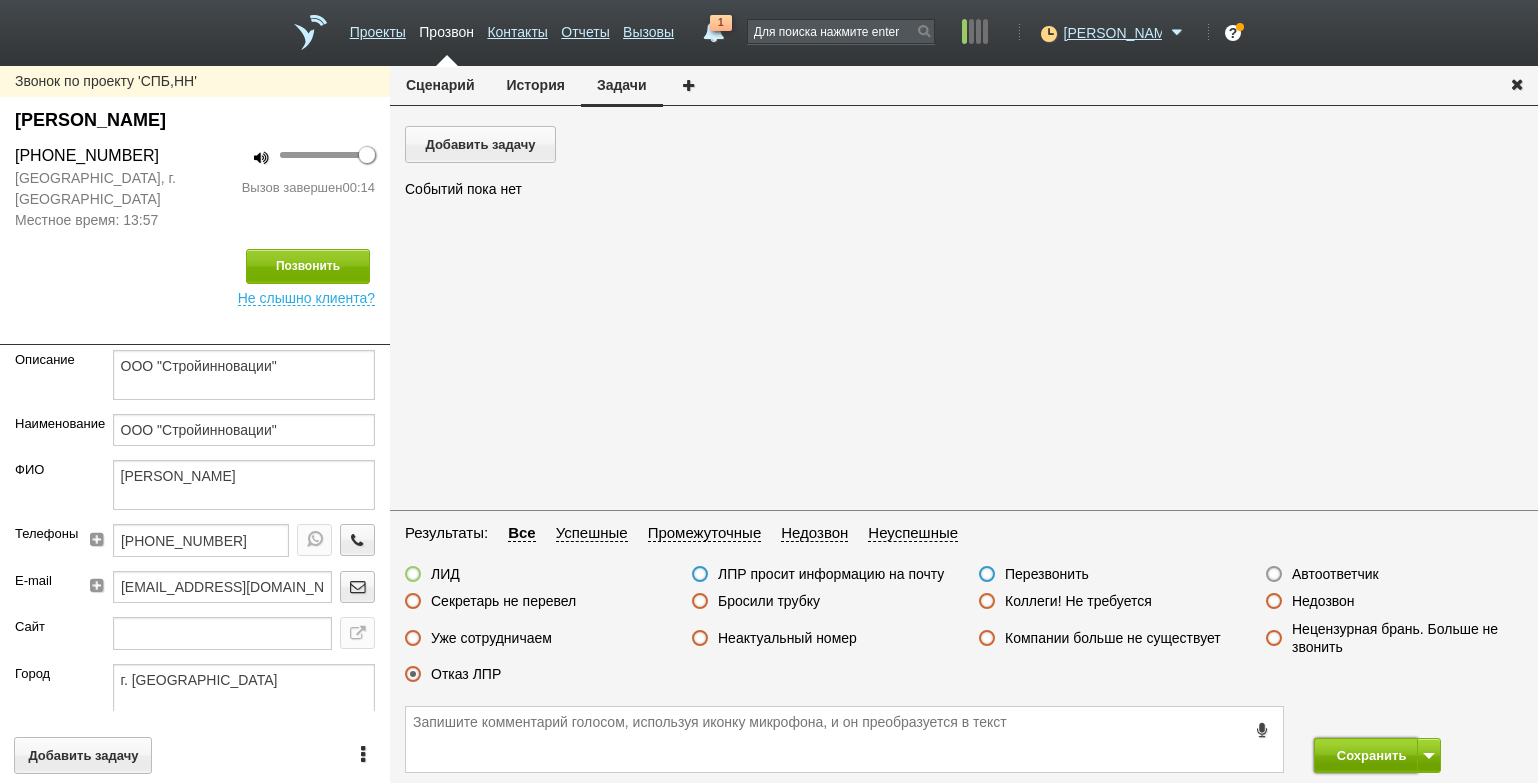 click on "Сохранить" at bounding box center (1366, 755) 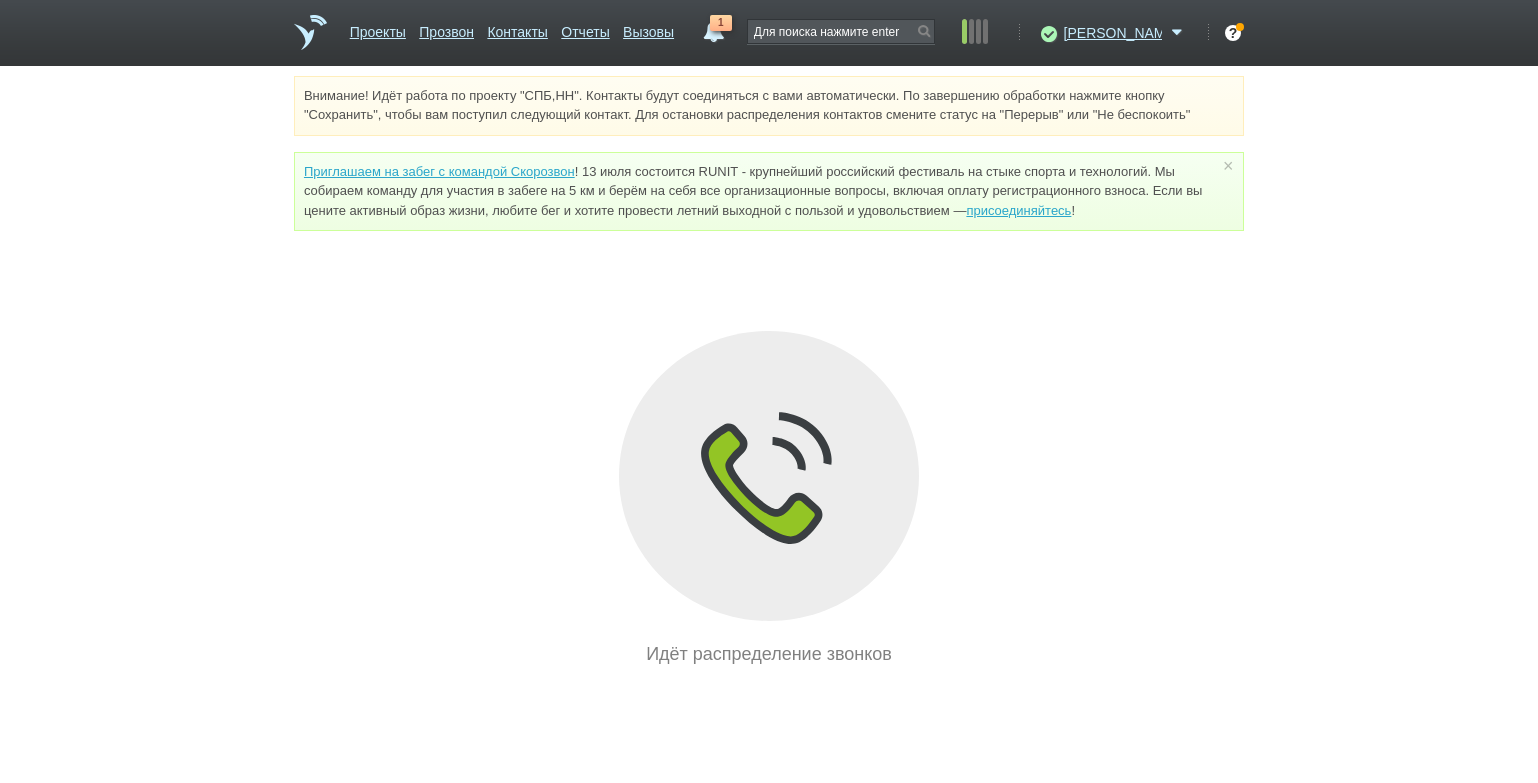 click on "Внимание! Идёт работа по проекту "СПБ,НН". Контакты будут соединяться с вами автоматически. По завершению обработки нажмите кнопку "Сохранить", чтобы вам поступил следующий контакт. Для остановки распределения контактов смените статус на "Перерыв" или "Не беспокоить"
Приглашаем на забег с командой Скорозвон присоединяйтесь !
×
Вы можете звонить напрямую из строки поиска - введите номер и нажмите "Позвонить"
Идёт распределение звонков" at bounding box center (769, 372) 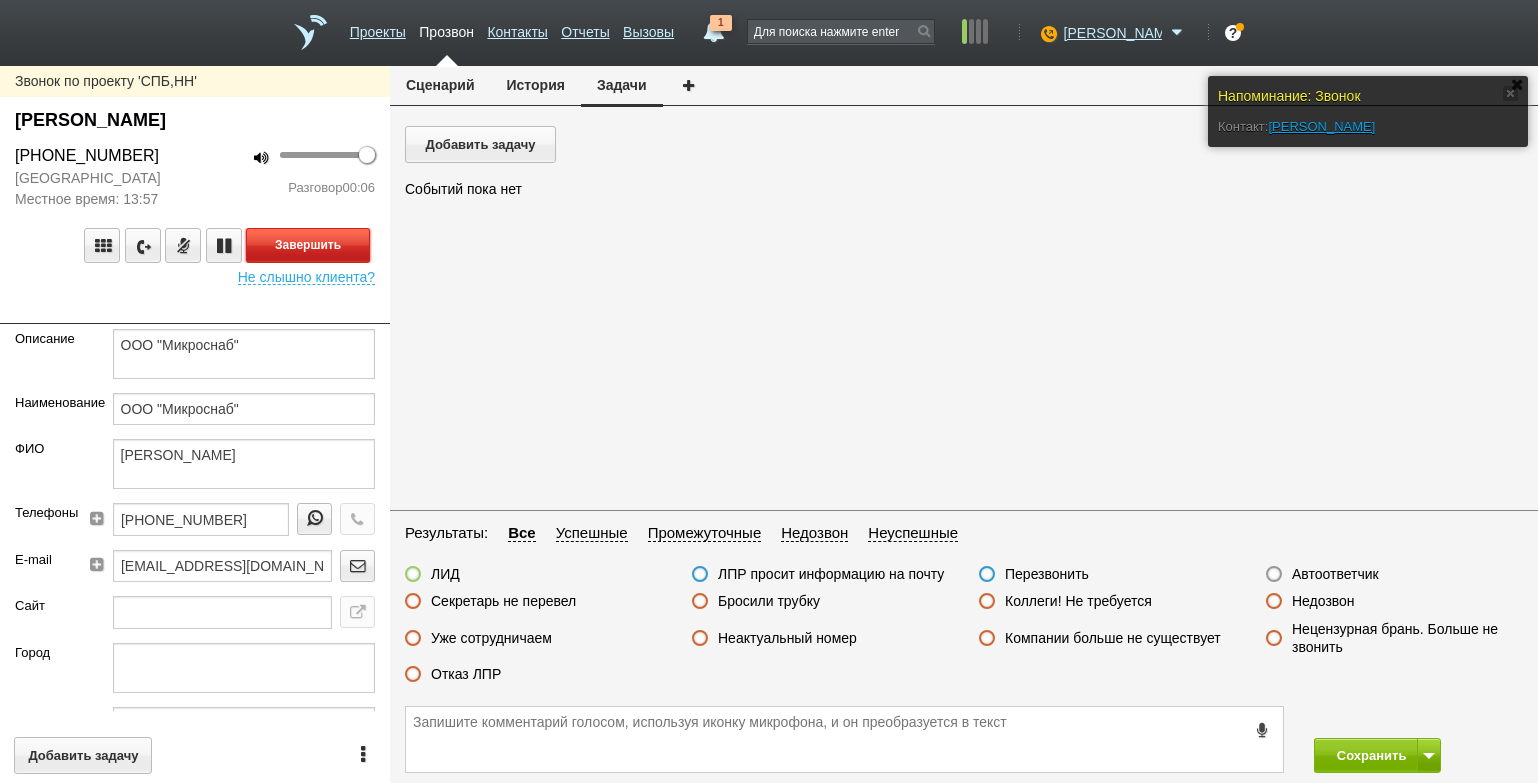 click on "Завершить" at bounding box center [308, 245] 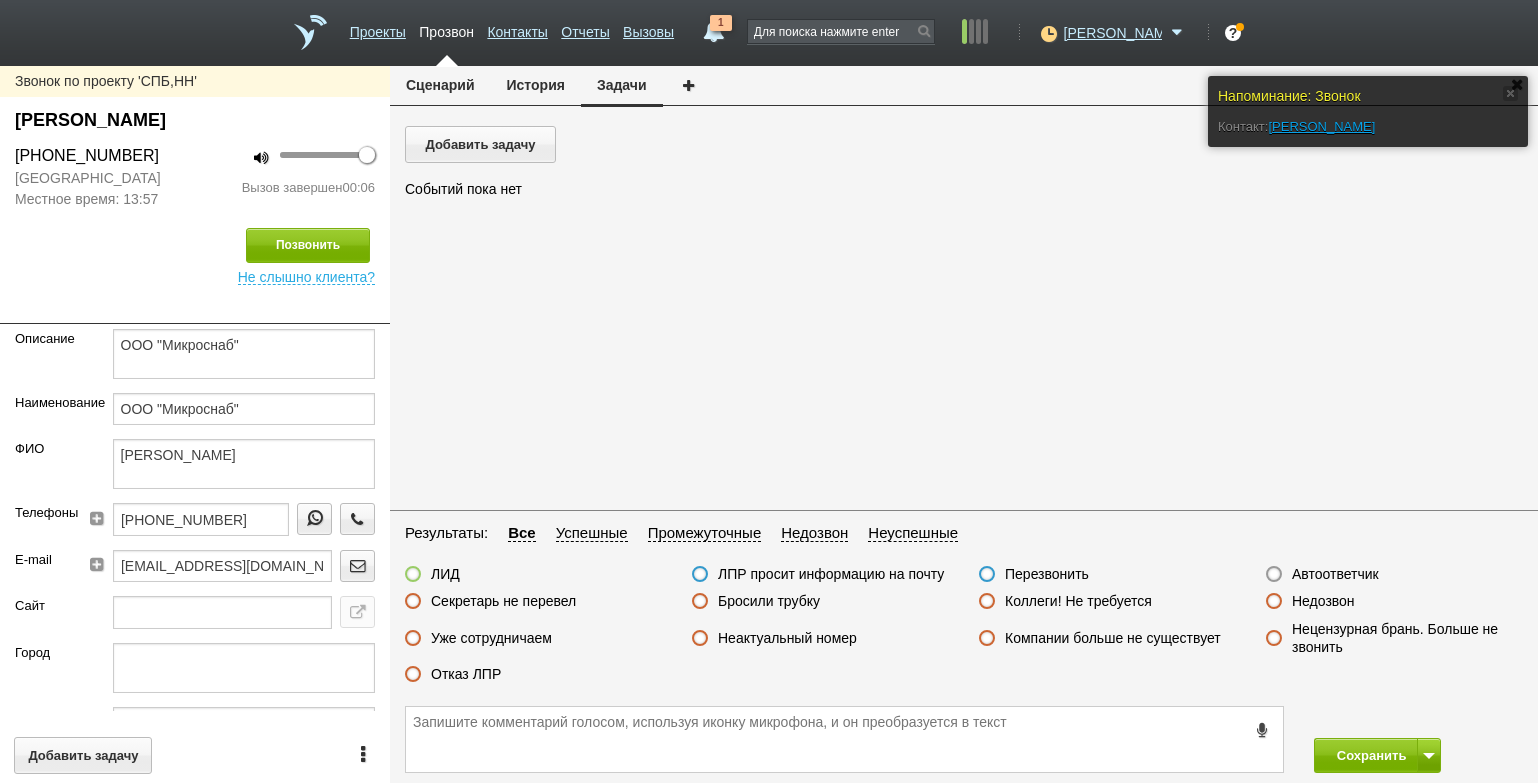 click on "Бросили трубку" at bounding box center (769, 601) 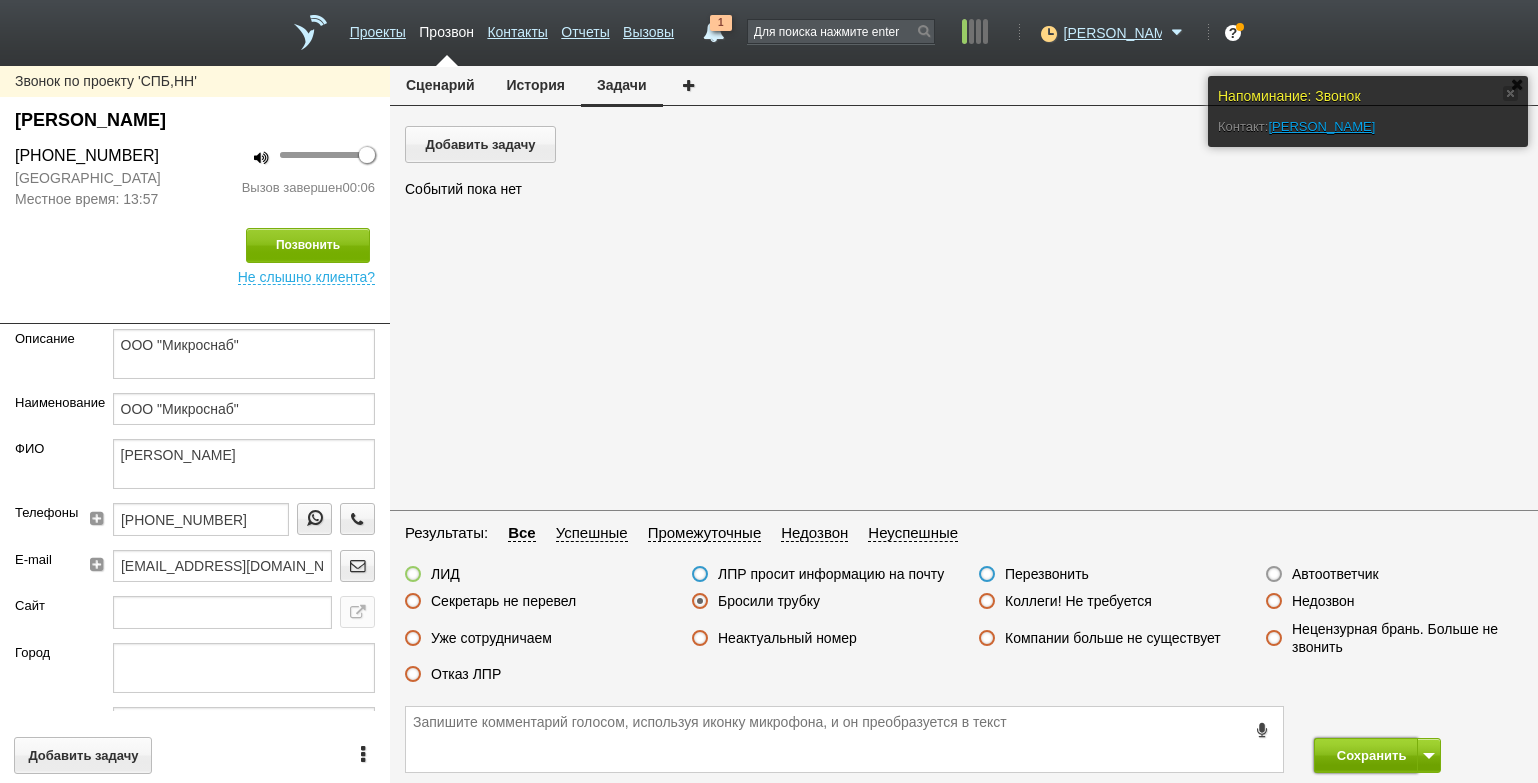 click on "Сохранить" at bounding box center (1366, 755) 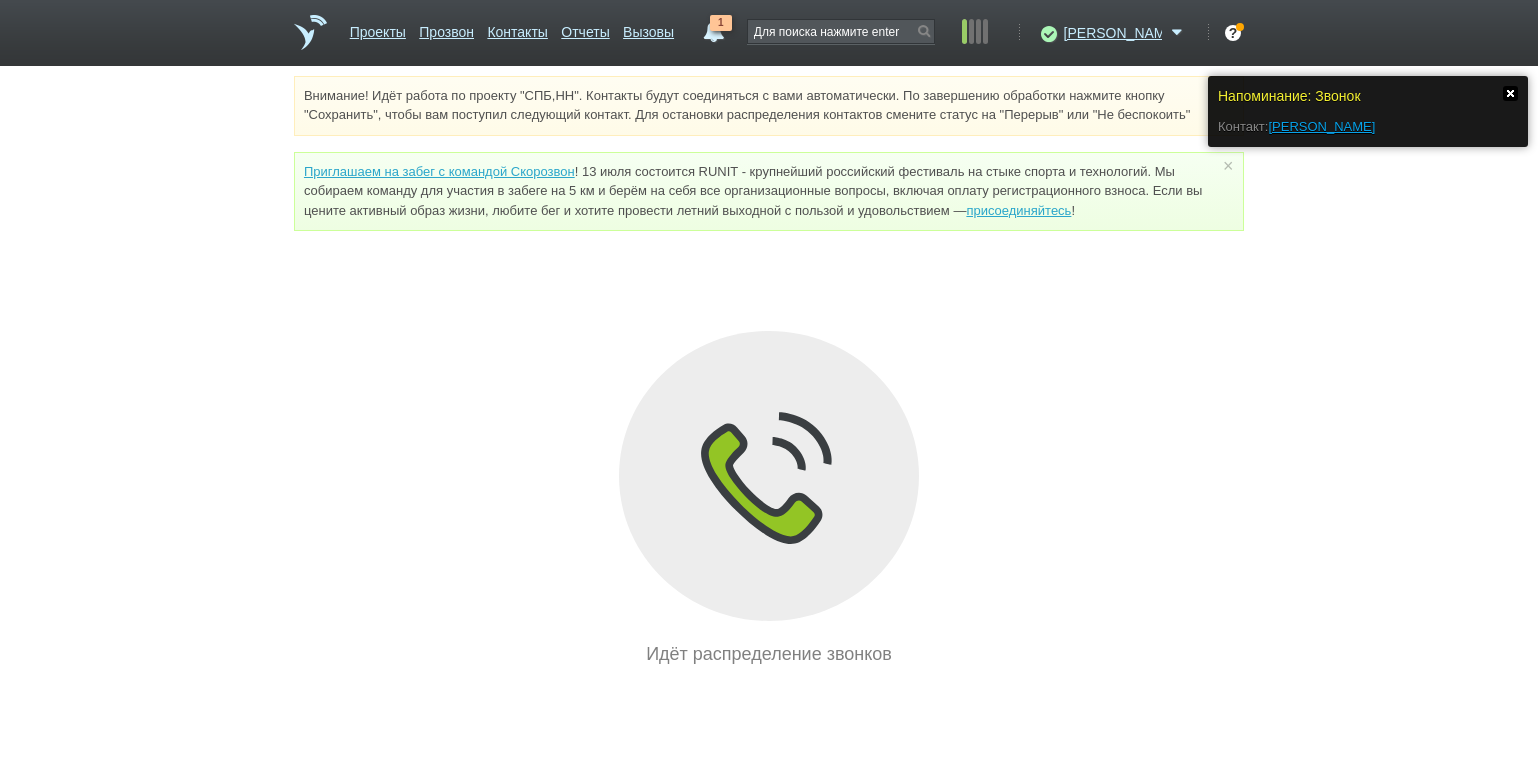 click at bounding box center [1510, 93] 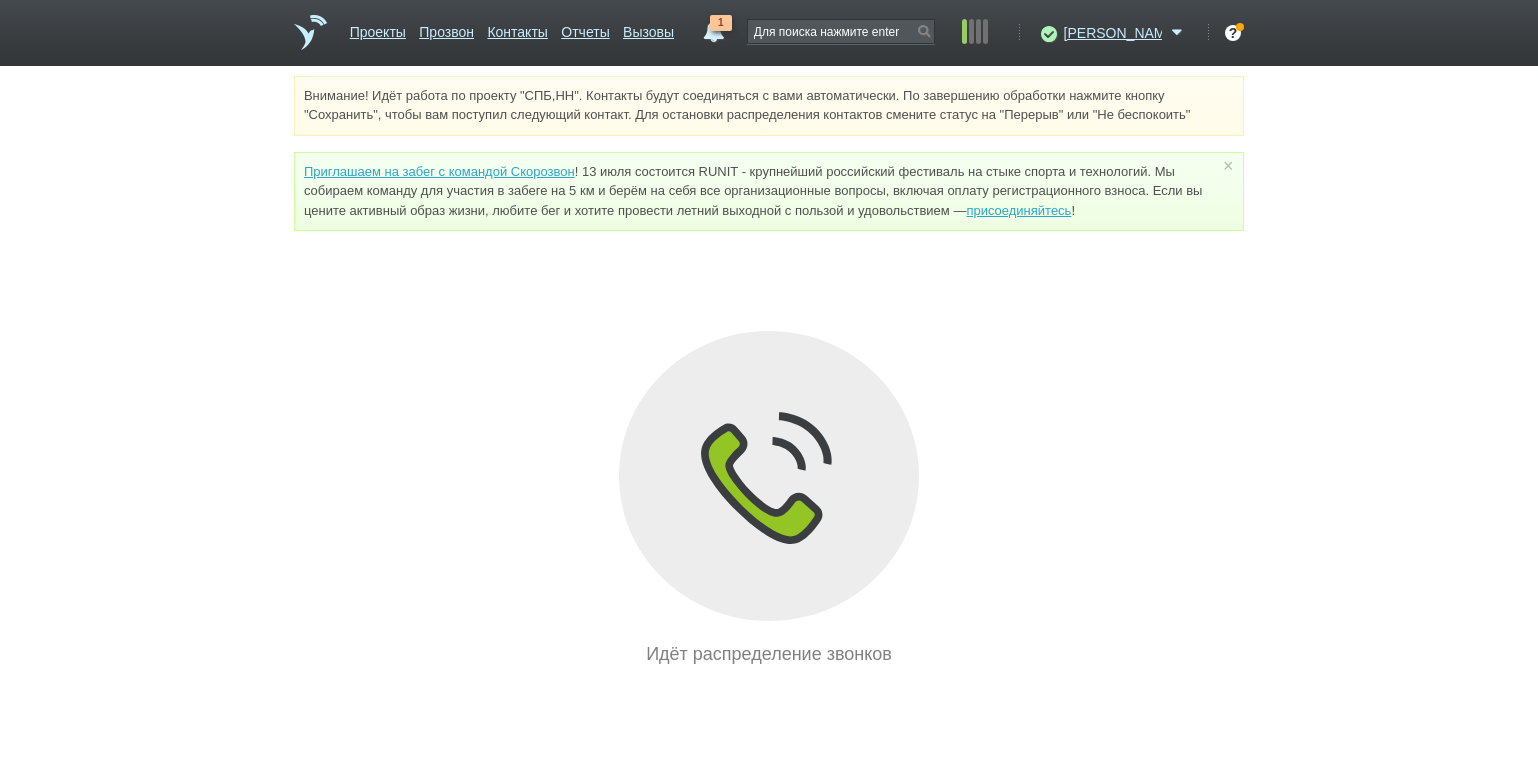click on "1" at bounding box center (721, 23) 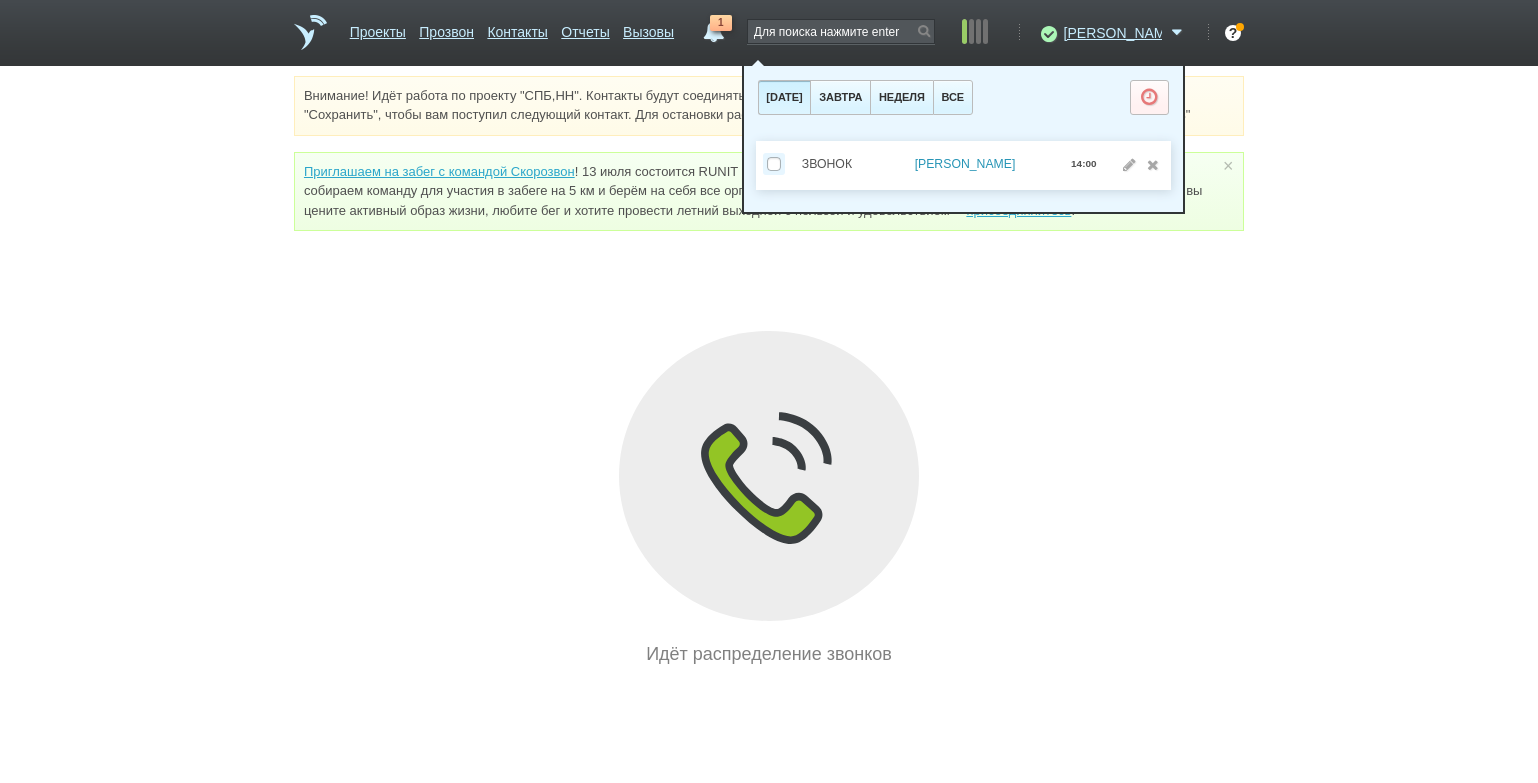 click on "[PERSON_NAME]" at bounding box center [965, 164] 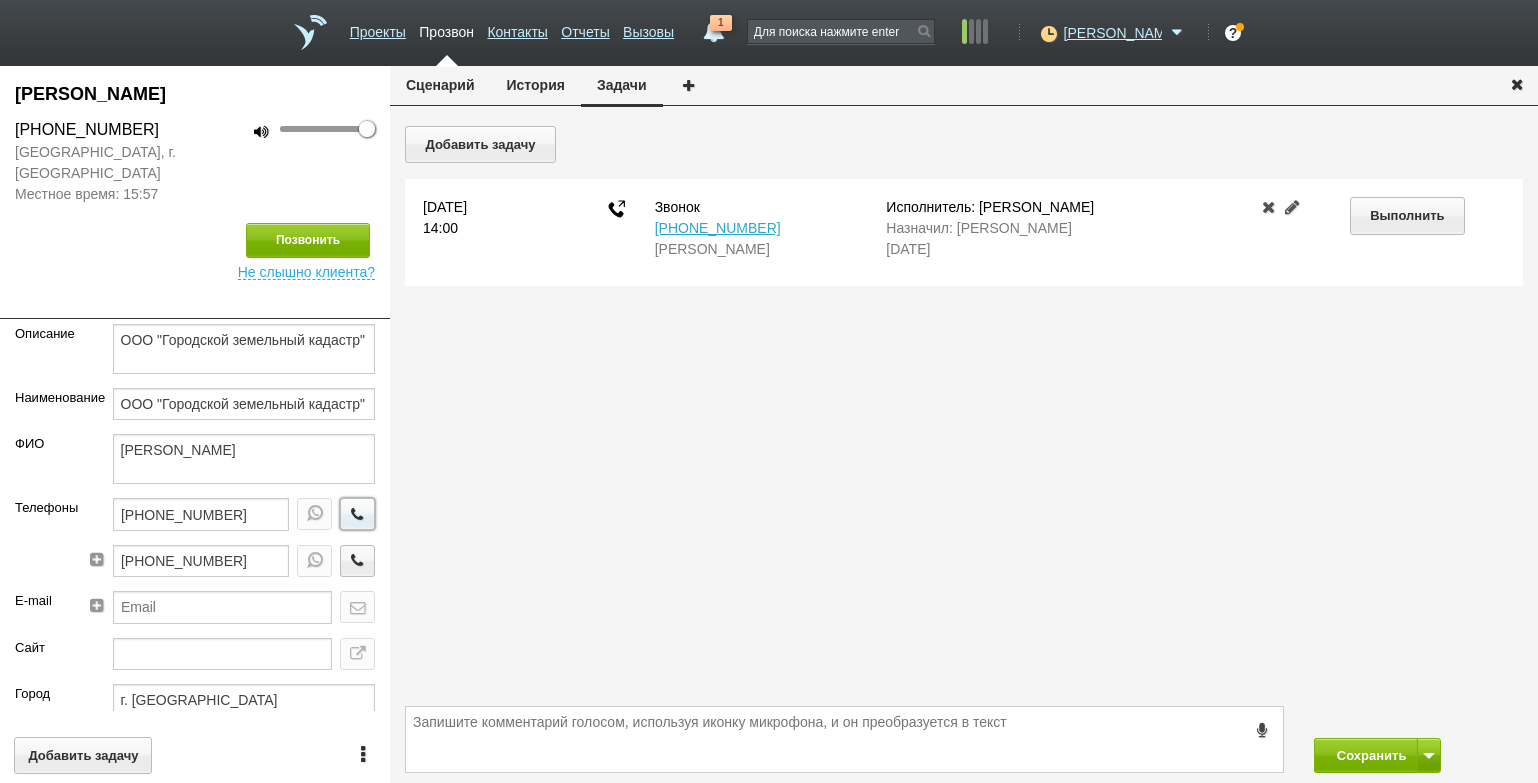click at bounding box center [358, 513] 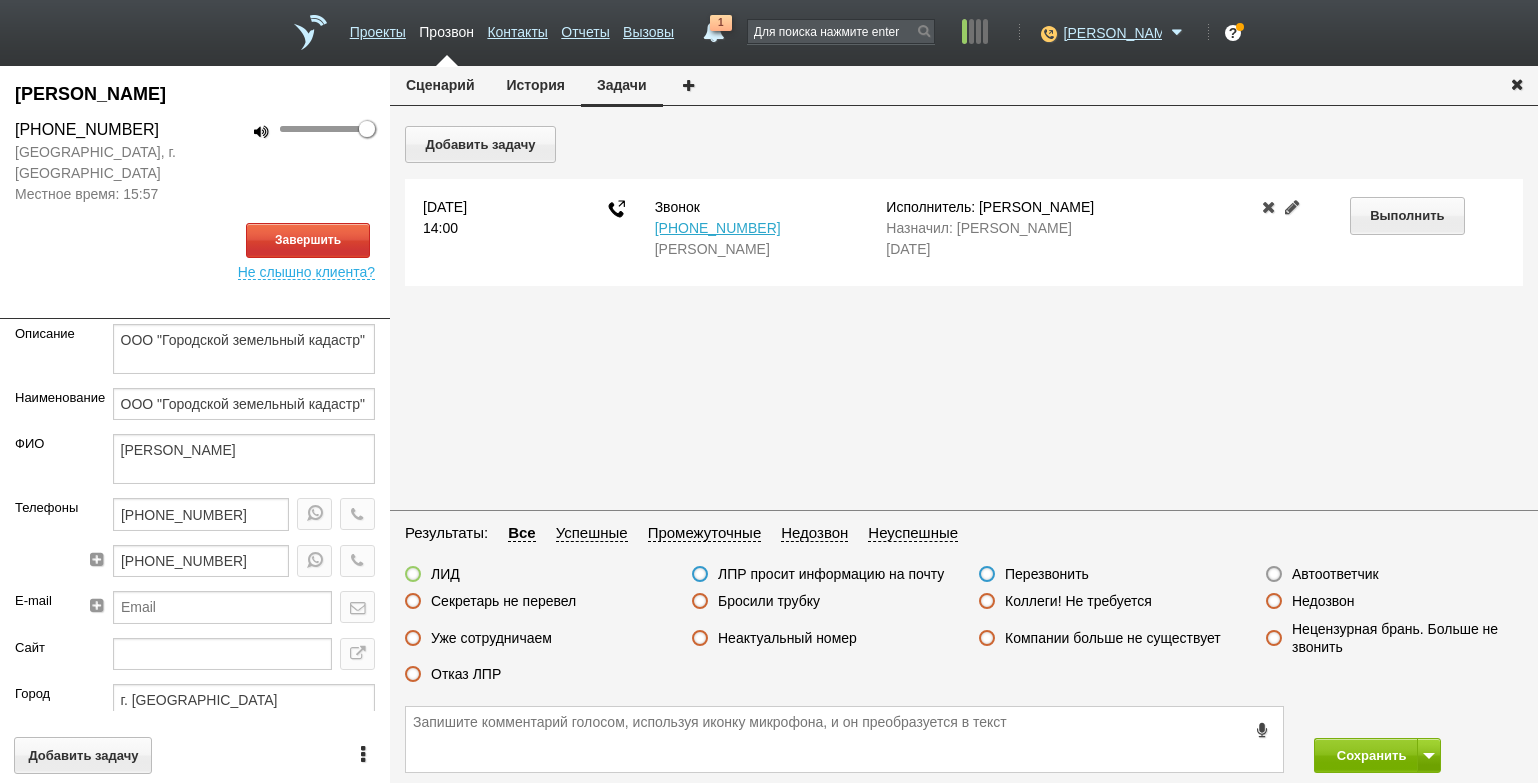 click on "Сценарий" at bounding box center (440, 85) 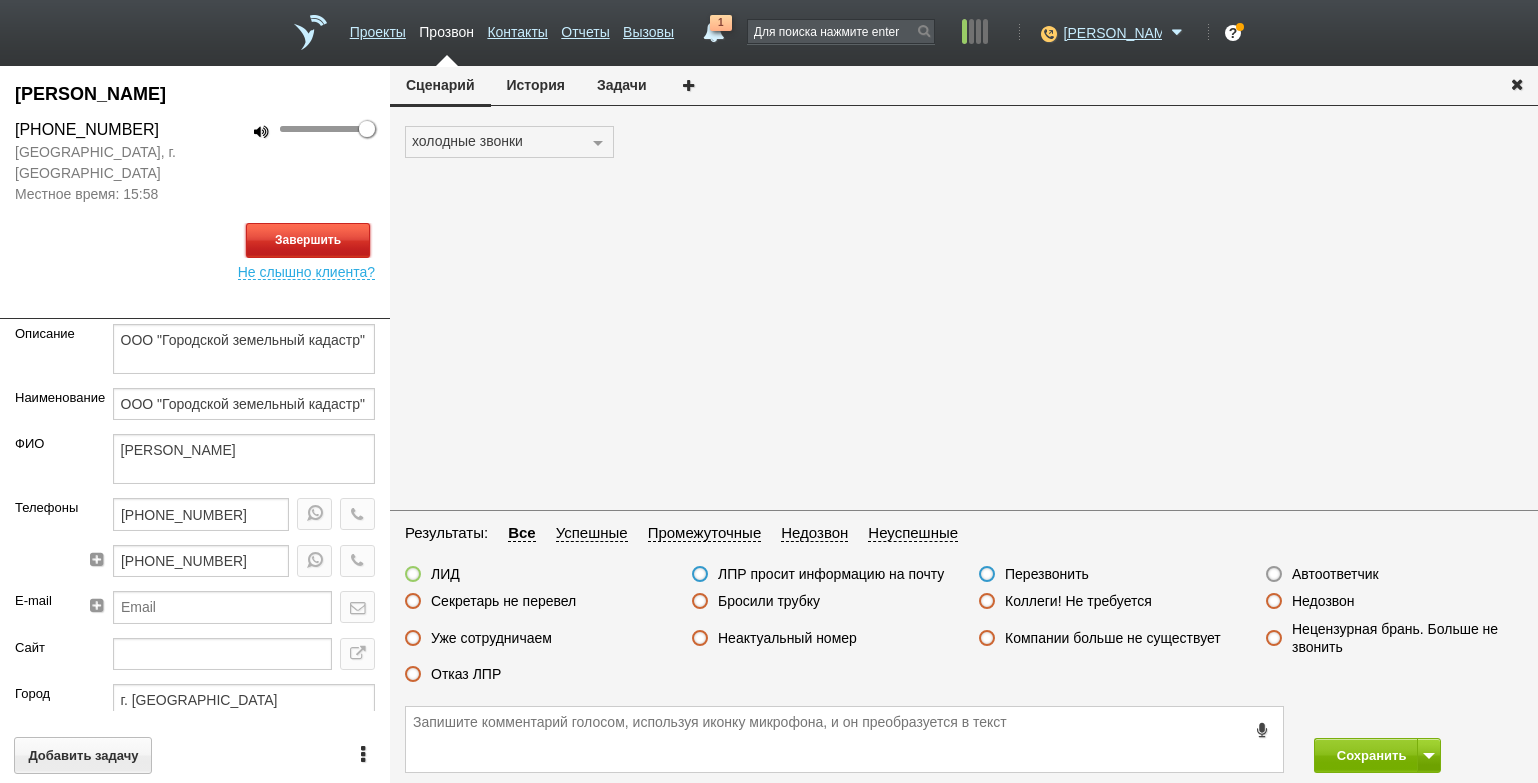click on "Завершить" at bounding box center [308, 240] 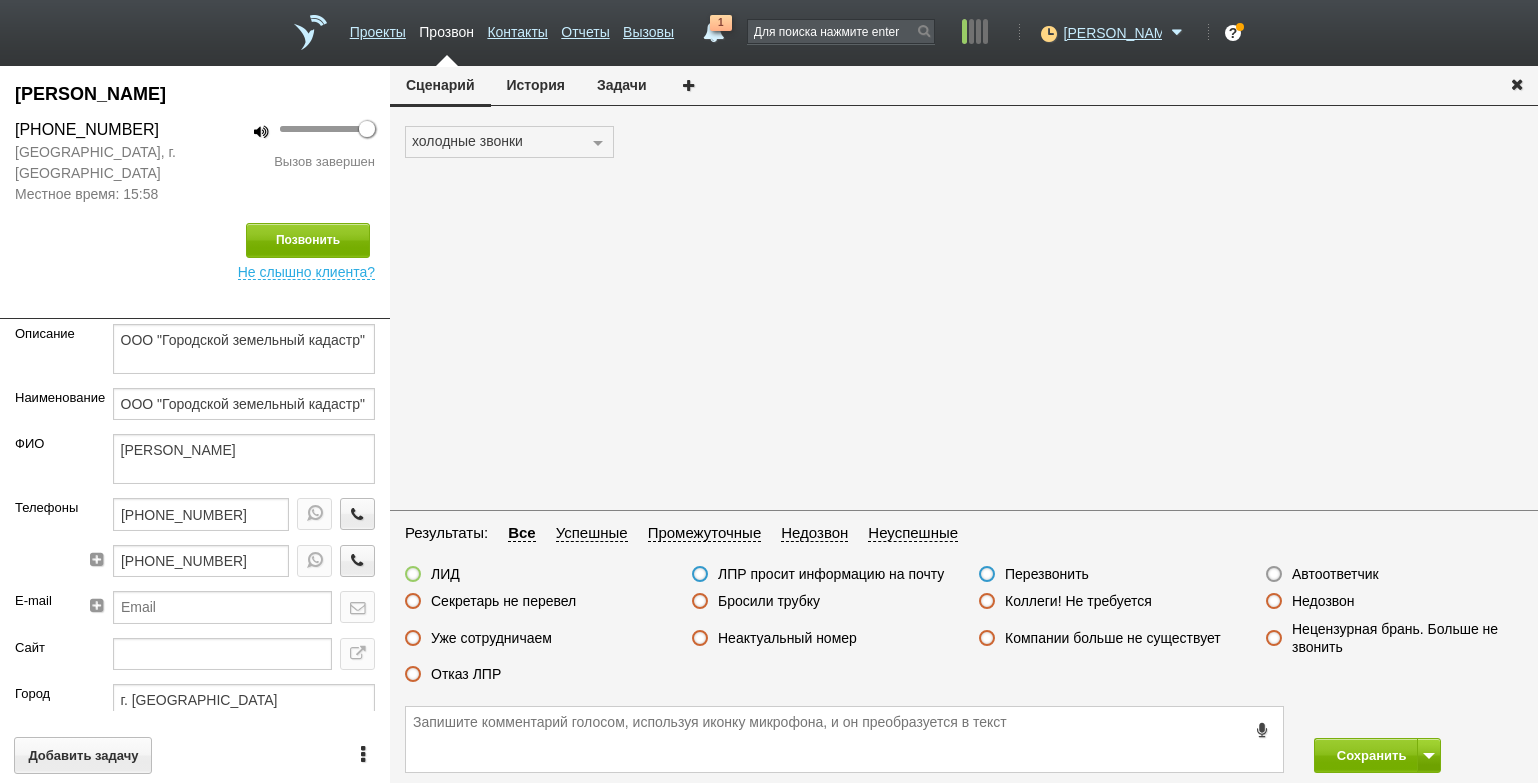 click on "Отказ ЛПР" at bounding box center (466, 674) 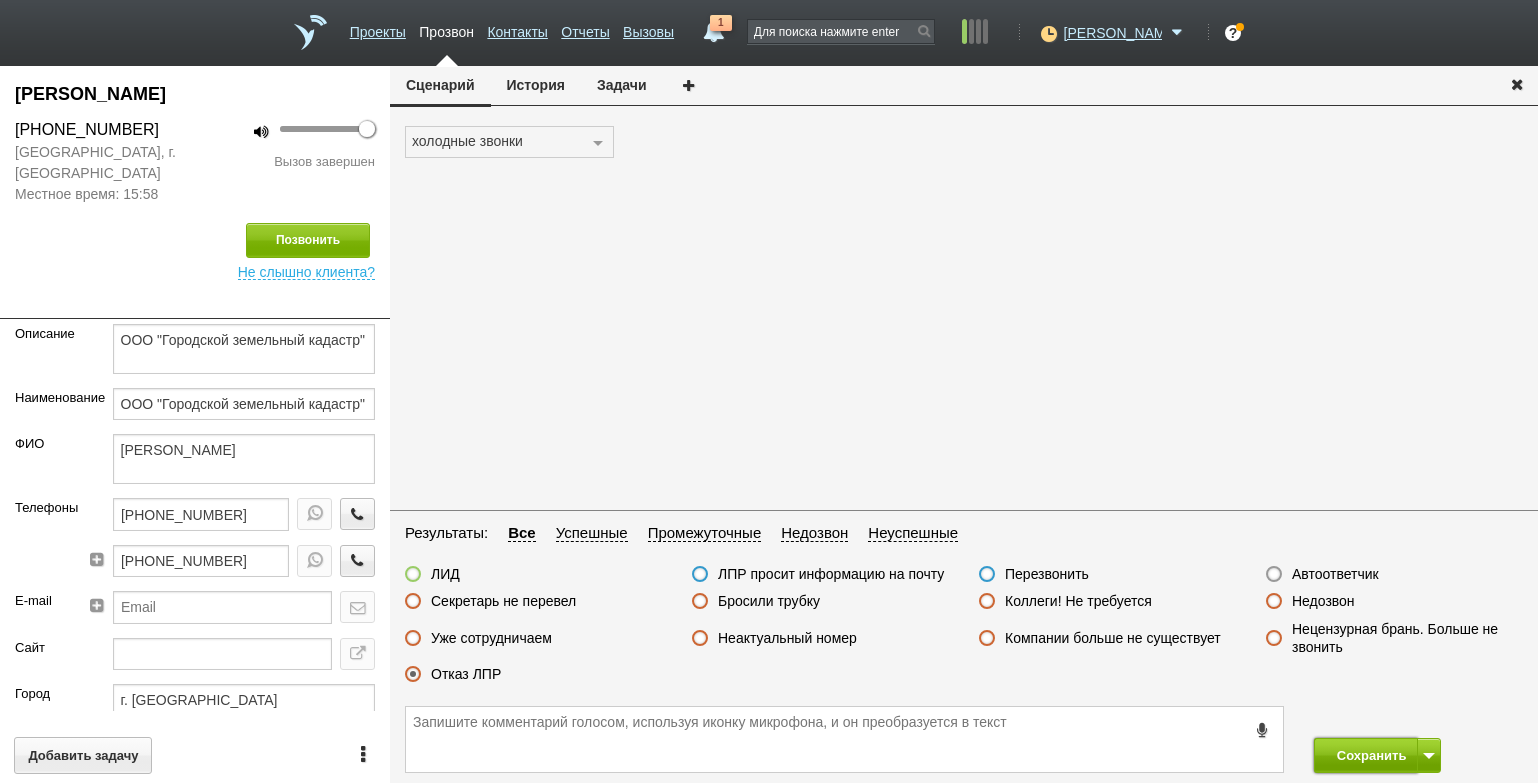 click on "Сохранить" at bounding box center [1366, 755] 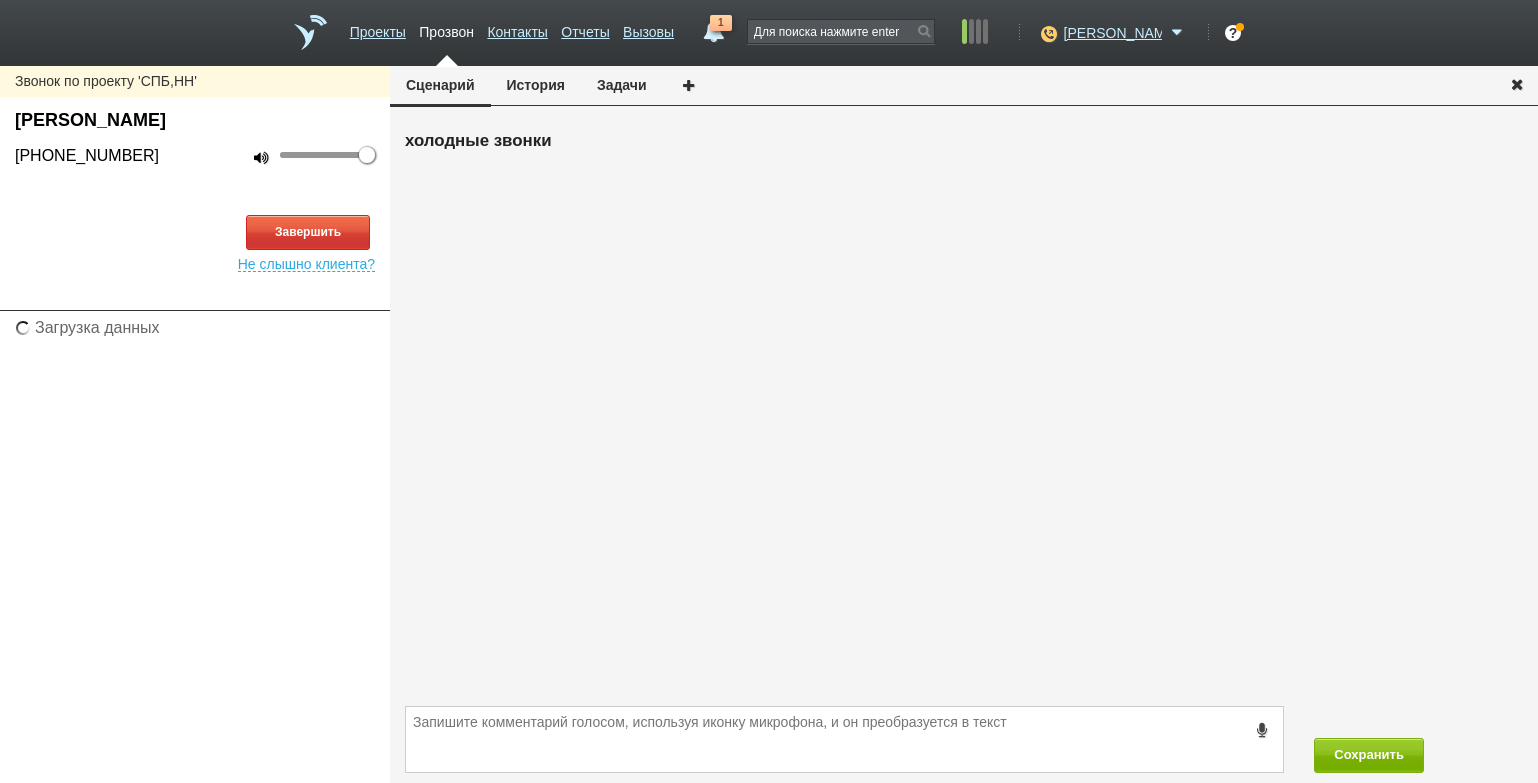 click on "1" at bounding box center [714, 27] 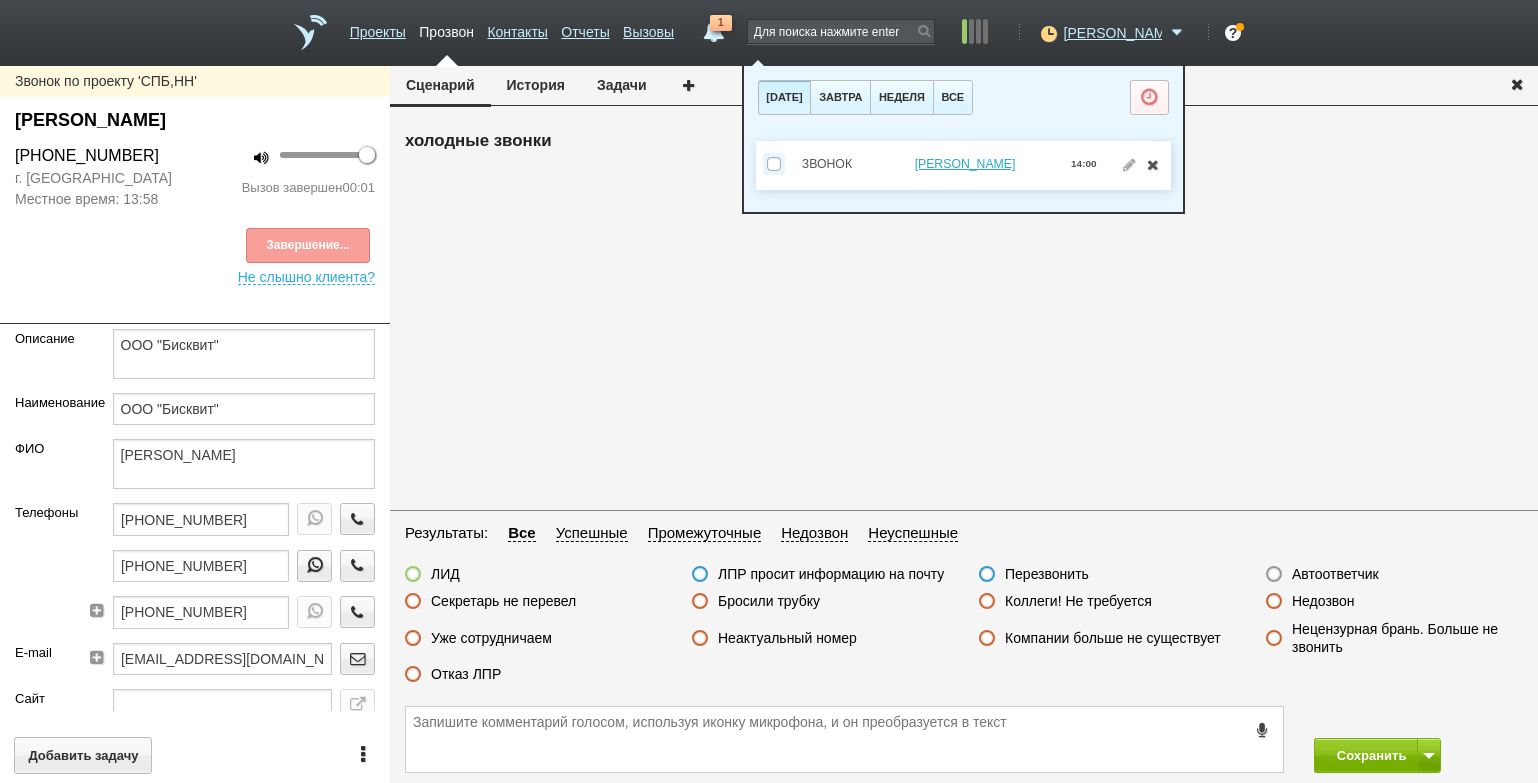 click at bounding box center (1153, 164) 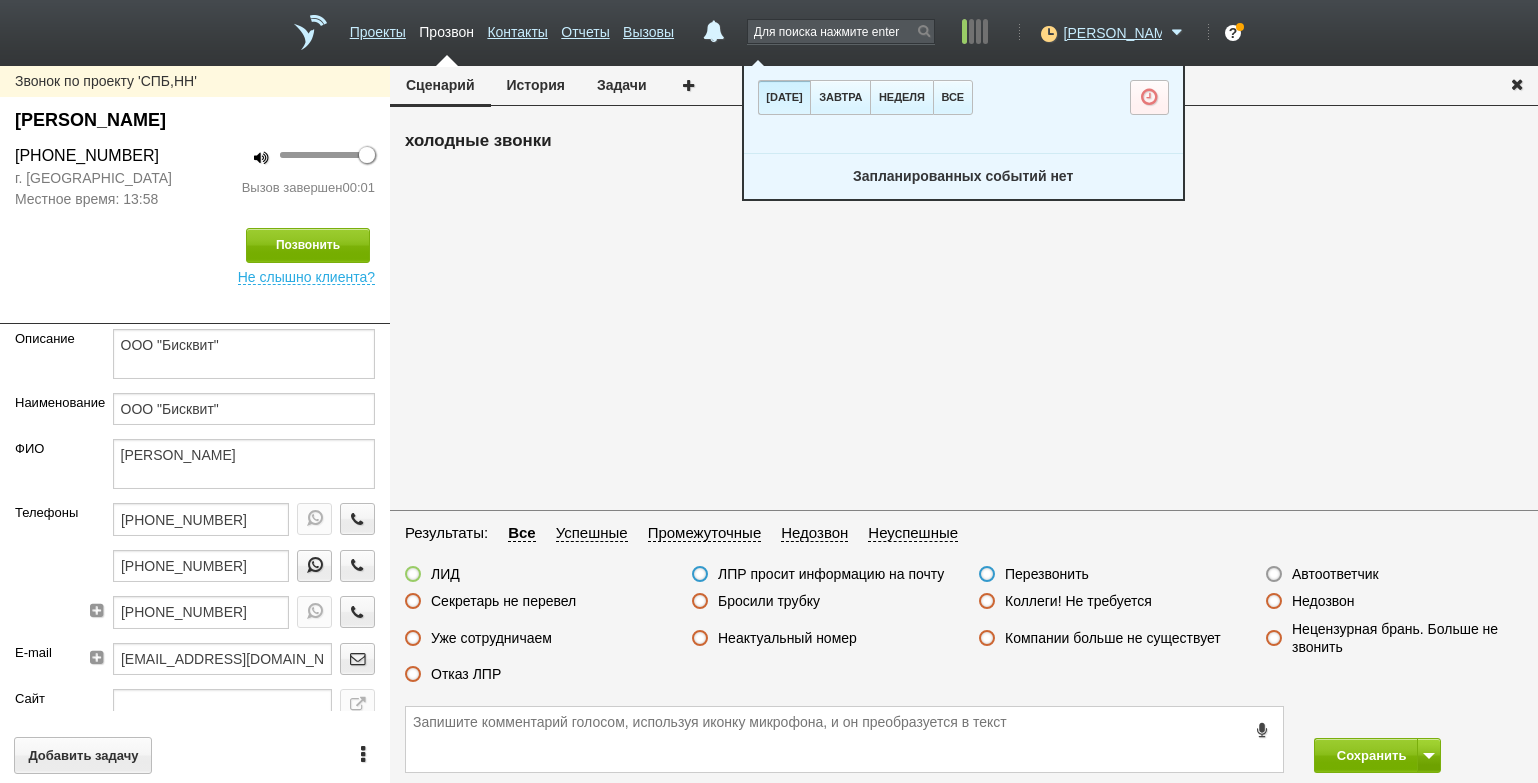click on "Недозвон" at bounding box center (1323, 601) 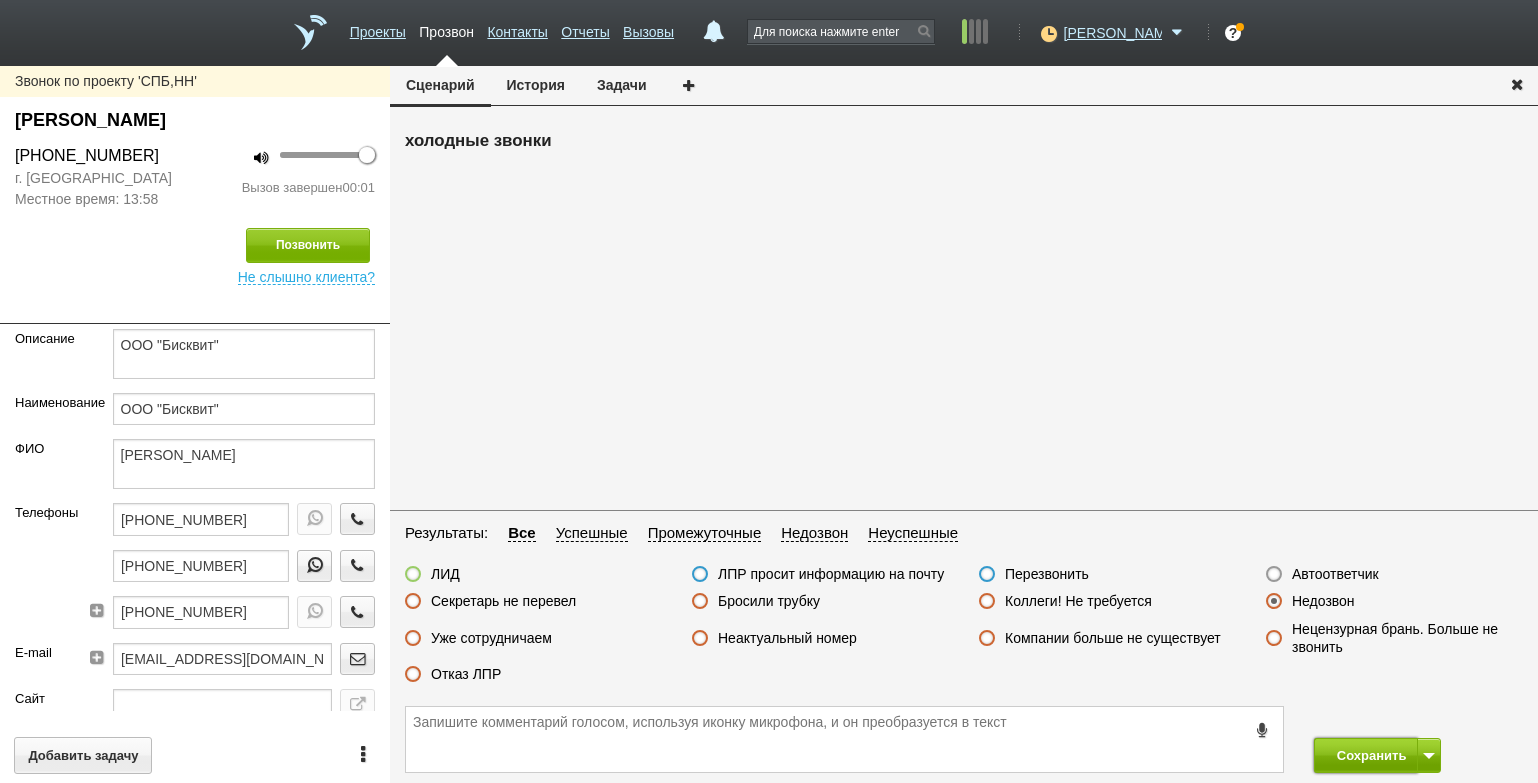 click on "Сохранить" at bounding box center [1366, 755] 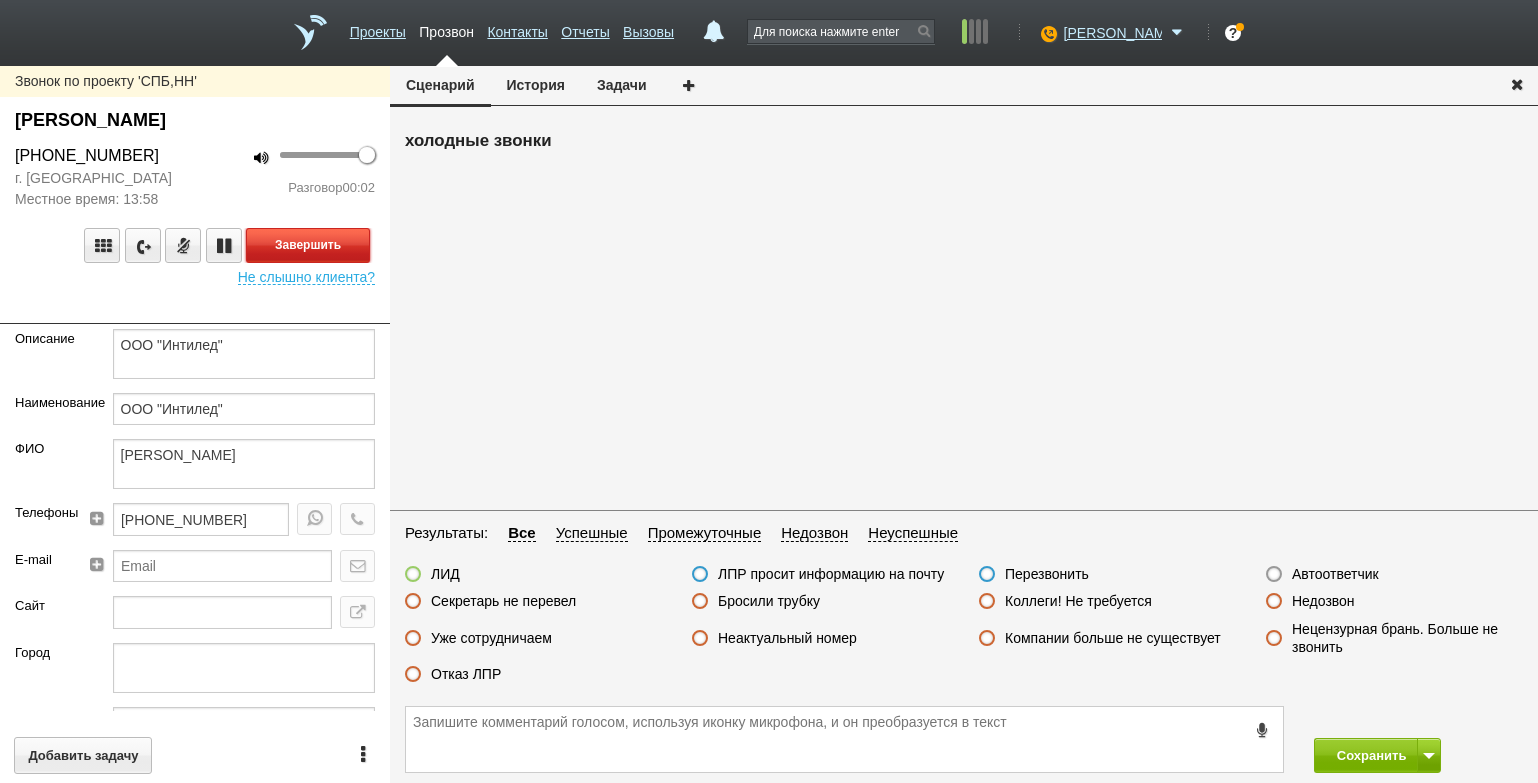 click on "Завершить" at bounding box center [308, 245] 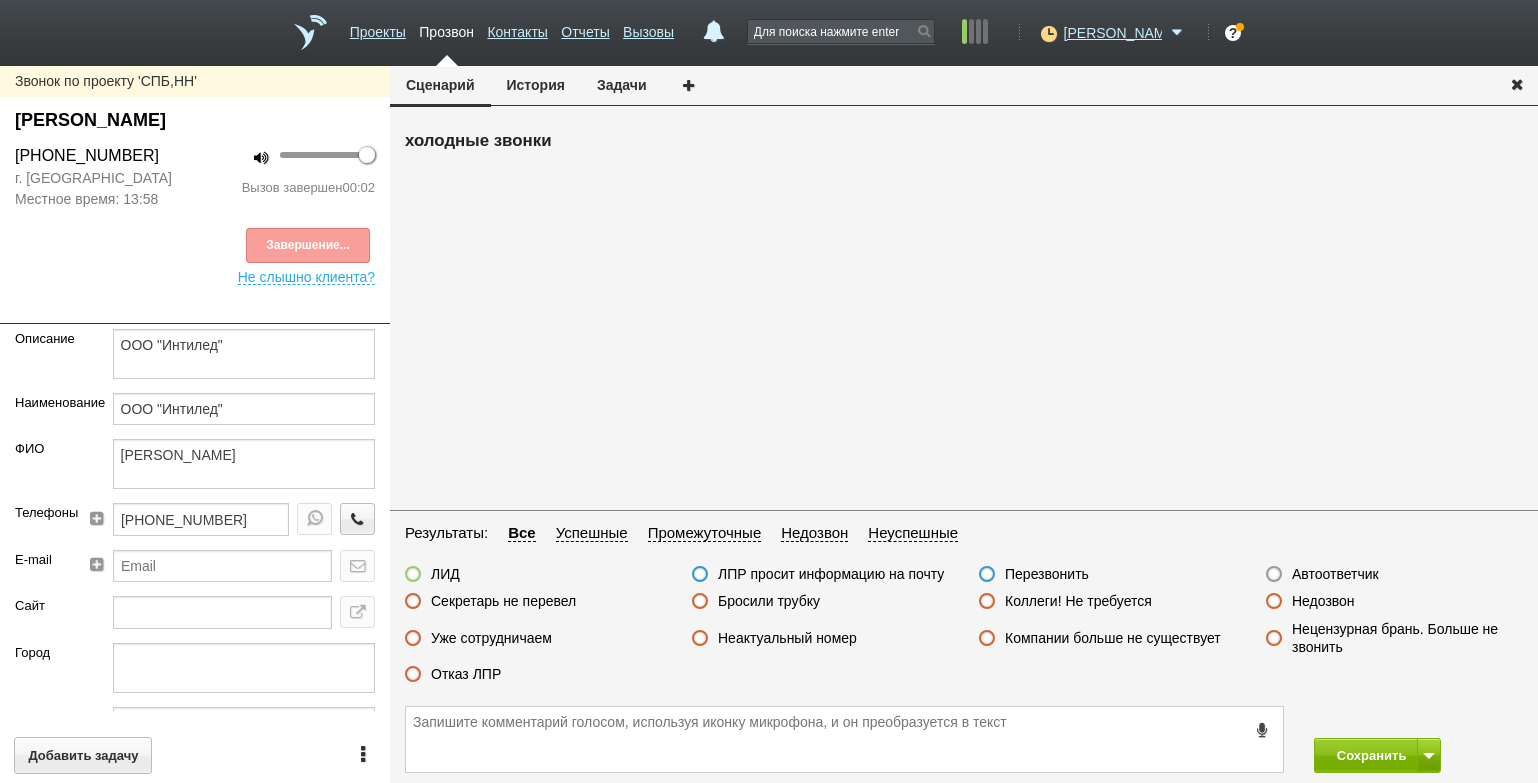 click on "Автоответчик" at bounding box center [1322, 575] 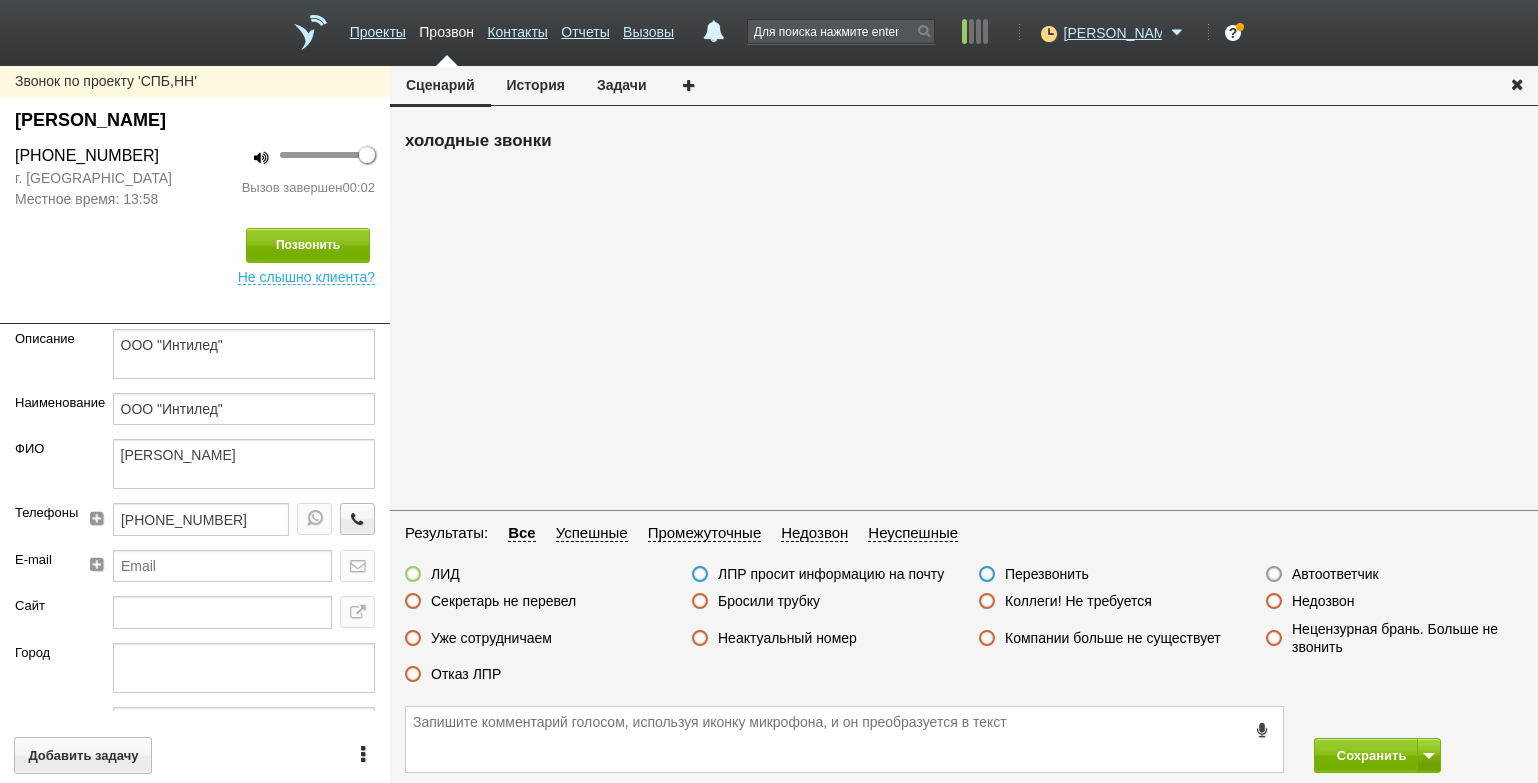 click on "Автоответчик" at bounding box center (1335, 574) 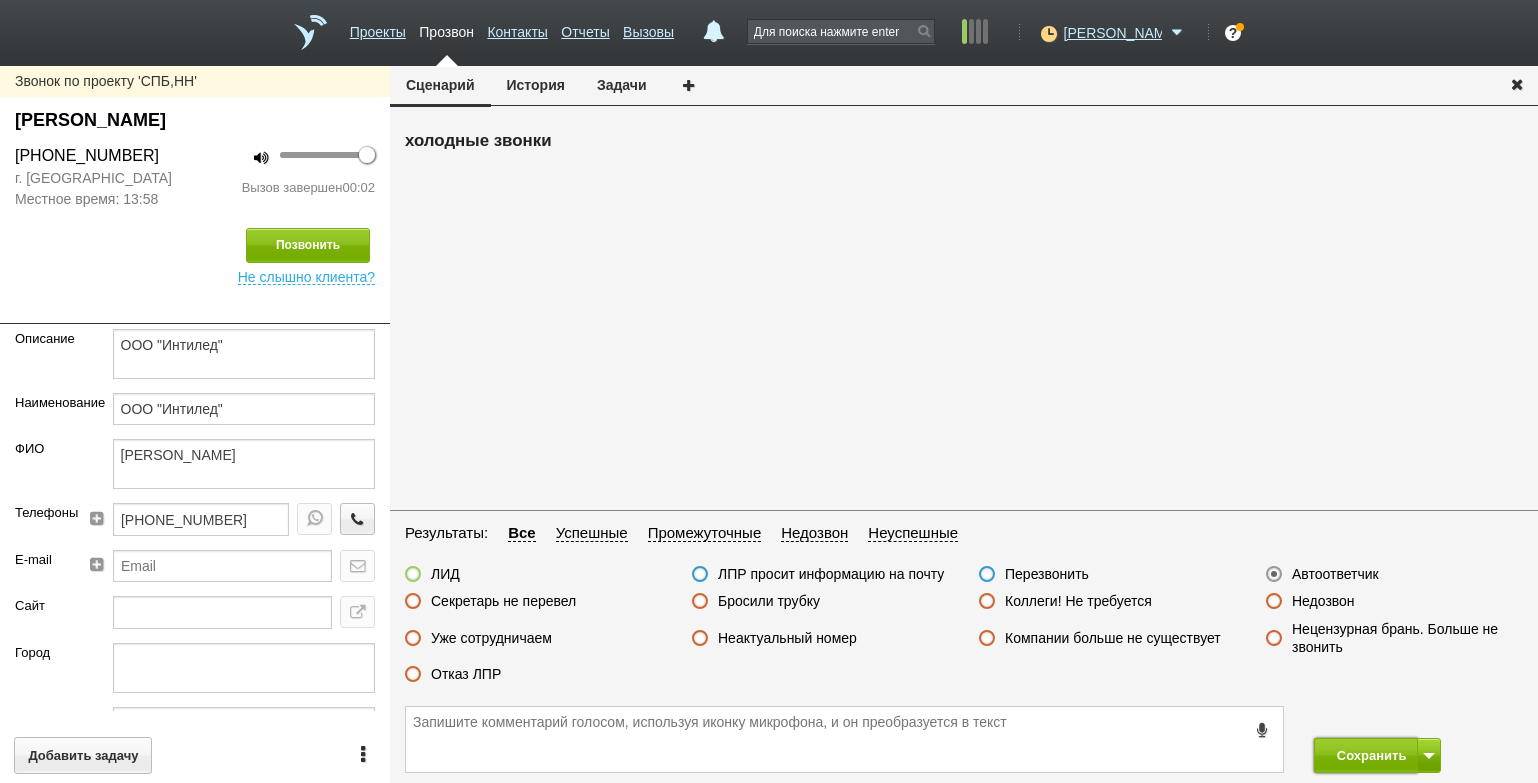 drag, startPoint x: 1353, startPoint y: 749, endPoint x: 1324, endPoint y: 716, distance: 43.931767 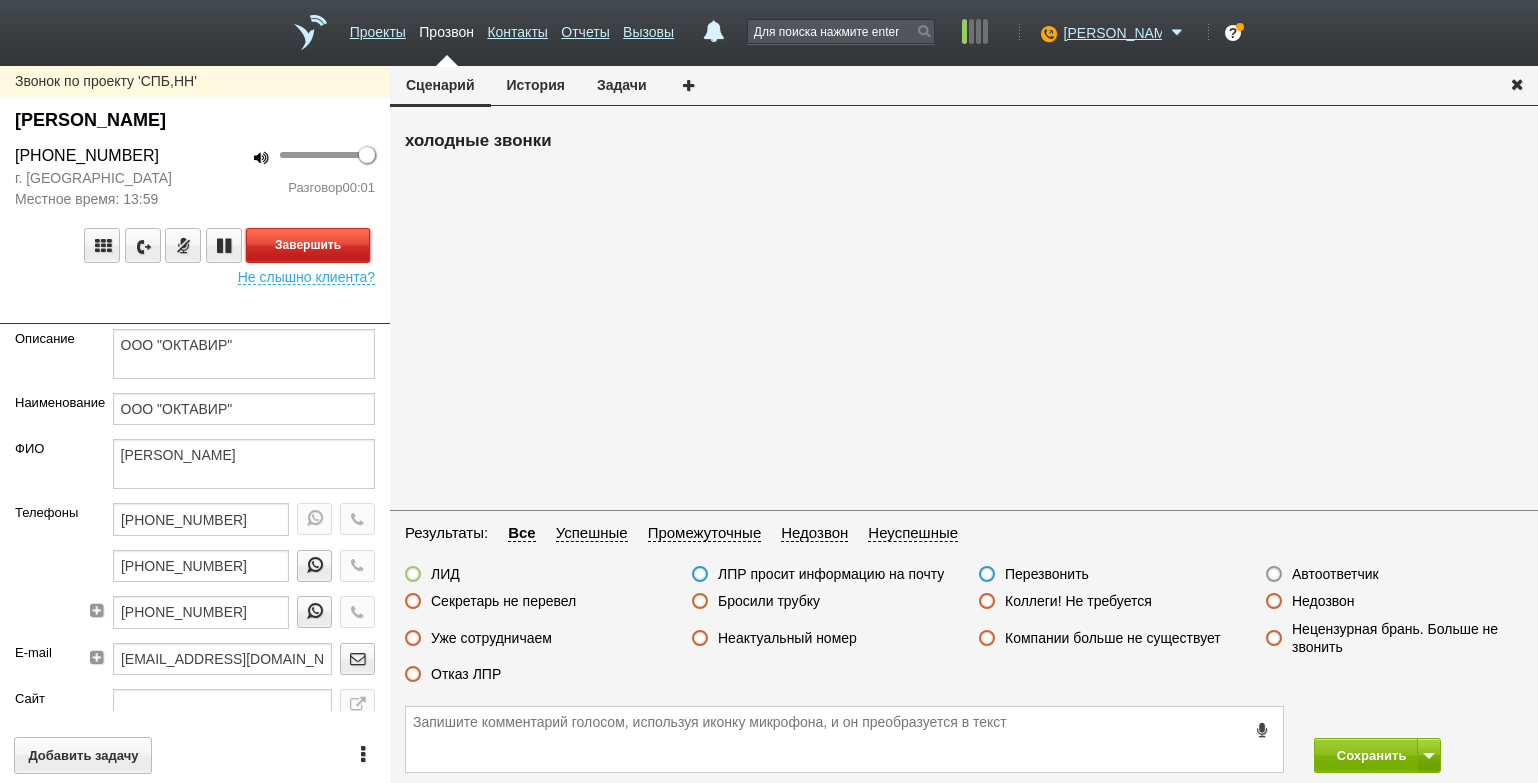 click on "Завершить" at bounding box center [308, 245] 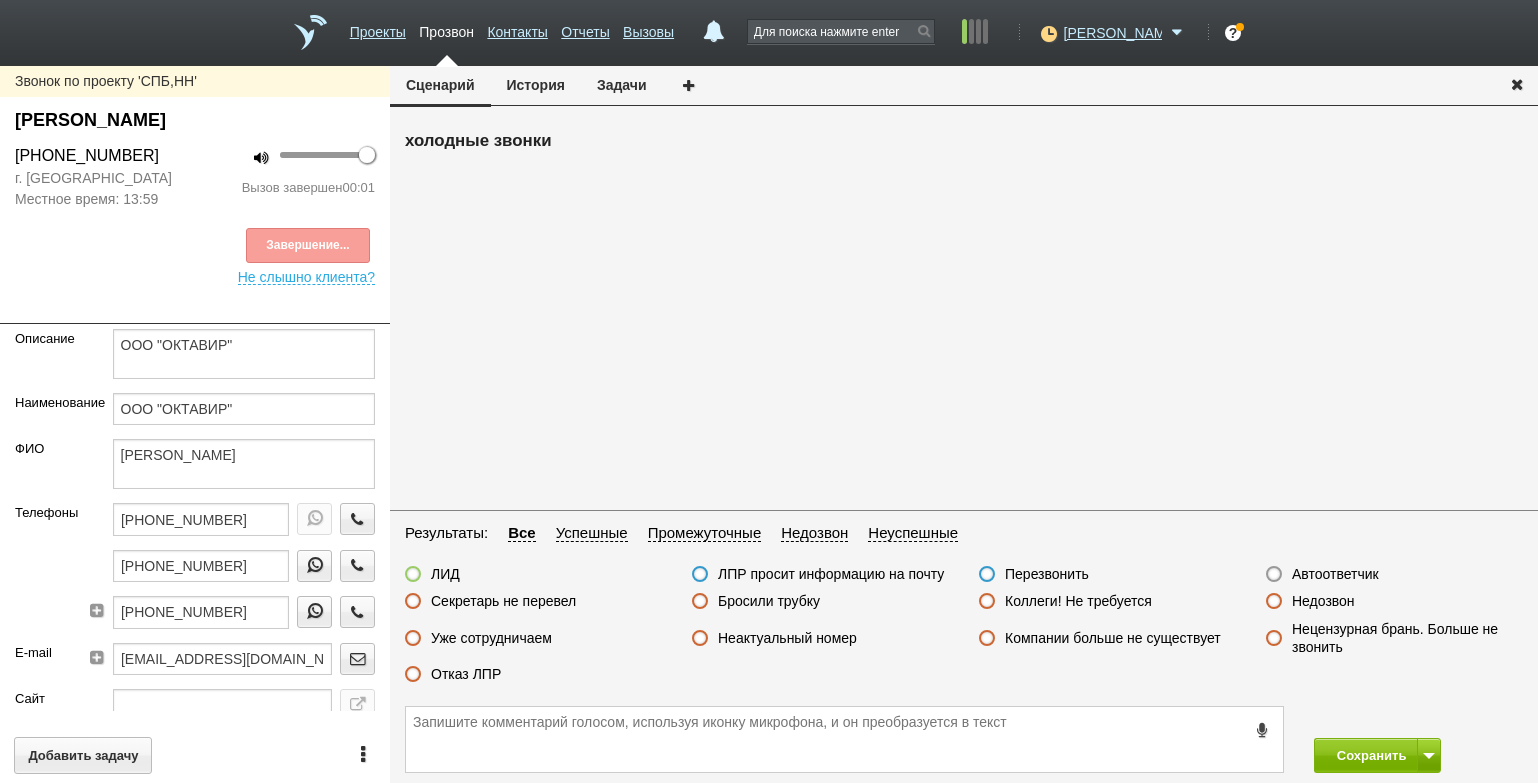 click on "Автоответчик" at bounding box center (1335, 574) 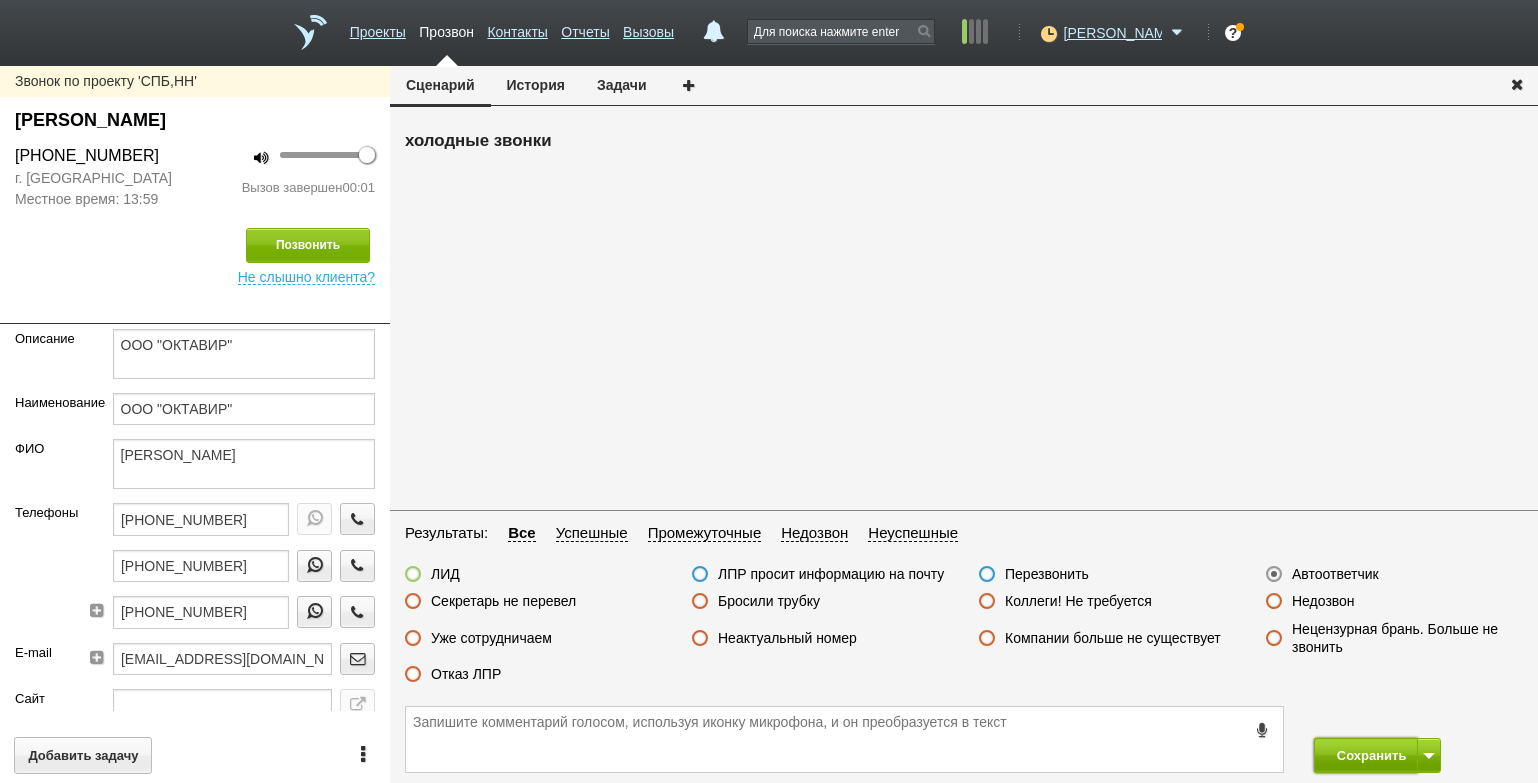 click on "Сохранить" at bounding box center [1366, 755] 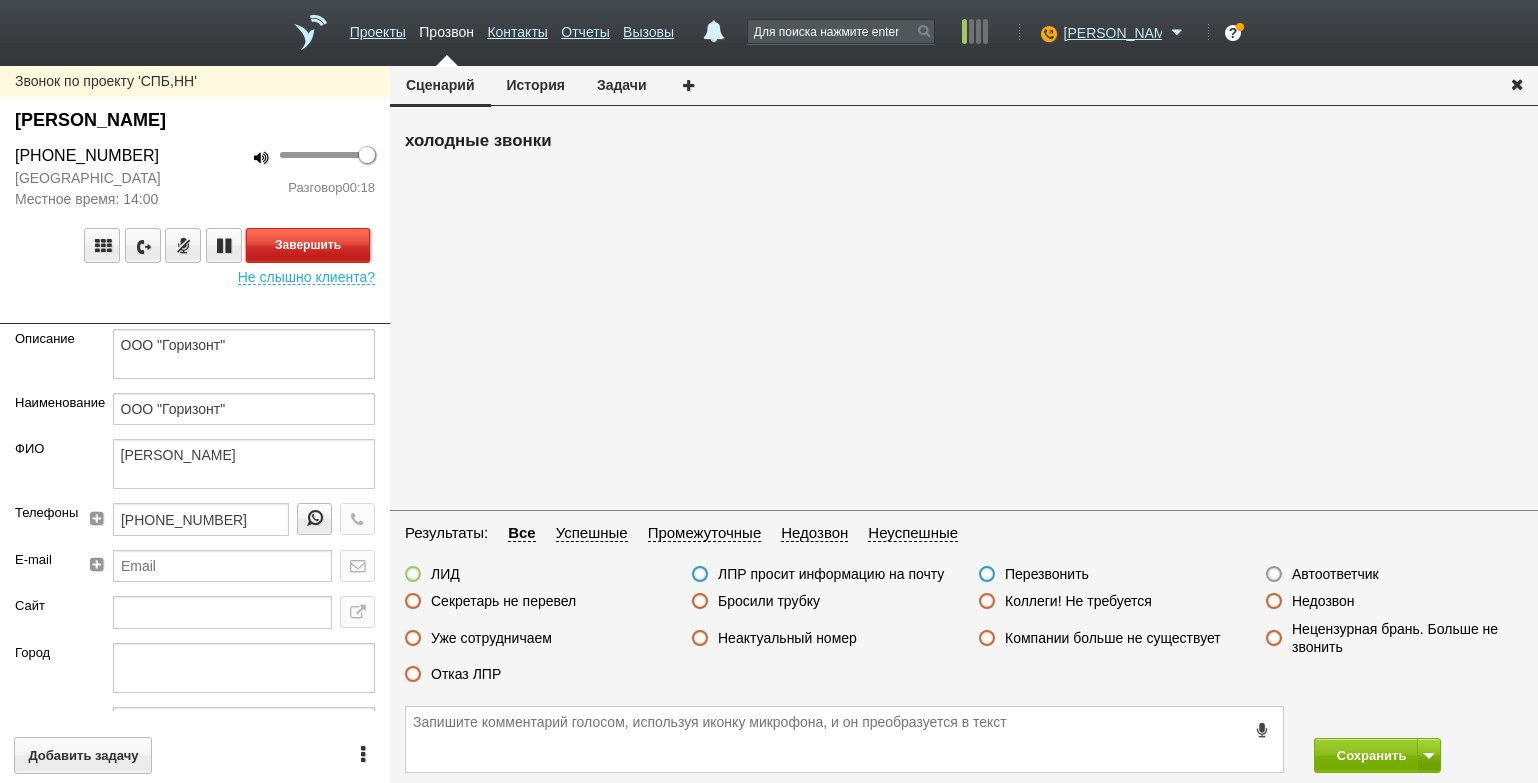 click on "Завершить" at bounding box center [308, 245] 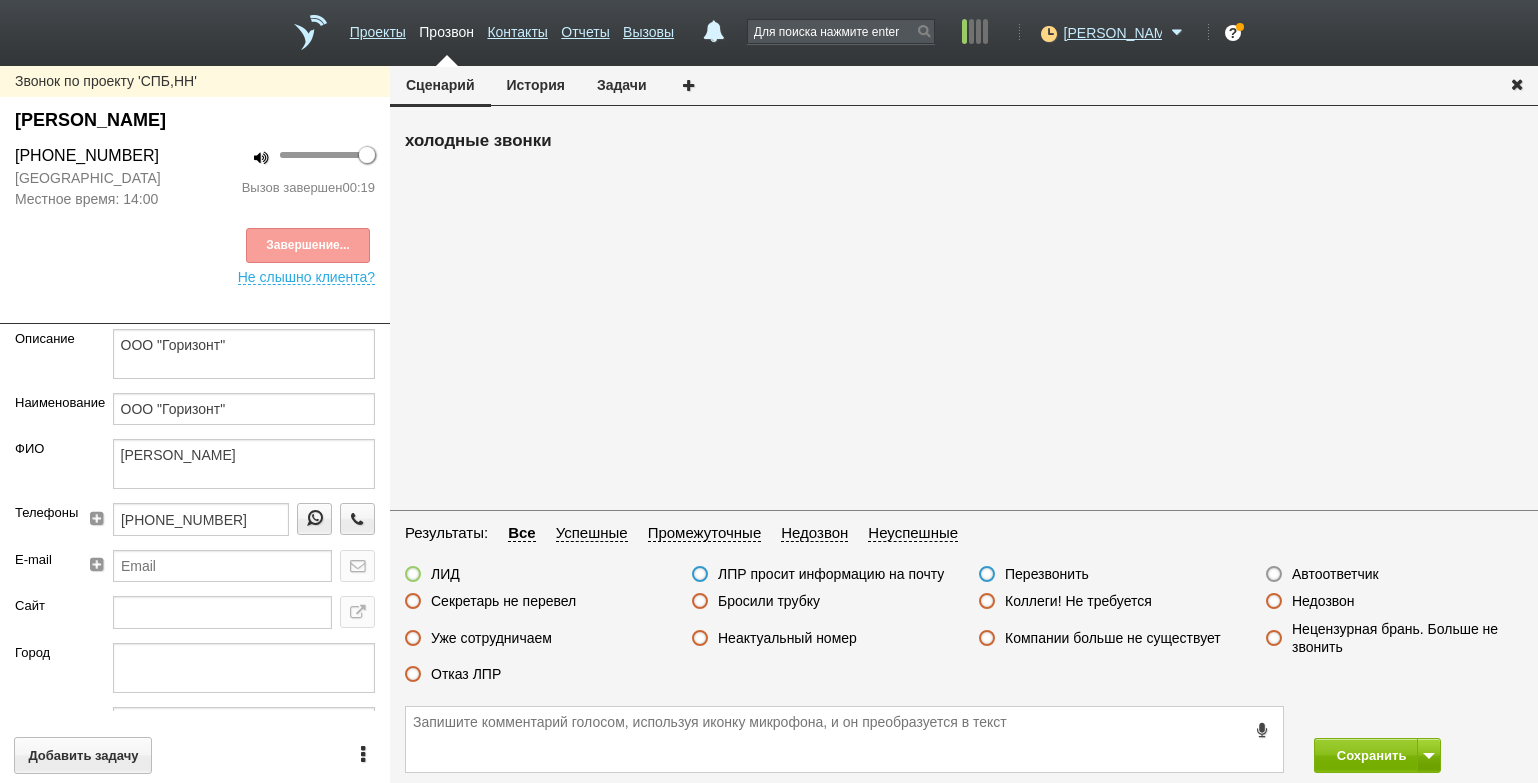 click on "Отказ ЛПР" at bounding box center (466, 674) 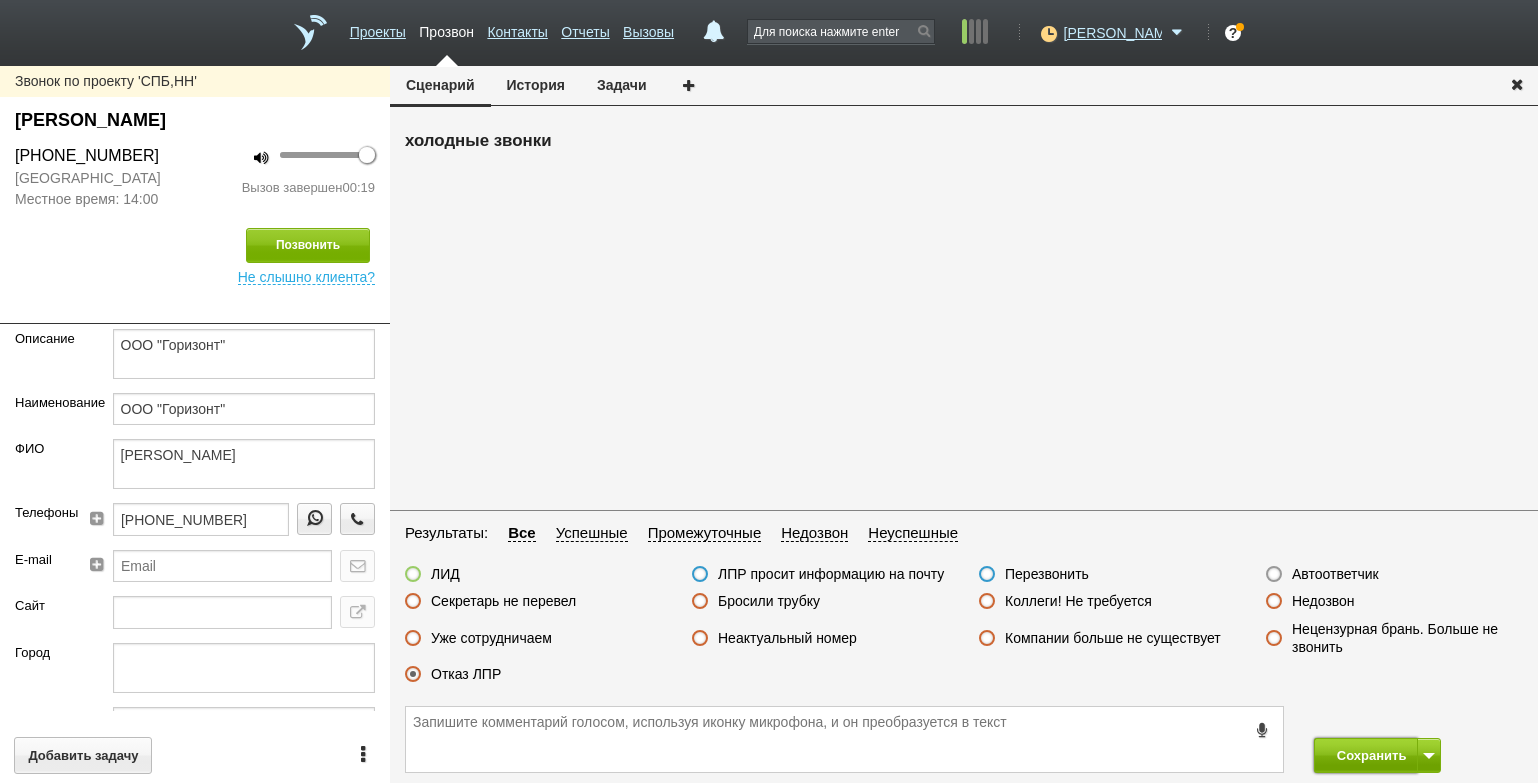 click on "Сохранить" at bounding box center (1366, 755) 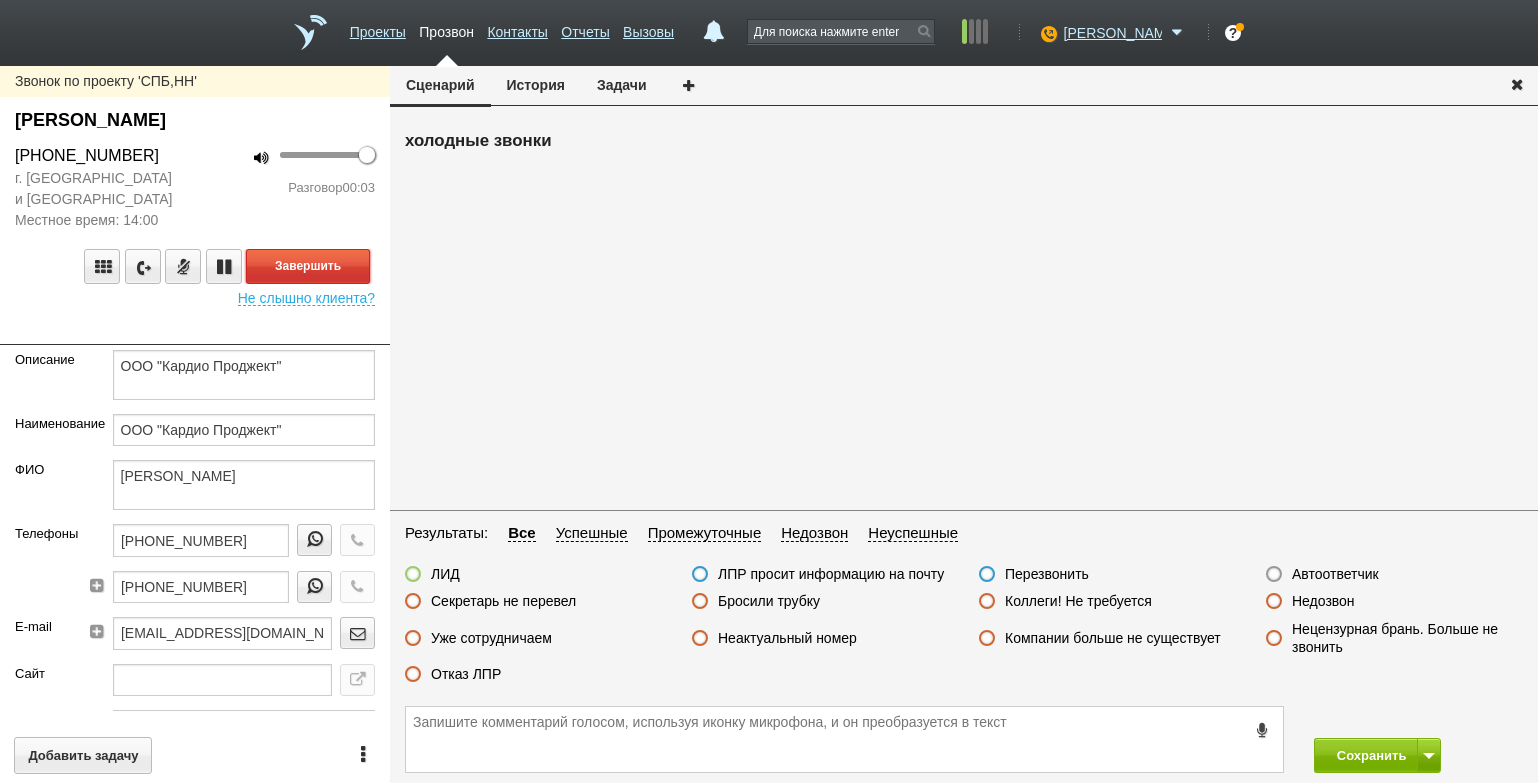 click on "Завершить" at bounding box center [308, 266] 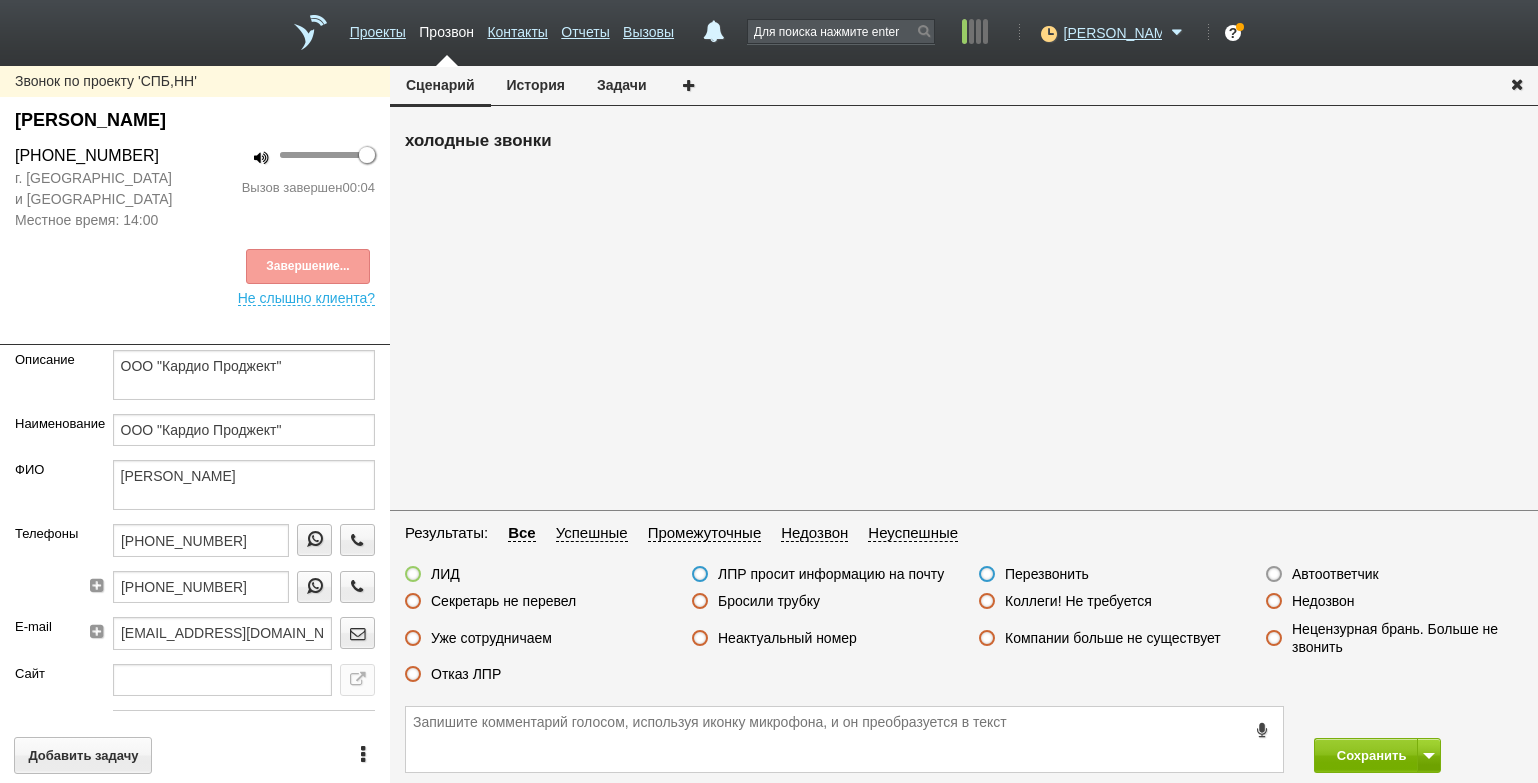 click on "Автоответчик" at bounding box center (1335, 574) 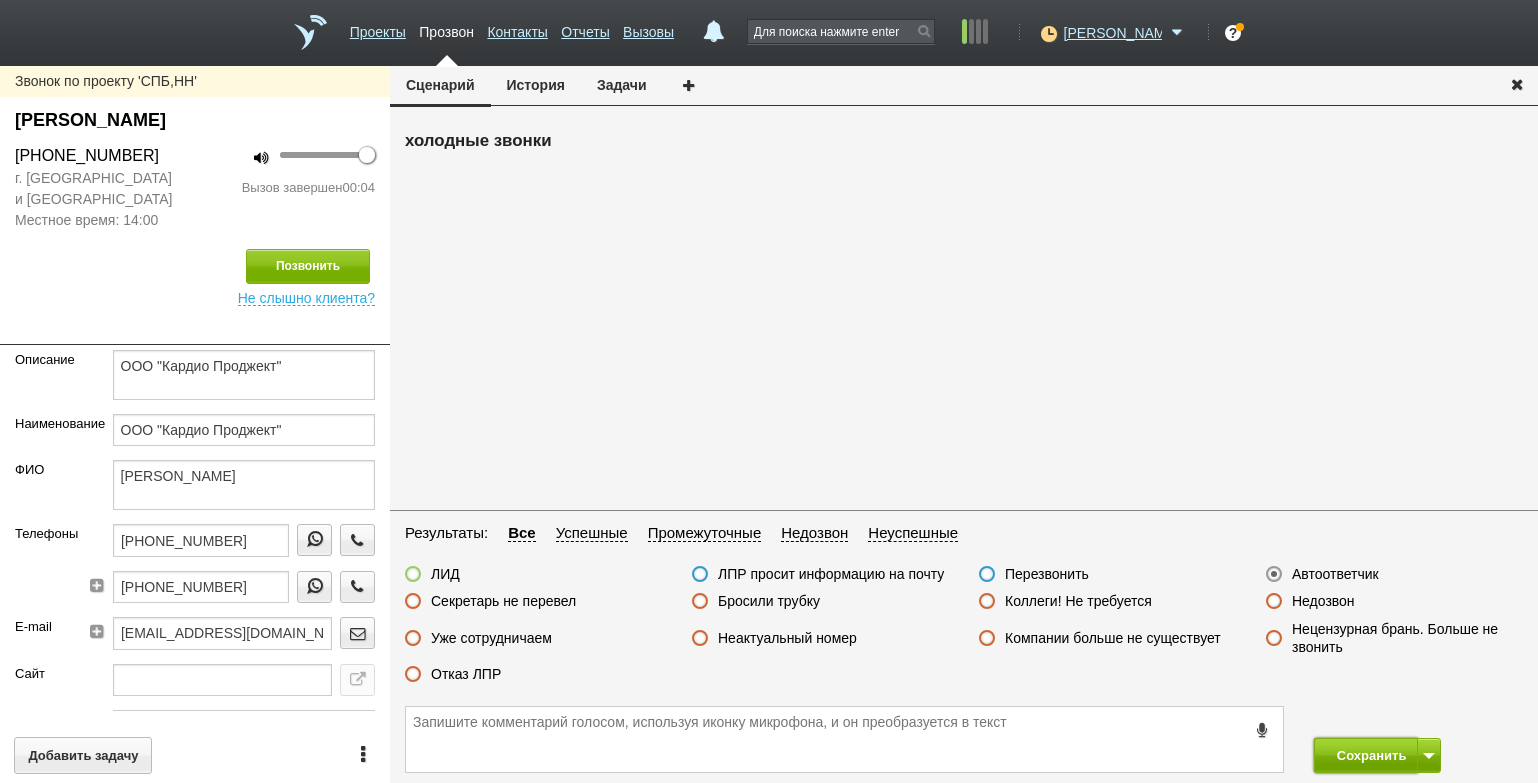 drag, startPoint x: 1338, startPoint y: 760, endPoint x: 1328, endPoint y: 744, distance: 18.867962 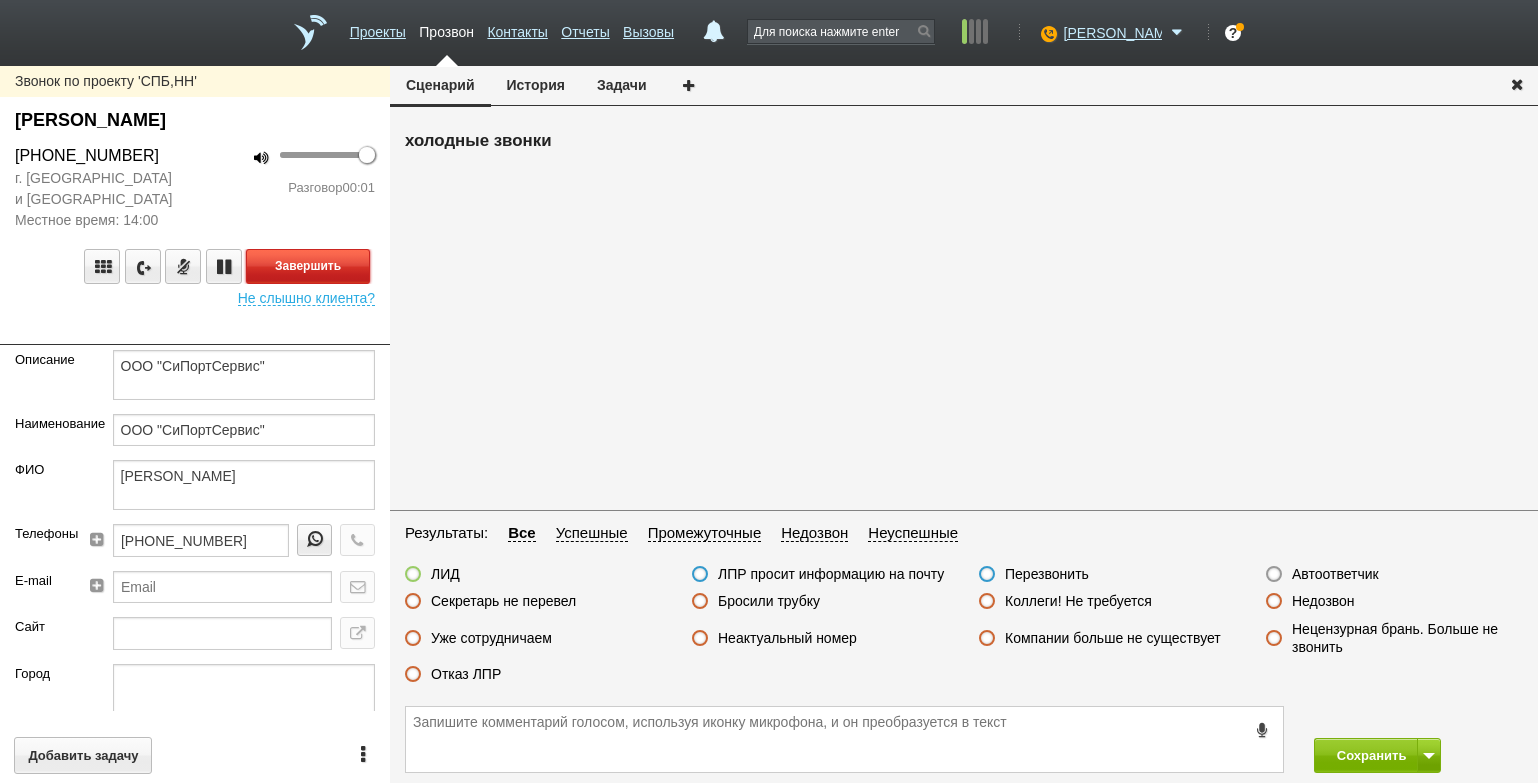 click on "Завершить" at bounding box center [308, 266] 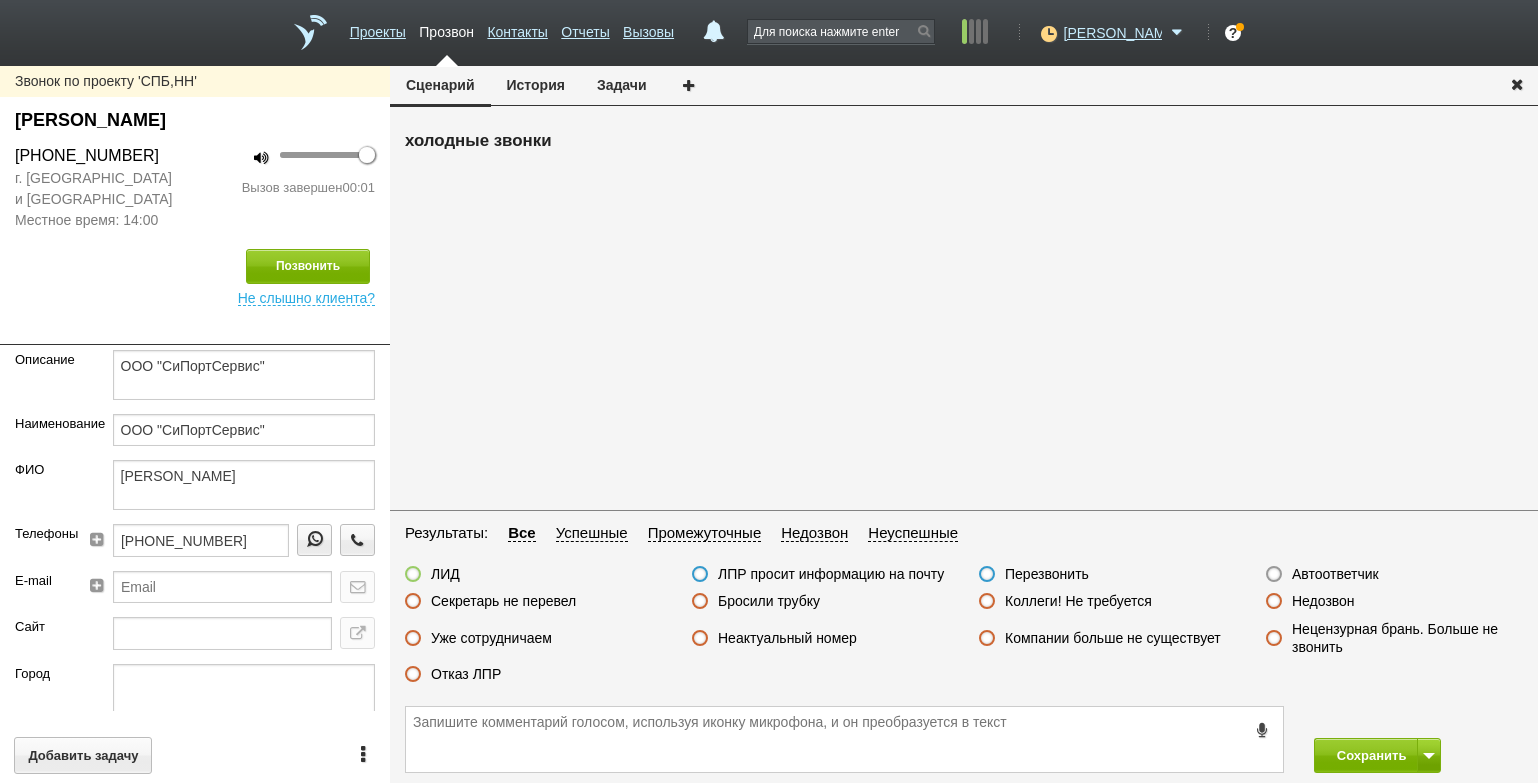 click on "Результаты: Все Успешные Промежуточные Недозвон Неуспешные ЛИД ЛПР просит информацию на почту Перезвонить Автоответчик Секретарь не перевел Бросили трубку Коллеги! Не требуется Недозвон Уже сотрудничаем Неактуальный номер Компании больше не существует Нецензурная брань. Больше не звонить Отказ ЛПР" at bounding box center (964, 609) 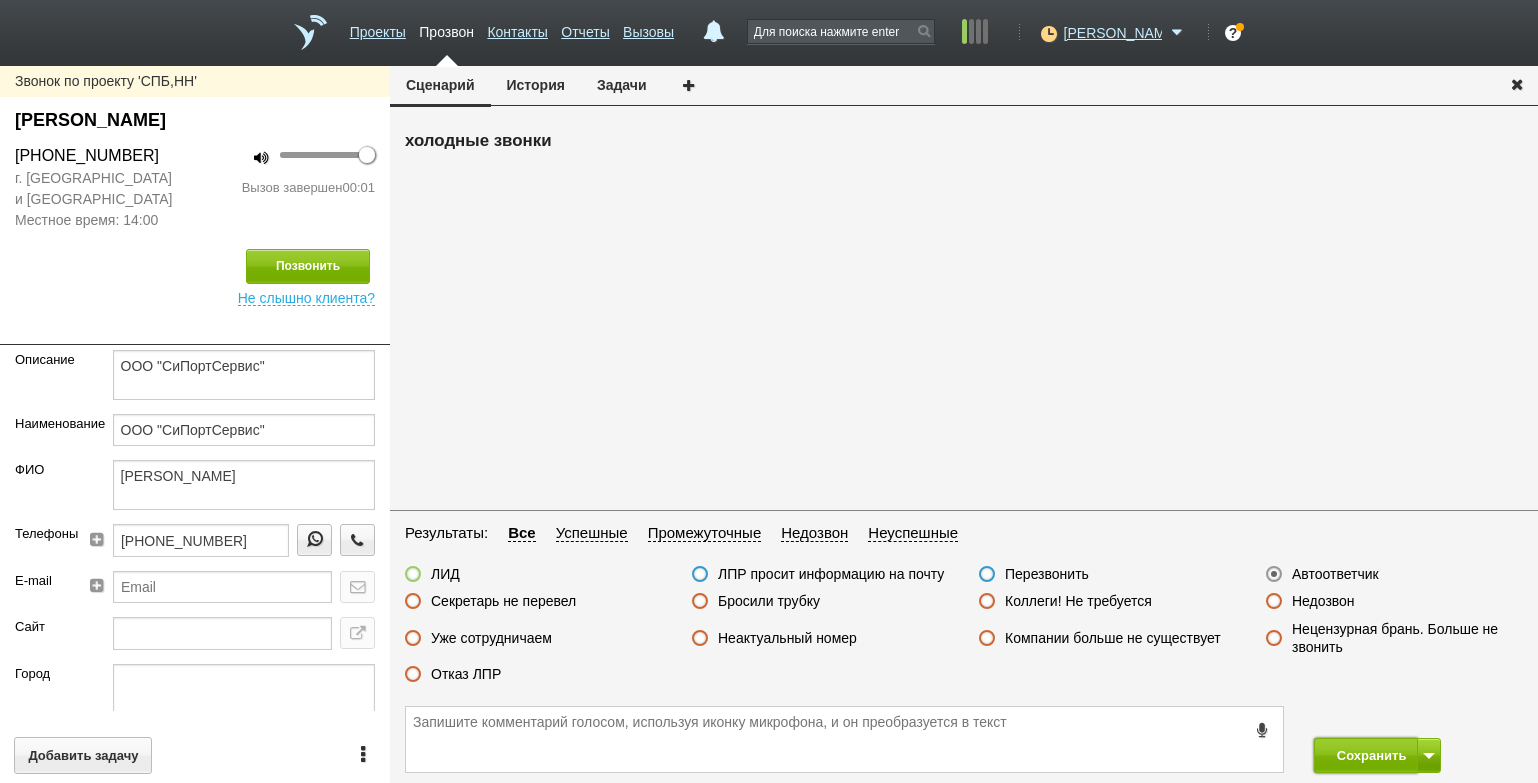 drag, startPoint x: 1354, startPoint y: 755, endPoint x: 1051, endPoint y: 573, distance: 353.45862 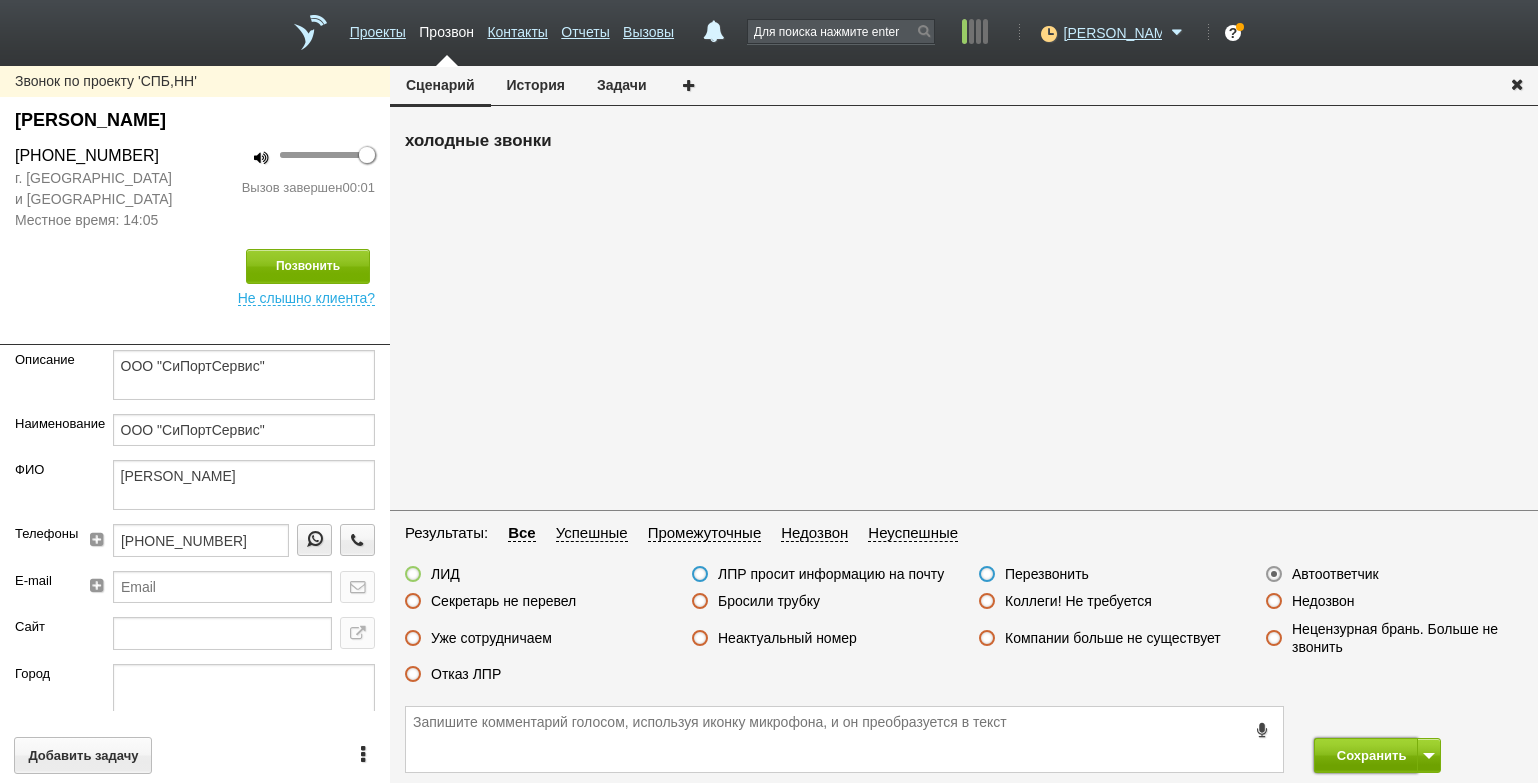 click on "Сохранить" at bounding box center (1366, 755) 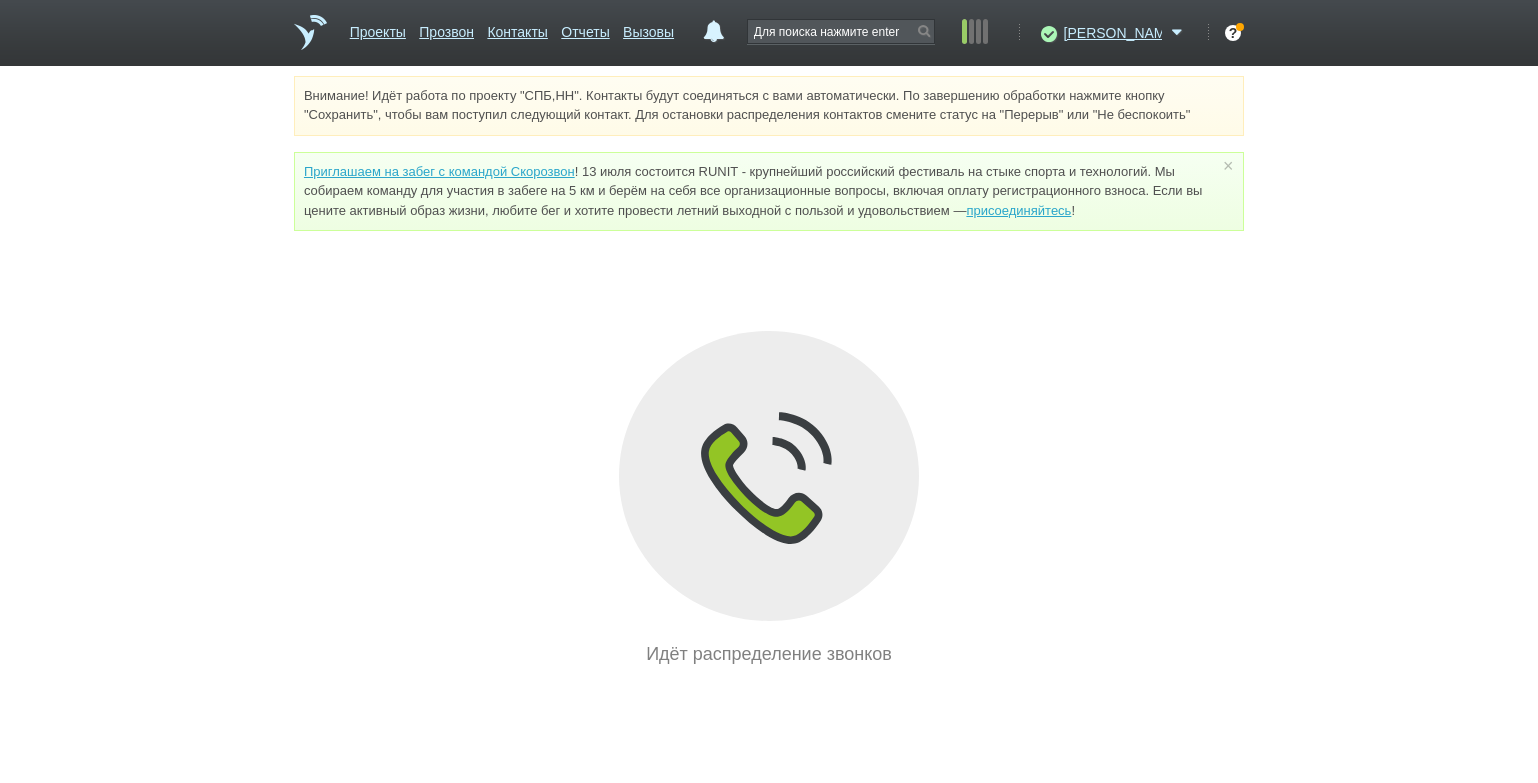 click on "Внимание! Идёт работа по проекту "СПБ,НН". Контакты будут соединяться с вами автоматически. По завершению обработки нажмите кнопку "Сохранить", чтобы вам поступил следующий контакт. Для остановки распределения контактов смените статус на "Перерыв" или "Не беспокоить"
Приглашаем на забег с командой Скорозвон присоединяйтесь !
×
Вы можете звонить напрямую из строки поиска - введите номер и нажмите "Позвонить"
Идёт распределение звонков" at bounding box center [769, 372] 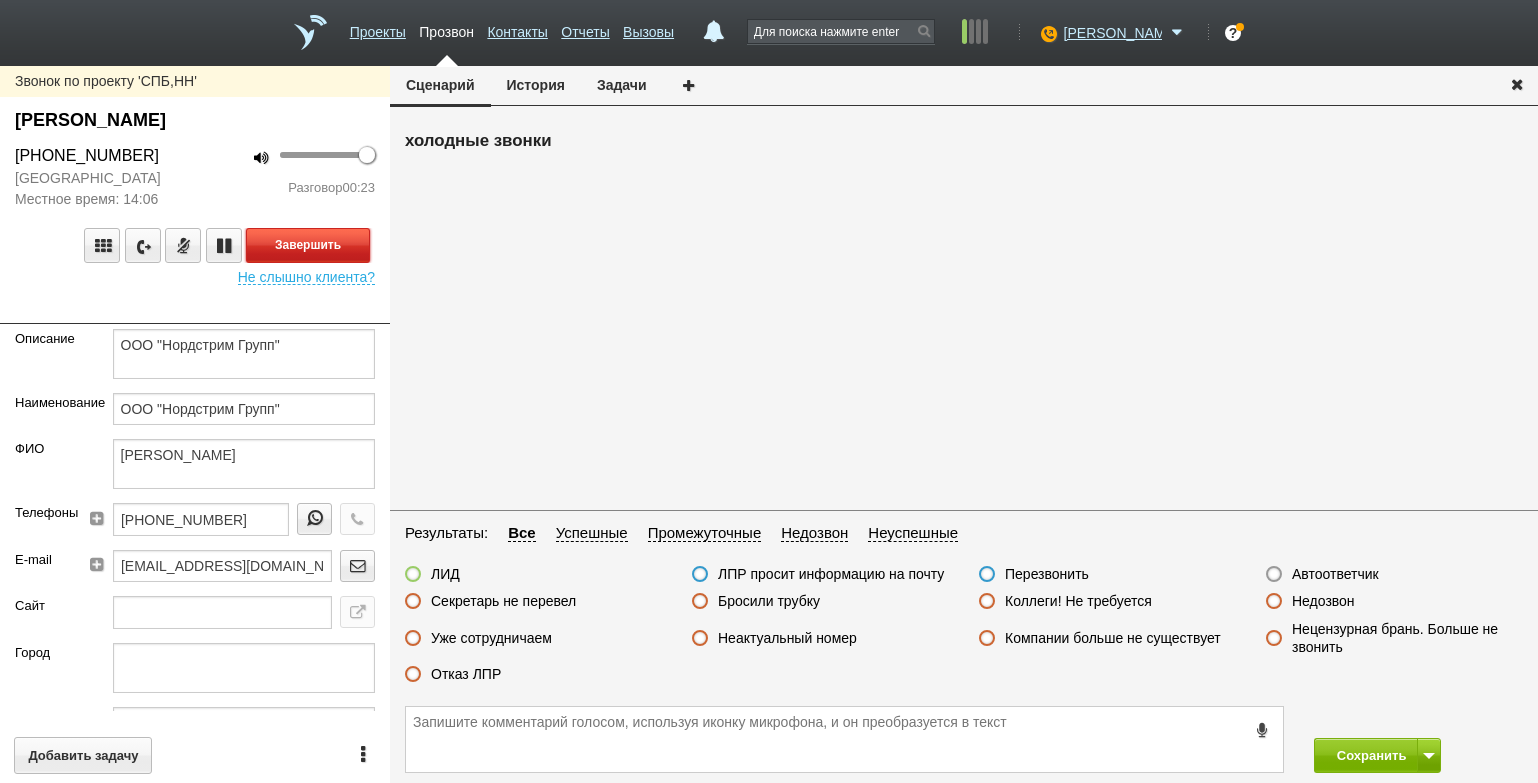 click on "Завершить" at bounding box center (308, 245) 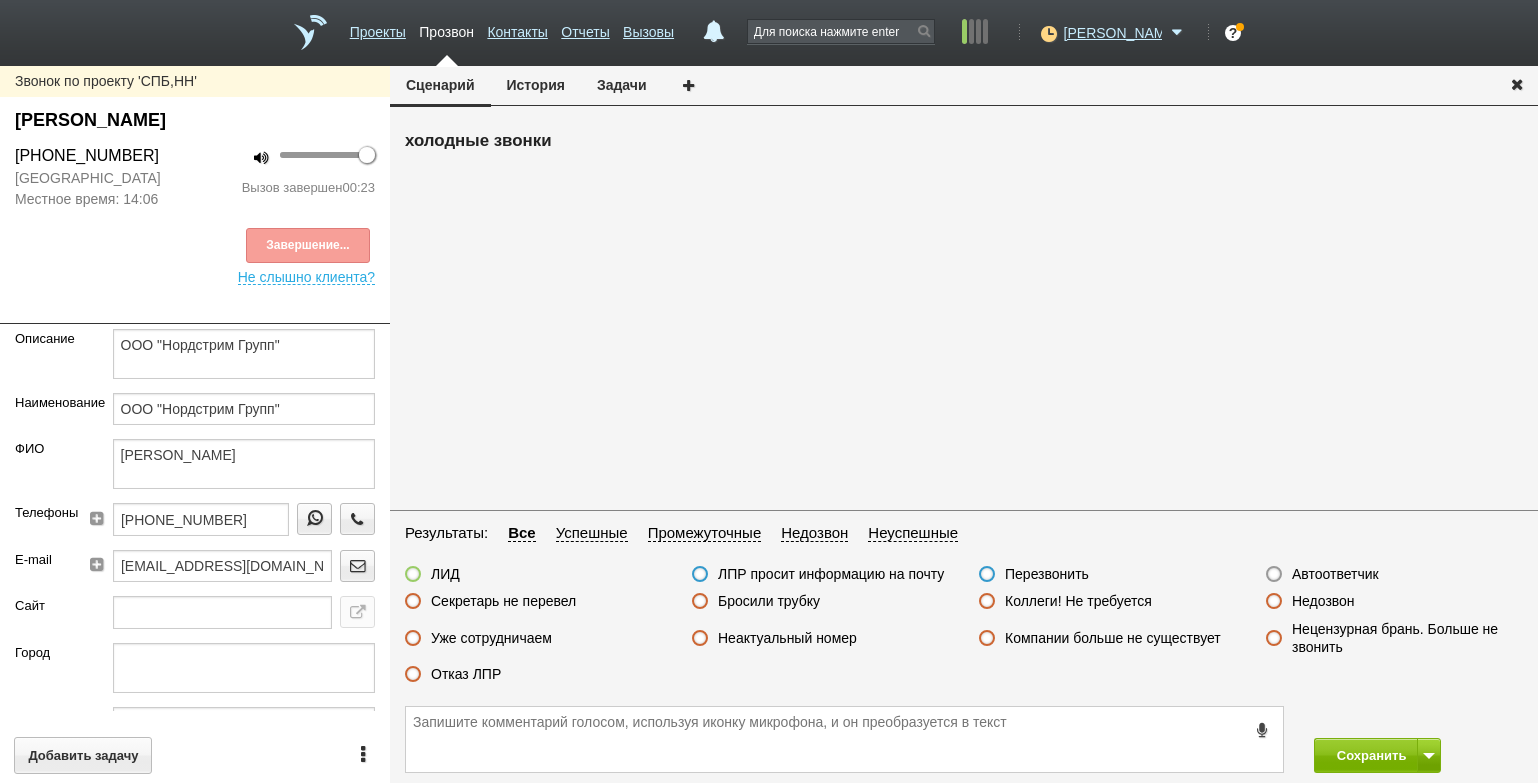 click on "Отказ ЛПР" at bounding box center [466, 674] 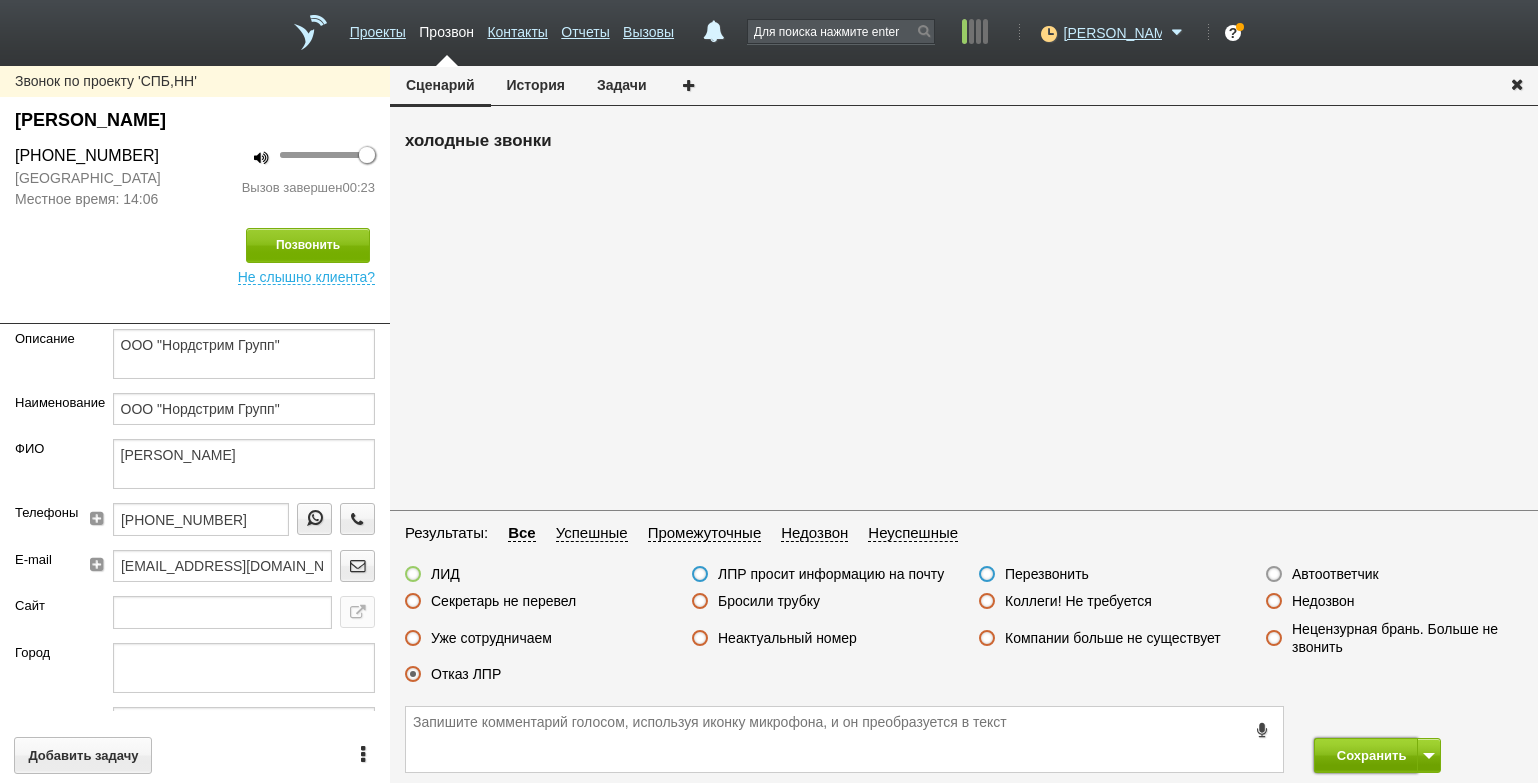 click on "Сохранить" at bounding box center [1366, 755] 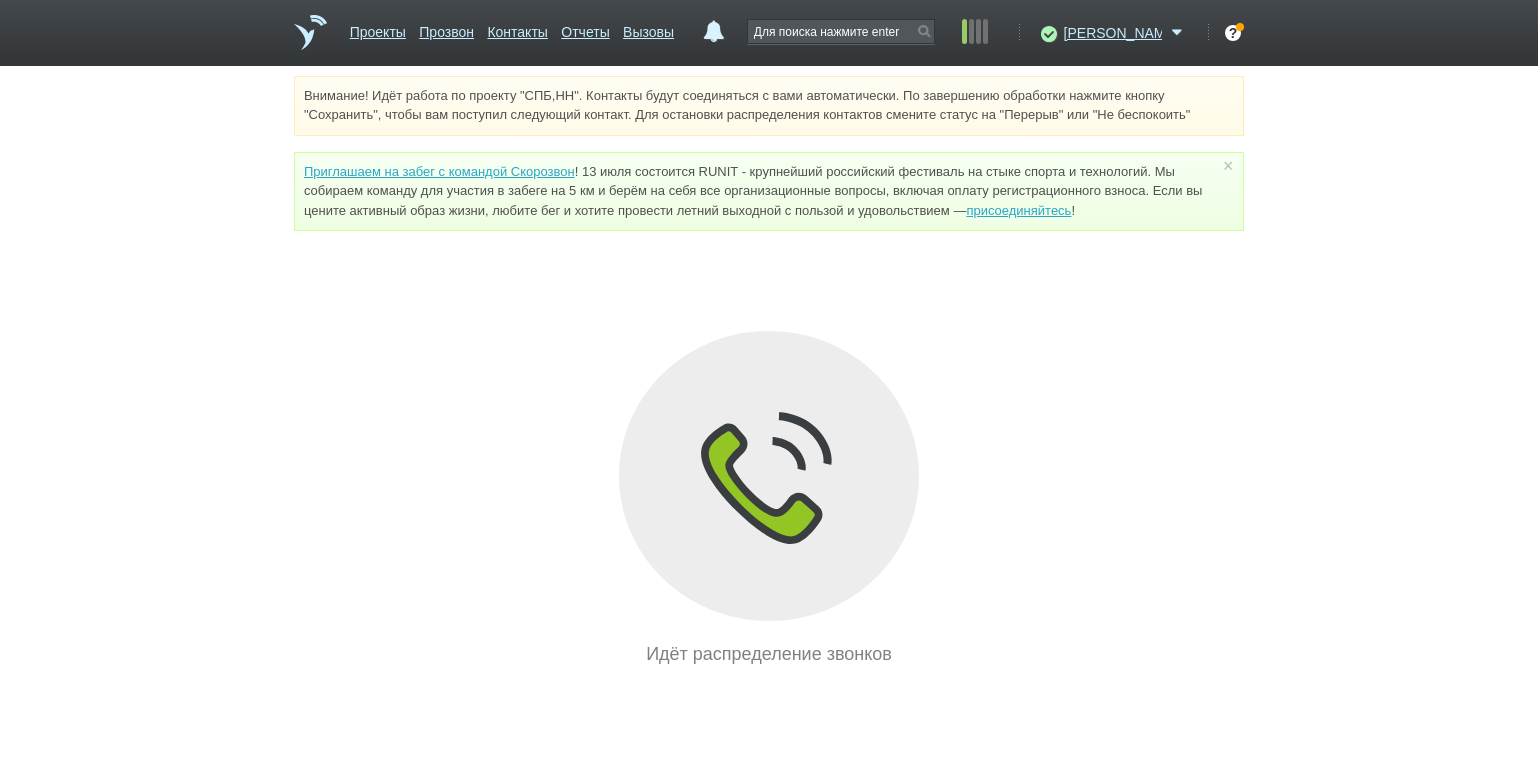 click on "Внимание! Идёт работа по проекту "СПБ,НН". Контакты будут соединяться с вами автоматически. По завершению обработки нажмите кнопку "Сохранить", чтобы вам поступил следующий контакт. Для остановки распределения контактов смените статус на "Перерыв" или "Не беспокоить"
Приглашаем на забег с командой Скорозвон присоединяйтесь !
×
Вы можете звонить напрямую из строки поиска - введите номер и нажмите "Позвонить"
Идёт распределение звонков" at bounding box center [769, 372] 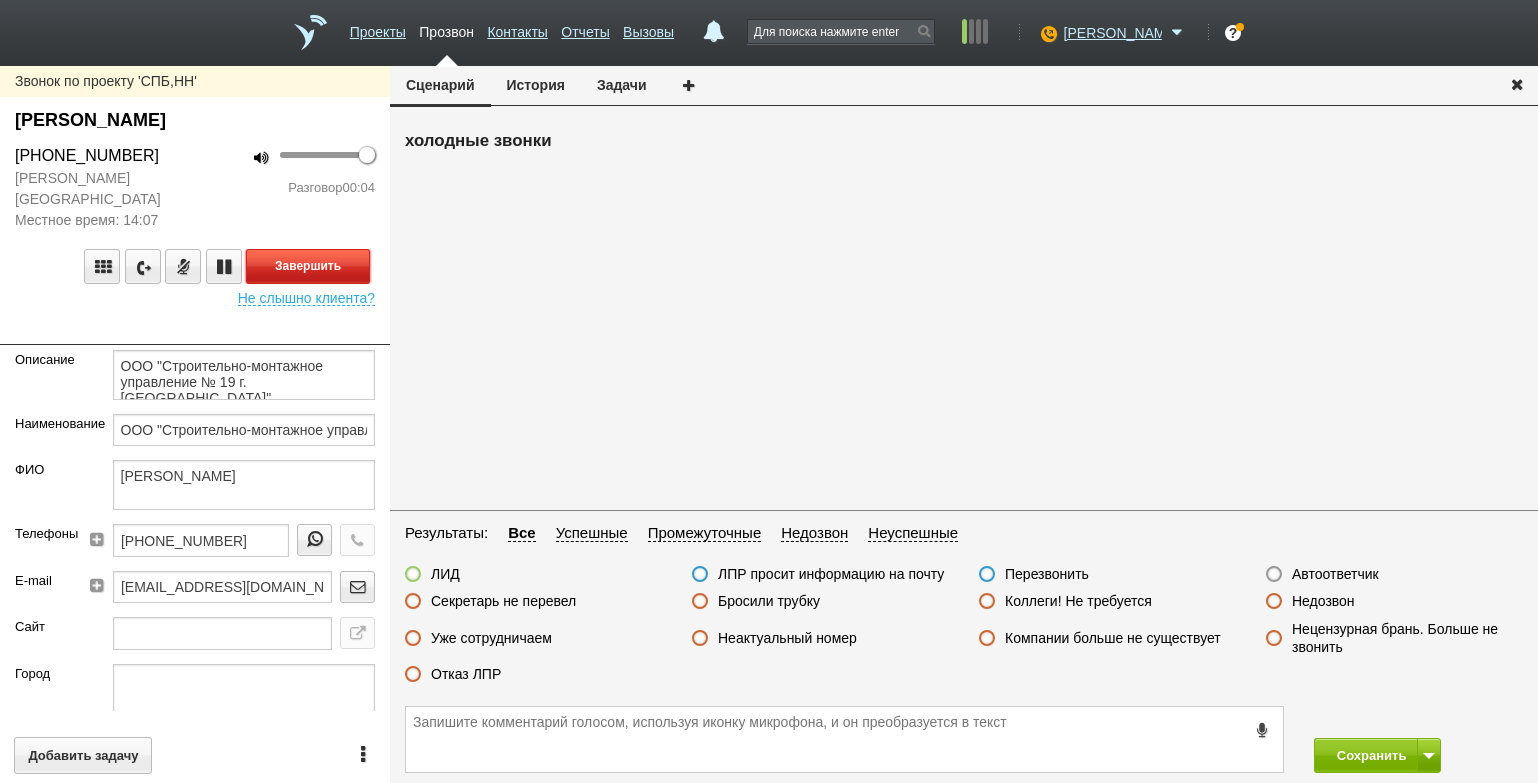 click on "Завершить" at bounding box center (308, 266) 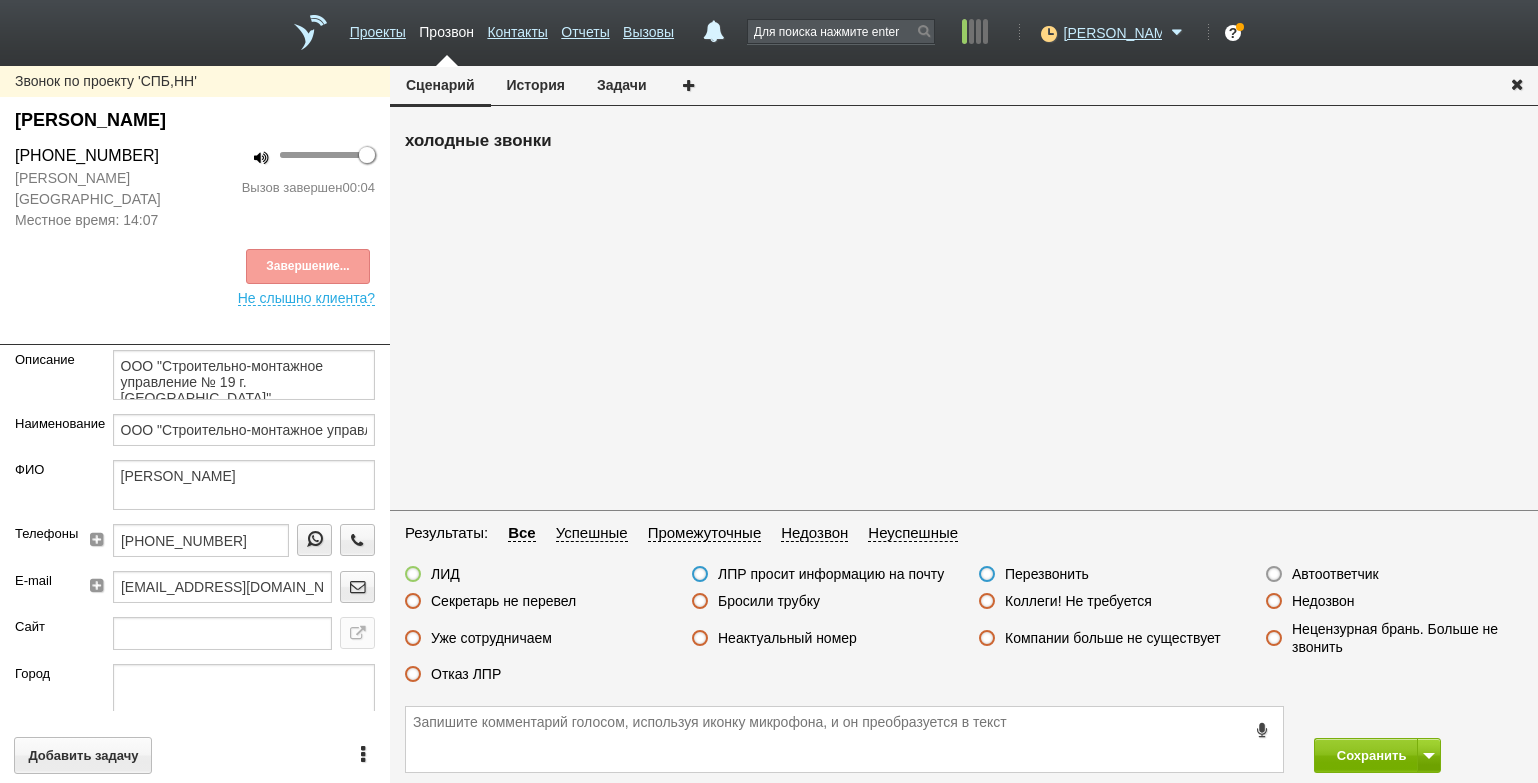 click on "Автоответчик" at bounding box center [1335, 574] 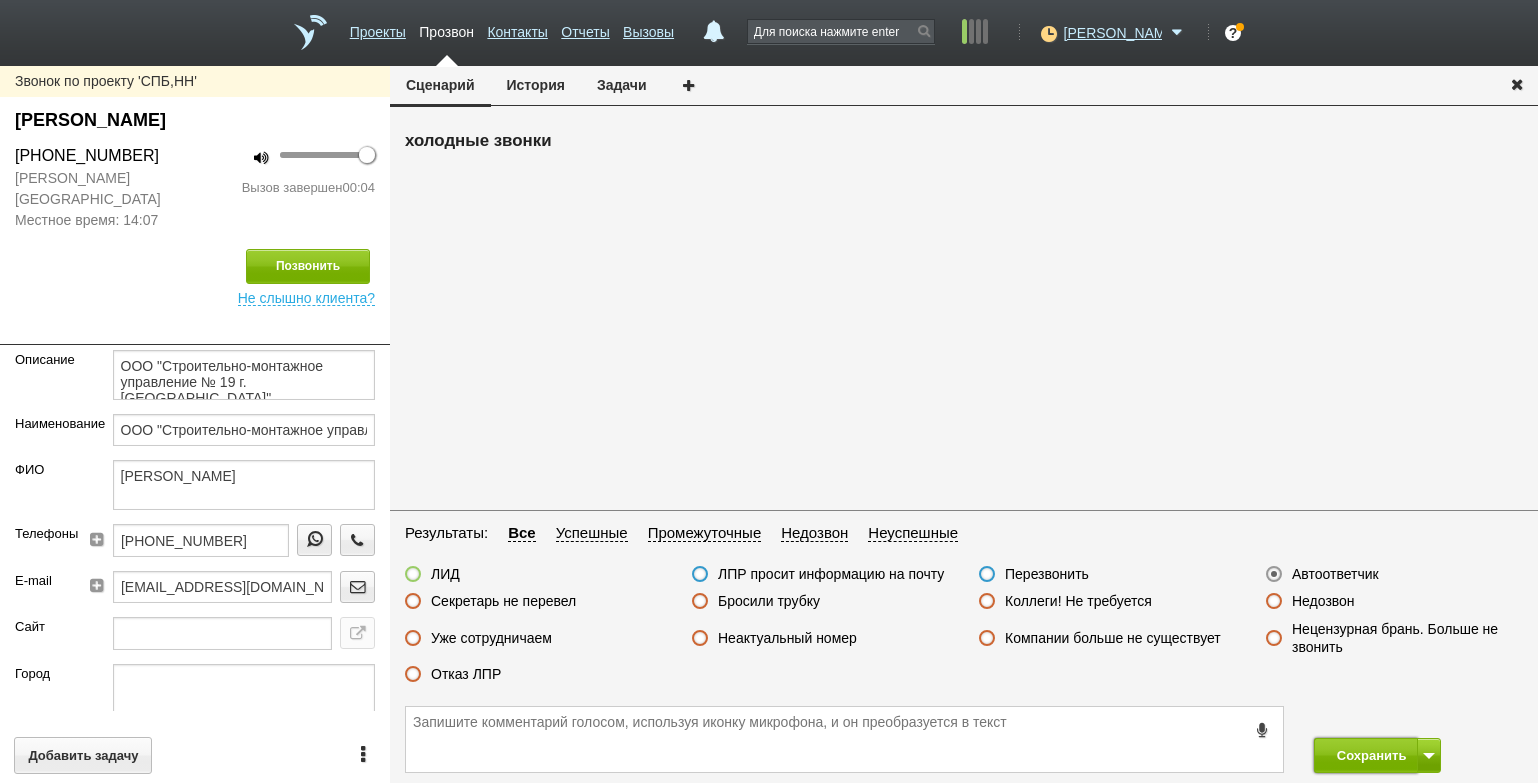 drag, startPoint x: 1341, startPoint y: 756, endPoint x: 1216, endPoint y: 595, distance: 203.82835 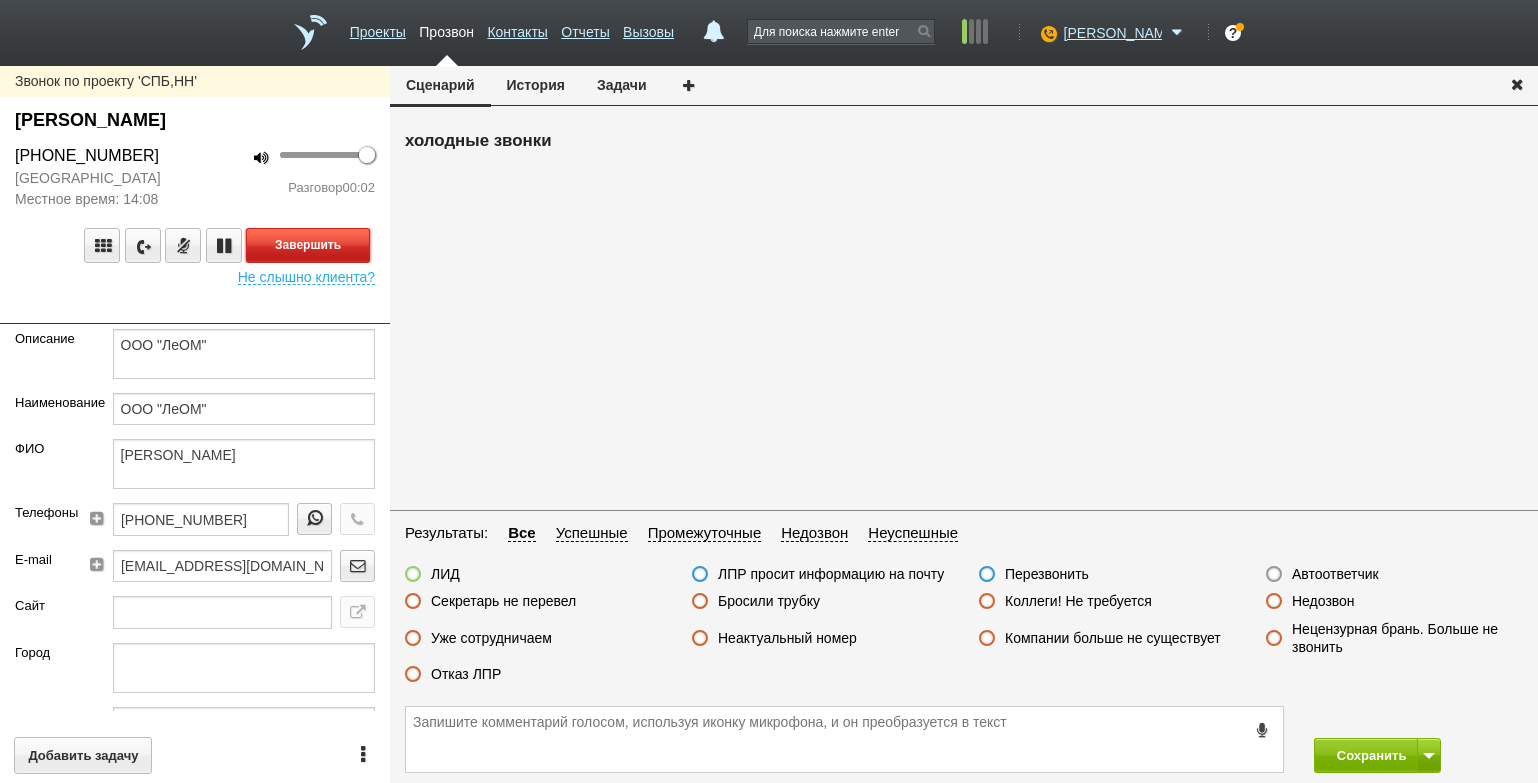 click on "Завершить" at bounding box center [308, 245] 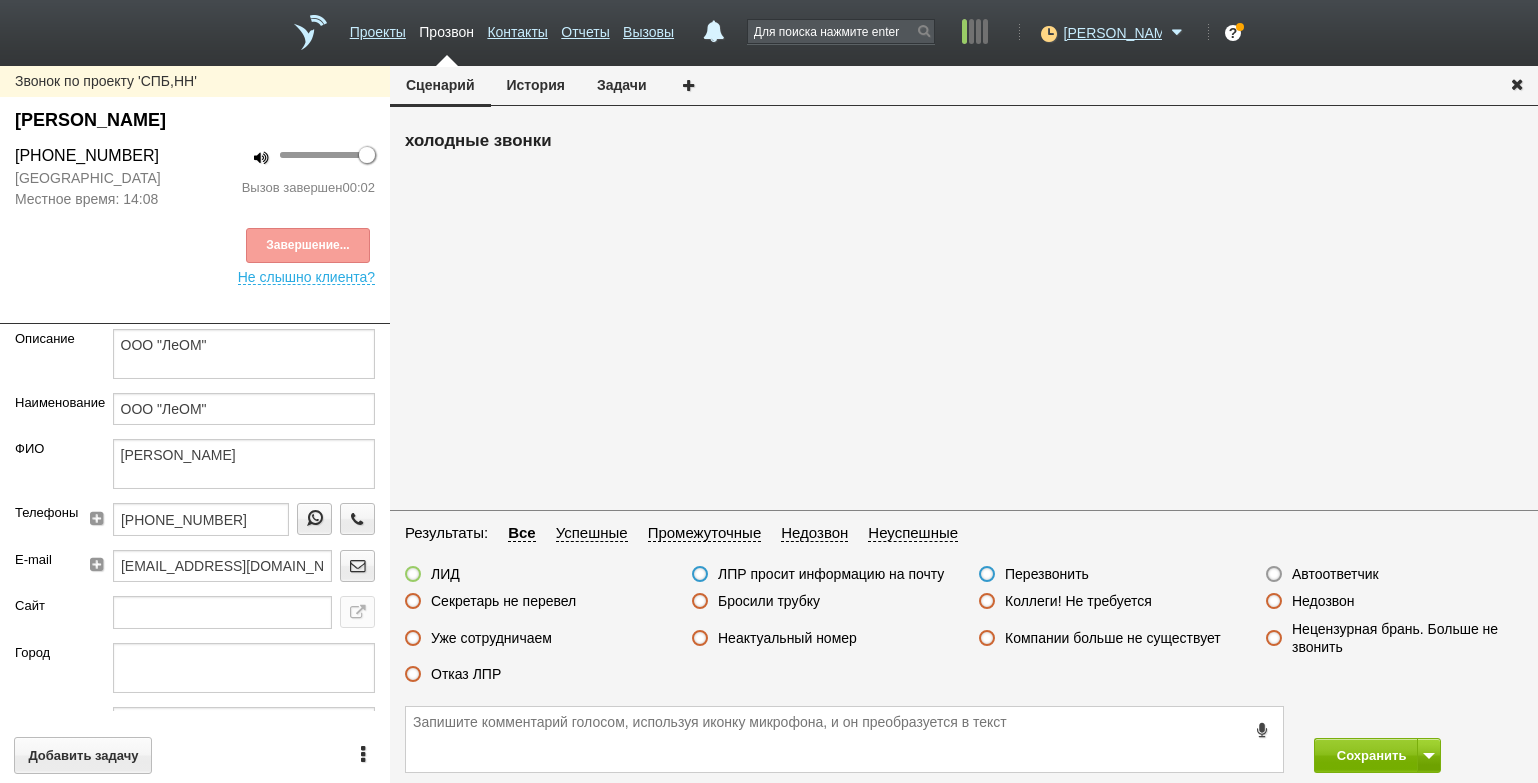 click on "Автоответчик" at bounding box center [1335, 574] 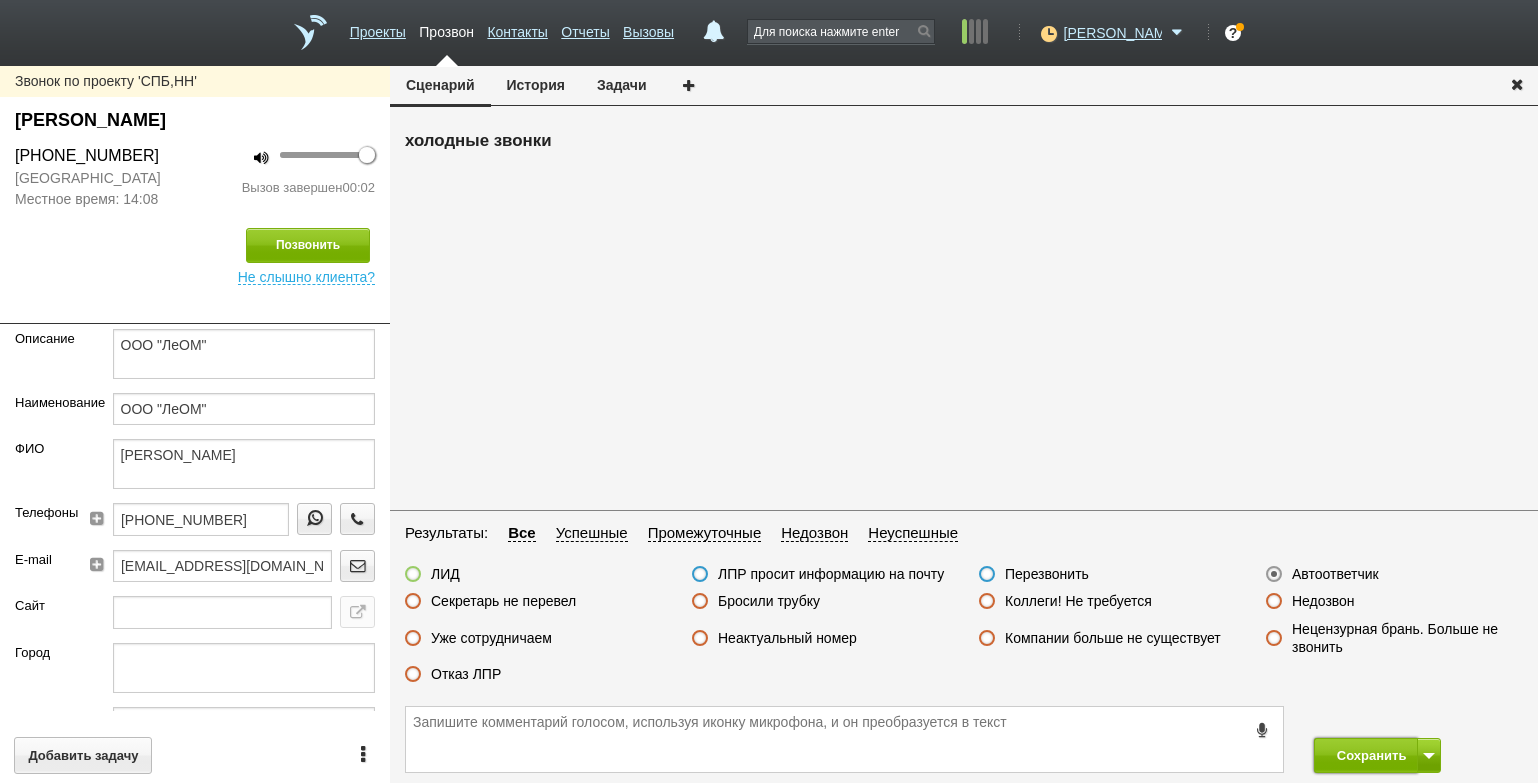drag, startPoint x: 1335, startPoint y: 755, endPoint x: 1156, endPoint y: 640, distance: 212.75807 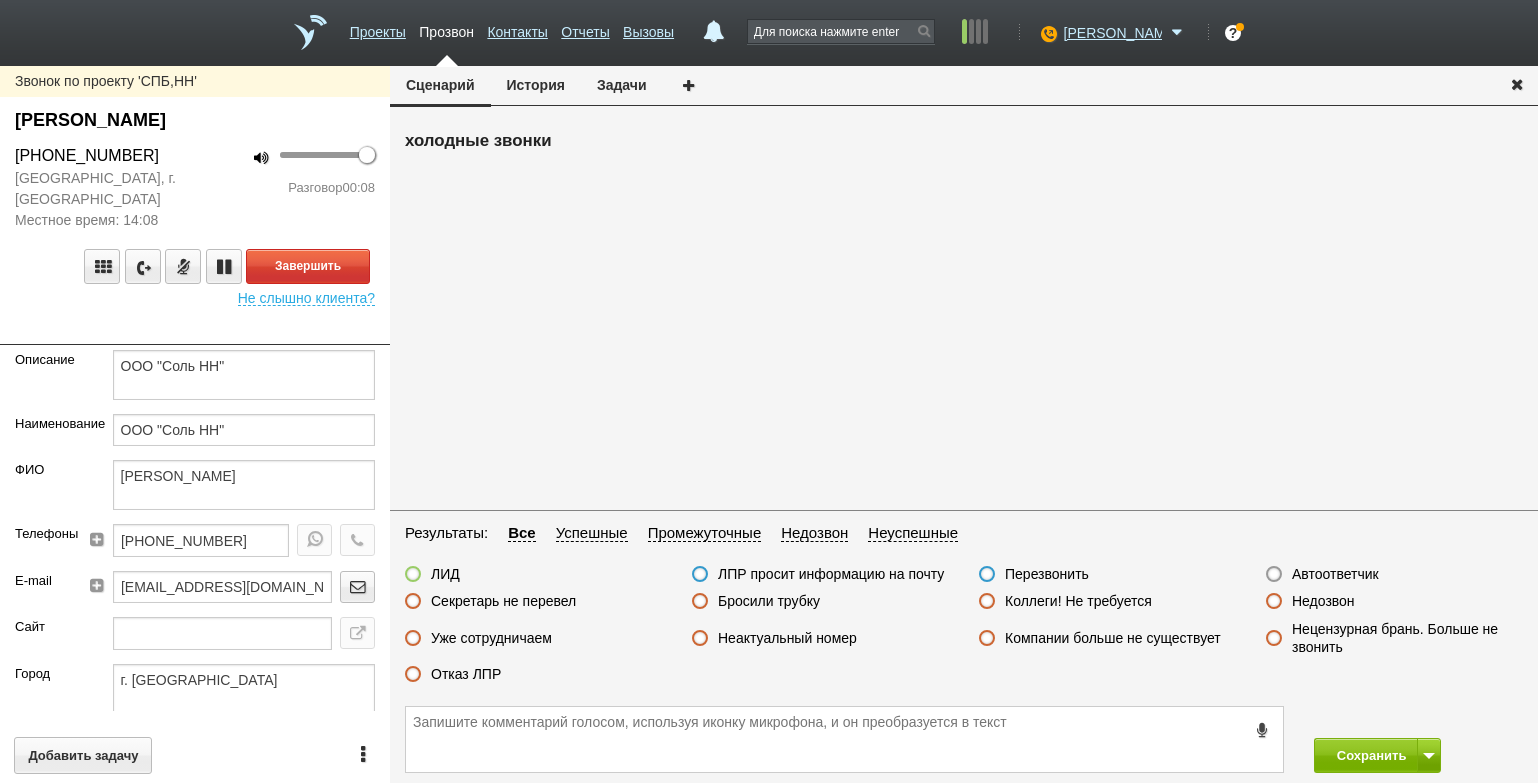 click on "100
Разговор
00:08" at bounding box center [292, 187] 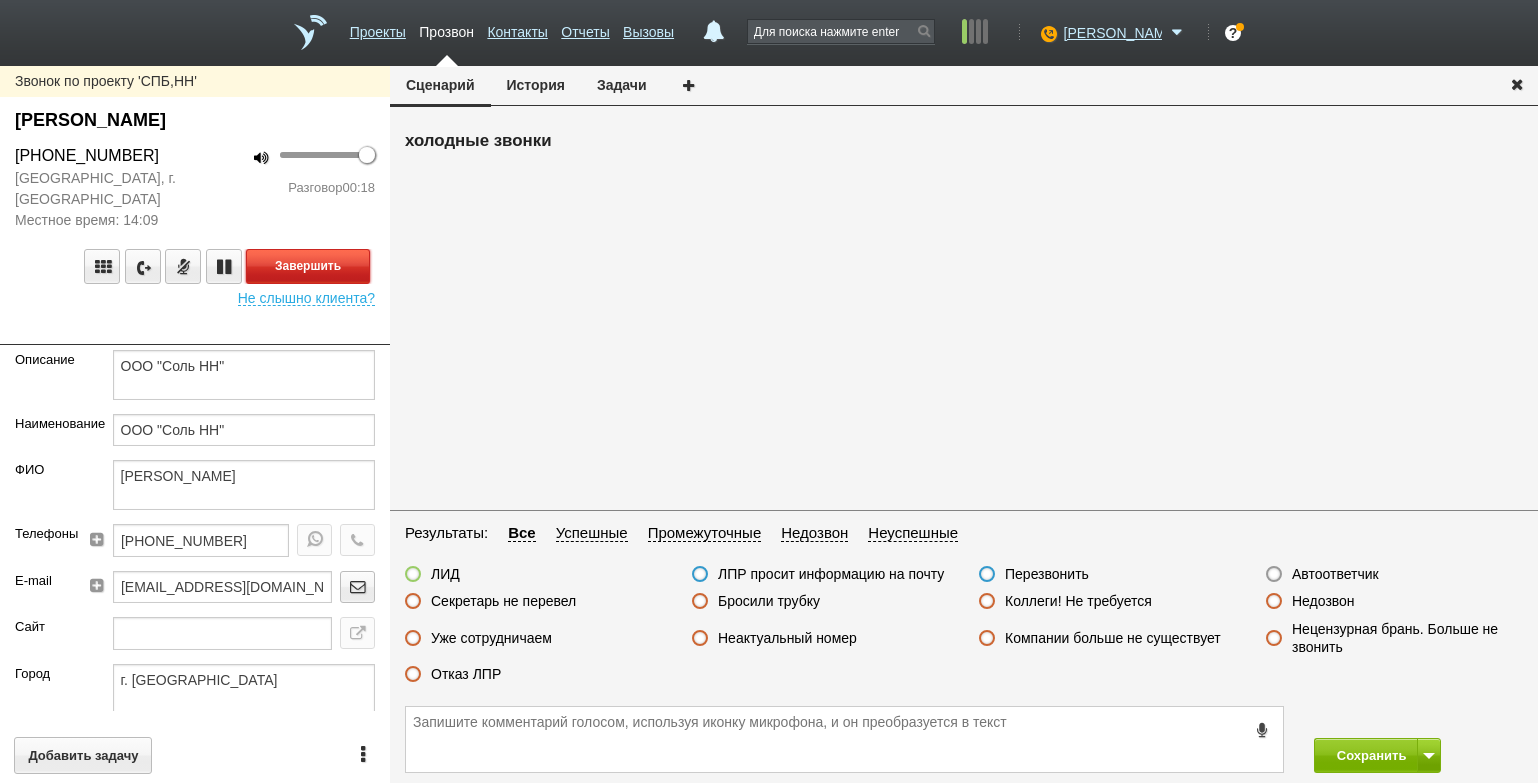 click on "Завершить" at bounding box center [308, 266] 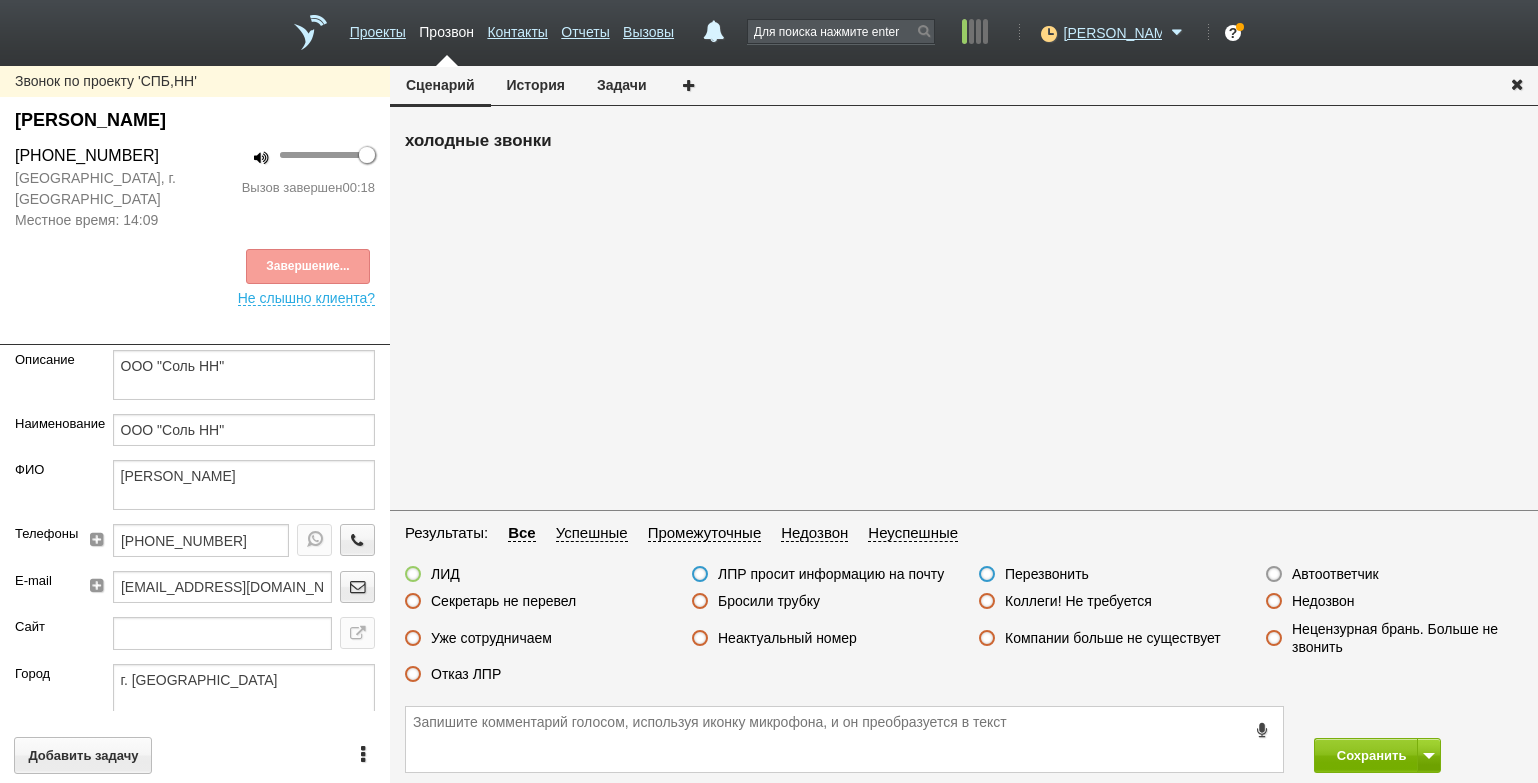 click on "Отказ ЛПР" at bounding box center (466, 674) 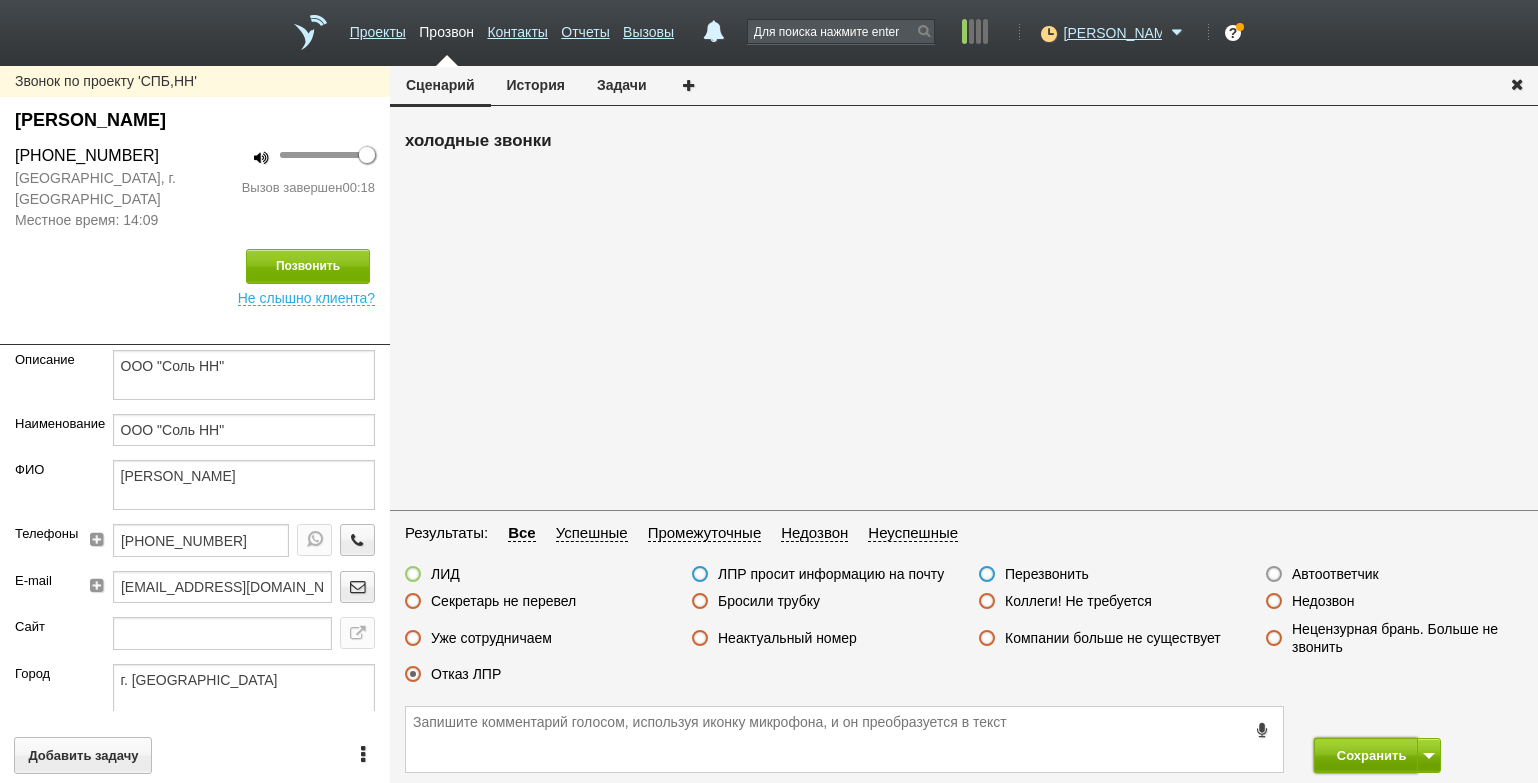 click on "Сохранить" at bounding box center [1366, 755] 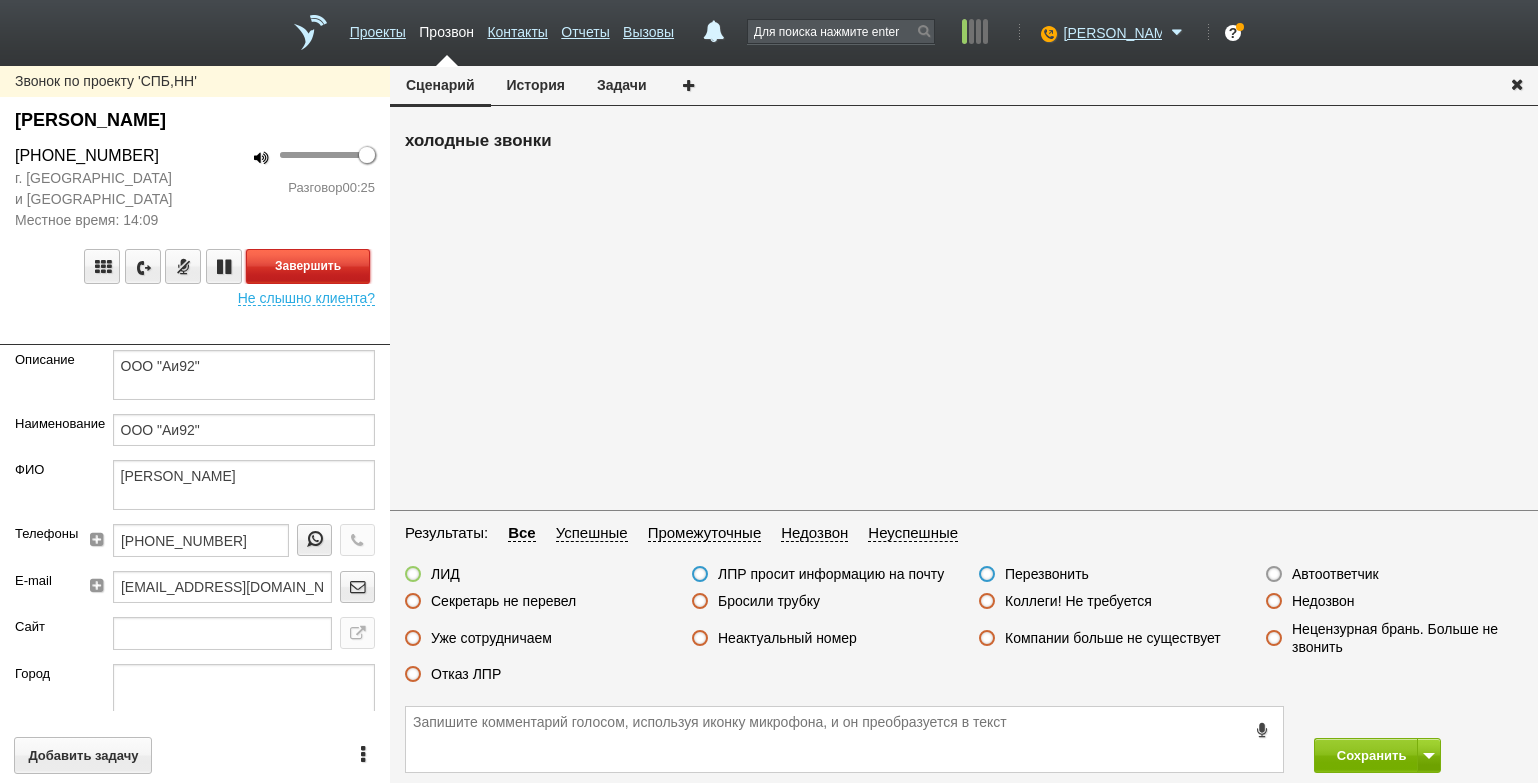 click on "Завершить" at bounding box center [308, 266] 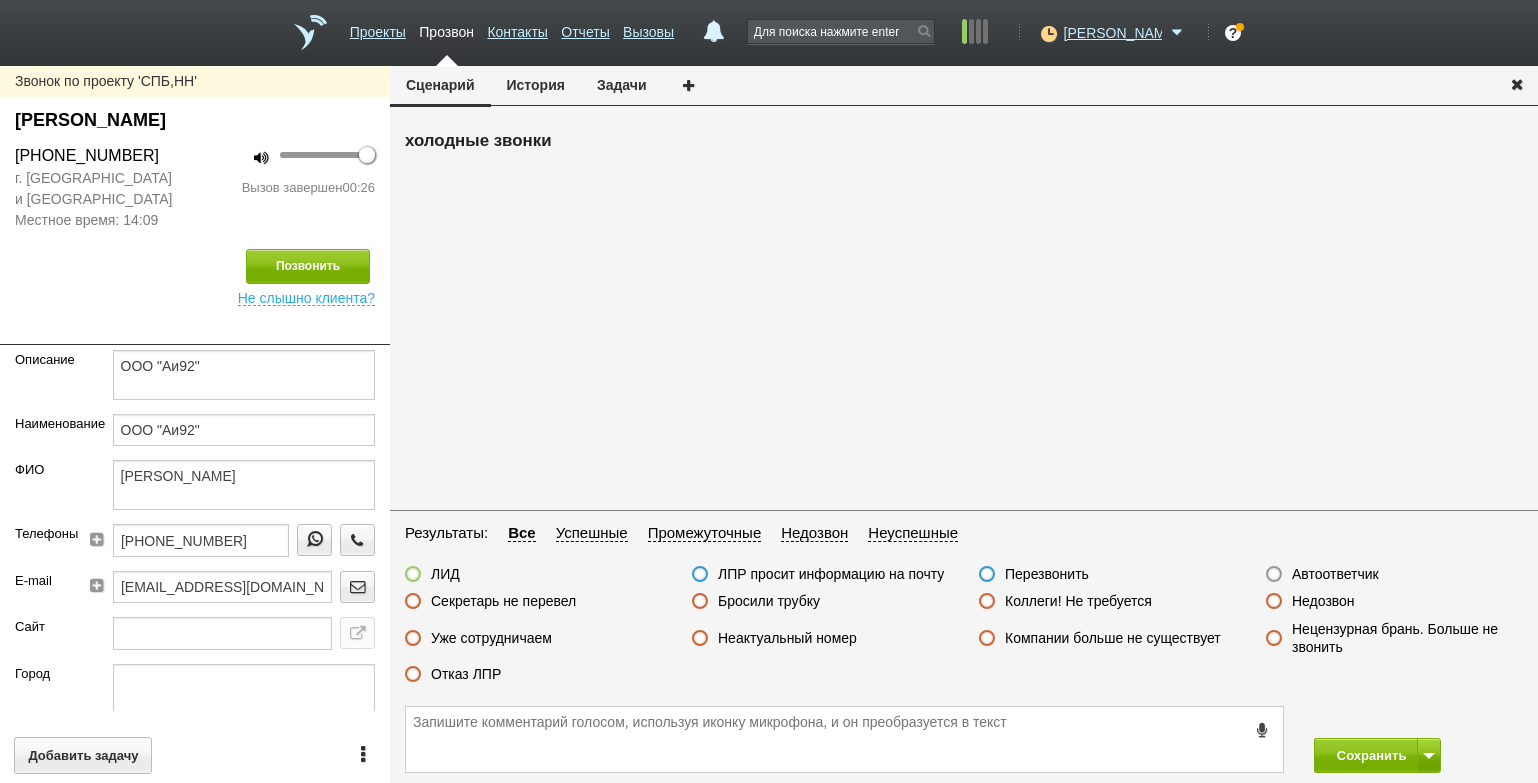 drag, startPoint x: 467, startPoint y: 670, endPoint x: 657, endPoint y: 683, distance: 190.44421 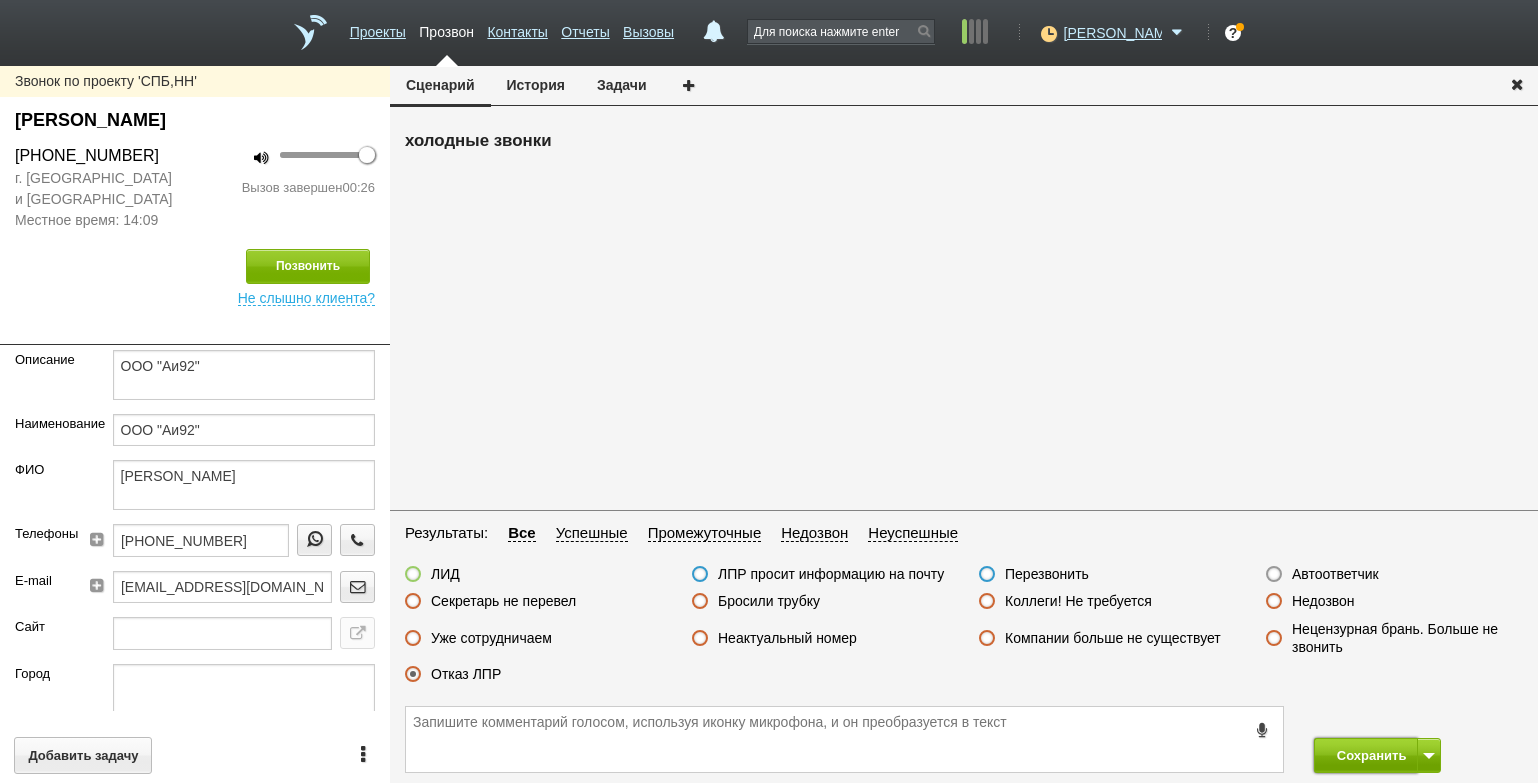 click on "Сохранить" at bounding box center [1366, 755] 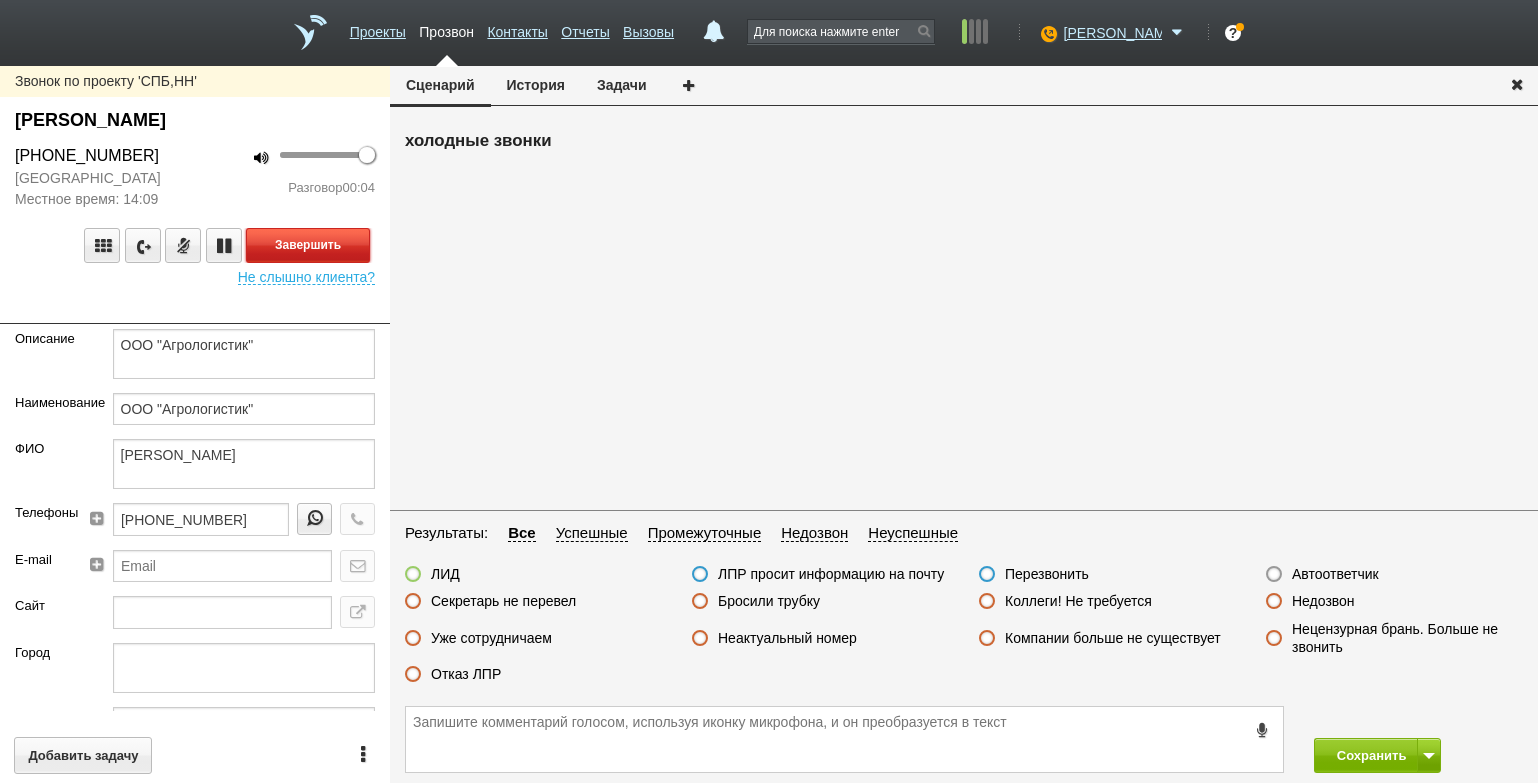 click on "Завершить" at bounding box center [308, 245] 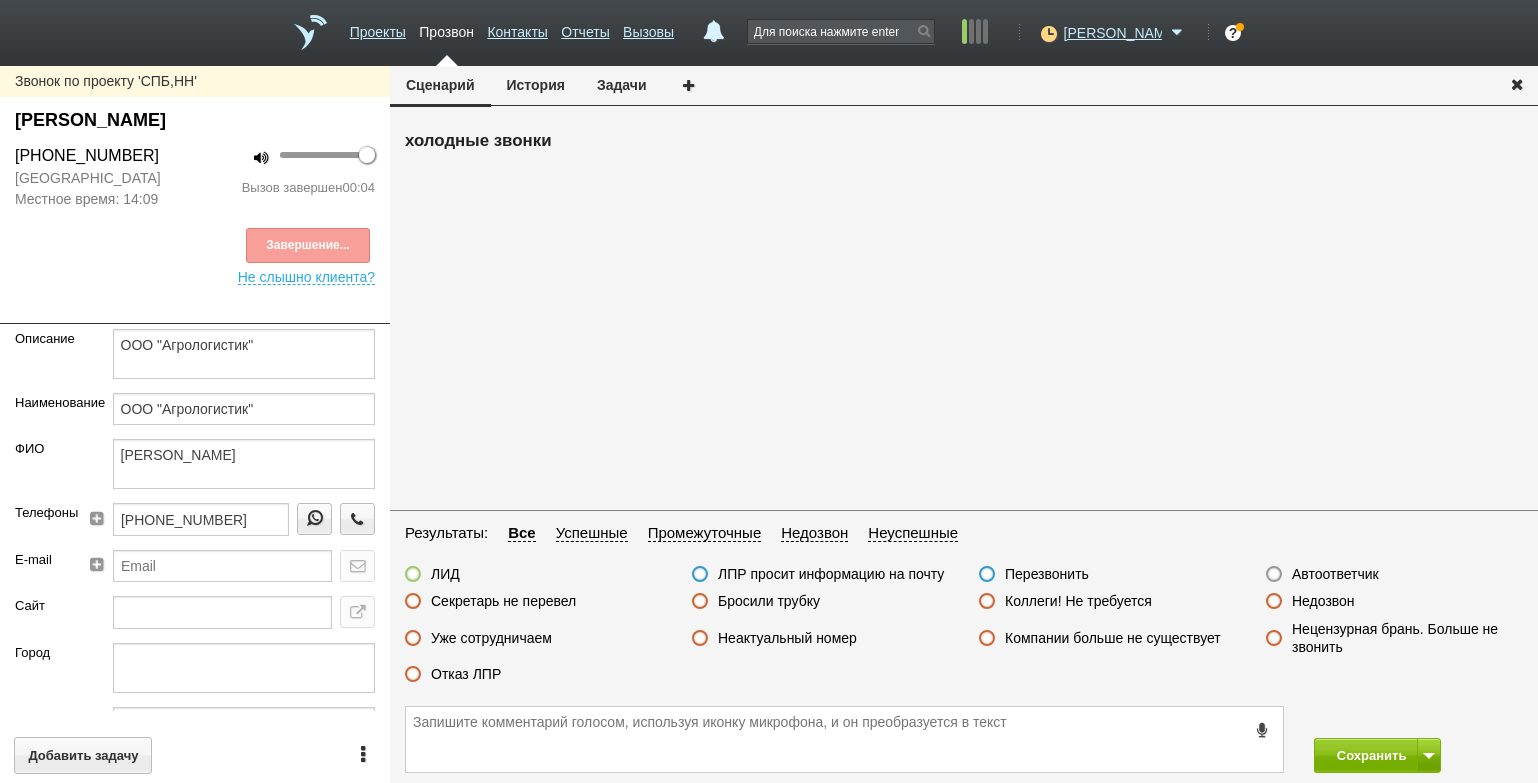 click on "Автоответчик" at bounding box center (1335, 574) 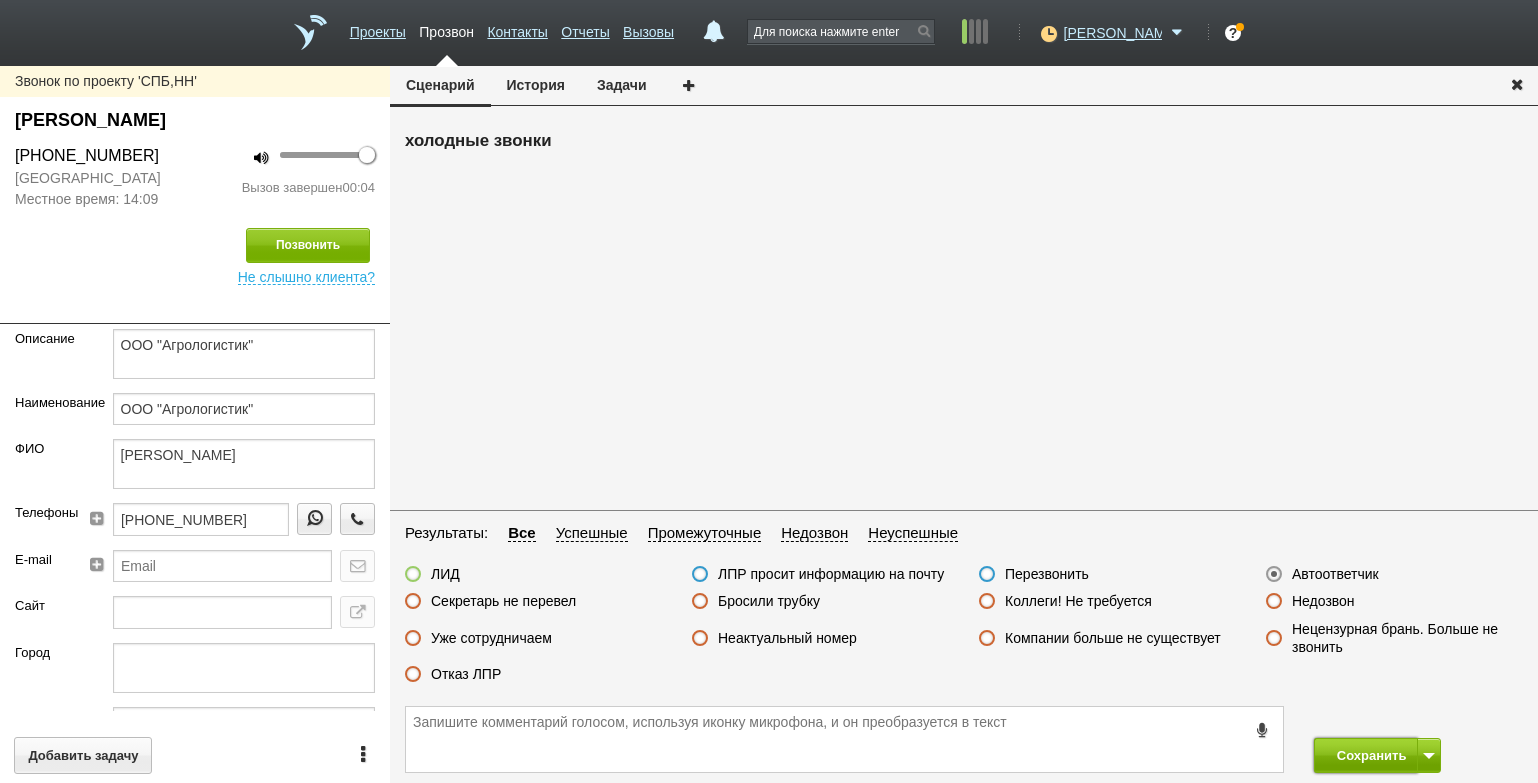 click on "Сохранить" at bounding box center [1366, 755] 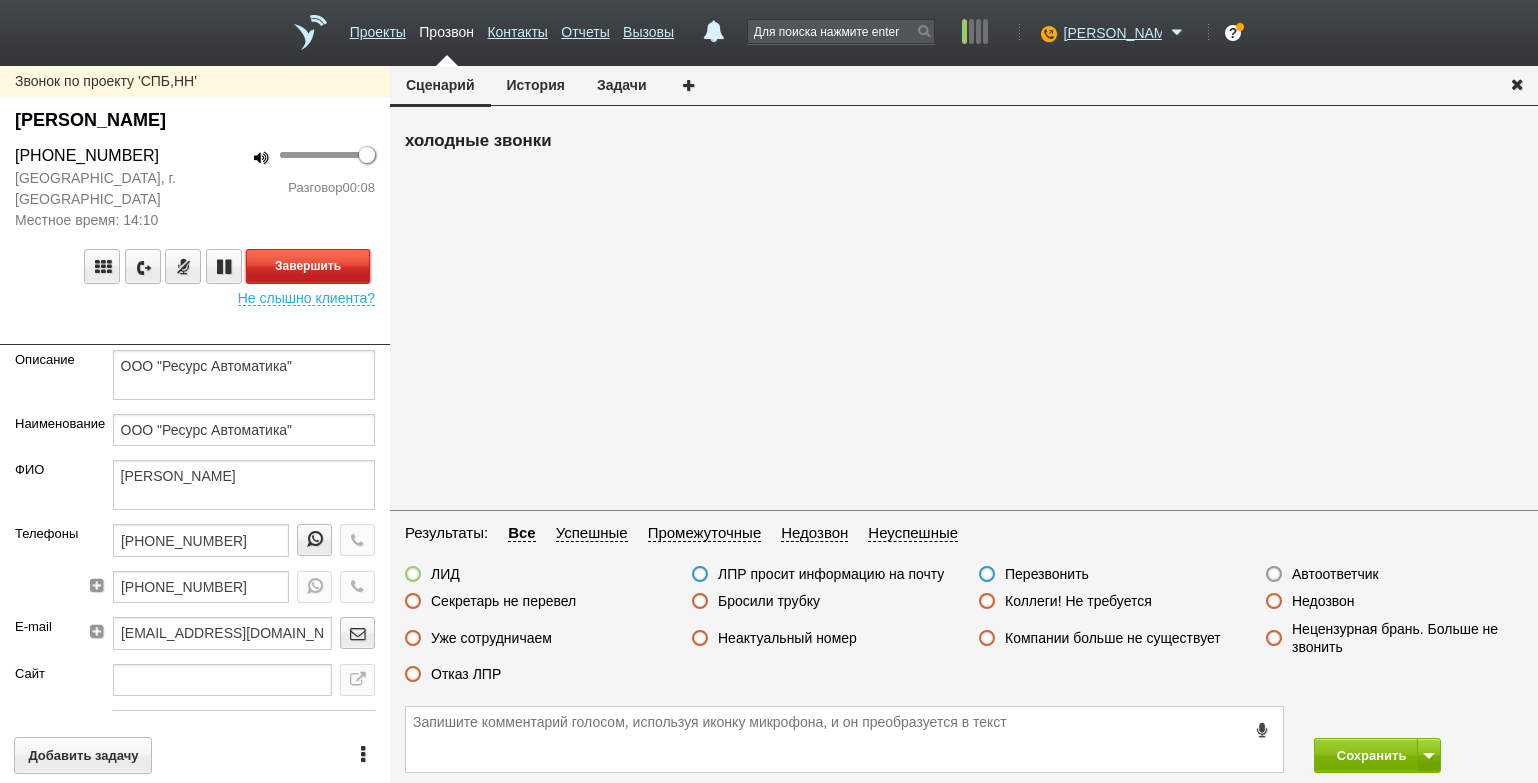 click on "Завершить" at bounding box center [308, 266] 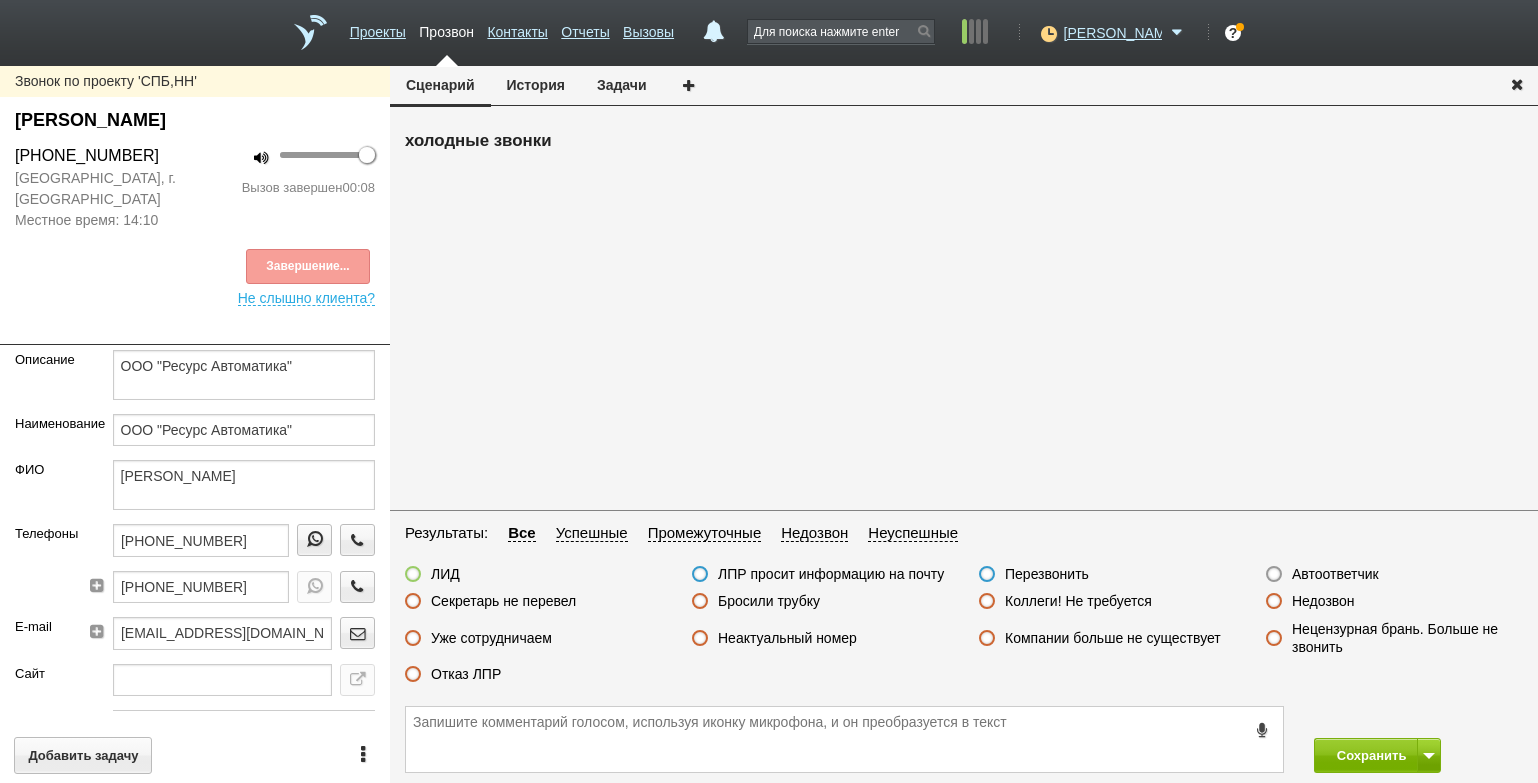 click on "Отказ ЛПР" at bounding box center [466, 674] 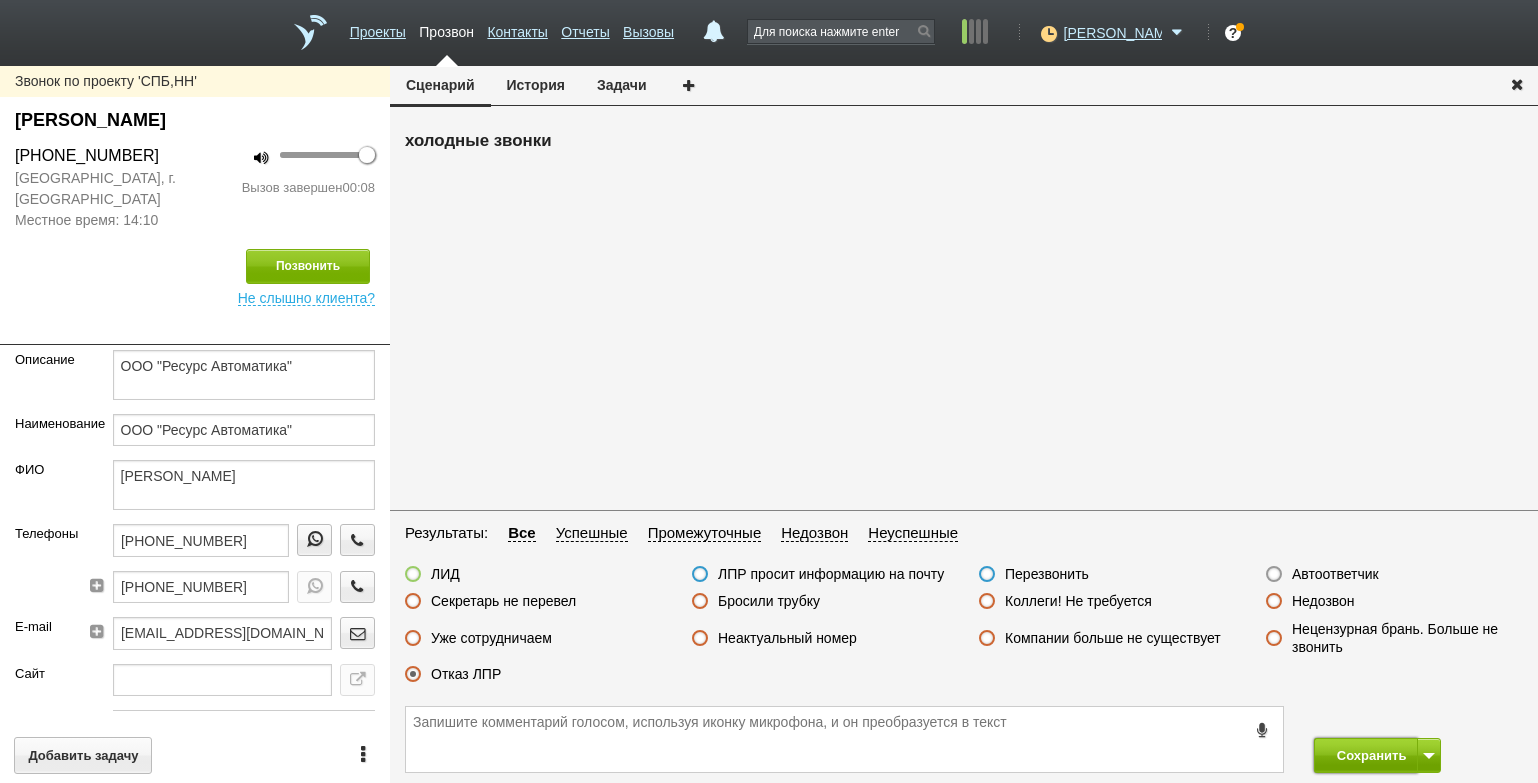 click on "Сохранить" at bounding box center [1366, 755] 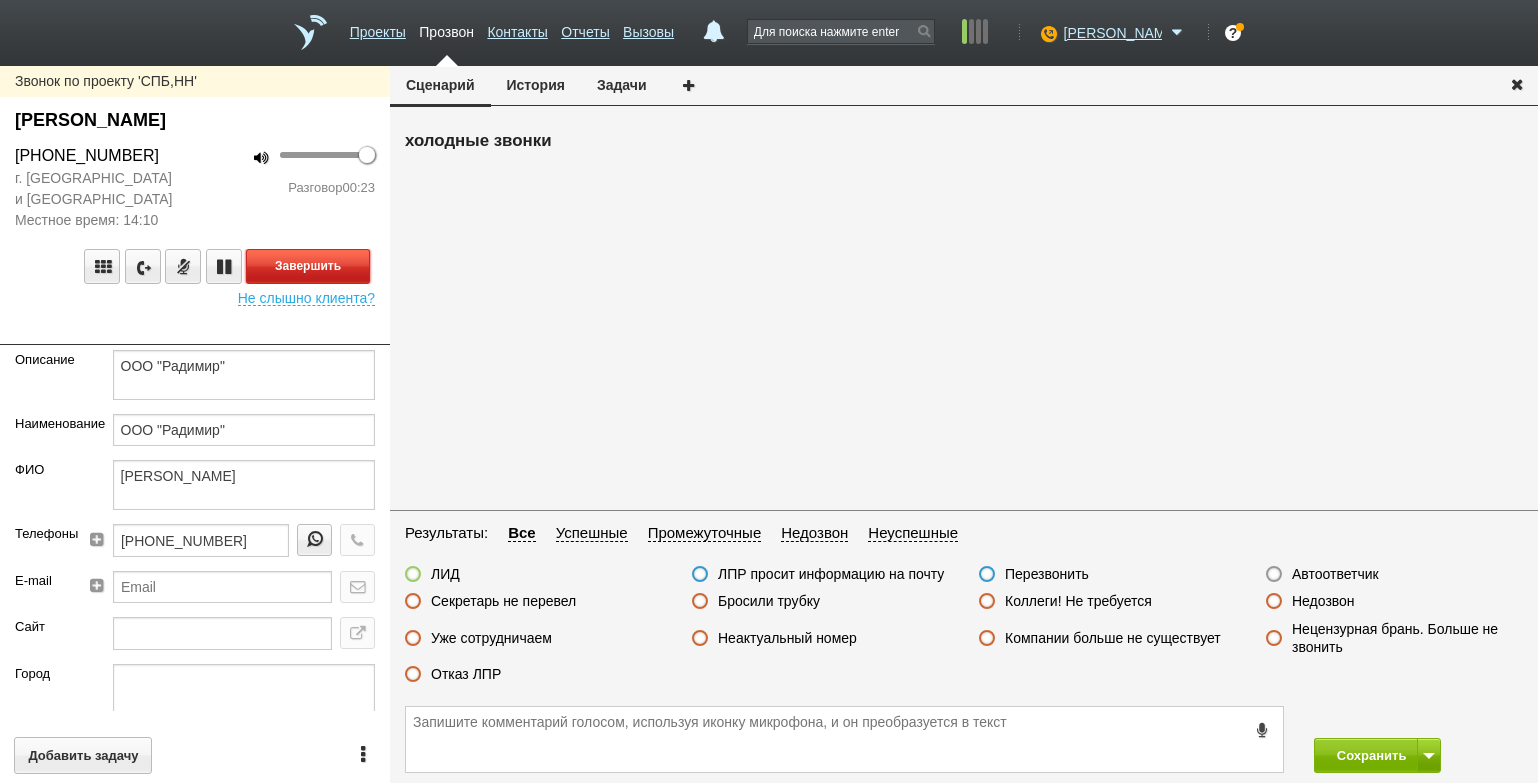 click on "Завершить" at bounding box center (308, 266) 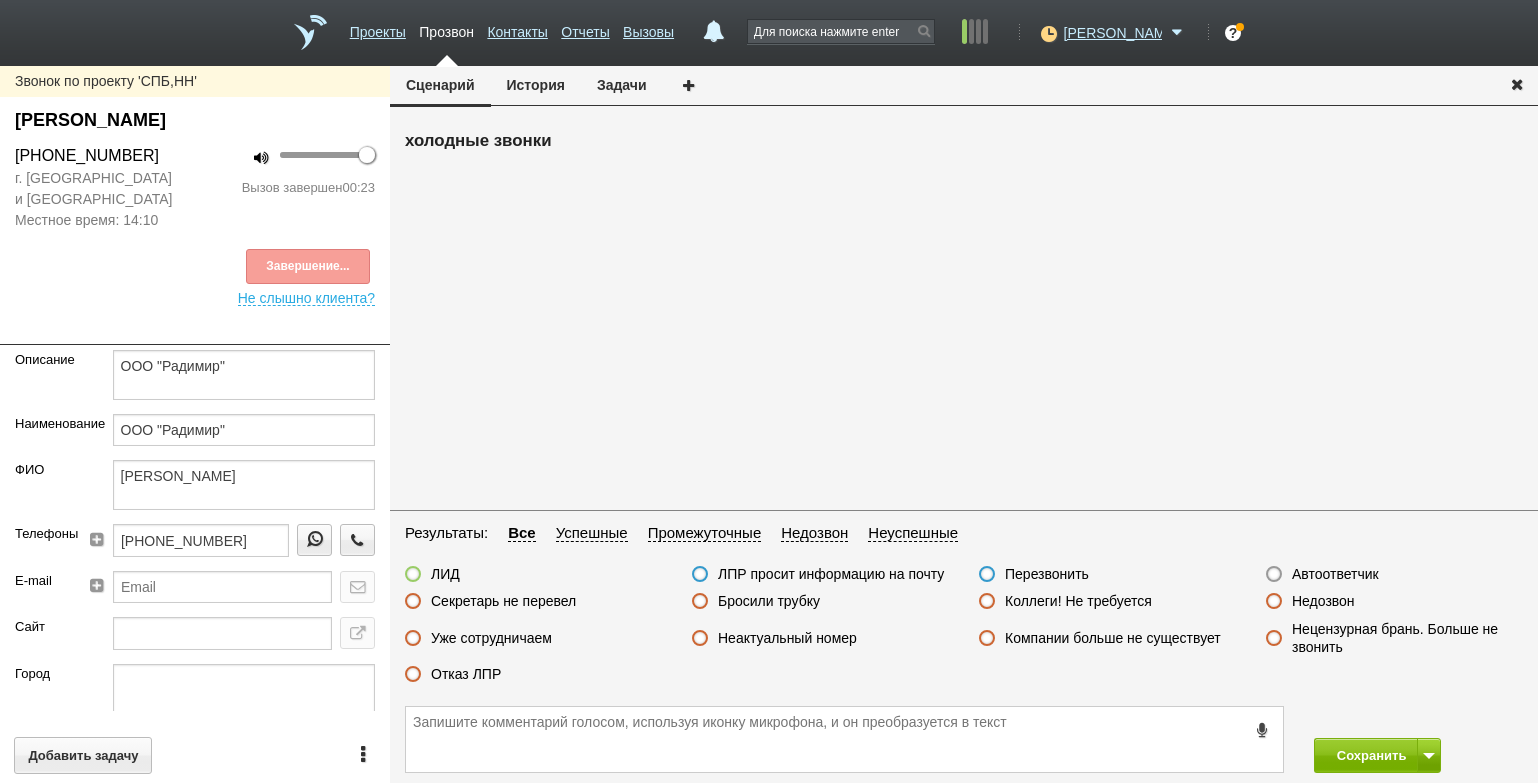click on "Отказ ЛПР" at bounding box center (466, 674) 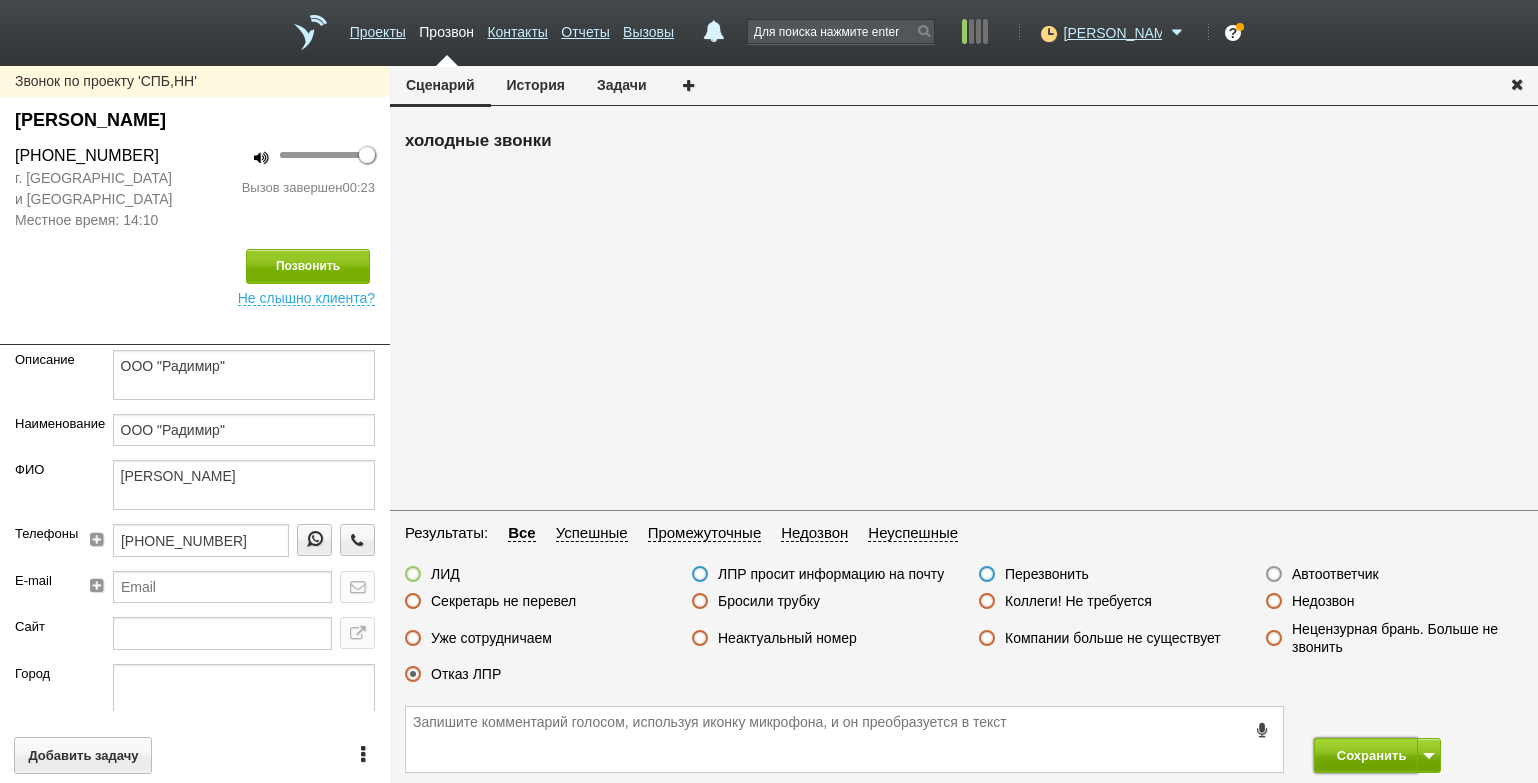 click on "Сохранить" at bounding box center [1366, 755] 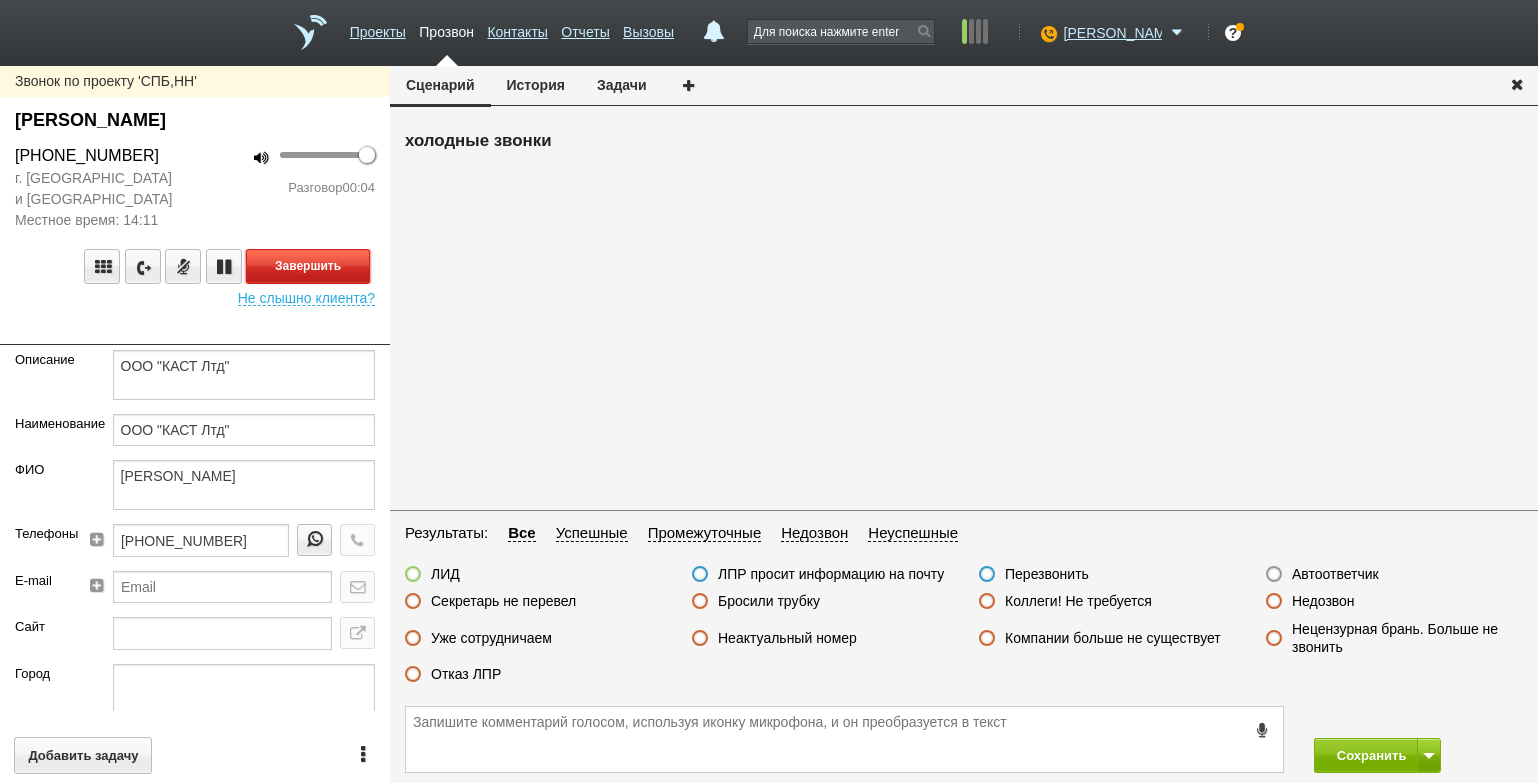 click on "Завершить" at bounding box center (308, 266) 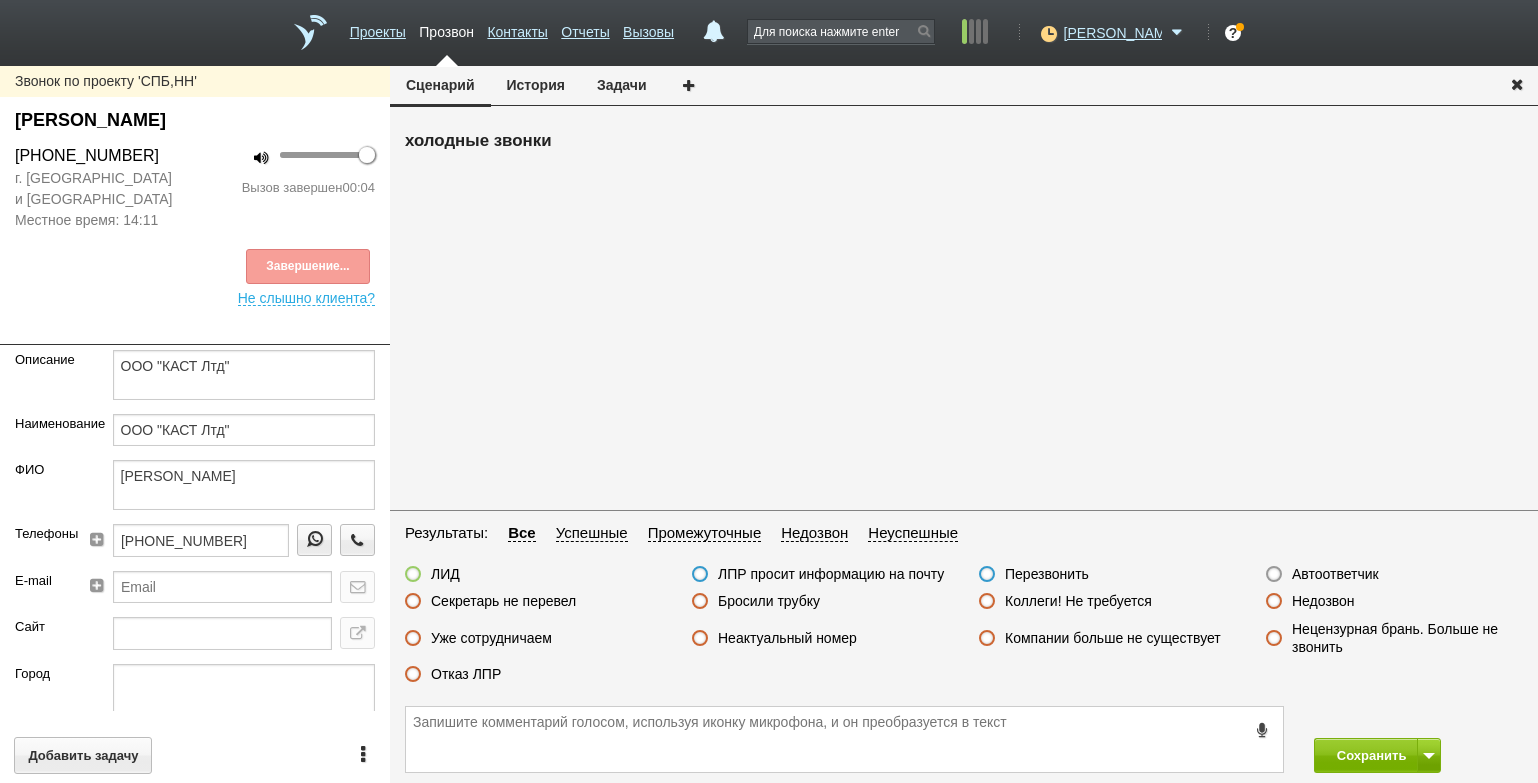 click on "Автоответчик" at bounding box center [1335, 574] 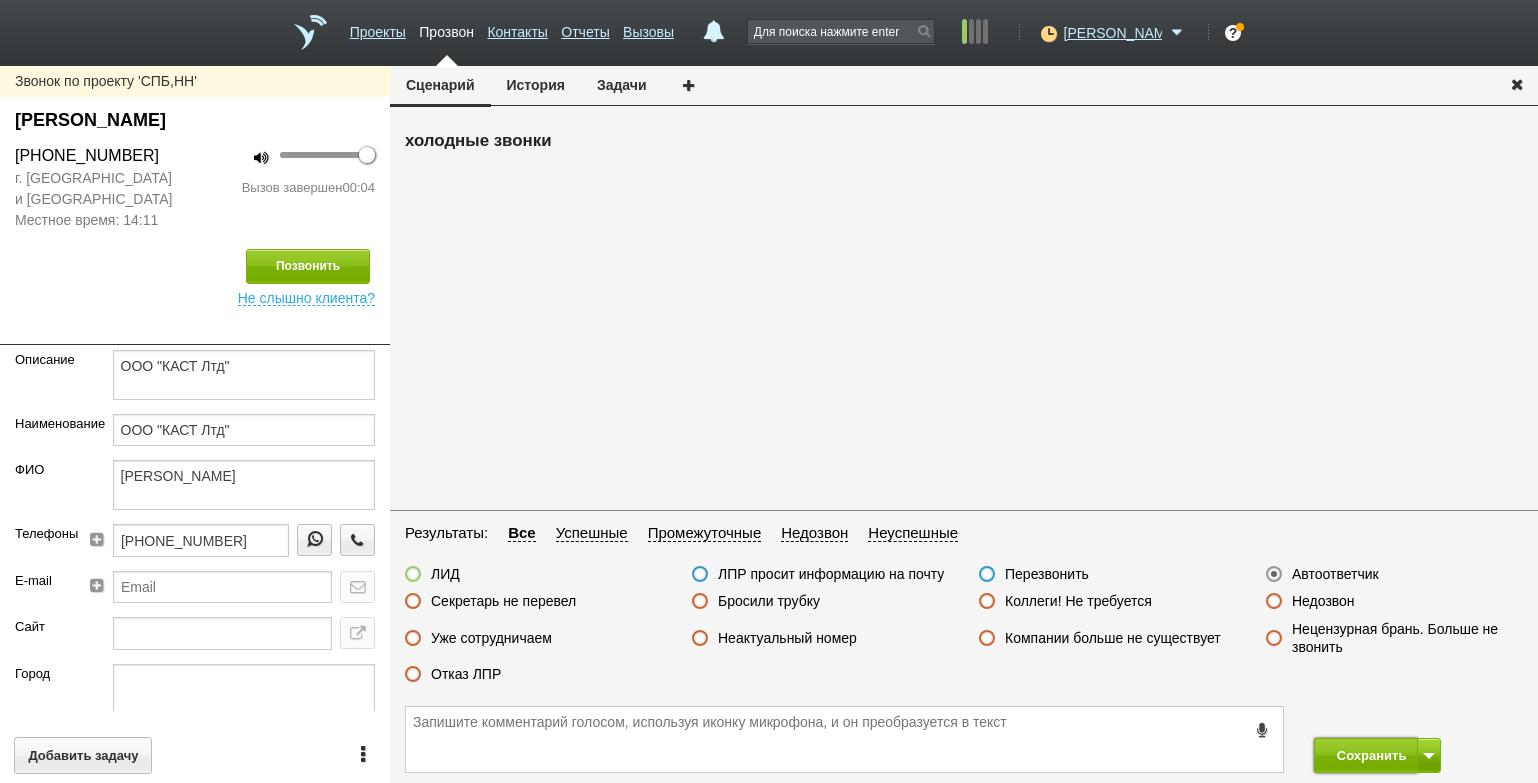 drag, startPoint x: 1360, startPoint y: 745, endPoint x: 1267, endPoint y: 575, distance: 193.77565 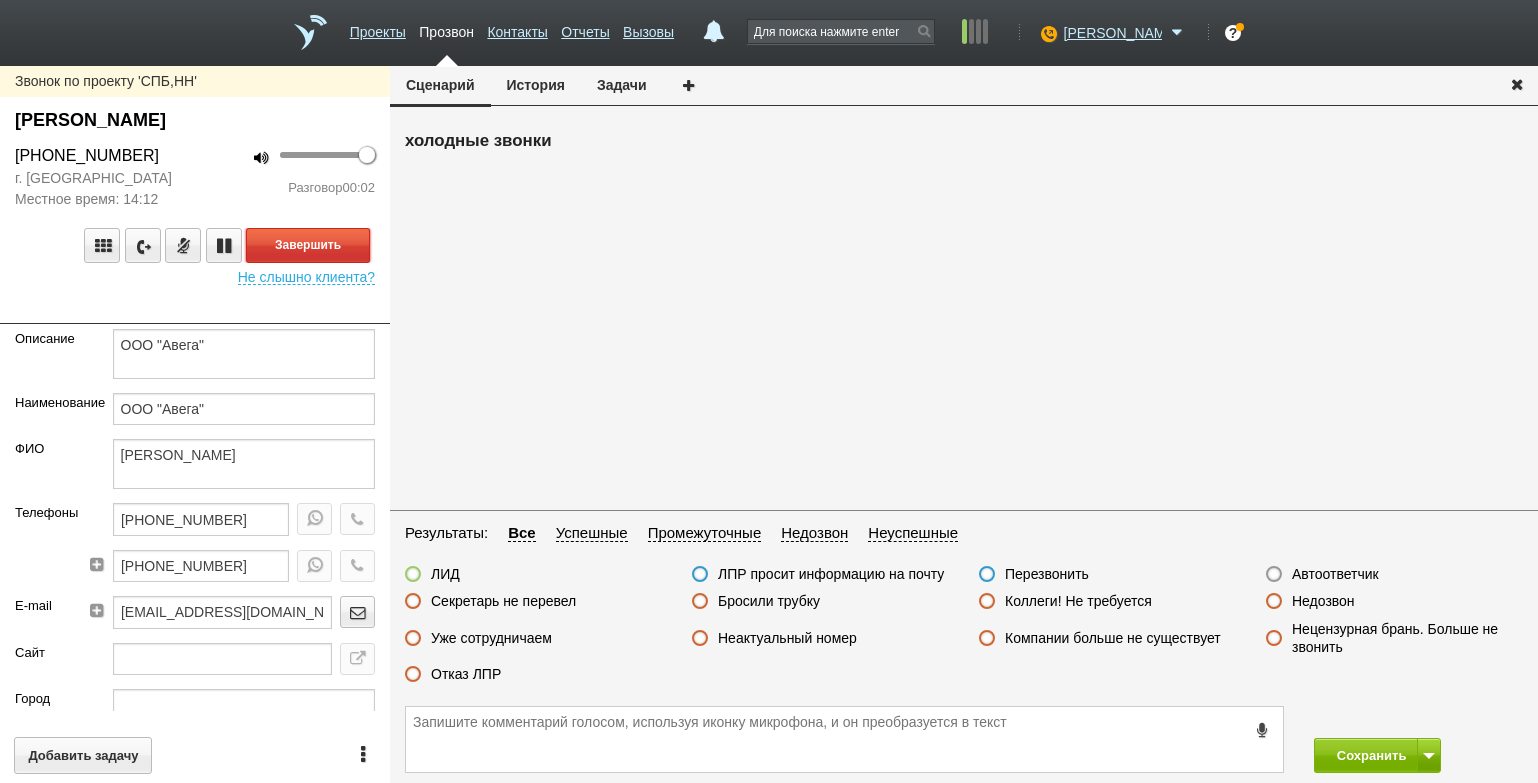 drag, startPoint x: 320, startPoint y: 241, endPoint x: 336, endPoint y: 247, distance: 17.088007 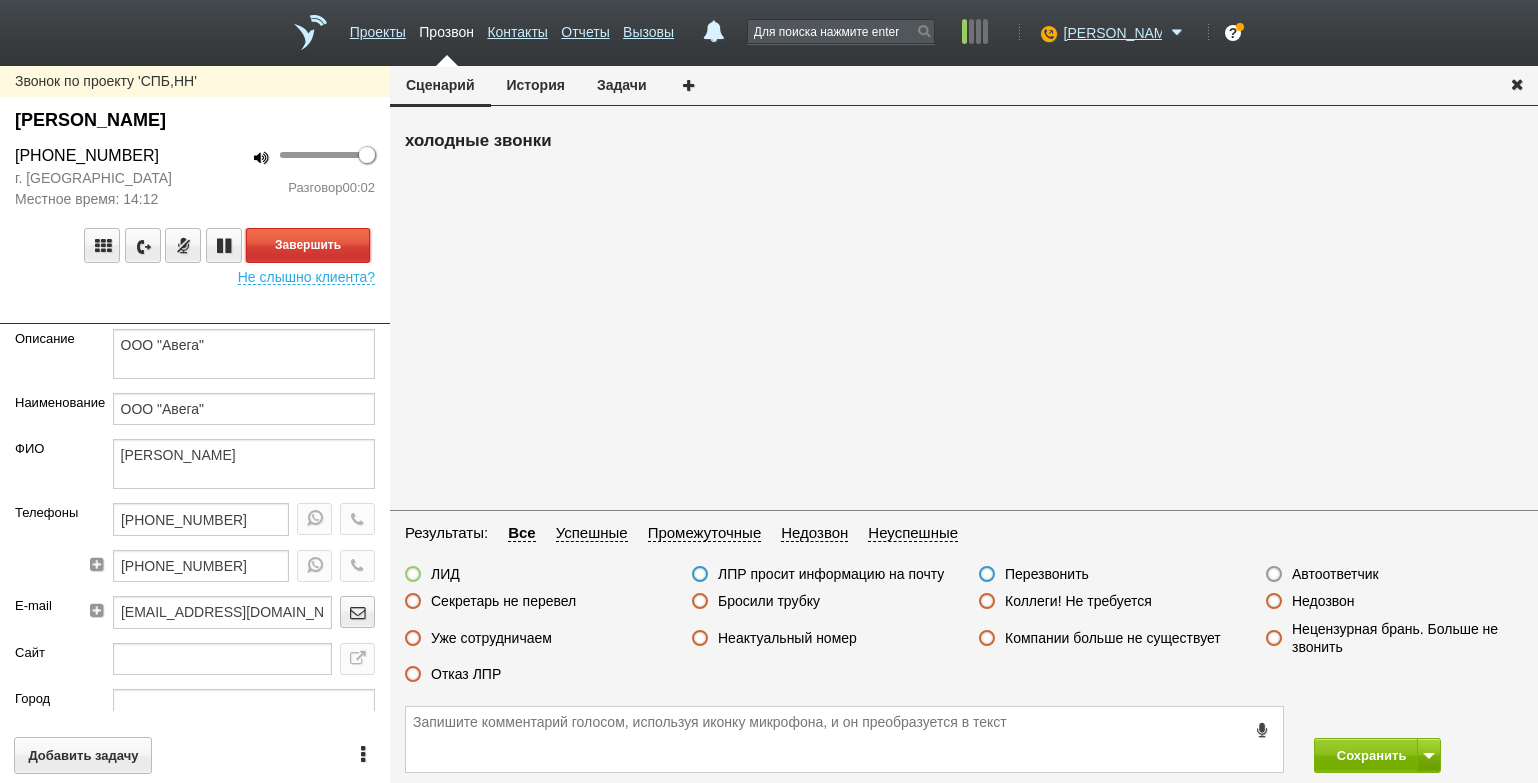 click on "Завершить" at bounding box center (308, 245) 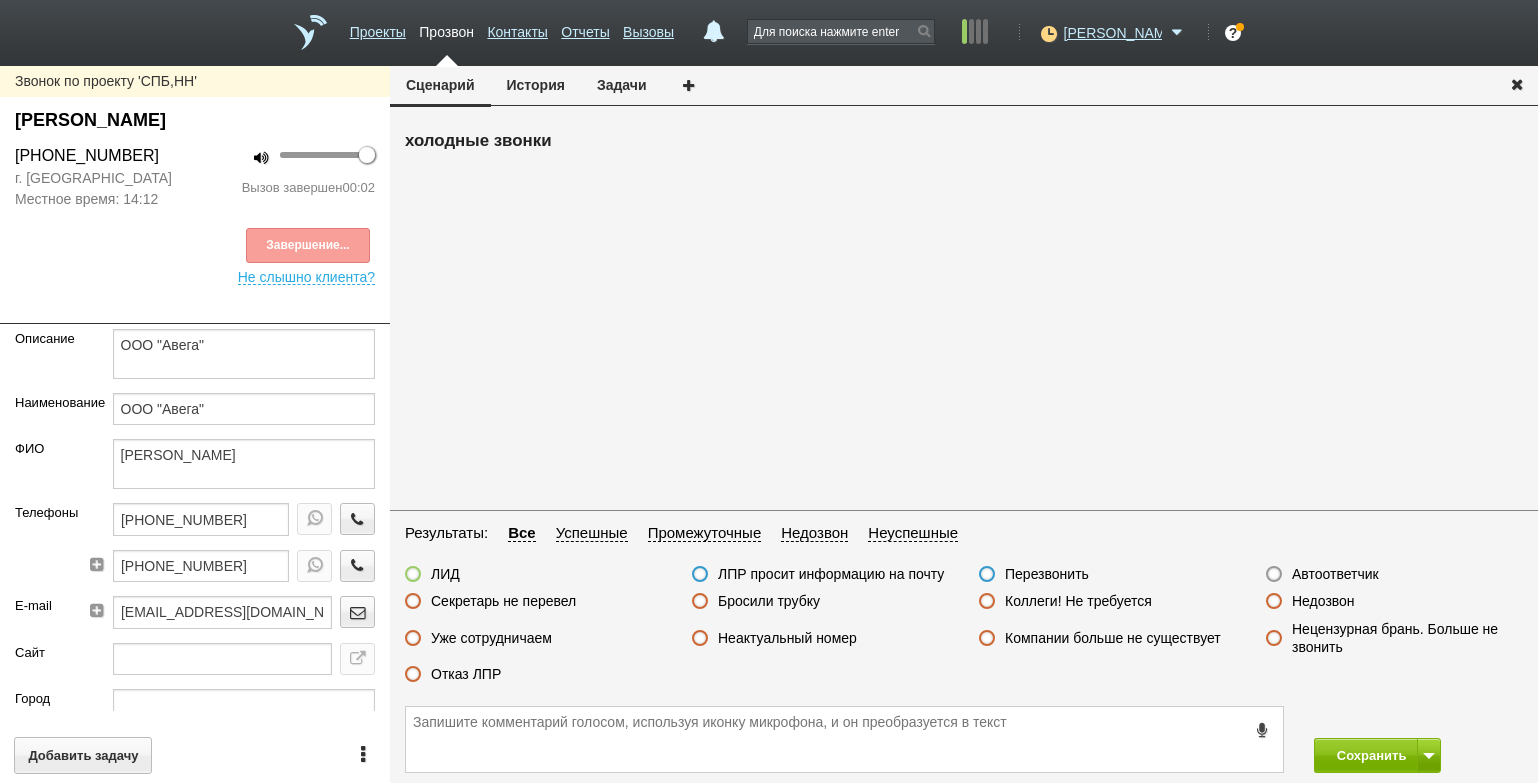 click on "Автоответчик" at bounding box center [1322, 575] 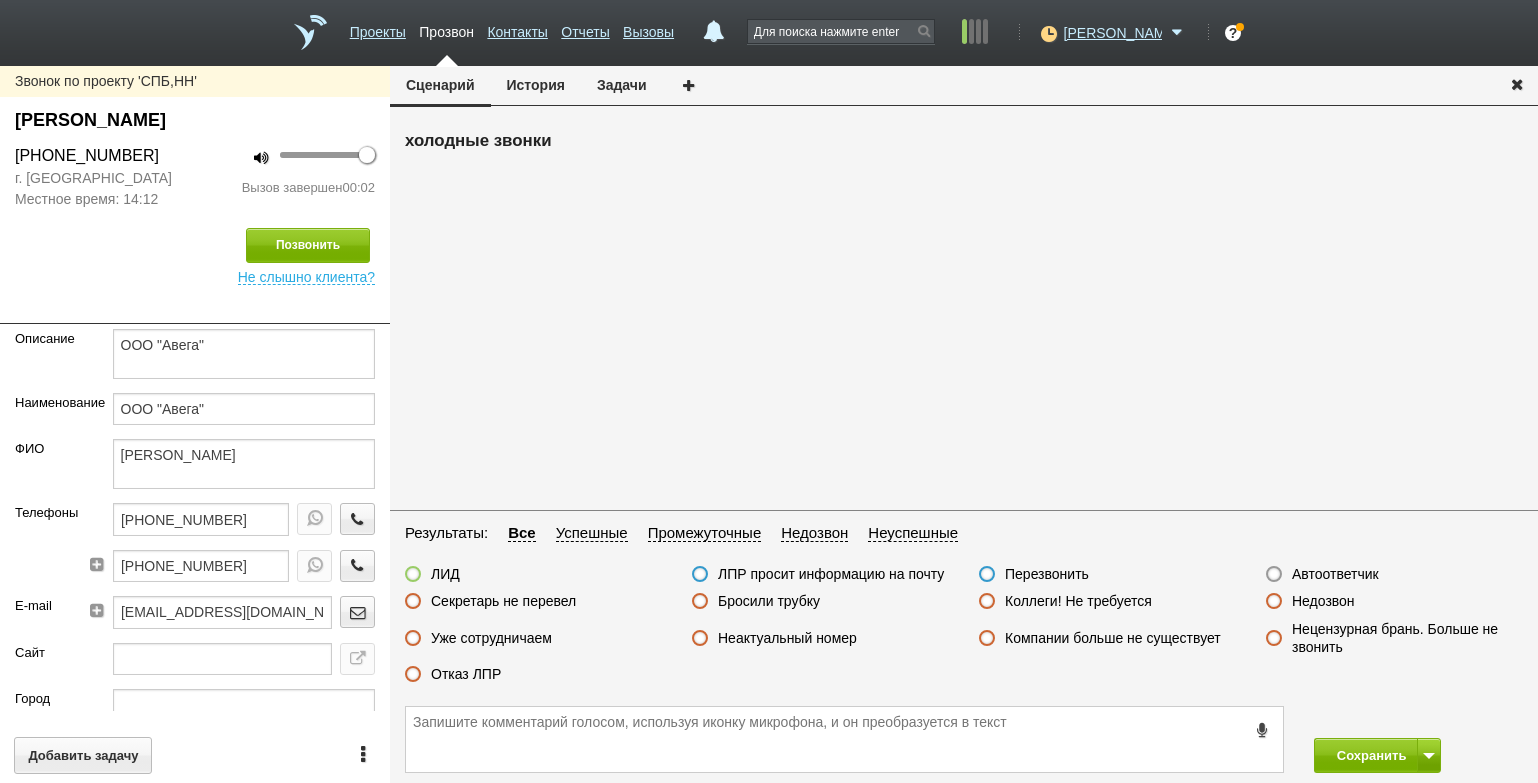 click on "Автоответчик" at bounding box center [1335, 574] 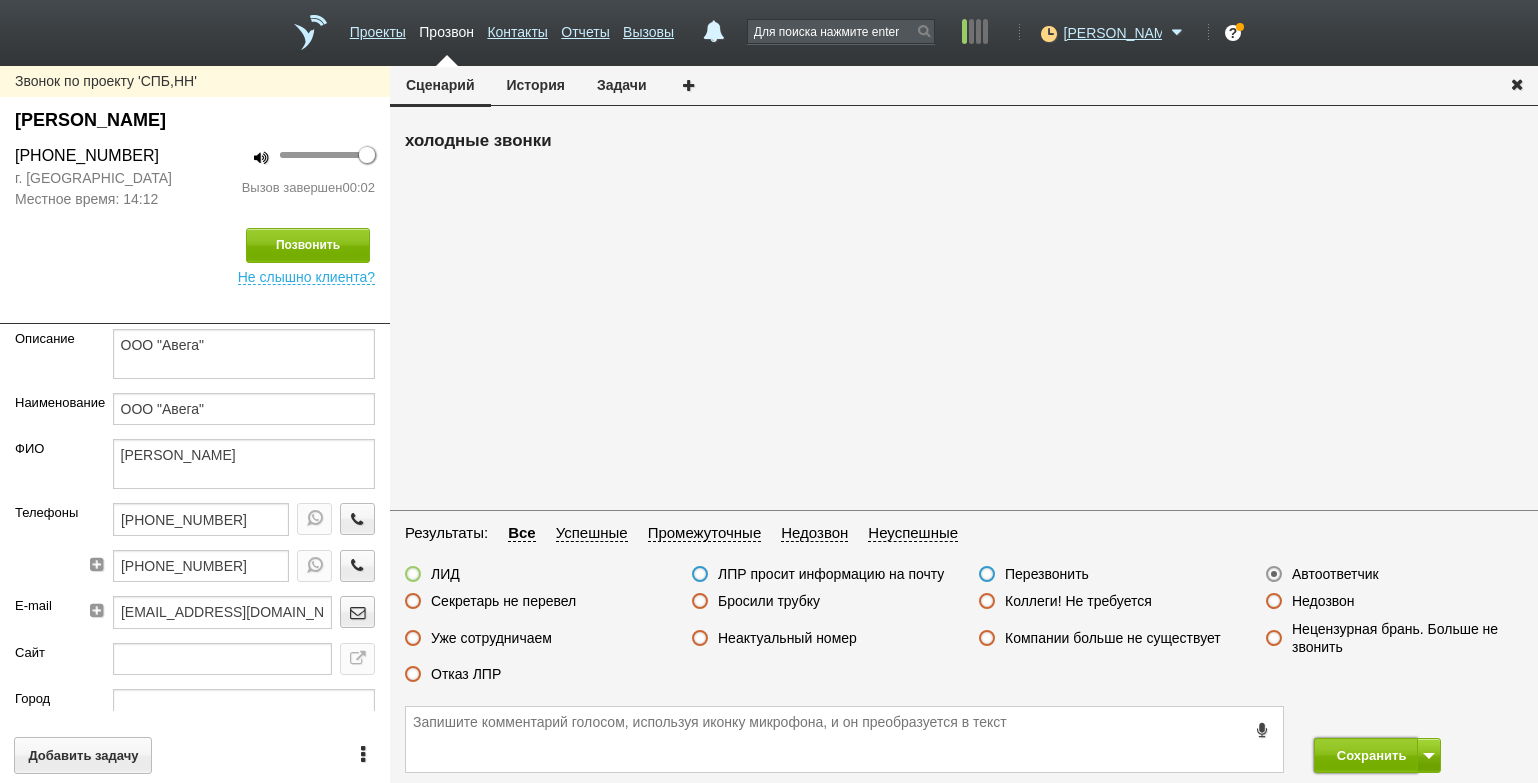 drag, startPoint x: 1345, startPoint y: 755, endPoint x: 1004, endPoint y: 166, distance: 680.5895 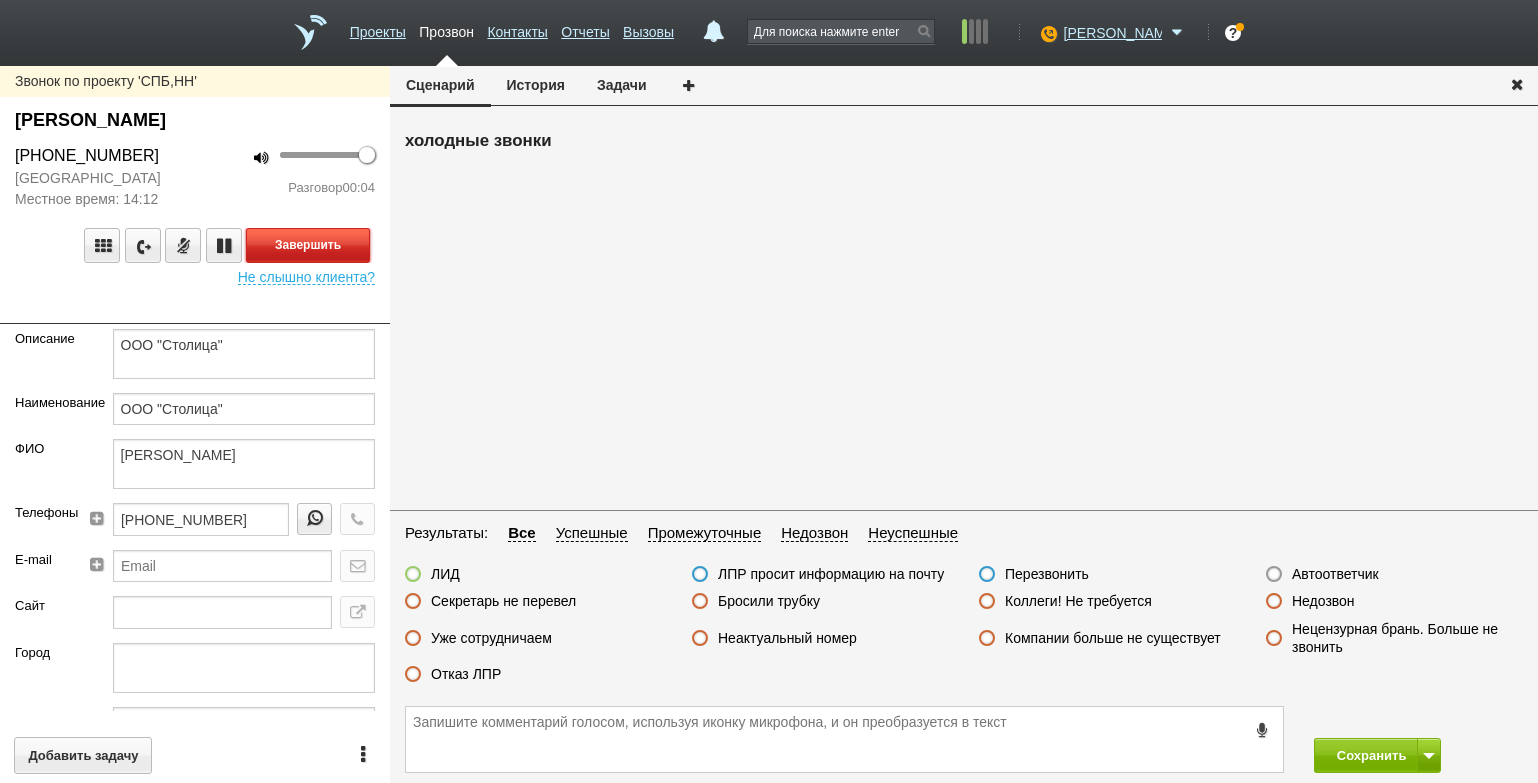 click on "Завершить" at bounding box center (308, 245) 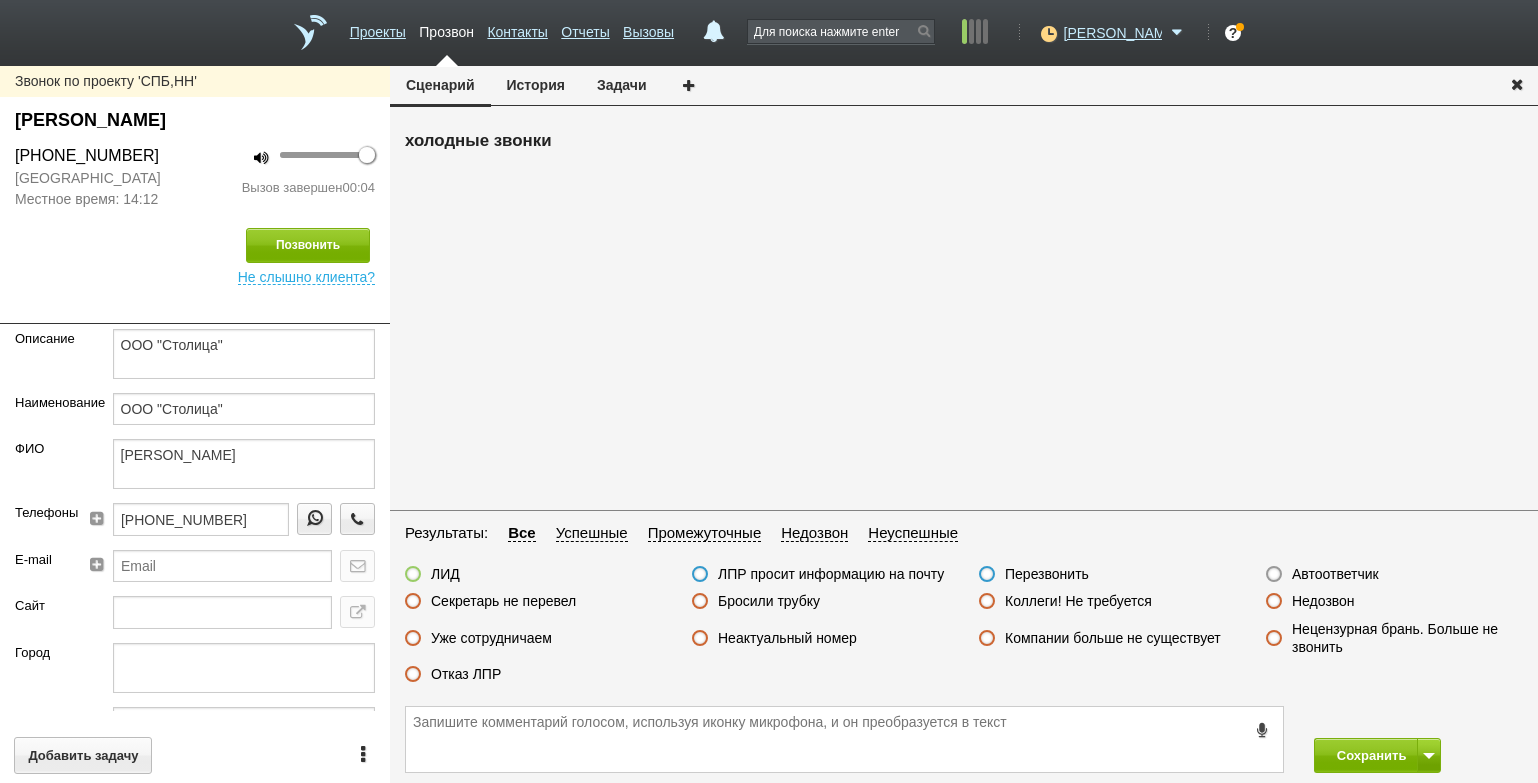 click on "Автоответчик" at bounding box center (1335, 574) 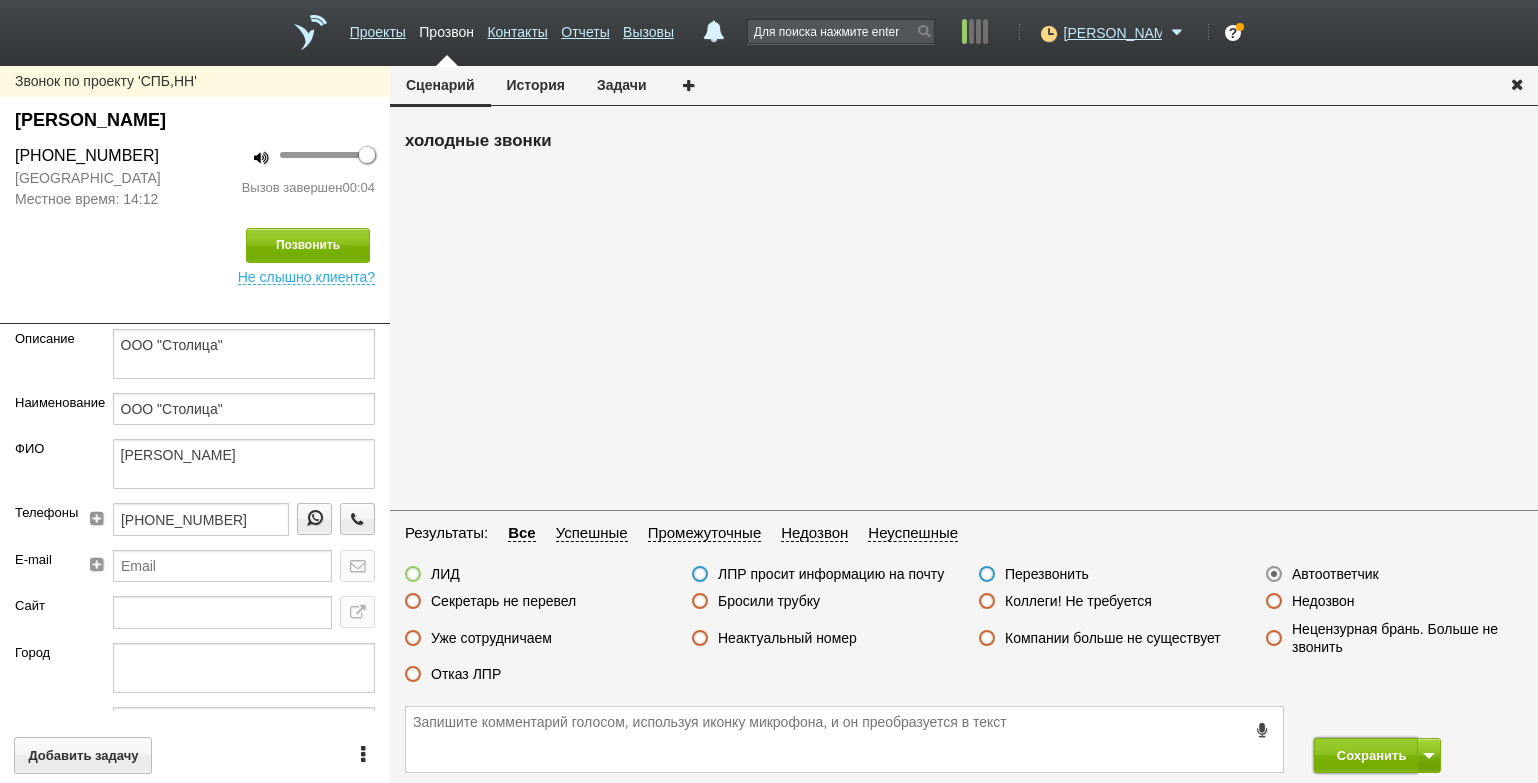 drag, startPoint x: 1361, startPoint y: 745, endPoint x: 1353, endPoint y: 737, distance: 11.313708 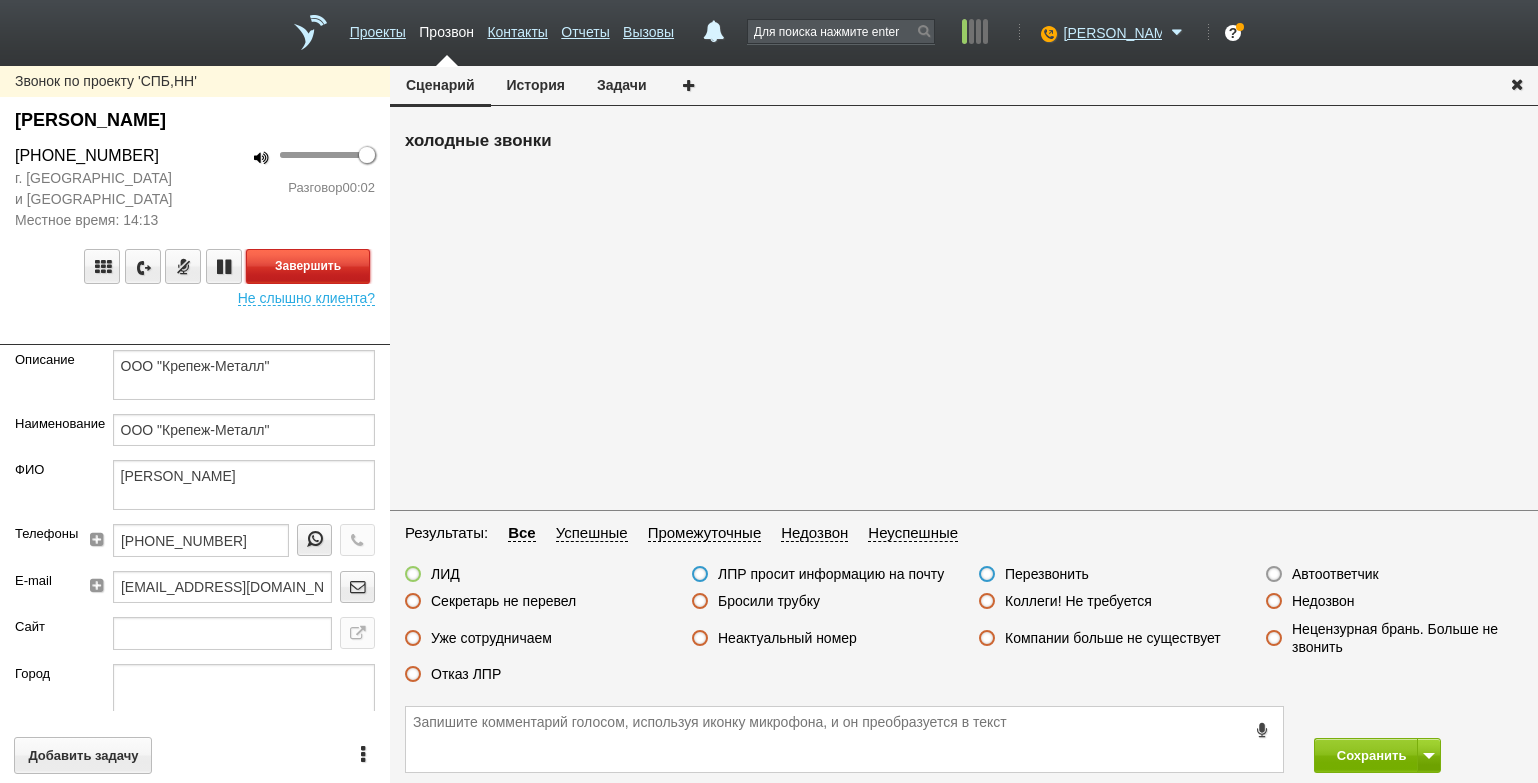 click on "Завершить" at bounding box center (308, 266) 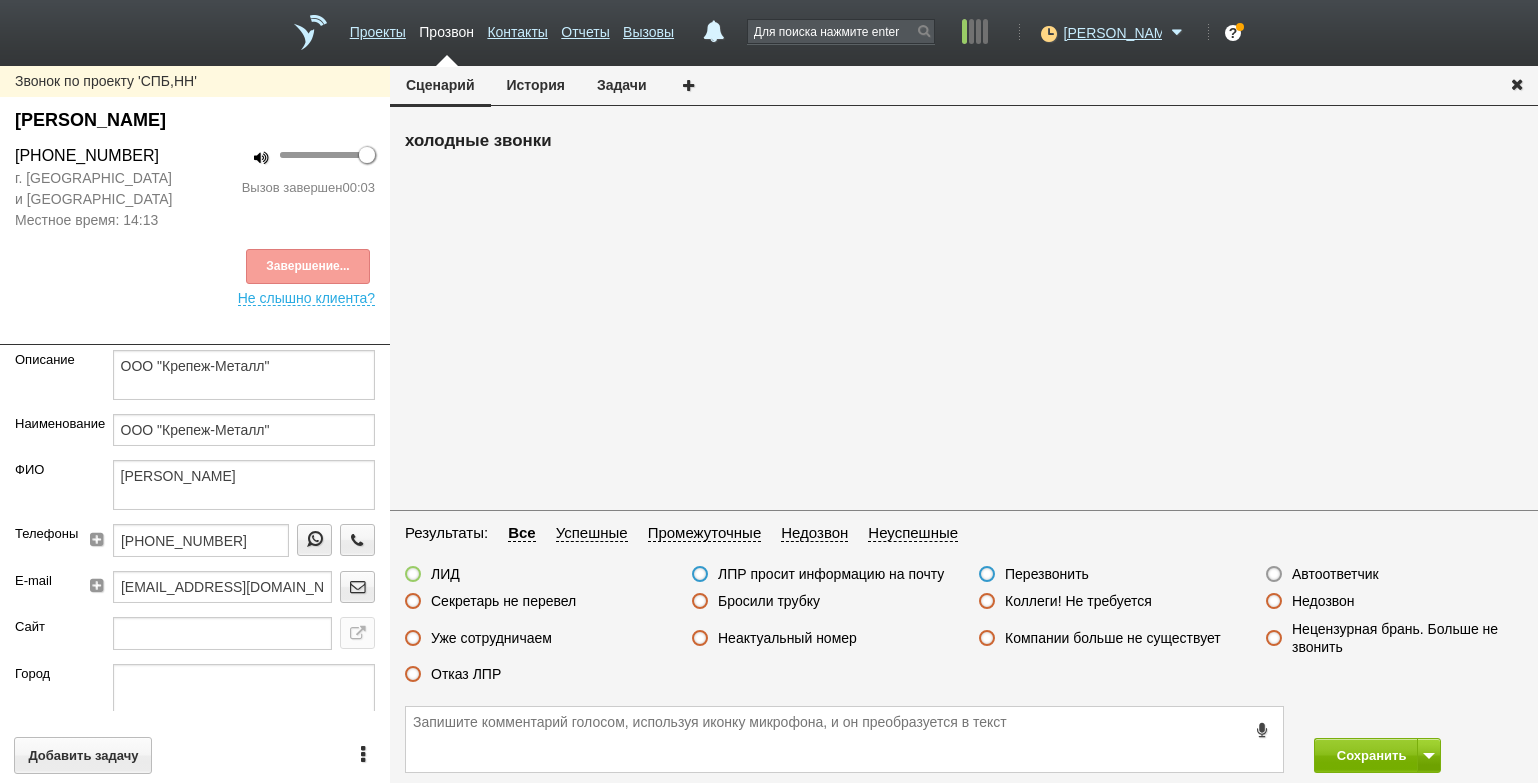 click on "Автоответчик" at bounding box center (1335, 574) 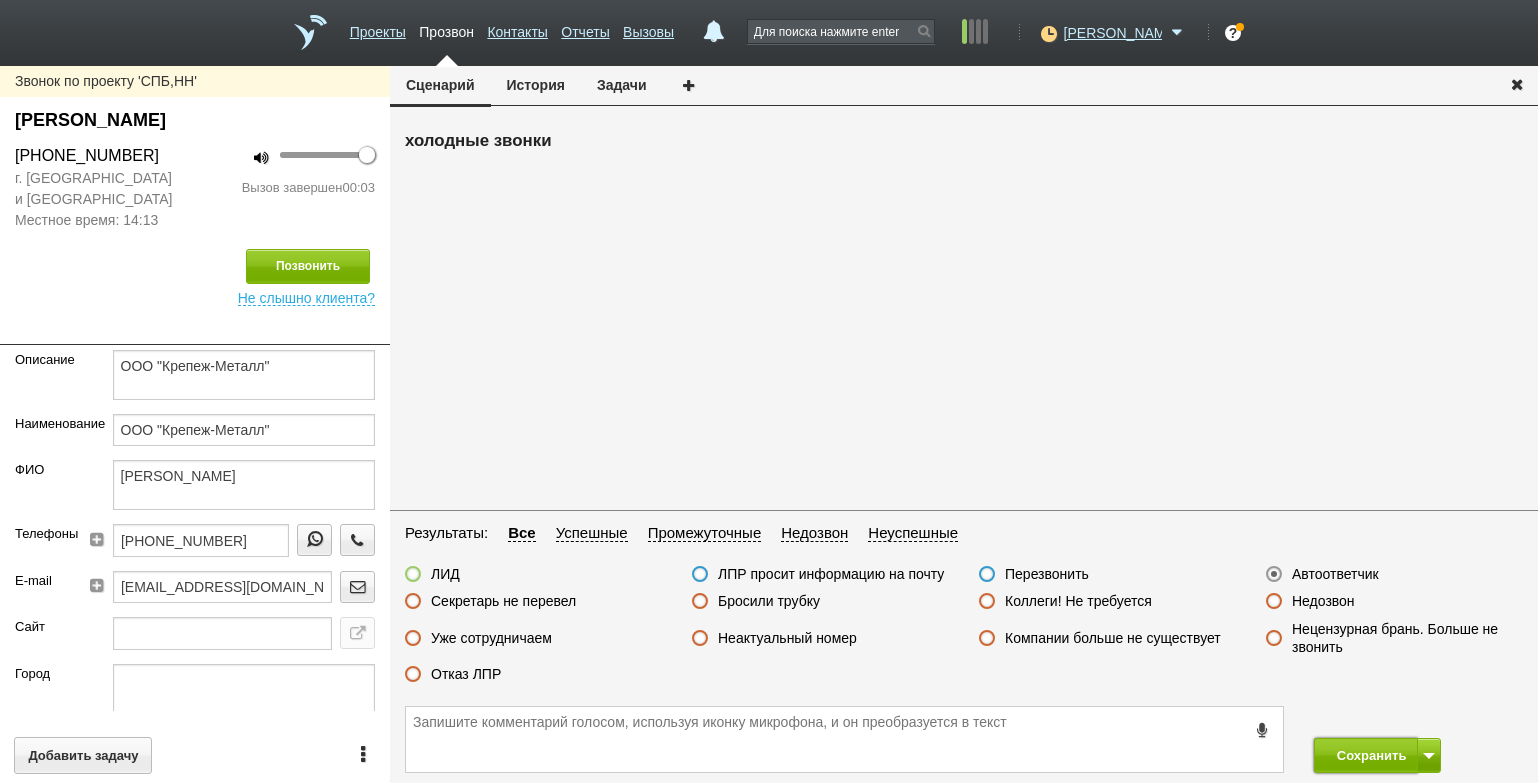 drag, startPoint x: 1335, startPoint y: 752, endPoint x: 1249, endPoint y: 583, distance: 189.6233 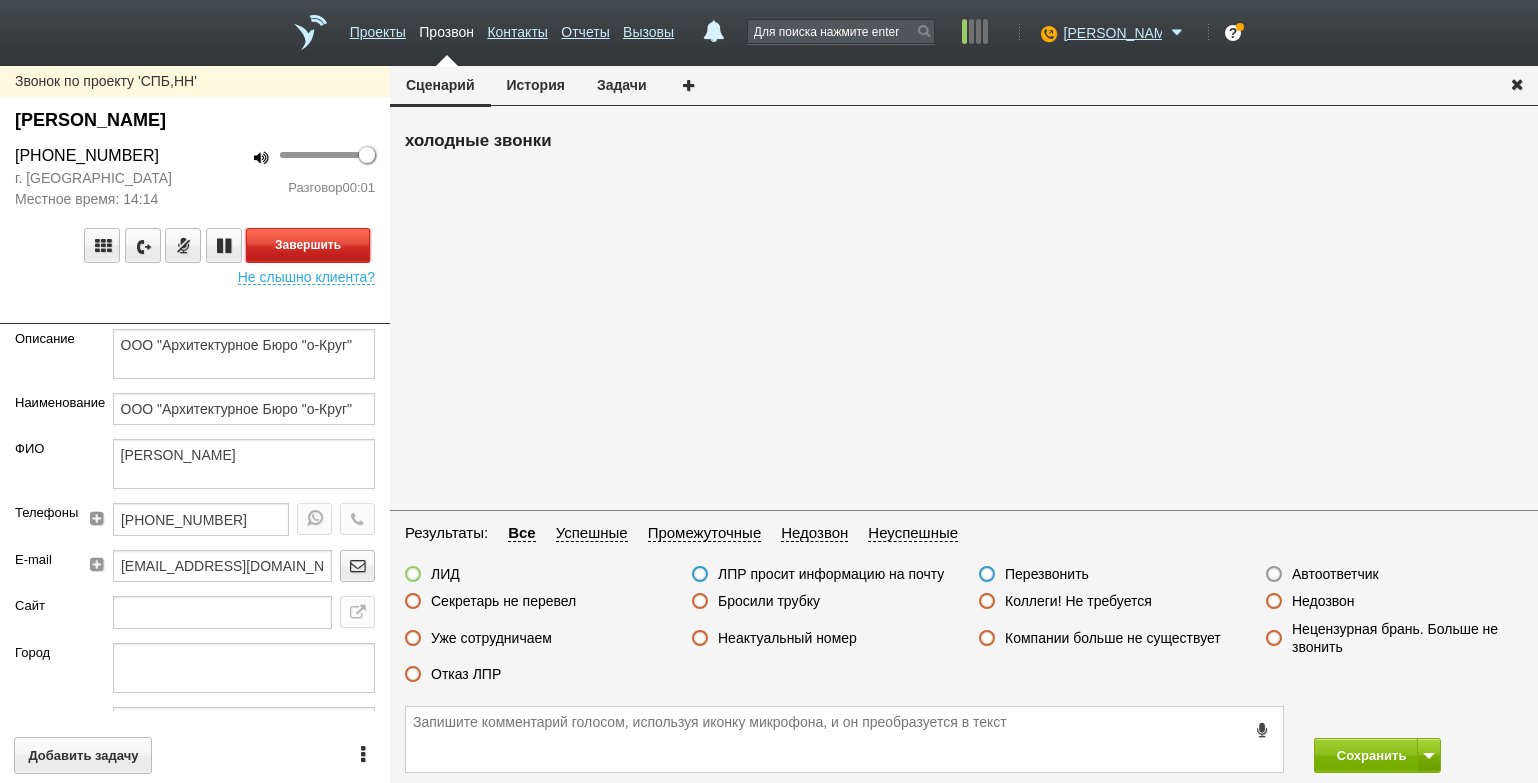 click on "Завершить" at bounding box center [308, 245] 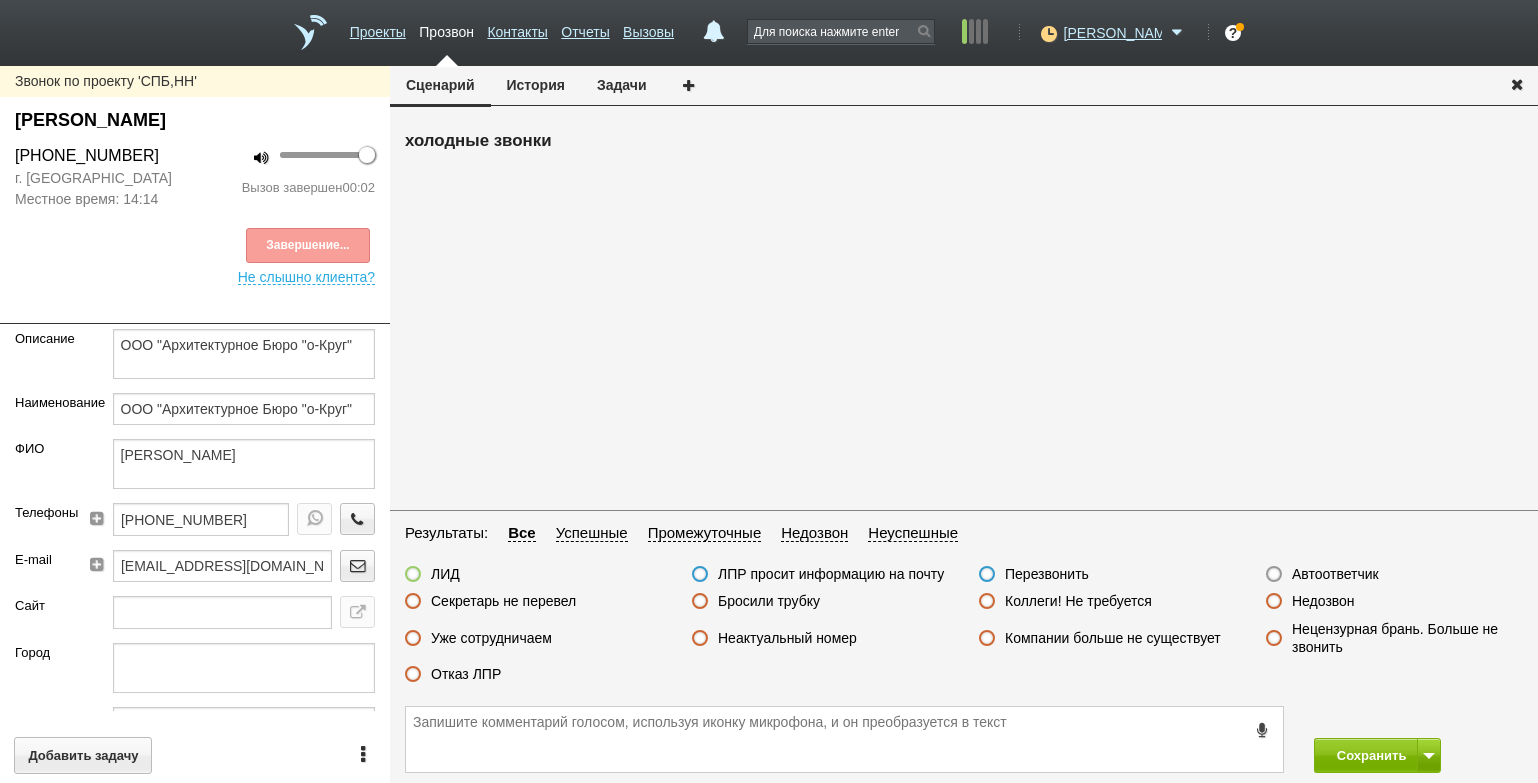 drag, startPoint x: 1341, startPoint y: 568, endPoint x: 1350, endPoint y: 580, distance: 15 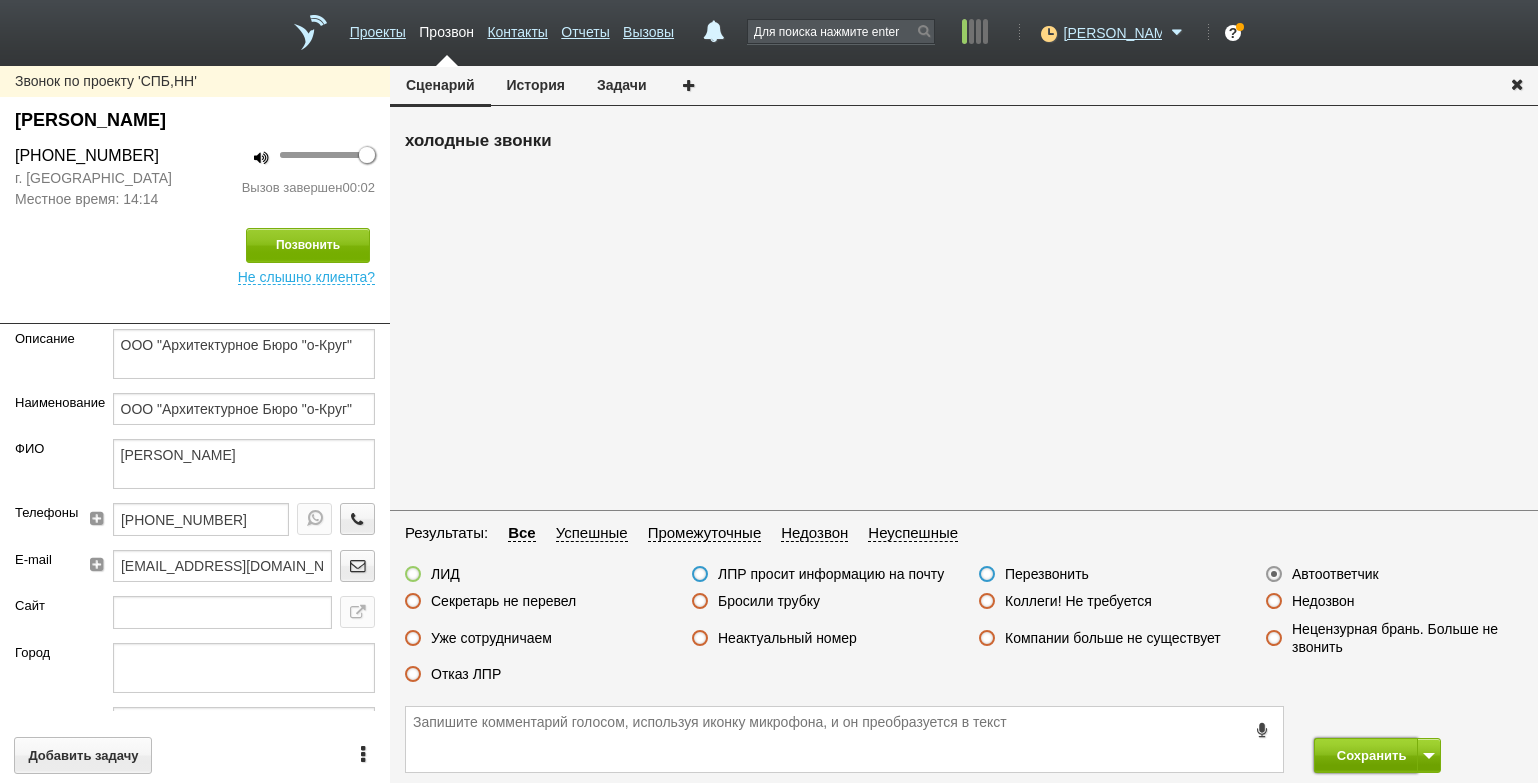 click on "Сохранить" at bounding box center (1366, 755) 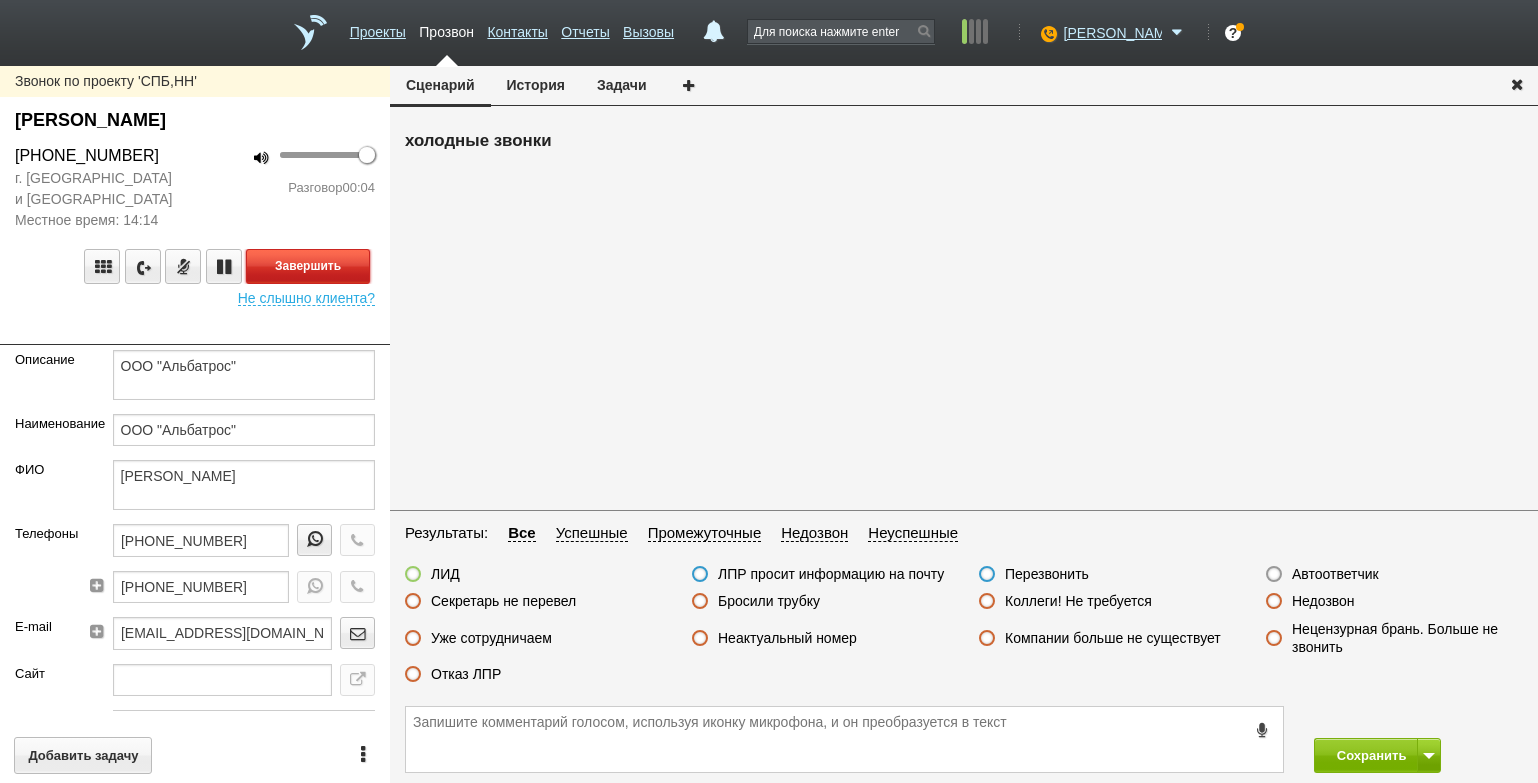 click on "Завершить" at bounding box center [308, 266] 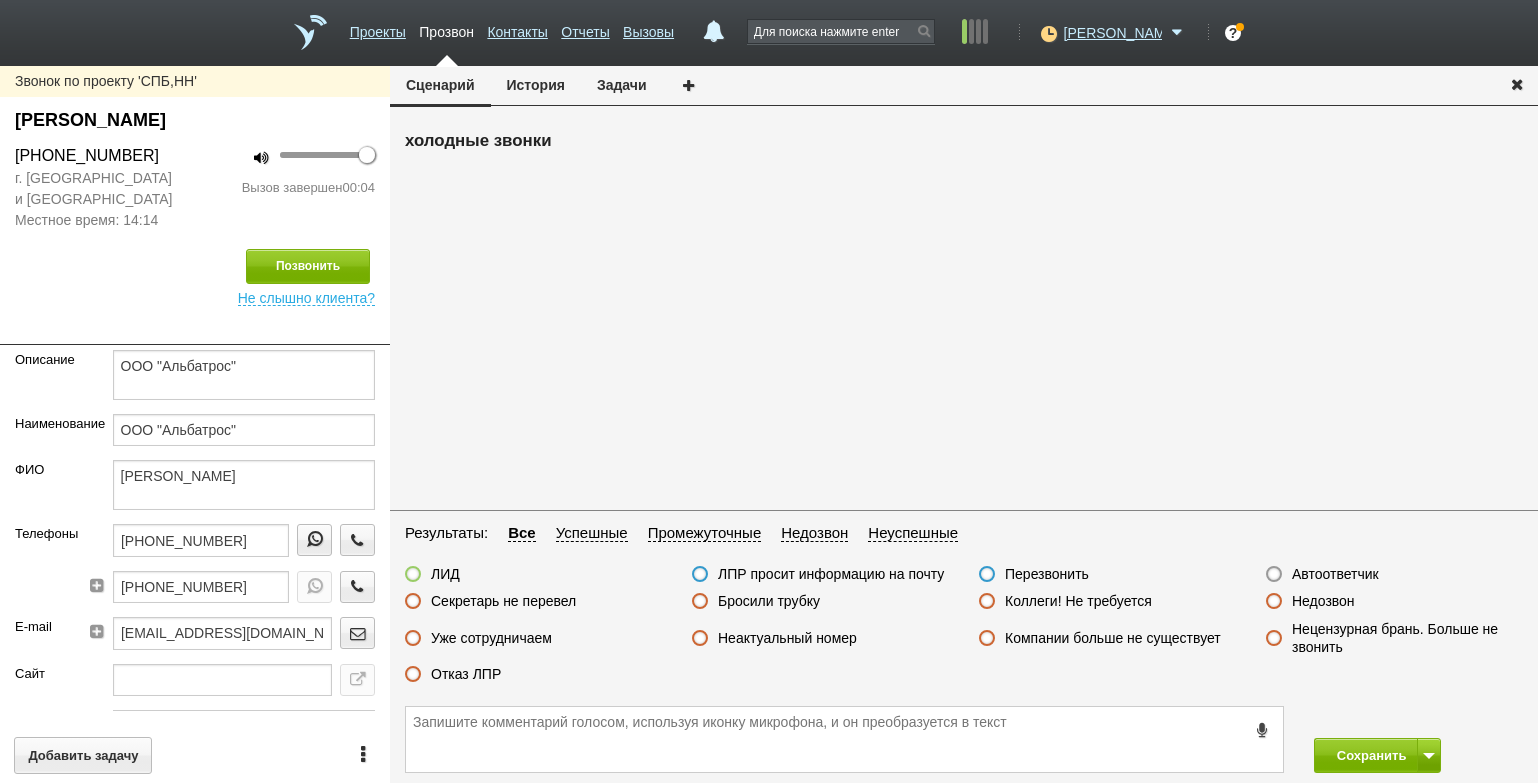 click on "Автоответчик" at bounding box center (1335, 574) 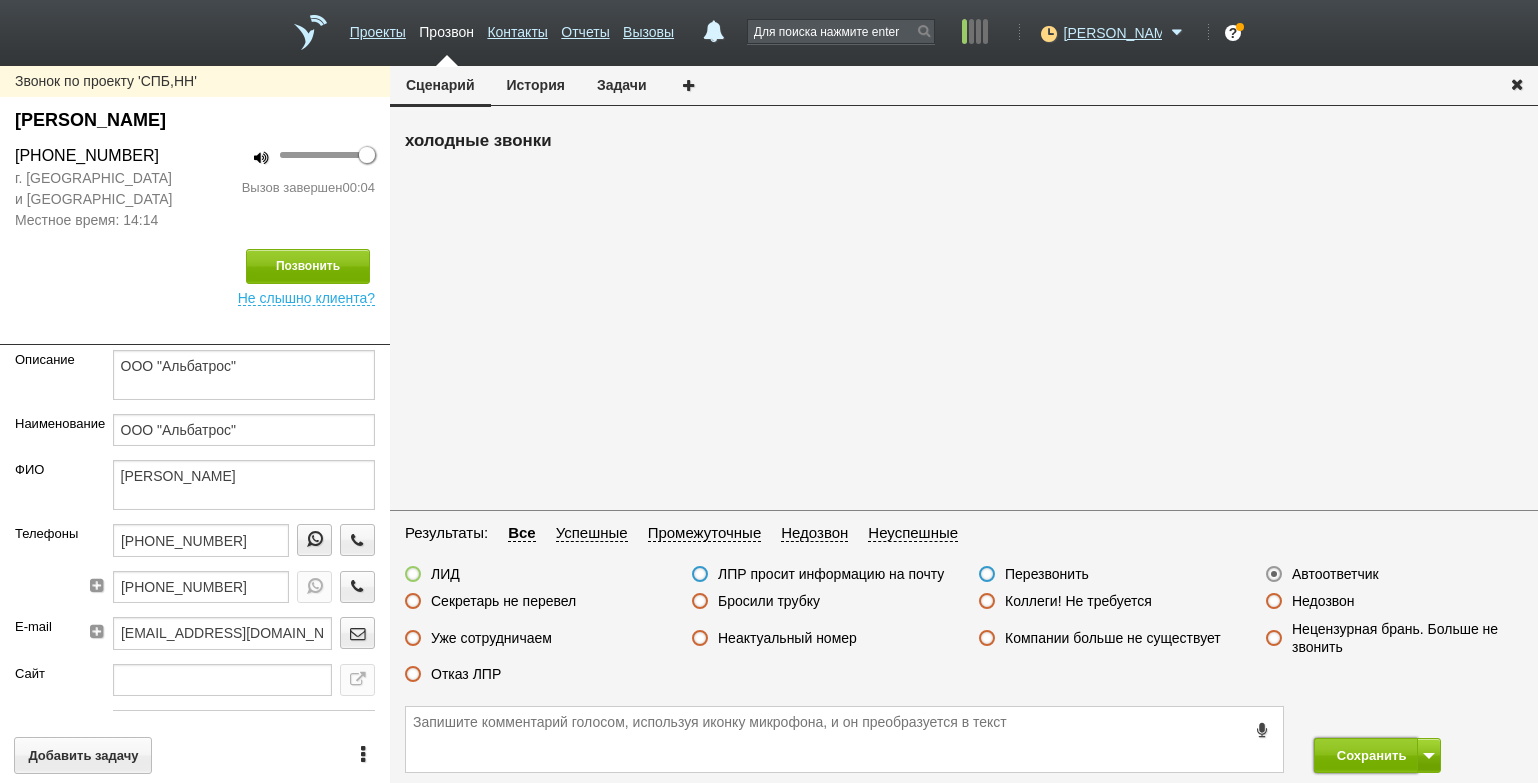 drag, startPoint x: 1363, startPoint y: 758, endPoint x: 1341, endPoint y: 733, distance: 33.30165 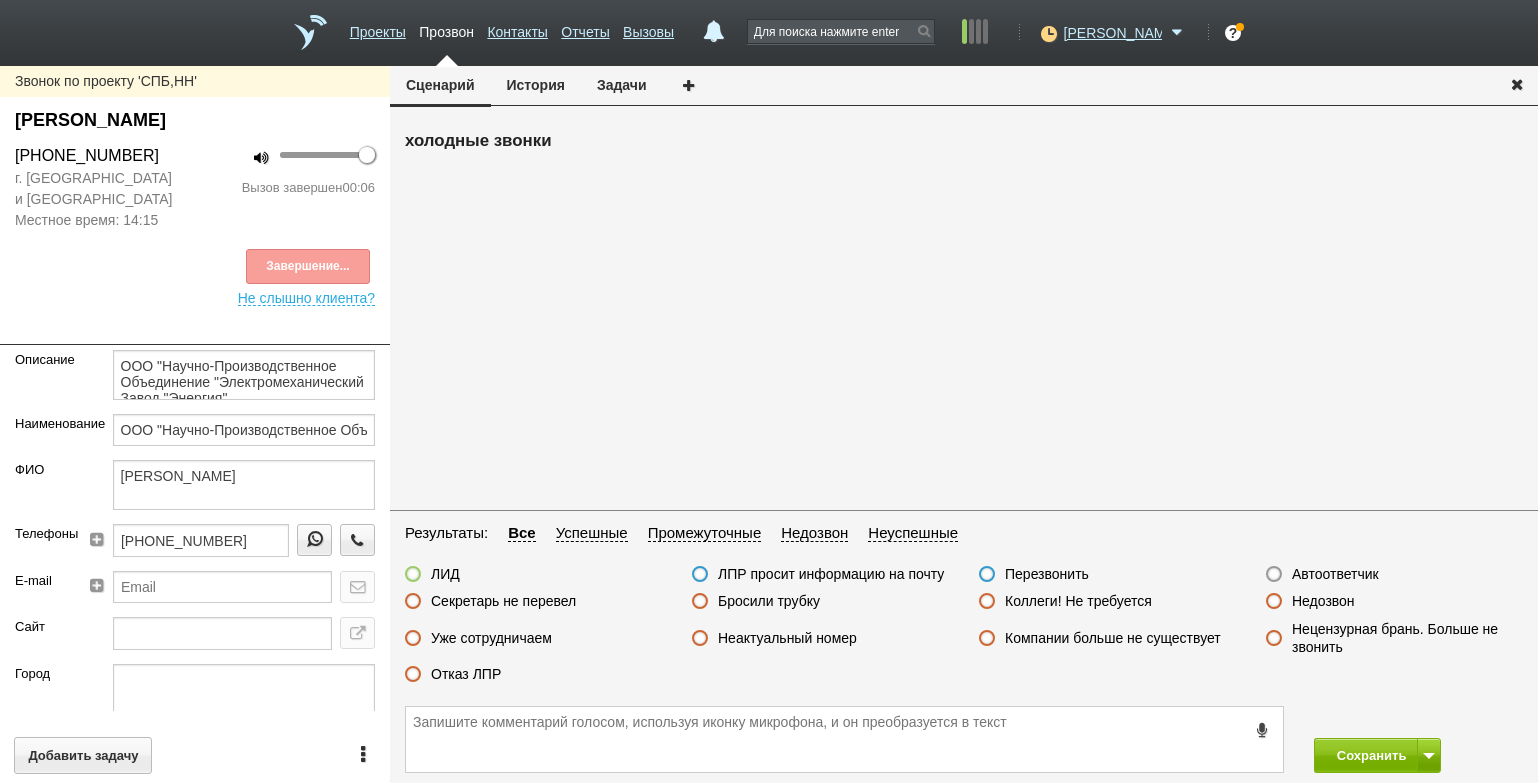 click on "Бросили трубку" at bounding box center (769, 601) 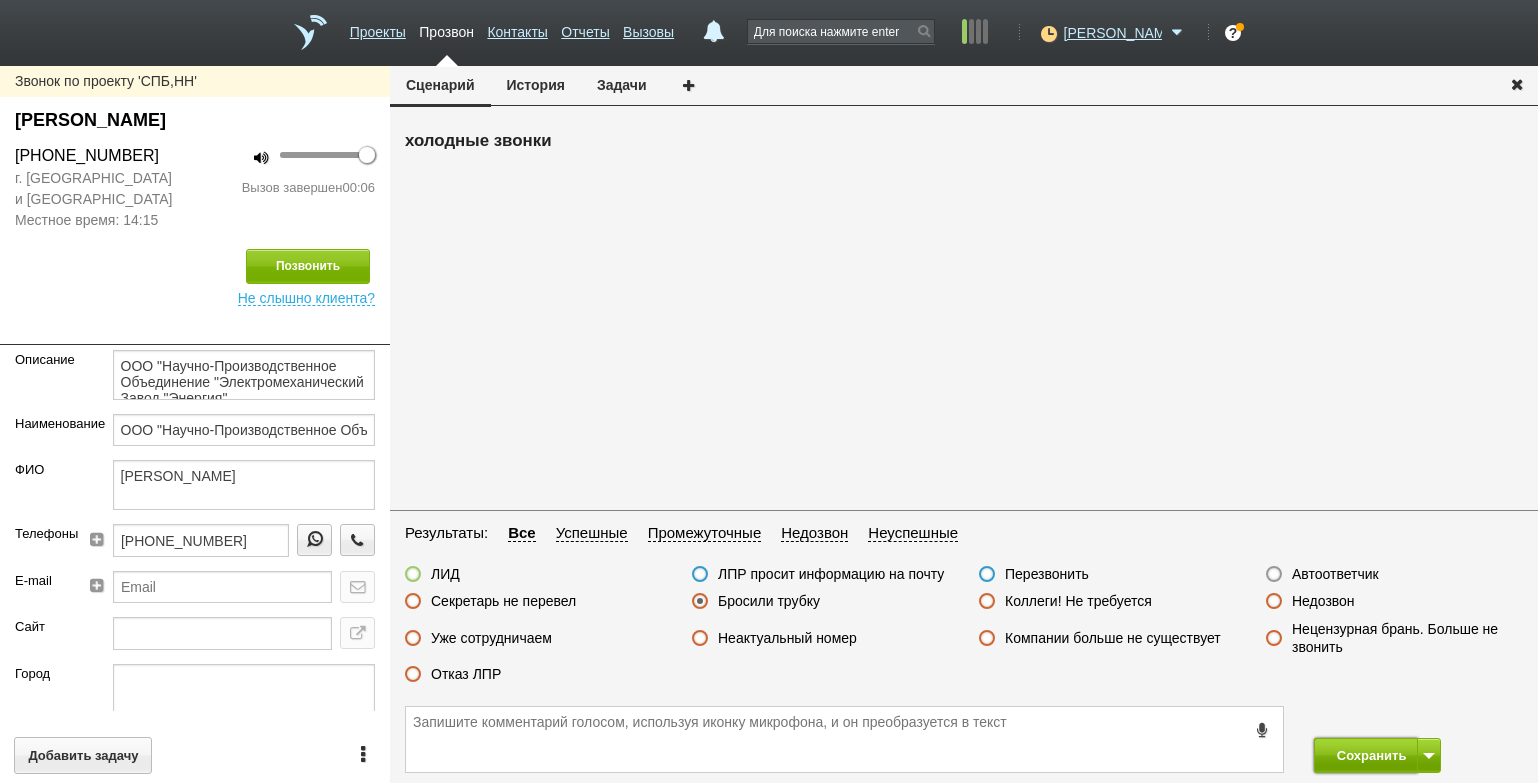 click on "Сохранить" at bounding box center (1366, 755) 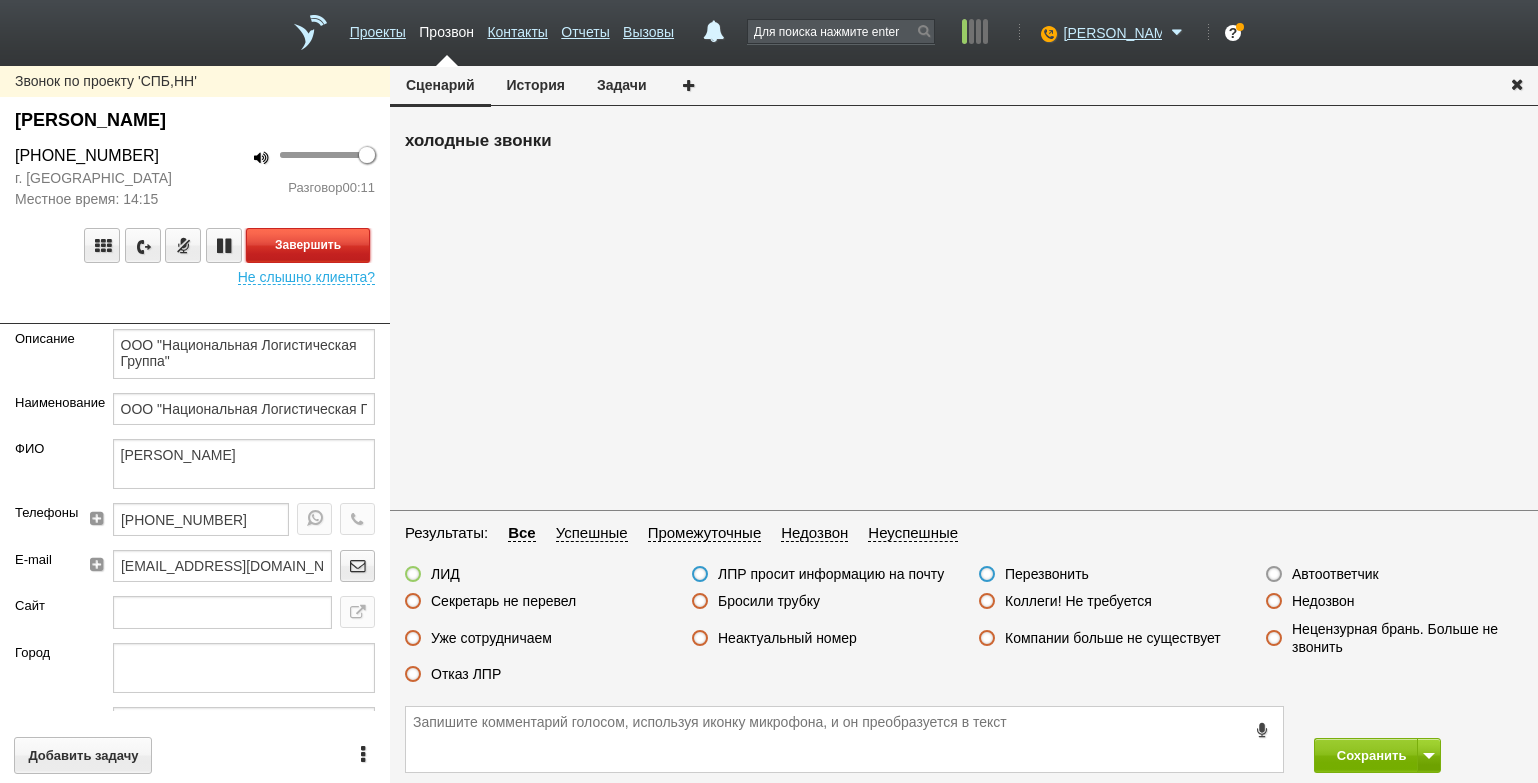 click on "Завершить" at bounding box center [308, 245] 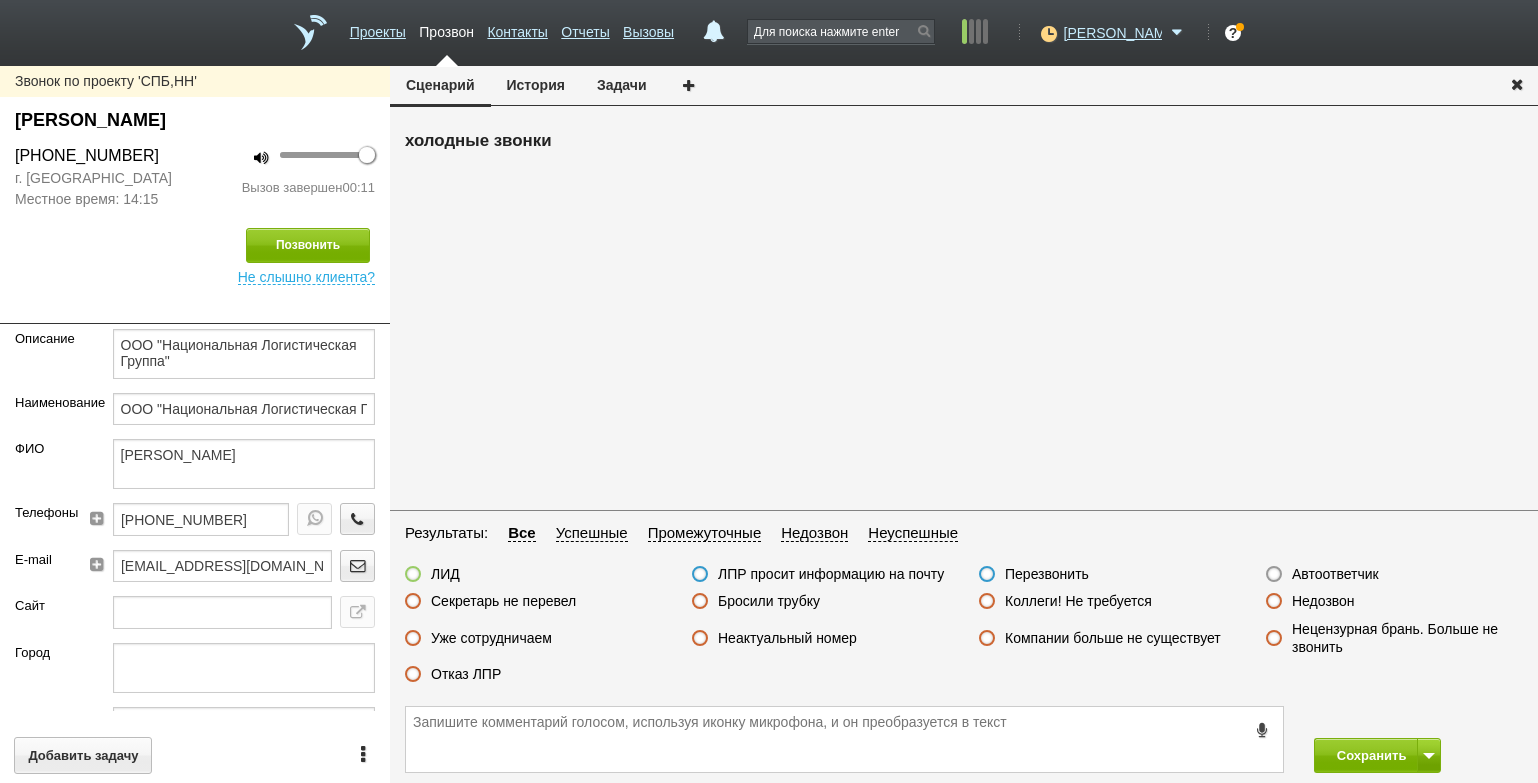 click on "Отказ ЛПР" at bounding box center (453, 675) 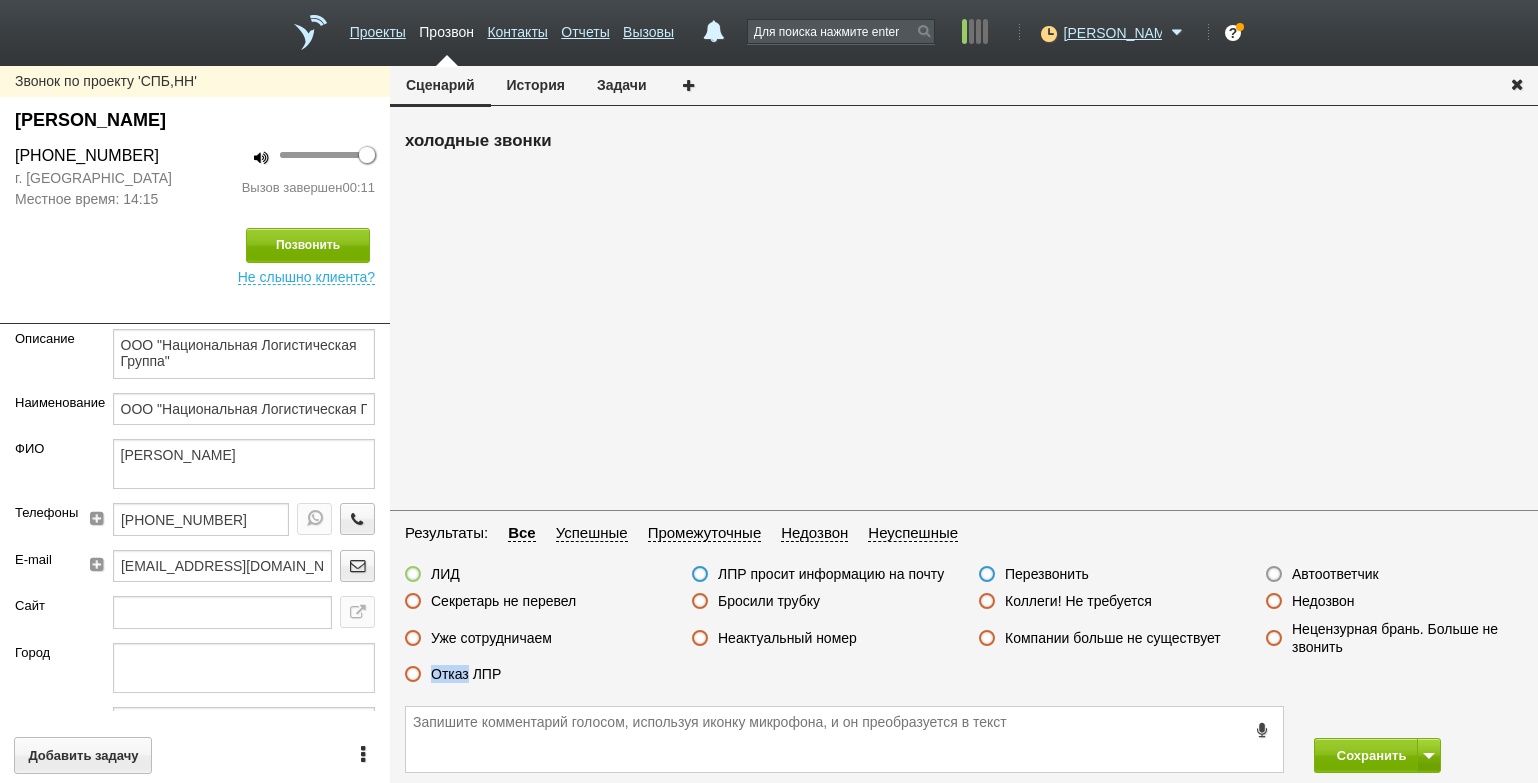 click on "Отказ ЛПР" at bounding box center [466, 674] 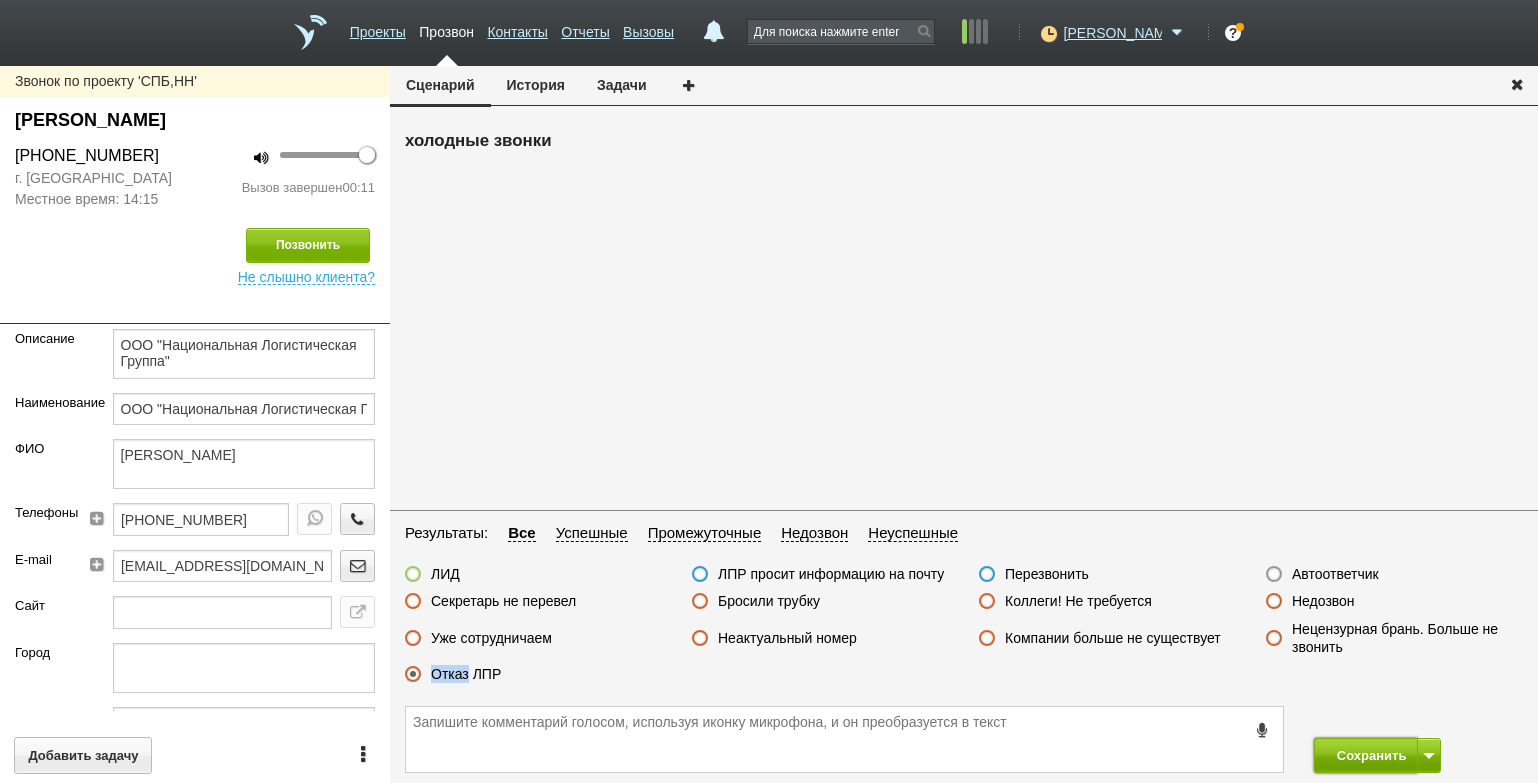 click on "Сохранить" at bounding box center [1366, 755] 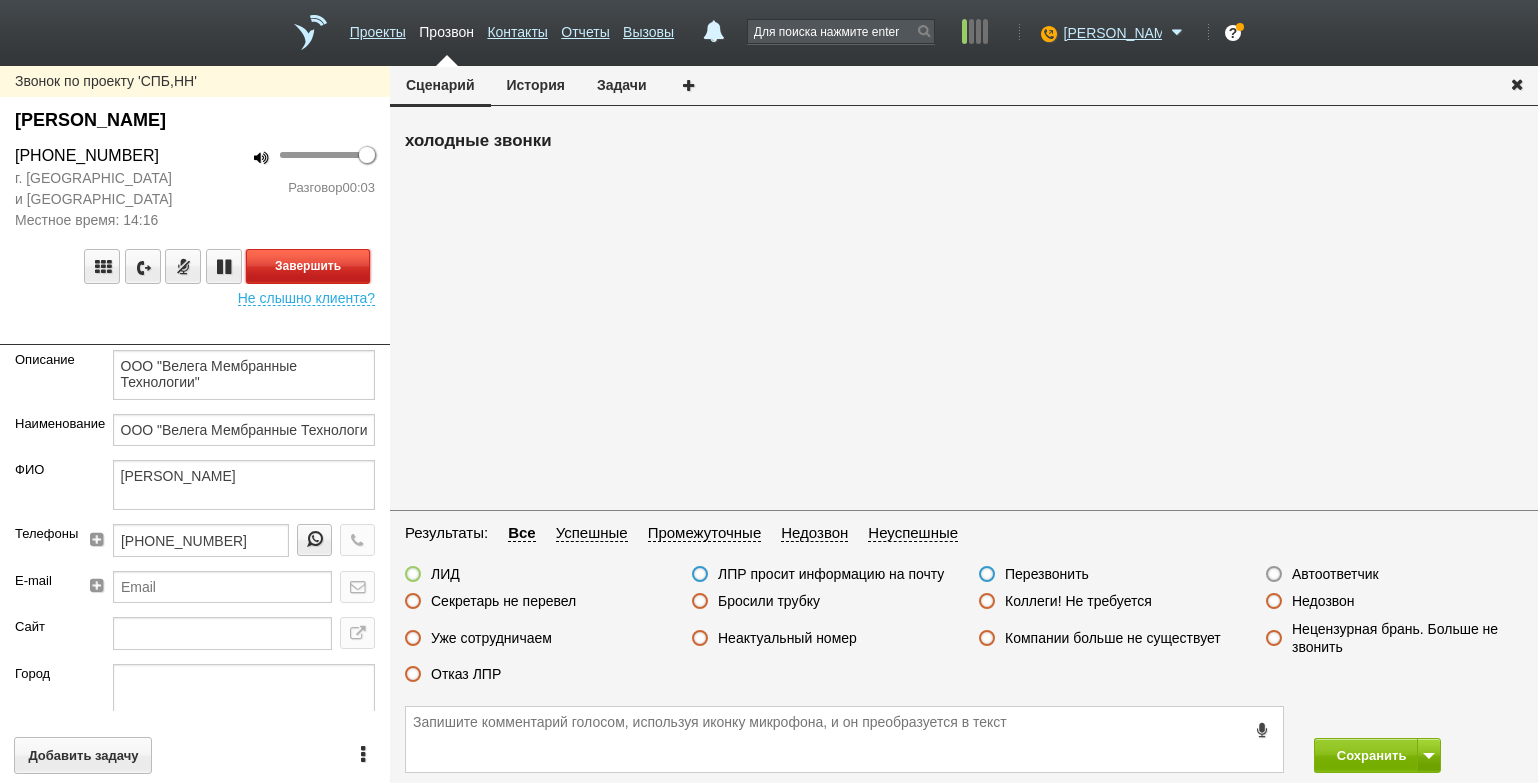 click on "Завершить" at bounding box center (308, 266) 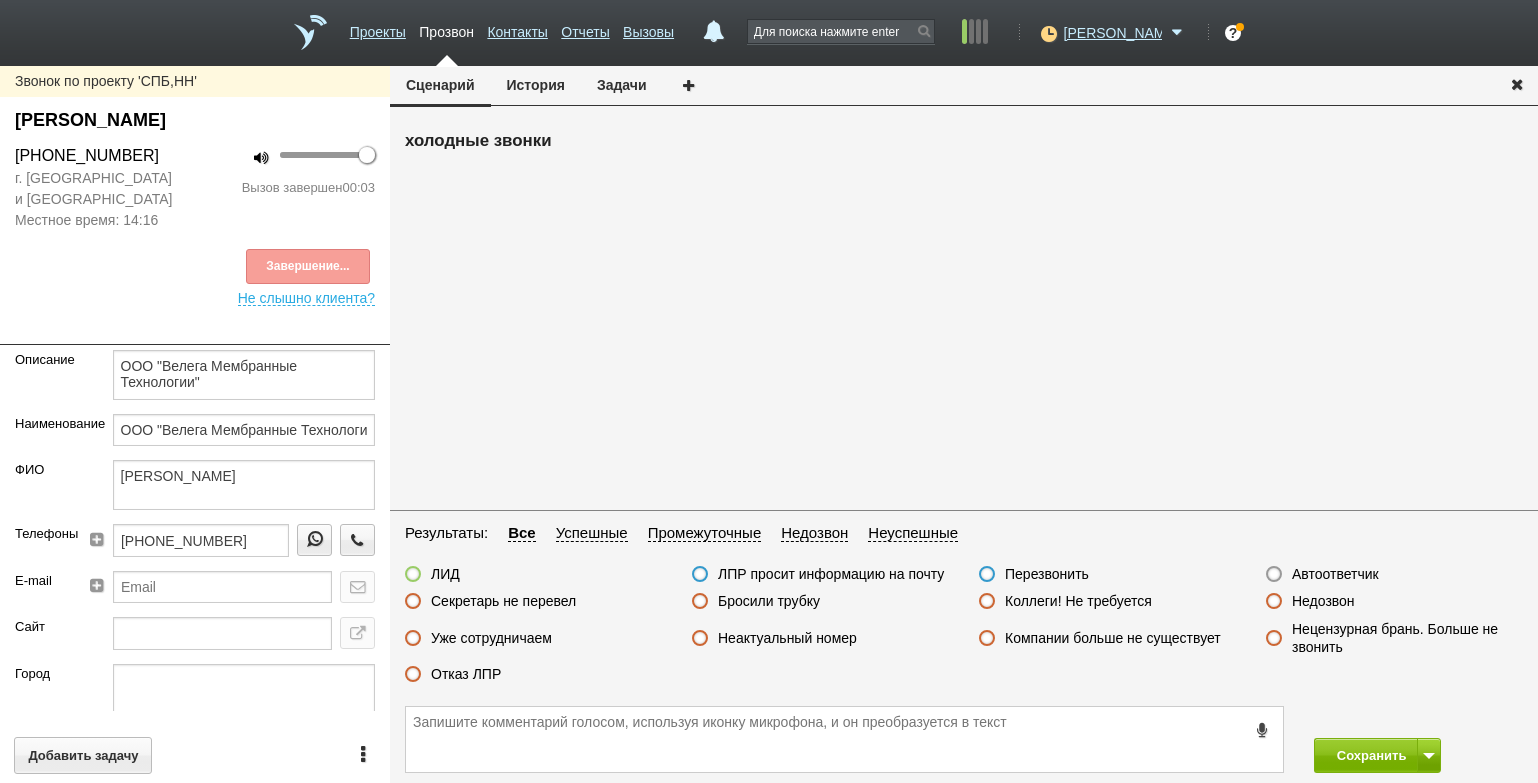 click on "Автоответчик" at bounding box center (1335, 574) 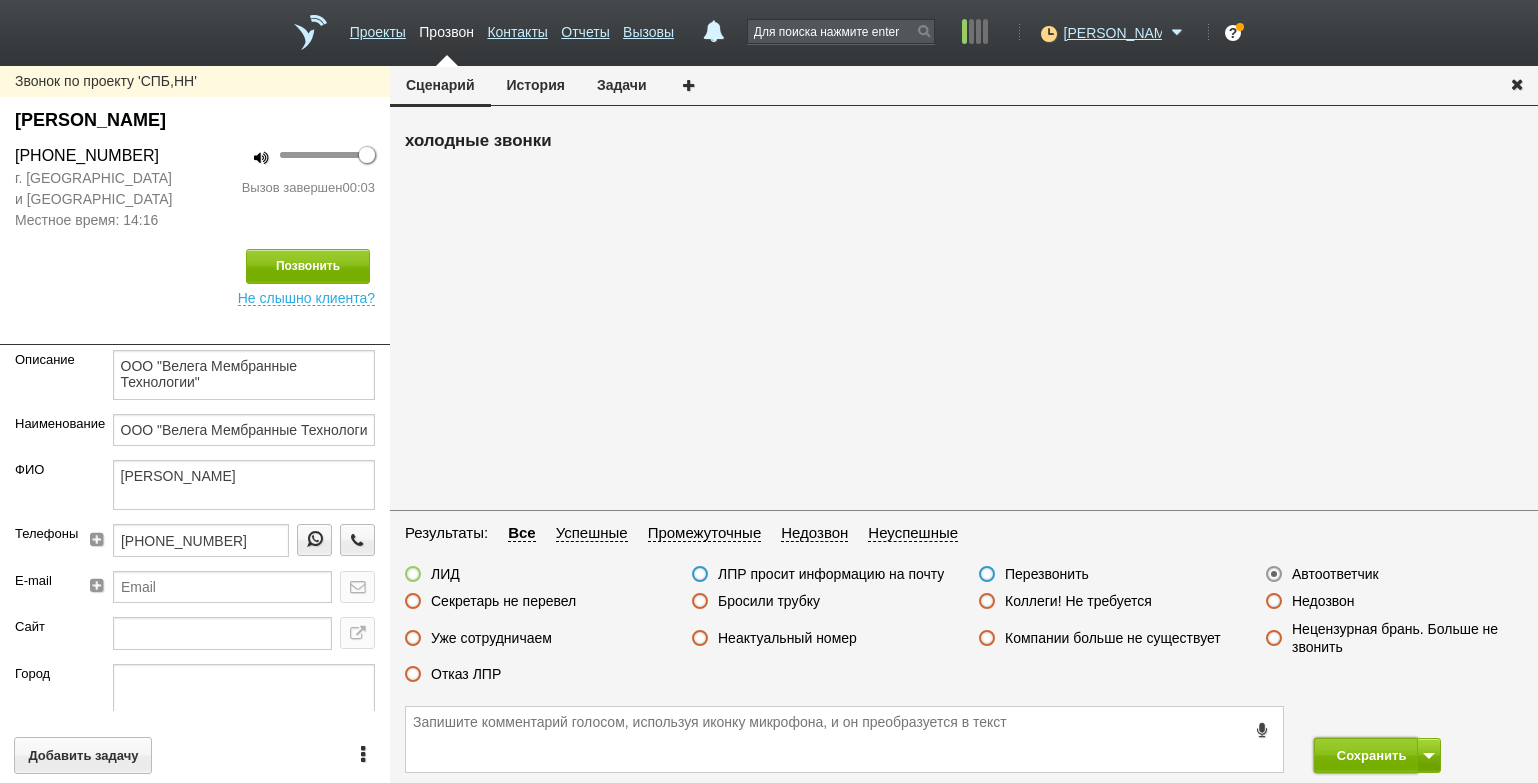 drag, startPoint x: 1335, startPoint y: 760, endPoint x: 1258, endPoint y: 634, distance: 147.66516 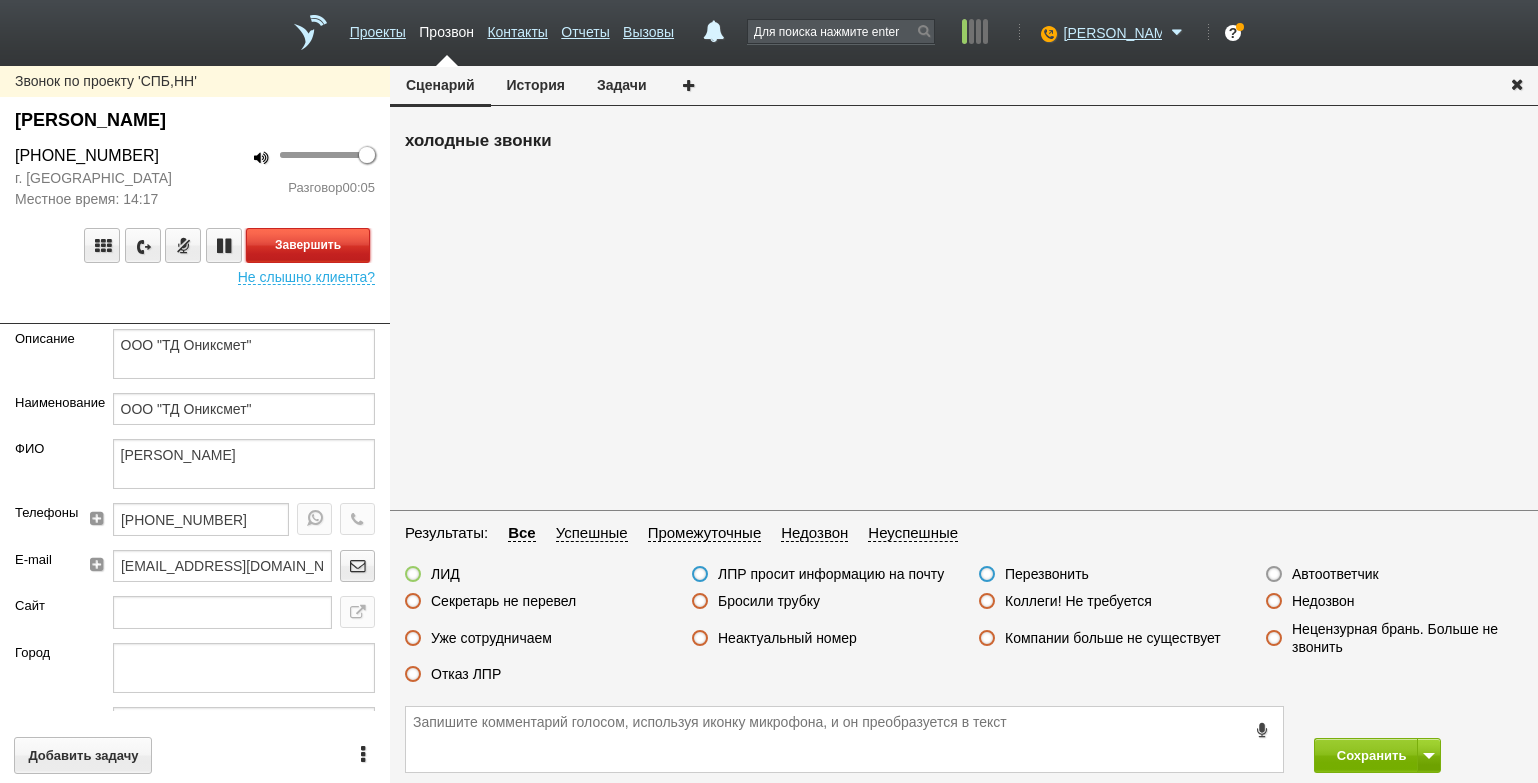 click on "Завершить" at bounding box center (308, 245) 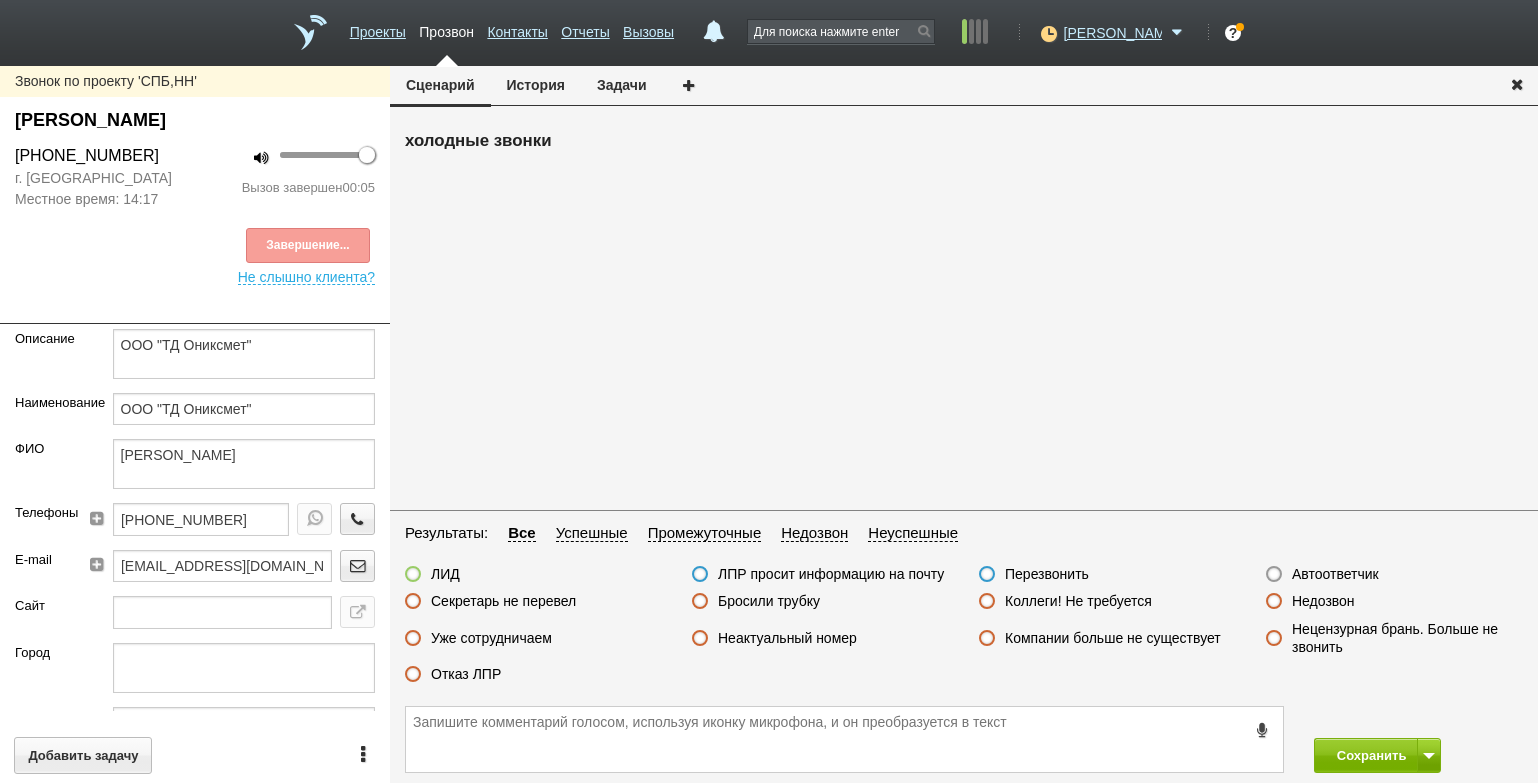 click on "Бросили трубку" at bounding box center (769, 601) 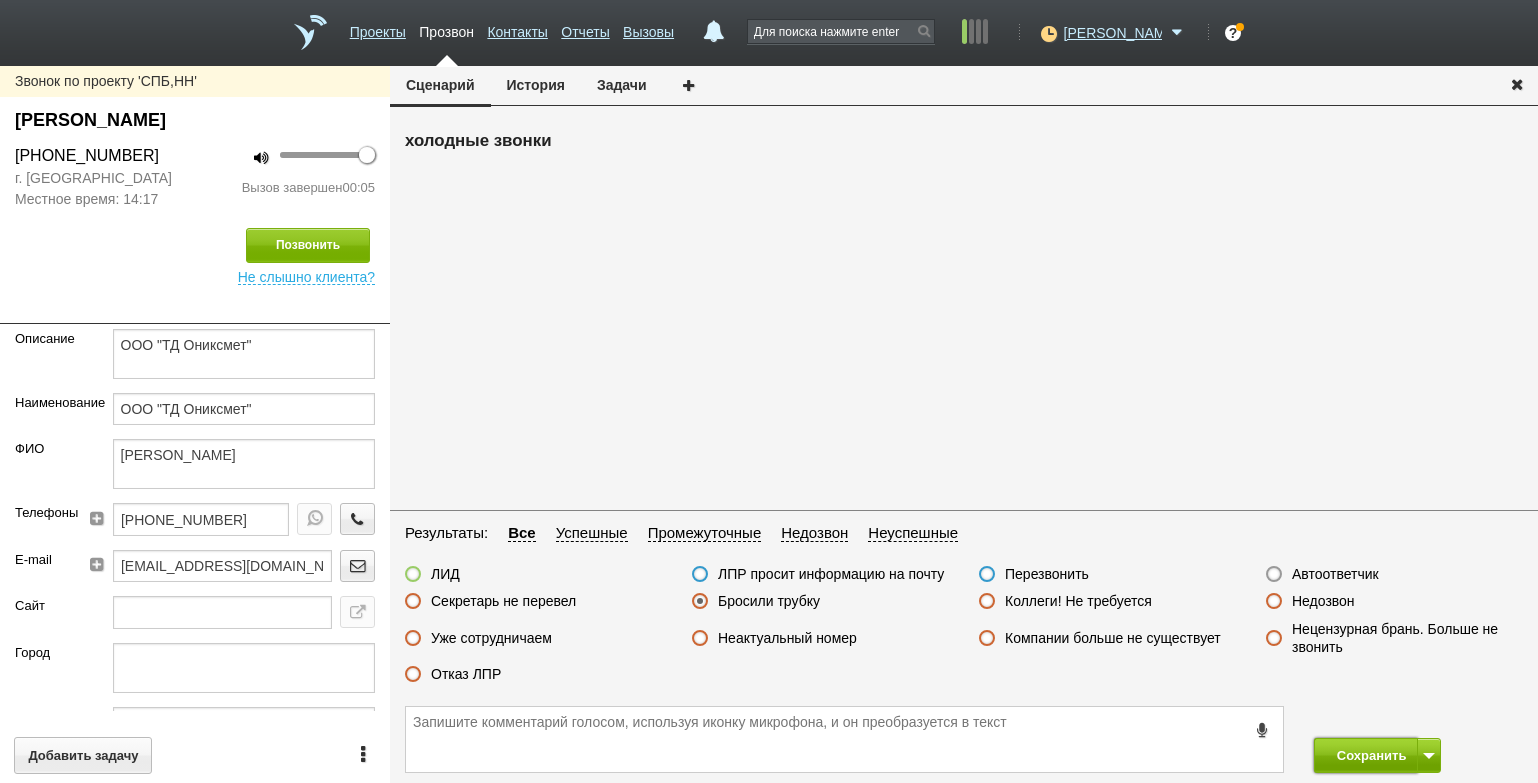 click on "Сохранить" at bounding box center (1366, 755) 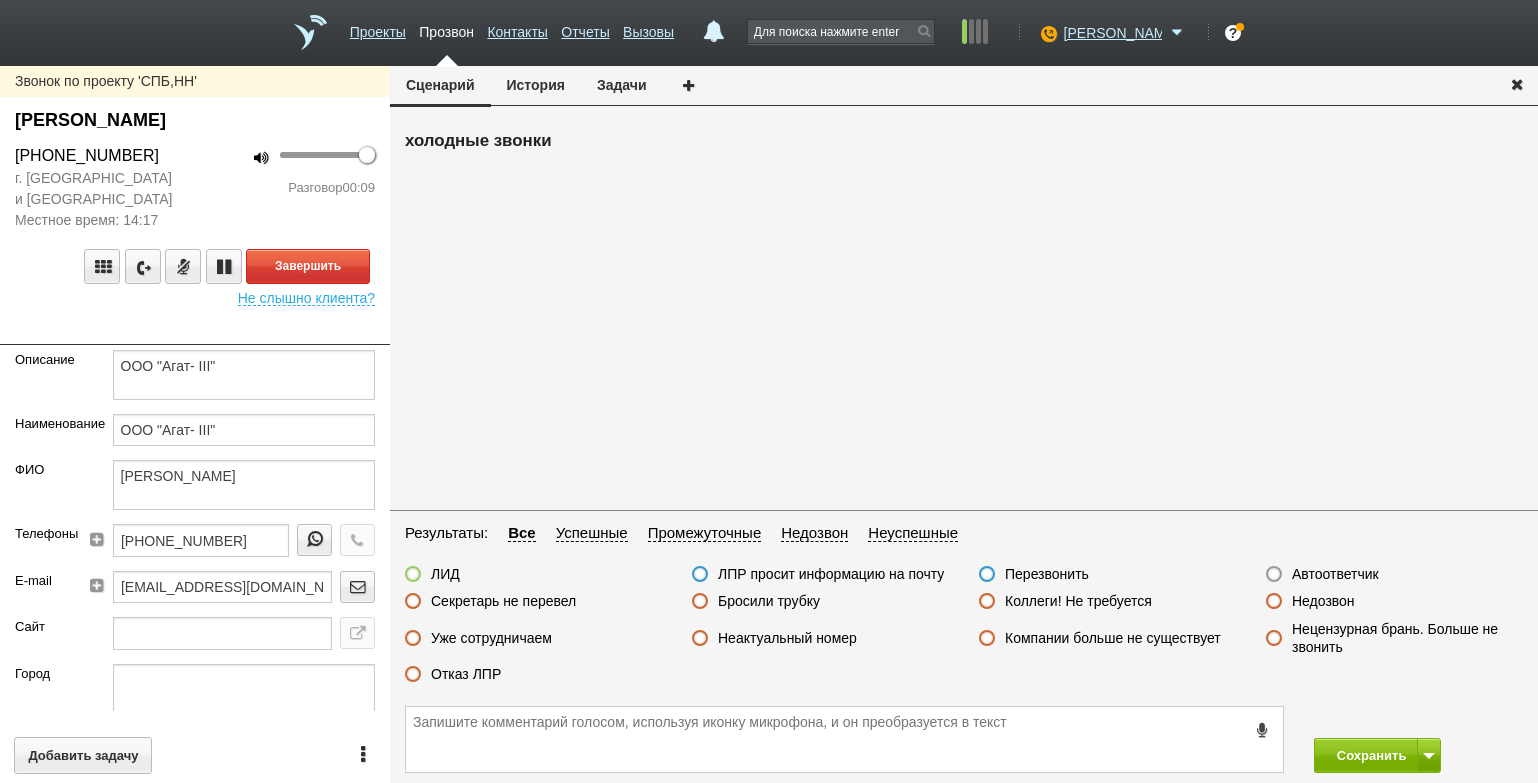 click at bounding box center [195, 330] 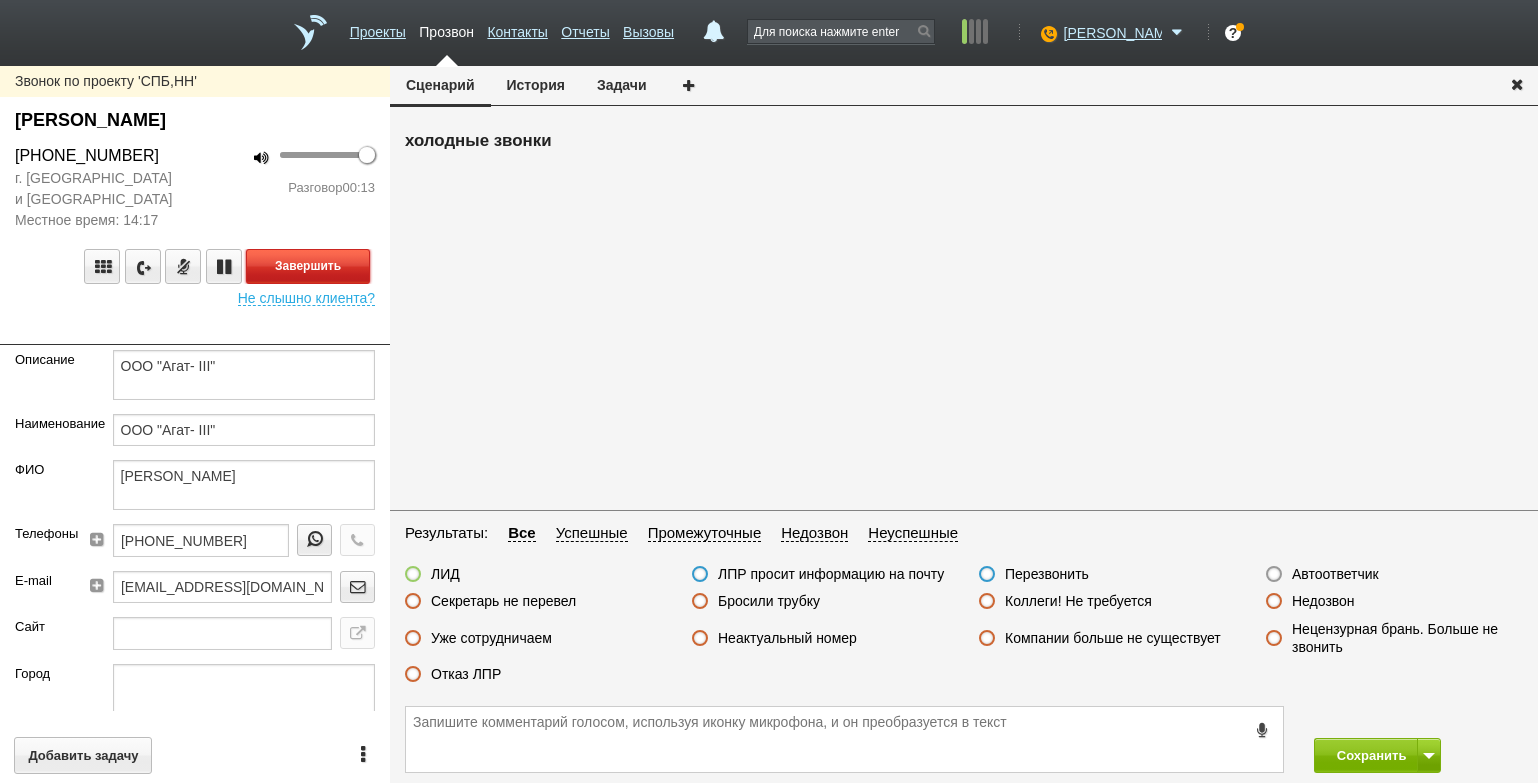 click on "Завершить" at bounding box center (308, 266) 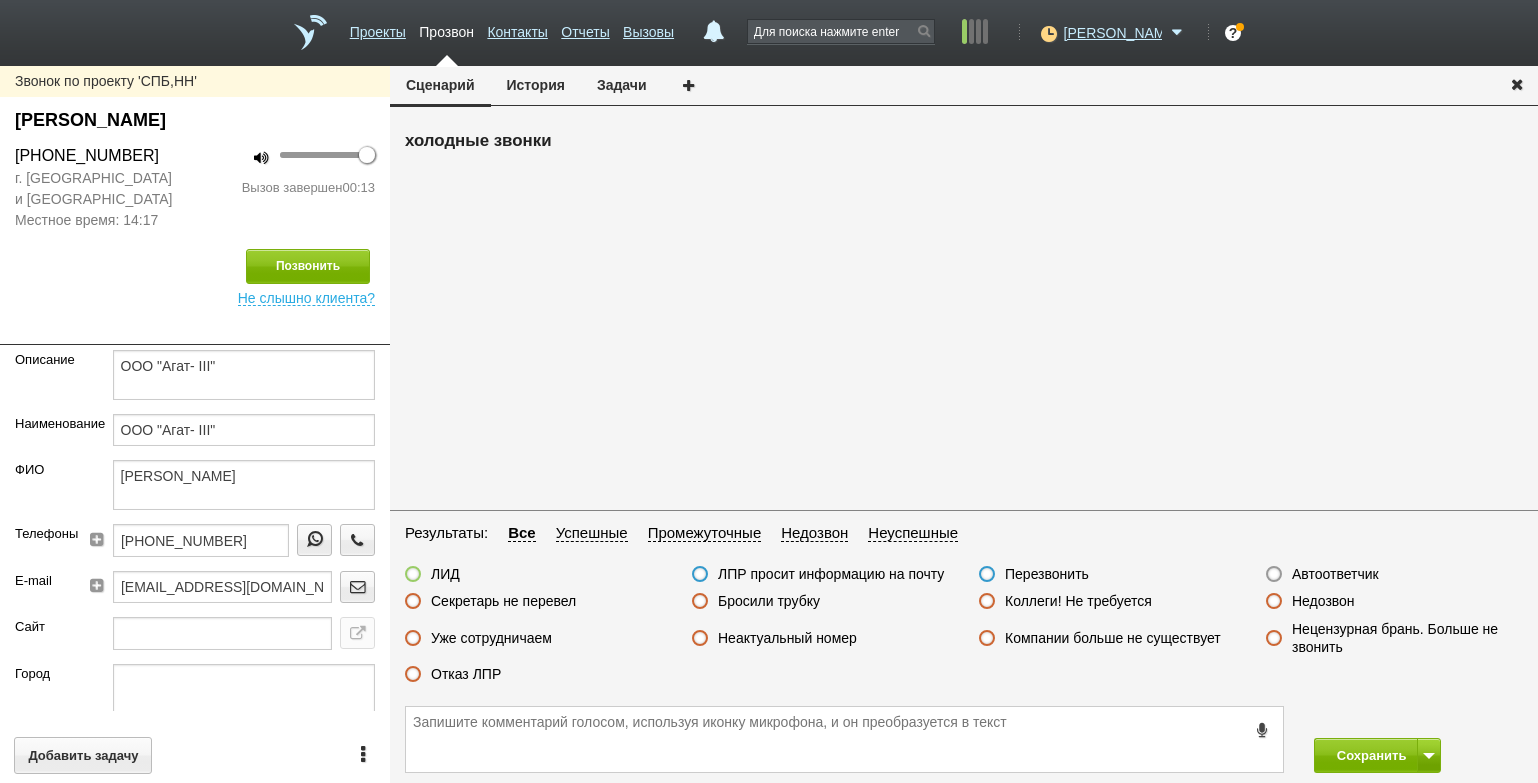 click on "Неактуальный номер" at bounding box center [787, 638] 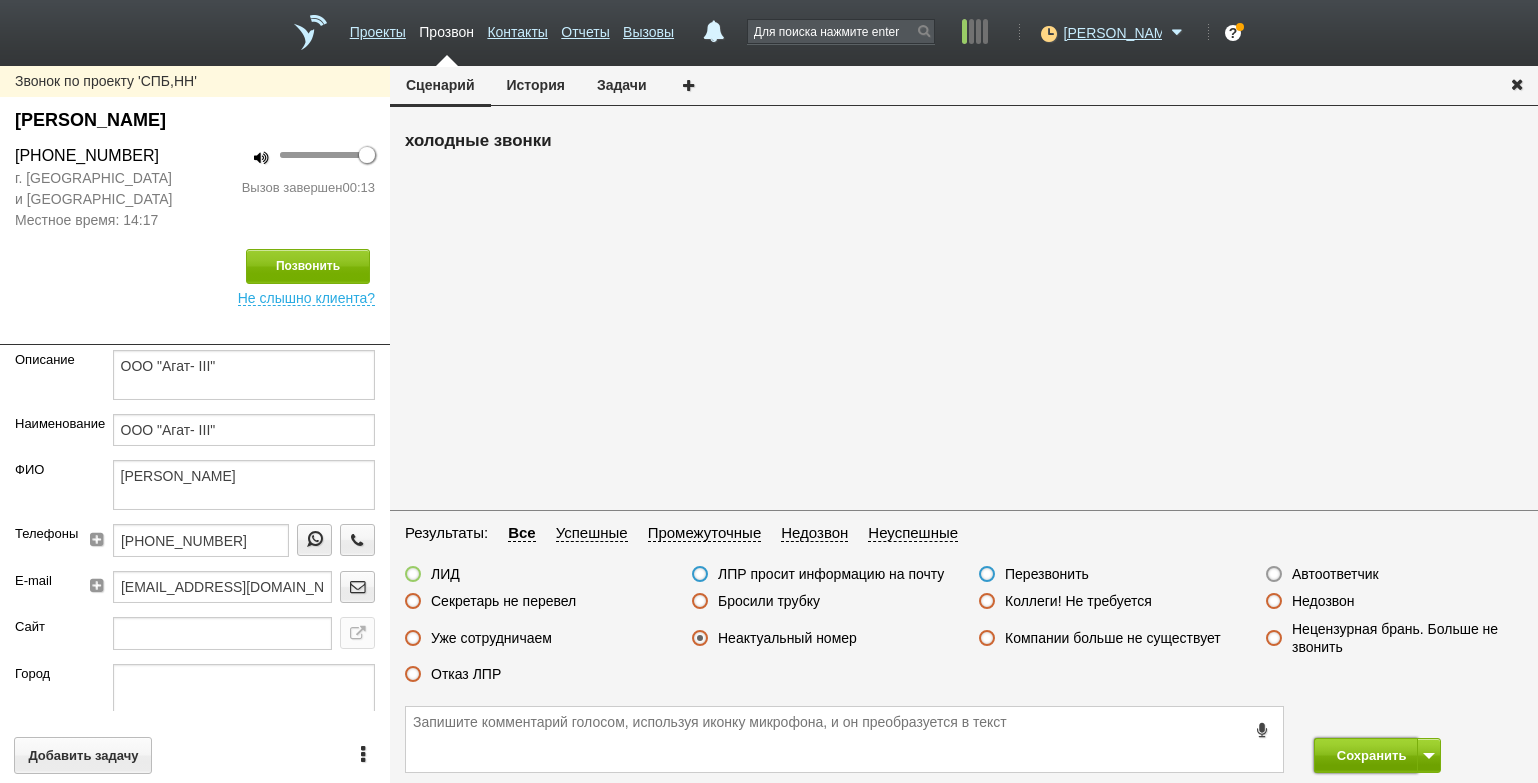 click on "Сохранить" at bounding box center [1366, 755] 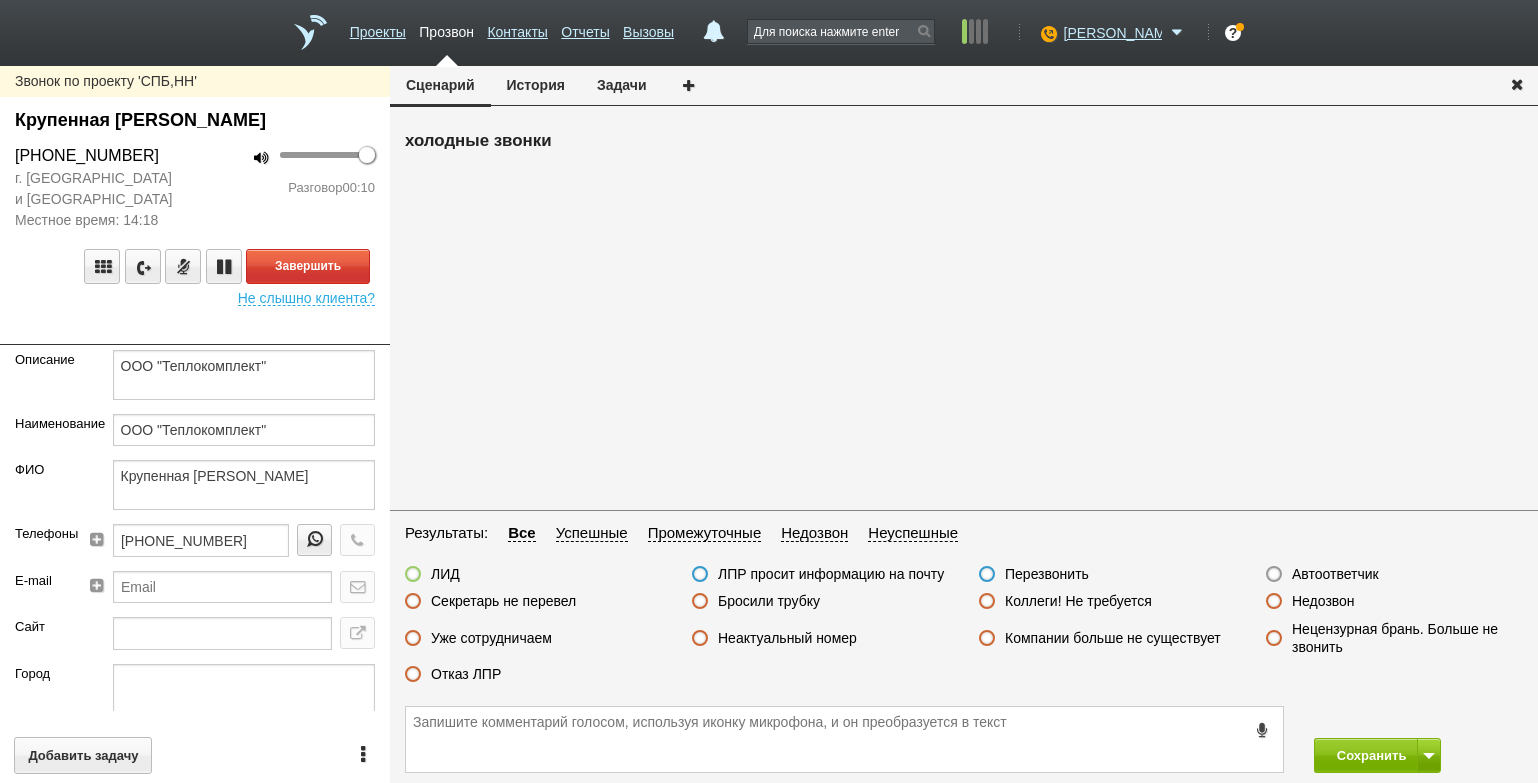 click on "100
Разговор
00:10" at bounding box center (292, 187) 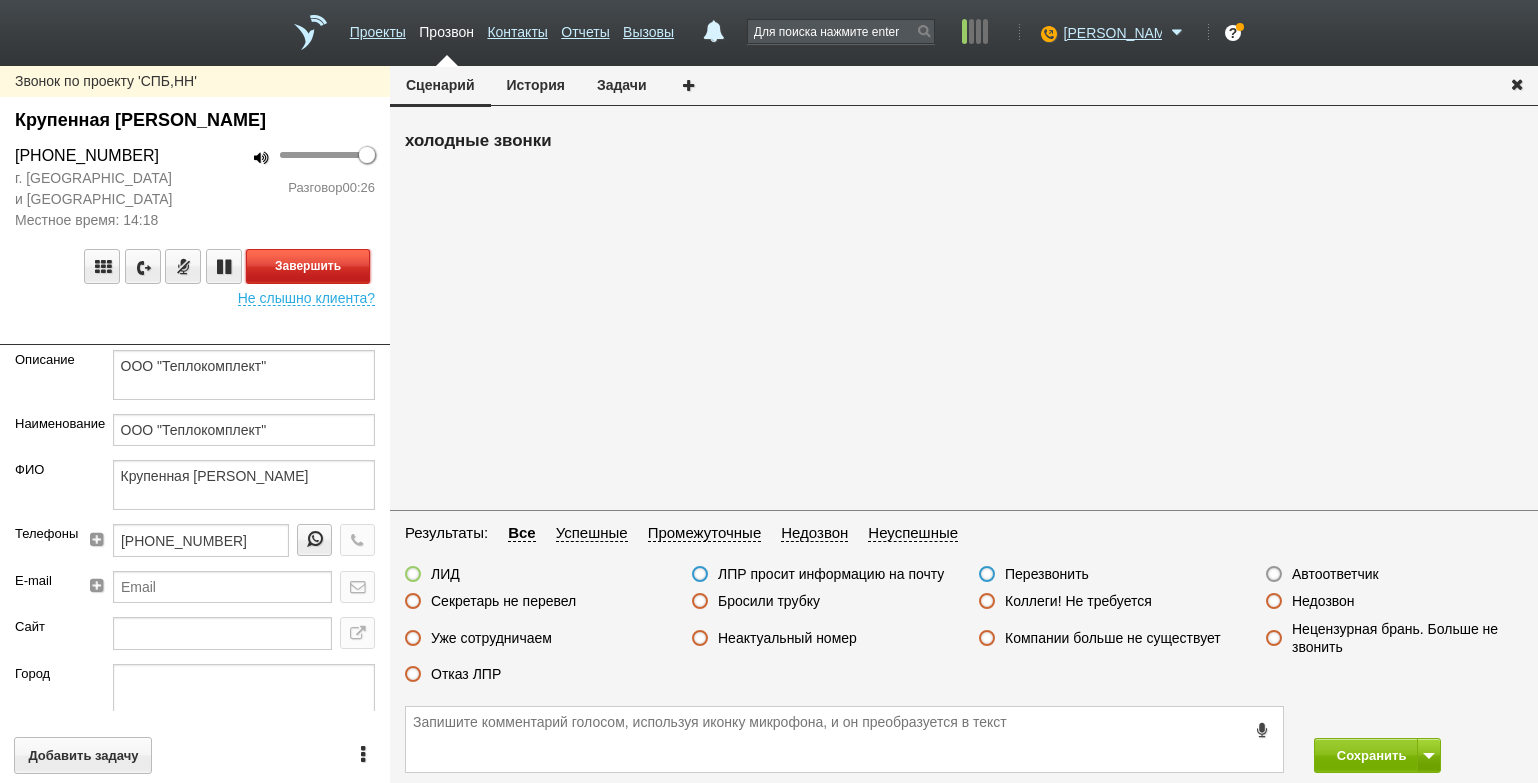 click on "Завершить" at bounding box center [308, 266] 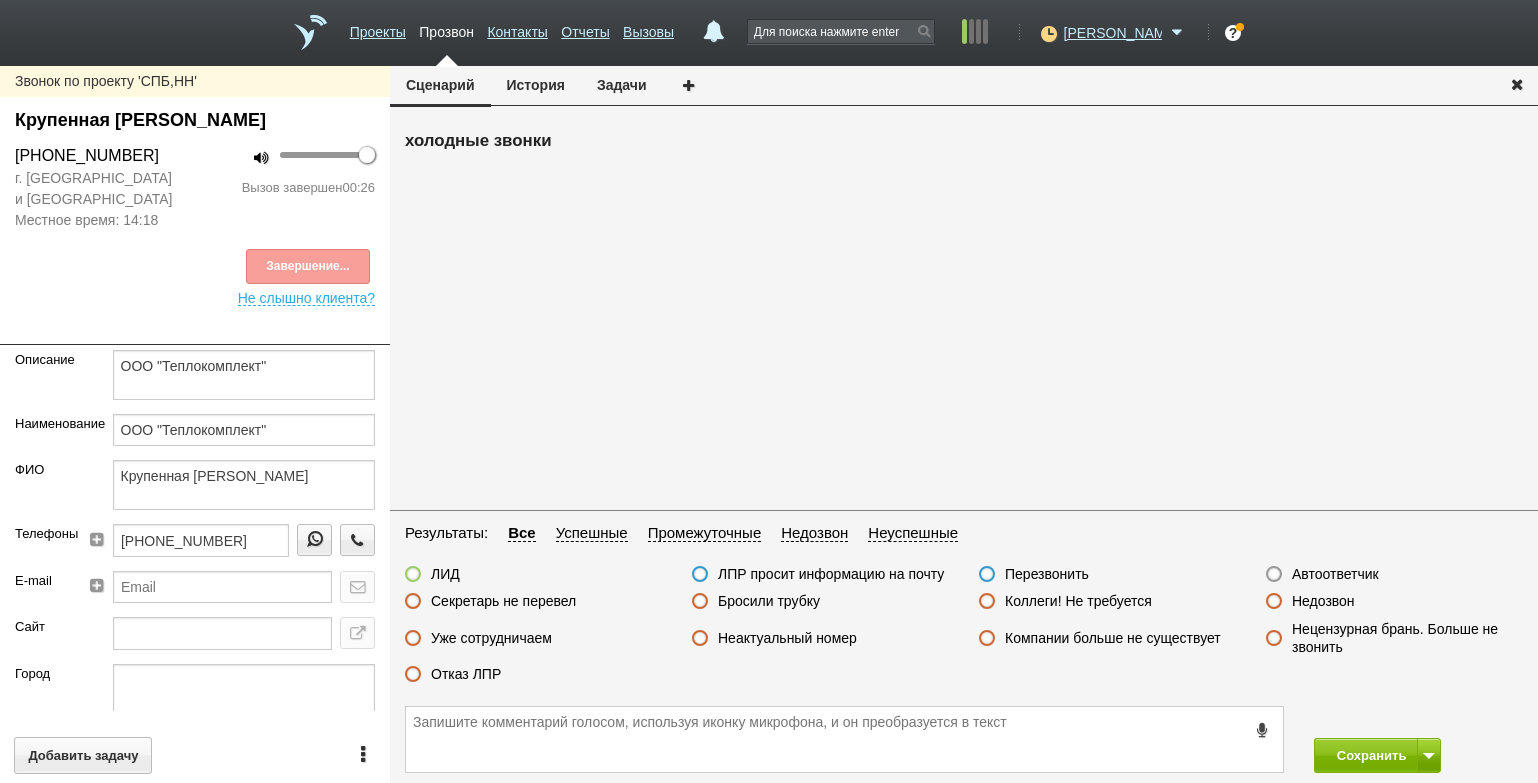 drag, startPoint x: 476, startPoint y: 674, endPoint x: 522, endPoint y: 674, distance: 46 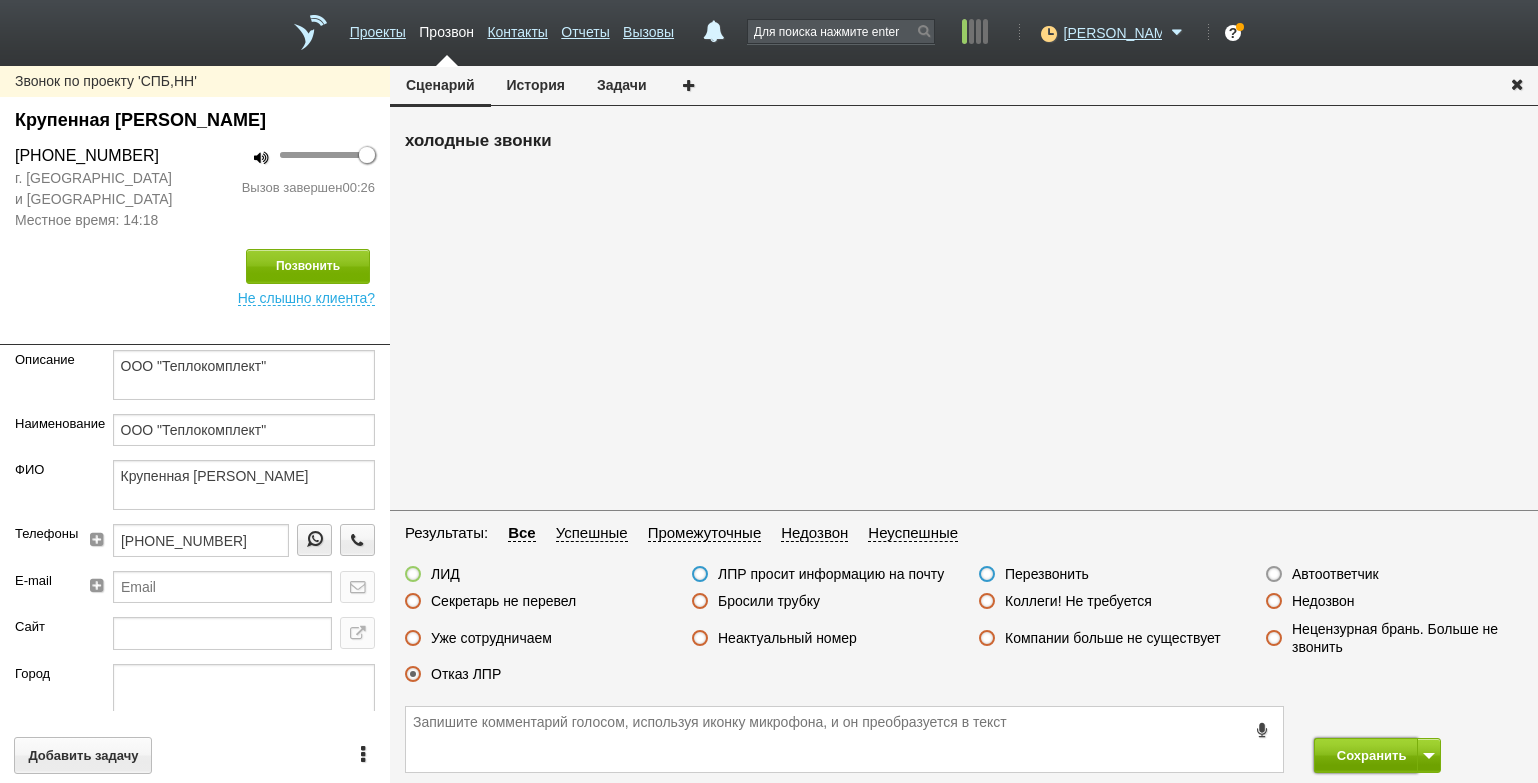 click on "Сохранить" at bounding box center [1366, 755] 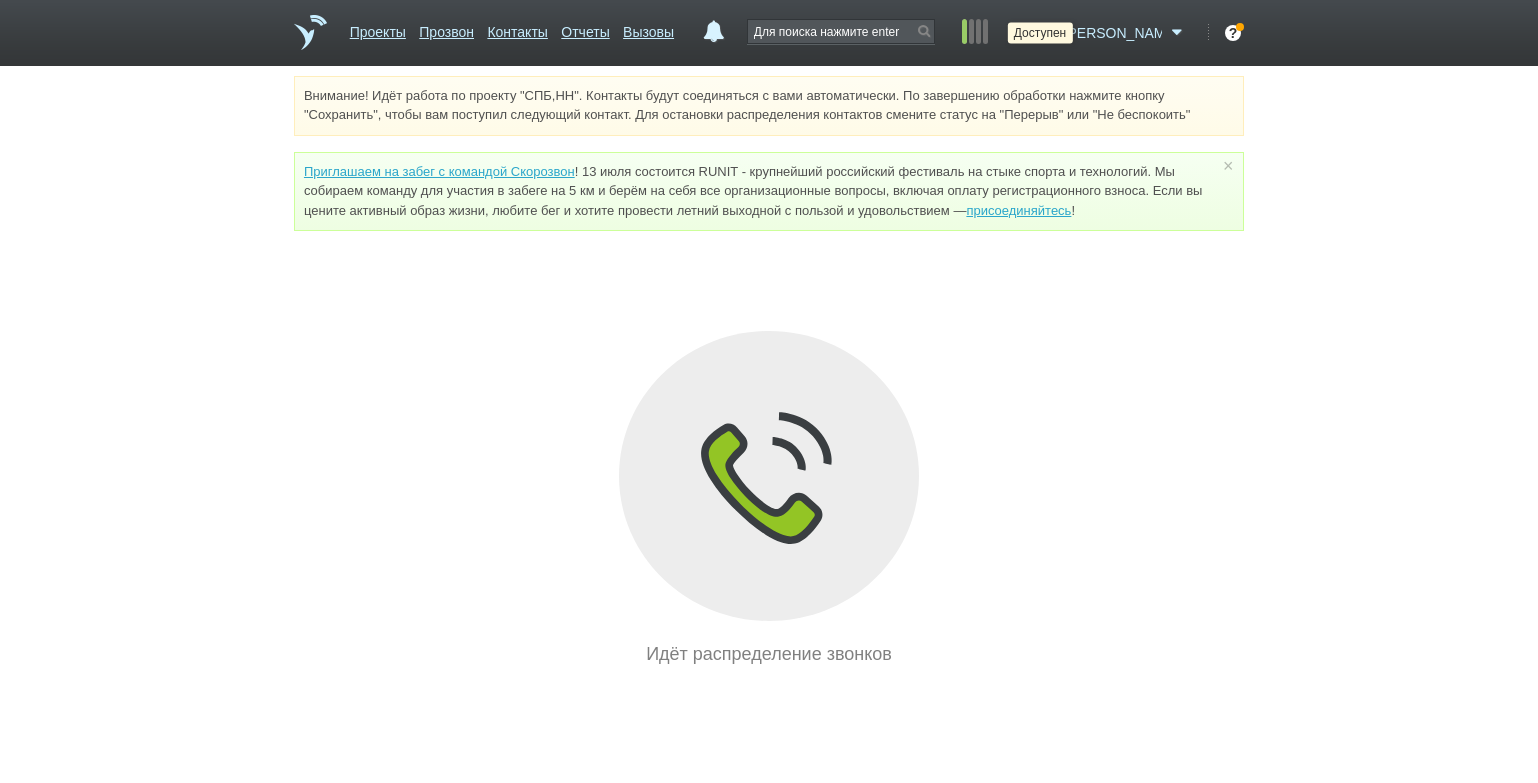 click at bounding box center (1046, 33) 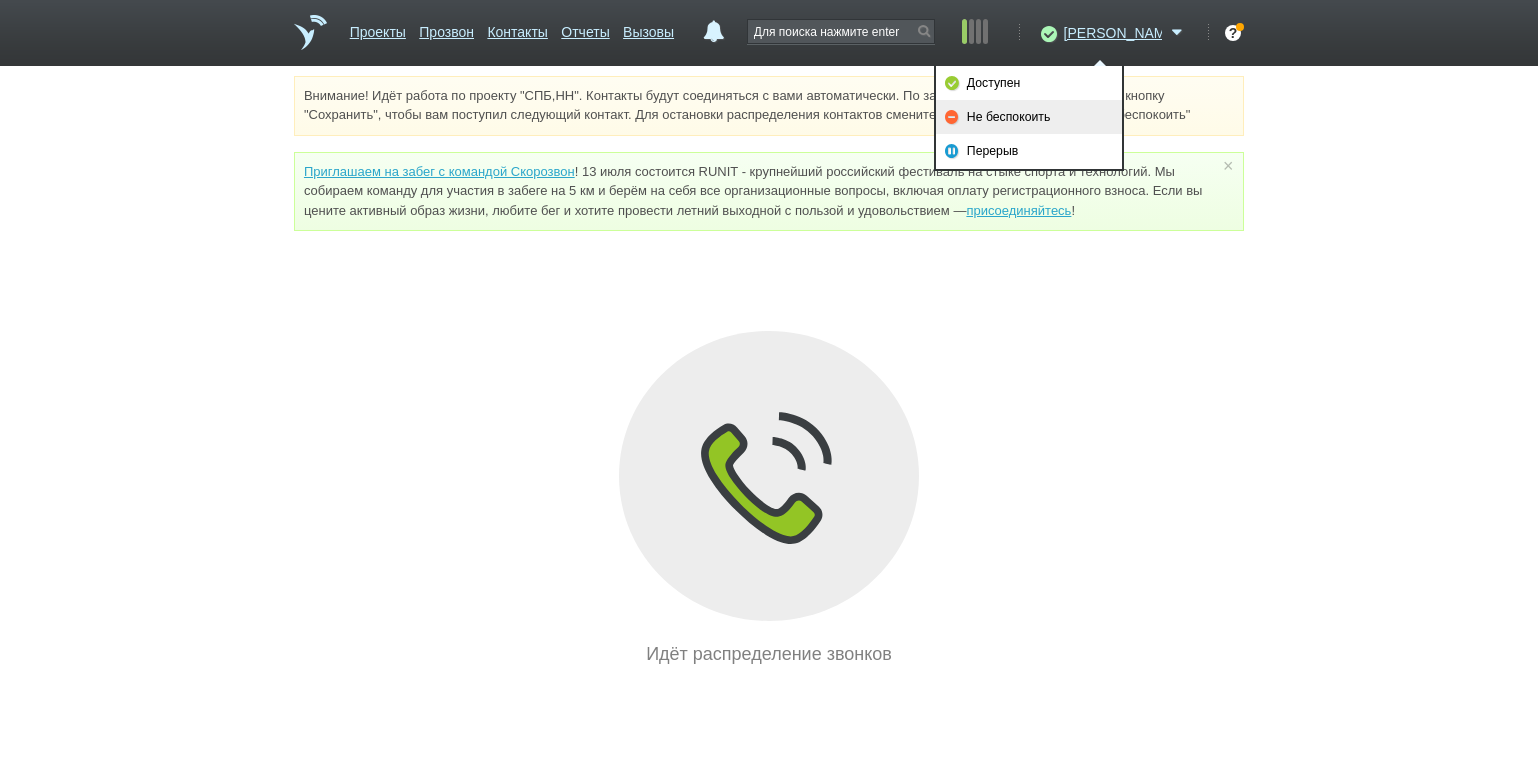 click on "Не беспокоить" at bounding box center (1029, 117) 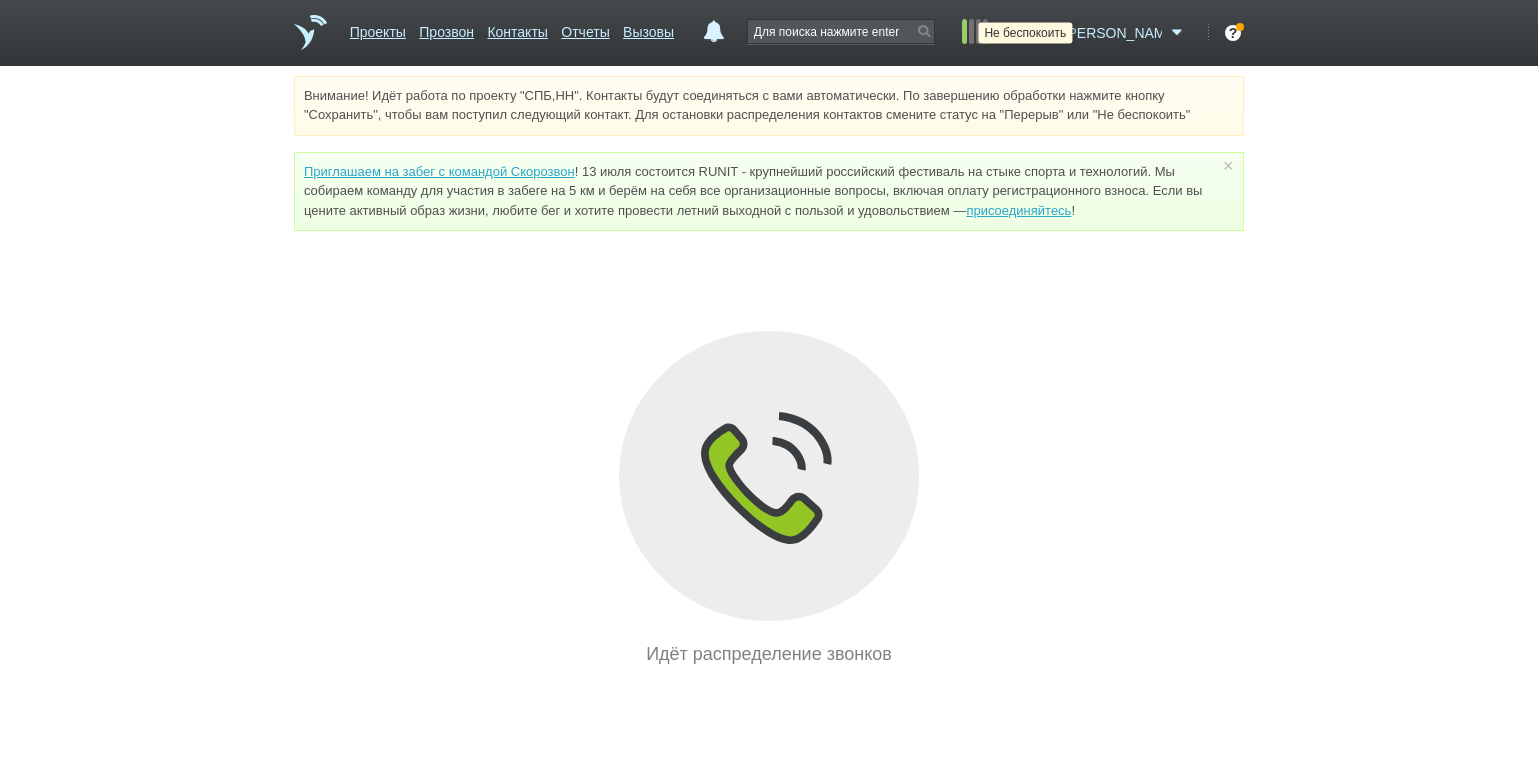 click at bounding box center (1046, 33) 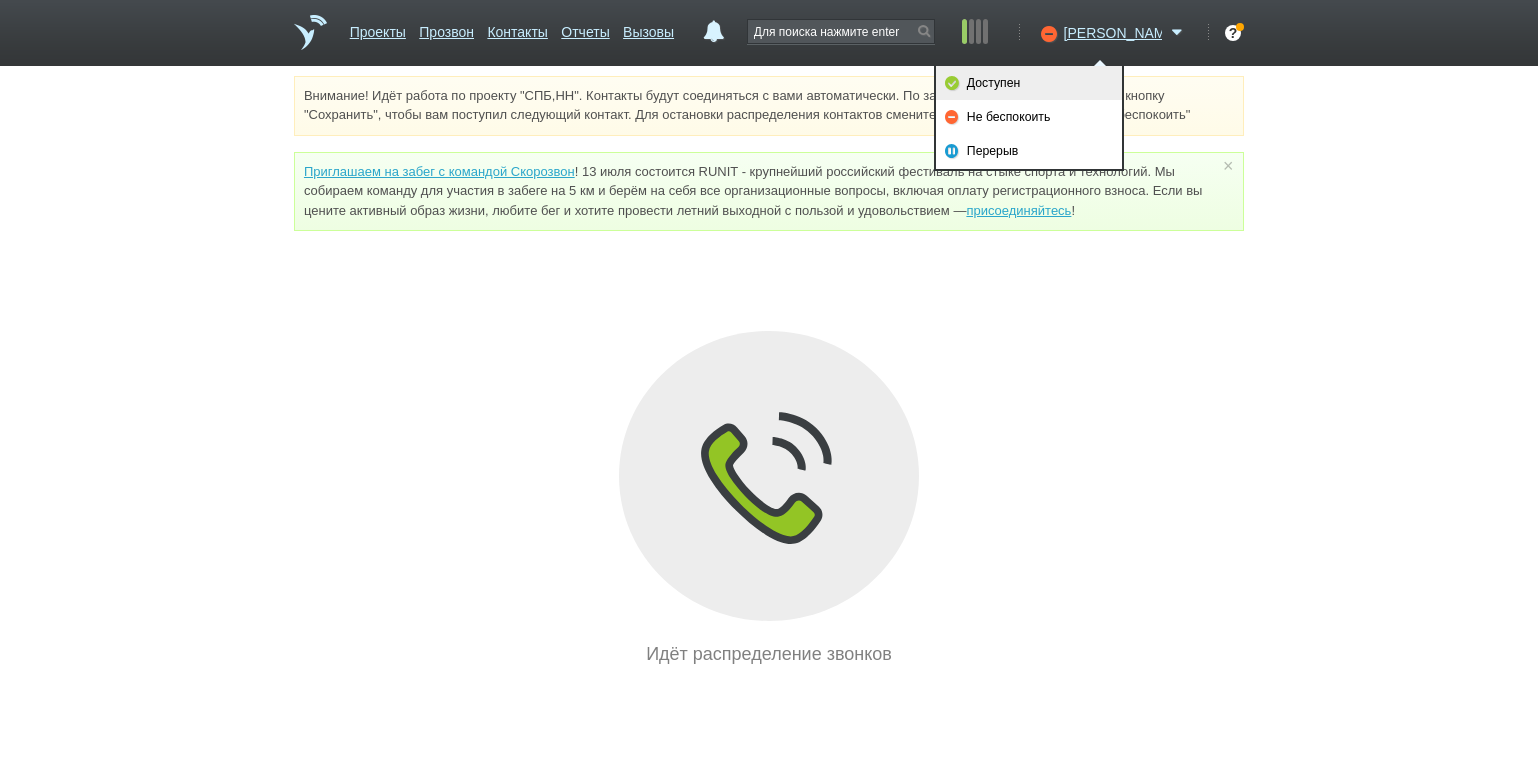 click on "Доступен" at bounding box center (1029, 83) 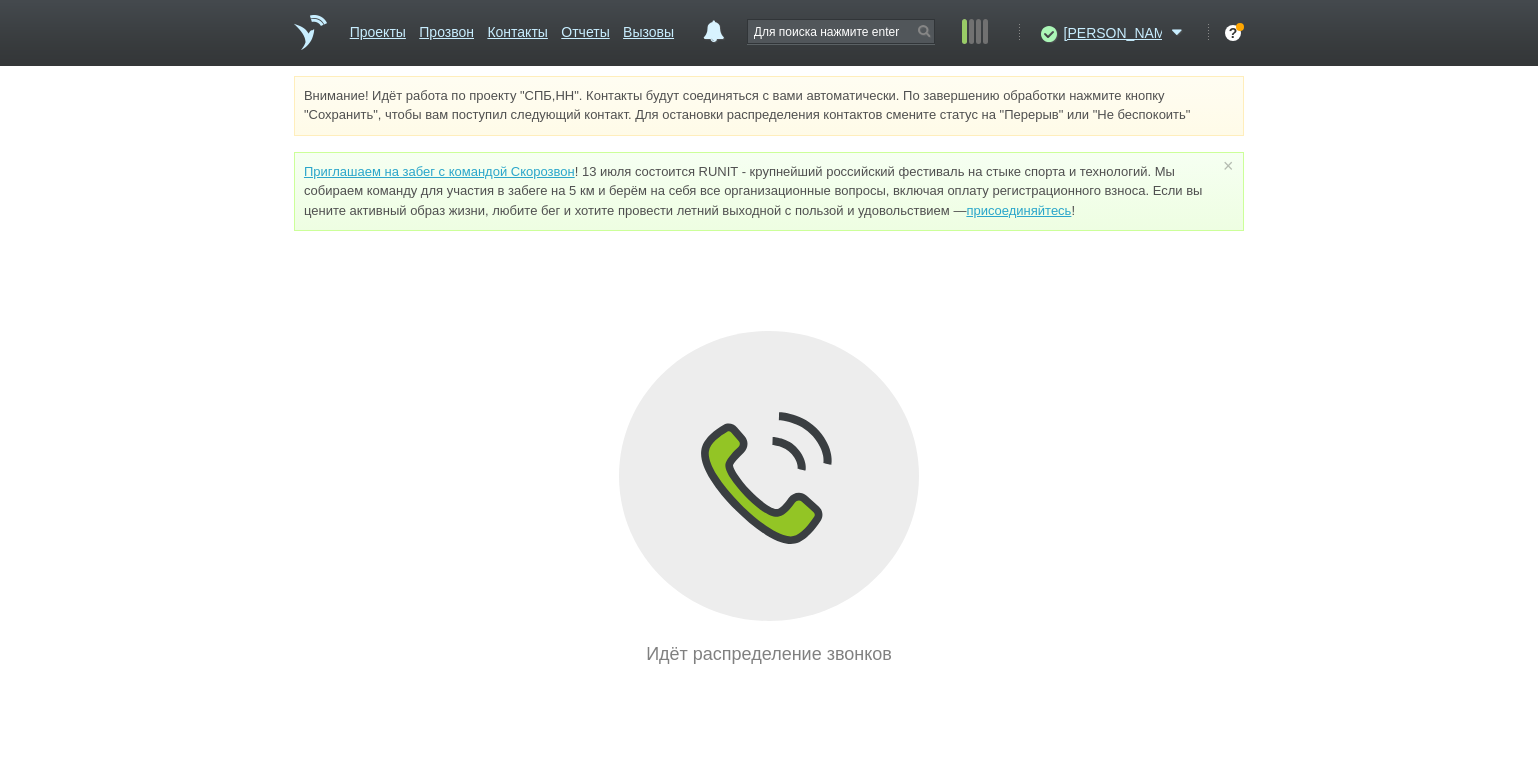 click on "Внимание! Идёт работа по проекту "СПБ,НН". Контакты будут соединяться с вами автоматически. По завершению обработки нажмите кнопку "Сохранить", чтобы вам поступил следующий контакт. Для остановки распределения контактов смените статус на "Перерыв" или "Не беспокоить"
Приглашаем на забег с командой Скорозвон присоединяйтесь !
×
Вы можете звонить напрямую из строки поиска - введите номер и нажмите "Позвонить"
Идёт распределение звонков" at bounding box center (769, 372) 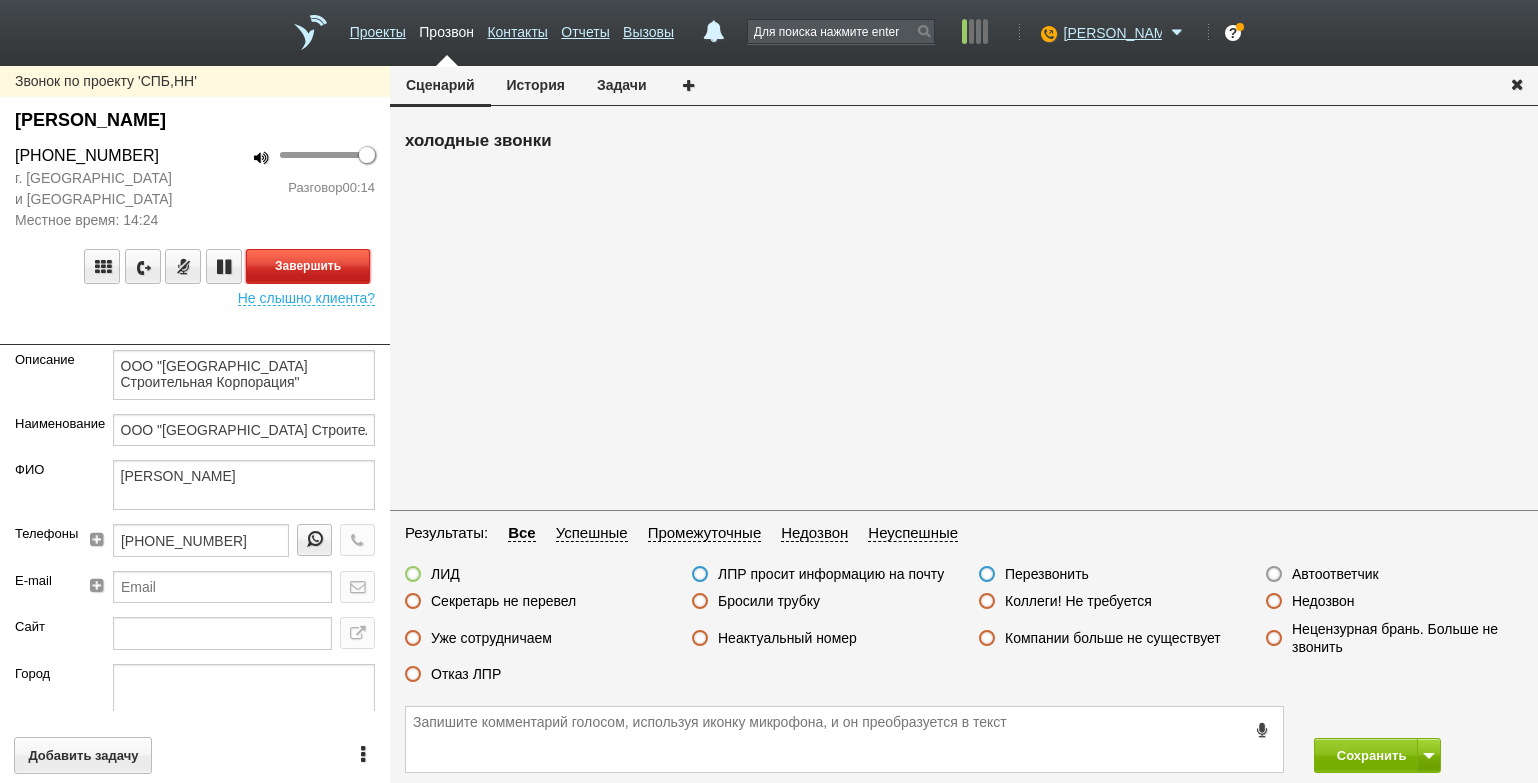 click on "Завершить" at bounding box center [308, 266] 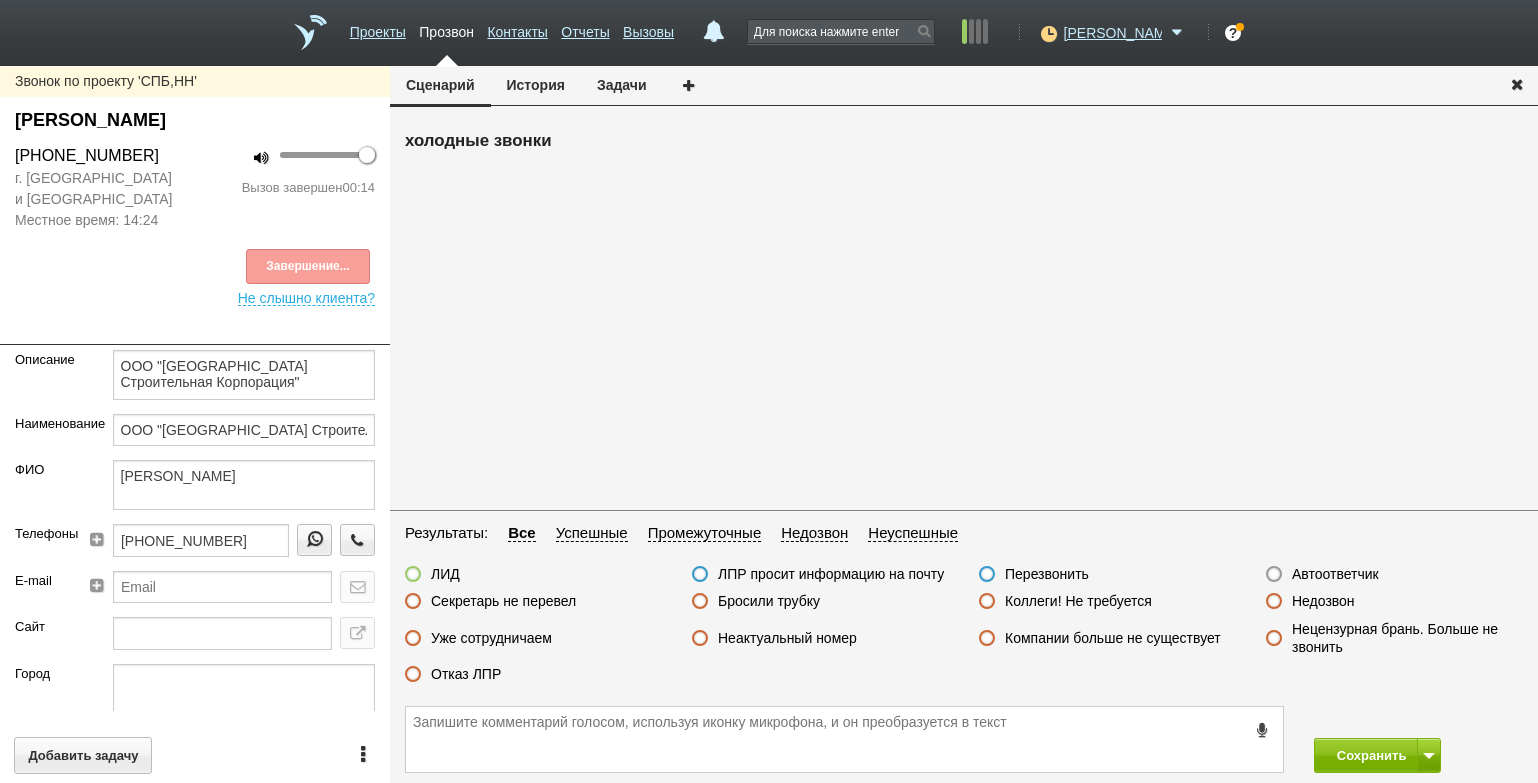 click on "ЛИД ЛПР просит информацию на почту Перезвонить Автоответчик Секретарь не перевел Бросили трубку Коллеги! Не требуется Недозвон Уже сотрудничаем Неактуальный номер Компании больше не существует Нецензурная брань. Больше не звонить Отказ ЛПР" at bounding box center [964, 629] 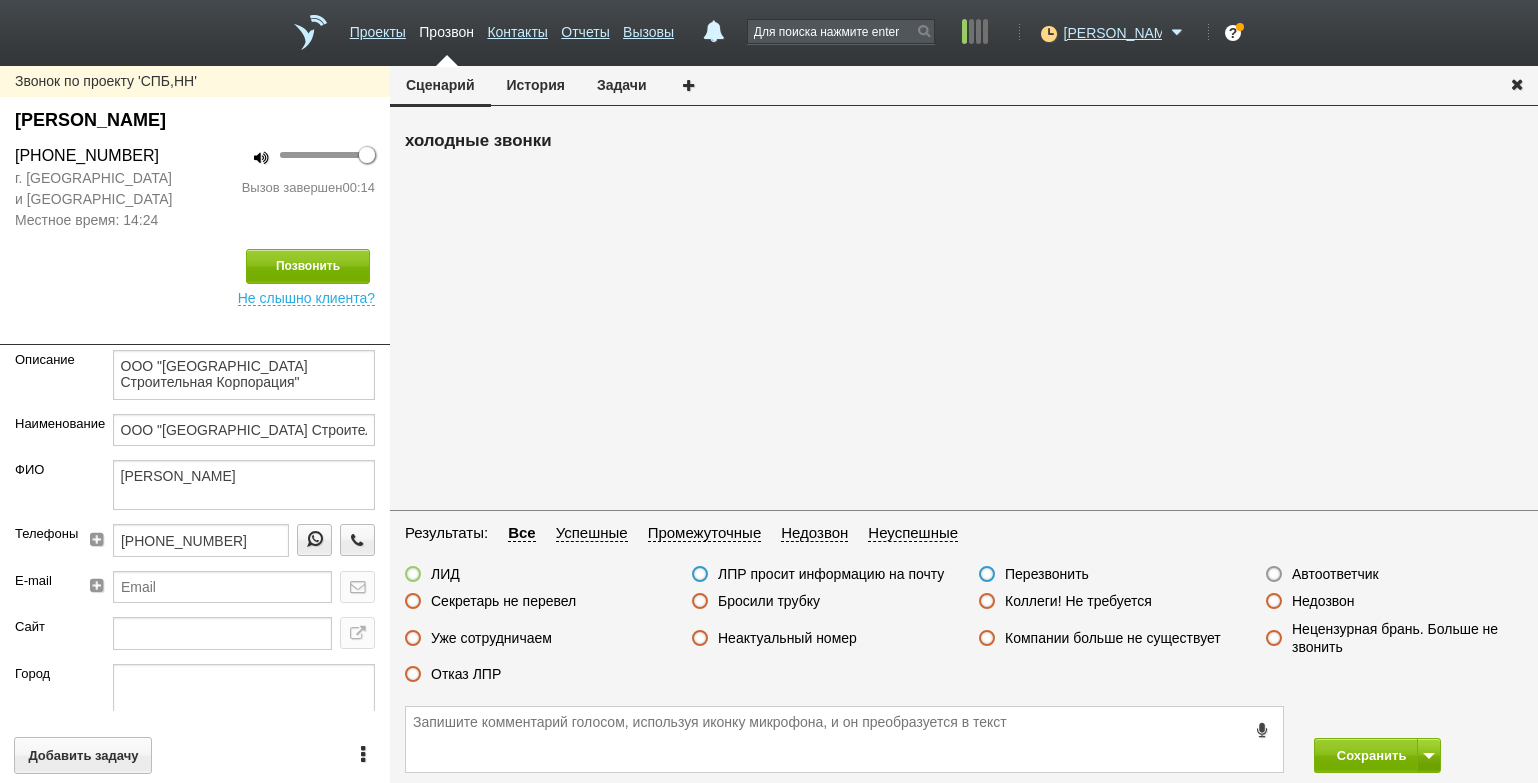 click on "Отказ ЛПР" at bounding box center (466, 674) 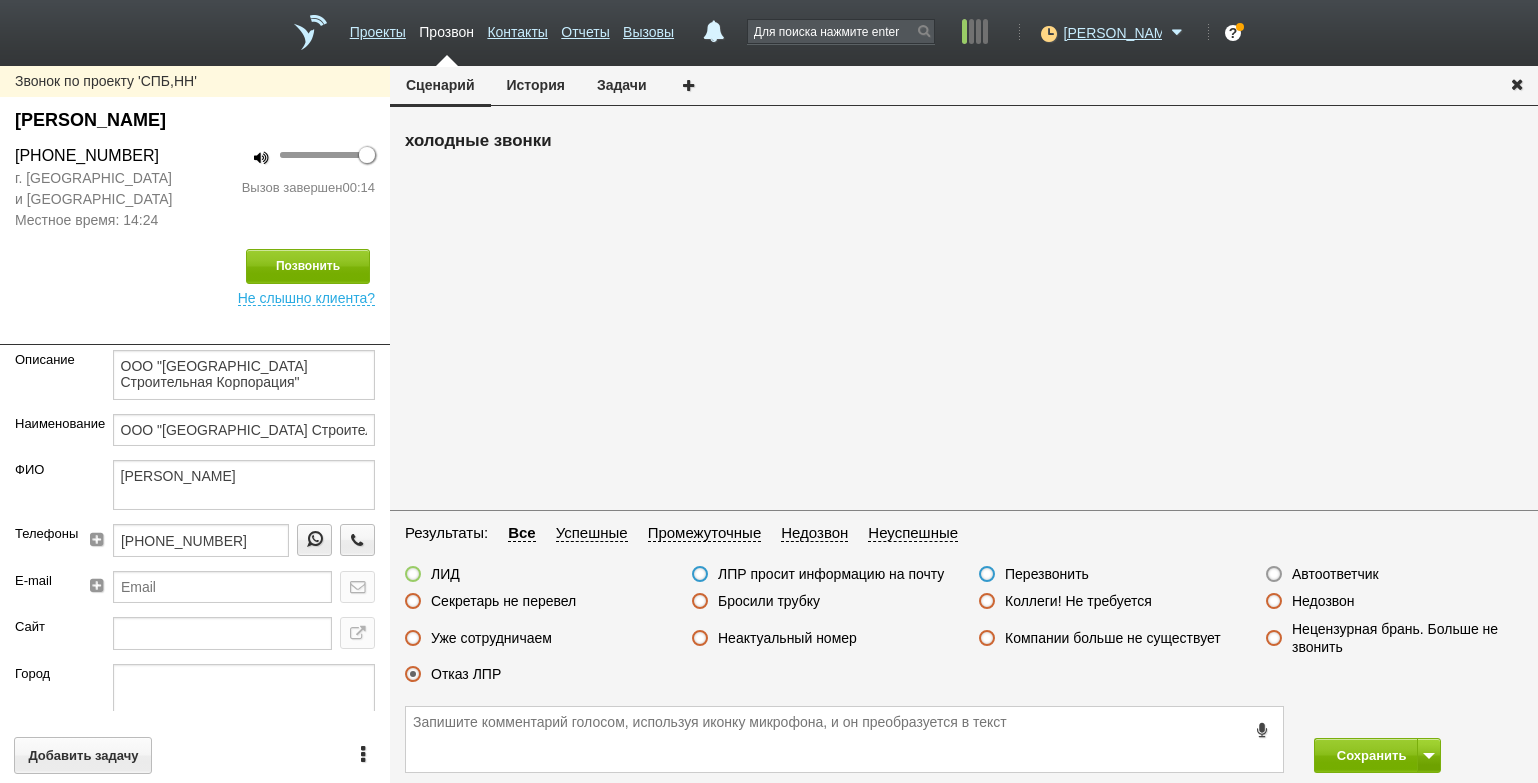 click on "Сохранить" at bounding box center (1418, 755) 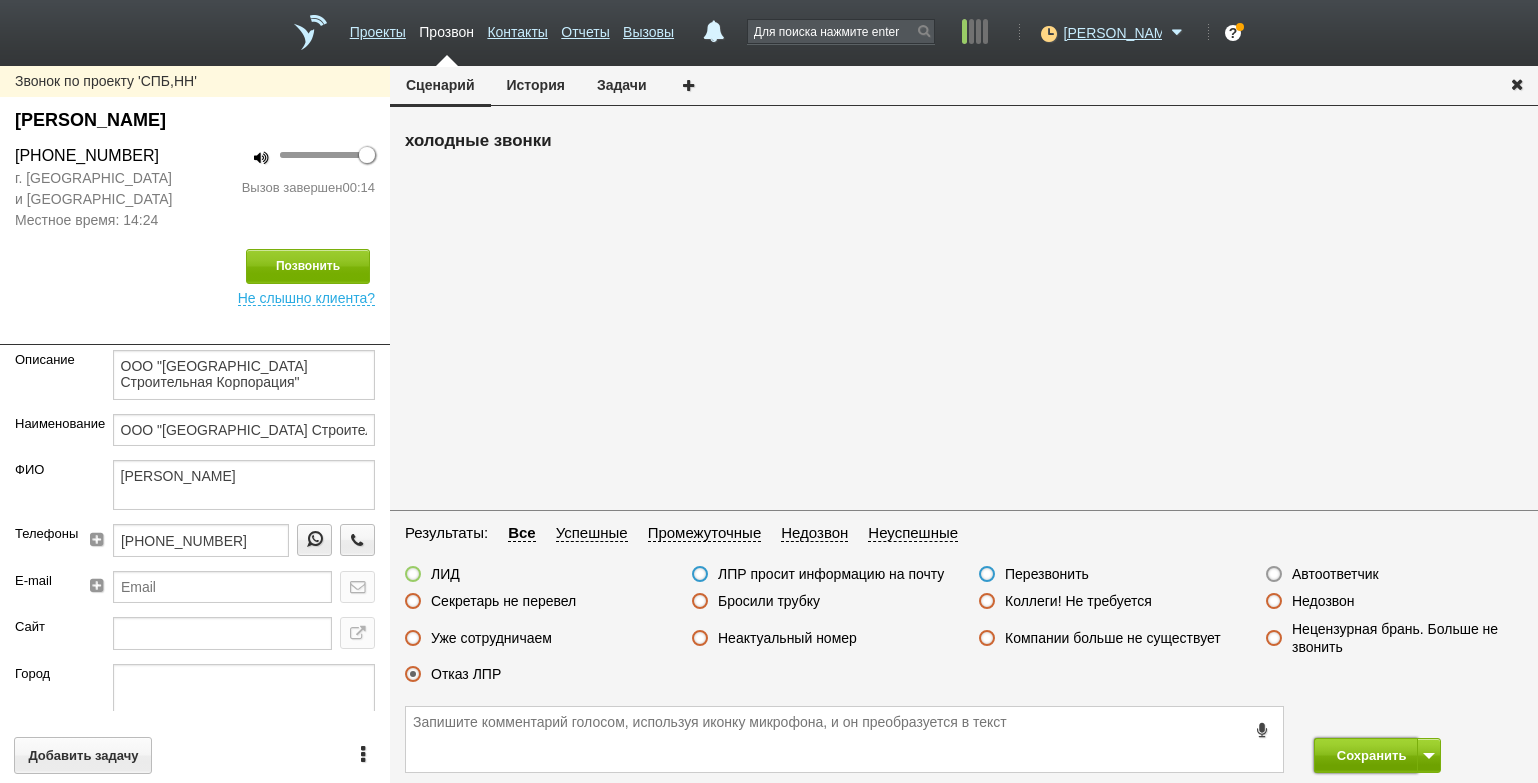click on "Сохранить" at bounding box center [1366, 755] 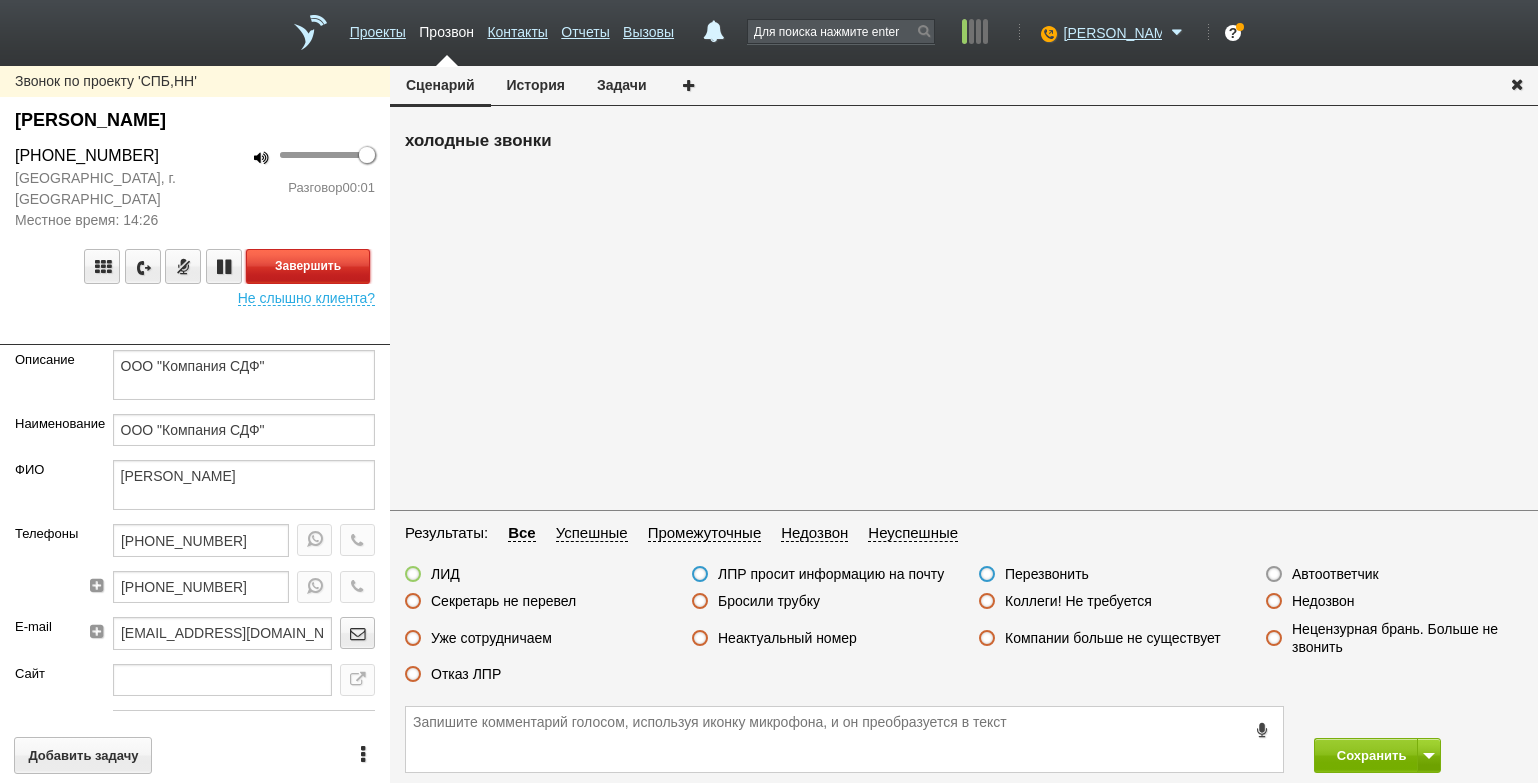 click on "Завершить" at bounding box center [308, 266] 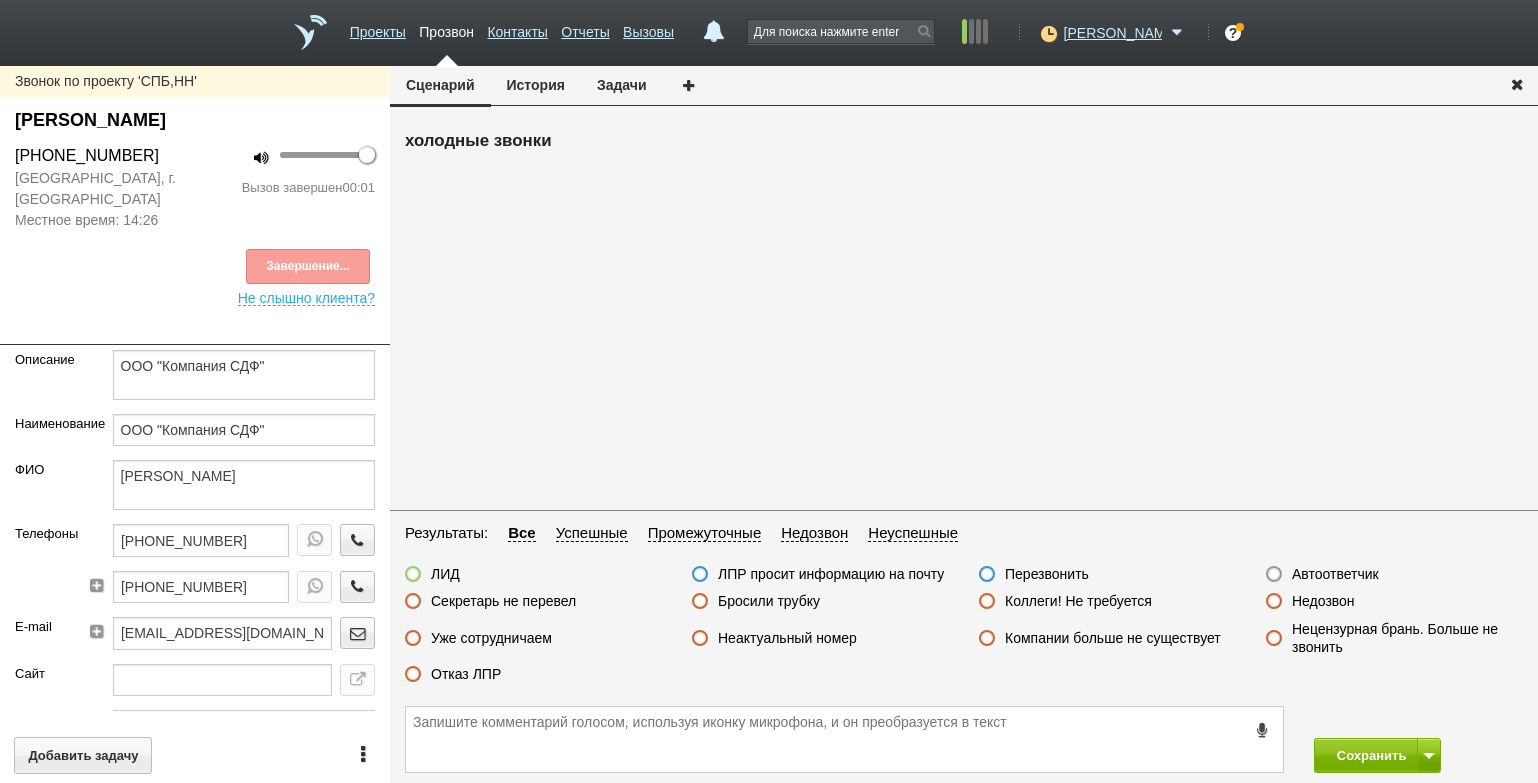 click on "Автоответчик" at bounding box center [1335, 574] 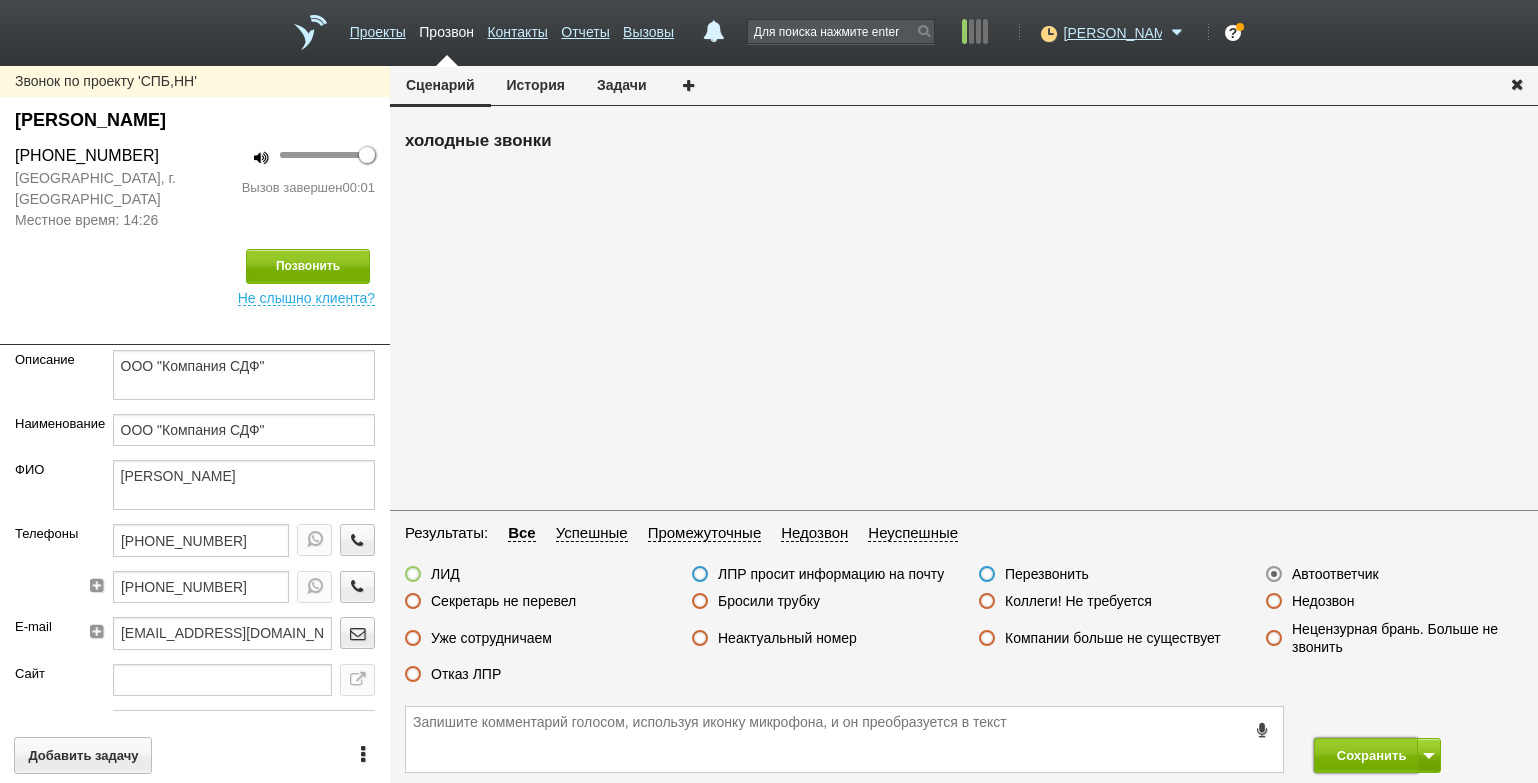 drag, startPoint x: 1373, startPoint y: 748, endPoint x: 1309, endPoint y: 652, distance: 115.37764 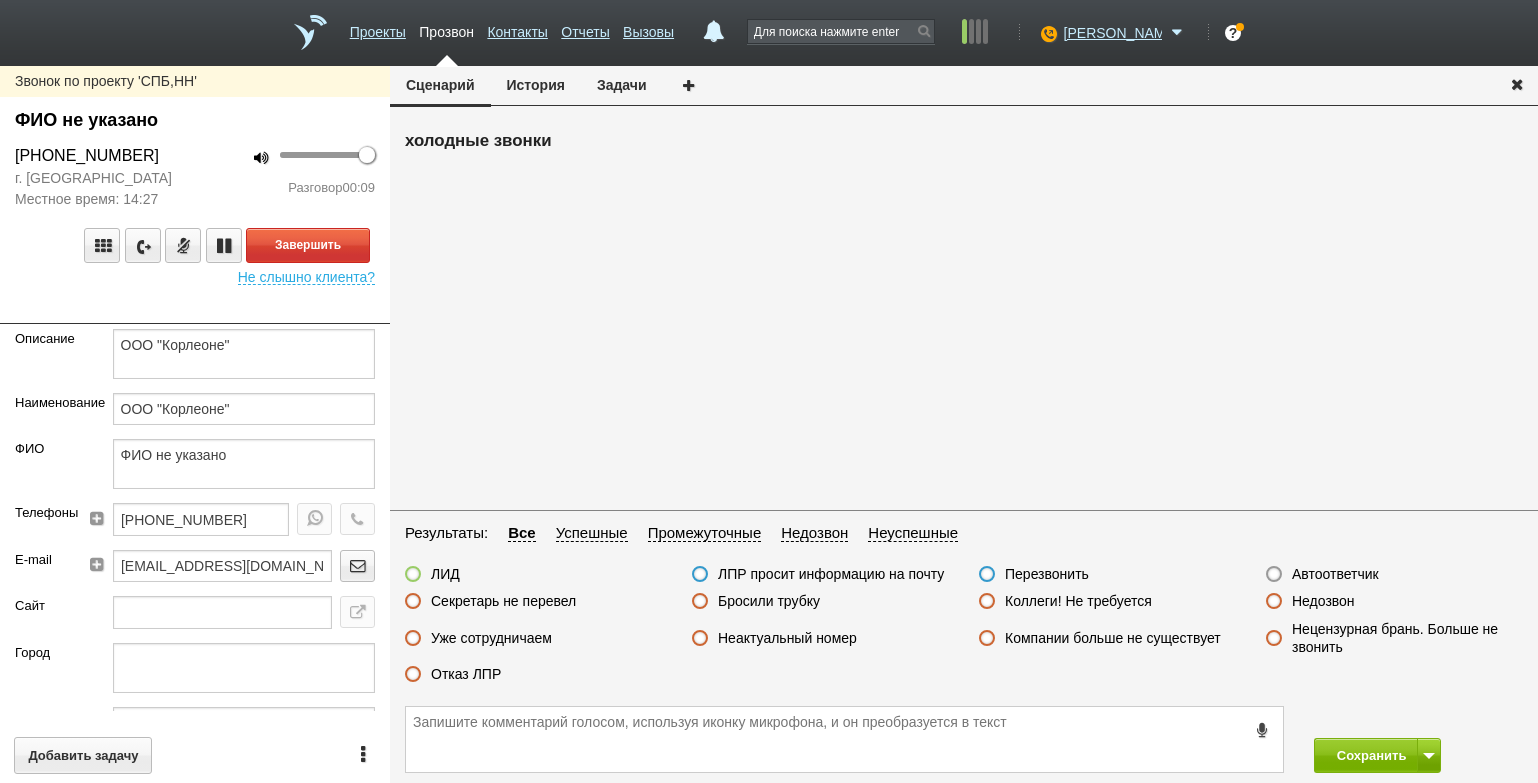 click at bounding box center (195, 309) 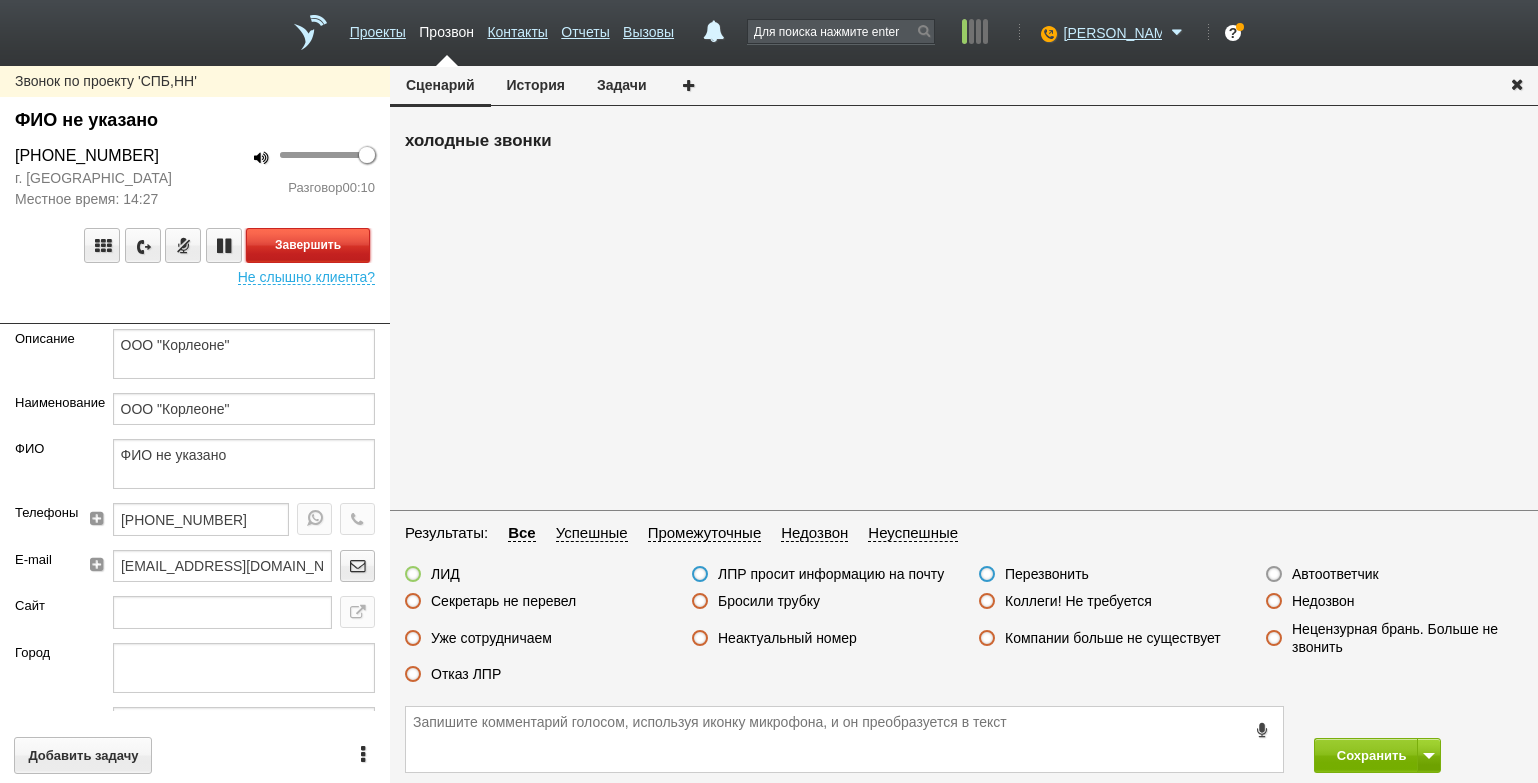 click on "Завершить" at bounding box center (308, 245) 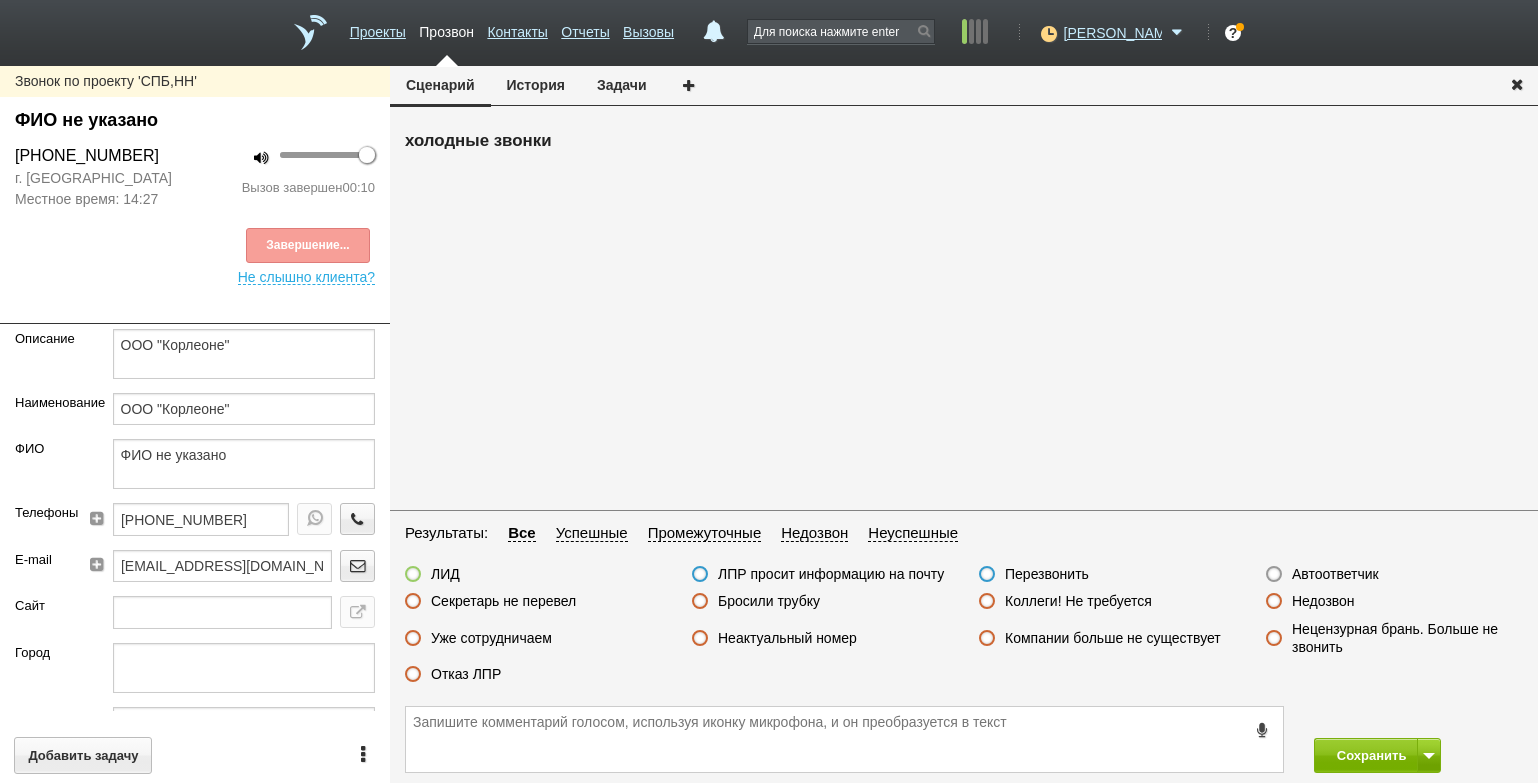 click on "Отказ ЛПР" at bounding box center (466, 674) 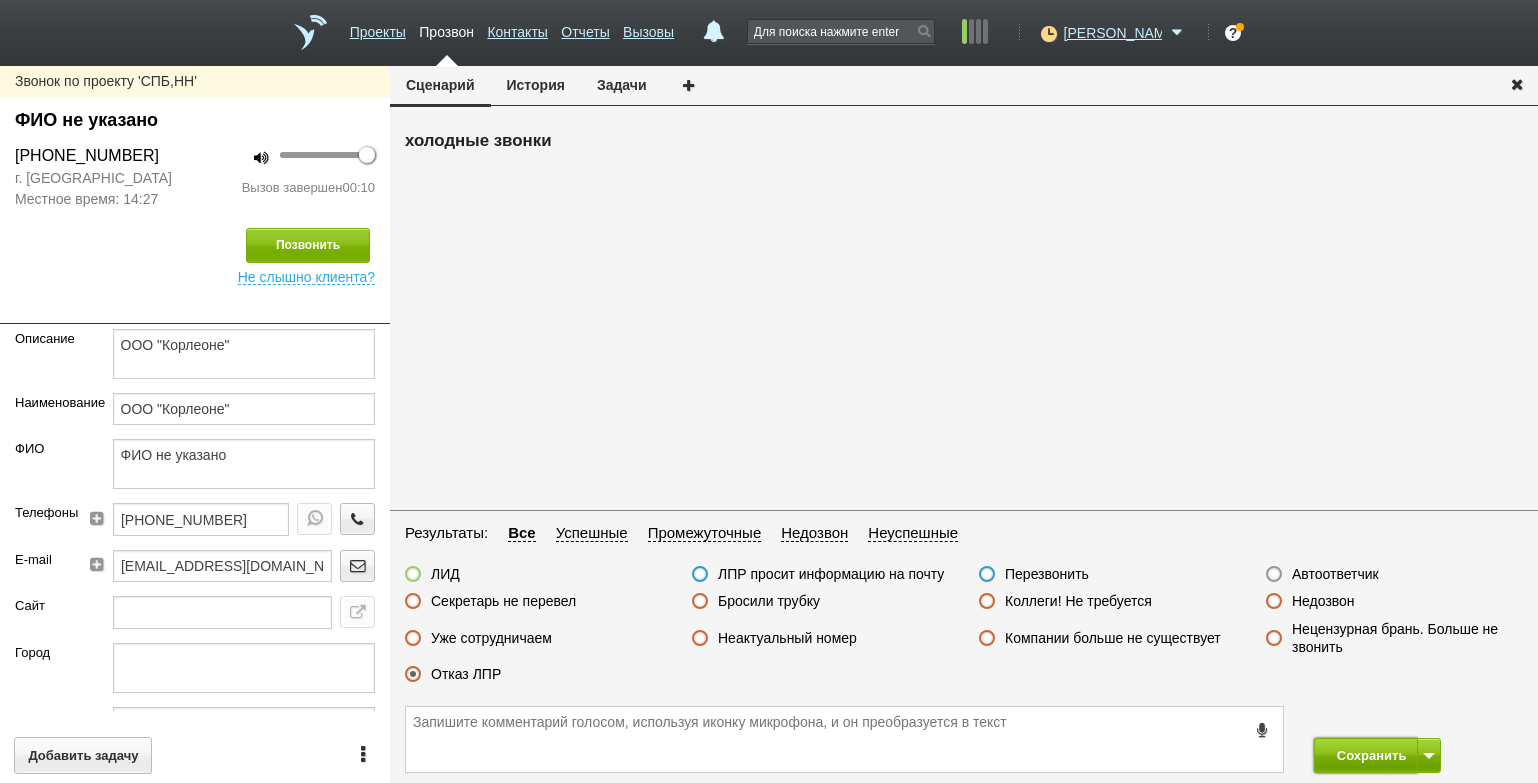 click on "Сохранить" at bounding box center [1366, 755] 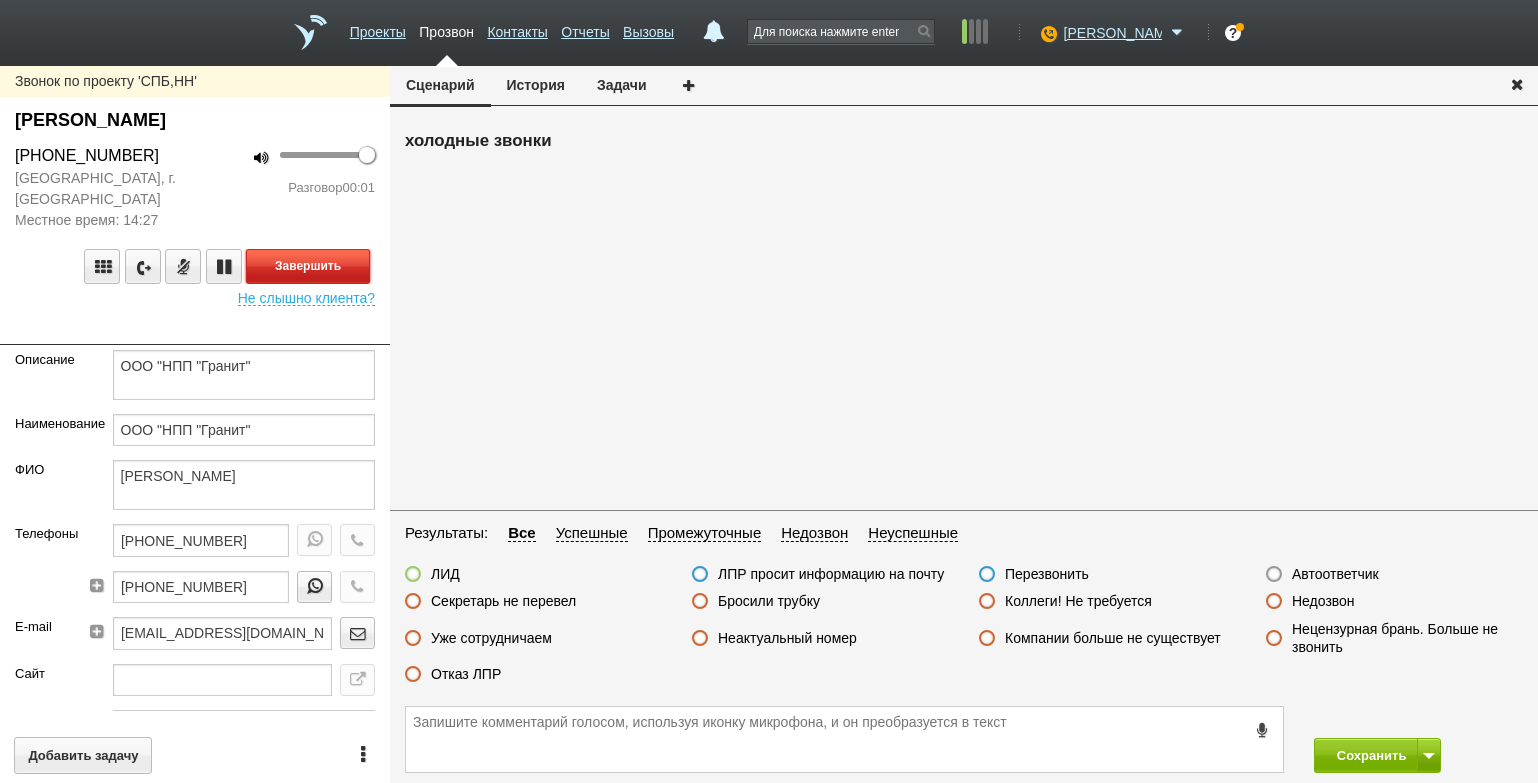 click on "Завершить" at bounding box center (308, 266) 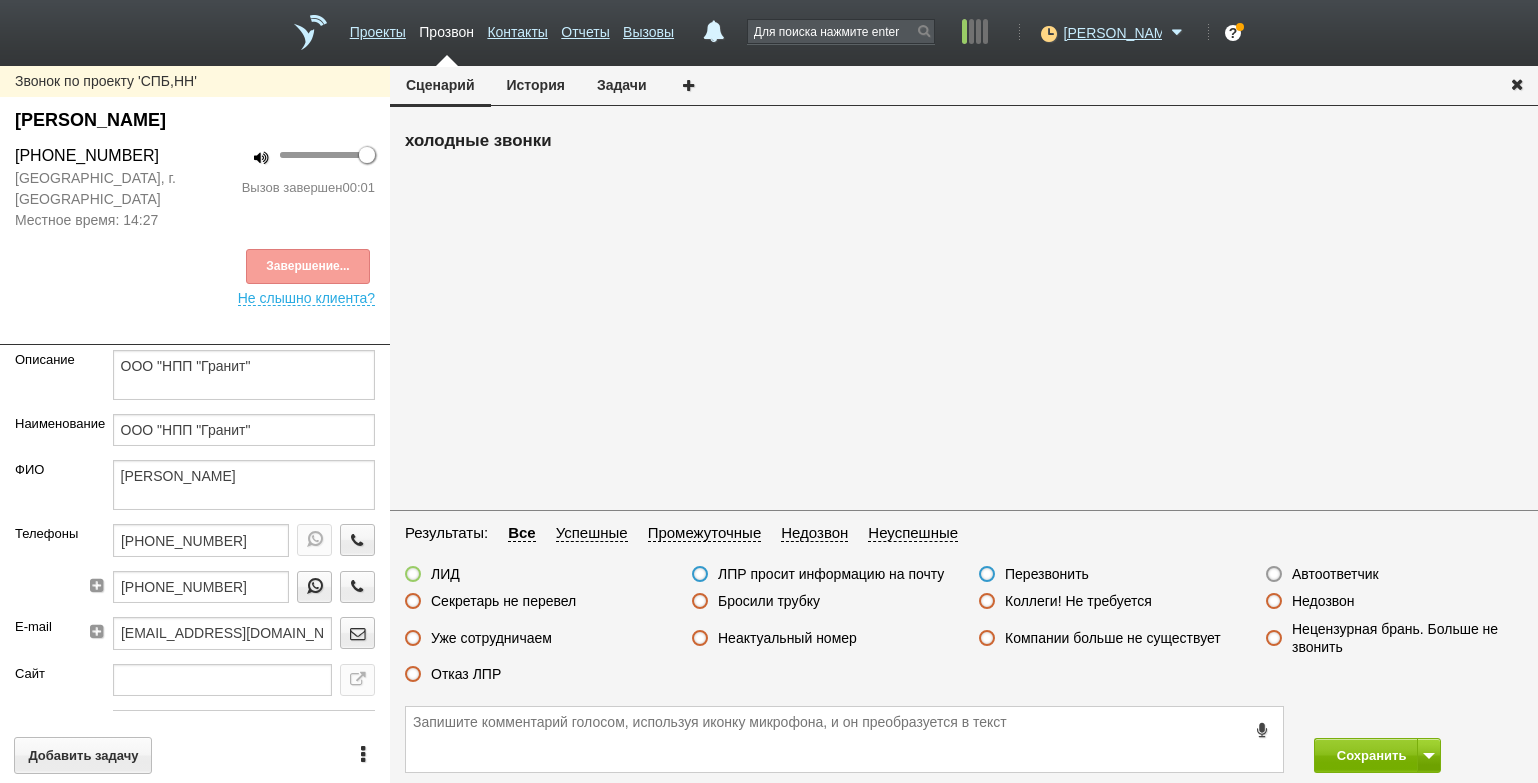 click on "Автоответчик" at bounding box center (1335, 574) 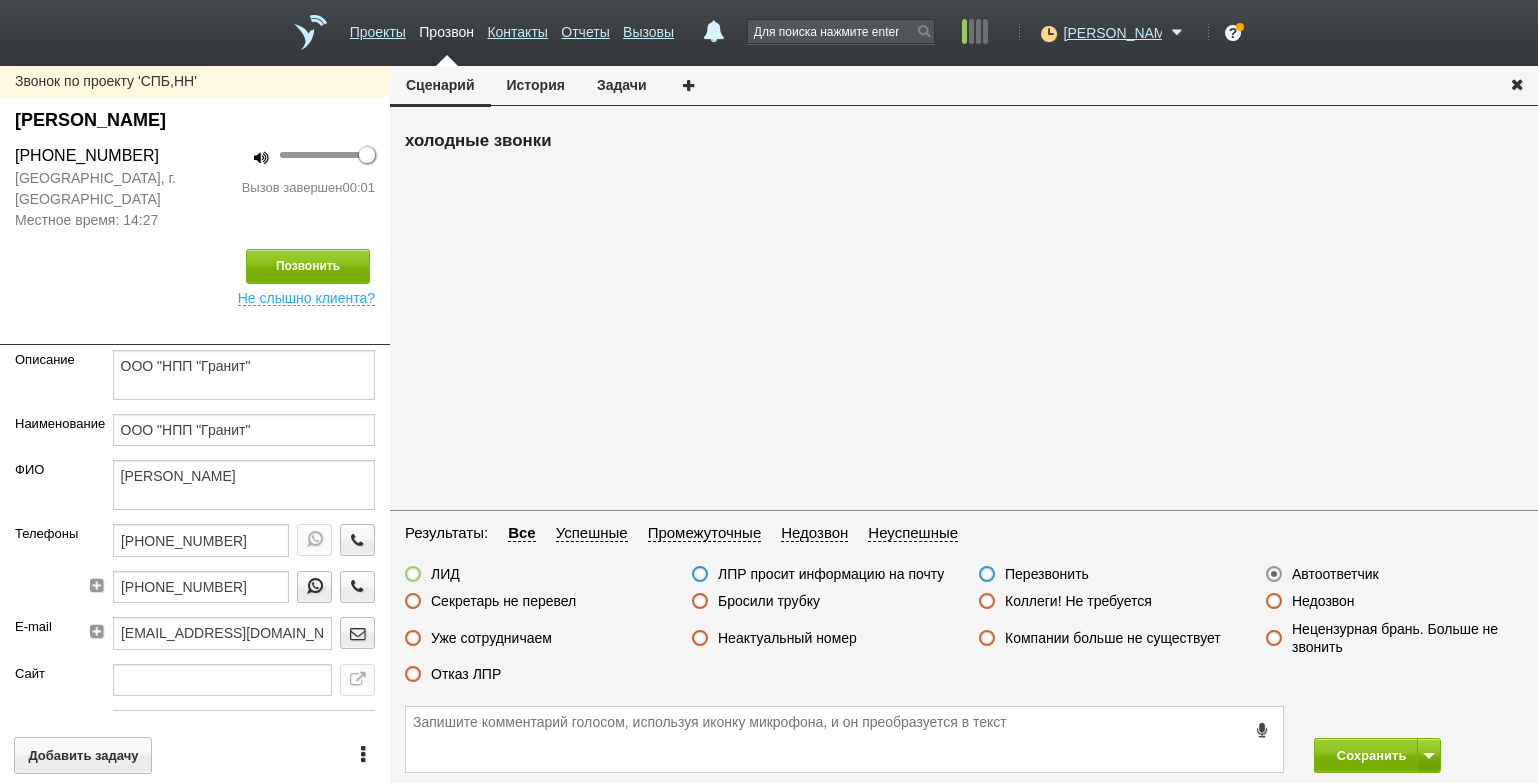 click on "Сохранить" at bounding box center (964, 739) 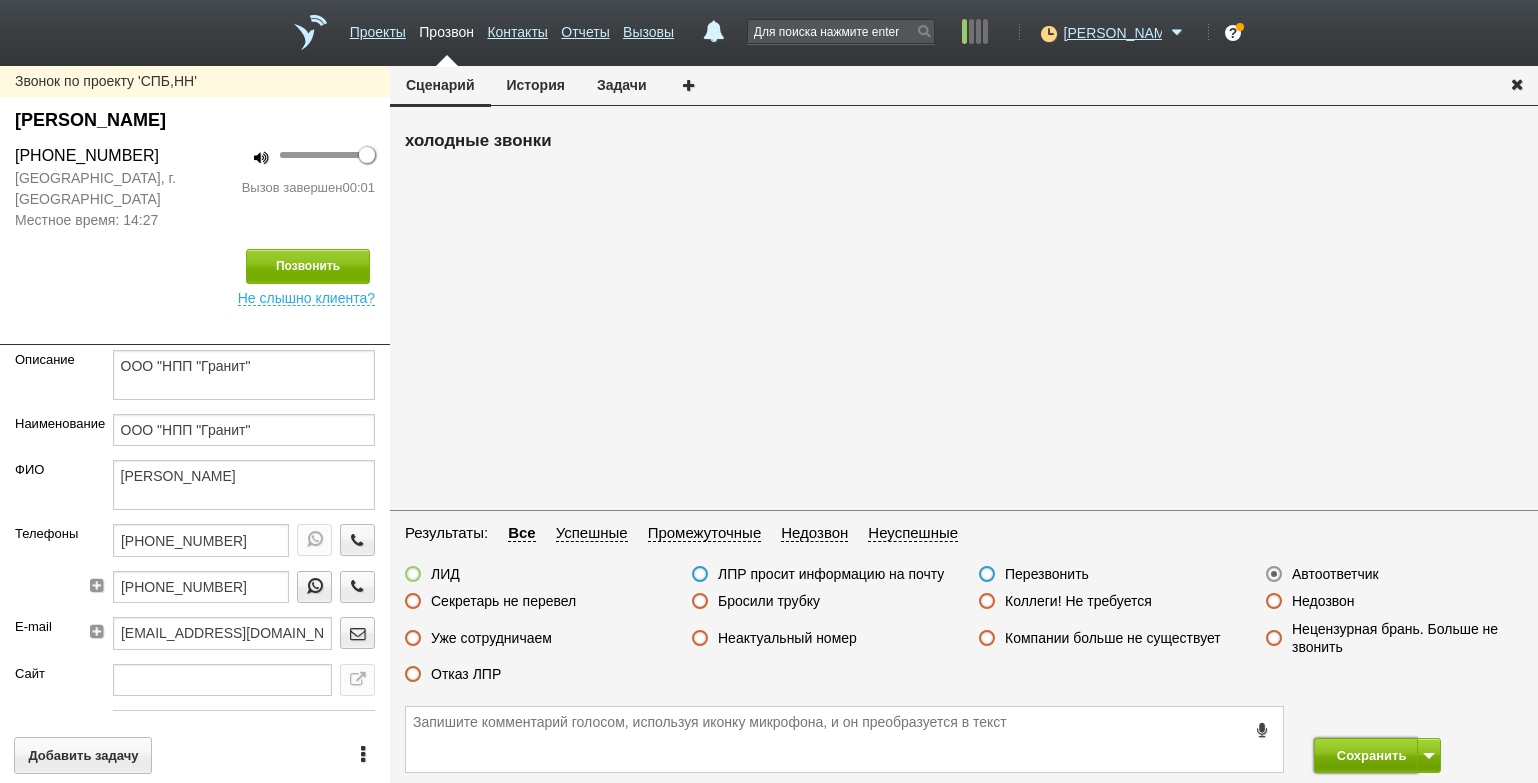 click on "Сохранить" at bounding box center [1366, 755] 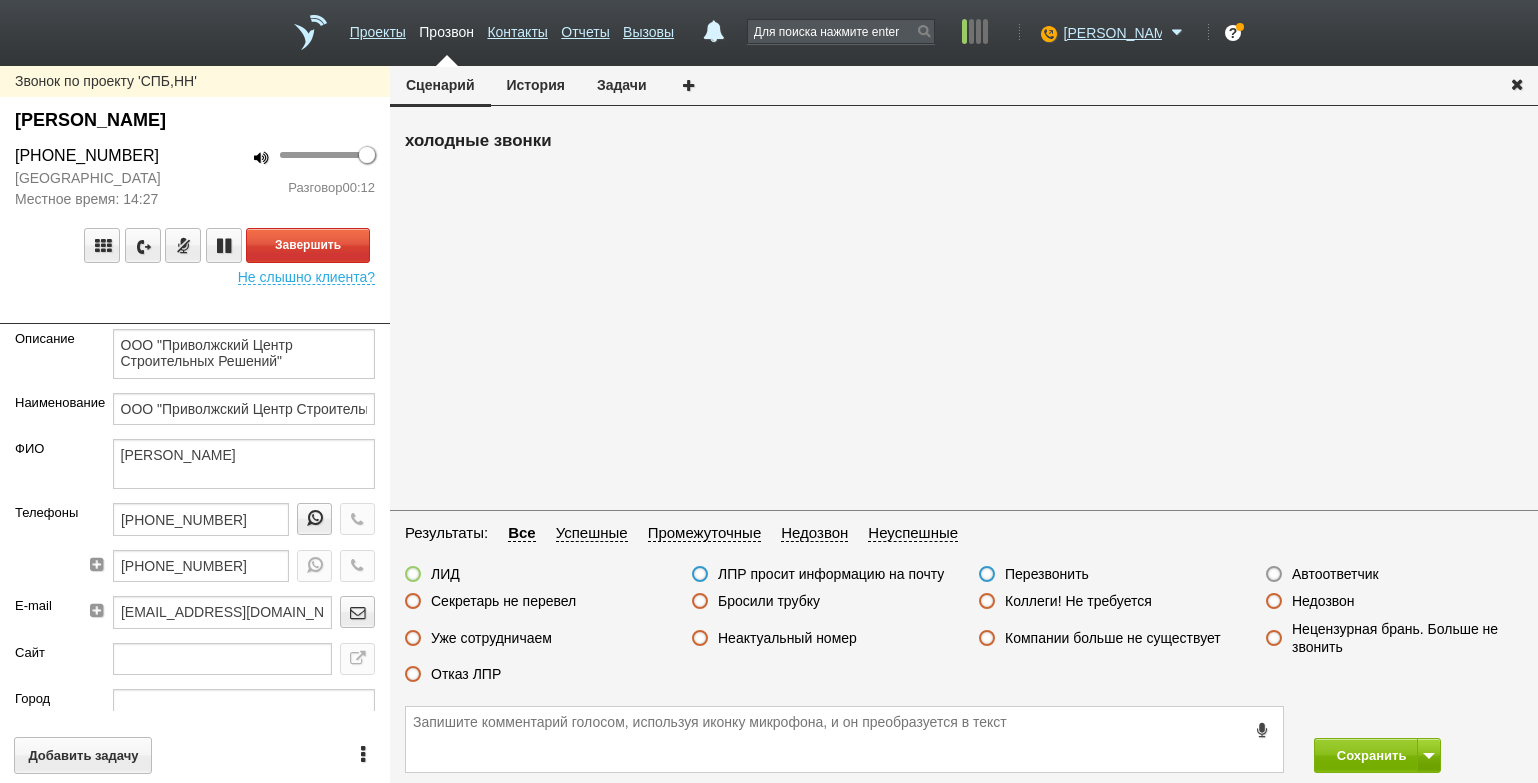 click at bounding box center [195, 309] 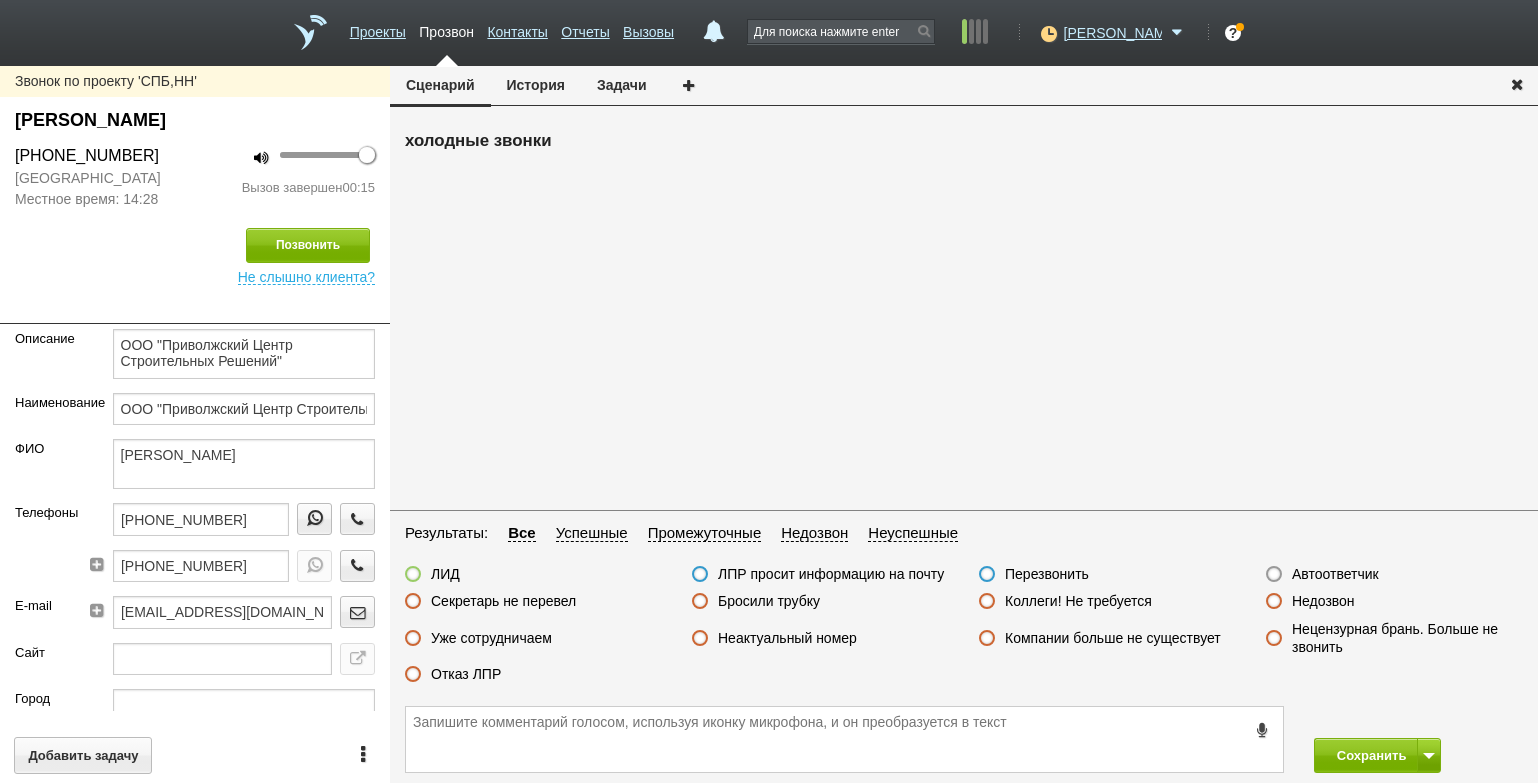 click on "Бросили трубку" at bounding box center [769, 601] 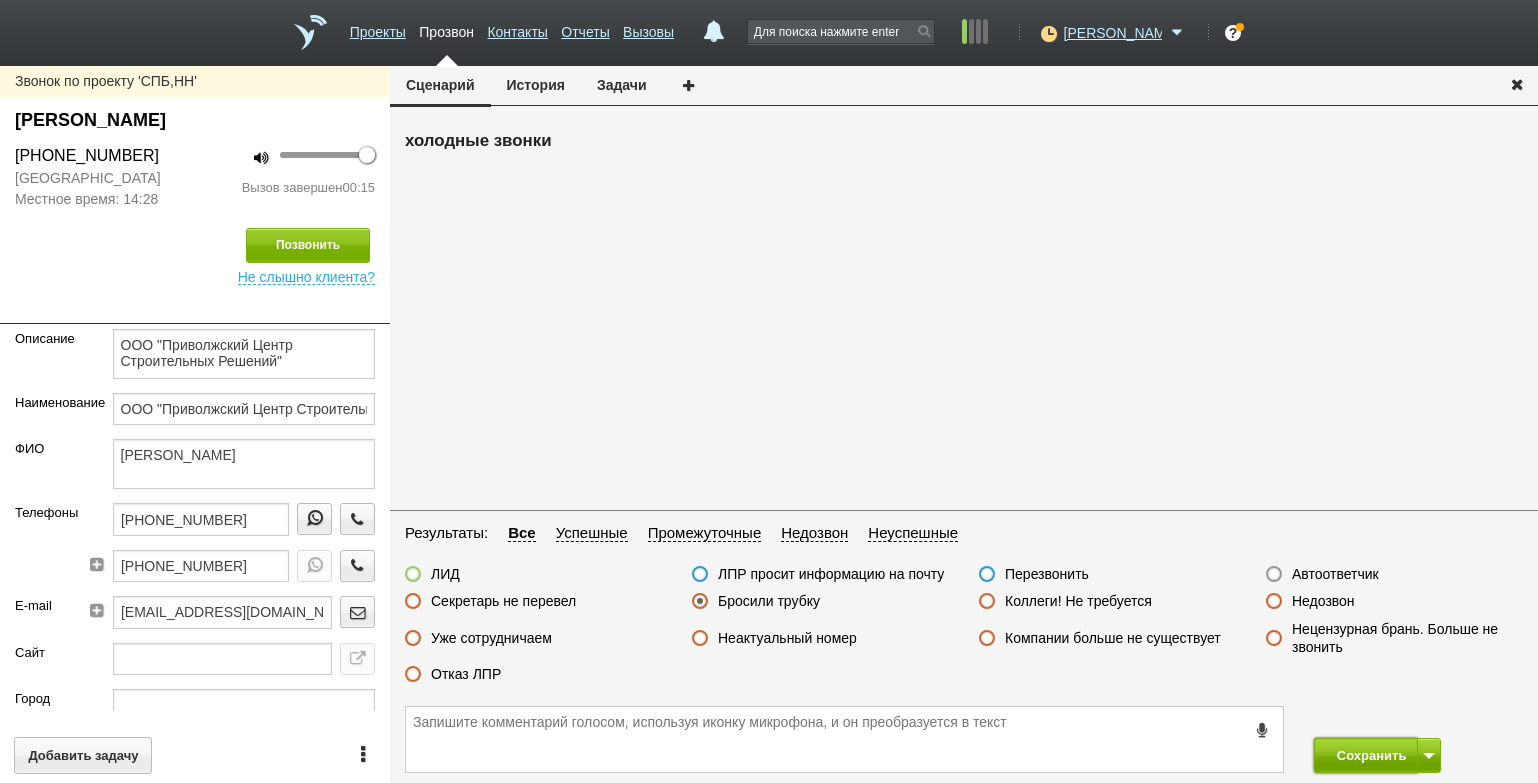 click on "Сохранить" at bounding box center [1366, 755] 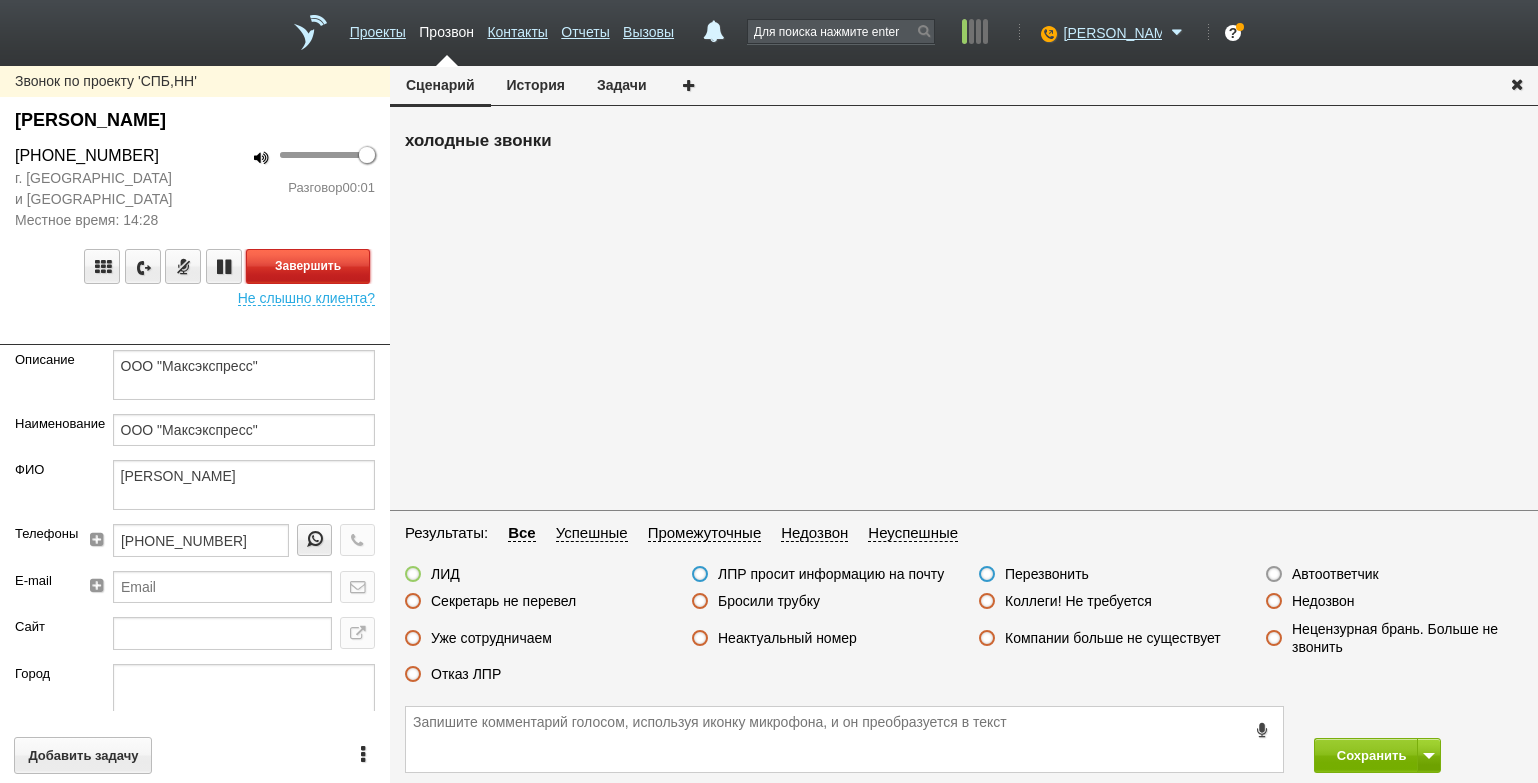 click on "Завершить" at bounding box center [308, 266] 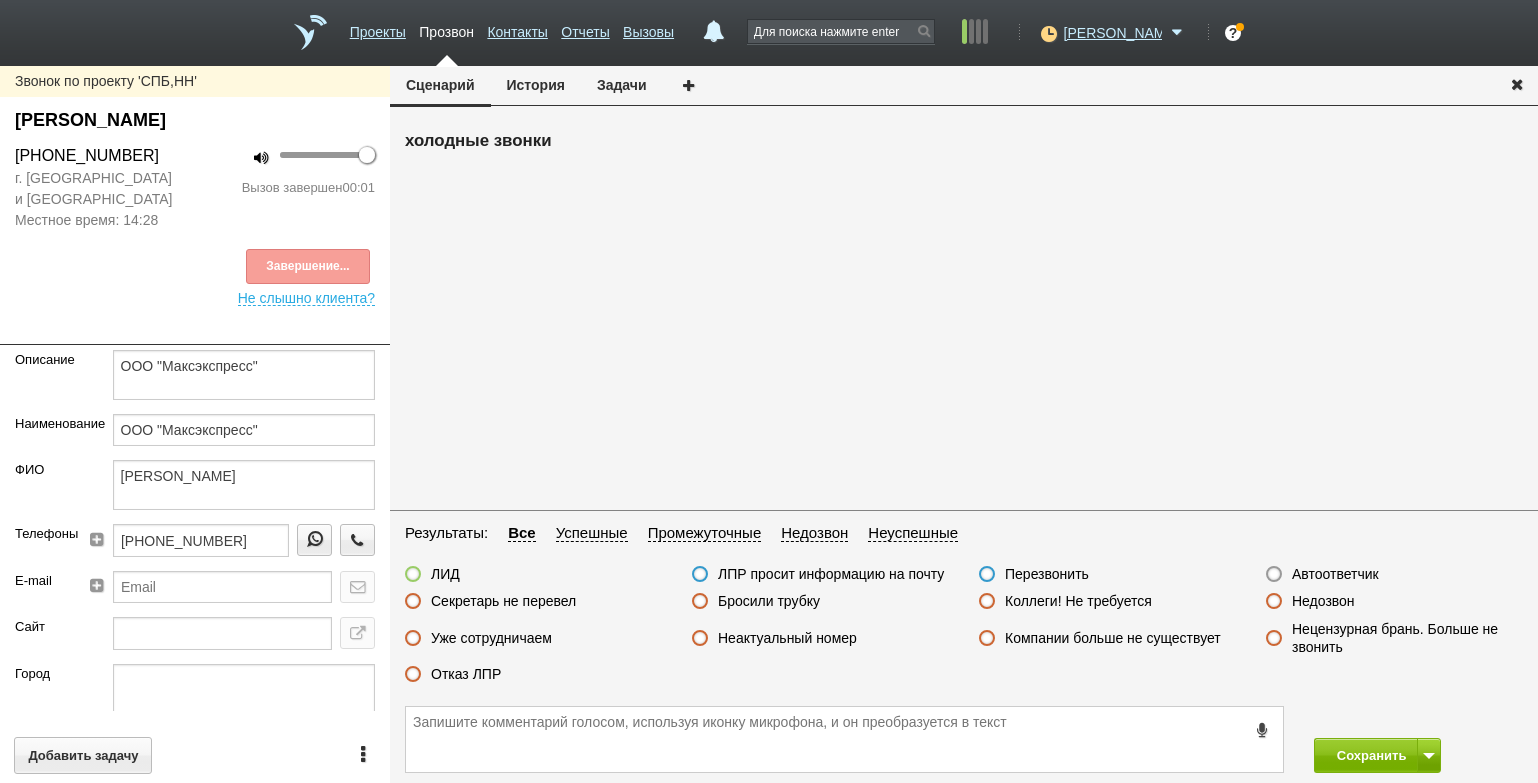 click on "Автоответчик" at bounding box center (1335, 574) 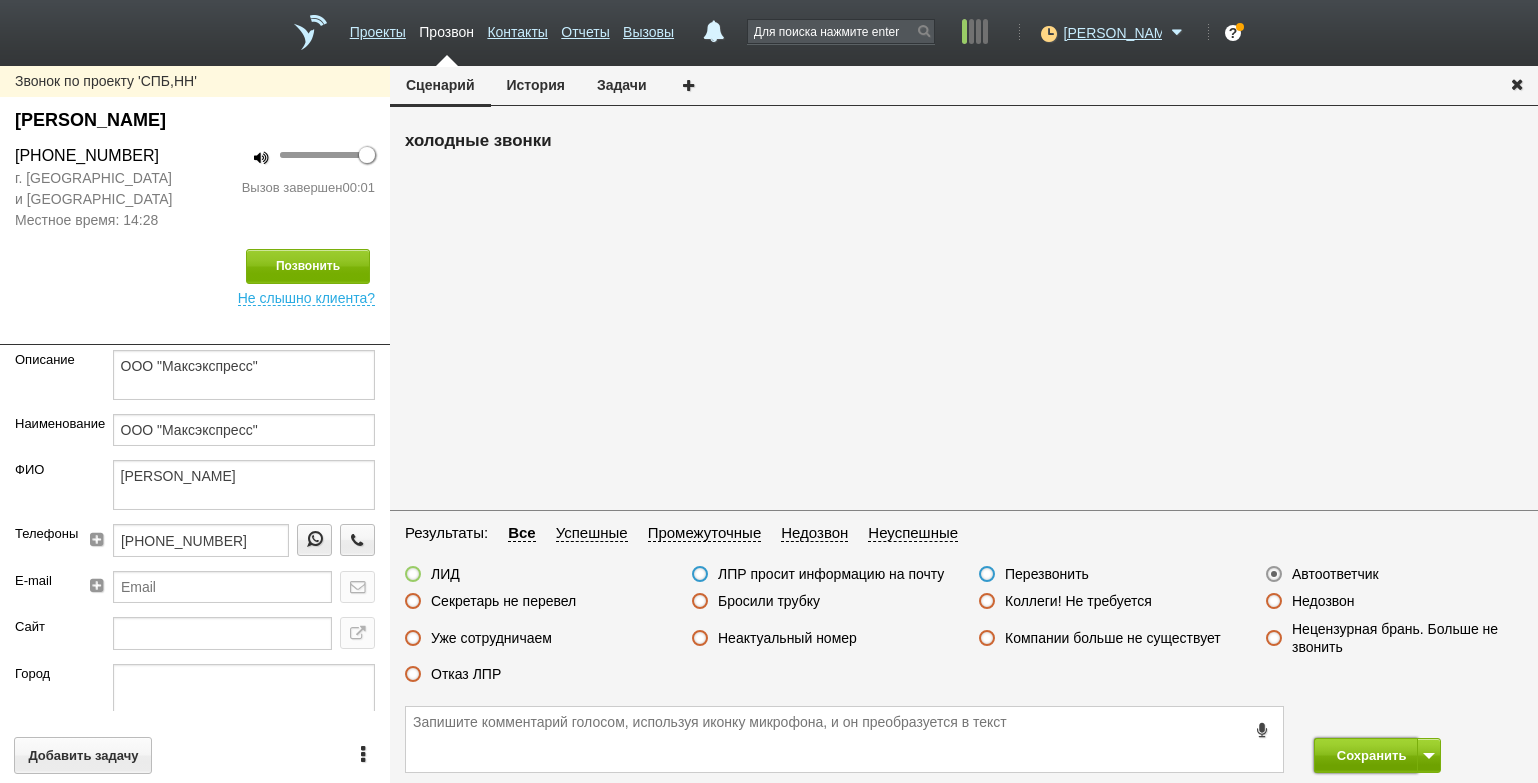 click on "Сохранить" at bounding box center [1366, 755] 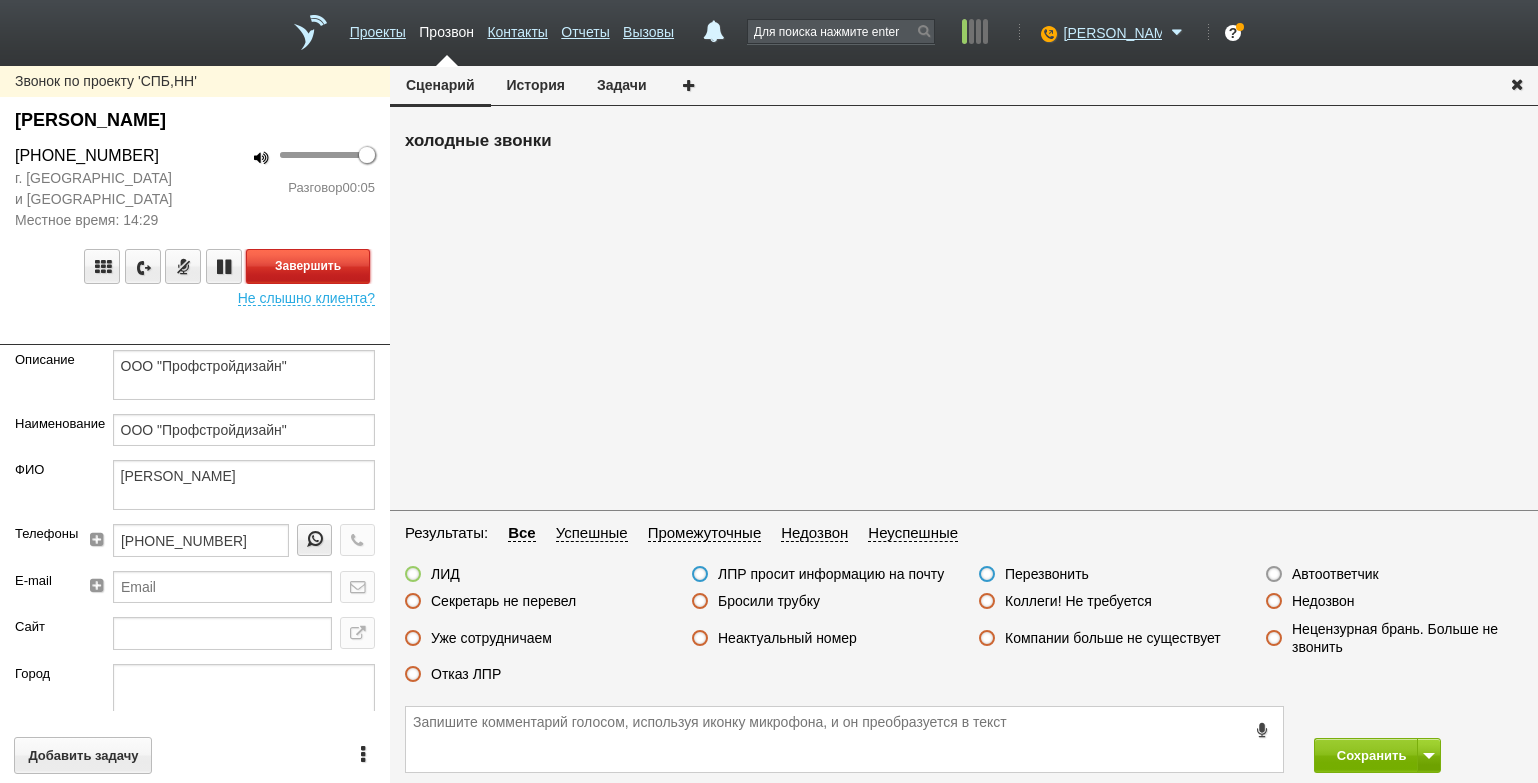 click on "Завершить" at bounding box center [308, 266] 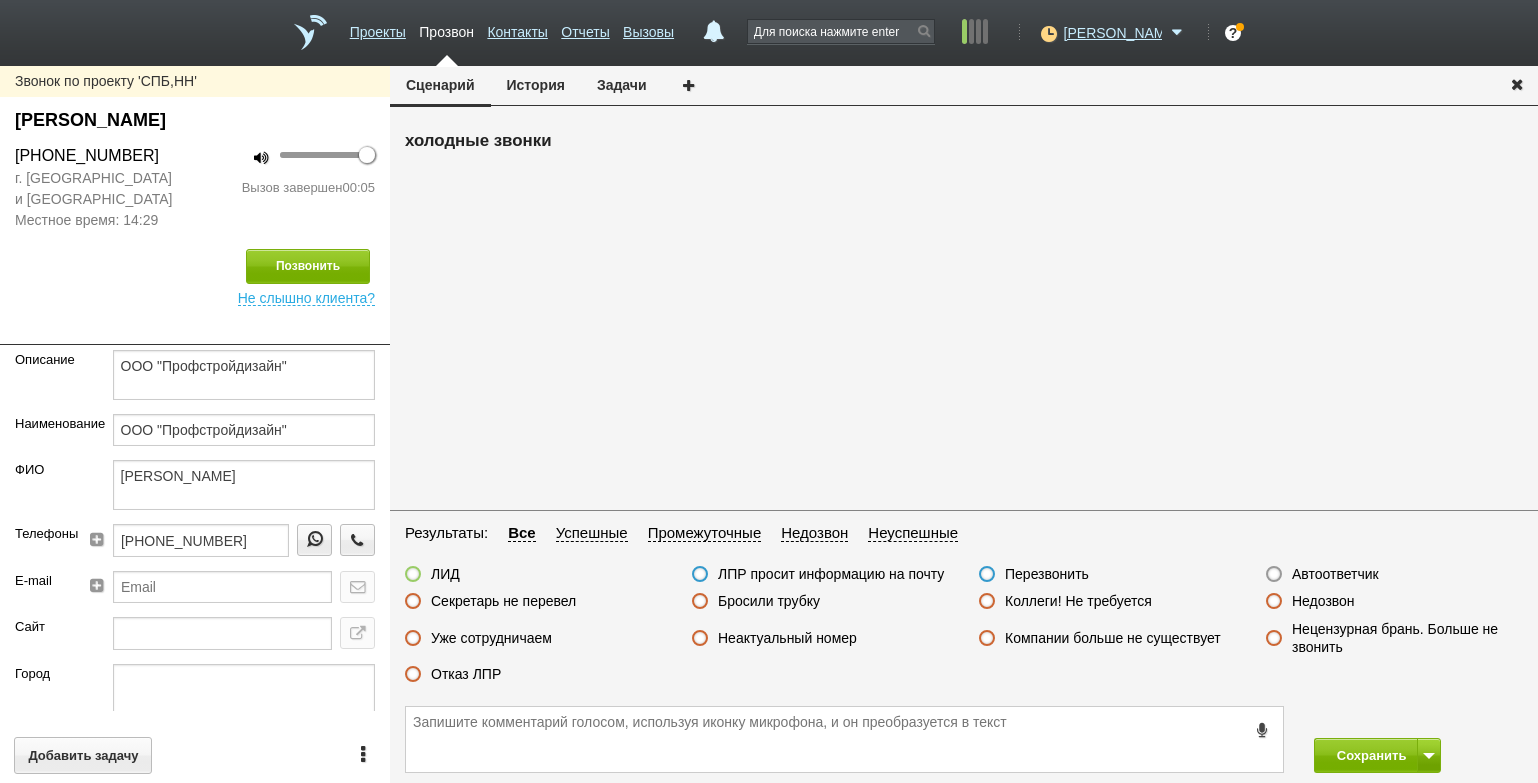 click on "Автоответчик" at bounding box center [1335, 574] 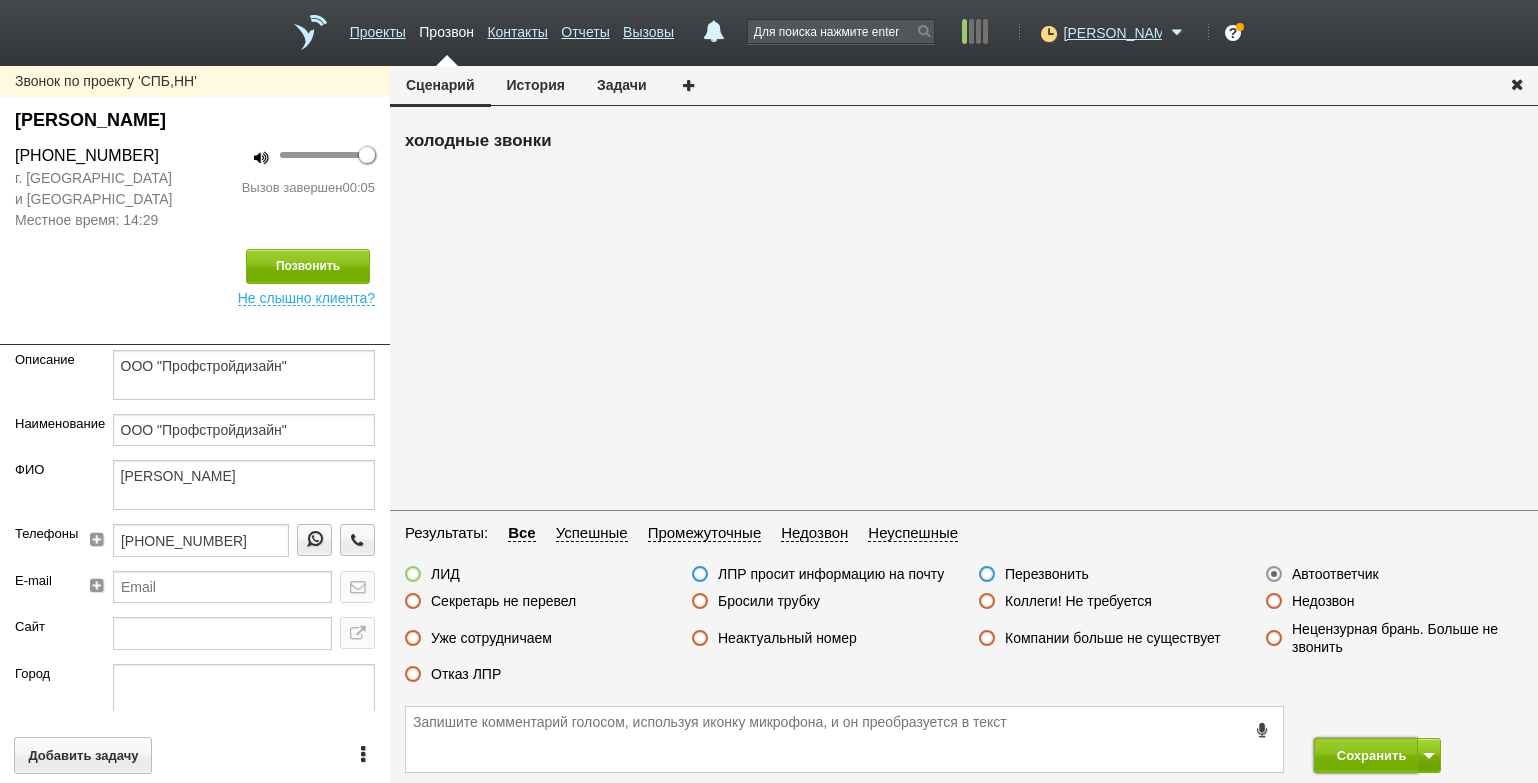 drag, startPoint x: 1360, startPoint y: 749, endPoint x: 1291, endPoint y: 596, distance: 167.8392 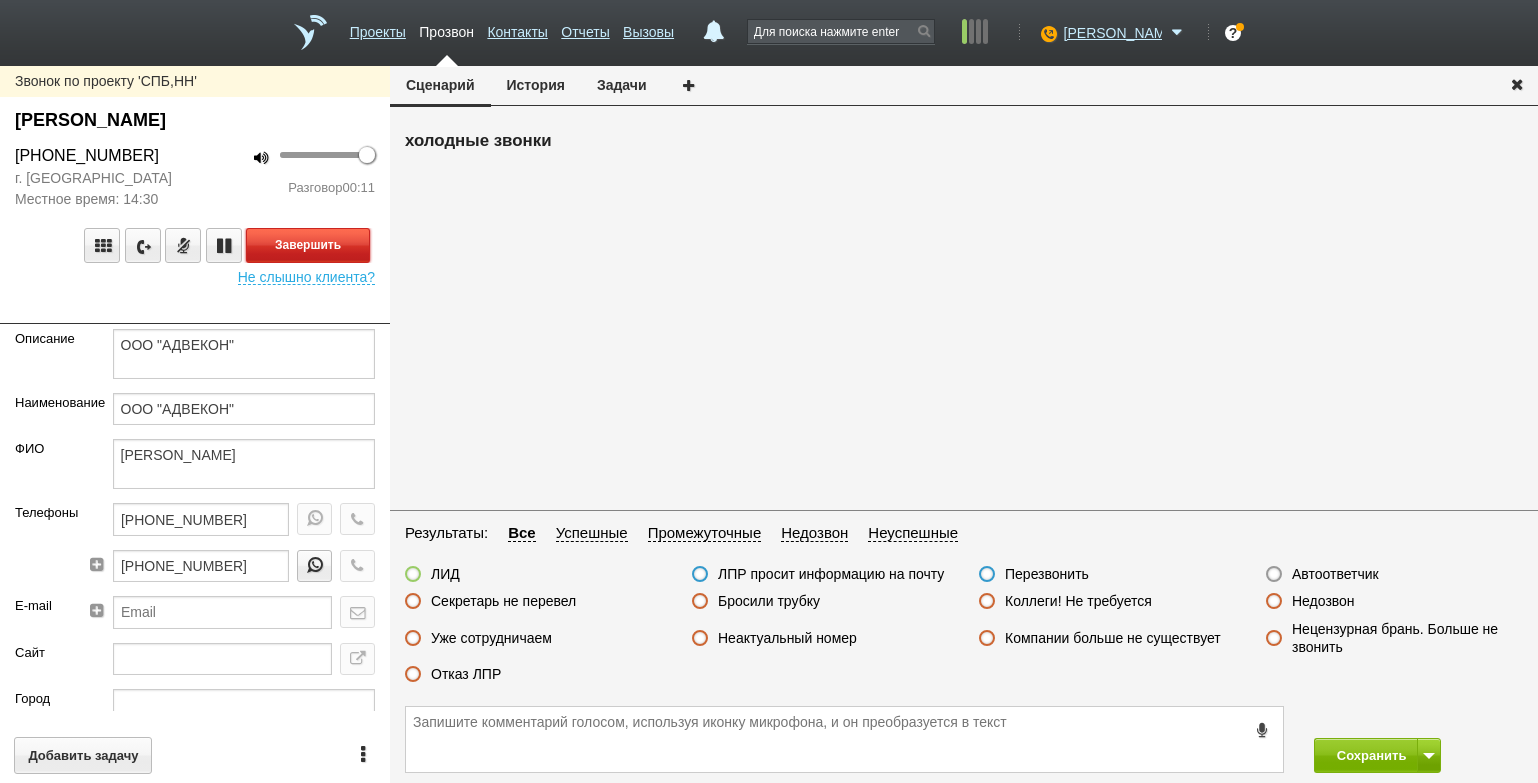 click on "Завершить" at bounding box center [308, 245] 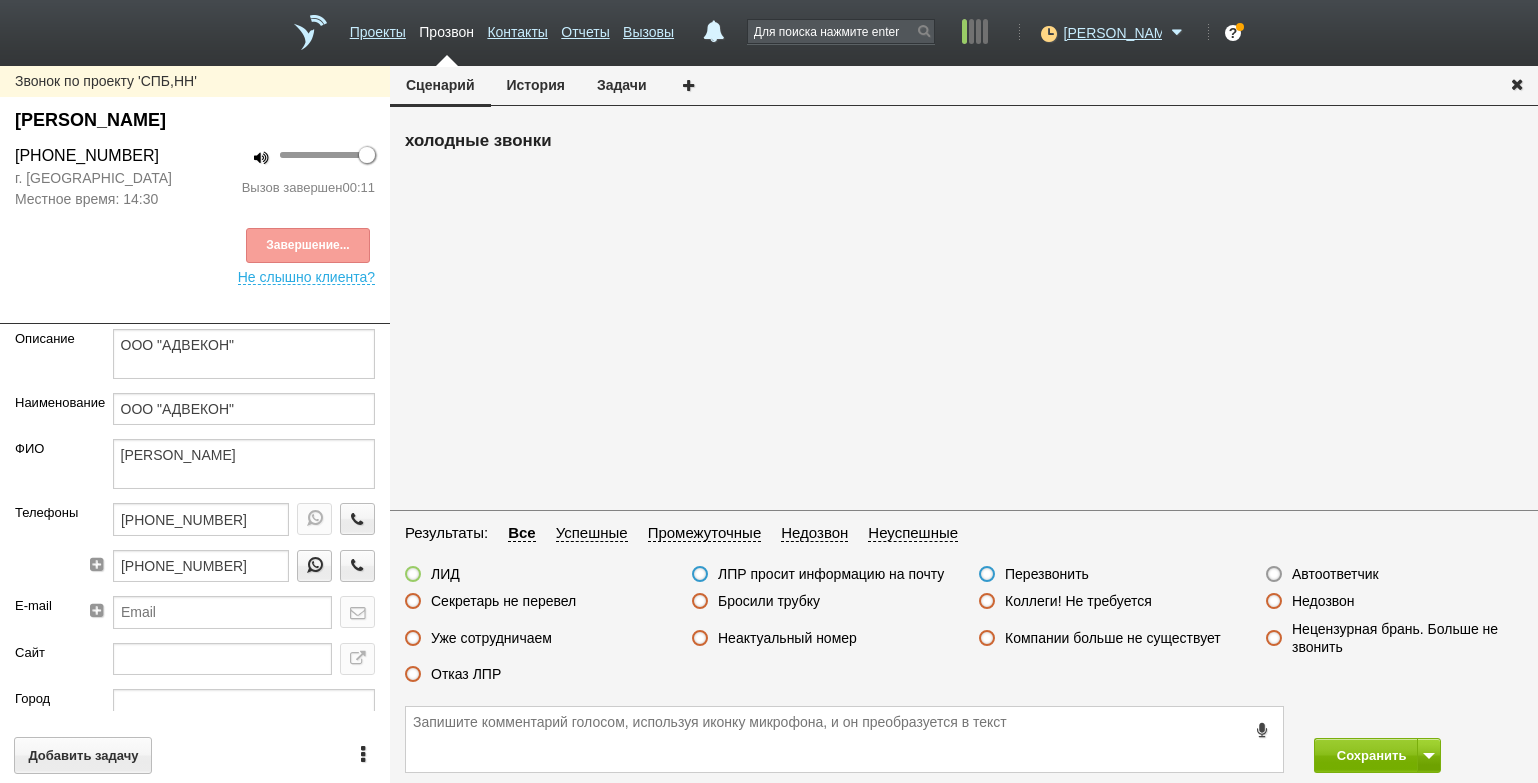 click on "Бросили трубку" at bounding box center (769, 601) 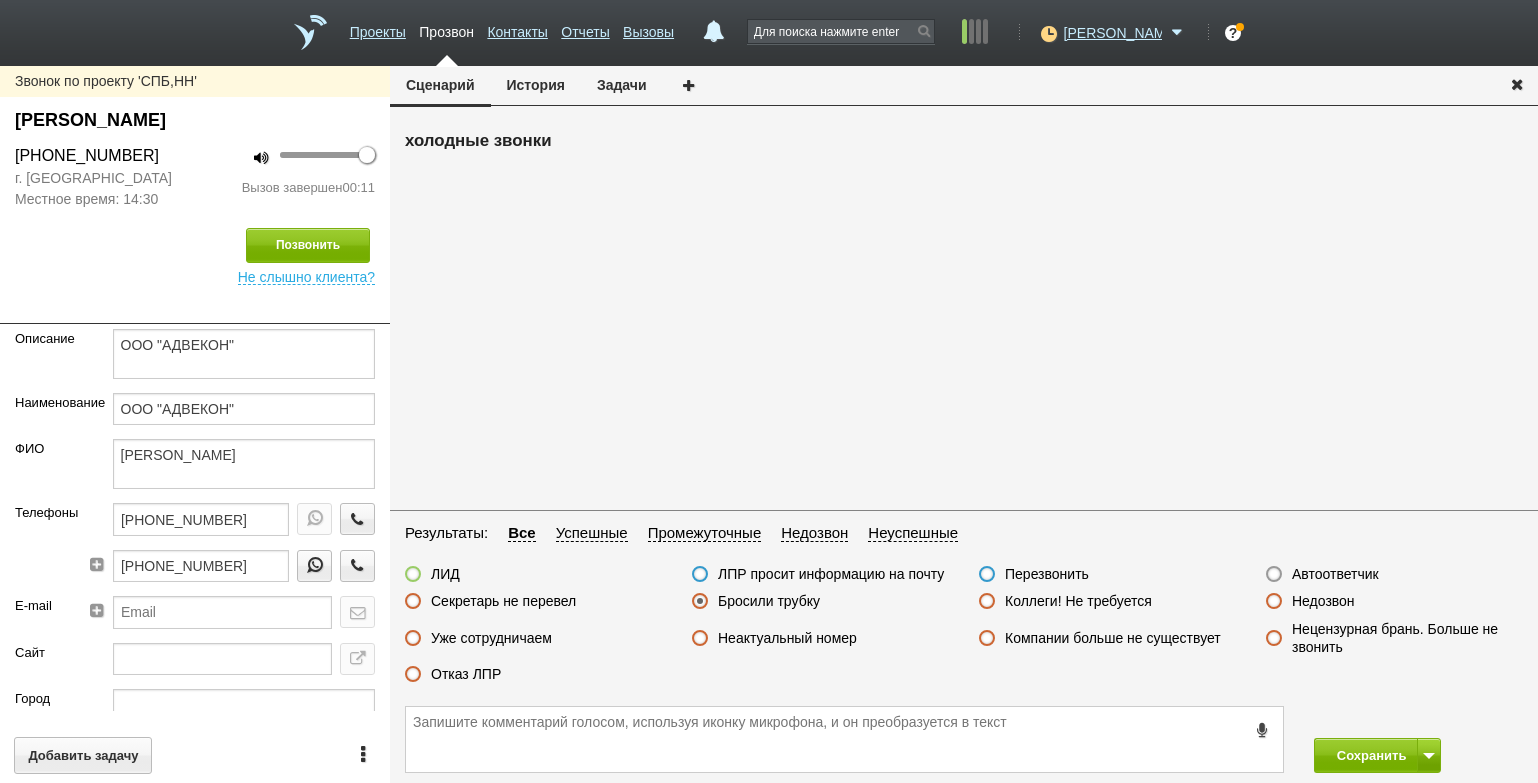 click on "Сохранить" at bounding box center (964, 739) 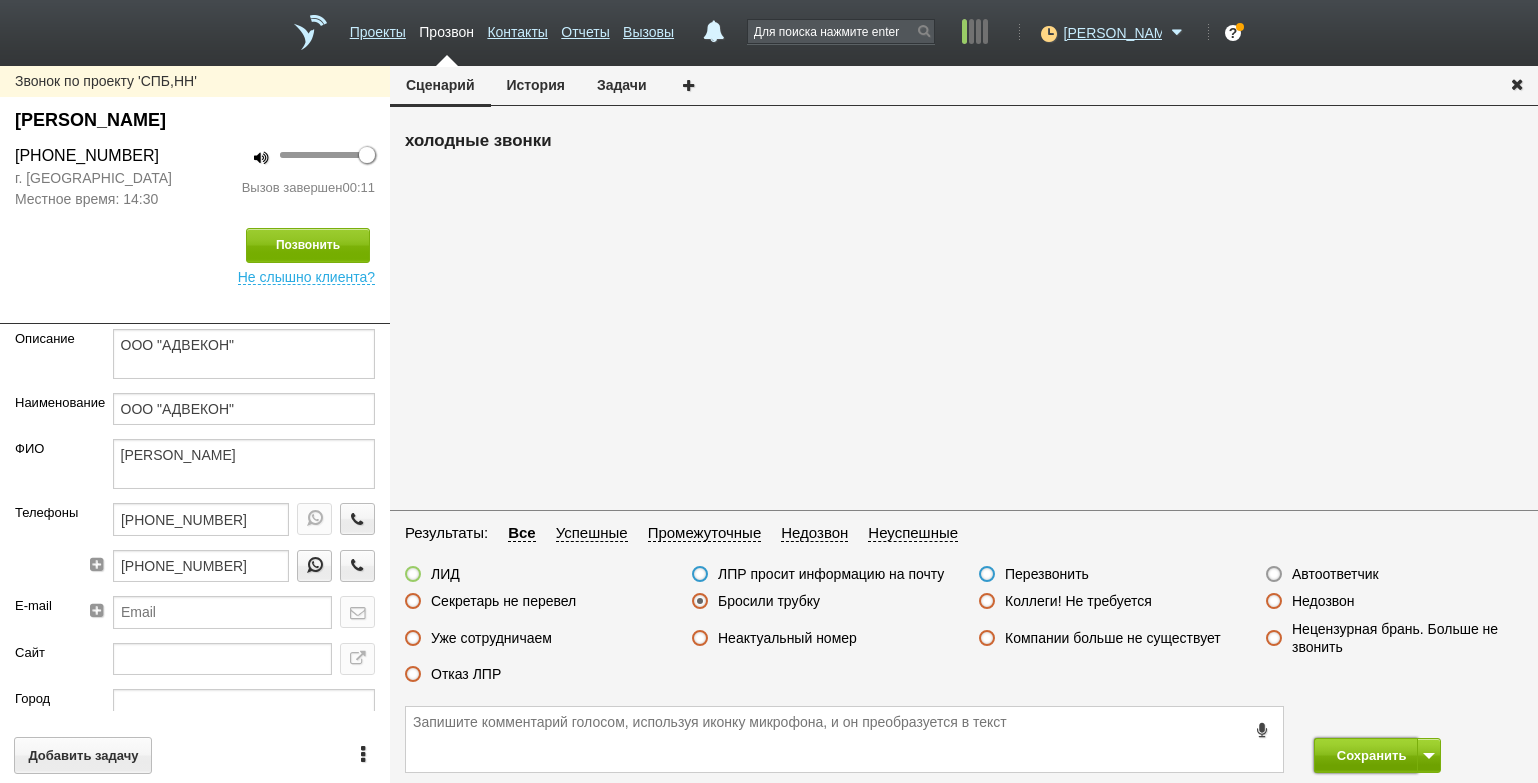 click on "Сохранить" at bounding box center [1366, 755] 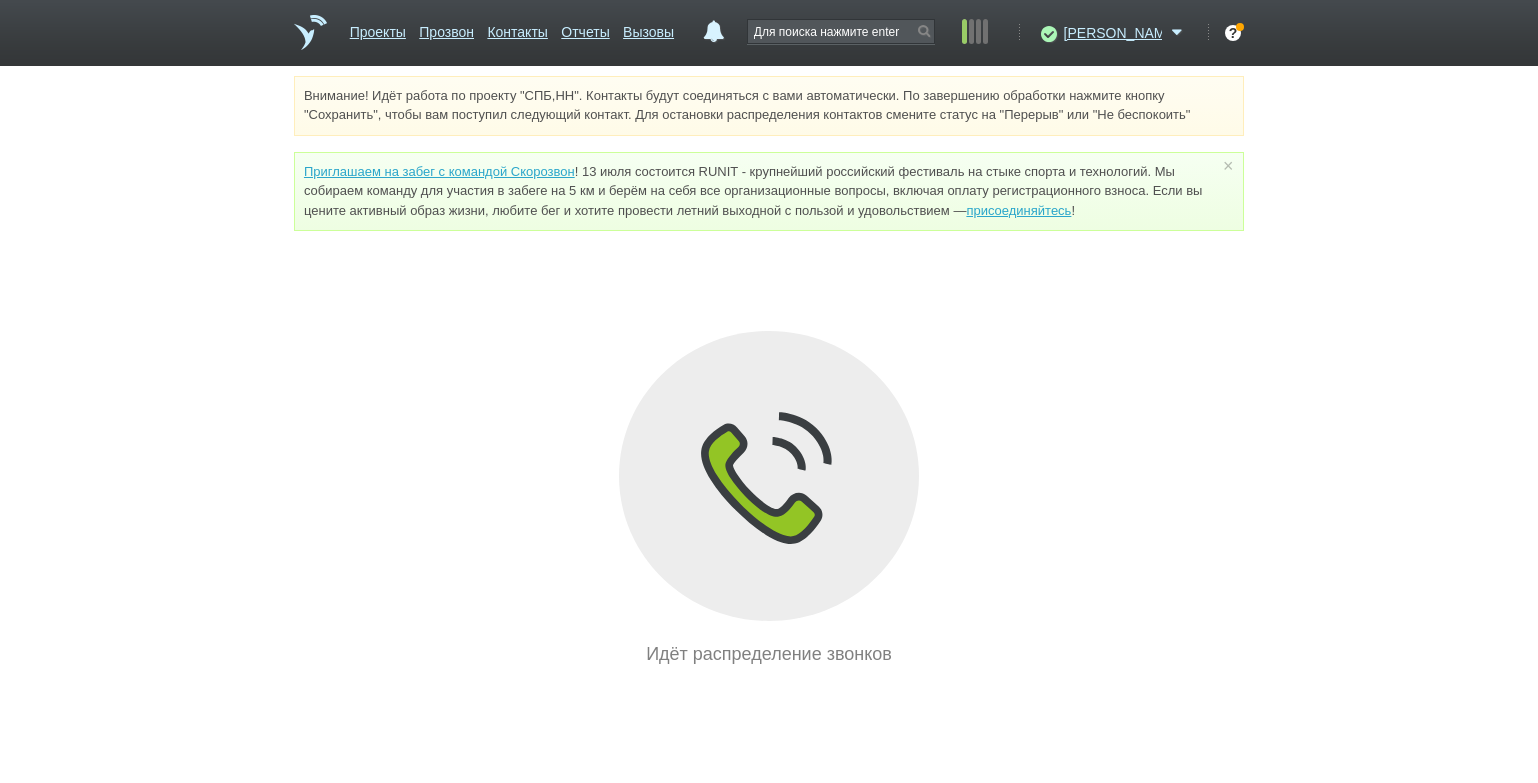 click on "Внимание! Идёт работа по проекту "СПБ,НН". Контакты будут соединяться с вами автоматически. По завершению обработки нажмите кнопку "Сохранить", чтобы вам поступил следующий контакт. Для остановки распределения контактов смените статус на "Перерыв" или "Не беспокоить"
Приглашаем на забег с командой Скорозвон присоединяйтесь !
×
Вы можете звонить напрямую из строки поиска - введите номер и нажмите "Позвонить"
Идёт распределение звонков" at bounding box center [769, 372] 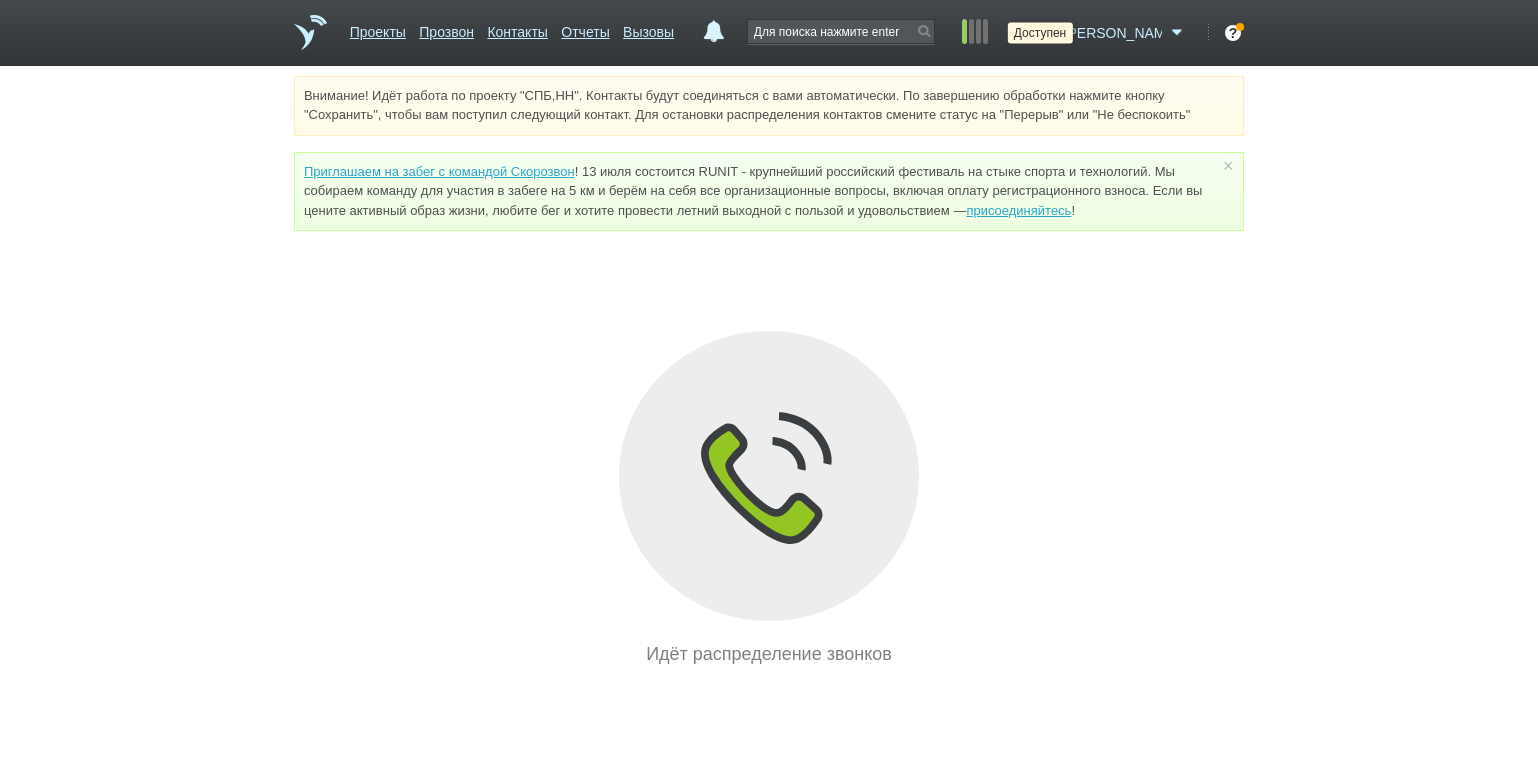 click at bounding box center (1046, 33) 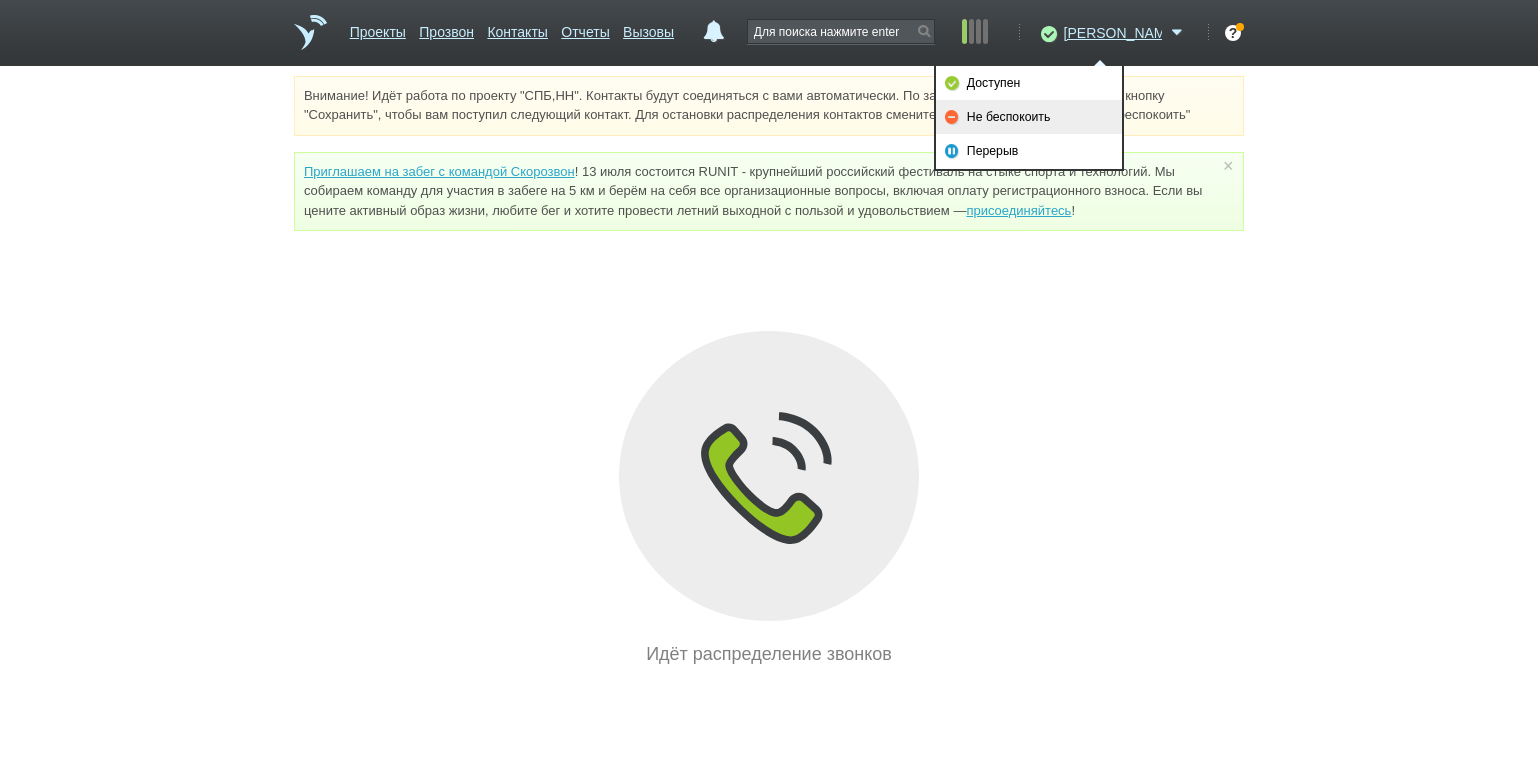 click on "Не беспокоить" at bounding box center [1029, 117] 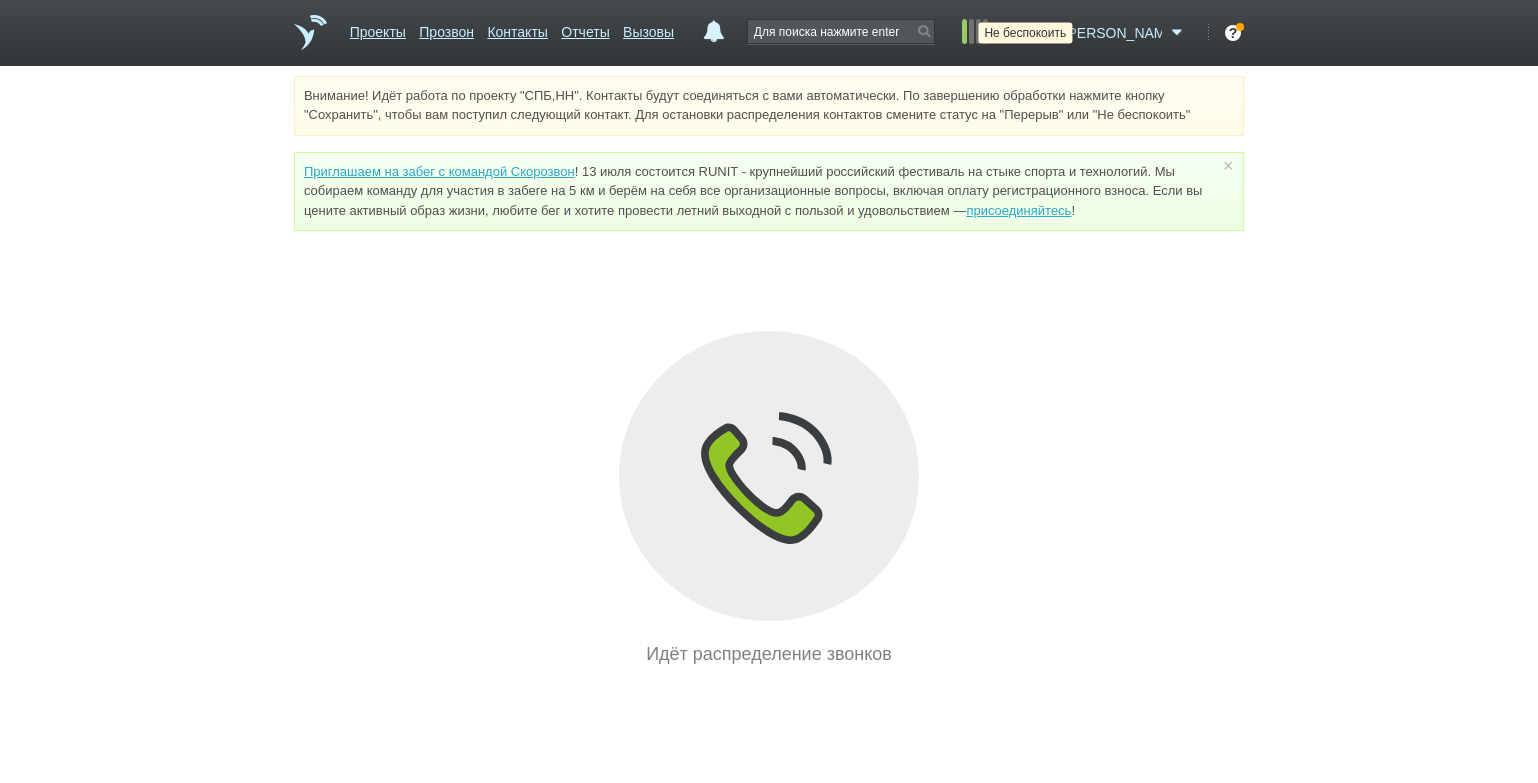 click at bounding box center (1046, 33) 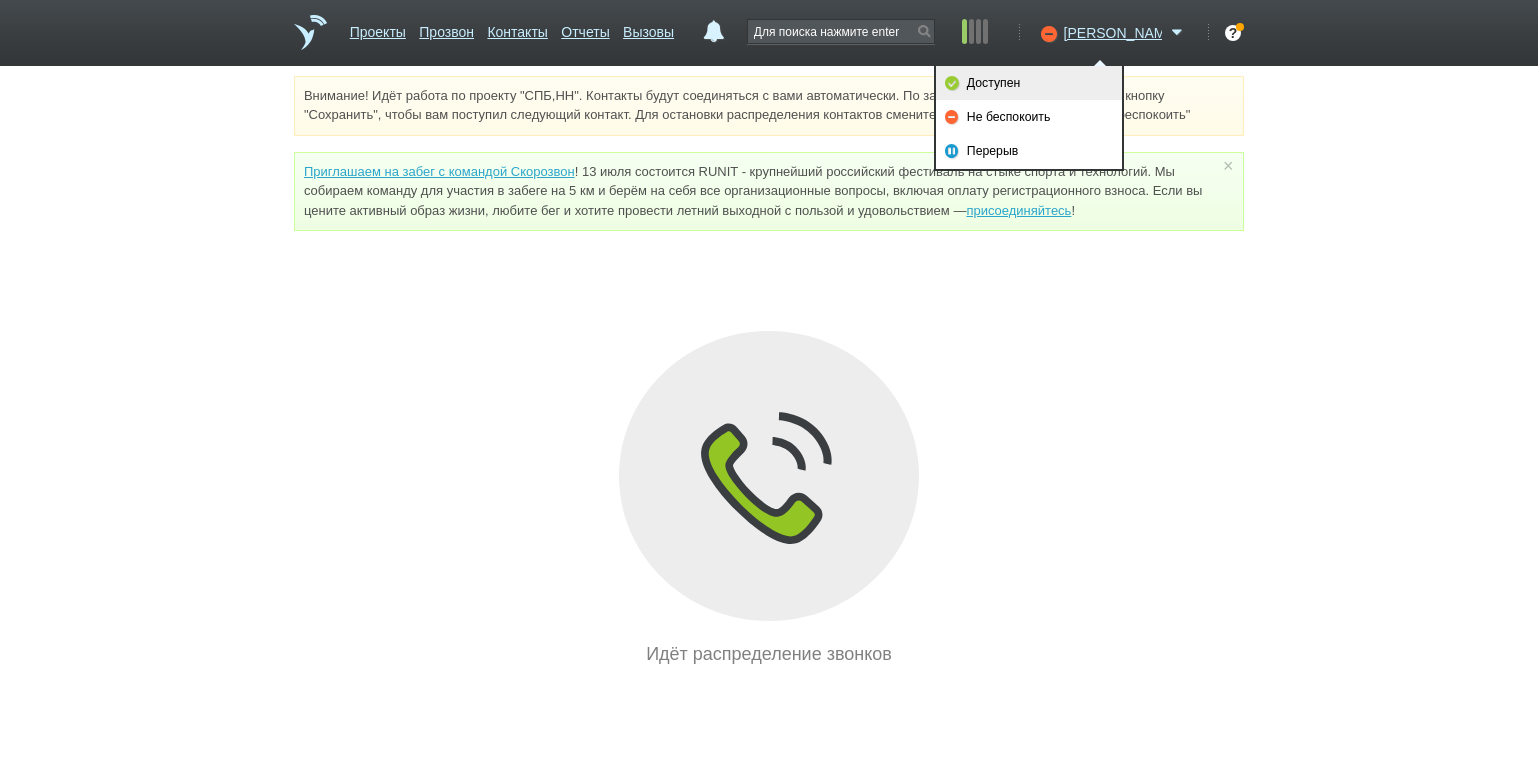 click on "Доступен" at bounding box center (1029, 83) 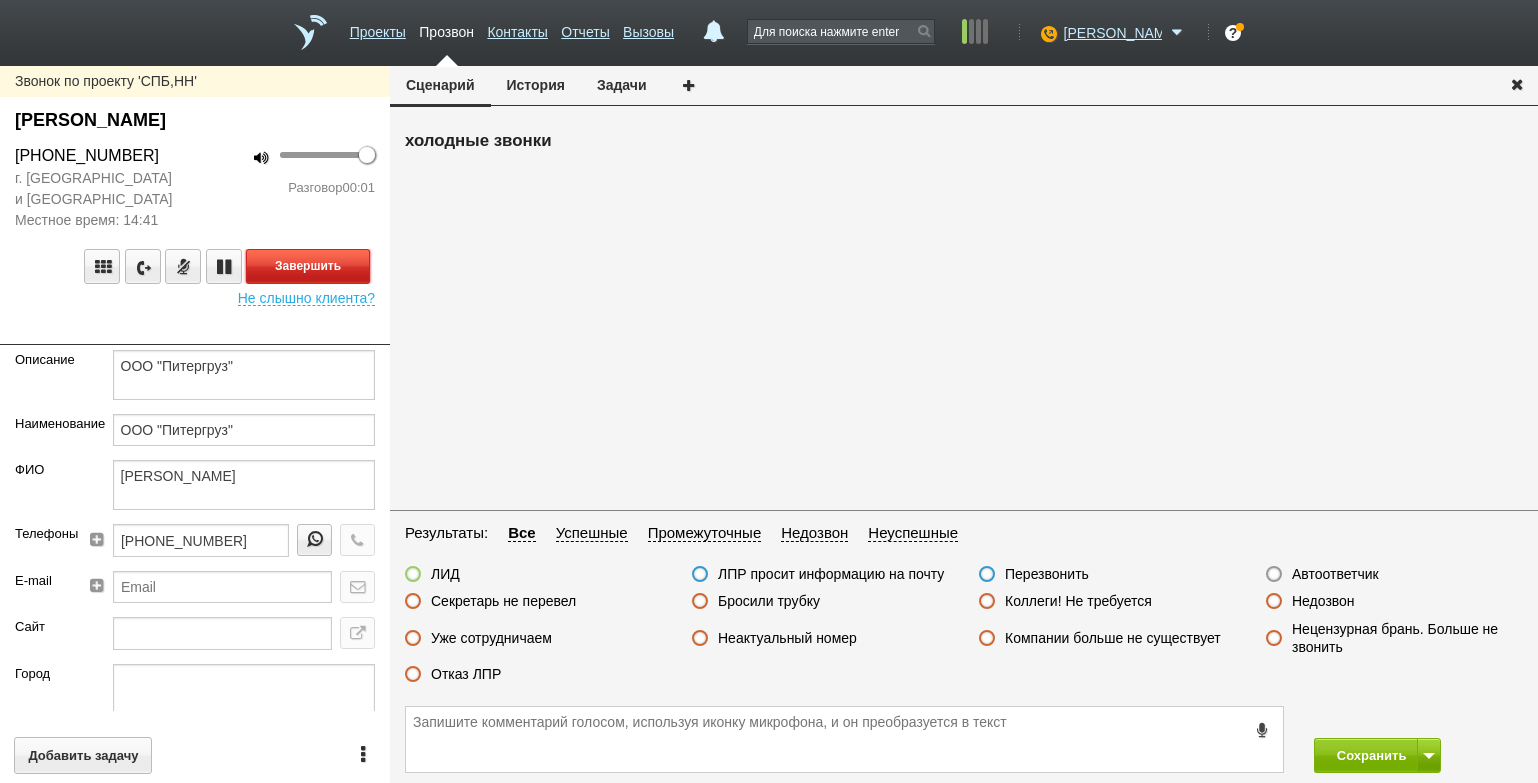 click on "Завершить" at bounding box center (308, 266) 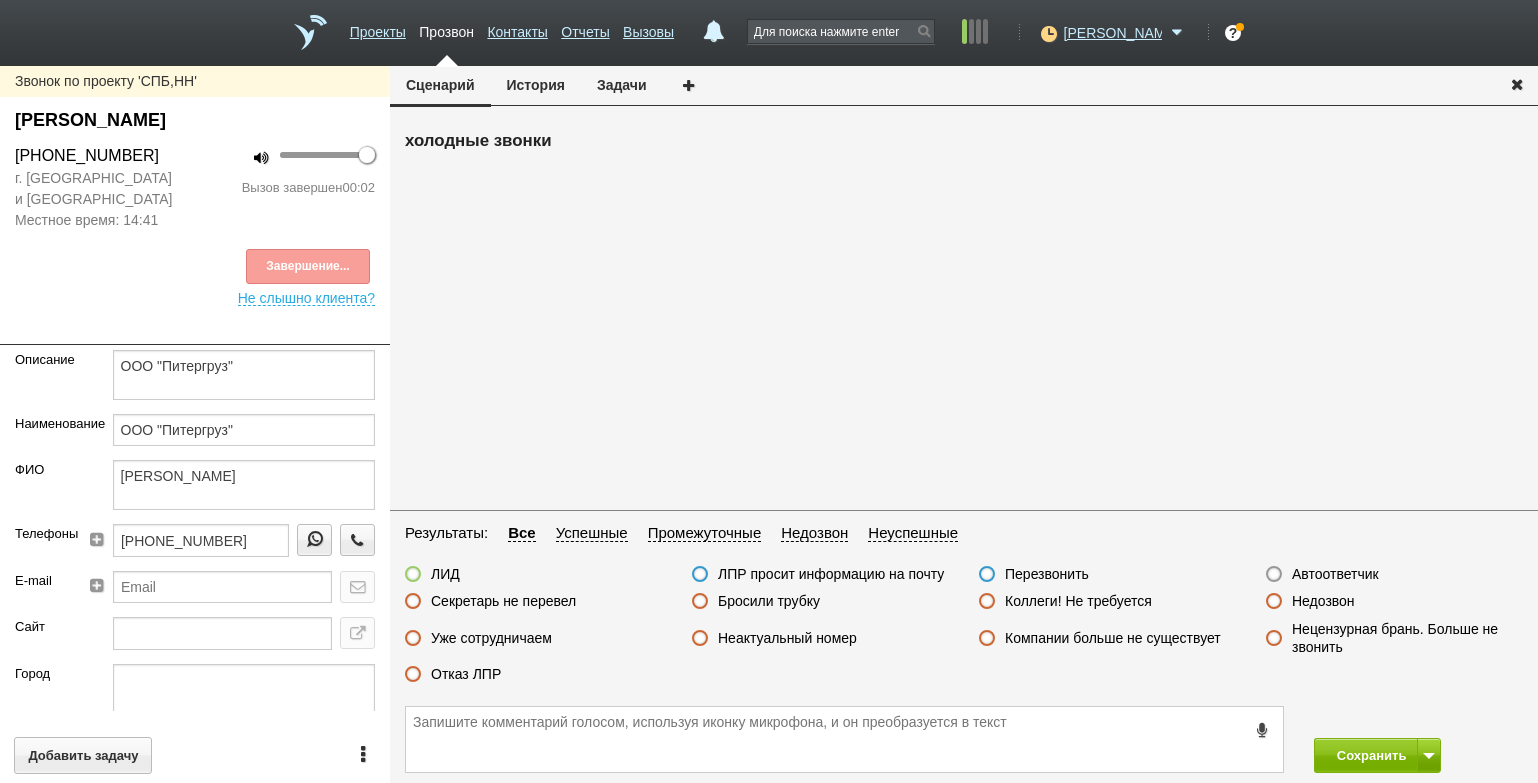click on "Автоответчик" at bounding box center [1335, 574] 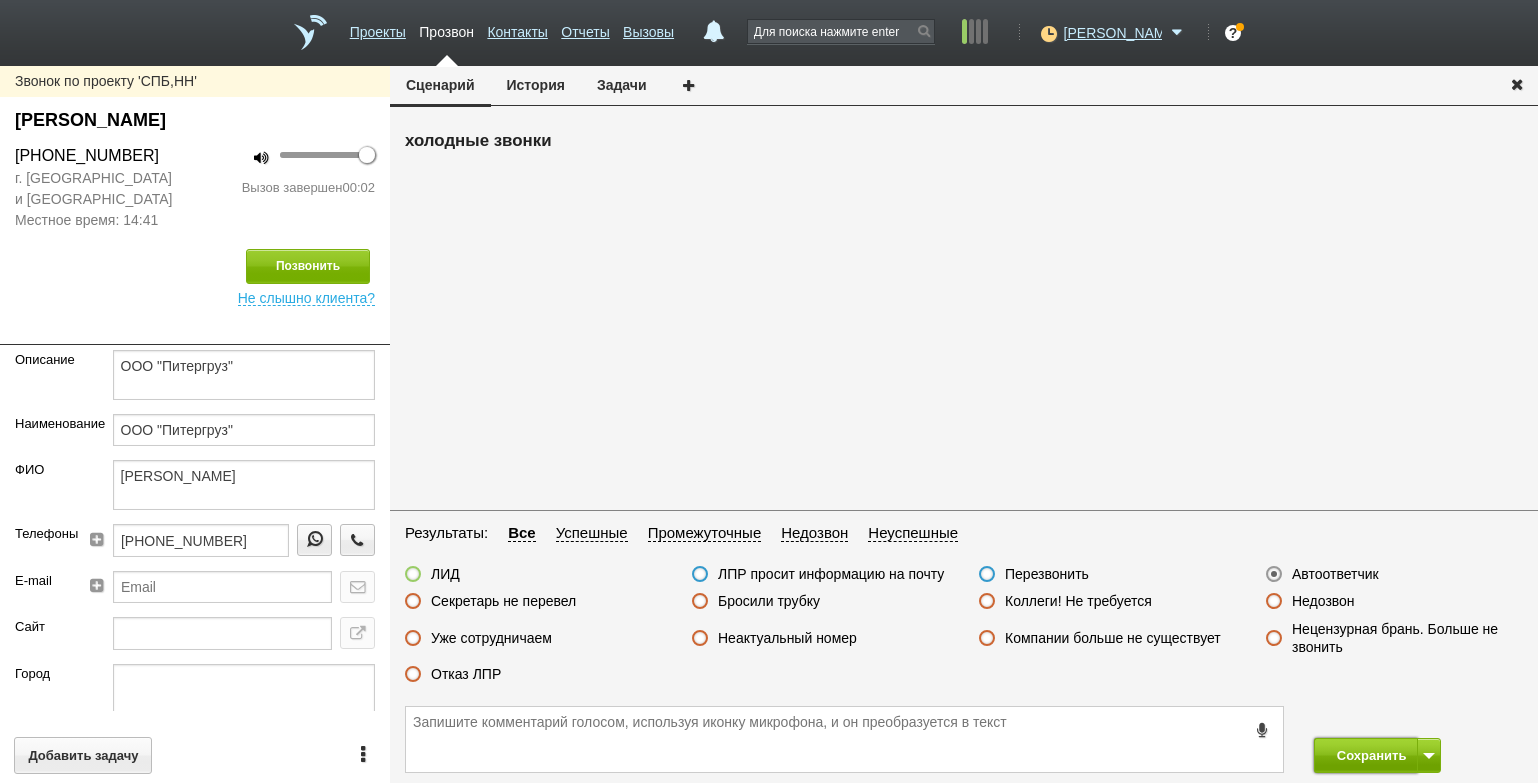 click on "Сохранить" at bounding box center [1366, 755] 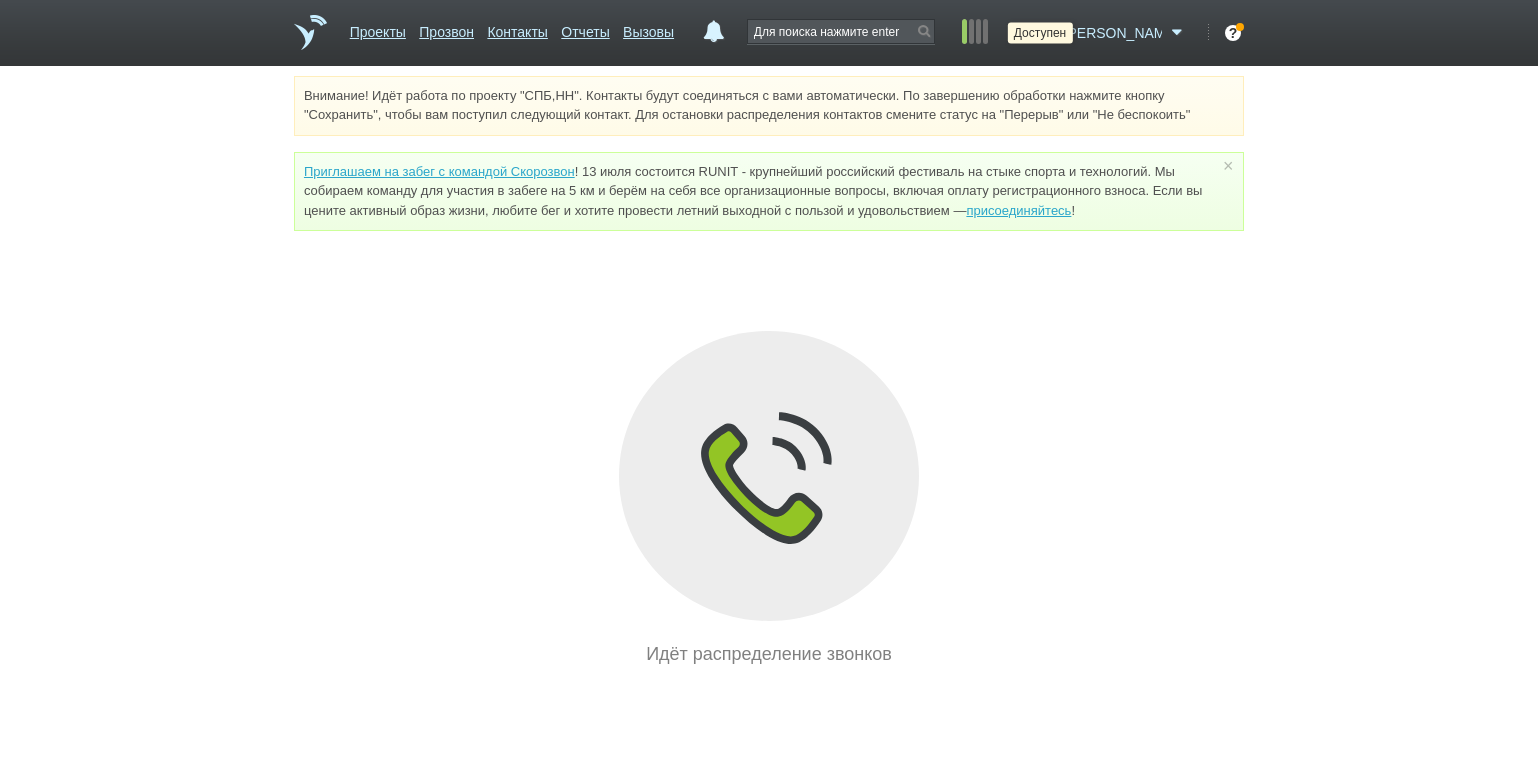 click at bounding box center (1046, 33) 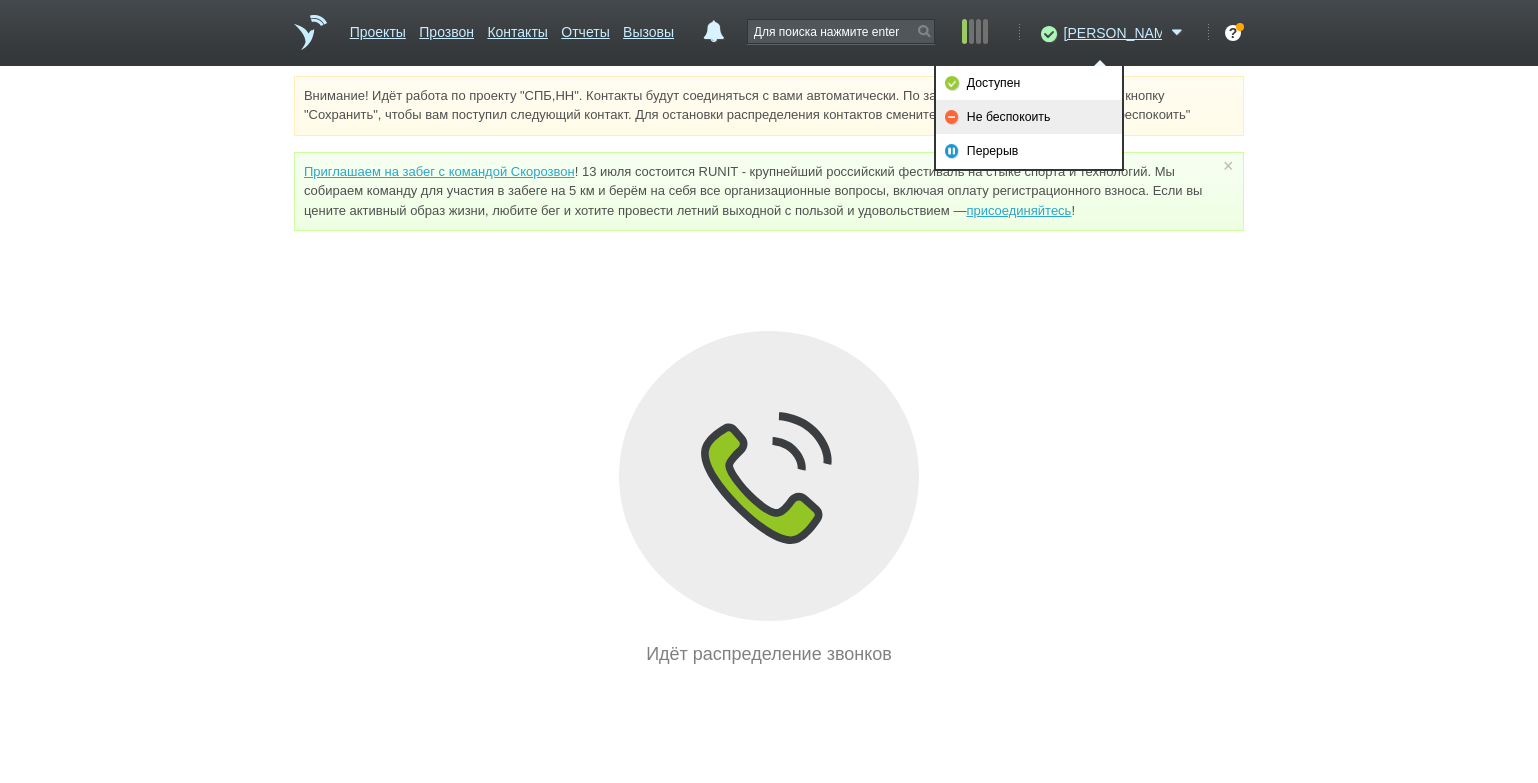 click on "Не беспокоить" at bounding box center [1029, 117] 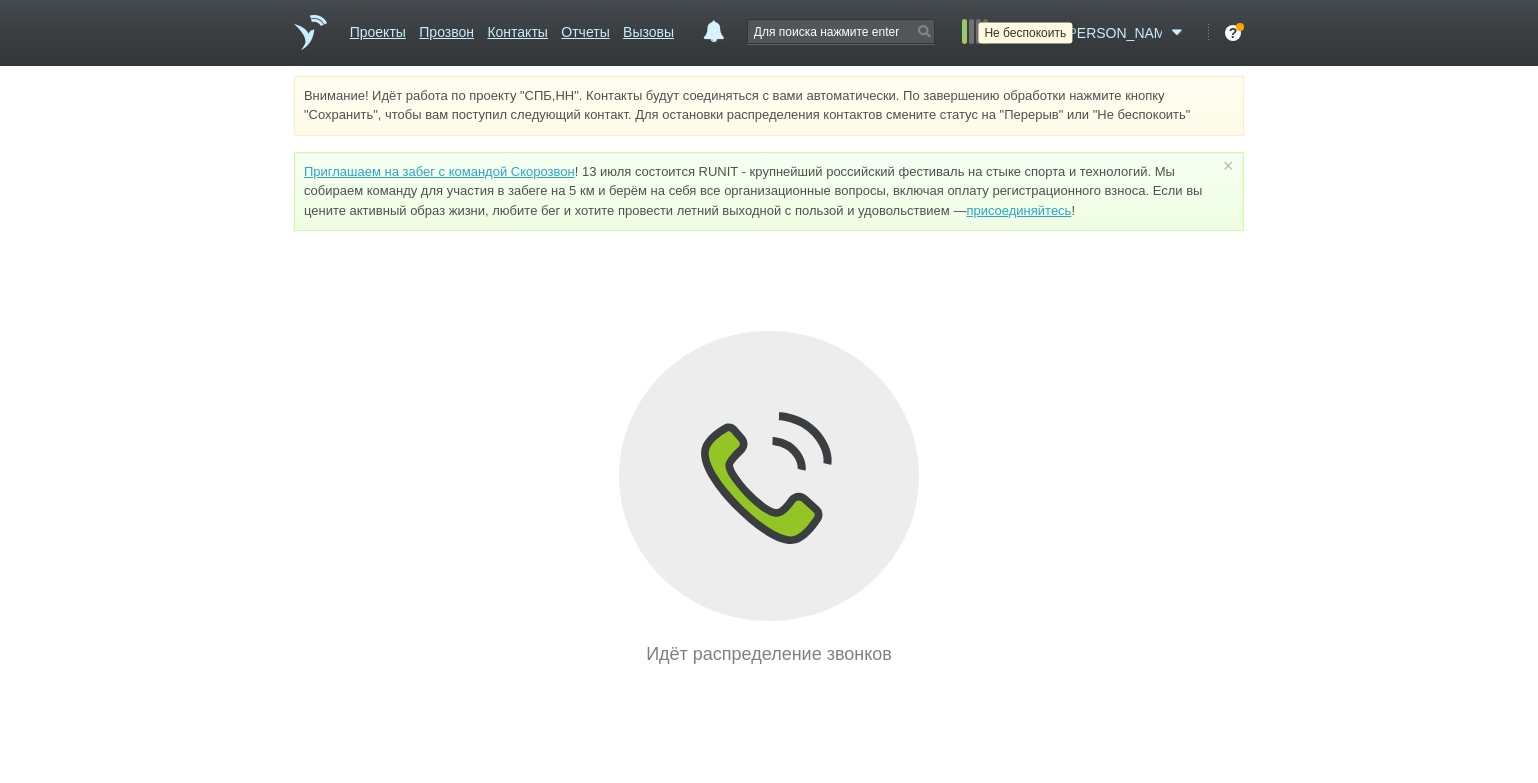 click at bounding box center [1046, 33] 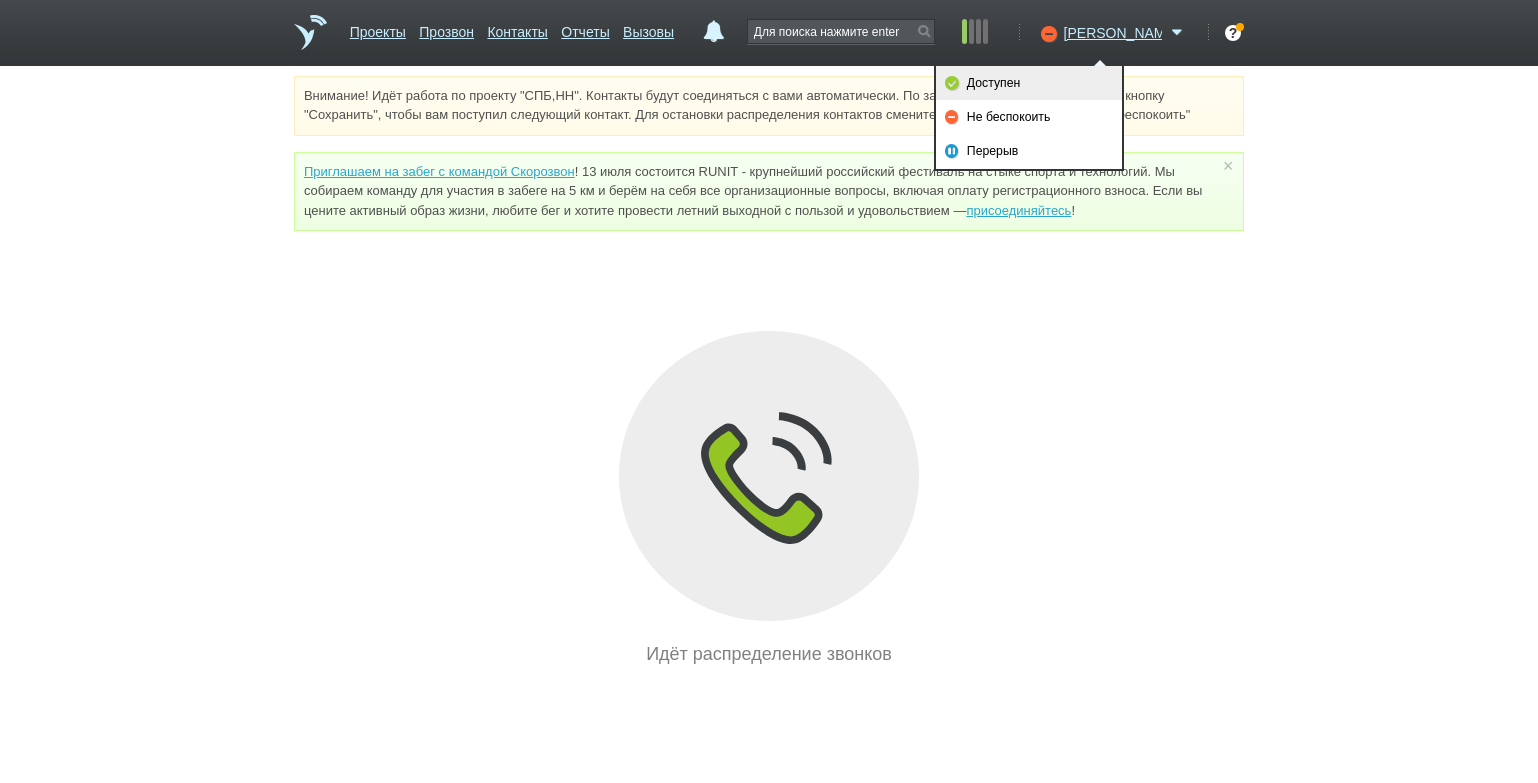 click on "Доступен" at bounding box center [1029, 83] 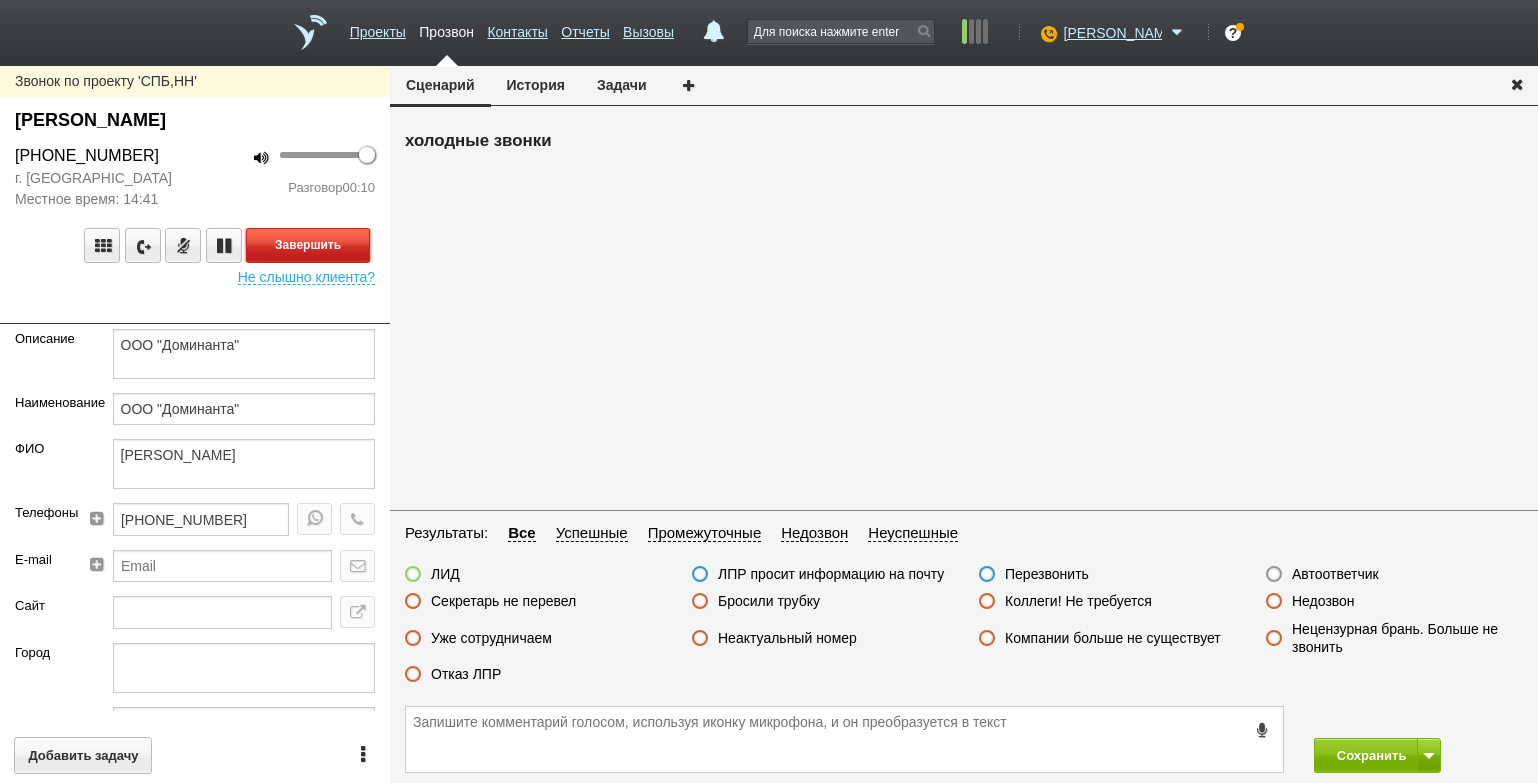 click on "Завершить" at bounding box center [308, 245] 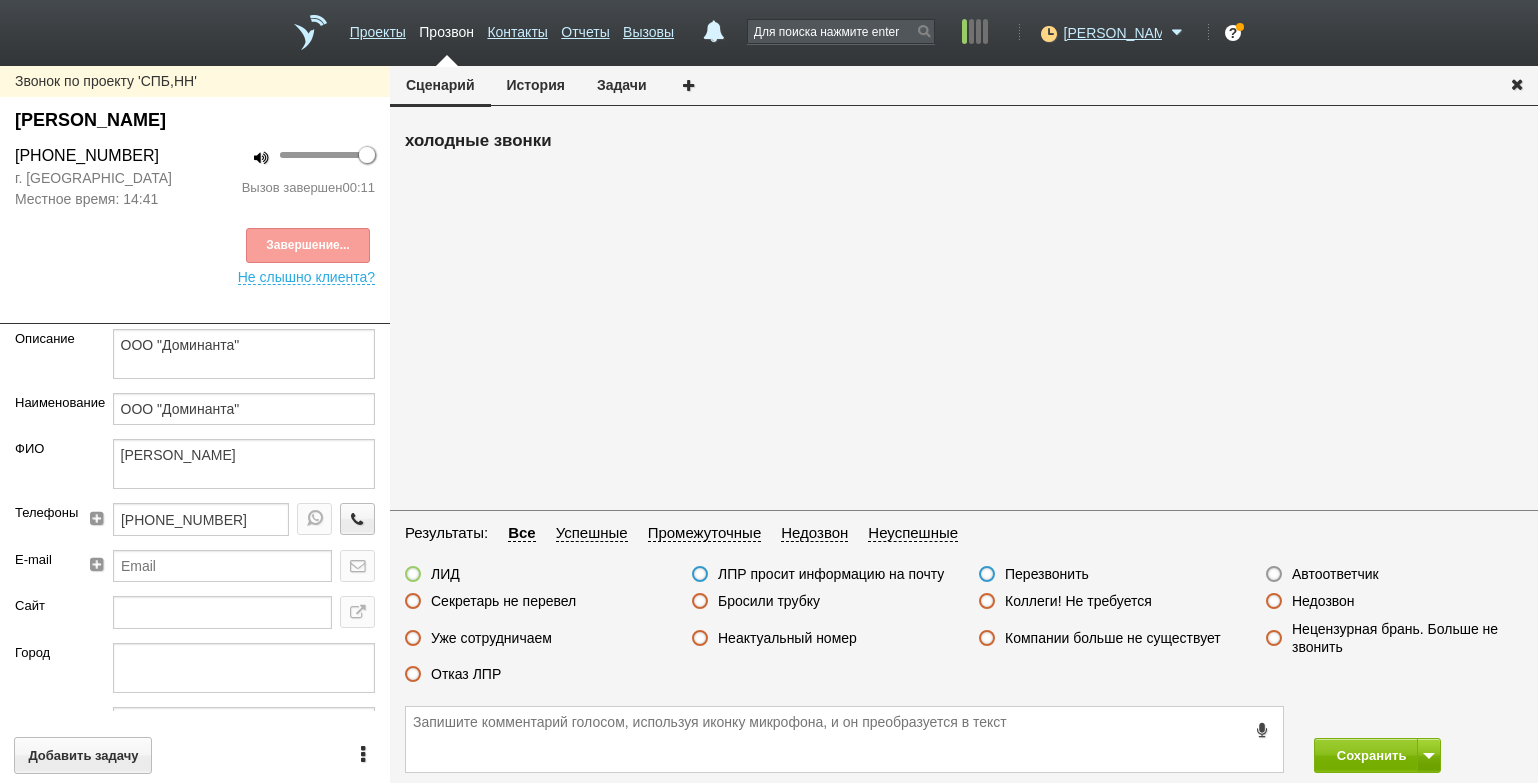 click on "Секретарь не перевел" at bounding box center [503, 601] 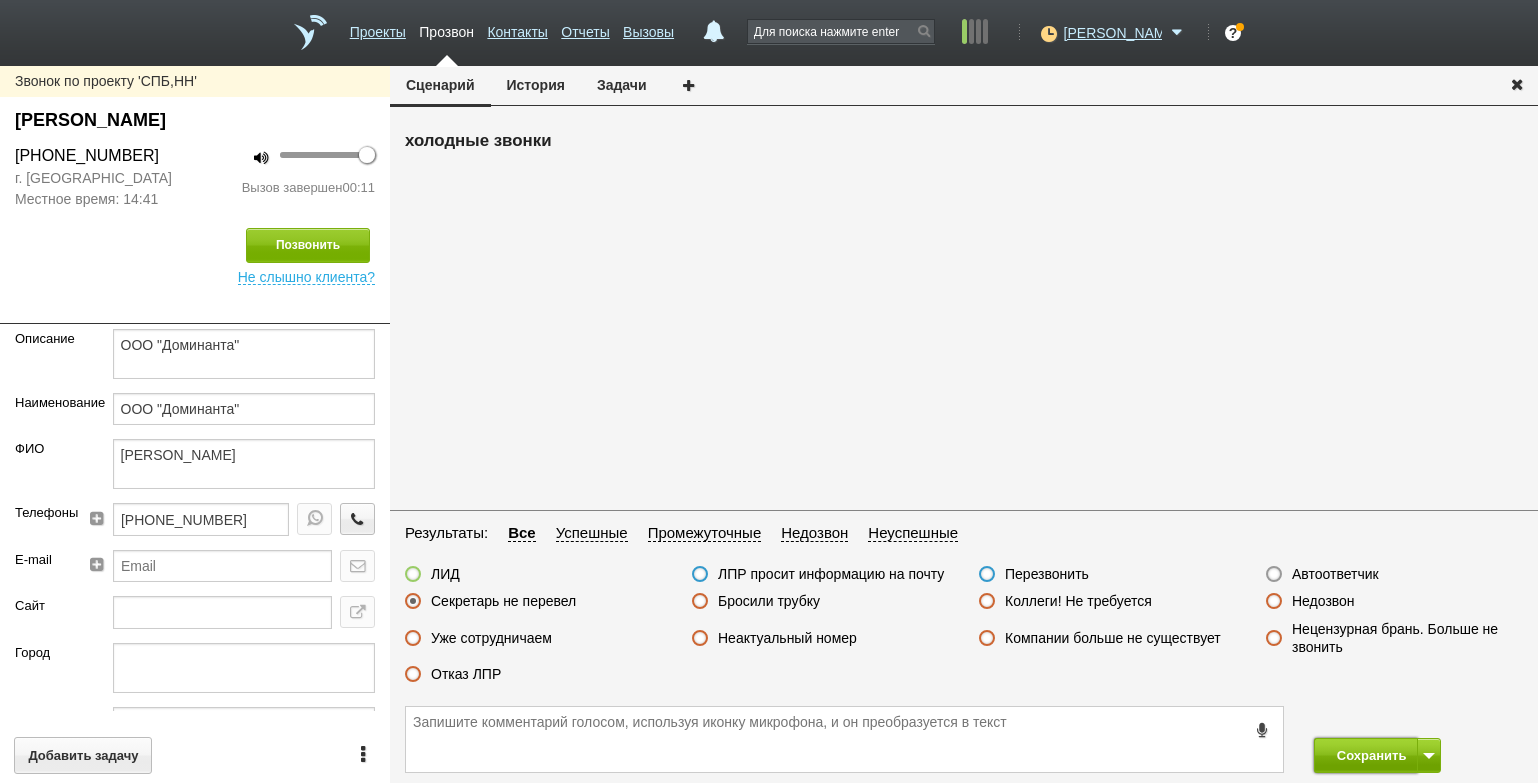 click on "Сохранить" at bounding box center [1366, 755] 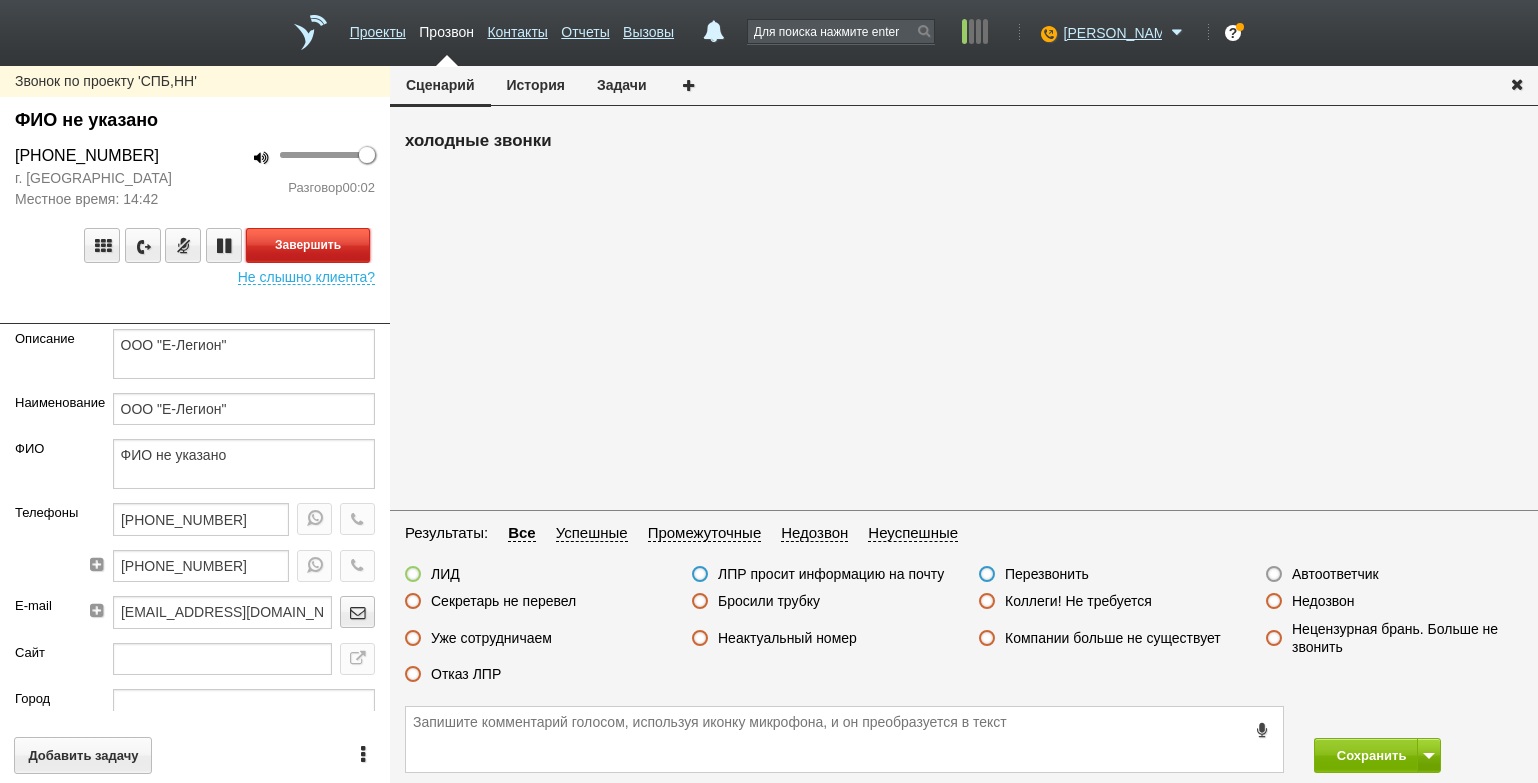click on "Завершить" at bounding box center (308, 245) 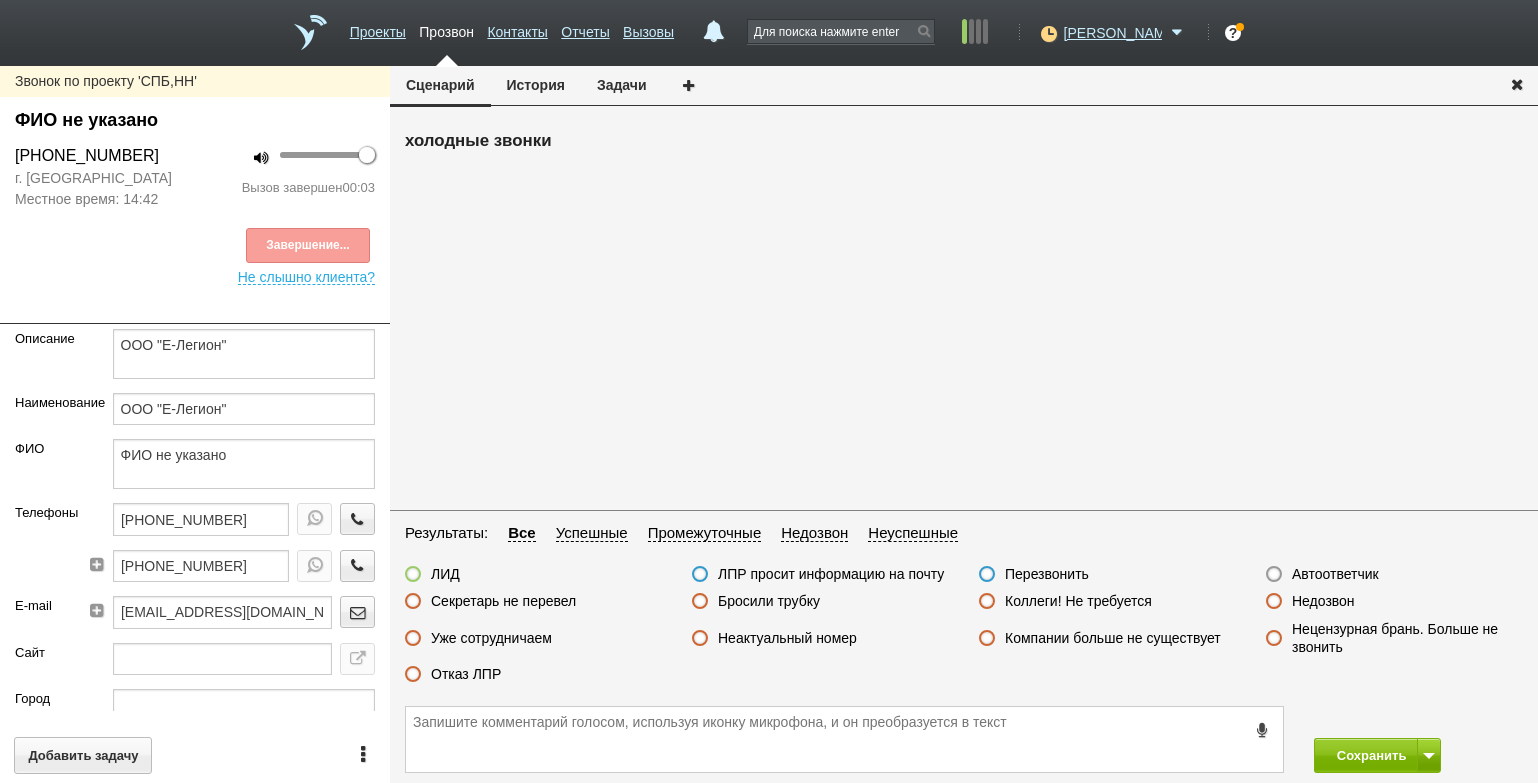 click on "Автоответчик" at bounding box center (1335, 574) 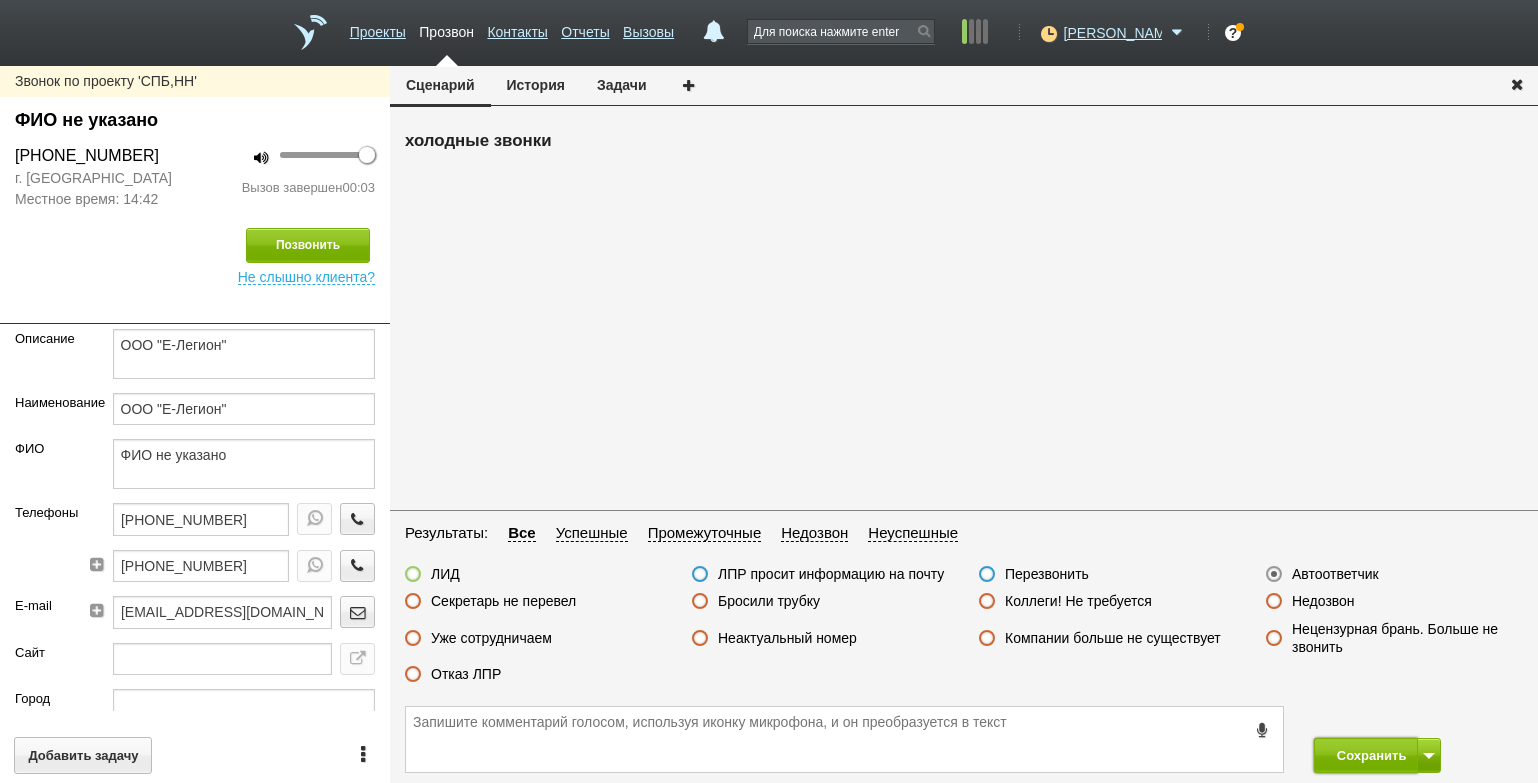 drag, startPoint x: 1361, startPoint y: 761, endPoint x: 1310, endPoint y: 702, distance: 77.987175 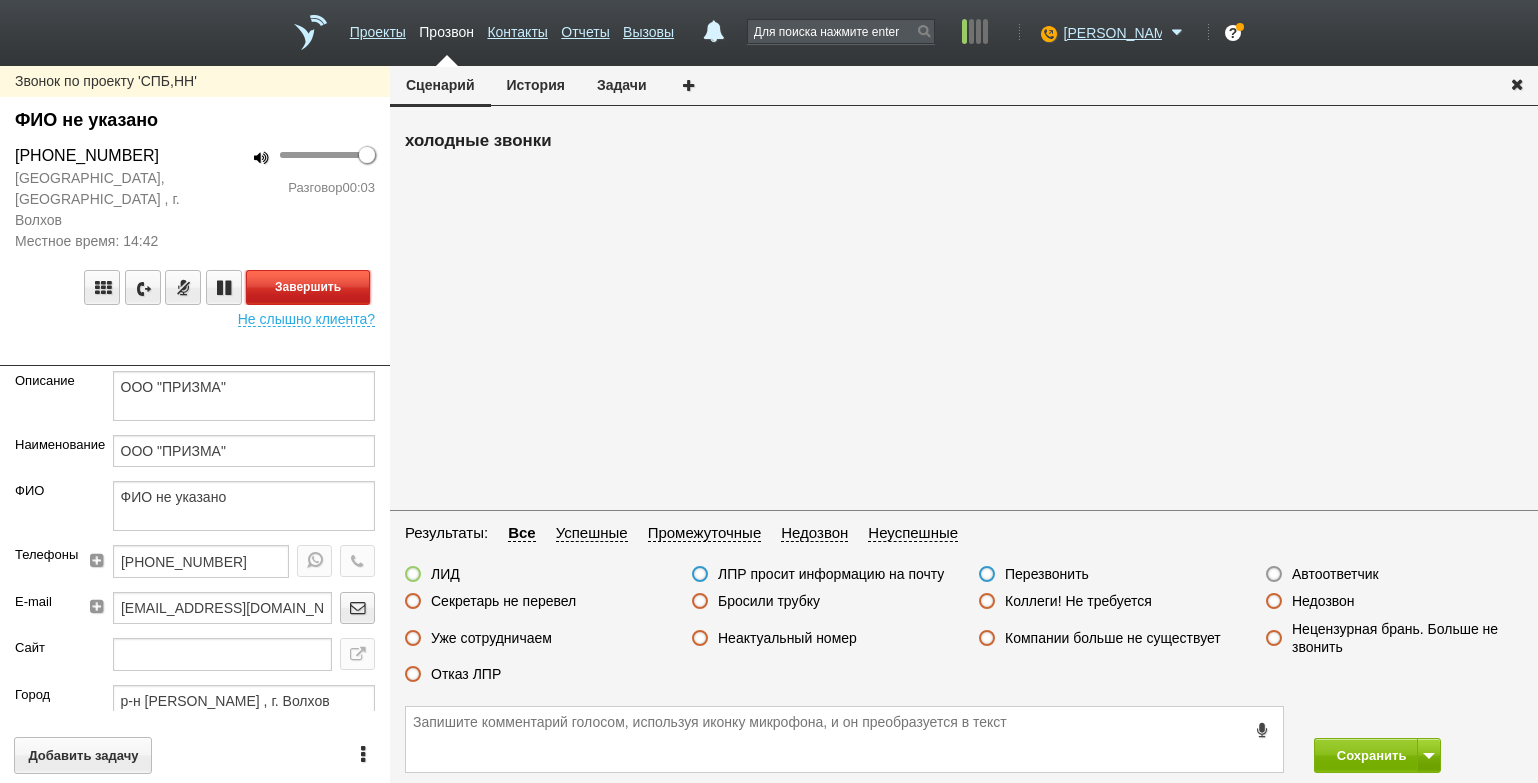 click on "Завершить" at bounding box center (308, 287) 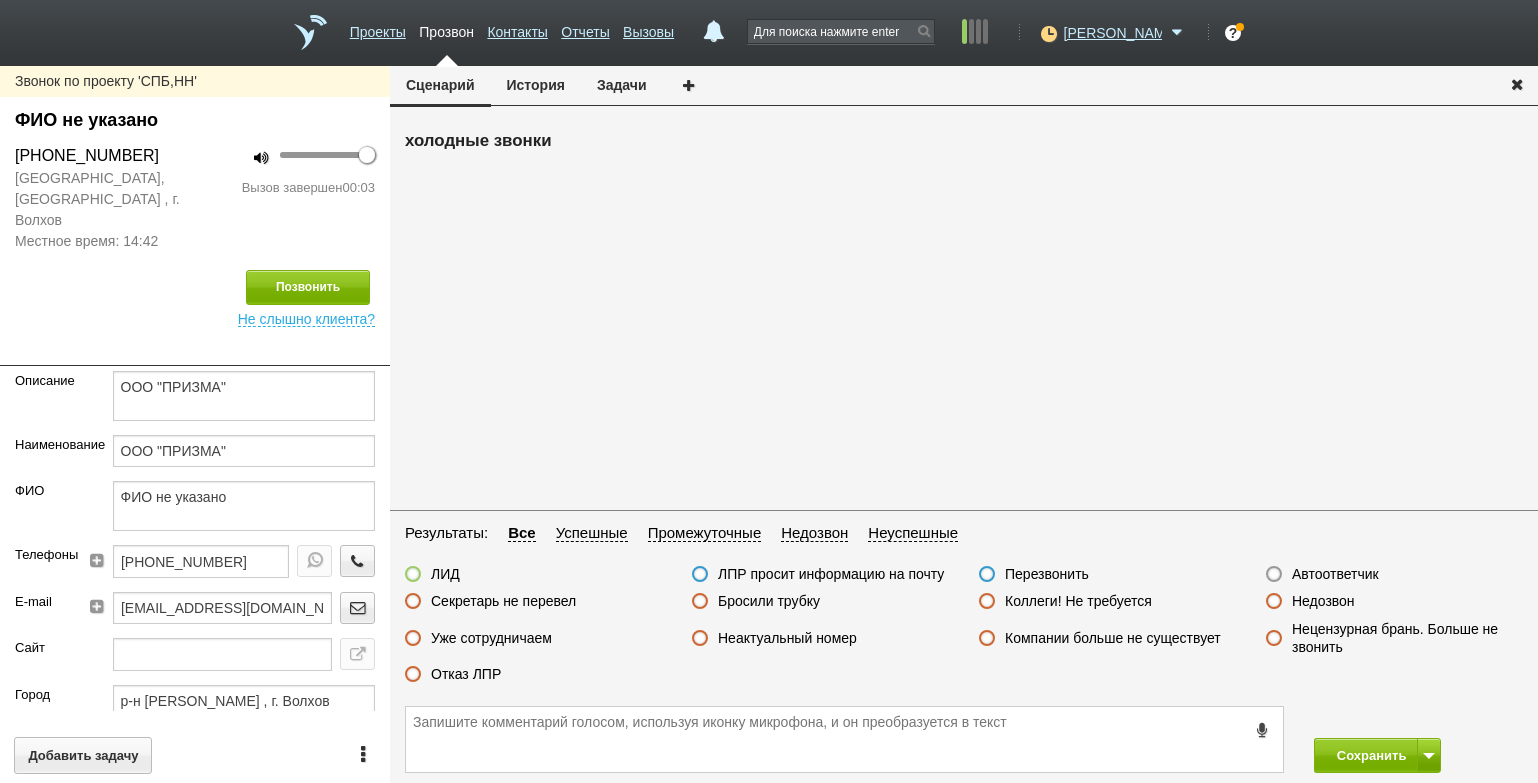 click on "Недозвон" at bounding box center [1323, 601] 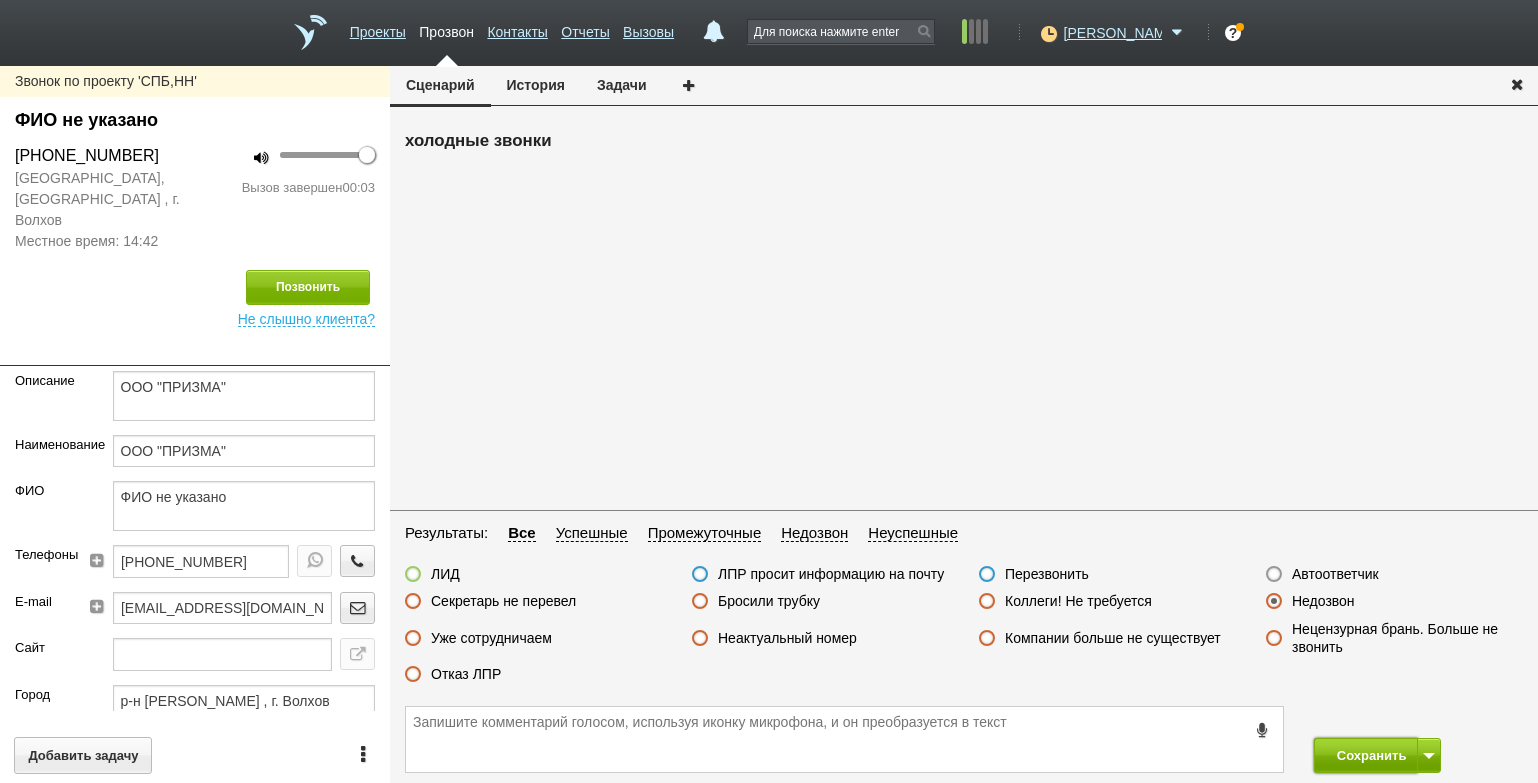 click on "Сохранить" at bounding box center [1366, 755] 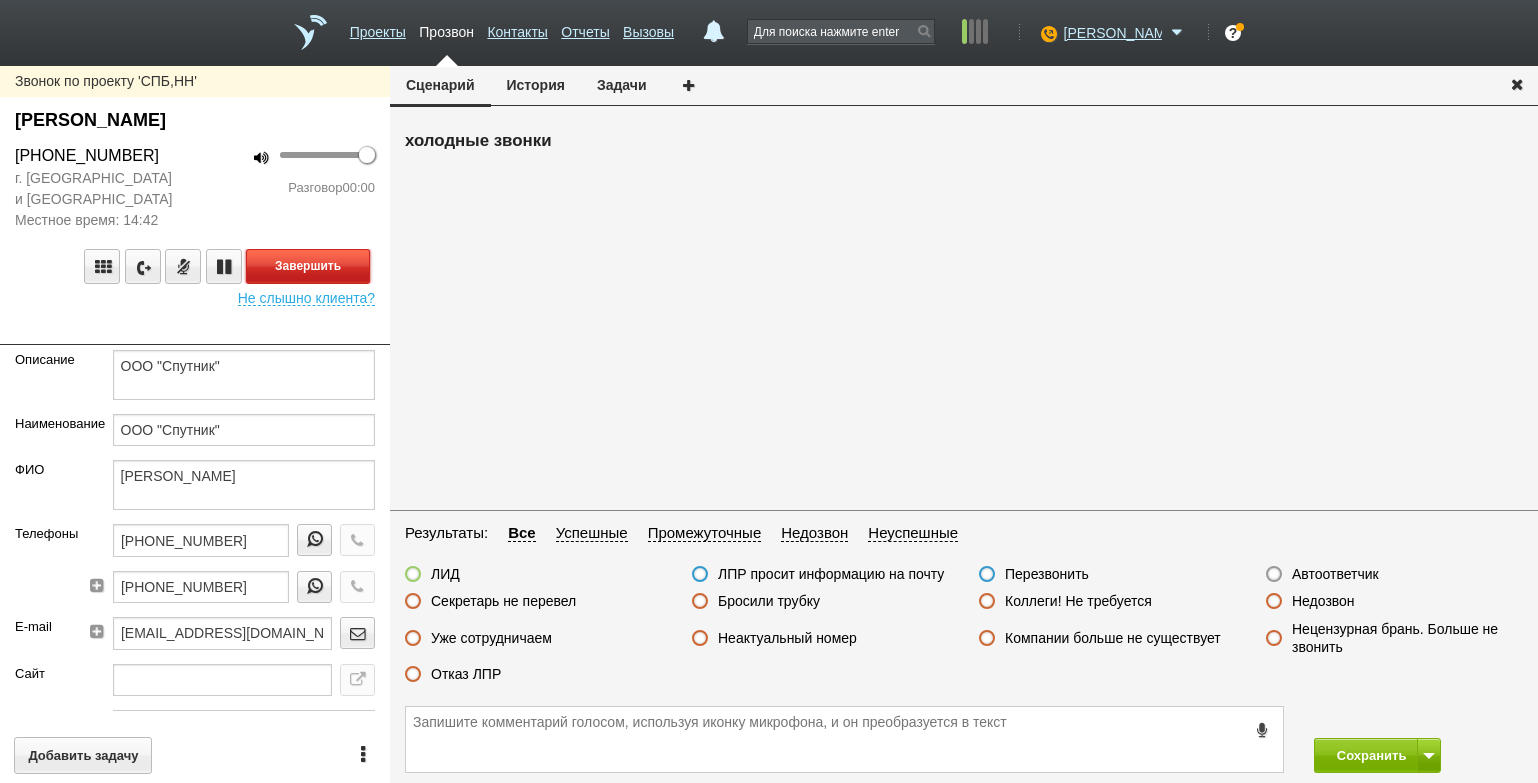 click on "Завершить" at bounding box center (308, 266) 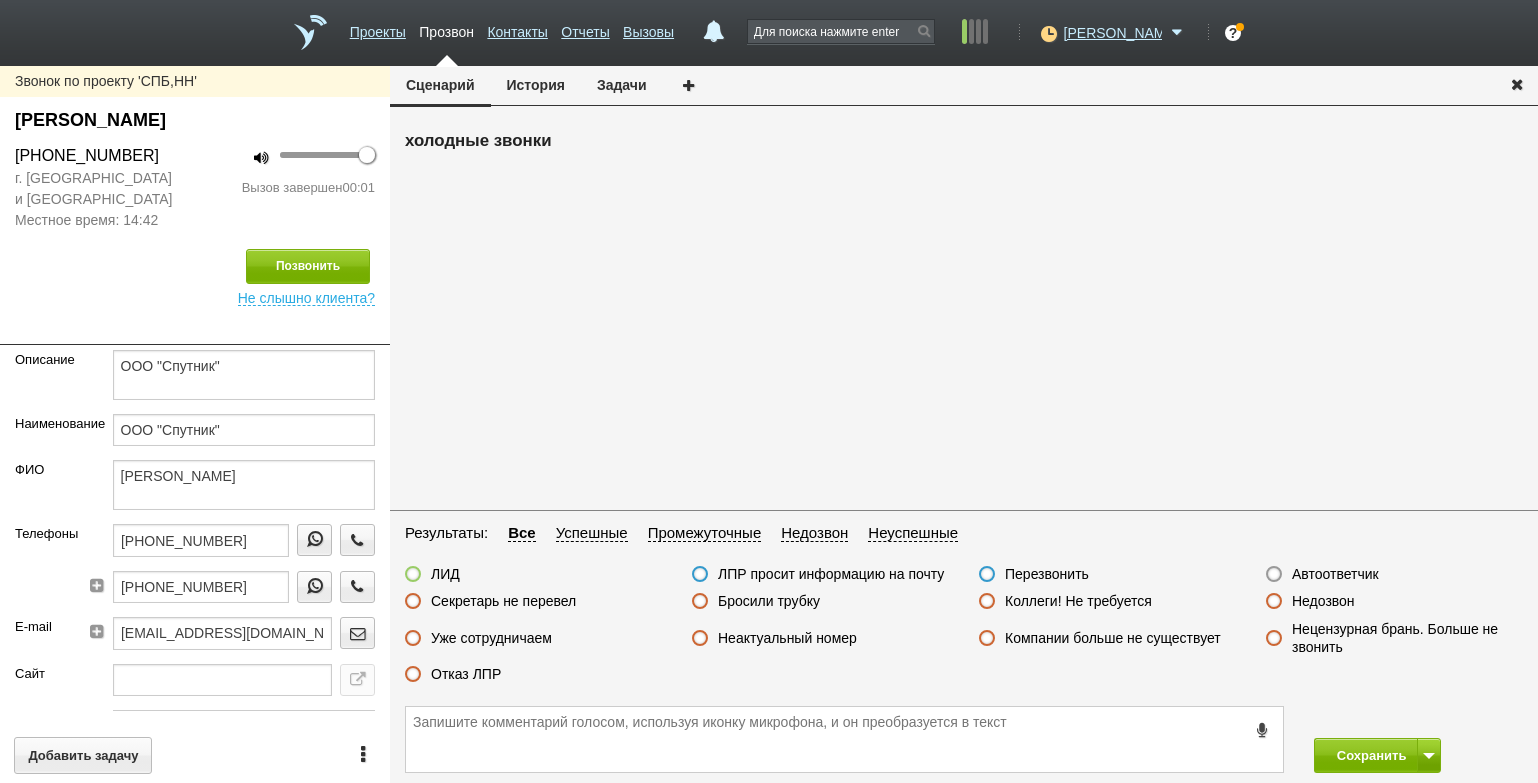 click on "Автоответчик" at bounding box center [1335, 574] 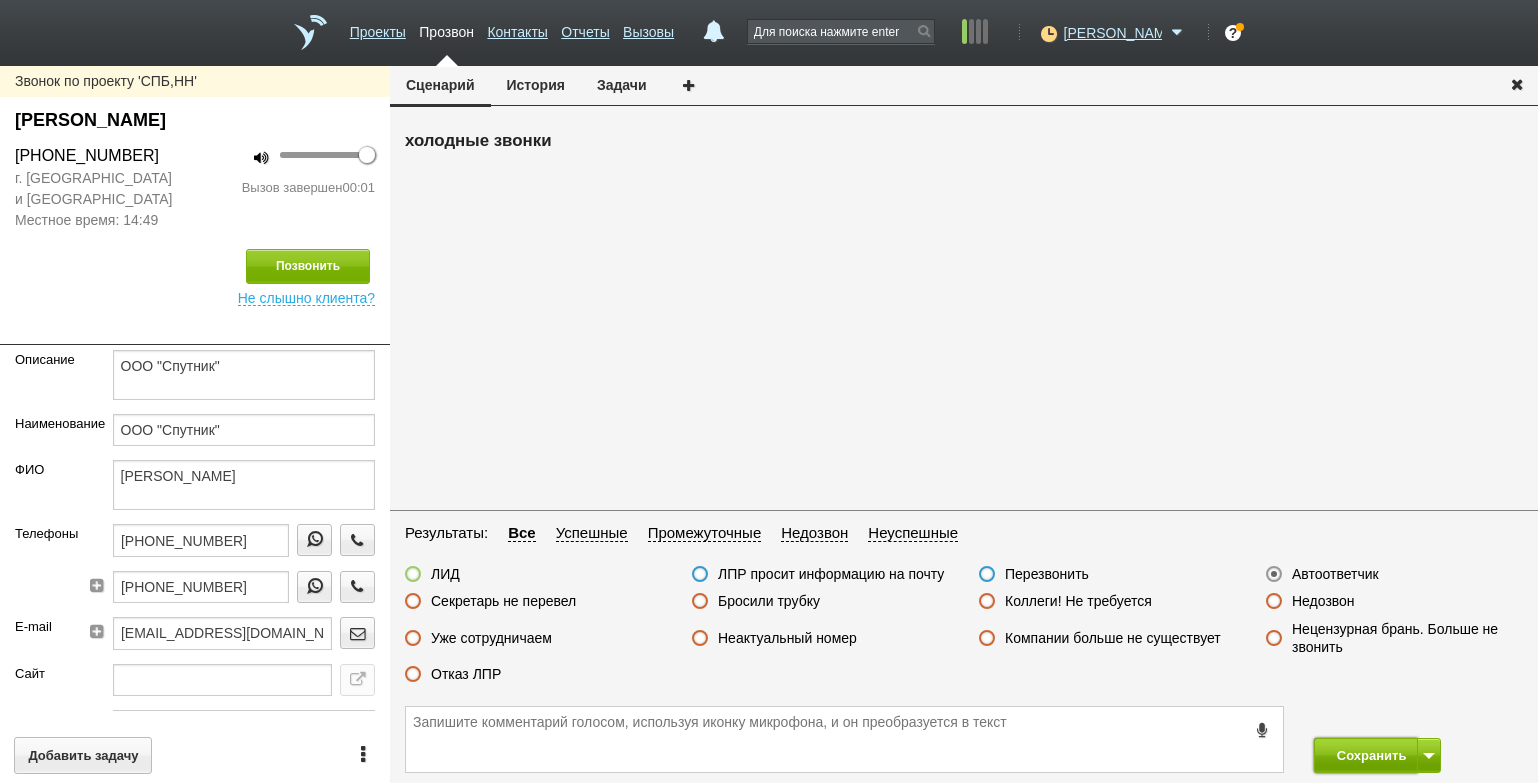 click on "Сохранить" at bounding box center (1366, 755) 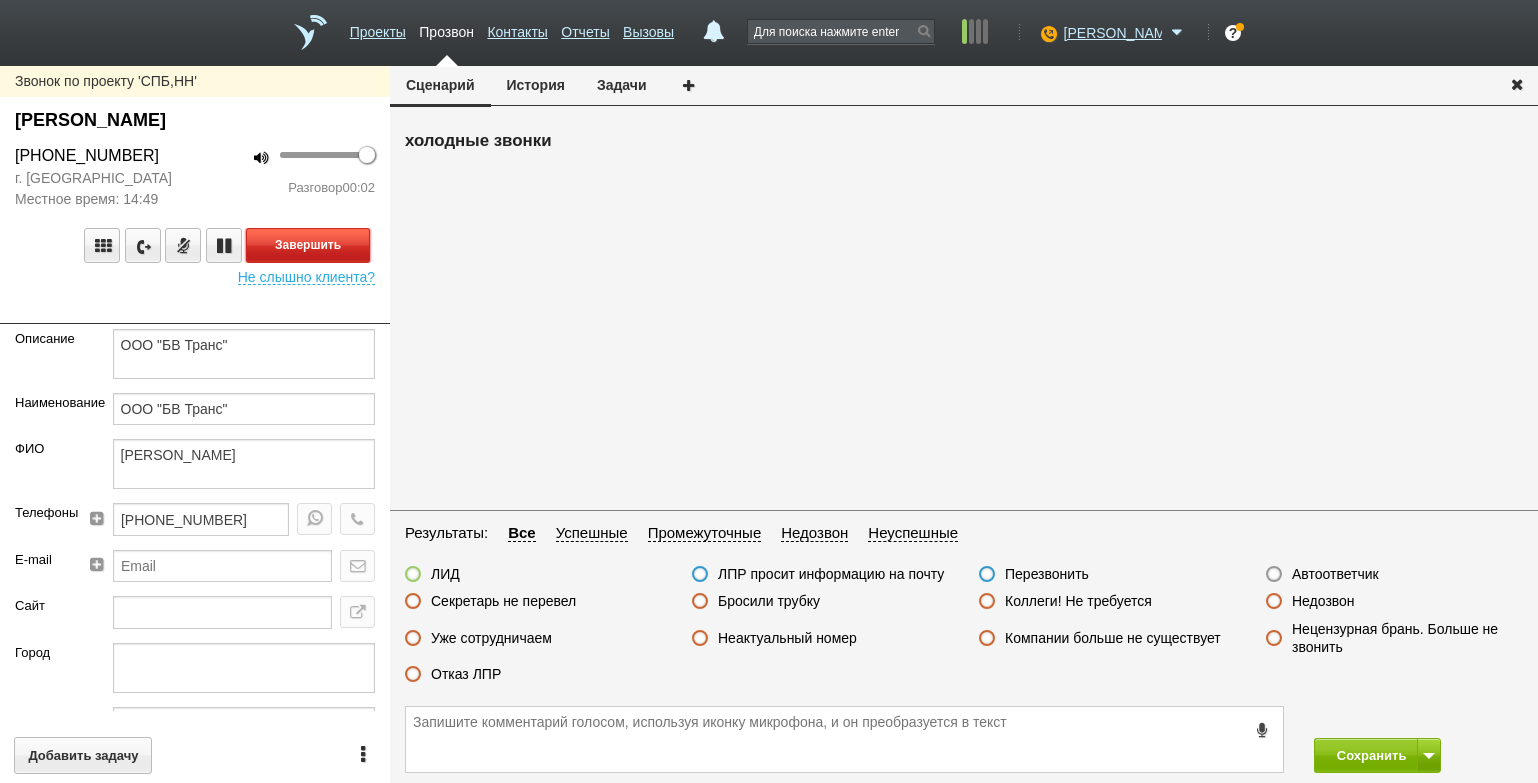 click on "Завершить" at bounding box center [308, 245] 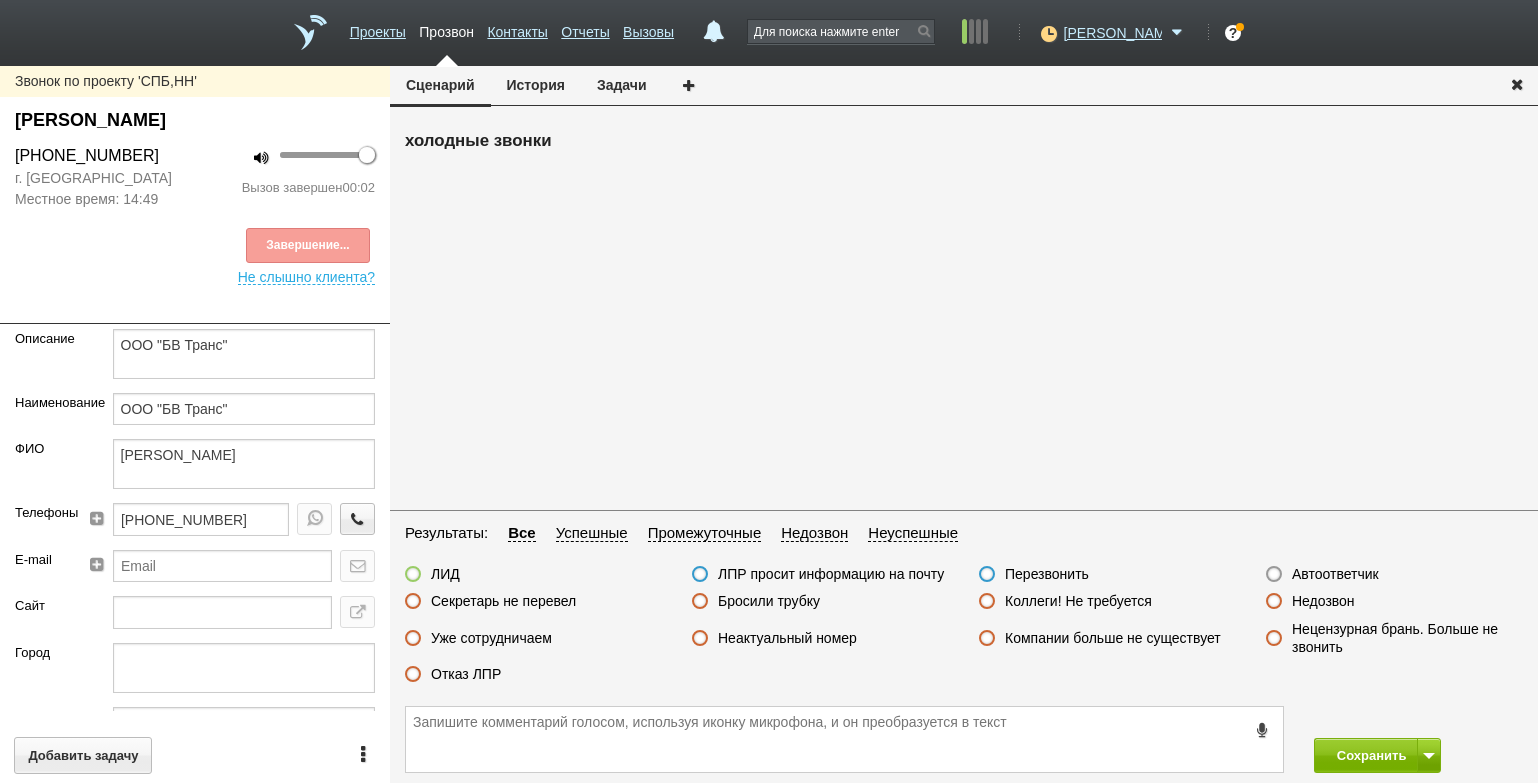 click on "Недозвон" at bounding box center [1323, 601] 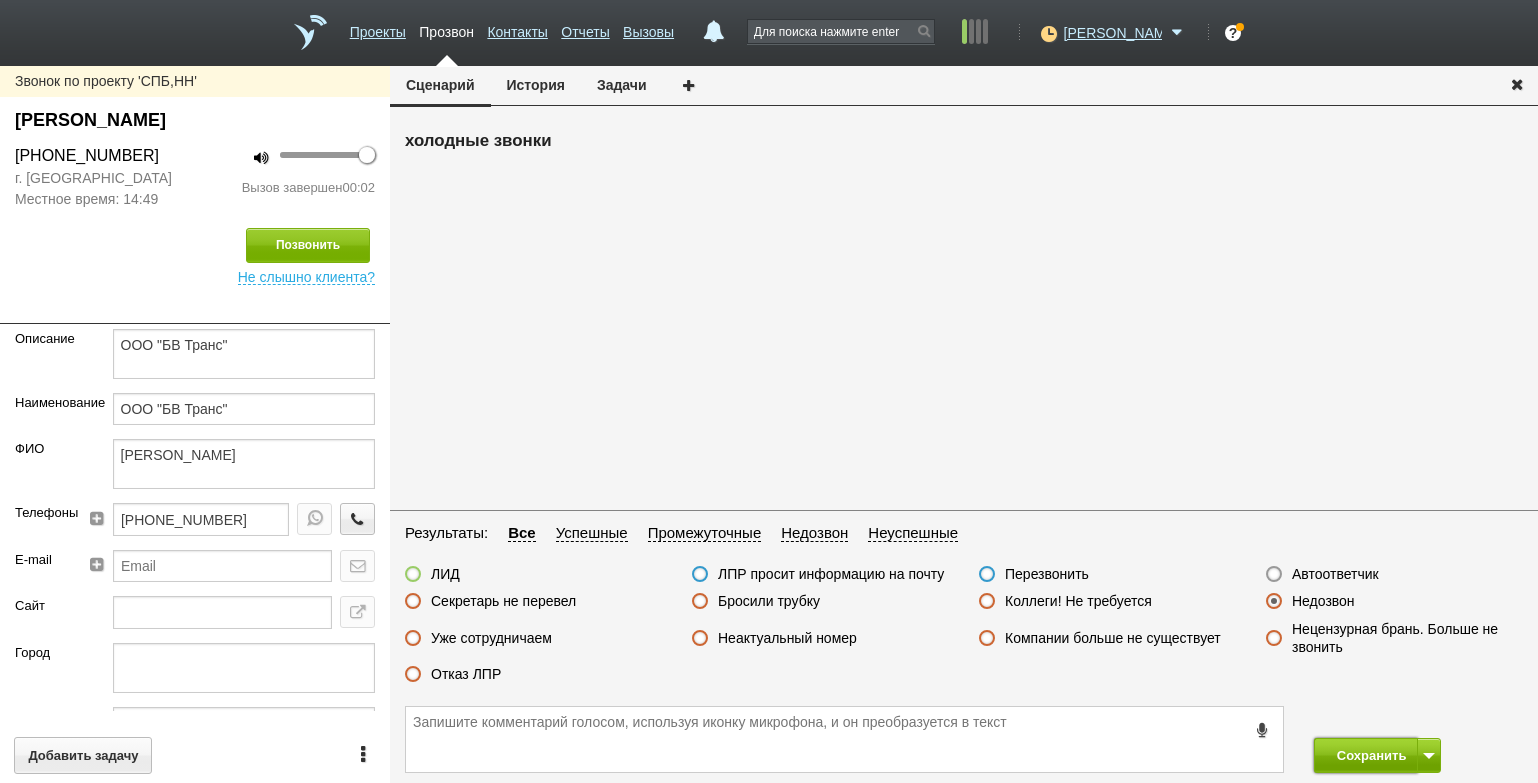 click on "Сохранить" at bounding box center [1366, 755] 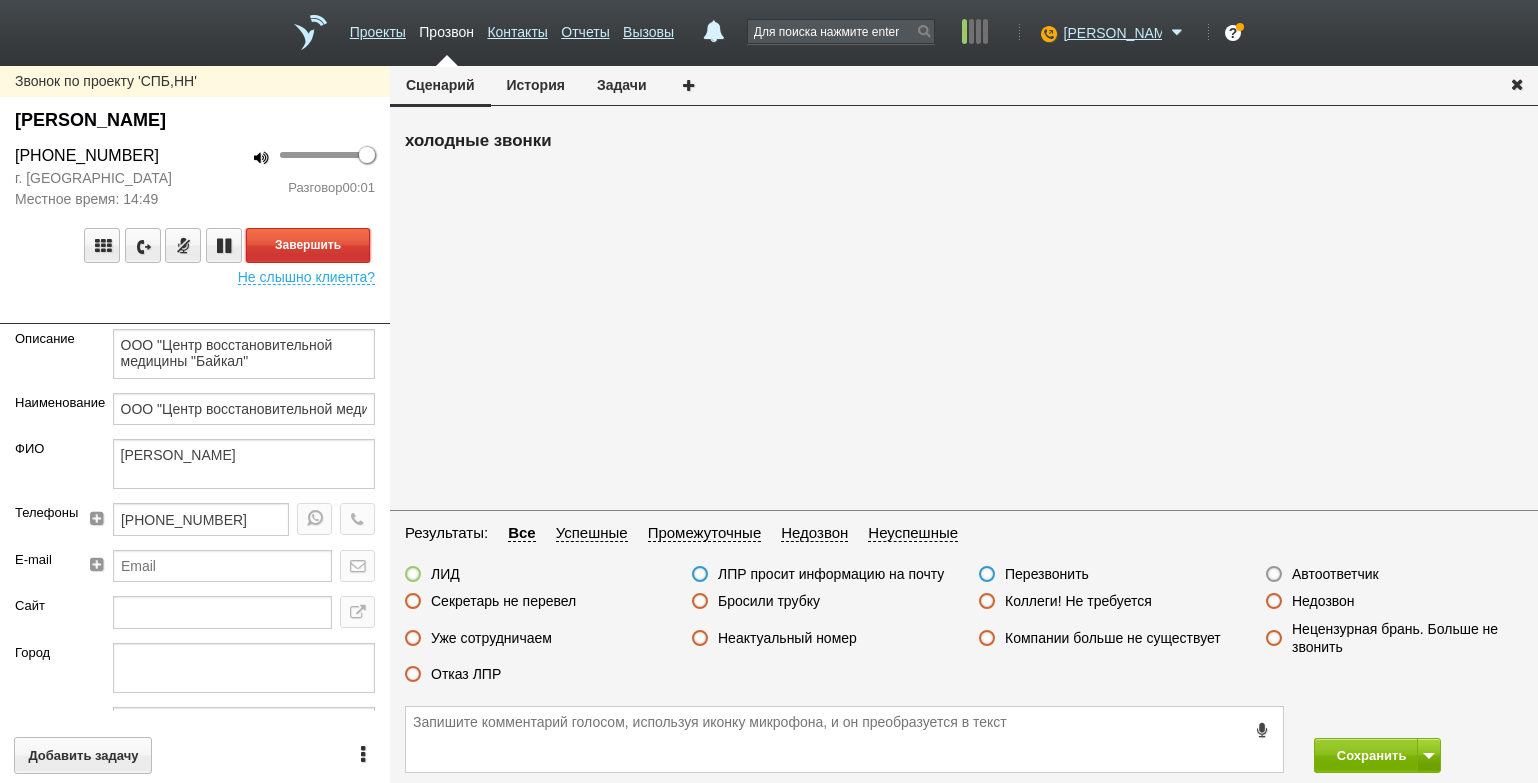 click on "Завершить" at bounding box center [308, 245] 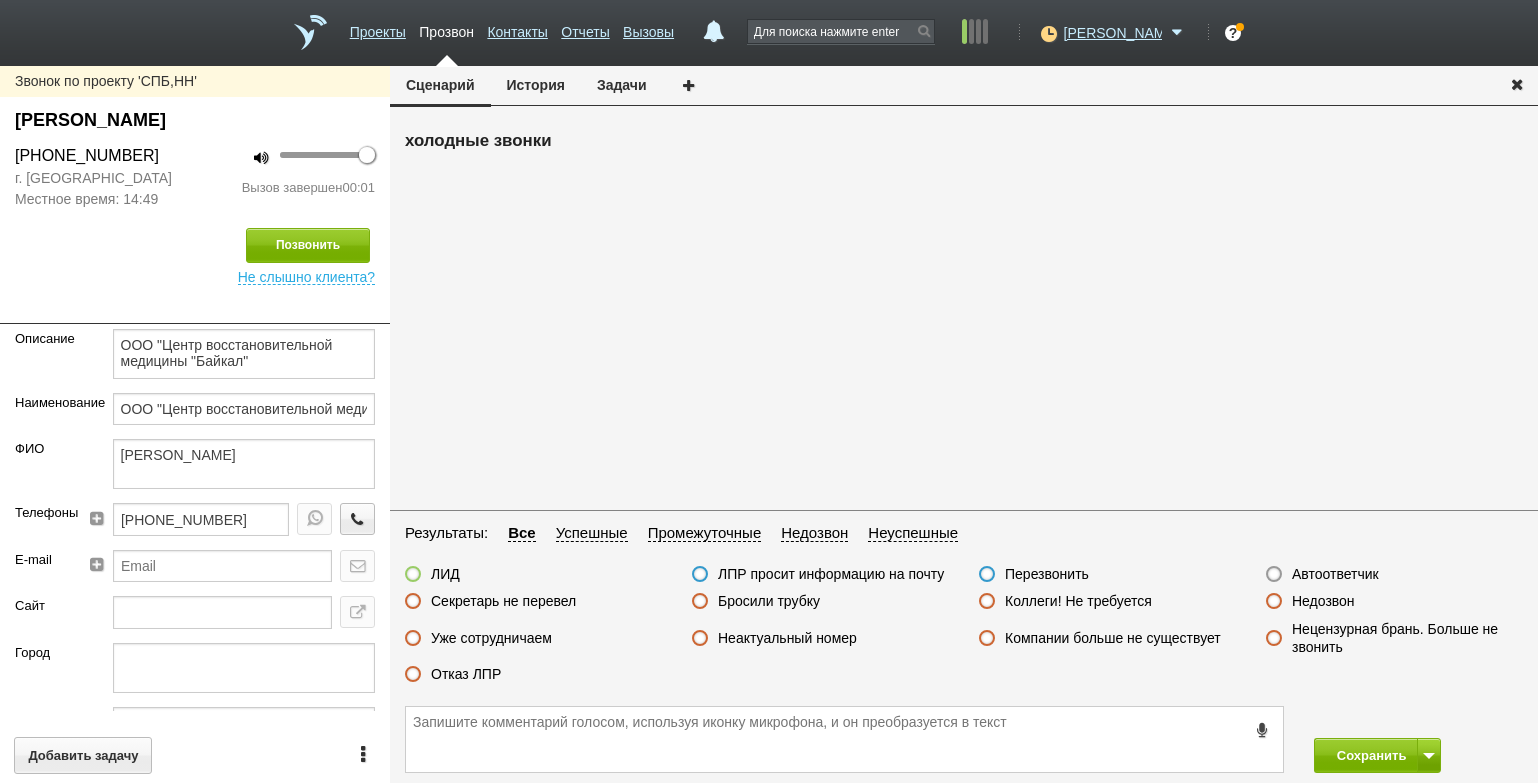 click on "Автоответчик" at bounding box center [1335, 574] 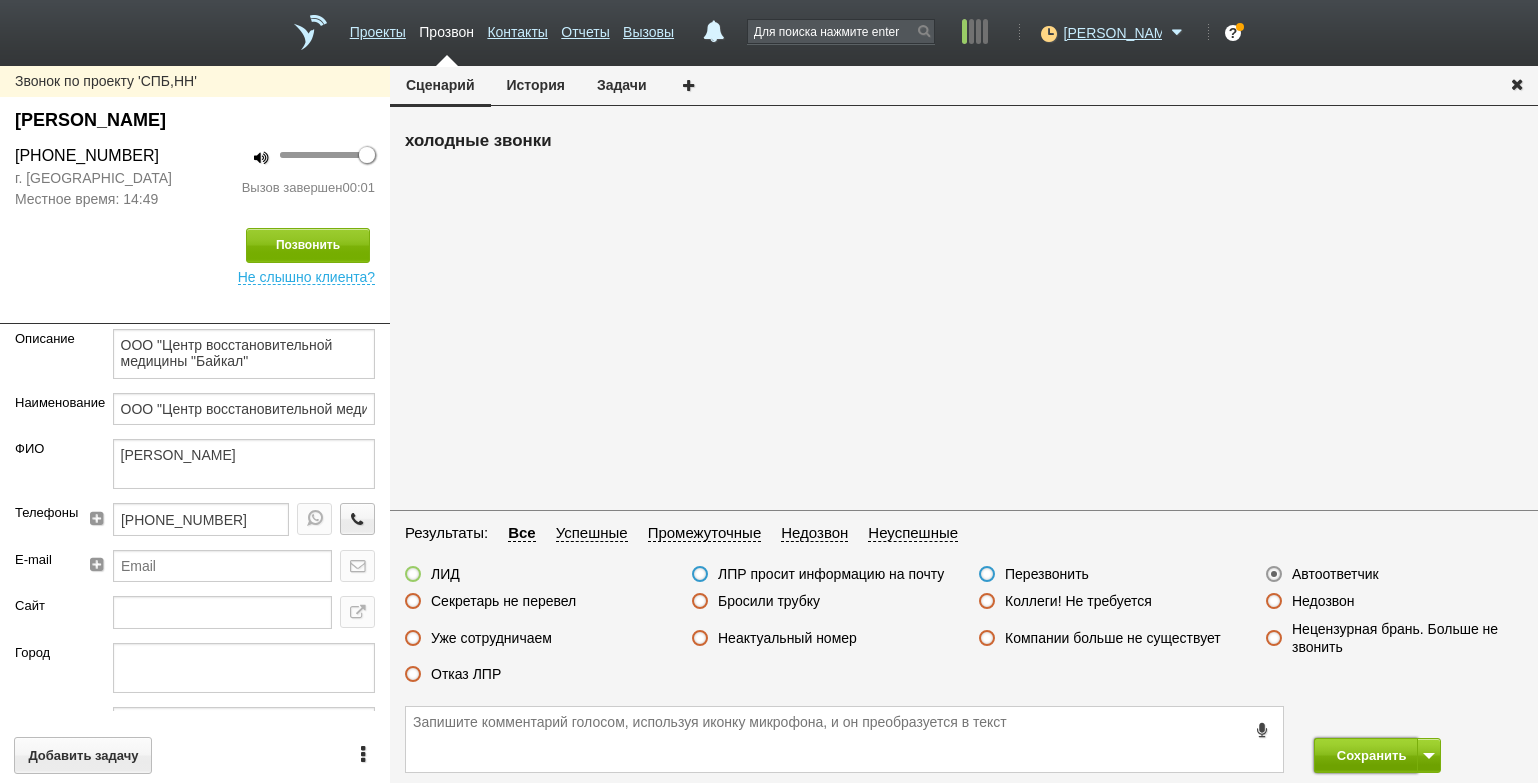 click on "Сохранить" at bounding box center (1366, 755) 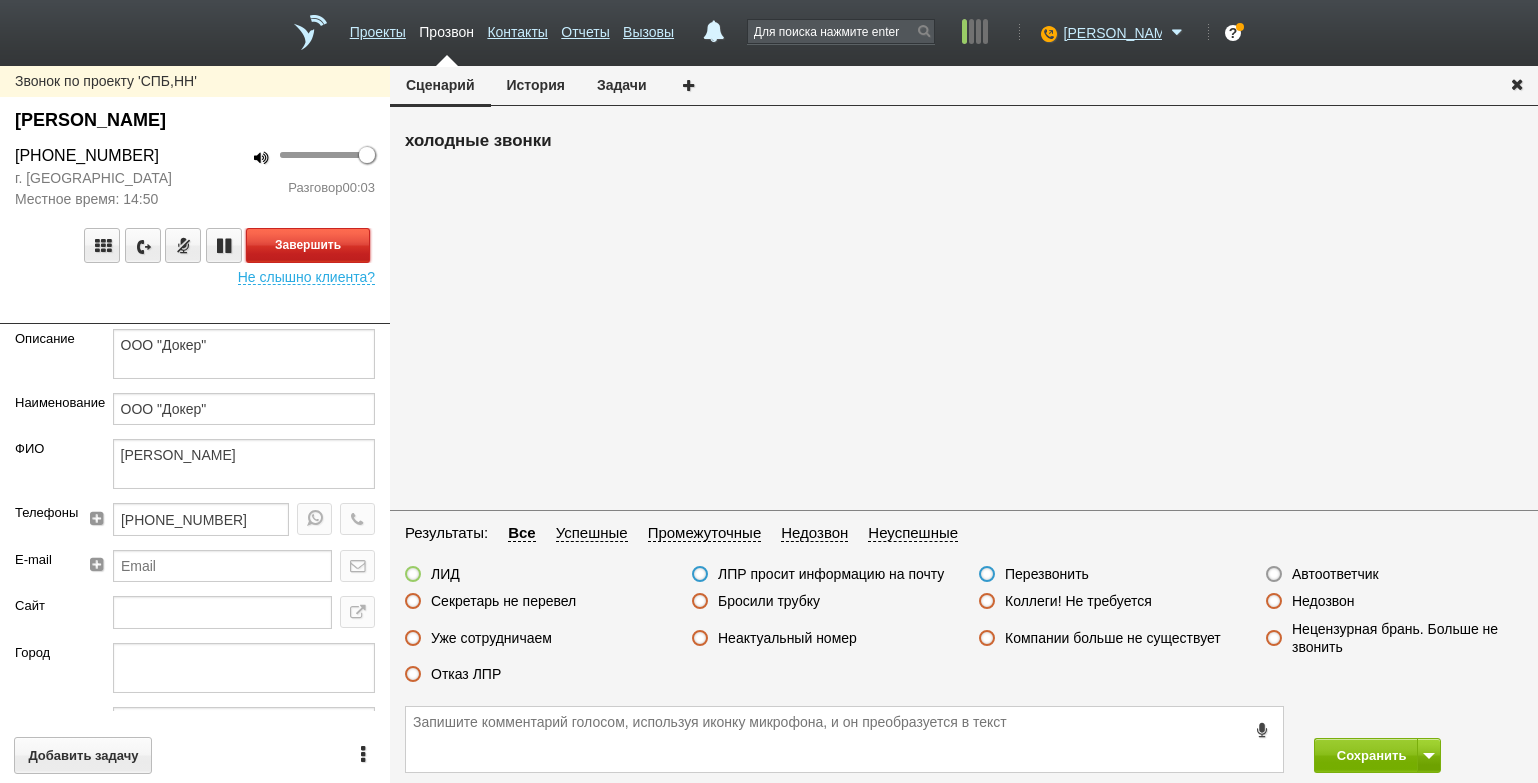 click on "Завершить" at bounding box center [308, 245] 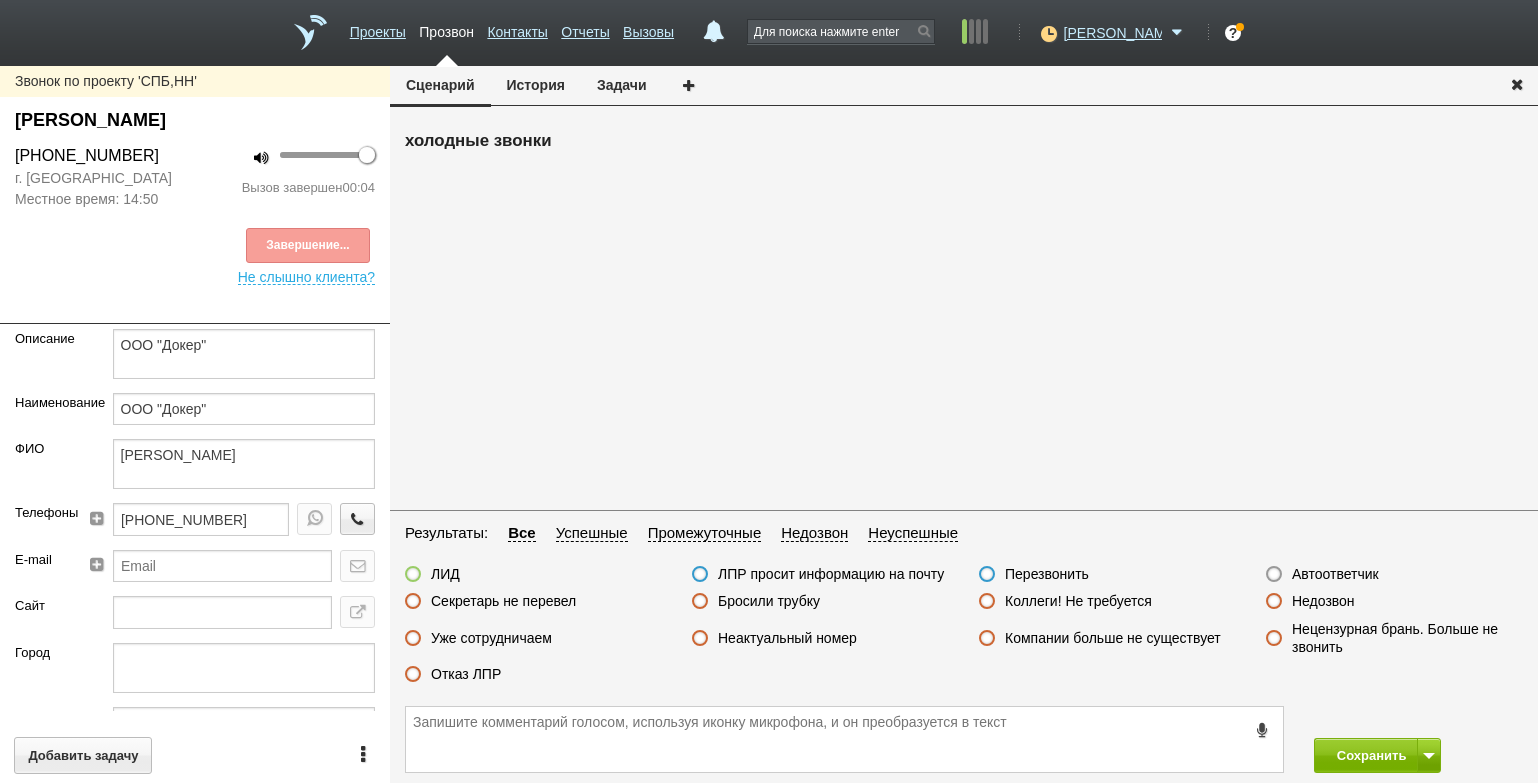 click on "Автоответчик" at bounding box center (1335, 574) 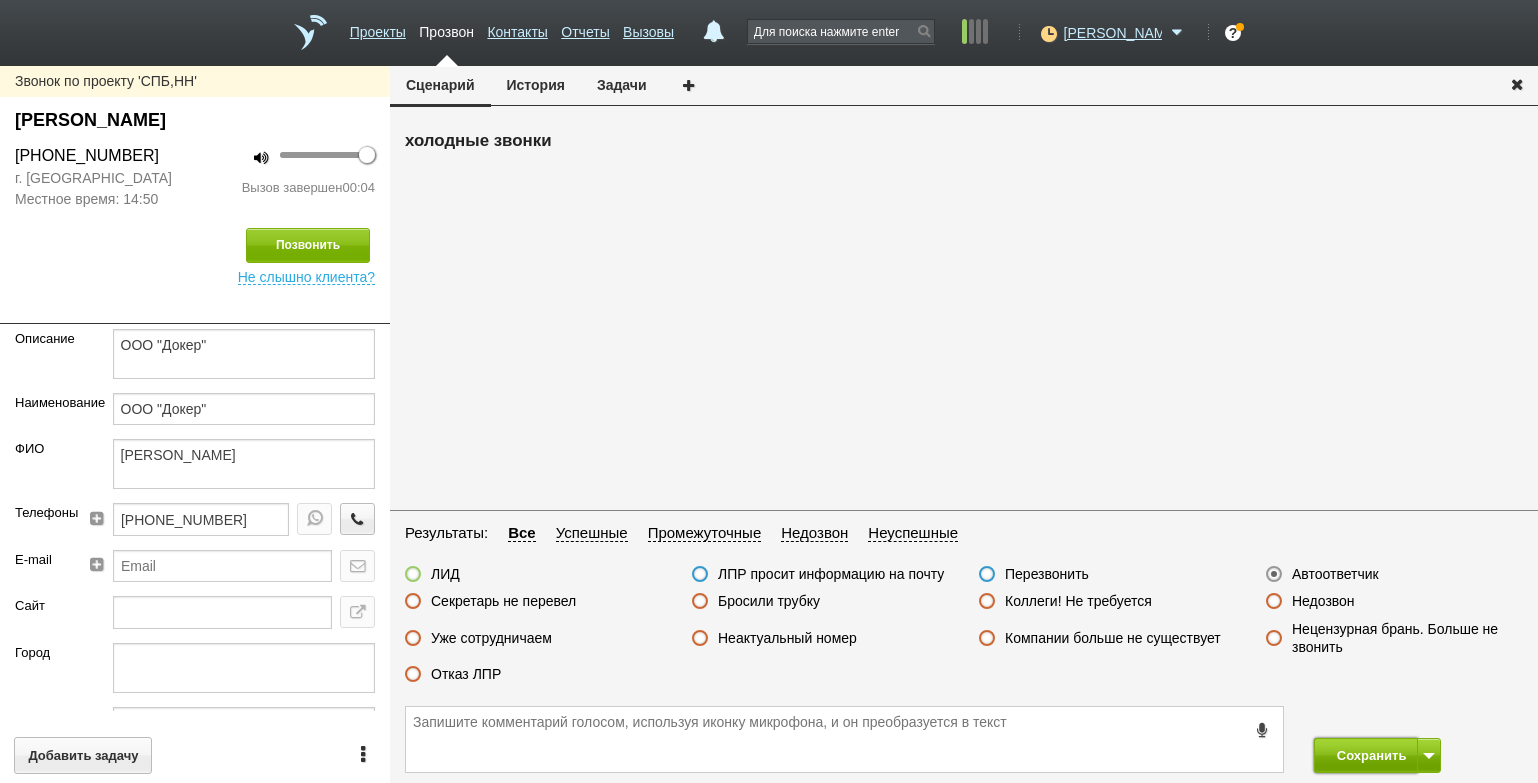 click on "Сохранить" at bounding box center [1366, 755] 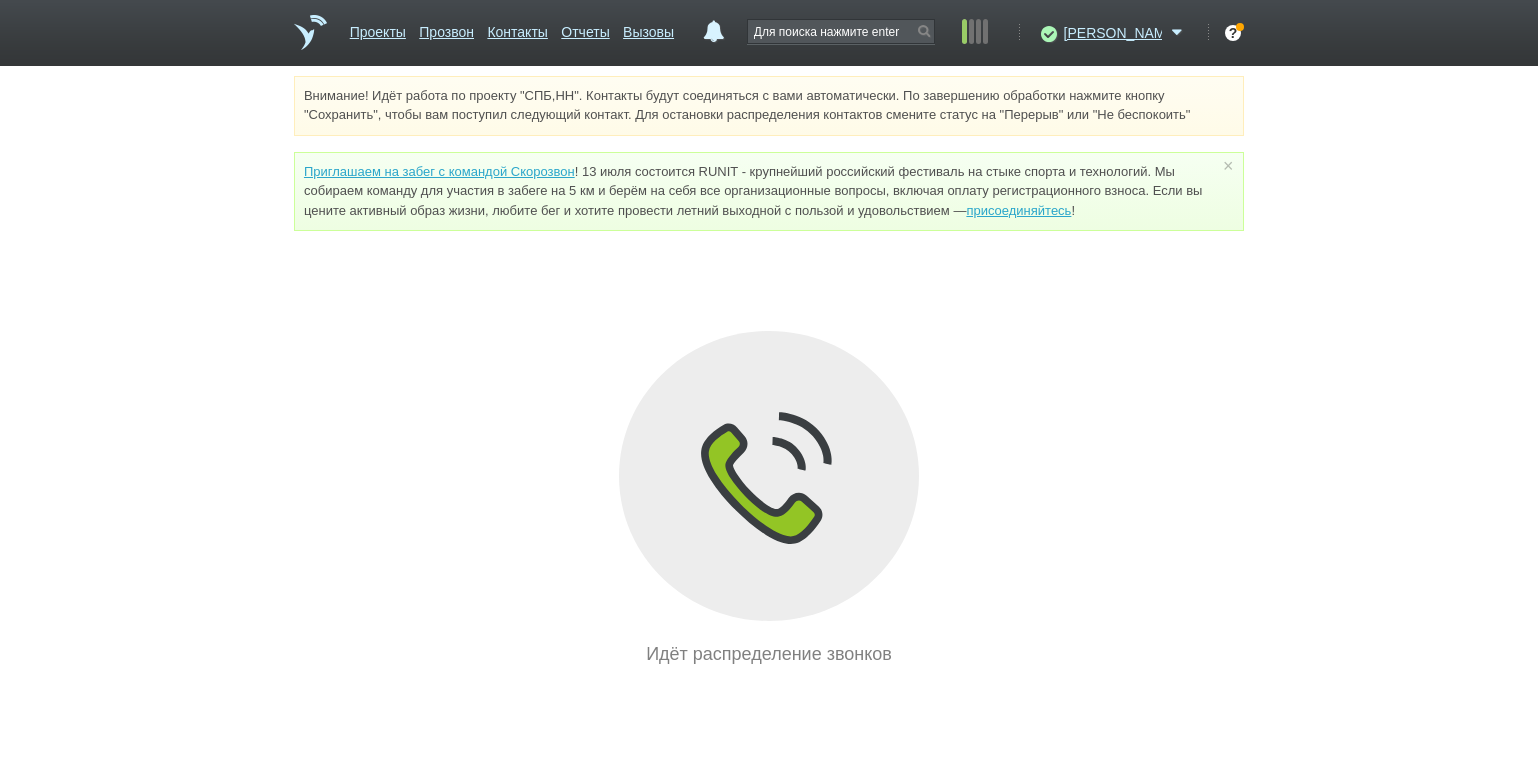 click on "Внимание! Идёт работа по проекту "СПБ,НН". Контакты будут соединяться с вами автоматически. По завершению обработки нажмите кнопку "Сохранить", чтобы вам поступил следующий контакт. Для остановки распределения контактов смените статус на "Перерыв" или "Не беспокоить"
Приглашаем на забег с командой Скорозвон присоединяйтесь !
×
Вы можете звонить напрямую из строки поиска - введите номер и нажмите "Позвонить"
Идёт распределение звонков" at bounding box center (769, 372) 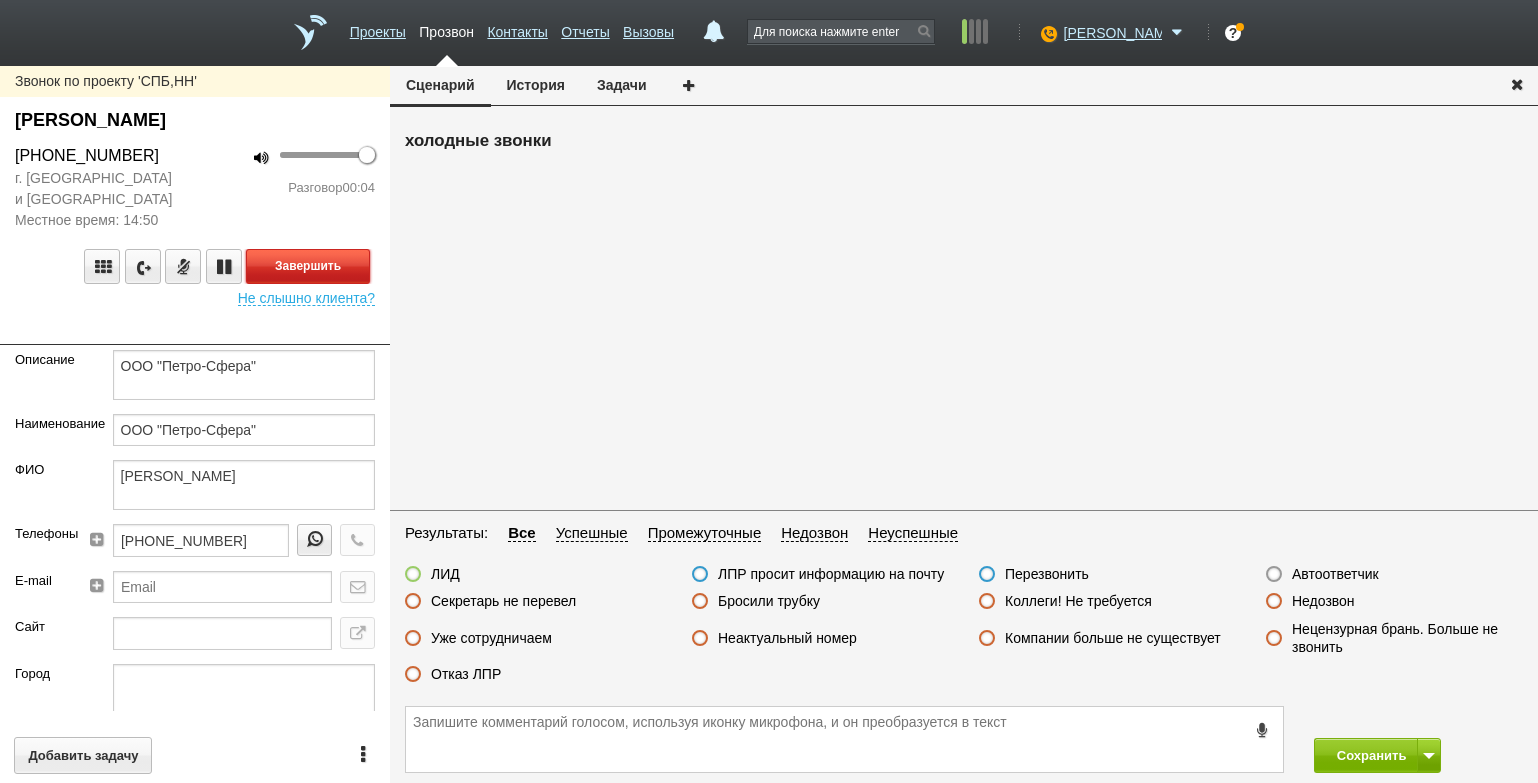 click on "Завершить" at bounding box center [308, 266] 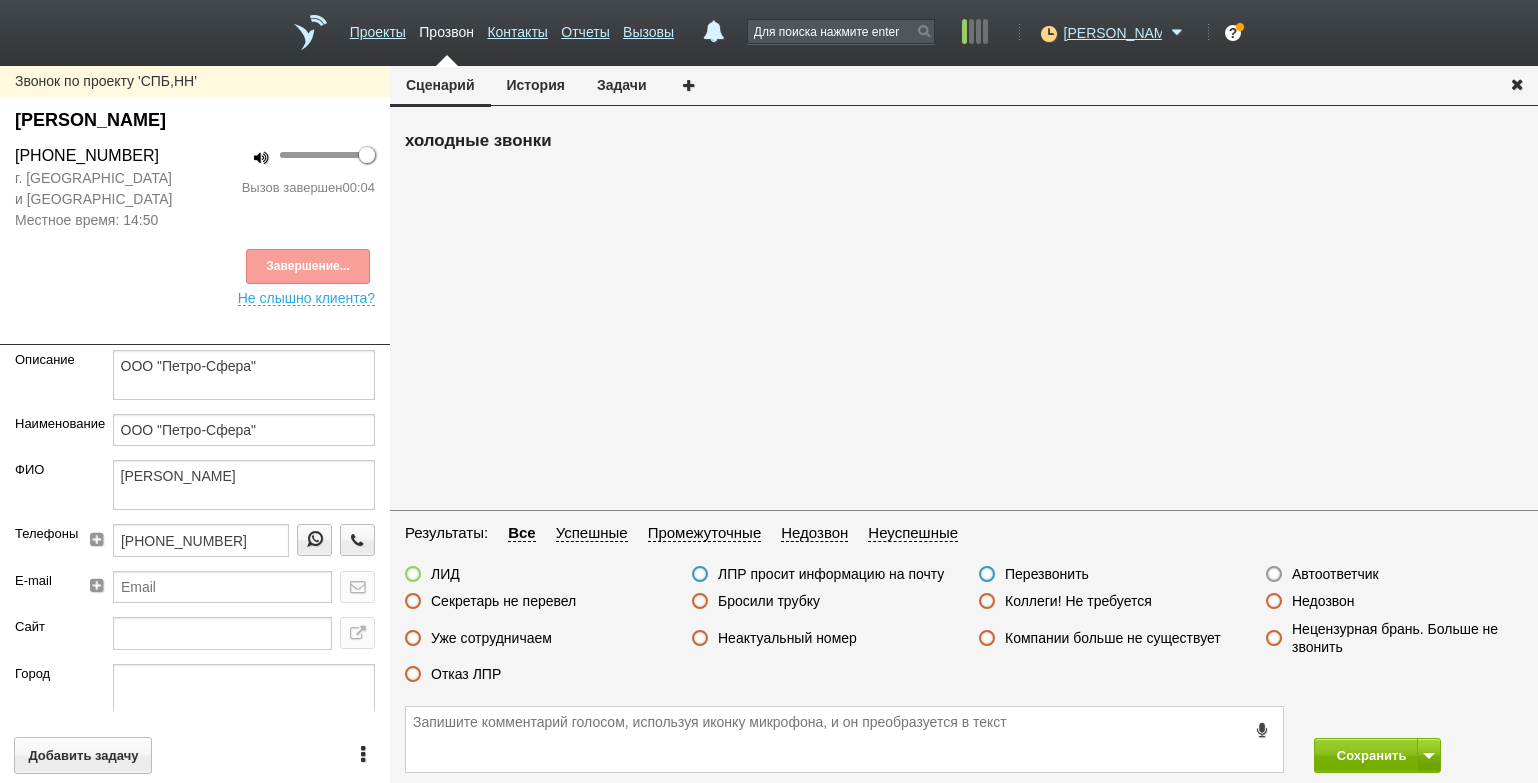 click on "Автоответчик" at bounding box center [1335, 574] 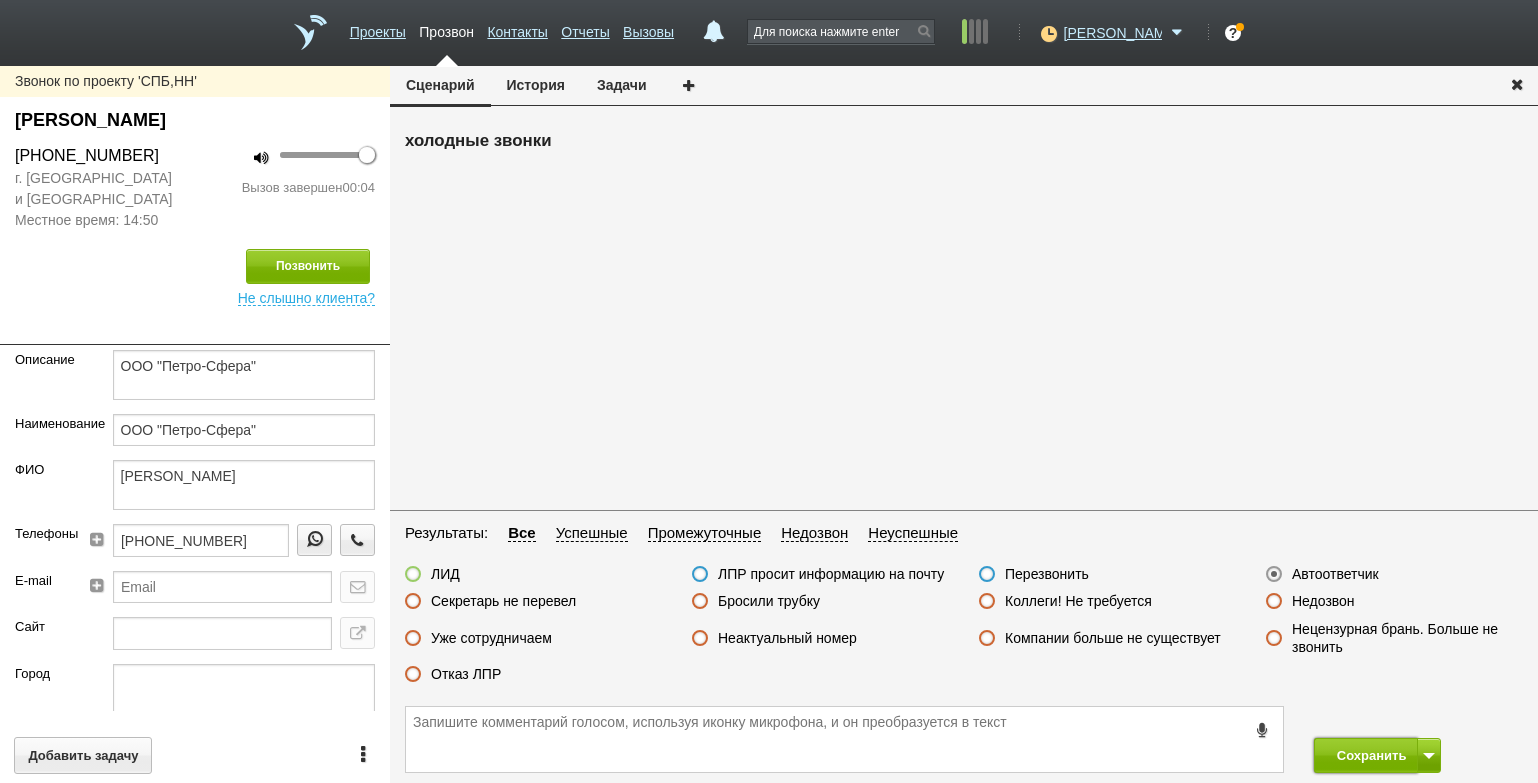 drag, startPoint x: 1364, startPoint y: 750, endPoint x: 1345, endPoint y: 734, distance: 24.839485 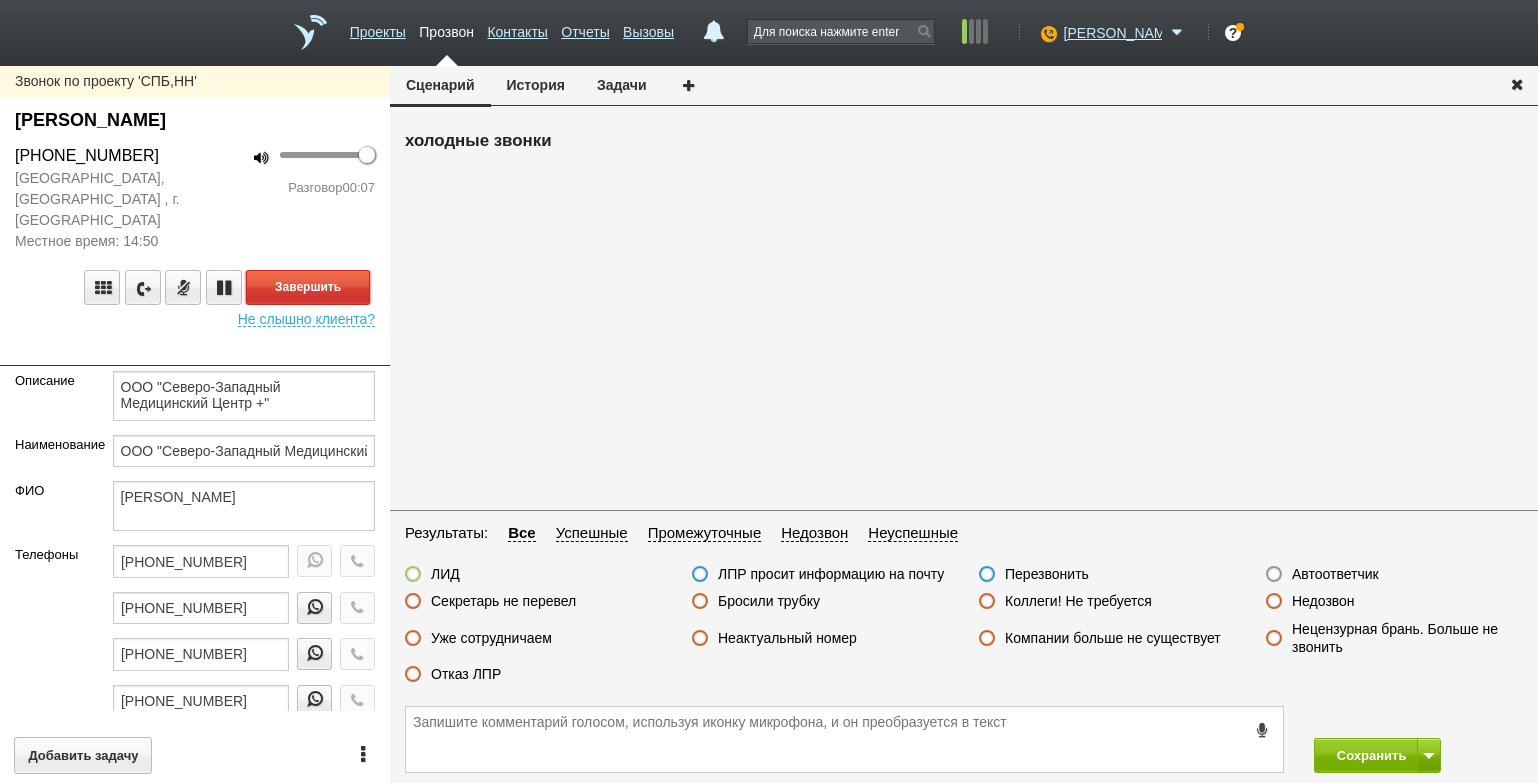 drag, startPoint x: 303, startPoint y: 280, endPoint x: 331, endPoint y: 291, distance: 30.083218 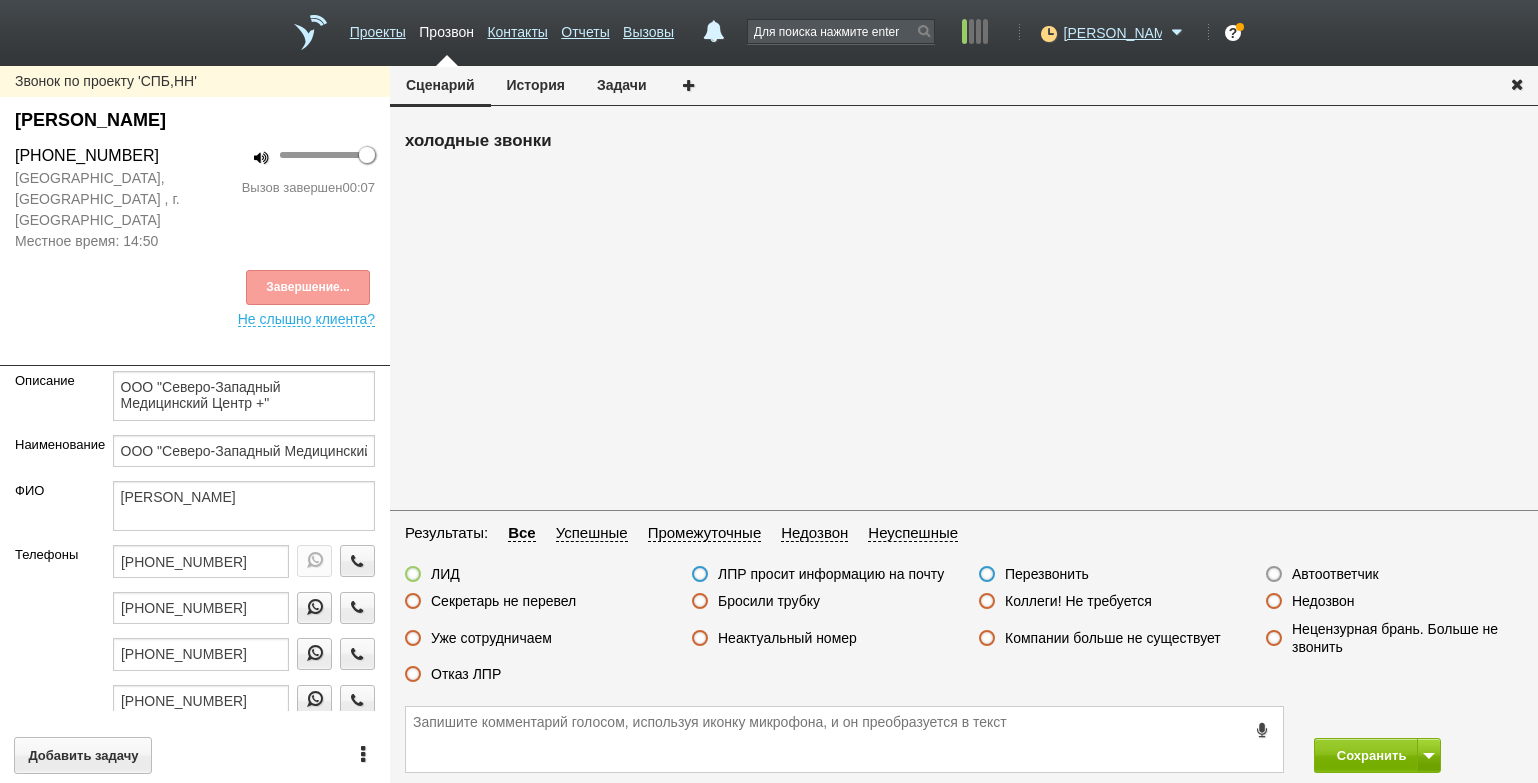 drag, startPoint x: 797, startPoint y: 631, endPoint x: 910, endPoint y: 657, distance: 115.952576 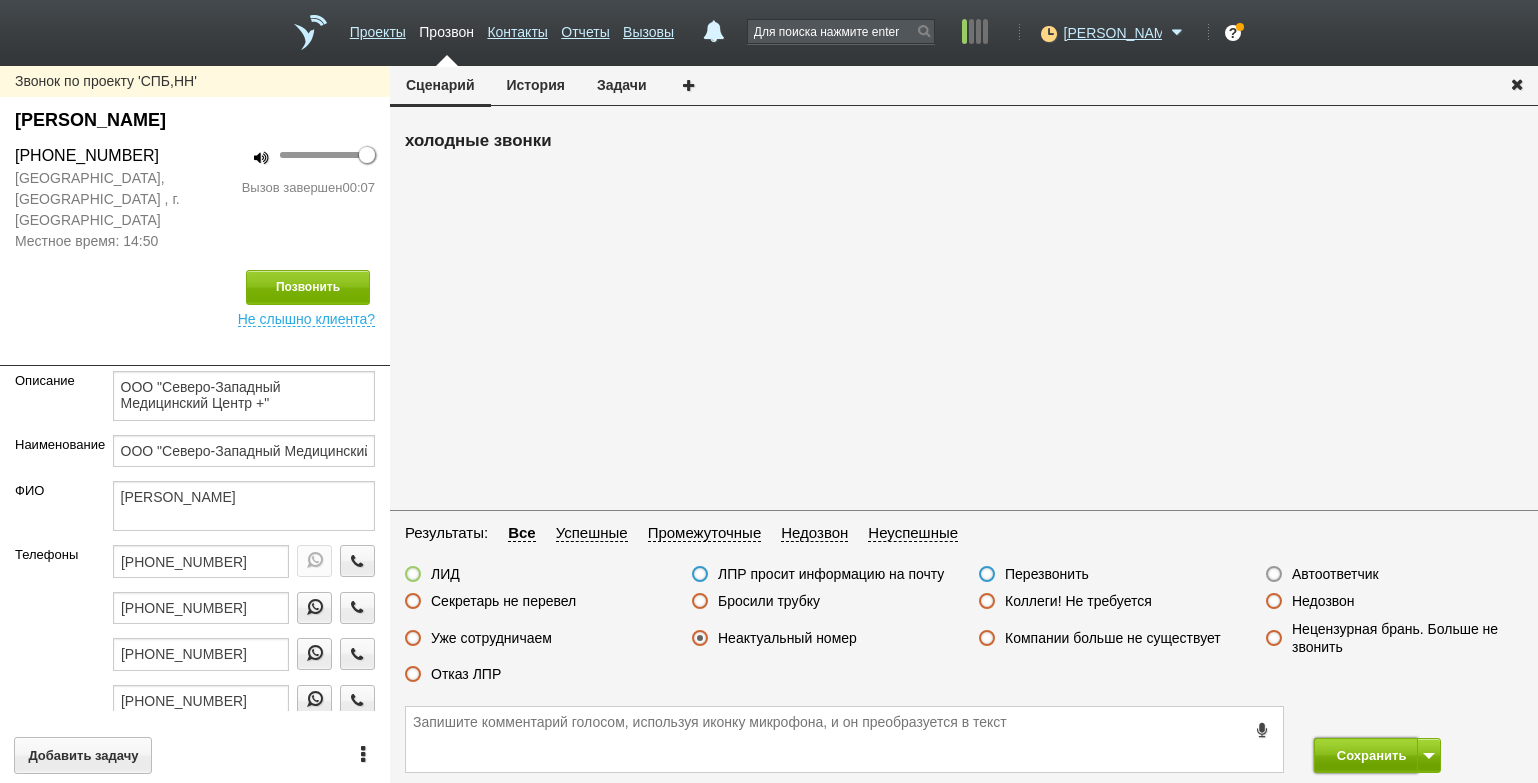 click on "Сохранить" at bounding box center (1366, 755) 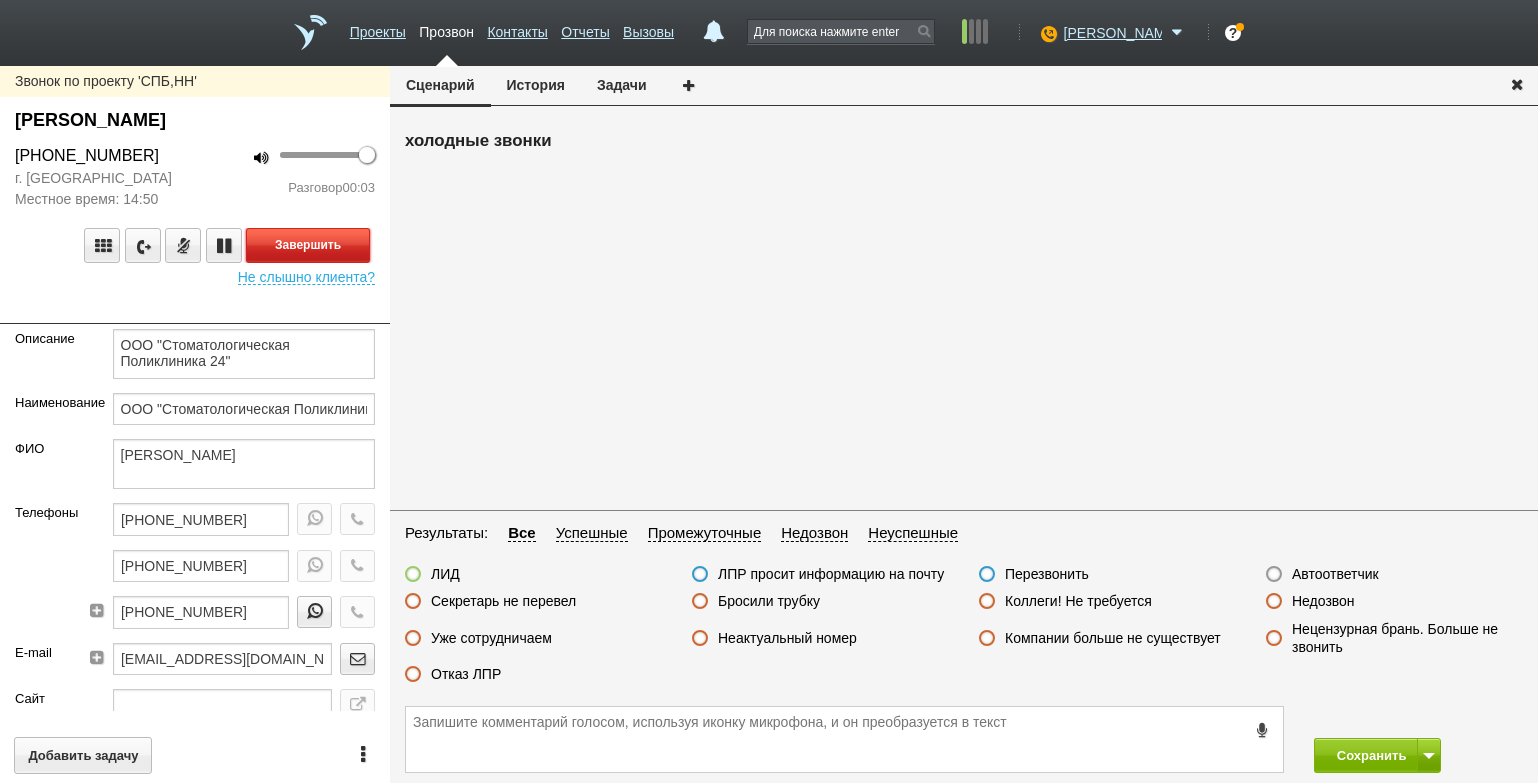 click on "Завершить" at bounding box center [308, 245] 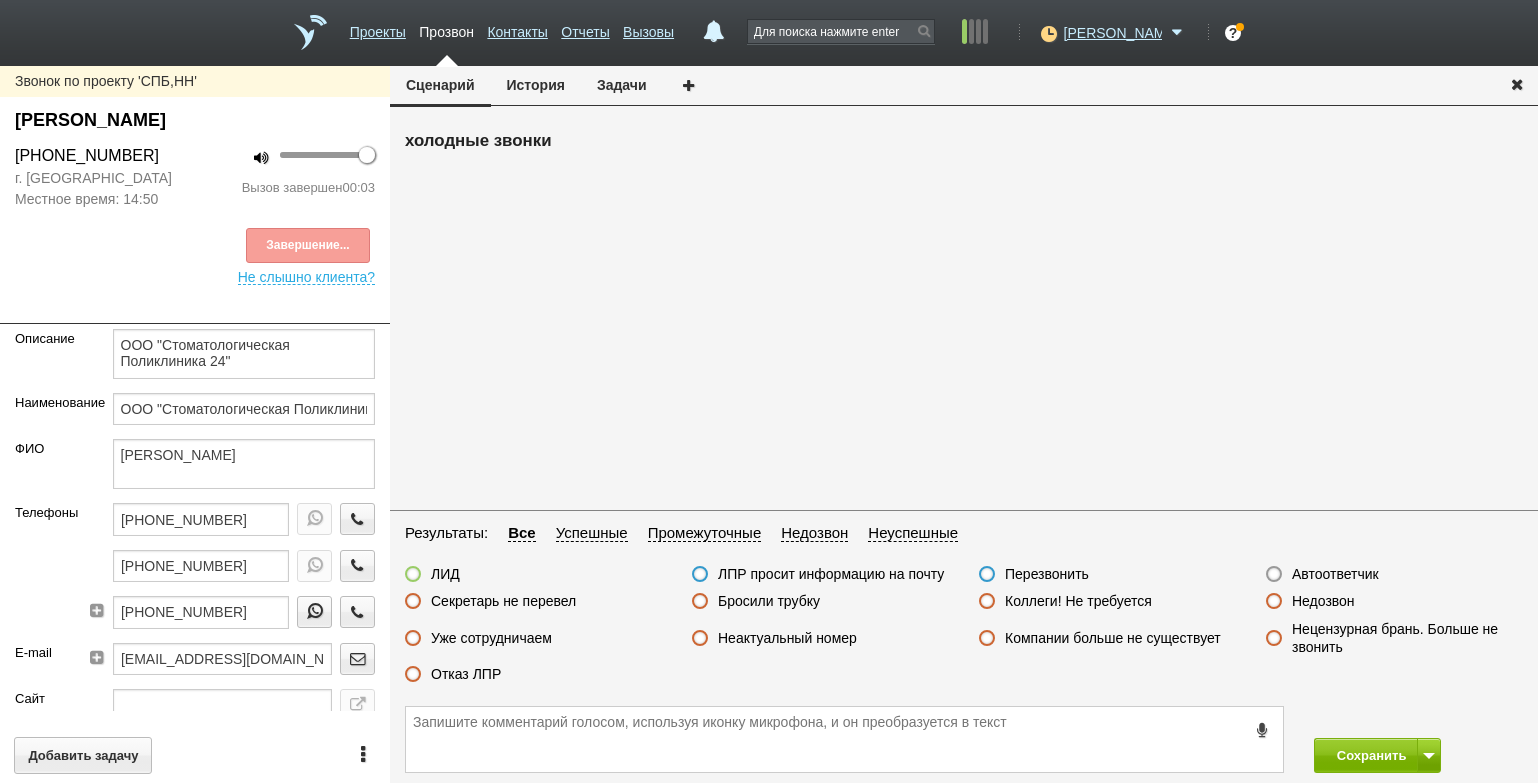 click on "Недозвон" at bounding box center [1323, 601] 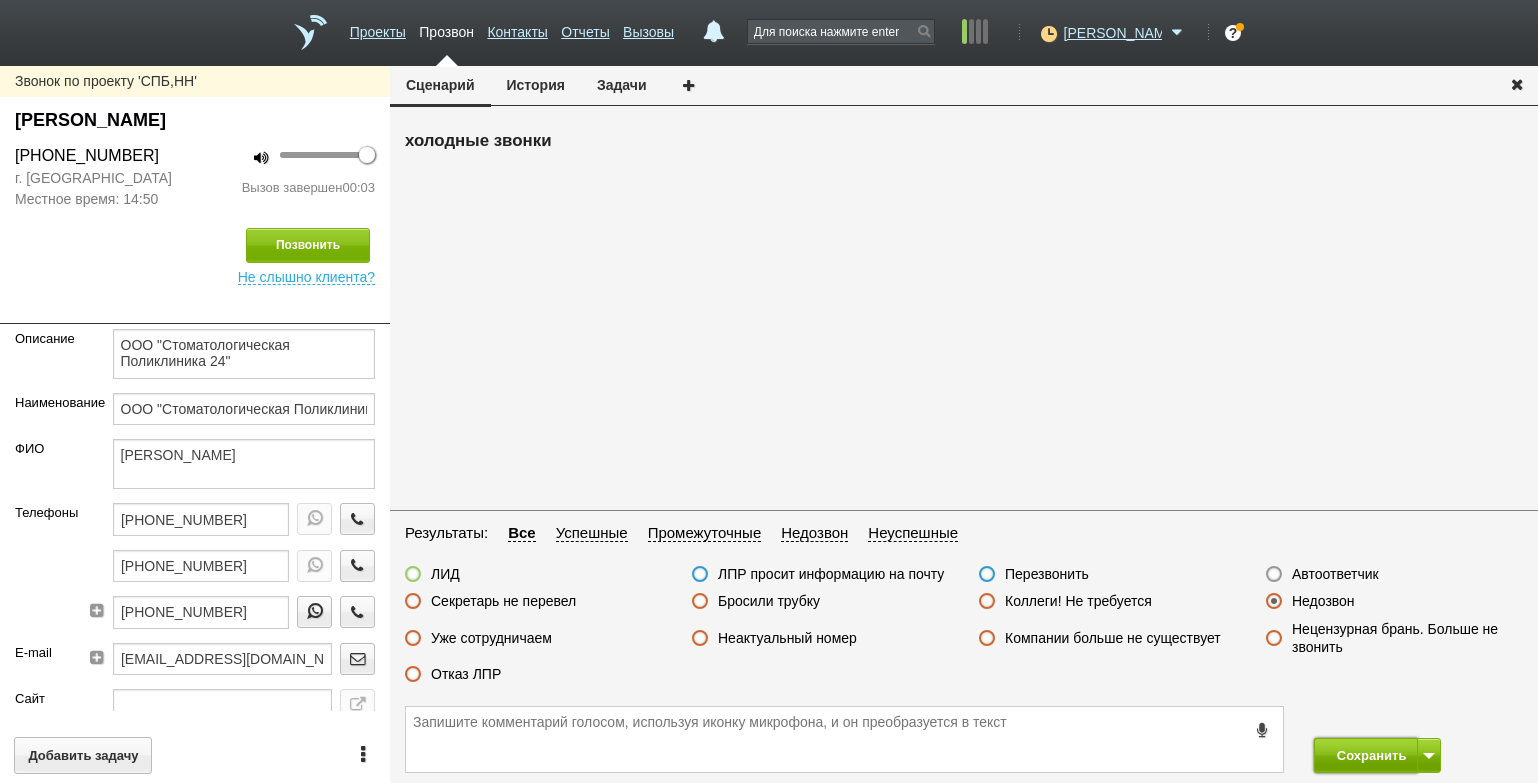 click on "Сохранить" at bounding box center (1366, 755) 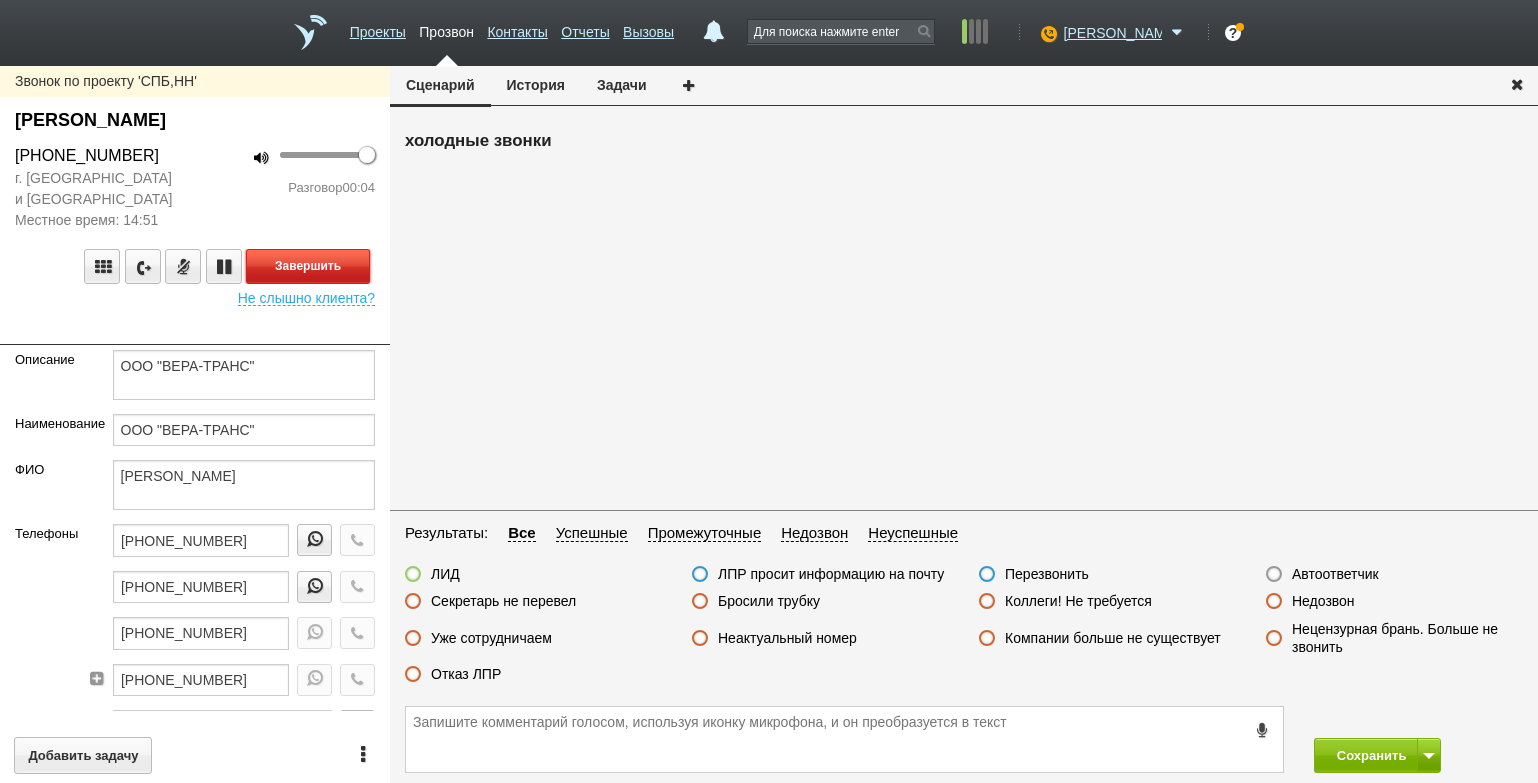 click on "Завершить" at bounding box center (308, 266) 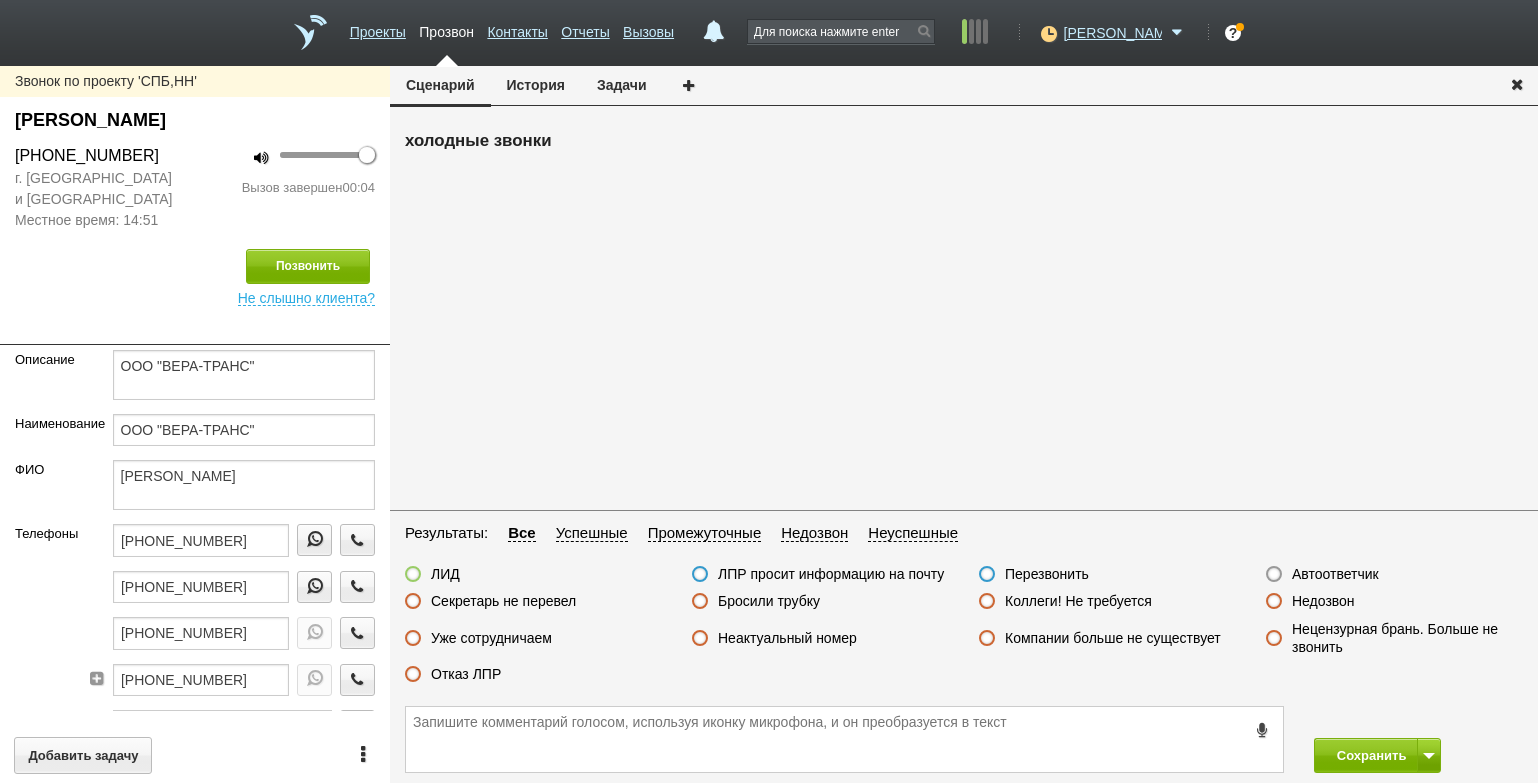 click on "Бросили трубку" at bounding box center [769, 601] 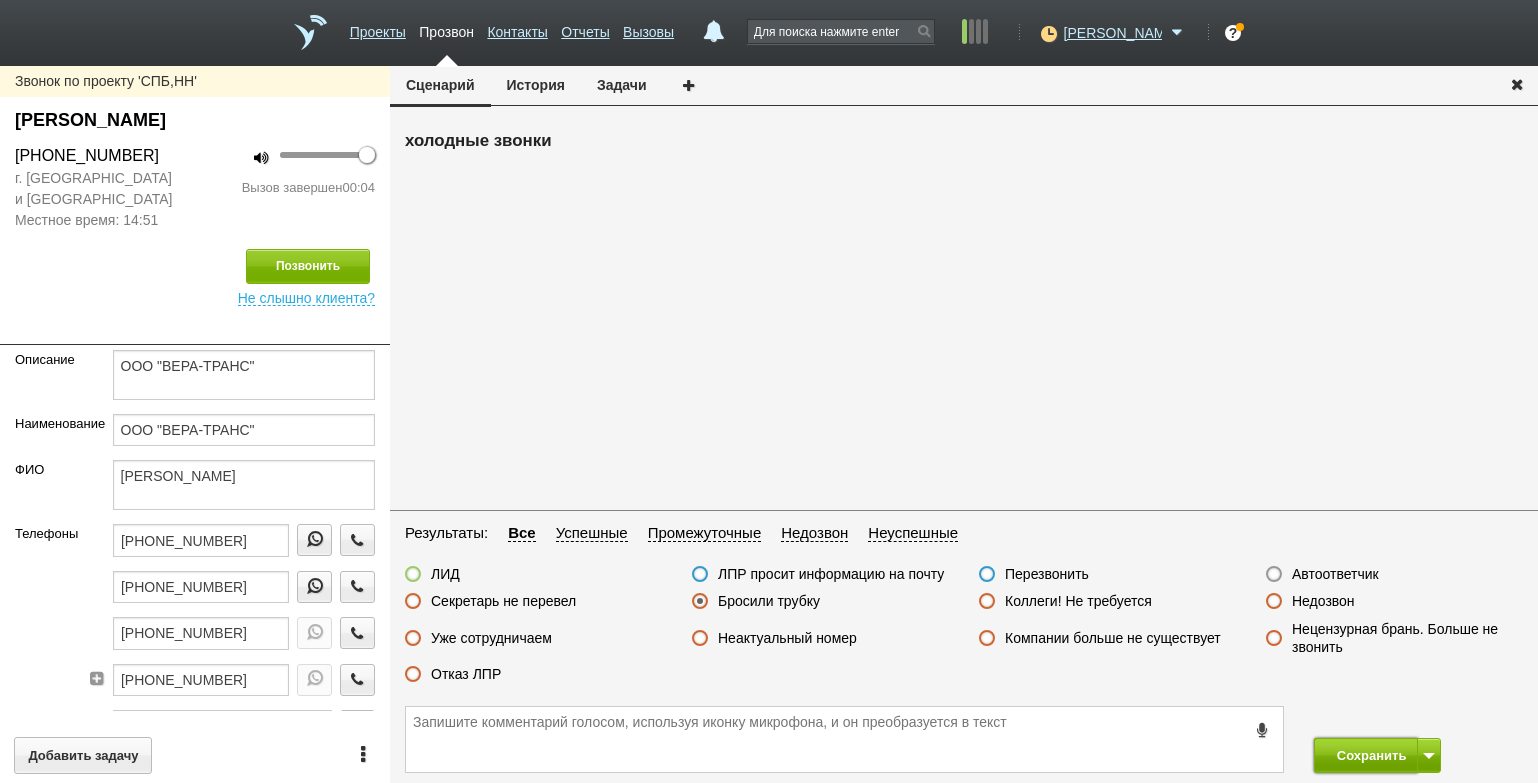 click on "Сохранить" at bounding box center (1366, 755) 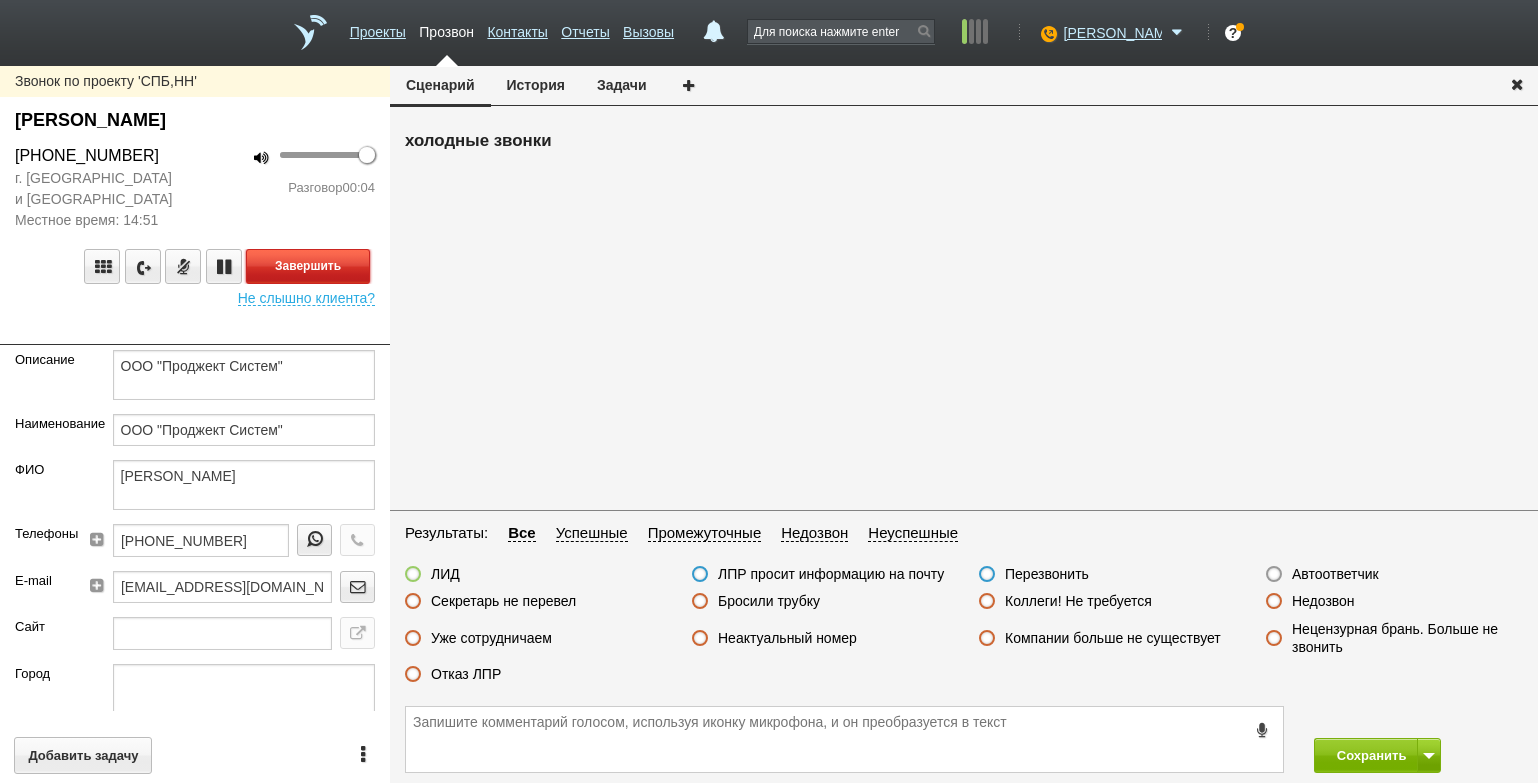 click on "Завершить" at bounding box center [308, 266] 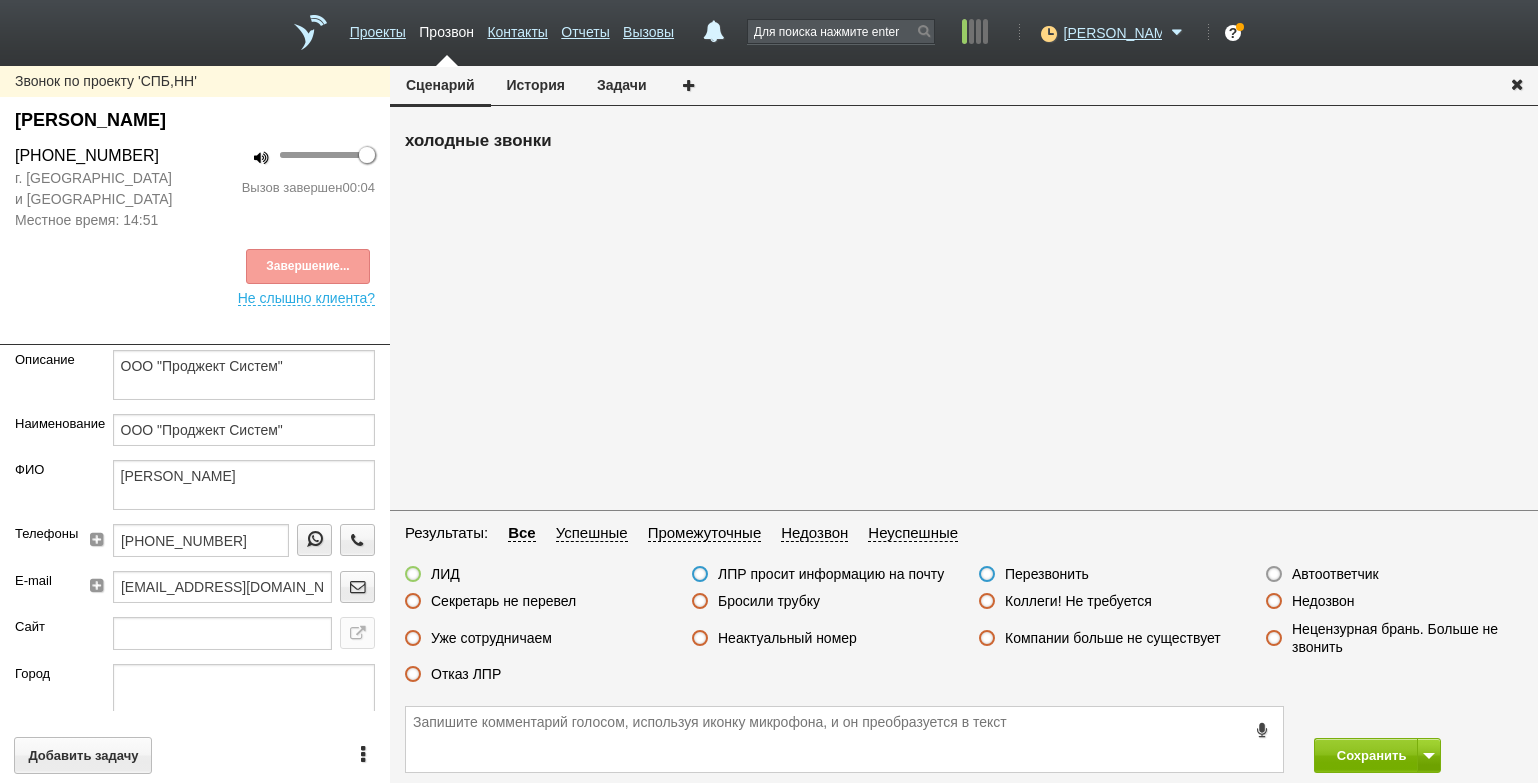 click on "Автоответчик" at bounding box center (1335, 574) 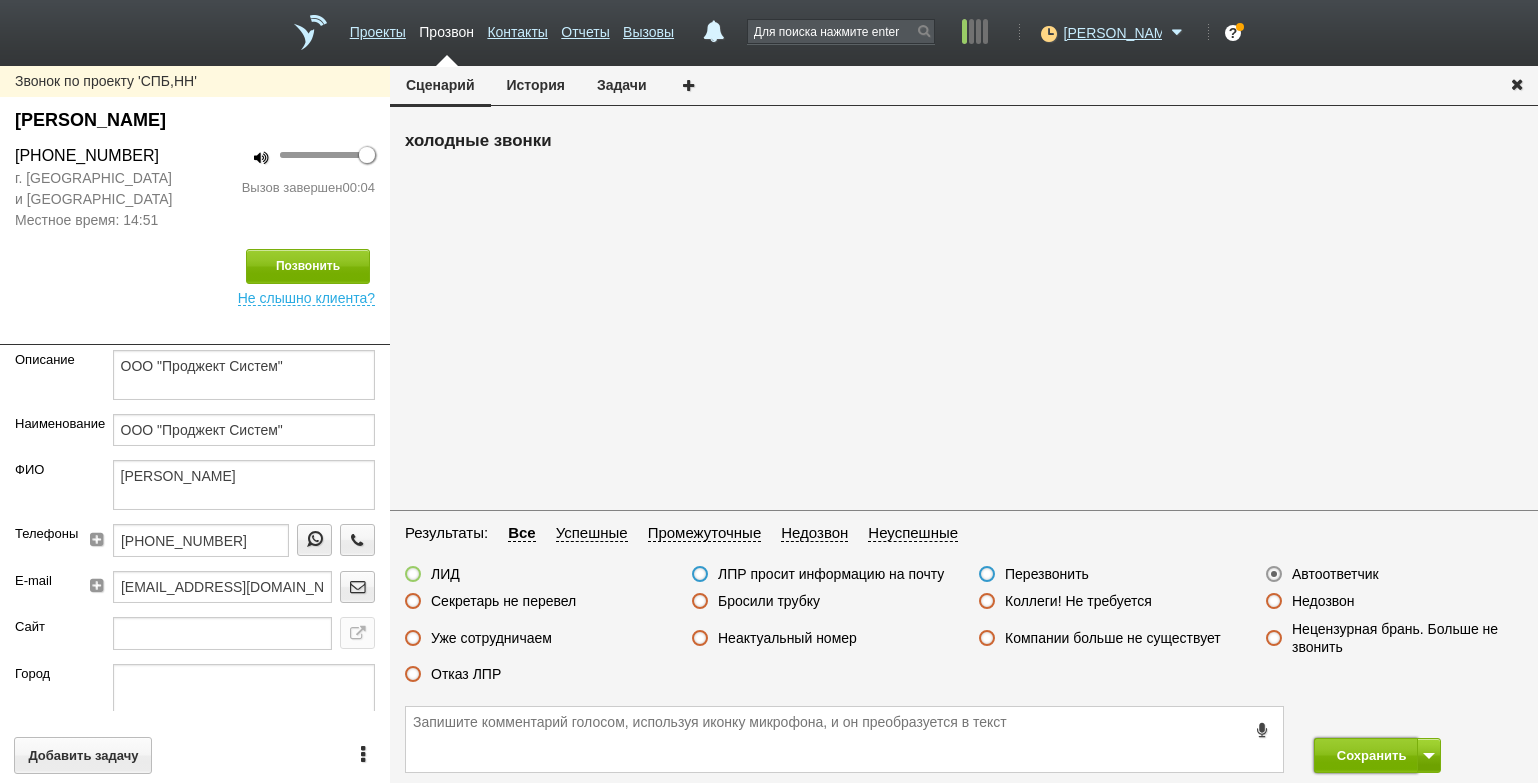 drag, startPoint x: 1348, startPoint y: 761, endPoint x: 1338, endPoint y: 737, distance: 26 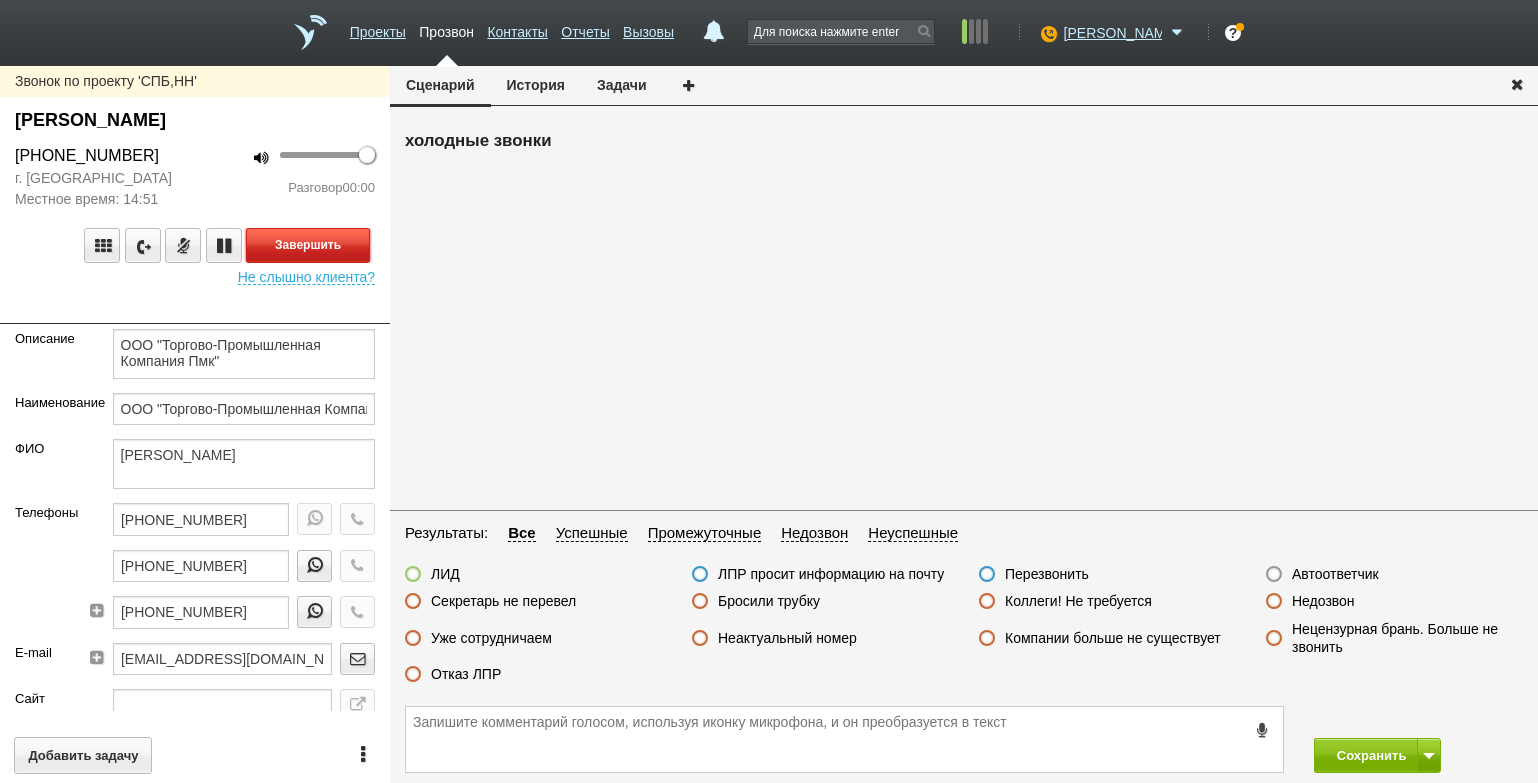 click on "Завершить" at bounding box center (308, 245) 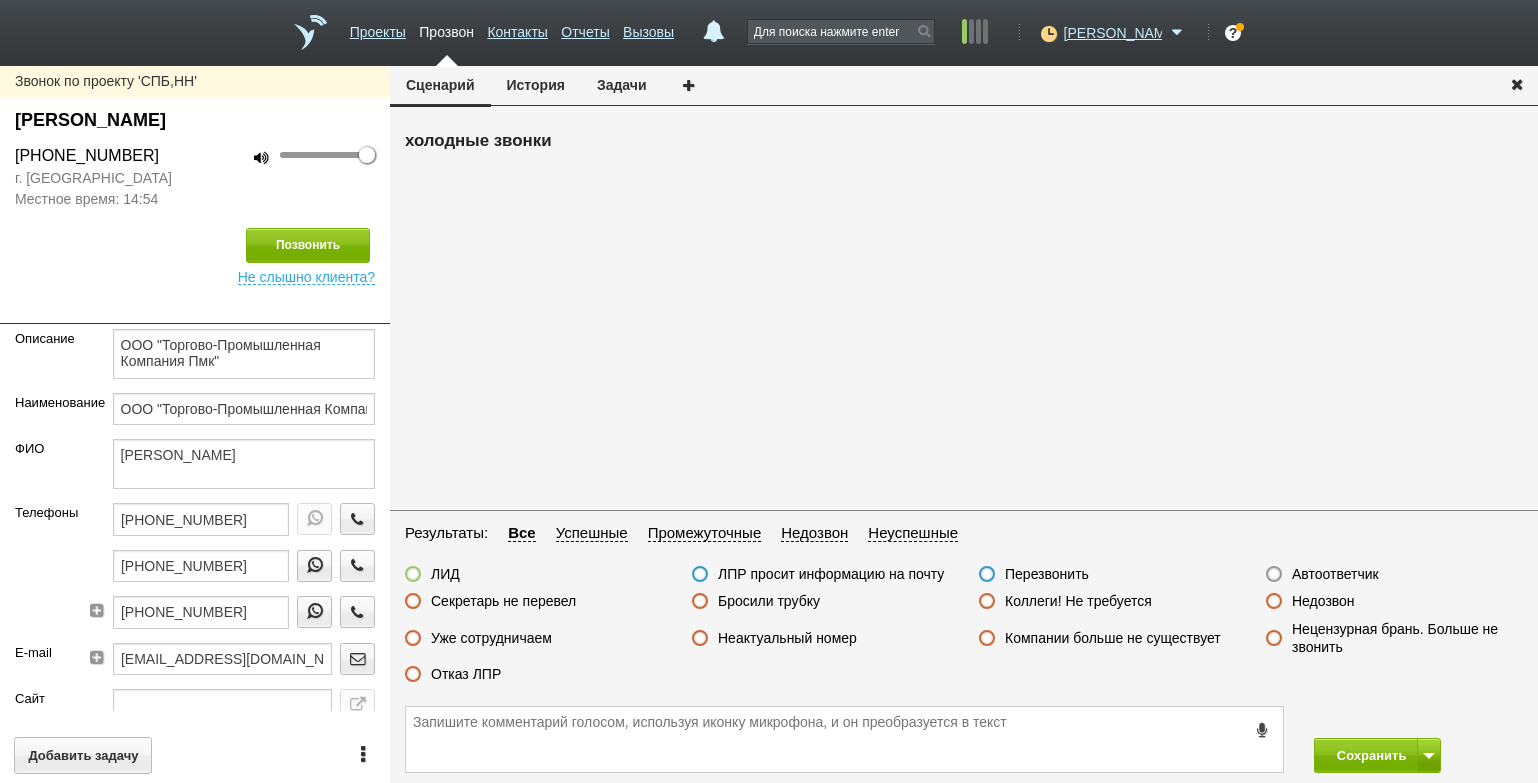 click on "Автоответчик" at bounding box center (1335, 574) 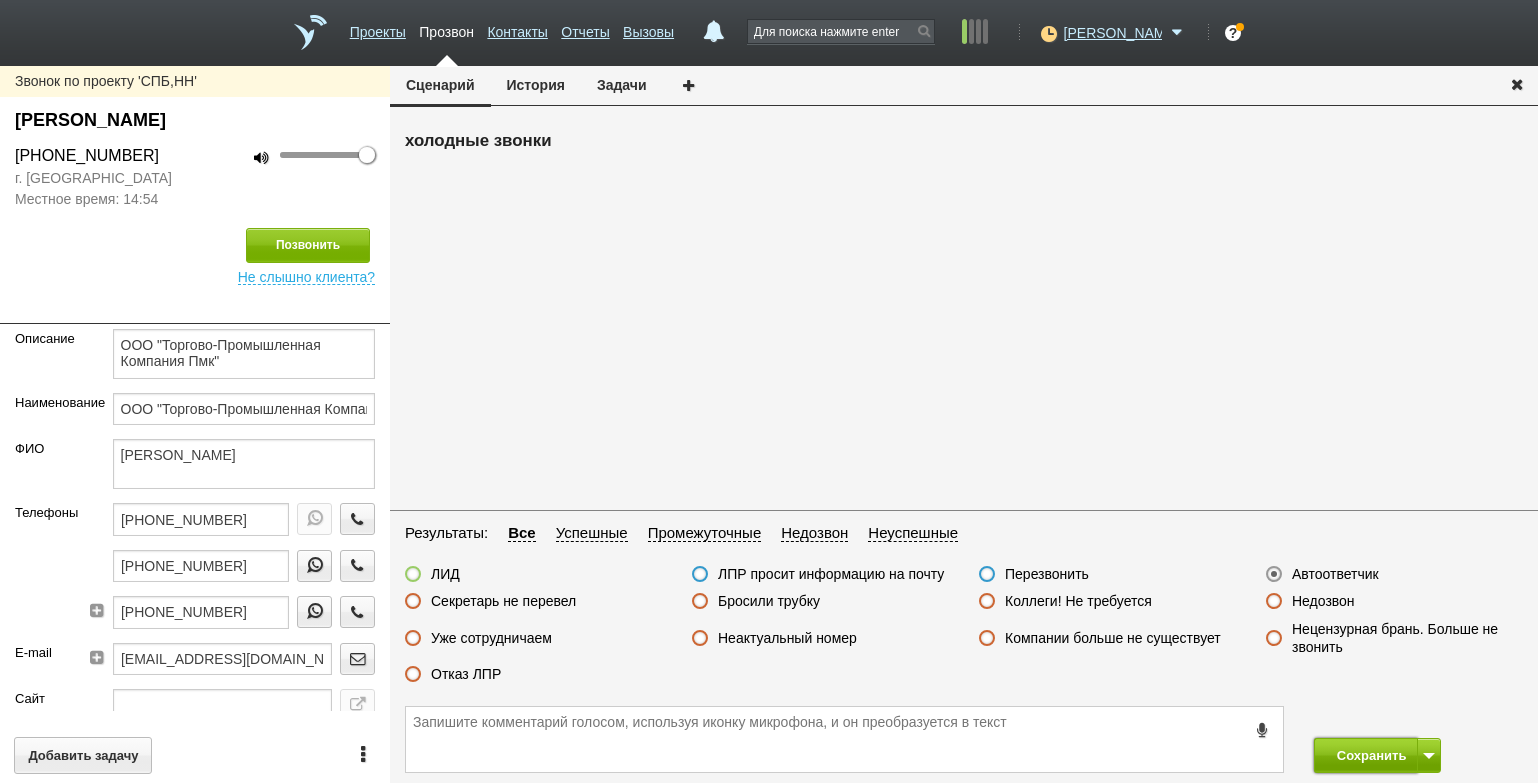 click on "Сохранить" at bounding box center (1366, 755) 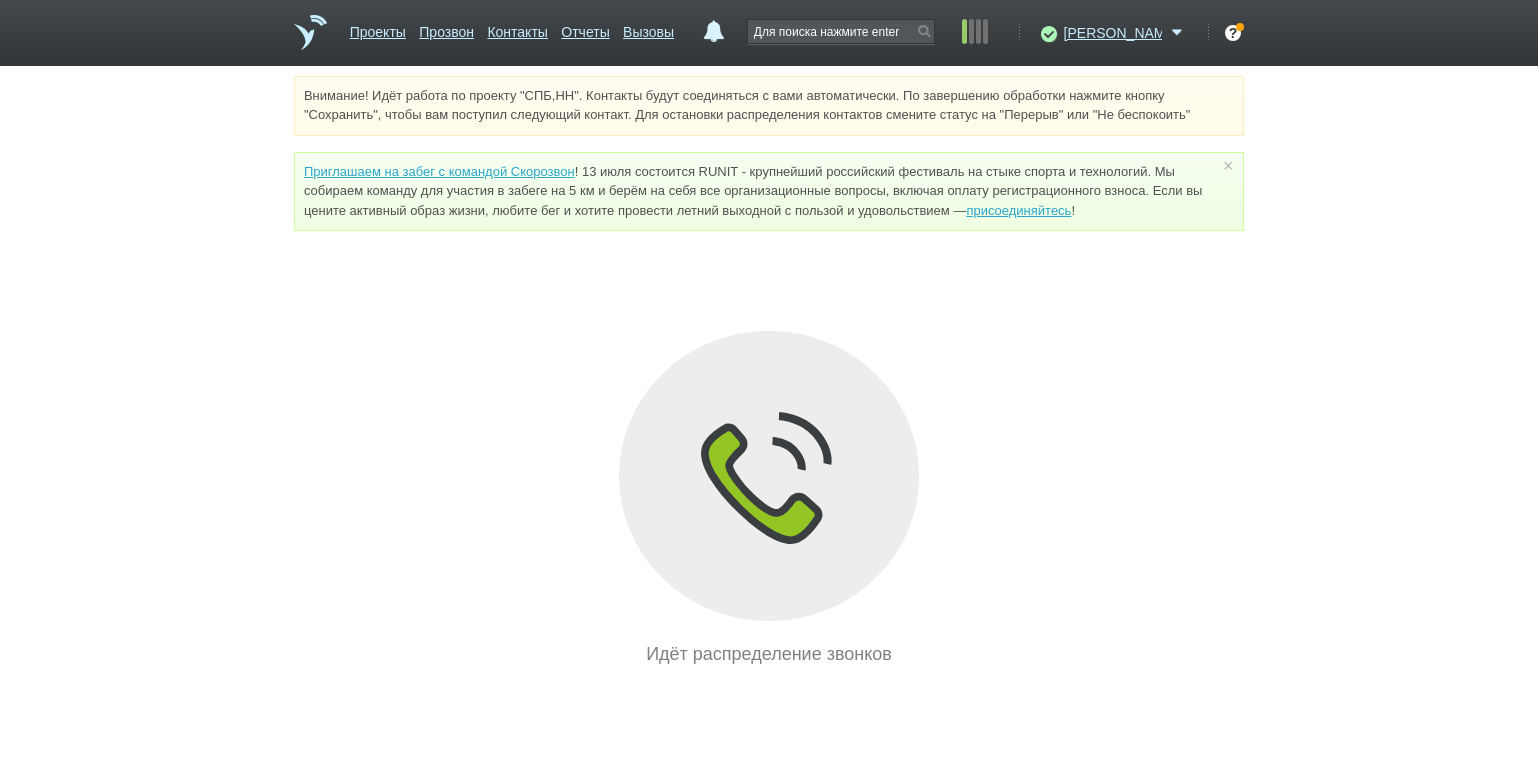 click on "Внимание! Идёт работа по проекту "СПБ,НН". Контакты будут соединяться с вами автоматически. По завершению обработки нажмите кнопку "Сохранить", чтобы вам поступил следующий контакт. Для остановки распределения контактов смените статус на "Перерыв" или "Не беспокоить"
Приглашаем на забег с командой Скорозвон присоединяйтесь !
×
Вы можете звонить напрямую из строки поиска - введите номер и нажмите "Позвонить"
Идёт распределение звонков" at bounding box center [769, 372] 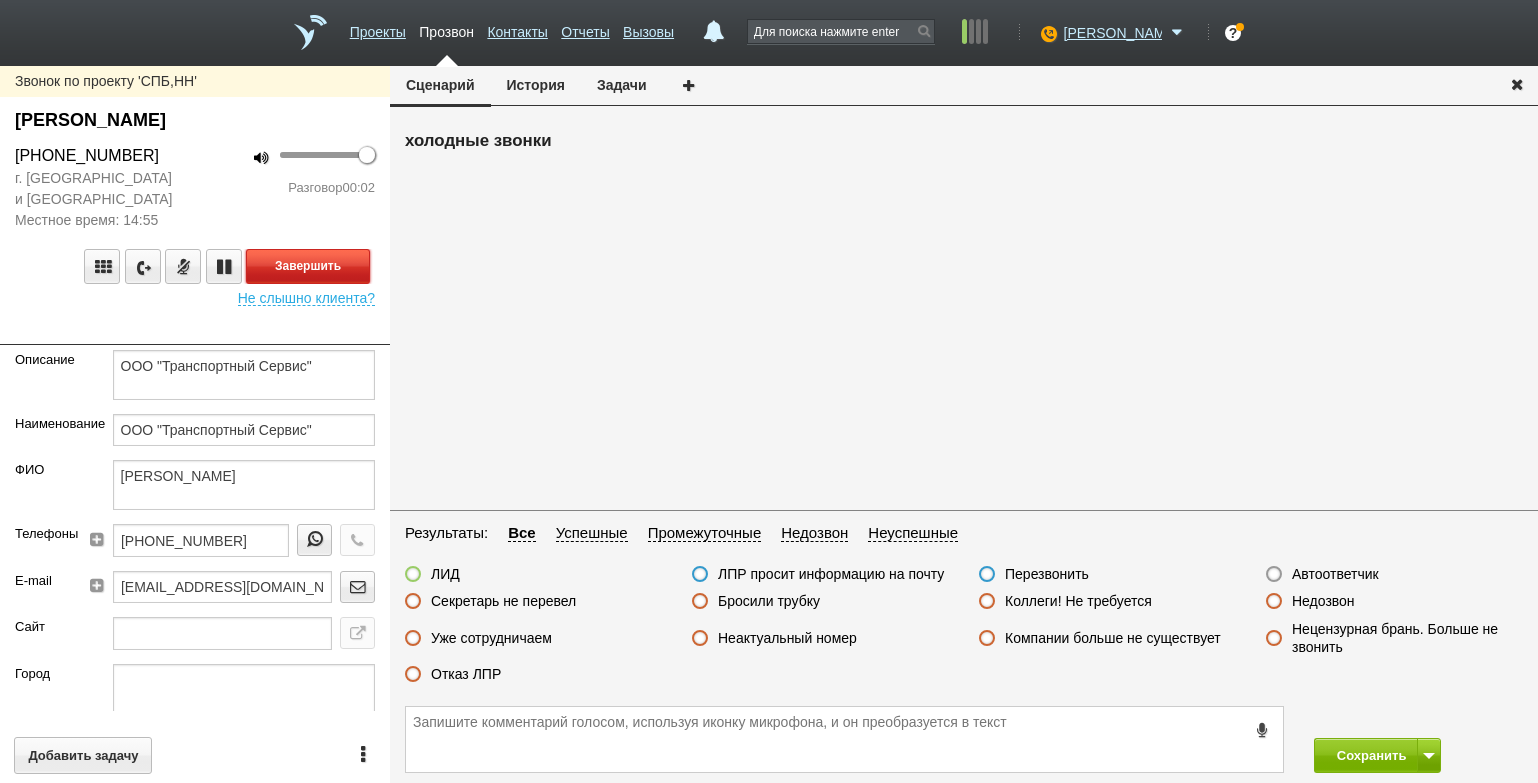 click on "Завершить" at bounding box center (308, 266) 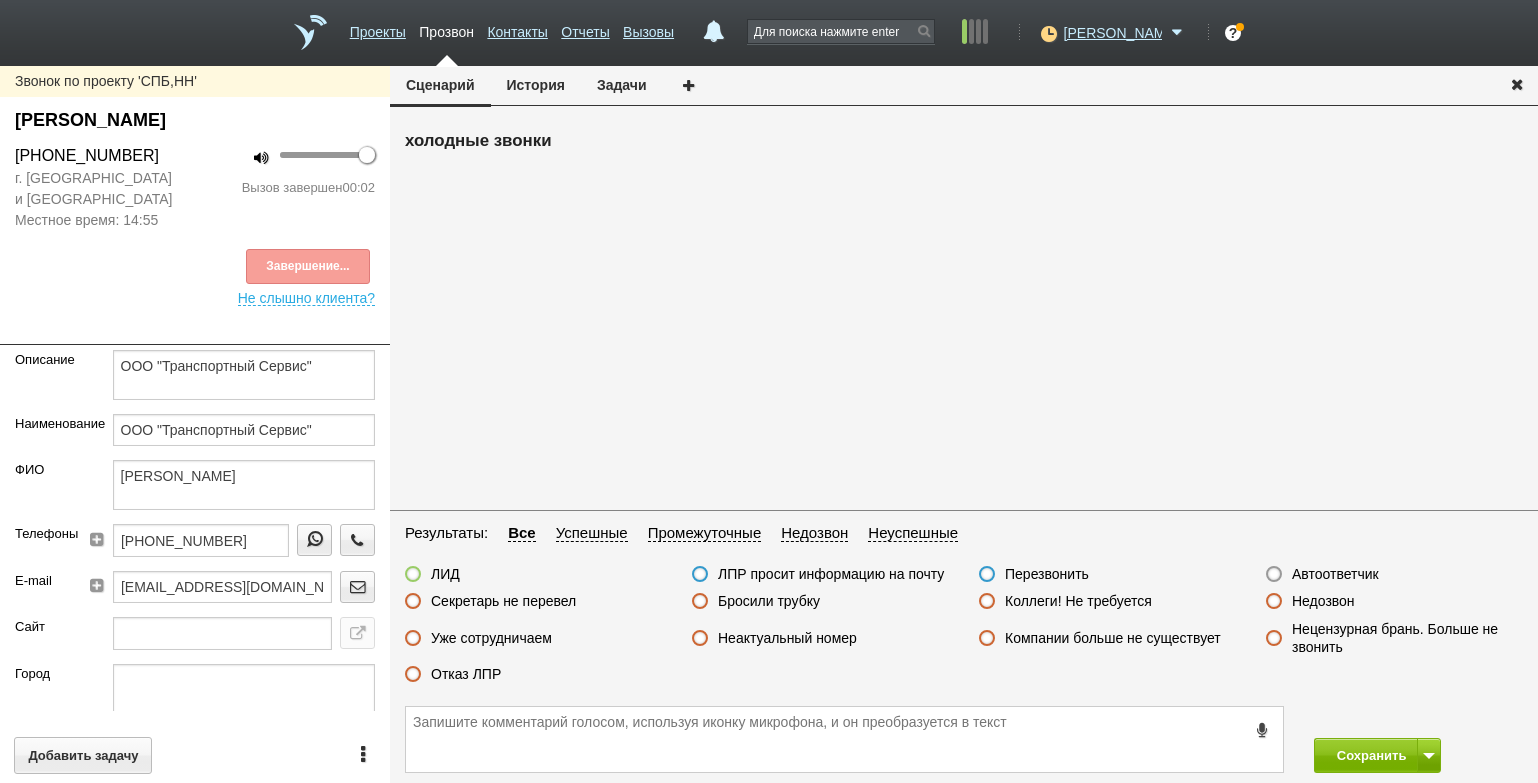 click on "Автоответчик" at bounding box center [1335, 574] 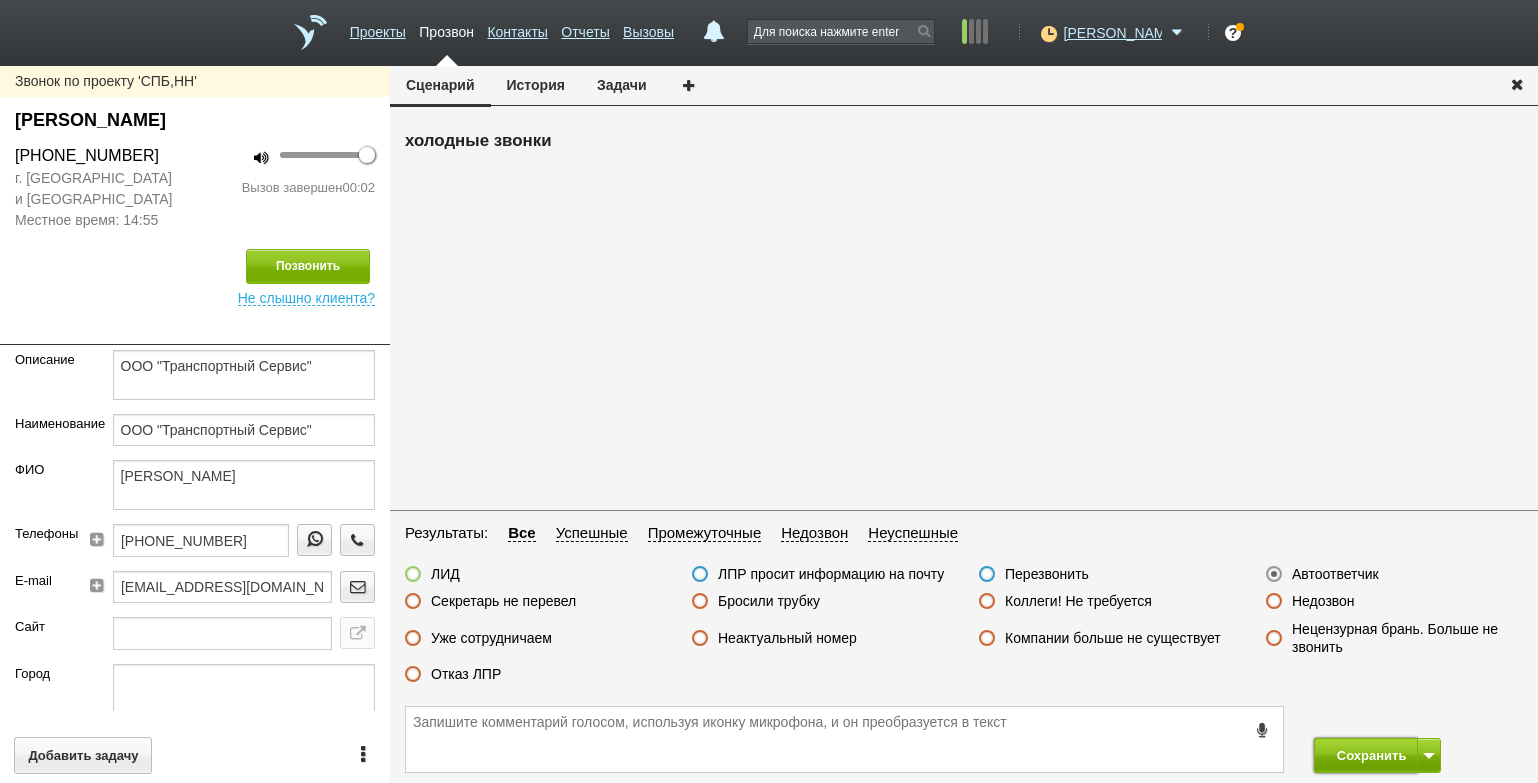 click on "Сохранить" at bounding box center [1366, 755] 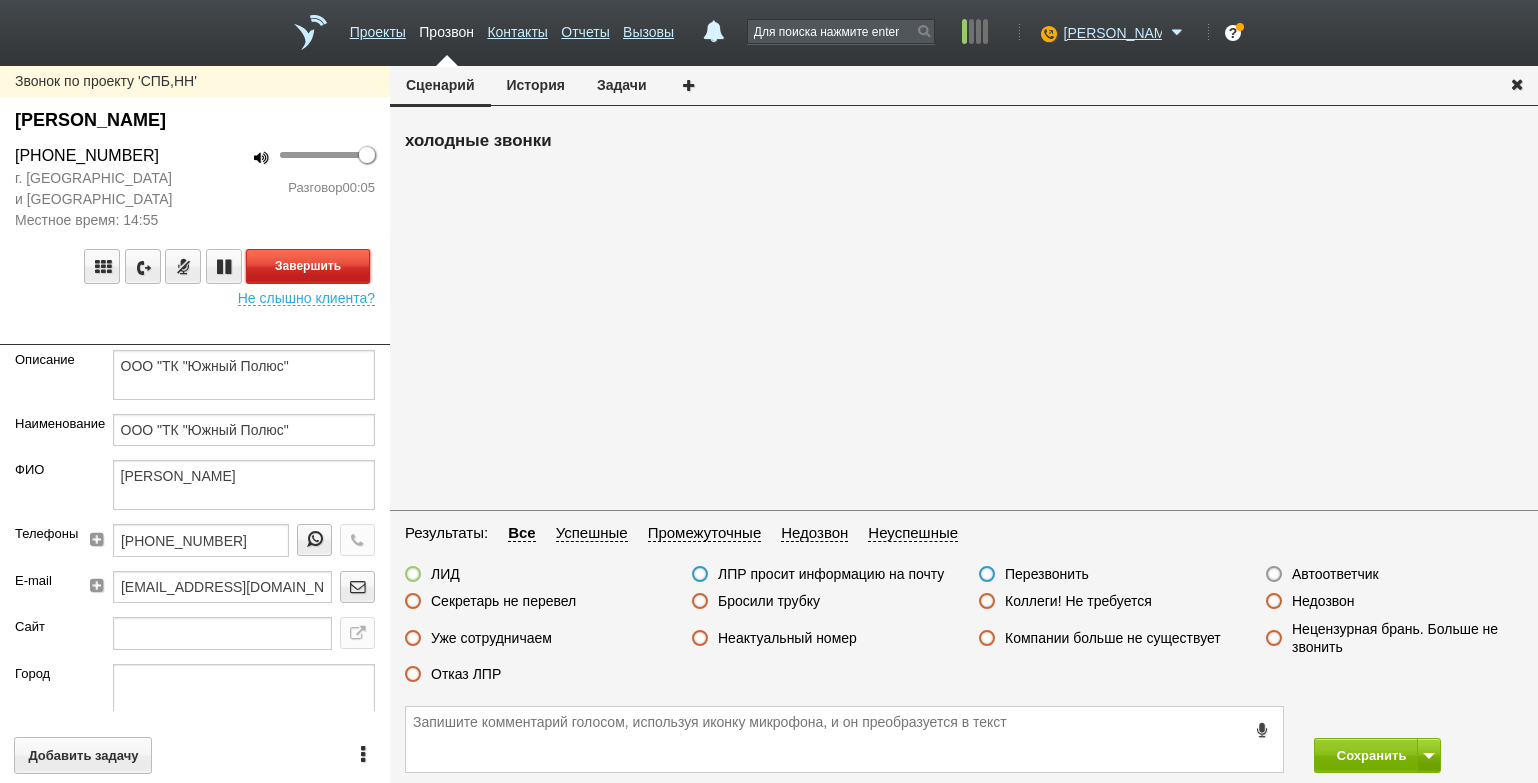 click on "Завершить" at bounding box center (308, 266) 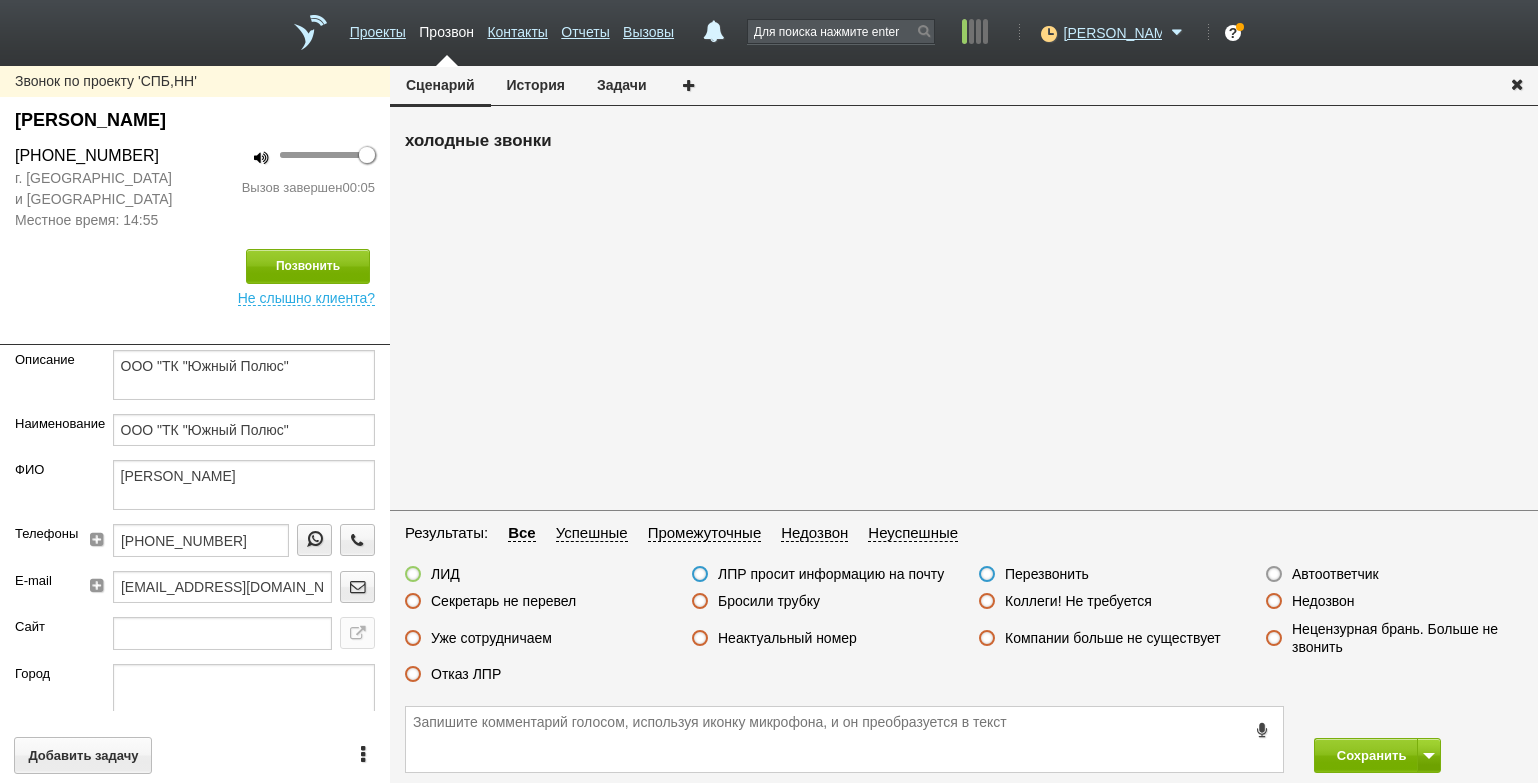 click on "Автоответчик" at bounding box center (1335, 574) 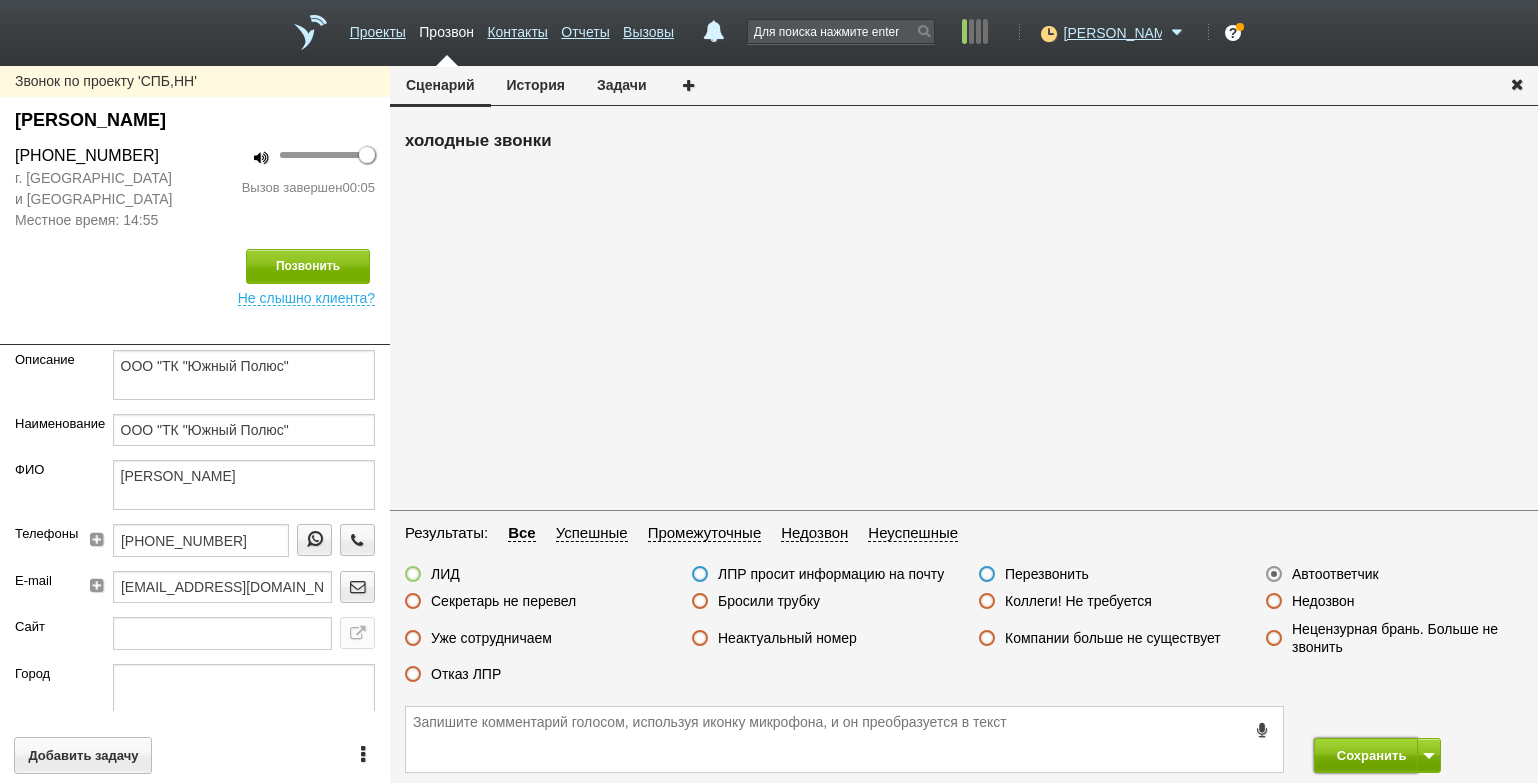 click on "Сохранить" at bounding box center [1366, 755] 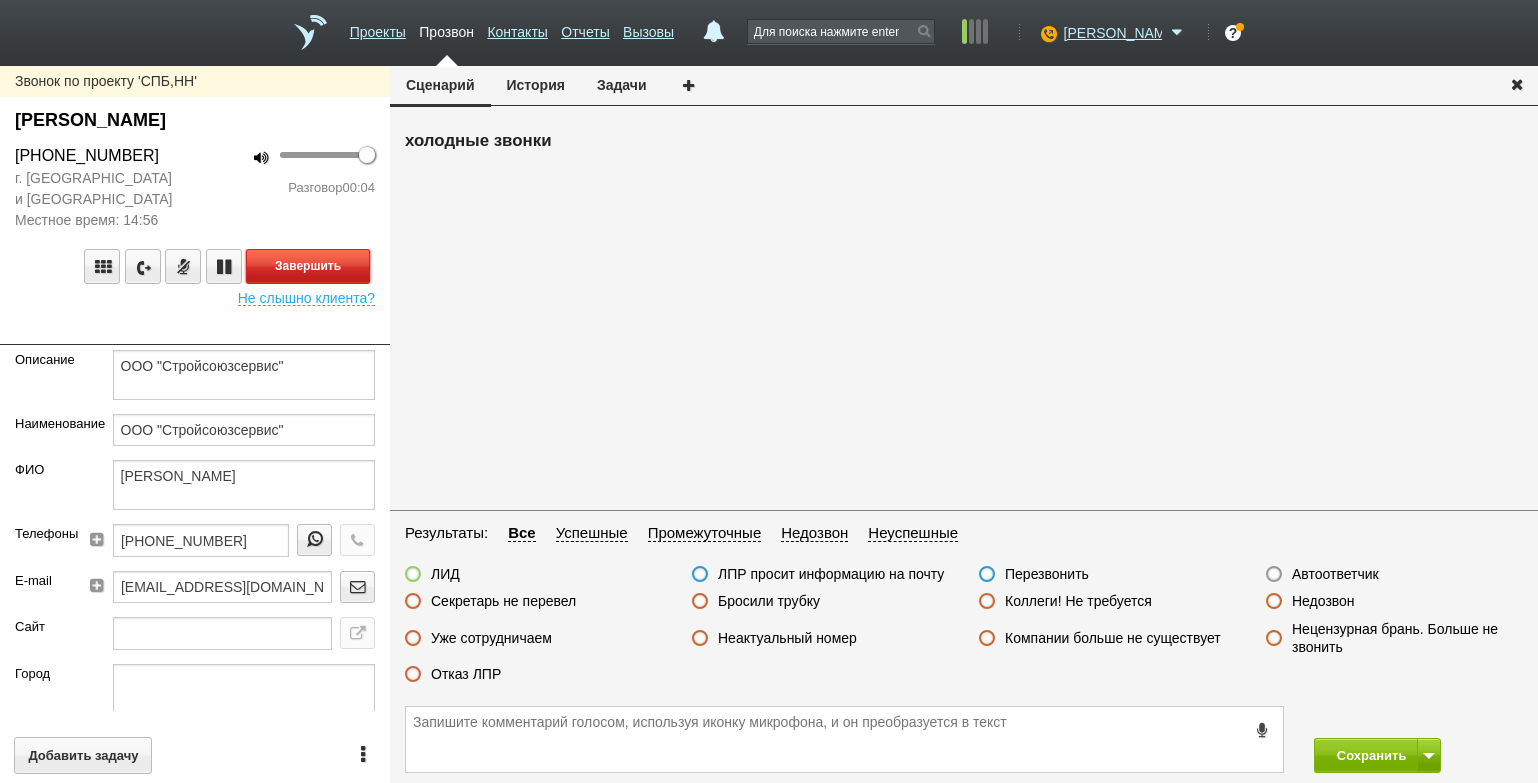 click on "Завершить" at bounding box center (308, 266) 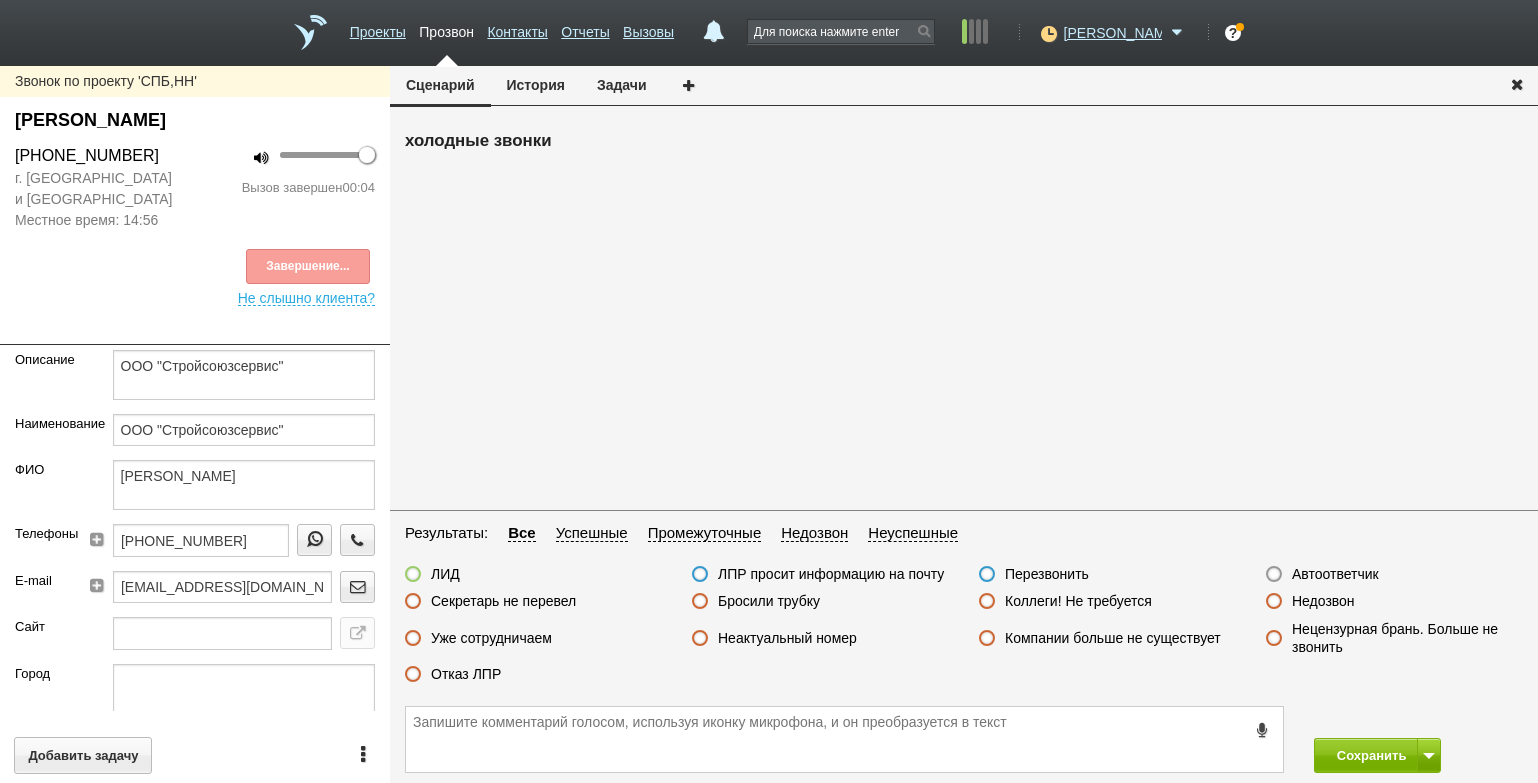 click on "Автоответчик" at bounding box center [1335, 574] 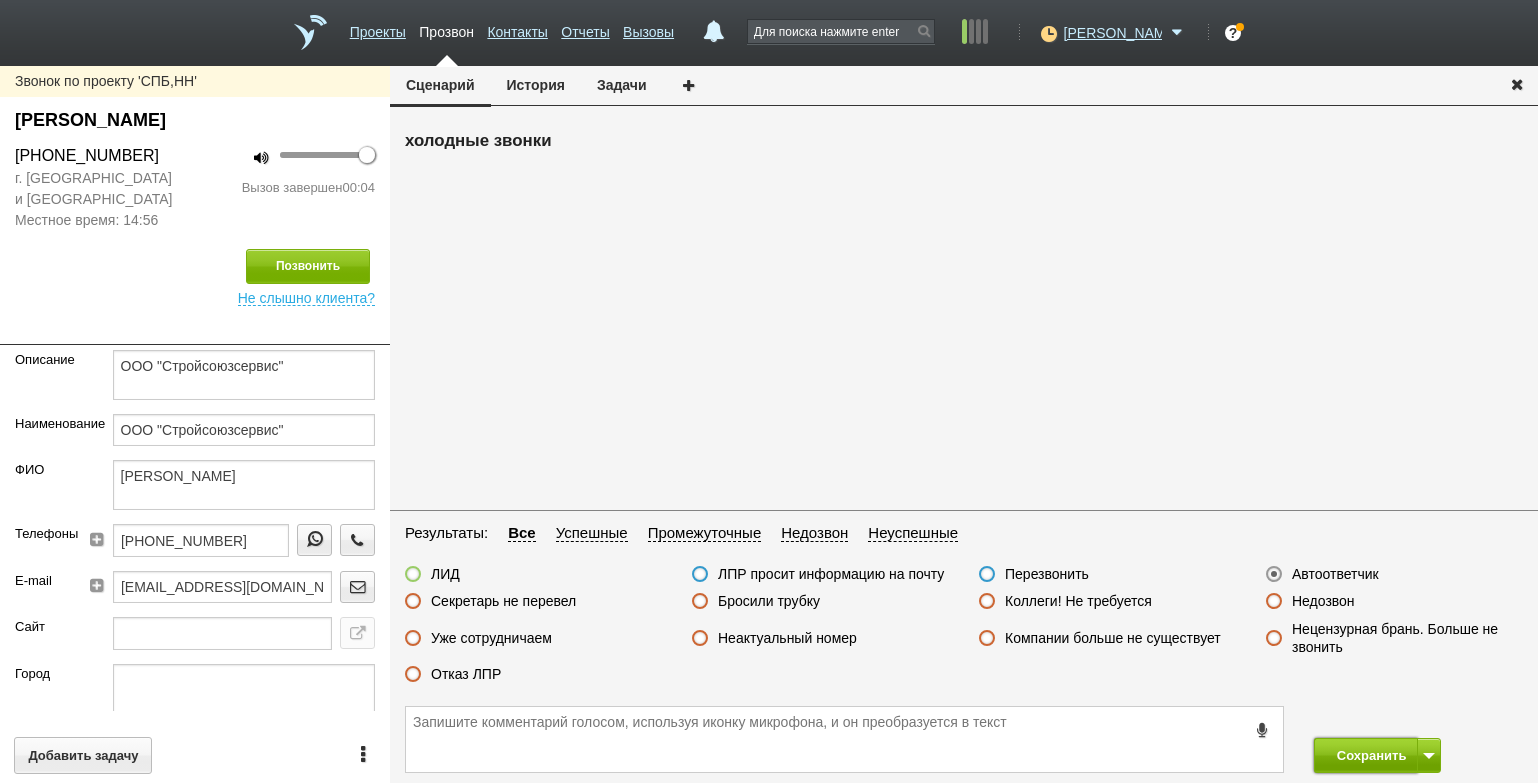 click on "Сохранить" at bounding box center (1366, 755) 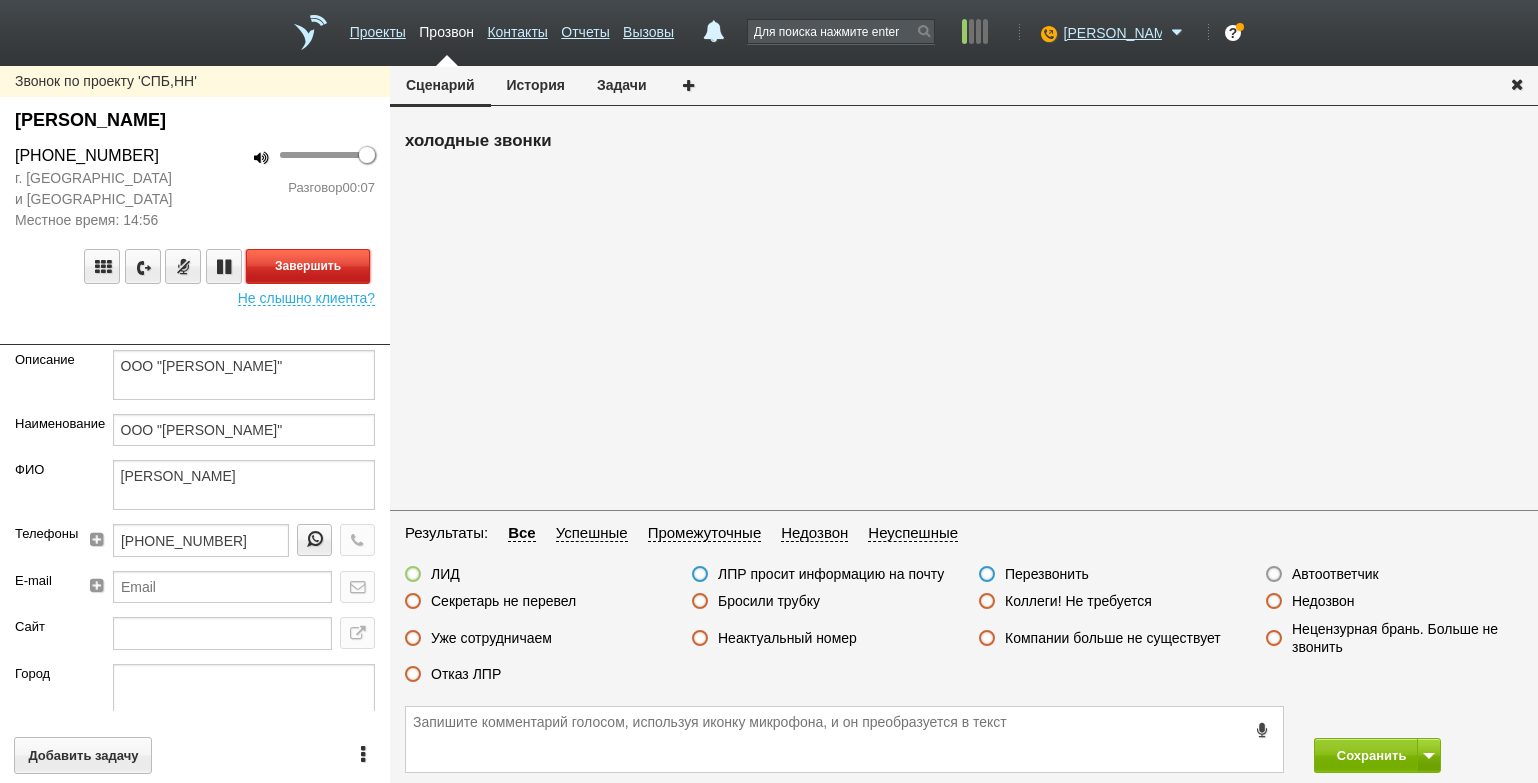 click on "Завершить" at bounding box center (308, 266) 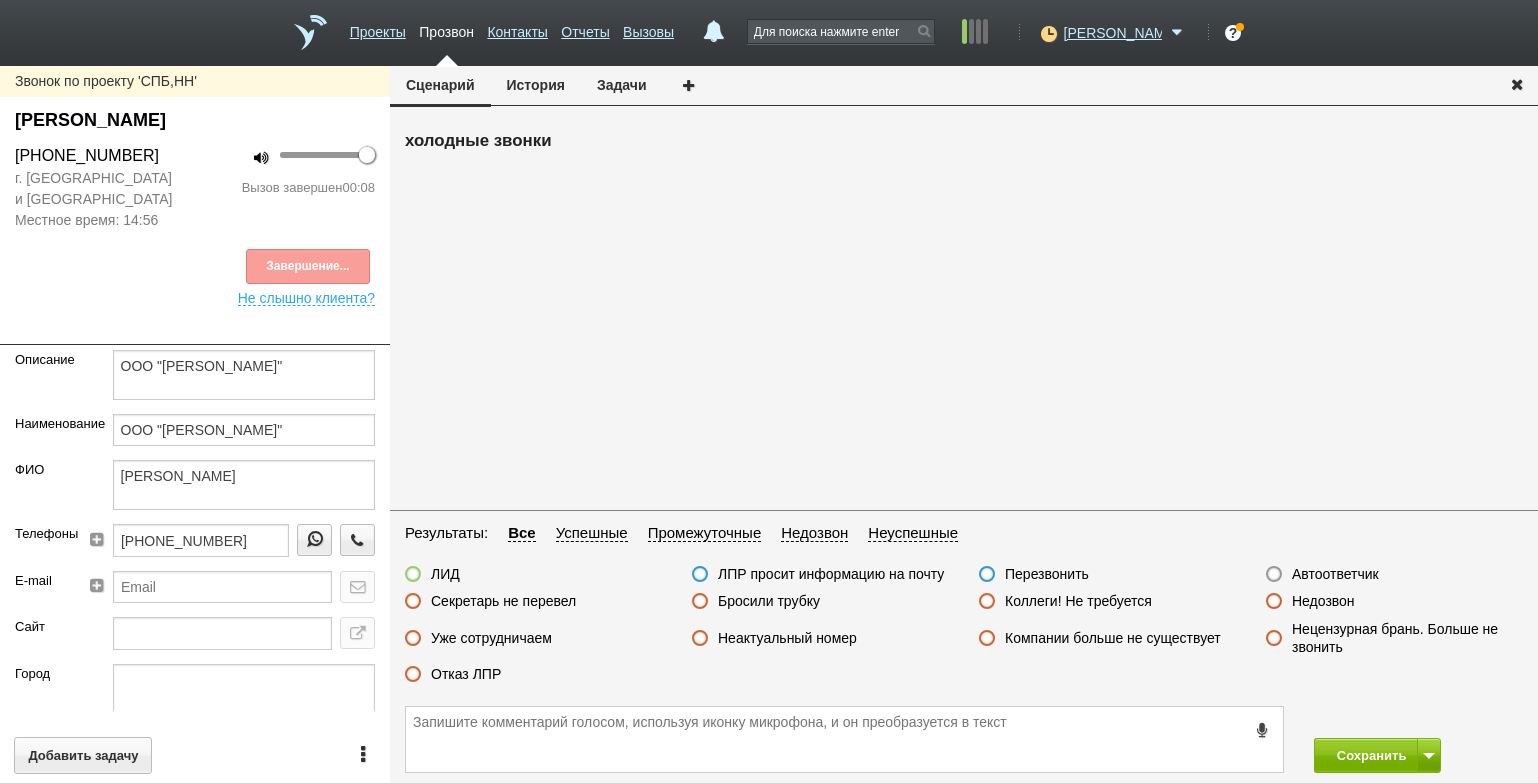 click on "Неактуальный номер" at bounding box center [787, 638] 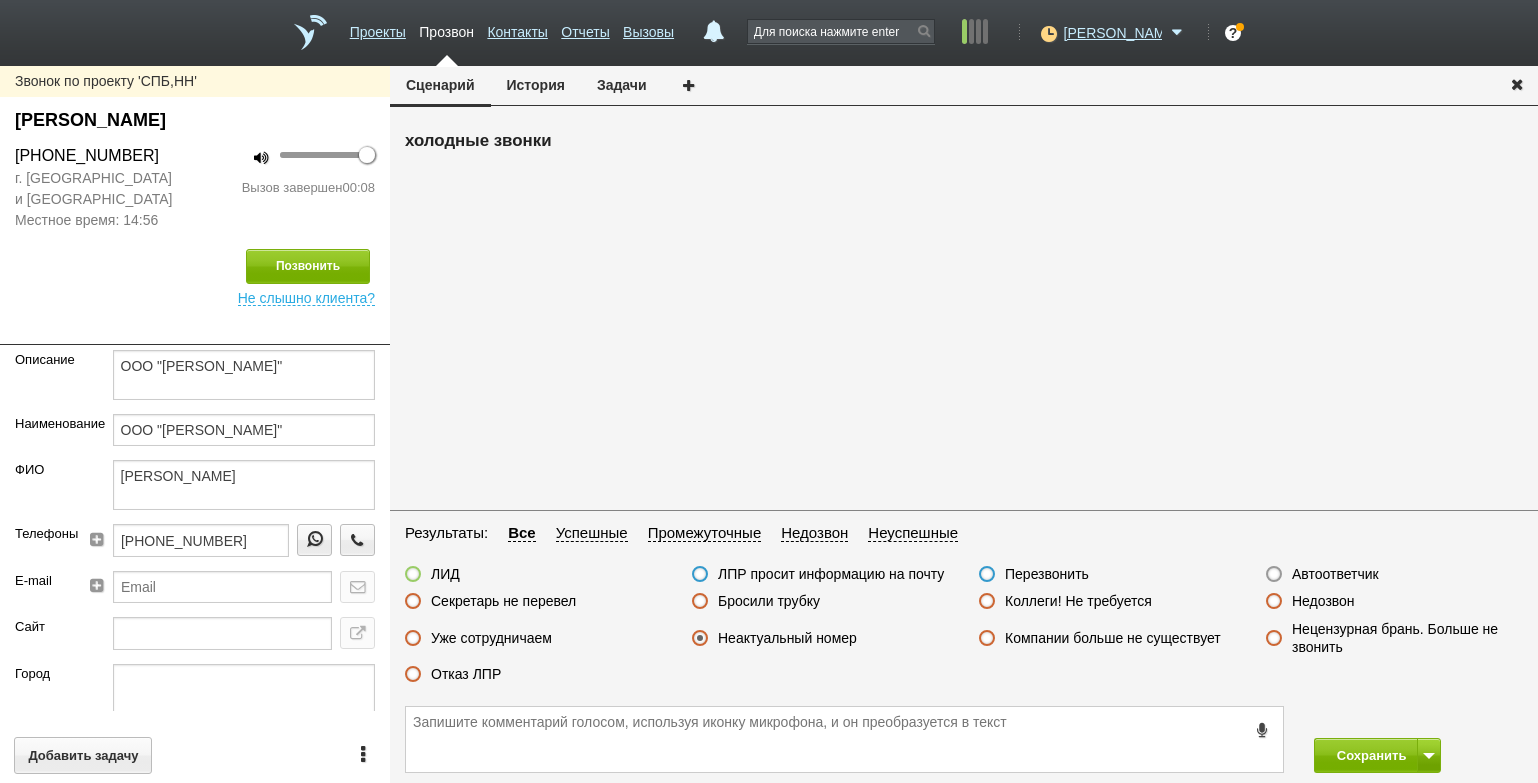 click on "Отказ ЛПР" at bounding box center [466, 674] 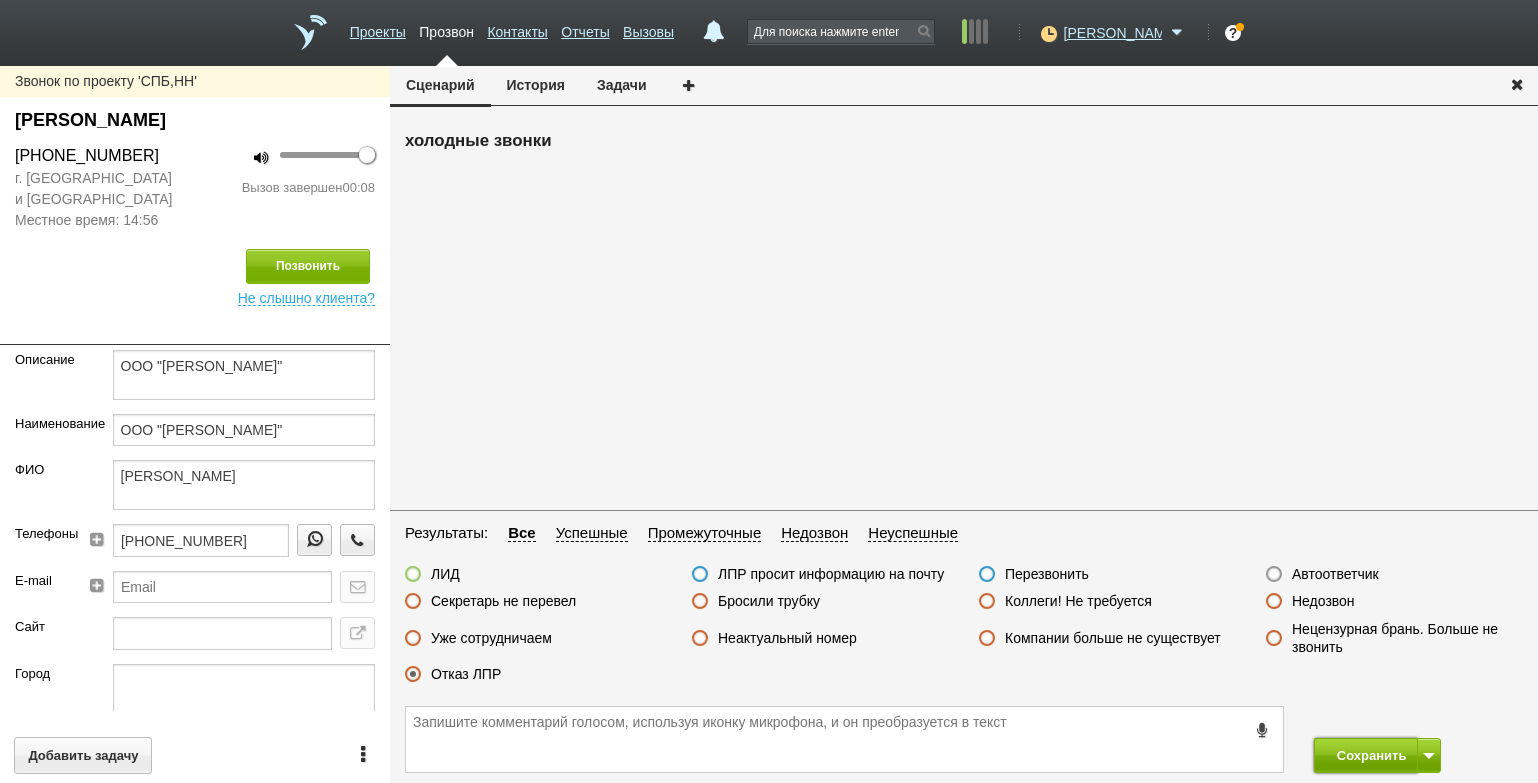 click on "Сохранить" at bounding box center [1366, 755] 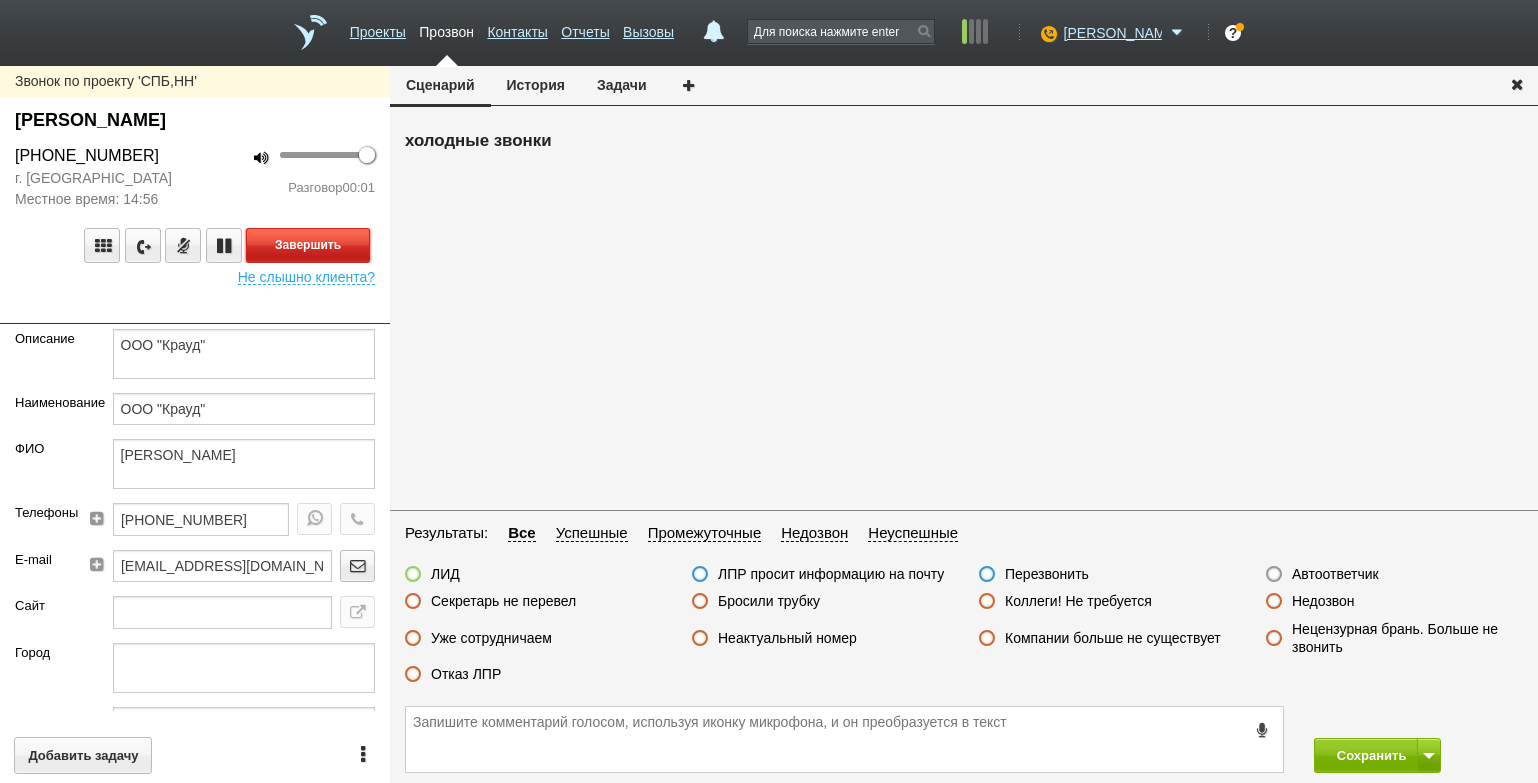 click on "Завершить" at bounding box center (308, 245) 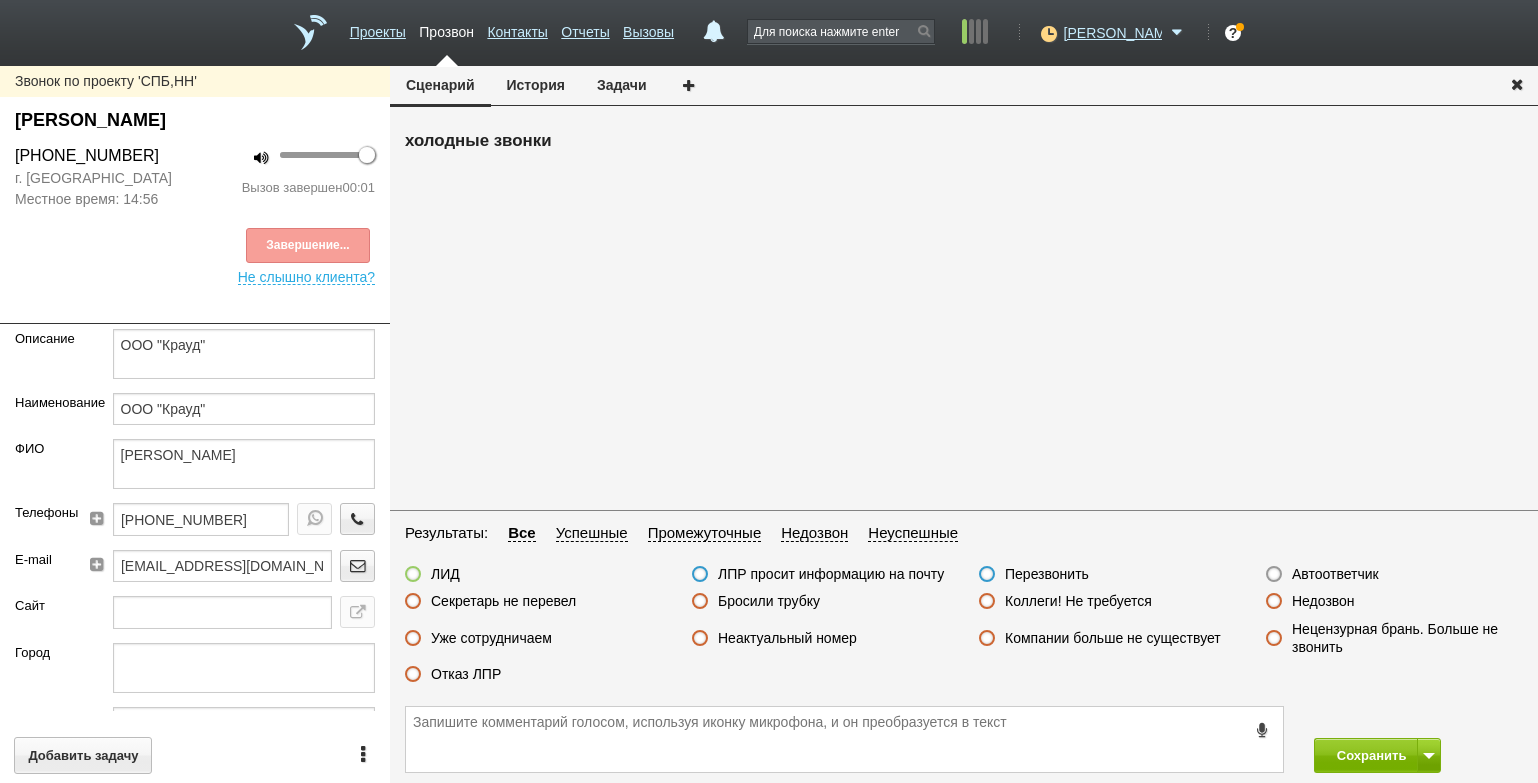 click on "Автоответчик" at bounding box center [1335, 574] 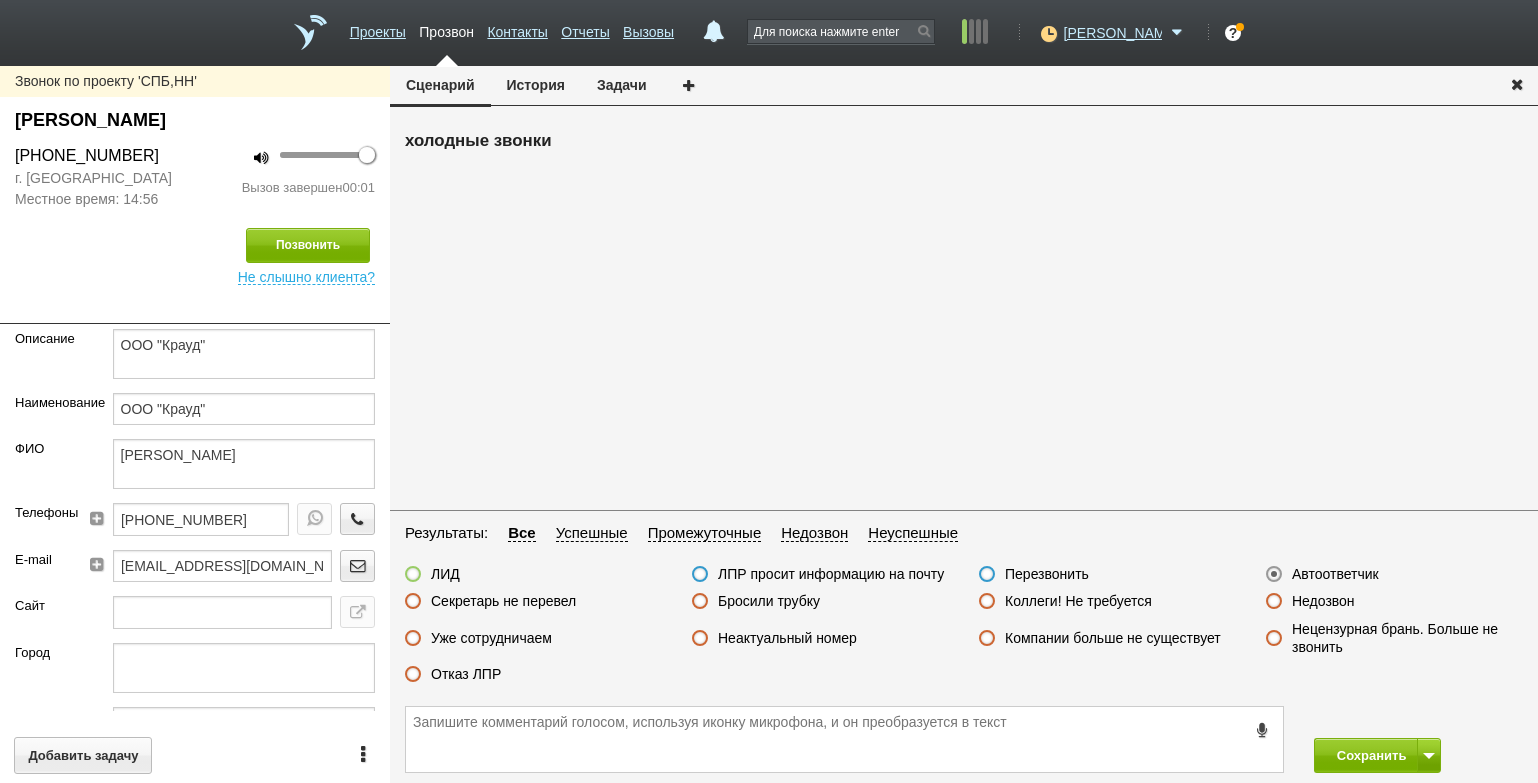 click on "Сохранить" at bounding box center [964, 739] 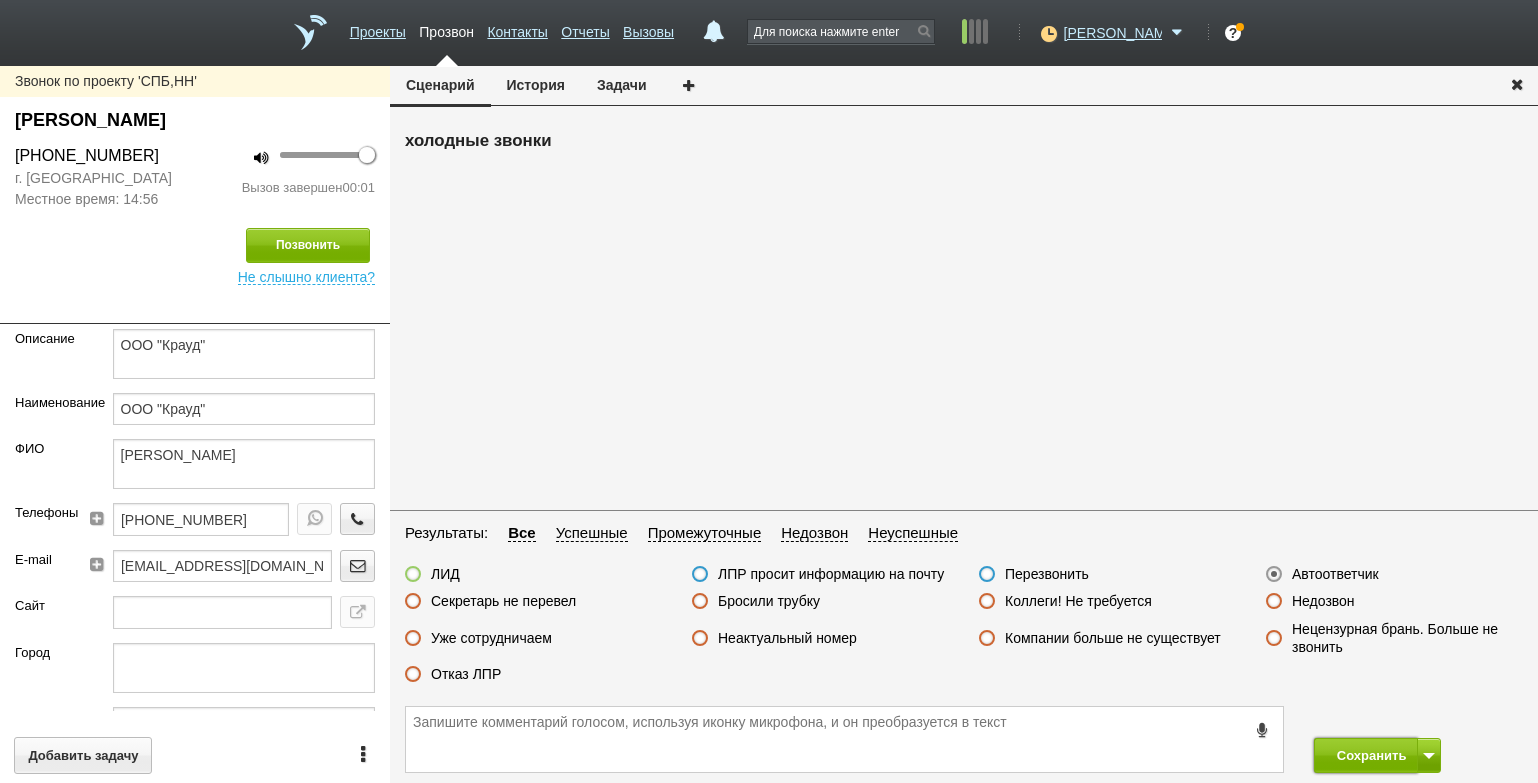 drag, startPoint x: 1339, startPoint y: 748, endPoint x: 1316, endPoint y: 720, distance: 36.23534 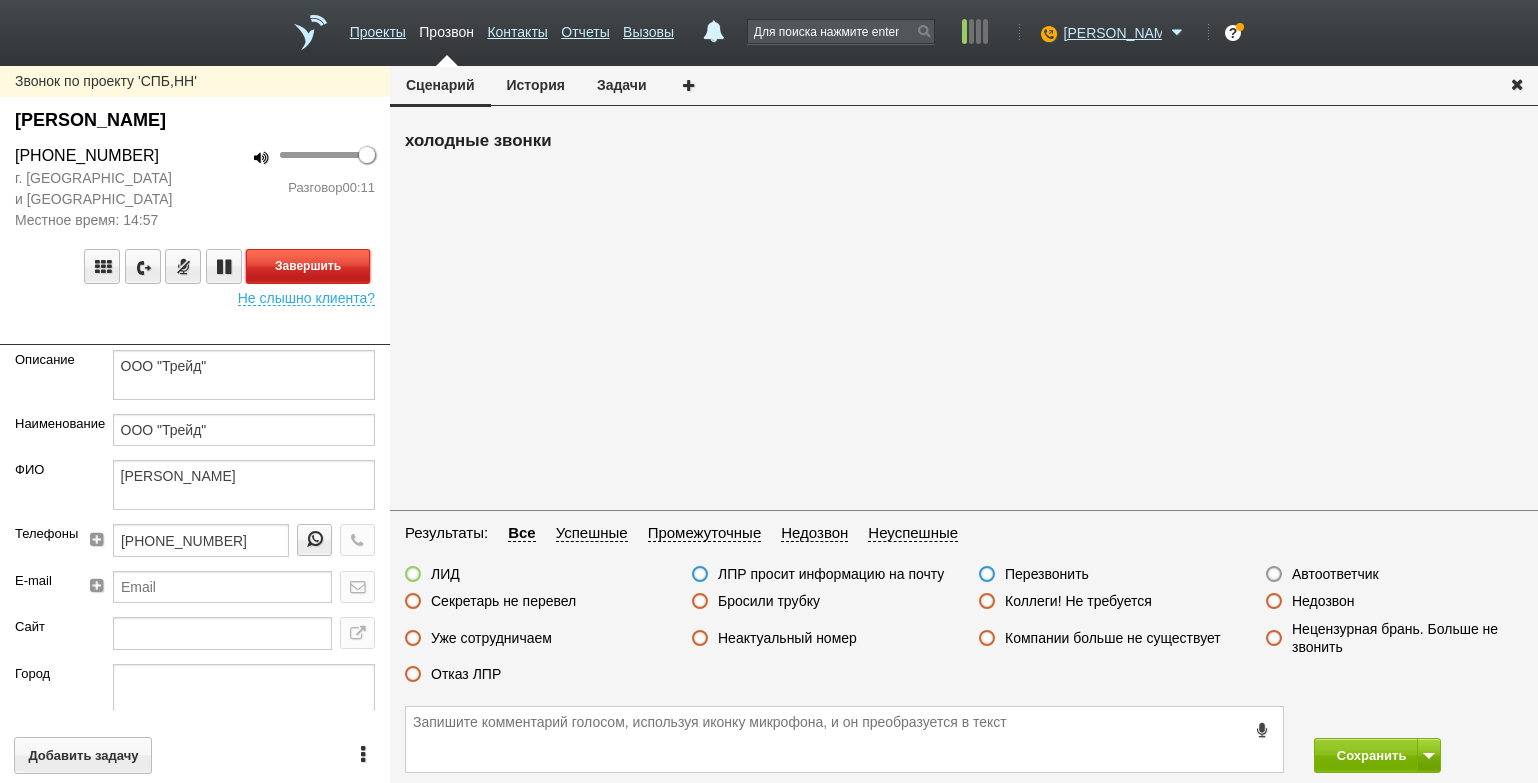 click on "Завершить" at bounding box center [308, 266] 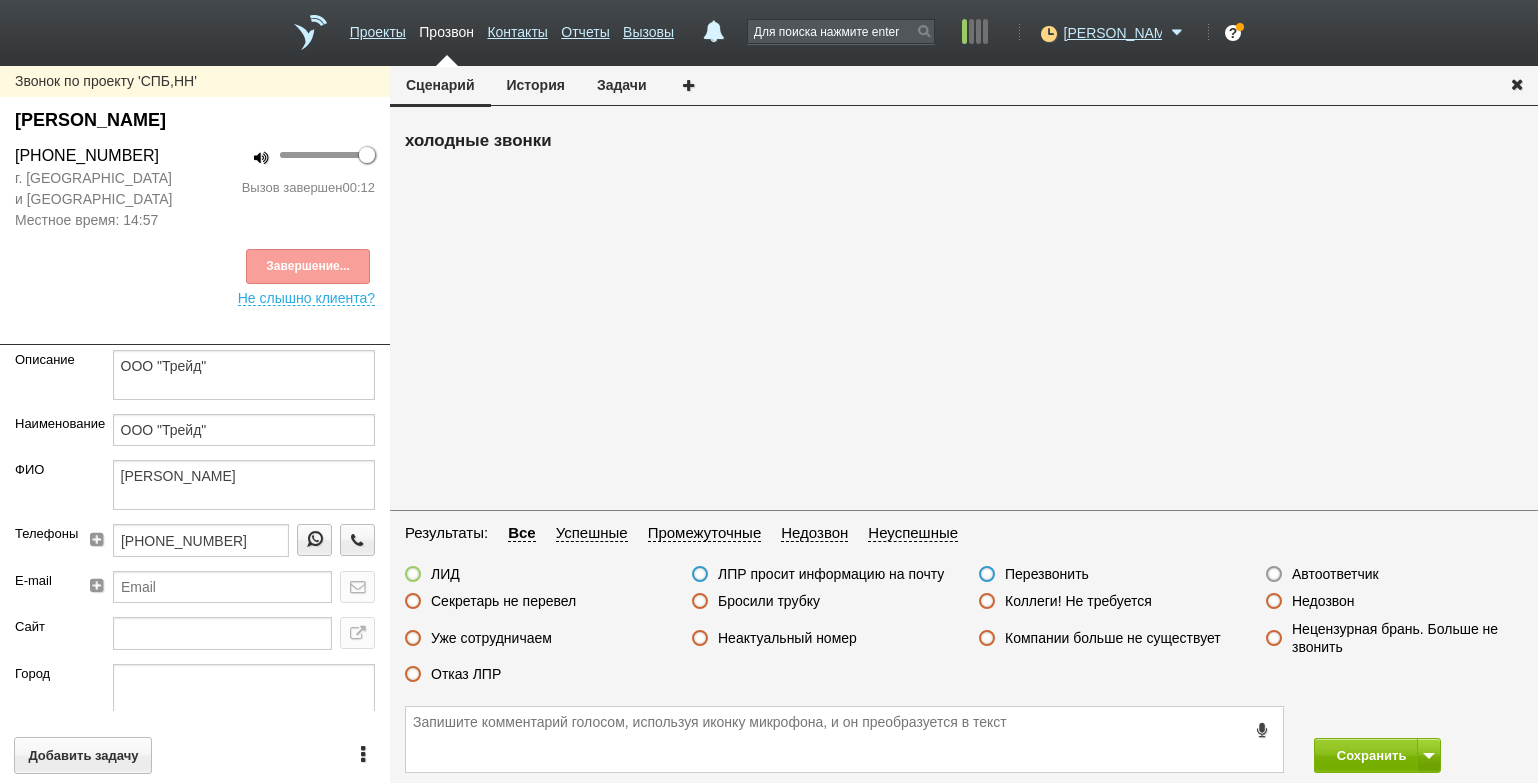 click on "Завершение..." at bounding box center (195, 266) 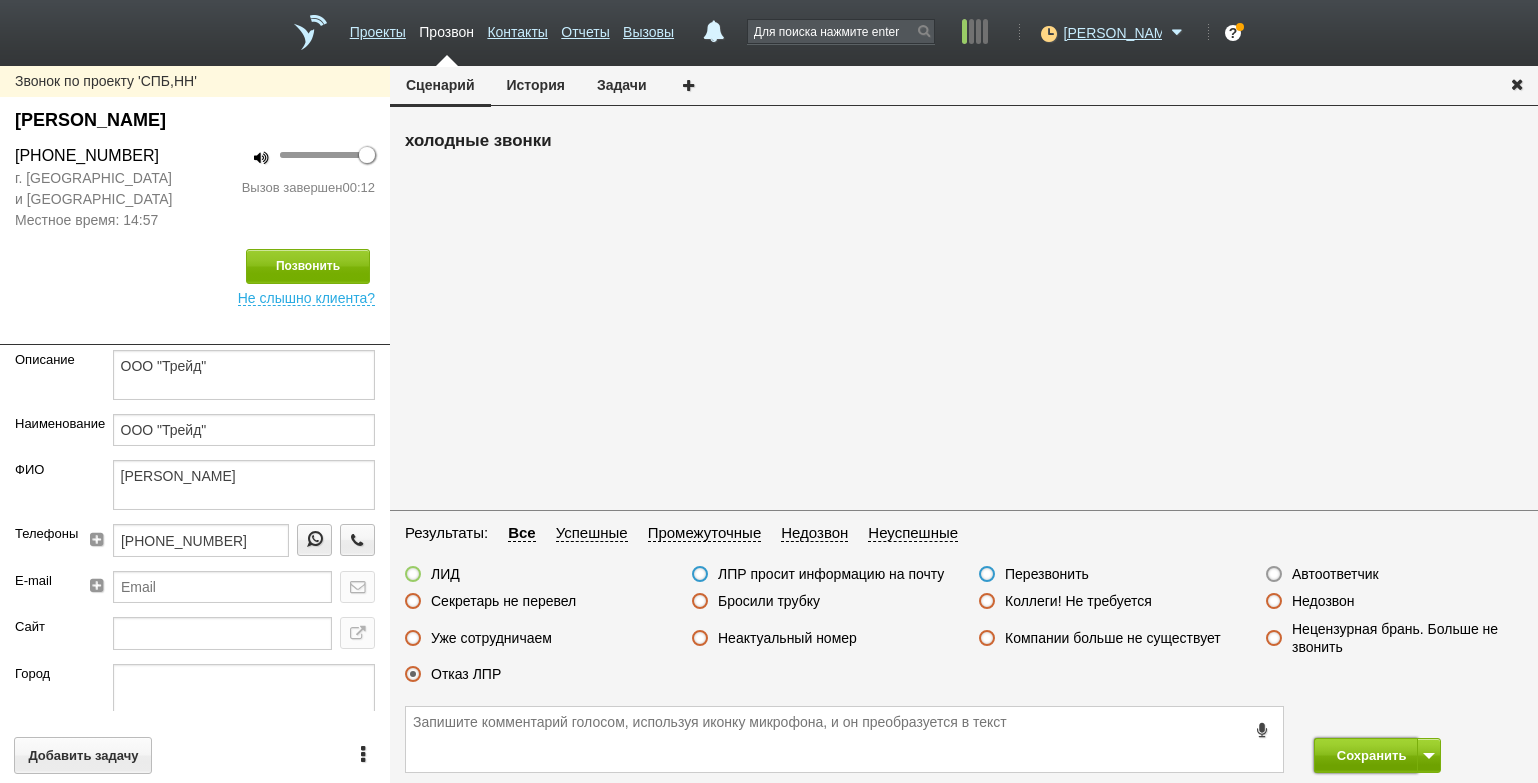 click on "Сохранить" at bounding box center [1366, 755] 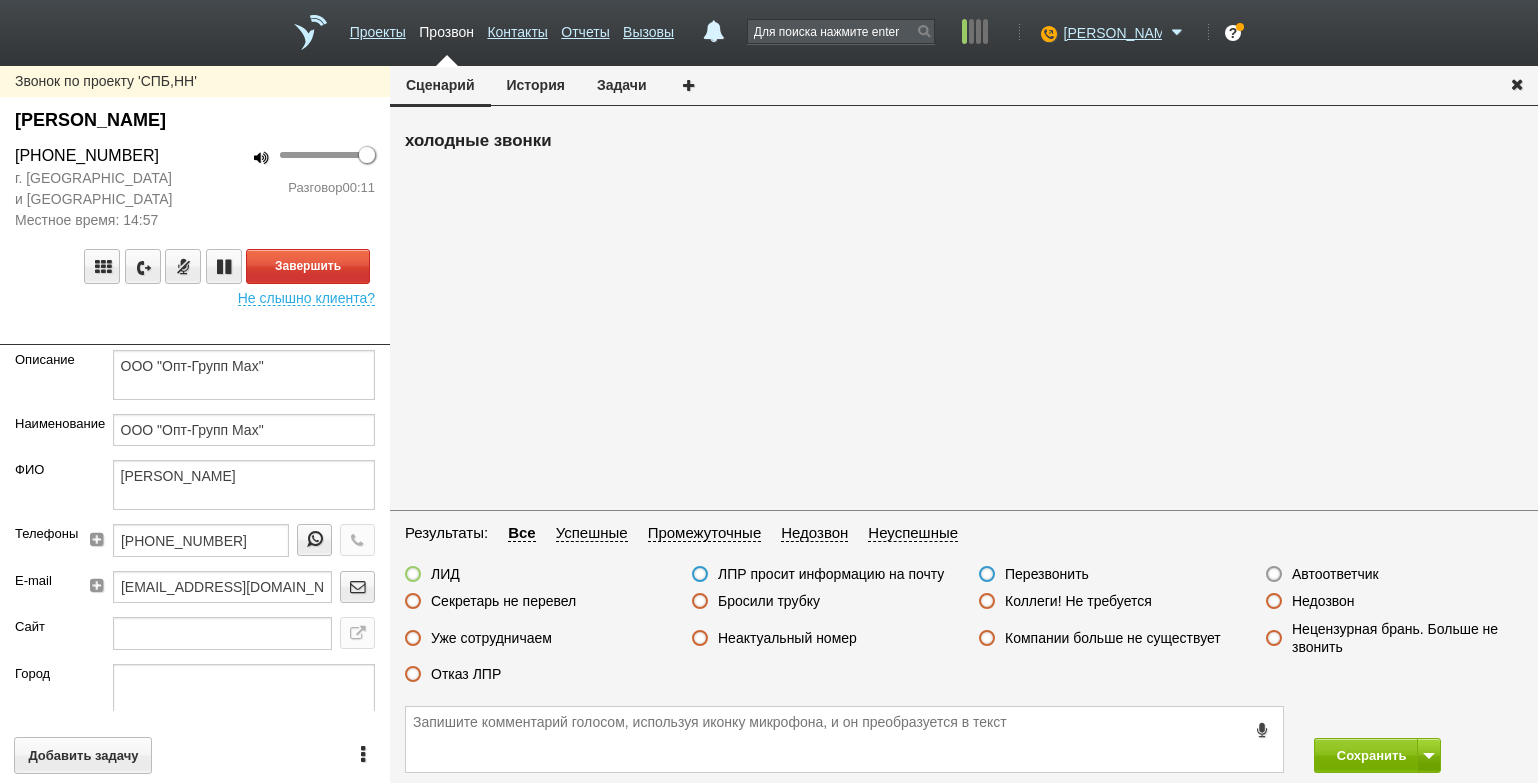 click at bounding box center [195, 330] 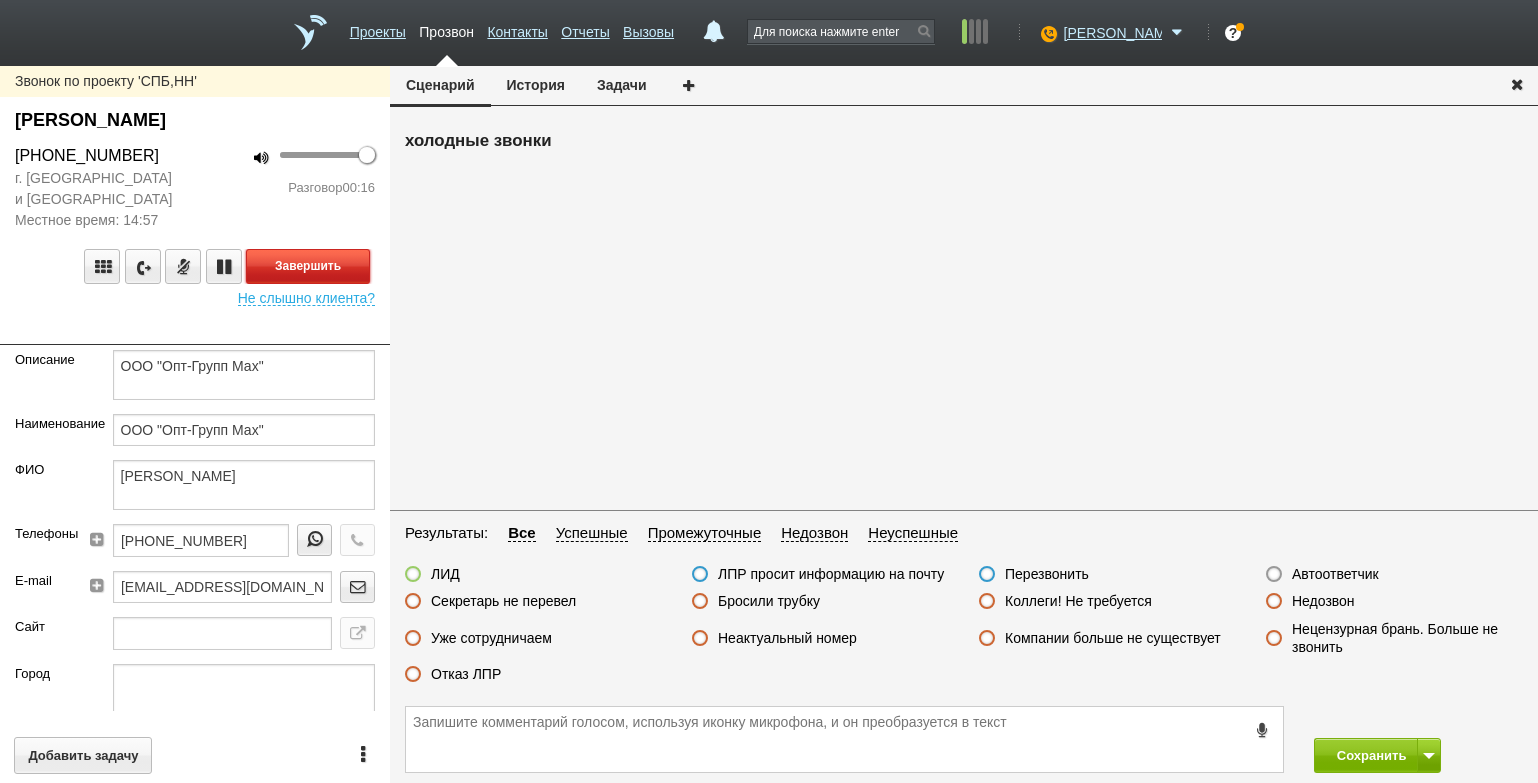 click on "Завершить" at bounding box center (308, 266) 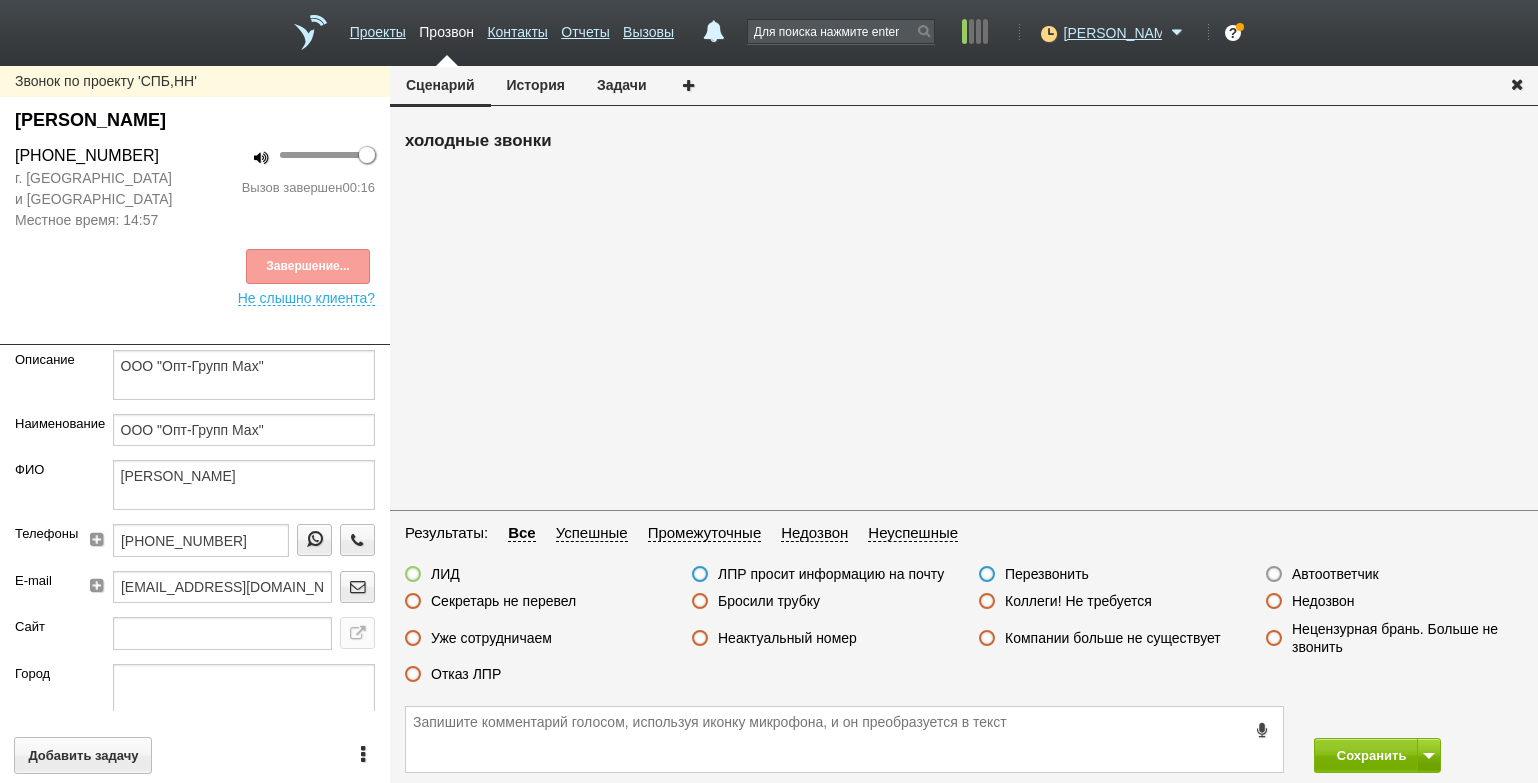 click on "Отказ ЛПР" at bounding box center [466, 674] 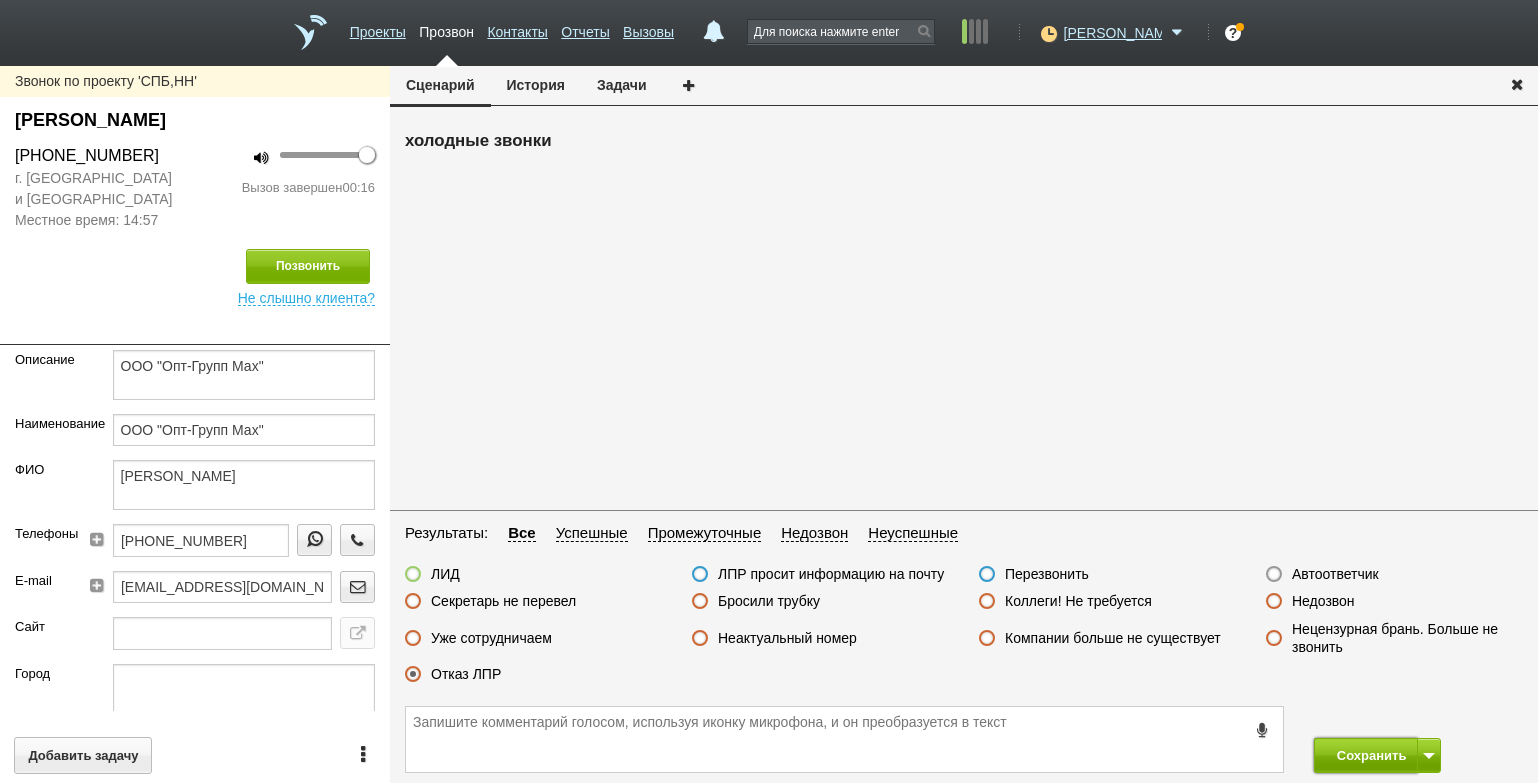 click on "Сохранить" at bounding box center [1366, 755] 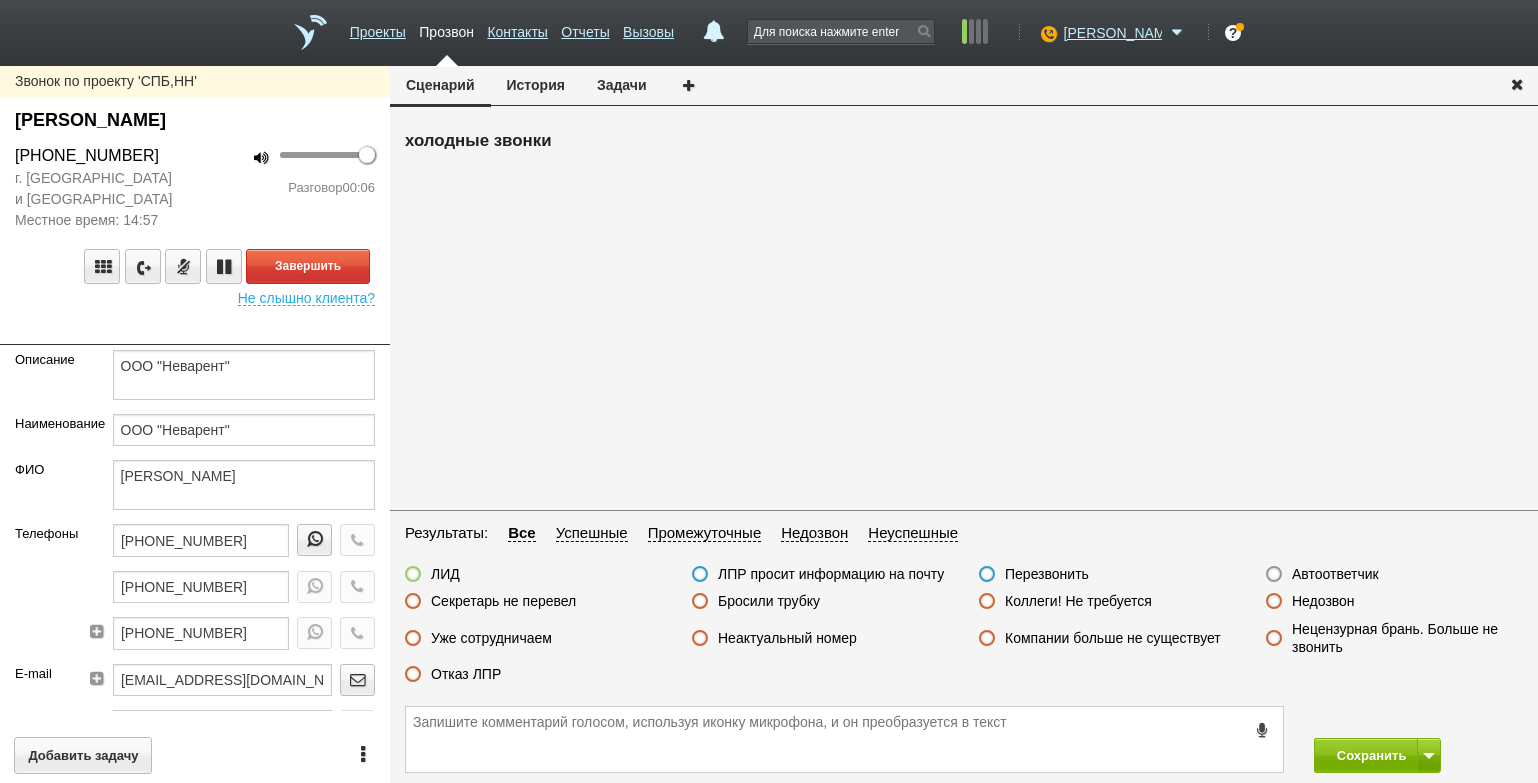 click on "Завершить Не слышно клиента?" at bounding box center (195, 268) 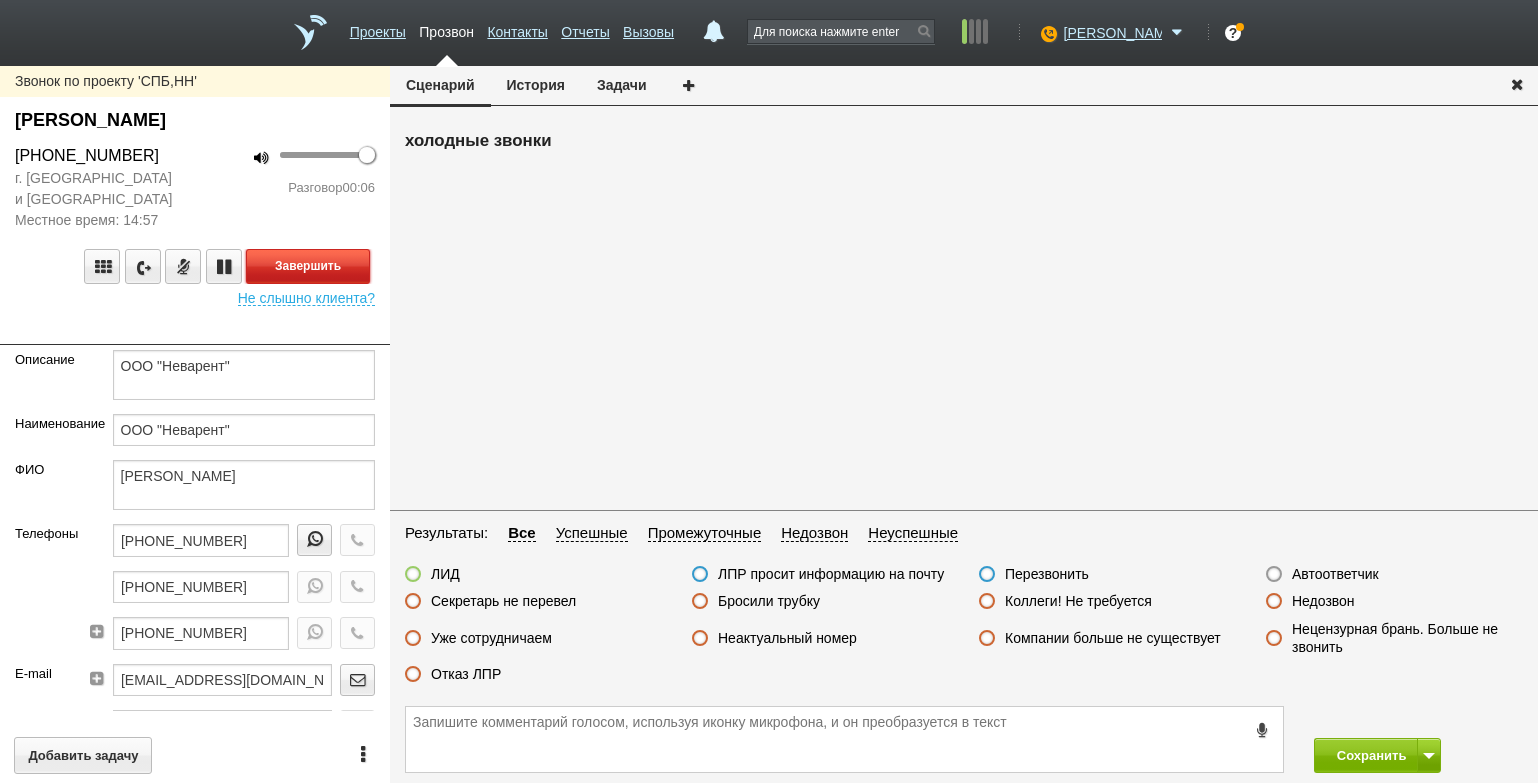 click on "Завершить" at bounding box center [308, 266] 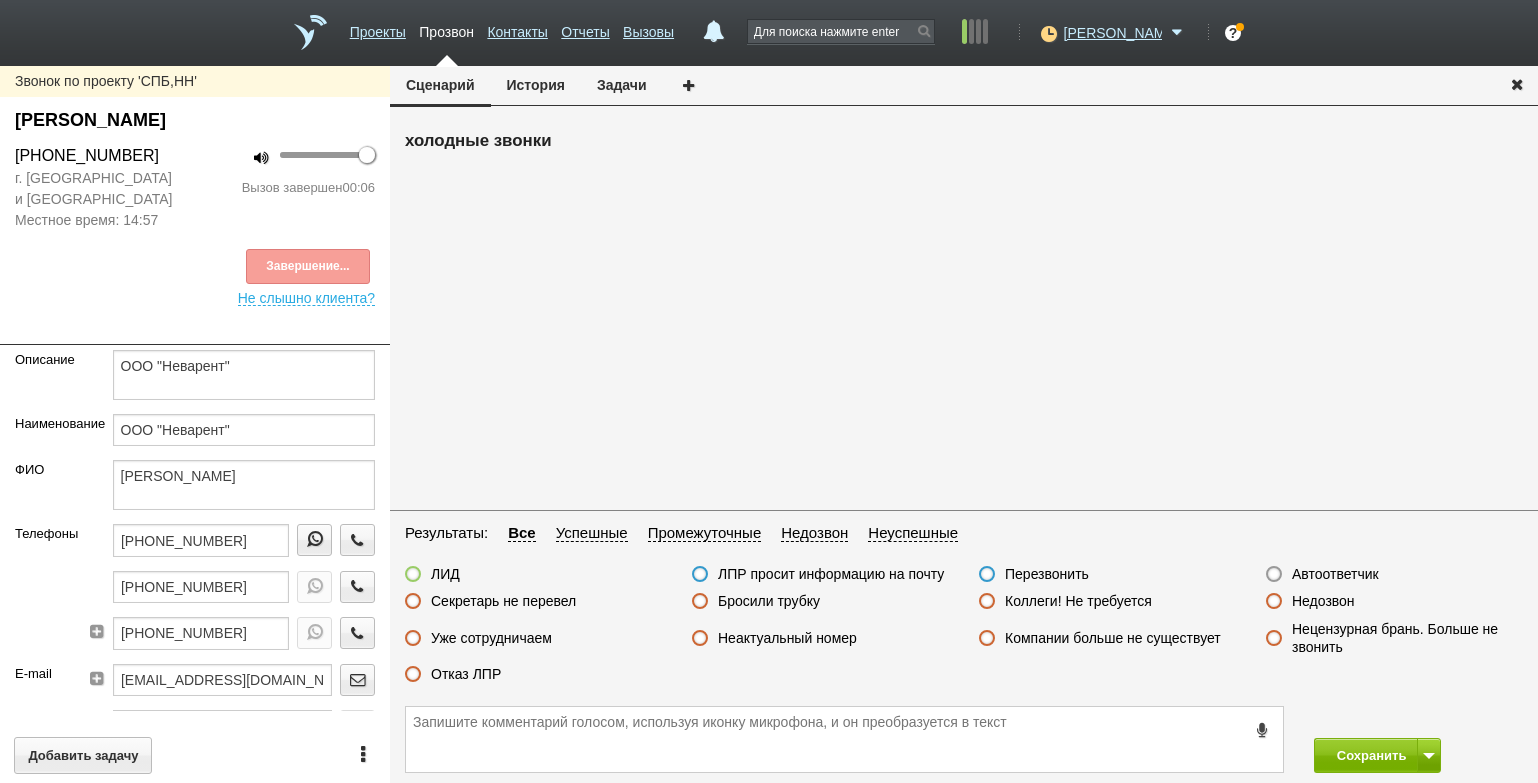click on "Бросили трубку" at bounding box center (769, 601) 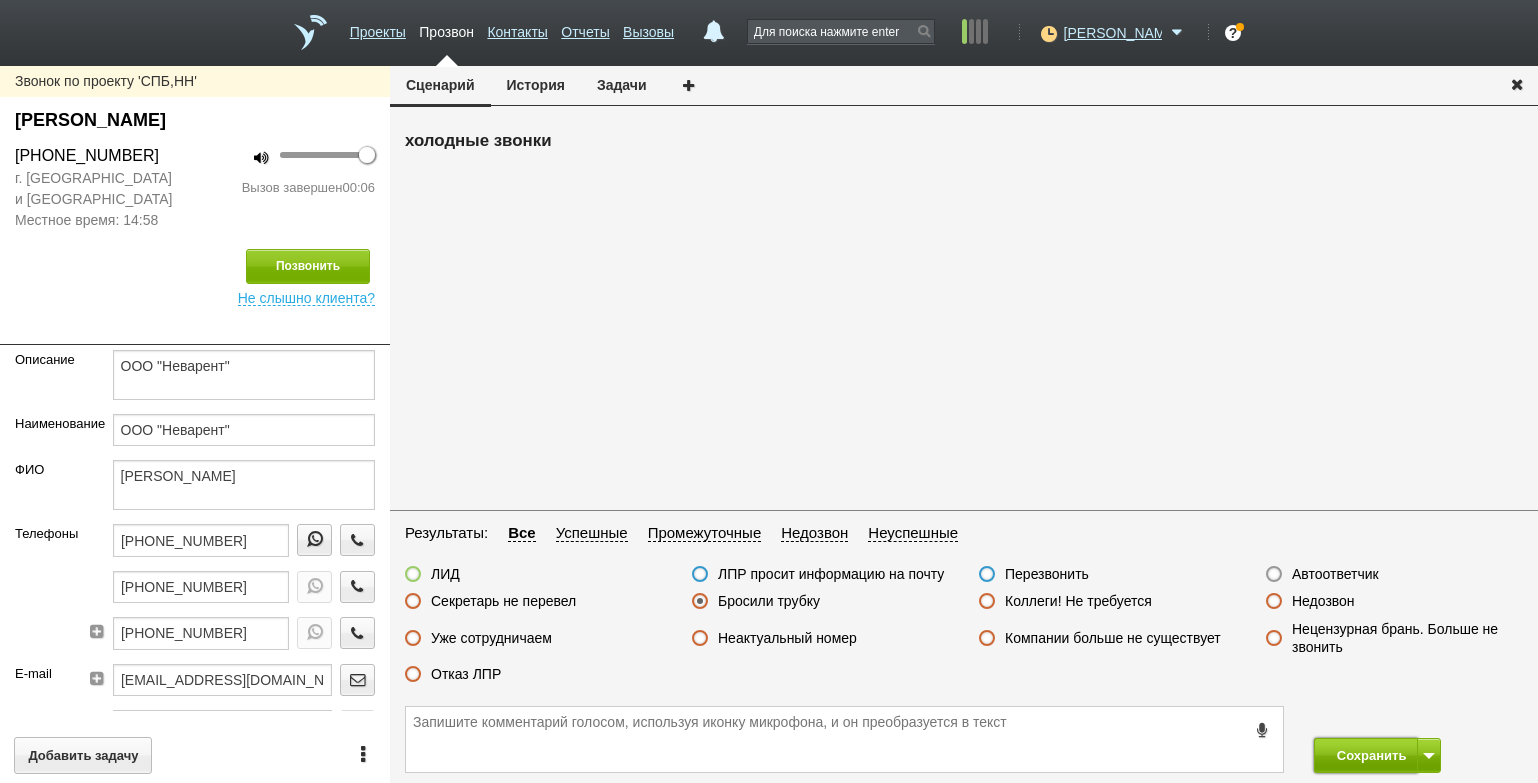 click on "Сохранить" at bounding box center [1366, 755] 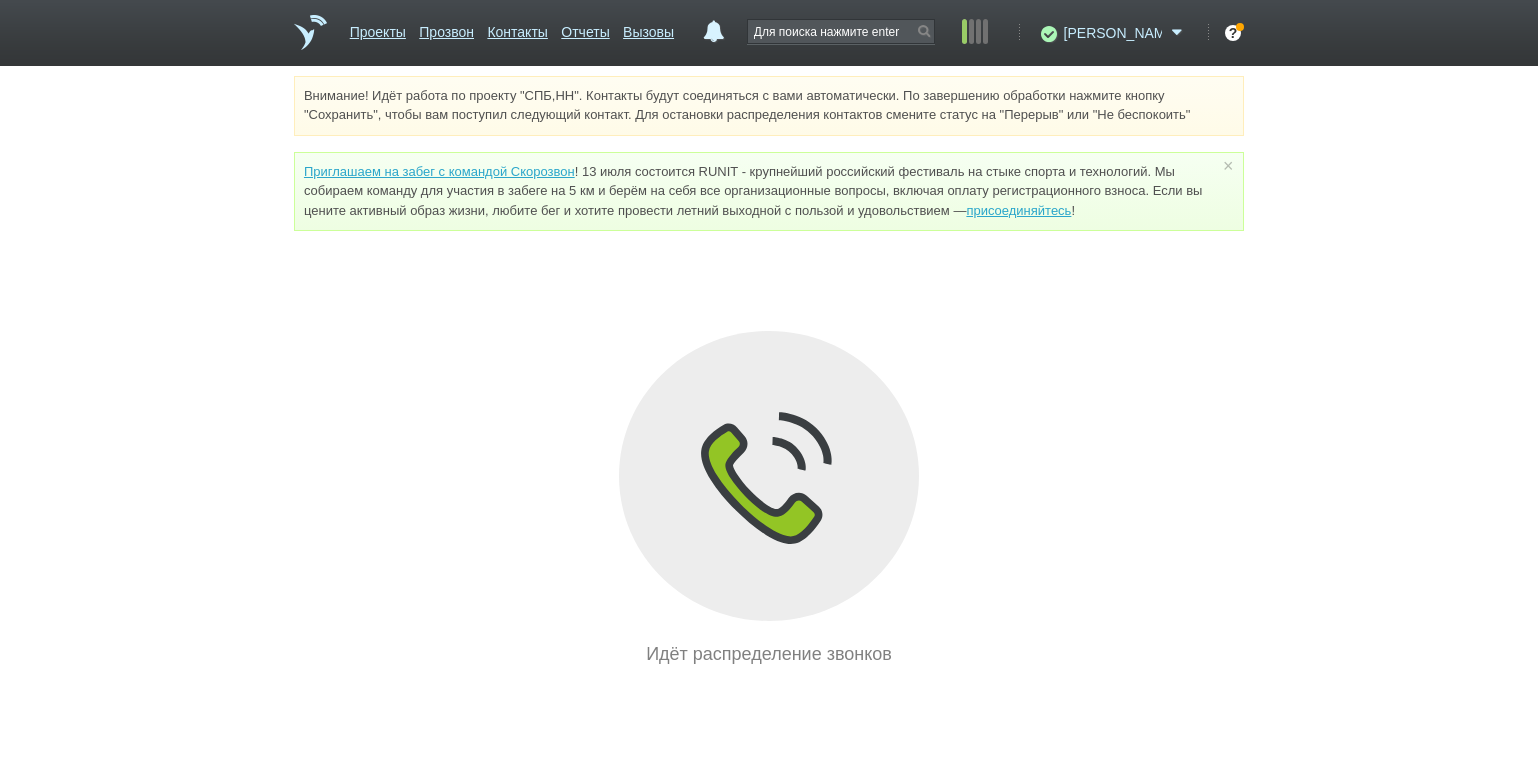click at bounding box center (1046, 31) 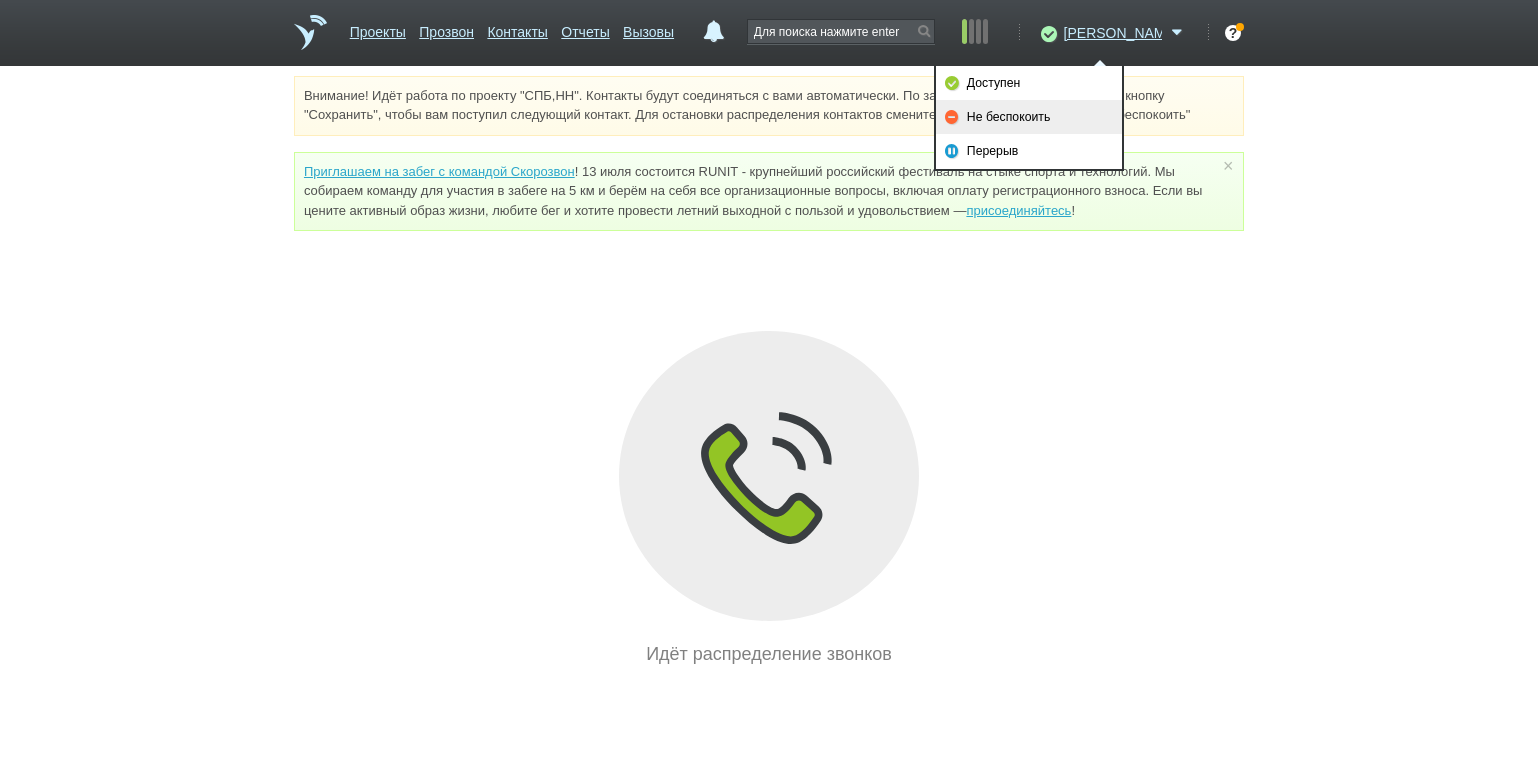 click on "Не беспокоить" at bounding box center [1029, 117] 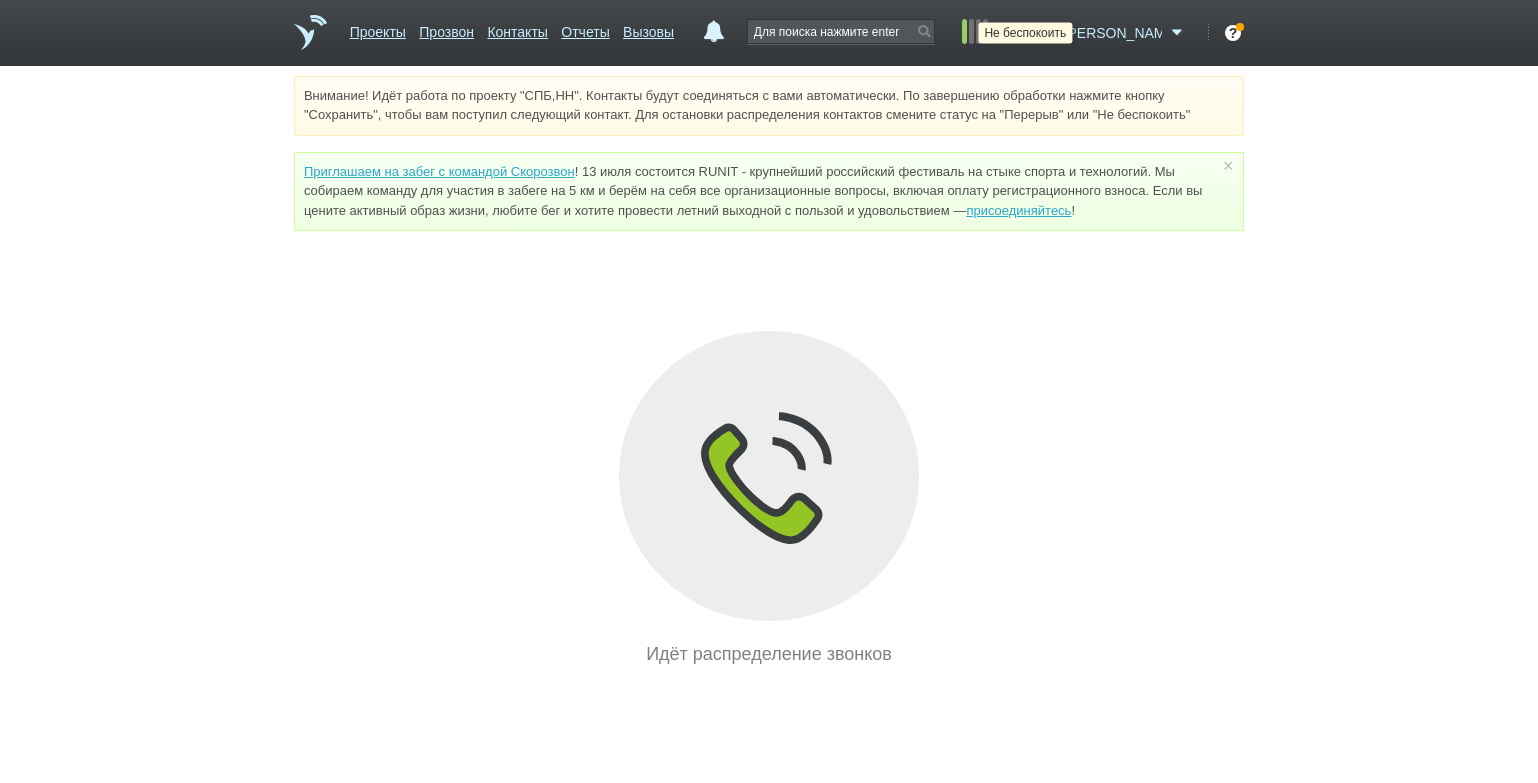 click at bounding box center (1046, 33) 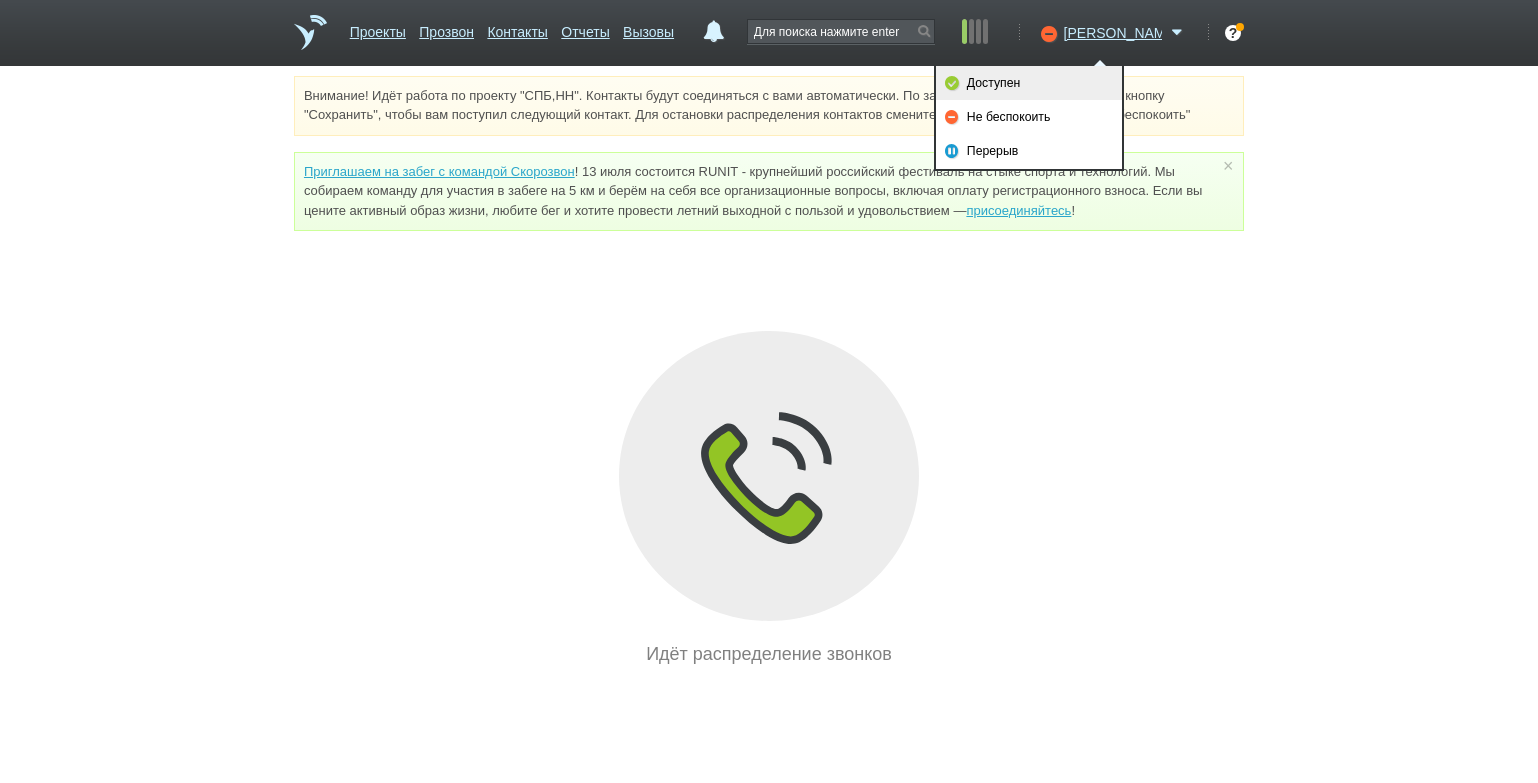click on "Доступен" at bounding box center (1029, 83) 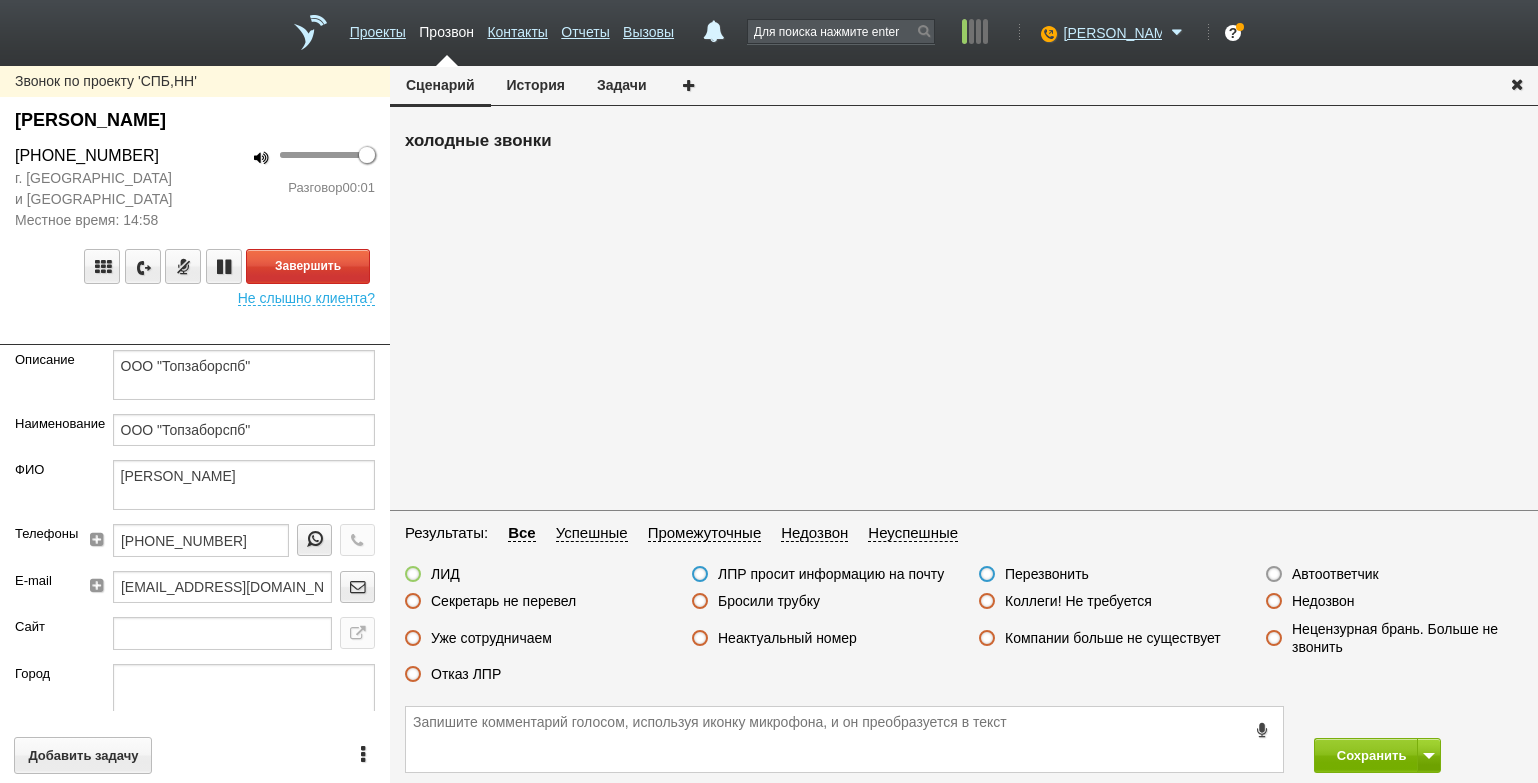 click on "Звонок по проекту 'СПБ,[PERSON_NAME] [PHONE_NUMBER] г. [GEOGRAPHIC_DATA] и [GEOGRAPHIC_DATA] Местное время: 14:58     100
Разговор
00:01         Завершить Не слышно клиента? Описание ООО "Топзаборспб" Наименование ООО "Топзаборспб" [PERSON_NAME] Телефоны [PHONE_NUMBER] E-mail [EMAIL_ADDRESS][DOMAIN_NAME] Сайт Город Адрес Регион Ленинградская обл Должность Директор Теги выгрузить тест Ничего не найдено Список пуст Ответственный [PERSON_NAME] [PERSON_NAME] [PERSON_NAME] [PERSON_NAME] [PERSON_NAME] не найдено Список пуст" at bounding box center (195, 424) 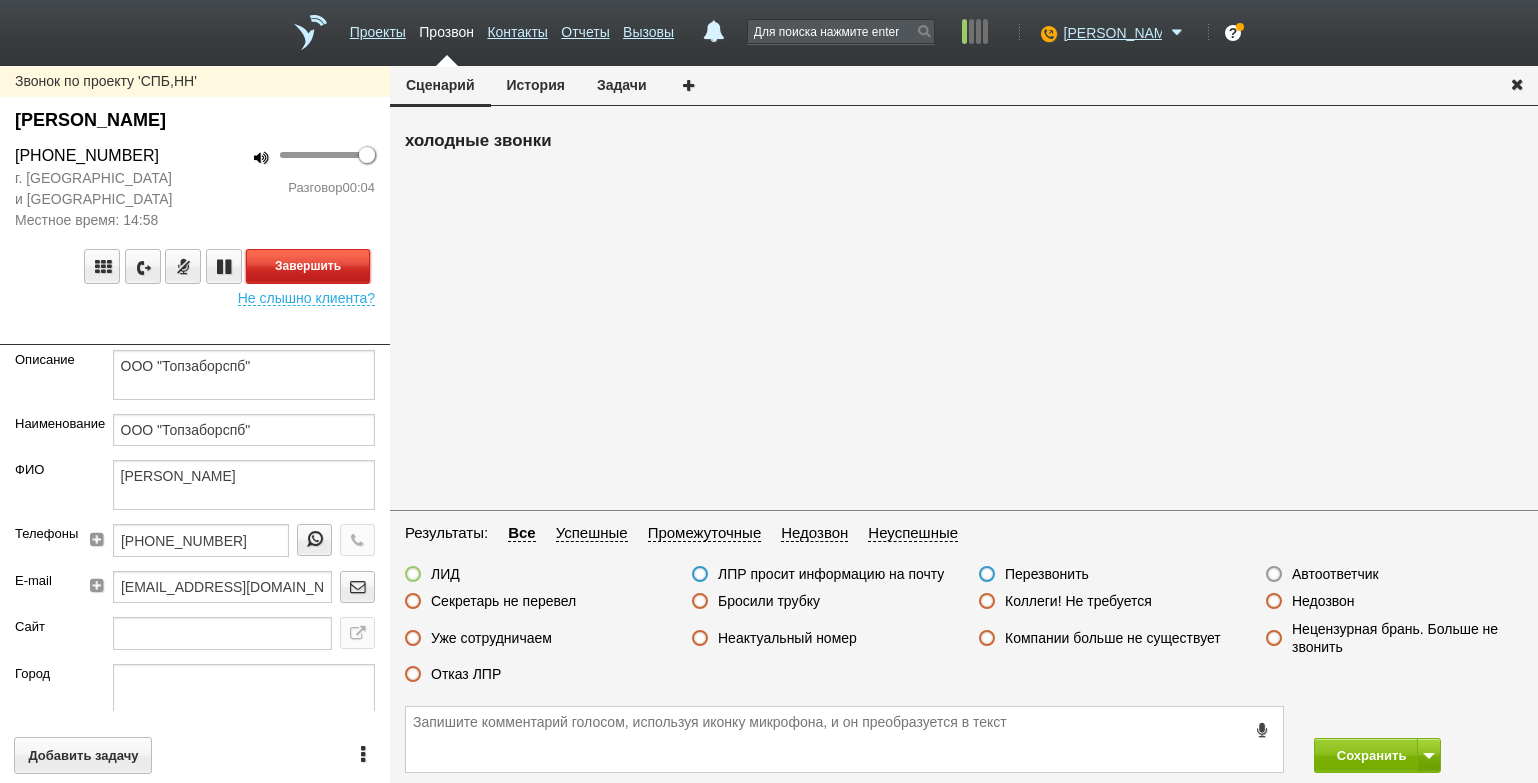 click on "Завершить" at bounding box center (308, 266) 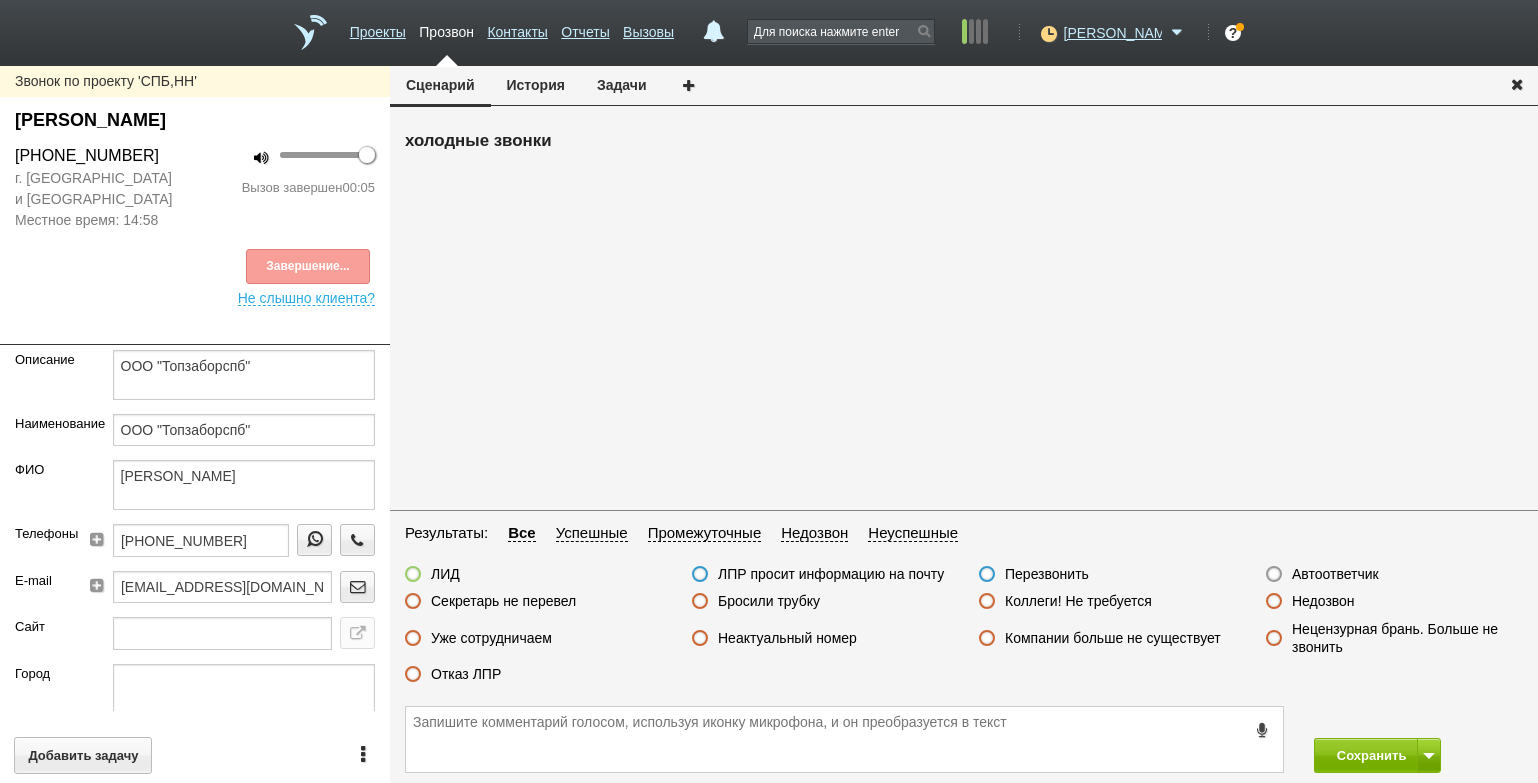 click on "Автоответчик" at bounding box center [1335, 574] 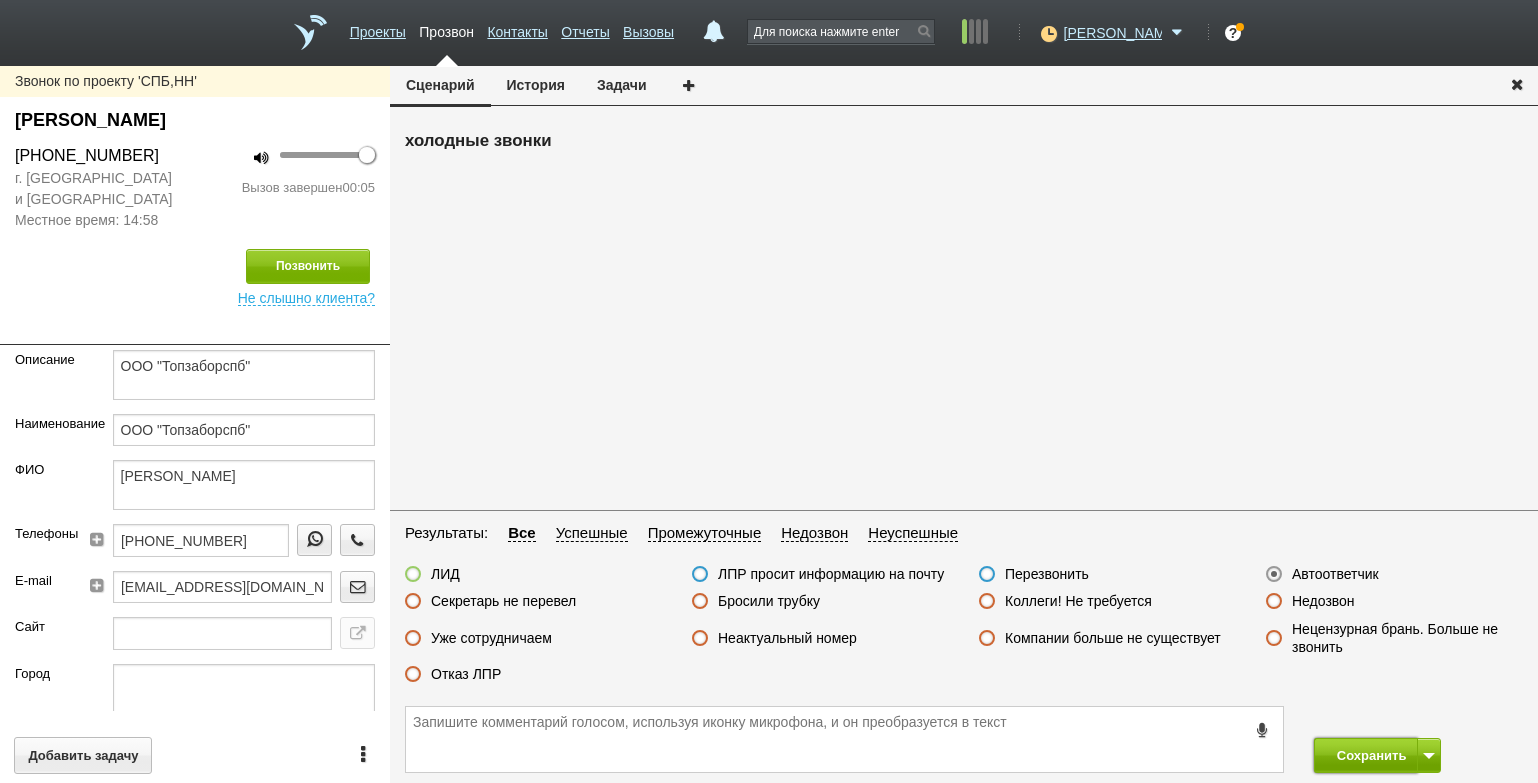click on "Сохранить" at bounding box center [1366, 755] 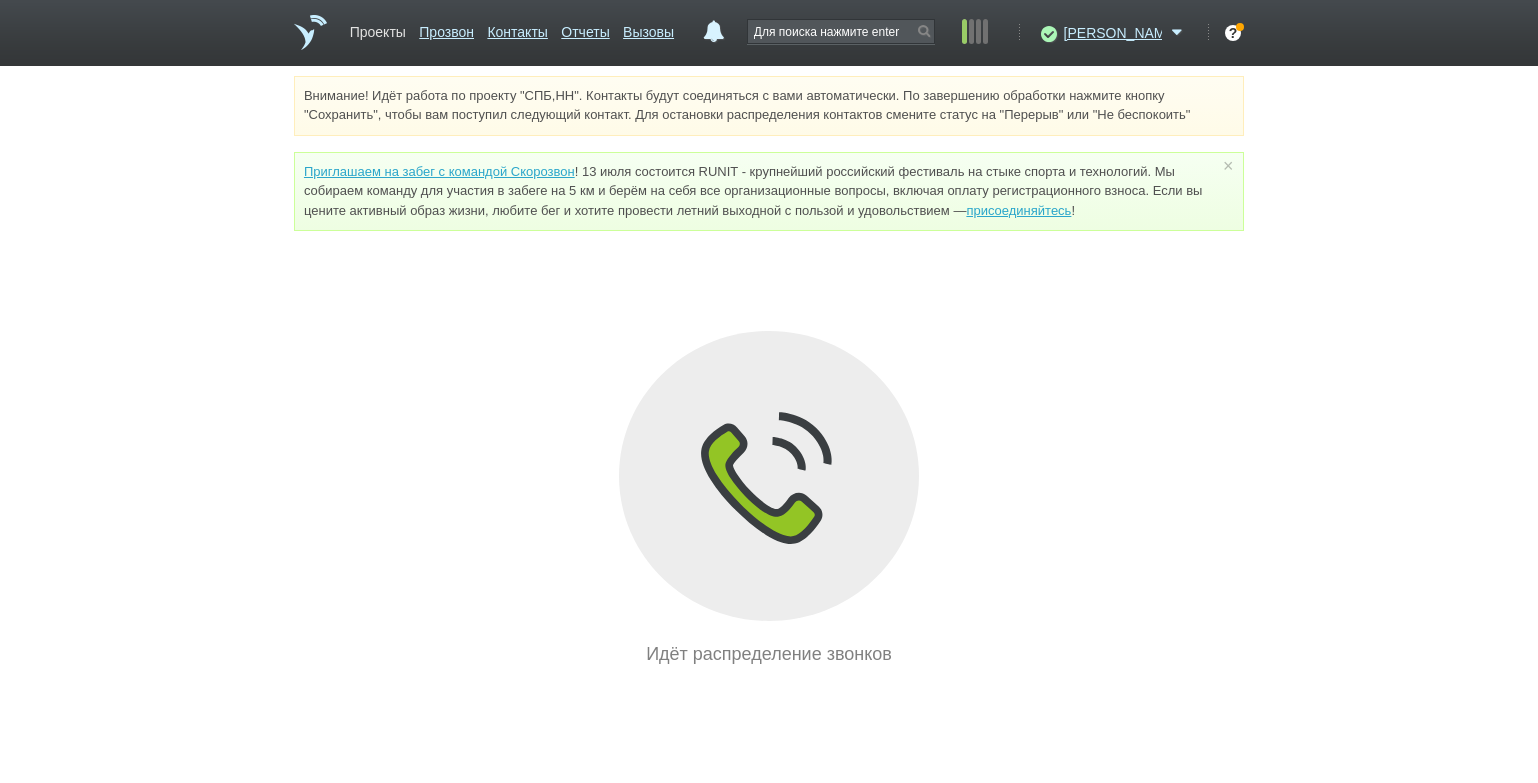 click on "Проекты" at bounding box center (378, 28) 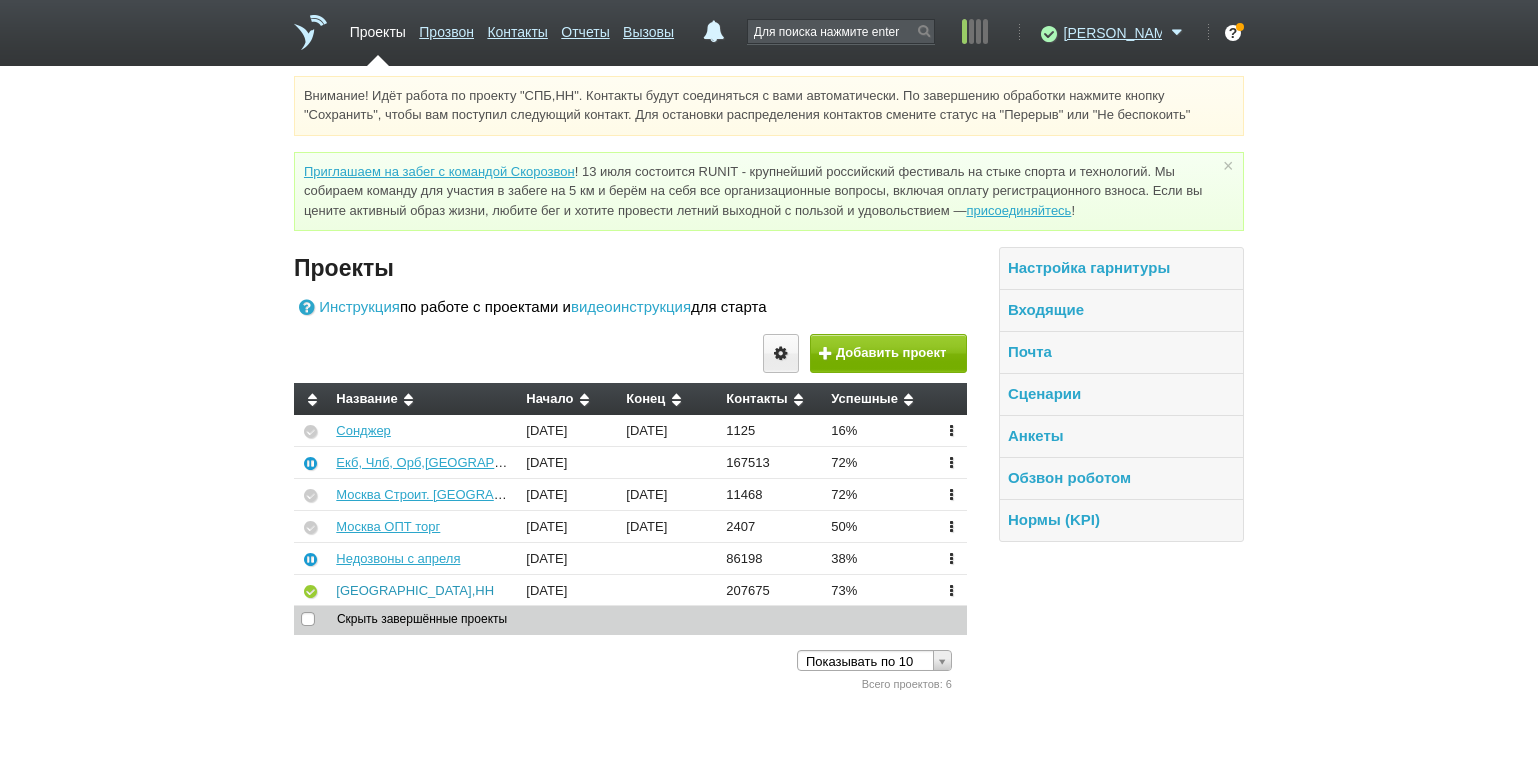 click on "[GEOGRAPHIC_DATA],НН" at bounding box center (415, 590) 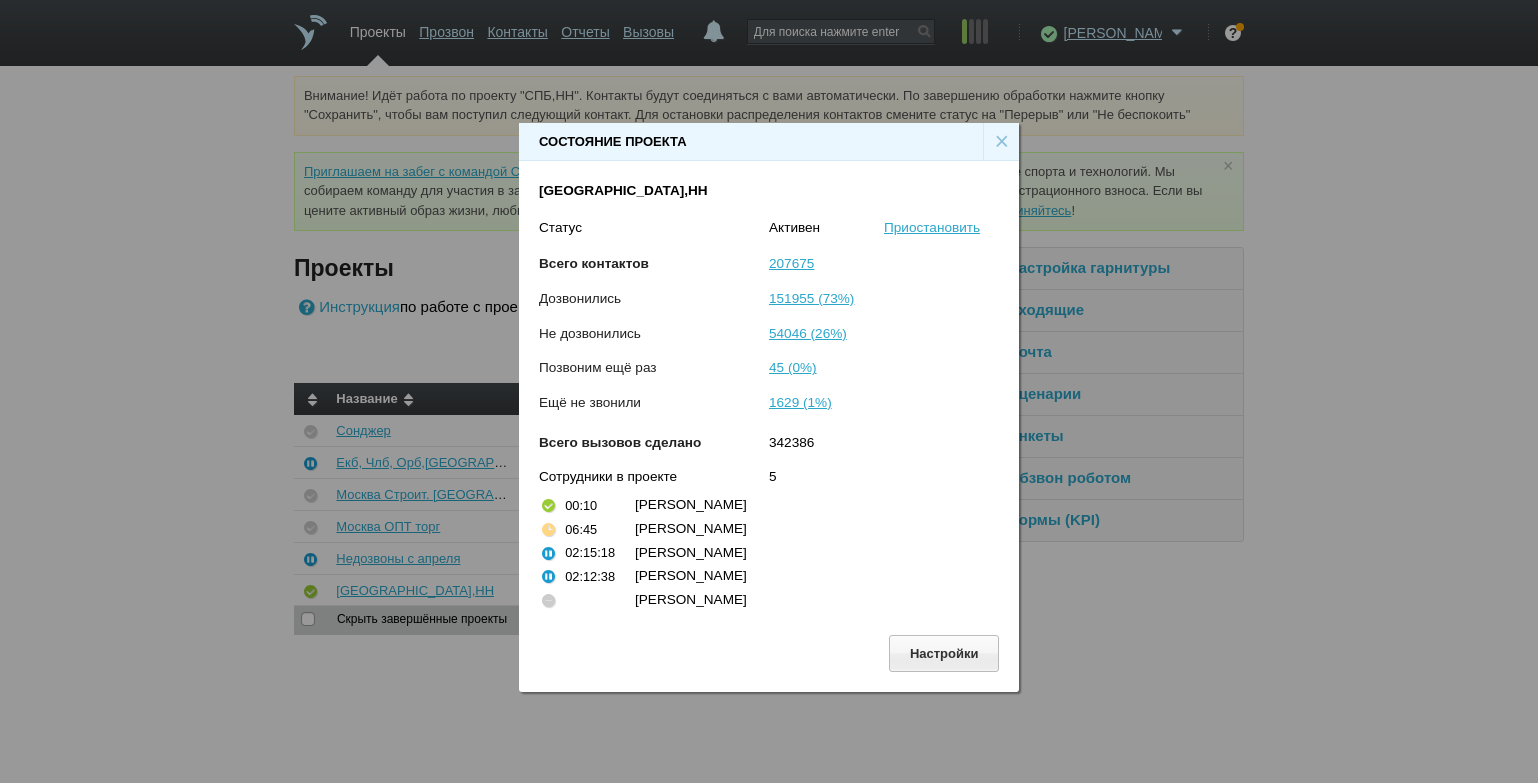 click on "×" at bounding box center (1001, 142) 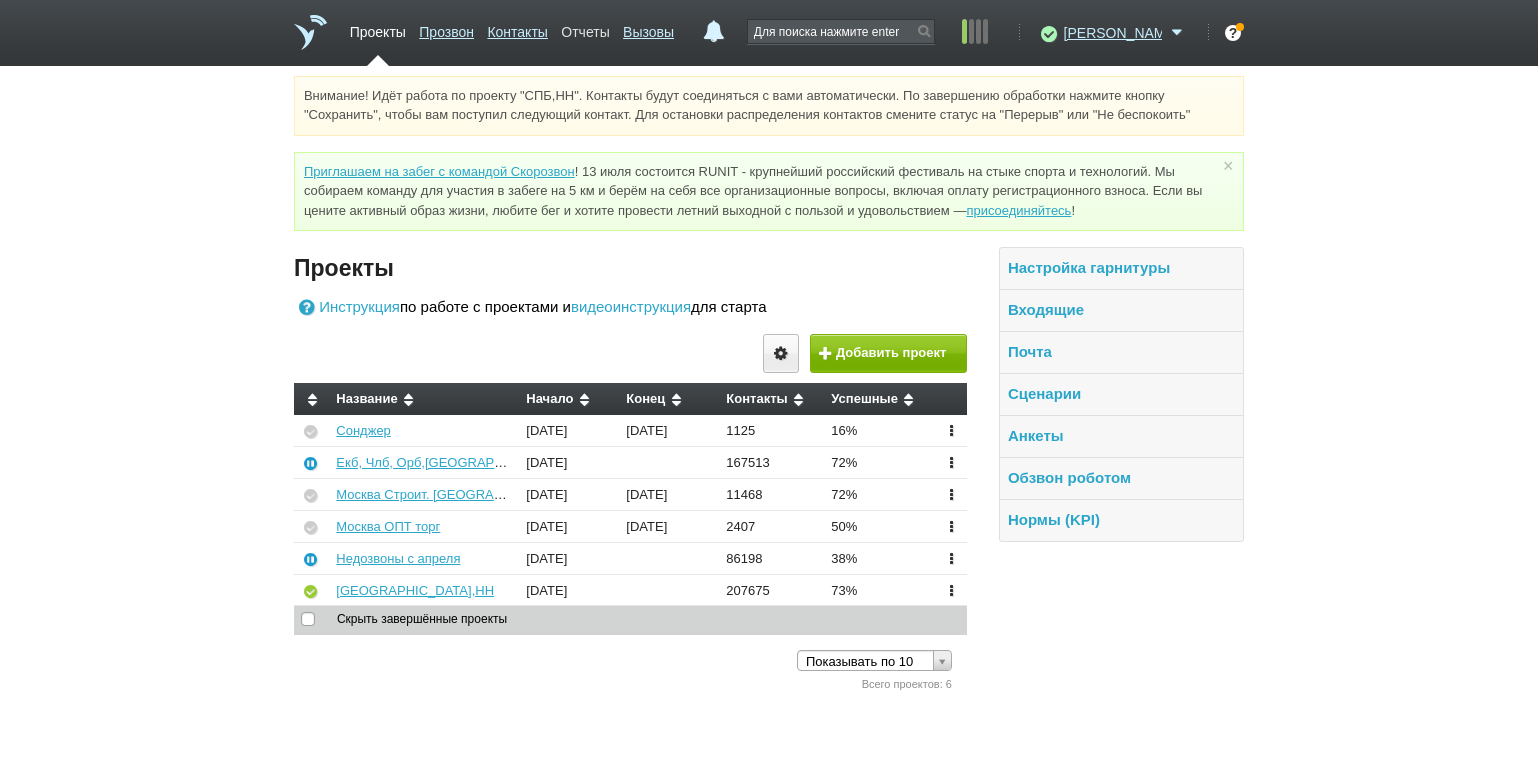 click on "Отчеты" at bounding box center (585, 28) 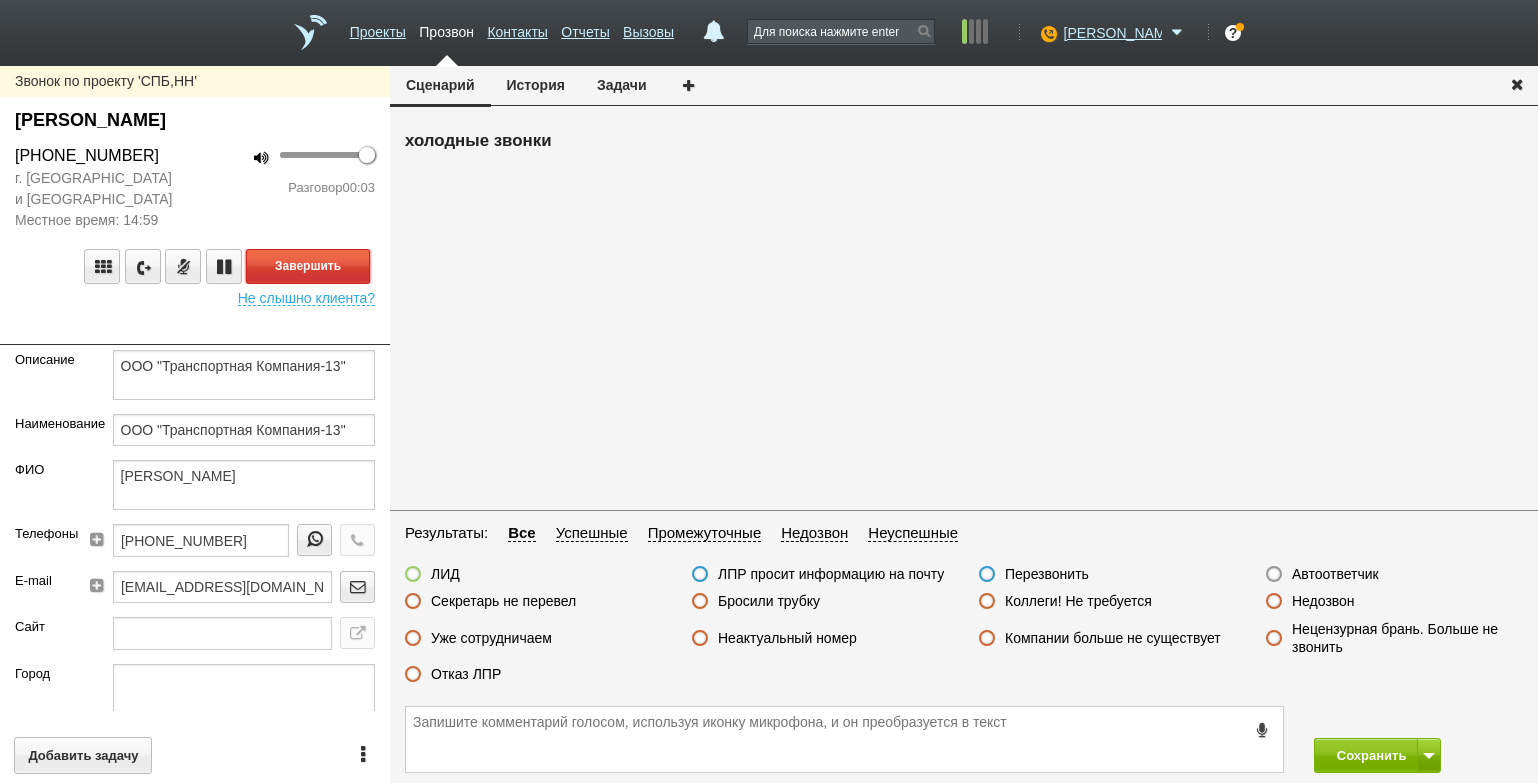 drag, startPoint x: 353, startPoint y: 267, endPoint x: 367, endPoint y: 279, distance: 18.439089 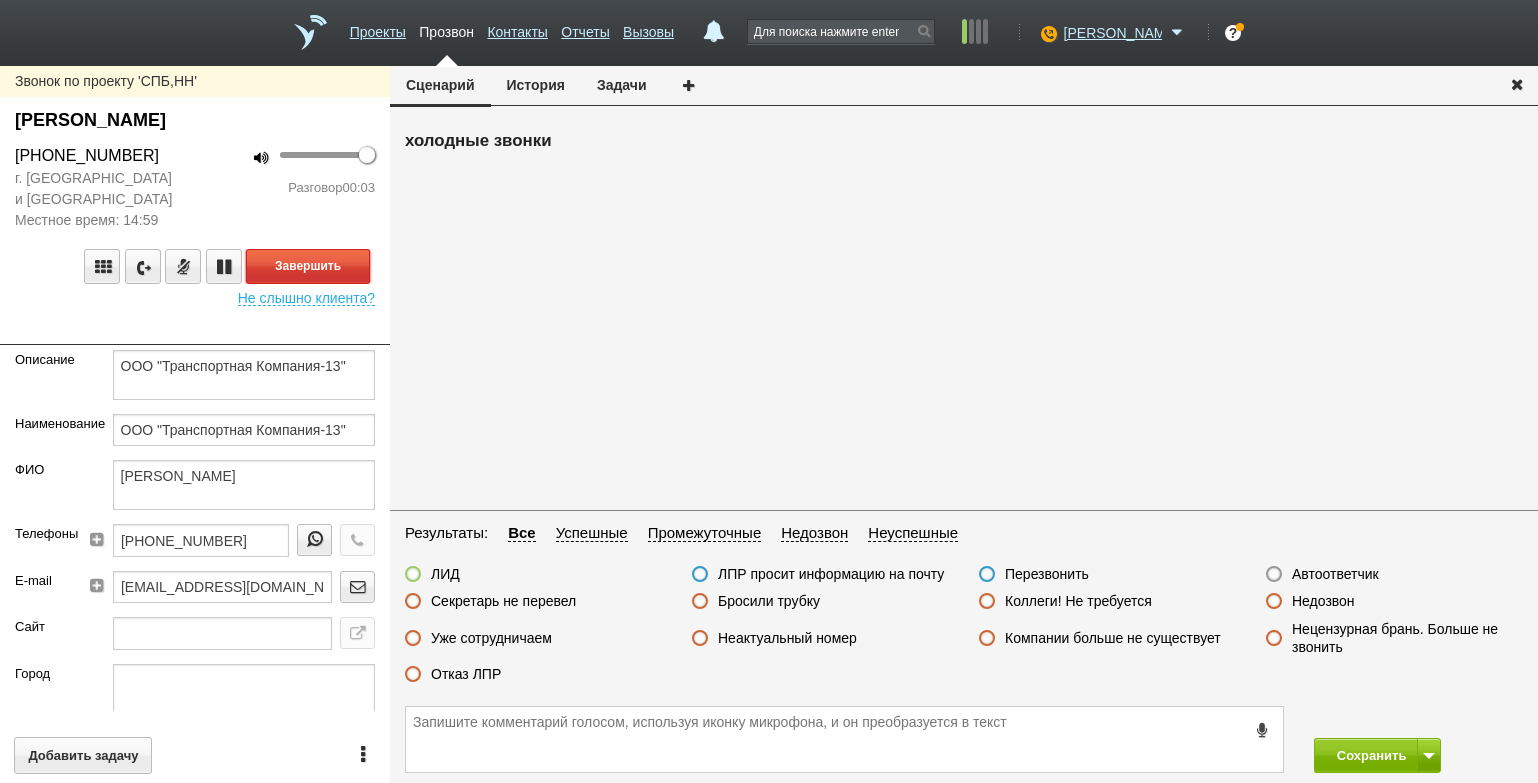 click on "Завершить" at bounding box center (308, 266) 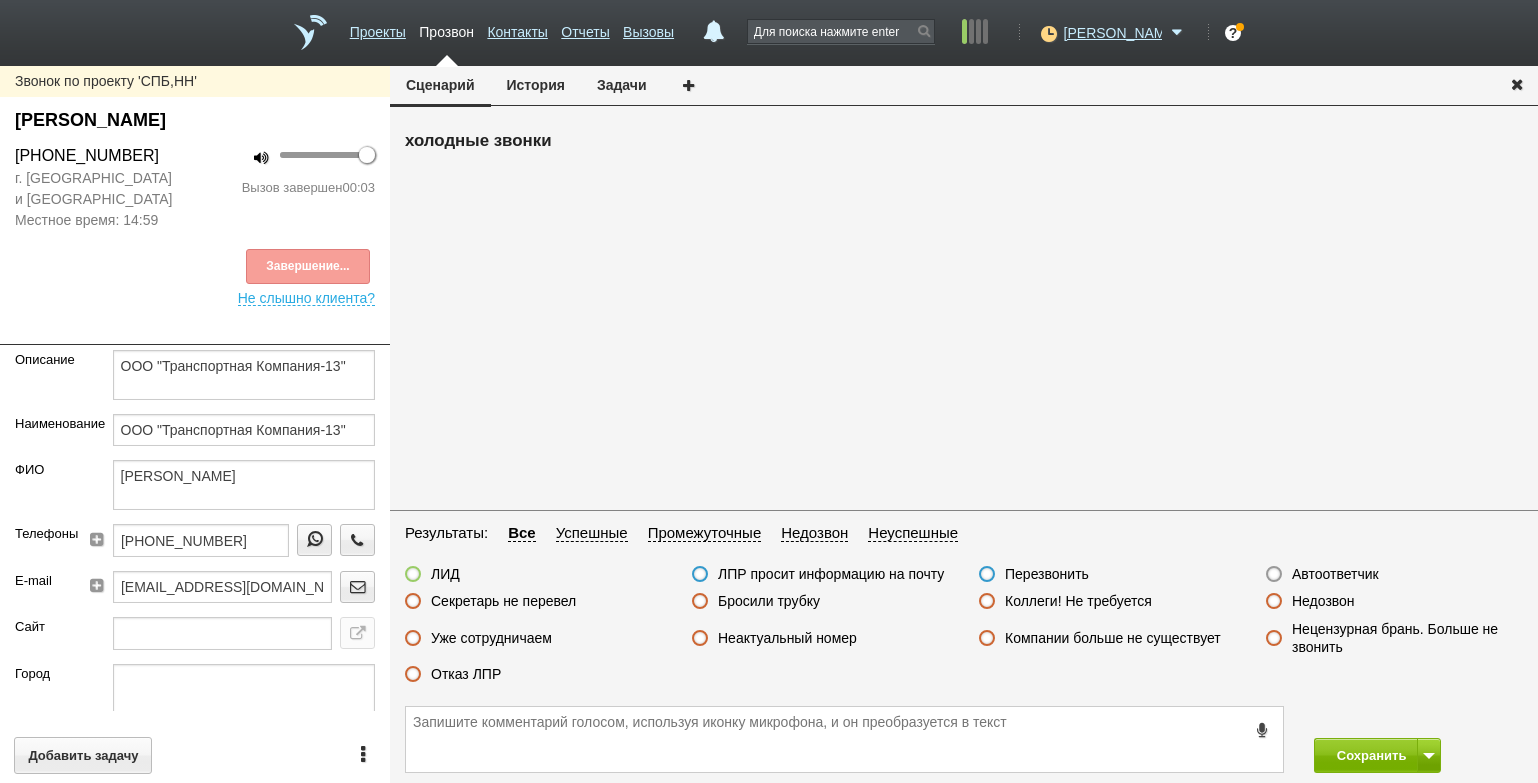 drag, startPoint x: 1319, startPoint y: 574, endPoint x: 1355, endPoint y: 594, distance: 41.18252 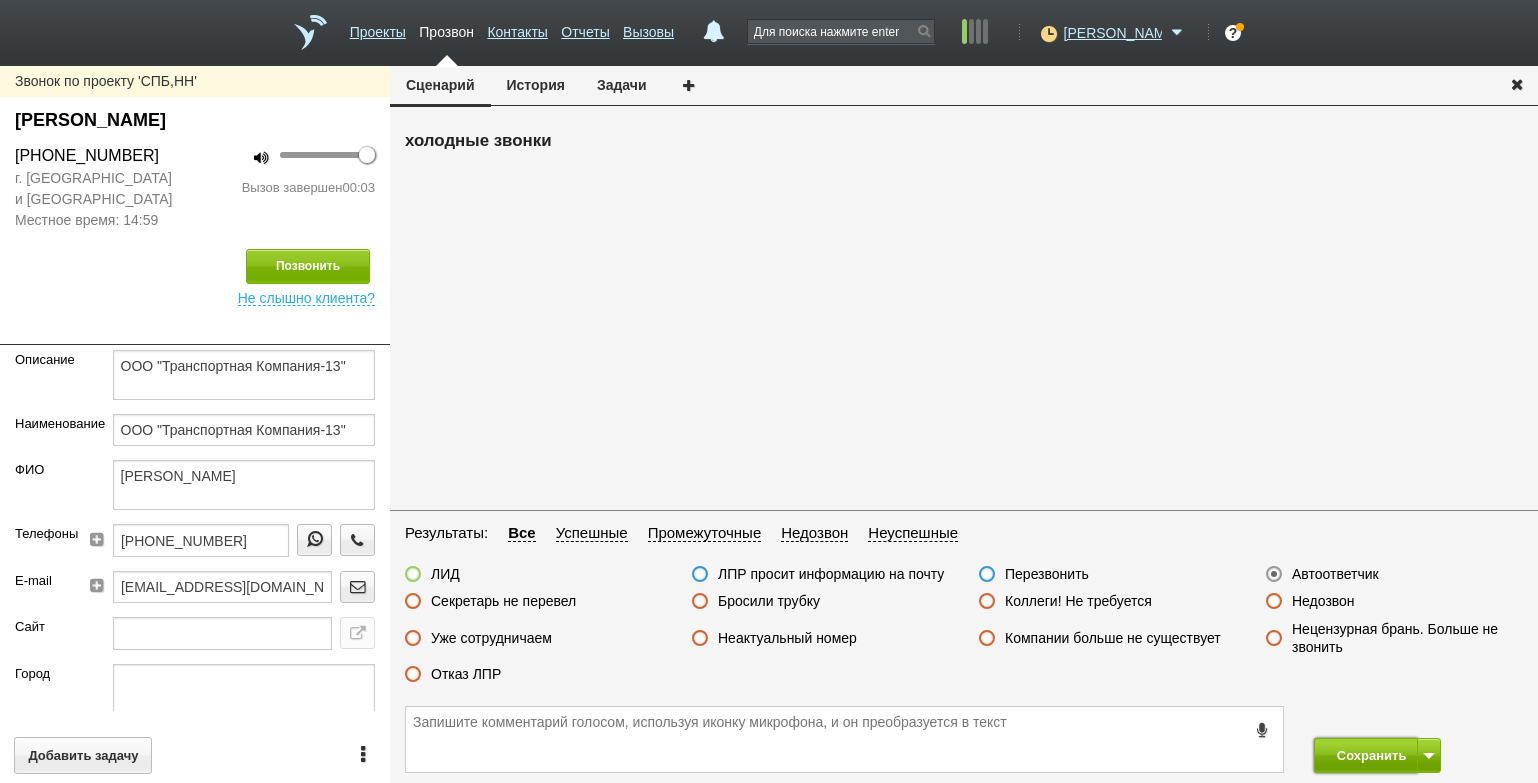 click on "Сохранить" at bounding box center (1366, 755) 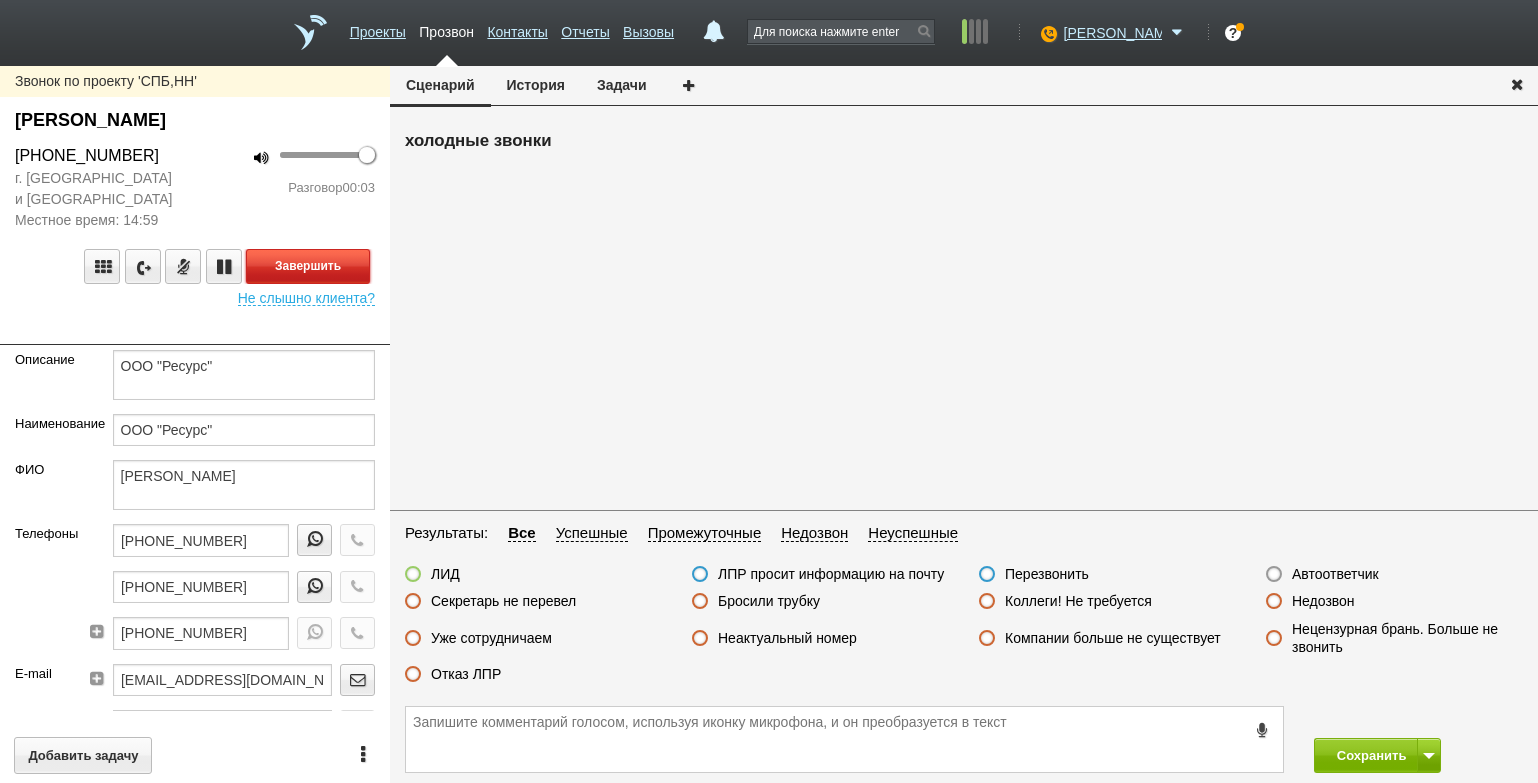 click on "Завершить" at bounding box center [308, 266] 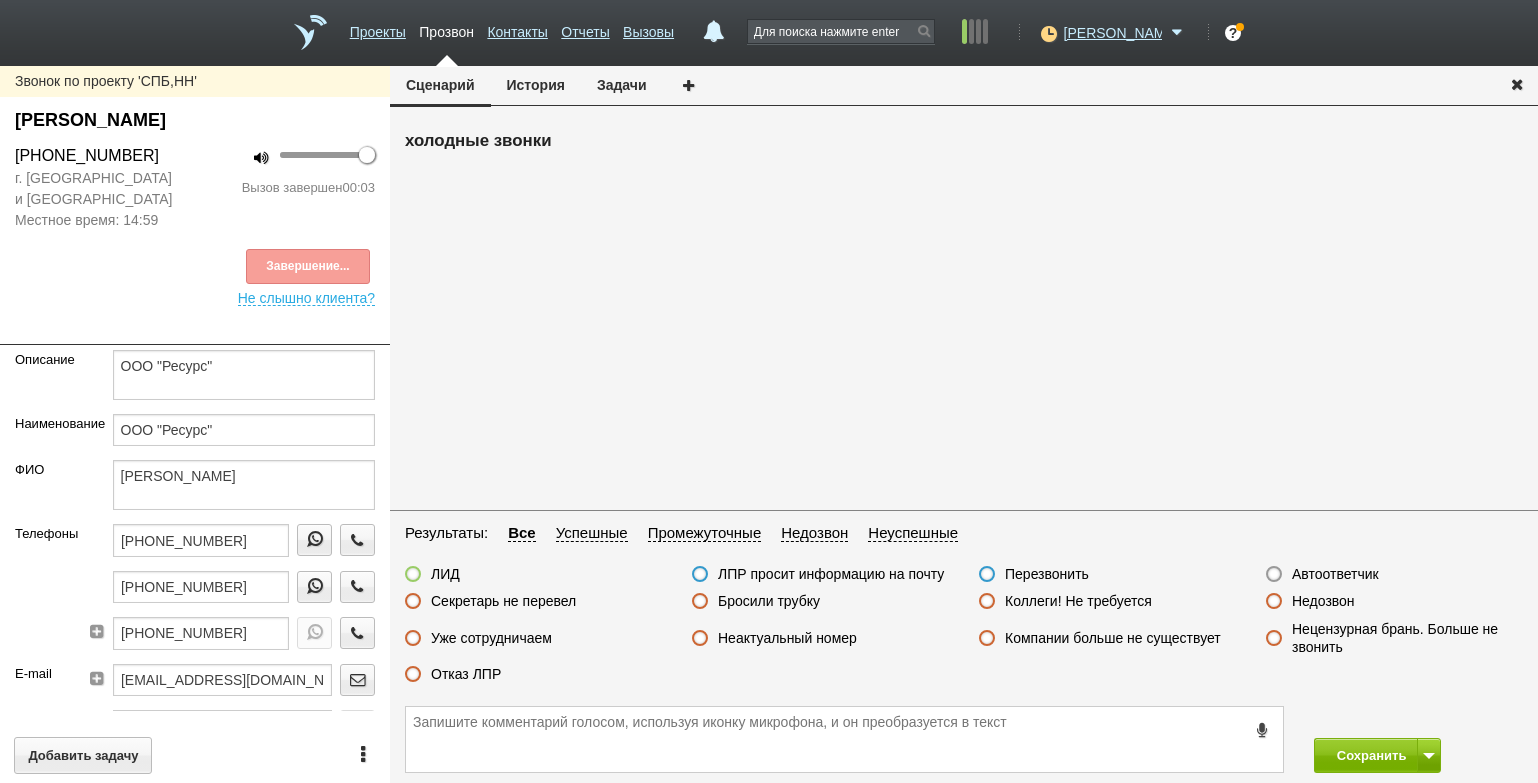 click on "Автоответчик" at bounding box center (1335, 574) 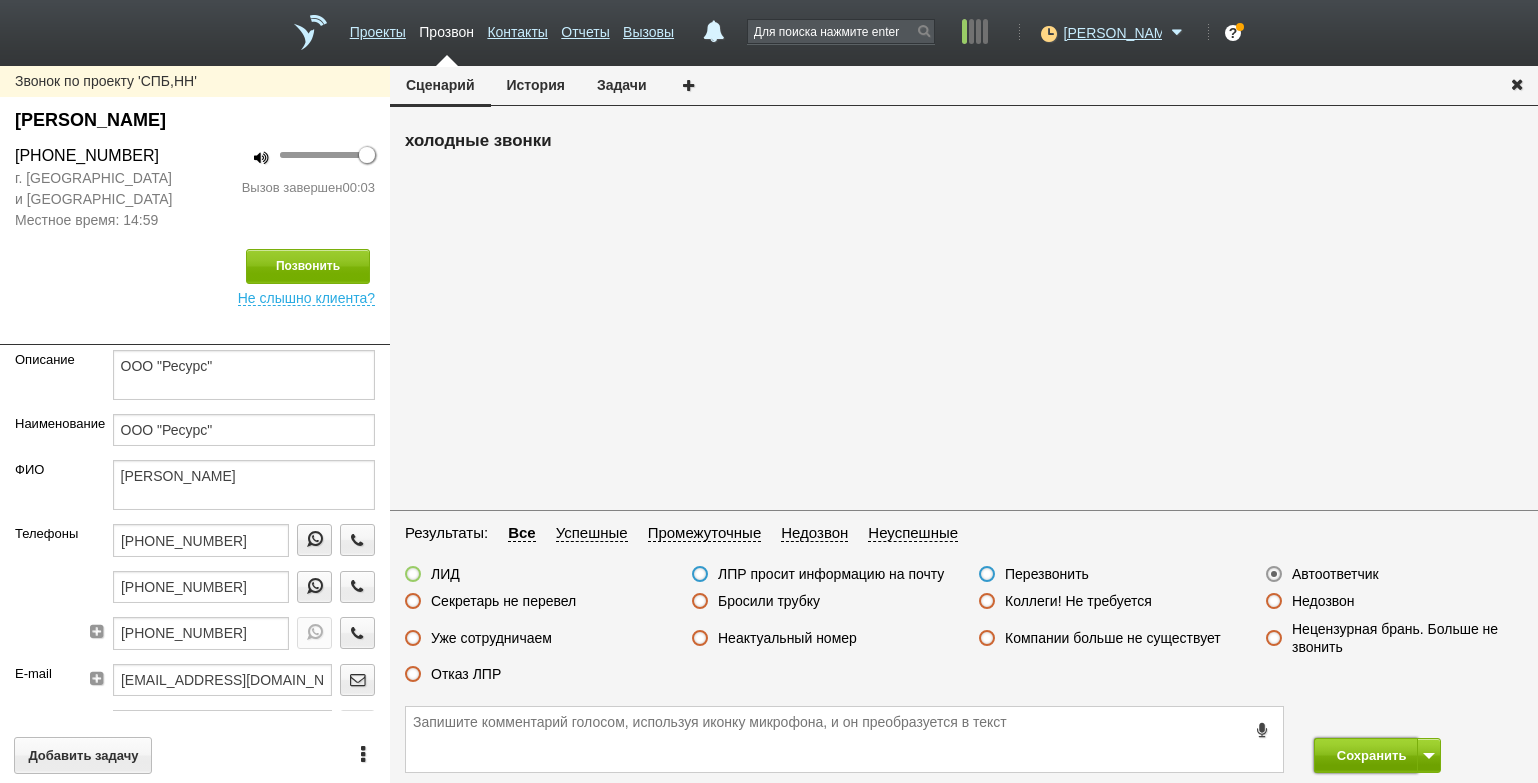 click on "Сохранить" at bounding box center [1366, 755] 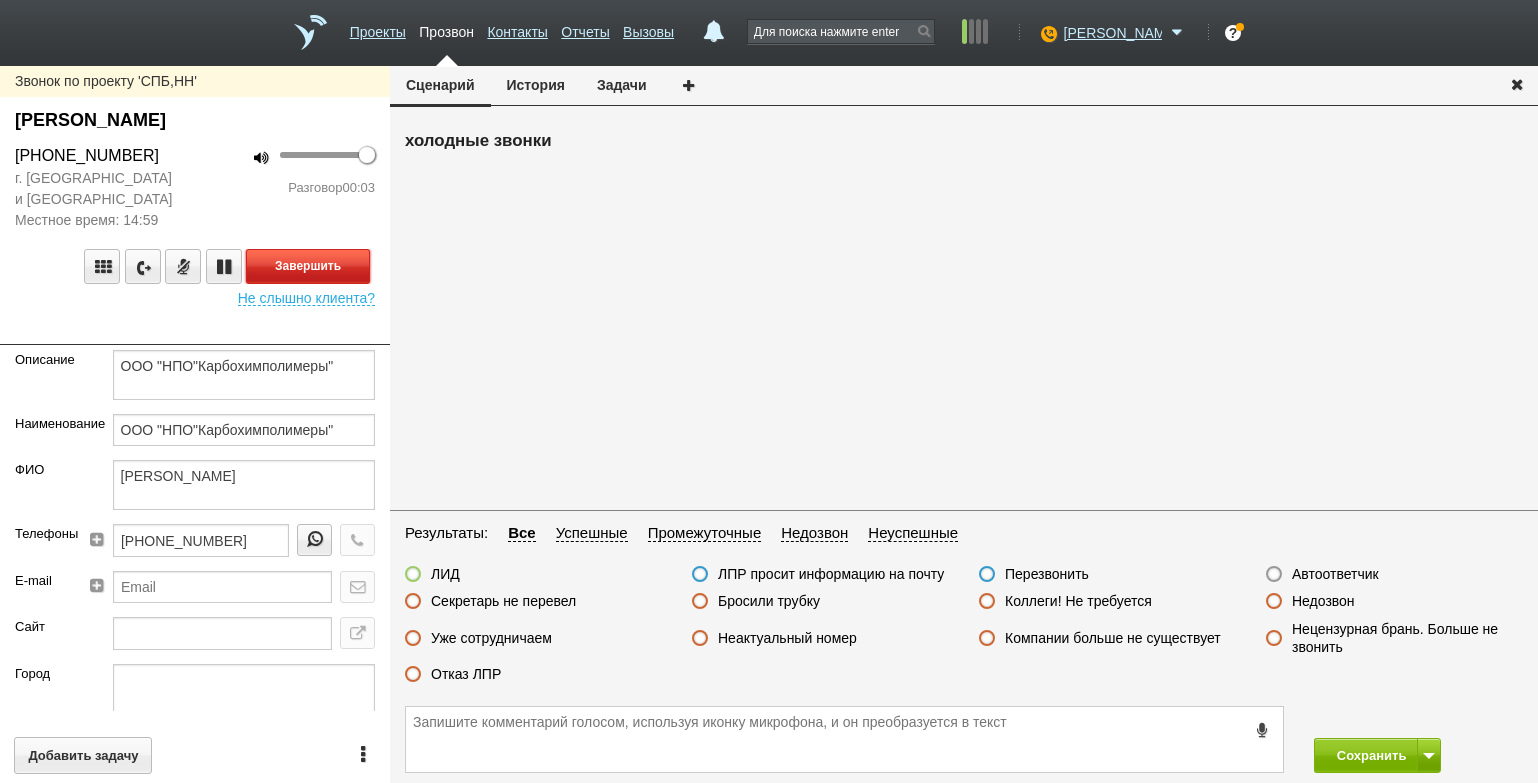 click on "Завершить" at bounding box center (308, 266) 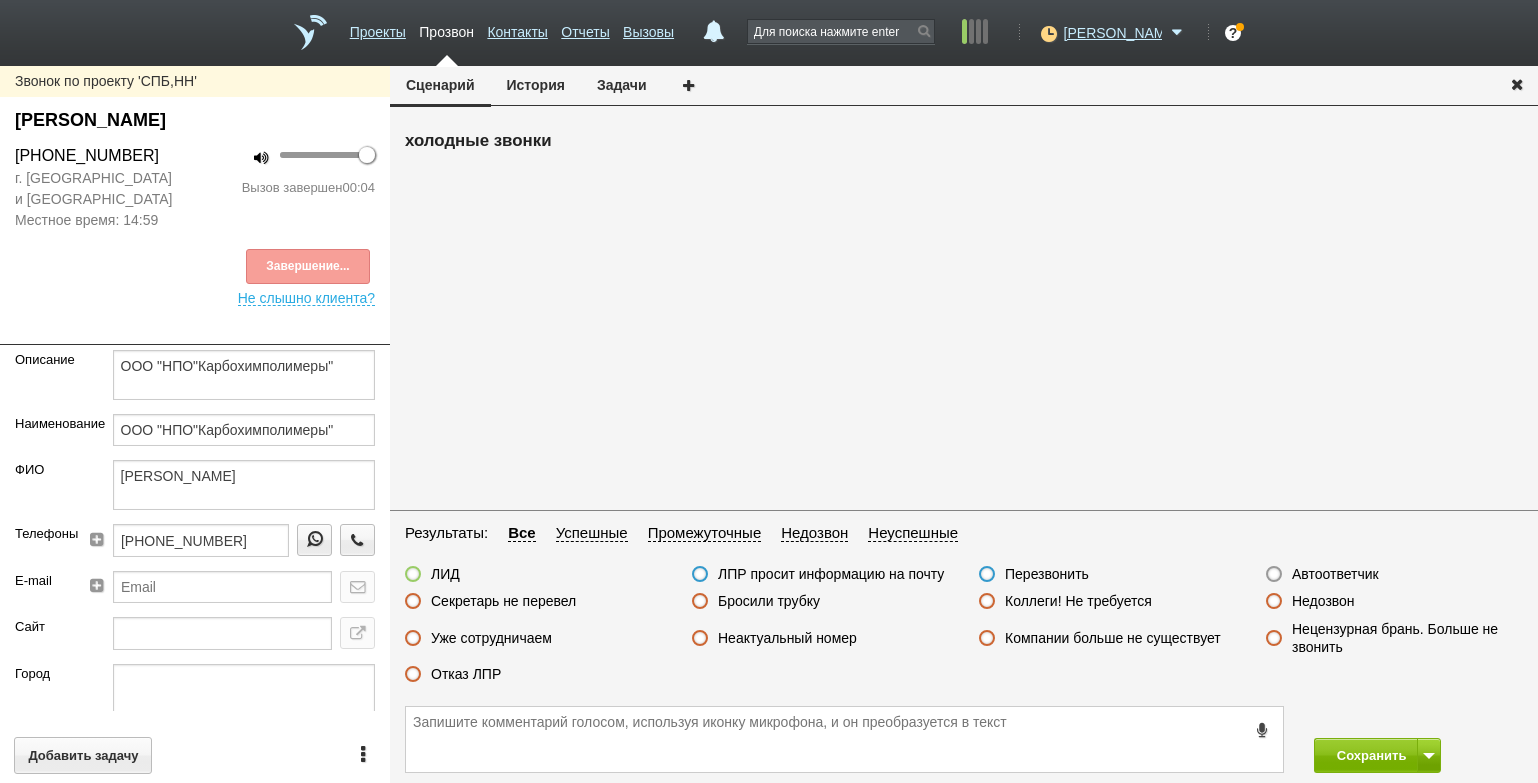 click on "Автоответчик" at bounding box center [1335, 574] 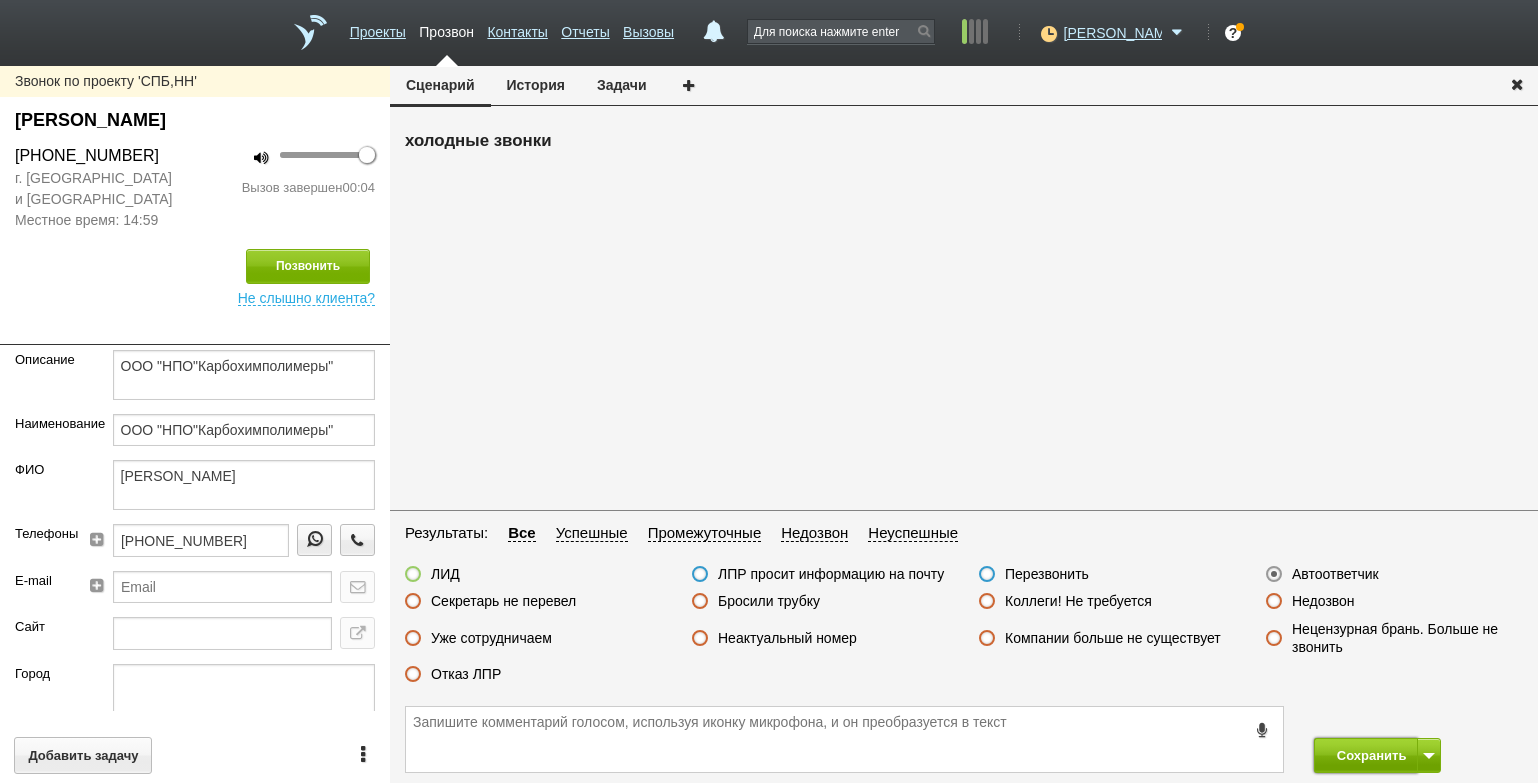 drag, startPoint x: 1349, startPoint y: 754, endPoint x: 1345, endPoint y: 738, distance: 16.492422 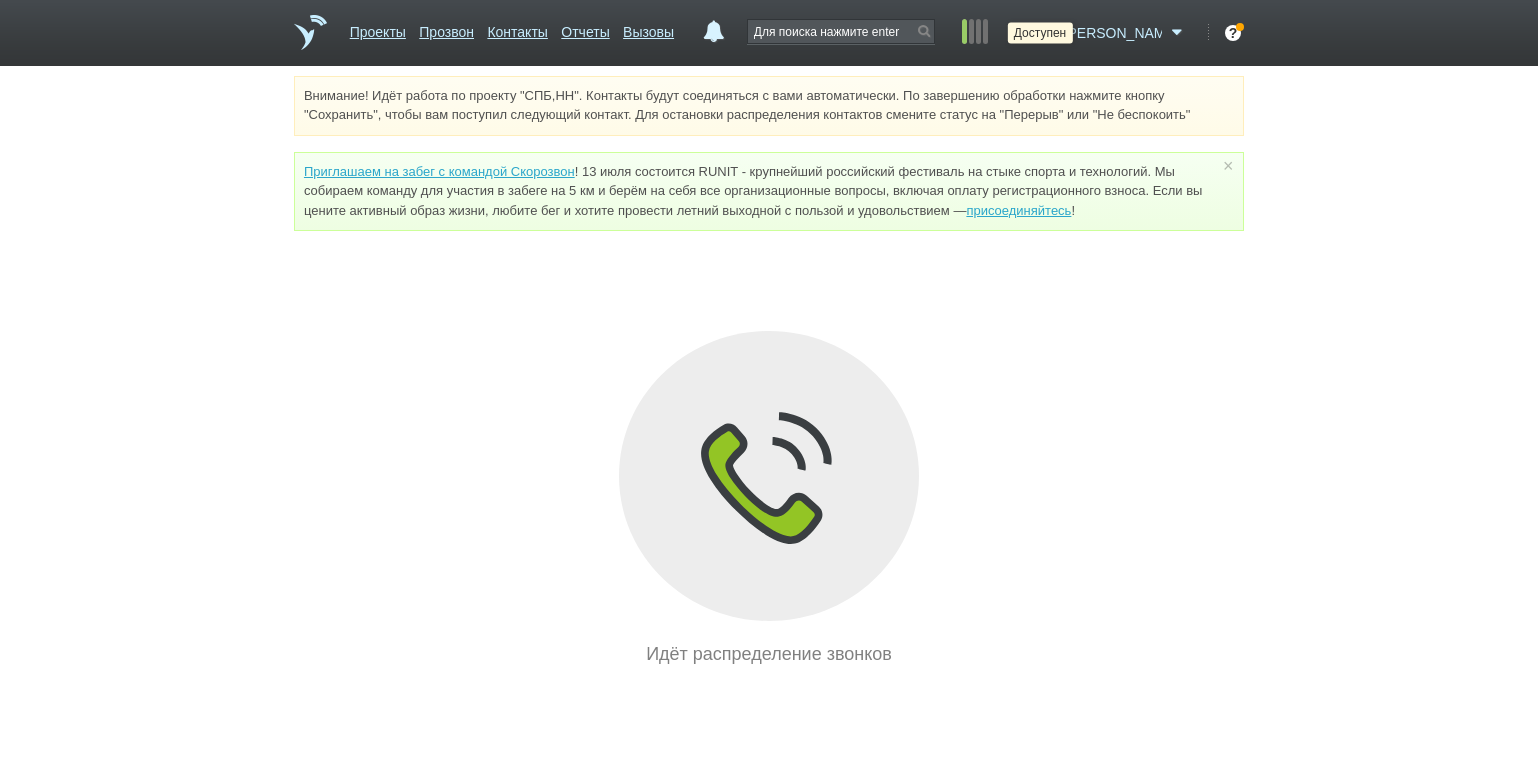 click at bounding box center [1046, 33] 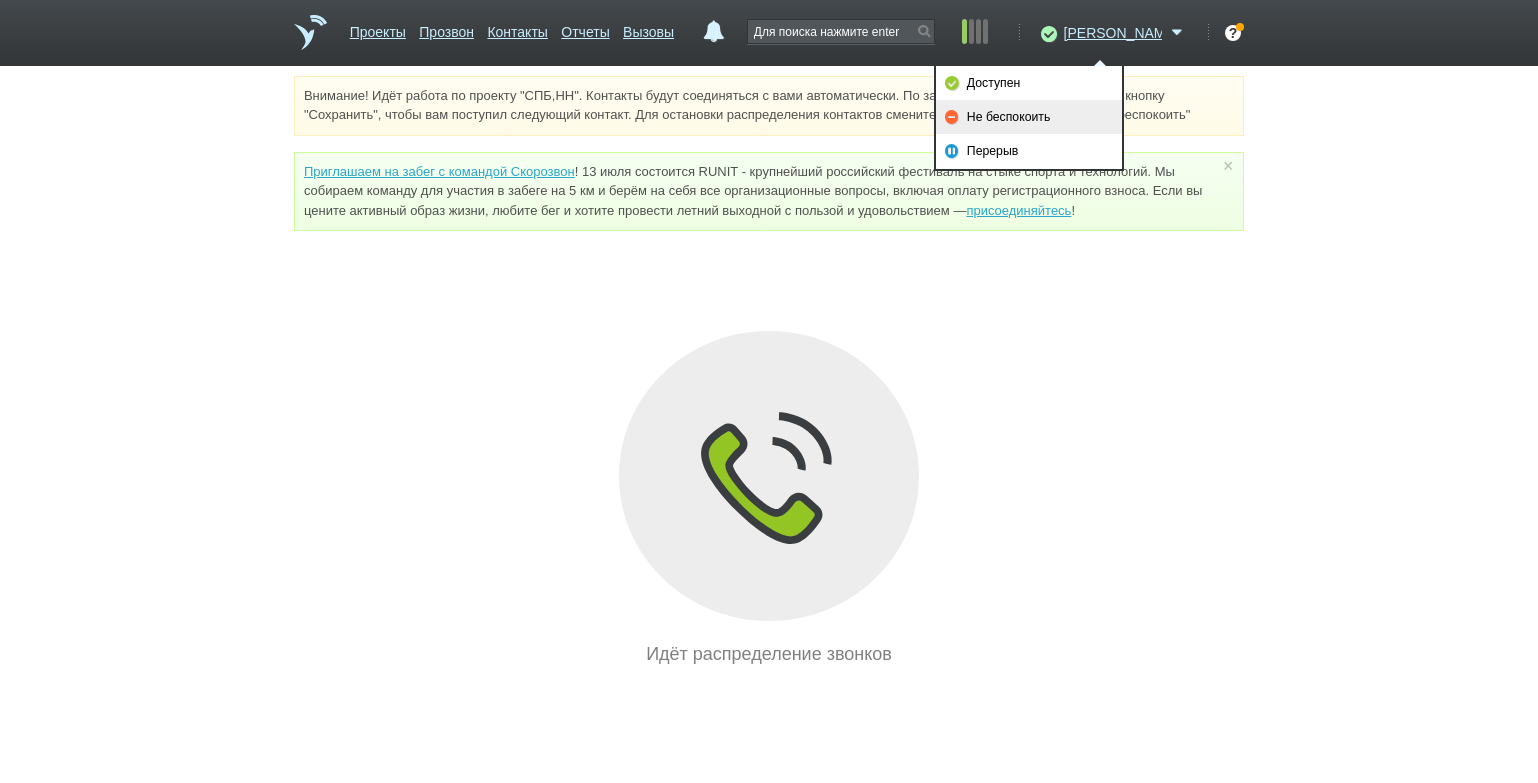 click on "Не беспокоить" at bounding box center [1029, 117] 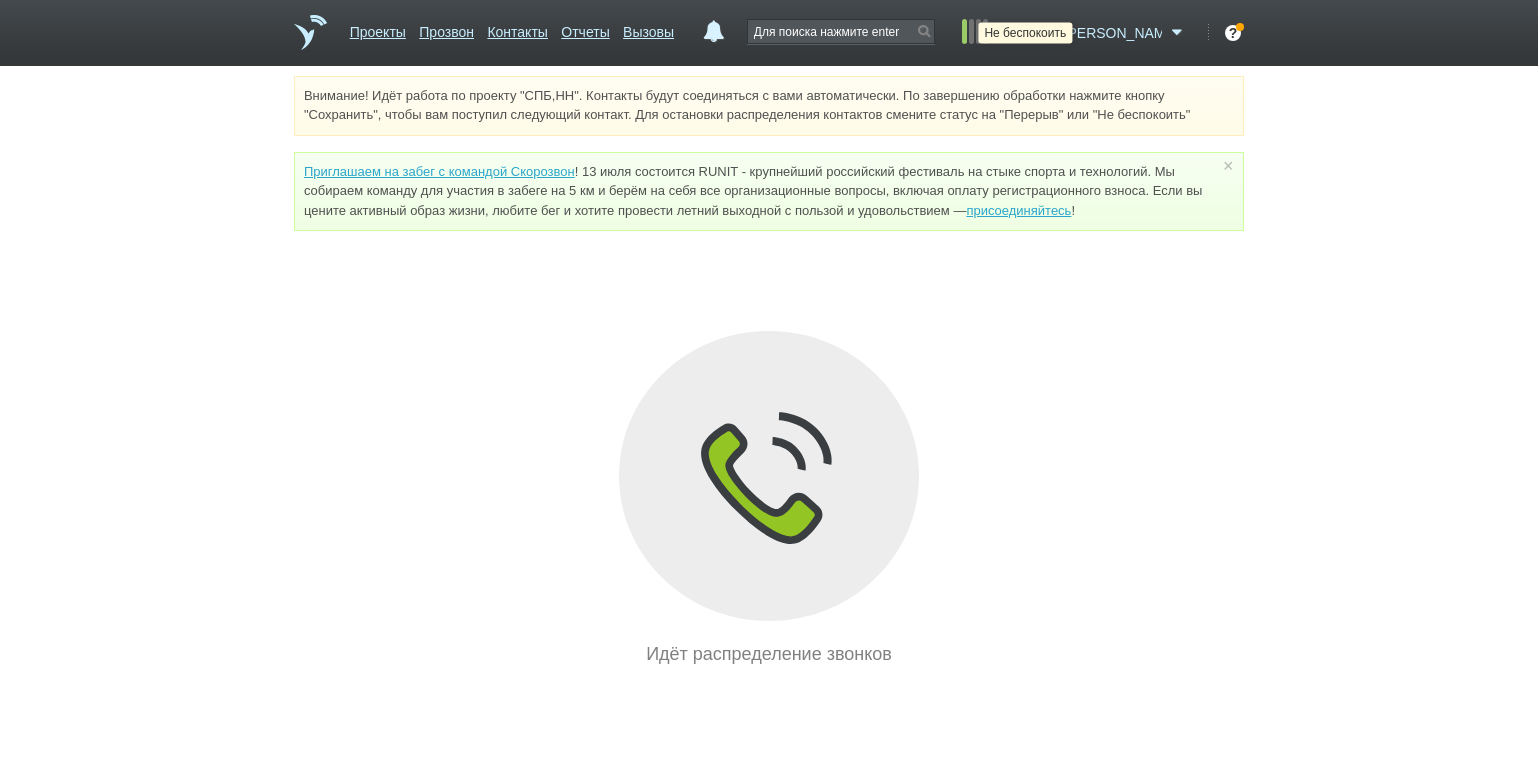 click at bounding box center [1046, 33] 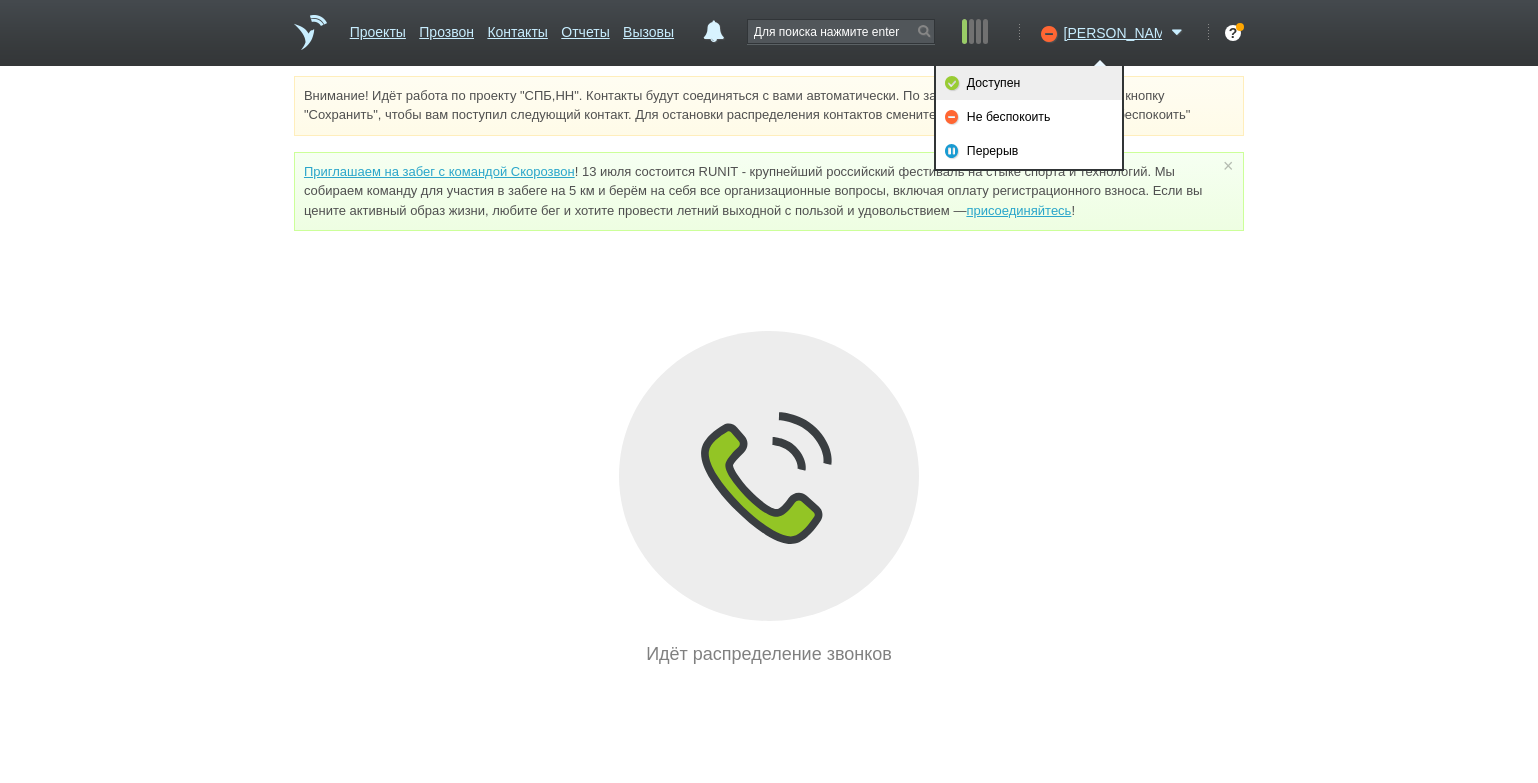 click on "Доступен" at bounding box center (1029, 83) 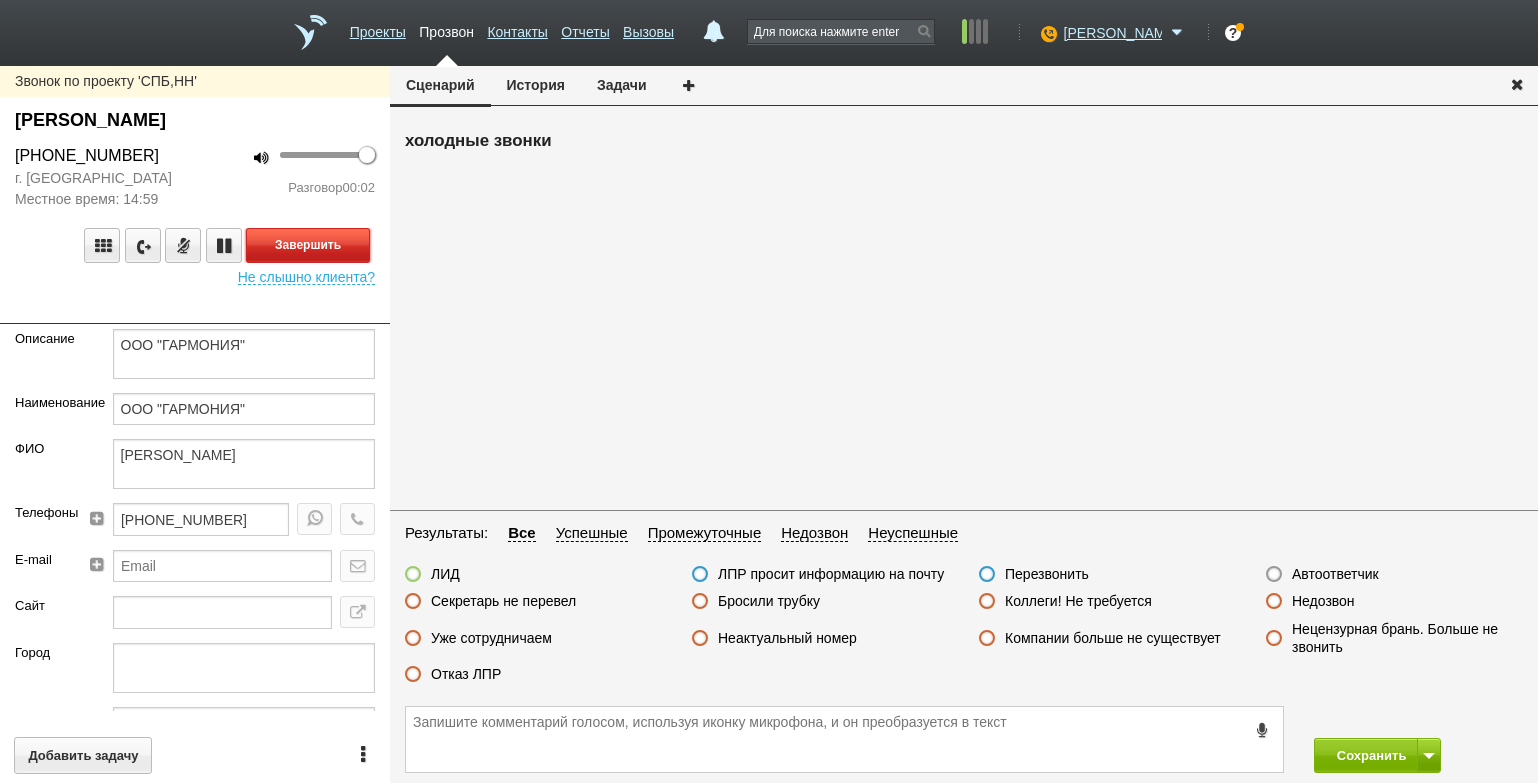 click on "Завершить" at bounding box center [308, 245] 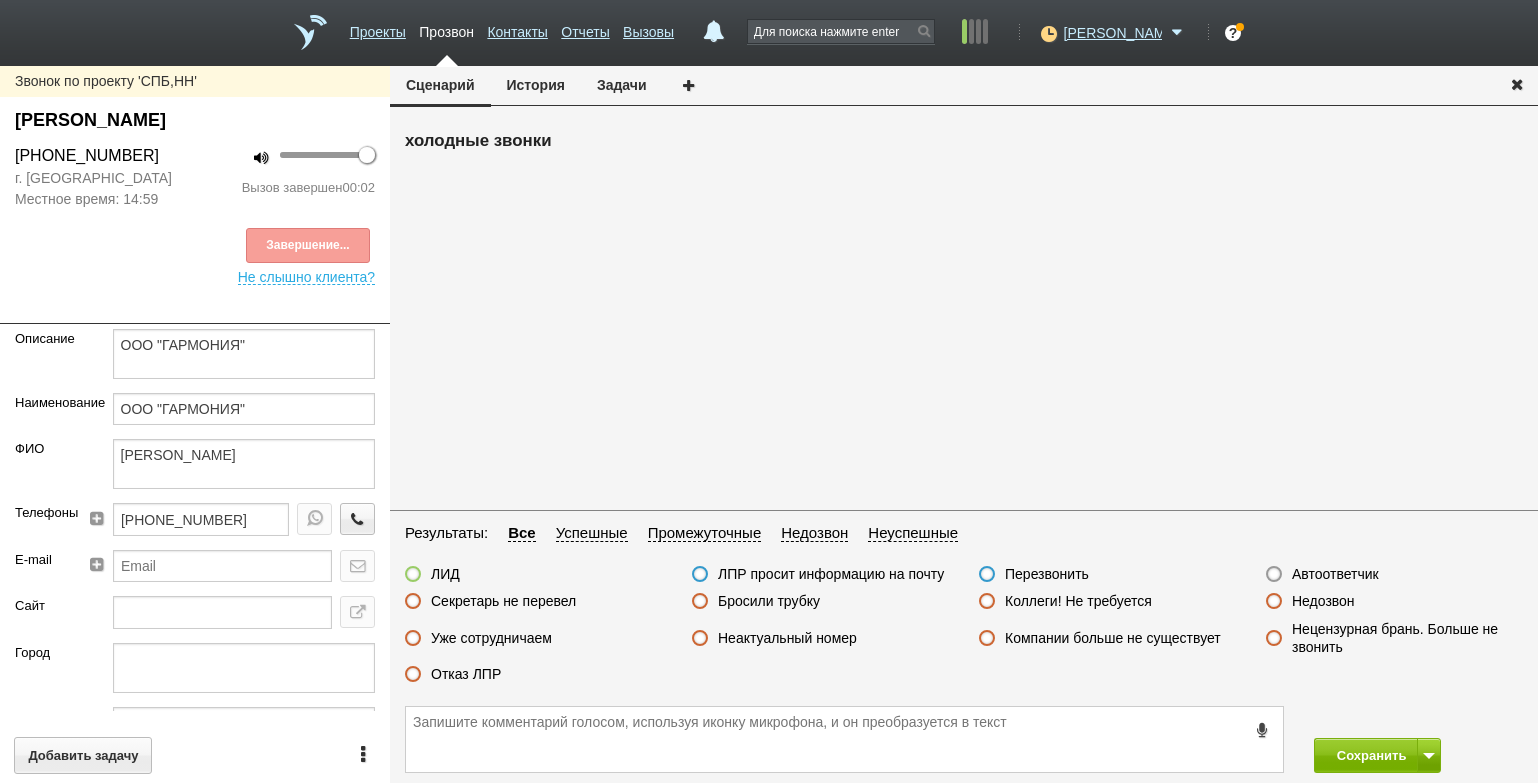 click on "Недозвон" at bounding box center (1323, 601) 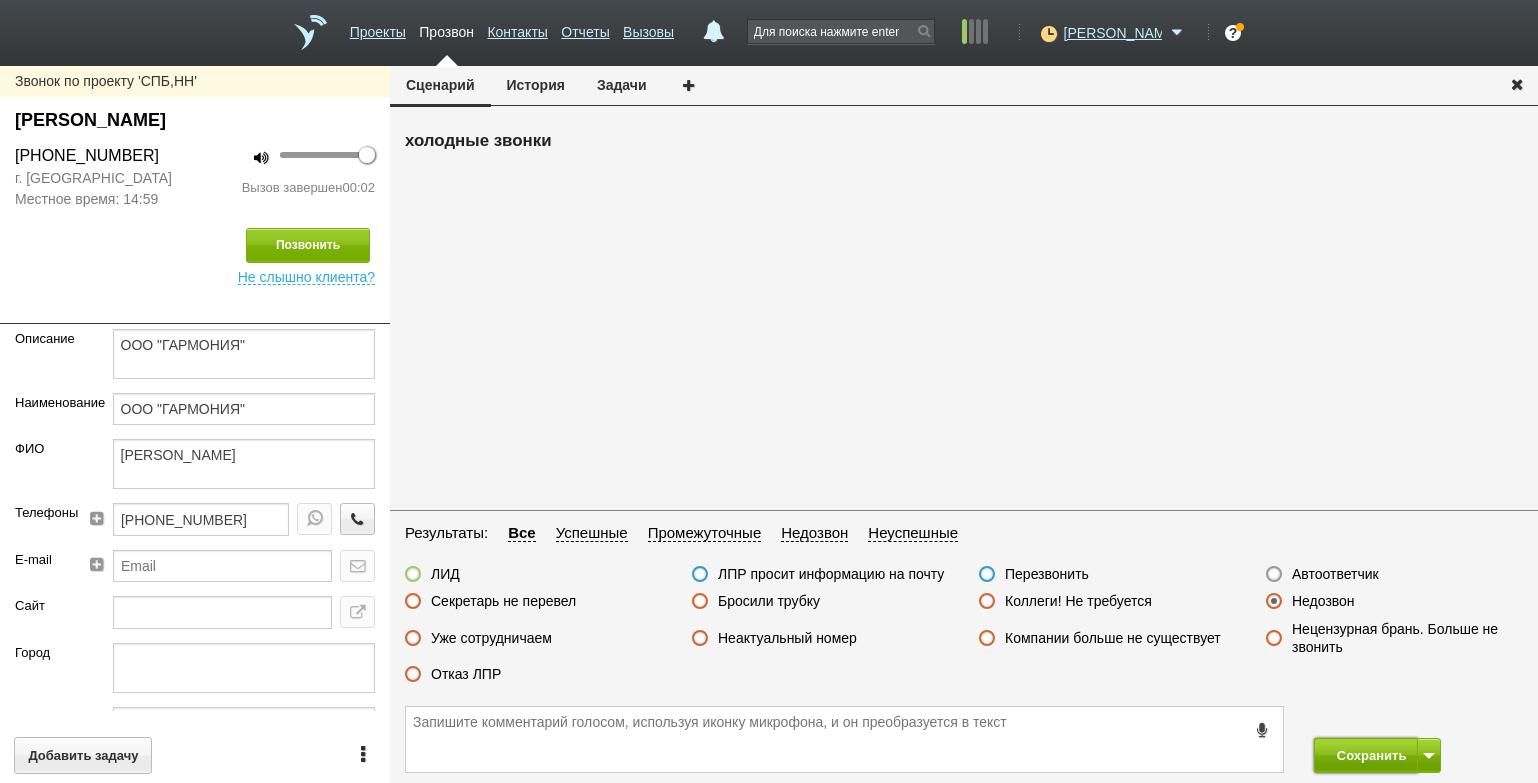 click on "Сохранить" at bounding box center (1366, 755) 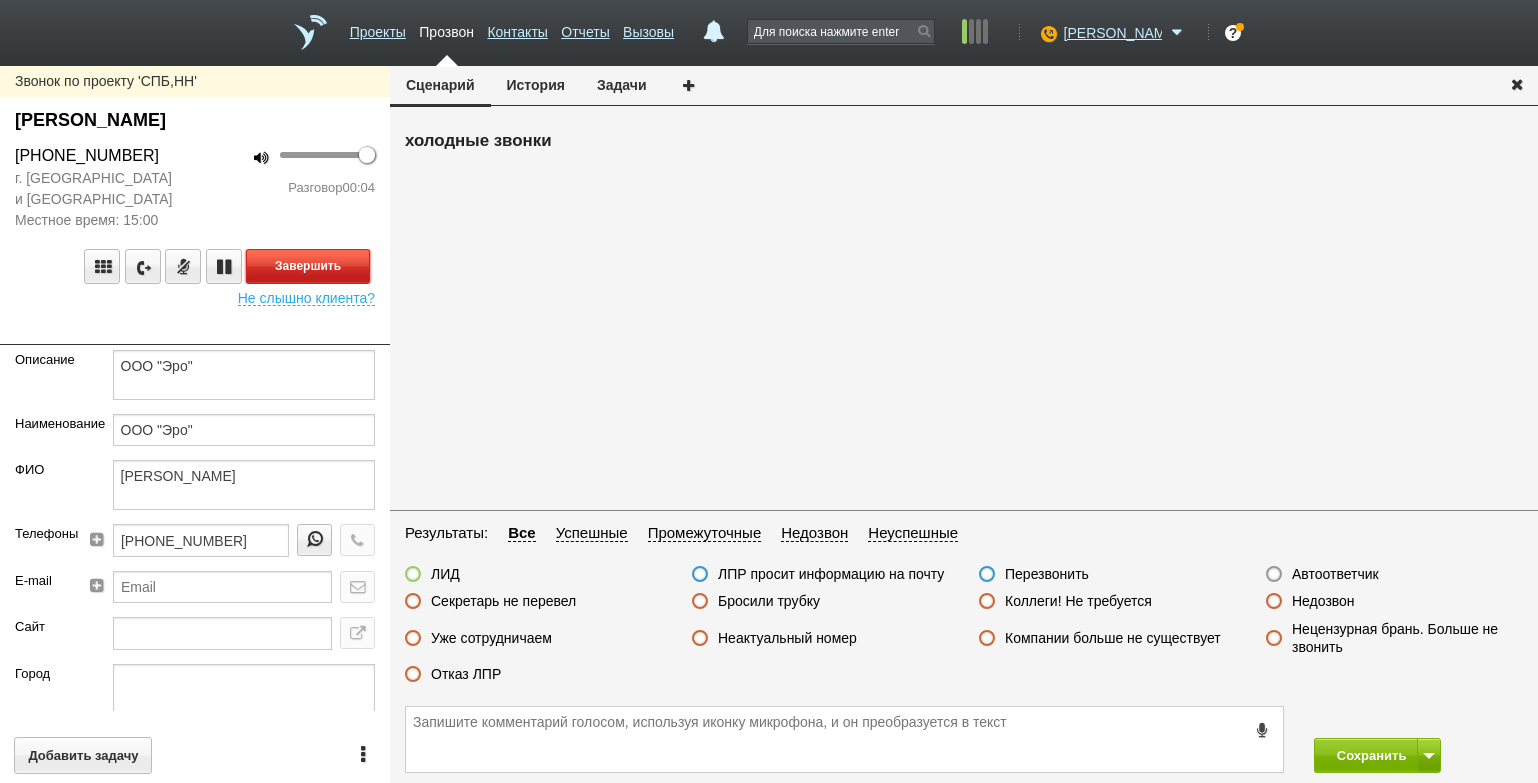 click on "Завершить" at bounding box center [308, 266] 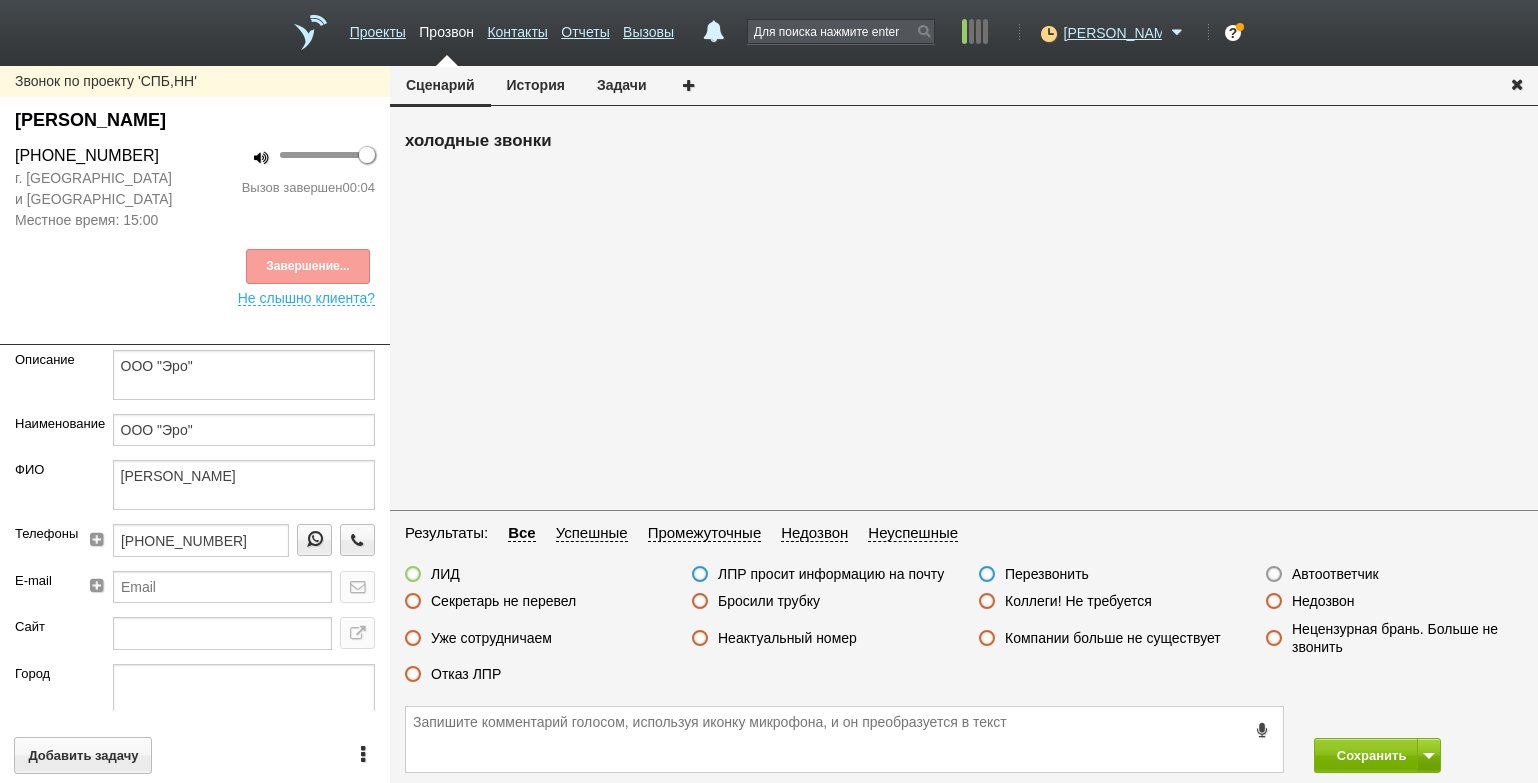 click on "Автоответчик" at bounding box center [1335, 574] 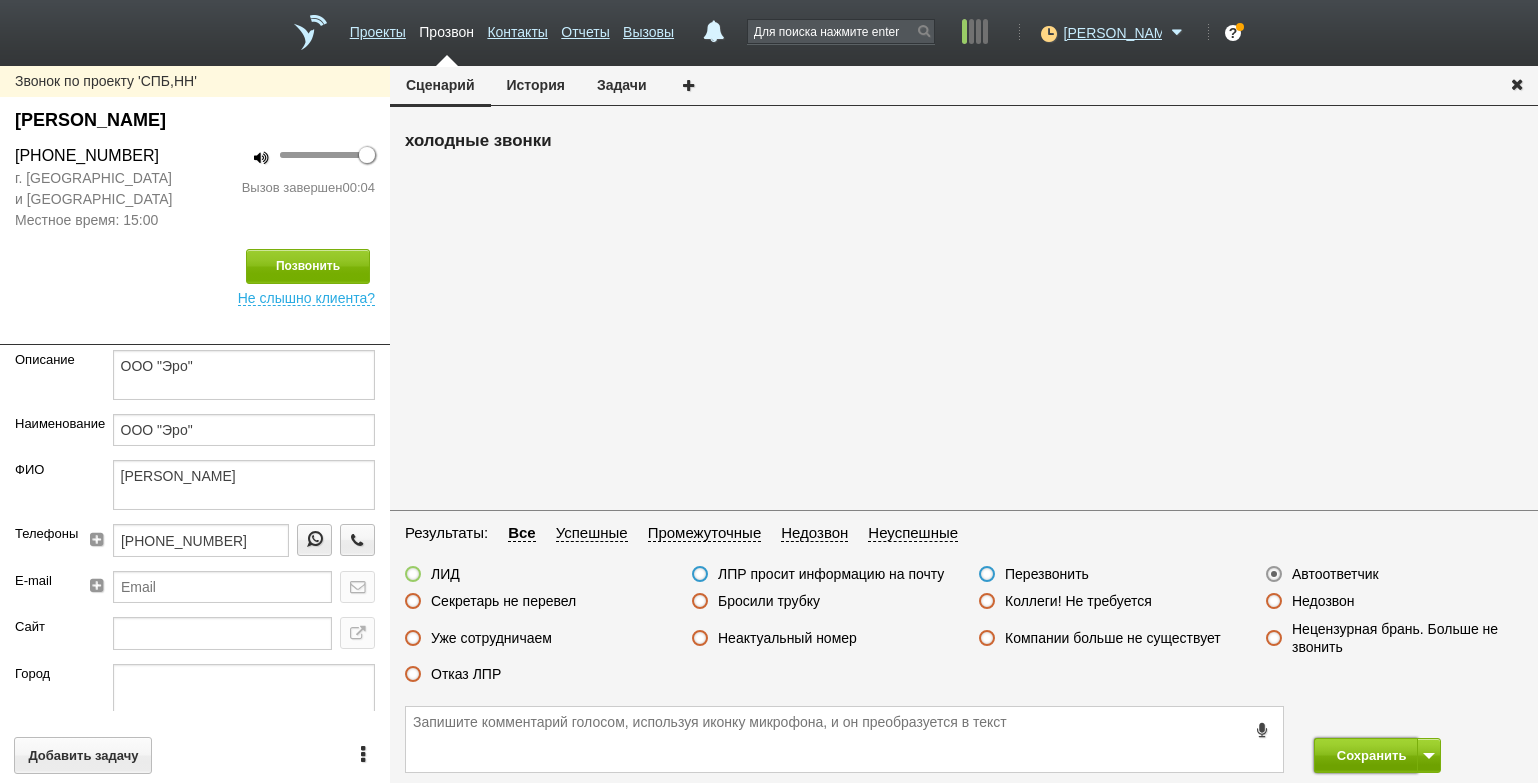 click on "Сохранить" at bounding box center (1366, 755) 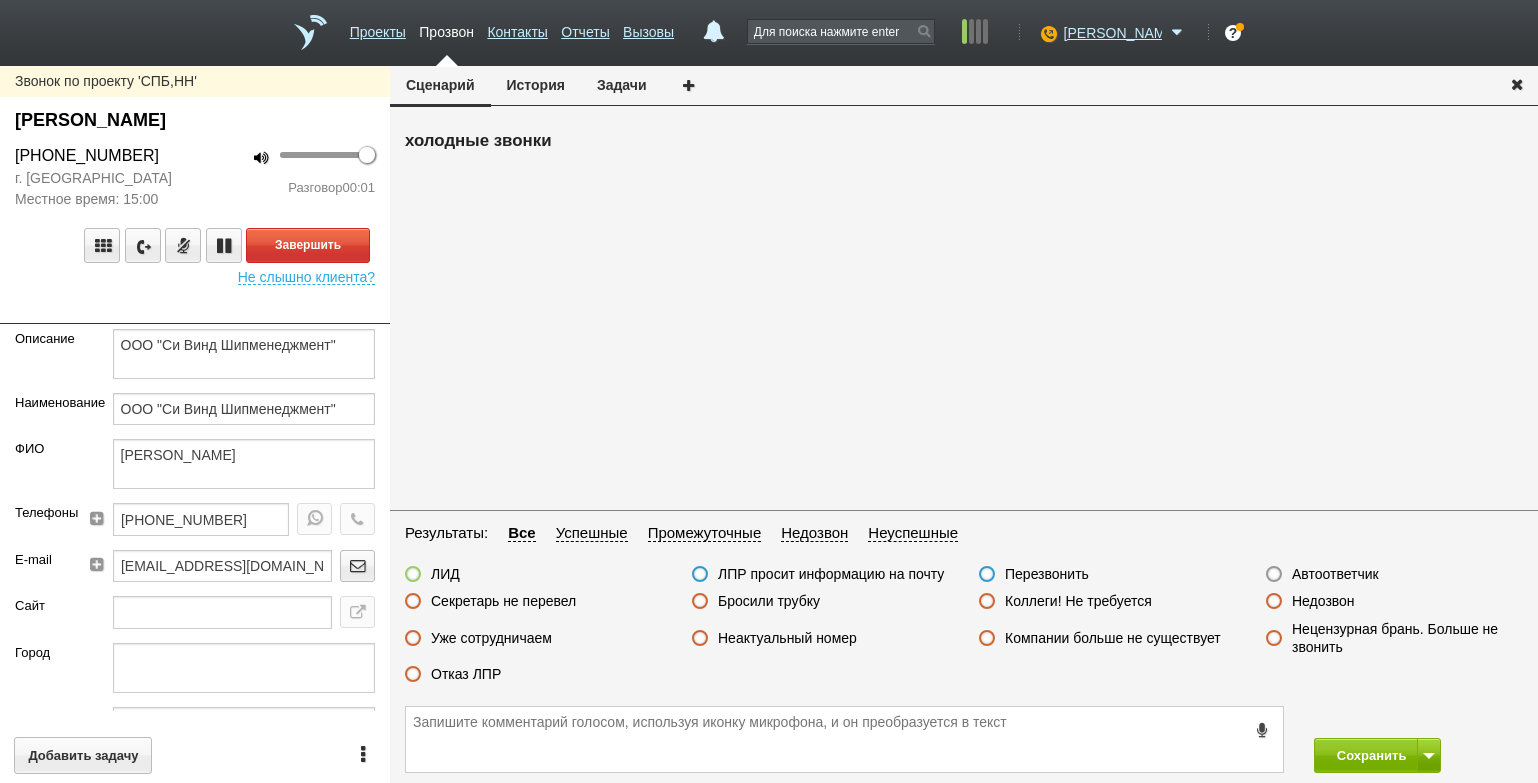click on "Завершить Не слышно клиента?" at bounding box center [195, 247] 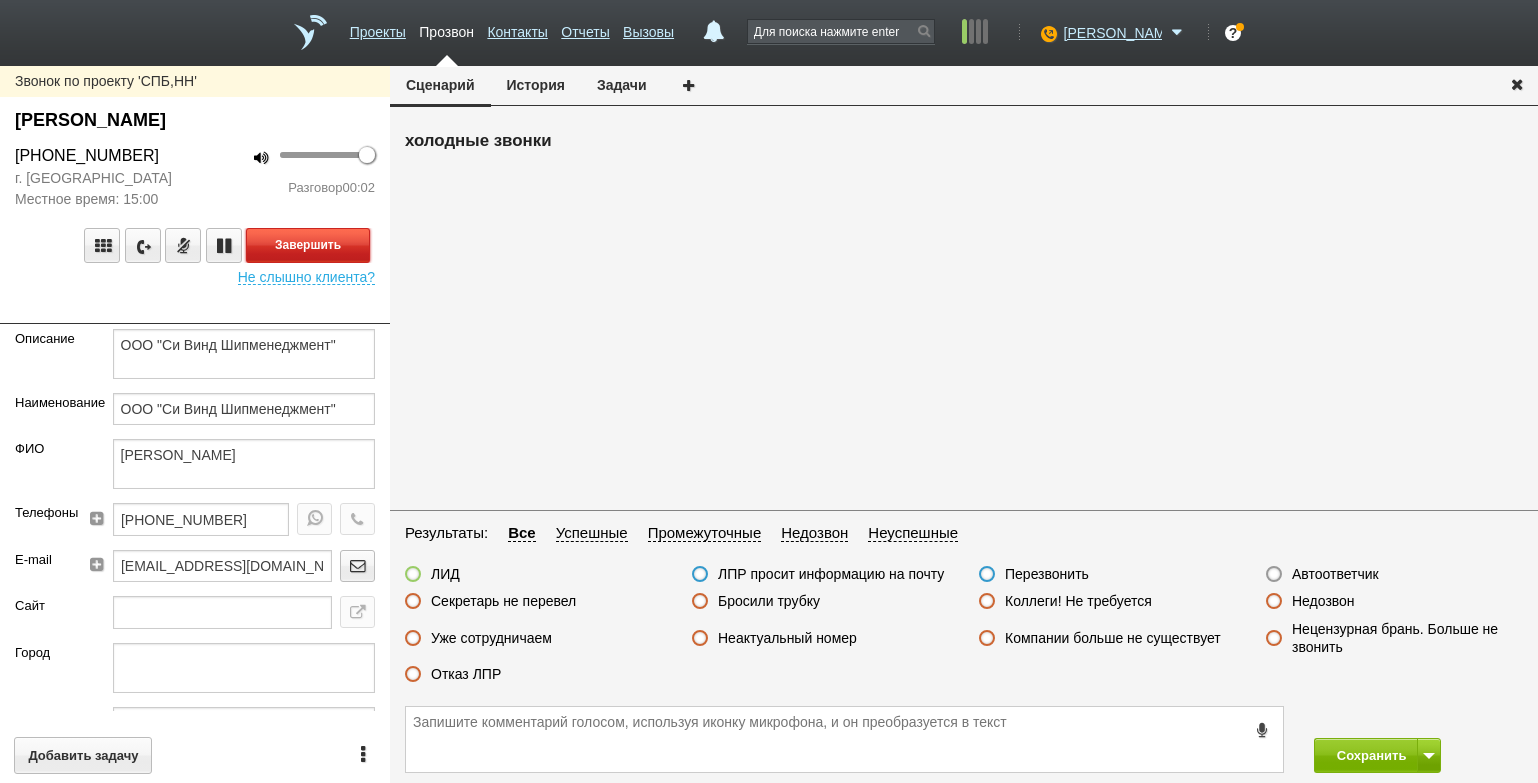 click on "Завершить" at bounding box center [308, 245] 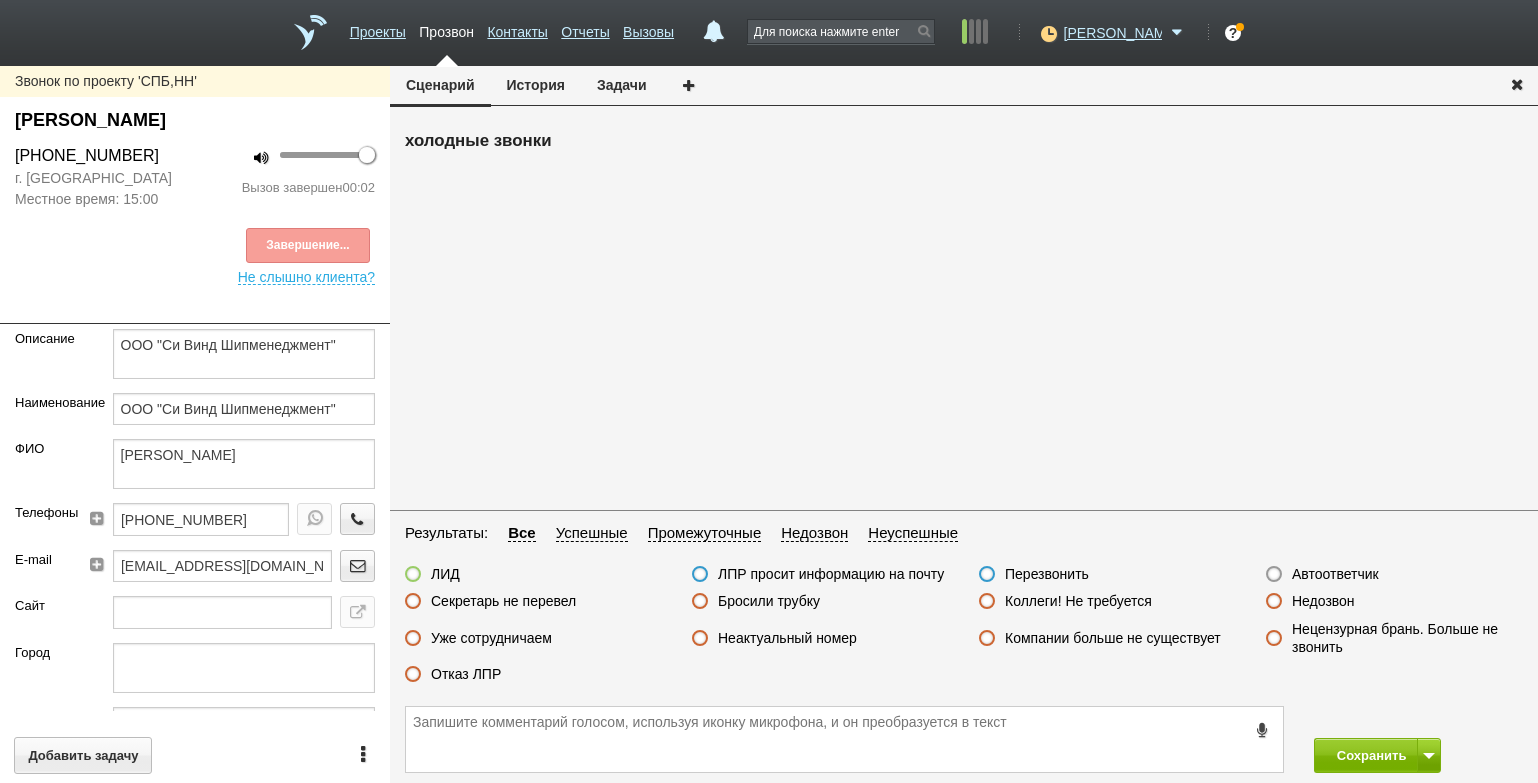 click on "Автоответчик" at bounding box center (1335, 574) 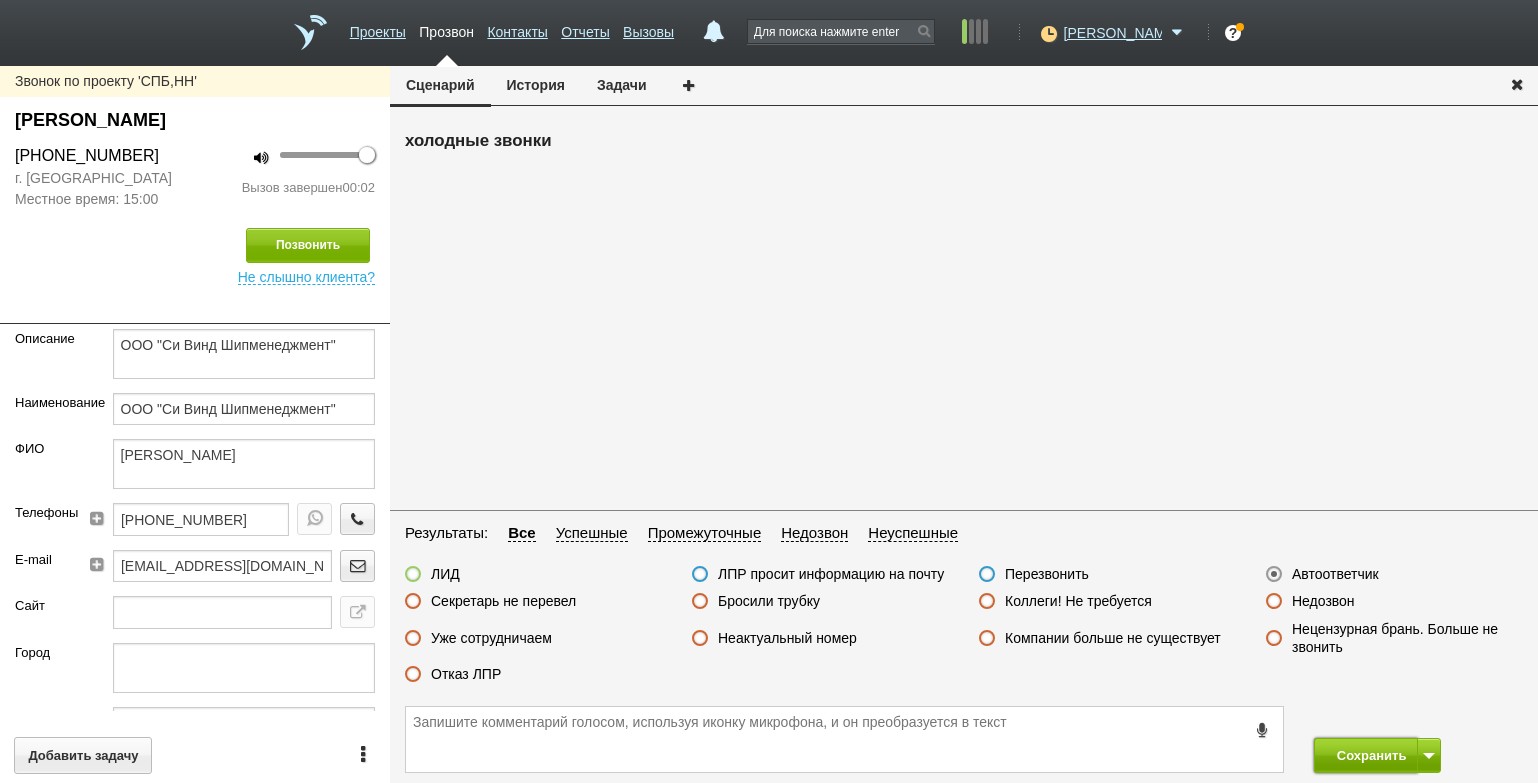 click on "Сохранить" at bounding box center [1366, 755] 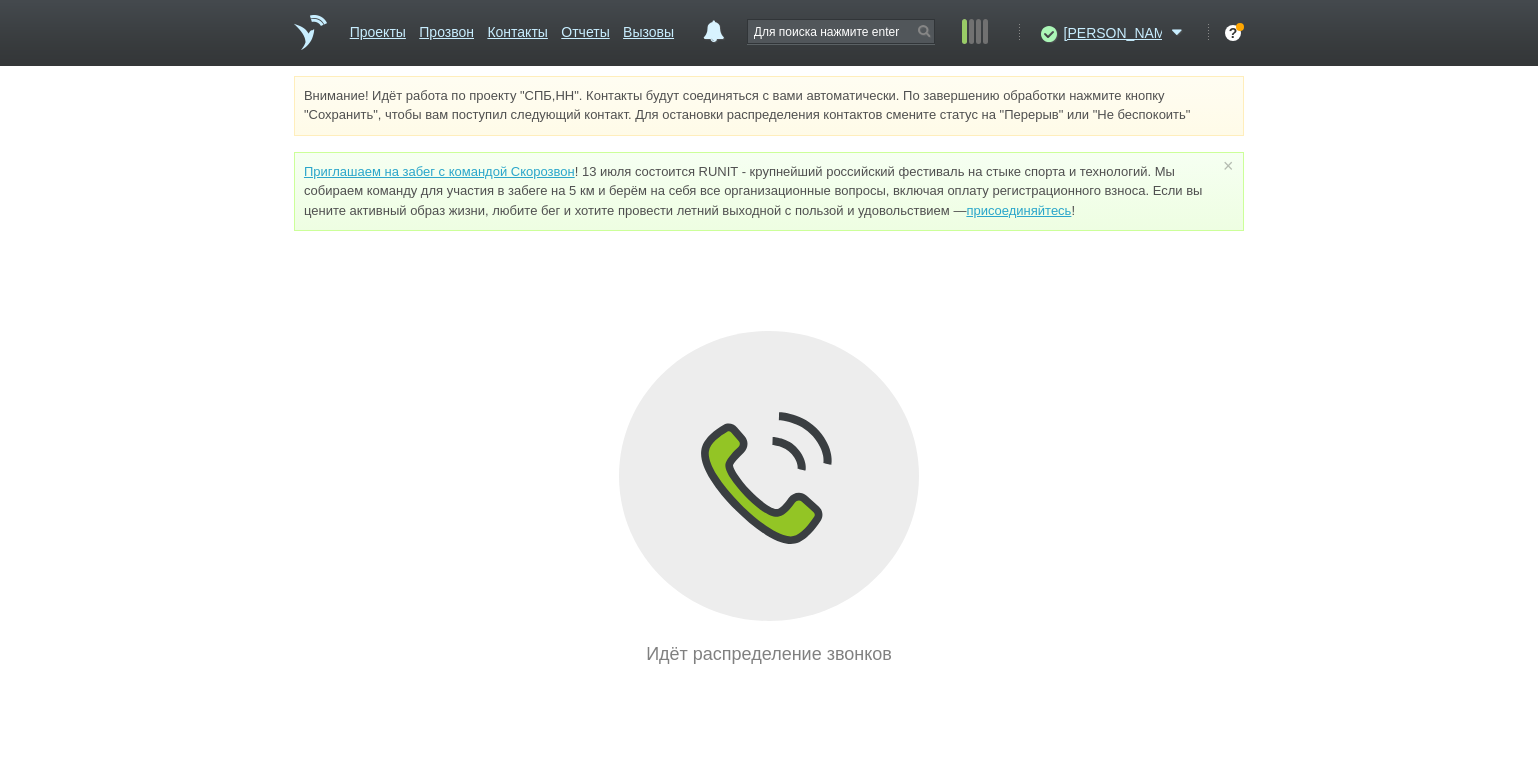 click on "Внимание! Идёт работа по проекту "СПБ,НН". Контакты будут соединяться с вами автоматически. По завершению обработки нажмите кнопку "Сохранить", чтобы вам поступил следующий контакт. Для остановки распределения контактов смените статус на "Перерыв" или "Не беспокоить"
Приглашаем на забег с командой Скорозвон присоединяйтесь !
×
Вы можете звонить напрямую из строки поиска - введите номер и нажмите "Позвонить"
Идёт распределение звонков" at bounding box center [769, 372] 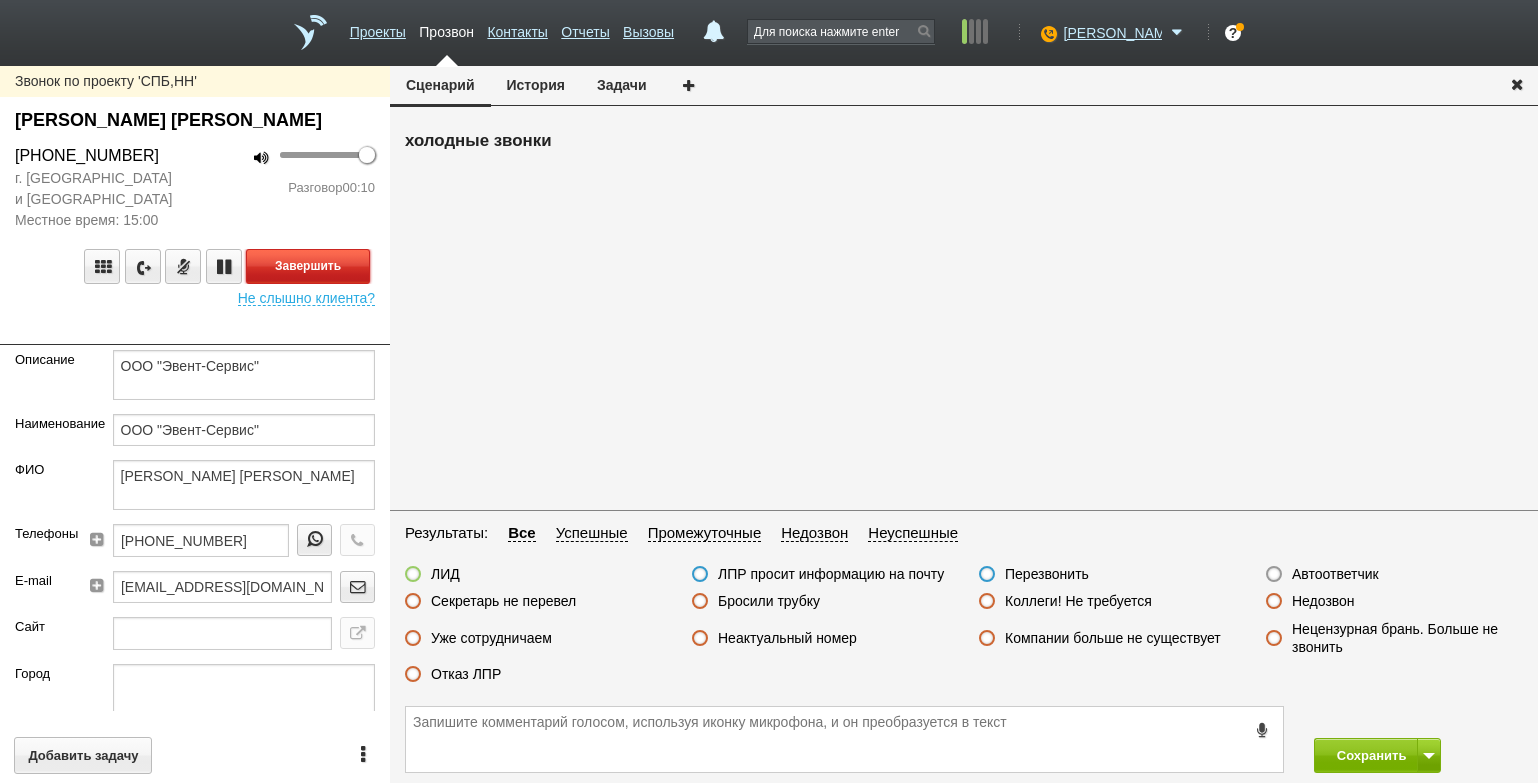 click on "Завершить" at bounding box center (308, 266) 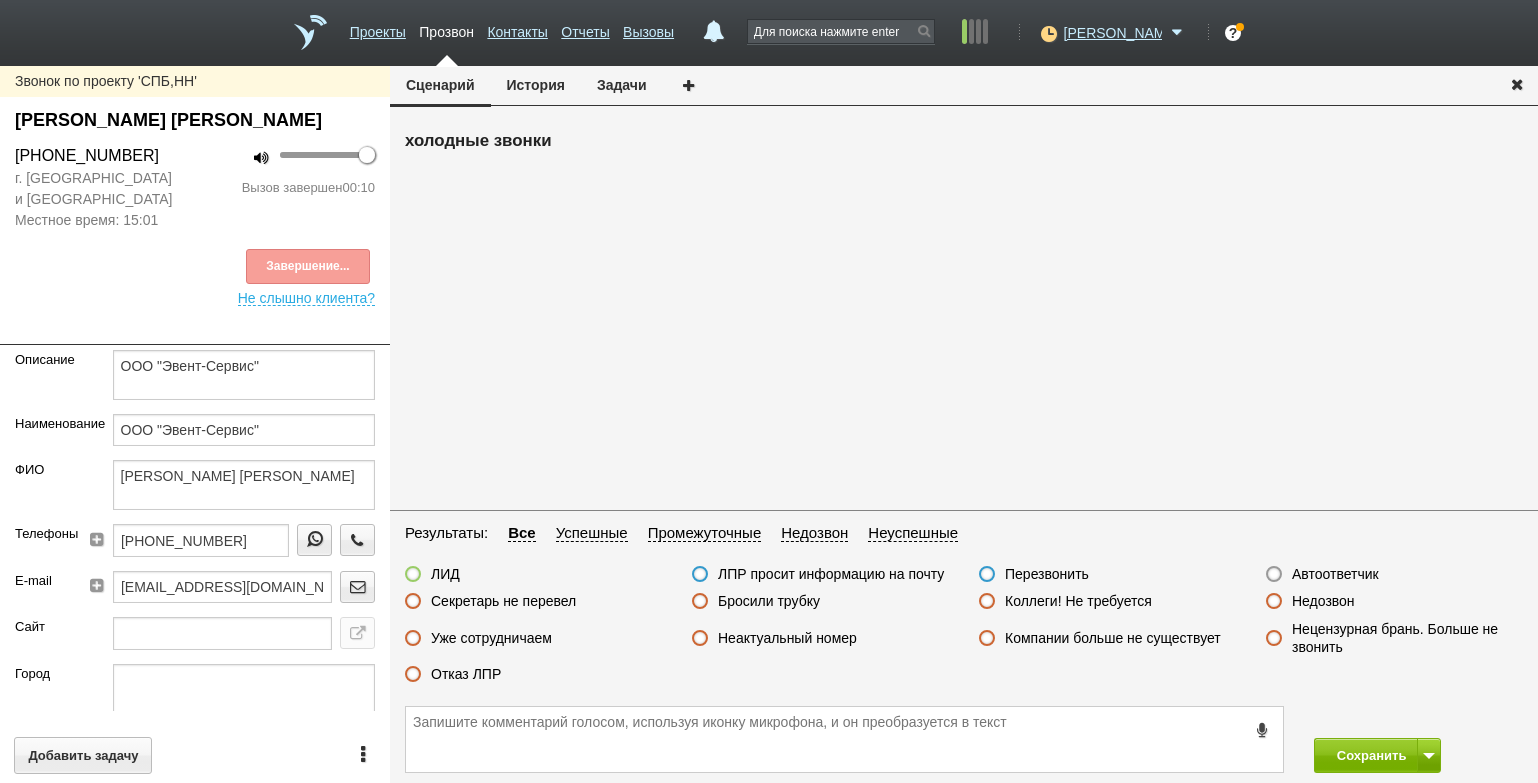 click on "Секретарь не перевел" at bounding box center [503, 601] 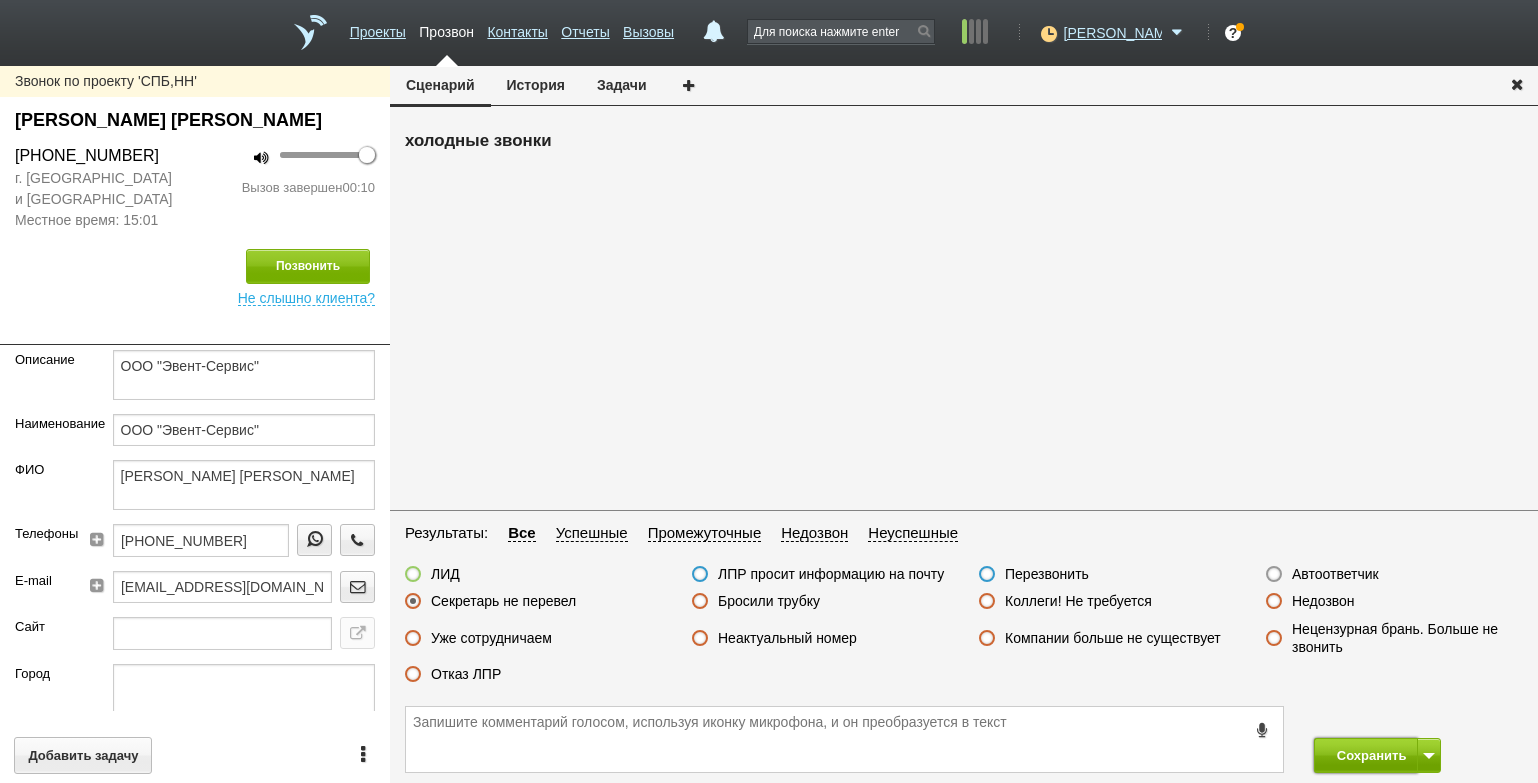 click on "Сохранить" at bounding box center (1366, 755) 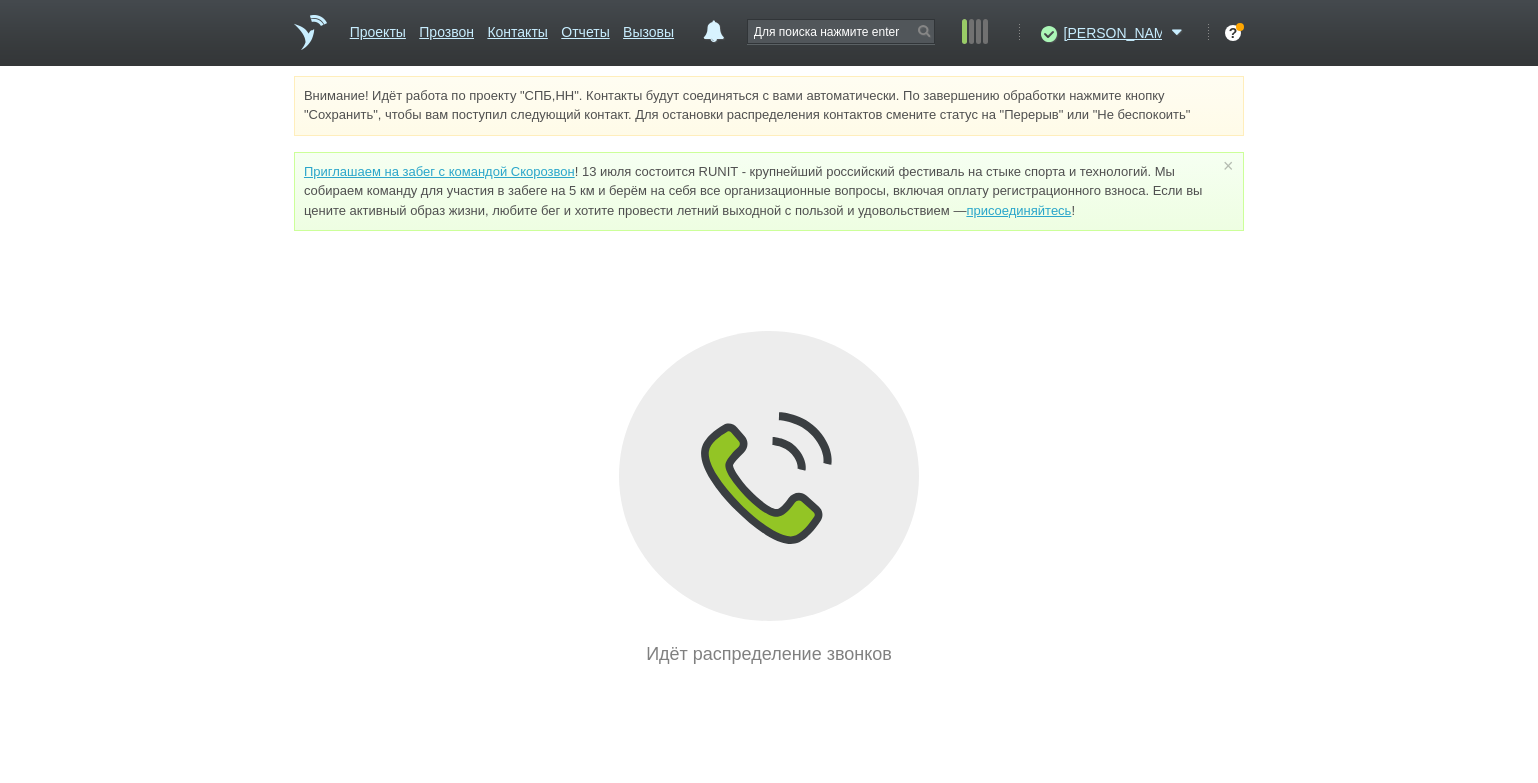 click on "Внимание! Идёт работа по проекту "СПБ,НН". Контакты будут соединяться с вами автоматически. По завершению обработки нажмите кнопку "Сохранить", чтобы вам поступил следующий контакт. Для остановки распределения контактов смените статус на "Перерыв" или "Не беспокоить"
Приглашаем на забег с командой Скорозвон присоединяйтесь !
×
Вы можете звонить напрямую из строки поиска - введите номер и нажмите "Позвонить"
Идёт распределение звонков" at bounding box center (769, 372) 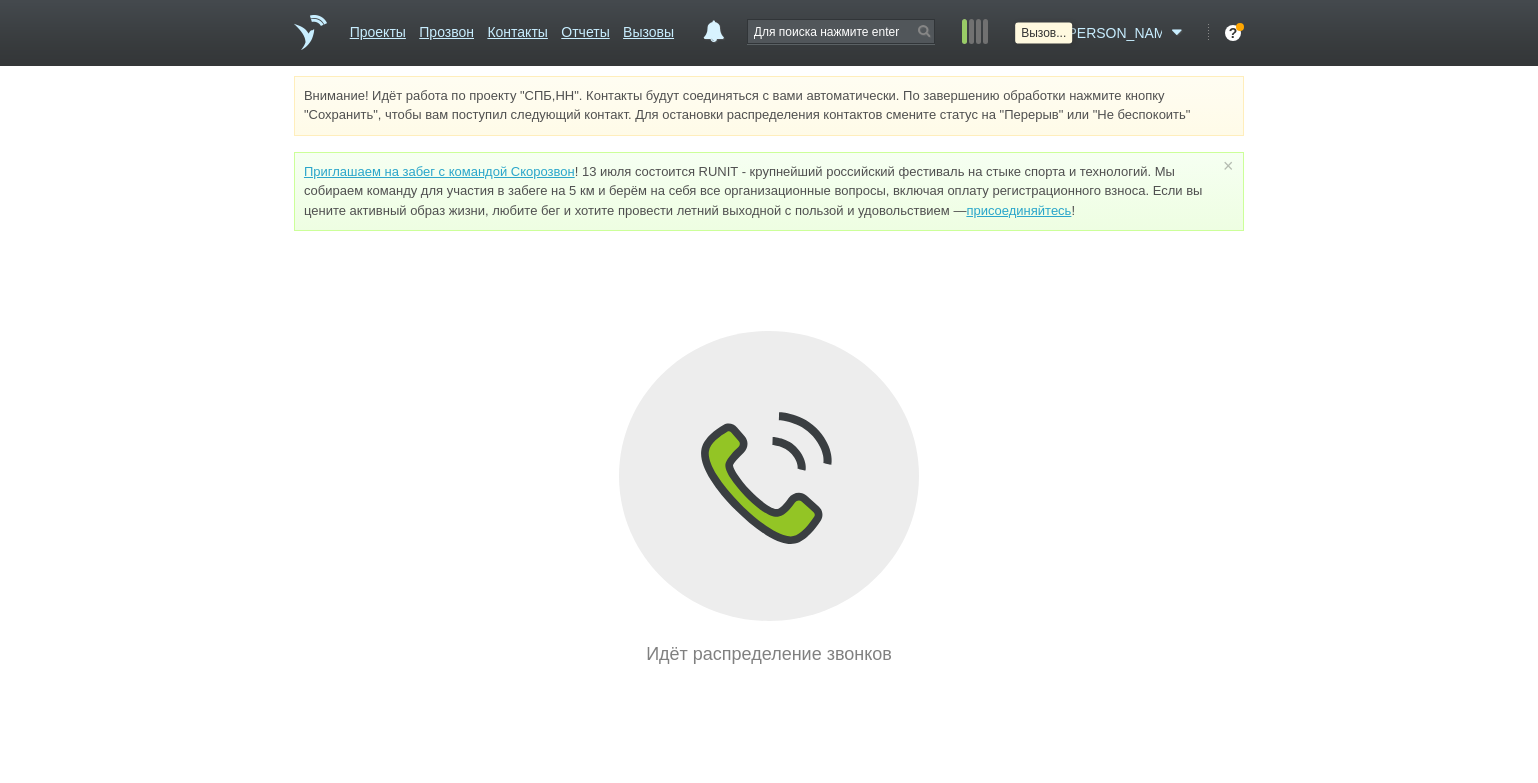click at bounding box center [1046, 33] 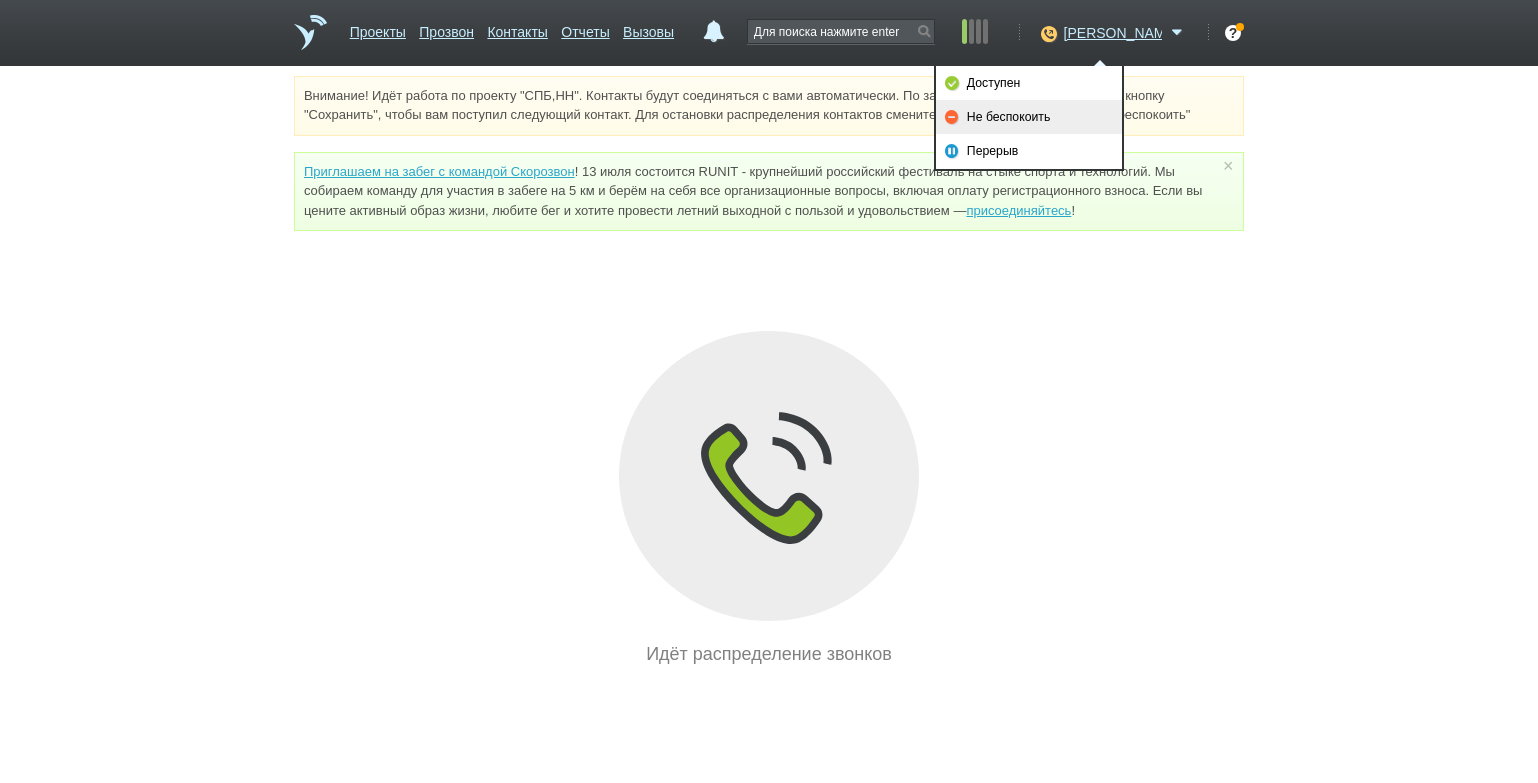 click on "Не беспокоить" at bounding box center (1029, 117) 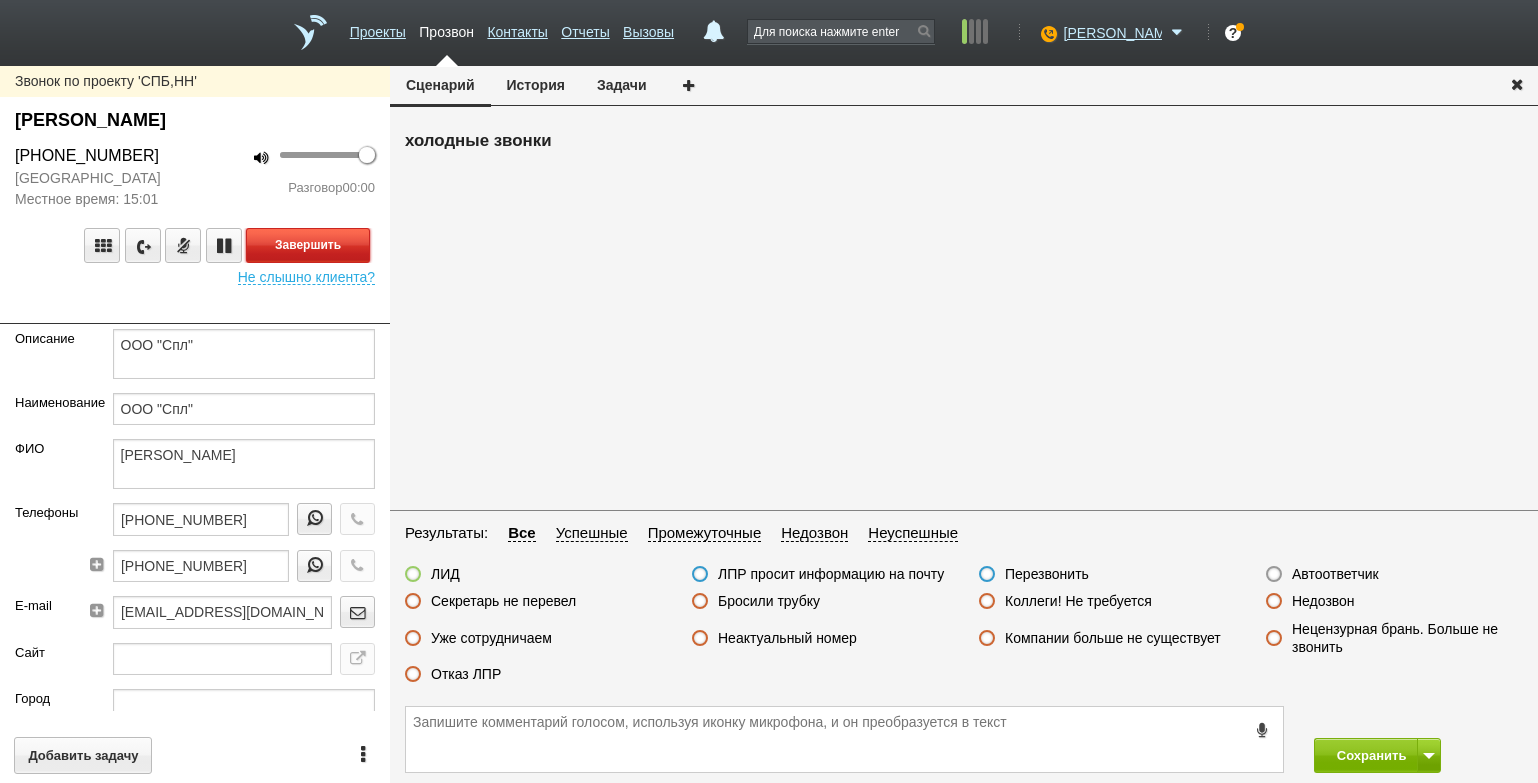 click on "Завершить" at bounding box center (308, 245) 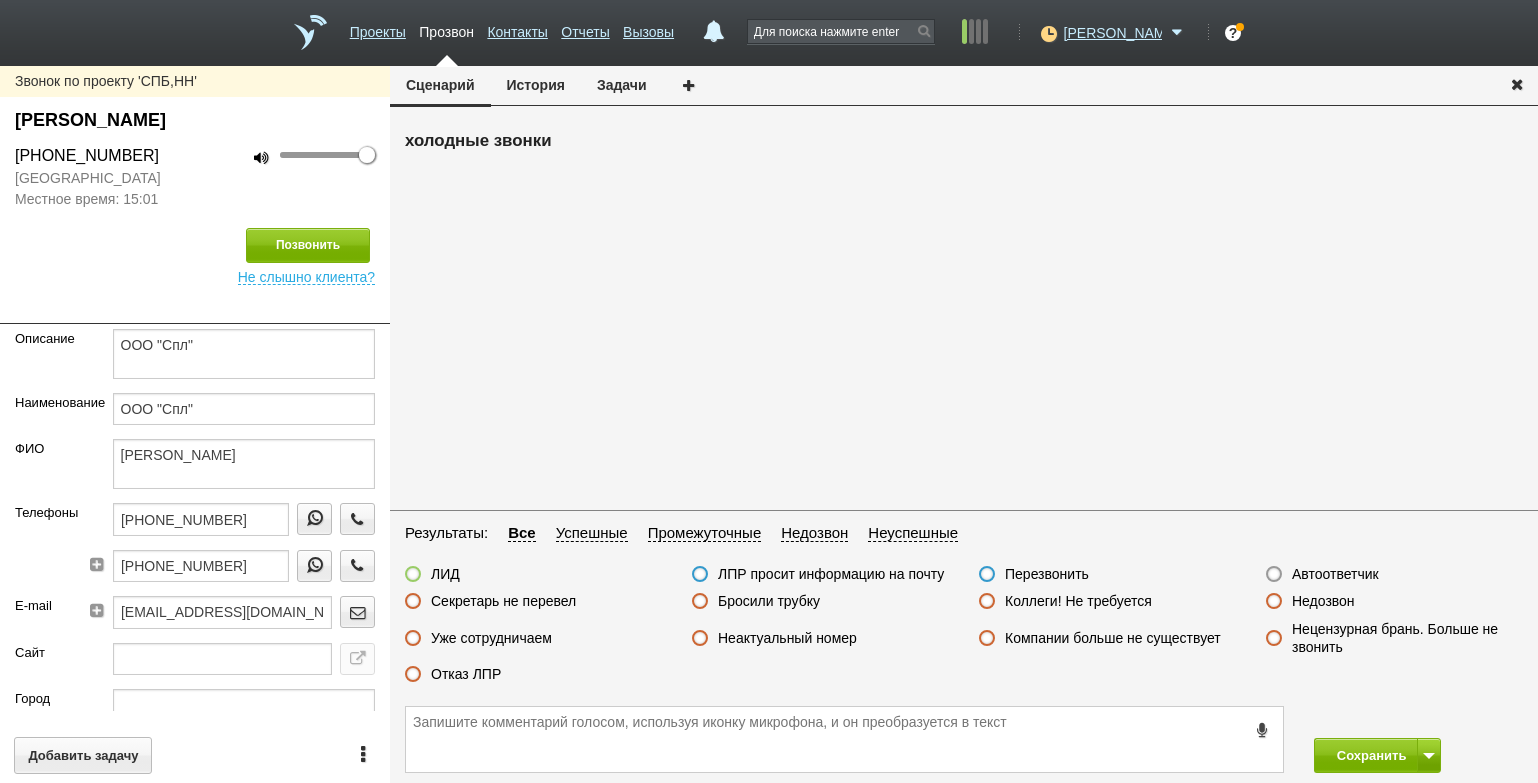 click on "Автоответчик" at bounding box center [1335, 574] 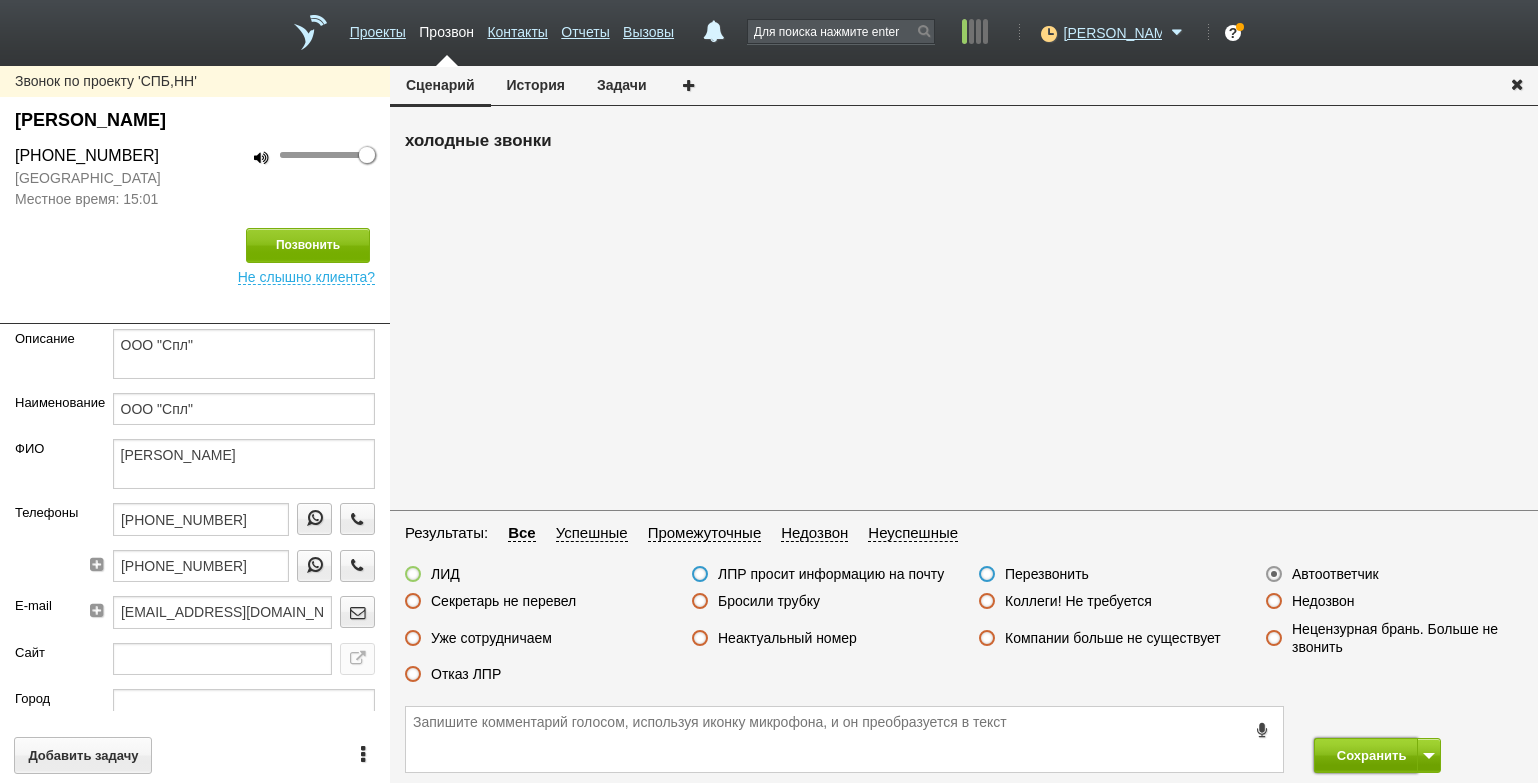 click on "Сохранить" at bounding box center [1366, 755] 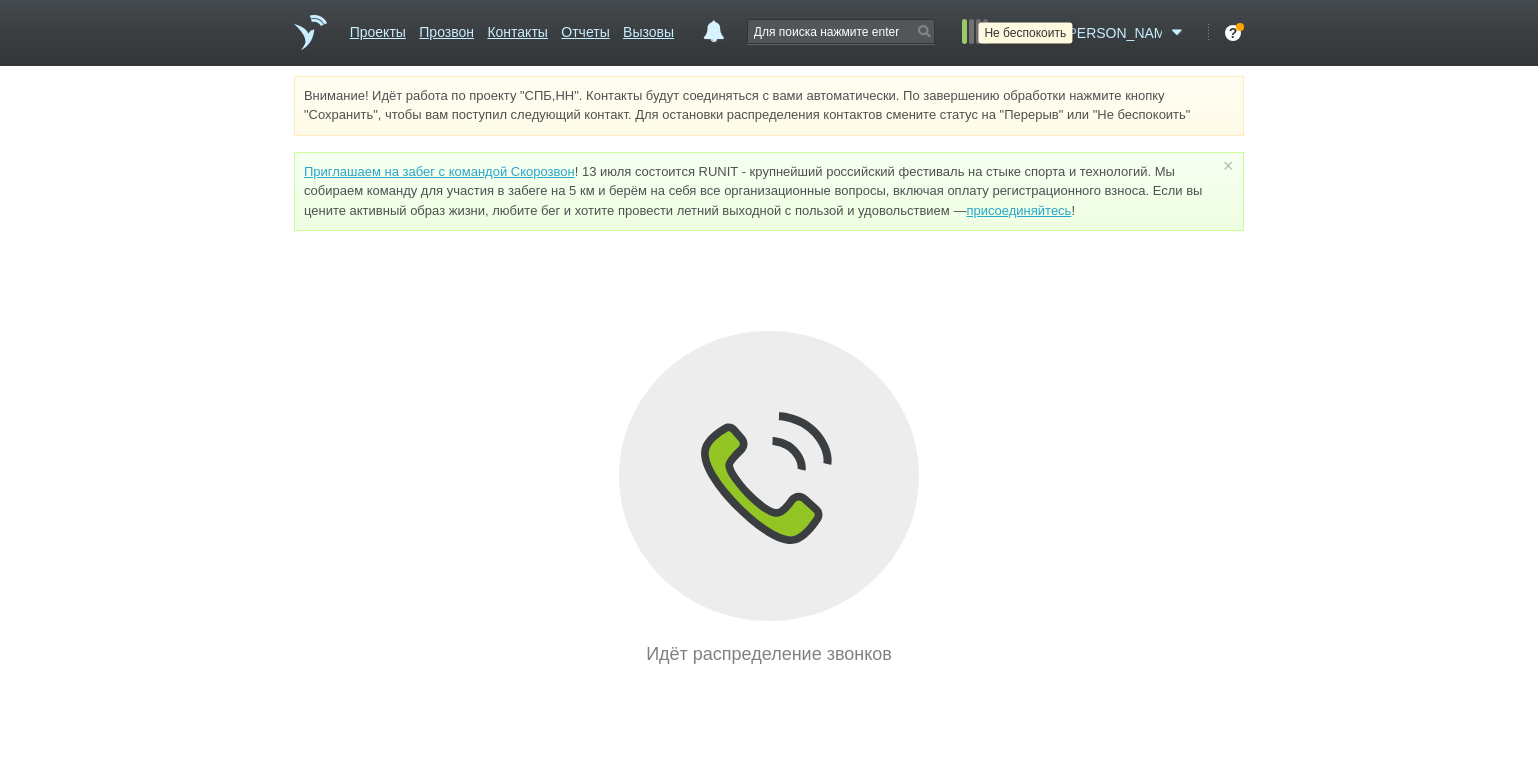 click at bounding box center [1046, 33] 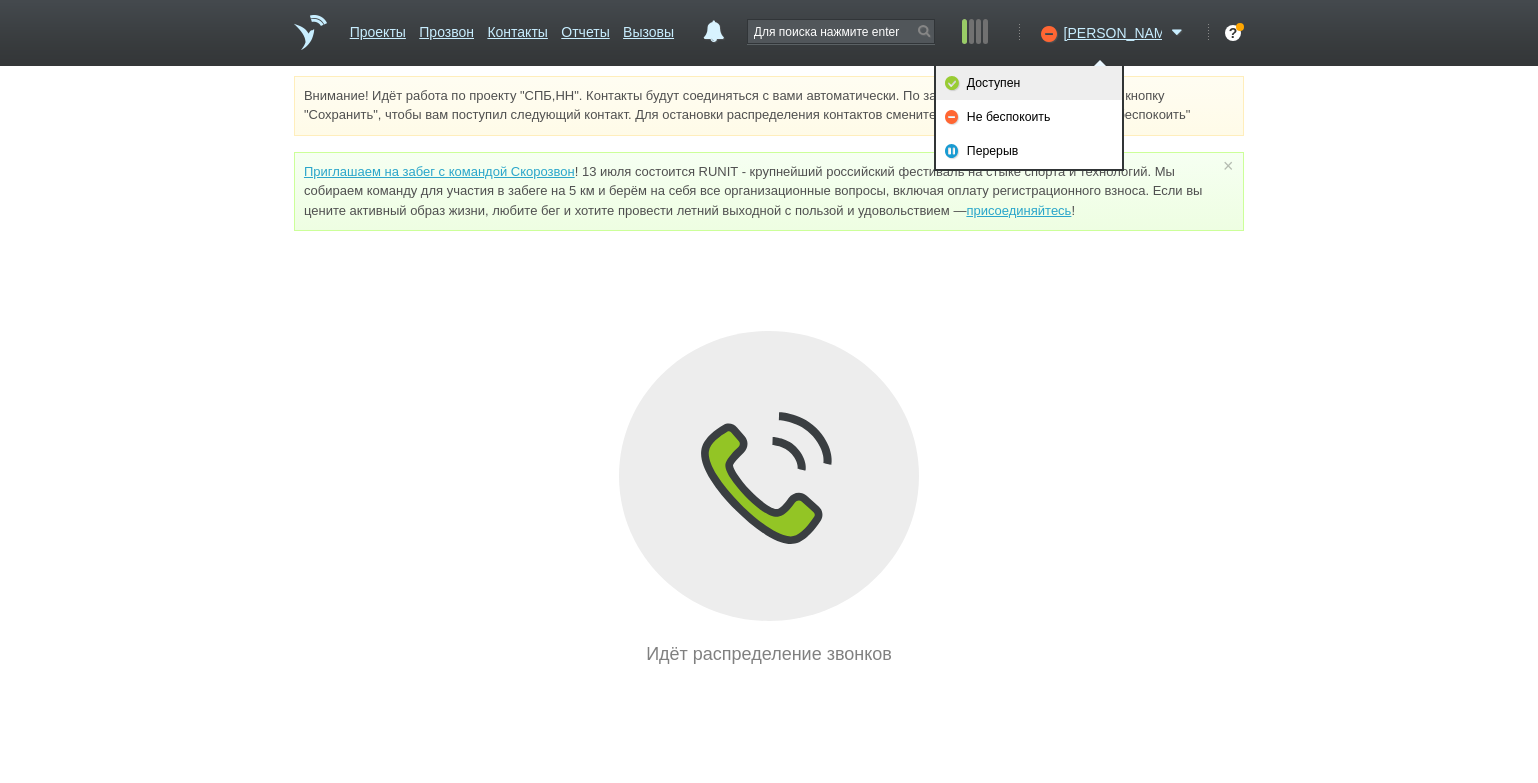 click on "Доступен" at bounding box center (1029, 83) 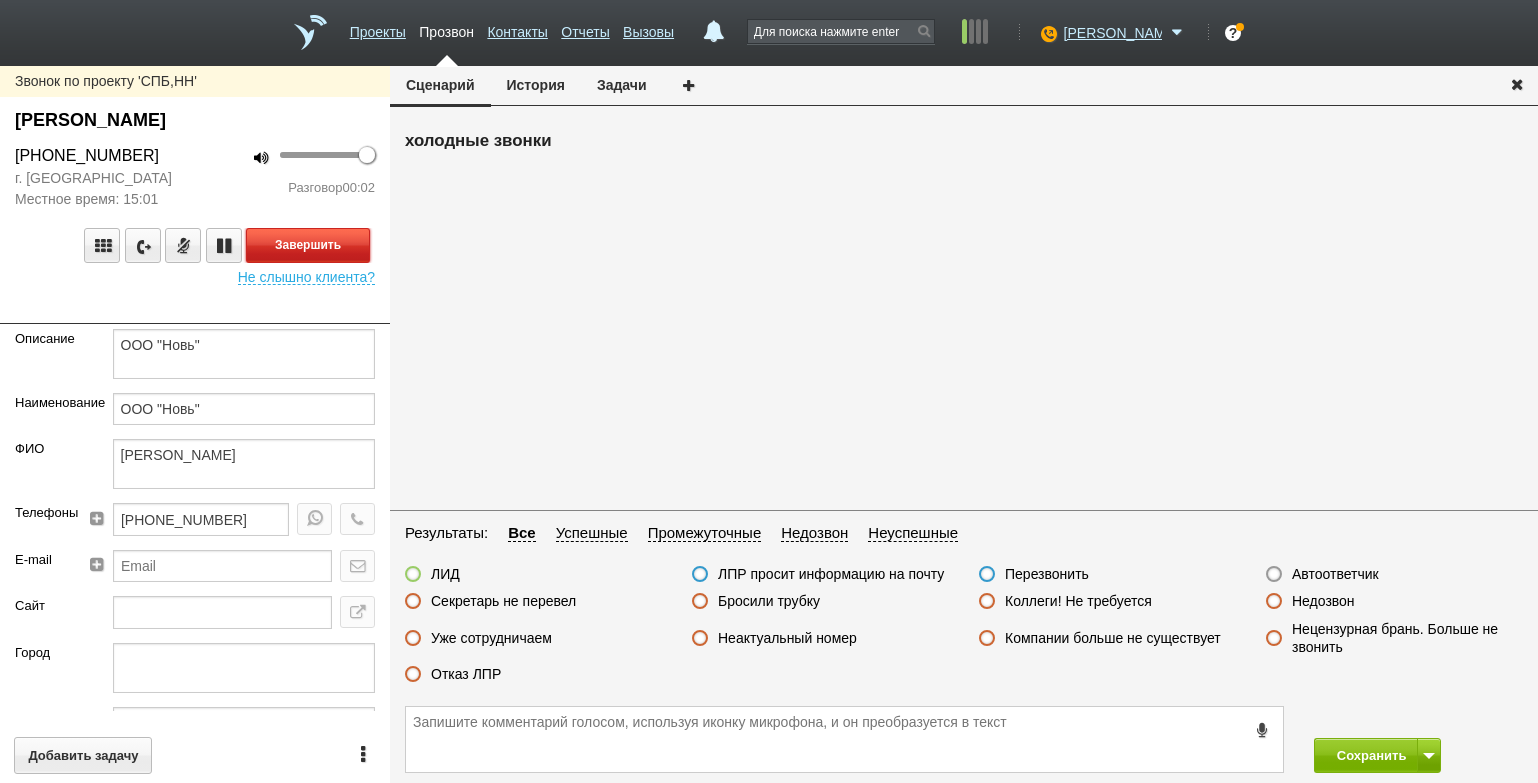 click on "Завершить" at bounding box center (308, 245) 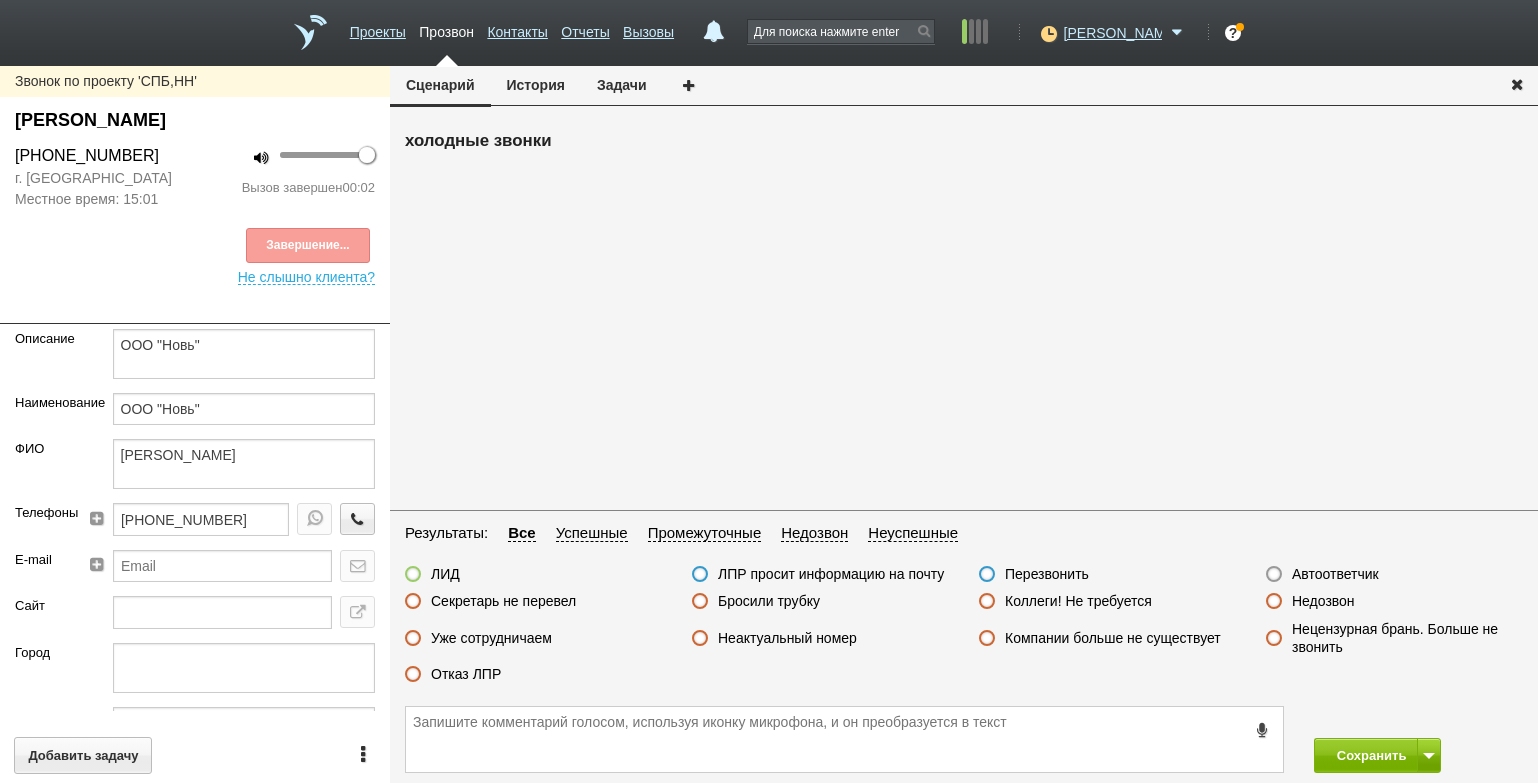 click on "Недозвон" at bounding box center [1323, 601] 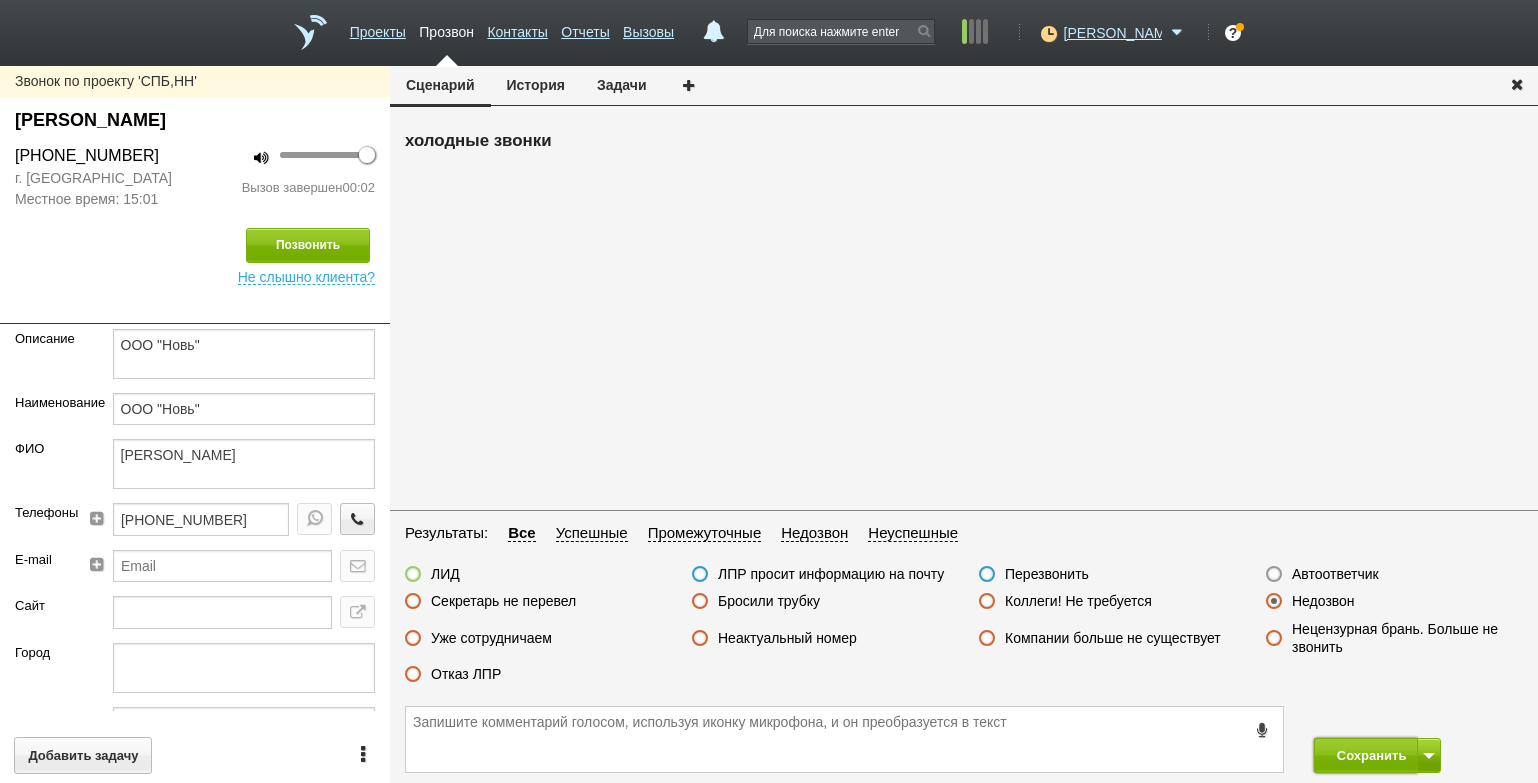 drag, startPoint x: 1352, startPoint y: 750, endPoint x: 1344, endPoint y: 733, distance: 18.788294 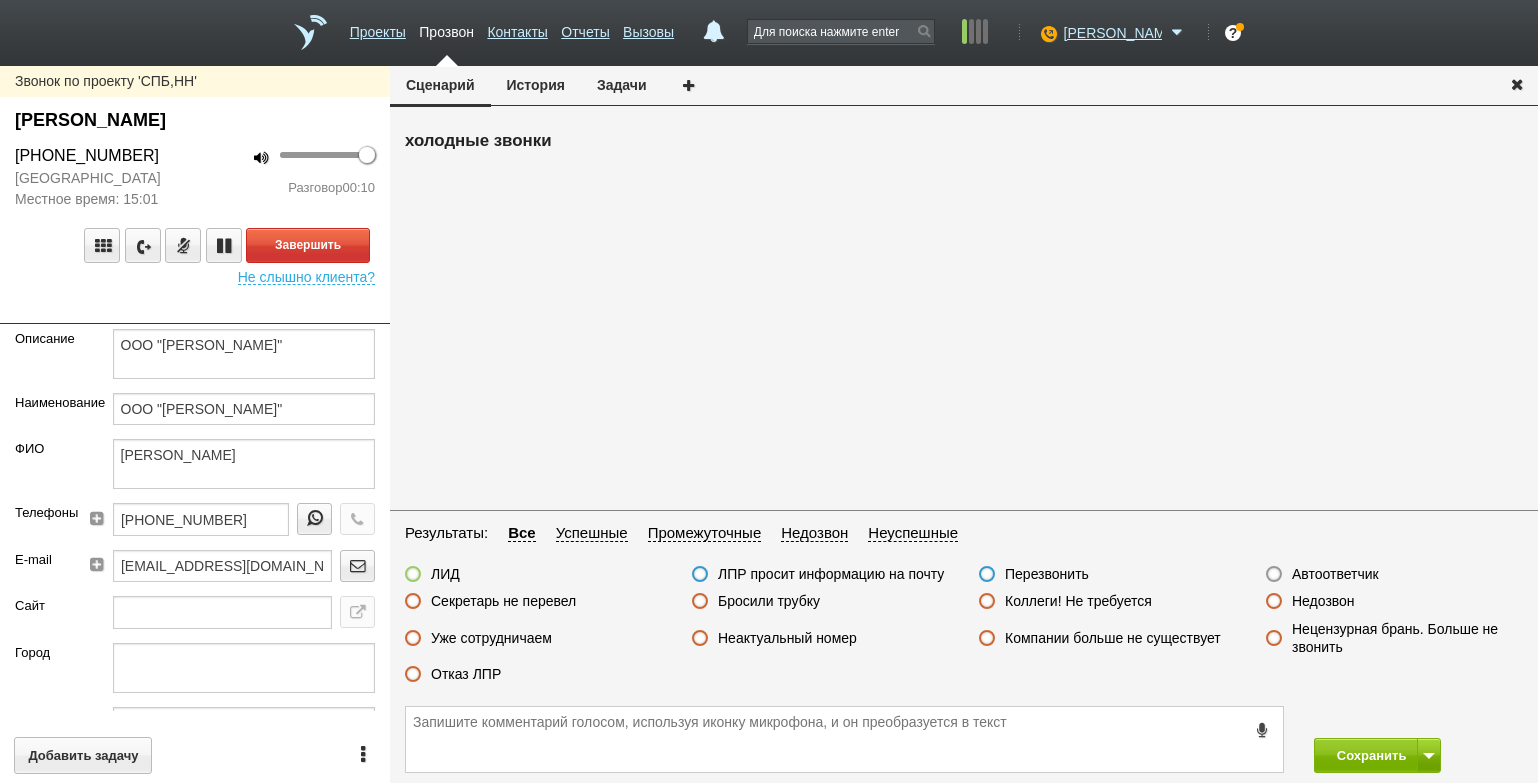 click at bounding box center [195, 309] 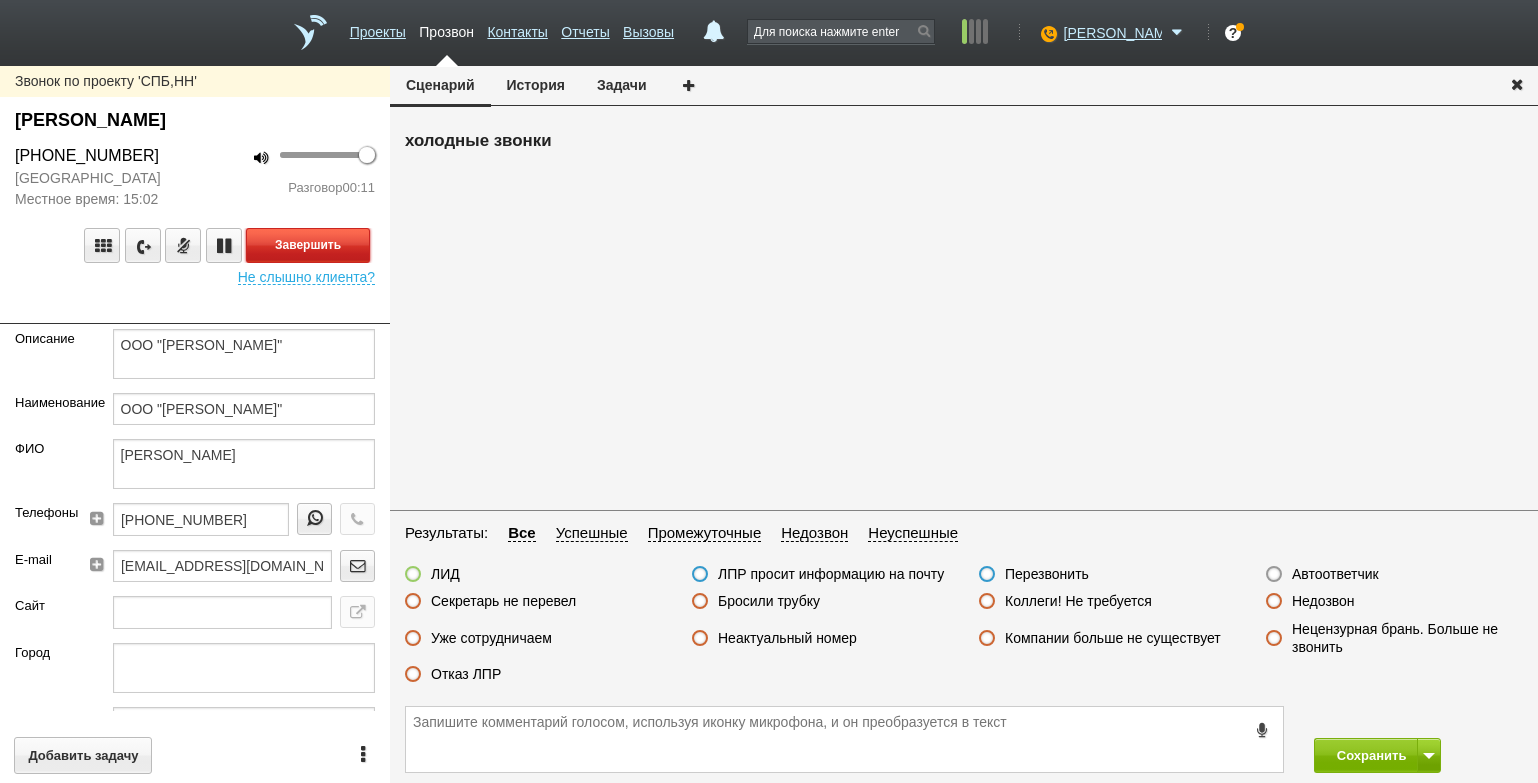 click on "Завершить" at bounding box center [308, 245] 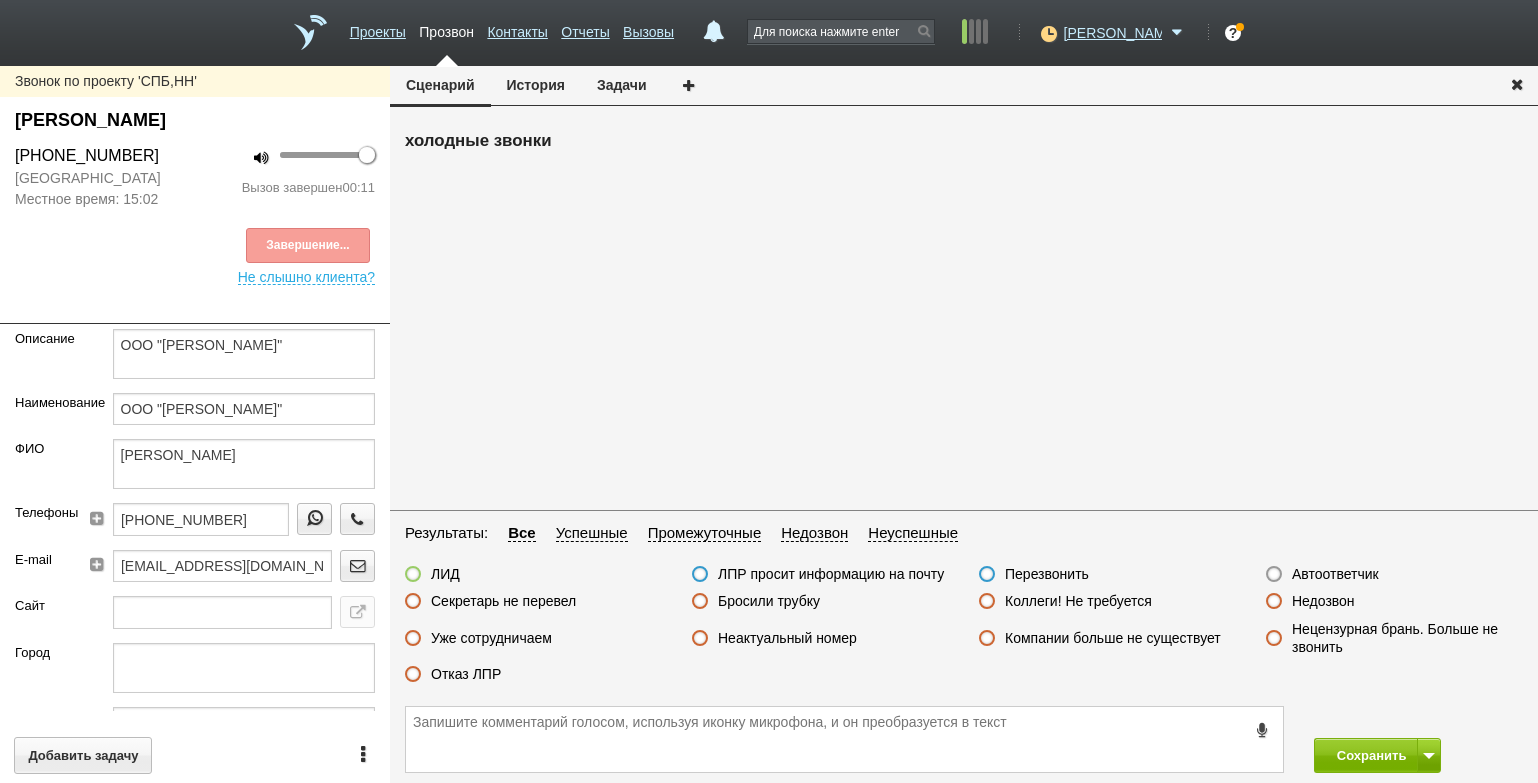 click on "Отказ ЛПР" at bounding box center (466, 674) 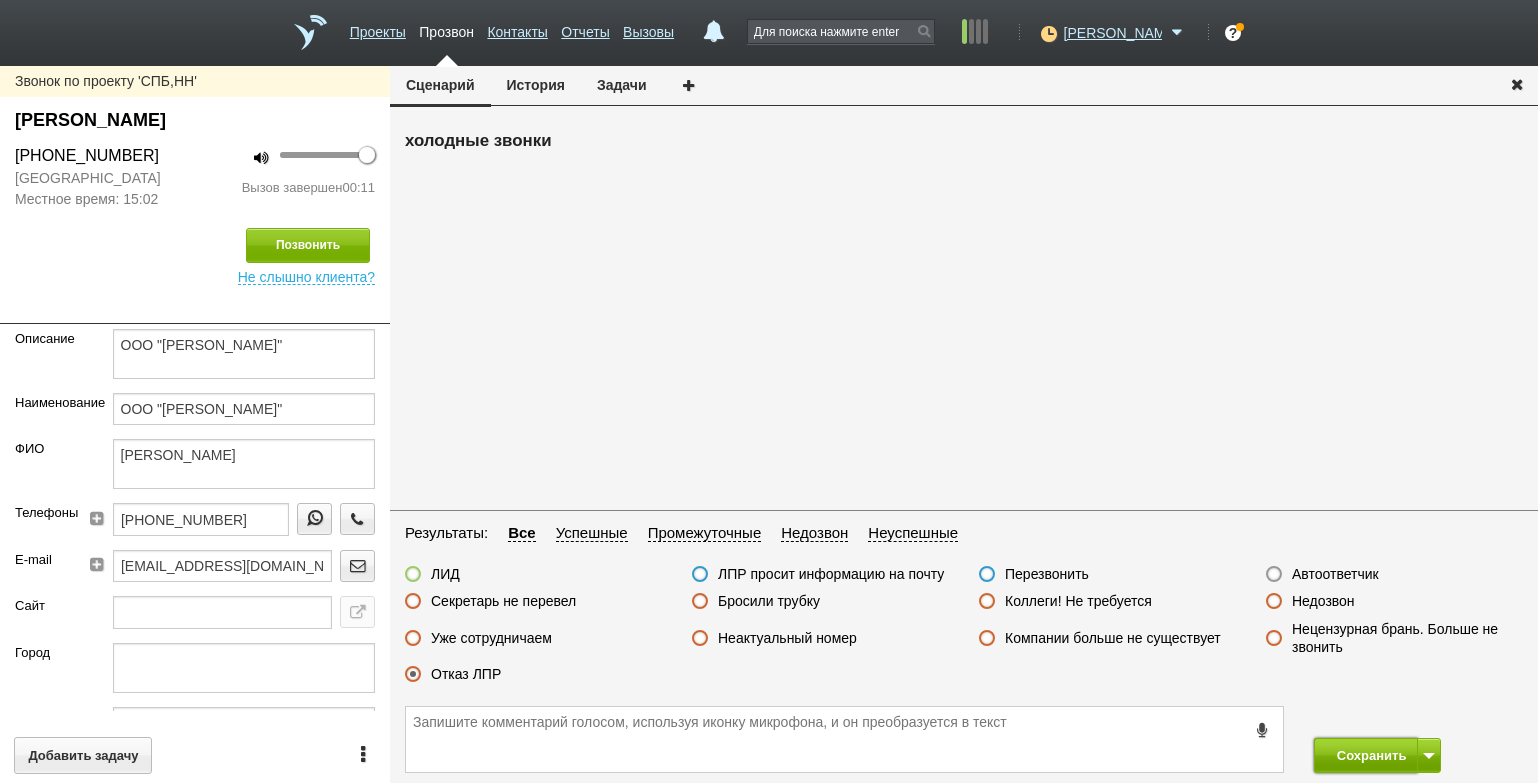 click on "Сохранить" at bounding box center (1366, 755) 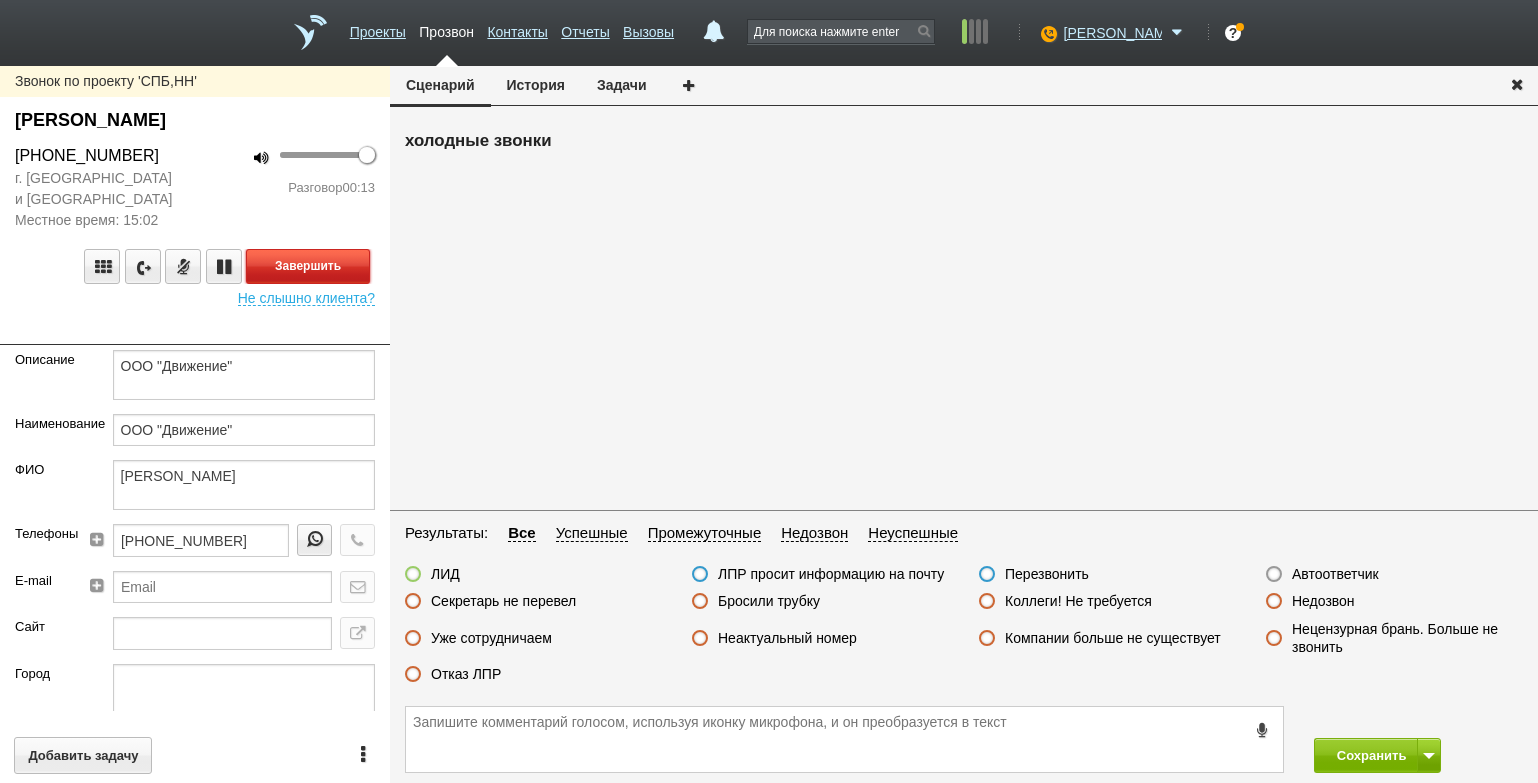 click on "Завершить" at bounding box center [308, 266] 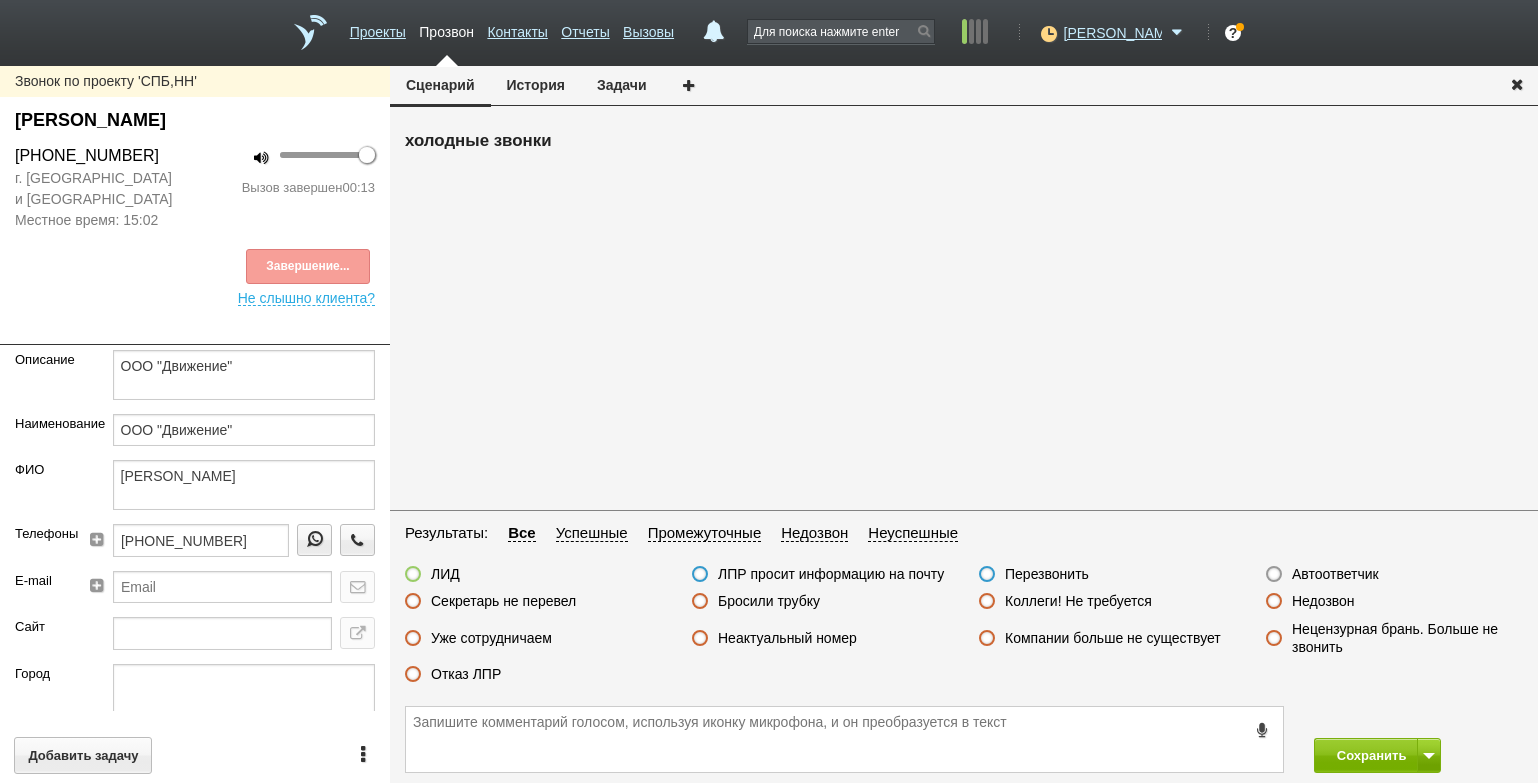 click on "Отказ ЛПР" at bounding box center (466, 674) 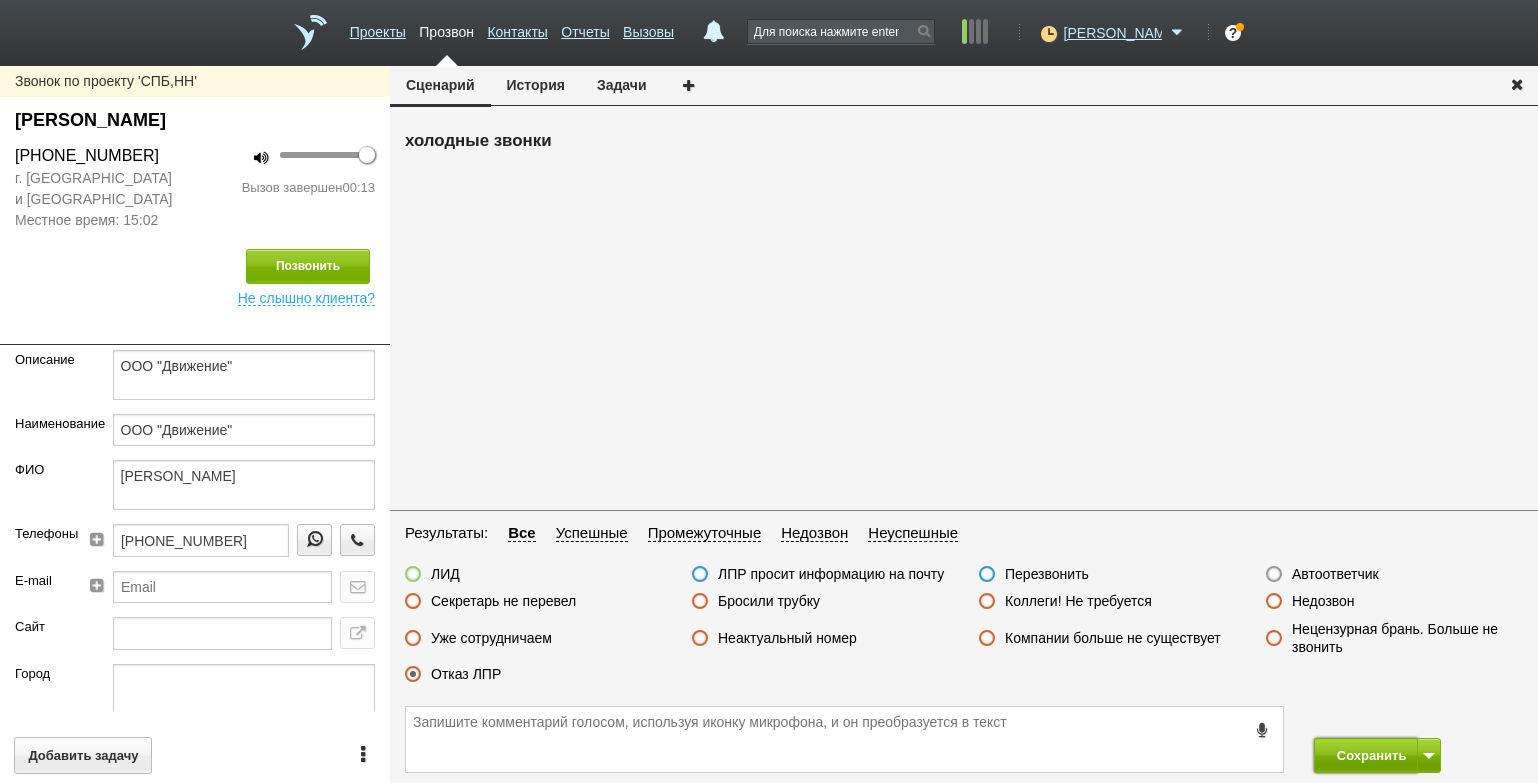 click on "Сохранить" at bounding box center (1366, 755) 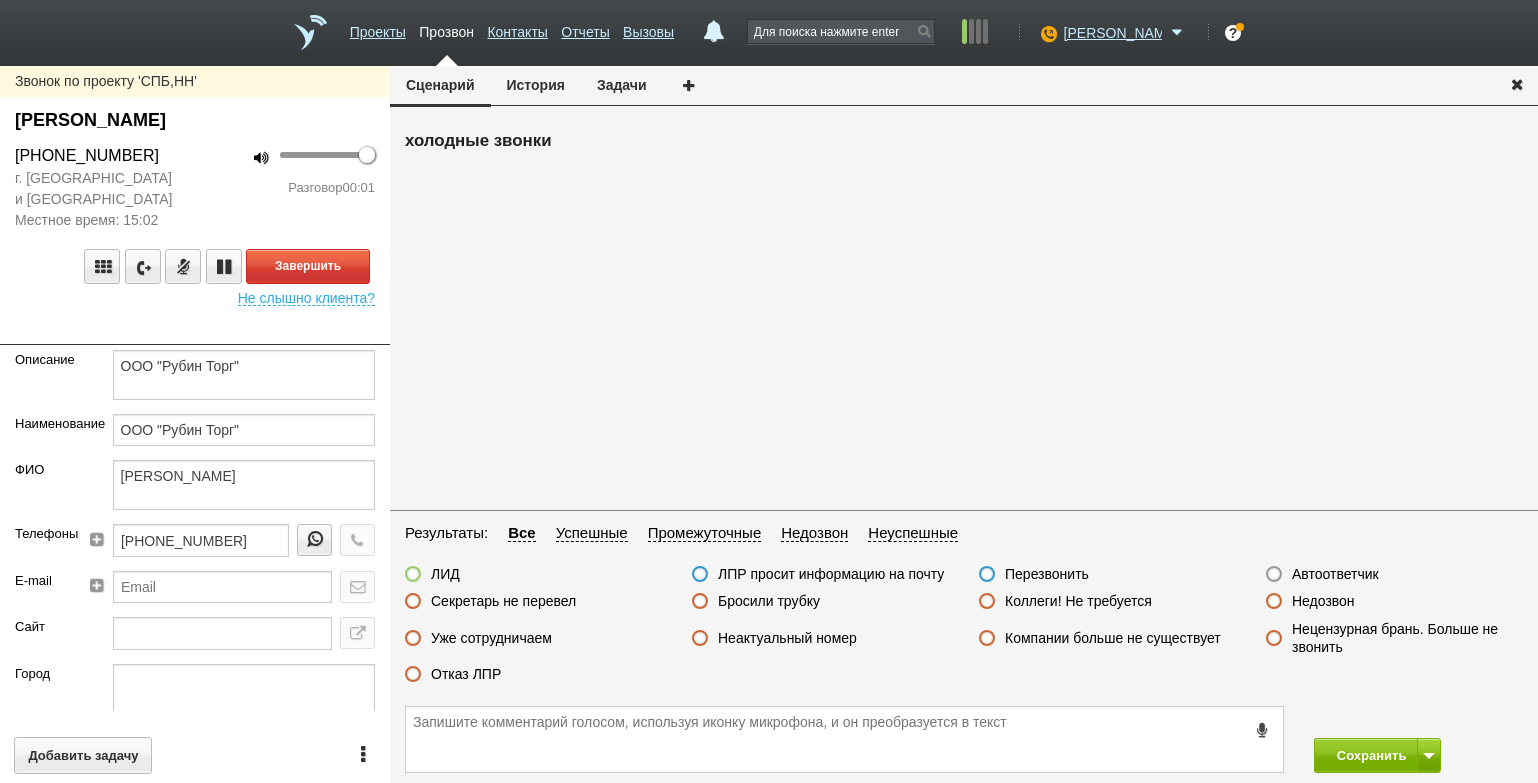 click on "г. [GEOGRAPHIC_DATA] и [GEOGRAPHIC_DATA] Местное время: 15:02" at bounding box center (97, 199) 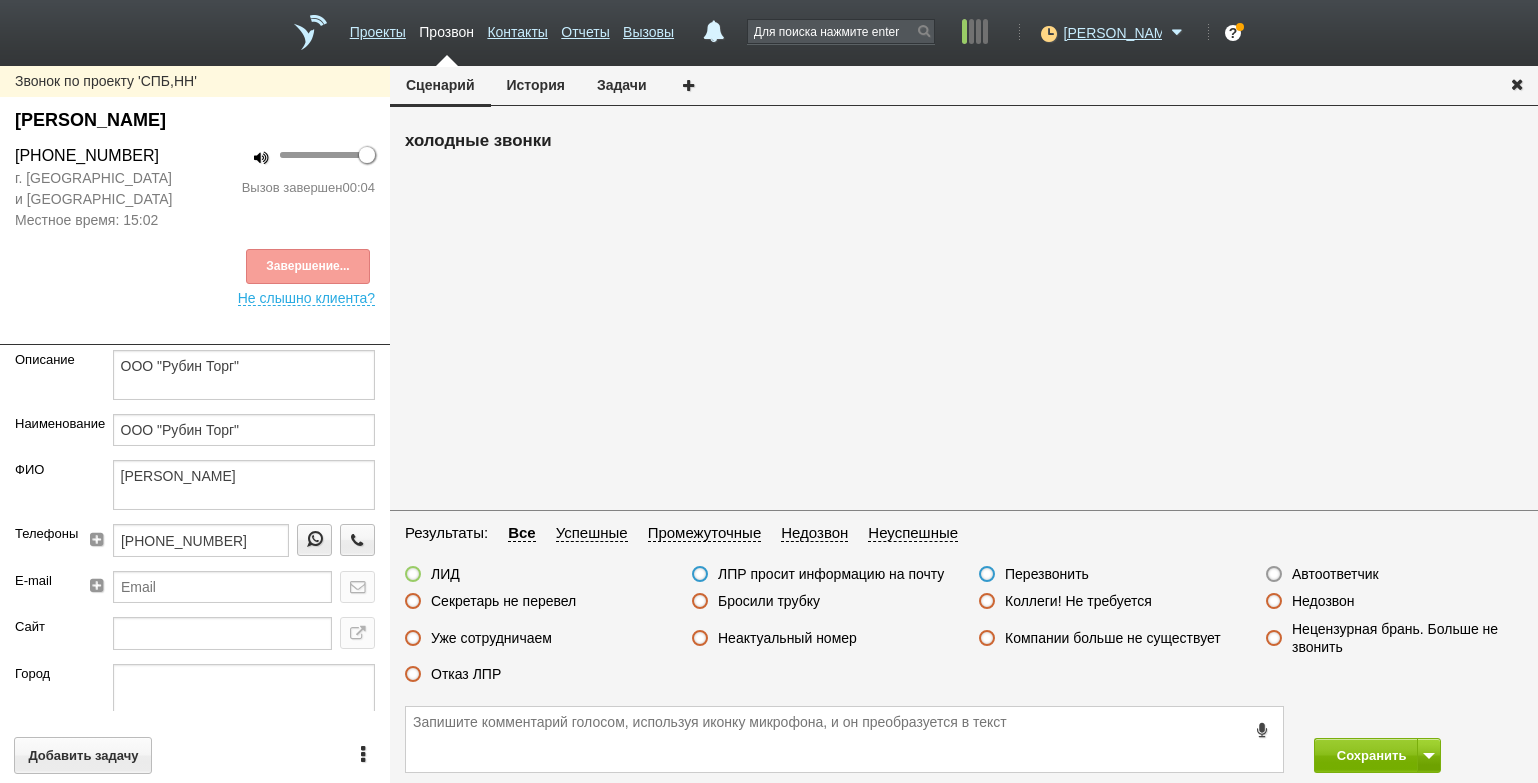 click on "Завершение..." at bounding box center (195, 266) 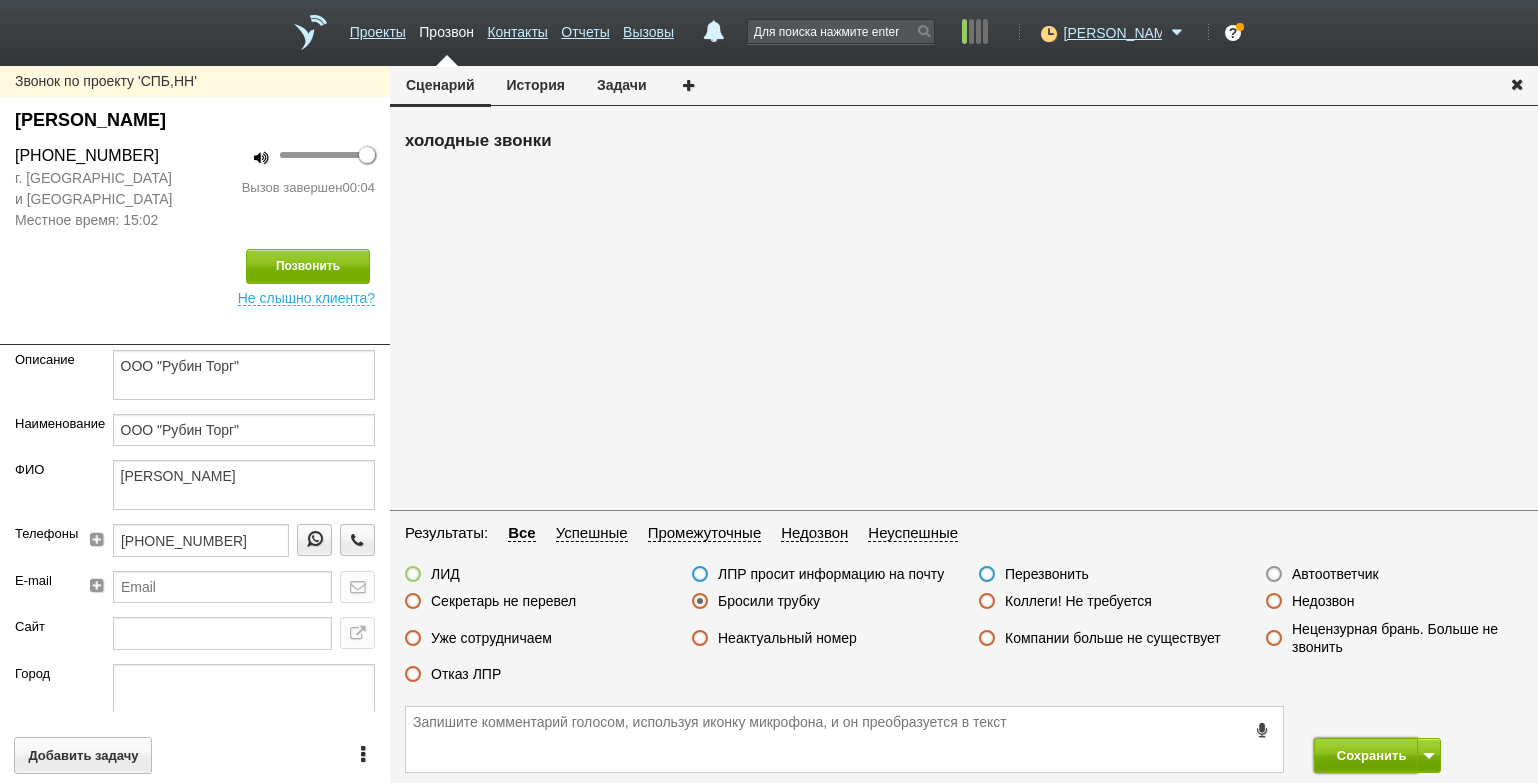 click on "Сохранить" at bounding box center (1366, 755) 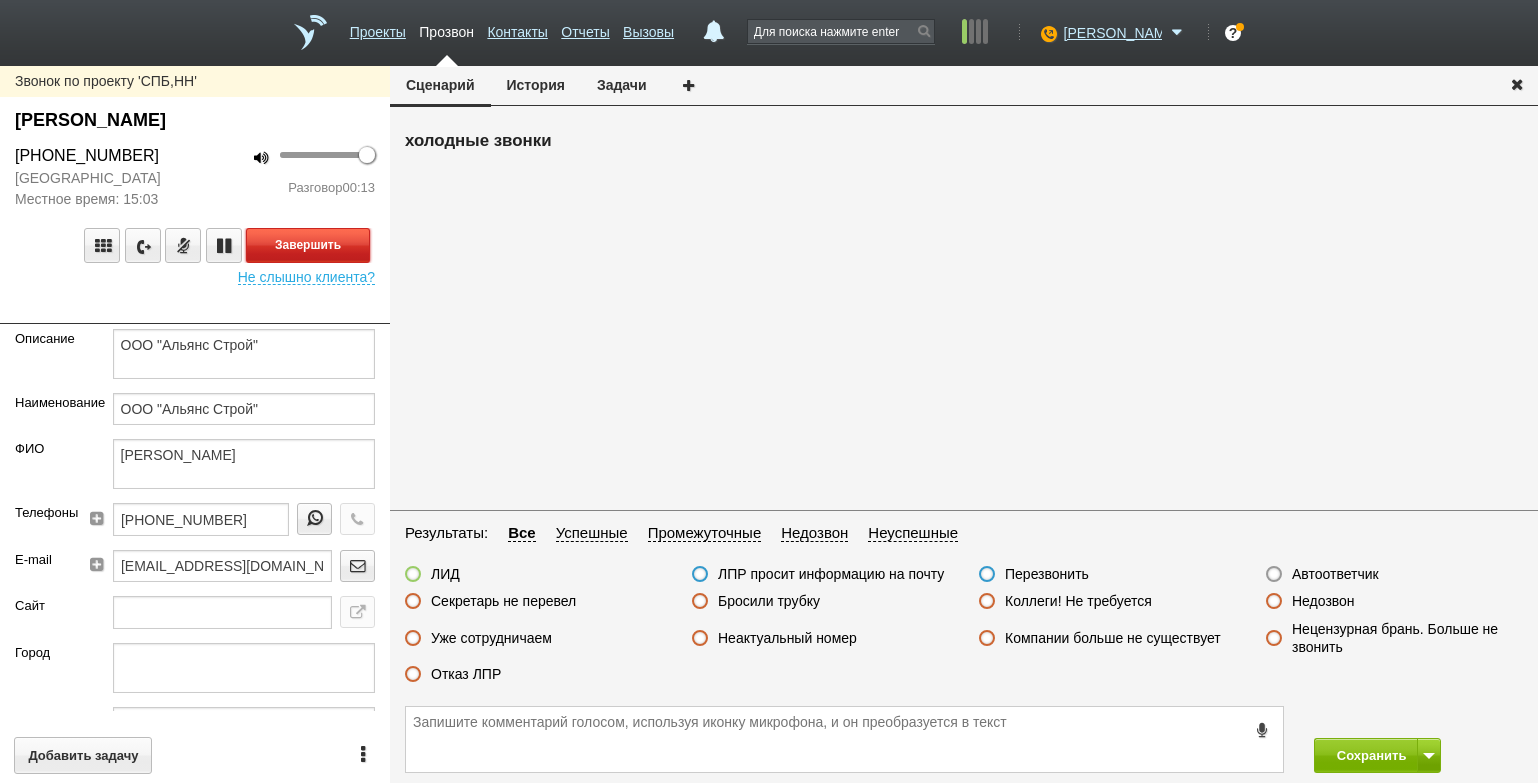 click on "Завершить" at bounding box center (308, 245) 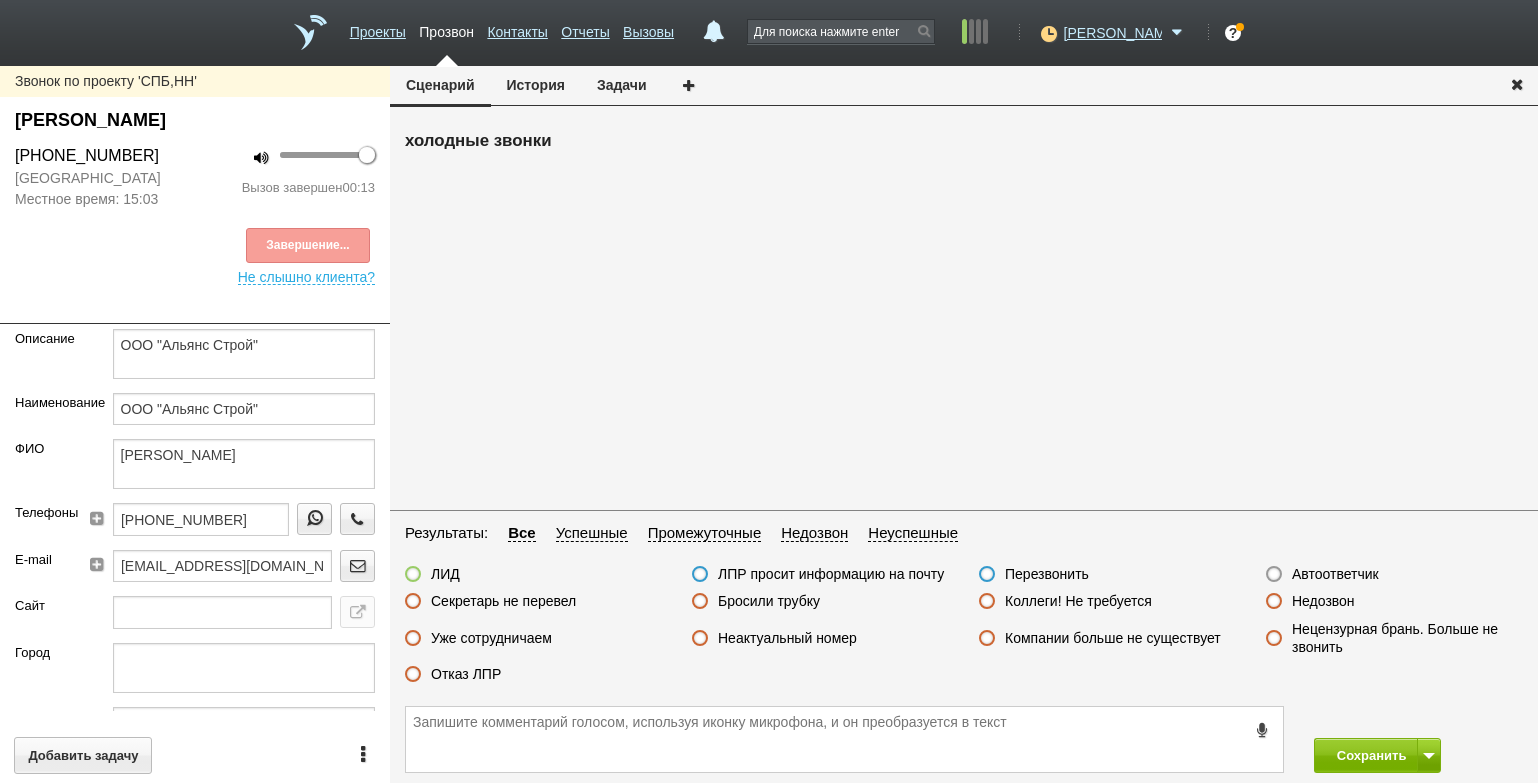 click on "Отказ ЛПР" at bounding box center [466, 674] 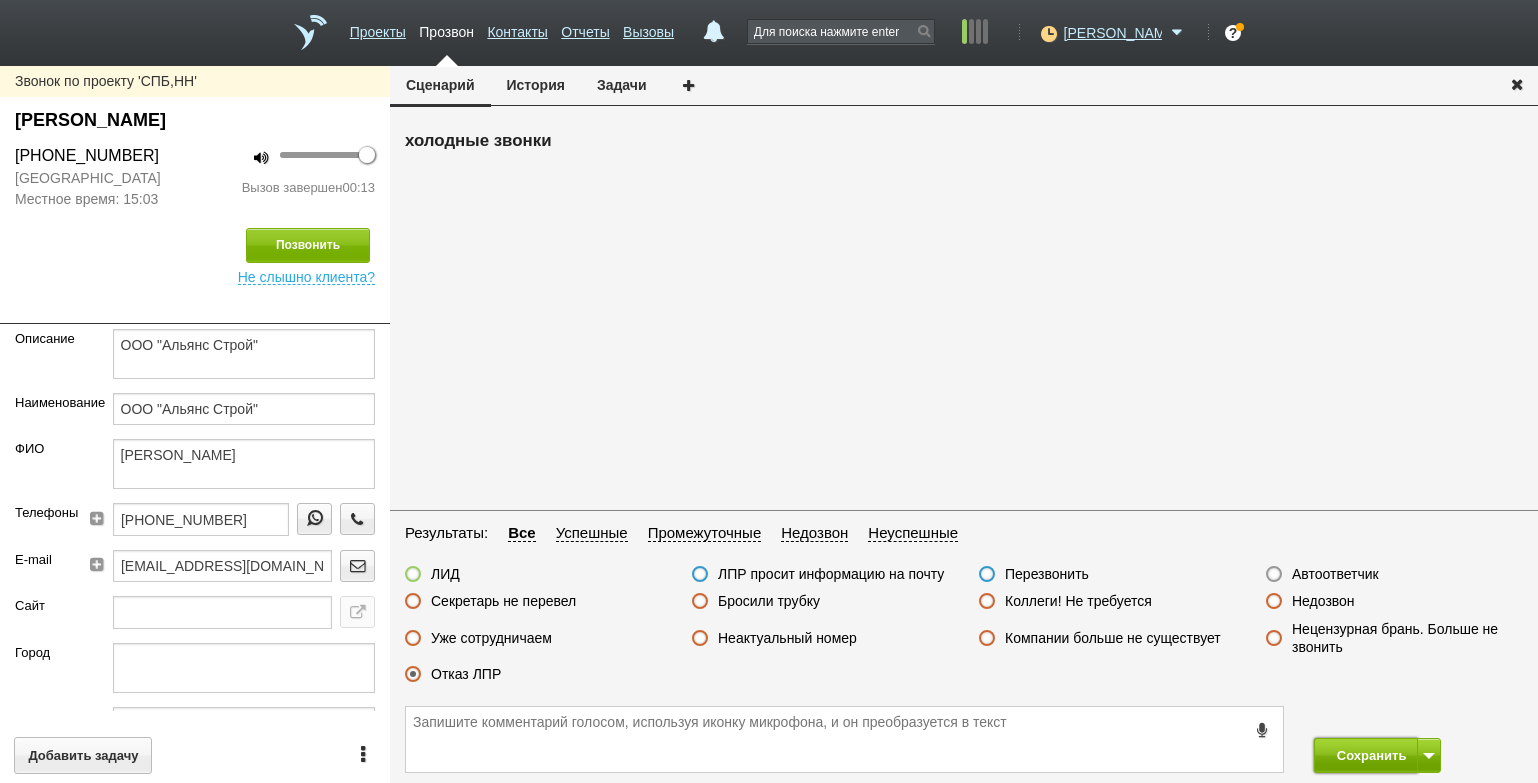 click on "Сохранить" at bounding box center (1366, 755) 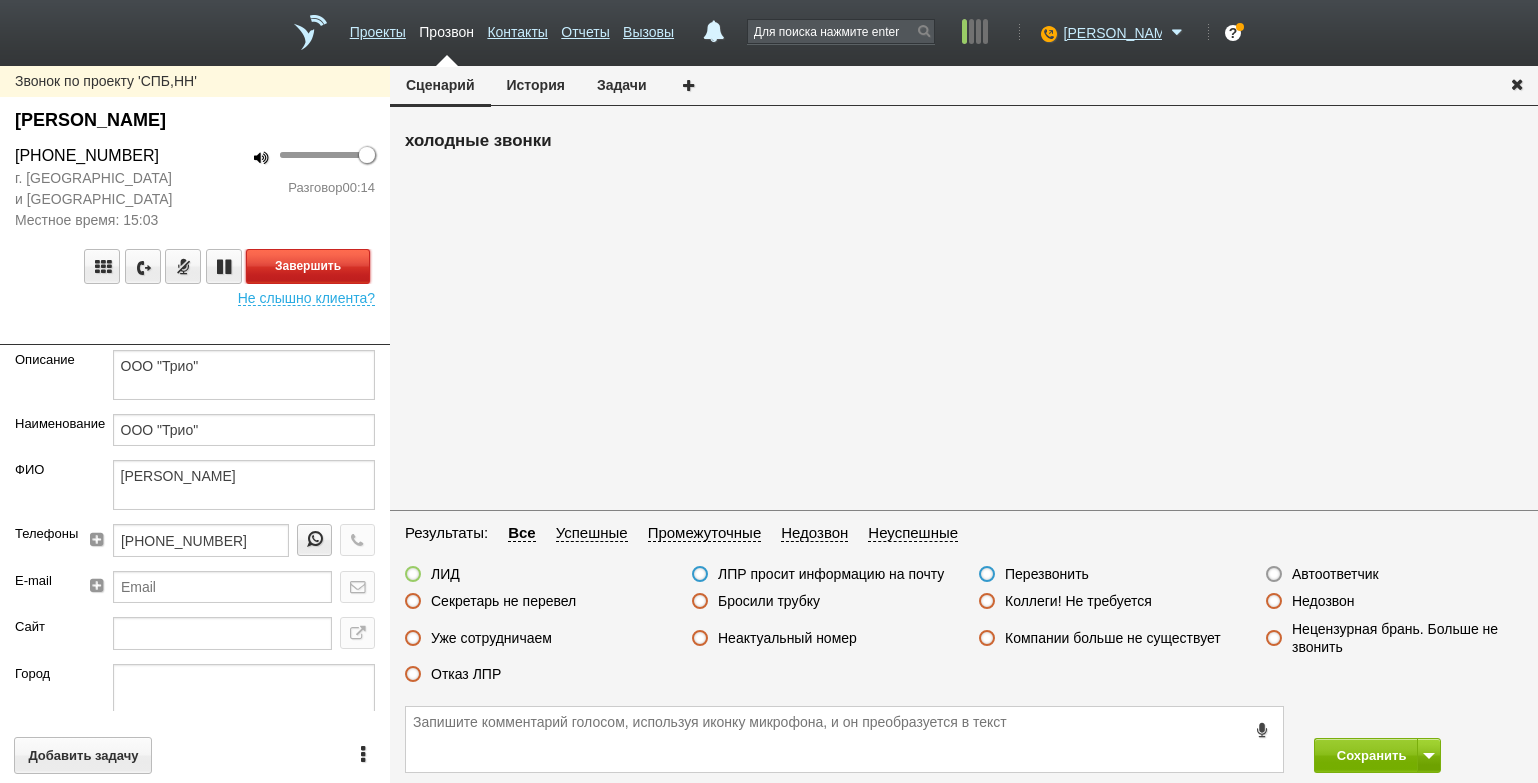click on "Завершить" at bounding box center (308, 266) 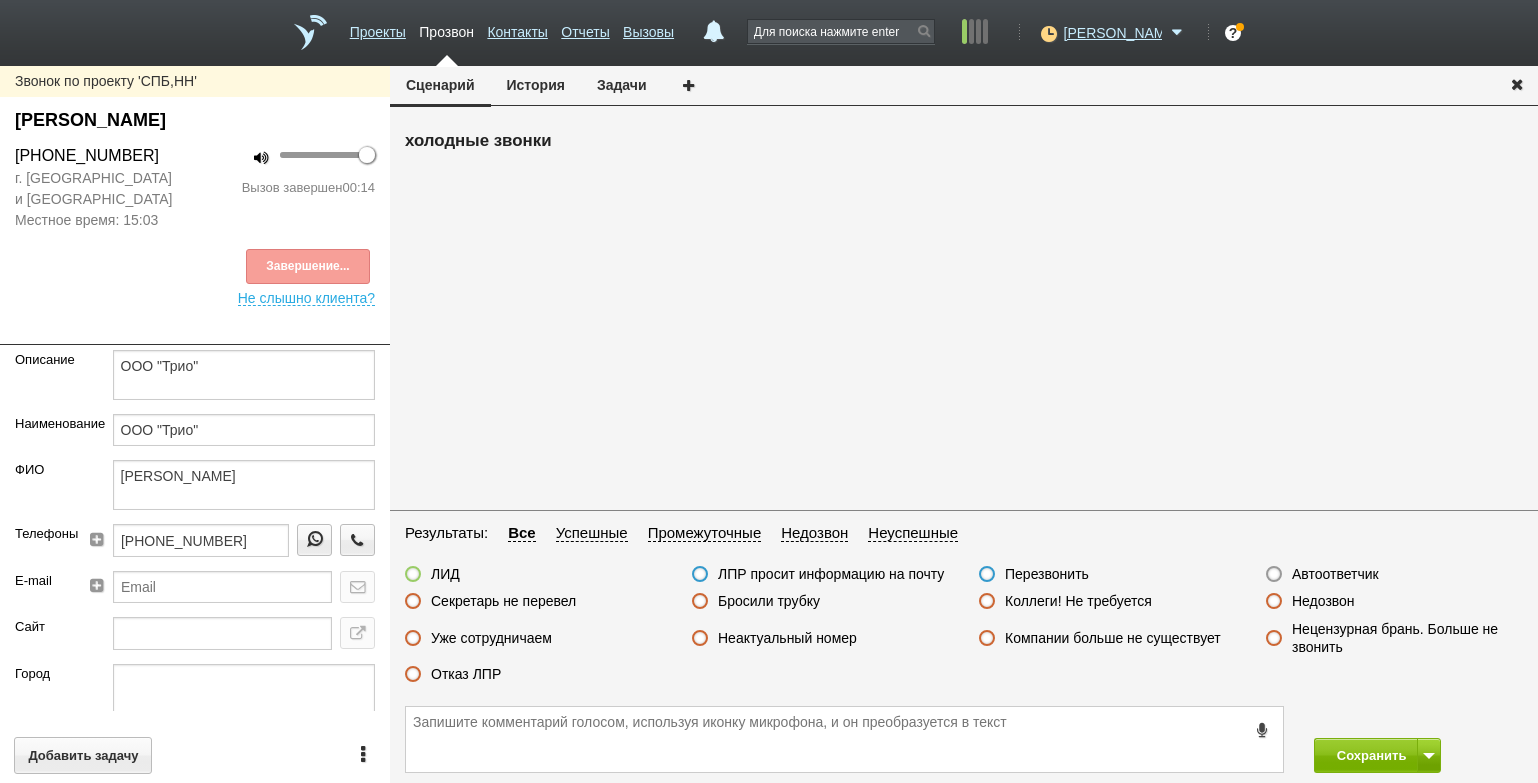 click on "Отказ ЛПР" at bounding box center (466, 674) 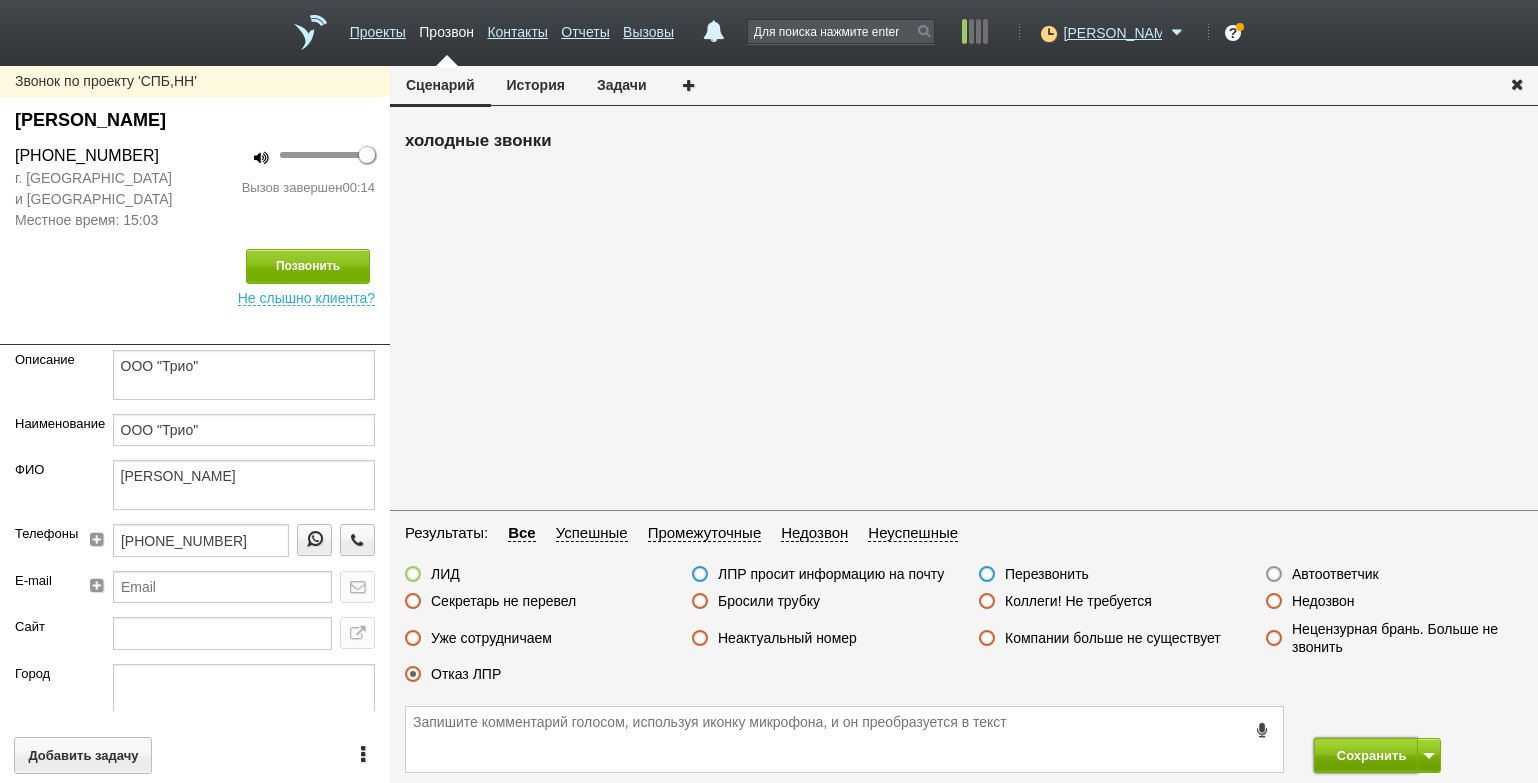 click on "Сохранить" at bounding box center (1366, 755) 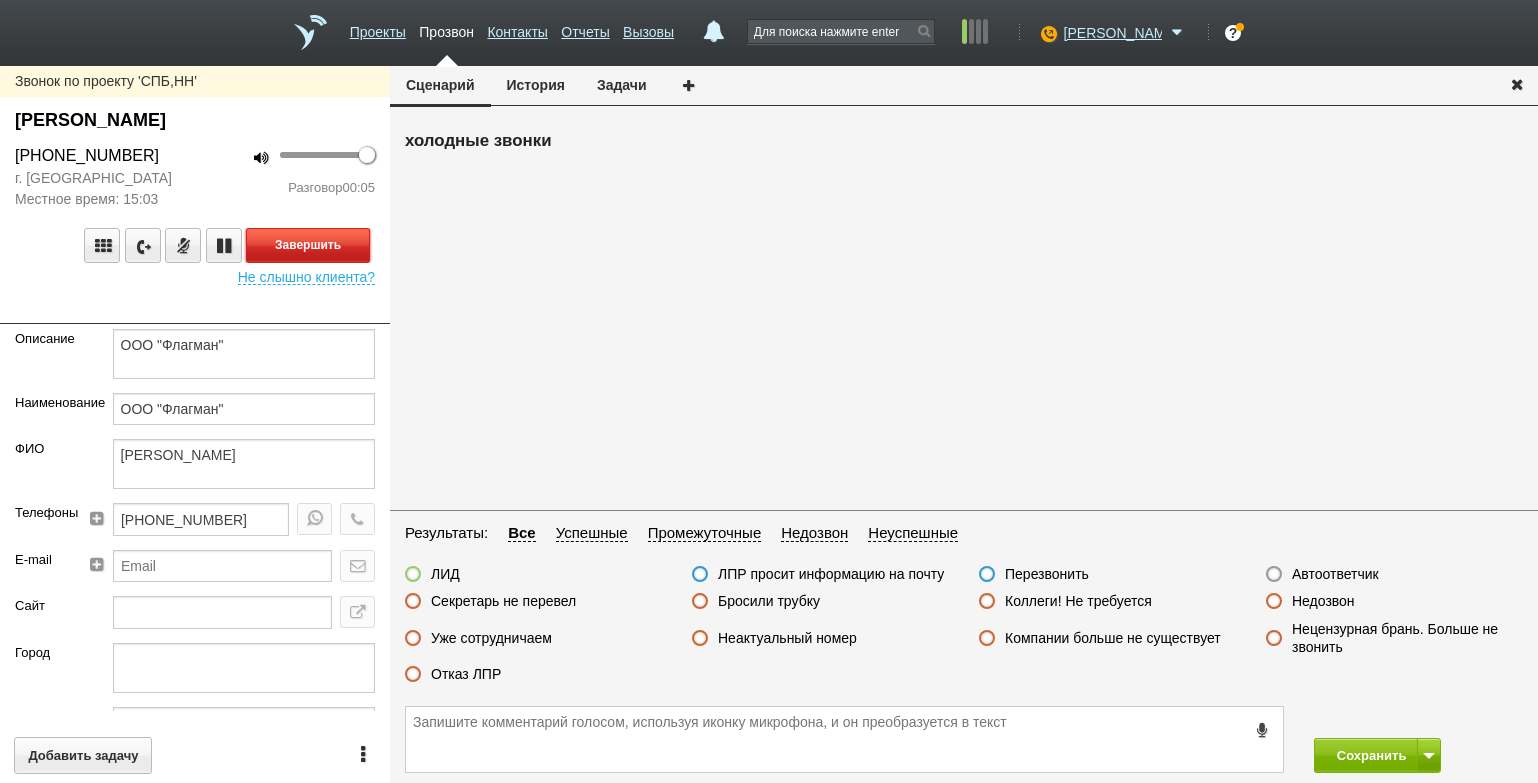 click on "Завершить" at bounding box center (308, 245) 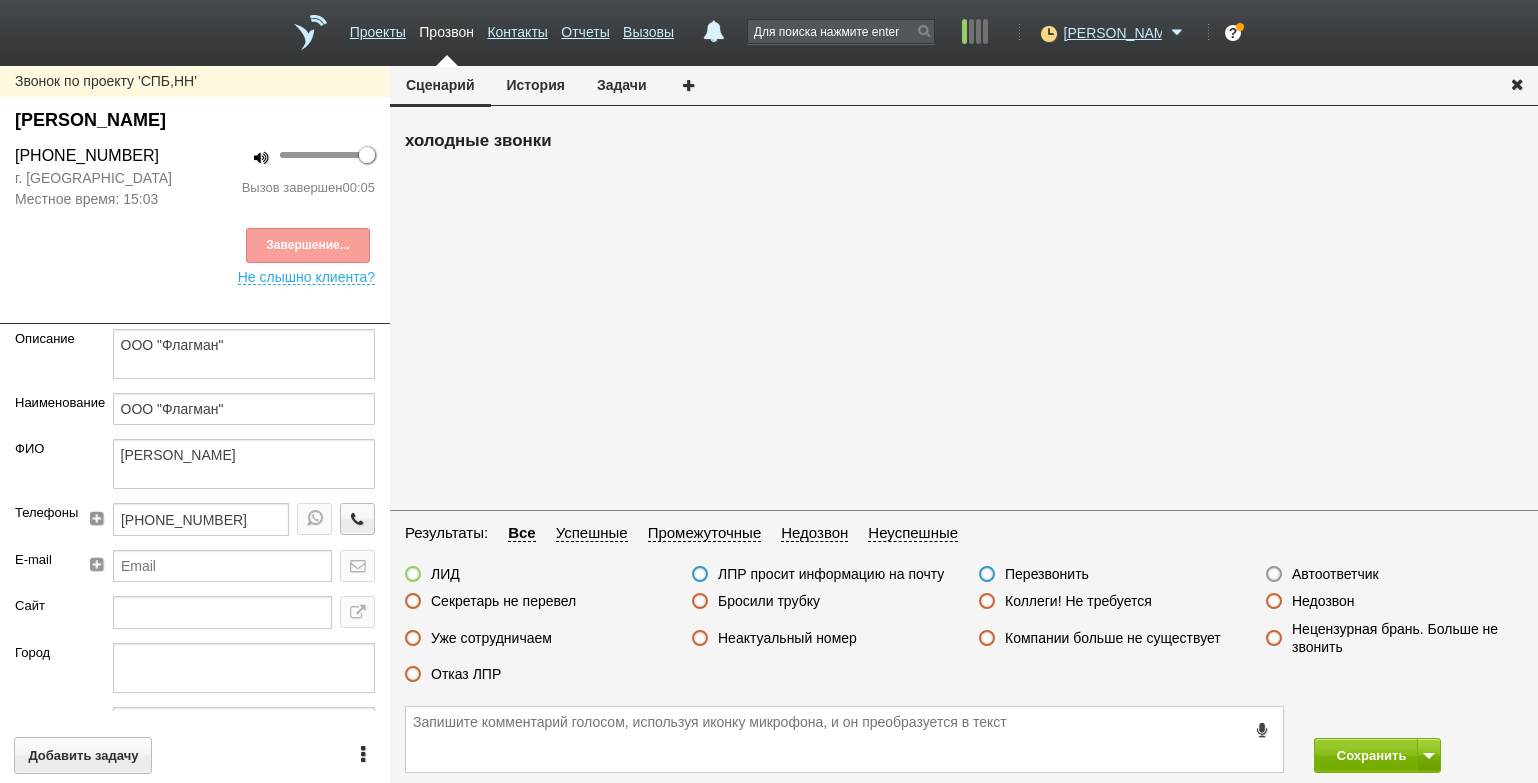 click on "Недозвон" at bounding box center (1394, 602) 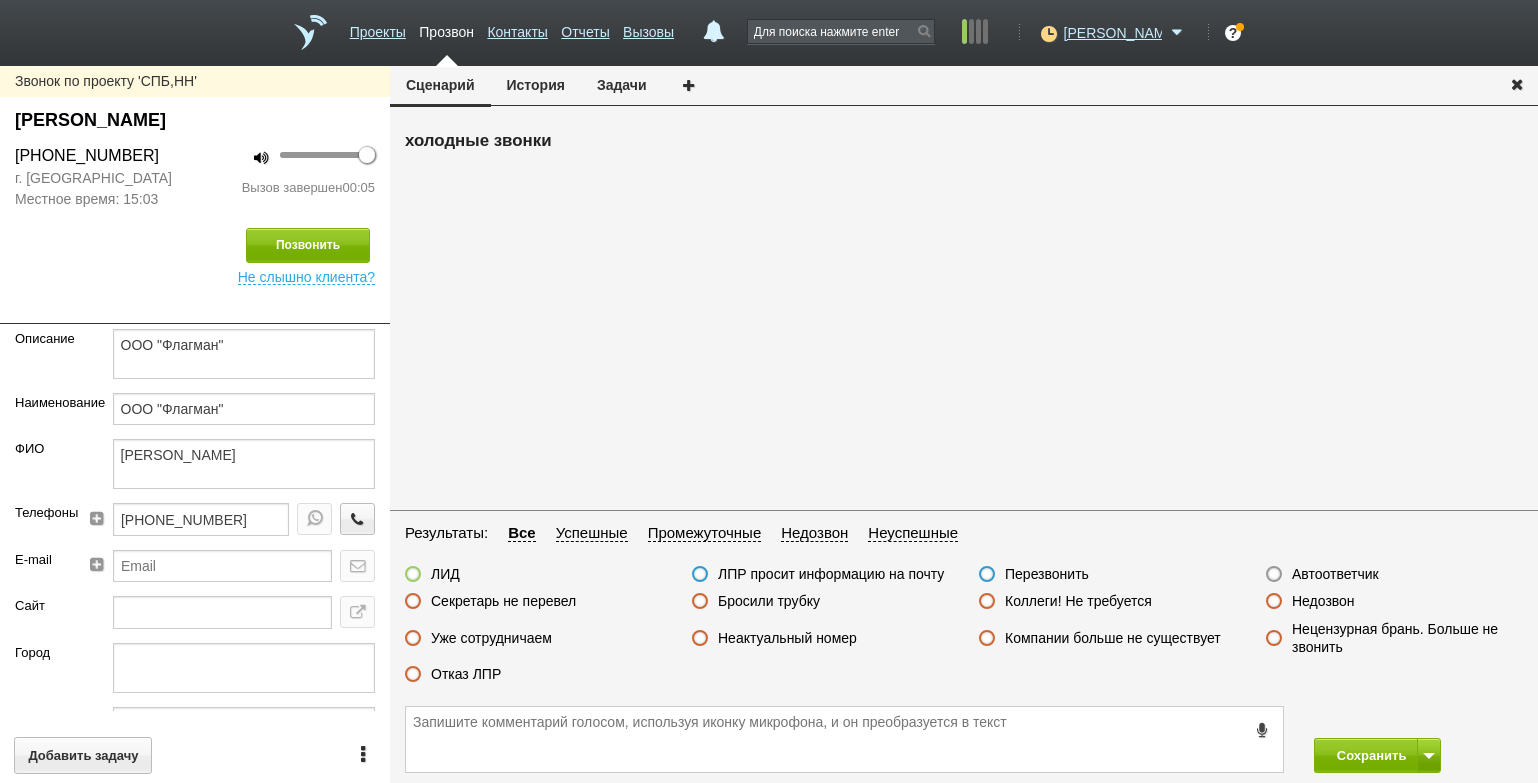 click on "Недозвон" at bounding box center (1323, 601) 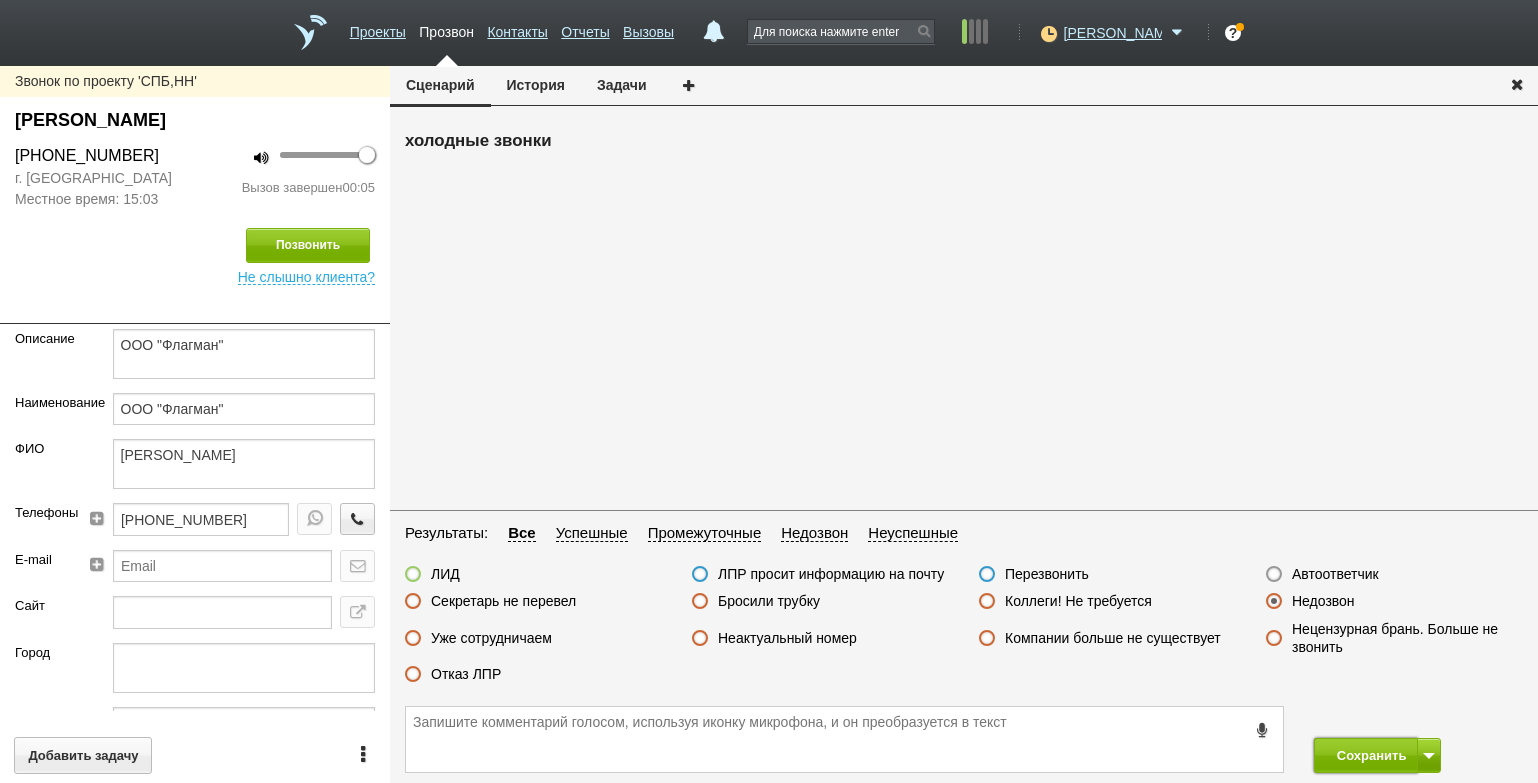 drag, startPoint x: 1345, startPoint y: 767, endPoint x: 1305, endPoint y: 724, distance: 58.728188 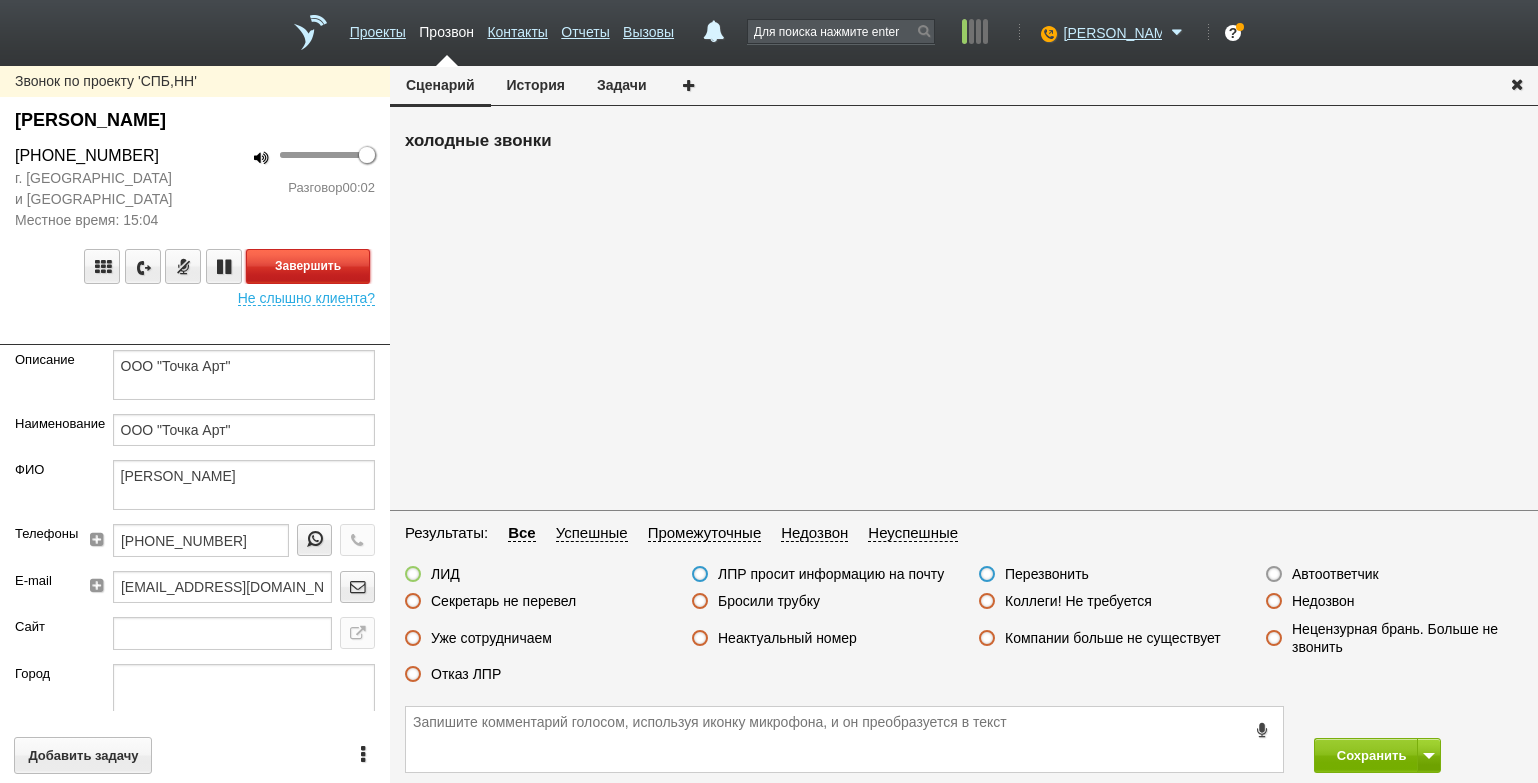 click on "Завершить" at bounding box center [308, 266] 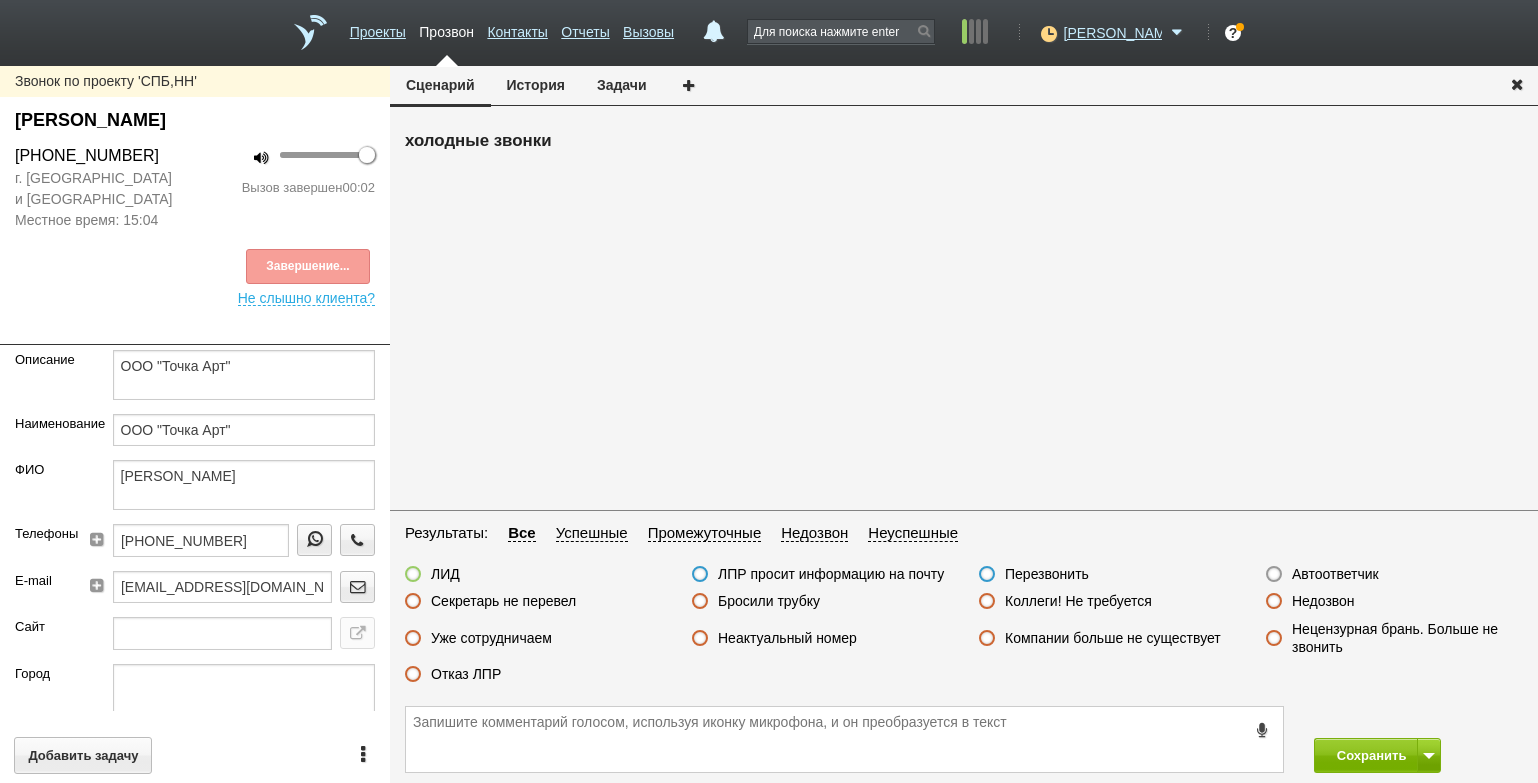 click on "Автоответчик" at bounding box center (1335, 574) 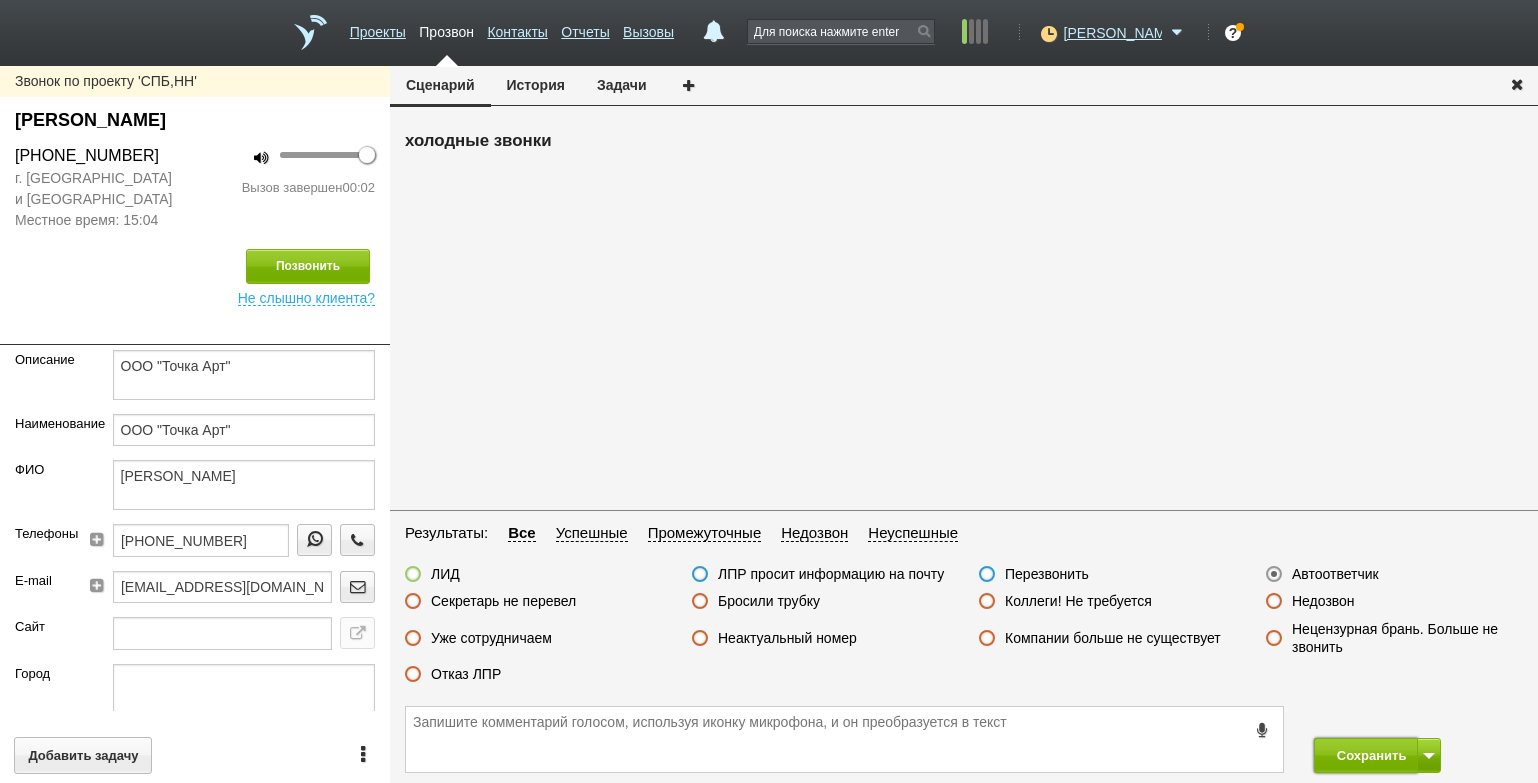 drag, startPoint x: 1377, startPoint y: 763, endPoint x: 1292, endPoint y: 677, distance: 120.91733 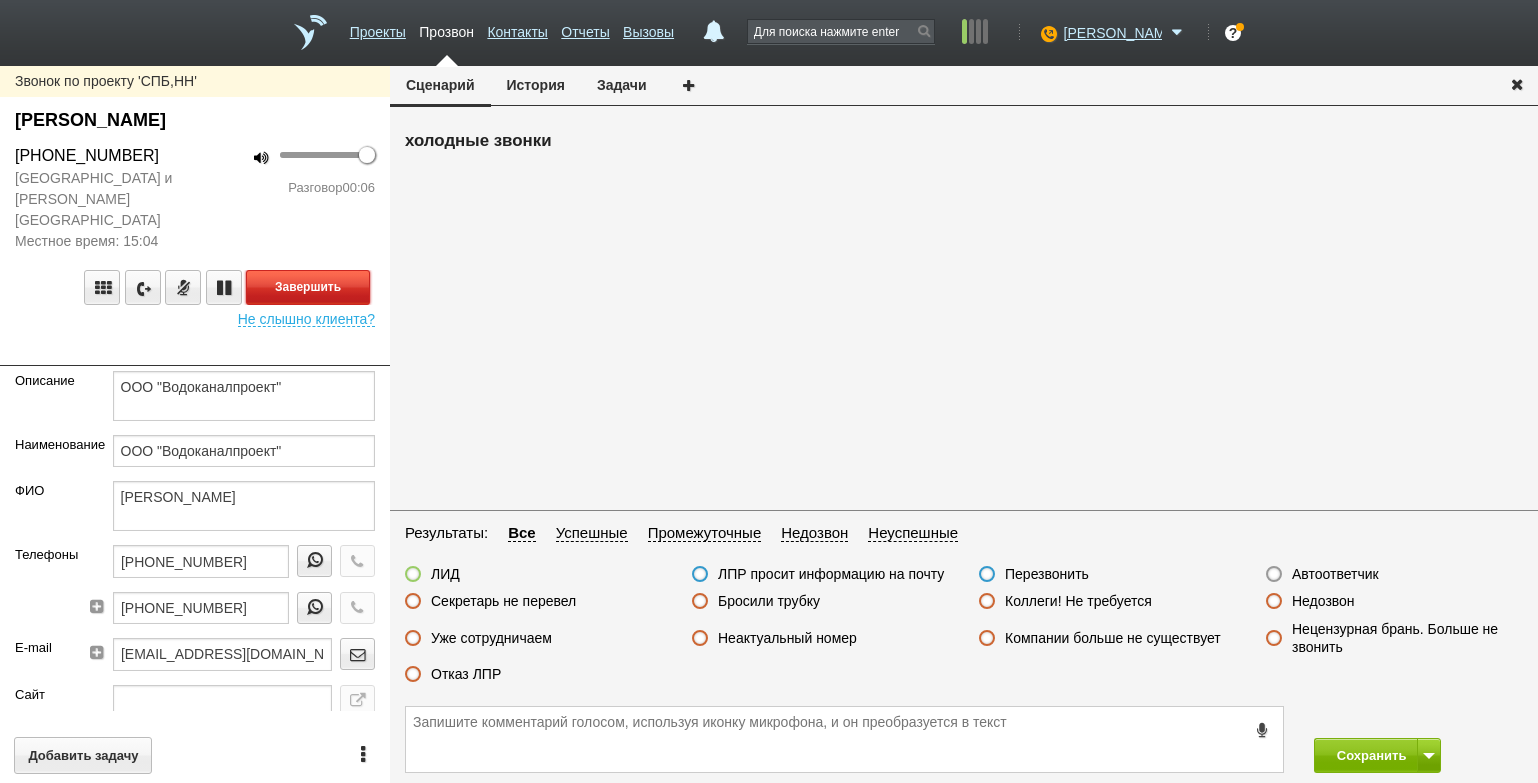 click on "Завершить" at bounding box center (308, 287) 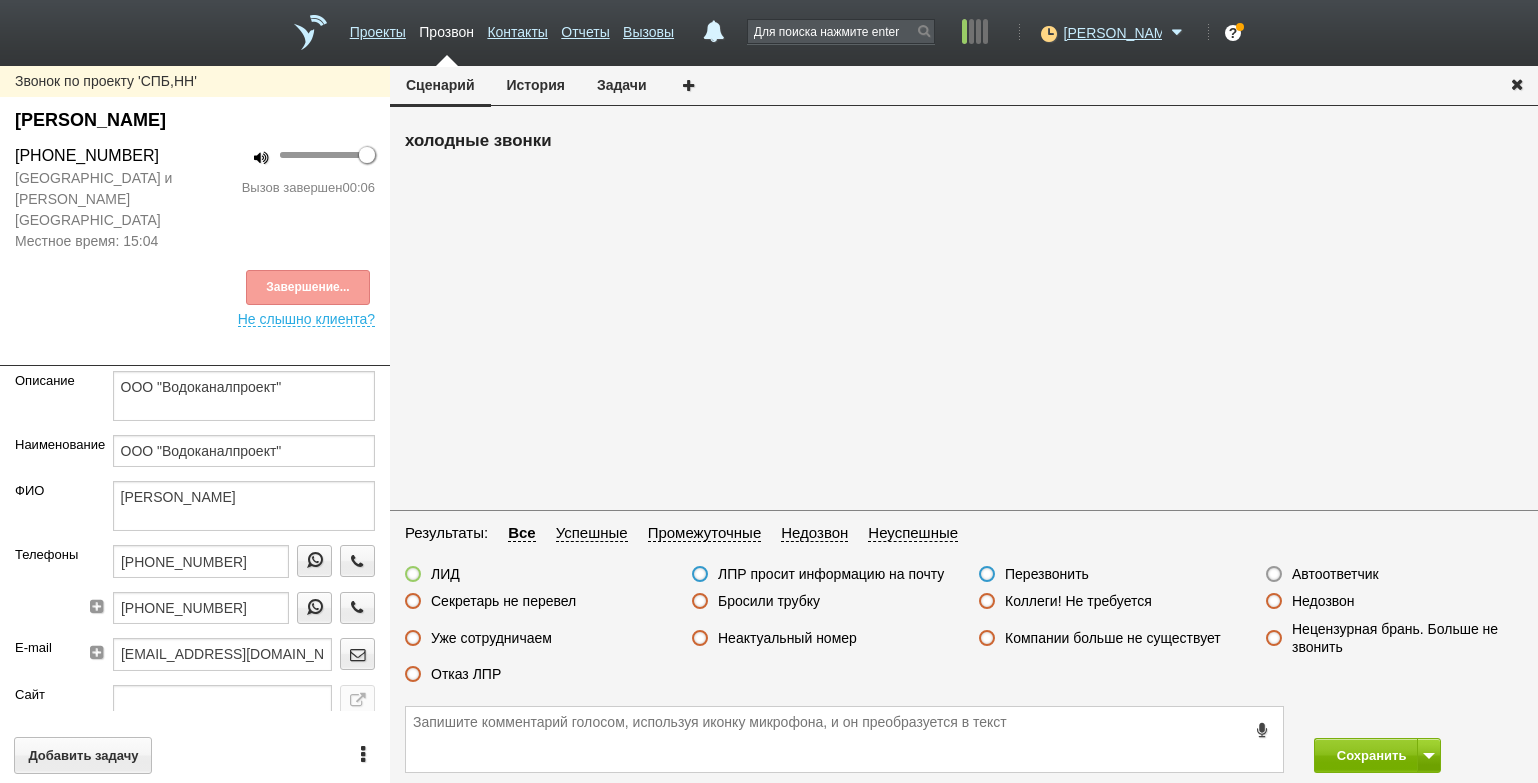 click on "Автоответчик" at bounding box center [1335, 574] 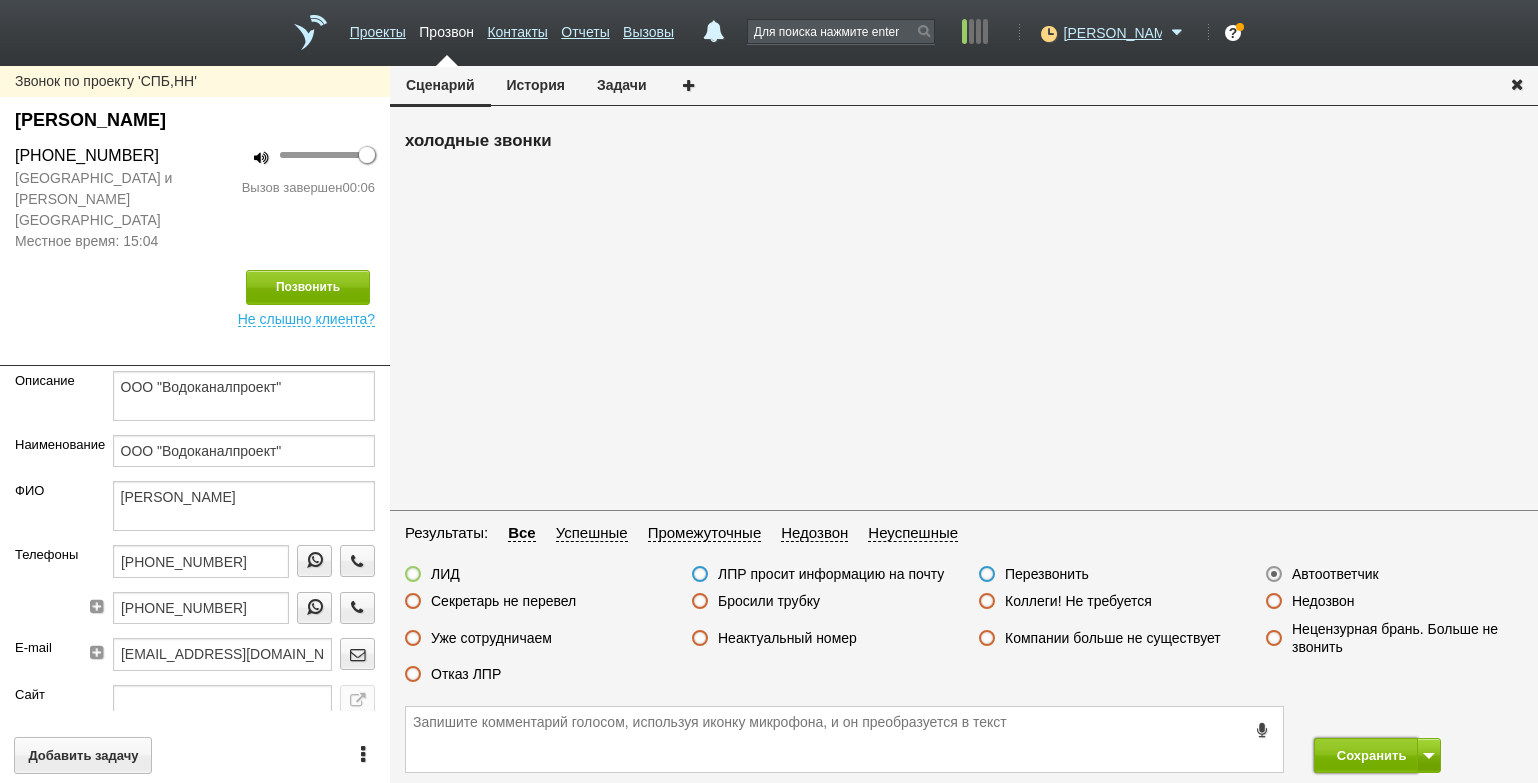 drag, startPoint x: 1343, startPoint y: 758, endPoint x: 1271, endPoint y: 679, distance: 106.887794 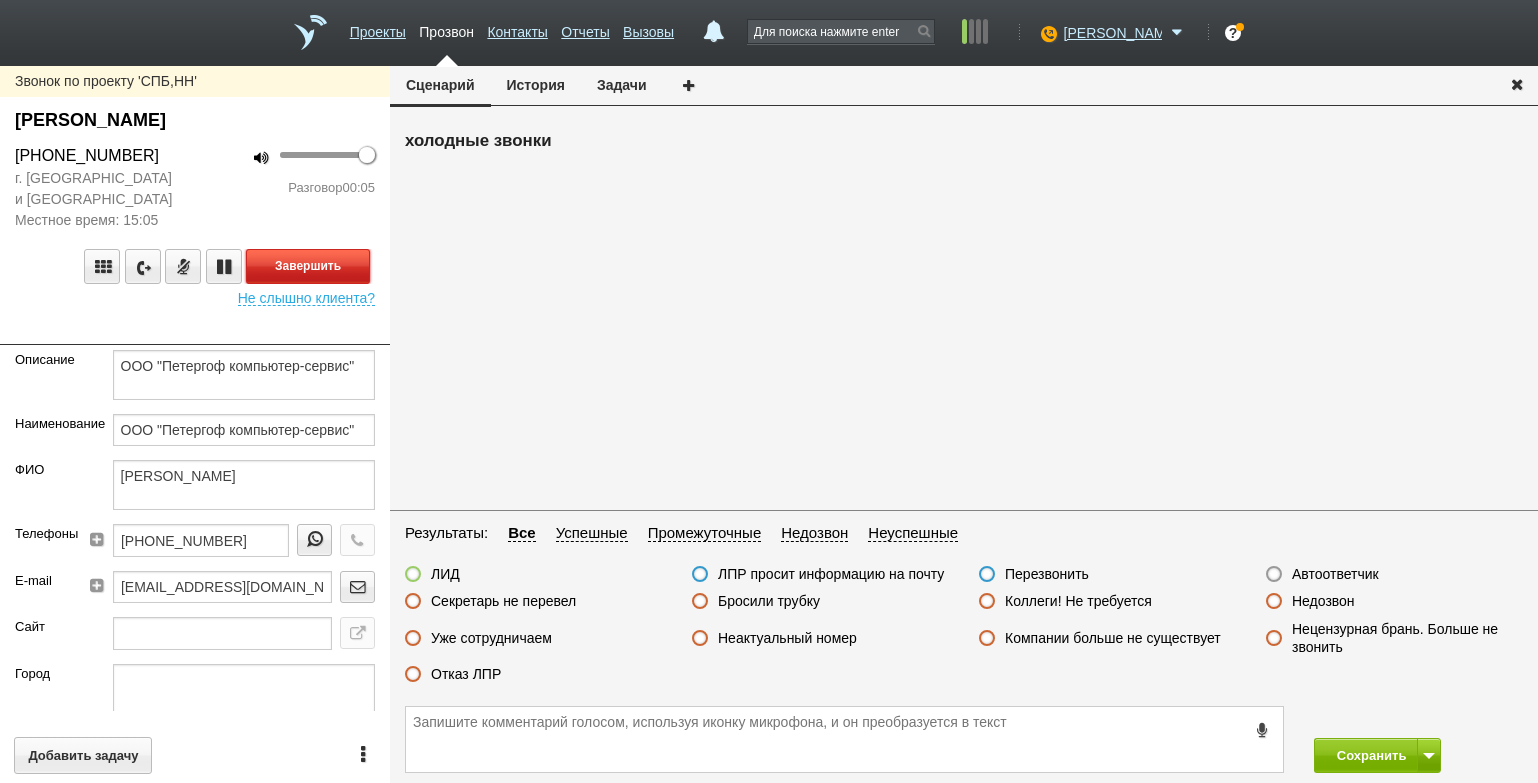 click on "Завершить" at bounding box center [308, 266] 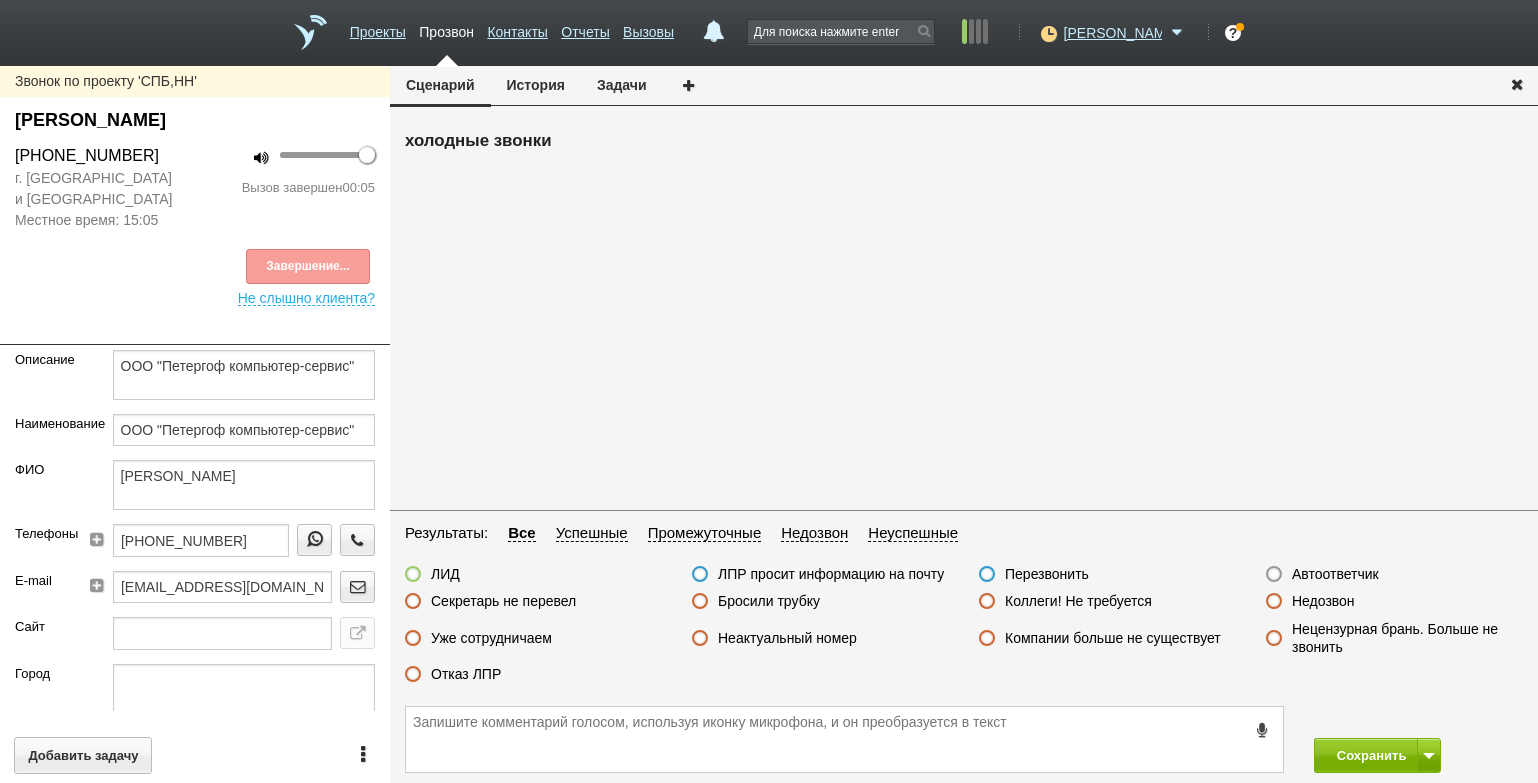 click on "Автоответчик" at bounding box center [1335, 574] 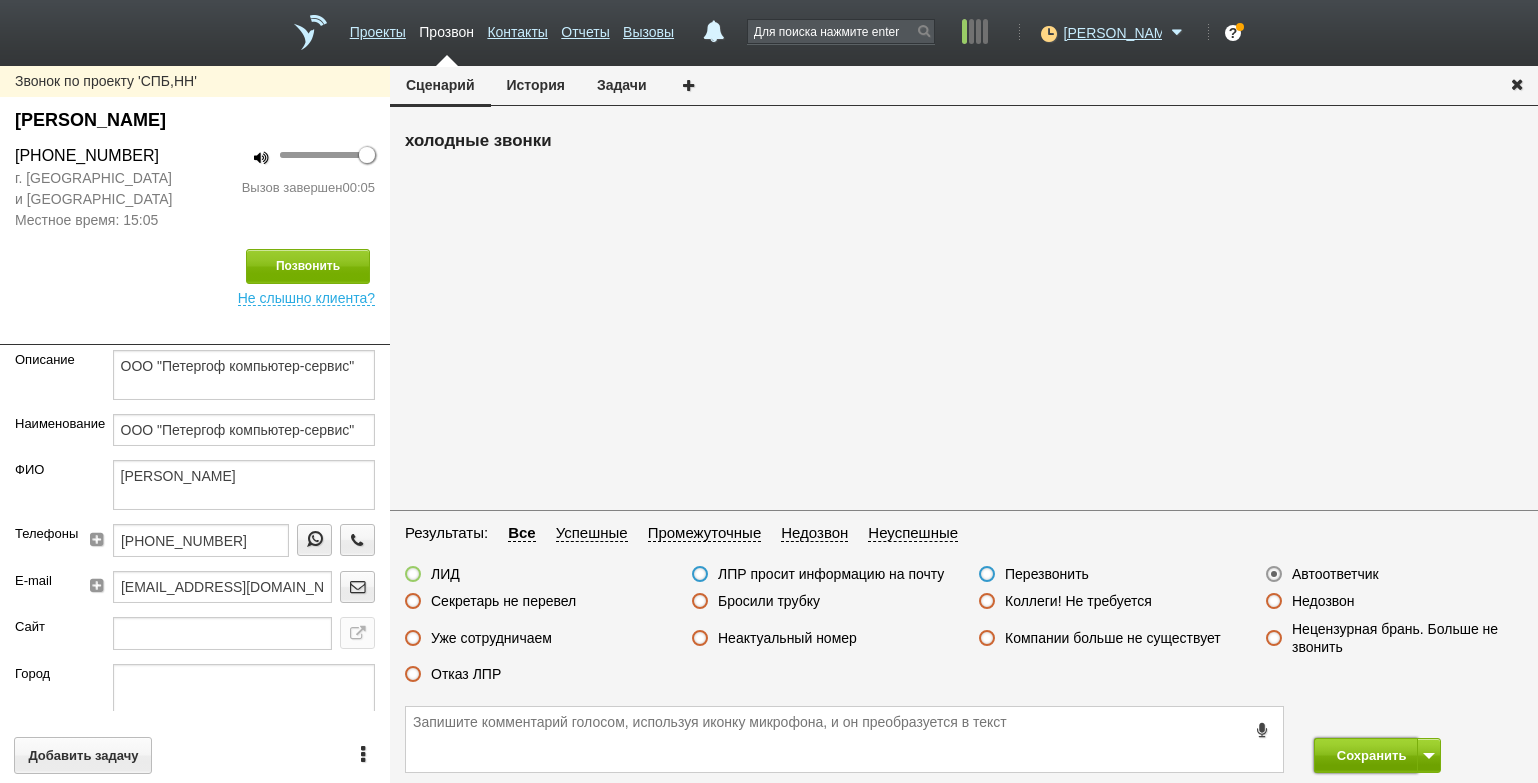 click on "Сохранить" at bounding box center (1366, 755) 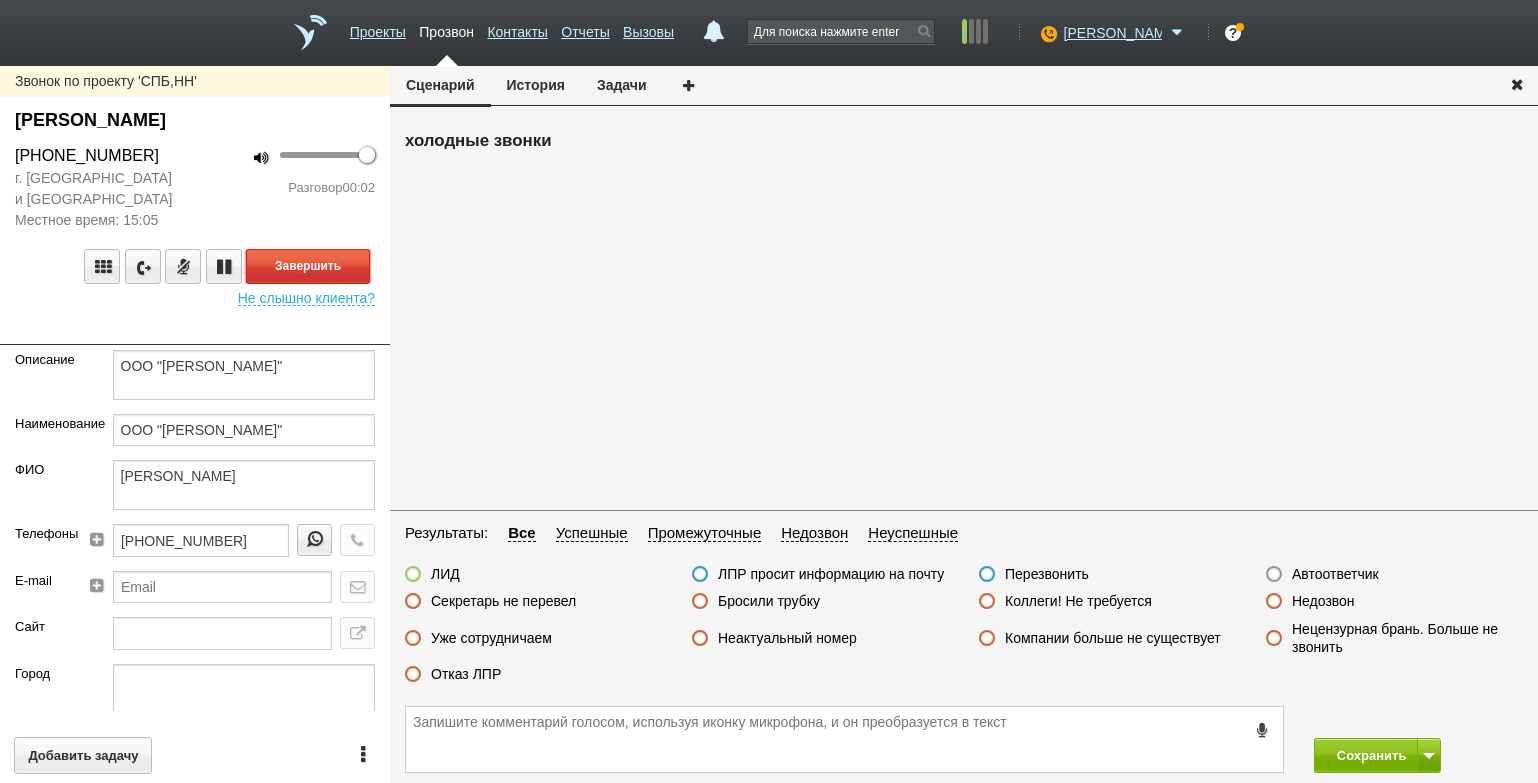 drag, startPoint x: 324, startPoint y: 275, endPoint x: 351, endPoint y: 276, distance: 27.018513 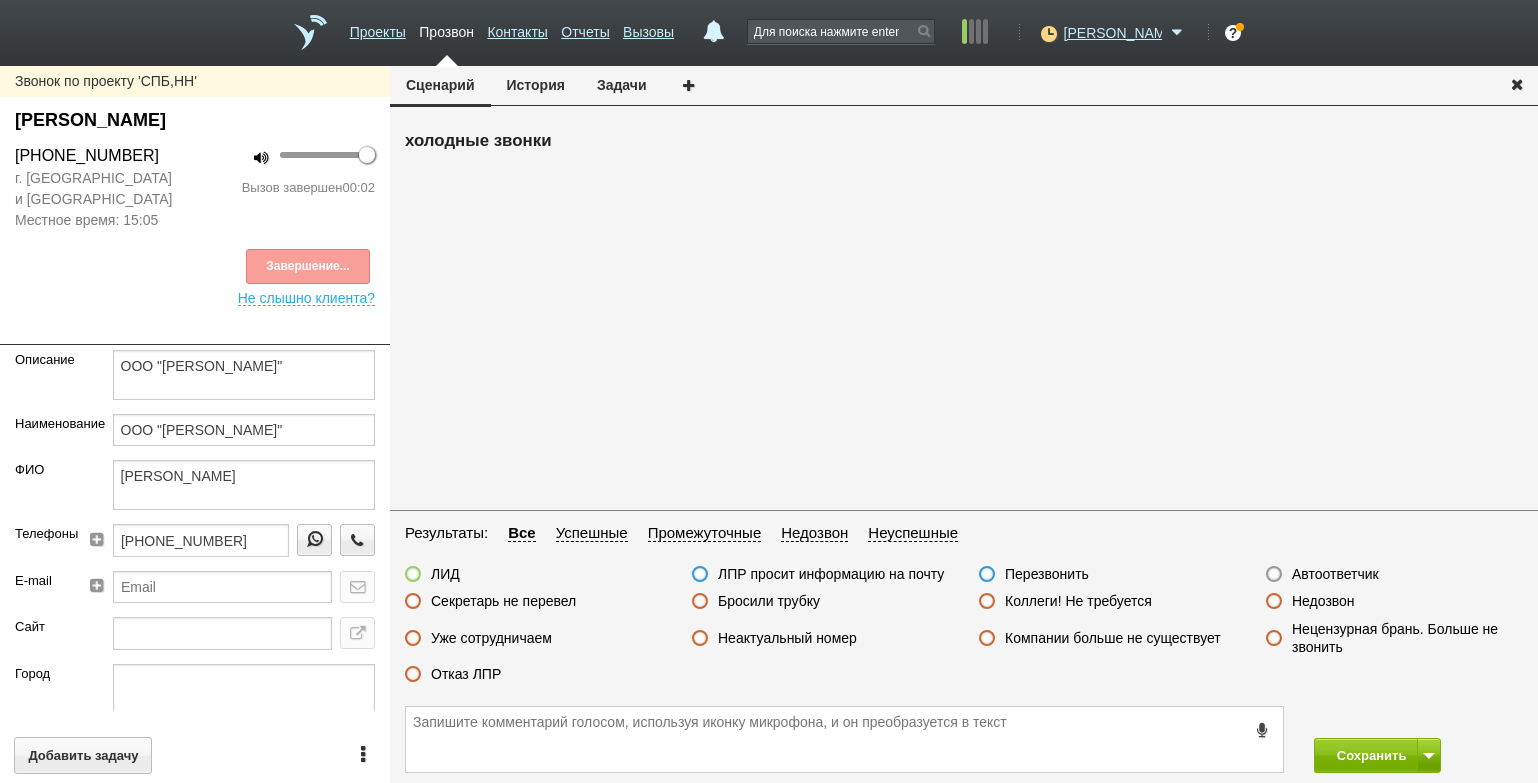 click on "Автоответчик" at bounding box center [1335, 574] 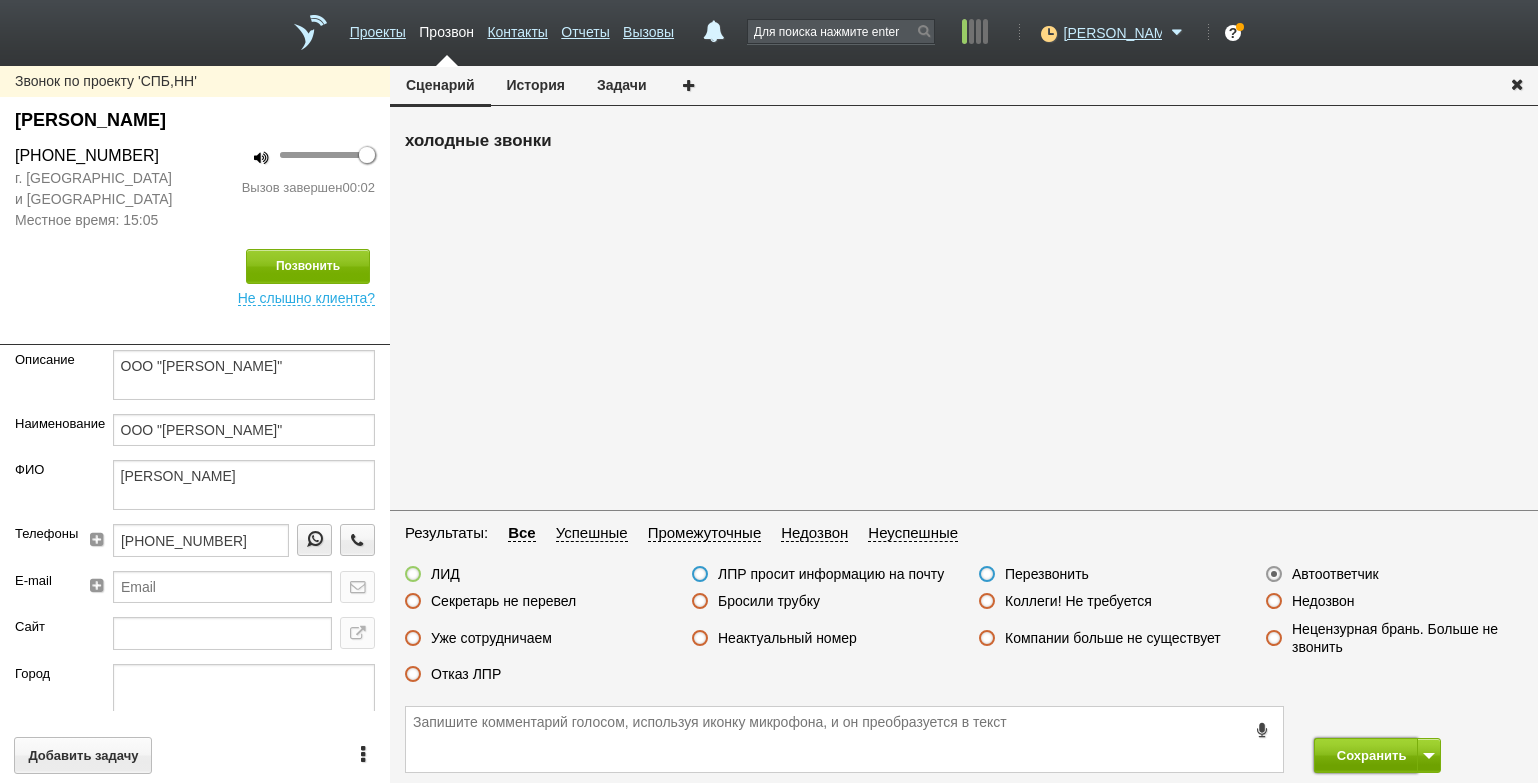 click on "Сохранить" at bounding box center [1366, 755] 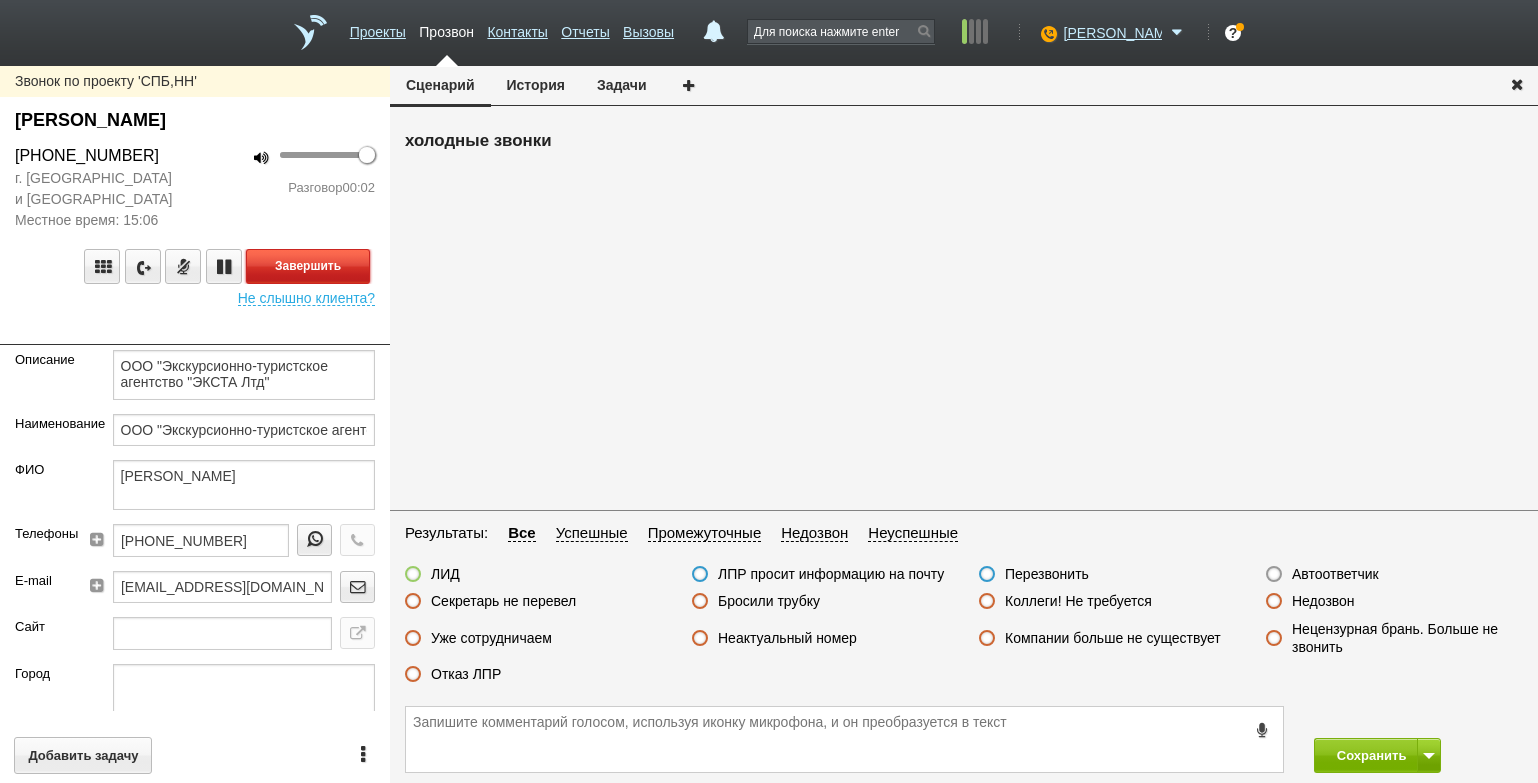 click on "Завершить" at bounding box center [308, 266] 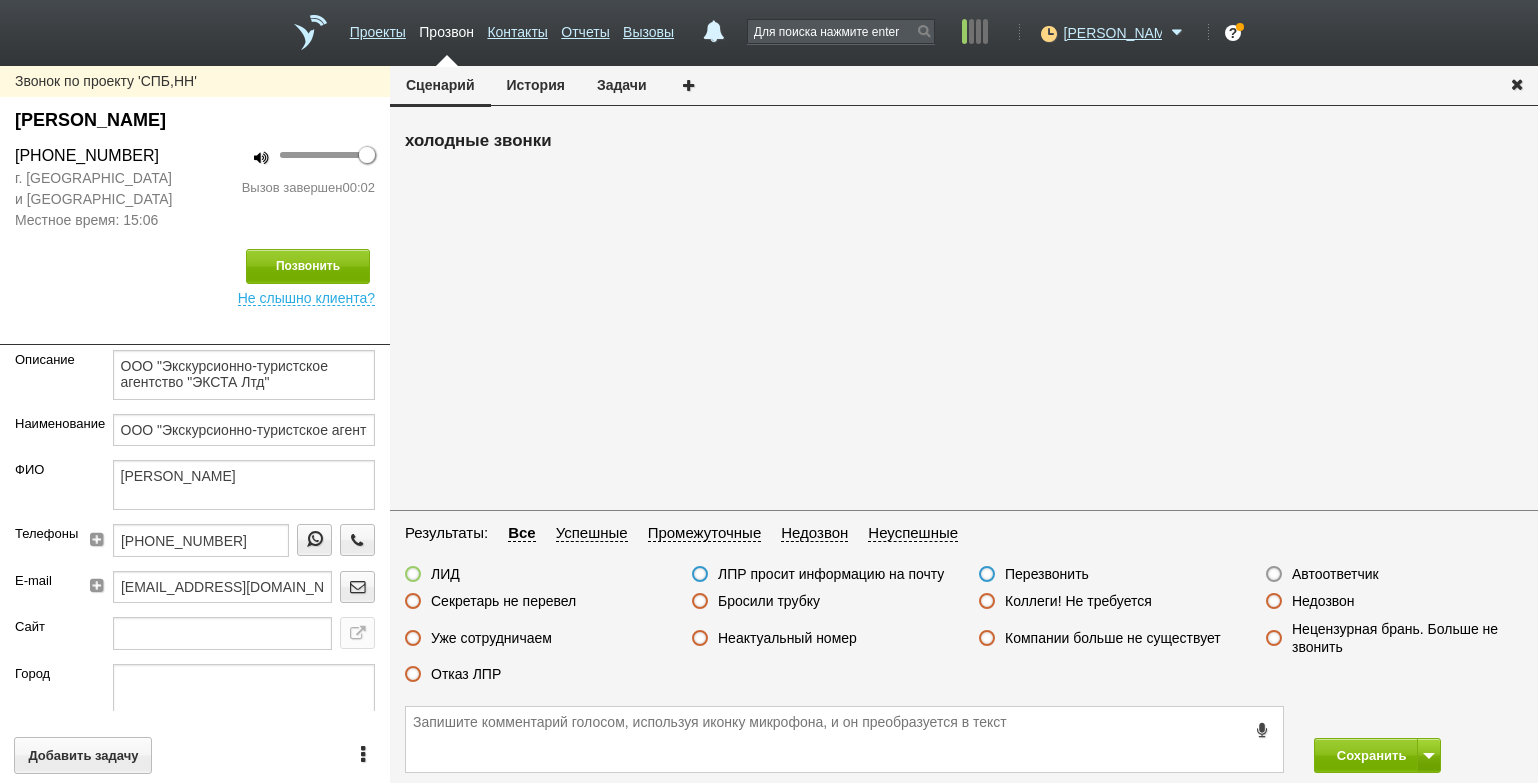 click on "Автоответчик" at bounding box center (1335, 574) 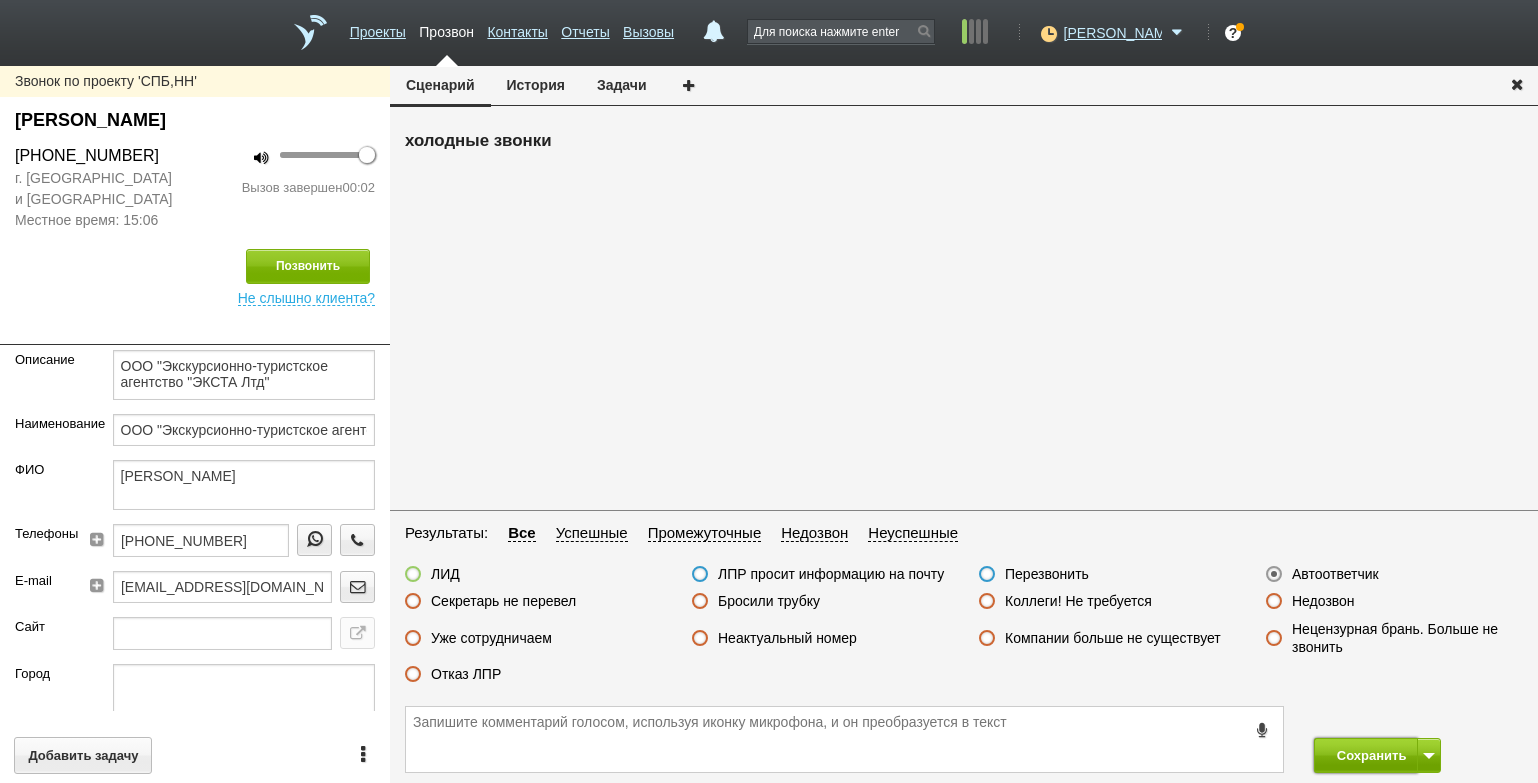 click on "Сохранить" at bounding box center (1366, 755) 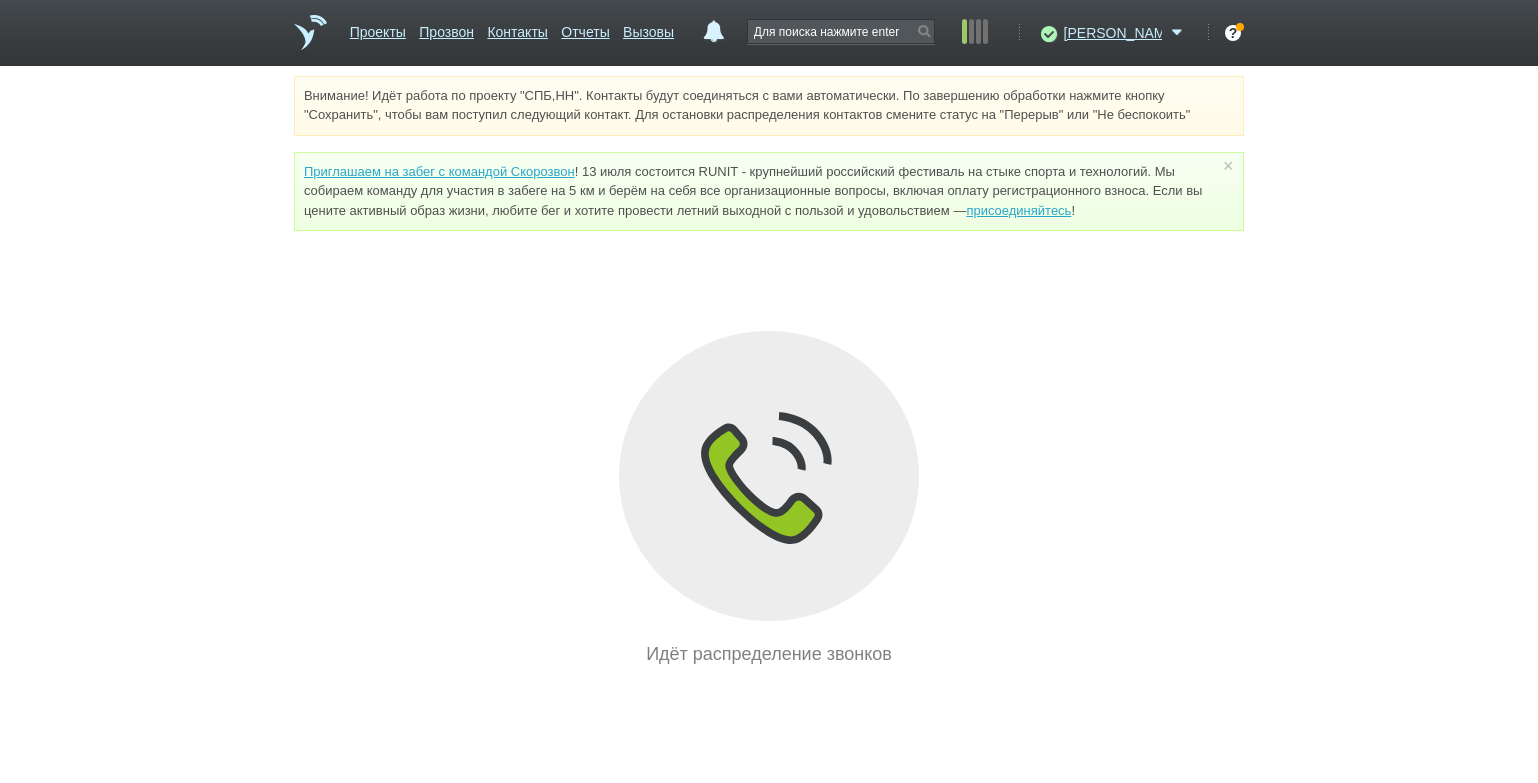 click on "Внимание! Идёт работа по проекту "СПБ,НН". Контакты будут соединяться с вами автоматически. По завершению обработки нажмите кнопку "Сохранить", чтобы вам поступил следующий контакт. Для остановки распределения контактов смените статус на "Перерыв" или "Не беспокоить"
Приглашаем на забег с командой Скорозвон присоединяйтесь !
×
Вы можете звонить напрямую из строки поиска - введите номер и нажмите "Позвонить"
Идёт распределение звонков" at bounding box center [769, 372] 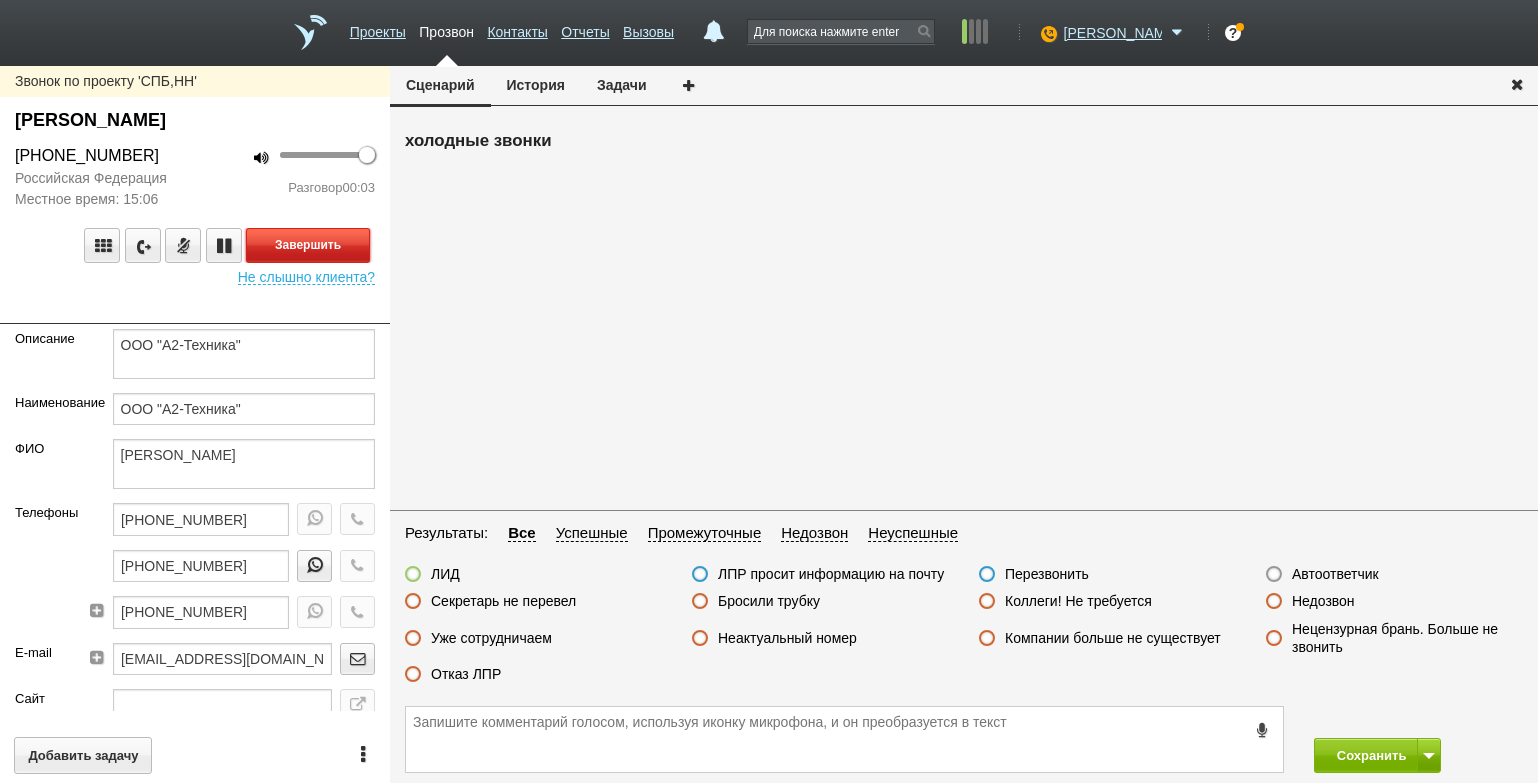 click on "Завершить" at bounding box center [308, 245] 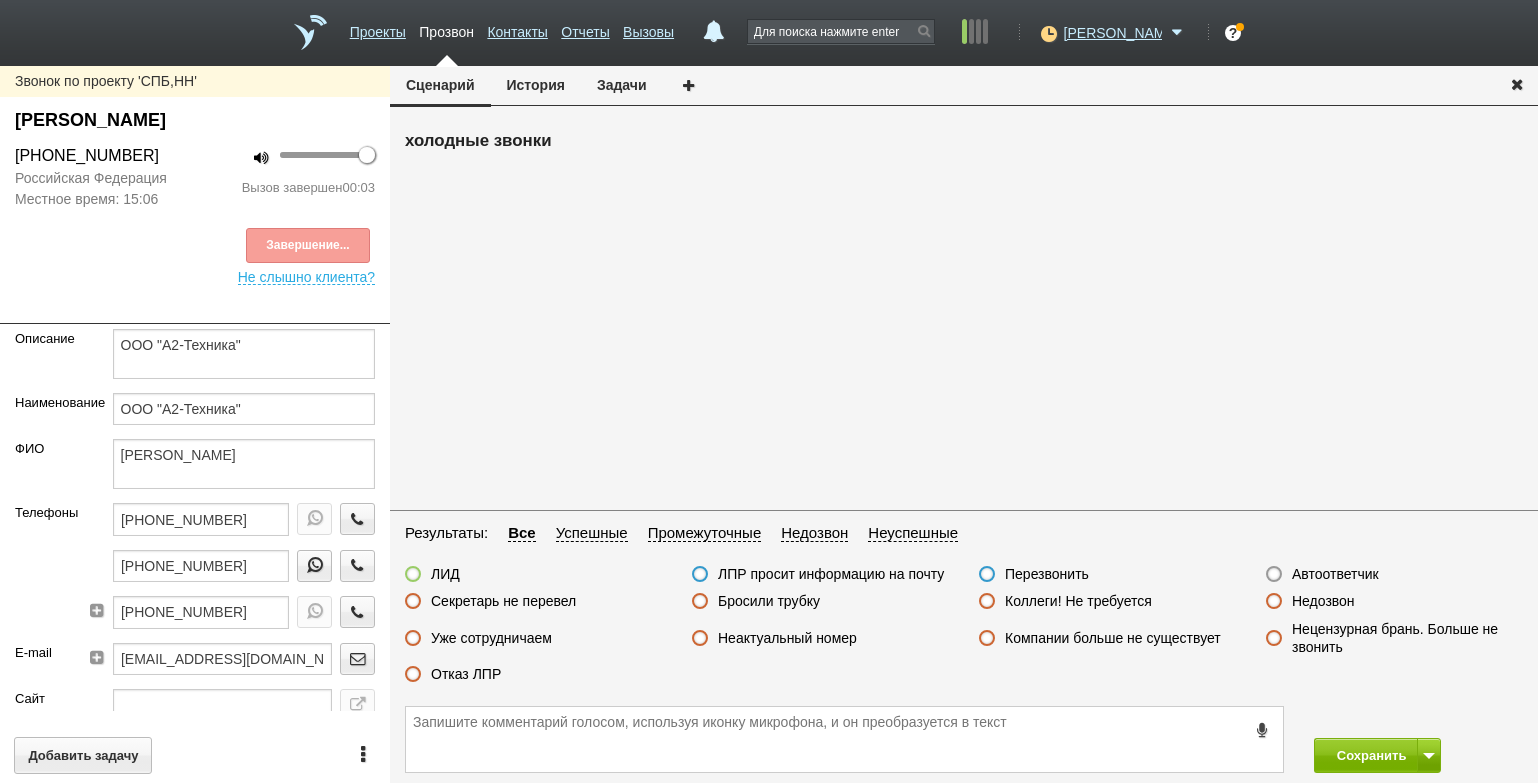 click on "Автоответчик" at bounding box center [1335, 574] 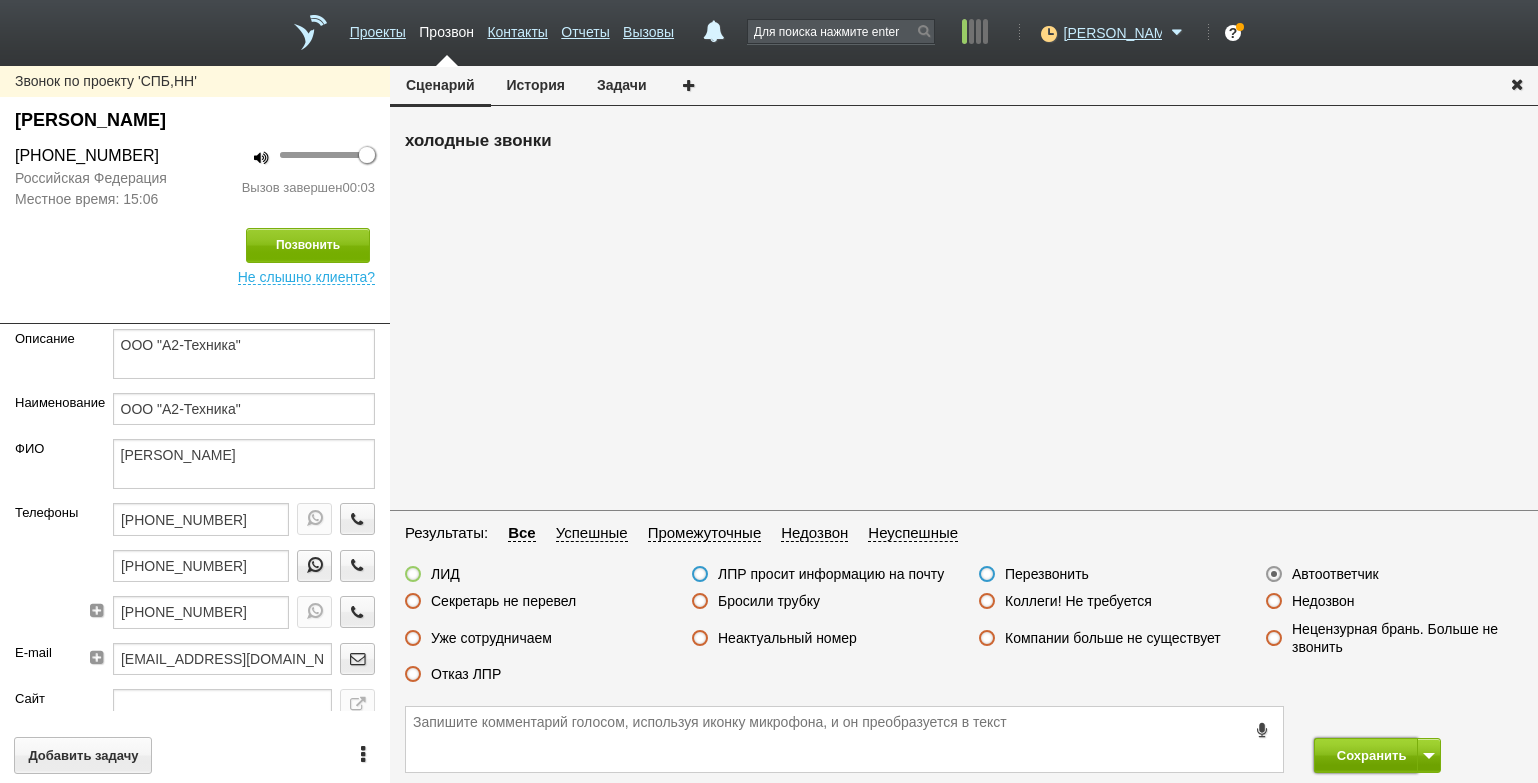 click on "Сохранить" at bounding box center [1366, 755] 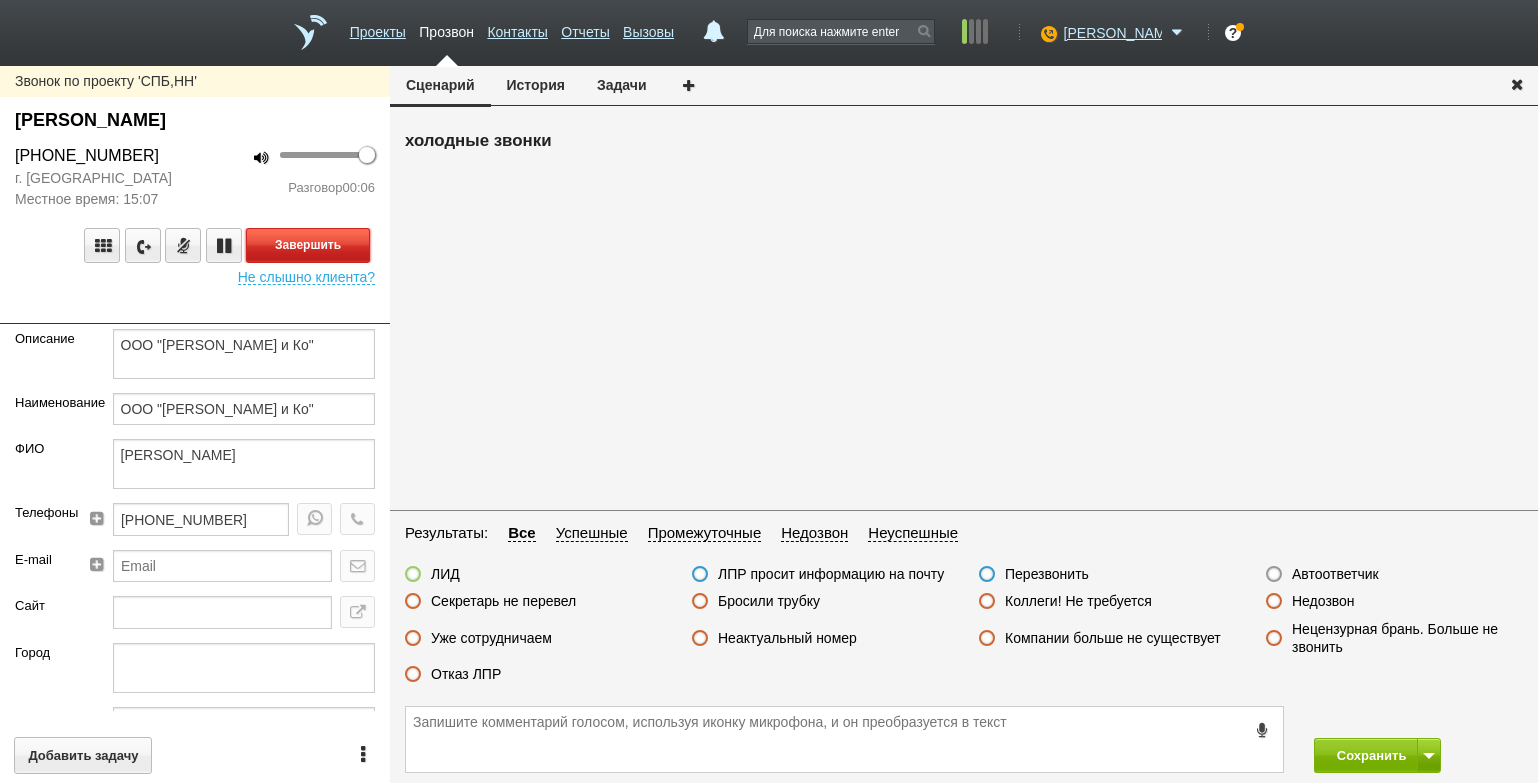 click on "Завершить" at bounding box center [308, 245] 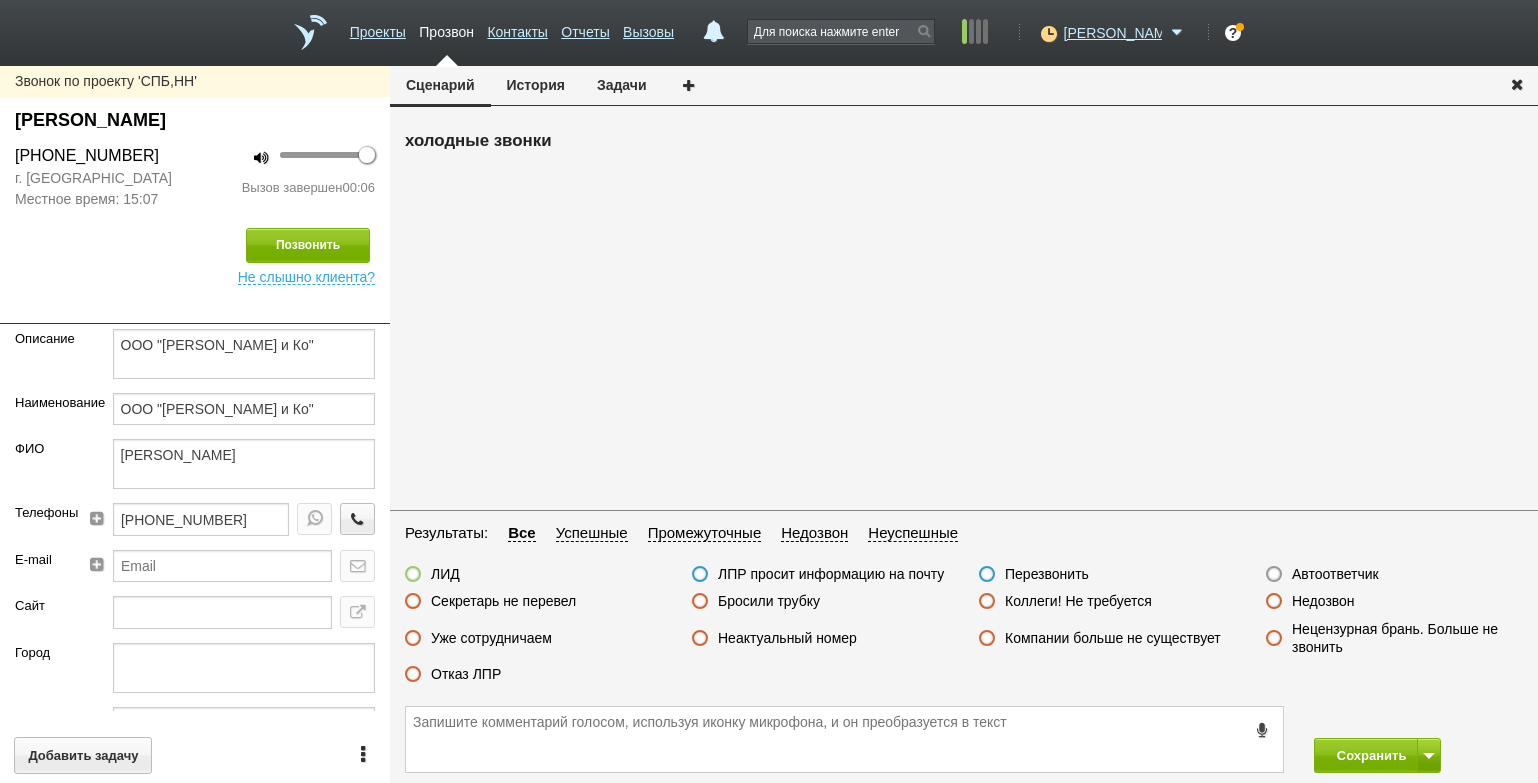 click on "Неактуальный номер" at bounding box center (787, 638) 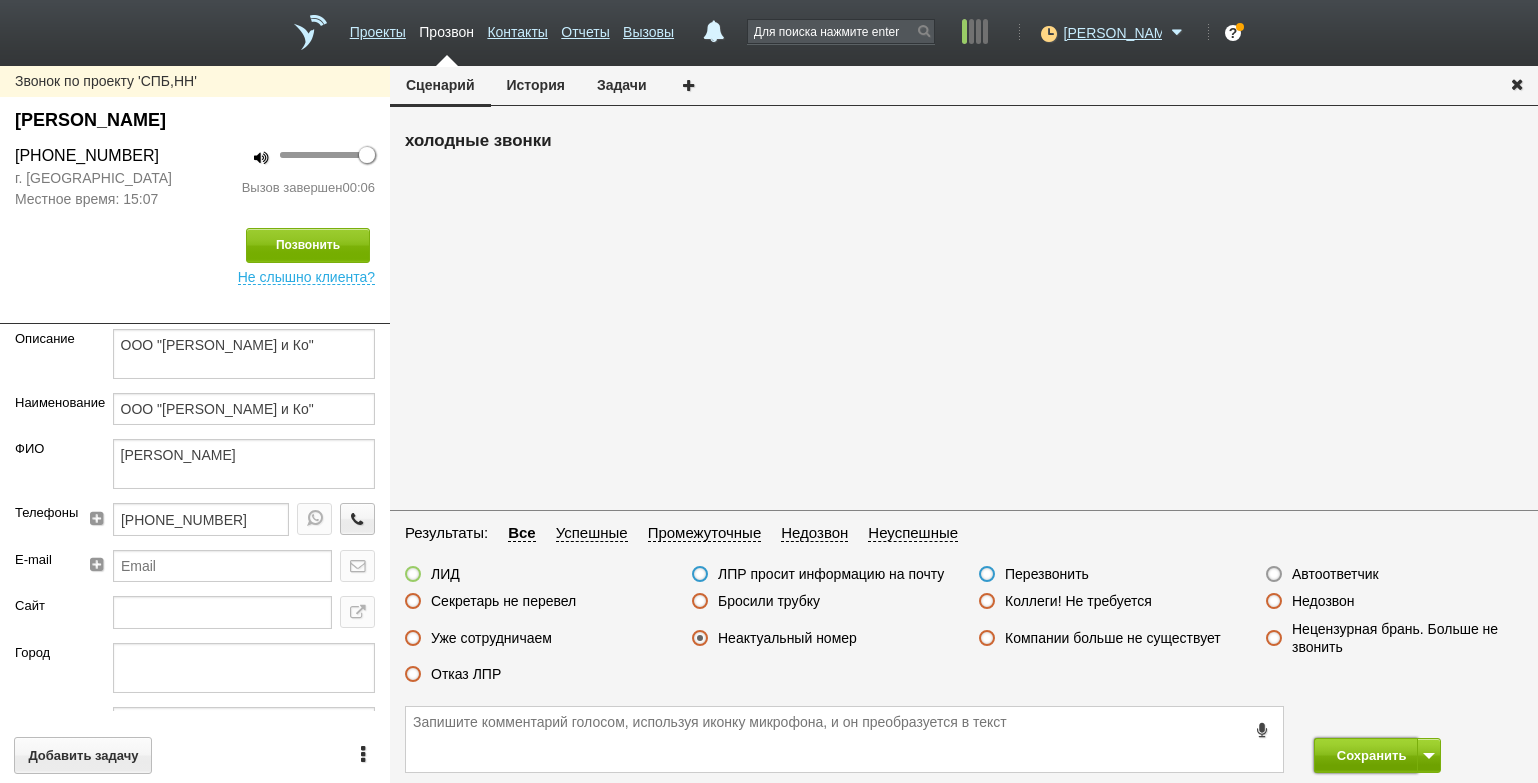click on "Сохранить" at bounding box center (1366, 755) 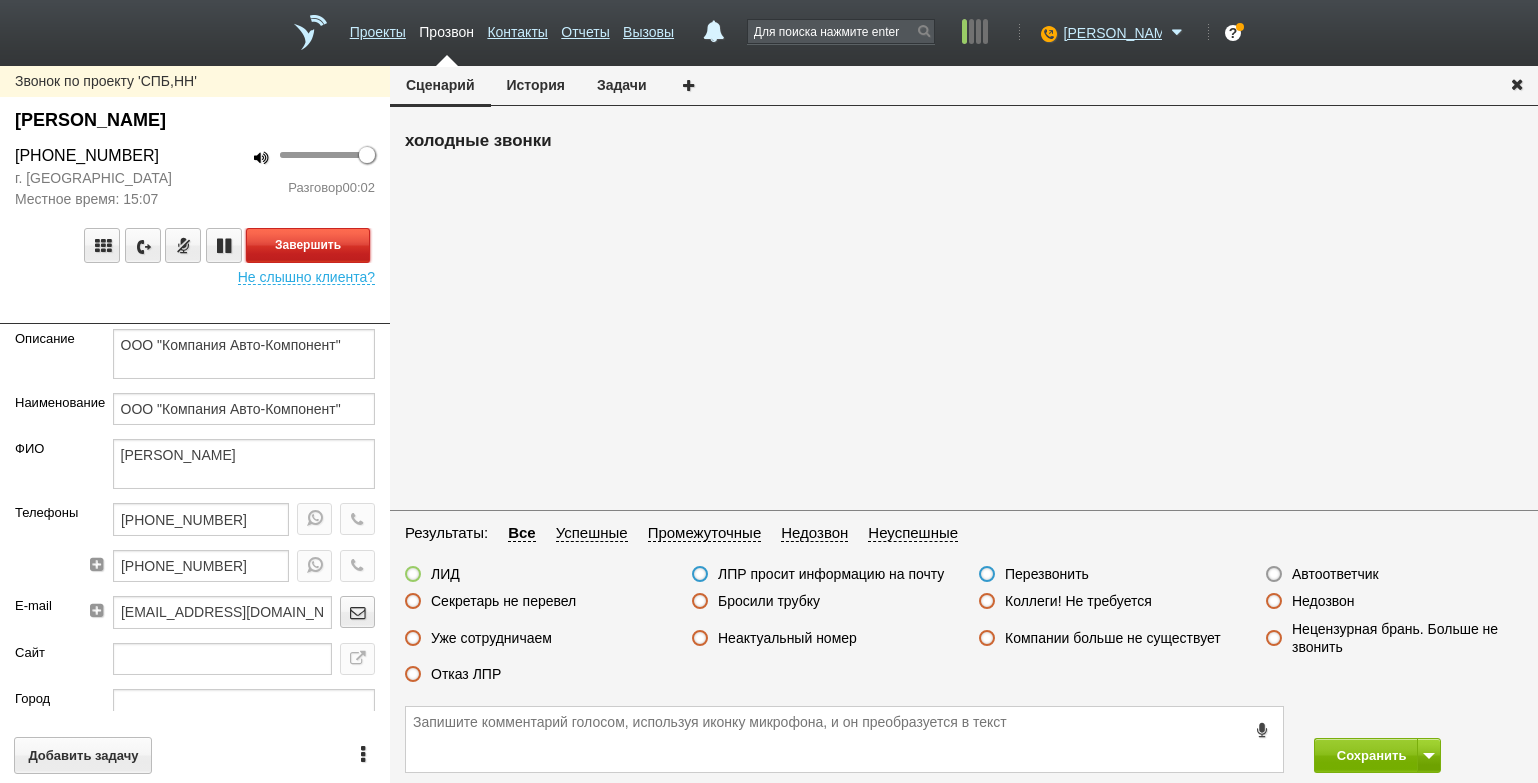 click on "Завершить" at bounding box center [308, 245] 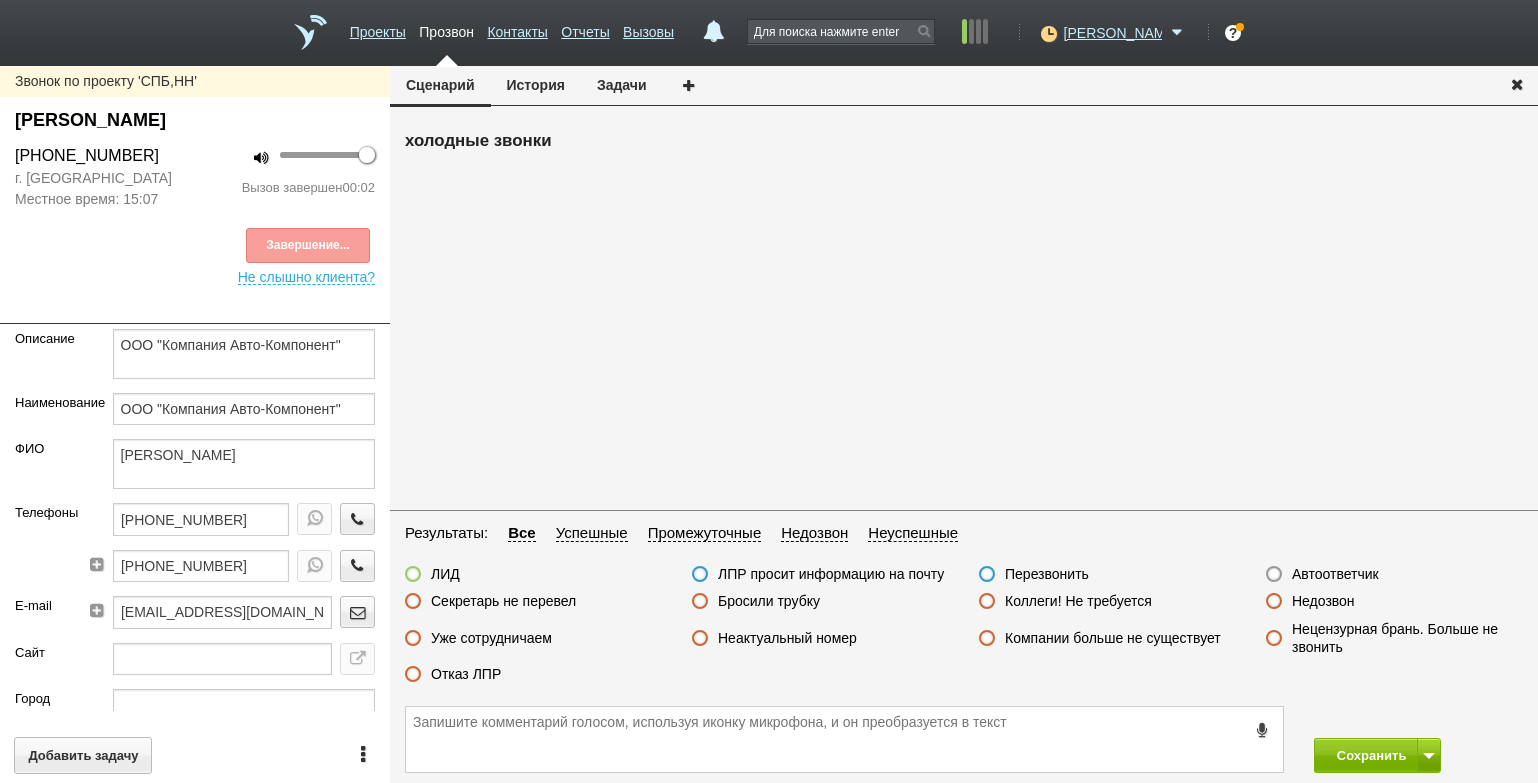 click on "Автоответчик" at bounding box center (1335, 574) 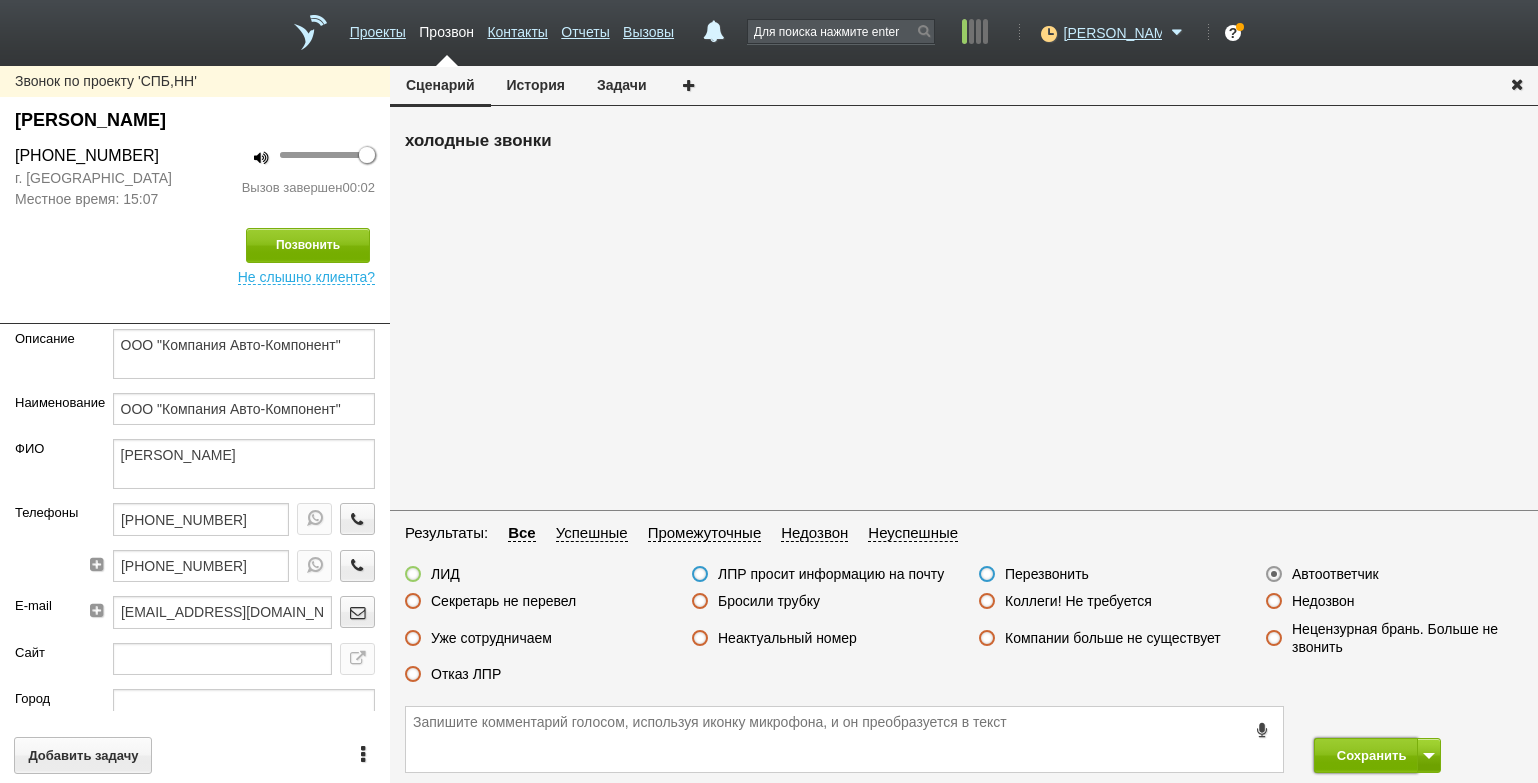 drag, startPoint x: 1347, startPoint y: 755, endPoint x: 1221, endPoint y: 678, distance: 147.66516 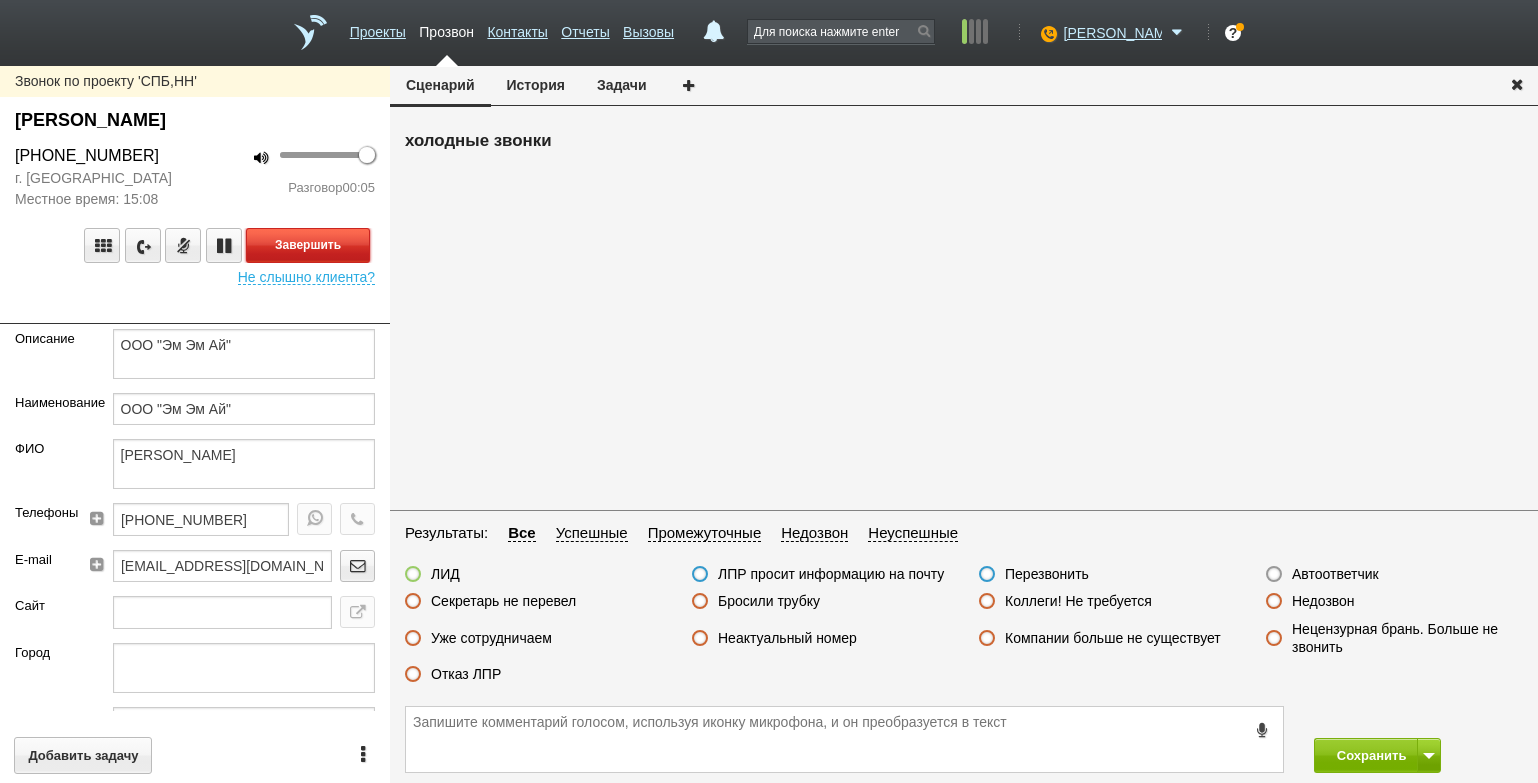 click on "Завершить" at bounding box center (308, 245) 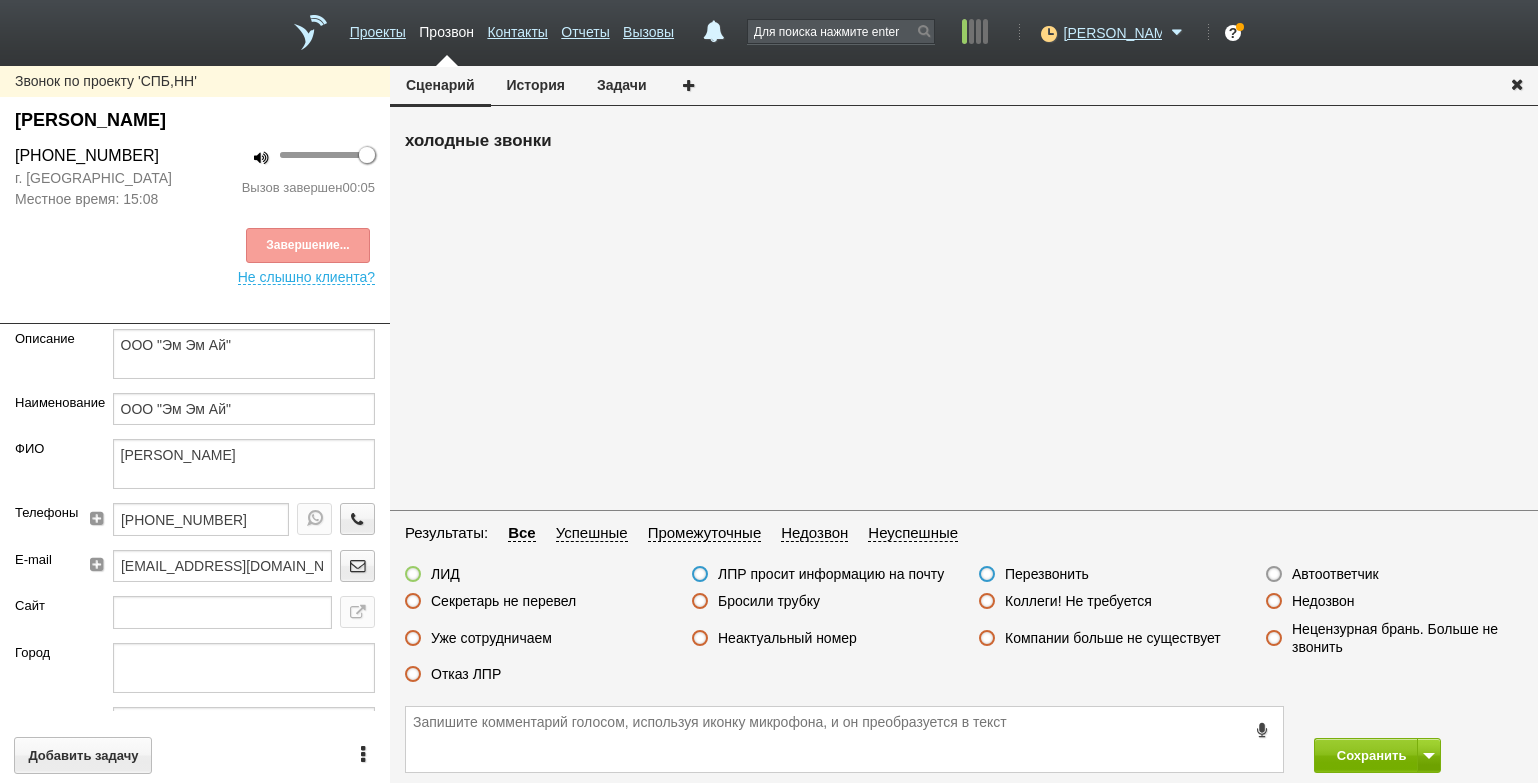 click on "Автоответчик" at bounding box center [1335, 574] 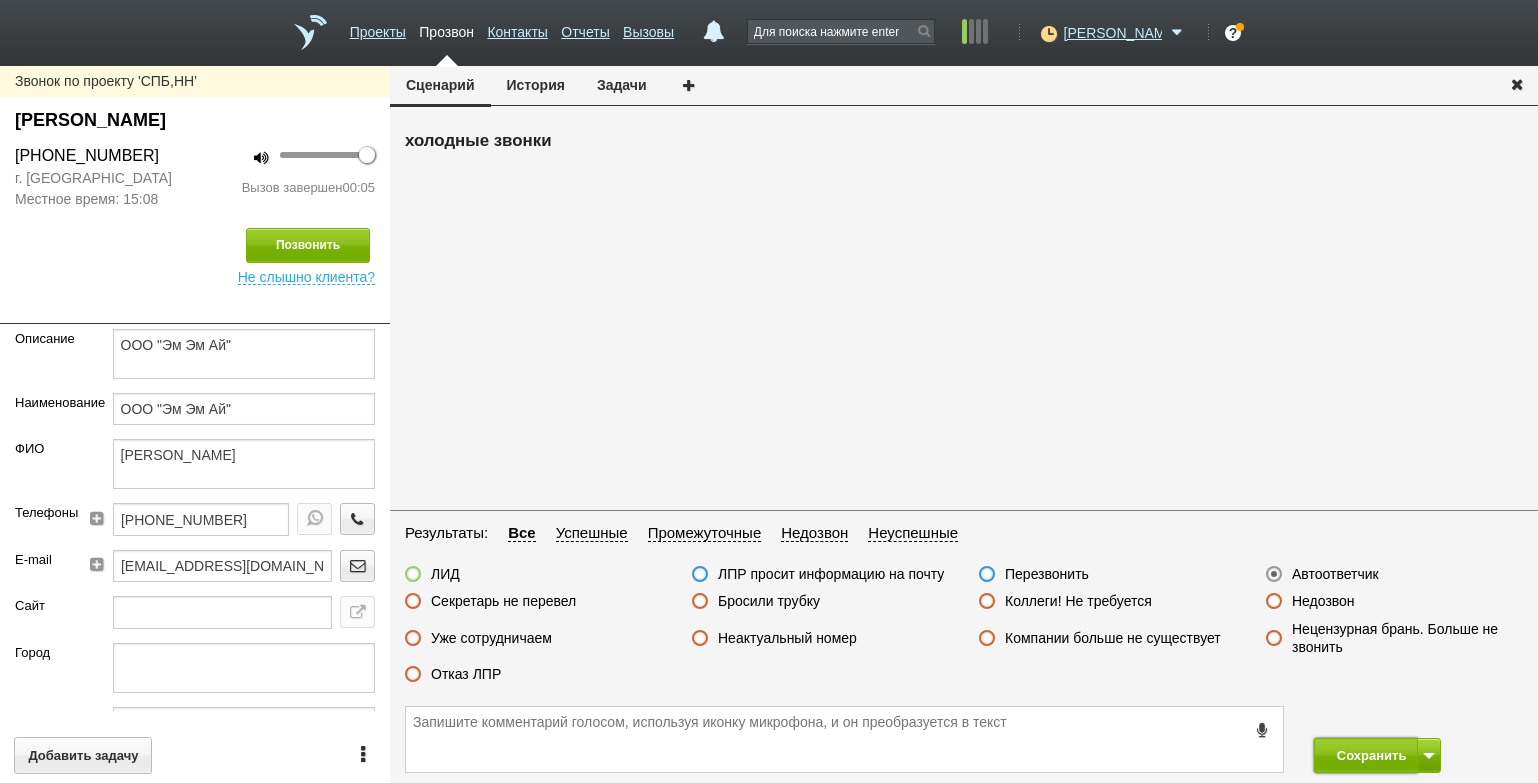 drag, startPoint x: 1354, startPoint y: 752, endPoint x: 1308, endPoint y: 695, distance: 73.24616 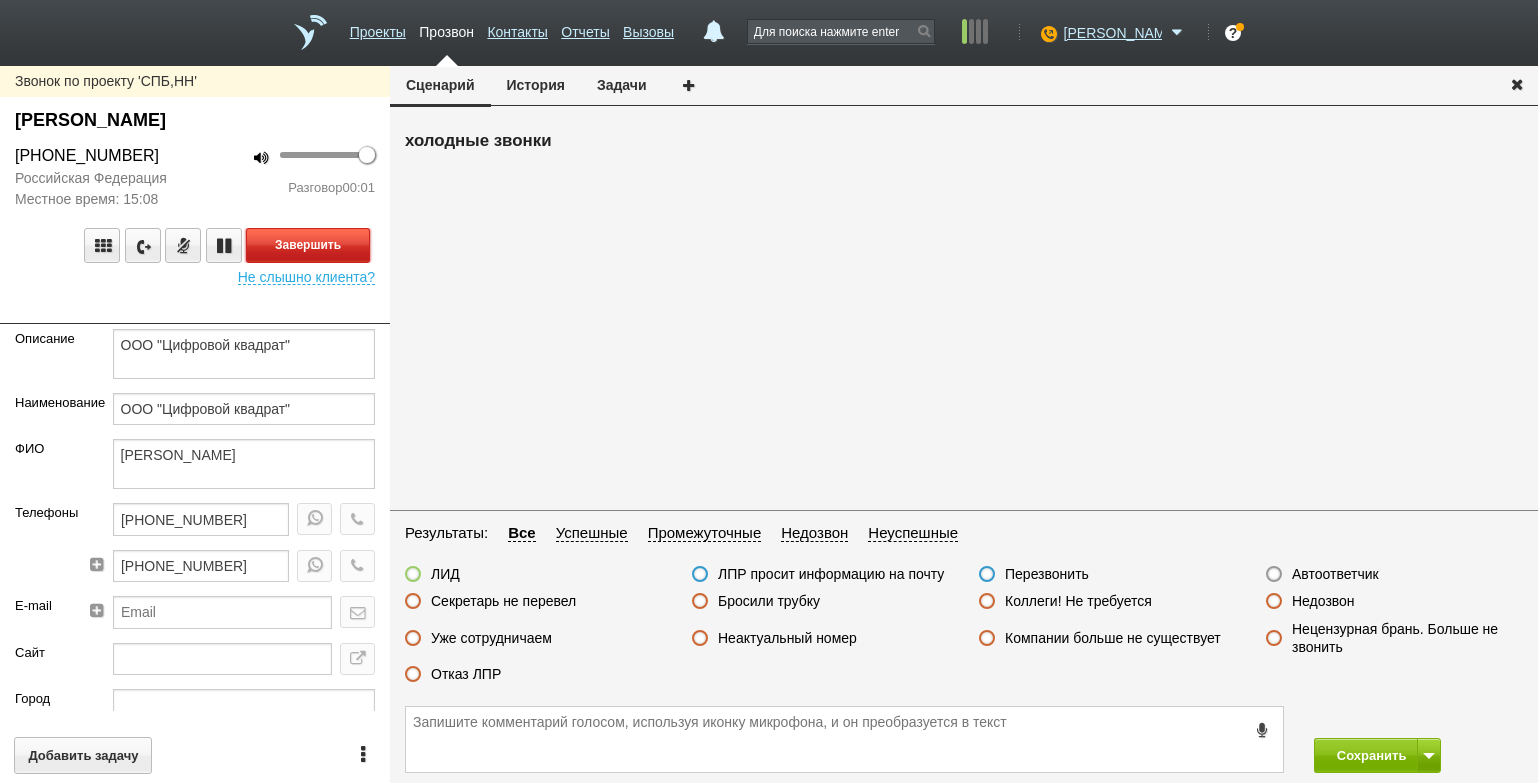 click on "Завершить" at bounding box center [308, 245] 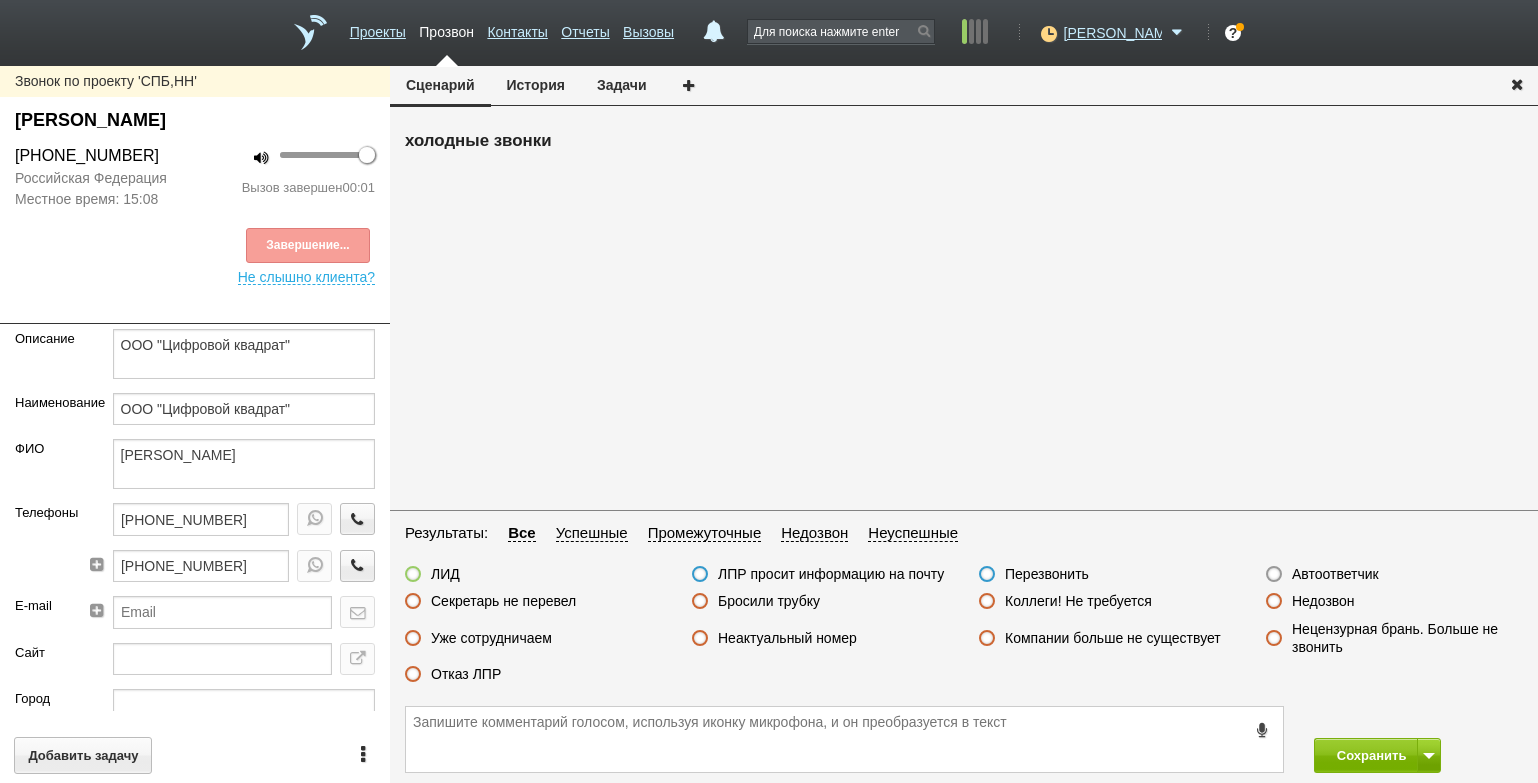 click on "Автоответчик" at bounding box center (1335, 574) 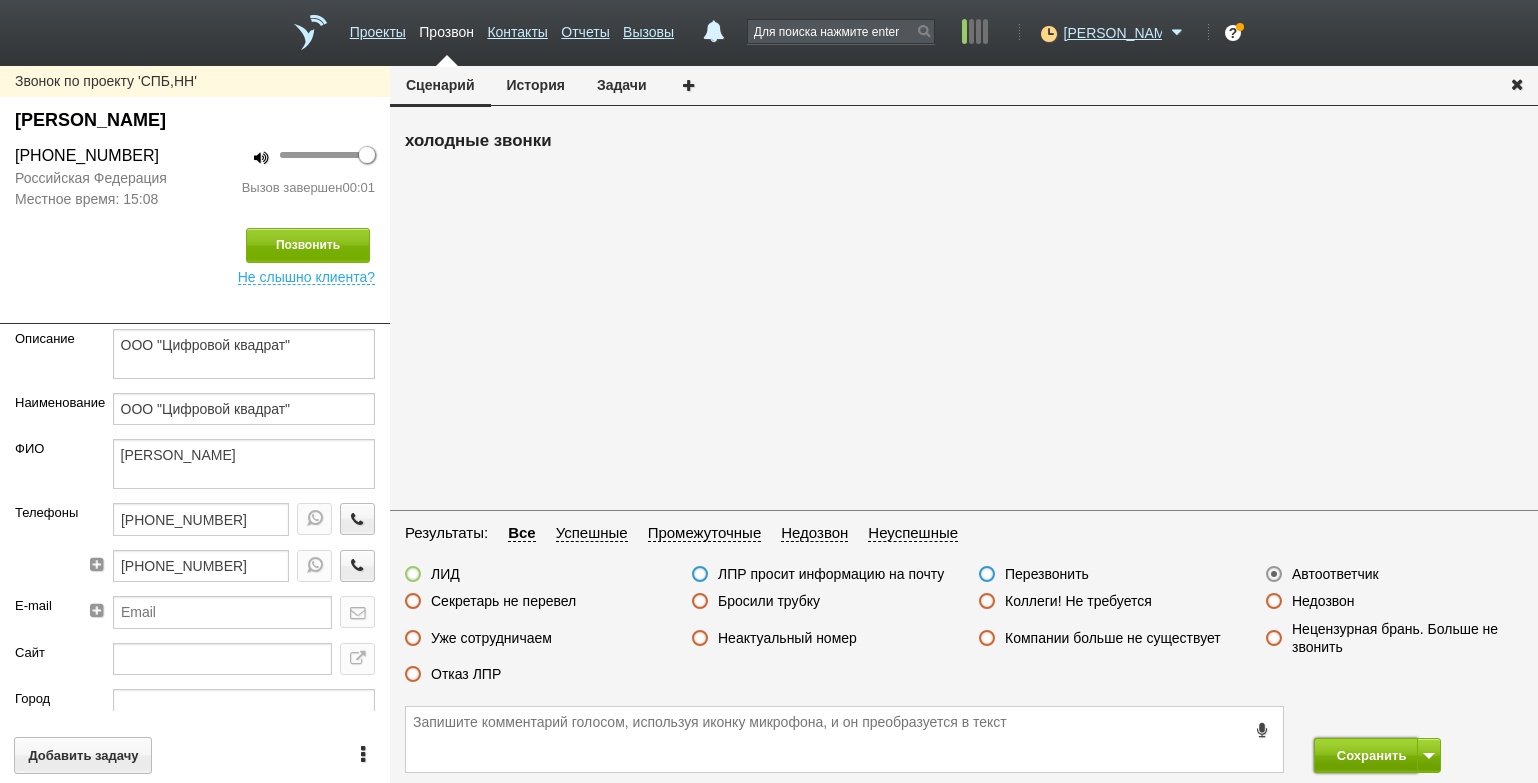 click on "Сохранить" at bounding box center [1366, 755] 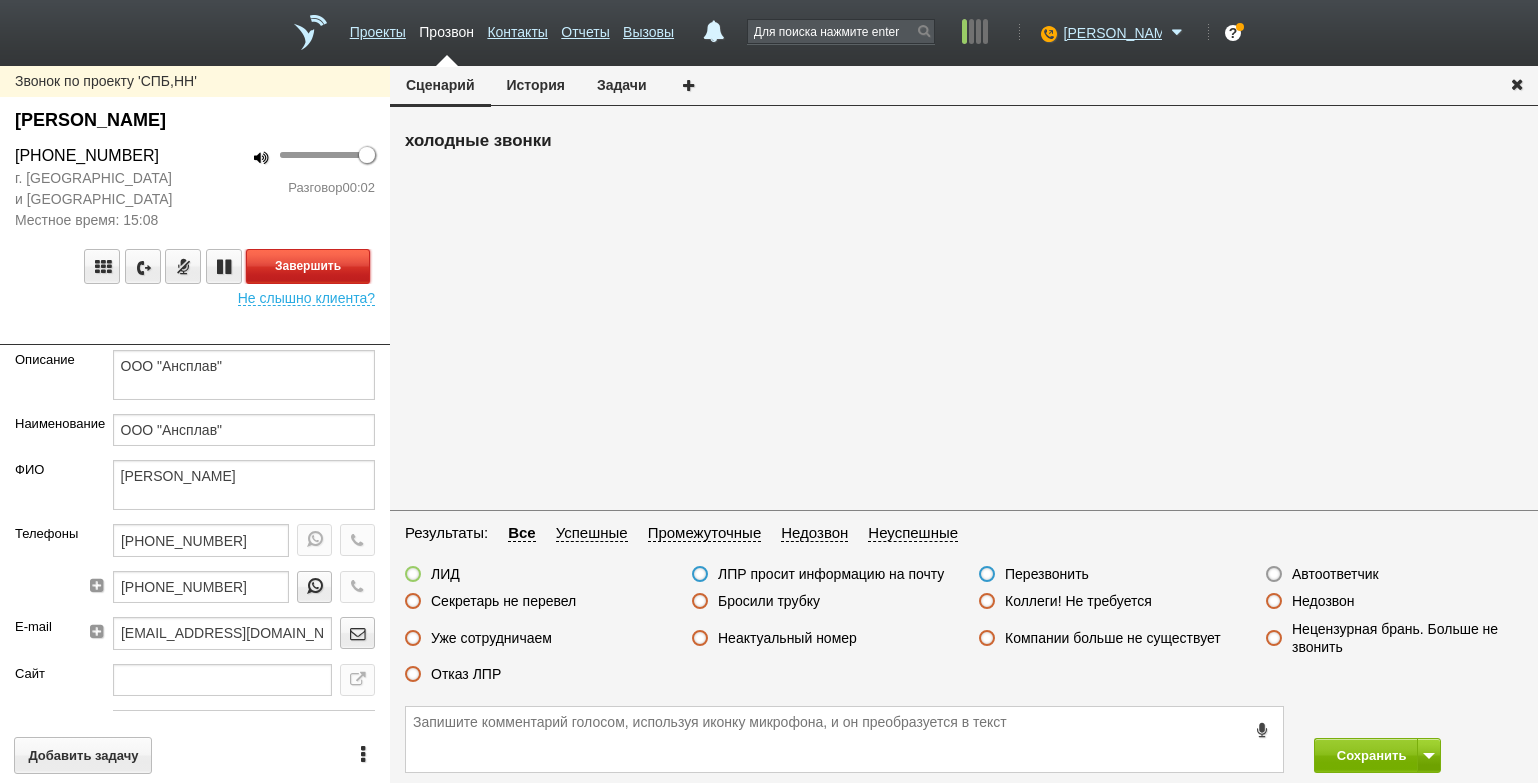 click on "Завершить" at bounding box center (308, 266) 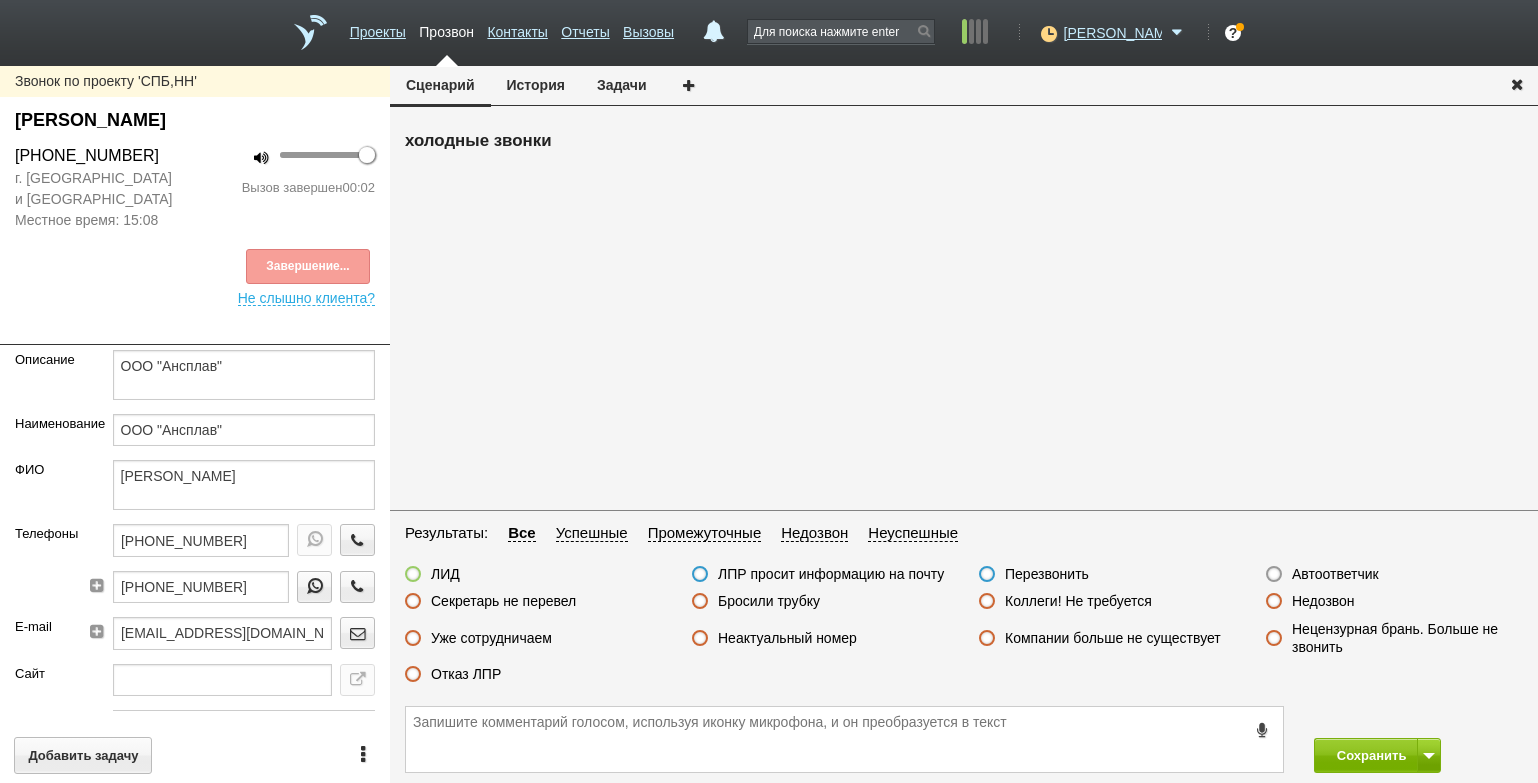click on "Автоответчик" at bounding box center [1335, 574] 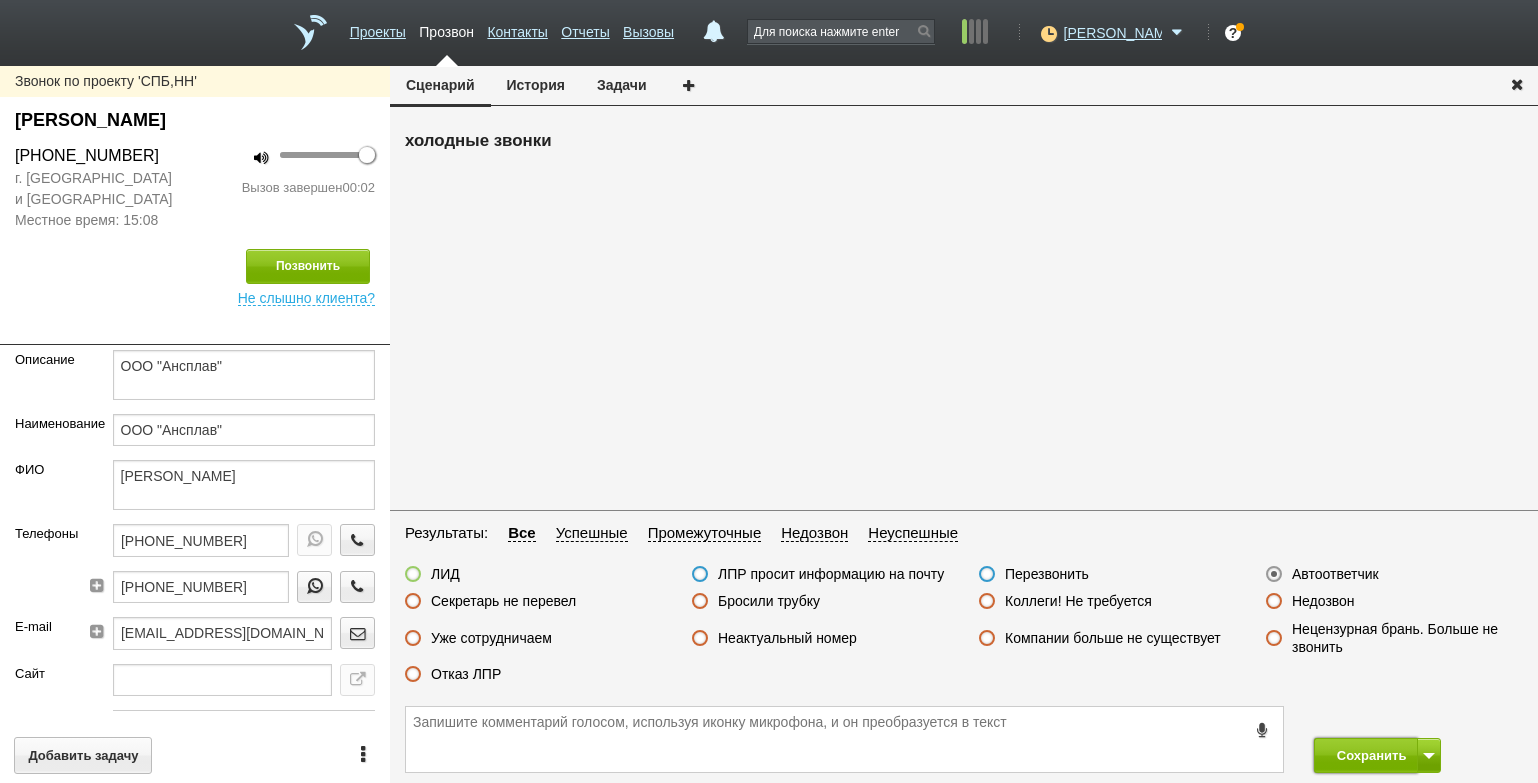 drag, startPoint x: 1356, startPoint y: 752, endPoint x: 1338, endPoint y: 729, distance: 29.206163 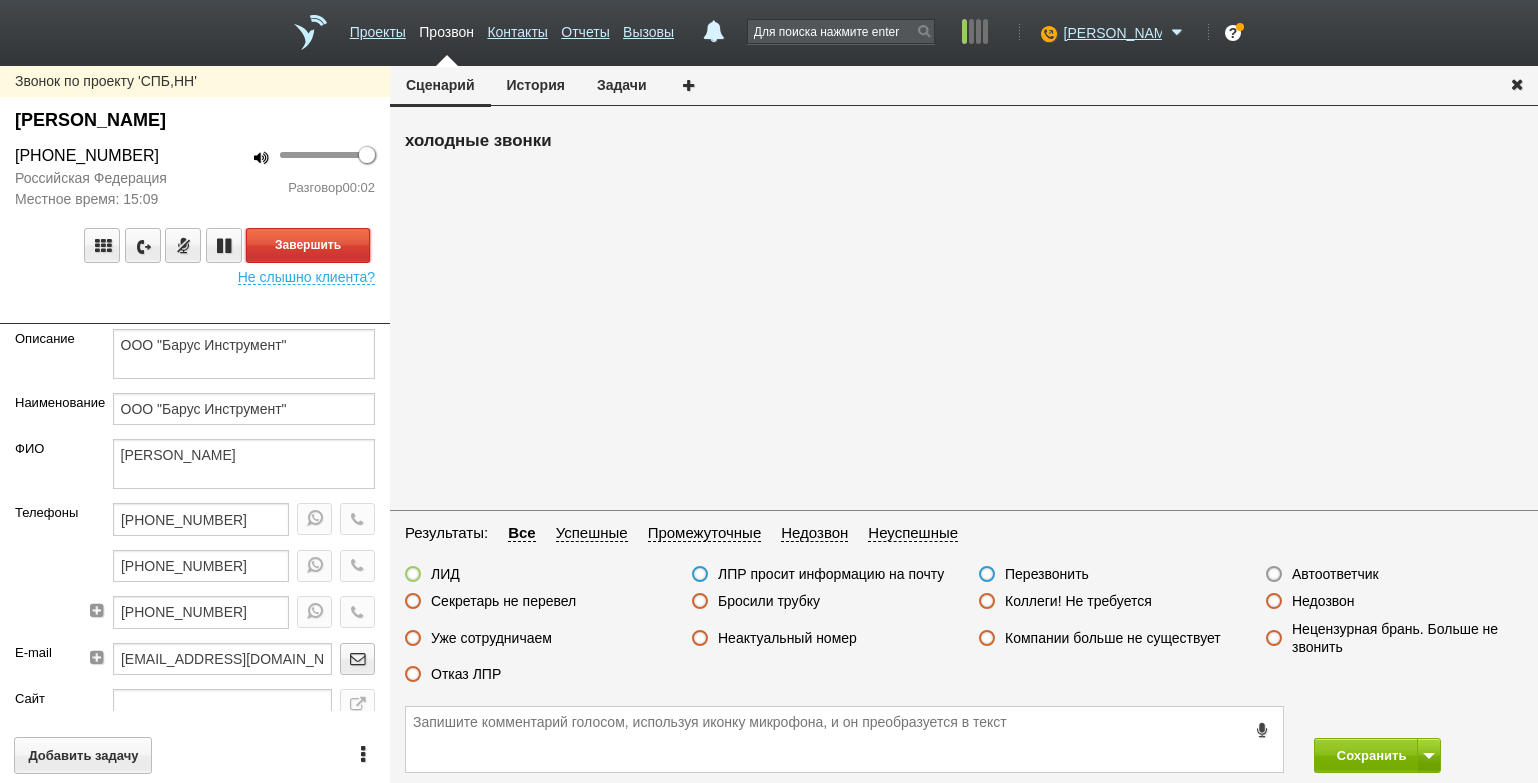 click on "Завершить" at bounding box center [308, 245] 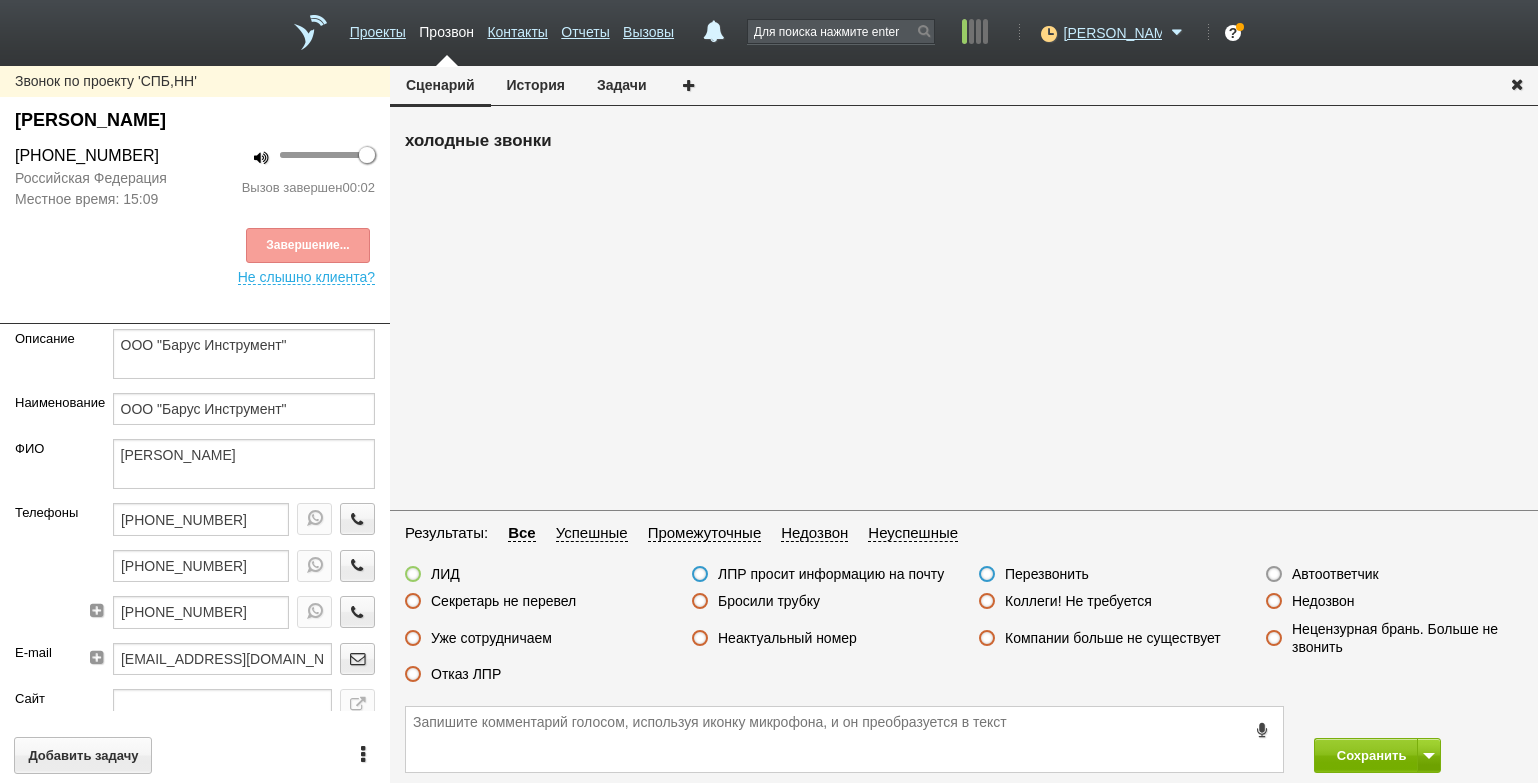 click on "Автоответчик" at bounding box center (1335, 574) 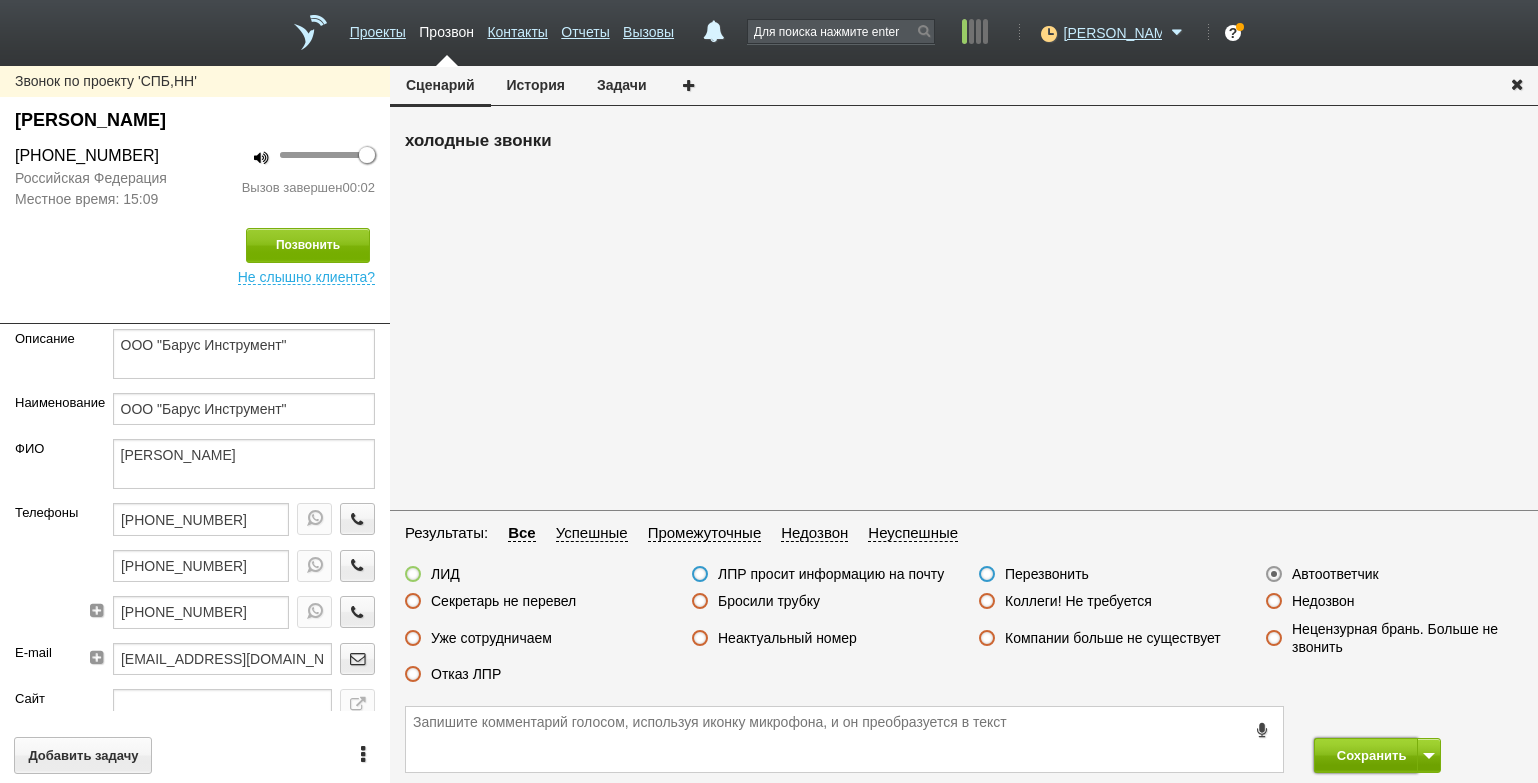 click on "Сохранить" at bounding box center (1366, 755) 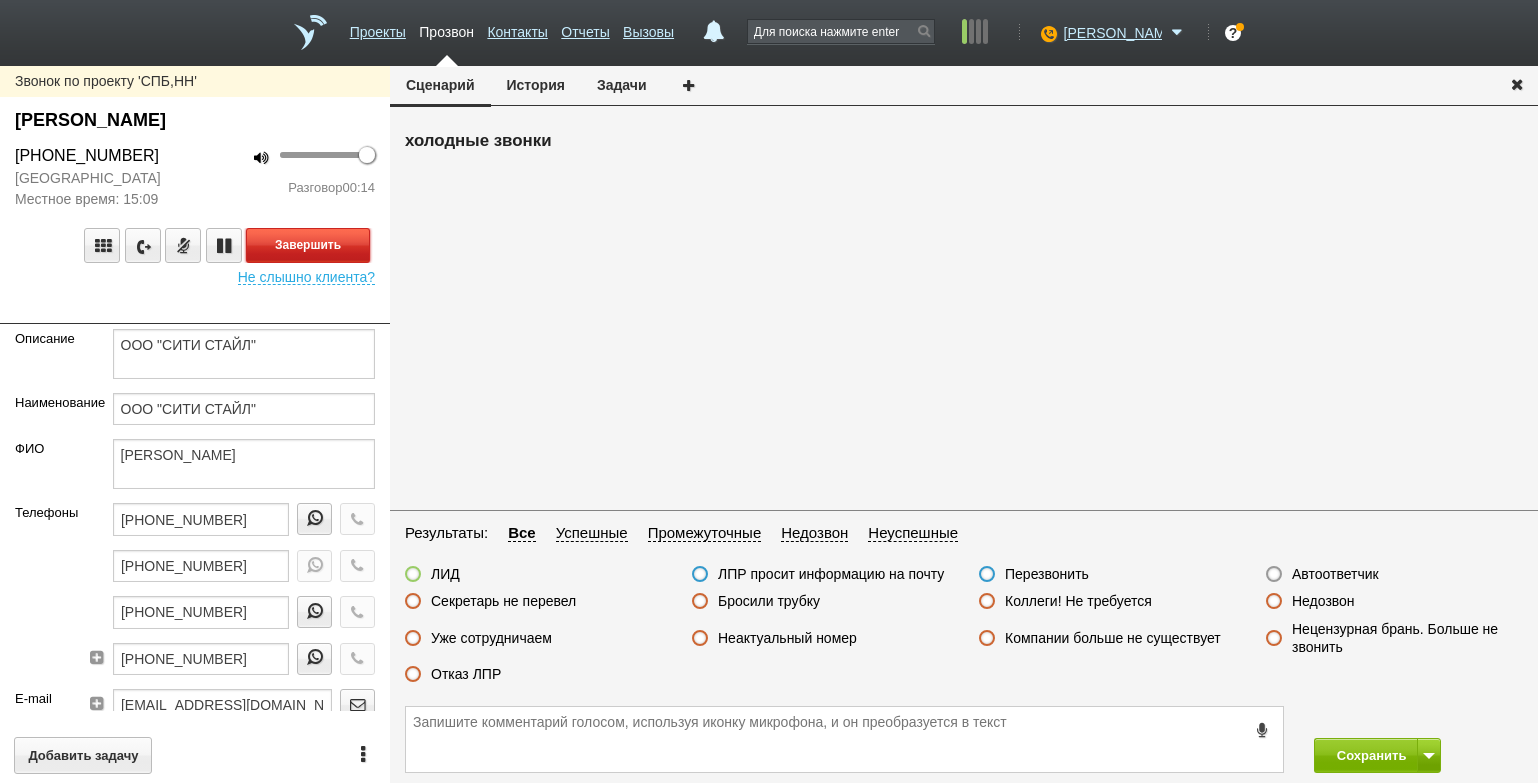 click on "Завершить" at bounding box center [308, 245] 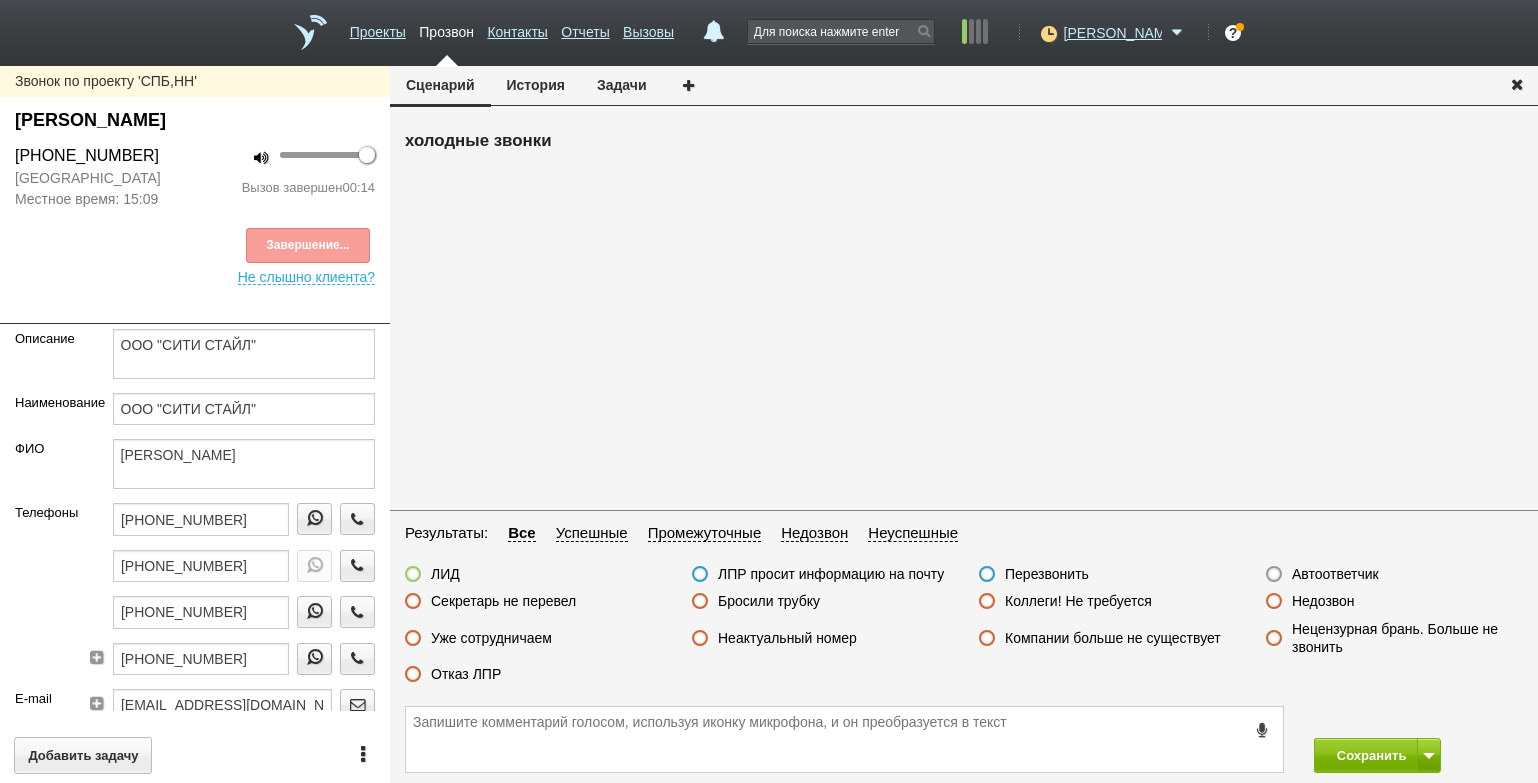 click on "Отказ ЛПР" at bounding box center (466, 674) 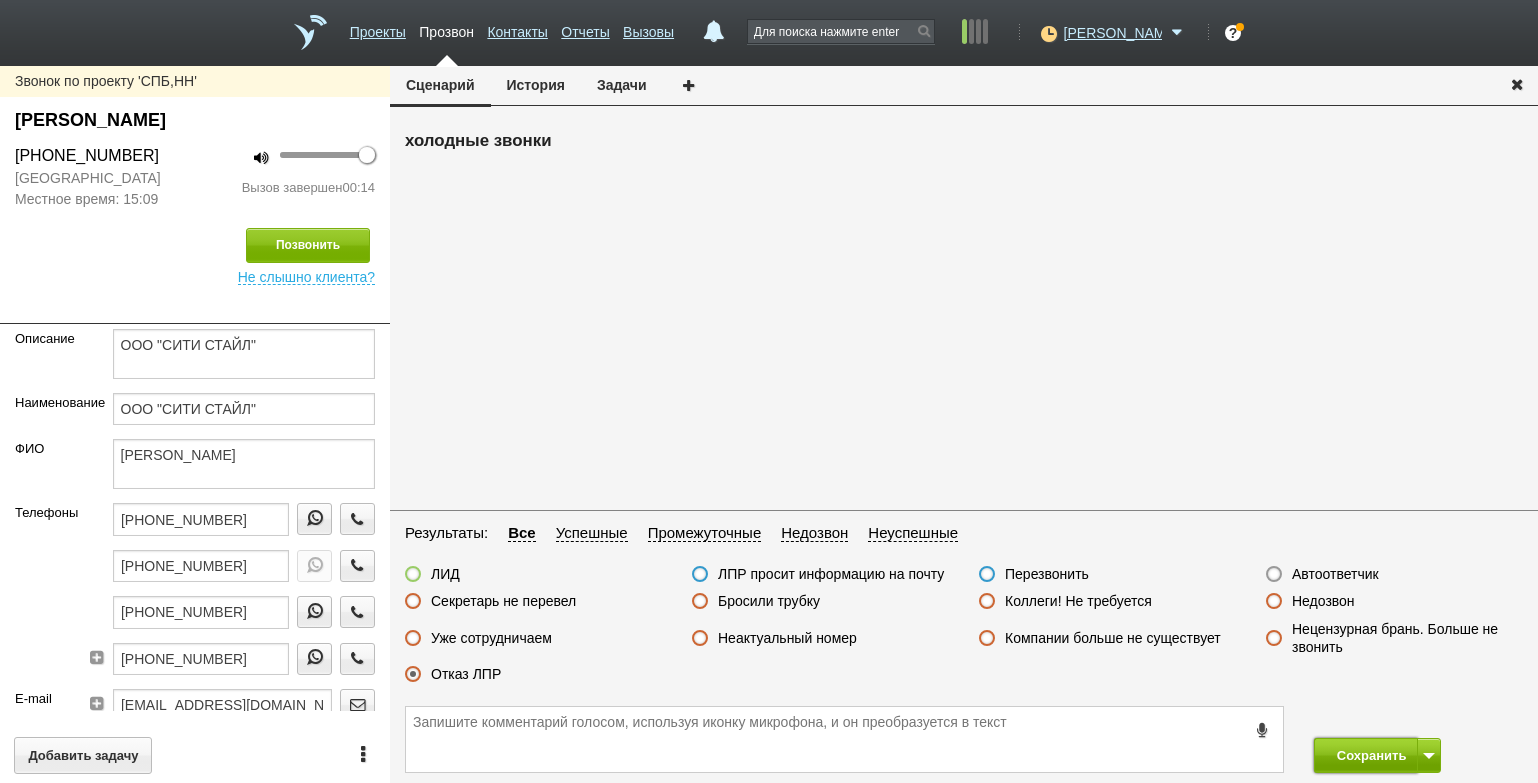 drag, startPoint x: 1366, startPoint y: 756, endPoint x: 1458, endPoint y: 755, distance: 92.00543 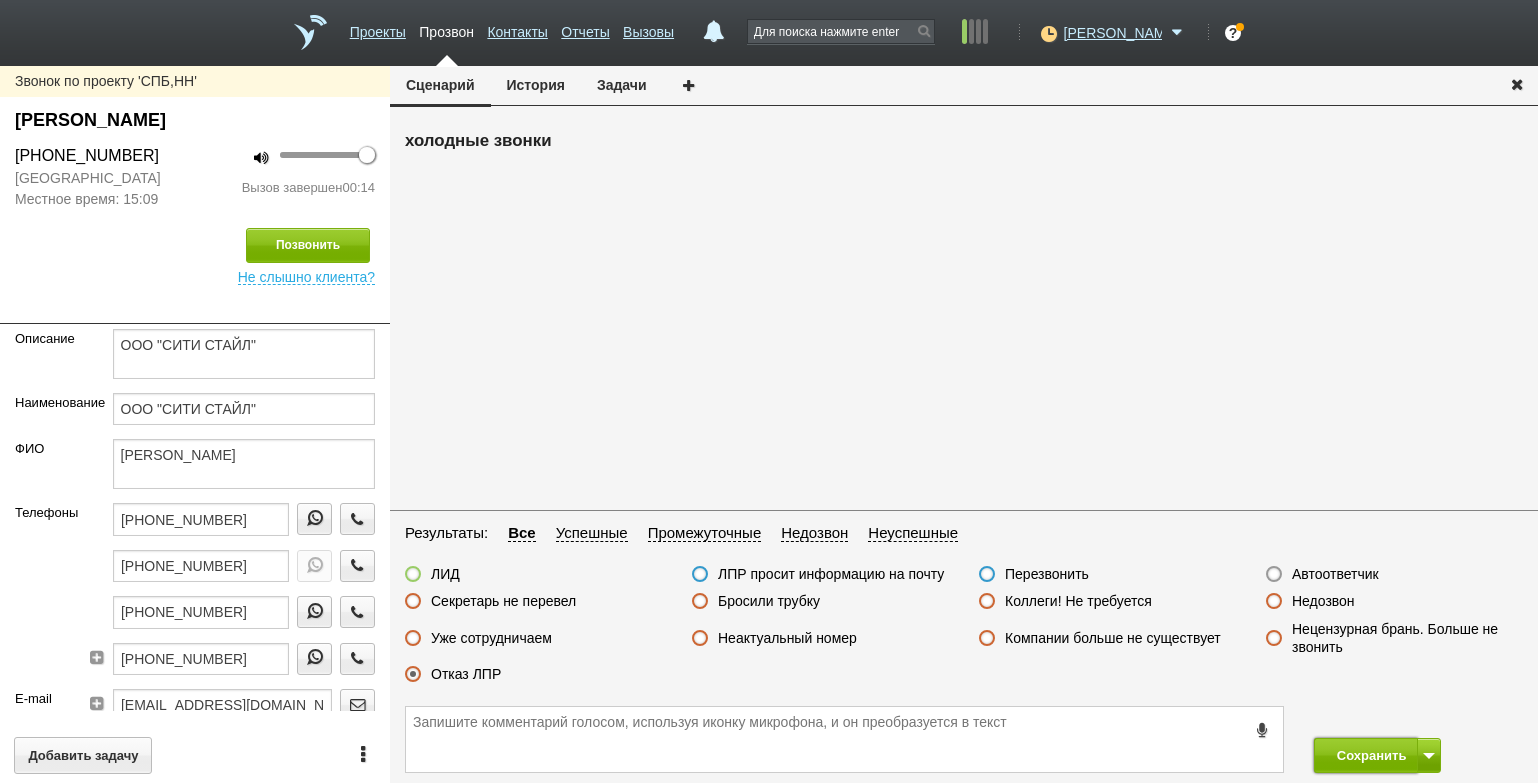 click on "Сохранить" at bounding box center [1366, 755] 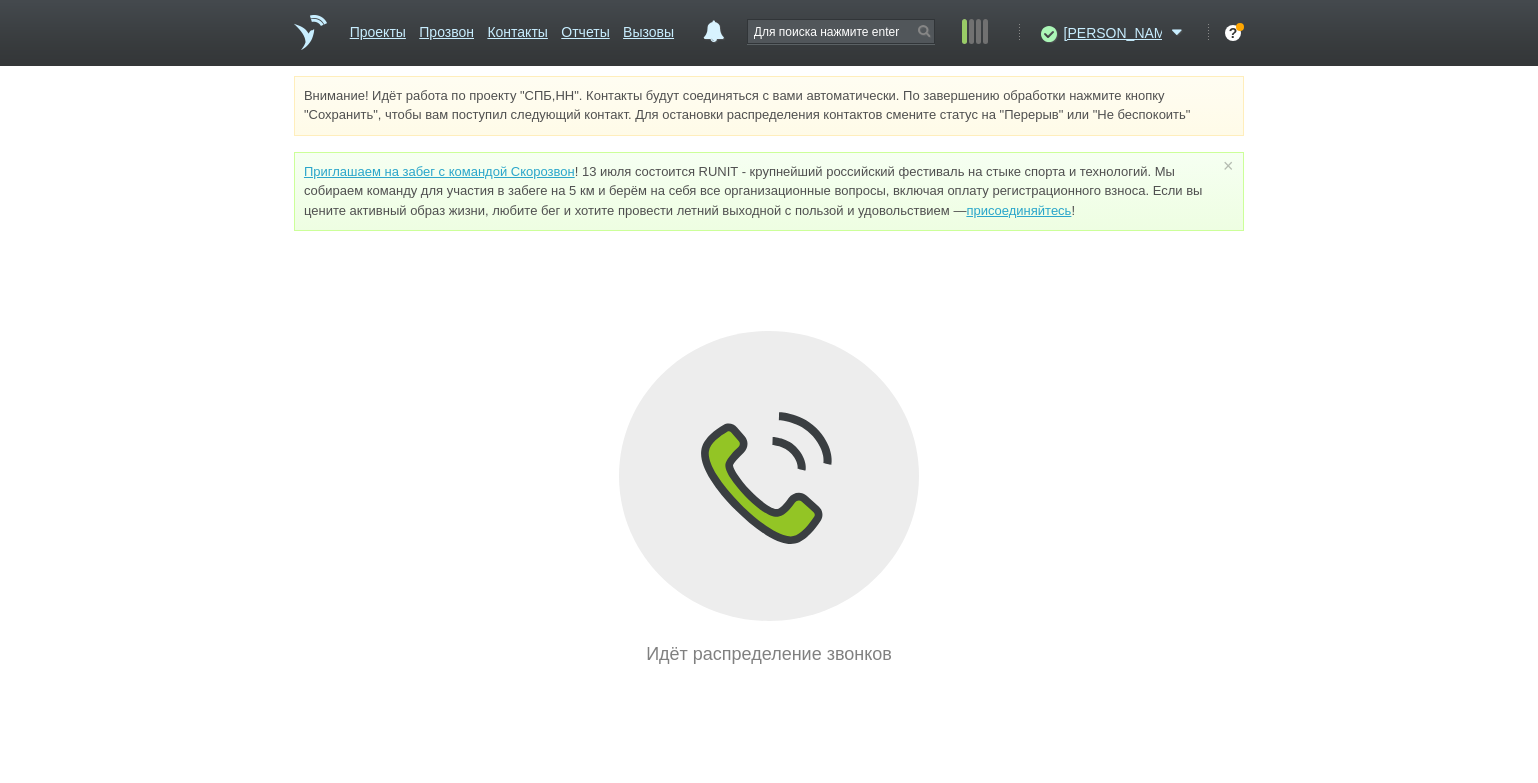 click on "Внимание! Идёт работа по проекту "СПБ,НН". Контакты будут соединяться с вами автоматически. По завершению обработки нажмите кнопку "Сохранить", чтобы вам поступил следующий контакт. Для остановки распределения контактов смените статус на "Перерыв" или "Не беспокоить"
Приглашаем на забег с командой Скорозвон присоединяйтесь !
×
Вы можете звонить напрямую из строки поиска - введите номер и нажмите "Позвонить"
Идёт распределение звонков" at bounding box center (769, 372) 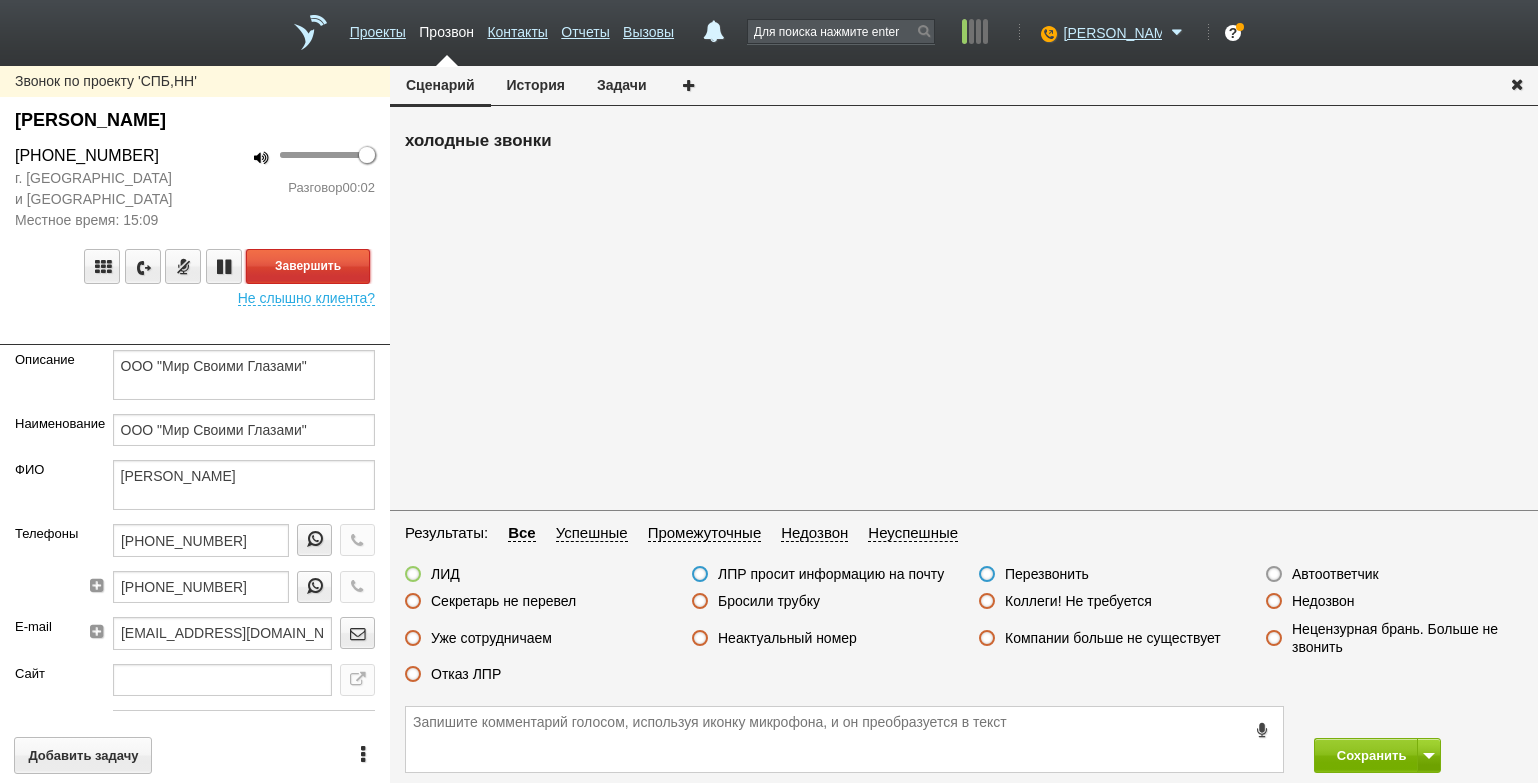 drag, startPoint x: 330, startPoint y: 262, endPoint x: 341, endPoint y: 264, distance: 11.18034 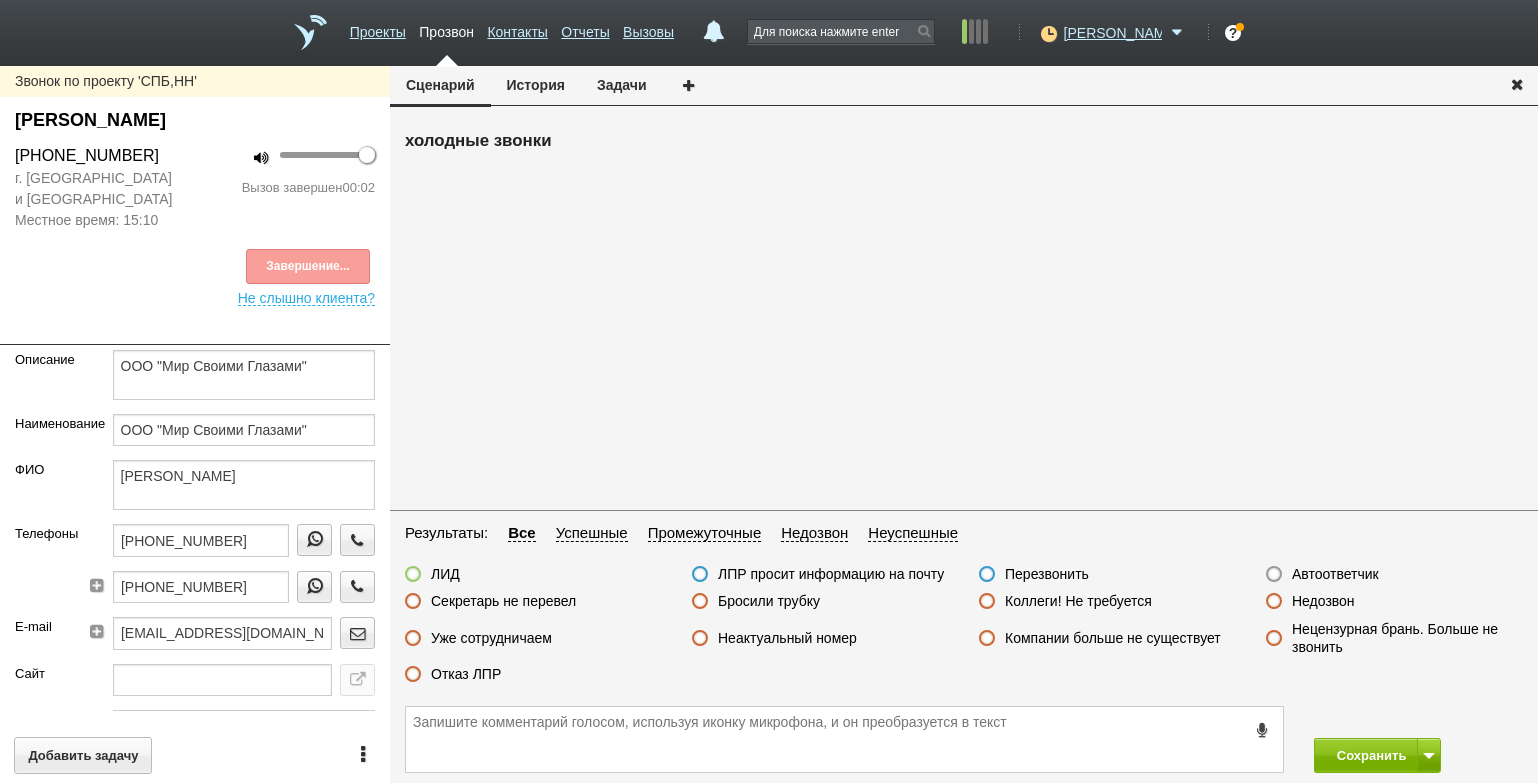 click on "Автоответчик" at bounding box center [1335, 574] 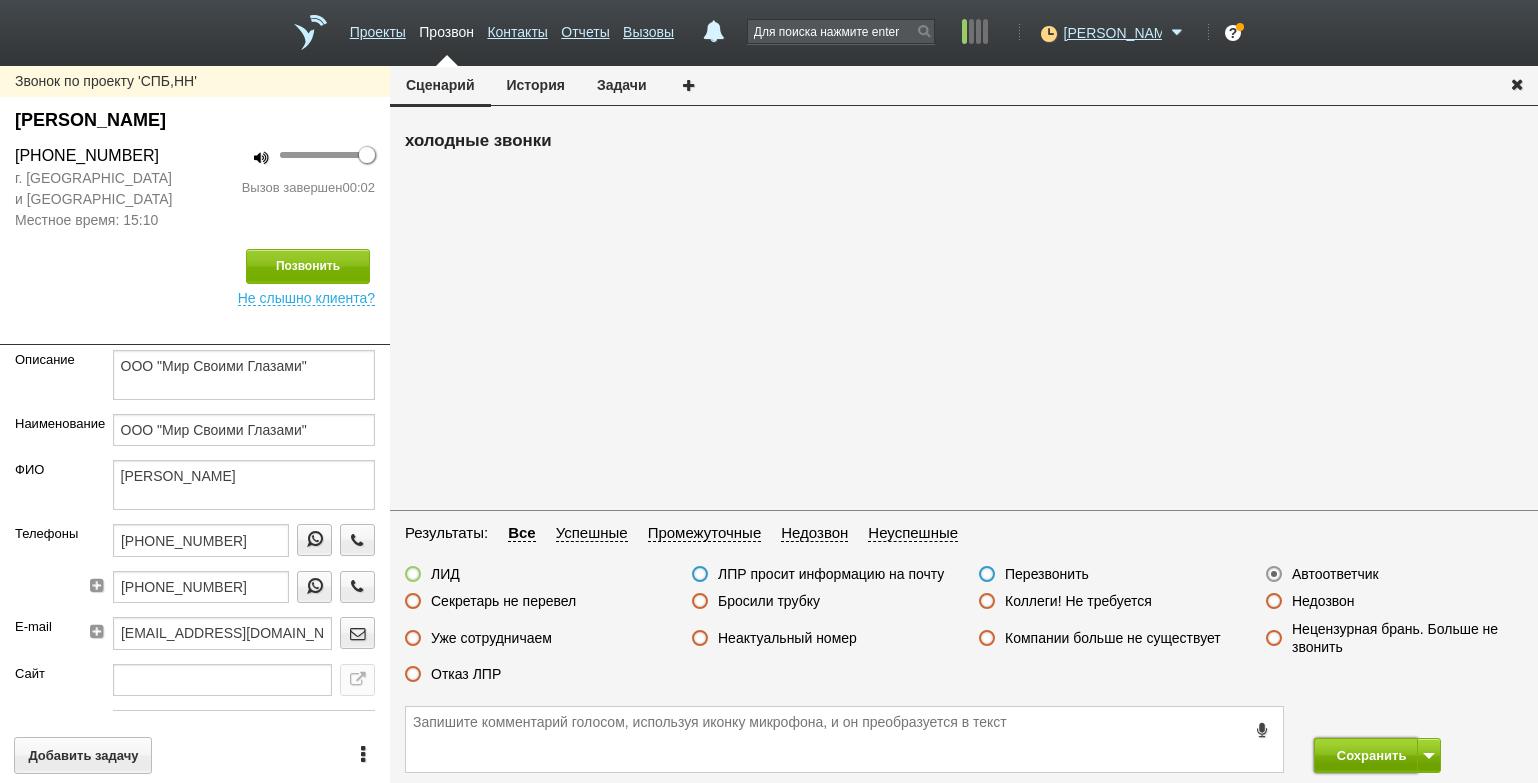 click on "Сохранить" at bounding box center (1366, 755) 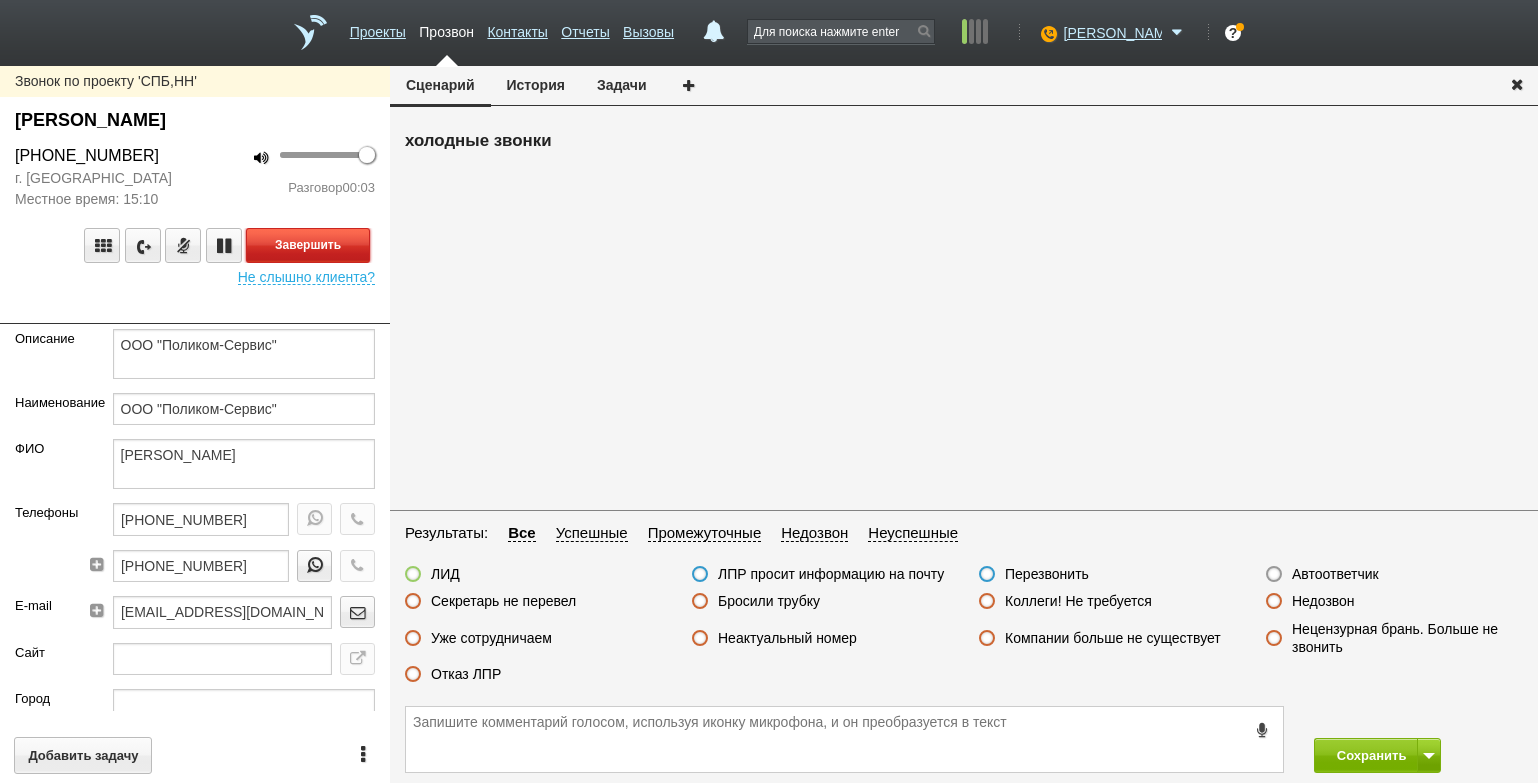 click on "Завершить" at bounding box center [308, 245] 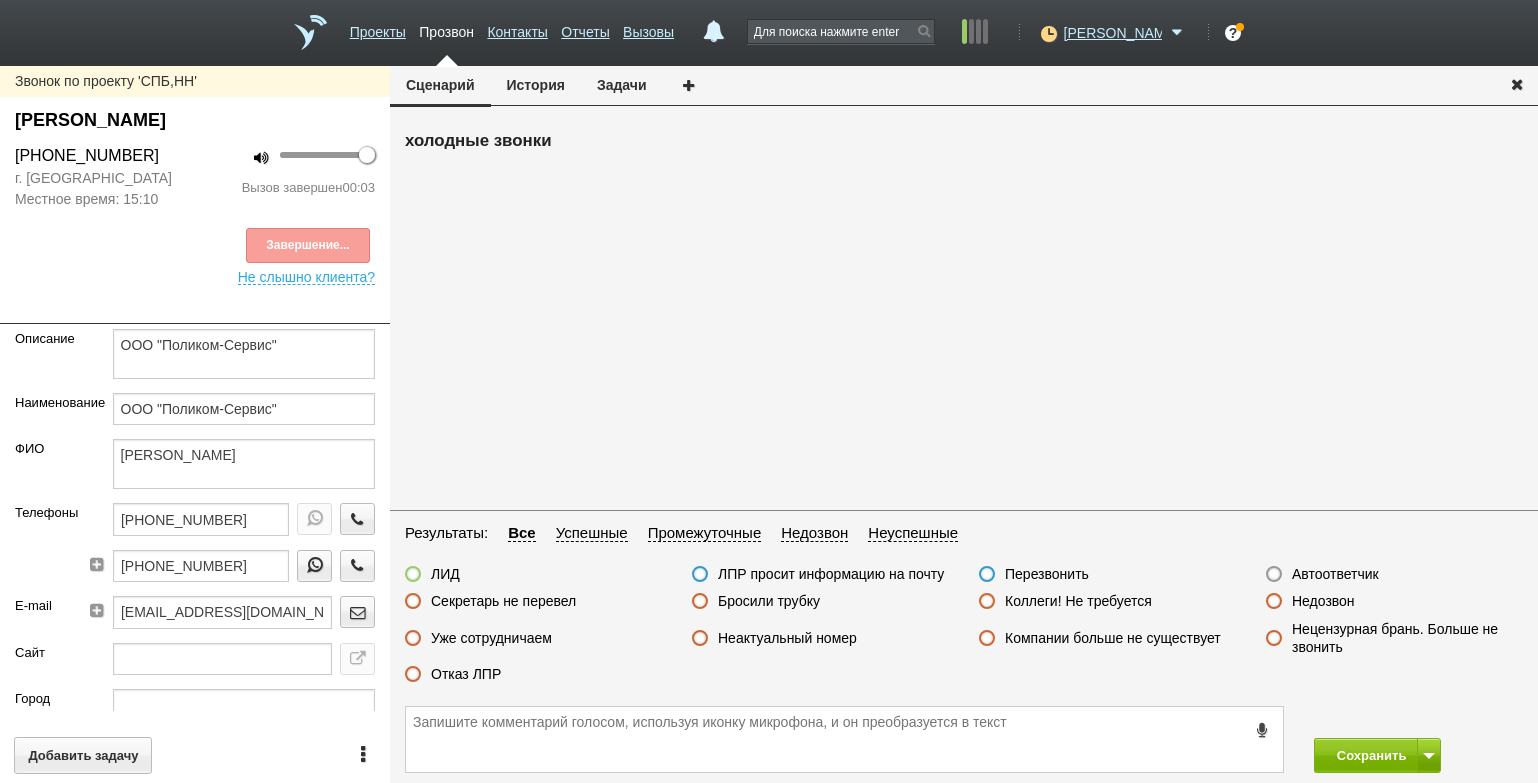 click on "Автоответчик" at bounding box center [1335, 574] 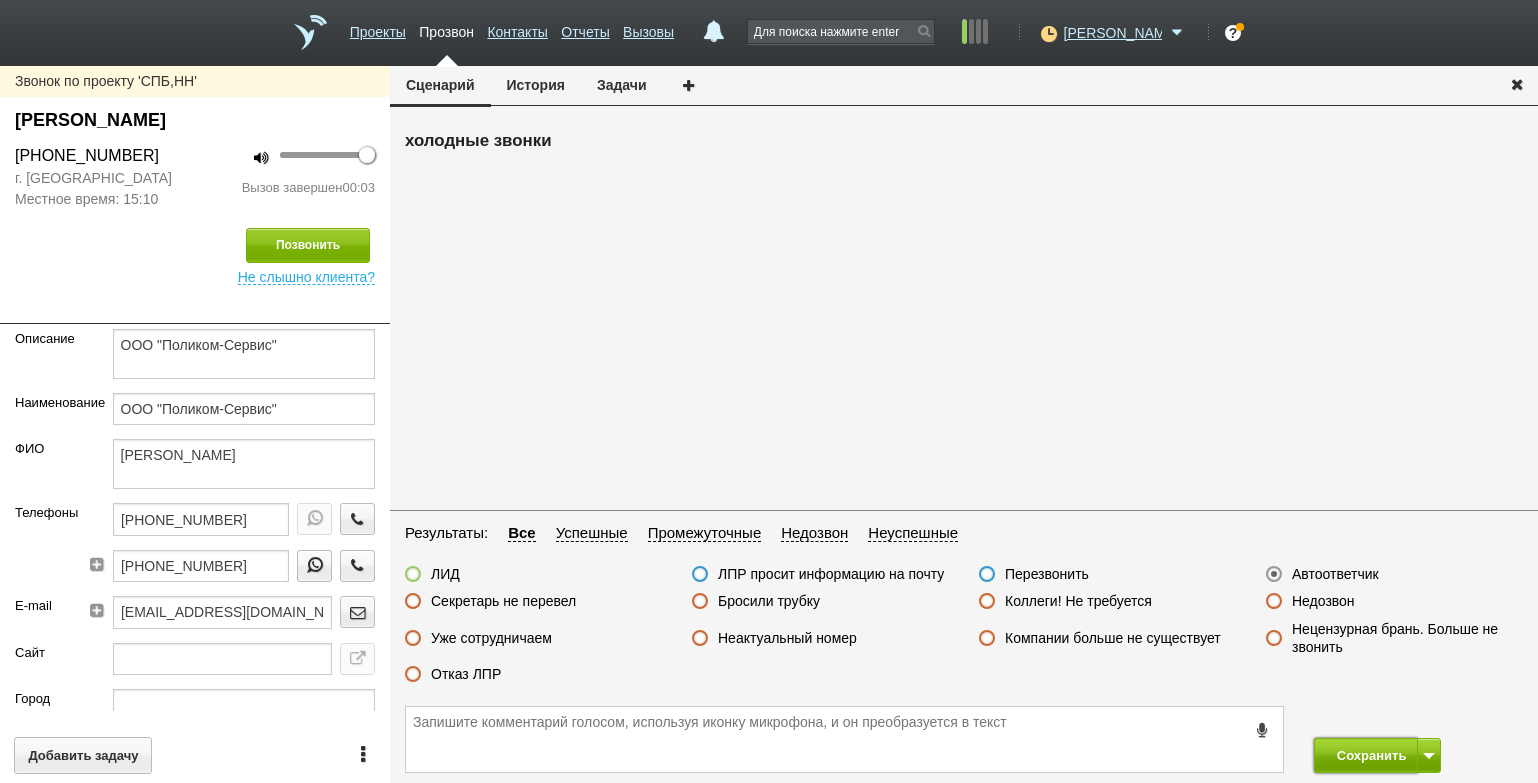 click on "Сохранить" at bounding box center (1366, 755) 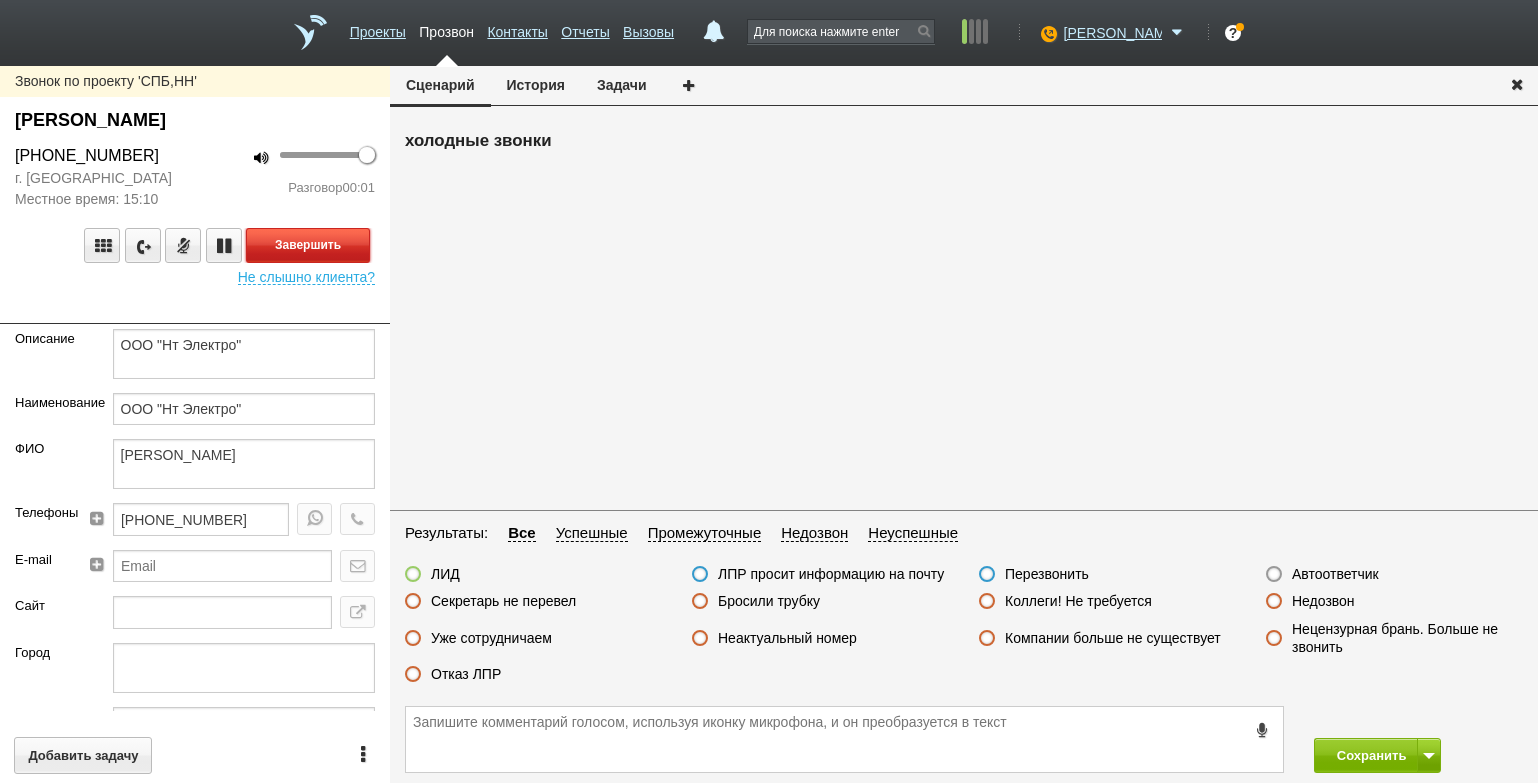 click on "Завершить" at bounding box center [308, 245] 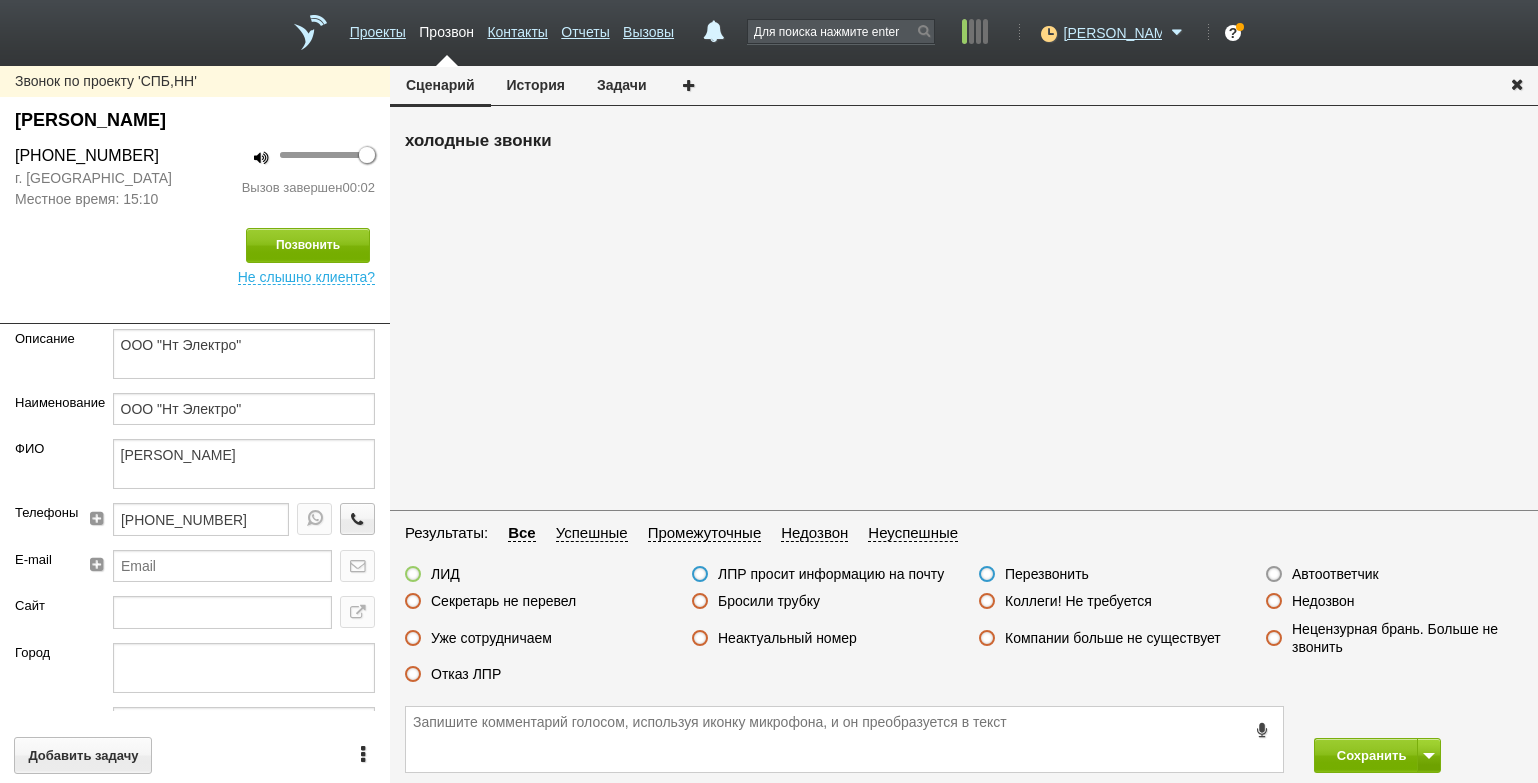 click on "Автоответчик" at bounding box center [1335, 574] 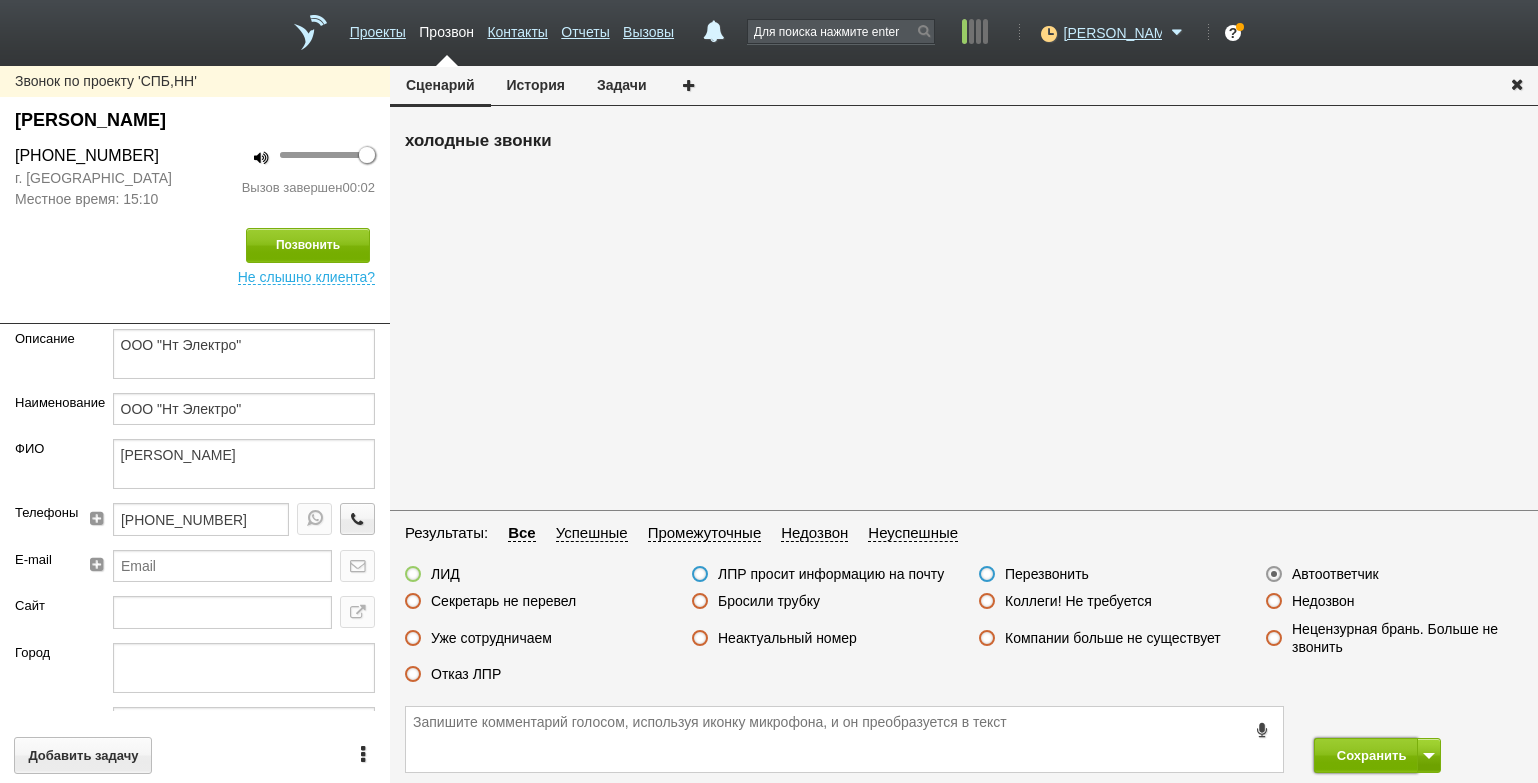 drag, startPoint x: 1376, startPoint y: 758, endPoint x: 1358, endPoint y: 700, distance: 60.728905 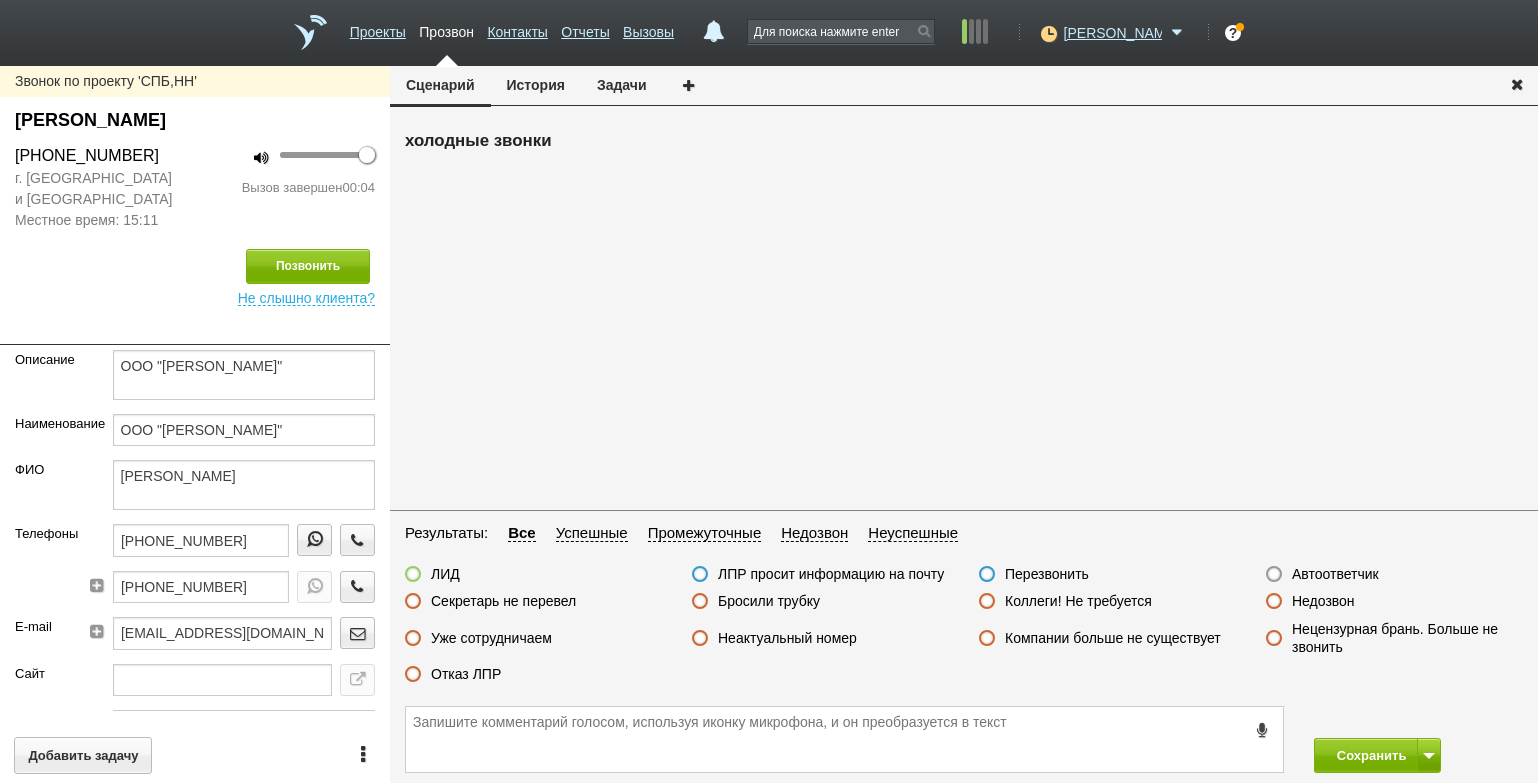 click on "ЛИД ЛПР просит информацию на почту Перезвонить Автоответчик Секретарь не перевел Бросили трубку Коллеги! Не требуется Недозвон Уже сотрудничаем Неактуальный номер Компании больше не существует Нецензурная брань. Больше не звонить Отказ ЛПР" at bounding box center [964, 629] 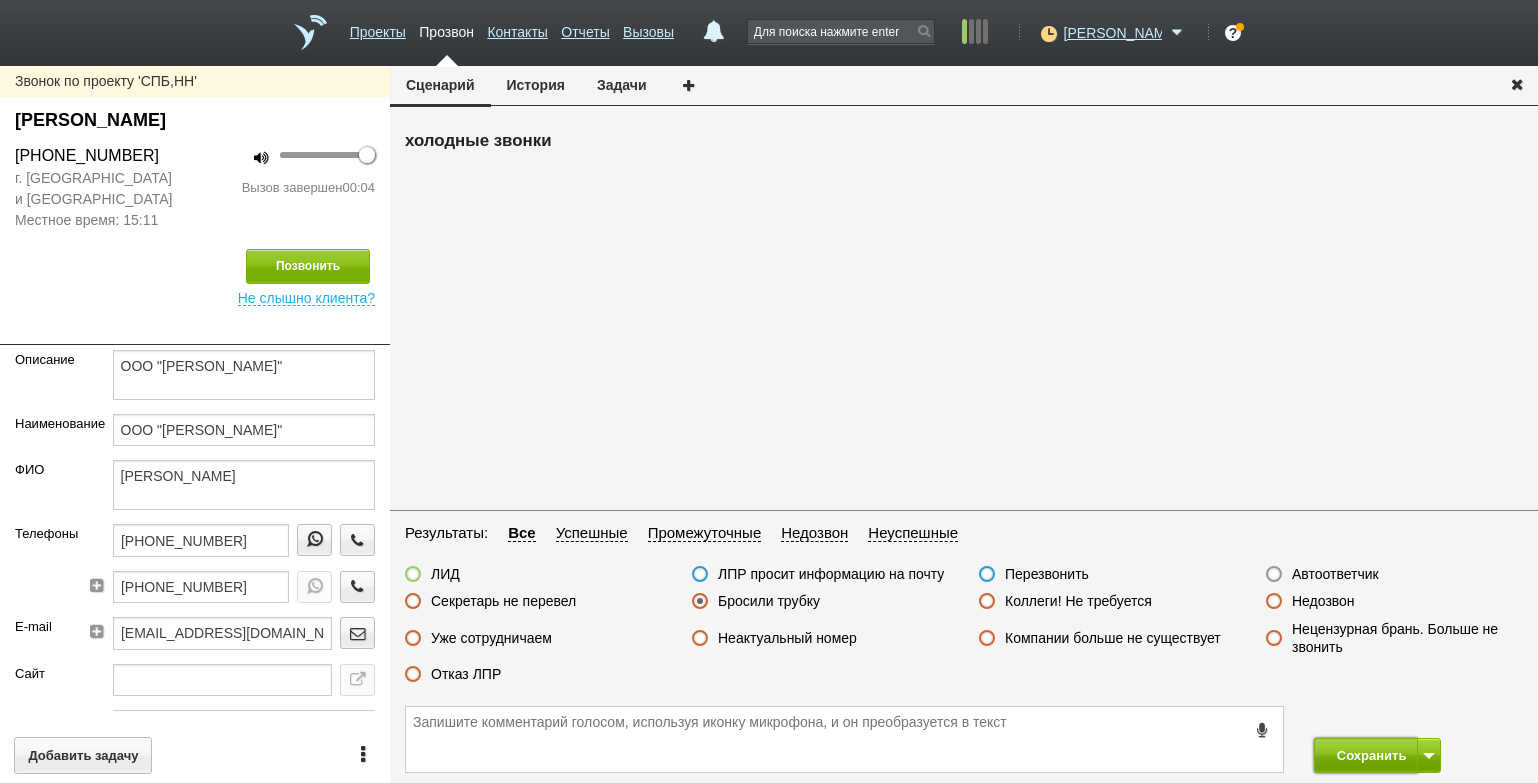 click on "Сохранить" at bounding box center [1366, 755] 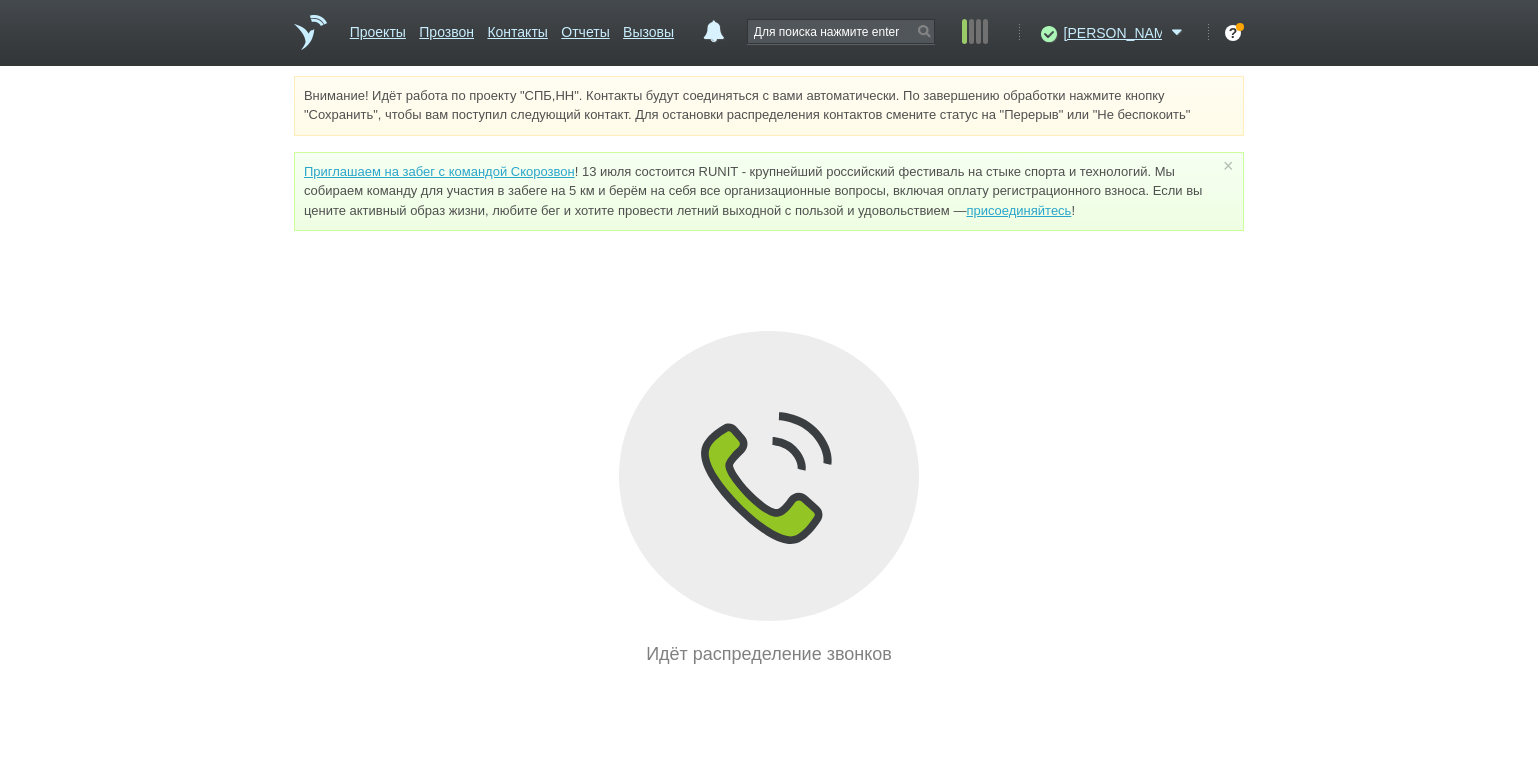 click on "Внимание! Идёт работа по проекту "СПБ,НН". Контакты будут соединяться с вами автоматически. По завершению обработки нажмите кнопку "Сохранить", чтобы вам поступил следующий контакт. Для остановки распределения контактов смените статус на "Перерыв" или "Не беспокоить"
Приглашаем на забег с командой Скорозвон присоединяйтесь !
×
Вы можете звонить напрямую из строки поиска - введите номер и нажмите "Позвонить"
Идёт распределение звонков" at bounding box center (769, 372) 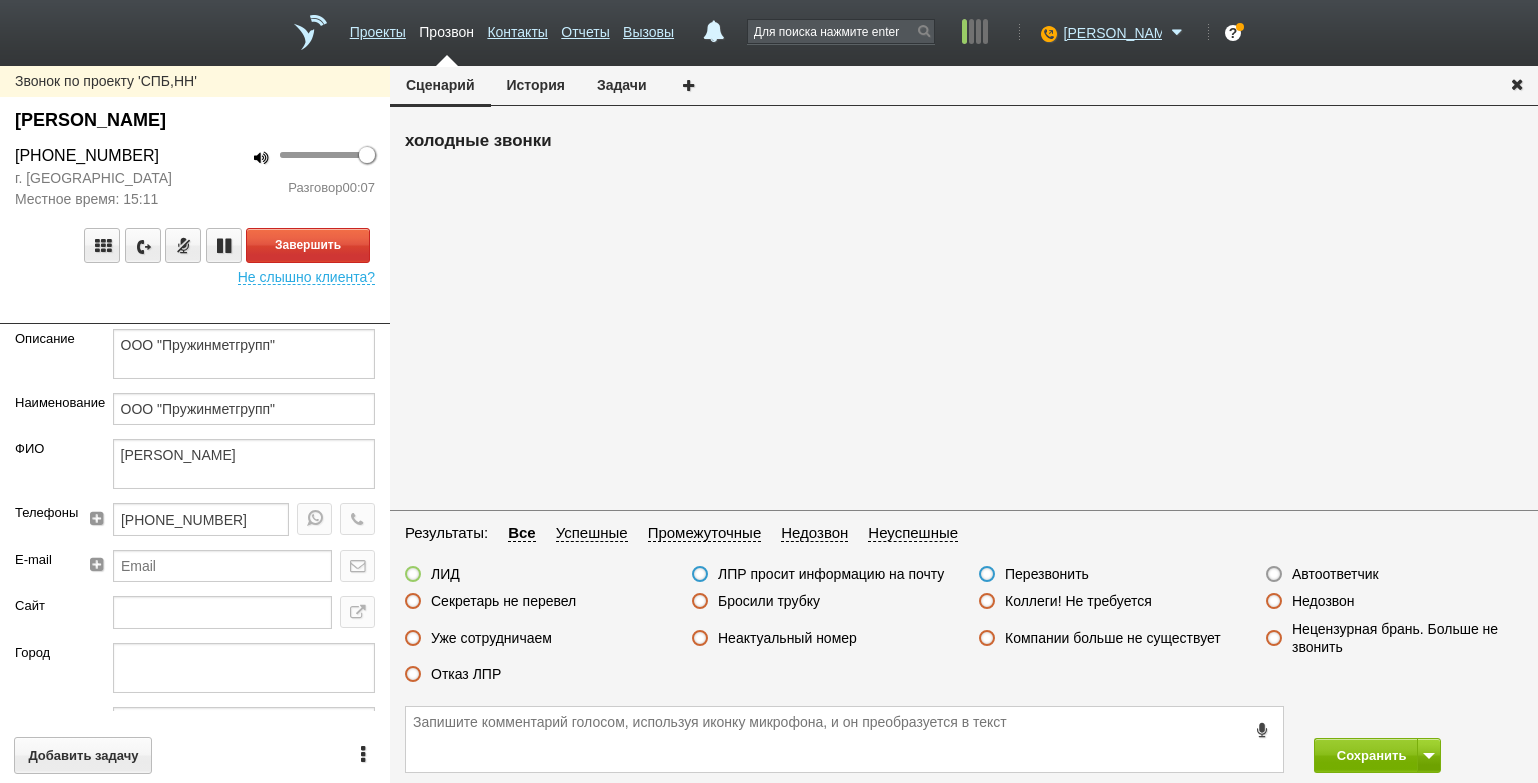 click at bounding box center [195, 309] 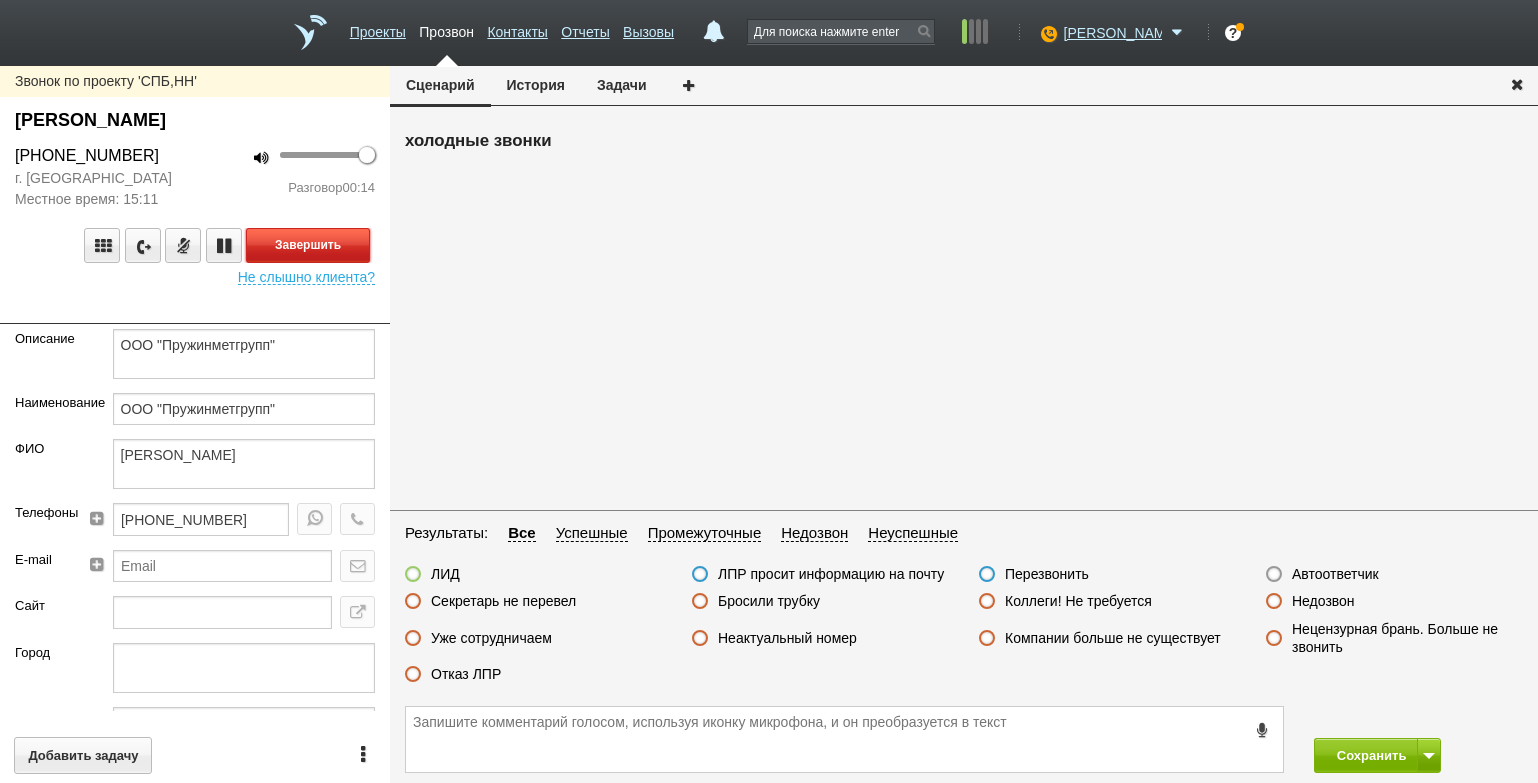 click on "Завершить" at bounding box center (308, 245) 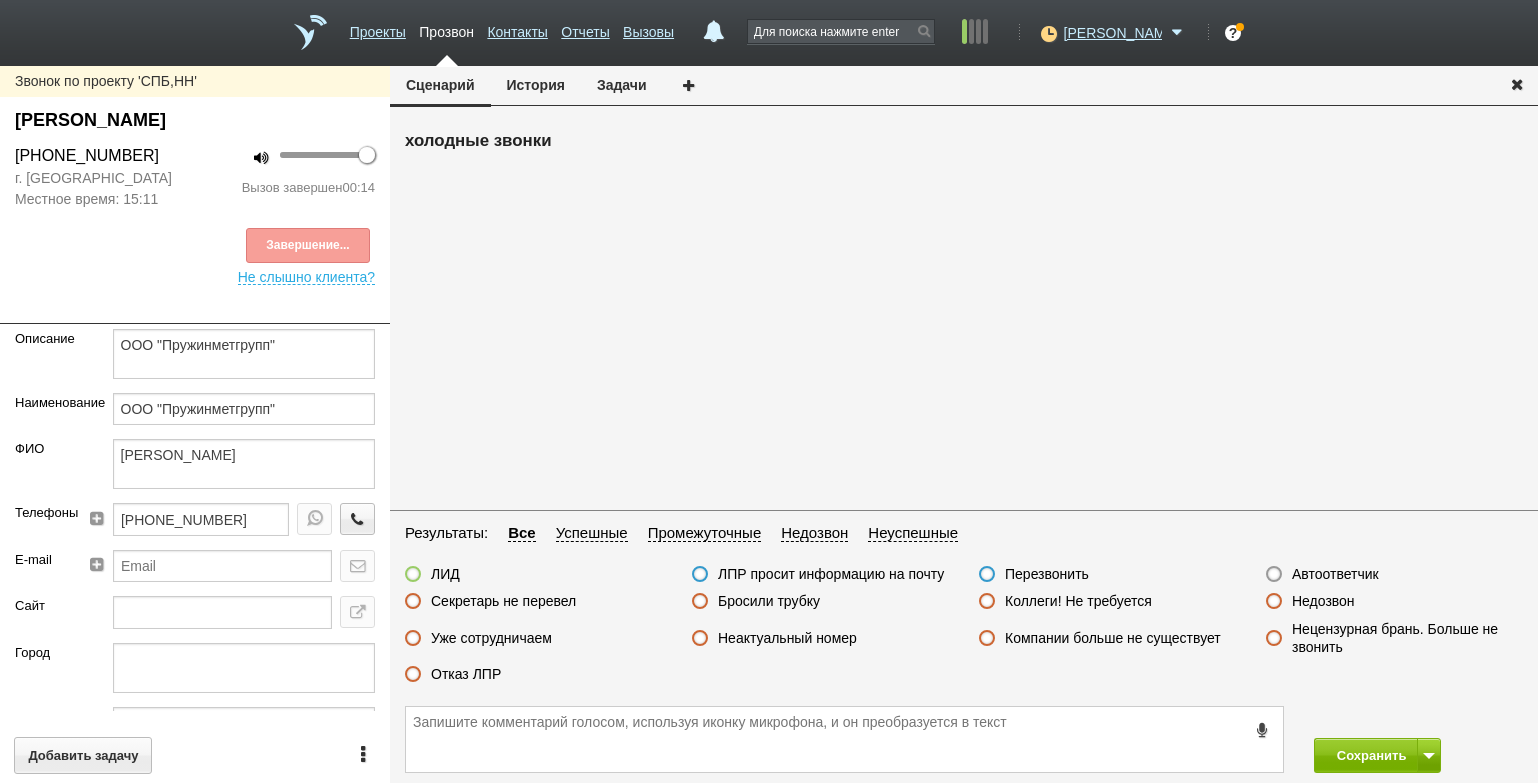click on "Отказ ЛПР" at bounding box center (466, 674) 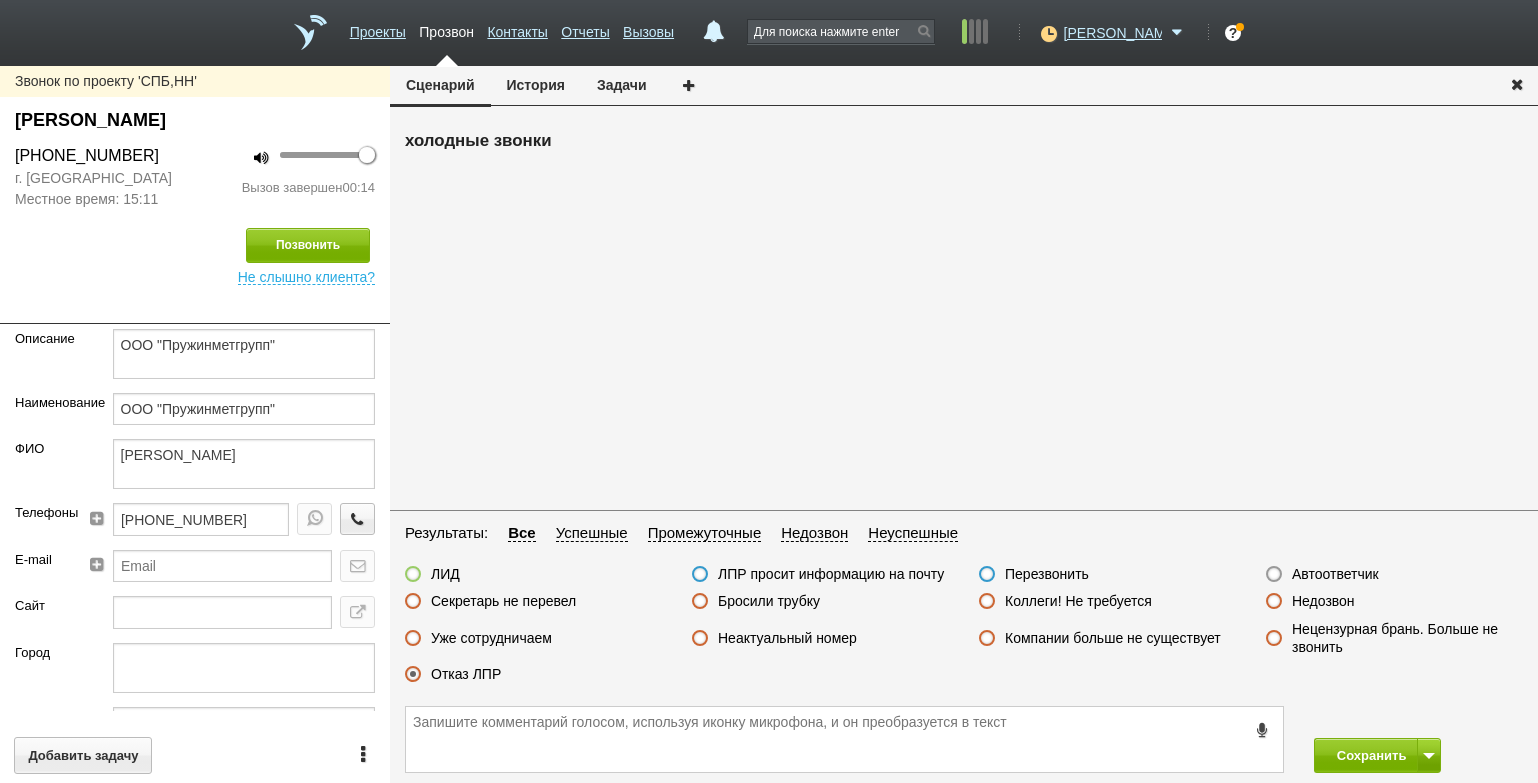 click on "Сохранить" at bounding box center [964, 739] 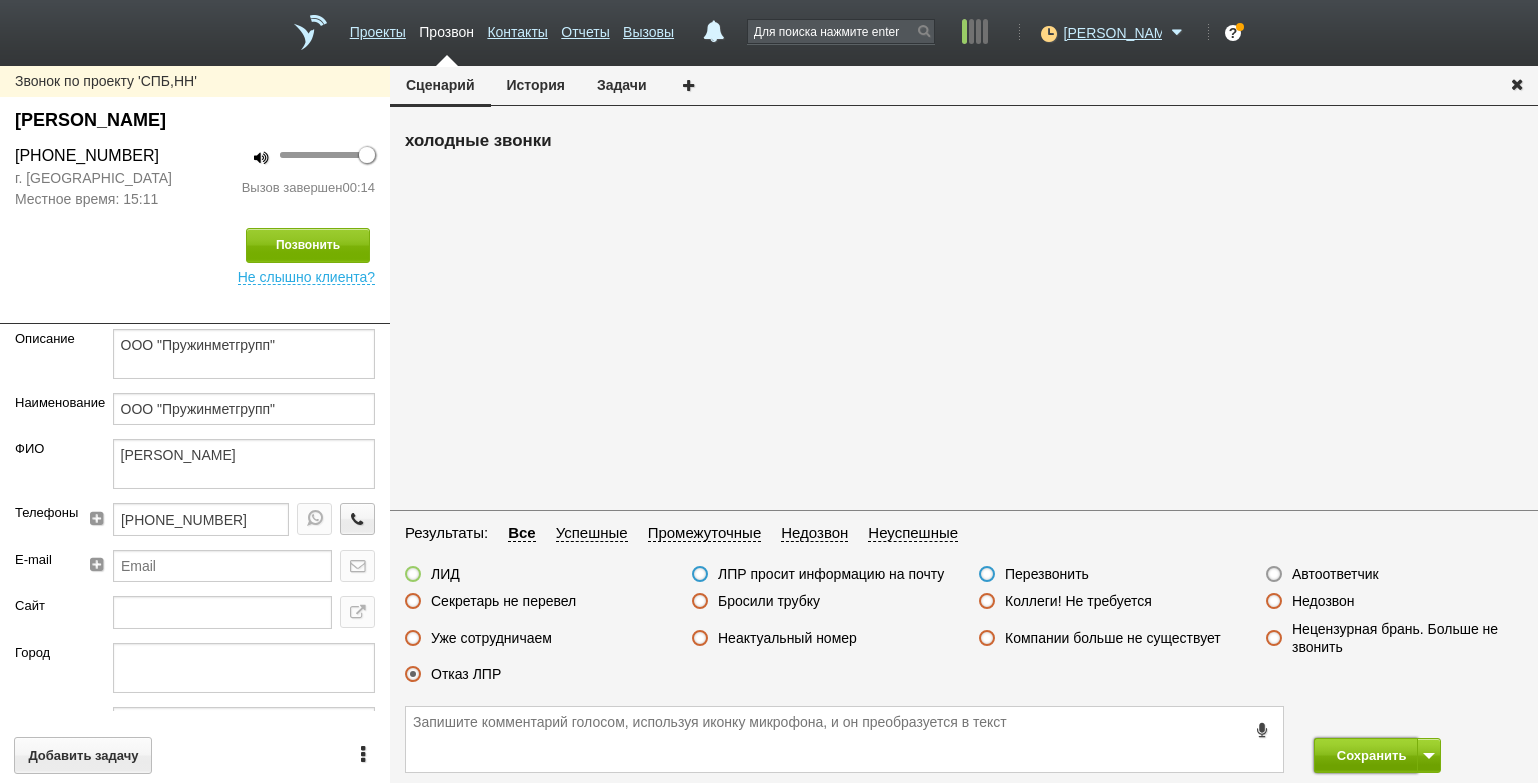 click on "Сохранить" at bounding box center (1366, 755) 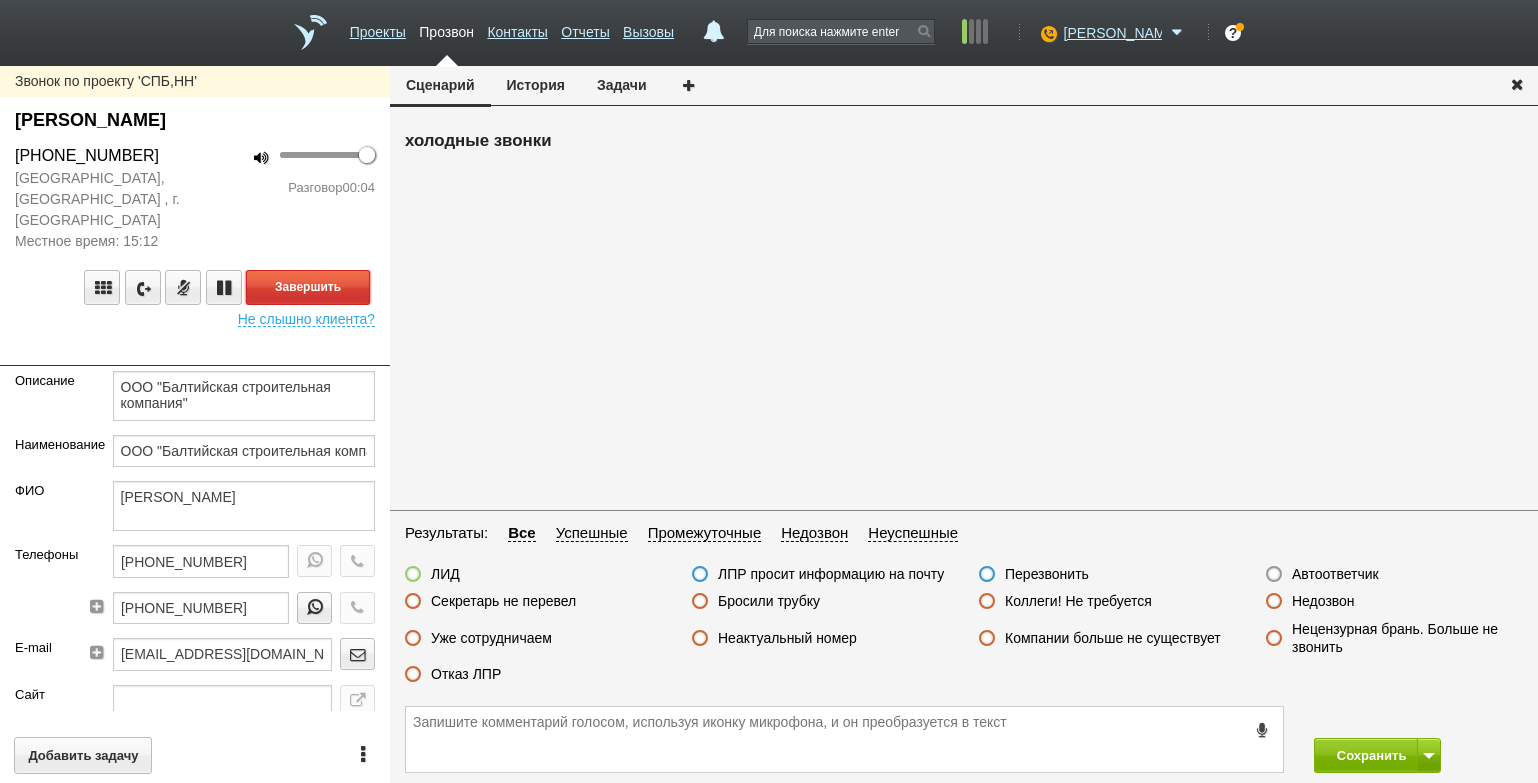 drag, startPoint x: 351, startPoint y: 256, endPoint x: 362, endPoint y: 274, distance: 21.095022 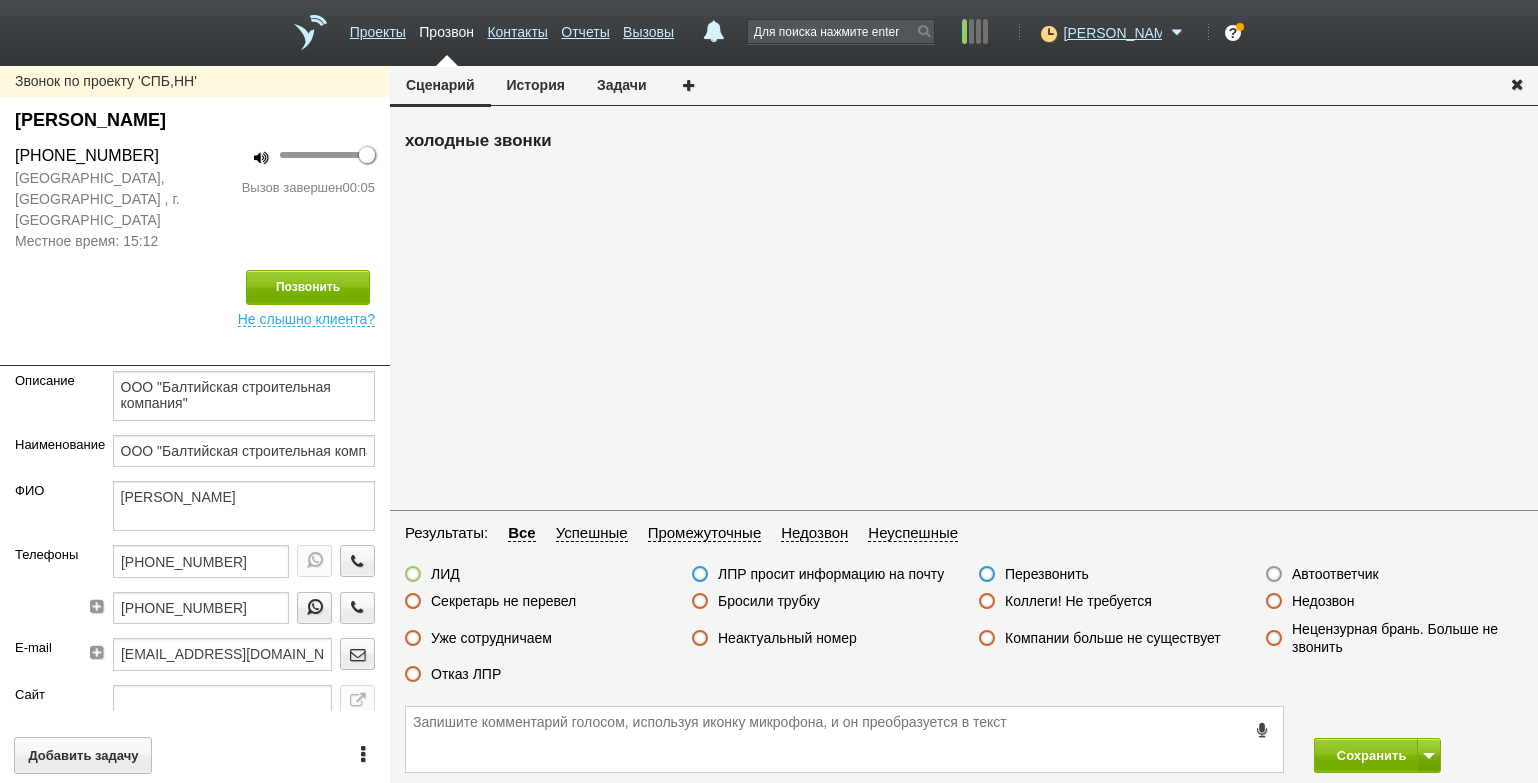 click on "Бросили трубку" at bounding box center [769, 601] 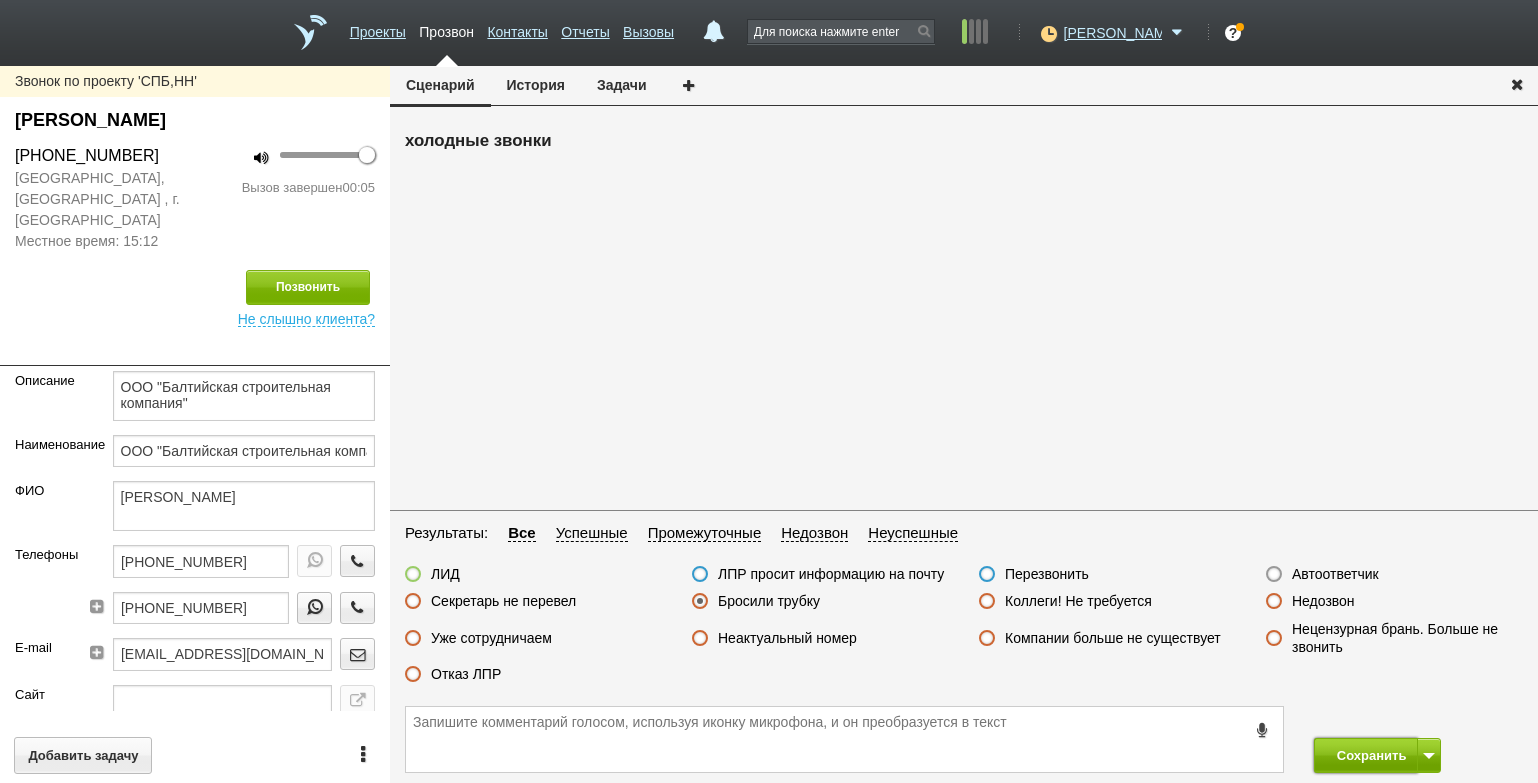 click on "Сохранить" at bounding box center [1366, 755] 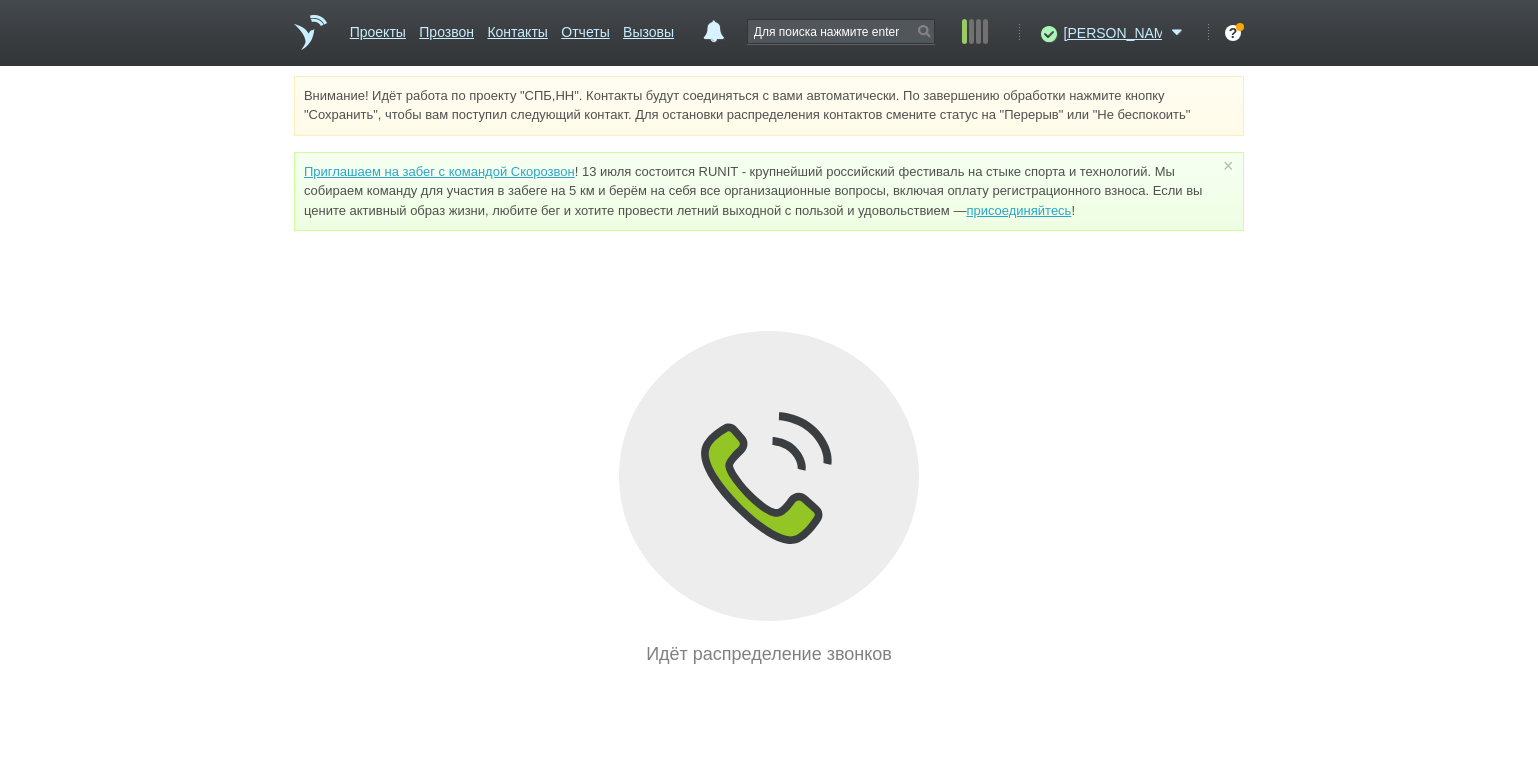 drag, startPoint x: 136, startPoint y: 317, endPoint x: 191, endPoint y: 314, distance: 55.081757 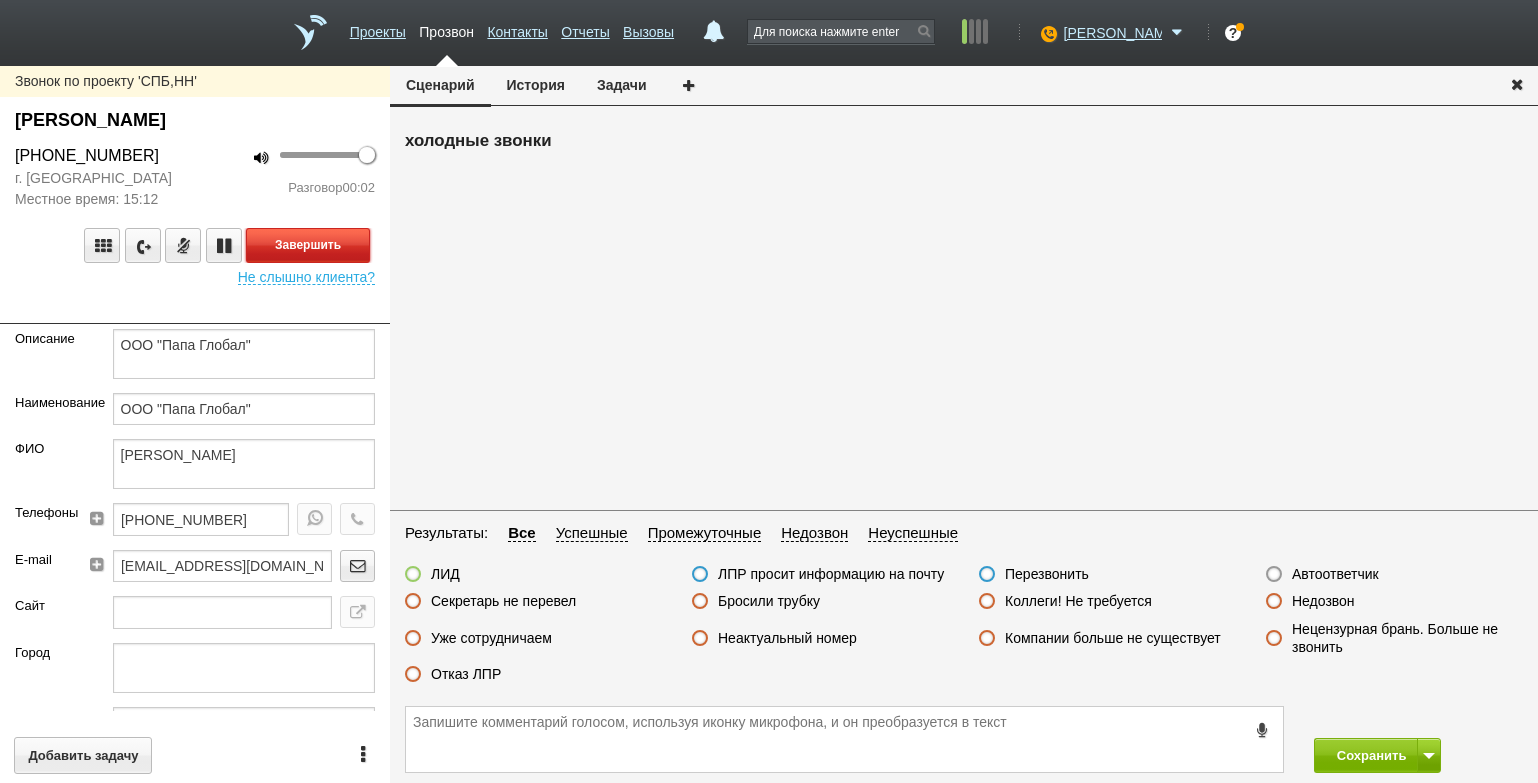 click on "Завершить" at bounding box center [308, 245] 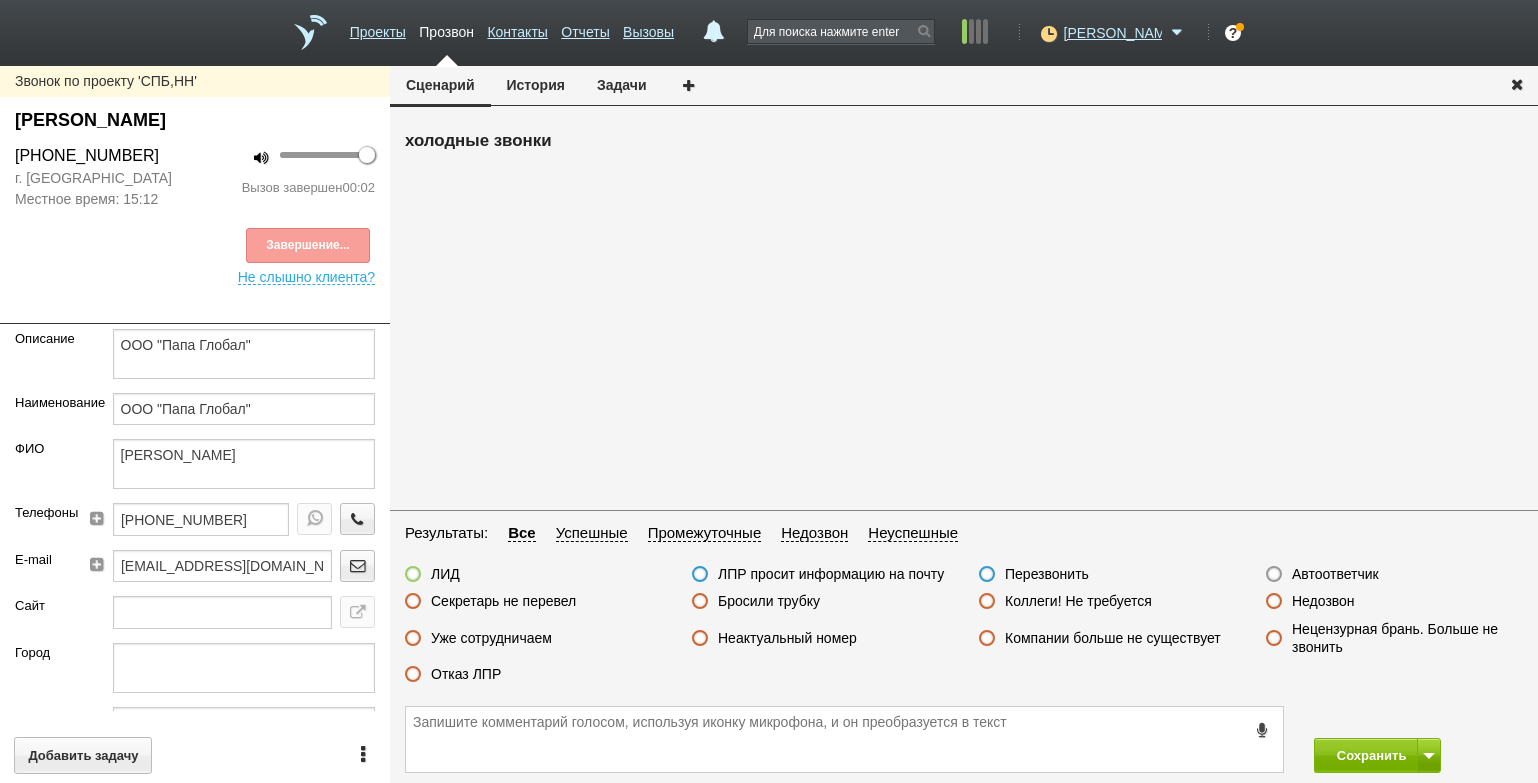 click on "Автоответчик" at bounding box center [1335, 574] 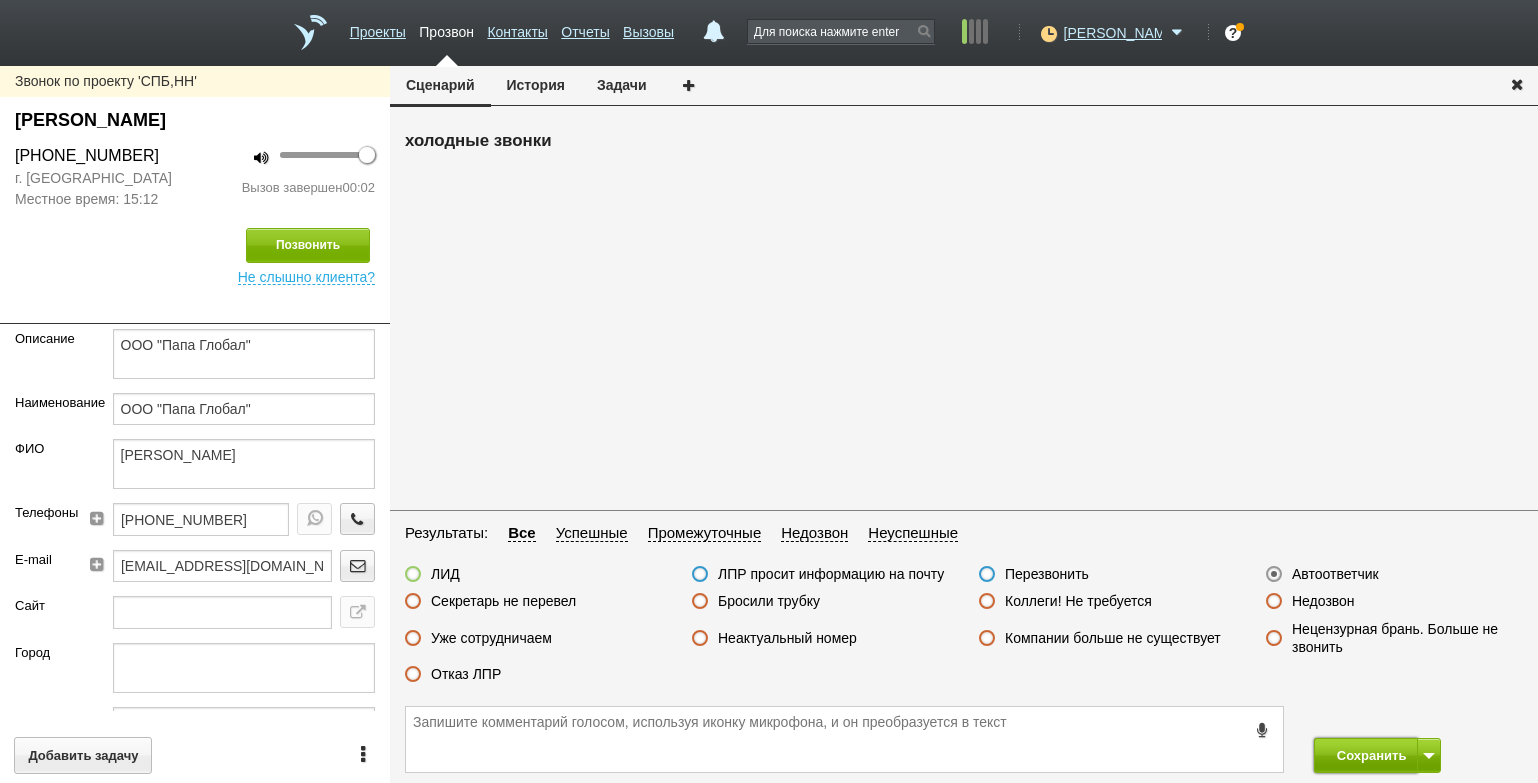 click on "Сохранить" at bounding box center [1366, 755] 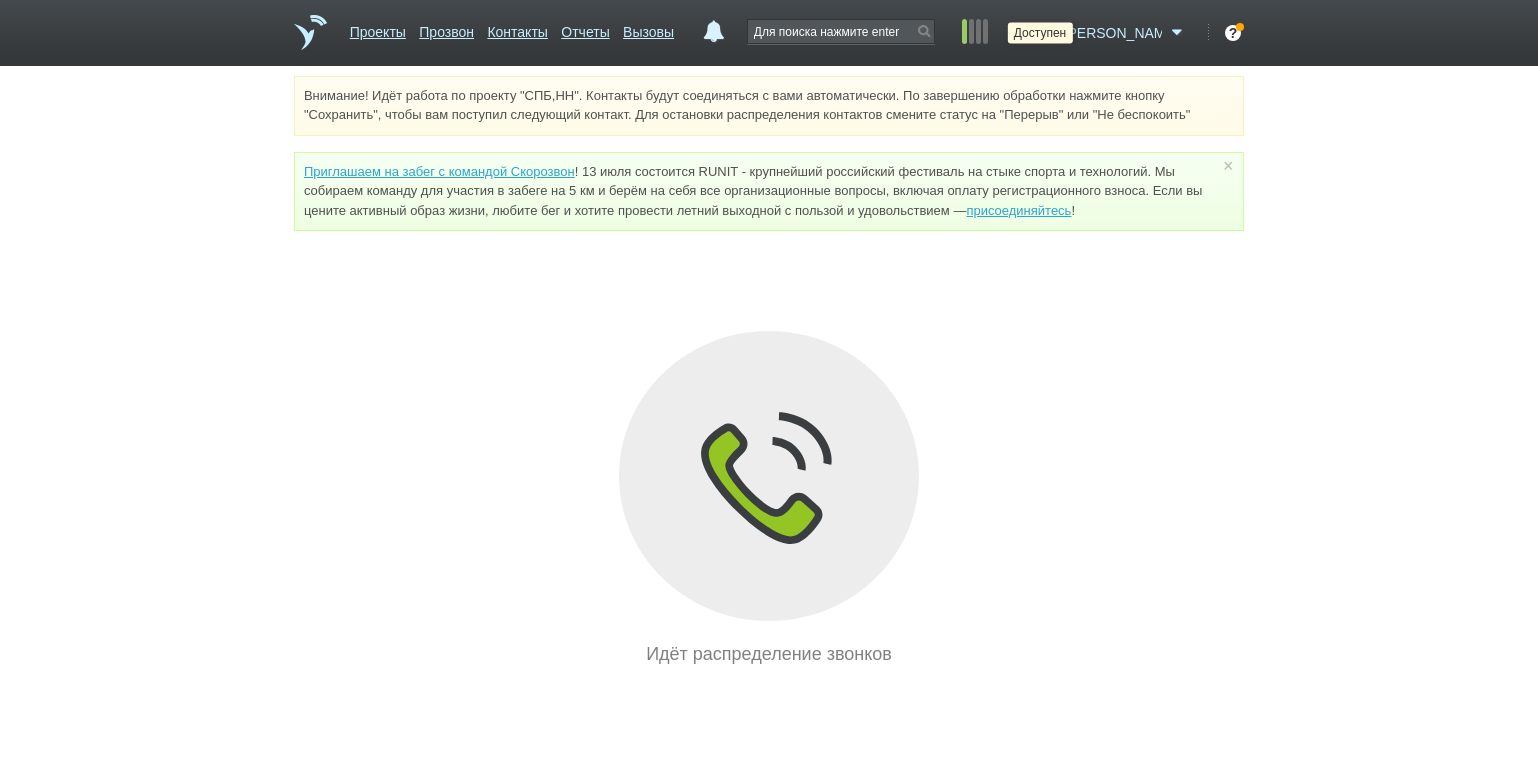 click at bounding box center [1046, 33] 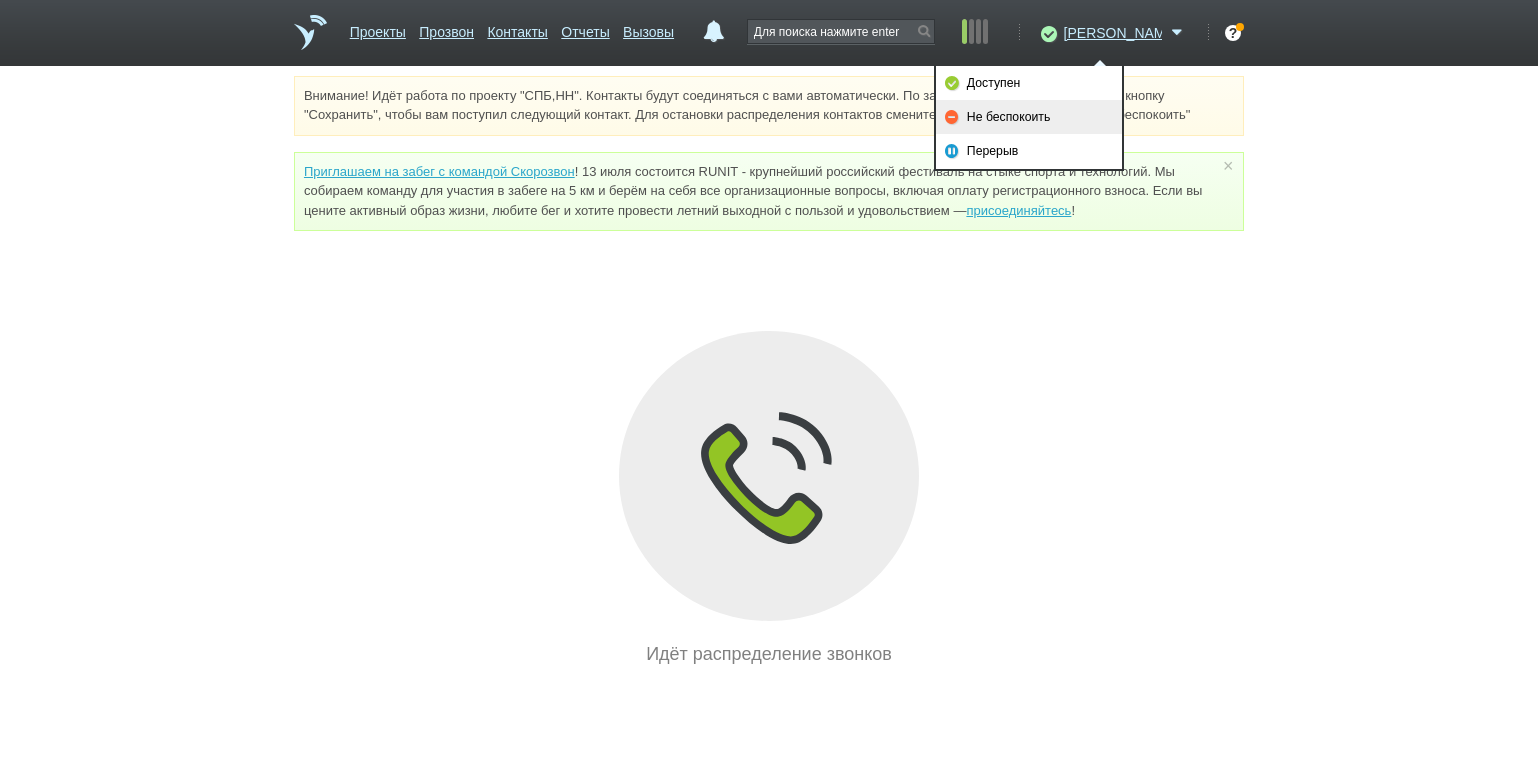 click on "Не беспокоить" at bounding box center [1029, 117] 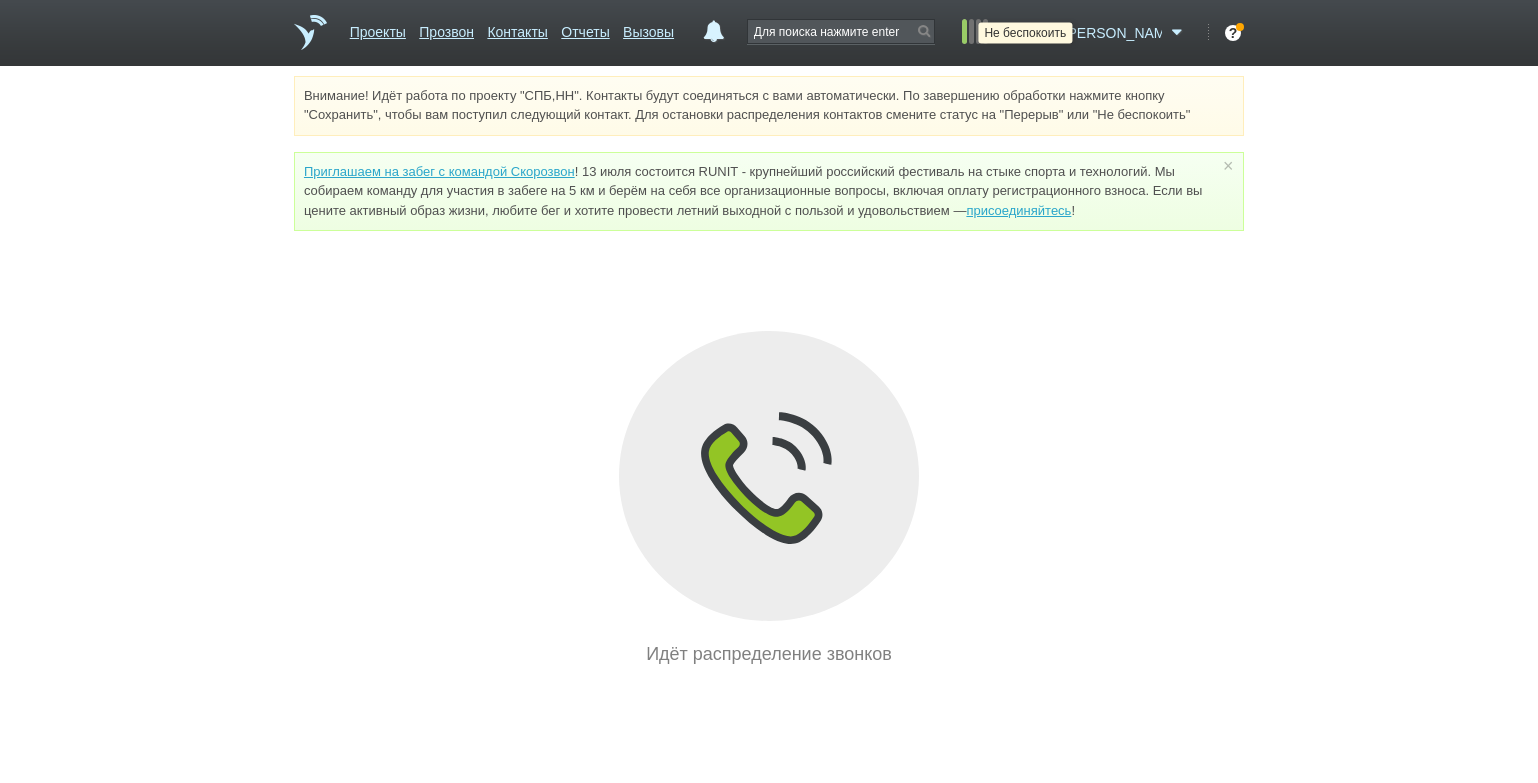 click at bounding box center (1046, 33) 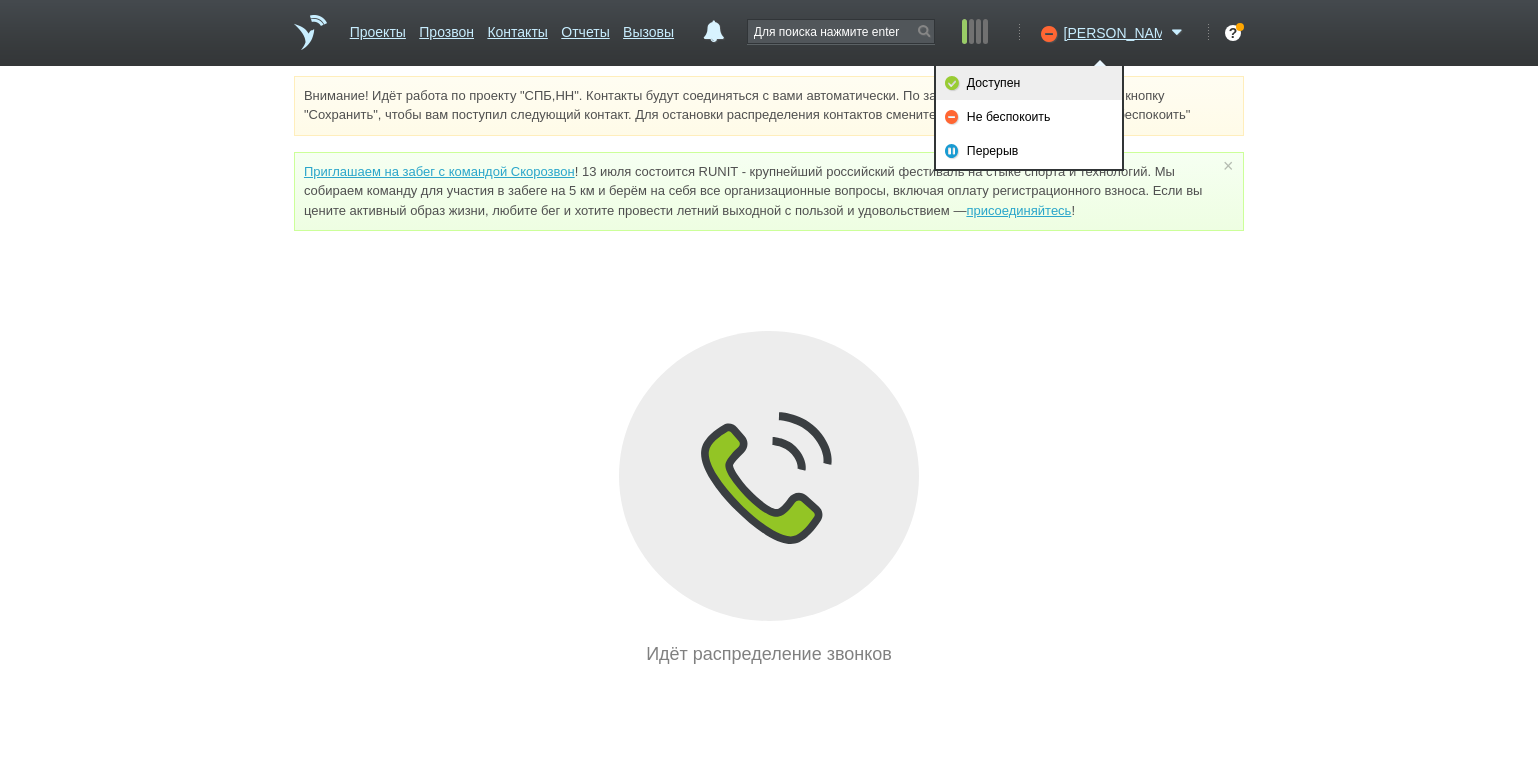 click on "Доступен" at bounding box center [1029, 83] 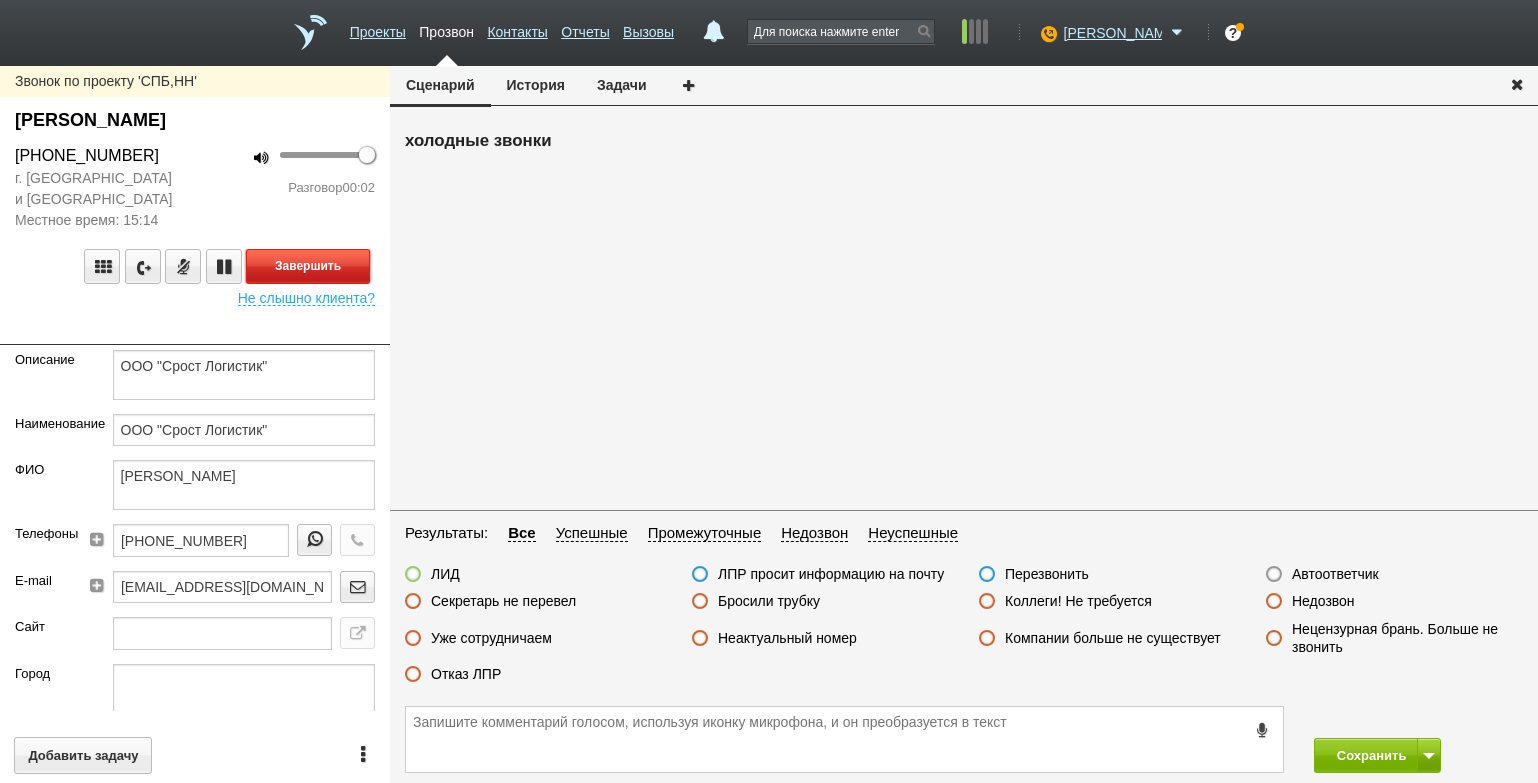 click on "Завершить" at bounding box center [308, 266] 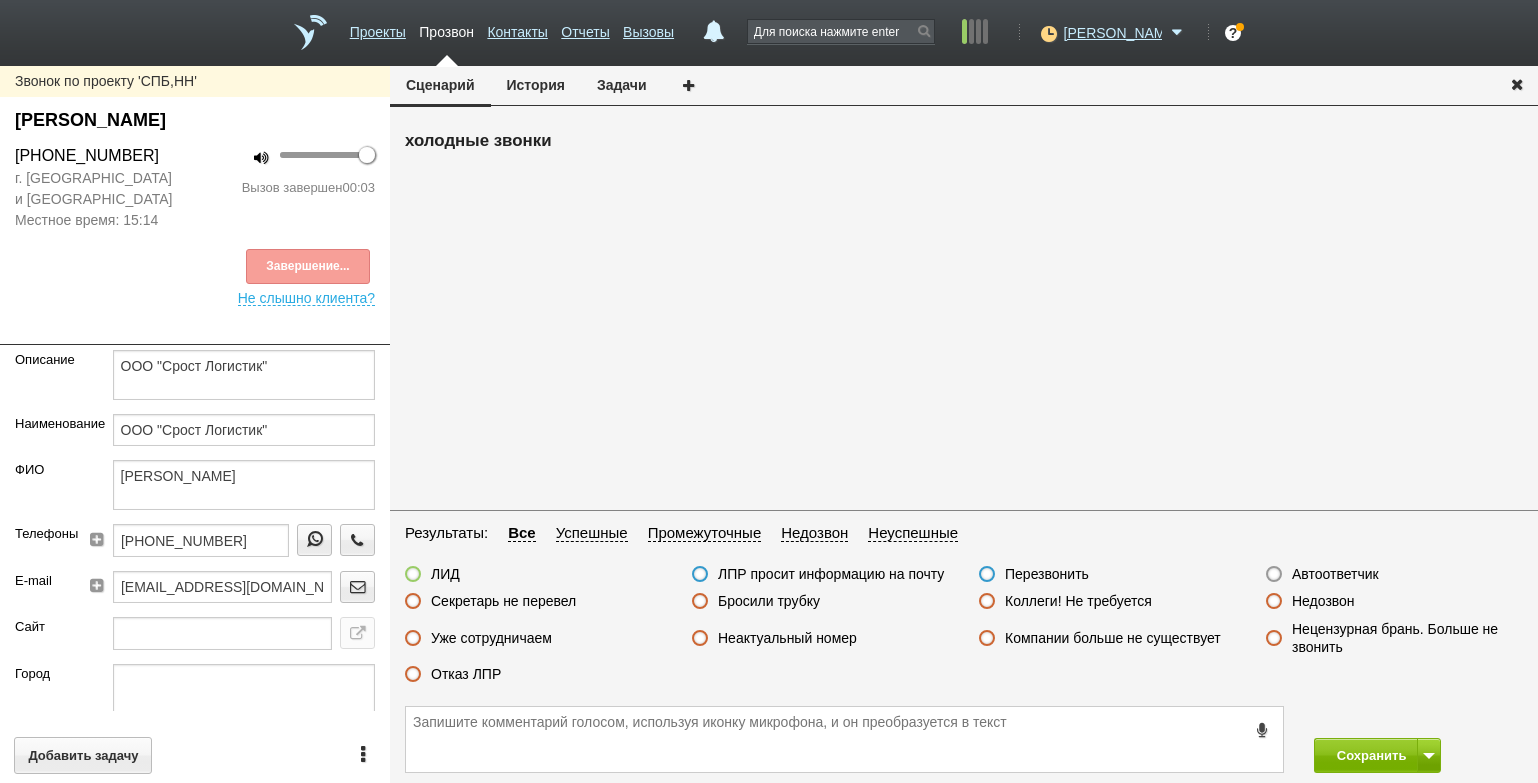 click on "Недозвон" at bounding box center [1323, 601] 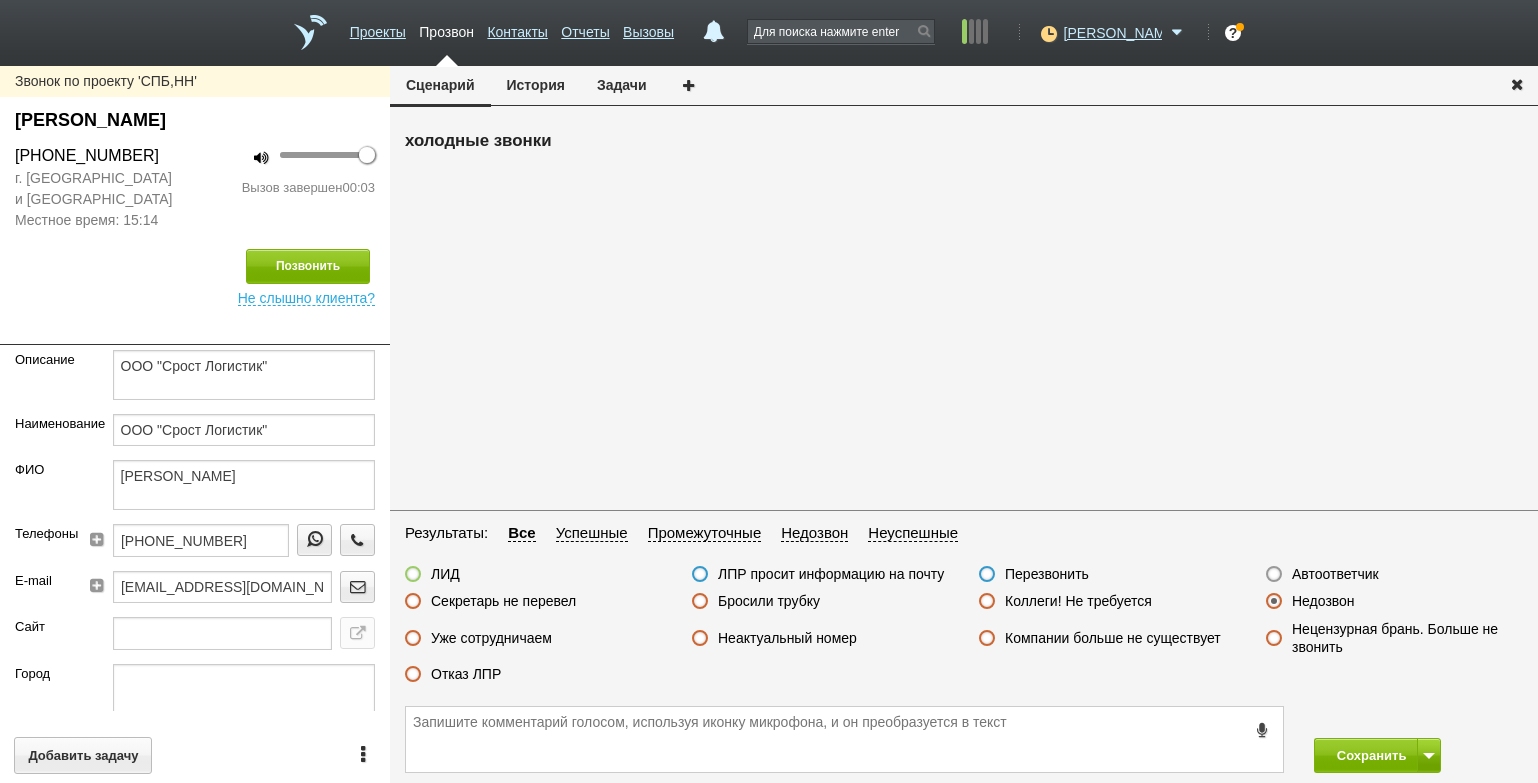 click on "Автоответчик" at bounding box center (1335, 574) 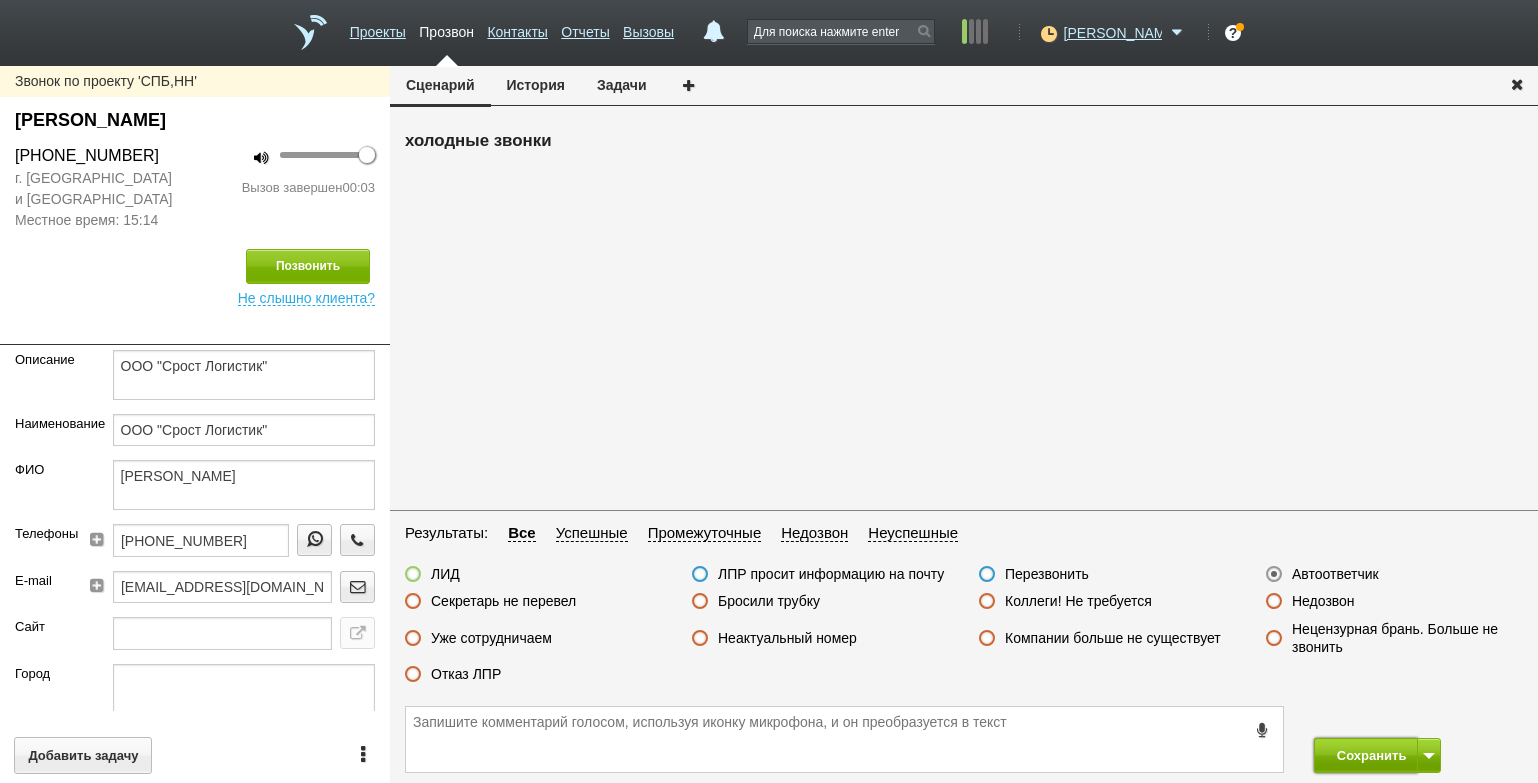 click on "Сохранить" at bounding box center (1366, 755) 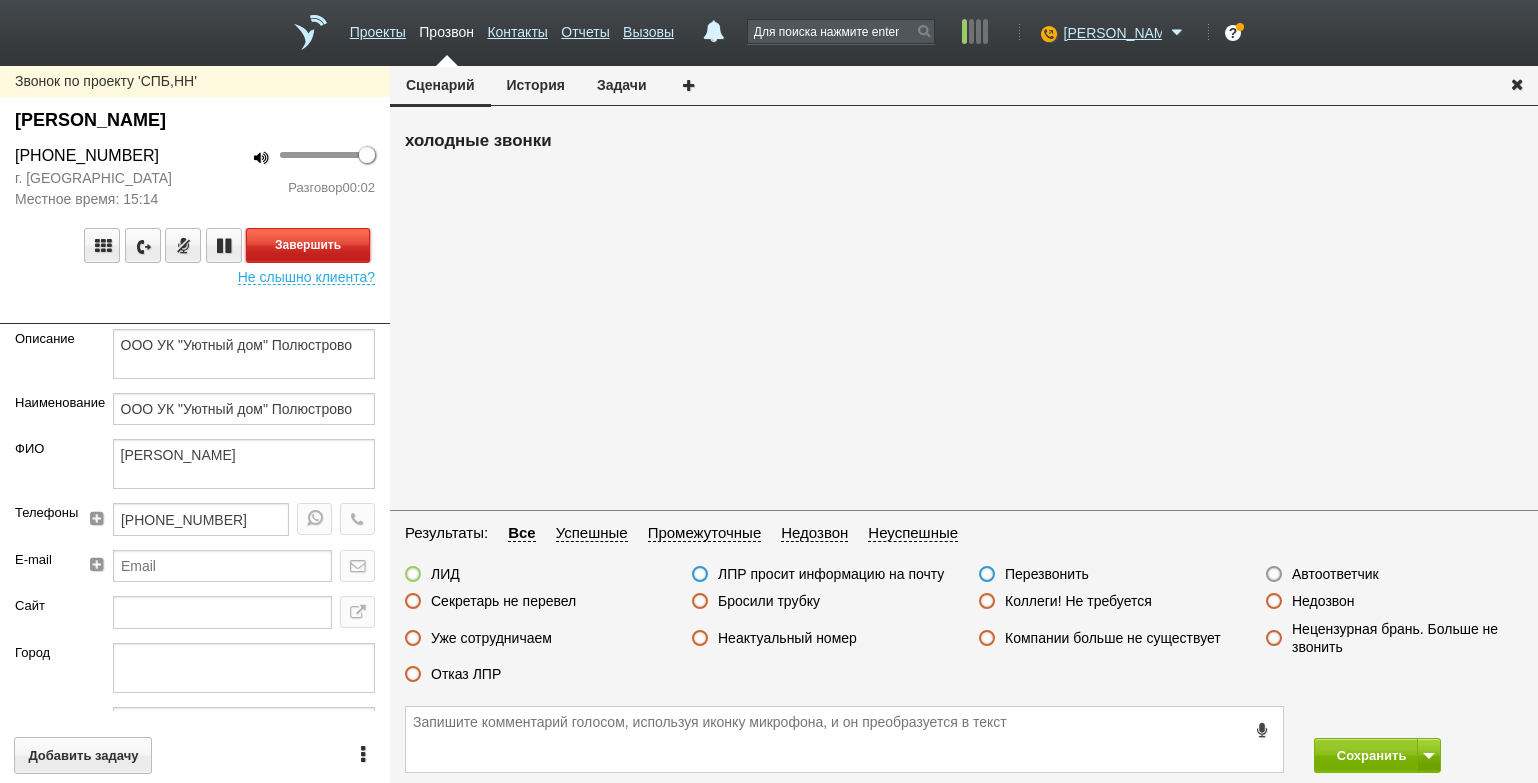 click on "Завершить" at bounding box center (308, 245) 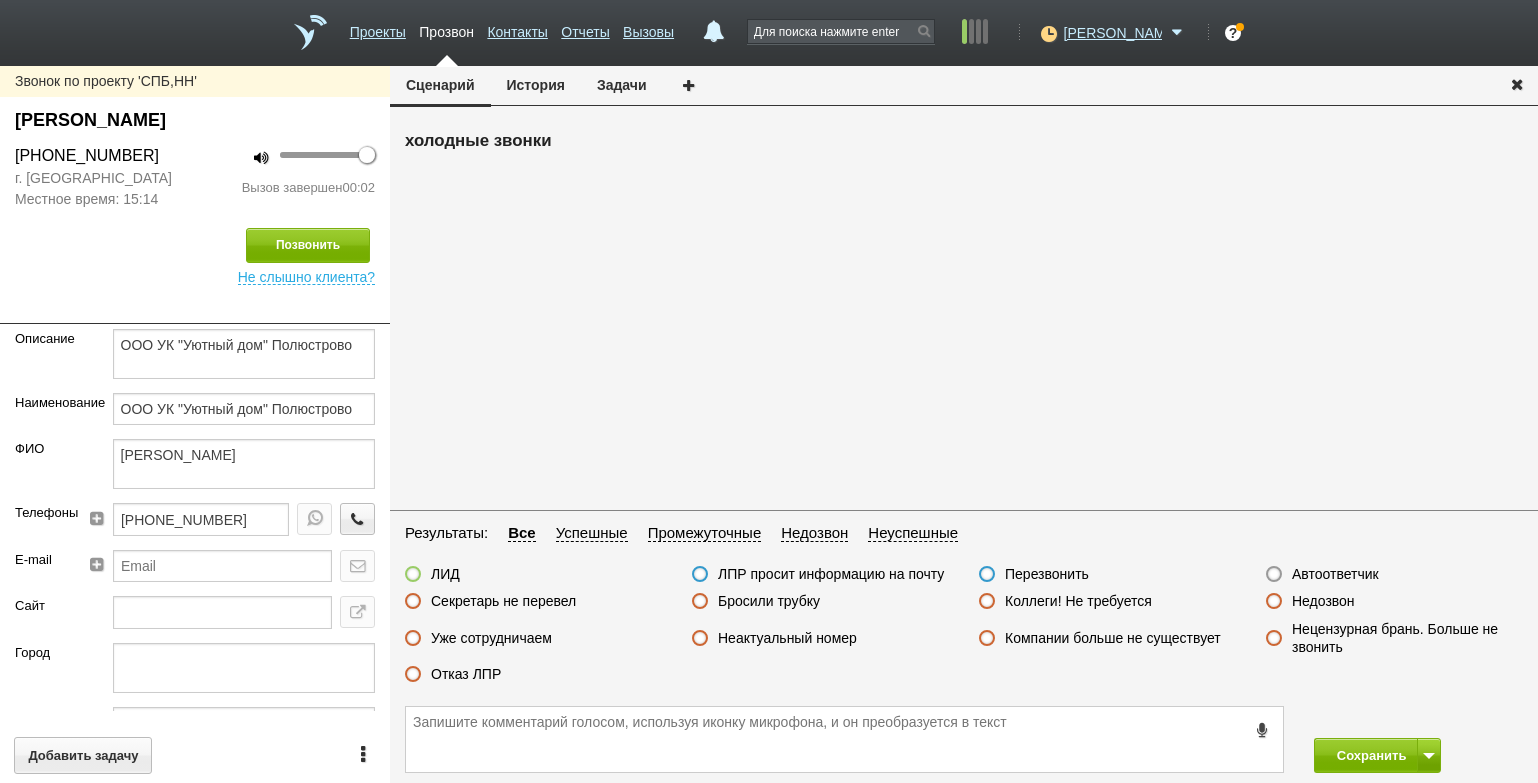 click on "Автоответчик" at bounding box center (1335, 574) 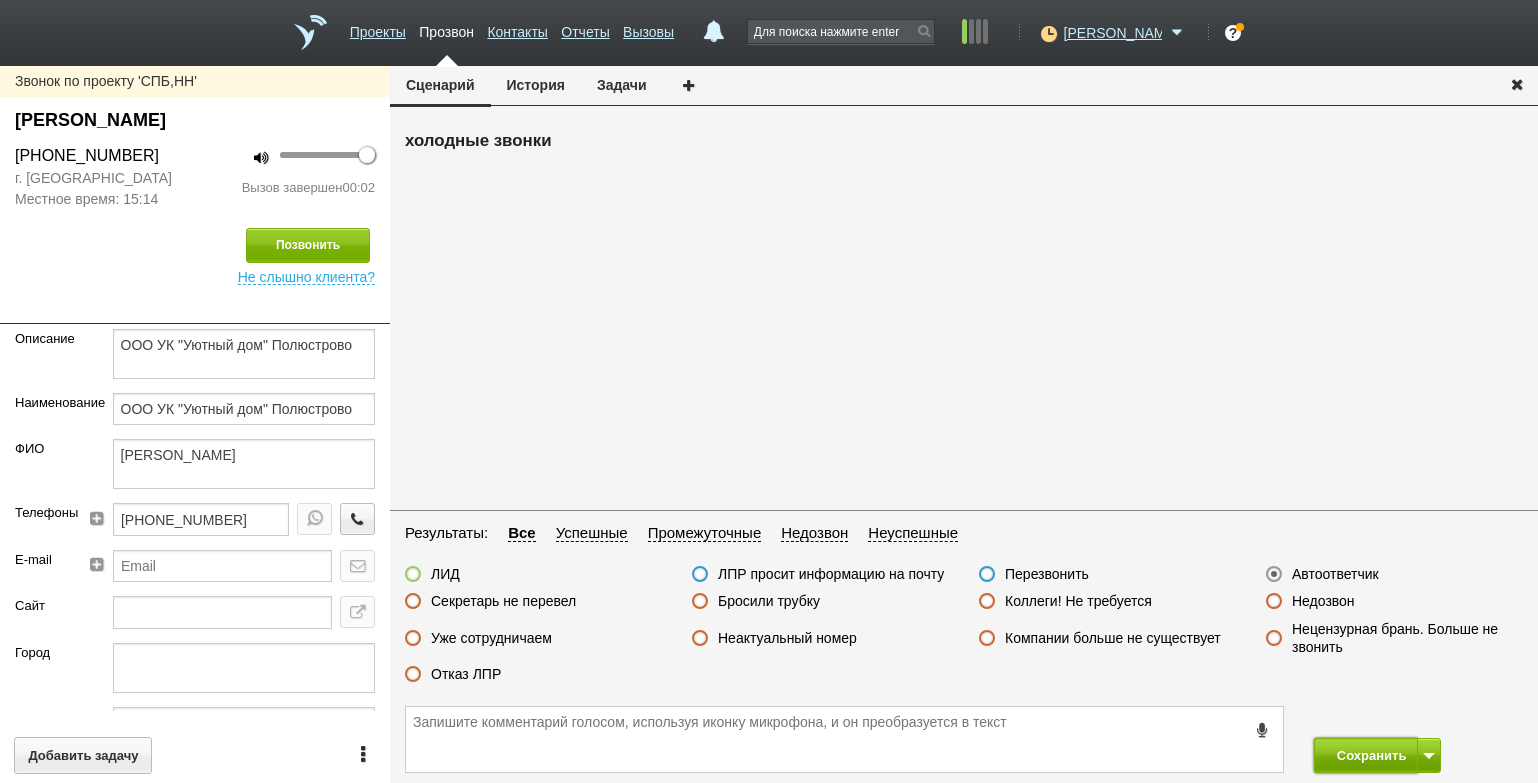 click on "Сохранить" at bounding box center (1366, 755) 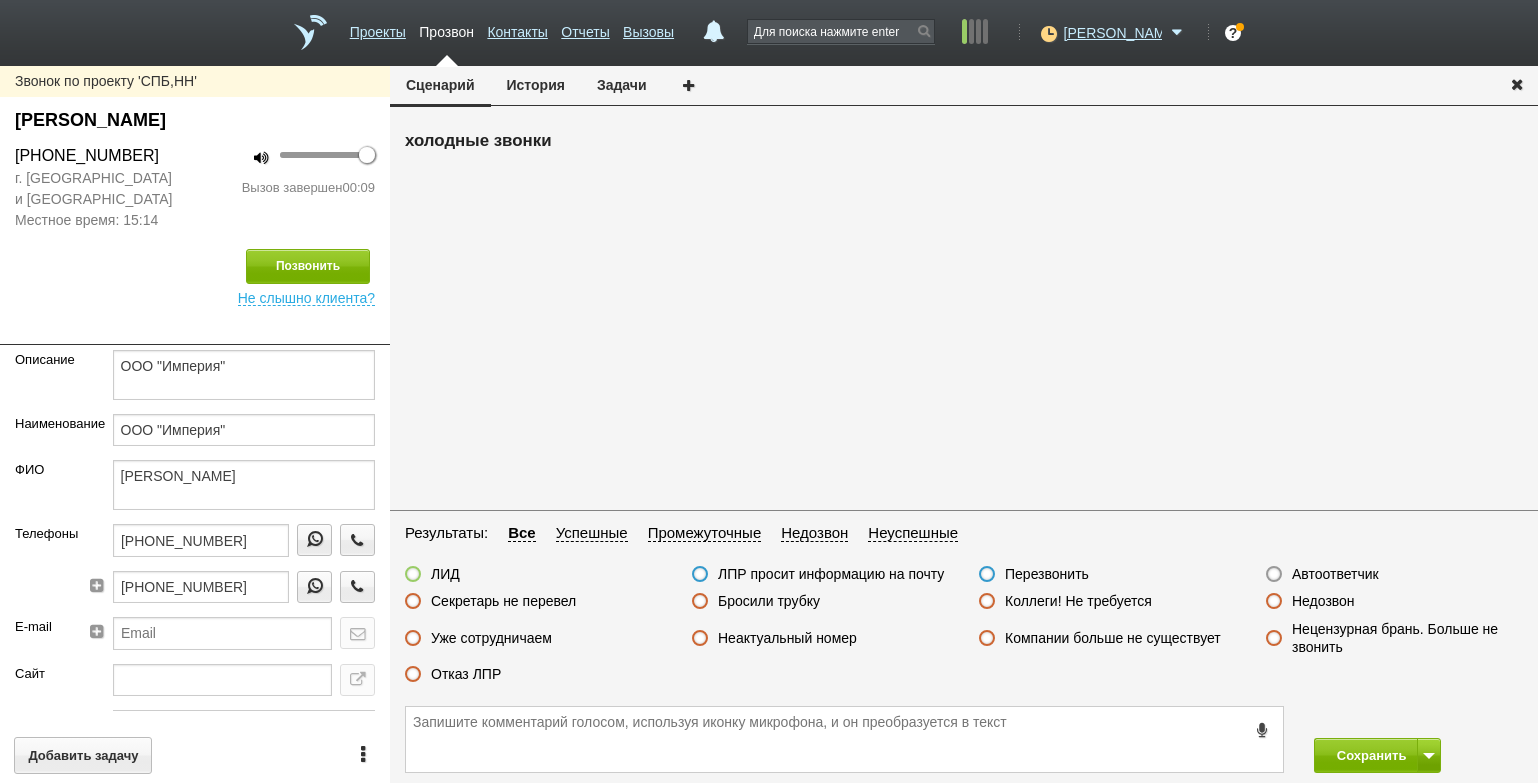 click on "Бросили трубку" at bounding box center (769, 601) 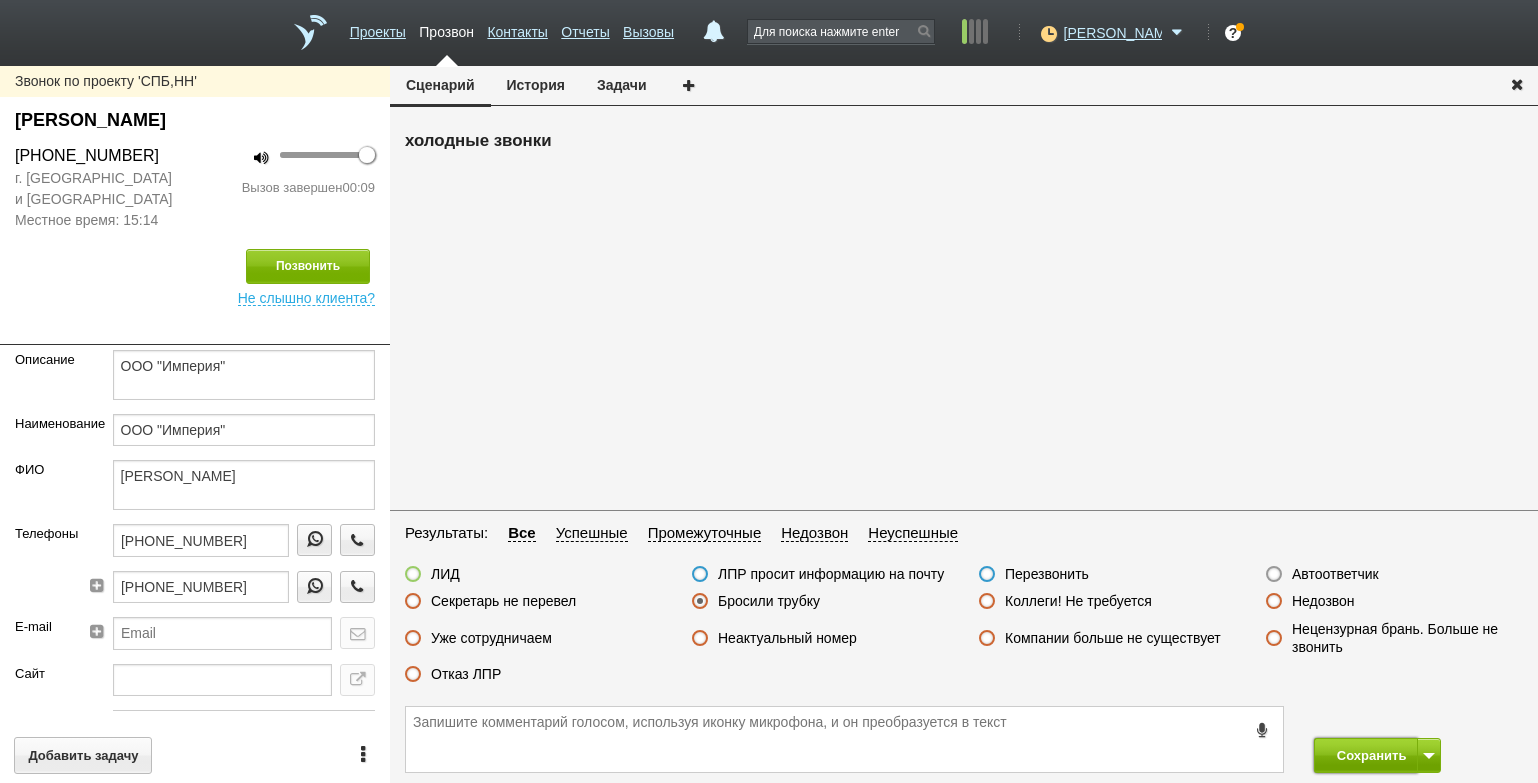 click on "Сохранить" at bounding box center (1366, 755) 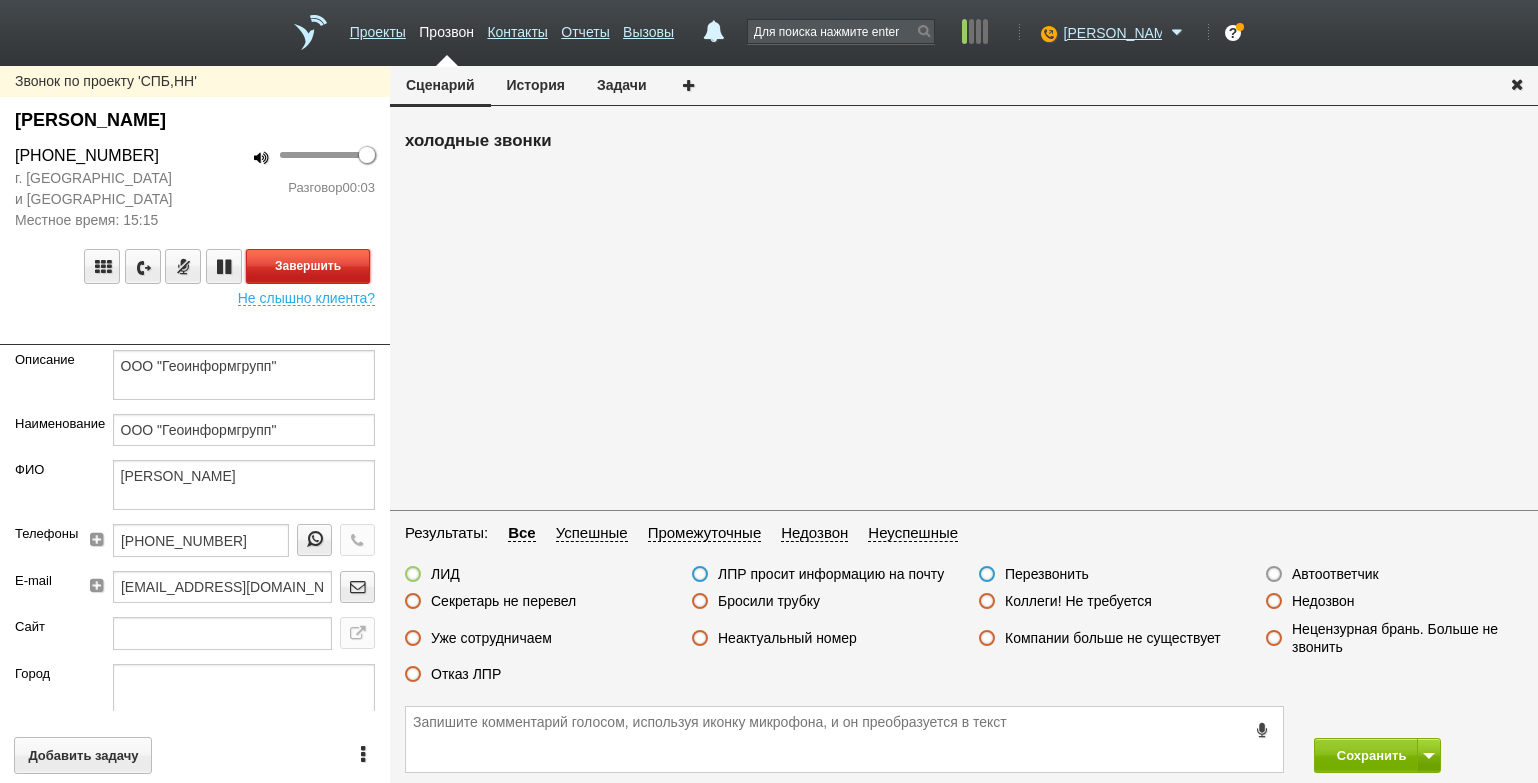 click on "Завершить" at bounding box center [308, 266] 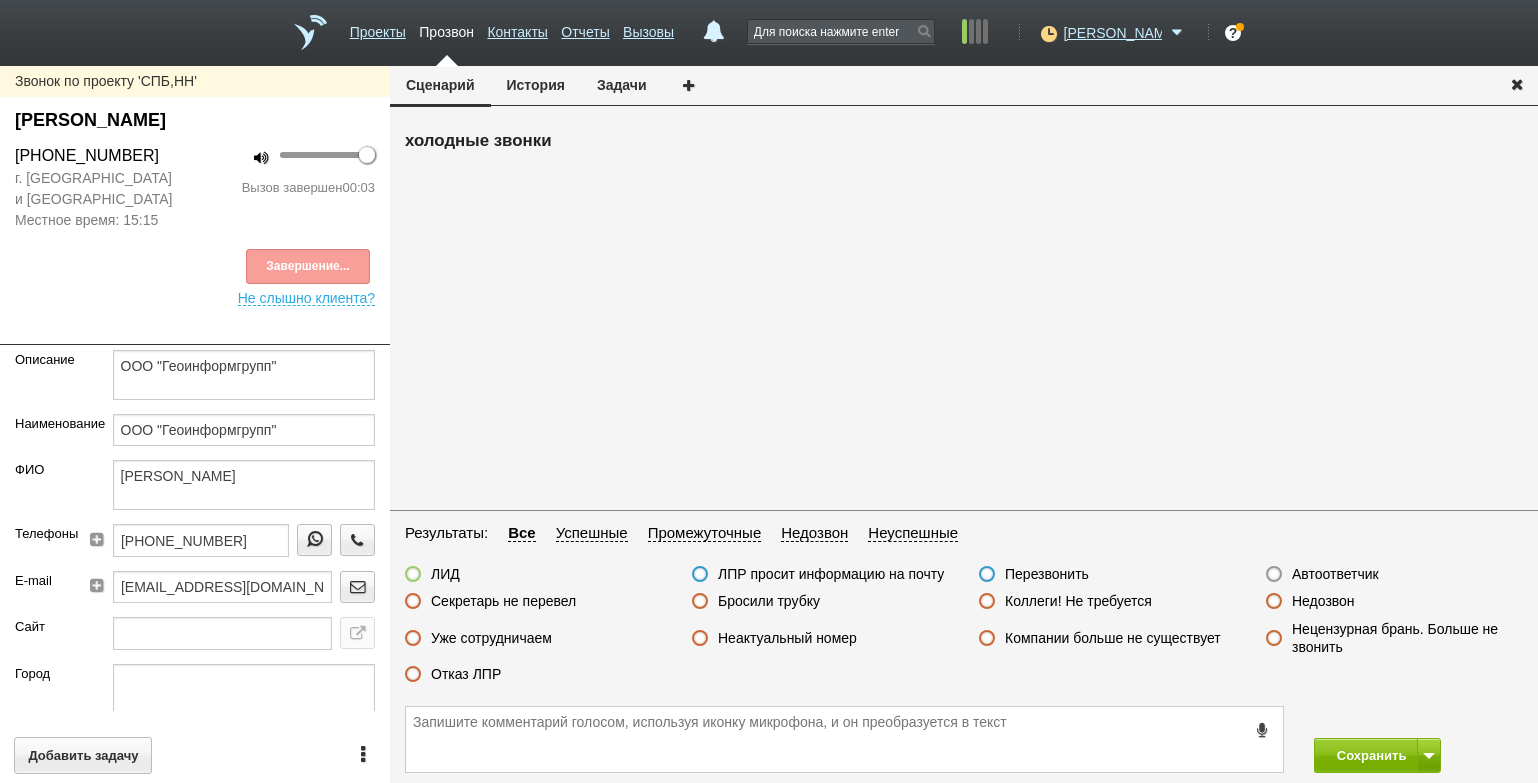 click on "Автоответчик" at bounding box center [1335, 574] 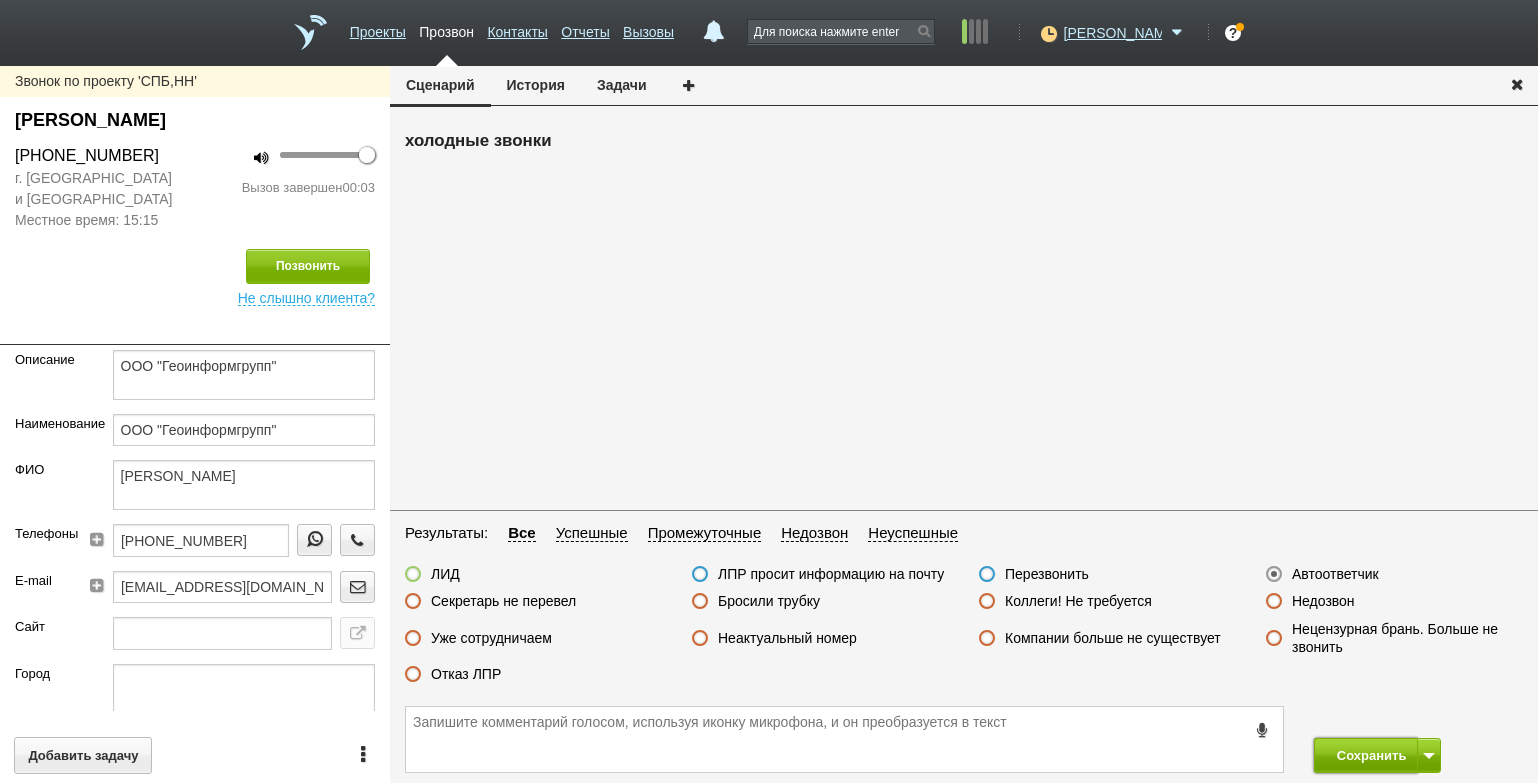click on "Сохранить" at bounding box center (1366, 755) 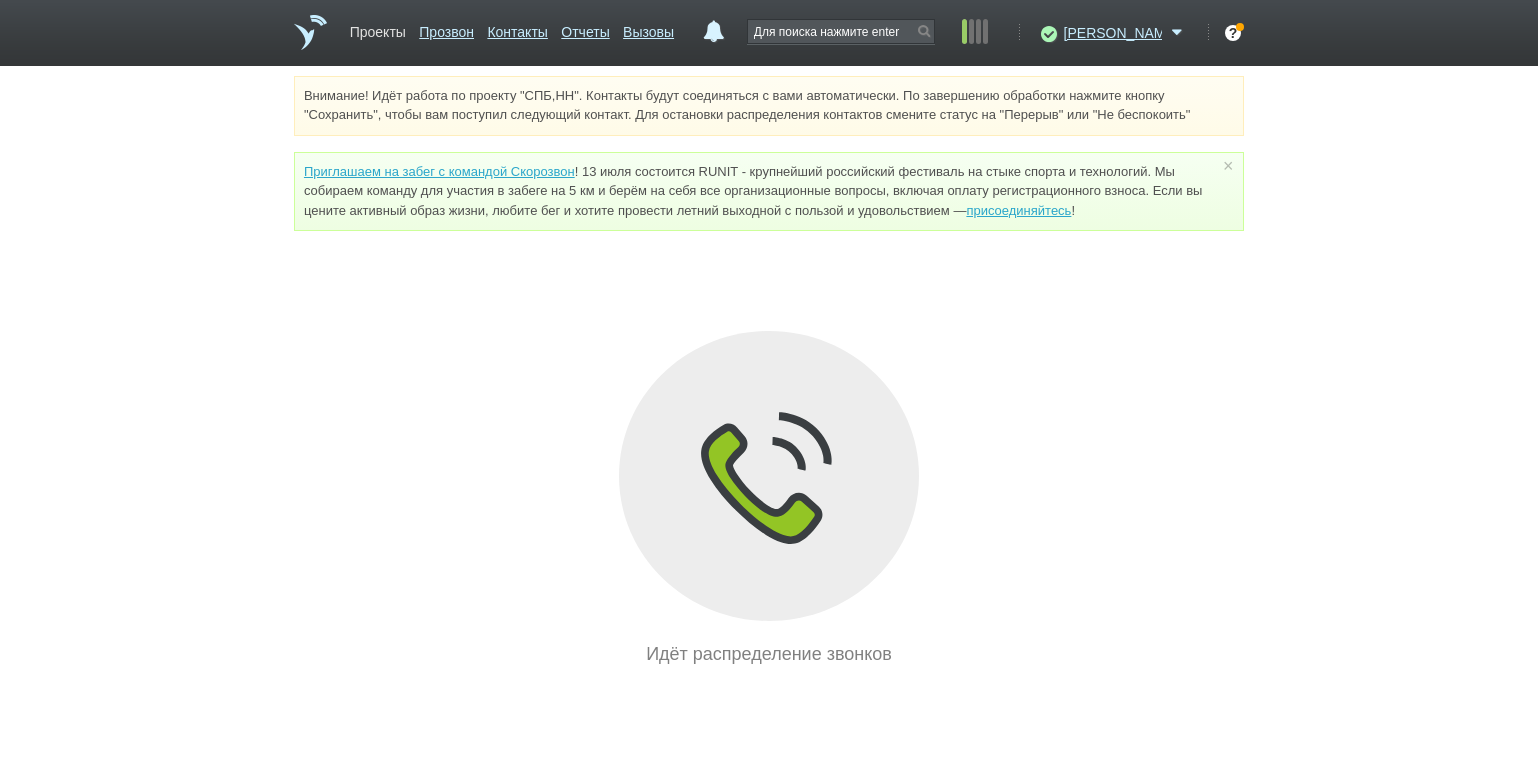 click on "Проекты" at bounding box center (378, 28) 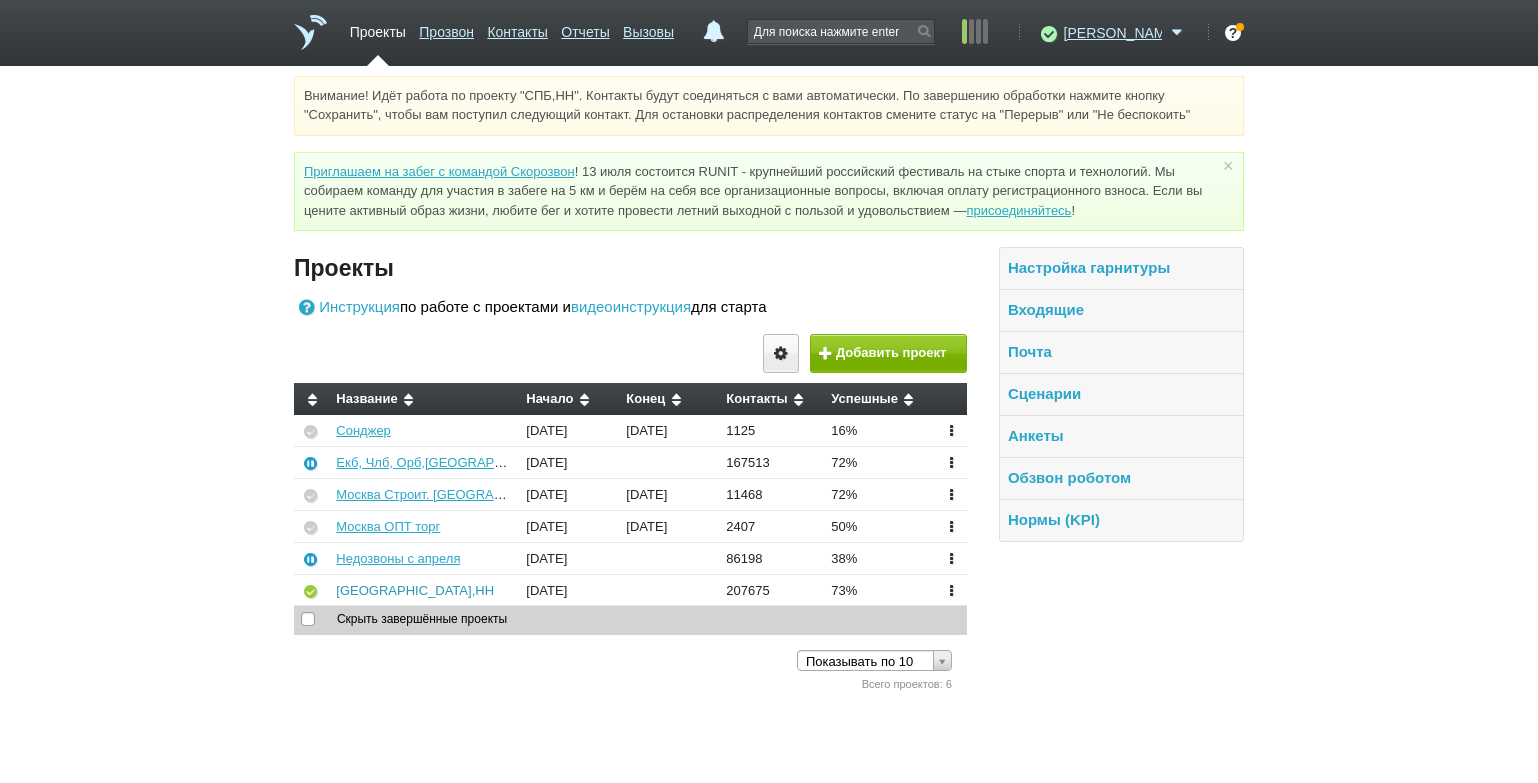 click on "[GEOGRAPHIC_DATA],НН" at bounding box center [415, 590] 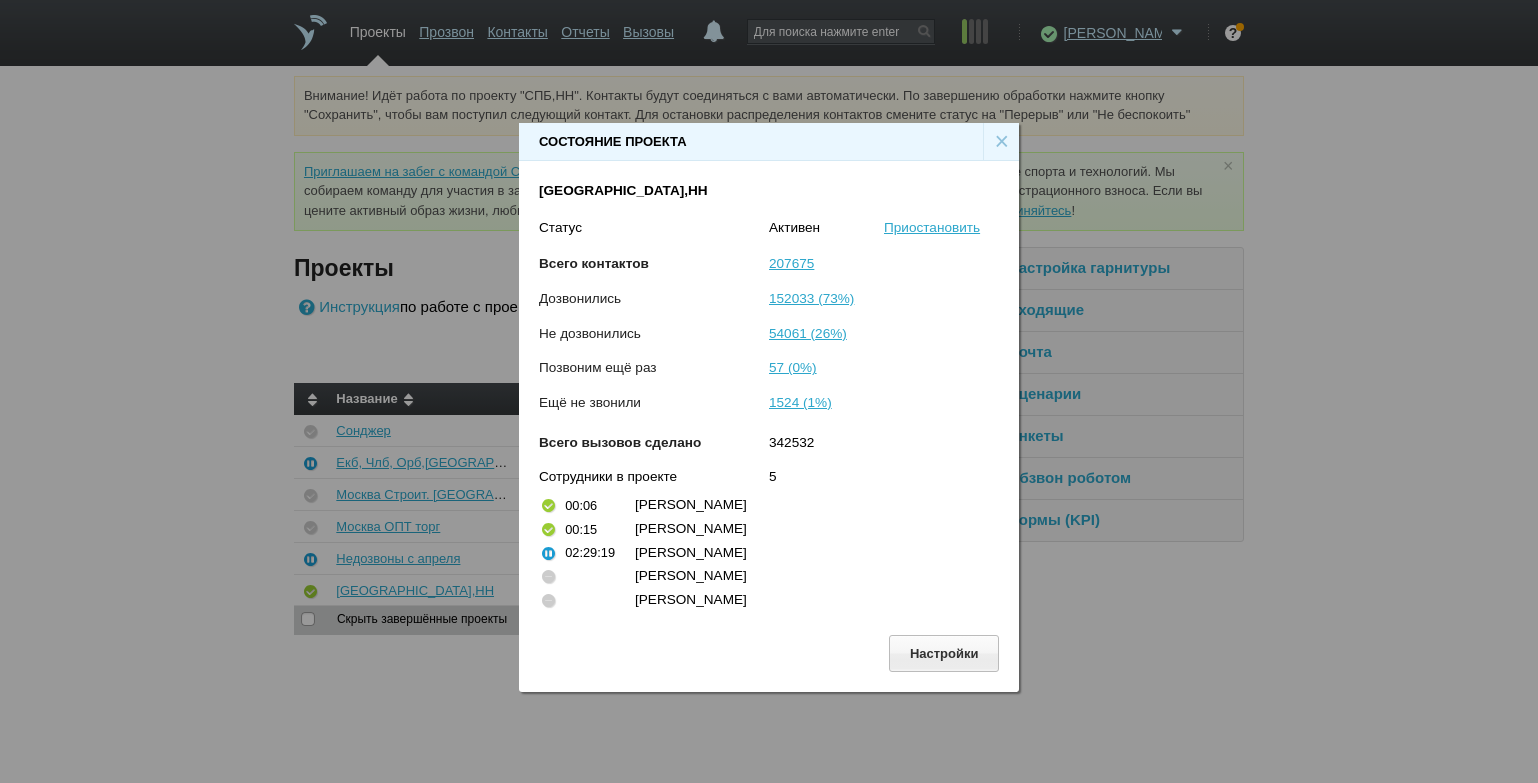 click on "×" at bounding box center (1001, 142) 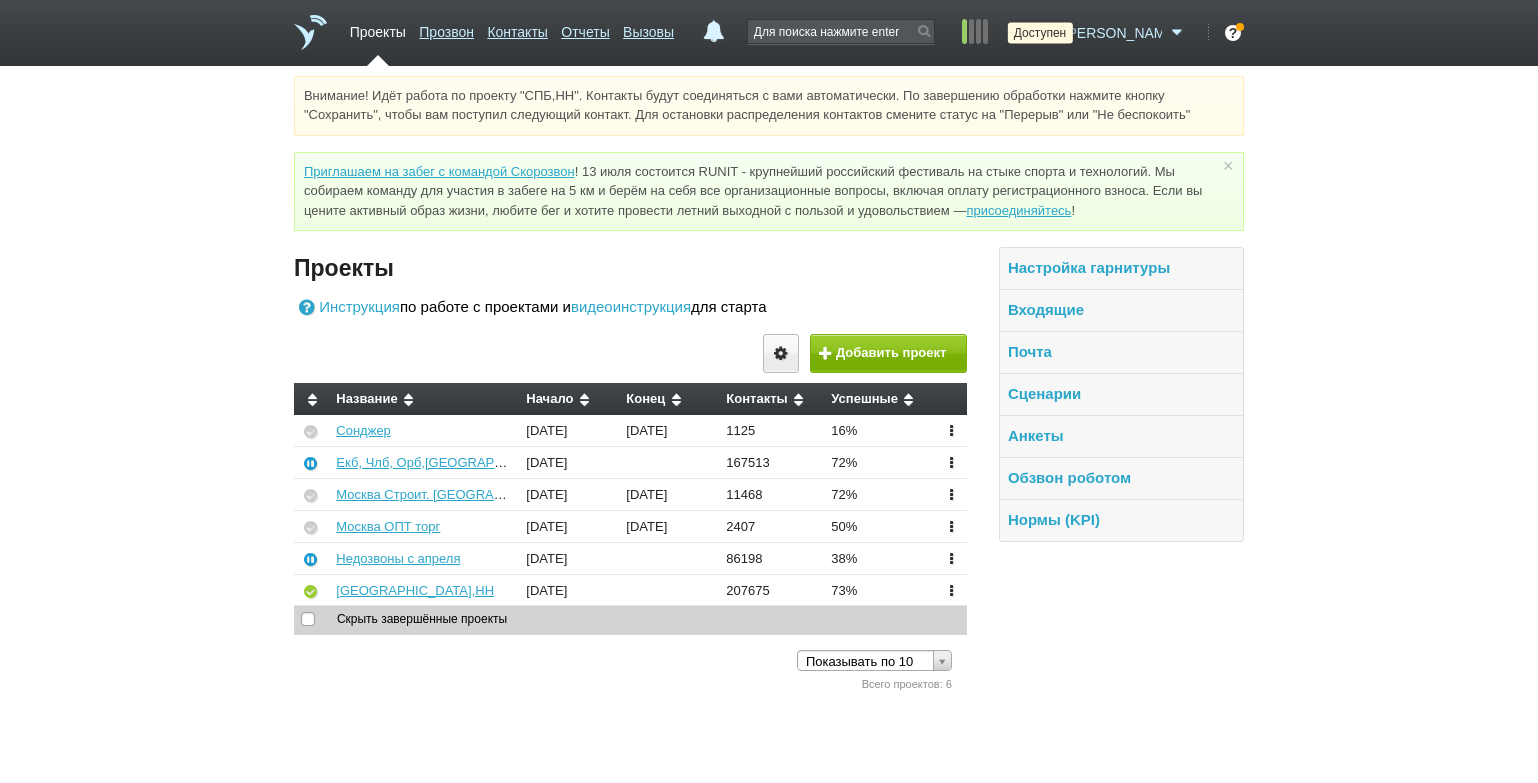 click at bounding box center (1046, 33) 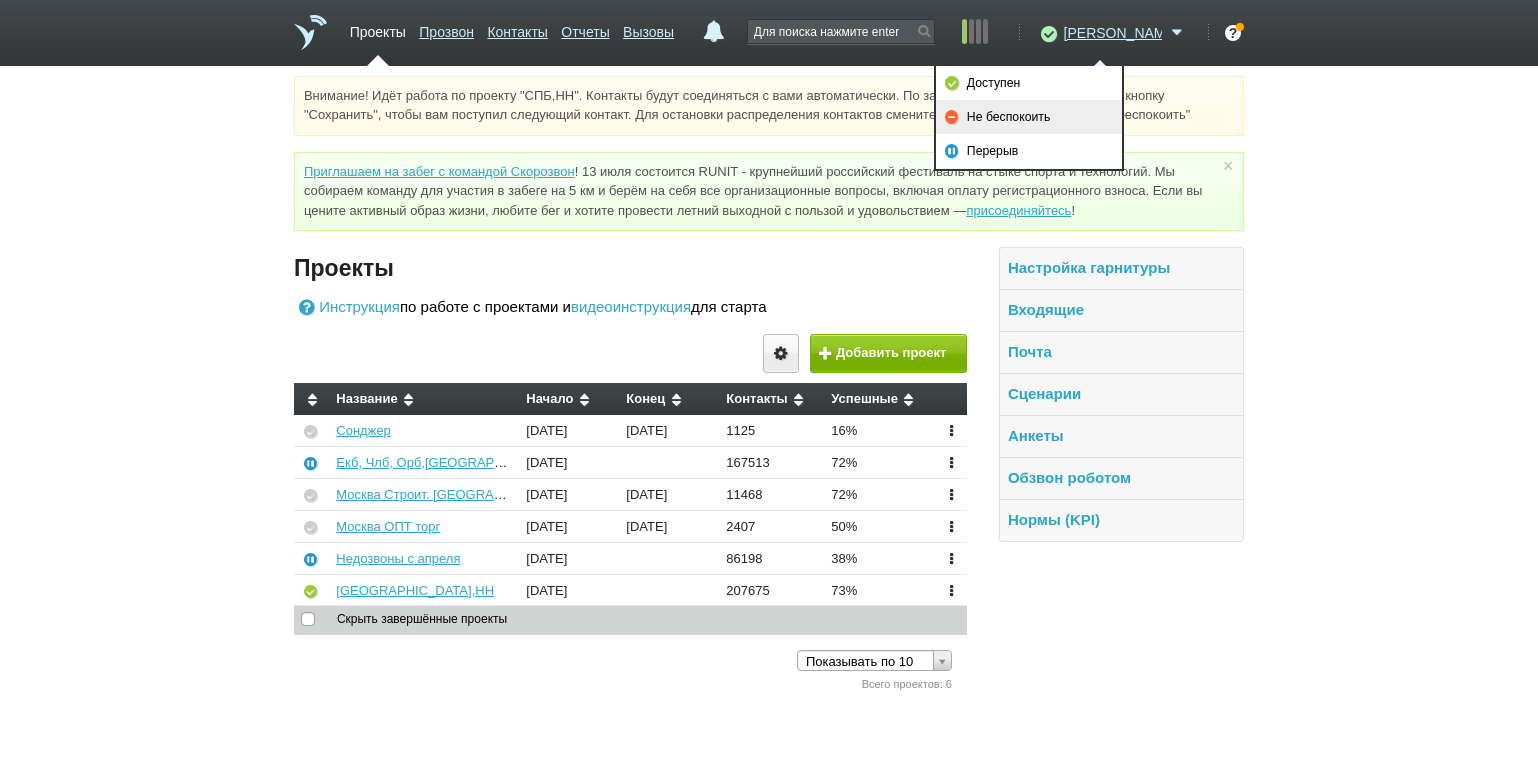 click on "Не беспокоить" at bounding box center (1029, 117) 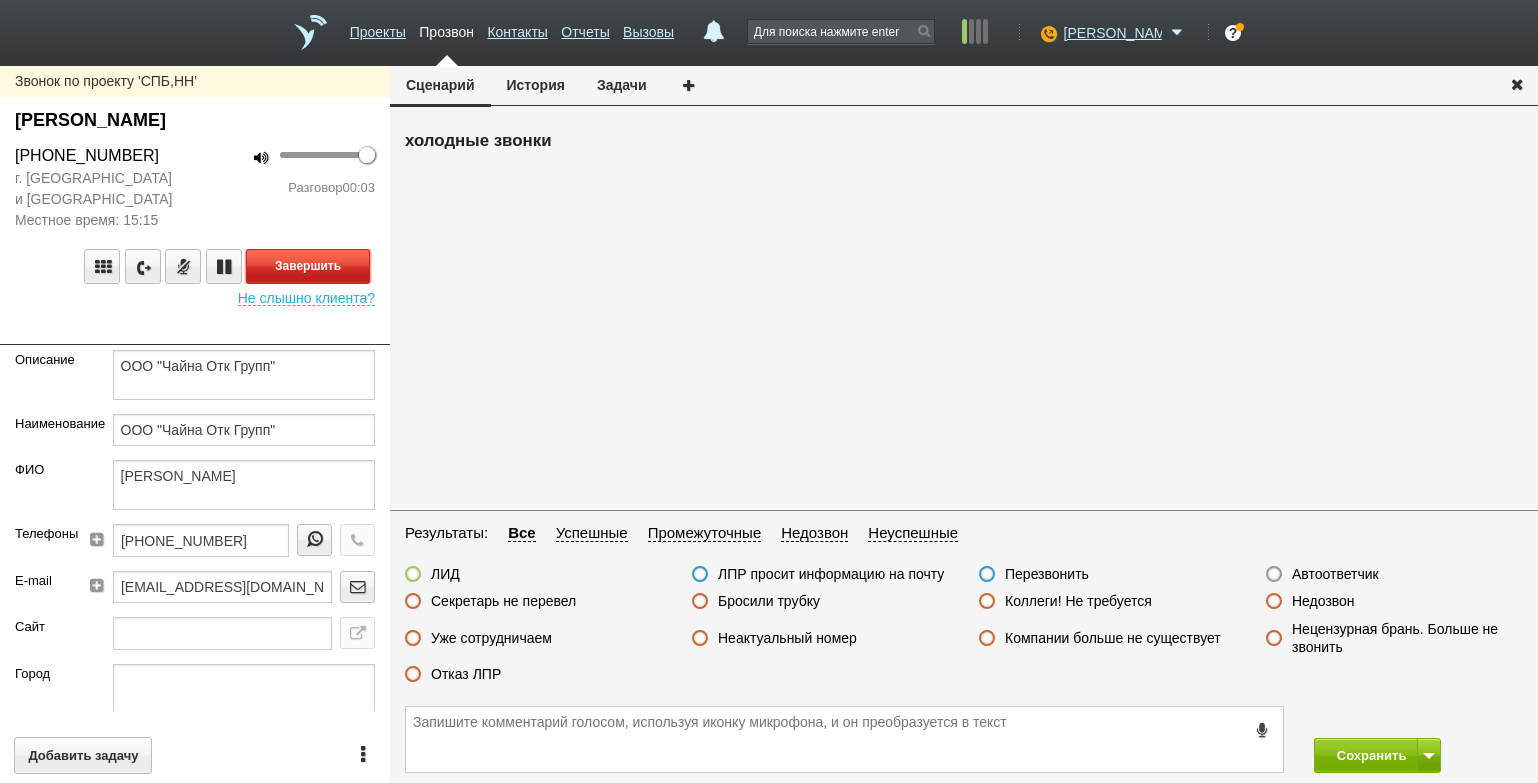 click on "Завершить" at bounding box center [308, 266] 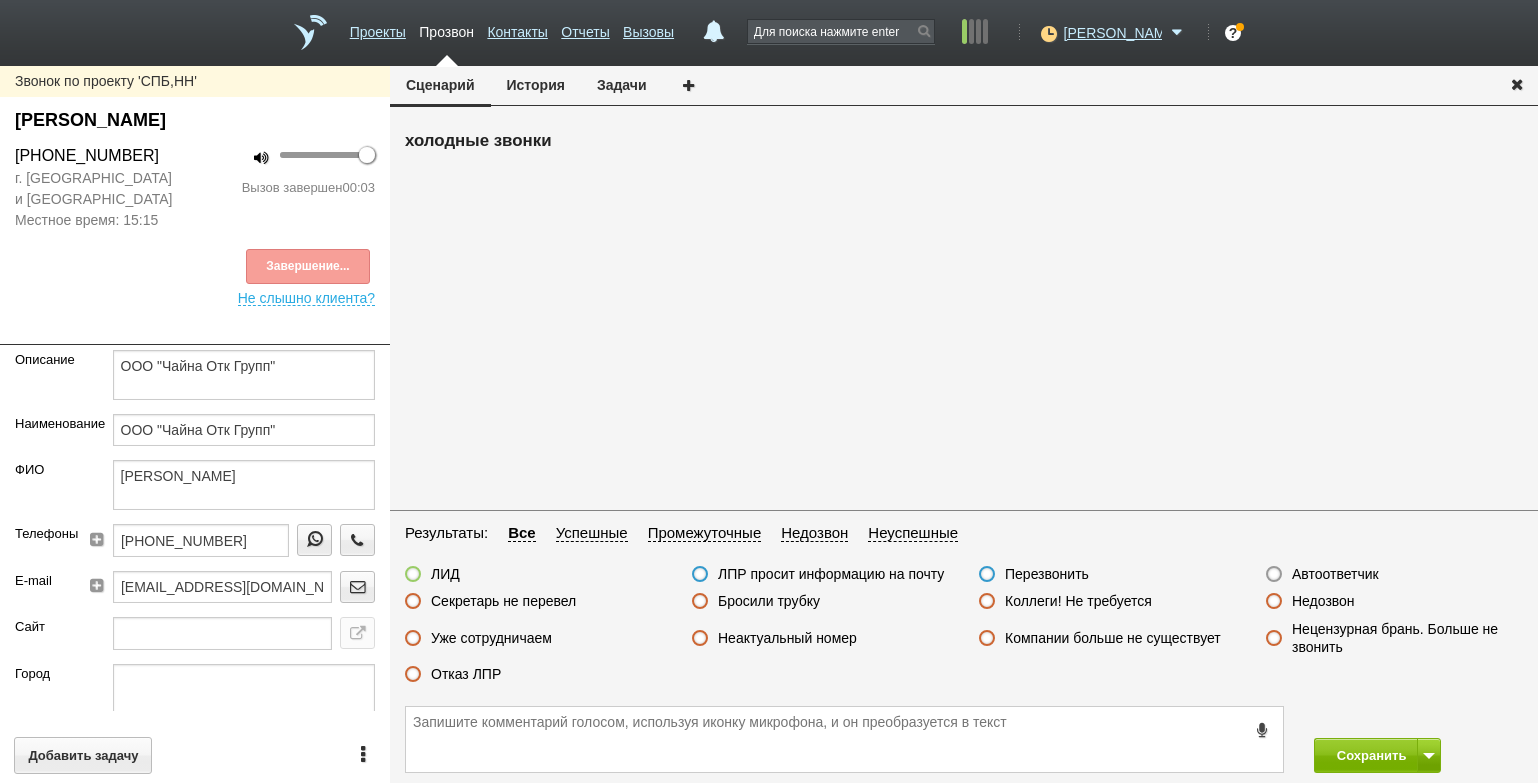 click on "Автоответчик" at bounding box center (1335, 574) 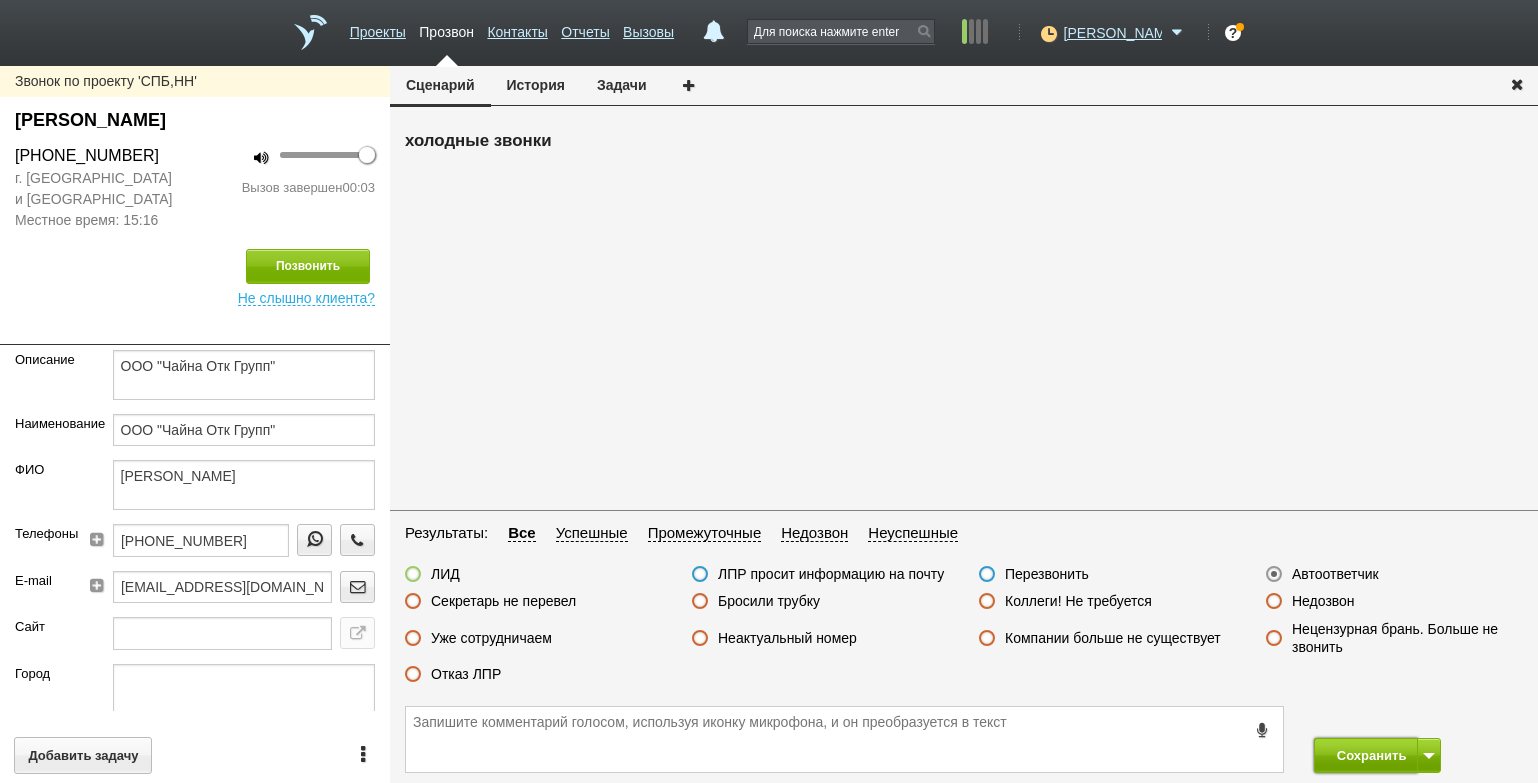click on "Сохранить" at bounding box center (1366, 755) 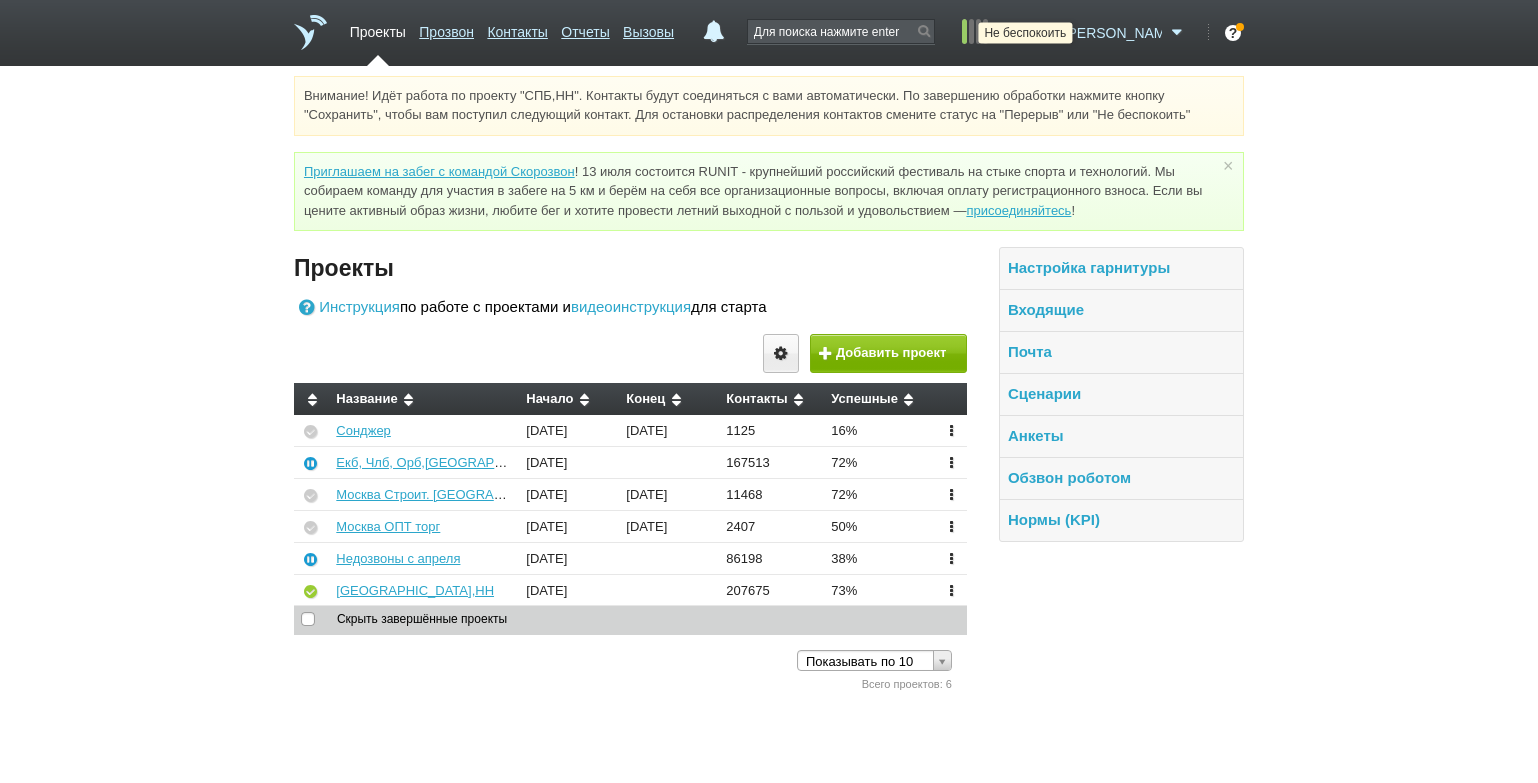 click at bounding box center (1046, 33) 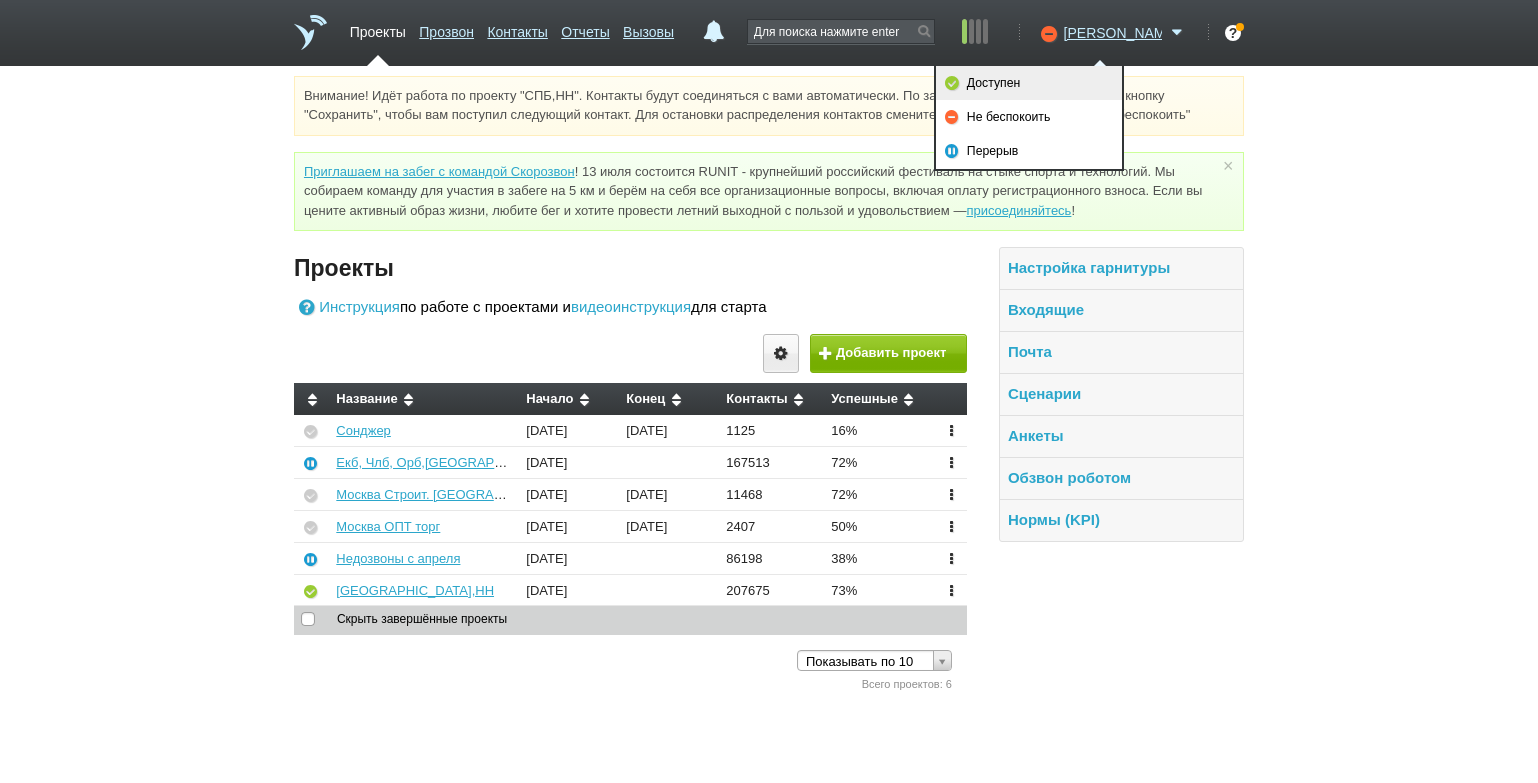 click on "Доступен" at bounding box center (1029, 83) 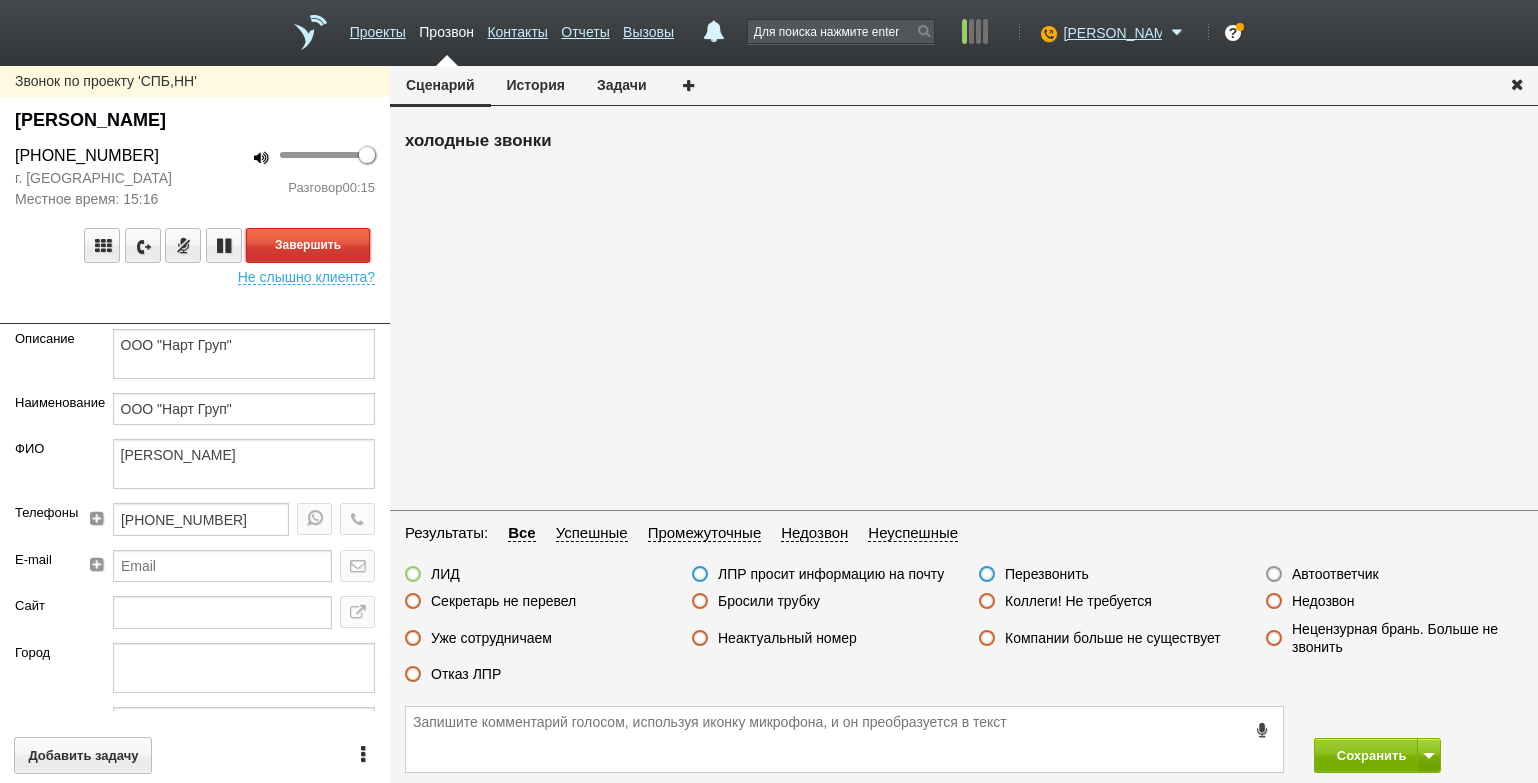 click on "Завершить" at bounding box center [308, 245] 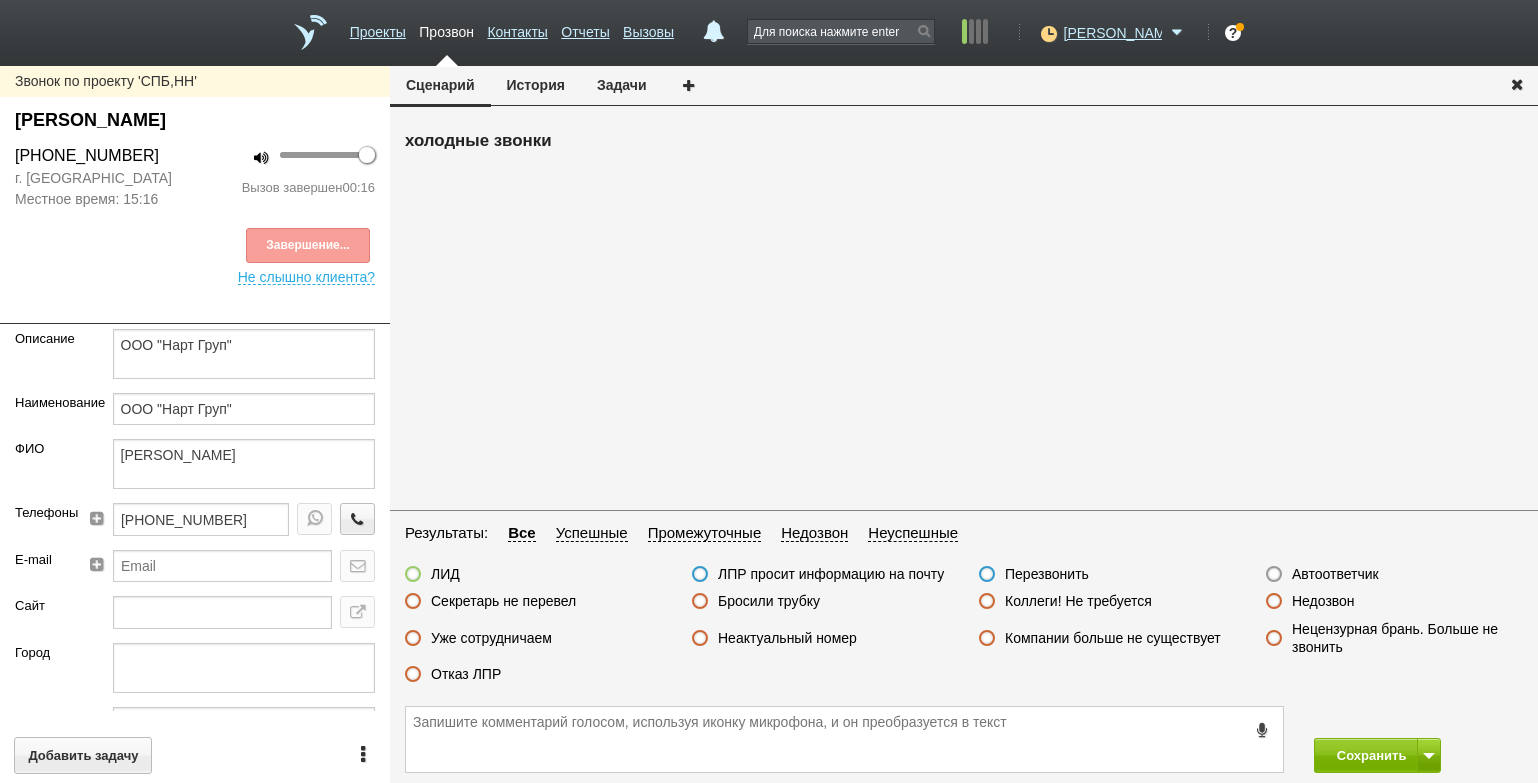 click on "ЛИД ЛПР просит информацию на почту Перезвонить Автоответчик Секретарь не перевел Бросили трубку Коллеги! Не требуется Недозвон Уже сотрудничаем Неактуальный номер Компании больше не существует Нецензурная брань. Больше не звонить Отказ ЛПР" at bounding box center (964, 629) 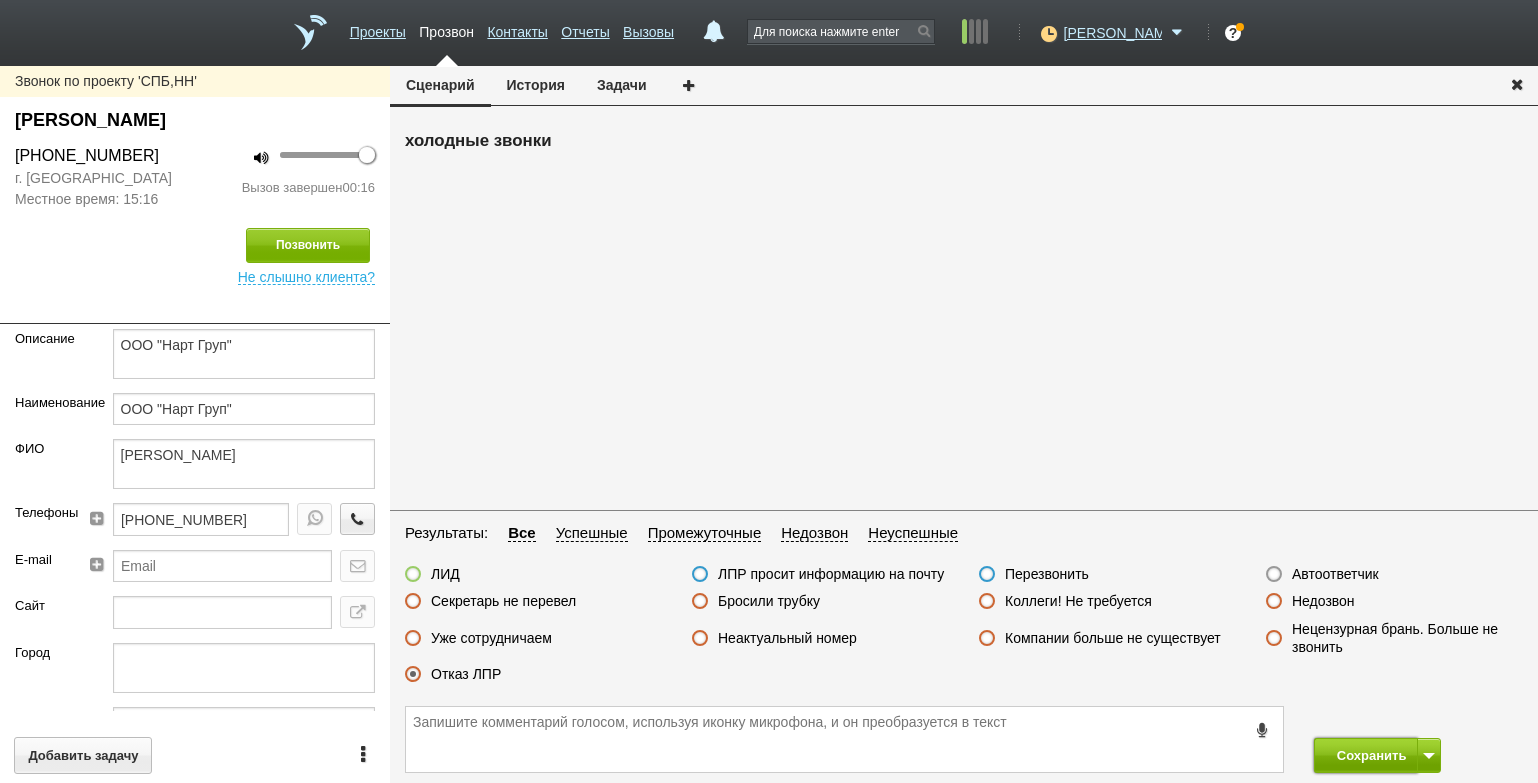 click on "Сохранить" at bounding box center [1366, 755] 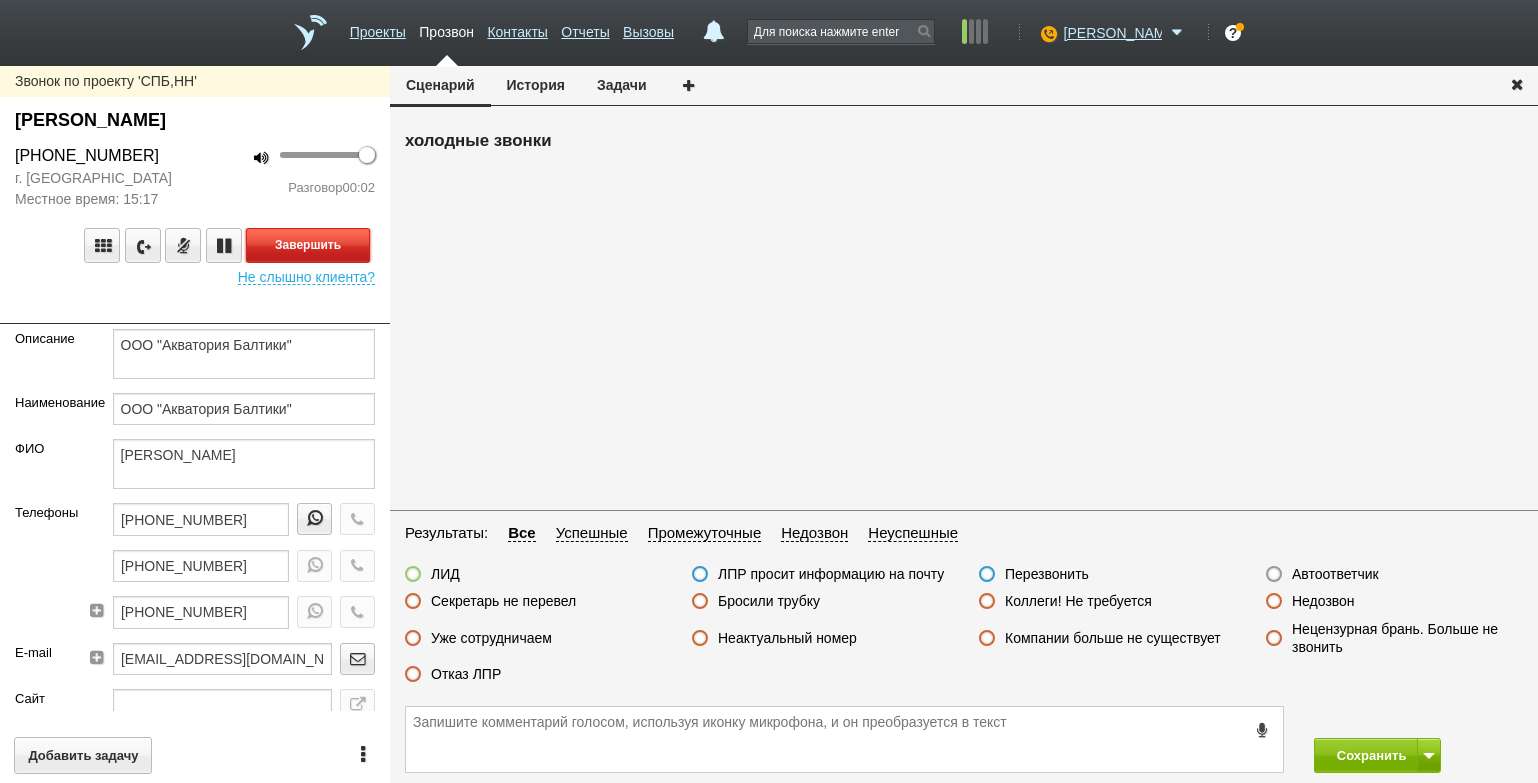 click on "Завершить" at bounding box center (308, 245) 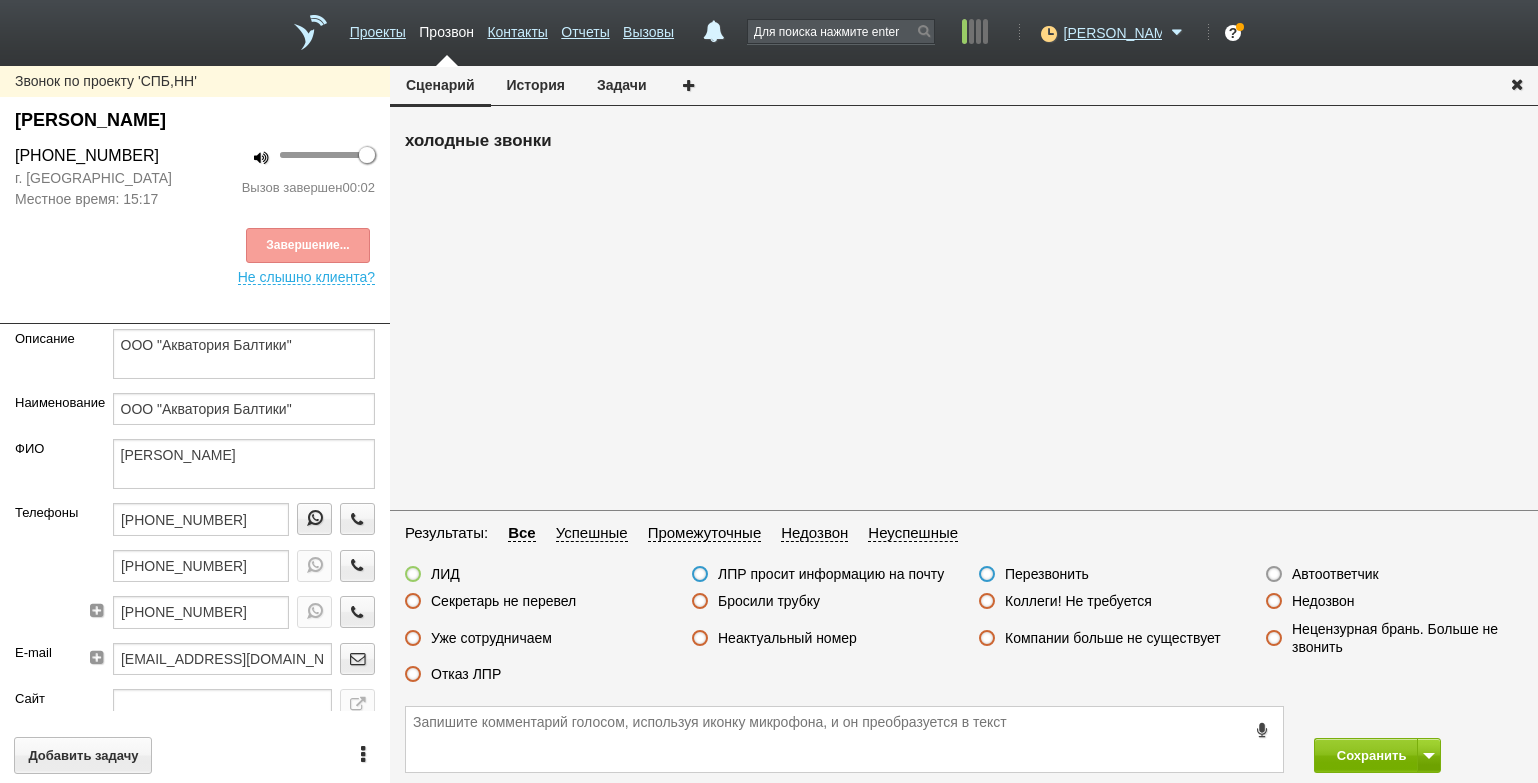 click on "ЛИД ЛПР просит информацию на почту Перезвонить Автоответчик Секретарь не перевел Бросили трубку Коллеги! Не требуется Недозвон Уже сотрудничаем Неактуальный номер Компании больше не существует Нецензурная брань. Больше не звонить Отказ ЛПР" at bounding box center [964, 629] 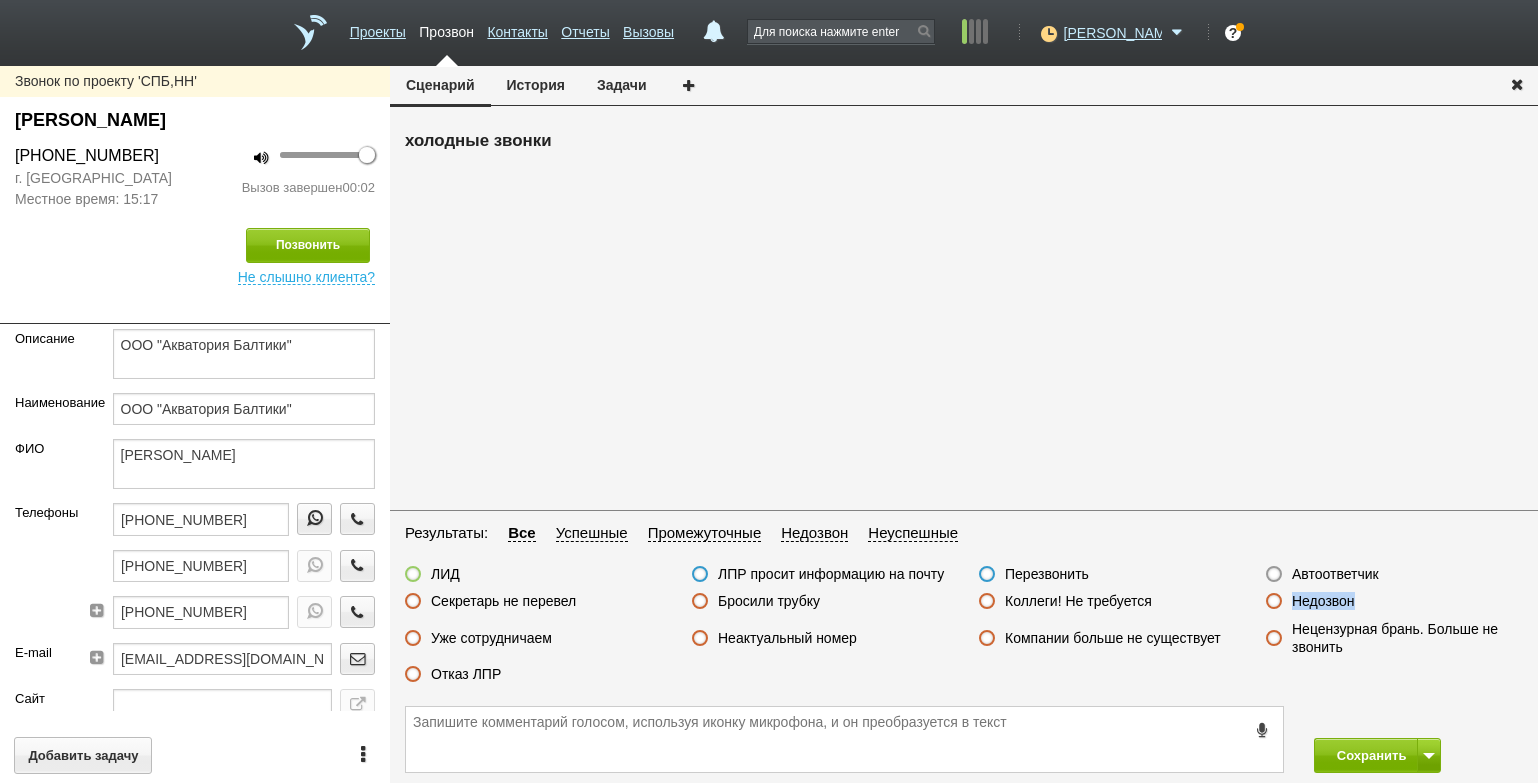 click on "ЛИД ЛПР просит информацию на почту Перезвонить Автоответчик Секретарь не перевел Бросили трубку Коллеги! Не требуется Недозвон Уже сотрудничаем Неактуальный номер Компании больше не существует Нецензурная брань. Больше не звонить Отказ ЛПР" at bounding box center [964, 629] 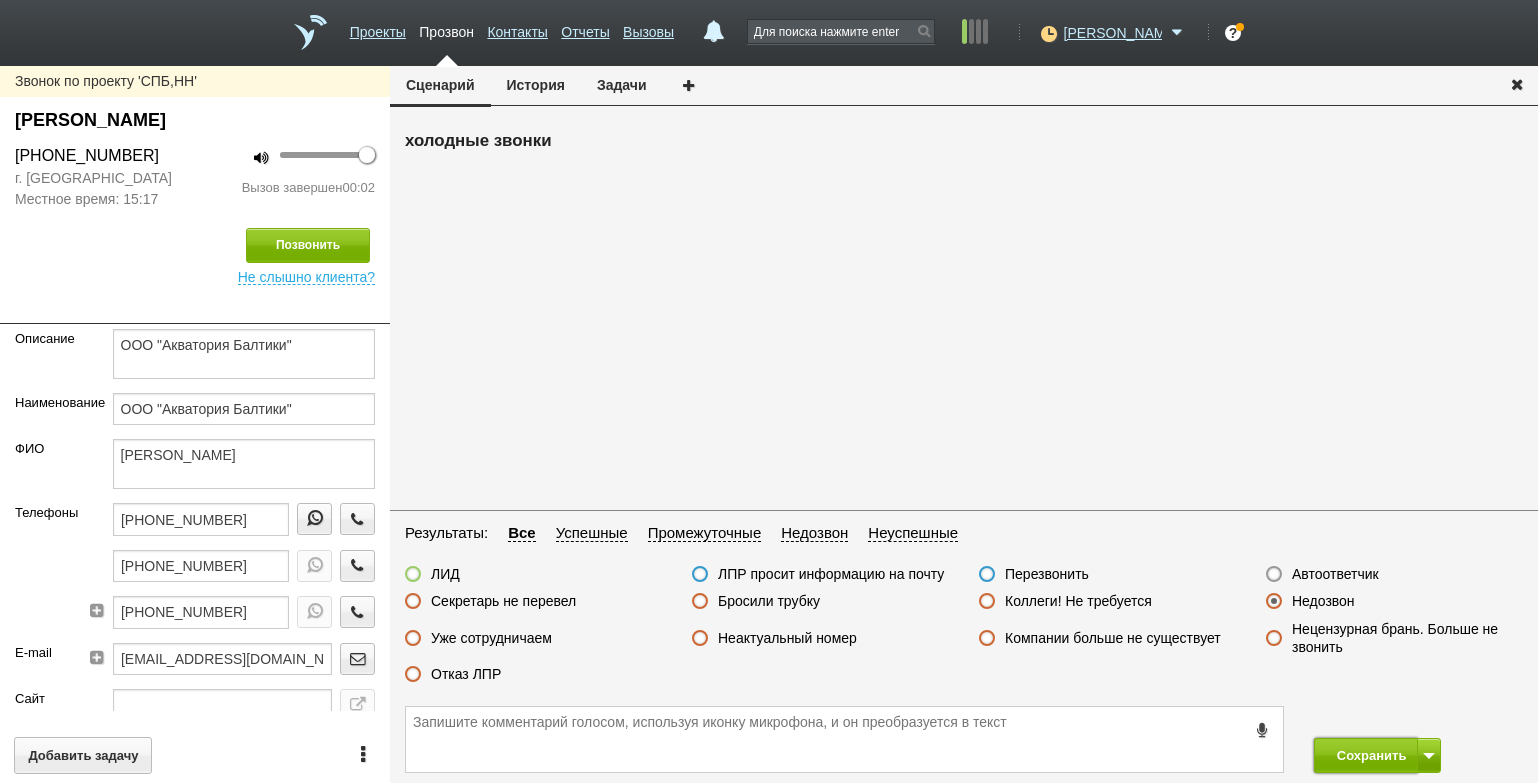 drag, startPoint x: 1346, startPoint y: 750, endPoint x: 1253, endPoint y: 708, distance: 102.044106 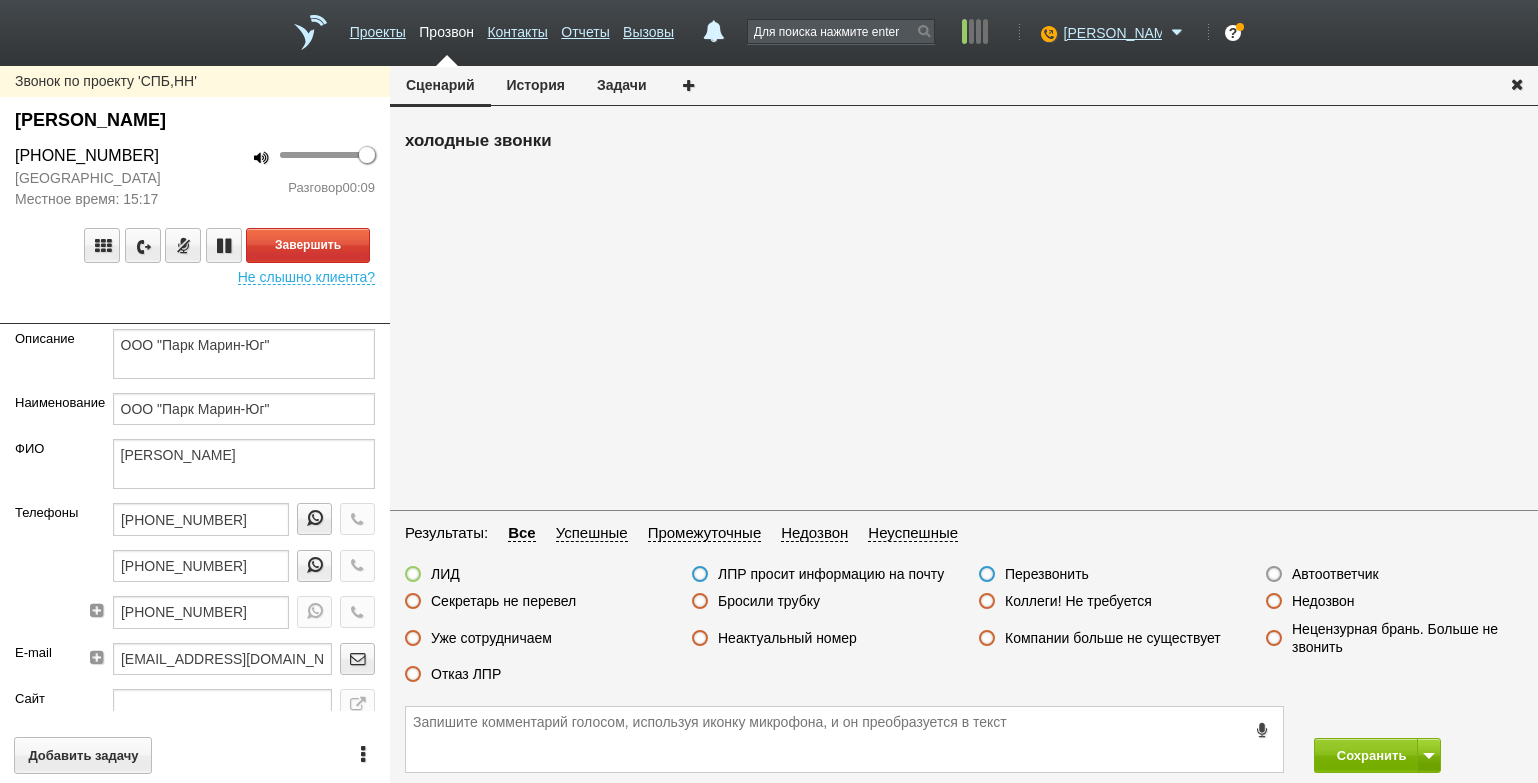 click at bounding box center [195, 309] 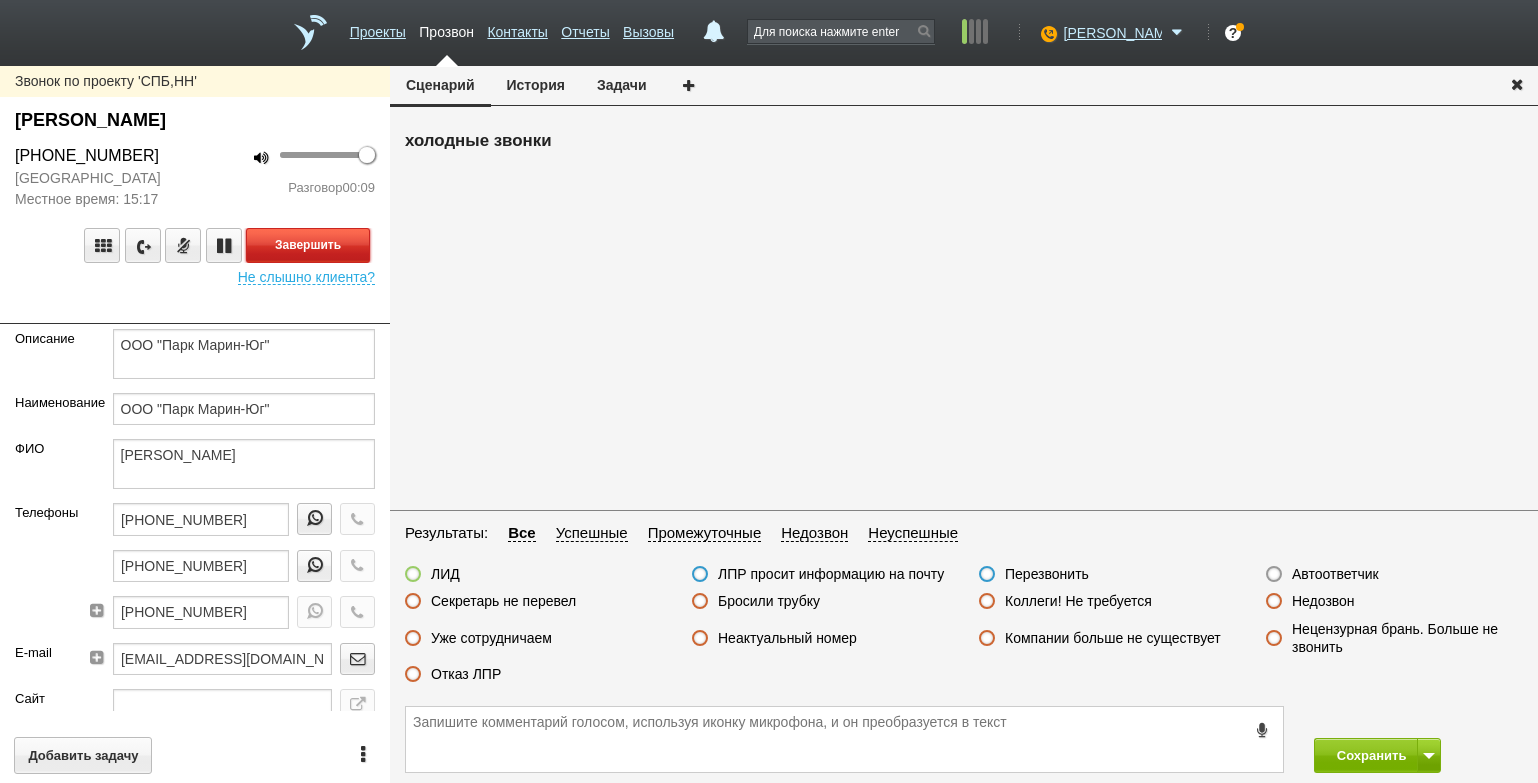 click on "Завершить" at bounding box center (308, 245) 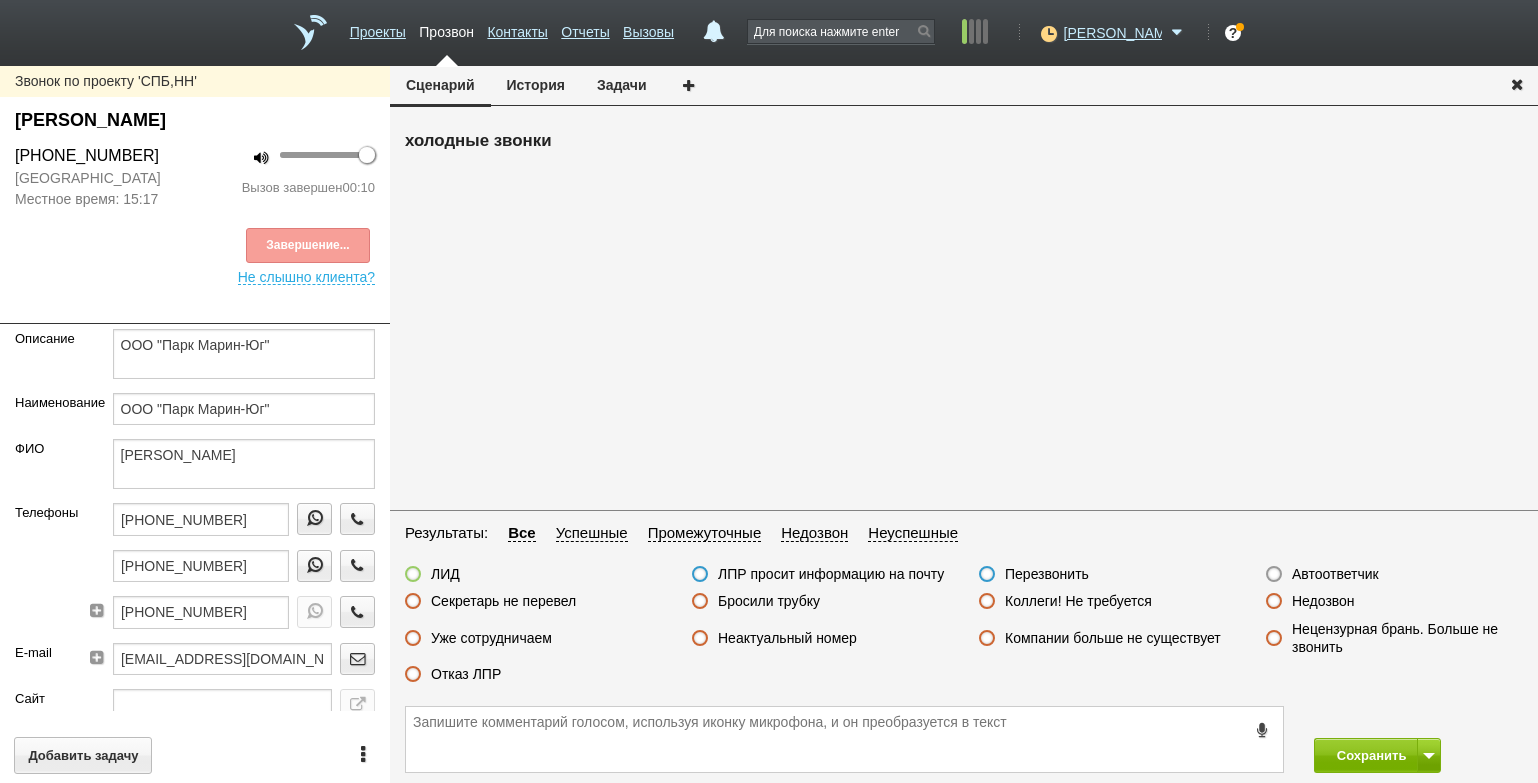 drag, startPoint x: 480, startPoint y: 670, endPoint x: 507, endPoint y: 670, distance: 27 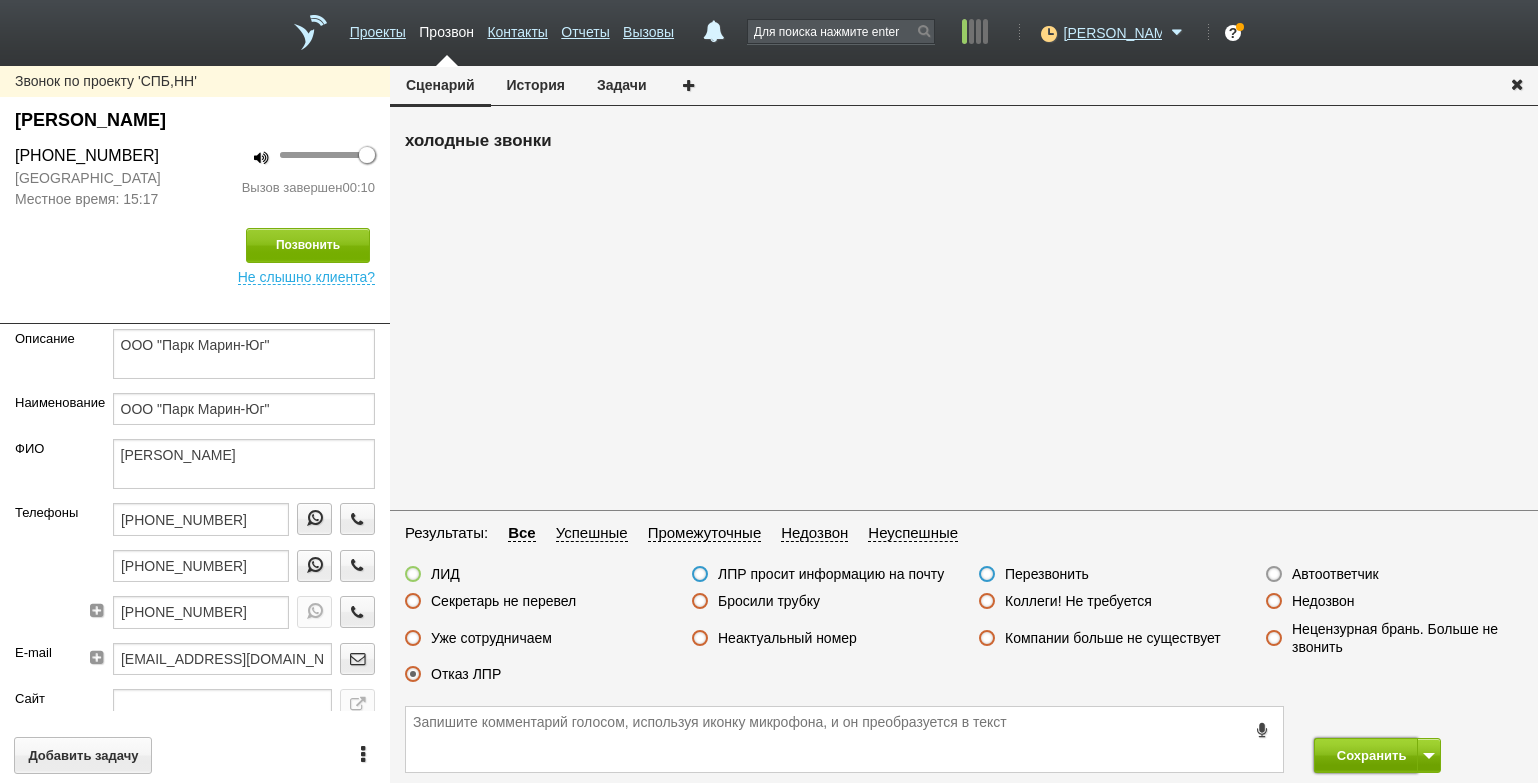click on "Сохранить" at bounding box center [1366, 755] 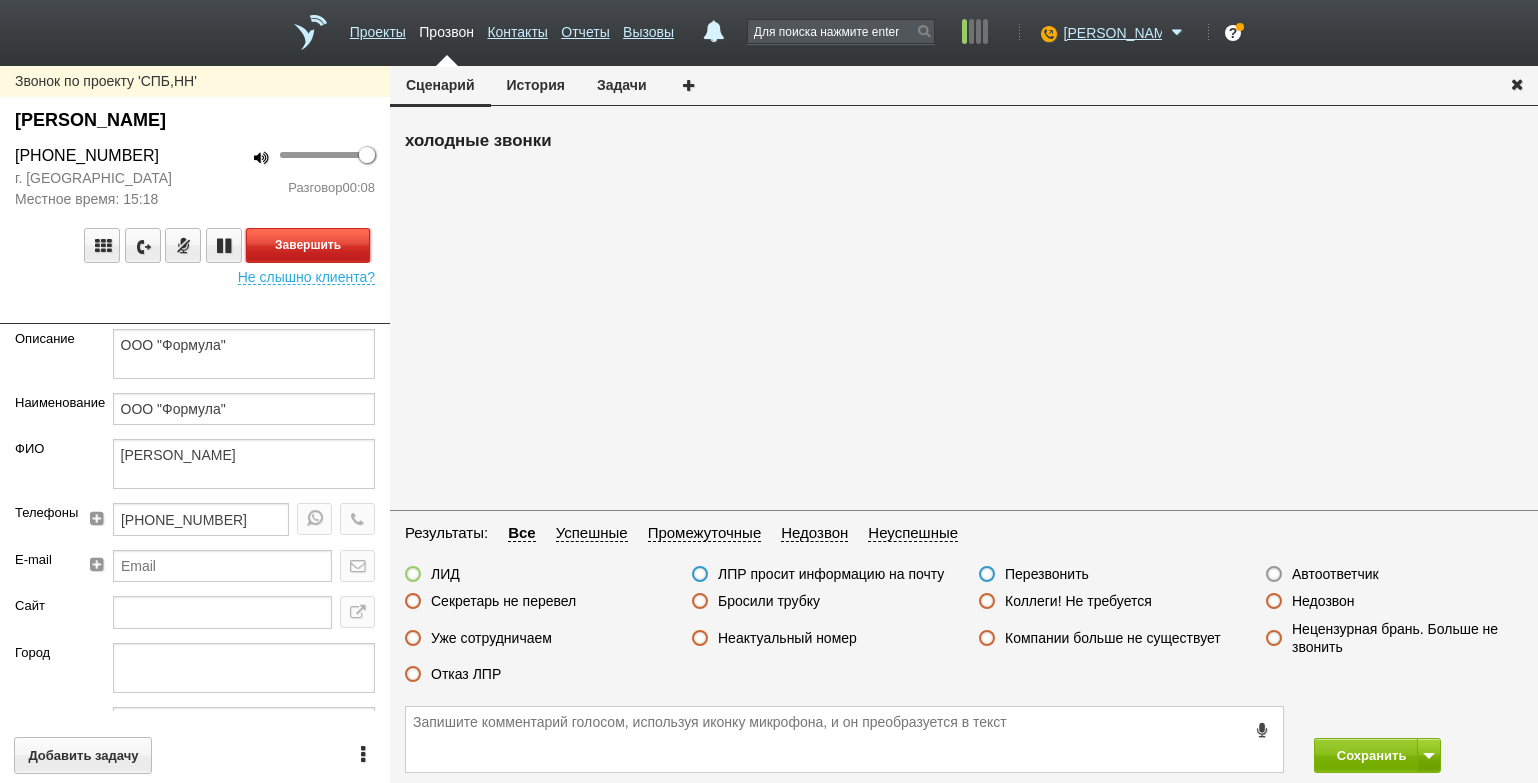 click on "Завершить" at bounding box center (308, 245) 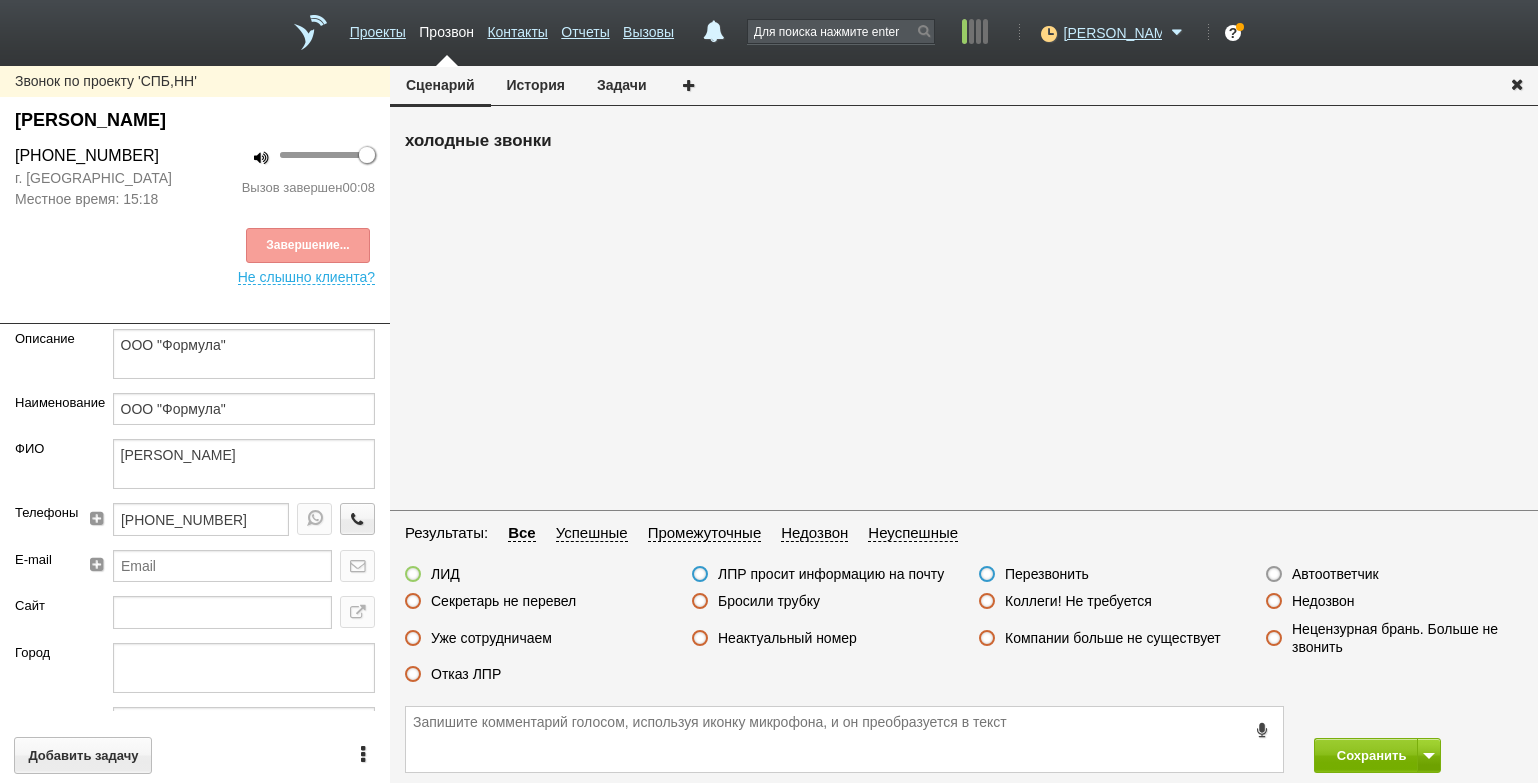 click on "Неактуальный номер" at bounding box center (787, 638) 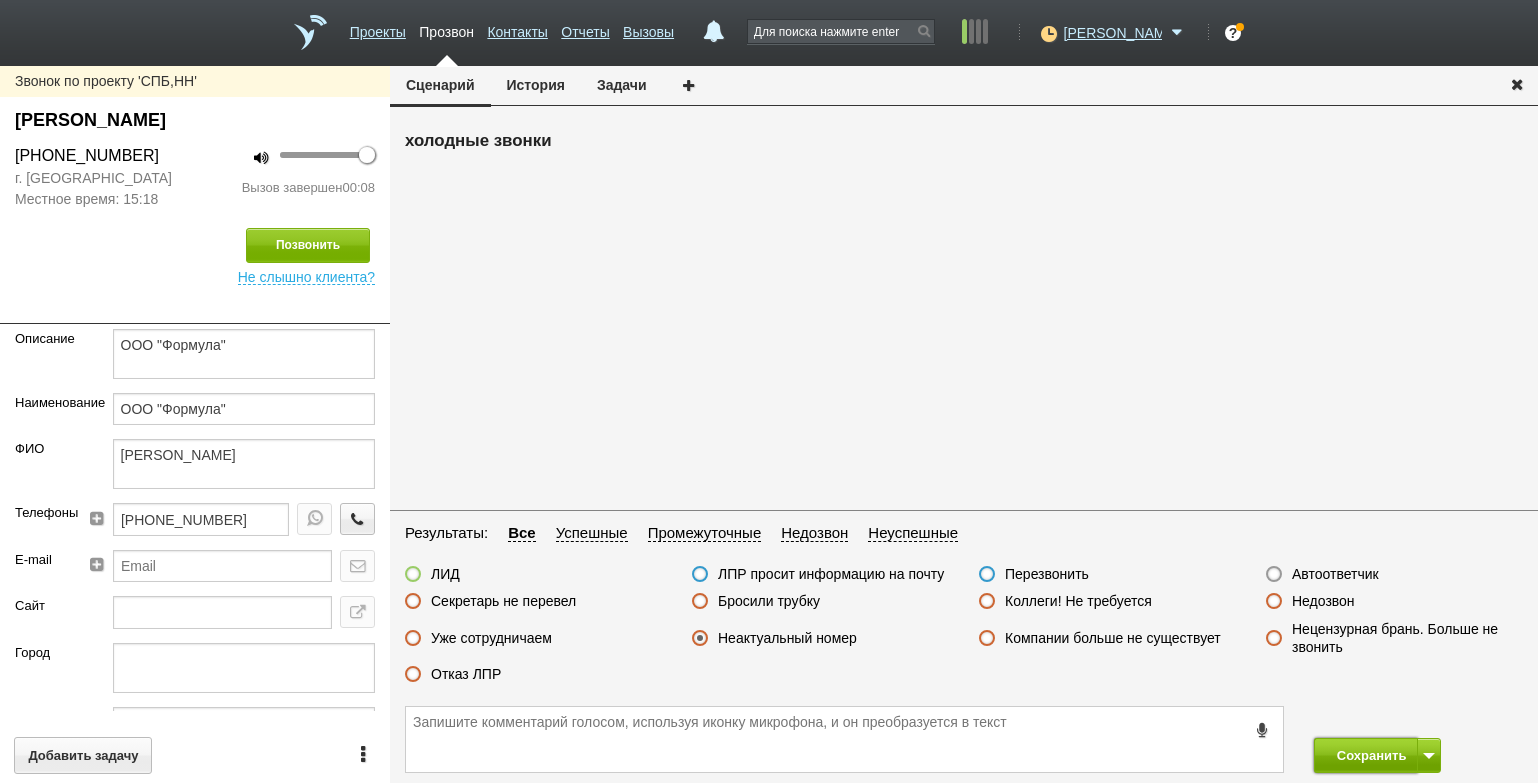 click on "Сохранить" at bounding box center (1366, 755) 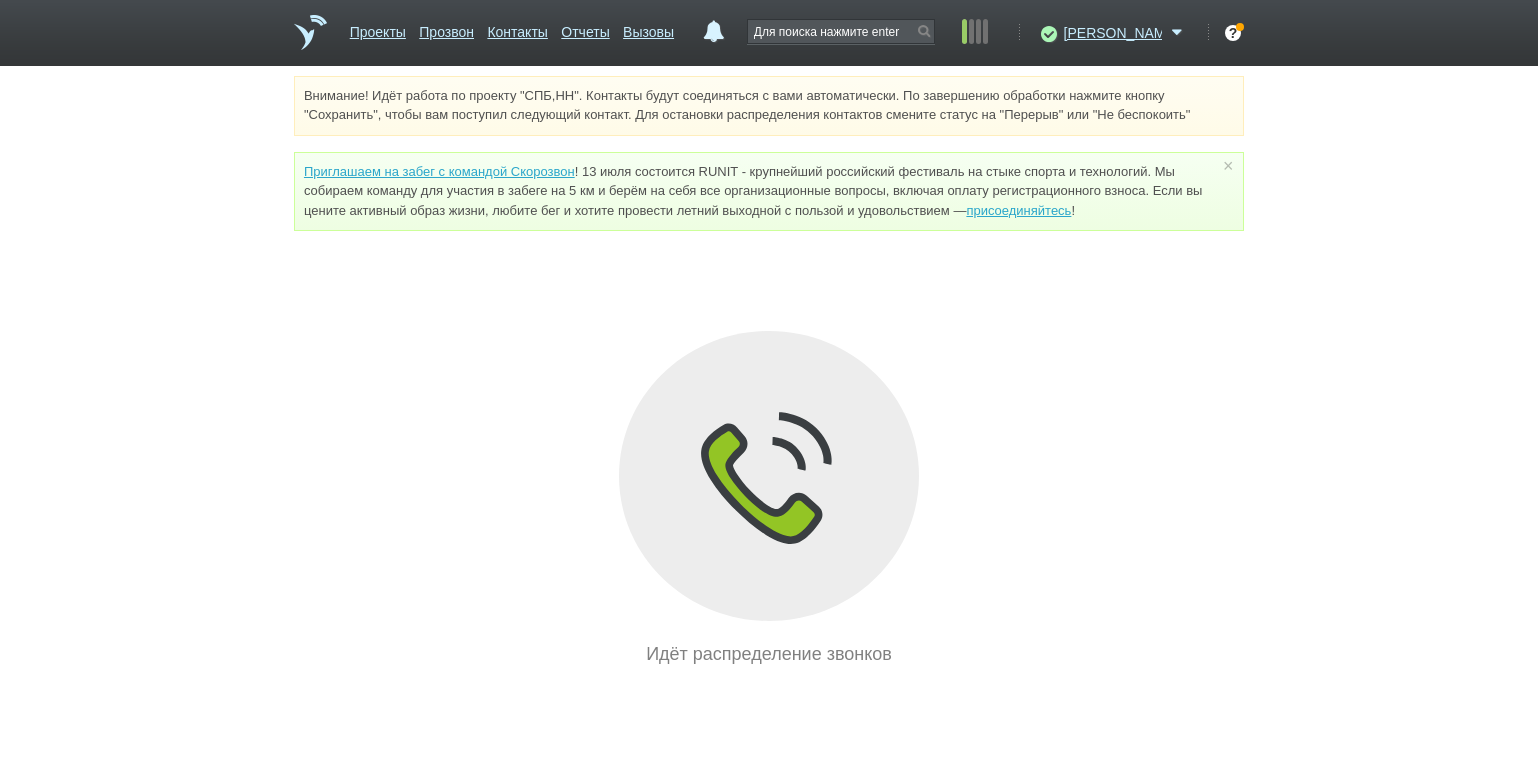 click on "Внимание! Идёт работа по проекту "СПБ,НН". Контакты будут соединяться с вами автоматически. По завершению обработки нажмите кнопку "Сохранить", чтобы вам поступил следующий контакт. Для остановки распределения контактов смените статус на "Перерыв" или "Не беспокоить"
Приглашаем на забег с командой Скорозвон присоединяйтесь !
×
Вы можете звонить напрямую из строки поиска - введите номер и нажмите "Позвонить"
Идёт распределение звонков" at bounding box center (769, 372) 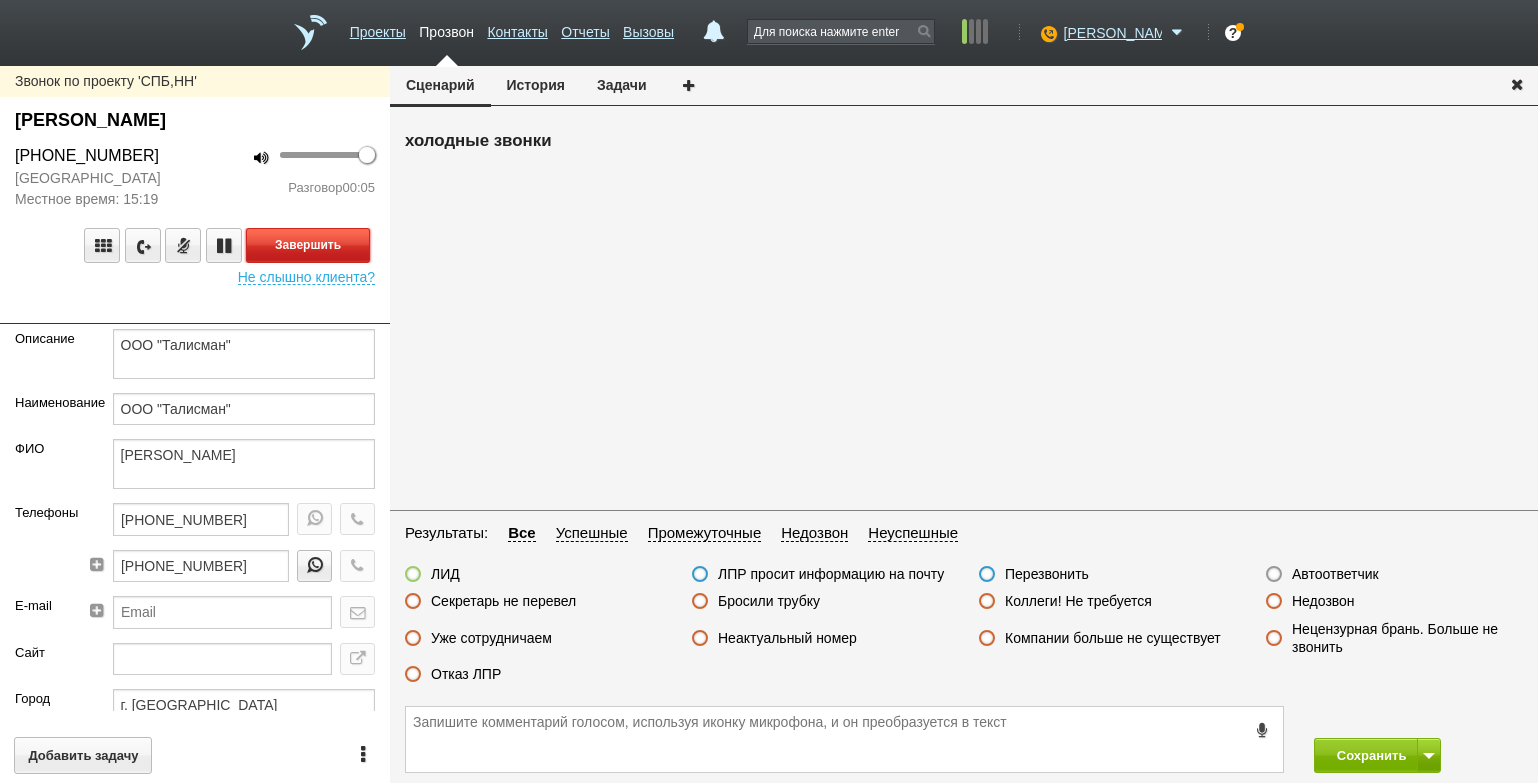 click on "Завершить" at bounding box center (308, 245) 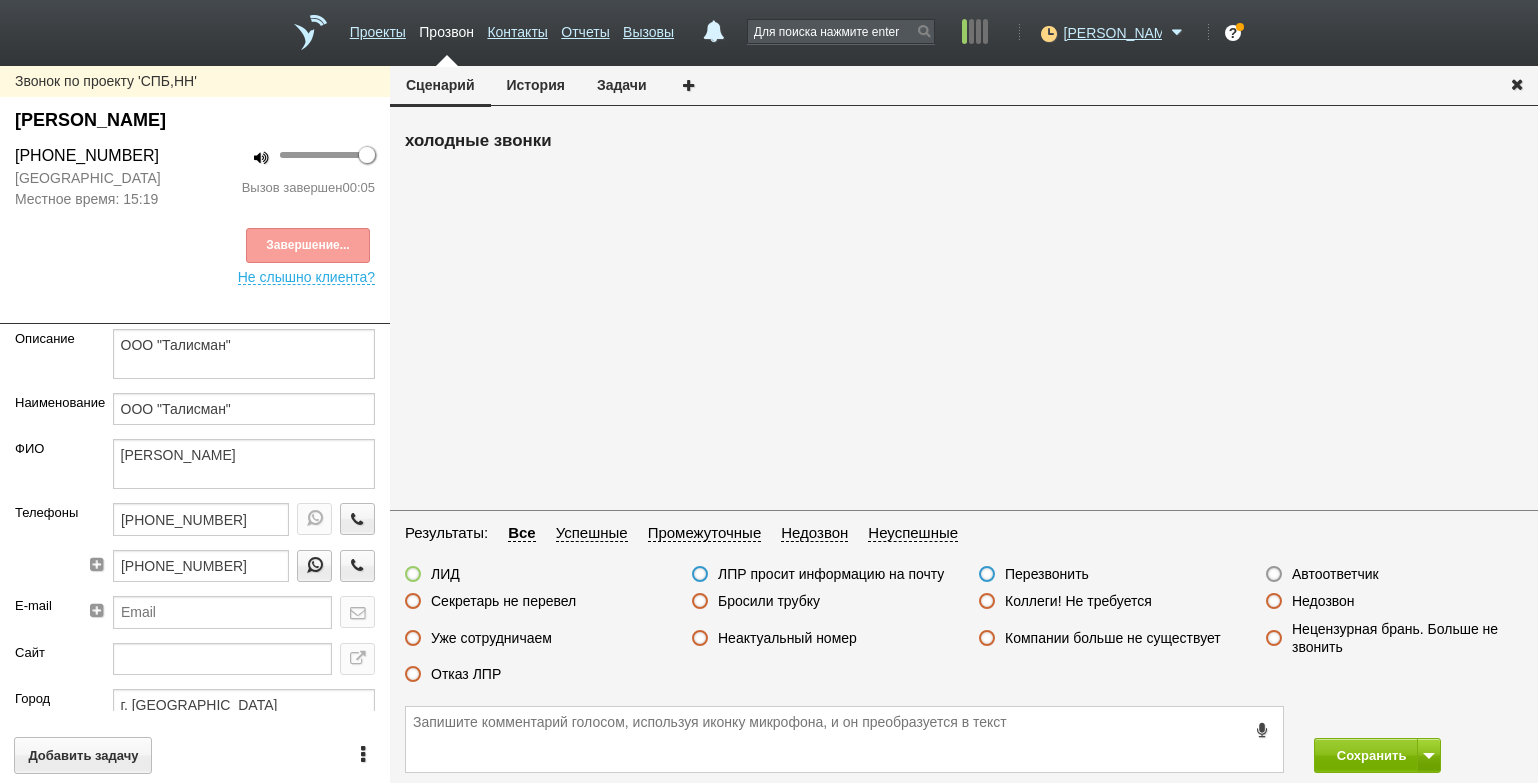 click on "Автоответчик" at bounding box center [1335, 574] 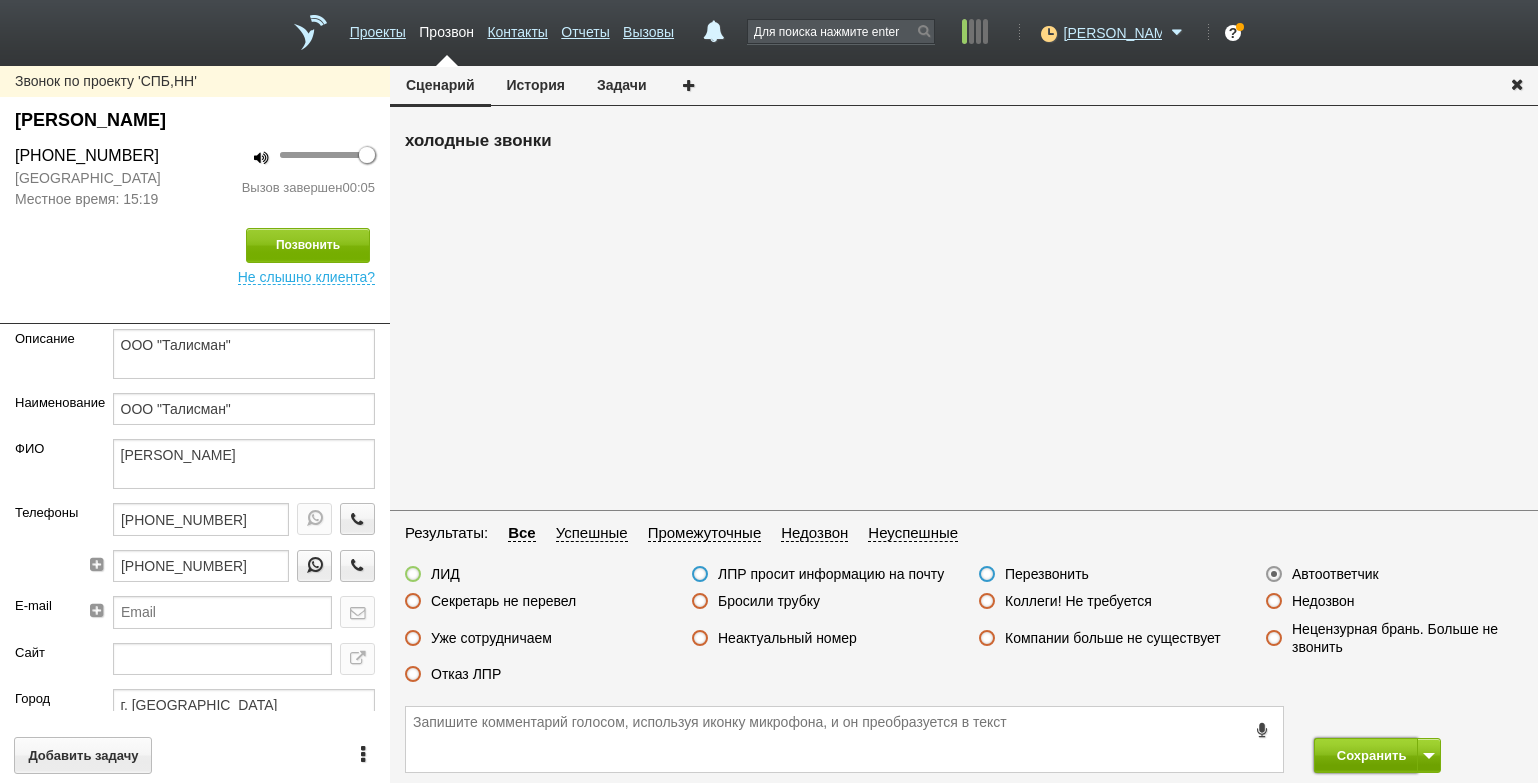 click on "Сохранить" at bounding box center [1366, 755] 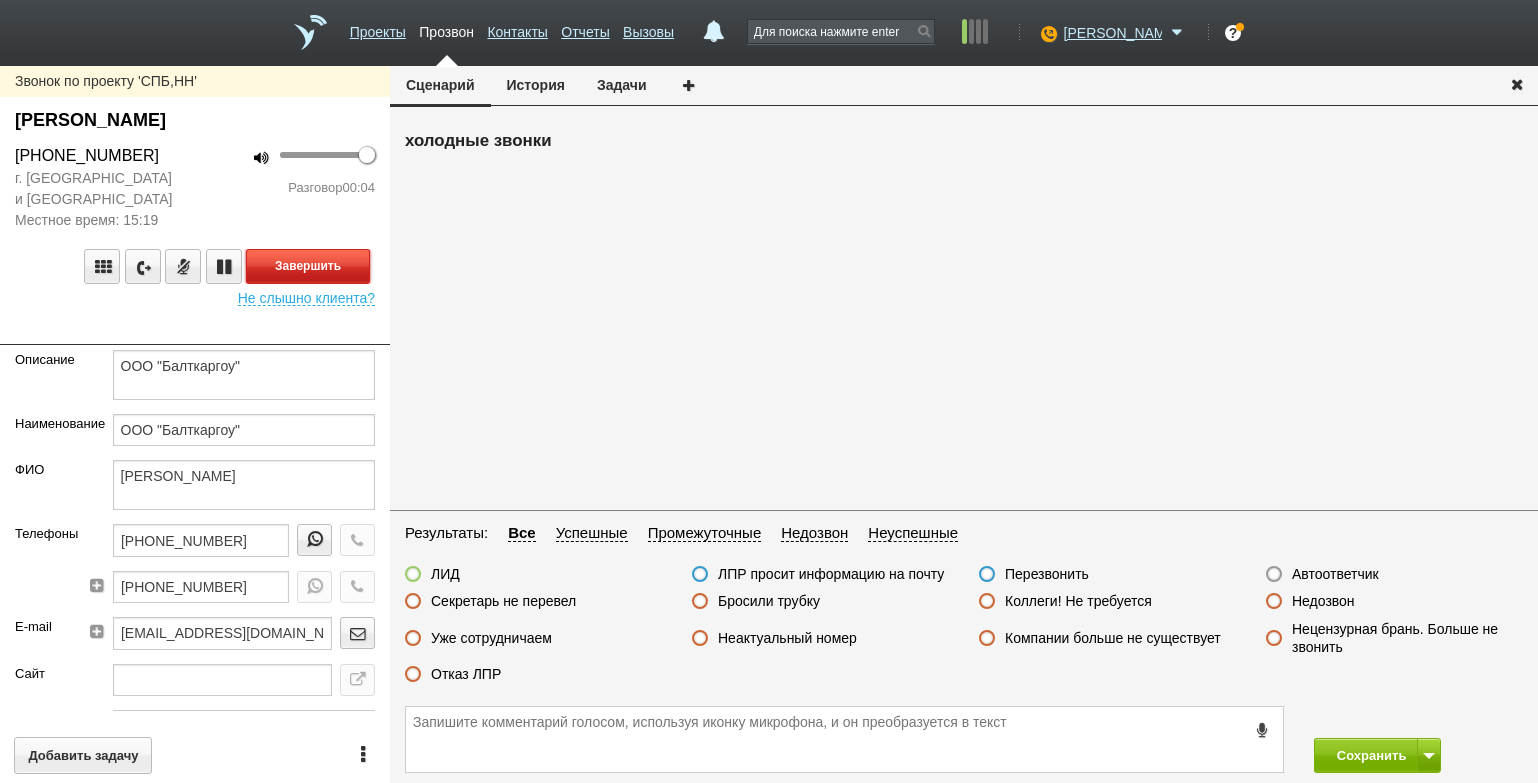 click on "Завершить" at bounding box center (308, 266) 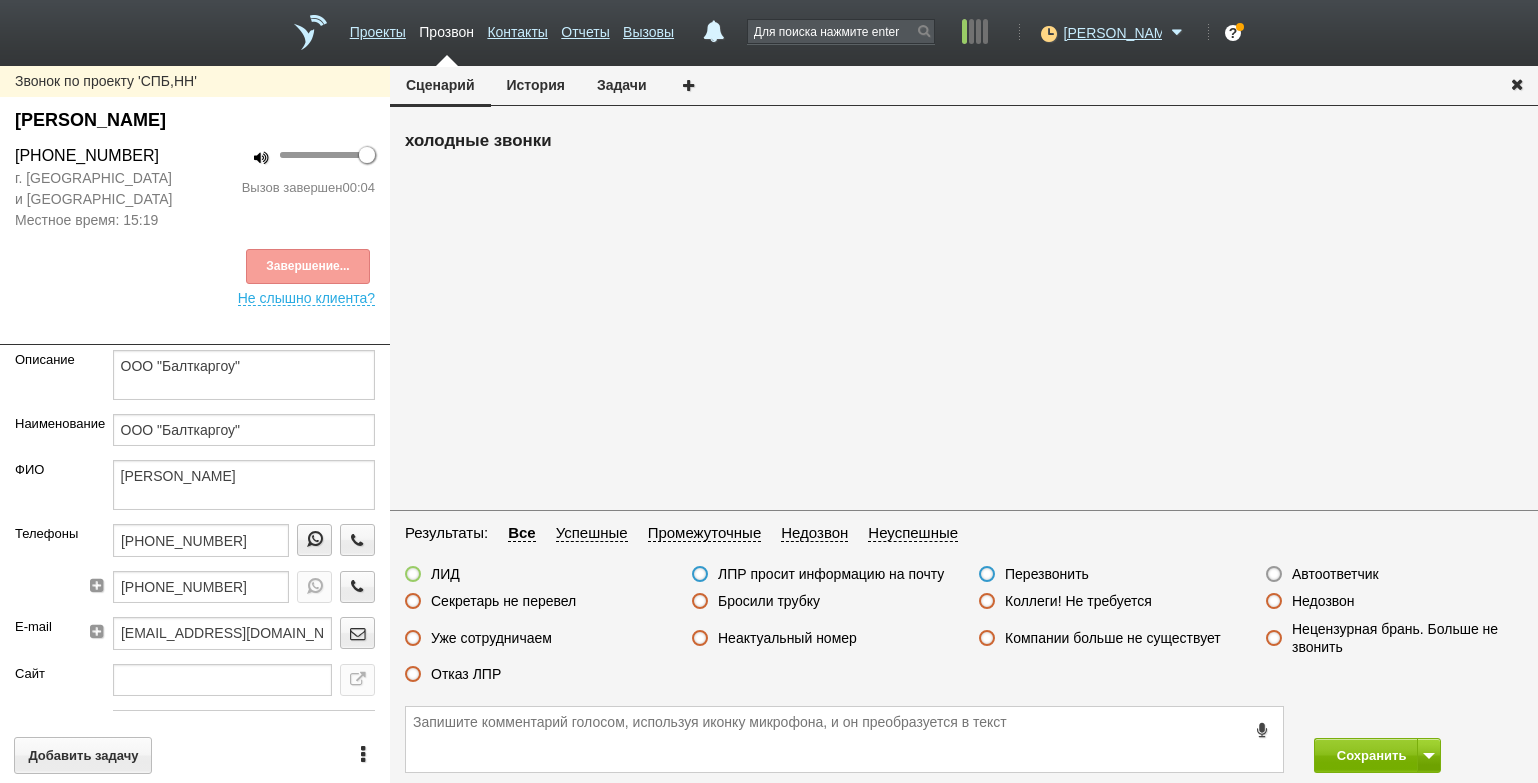 click on "Автоответчик" at bounding box center (1335, 574) 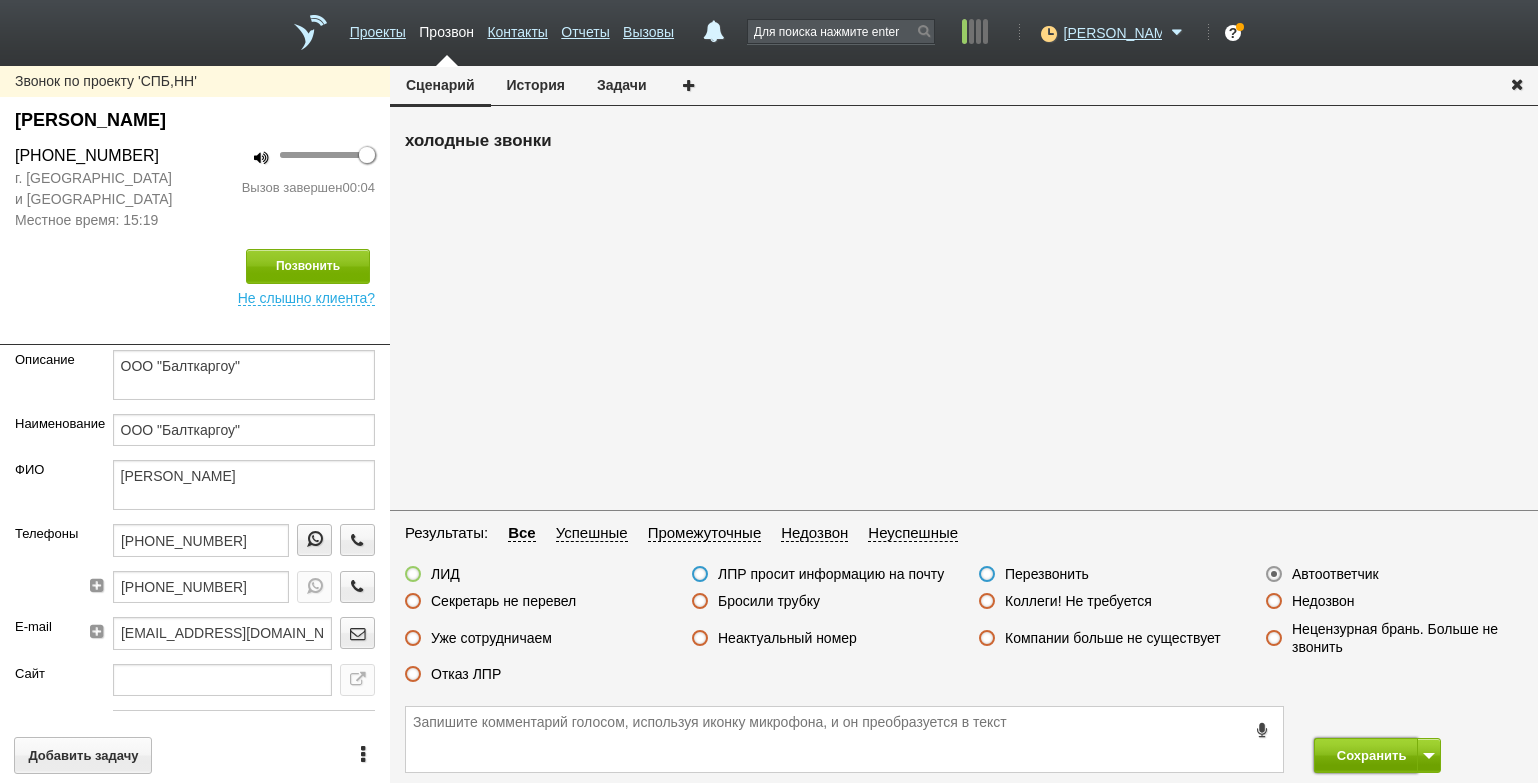 click on "Сохранить" at bounding box center (1366, 755) 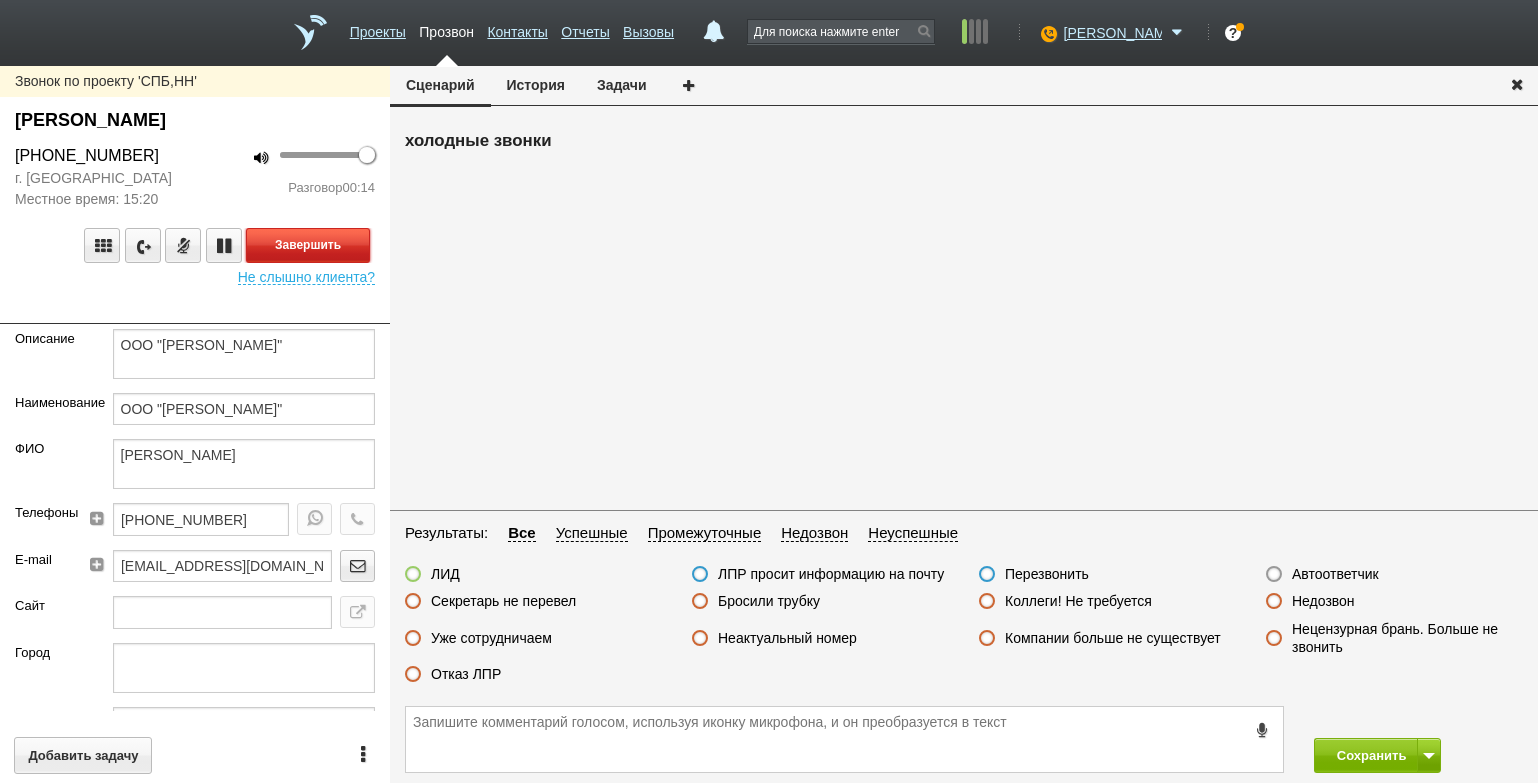 click on "Завершить" at bounding box center (308, 245) 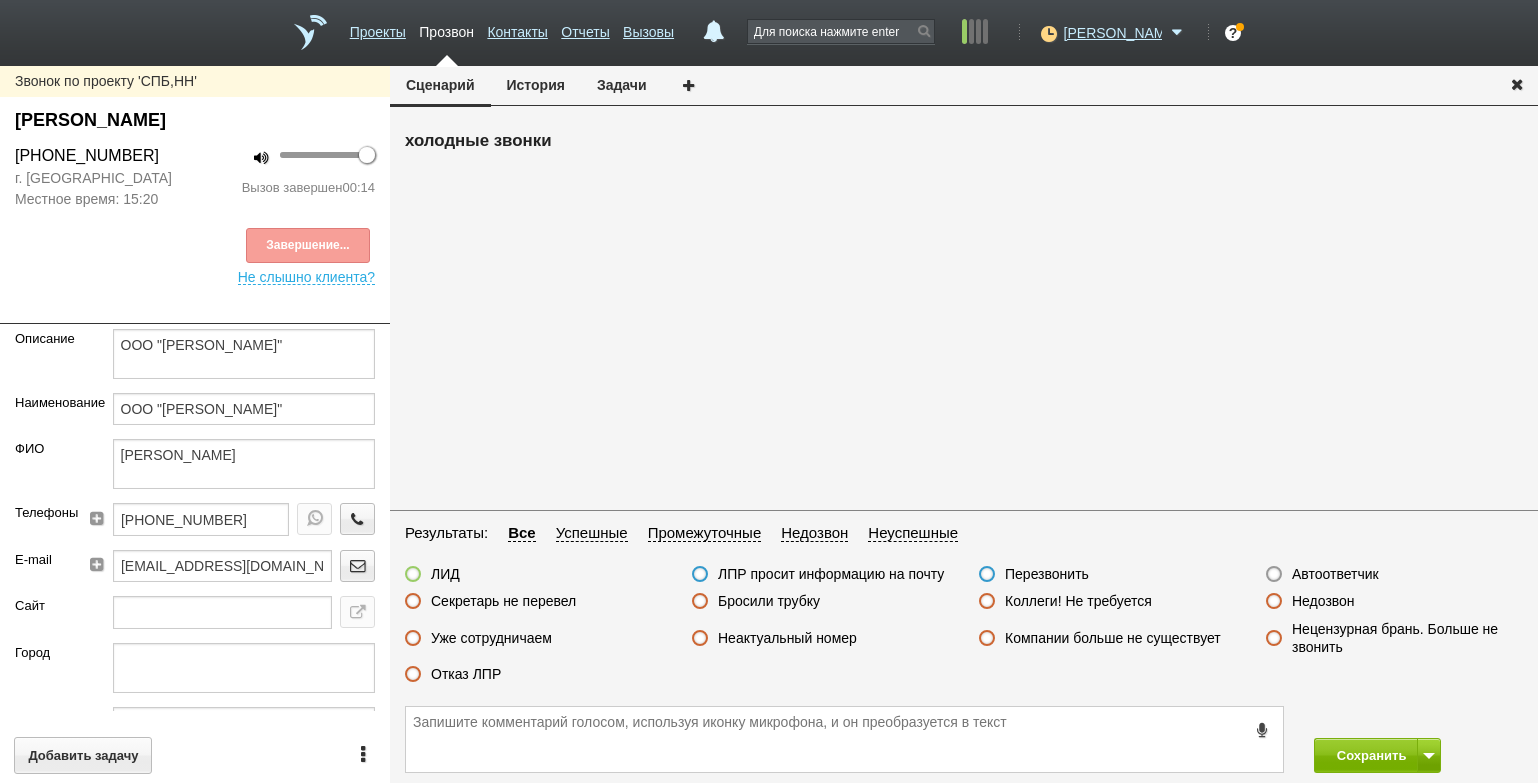 click on "Секретарь не перевел" at bounding box center [503, 601] 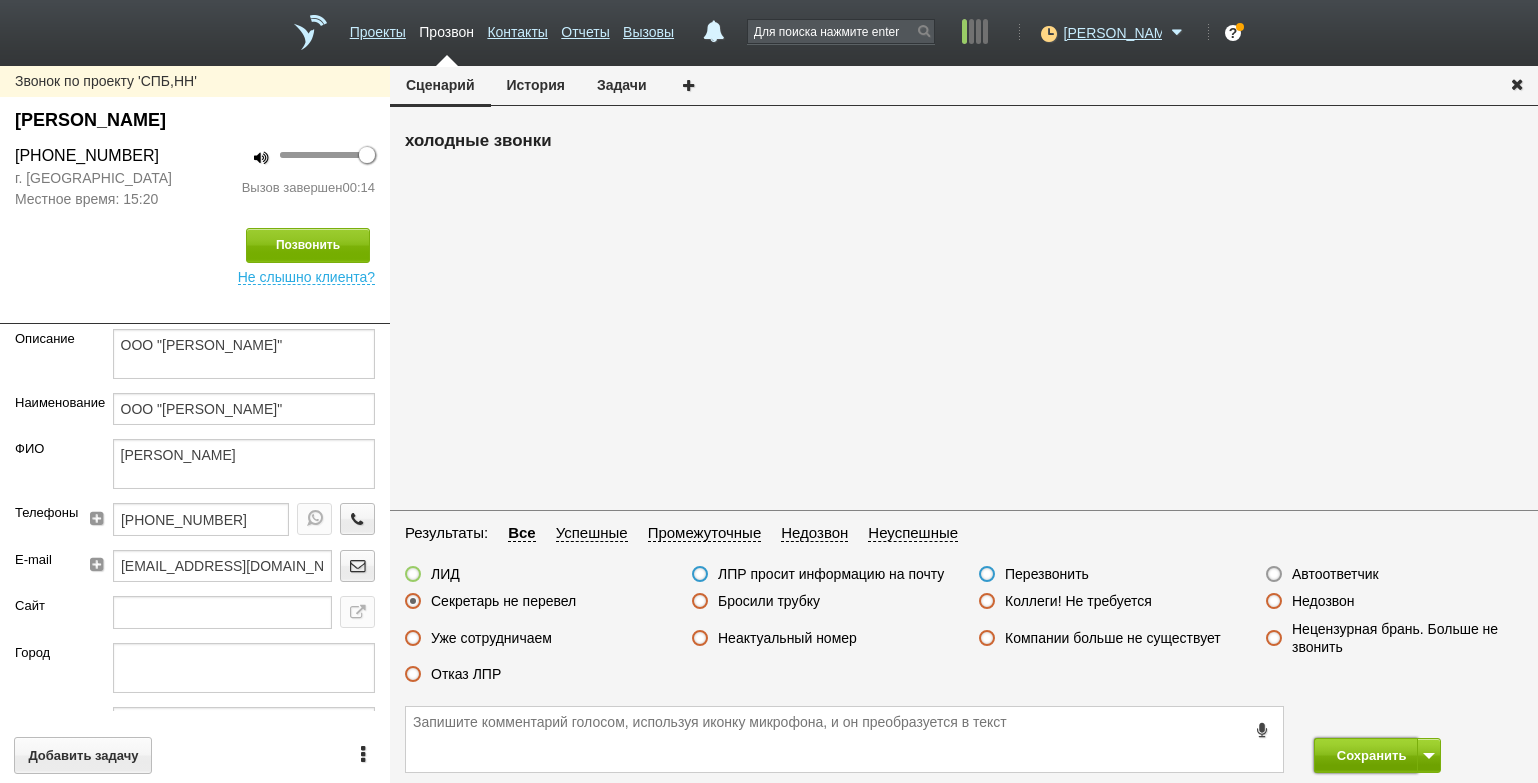 click on "Сохранить" at bounding box center [1366, 755] 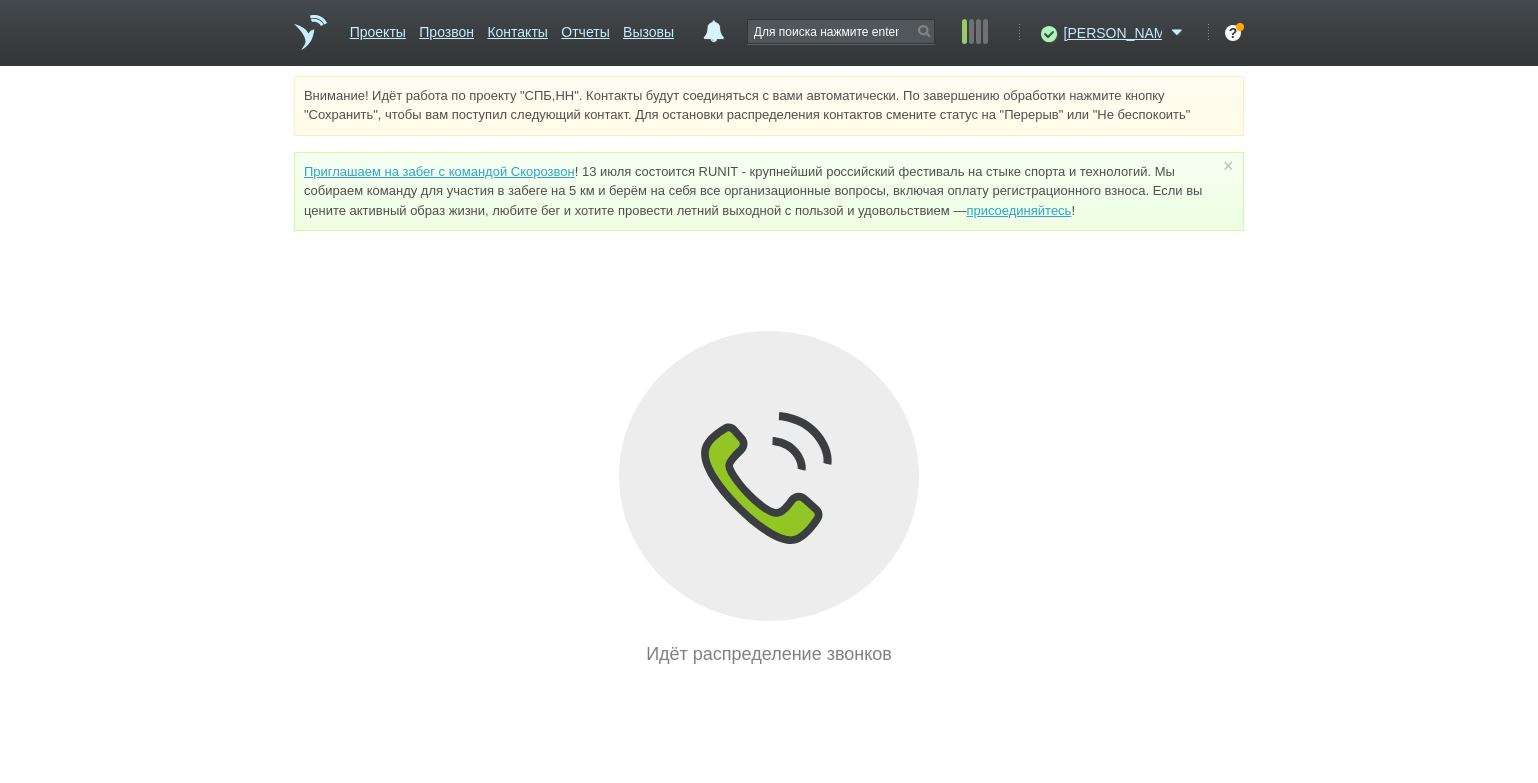 click on "Внимание! Идёт работа по проекту "СПБ,НН". Контакты будут соединяться с вами автоматически. По завершению обработки нажмите кнопку "Сохранить", чтобы вам поступил следующий контакт. Для остановки распределения контактов смените статус на "Перерыв" или "Не беспокоить"
Приглашаем на забег с командой Скорозвон присоединяйтесь !
×
Вы можете звонить напрямую из строки поиска - введите номер и нажмите "Позвонить"
Идёт распределение звонков" at bounding box center [769, 372] 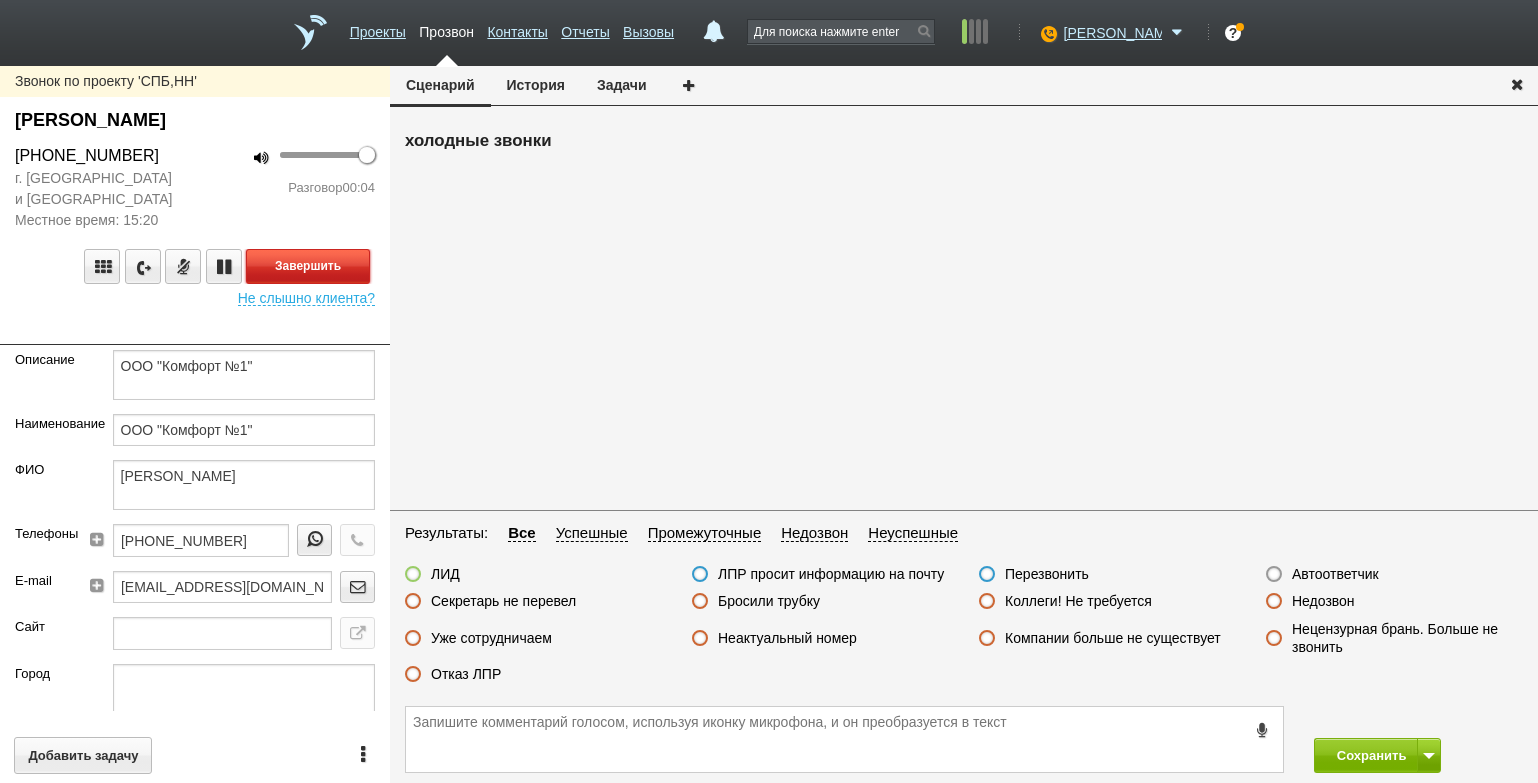 click on "Завершить" at bounding box center (308, 266) 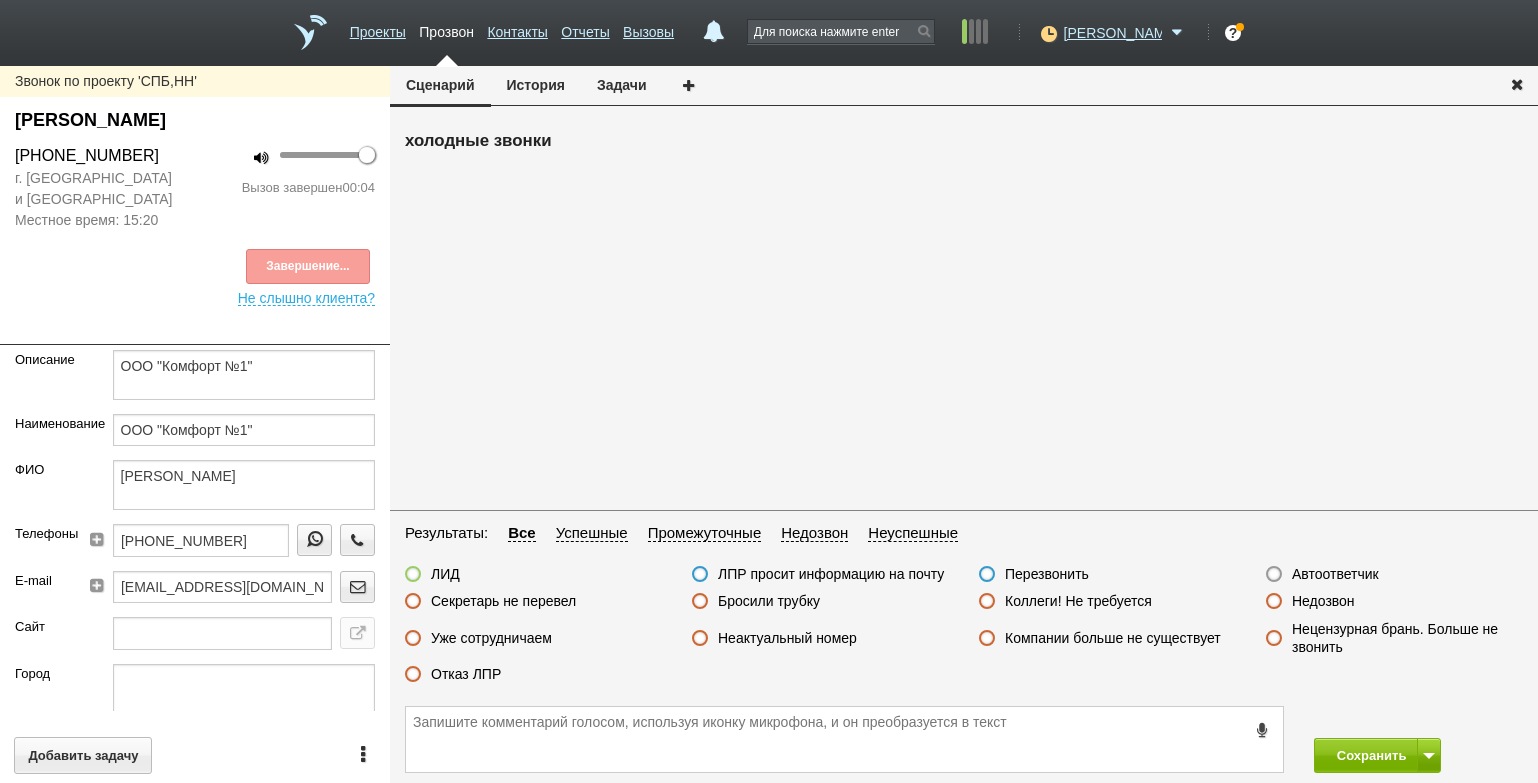 click on "Автоответчик" at bounding box center [1335, 574] 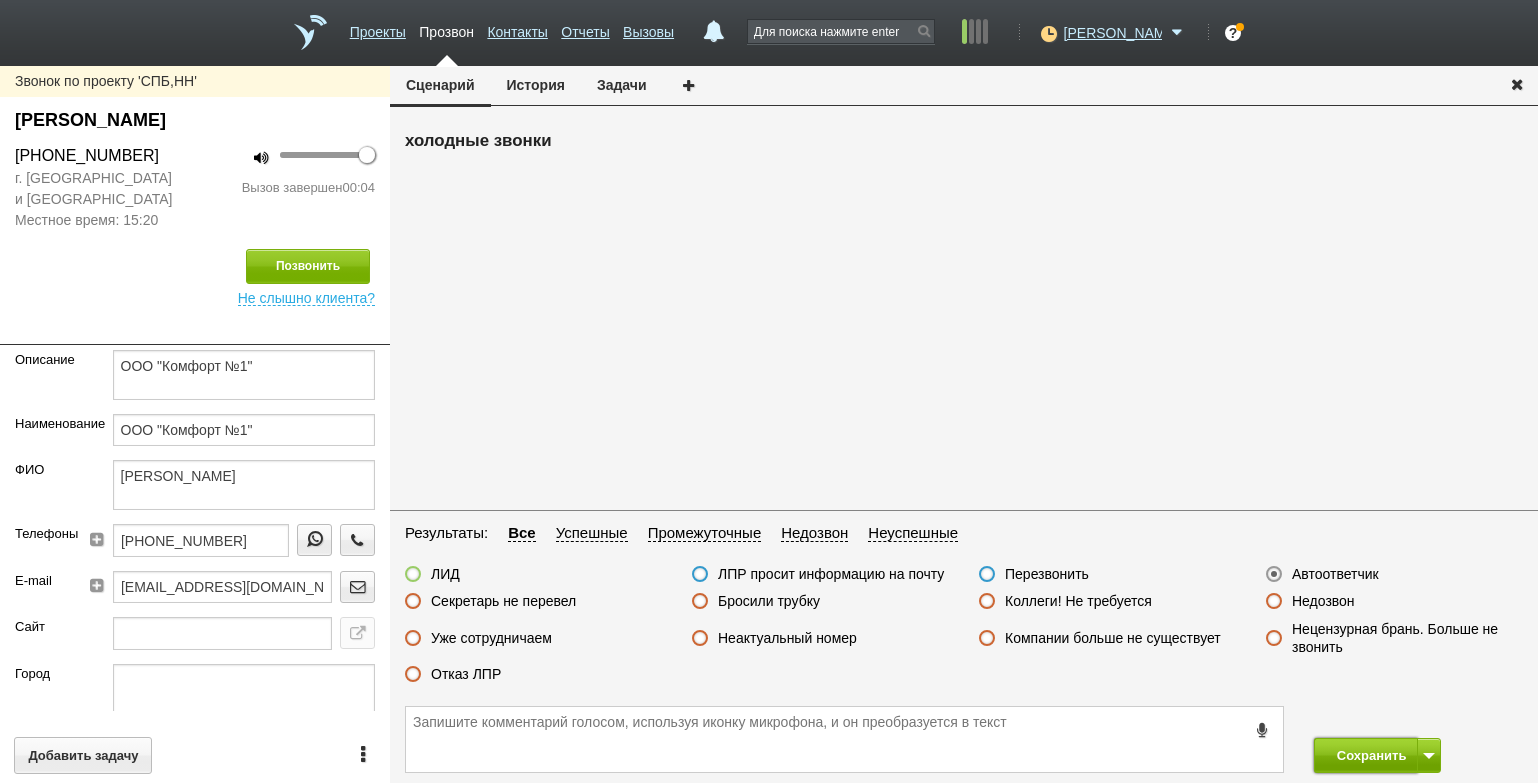 click on "Сохранить" at bounding box center (1366, 755) 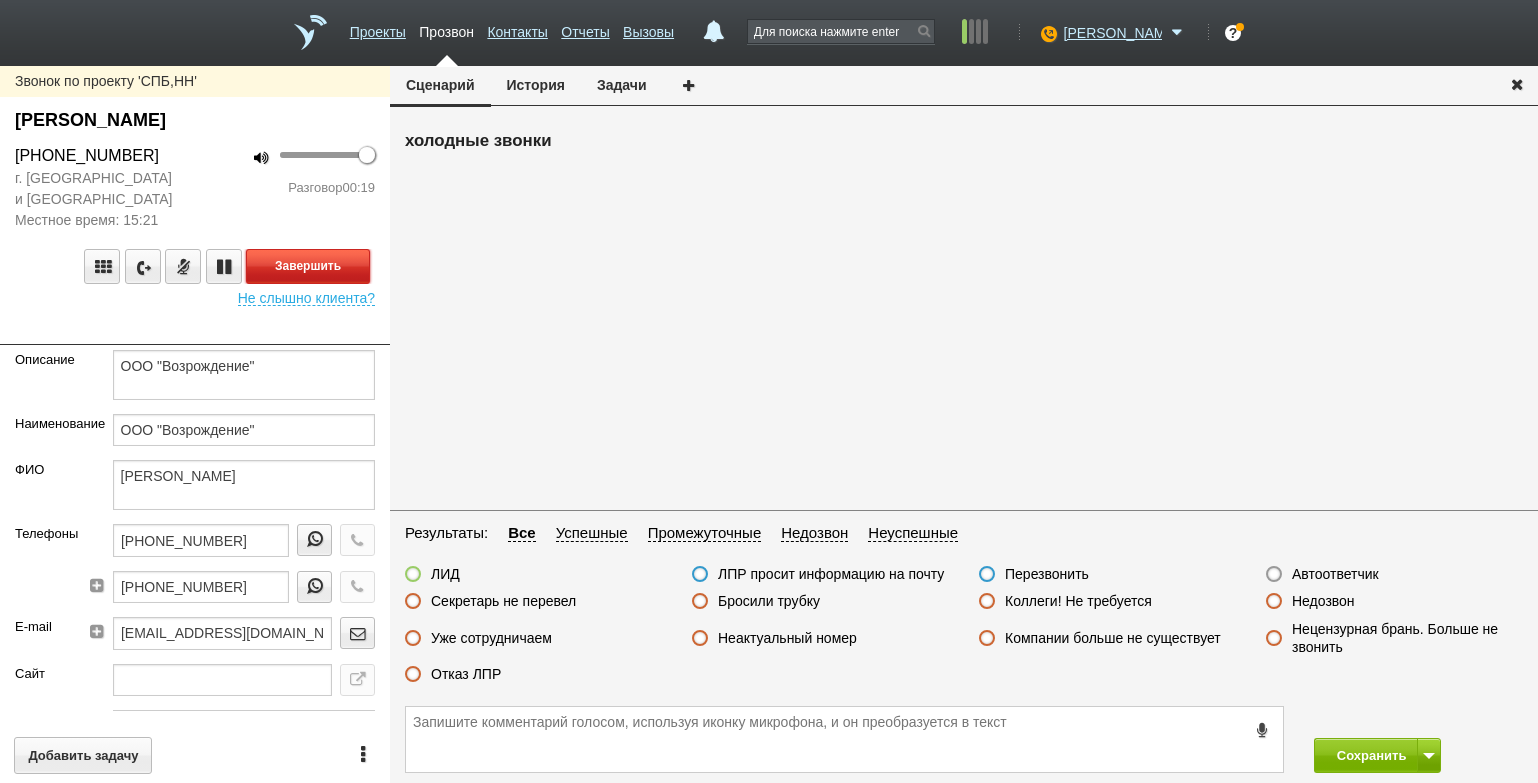 click on "Завершить" at bounding box center [308, 266] 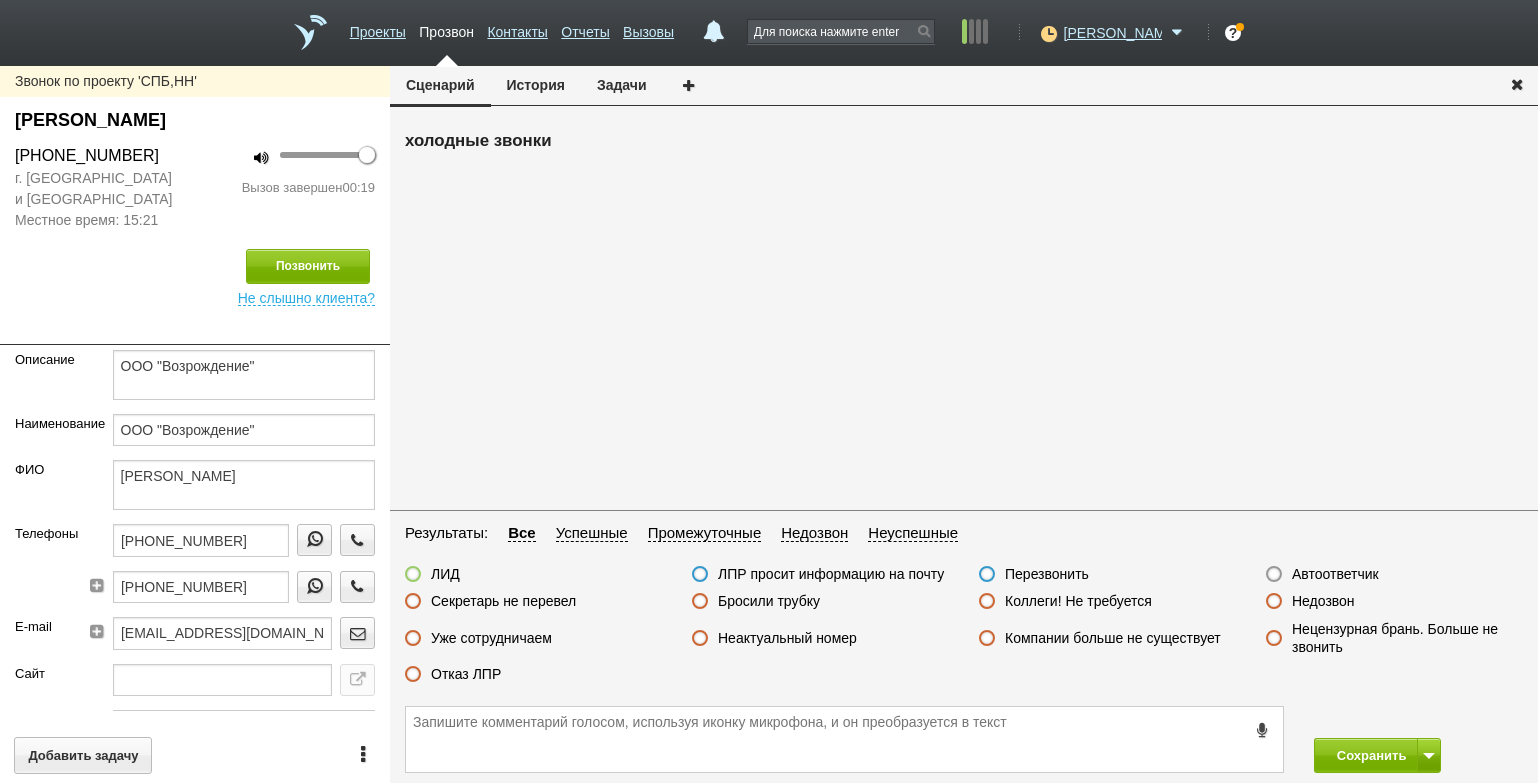 click on "Отказ ЛПР" at bounding box center (466, 674) 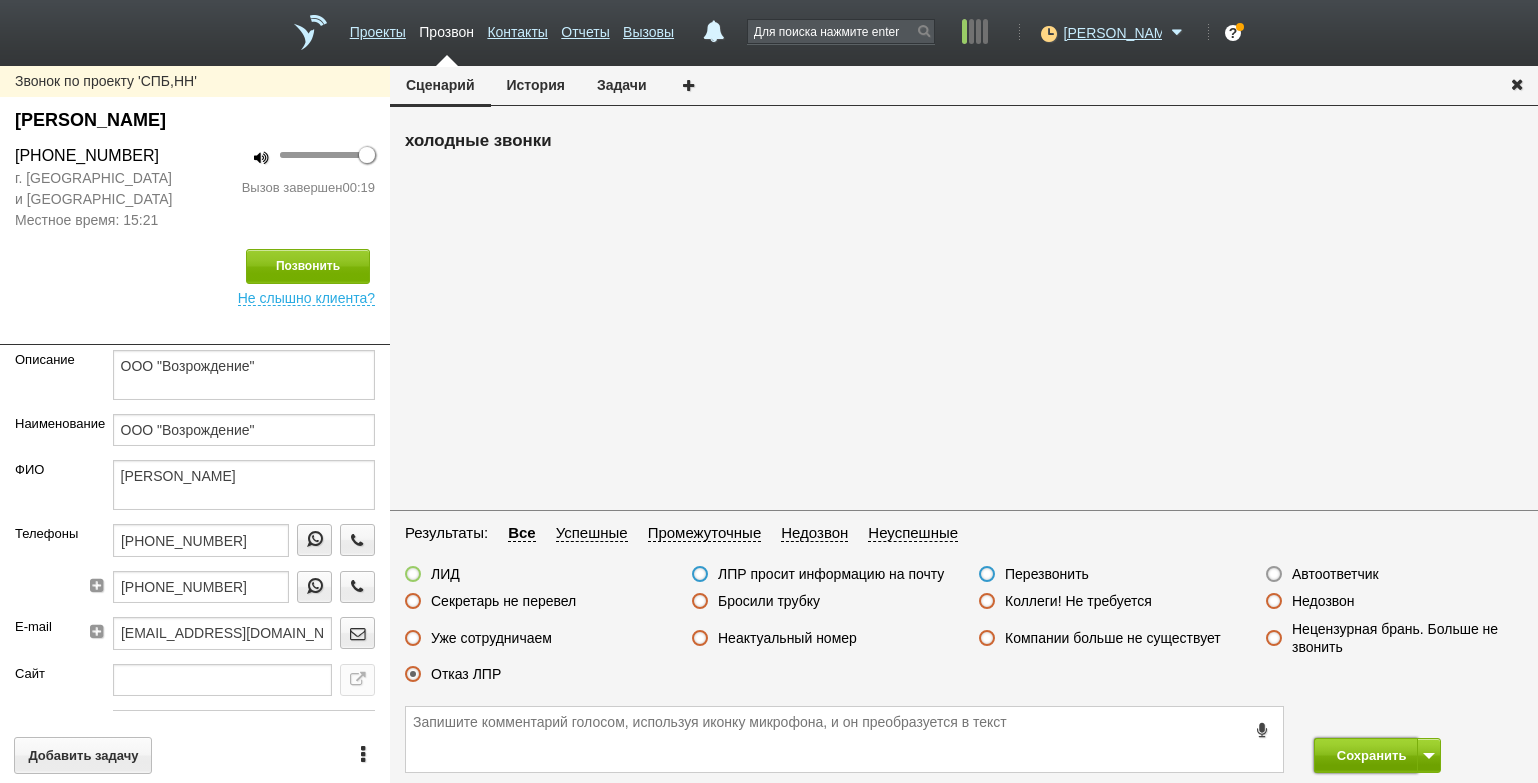 drag, startPoint x: 1360, startPoint y: 750, endPoint x: 1363, endPoint y: 740, distance: 10.440307 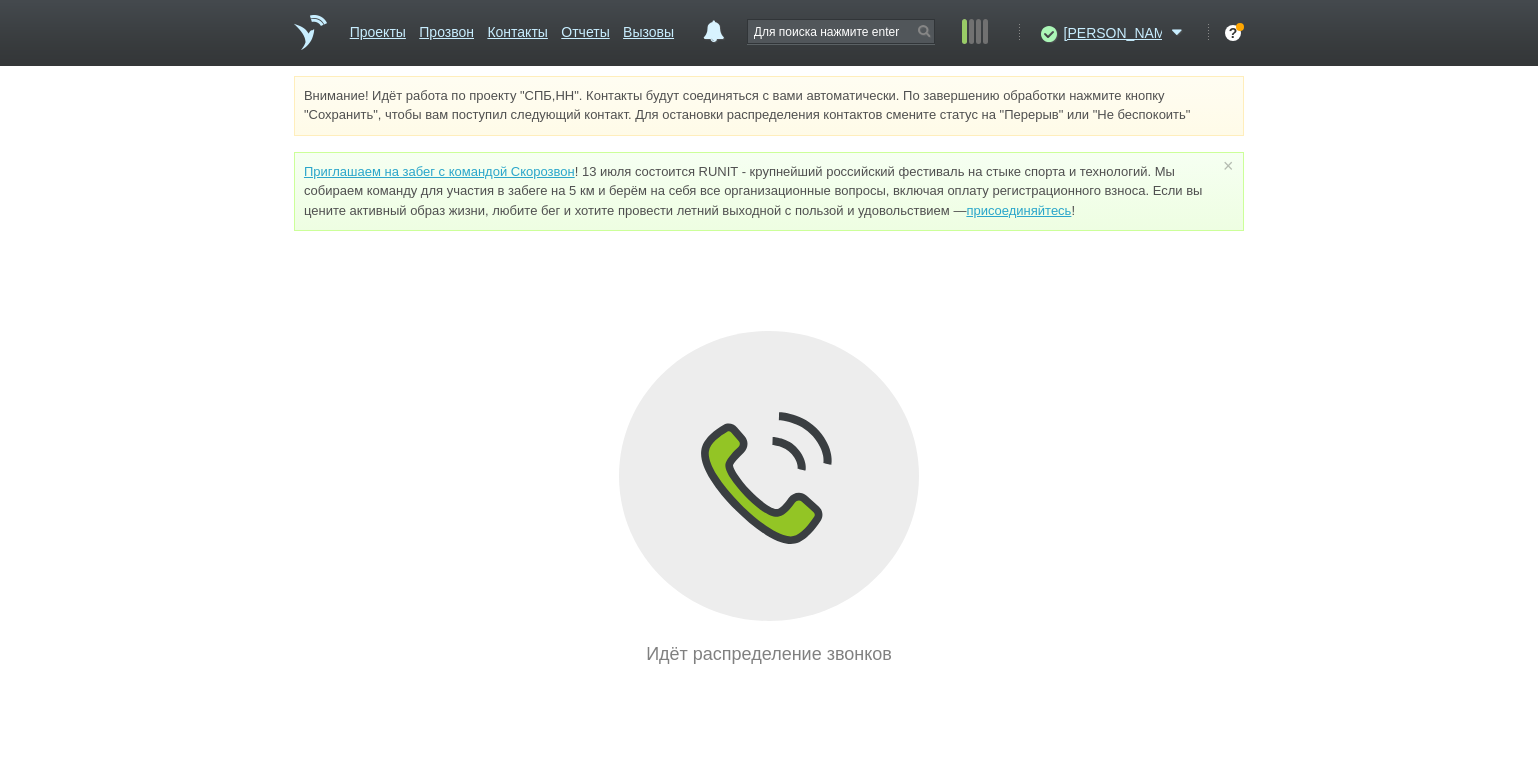 click on "Внимание! Идёт работа по проекту "СПБ,НН". Контакты будут соединяться с вами автоматически. По завершению обработки нажмите кнопку "Сохранить", чтобы вам поступил следующий контакт. Для остановки распределения контактов смените статус на "Перерыв" или "Не беспокоить"
Приглашаем на забег с командой Скорозвон присоединяйтесь !
×
Вы можете звонить напрямую из строки поиска - введите номер и нажмите "Позвонить"
Идёт распределение звонков" at bounding box center [769, 372] 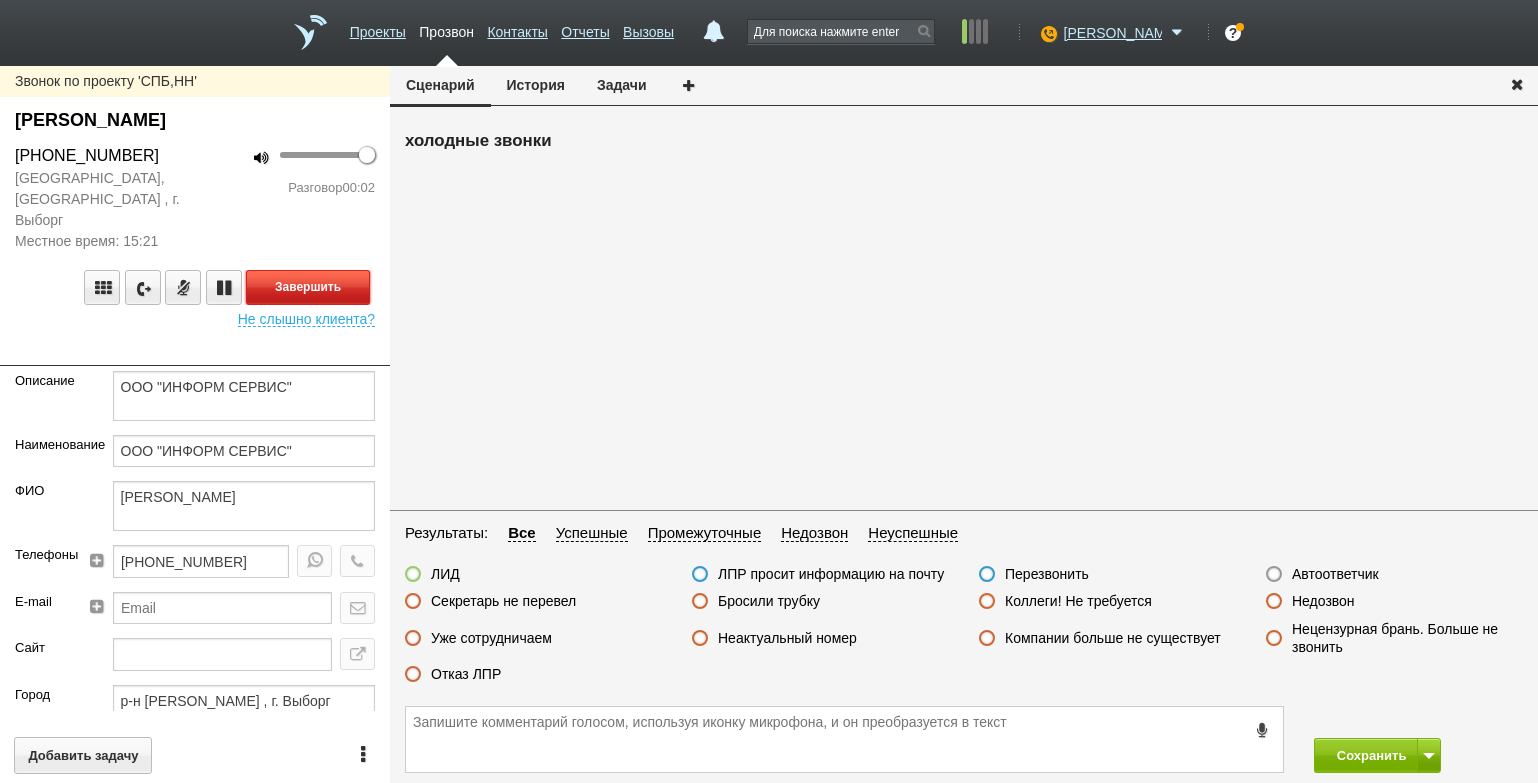 click on "Завершить" at bounding box center (308, 287) 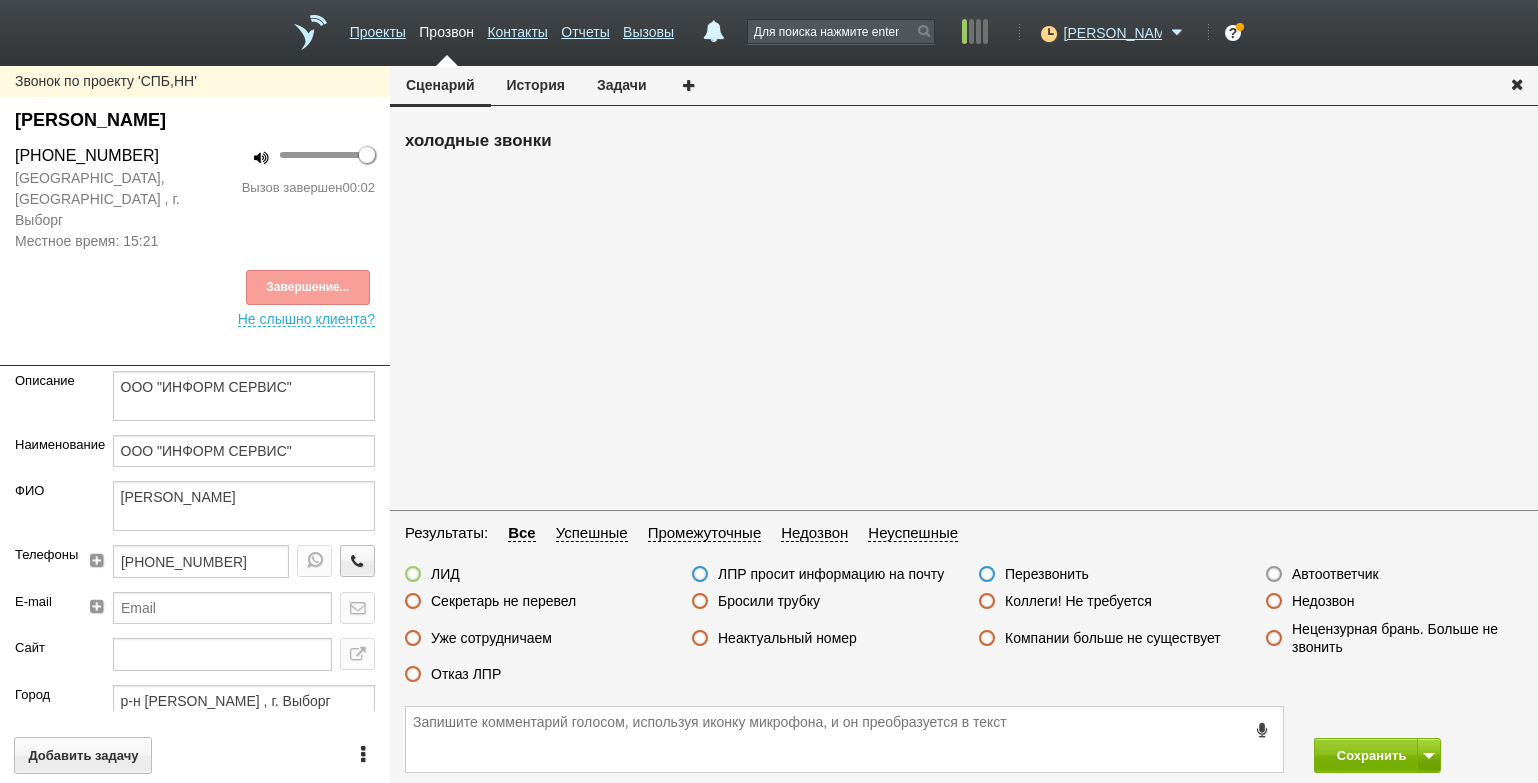 click on "Автоответчик" at bounding box center (1335, 574) 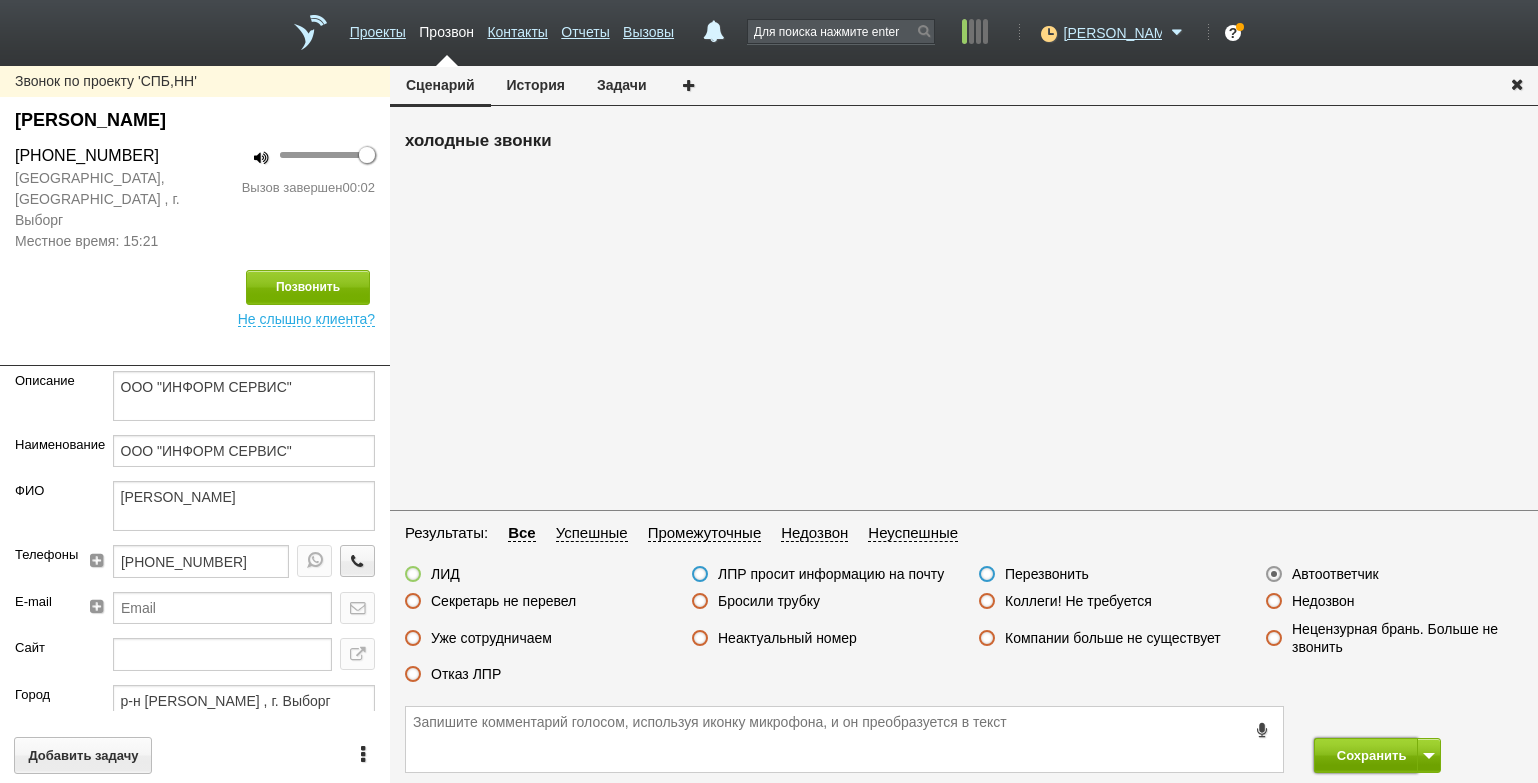 drag, startPoint x: 1363, startPoint y: 756, endPoint x: 1049, endPoint y: 140, distance: 691.413 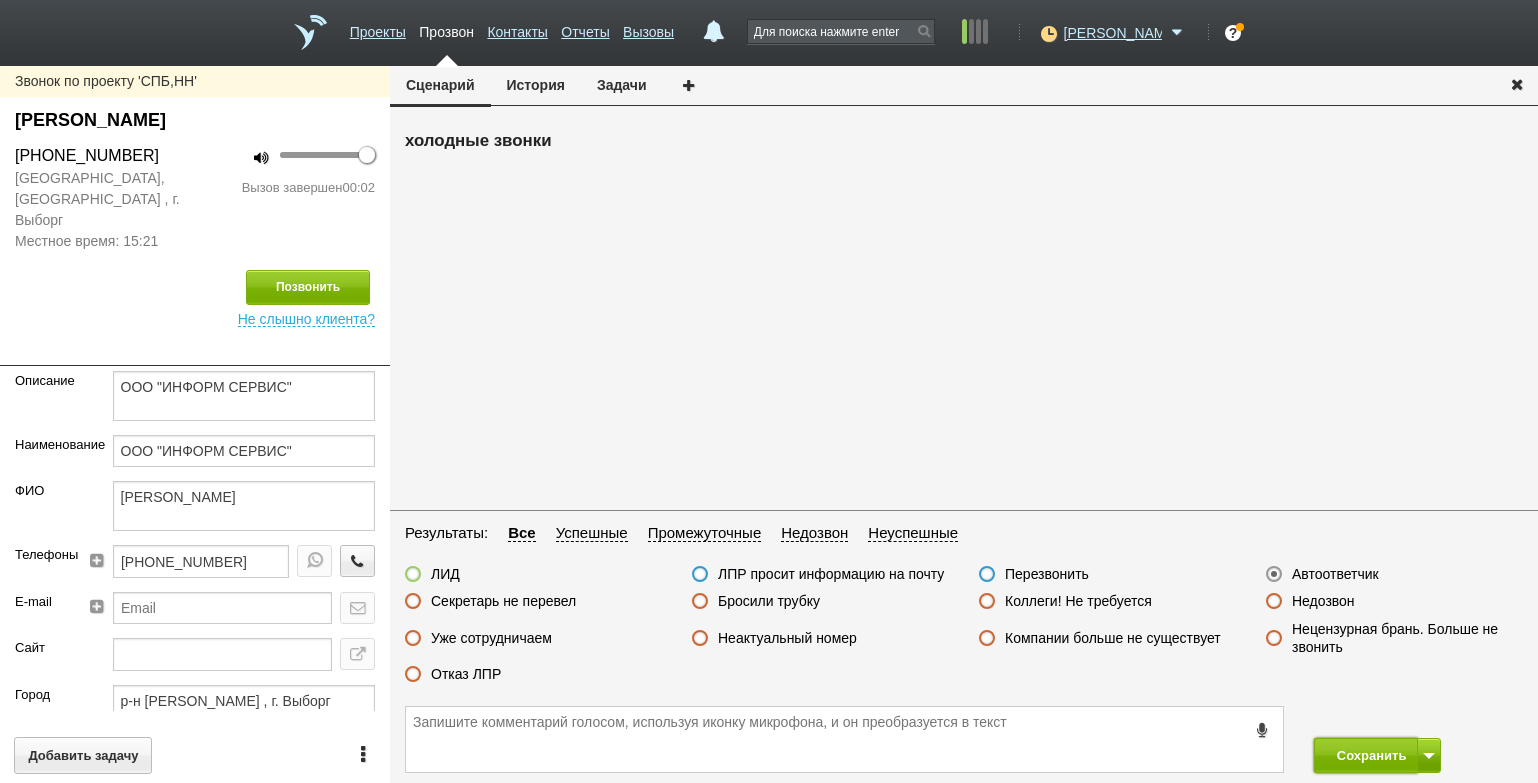 click on "Сохранить" at bounding box center [1366, 755] 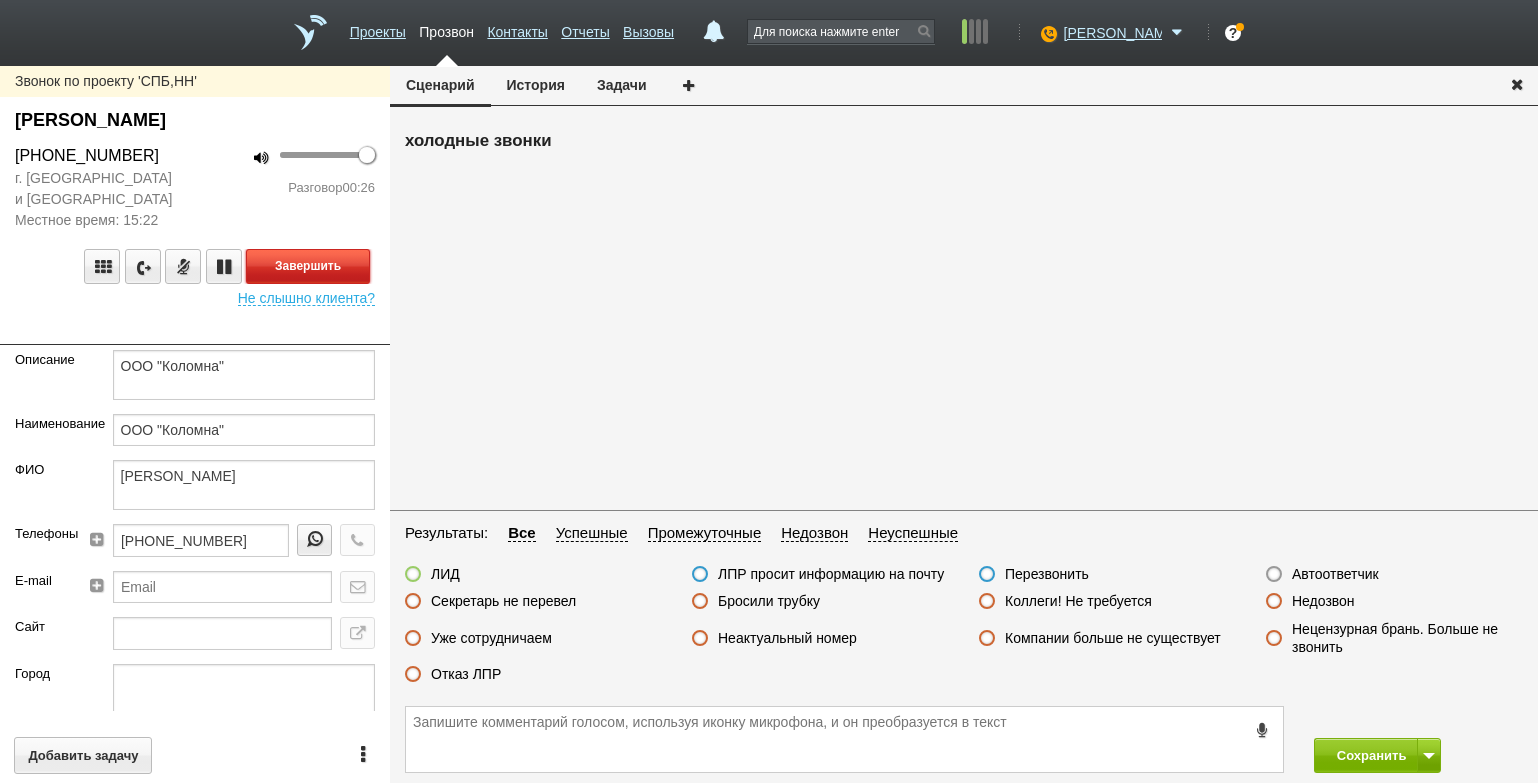 click on "Завершить" at bounding box center [308, 266] 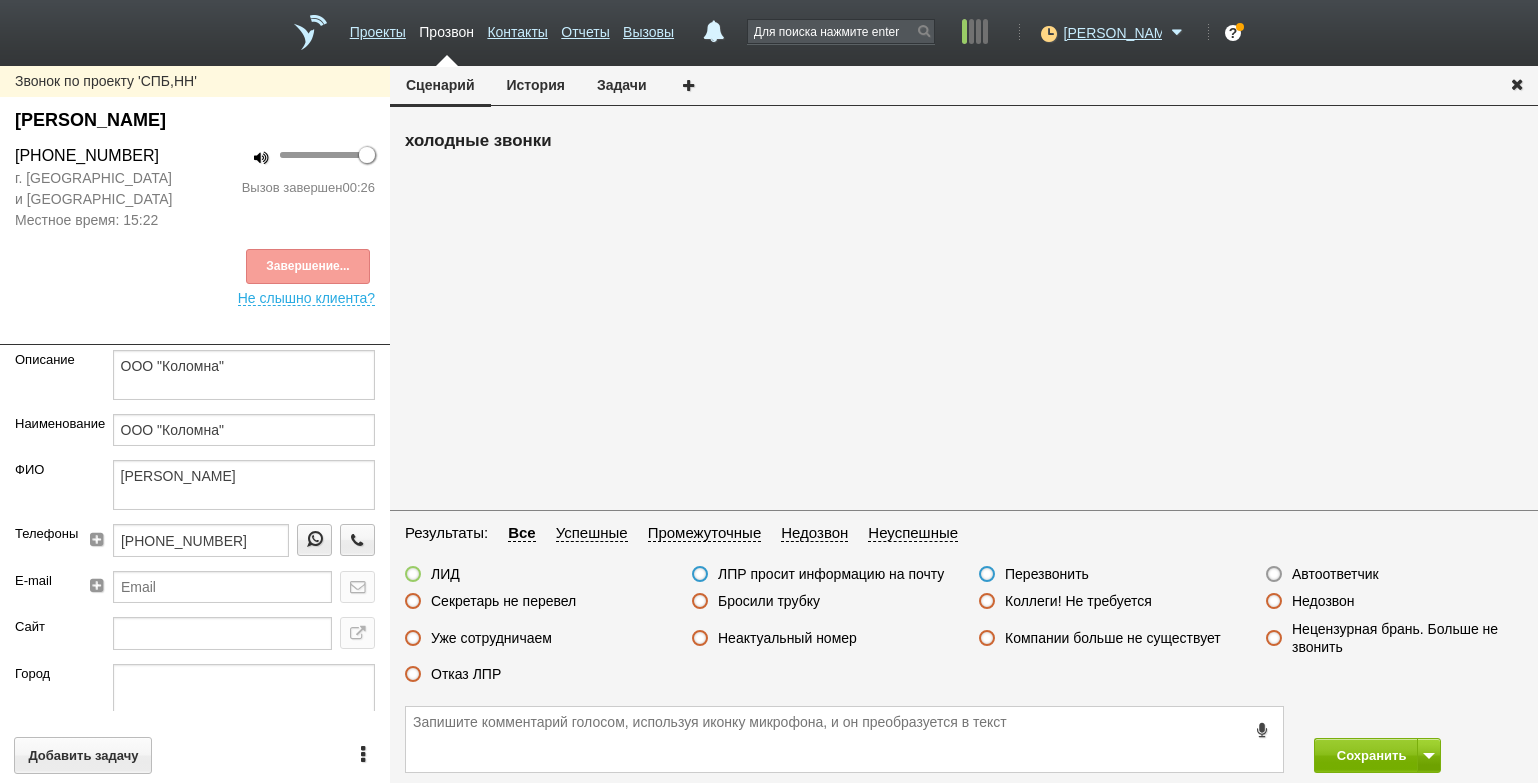 drag, startPoint x: 480, startPoint y: 678, endPoint x: 537, endPoint y: 685, distance: 57.428215 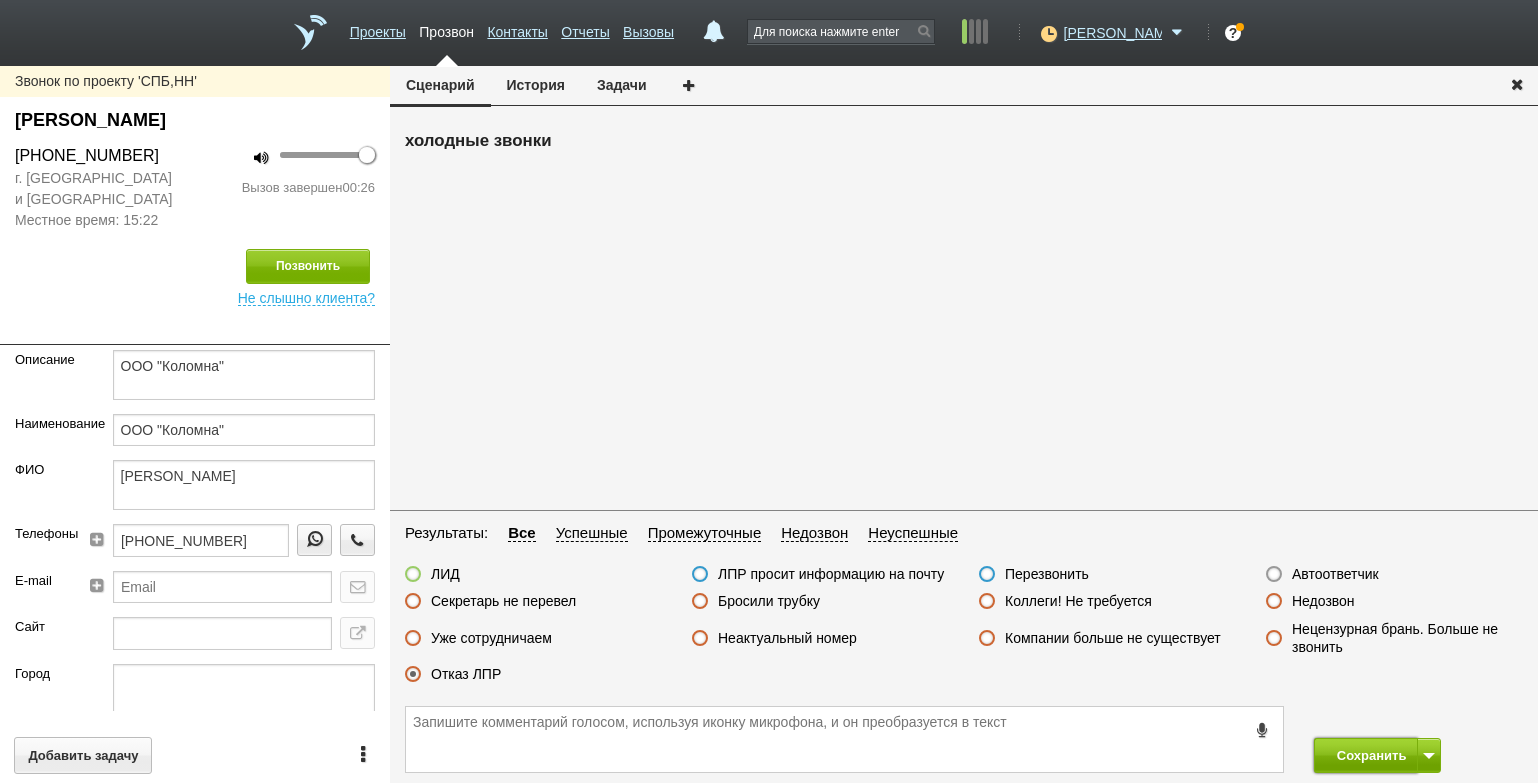 click on "Сохранить" at bounding box center (1366, 755) 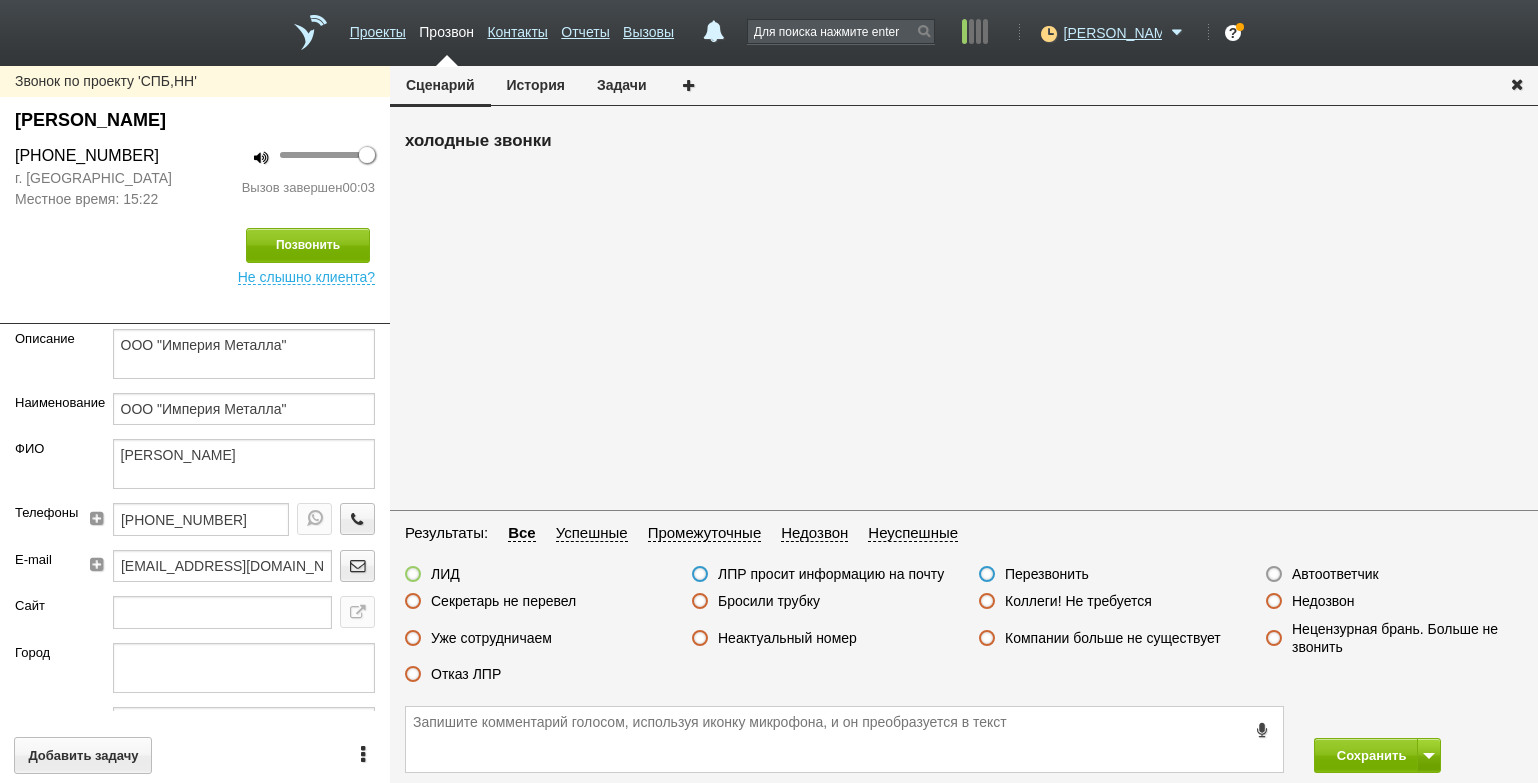 click on "ЛИД ЛПР просит информацию на почту Перезвонить Автоответчик Секретарь не перевел Бросили трубку Коллеги! Не требуется Недозвон Уже сотрудничаем Неактуальный номер Компании больше не существует Нецензурная брань. Больше не звонить Отказ ЛПР" at bounding box center (964, 629) 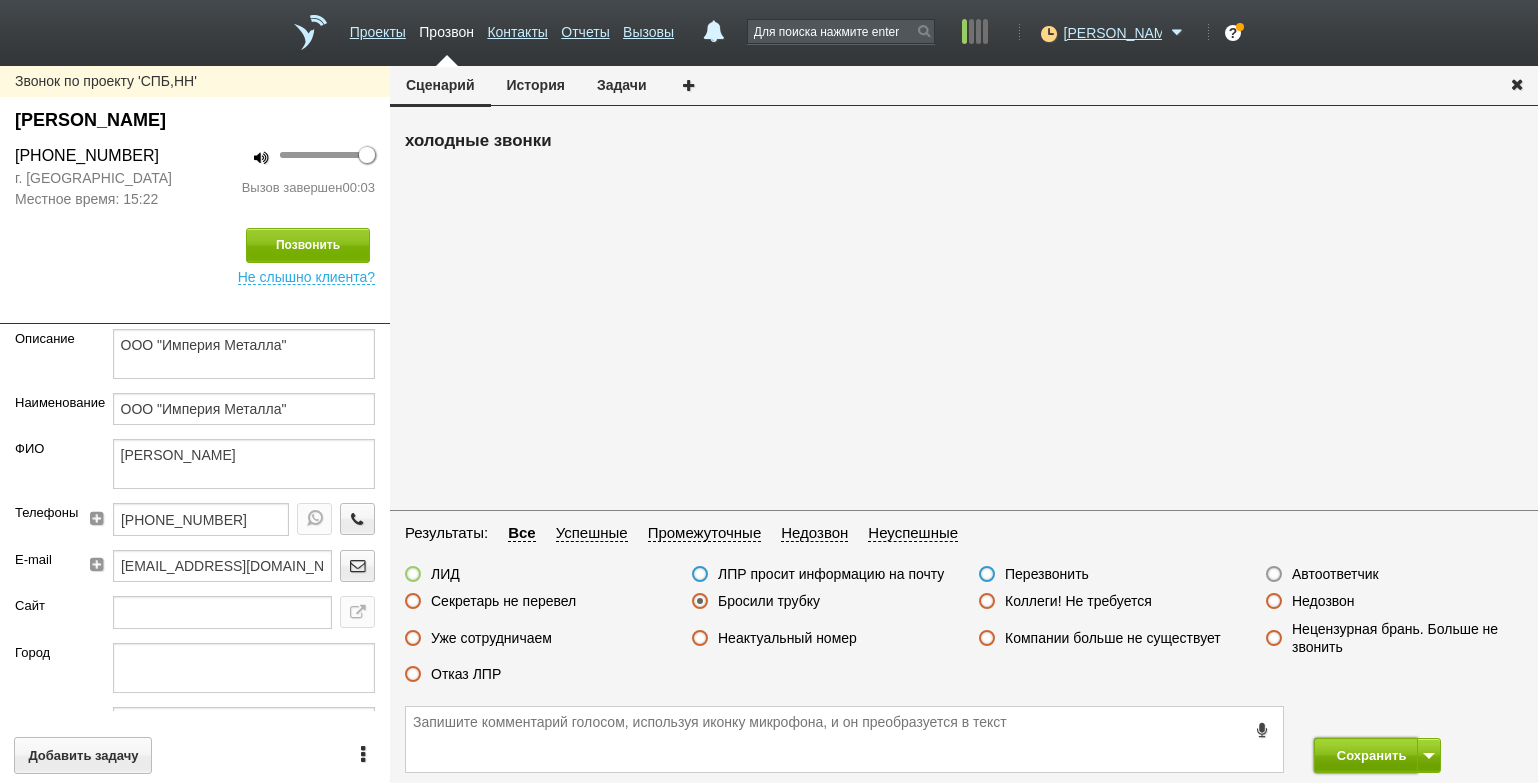 click on "Сохранить" at bounding box center (1366, 755) 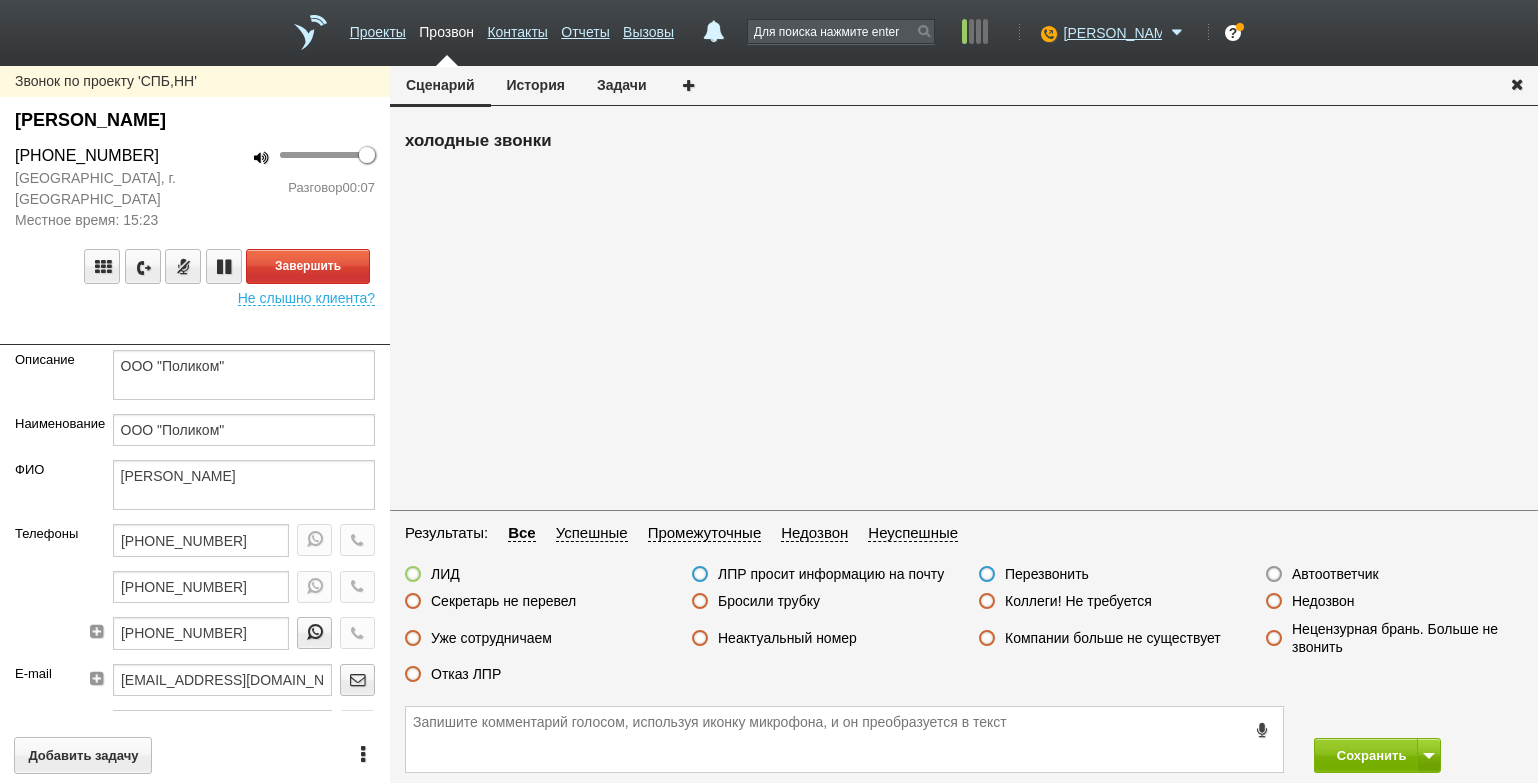 click at bounding box center [195, 330] 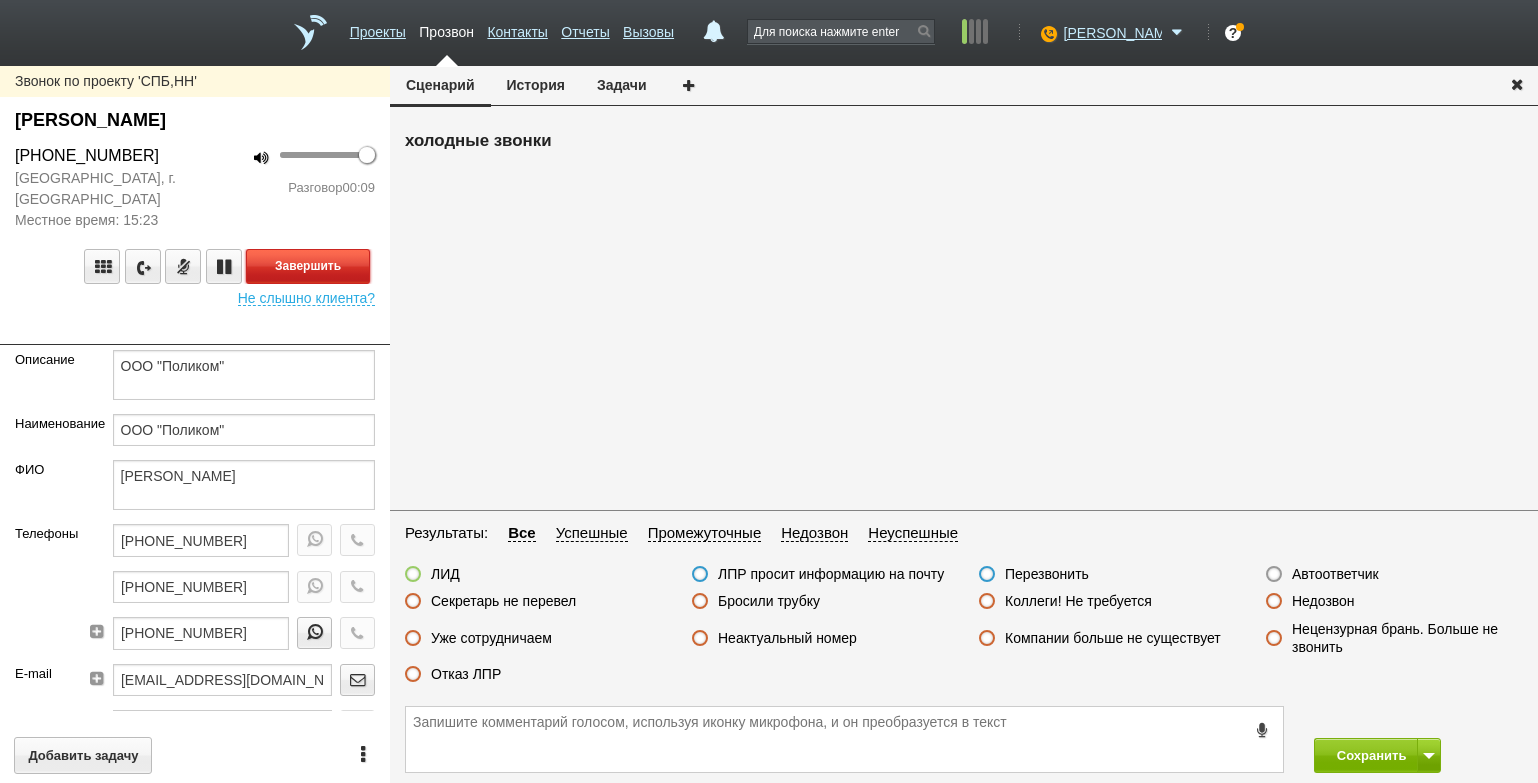 click on "Завершить" at bounding box center (308, 266) 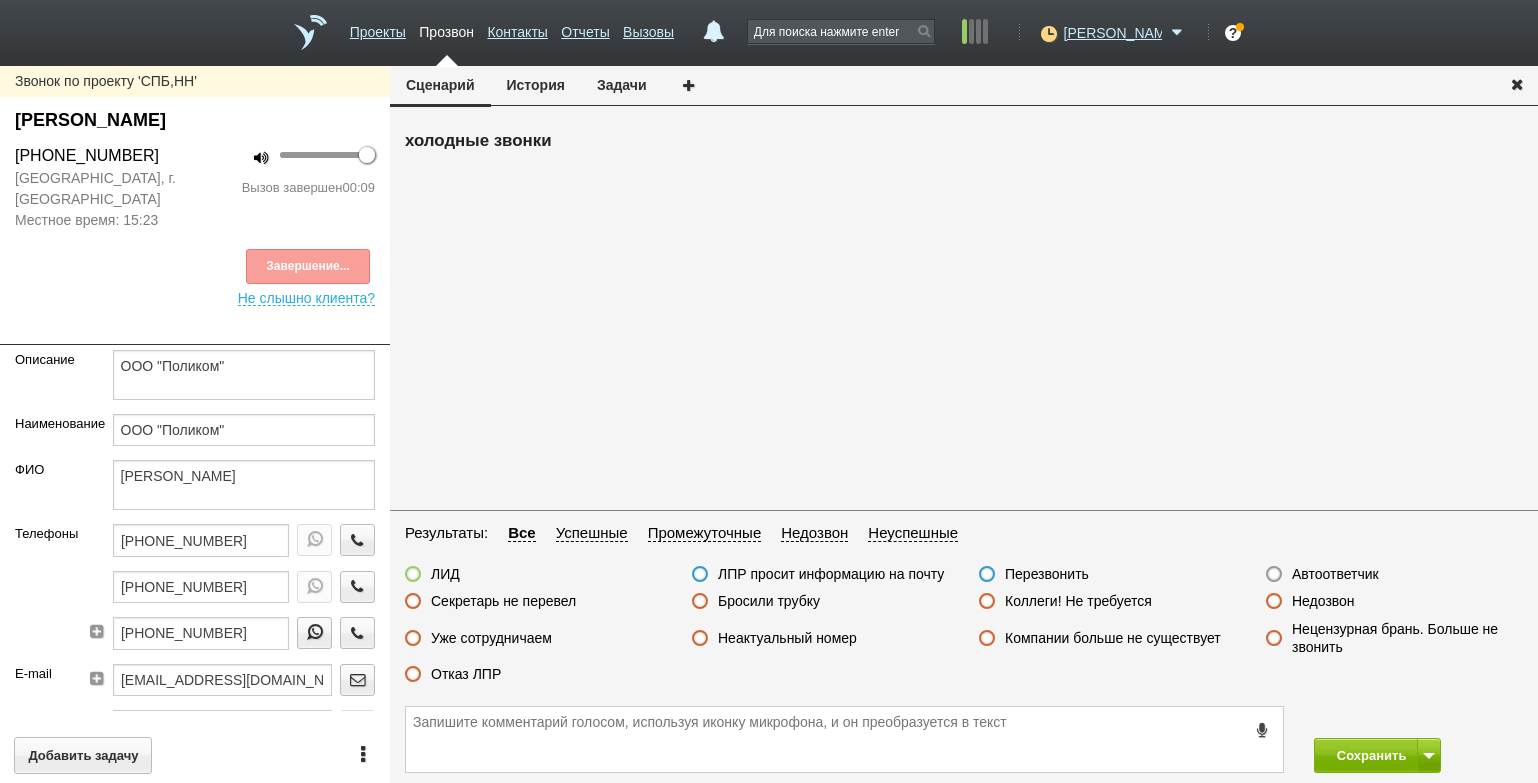 click on "Отказ ЛПР" at bounding box center [466, 674] 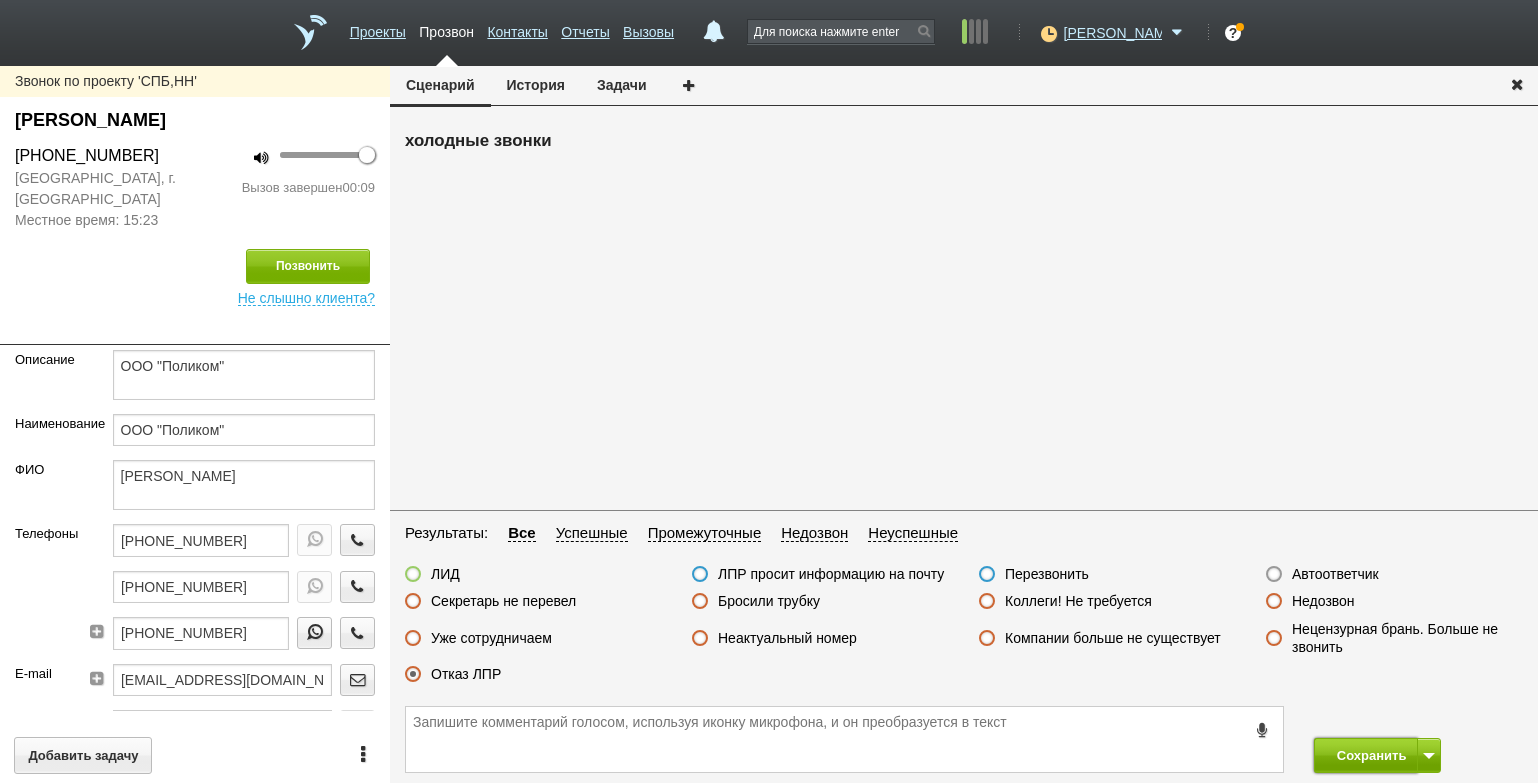 click on "Сохранить" at bounding box center [1366, 755] 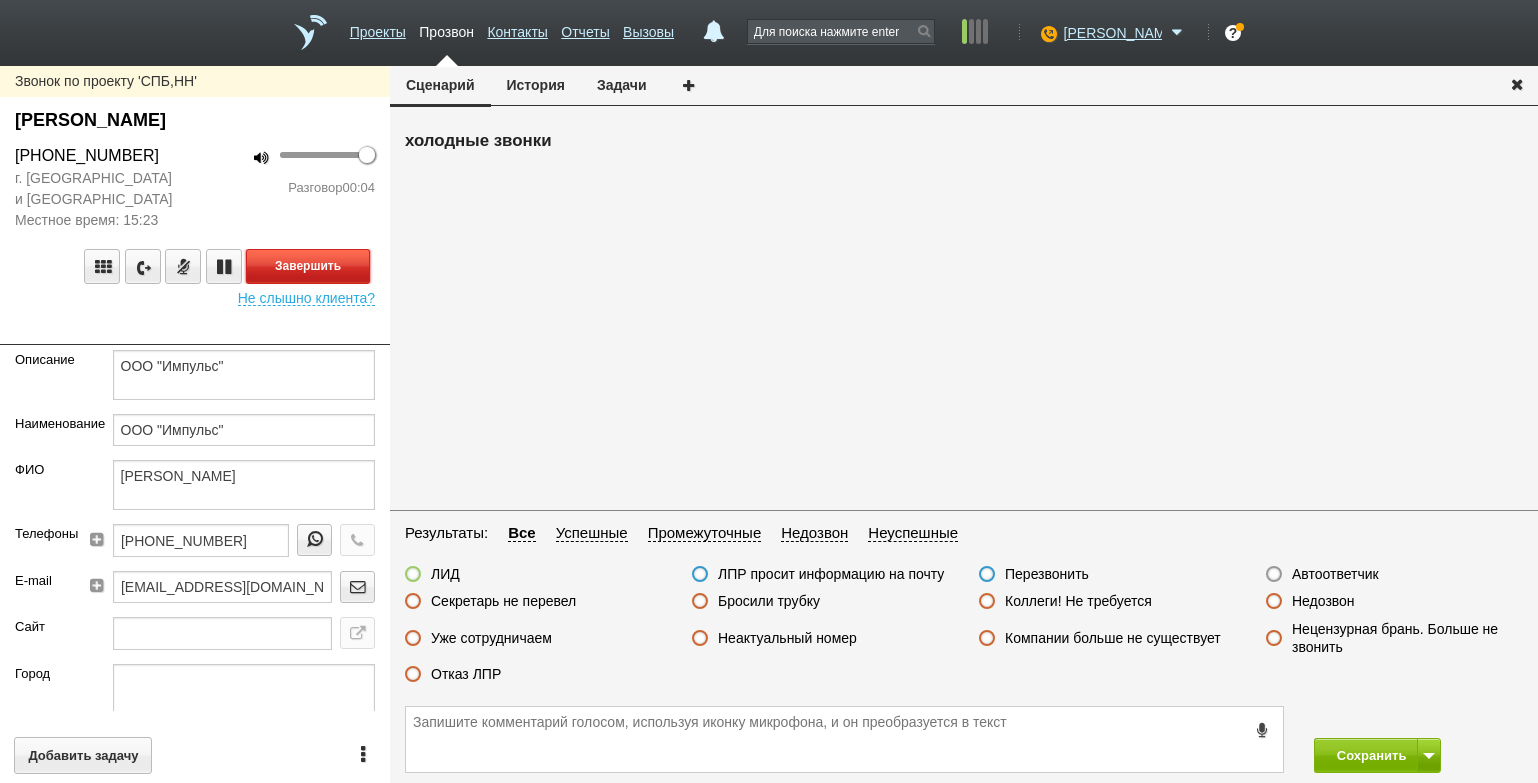 click on "Завершить" at bounding box center (308, 266) 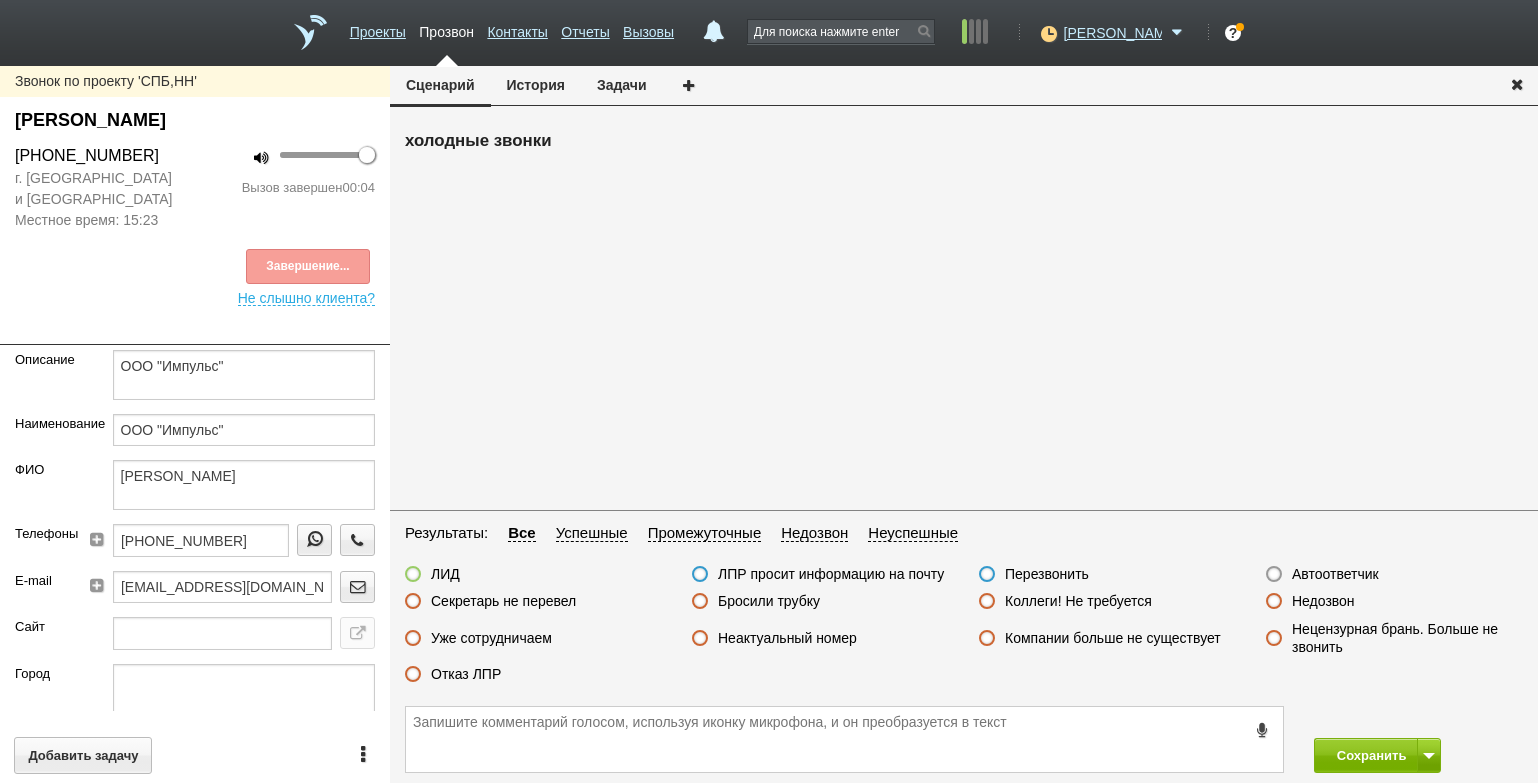 click on "Автоответчик" at bounding box center (1335, 574) 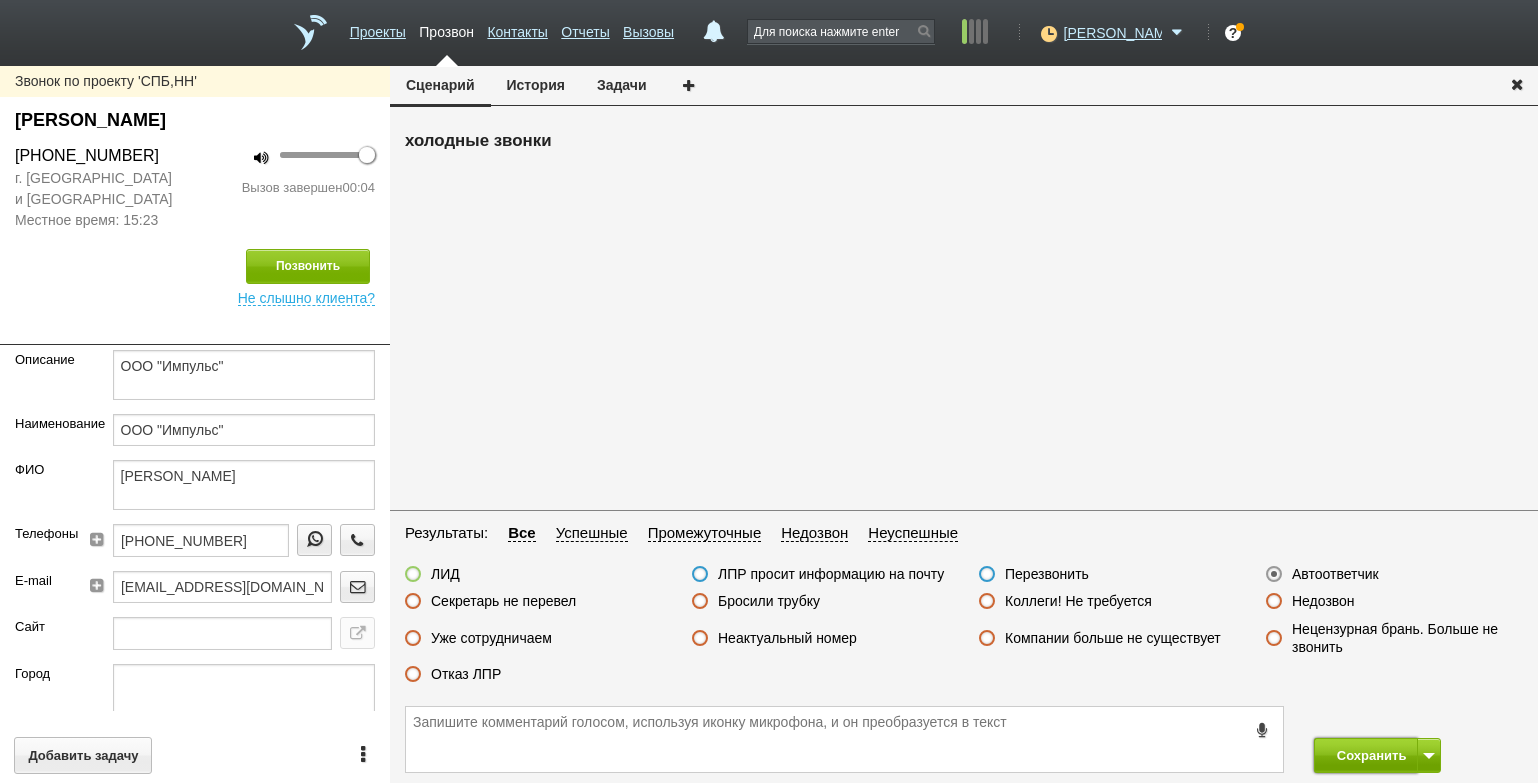 click on "Сохранить" at bounding box center [1366, 755] 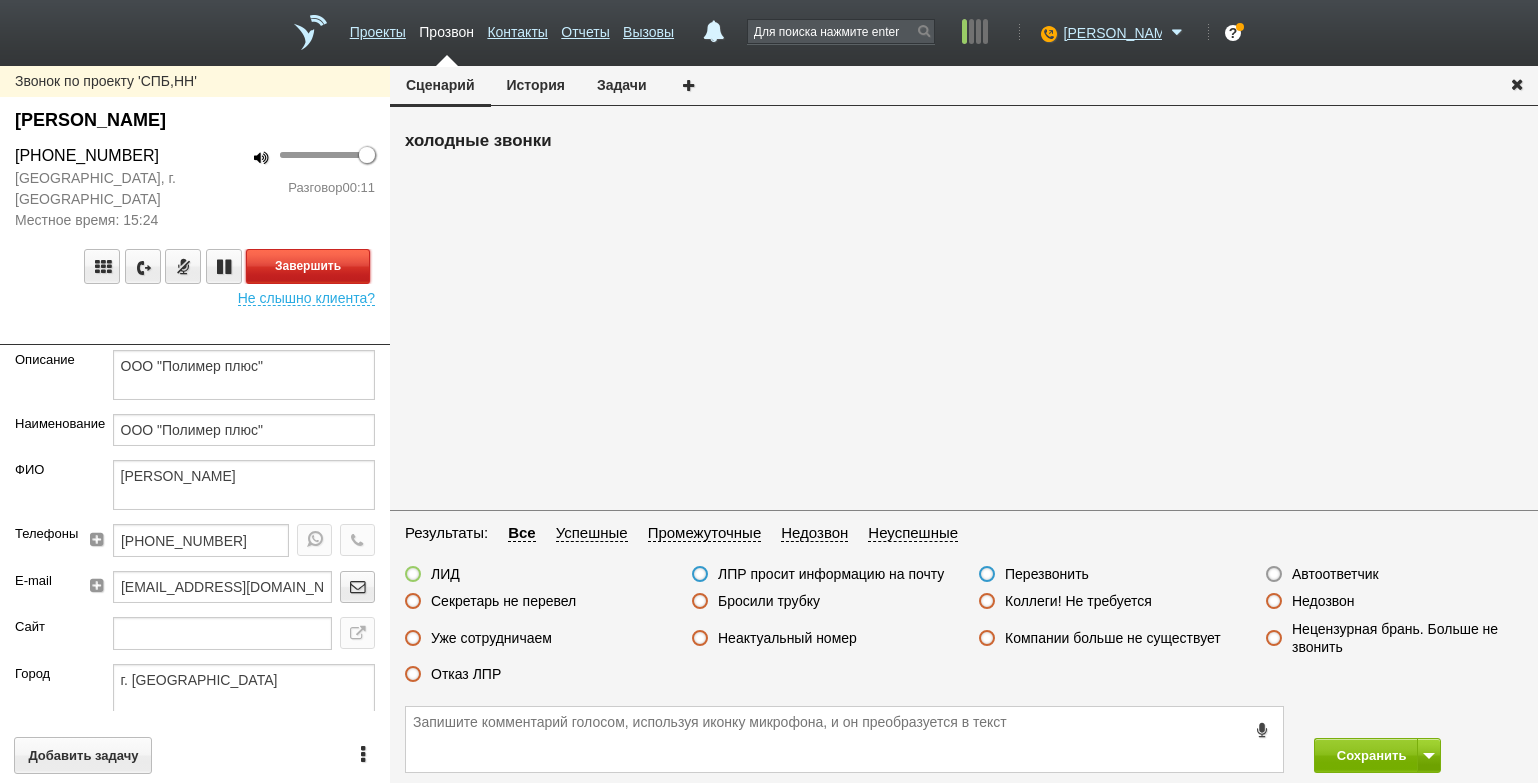 click on "Завершить" at bounding box center (308, 266) 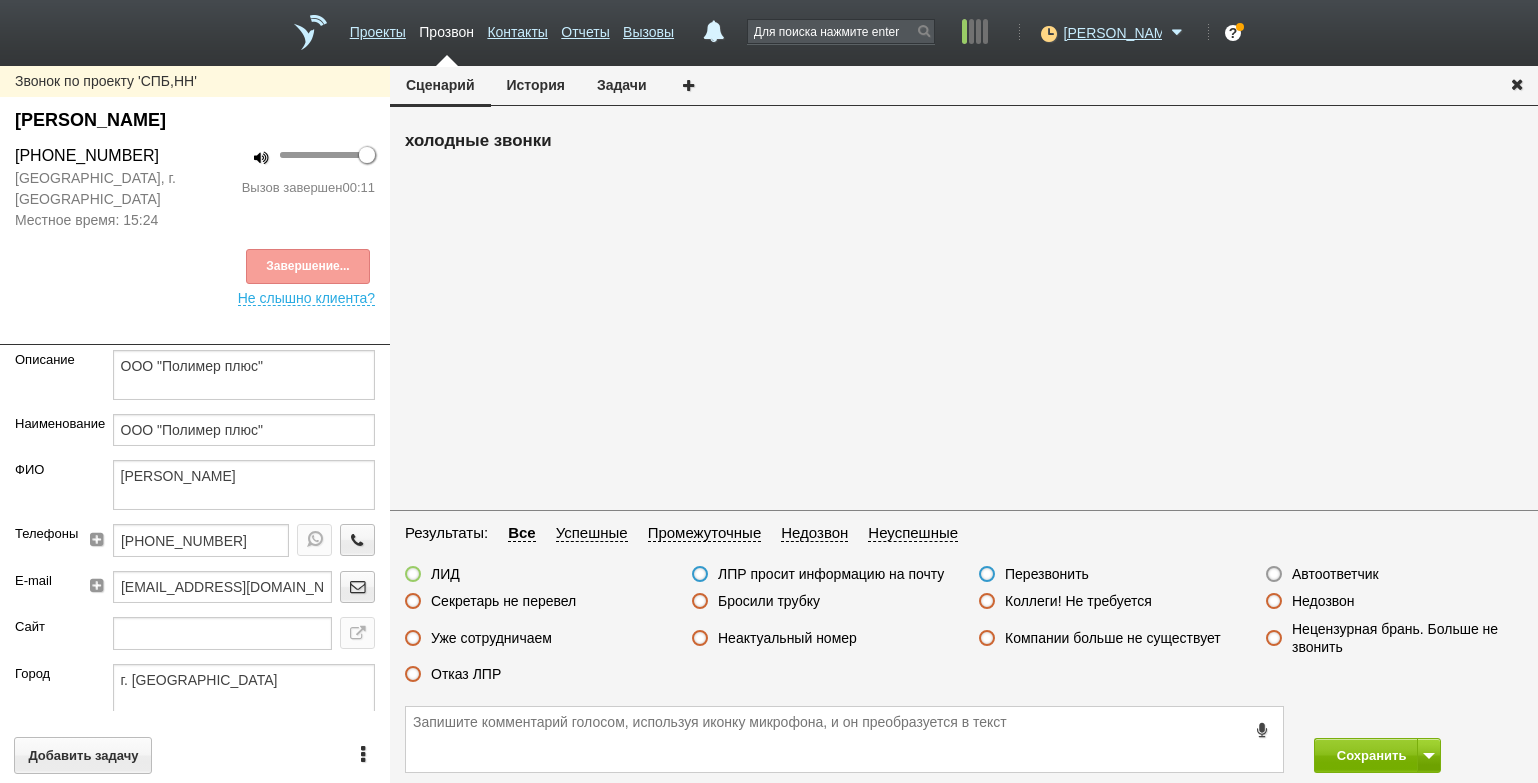 click on "Отказ ЛПР" at bounding box center (466, 674) 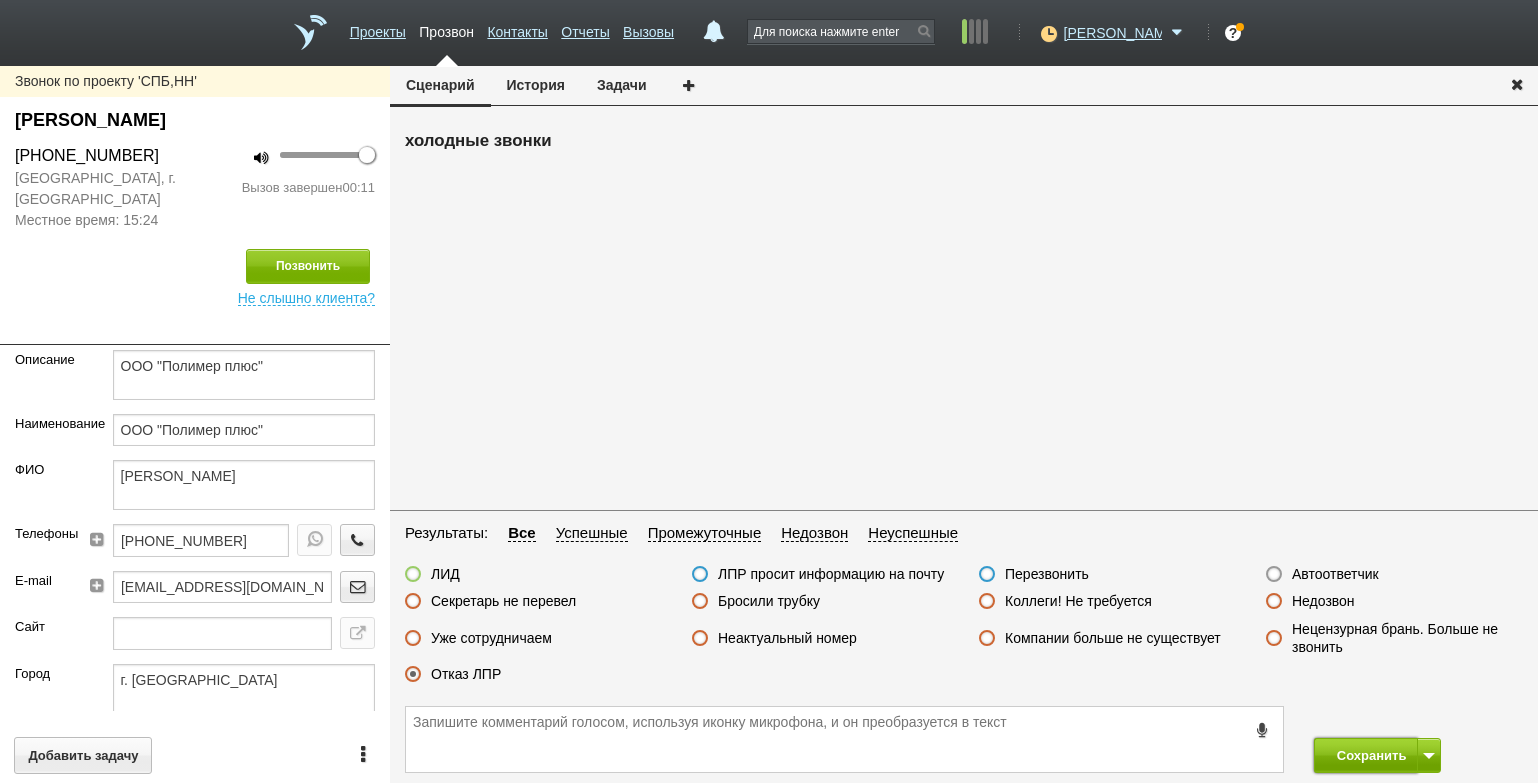 click on "Сохранить" at bounding box center [1366, 755] 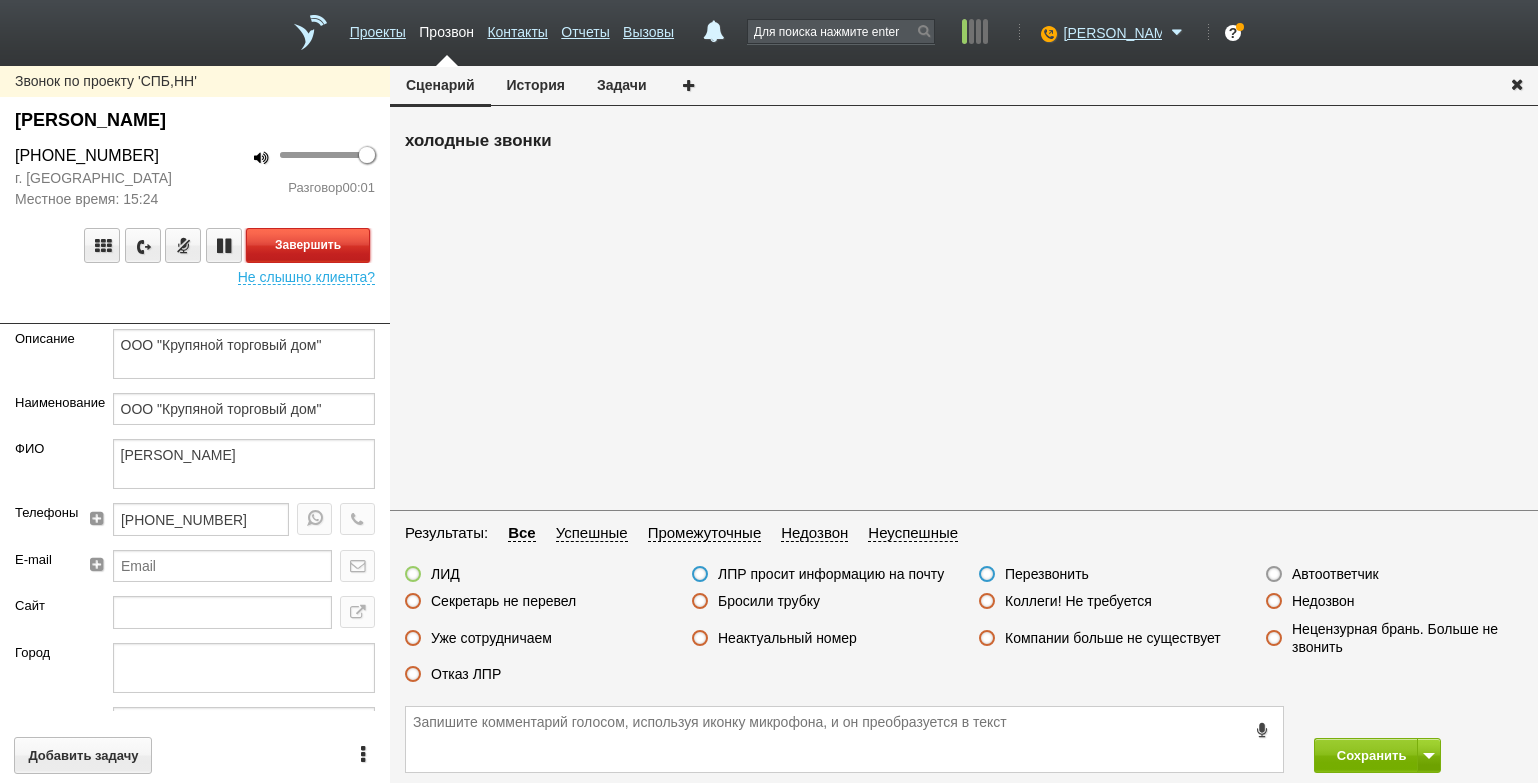 click on "Завершить" at bounding box center [308, 245] 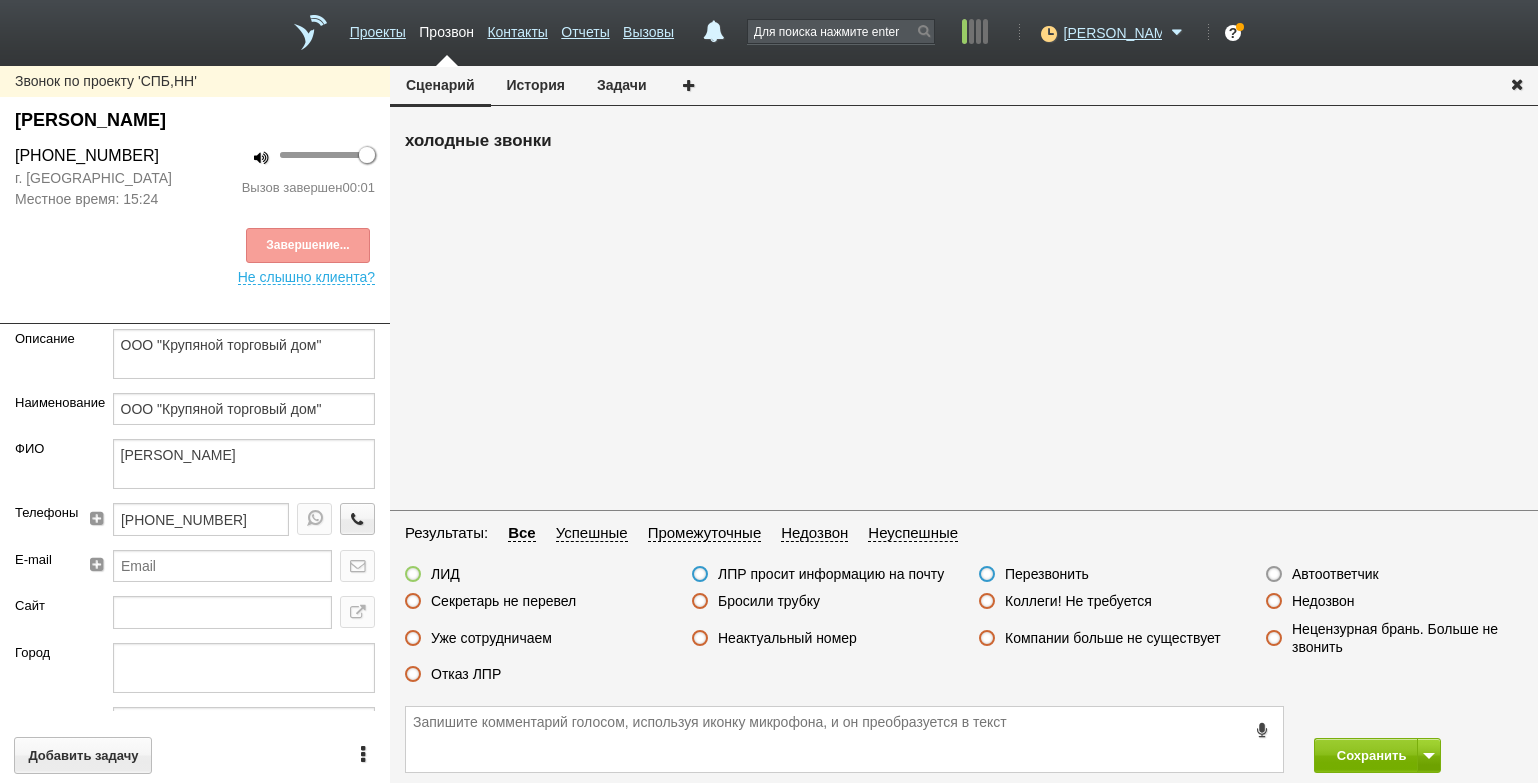 click on "Автоответчик" at bounding box center [1335, 574] 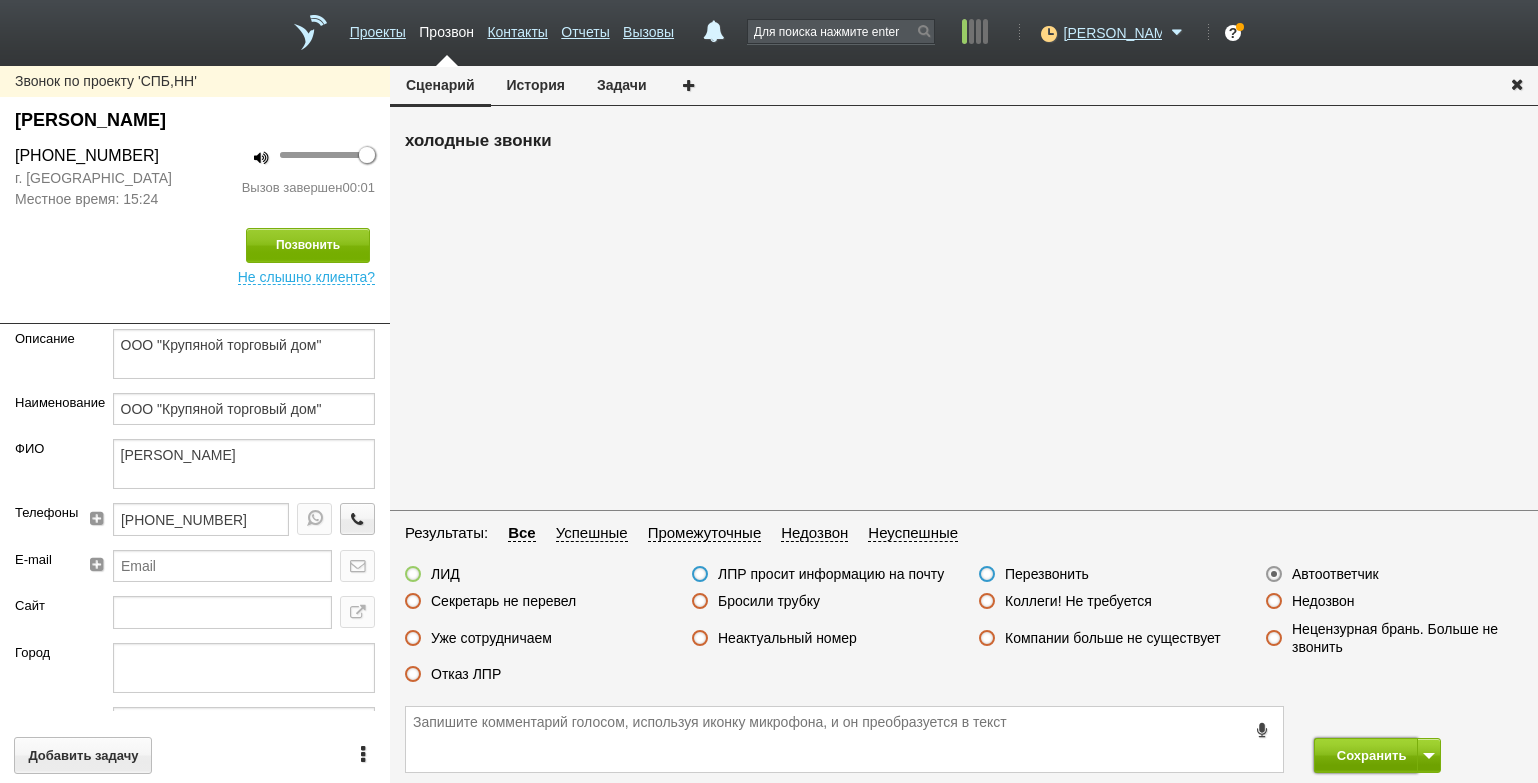 click on "Сохранить" at bounding box center (1366, 755) 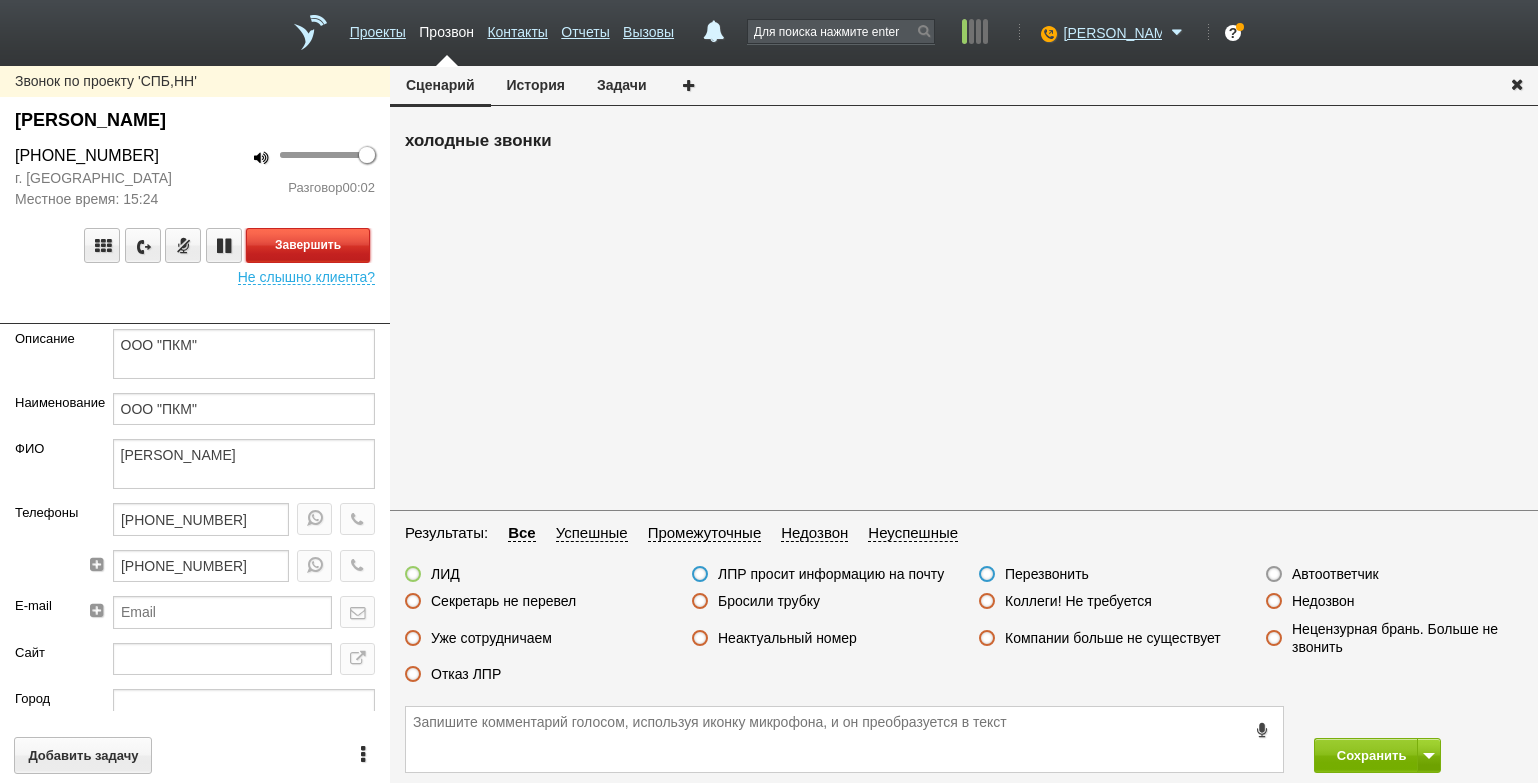 click on "Завершить" at bounding box center [308, 245] 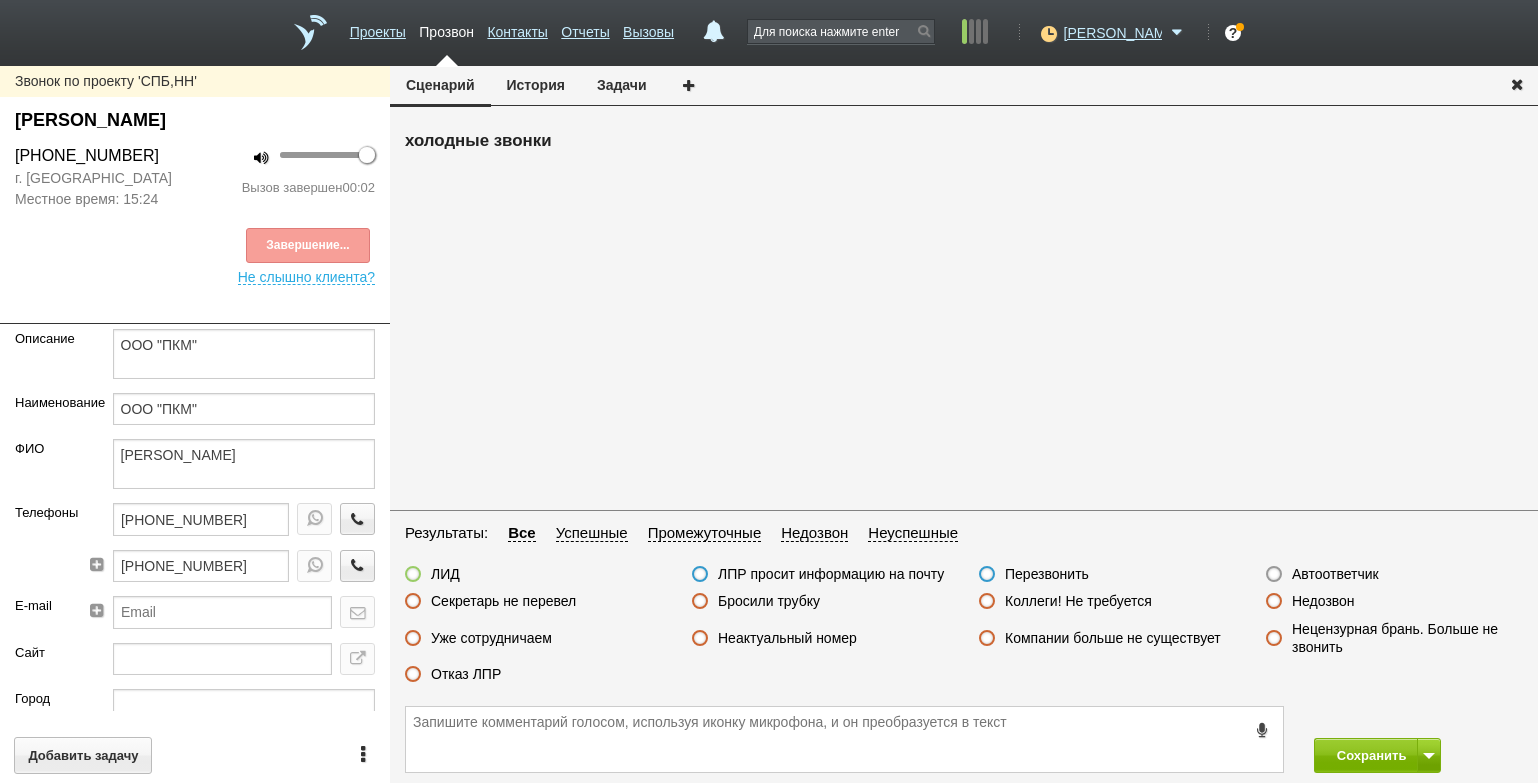 click on "Автоответчик" at bounding box center [1335, 574] 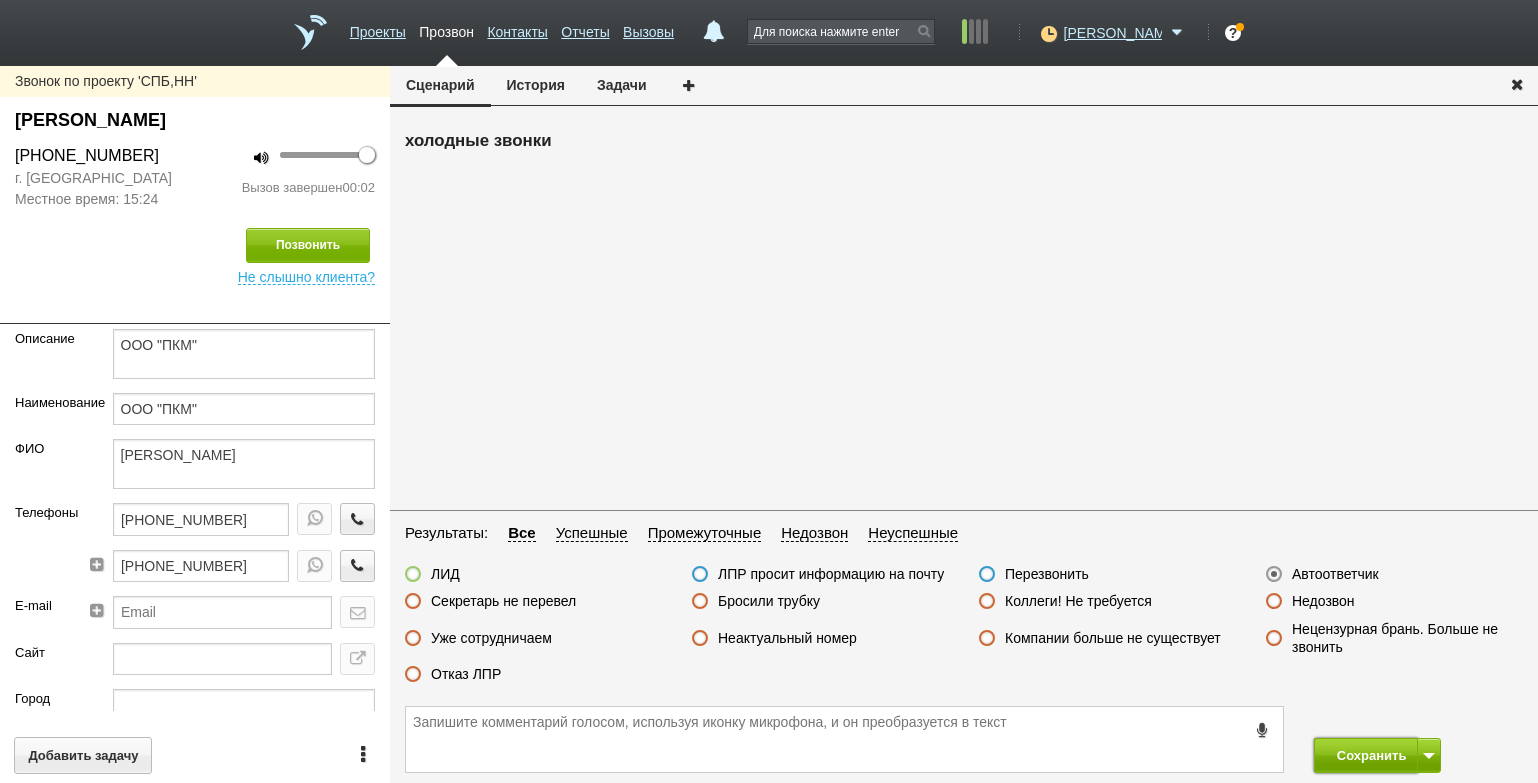 click on "Сохранить" at bounding box center [1366, 755] 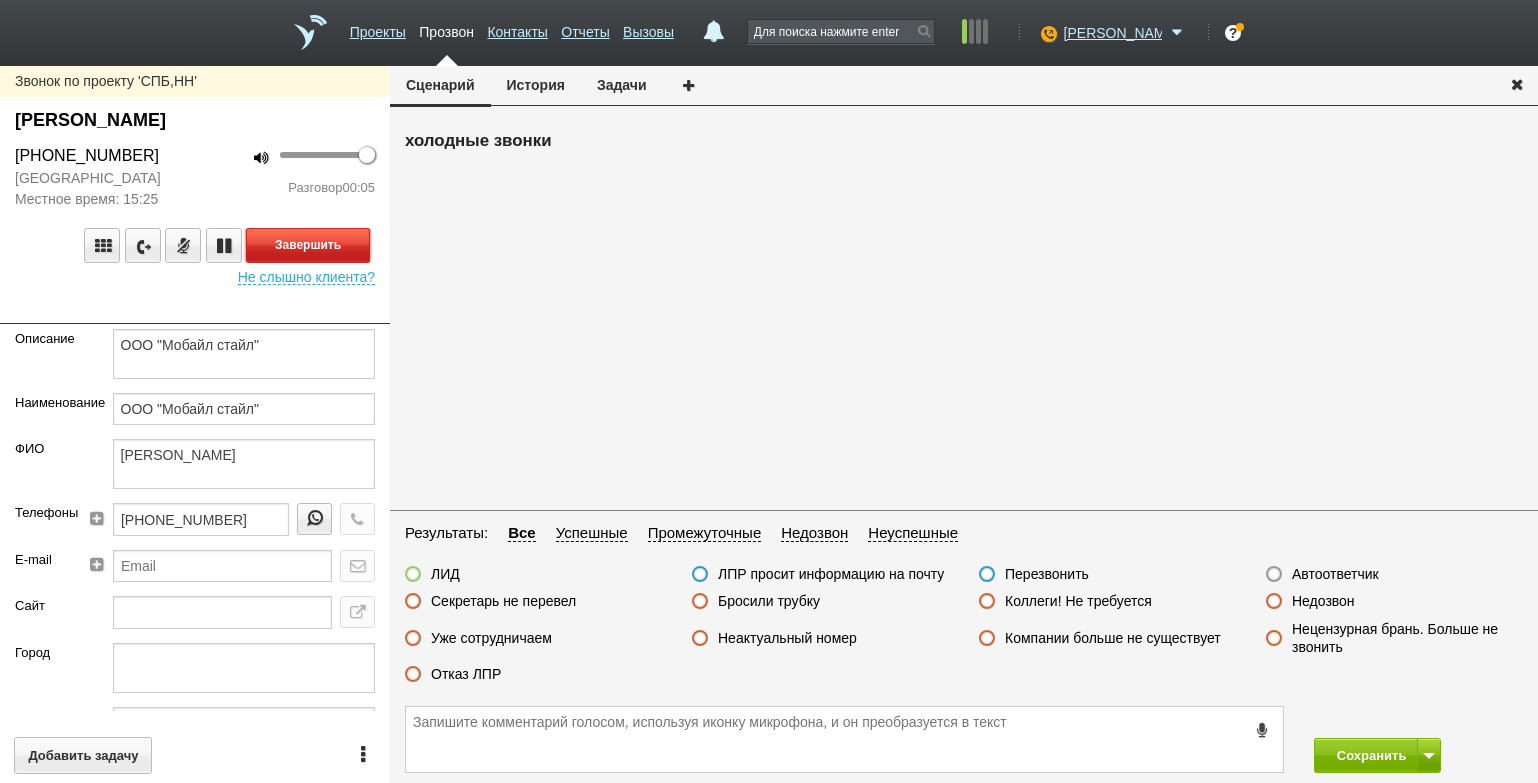 click on "Завершить" at bounding box center (308, 245) 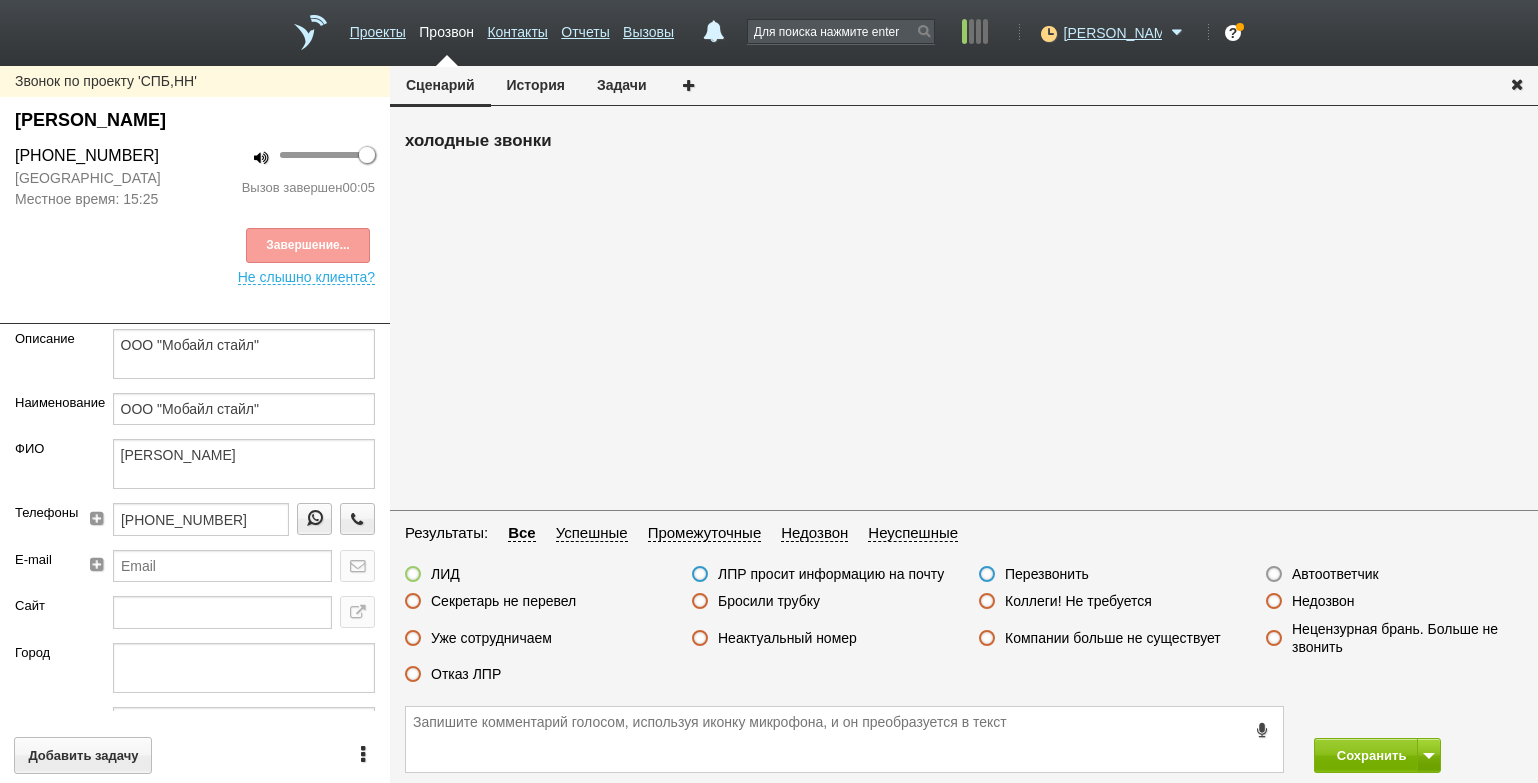 click on "Автоответчик" at bounding box center [1335, 574] 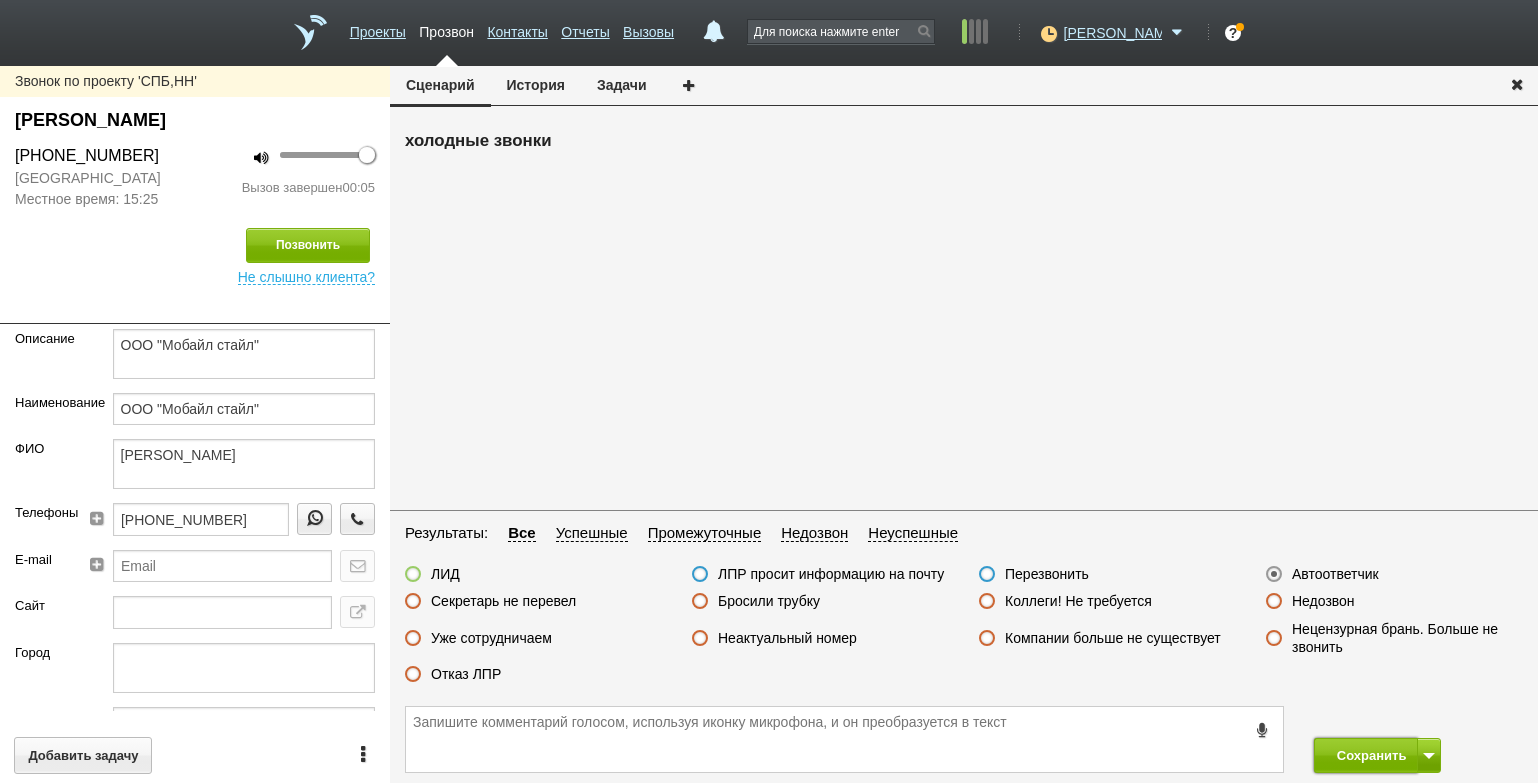drag, startPoint x: 1378, startPoint y: 763, endPoint x: 1347, endPoint y: 717, distance: 55.470715 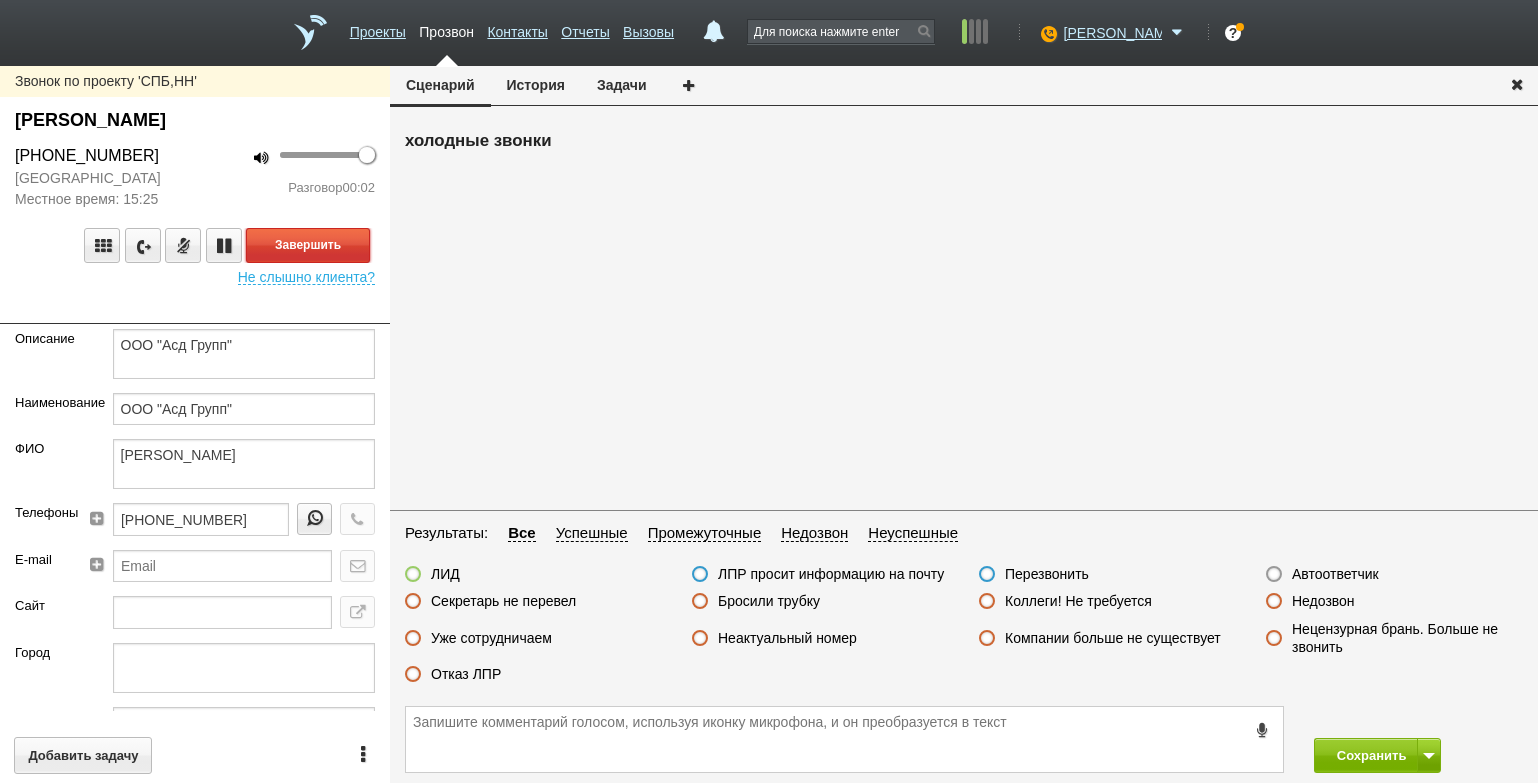 drag, startPoint x: 319, startPoint y: 244, endPoint x: 378, endPoint y: 281, distance: 69.641945 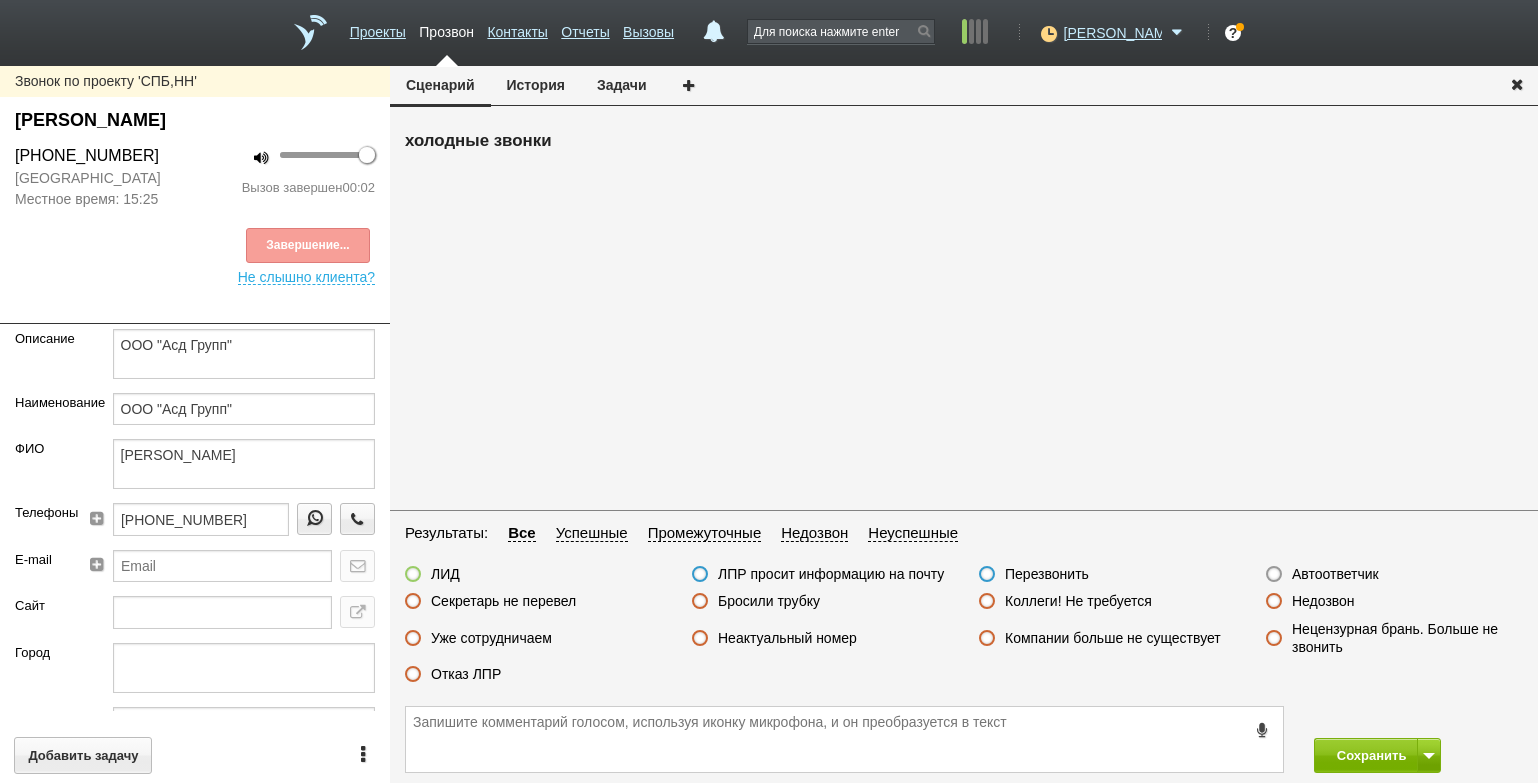 click on "Автоответчик" at bounding box center [1335, 574] 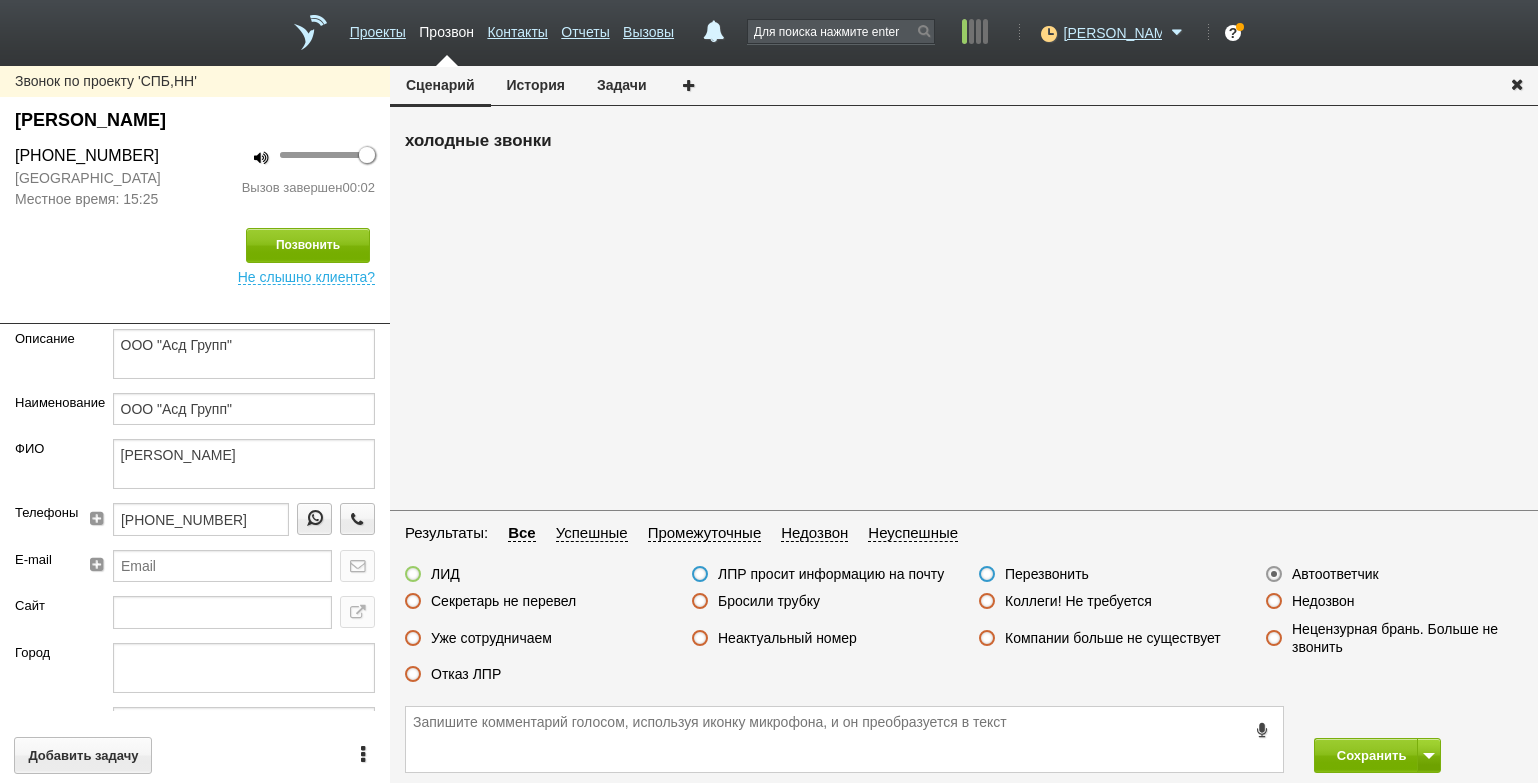 click on "Сохранить" at bounding box center [964, 739] 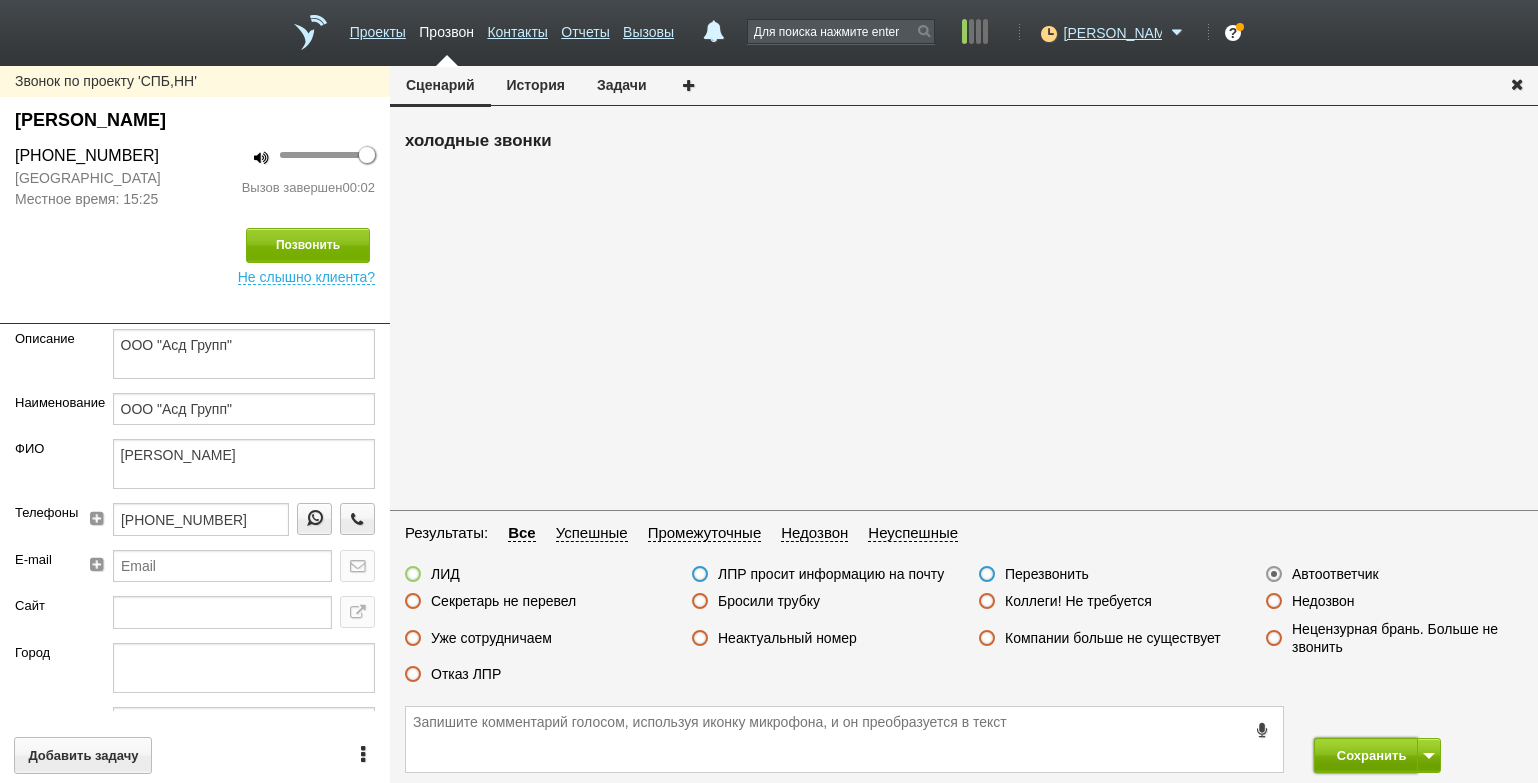 click on "Сохранить" at bounding box center [1366, 755] 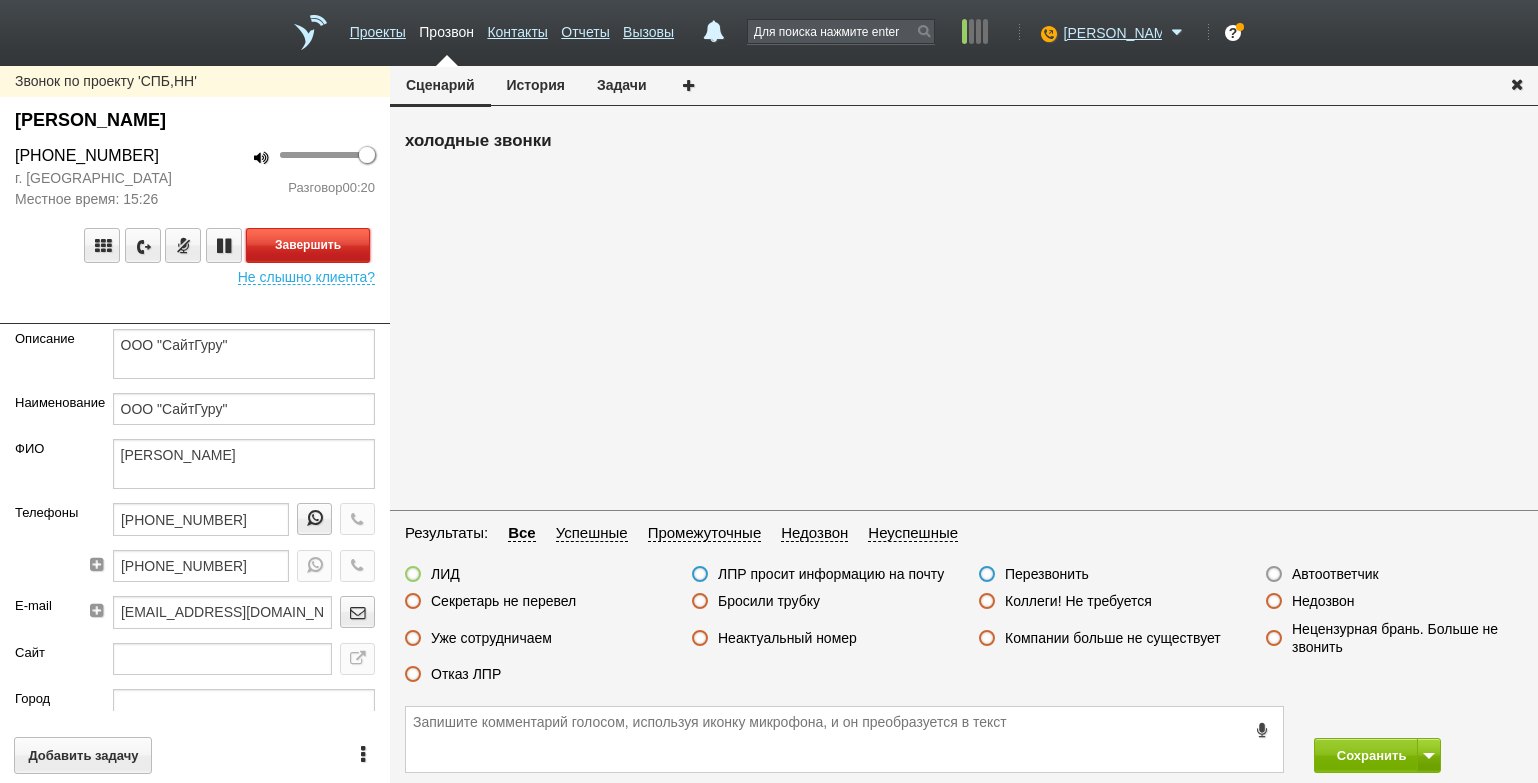 click on "Завершить" at bounding box center (308, 245) 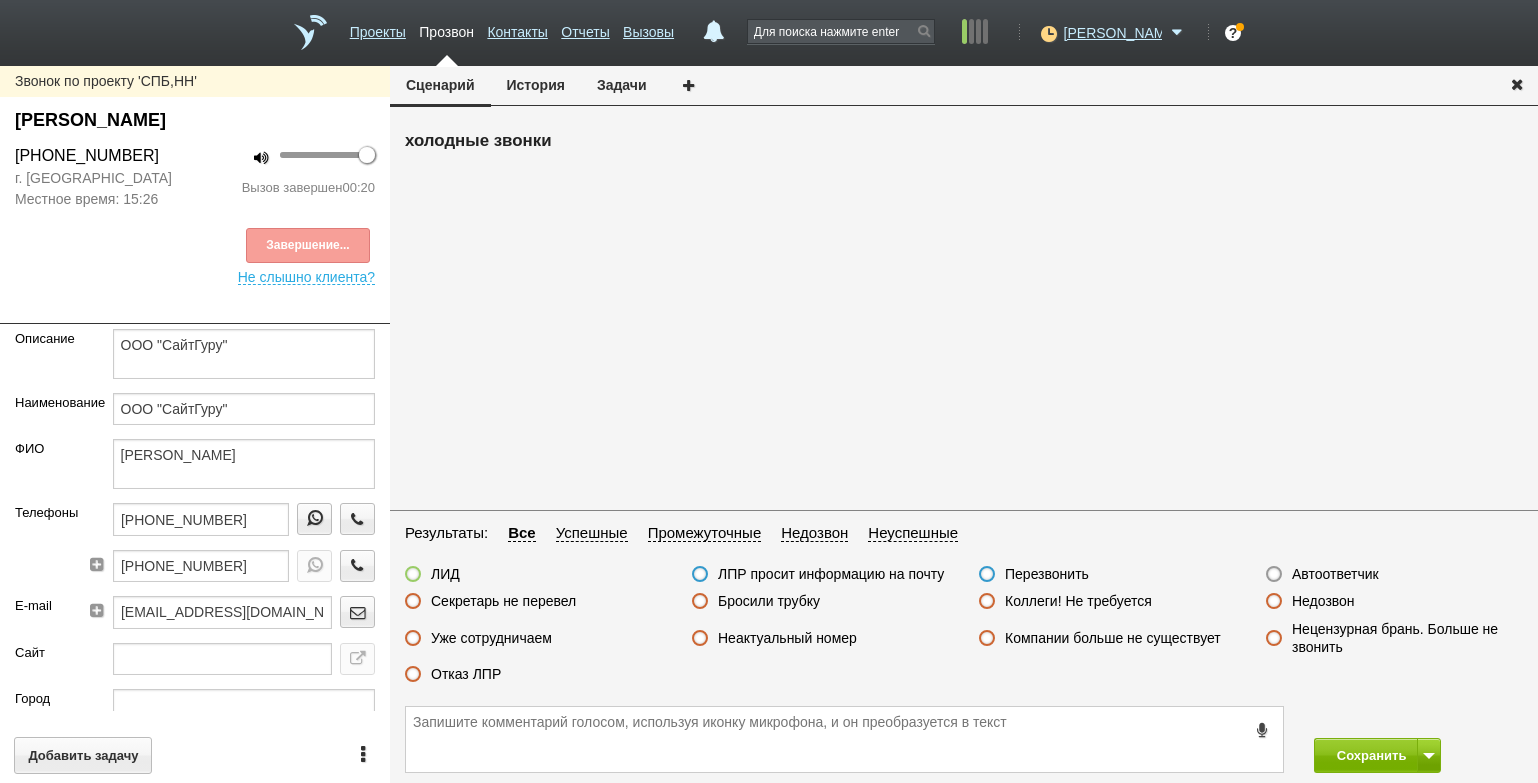 click on "Коллеги! Не требуется" at bounding box center [1078, 601] 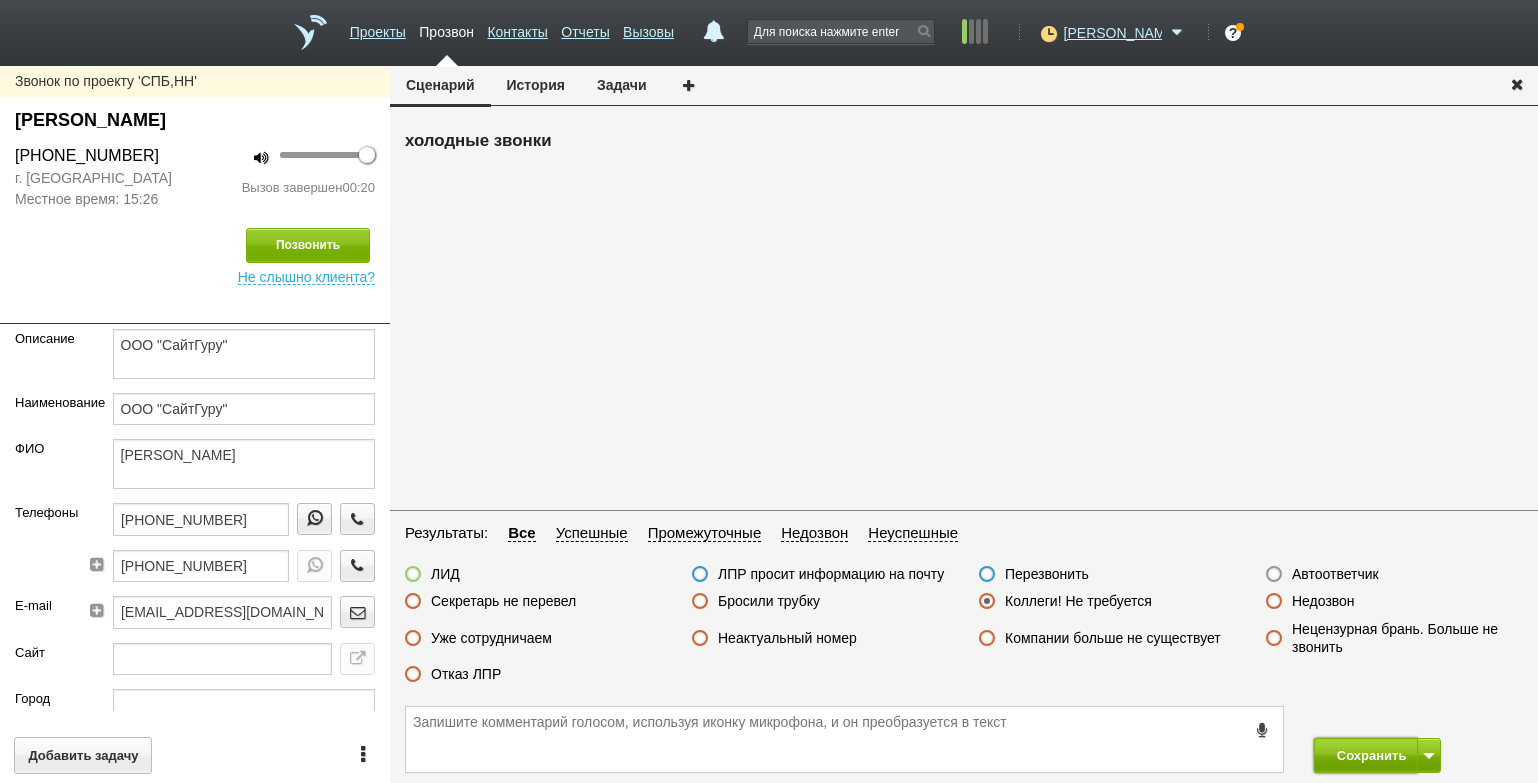 click on "Сохранить" at bounding box center [1366, 755] 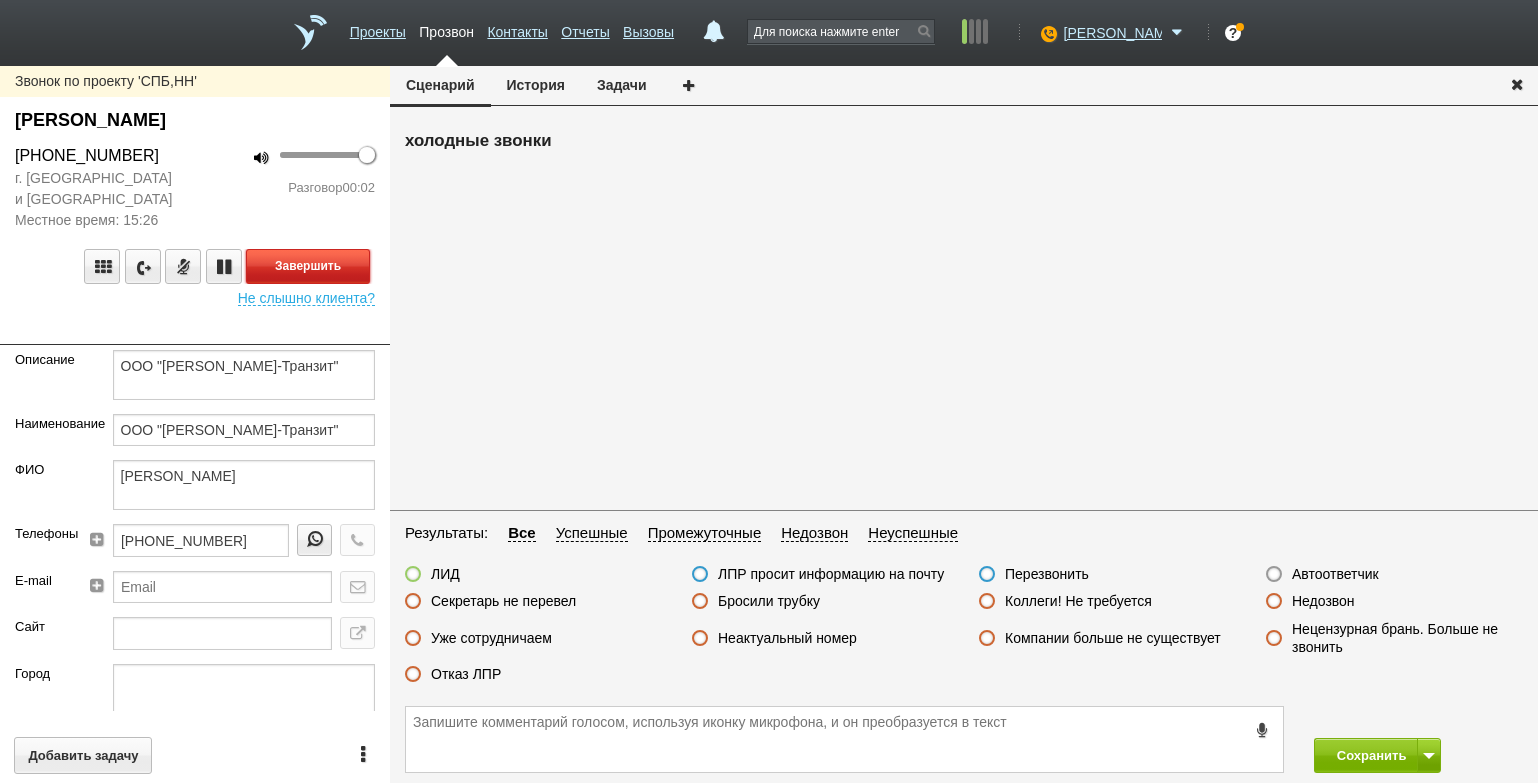 click on "Завершить" at bounding box center [308, 266] 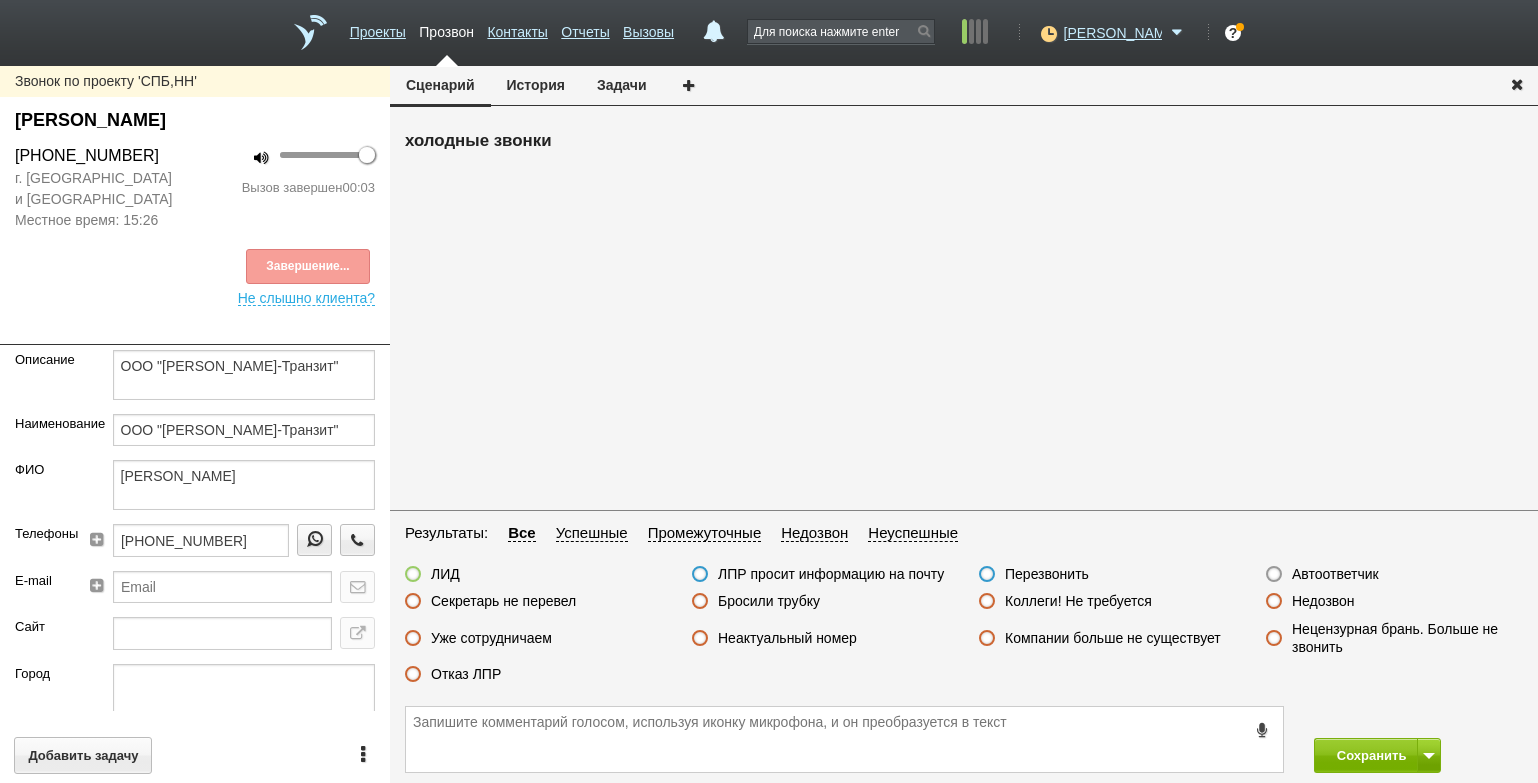 click on "Автоответчик" at bounding box center (1335, 574) 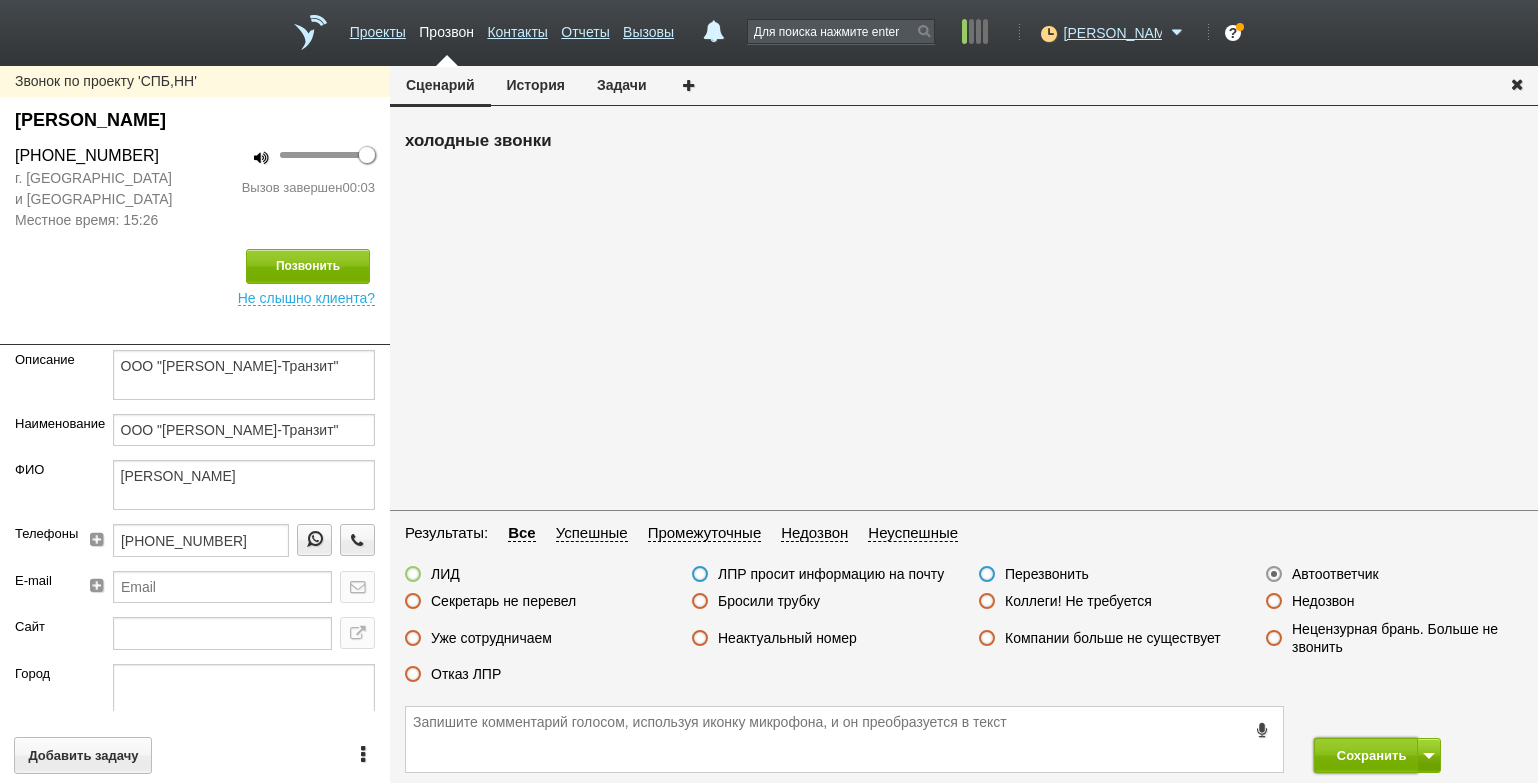 drag, startPoint x: 1333, startPoint y: 763, endPoint x: 1297, endPoint y: 692, distance: 79.60528 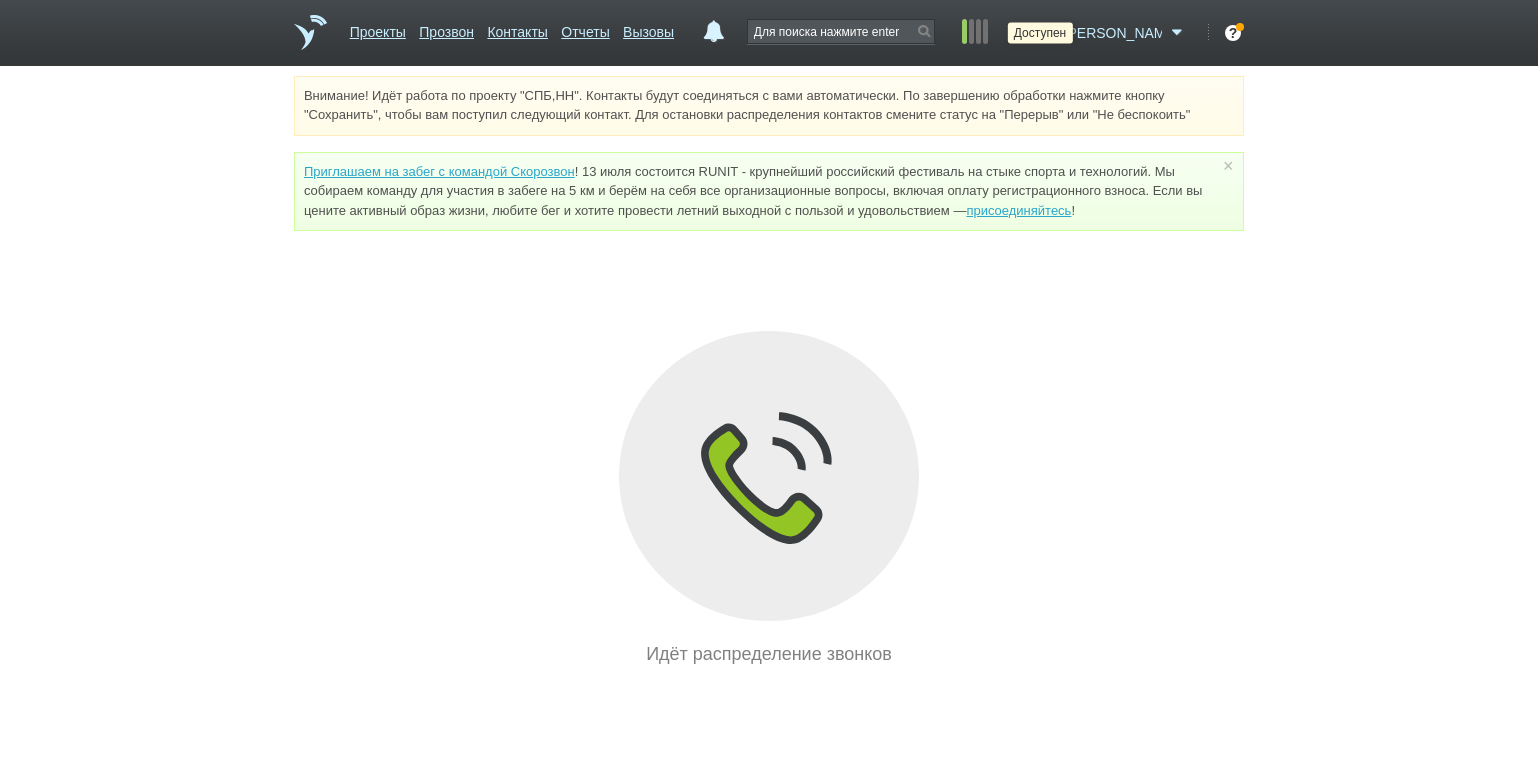 click at bounding box center (1046, 33) 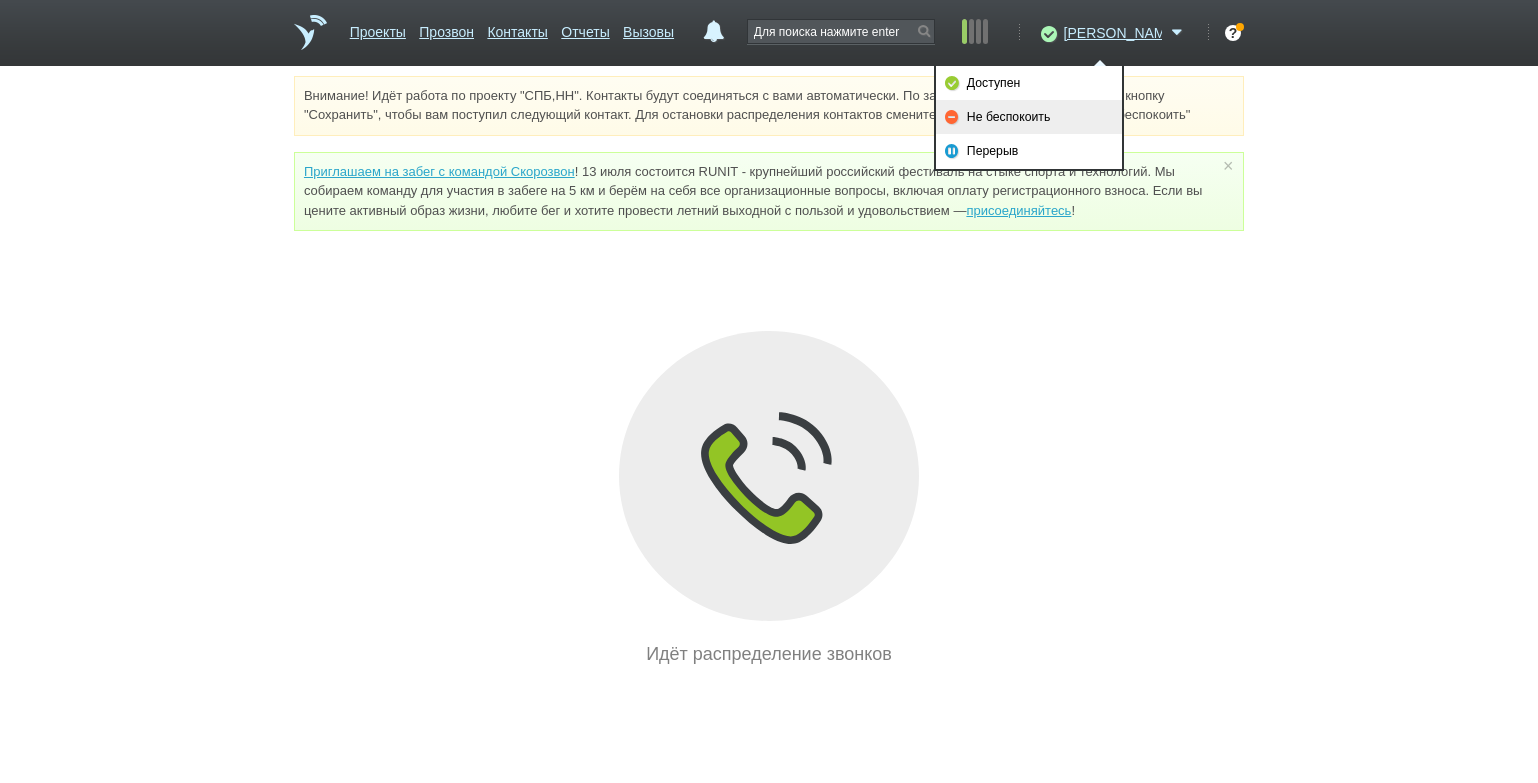 click on "Не беспокоить" at bounding box center (1029, 117) 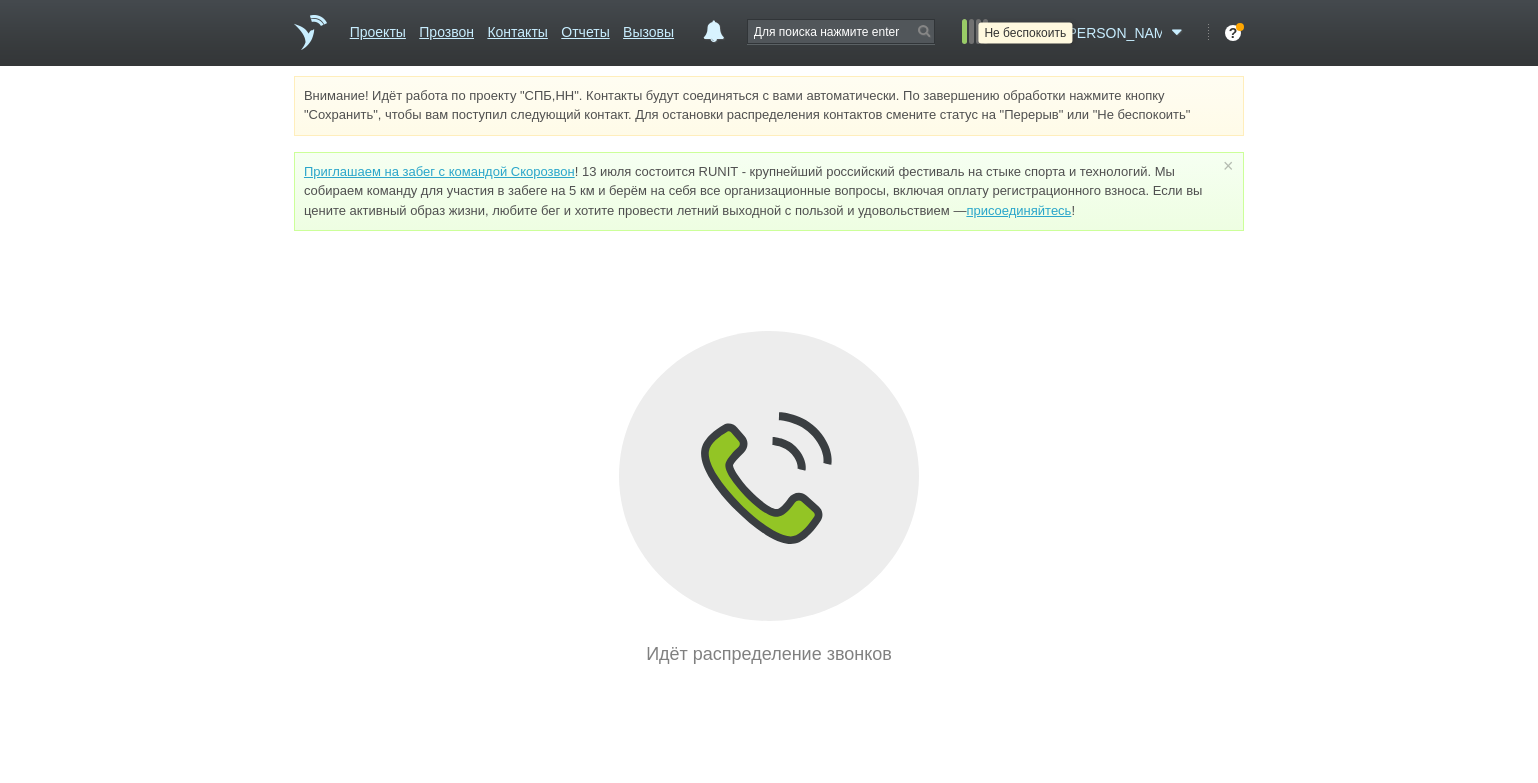 click at bounding box center (1046, 33) 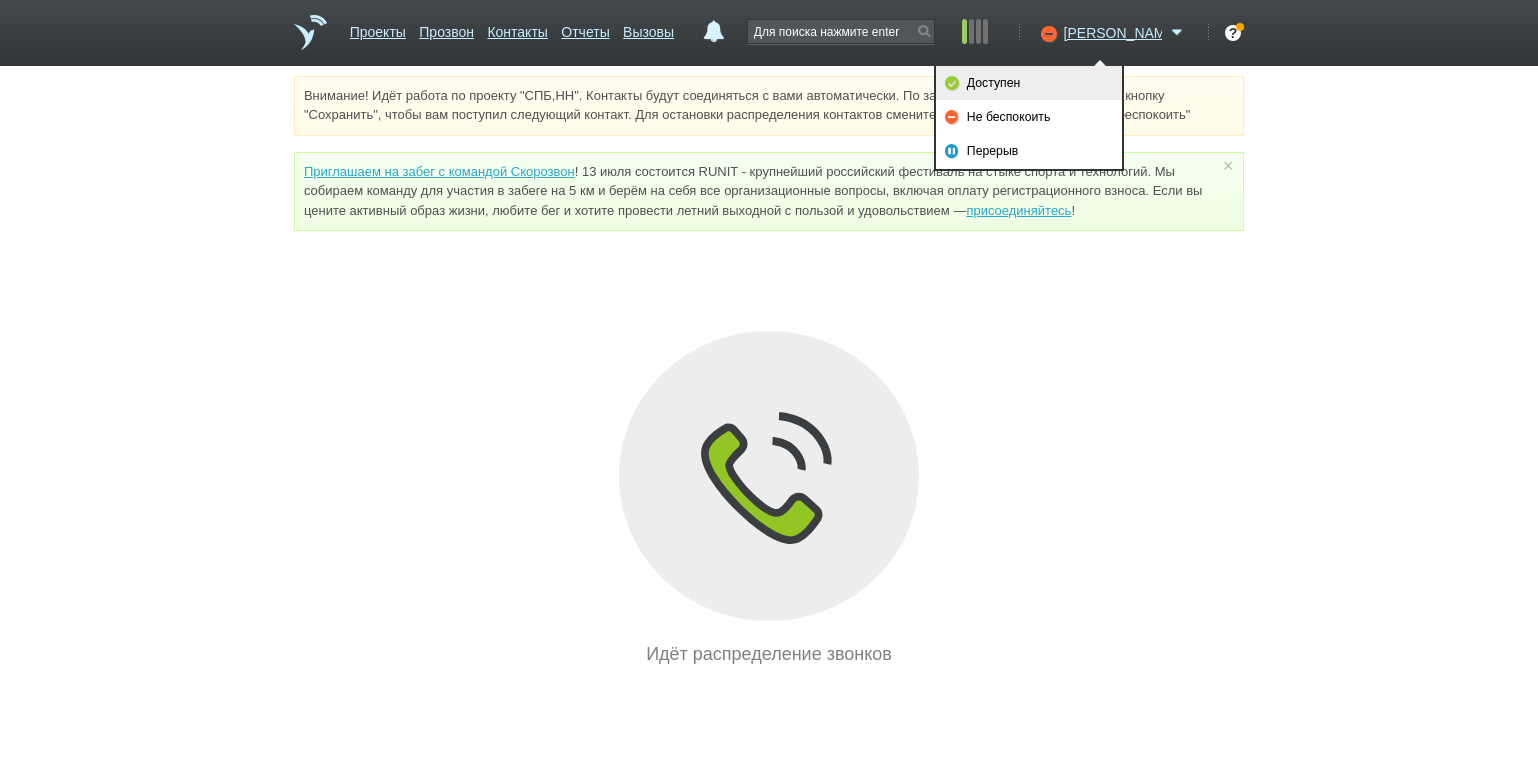 click on "Доступен" at bounding box center [1029, 83] 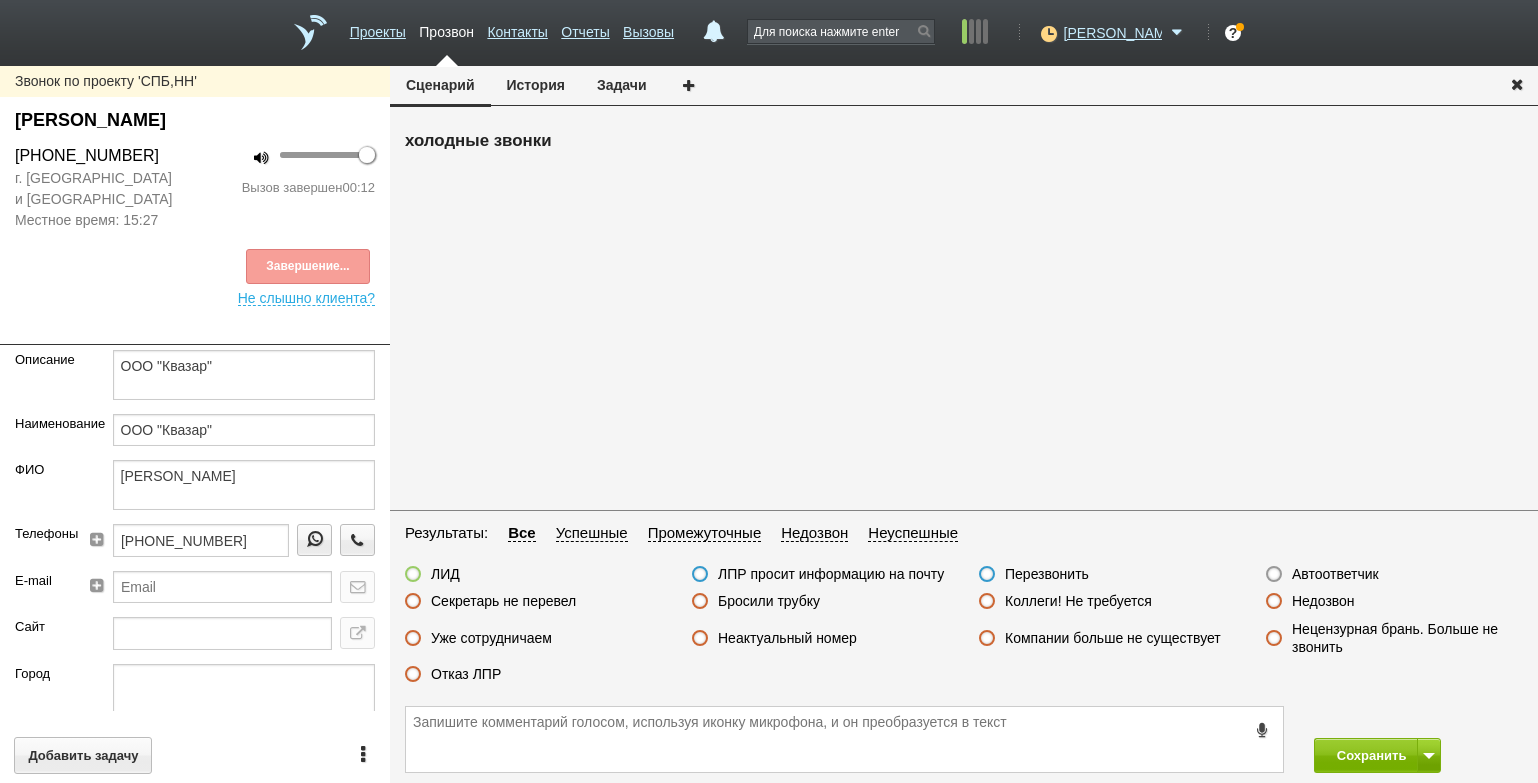 click on "Завершение... Не слышно клиента?" at bounding box center [195, 268] 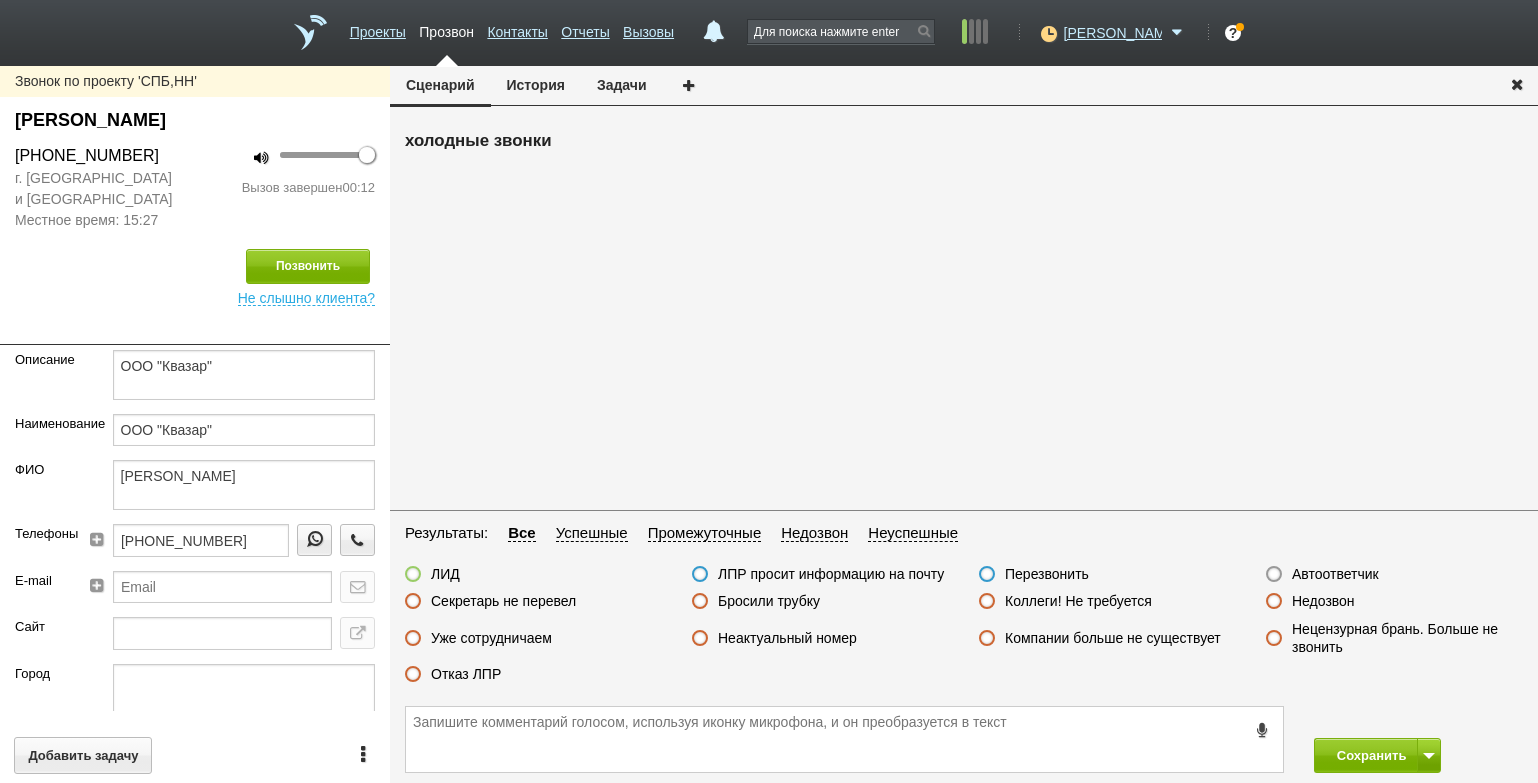 click on "Бросили трубку" at bounding box center [769, 601] 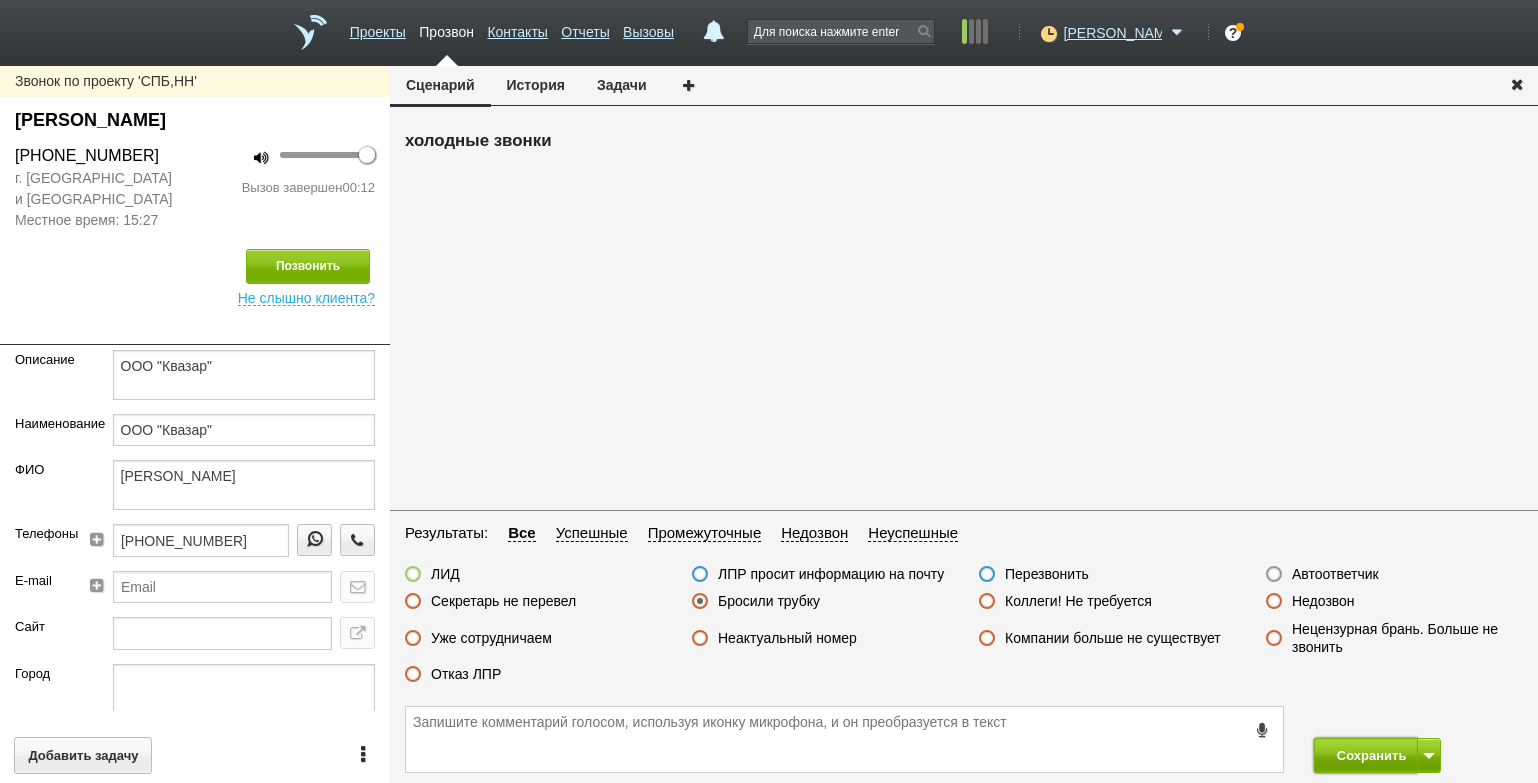 click on "Сохранить" at bounding box center [1366, 755] 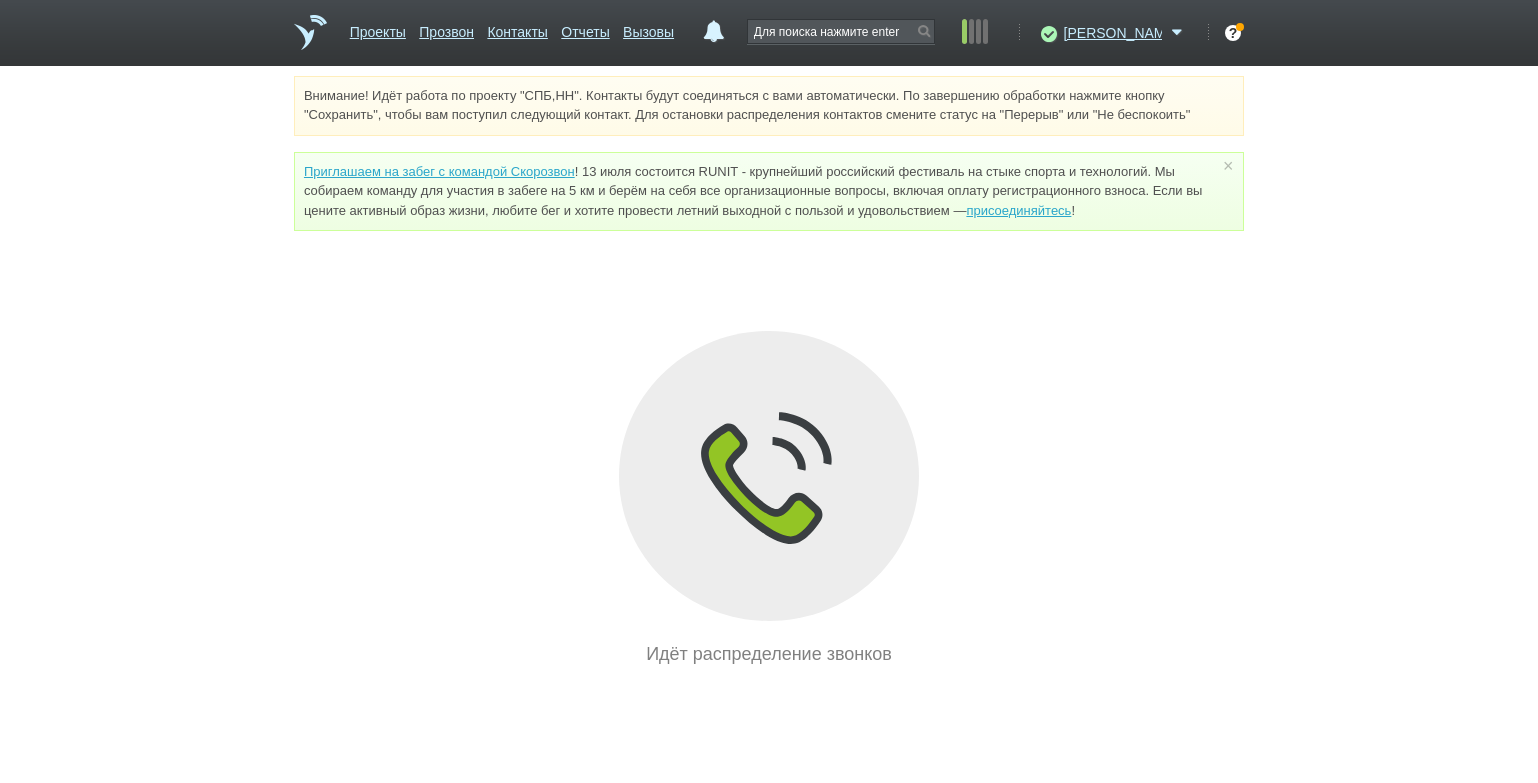 click on "Внимание! Идёт работа по проекту "СПБ,НН". Контакты будут соединяться с вами автоматически. По завершению обработки нажмите кнопку "Сохранить", чтобы вам поступил следующий контакт. Для остановки распределения контактов смените статус на "Перерыв" или "Не беспокоить"
Приглашаем на забег с командой Скорозвон присоединяйтесь !
×
Вы можете звонить напрямую из строки поиска - введите номер и нажмите "Позвонить"
Идёт распределение звонков" at bounding box center [769, 372] 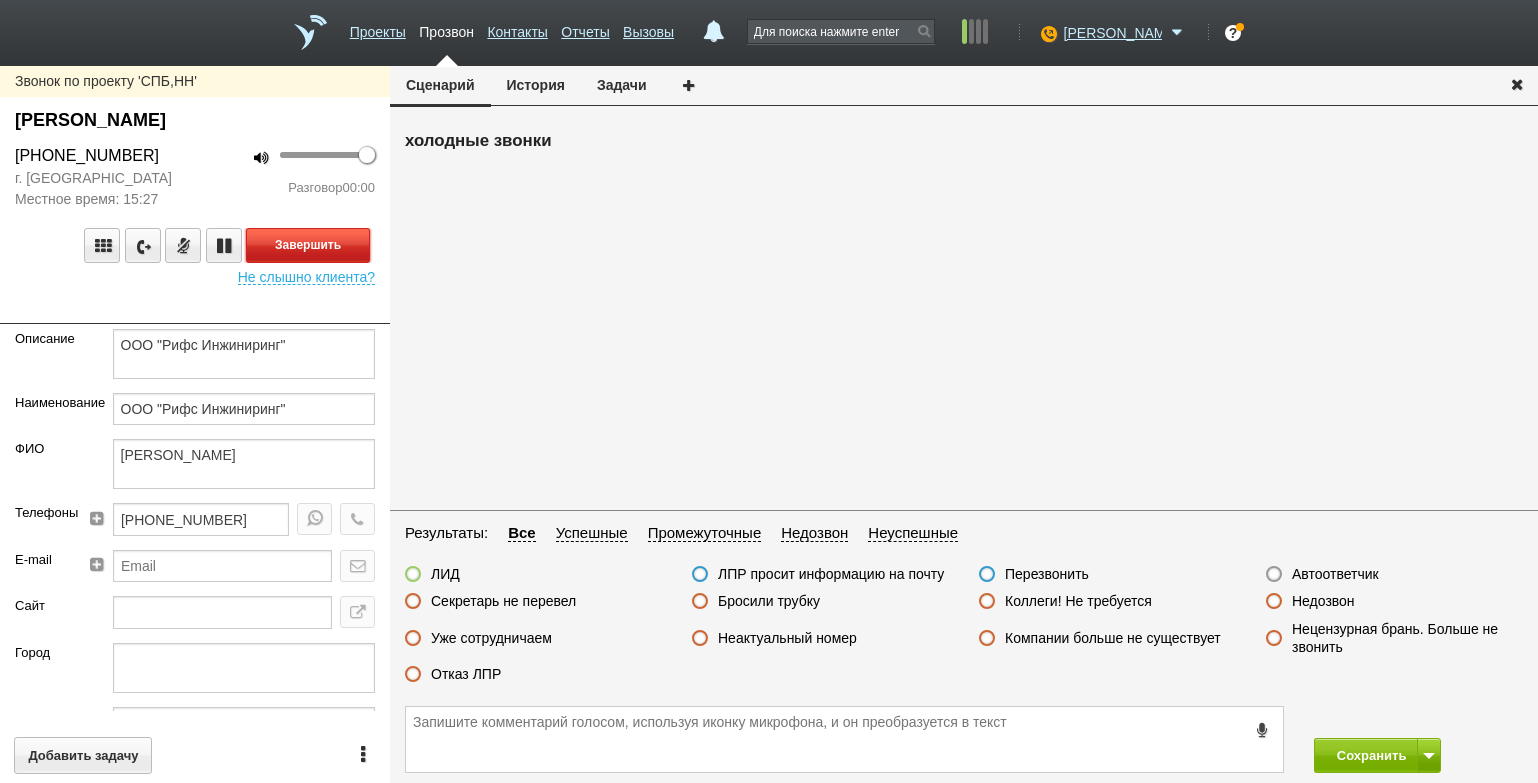 click on "Завершить" at bounding box center [308, 245] 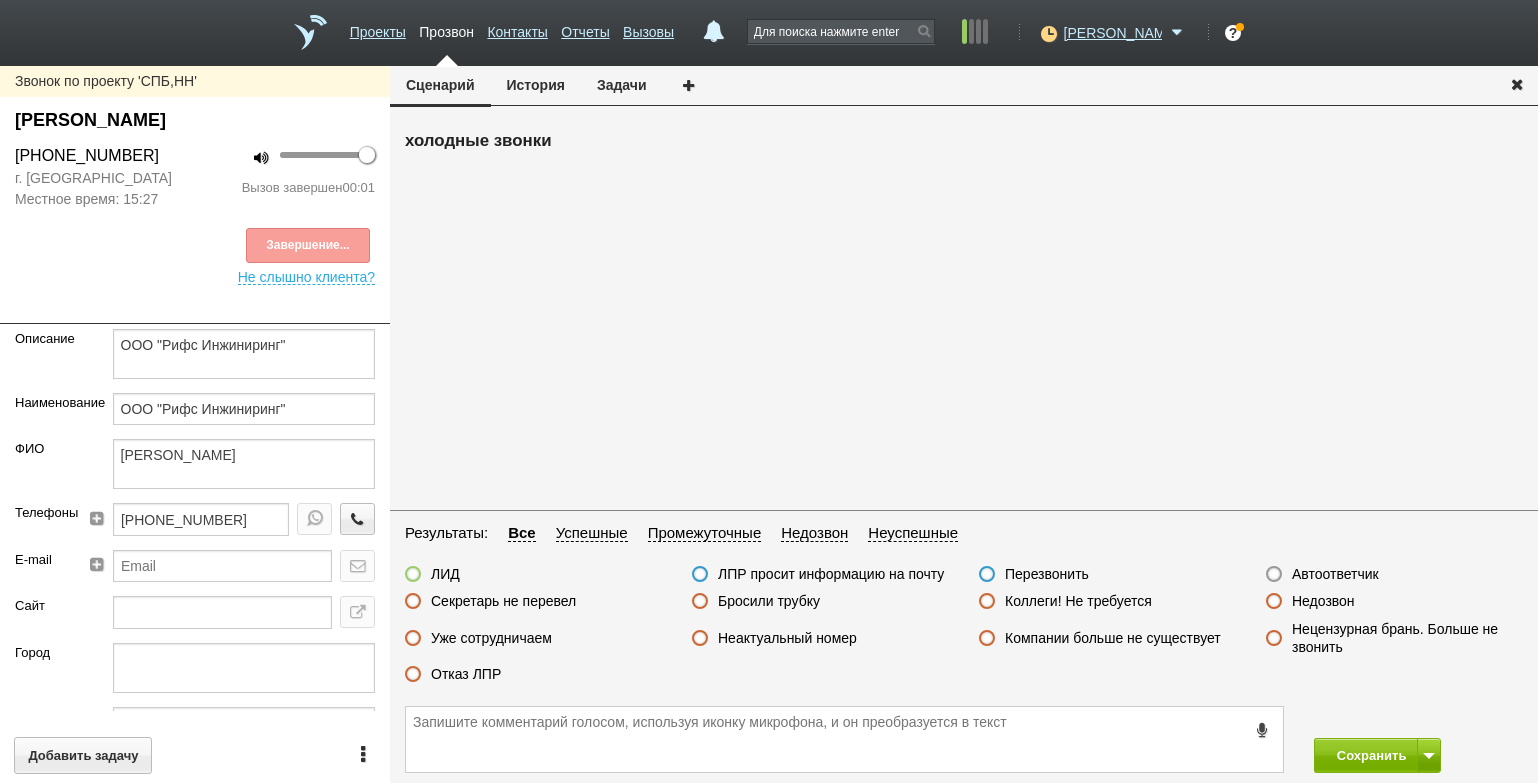 click on "Автоответчик" at bounding box center [1335, 574] 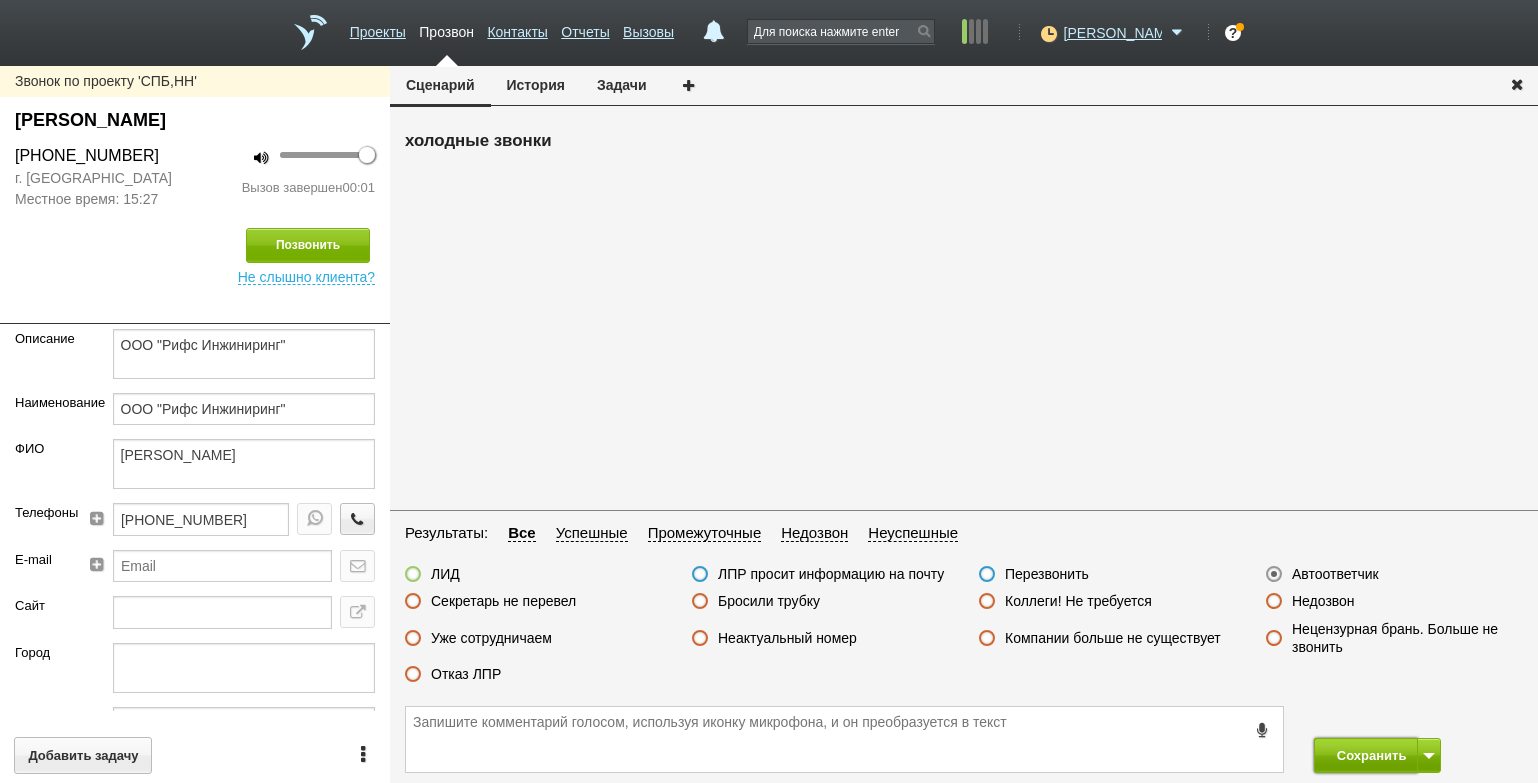 click on "Сохранить" at bounding box center [1366, 755] 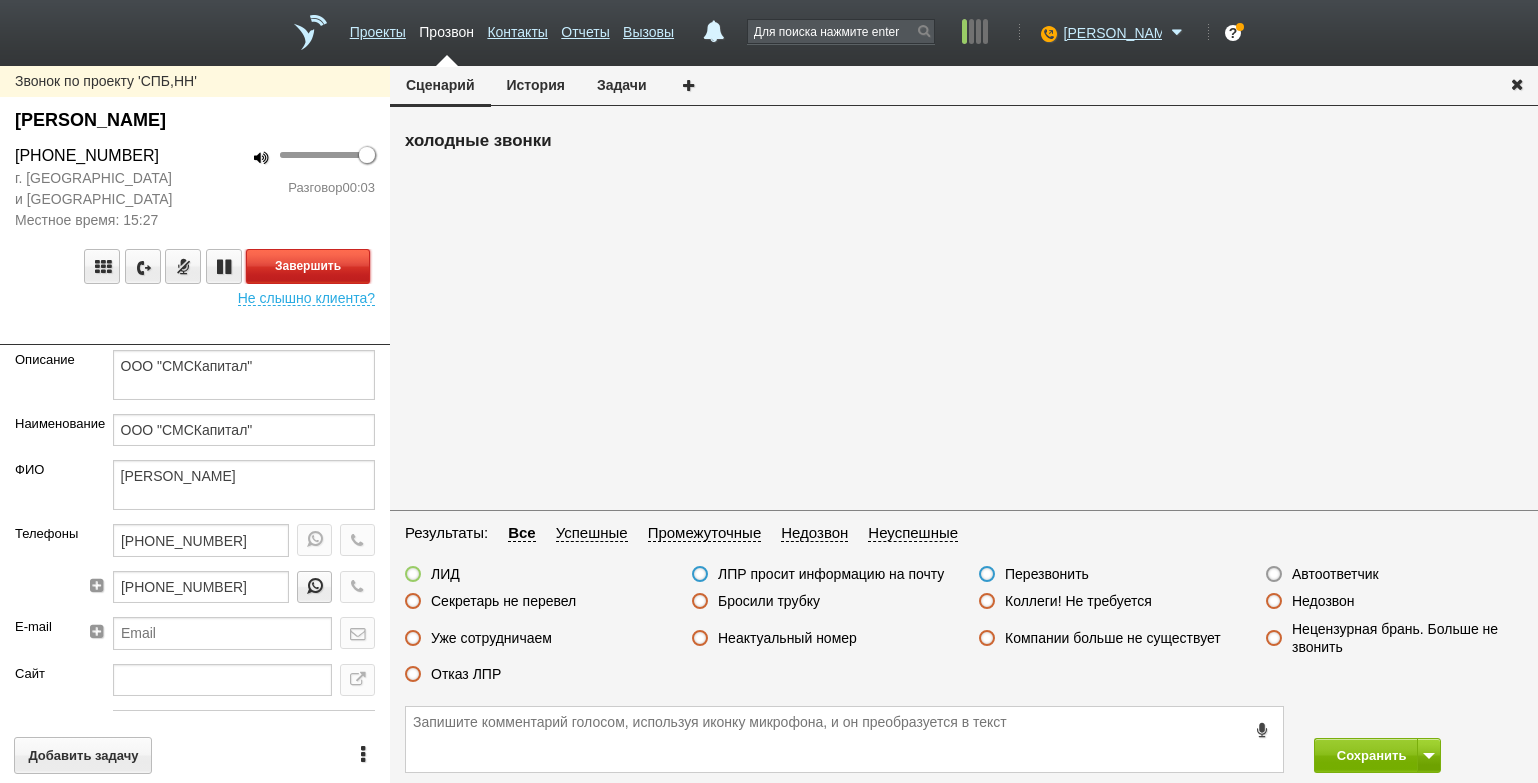 click on "Завершить" at bounding box center [308, 266] 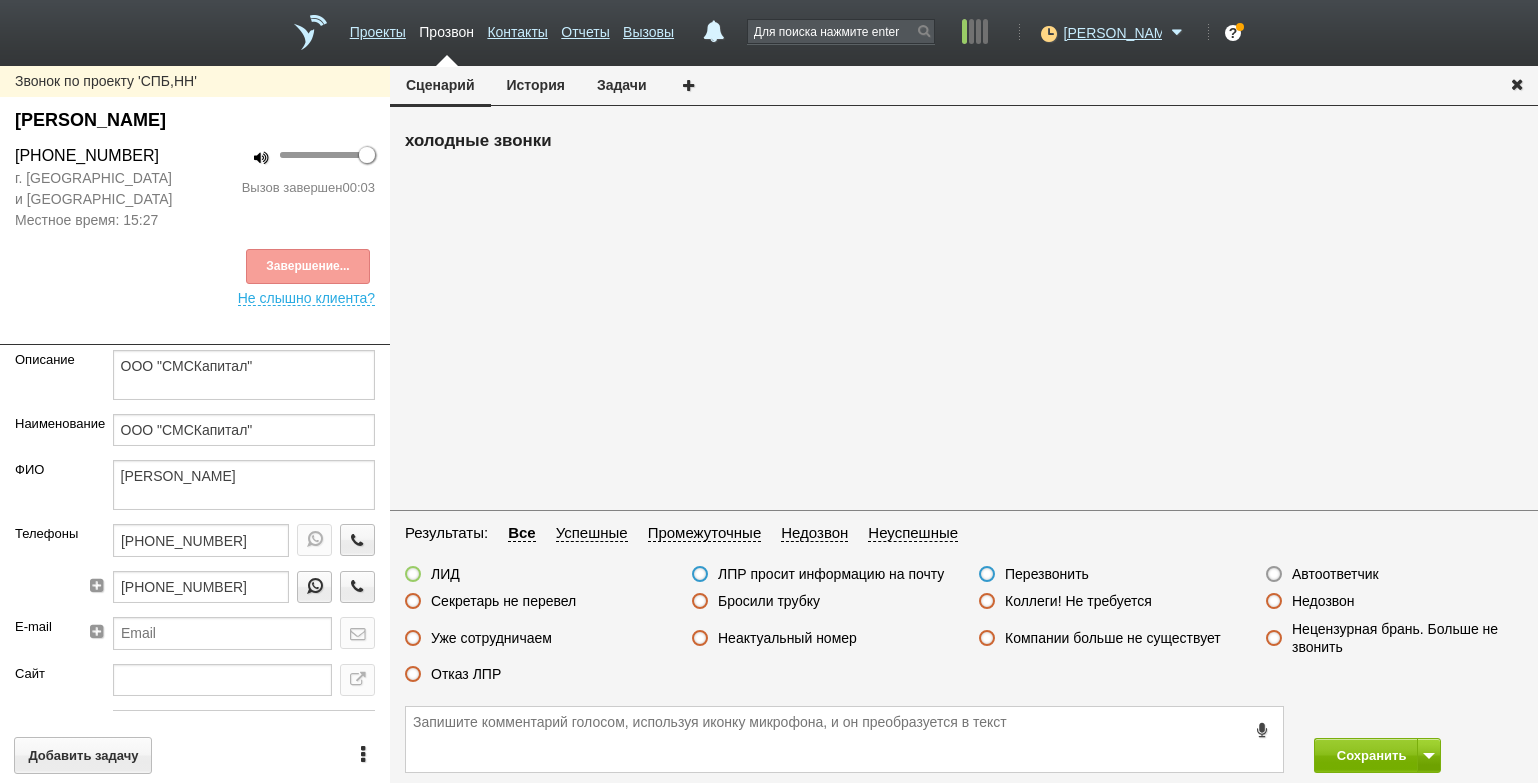 click on "Автоответчик" at bounding box center (1335, 574) 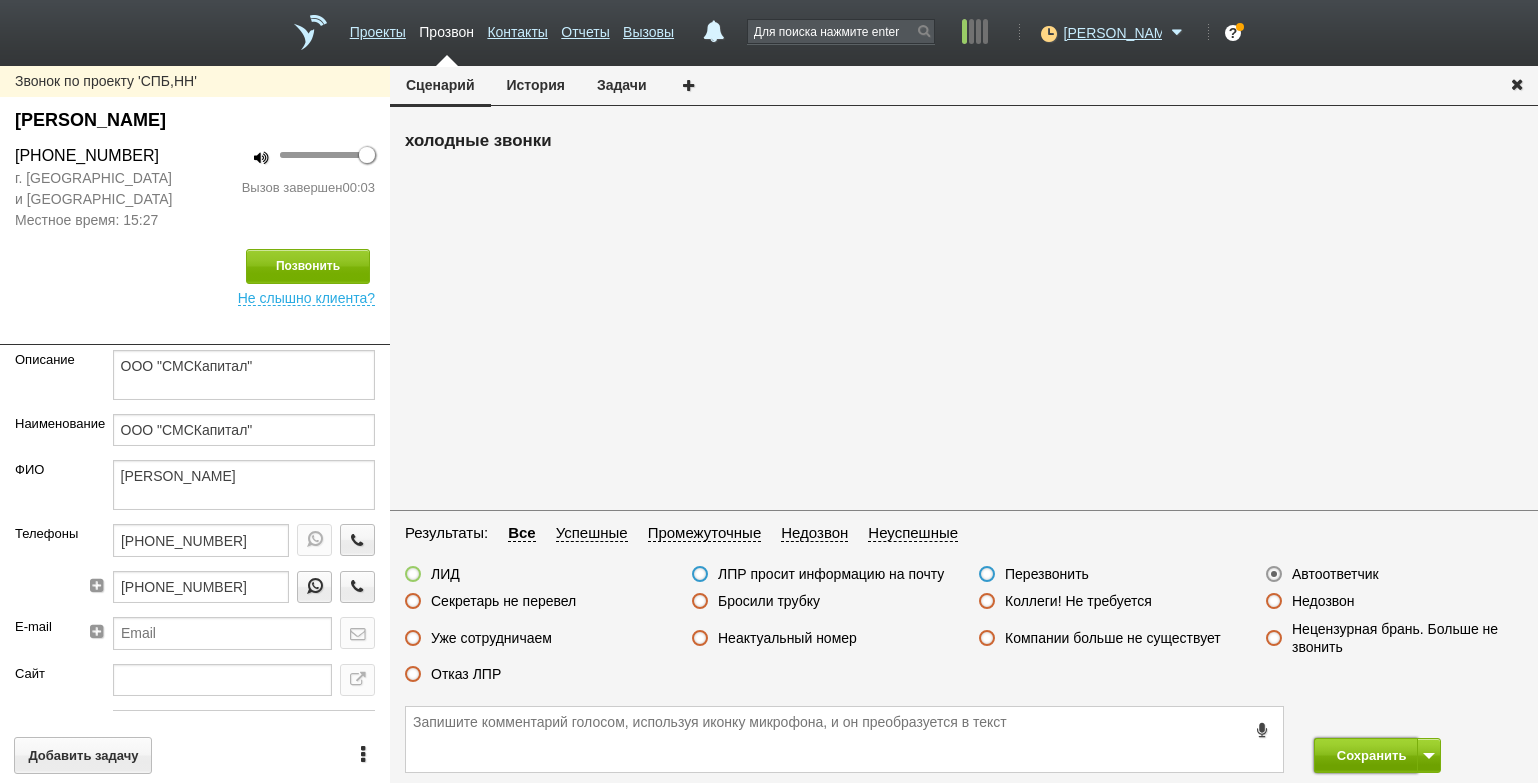 click on "Сохранить" at bounding box center (1366, 755) 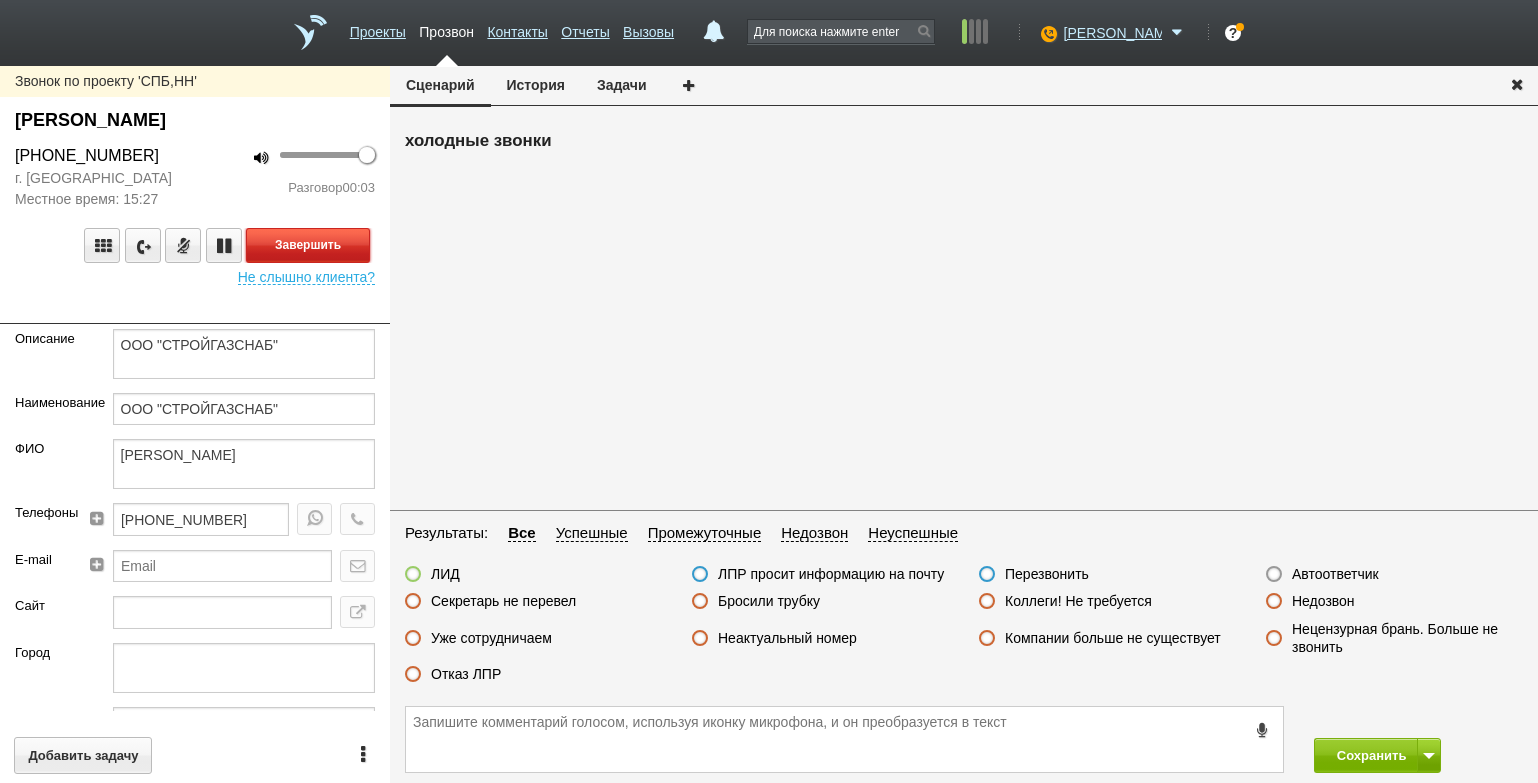 click on "Завершить" at bounding box center [308, 245] 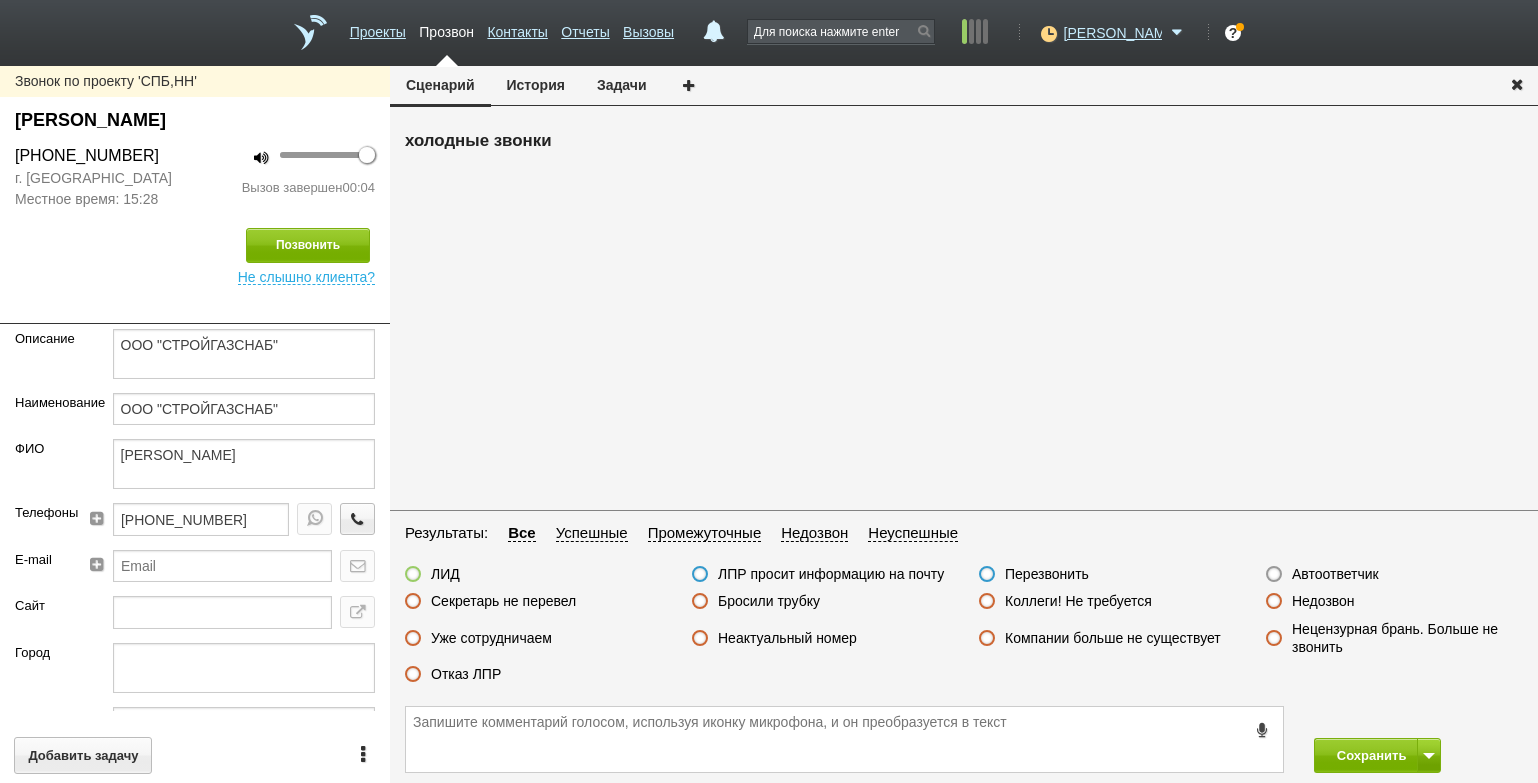 click on "Автоответчик" at bounding box center [1335, 574] 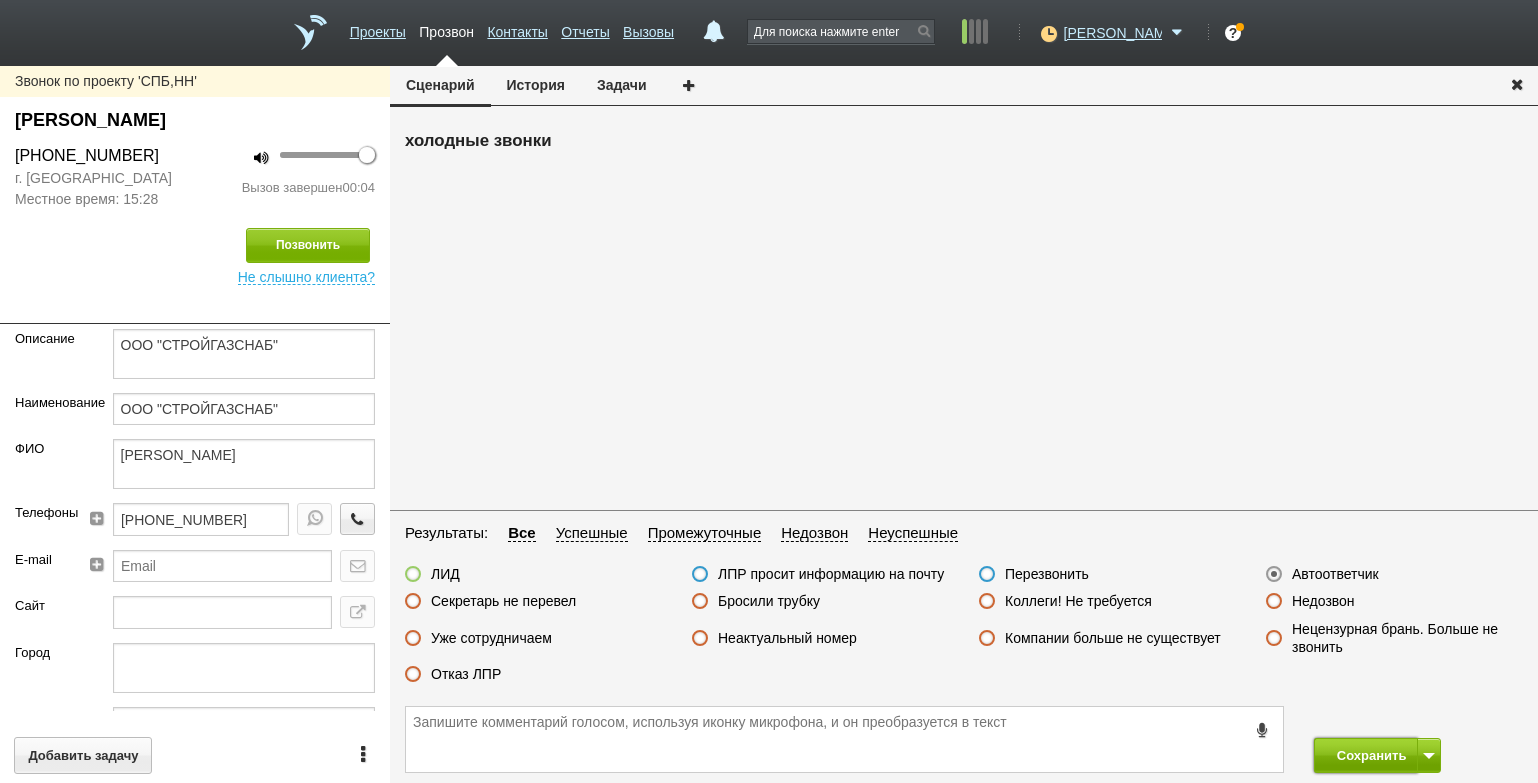 click on "Сохранить" at bounding box center [1366, 755] 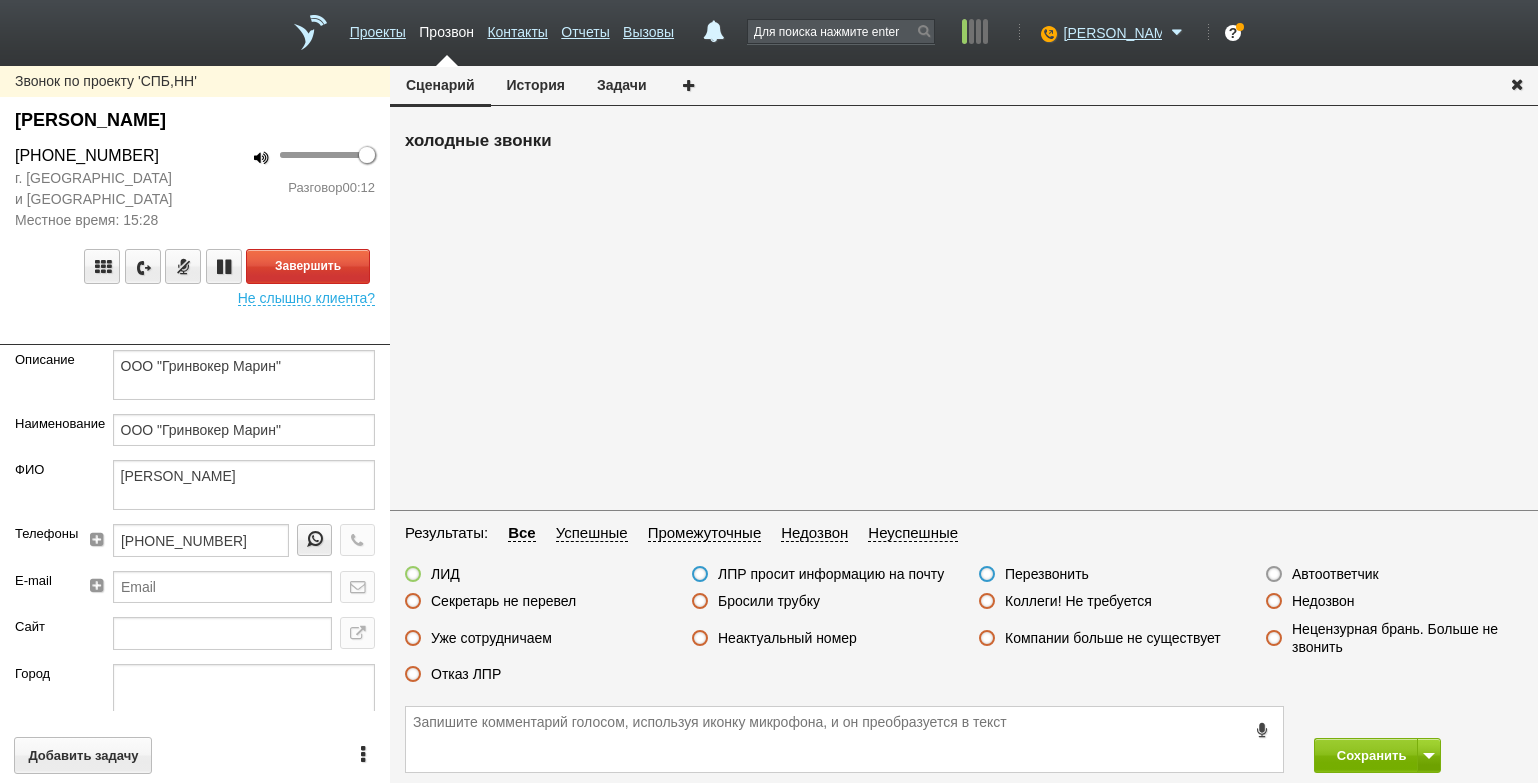 click at bounding box center (195, 330) 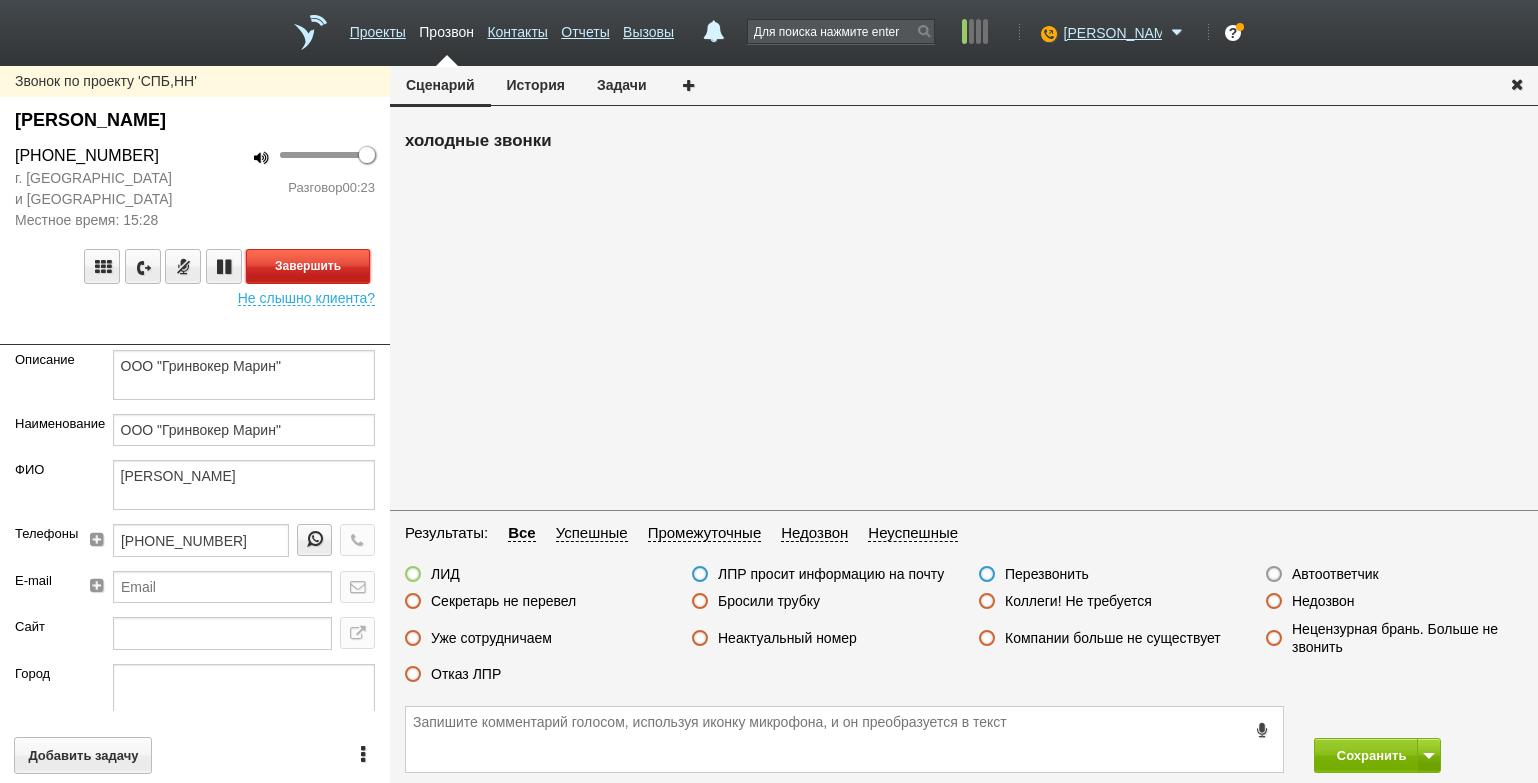 click on "Завершить" at bounding box center [308, 266] 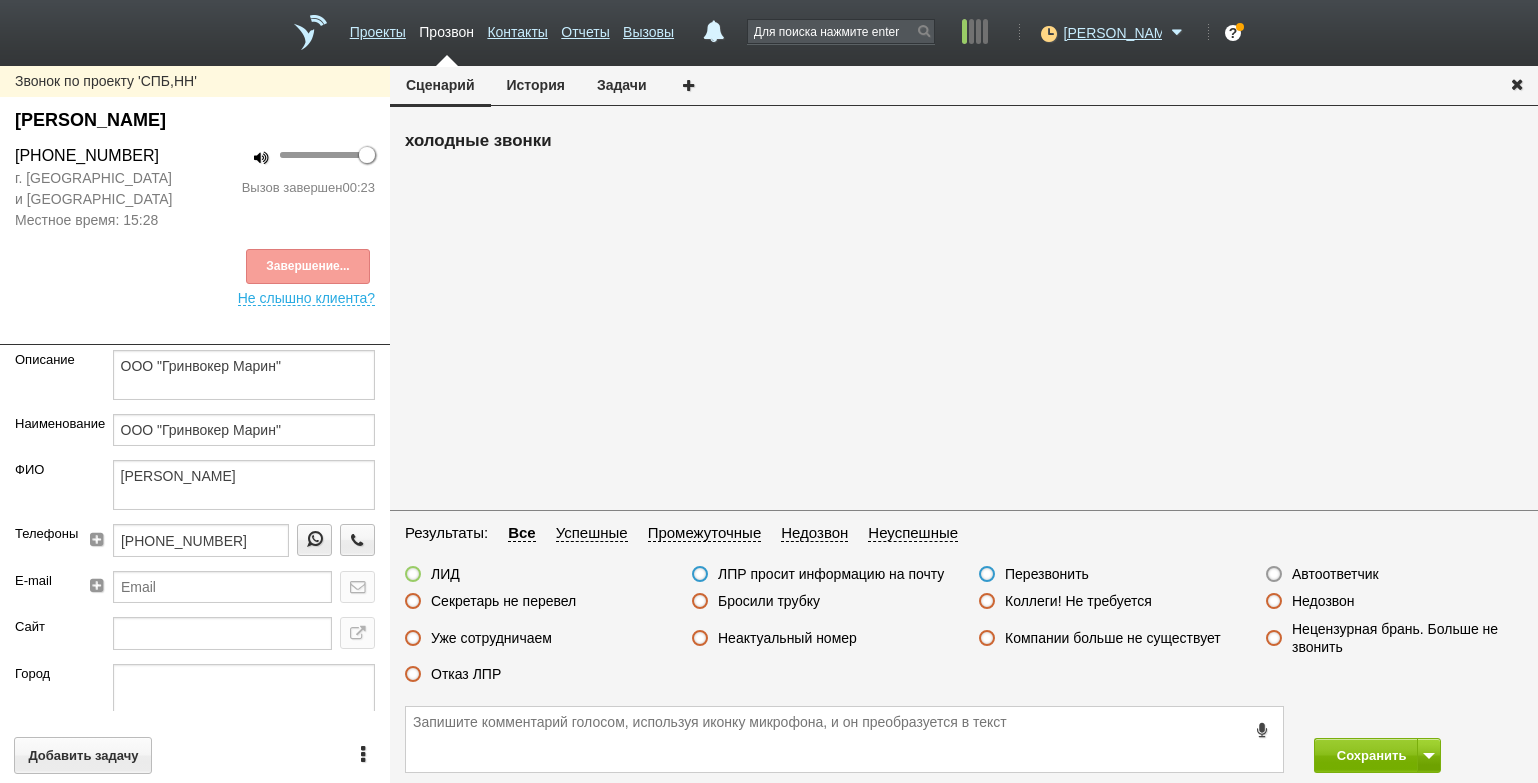 click on "ЛИД ЛПР просит информацию на почту Перезвонить Автоответчик Секретарь не перевел Бросили трубку Коллеги! Не требуется Недозвон Уже сотрудничаем Неактуальный номер Компании больше не существует Нецензурная брань. Больше не звонить Отказ ЛПР" at bounding box center [964, 629] 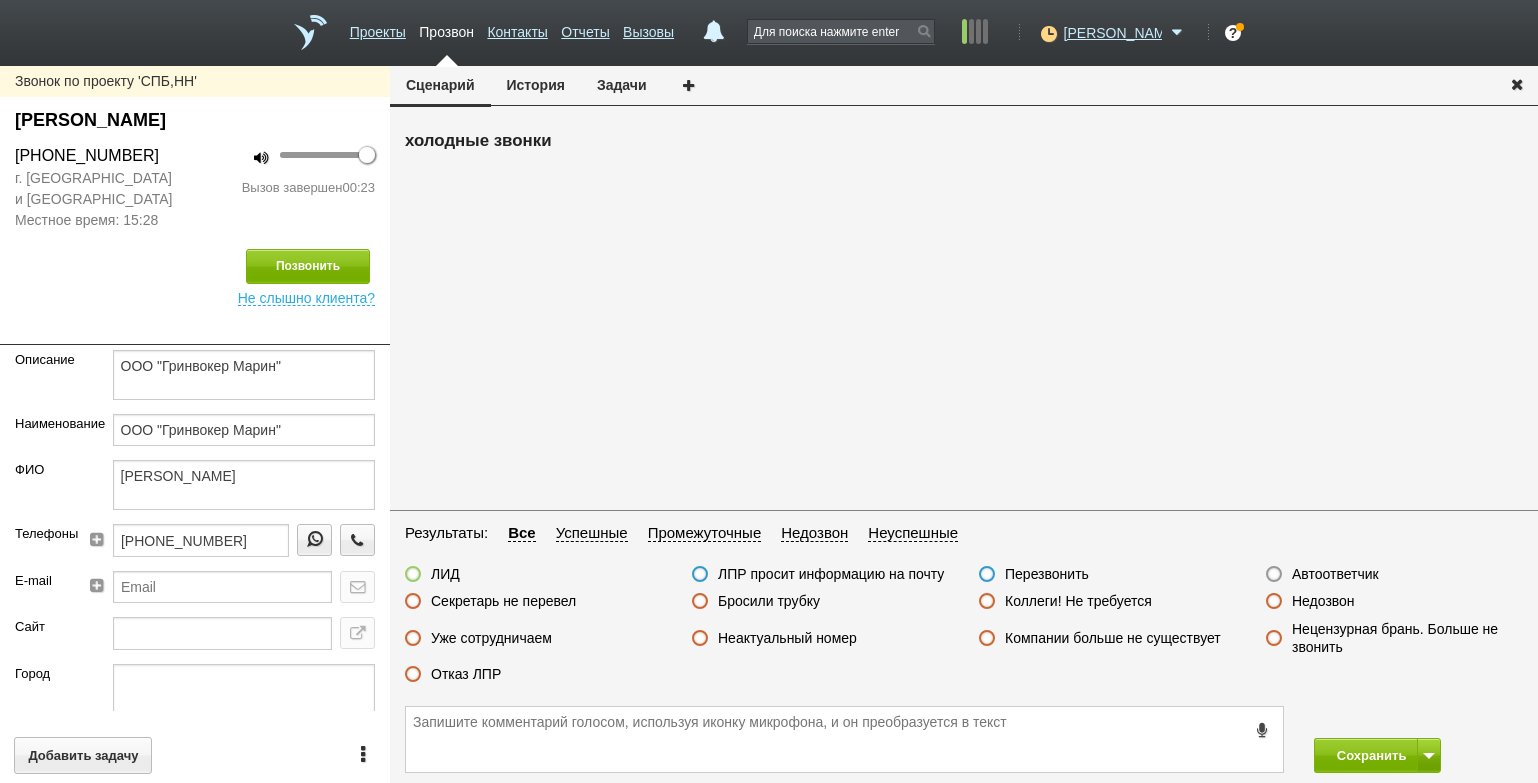 click on "Отказ ЛПР" at bounding box center [466, 674] 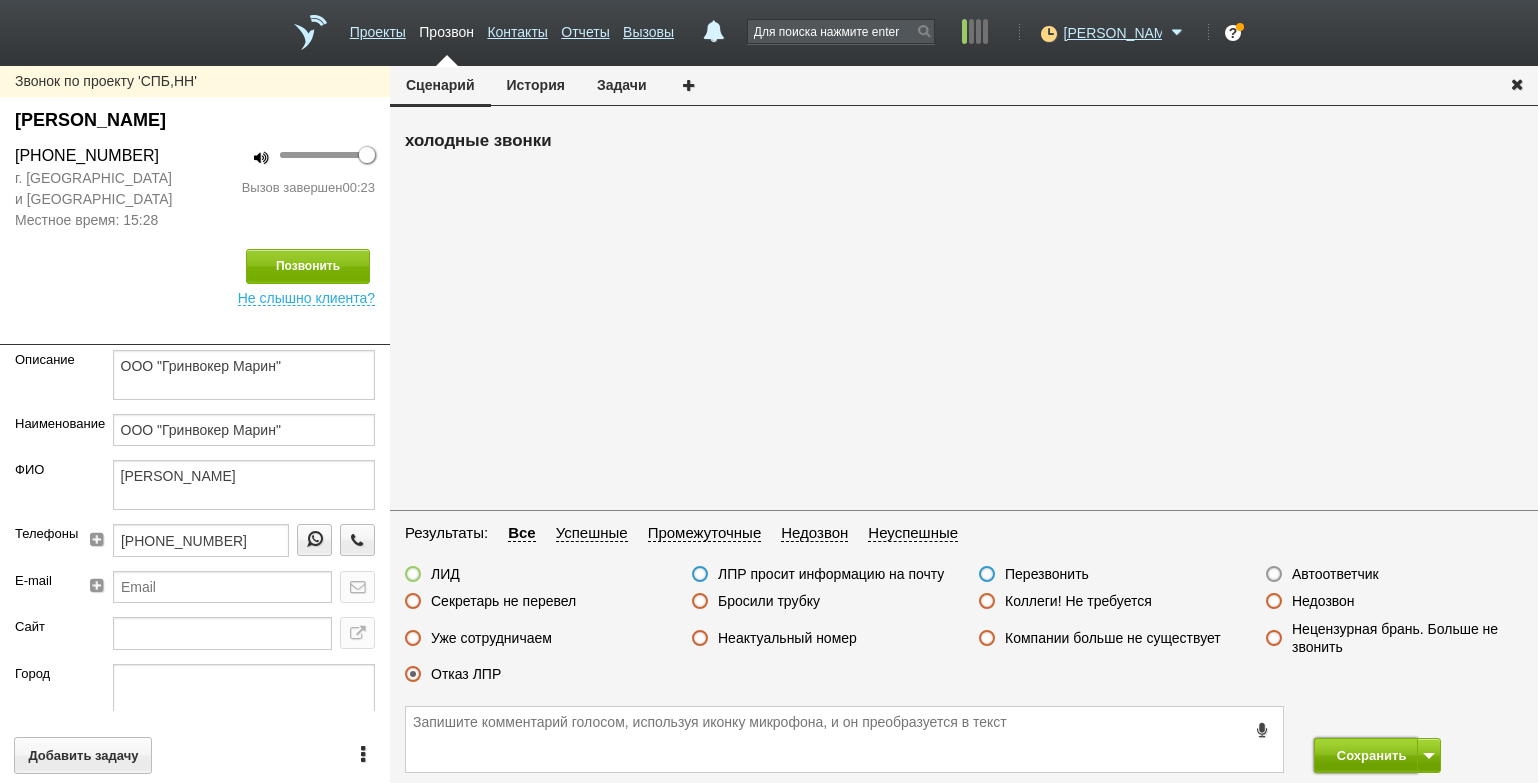 click on "Сохранить" at bounding box center [1366, 755] 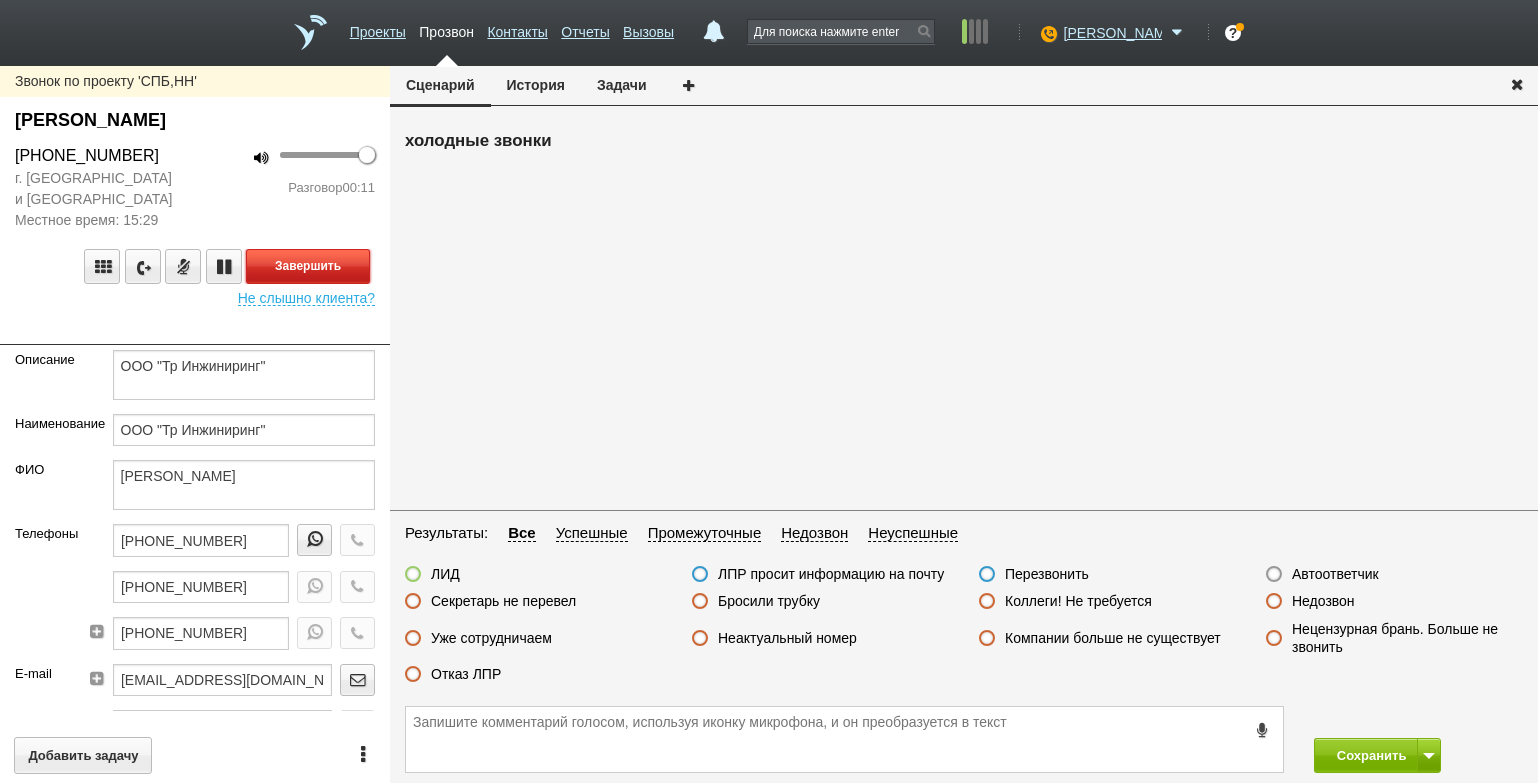 click on "Завершить" at bounding box center [308, 266] 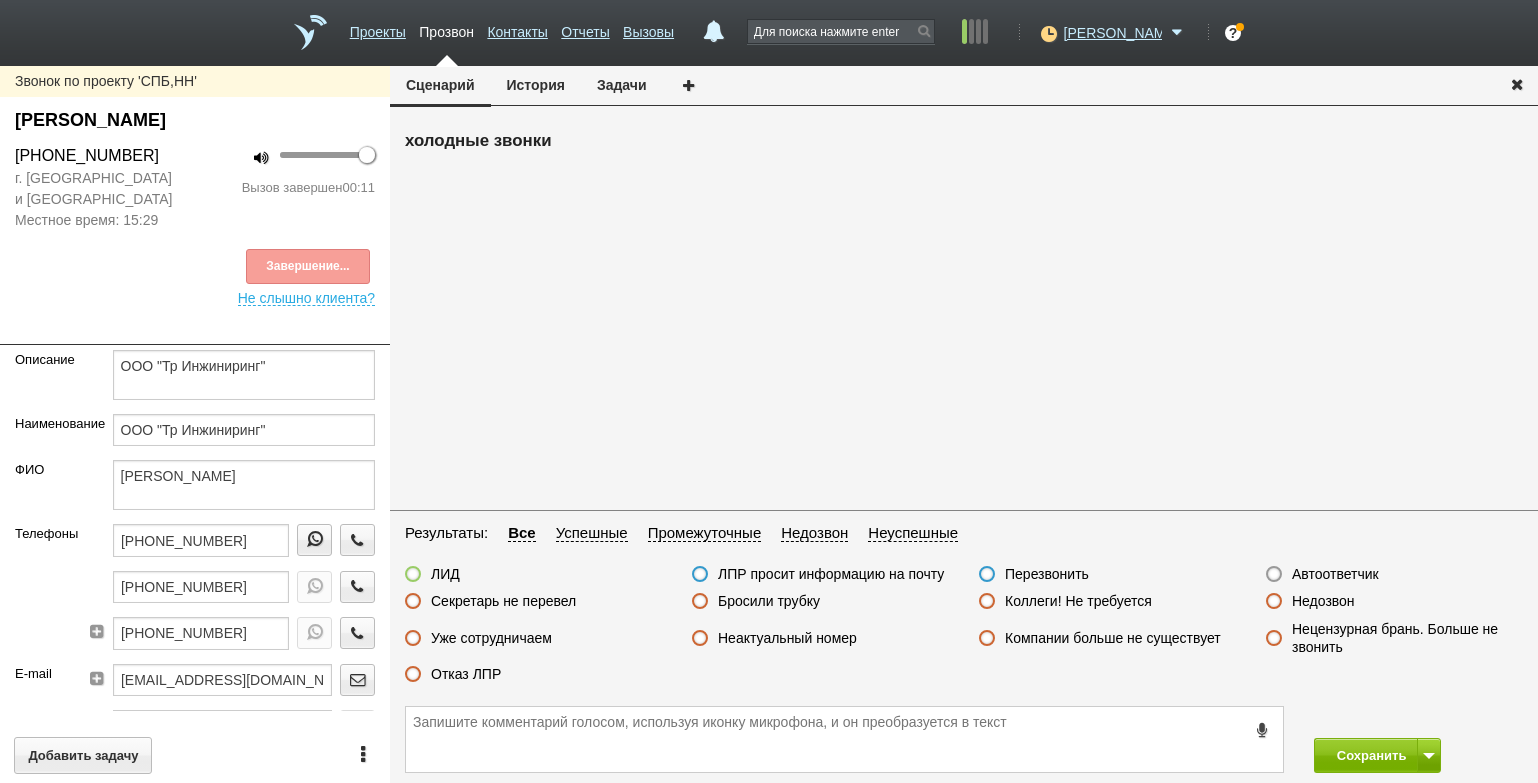 drag, startPoint x: 559, startPoint y: 596, endPoint x: 633, endPoint y: 622, distance: 78.434685 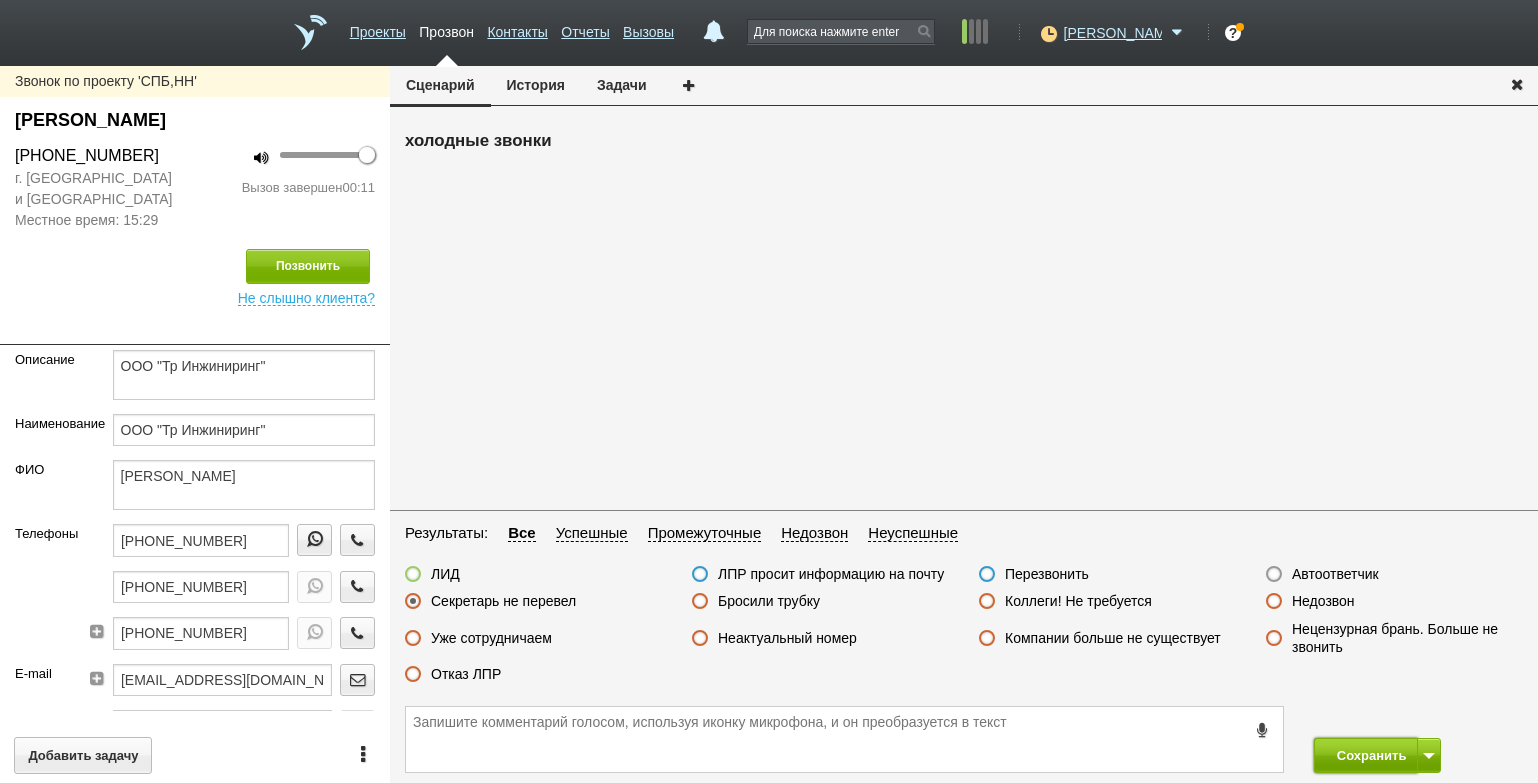 click on "Сохранить" at bounding box center [1366, 755] 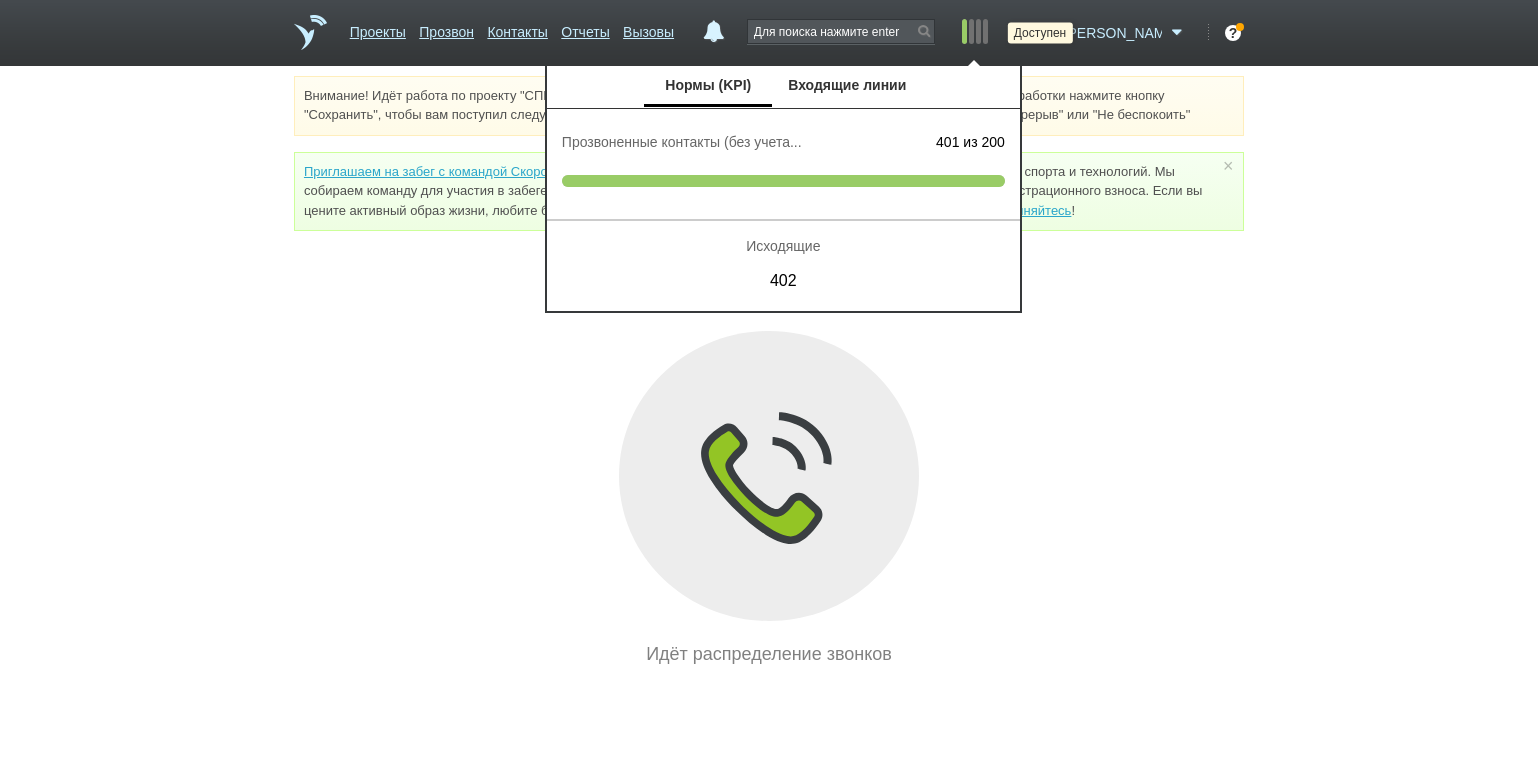 click at bounding box center [1046, 33] 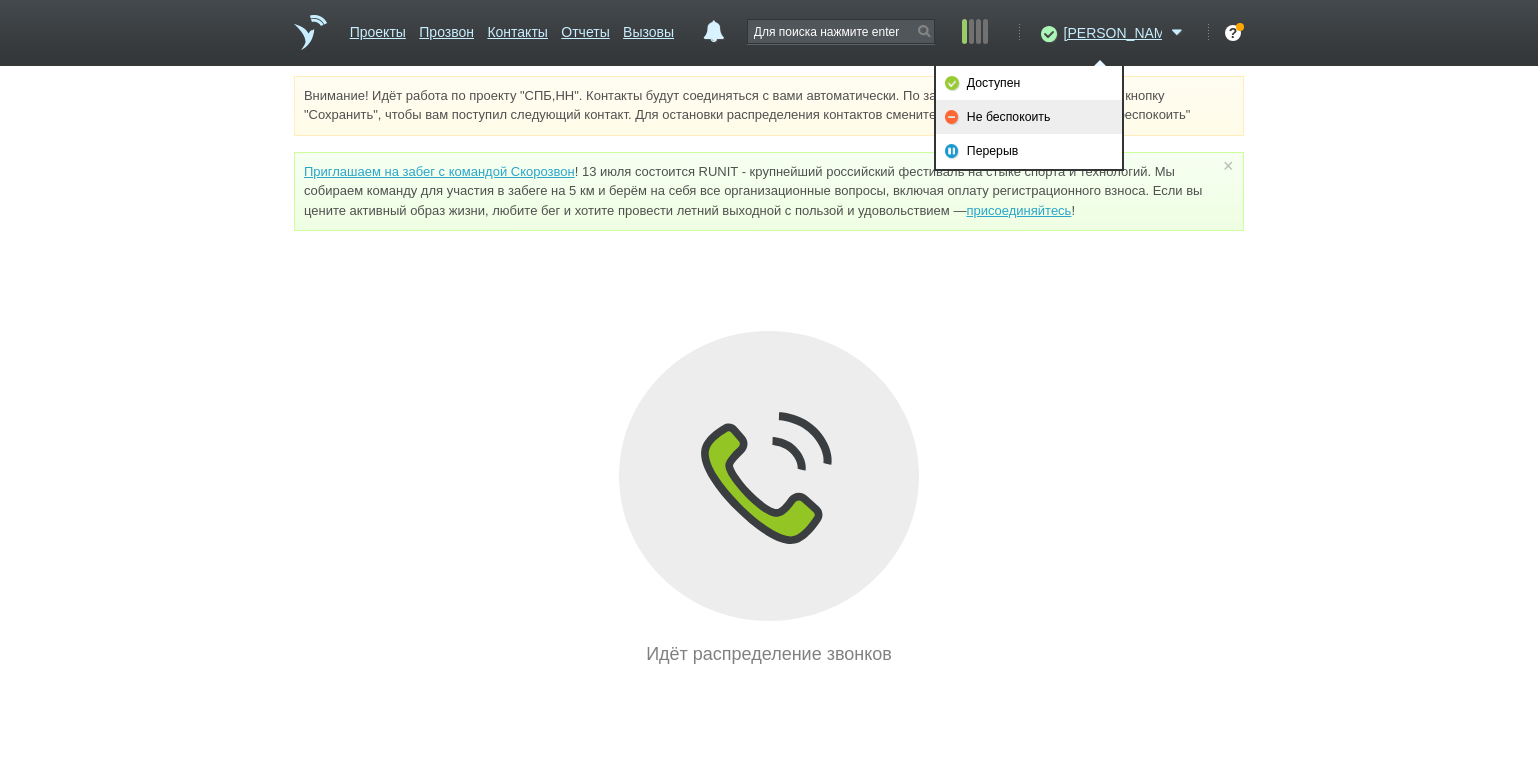click on "Не беспокоить" at bounding box center (1029, 117) 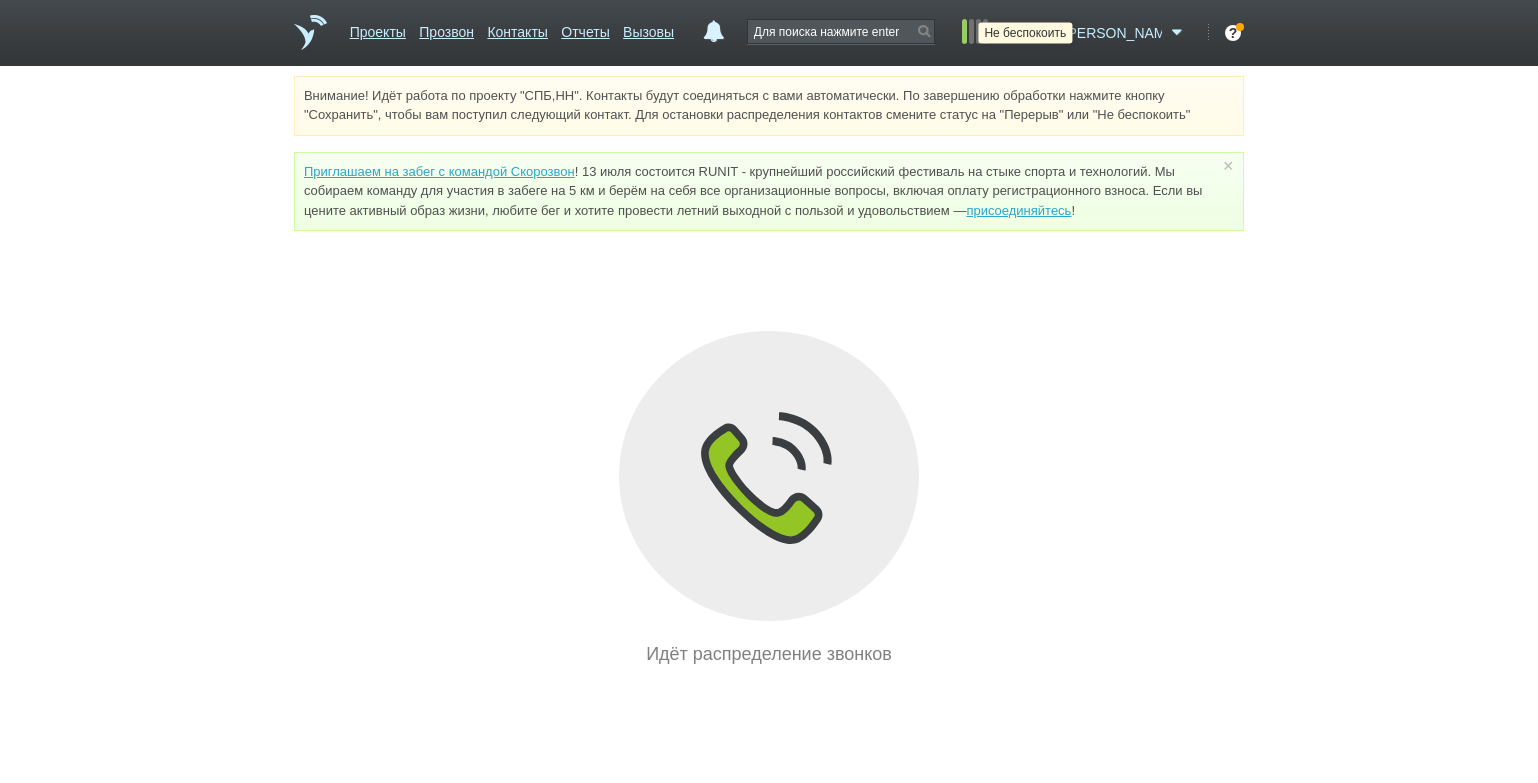 click at bounding box center (1046, 33) 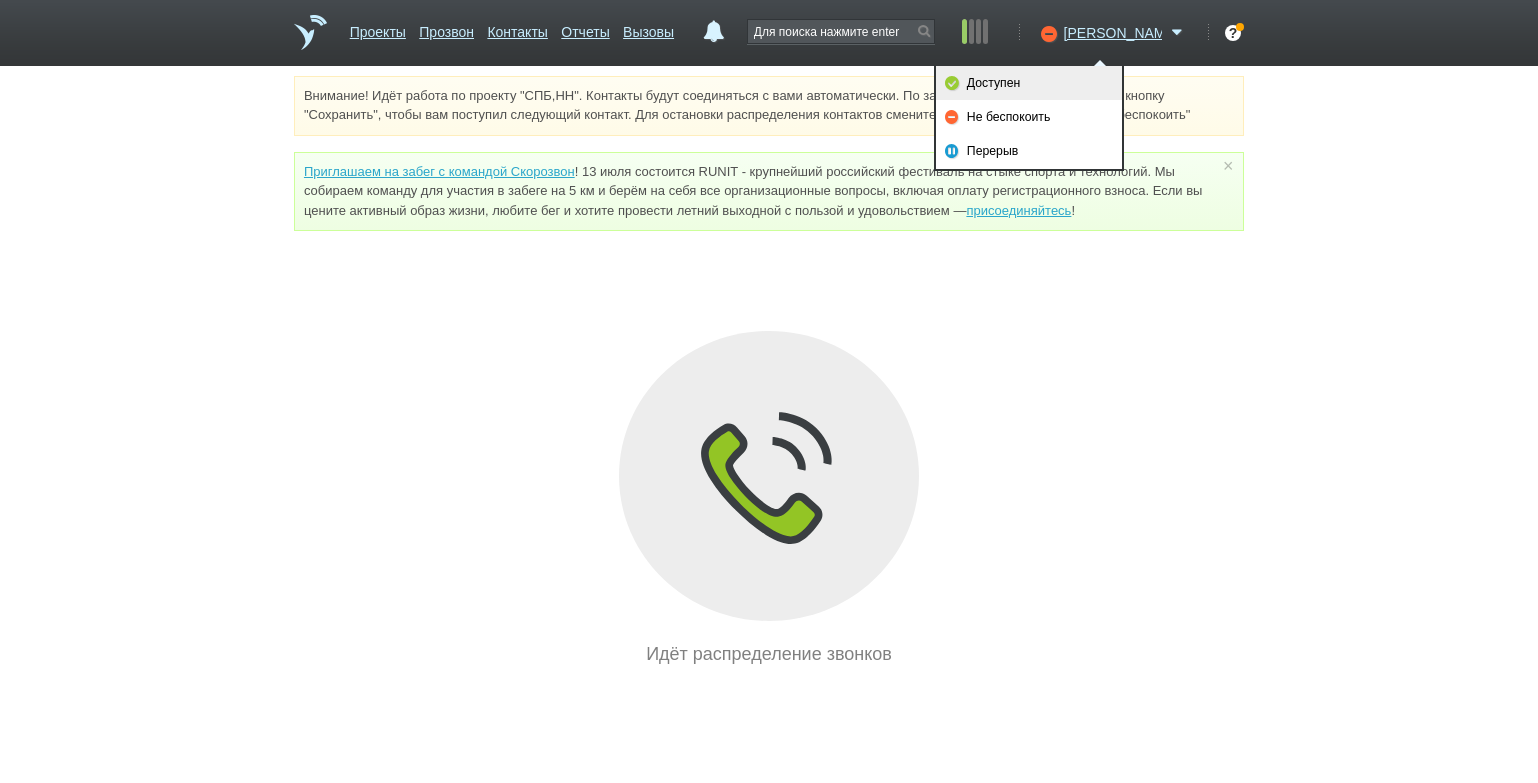 click on "Доступен" at bounding box center (1029, 83) 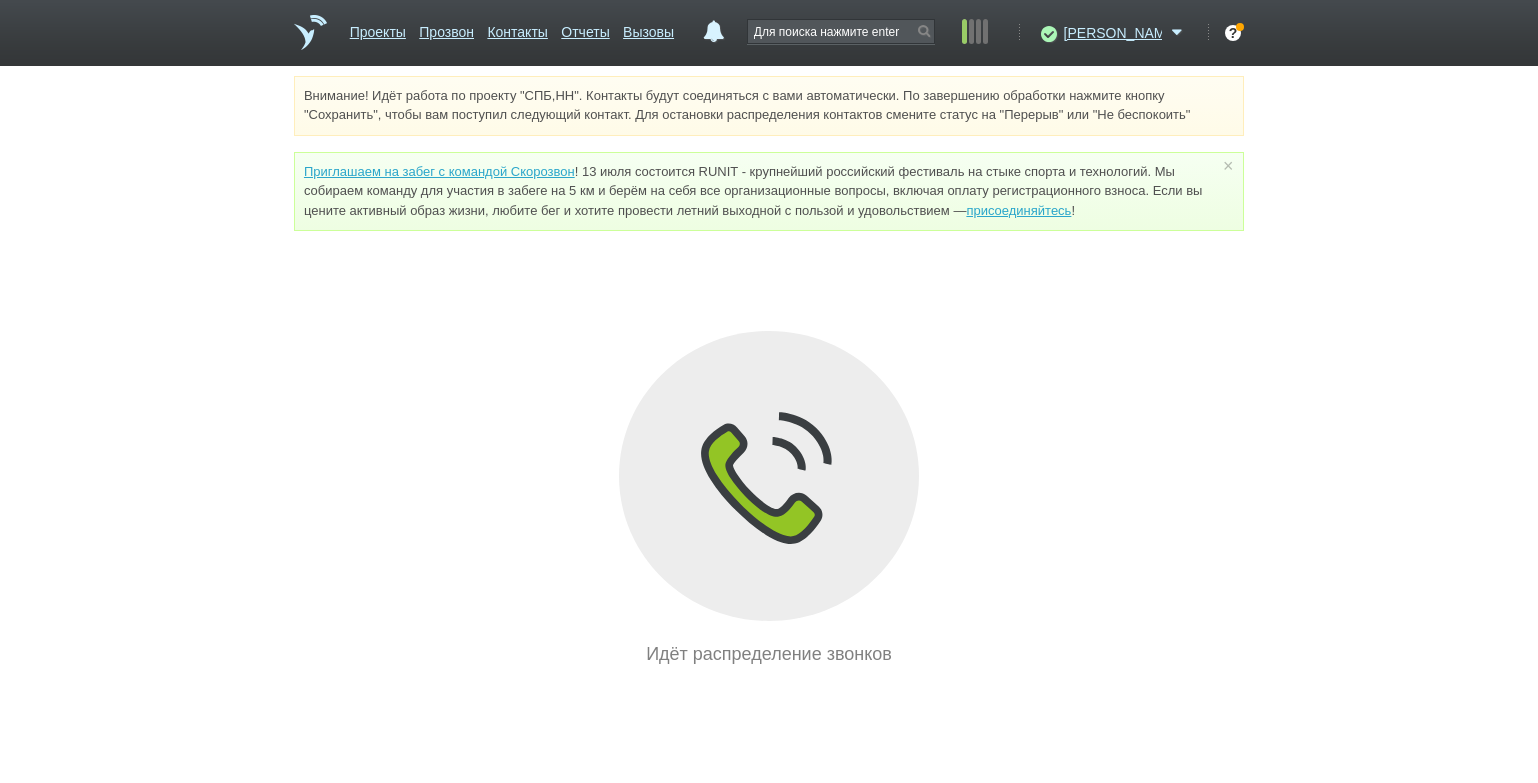 click on "Внимание! Идёт работа по проекту "СПБ,НН". Контакты будут соединяться с вами автоматически. По завершению обработки нажмите кнопку "Сохранить", чтобы вам поступил следующий контакт. Для остановки распределения контактов смените статус на "Перерыв" или "Не беспокоить"
Приглашаем на забег с командой Скорозвон присоединяйтесь !
×
Вы можете звонить напрямую из строки поиска - введите номер и нажмите "Позвонить"
Идёт распределение звонков" at bounding box center [769, 372] 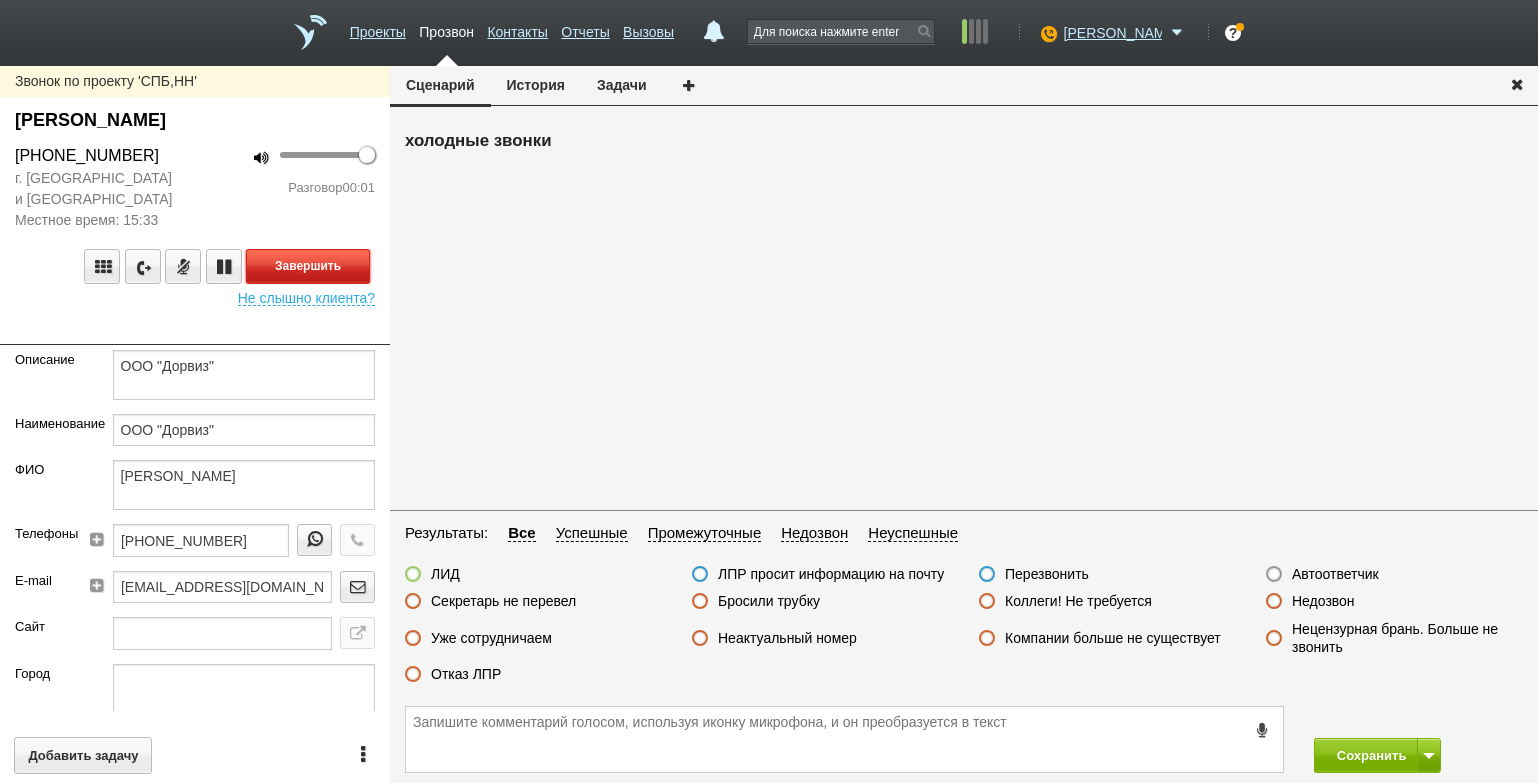 click on "Завершить" at bounding box center (308, 266) 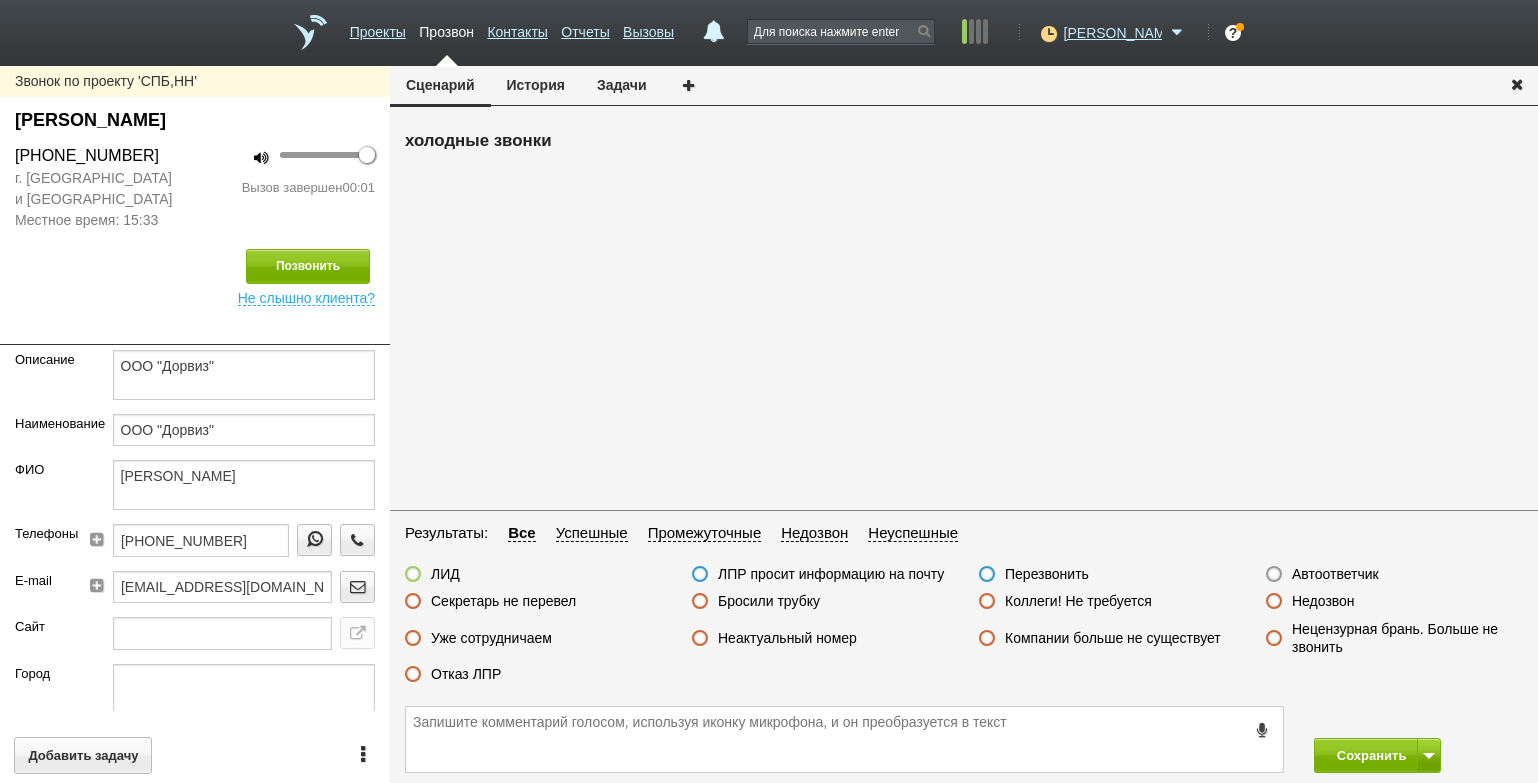 click on "Автоответчик" at bounding box center (1335, 574) 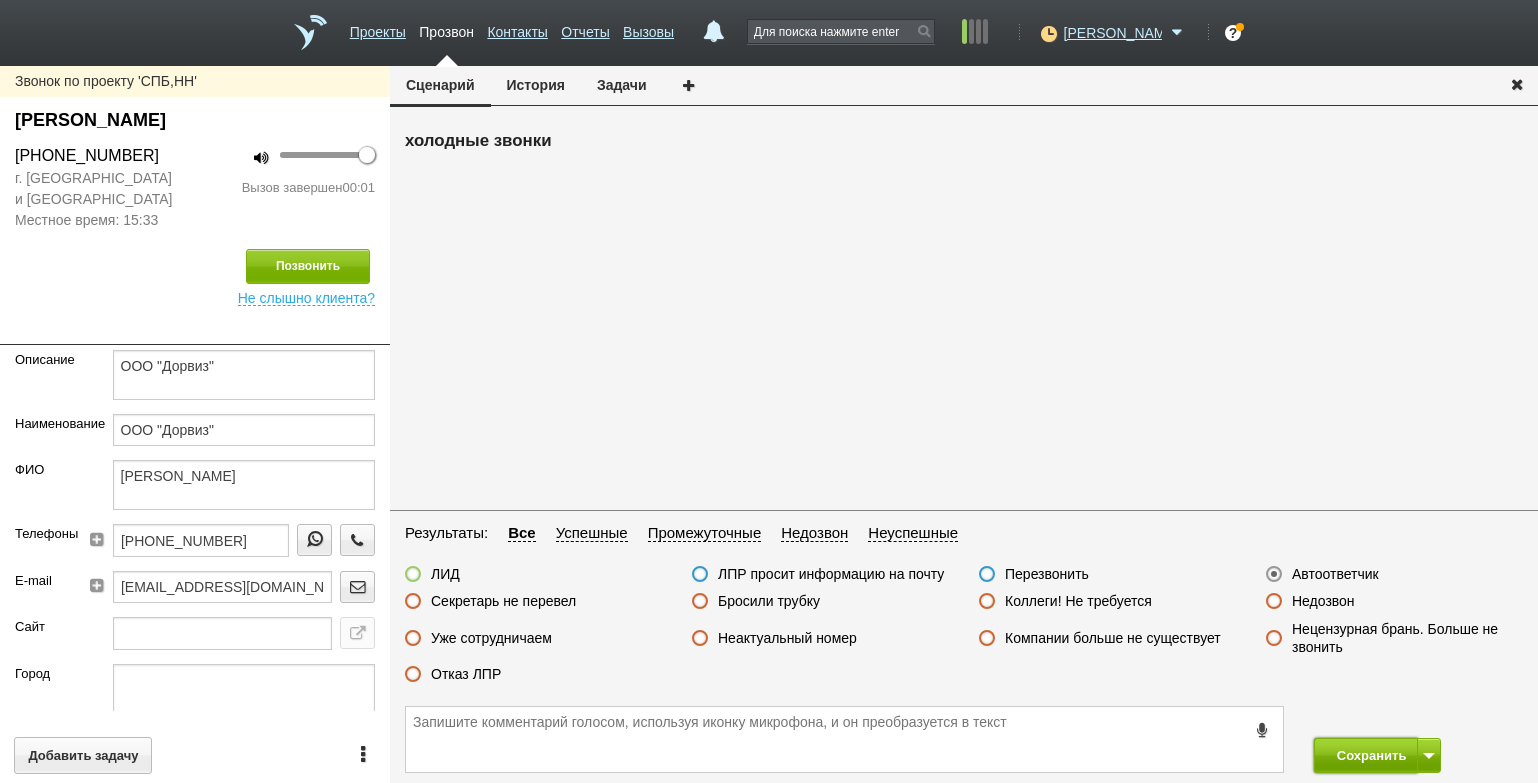 click on "Сохранить" at bounding box center (1366, 755) 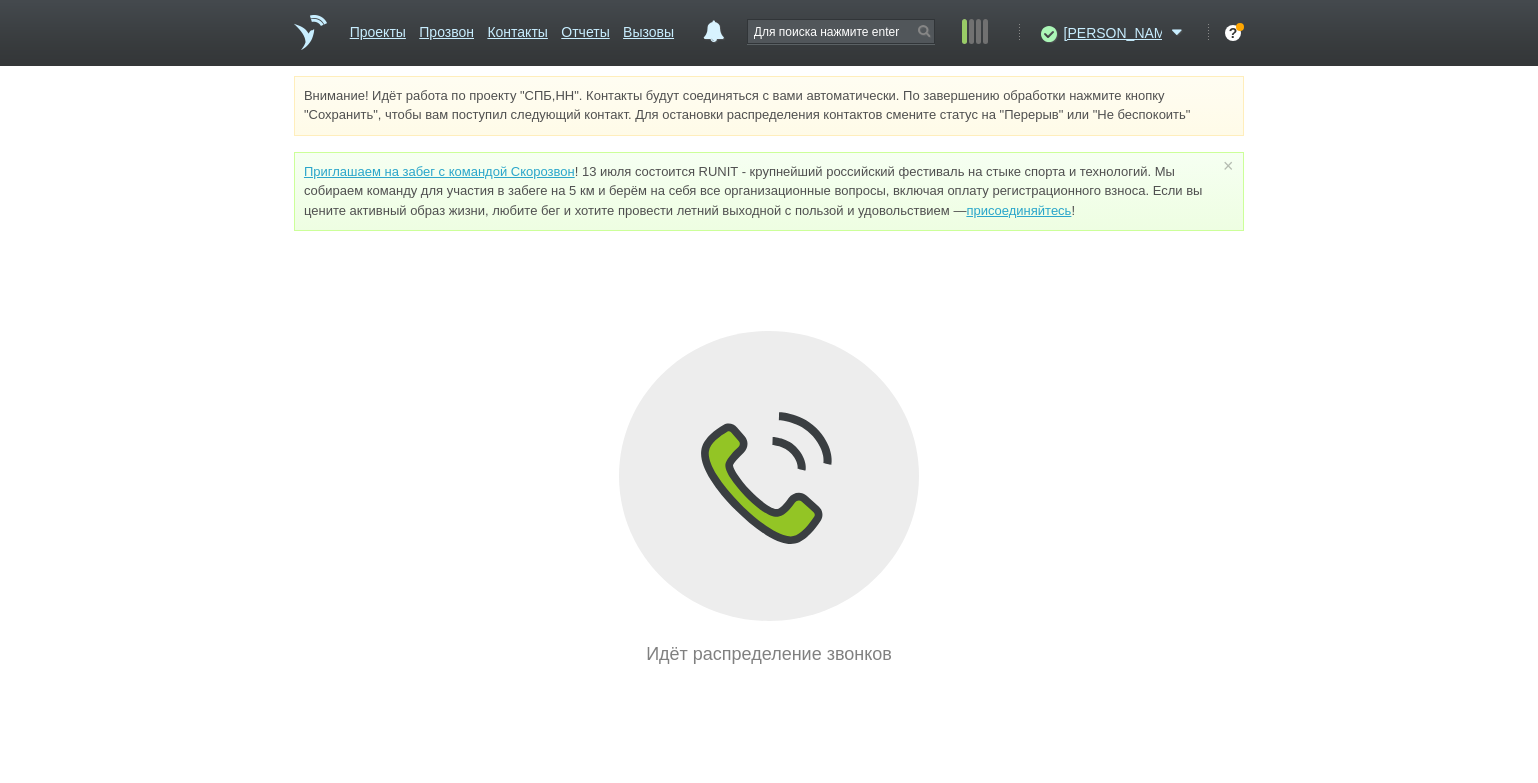 click on "Внимание! Идёт работа по проекту "СПБ,НН". Контакты будут соединяться с вами автоматически. По завершению обработки нажмите кнопку "Сохранить", чтобы вам поступил следующий контакт. Для остановки распределения контактов смените статус на "Перерыв" или "Не беспокоить"
Приглашаем на забег с командой Скорозвон присоединяйтесь !
×
Вы можете звонить напрямую из строки поиска - введите номер и нажмите "Позвонить"
Идёт распределение звонков" at bounding box center [769, 372] 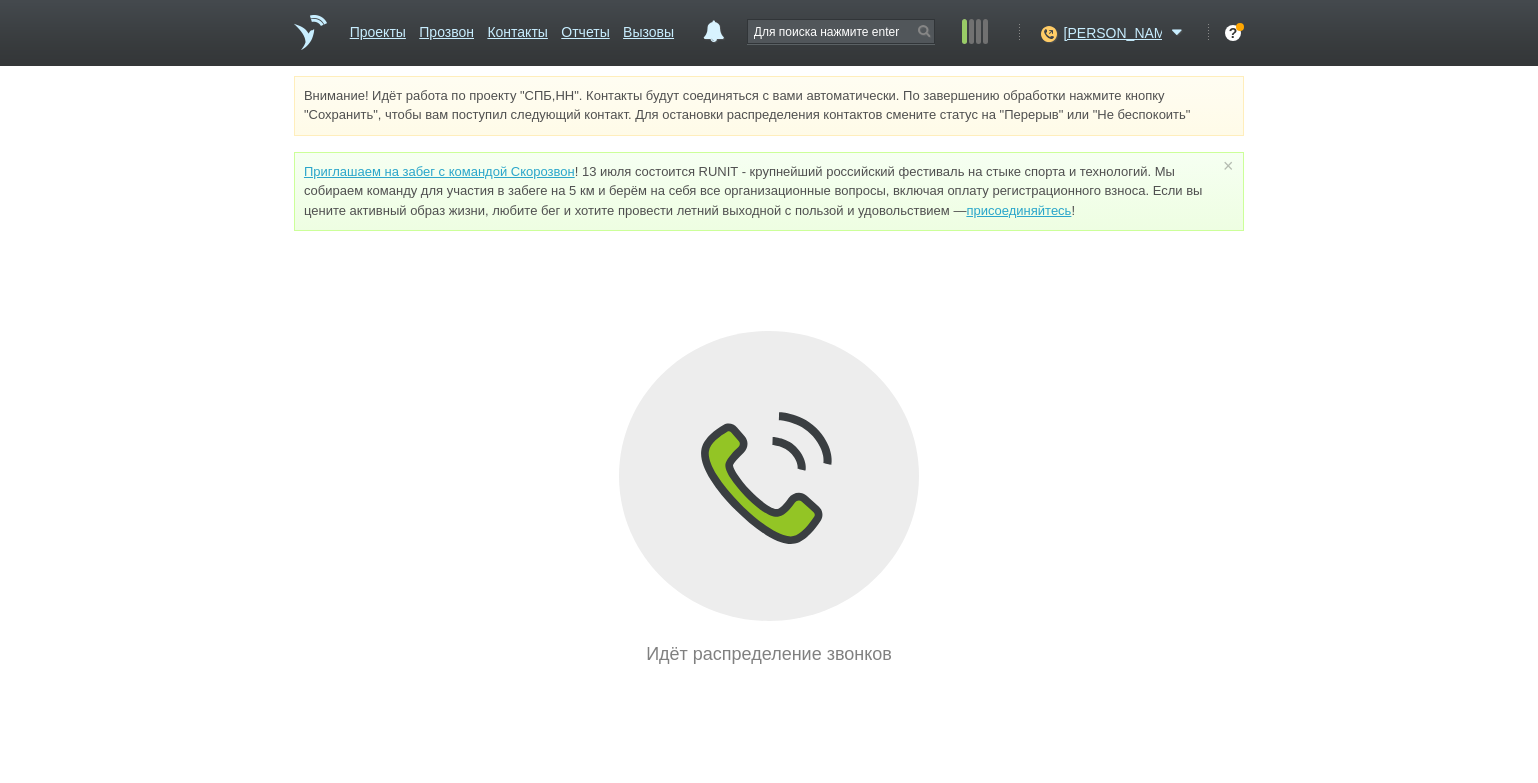 click on "Внимание! Идёт работа по проекту "СПБ,НН". Контакты будут соединяться с вами автоматически. По завершению обработки нажмите кнопку "Сохранить", чтобы вам поступил следующий контакт. Для остановки распределения контактов смените статус на "Перерыв" или "Не беспокоить"
Приглашаем на забег с командой Скорозвон присоединяйтесь !
×
Вы можете звонить напрямую из строки поиска - введите номер и нажмите "Позвонить"
Идёт распределение звонков" at bounding box center [769, 372] 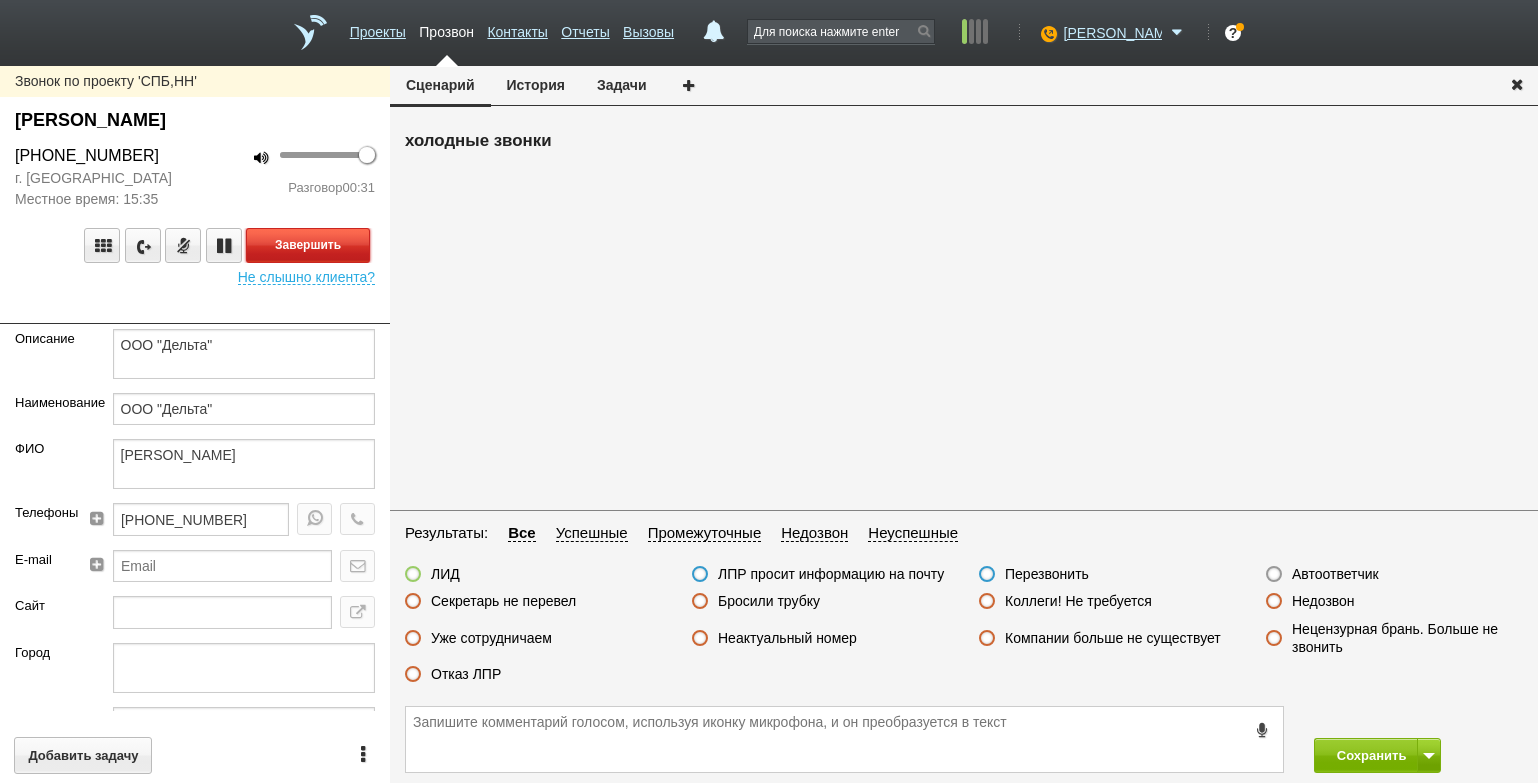 click on "Завершить" at bounding box center [308, 245] 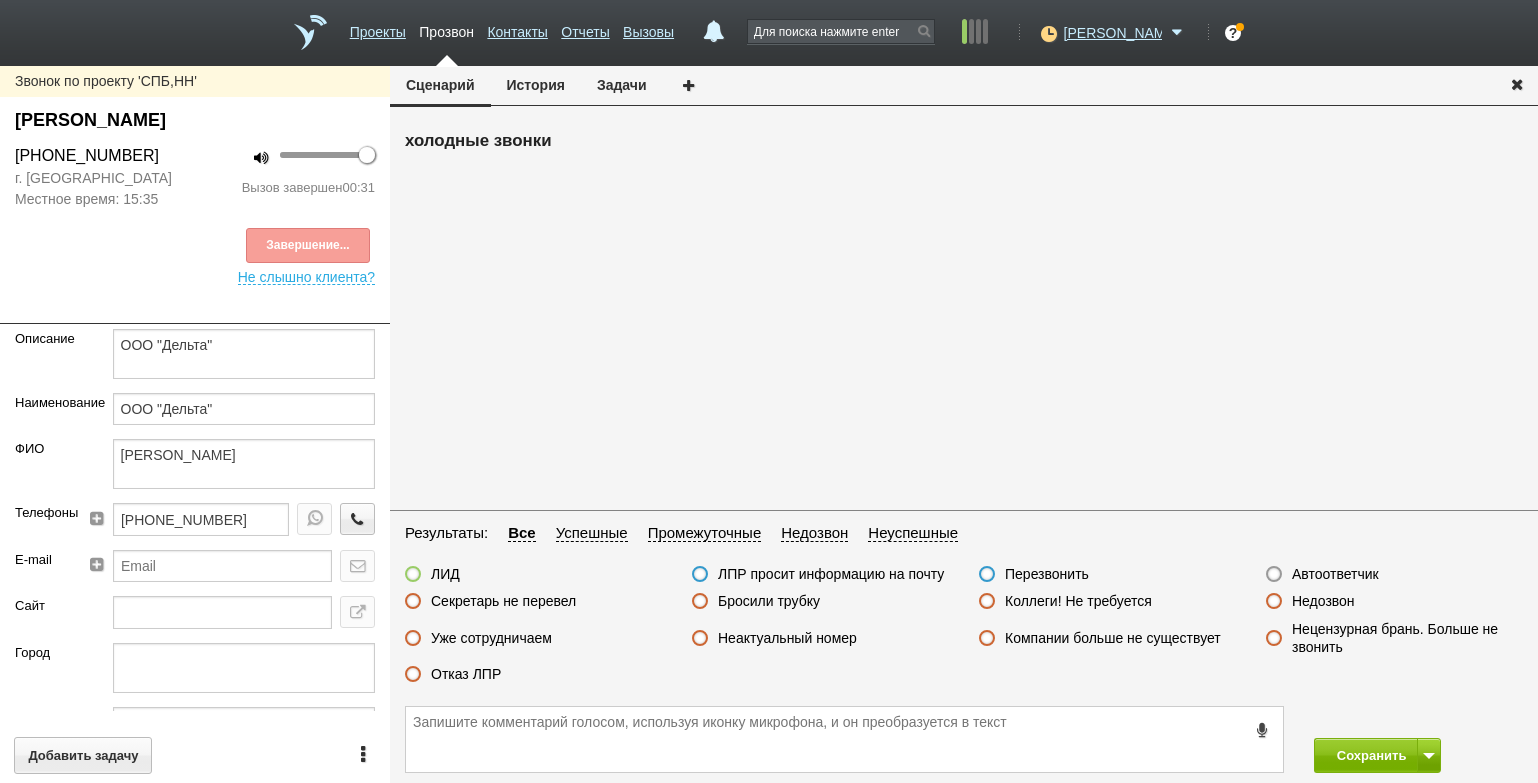 click on "Неактуальный номер" at bounding box center (787, 638) 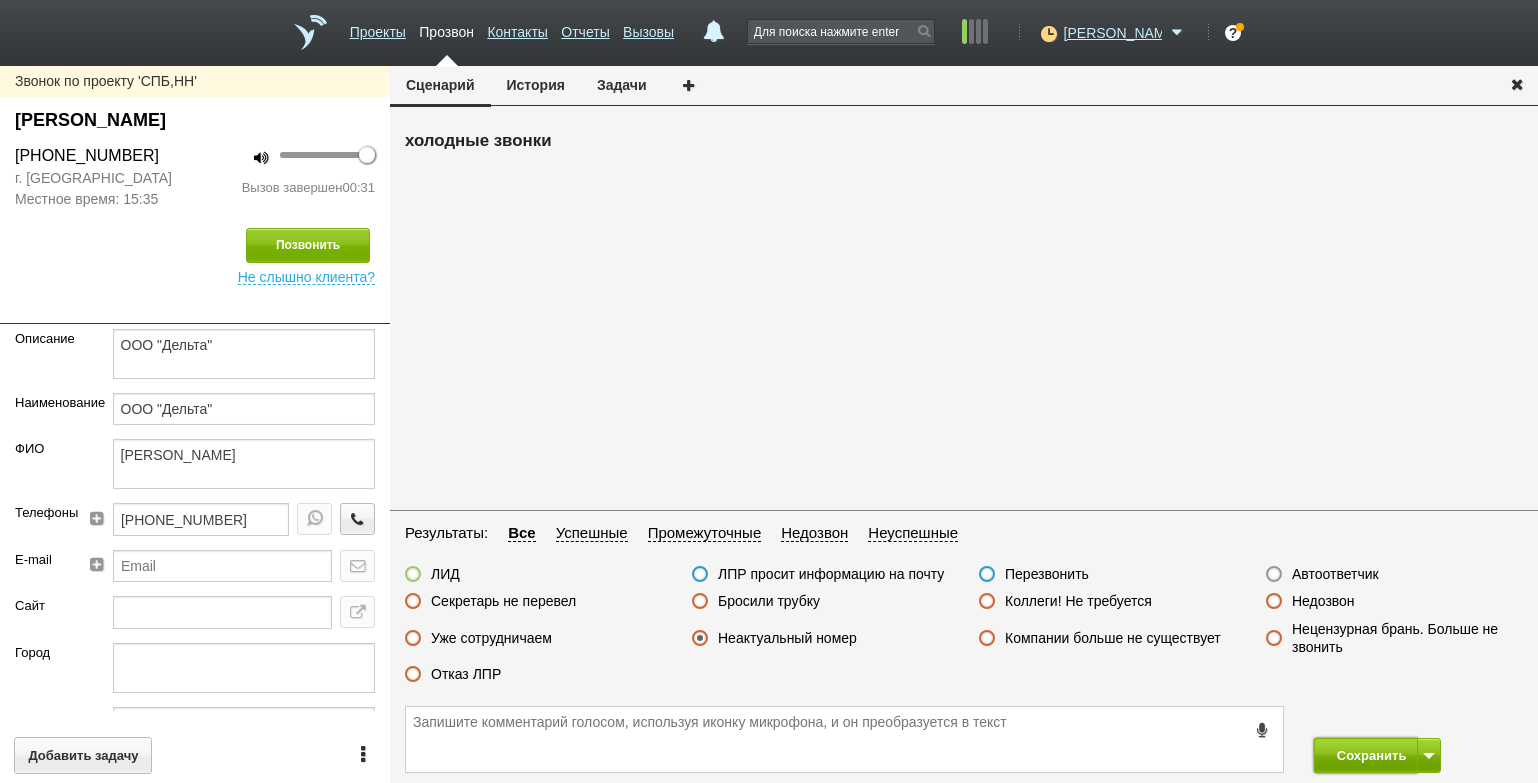 click on "Сохранить" at bounding box center [1366, 755] 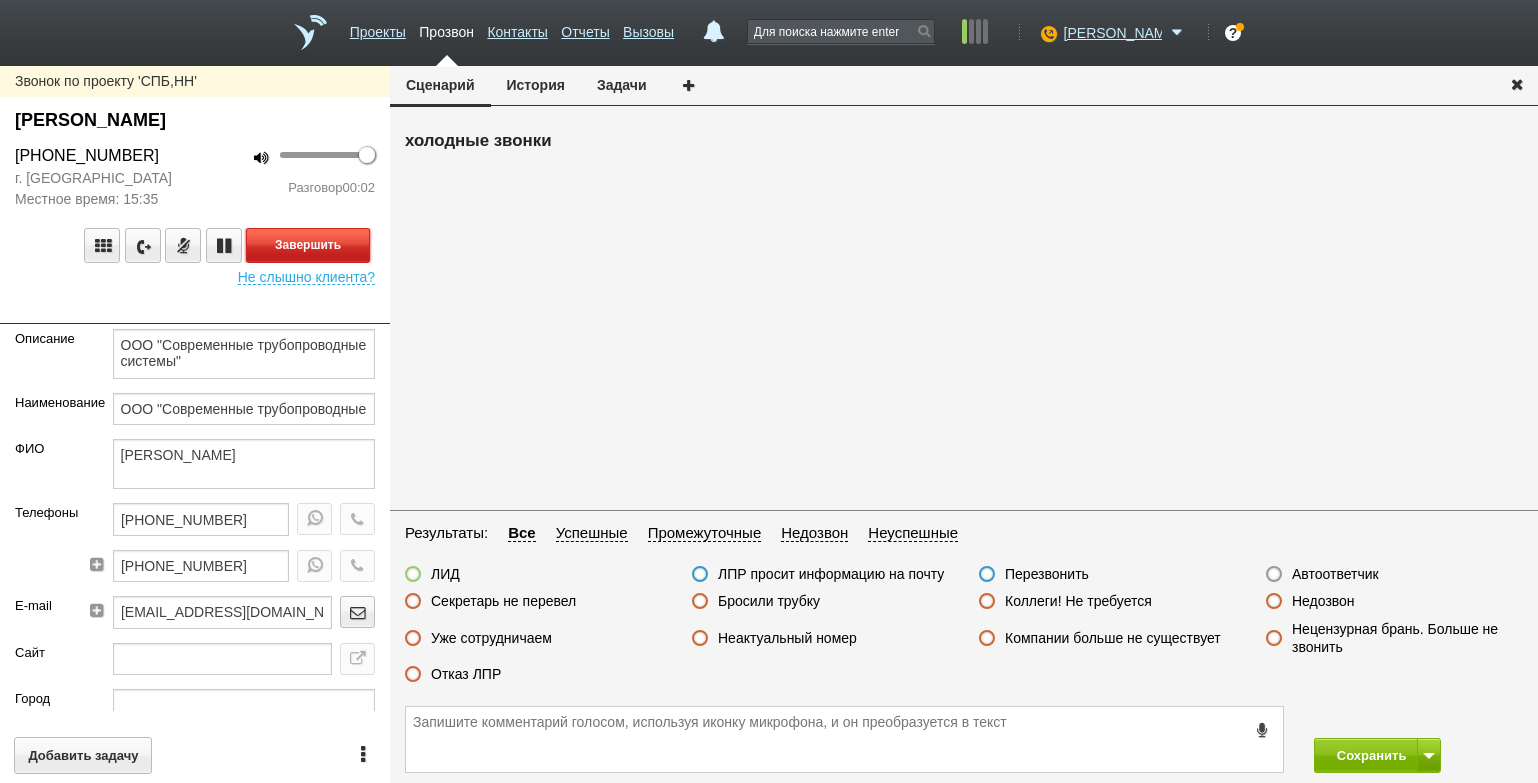 click on "Завершить" at bounding box center [308, 245] 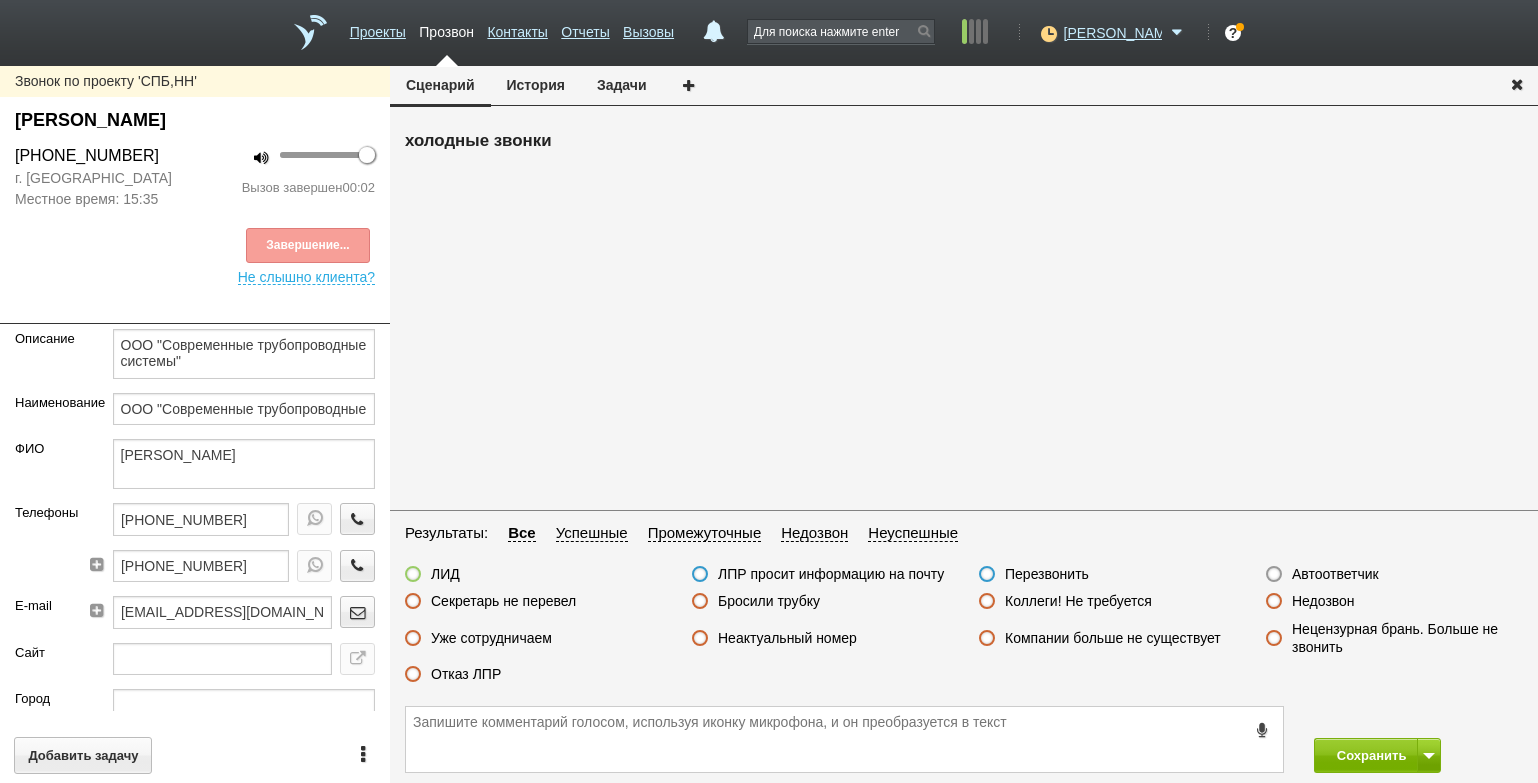 click on "Автоответчик" at bounding box center (1335, 574) 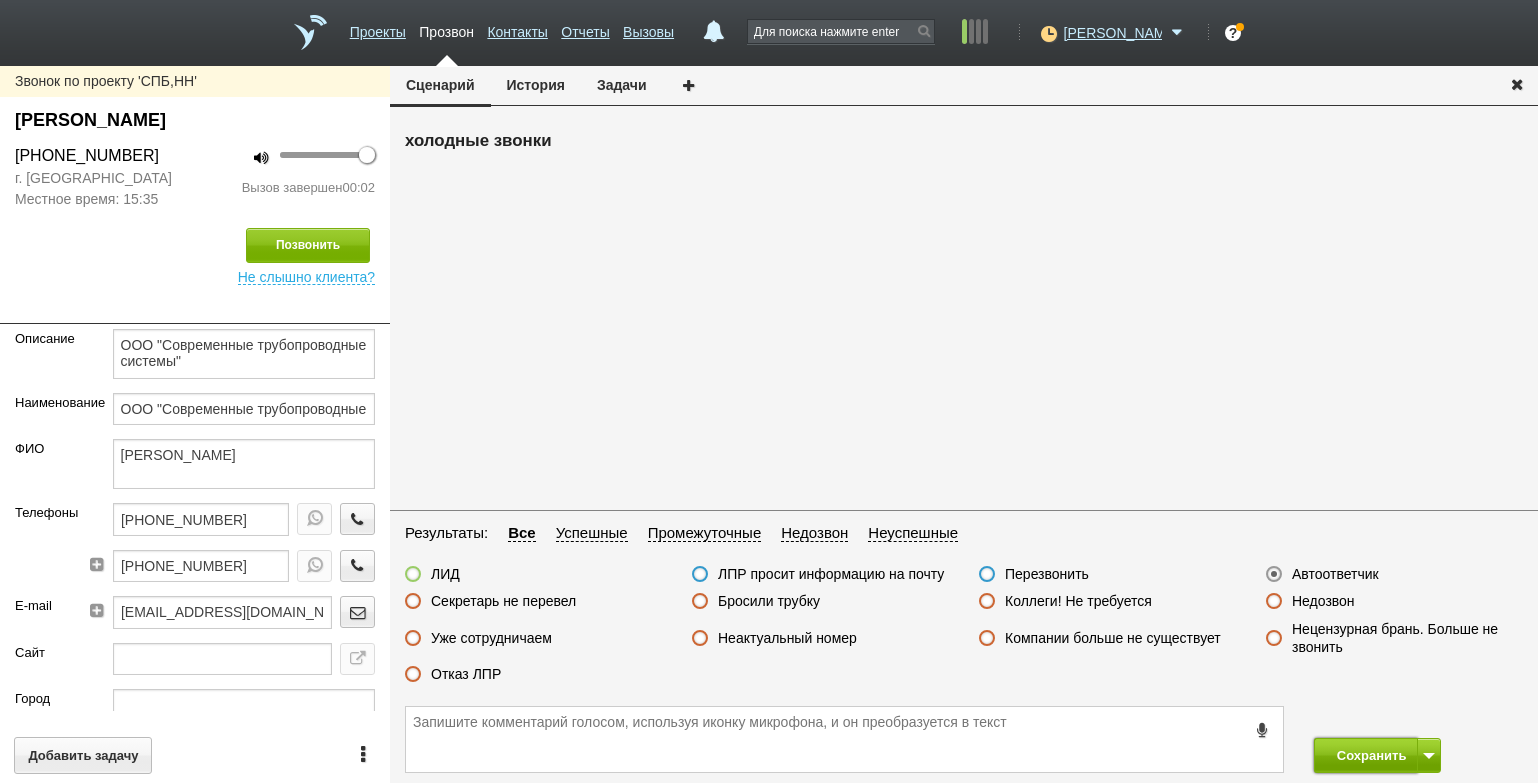 click on "Сохранить" at bounding box center (1366, 755) 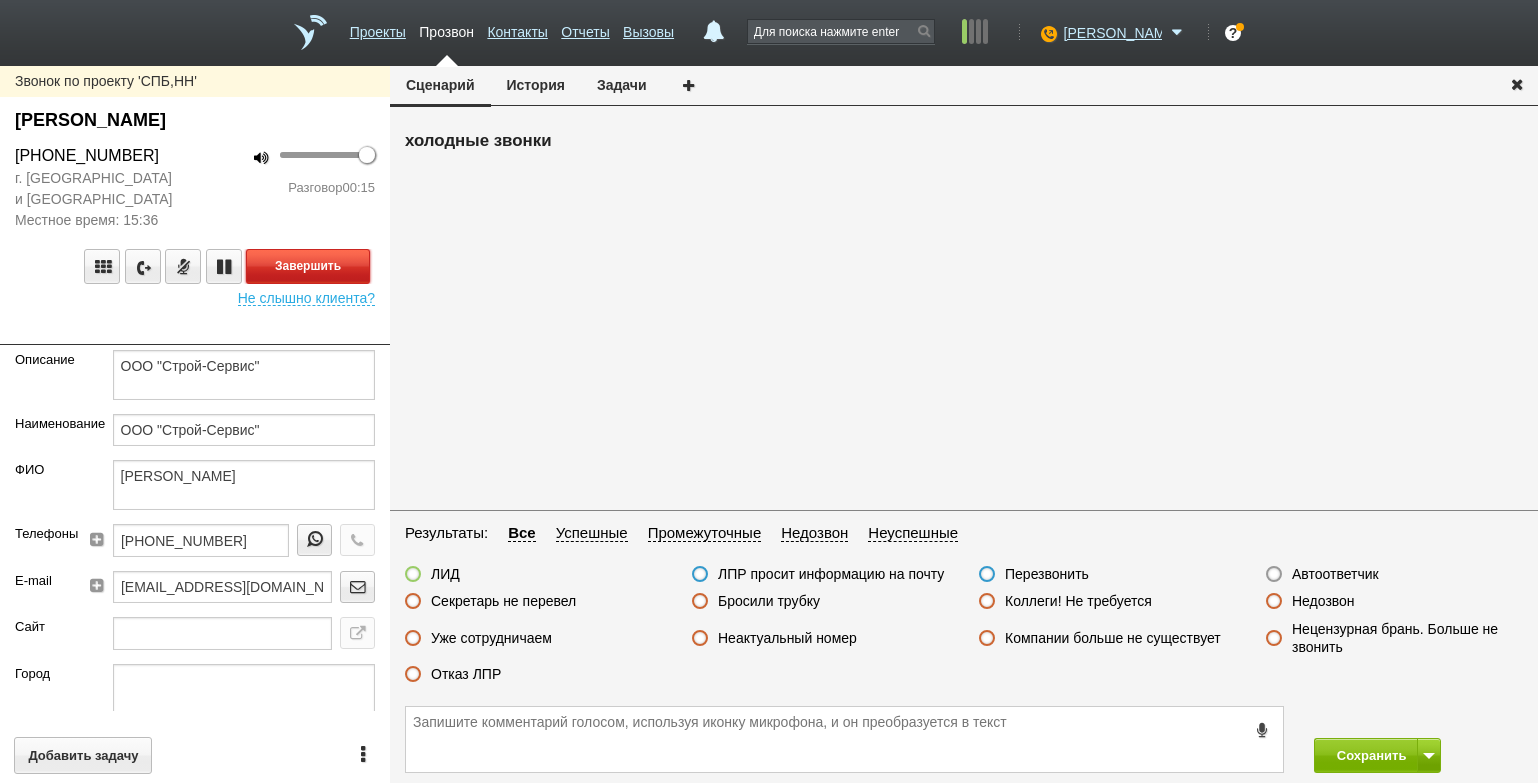 click on "Завершить" at bounding box center [308, 266] 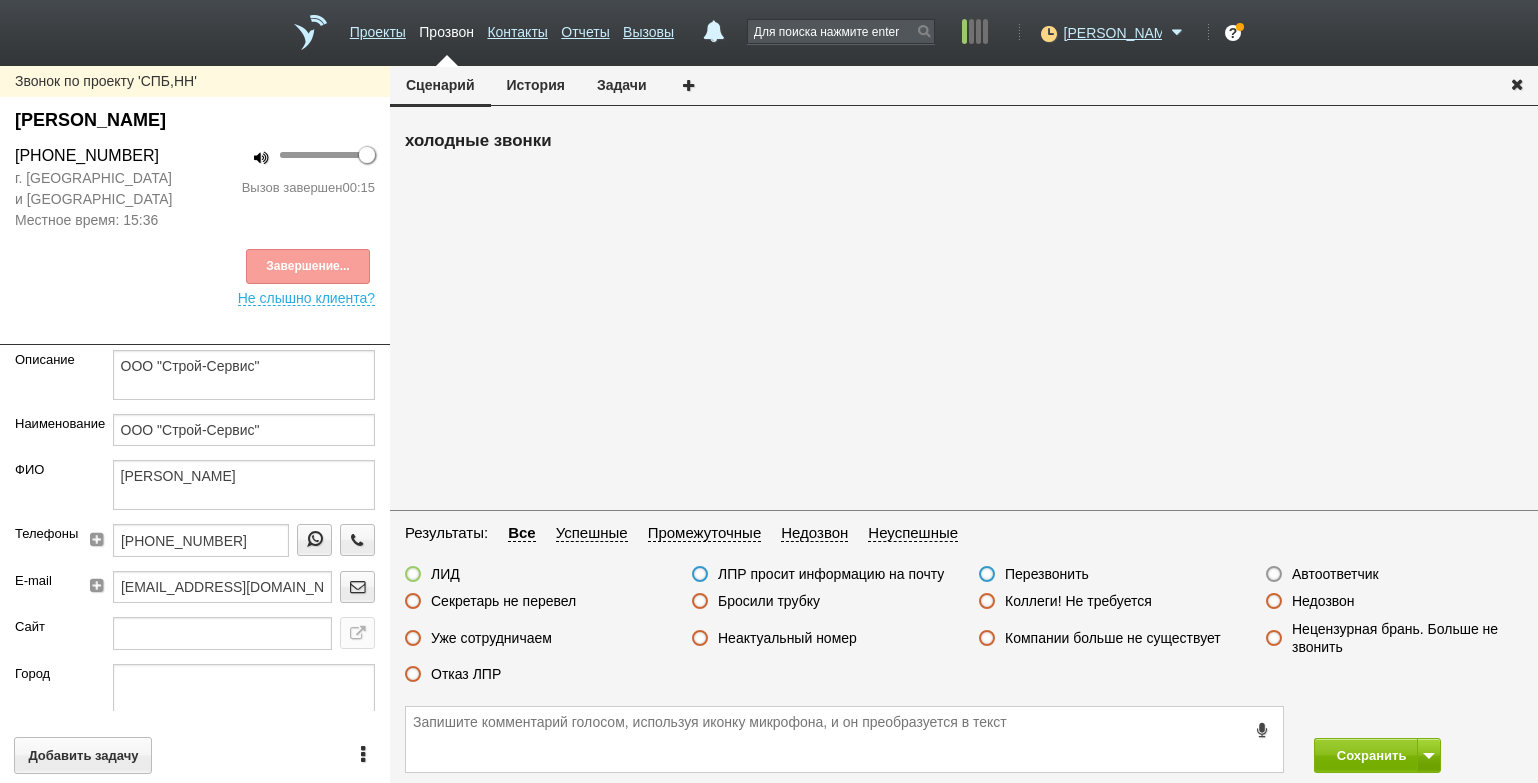 click on "Отказ ЛПР" at bounding box center (466, 674) 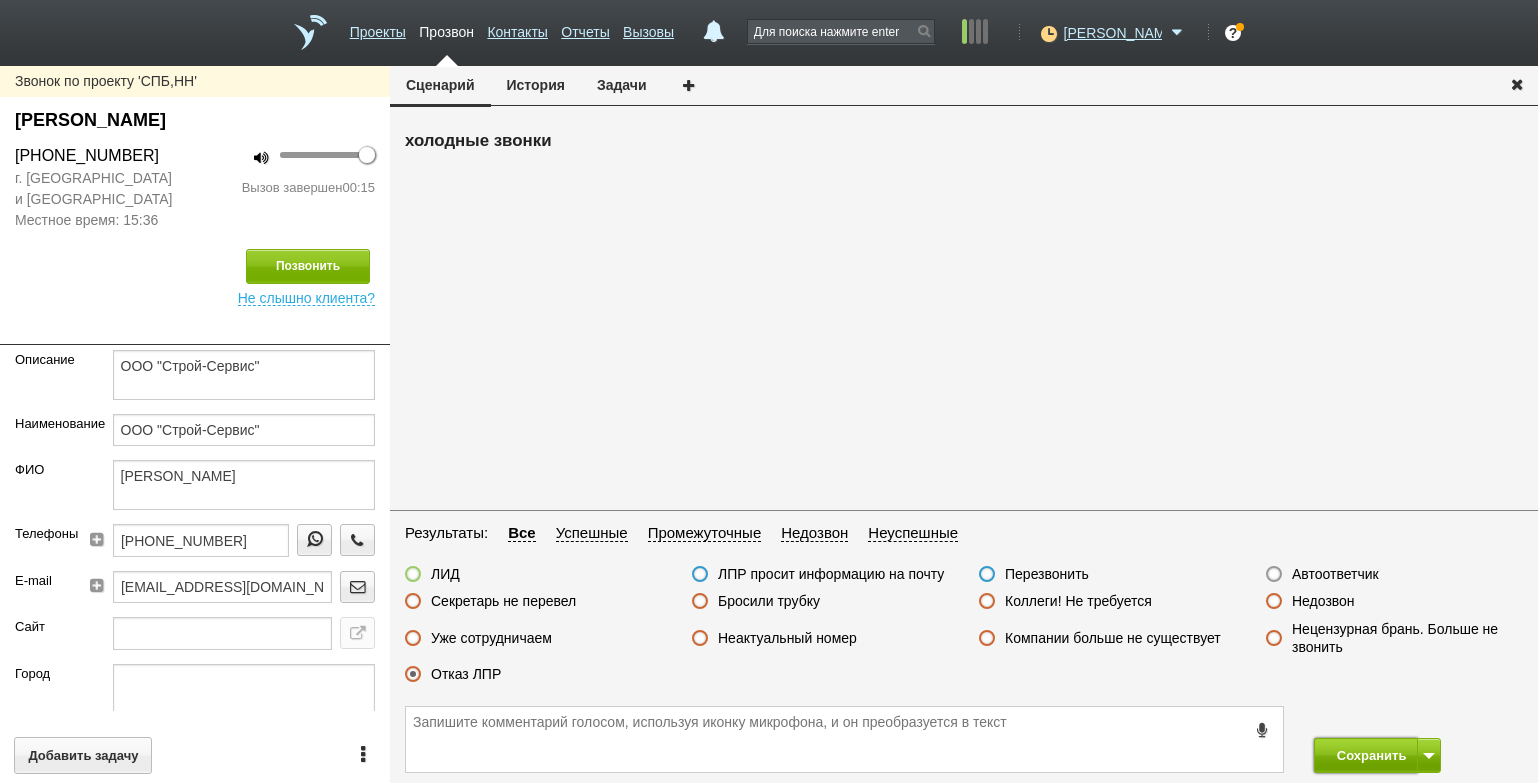 click on "Сохранить" at bounding box center (1366, 755) 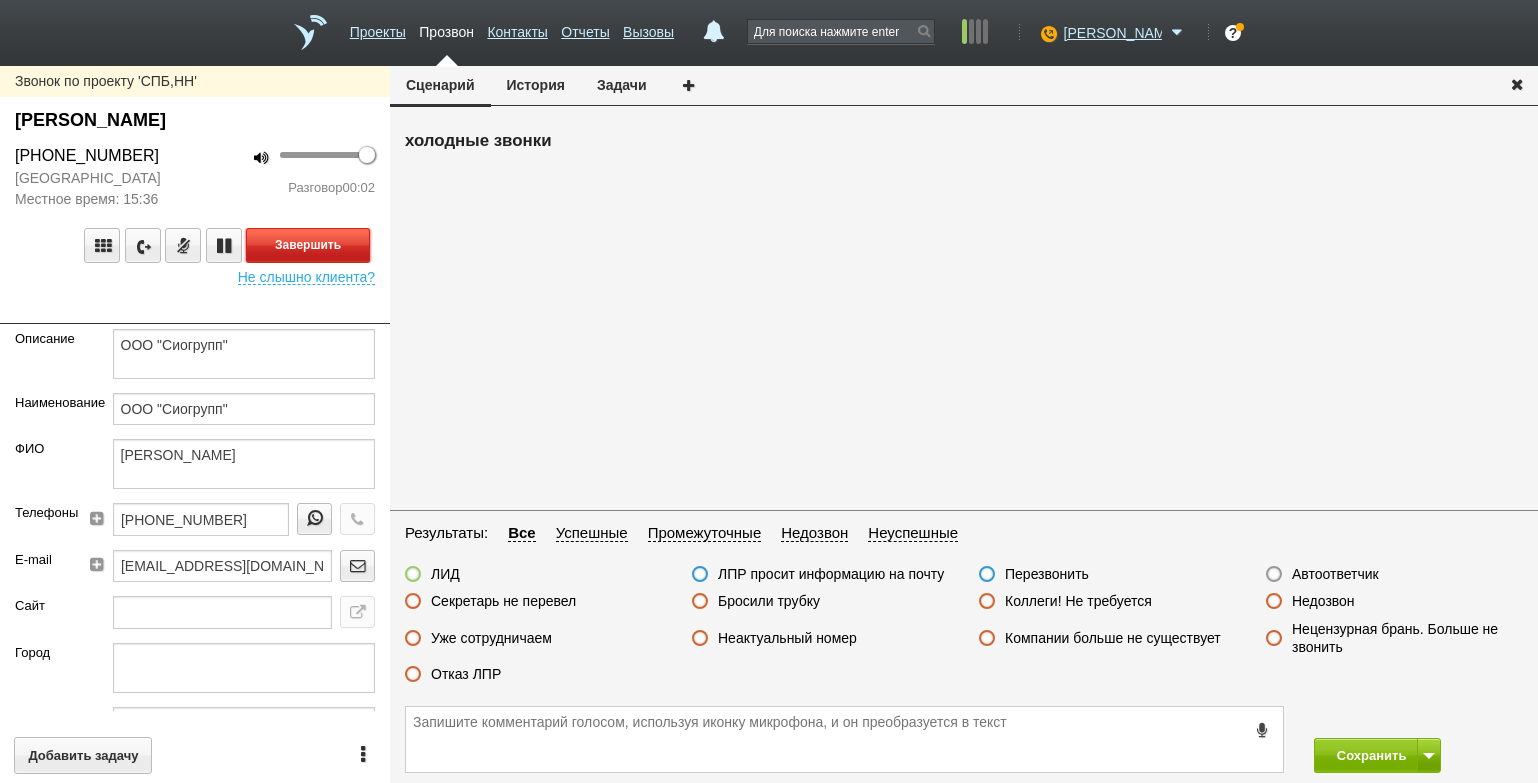click on "Завершить" at bounding box center (308, 245) 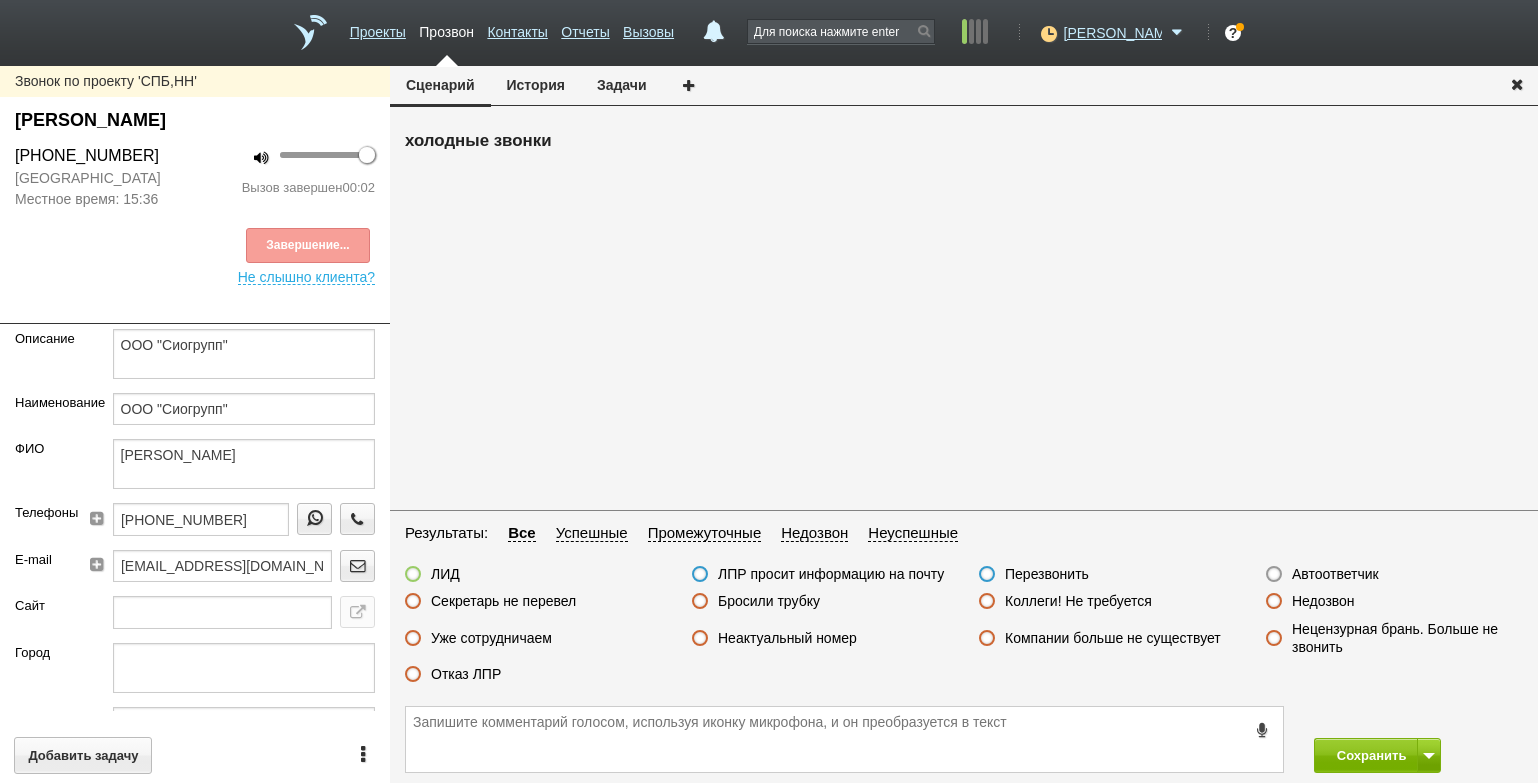 click on "Автоответчик" at bounding box center [1335, 574] 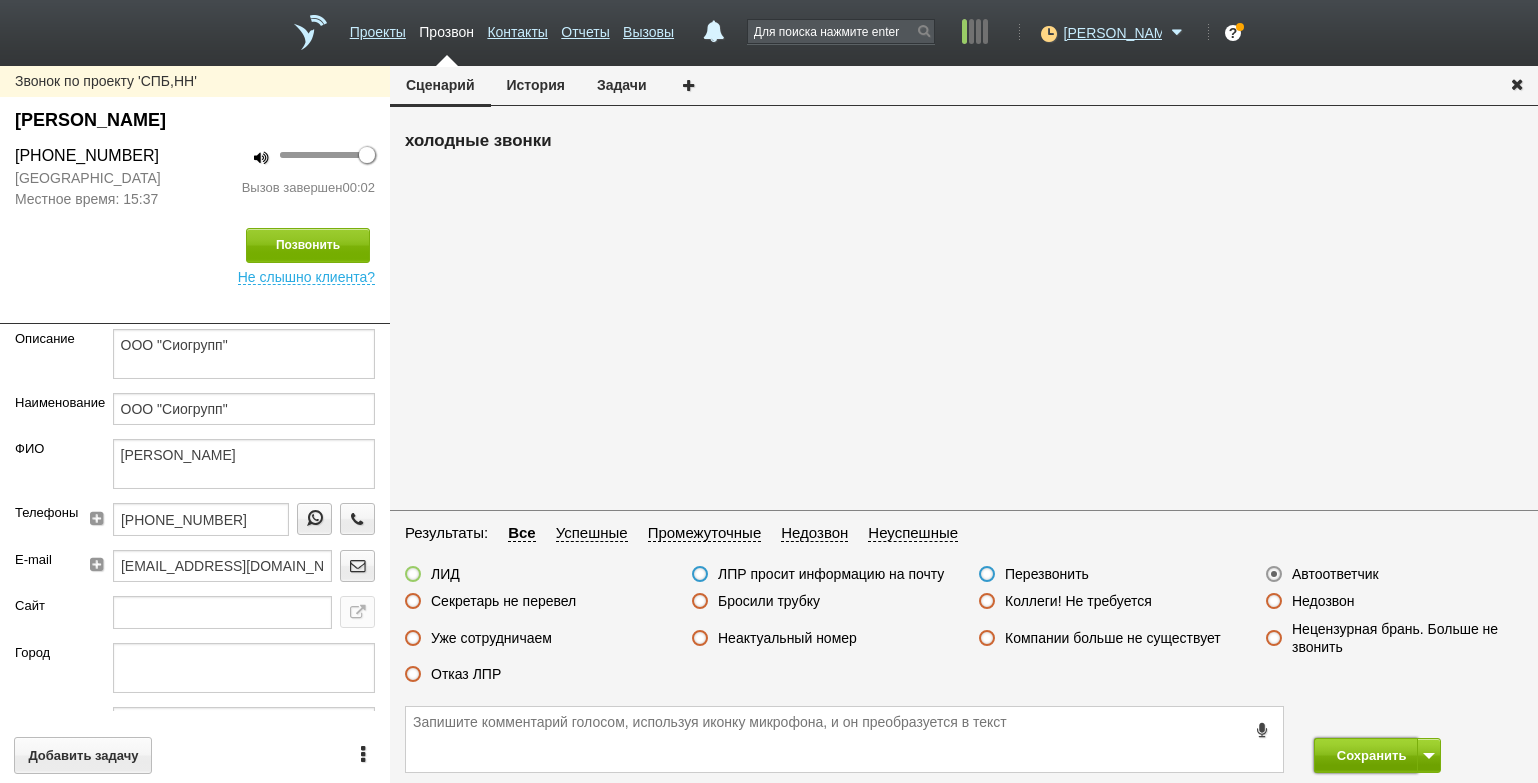 click on "Сохранить" at bounding box center (1366, 755) 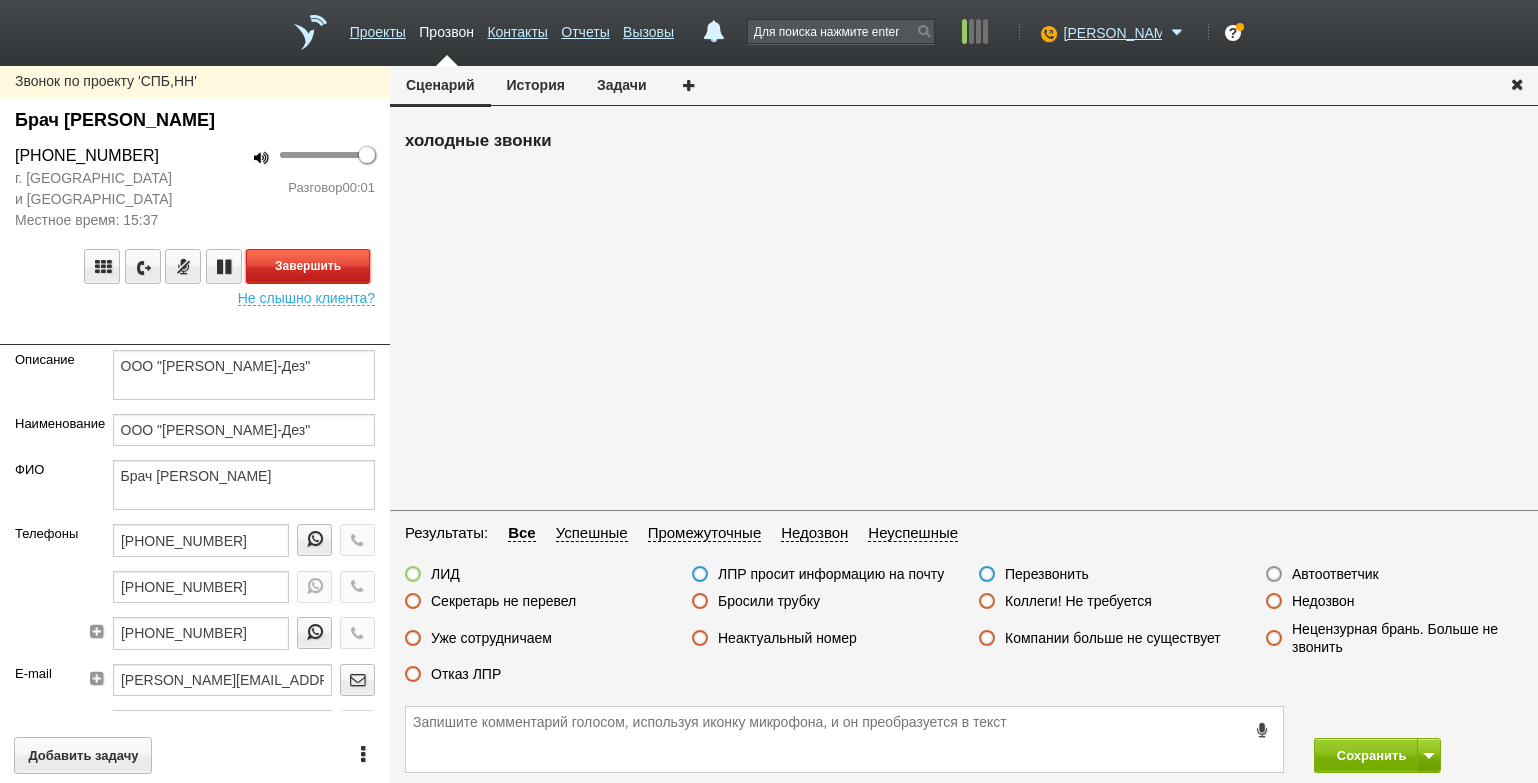 click on "Завершить" at bounding box center [308, 266] 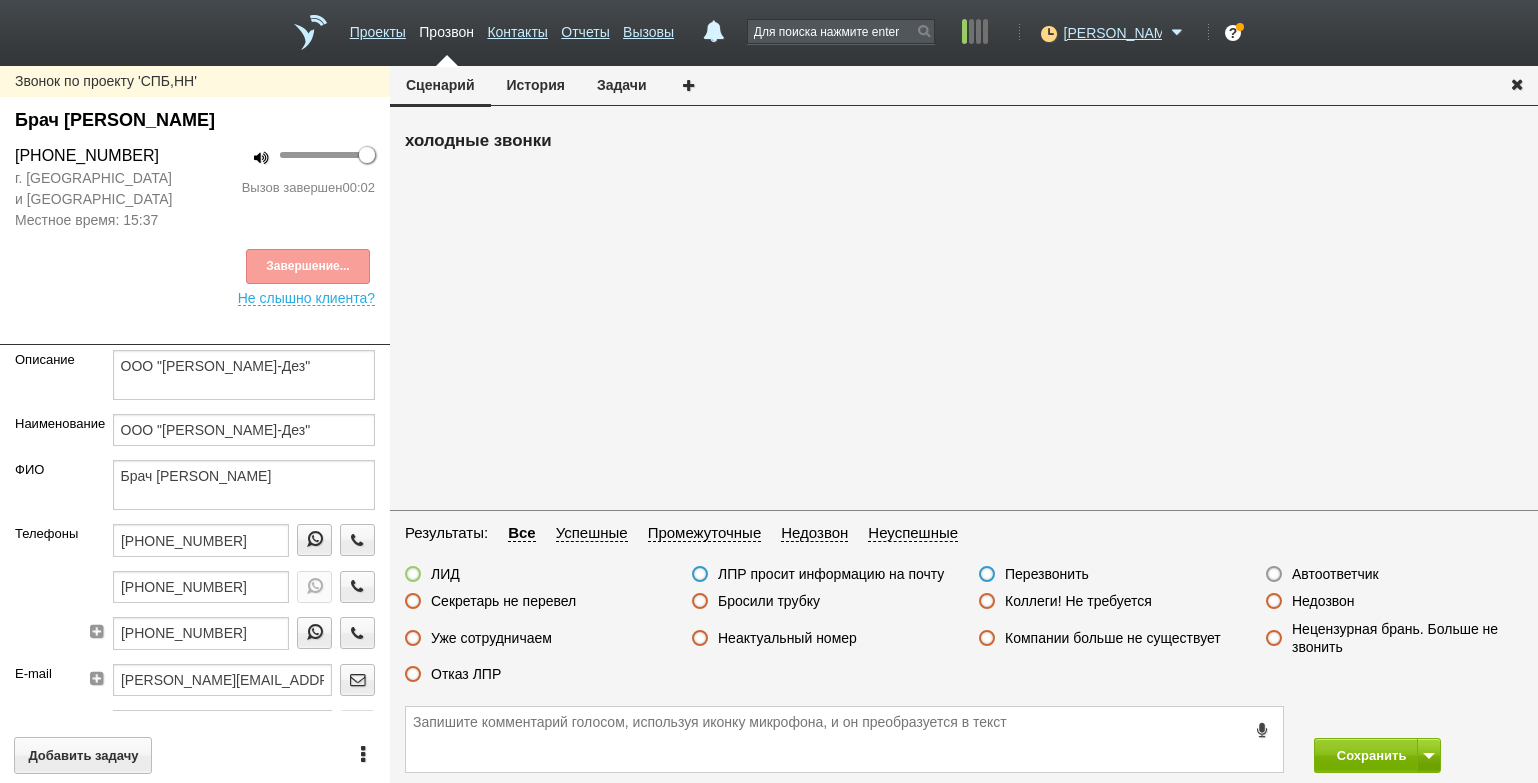 click on "Автоответчик" at bounding box center [1335, 574] 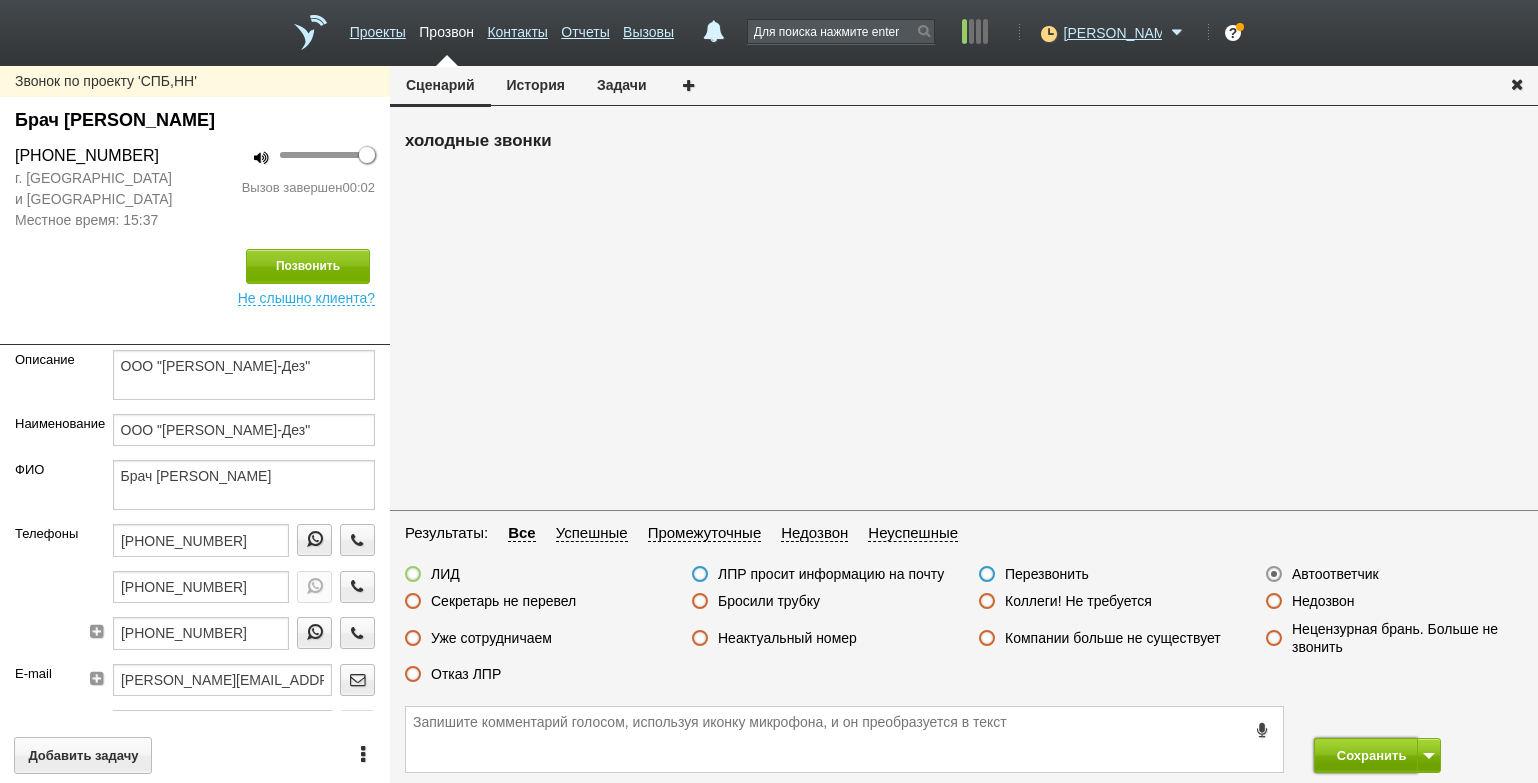 click on "Сохранить" at bounding box center [1366, 755] 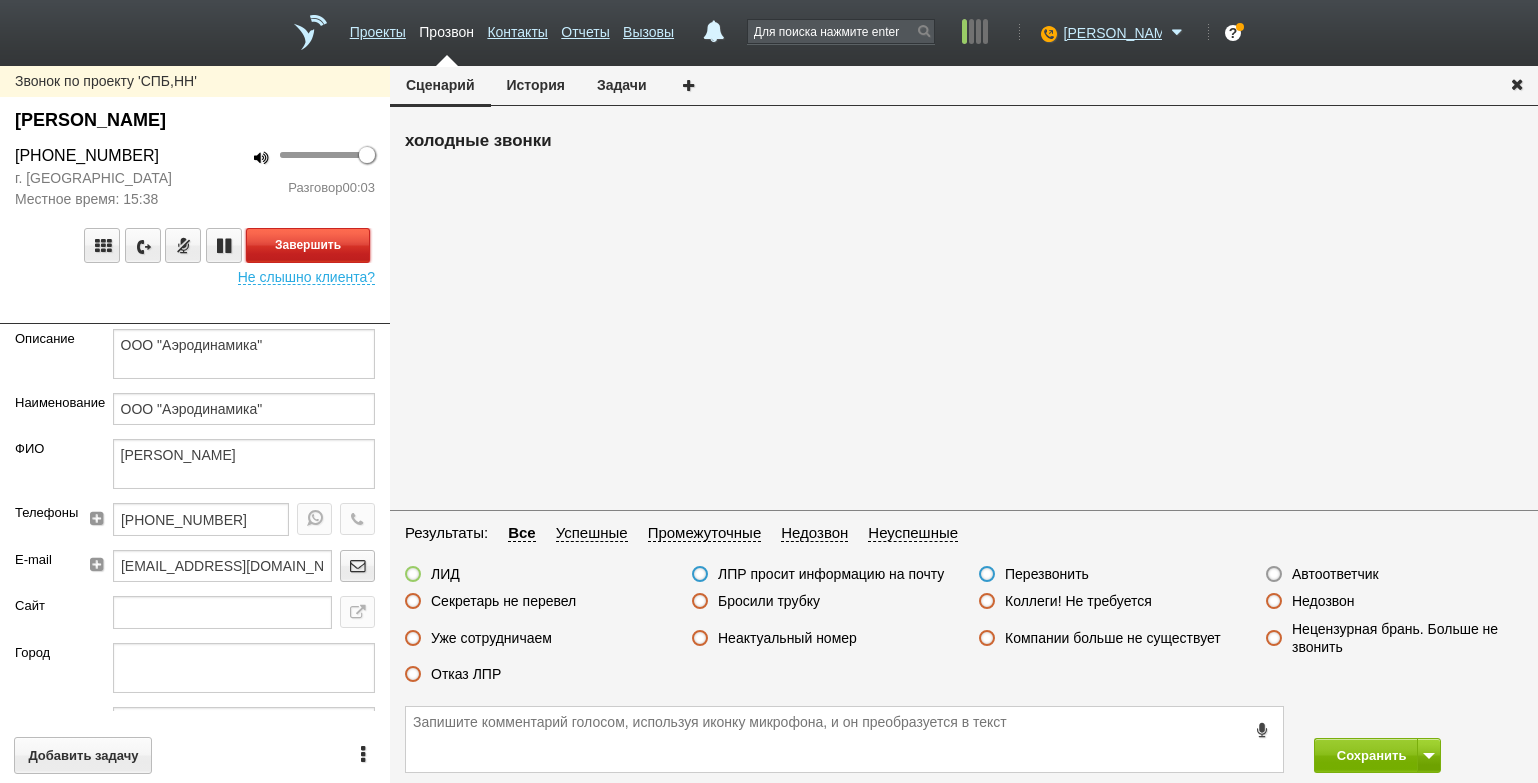click on "Завершить" at bounding box center (308, 245) 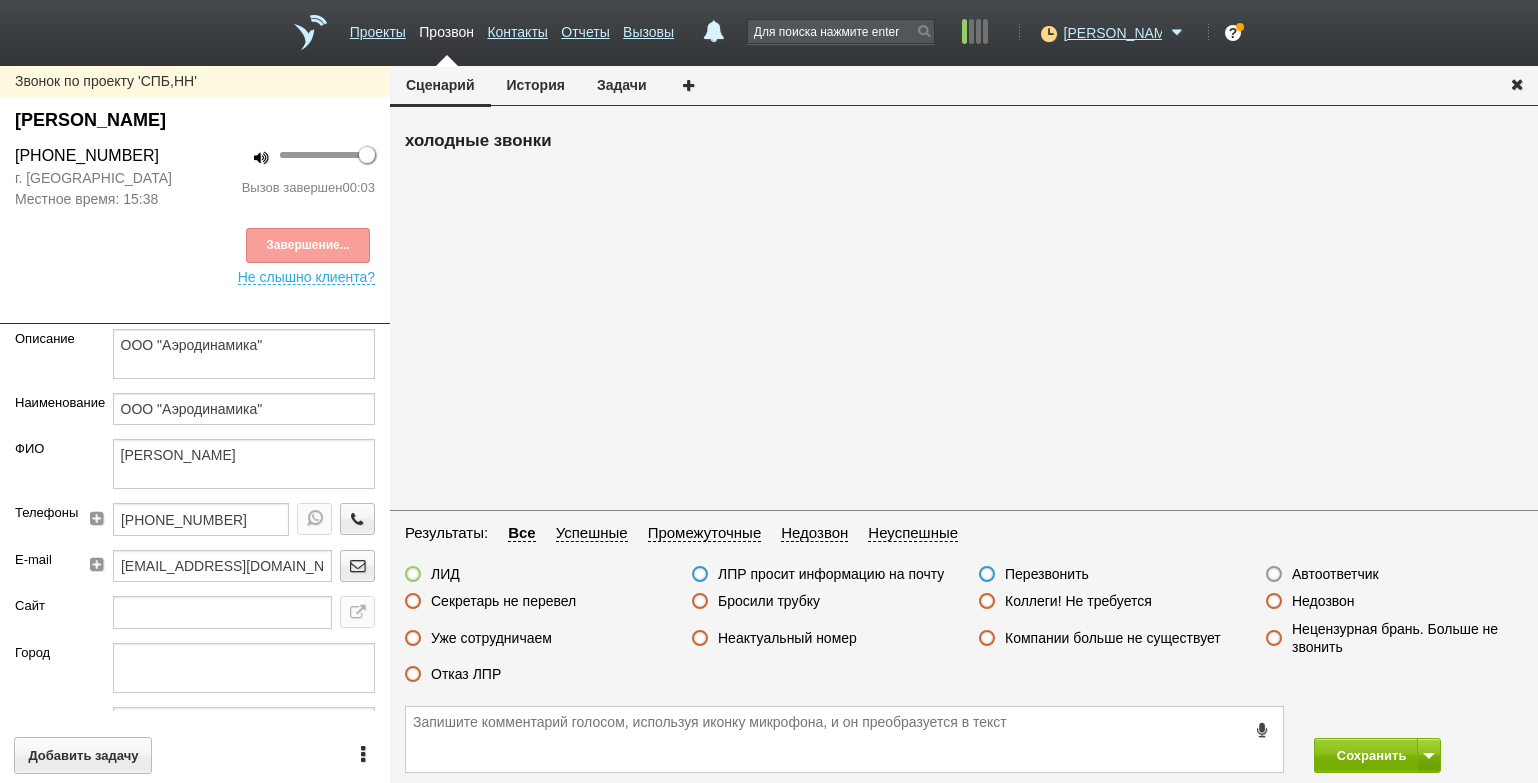 click on "Недозвон" at bounding box center [1323, 601] 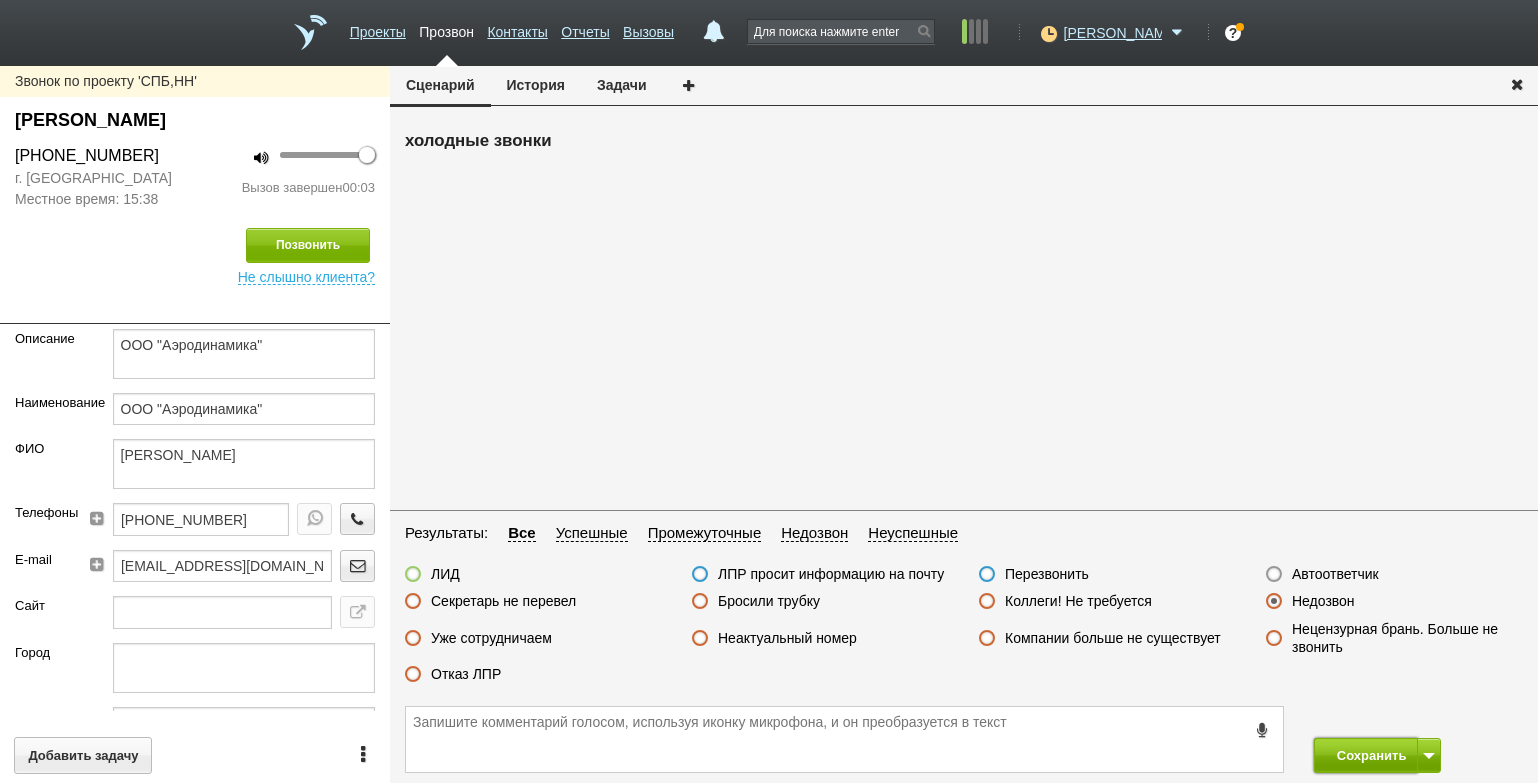 click on "Сохранить" at bounding box center (1366, 755) 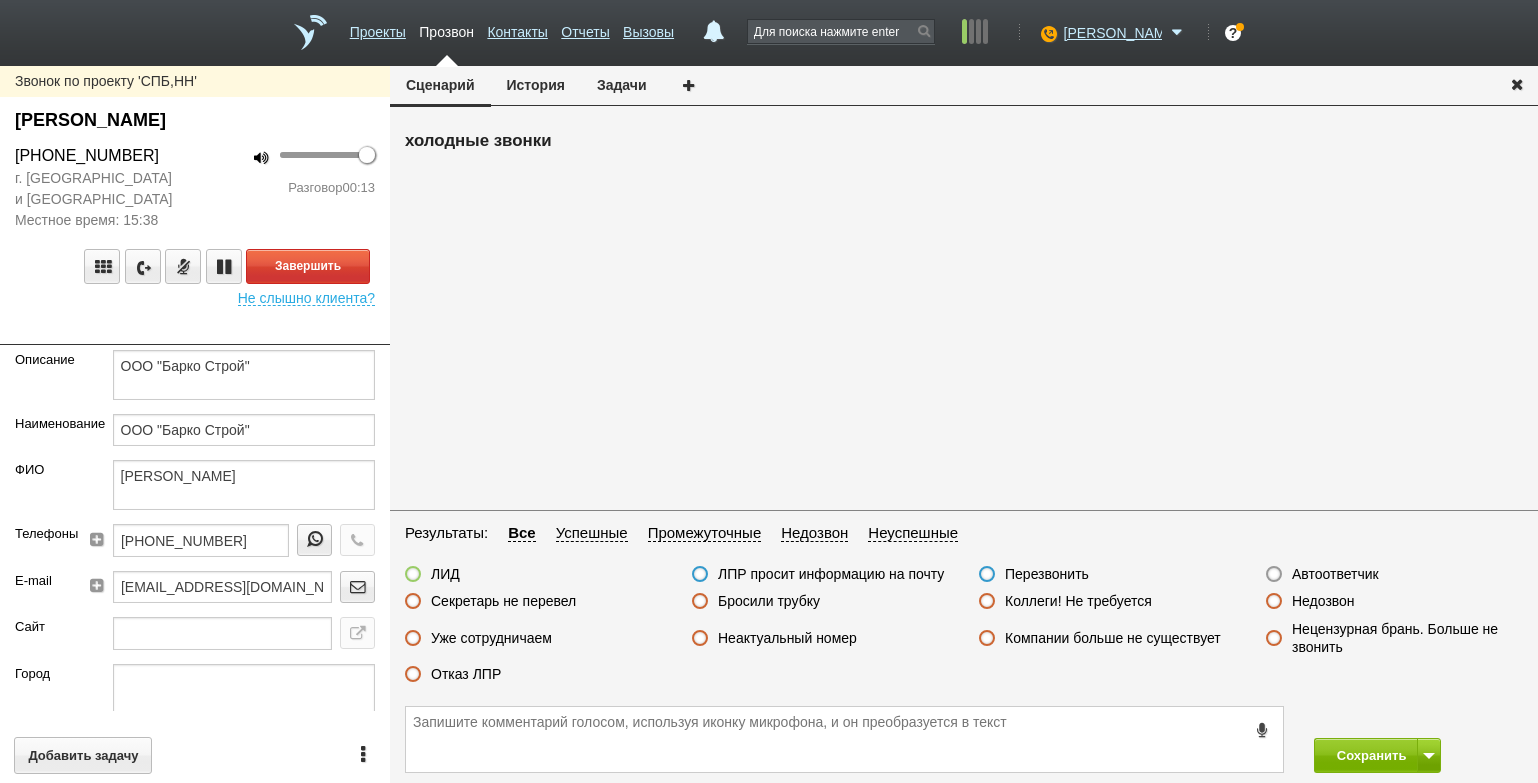 click at bounding box center [195, 330] 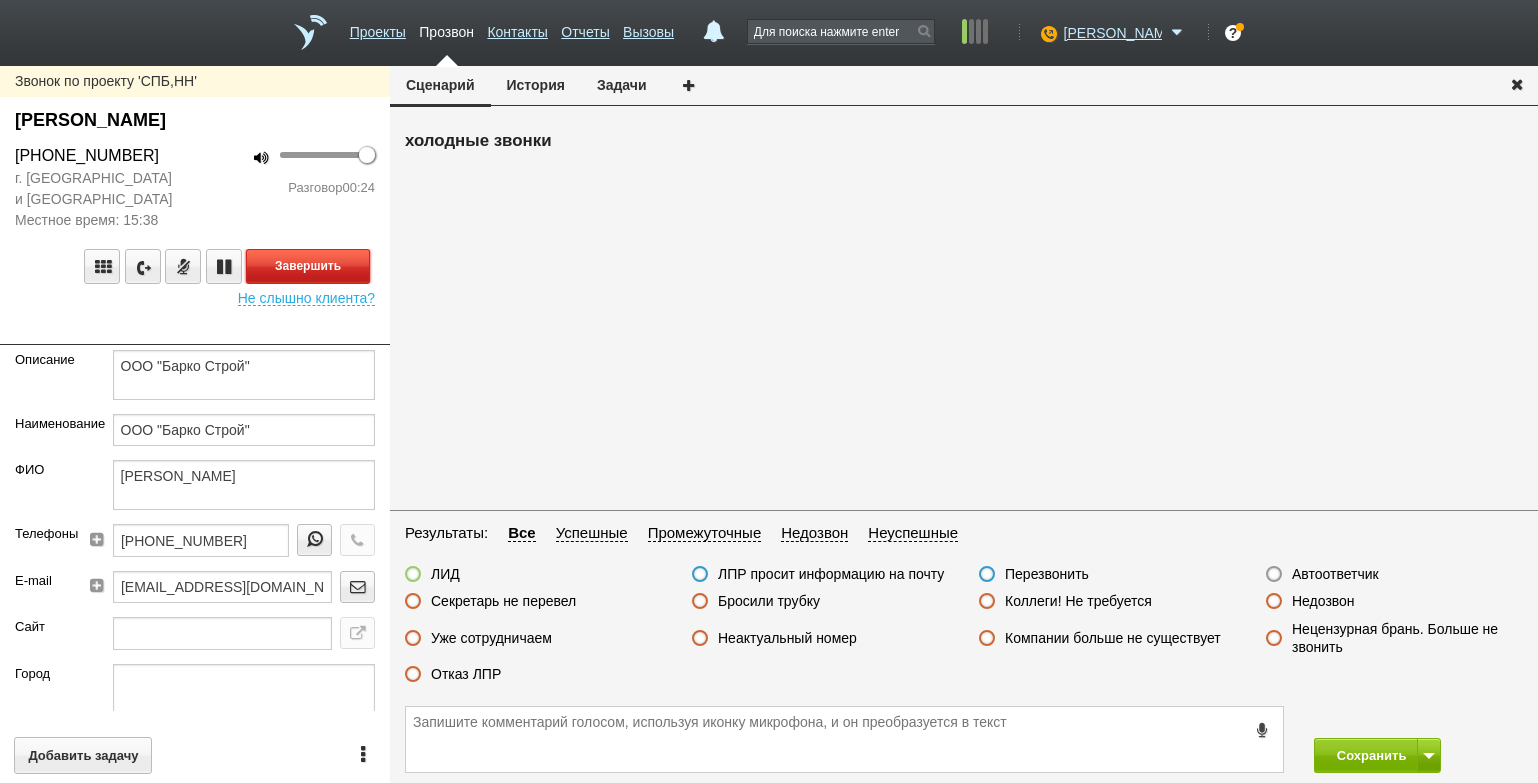 click on "Завершить" at bounding box center [308, 266] 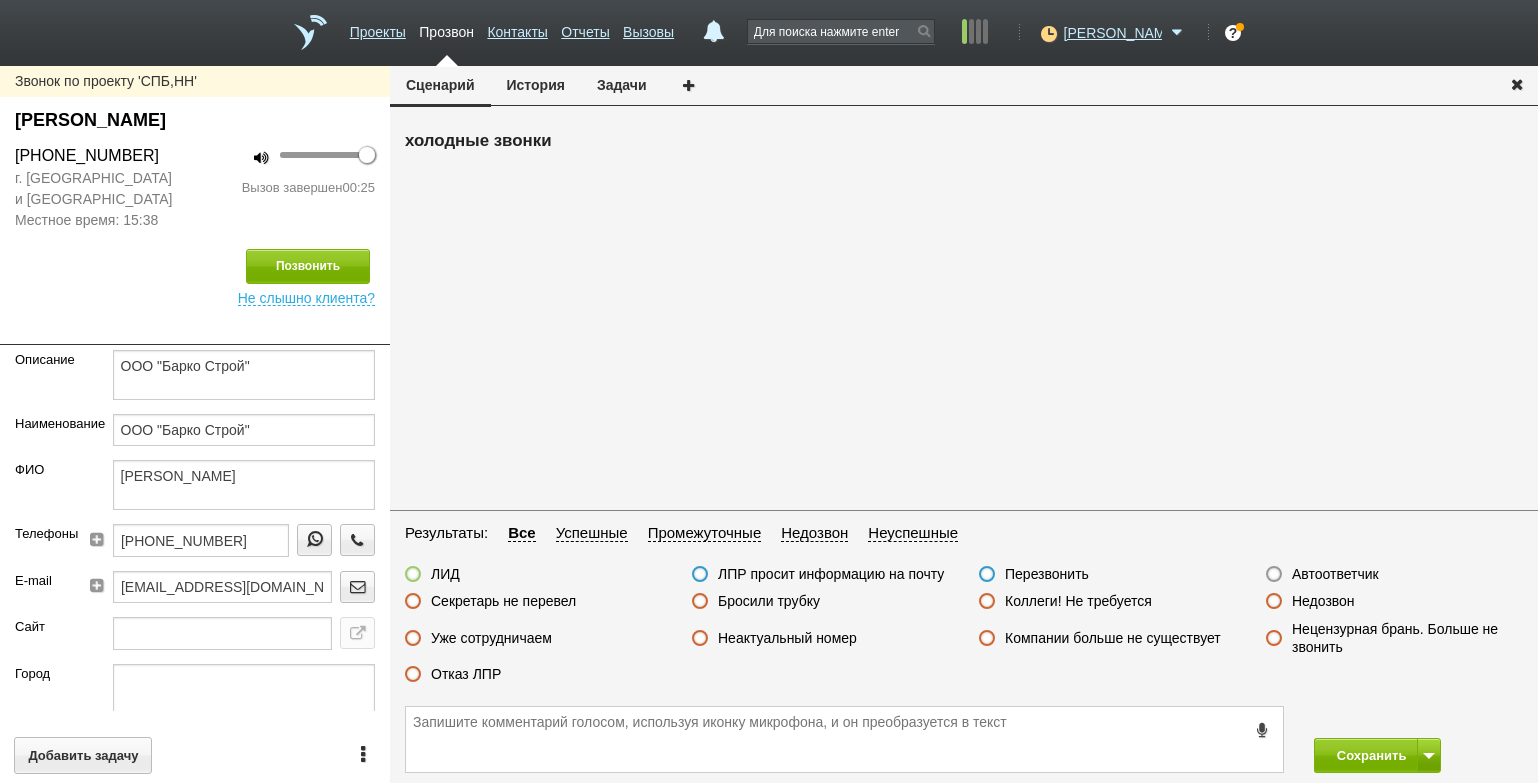 click on "Отказ ЛПР" at bounding box center [466, 674] 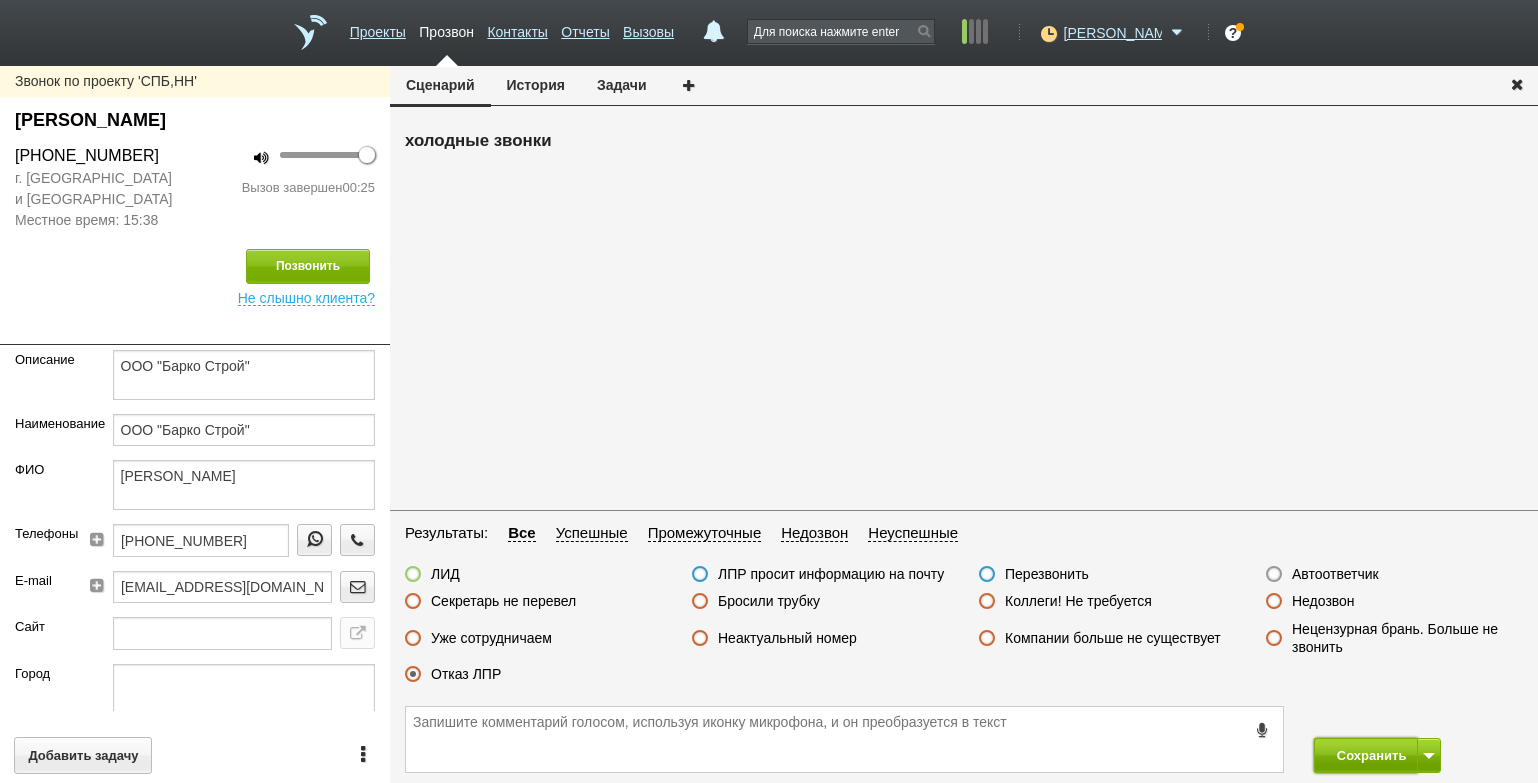 click on "Сохранить" at bounding box center [1366, 755] 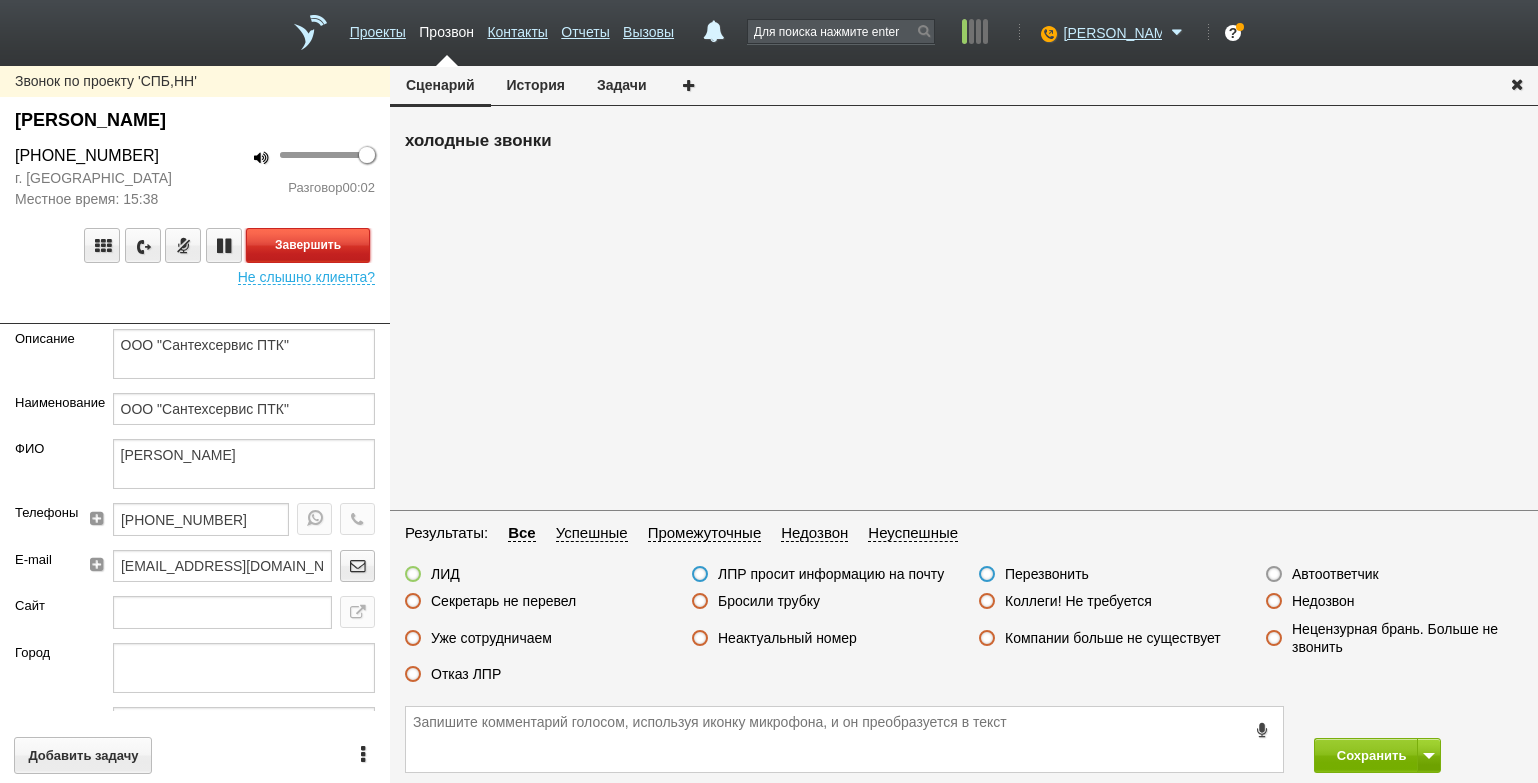 click on "Завершить" at bounding box center (308, 245) 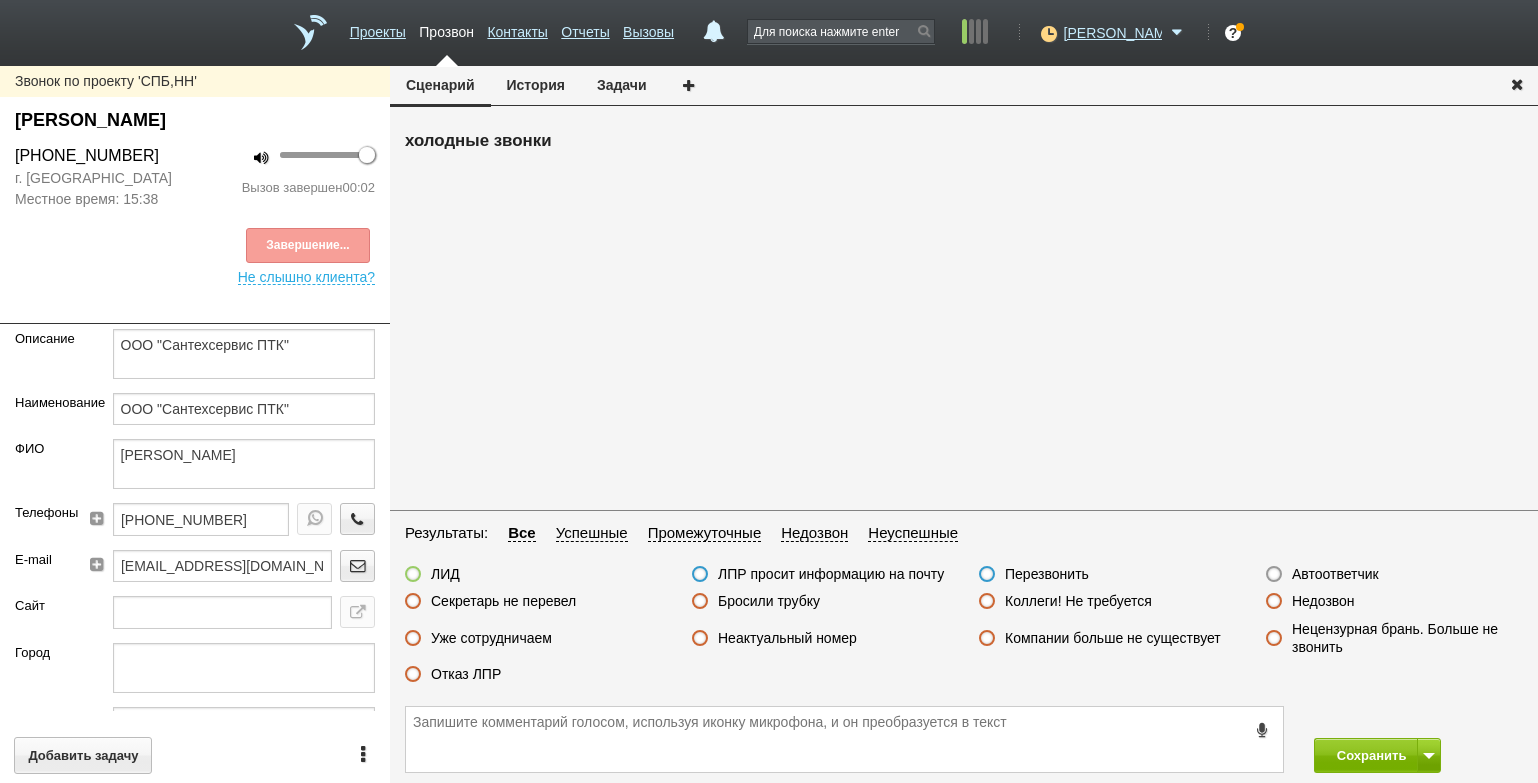 click on "Автоответчик" at bounding box center (1335, 574) 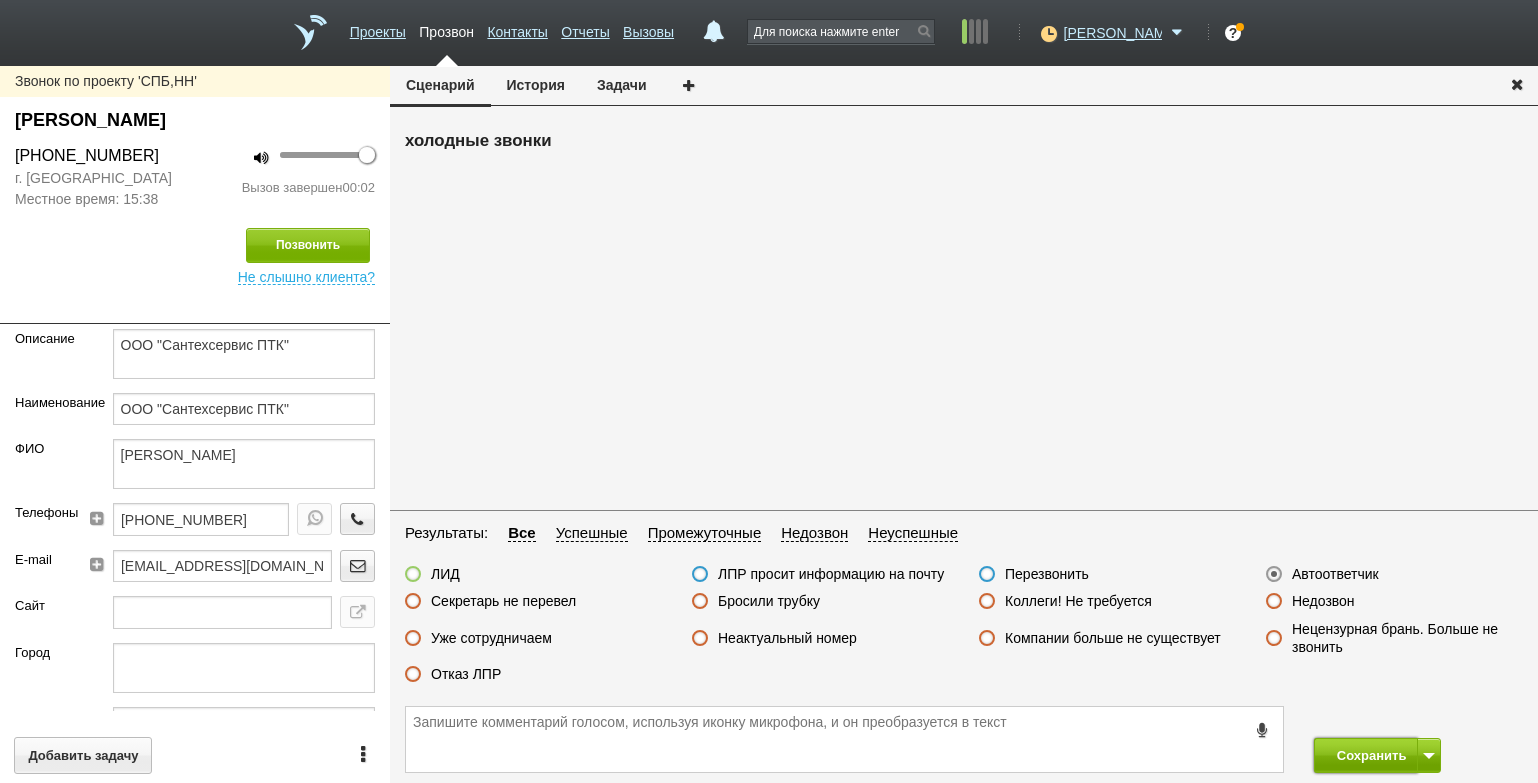 drag, startPoint x: 1364, startPoint y: 753, endPoint x: 1341, endPoint y: 725, distance: 36.23534 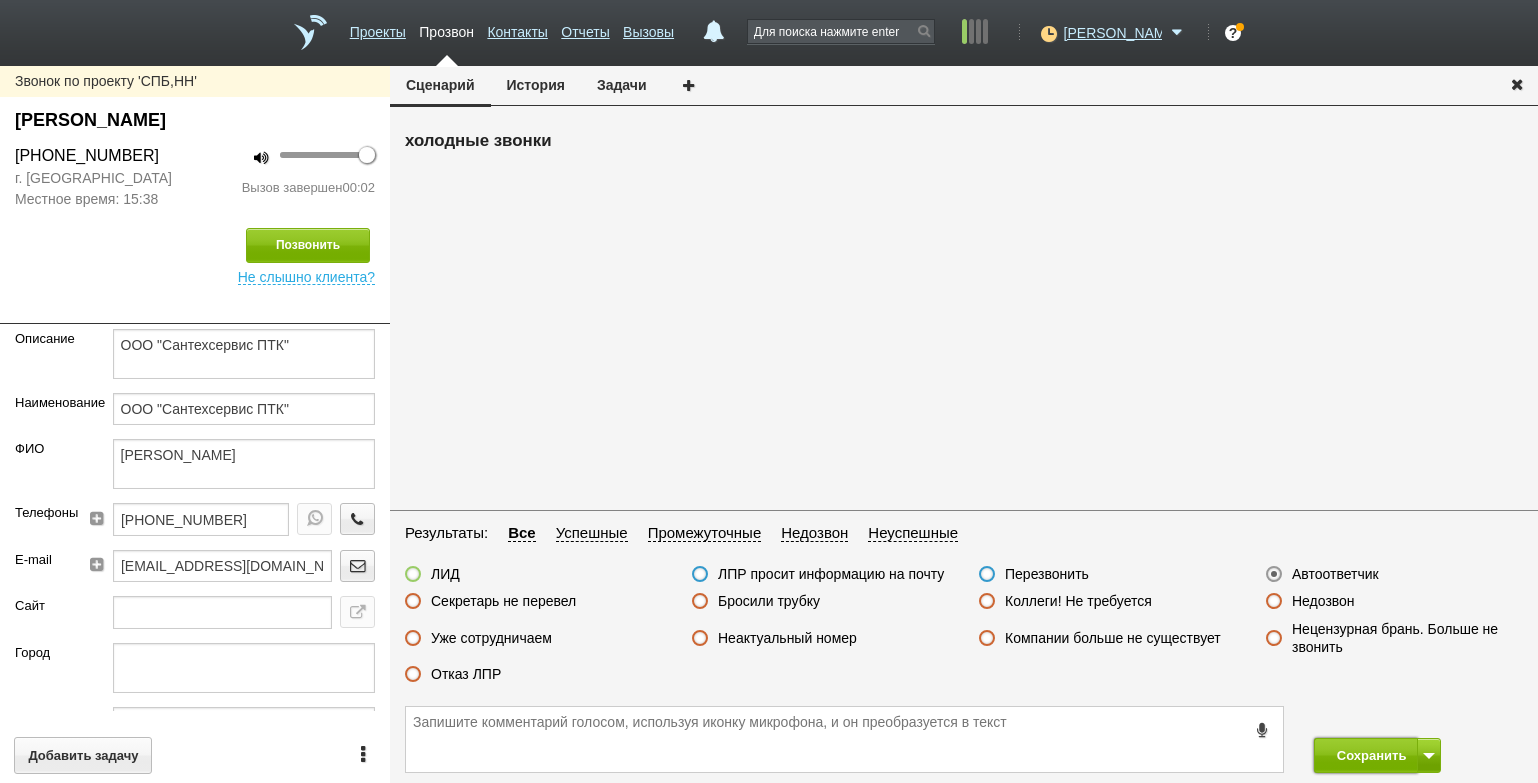 click on "Сохранить" at bounding box center (1366, 755) 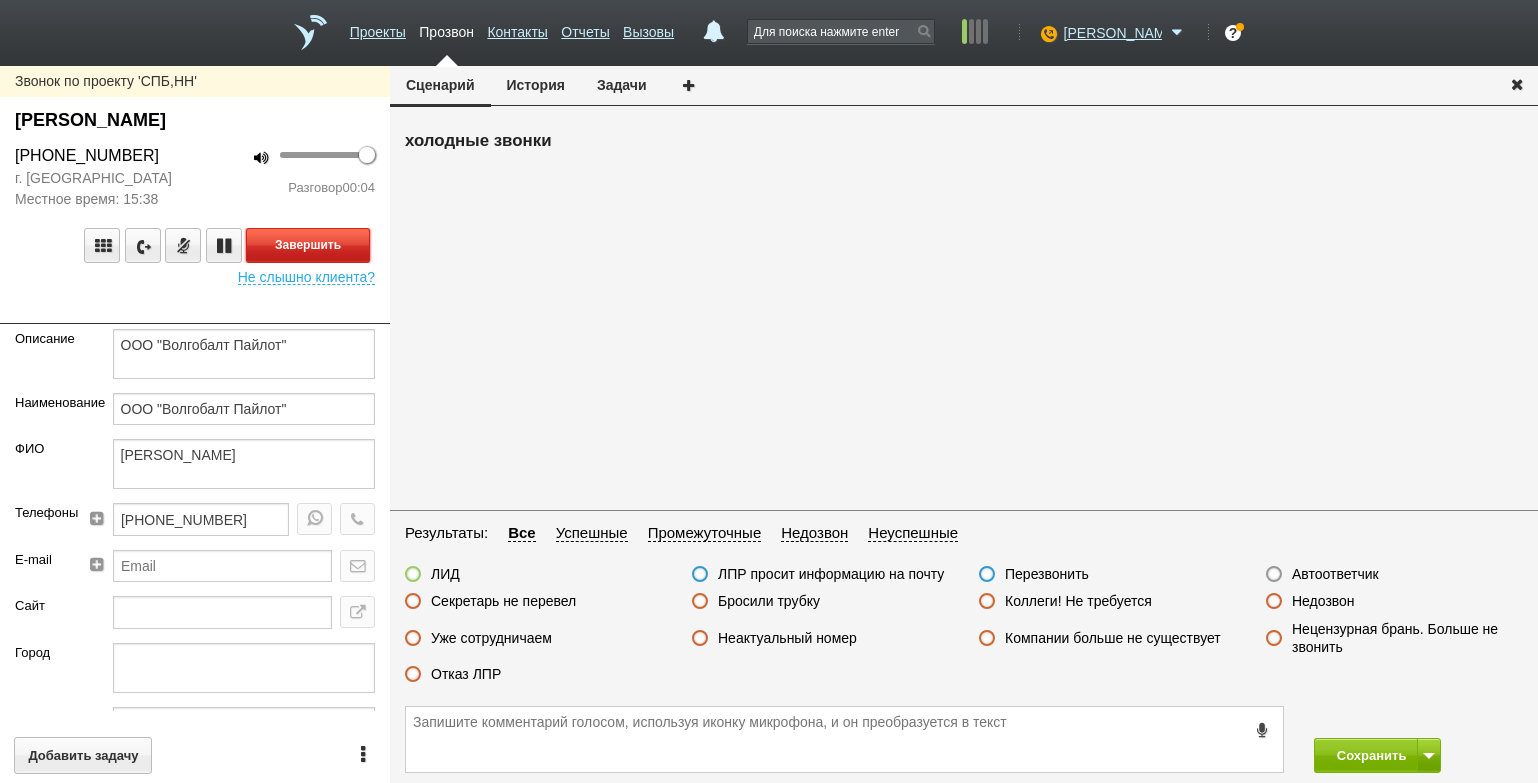 click on "Завершить" at bounding box center [308, 245] 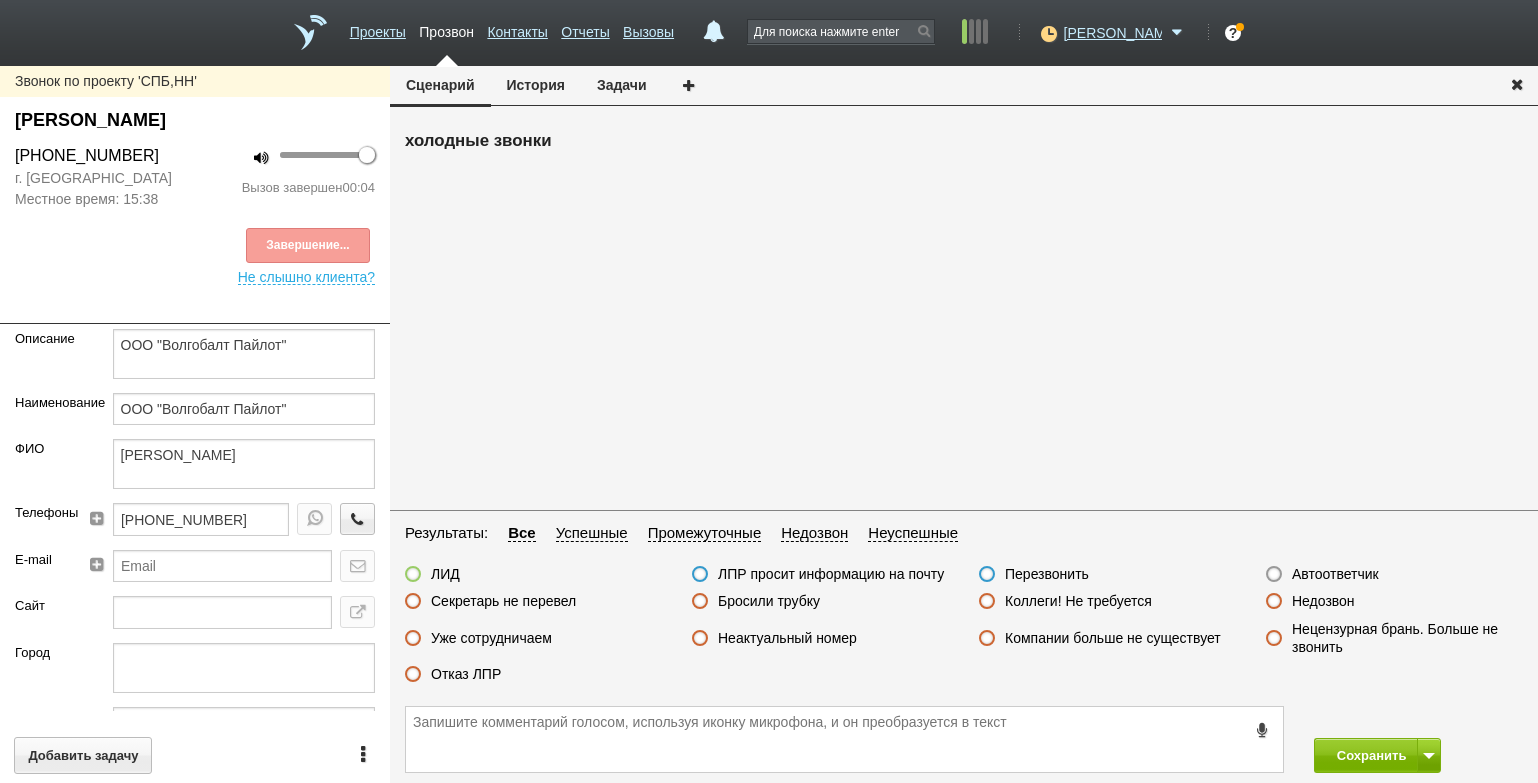 click on "Автоответчик" at bounding box center (1335, 574) 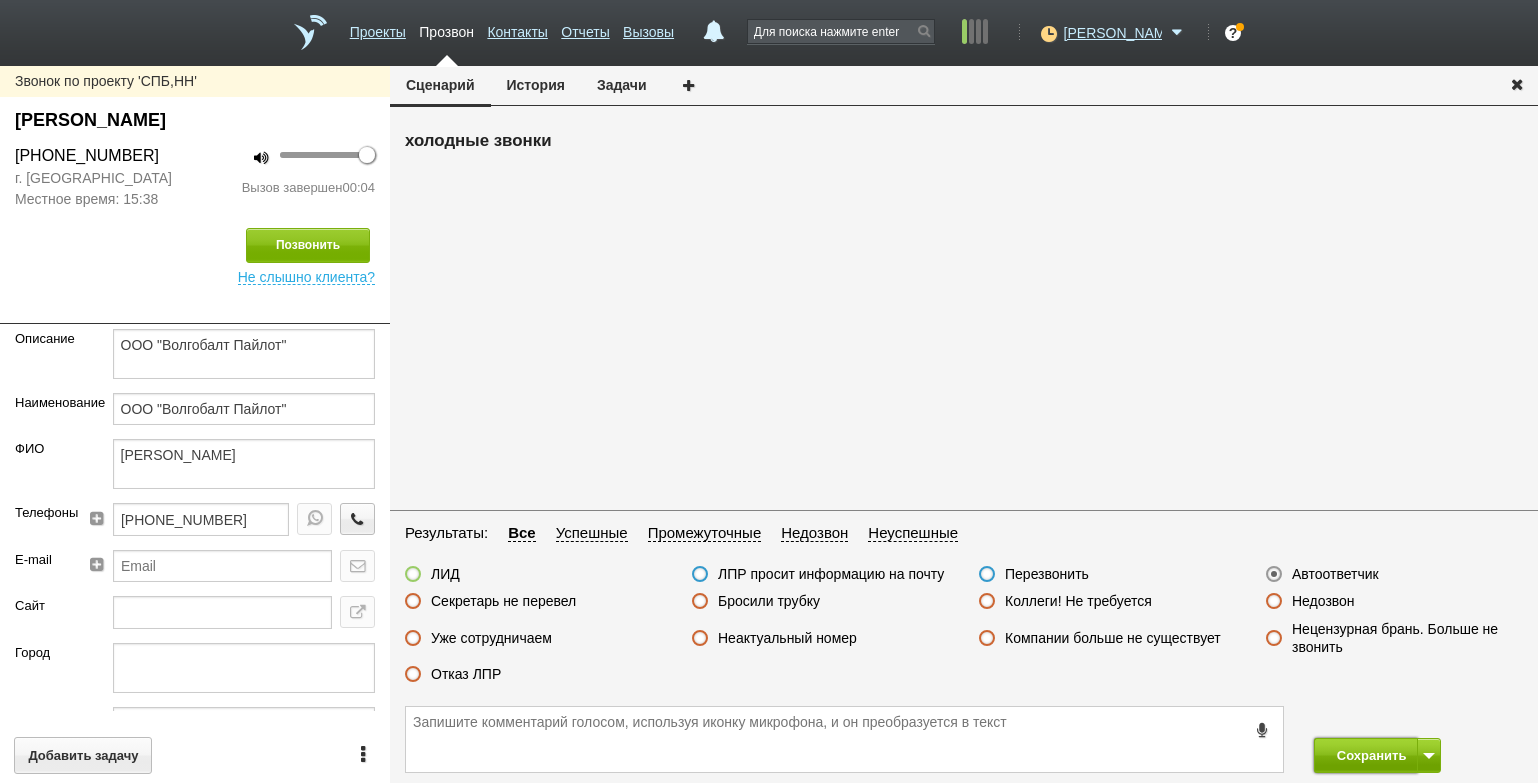 click on "Сохранить" at bounding box center [1366, 755] 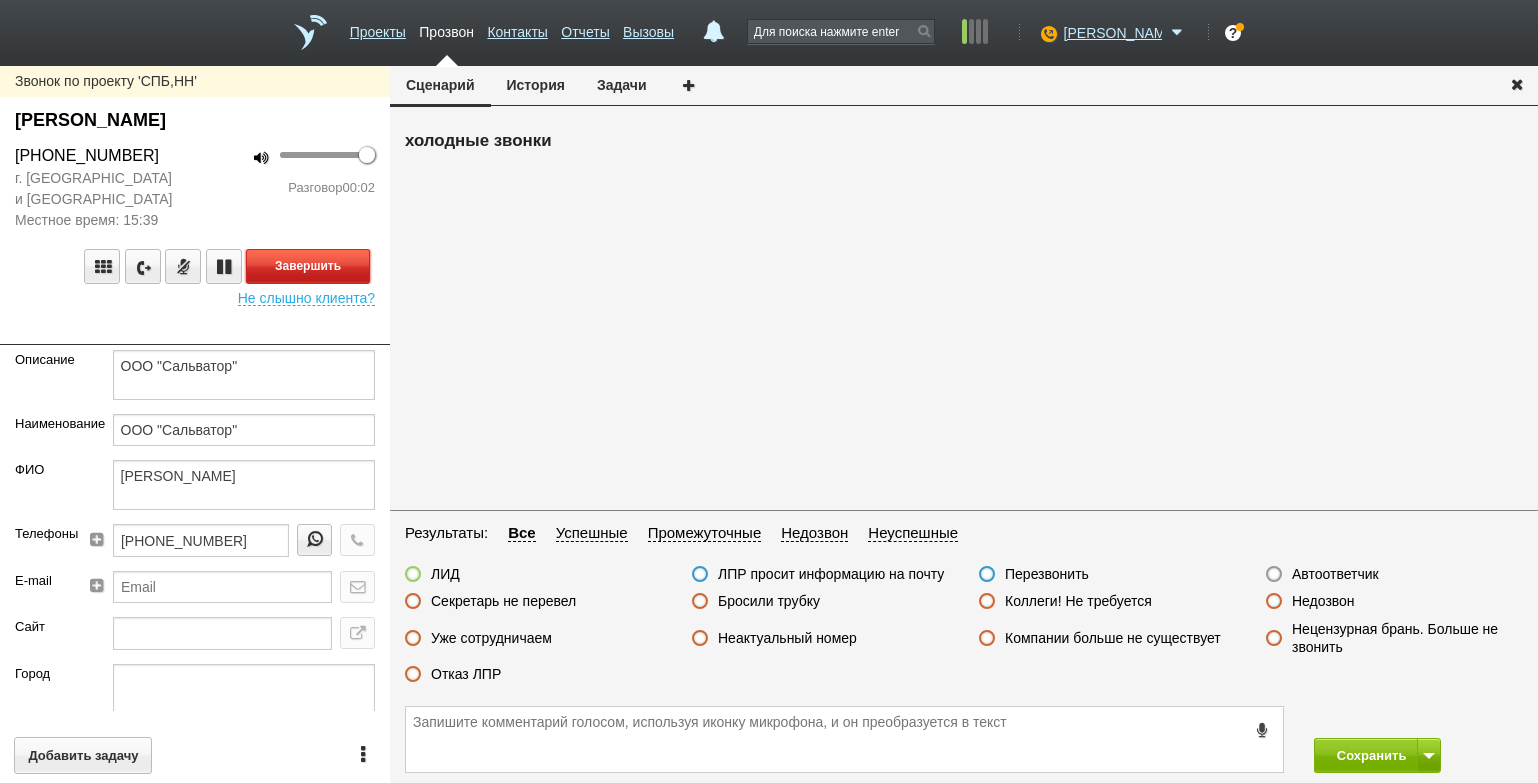 click on "Завершить" at bounding box center (308, 266) 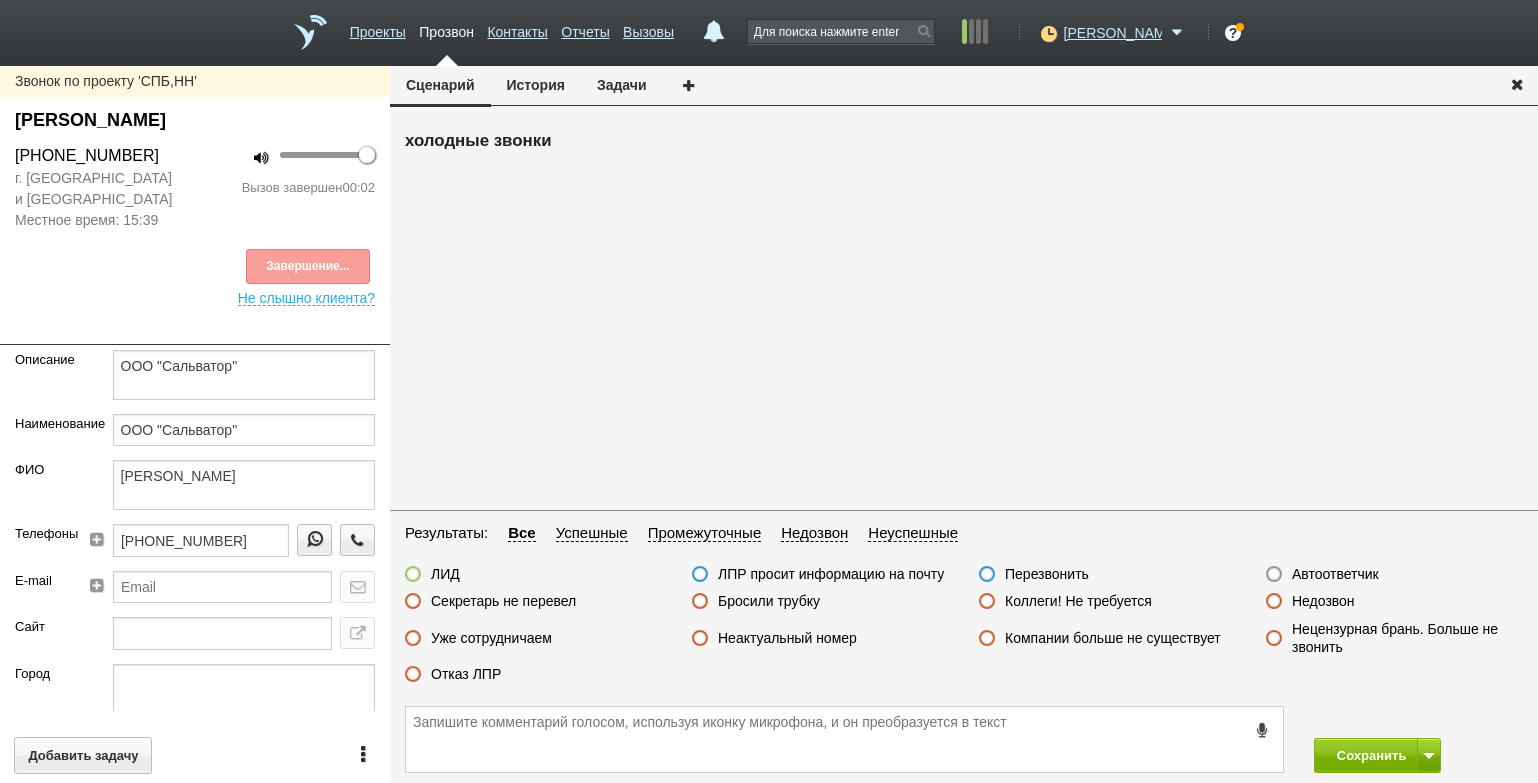 click on "Автоответчик" at bounding box center (1335, 574) 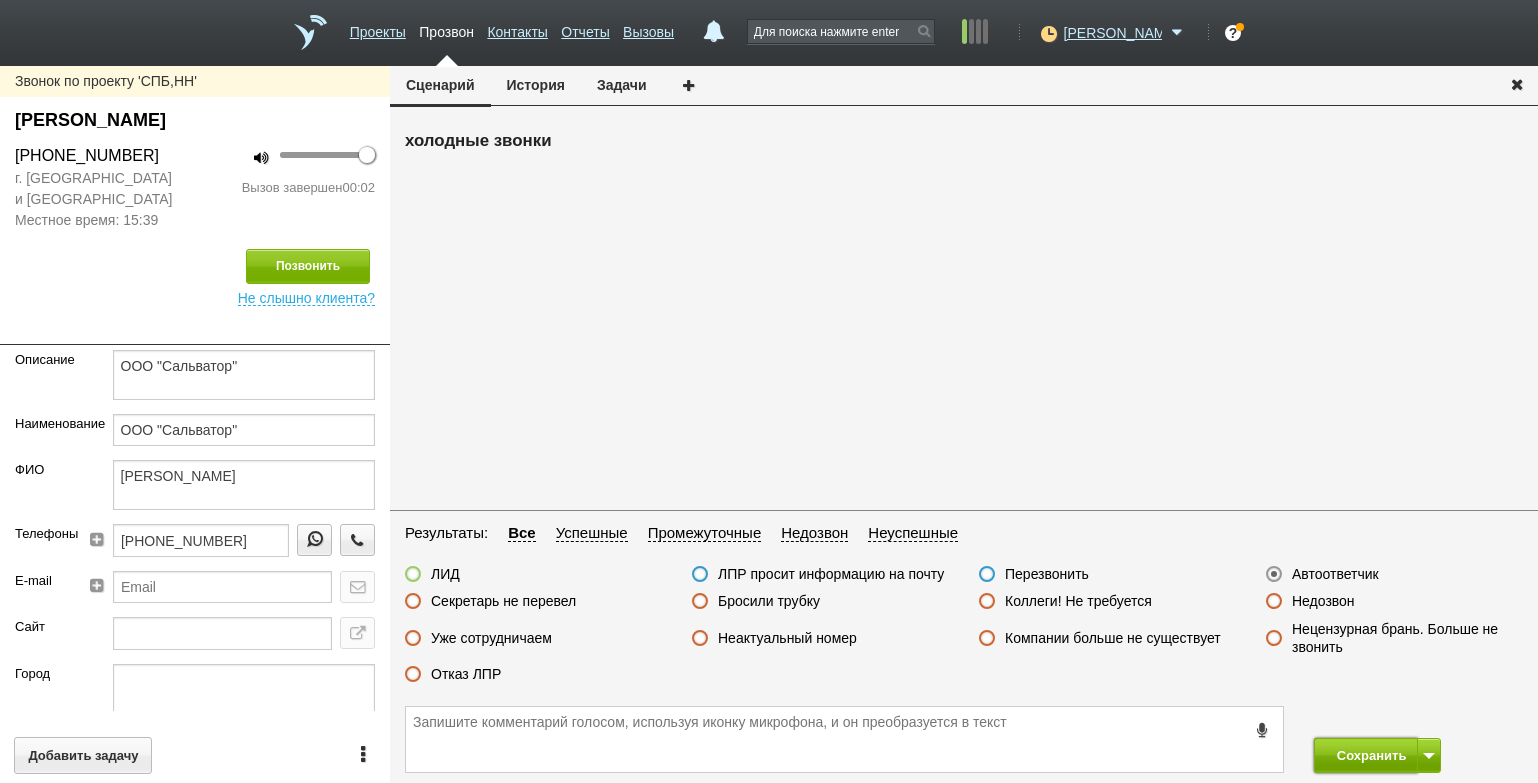 click on "Сохранить" at bounding box center (1366, 755) 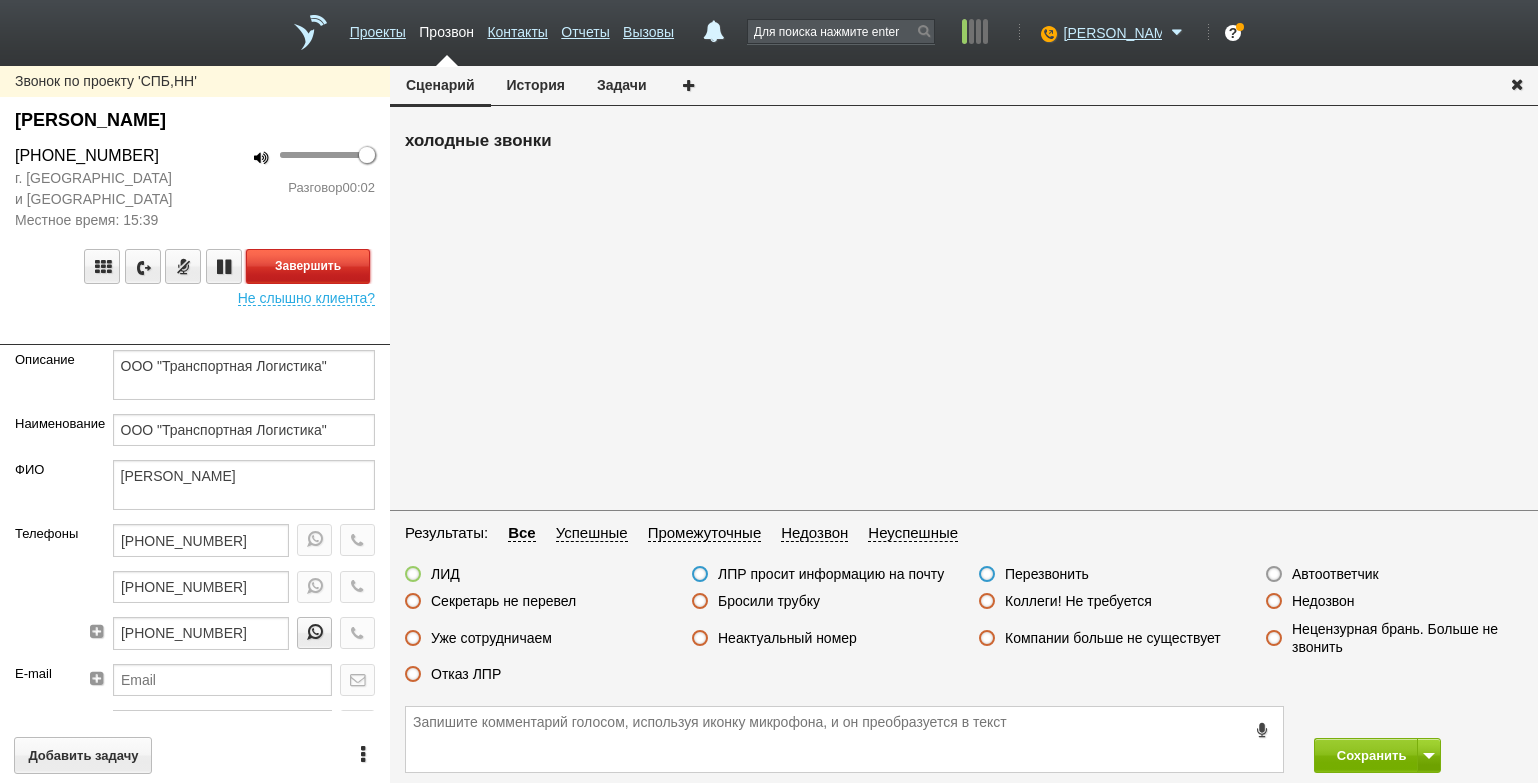click on "Завершить" at bounding box center (308, 266) 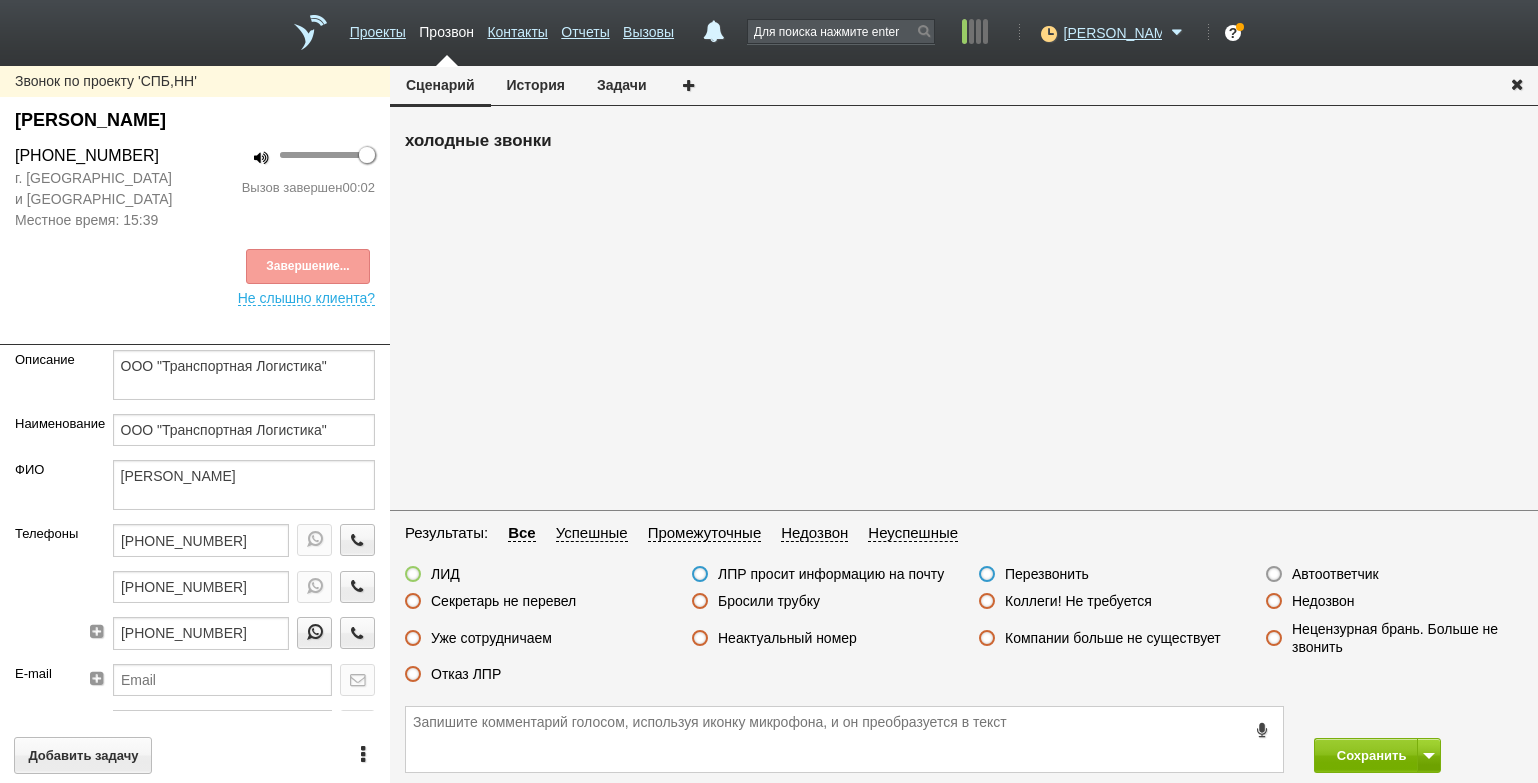 drag, startPoint x: 1323, startPoint y: 575, endPoint x: 1336, endPoint y: 599, distance: 27.294687 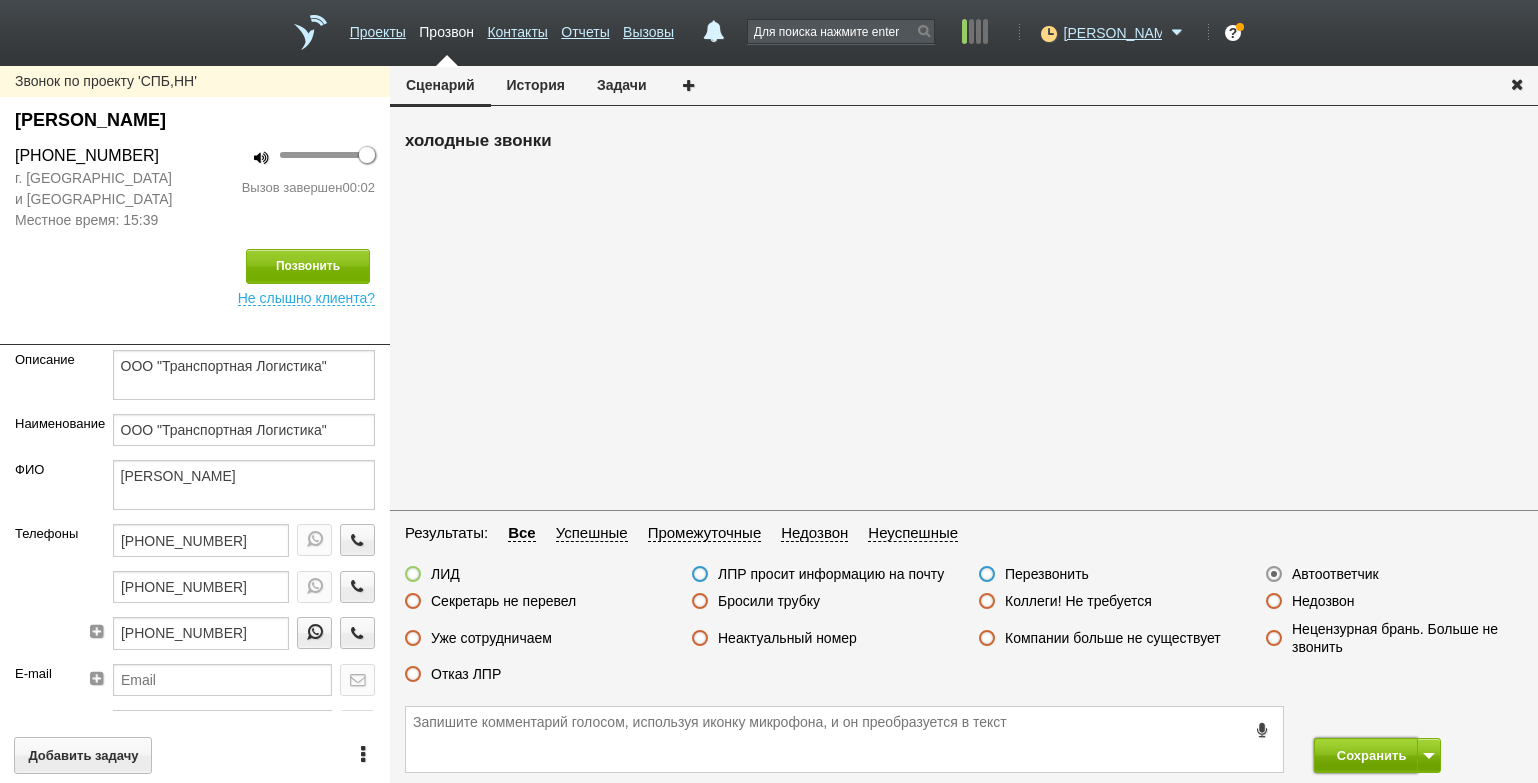 click on "Сохранить" at bounding box center (1366, 755) 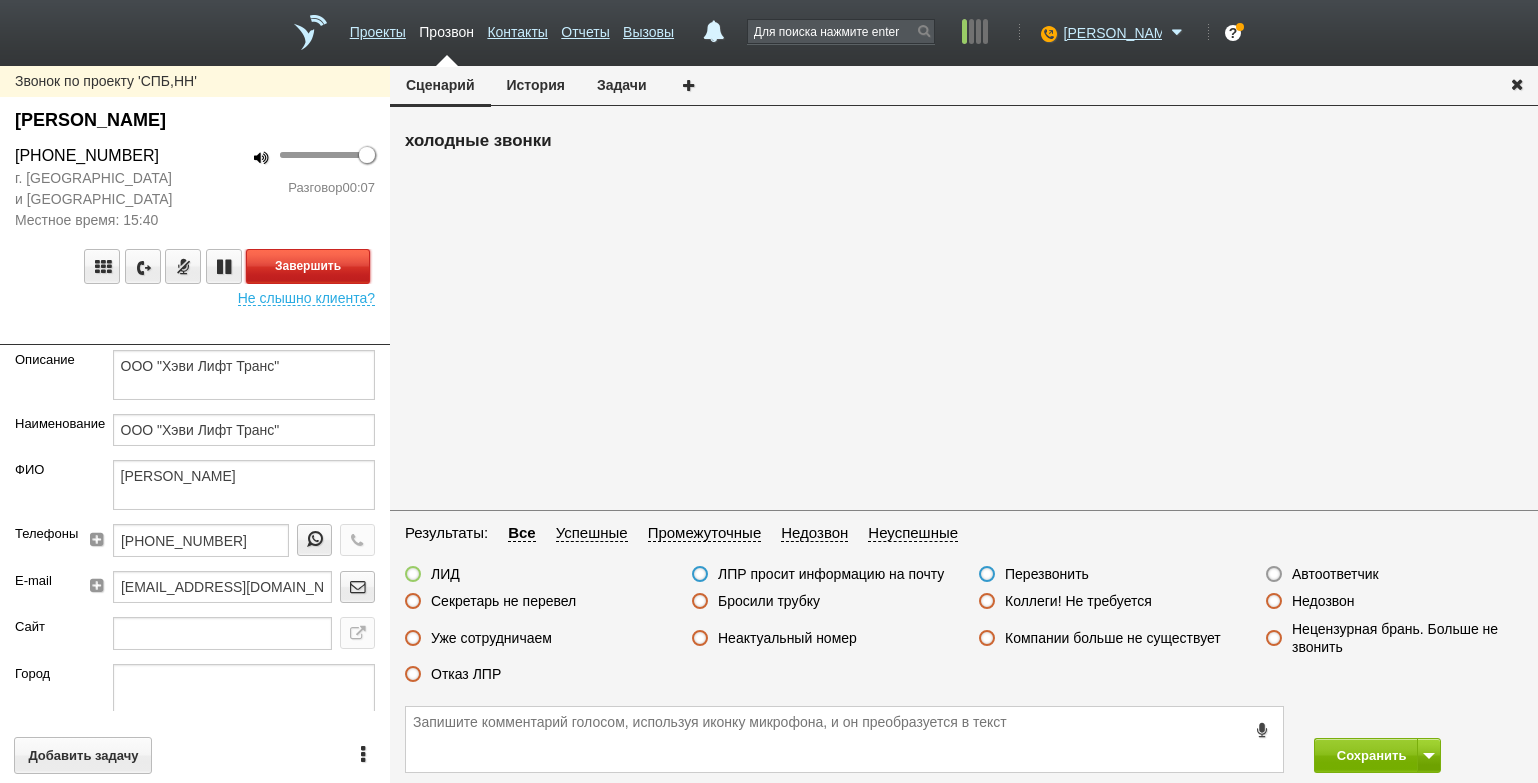 click on "Завершить" at bounding box center (308, 266) 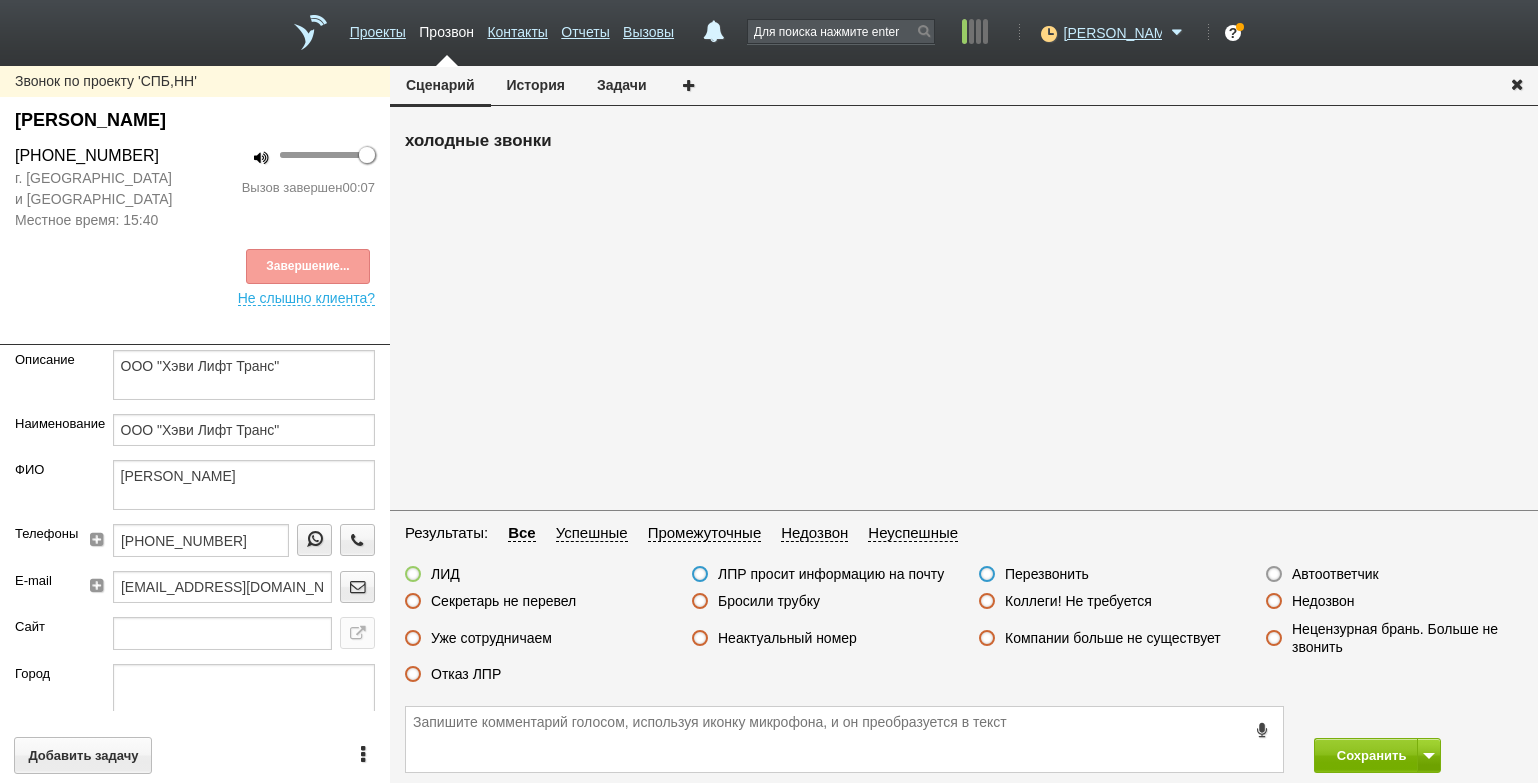 click on "Неактуальный номер" at bounding box center (787, 638) 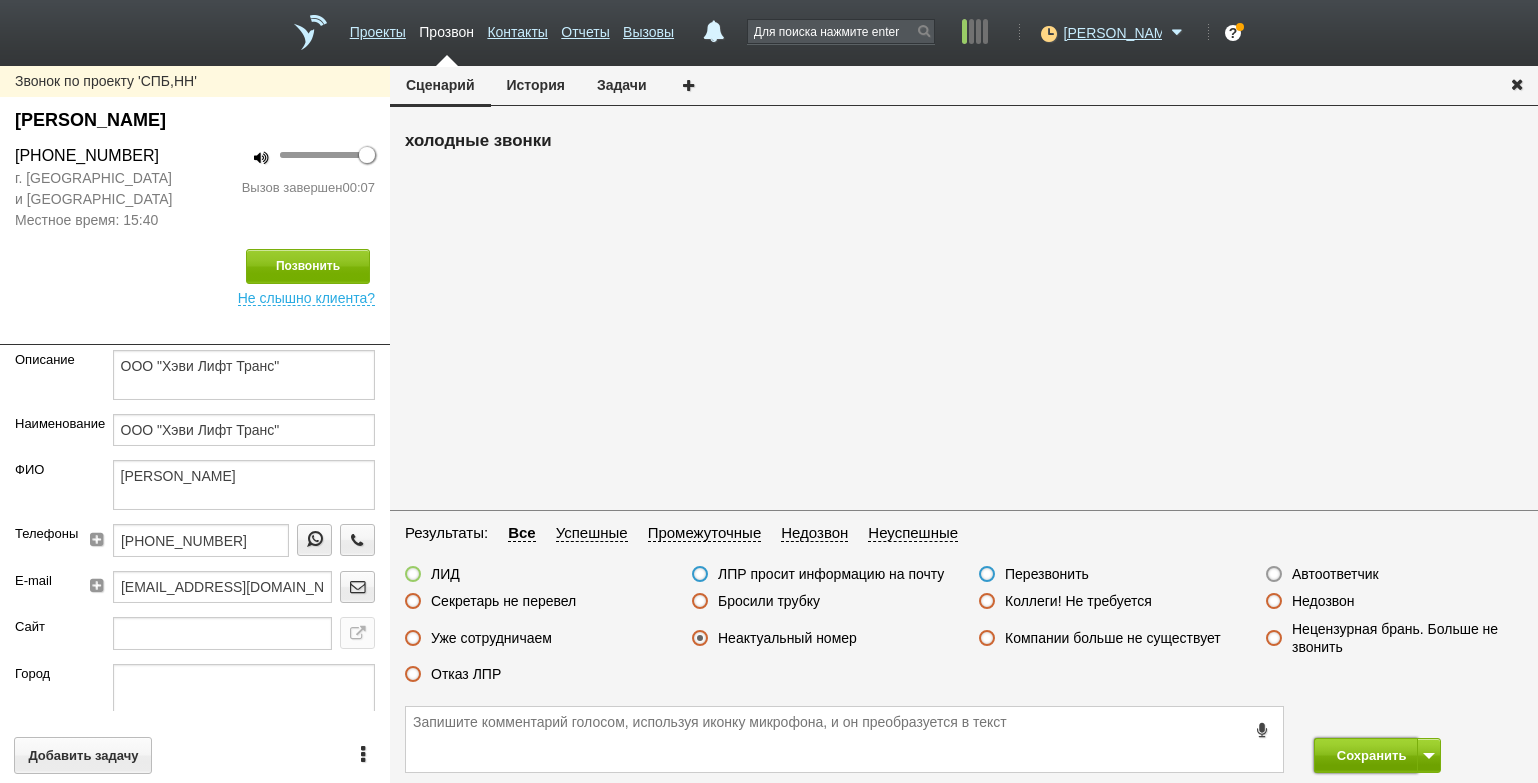 click on "Сохранить" at bounding box center (1366, 755) 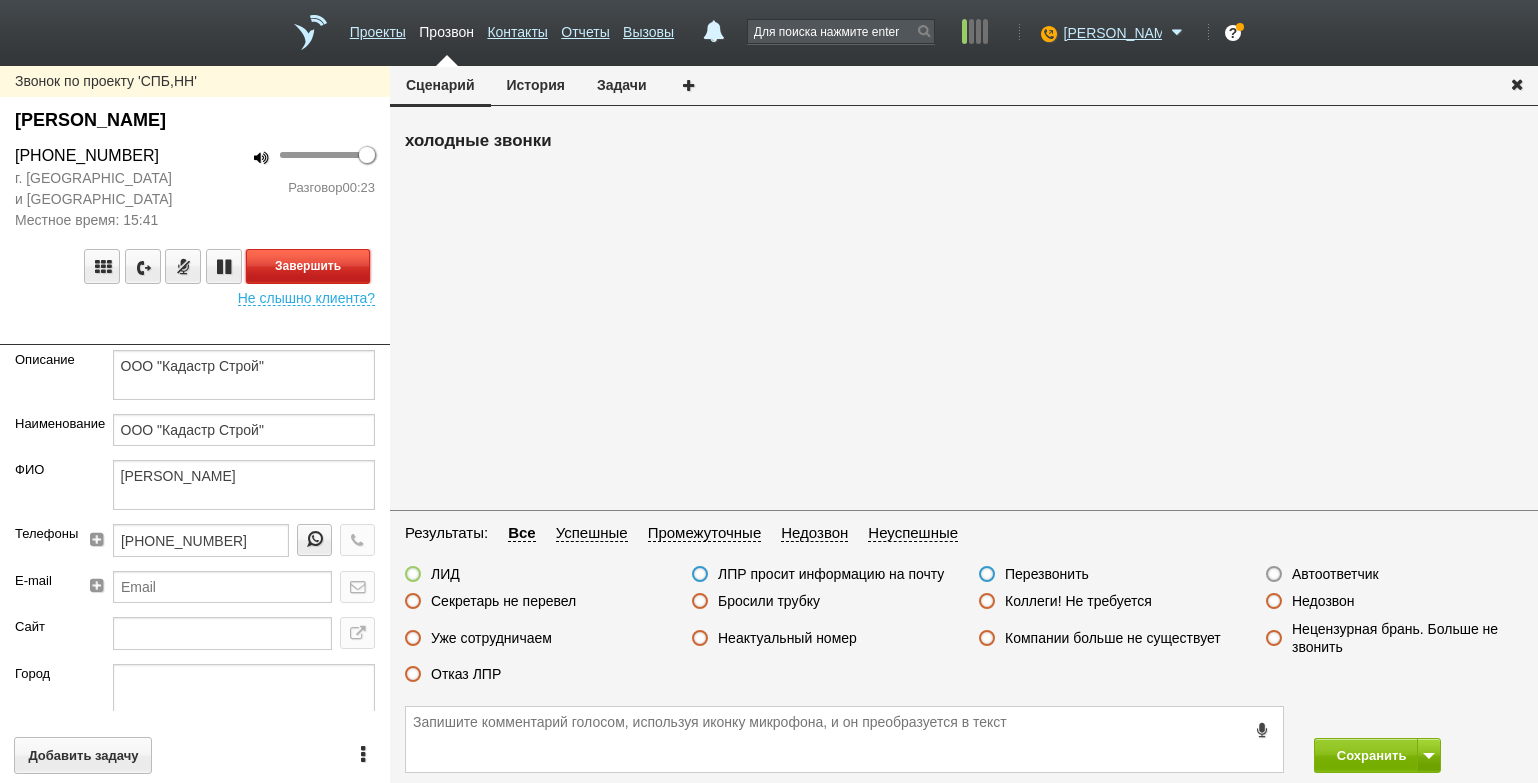 click on "Завершить" at bounding box center (308, 266) 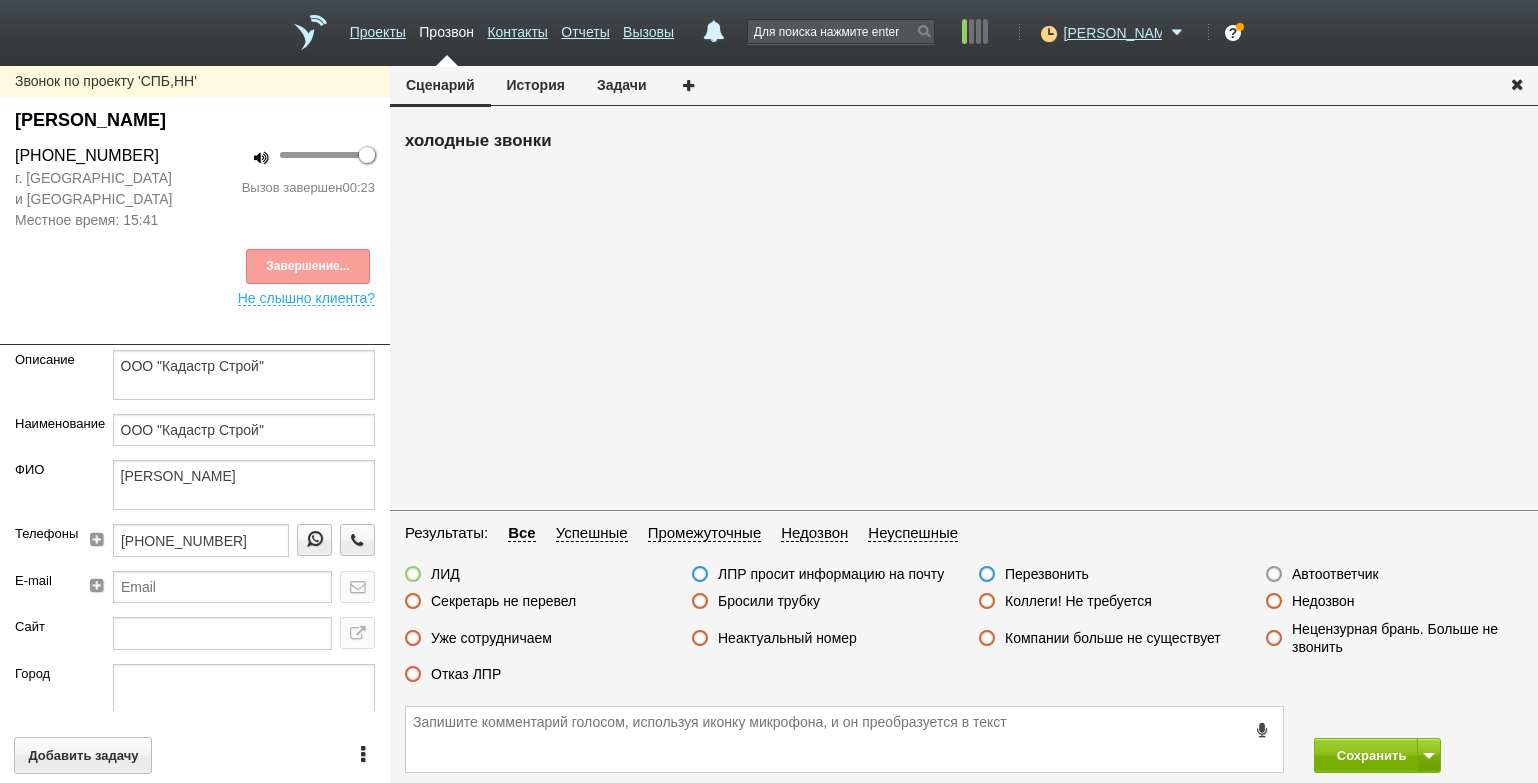click on "Отказ ЛПР" at bounding box center [466, 674] 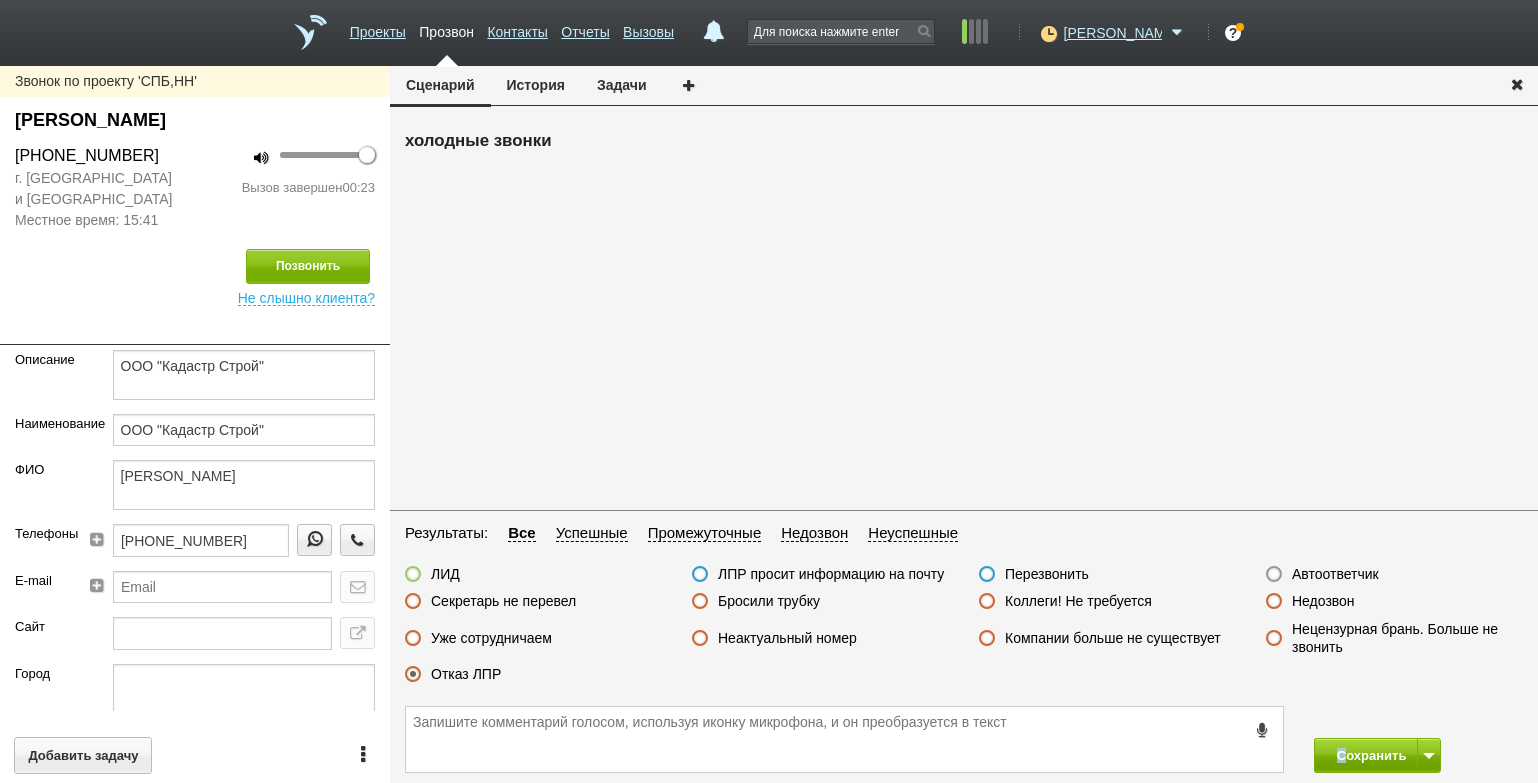 click on "Сохранить" at bounding box center [964, 739] 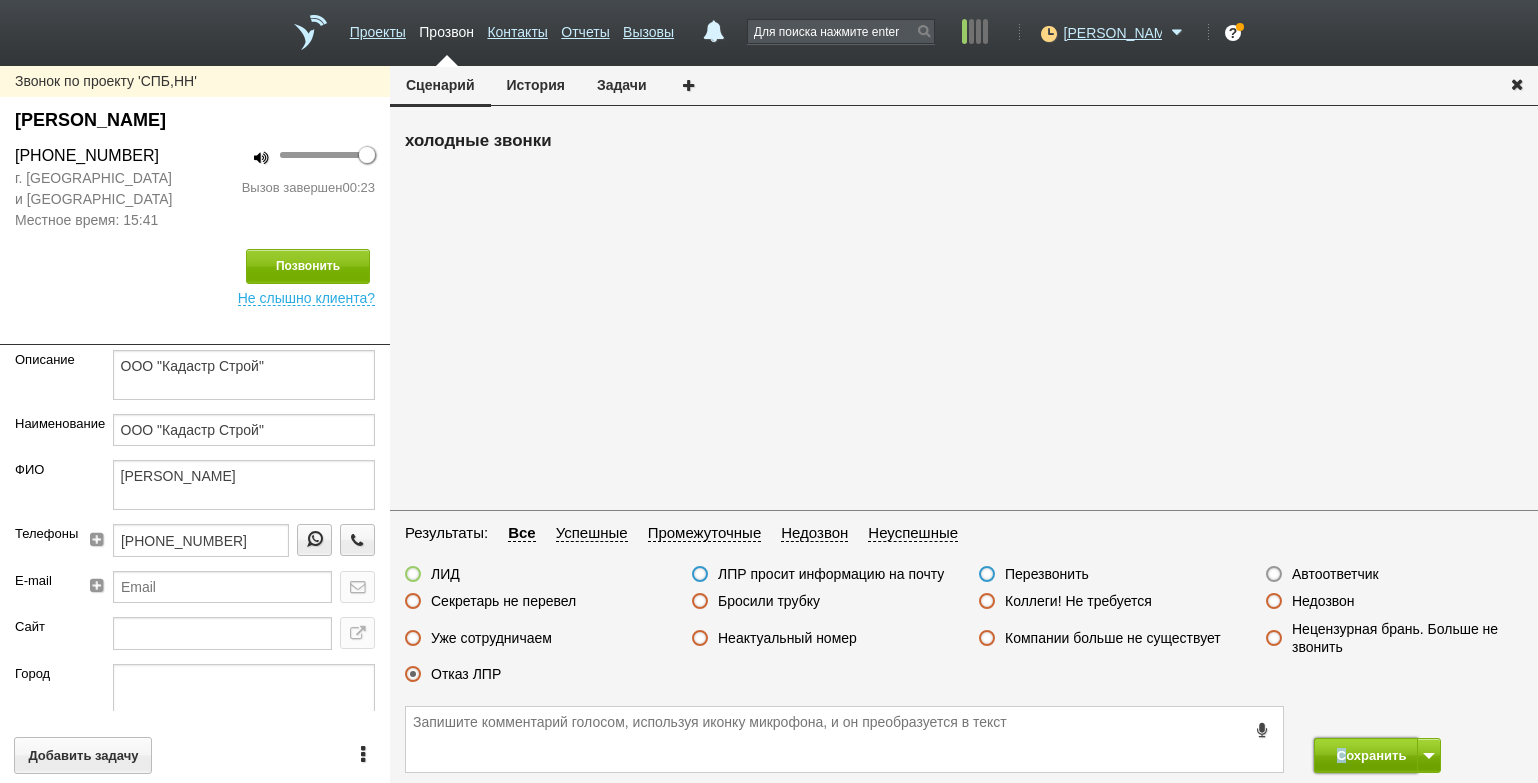 click on "Сохранить" at bounding box center [1366, 755] 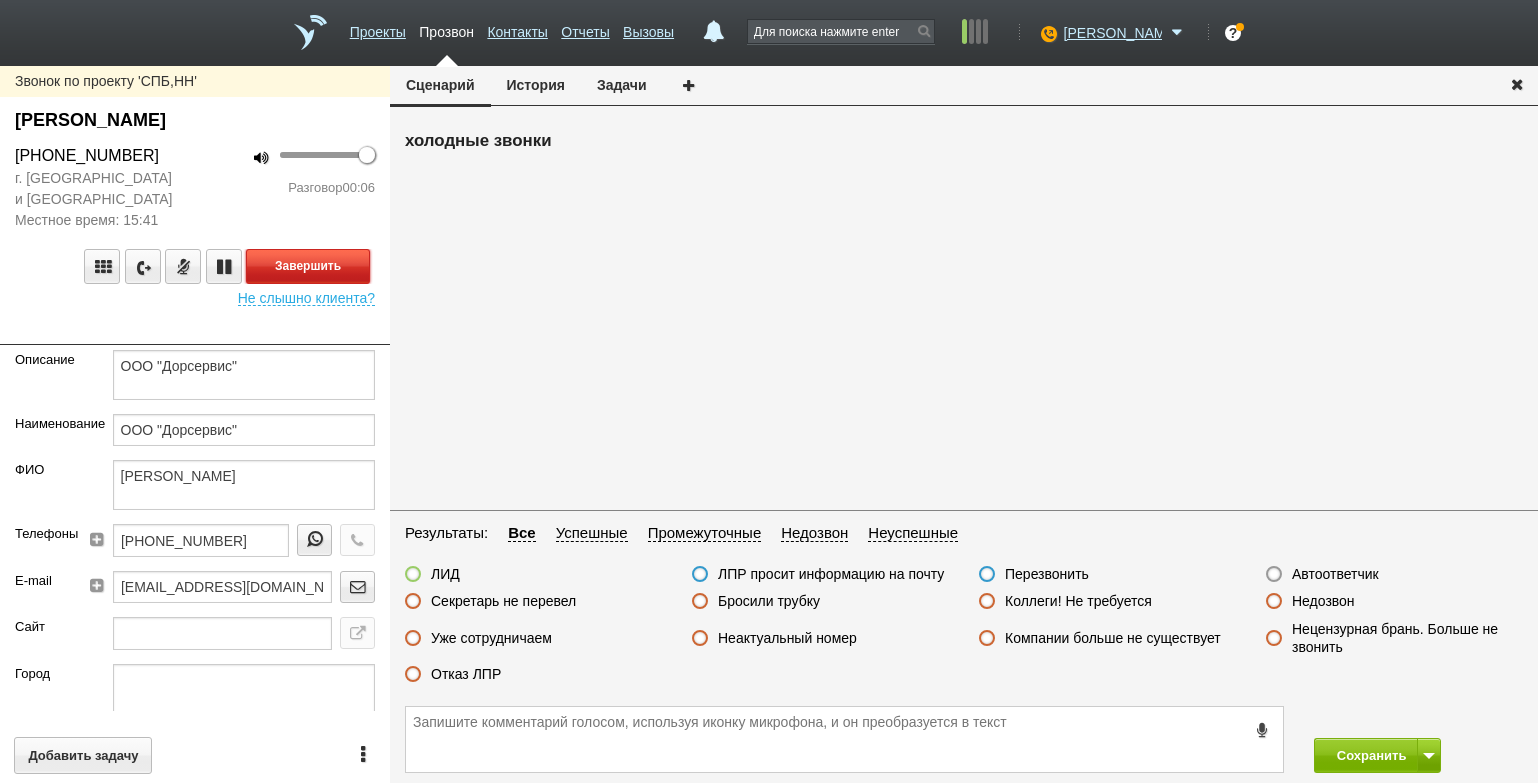 click on "Завершить" at bounding box center [308, 266] 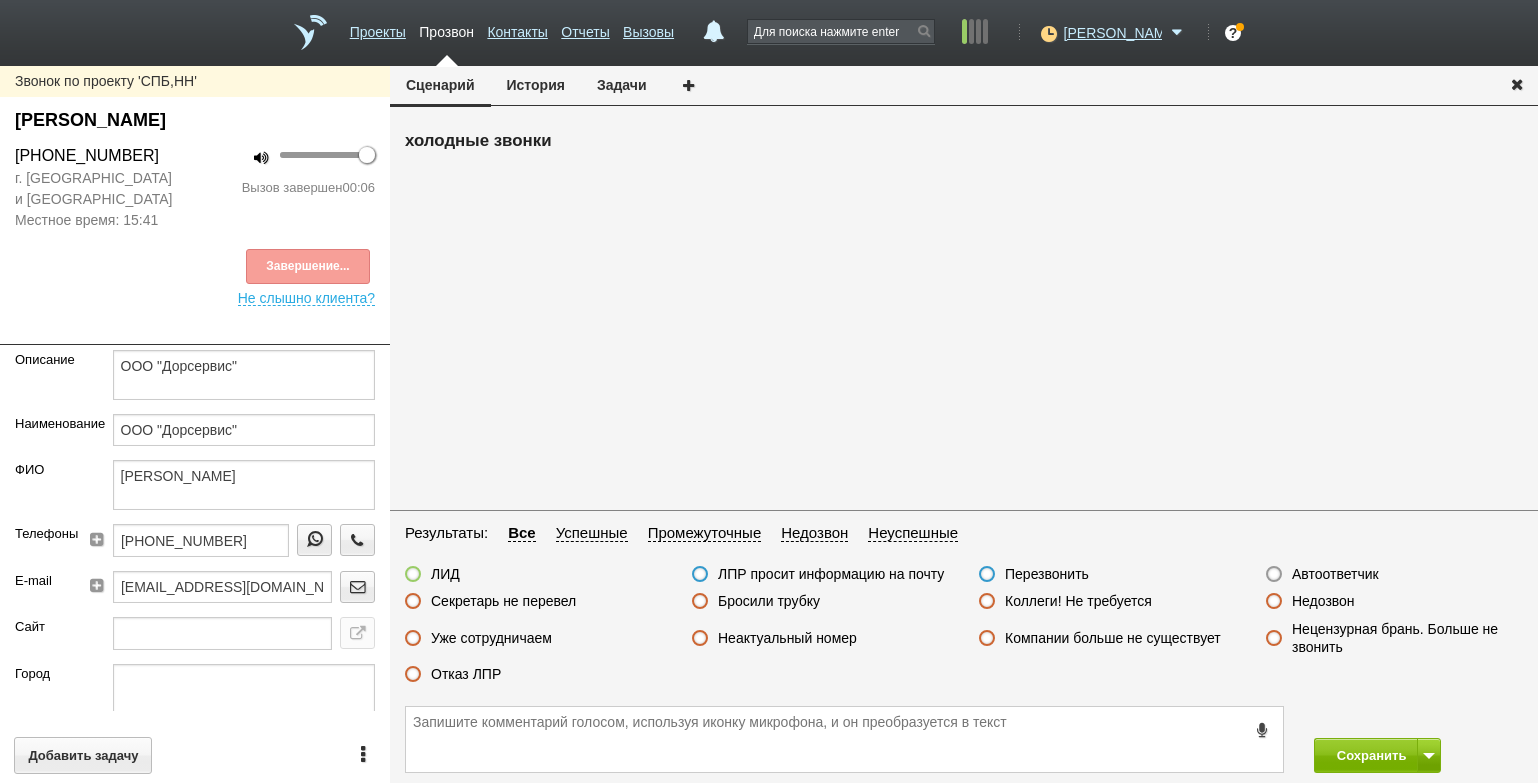 click on "Отказ ЛПР" at bounding box center [466, 674] 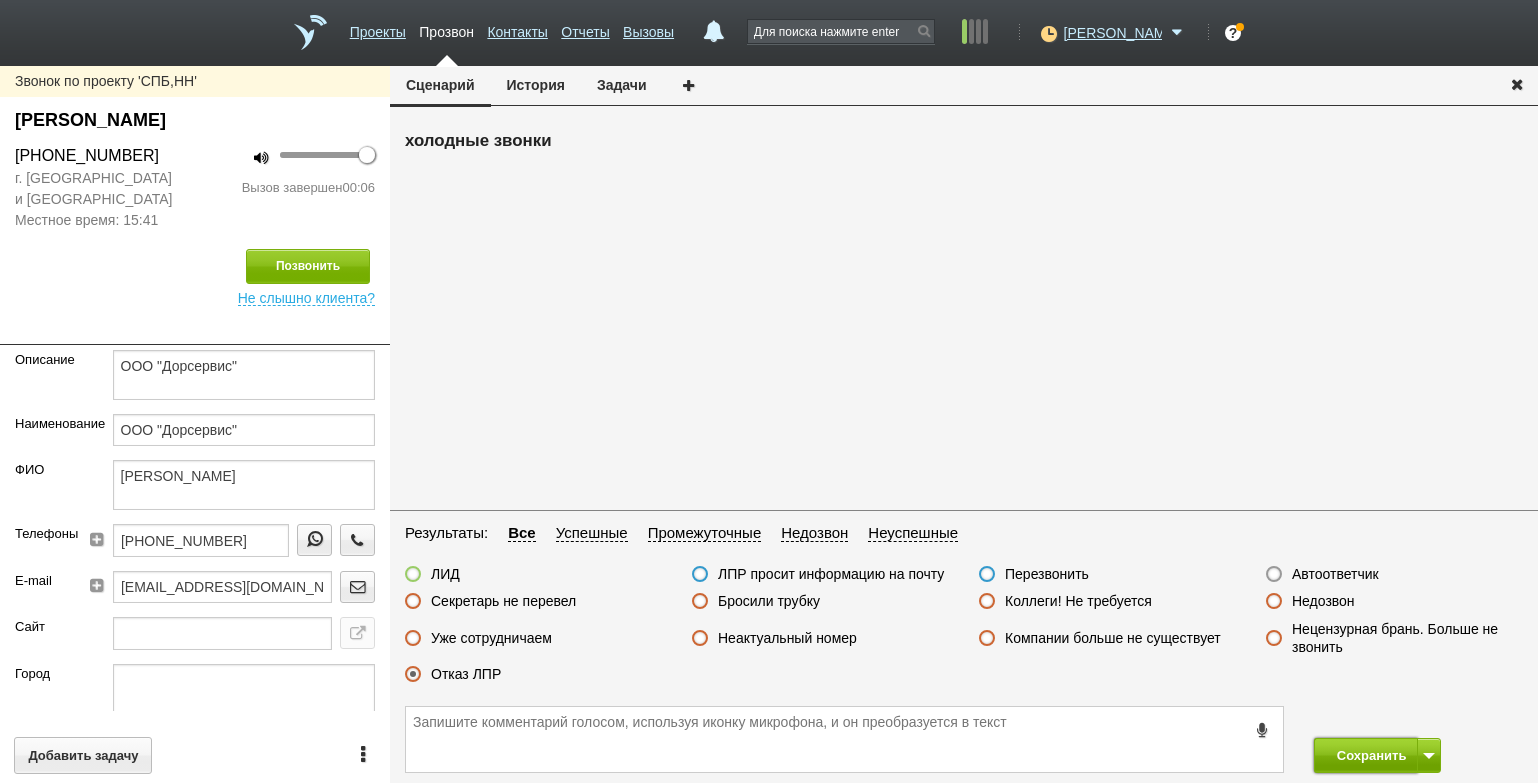 click on "Сохранить" at bounding box center [1366, 755] 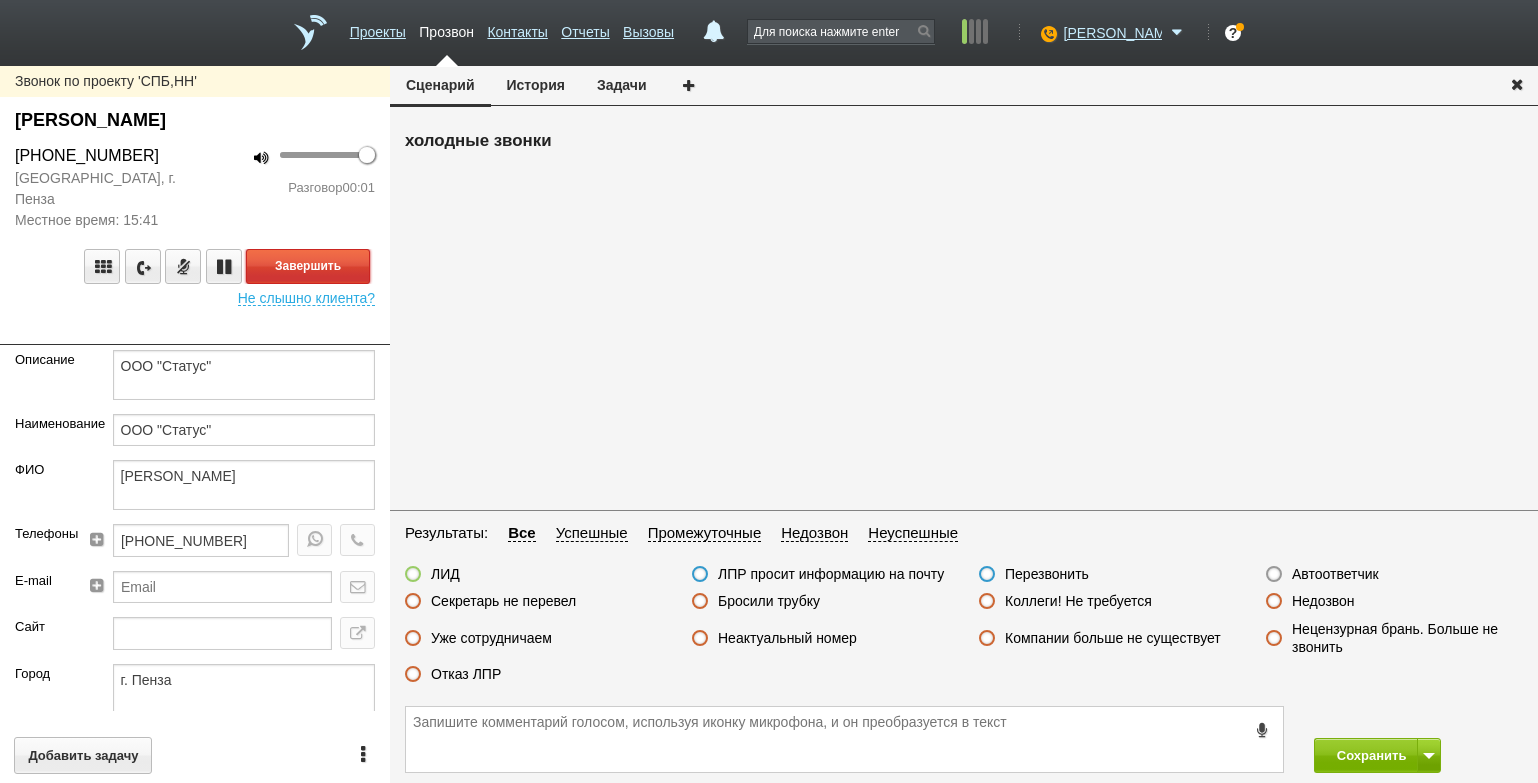 drag, startPoint x: 338, startPoint y: 262, endPoint x: 378, endPoint y: 283, distance: 45.17743 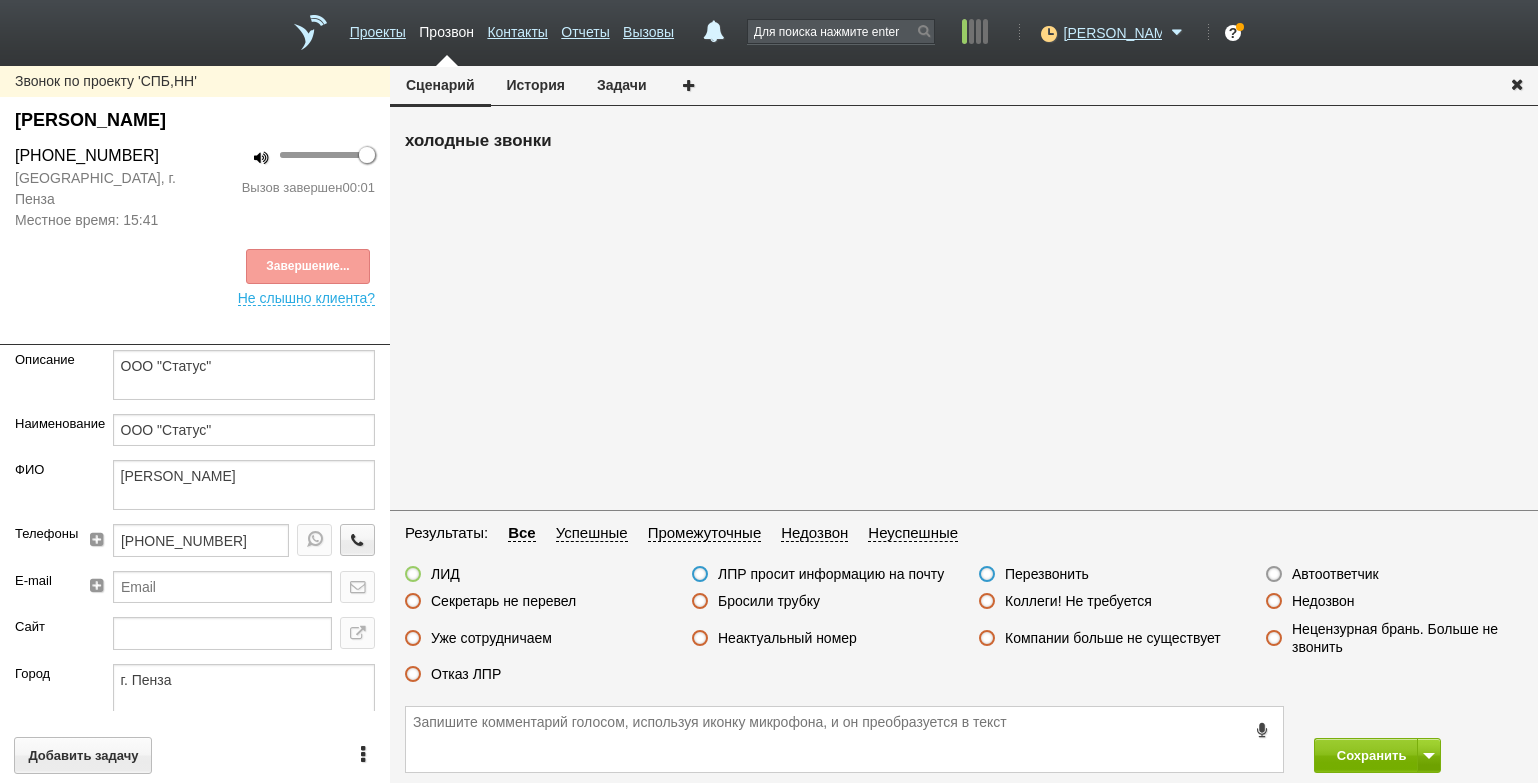 click on "Автоответчик" at bounding box center [1335, 574] 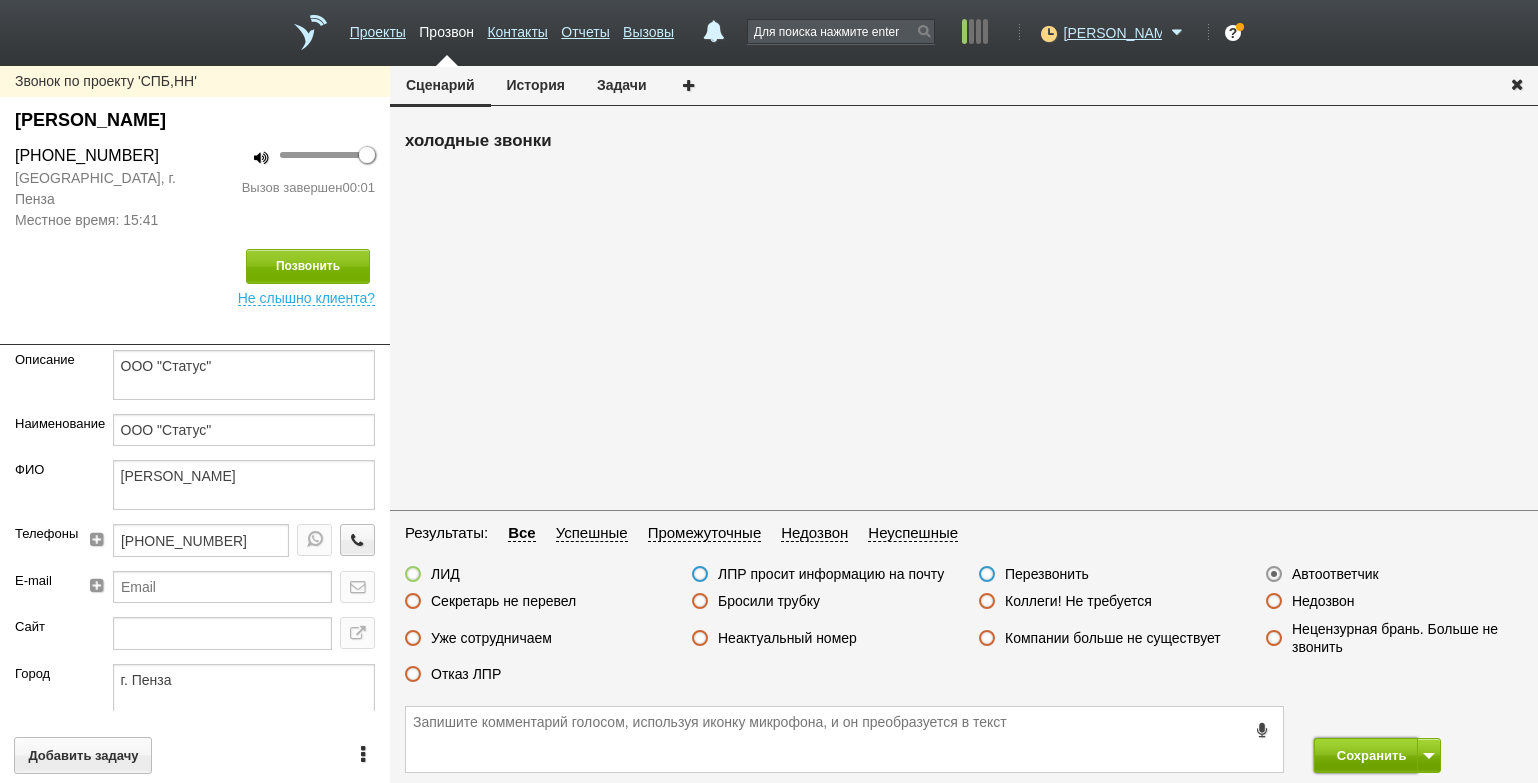 click on "Сохранить" at bounding box center [1366, 755] 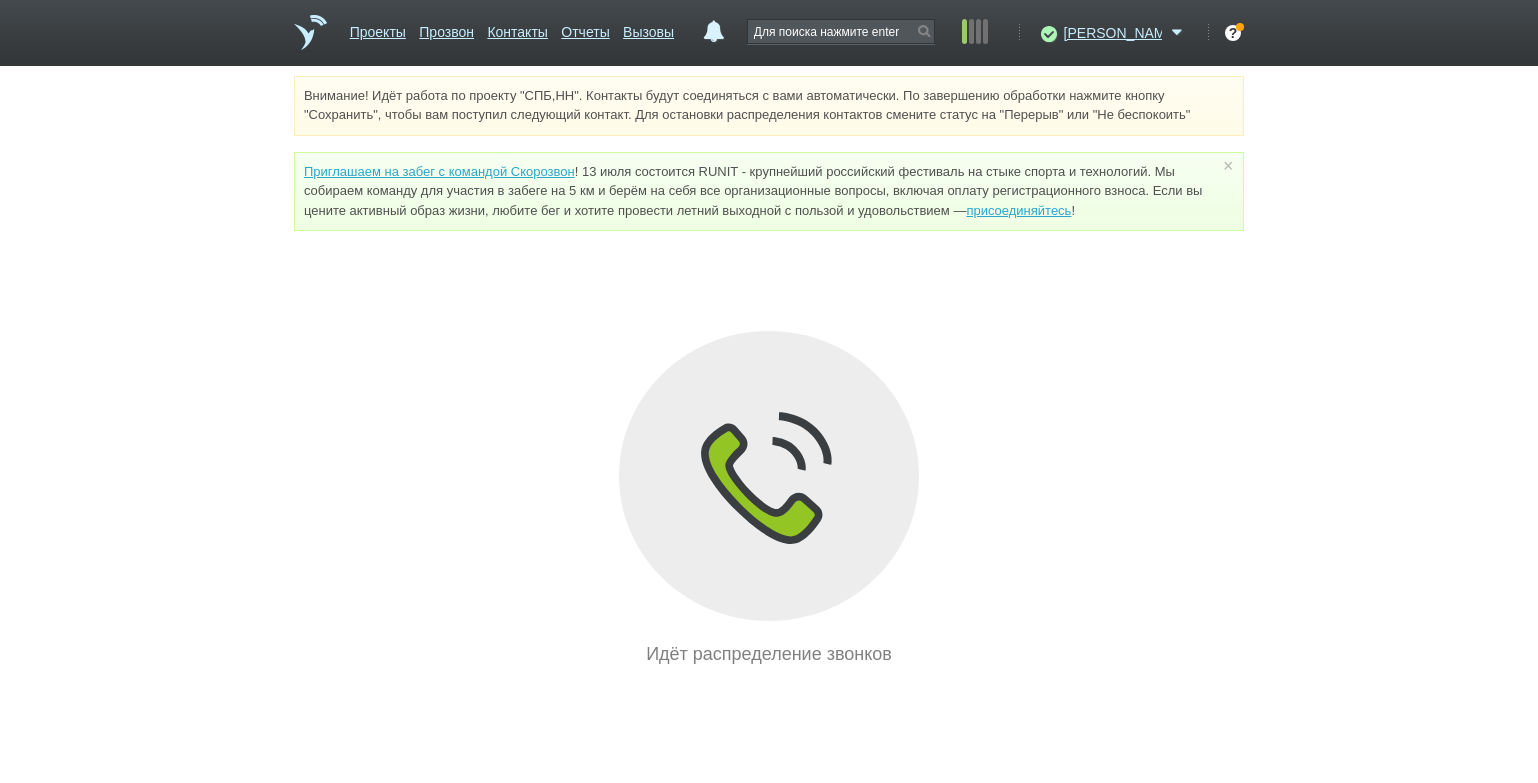 click on "Внимание! Идёт работа по проекту "СПБ,НН". Контакты будут соединяться с вами автоматически. По завершению обработки нажмите кнопку "Сохранить", чтобы вам поступил следующий контакт. Для остановки распределения контактов смените статус на "Перерыв" или "Не беспокоить"
Приглашаем на забег с командой Скорозвон присоединяйтесь !
×
Вы можете звонить напрямую из строки поиска - введите номер и нажмите "Позвонить"
Идёт распределение звонков" at bounding box center [769, 372] 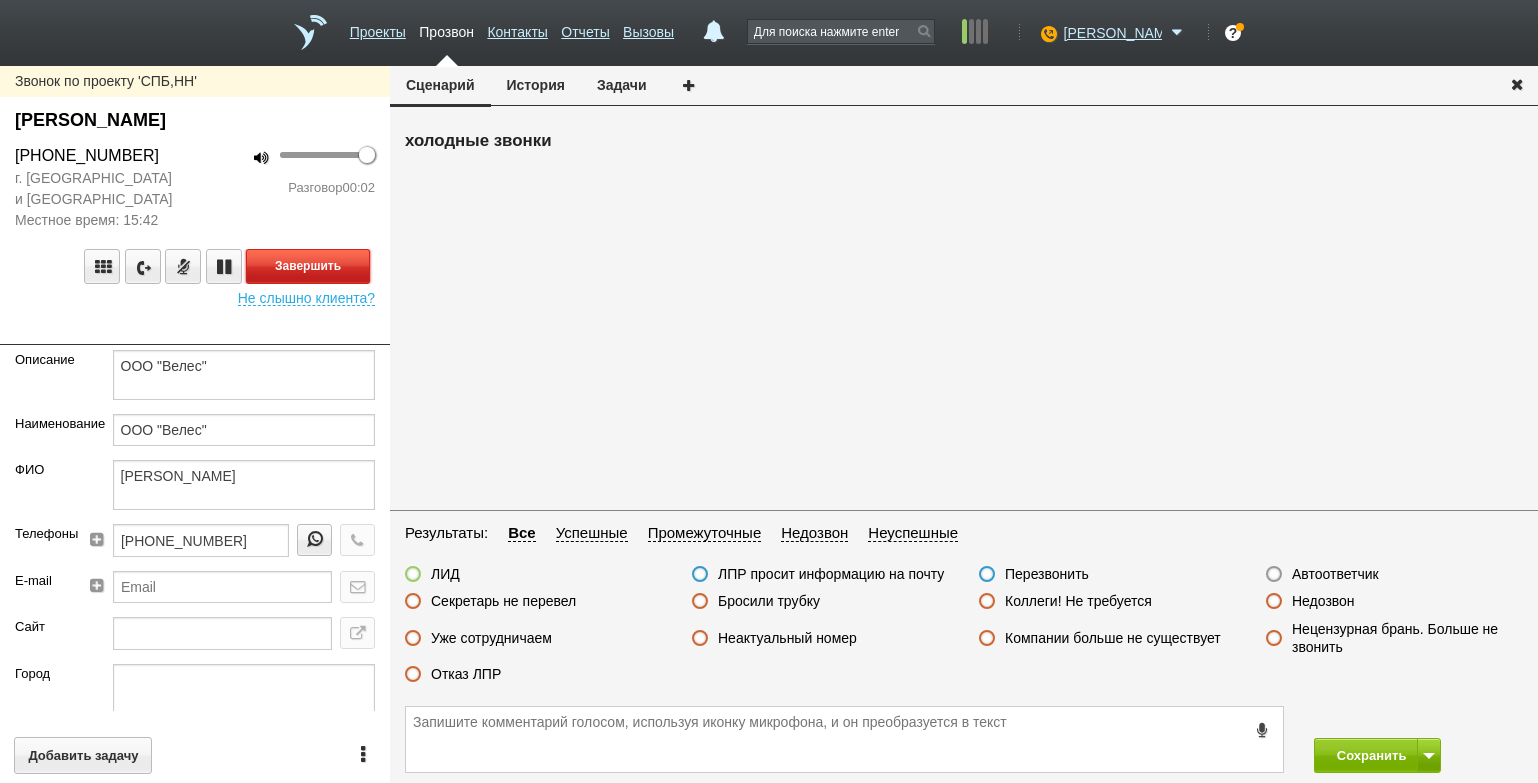 click on "Завершить" at bounding box center [308, 266] 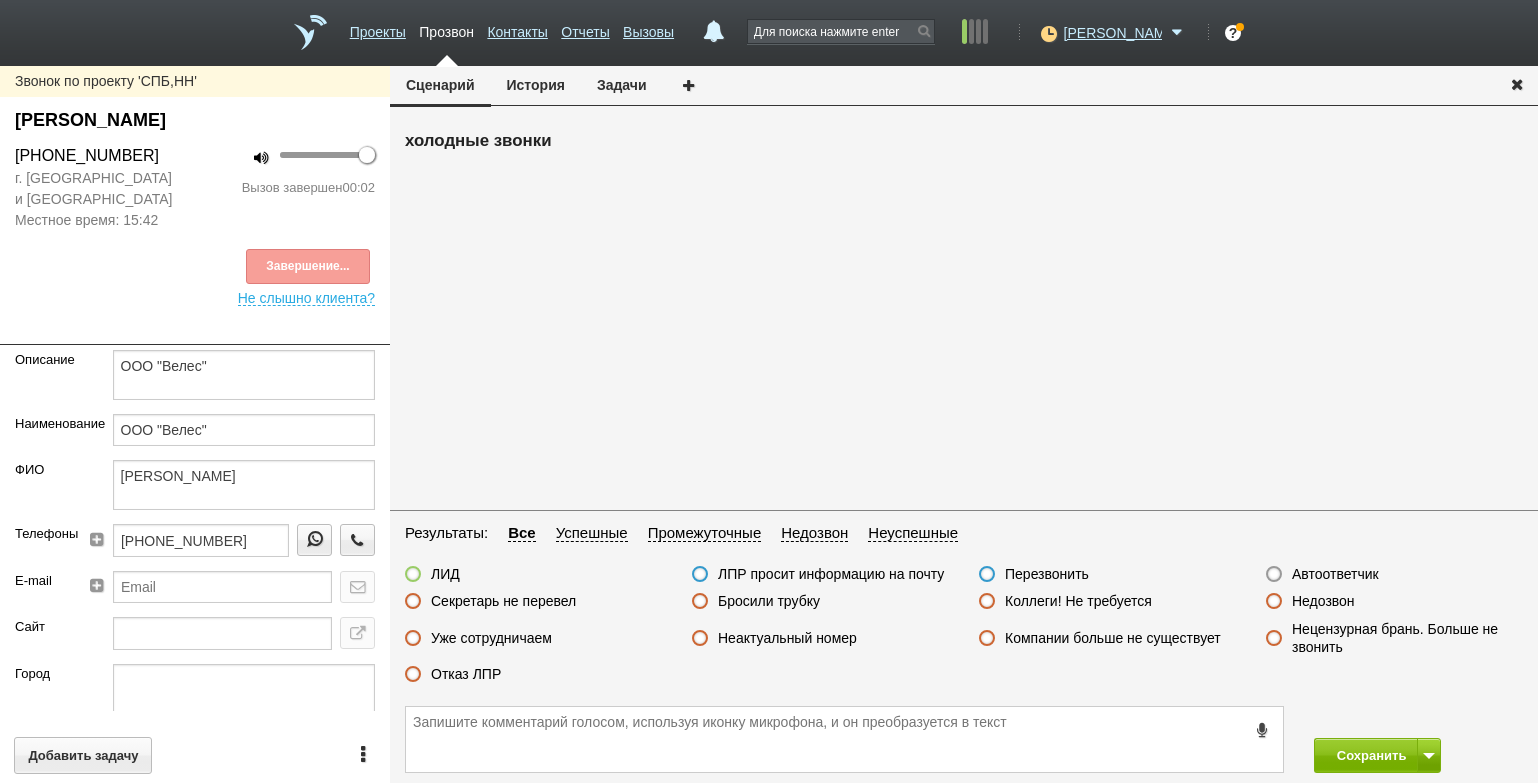 click on "Автоответчик" at bounding box center [1335, 574] 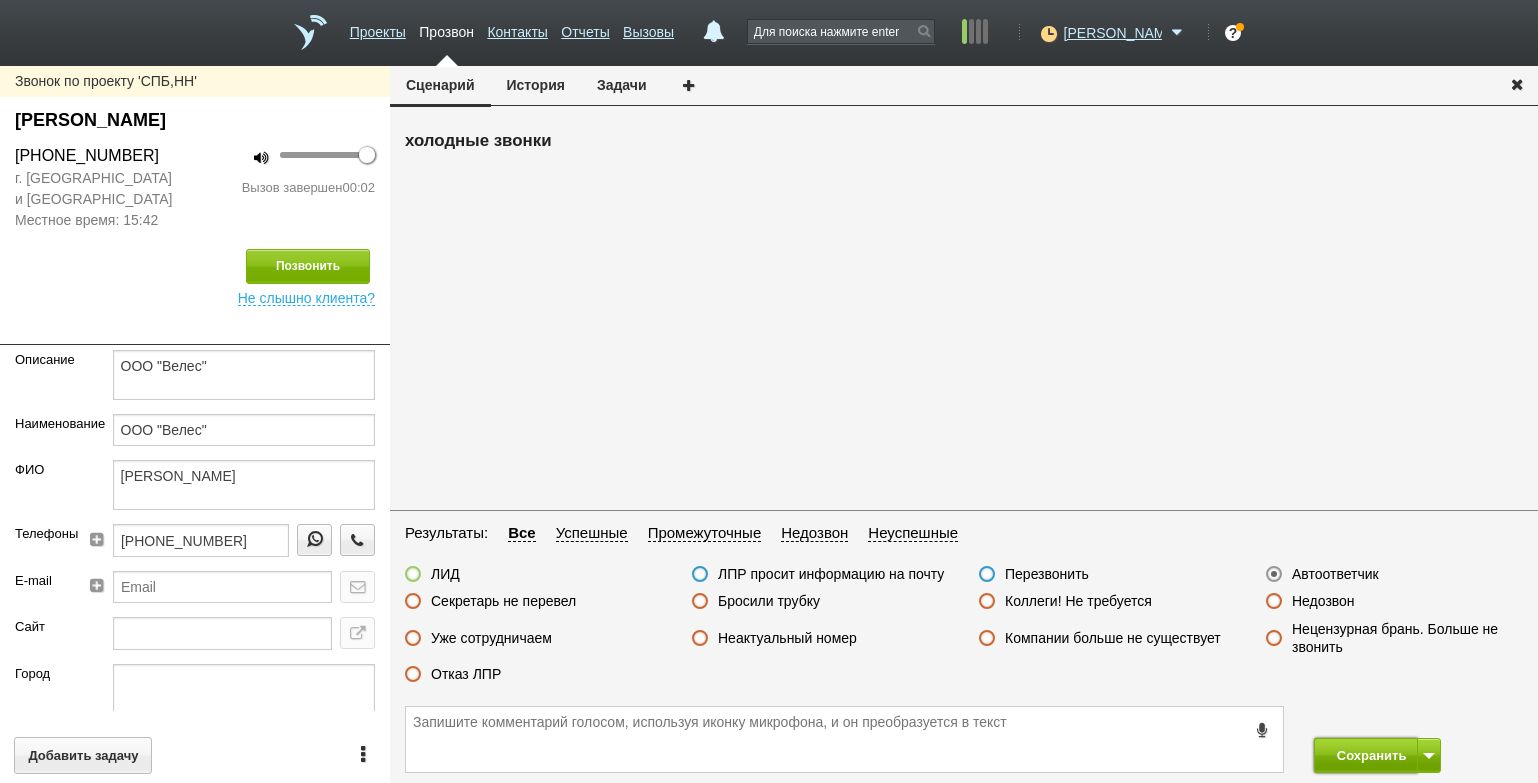 click on "Сохранить" at bounding box center (1366, 755) 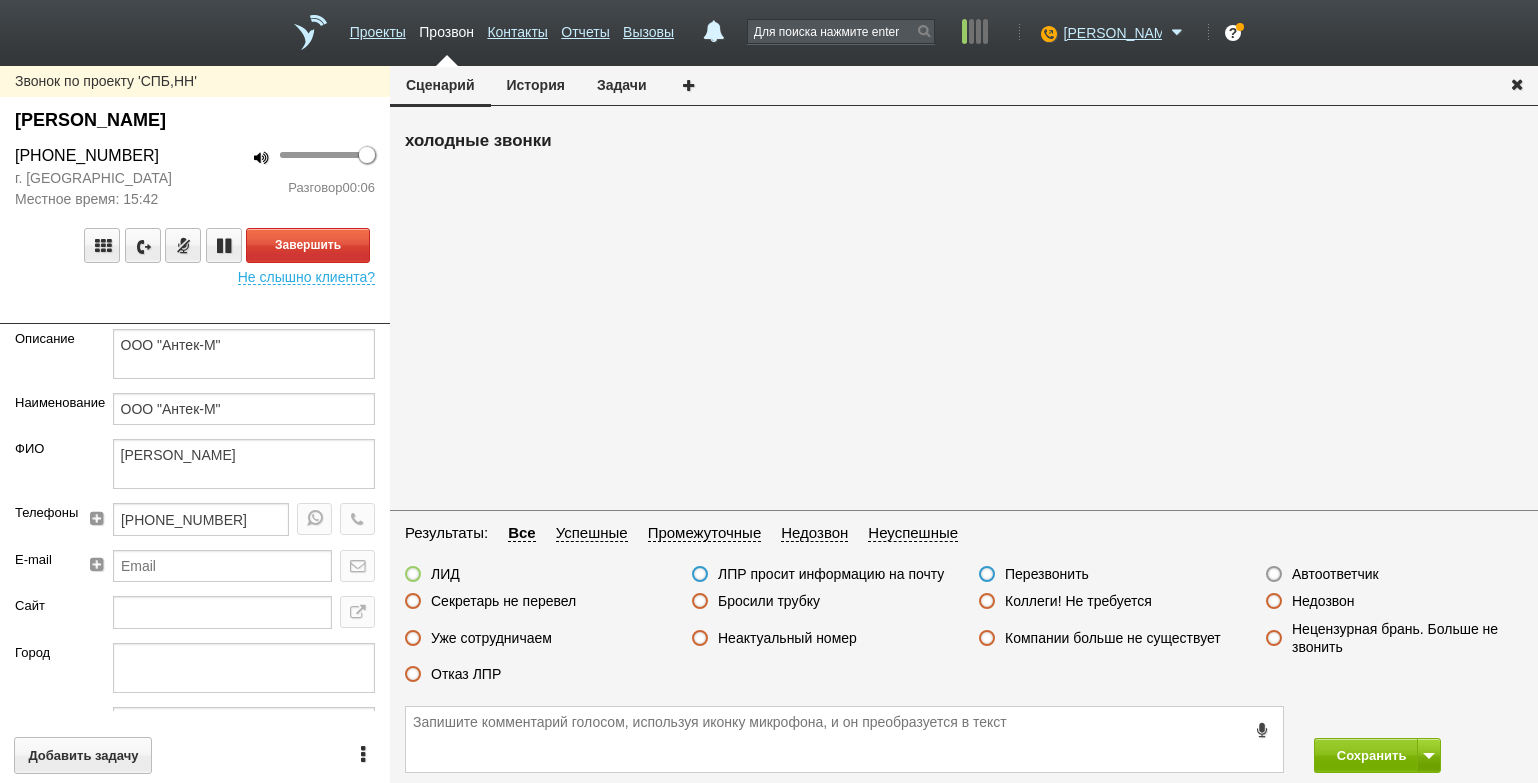 click on "Звонок по проекту 'СПБ,[PERSON_NAME] [PHONE_NUMBER] г. [GEOGRAPHIC_DATA] Местное время: 15:42     100
Разговор
00:06         Завершить Не слышно клиента? Описание ООО "Антек-М" Наименование ООО "Антек-М" ФИО [PERSON_NAME] Телефоны [PHONE_NUMBER] E-mail Сайт Город Адрес Регион г [GEOGRAPHIC_DATA] Должность Генеральный директор Теги выгрузить тест Ничего не найдено Список пуст Ответственный [PERSON_NAME] [PERSON_NAME] [PERSON_NAME] [PERSON_NAME] [PERSON_NAME] не найдено Список пуст   Добавить задачу" at bounding box center (195, 424) 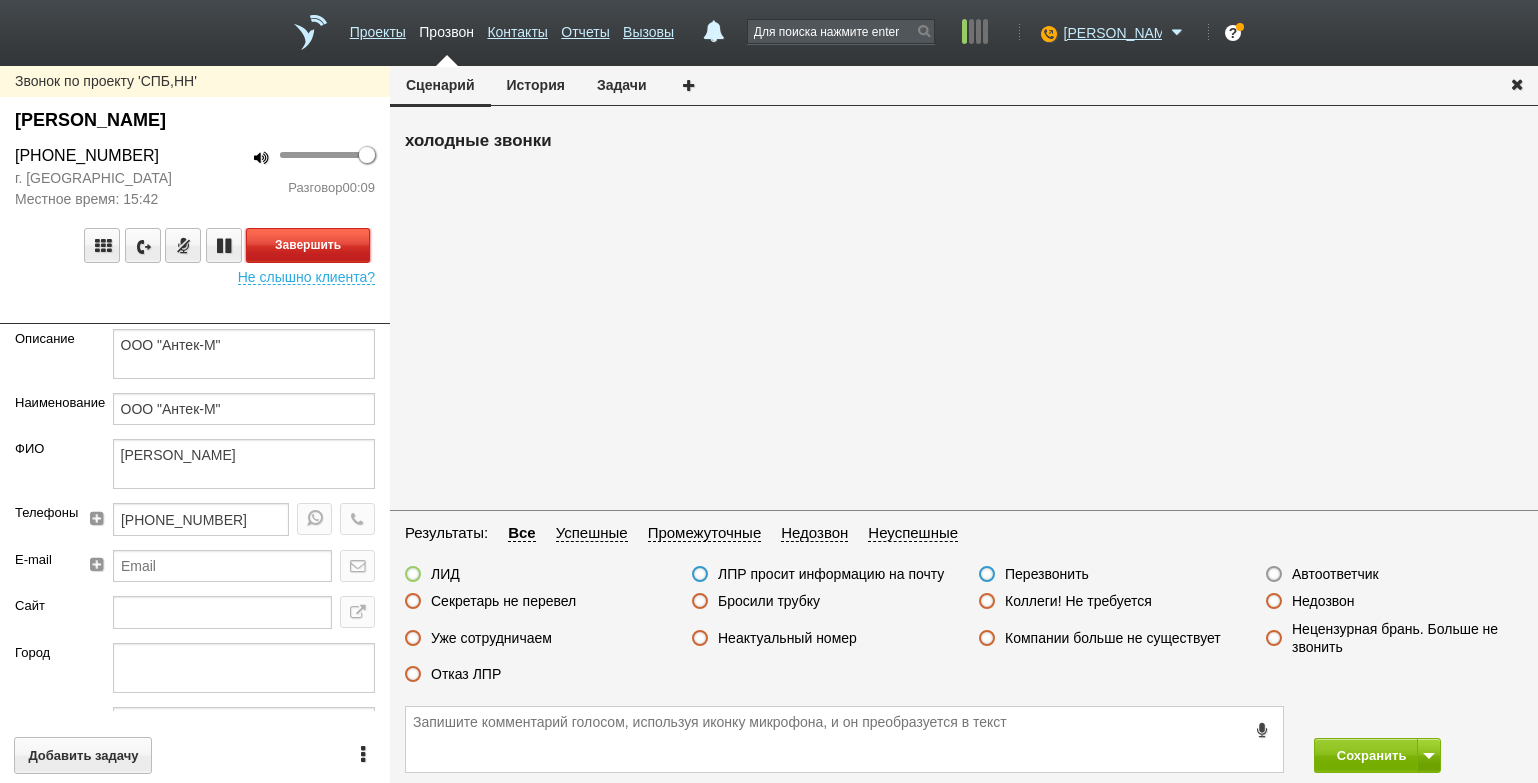 click on "Завершить" at bounding box center (308, 245) 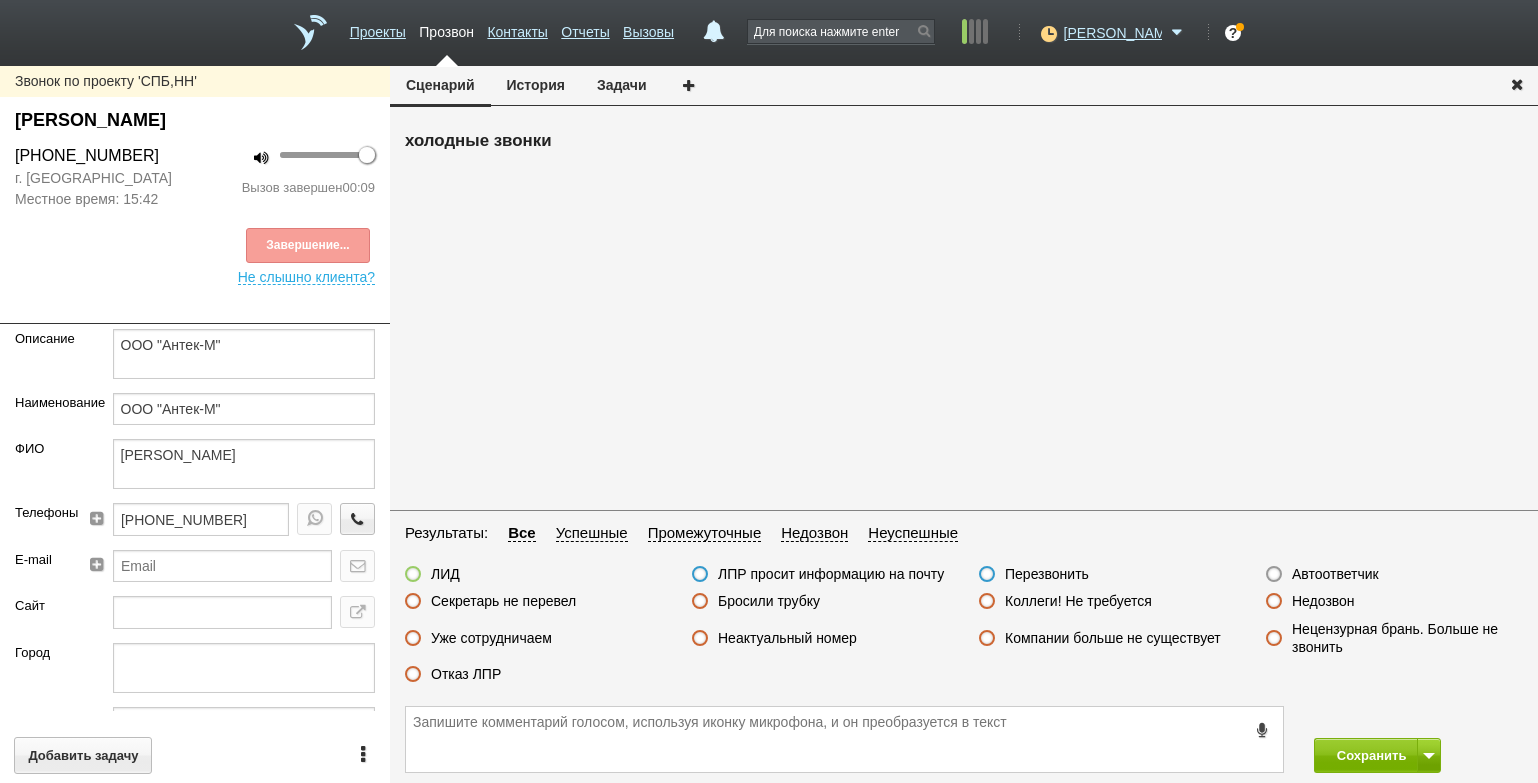 click on "Отказ ЛПР" at bounding box center [466, 674] 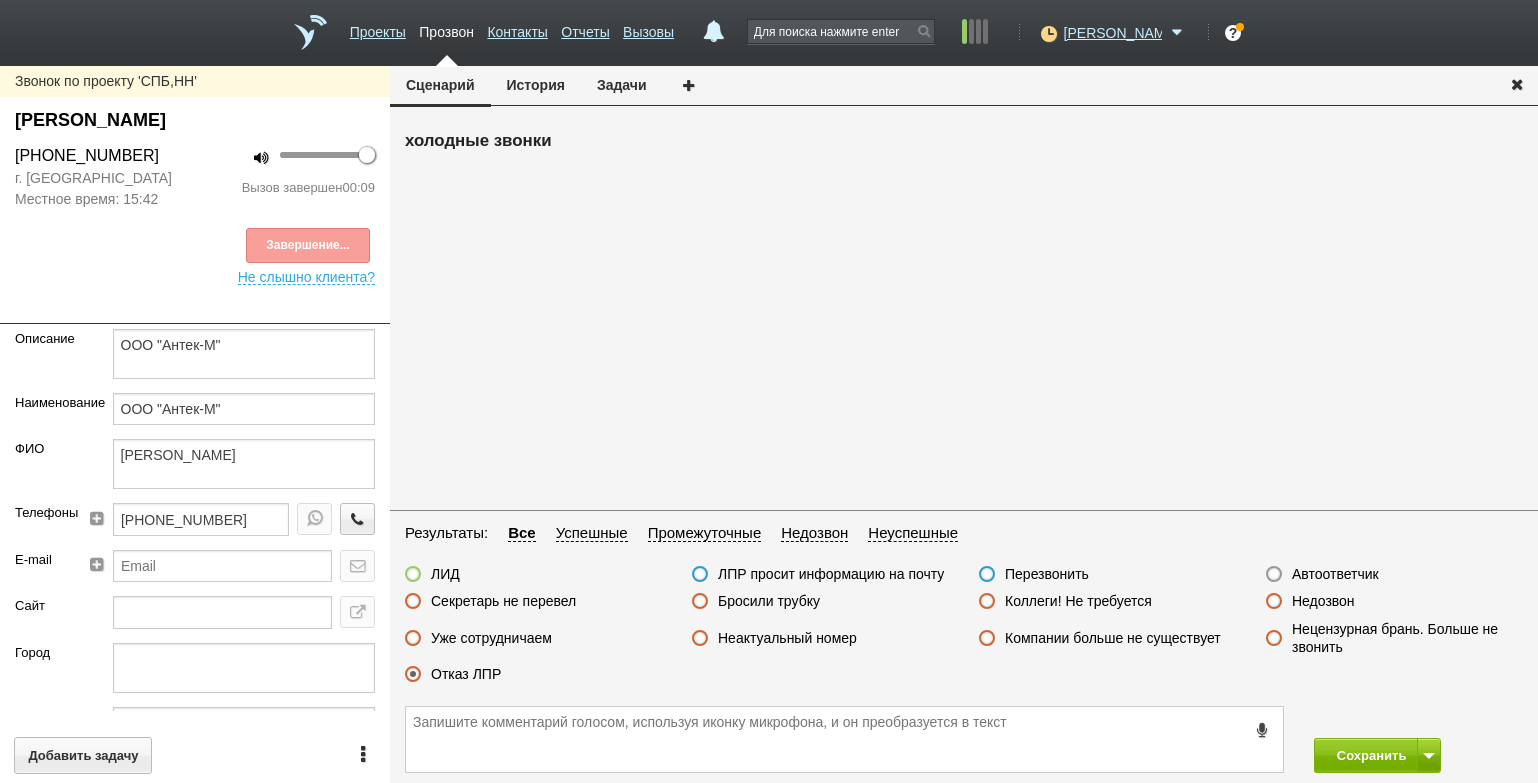 click on "Секретарь не перевел" at bounding box center [503, 601] 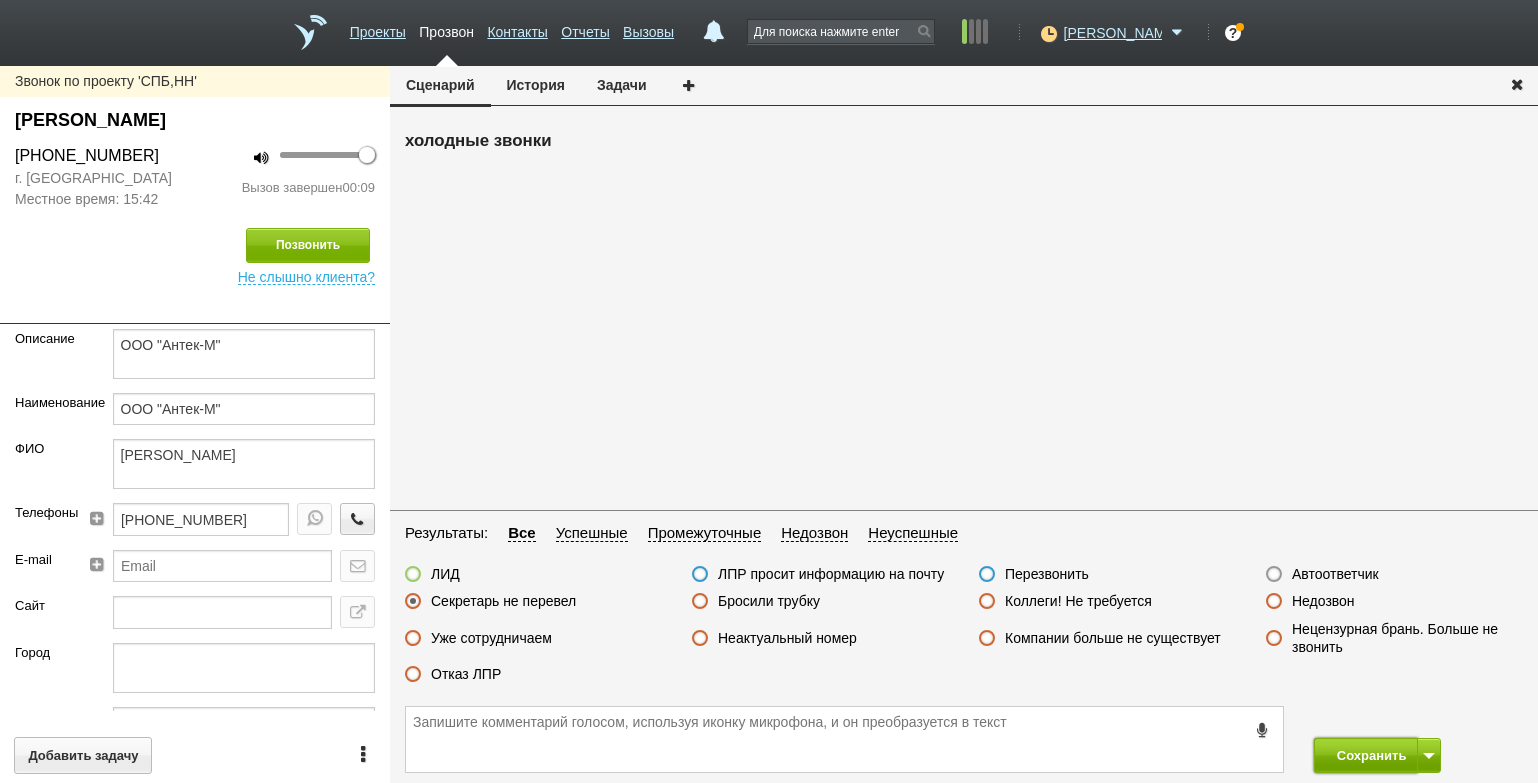 click on "Сохранить" at bounding box center (1366, 755) 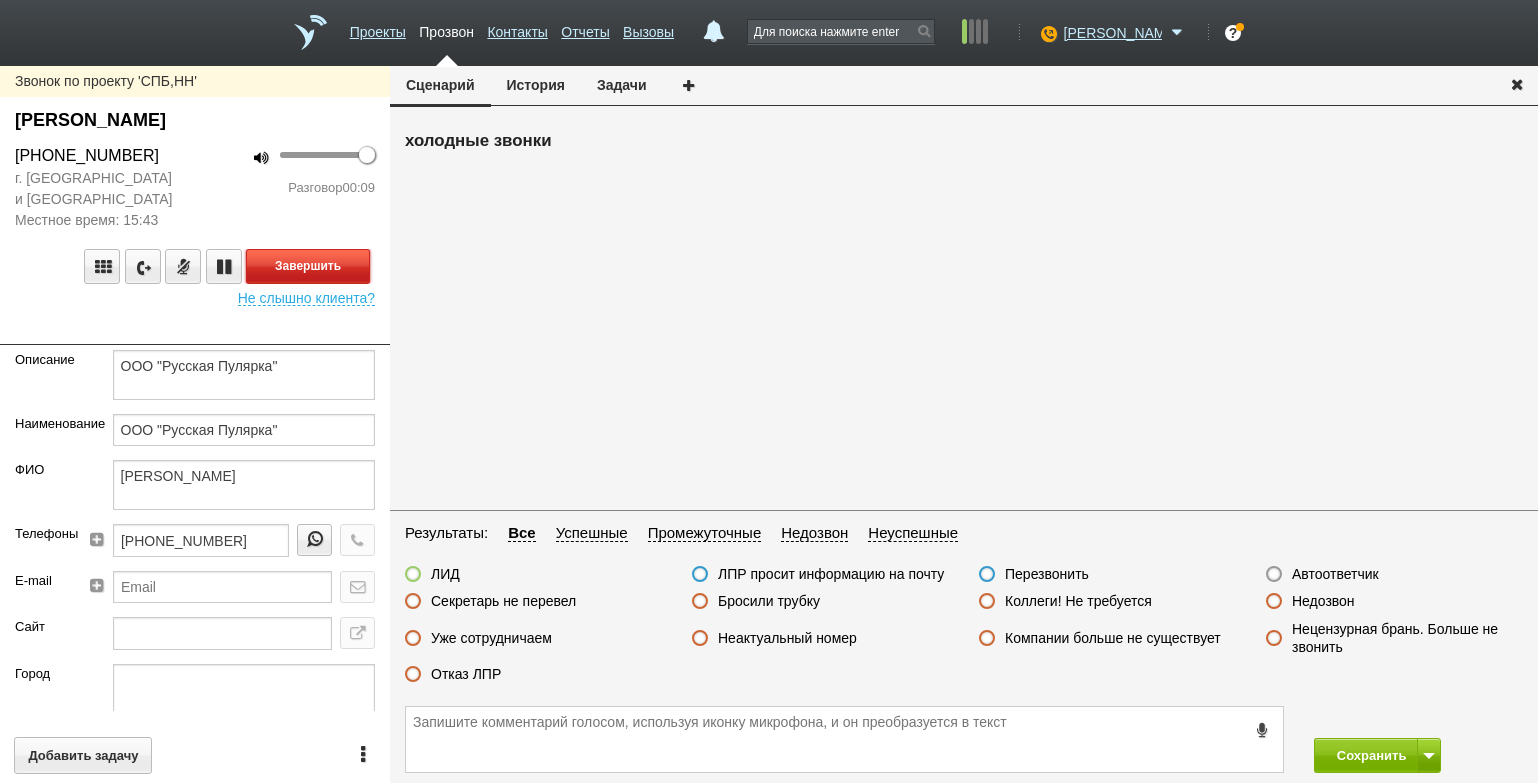 click on "Завершить" at bounding box center (308, 266) 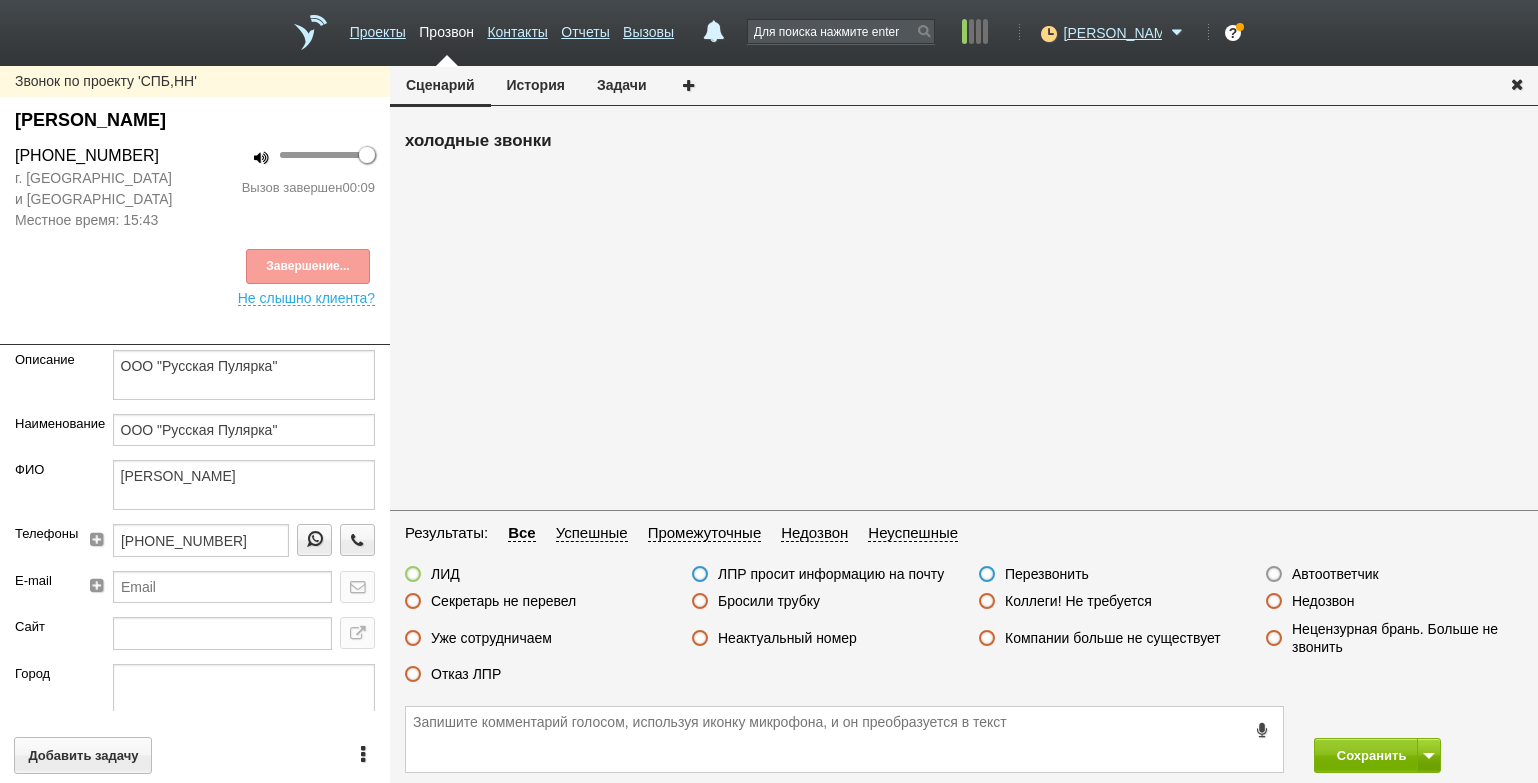 click on "Отказ ЛПР" at bounding box center (466, 674) 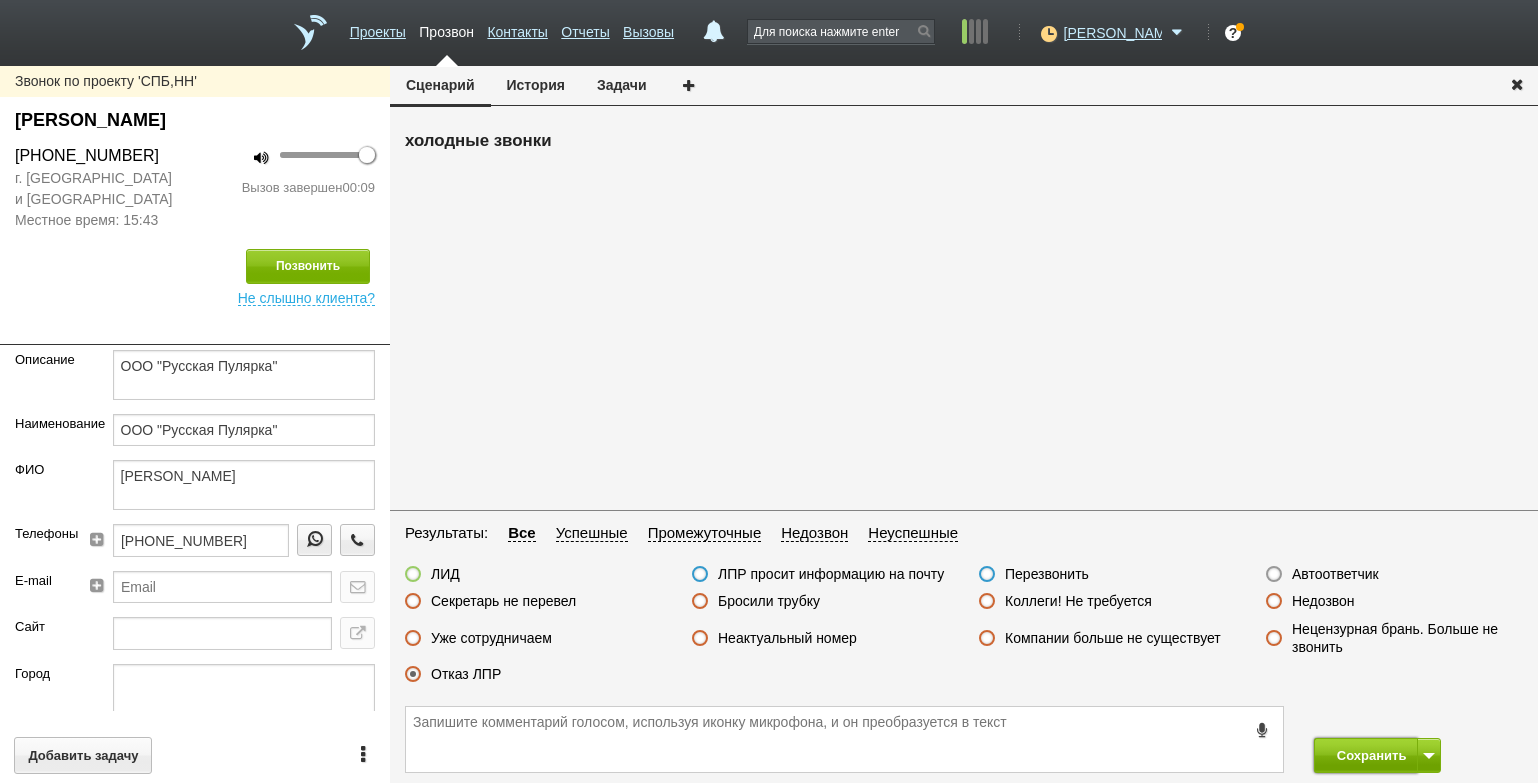 click on "Сохранить" at bounding box center [1366, 755] 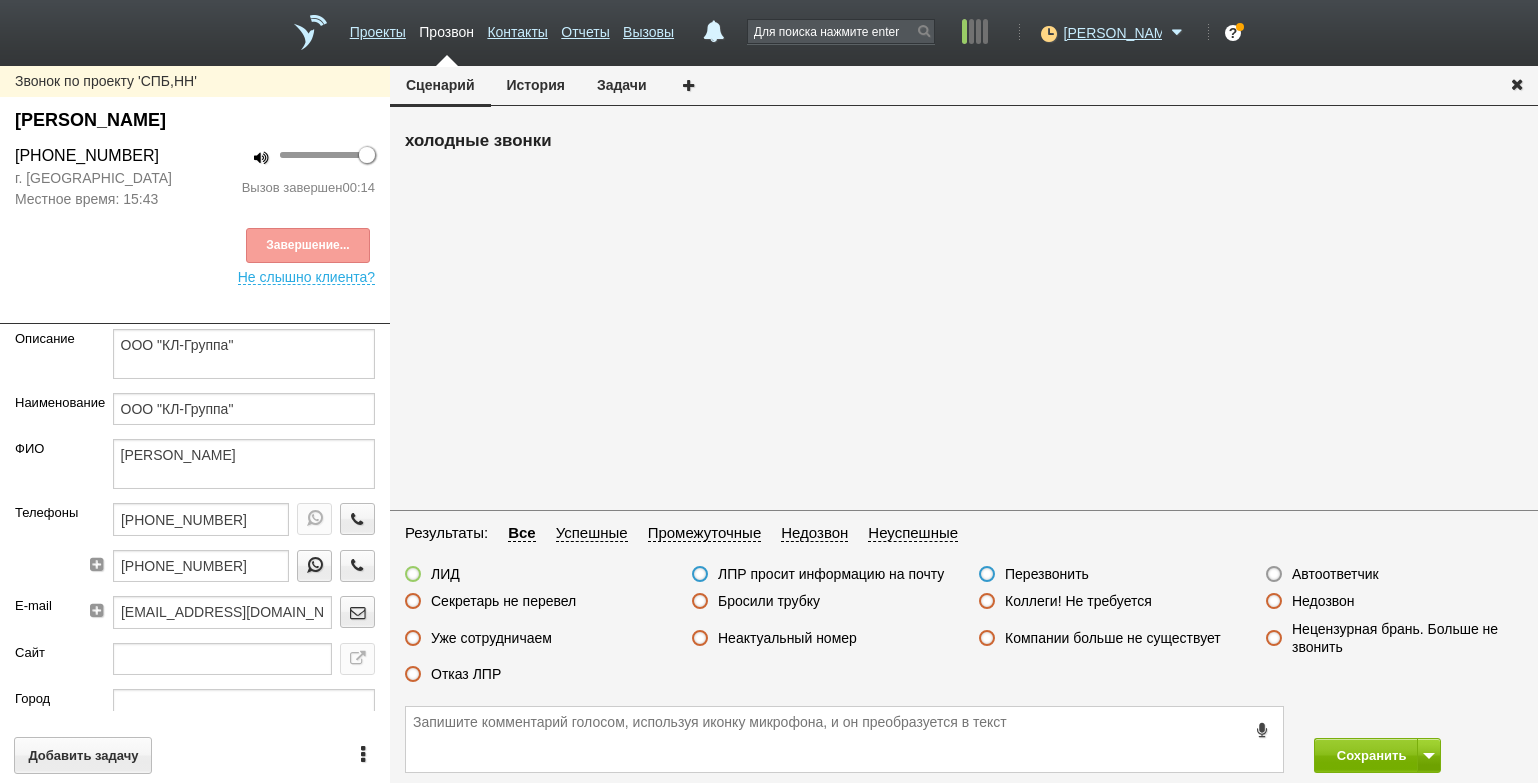 click on "Отказ ЛПР" at bounding box center [466, 674] 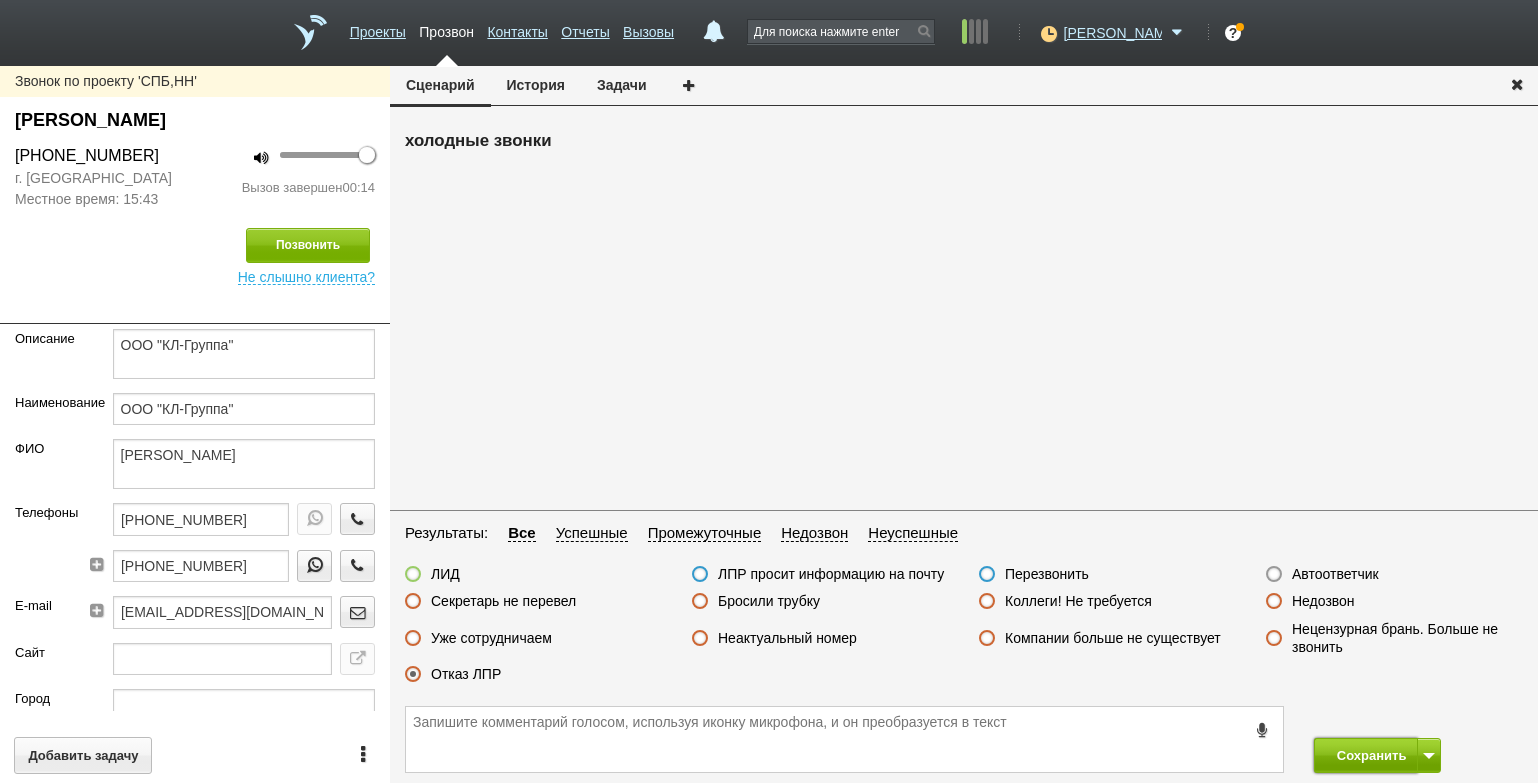 click on "Сохранить" at bounding box center [1366, 755] 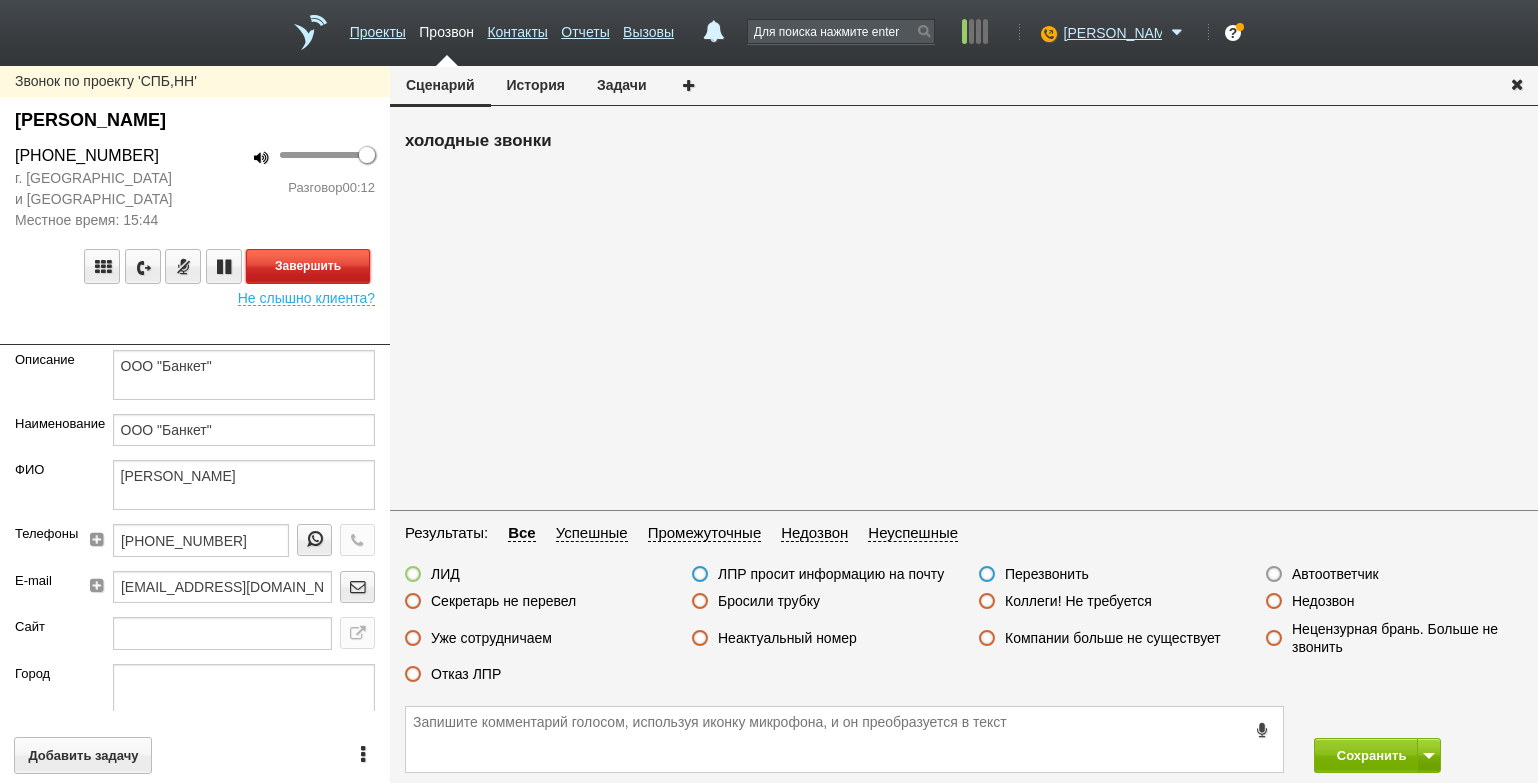 click on "Завершить" at bounding box center (308, 266) 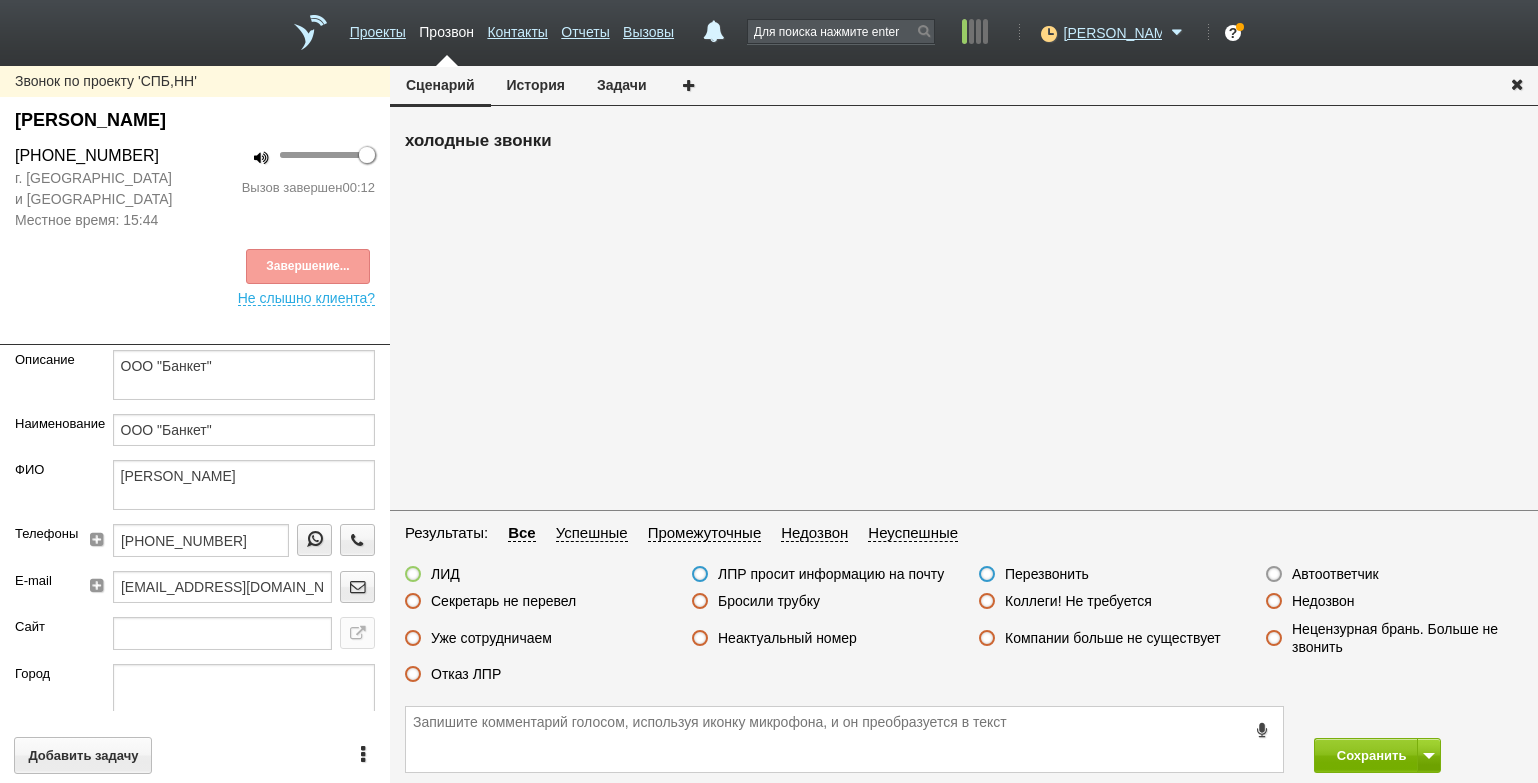 click on "Неактуальный номер" at bounding box center [787, 638] 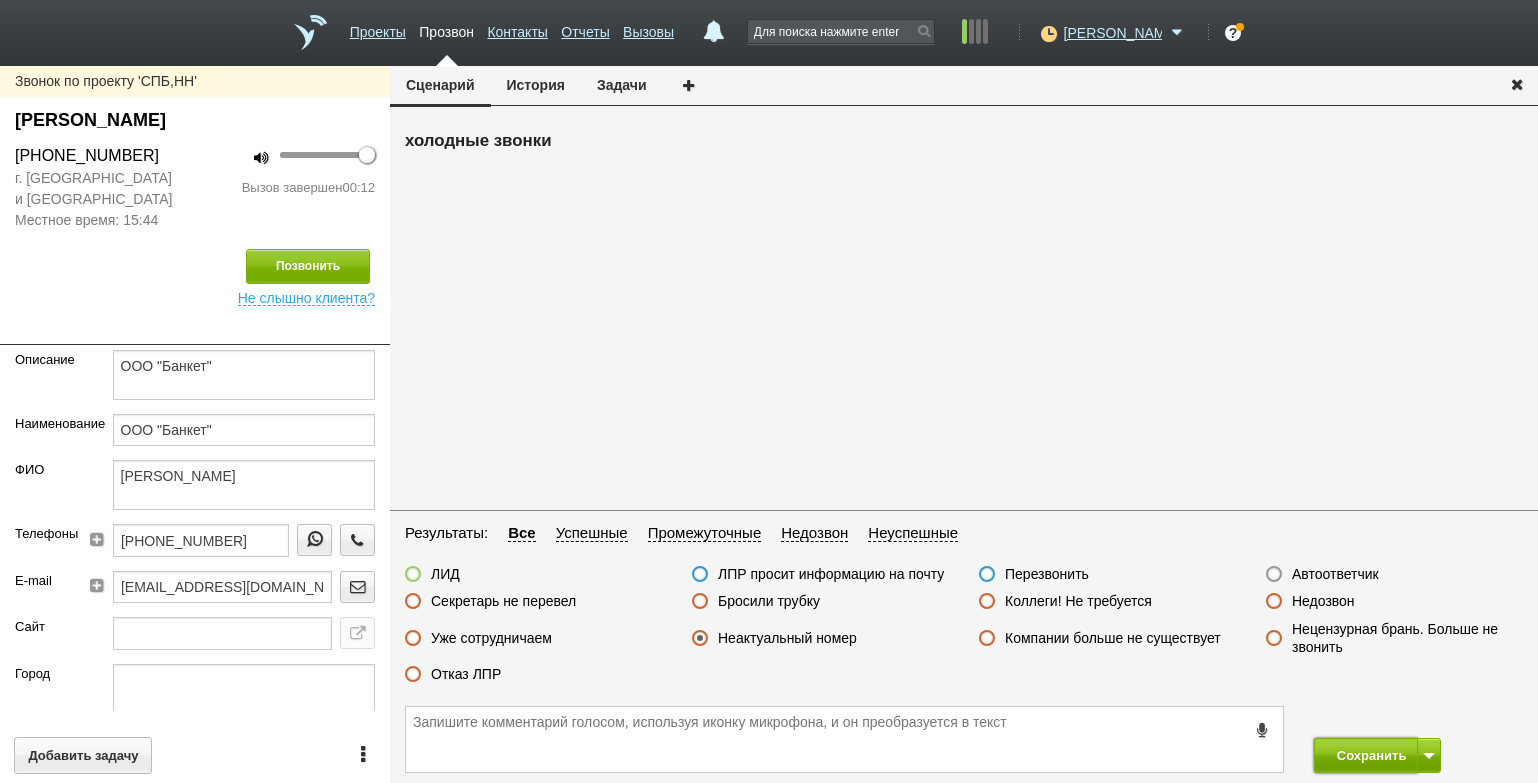 click on "Сохранить" at bounding box center (1366, 755) 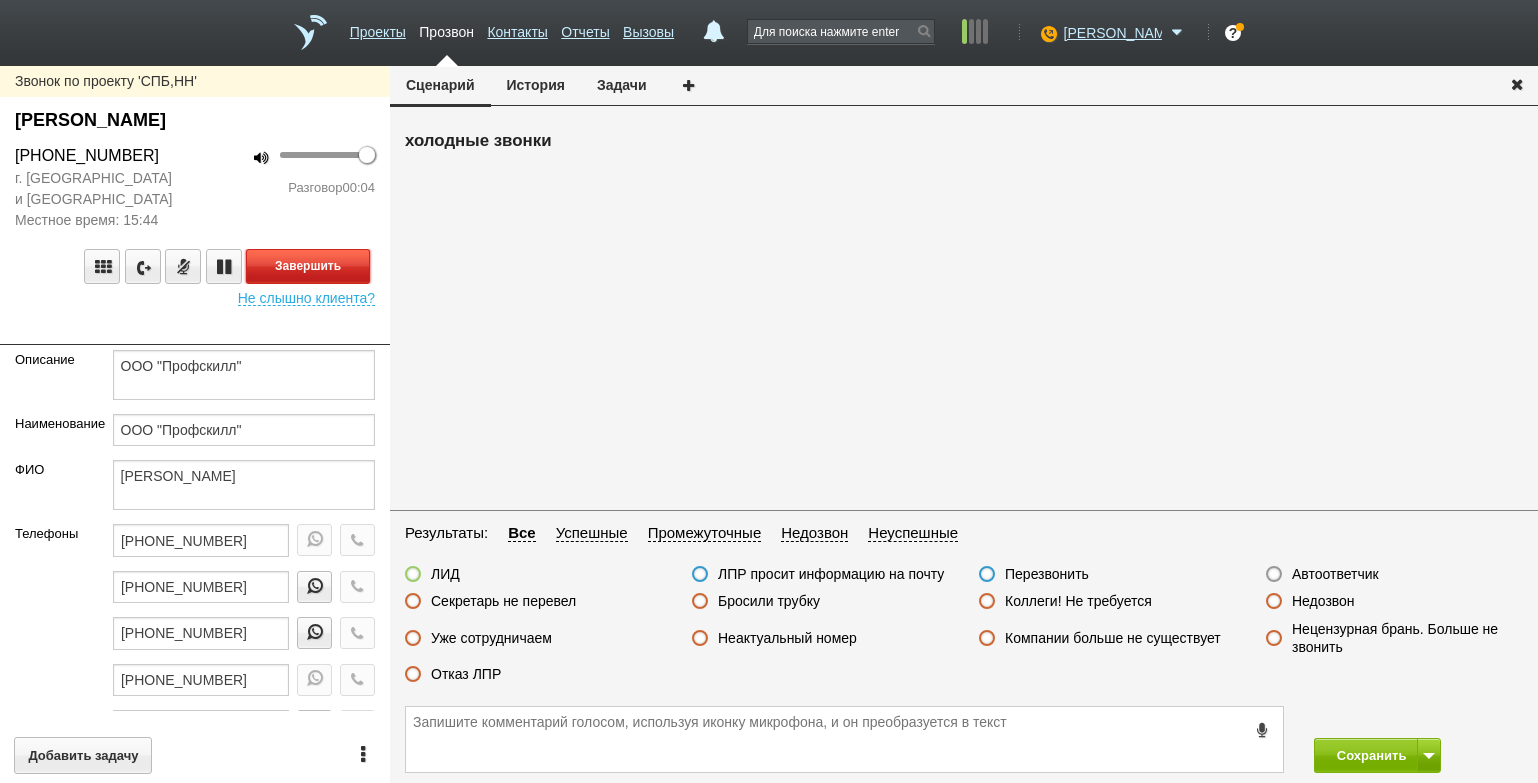 click on "Завершить" at bounding box center (308, 266) 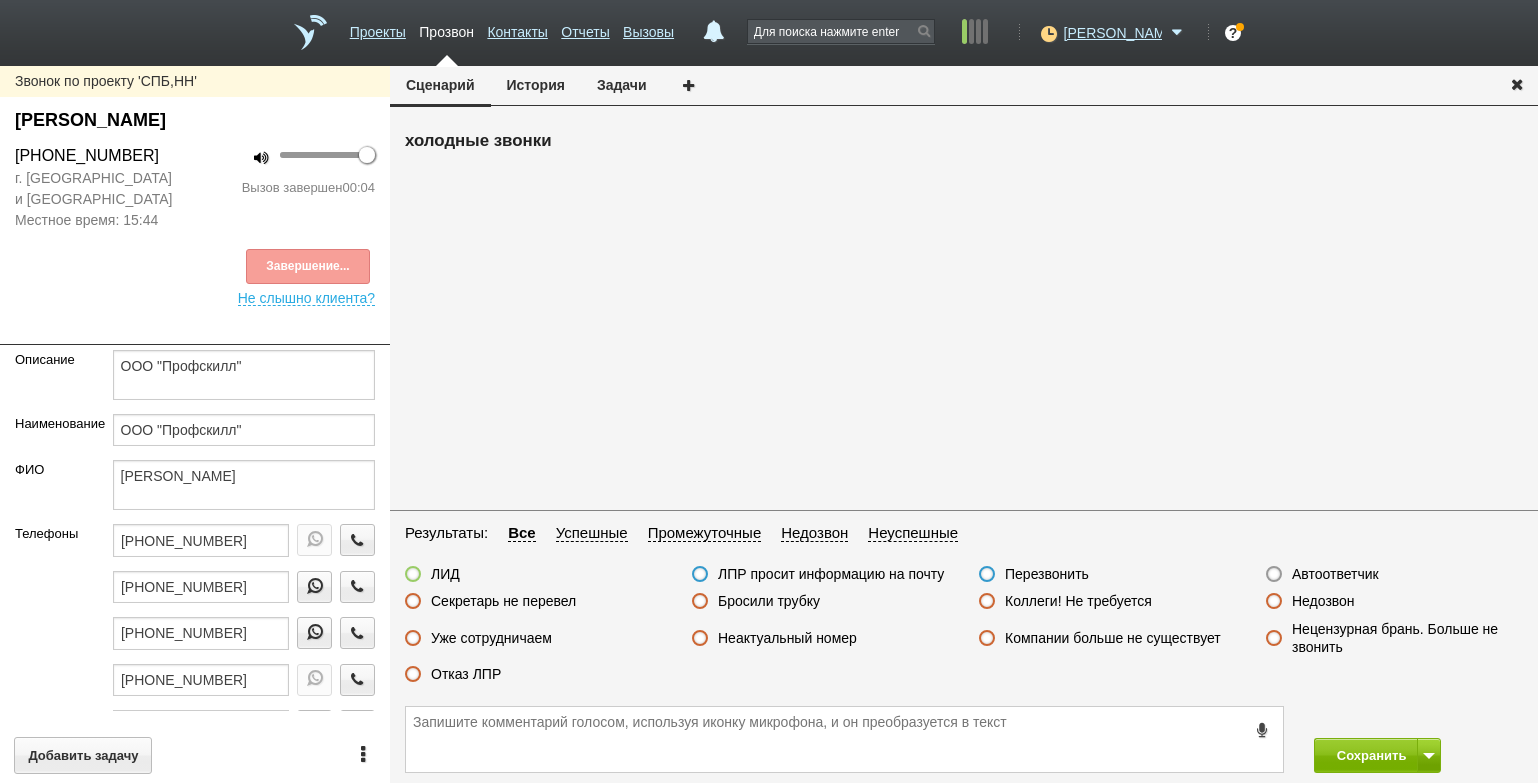 click on "Автоответчик" at bounding box center [1335, 574] 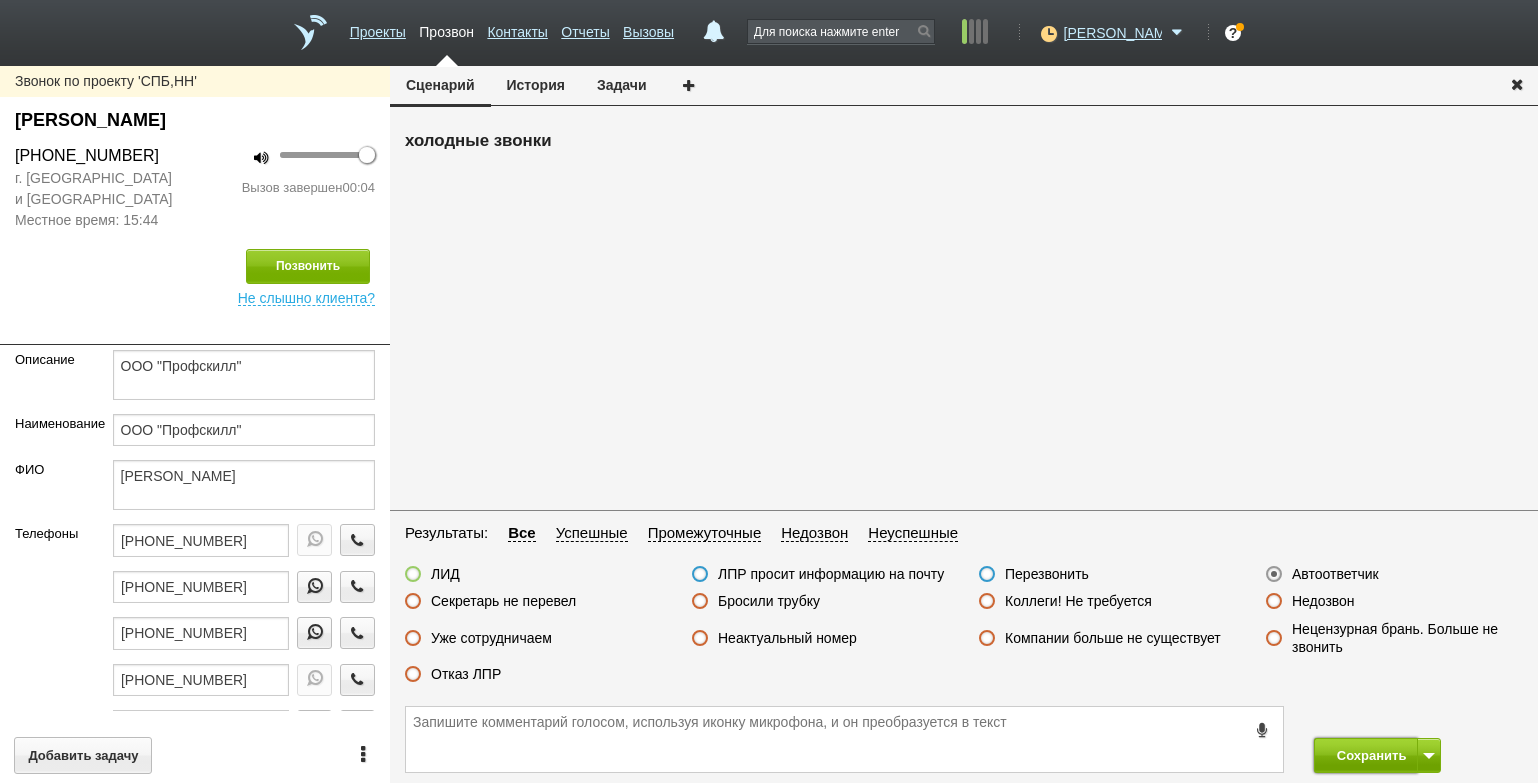 click on "Сохранить" at bounding box center [1366, 755] 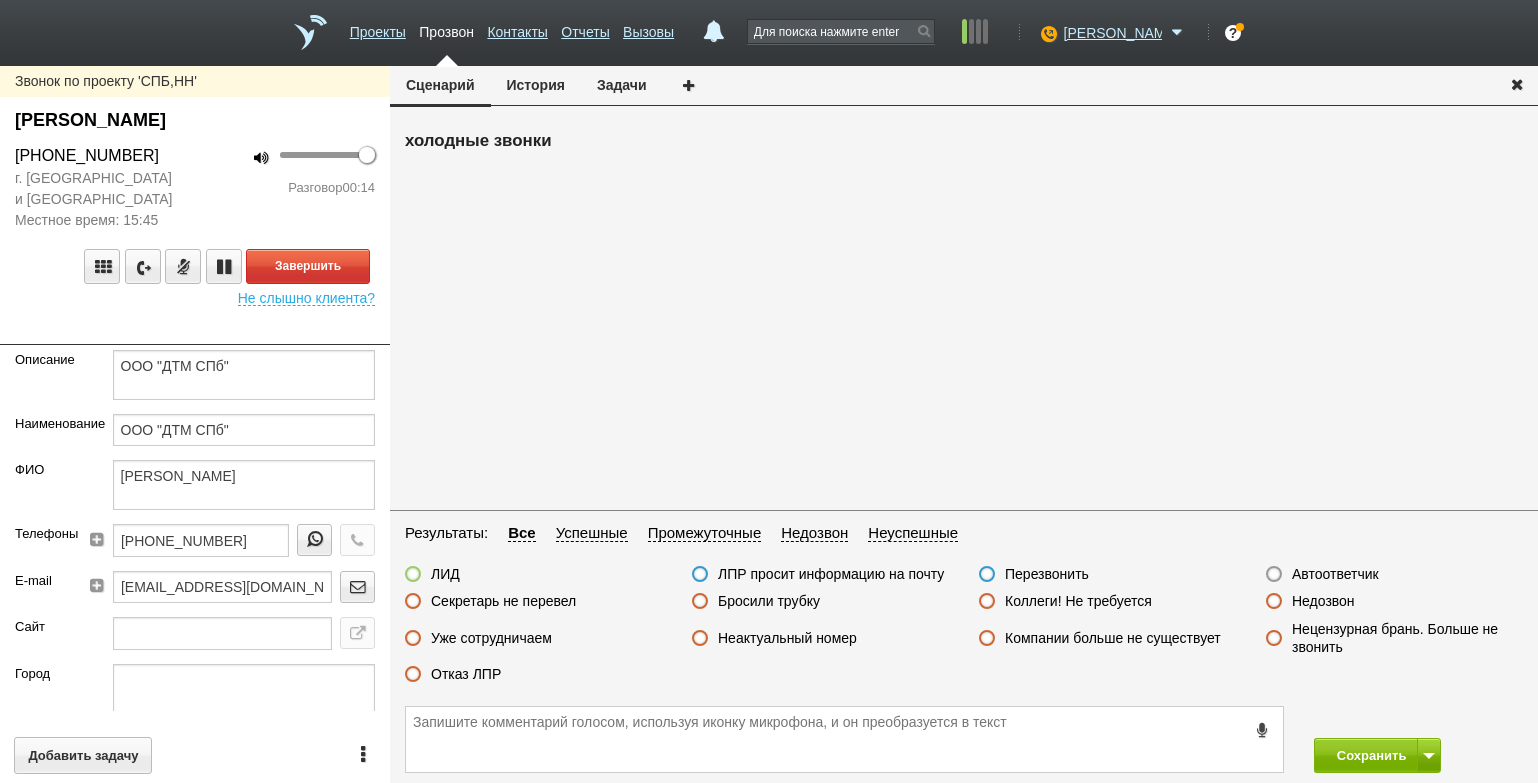 click on "100
Разговор
00:14" at bounding box center [292, 187] 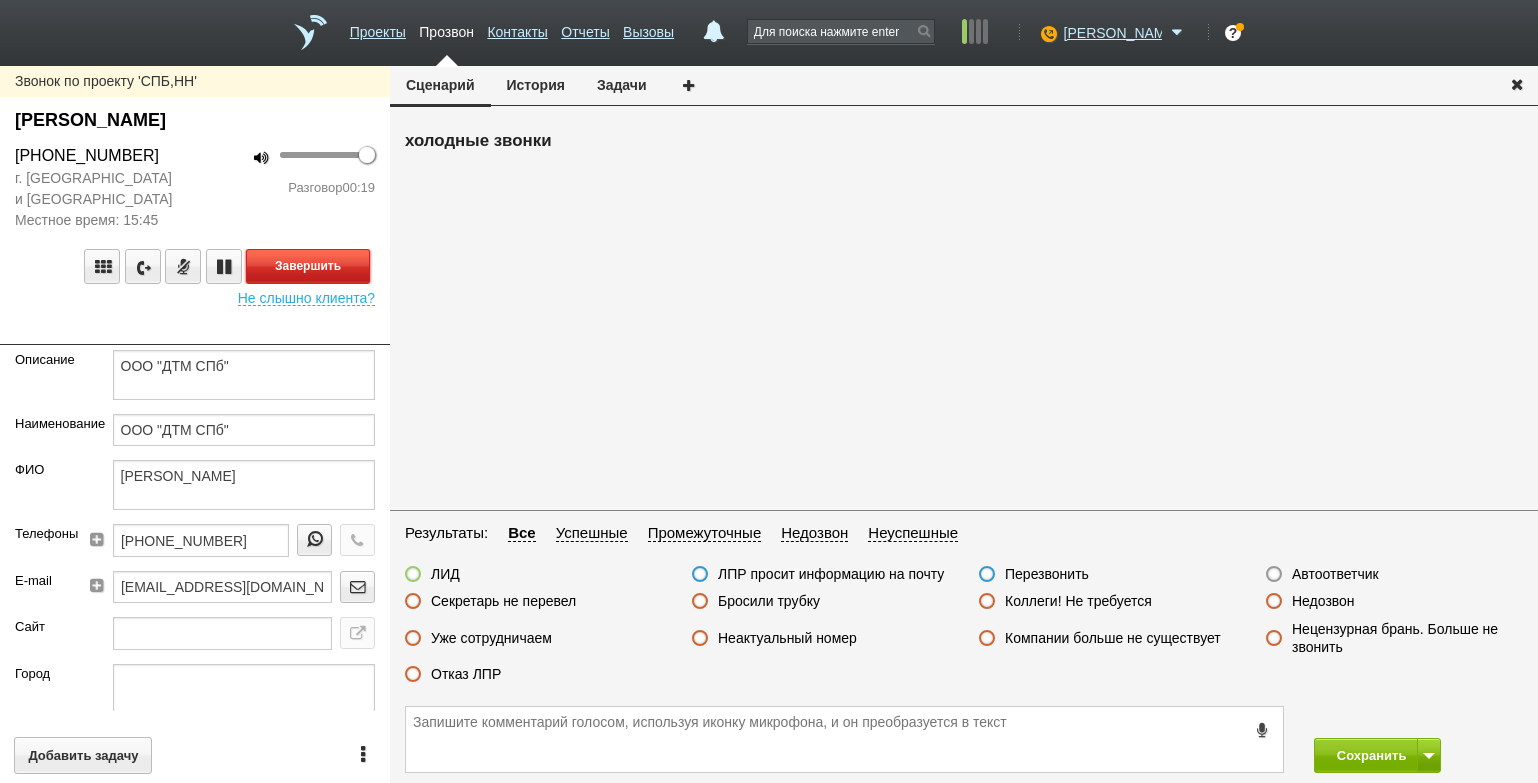 click on "Завершить" at bounding box center (308, 266) 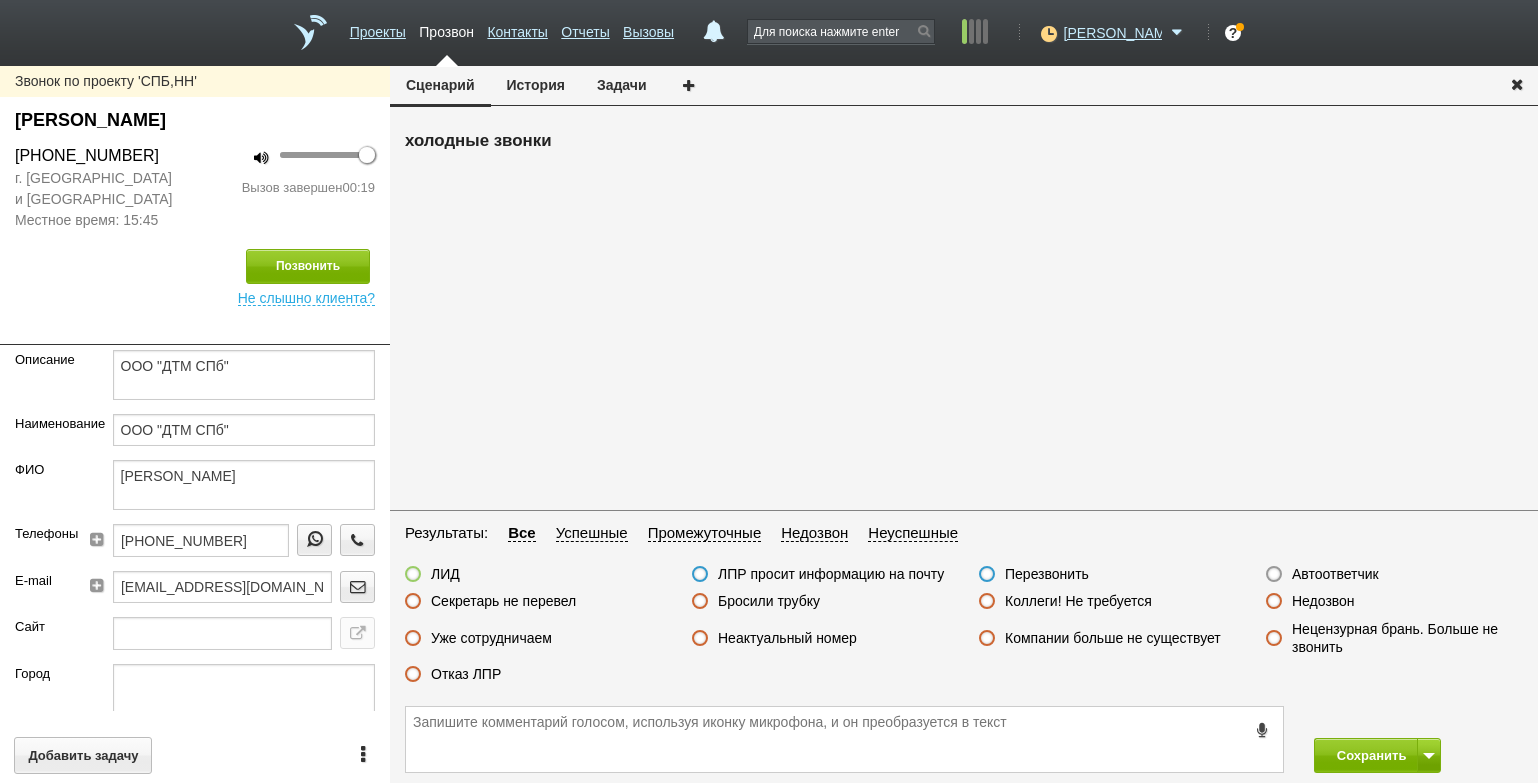 click on "Отказ ЛПР" at bounding box center (466, 674) 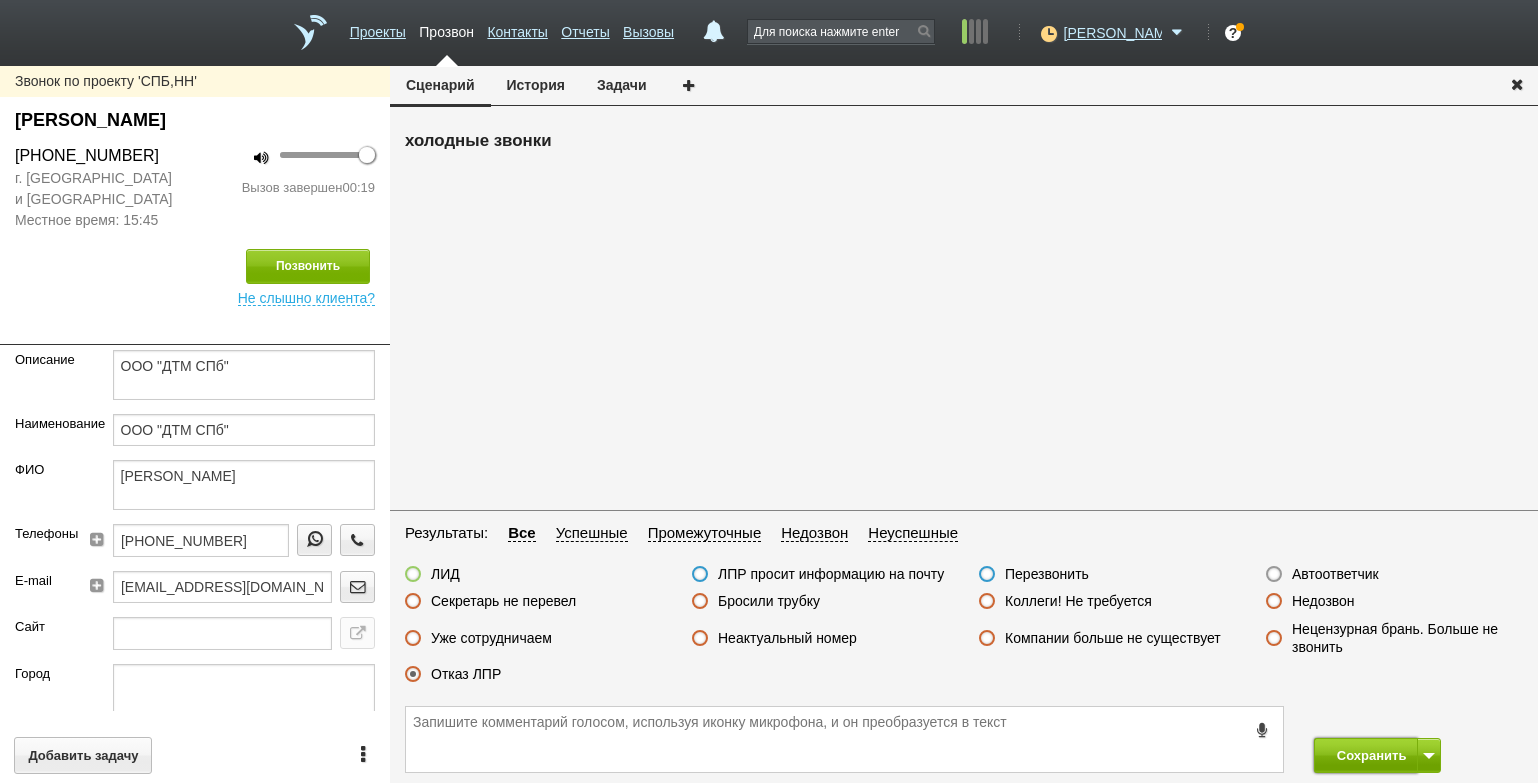 click on "Сохранить" at bounding box center (1366, 755) 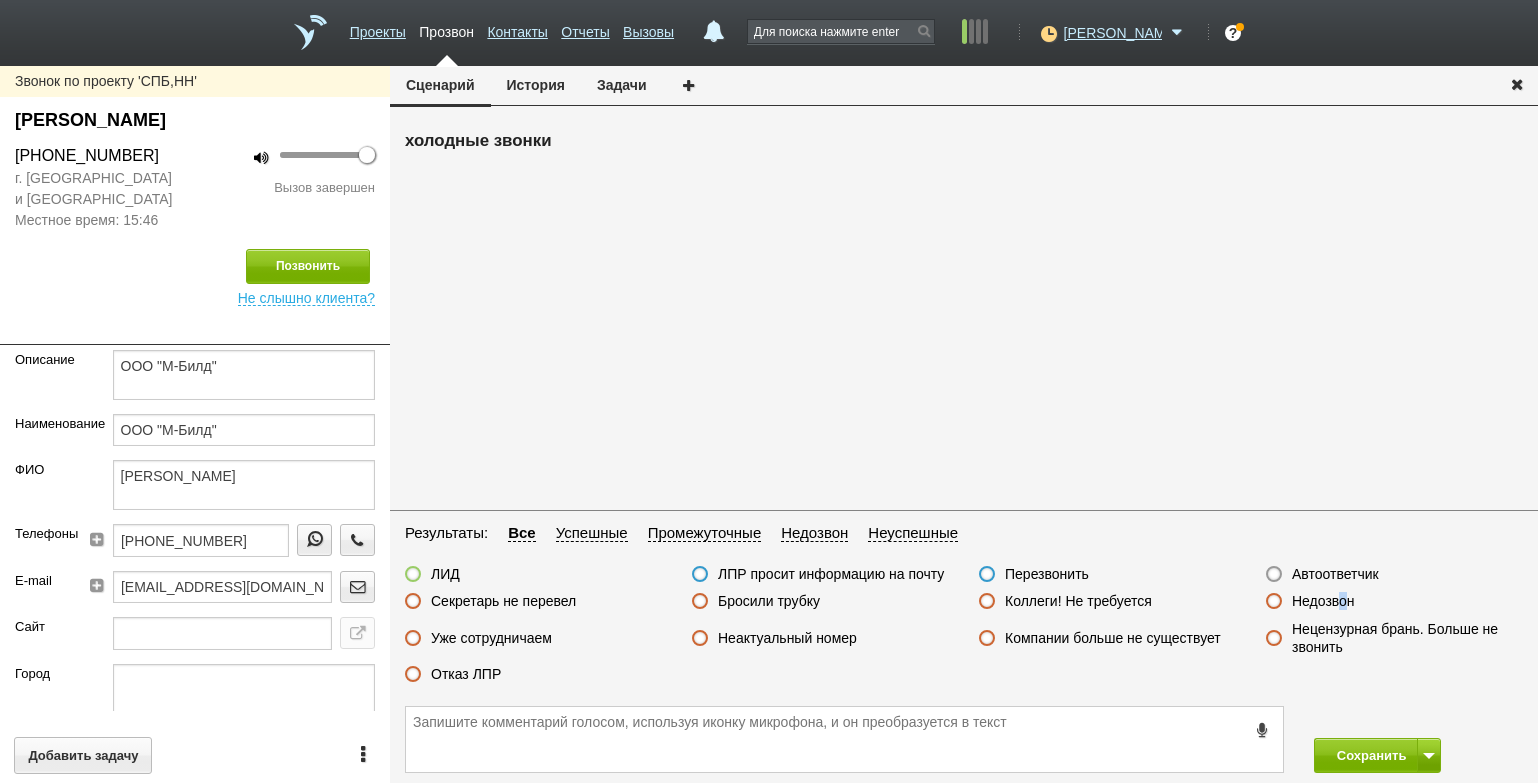 click on "Недозвон" at bounding box center (1323, 601) 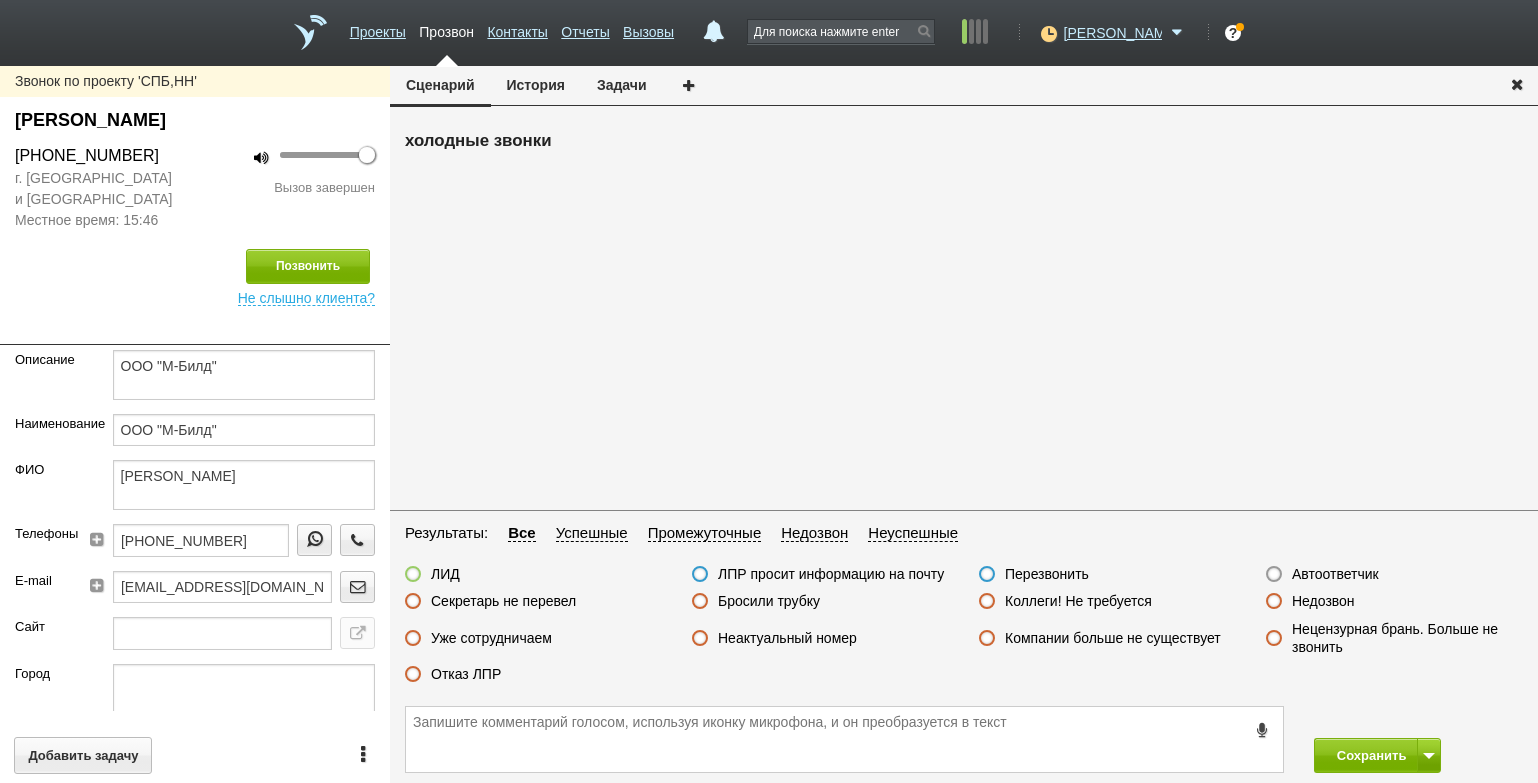 click on "Недозвон" at bounding box center (1323, 601) 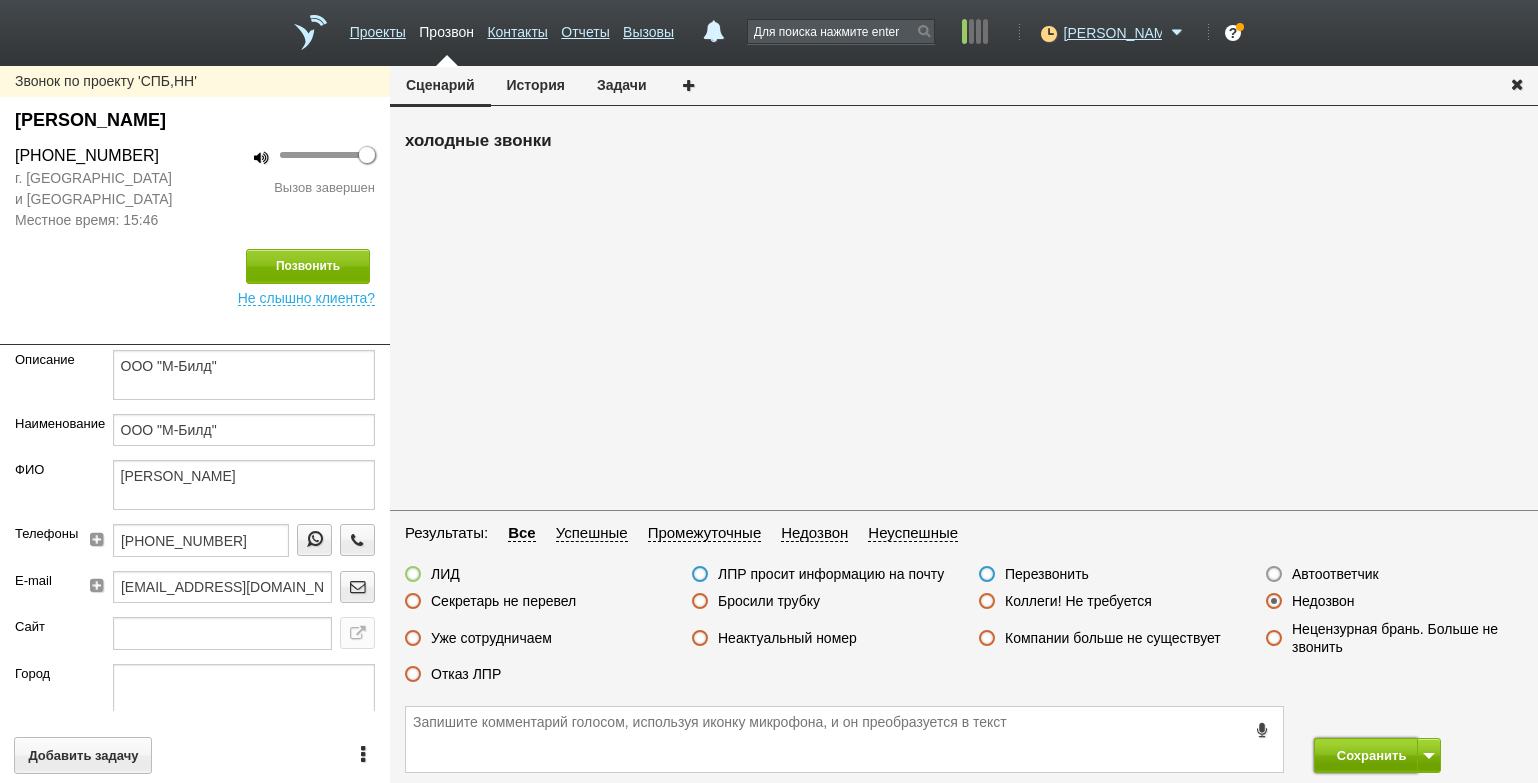 click on "Сохранить" at bounding box center (1366, 755) 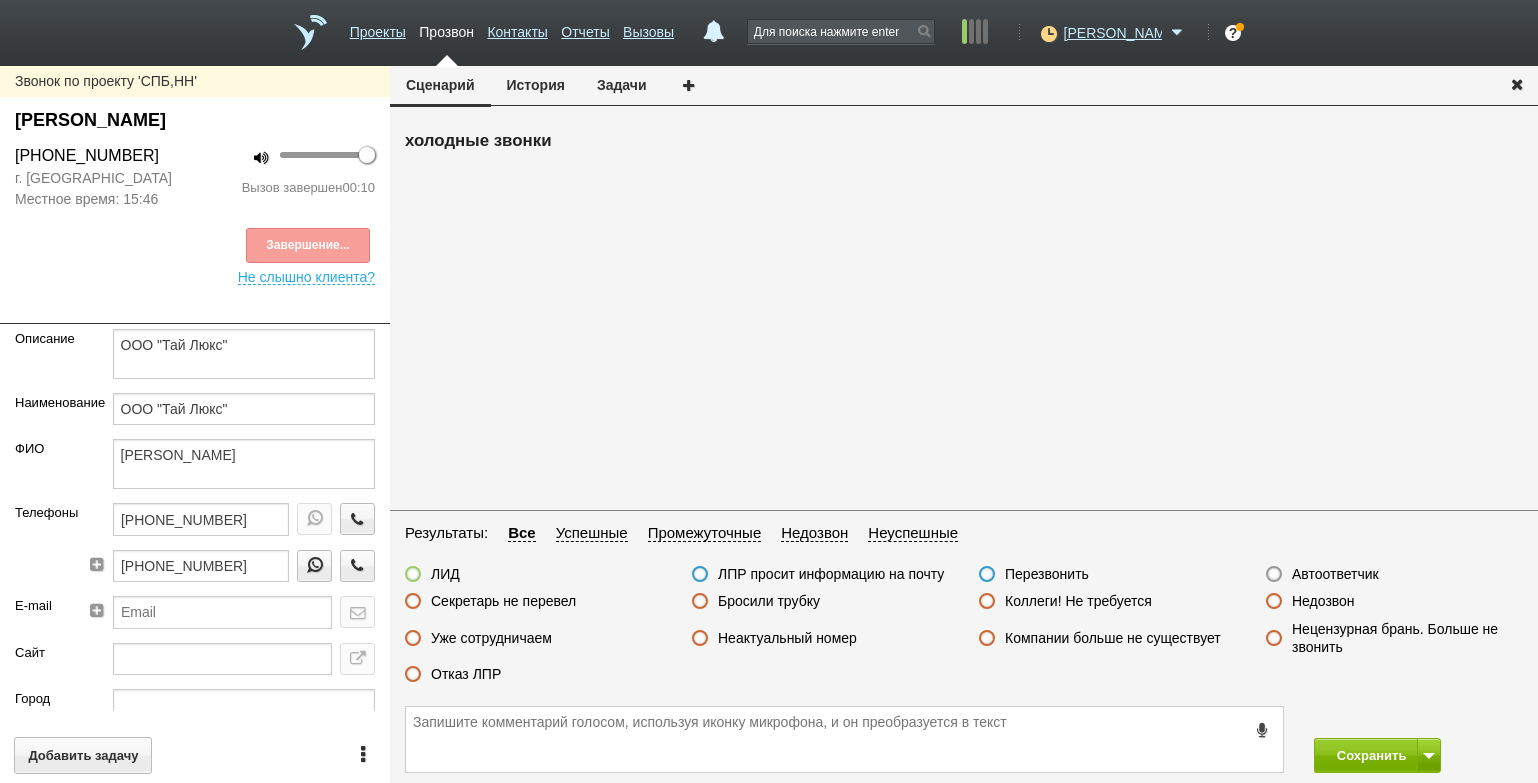 drag, startPoint x: 126, startPoint y: 304, endPoint x: 166, endPoint y: 304, distance: 40 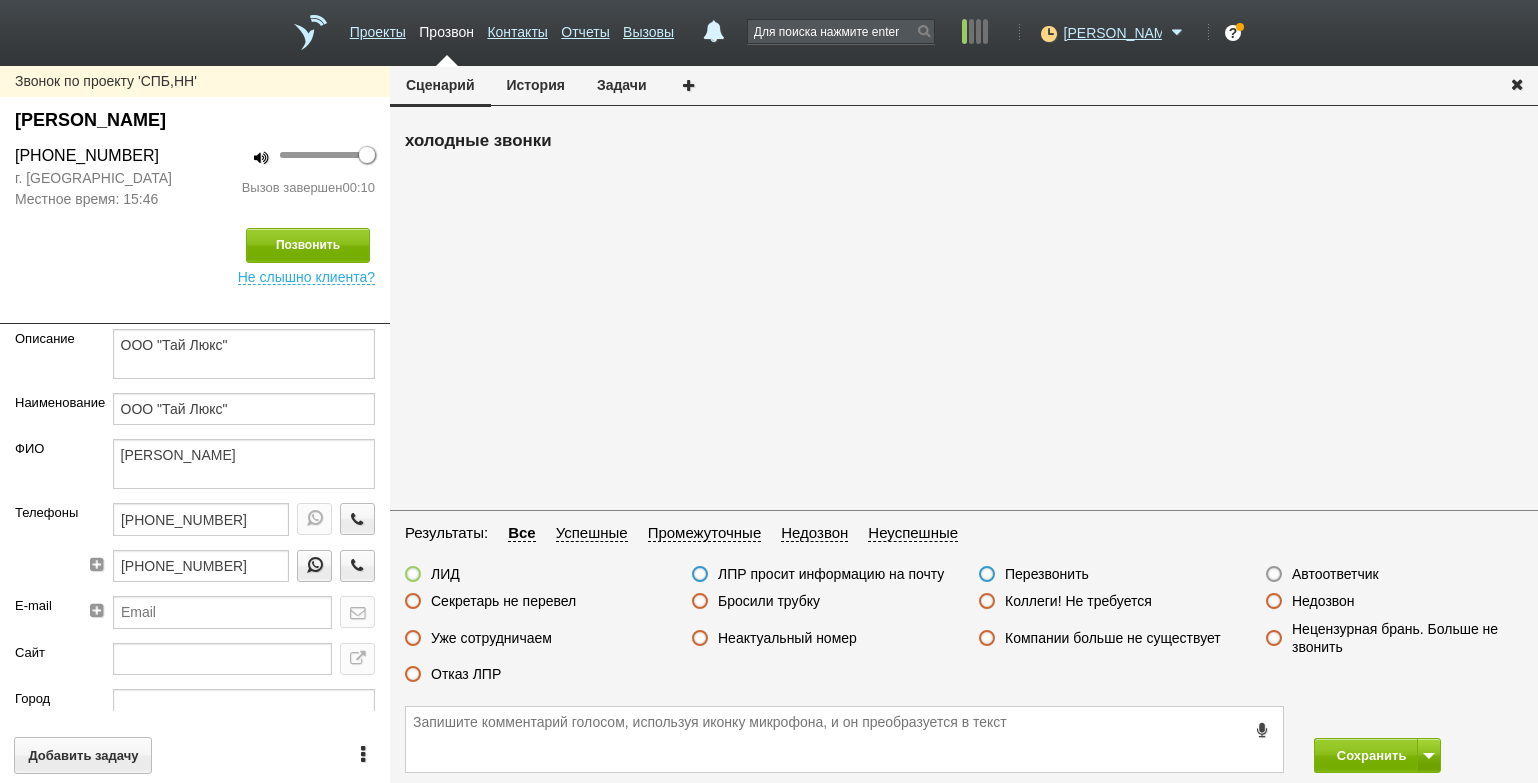 click on "Бросили трубку" at bounding box center [769, 601] 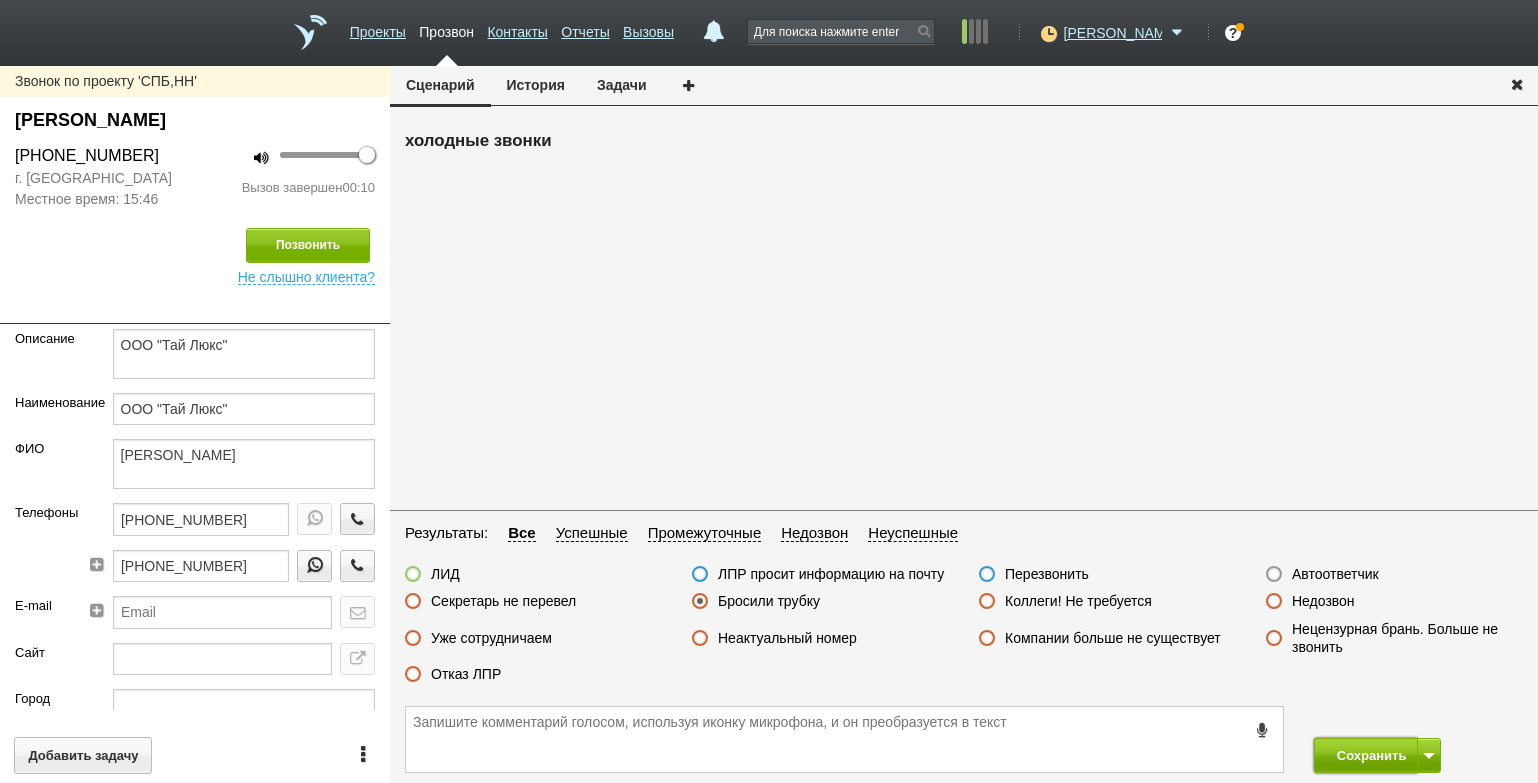 click on "Сохранить" at bounding box center (1366, 755) 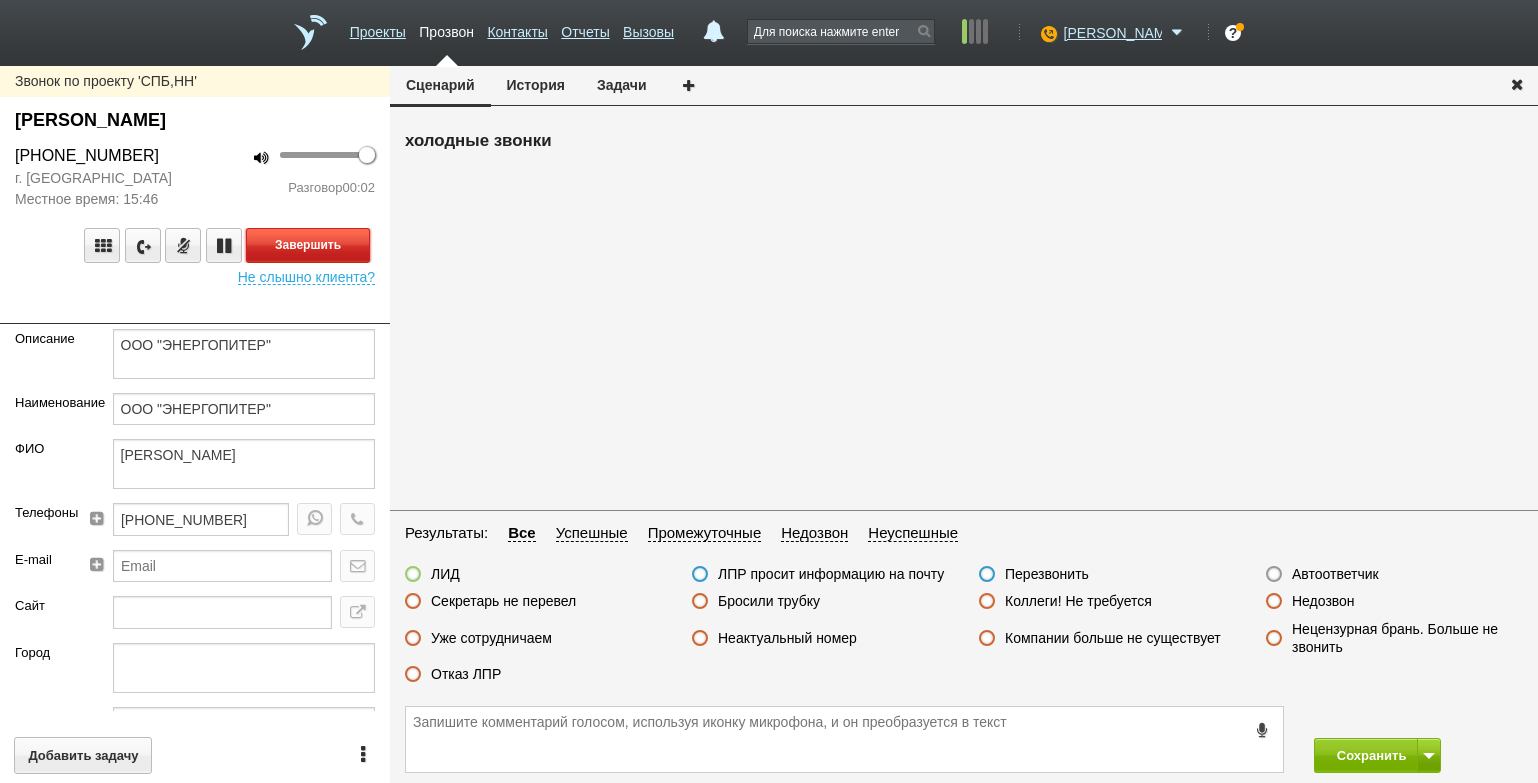click on "Завершить" at bounding box center (308, 245) 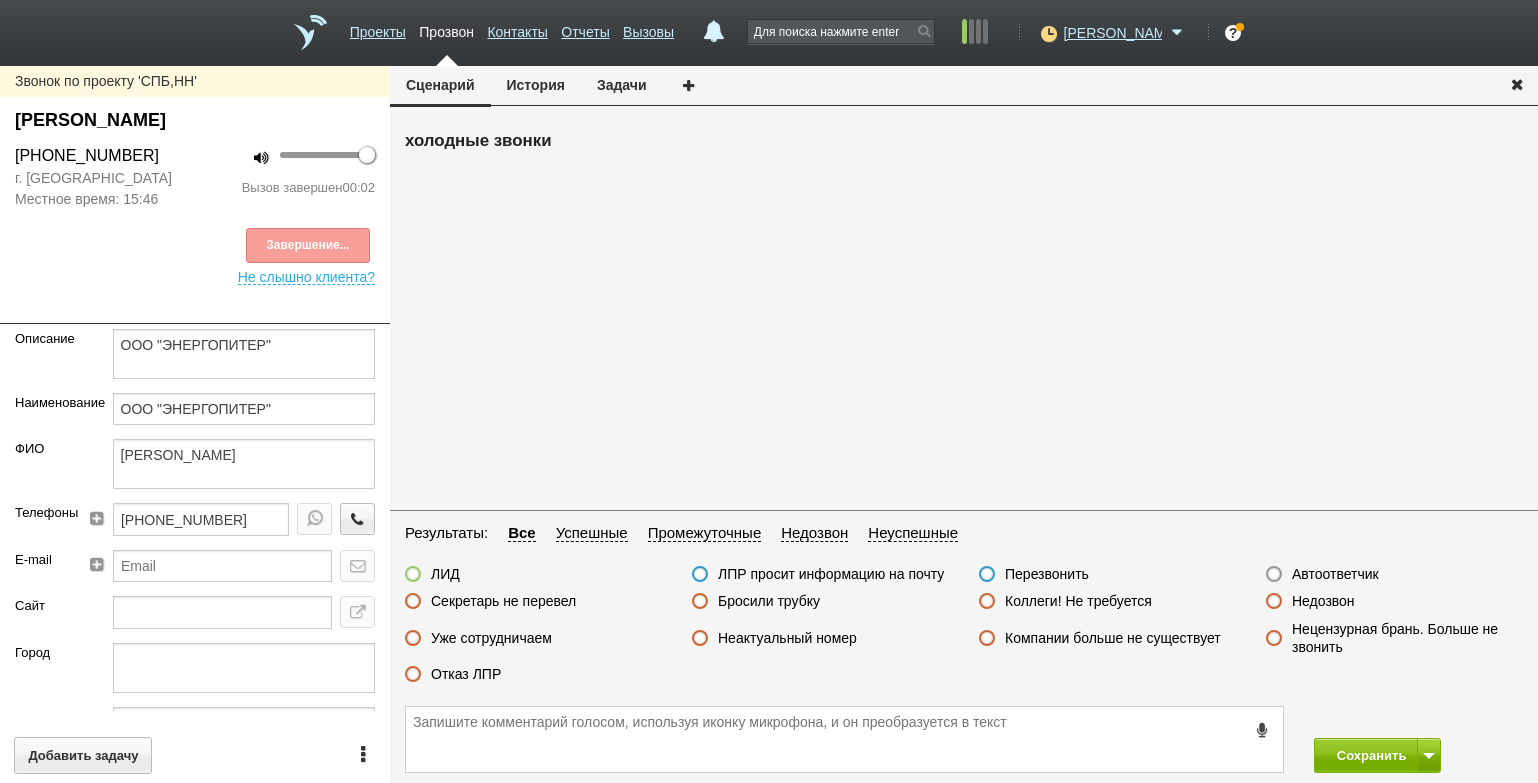 click on "Автоответчик" at bounding box center (1335, 574) 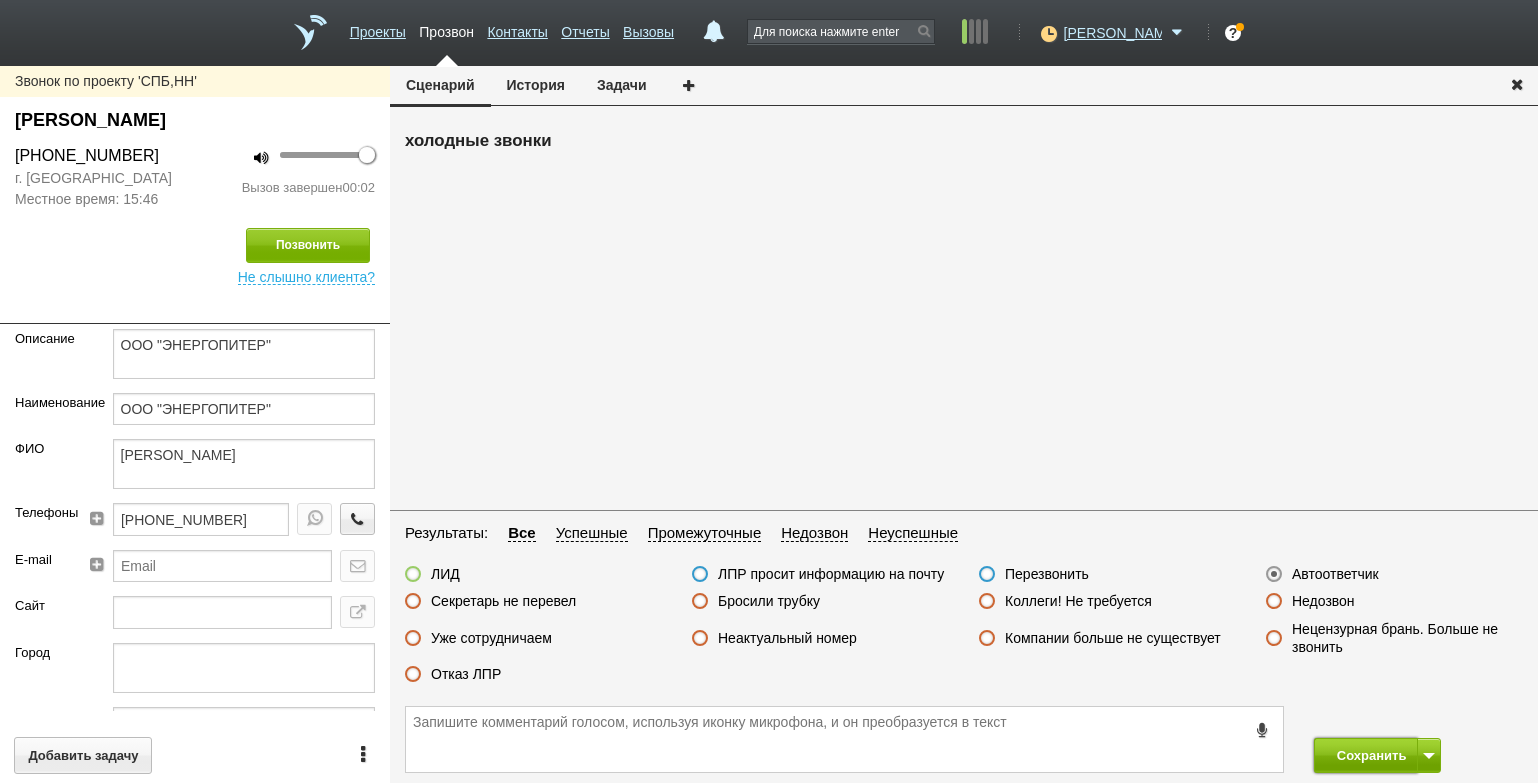 click on "Сохранить" at bounding box center [1366, 755] 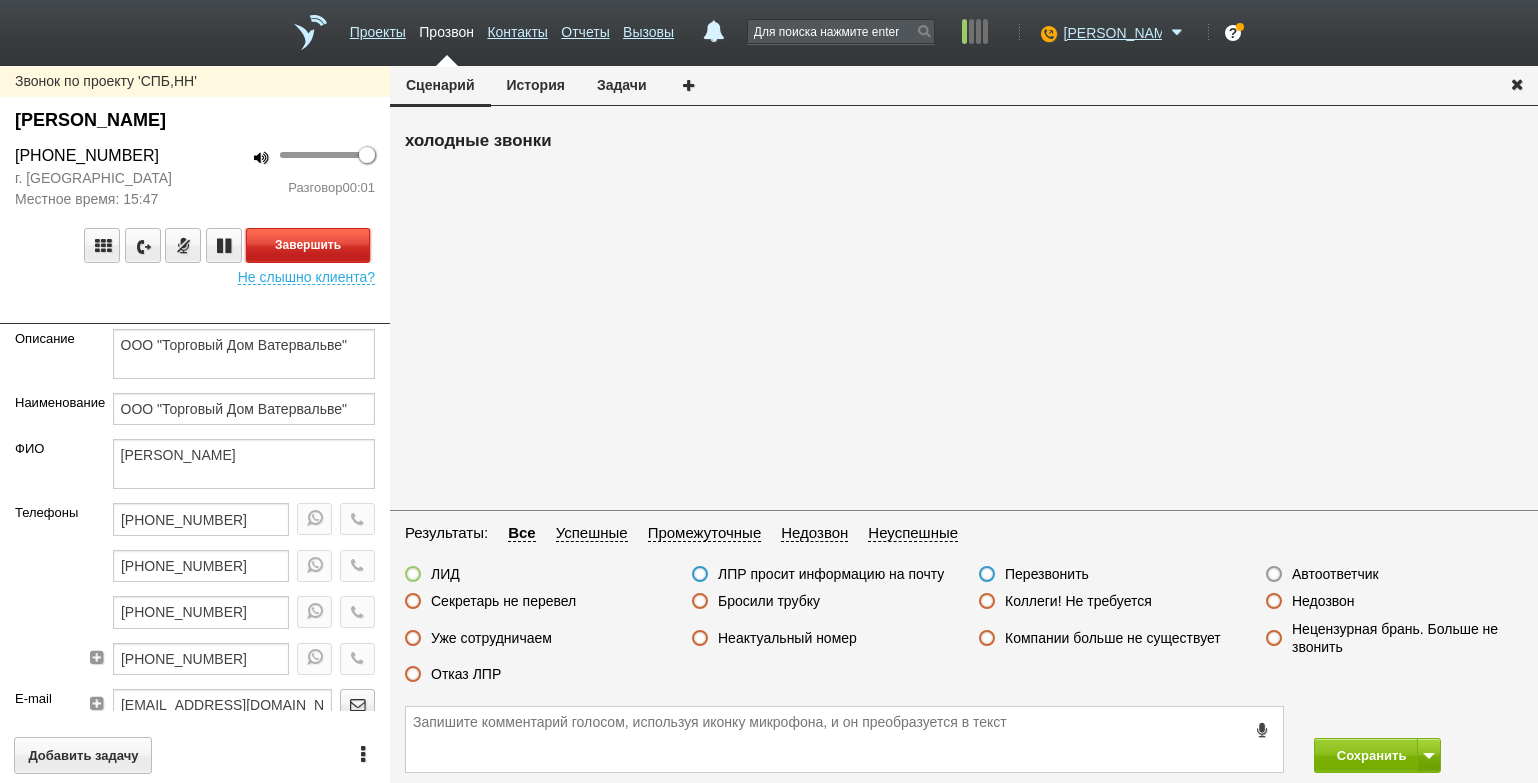 click on "Завершить" at bounding box center (308, 245) 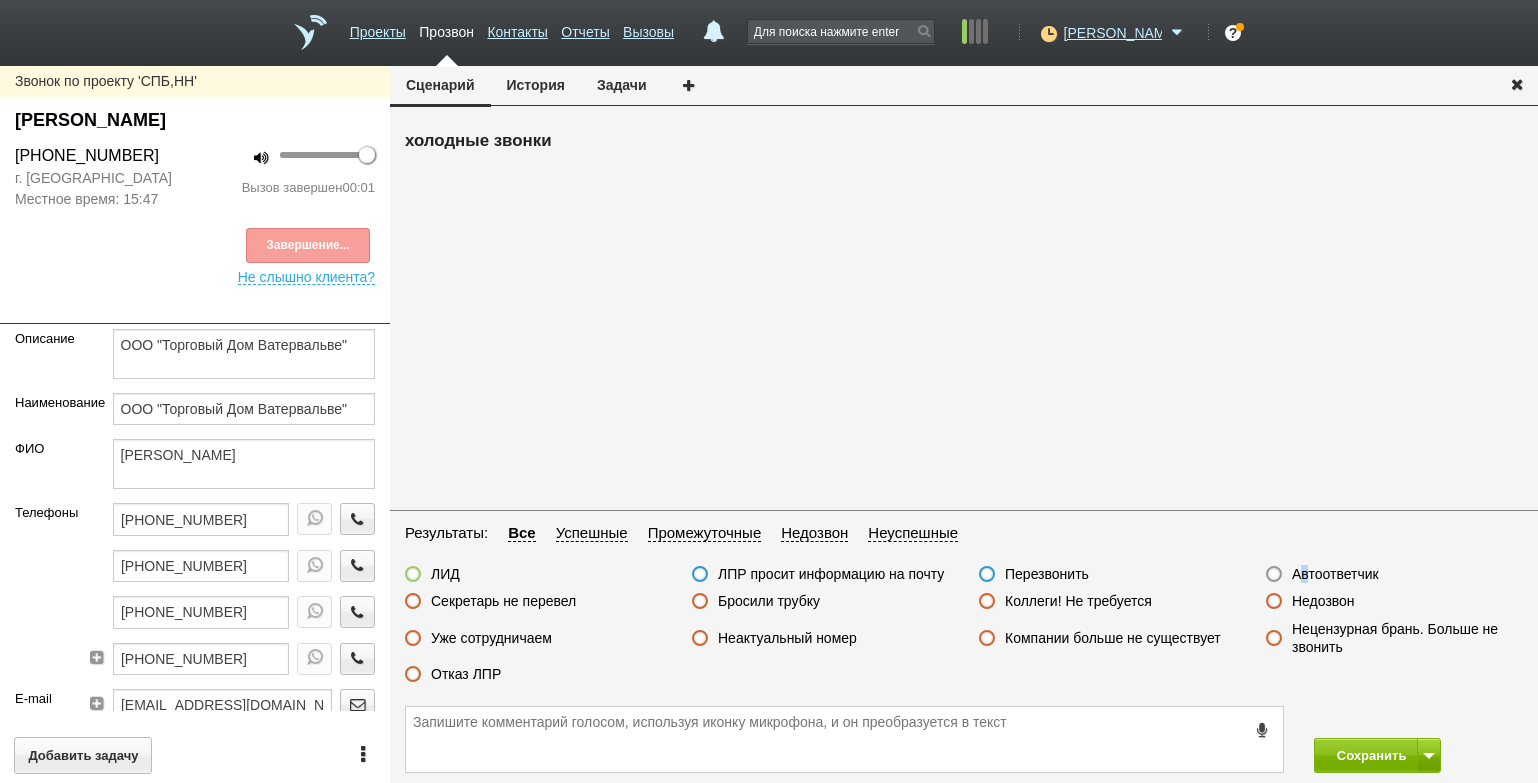 click on "Автоответчик" at bounding box center (1335, 574) 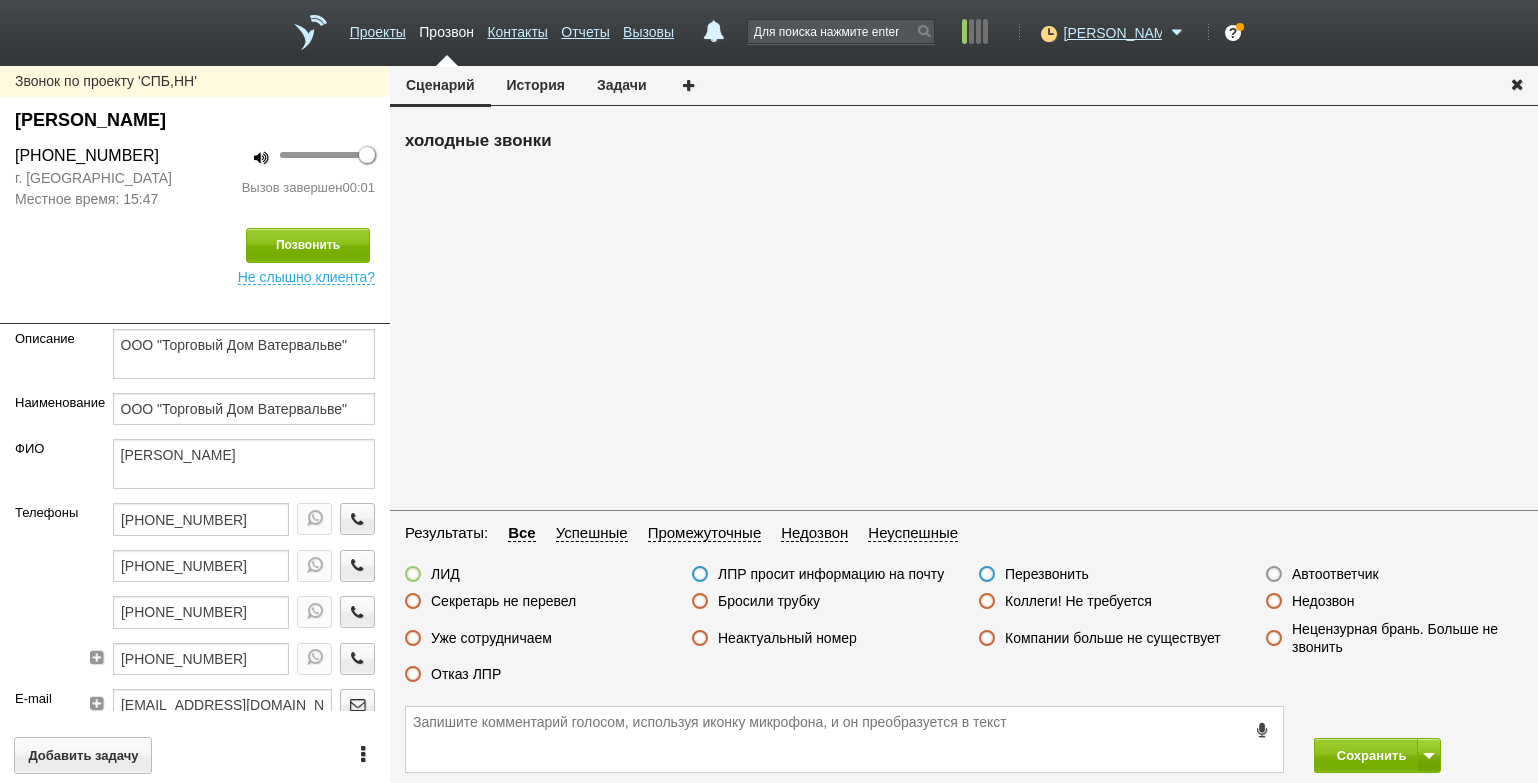 click on "Автоответчик" at bounding box center [1335, 574] 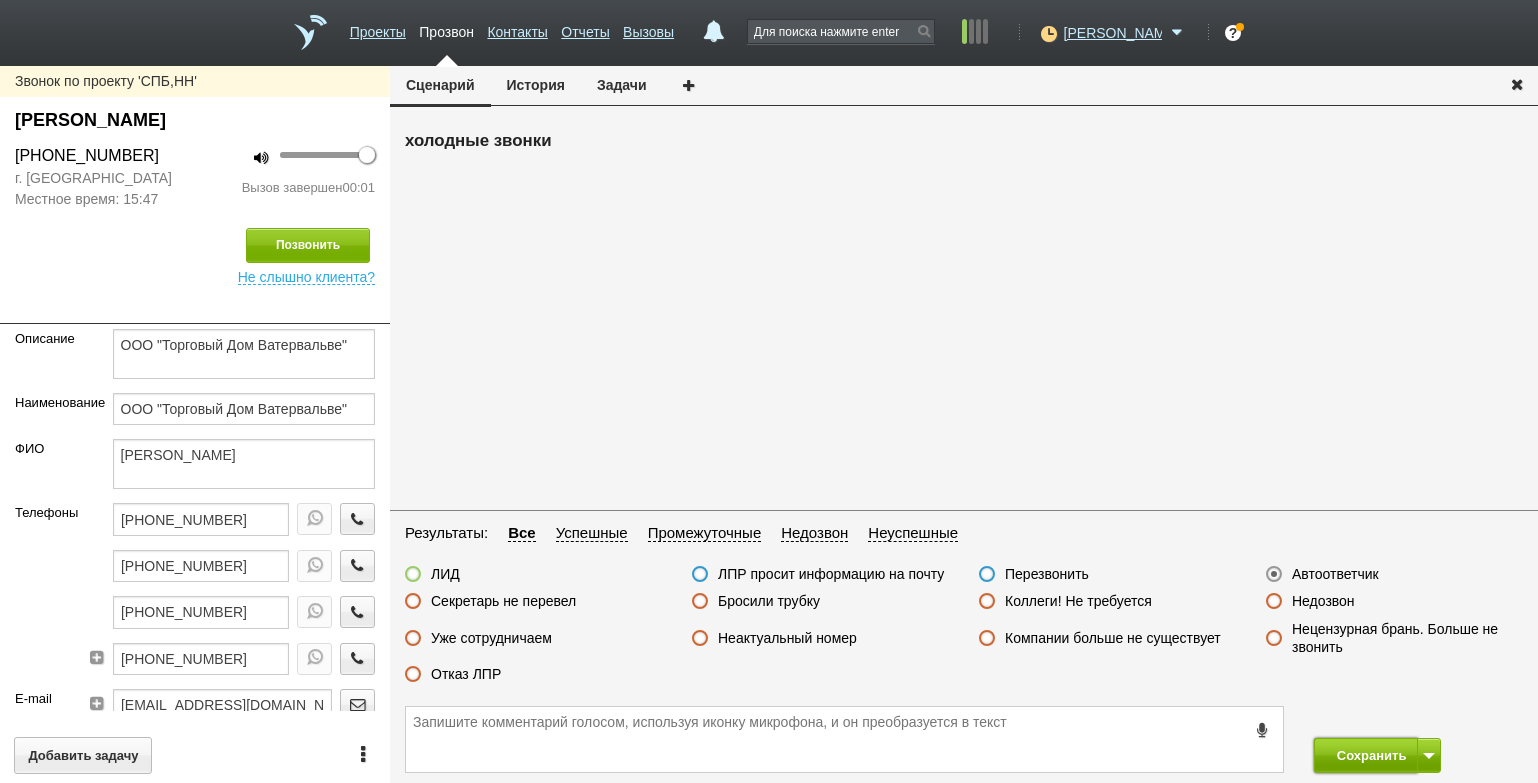 click on "Сохранить" at bounding box center (1366, 755) 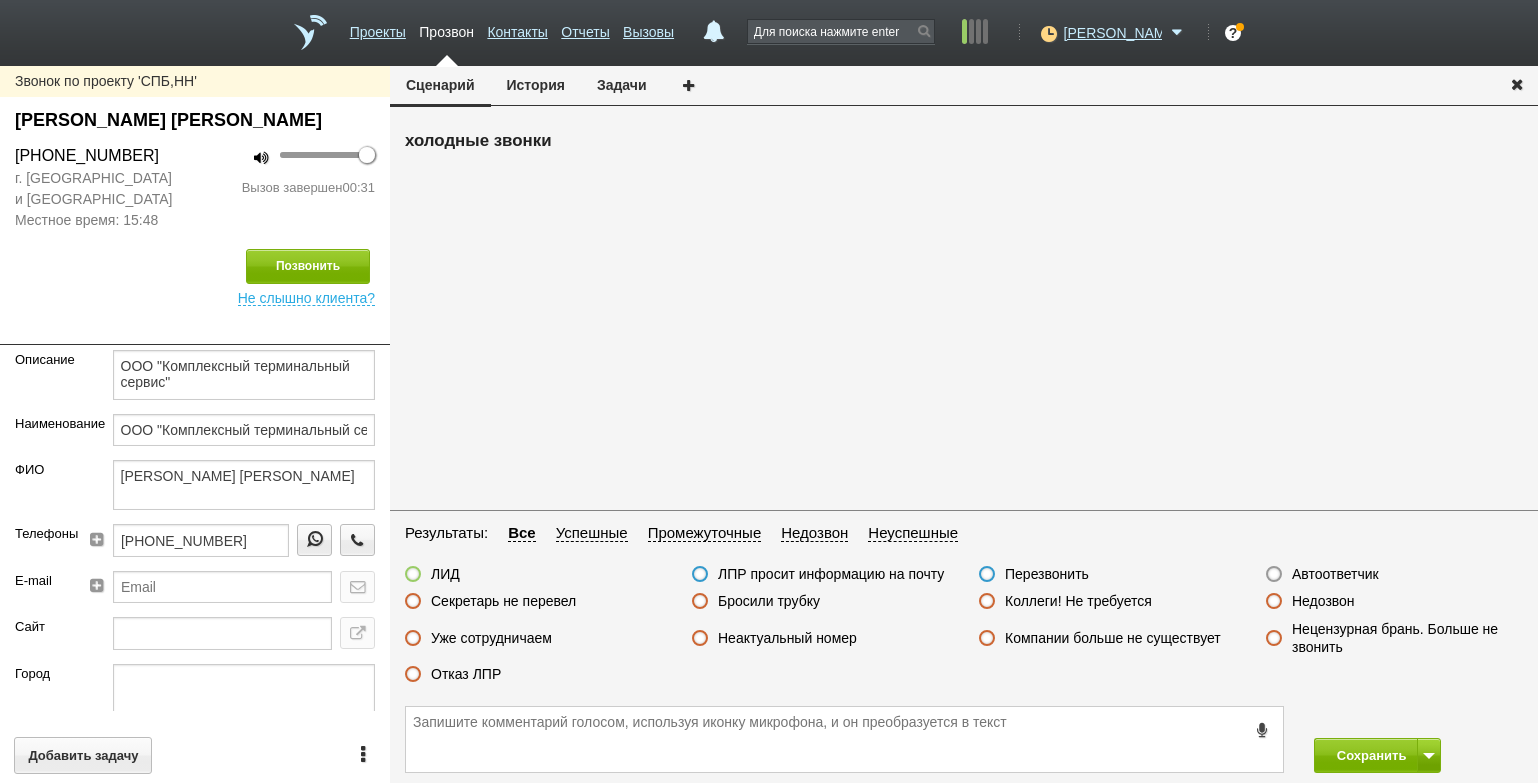 click on "Отказ ЛПР" at bounding box center [466, 674] 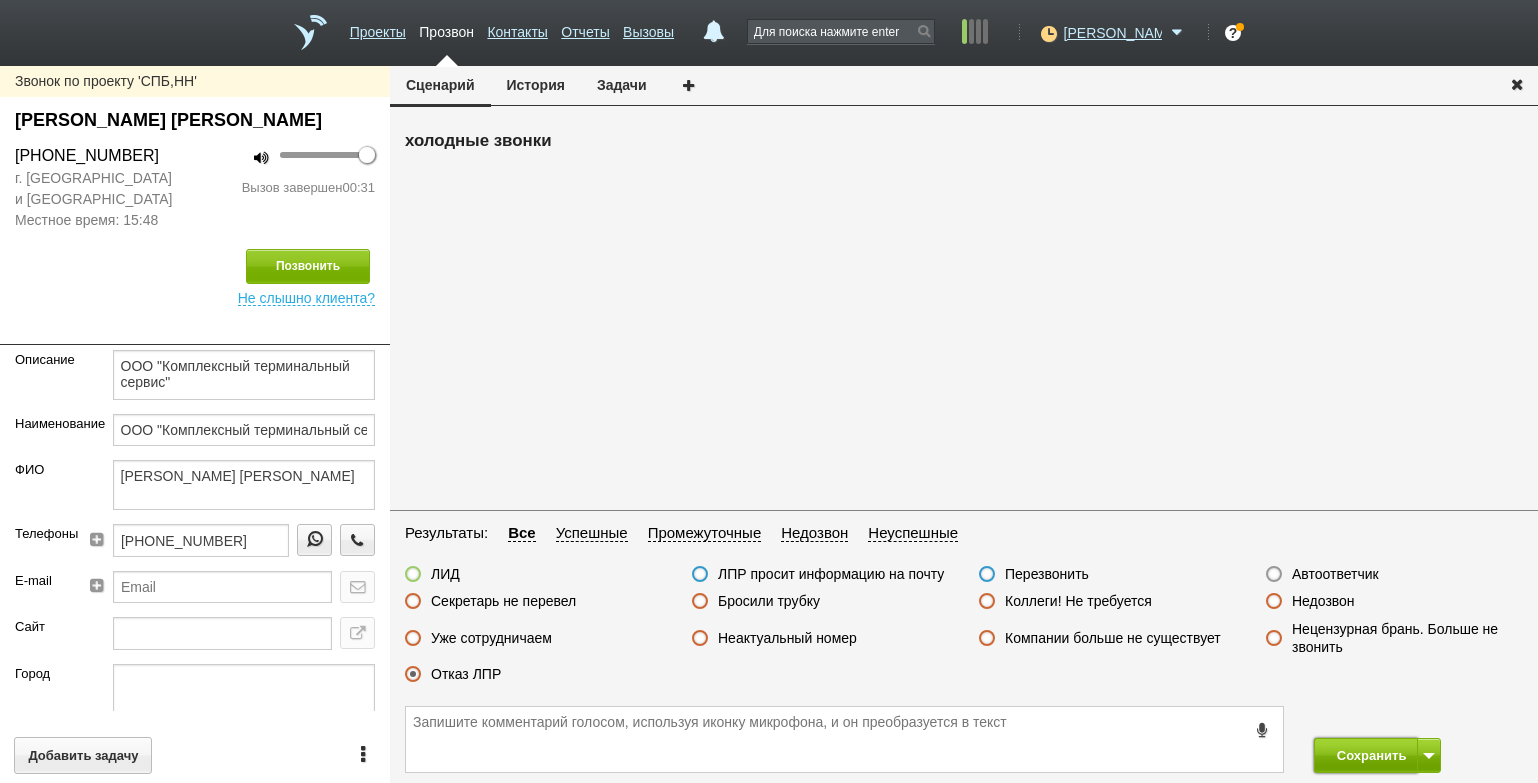 click on "Сохранить" at bounding box center [1366, 755] 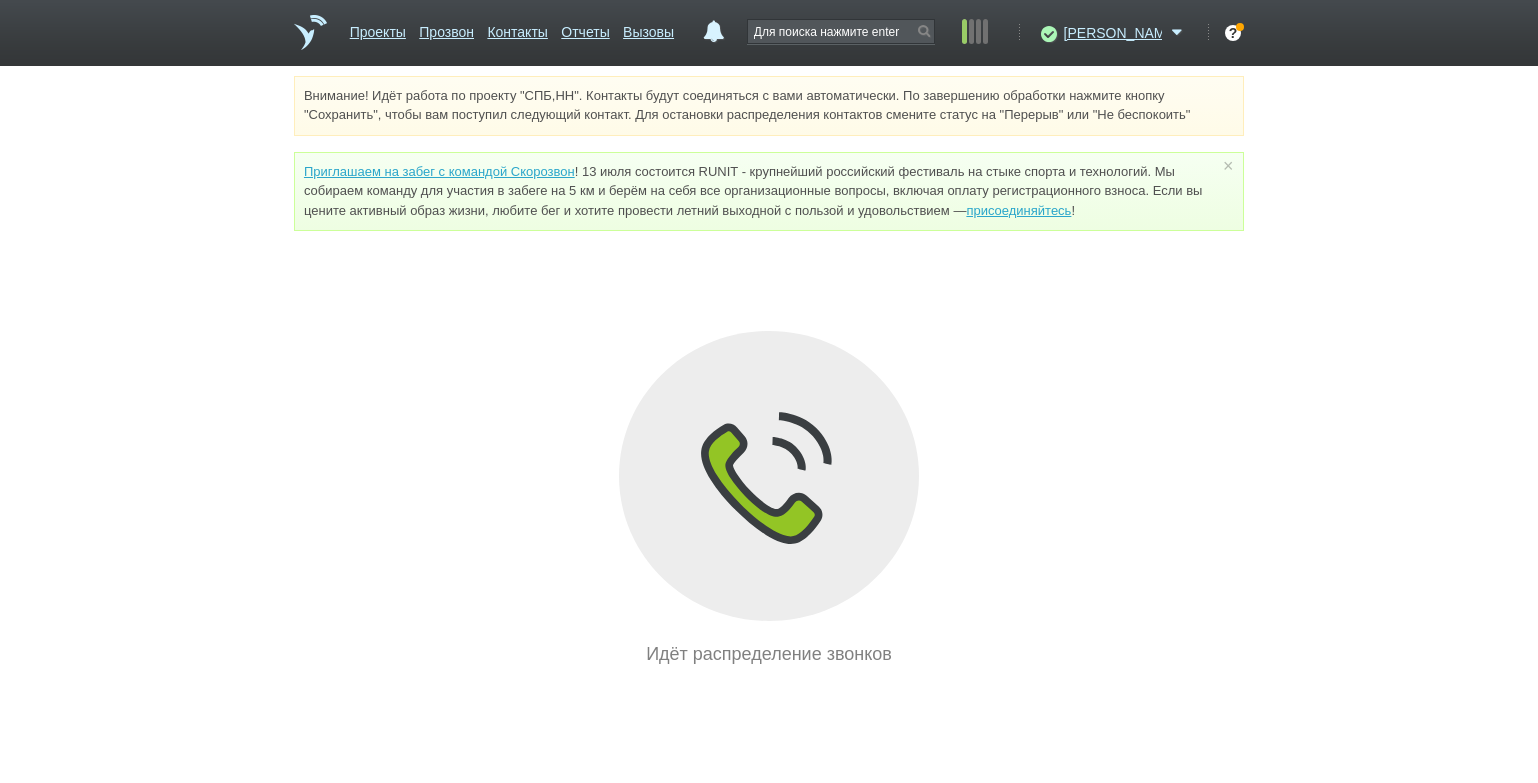 click on "Внимание! Идёт работа по проекту "СПБ,НН". Контакты будут соединяться с вами автоматически. По завершению обработки нажмите кнопку "Сохранить", чтобы вам поступил следующий контакт. Для остановки распределения контактов смените статус на "Перерыв" или "Не беспокоить"
Приглашаем на забег с командой Скорозвон присоединяйтесь !
×
Вы можете звонить напрямую из строки поиска - введите номер и нажмите "Позвонить"
Идёт распределение звонков" at bounding box center (769, 372) 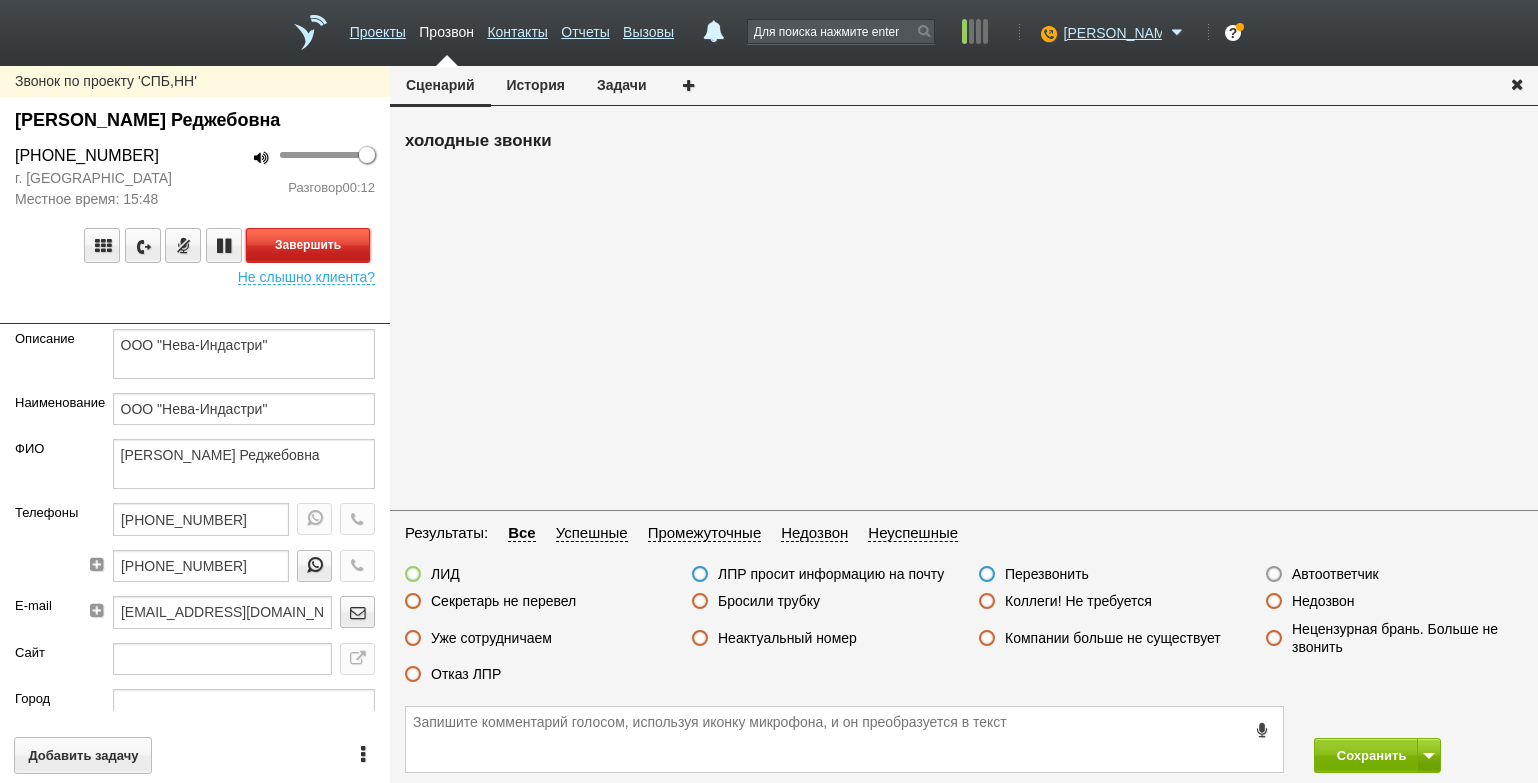 click on "Завершить" at bounding box center (308, 245) 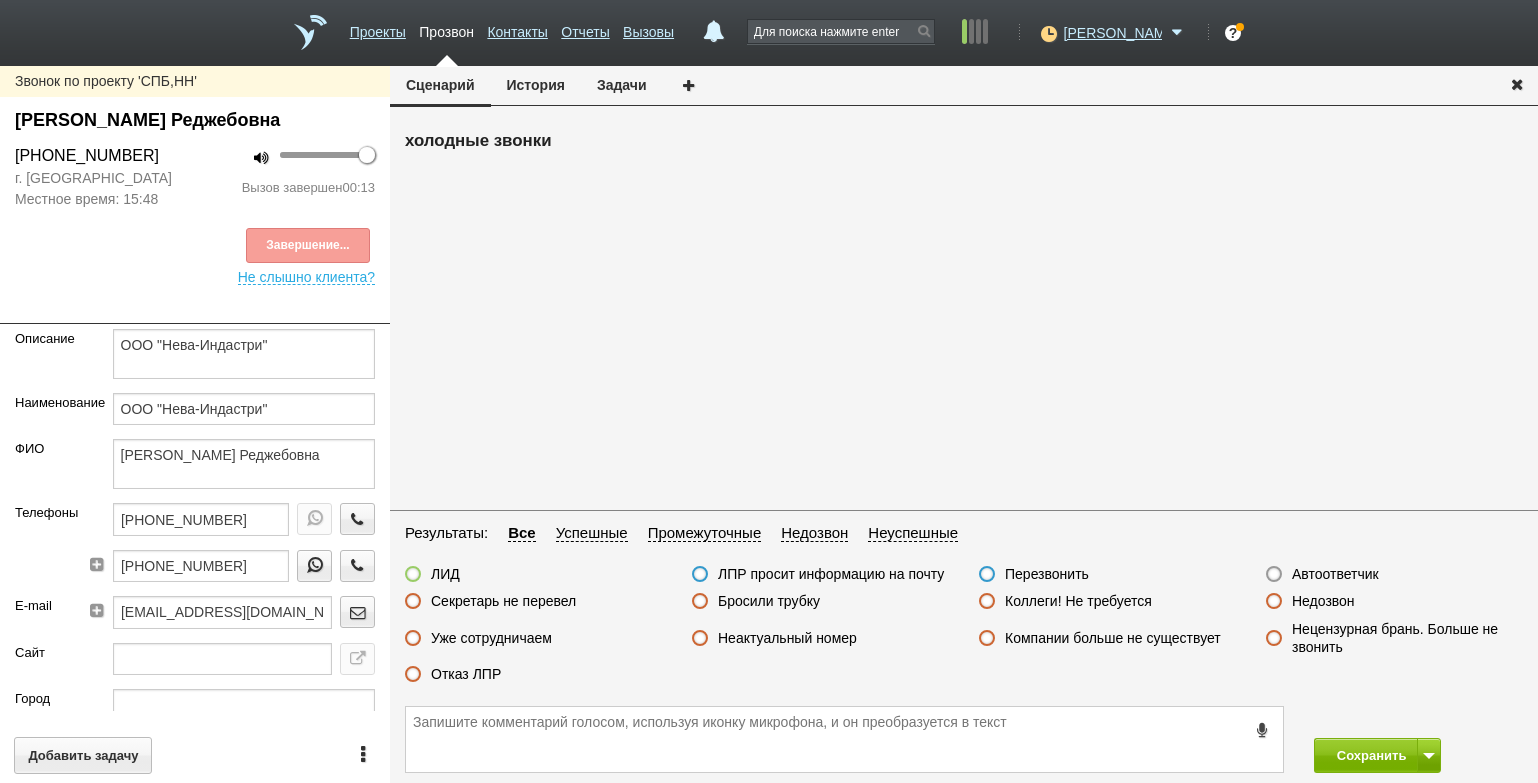 click on "Отказ ЛПР" at bounding box center [466, 674] 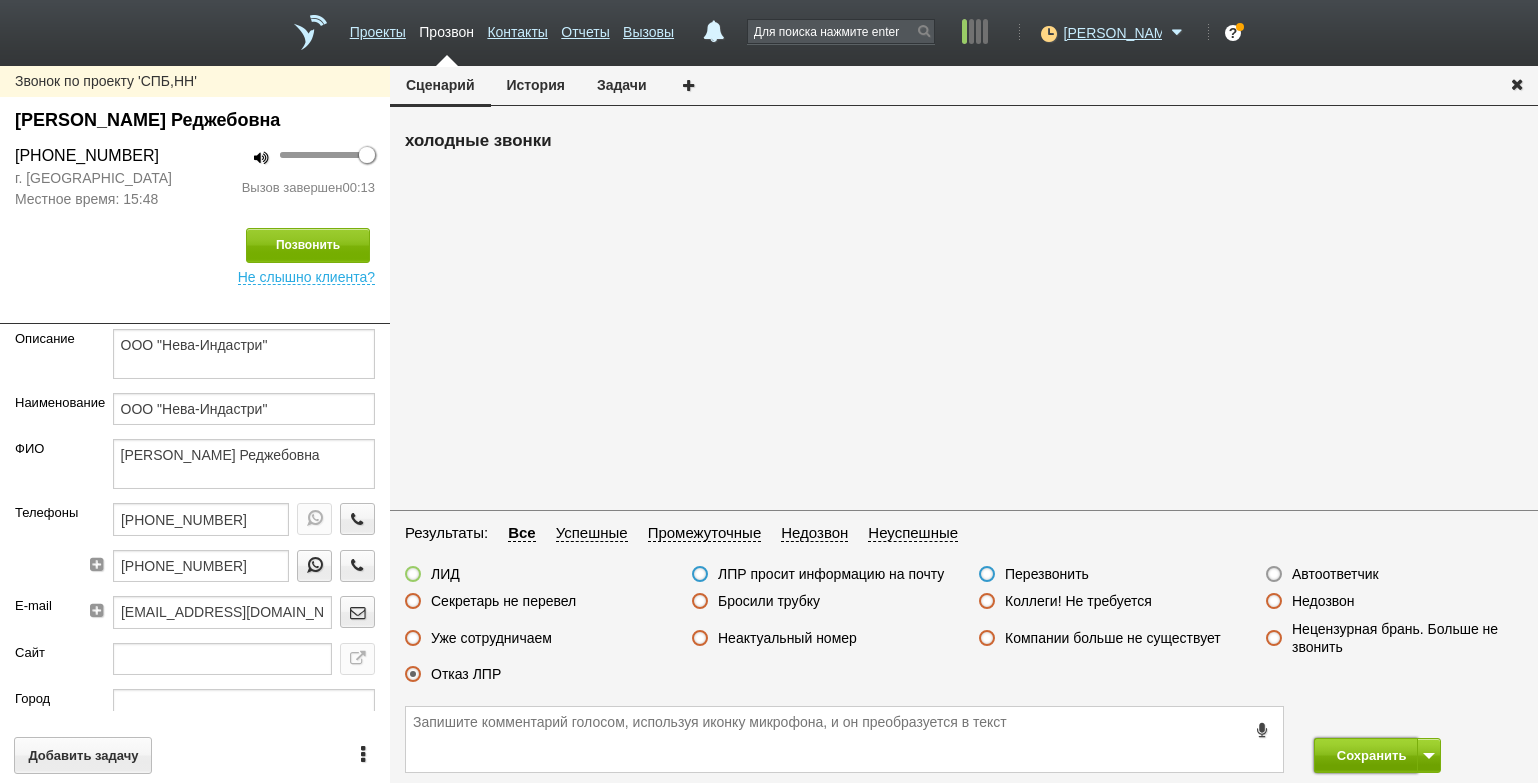 click on "Сохранить" at bounding box center (1366, 755) 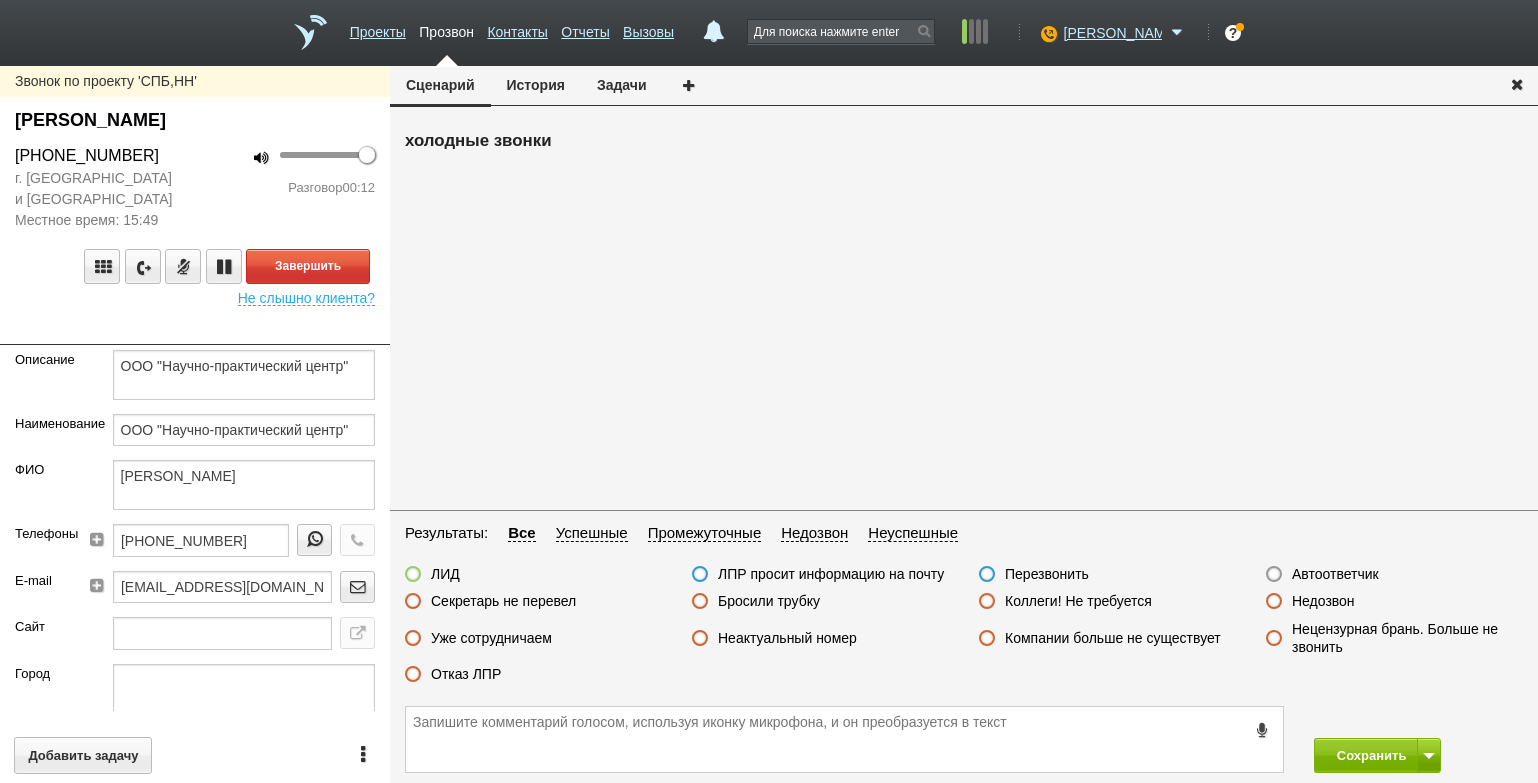 click on "100
Разговор
00:12" at bounding box center (292, 187) 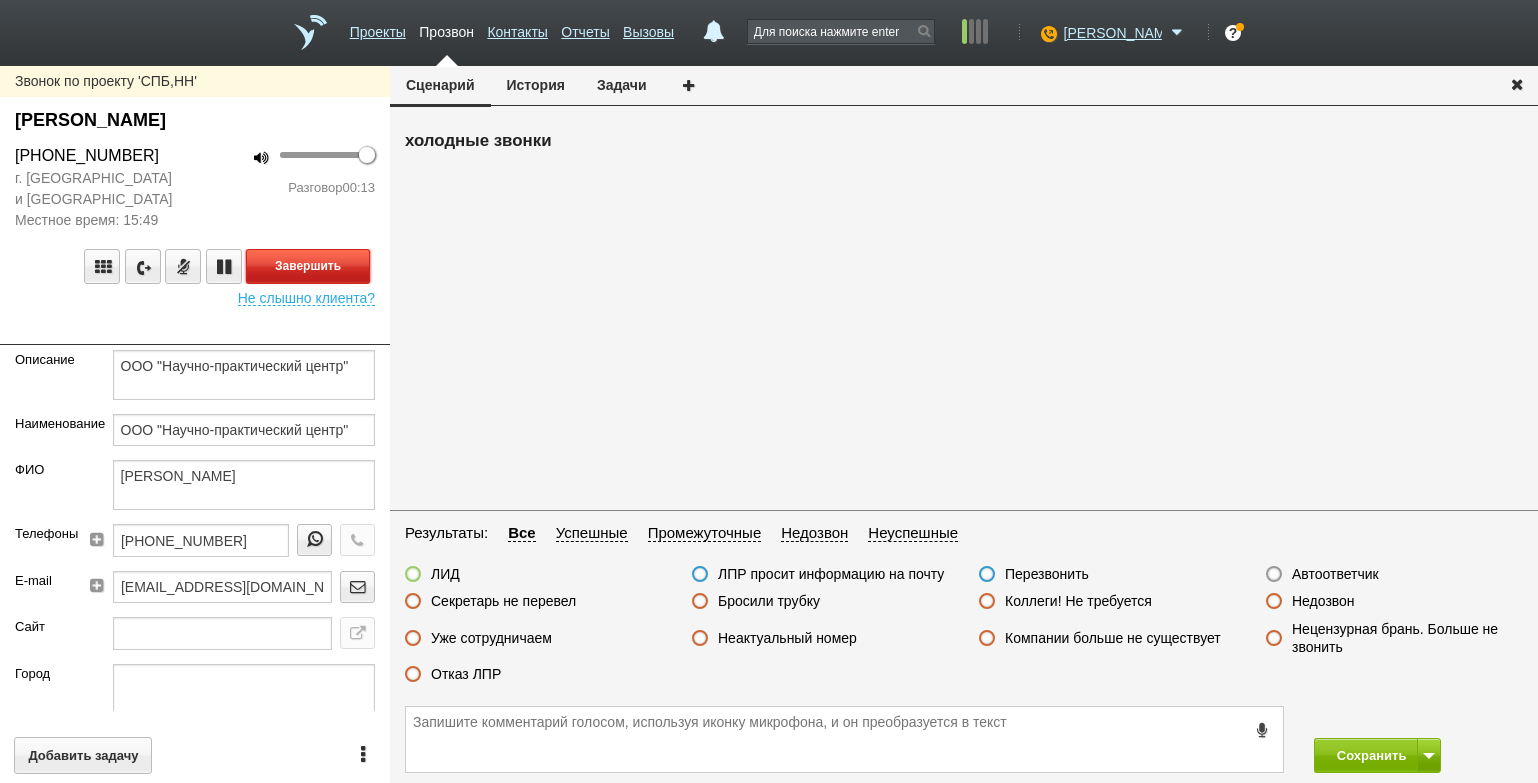 click on "Завершить" at bounding box center (308, 266) 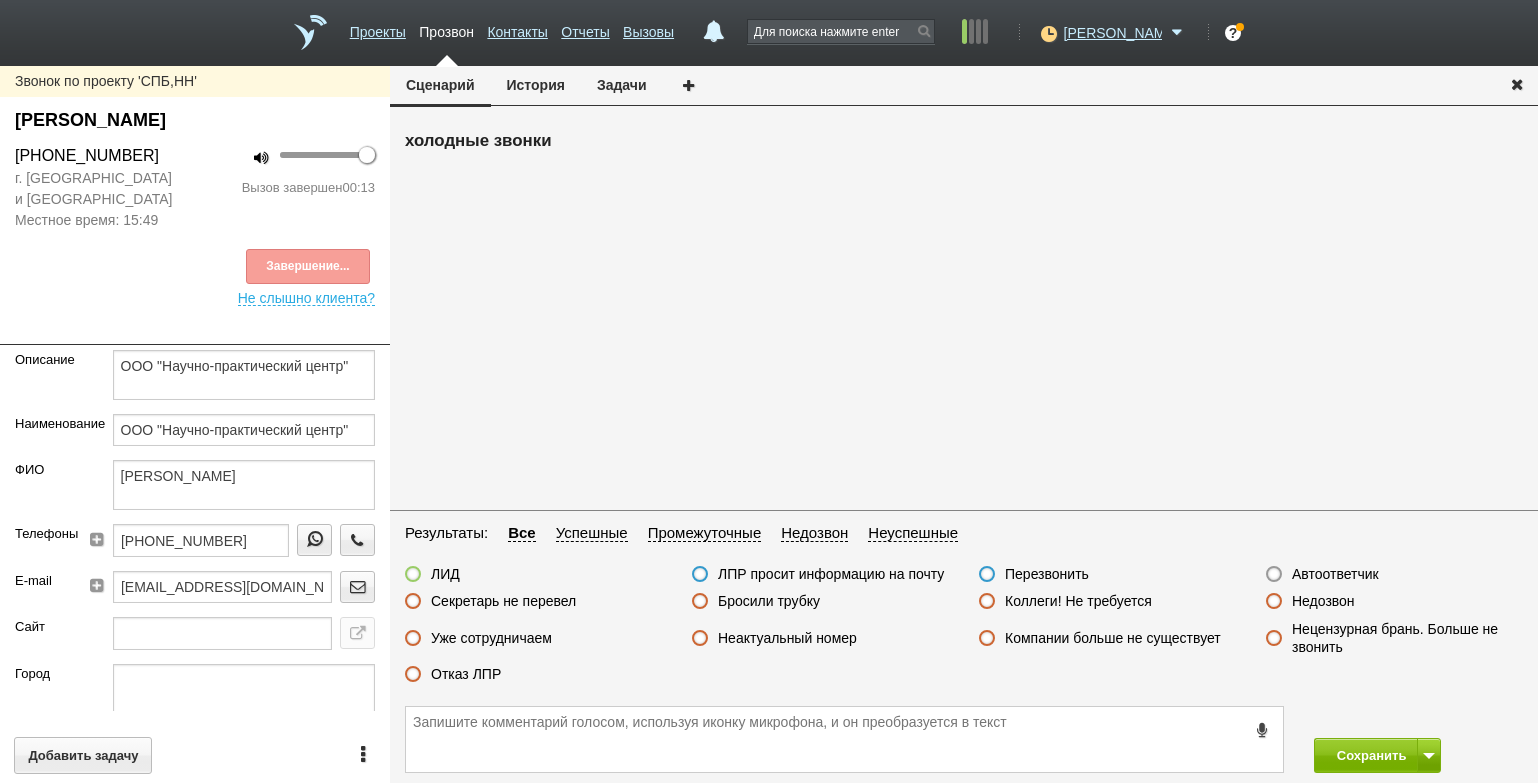 click on "Отказ ЛПР" at bounding box center [466, 674] 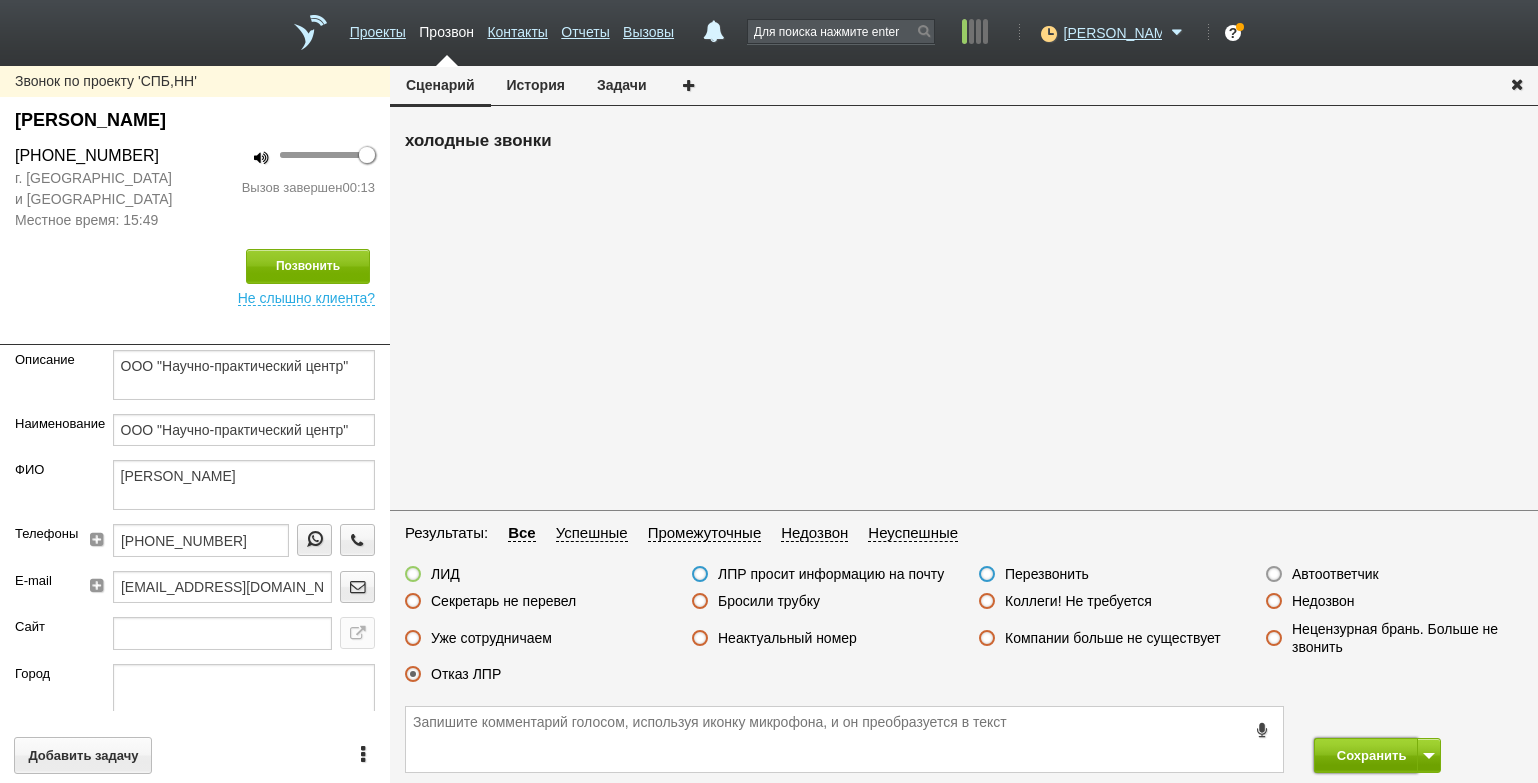 click on "Сохранить" at bounding box center (1366, 755) 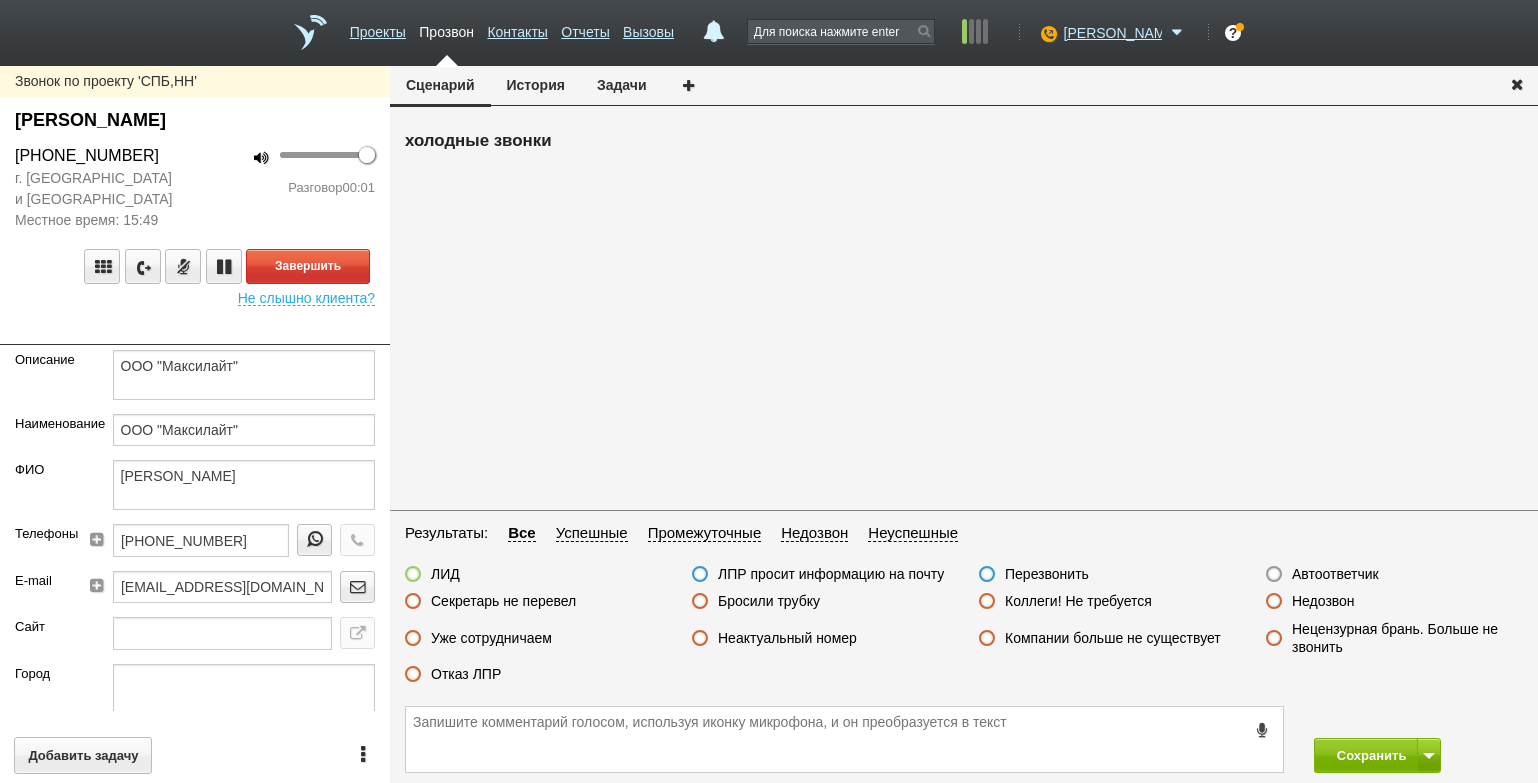 click on "Звонок по проекту 'СПБ,[PERSON_NAME] [PHONE_NUMBER] г. [GEOGRAPHIC_DATA] и [GEOGRAPHIC_DATA] Местное время: 15:49     100
Разговор
00:01         Завершить Не слышно клиента? Описание ООО "Максилайт" Наименование ООО "Максилайт" ФИО [PERSON_NAME] [PHONE_NUMBER] E-mail [EMAIL_ADDRESS][DOMAIN_NAME] Сайт Город Адрес Регион г [GEOGRAPHIC_DATA] Должность Генеральный Директор Теги выгрузить тест Ничего не найдено Список пуст Ответственный [PERSON_NAME] [PERSON_NAME] [PERSON_NAME] [PERSON_NAME] [PERSON_NAME] не найдено Список пуст" at bounding box center [195, 424] 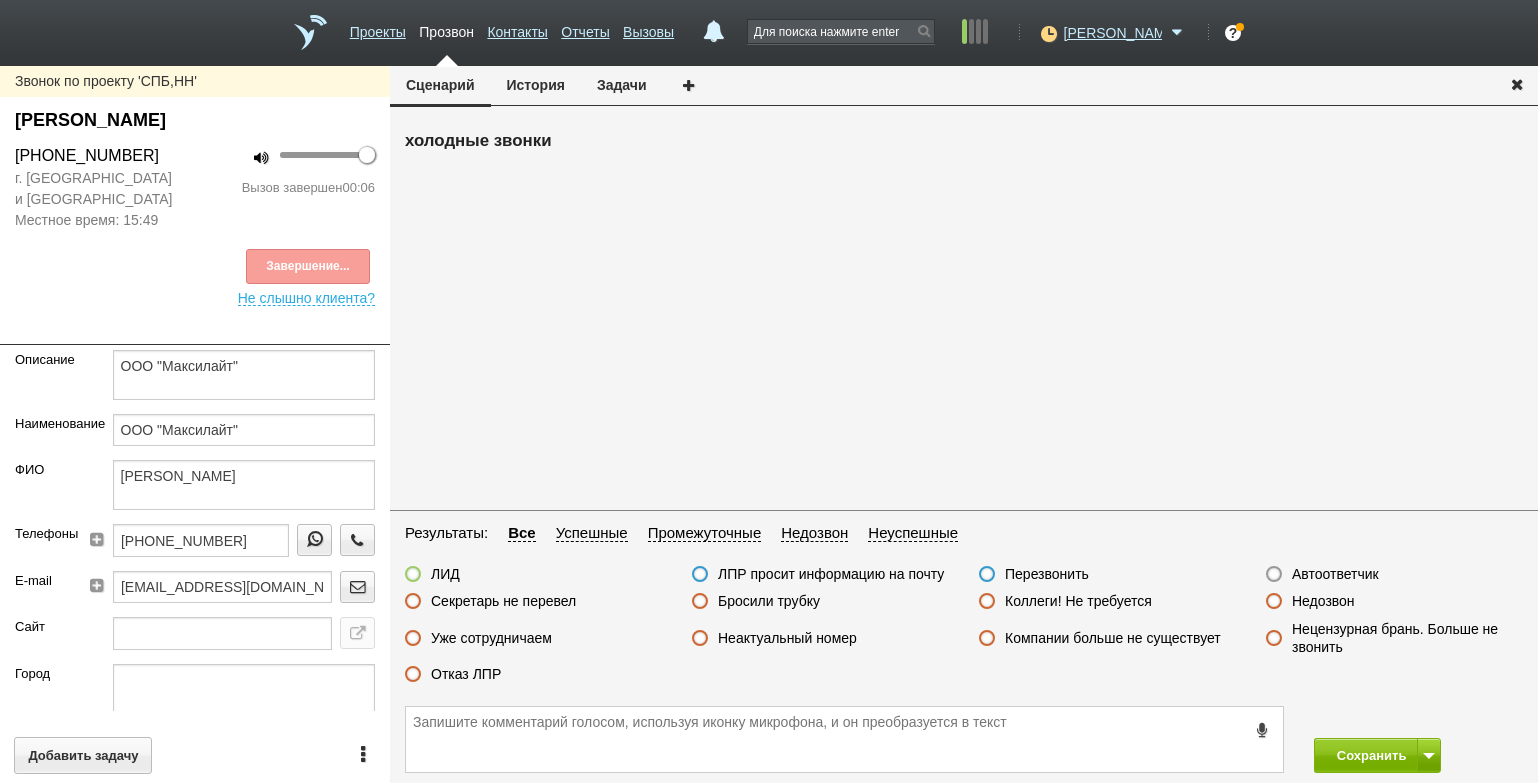 drag, startPoint x: 752, startPoint y: 598, endPoint x: 772, endPoint y: 603, distance: 20.615528 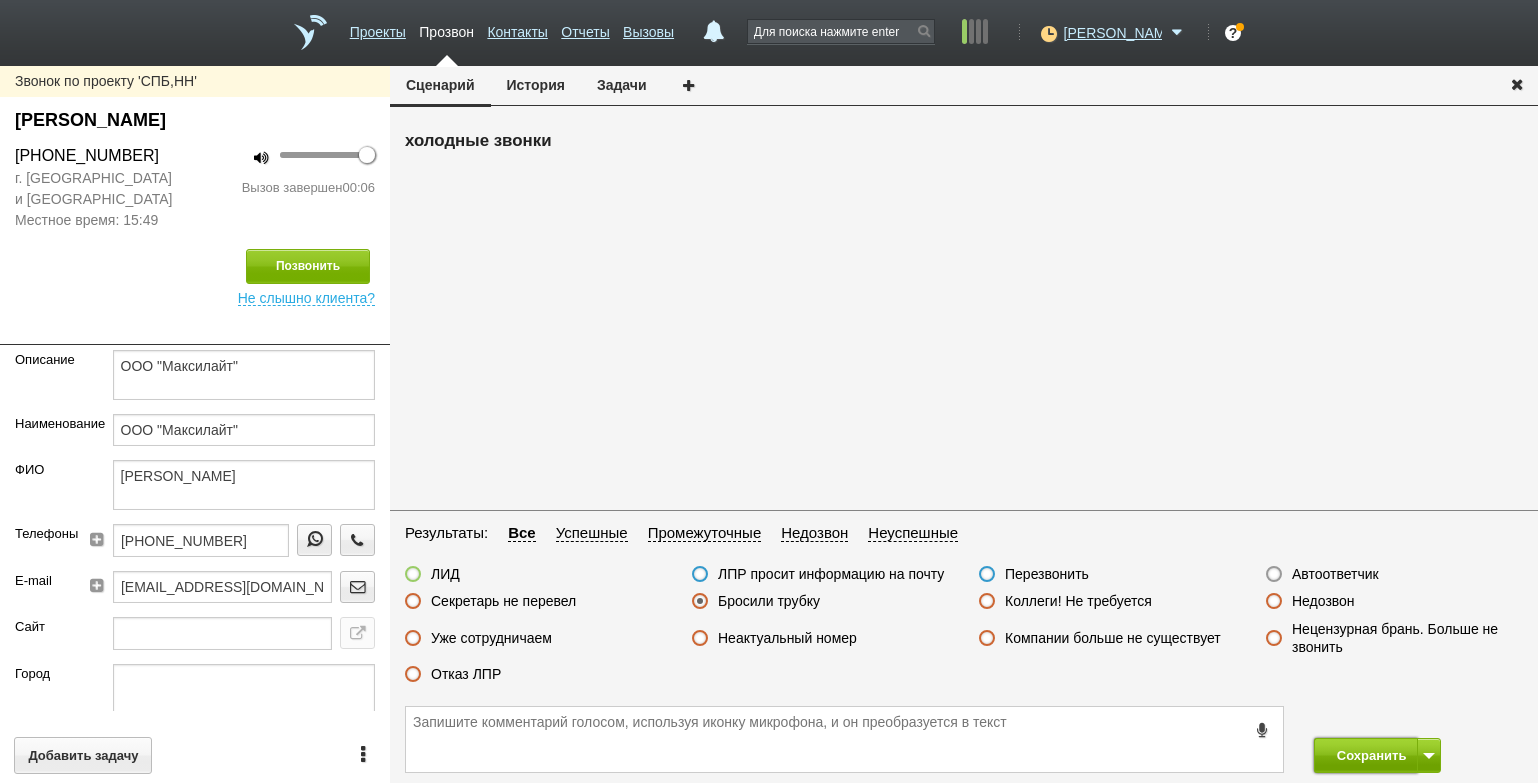 click on "Сохранить" at bounding box center (1366, 755) 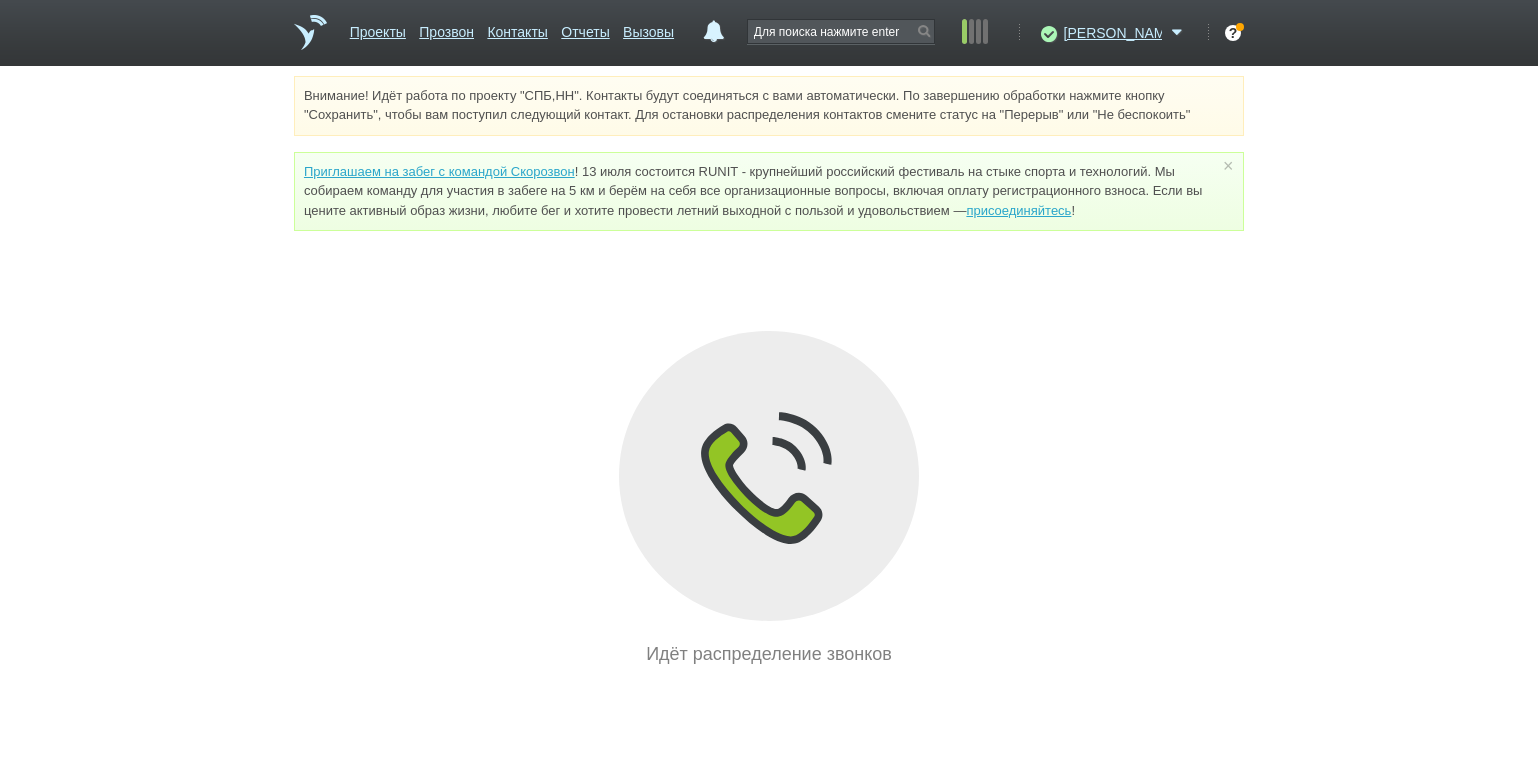 click on "Внимание! Идёт работа по проекту "СПБ,НН". Контакты будут соединяться с вами автоматически. По завершению обработки нажмите кнопку "Сохранить", чтобы вам поступил следующий контакт. Для остановки распределения контактов смените статус на "Перерыв" или "Не беспокоить"
Приглашаем на забег с командой Скорозвон присоединяйтесь !
×
Вы можете звонить напрямую из строки поиска - введите номер и нажмите "Позвонить"
Идёт распределение звонков" at bounding box center (769, 372) 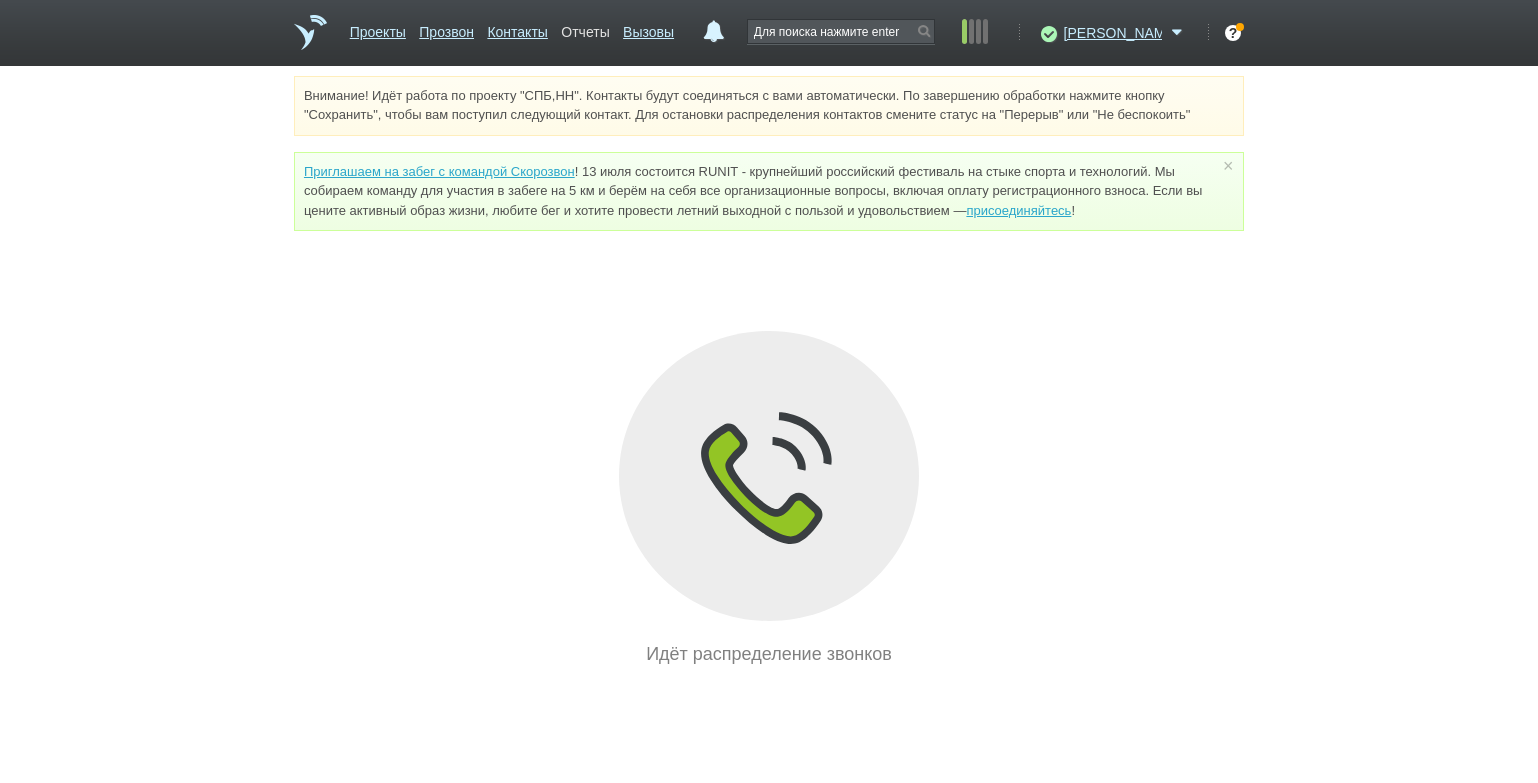 click on "Отчеты" at bounding box center [585, 28] 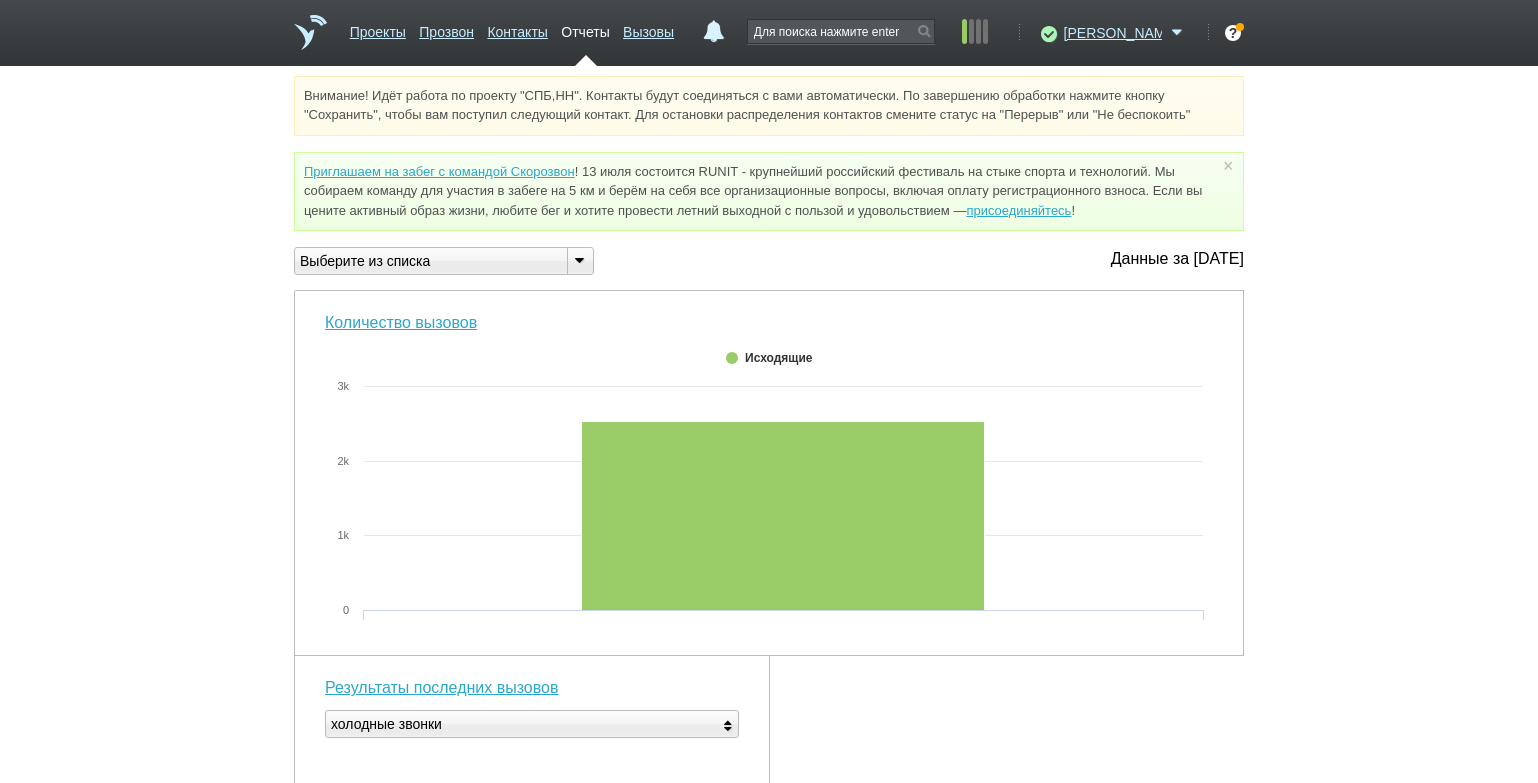 click at bounding box center [579, 259] 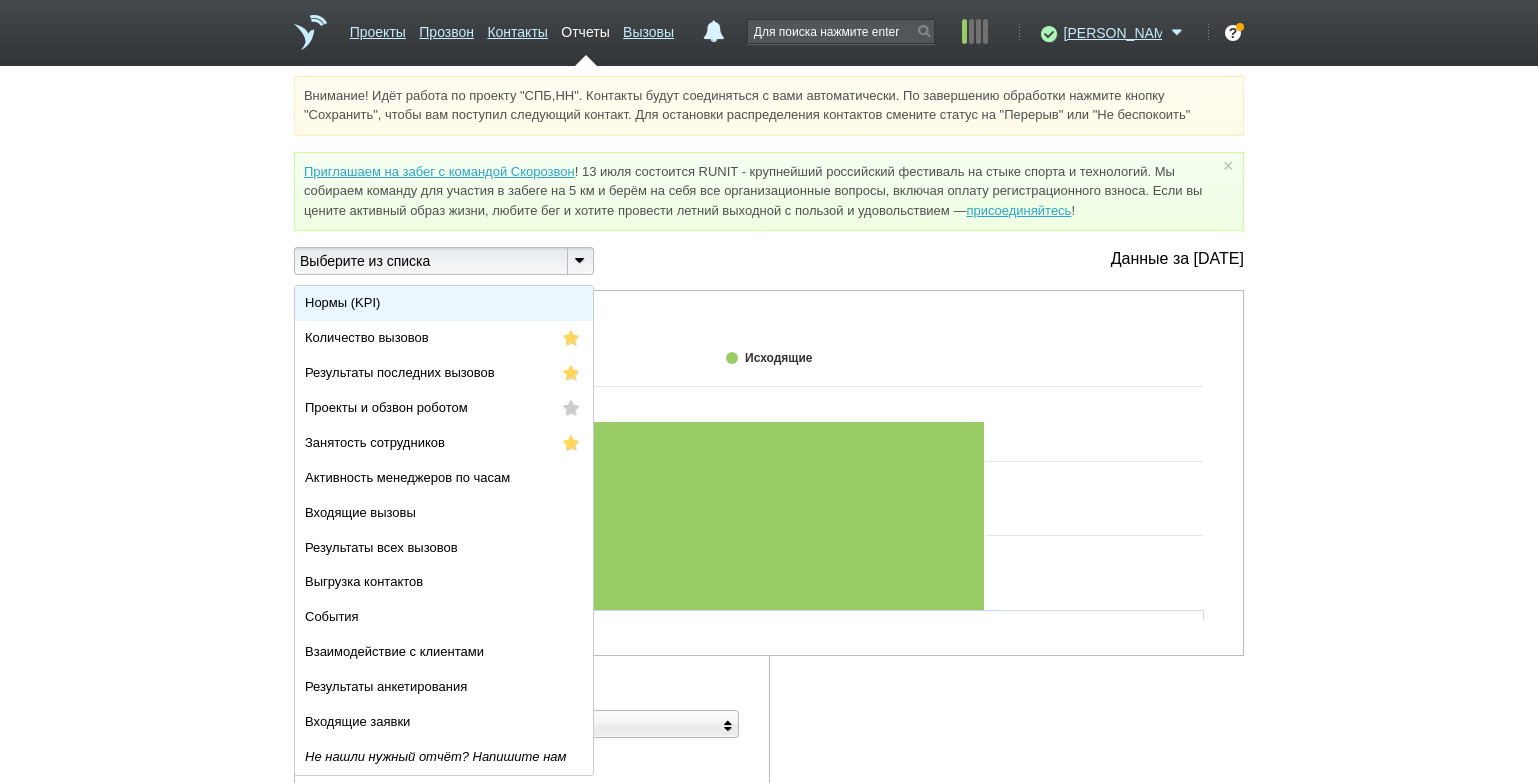 click on "Нормы (KPI)" at bounding box center [444, 303] 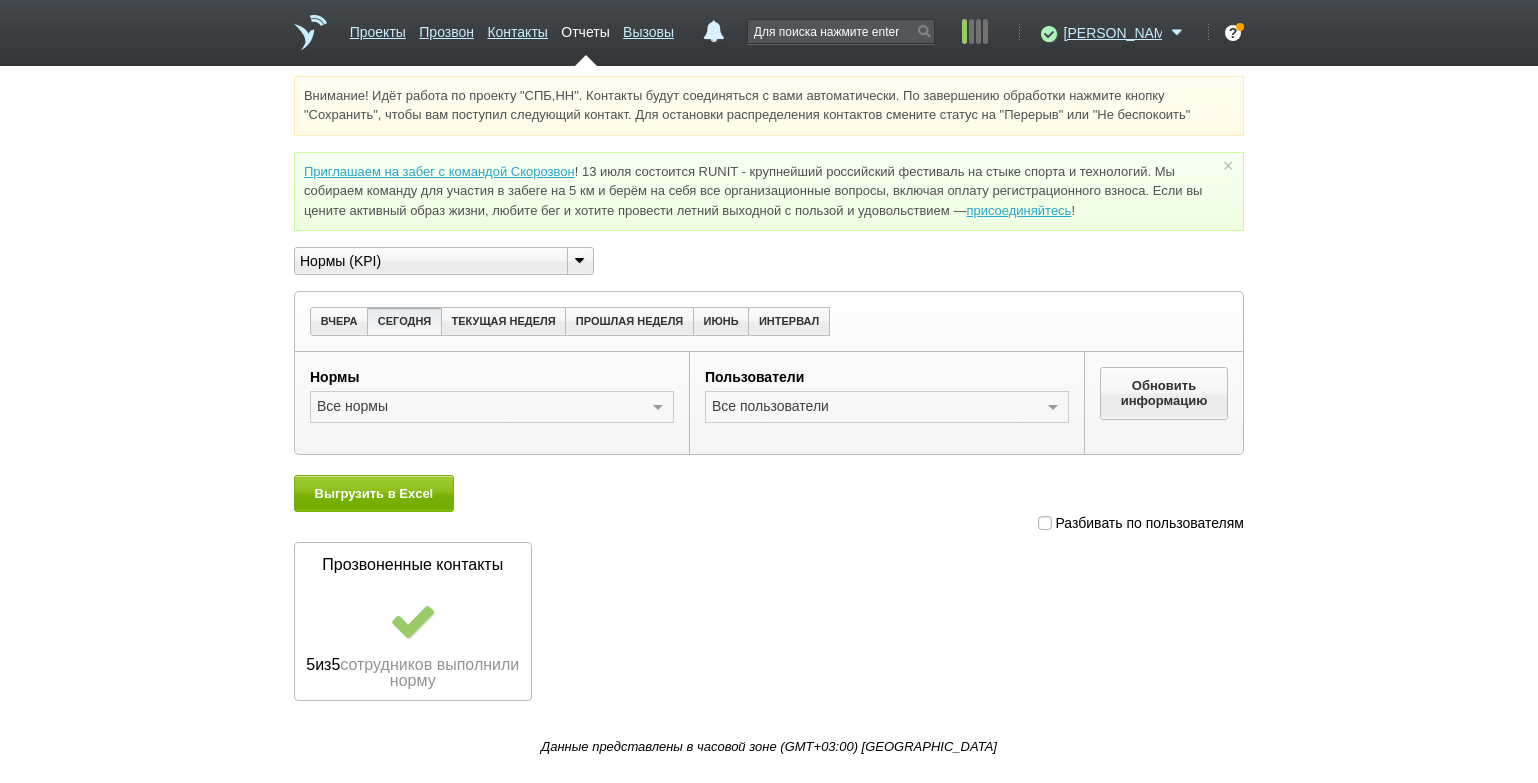 click at bounding box center [1045, 523] 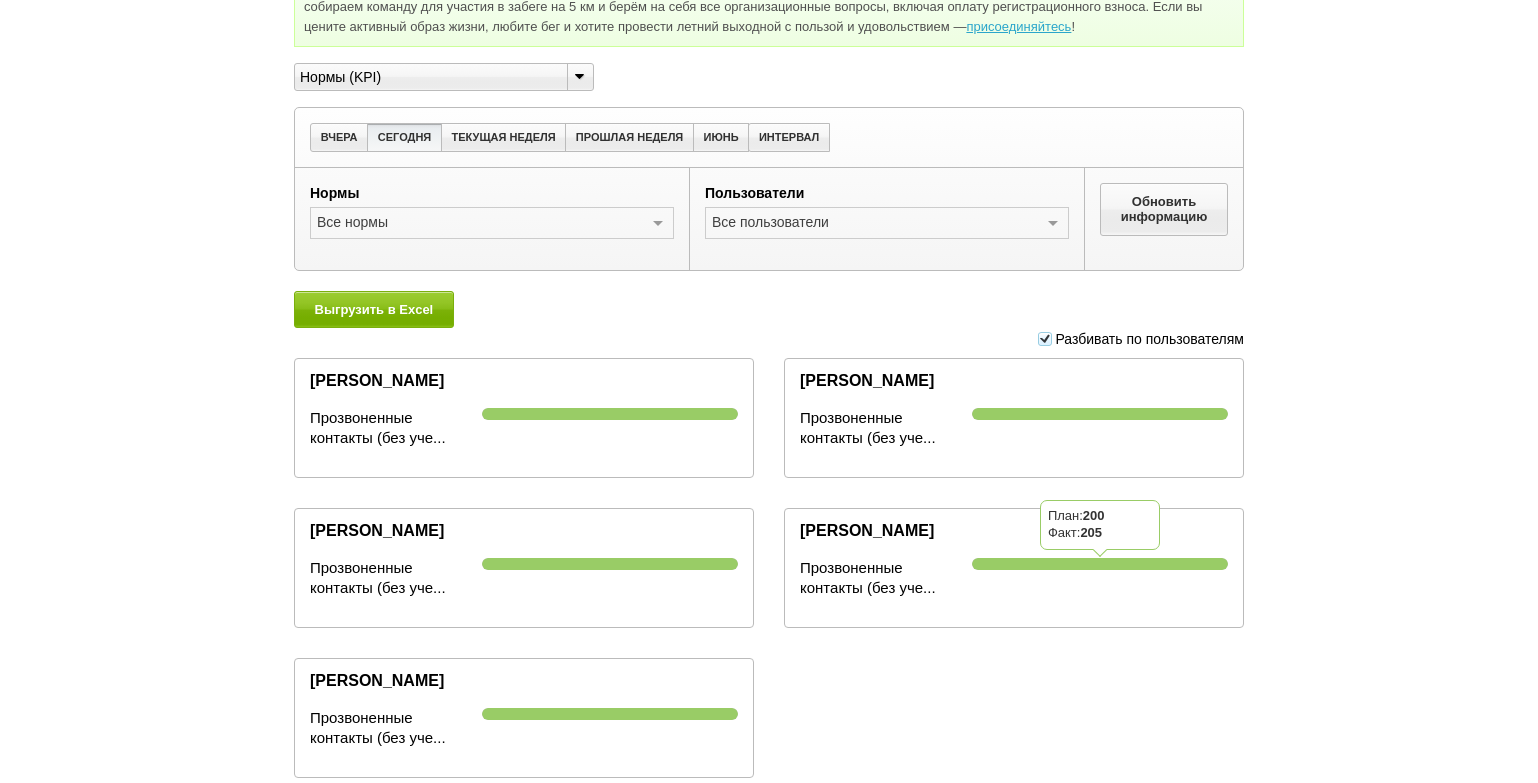 scroll, scrollTop: 245, scrollLeft: 0, axis: vertical 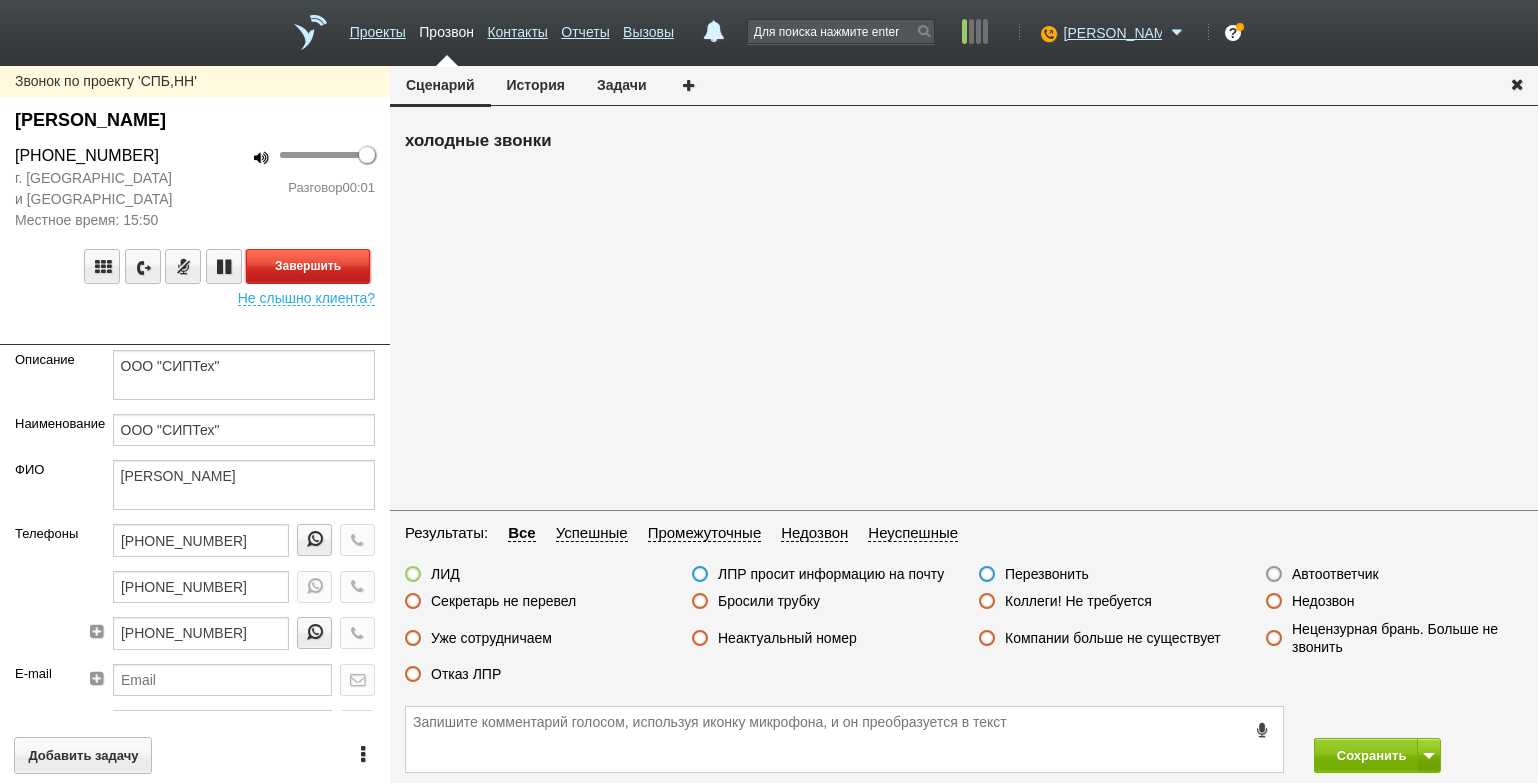 click on "Завершить" at bounding box center (308, 266) 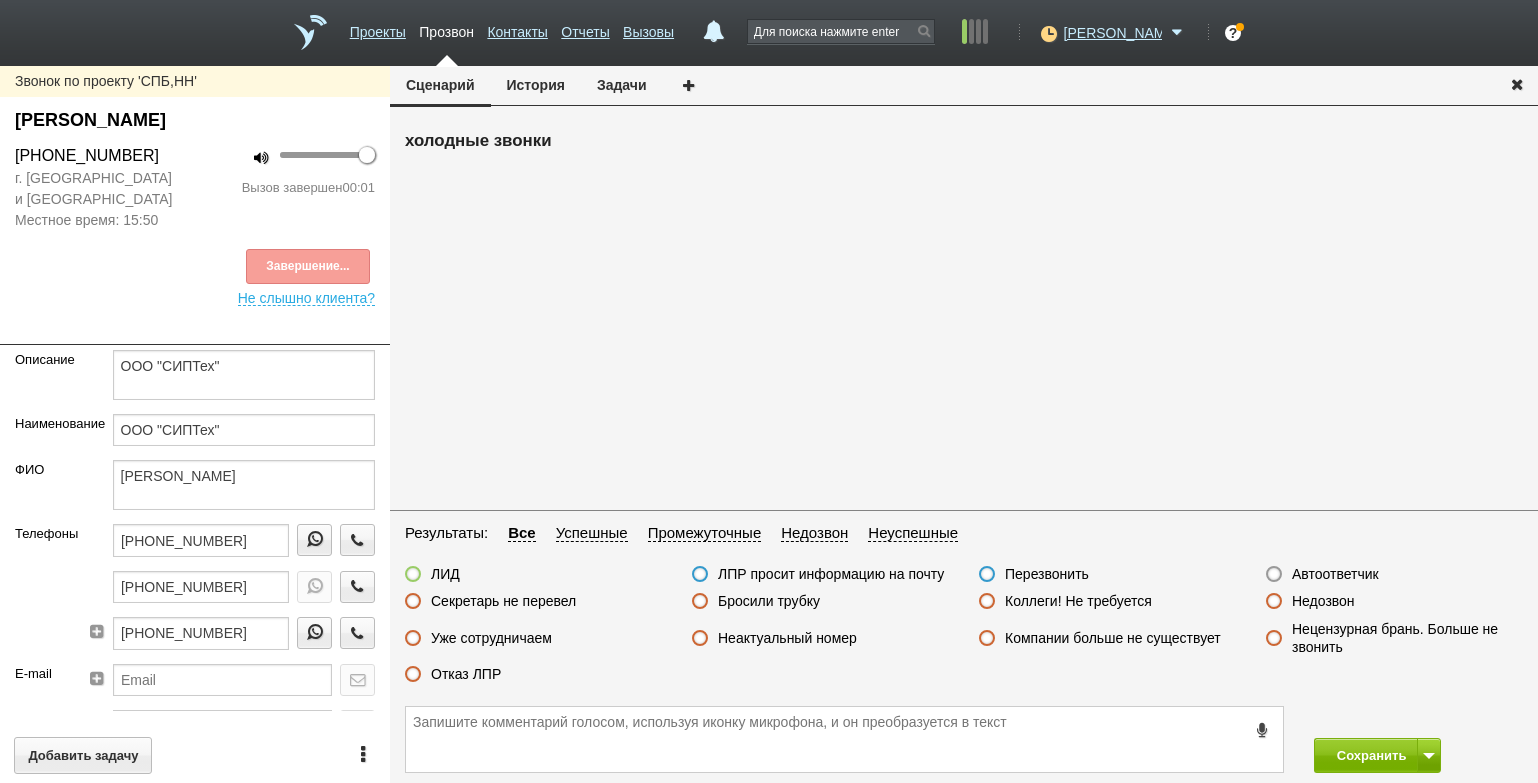 click on "Автоответчик" at bounding box center [1335, 574] 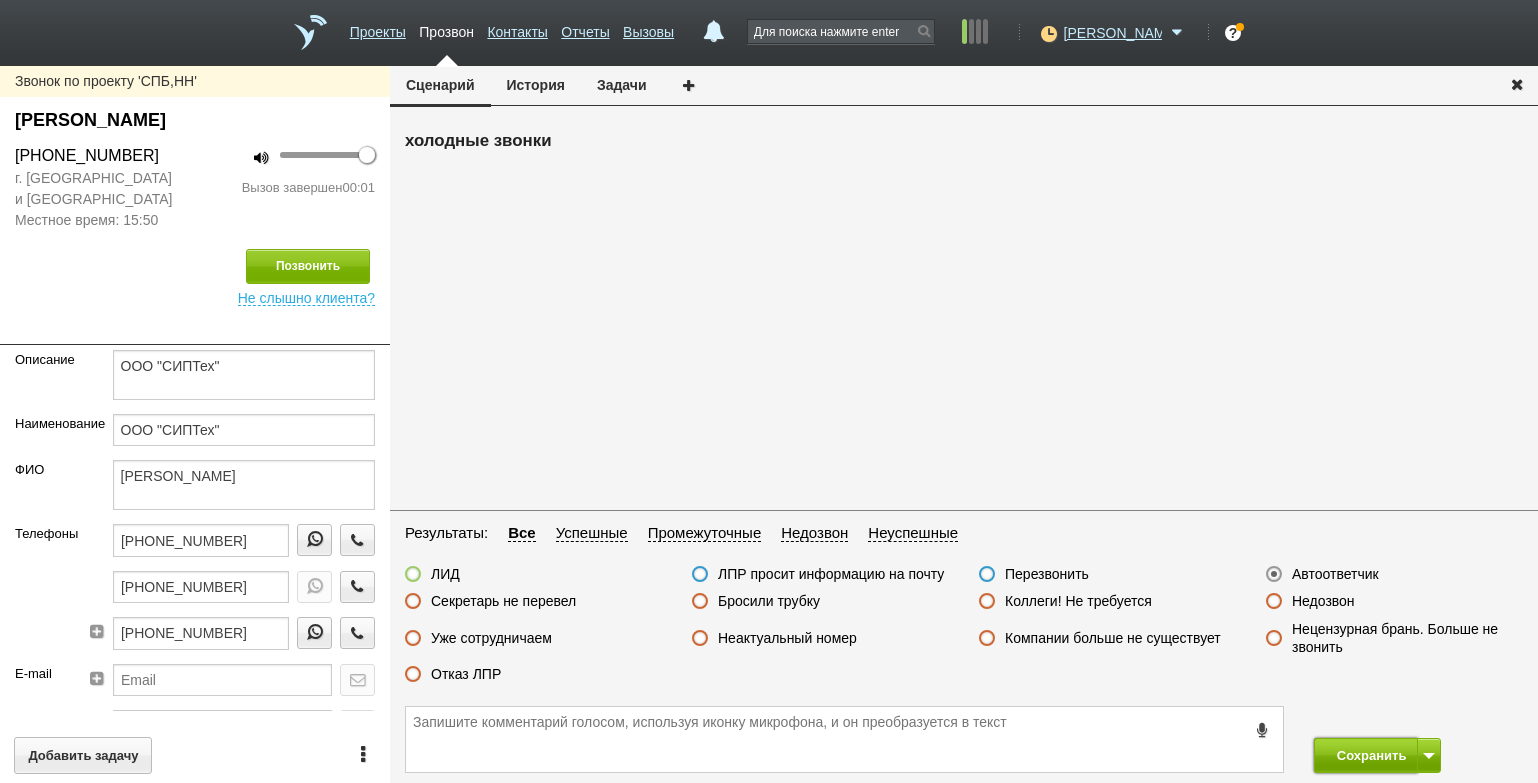 click on "Сохранить" at bounding box center (1366, 755) 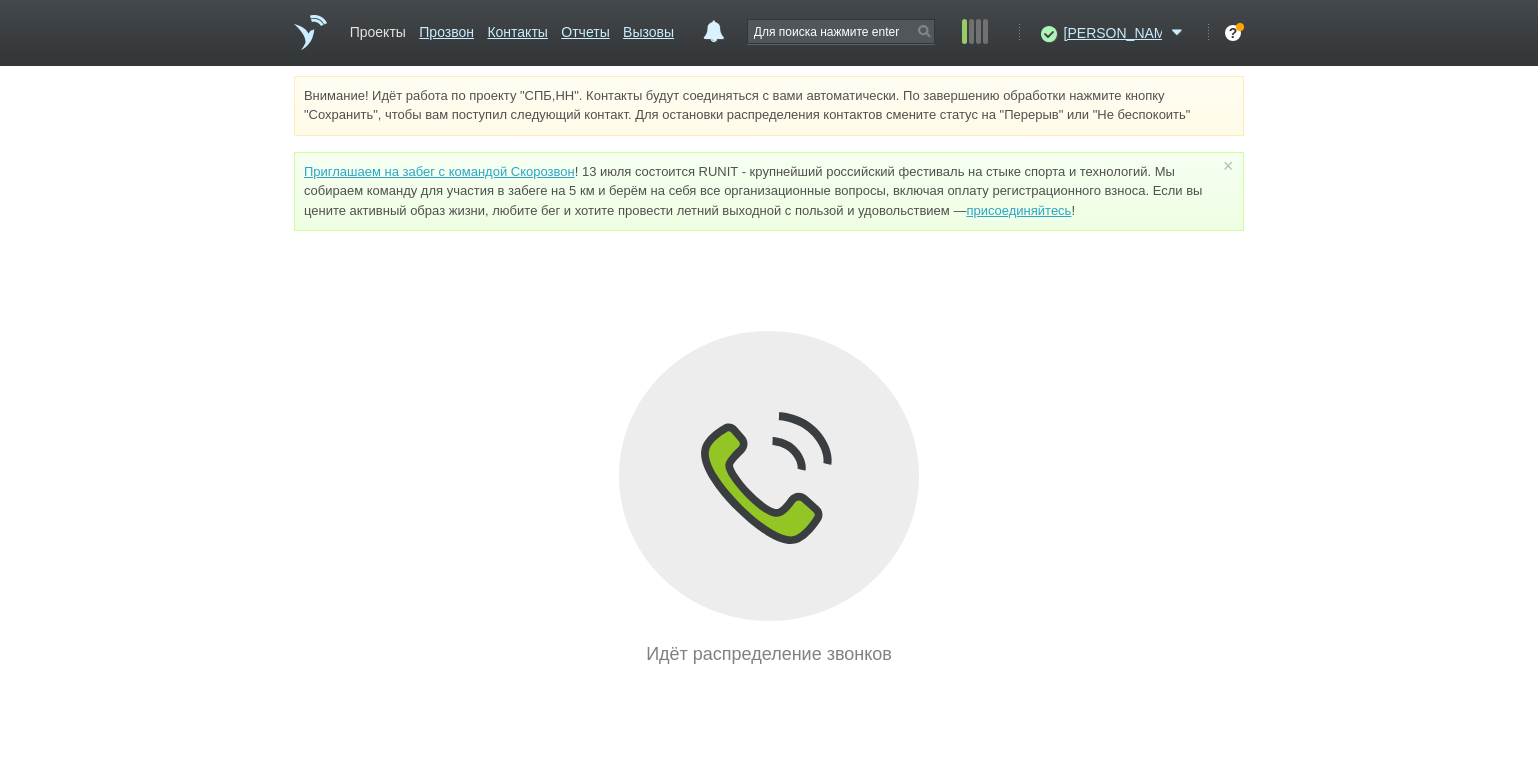 click on "Проекты" at bounding box center [378, 28] 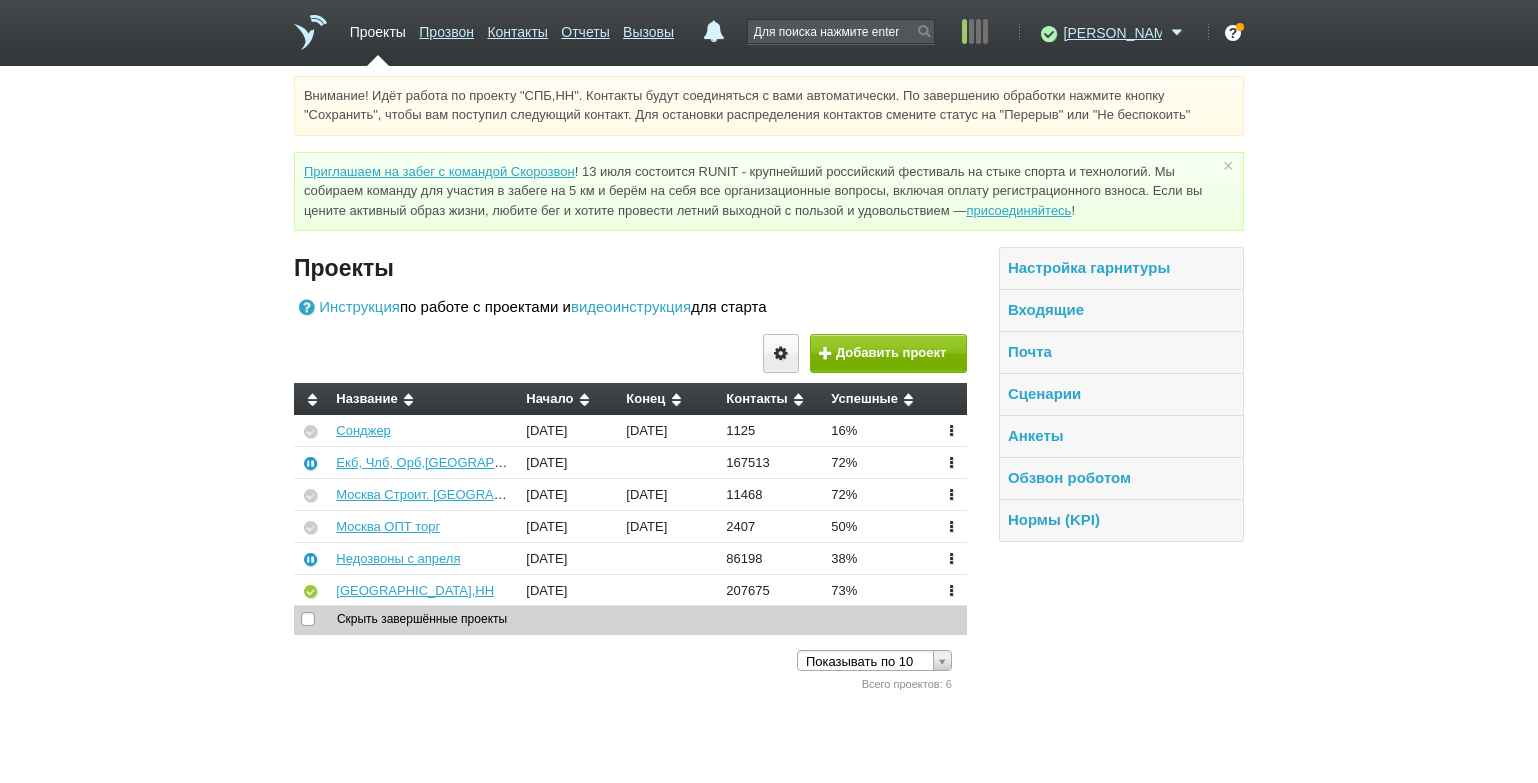 click on "[GEOGRAPHIC_DATA],НН" at bounding box center [424, 590] 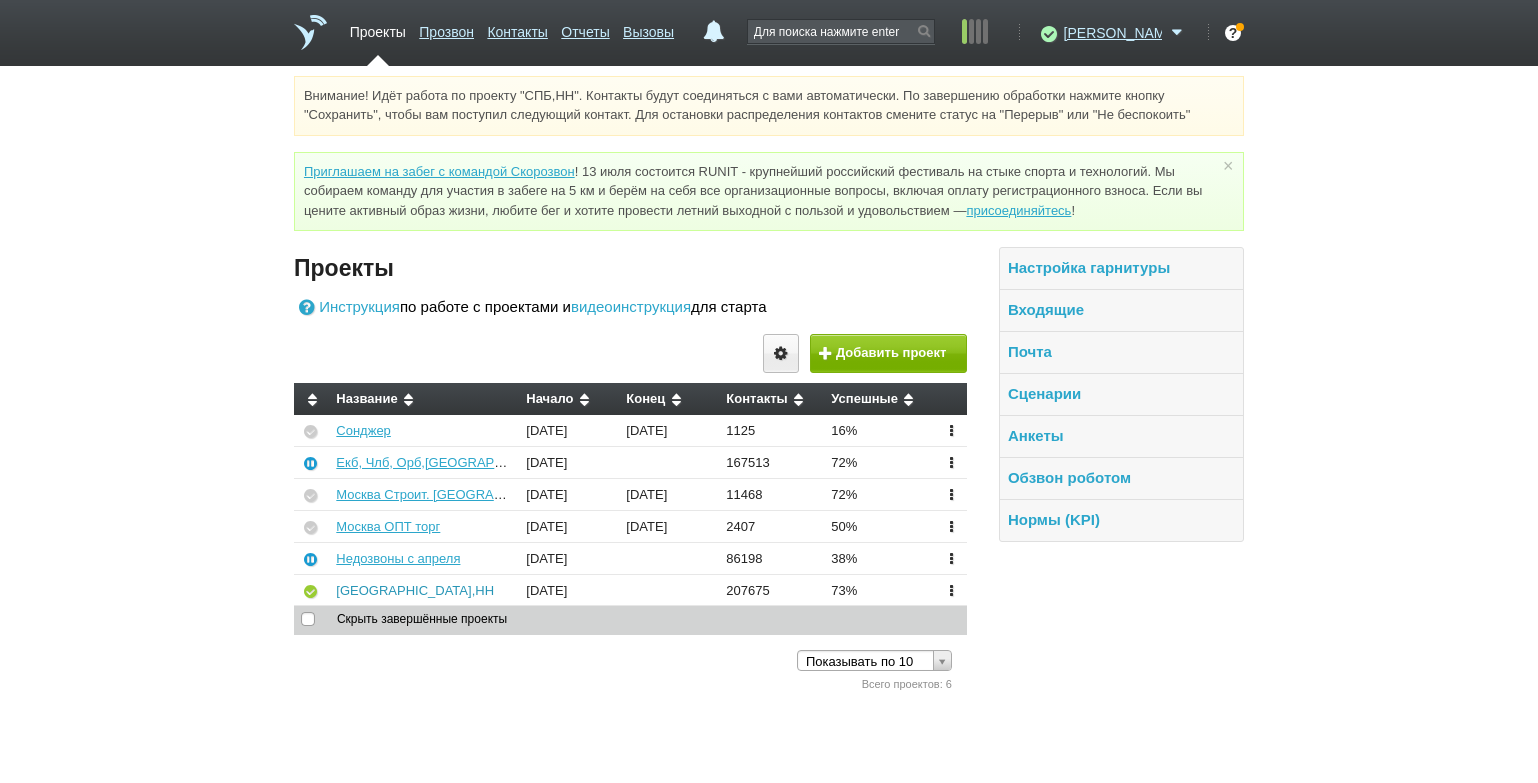 click on "[GEOGRAPHIC_DATA],НН" at bounding box center [415, 590] 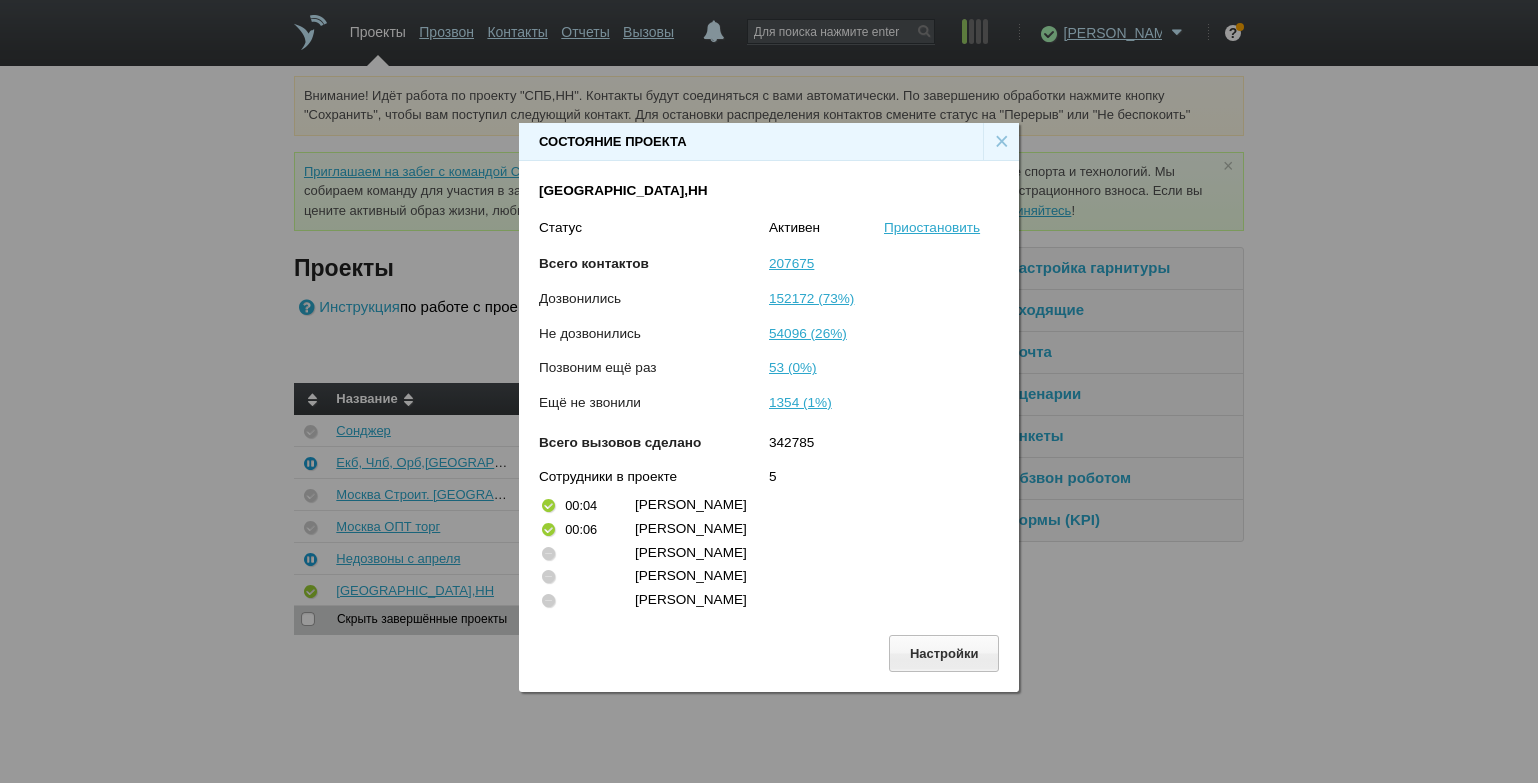 drag, startPoint x: 999, startPoint y: 143, endPoint x: 1013, endPoint y: 100, distance: 45.221676 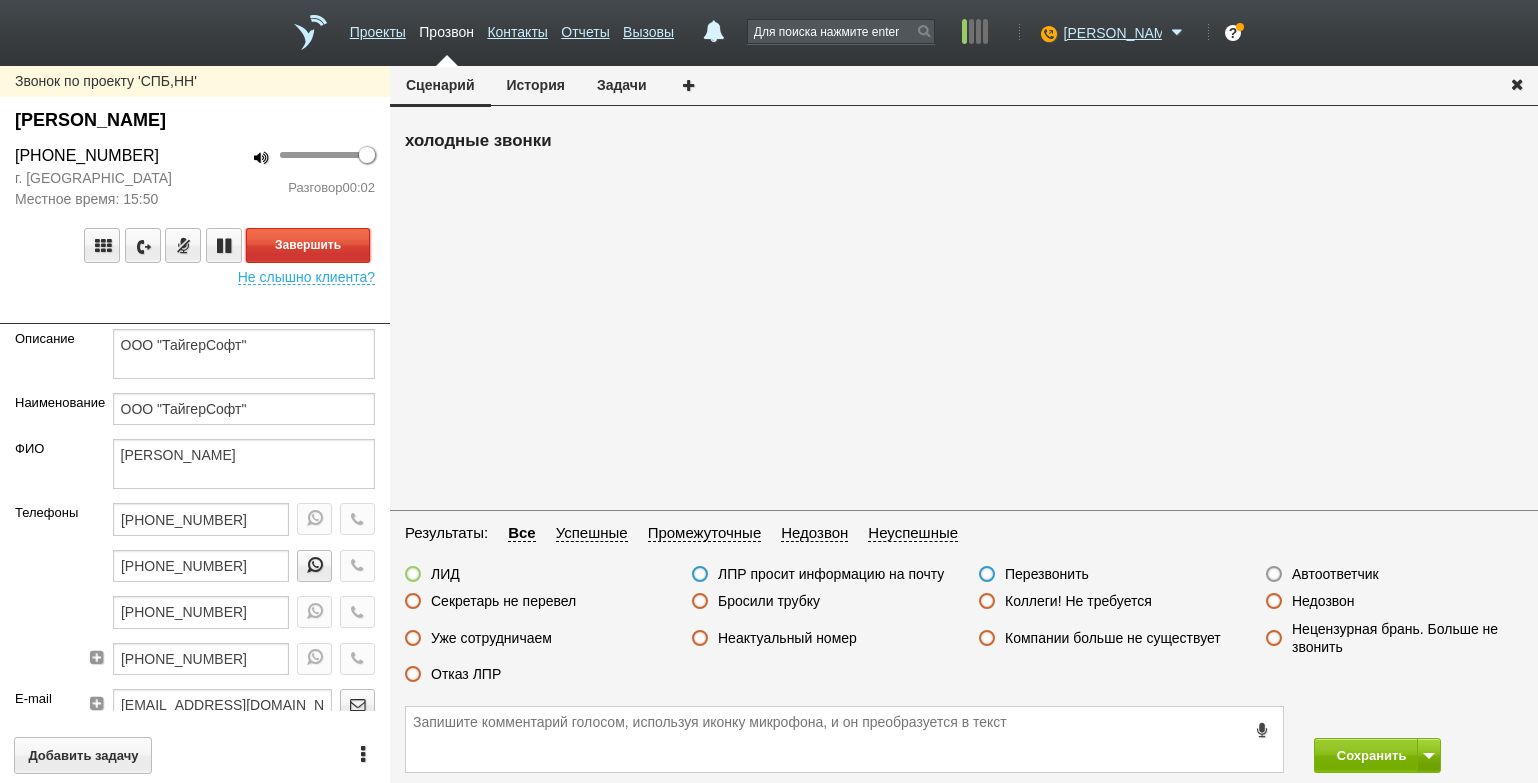 click on "Завершить" at bounding box center (308, 245) 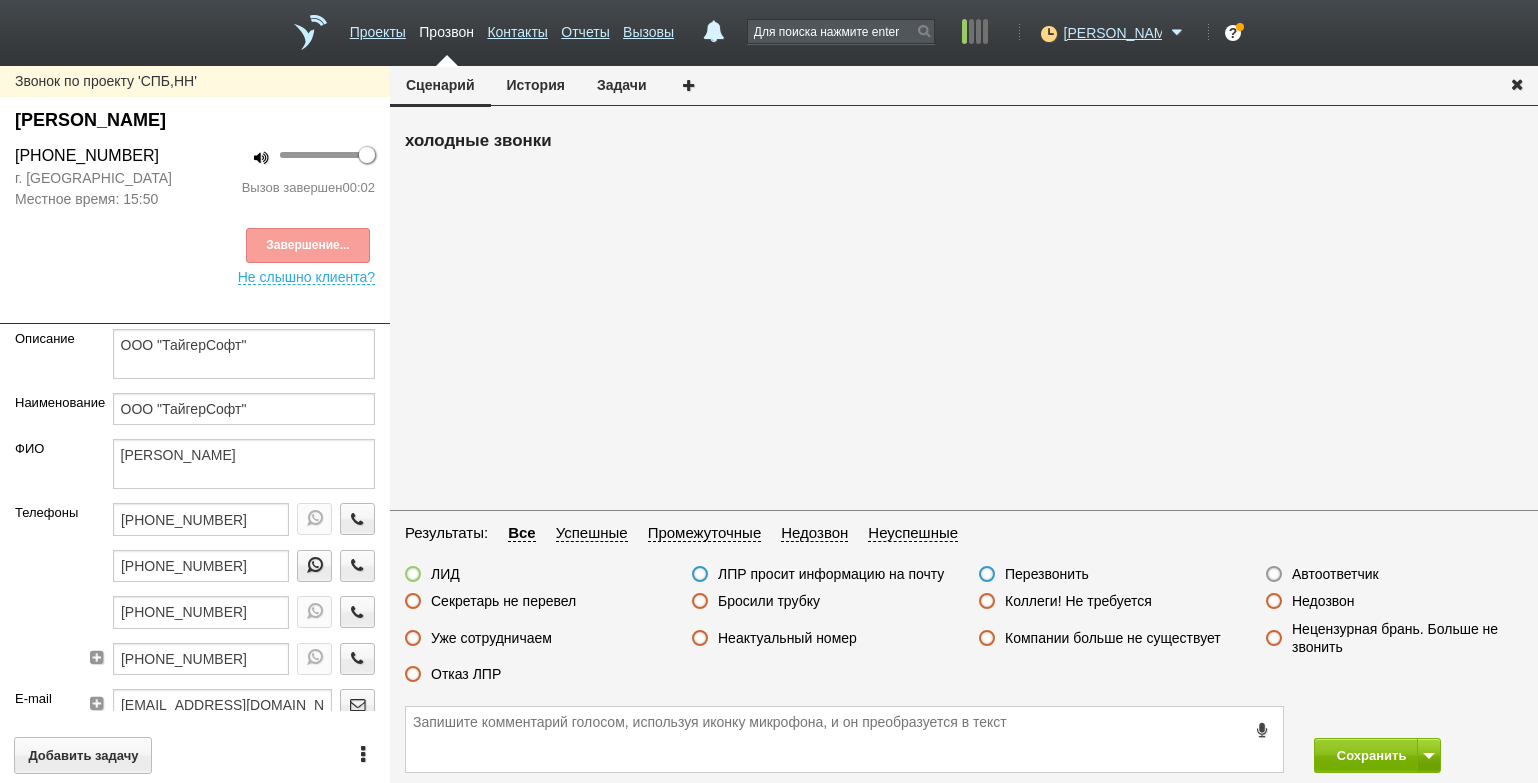 click on "Автоответчик" at bounding box center [1335, 574] 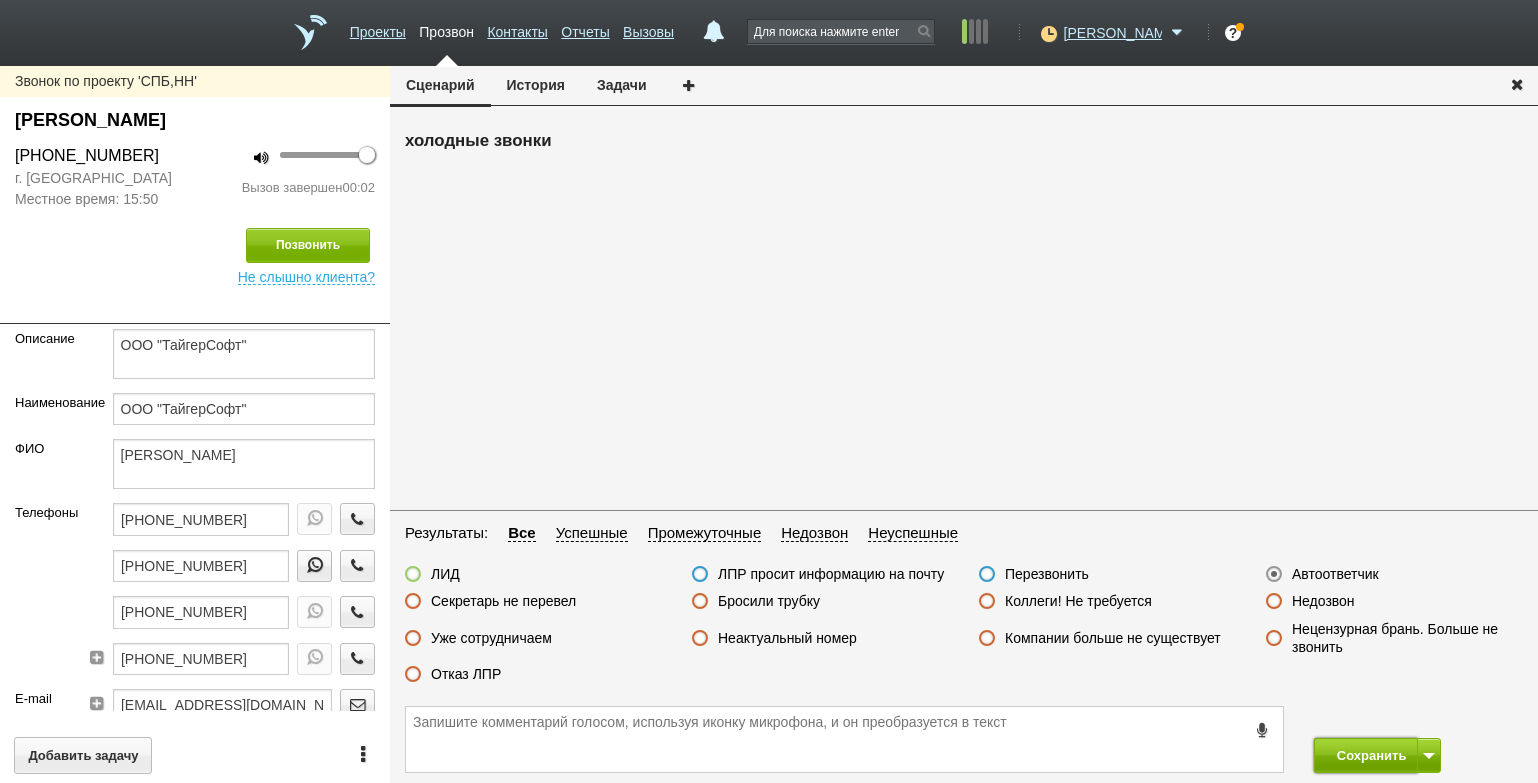 drag, startPoint x: 1351, startPoint y: 765, endPoint x: 1343, endPoint y: 745, distance: 21.540659 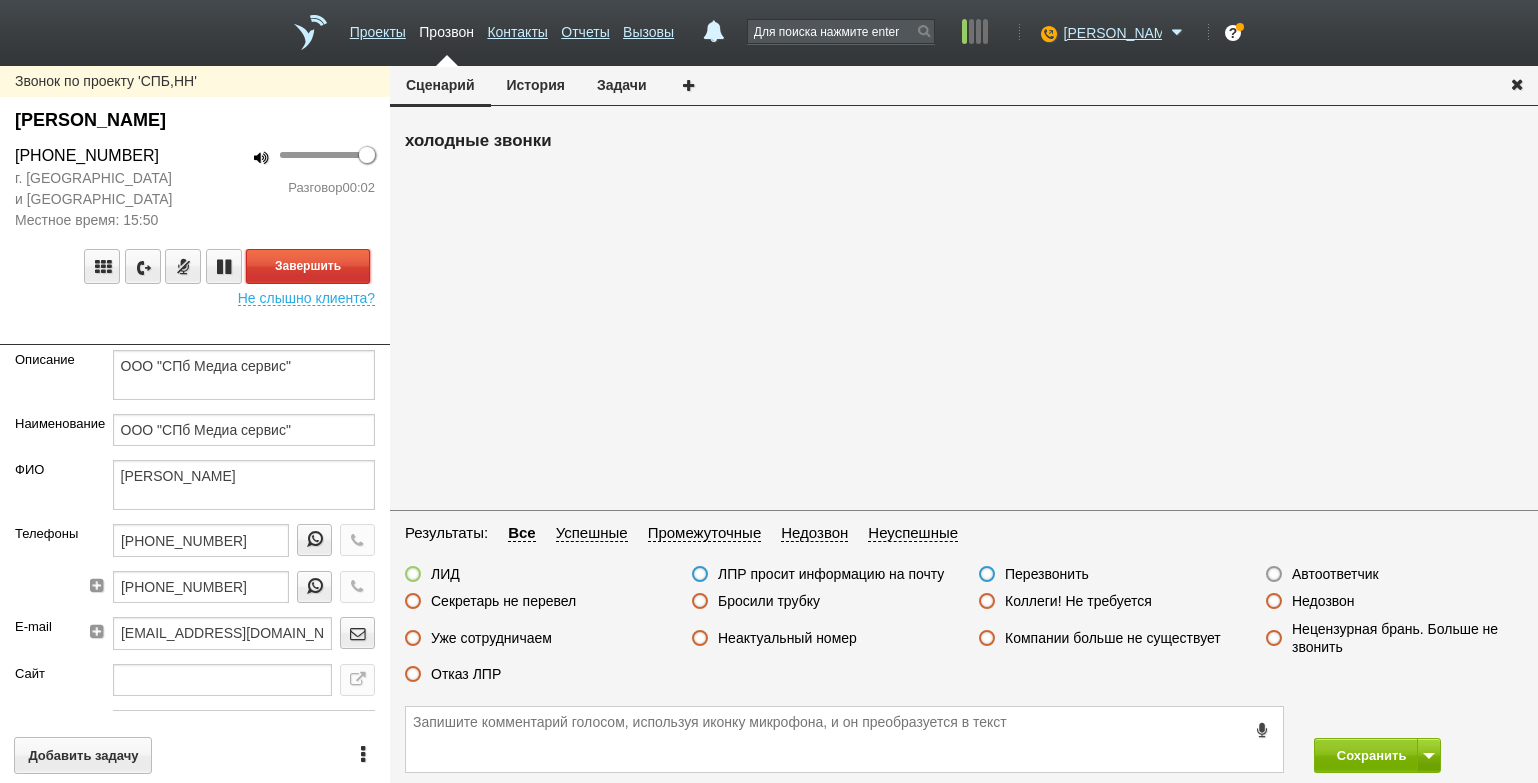 drag, startPoint x: 356, startPoint y: 276, endPoint x: 505, endPoint y: 340, distance: 162.1635 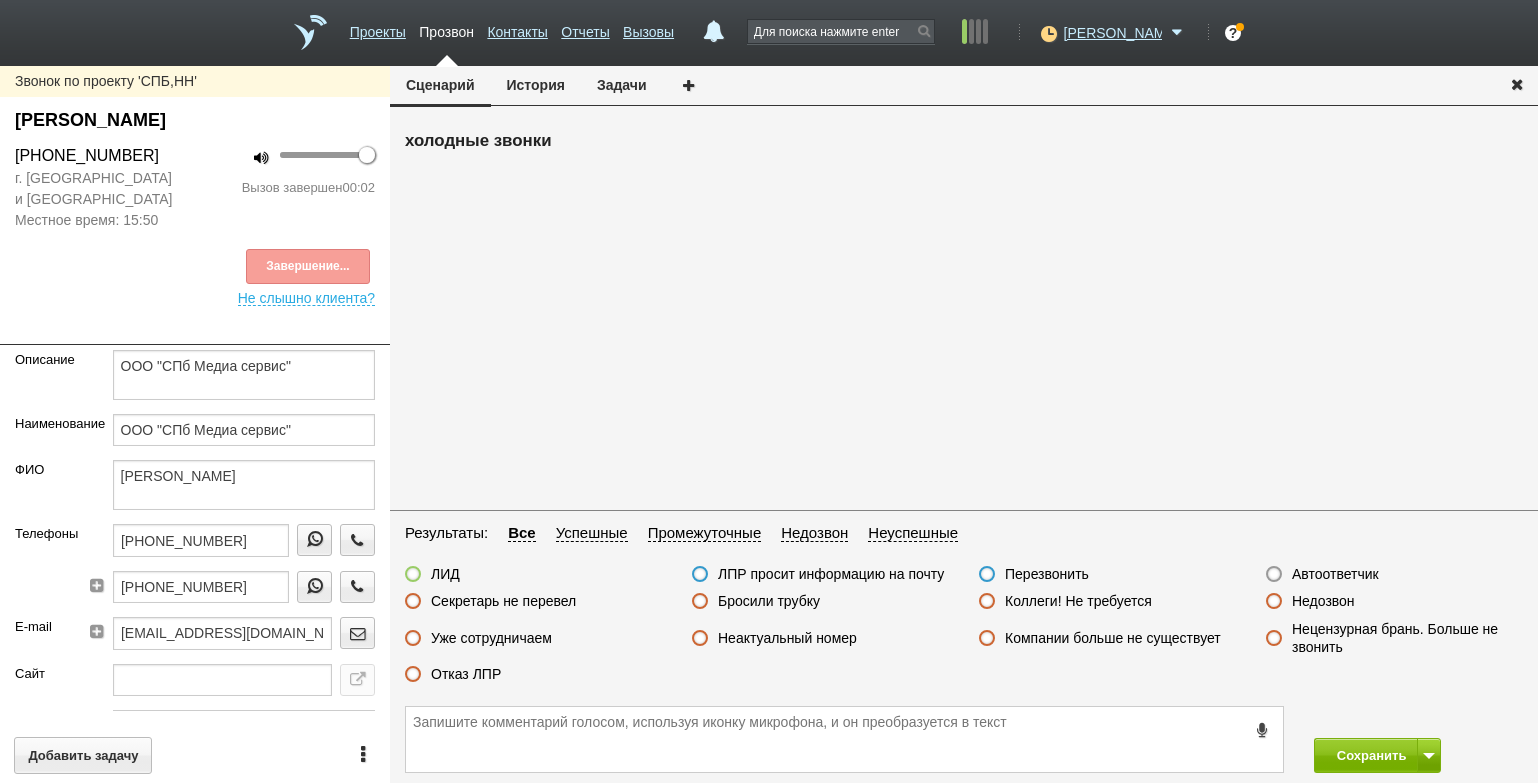 click on "Автоответчик" at bounding box center (1335, 574) 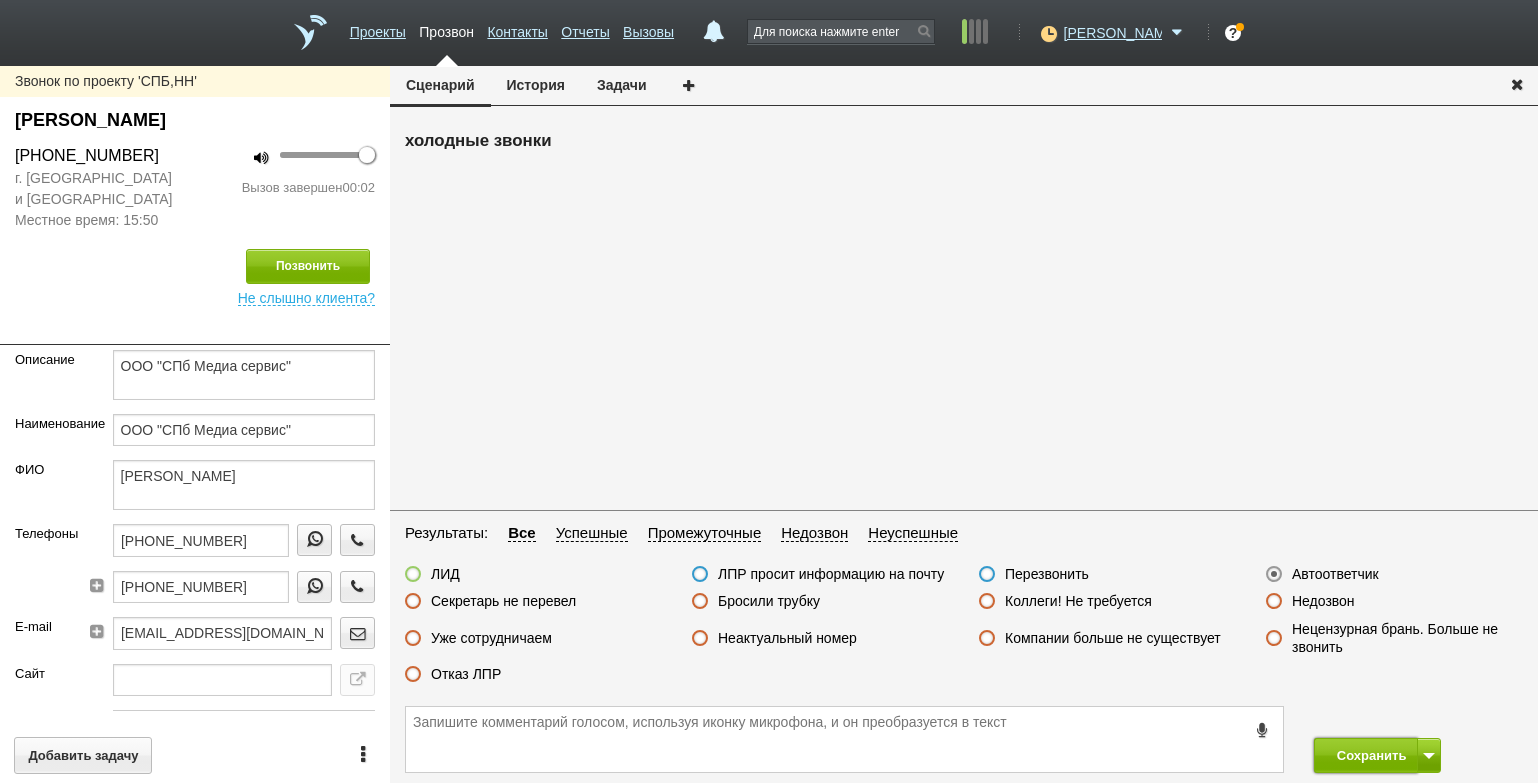 click on "Сохранить" at bounding box center (1366, 755) 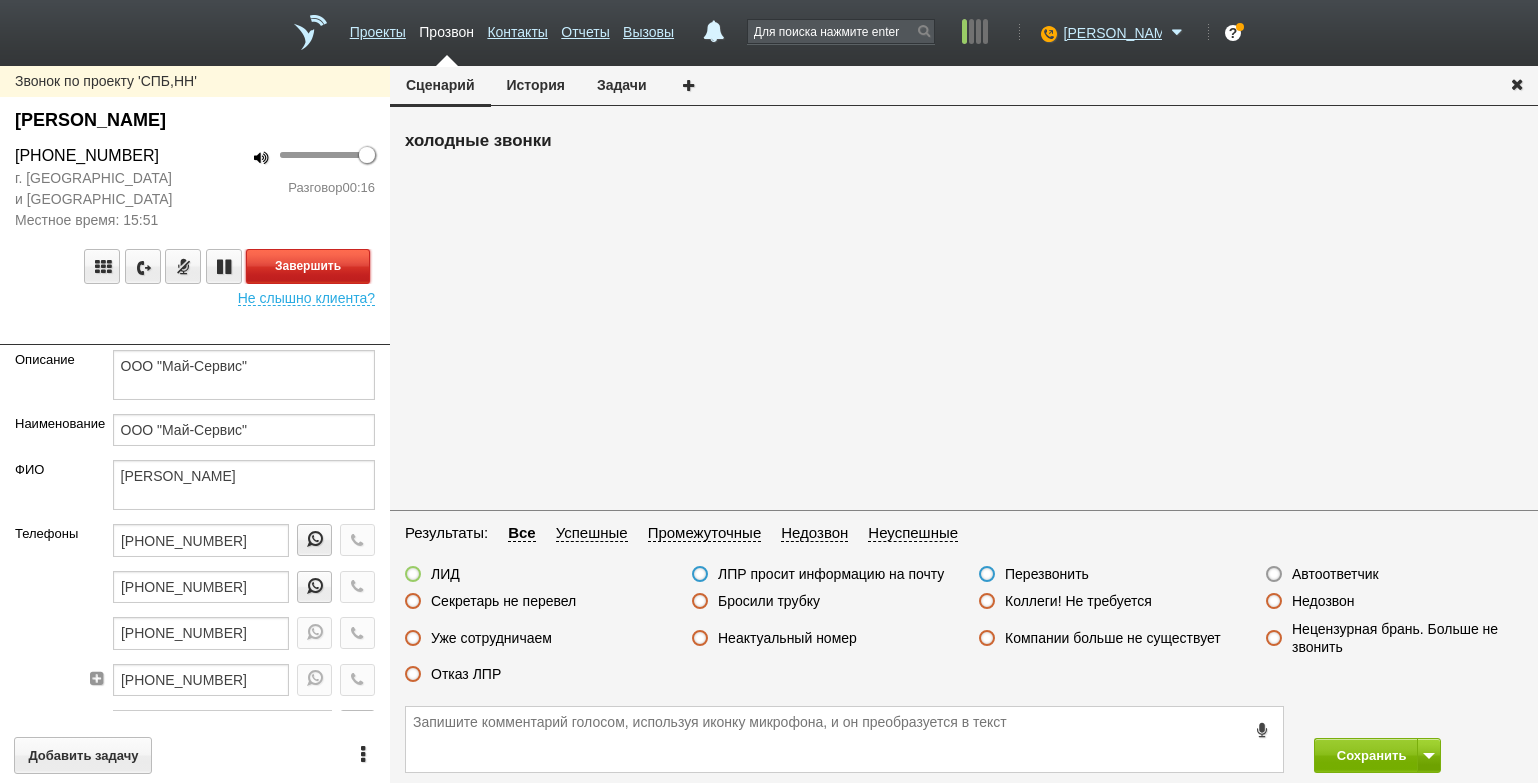 click on "Завершить" at bounding box center [308, 266] 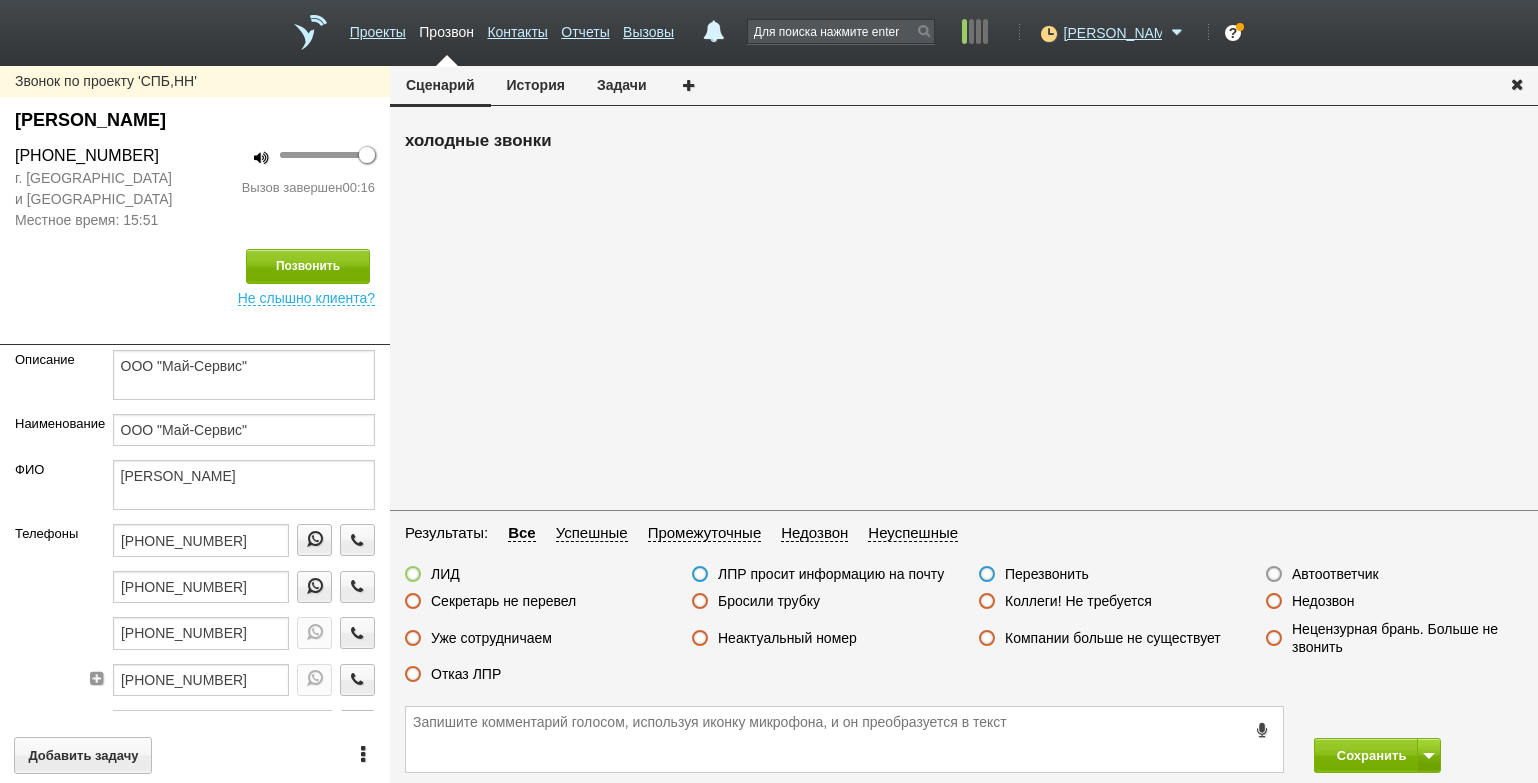 click on "Уже сотрудничаем" at bounding box center [533, 639] 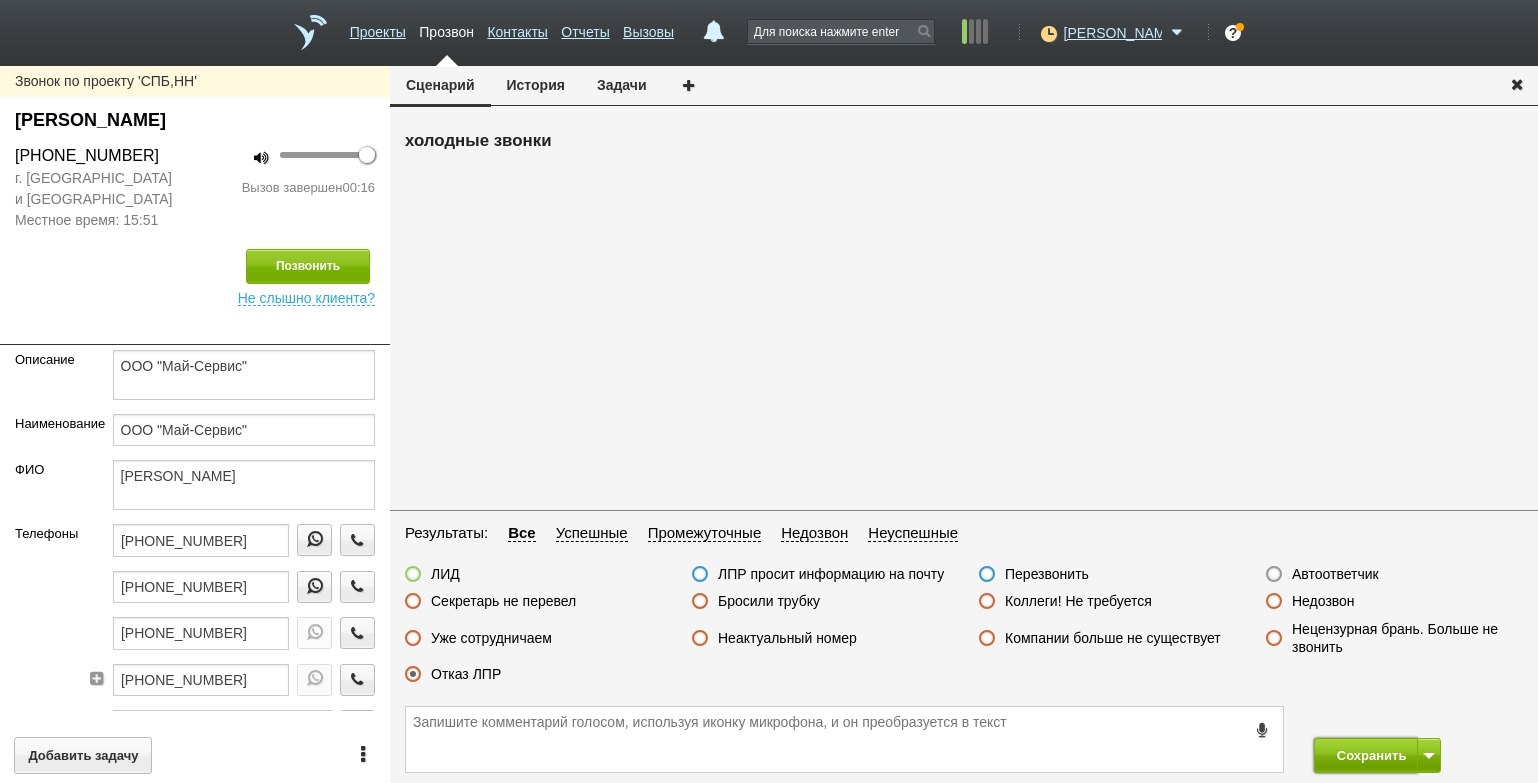 click on "Сохранить" at bounding box center (1366, 755) 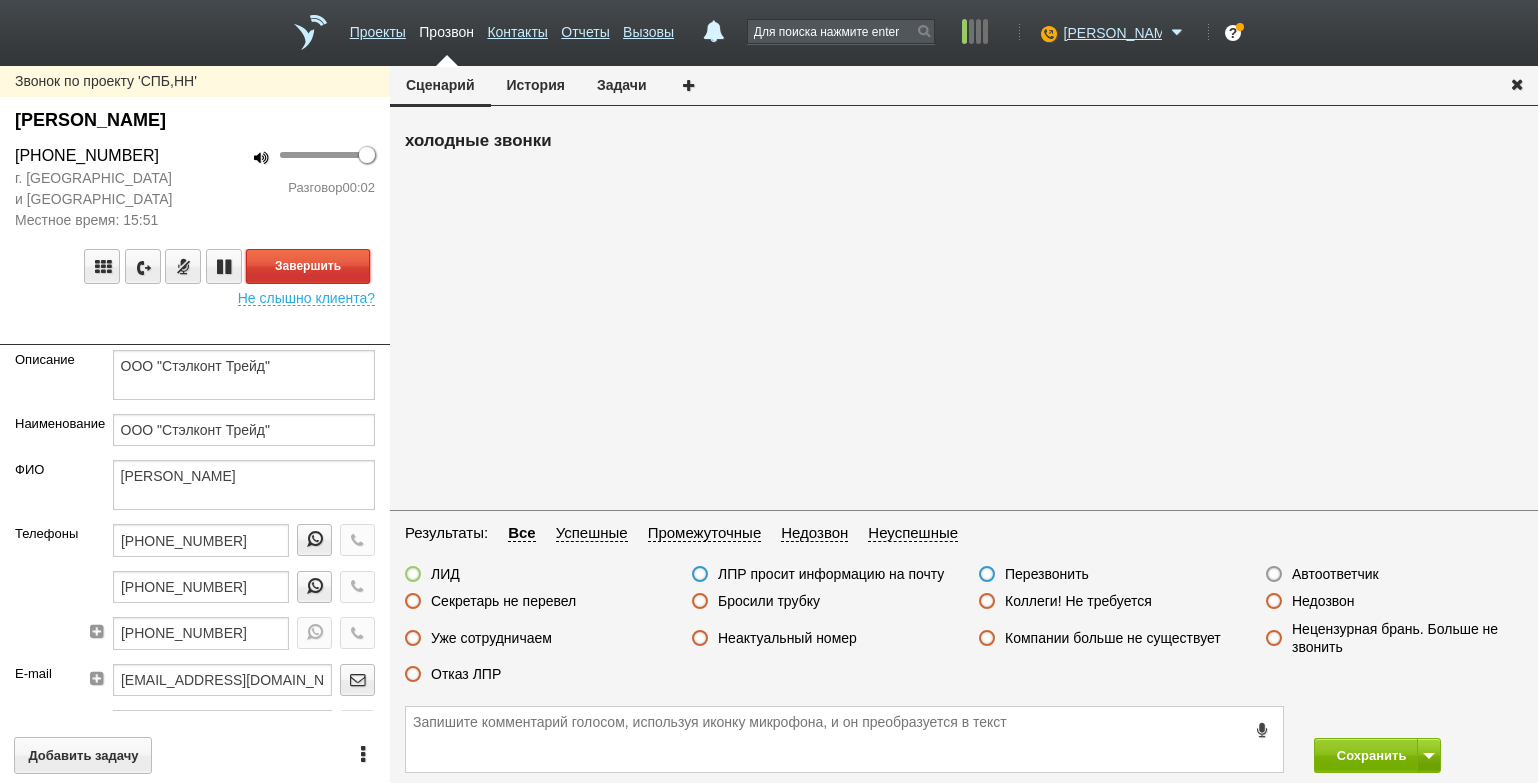 drag, startPoint x: 343, startPoint y: 266, endPoint x: 356, endPoint y: 264, distance: 13.152946 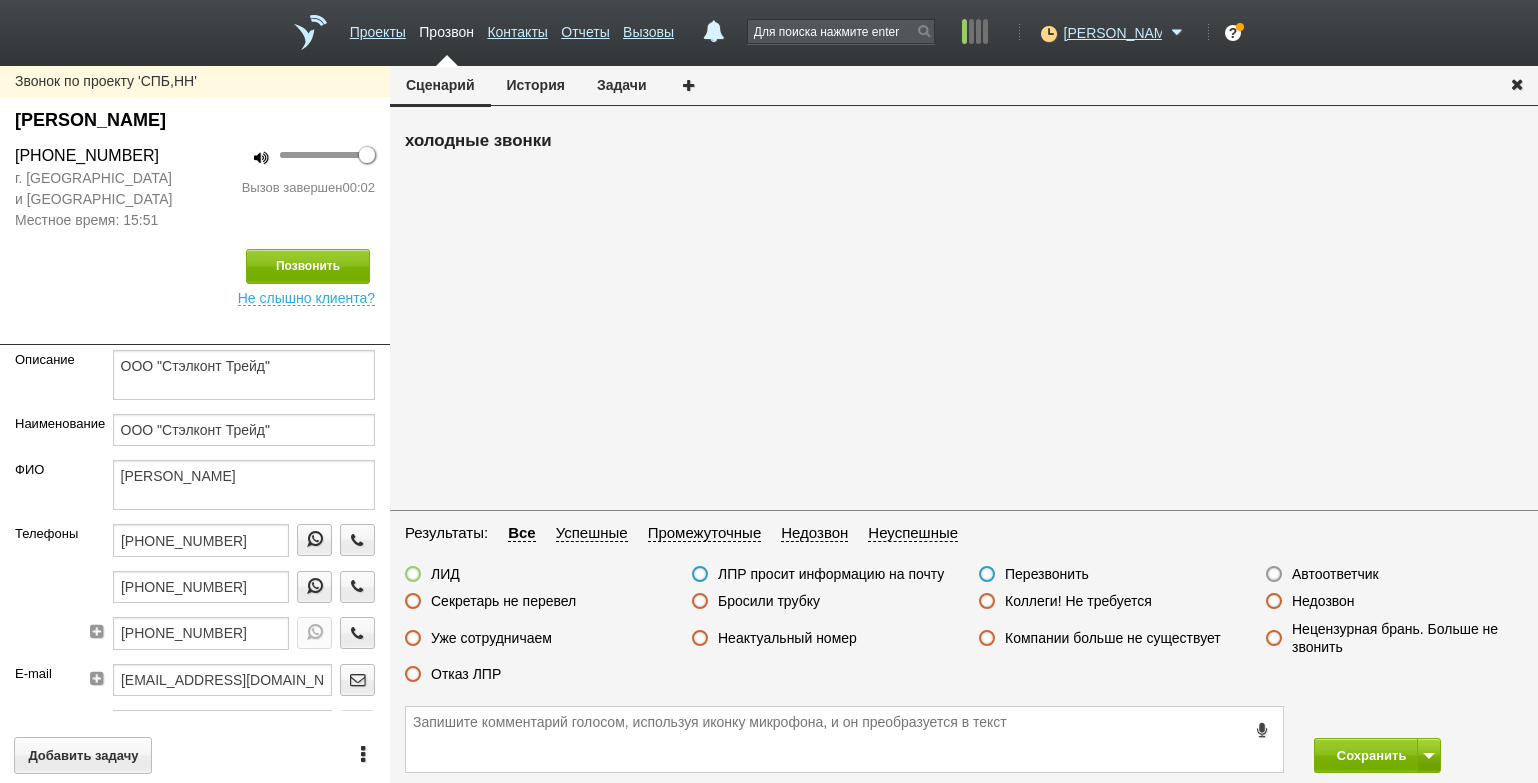click on "ЛИД ЛПР просит информацию на почту Перезвонить Автоответчик Секретарь не перевел Бросили трубку Коллеги! Не требуется Недозвон Уже сотрудничаем Неактуальный номер Компании больше не существует Нецензурная брань. Больше не звонить Отказ ЛПР" at bounding box center (964, 629) 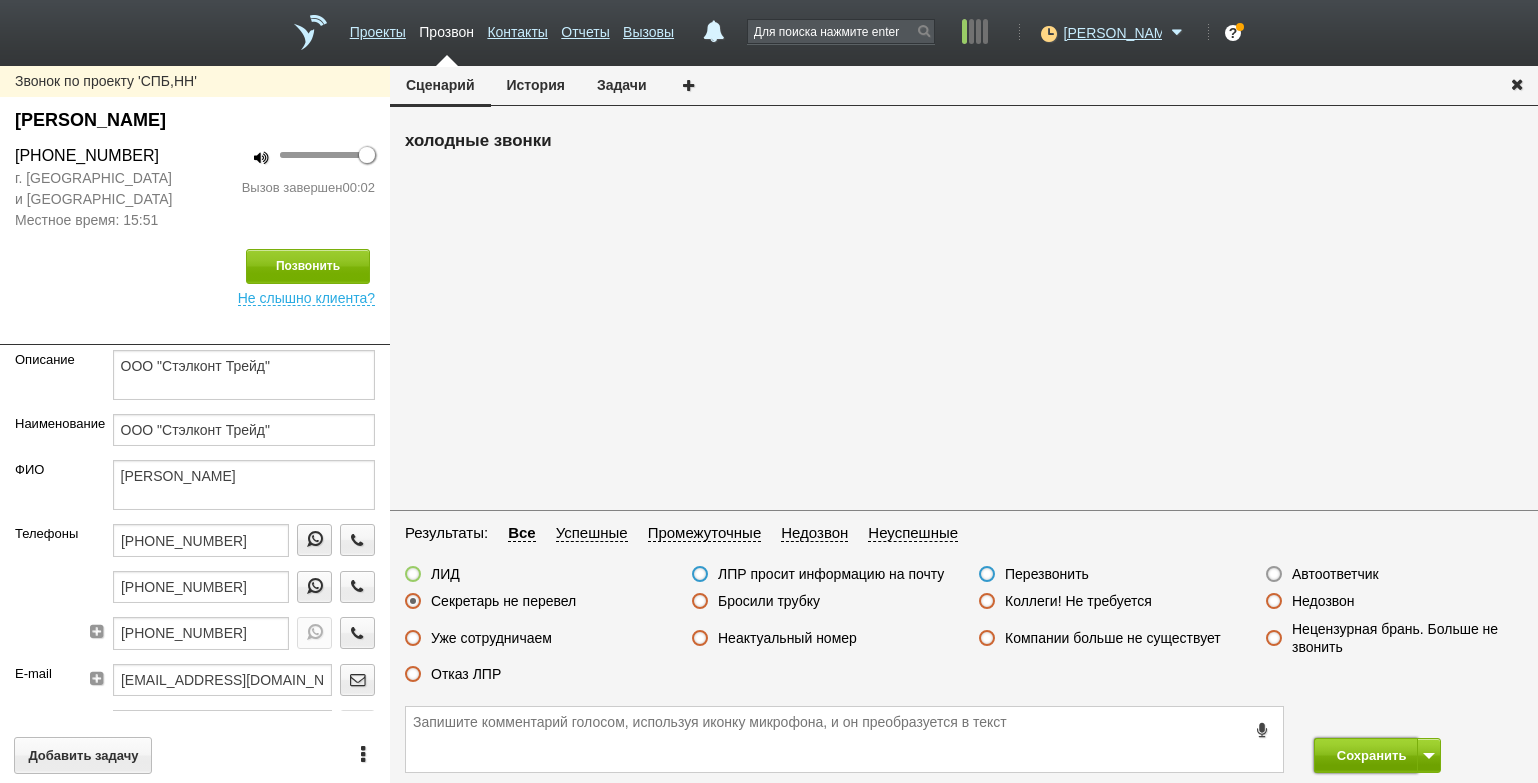 click on "Сохранить" at bounding box center [1366, 755] 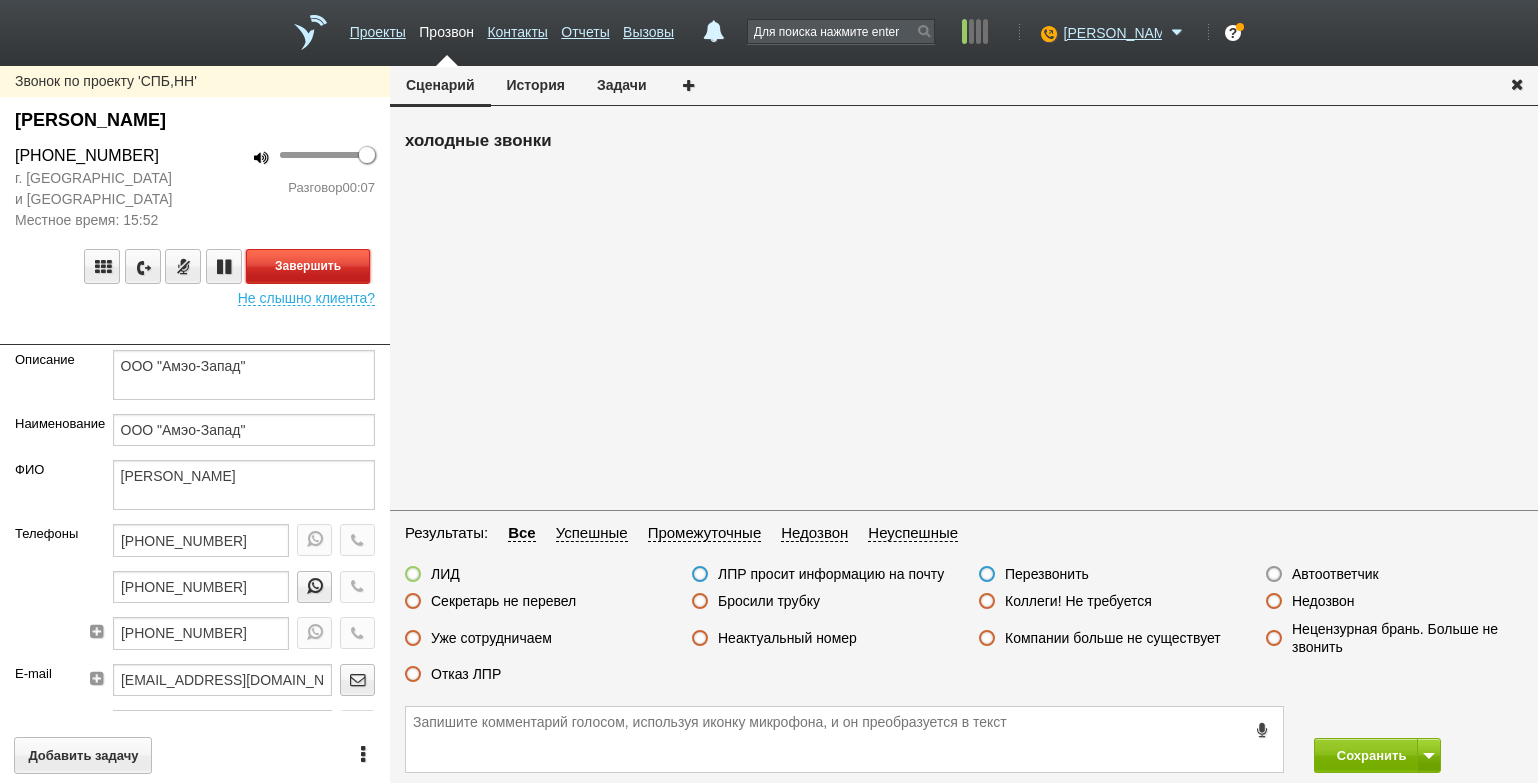 click on "Завершить" at bounding box center (308, 266) 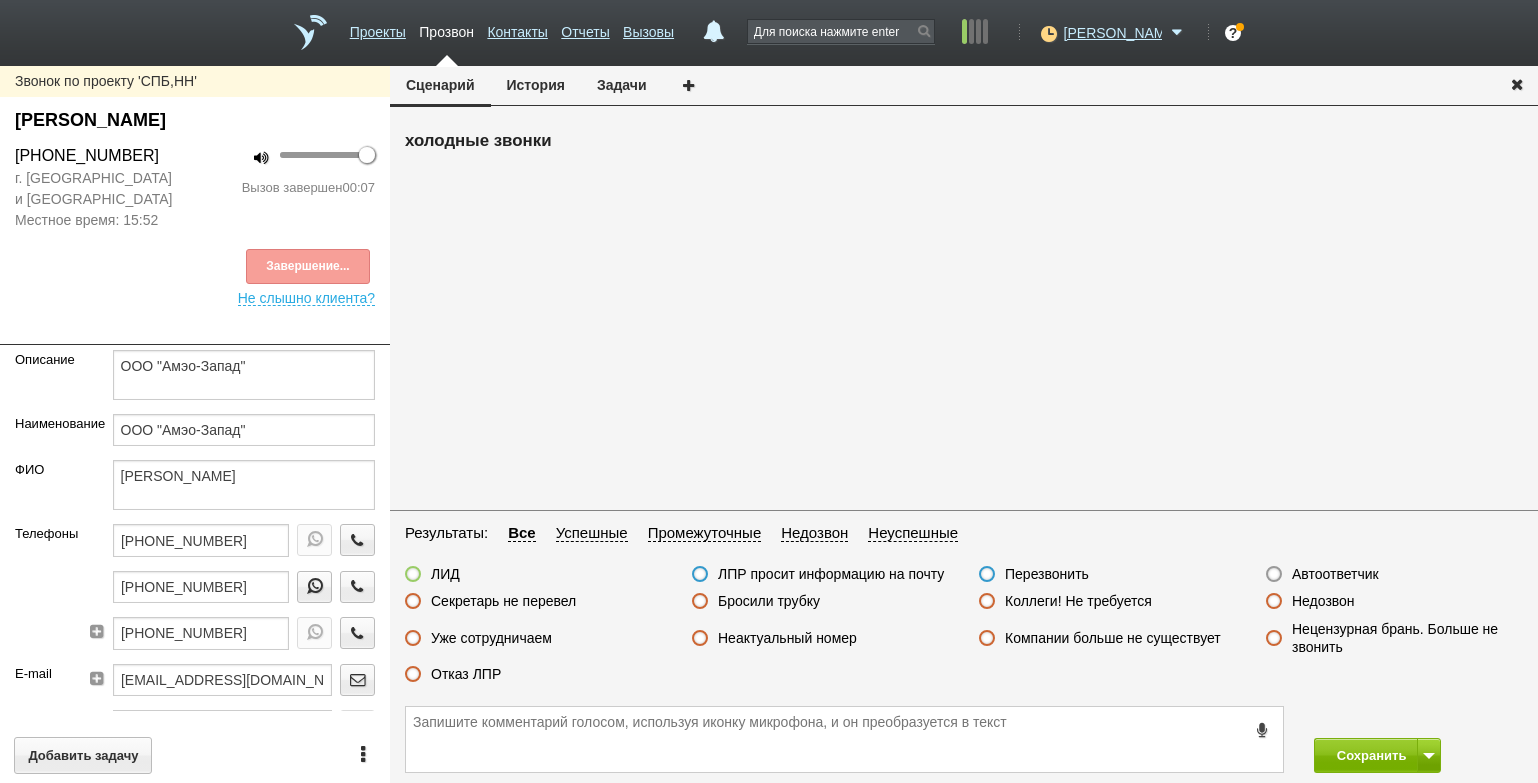 click on "Неактуальный номер" at bounding box center (820, 639) 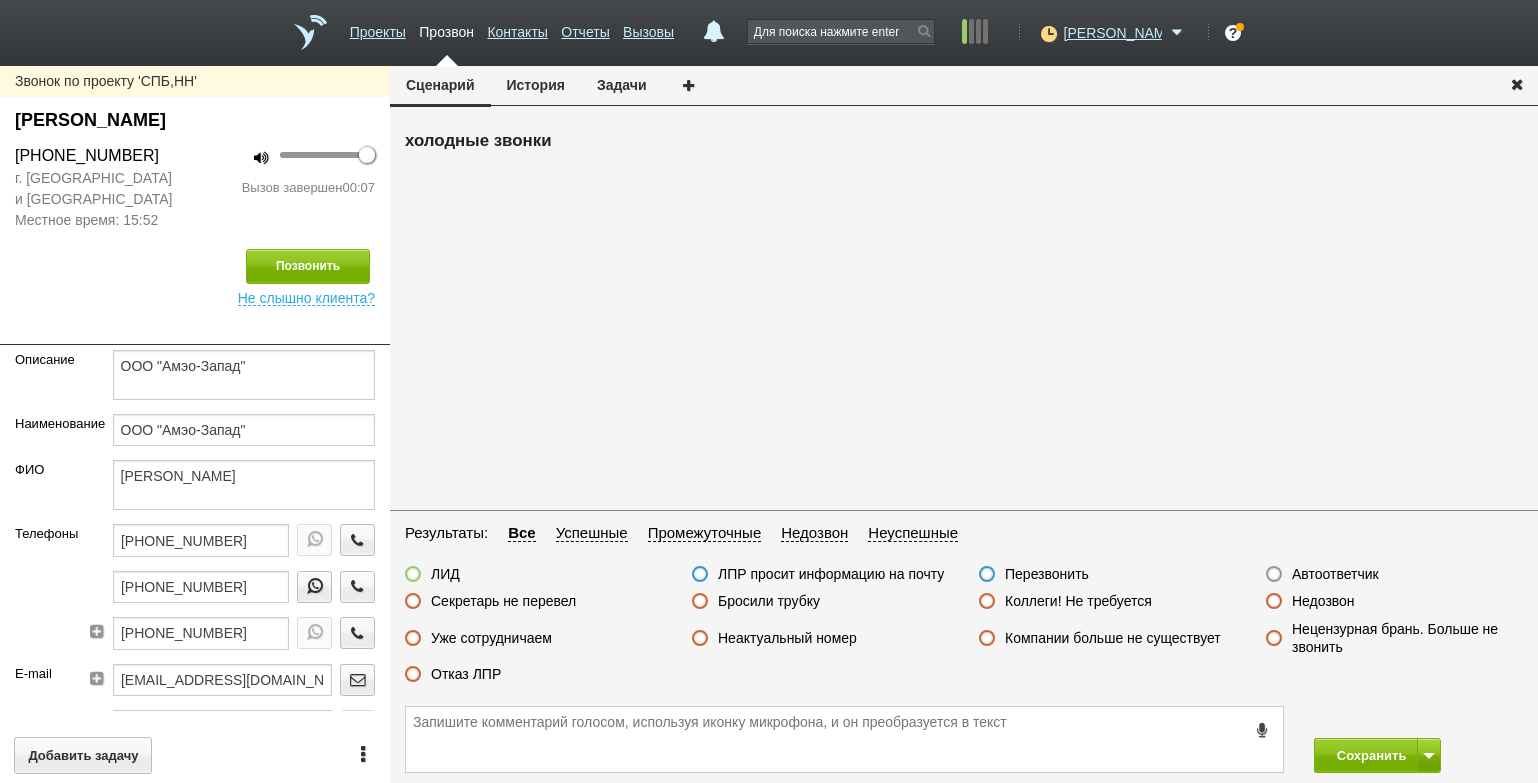 click on "Неактуальный номер" at bounding box center (787, 638) 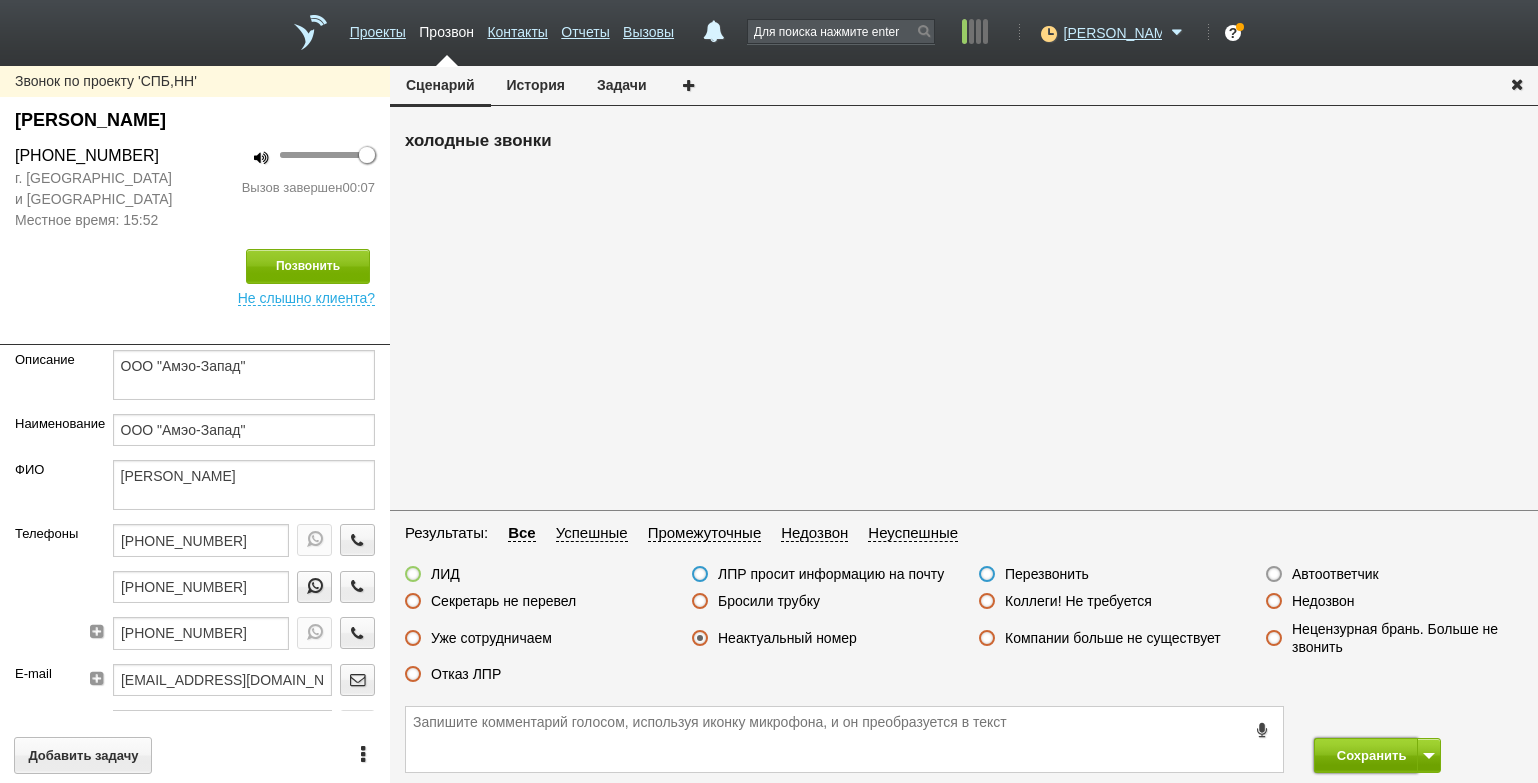 click on "Сохранить" at bounding box center (1366, 755) 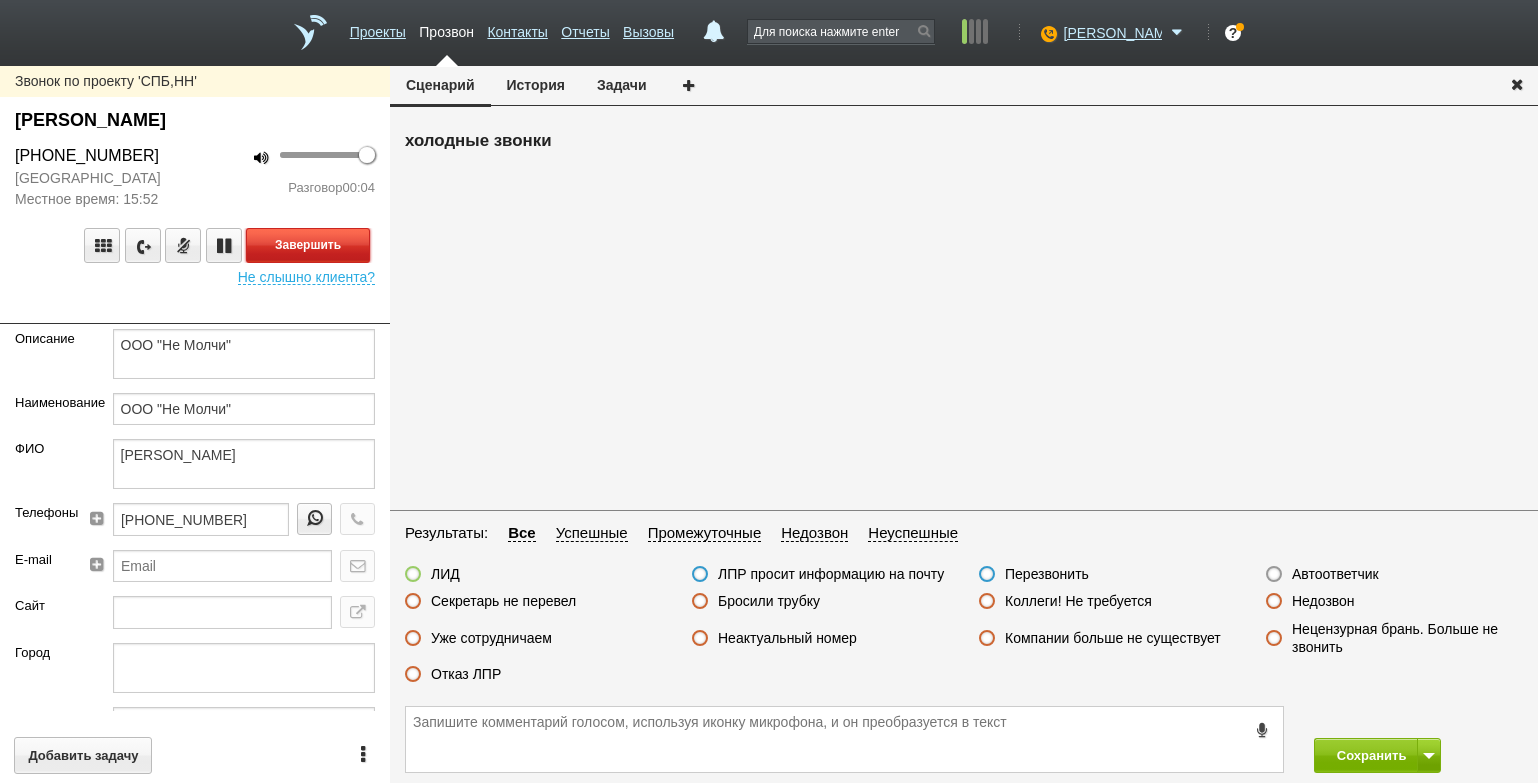 click on "Завершить" at bounding box center [308, 245] 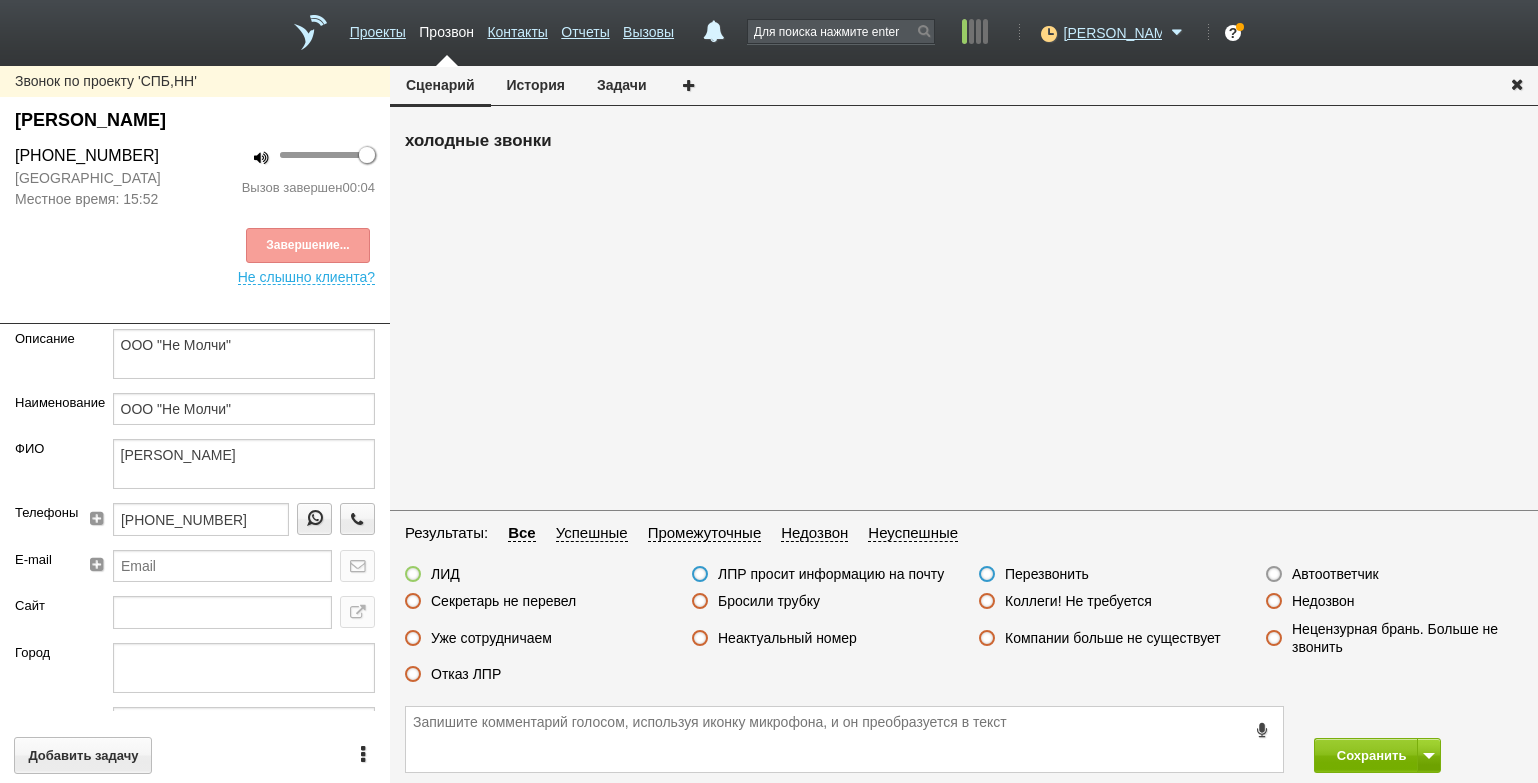 click on "Автоответчик" at bounding box center [1335, 574] 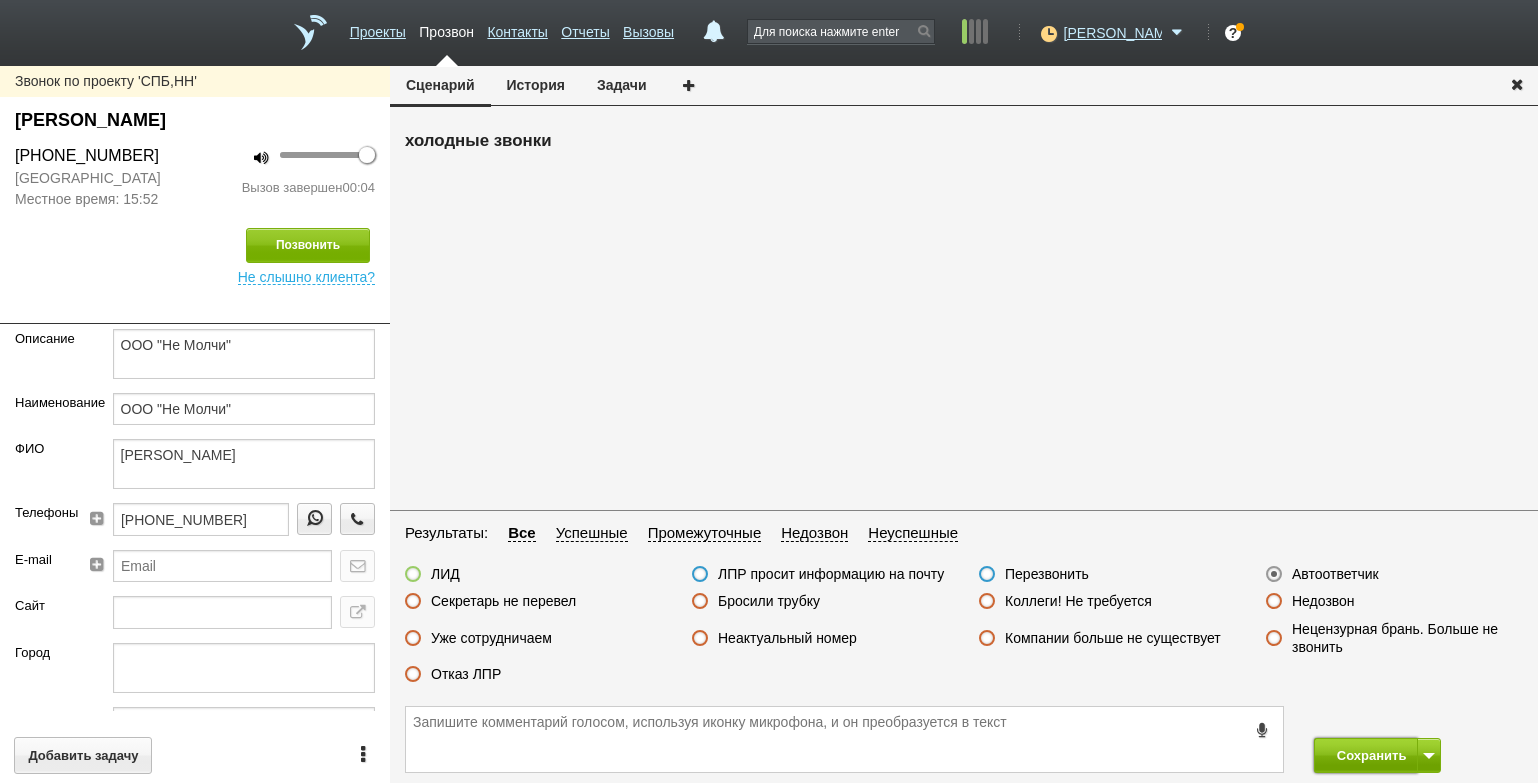 click on "Сохранить" at bounding box center [1366, 755] 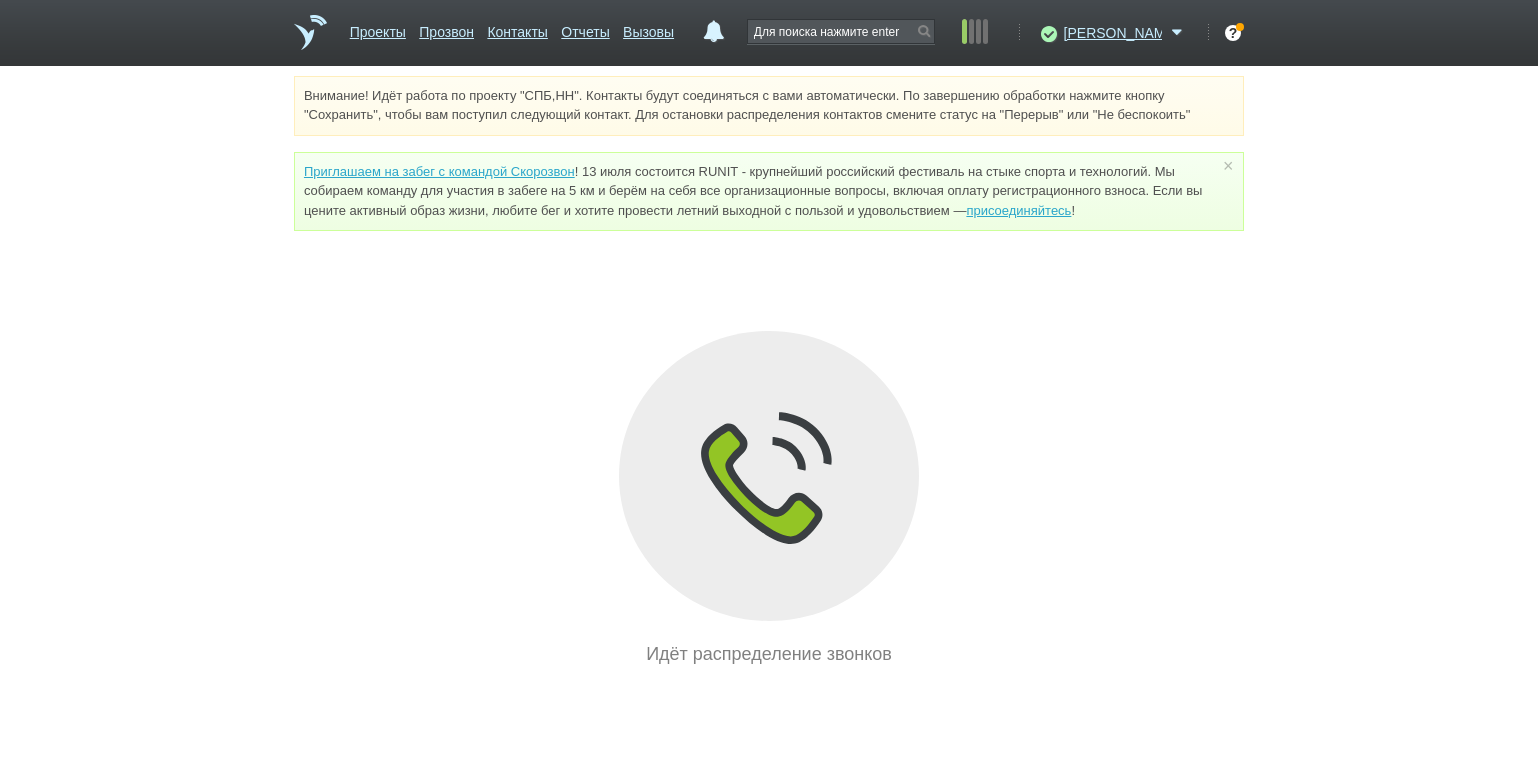 click on "Внимание! Идёт работа по проекту "СПБ,НН". Контакты будут соединяться с вами автоматически. По завершению обработки нажмите кнопку "Сохранить", чтобы вам поступил следующий контакт. Для остановки распределения контактов смените статус на "Перерыв" или "Не беспокоить"
Приглашаем на забег с командой Скорозвон присоединяйтесь !
×
Вы можете звонить напрямую из строки поиска - введите номер и нажмите "Позвонить"
Идёт распределение звонков" at bounding box center (769, 372) 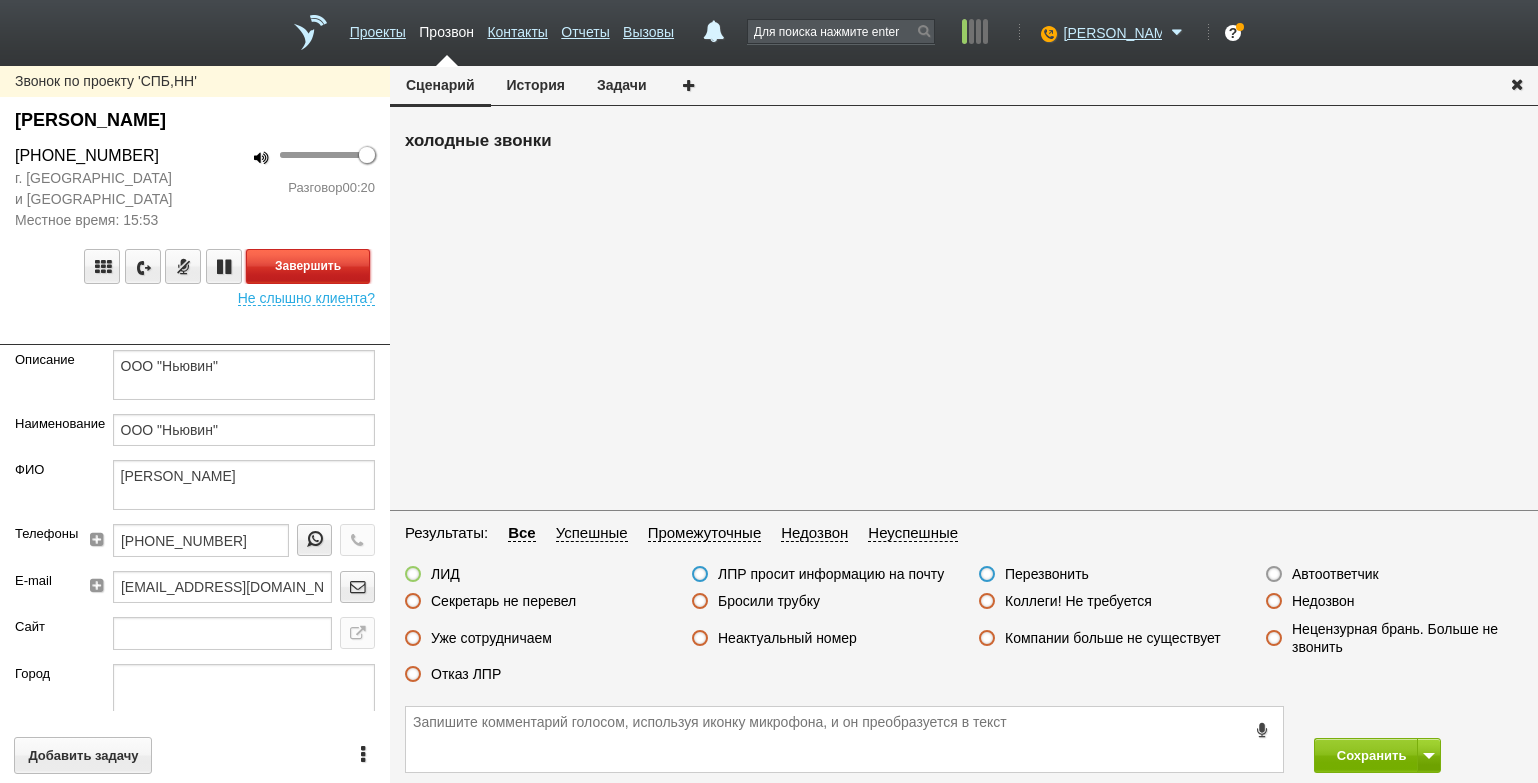 click on "Завершить" at bounding box center (308, 266) 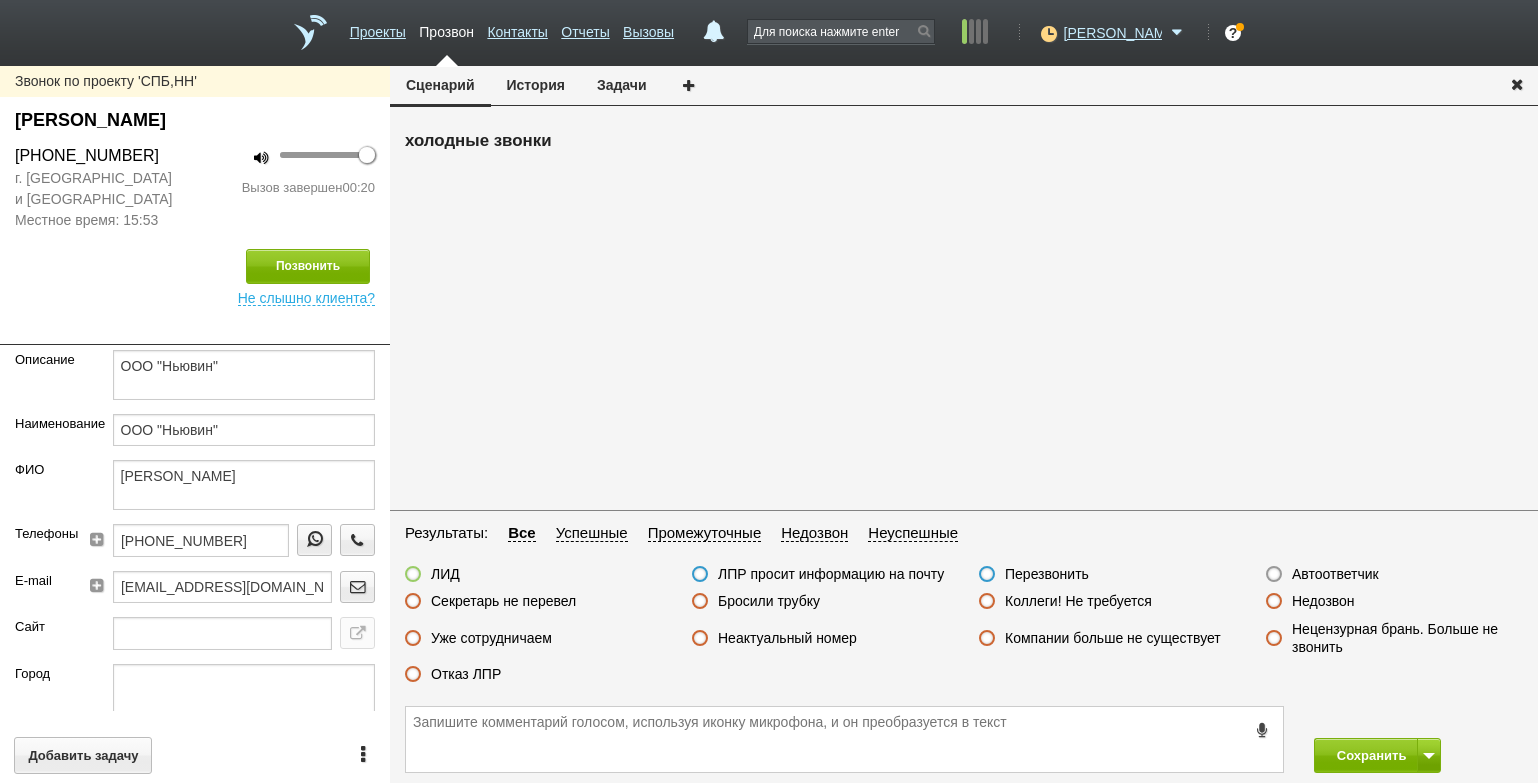click on "Отказ ЛПР" at bounding box center (466, 674) 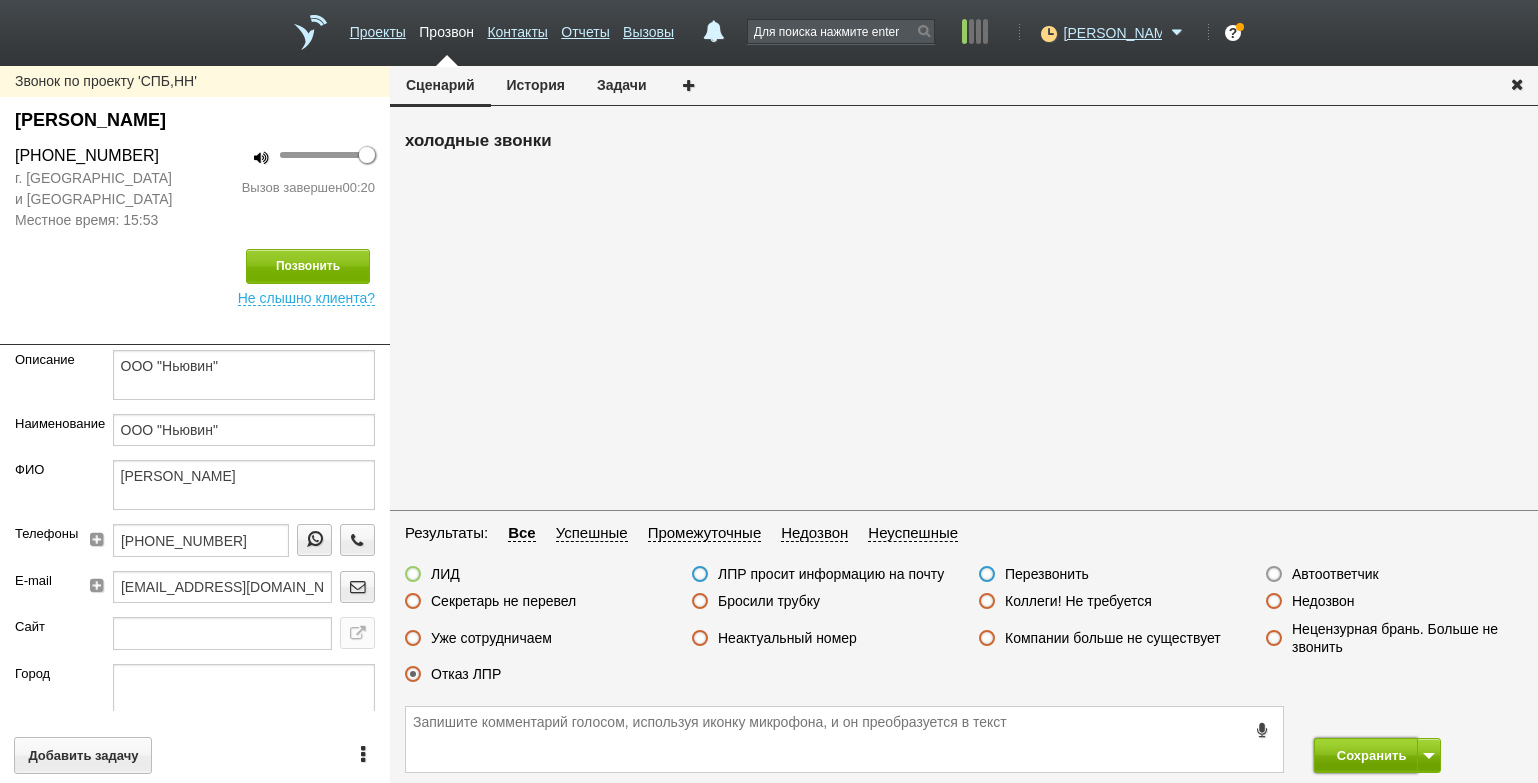 click on "Сохранить" at bounding box center [1366, 755] 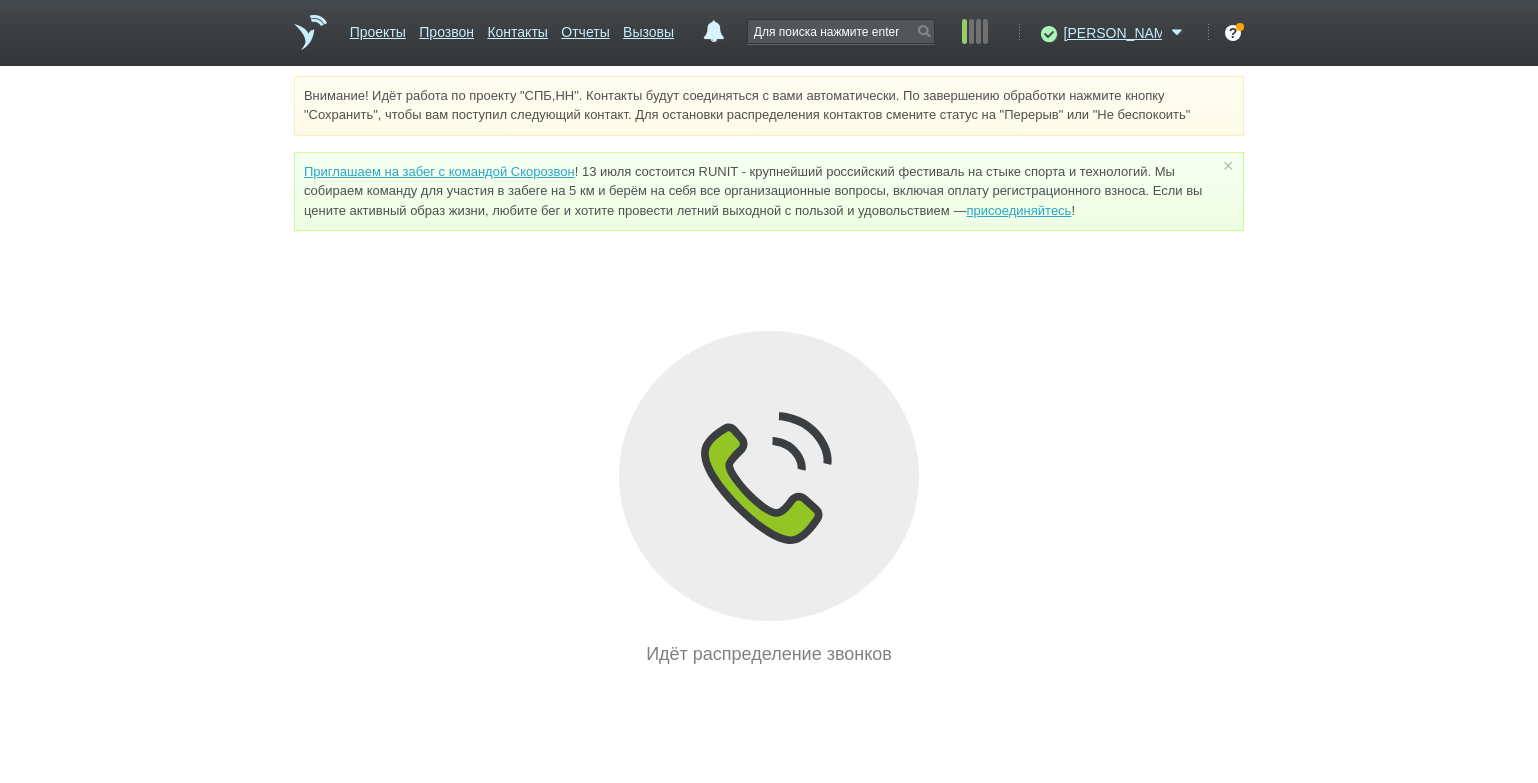 click on "Внимание! Идёт работа по проекту "СПБ,НН". Контакты будут соединяться с вами автоматически. По завершению обработки нажмите кнопку "Сохранить", чтобы вам поступил следующий контакт. Для остановки распределения контактов смените статус на "Перерыв" или "Не беспокоить"
Приглашаем на забег с командой Скорозвон присоединяйтесь !
×
Вы можете звонить напрямую из строки поиска - введите номер и нажмите "Позвонить"
Идёт распределение звонков" at bounding box center (769, 372) 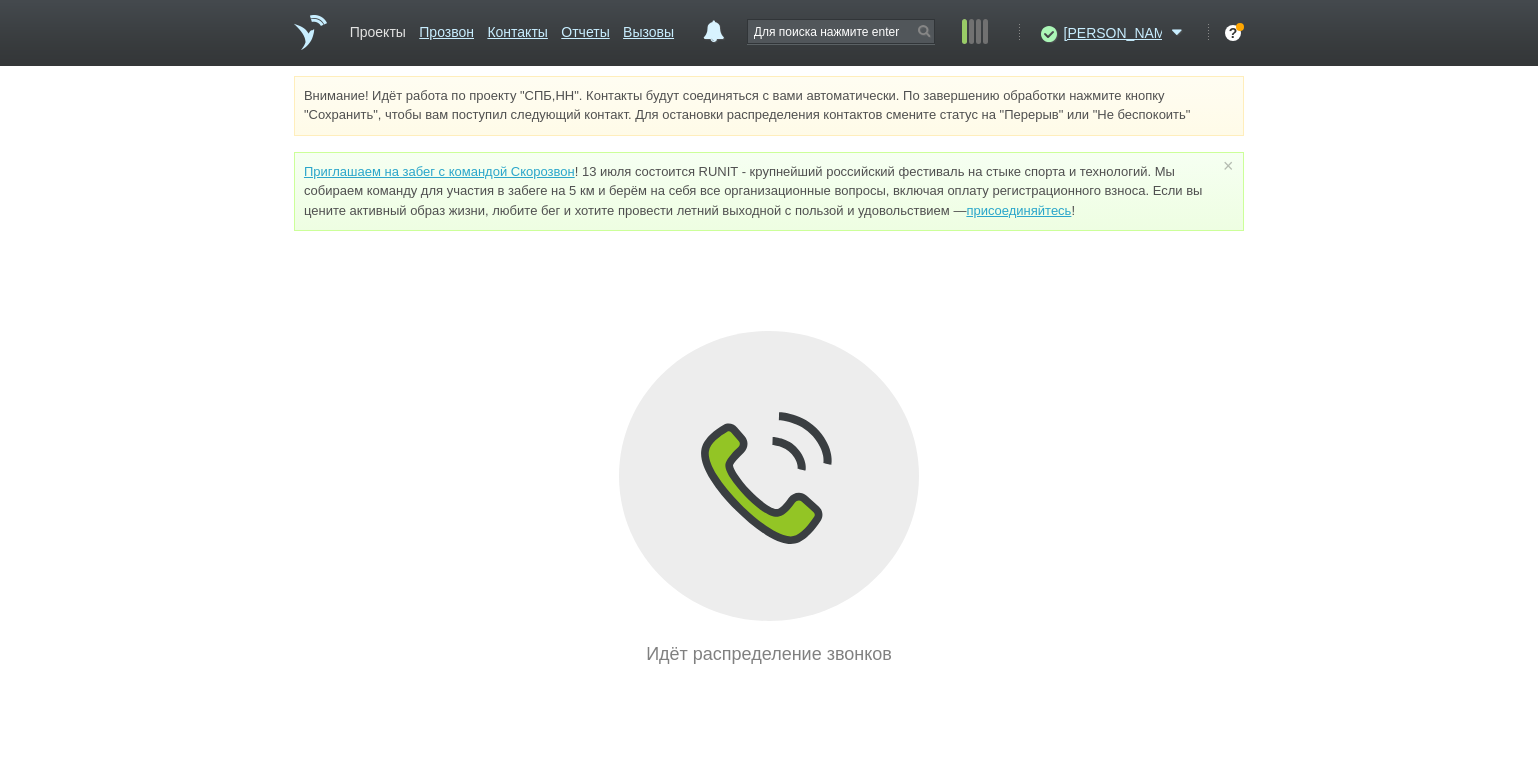 click on "Проекты" at bounding box center (378, 28) 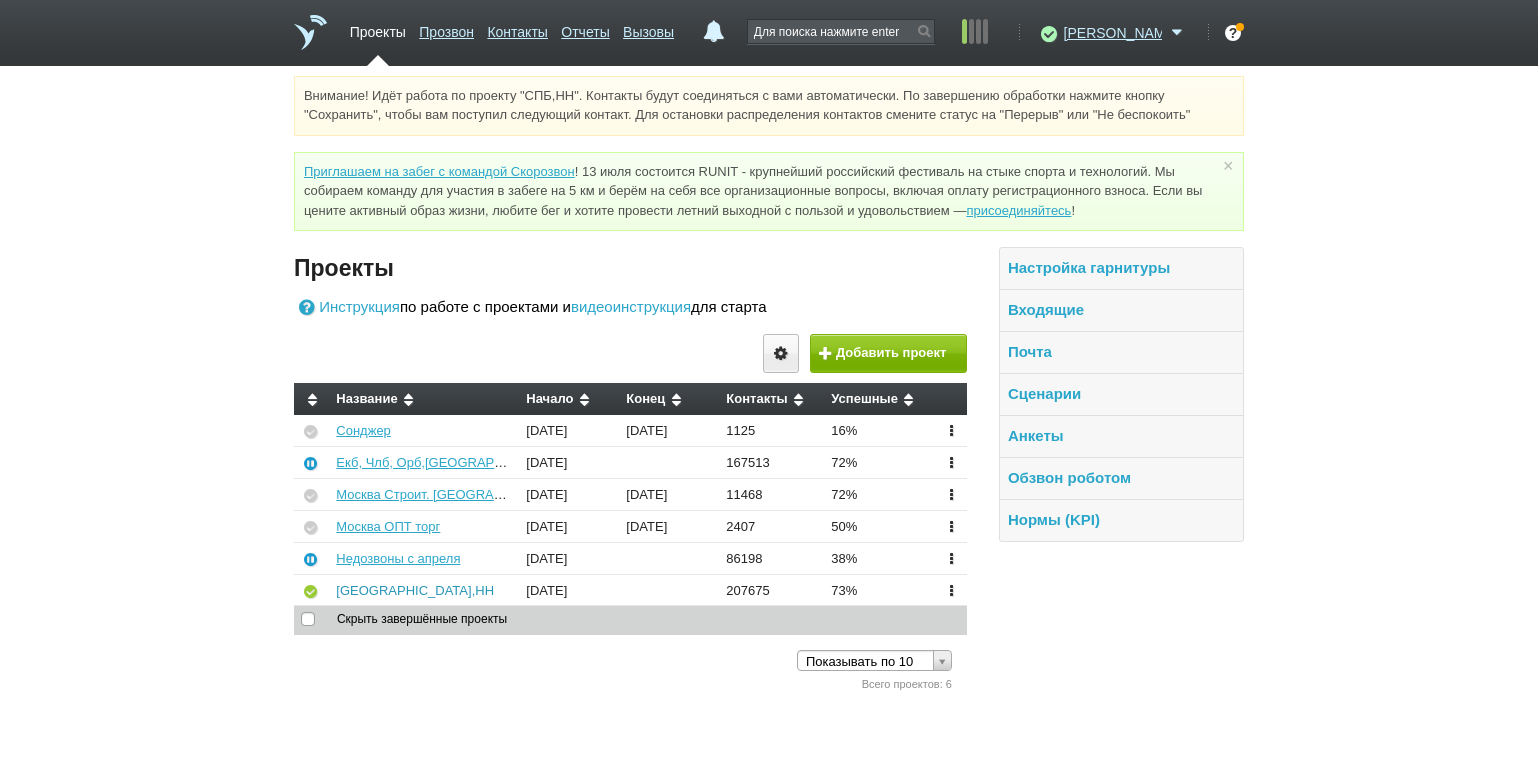 click on "[GEOGRAPHIC_DATA],НН" at bounding box center [415, 590] 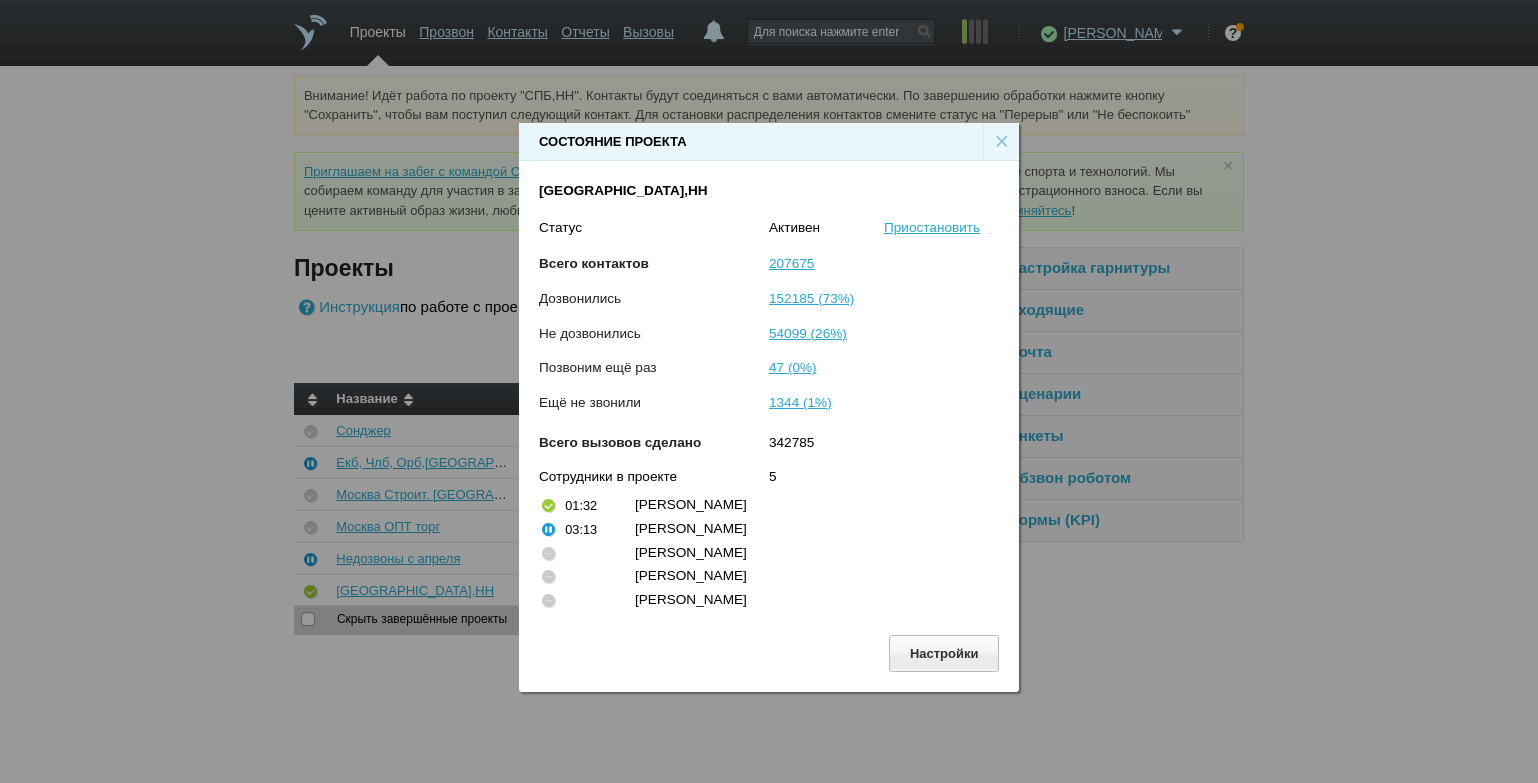 click on "×" at bounding box center (1001, 142) 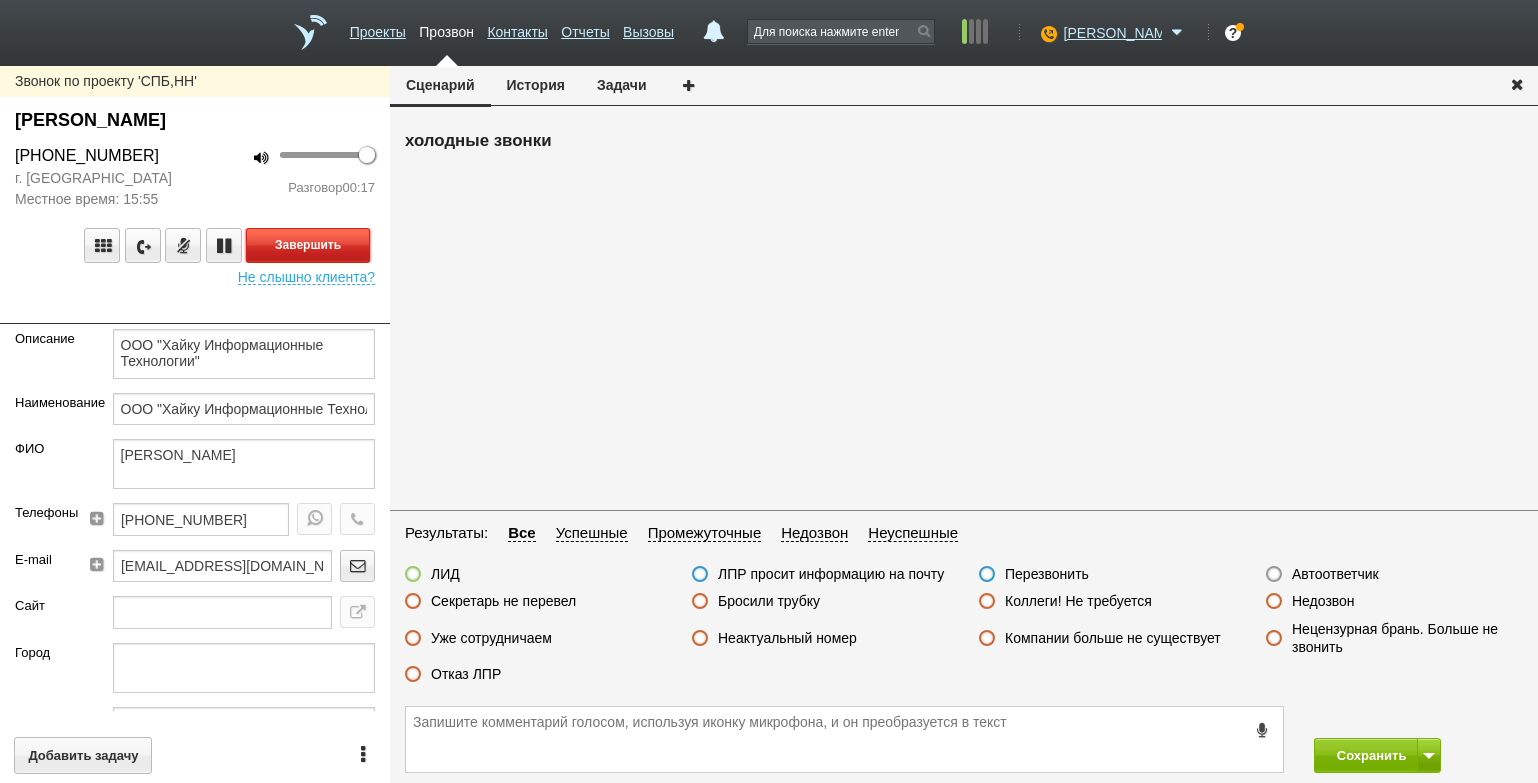 click on "Завершить" at bounding box center (308, 245) 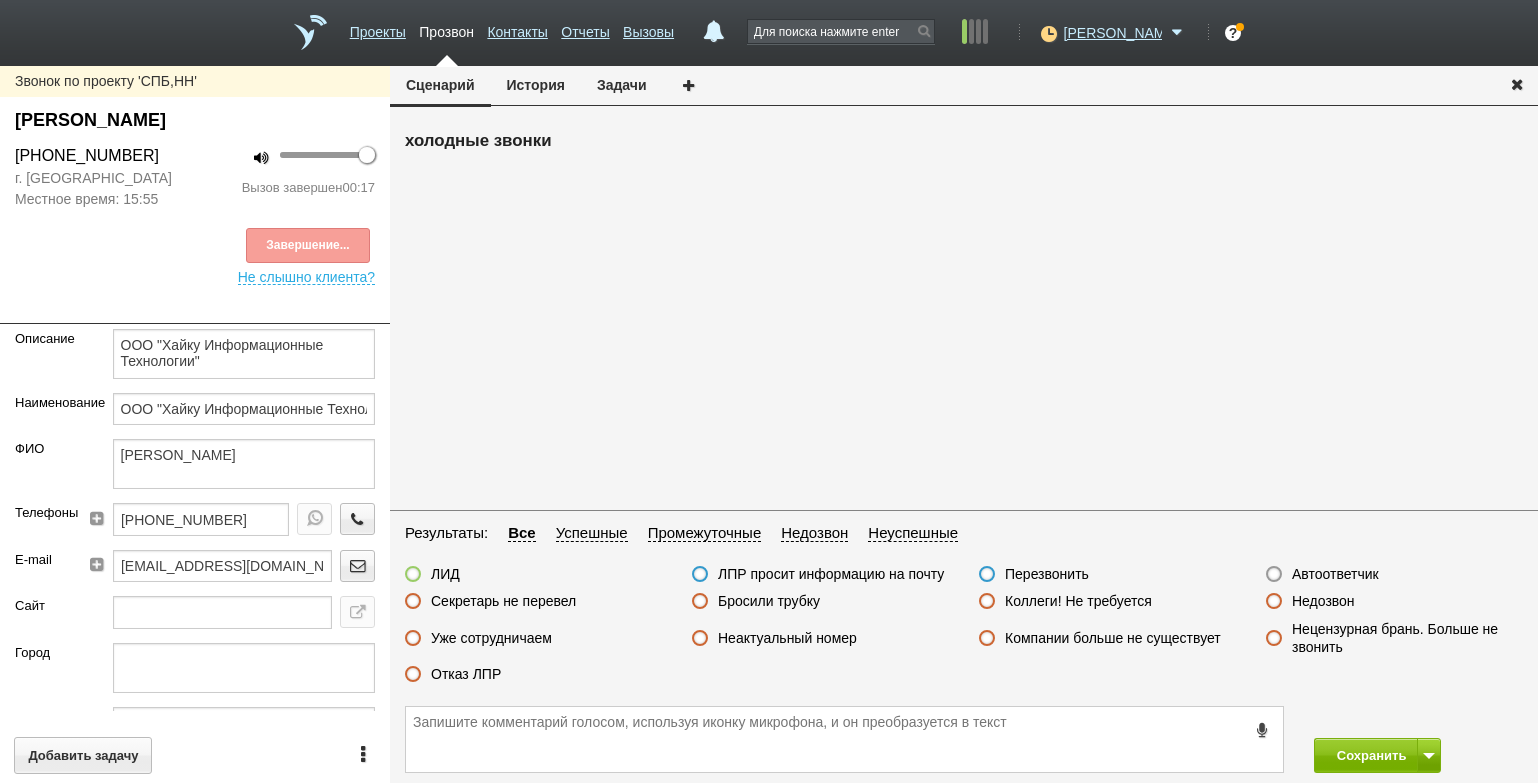 click on "Отказ ЛПР" at bounding box center [466, 674] 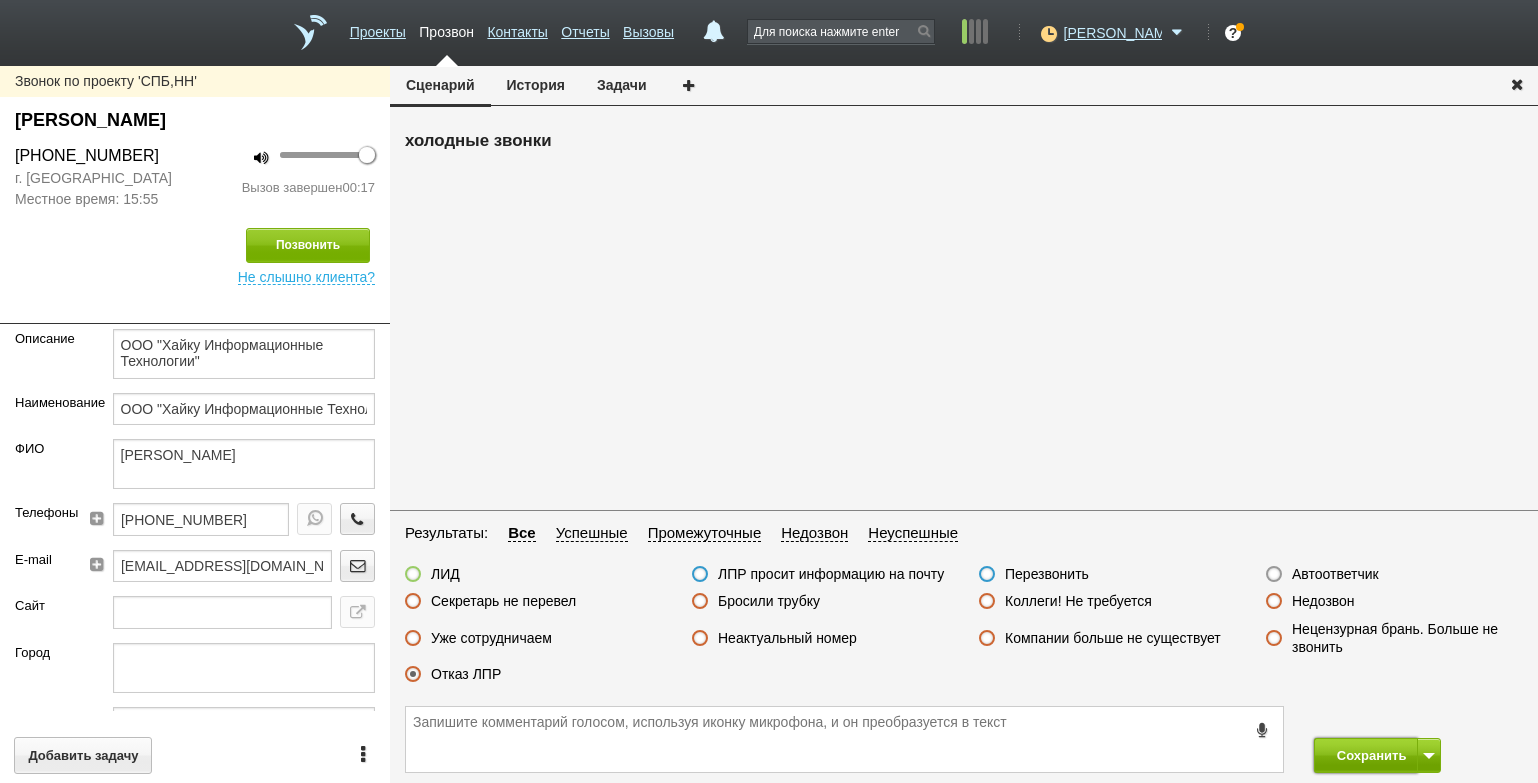 click on "Сохранить" at bounding box center [1366, 755] 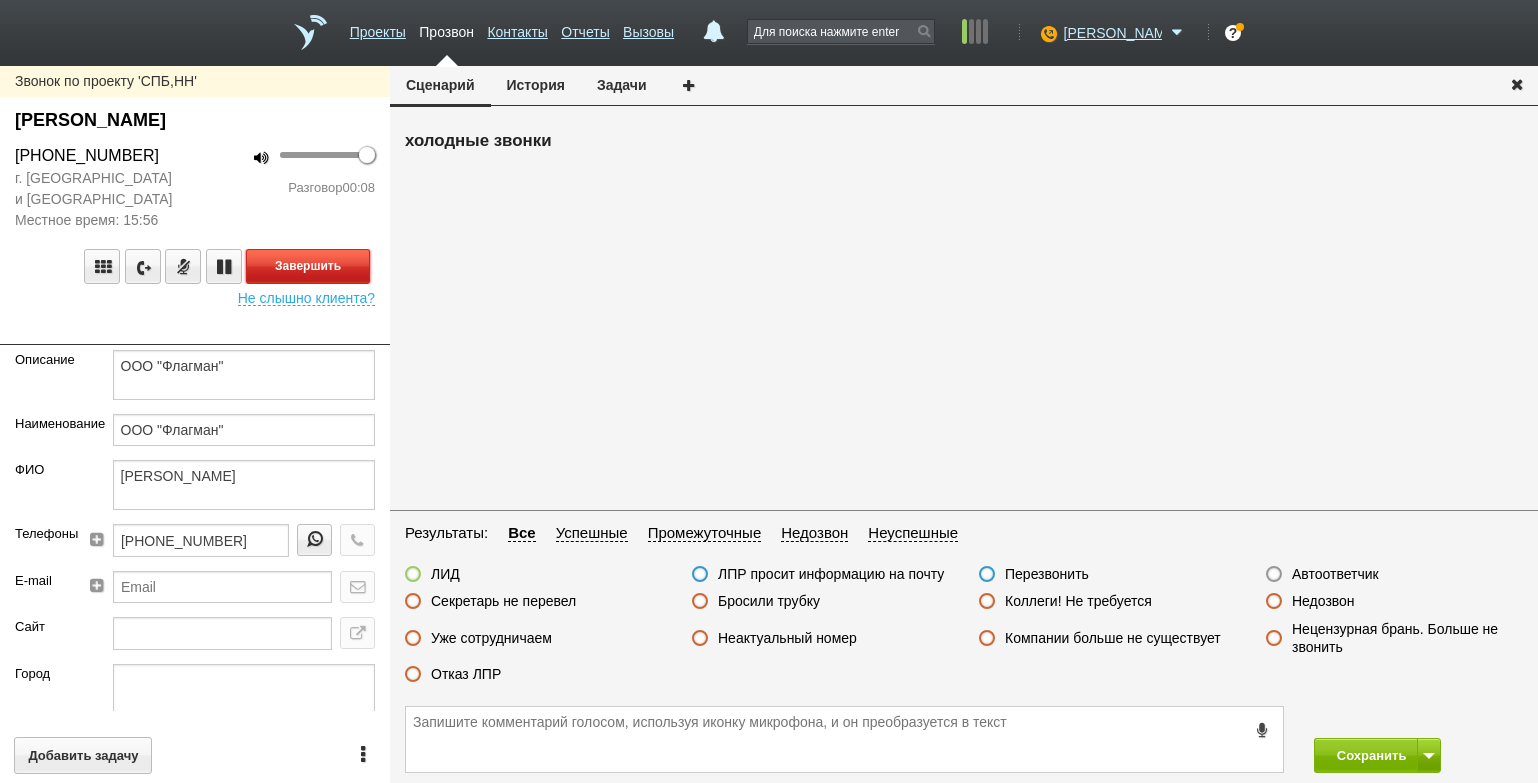 click on "Завершить" at bounding box center [308, 266] 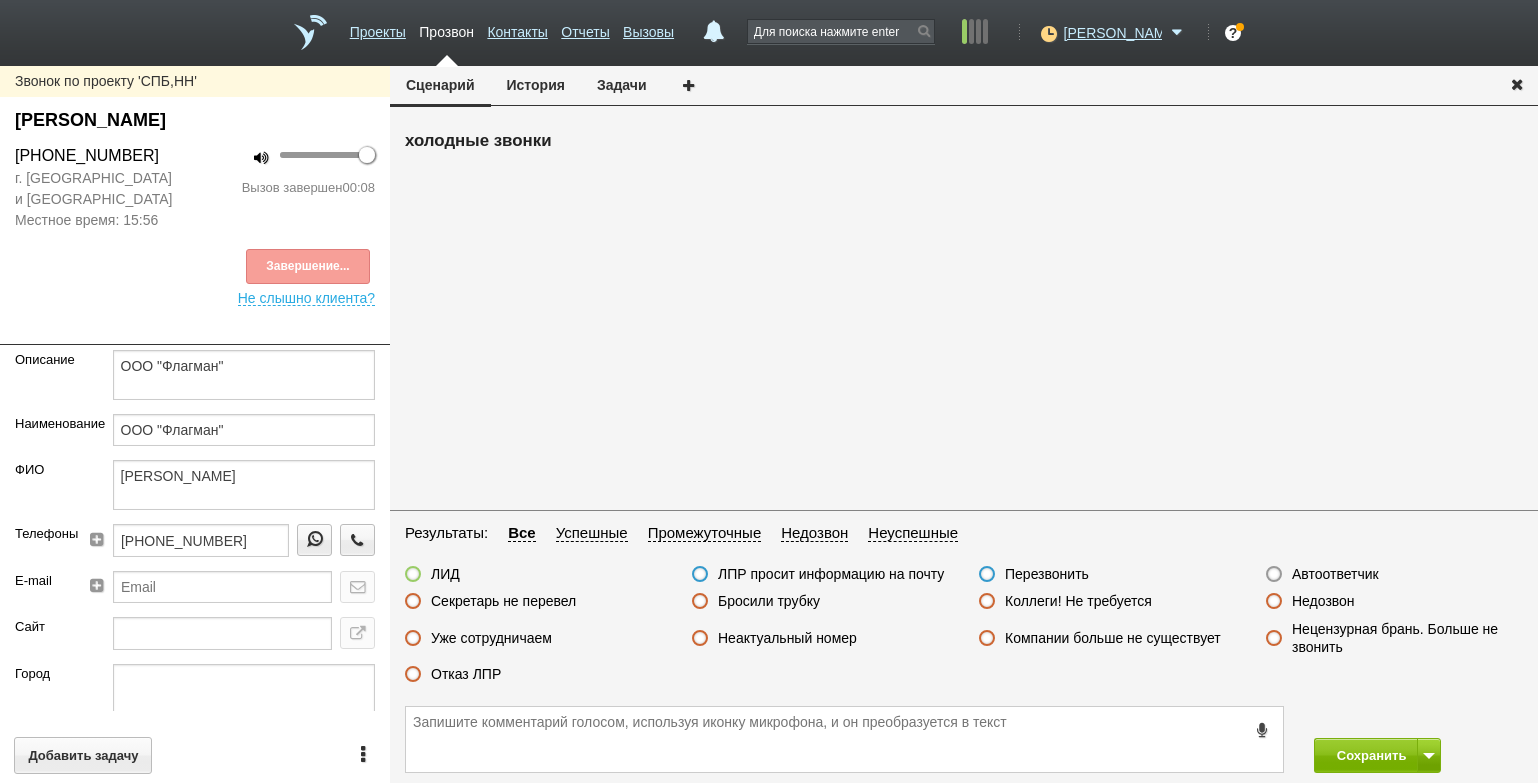click on "ЛИД ЛПР просит информацию на почту Перезвонить Автоответчик Секретарь не перевел Бросили трубку Коллеги! Не требуется Недозвон Уже сотрудничаем Неактуальный номер Компании больше не существует Нецензурная брань. Больше не звонить Отказ ЛПР" at bounding box center [964, 629] 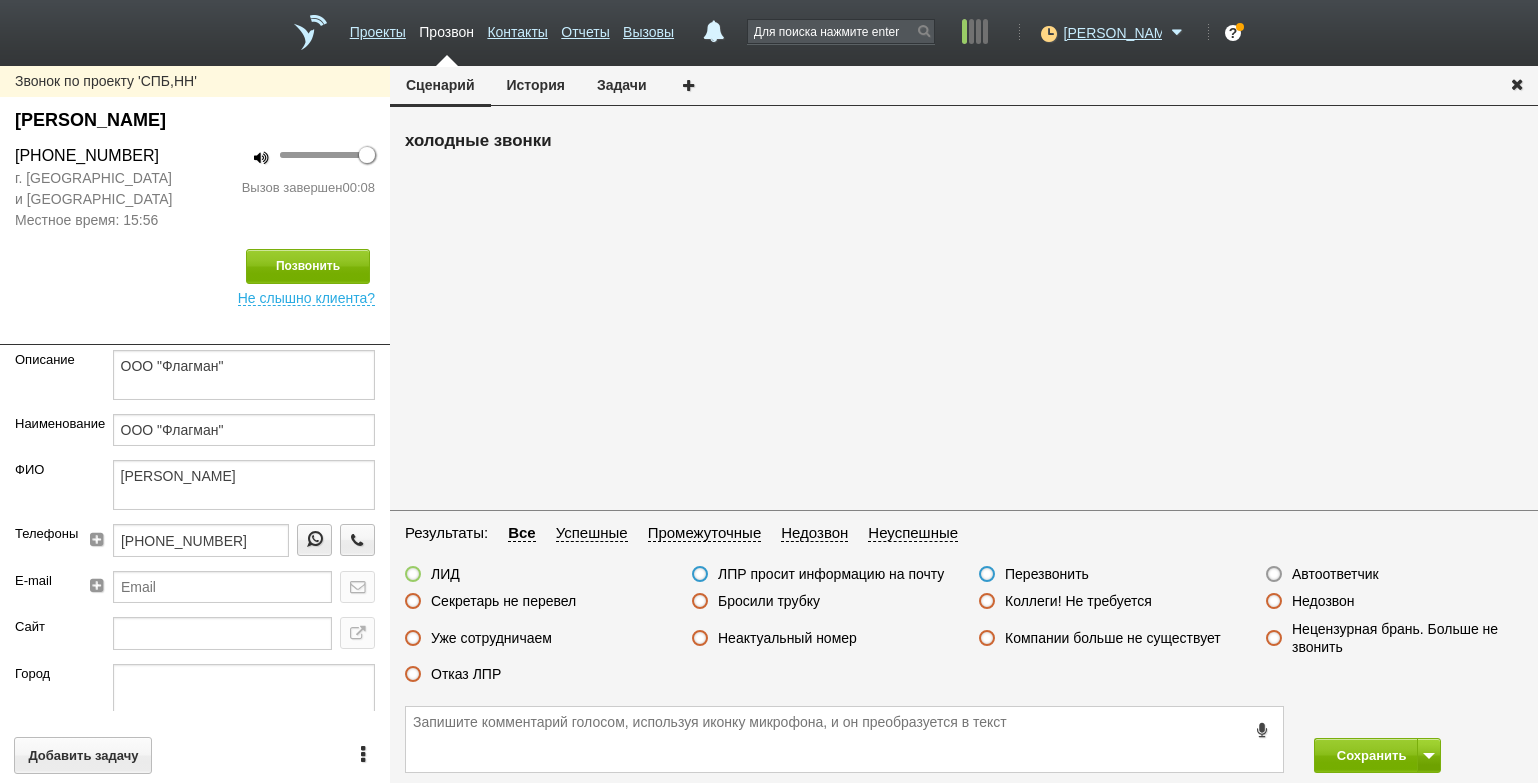 click on "Неактуальный номер" at bounding box center (787, 638) 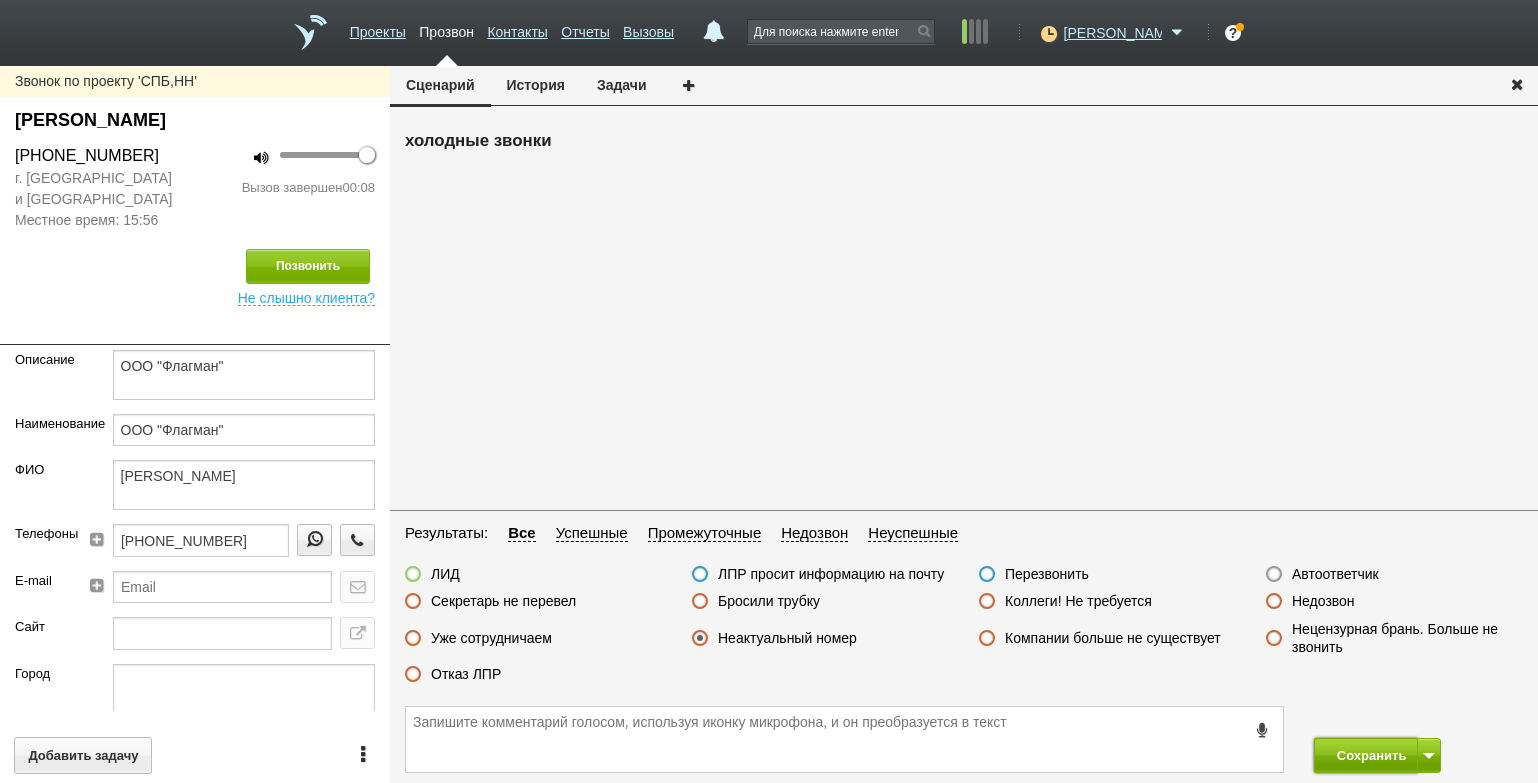 click on "Сохранить" at bounding box center (1366, 755) 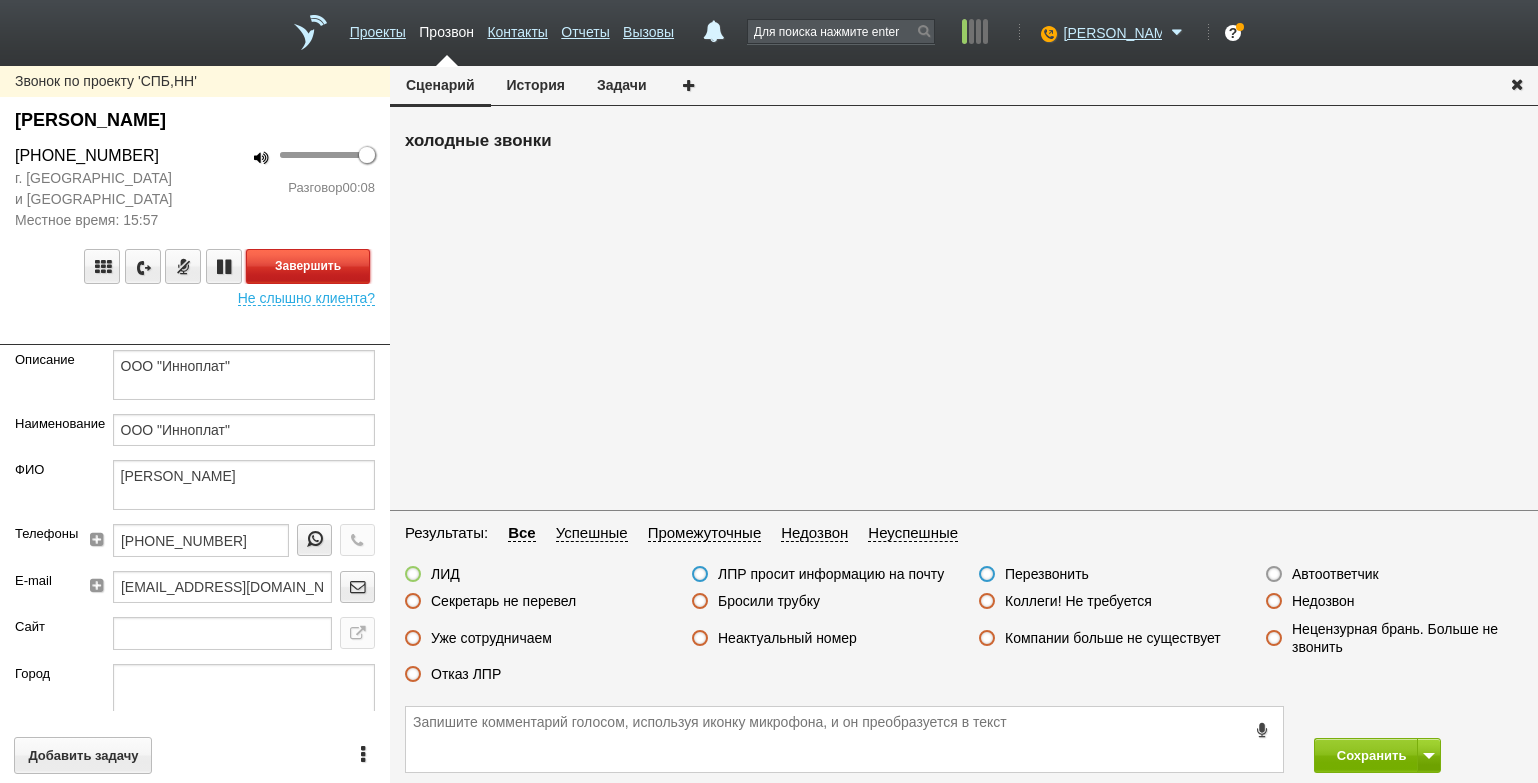 click on "Завершить" at bounding box center (308, 266) 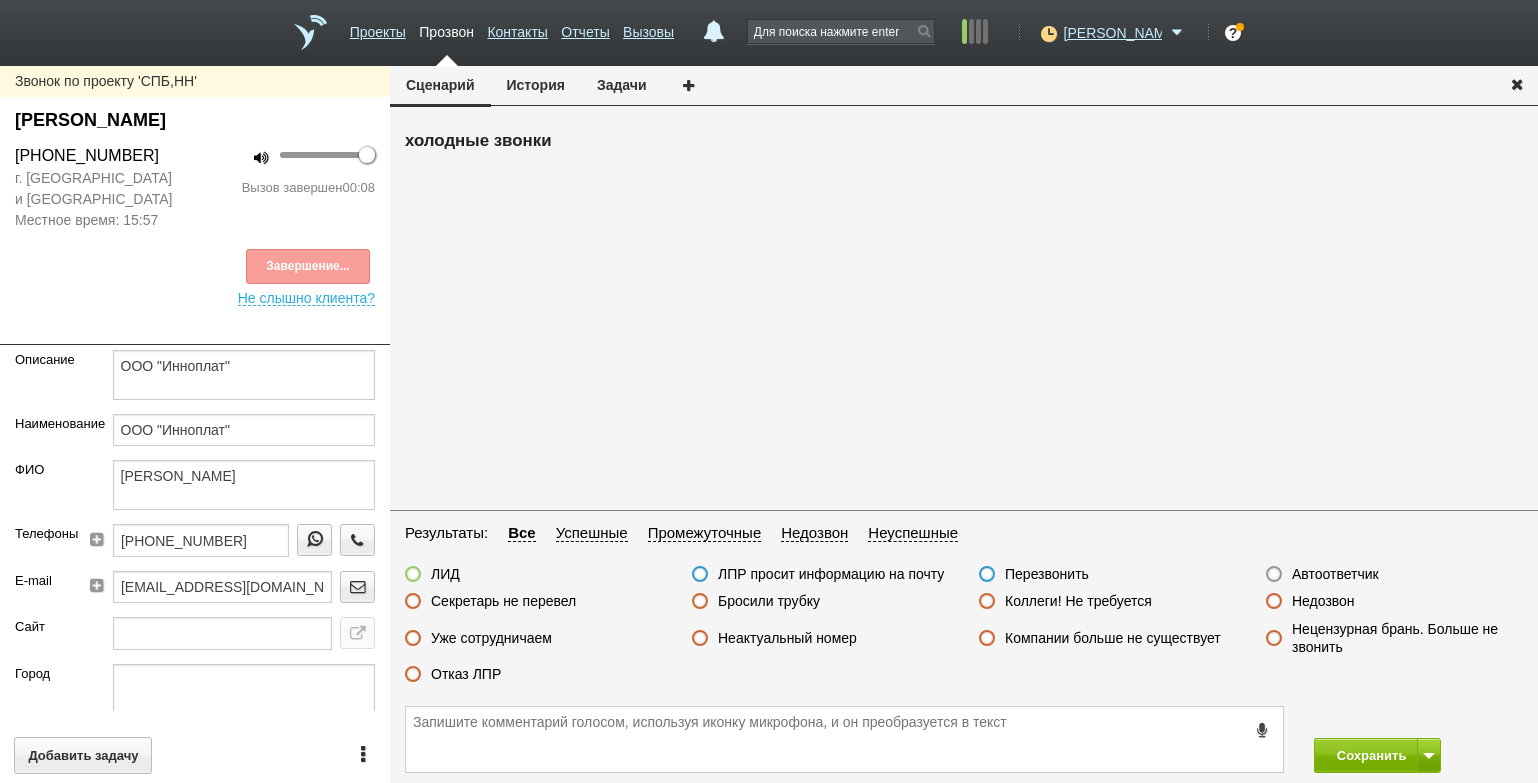 click on "Секретарь не перевел" at bounding box center [503, 601] 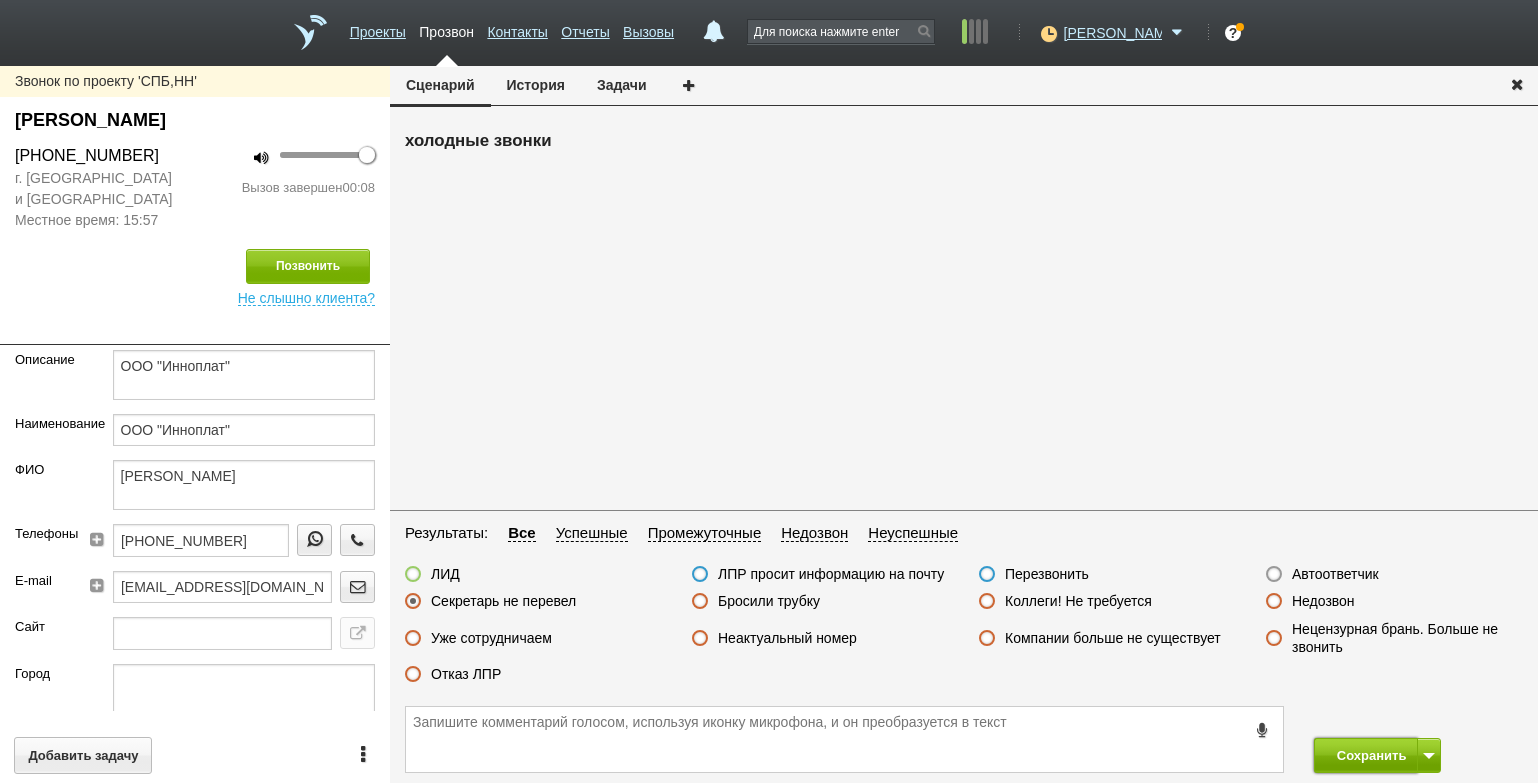 click on "Сохранить" at bounding box center [1366, 755] 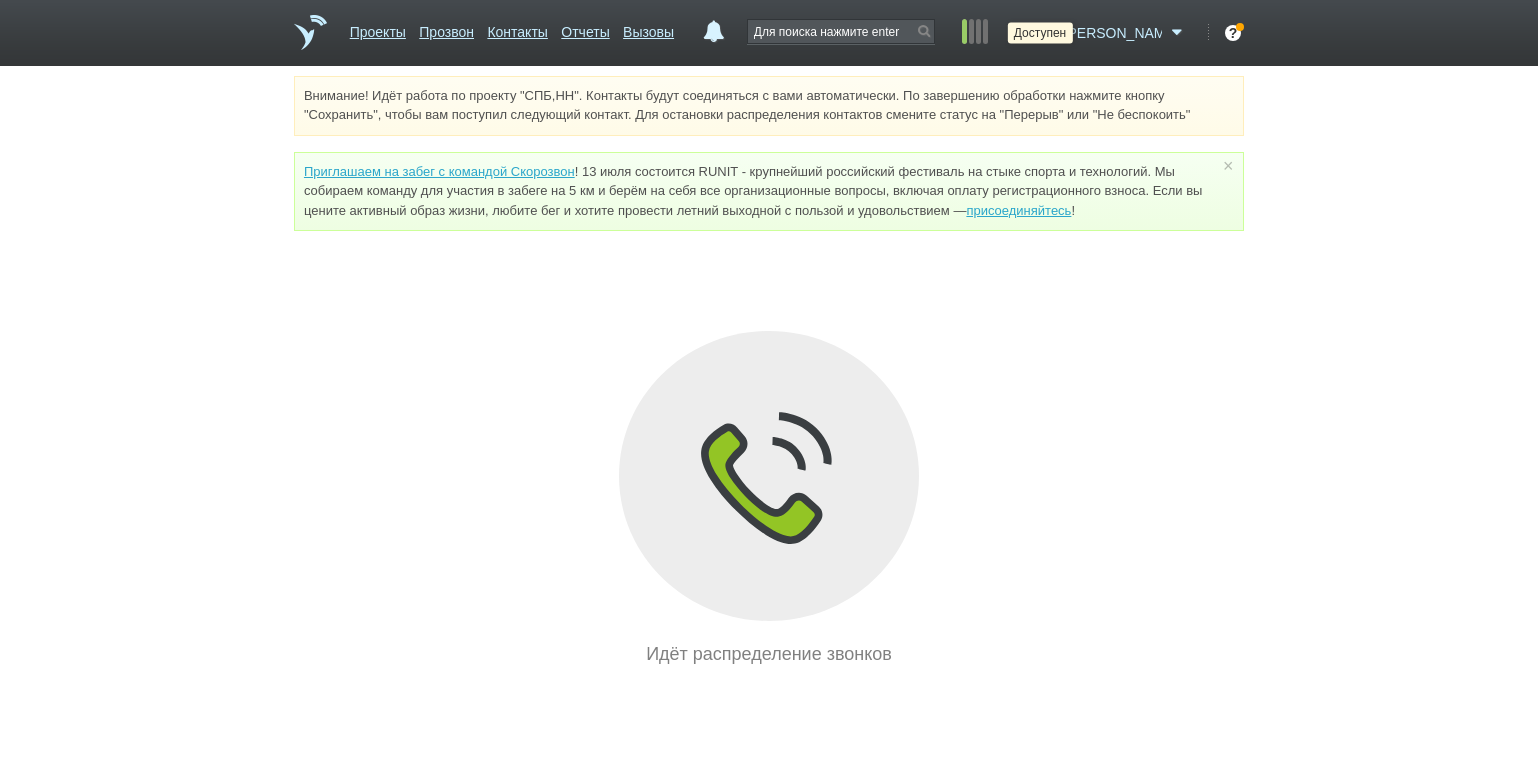 click at bounding box center [1046, 33] 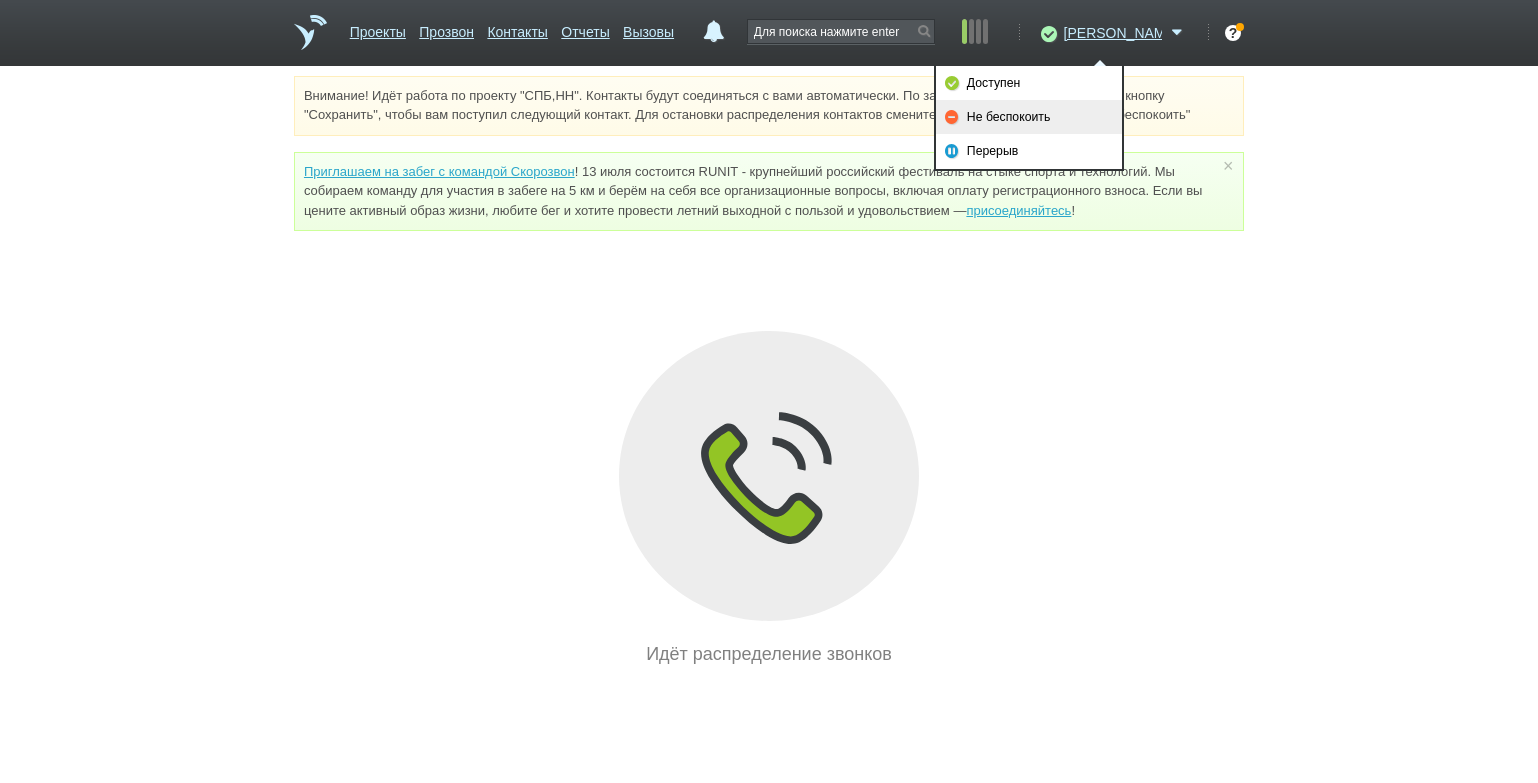click on "Не беспокоить" at bounding box center [1029, 117] 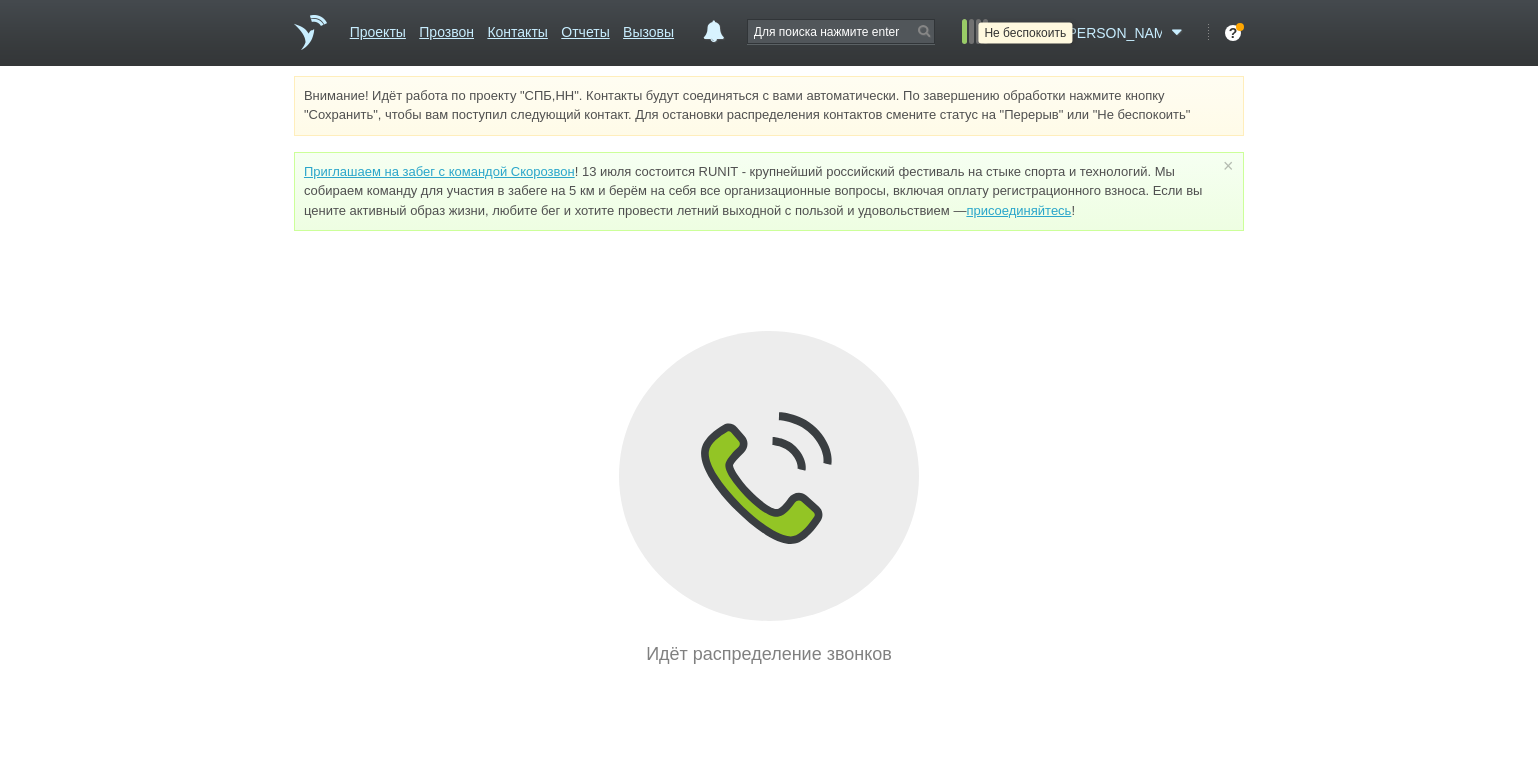 click at bounding box center (1046, 33) 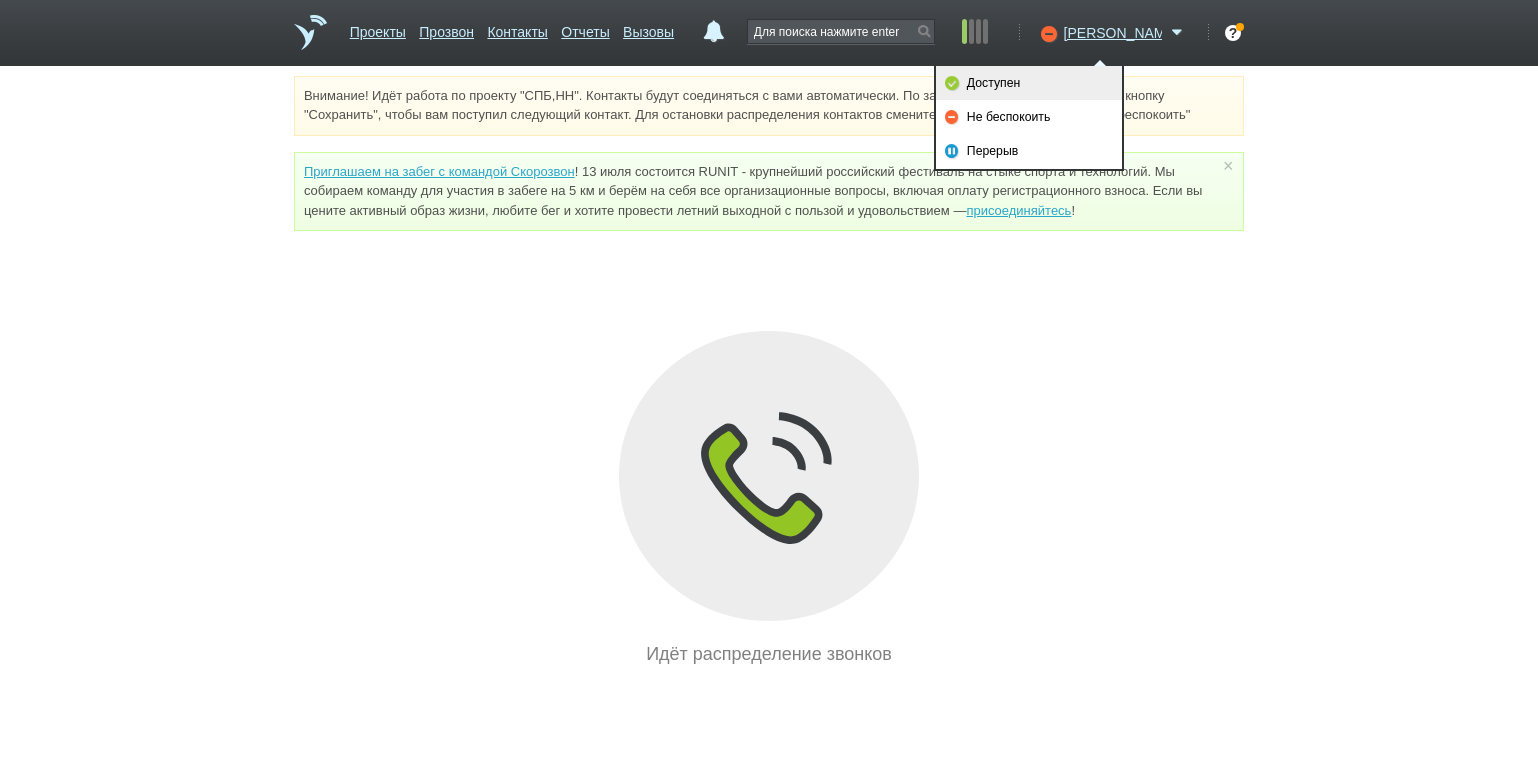 click on "Доступен" at bounding box center (1029, 83) 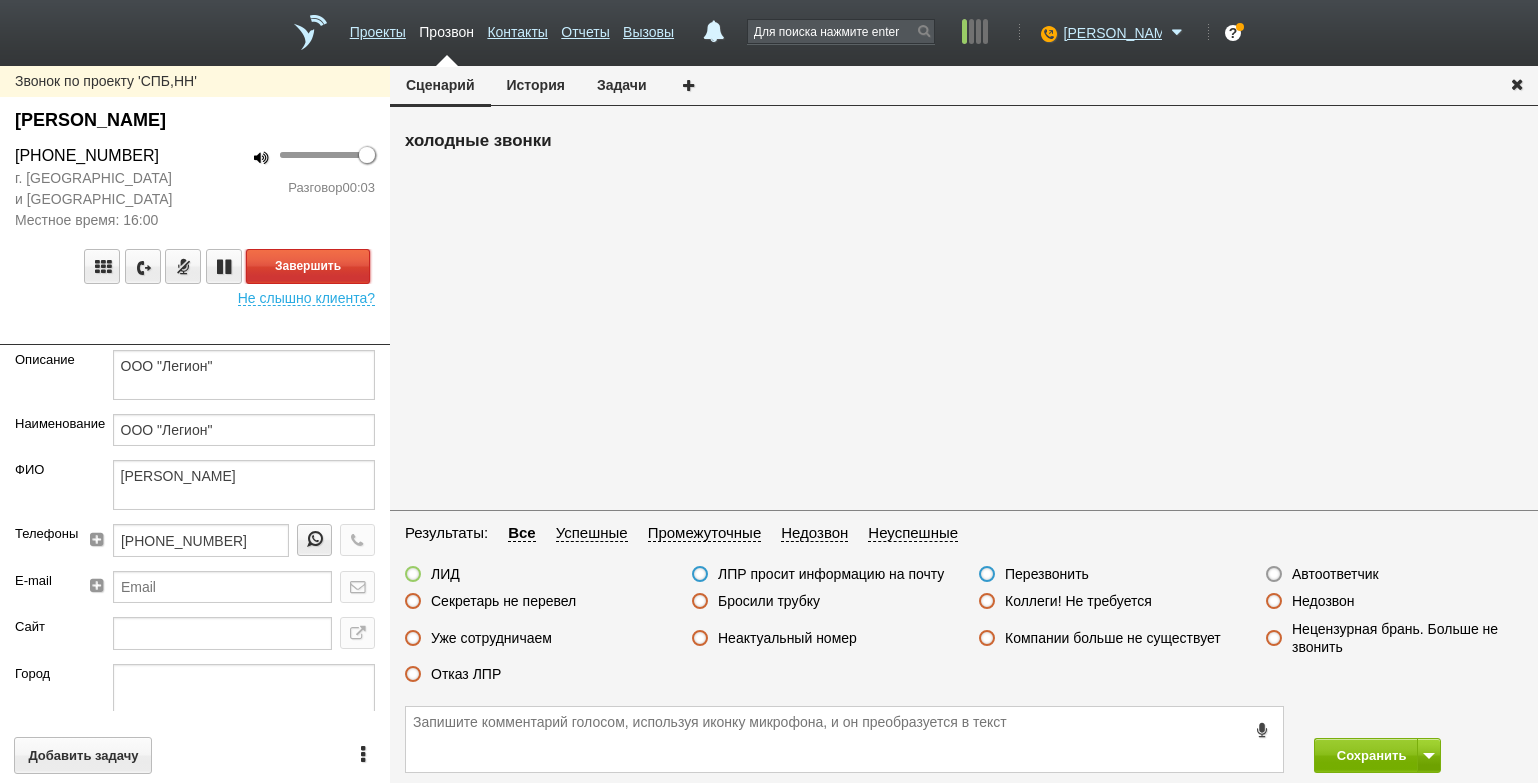 click on "Завершить" at bounding box center [308, 266] 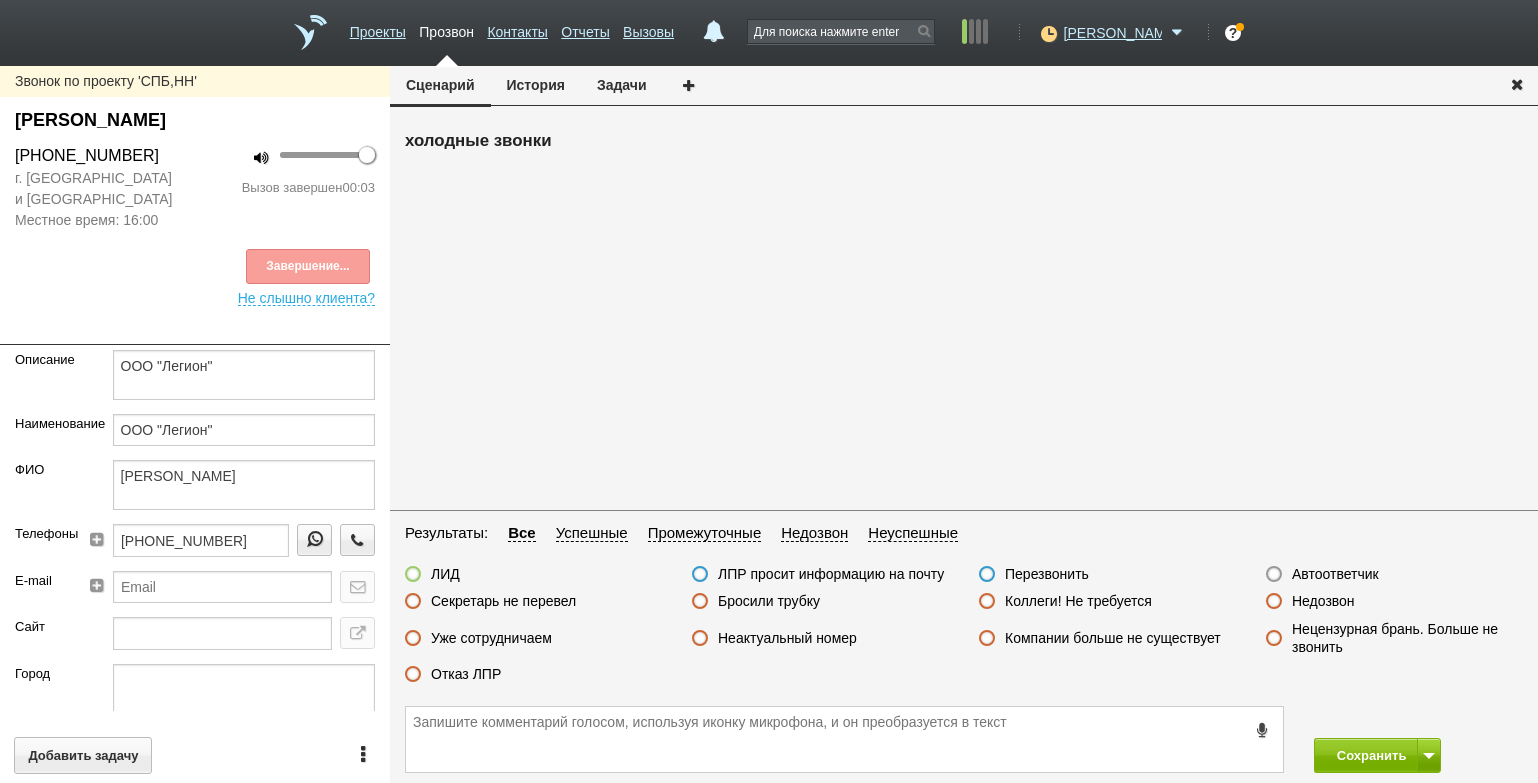 click on "Автоответчик" at bounding box center [1335, 574] 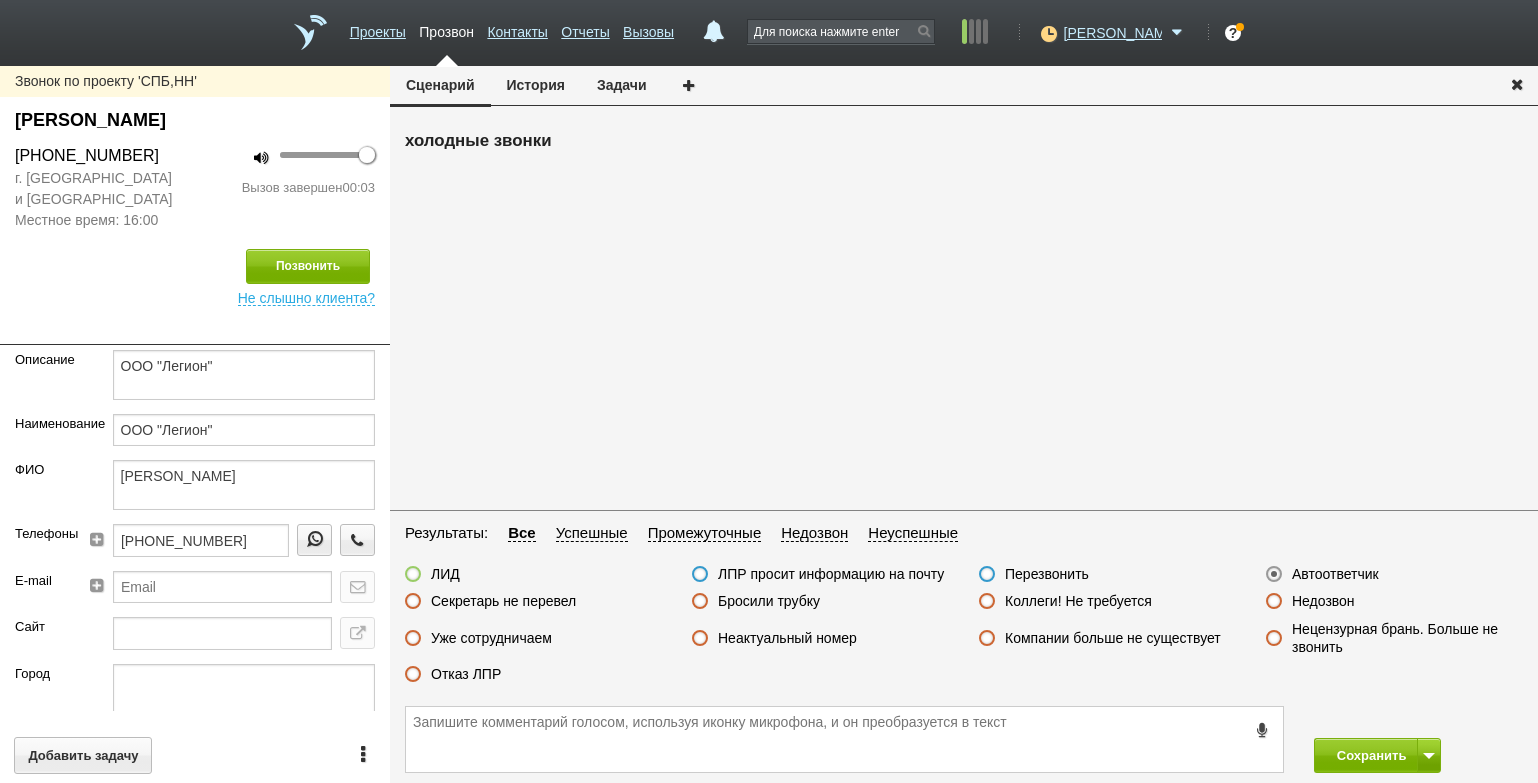 click on "Сохранить" at bounding box center (964, 739) 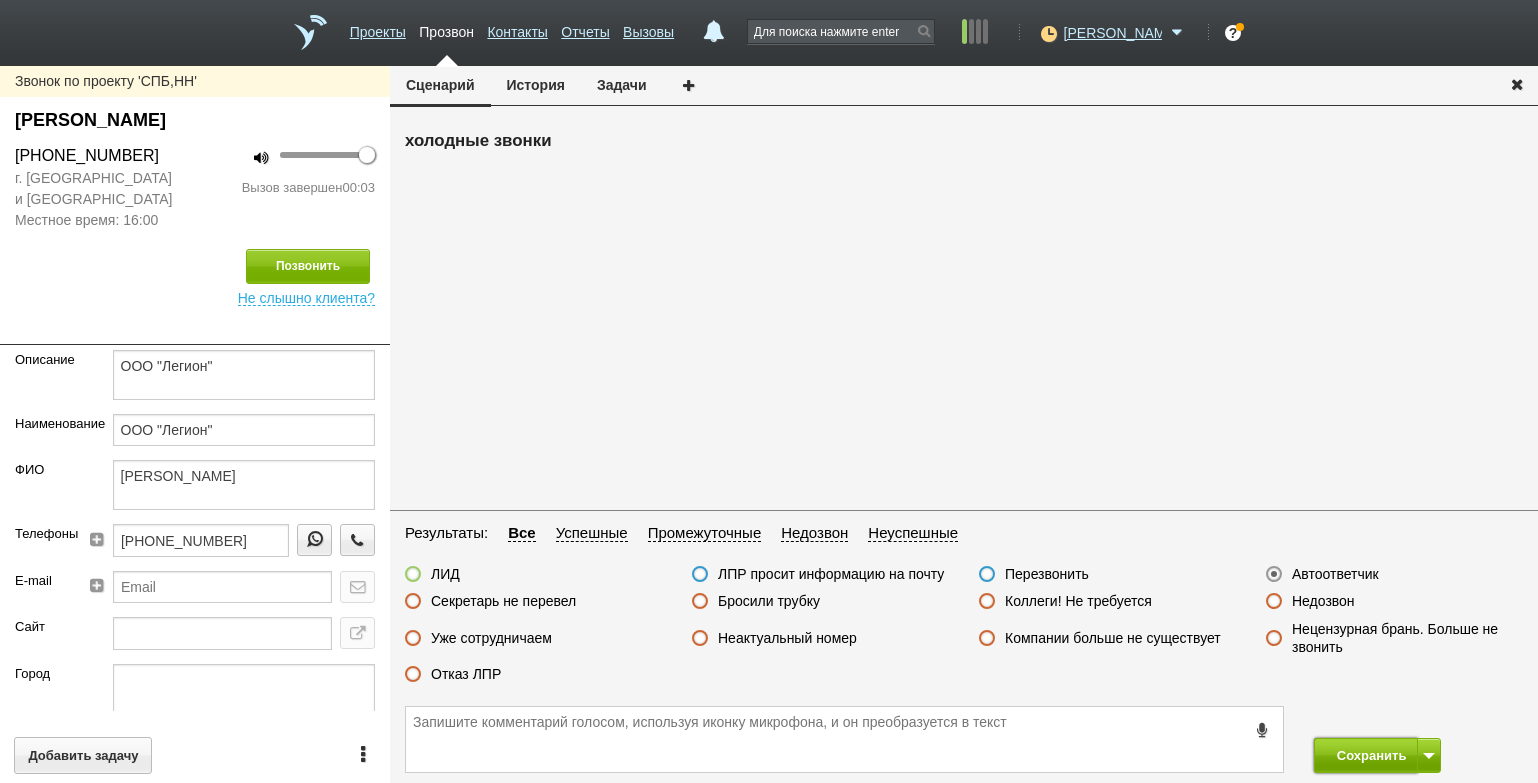 click on "Сохранить" at bounding box center [1366, 755] 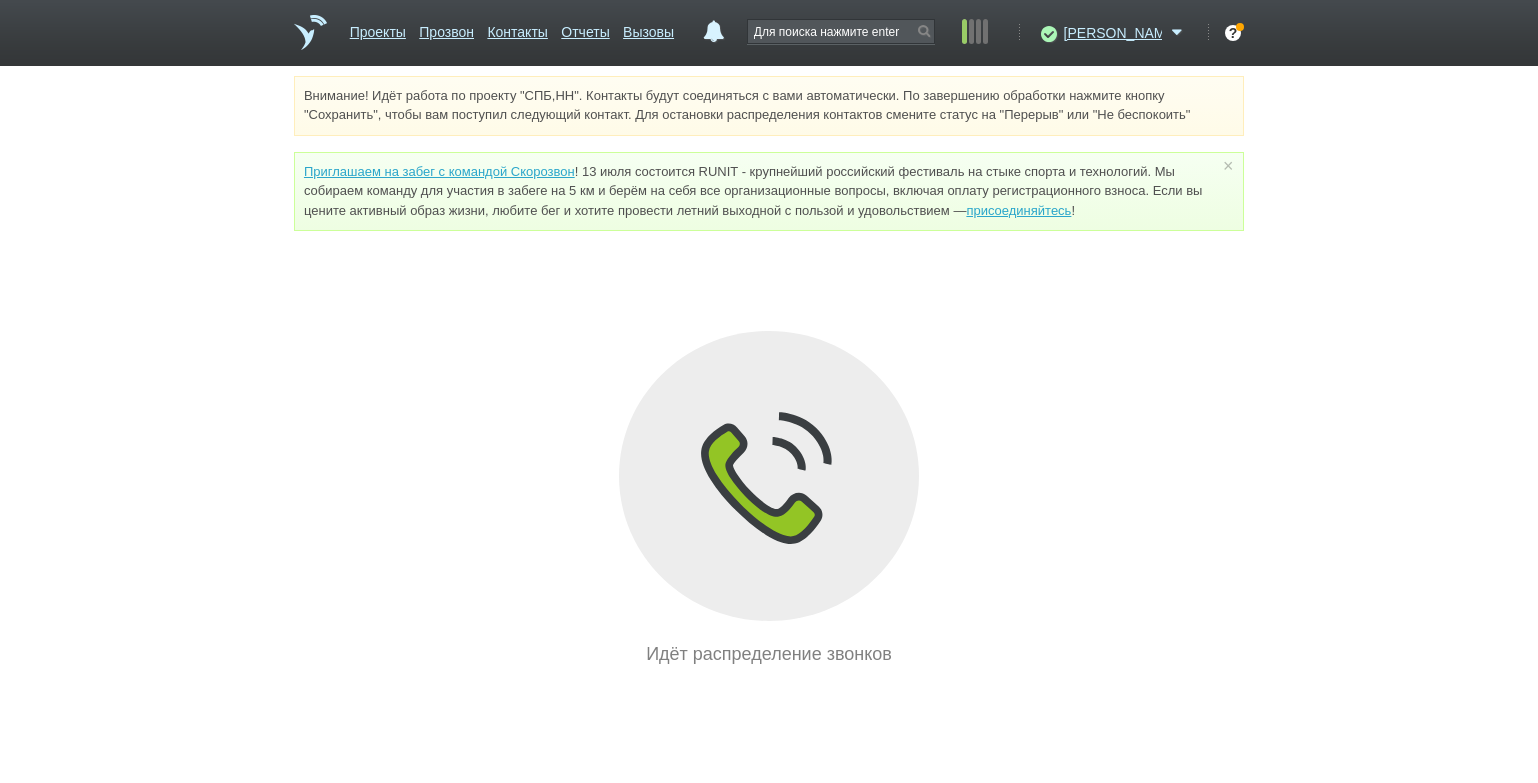 click on "Внимание! Идёт работа по проекту "СПБ,НН". Контакты будут соединяться с вами автоматически. По завершению обработки нажмите кнопку "Сохранить", чтобы вам поступил следующий контакт. Для остановки распределения контактов смените статус на "Перерыв" или "Не беспокоить"
Приглашаем на забег с командой Скорозвон присоединяйтесь !
×
Вы можете звонить напрямую из строки поиска - введите номер и нажмите "Позвонить"
Идёт распределение звонков" at bounding box center (769, 372) 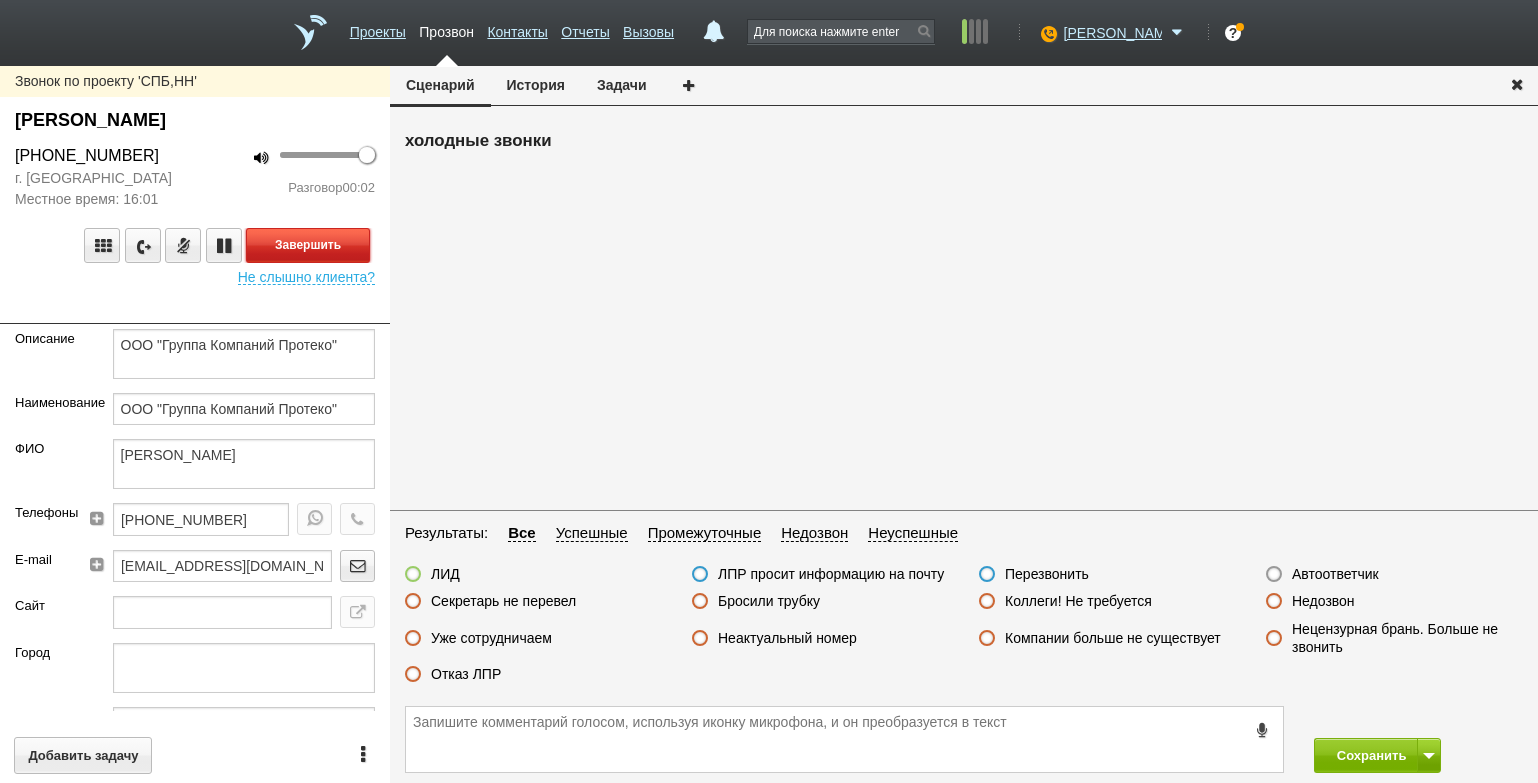 click on "Завершить" at bounding box center (308, 245) 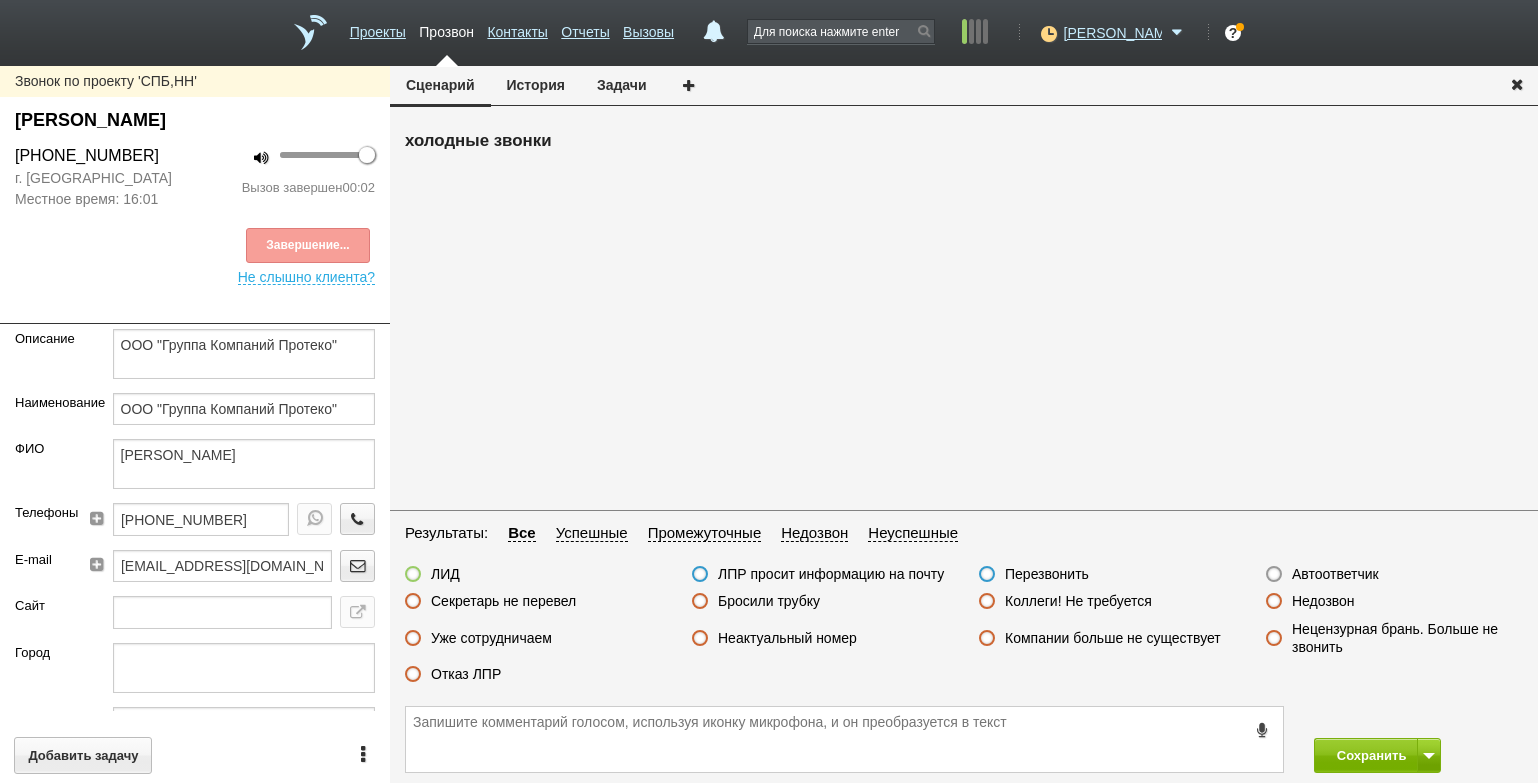click on "Автоответчик" at bounding box center (1335, 574) 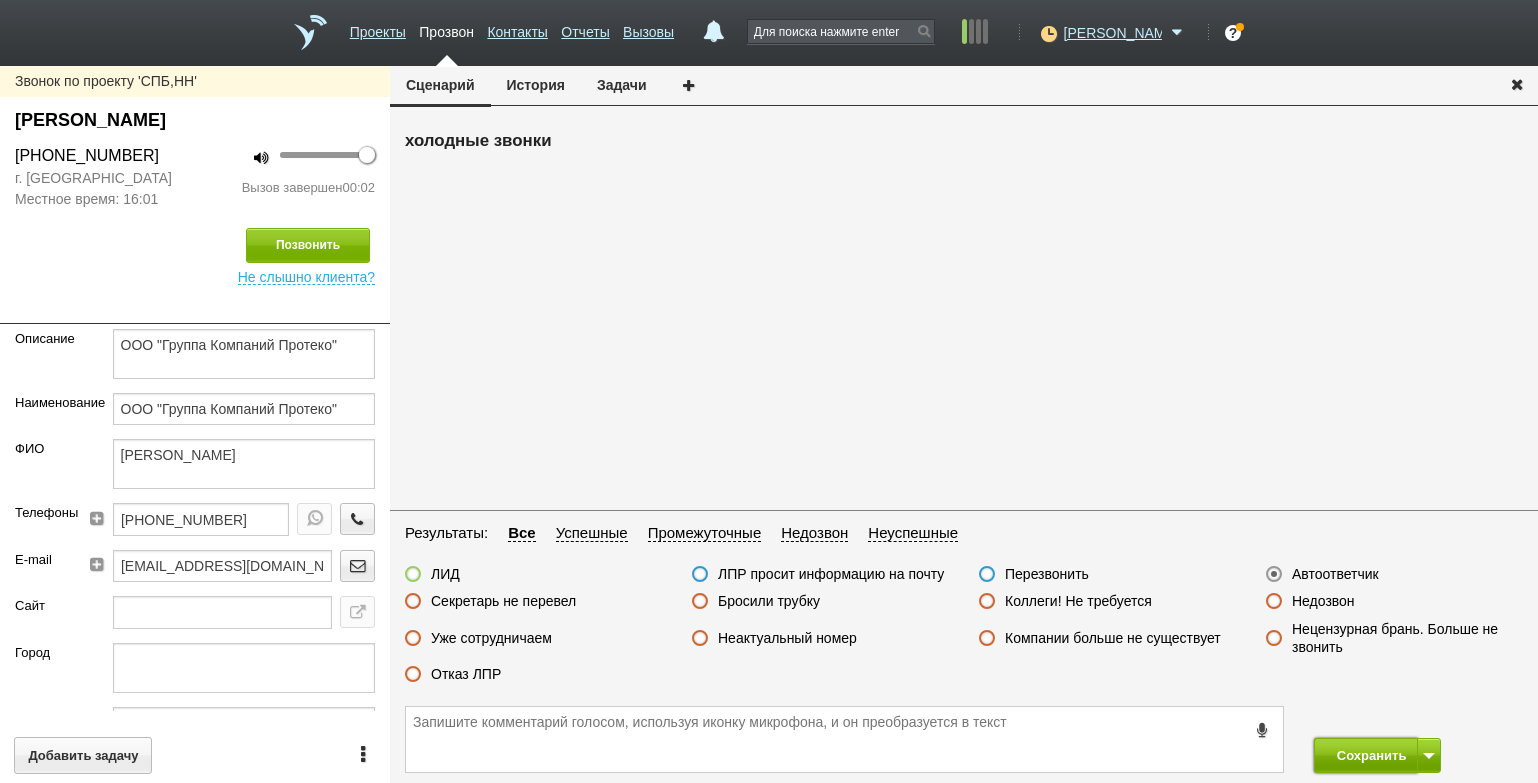 click on "Сохранить" at bounding box center [1366, 755] 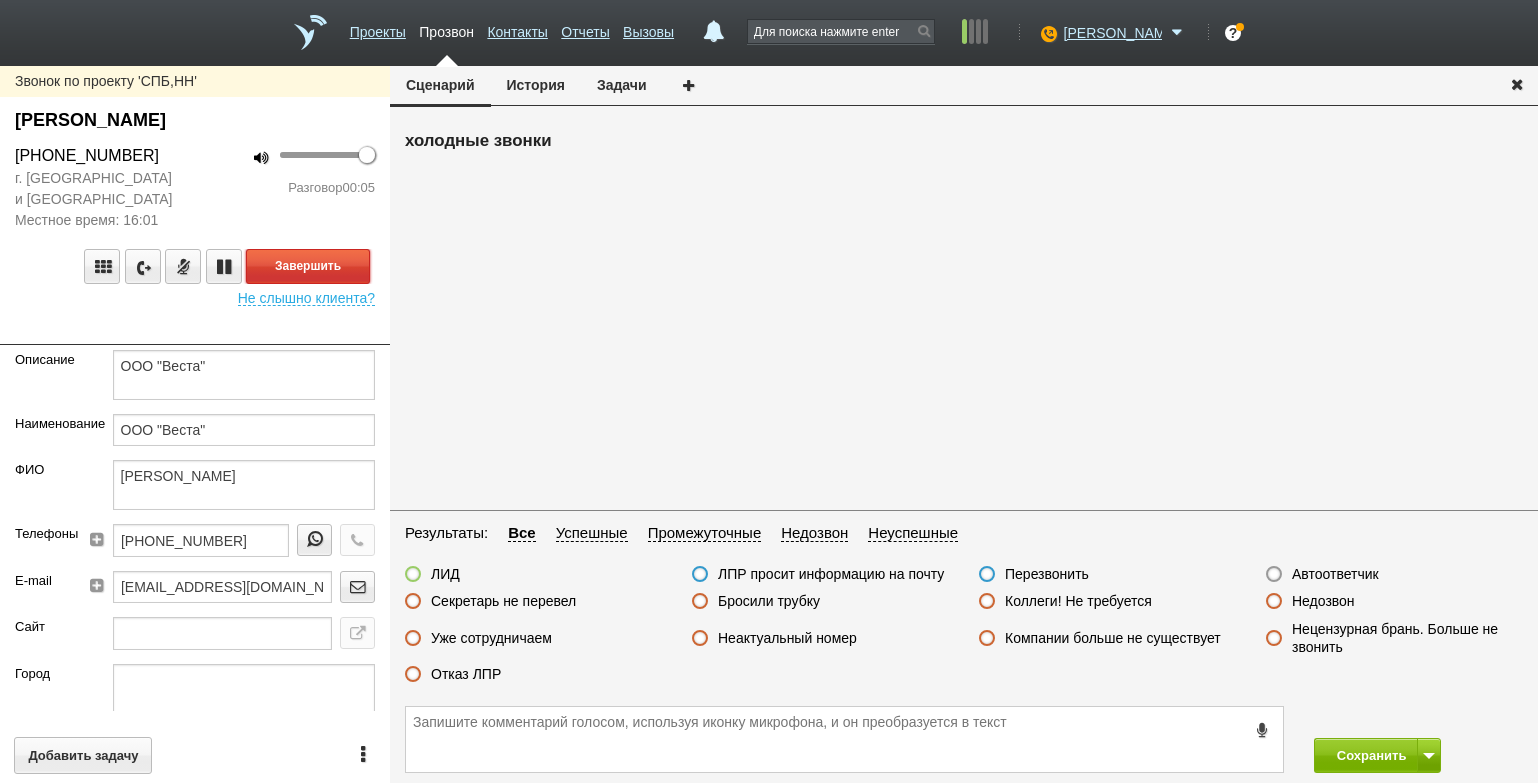 click on "Завершить" at bounding box center (308, 266) 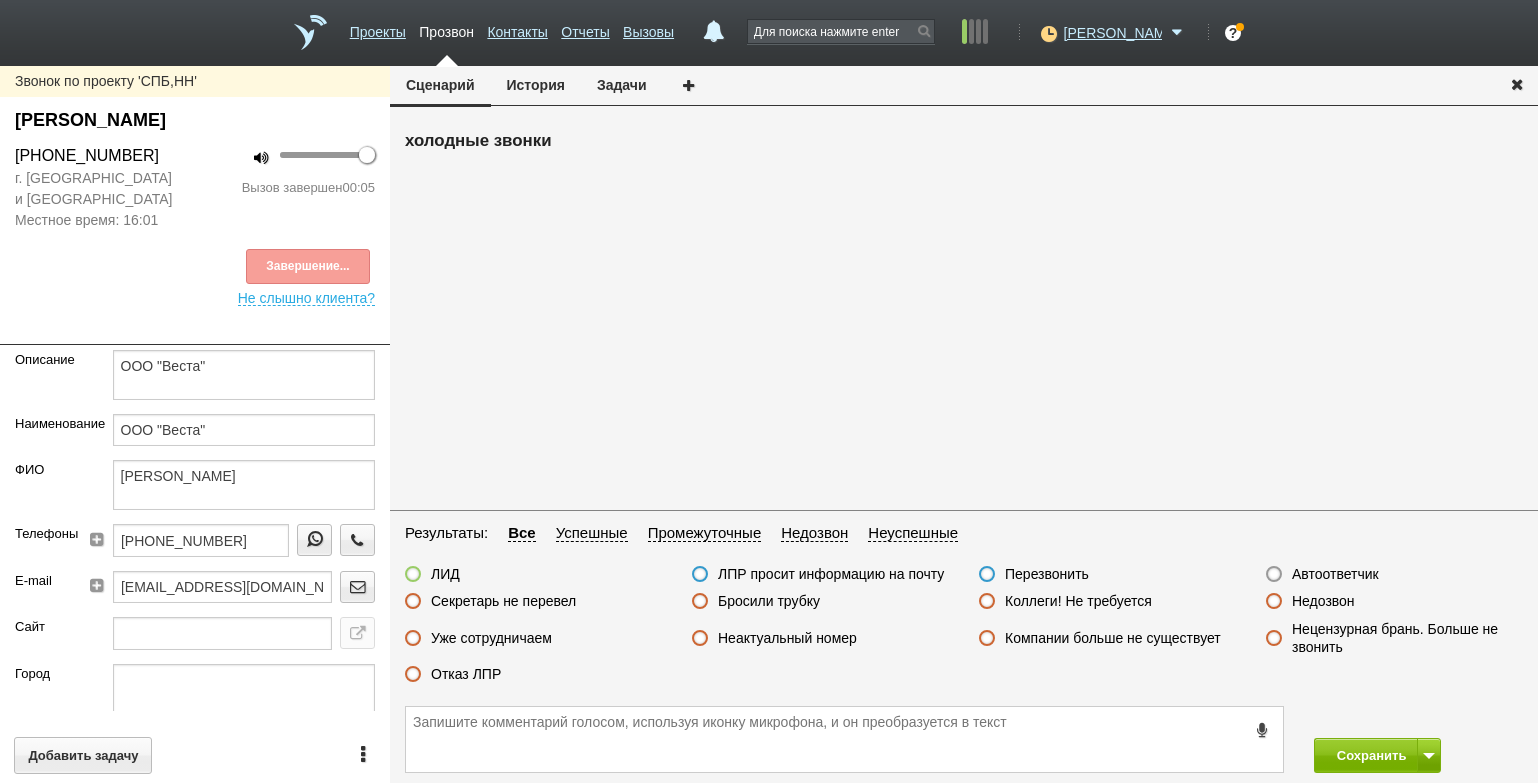 click on "Автоответчик" at bounding box center (1335, 574) 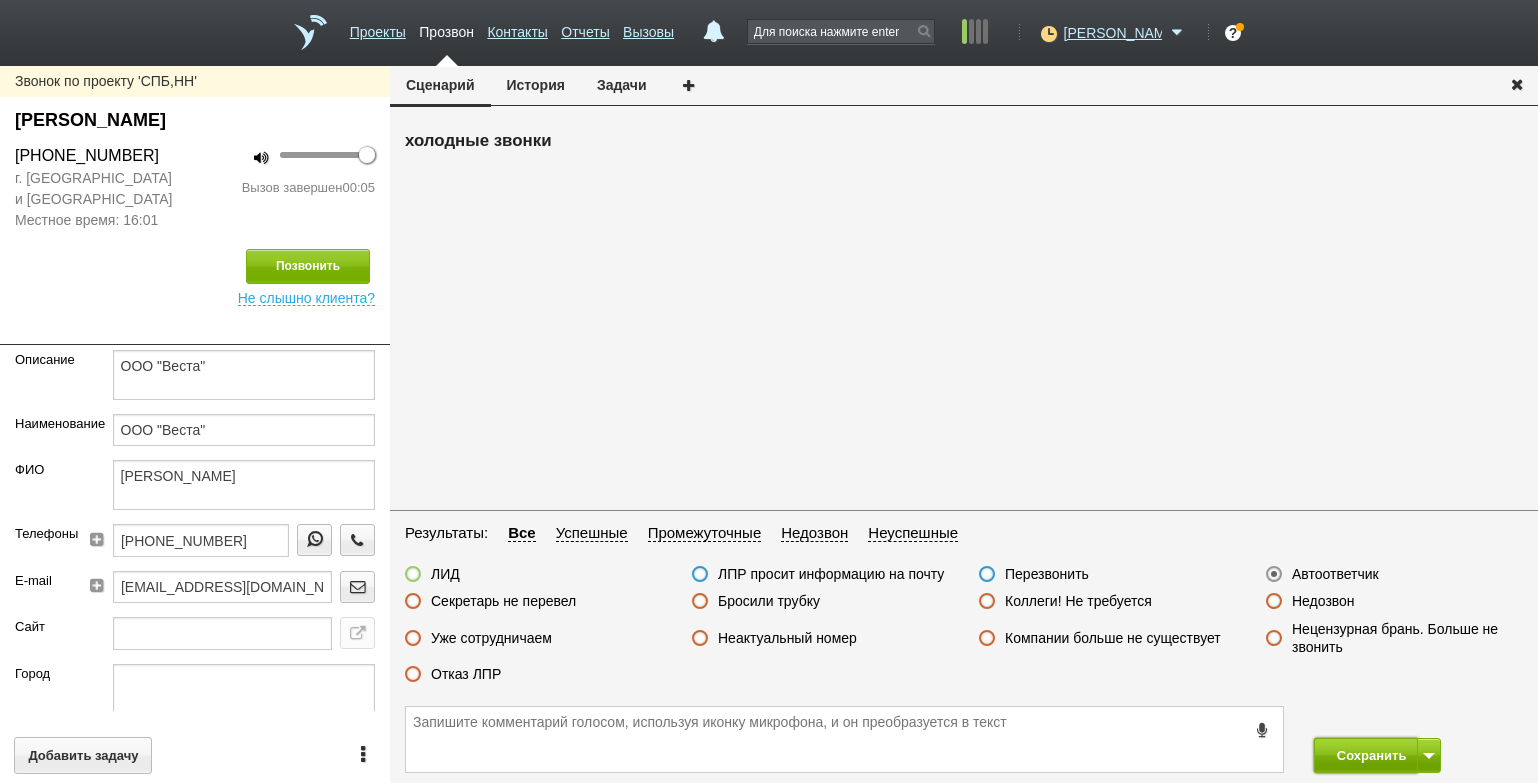 click on "Сохранить" at bounding box center (1366, 755) 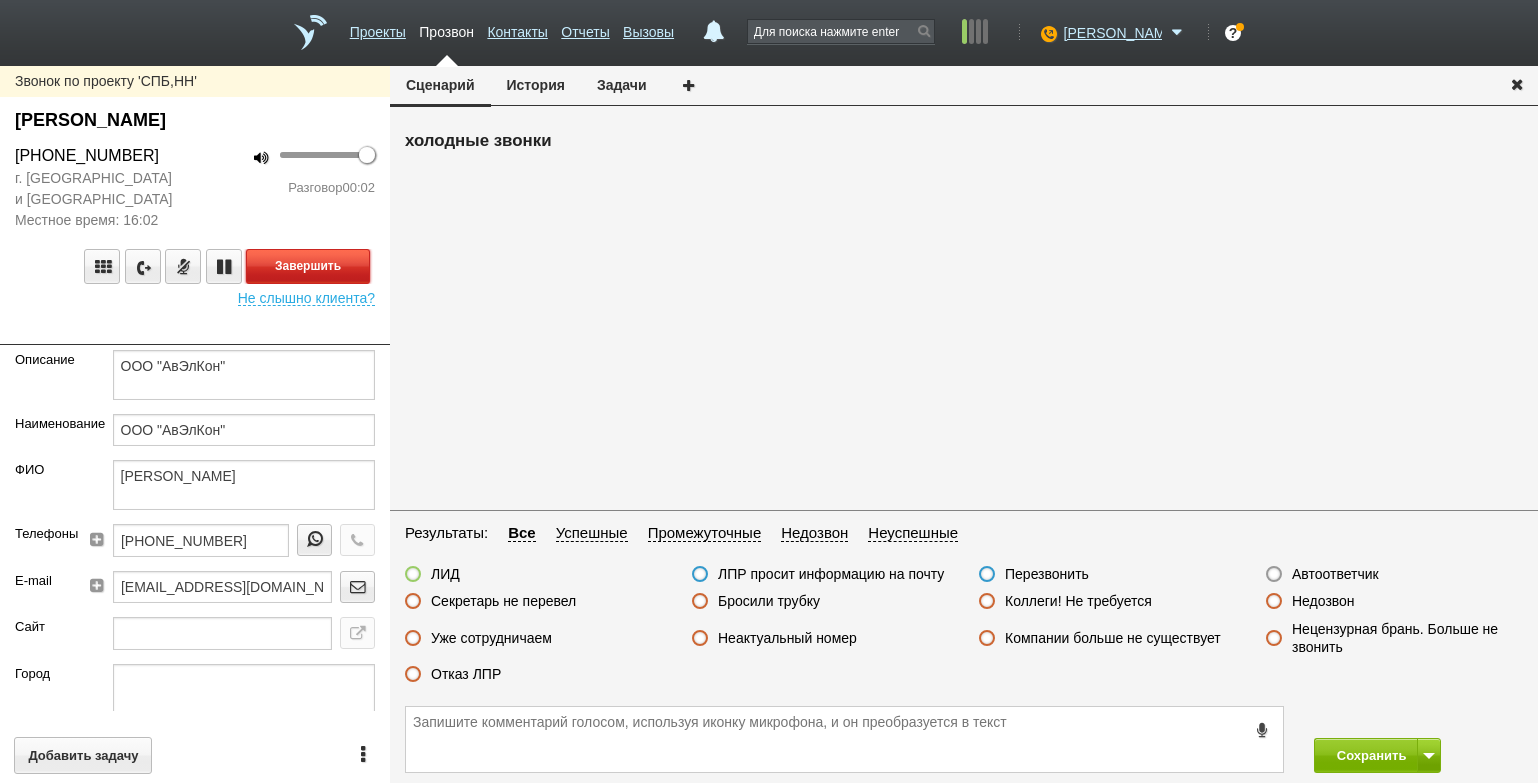 click on "Завершить" at bounding box center [308, 266] 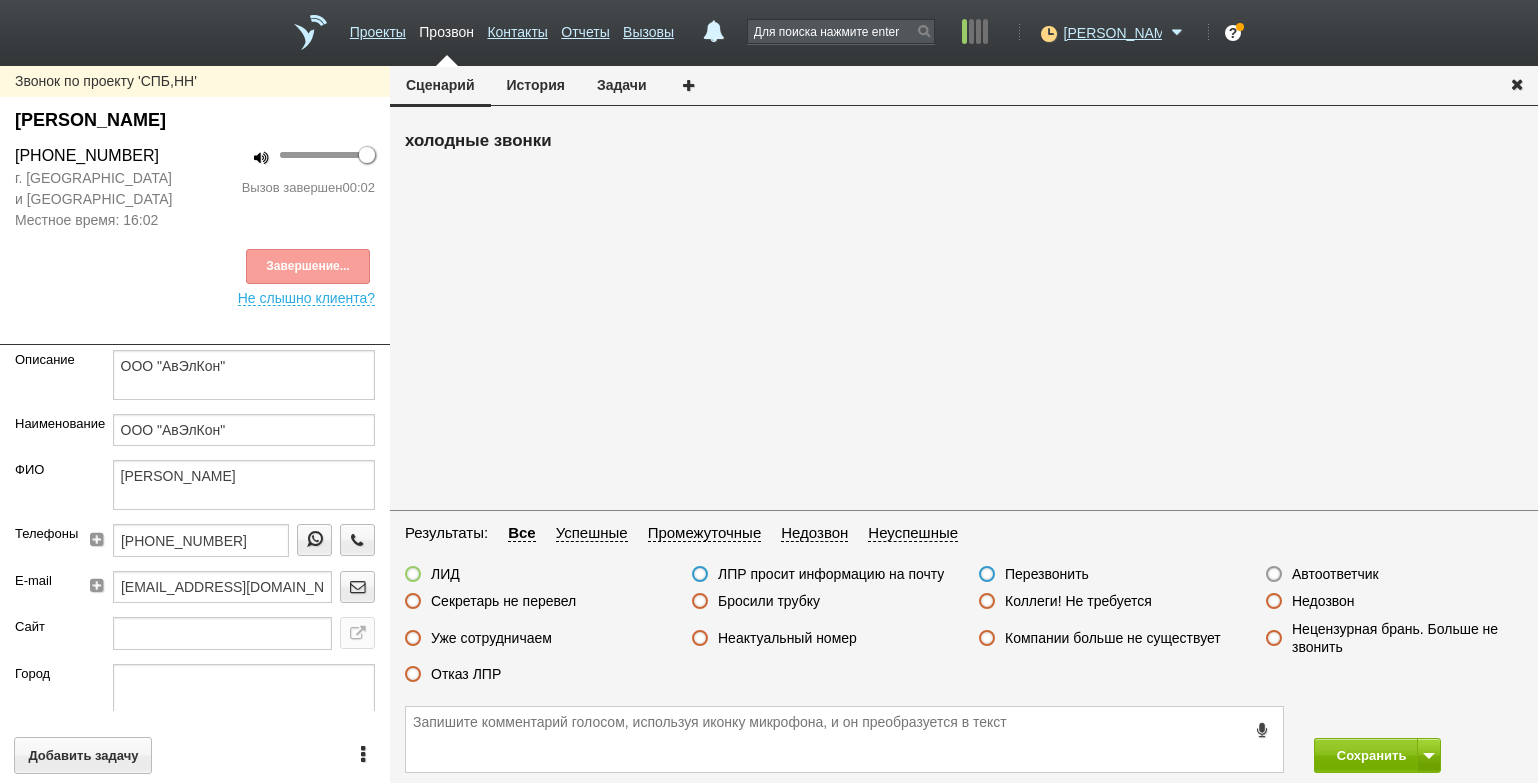 click on "Автоответчик" at bounding box center [1335, 574] 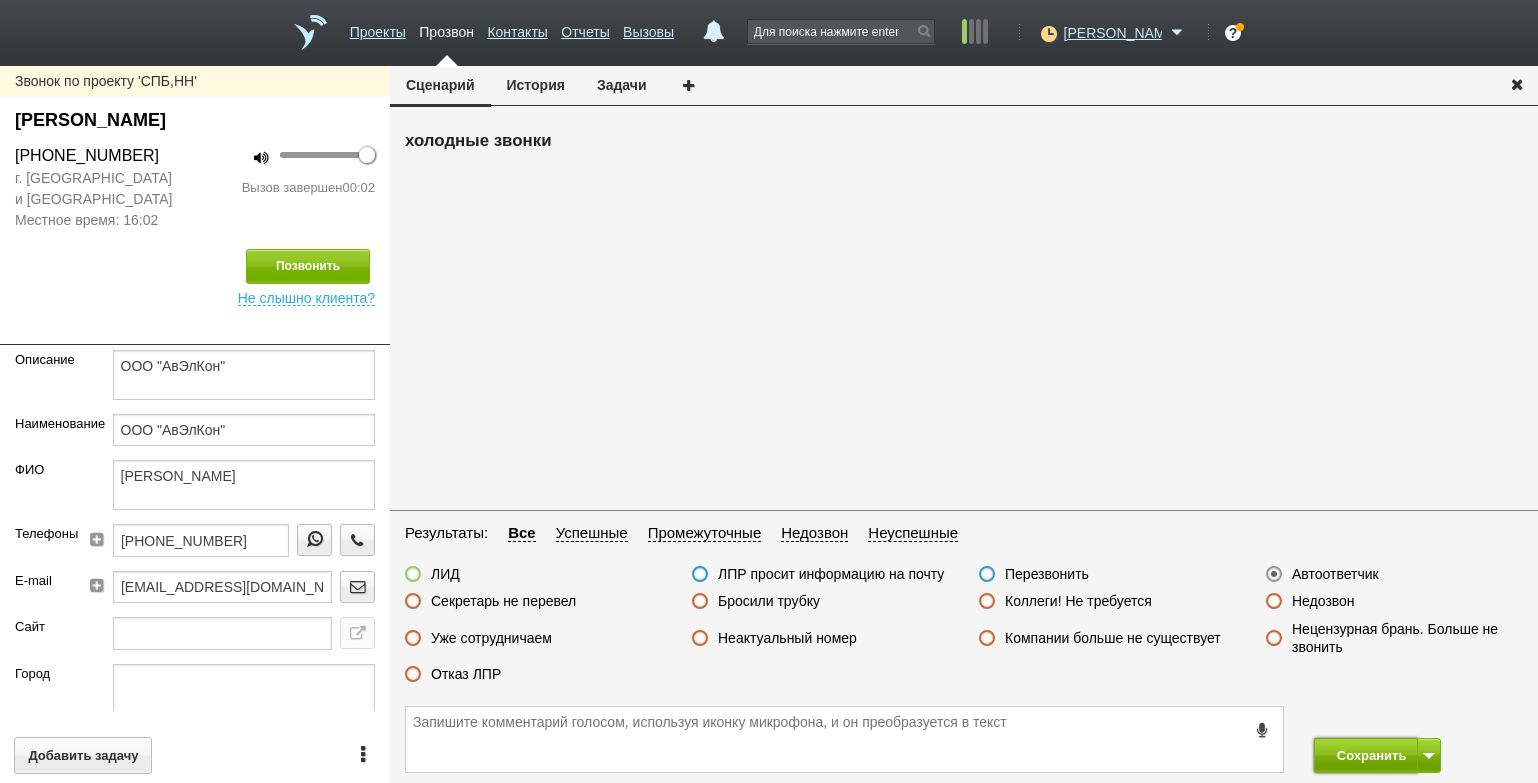click on "Сохранить" at bounding box center [1366, 755] 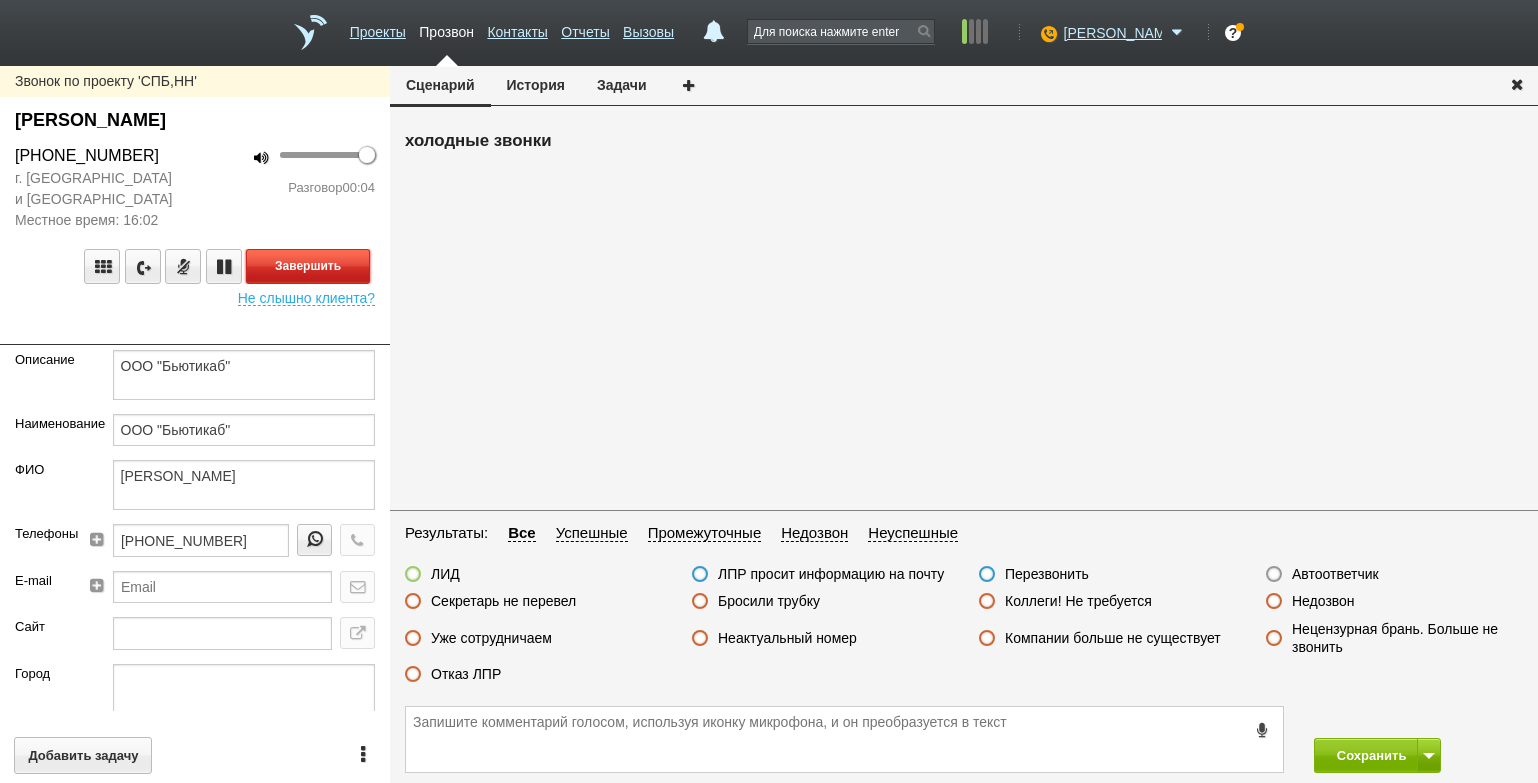 click on "Завершить" at bounding box center (308, 266) 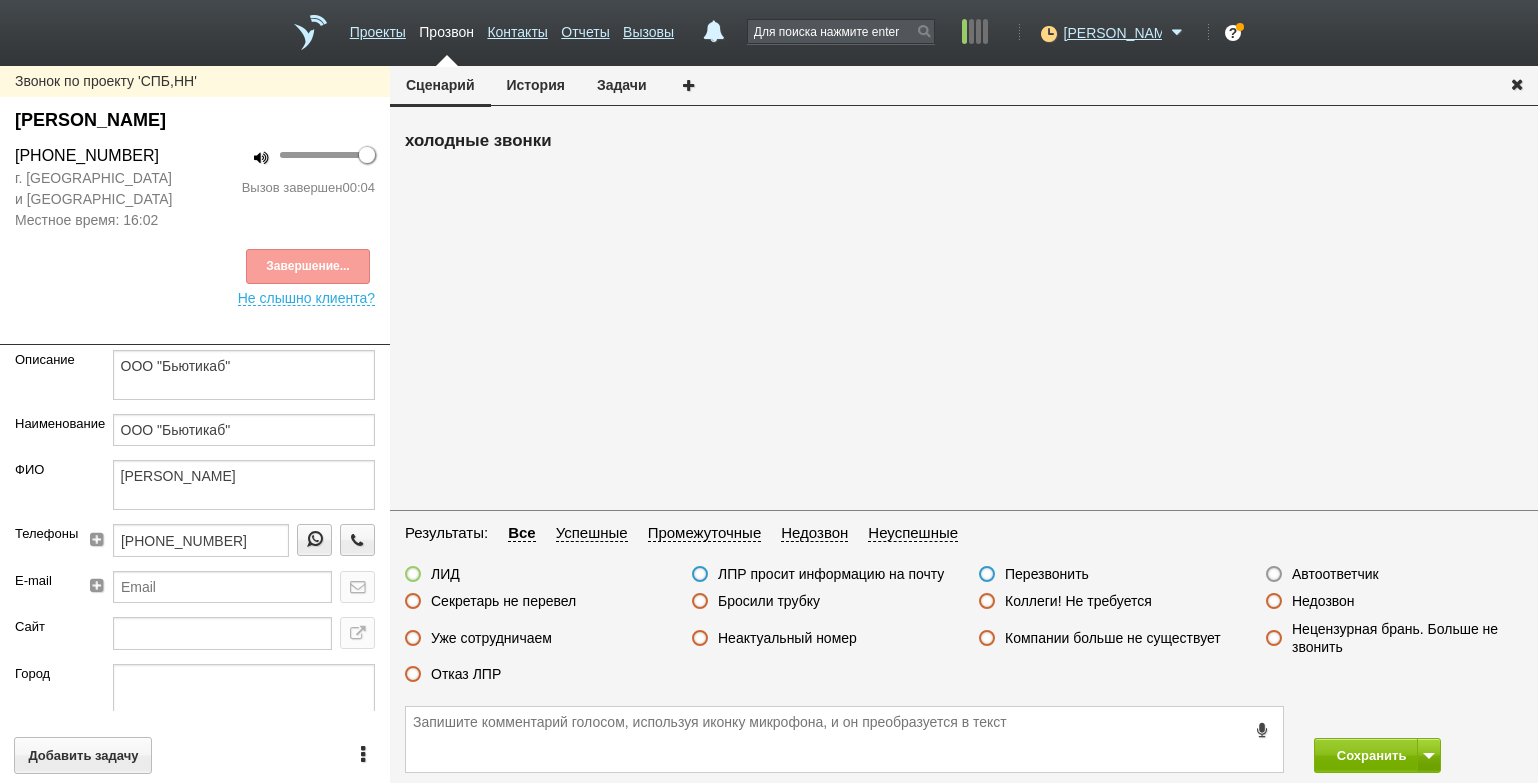 click on "Автоответчик" at bounding box center (1335, 574) 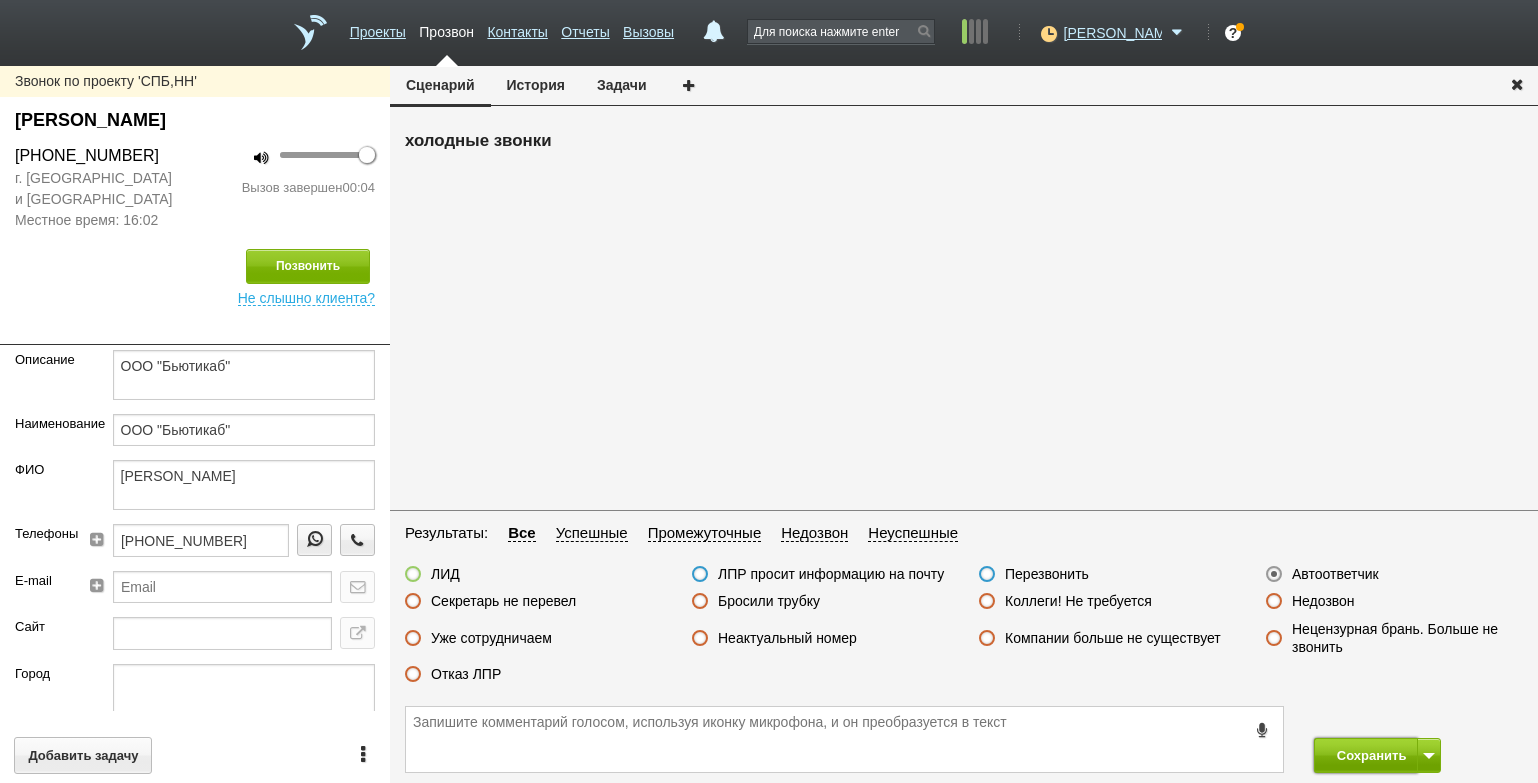 click on "Сохранить" at bounding box center (1366, 755) 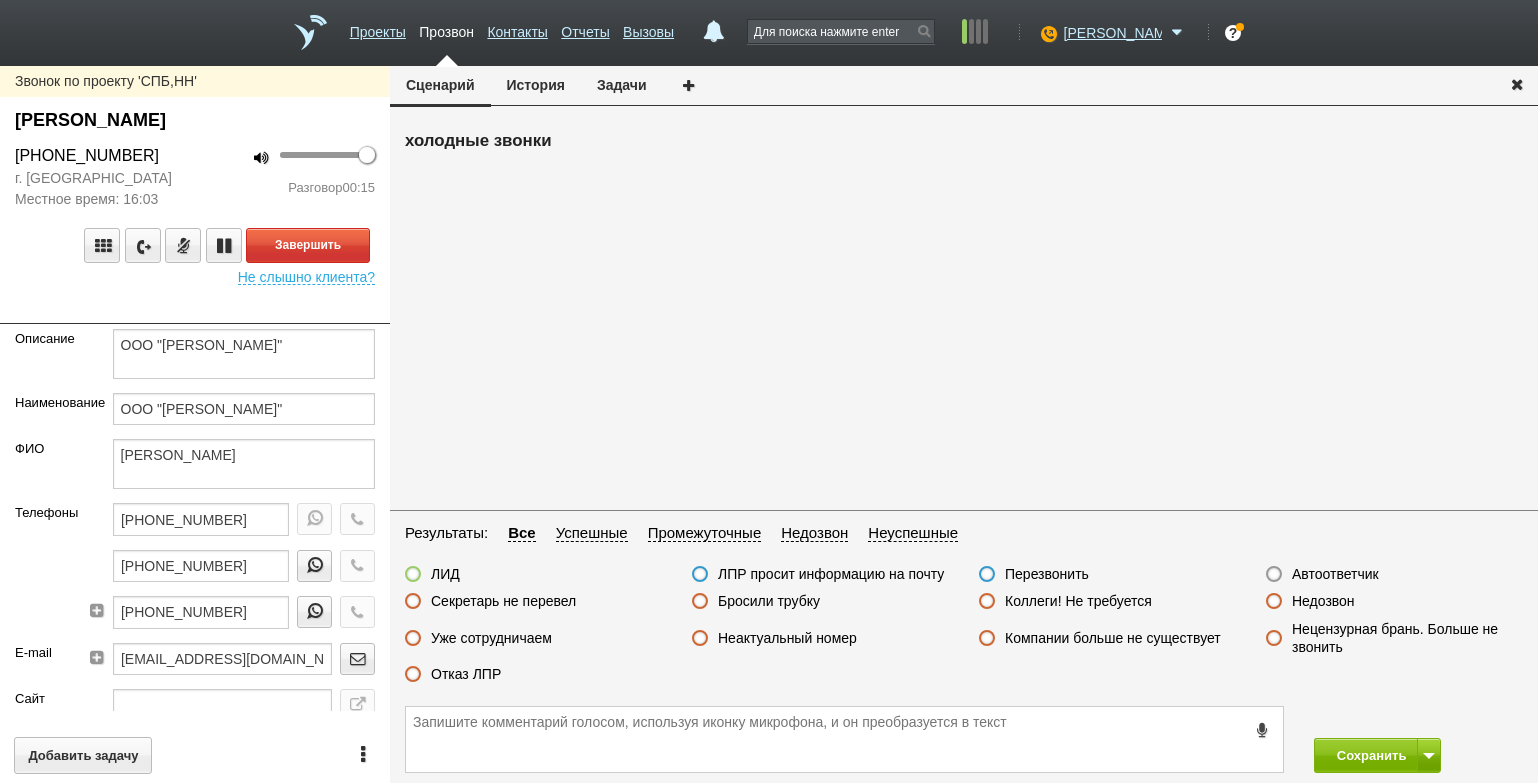 click on "100
Разговор
00:15" at bounding box center (292, 177) 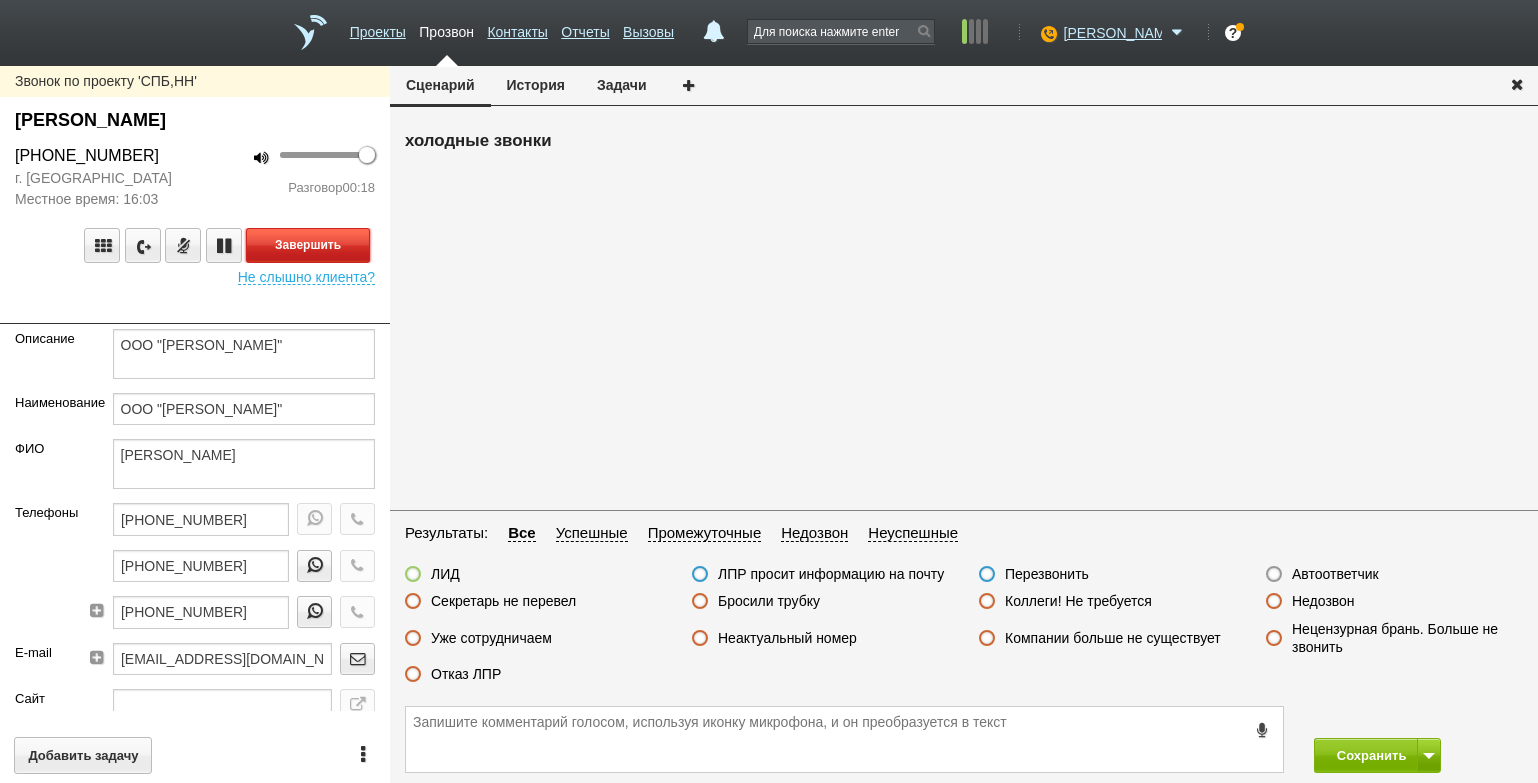 click on "Завершить" at bounding box center [308, 245] 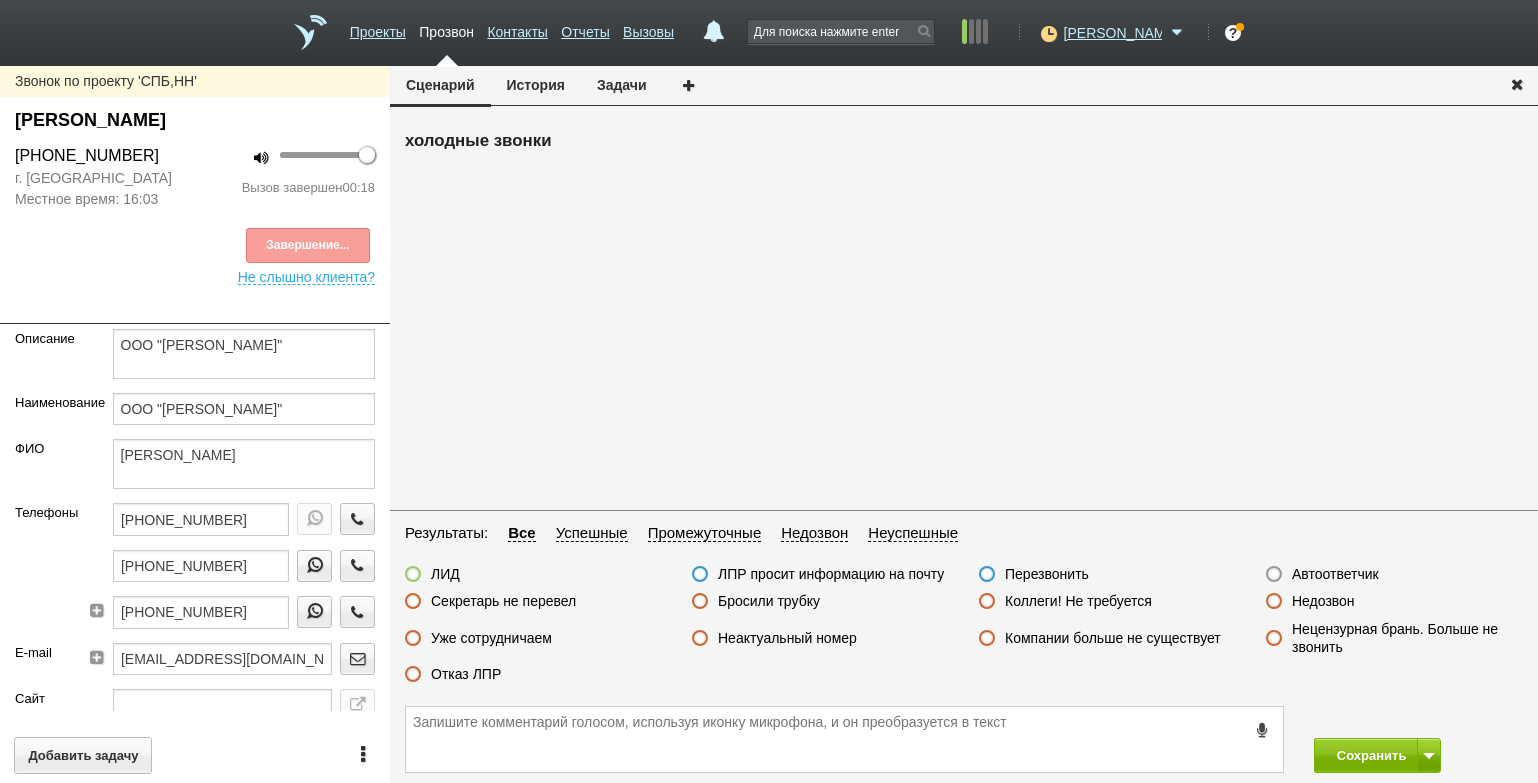 click on "Отказ ЛПР" at bounding box center [466, 674] 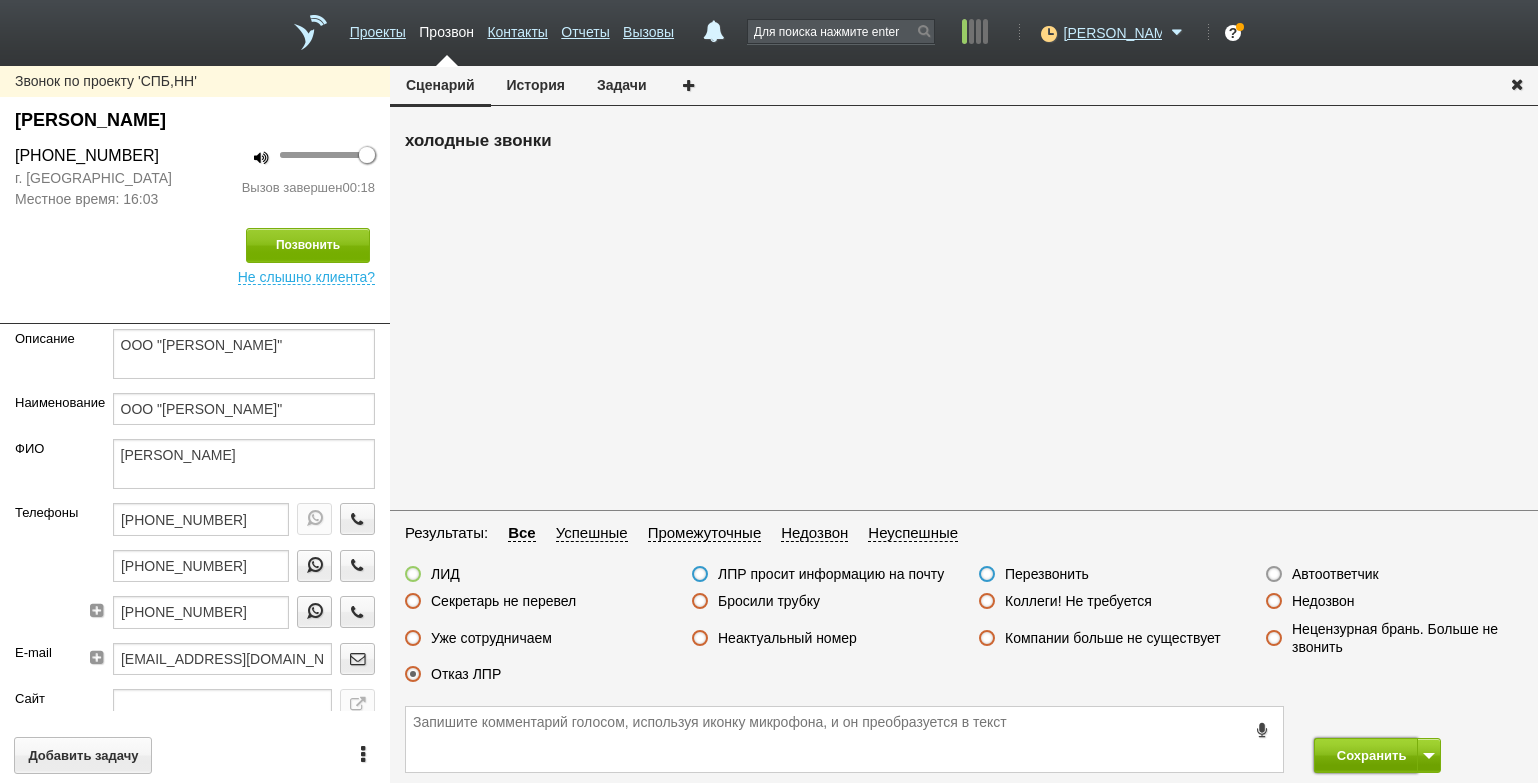 click on "Сохранить" at bounding box center (1366, 755) 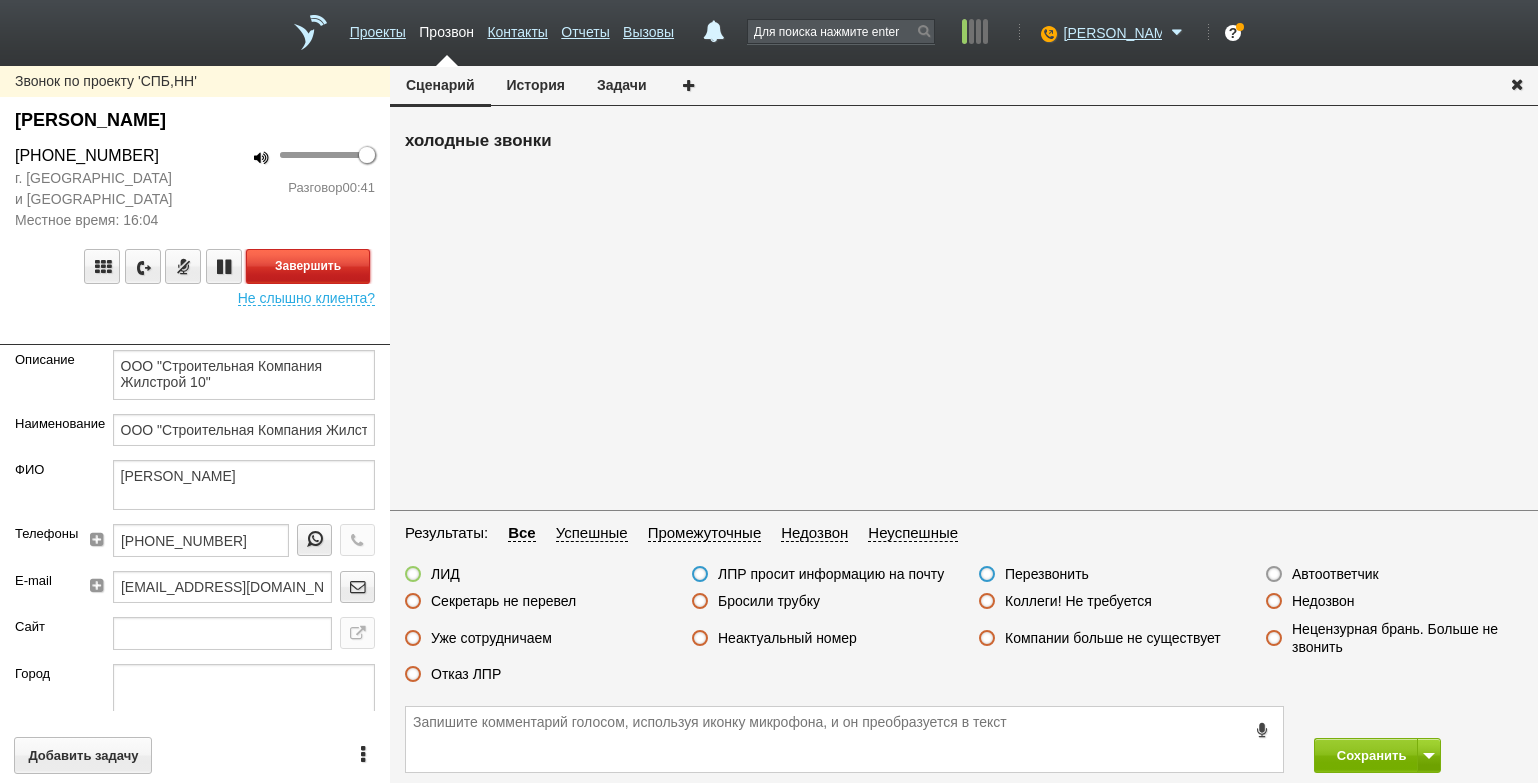 click on "Завершить" at bounding box center [308, 266] 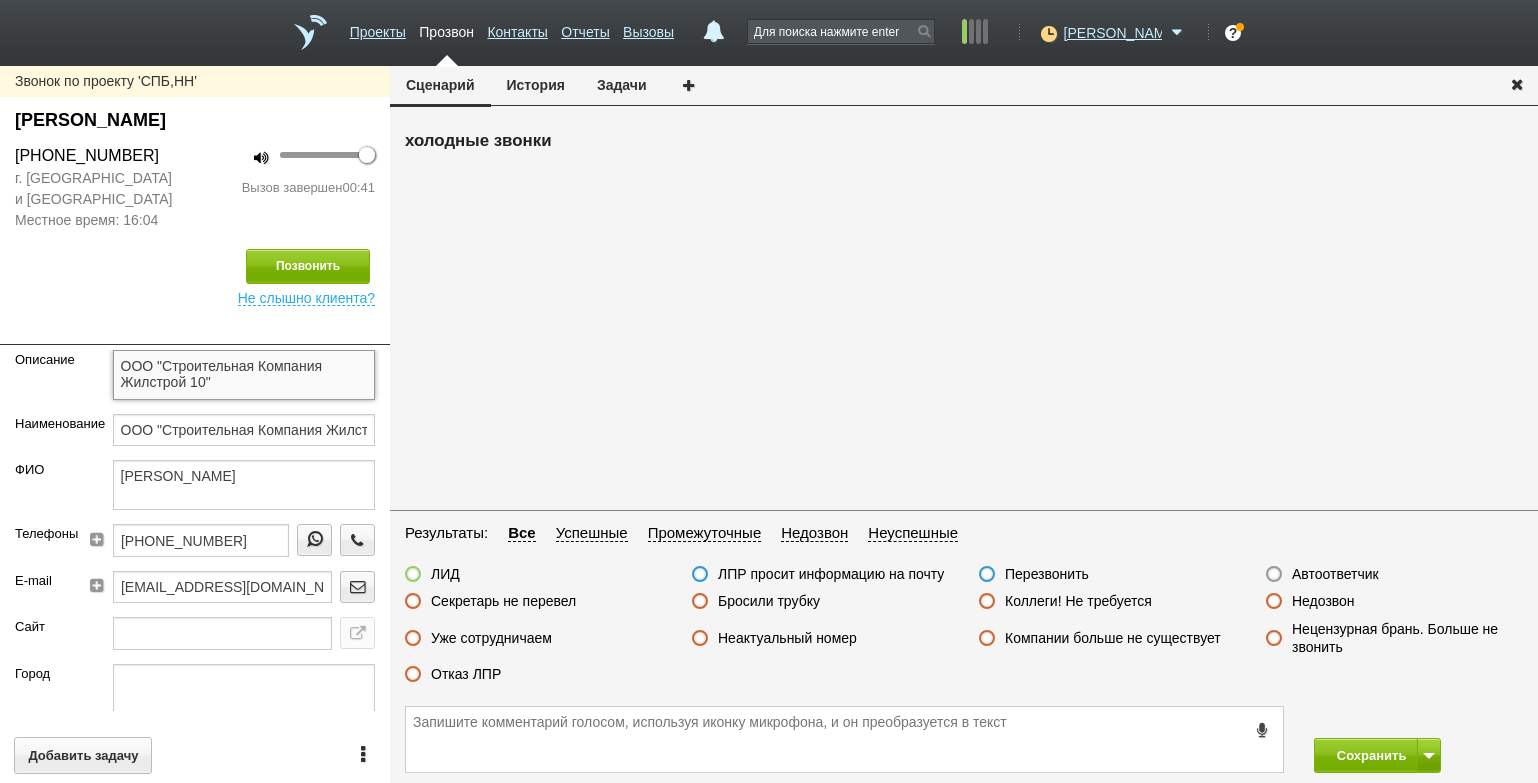drag, startPoint x: 246, startPoint y: 386, endPoint x: 116, endPoint y: 371, distance: 130.86252 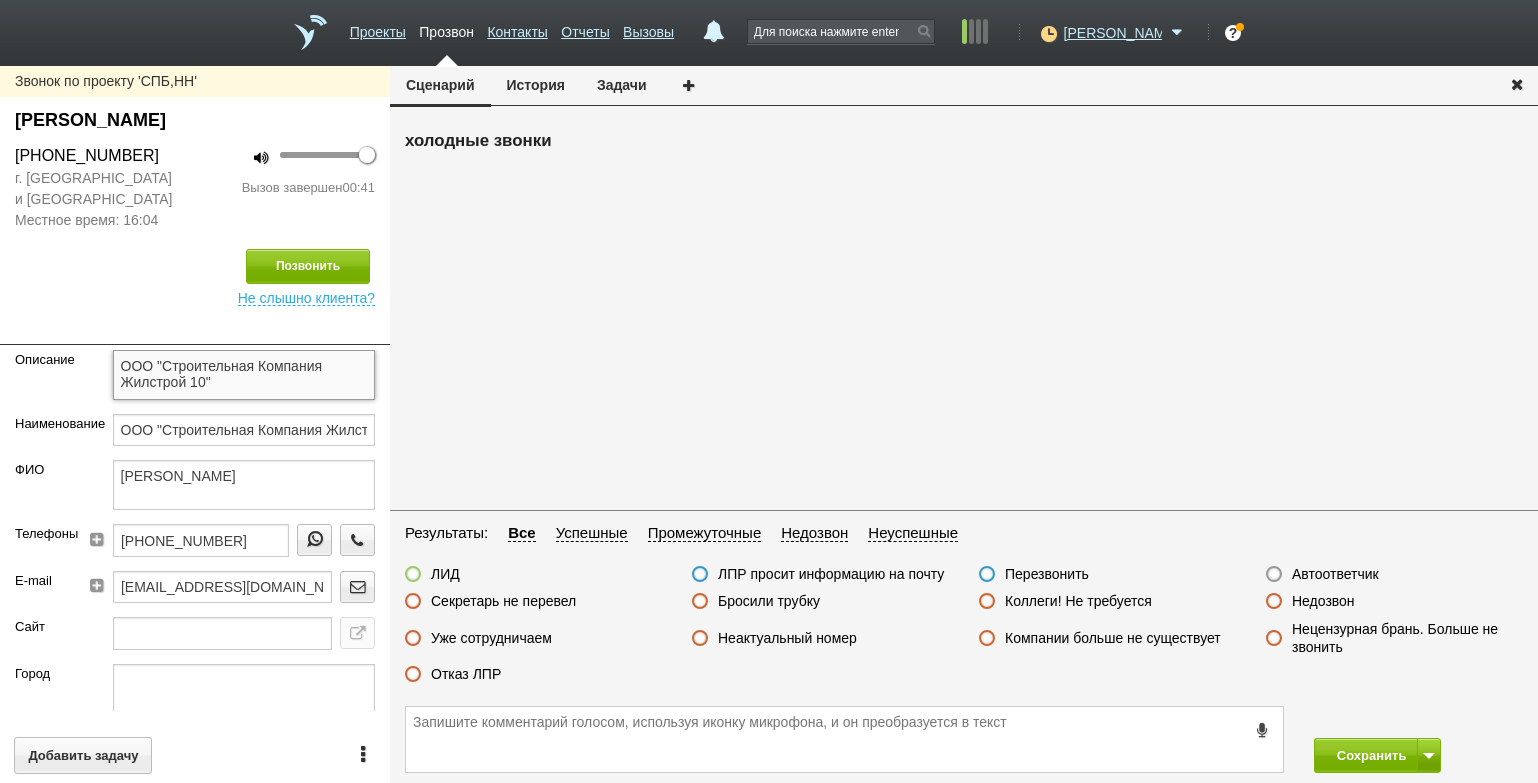 click on "ООО "Строительная Компания Жилстрой 10"" at bounding box center (244, 375) 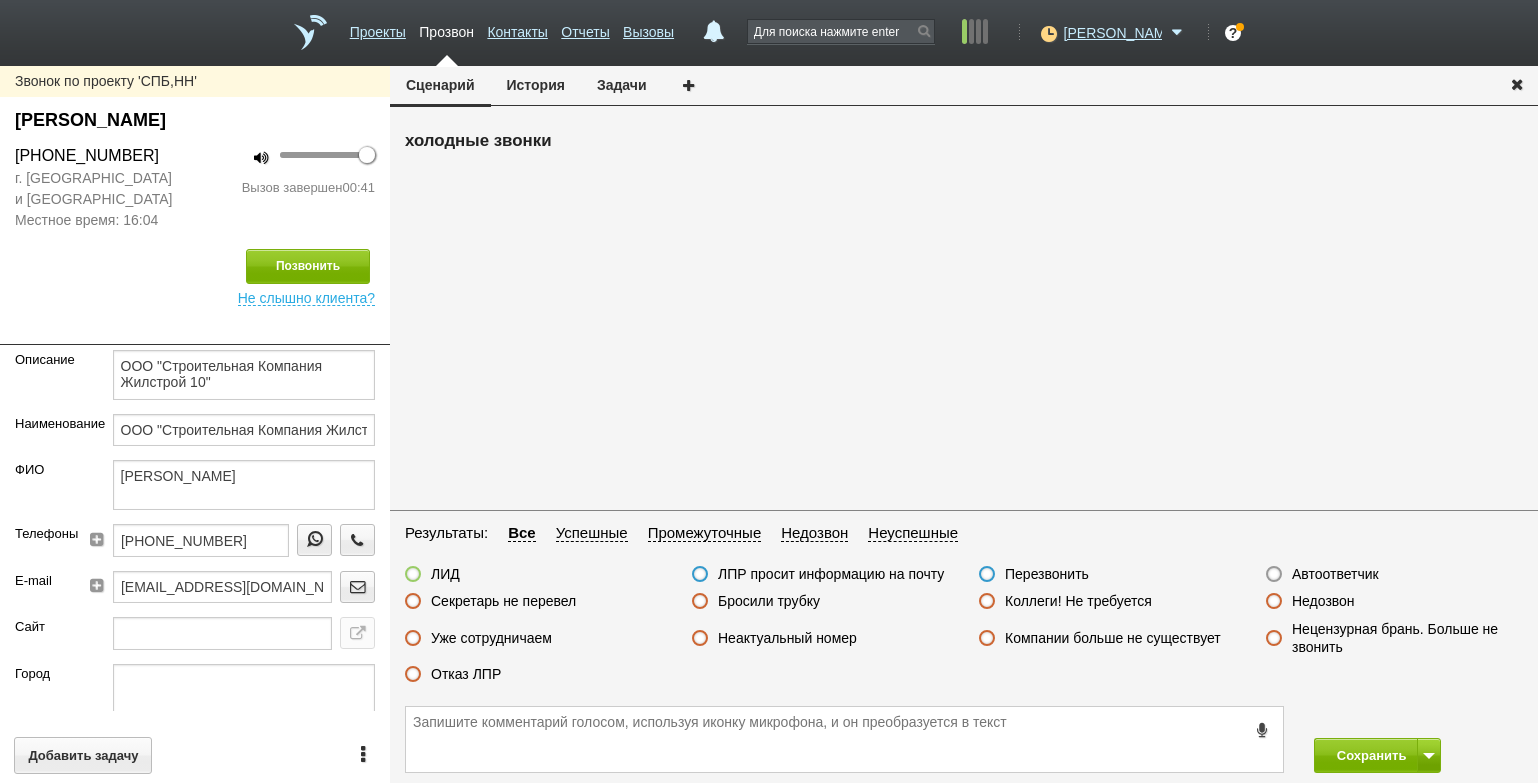 click on "[PERSON_NAME]" at bounding box center [195, 120] 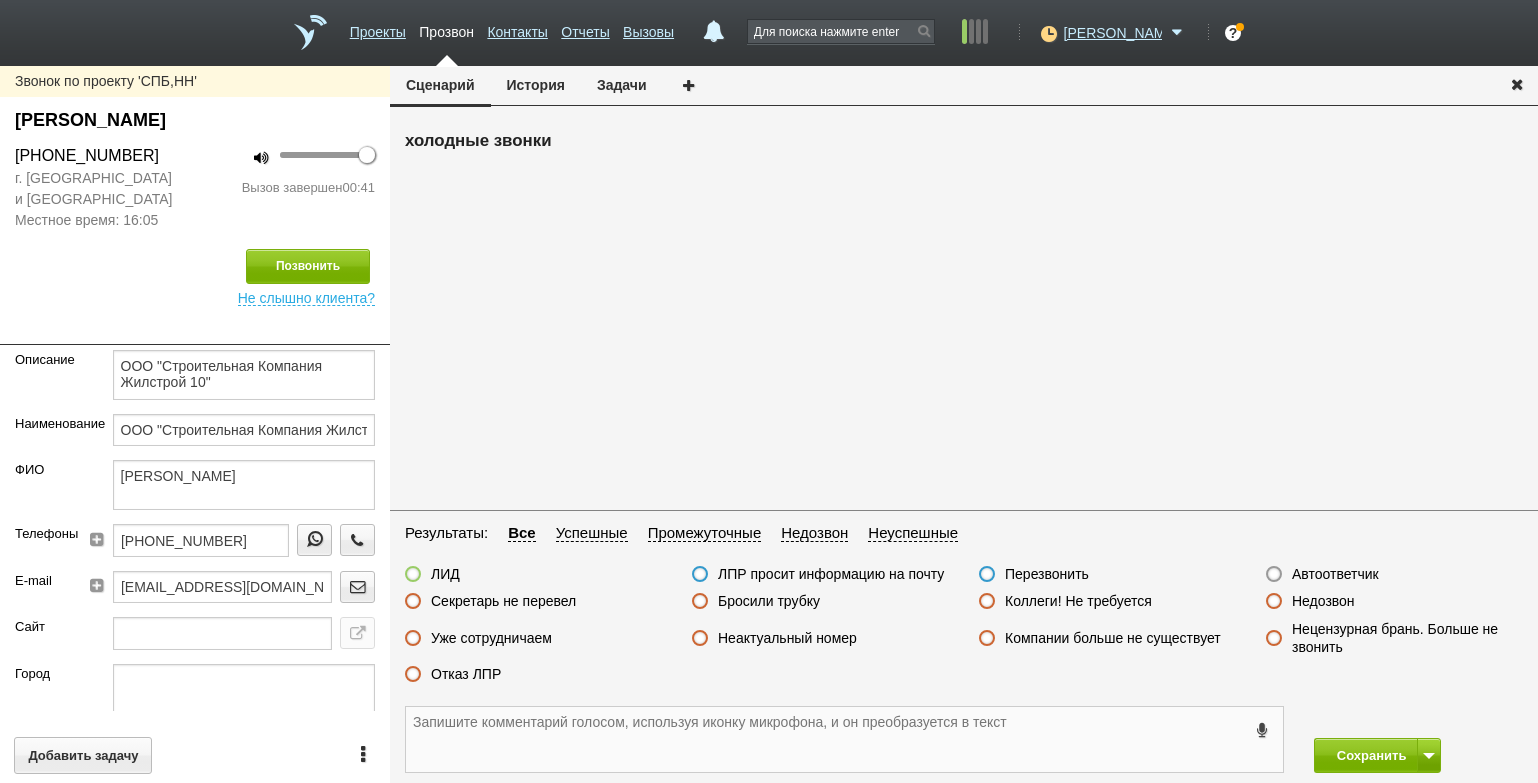 click at bounding box center [844, 739] 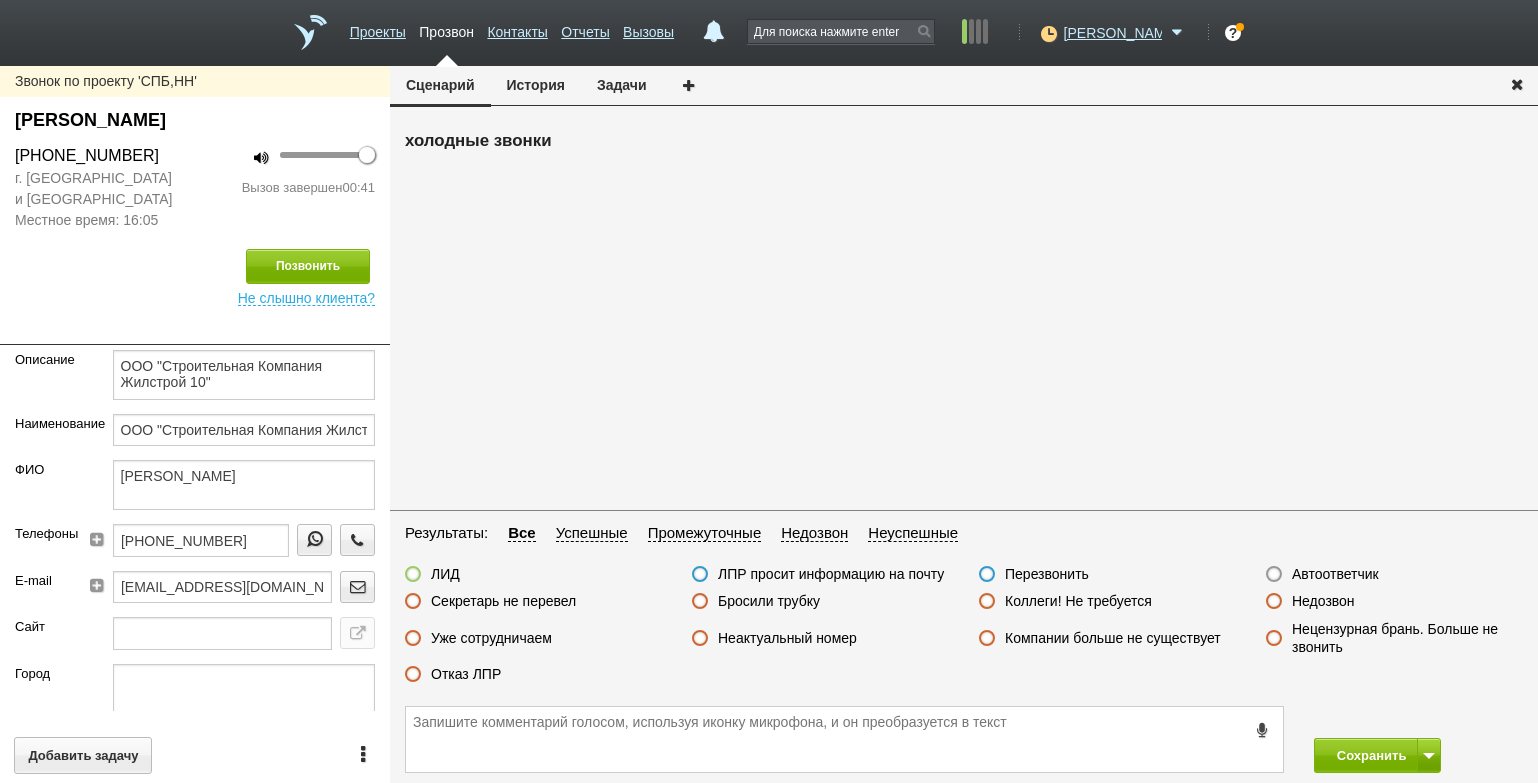 click on "ЛИД" at bounding box center (445, 574) 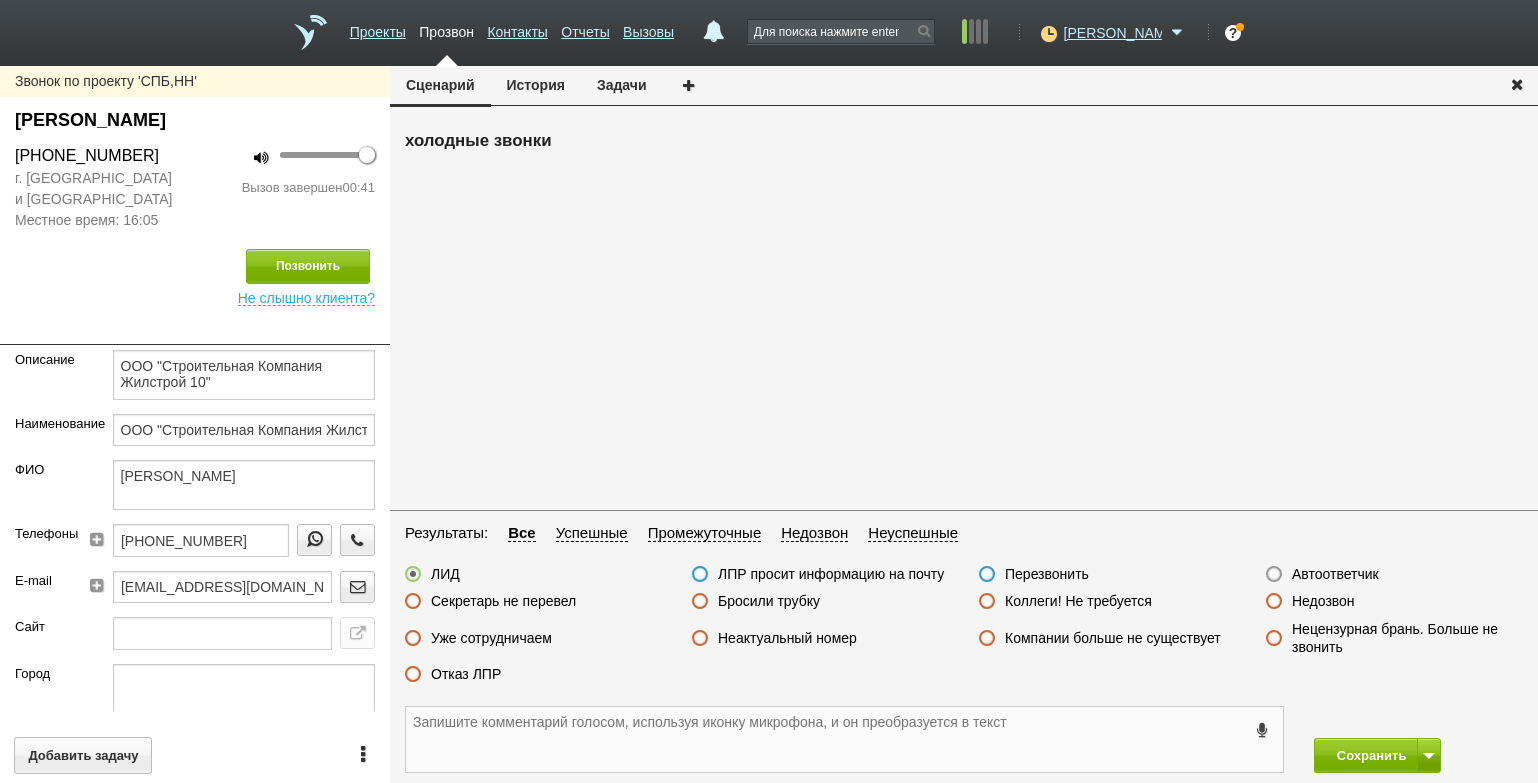 click at bounding box center [844, 739] 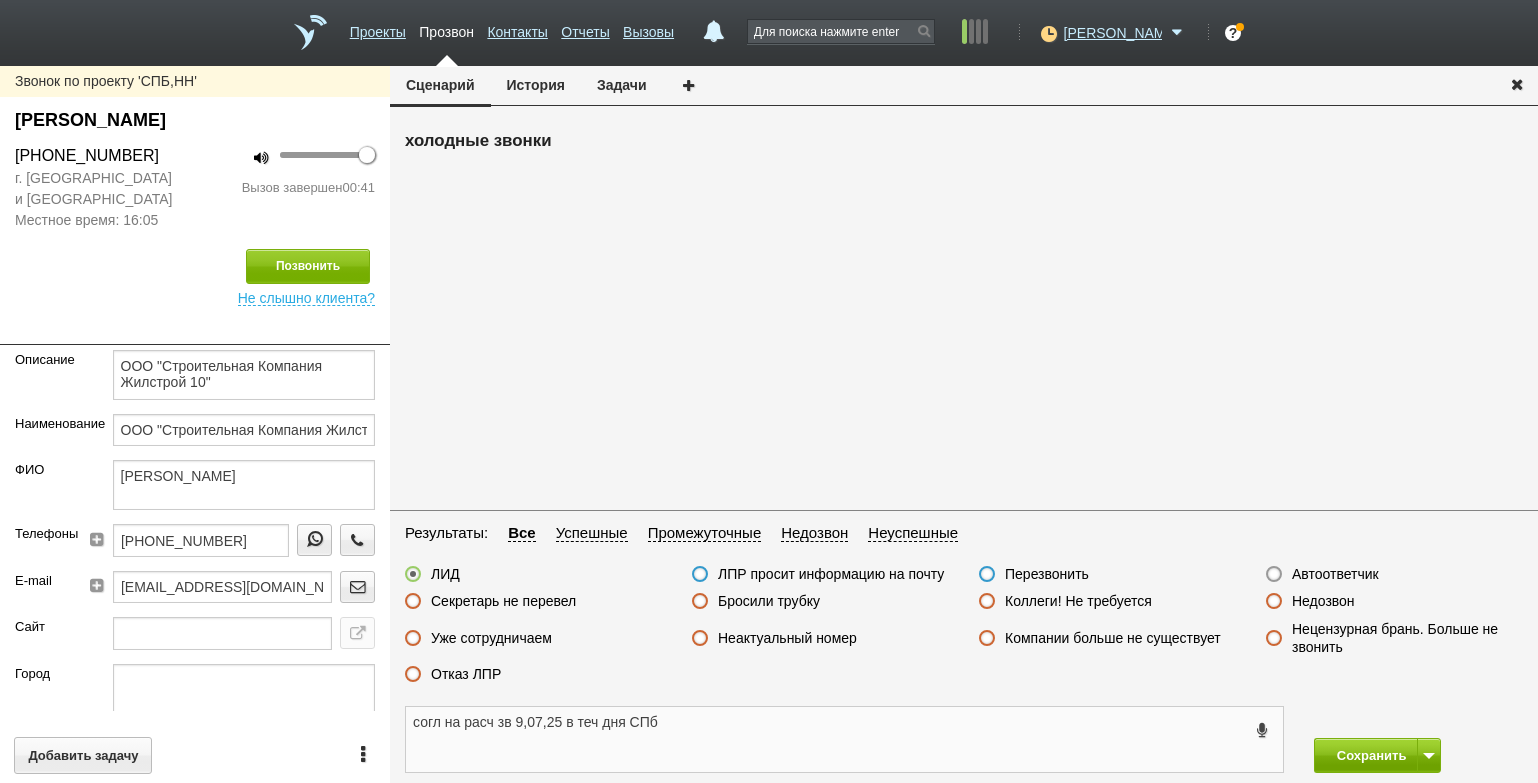 type on "согл на расч зв 9,07,25 в теч дня СПб" 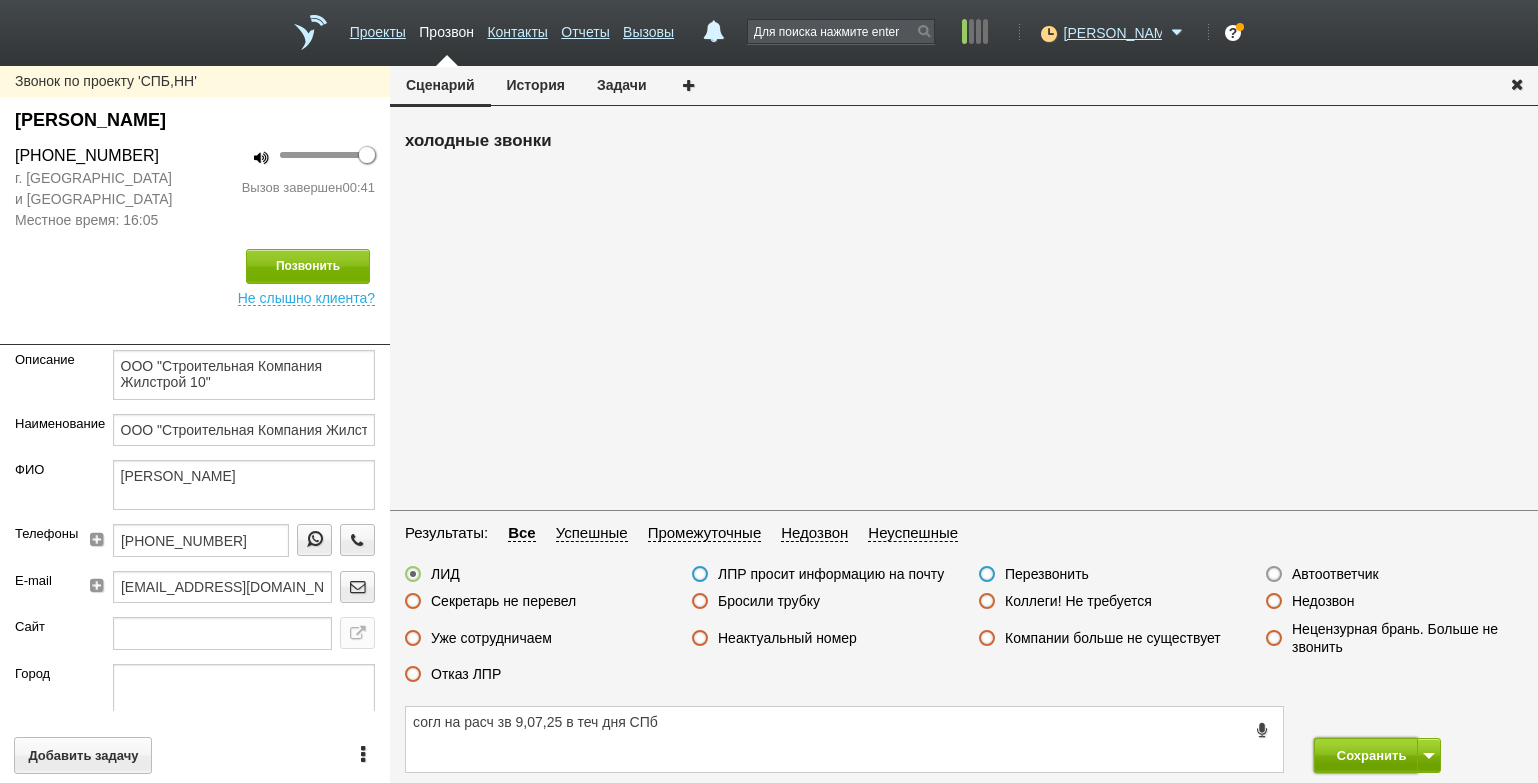 click on "Сохранить" at bounding box center [1366, 755] 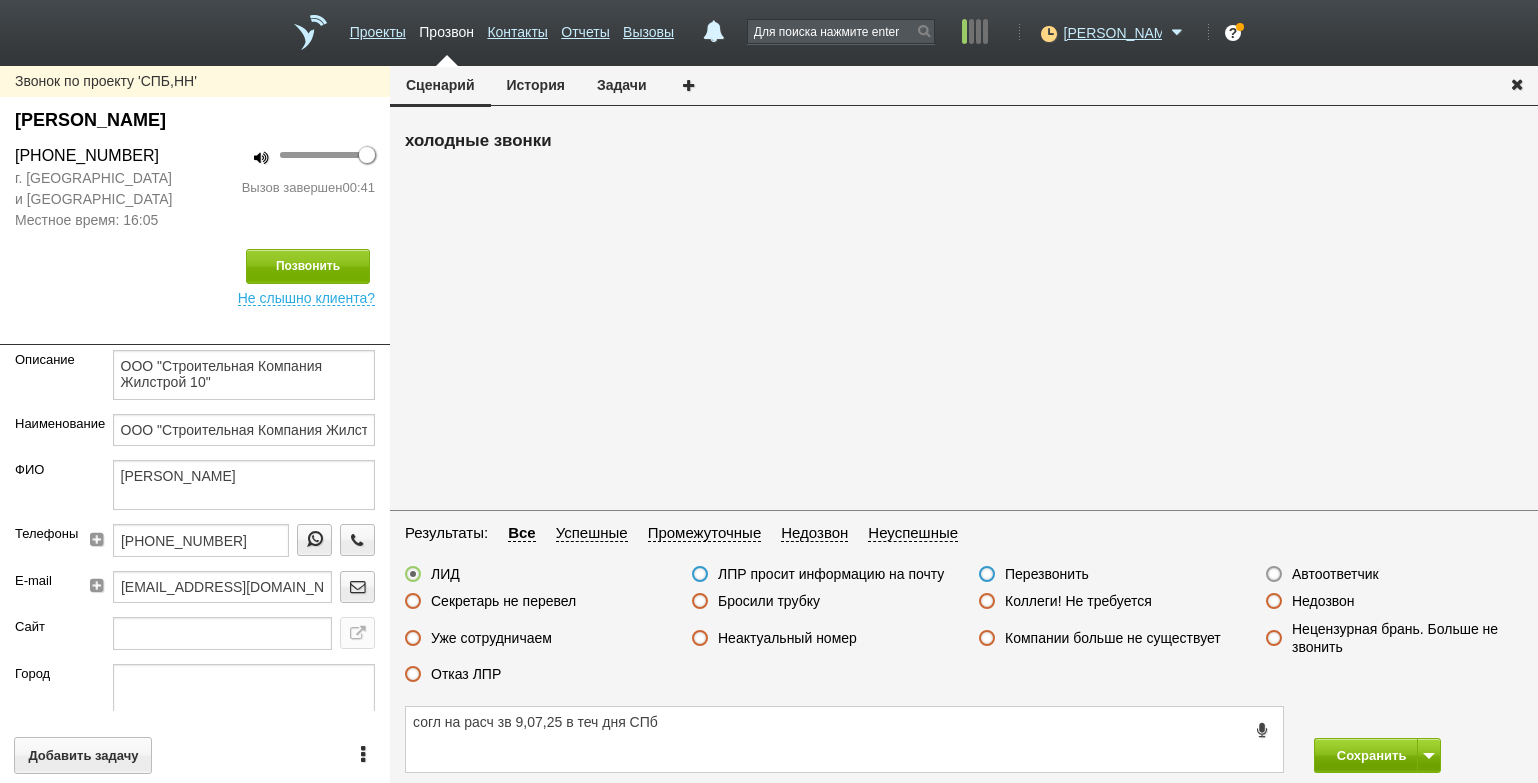 type 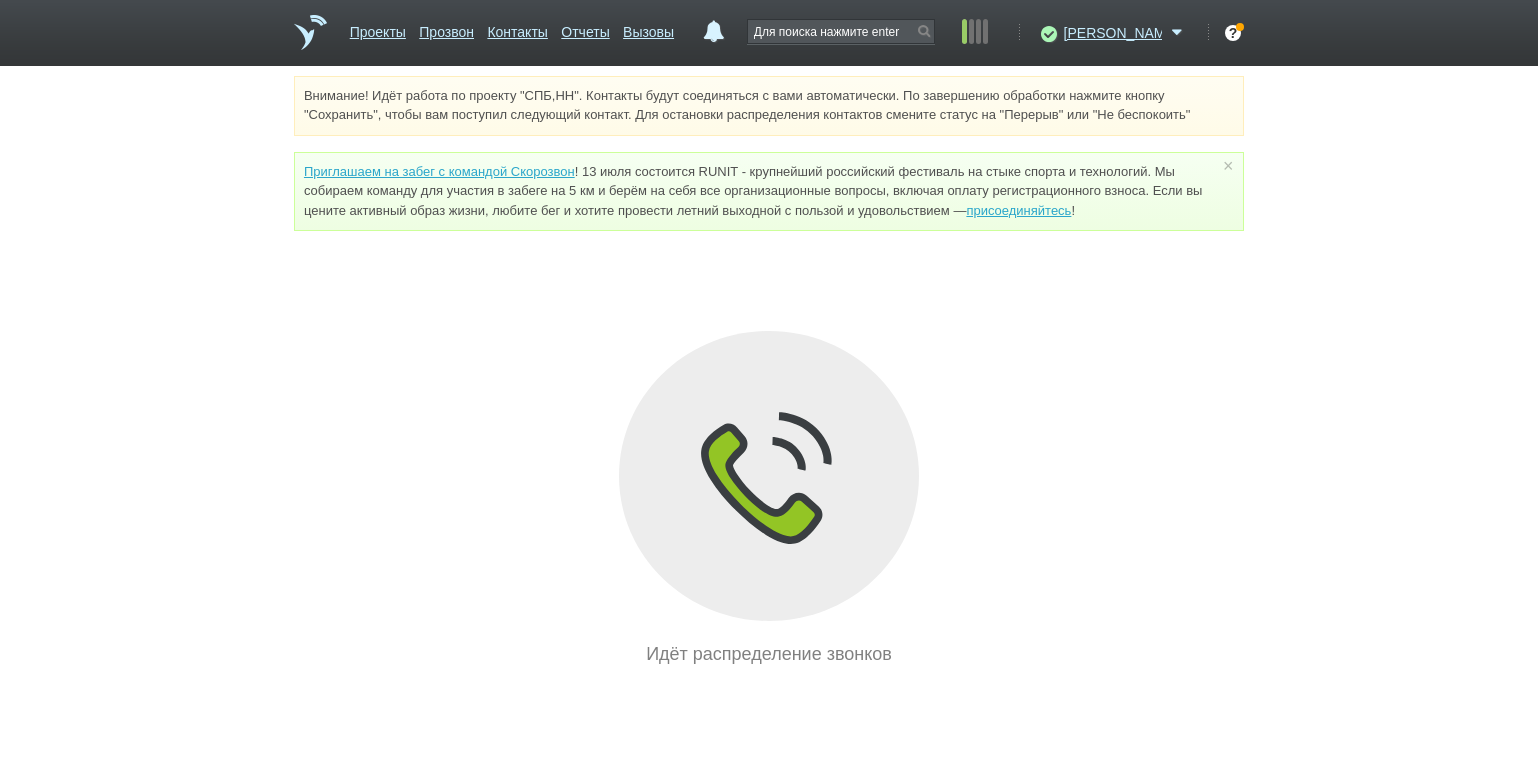 click on "Внимание! Идёт работа по проекту "СПБ,НН". Контакты будут соединяться с вами автоматически. По завершению обработки нажмите кнопку "Сохранить", чтобы вам поступил следующий контакт. Для остановки распределения контактов смените статус на "Перерыв" или "Не беспокоить"
Приглашаем на забег с командой Скорозвон присоединяйтесь !
×
Вы можете звонить напрямую из строки поиска - введите номер и нажмите "Позвонить"
Идёт распределение звонков" at bounding box center [769, 372] 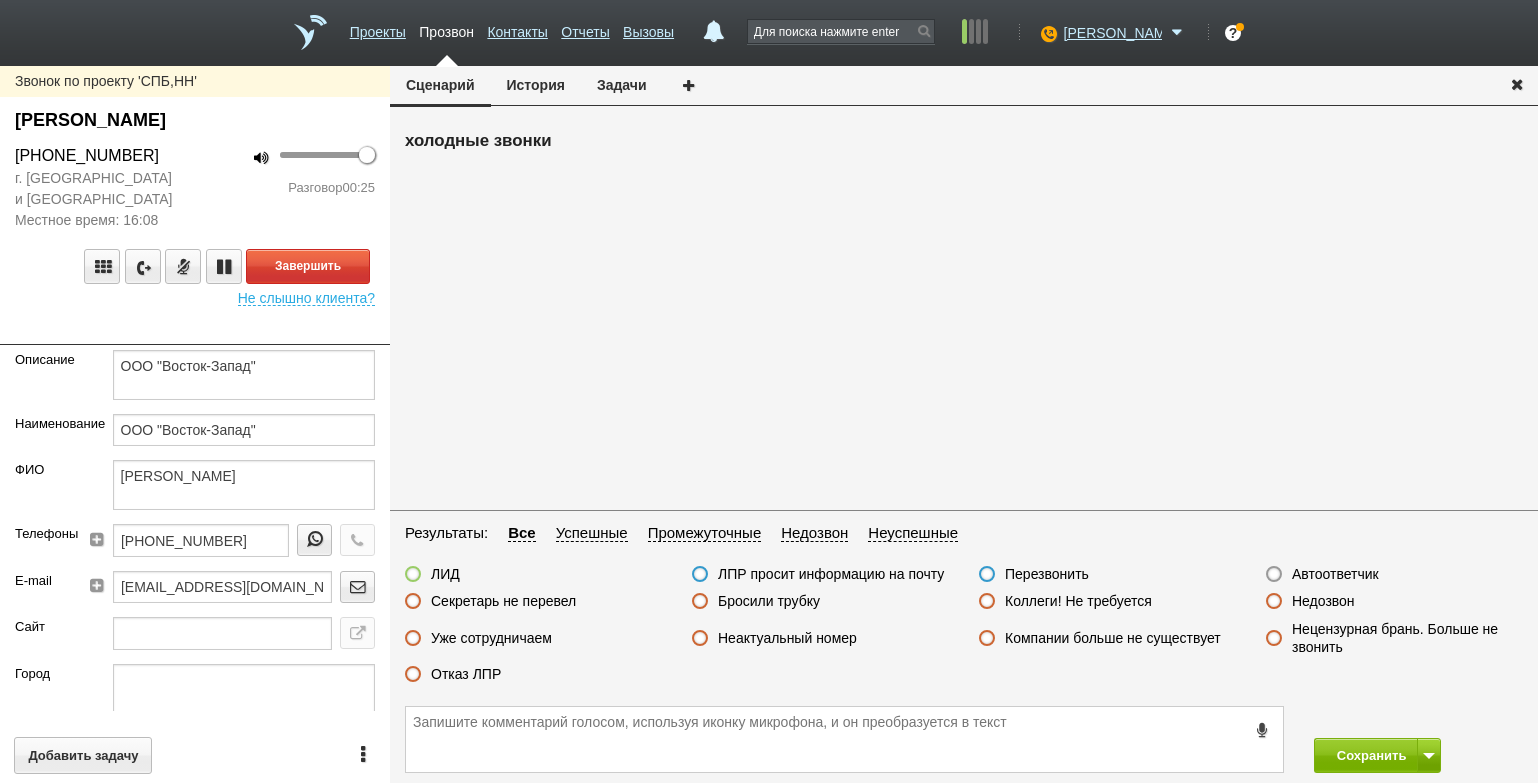 click on "Не слышно клиента?" at bounding box center [306, 295] 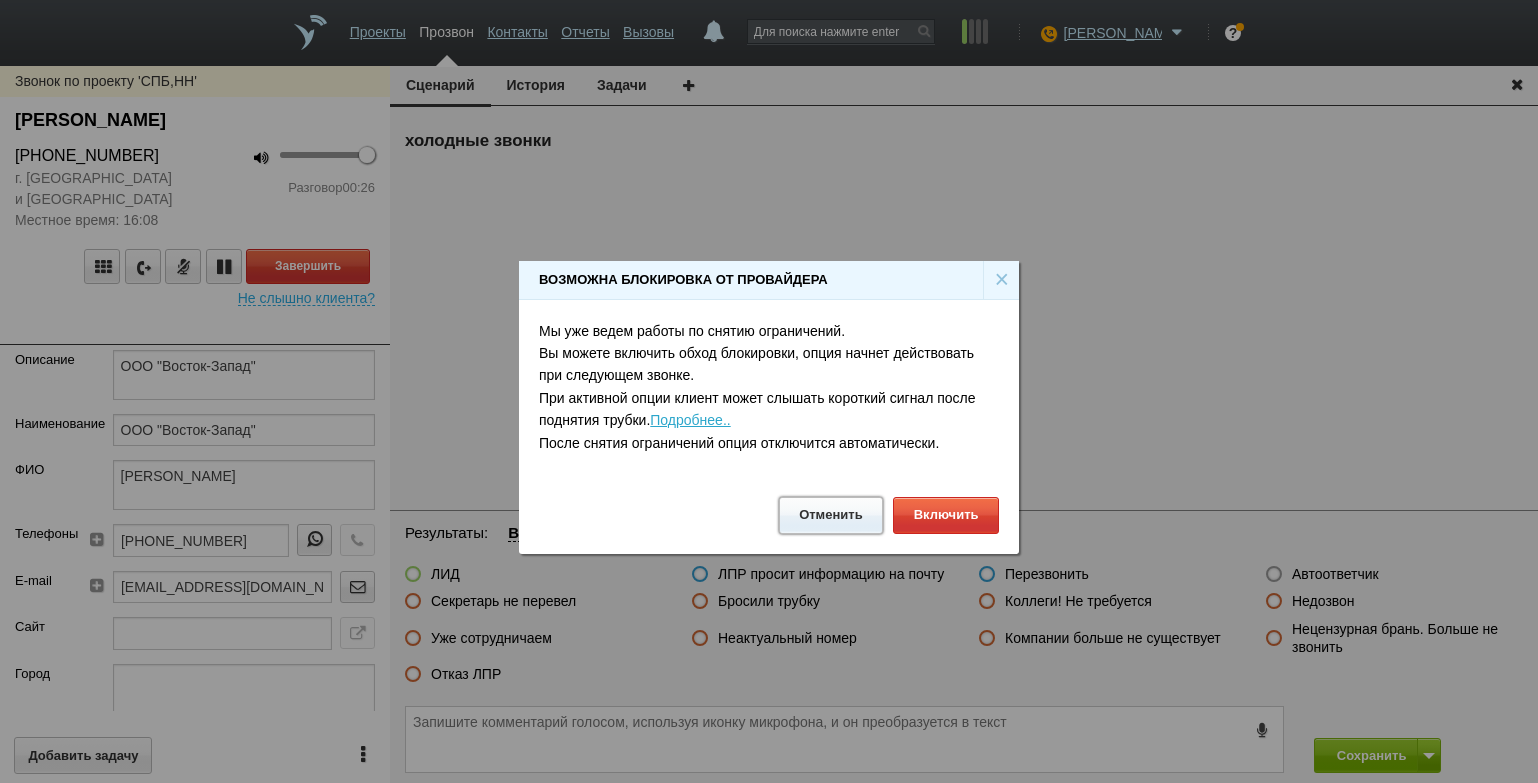 click on "Отменить" at bounding box center [831, 515] 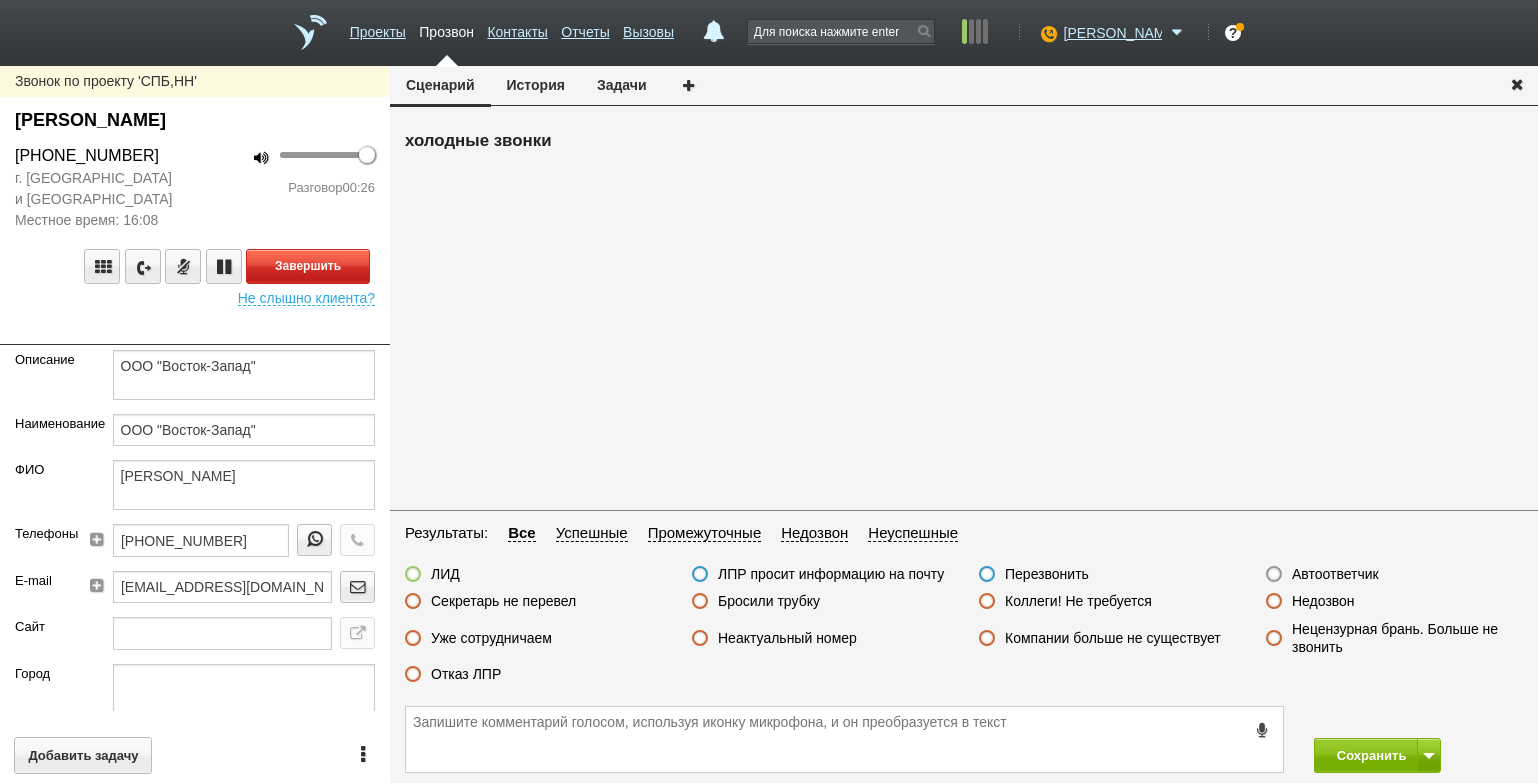 click on "Завершить" at bounding box center [195, 266] 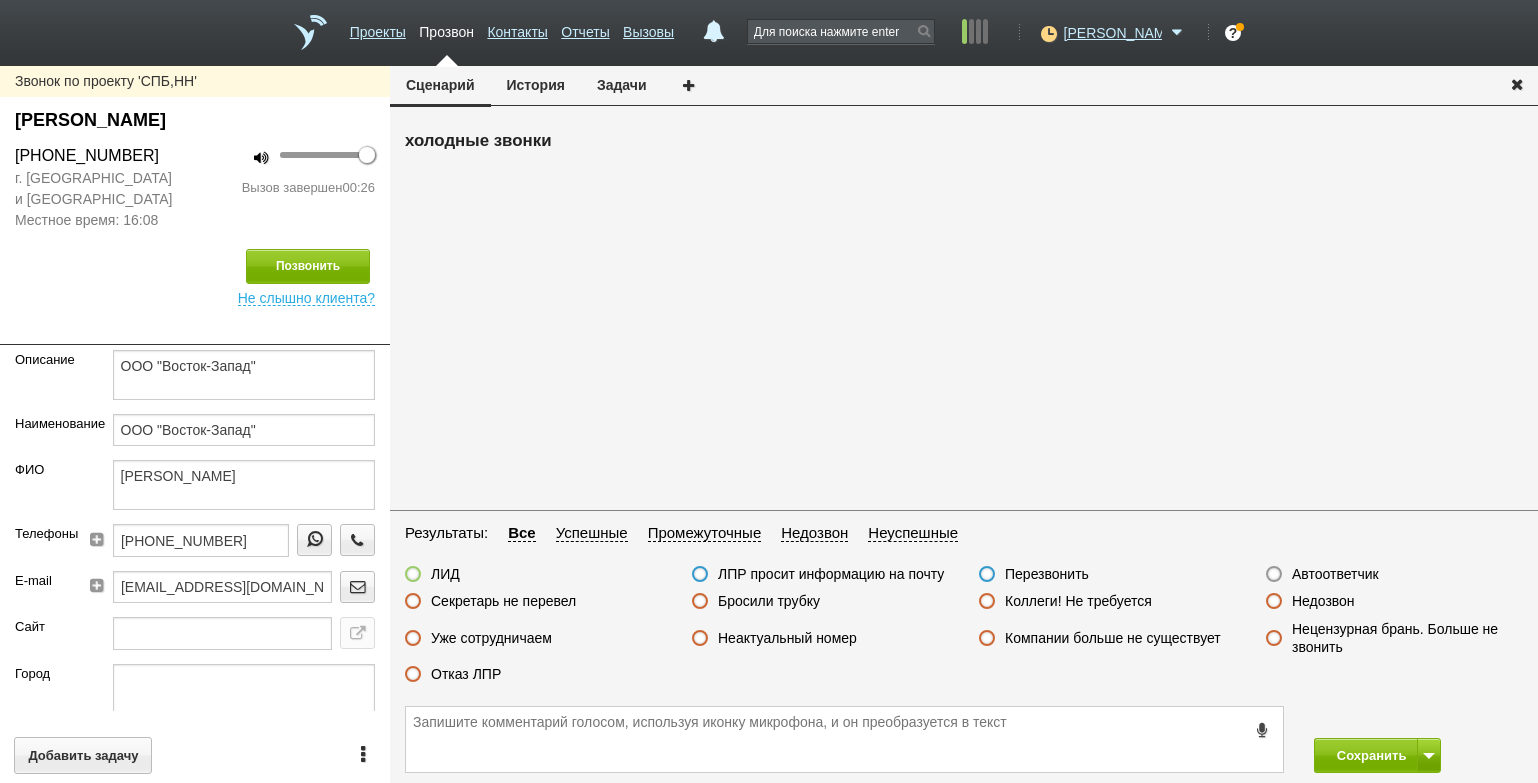 click on "Отказ ЛПР" at bounding box center (466, 674) 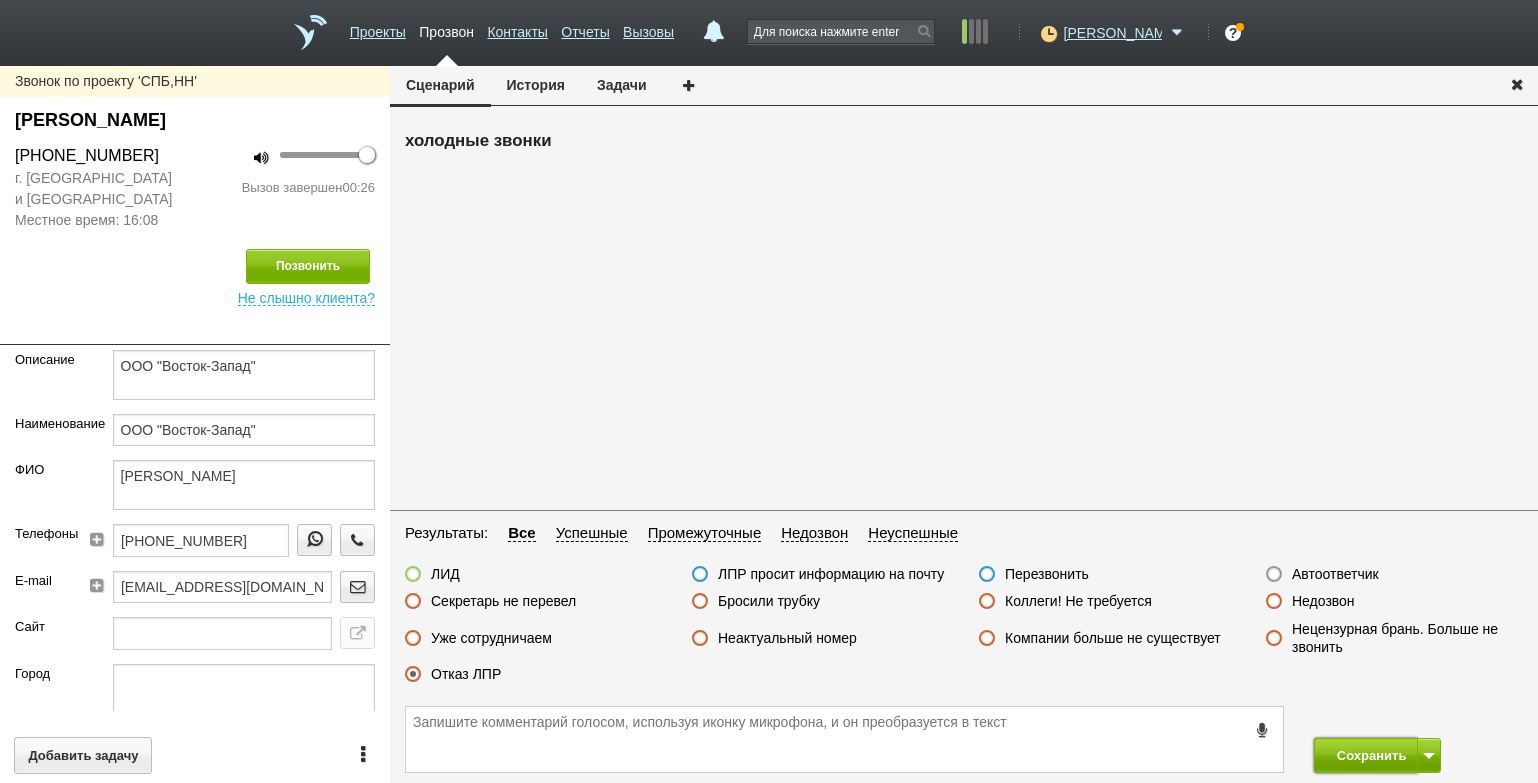 click on "Сохранить" at bounding box center [1366, 755] 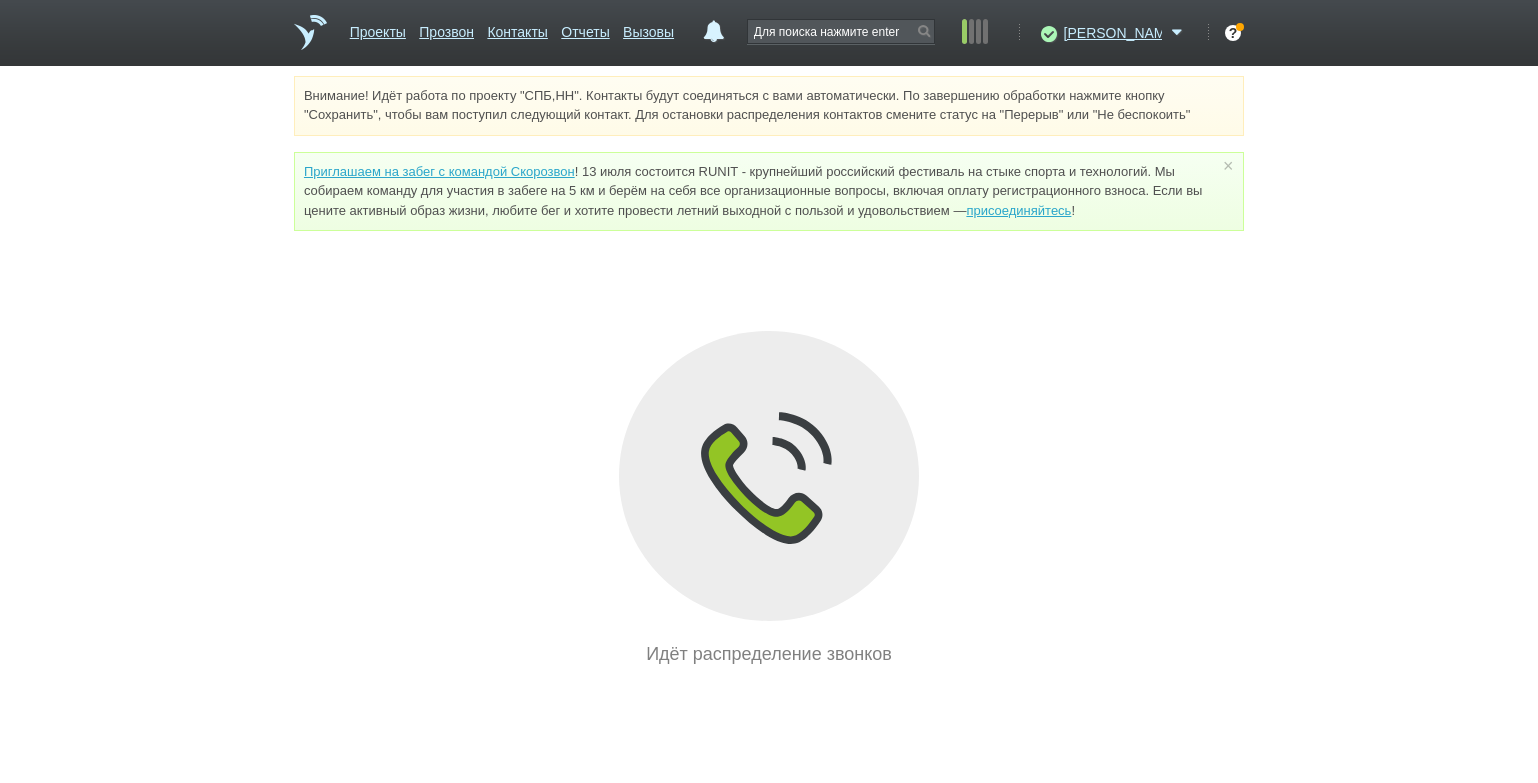 drag, startPoint x: 195, startPoint y: 272, endPoint x: 222, endPoint y: 266, distance: 27.658634 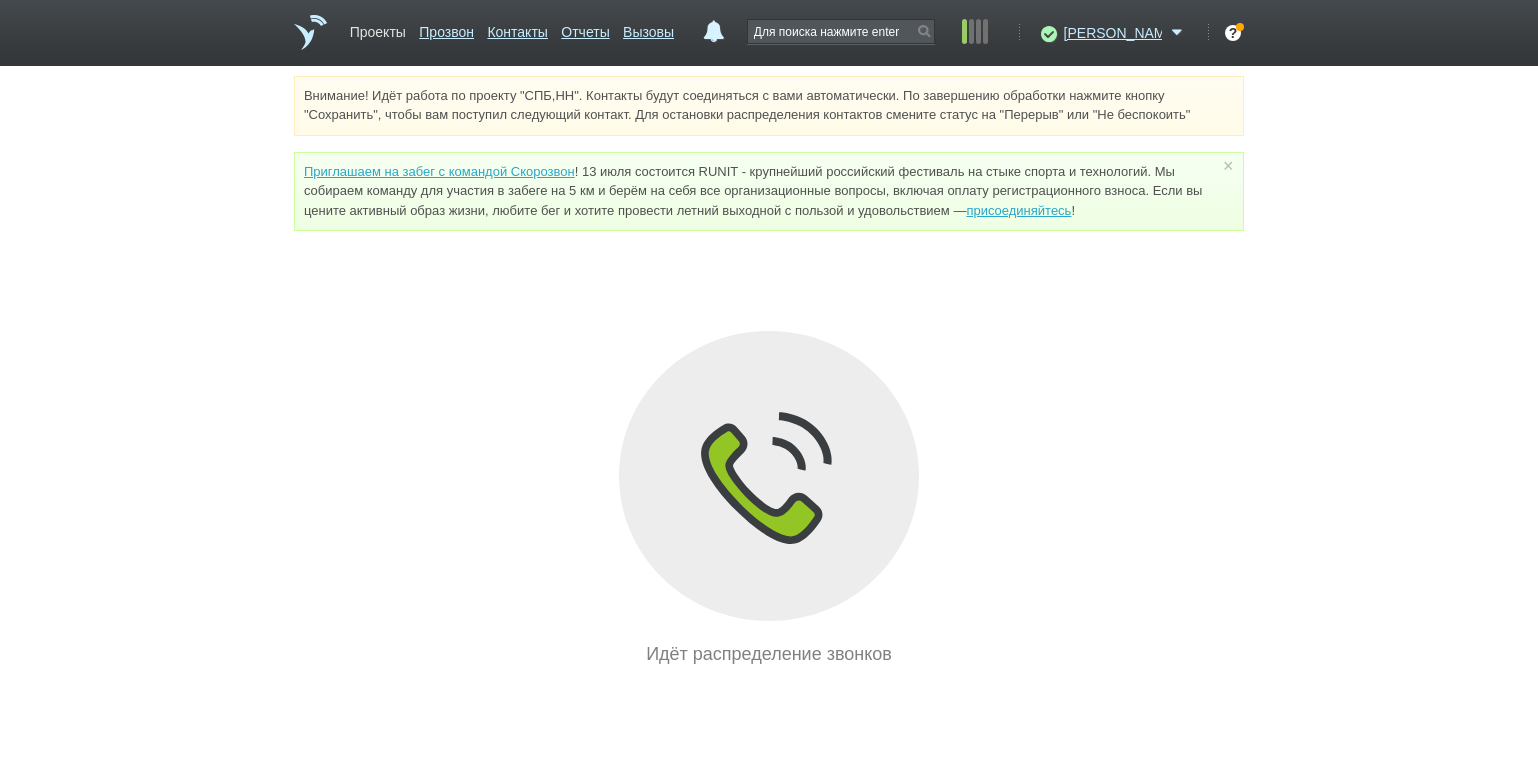 click on "Проекты" at bounding box center (378, 28) 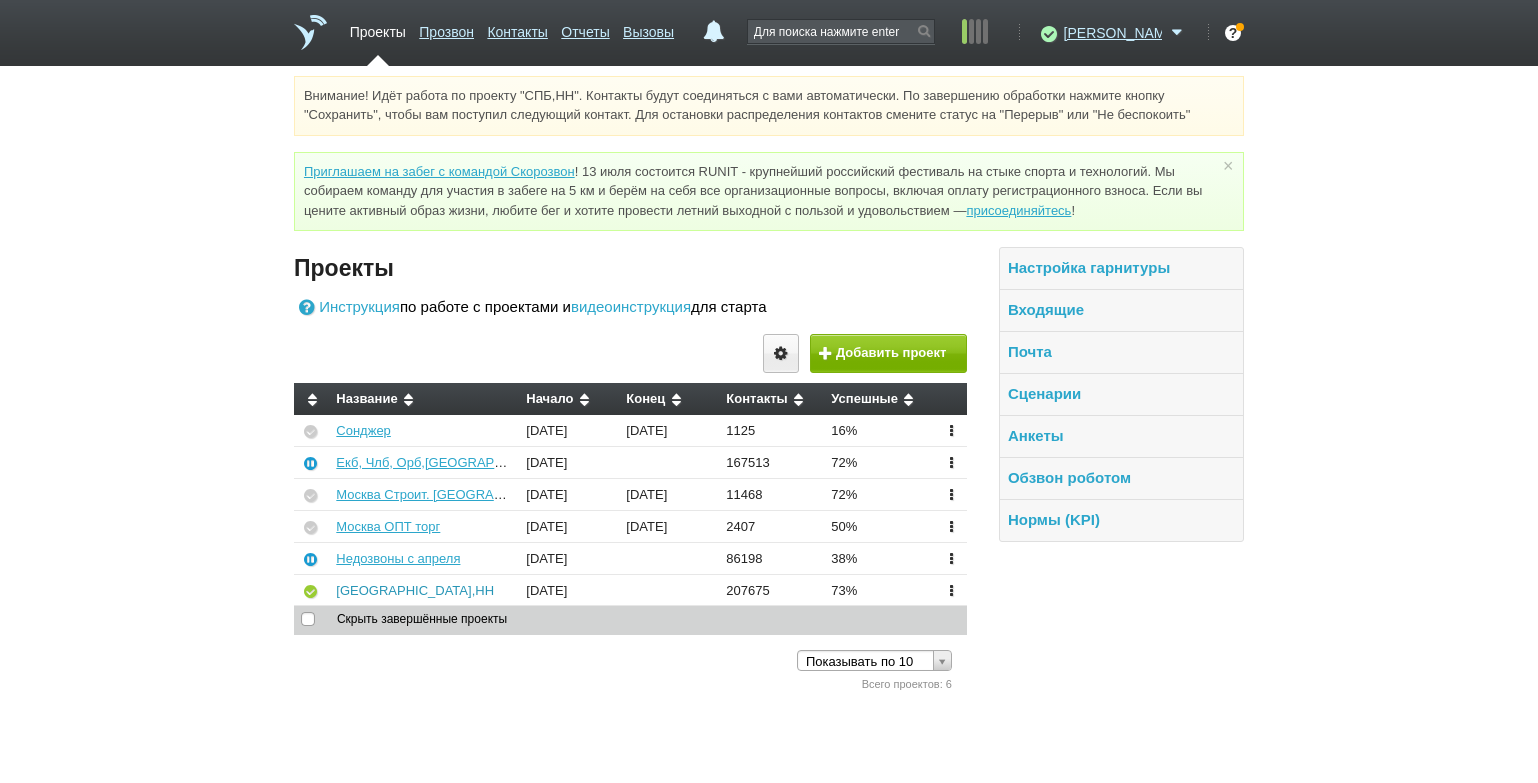 click on "[GEOGRAPHIC_DATA],НН" at bounding box center (415, 590) 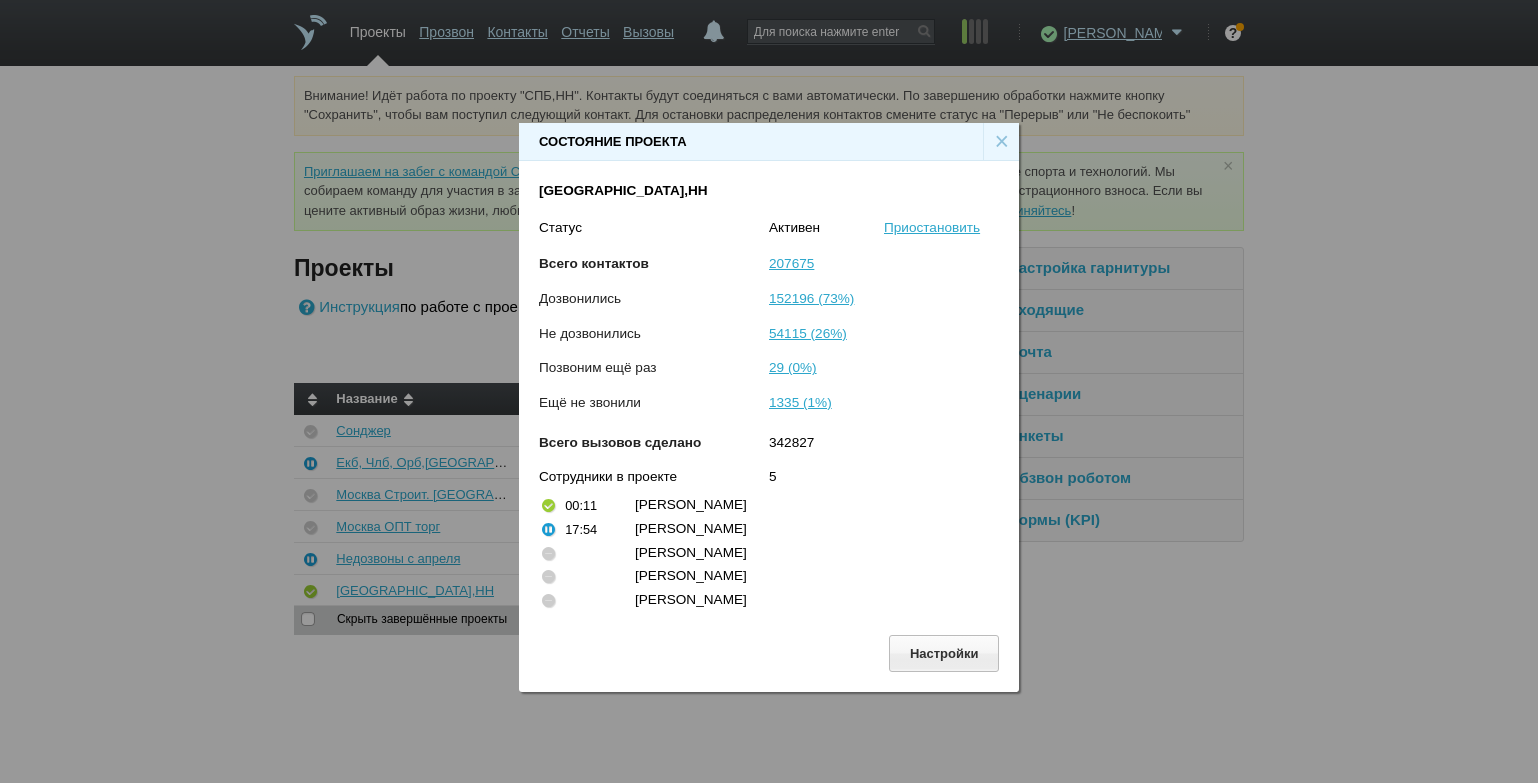 click on "×" at bounding box center [1001, 142] 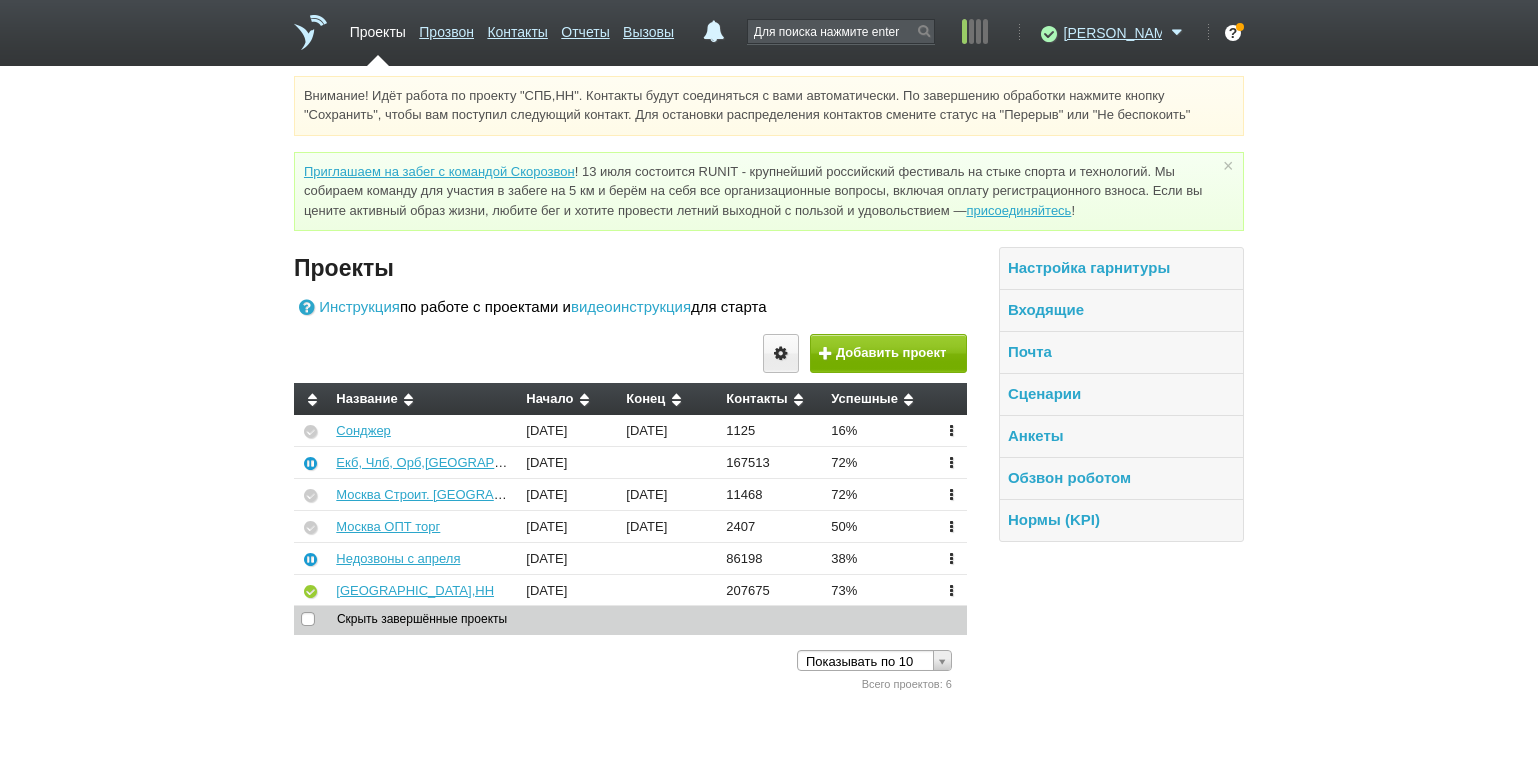 click on "Внимание! Идёт работа по проекту "СПБ,НН". Контакты будут соединяться с вами автоматически. По завершению обработки нажмите кнопку "Сохранить", чтобы вам поступил следующий контакт. Для остановки распределения контактов смените статус на "Перерыв" или "Не беспокоить"
Приглашаем на забег с командой Скорозвон присоединяйтесь !
×
Вы можете звонить напрямую из строки поиска - введите номер и нажмите "Позвонить"
Проекты
Инструкция  по работе с проектами и  видеоинструкция  для старта" at bounding box center [769, 385] 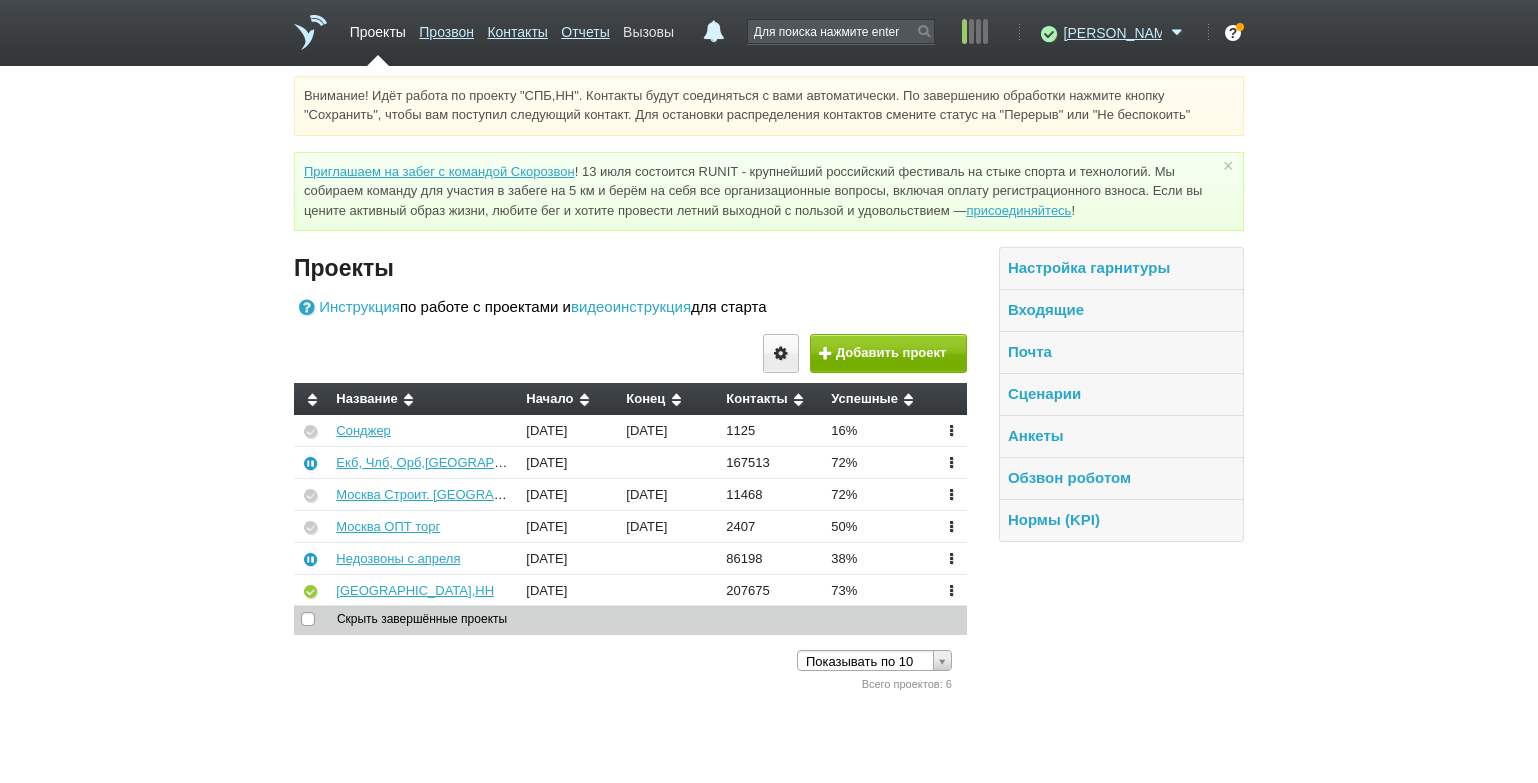 click on "Вызовы" at bounding box center (648, 28) 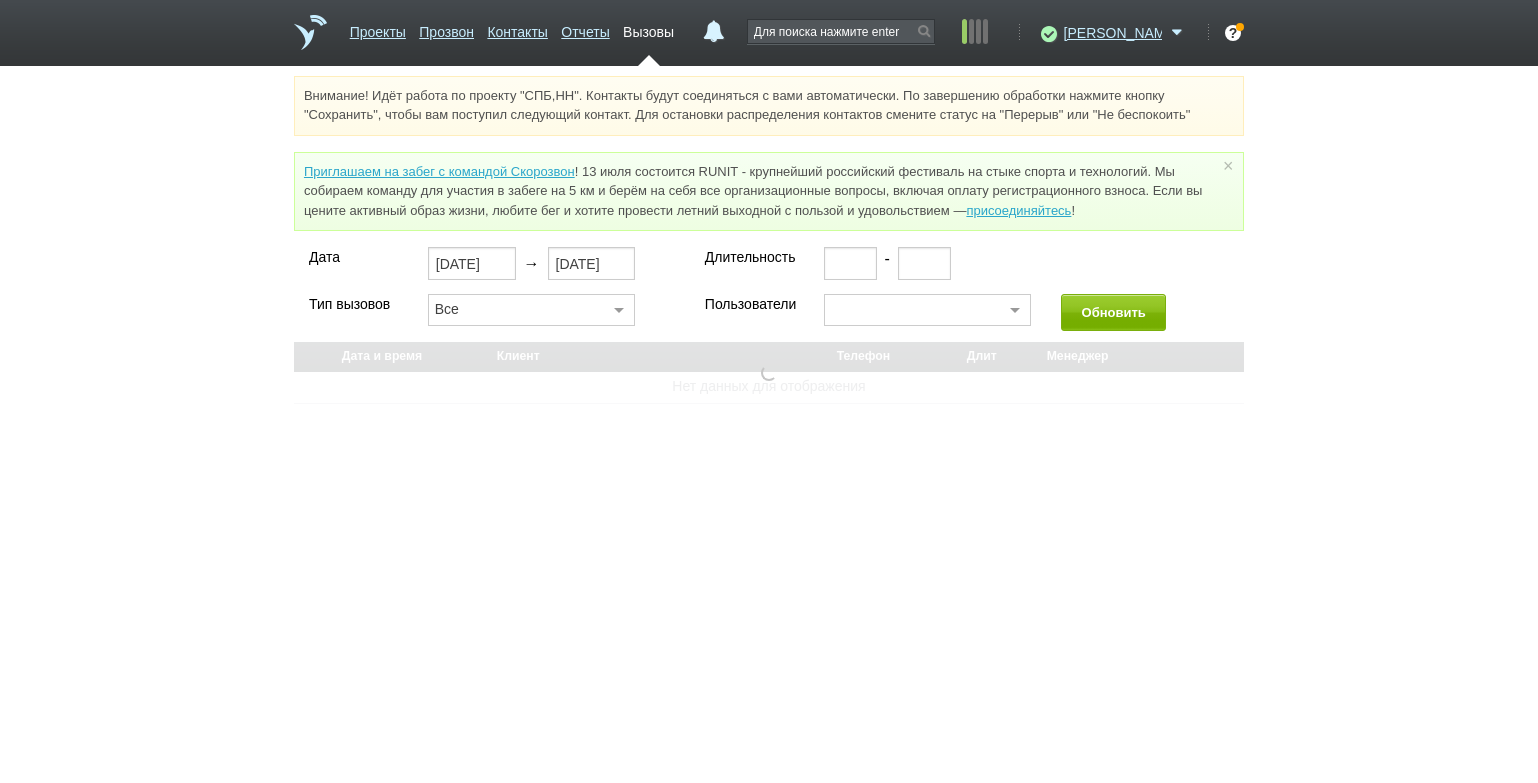 type 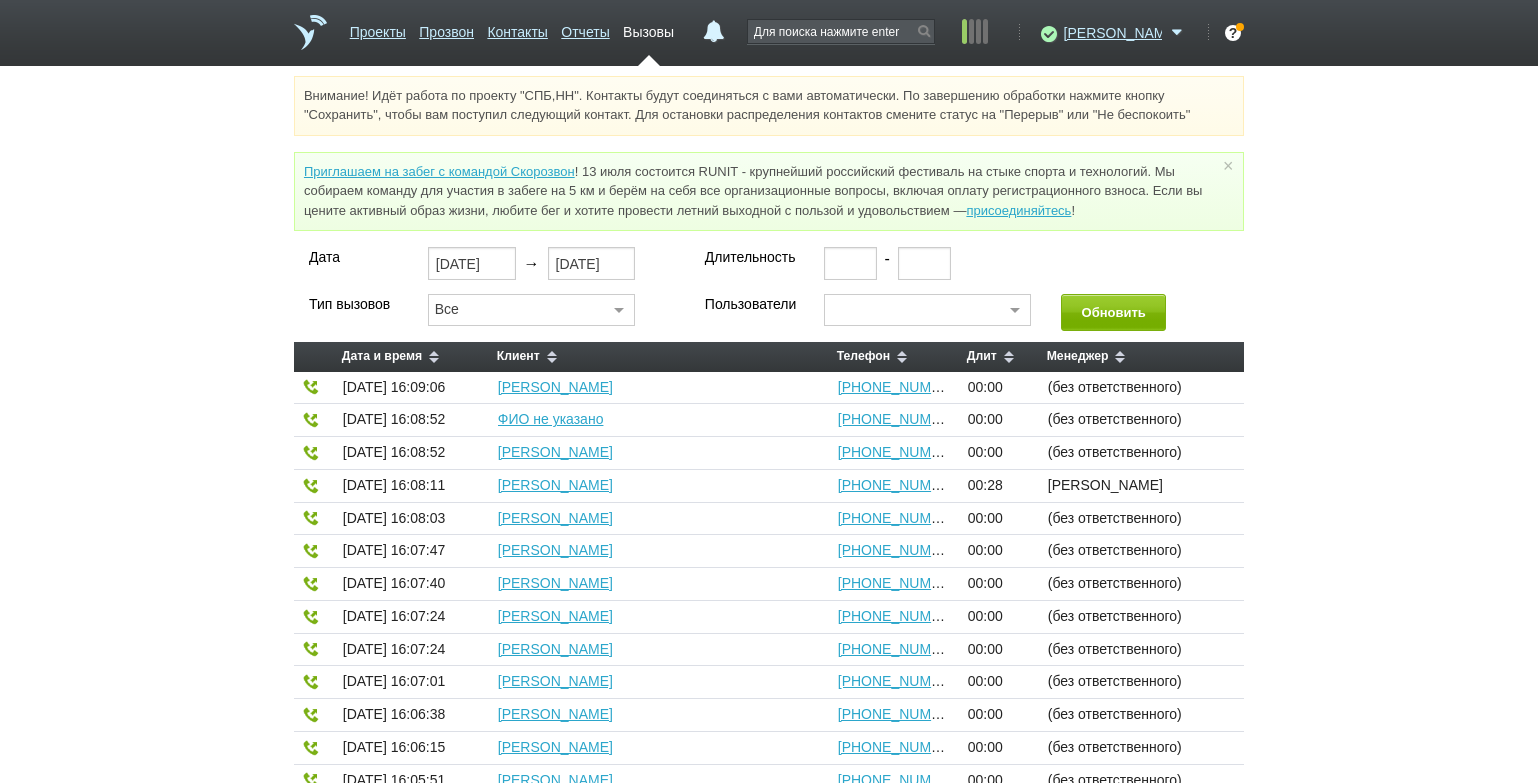 click at bounding box center [1015, 311] 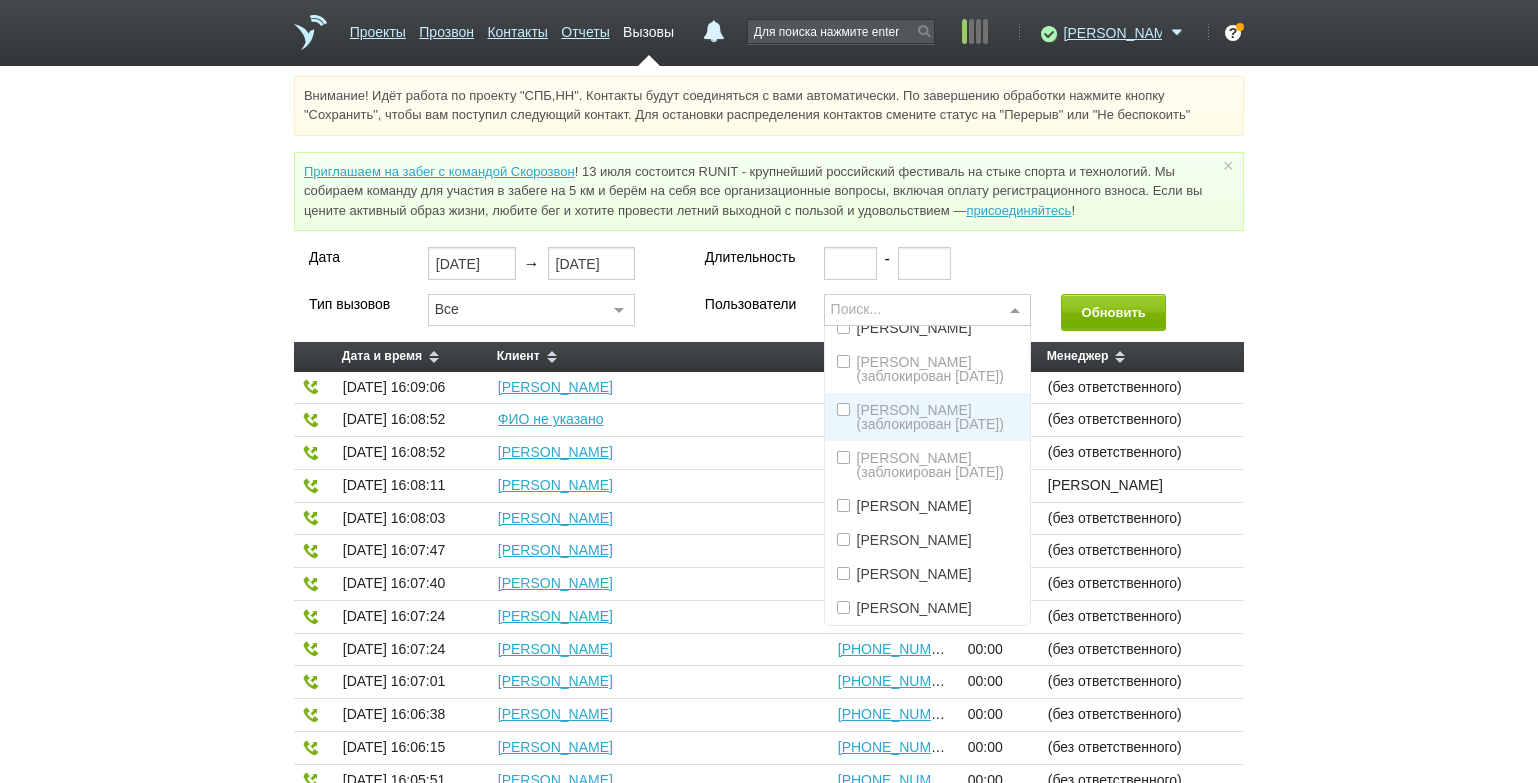 scroll, scrollTop: 125, scrollLeft: 0, axis: vertical 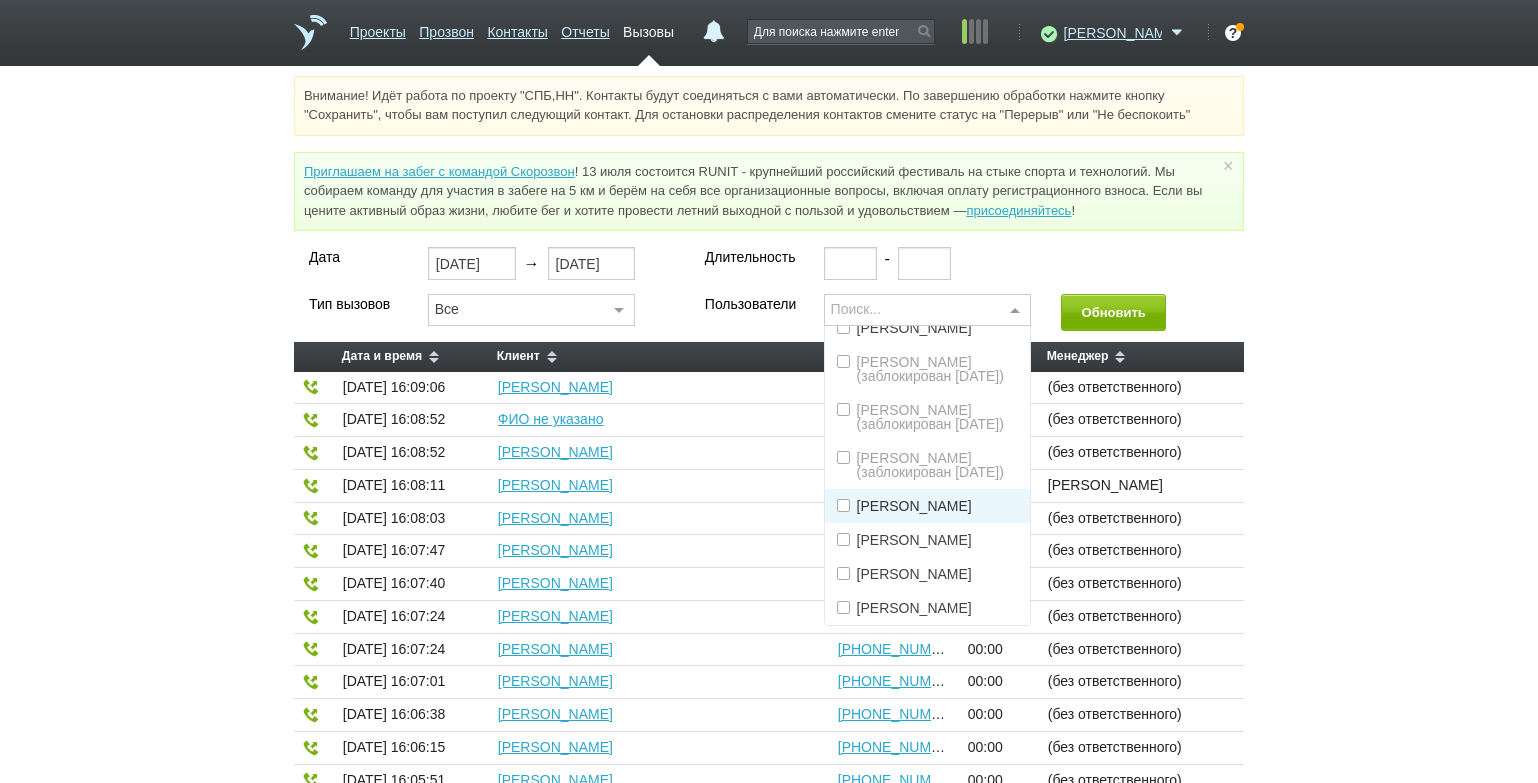 click on "[PERSON_NAME]" at bounding box center [914, 506] 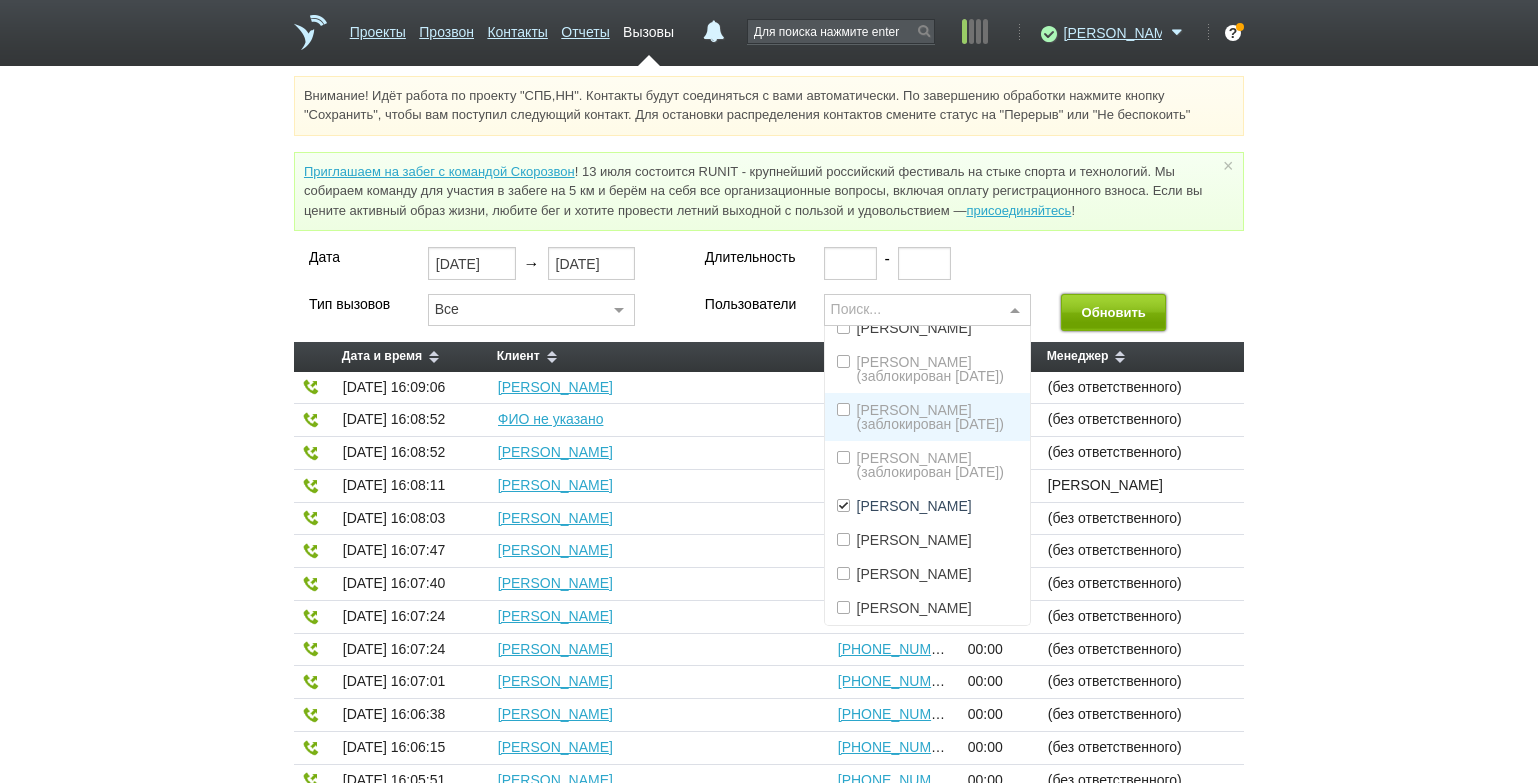 click on "Обновить" at bounding box center (1113, 312) 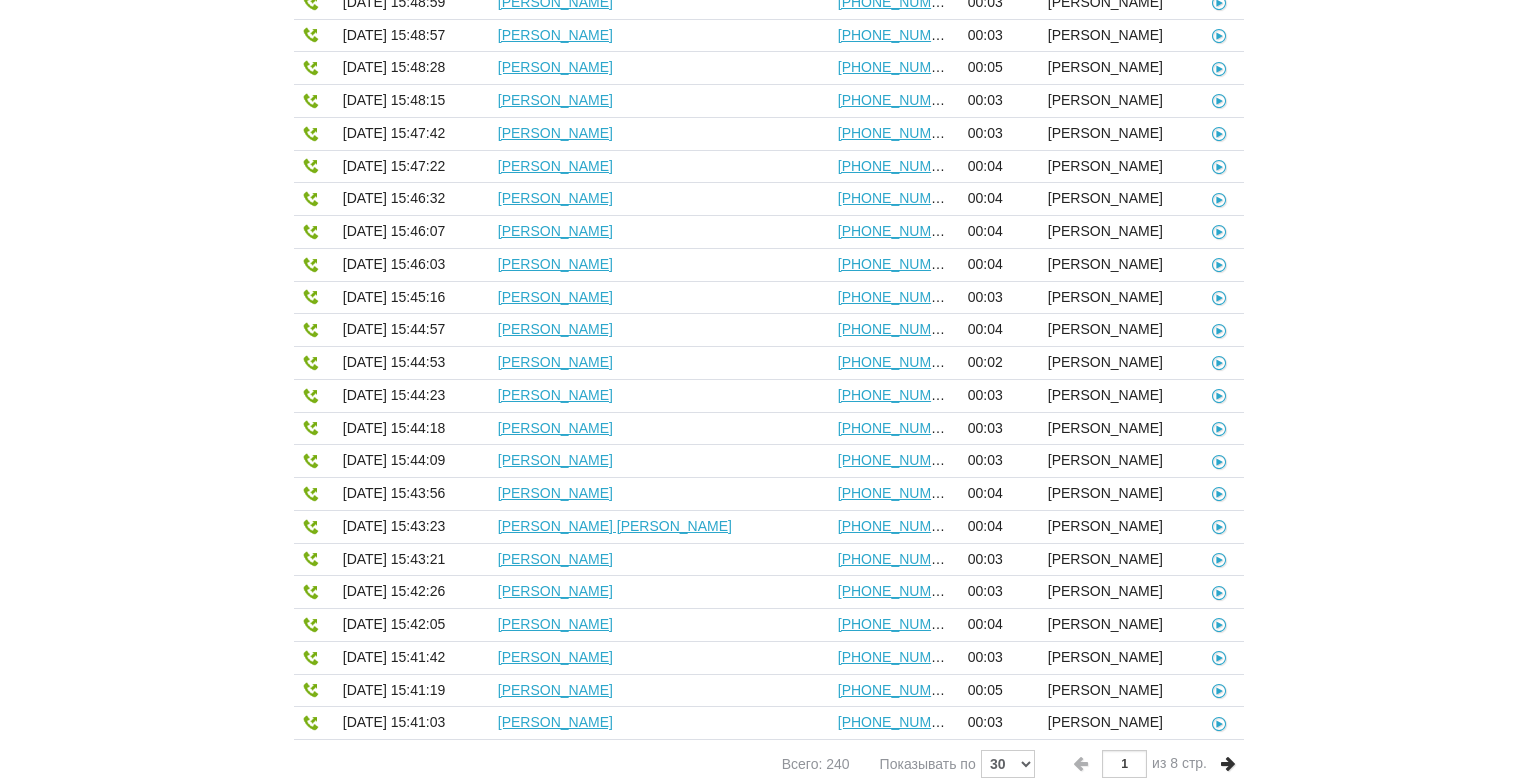 scroll, scrollTop: 629, scrollLeft: 0, axis: vertical 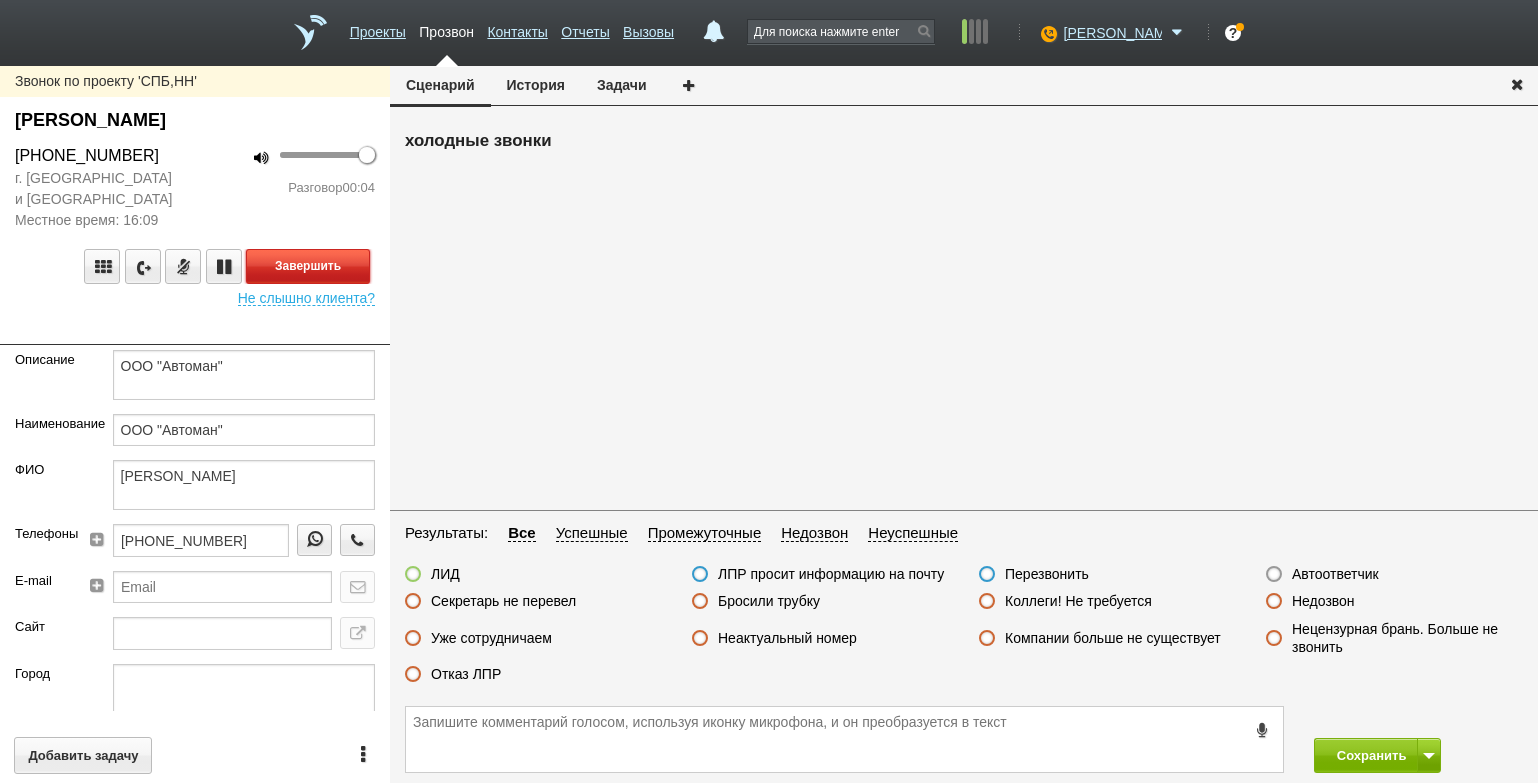 click on "Завершить" at bounding box center (308, 266) 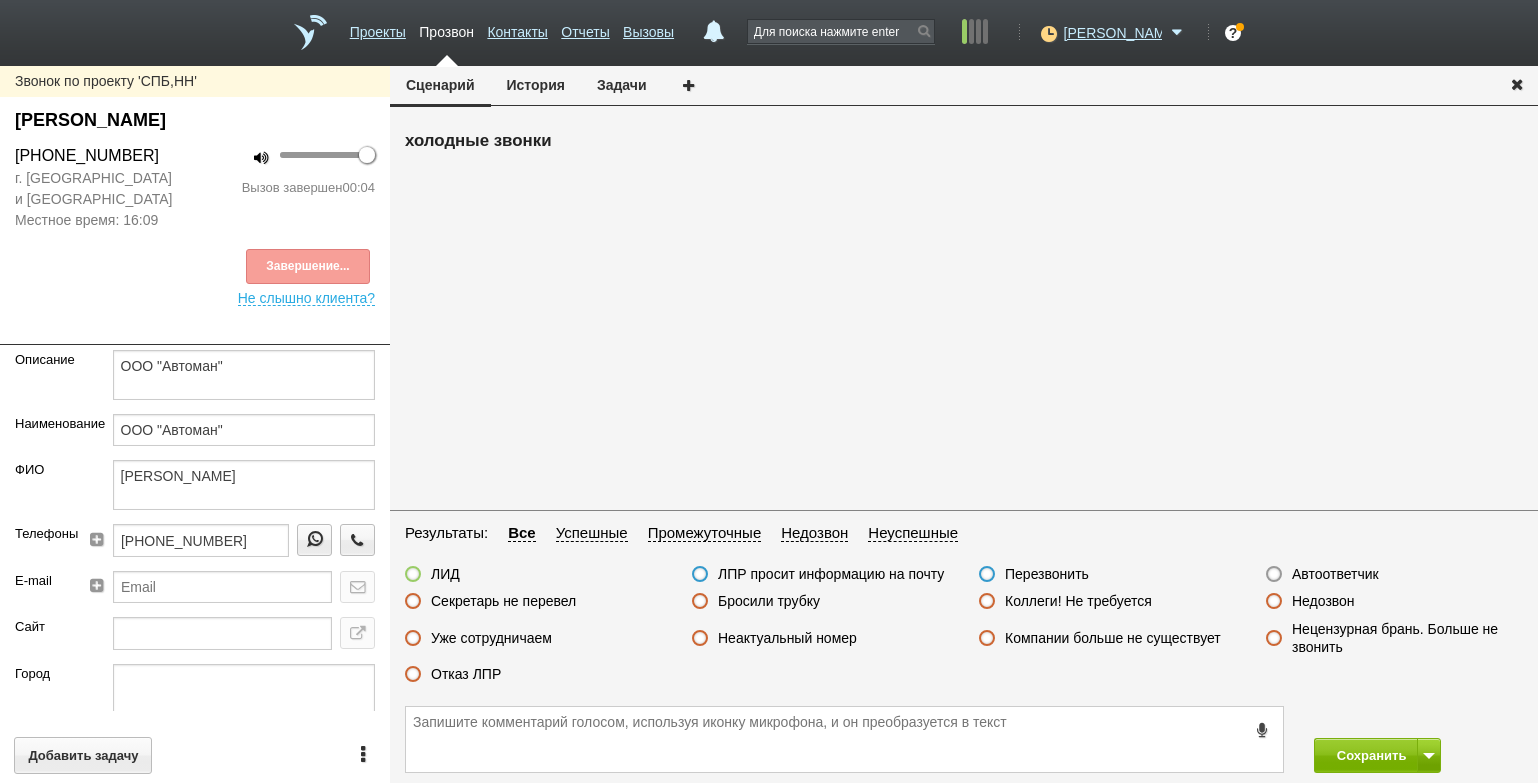 click on "Автоответчик" at bounding box center [1335, 574] 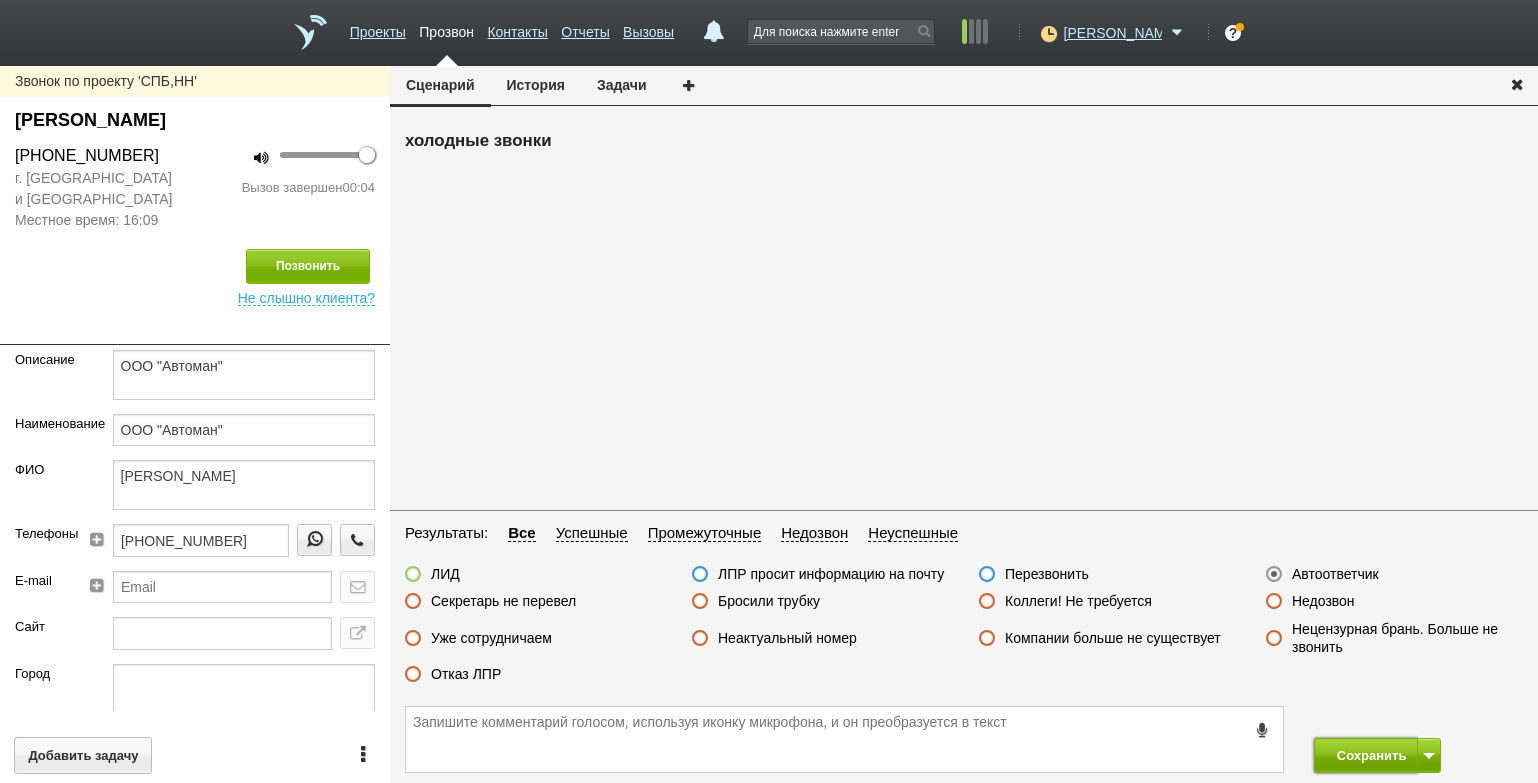 click on "Сохранить" at bounding box center [1366, 755] 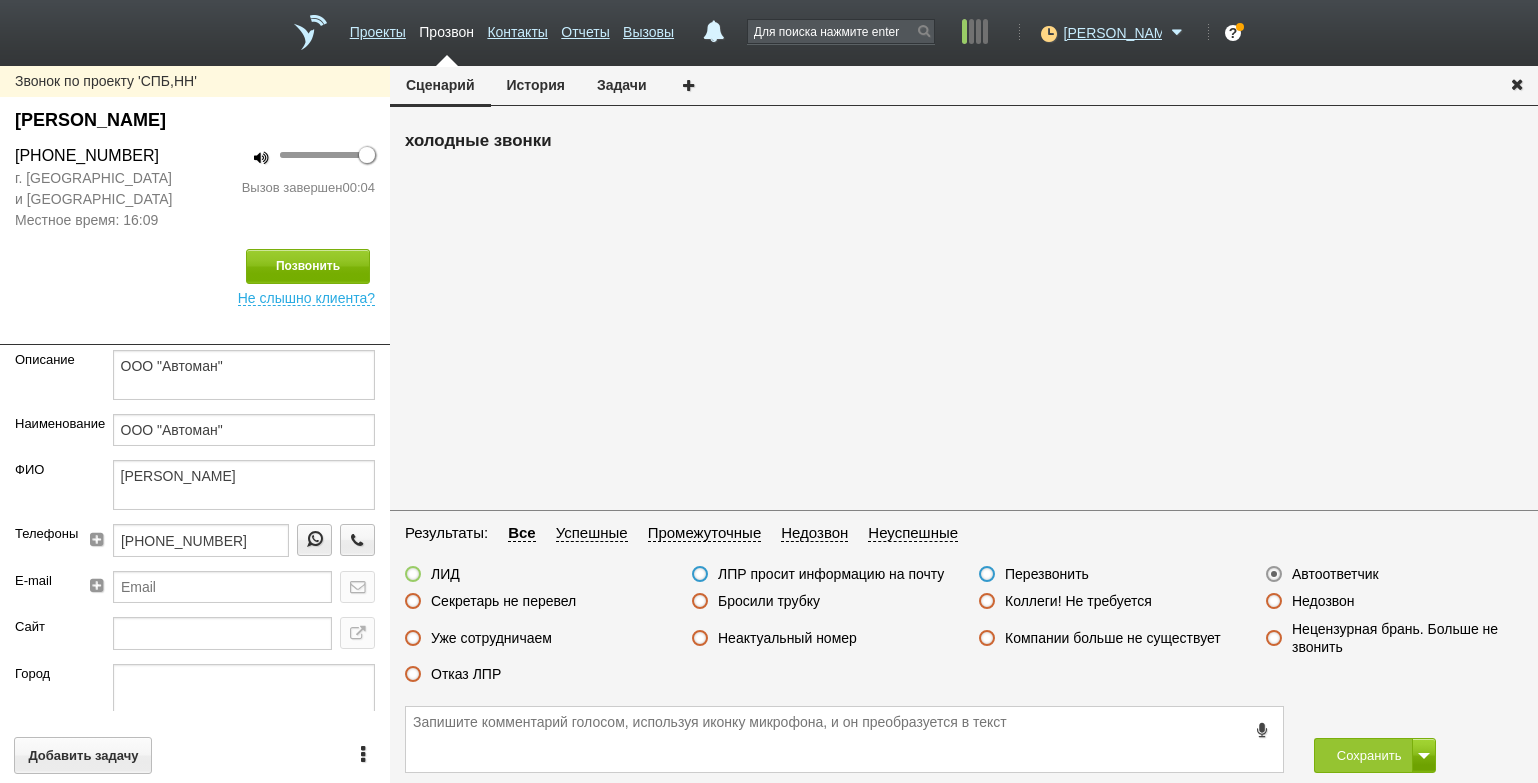 click on "Проекты   Прозвон   Контакты   Отчеты   Вызовы 0 [DATE] [DATE] неделя все Запланированных событий нет
Нормы (KPI) Входящие линии Прозвоненные контакты (без учета... 451 из 200 Исходящие 452
[PERSON_NAME]
Доступен
Не беспокоить
Перерыв
ID аккаунта: 52708
Профиль
Команда
[GEOGRAPHIC_DATA]
Телефония
Интеграции
Настройки
Стать партнёром
Гостевой доступ
Выход
? С чего начать?" at bounding box center (769, 391) 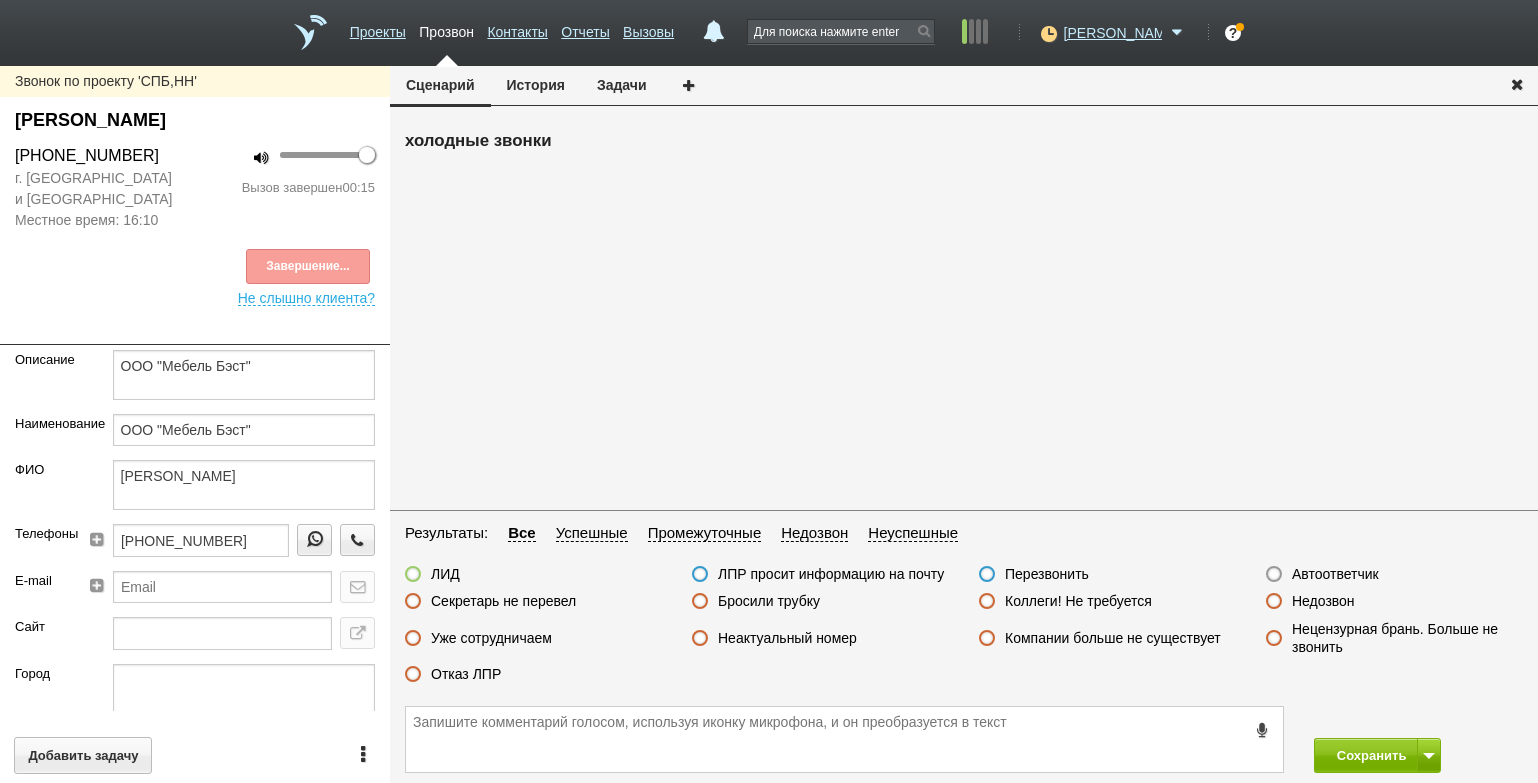 click on "ЛИД ЛПР просит информацию на почту Перезвонить Автоответчик Секретарь не перевел Бросили трубку Коллеги! Не требуется Недозвон Уже сотрудничаем Неактуальный номер Компании больше не существует Нецензурная брань. Больше не звонить Отказ ЛПР" at bounding box center (964, 629) 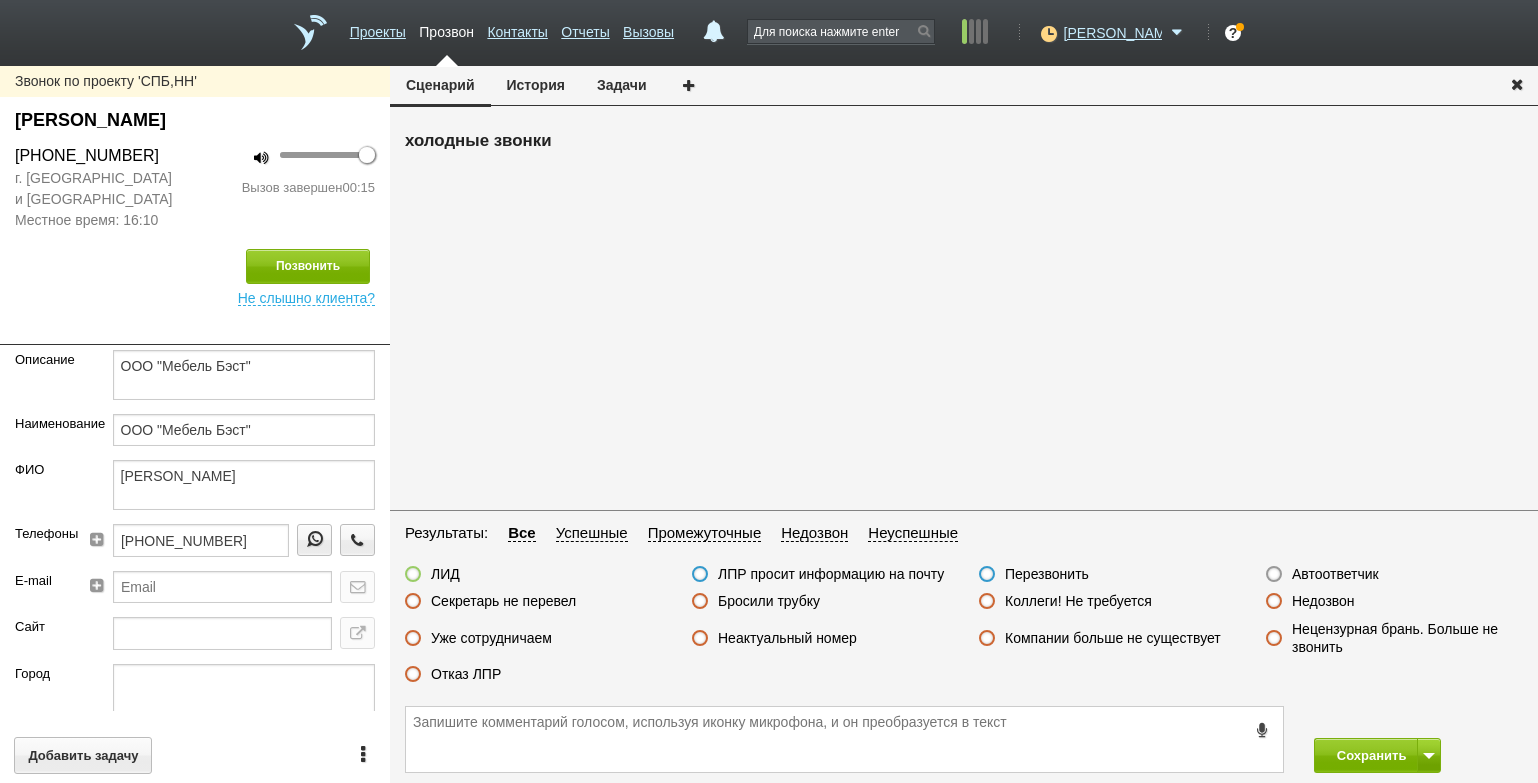 click on "Отказ ЛПР" at bounding box center [466, 674] 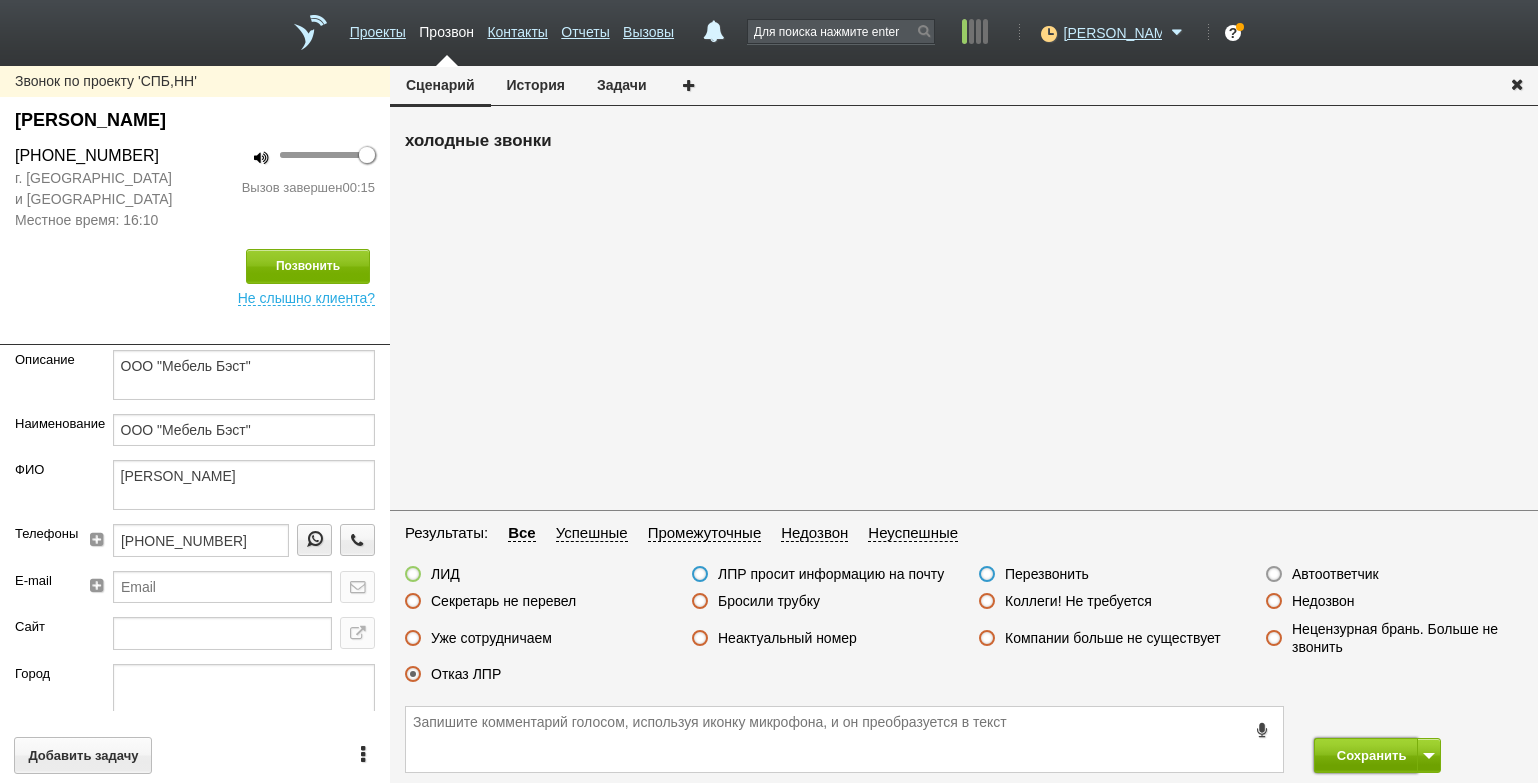 click on "Сохранить" at bounding box center (1366, 755) 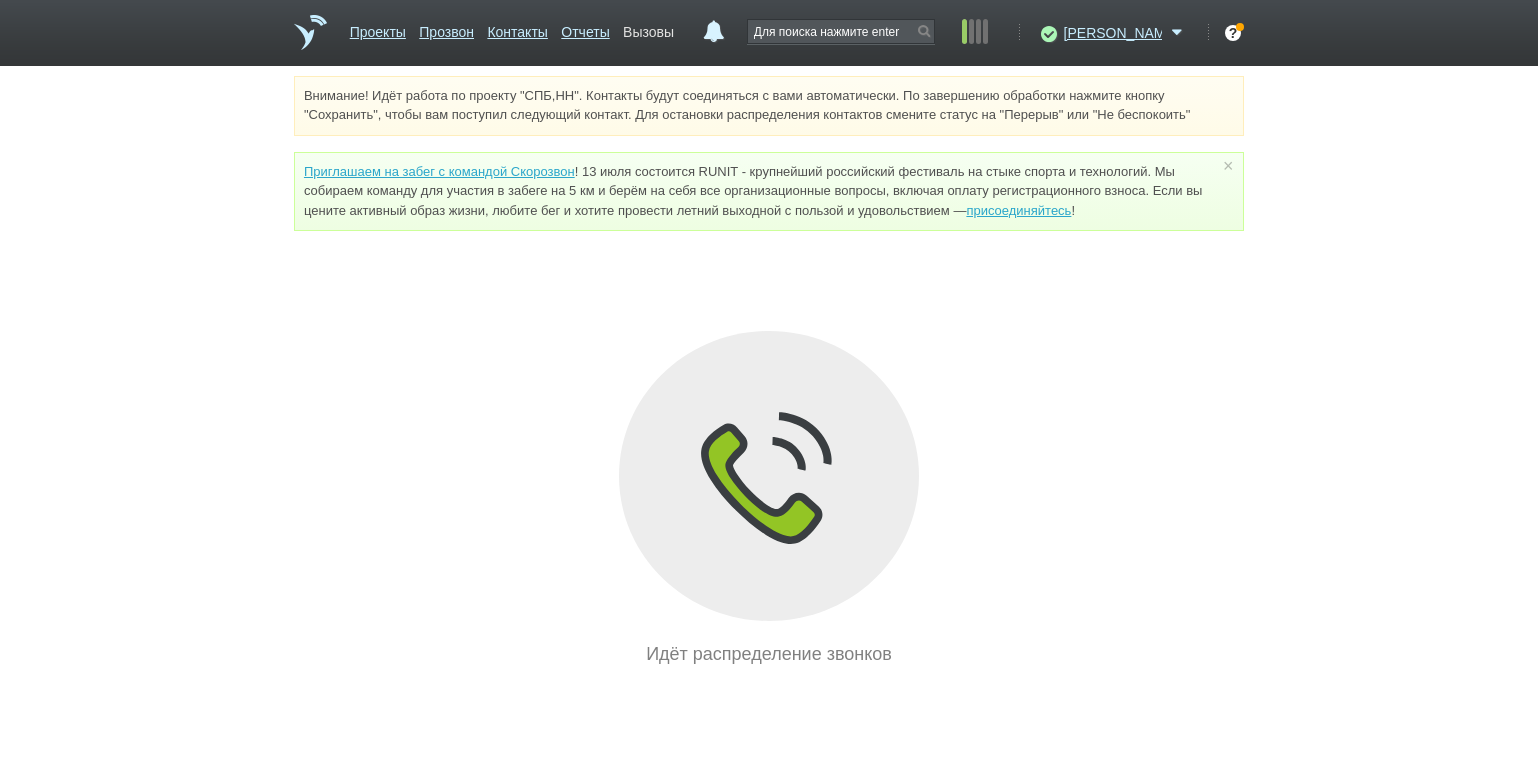 click on "Вызовы" at bounding box center (648, 28) 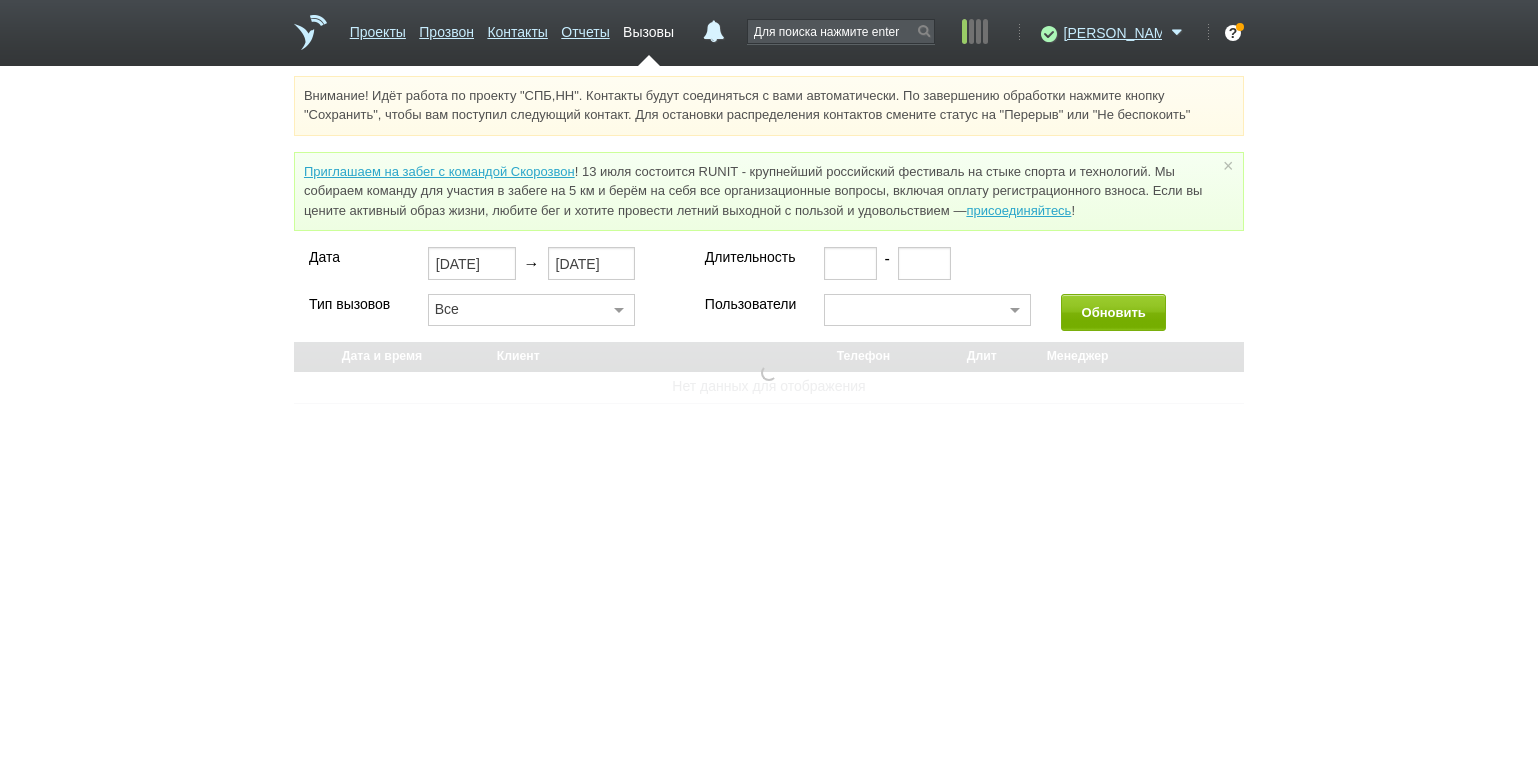 select on "30" 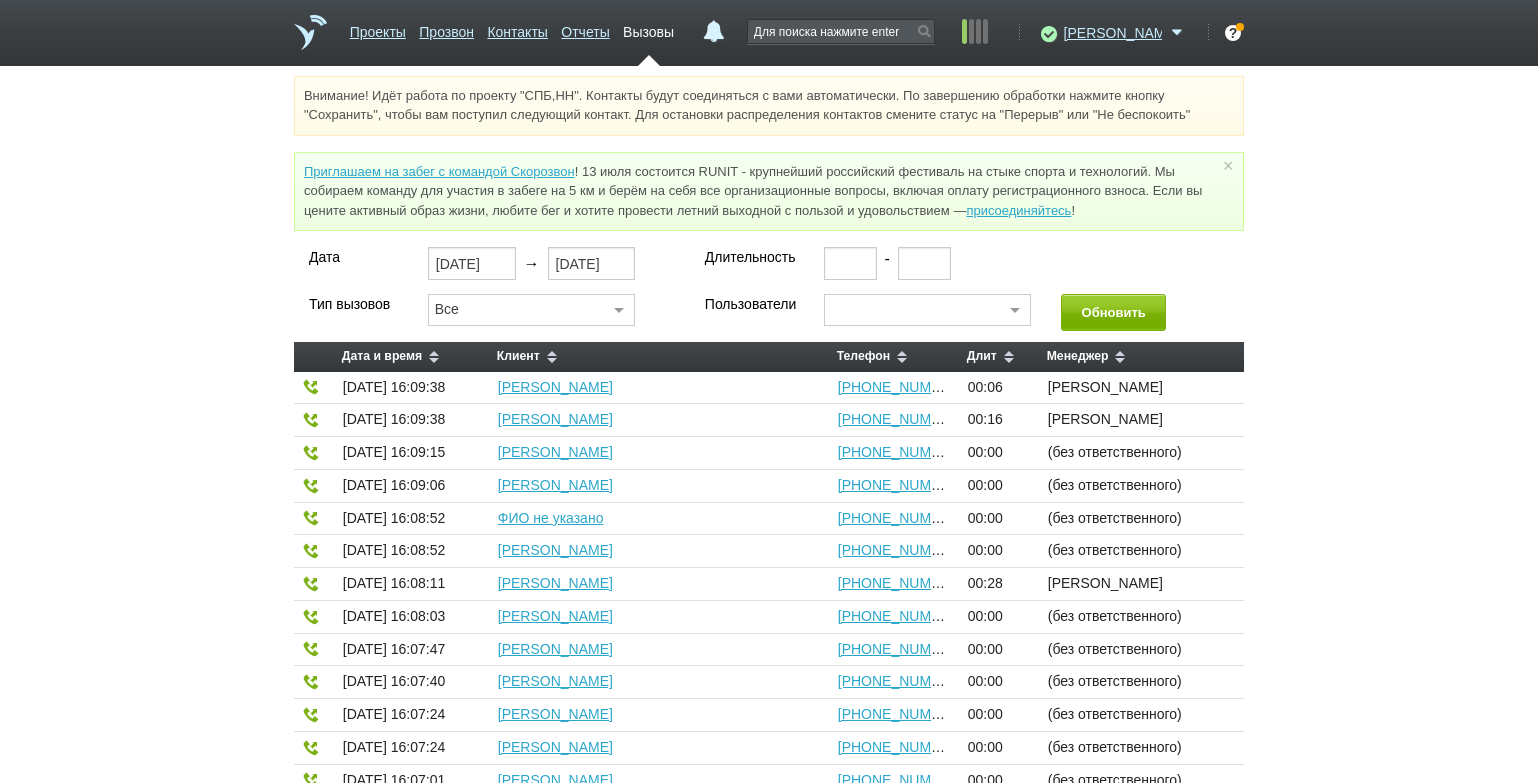 click at bounding box center [1015, 311] 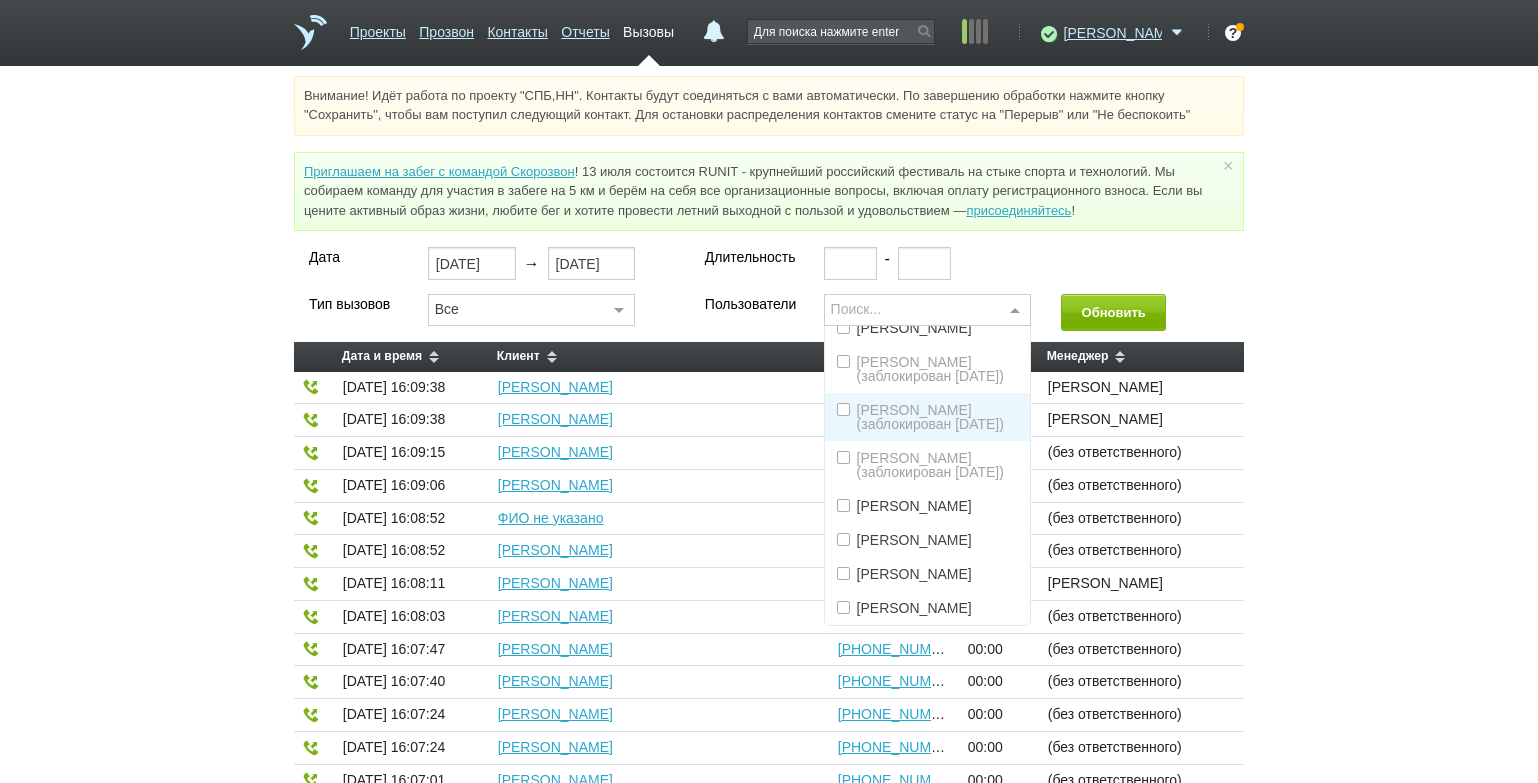 scroll, scrollTop: 125, scrollLeft: 0, axis: vertical 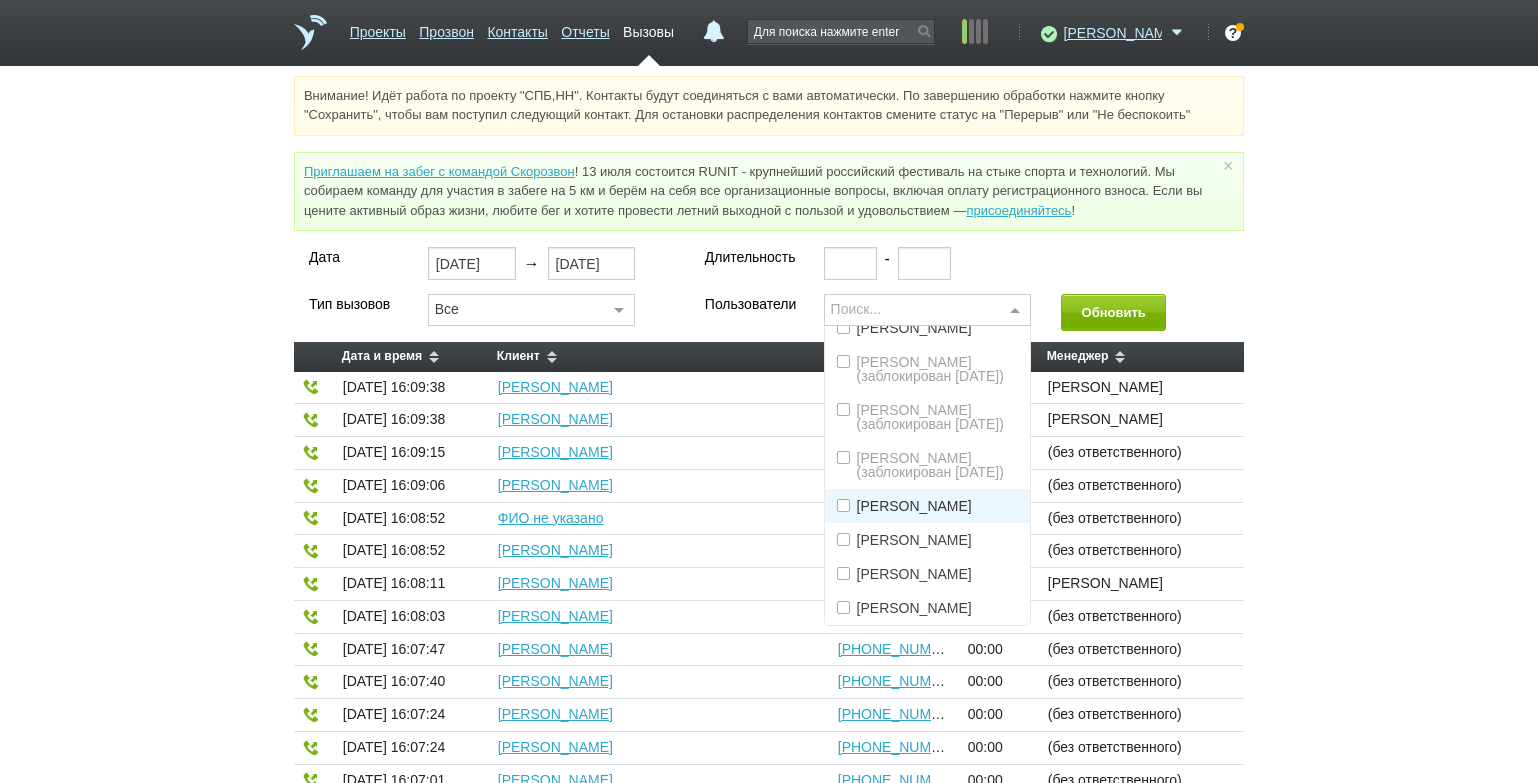 click on "[PERSON_NAME]" at bounding box center [914, 506] 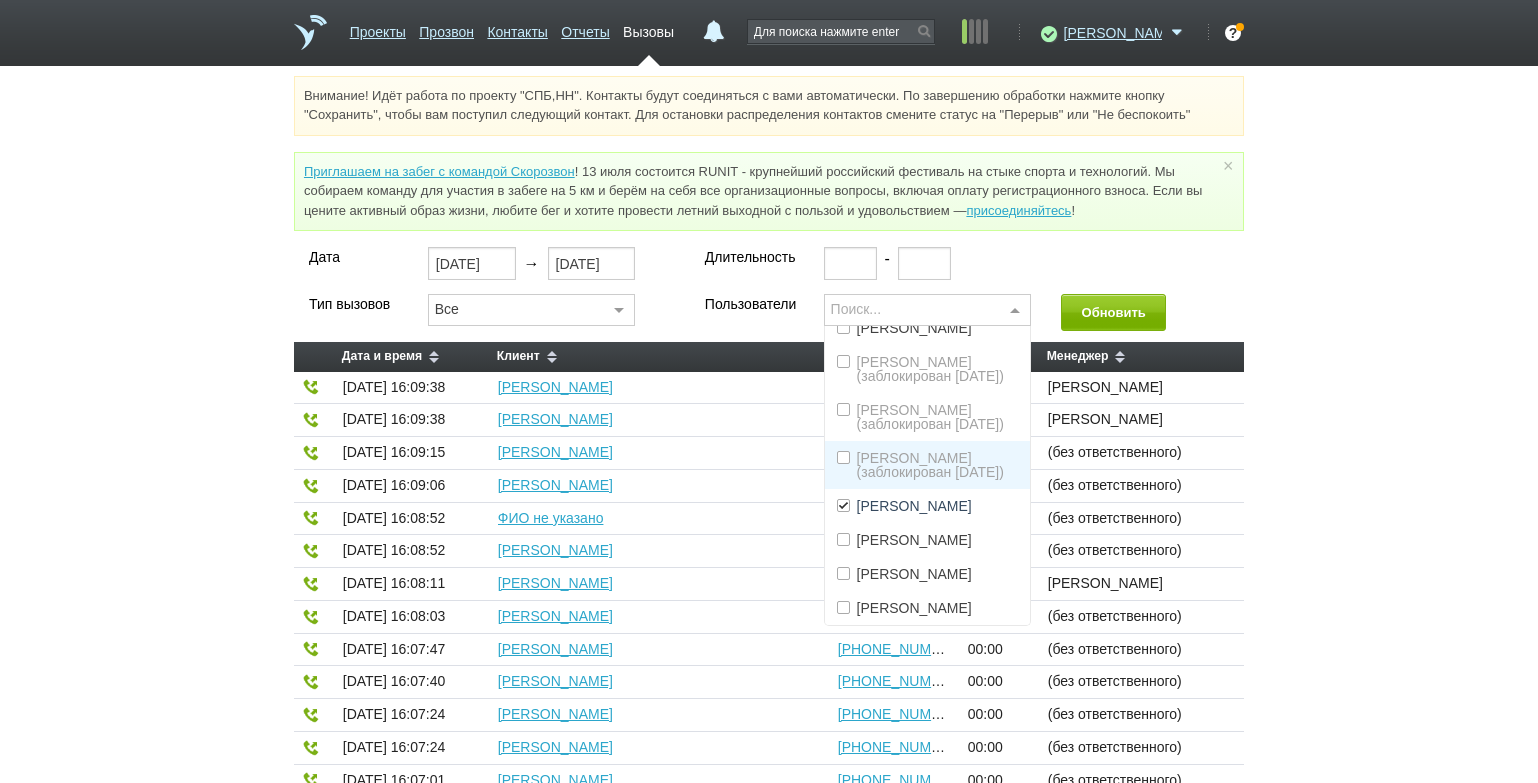 click on "Дата [DATE] → [DATE] Длительность - Тип вызовов Все Все Исходящие Входящие Пропущенные Переведенные Ничего не найдено Список пуст Пользователи Поиск...  (выбрать все) (без ответственного) [PERSON_NAME] [PERSON_NAME] (заблокирован [DATE]) [PERSON_NAME] (заблокирован [DATE]) [PERSON_NAME] (заблокирован [DATE]) [PERSON_NAME] [PERSON_NAME] [PERSON_NAME] [PERSON_NAME] не найдено Список пуст Обновить     Дата и время Клиент Телефон Длит Менеджер   [DATE] 16:09:38 [PERSON_NAME] [PHONE_NUMBER]:06 [PERSON_NAME] [DATE] 16:09:38 [PERSON_NAME] [PHONE_NUMBER]:16 [PERSON_NAME]" at bounding box center [769, 829] 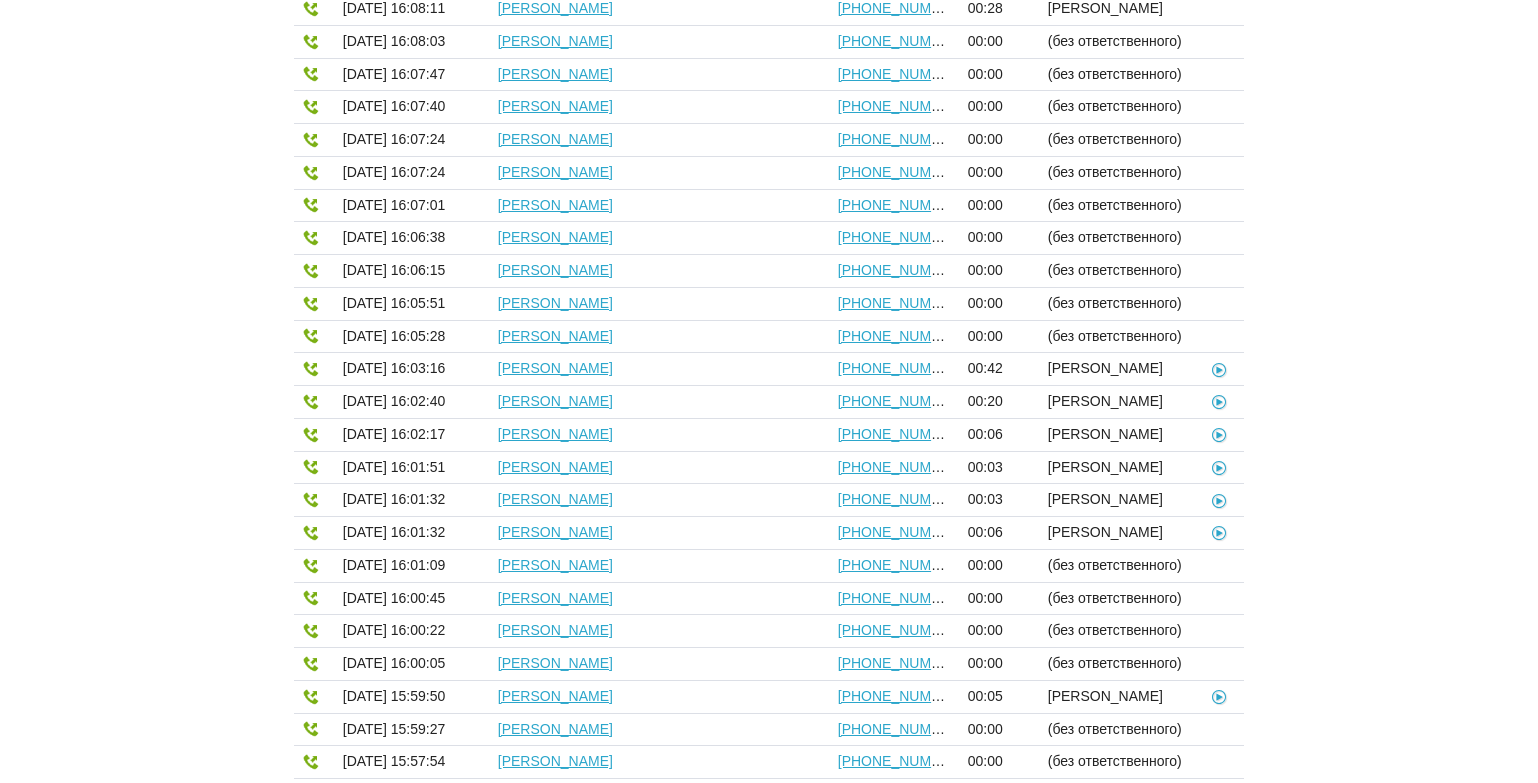 scroll, scrollTop: 629, scrollLeft: 0, axis: vertical 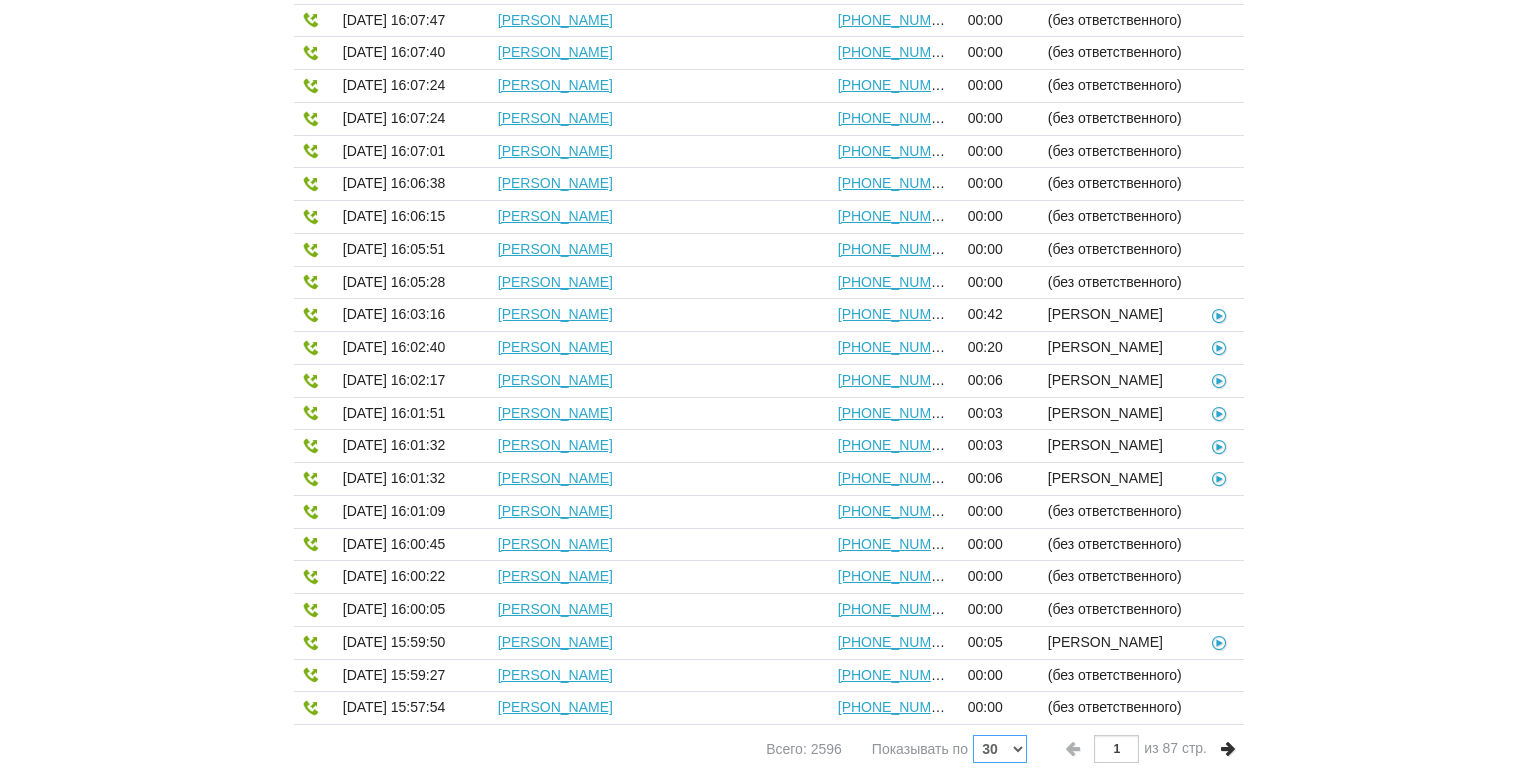click on "10 30 50 100" at bounding box center [1000, 749] 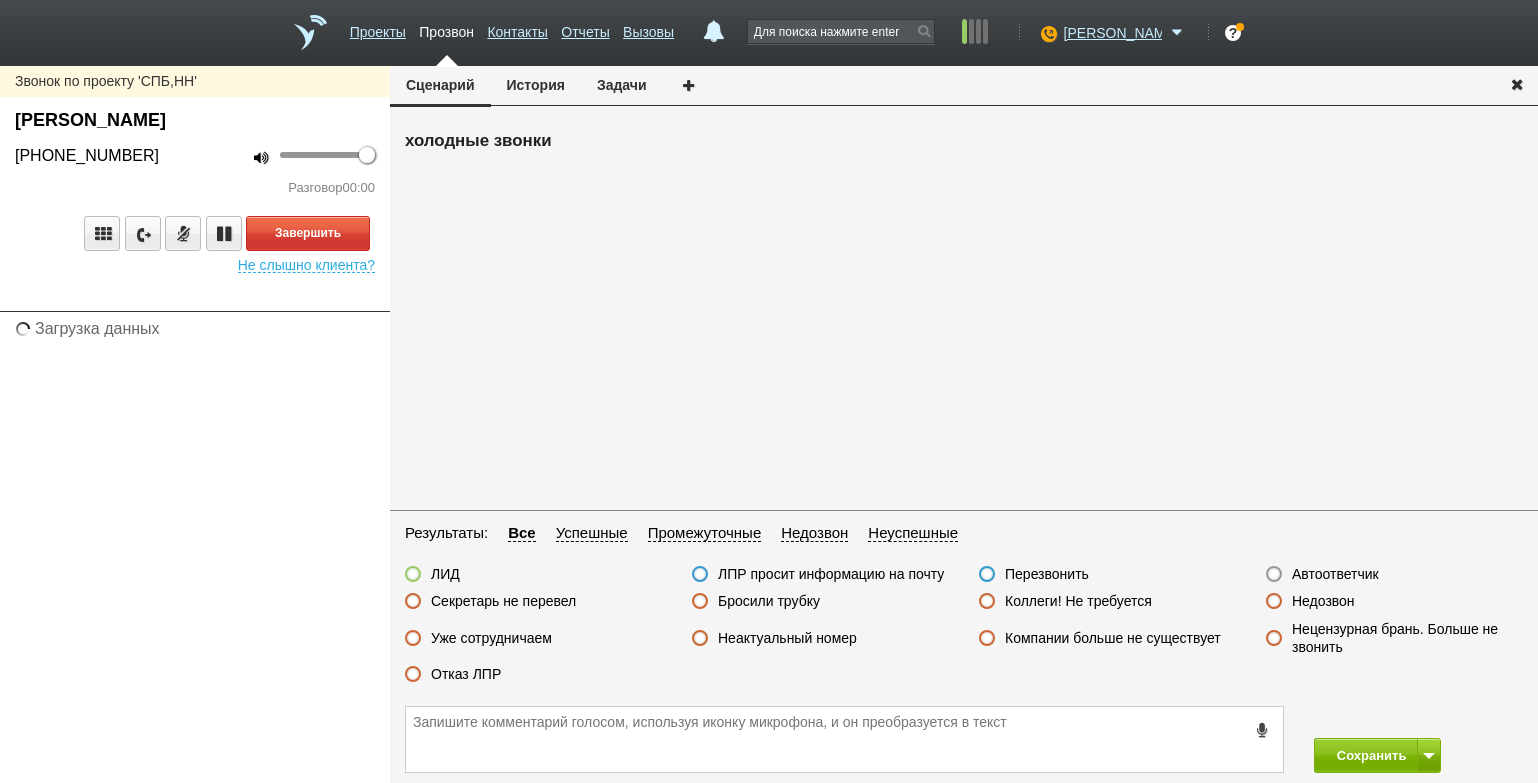 scroll, scrollTop: 0, scrollLeft: 0, axis: both 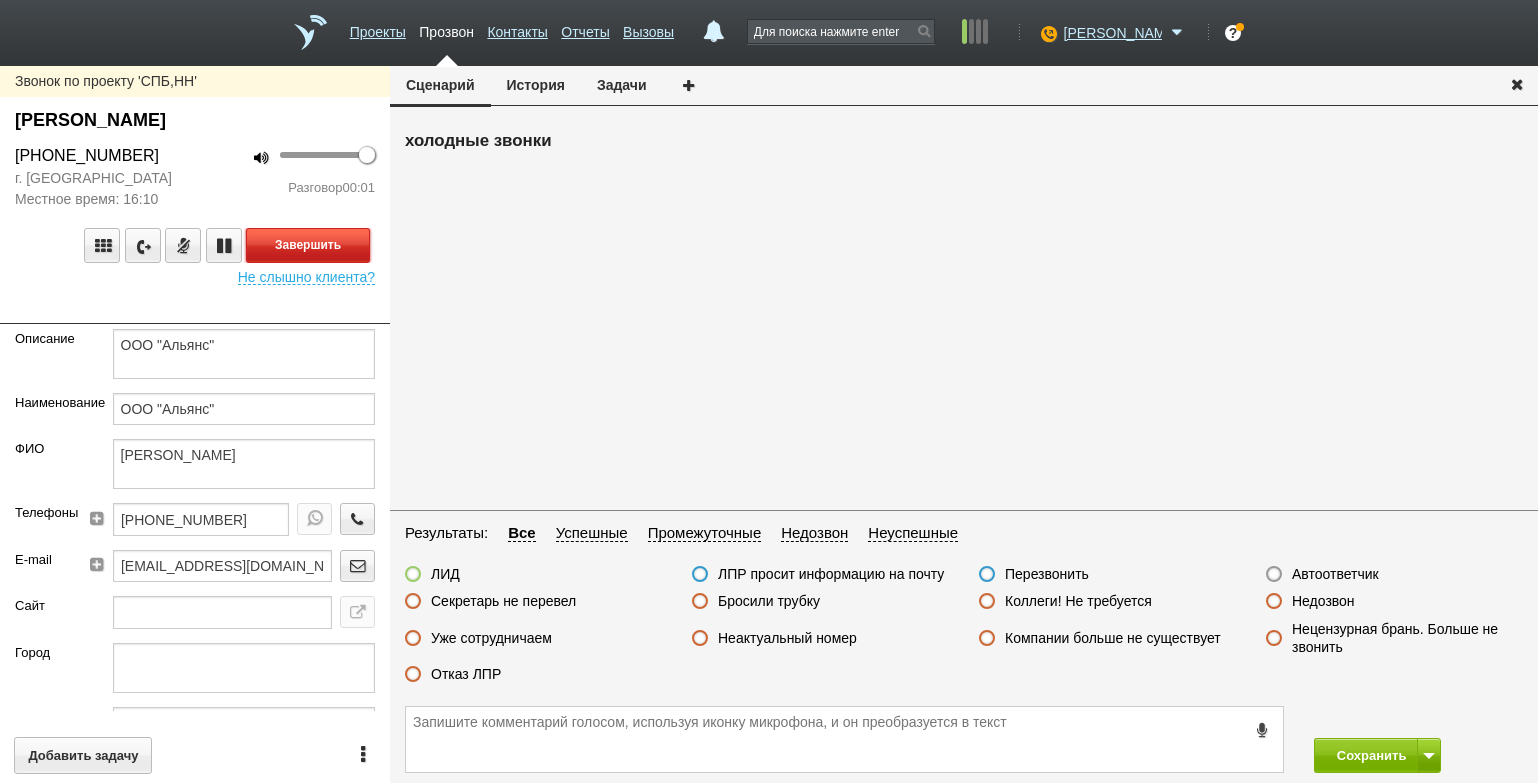 click on "Завершить" at bounding box center [308, 245] 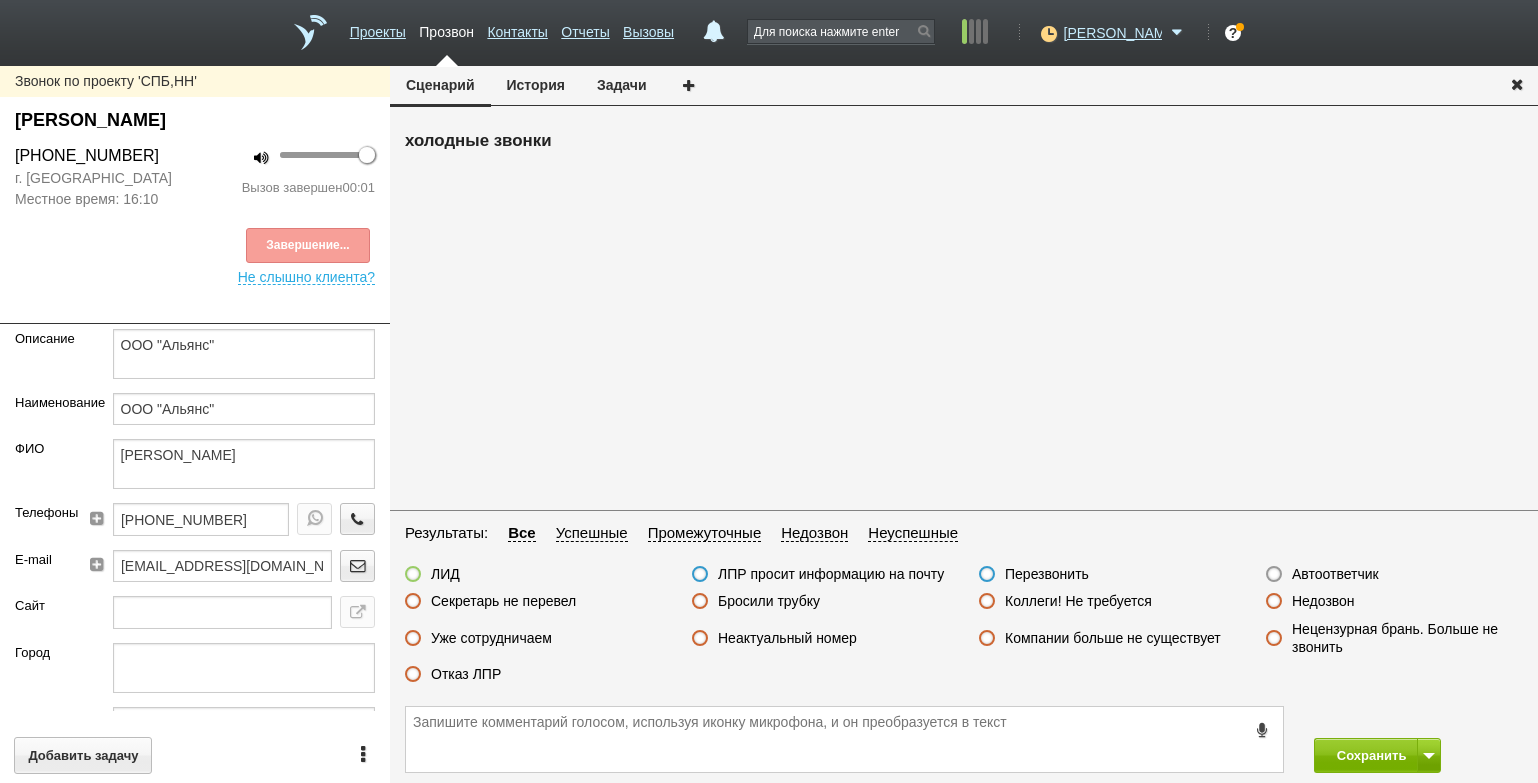 drag, startPoint x: 1340, startPoint y: 575, endPoint x: 1356, endPoint y: 590, distance: 21.931713 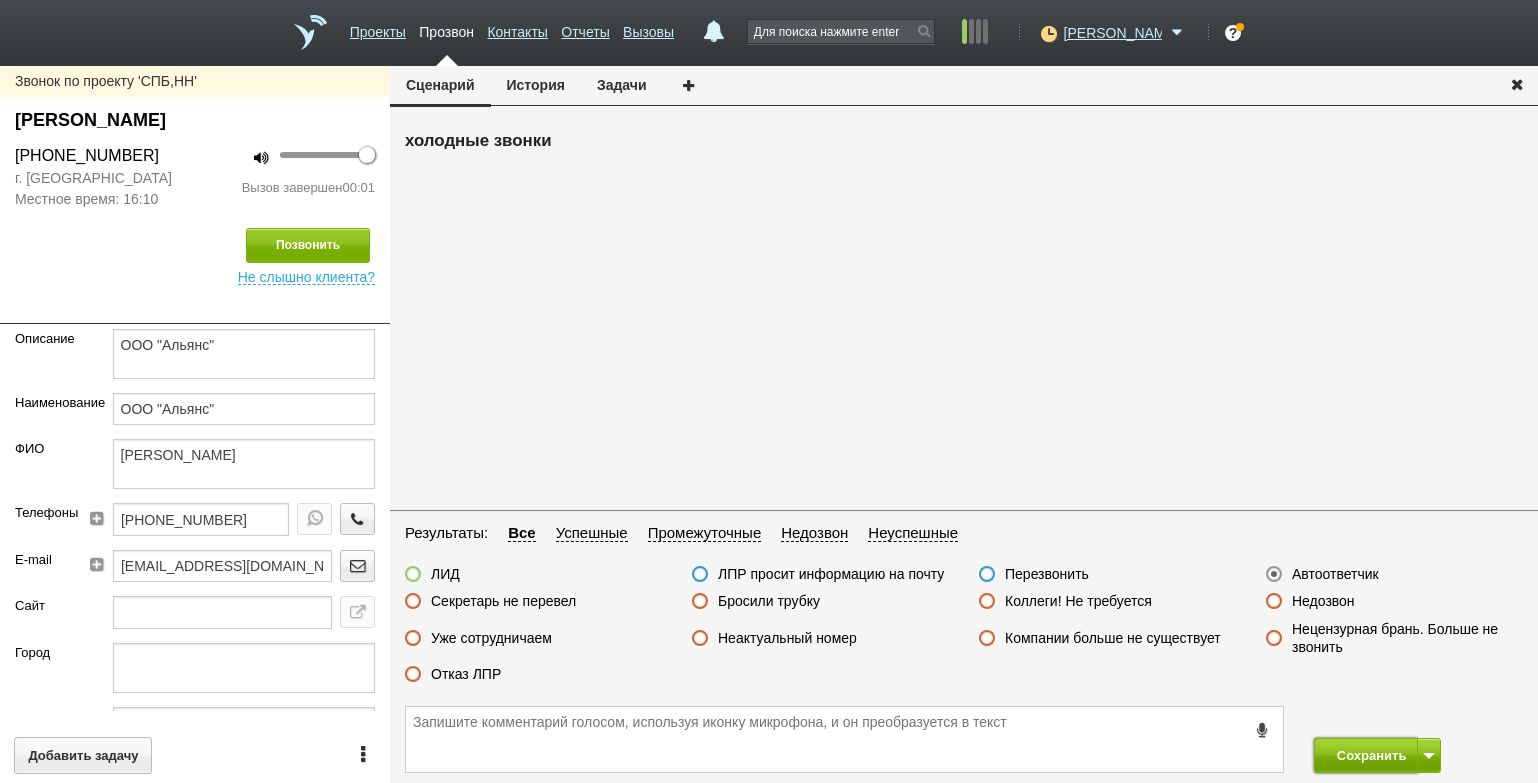 click on "Сохранить" at bounding box center [1366, 755] 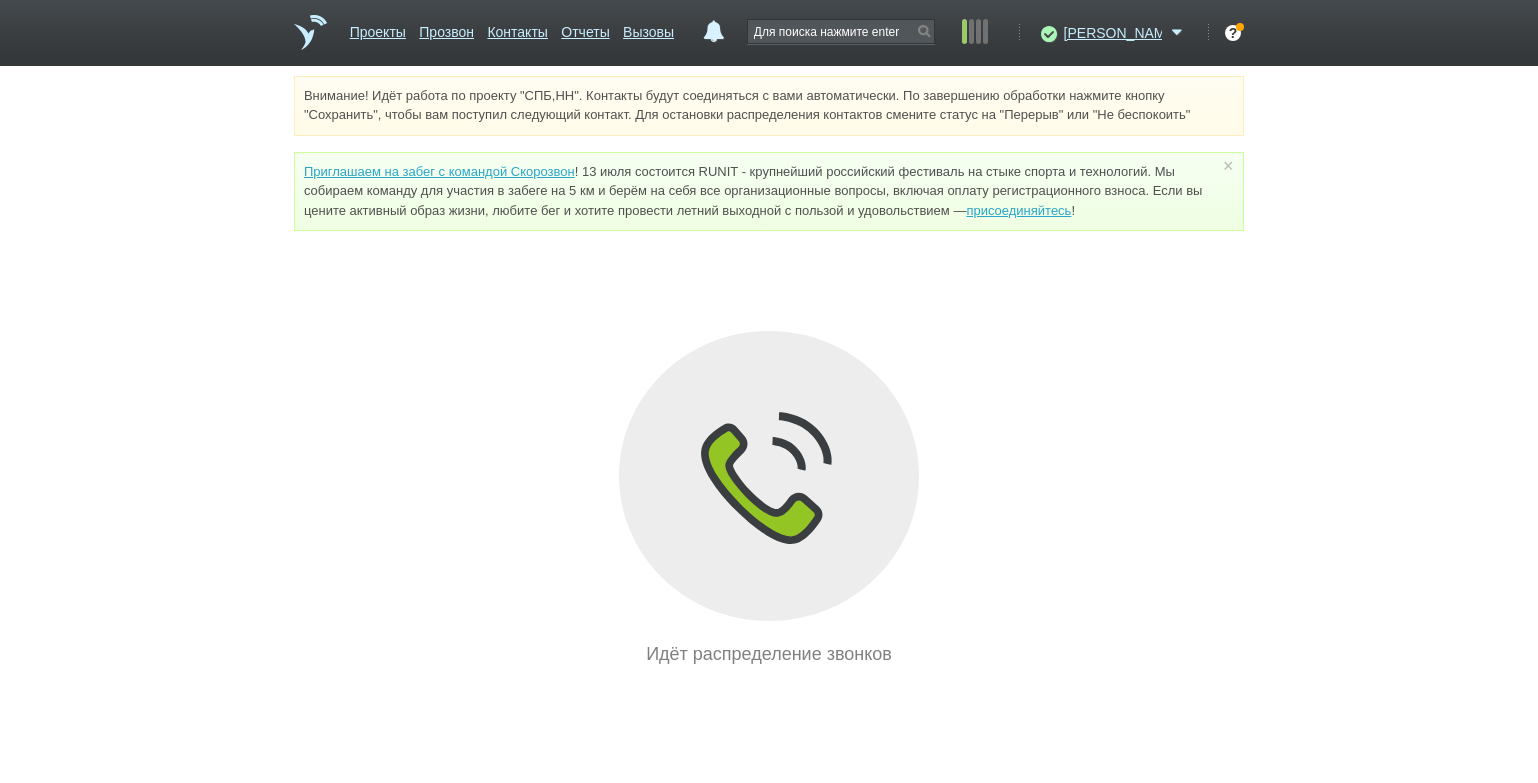 click on "Внимание! Идёт работа по проекту "СПБ,НН". Контакты будут соединяться с вами автоматически. По завершению обработки нажмите кнопку "Сохранить", чтобы вам поступил следующий контакт. Для остановки распределения контактов смените статус на "Перерыв" или "Не беспокоить"
Приглашаем на забег с командой Скорозвон присоединяйтесь !
×
Вы можете звонить напрямую из строки поиска - введите номер и нажмите "Позвонить"
Идёт распределение звонков" at bounding box center [769, 372] 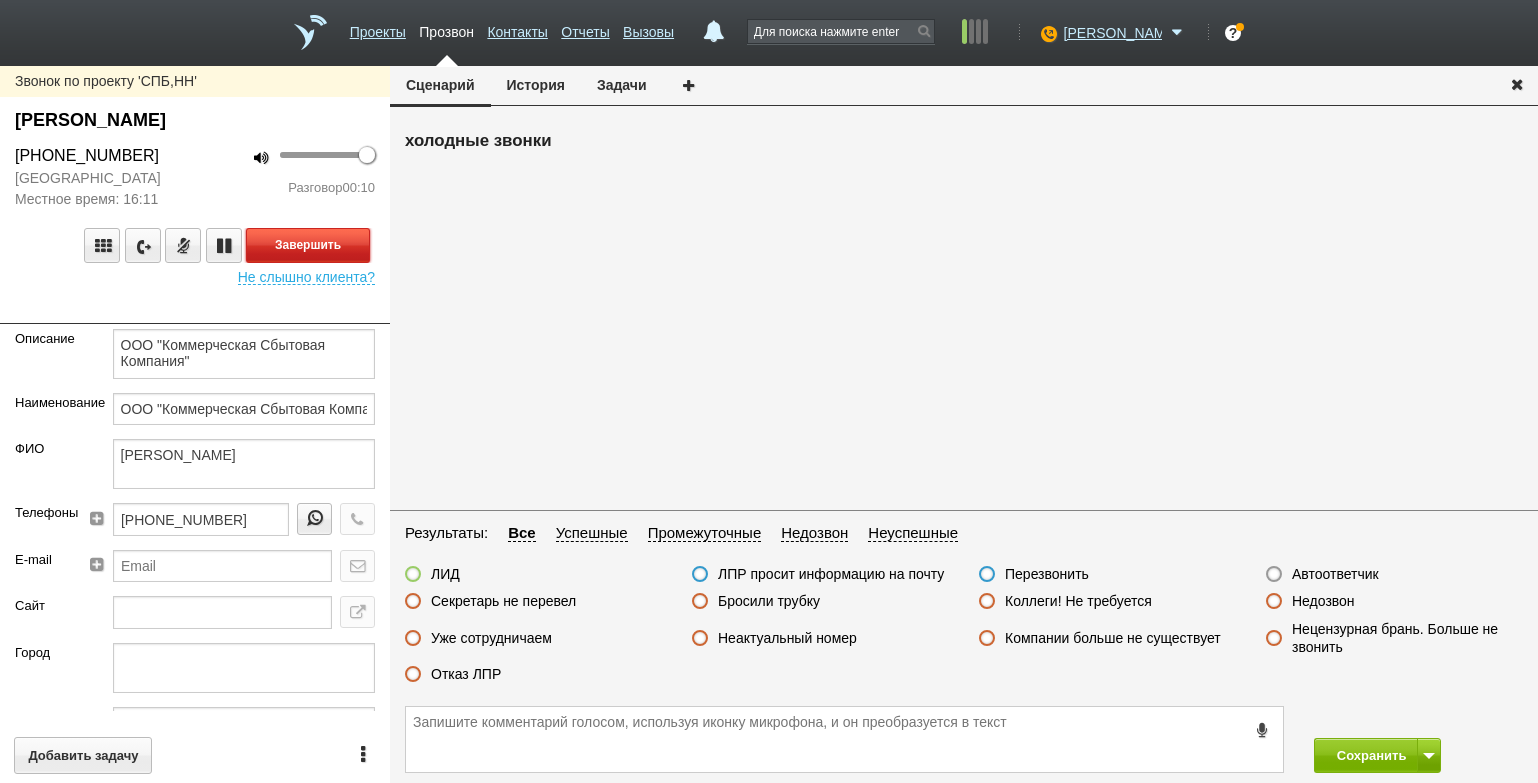 click on "Завершить" at bounding box center (308, 245) 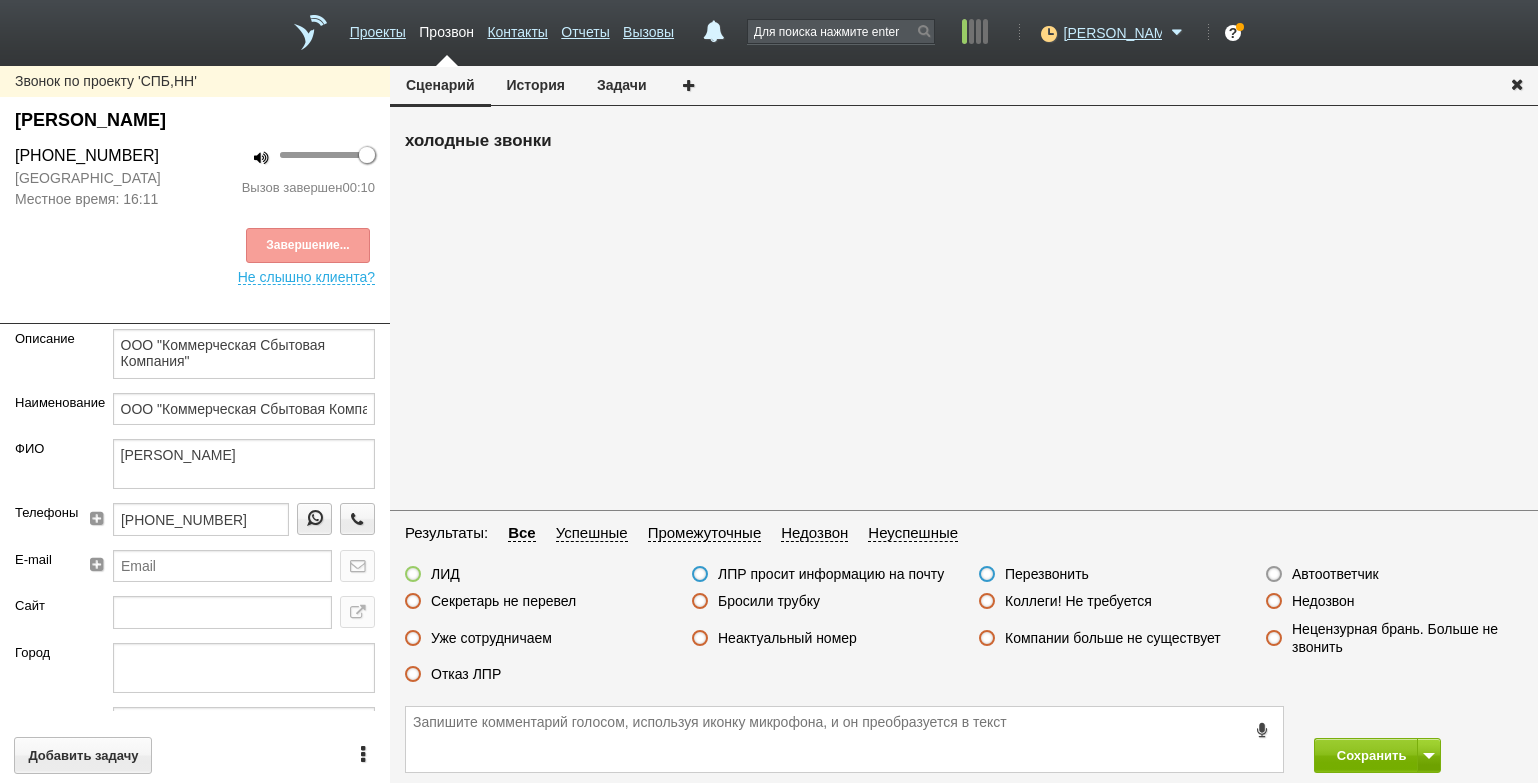 click on "Неактуальный номер" at bounding box center (787, 638) 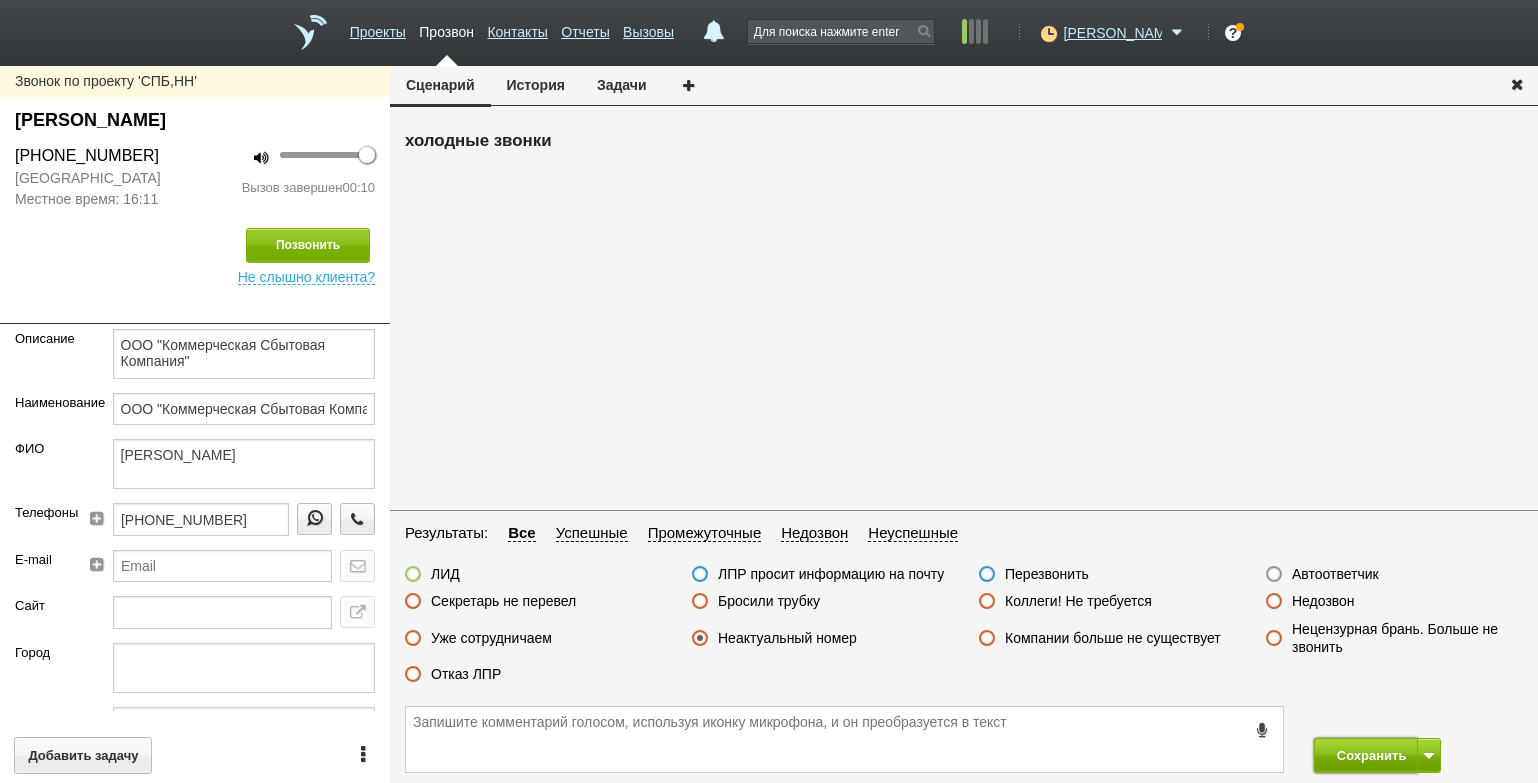 drag, startPoint x: 1372, startPoint y: 760, endPoint x: 1363, endPoint y: 751, distance: 12.727922 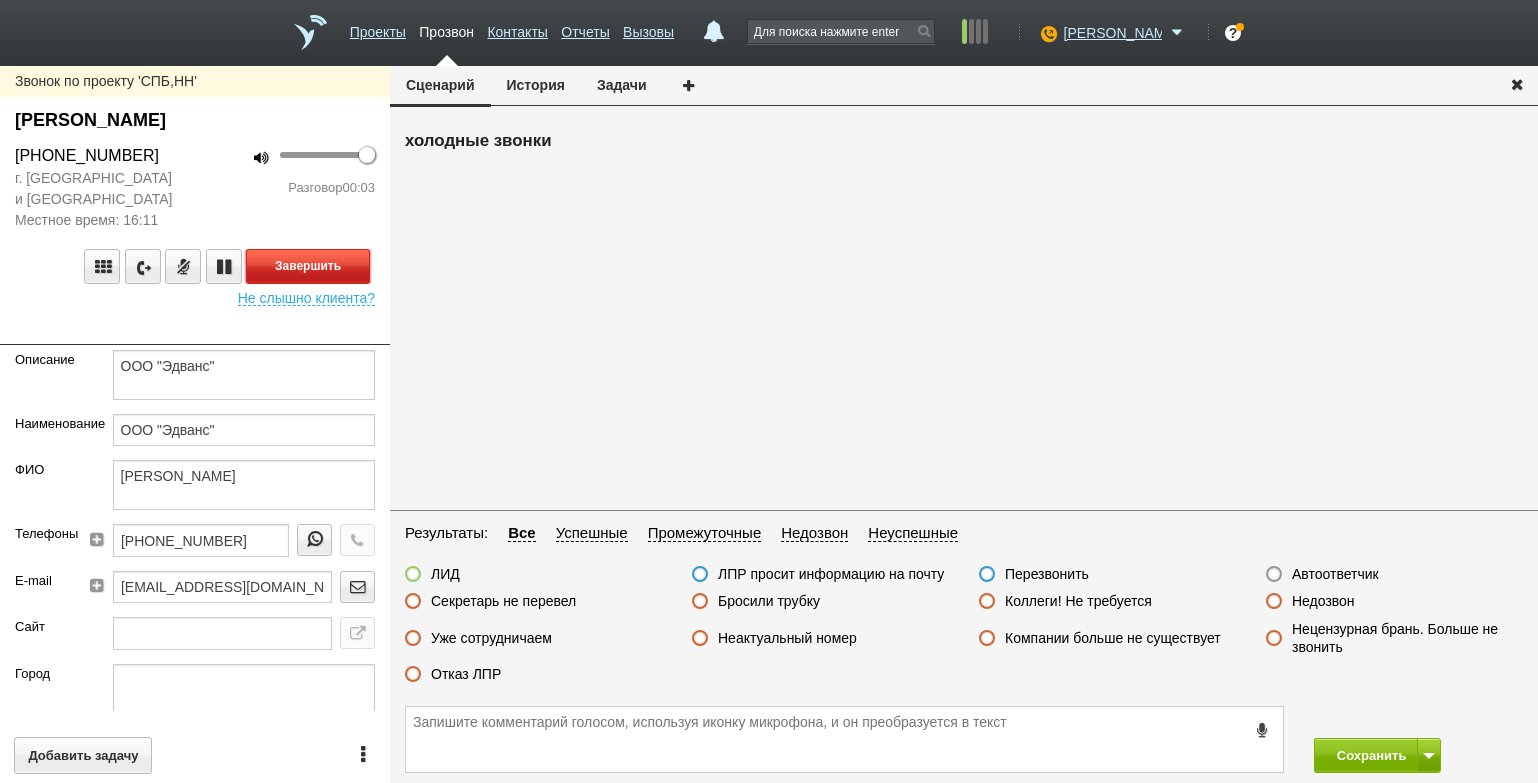 click on "Завершить" at bounding box center (308, 266) 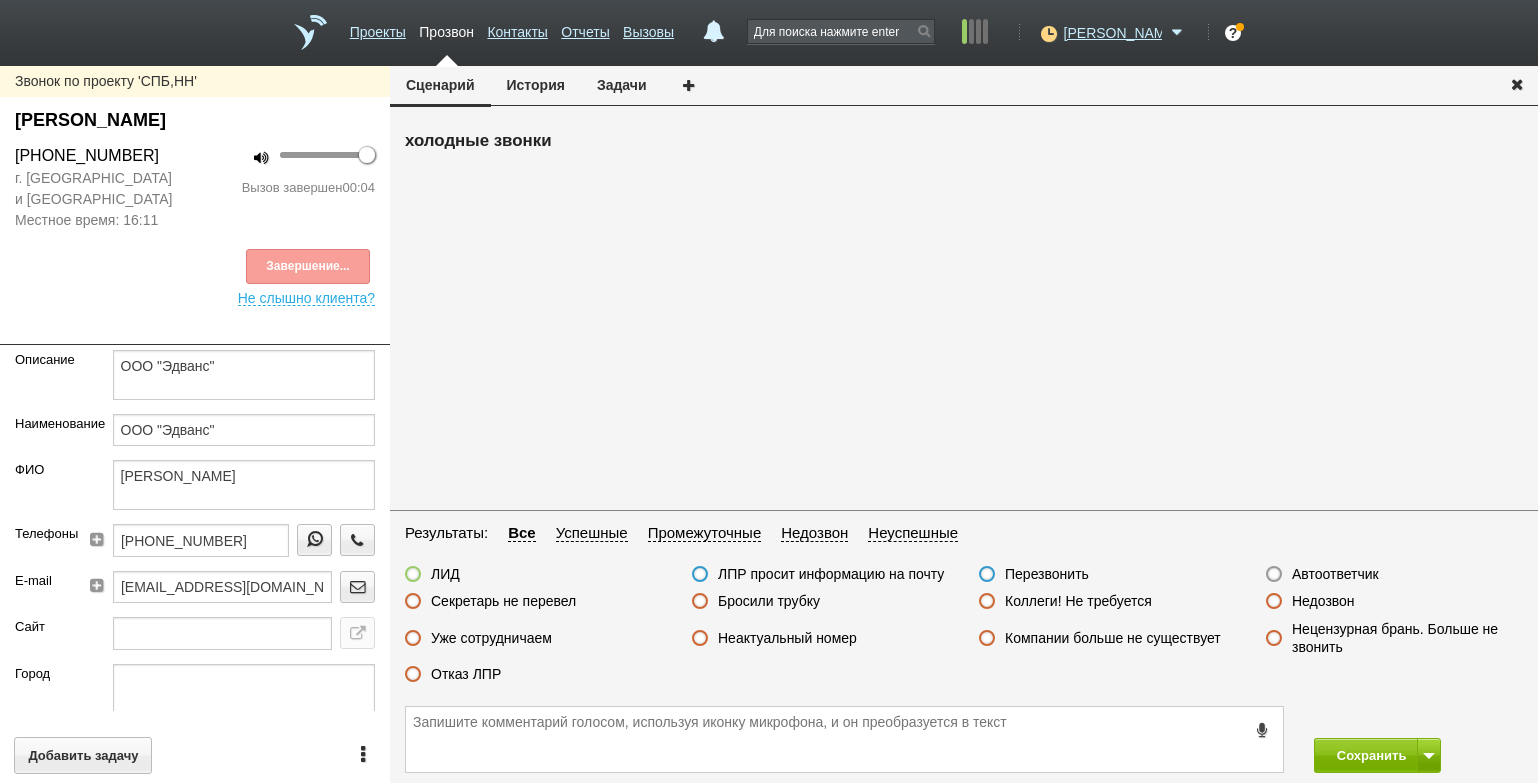 click on "Автоответчик" at bounding box center (1335, 574) 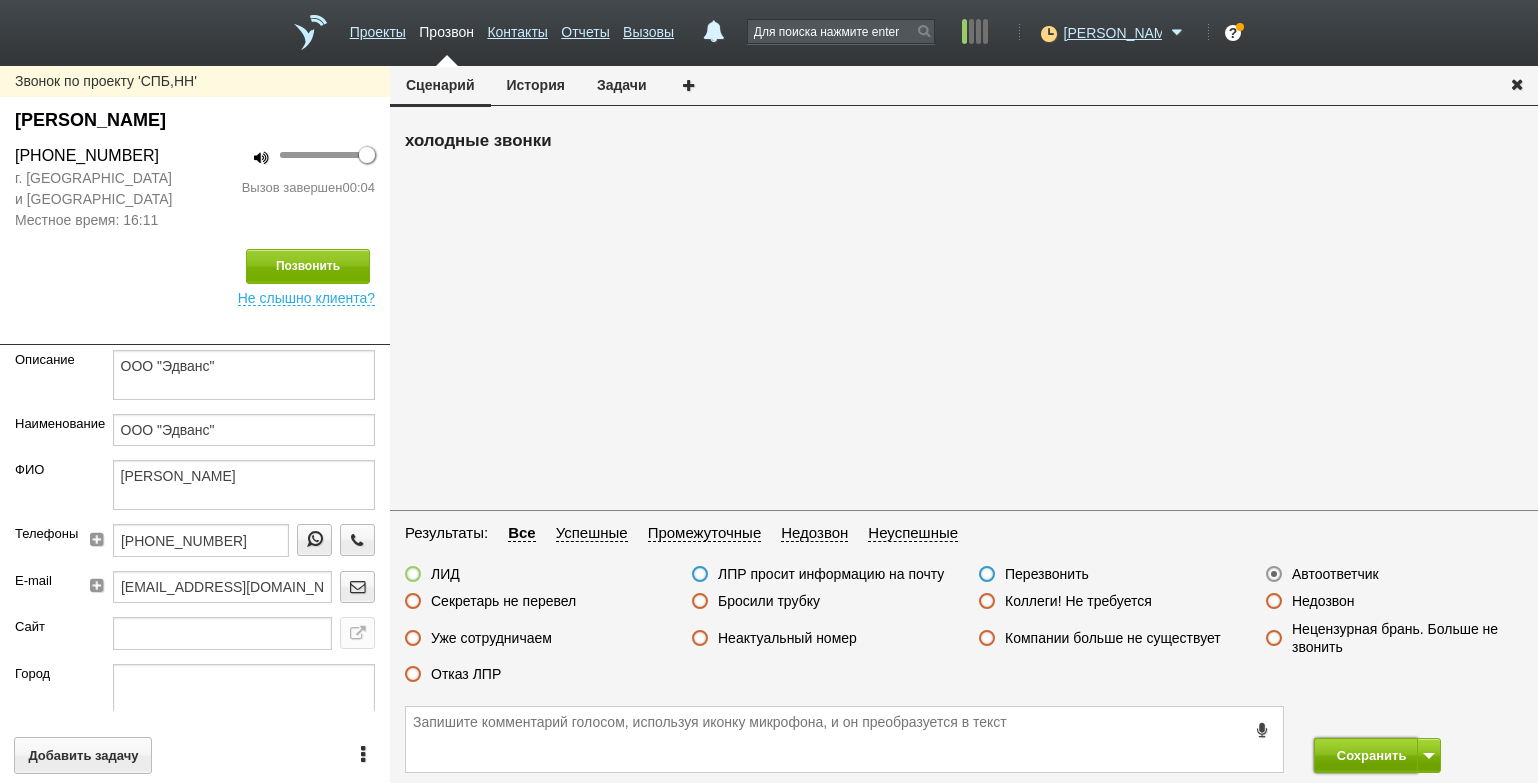 click on "Сохранить" at bounding box center [1366, 755] 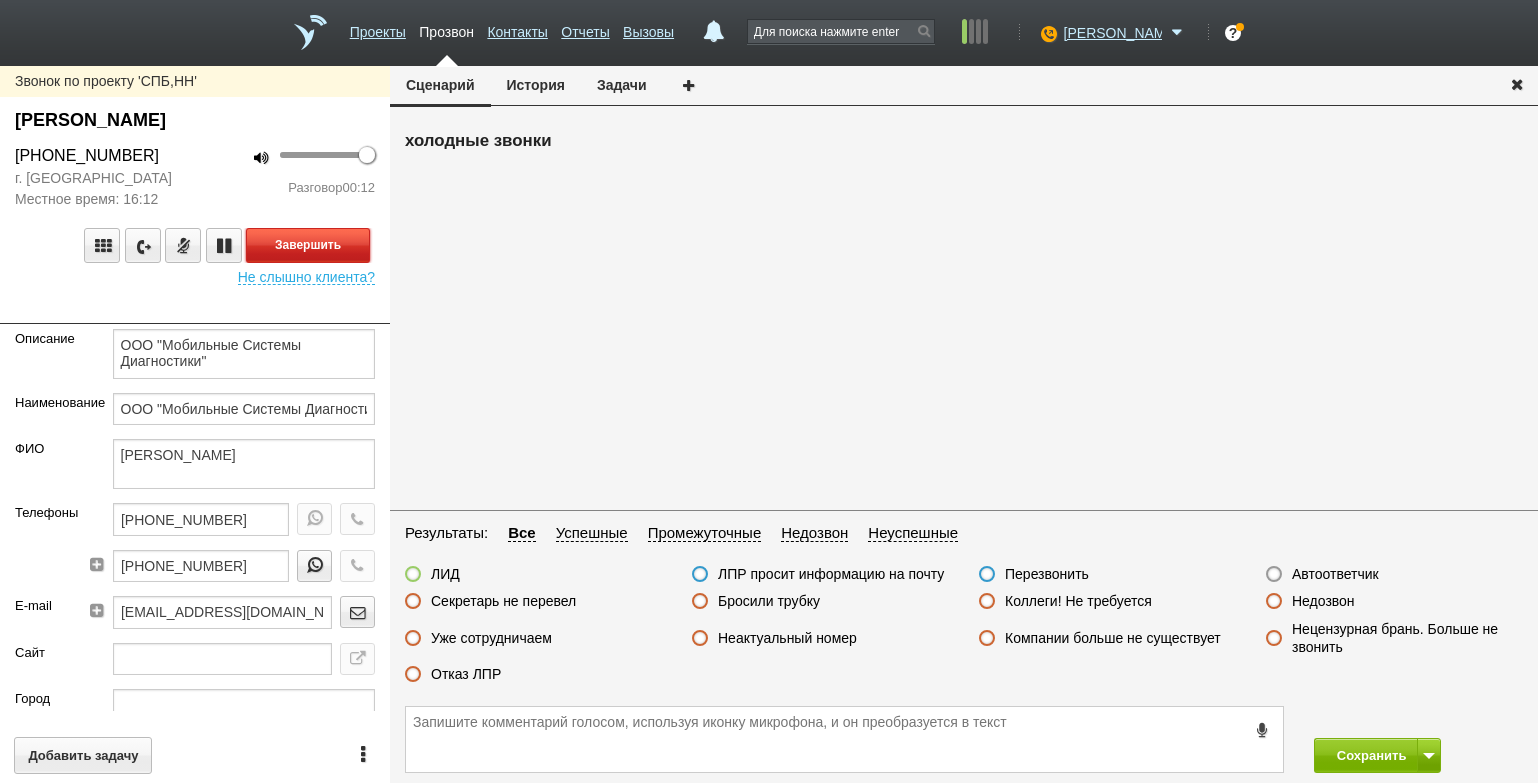 click on "Завершить" at bounding box center [308, 245] 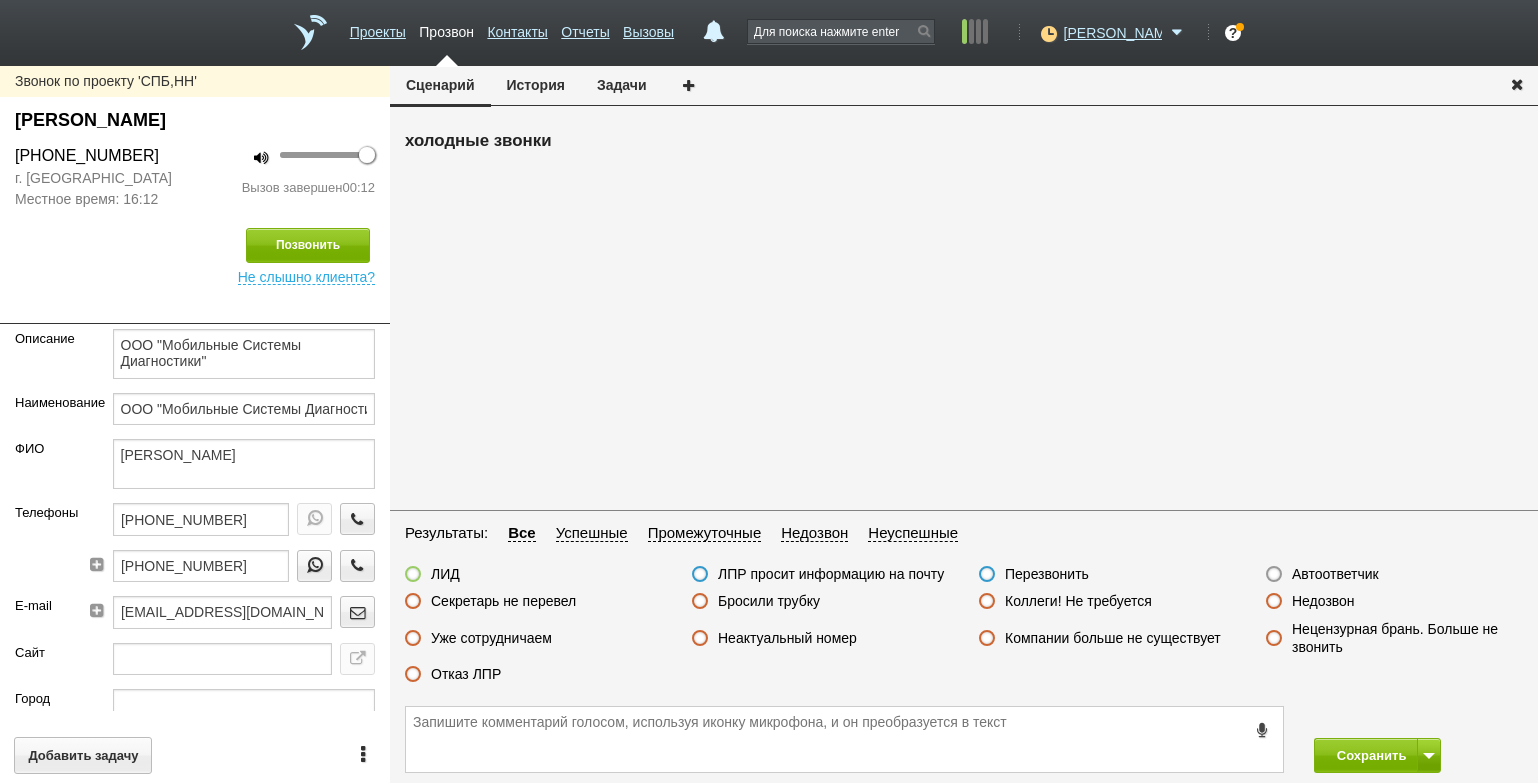 drag, startPoint x: 809, startPoint y: 640, endPoint x: 846, endPoint y: 651, distance: 38.600517 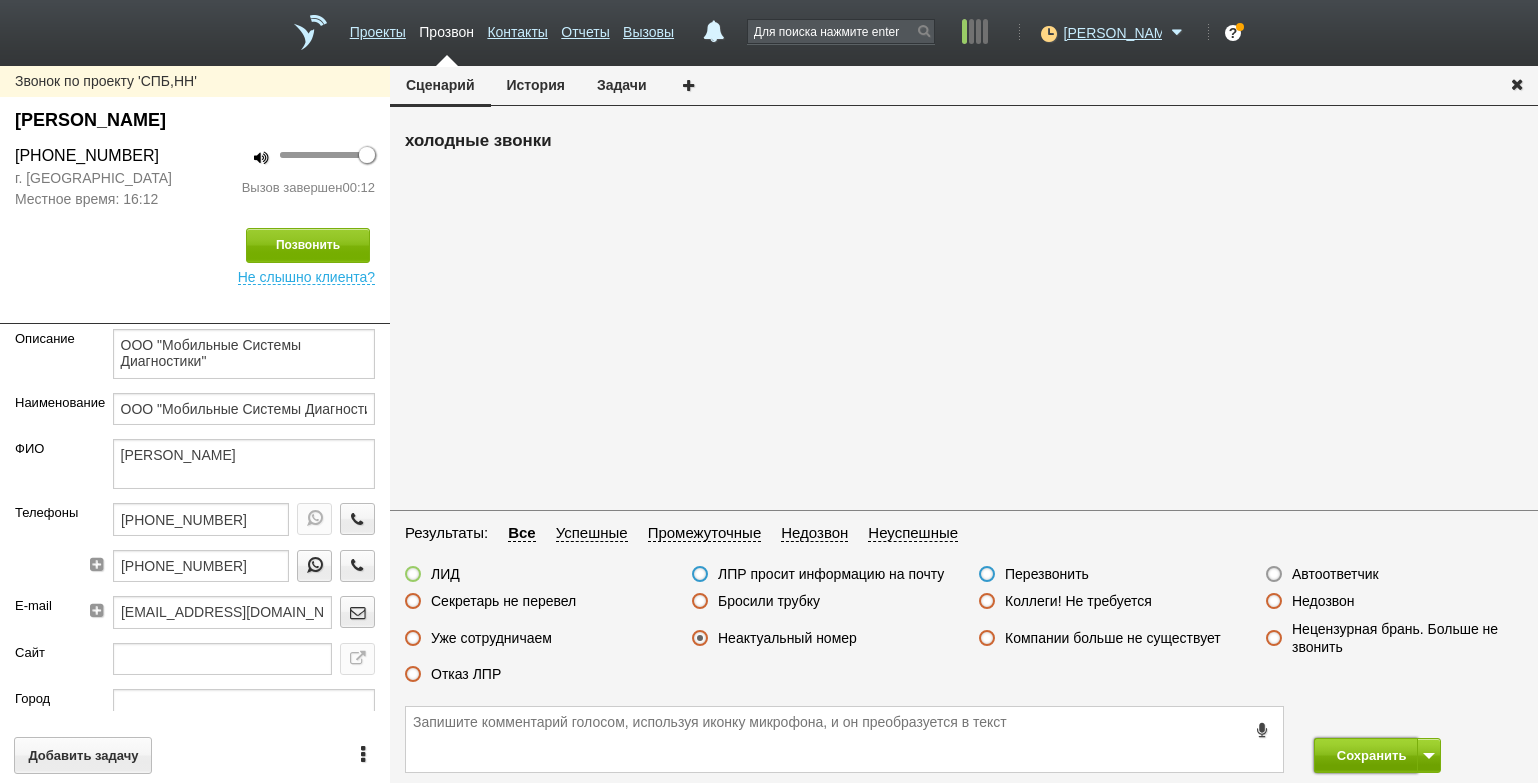 click on "Сохранить" at bounding box center (1366, 755) 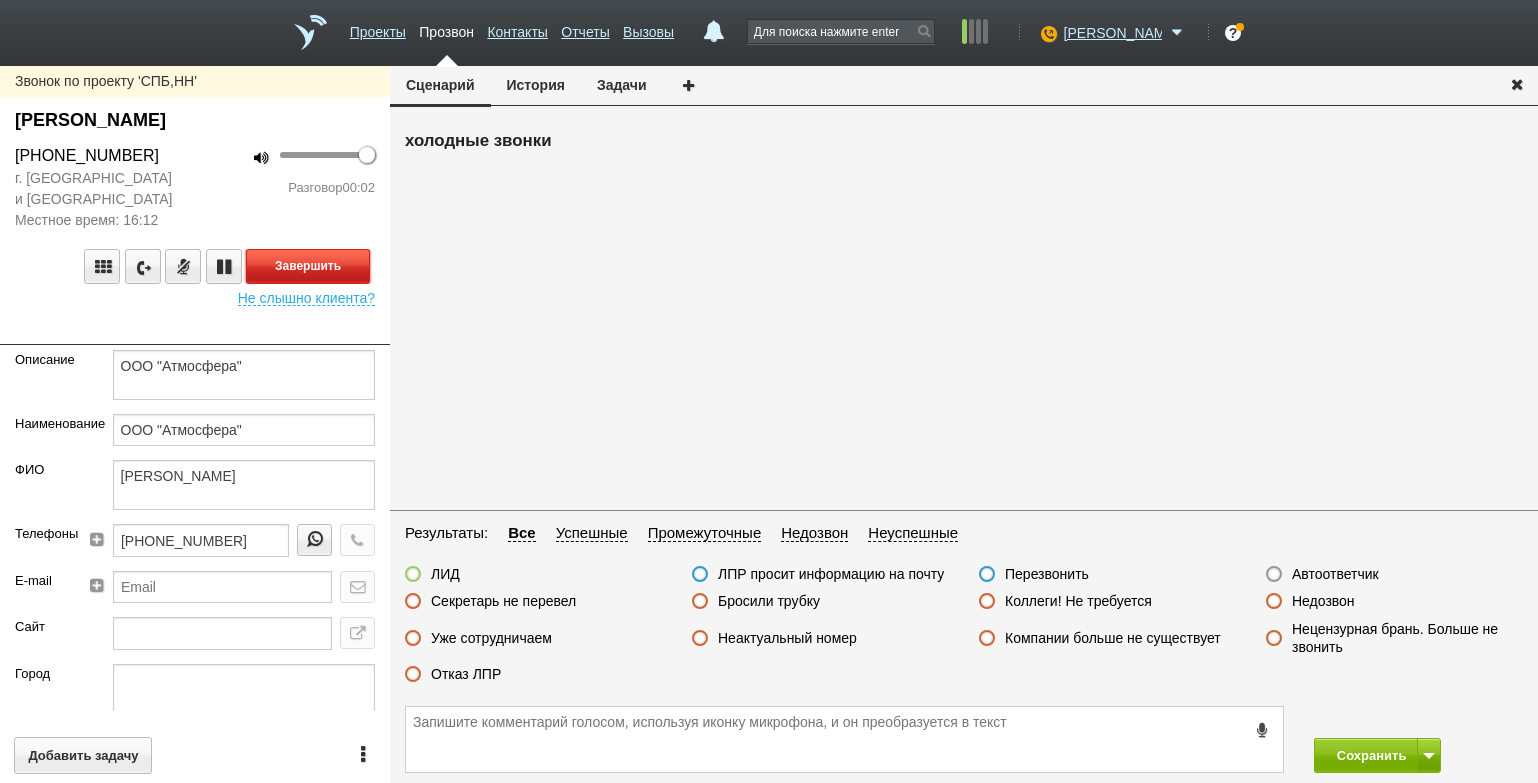 click on "Завершить" at bounding box center (308, 266) 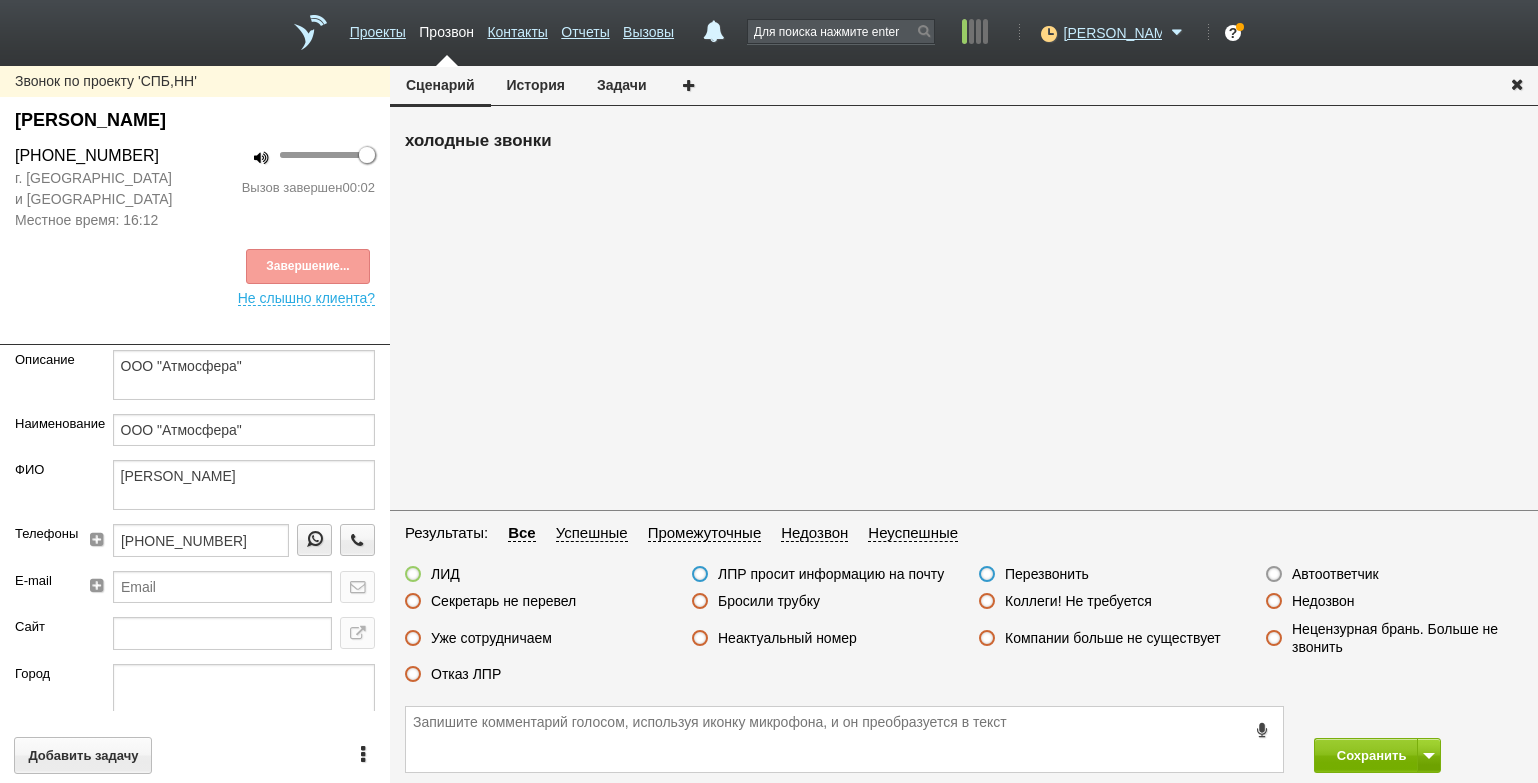 click on "Автоответчик" at bounding box center [1335, 574] 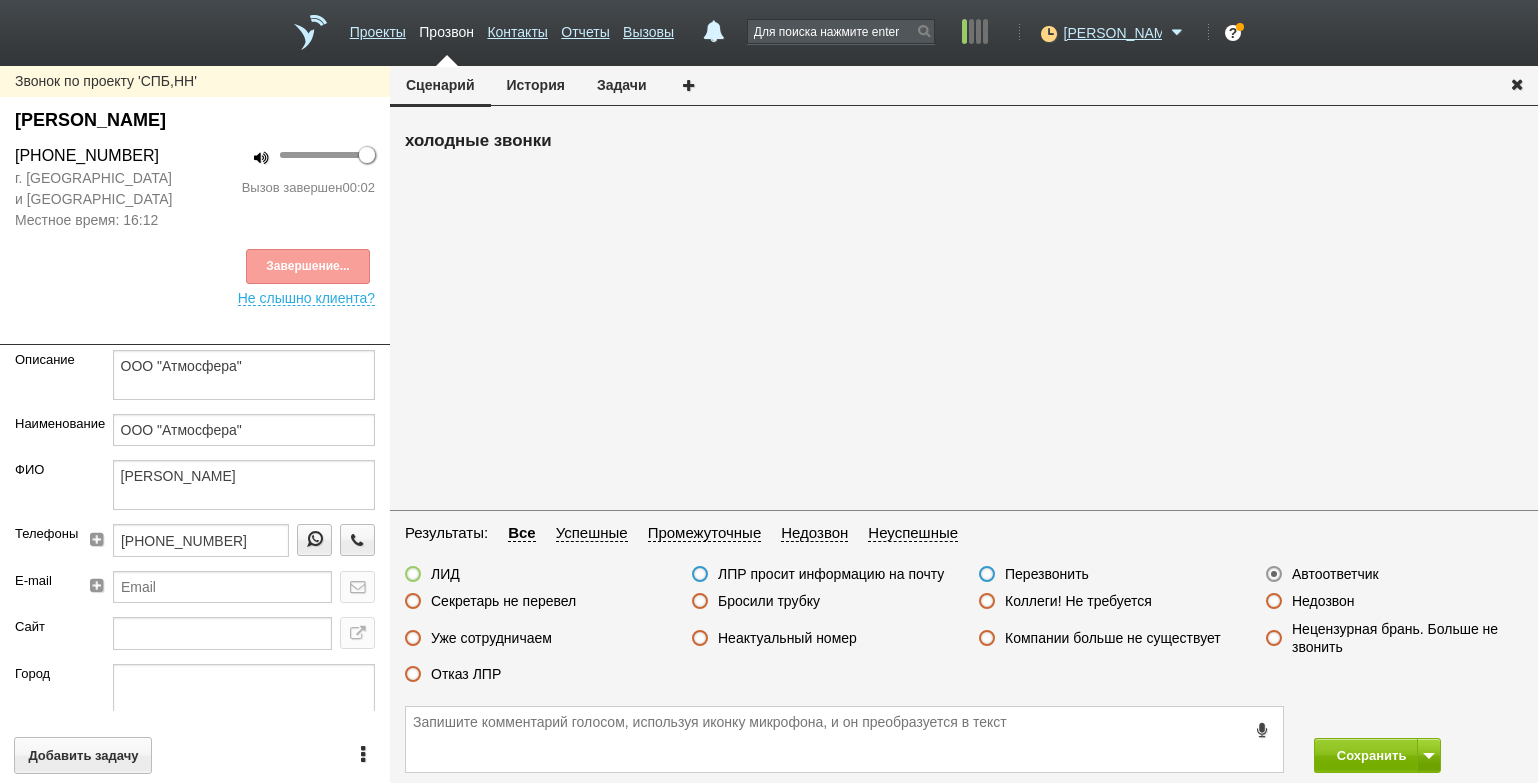click on "Автоответчик" at bounding box center [1335, 574] 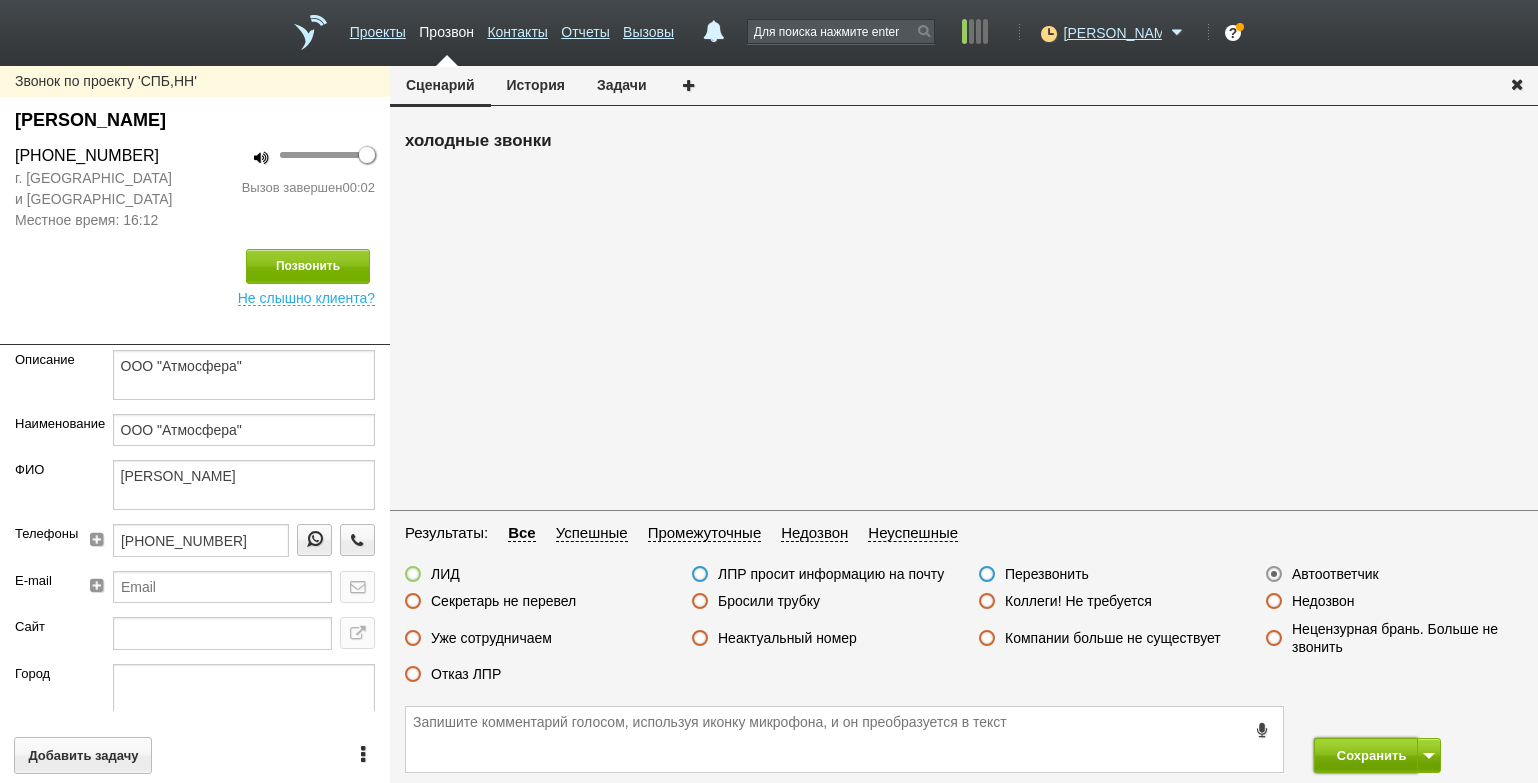 click on "Сохранить" at bounding box center [1366, 755] 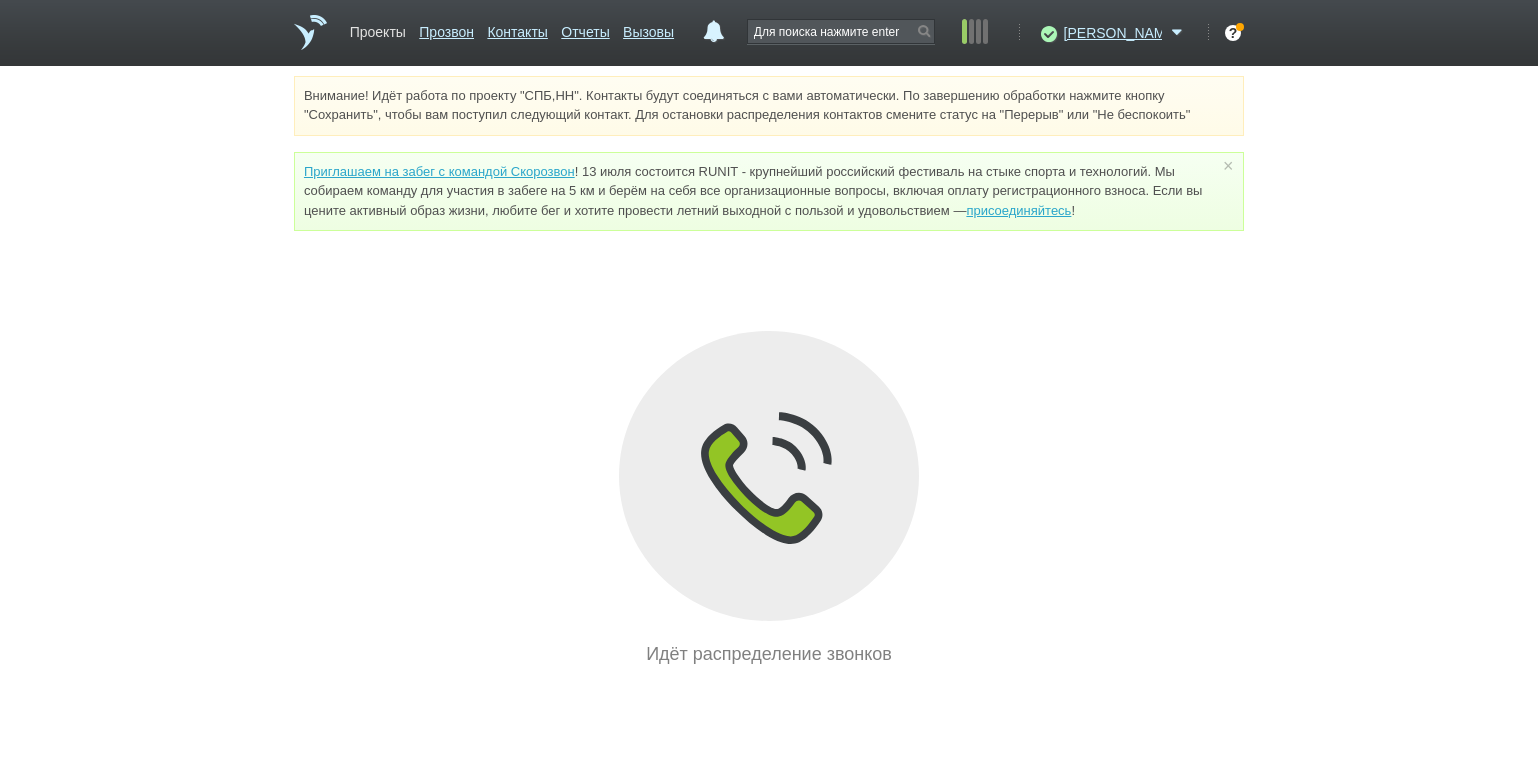 click on "Проекты" at bounding box center [378, 28] 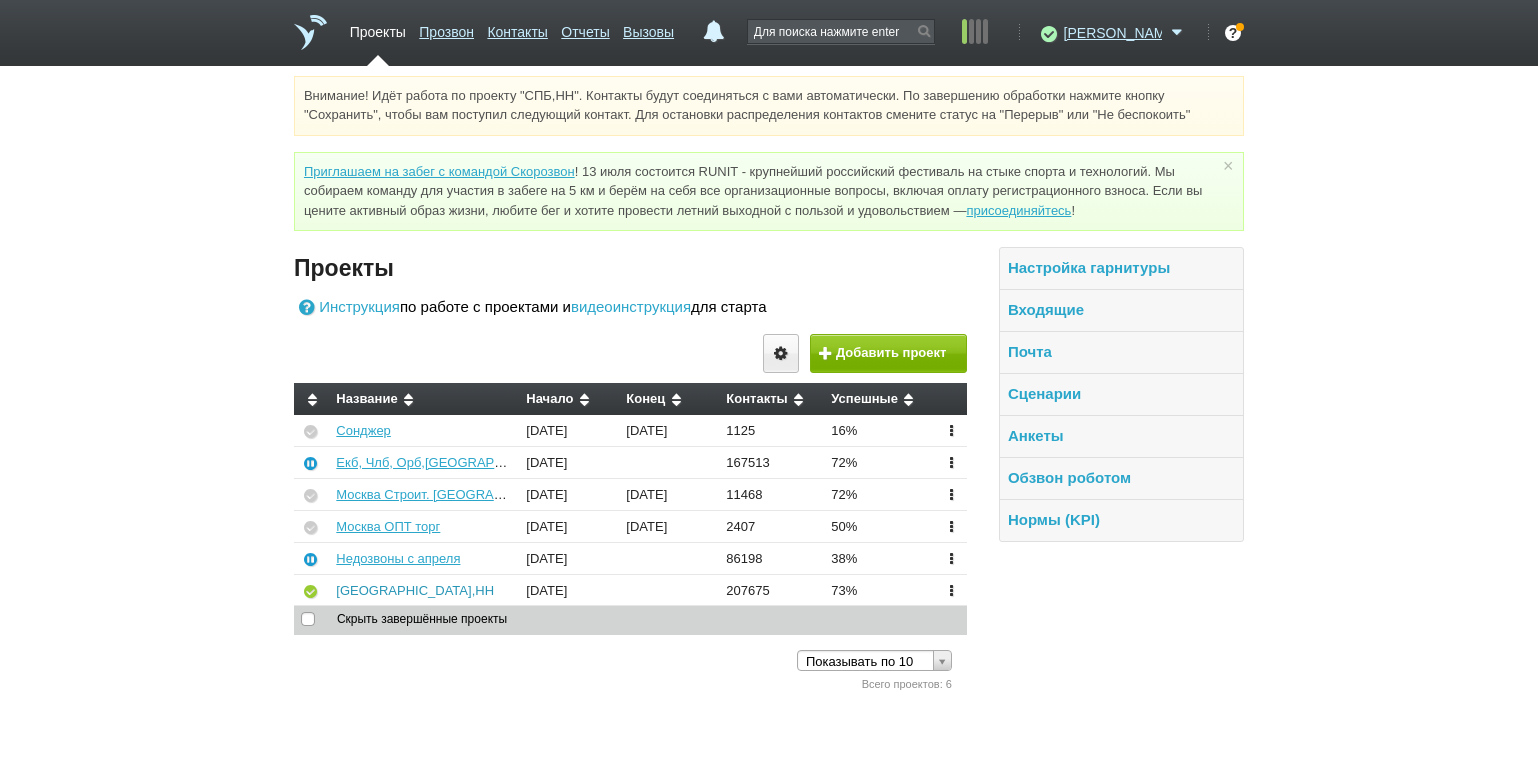 click on "[GEOGRAPHIC_DATA],НН" at bounding box center (415, 590) 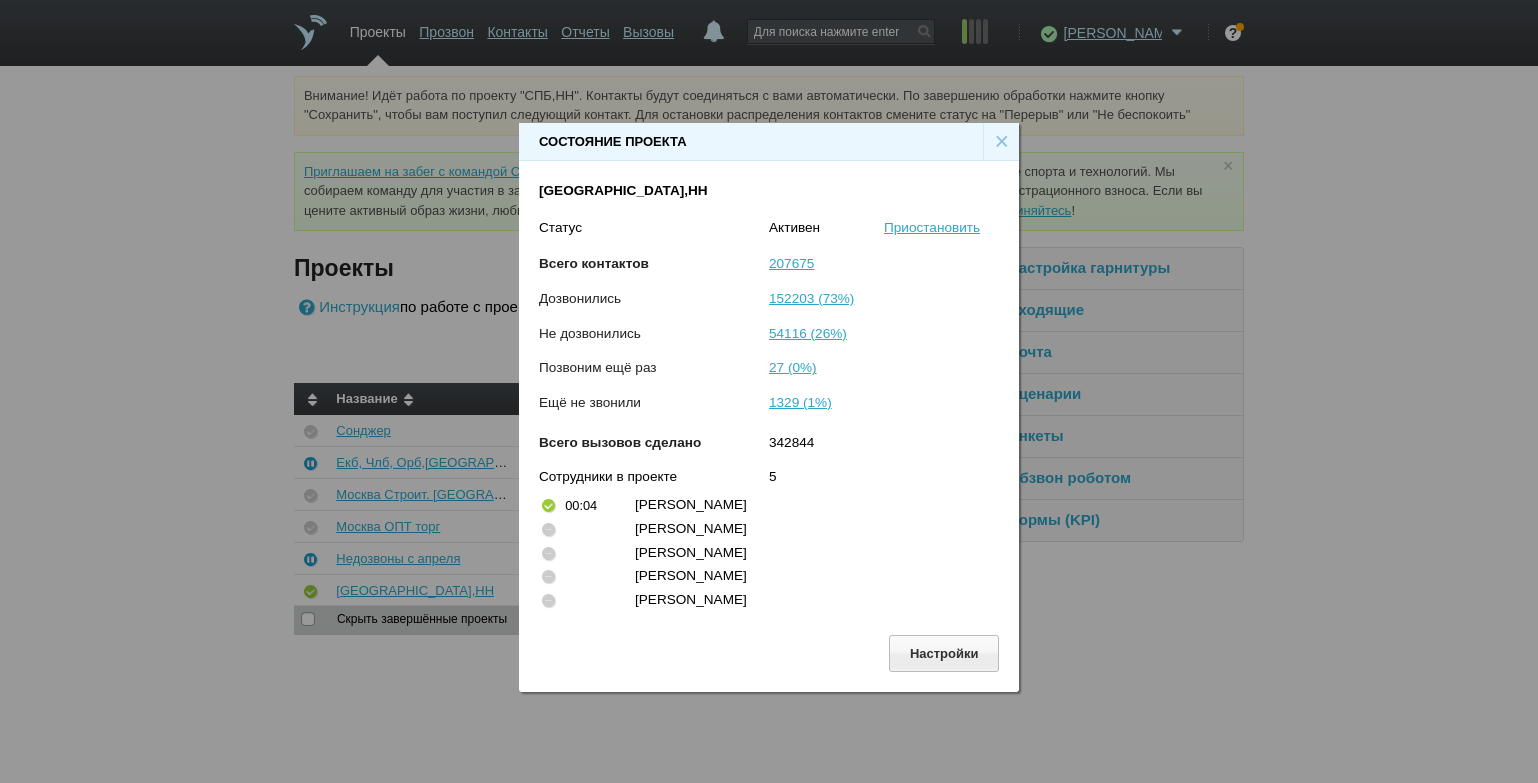 click on "×" at bounding box center [1001, 142] 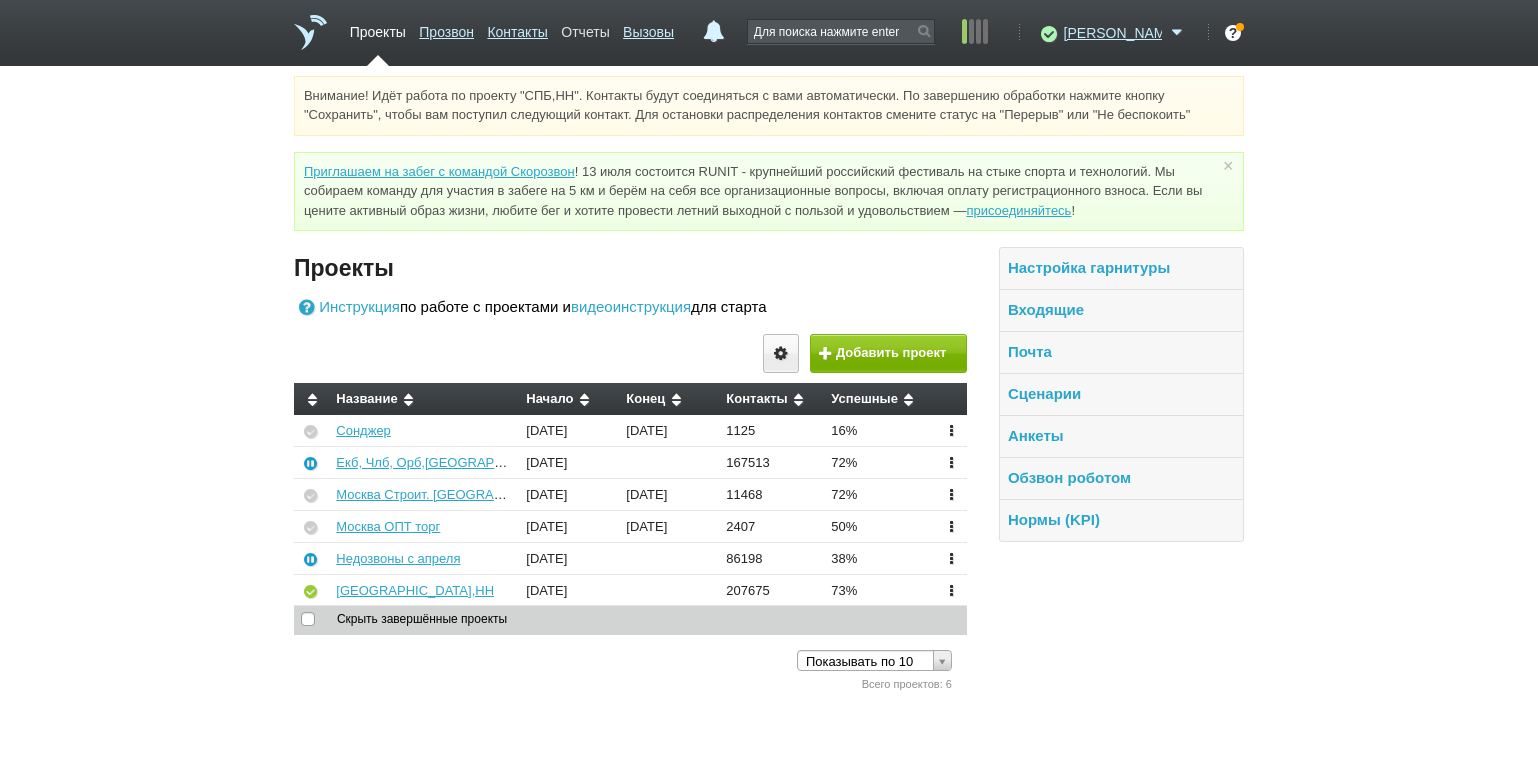 click on "Отчеты" at bounding box center [585, 28] 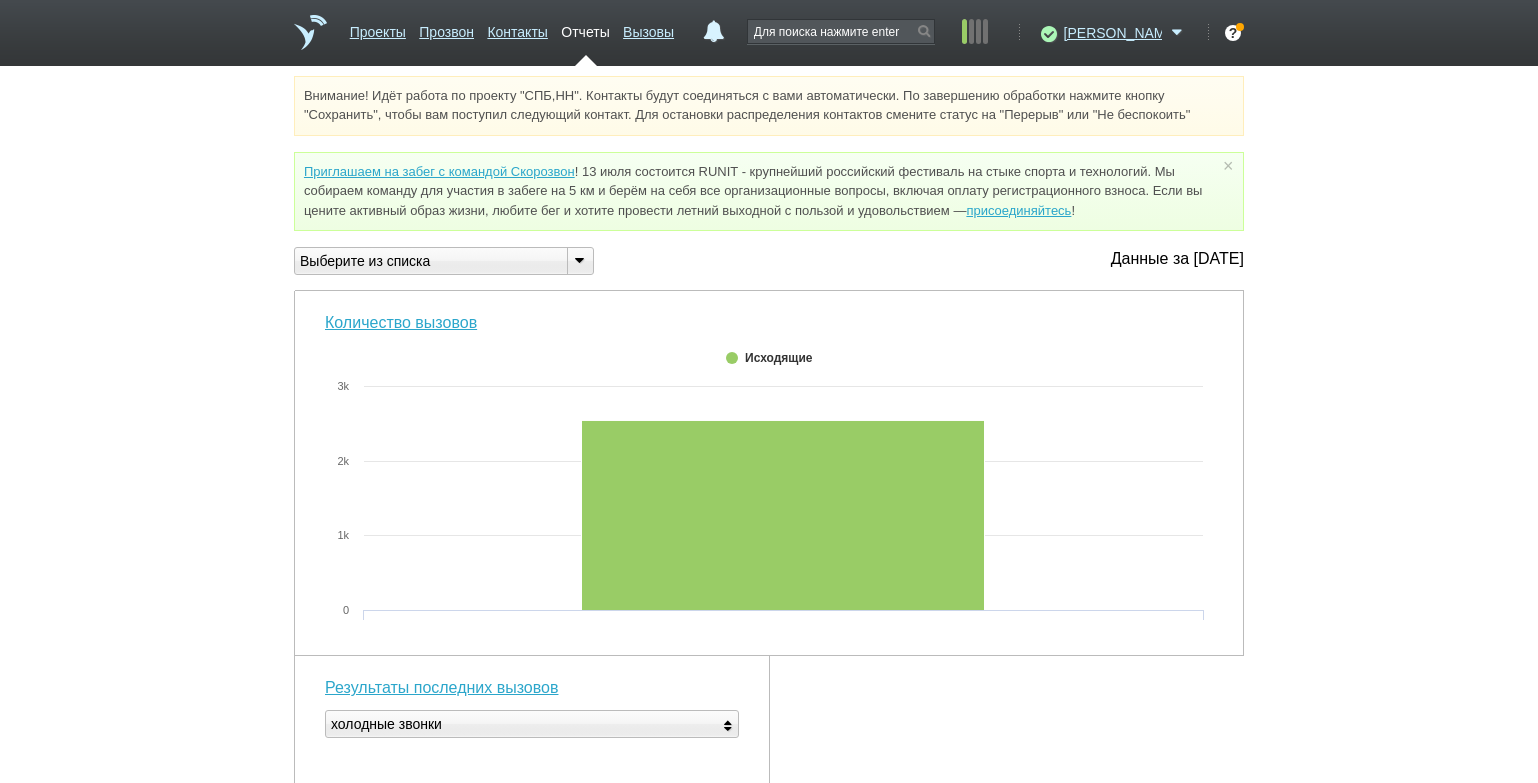 click at bounding box center (579, 259) 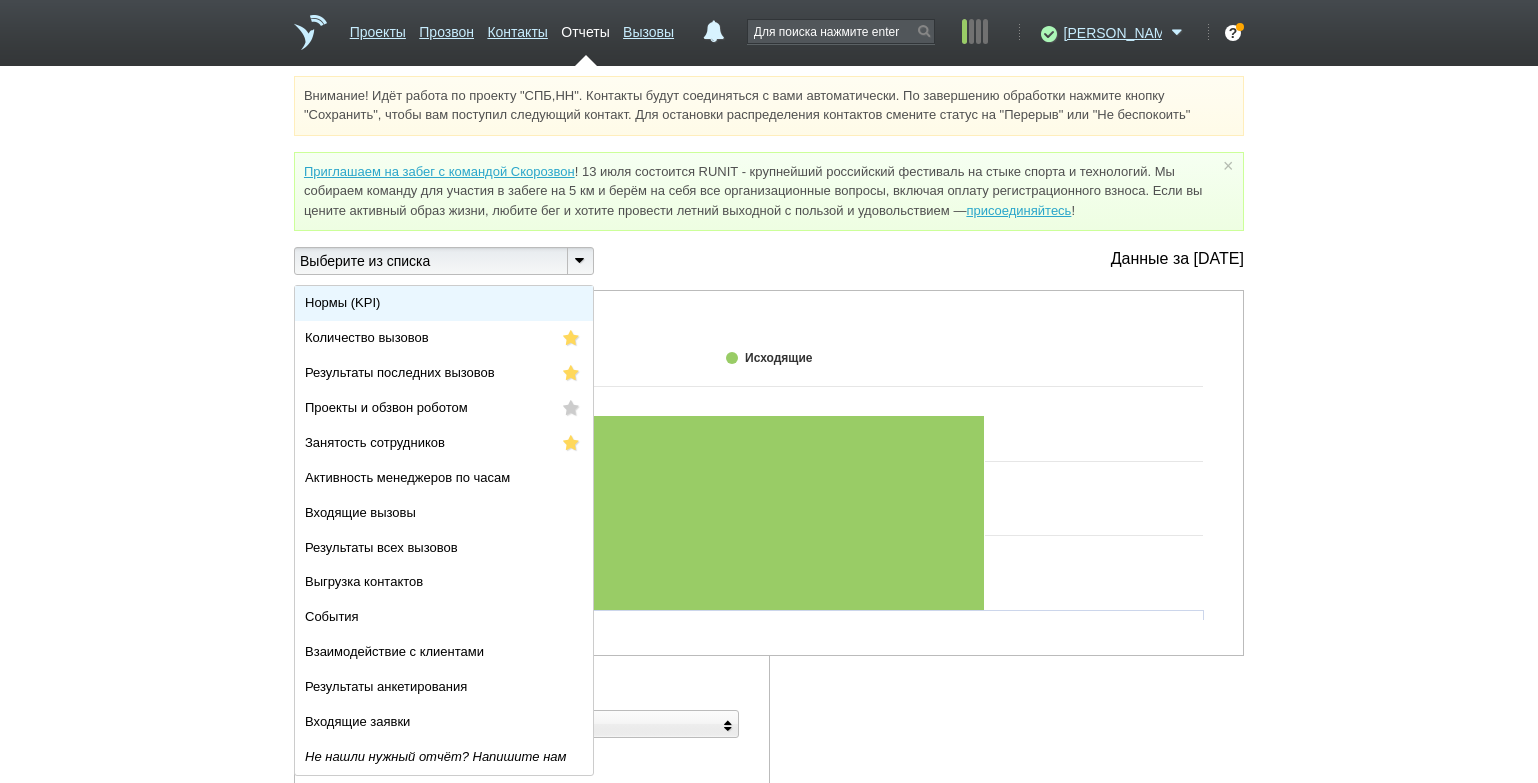 click on "Нормы (KPI)" at bounding box center (444, 303) 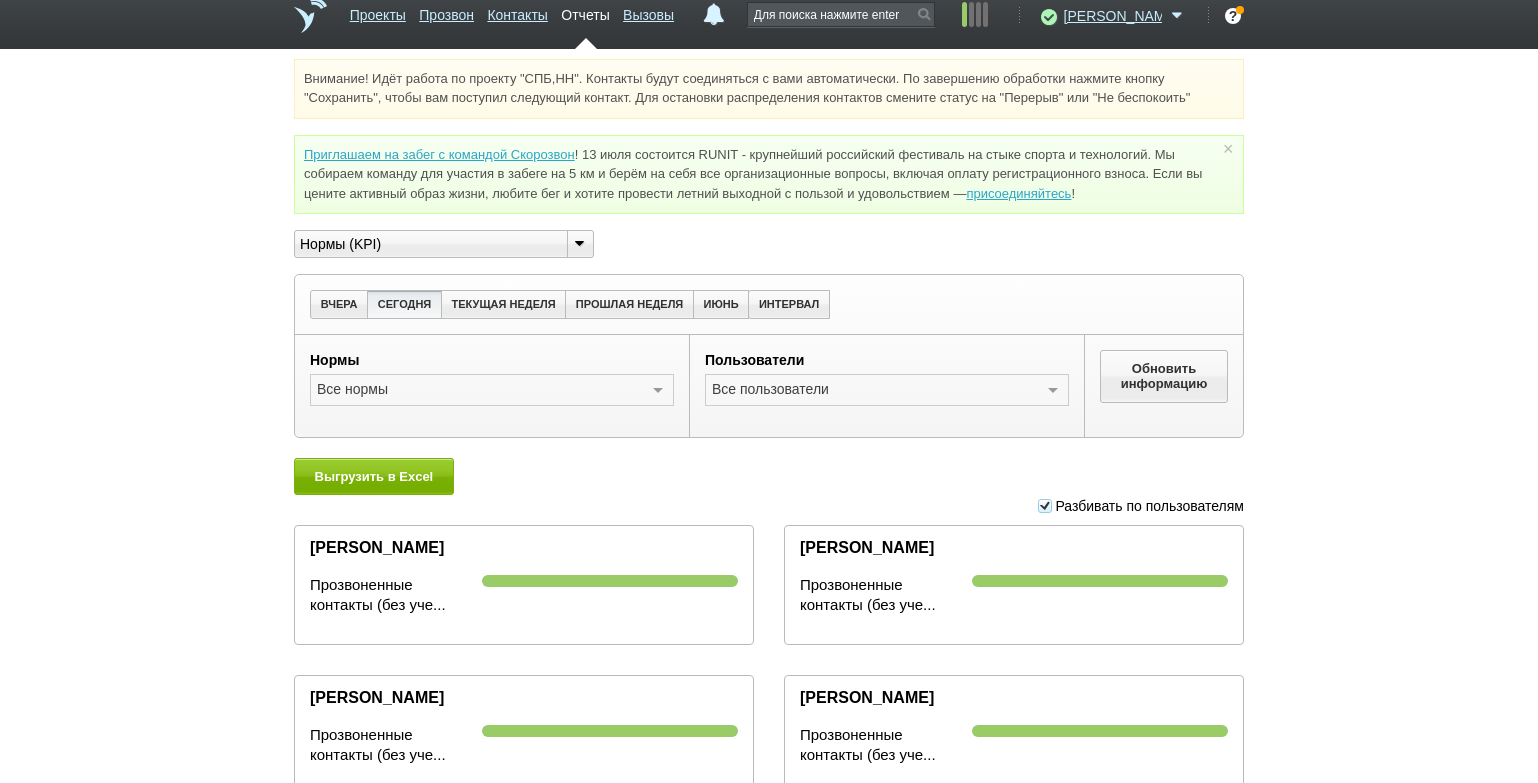 scroll, scrollTop: 0, scrollLeft: 0, axis: both 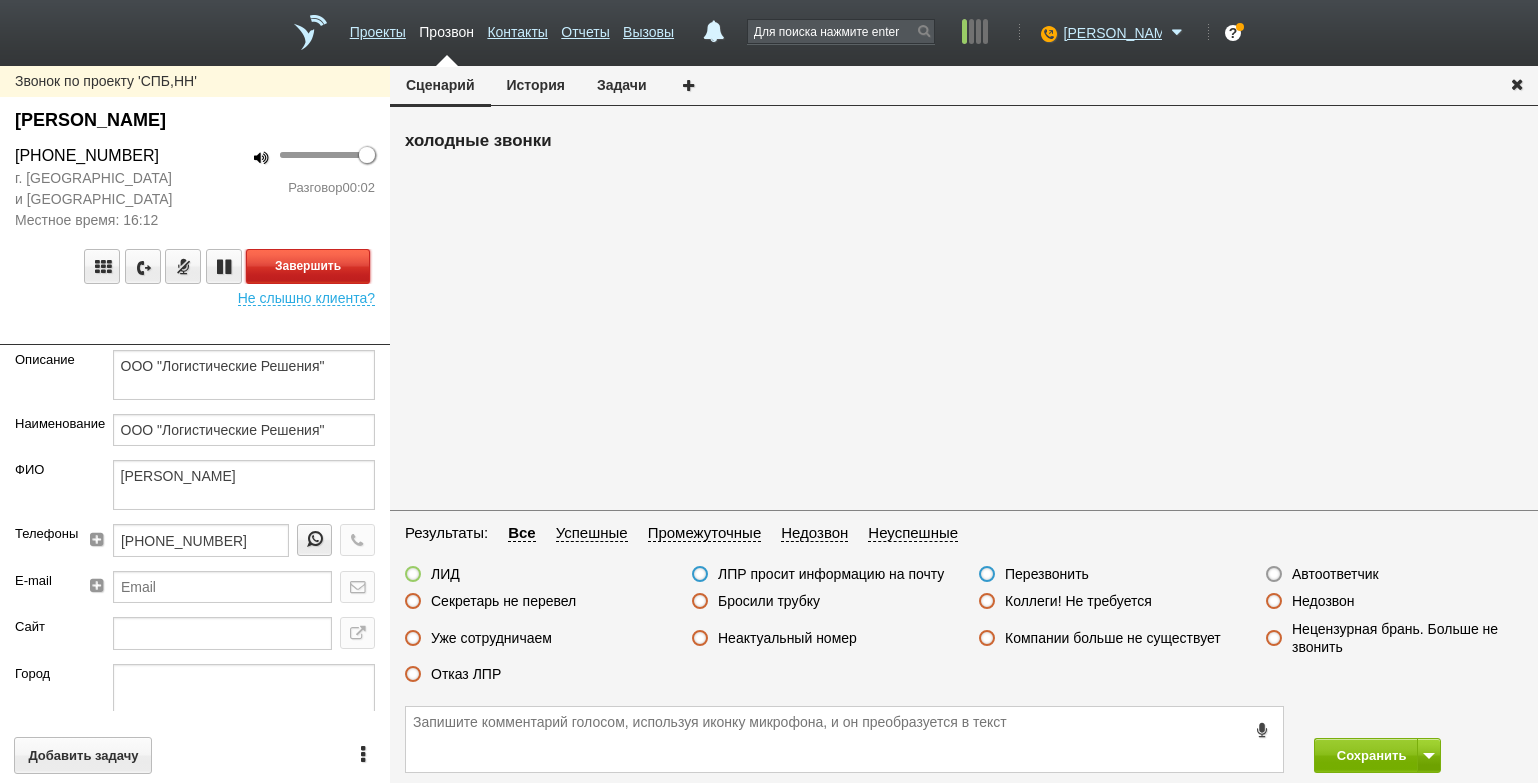 click on "Завершить" at bounding box center [308, 266] 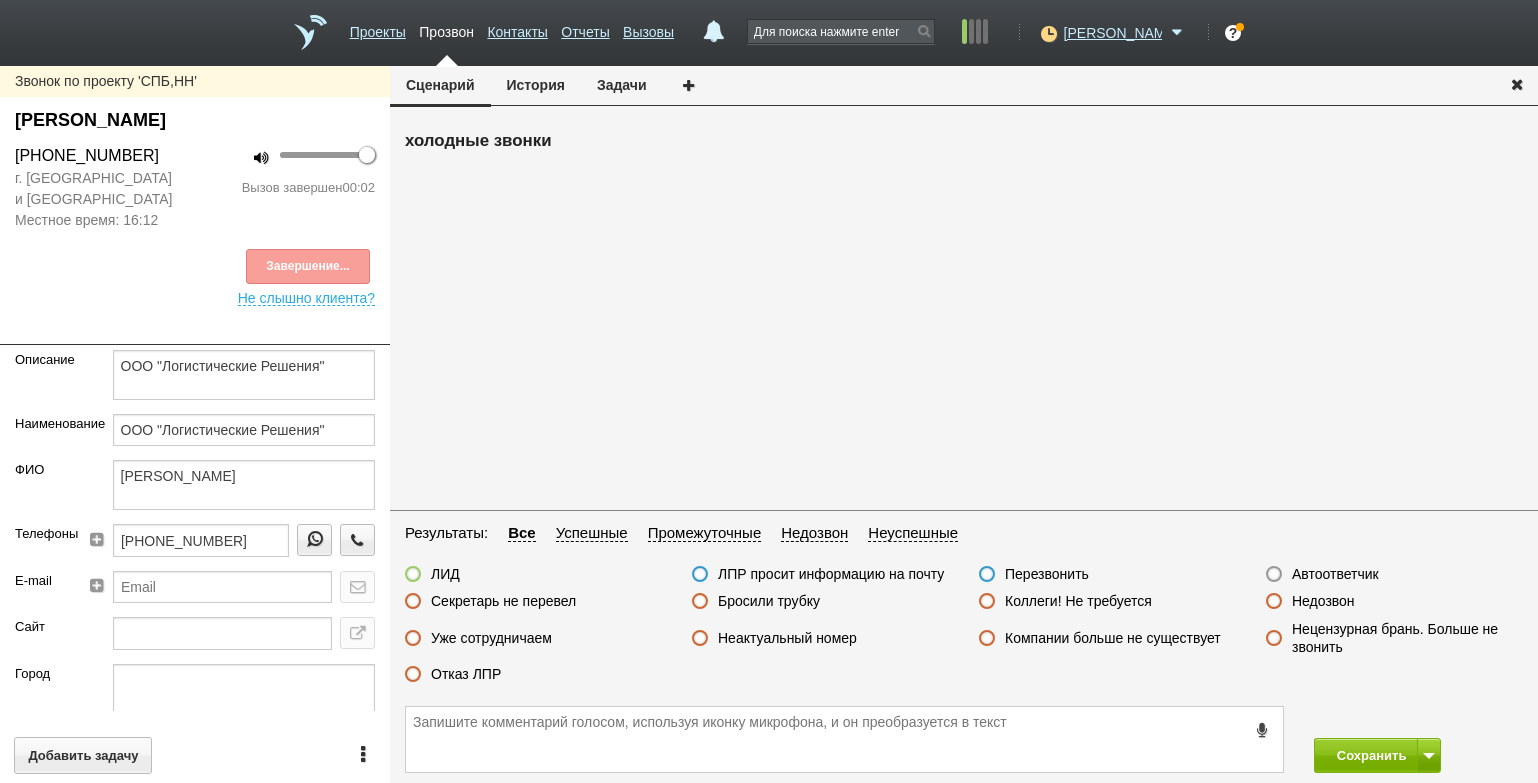 click on "Автоответчик" at bounding box center (1335, 574) 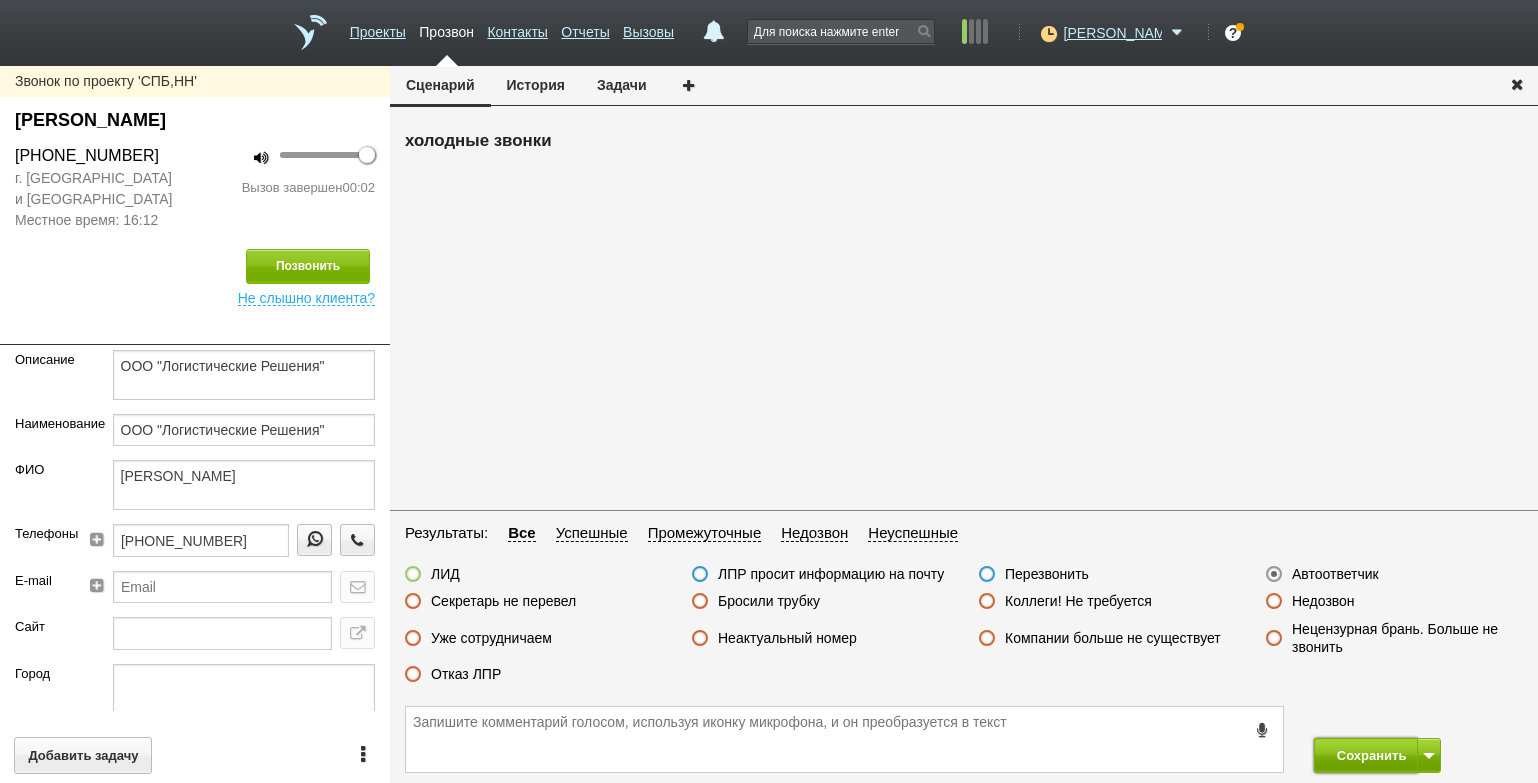 click on "Сохранить" at bounding box center [1366, 755] 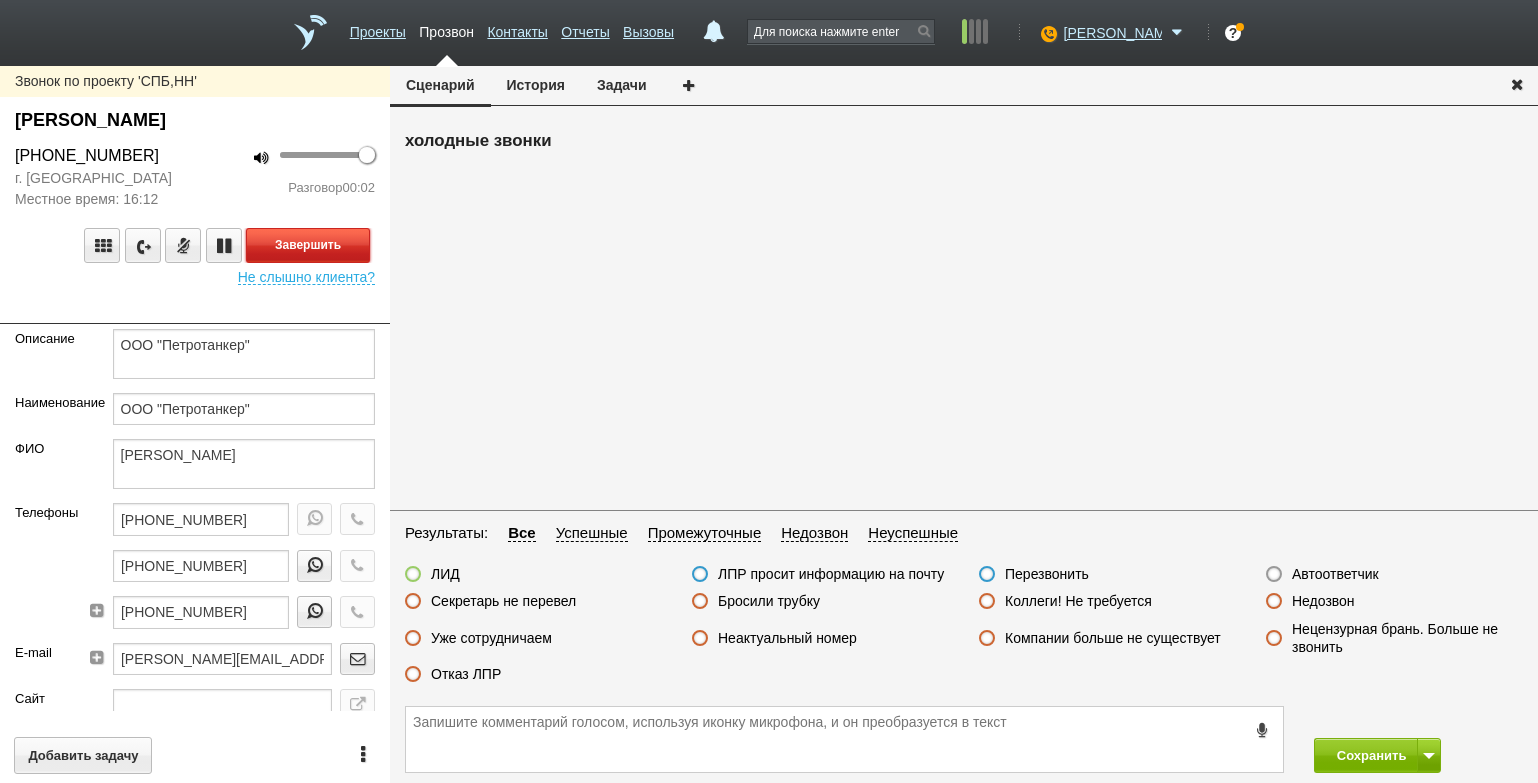 click on "Завершить" at bounding box center [308, 245] 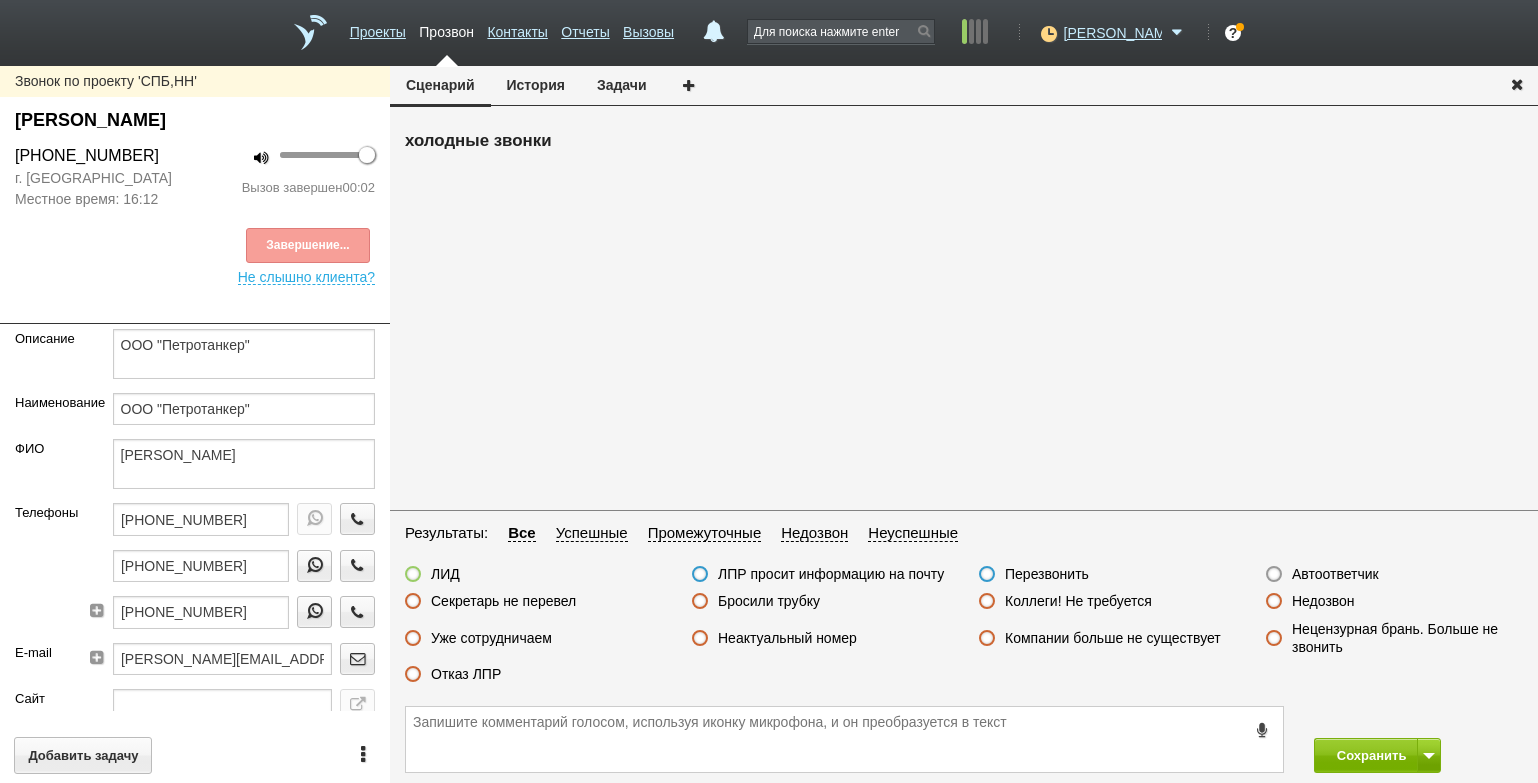 click on "Автоответчик" at bounding box center [1335, 574] 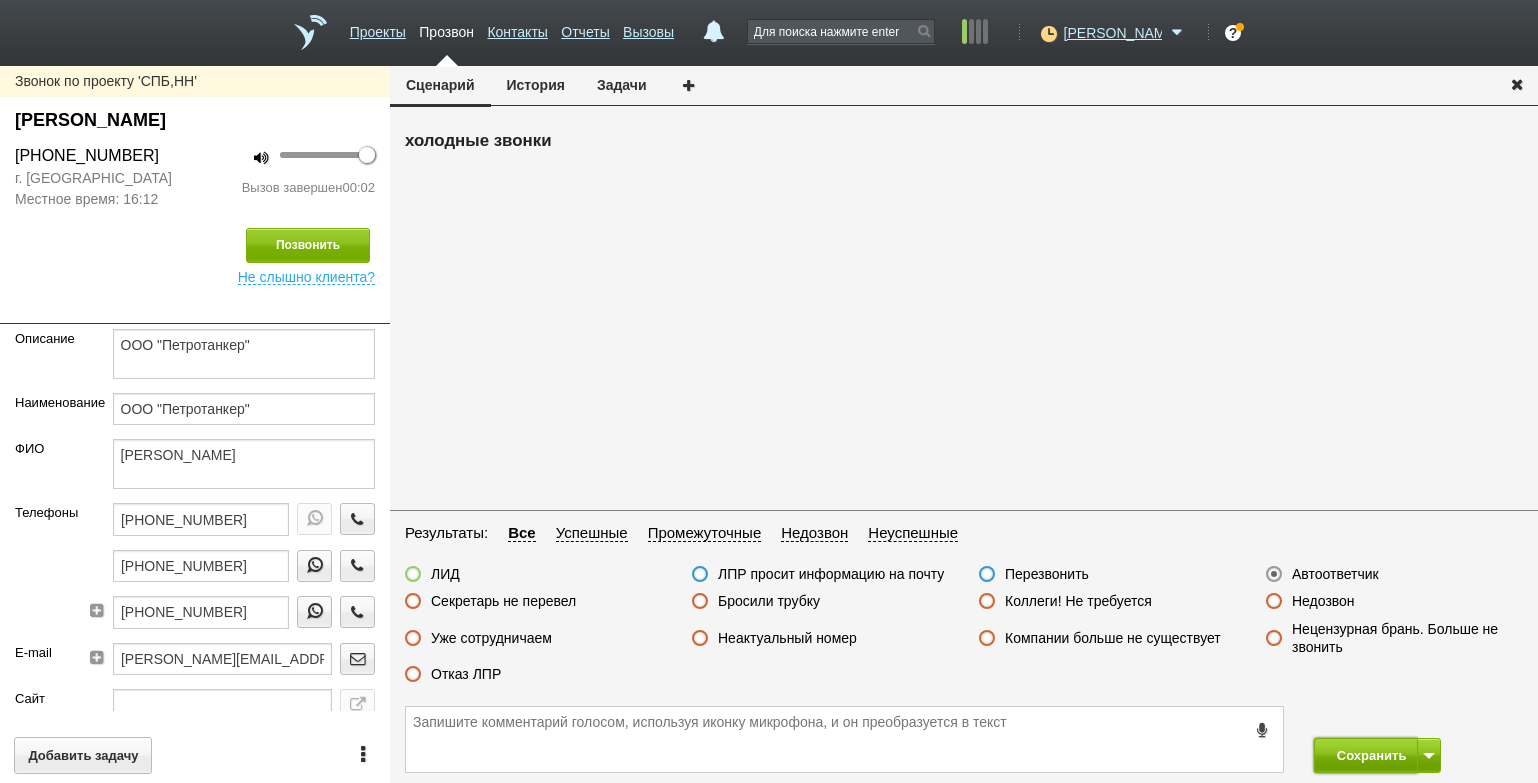 click on "Сохранить" at bounding box center [1366, 755] 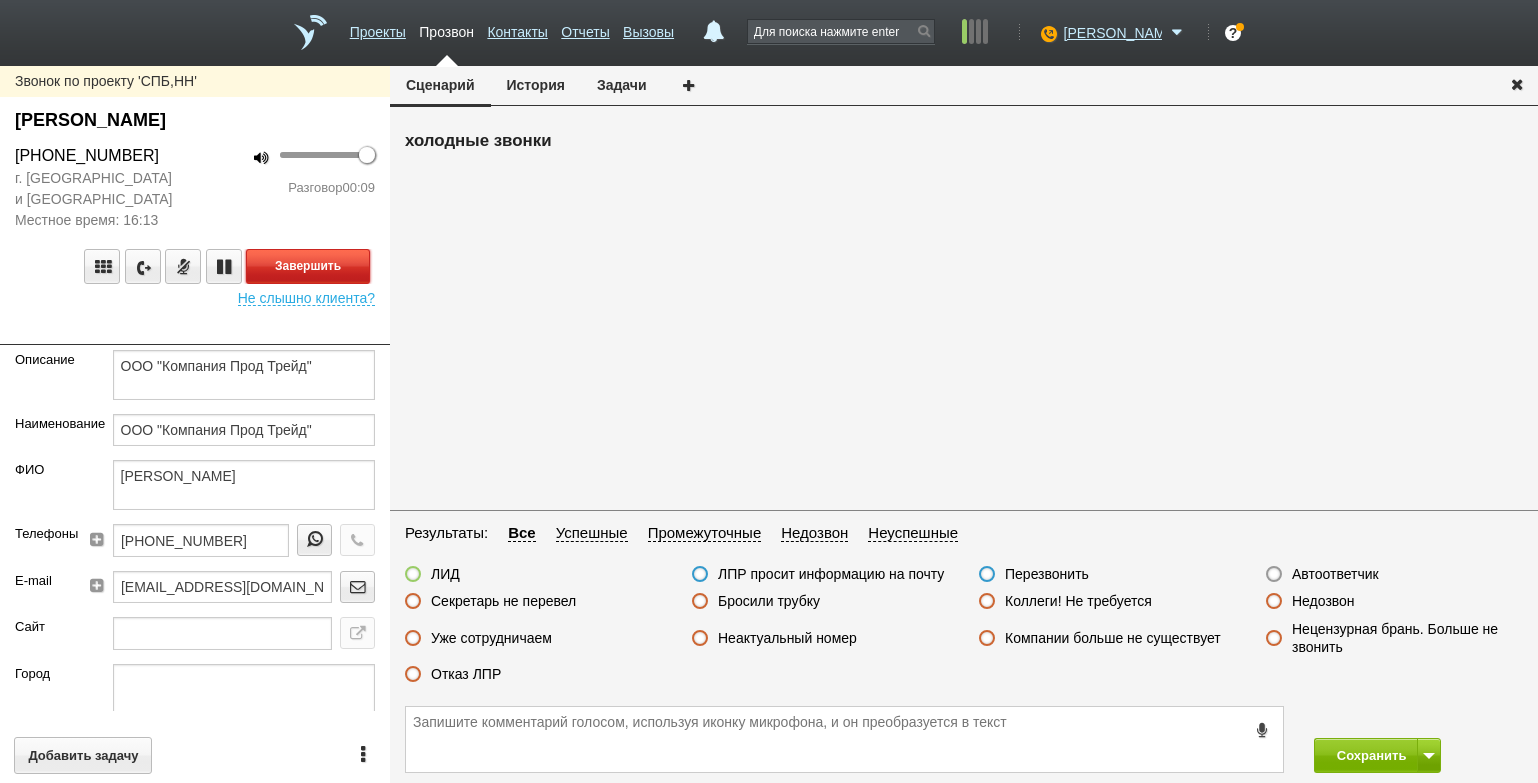 click on "Завершить" at bounding box center [308, 266] 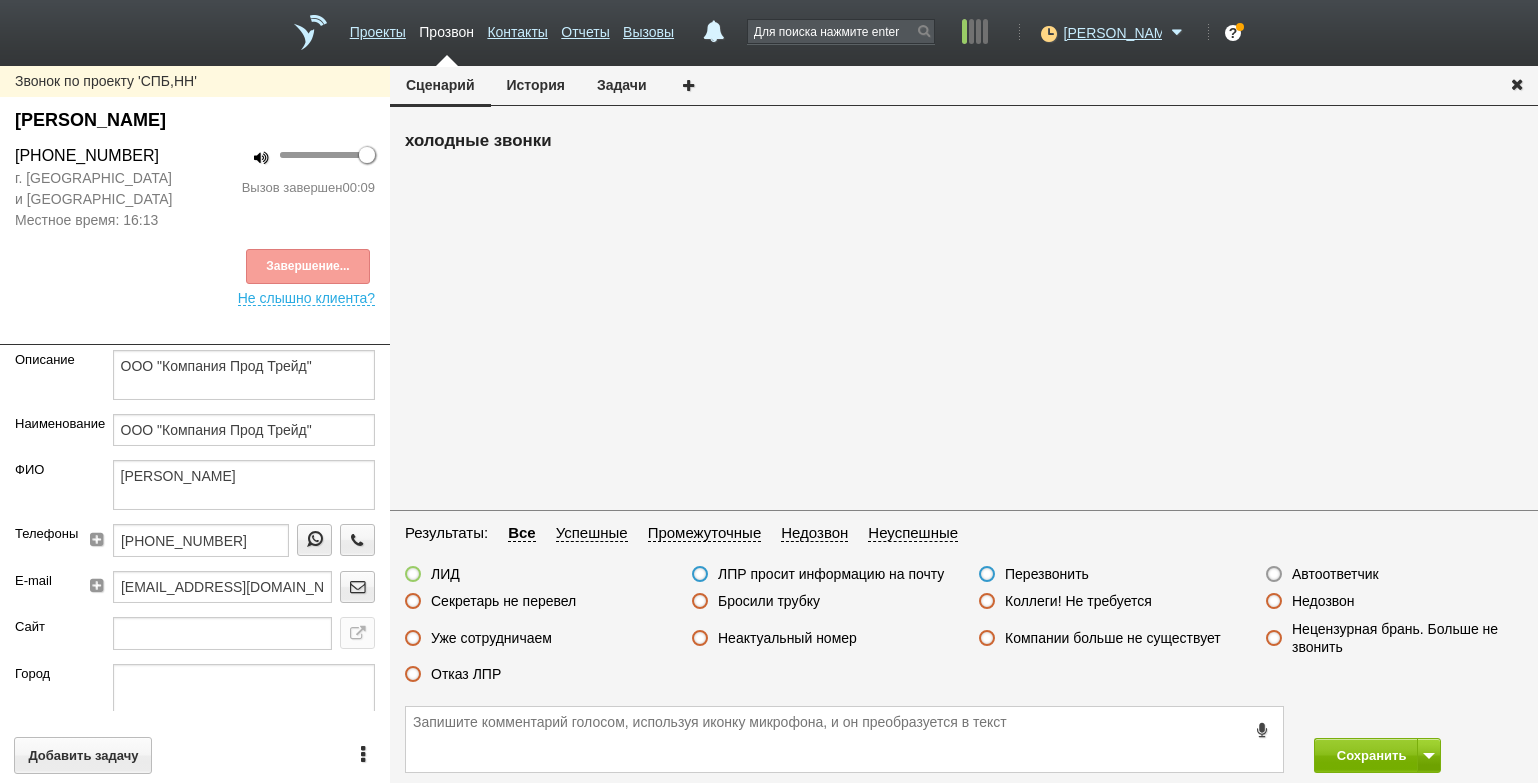 click on "Неактуальный номер" at bounding box center (787, 638) 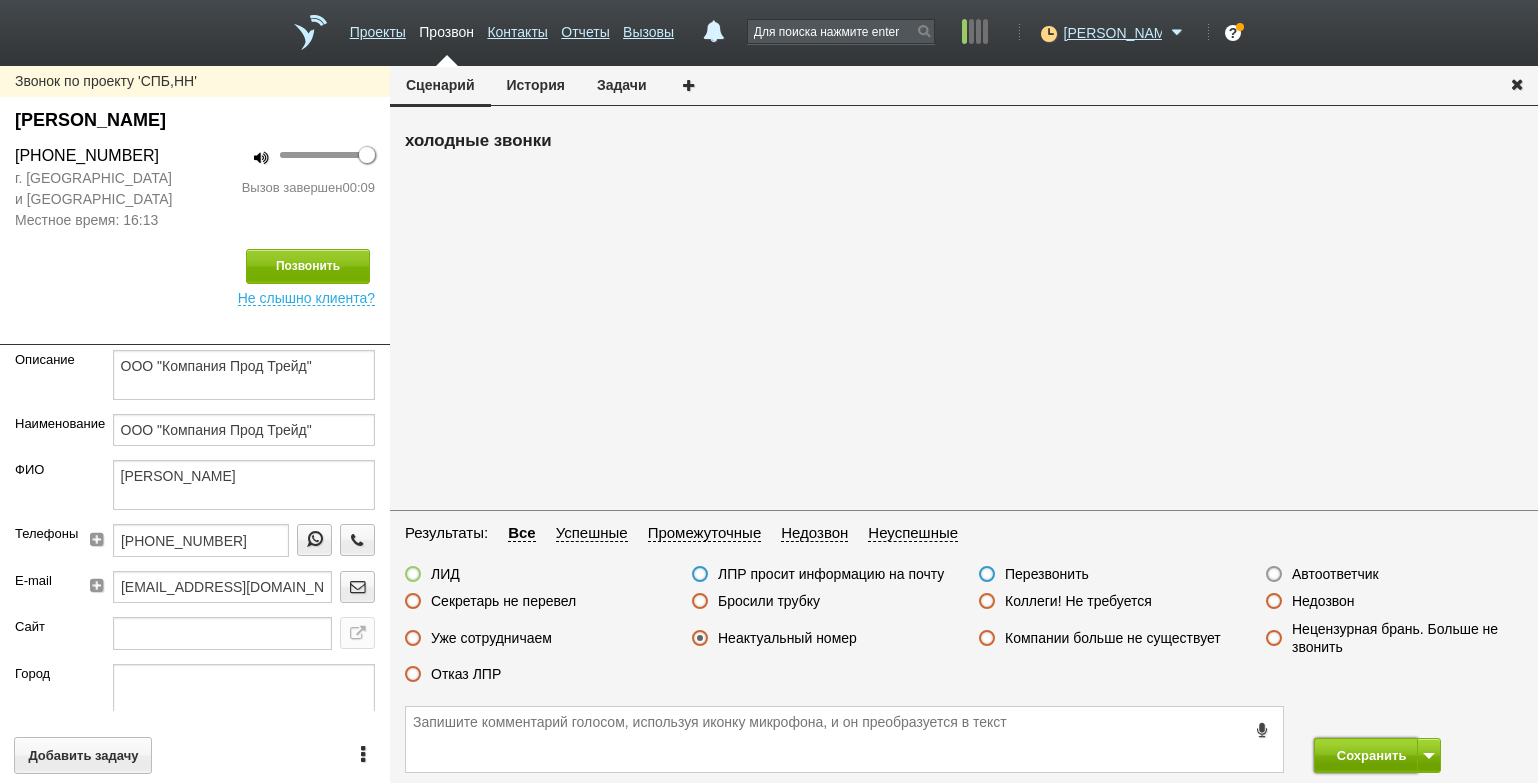 click on "Сохранить" at bounding box center [1366, 755] 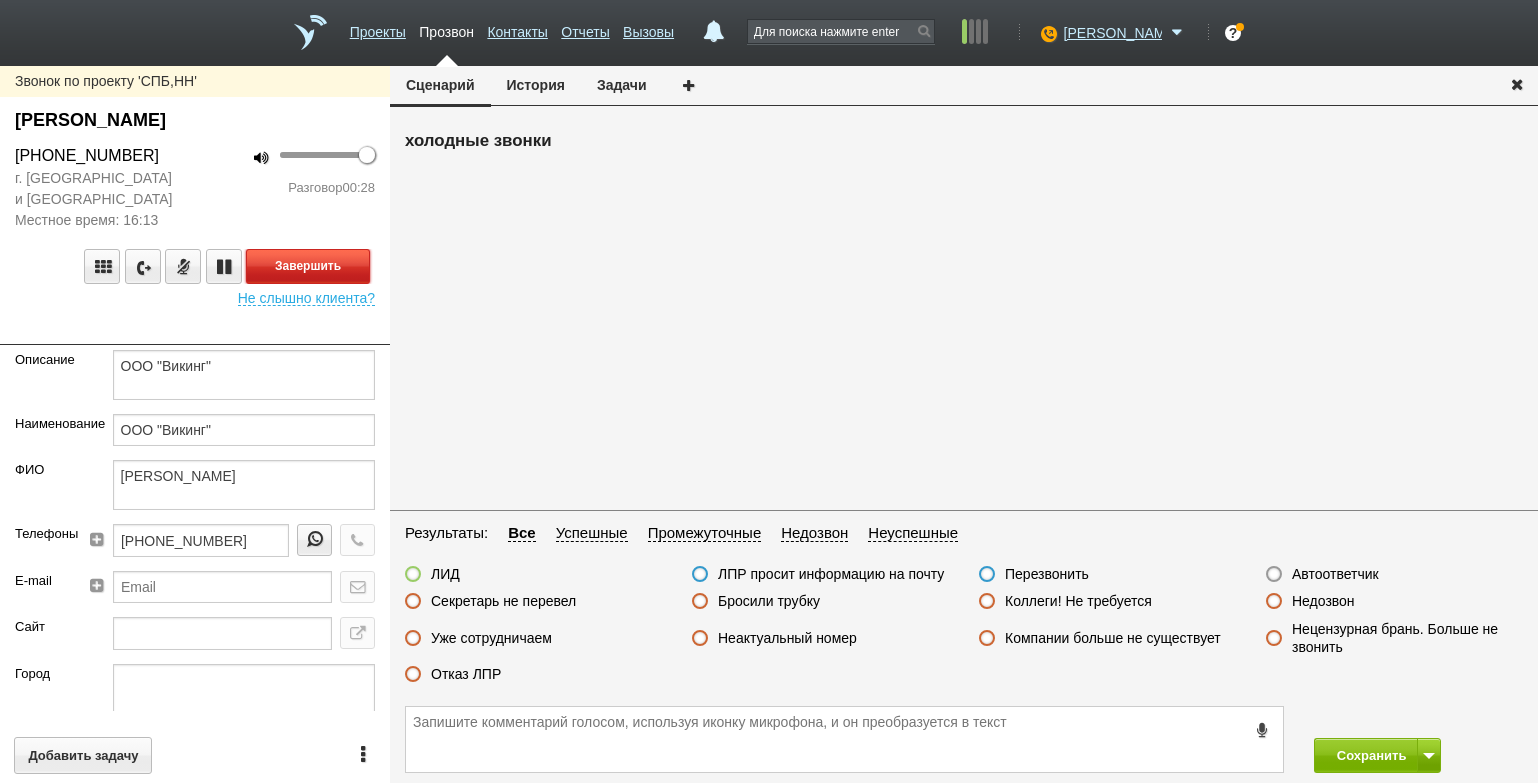 click on "Завершить" at bounding box center [308, 266] 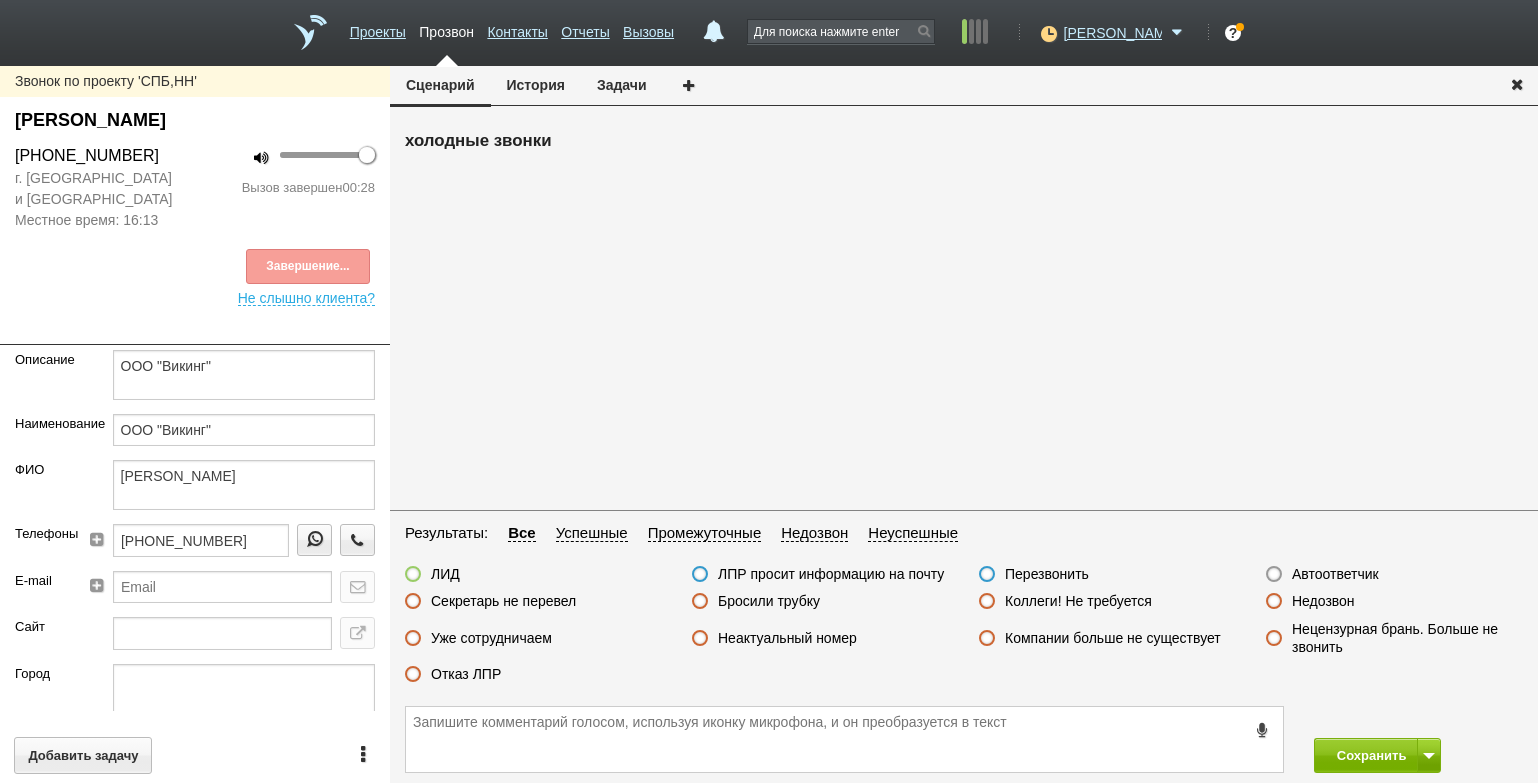click on "Отказ ЛПР" at bounding box center [466, 674] 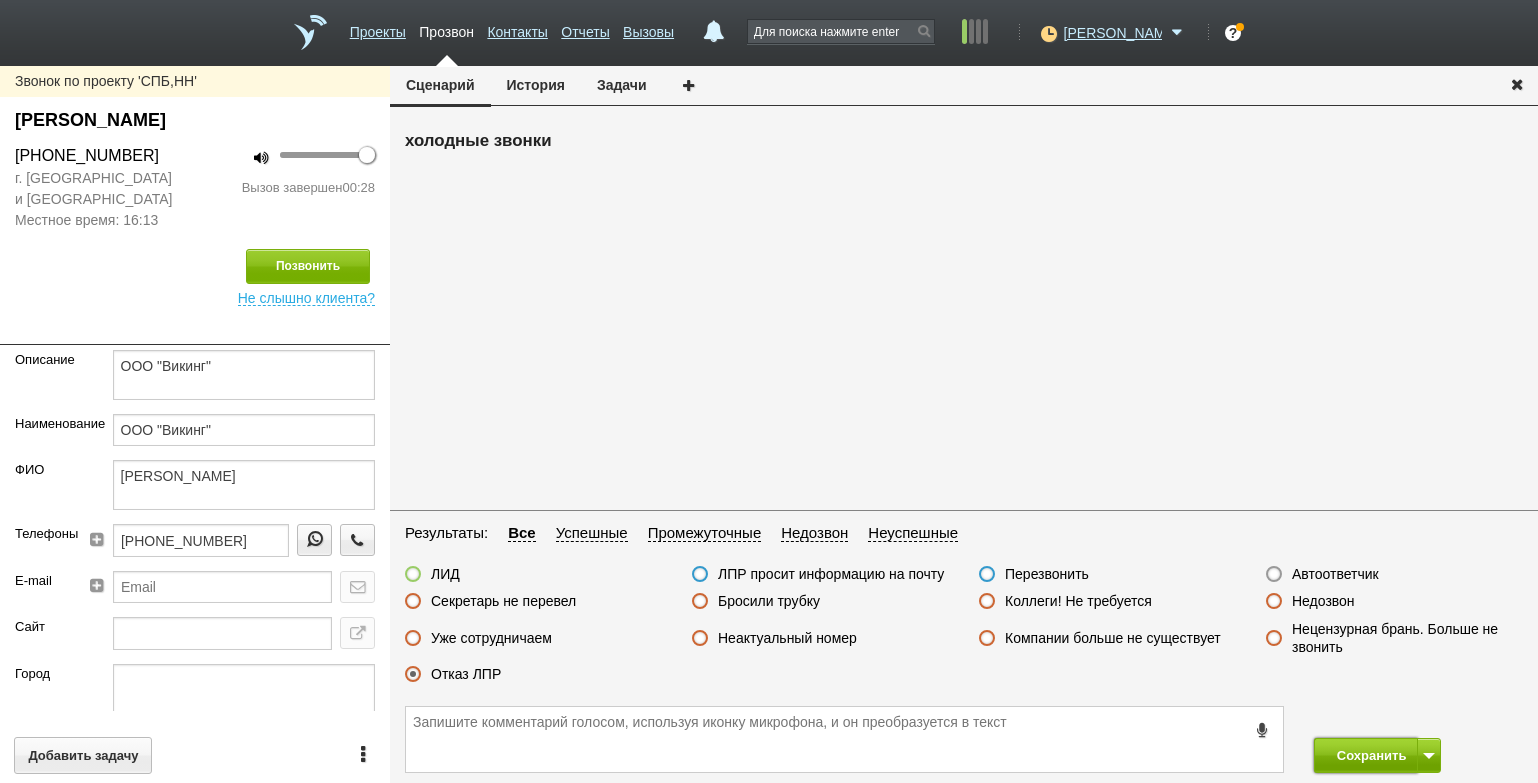 click on "Сохранить" at bounding box center [1366, 755] 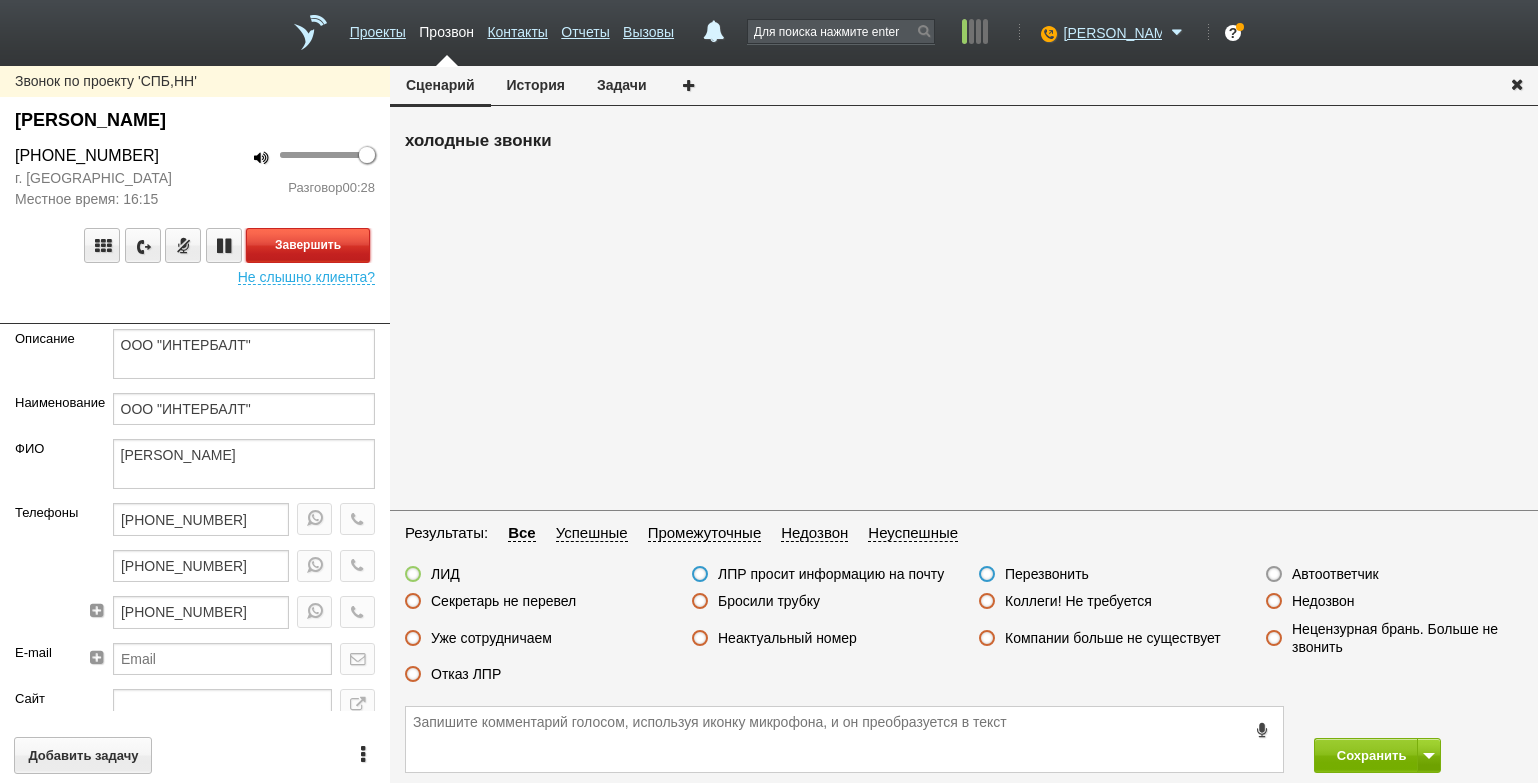 click on "Завершить" at bounding box center (308, 245) 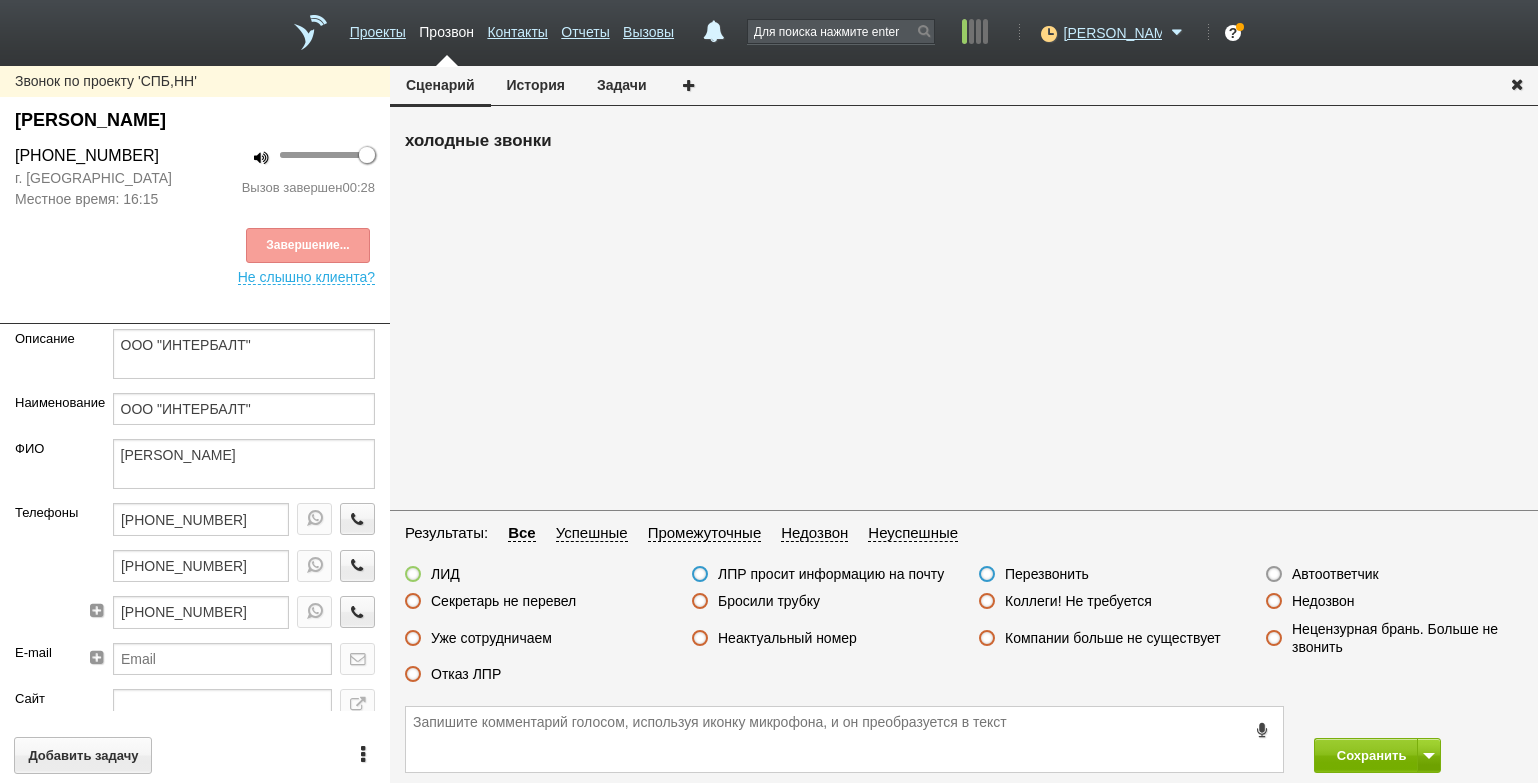click on "Секретарь не перевел" at bounding box center [503, 601] 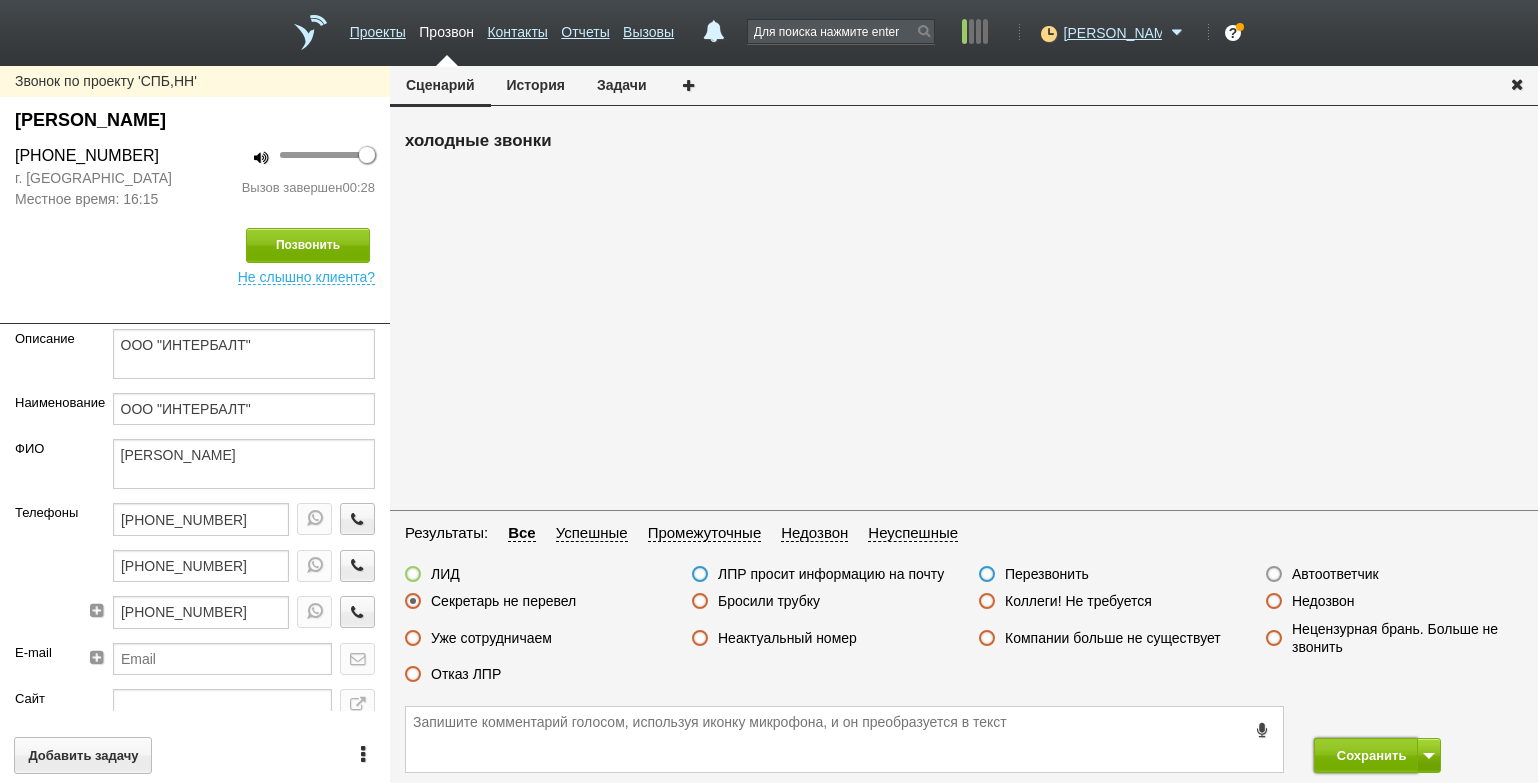 drag, startPoint x: 1359, startPoint y: 756, endPoint x: 1310, endPoint y: 648, distance: 118.595955 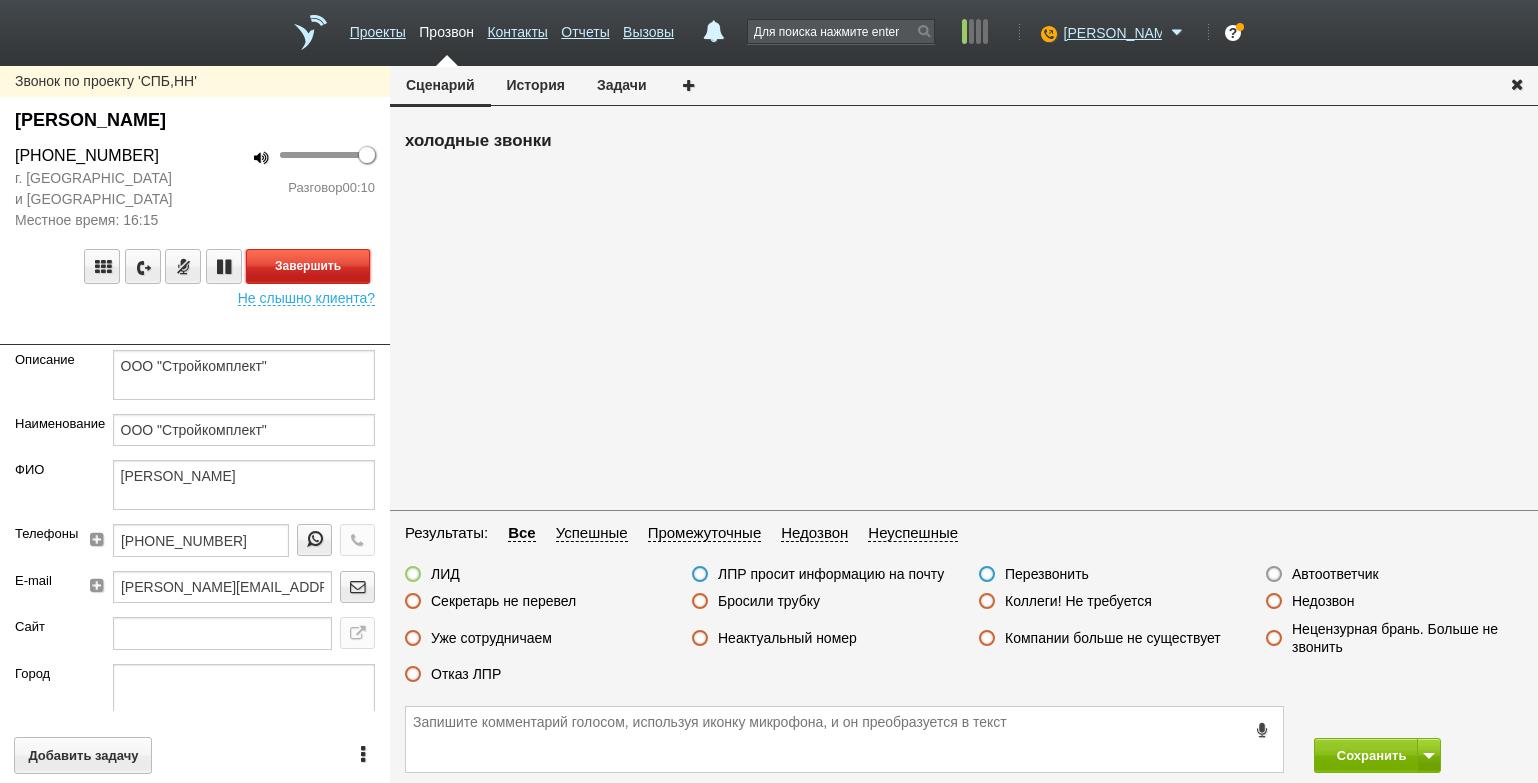 click on "Завершить" at bounding box center (308, 266) 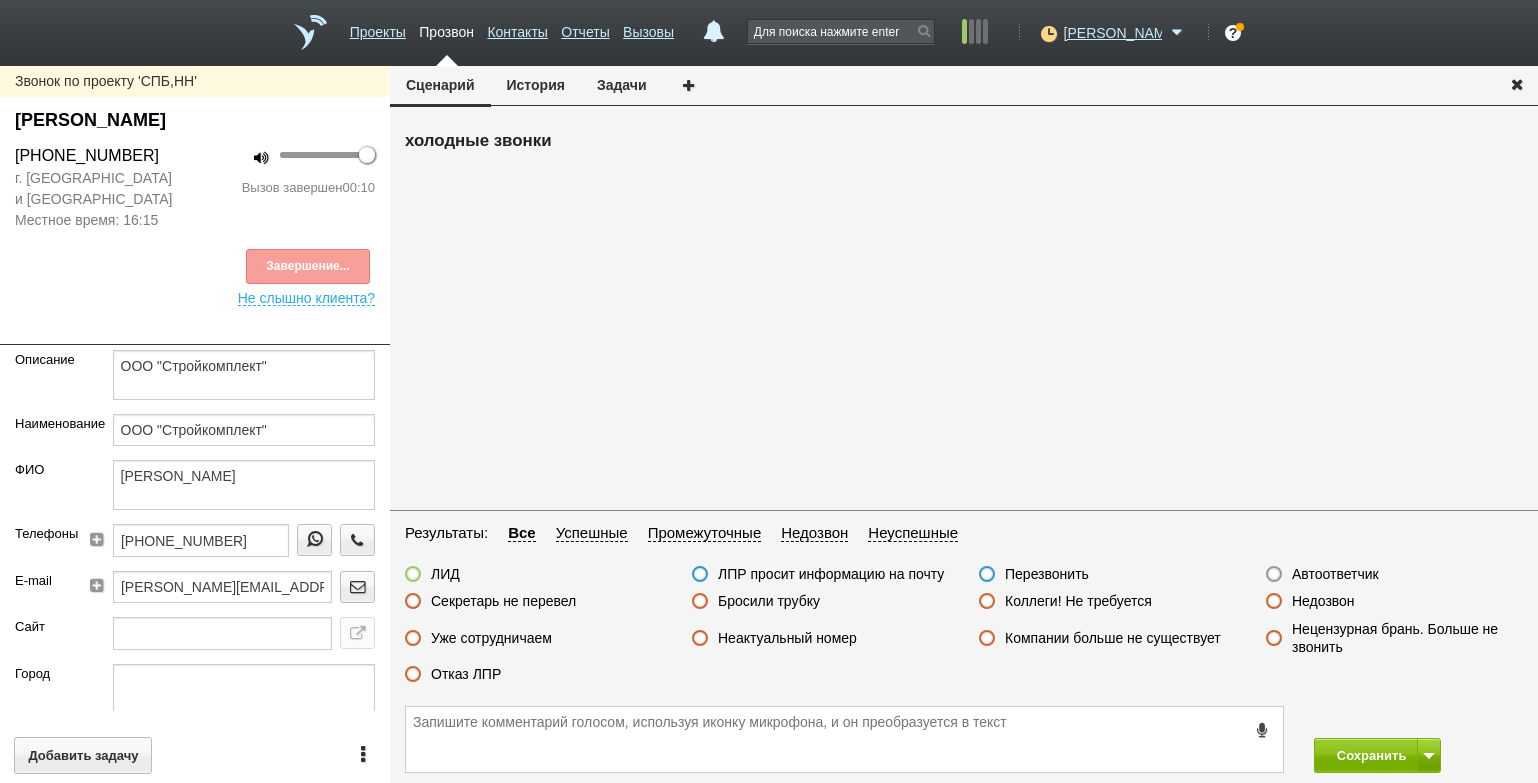 drag, startPoint x: 453, startPoint y: 666, endPoint x: 471, endPoint y: 667, distance: 18.027756 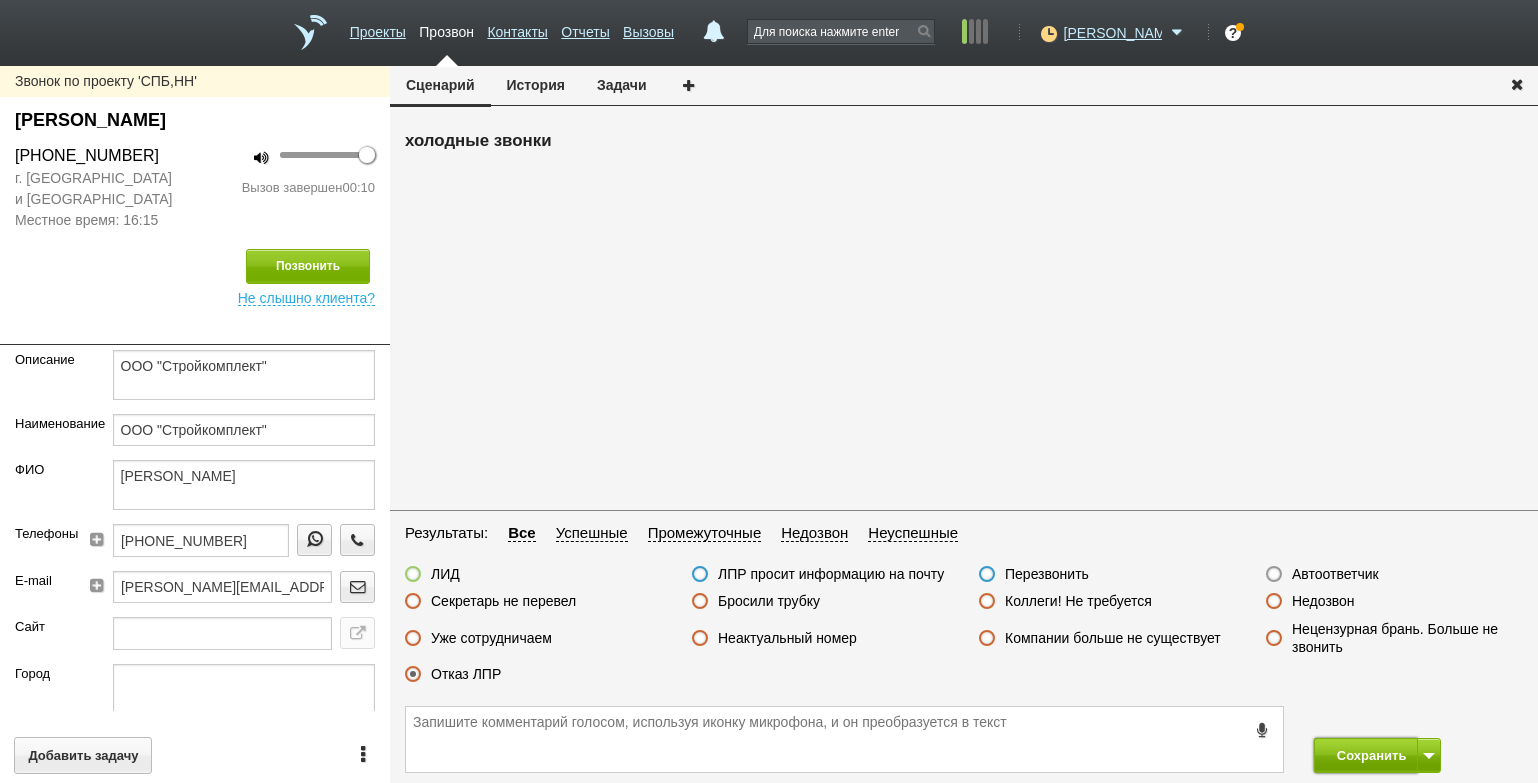 click on "Сохранить" at bounding box center [1366, 755] 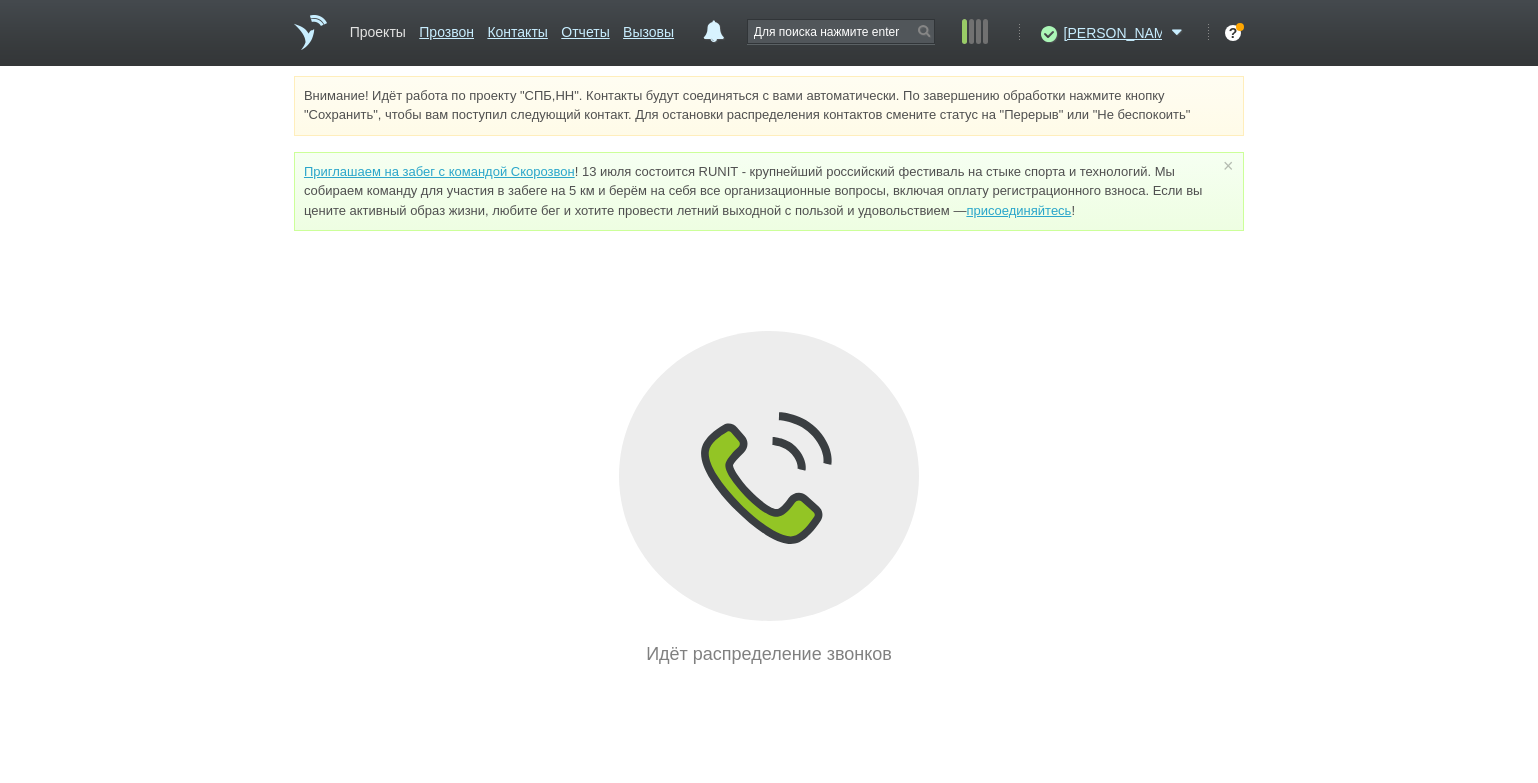 click on "Проекты" at bounding box center (378, 28) 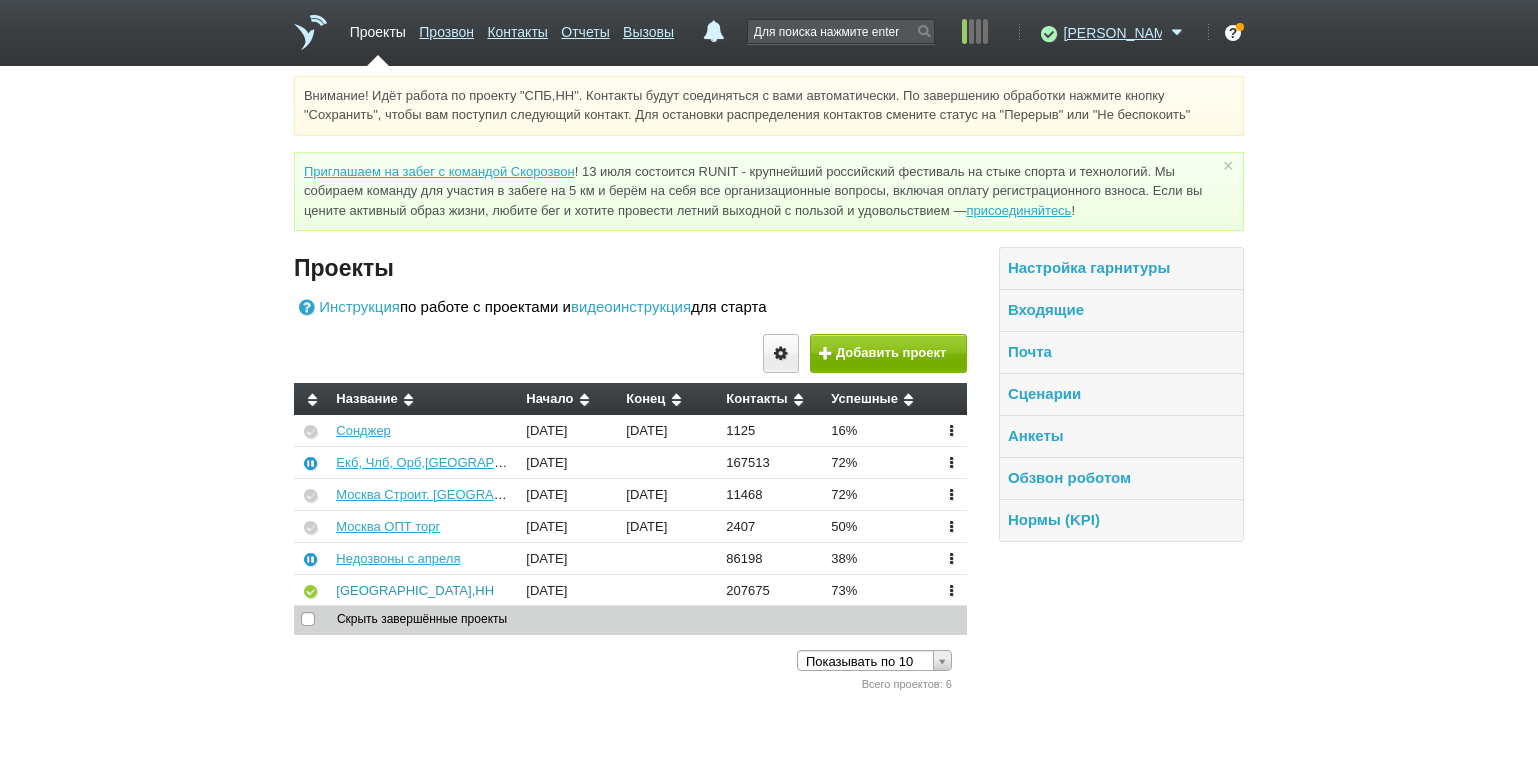 click on "[GEOGRAPHIC_DATA],НН" at bounding box center [415, 590] 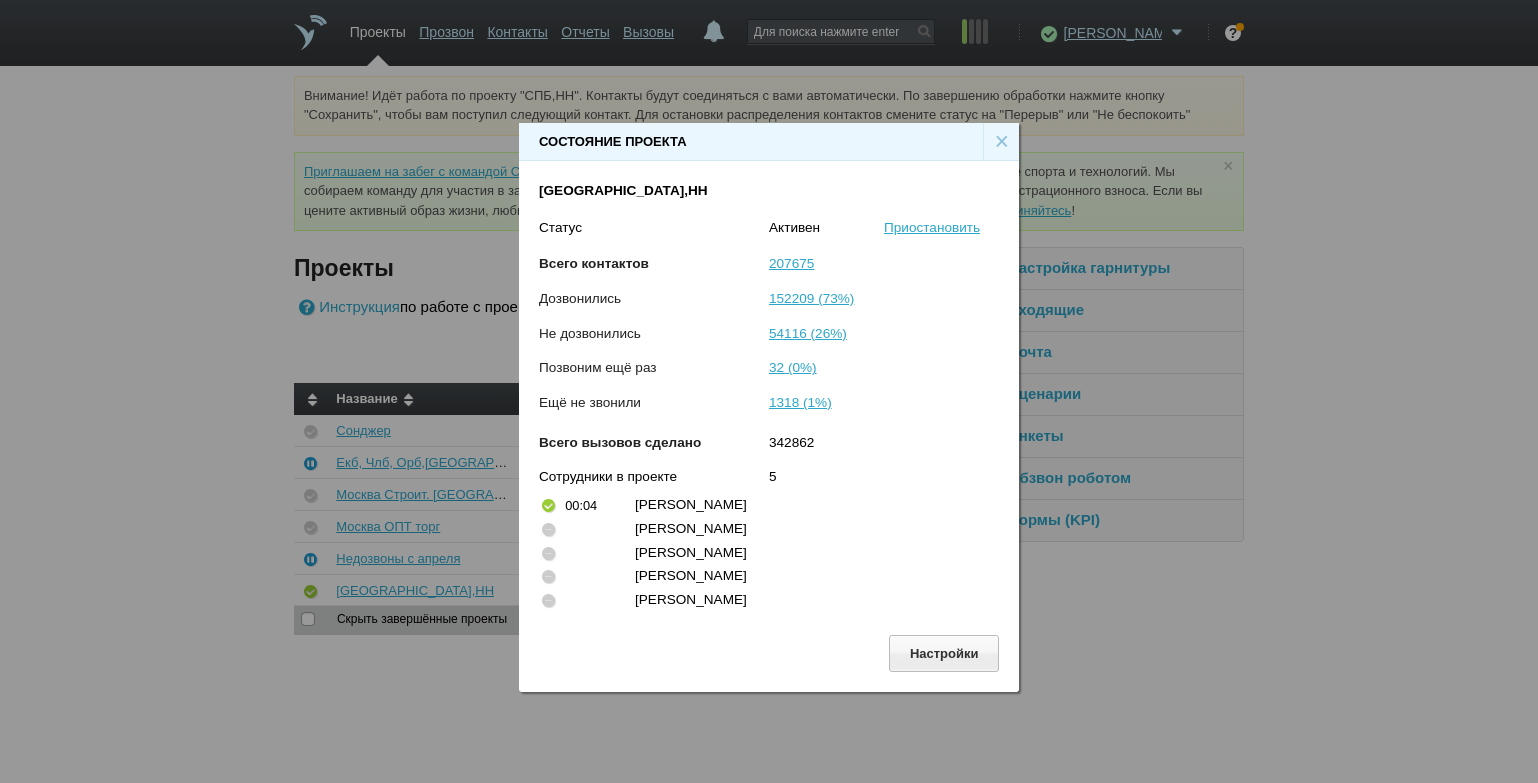 click on "×" at bounding box center (1001, 142) 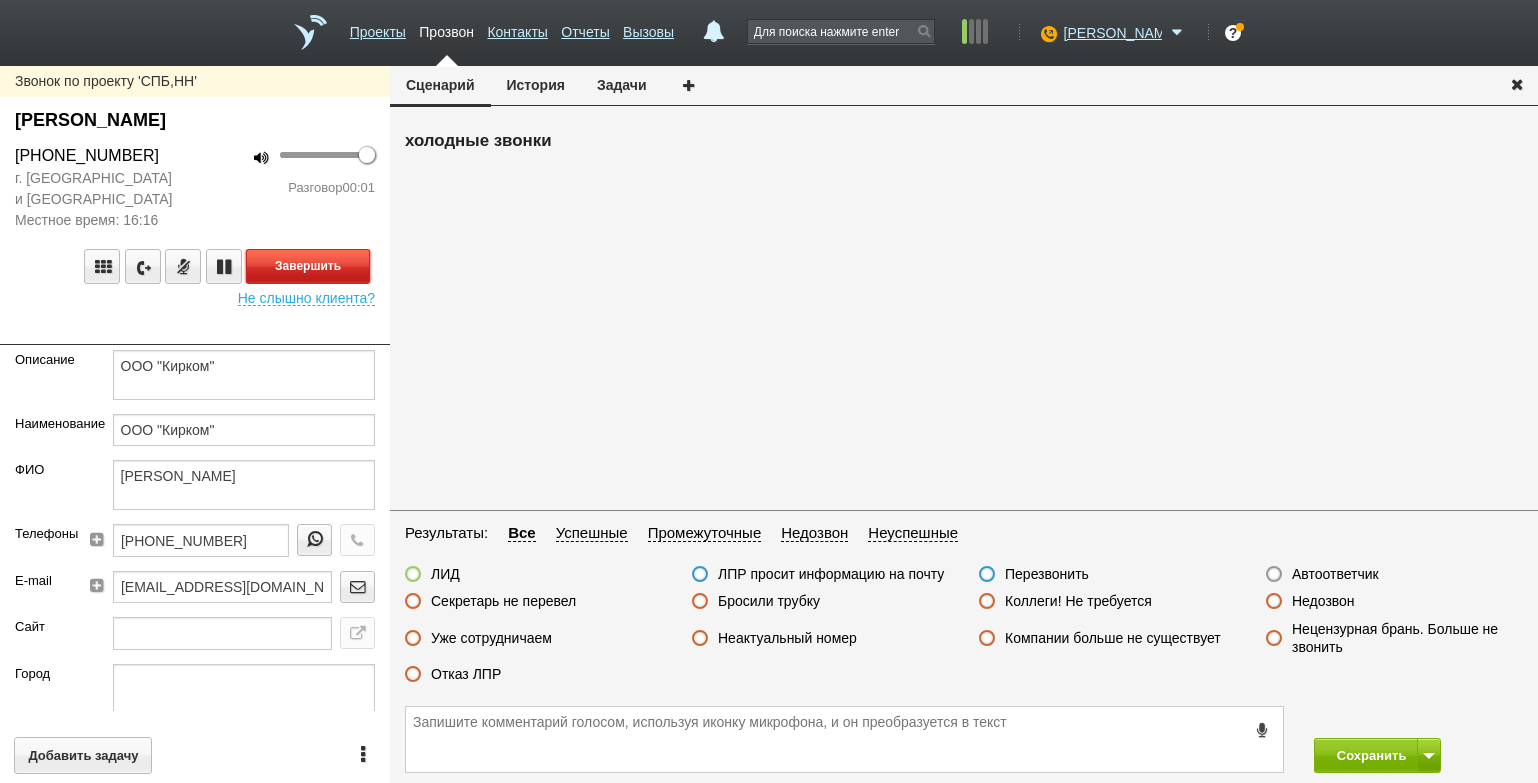 click on "Завершить" at bounding box center (308, 266) 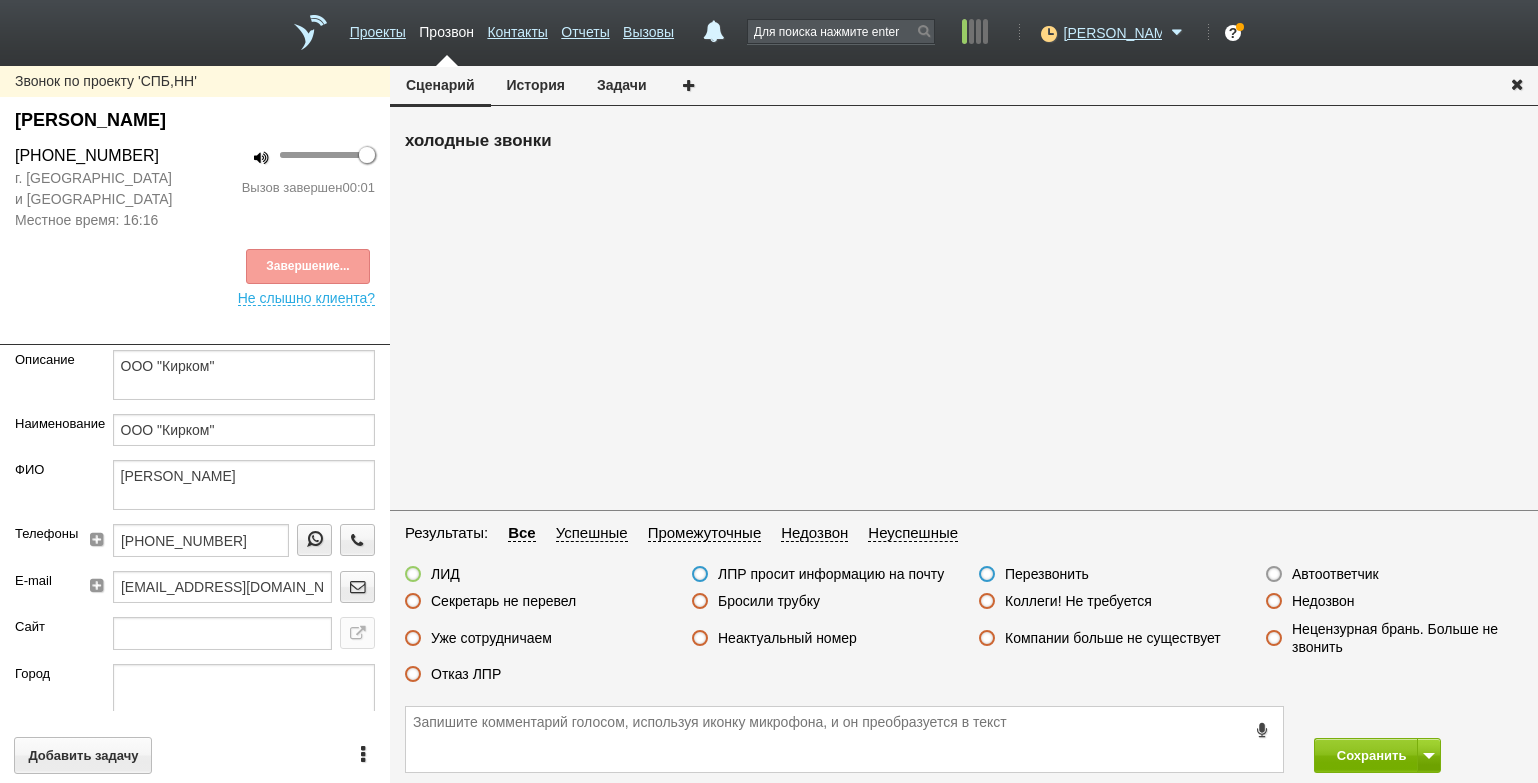 click on "Автоответчик" at bounding box center (1335, 574) 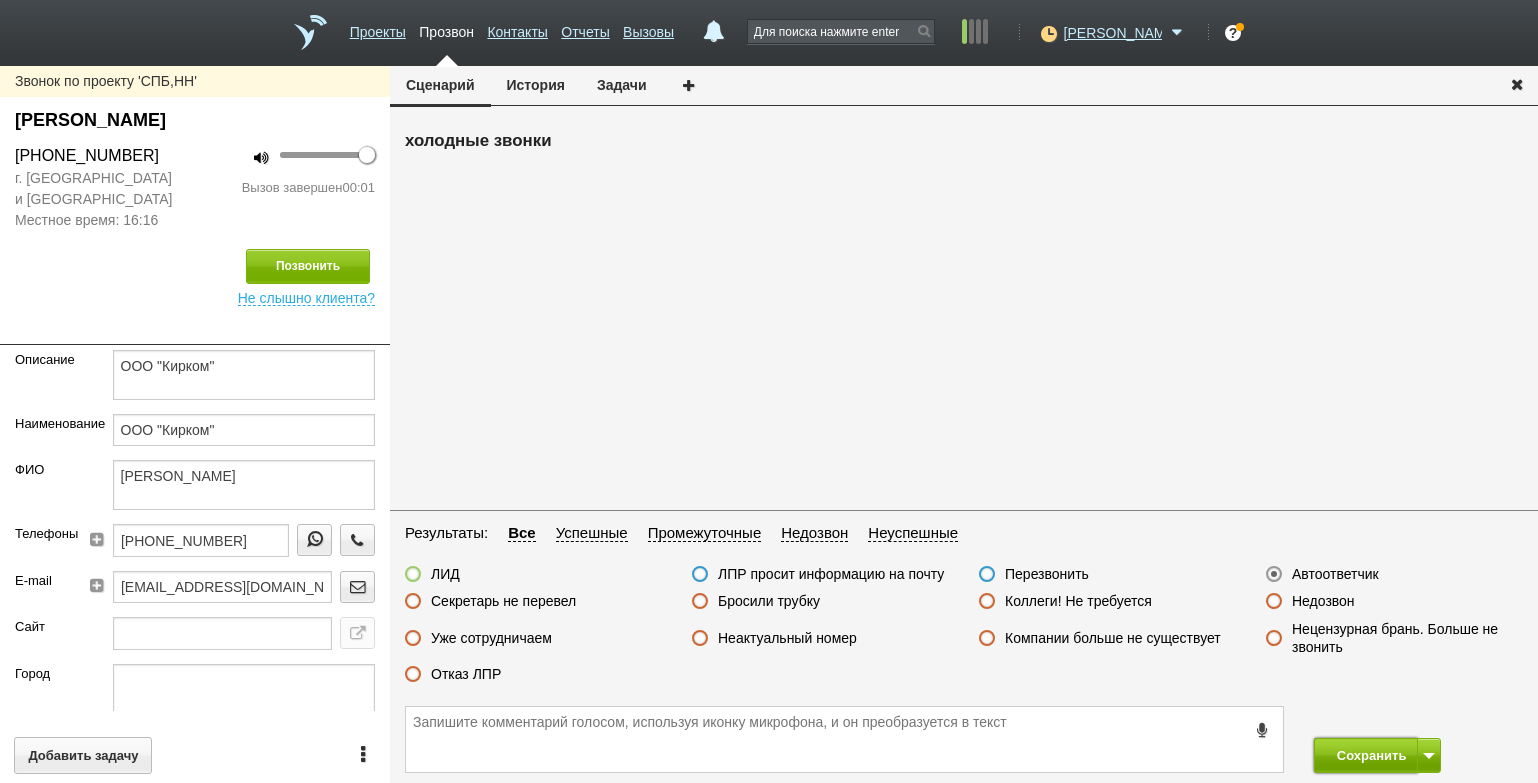 click on "Сохранить" at bounding box center (1366, 755) 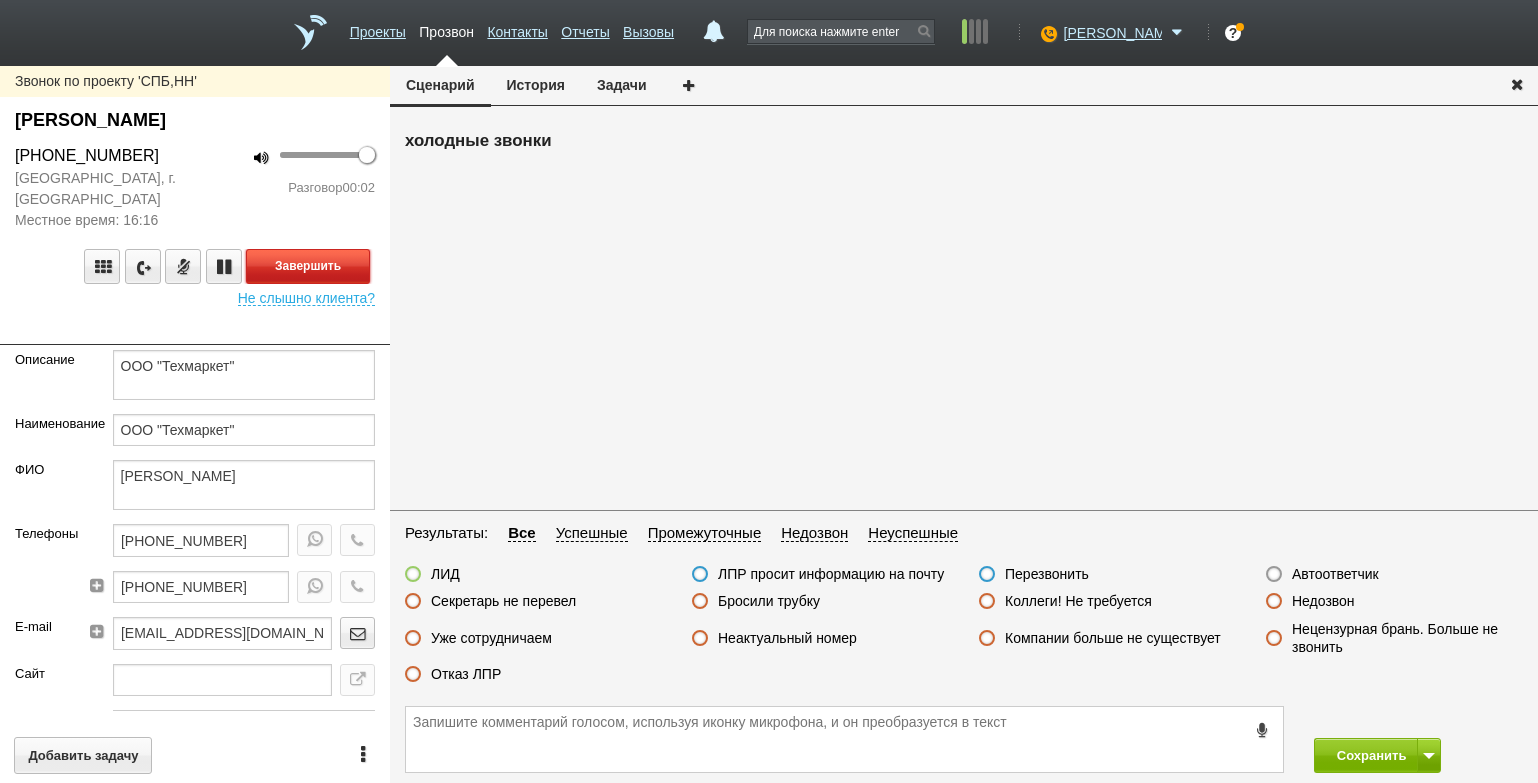click on "Завершить" at bounding box center (308, 266) 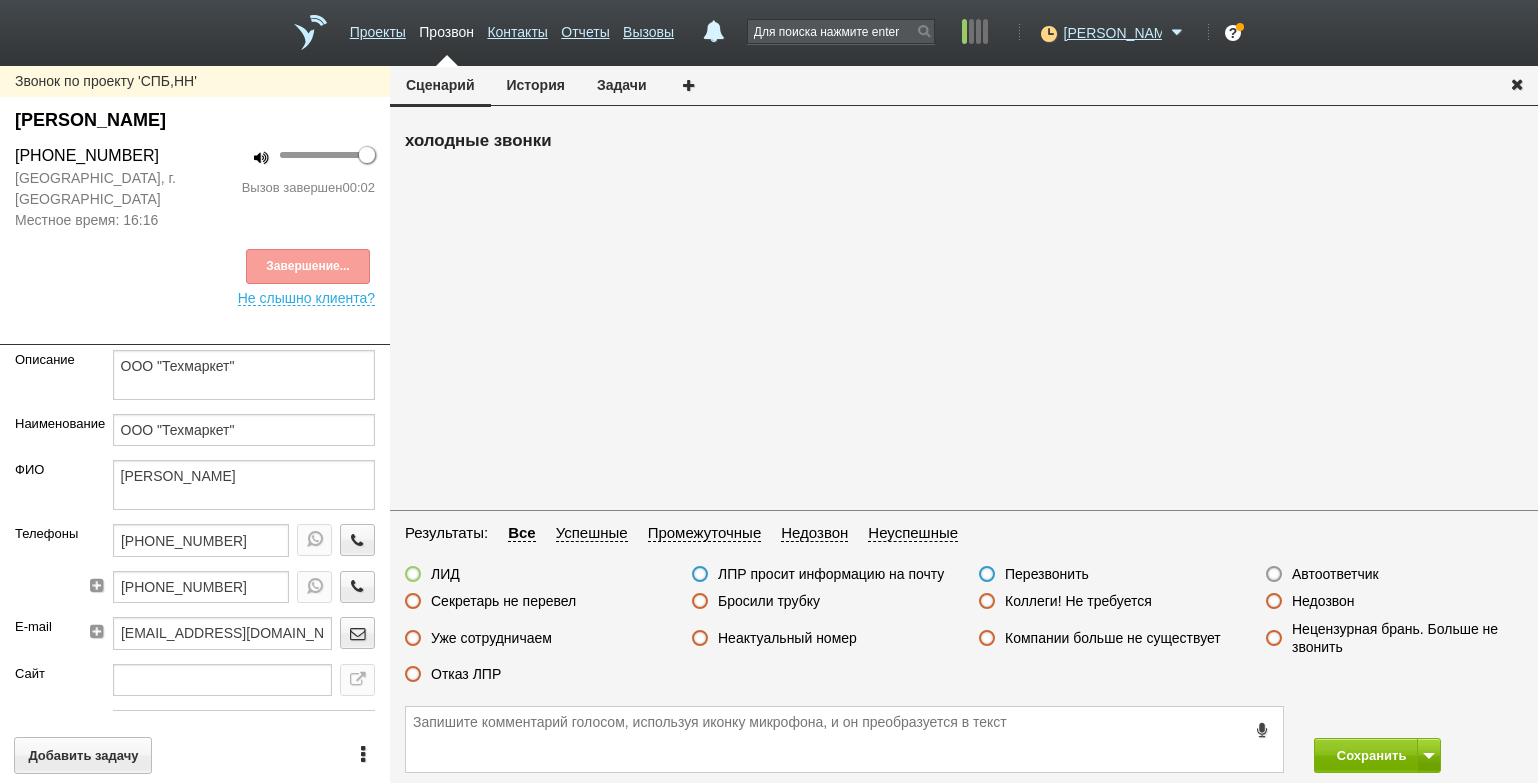click on "Автоответчик" at bounding box center (1335, 574) 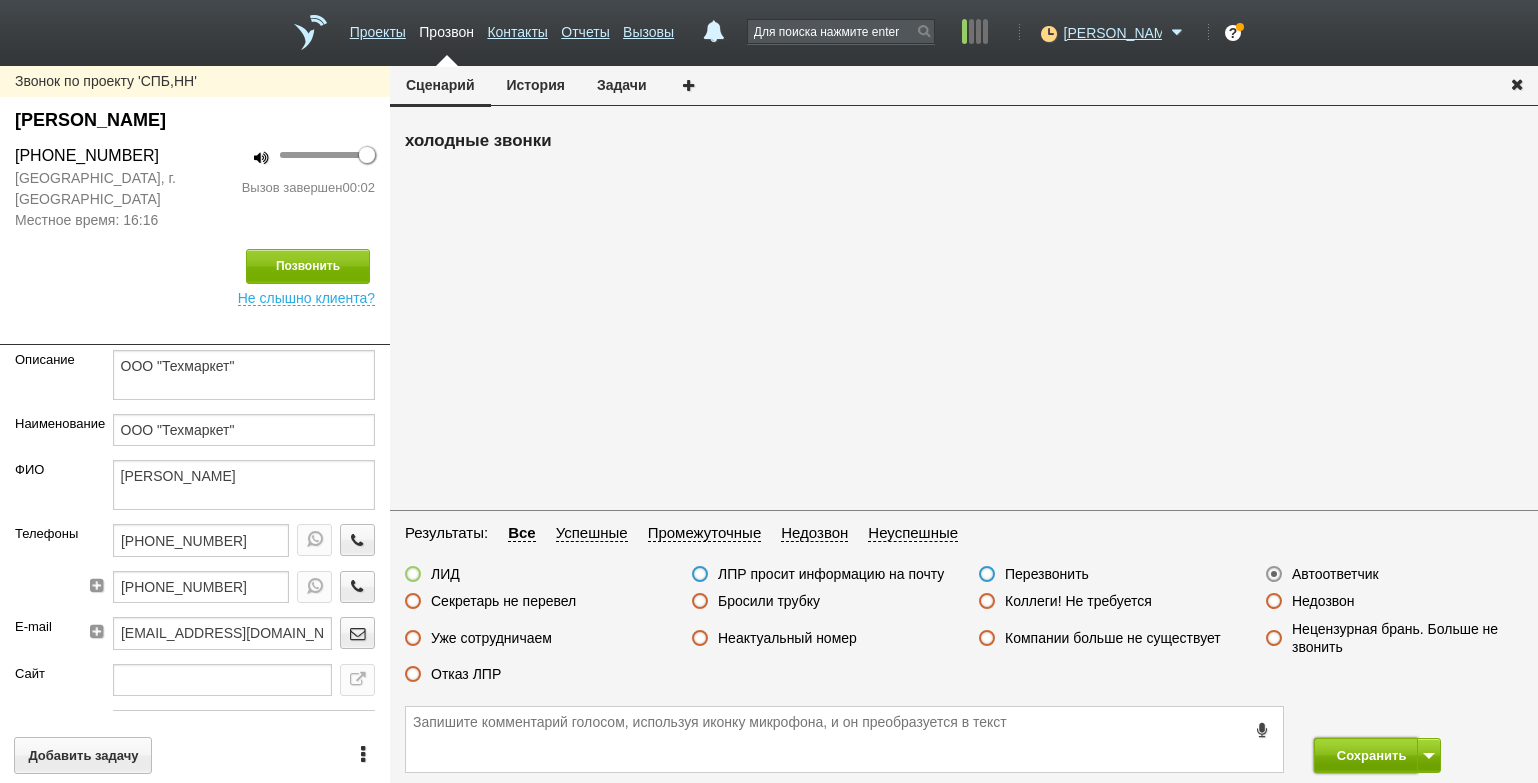 click on "Сохранить" at bounding box center (1366, 755) 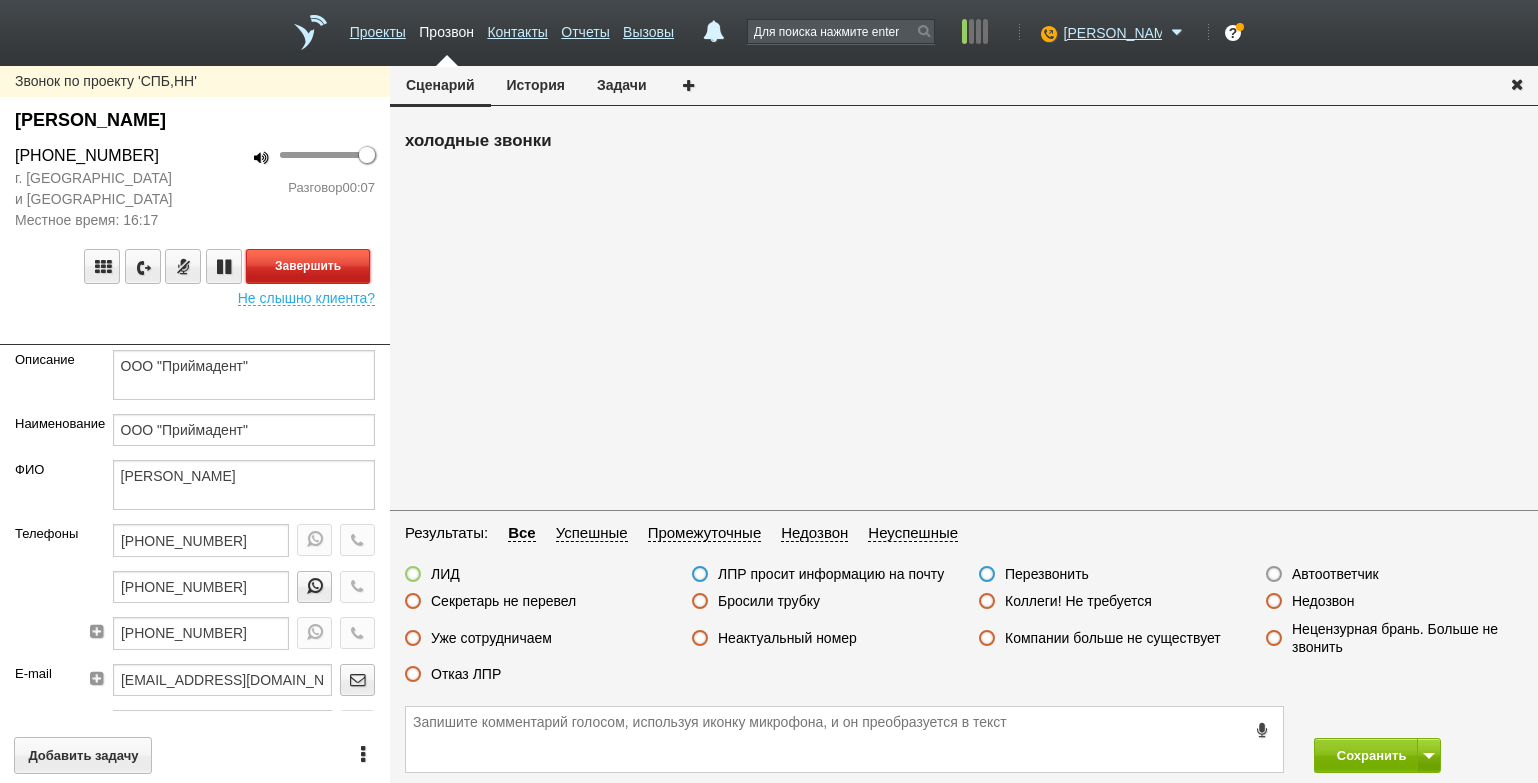 click on "Завершить" at bounding box center [308, 266] 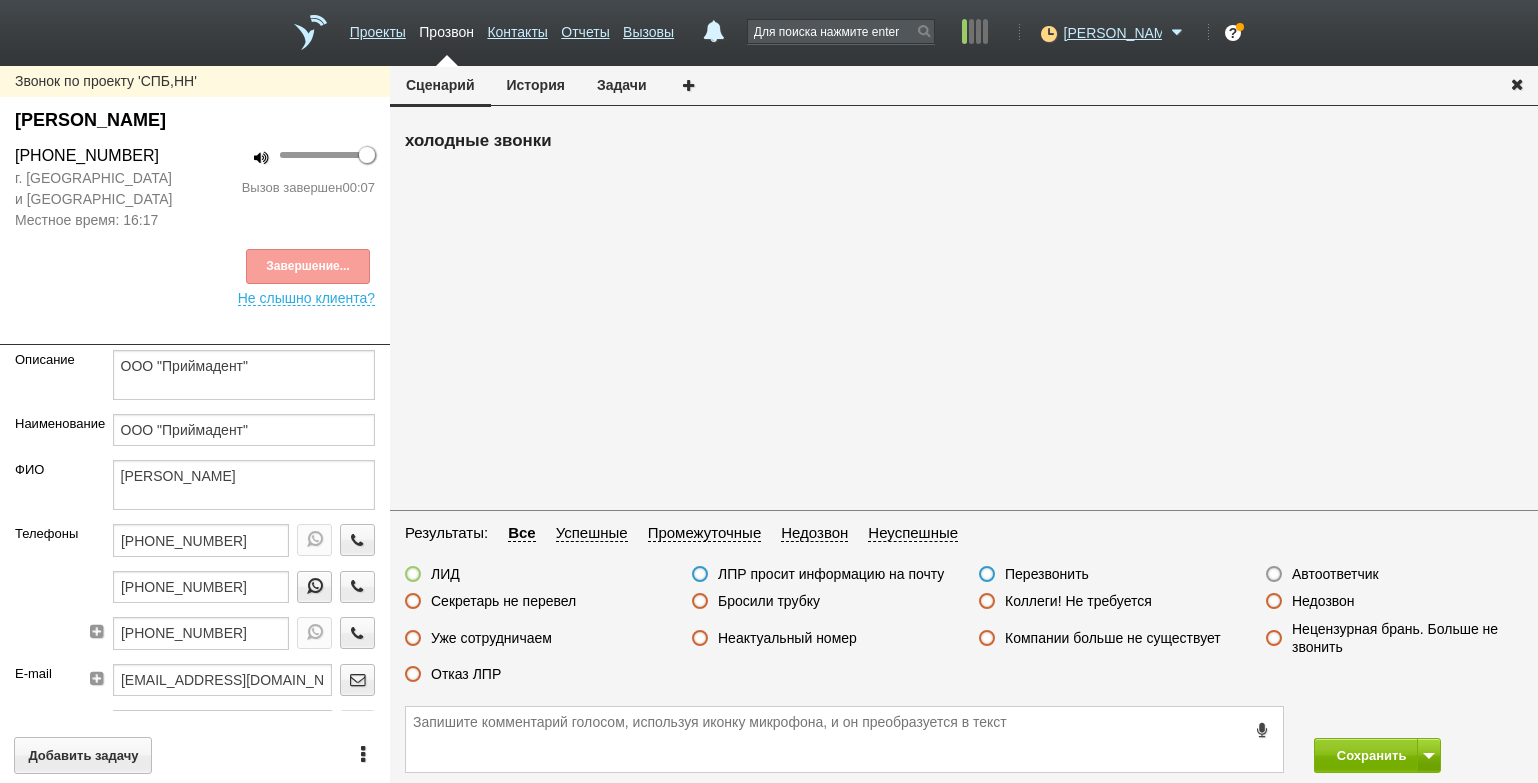 click on "Секретарь не перевел" at bounding box center (503, 601) 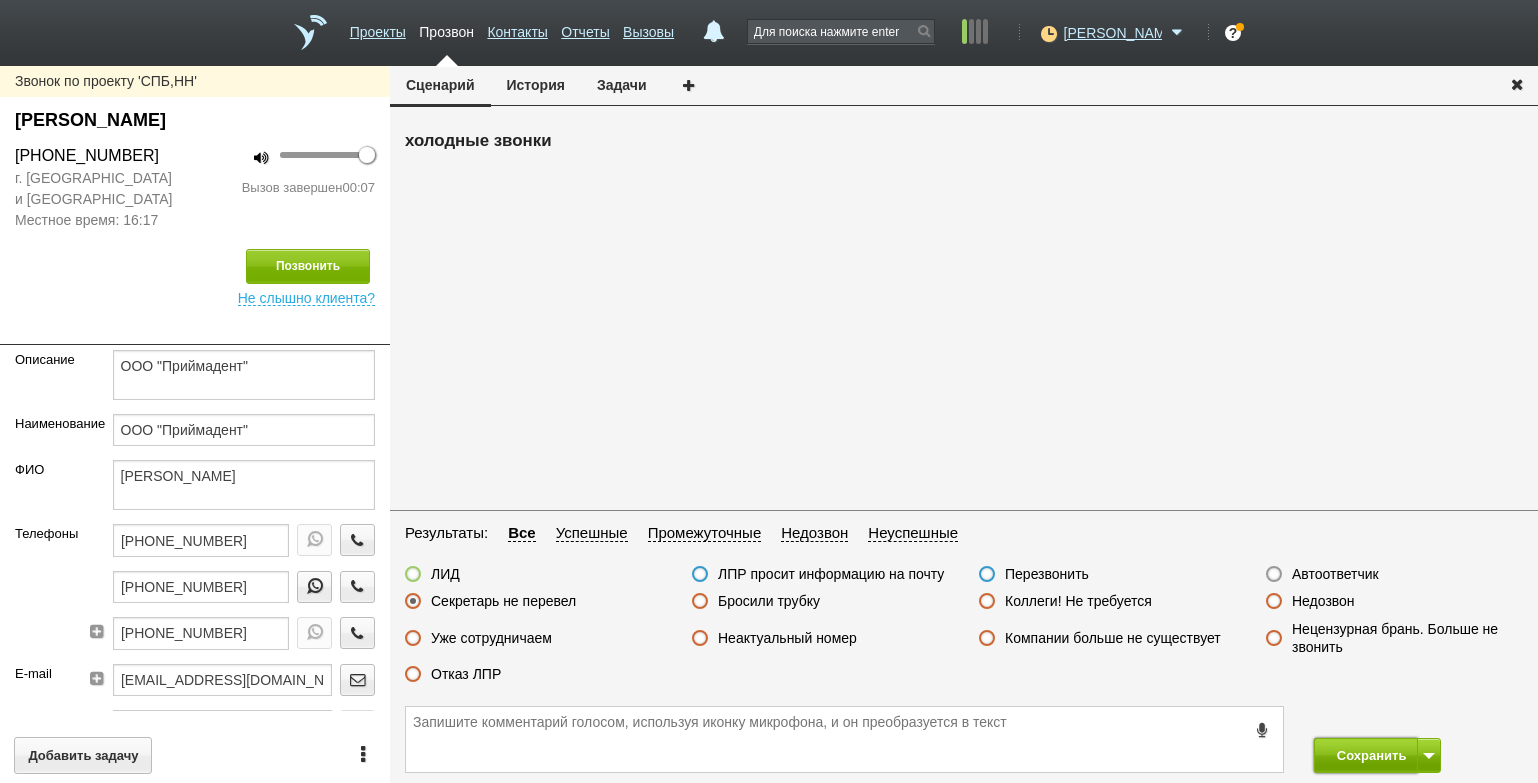 click on "Сохранить" at bounding box center (1366, 755) 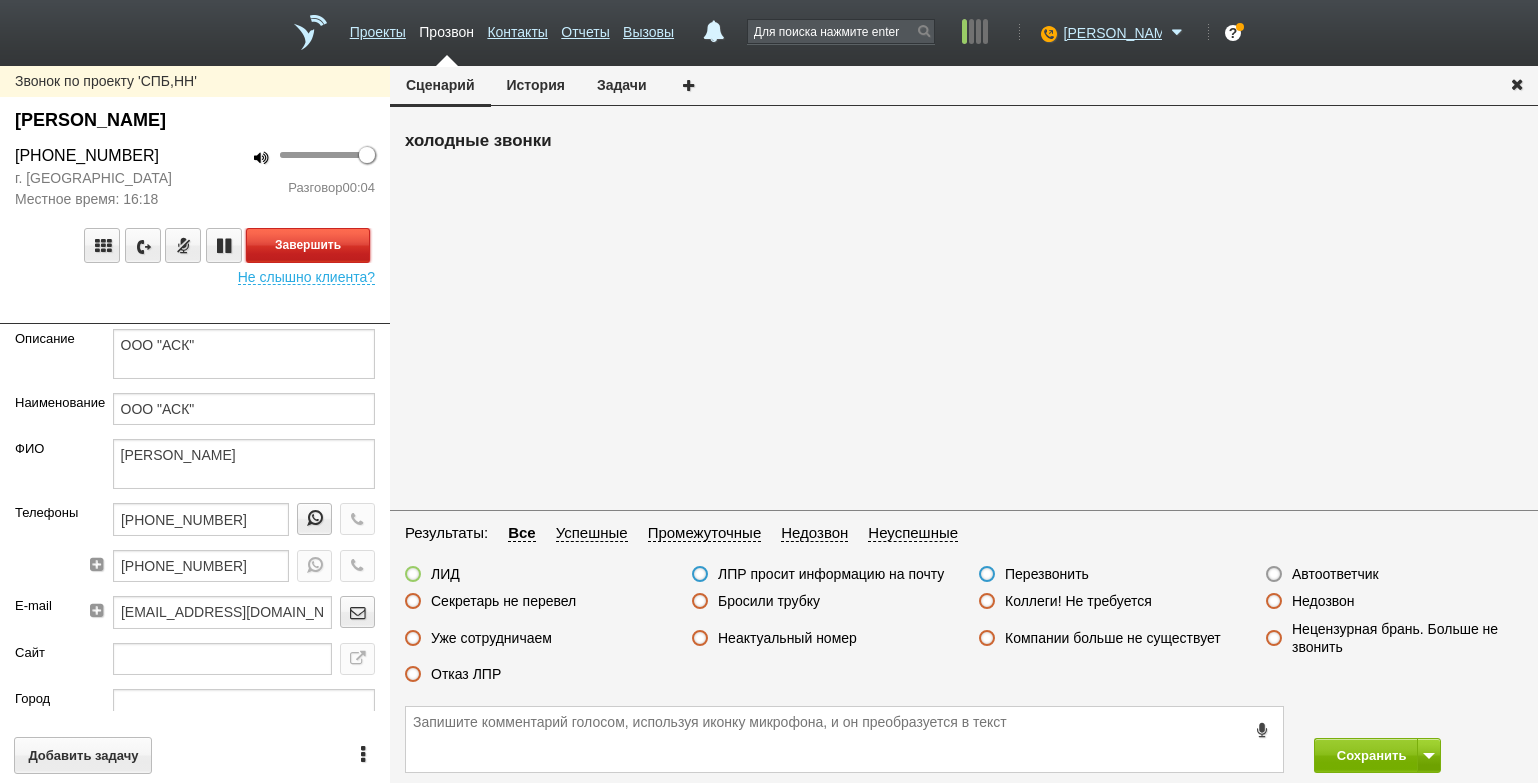 click on "Завершить" at bounding box center [308, 245] 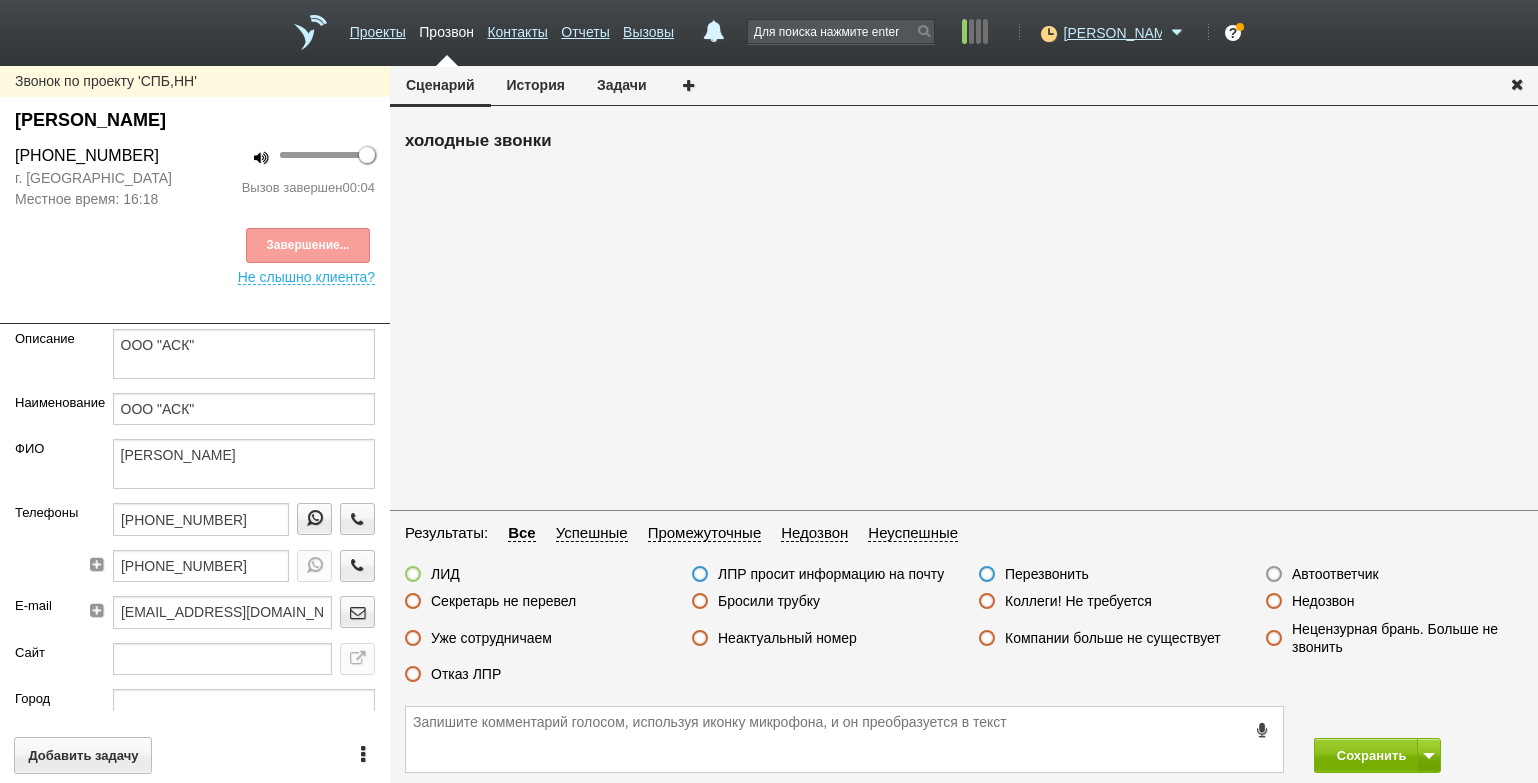 click on "Недозвон" at bounding box center [1323, 601] 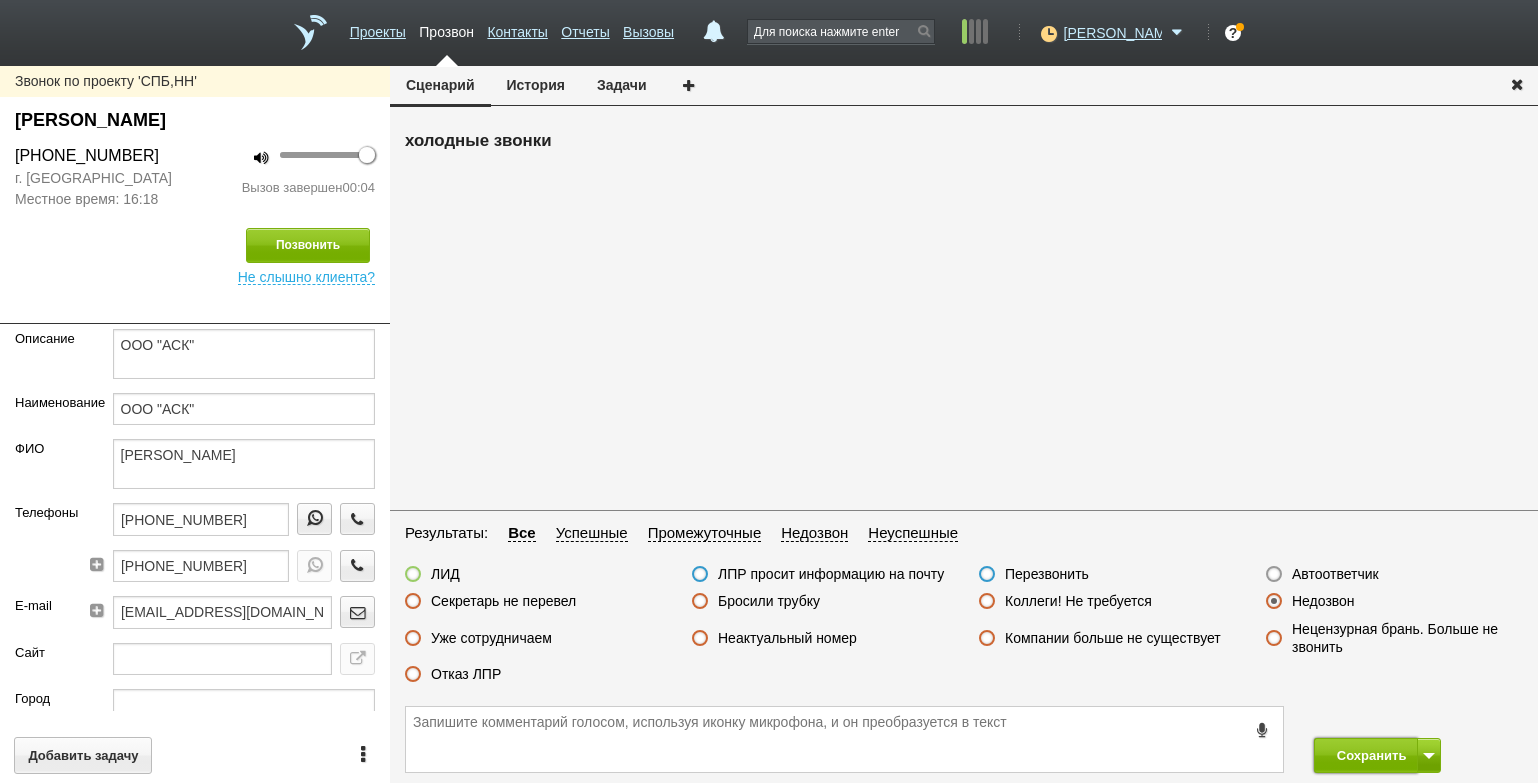 click on "Сохранить" at bounding box center (1366, 755) 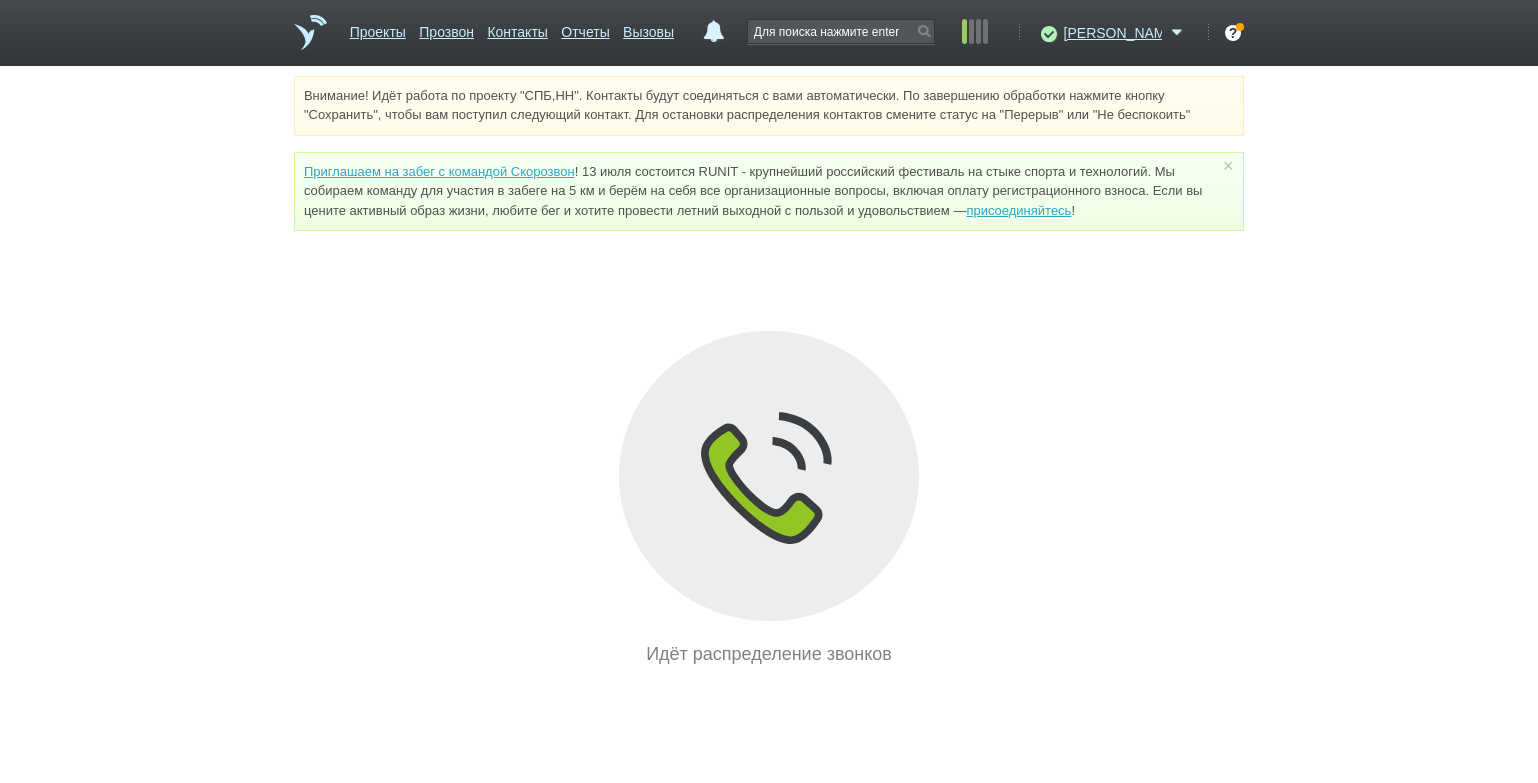 drag, startPoint x: 223, startPoint y: 356, endPoint x: 256, endPoint y: 346, distance: 34.48188 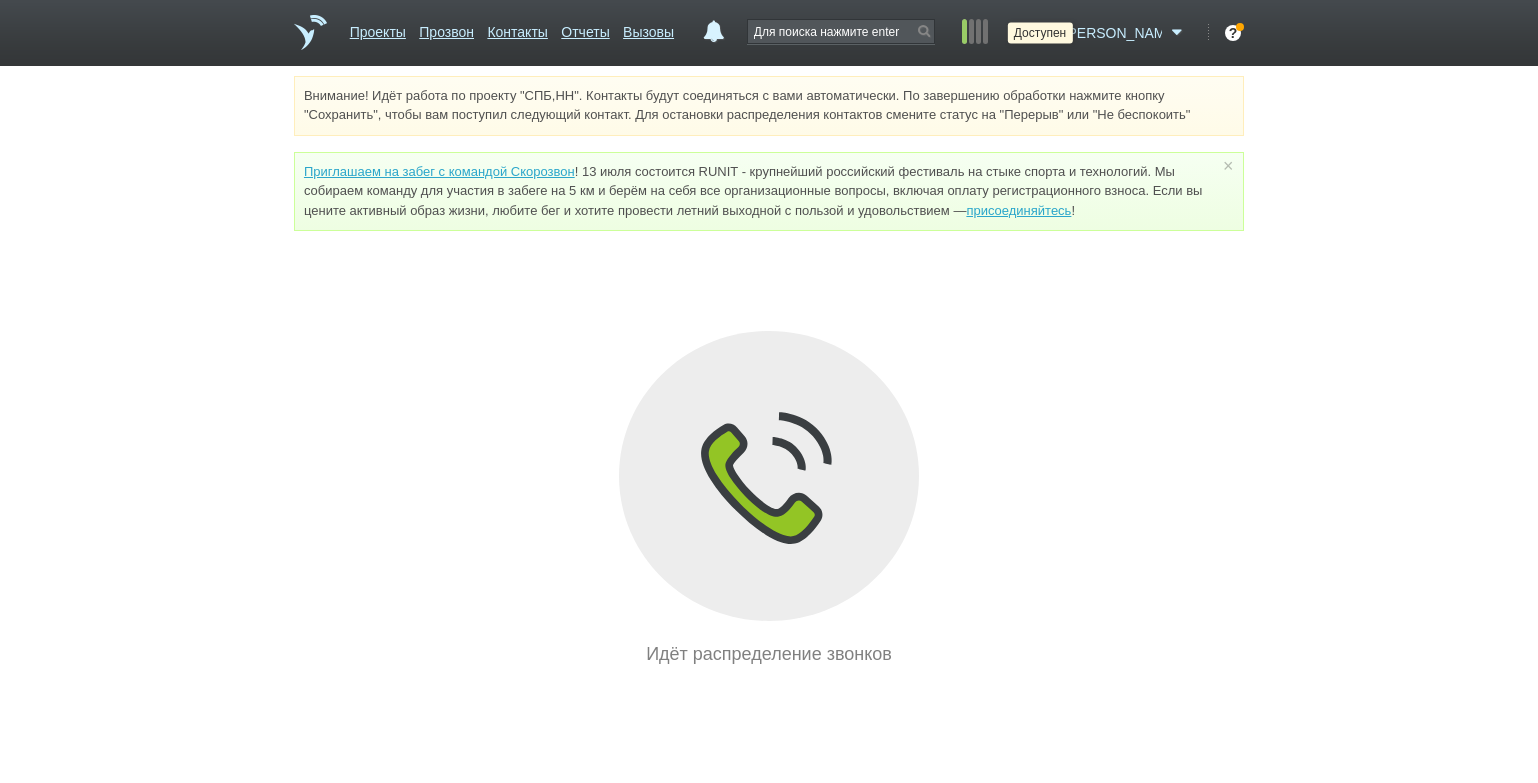 click at bounding box center [1046, 33] 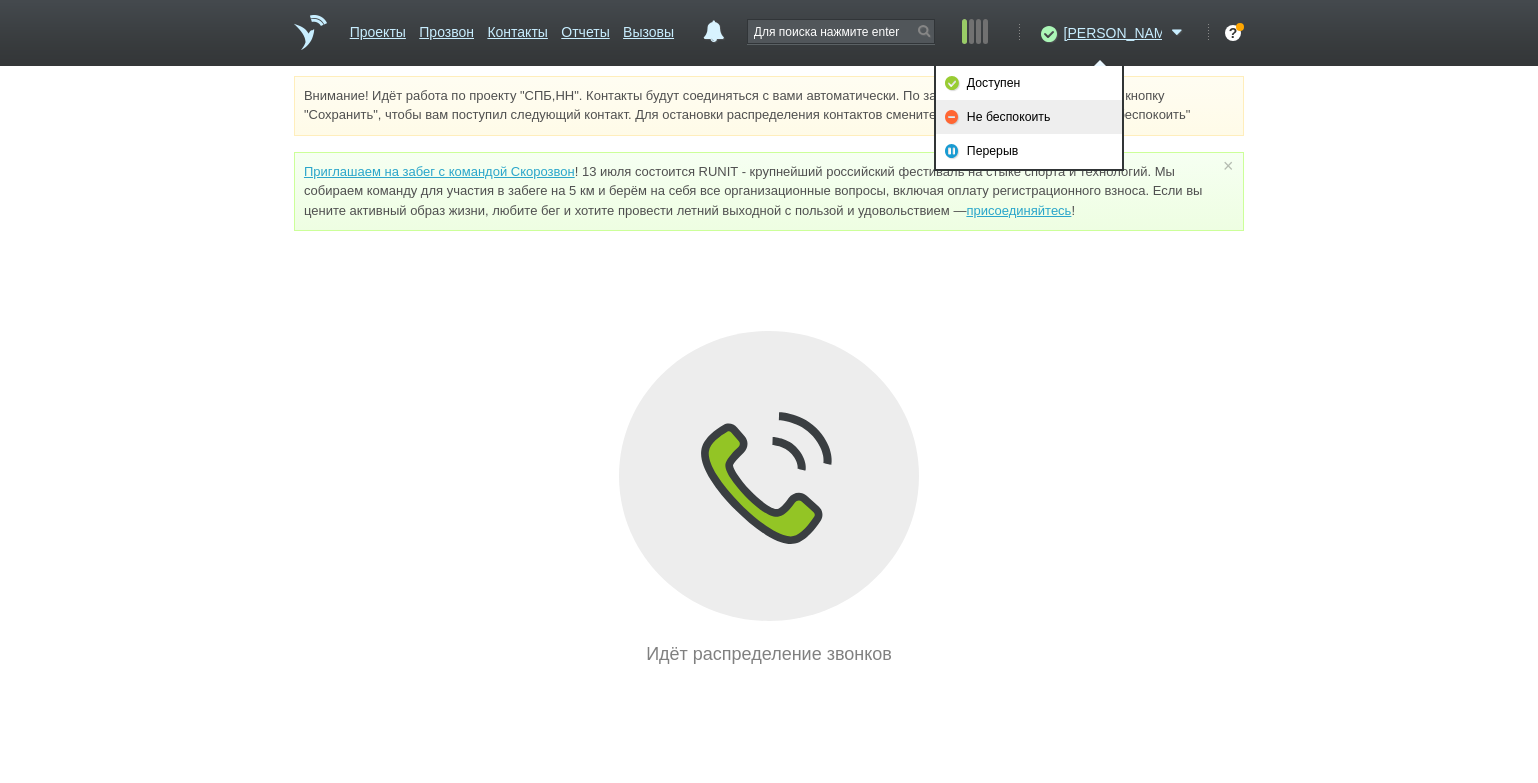 click on "Внимание! Идёт работа по проекту "СПБ,НН". Контакты будут соединяться с вами автоматически. По завершению обработки нажмите кнопку "Сохранить", чтобы вам поступил следующий контакт. Для остановки распределения контактов смените статус на "Перерыв" или "Не беспокоить"" at bounding box center [769, 106] 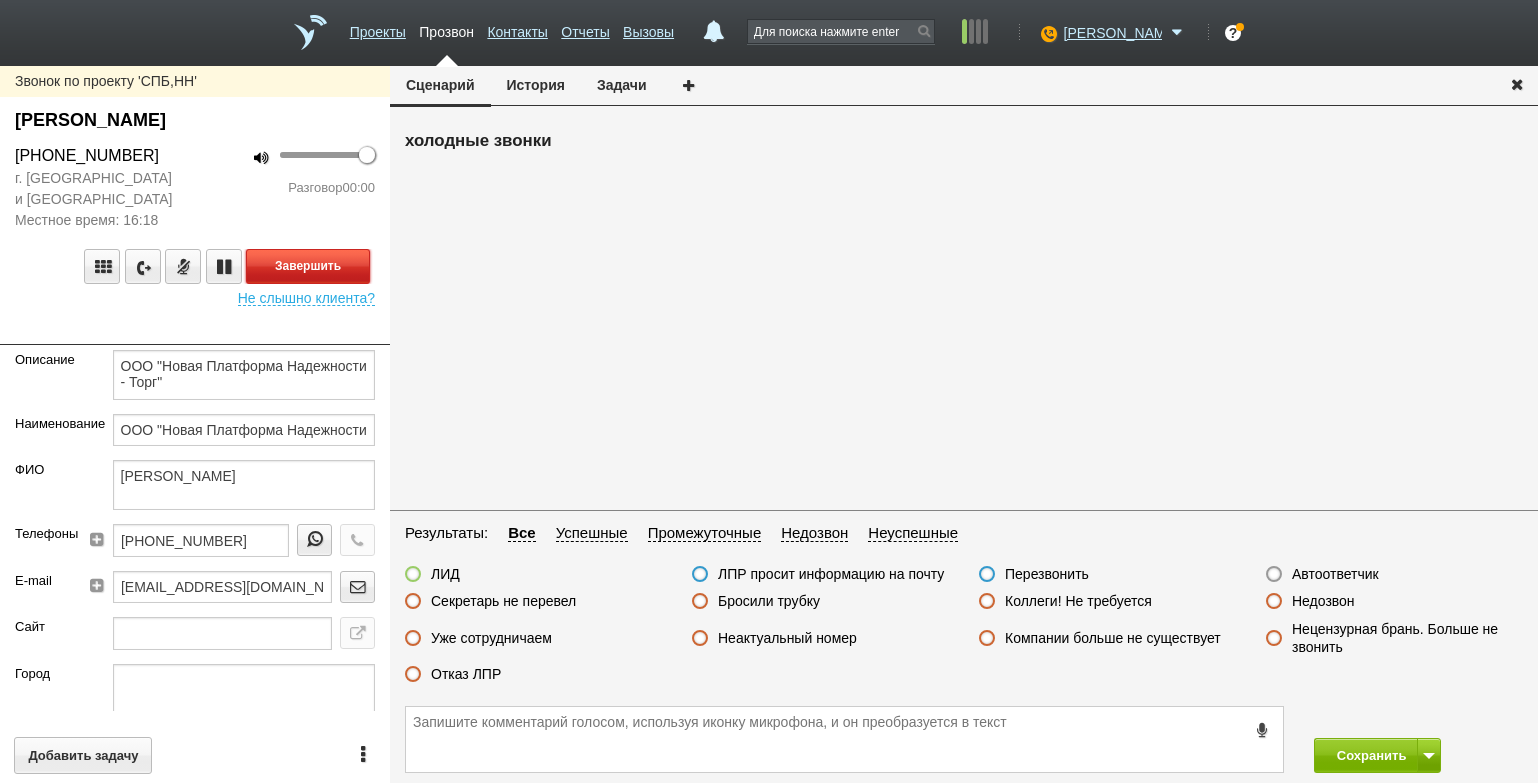 click on "Завершить" at bounding box center [308, 266] 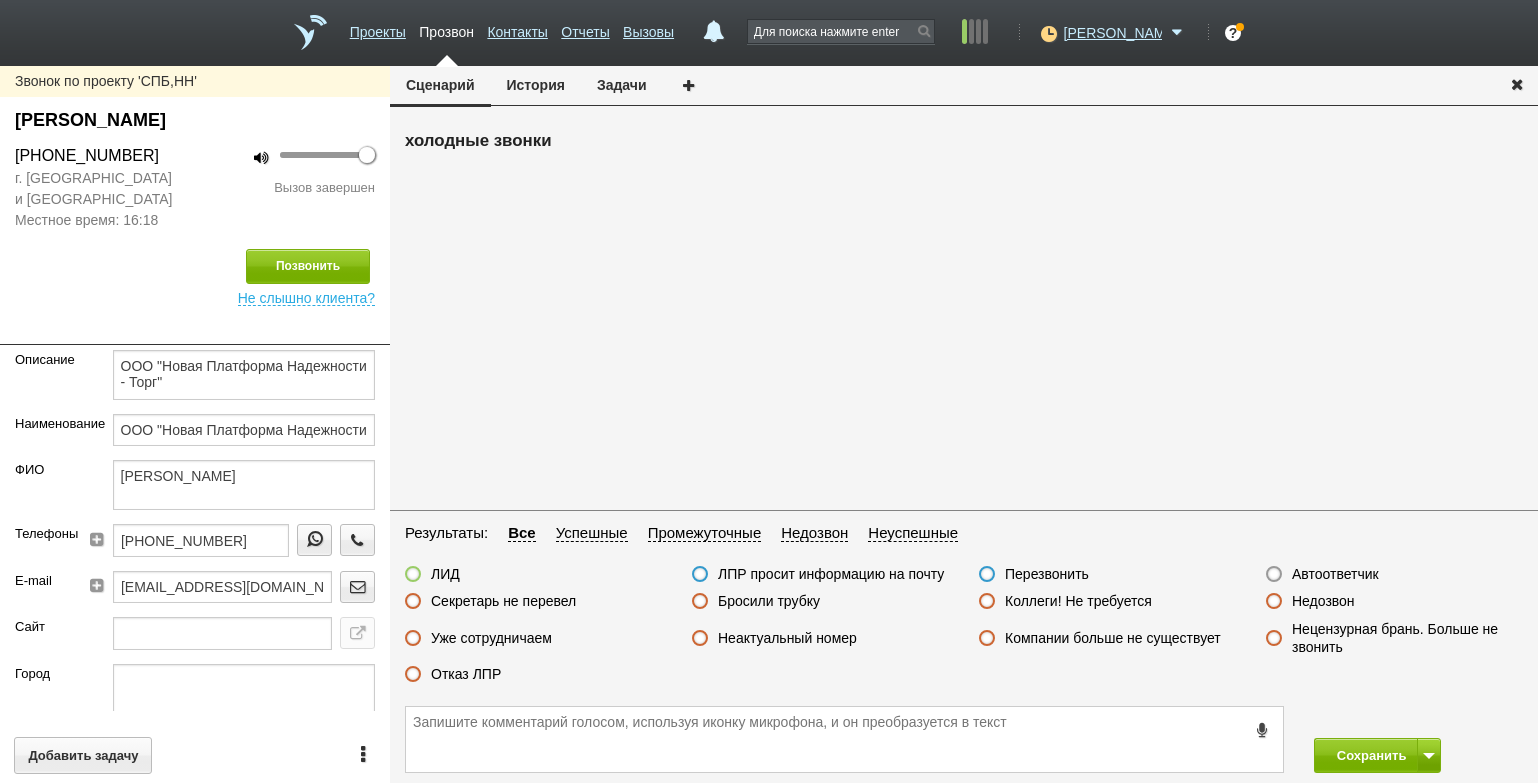 click on "Автоответчик" at bounding box center [1335, 574] 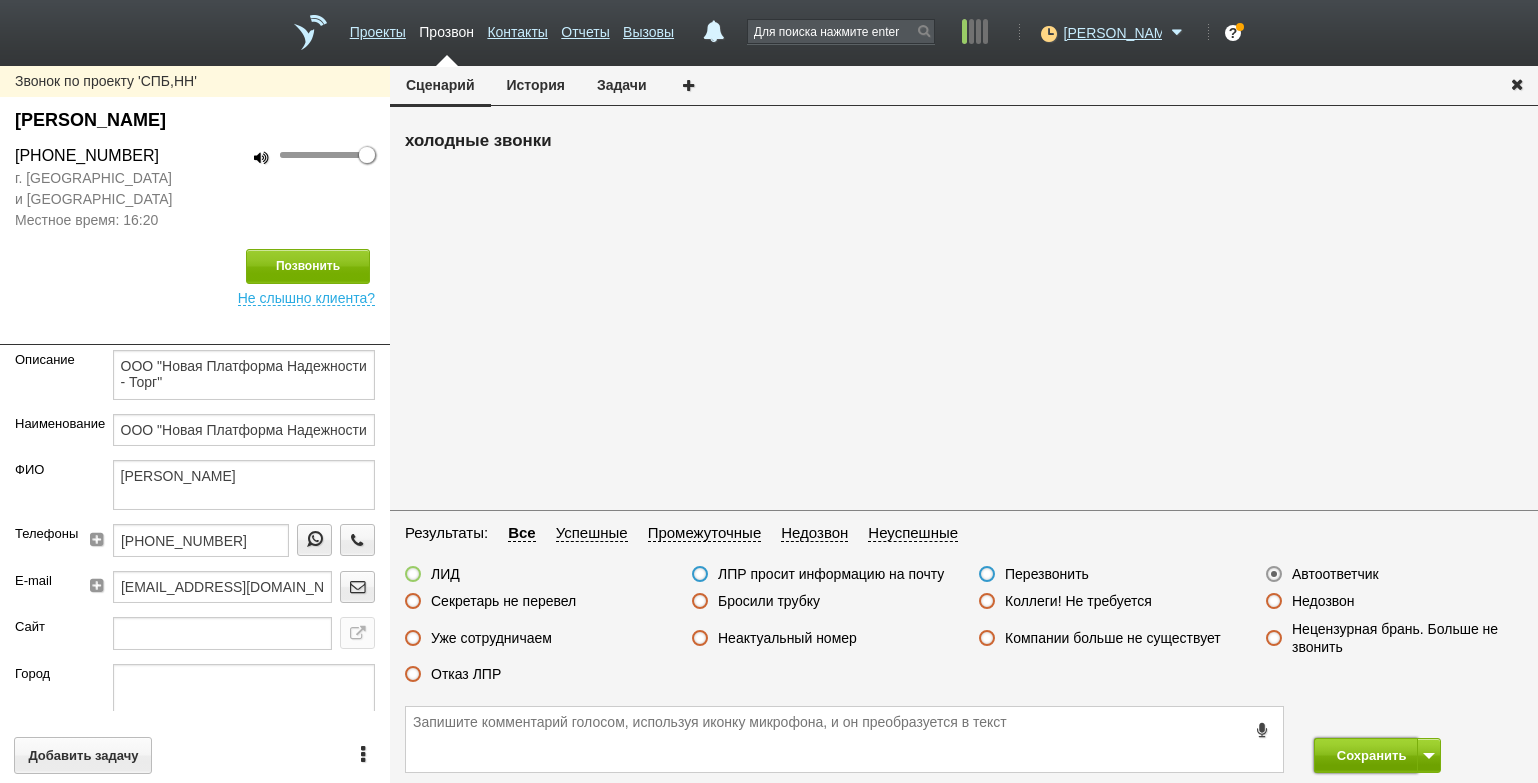 click on "Сохранить" at bounding box center [1366, 755] 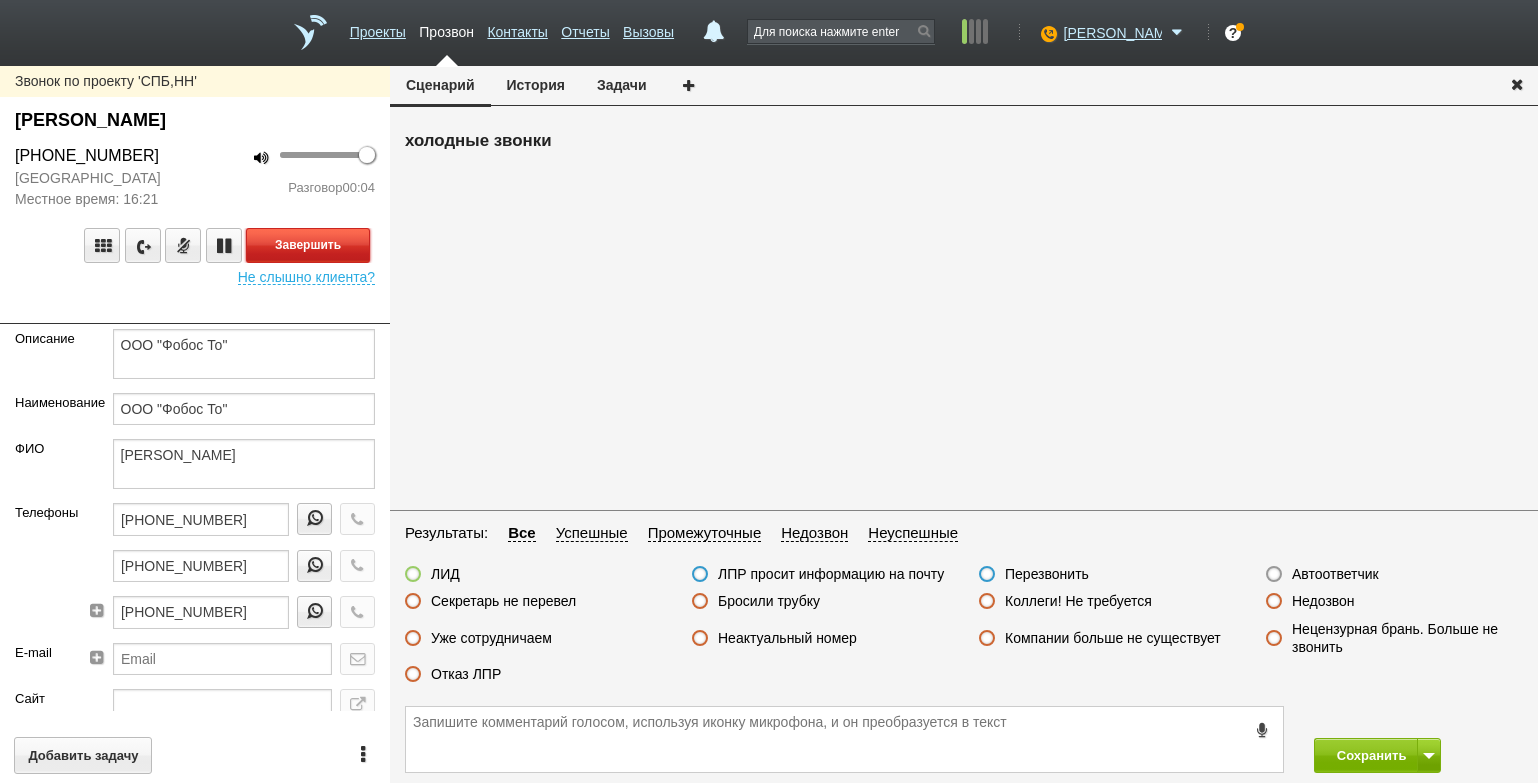 click on "Завершить" at bounding box center (308, 245) 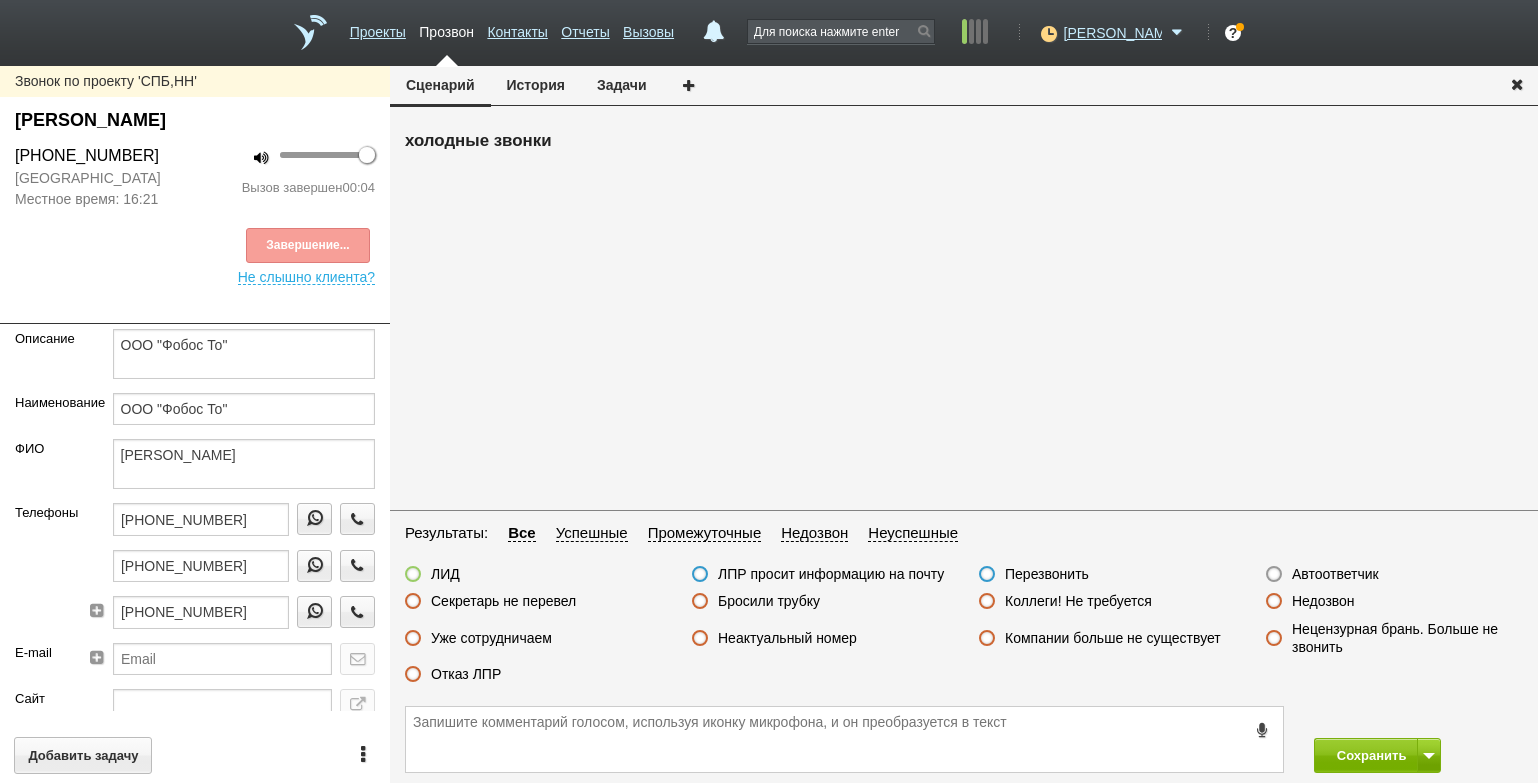 click on "Бросили трубку" at bounding box center (769, 601) 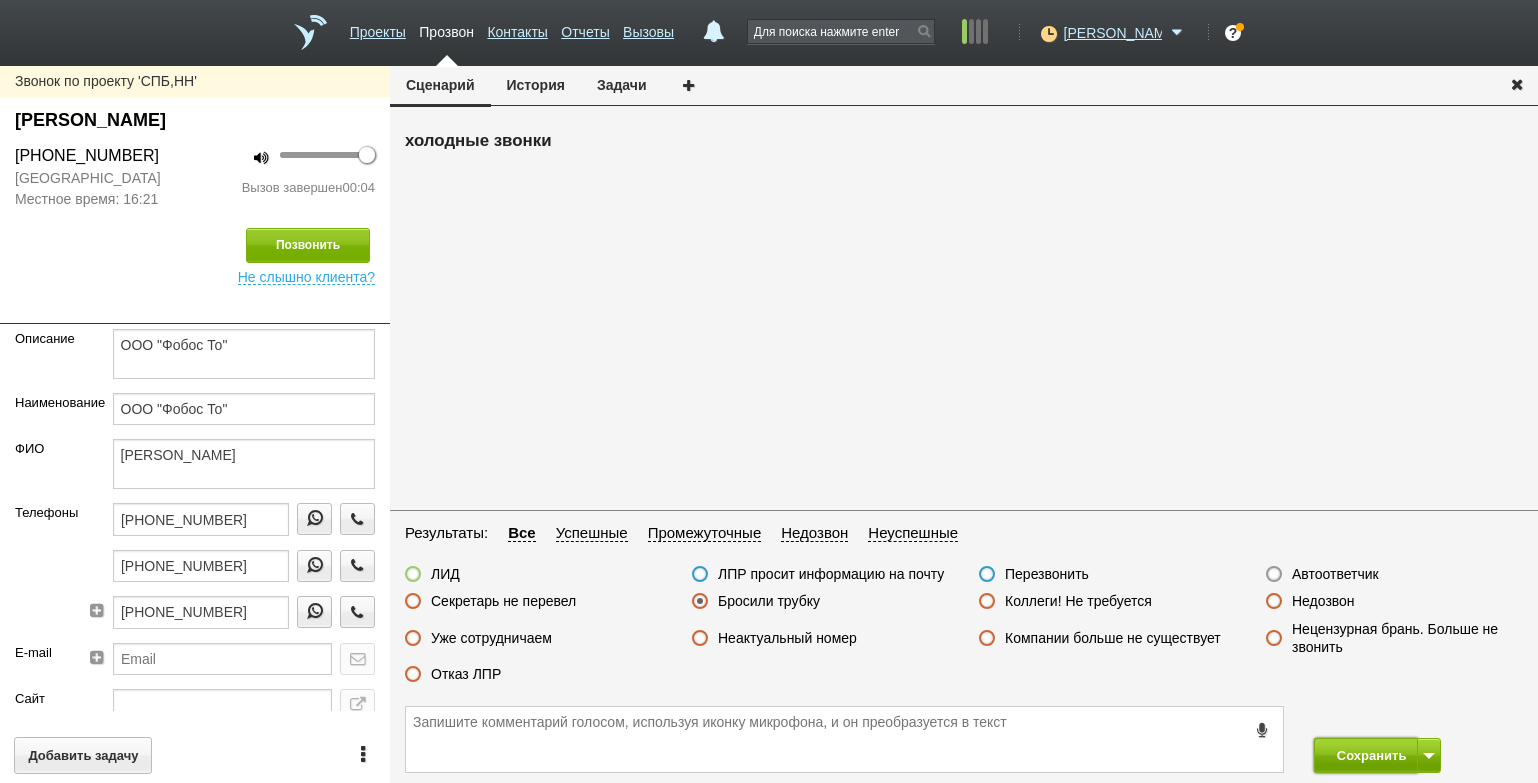 click on "Сохранить" at bounding box center (1366, 755) 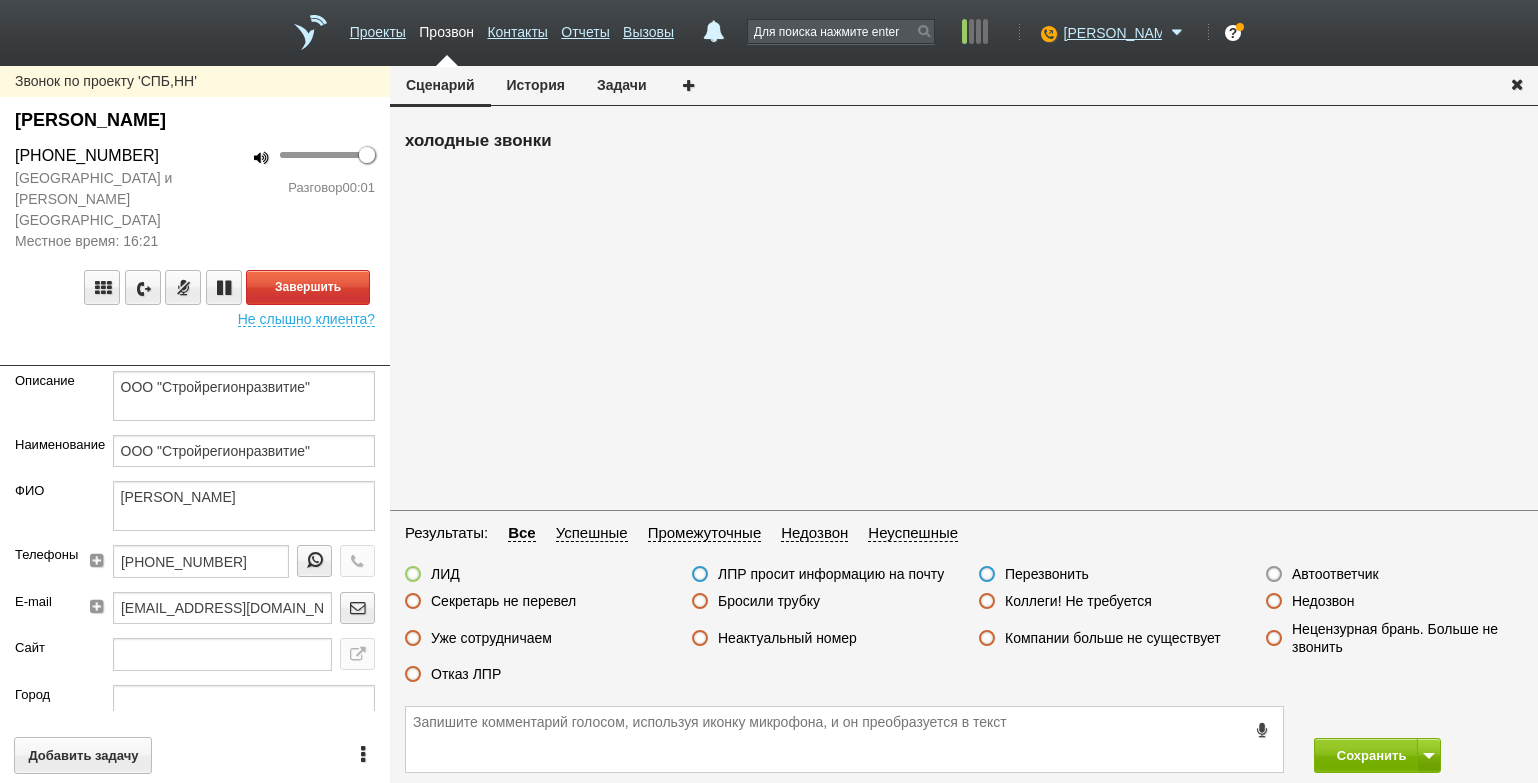 click on "Звонок по проекту 'СПБ,[PERSON_NAME] [PHONE_NUMBER] [GEOGRAPHIC_DATA] и [PERSON_NAME][GEOGRAPHIC_DATA] Местное время: 16:21     100
Разговор
00:01         Завершить Не слышно клиента? Описание ООО "Стройрегионразвитие" Наименование ООО "Стройрегионразвитие" ФИО [PERSON_NAME] Телефоны [PHONE_NUMBER] E-mail [EMAIL_ADDRESS][DOMAIN_NAME] Сайт Город Адрес Регион г [GEOGRAPHIC_DATA] Должность Генеральный Директор Теги выгрузить тест Ничего не найдено Список пуст Ответственный [PERSON_NAME] [PERSON_NAME] [PERSON_NAME] [PERSON_NAME] [PERSON_NAME] не найдено Список пуст" at bounding box center [195, 424] 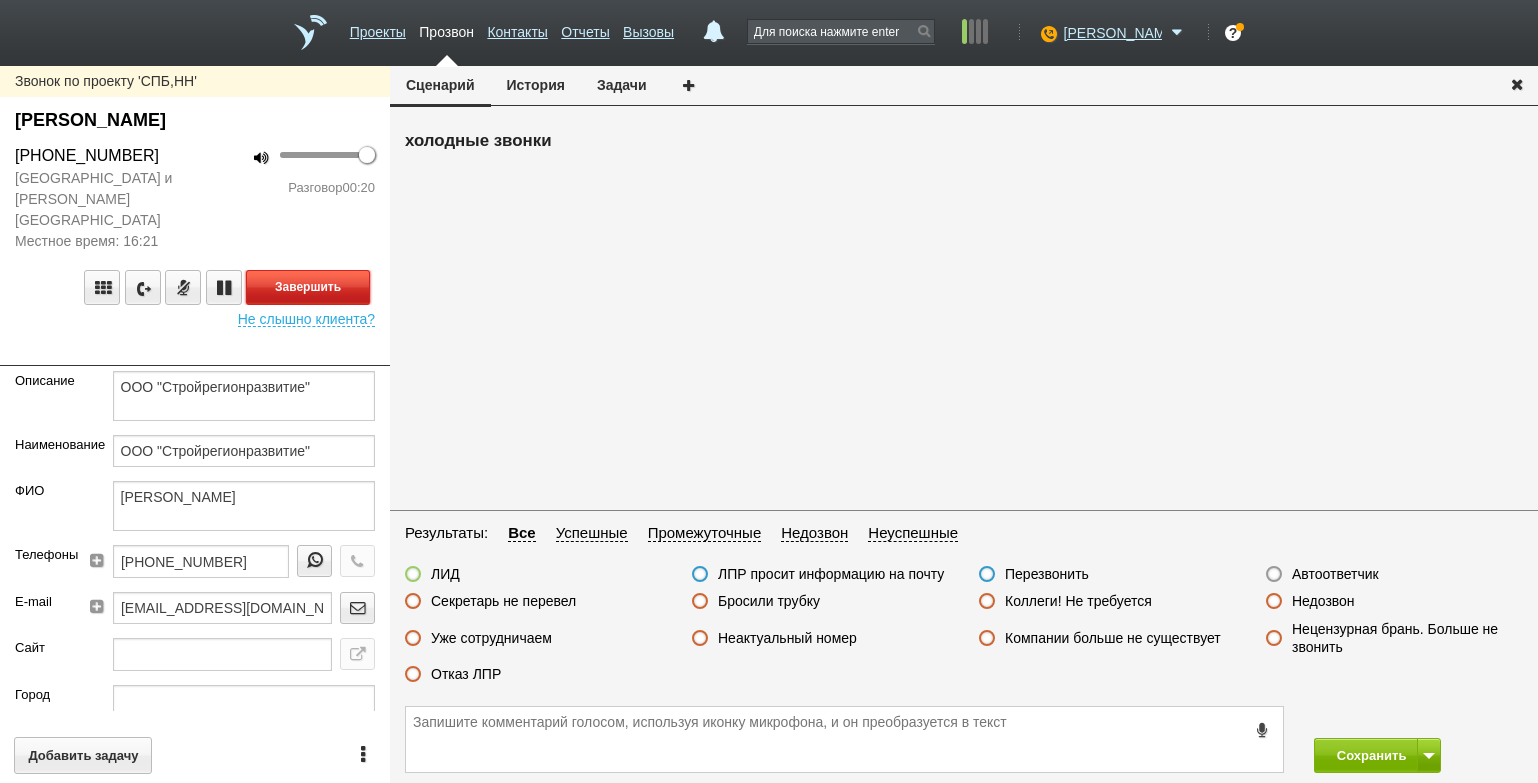 click on "Завершить" at bounding box center [308, 287] 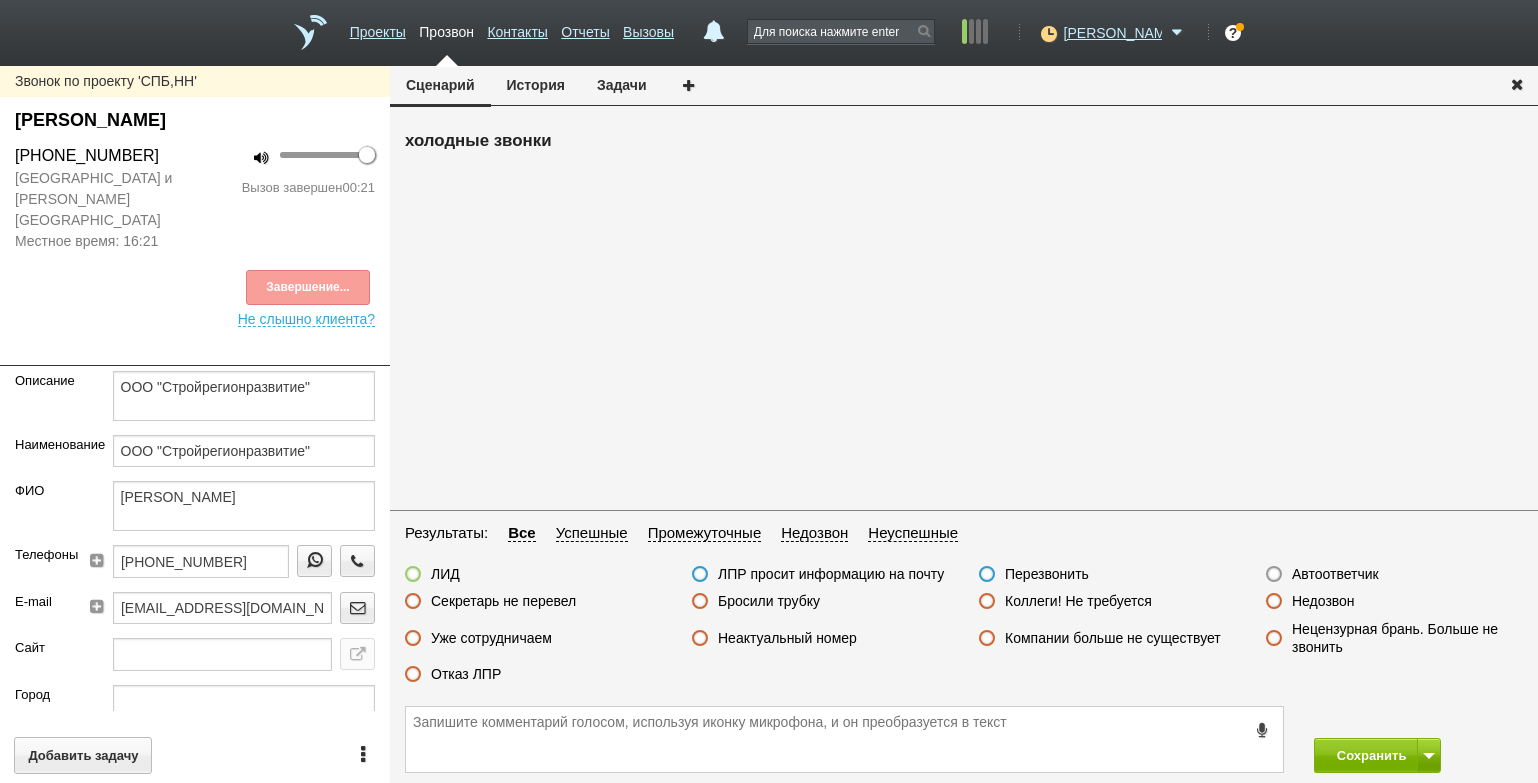 click on "Отказ ЛПР" at bounding box center [466, 674] 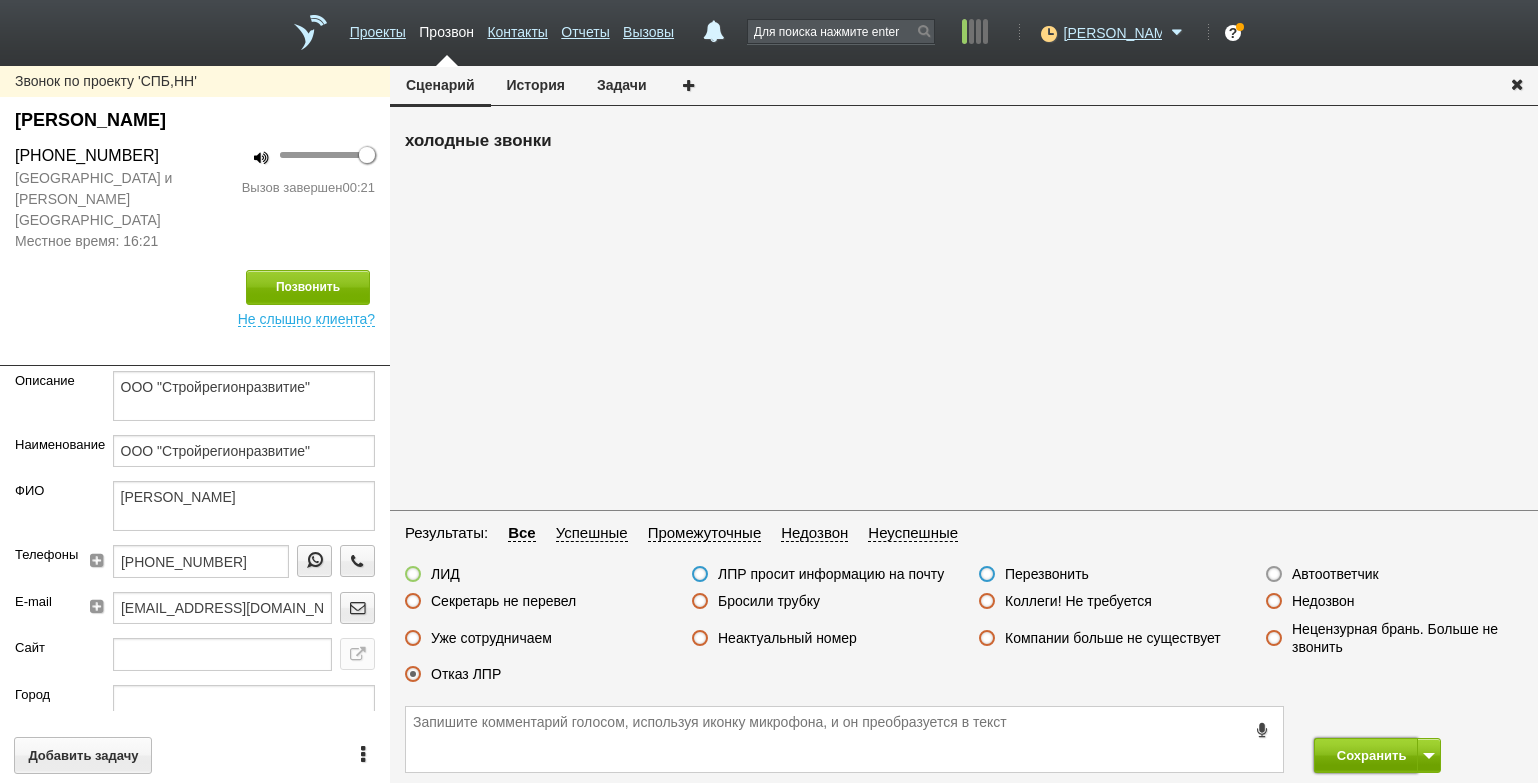 click on "Сохранить" at bounding box center (1366, 755) 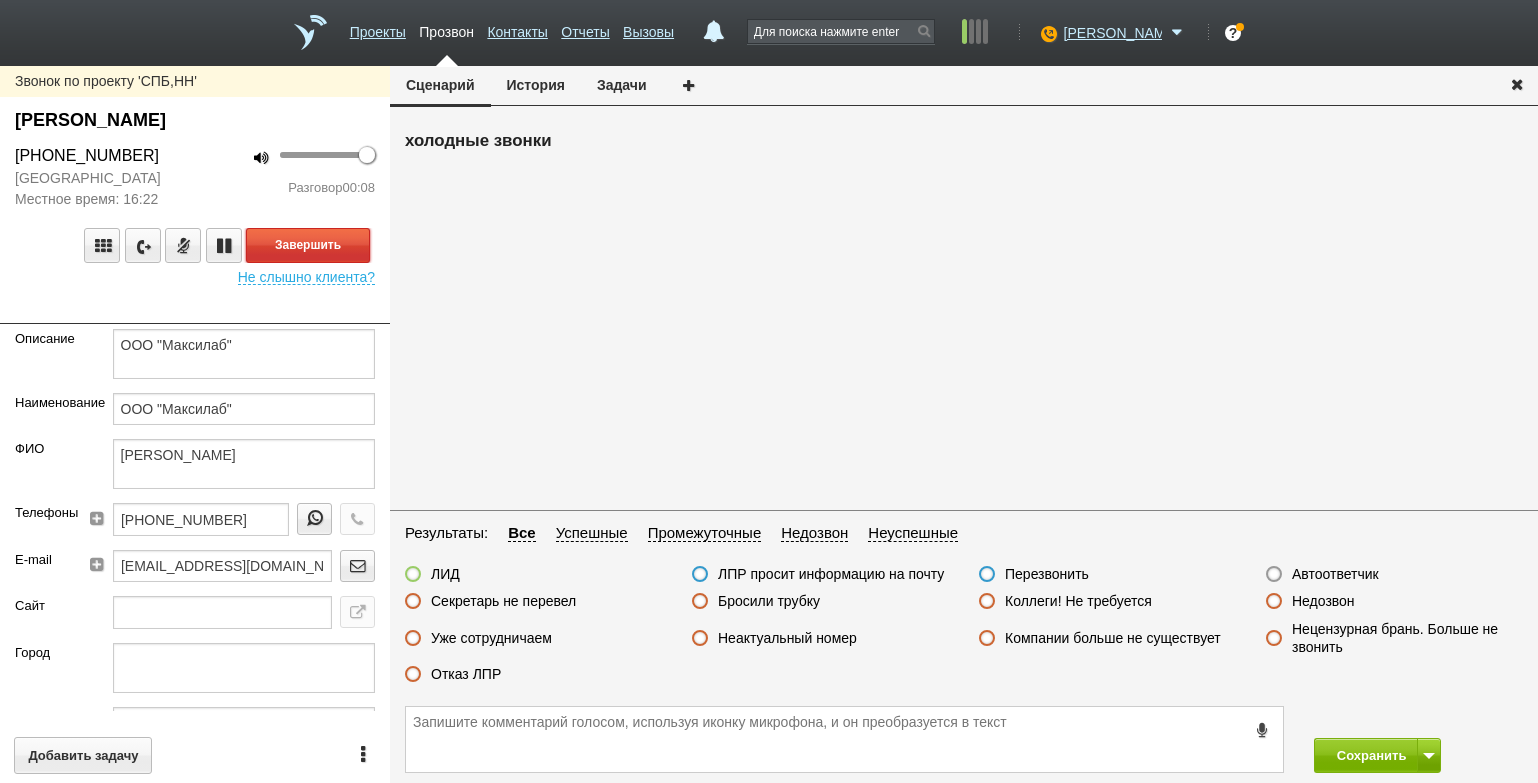 drag, startPoint x: 345, startPoint y: 231, endPoint x: 356, endPoint y: 236, distance: 12.083046 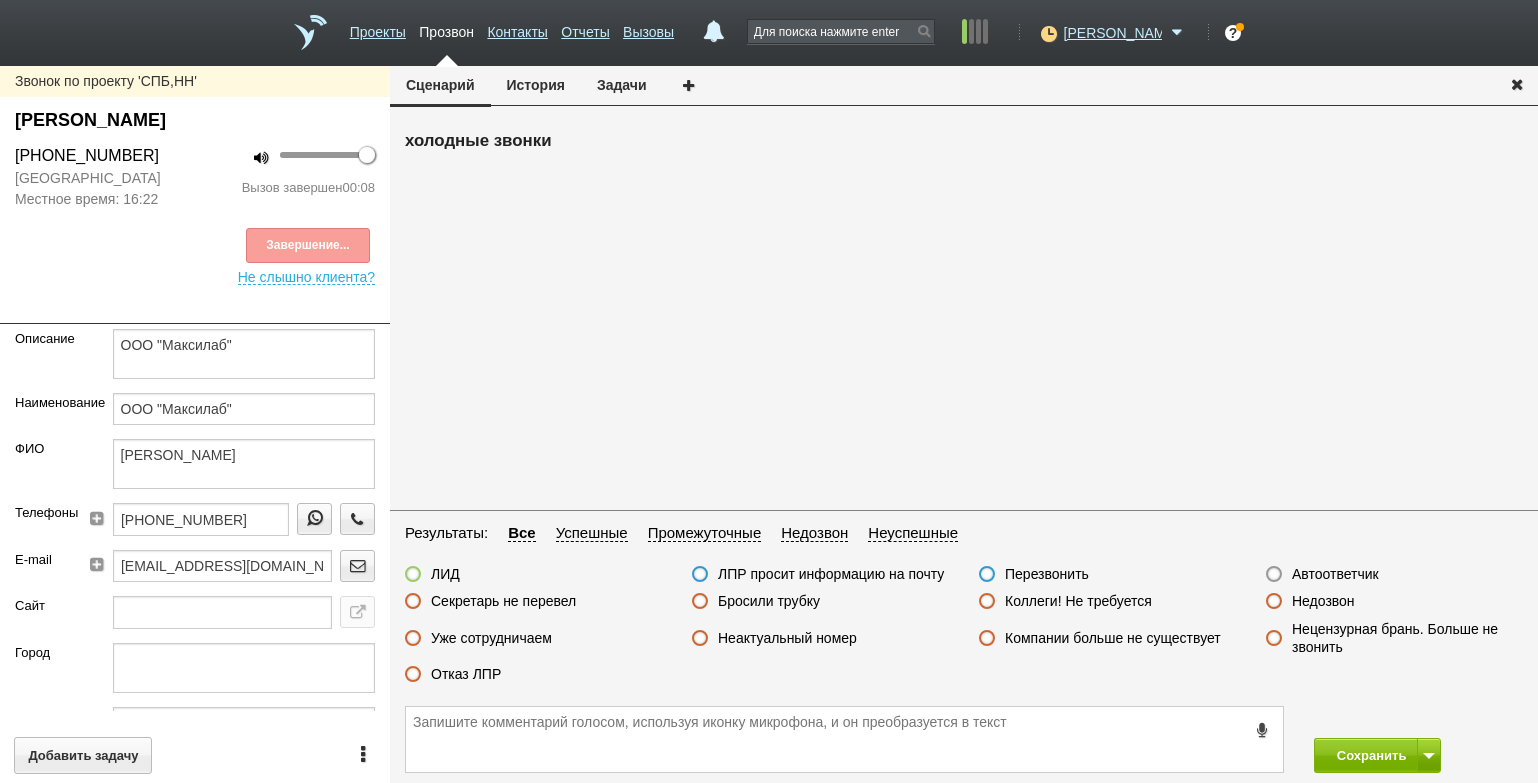 click on "Автоответчик" at bounding box center [1335, 574] 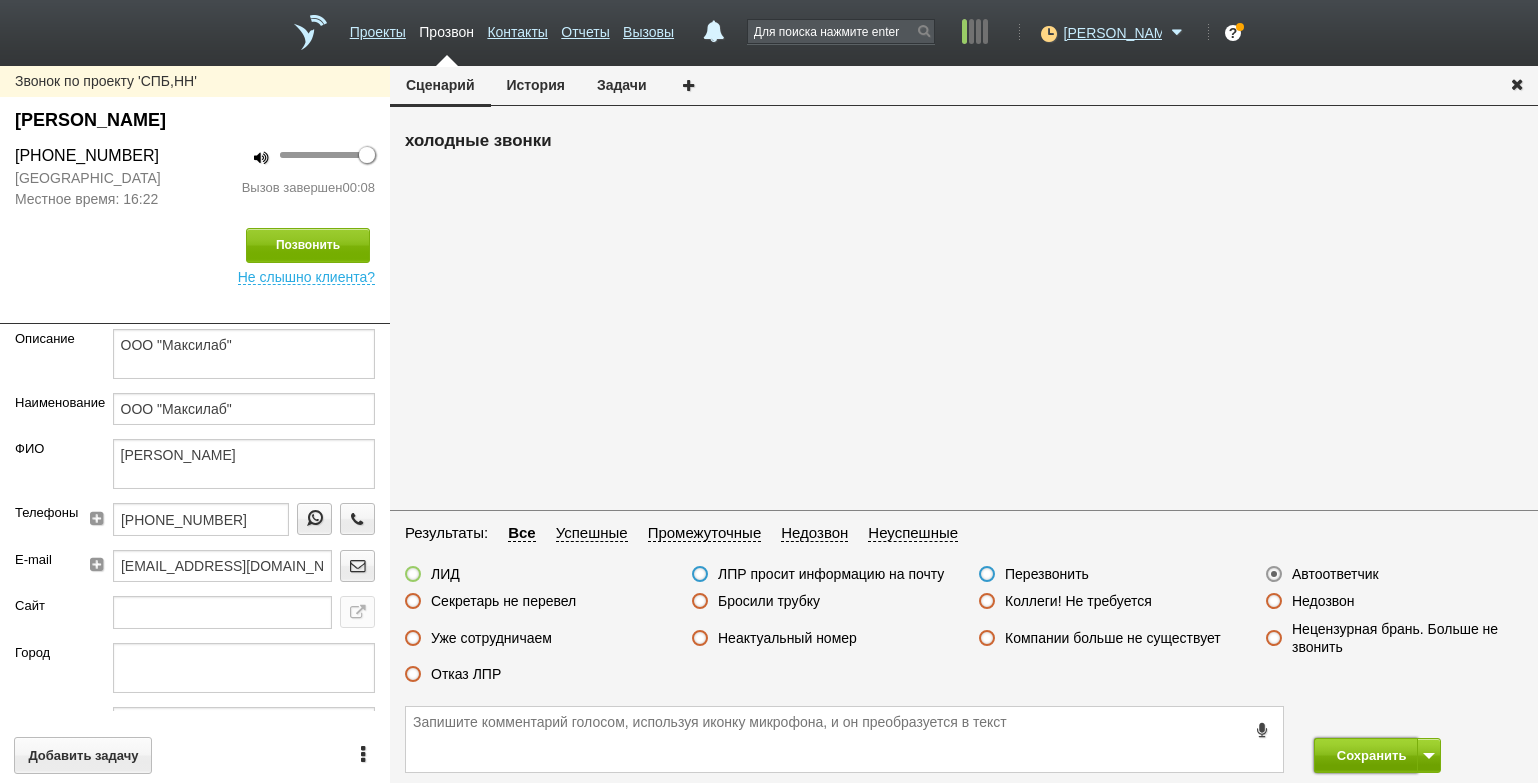 drag, startPoint x: 1379, startPoint y: 758, endPoint x: 1318, endPoint y: 672, distance: 105.43719 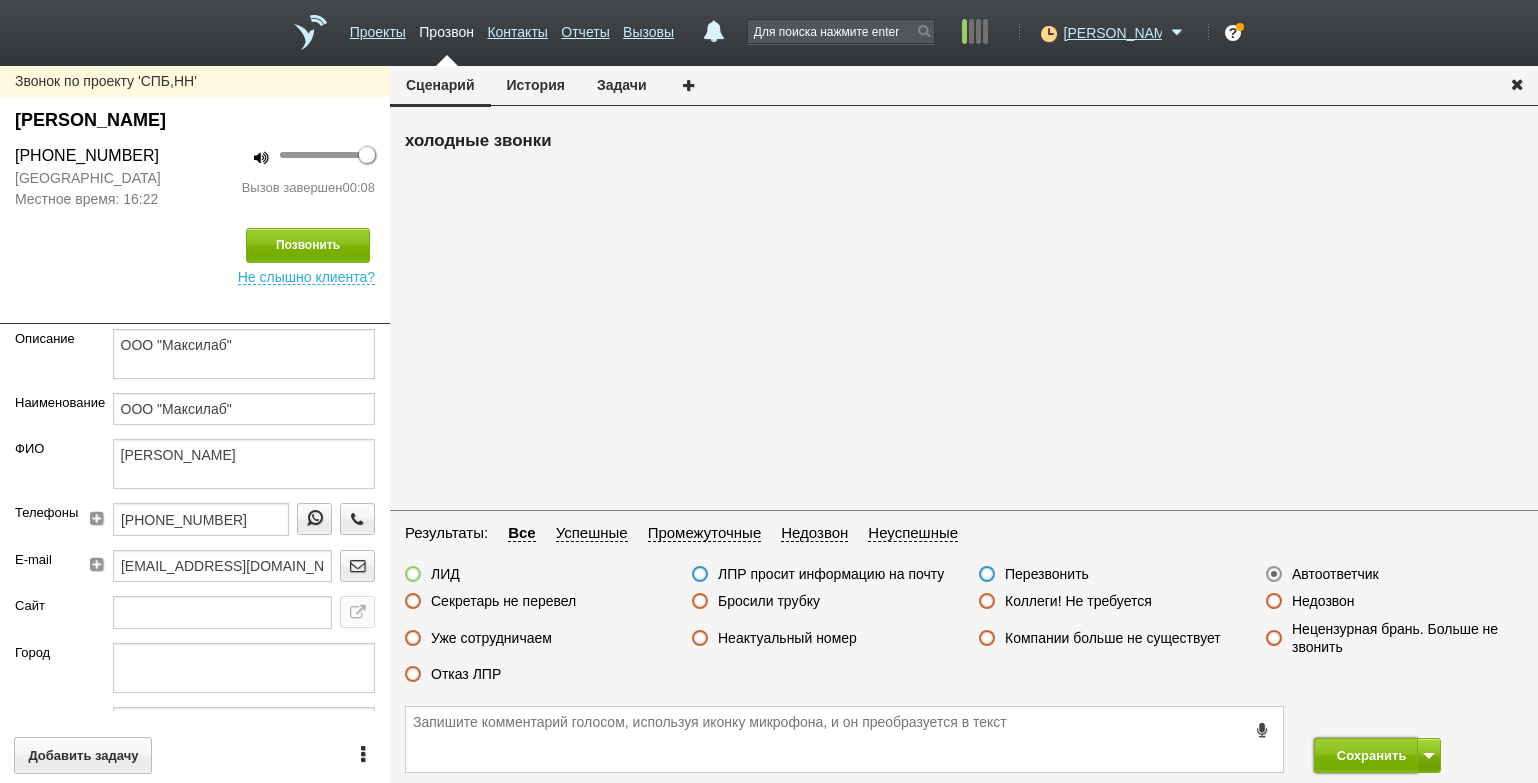 click on "Сохранить" at bounding box center [1366, 755] 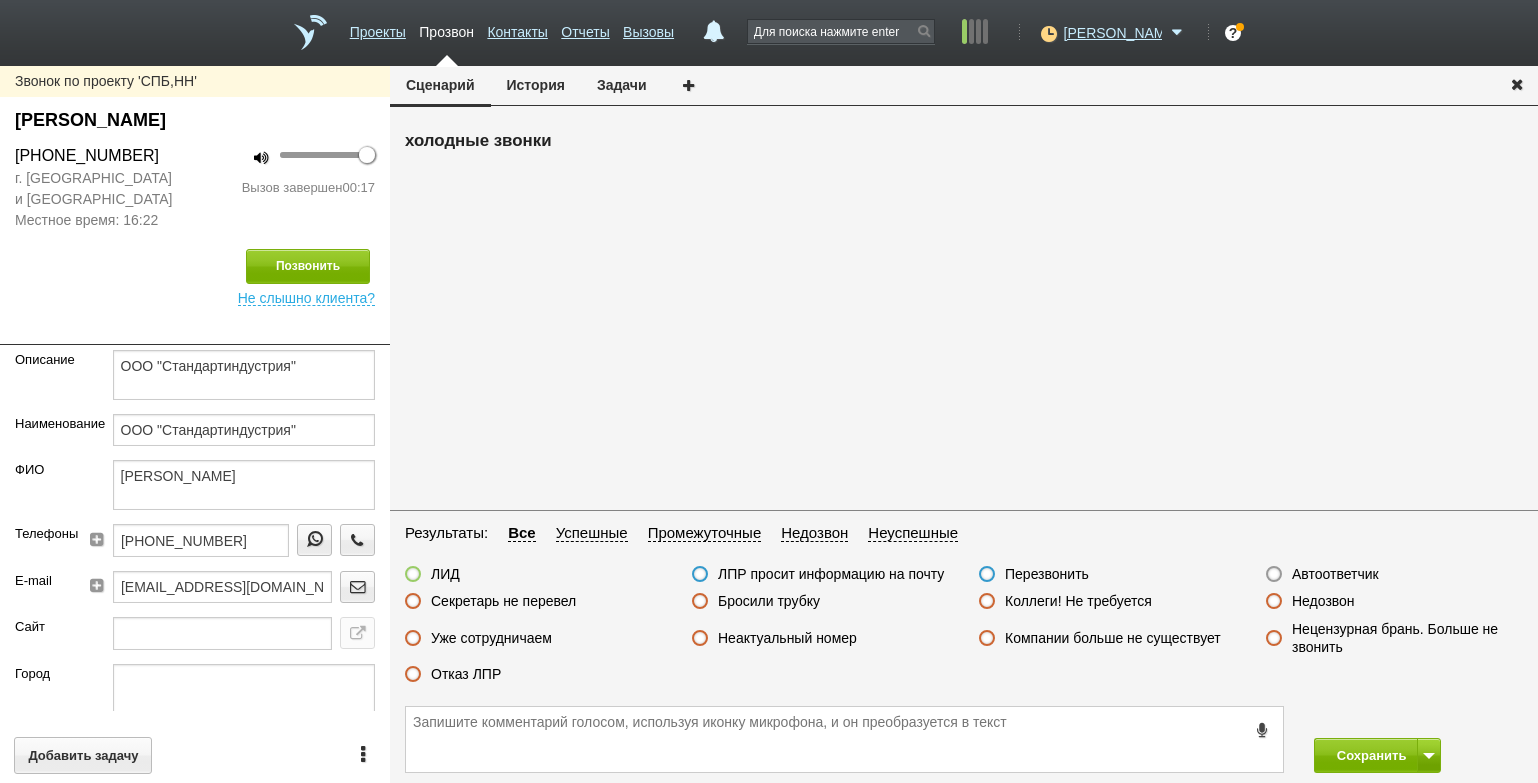 click on "Бросили трубку" at bounding box center [769, 601] 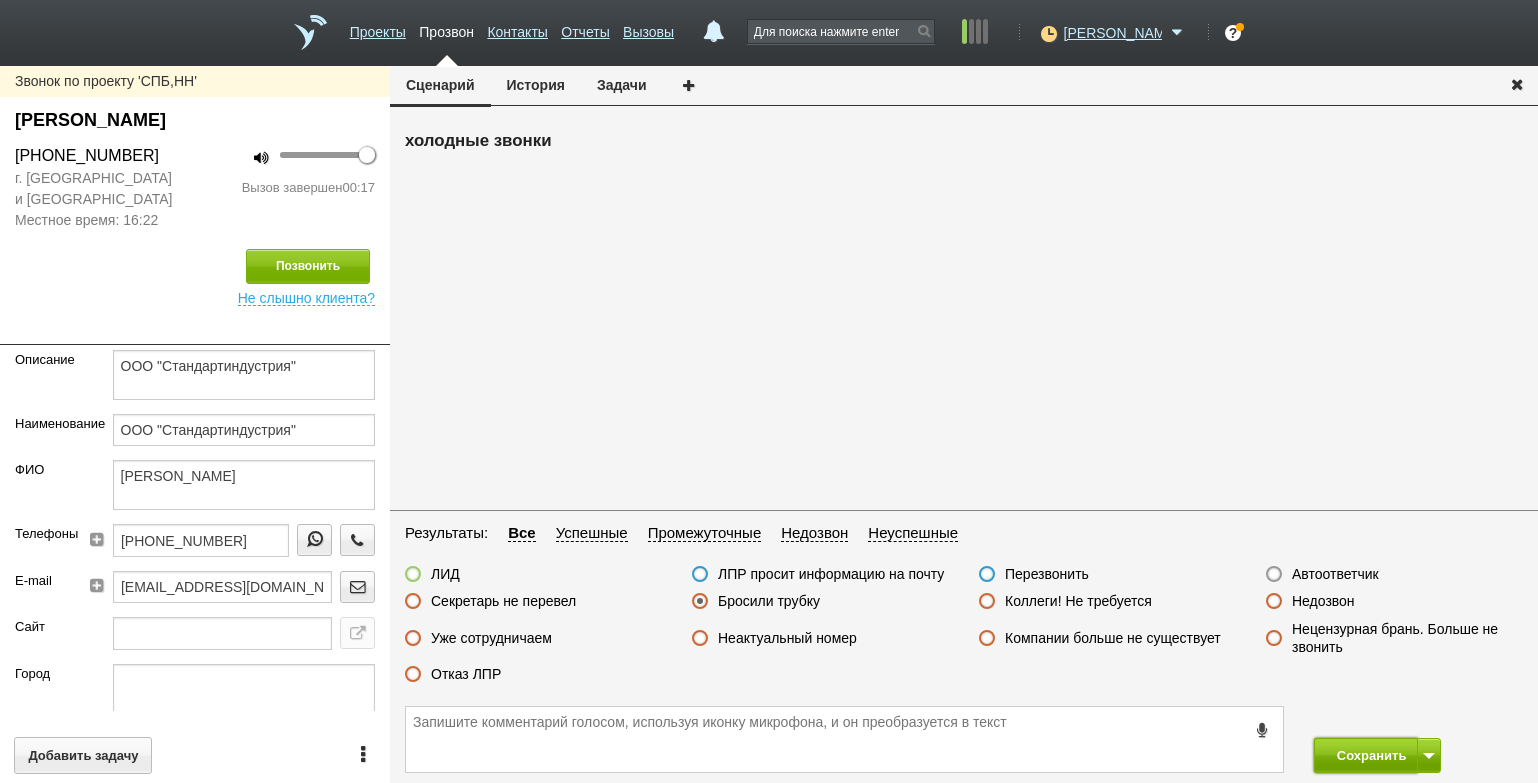 click on "Сохранить" at bounding box center [1366, 755] 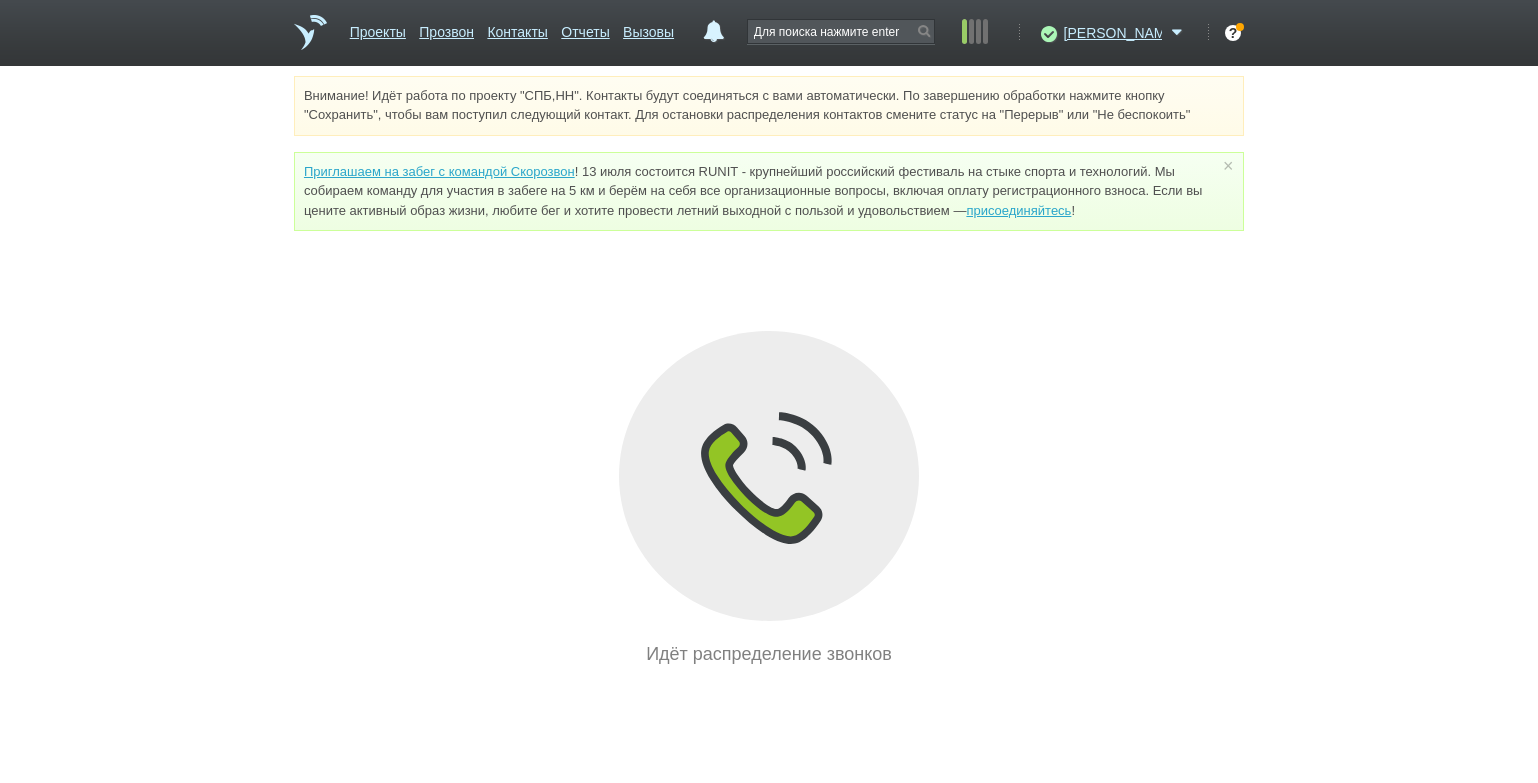 click on "Внимание! Идёт работа по проекту "СПБ,НН". Контакты будут соединяться с вами автоматически. По завершению обработки нажмите кнопку "Сохранить", чтобы вам поступил следующий контакт. Для остановки распределения контактов смените статус на "Перерыв" или "Не беспокоить"
Приглашаем на забег с командой Скорозвон присоединяйтесь !
×
Вы можете звонить напрямую из строки поиска - введите номер и нажмите "Позвонить"
Идёт распределение звонков" at bounding box center (769, 372) 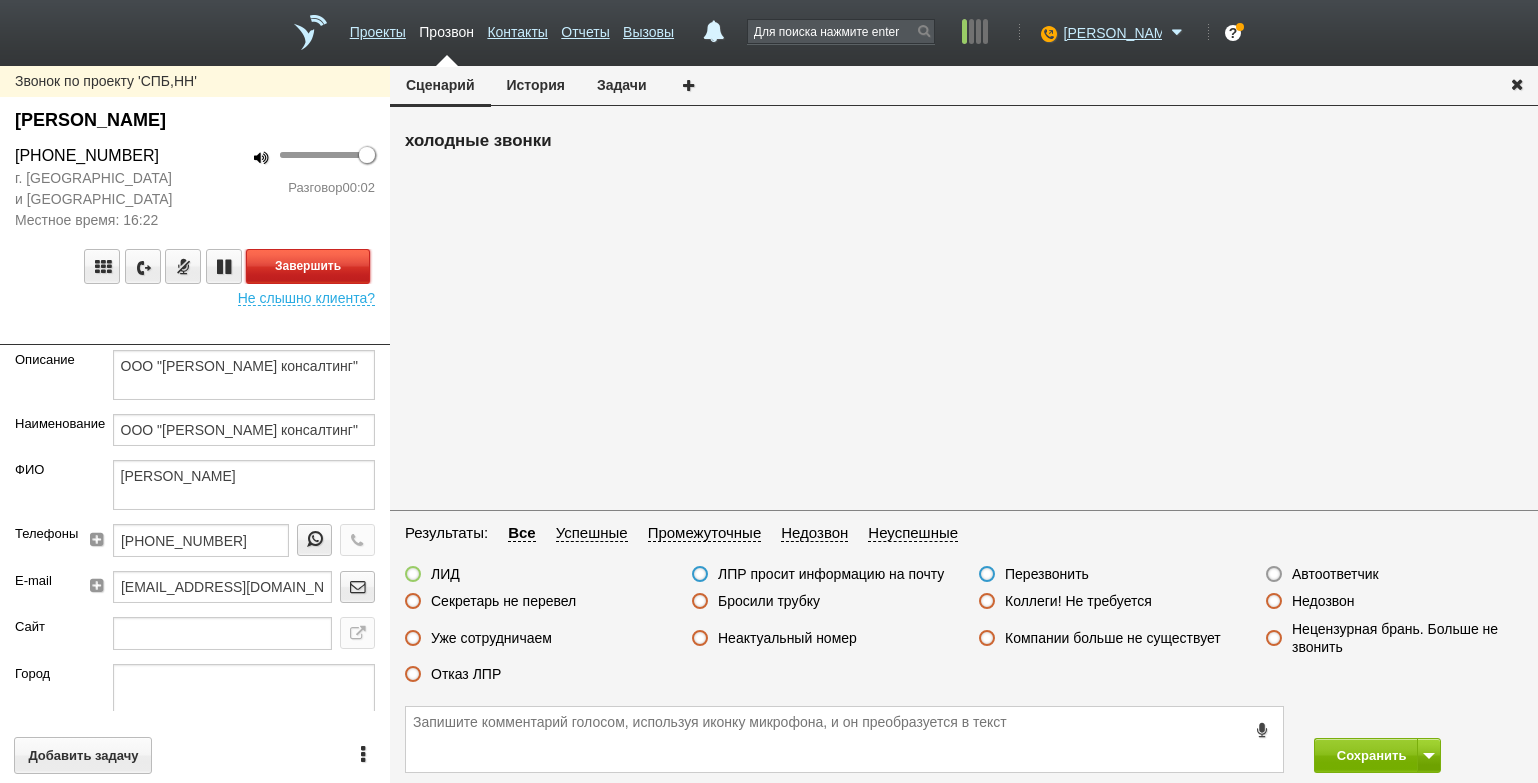 click on "Завершить" at bounding box center [308, 266] 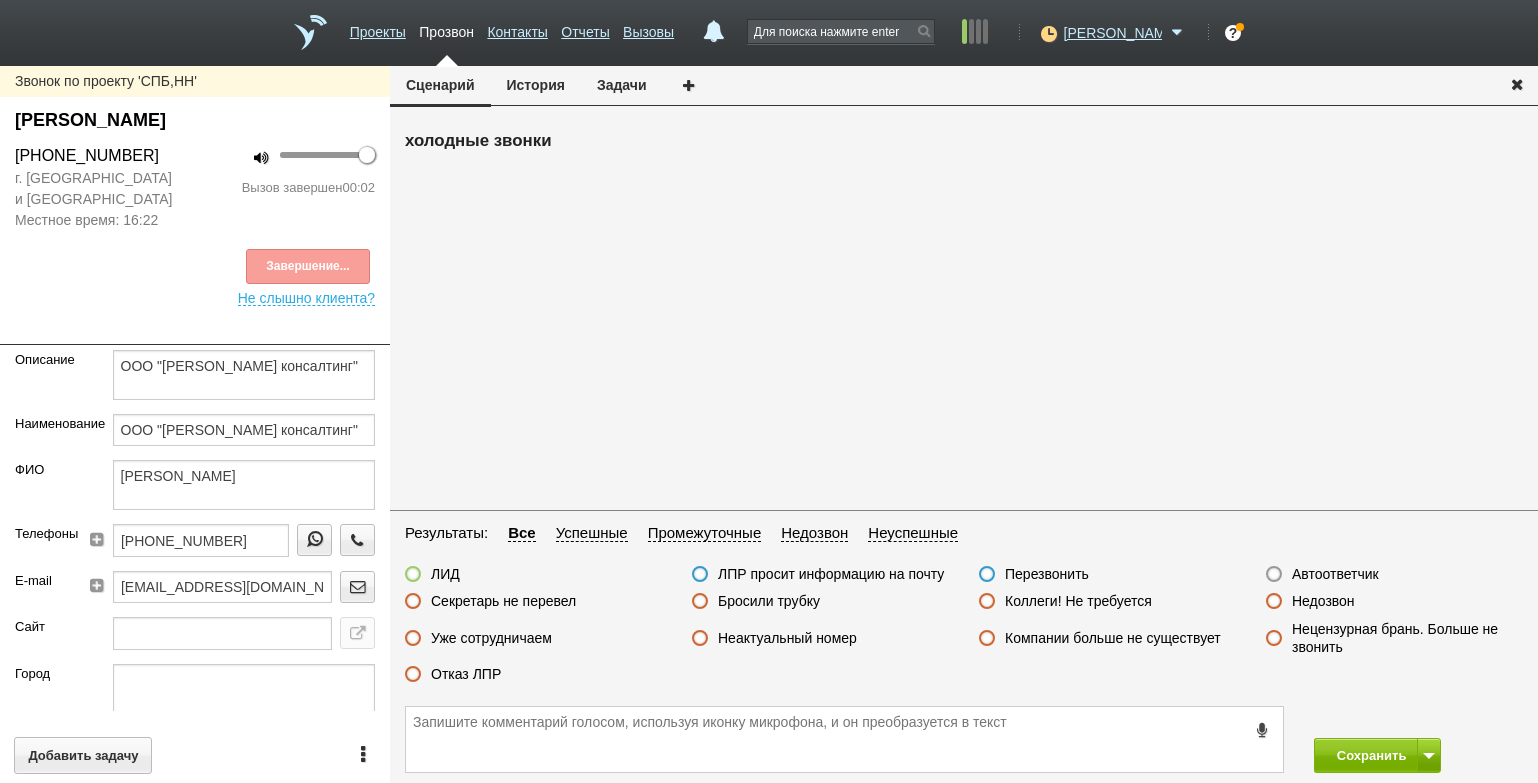 click on "Автоответчик" at bounding box center [1335, 574] 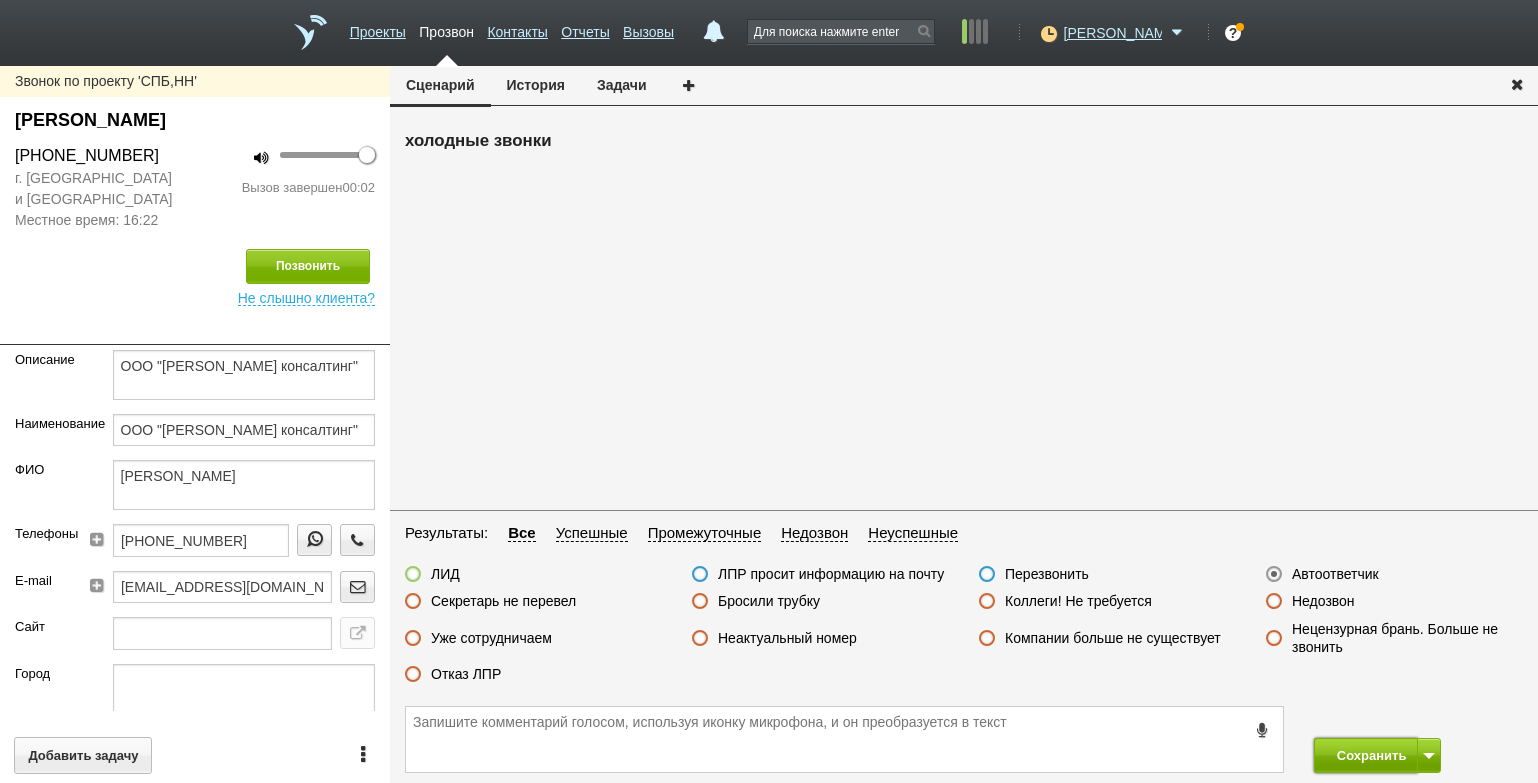 click on "Сохранить" at bounding box center [1366, 755] 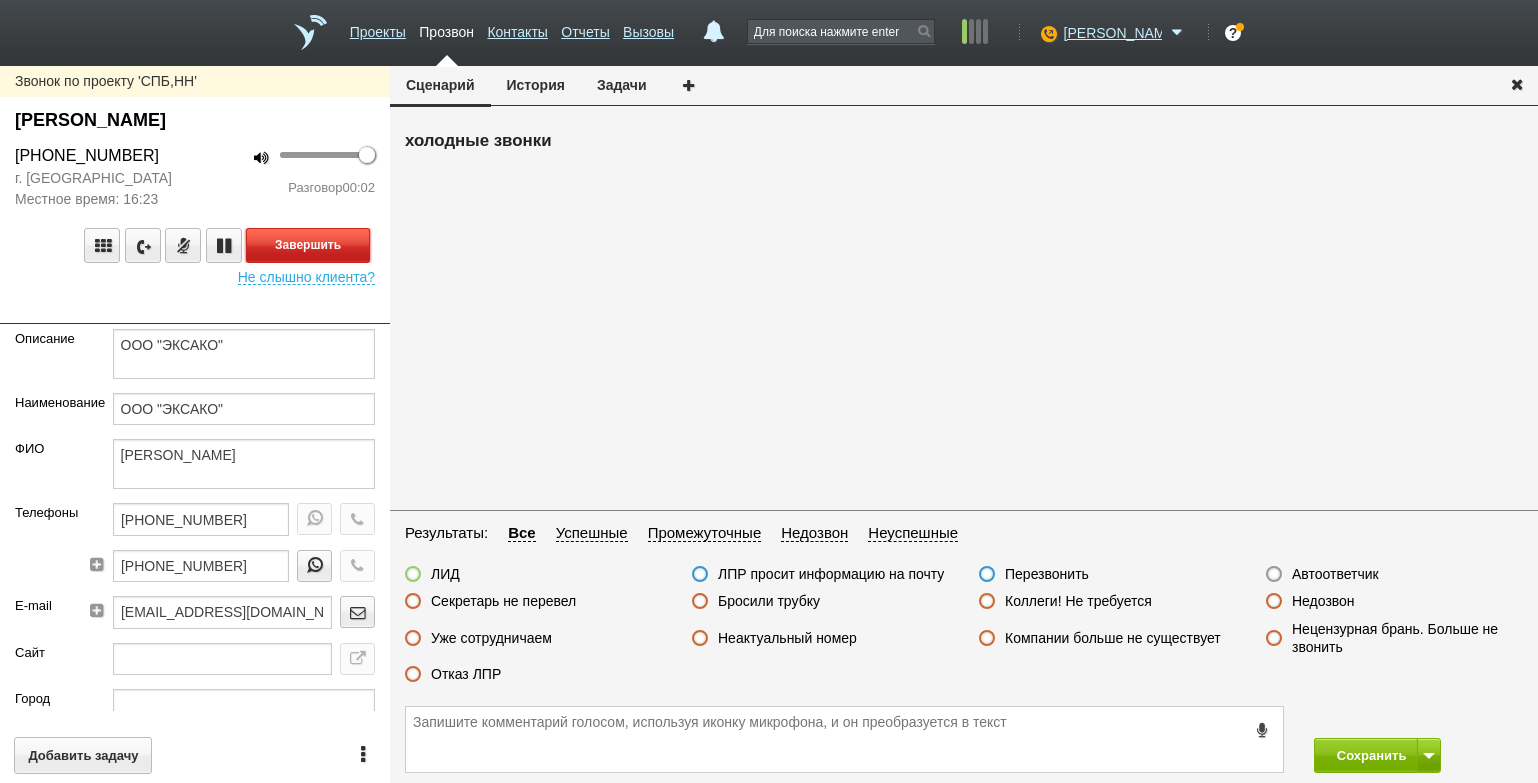 click on "Завершить" at bounding box center [308, 245] 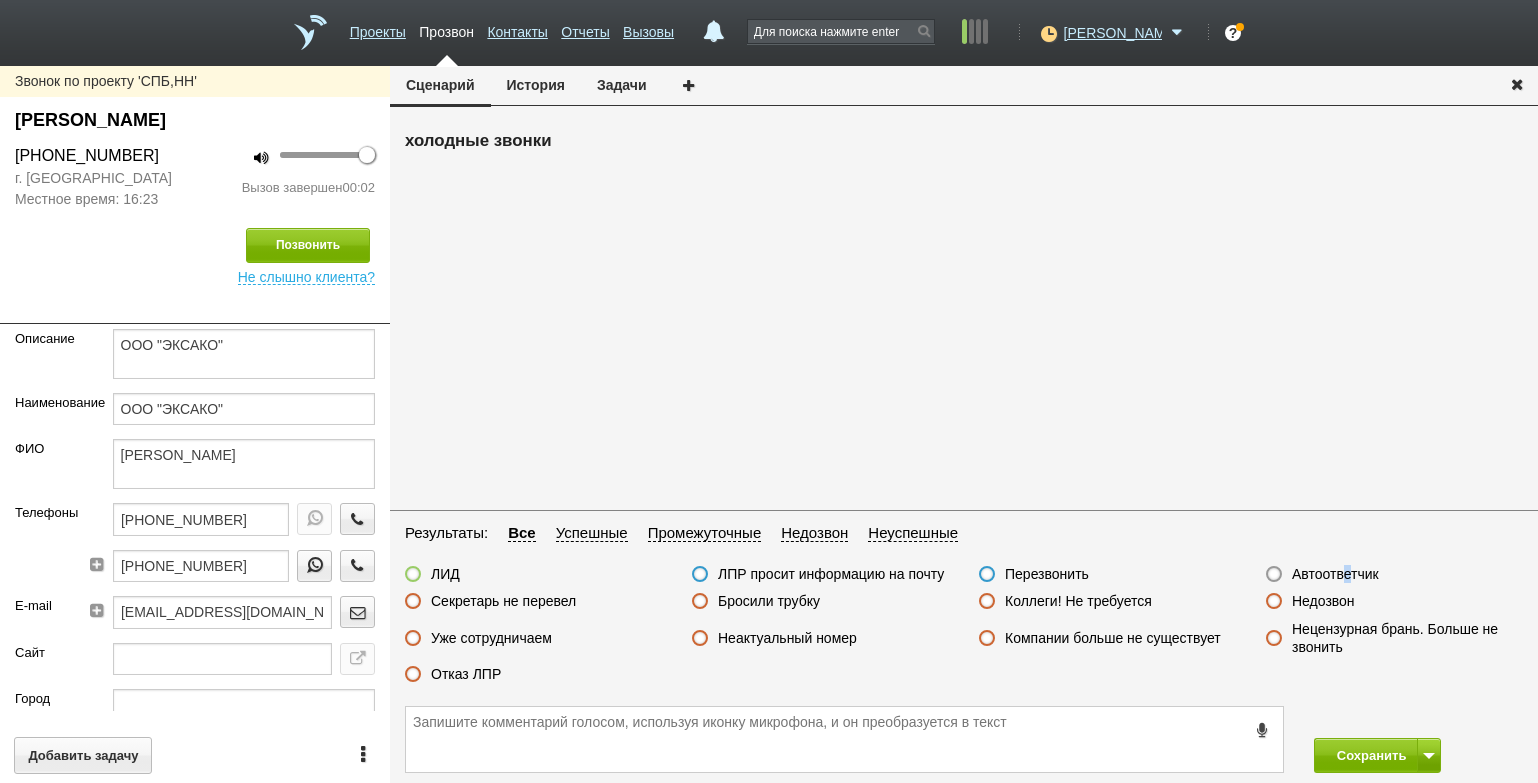drag, startPoint x: 1348, startPoint y: 562, endPoint x: 1345, endPoint y: 577, distance: 15.297058 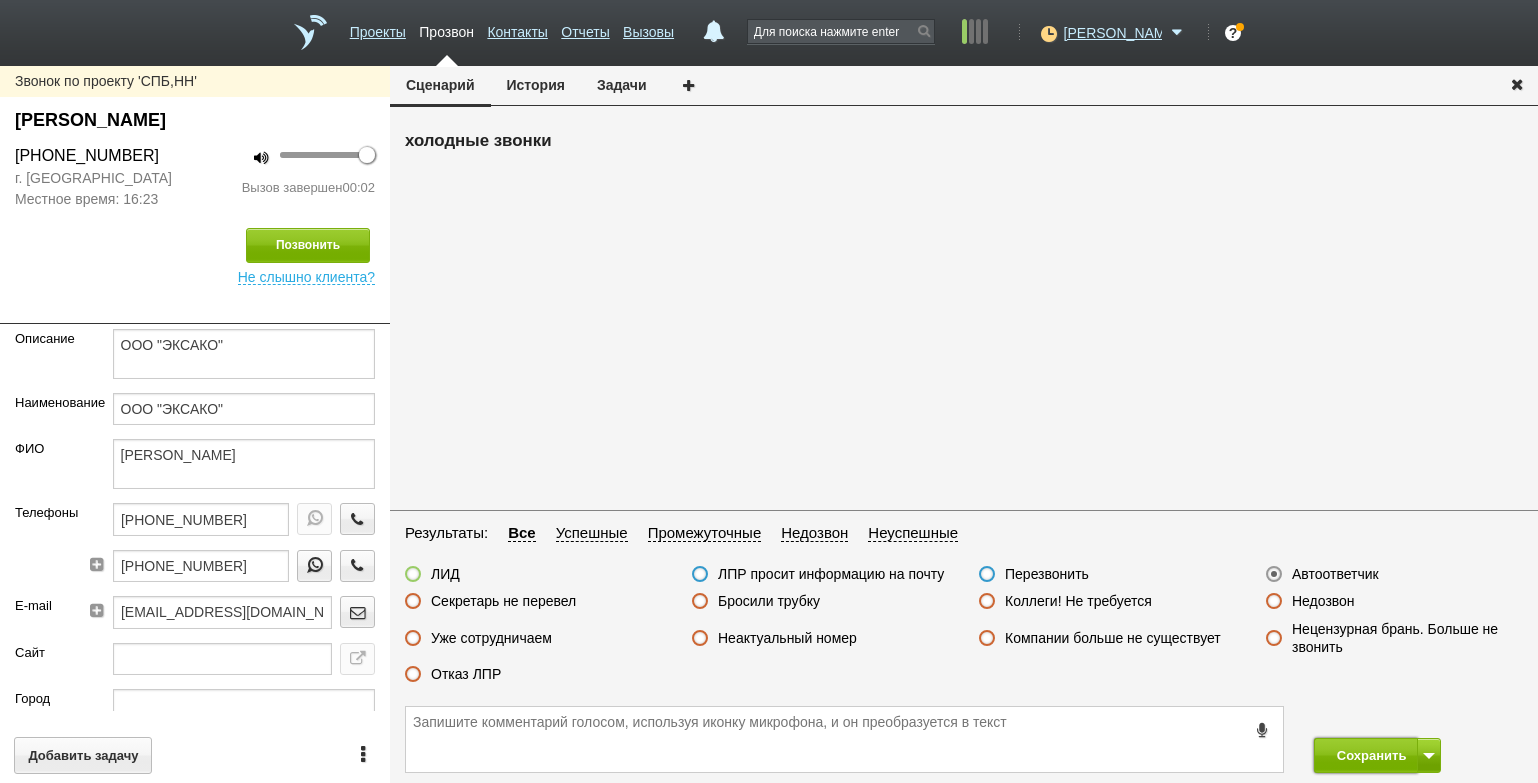 drag, startPoint x: 1366, startPoint y: 752, endPoint x: 1351, endPoint y: 733, distance: 24.207438 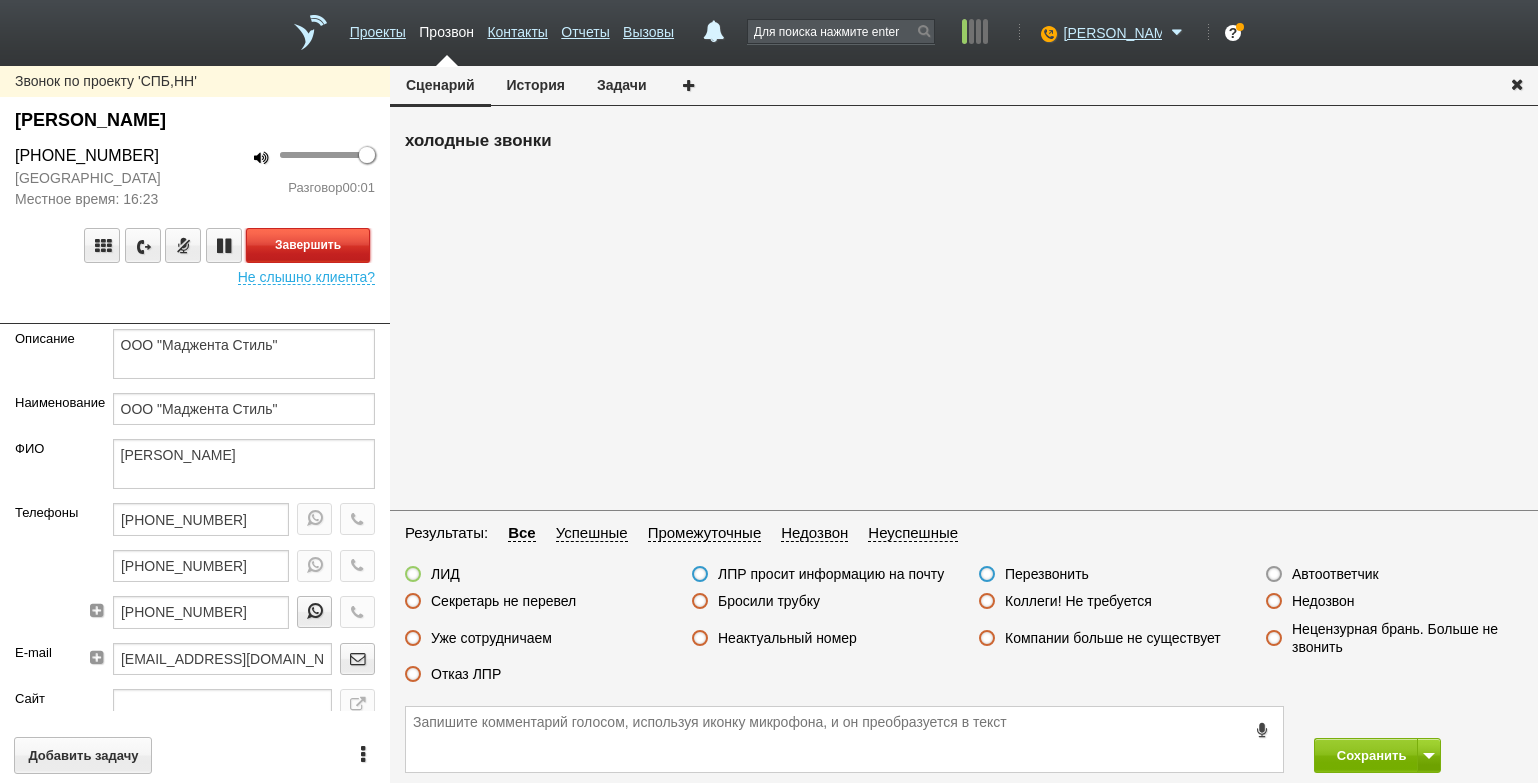 click on "Завершить" at bounding box center [308, 245] 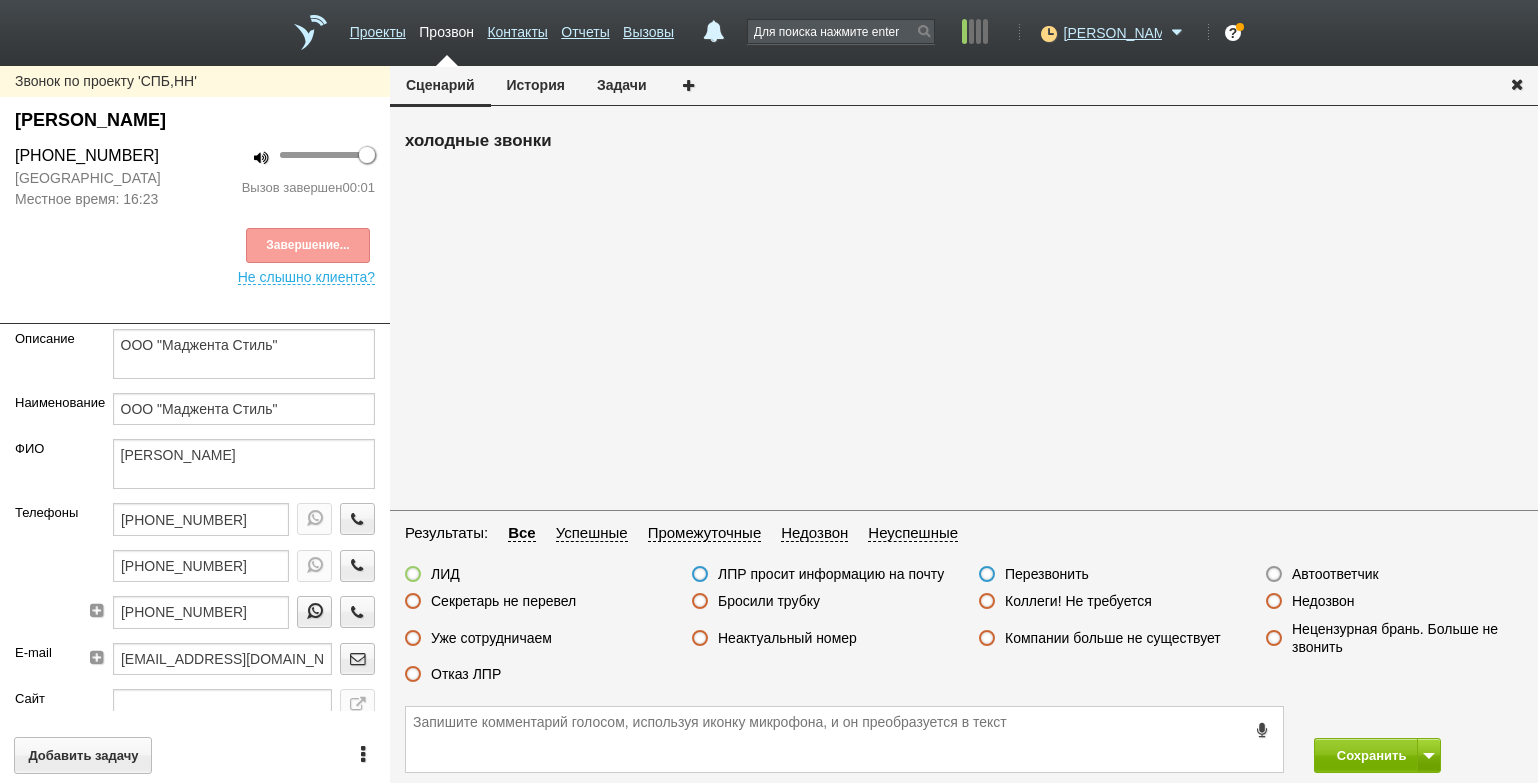 click on "Автоответчик" at bounding box center [1335, 574] 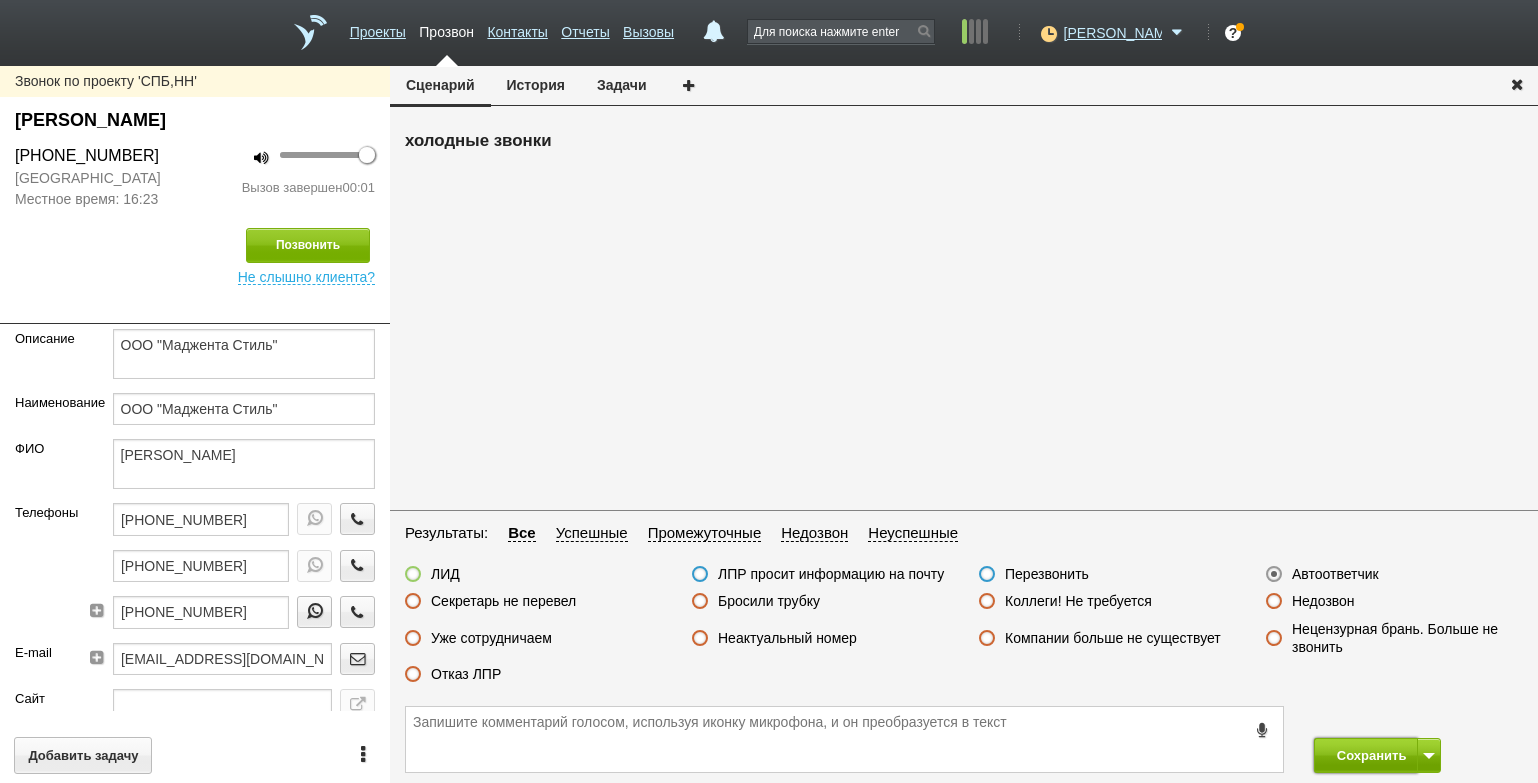 click on "Сохранить" at bounding box center [1366, 755] 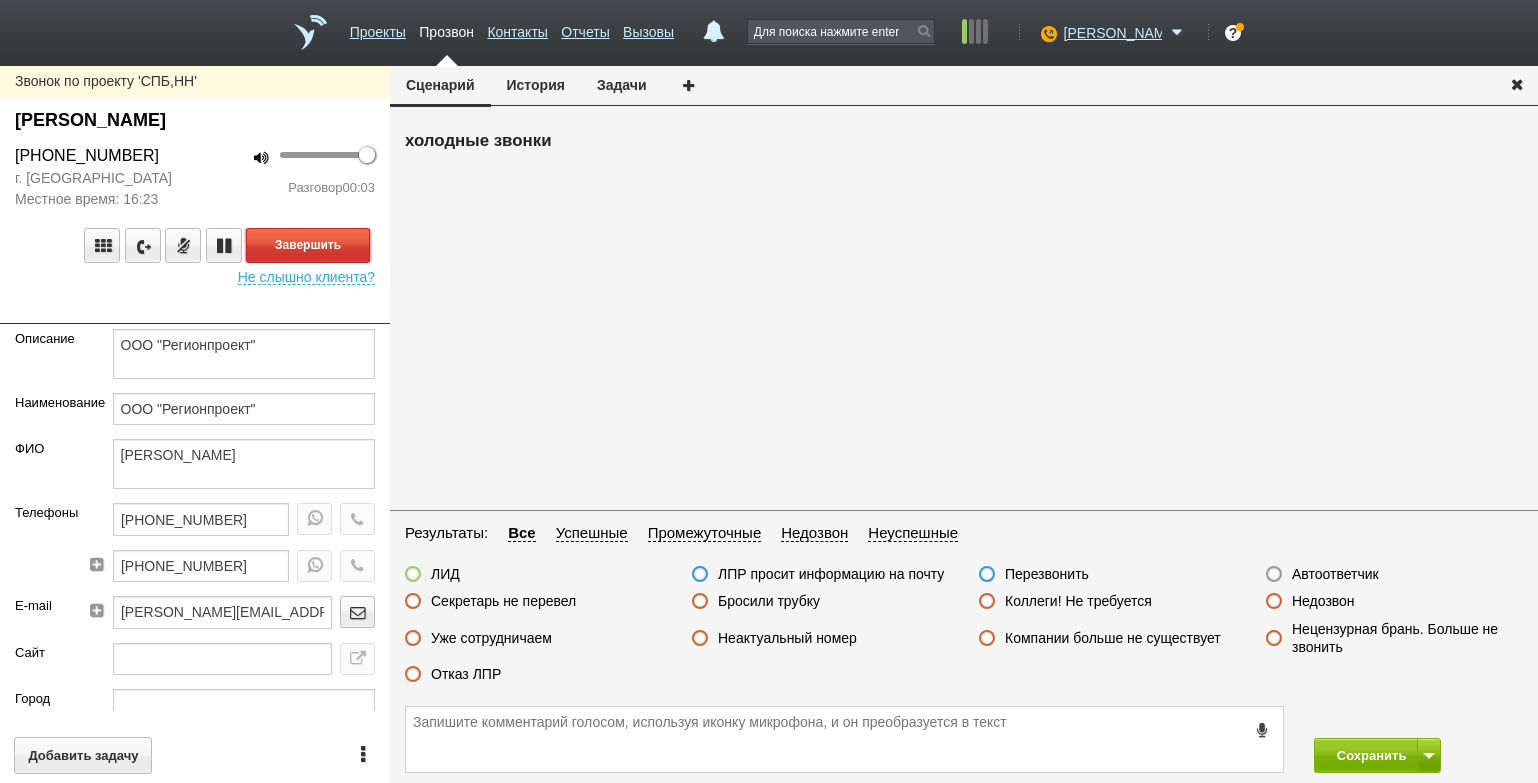 drag, startPoint x: 338, startPoint y: 246, endPoint x: 367, endPoint y: 259, distance: 31.780497 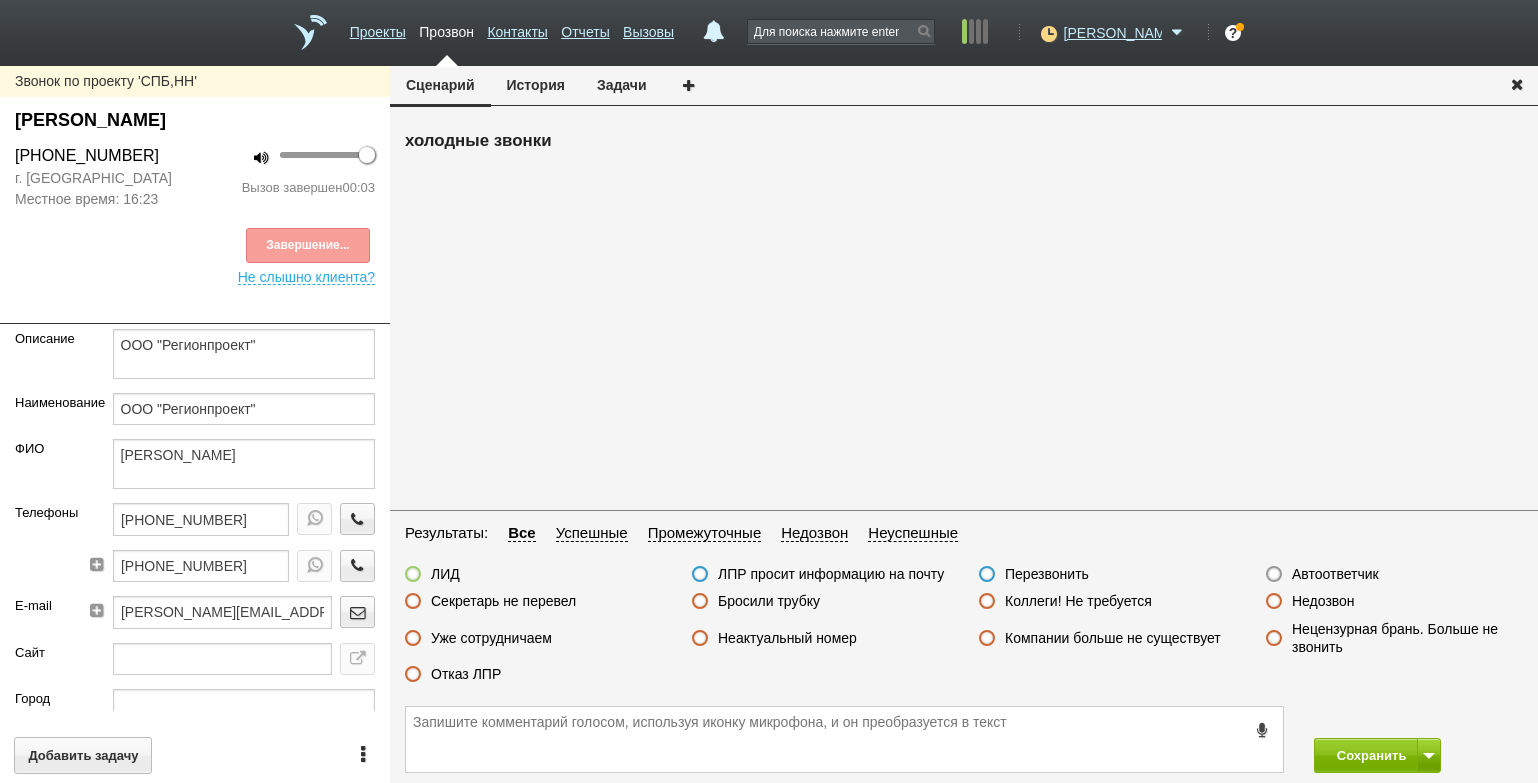 click on "Недозвон" at bounding box center (1323, 601) 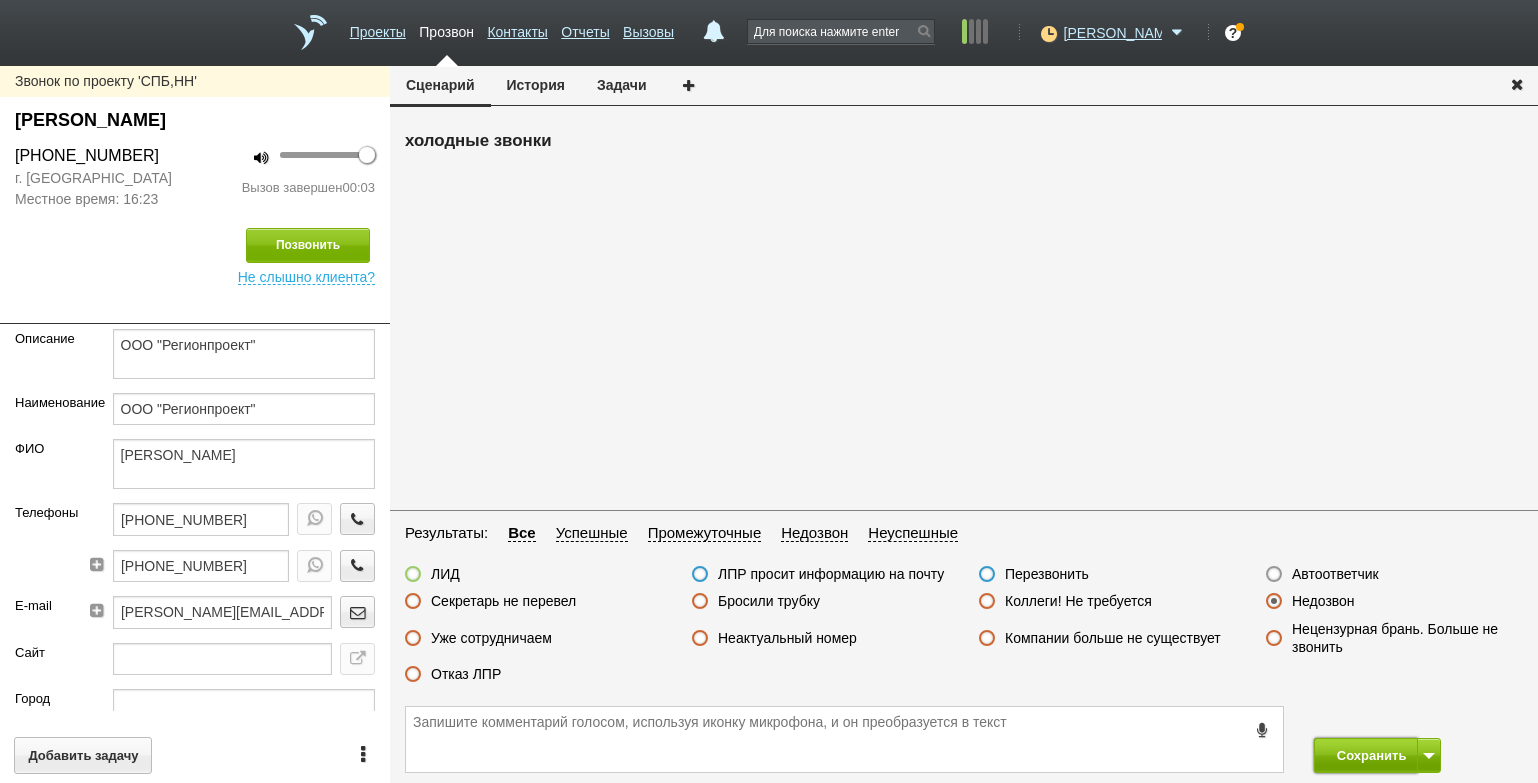 click on "Сохранить" at bounding box center [1366, 755] 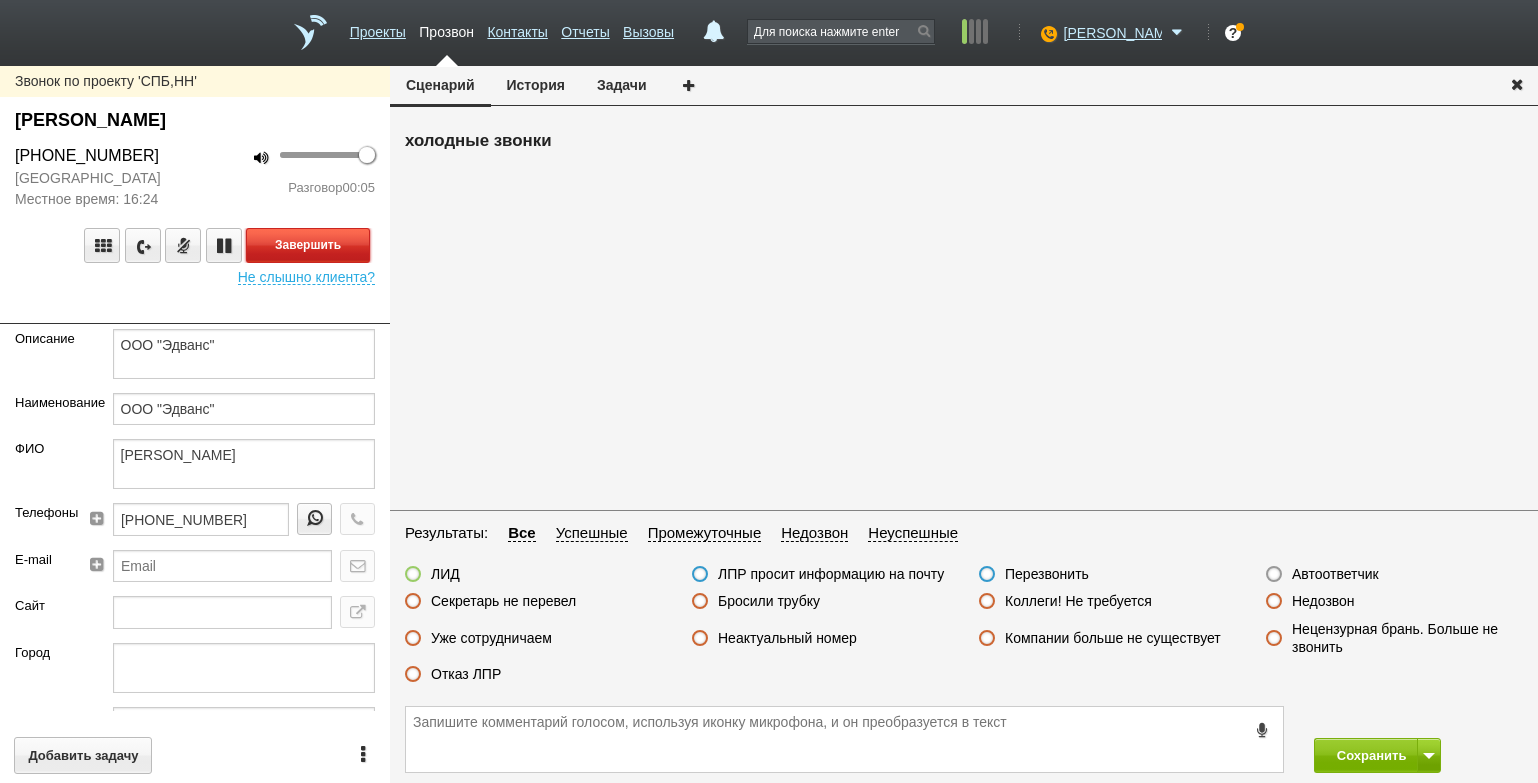 click on "Завершить" at bounding box center (308, 245) 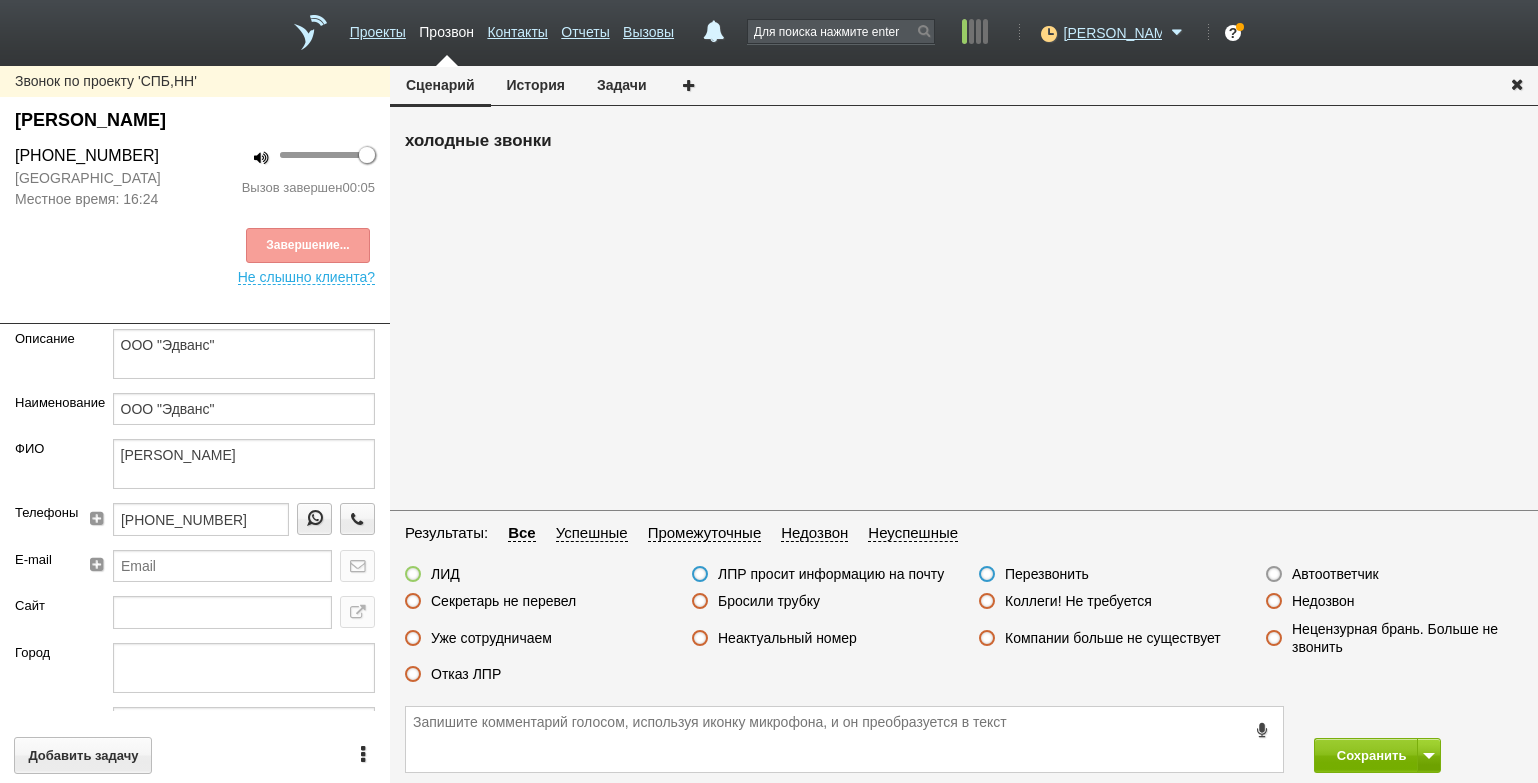 click on "Бросили трубку" at bounding box center [769, 601] 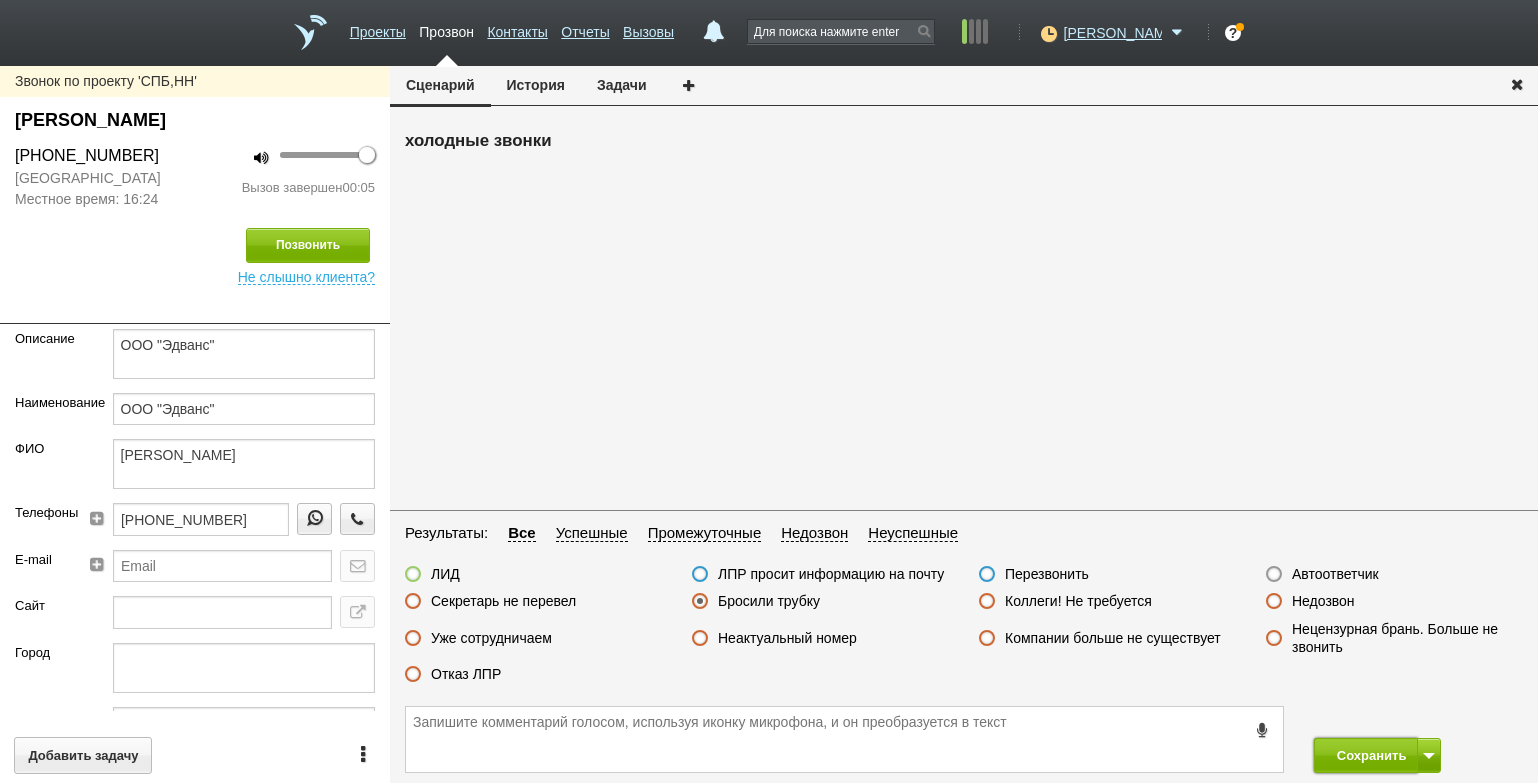 drag, startPoint x: 1333, startPoint y: 748, endPoint x: 1321, endPoint y: 729, distance: 22.472204 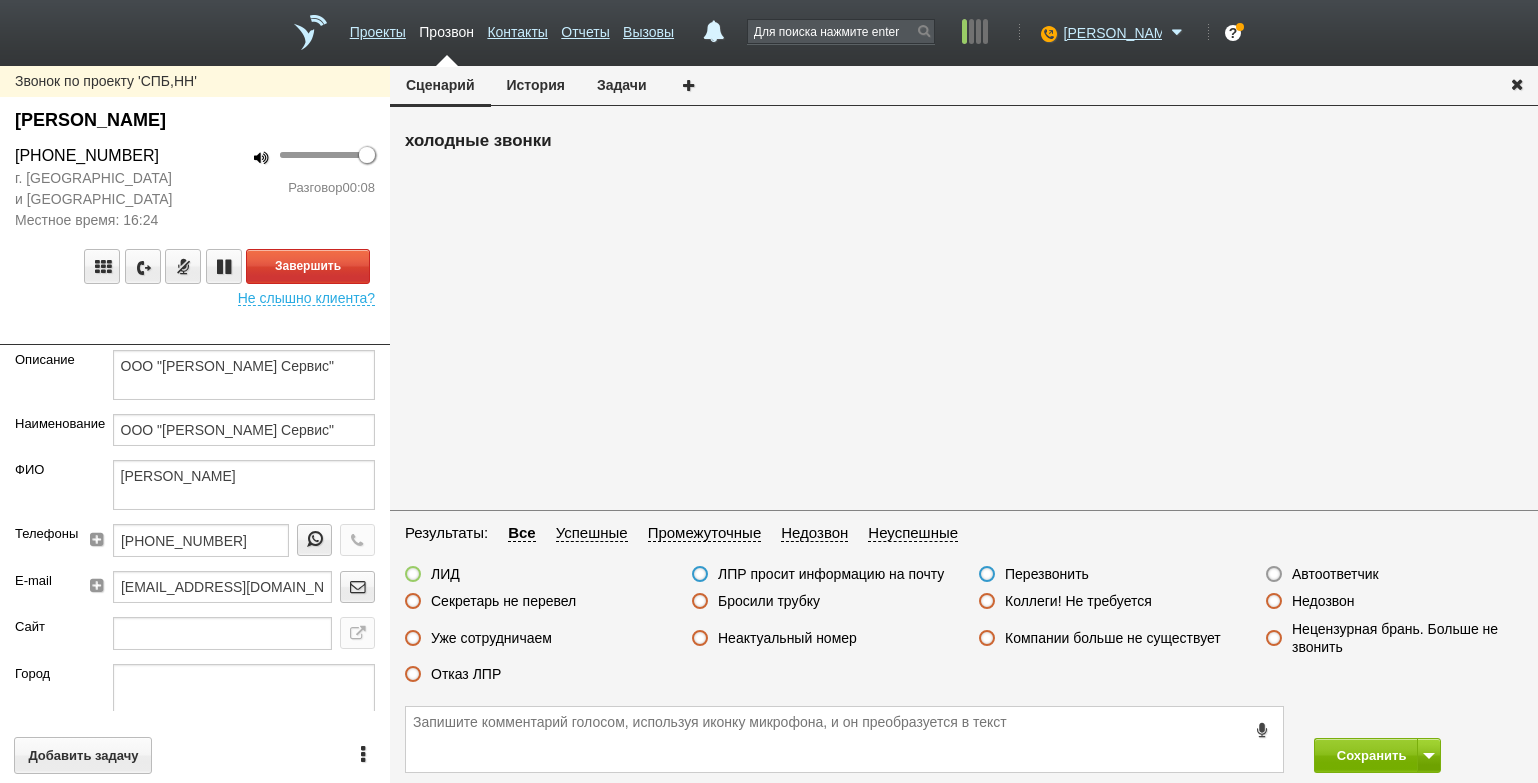 click on "100
Разговор
00:08" at bounding box center (292, 187) 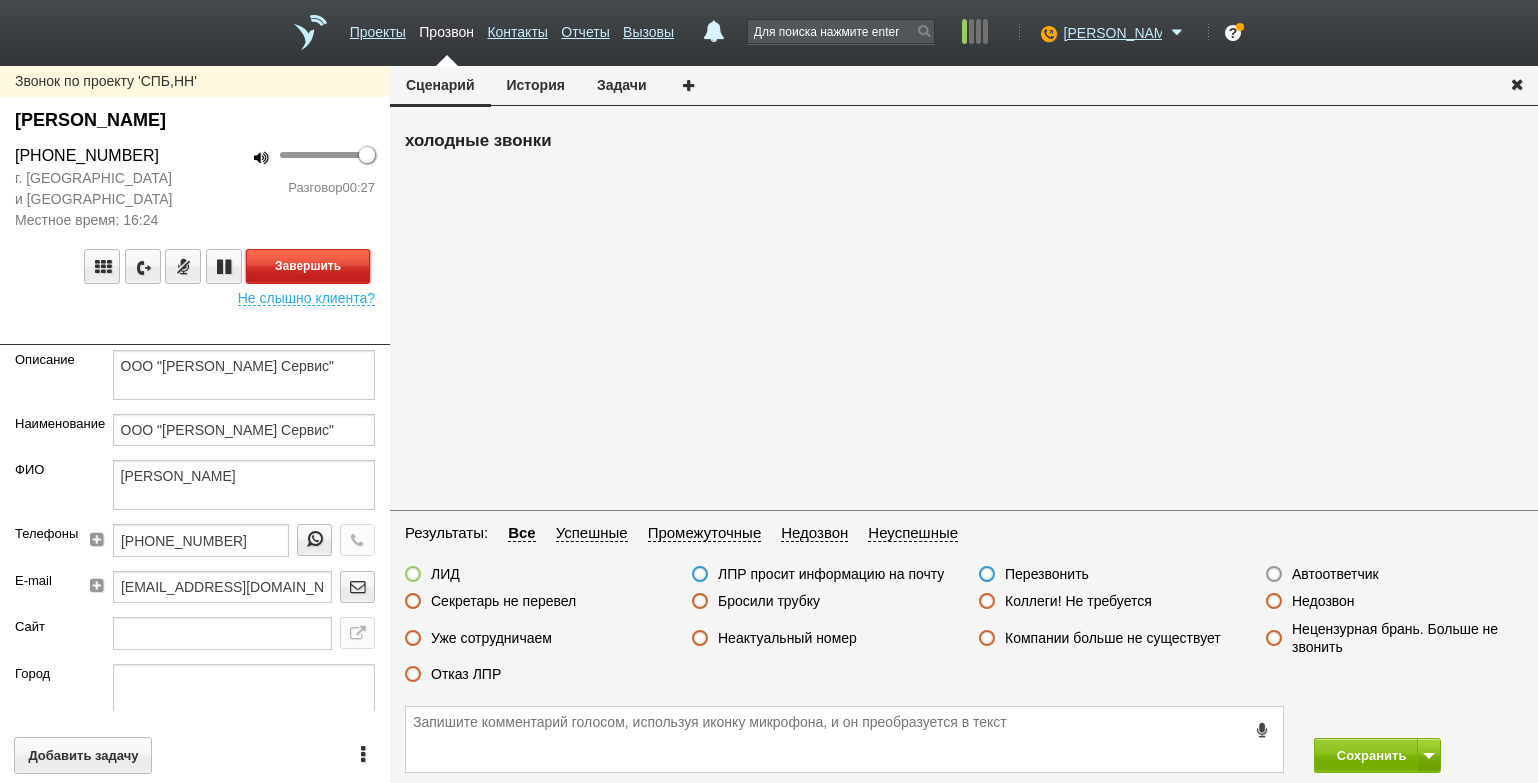 click on "Завершить" at bounding box center [308, 266] 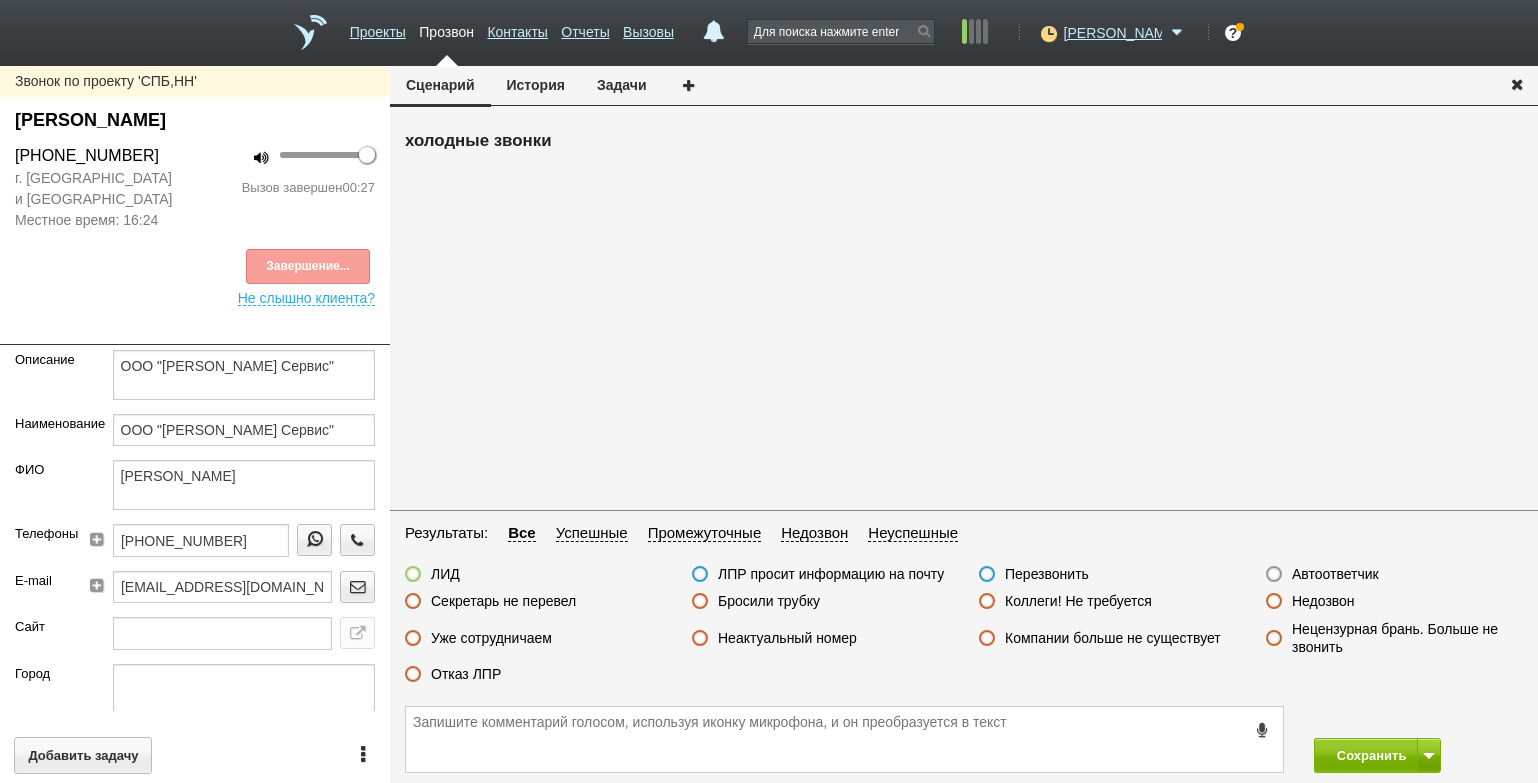 click on "Отказ ЛПР" at bounding box center (466, 674) 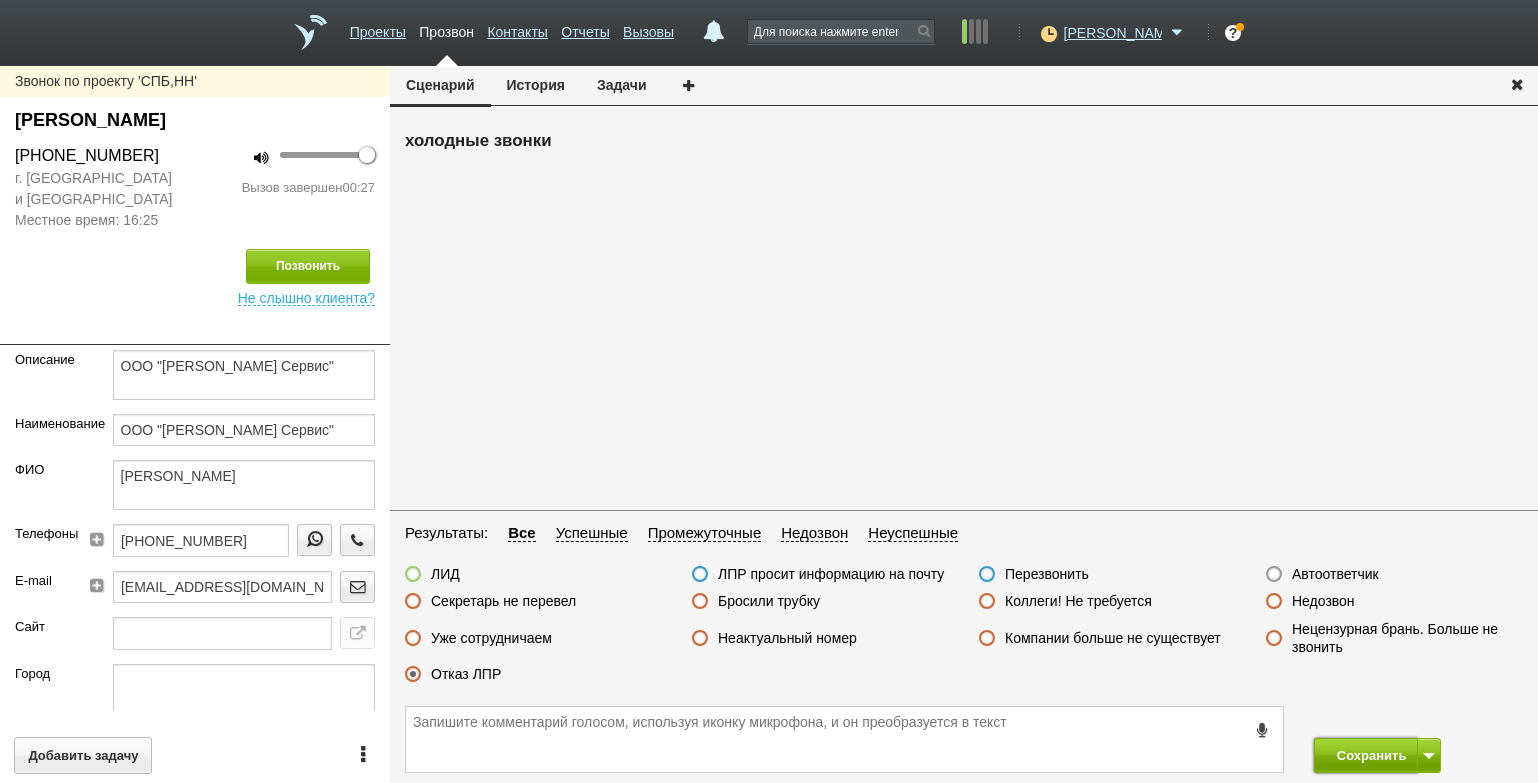 click on "Сохранить" at bounding box center [1366, 755] 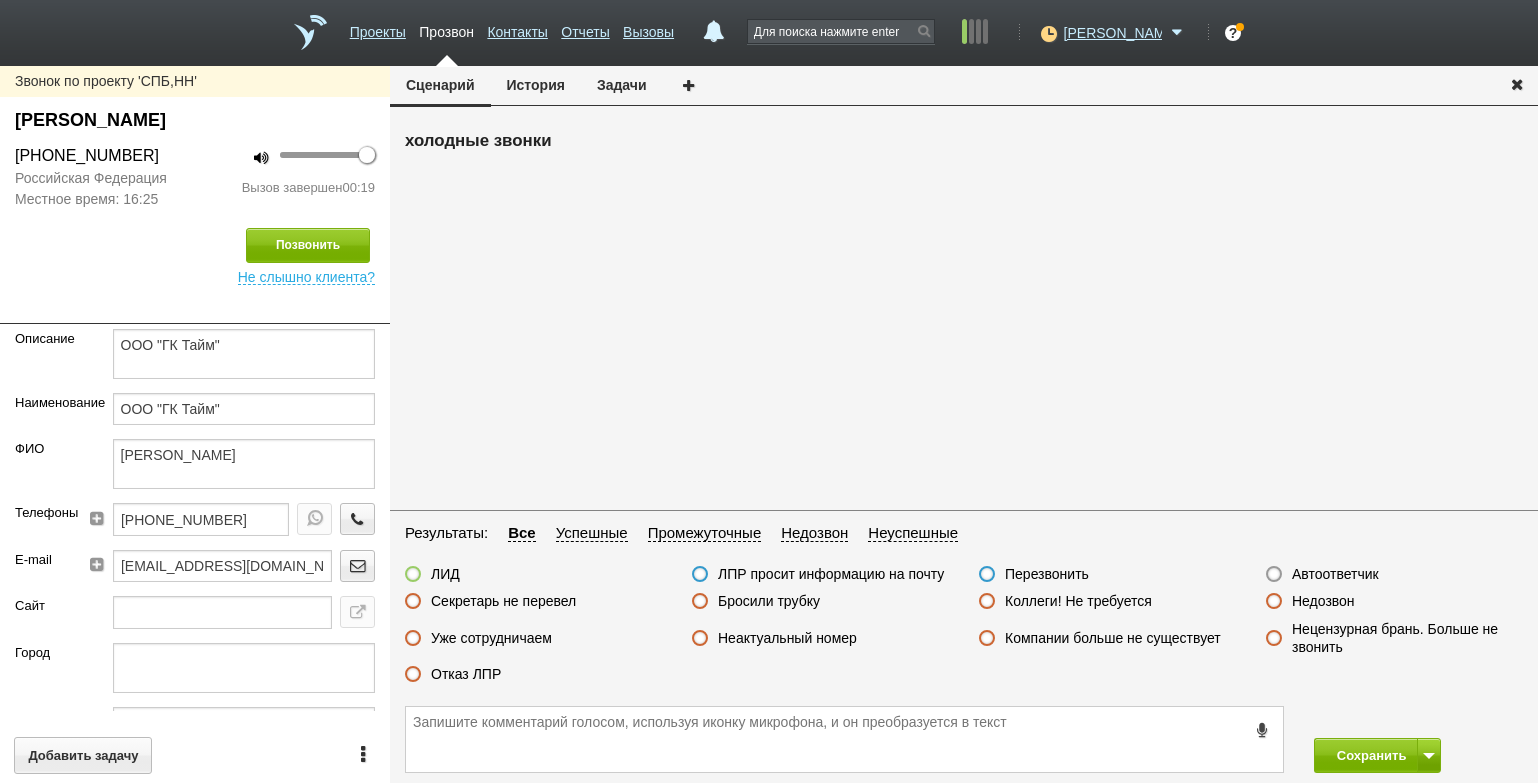 drag, startPoint x: 473, startPoint y: 680, endPoint x: 493, endPoint y: 672, distance: 21.540659 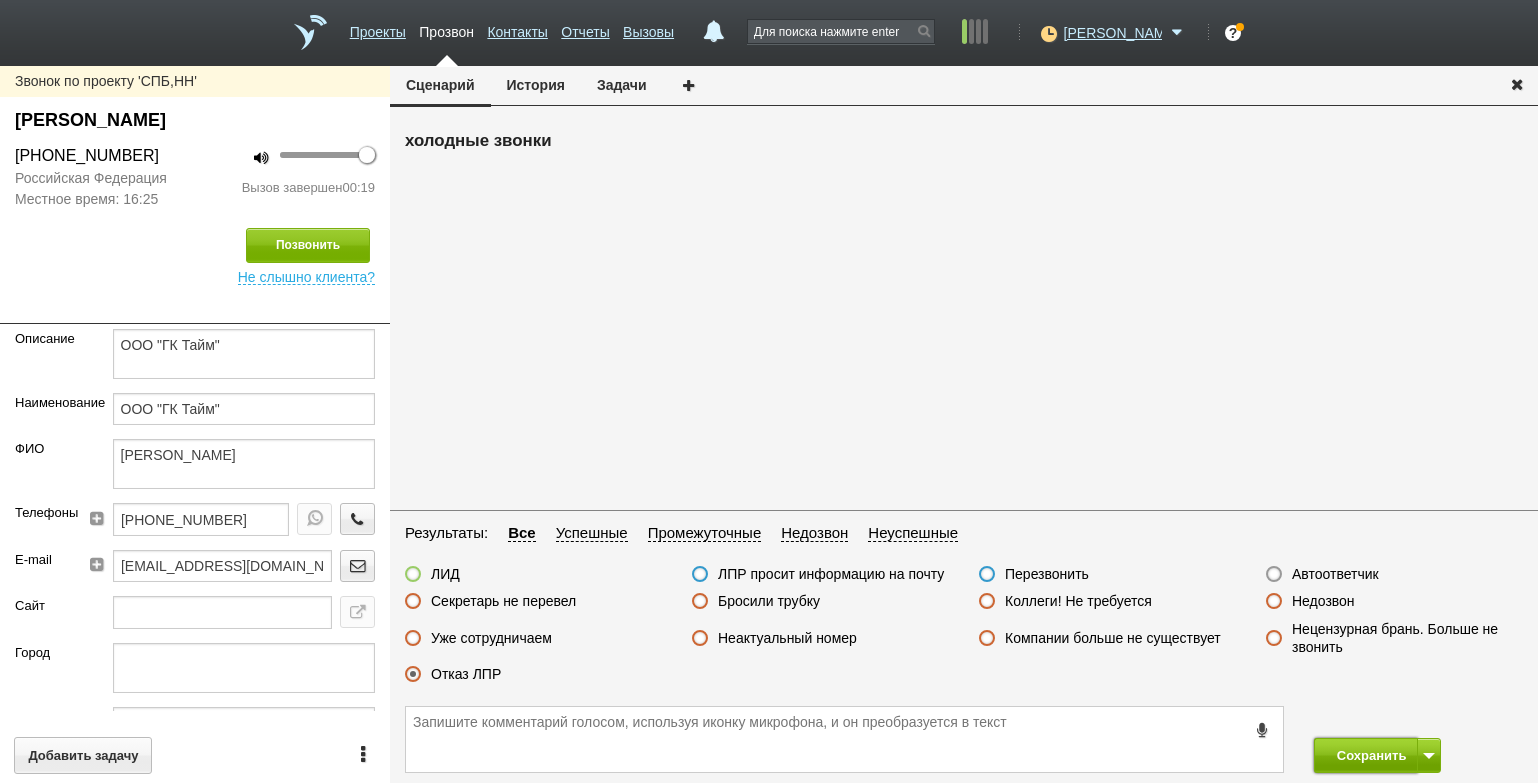 click on "Сохранить" at bounding box center (1366, 755) 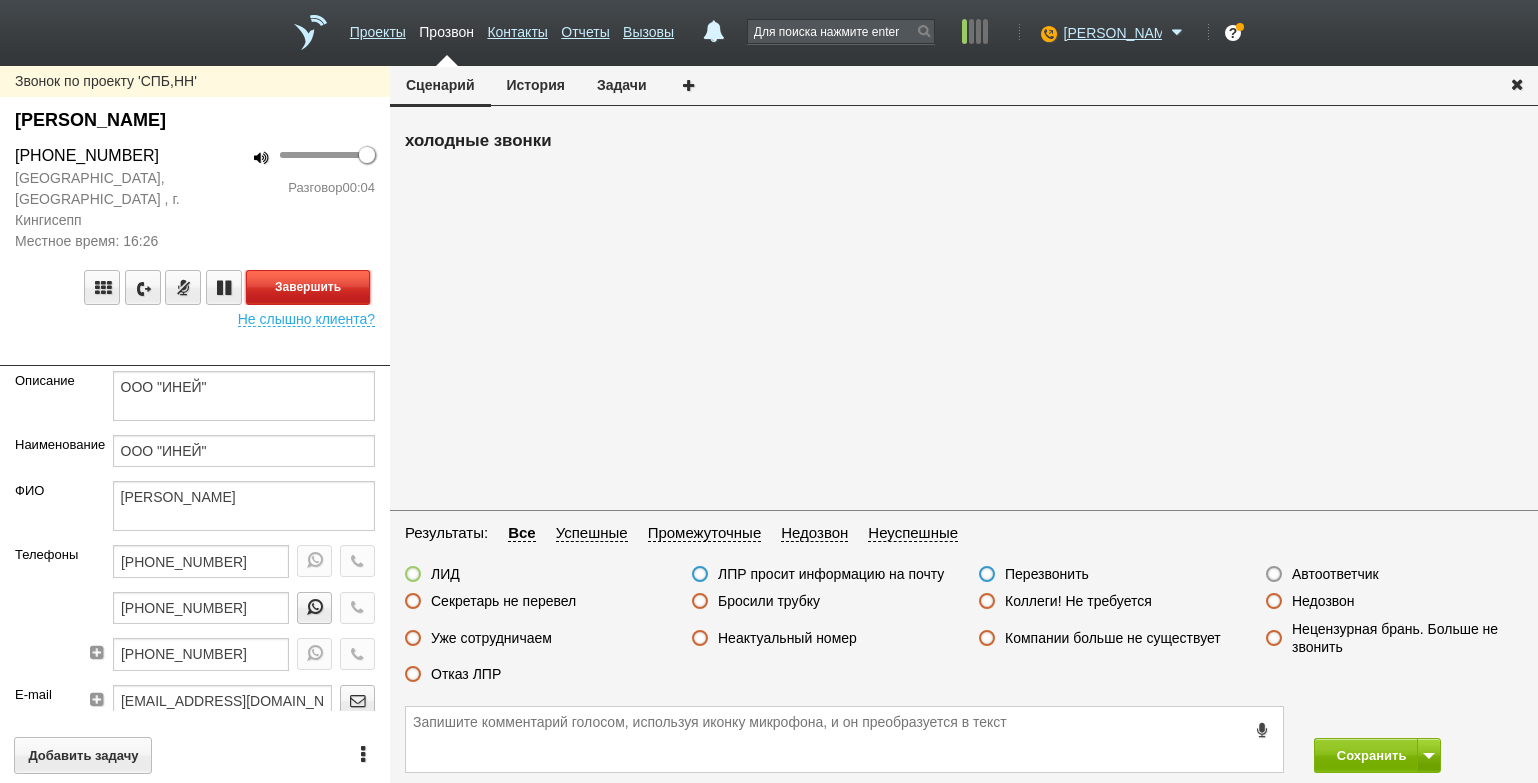 click on "Завершить" at bounding box center (308, 287) 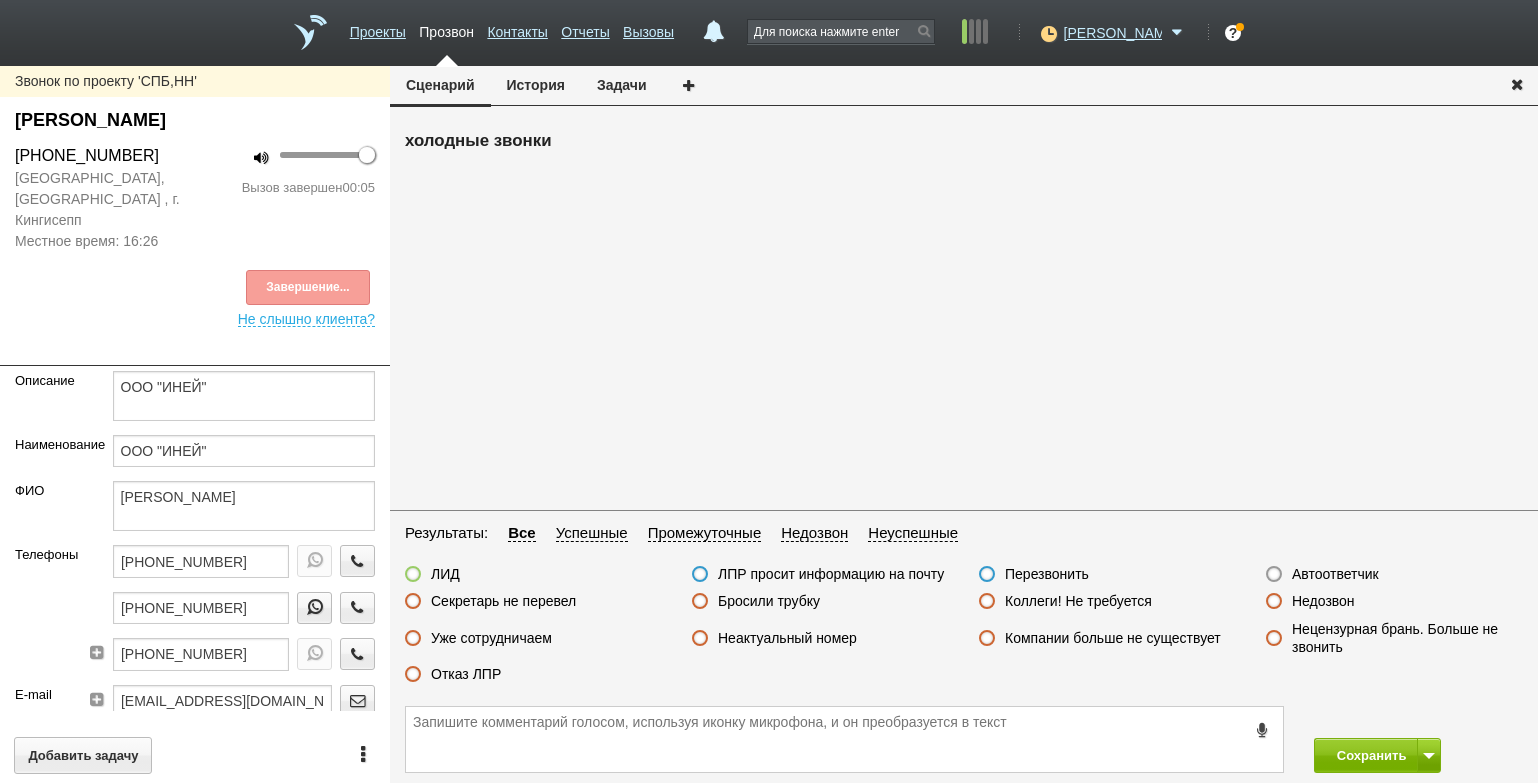 click on "Бросили трубку" at bounding box center [769, 601] 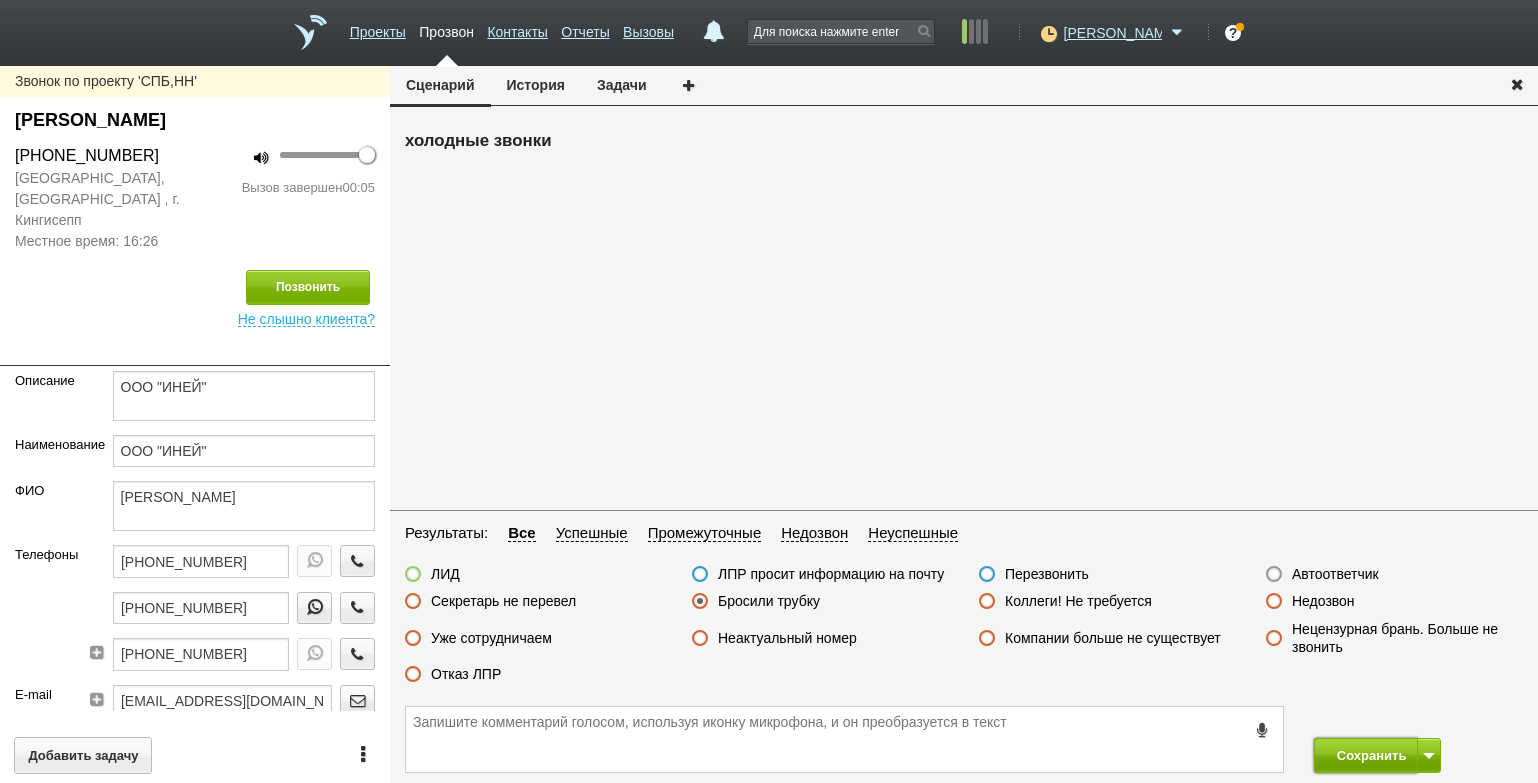click on "Сохранить" at bounding box center [1366, 755] 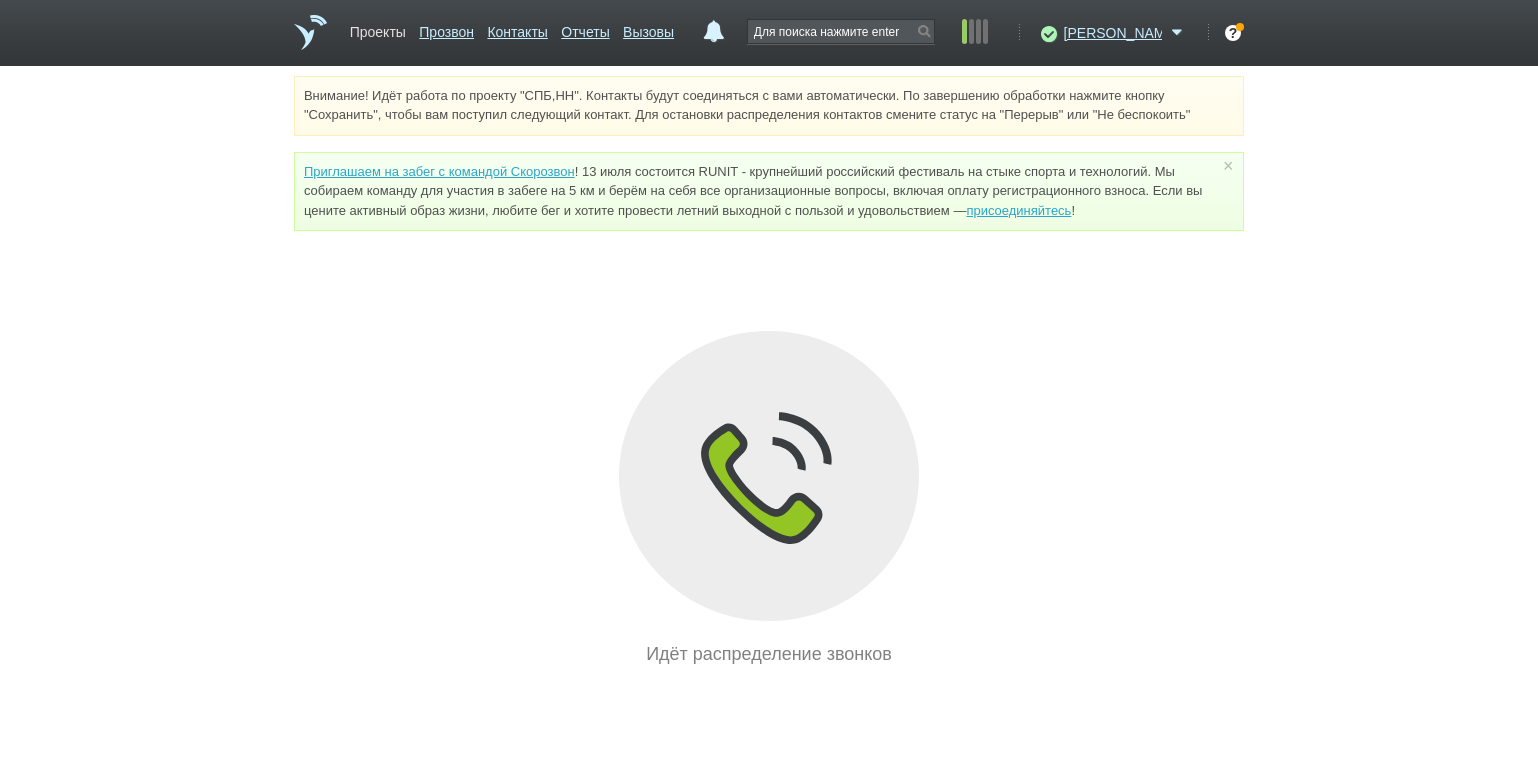 click on "Проекты" at bounding box center (378, 28) 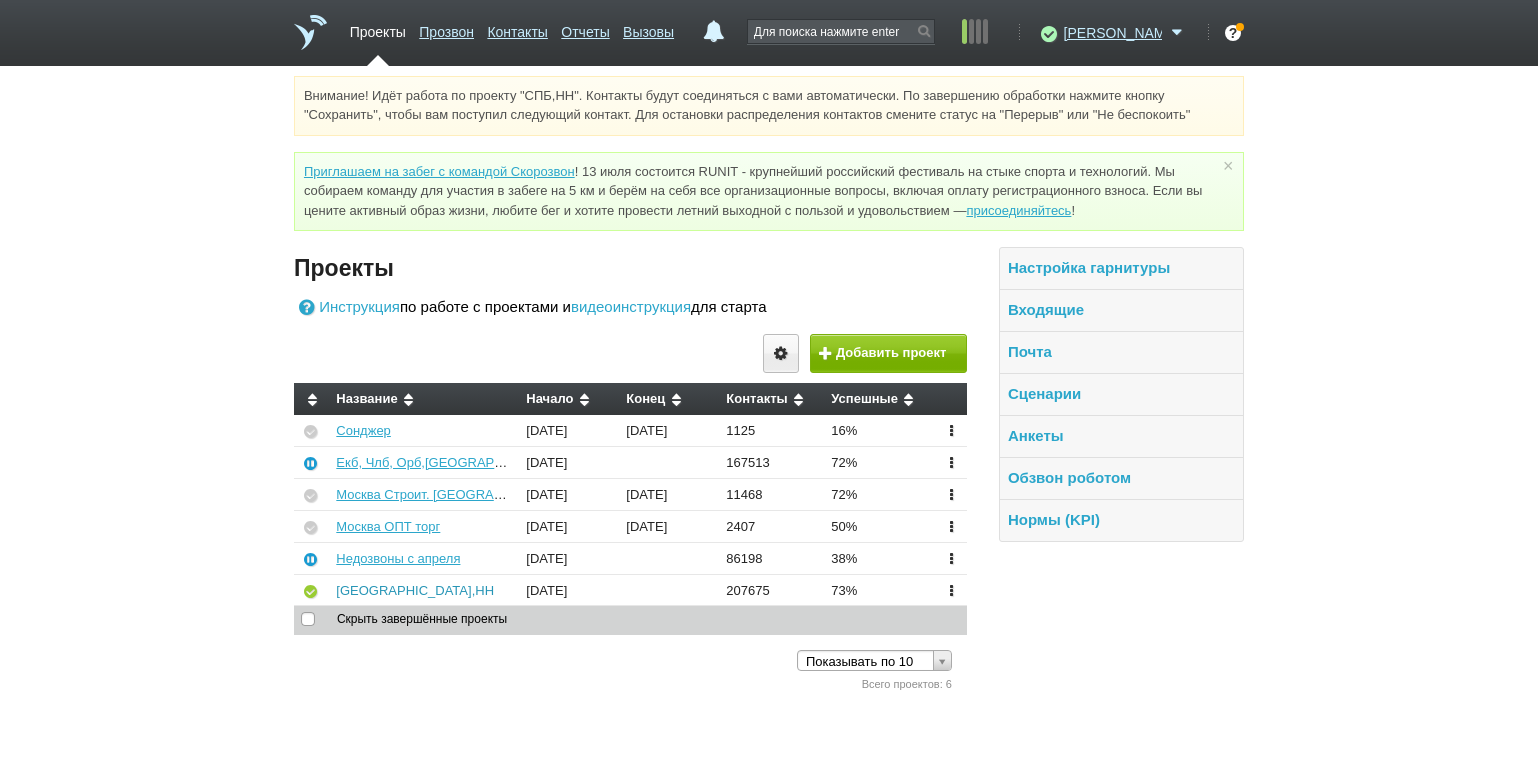 click on "[GEOGRAPHIC_DATA],НН" at bounding box center (415, 590) 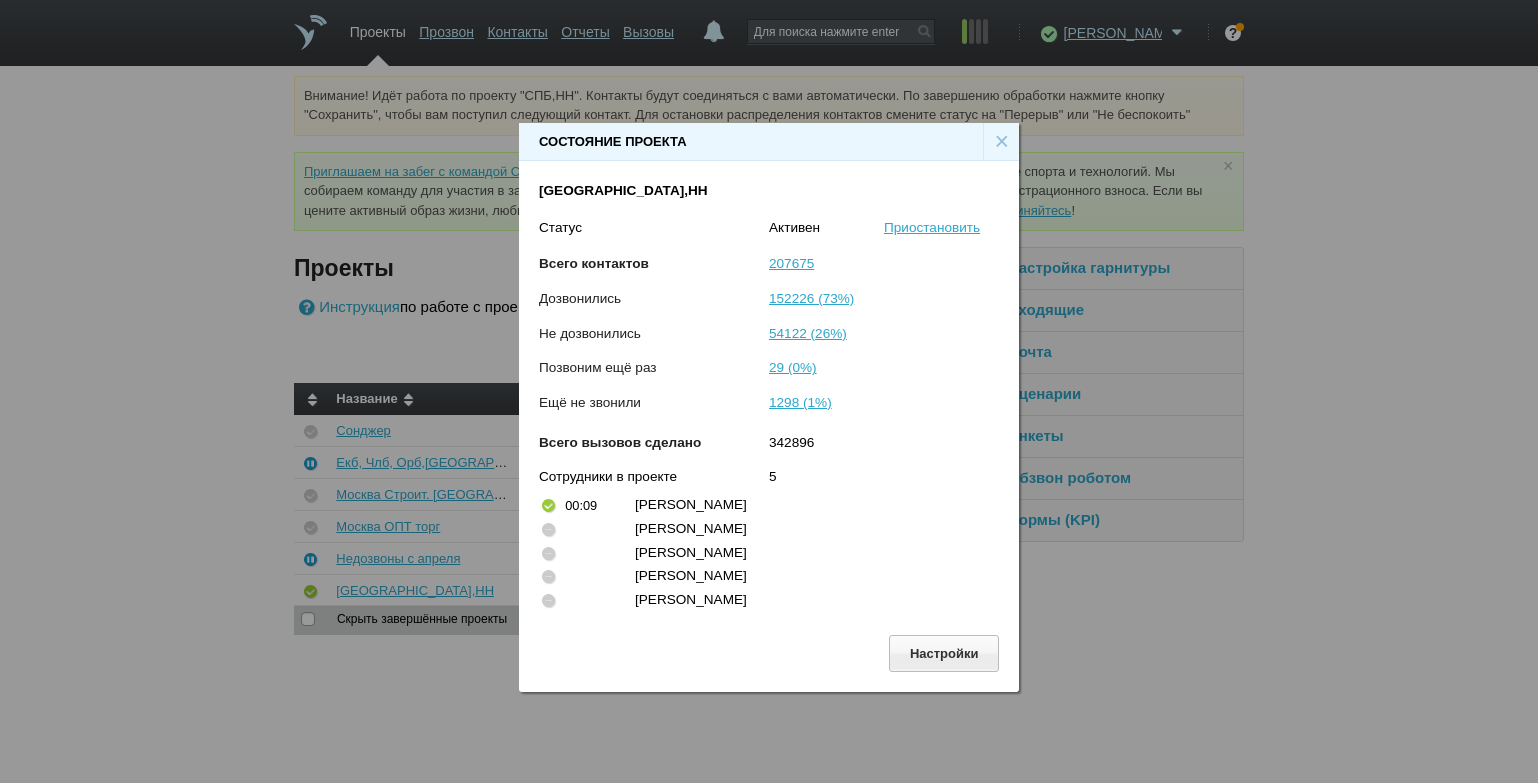click on "×" at bounding box center (1001, 142) 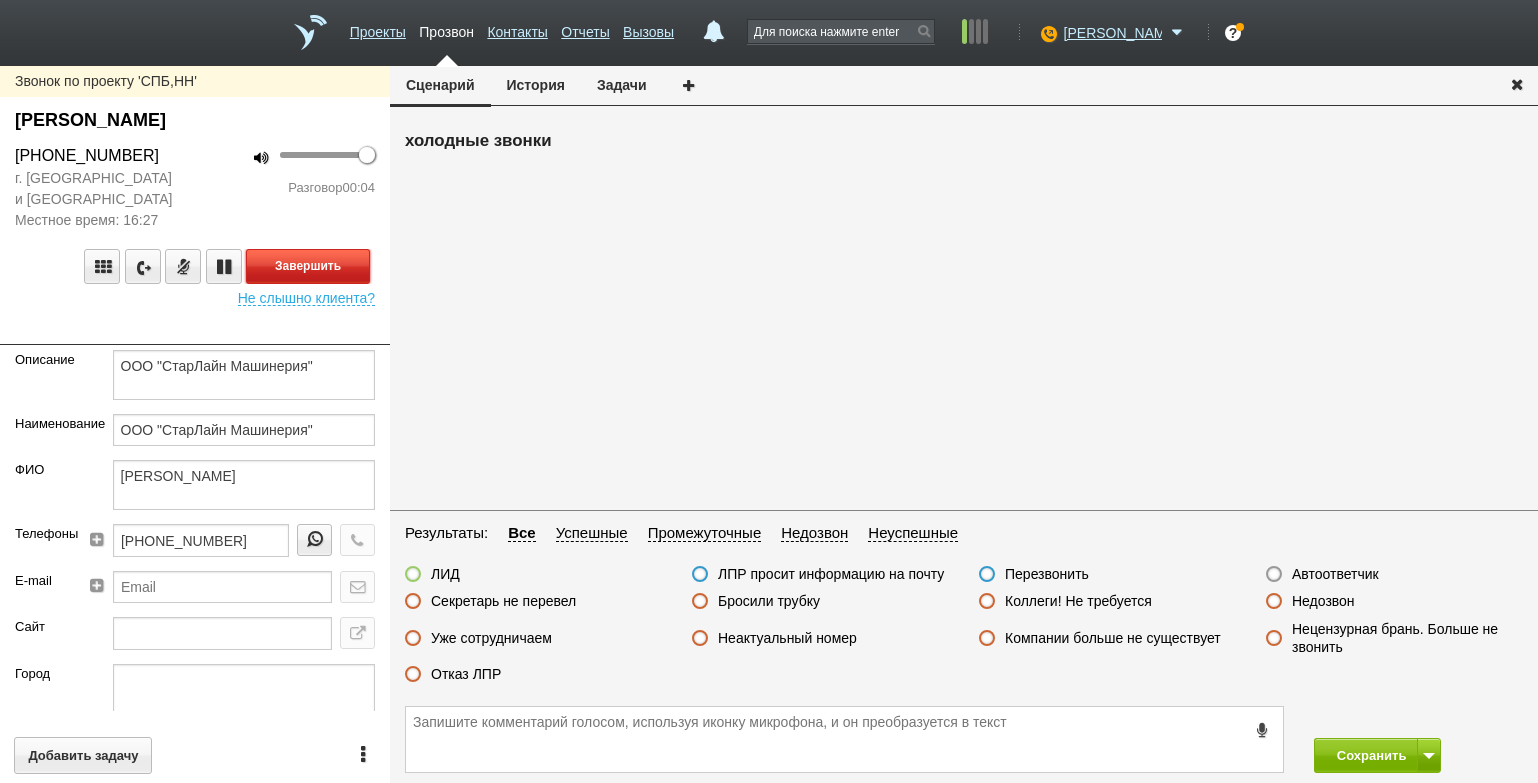 click on "Завершить" at bounding box center (308, 266) 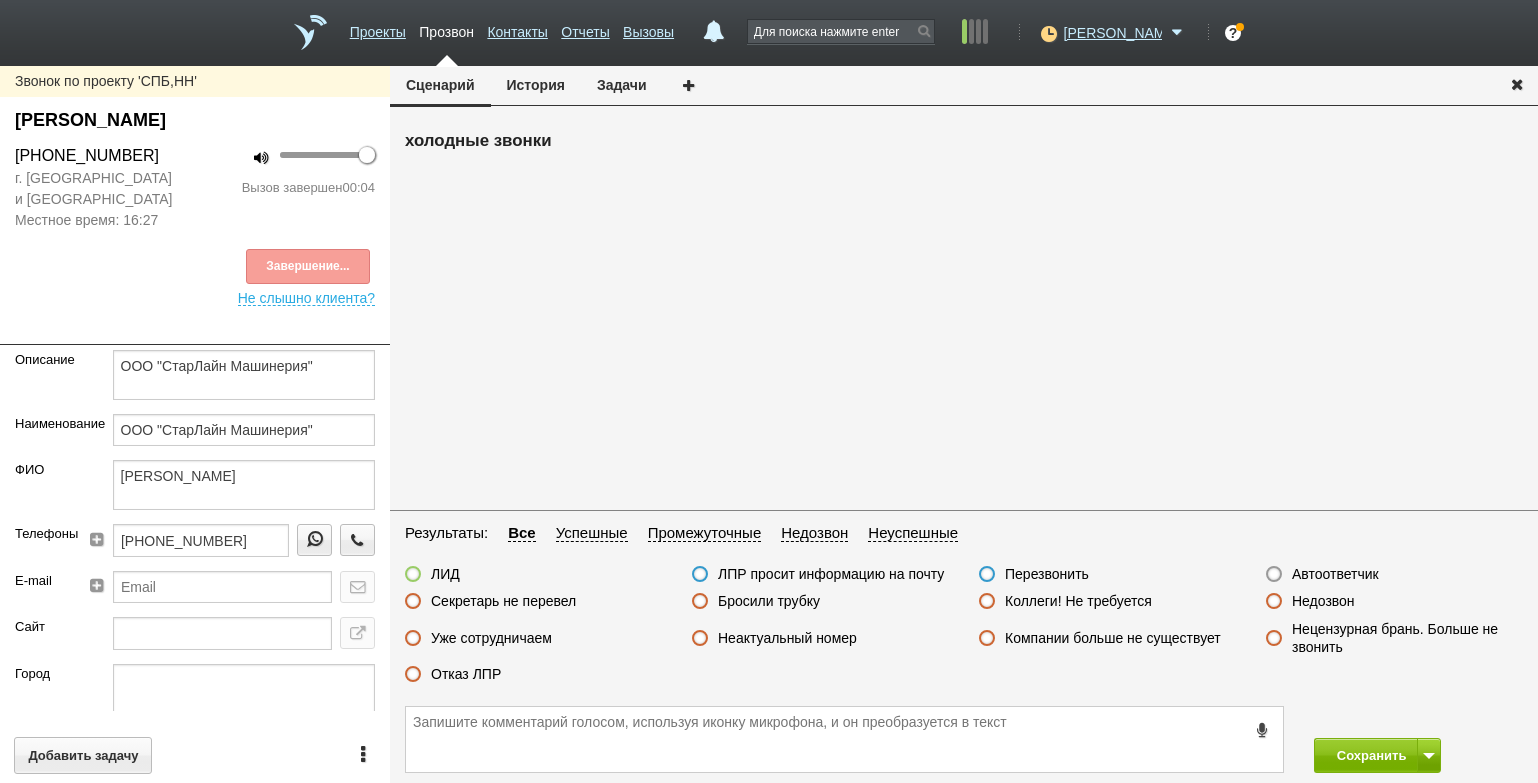 click on "Автоответчик" at bounding box center (1335, 574) 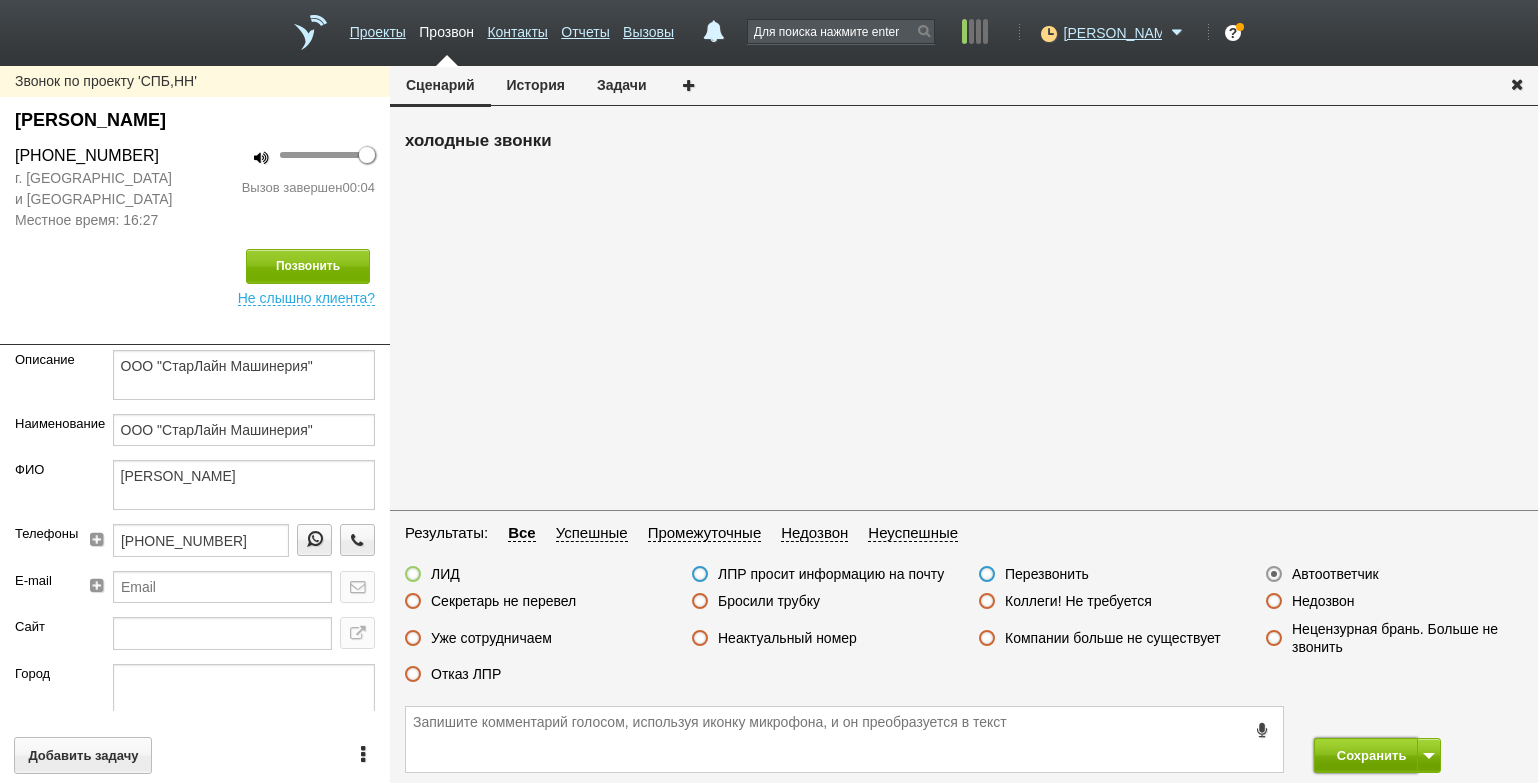 click on "Сохранить" at bounding box center (1366, 755) 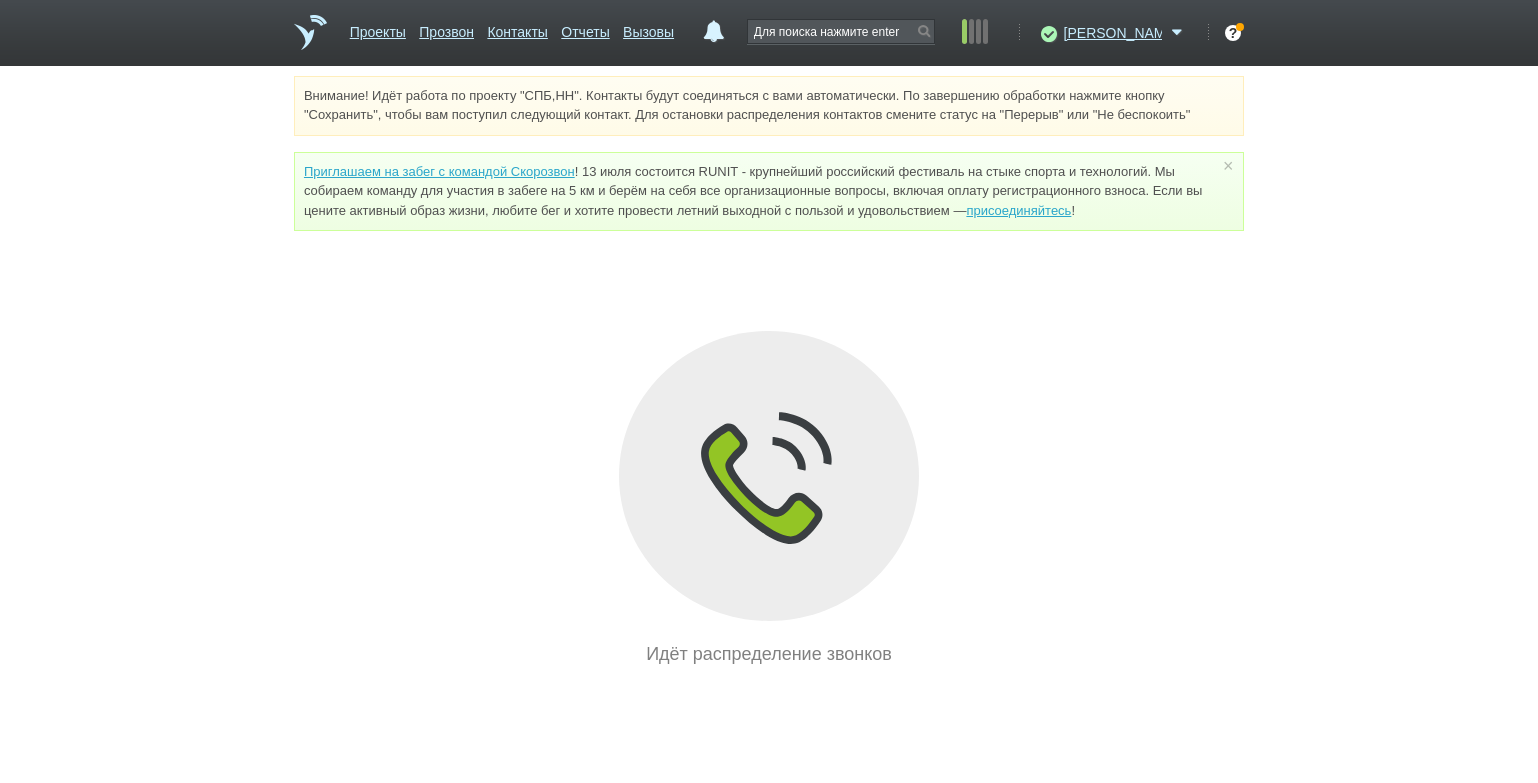 click on "Внимание! Идёт работа по проекту "СПБ,НН". Контакты будут соединяться с вами автоматически. По завершению обработки нажмите кнопку "Сохранить", чтобы вам поступил следующий контакт. Для остановки распределения контактов смените статус на "Перерыв" или "Не беспокоить"
Приглашаем на забег с командой Скорозвон присоединяйтесь !
×
Вы можете звонить напрямую из строки поиска - введите номер и нажмите "Позвонить"
Идёт распределение звонков" at bounding box center [769, 372] 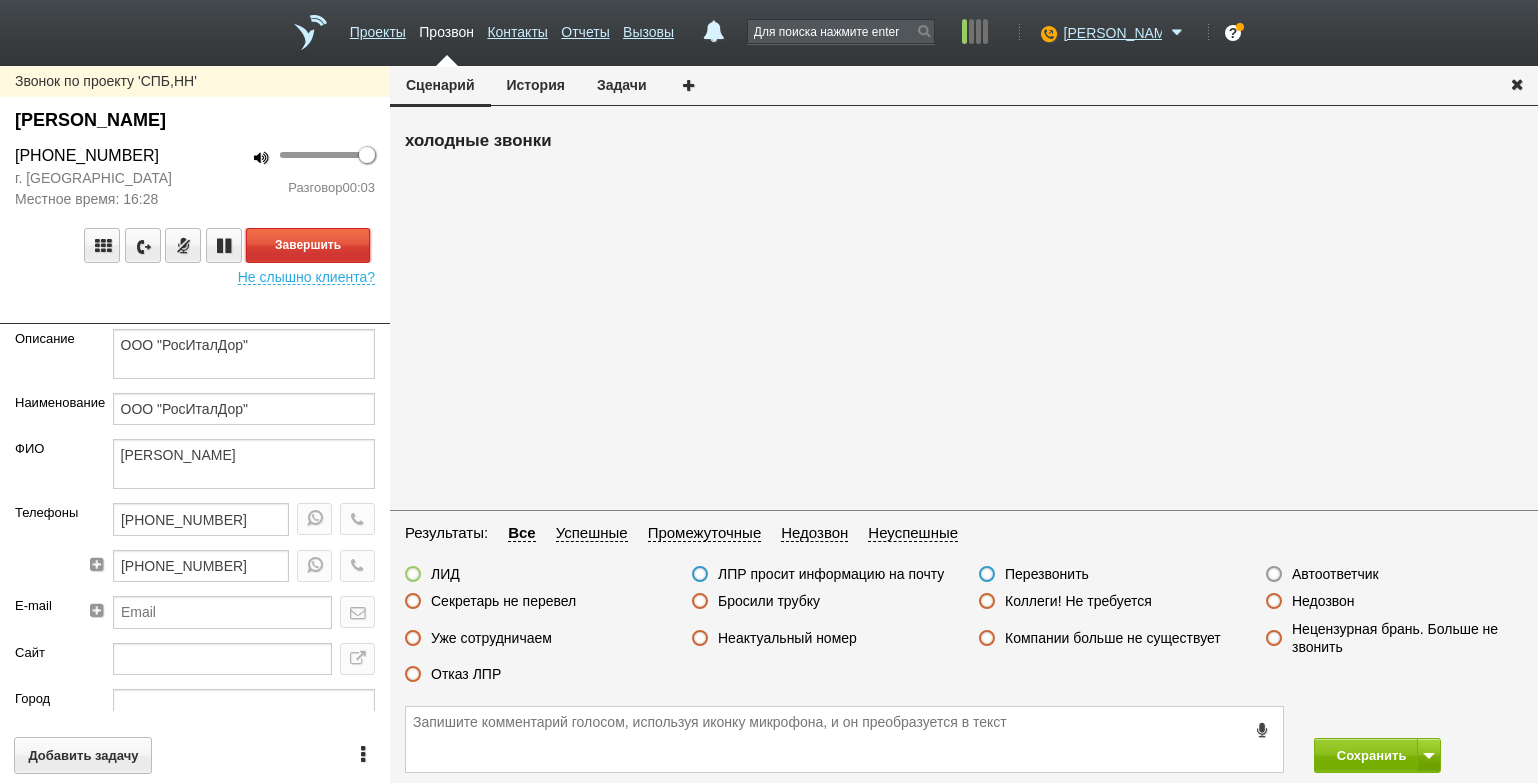 drag, startPoint x: 353, startPoint y: 236, endPoint x: 380, endPoint y: 250, distance: 30.413813 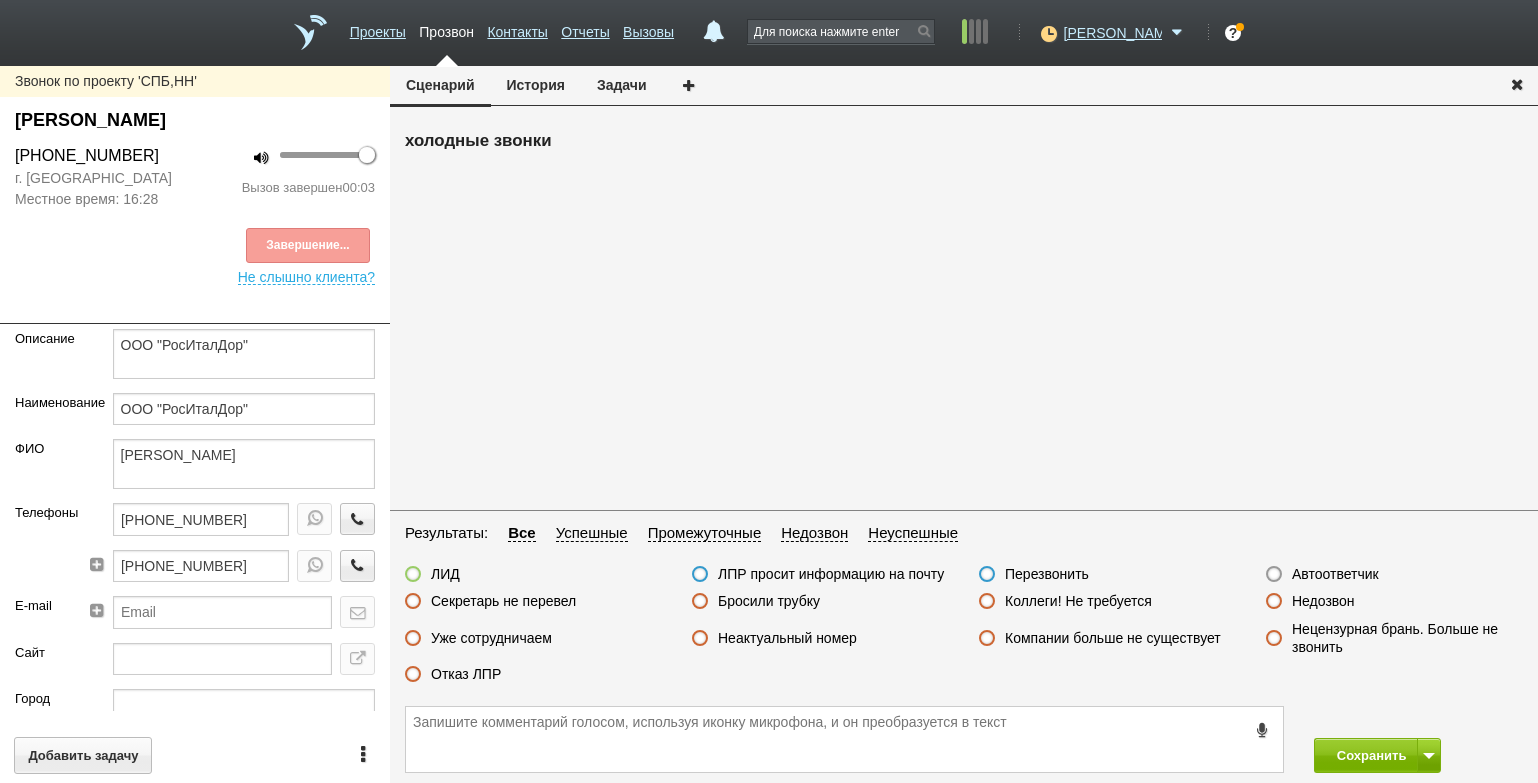 click on "Автоответчик" at bounding box center [1335, 574] 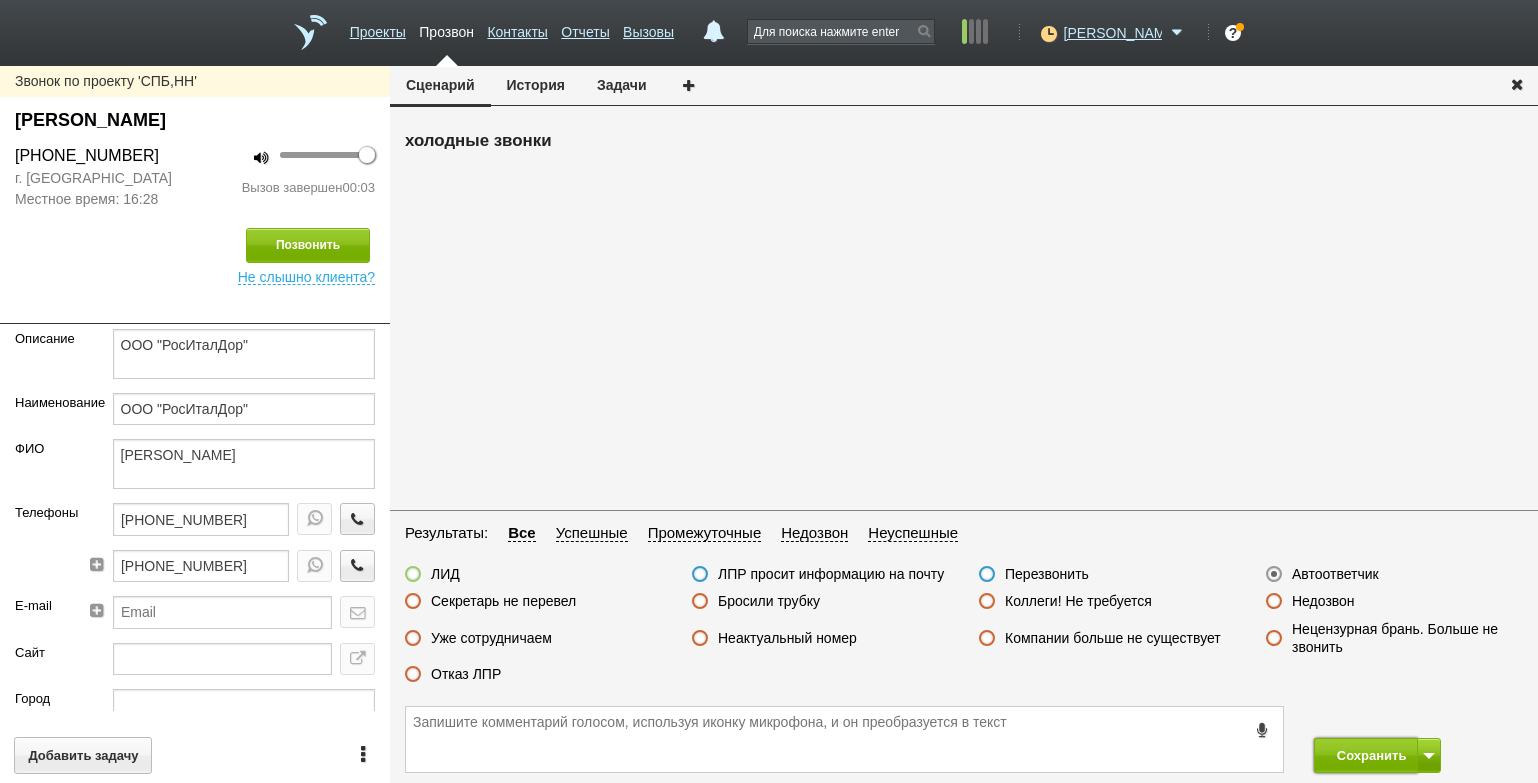 drag, startPoint x: 1356, startPoint y: 755, endPoint x: 1291, endPoint y: 639, distance: 132.96992 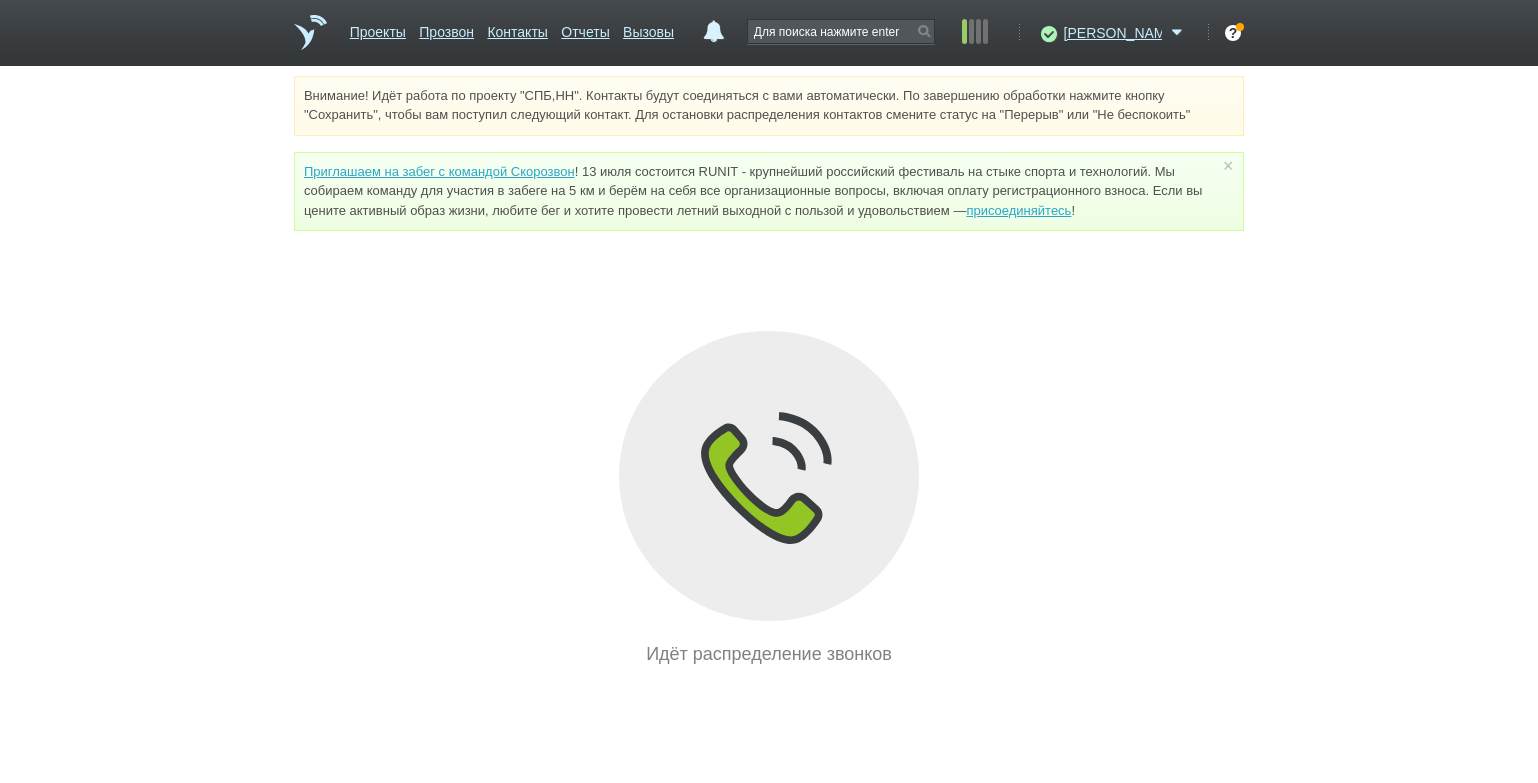 click on "Внимание! Идёт работа по проекту "СПБ,НН". Контакты будут соединяться с вами автоматически. По завершению обработки нажмите кнопку "Сохранить", чтобы вам поступил следующий контакт. Для остановки распределения контактов смените статус на "Перерыв" или "Не беспокоить"
Приглашаем на забег с командой Скорозвон присоединяйтесь !
×
Вы можете звонить напрямую из строки поиска - введите номер и нажмите "Позвонить"
Идёт распределение звонков" at bounding box center [769, 372] 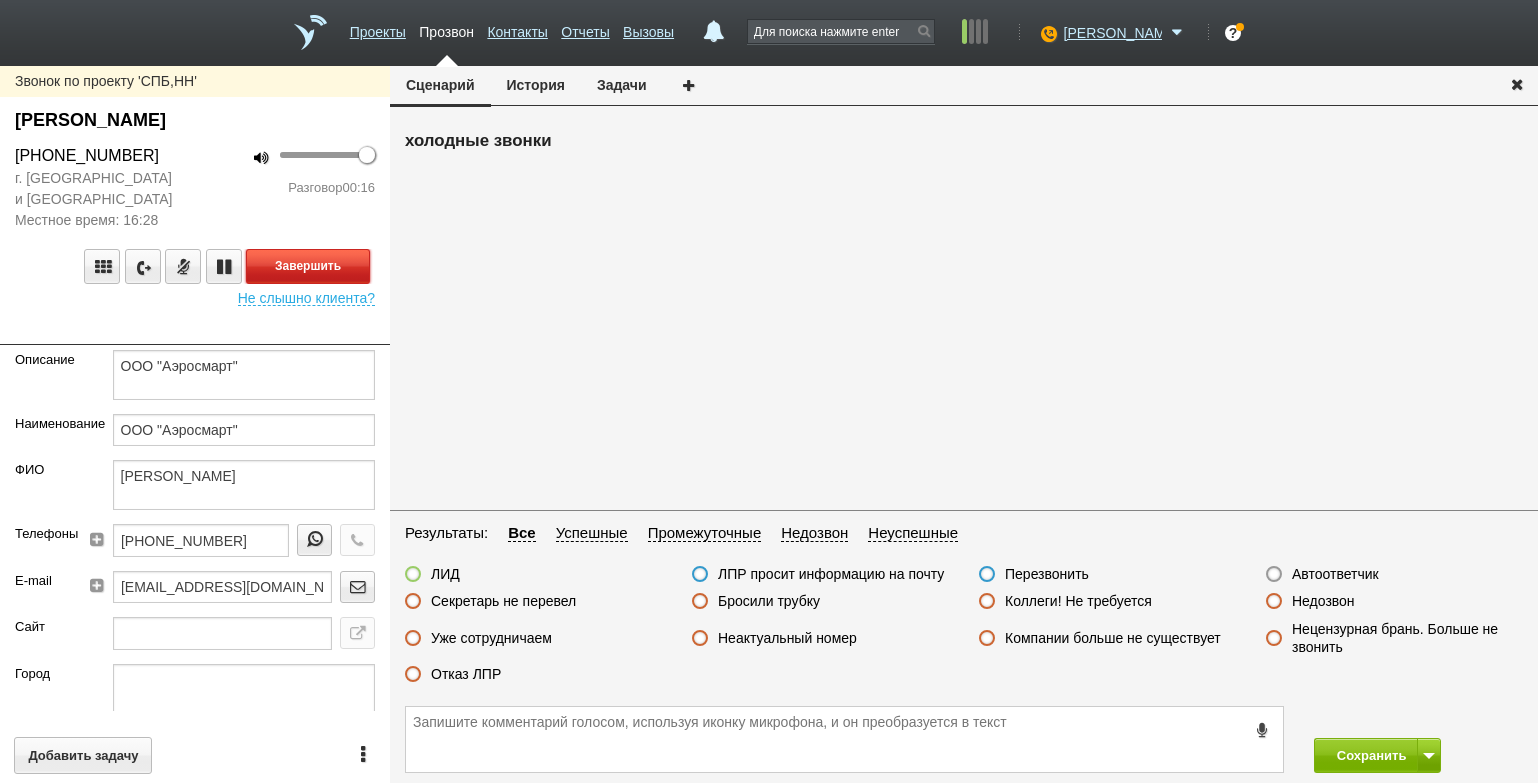 click on "Завершить" at bounding box center [308, 266] 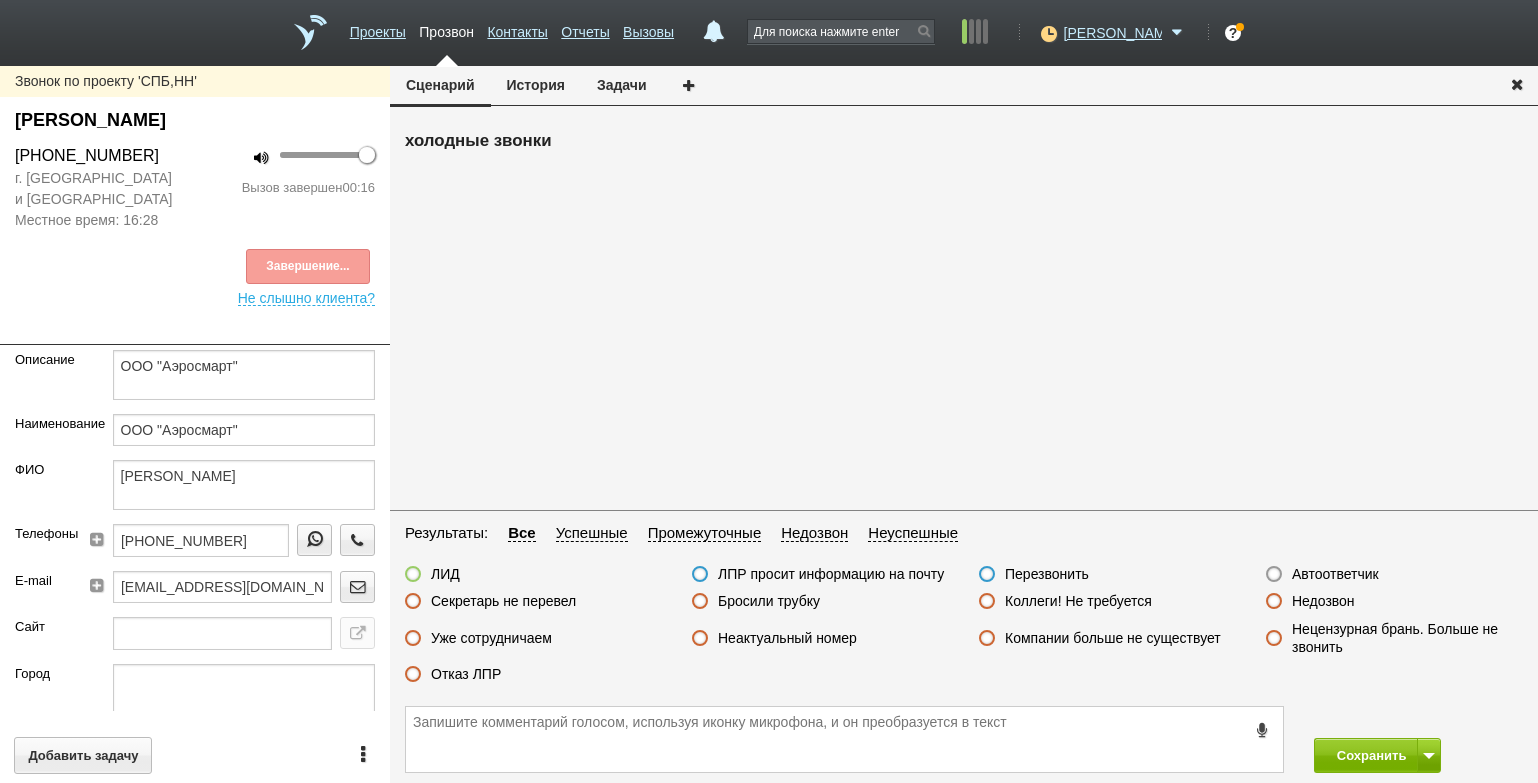 click on "Отказ ЛПР" at bounding box center [466, 674] 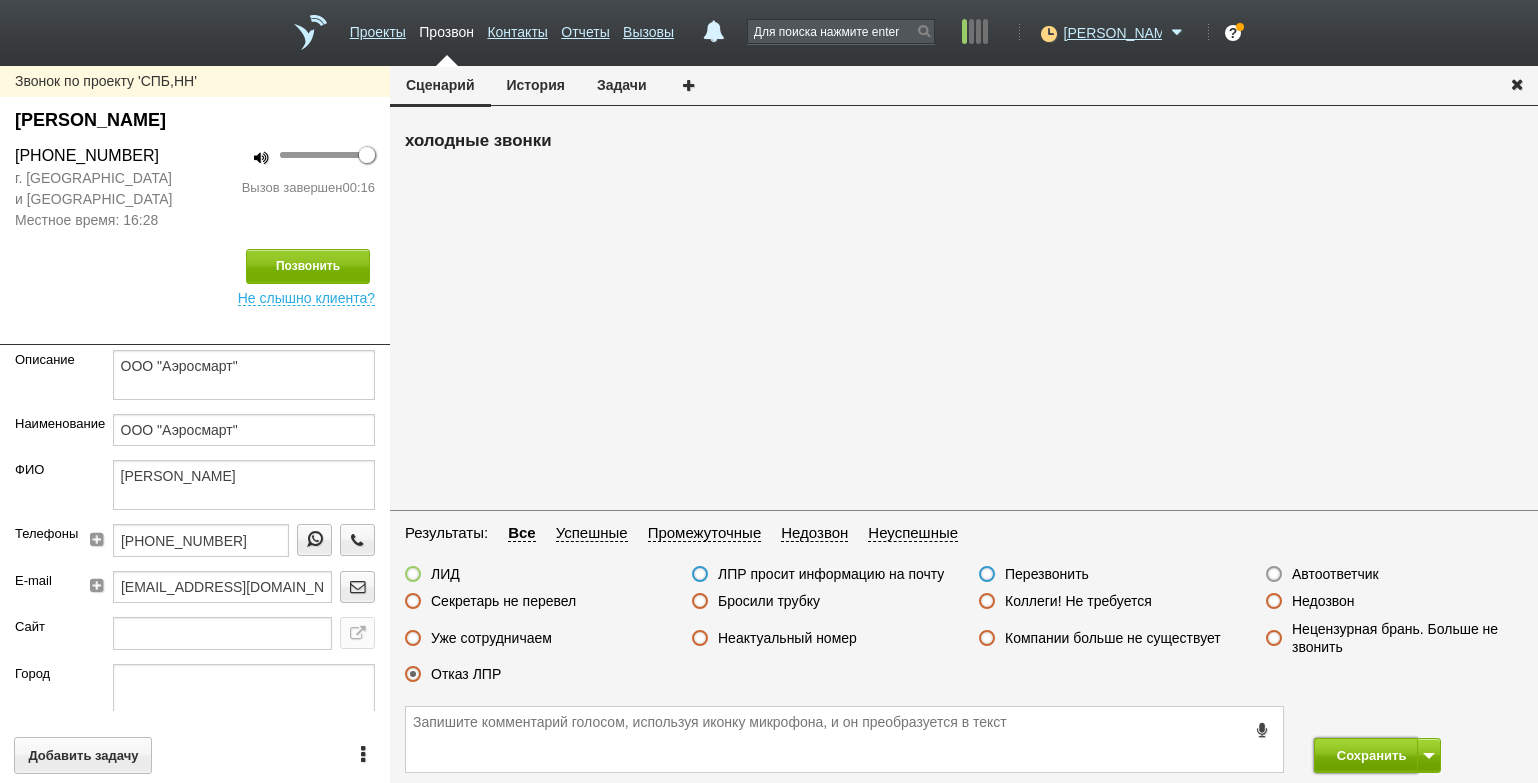 click on "Сохранить" at bounding box center (1366, 755) 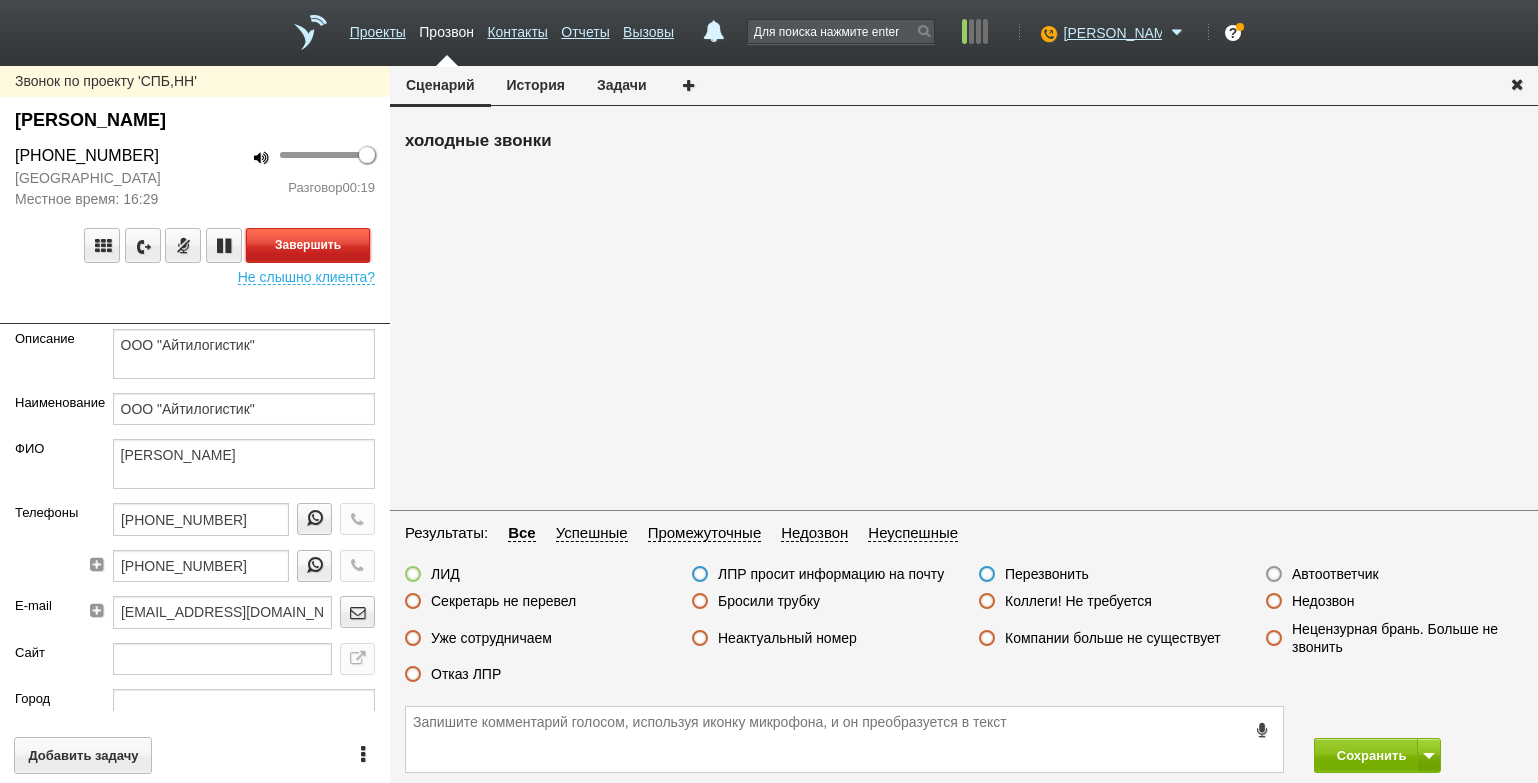 click on "Завершить" at bounding box center (308, 245) 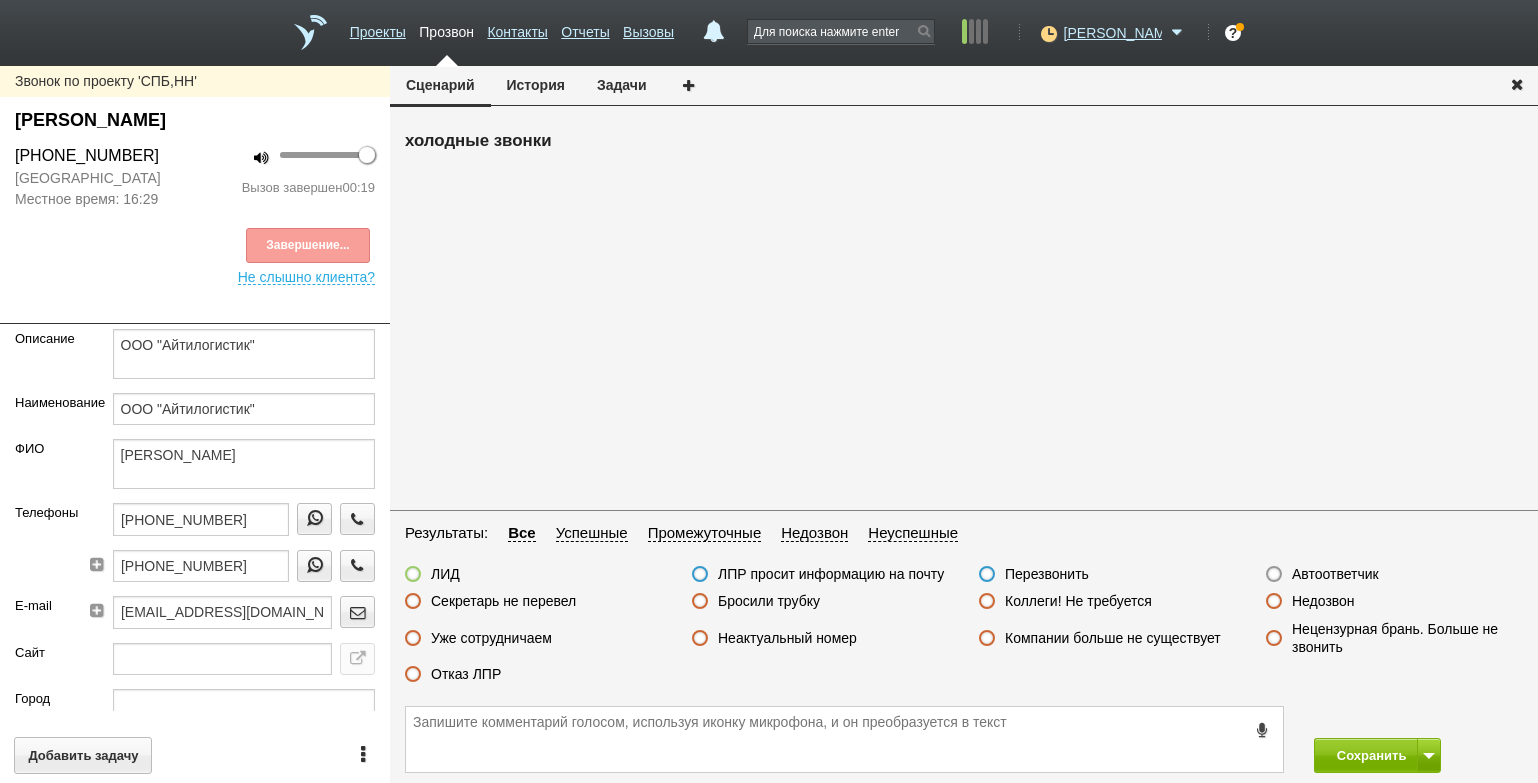 click on "Отказ ЛПР" at bounding box center [466, 674] 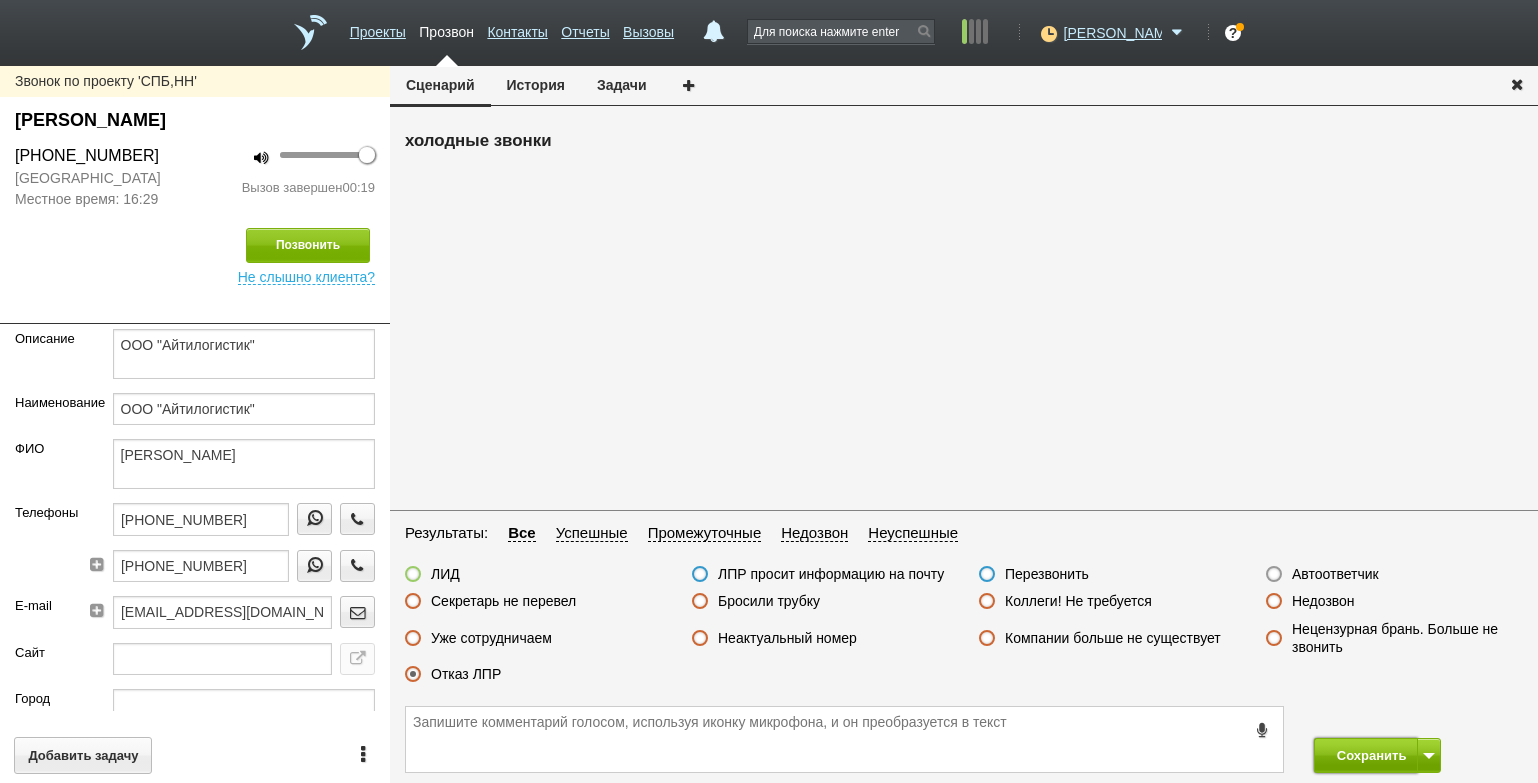 click on "Сохранить" at bounding box center [1366, 755] 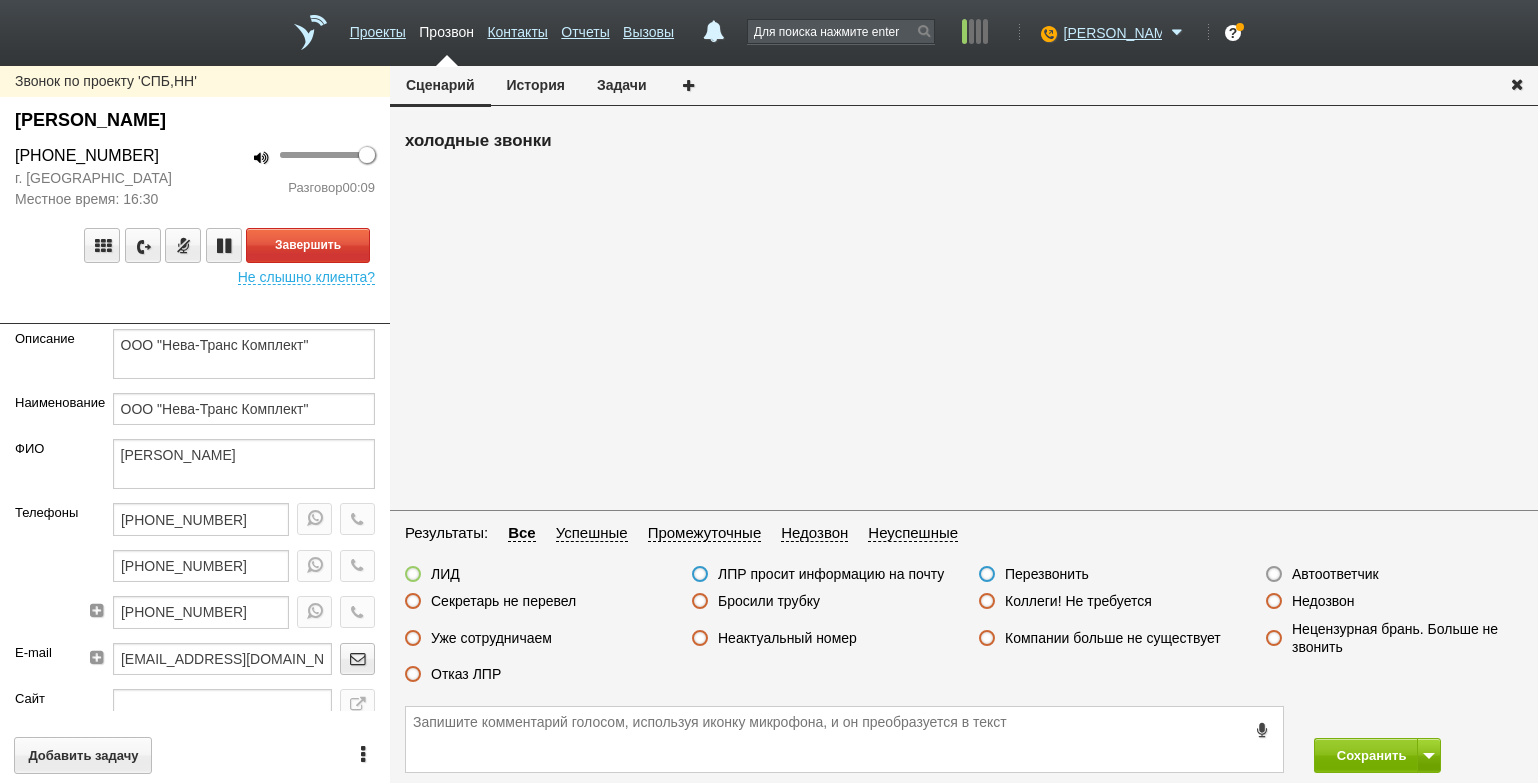 click on "Разговор
00:09" at bounding box center [292, 188] 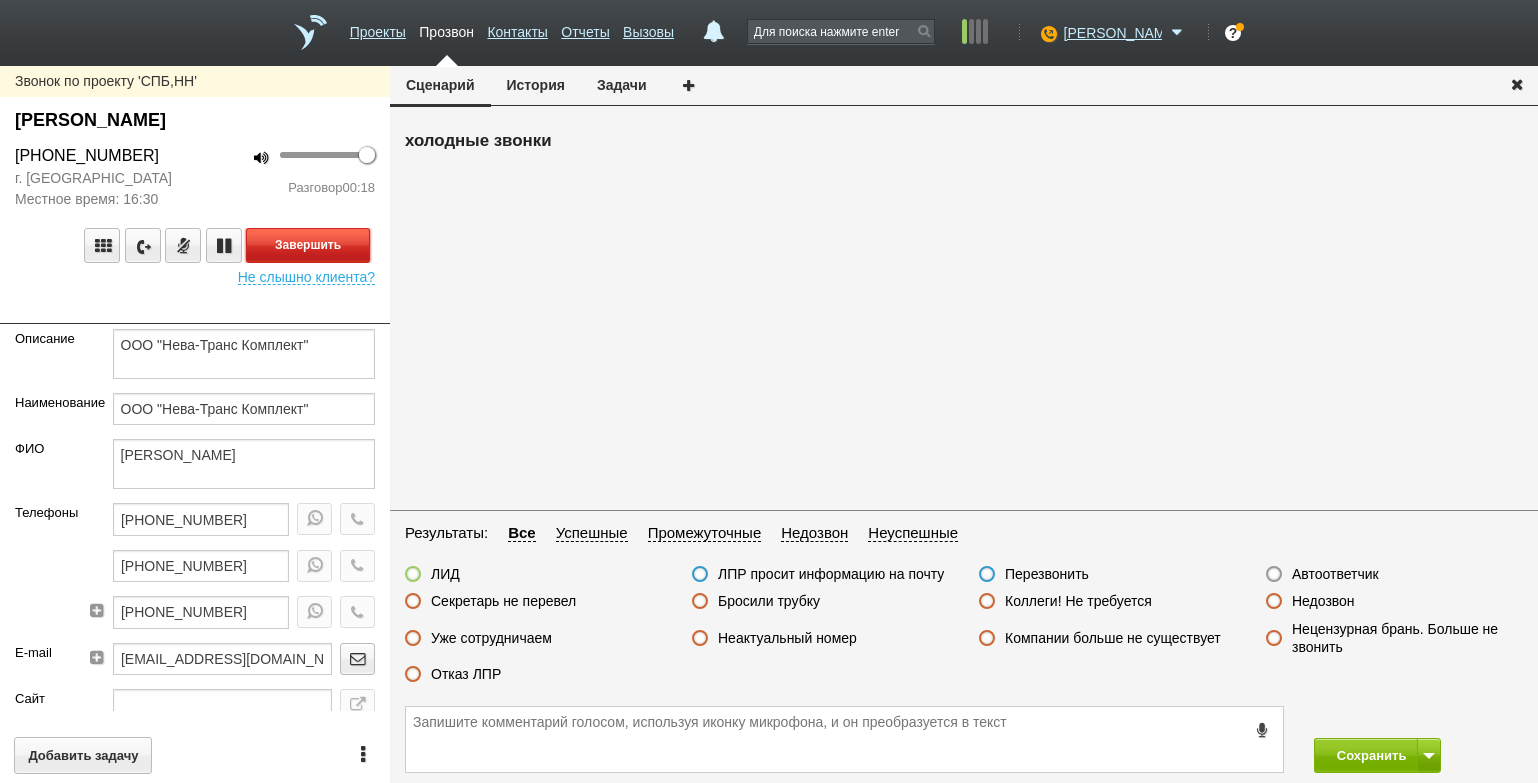 click on "Завершить" at bounding box center (308, 245) 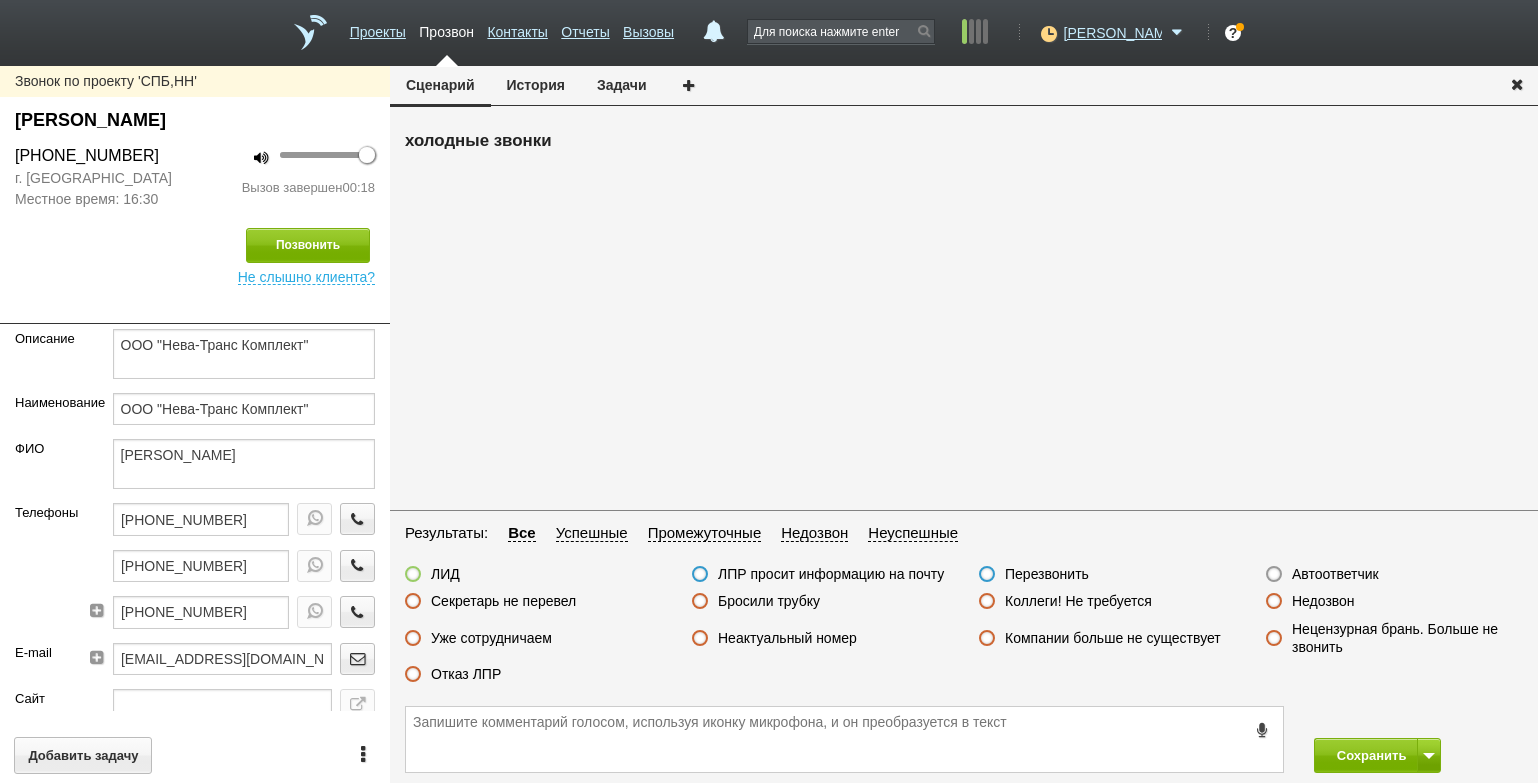 click on "Секретарь не перевел" at bounding box center (503, 601) 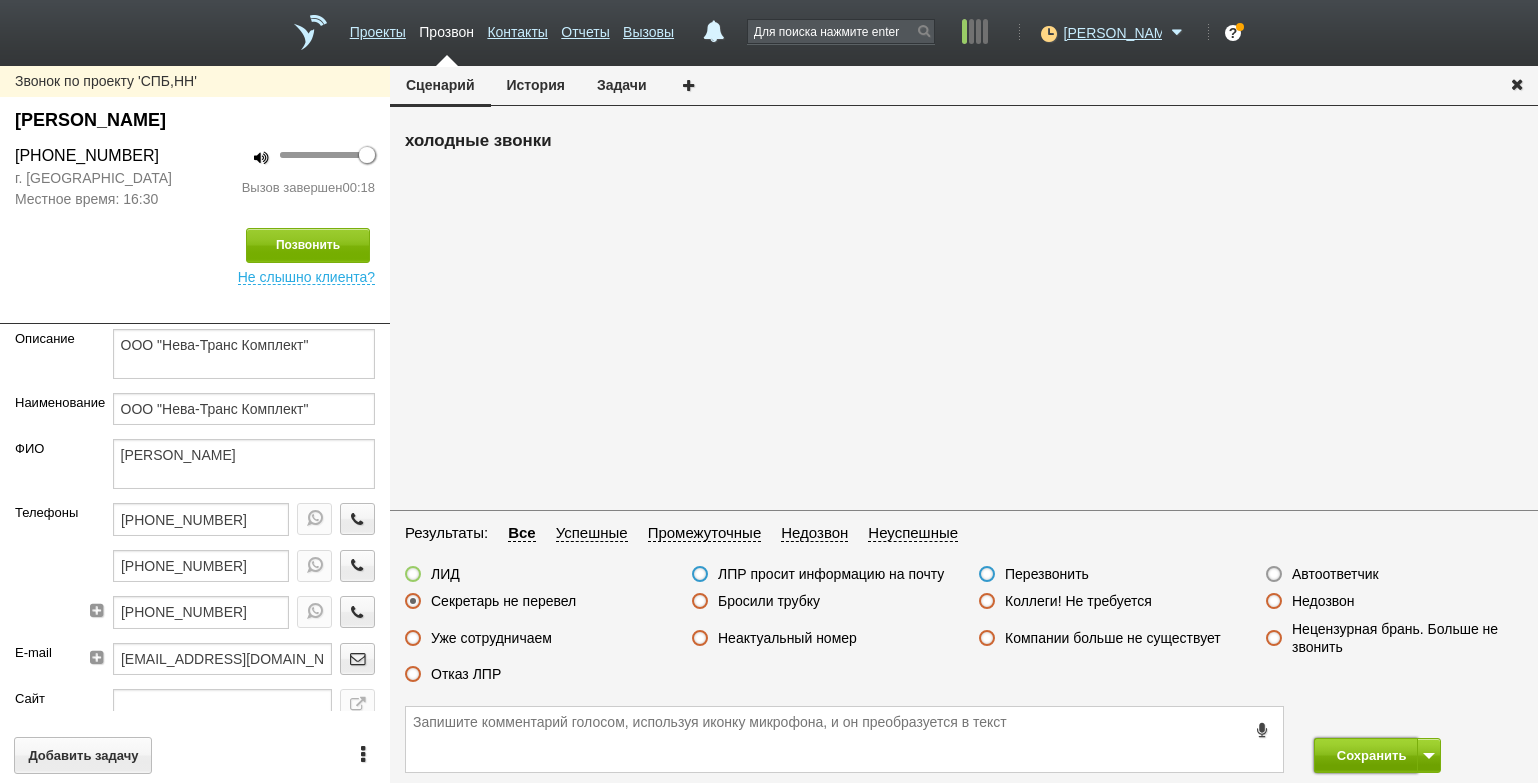 click on "Сохранить" at bounding box center [1366, 755] 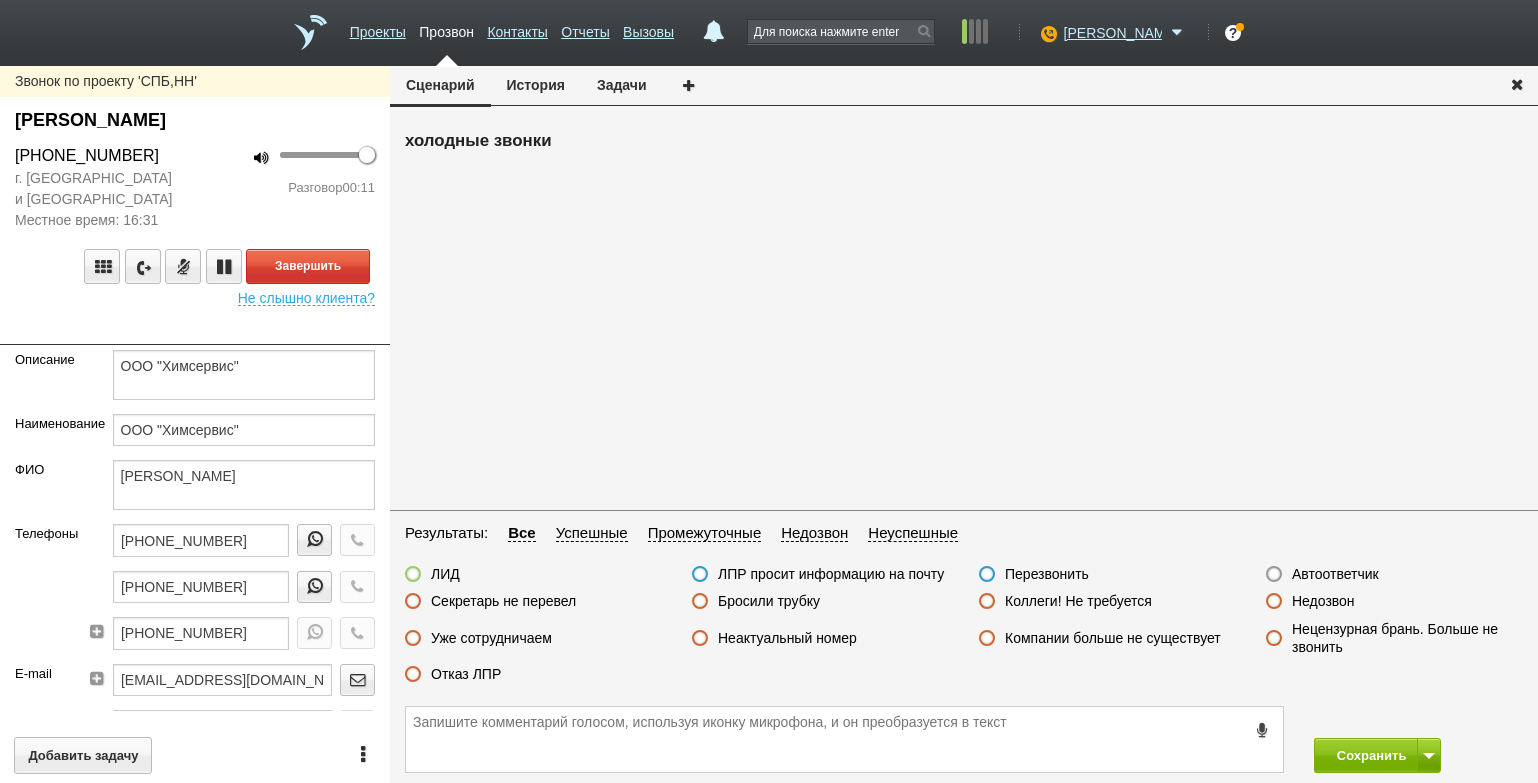 click on "100
Разговор
00:11" at bounding box center (292, 171) 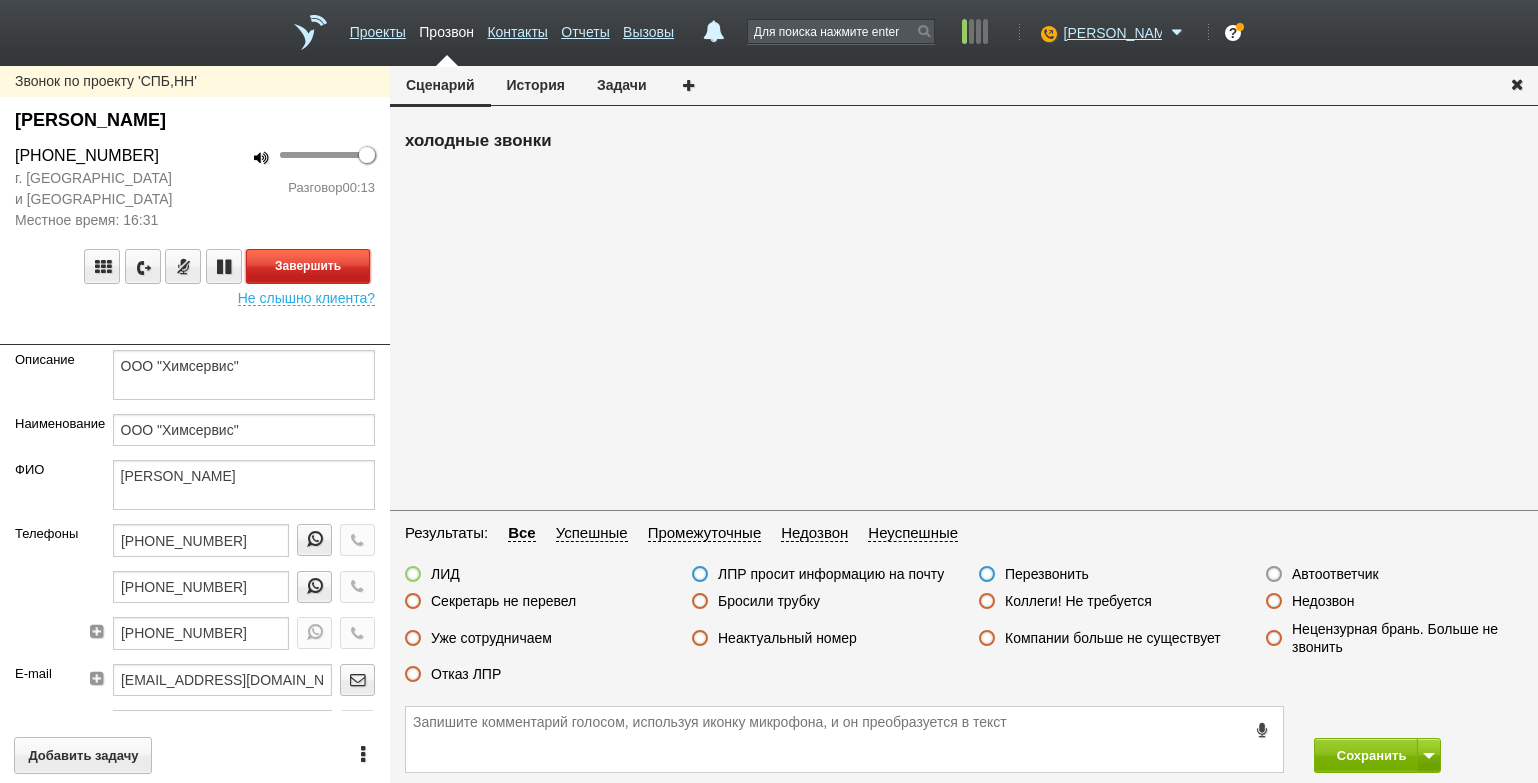 click on "Завершить" at bounding box center [308, 266] 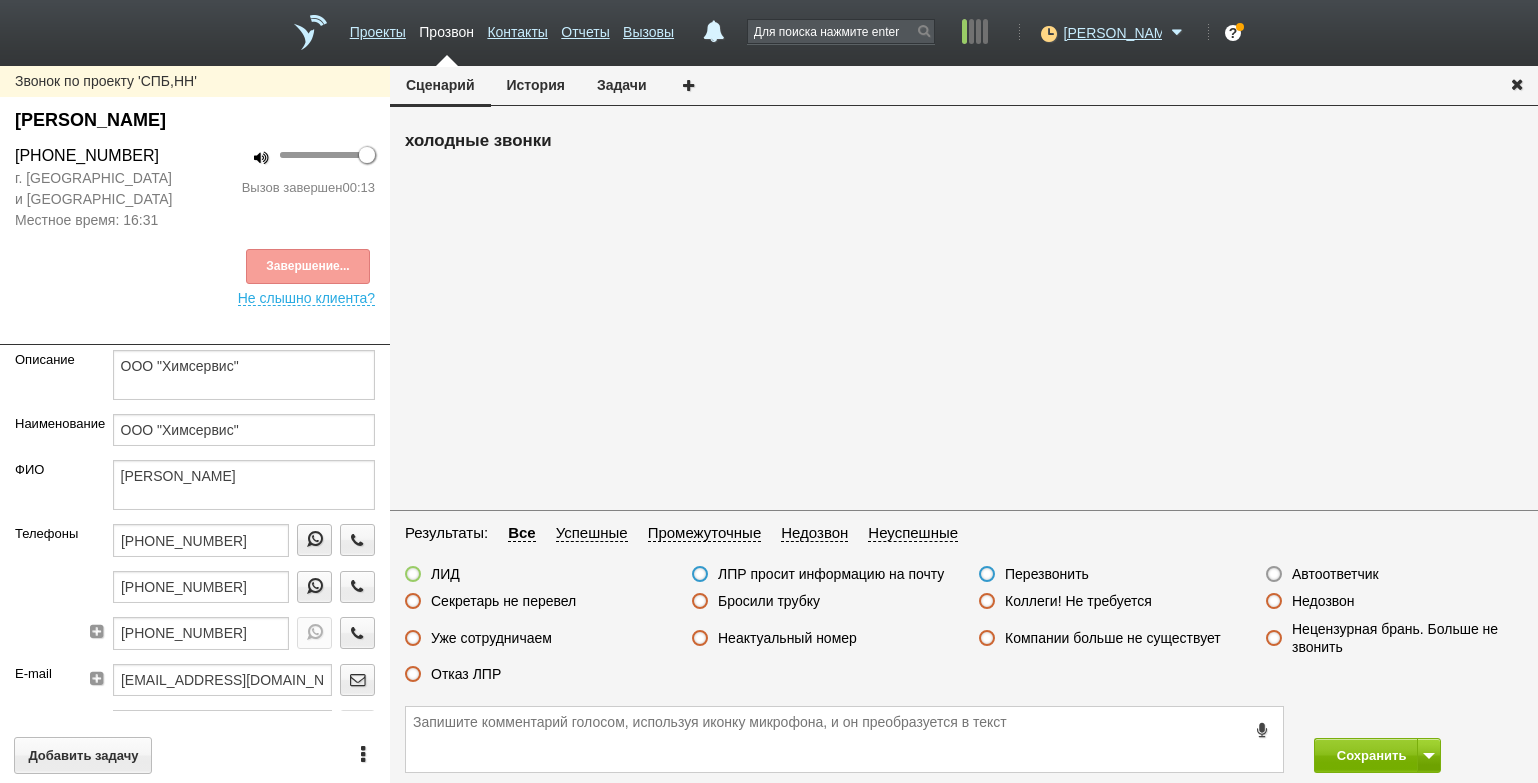 drag, startPoint x: 456, startPoint y: 675, endPoint x: 531, endPoint y: 682, distance: 75.32596 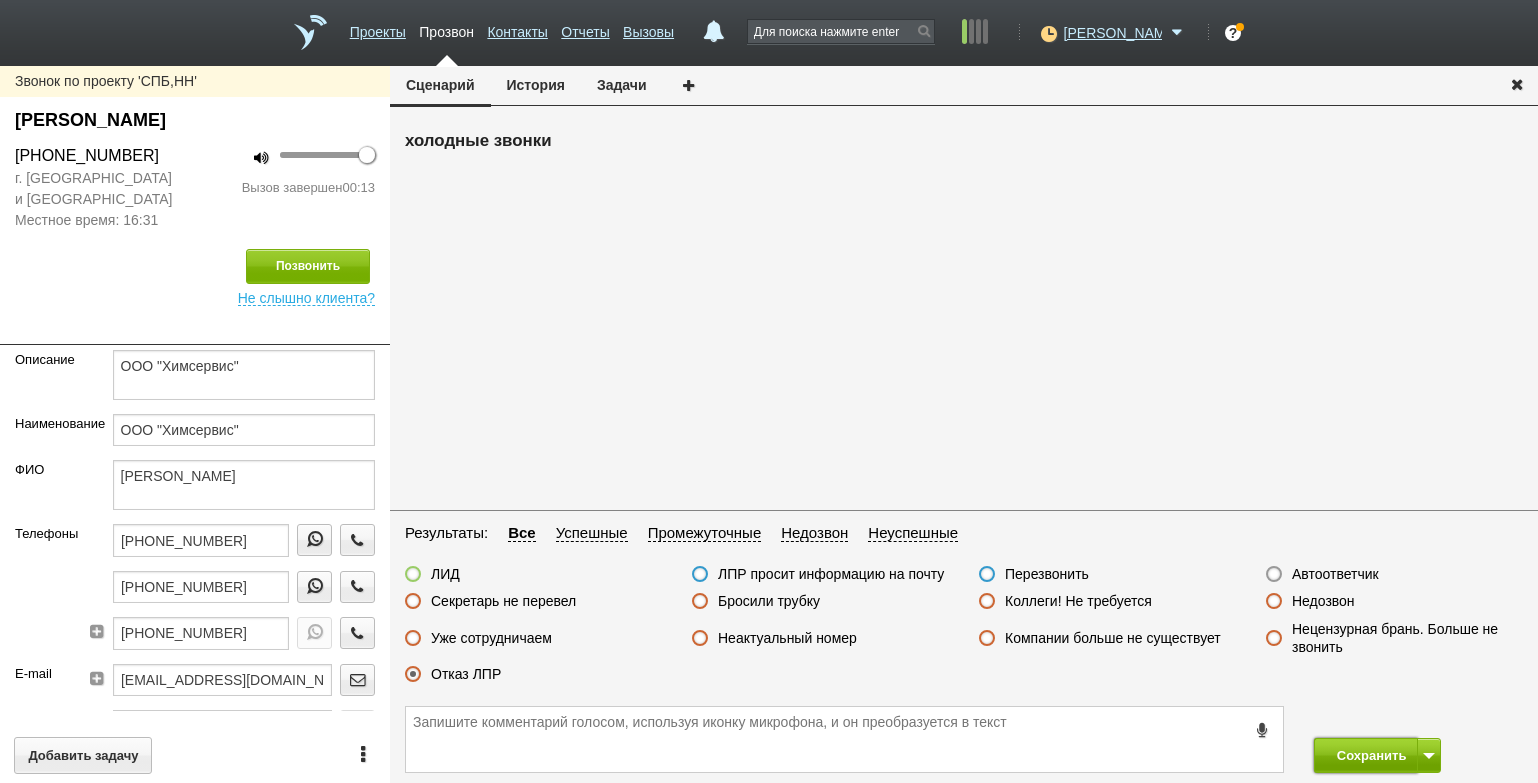 click on "Сохранить" at bounding box center [1366, 755] 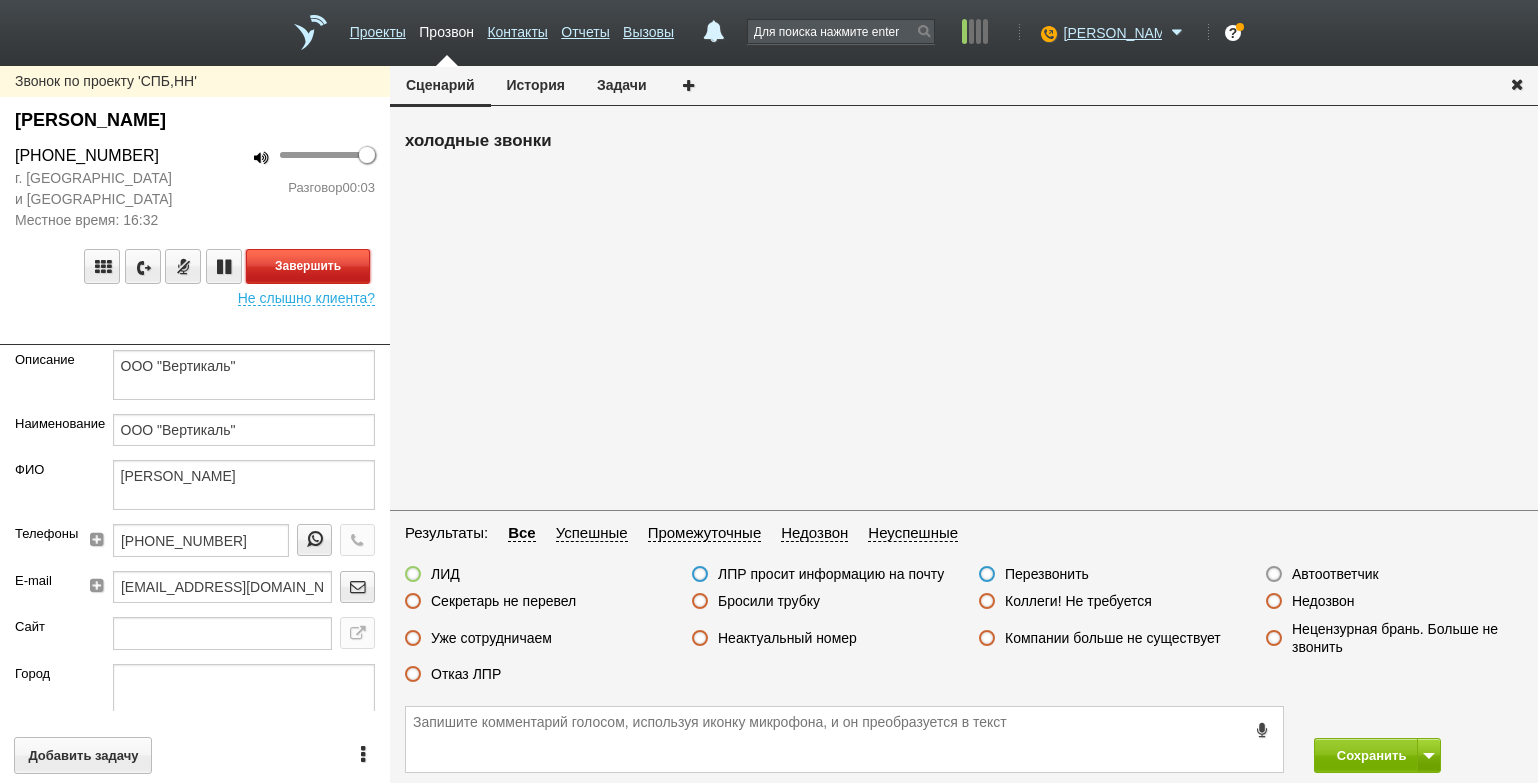 click on "Завершить" at bounding box center [308, 266] 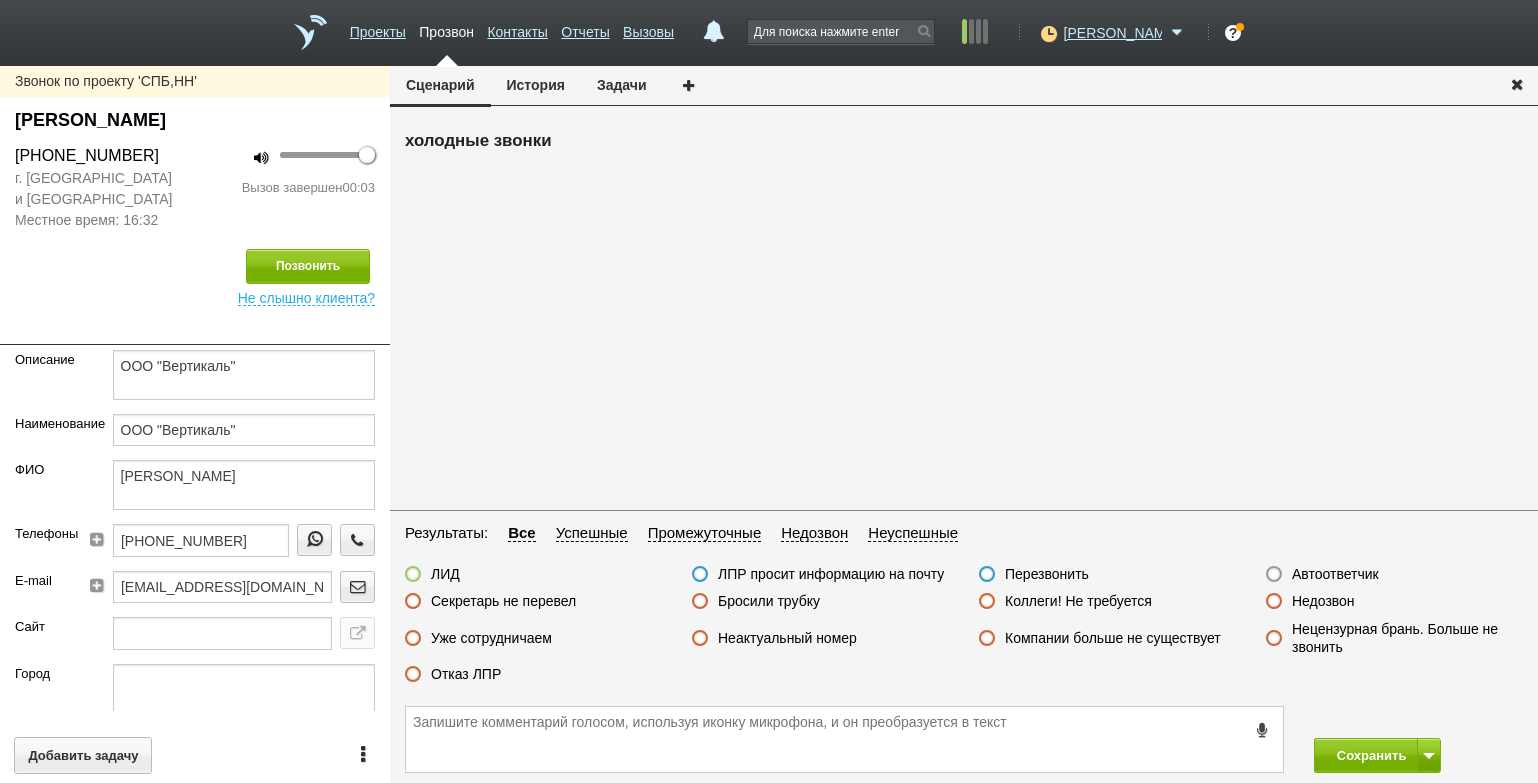 click on "Автоответчик" at bounding box center [1335, 574] 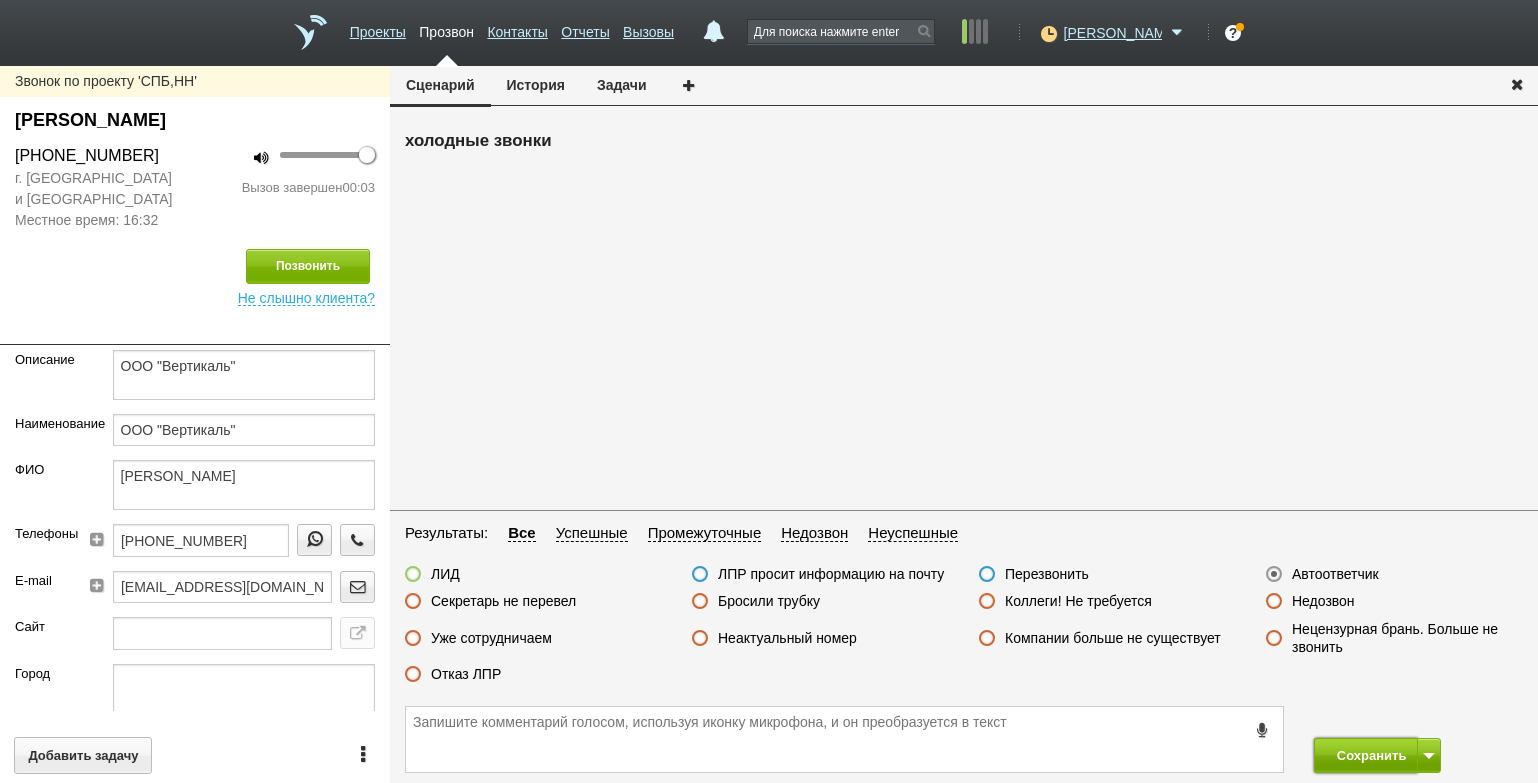 click on "Сохранить" at bounding box center (1366, 755) 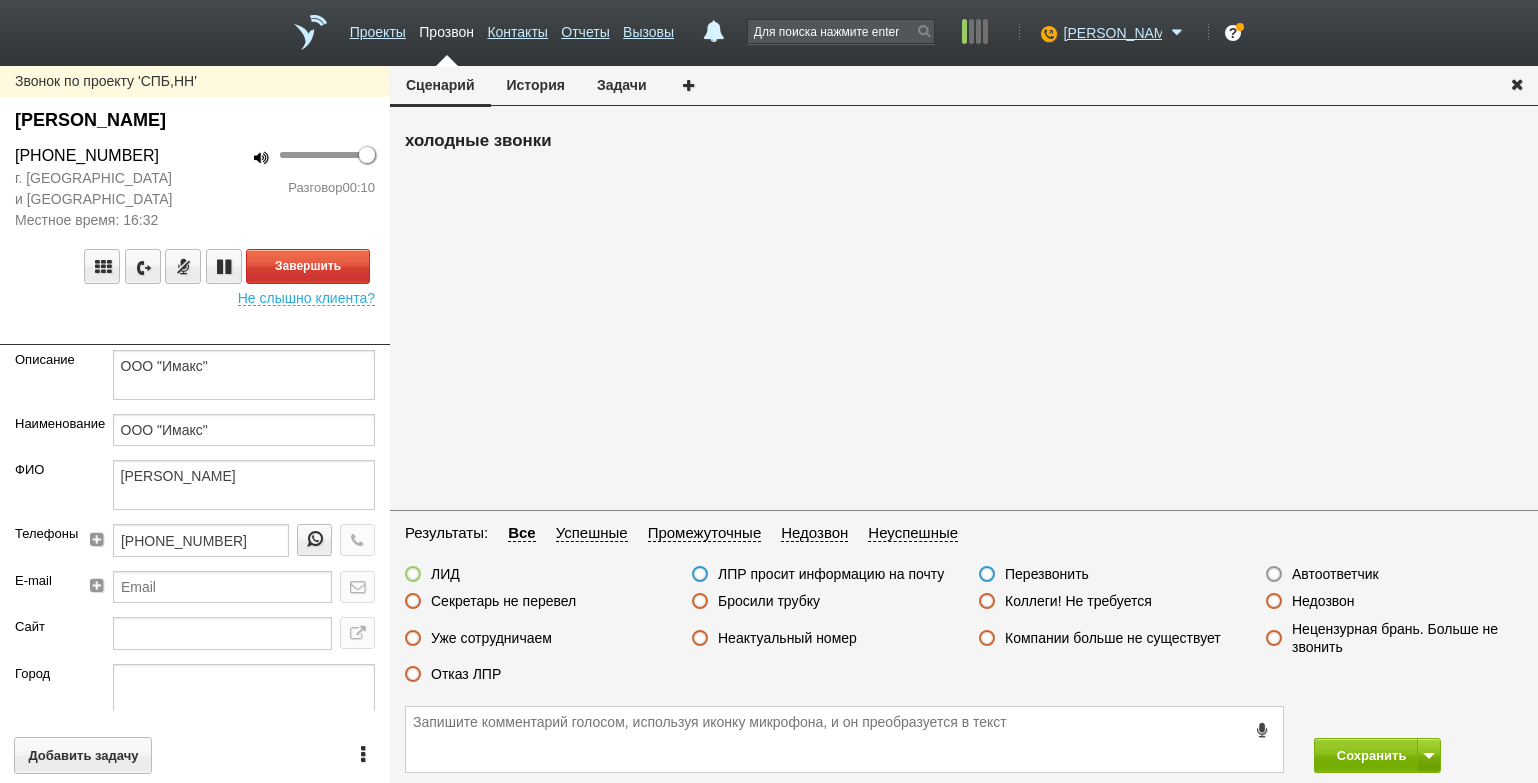 click at bounding box center [195, 330] 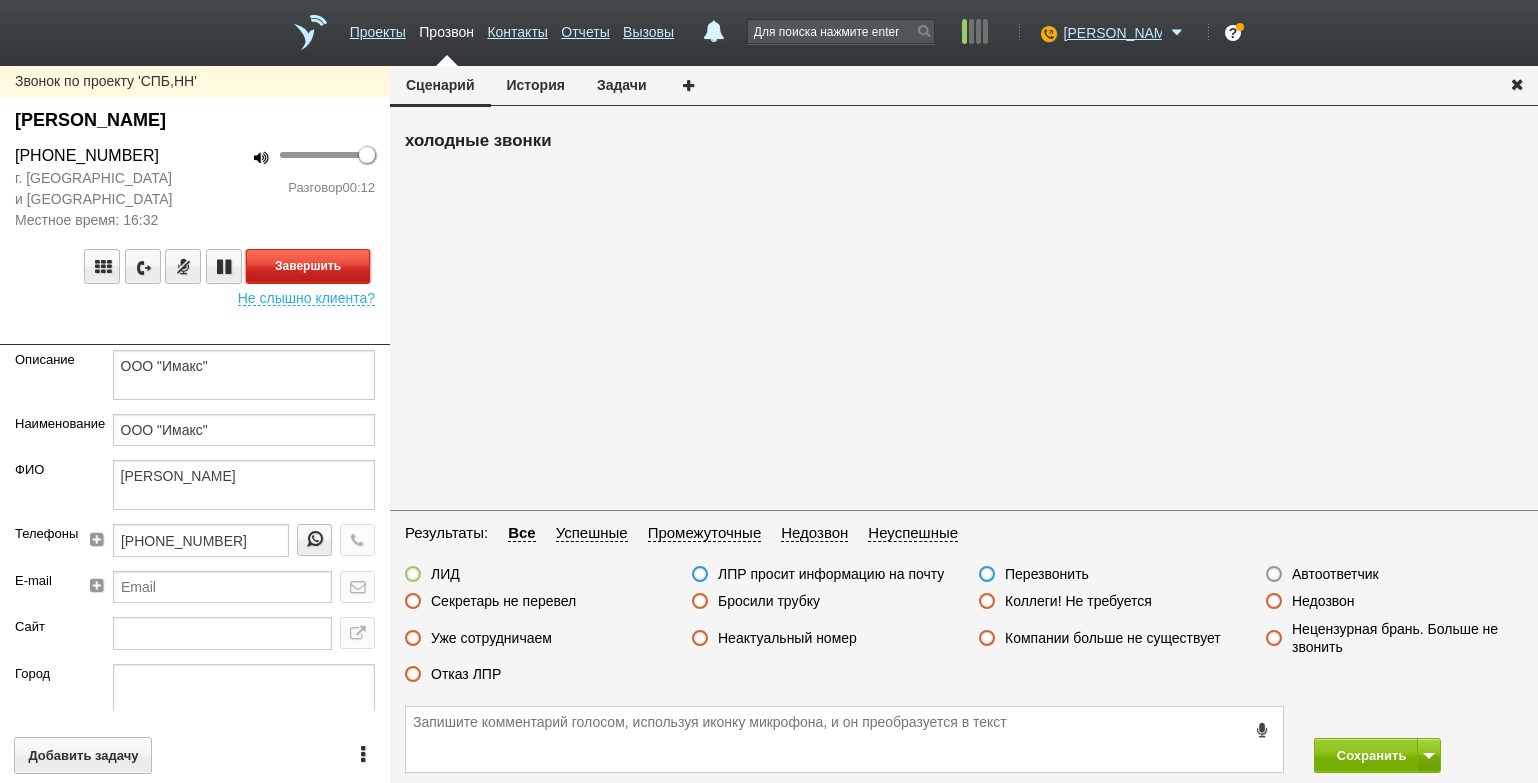 click on "Завершить" at bounding box center (308, 266) 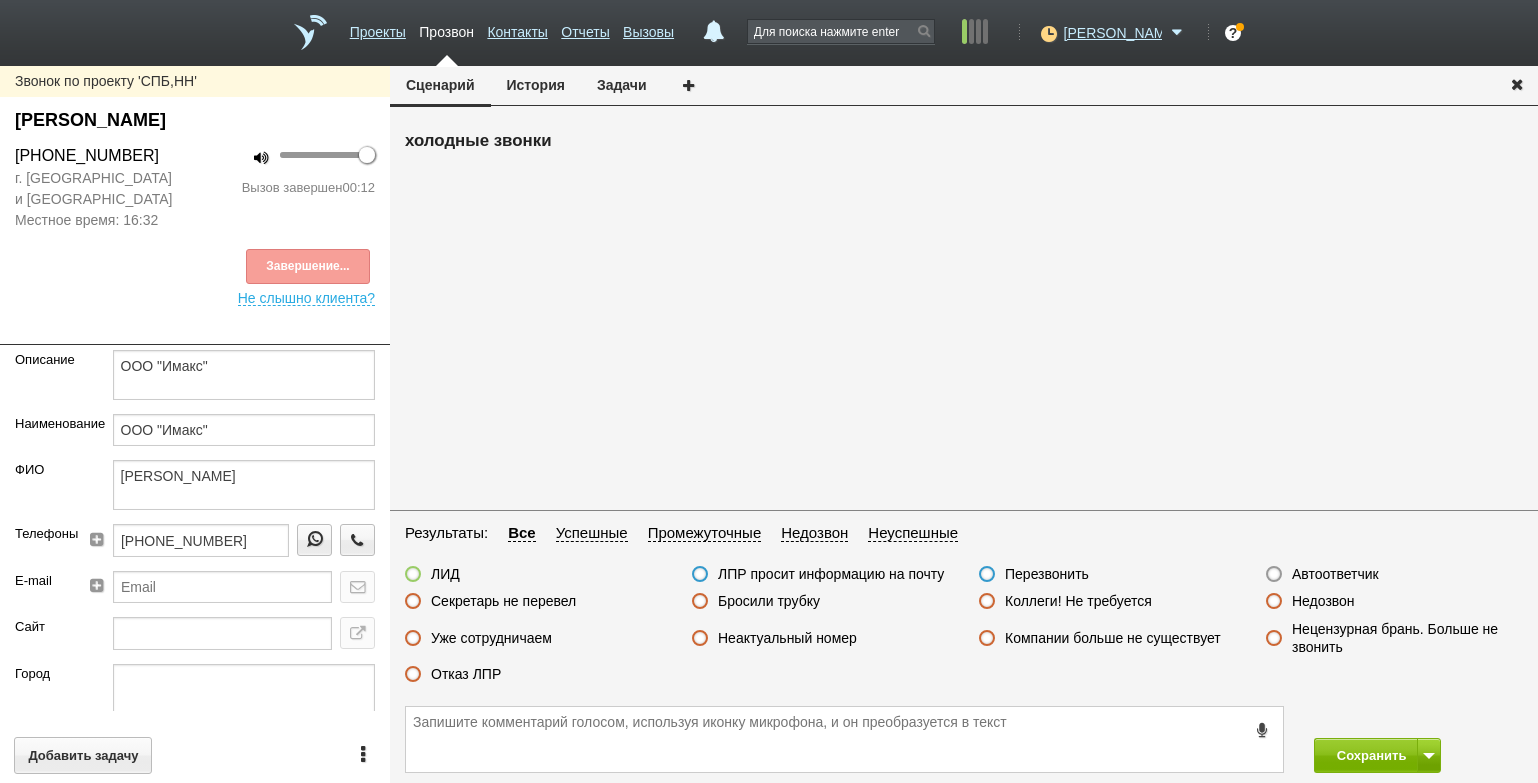 click on "Отказ ЛПР" at bounding box center (466, 674) 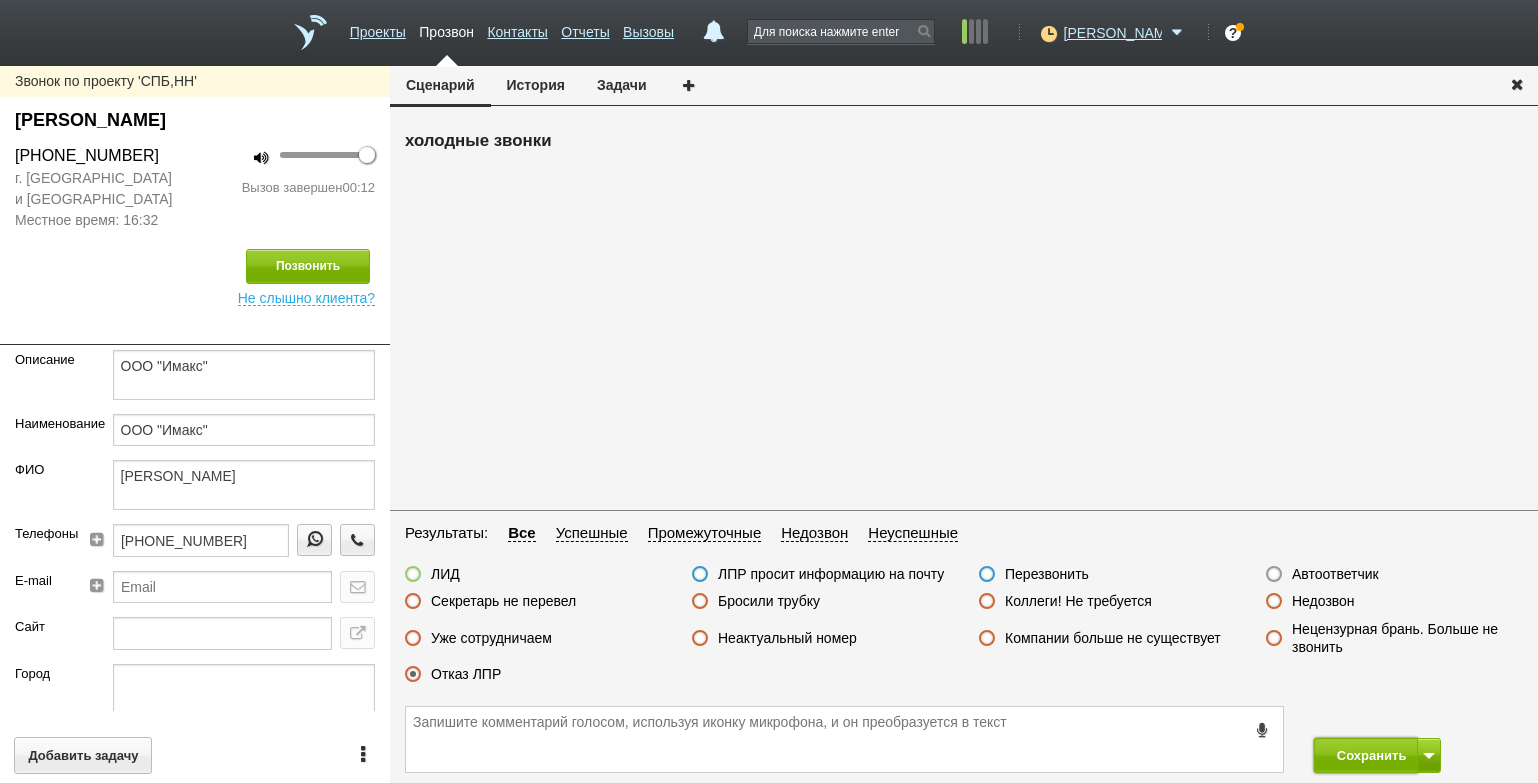 drag, startPoint x: 1349, startPoint y: 754, endPoint x: 1301, endPoint y: 710, distance: 65.11528 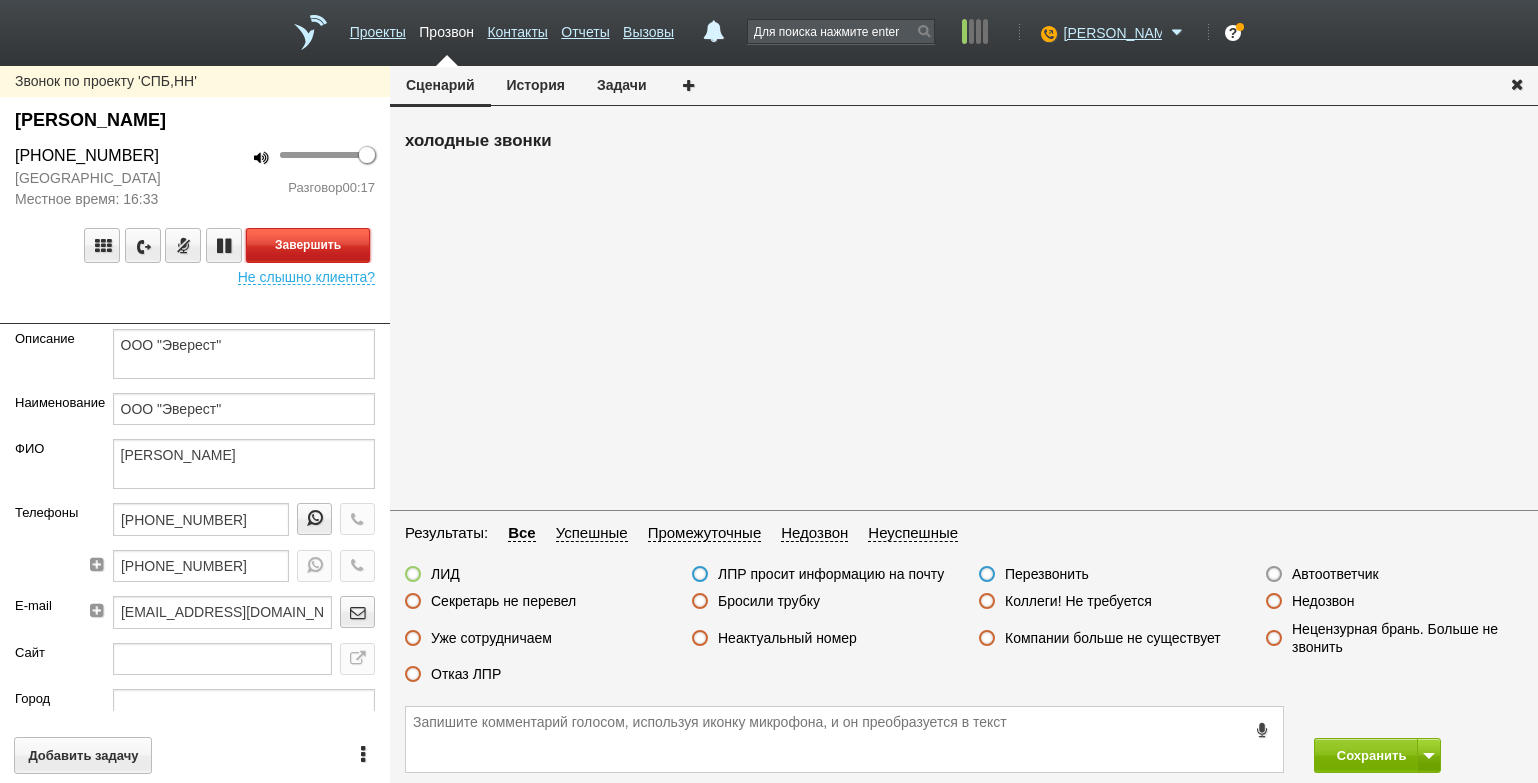 click on "Завершить" at bounding box center [308, 245] 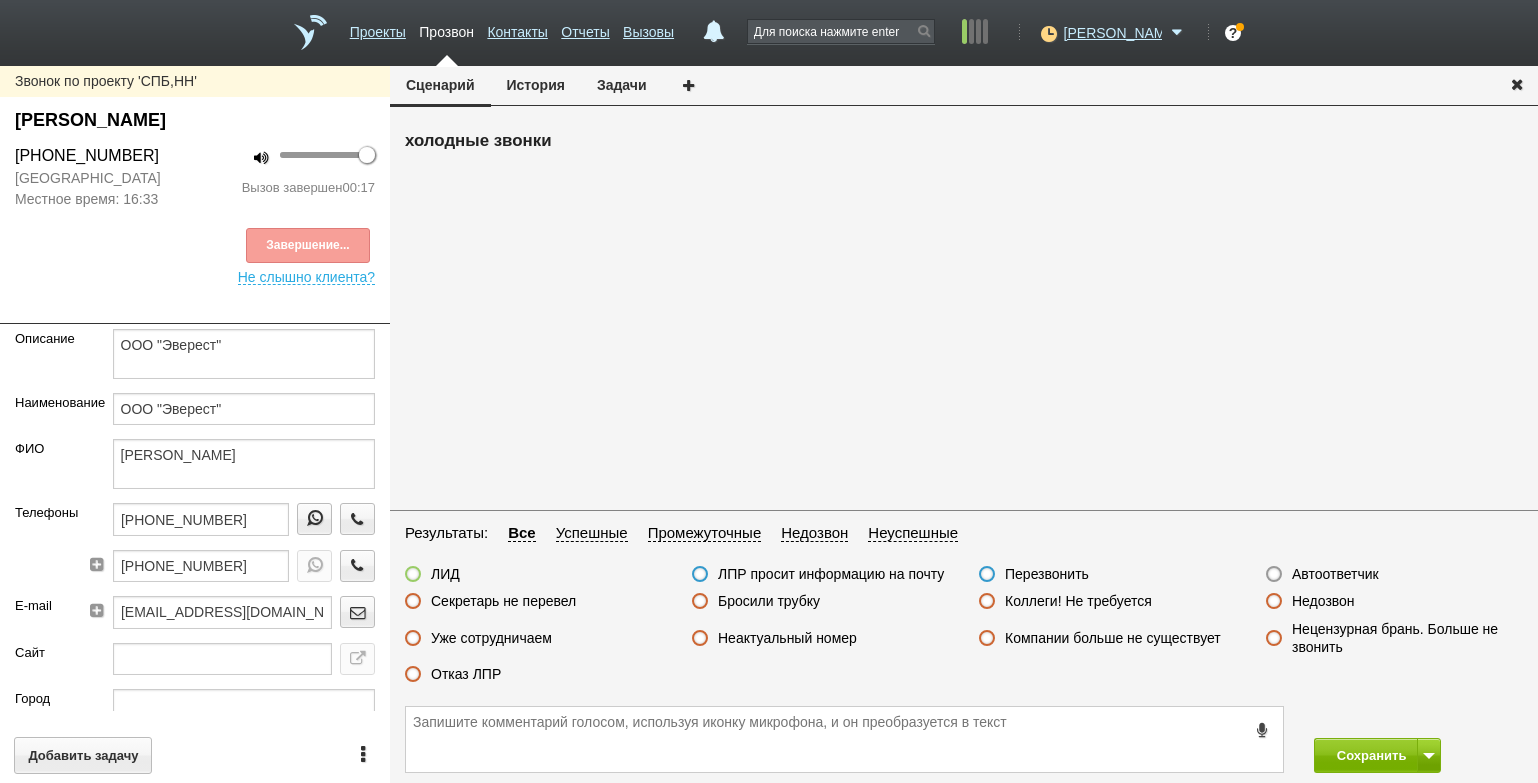 click on "Отказ ЛПР" at bounding box center (466, 674) 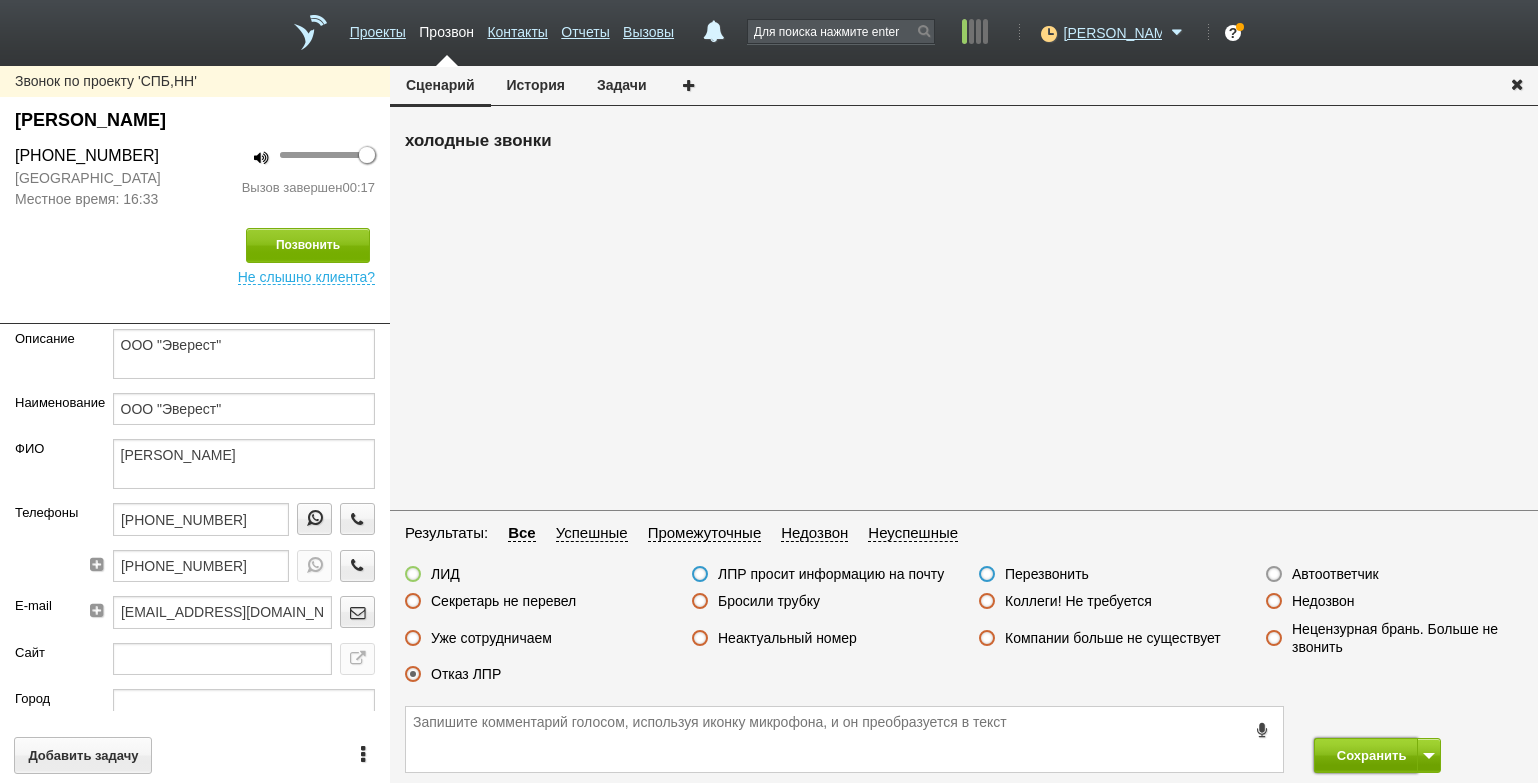 click on "Сохранить" at bounding box center (1366, 755) 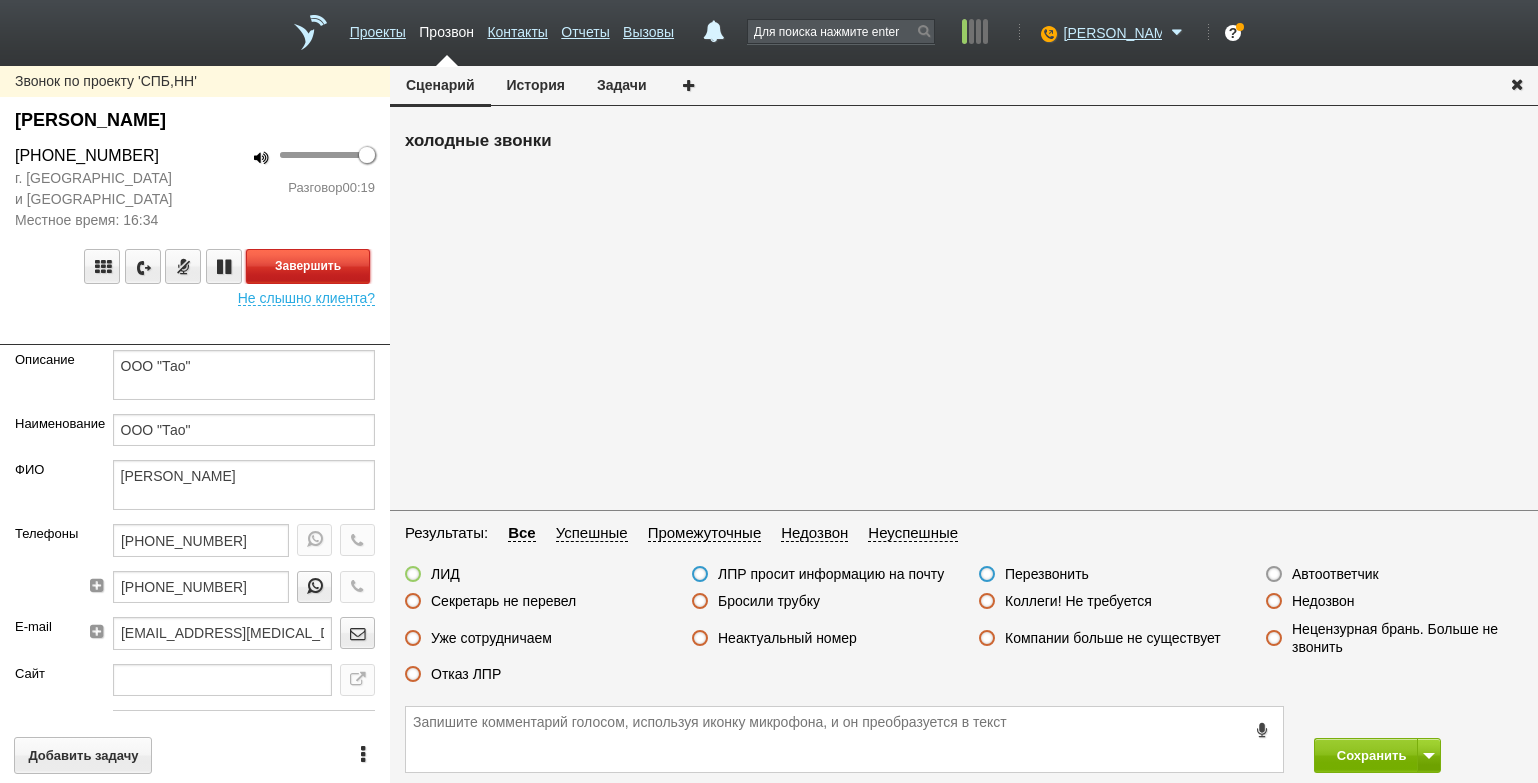 click on "Завершить" at bounding box center [308, 266] 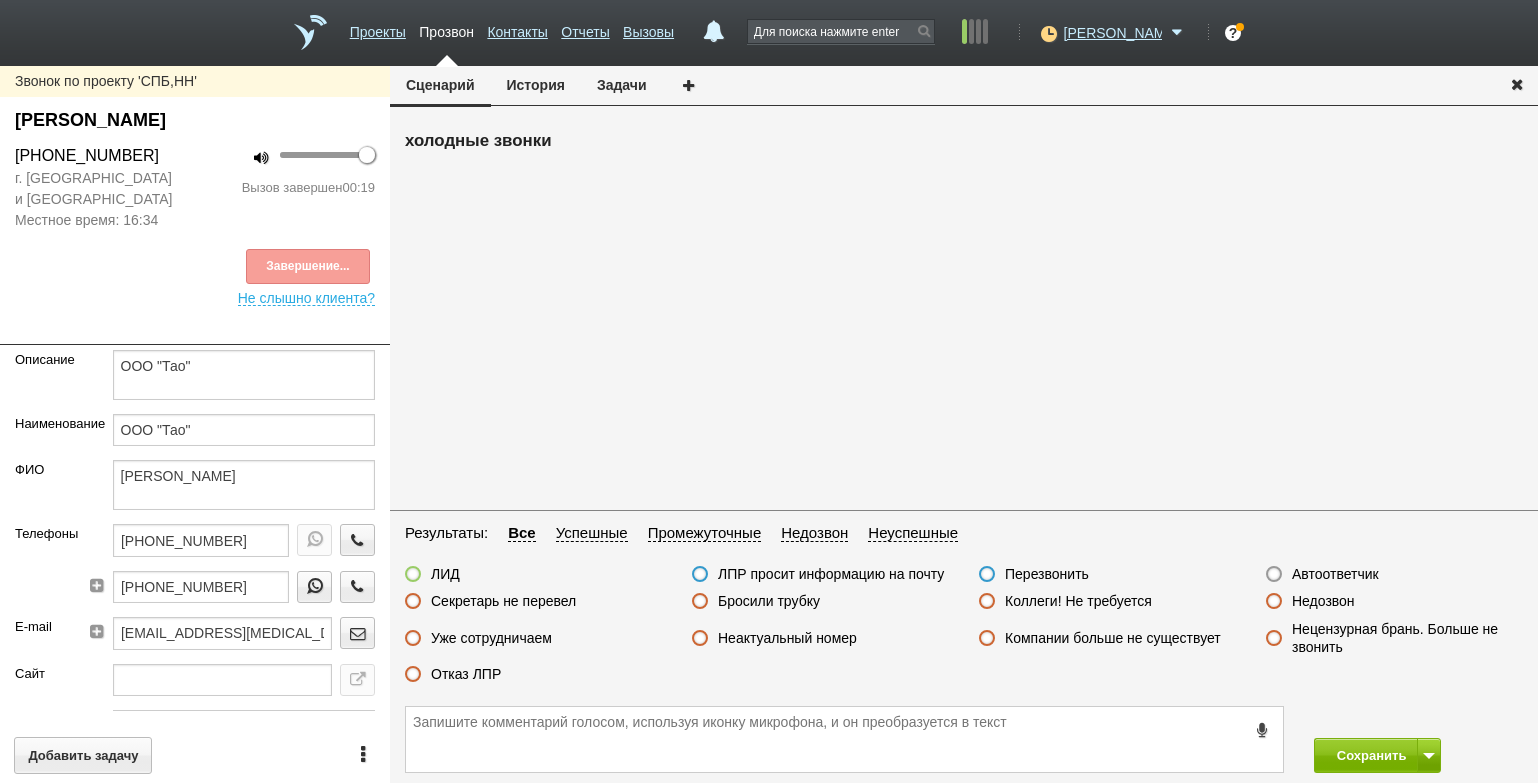drag, startPoint x: 449, startPoint y: 682, endPoint x: 487, endPoint y: 669, distance: 40.16217 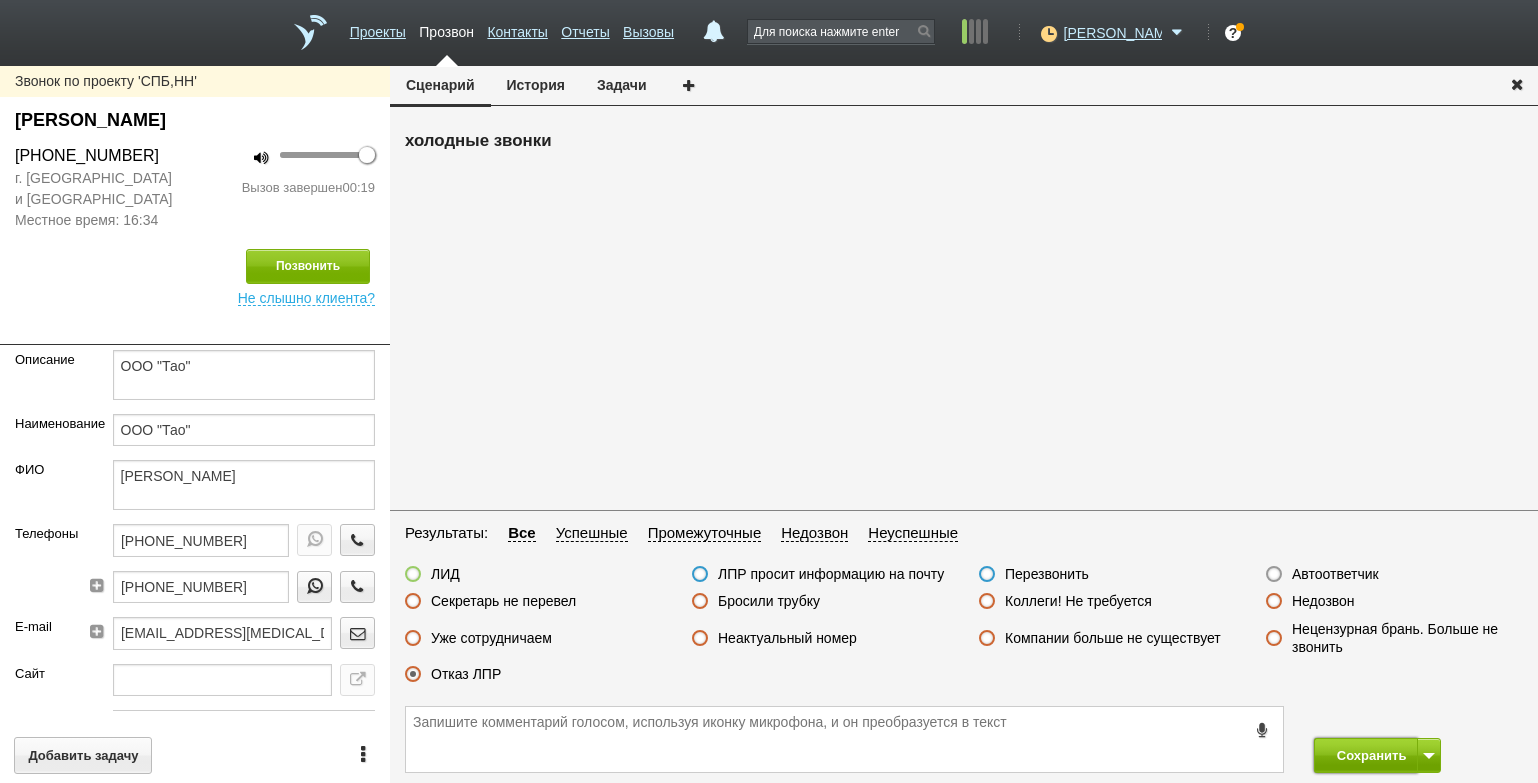 click on "Сохранить" at bounding box center (1366, 755) 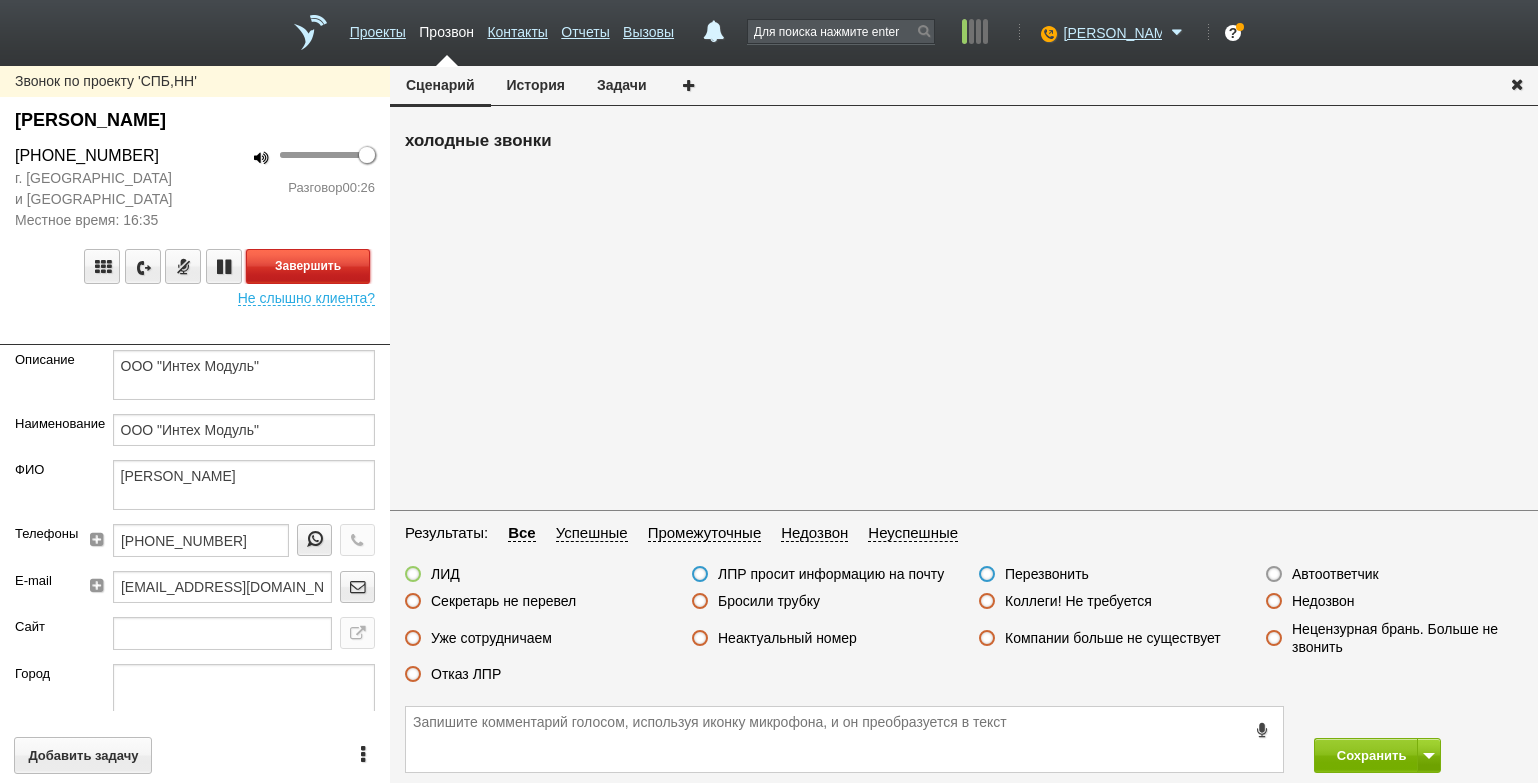 click on "Завершить" at bounding box center [308, 266] 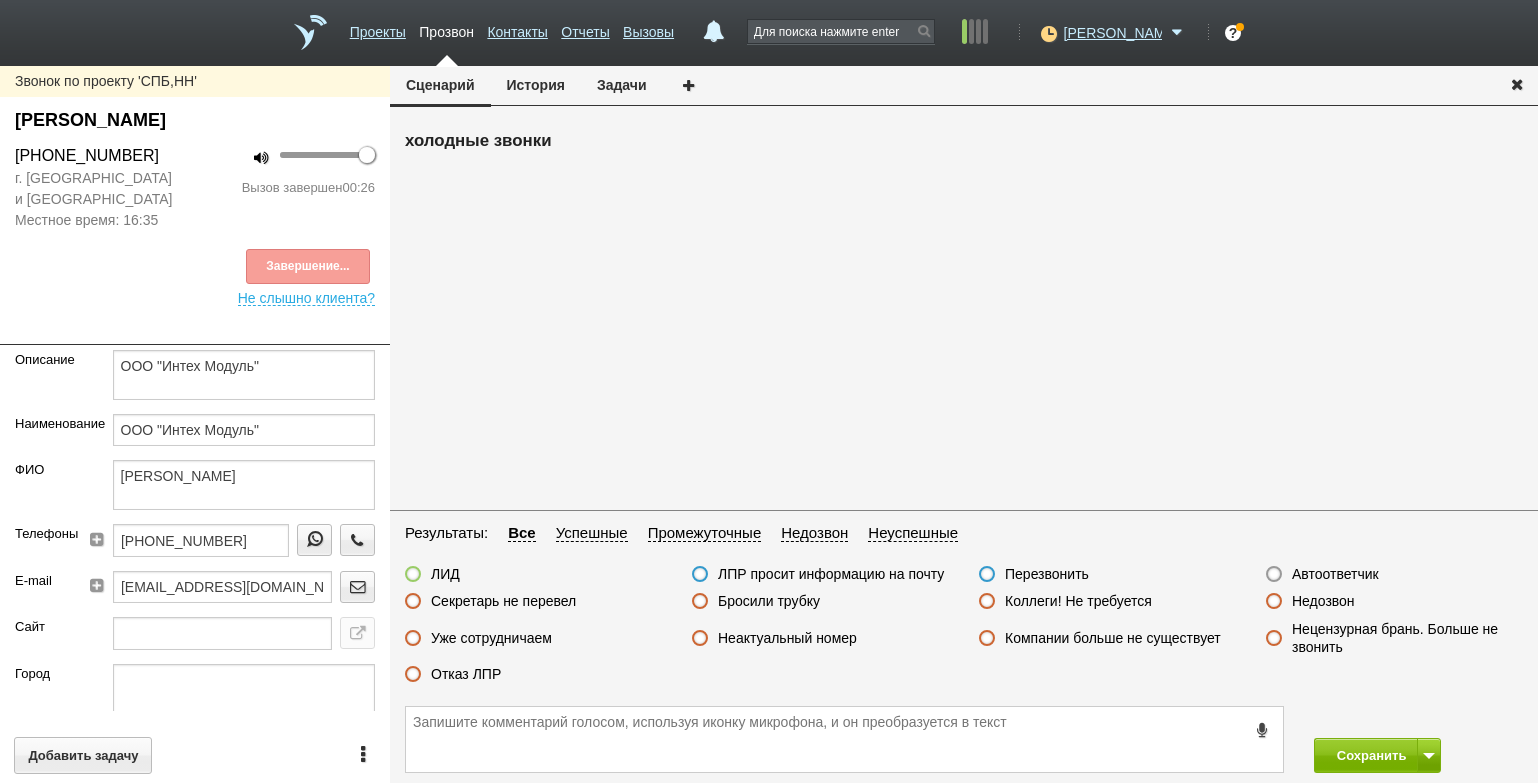 click on "Отказ ЛПР" at bounding box center [466, 674] 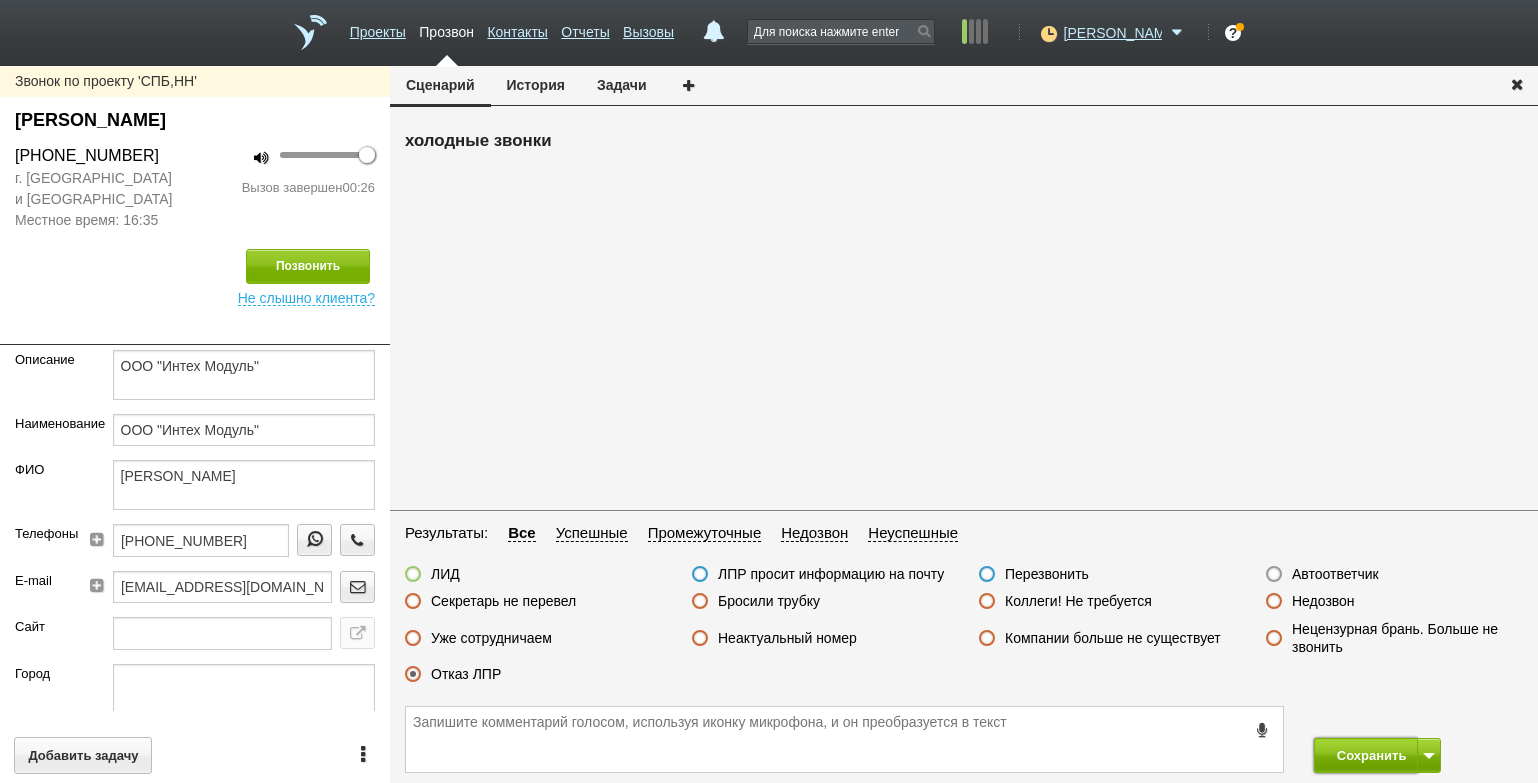 click on "Сохранить" at bounding box center [1366, 755] 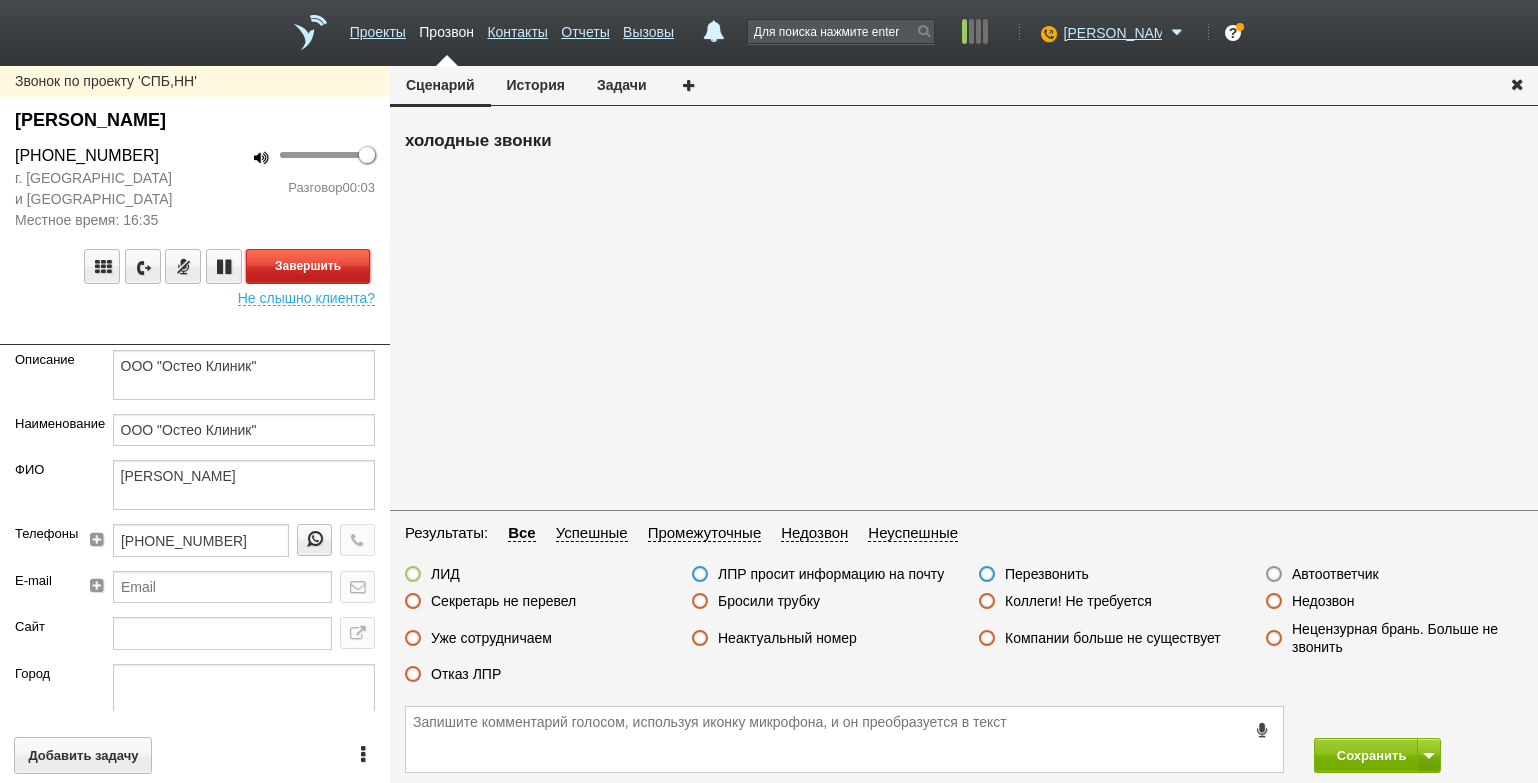 click on "Завершить" at bounding box center [308, 266] 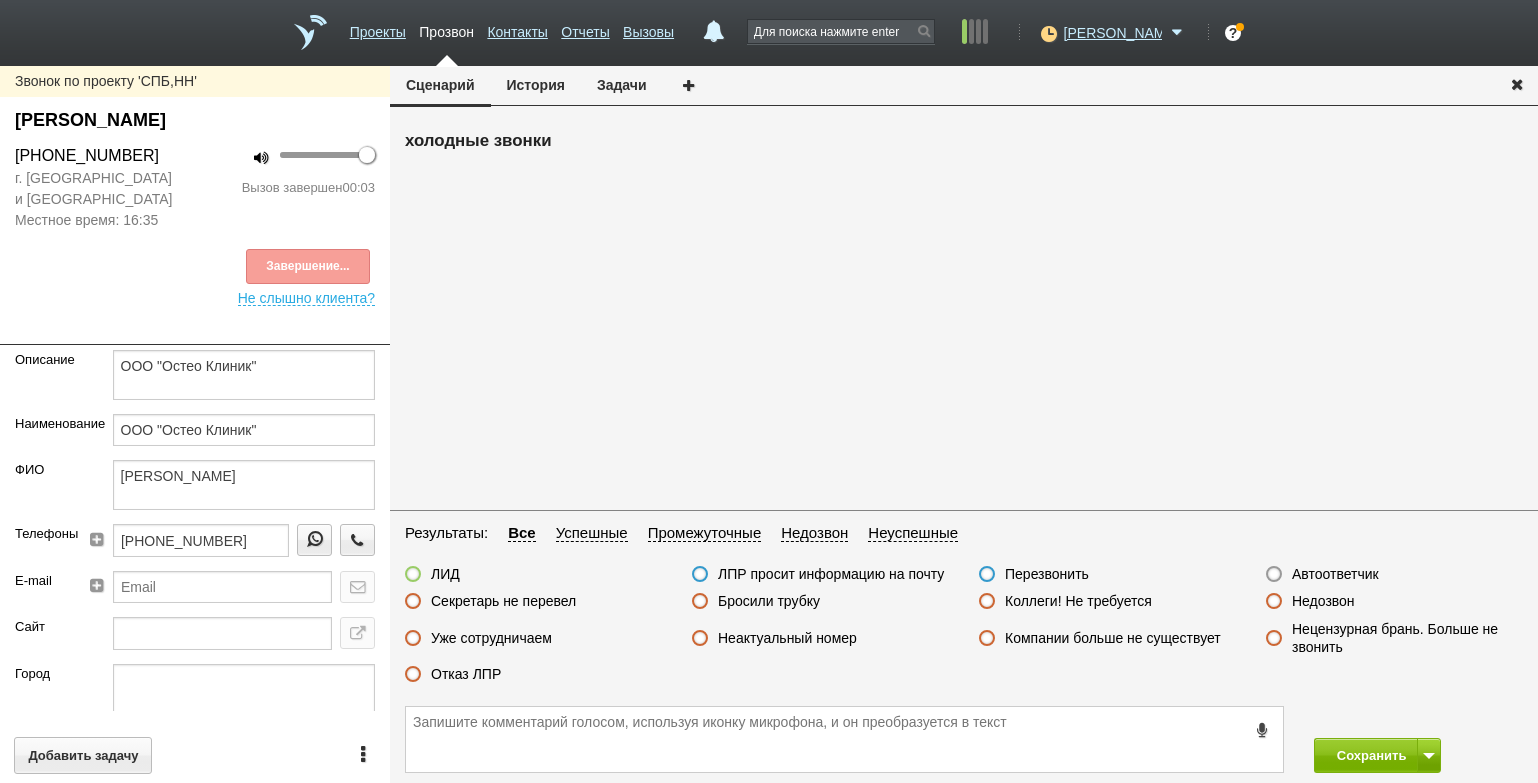 drag, startPoint x: 1337, startPoint y: 564, endPoint x: 1340, endPoint y: 574, distance: 10.440307 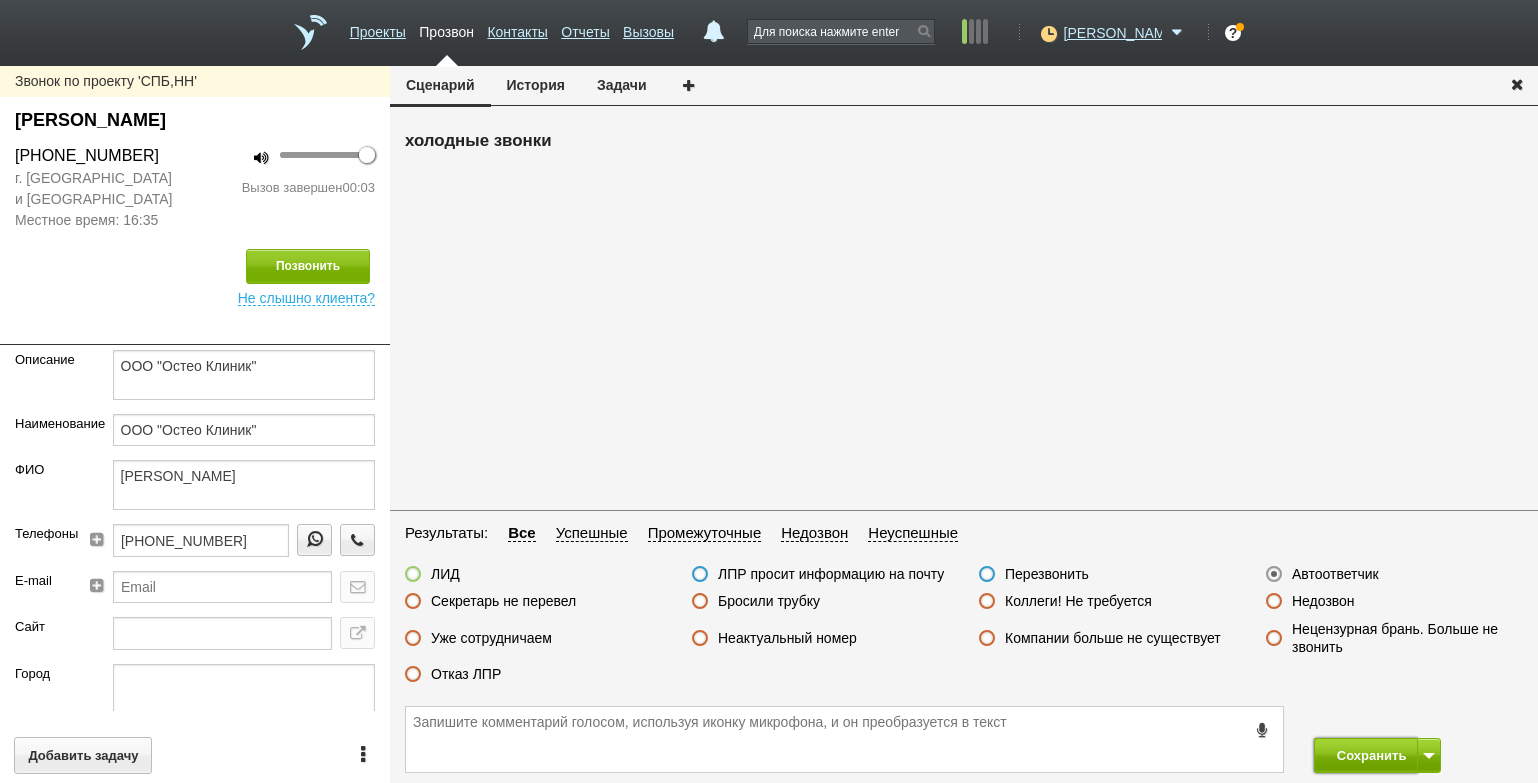 click on "Сохранить" at bounding box center (1366, 755) 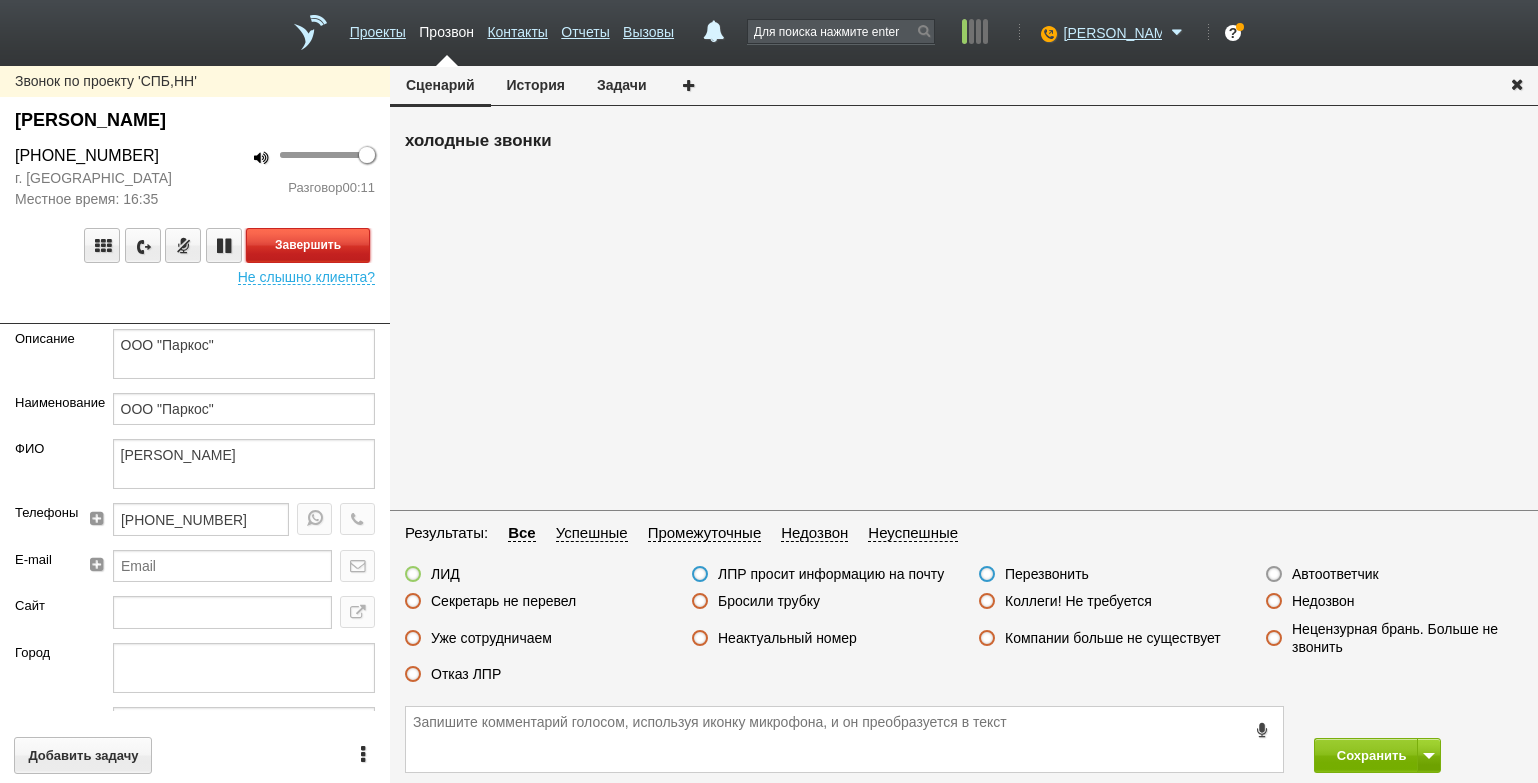 click on "Завершить" at bounding box center [308, 245] 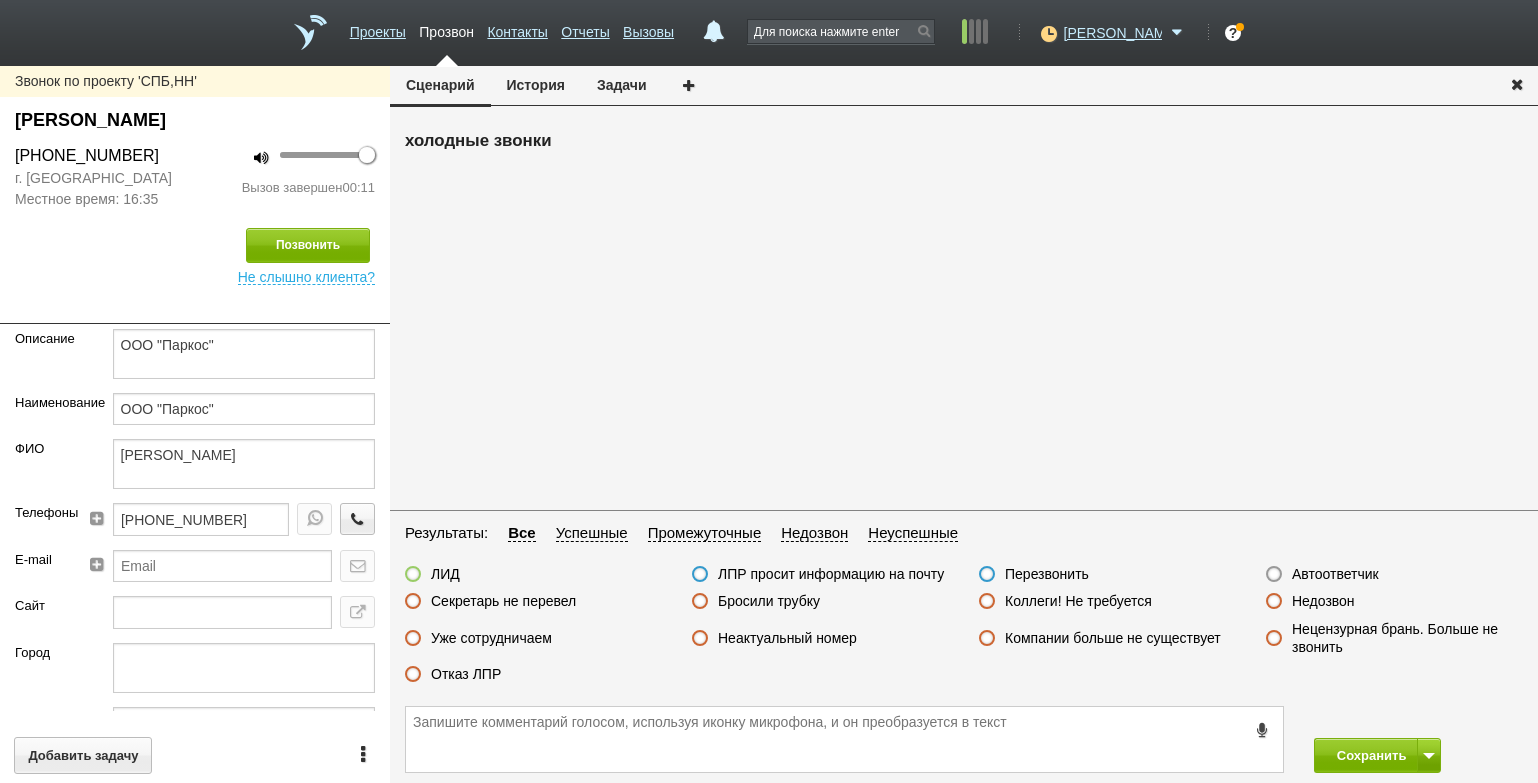 click on "Секретарь не перевел" at bounding box center (503, 601) 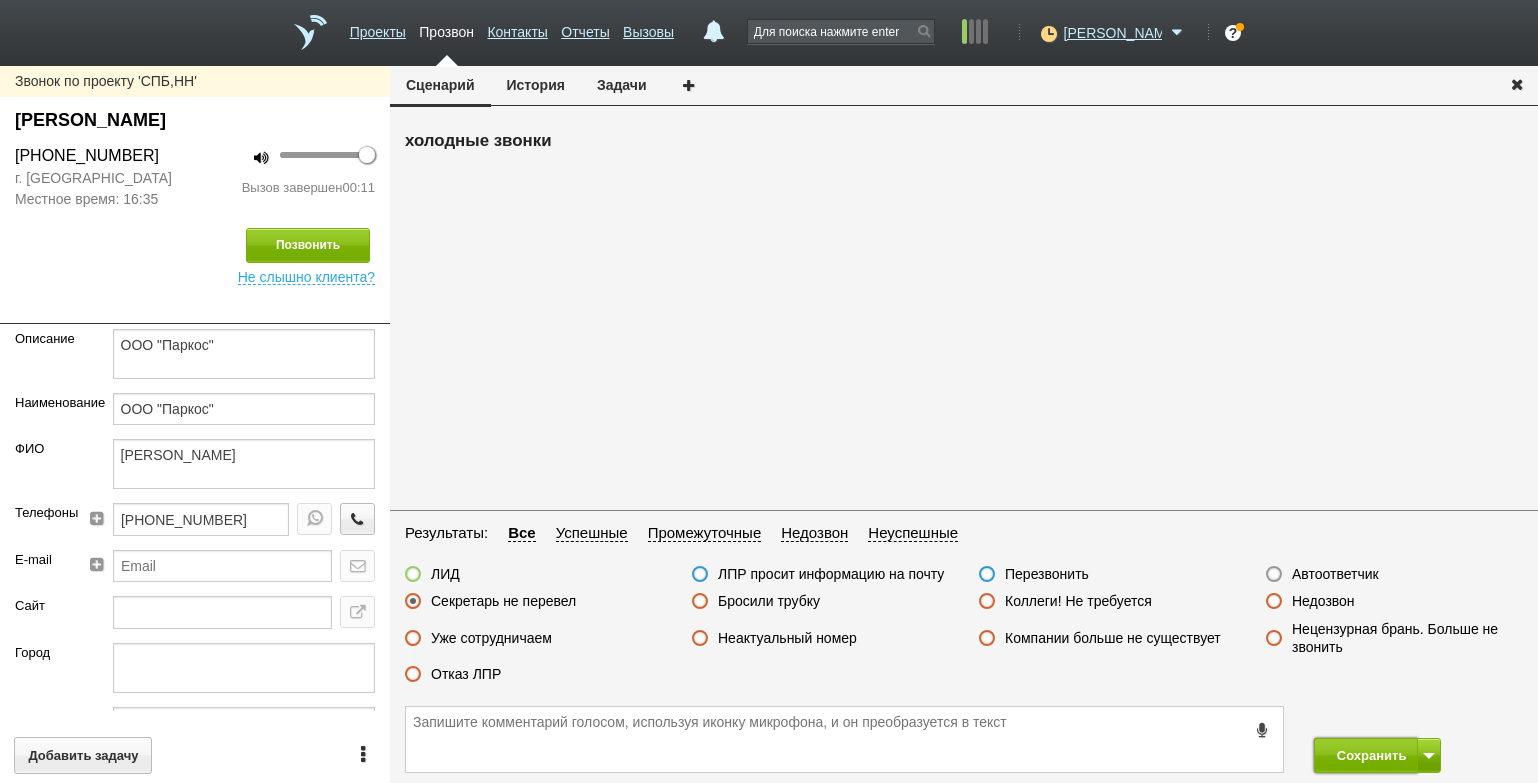 drag, startPoint x: 1316, startPoint y: 747, endPoint x: 1311, endPoint y: 725, distance: 22.561028 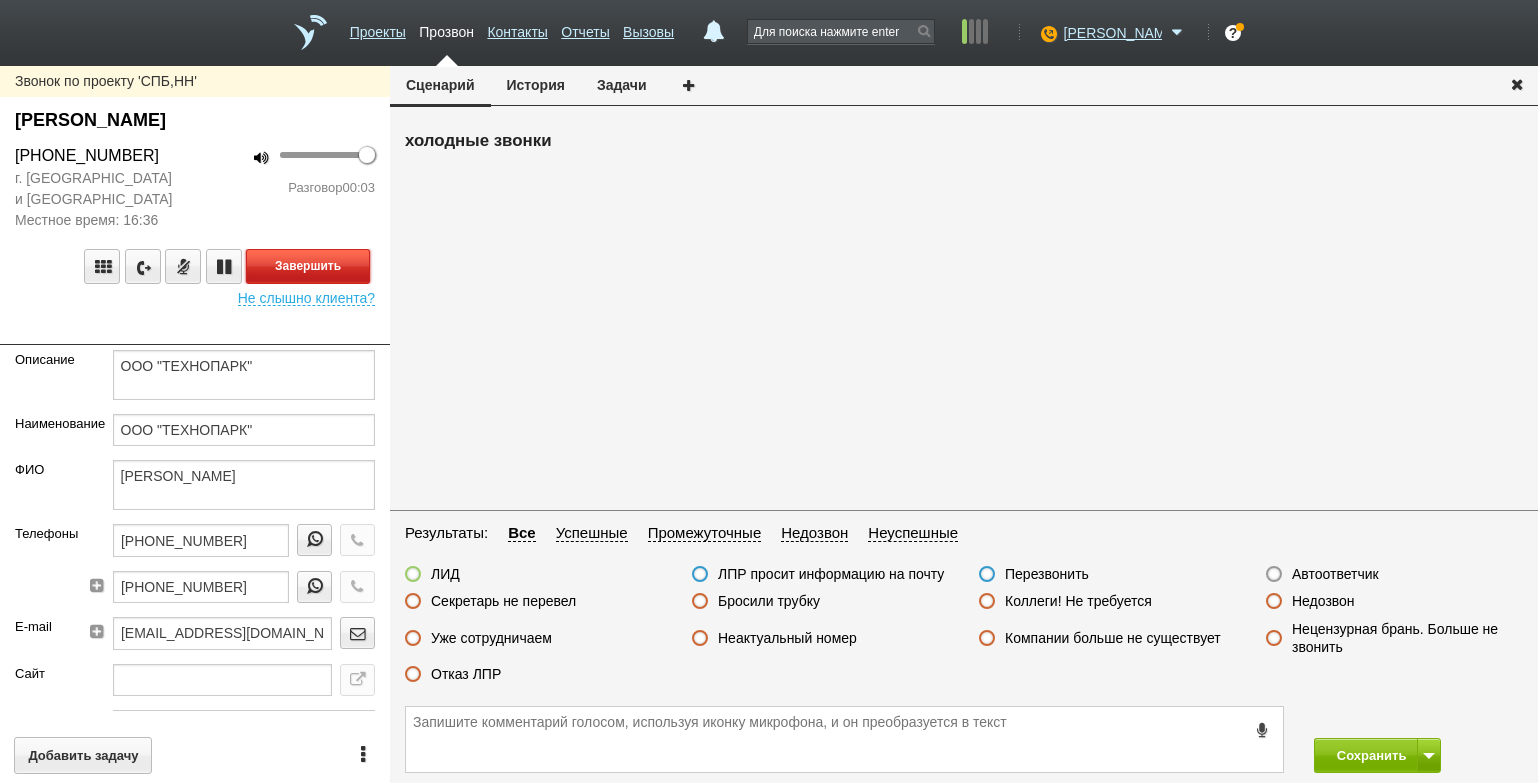 click on "Завершить" at bounding box center (308, 266) 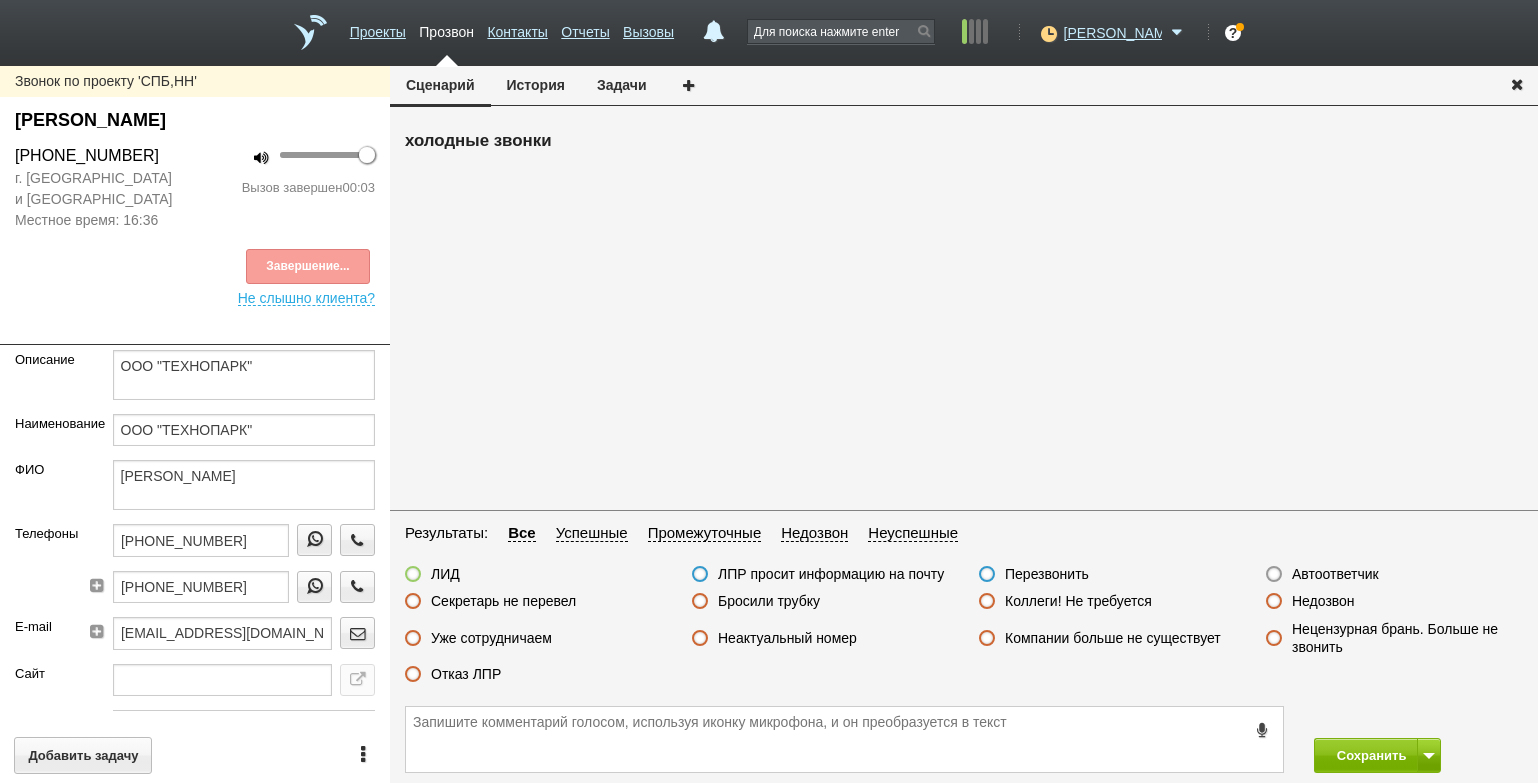 click on "Автоответчик" at bounding box center [1335, 574] 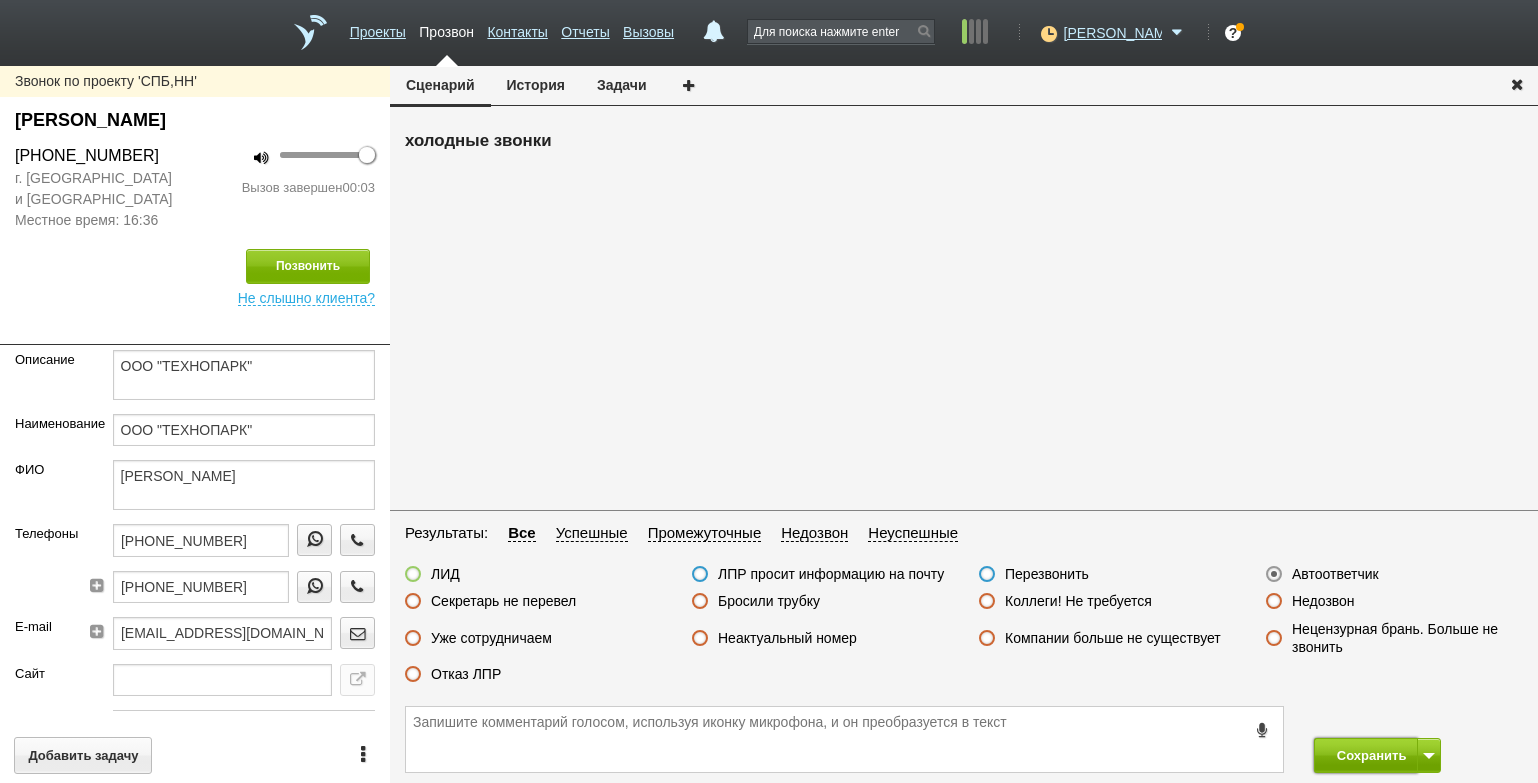 click on "Сохранить" at bounding box center (1366, 755) 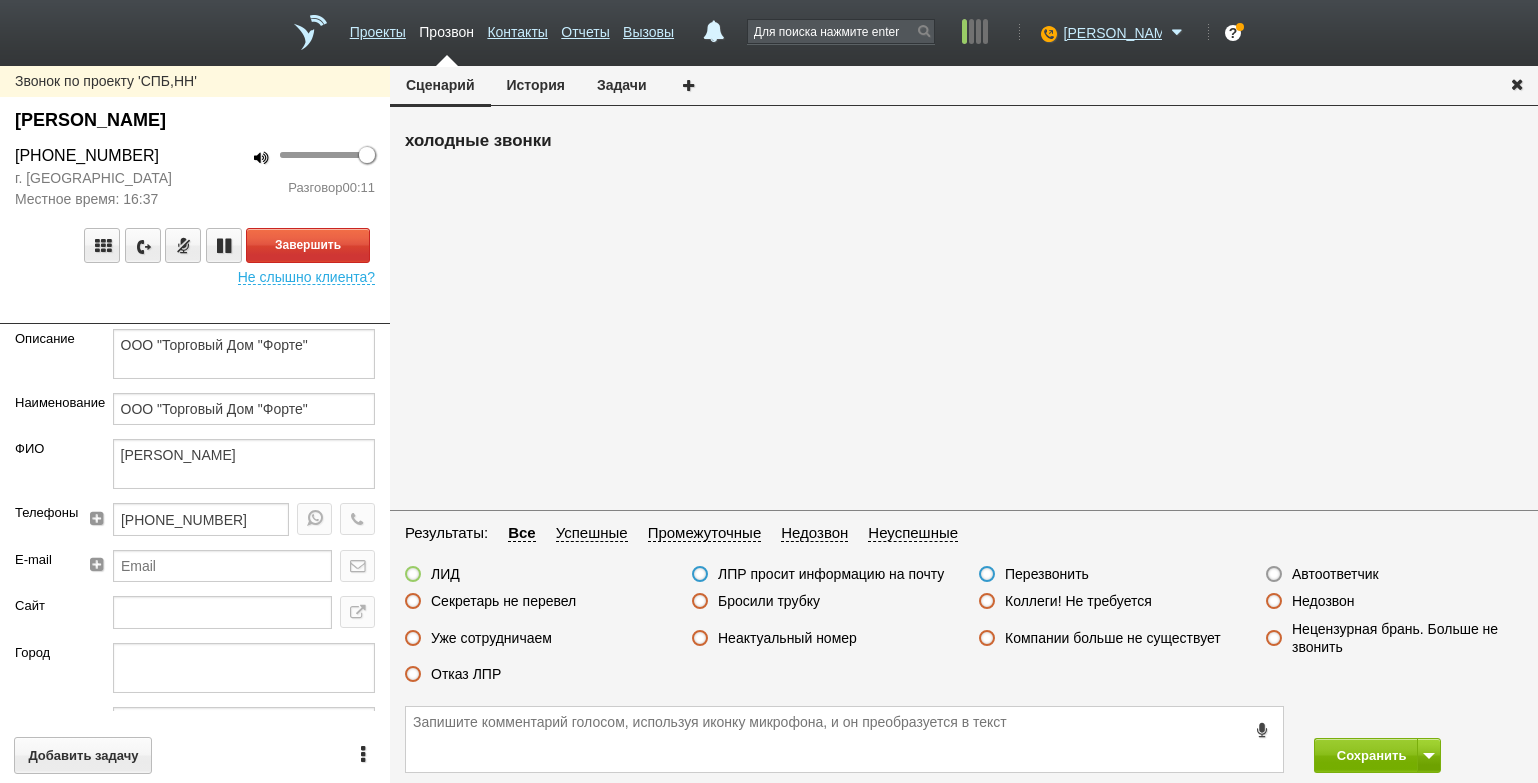 click at bounding box center [195, 309] 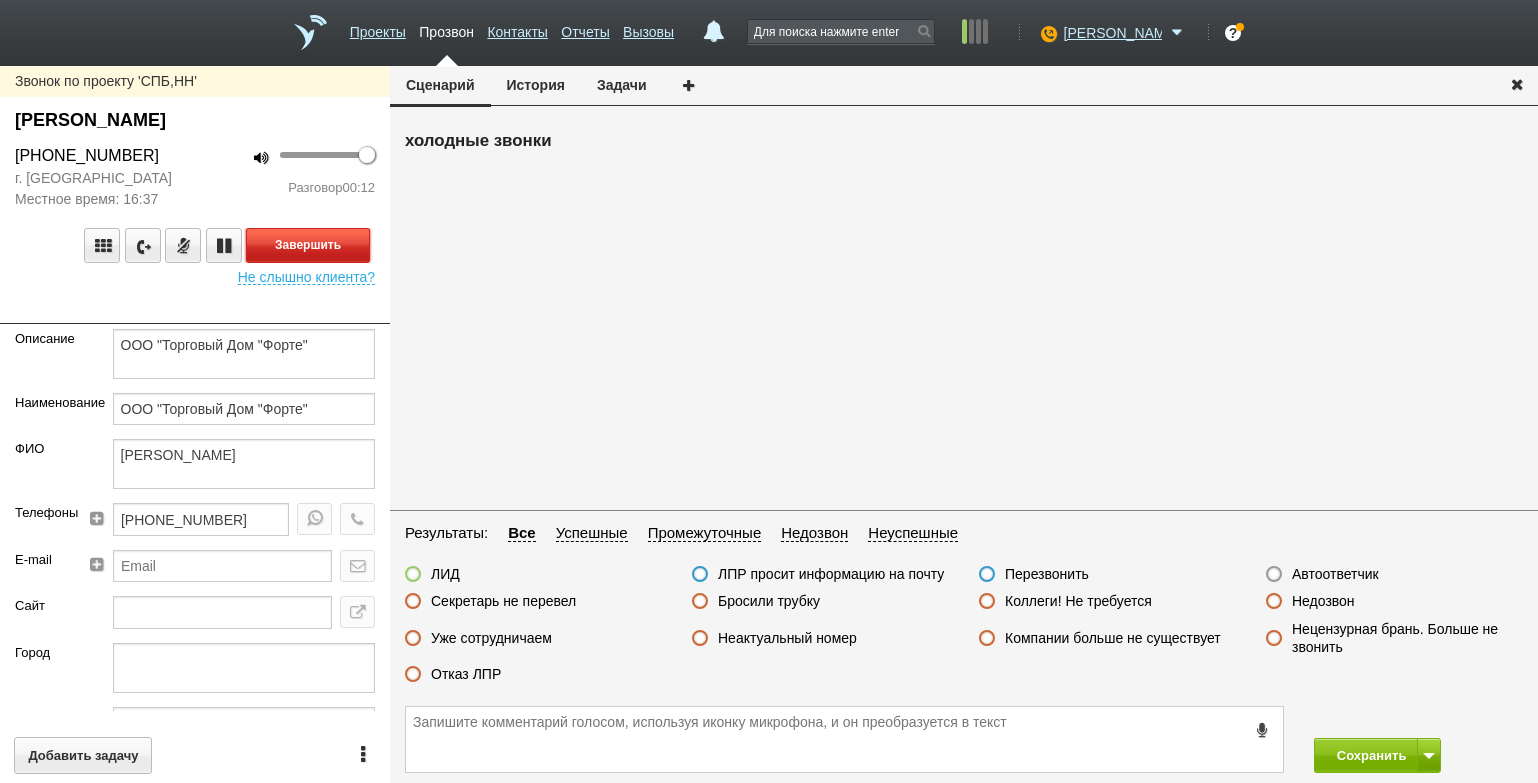 click on "Завершить" at bounding box center [308, 245] 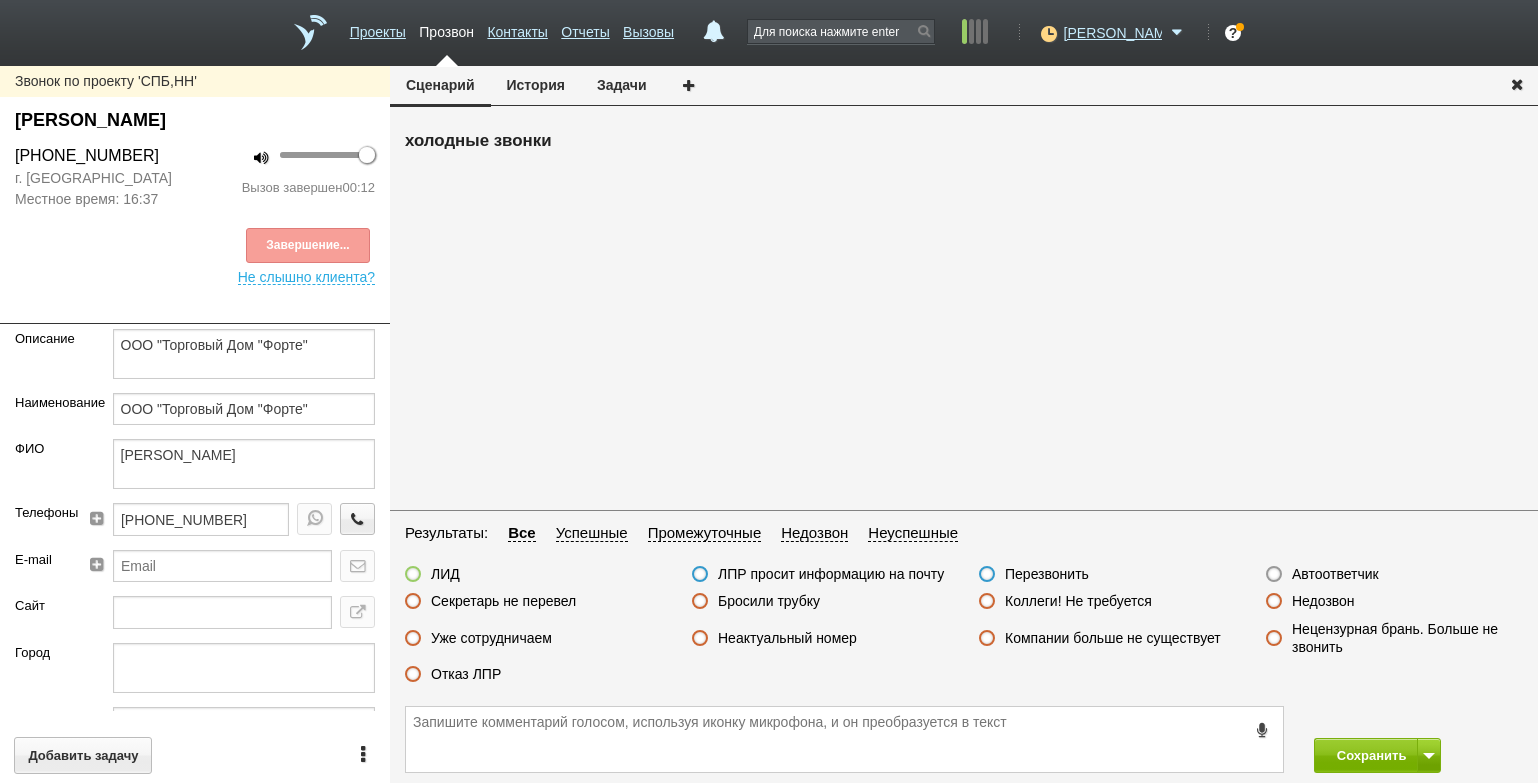 click on "Отказ ЛПР" at bounding box center [466, 674] 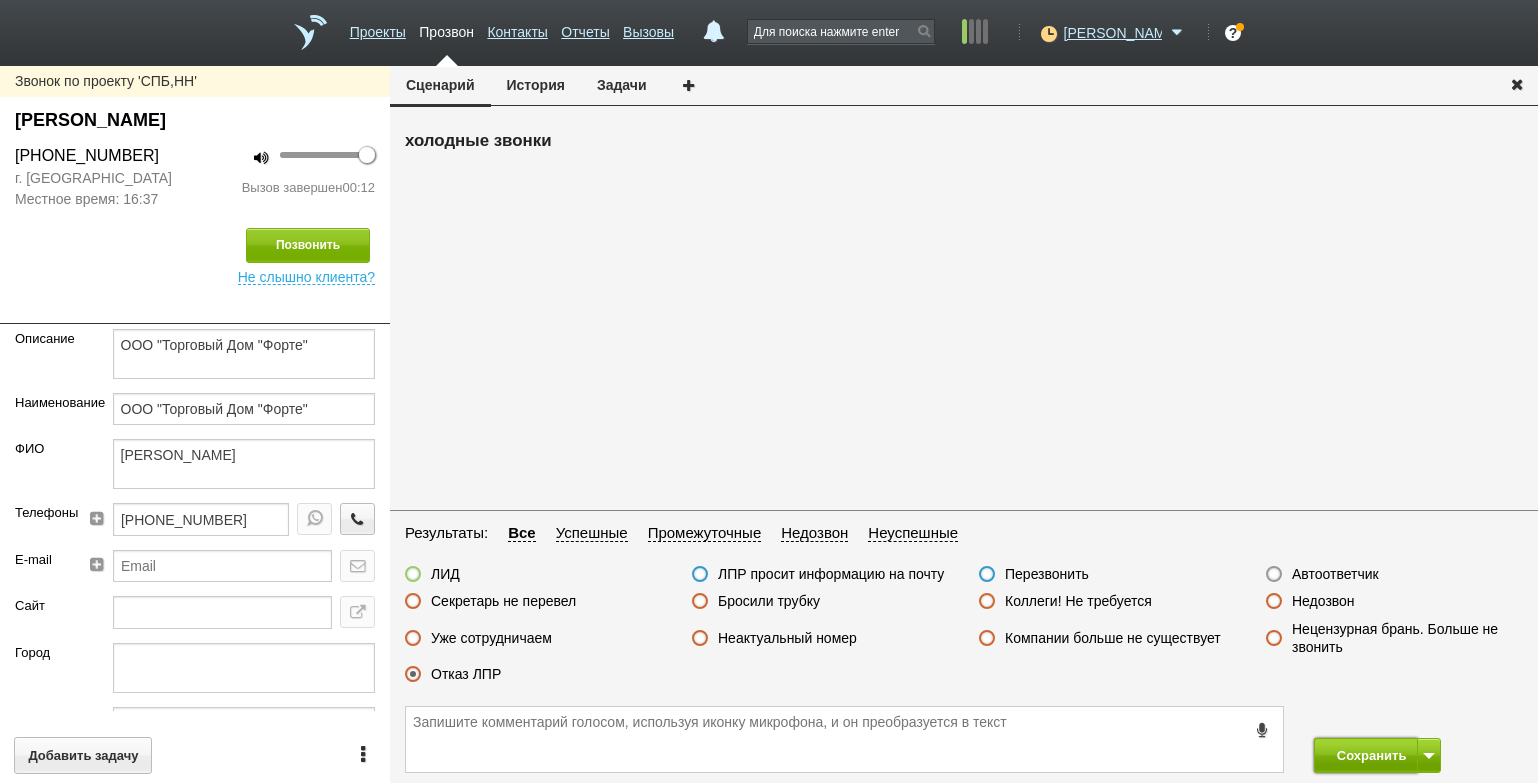 click on "Сохранить" at bounding box center [1366, 755] 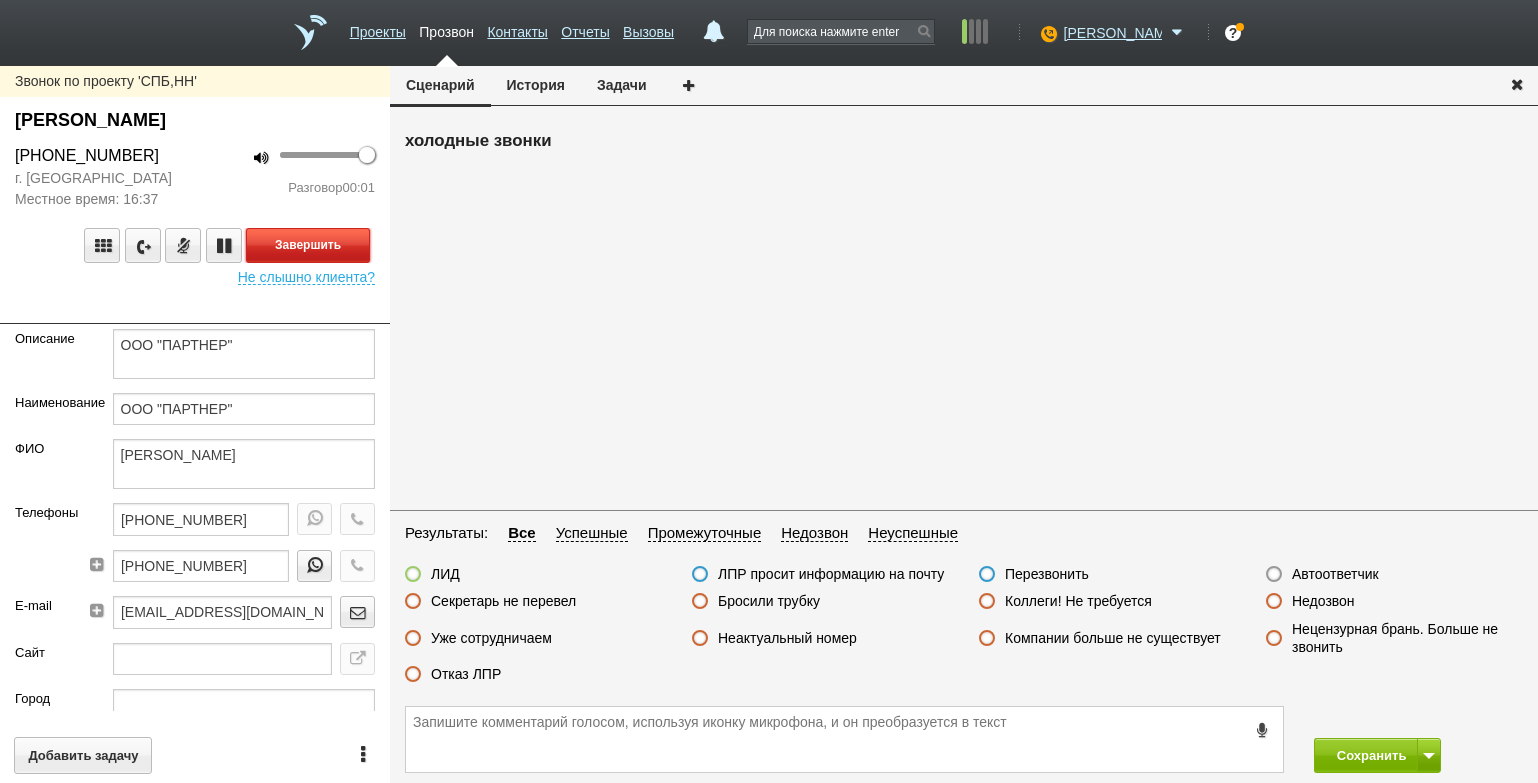 click on "Завершить" at bounding box center (308, 245) 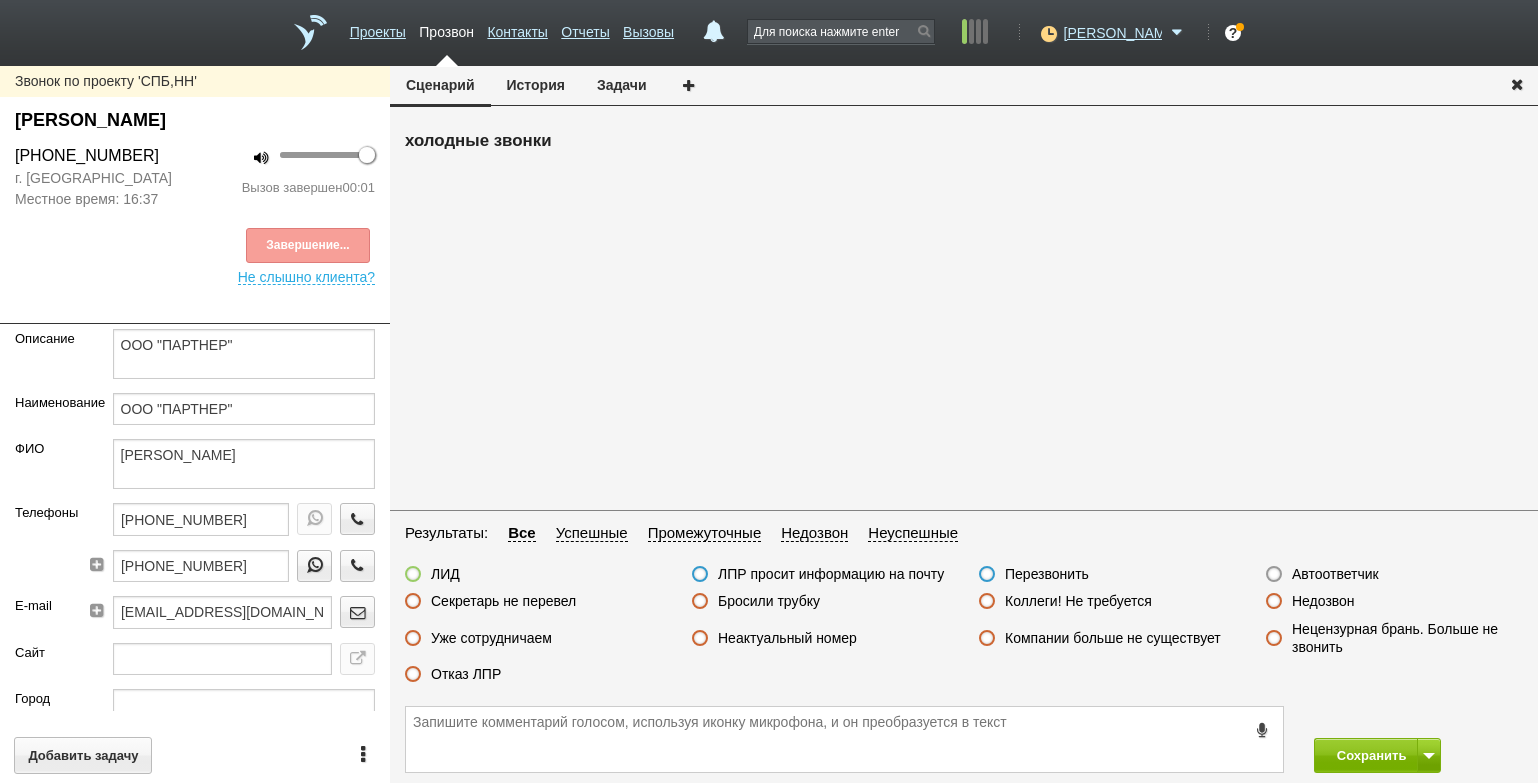 click on "Автоответчик" at bounding box center [1335, 574] 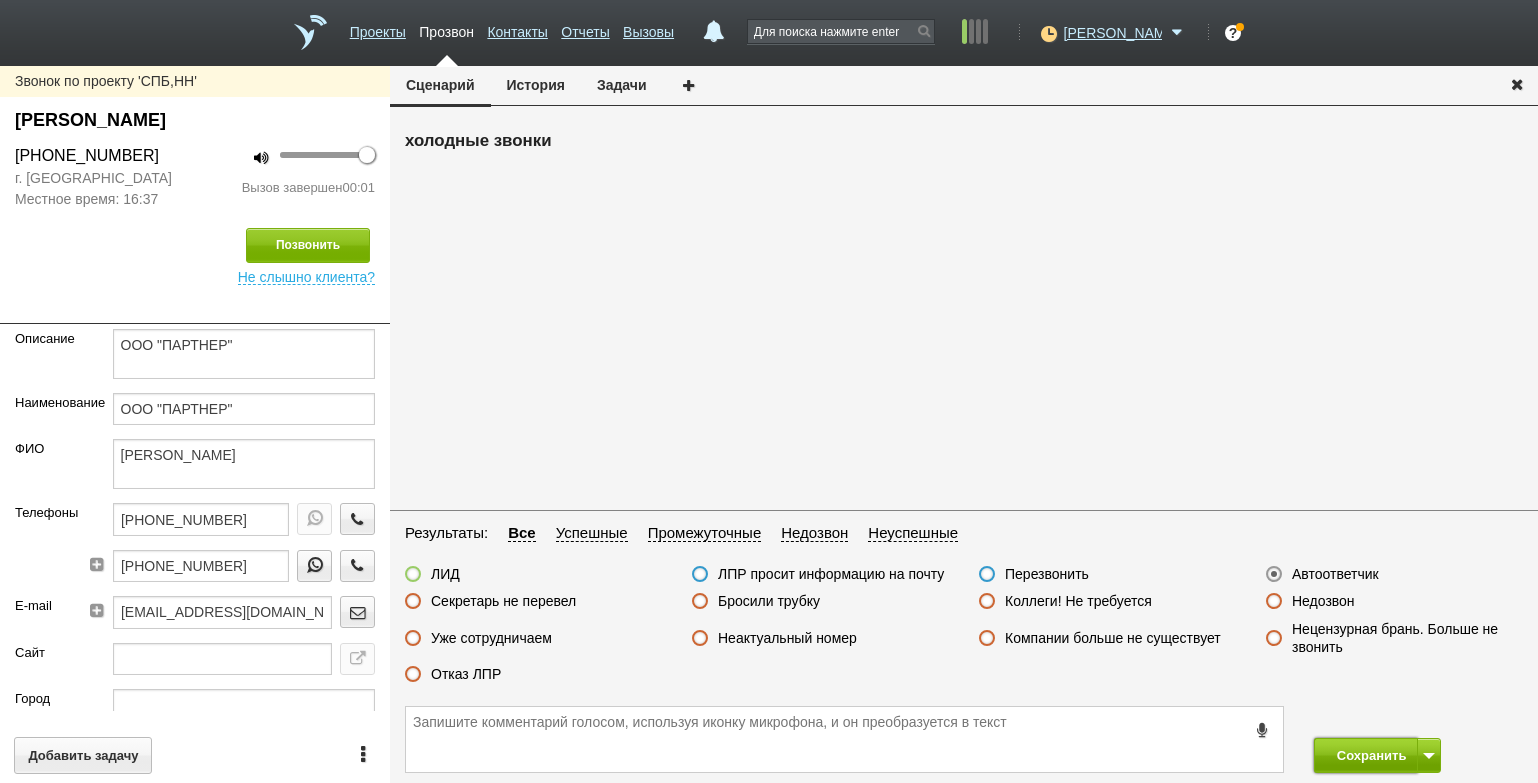click on "Сохранить" at bounding box center [1366, 755] 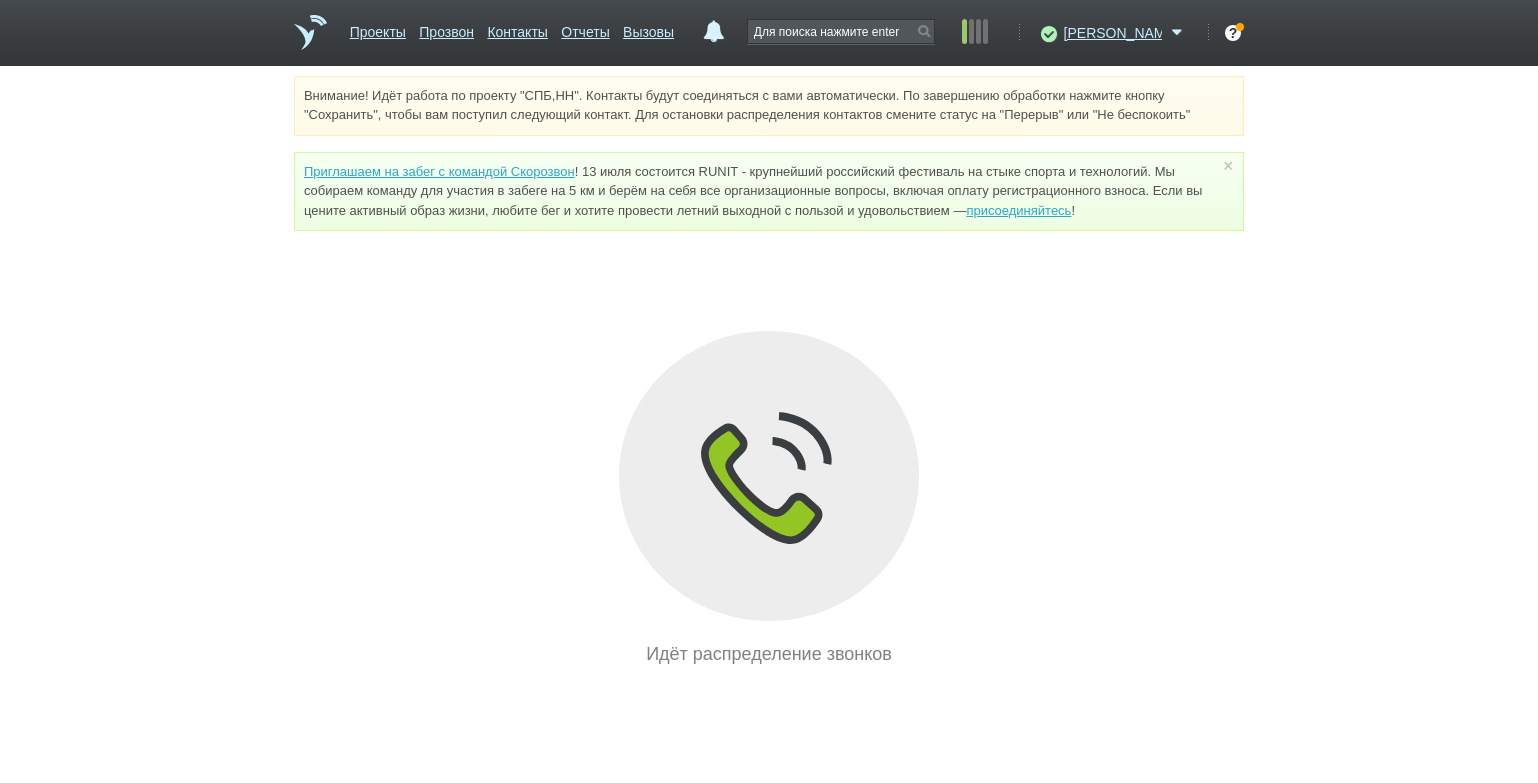 click on "Внимание! Идёт работа по проекту "СПБ,НН". Контакты будут соединяться с вами автоматически. По завершению обработки нажмите кнопку "Сохранить", чтобы вам поступил следующий контакт. Для остановки распределения контактов смените статус на "Перерыв" или "Не беспокоить"
Приглашаем на забег с командой Скорозвон присоединяйтесь !
×
Вы можете звонить напрямую из строки поиска - введите номер и нажмите "Позвонить"
Идёт распределение звонков" at bounding box center [769, 372] 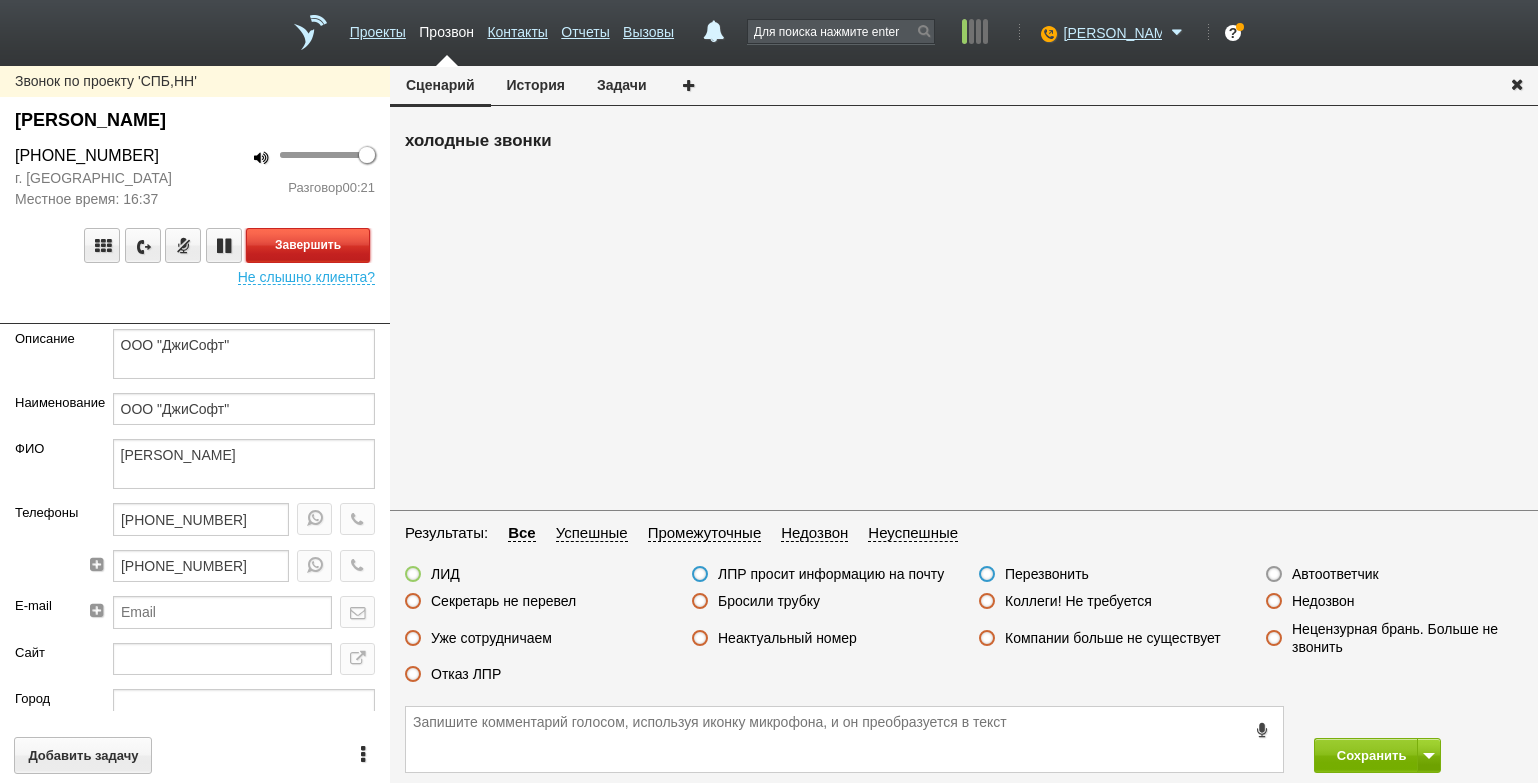 click on "Завершить" at bounding box center (308, 245) 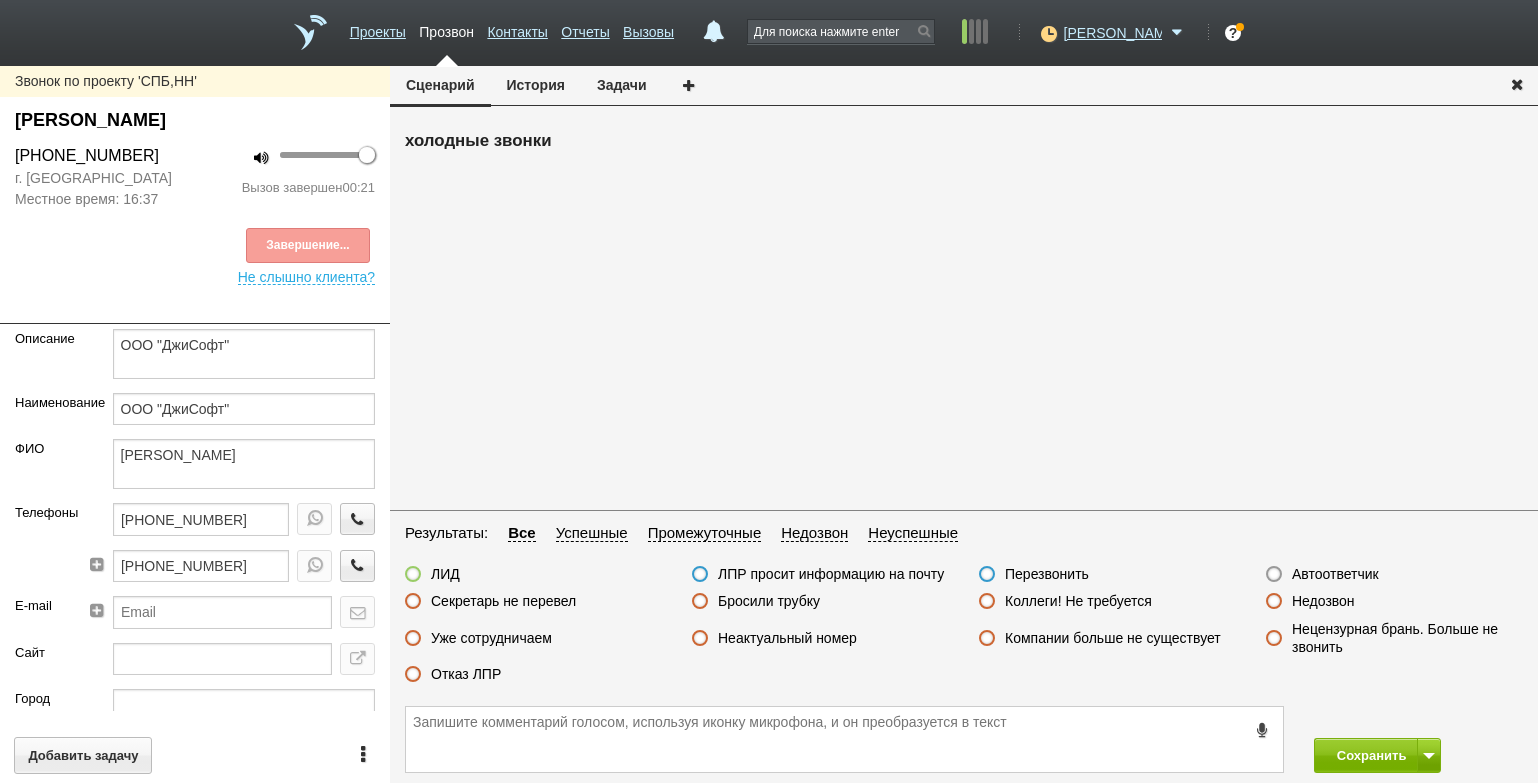 click on "Отказ ЛПР" at bounding box center [466, 674] 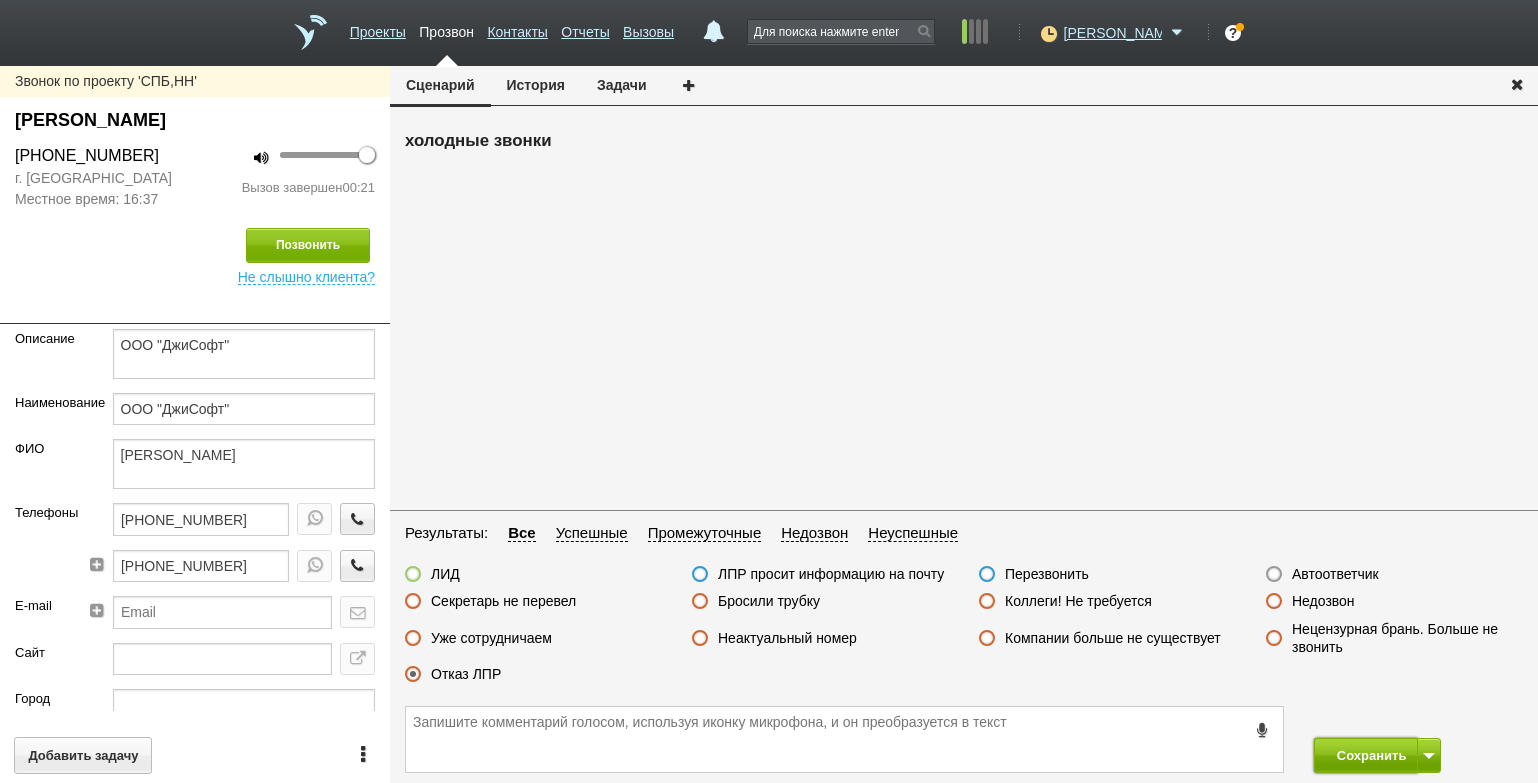 click on "Сохранить" at bounding box center (1366, 755) 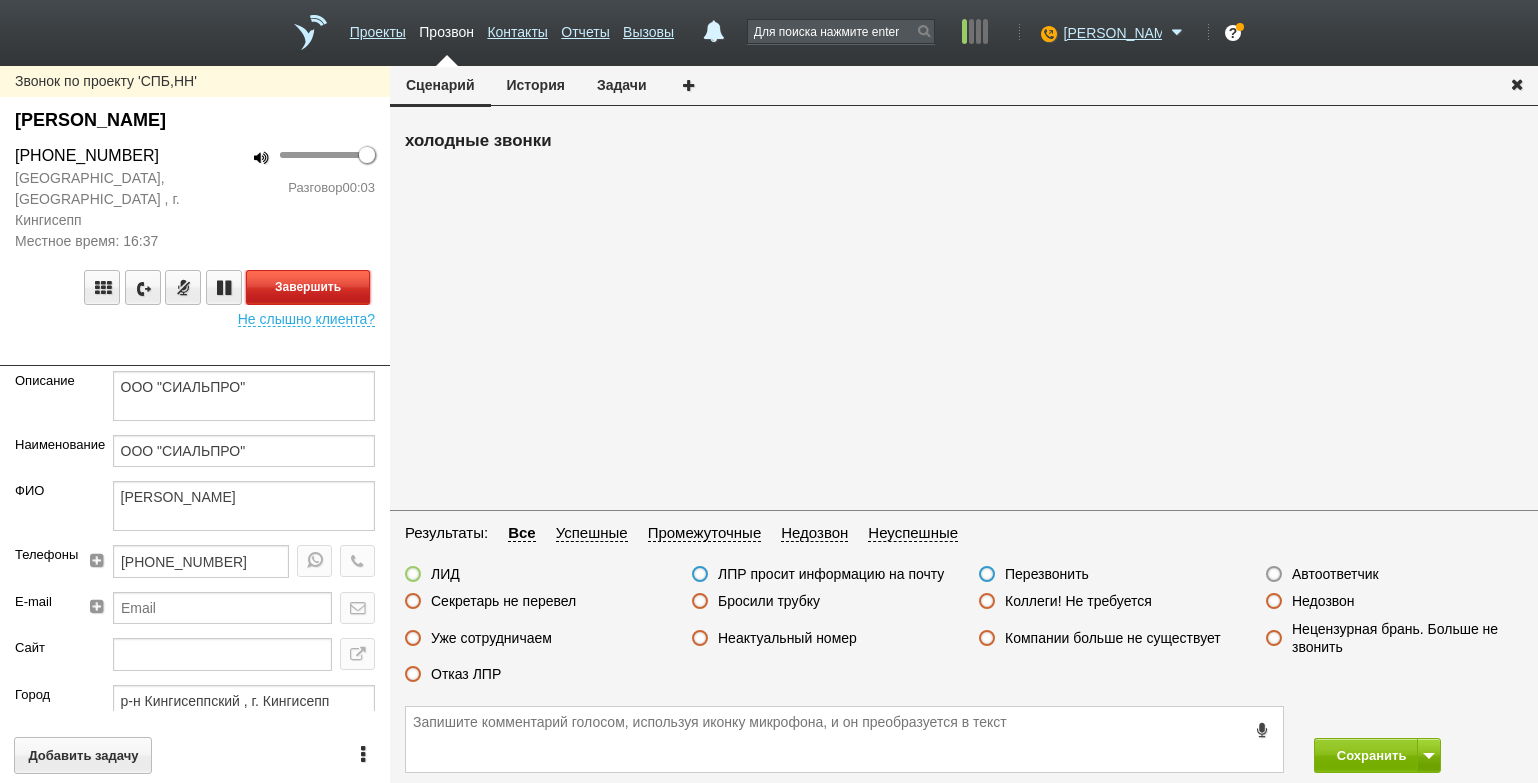 click on "Завершить" at bounding box center (308, 287) 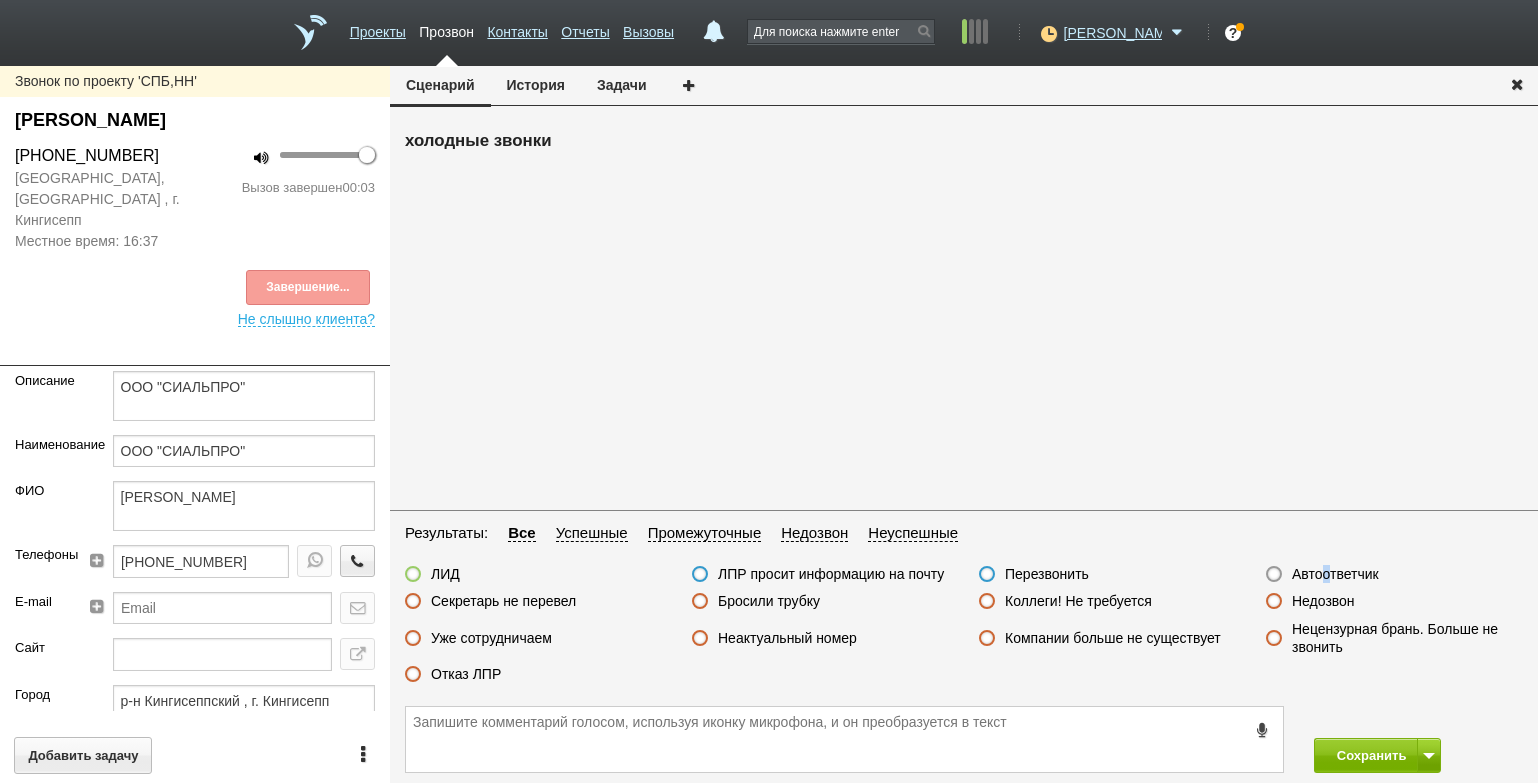 click on "Автоответчик" at bounding box center (1335, 574) 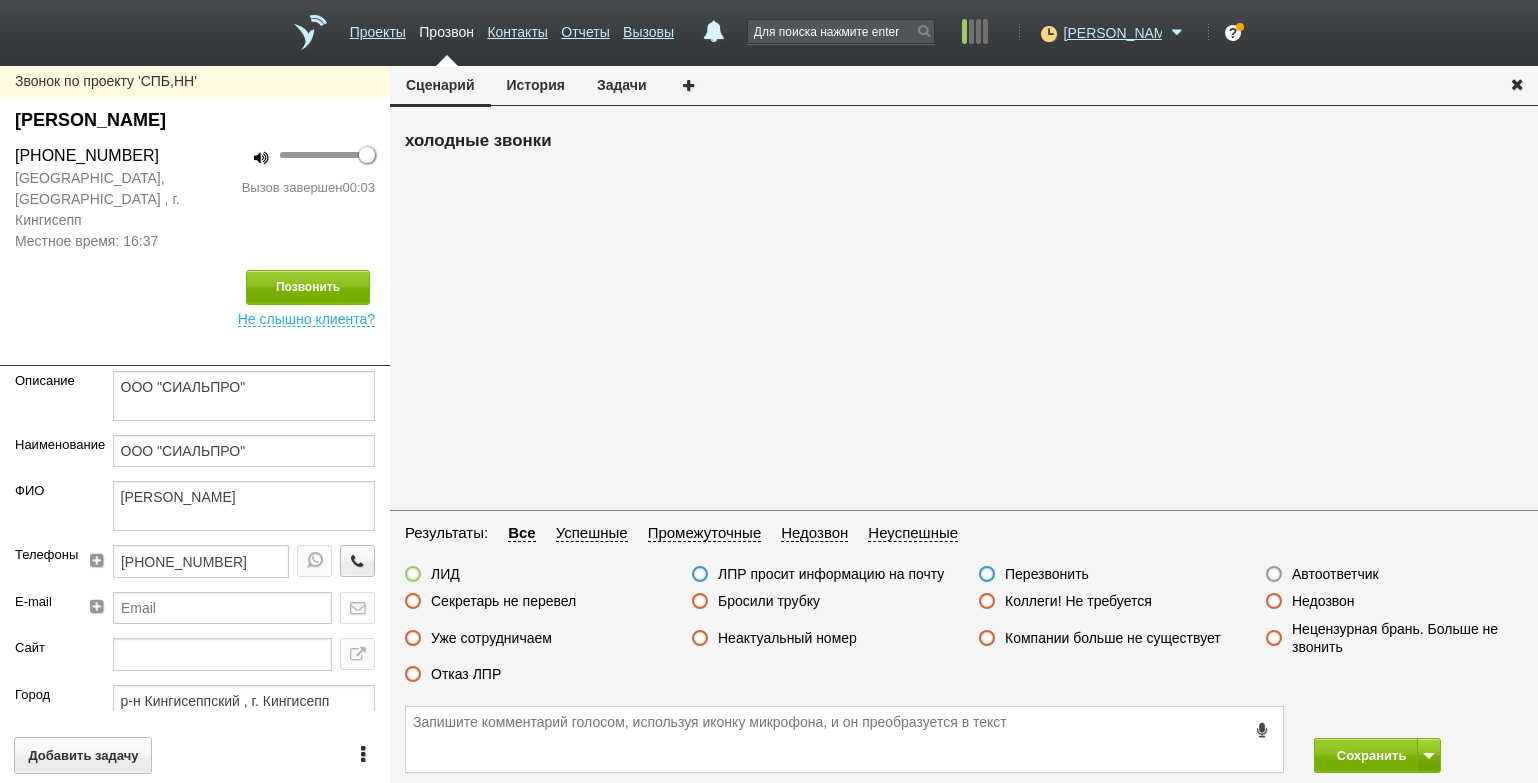 click on "Автоответчик" at bounding box center (1335, 574) 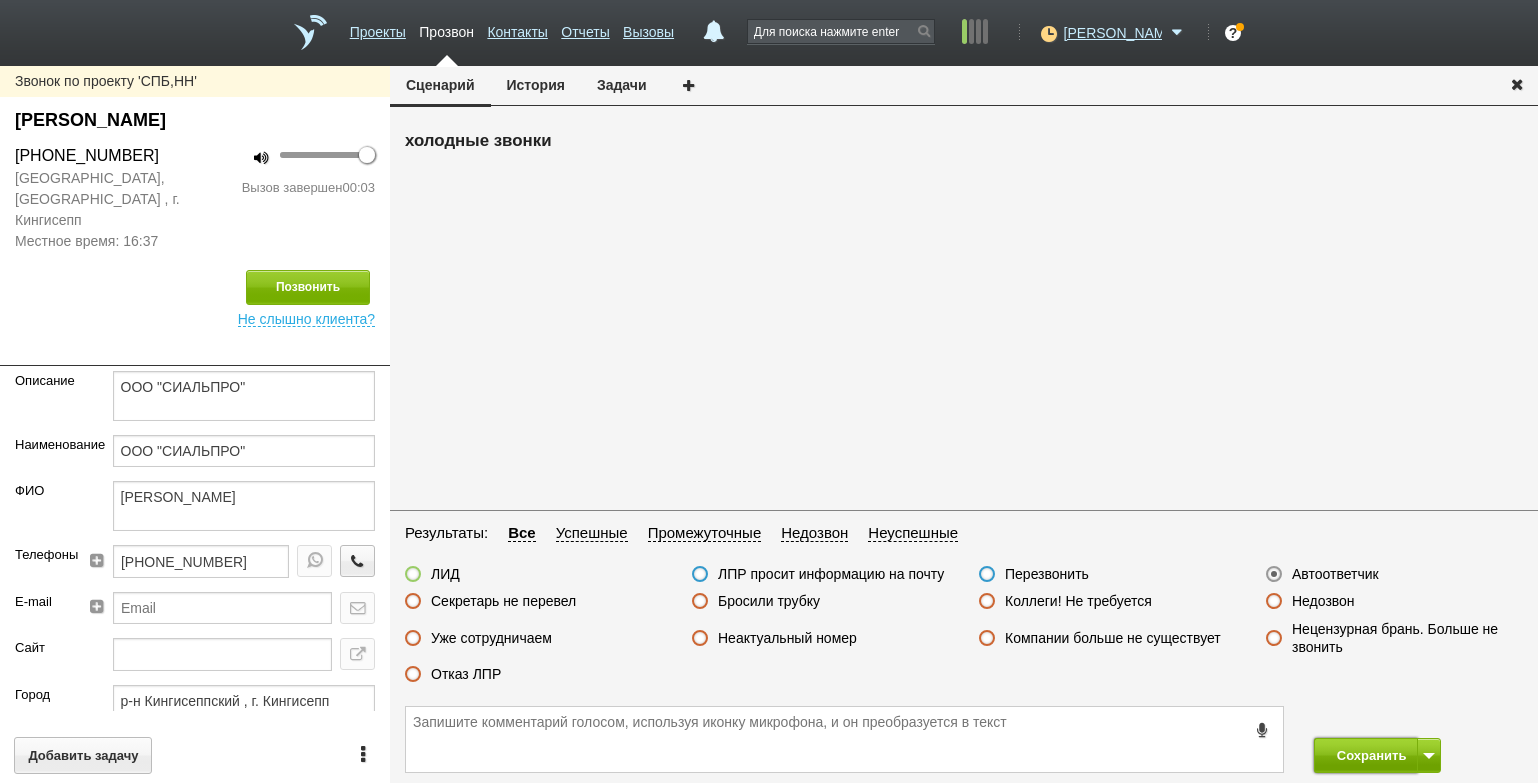click on "Сохранить" at bounding box center [1366, 755] 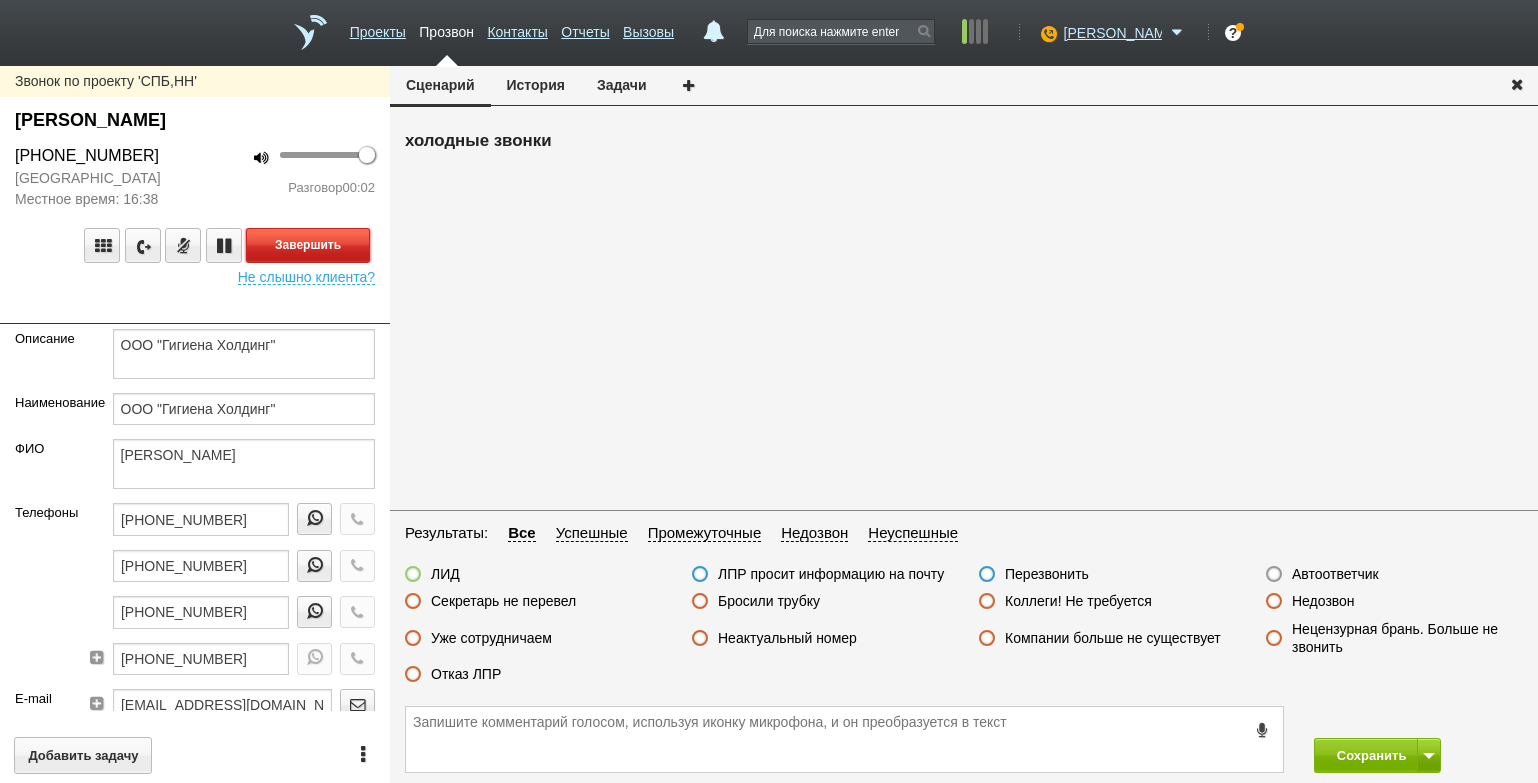 click on "Завершить" at bounding box center (308, 245) 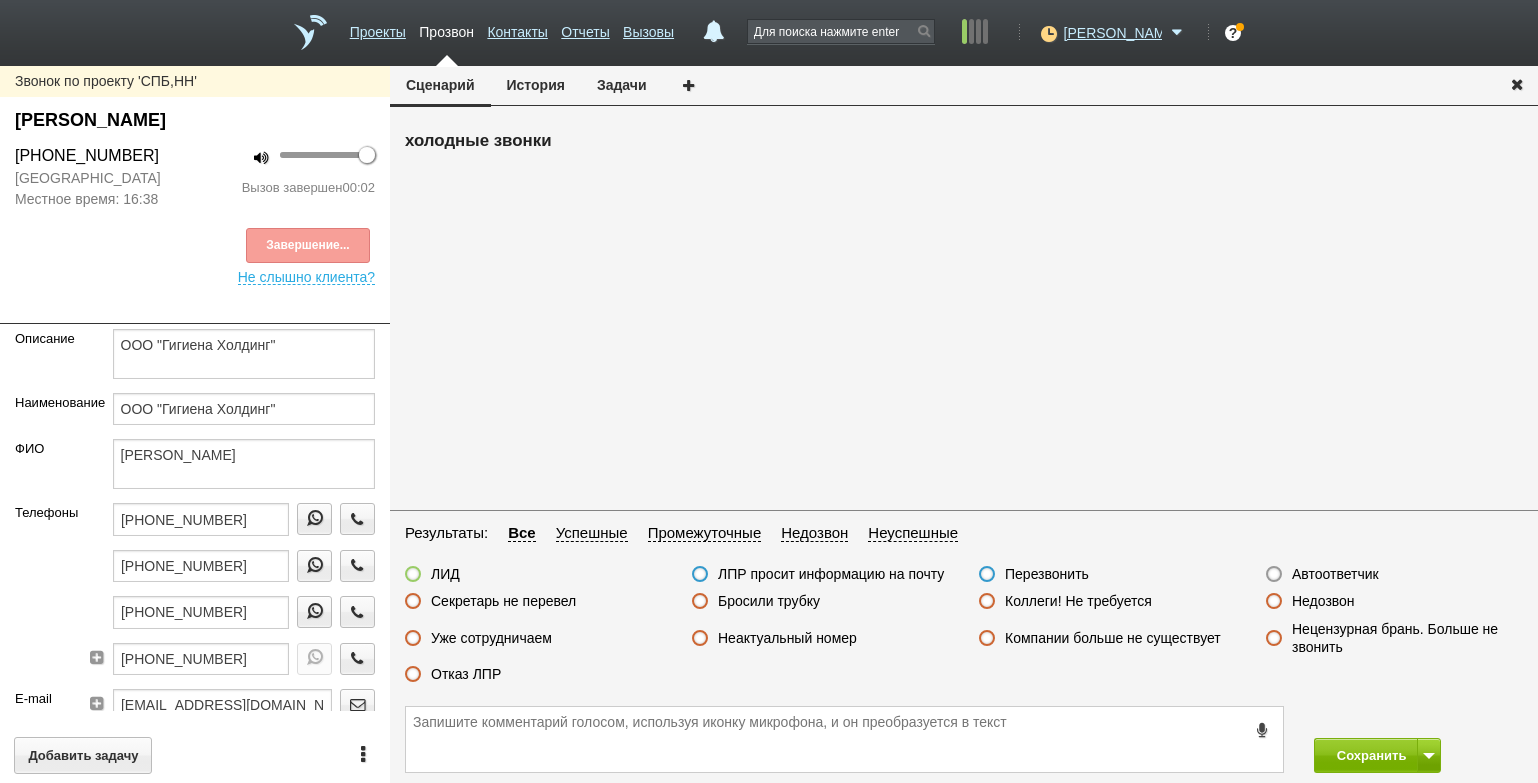 click on "Автоответчик" at bounding box center [1335, 574] 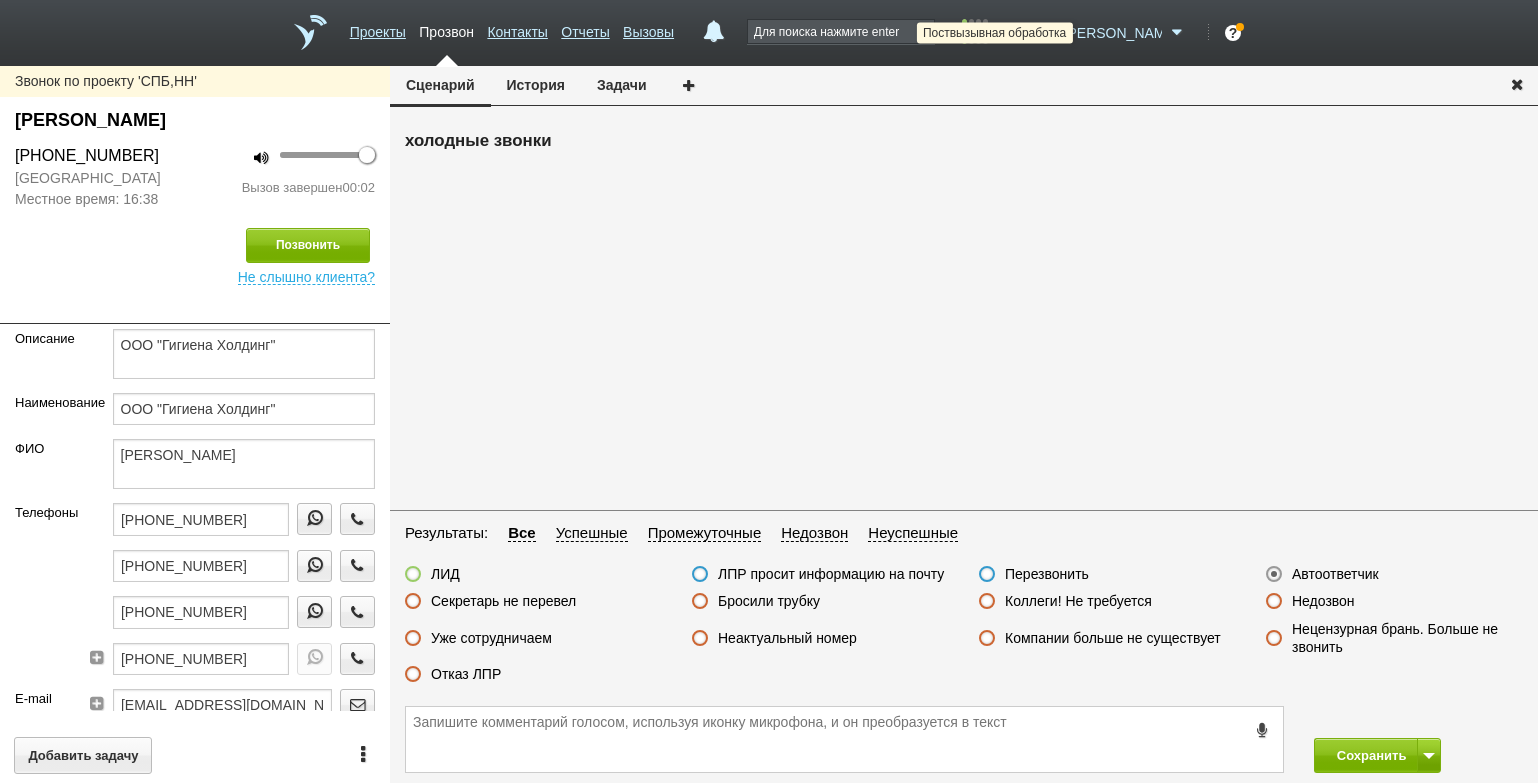 click at bounding box center (1046, 33) 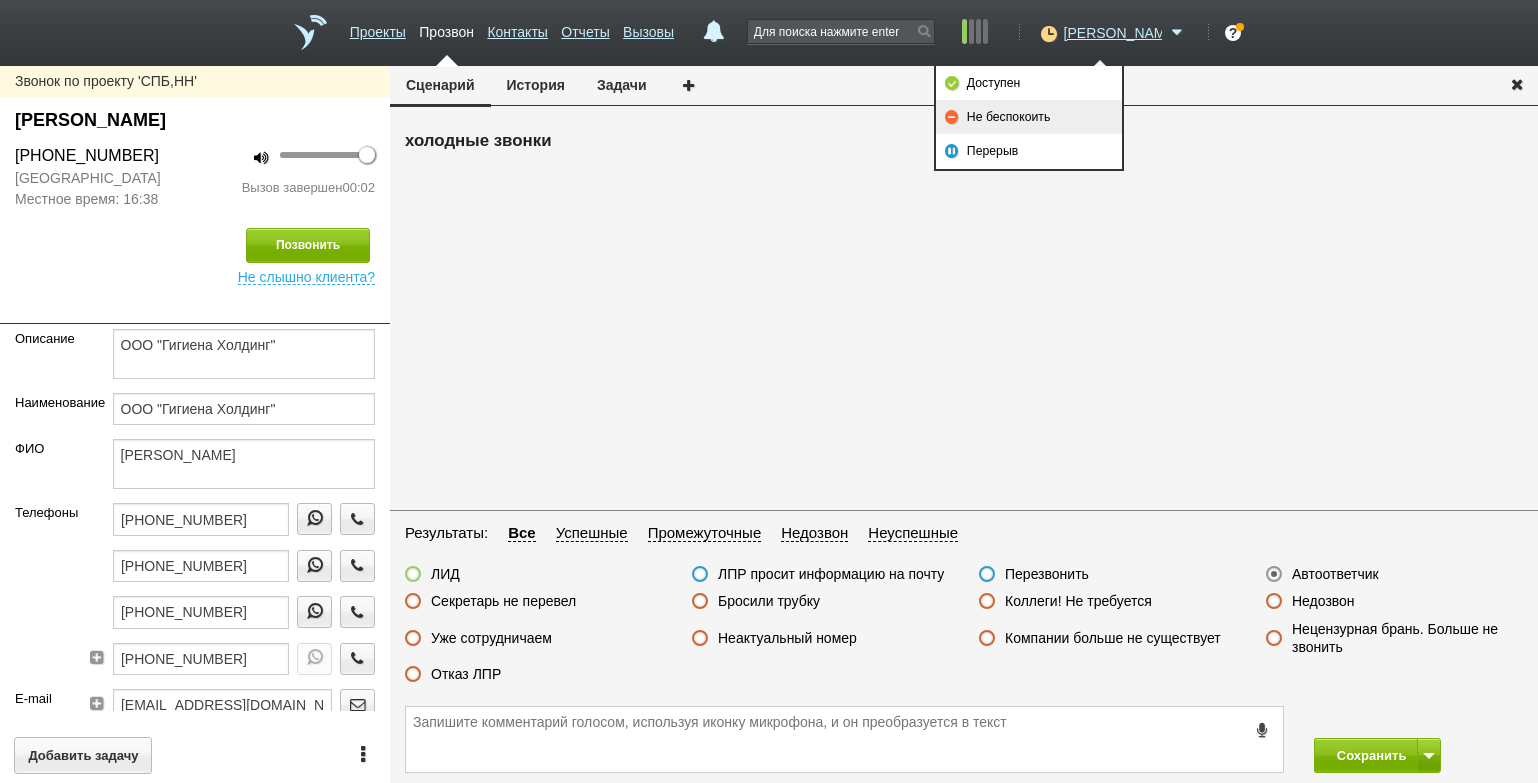 click on "Не беспокоить" at bounding box center [1029, 117] 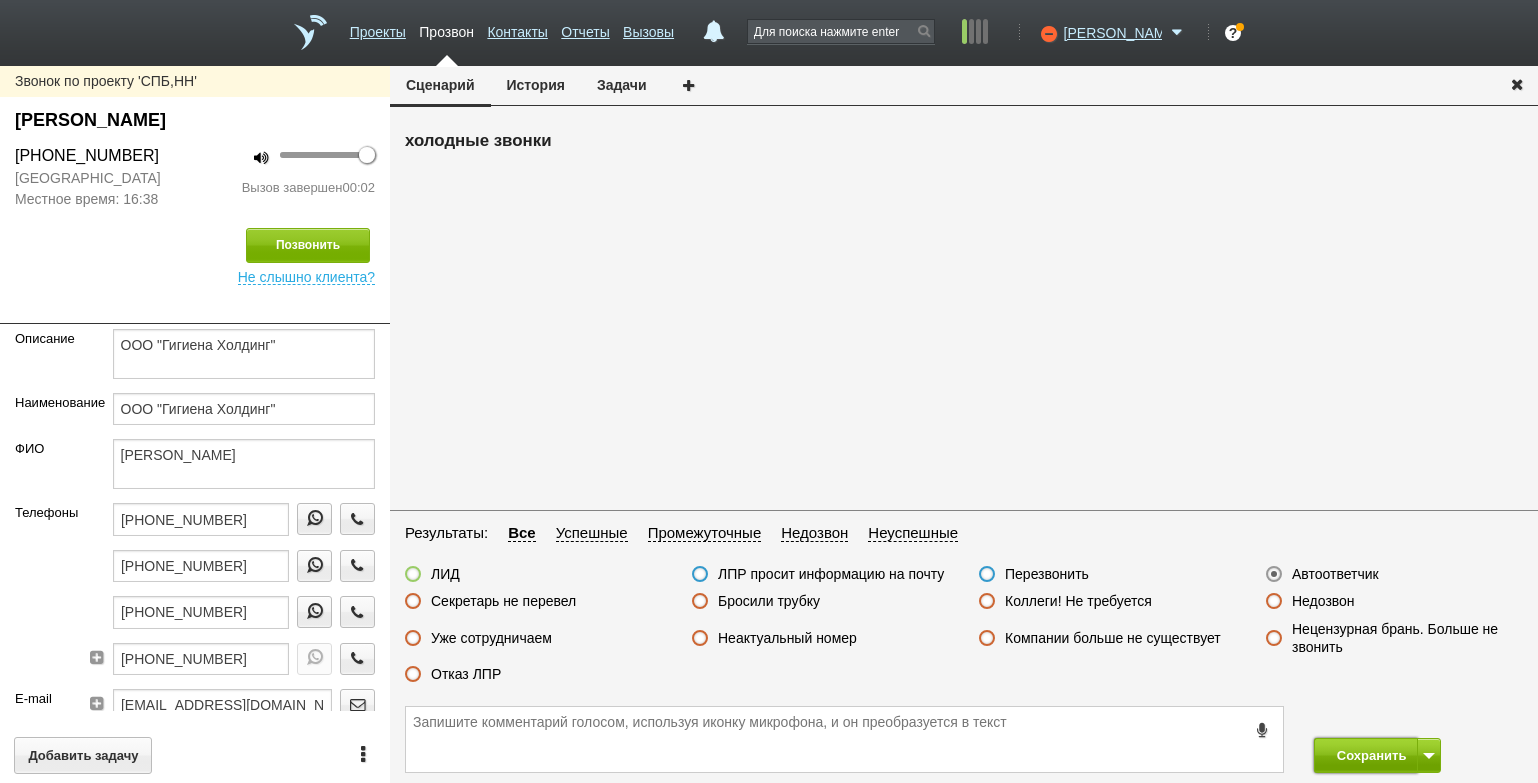 click on "Сохранить" at bounding box center [1366, 755] 